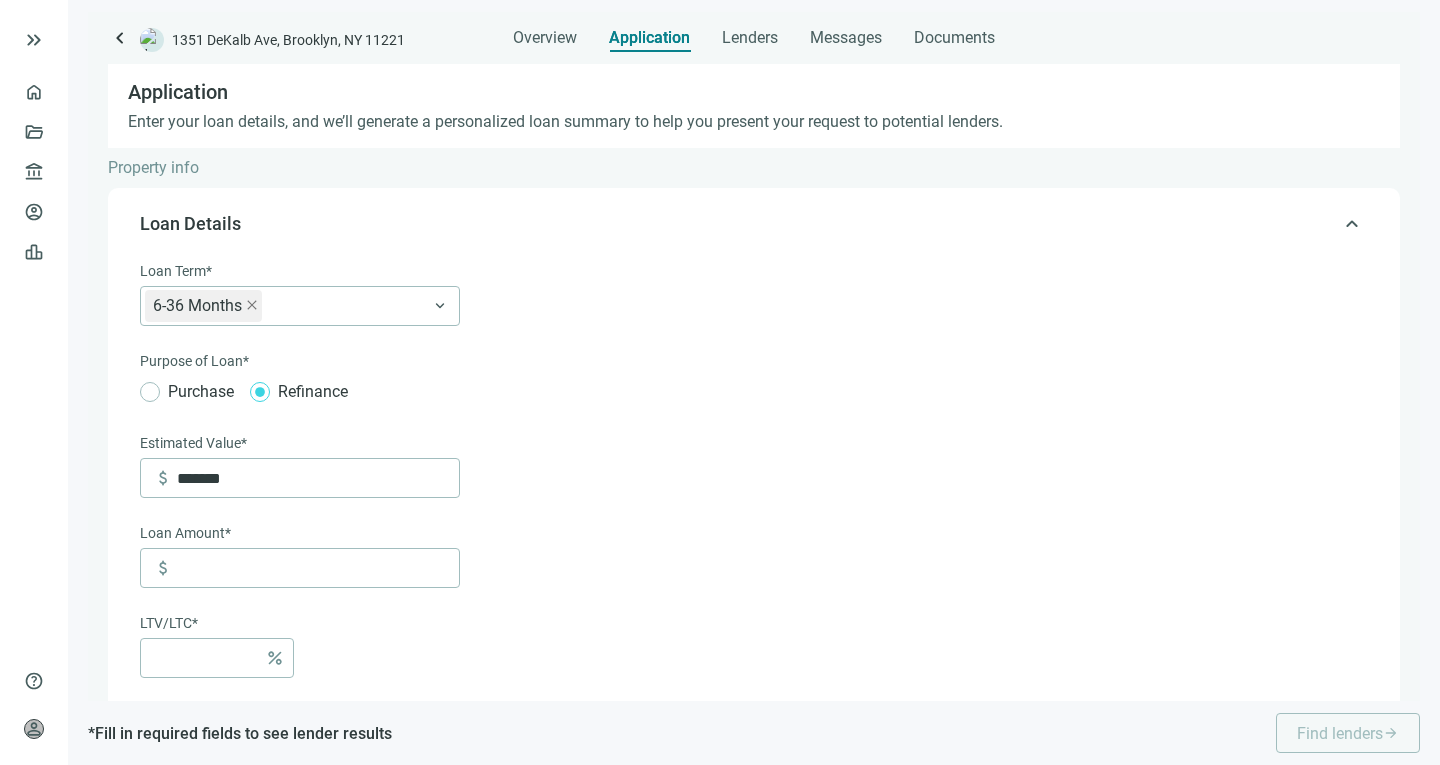 scroll, scrollTop: 0, scrollLeft: 0, axis: both 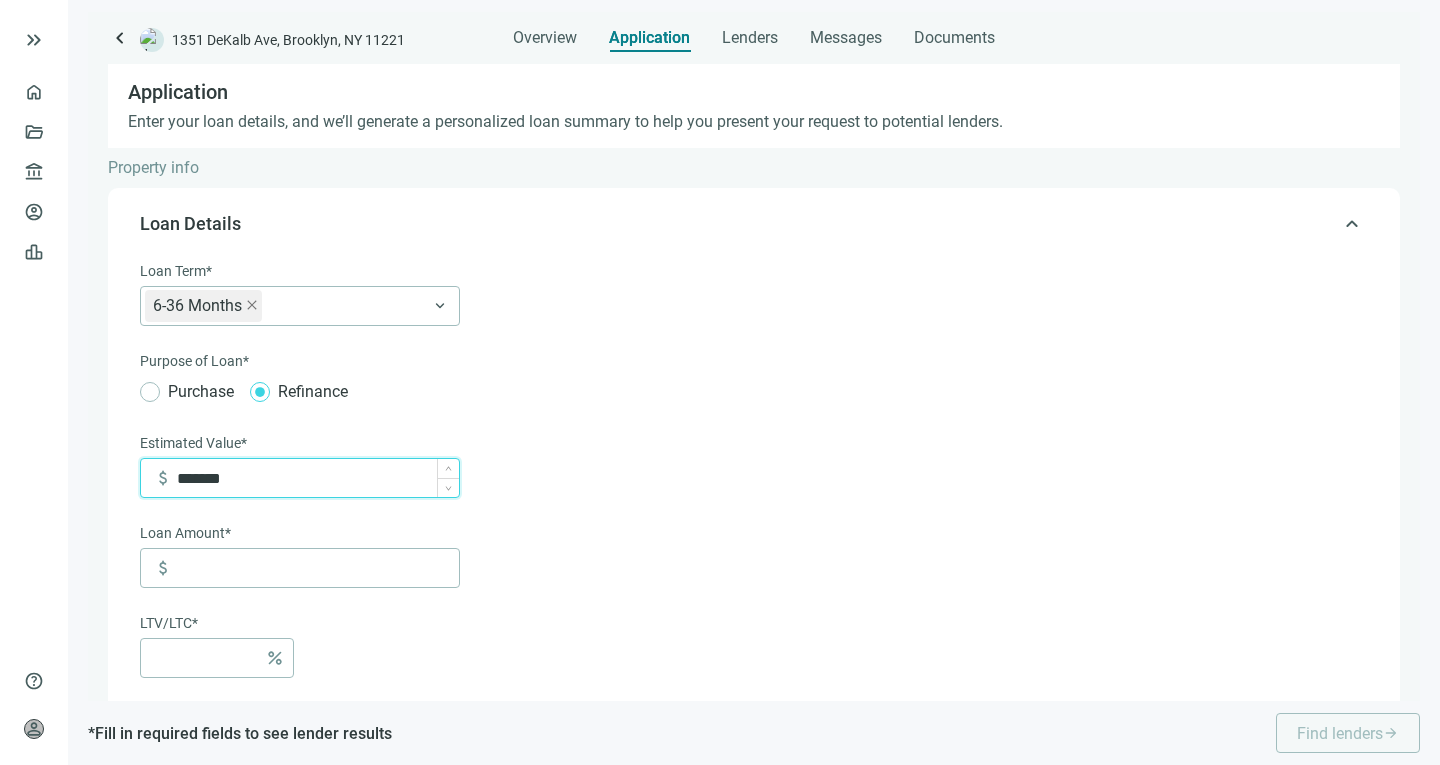 click on "*******" at bounding box center [318, 478] 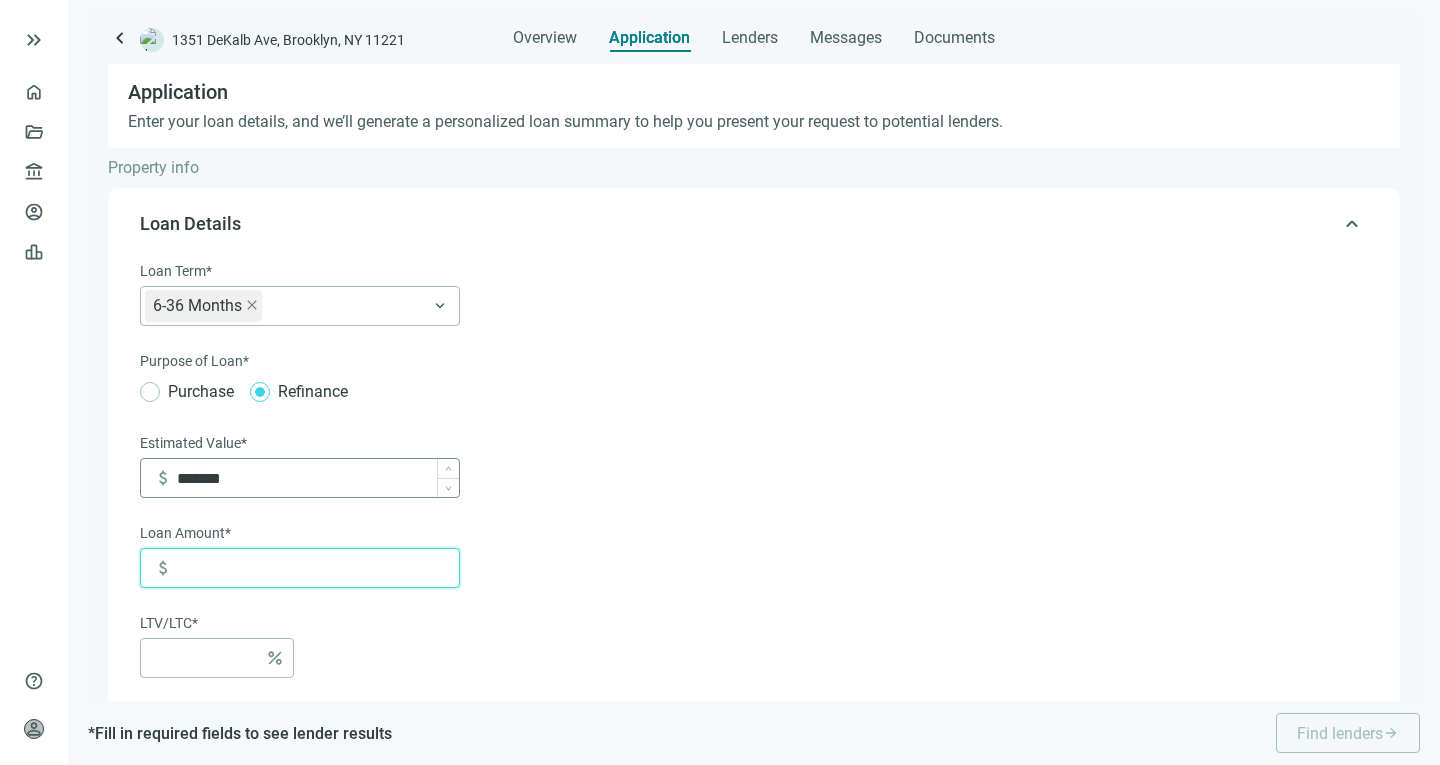 type on "*" 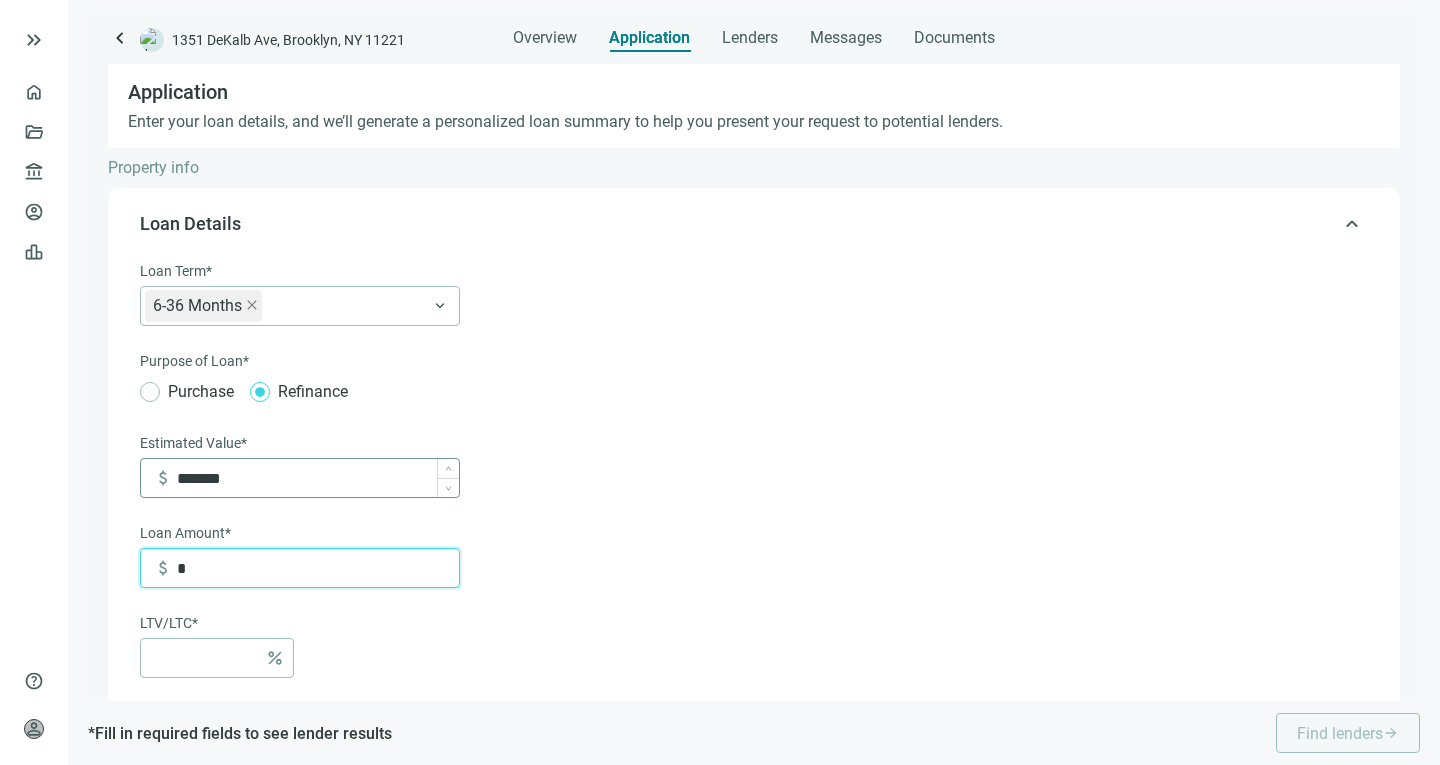 type on "*" 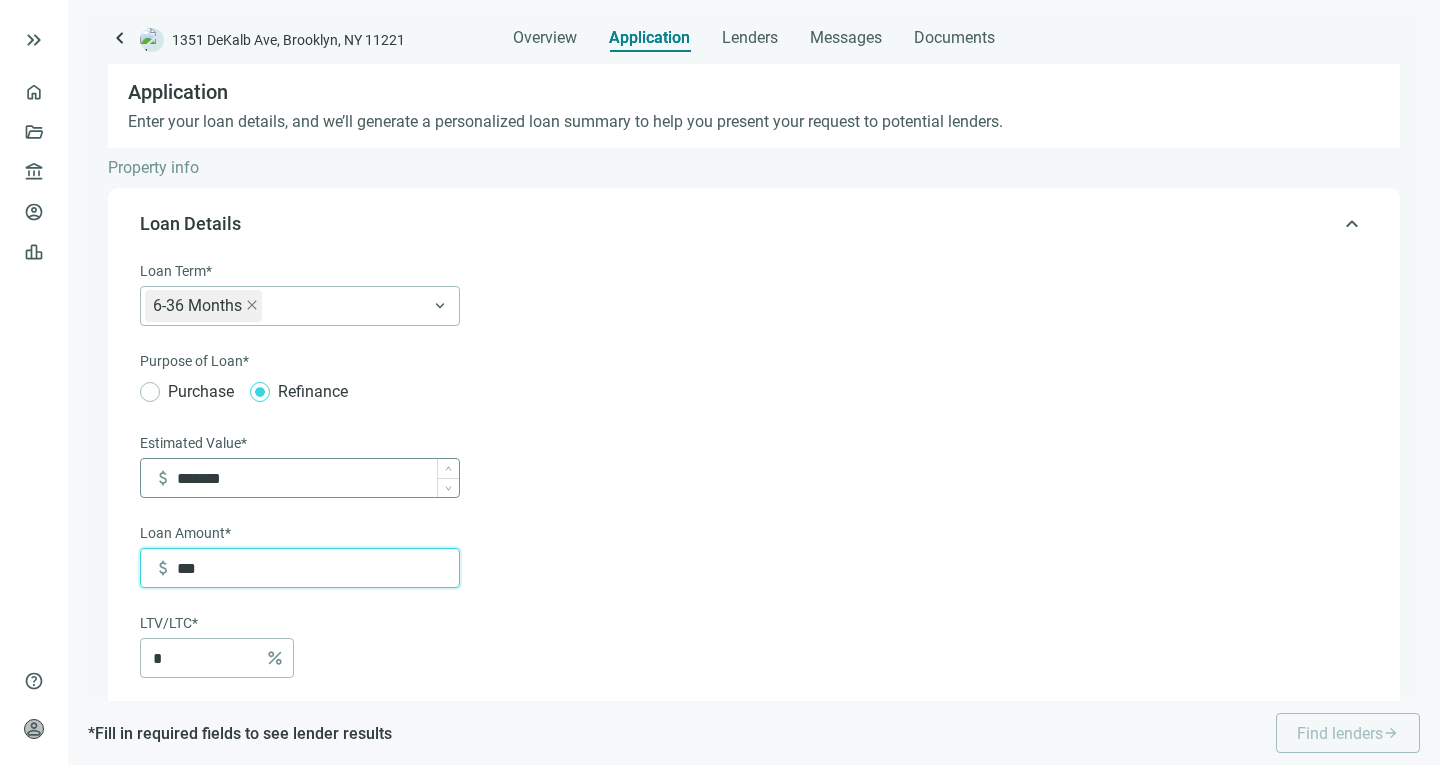type on "*****" 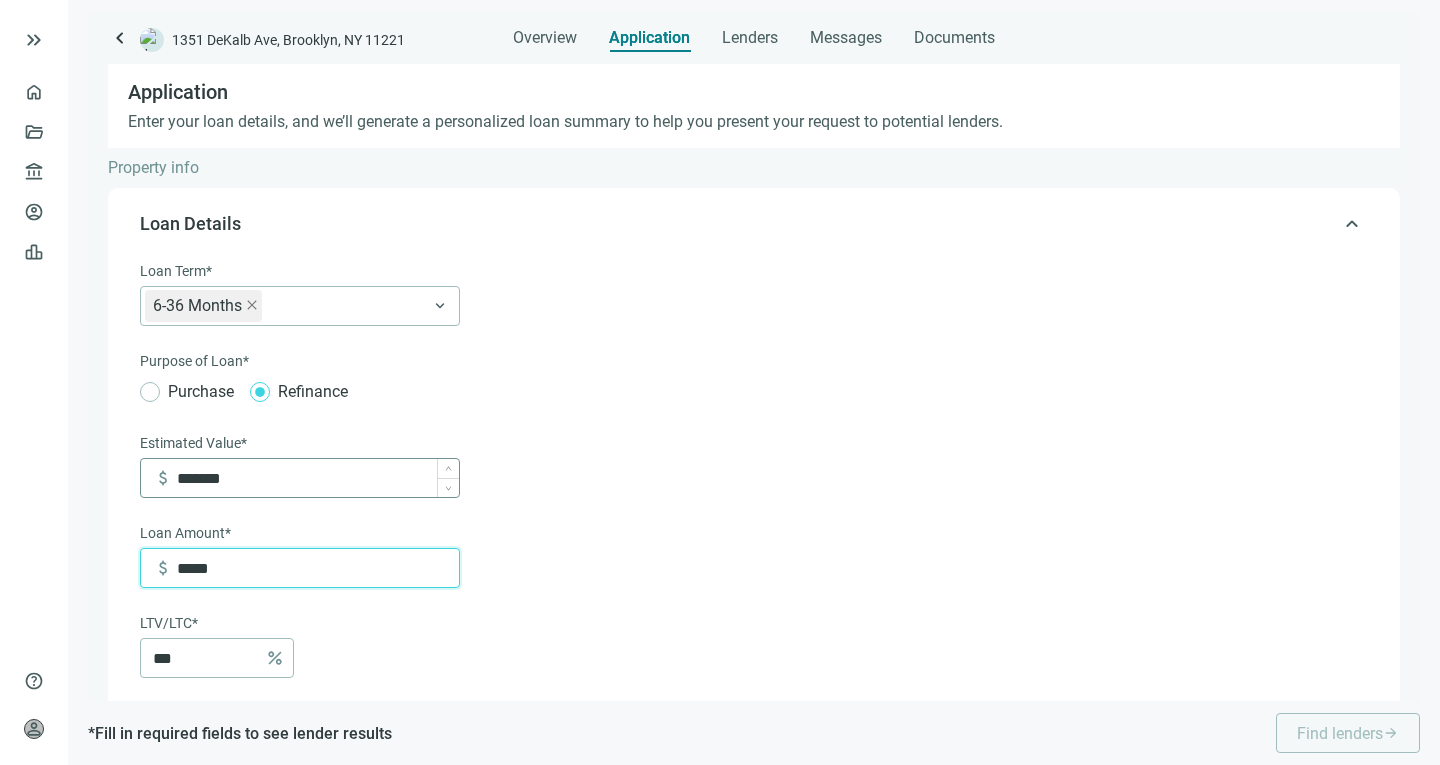 type on "******" 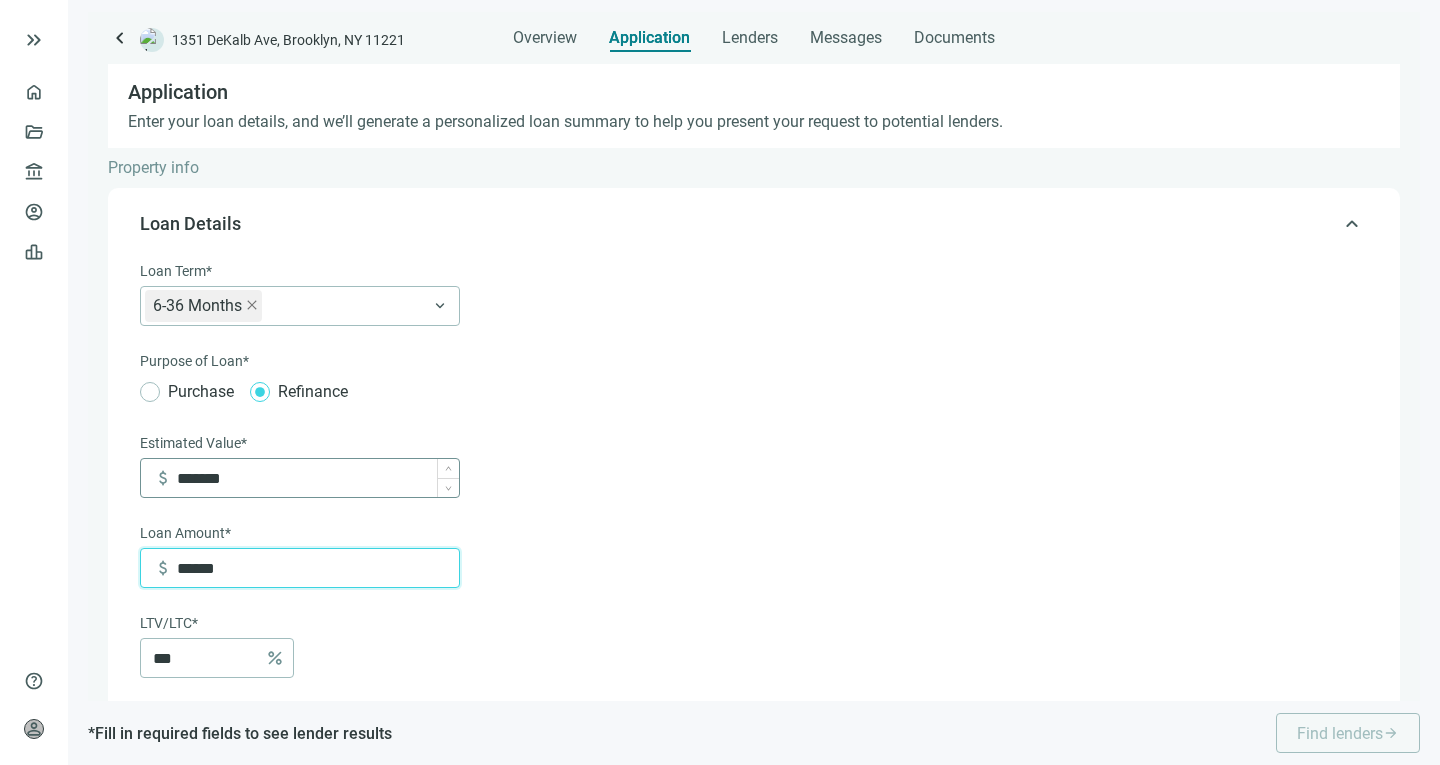type on "*******" 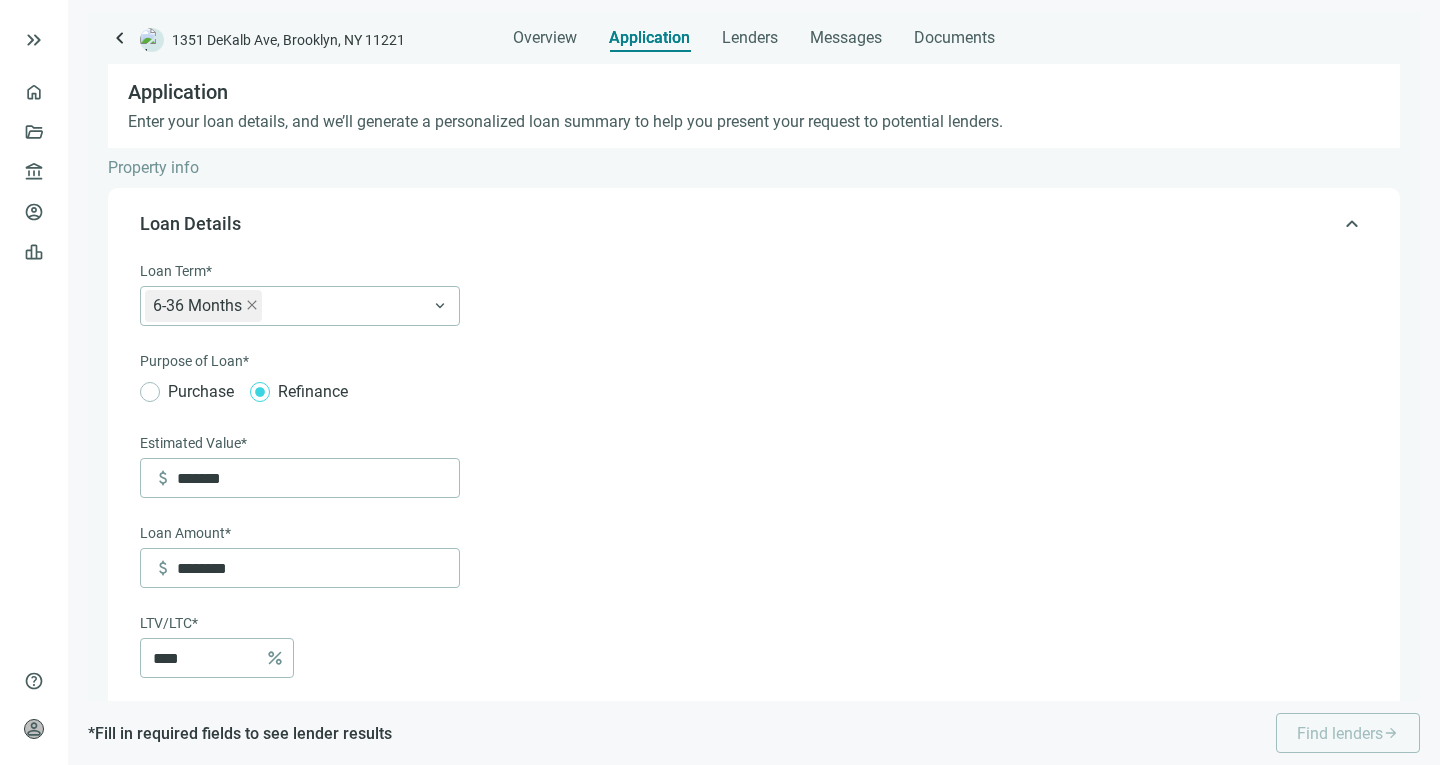 type on "*******" 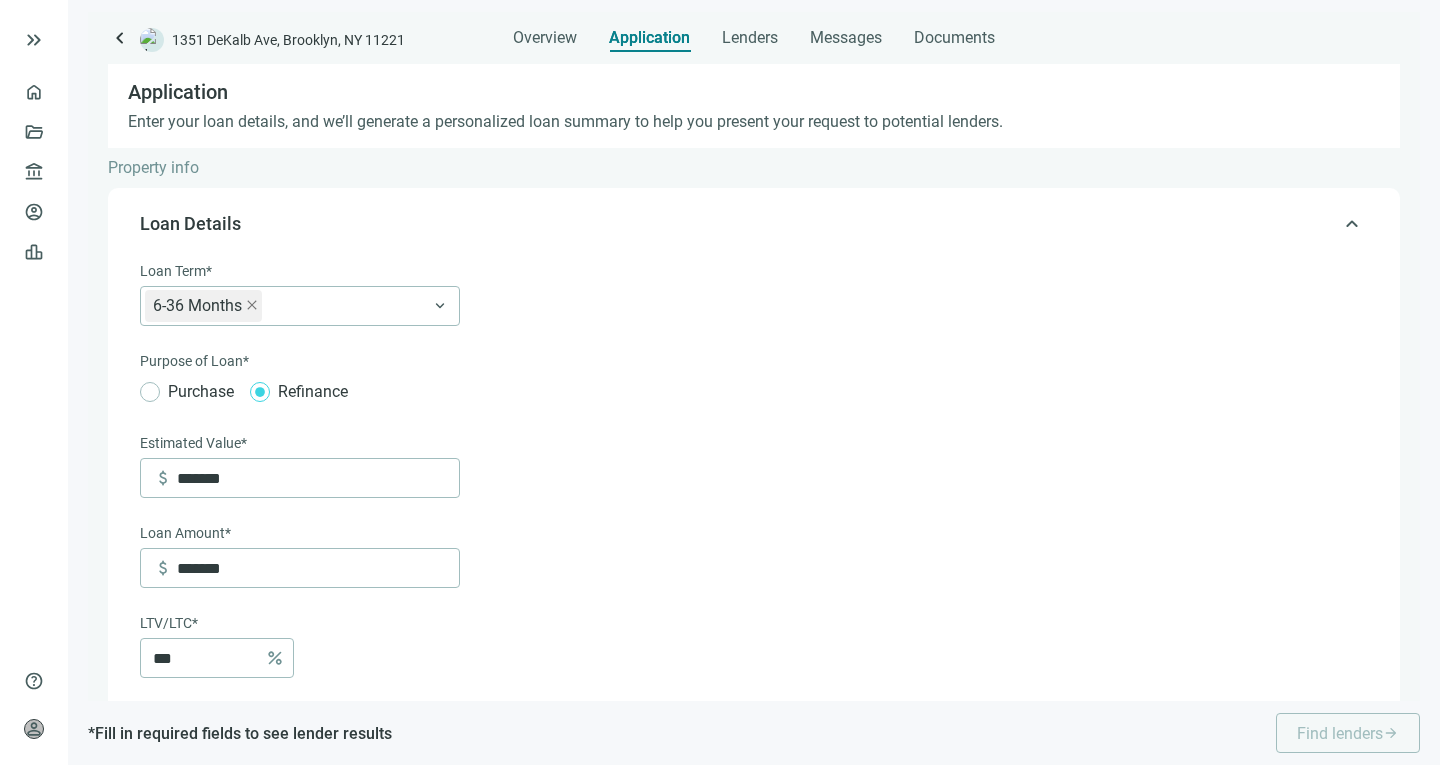 click on "Loan Term* 6-36 Months   6-36 Months 3 Years 5 Years 7 Years 10 Years 30 Years keyboard_arrow_down Purpose of Loan* Purchase Refinance Estimated Value* attach_money ******* Loan Amount* attach_money ******* LTV/LTC* *** percent Construction Loan Yes No Loan Due Date calendar_today Outstanding Debt attach_money Original Acquisition Price attach_money Acquisition Date calendar_today Completed Capex/Rehabbed? Yes No Exit Strategy Select keyboard_arrow_down Personal Recourse Select keyboard_arrow_down Desired PPP Years Select keyboard_arrow_down Desired PPP Type Select keyboard_arrow_down Interest-Only Yes No Both Cancel Save" at bounding box center (752, 992) 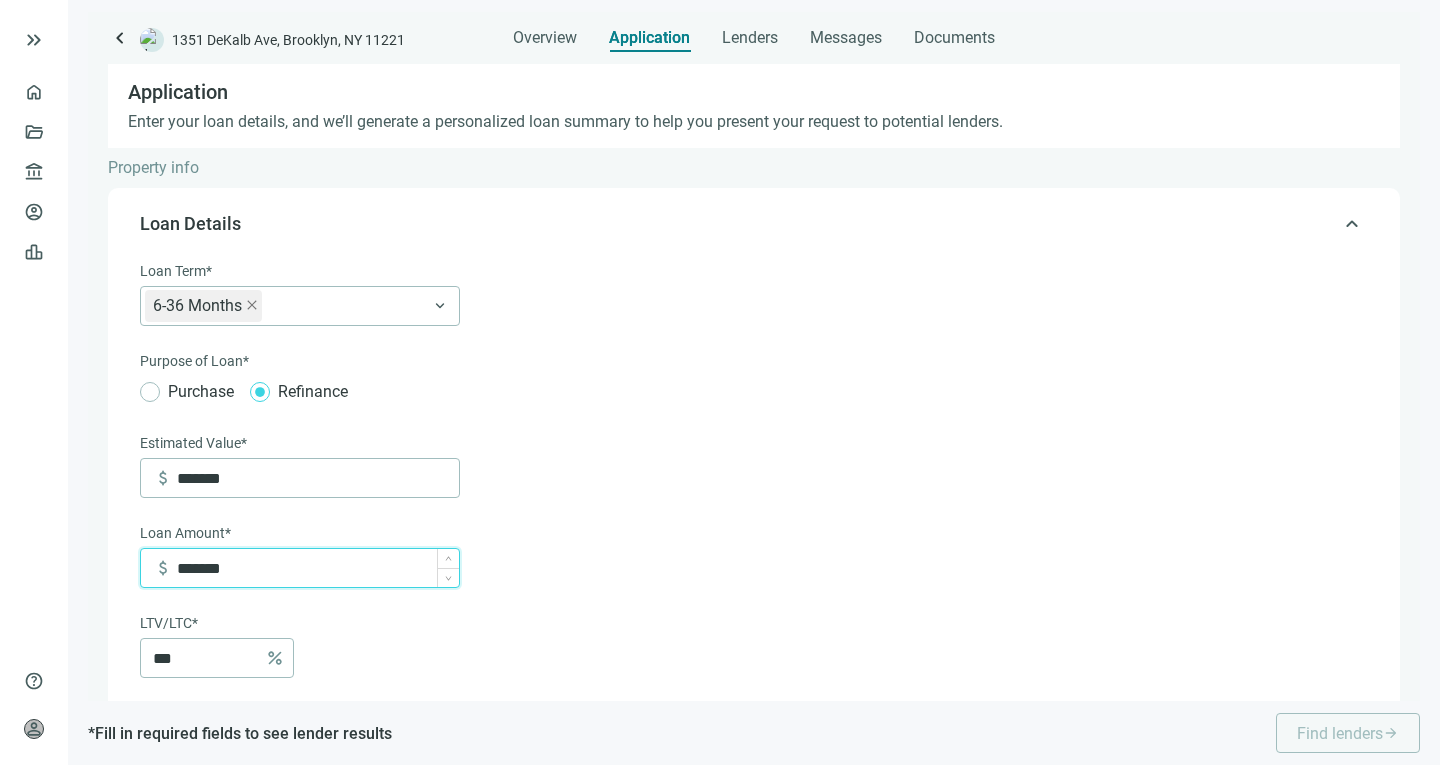 click on "*******" at bounding box center [318, 568] 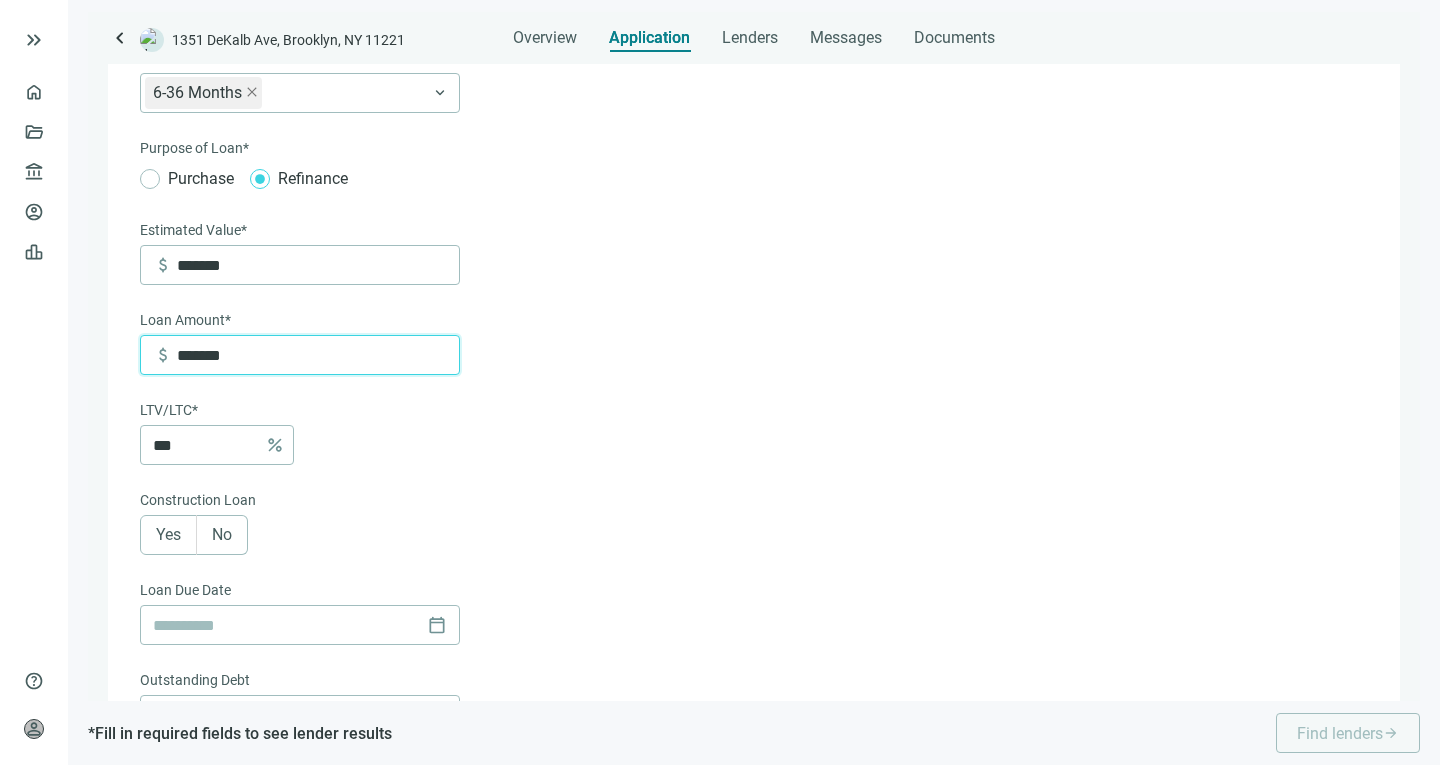 scroll, scrollTop: 0, scrollLeft: 0, axis: both 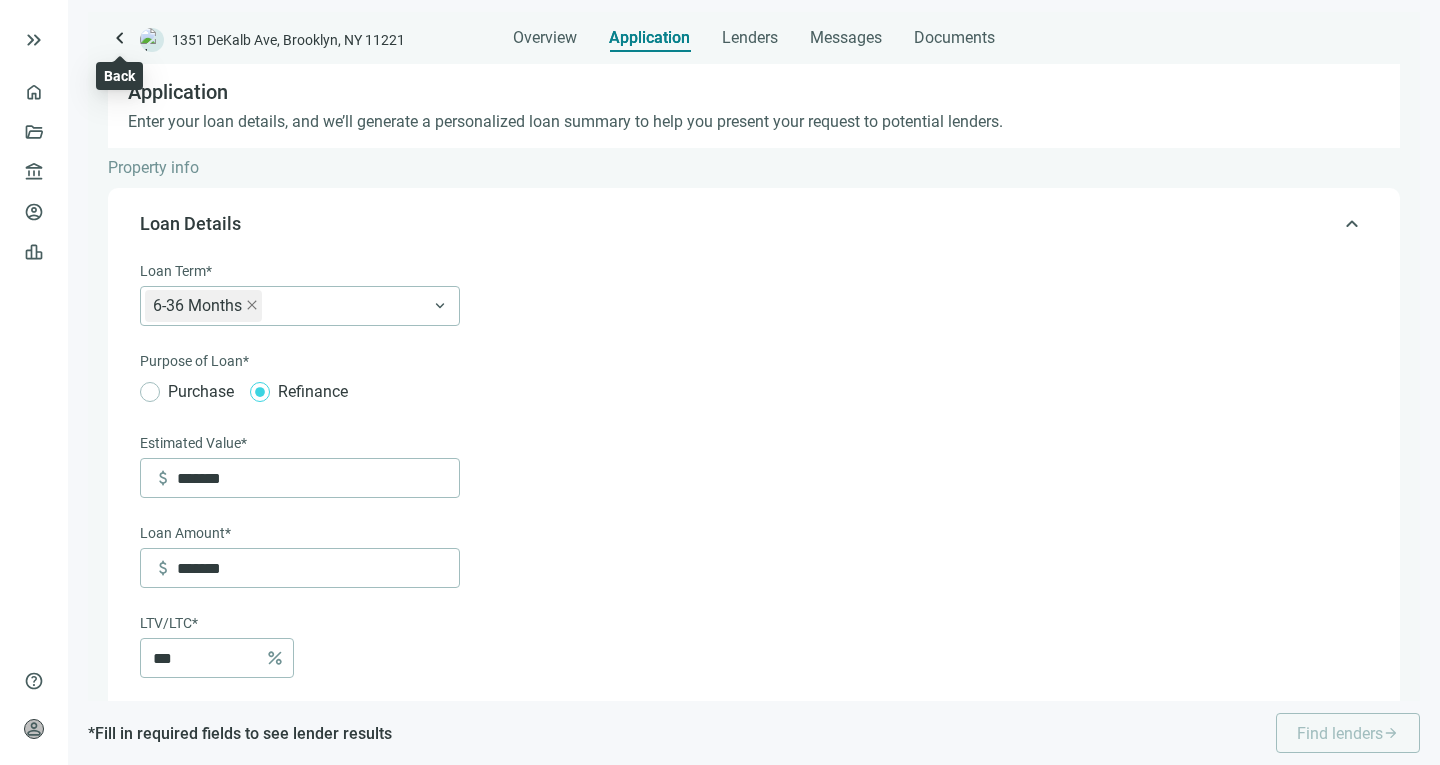 click on "keyboard_arrow_left" at bounding box center [120, 38] 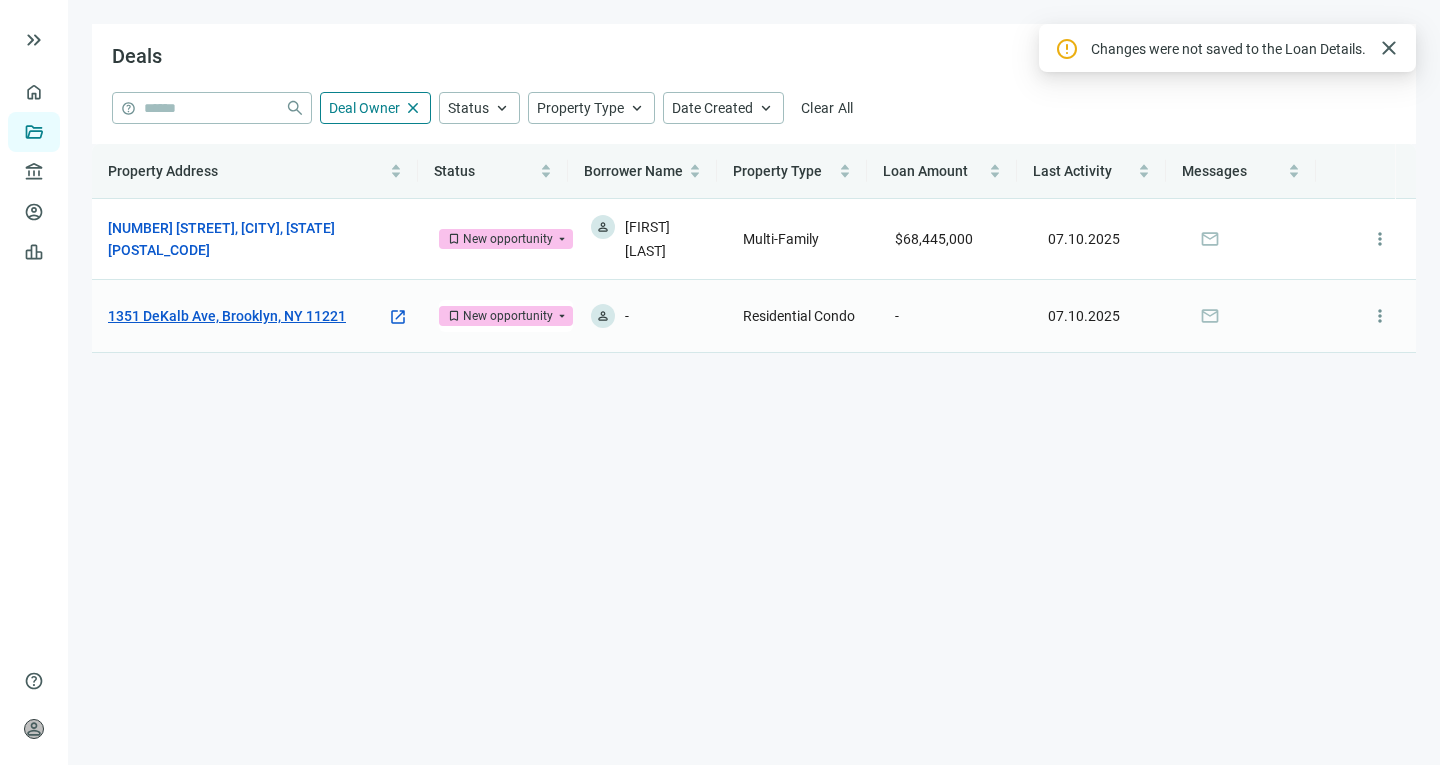 click on "1351 DeKalb Ave, Brooklyn, NY 11221" at bounding box center (227, 316) 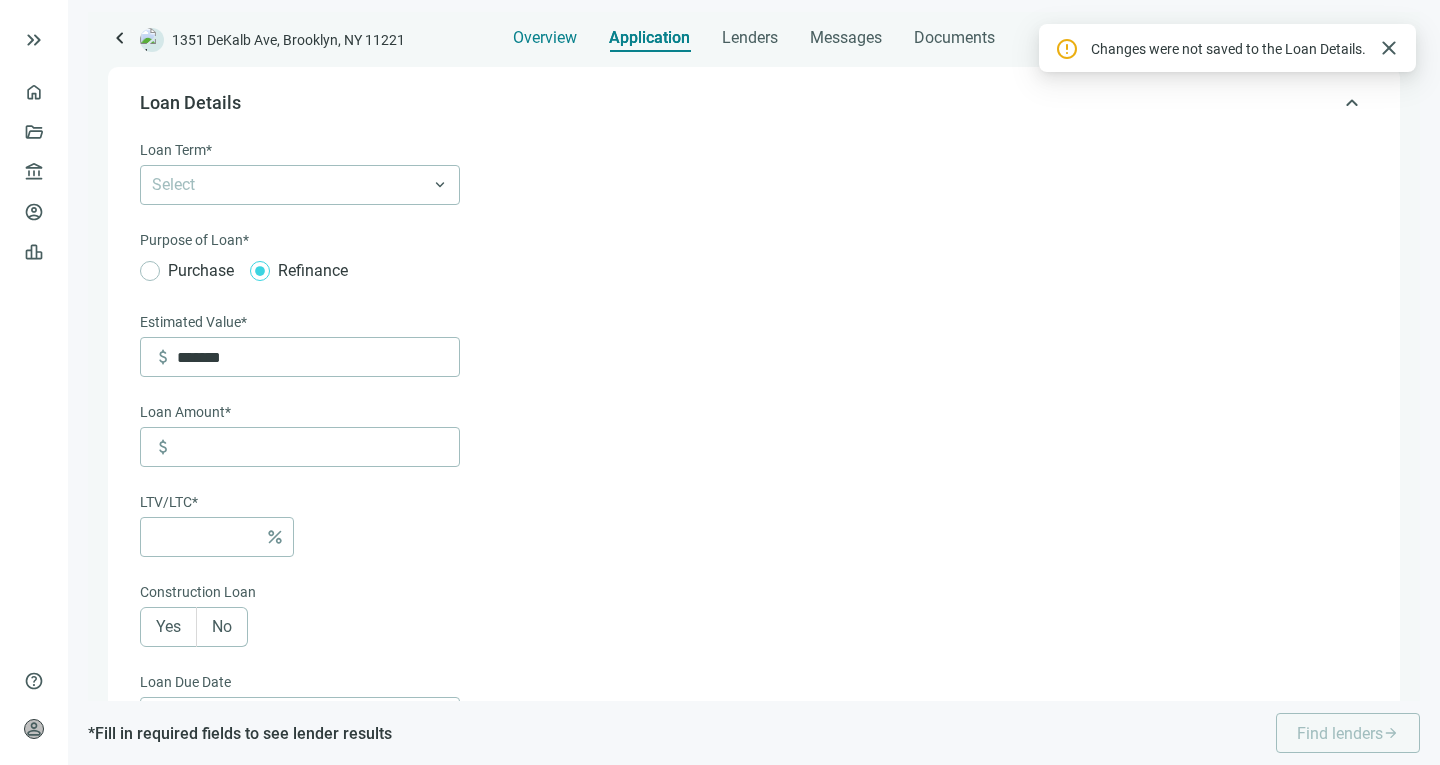 scroll, scrollTop: 124, scrollLeft: 0, axis: vertical 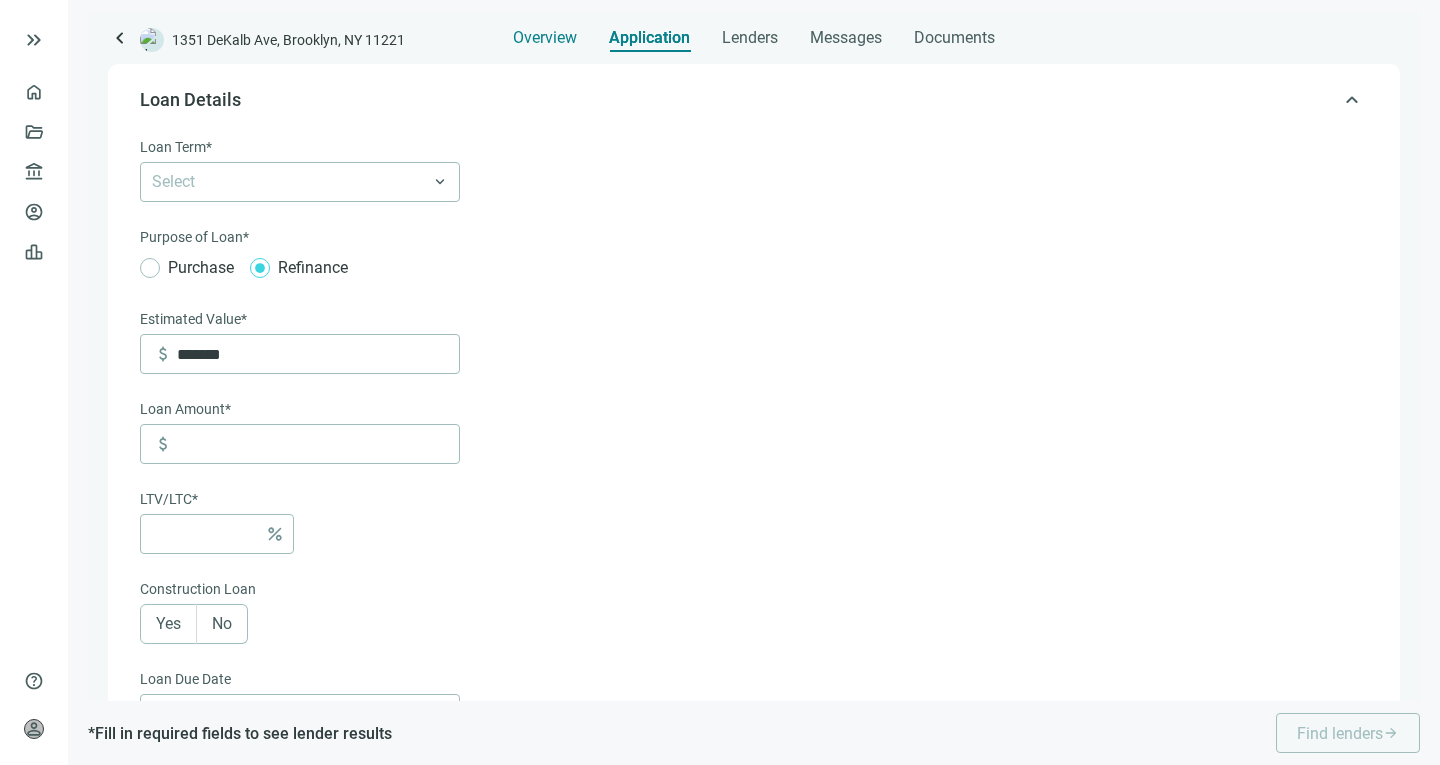 click on "Overview" at bounding box center (545, 38) 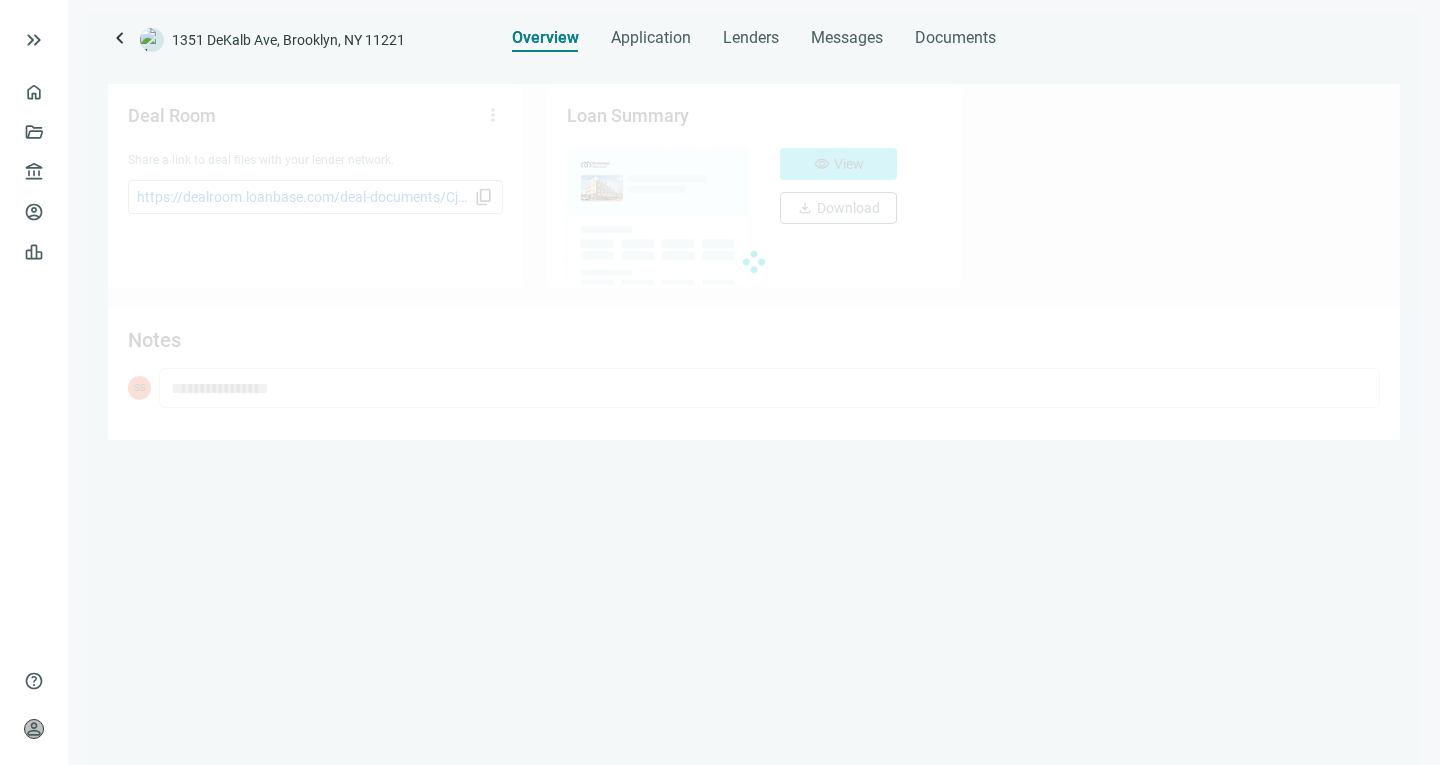 scroll, scrollTop: 0, scrollLeft: 0, axis: both 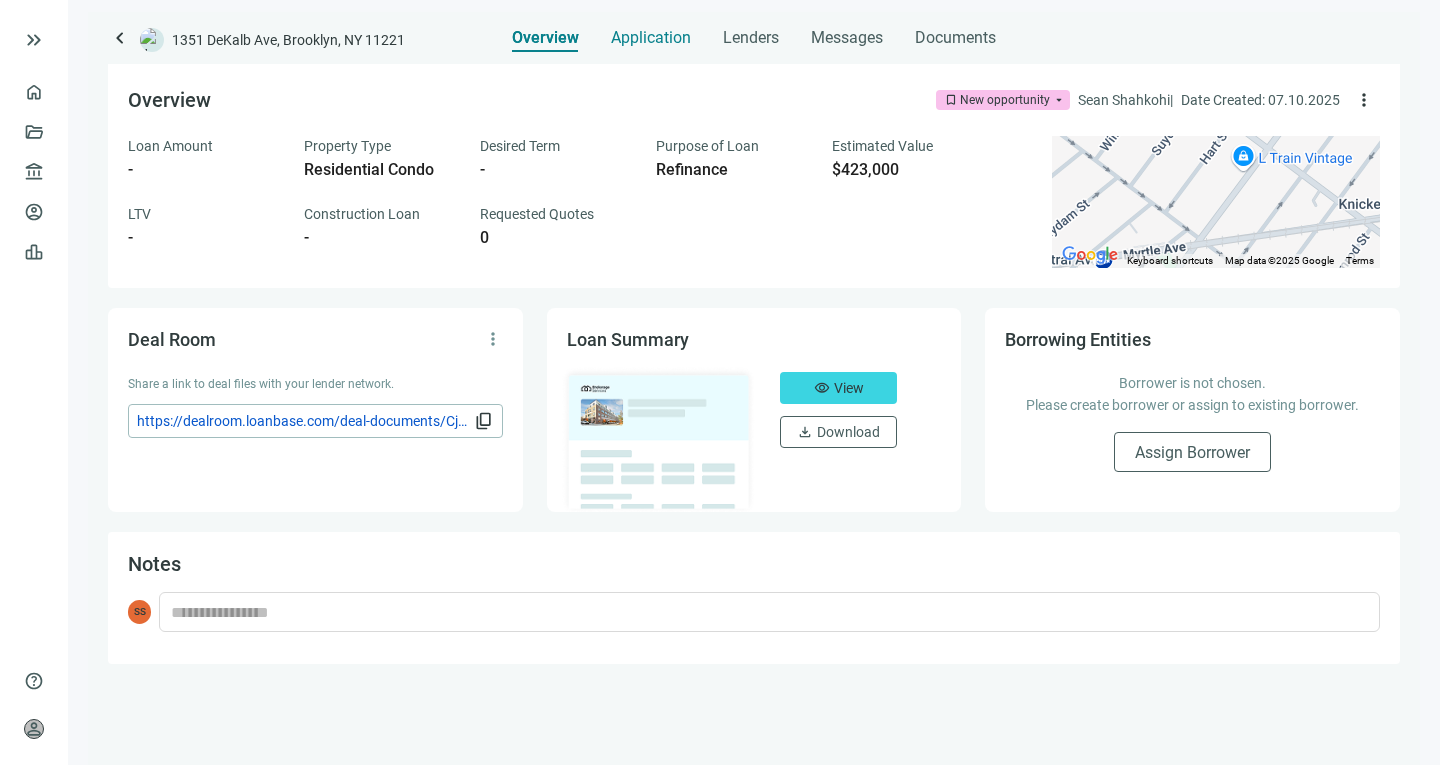 click on "Application" at bounding box center (651, 38) 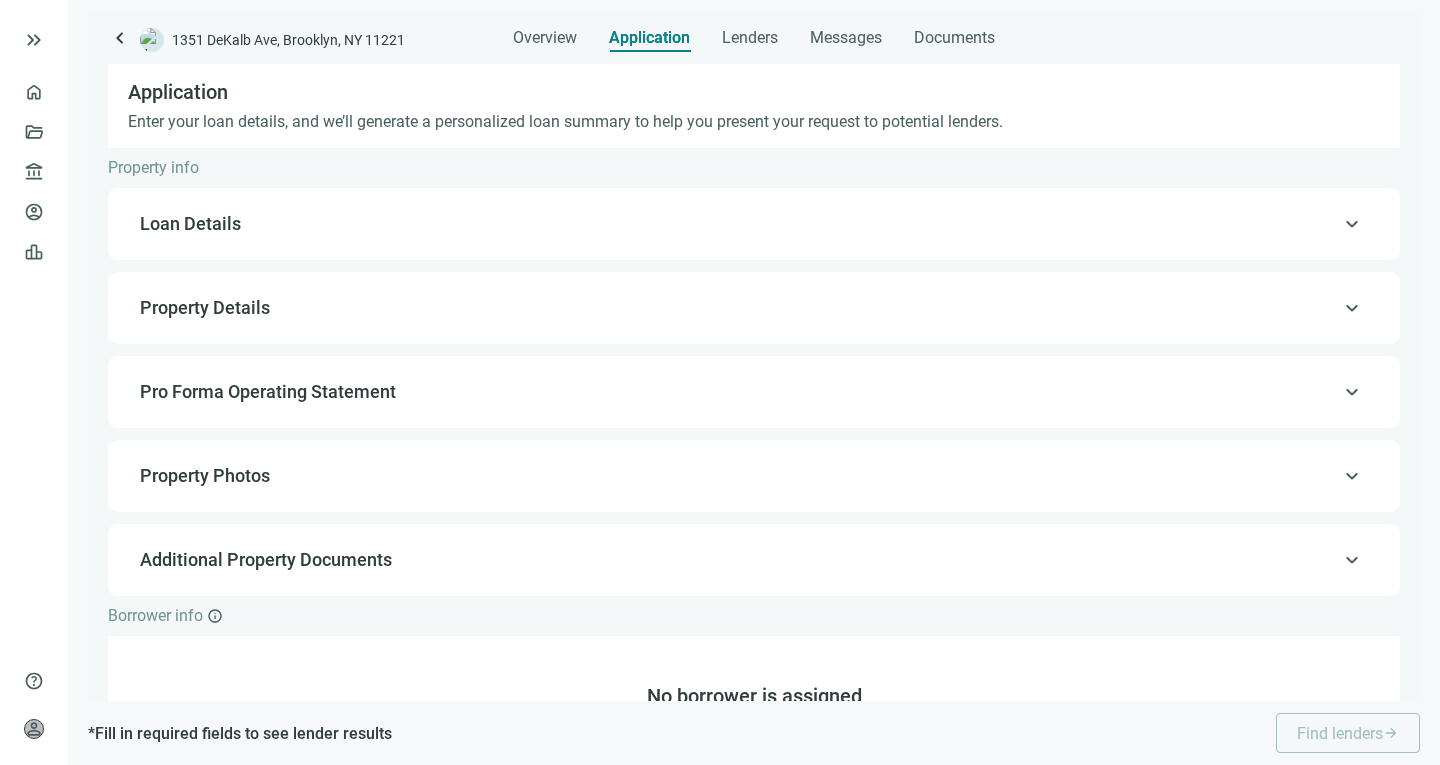 click on "keyboard_arrow_up Loan Details" at bounding box center (754, 224) 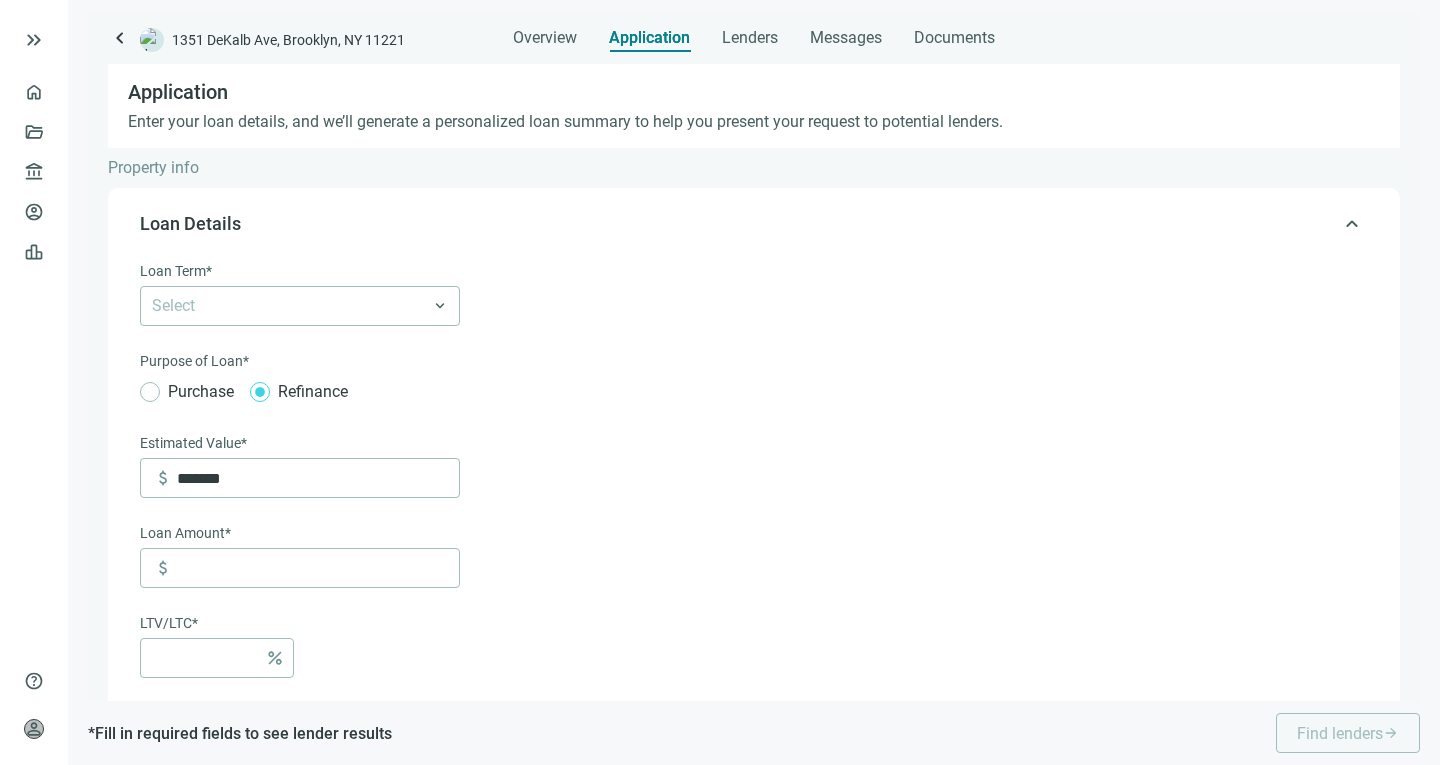 click on "keyboard_arrow_up Loan Details" at bounding box center (754, 224) 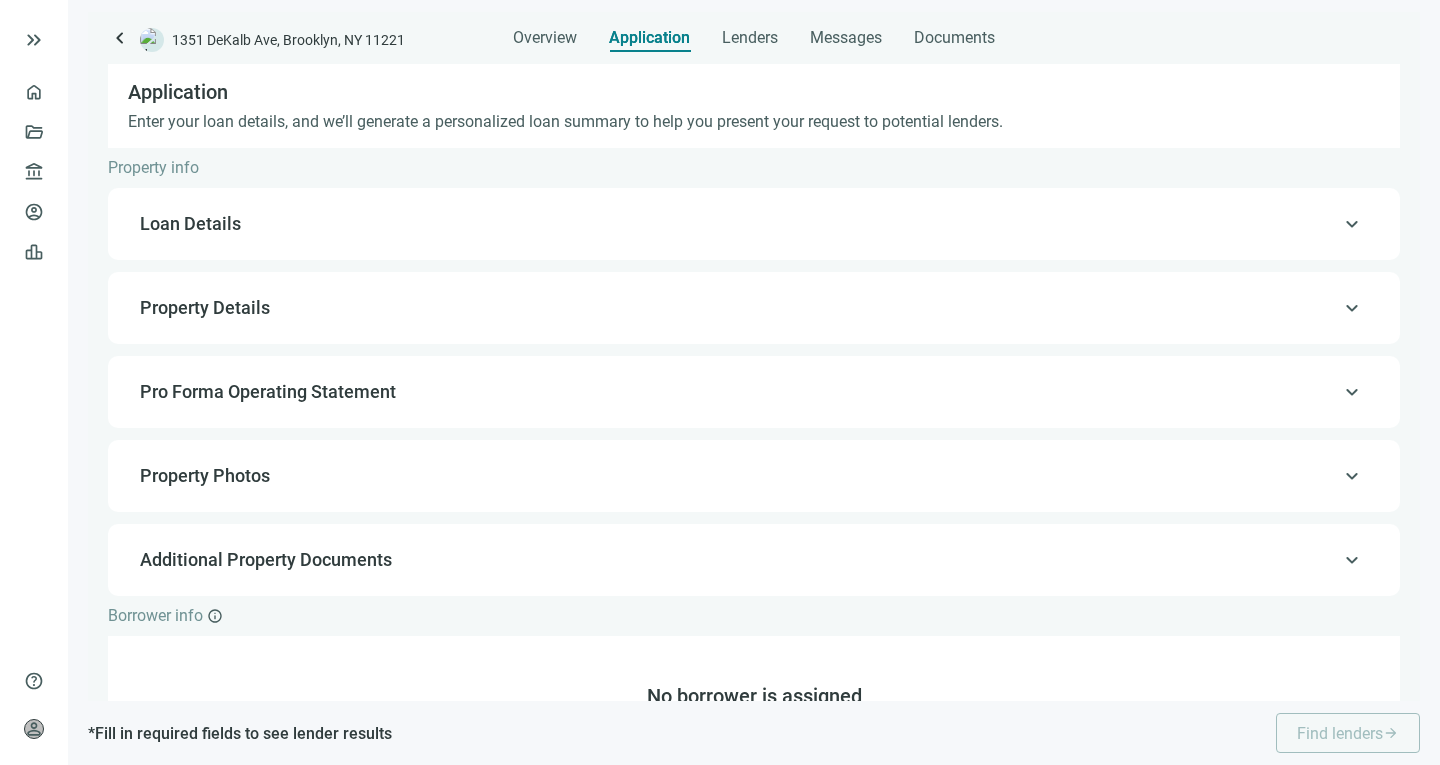 scroll, scrollTop: 124, scrollLeft: 0, axis: vertical 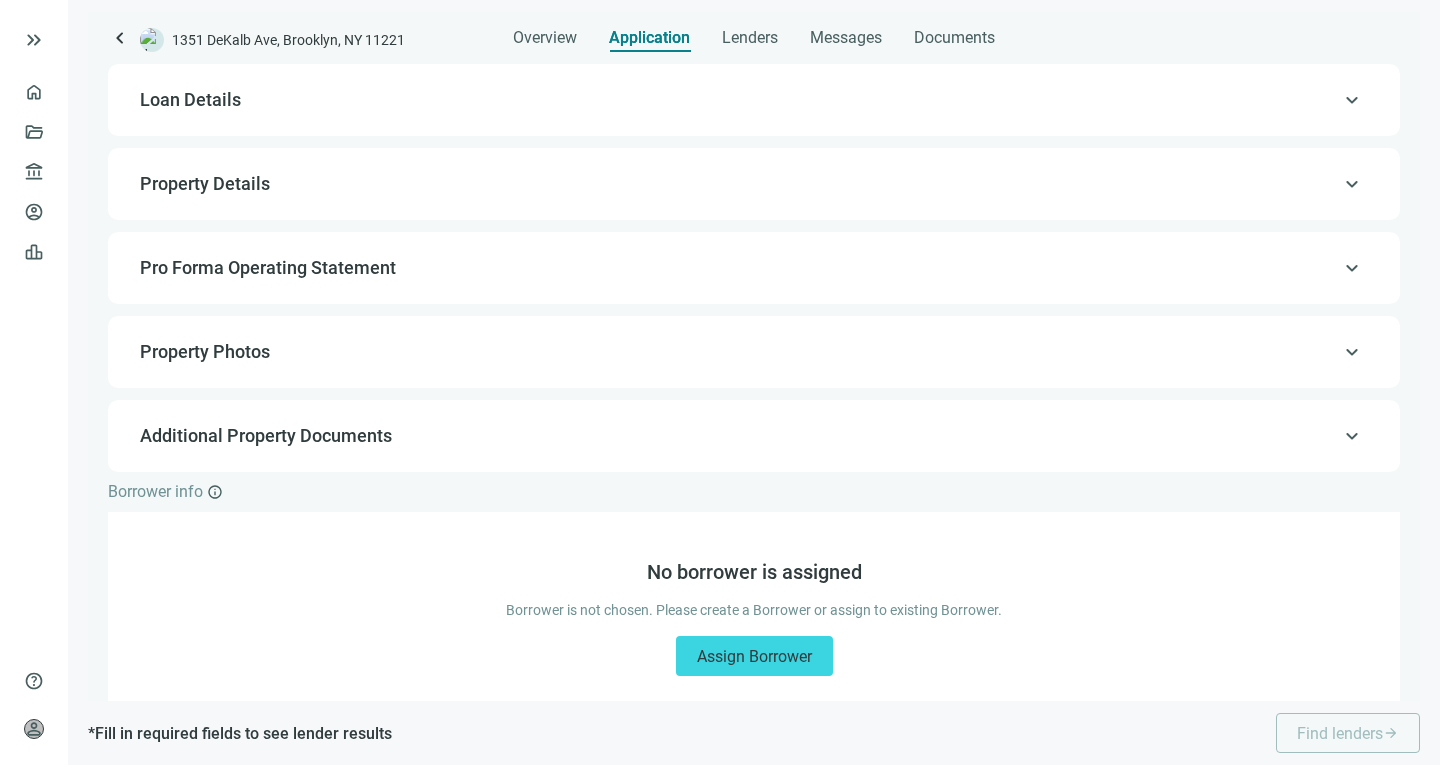 click on "Loan Details" at bounding box center (752, 100) 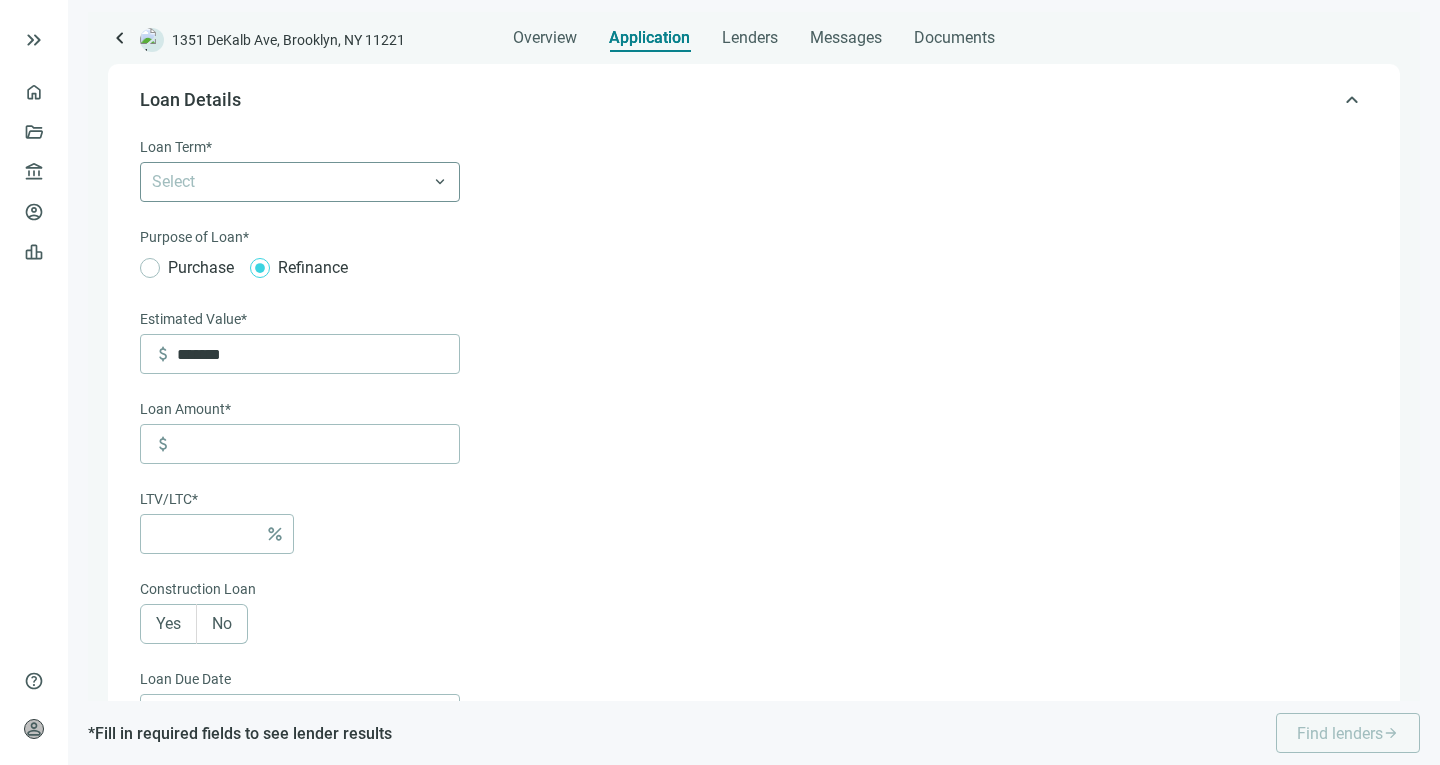 click at bounding box center [290, 182] 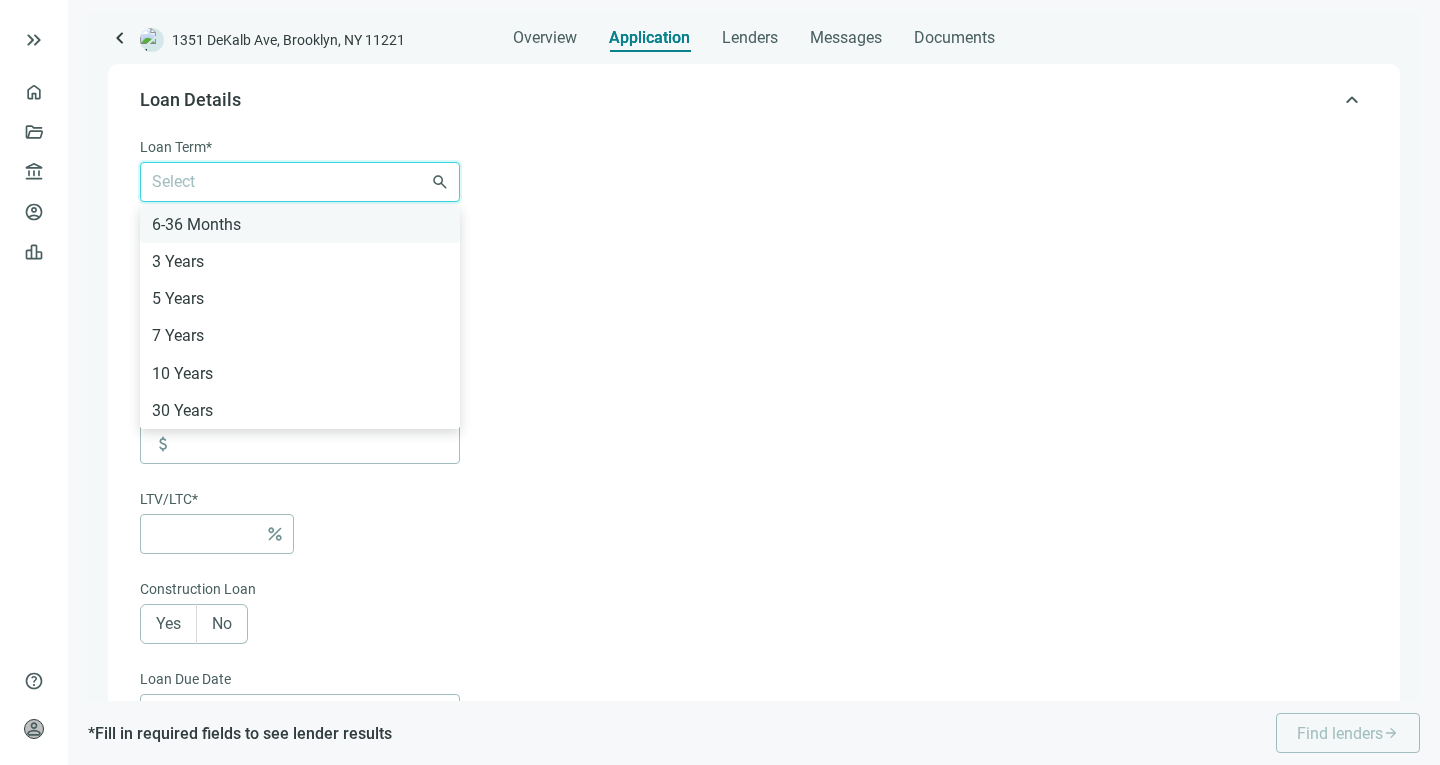 click on "6-36 Months" at bounding box center [300, 224] 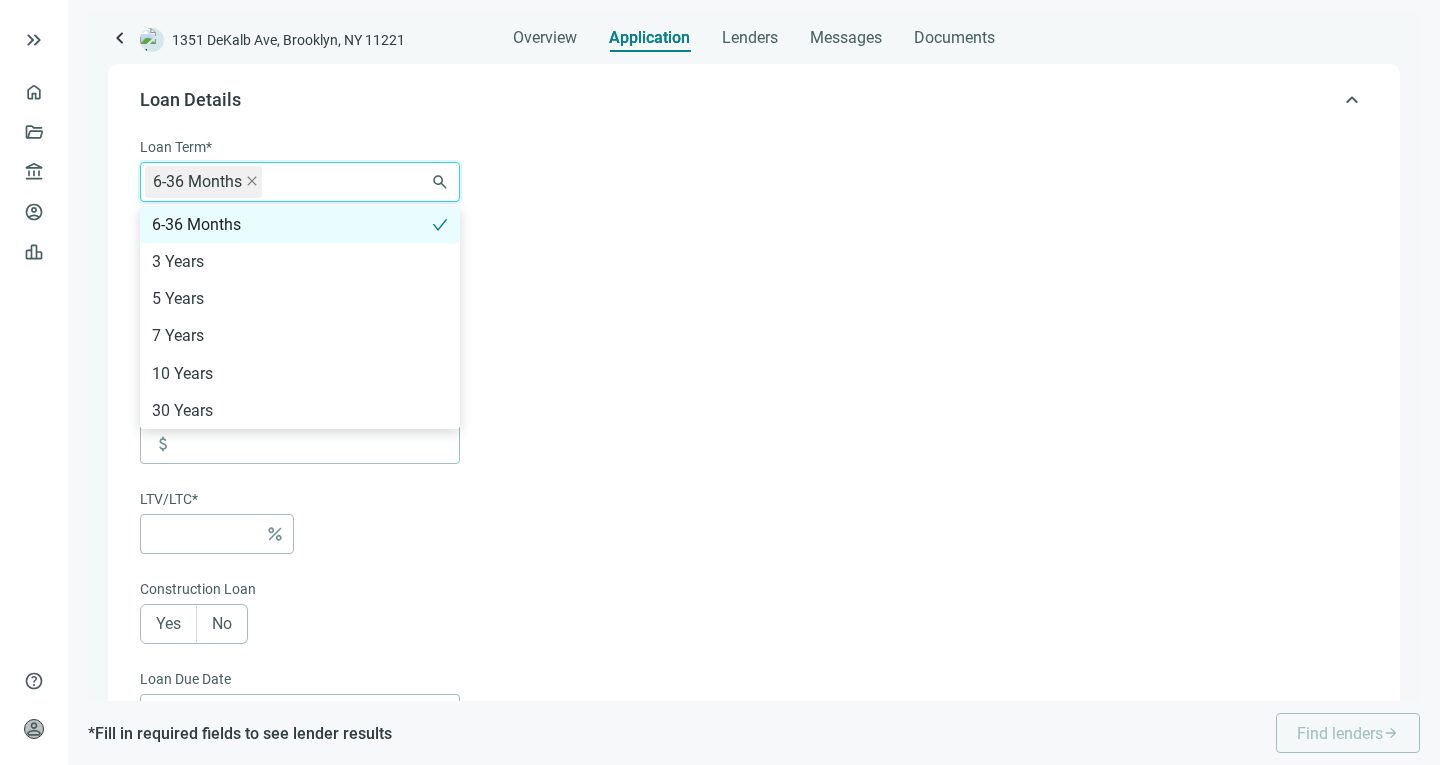 click on "Loan Term* 6-36 Months   6-36 Months 3 Years 5 Years 7 Years 10 Years 30 Years search Purpose of Loan* Purchase Refinance Estimated Value* attach_money ******* Loan Amount* attach_money LTV/LTC* percent Construction Loan Yes No Loan Due Date calendar_today Outstanding Debt attach_money Original Acquisition Price attach_money Acquisition Date calendar_today Completed Capex/Rehabbed? Yes No Exit Strategy Select keyboard_arrow_down Personal Recourse Select keyboard_arrow_down Desired PPP Years Select keyboard_arrow_down Desired PPP Type Select keyboard_arrow_down Interest-Only Yes No Both Cancel Save" at bounding box center [752, 868] 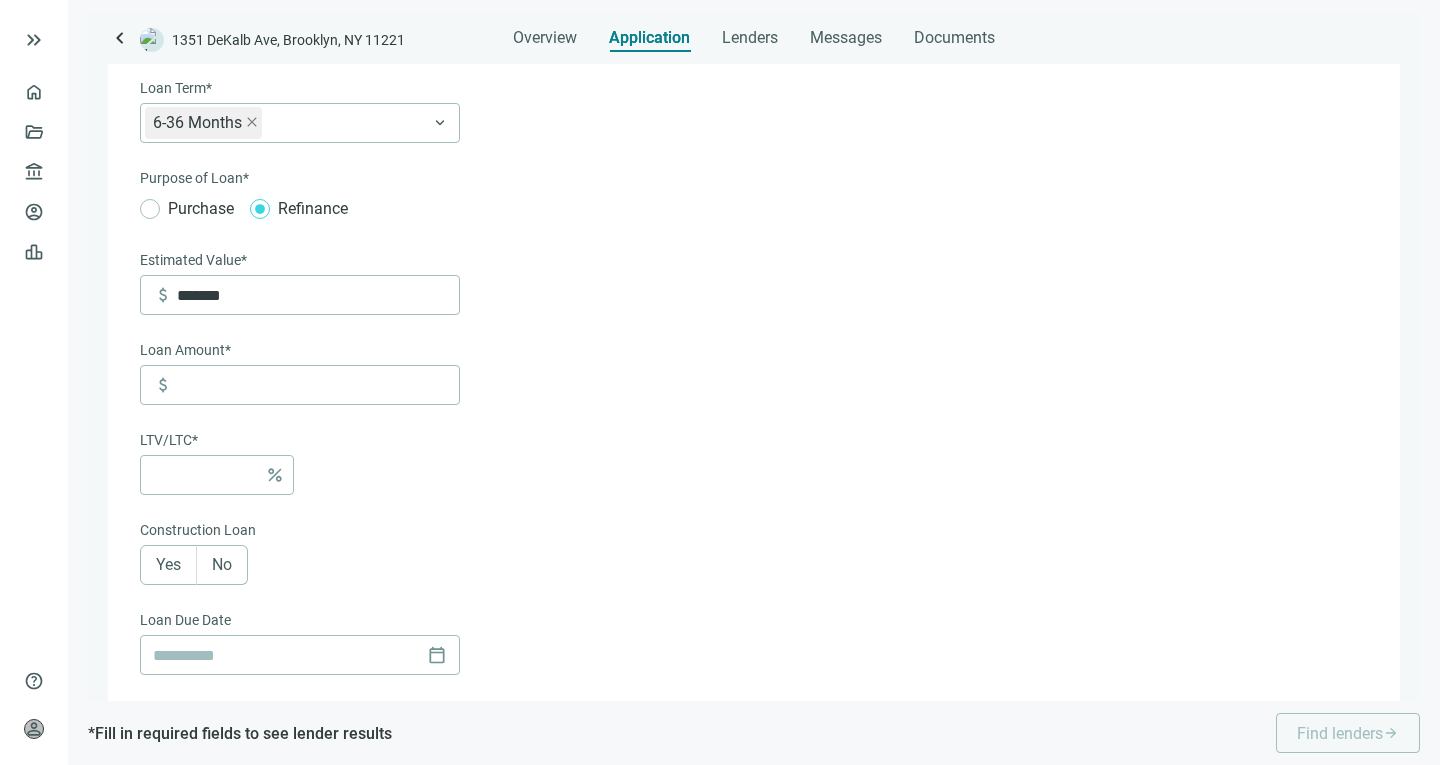 scroll, scrollTop: 190, scrollLeft: 0, axis: vertical 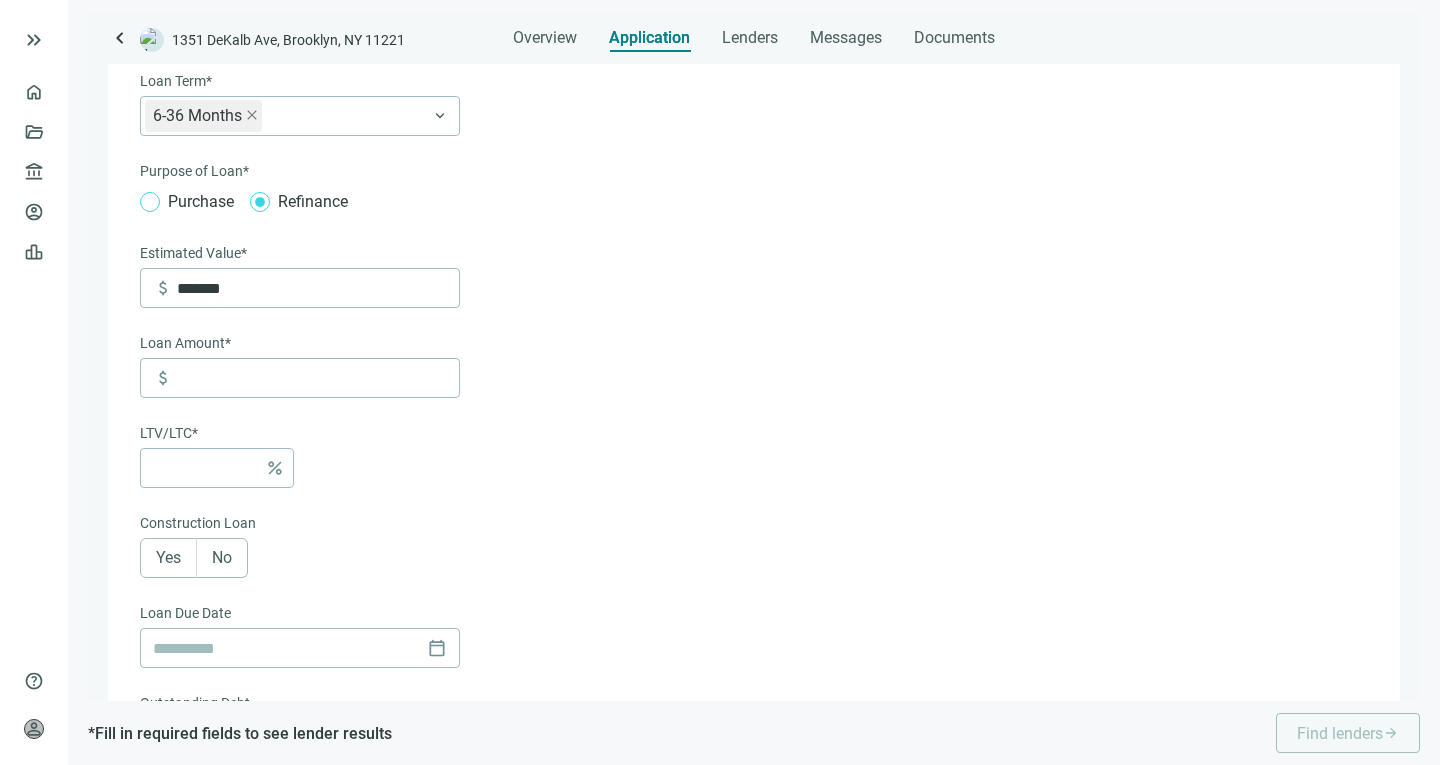 click on "Purchase" at bounding box center (201, 201) 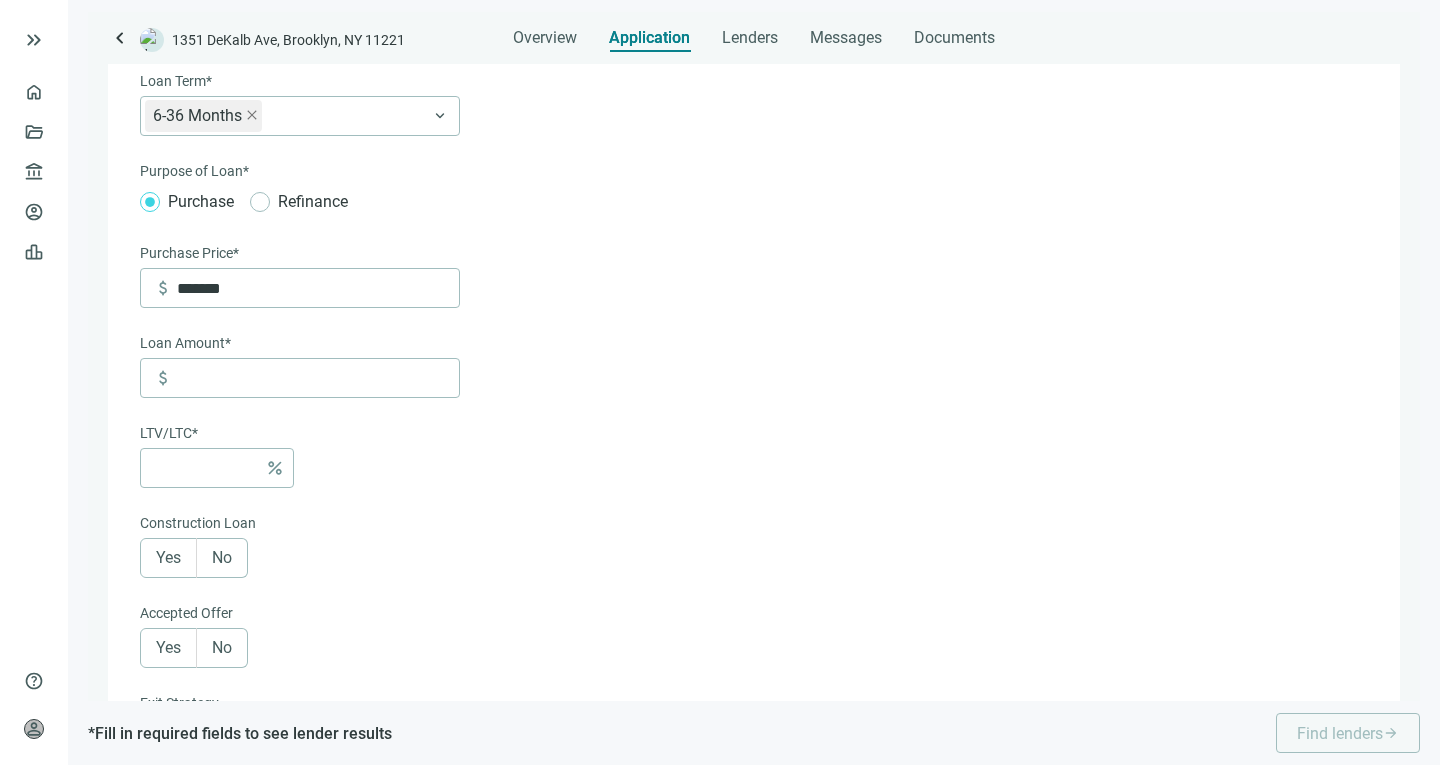 scroll, scrollTop: 236, scrollLeft: 0, axis: vertical 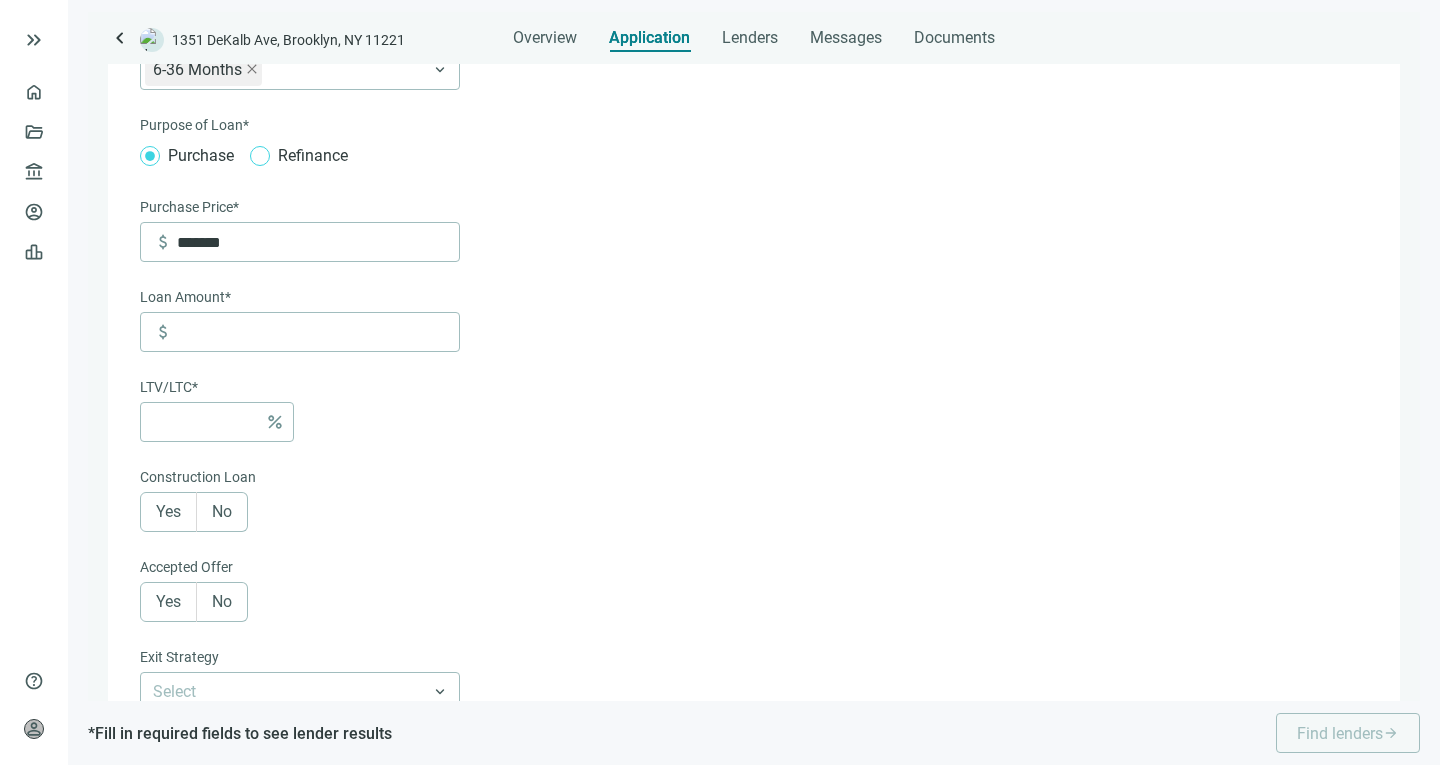 click on "Refinance" at bounding box center (313, 155) 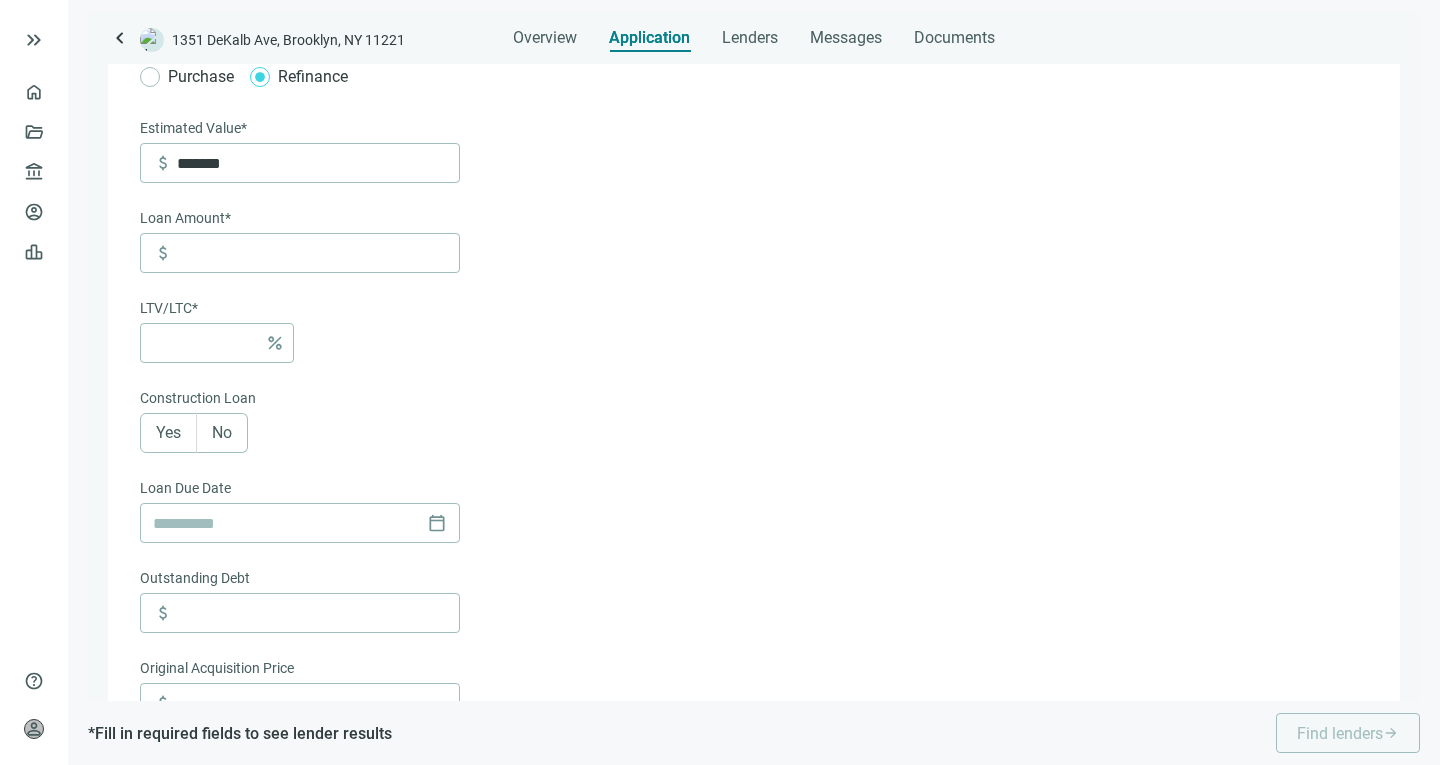 scroll, scrollTop: 314, scrollLeft: 0, axis: vertical 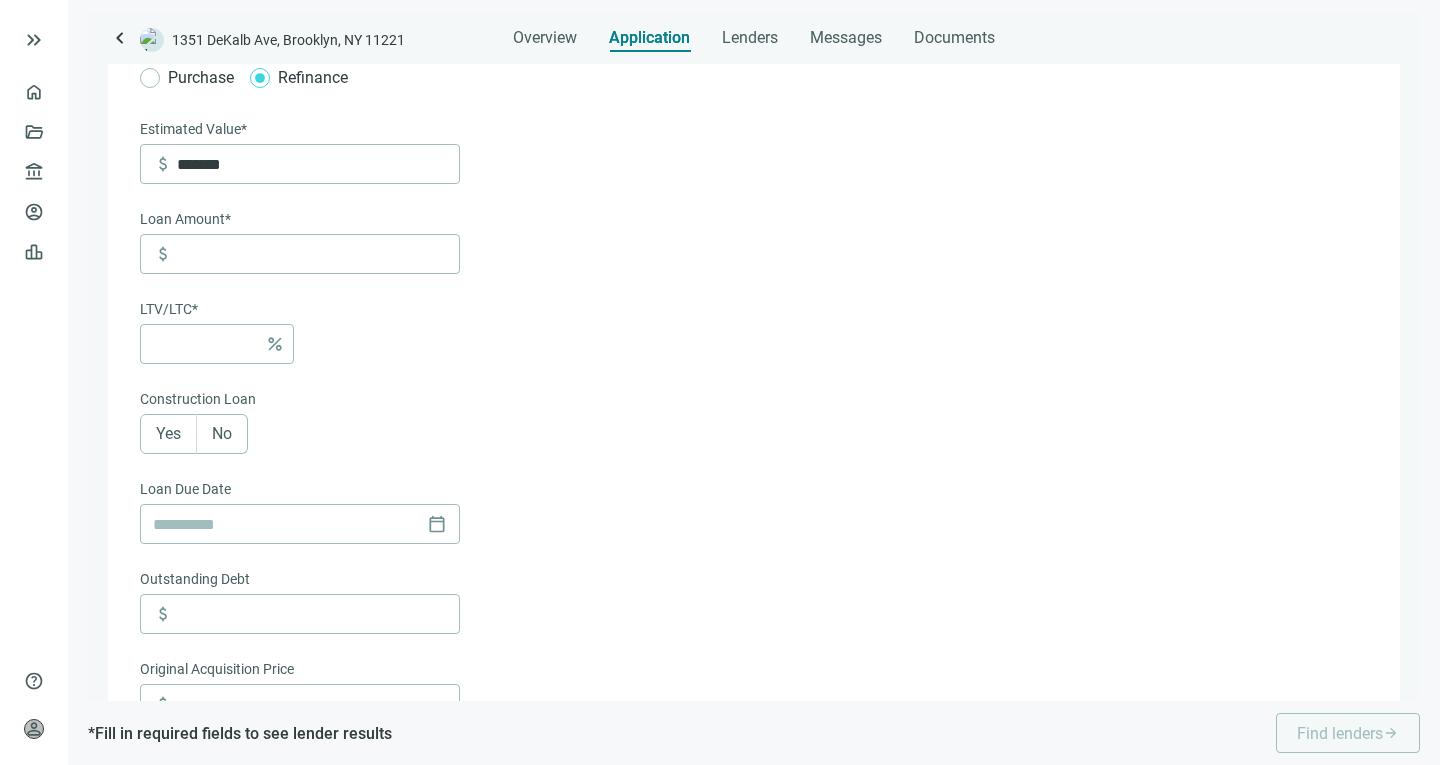 click on "Yes" at bounding box center [168, 433] 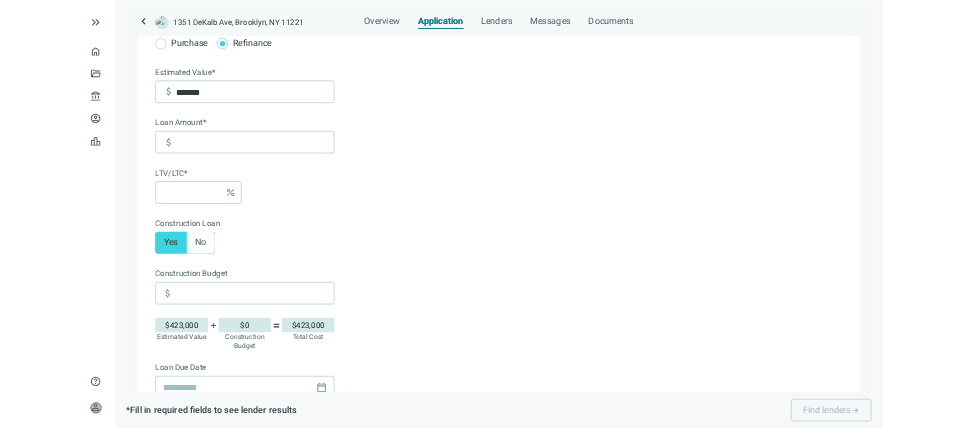 scroll, scrollTop: 347, scrollLeft: 0, axis: vertical 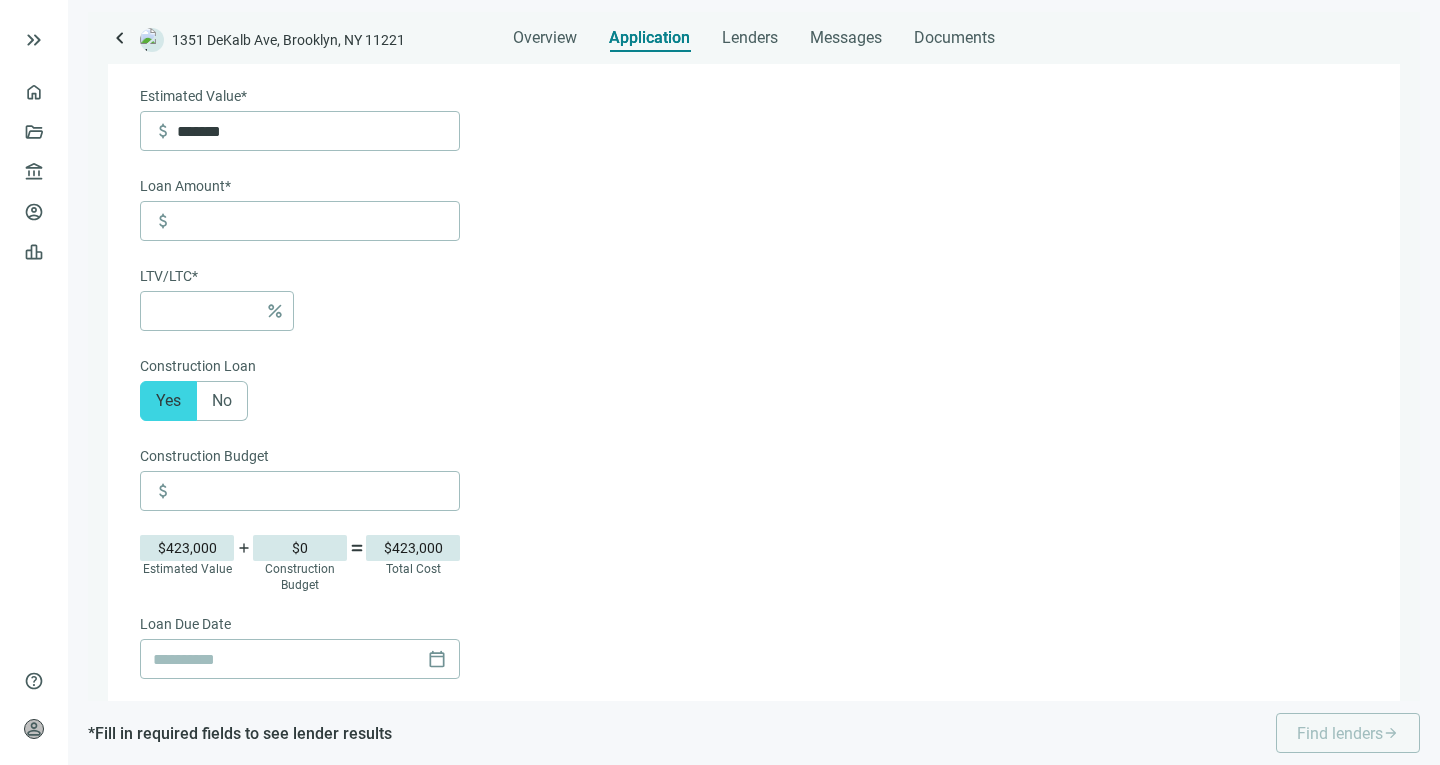 click on "Construction Budget" at bounding box center (752, 458) 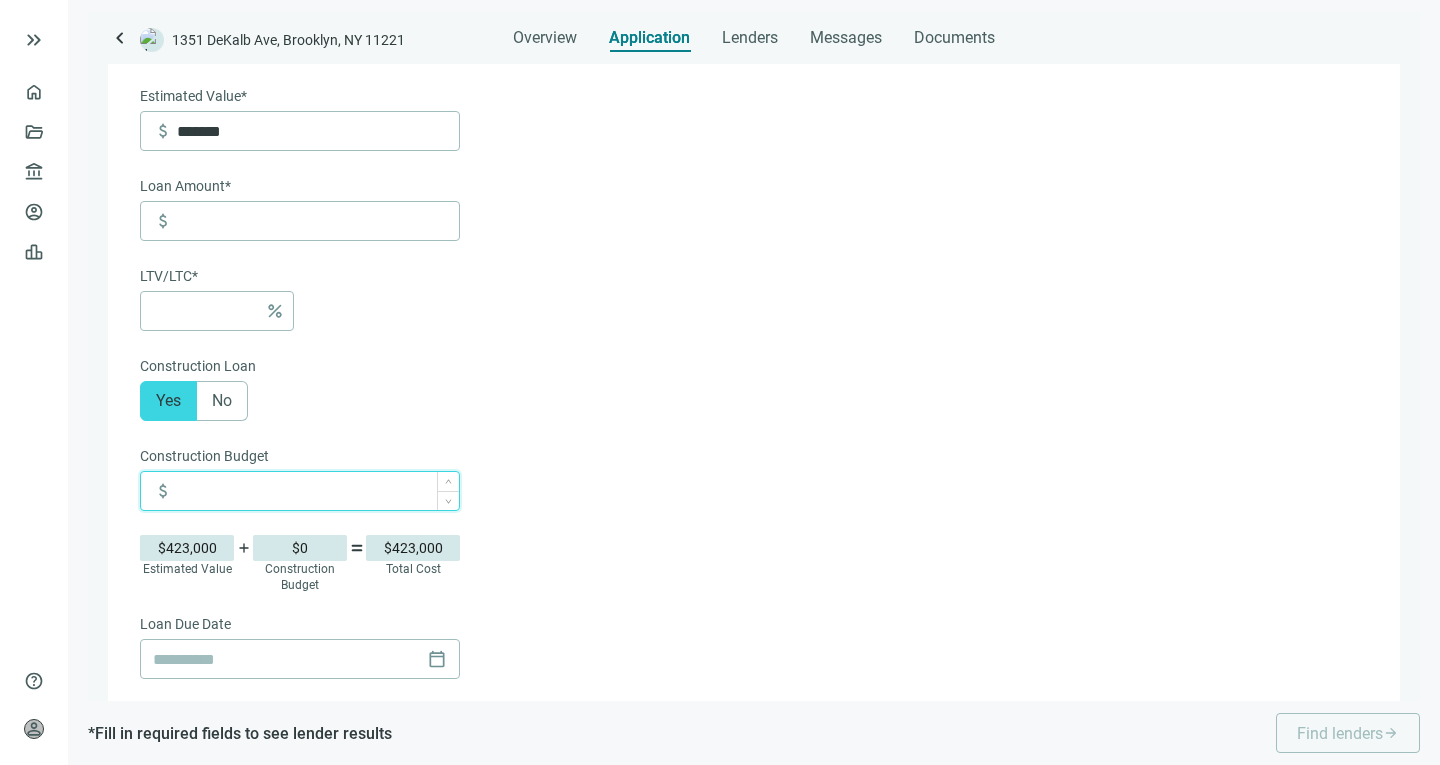 click at bounding box center (318, 491) 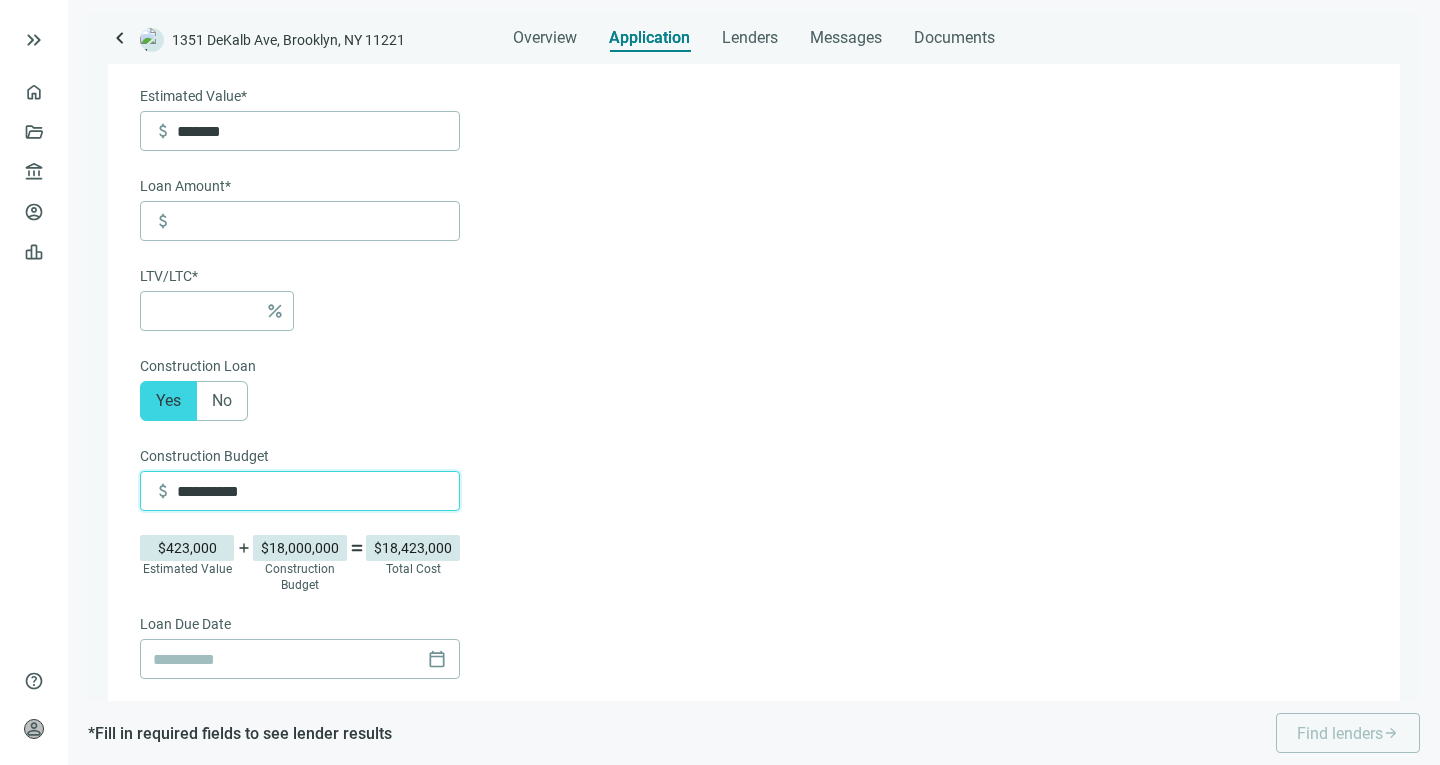 type on "**********" 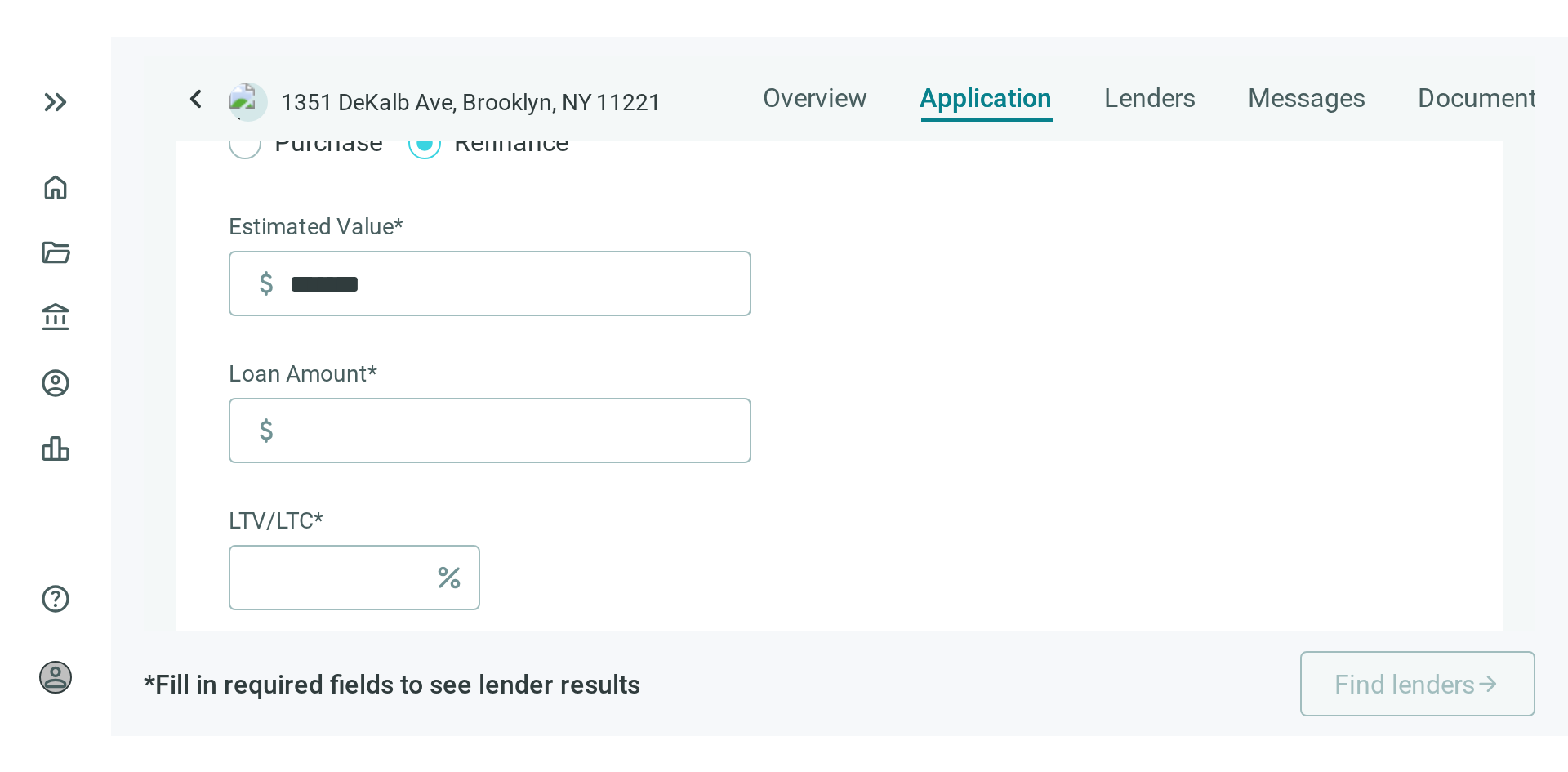 scroll, scrollTop: 283, scrollLeft: 0, axis: vertical 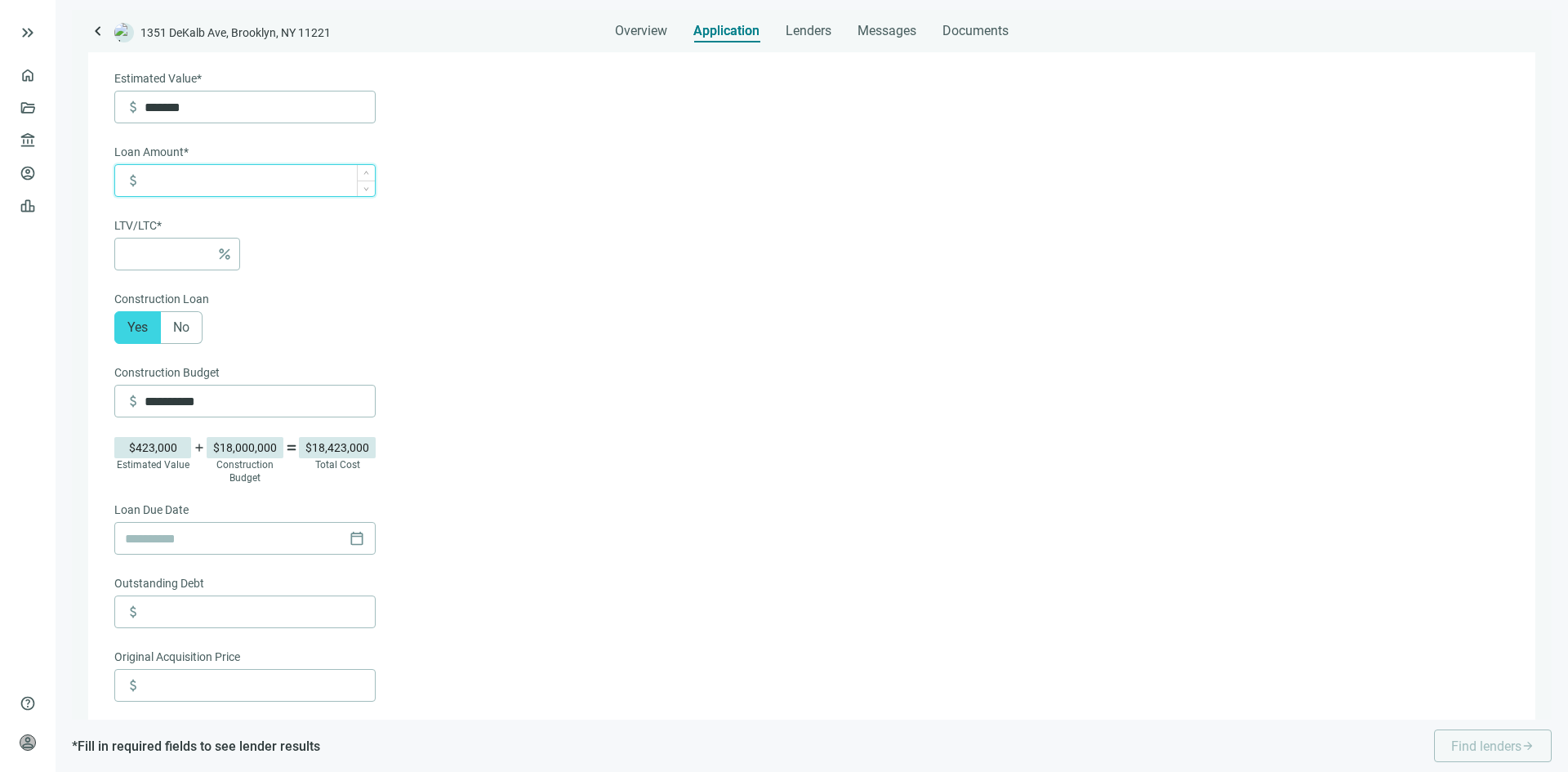 click at bounding box center [260, 181] 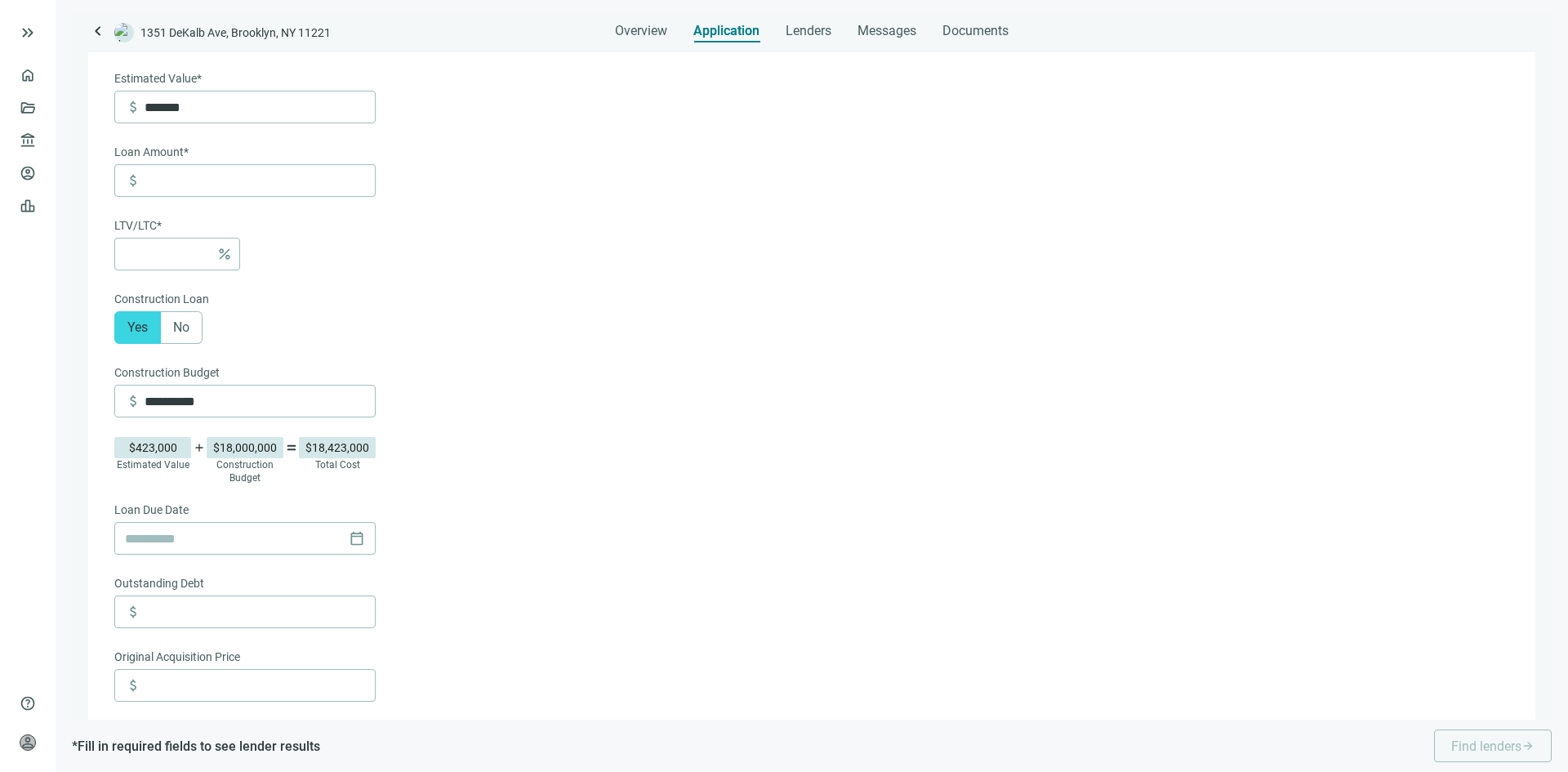 click on "$423,000 Estimated Value add $18,000,000 Construction Budget equal $18,423,000 Total Cost" at bounding box center (810, 461) 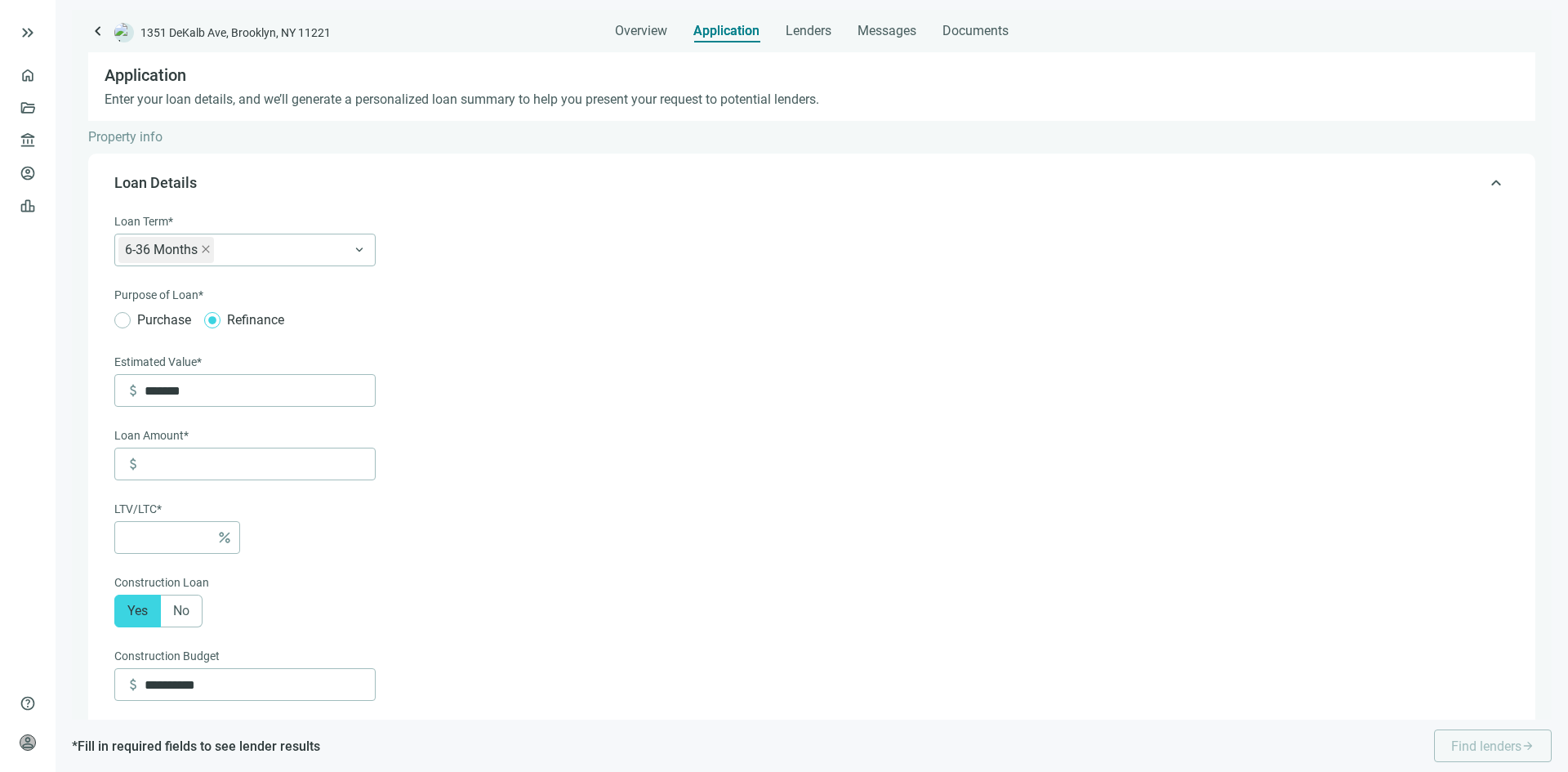 click on "Estimated Value*" at bounding box center (245, 364) 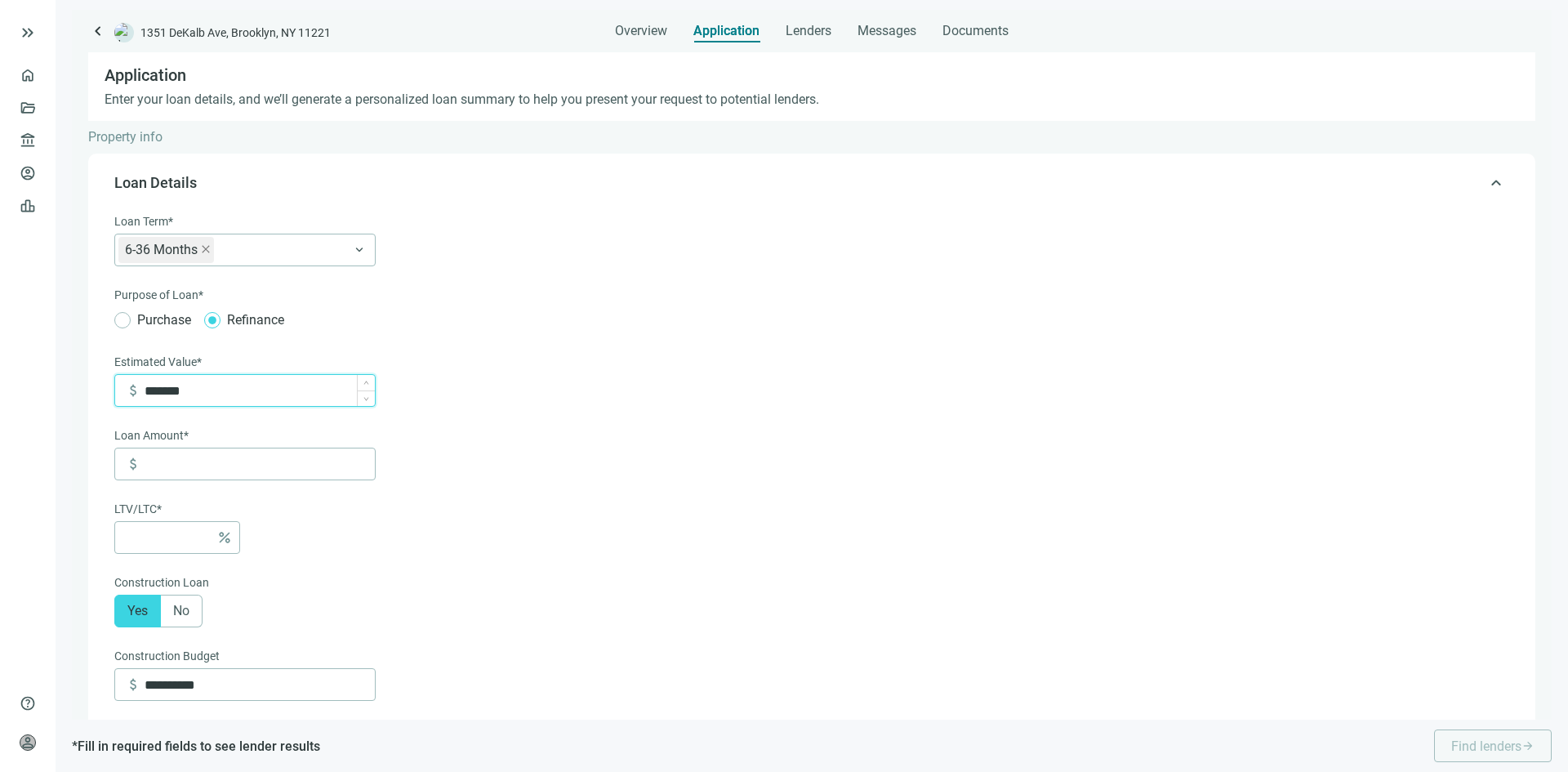 click on "*******" at bounding box center [260, 390] 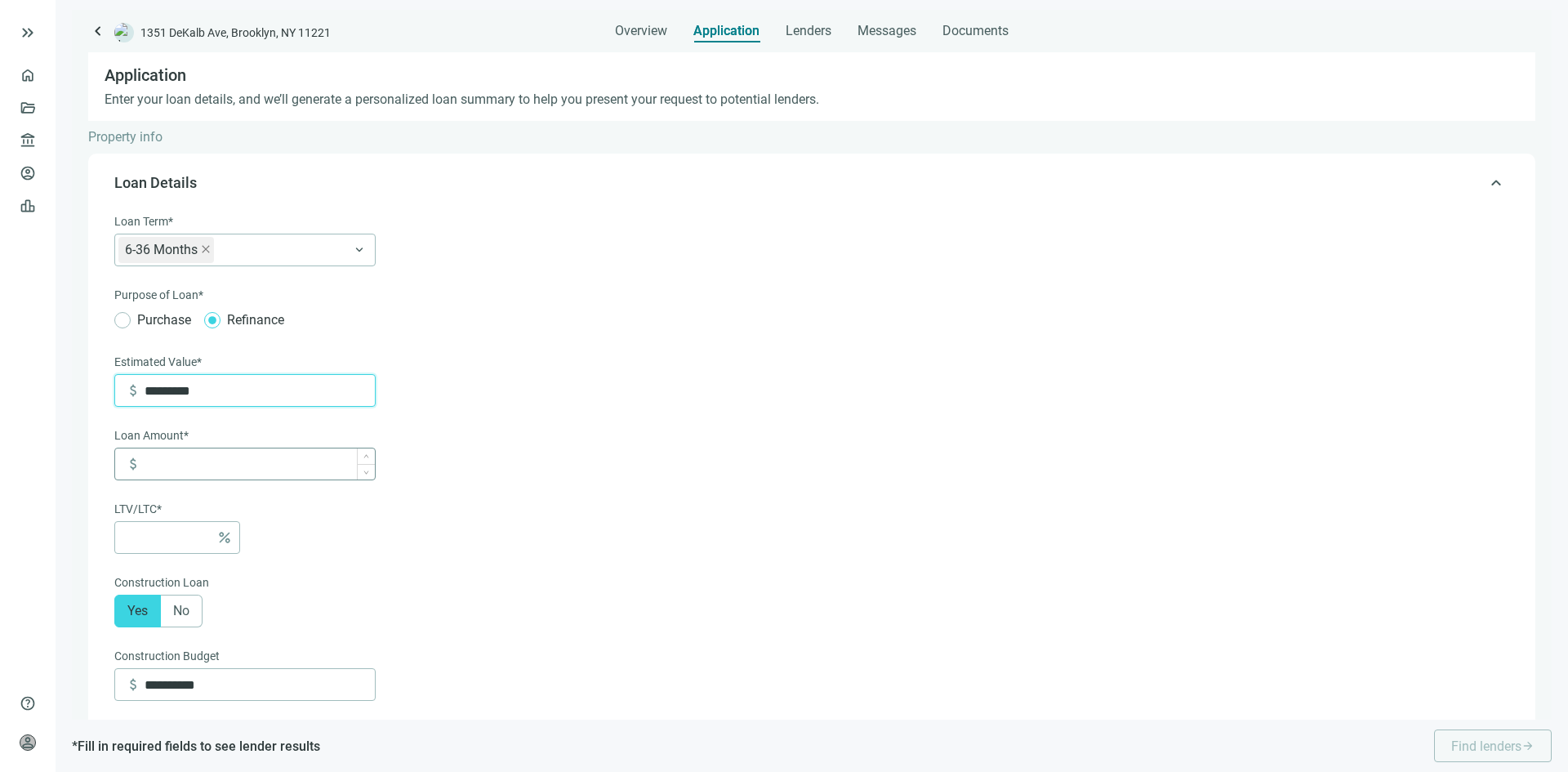 type on "*********" 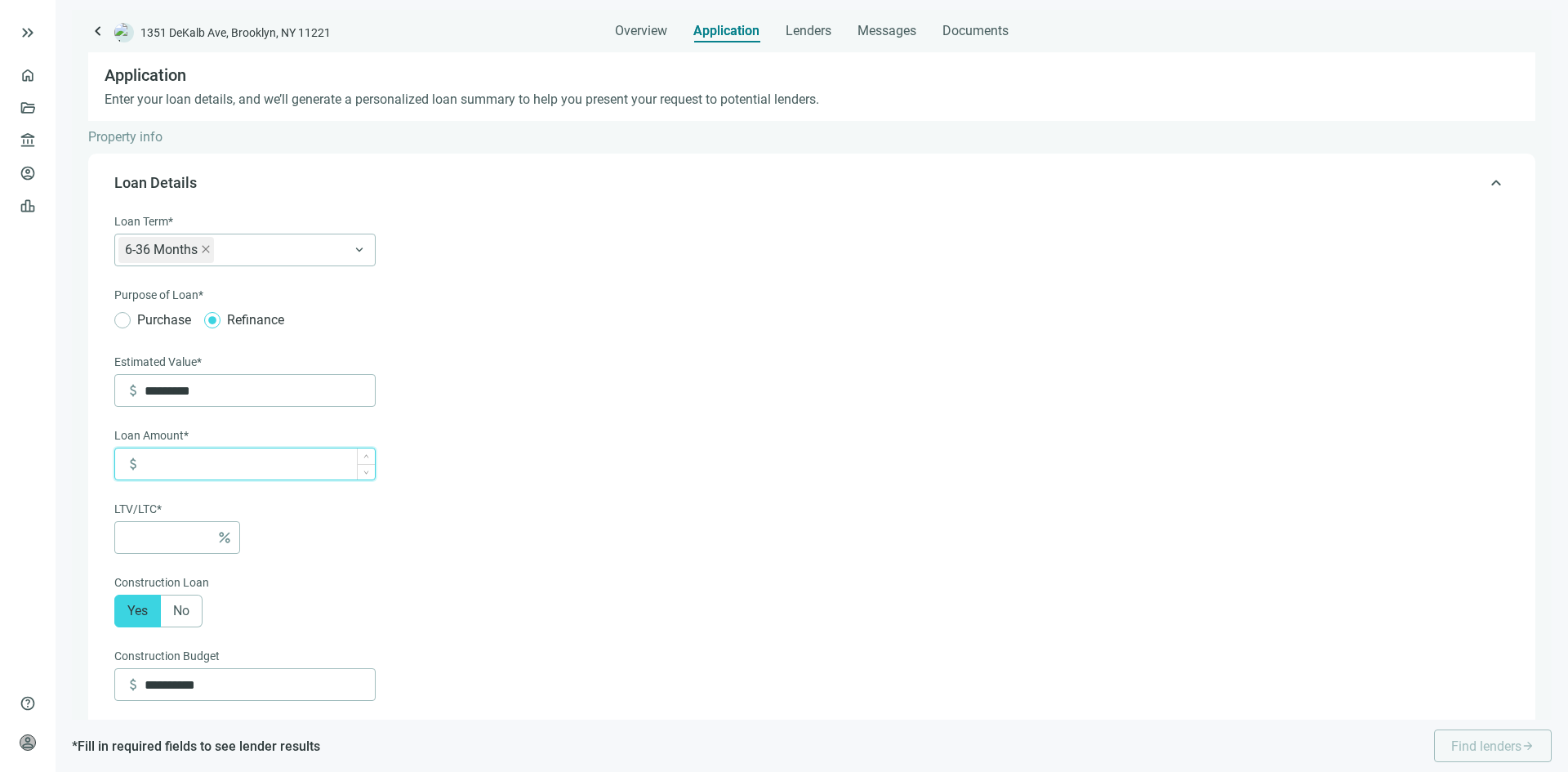 click at bounding box center (260, 464) 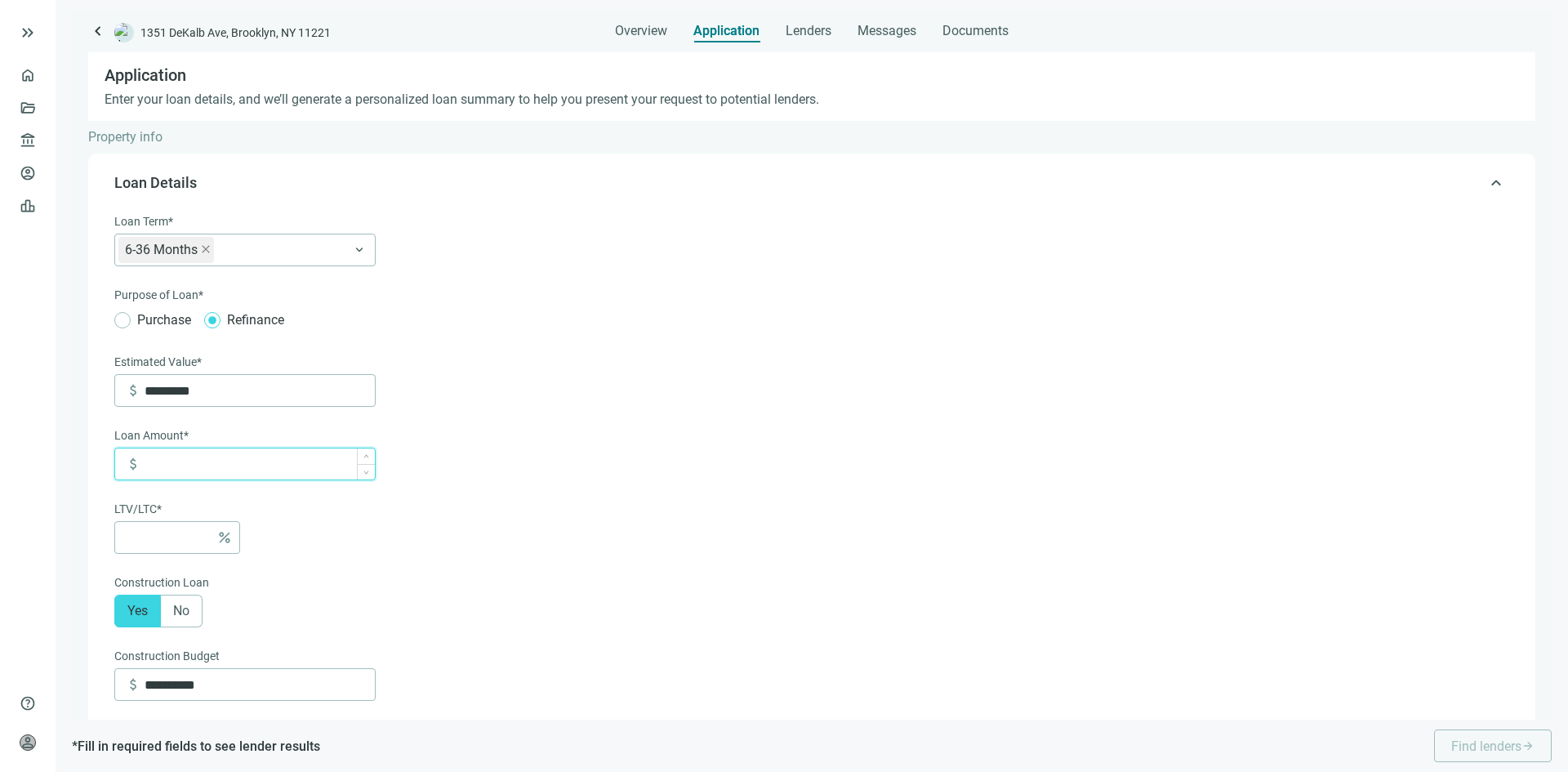type on "*" 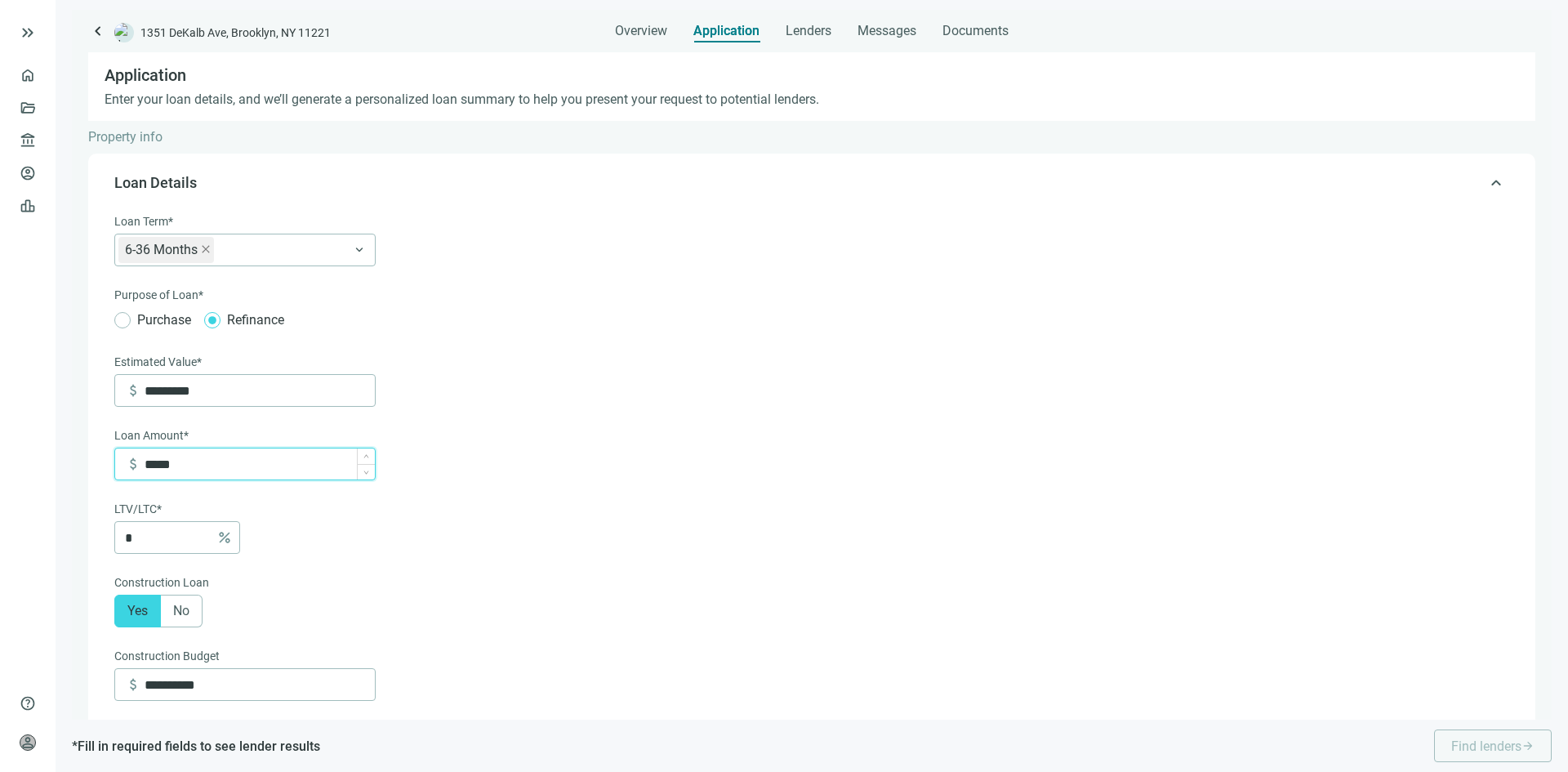 type on "******" 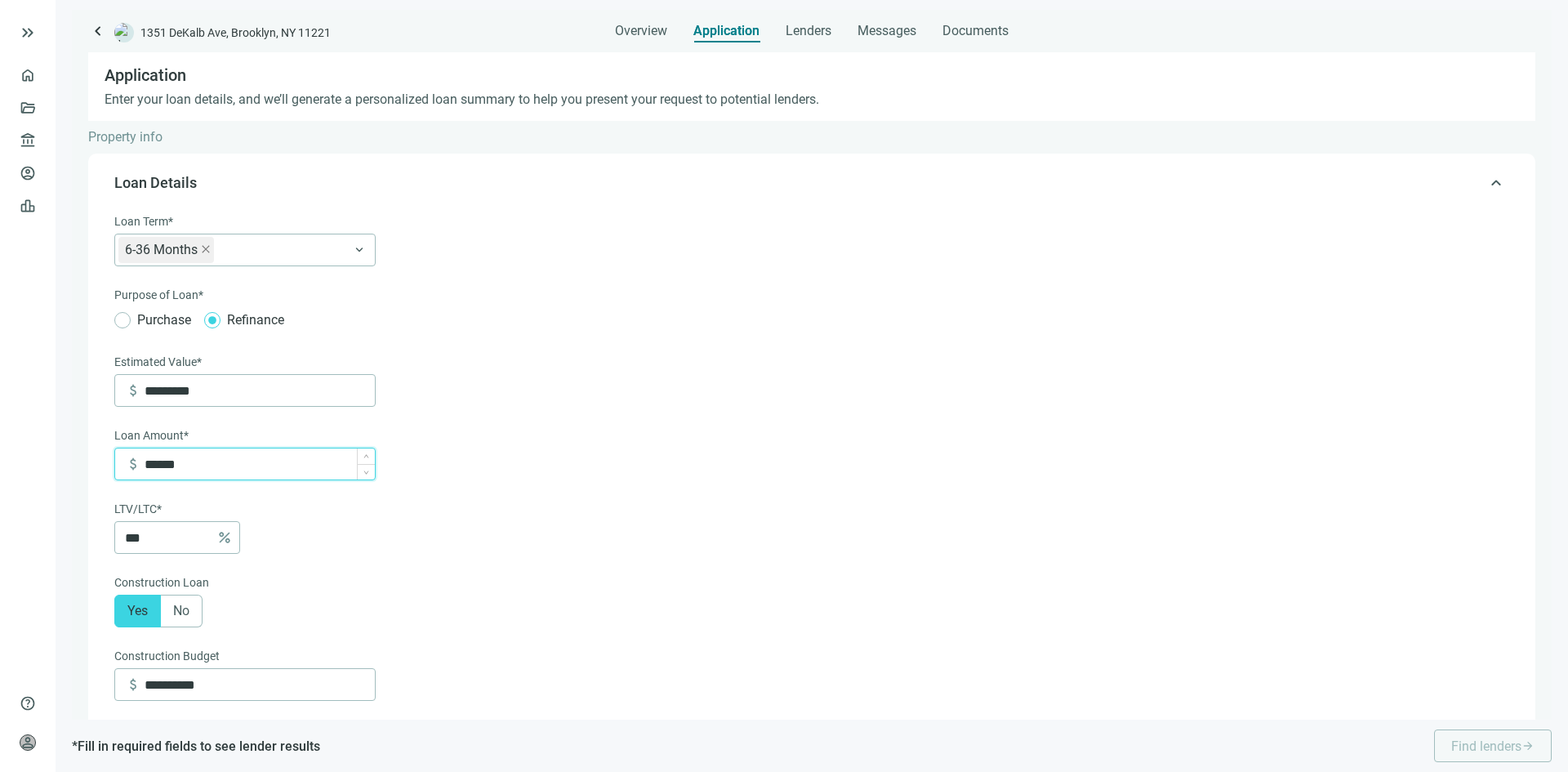 type on "*******" 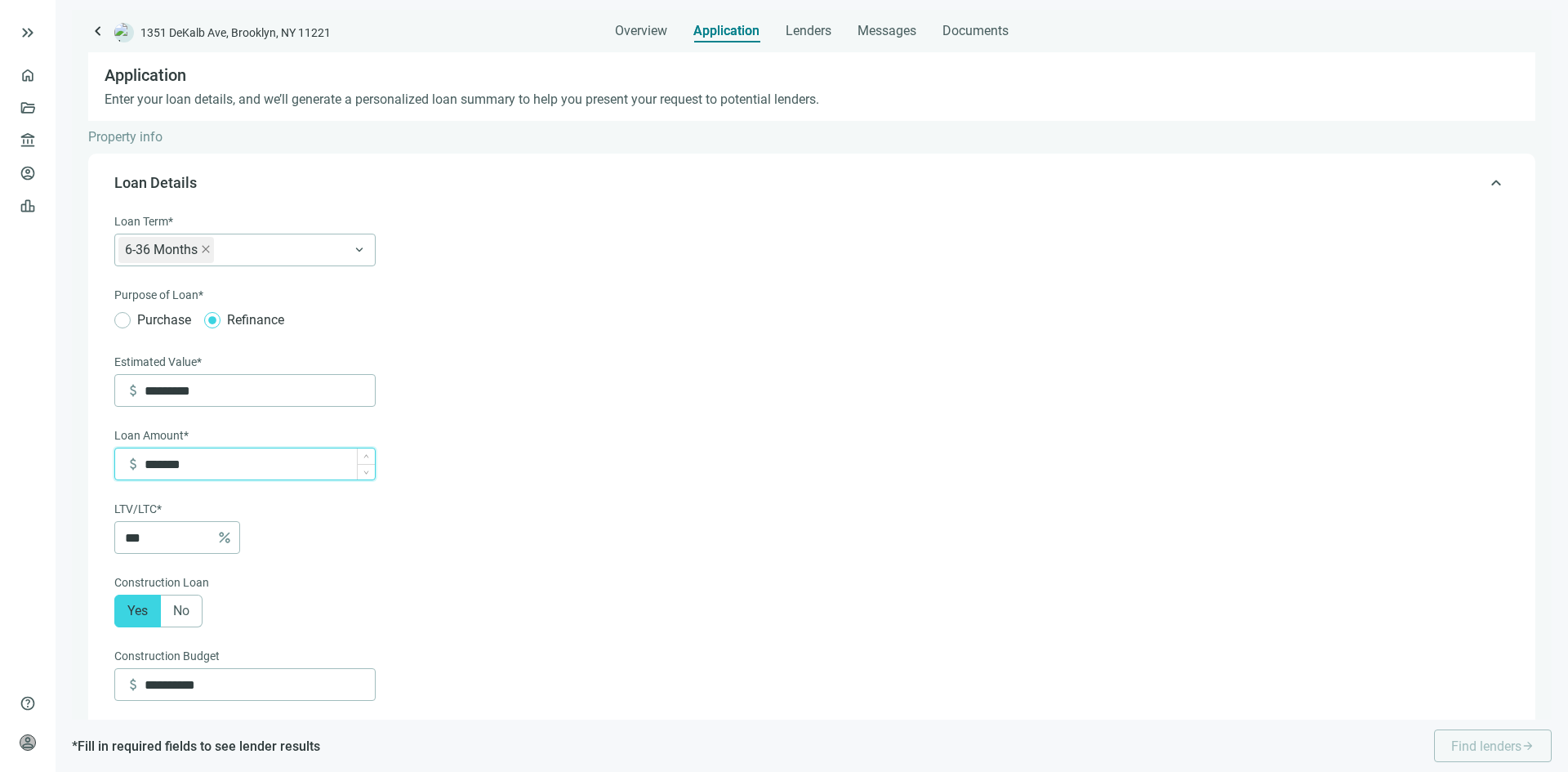 type on "******" 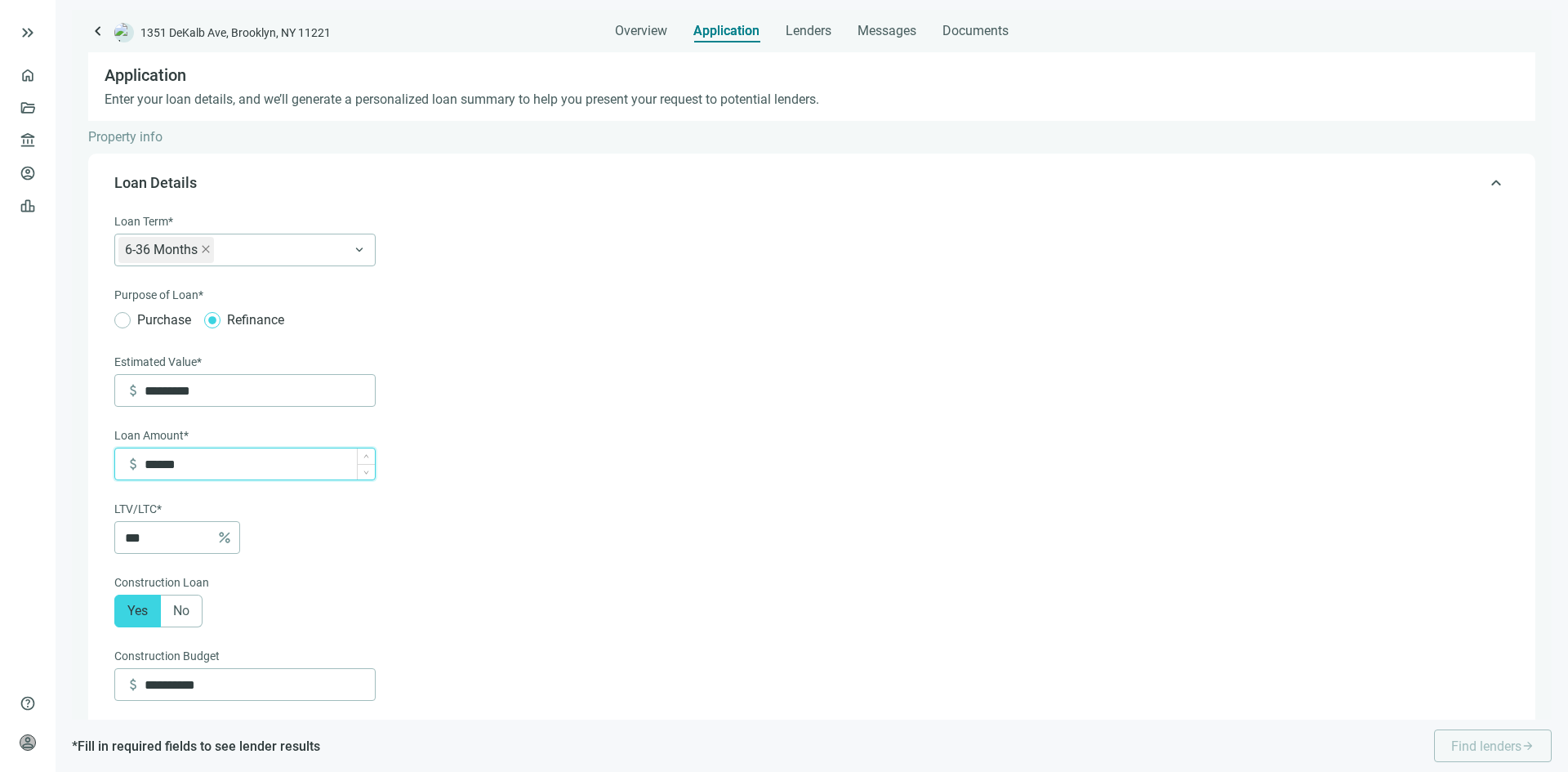 type on "*****" 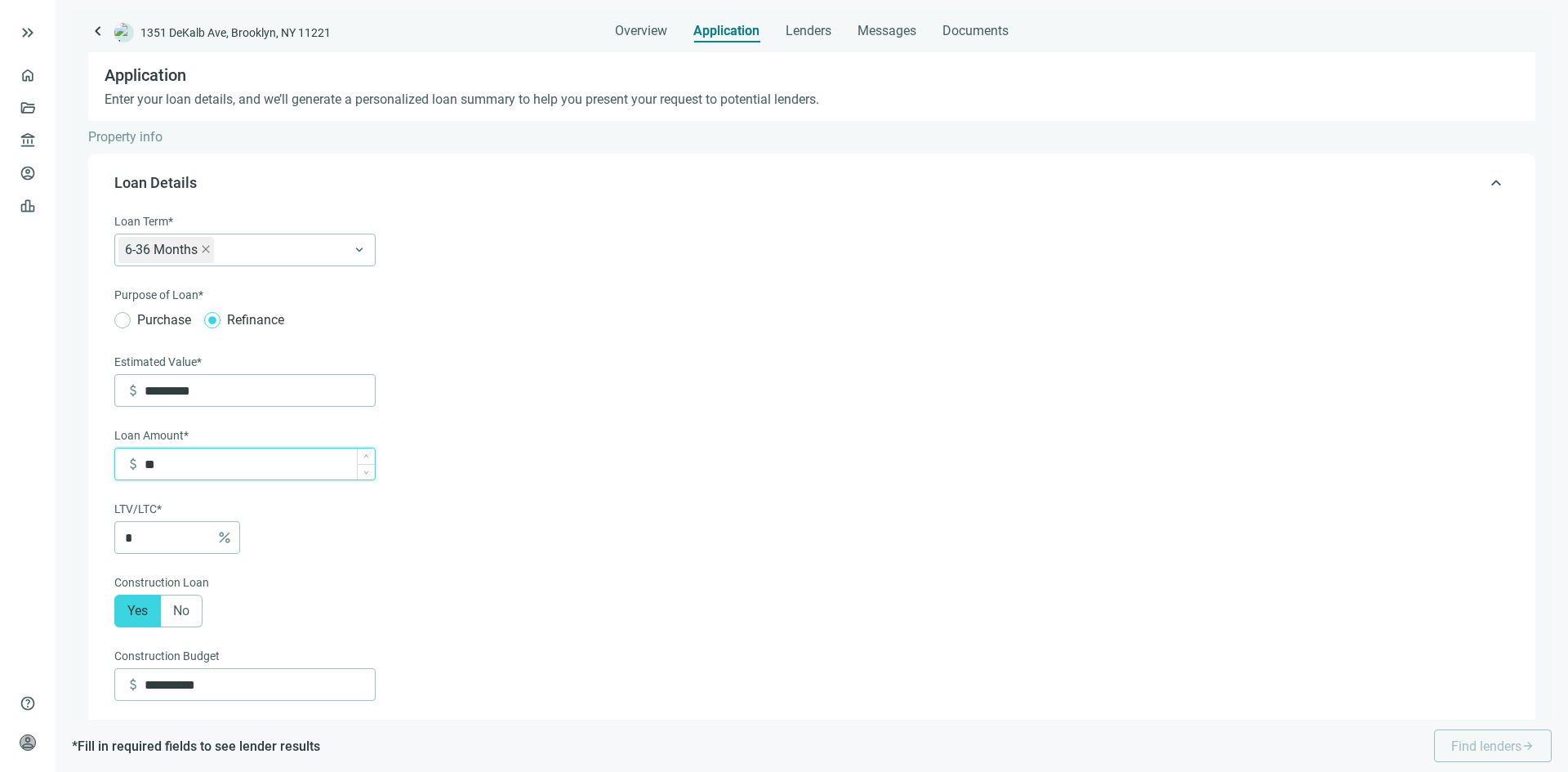 type on "*" 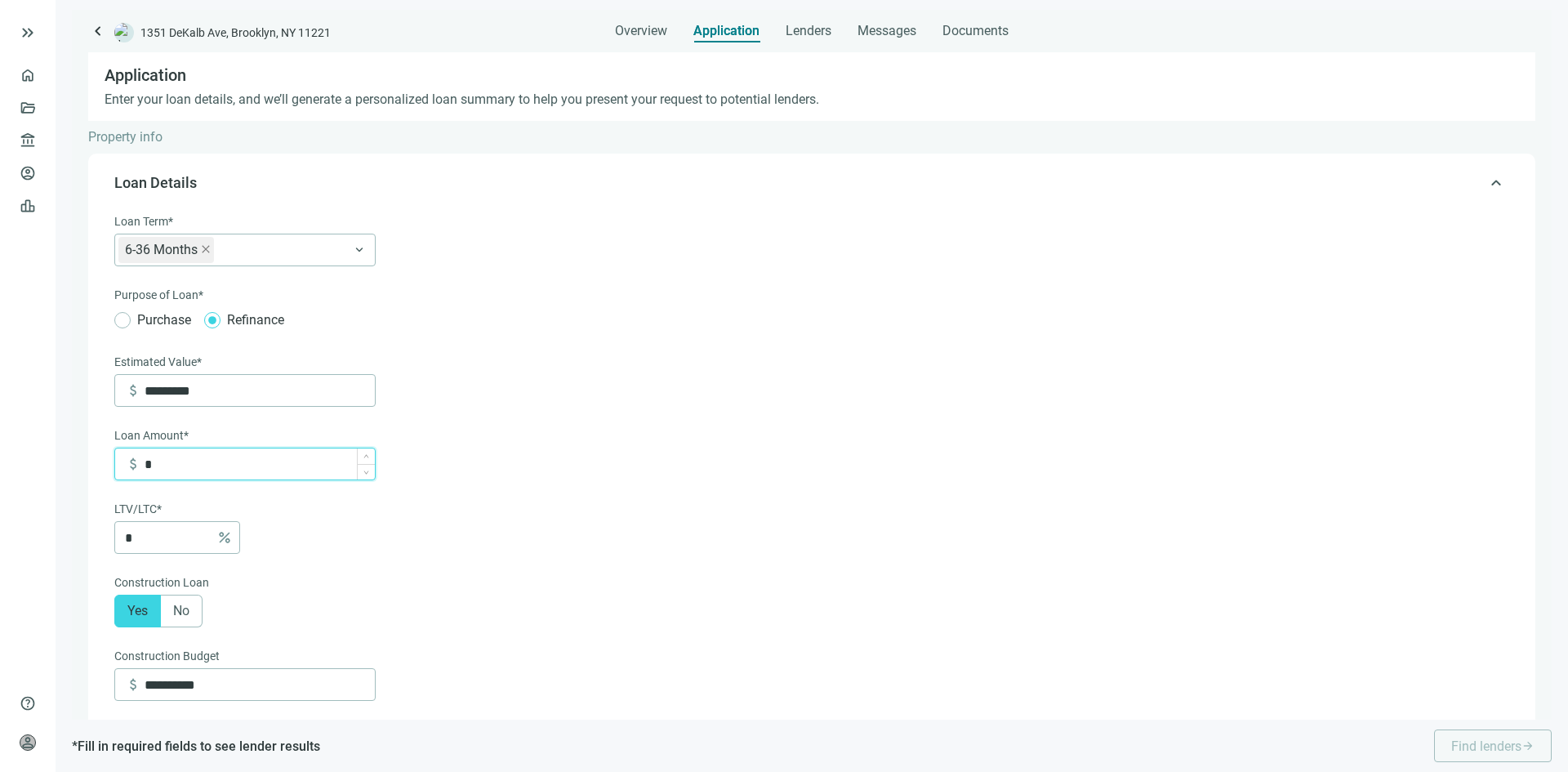 type 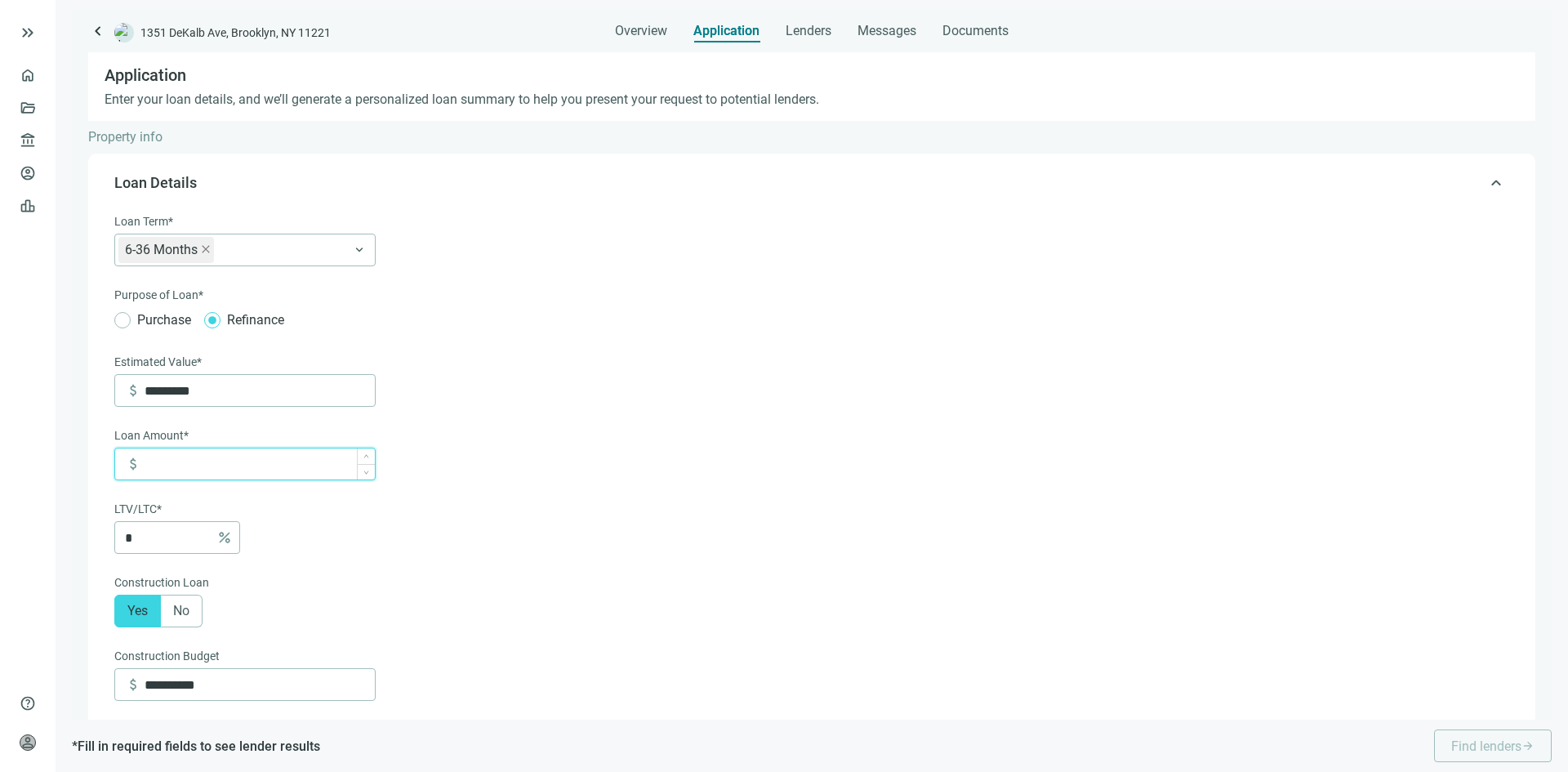 type 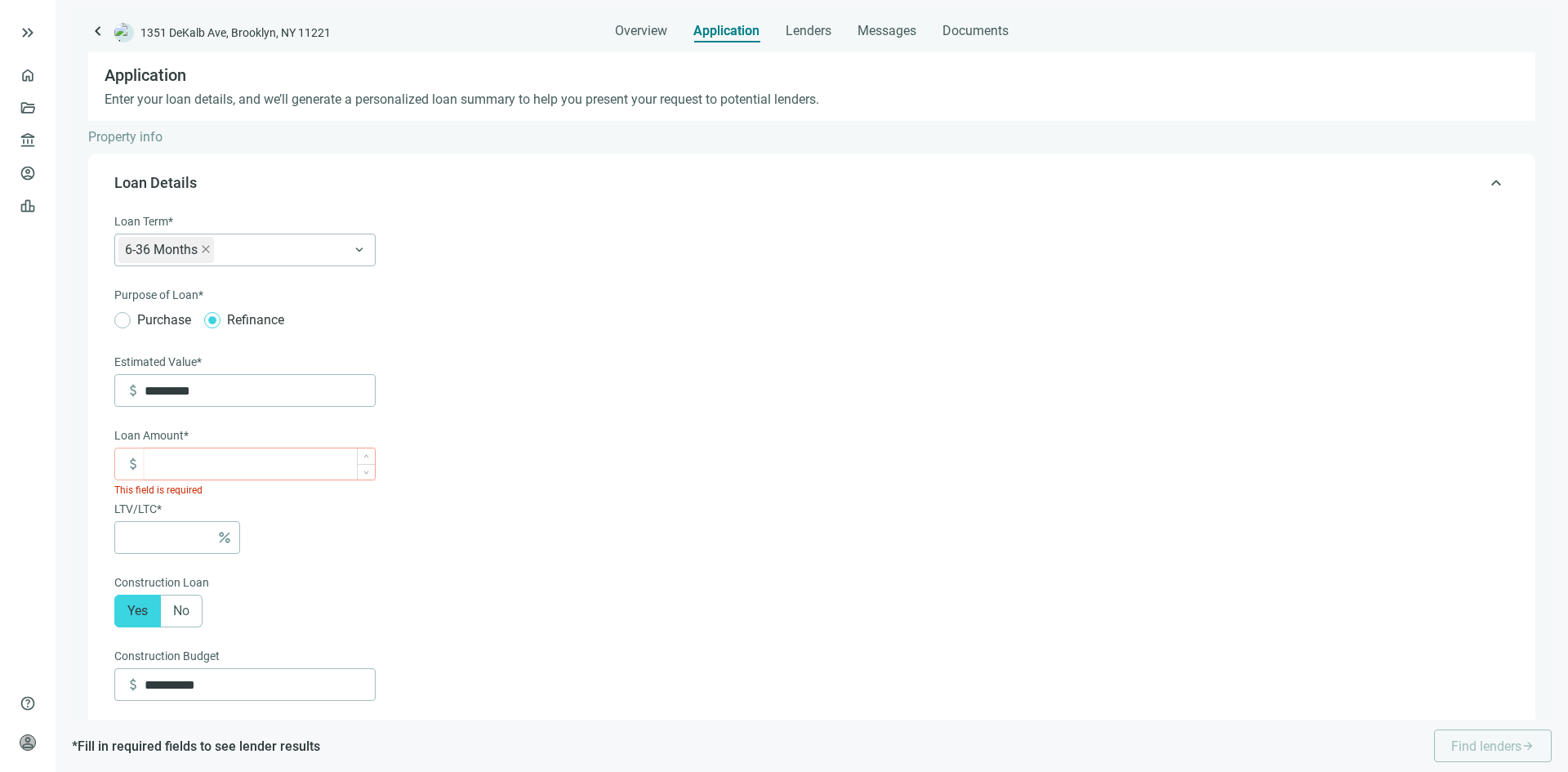 type on "*" 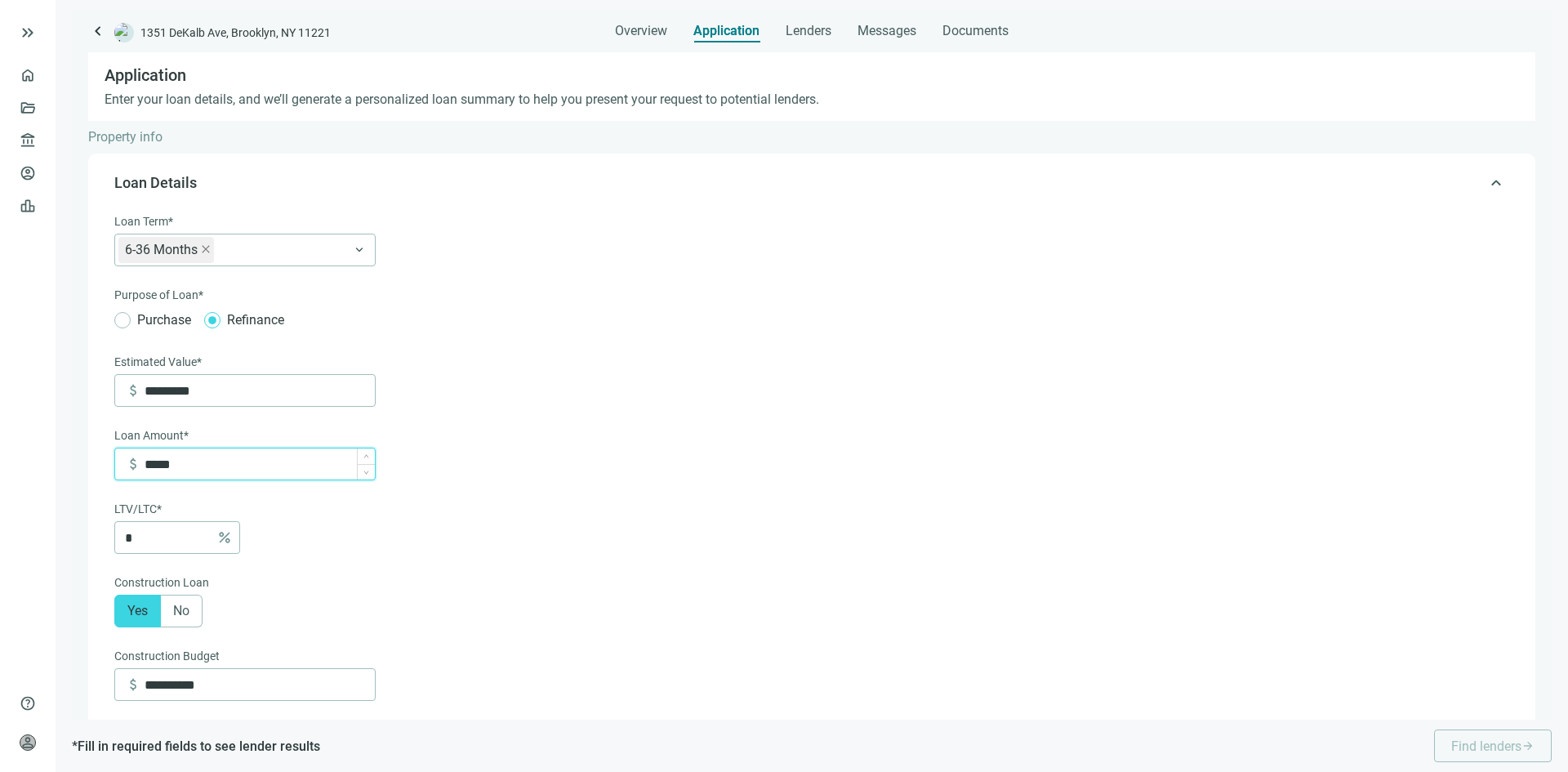 type on "******" 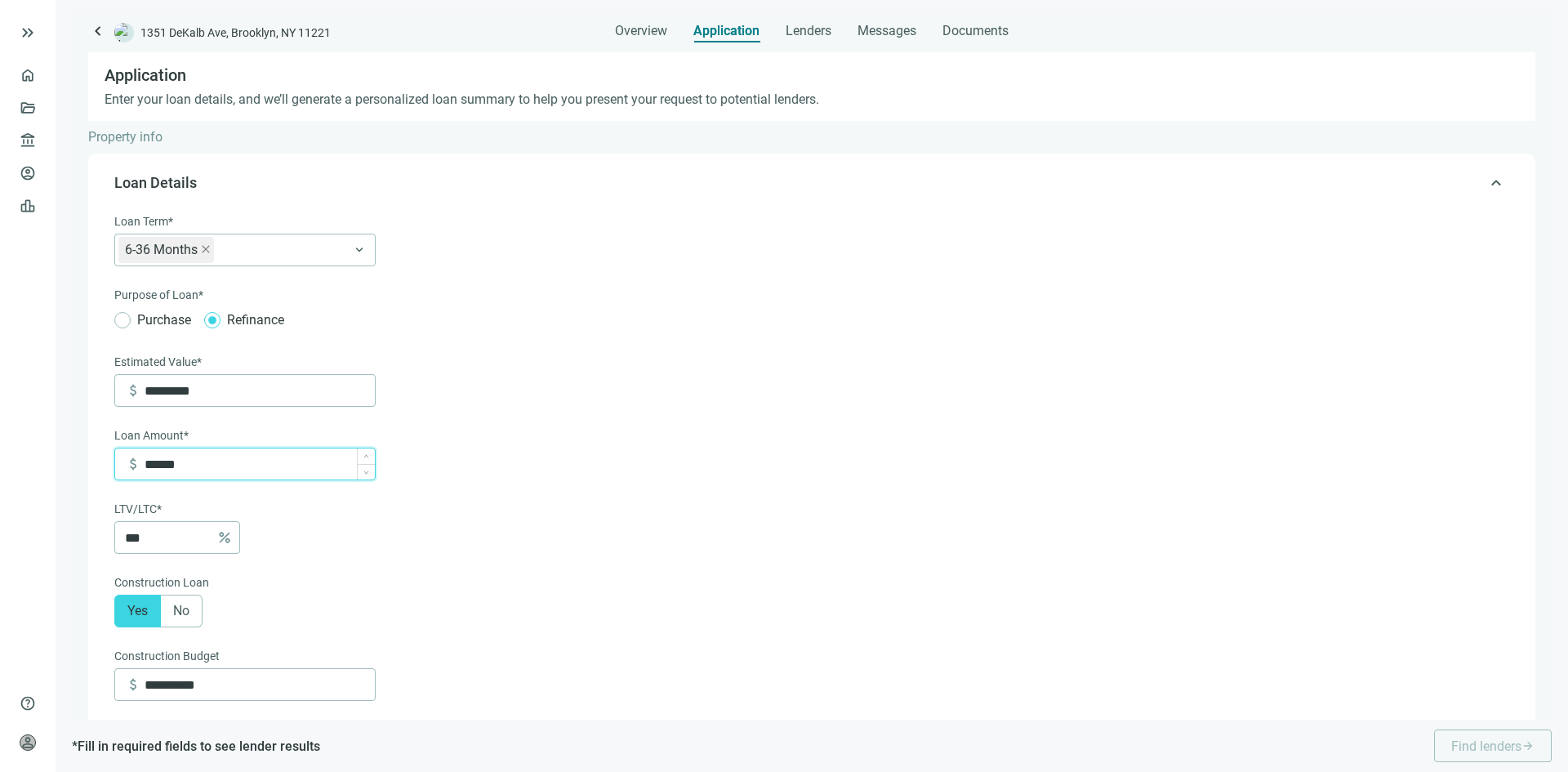 type on "*******" 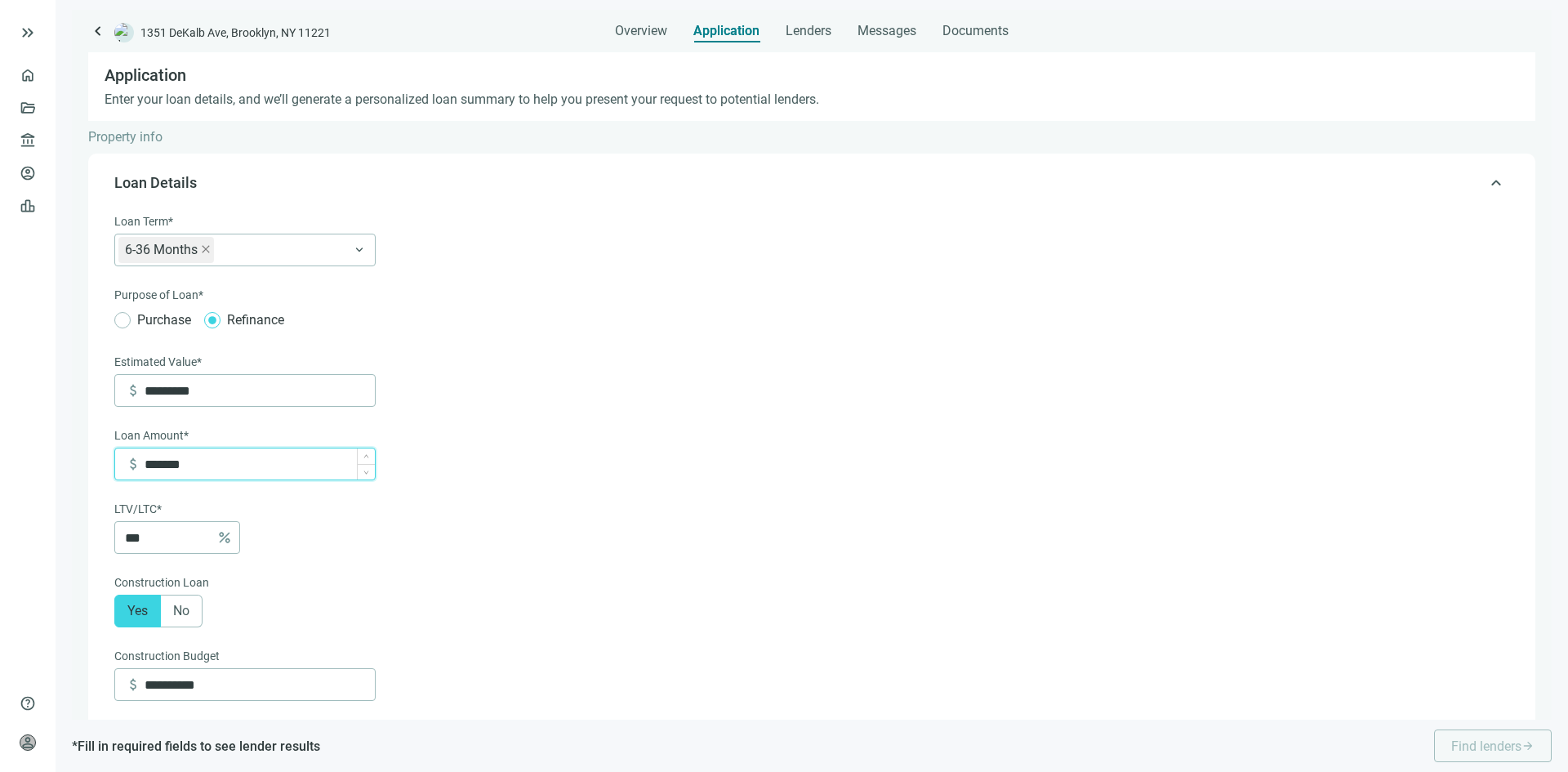 type on "***" 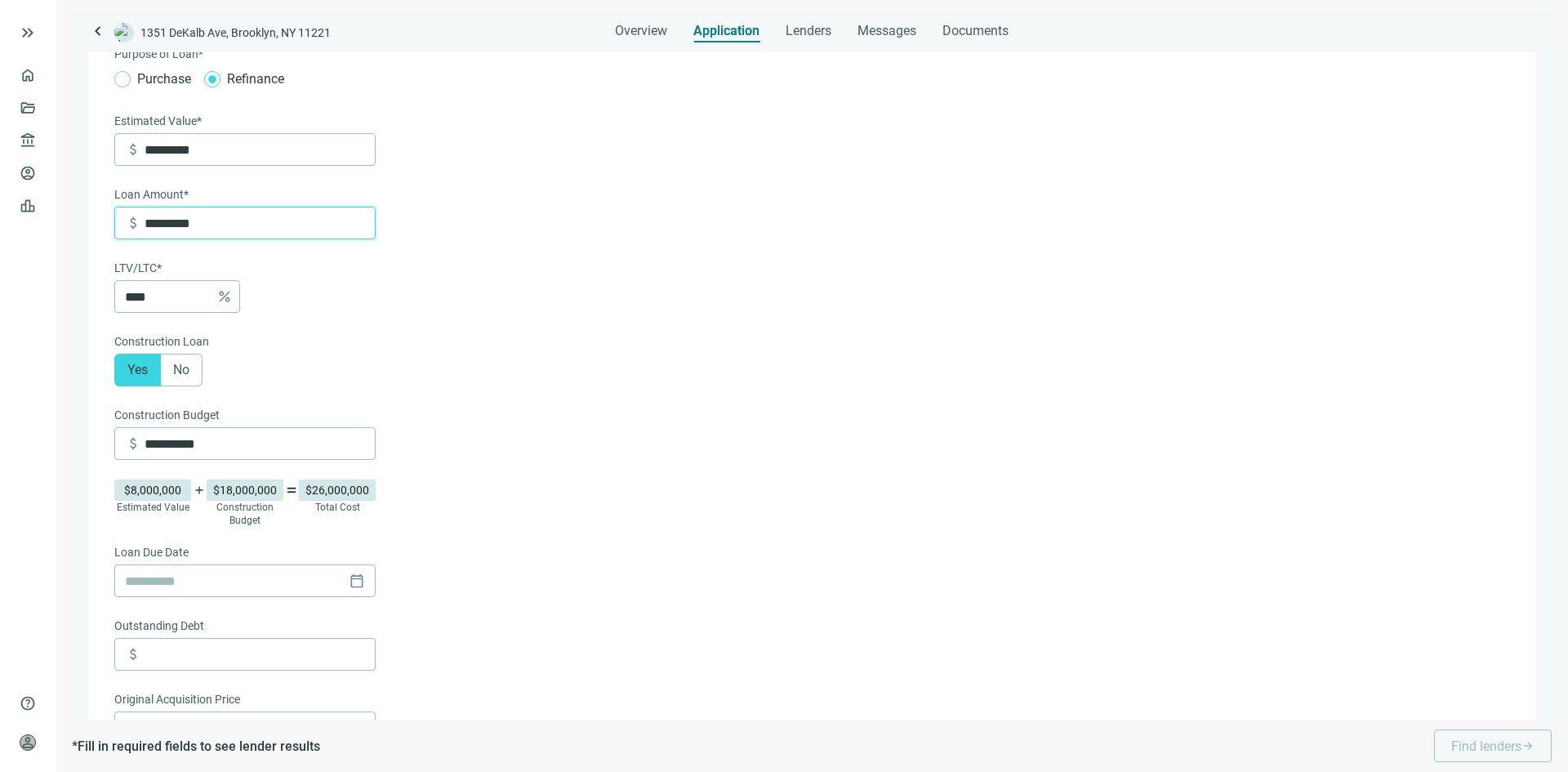 scroll, scrollTop: 245, scrollLeft: 0, axis: vertical 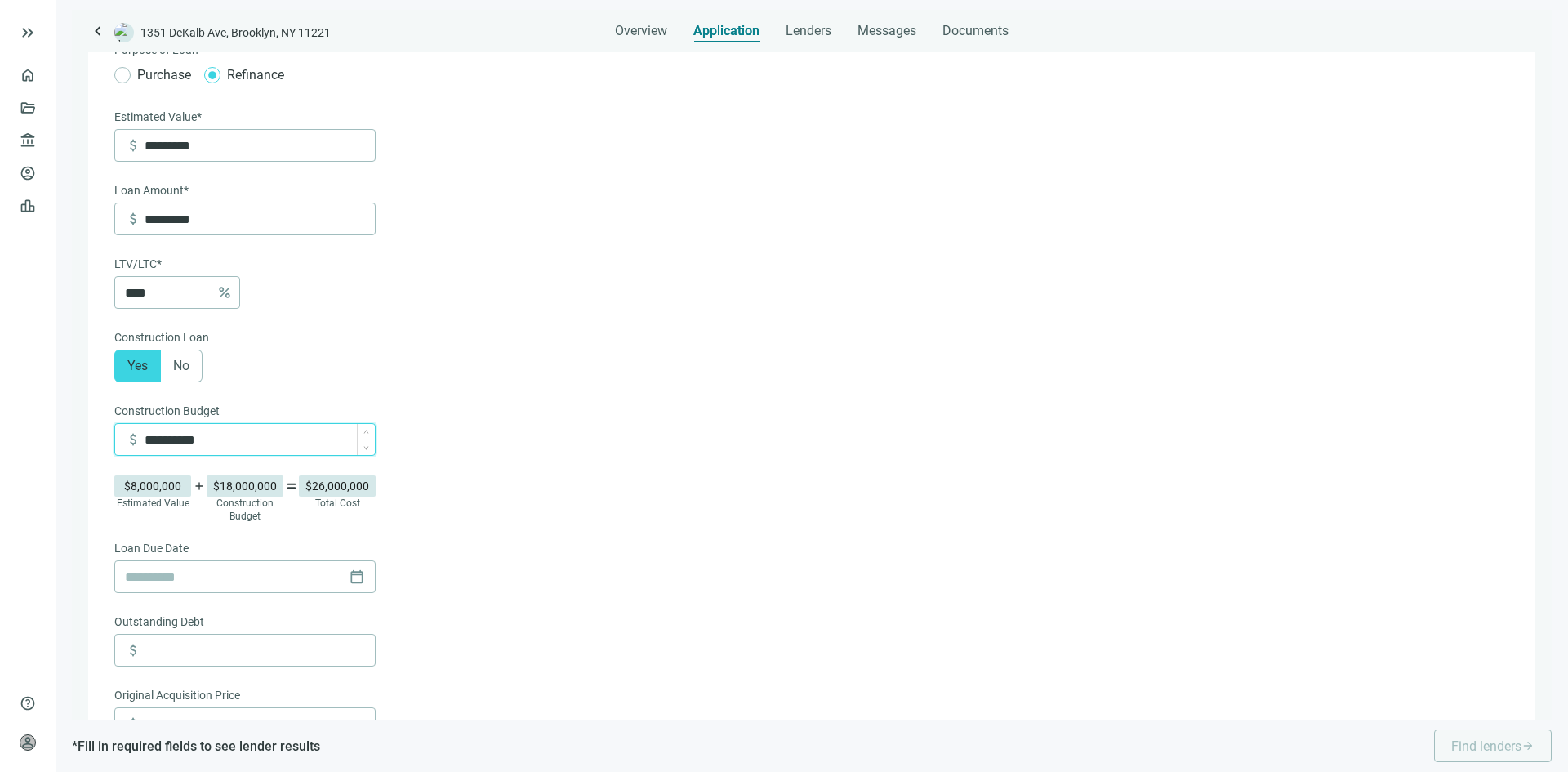 click on "**********" at bounding box center [260, 440] 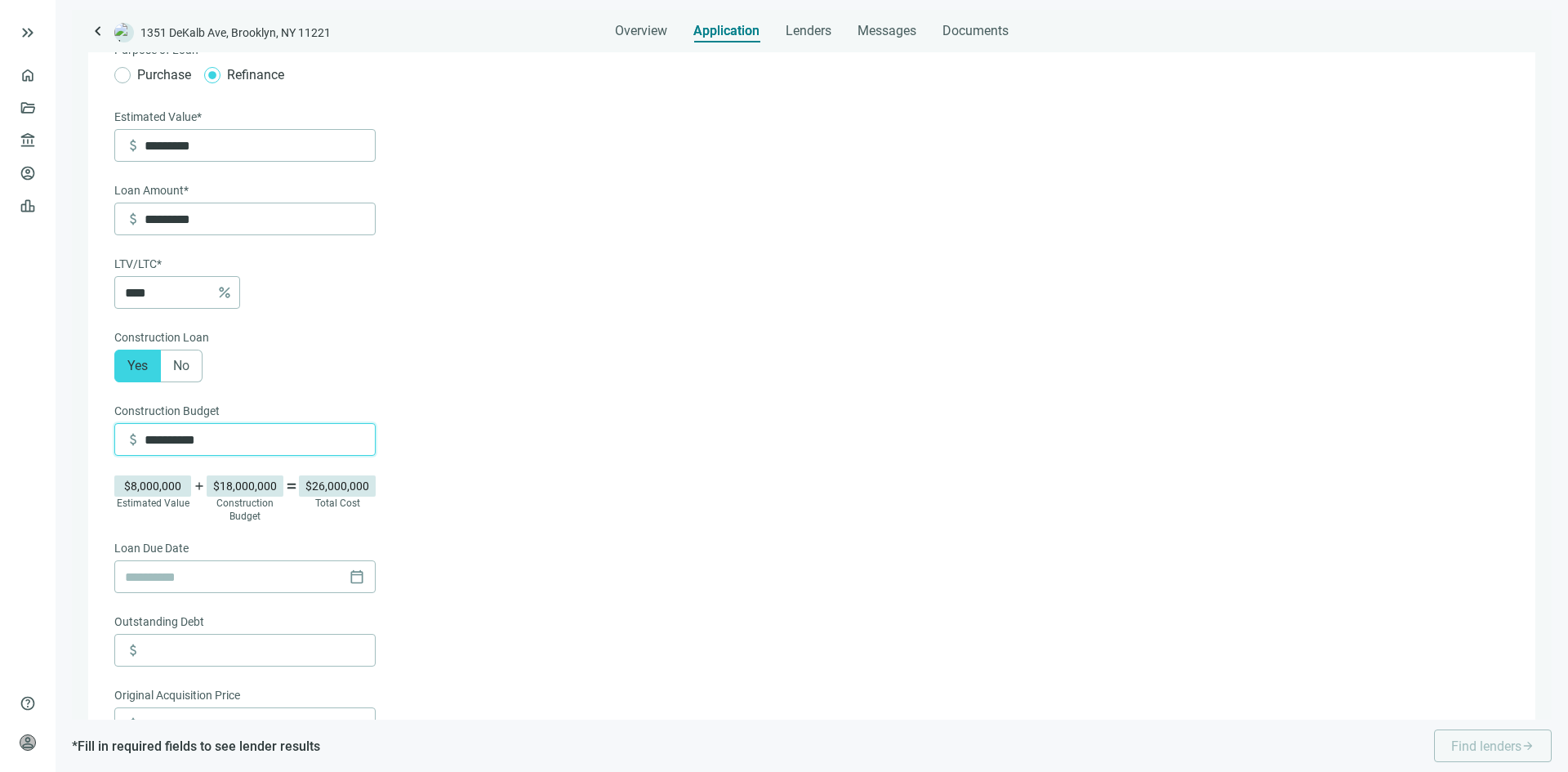 type on "*********" 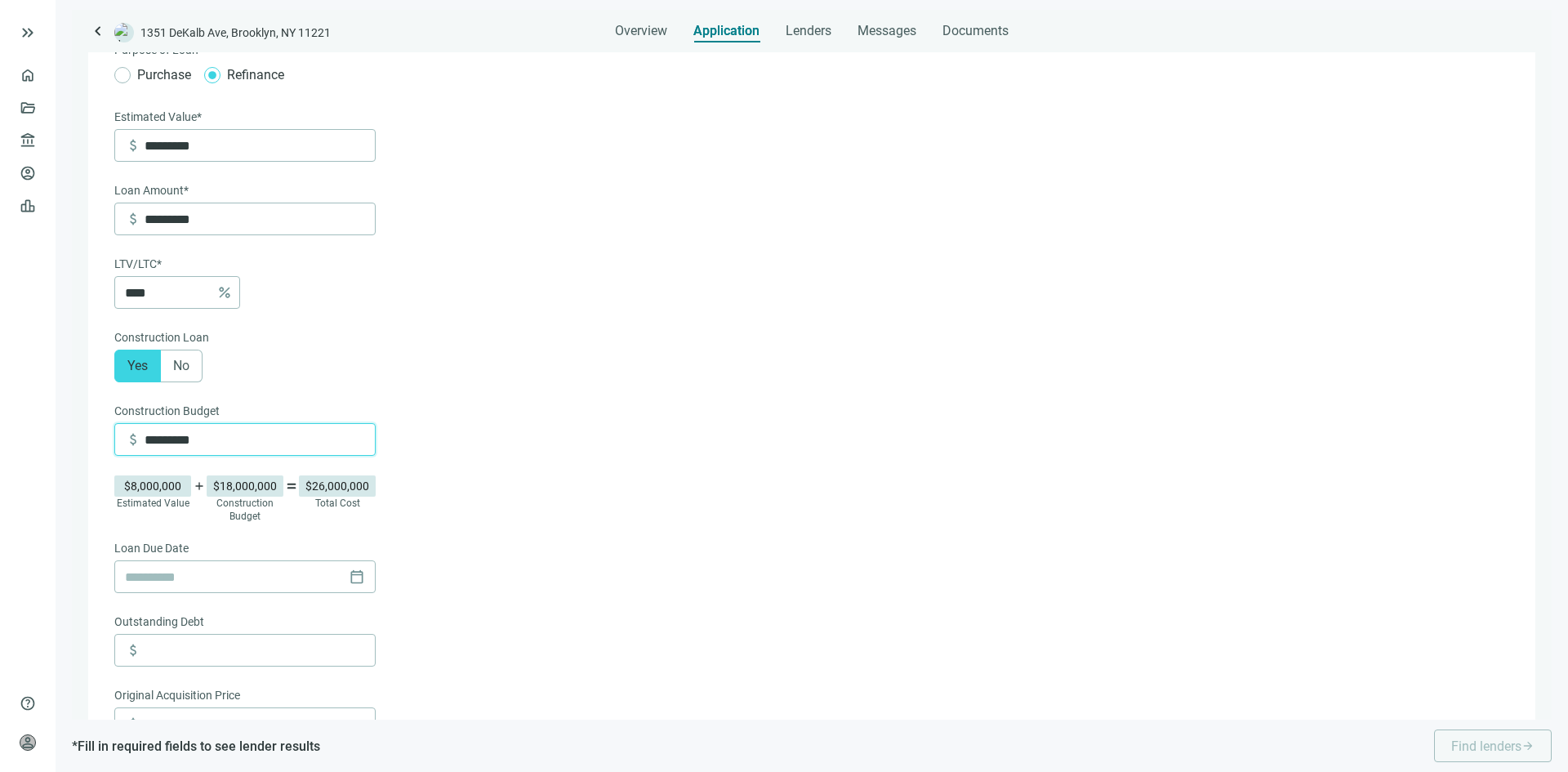 type on "*********" 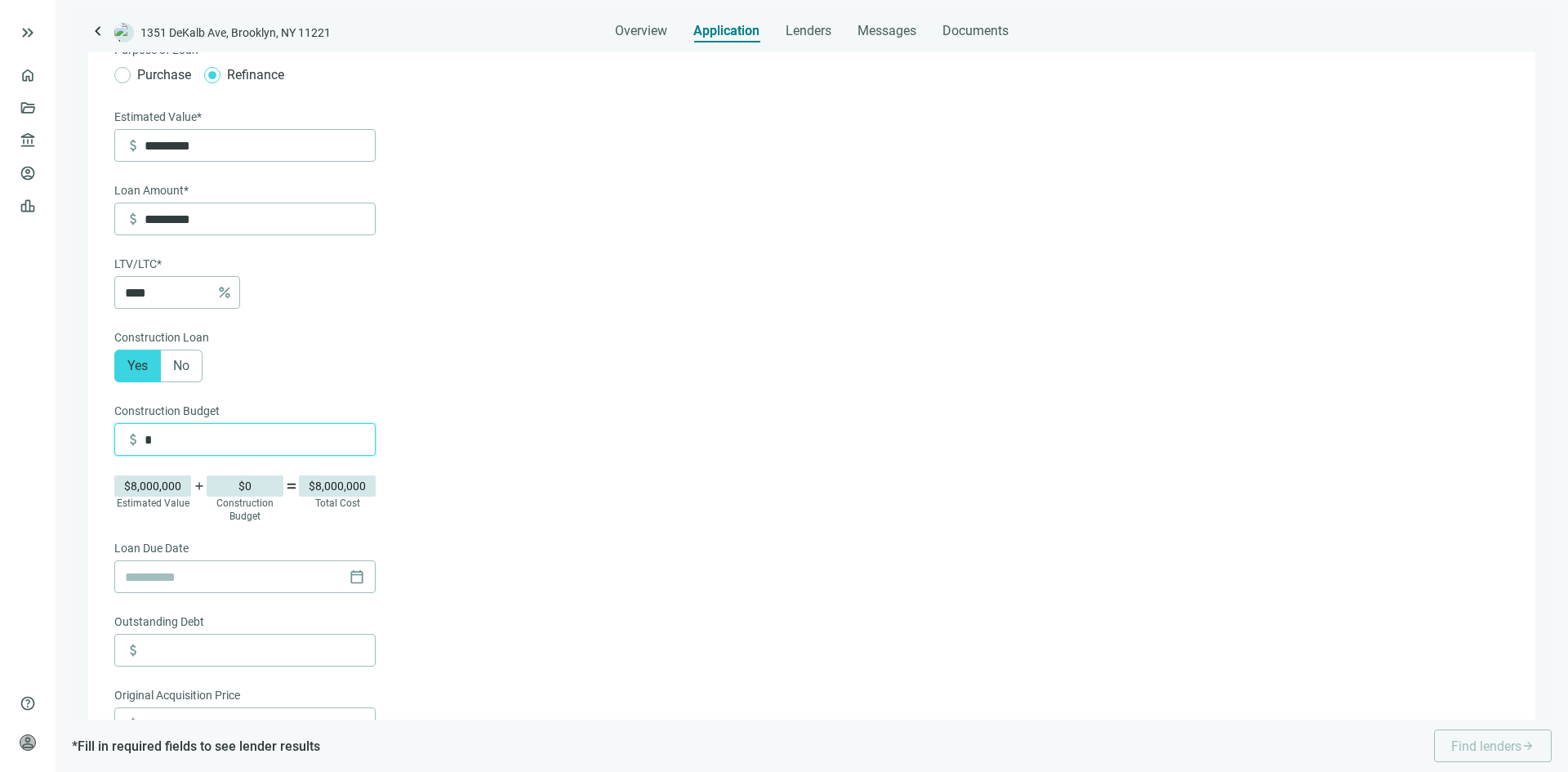 type on "*********" 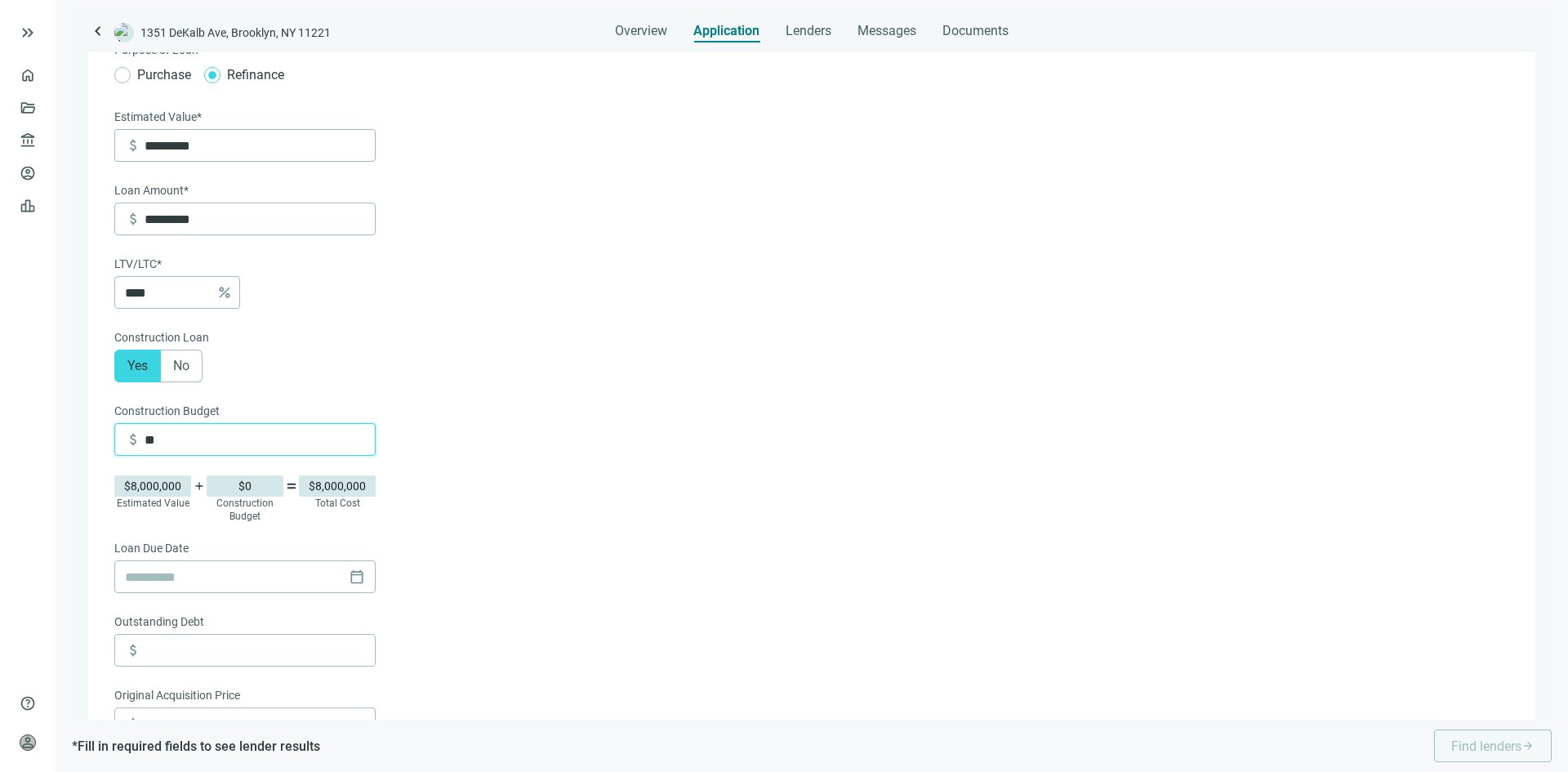 type on "*********" 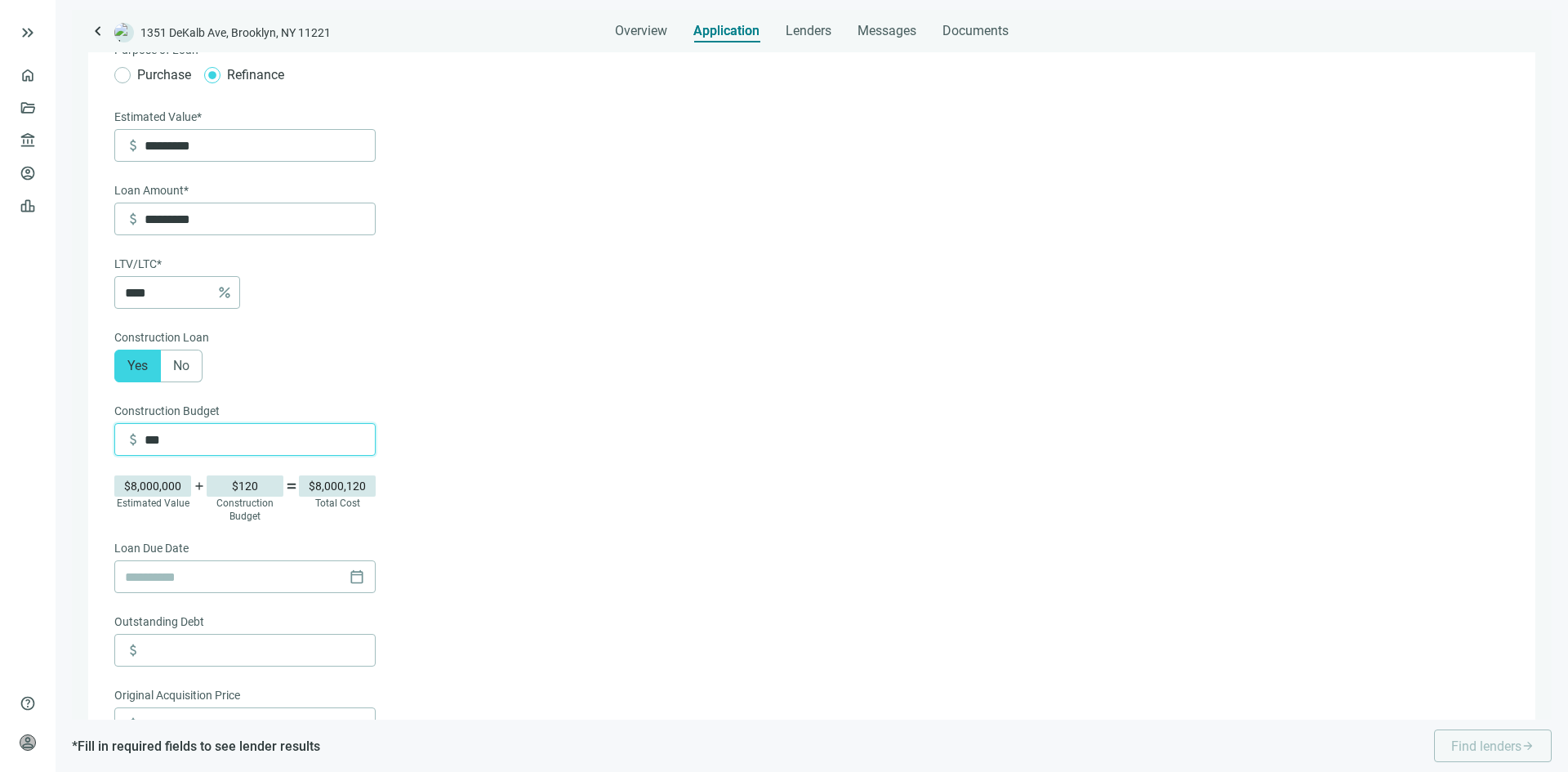 type on "*********" 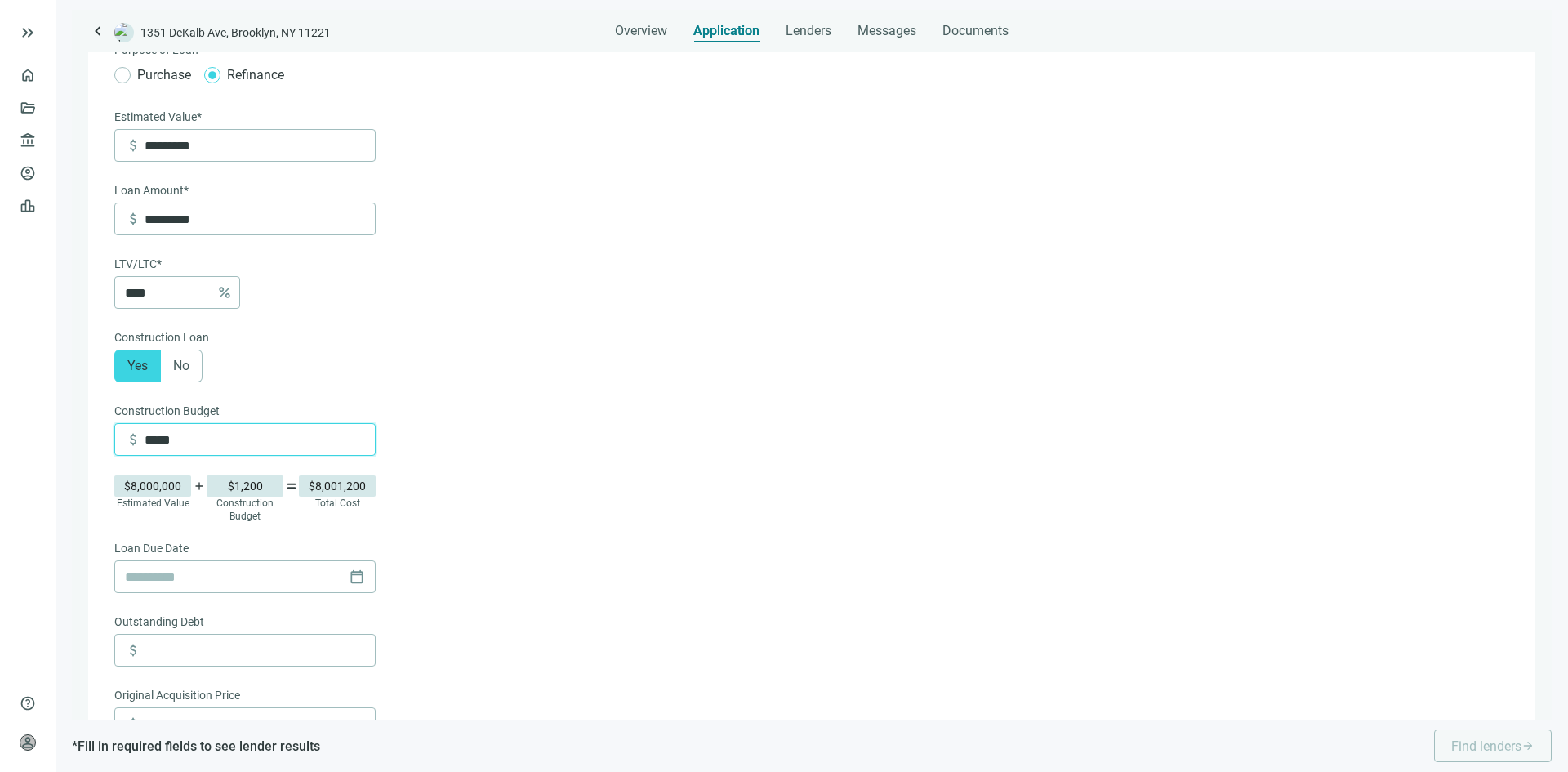 type on "*********" 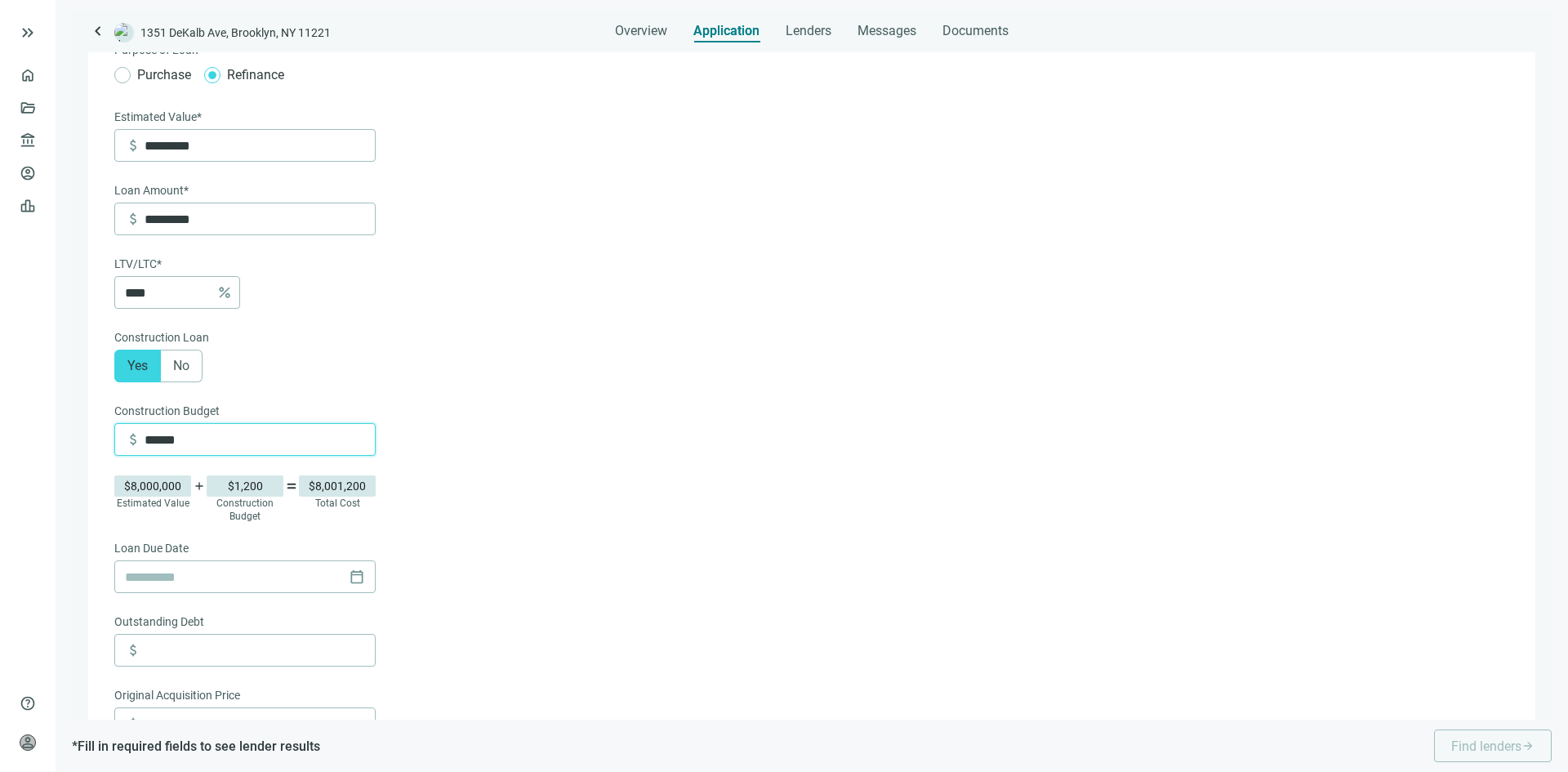 type on "*********" 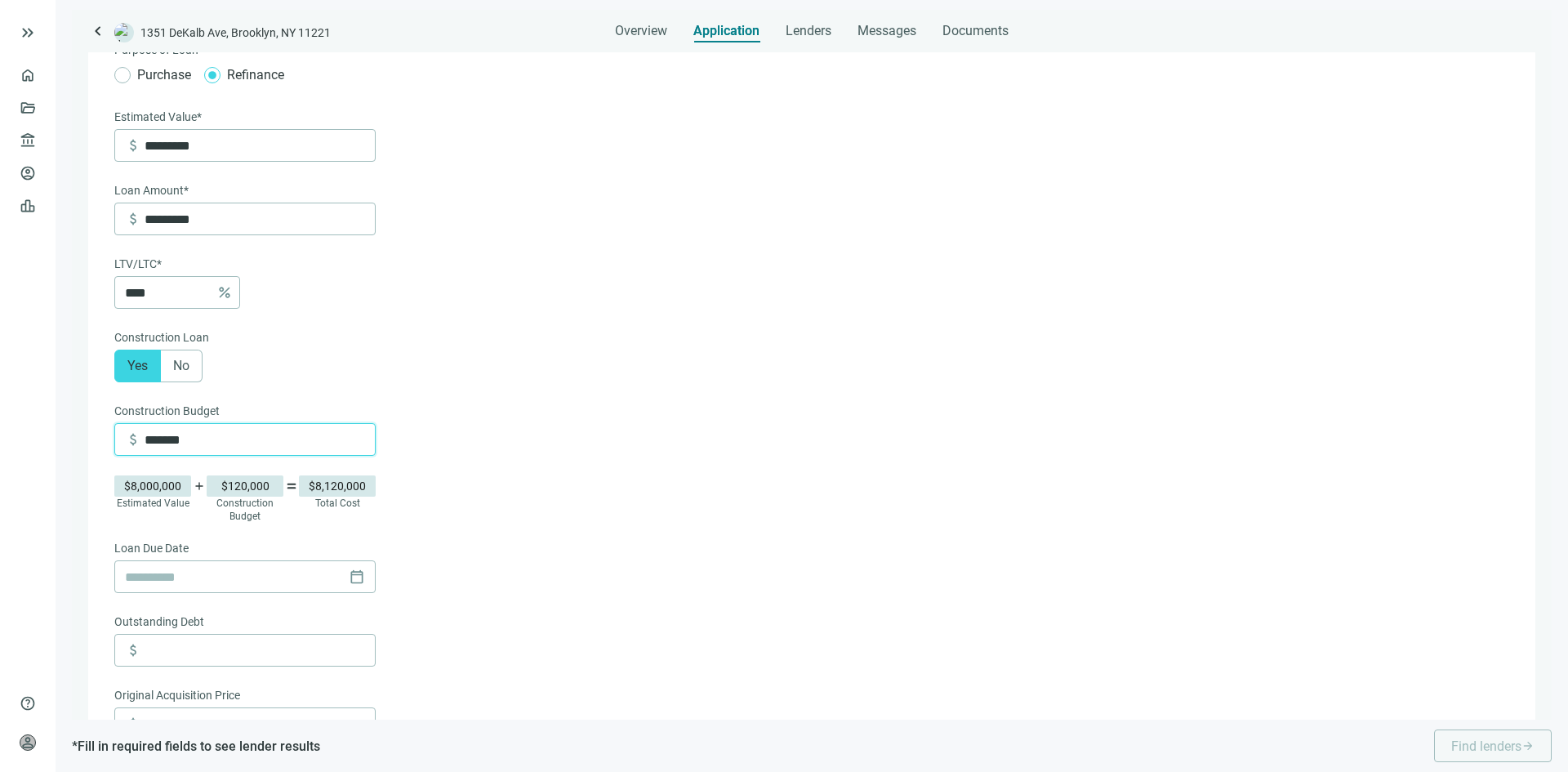 type on "*********" 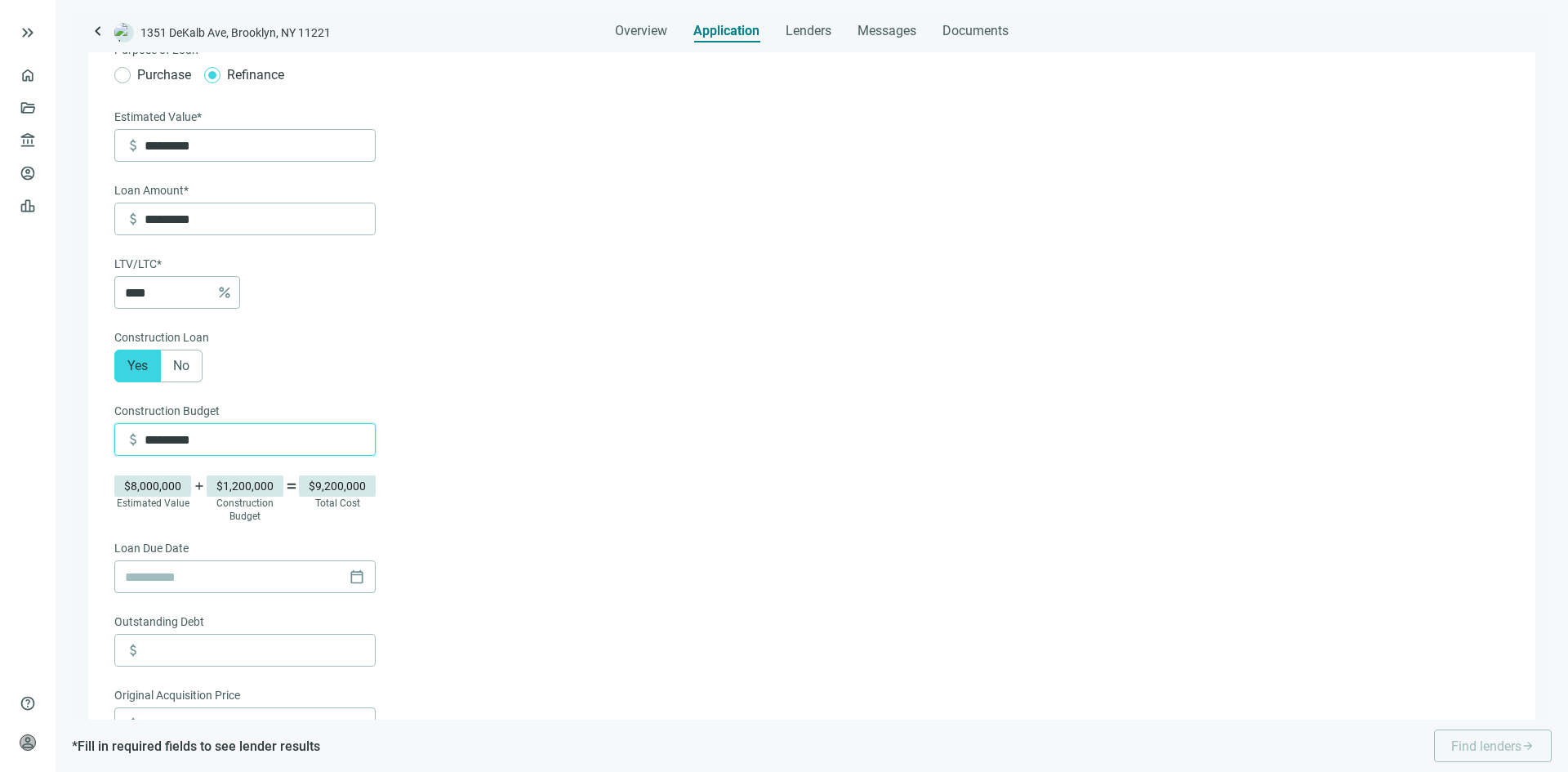 type on "*********" 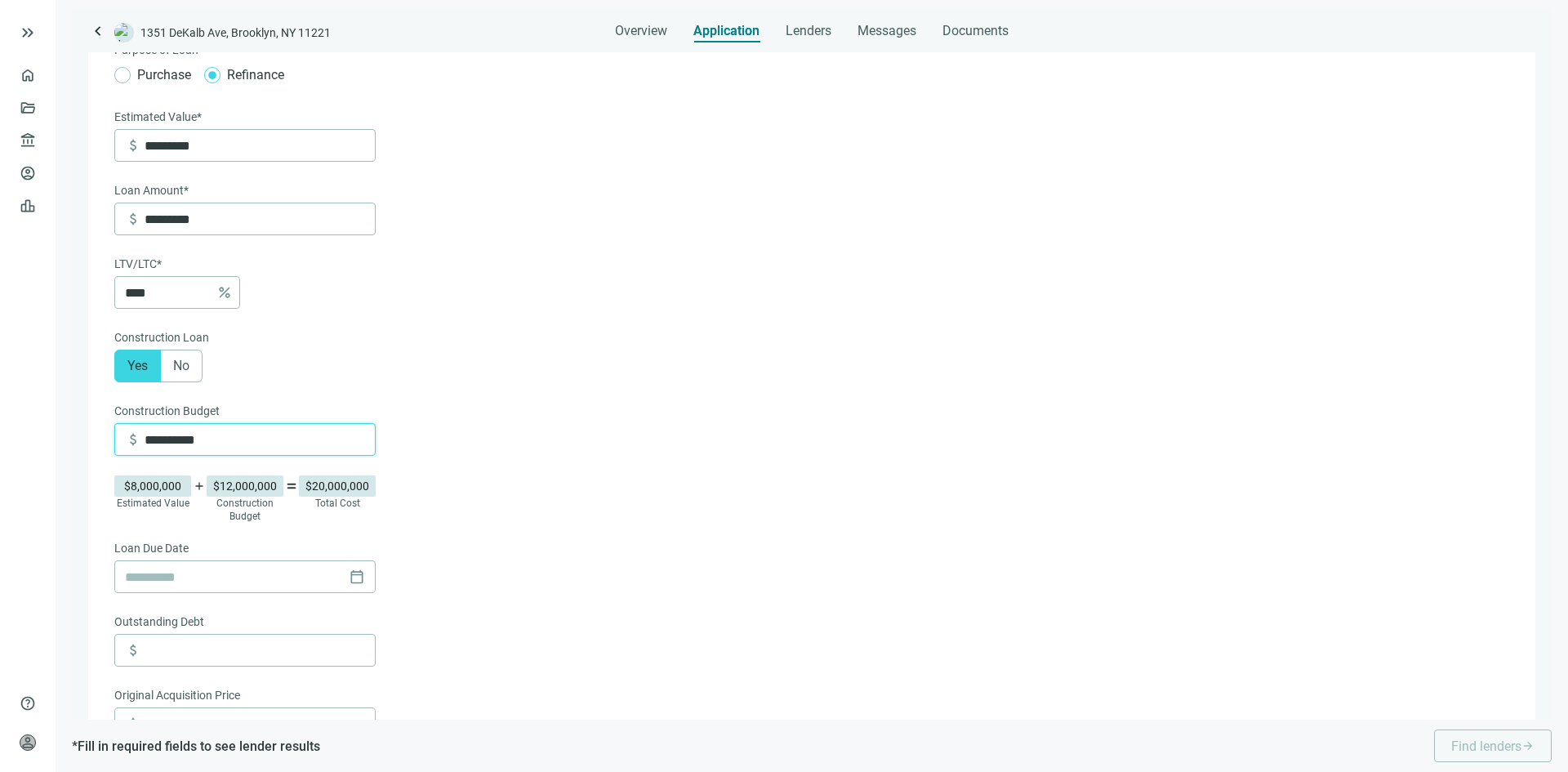 type on "**********" 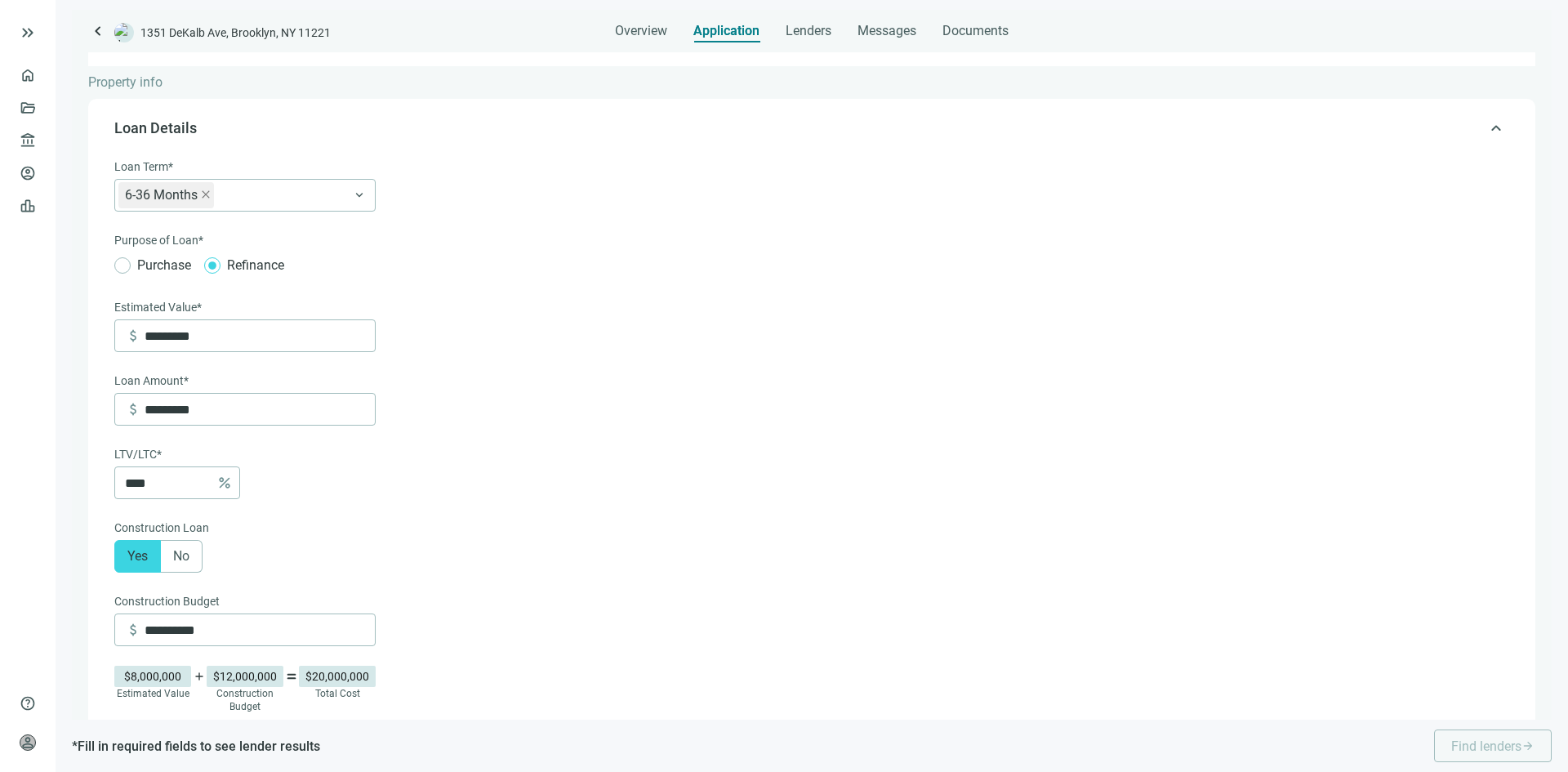 scroll, scrollTop: 82, scrollLeft: 0, axis: vertical 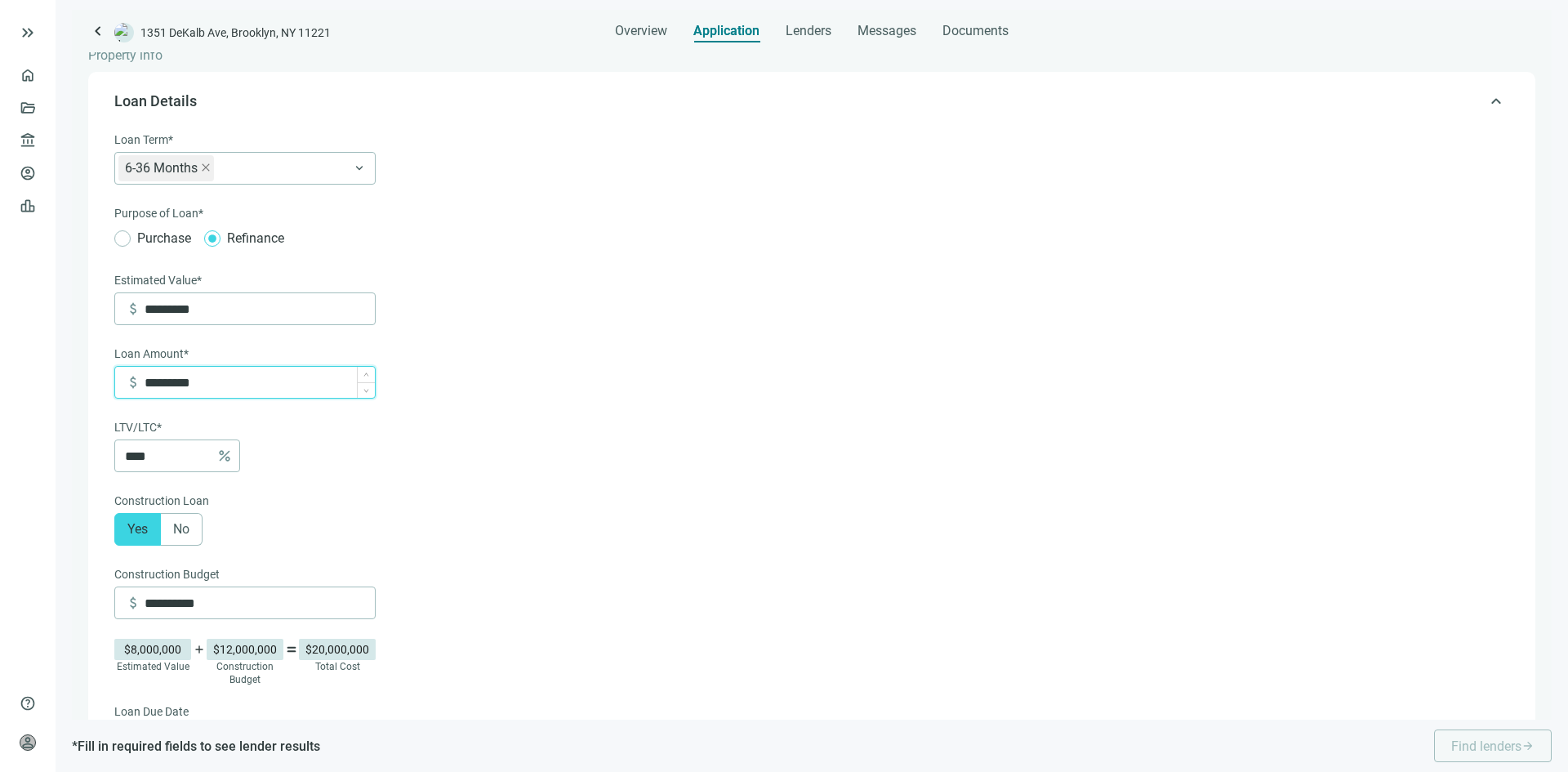 click on "*********" at bounding box center (260, 382) 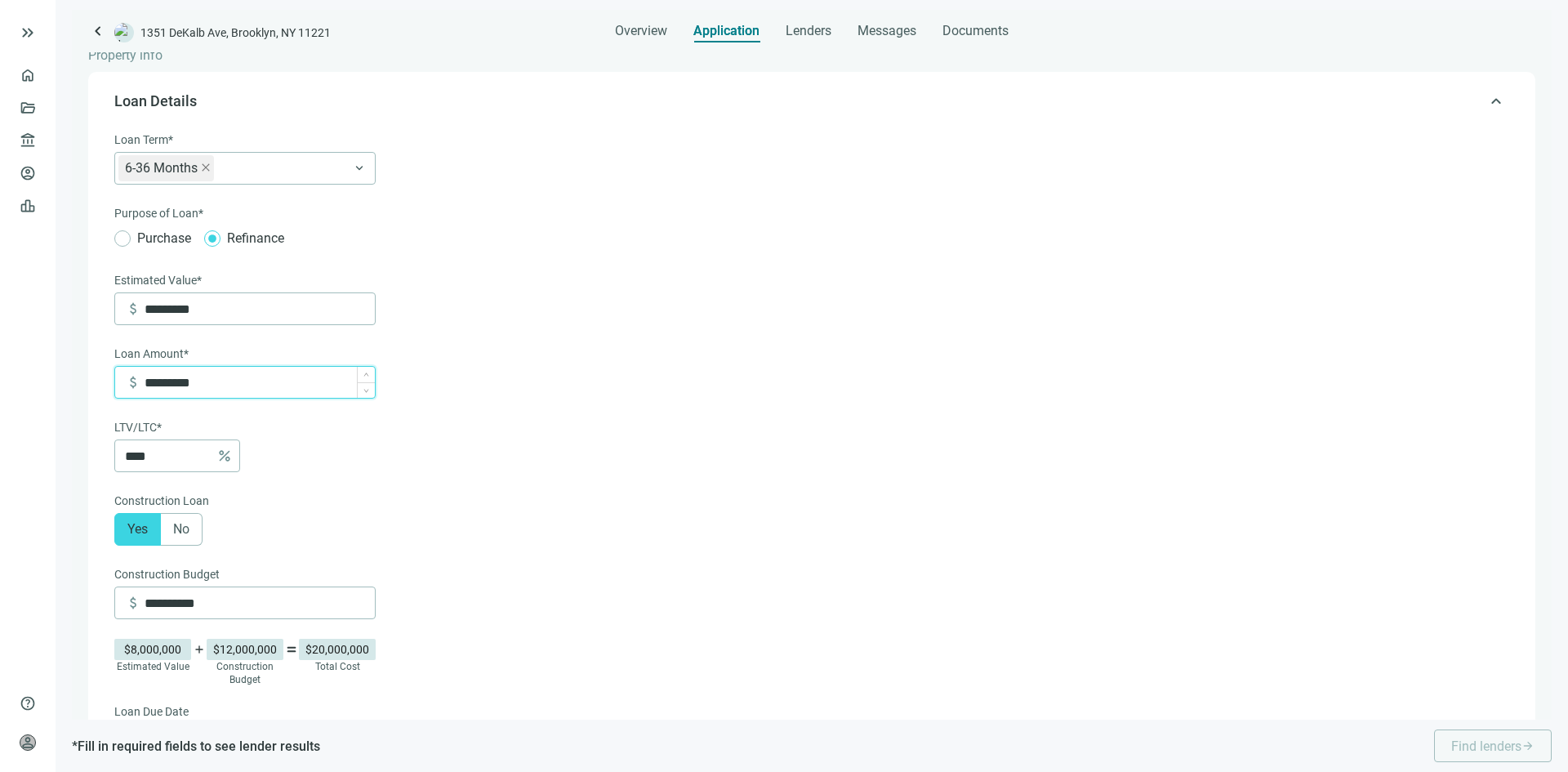 type on "*******" 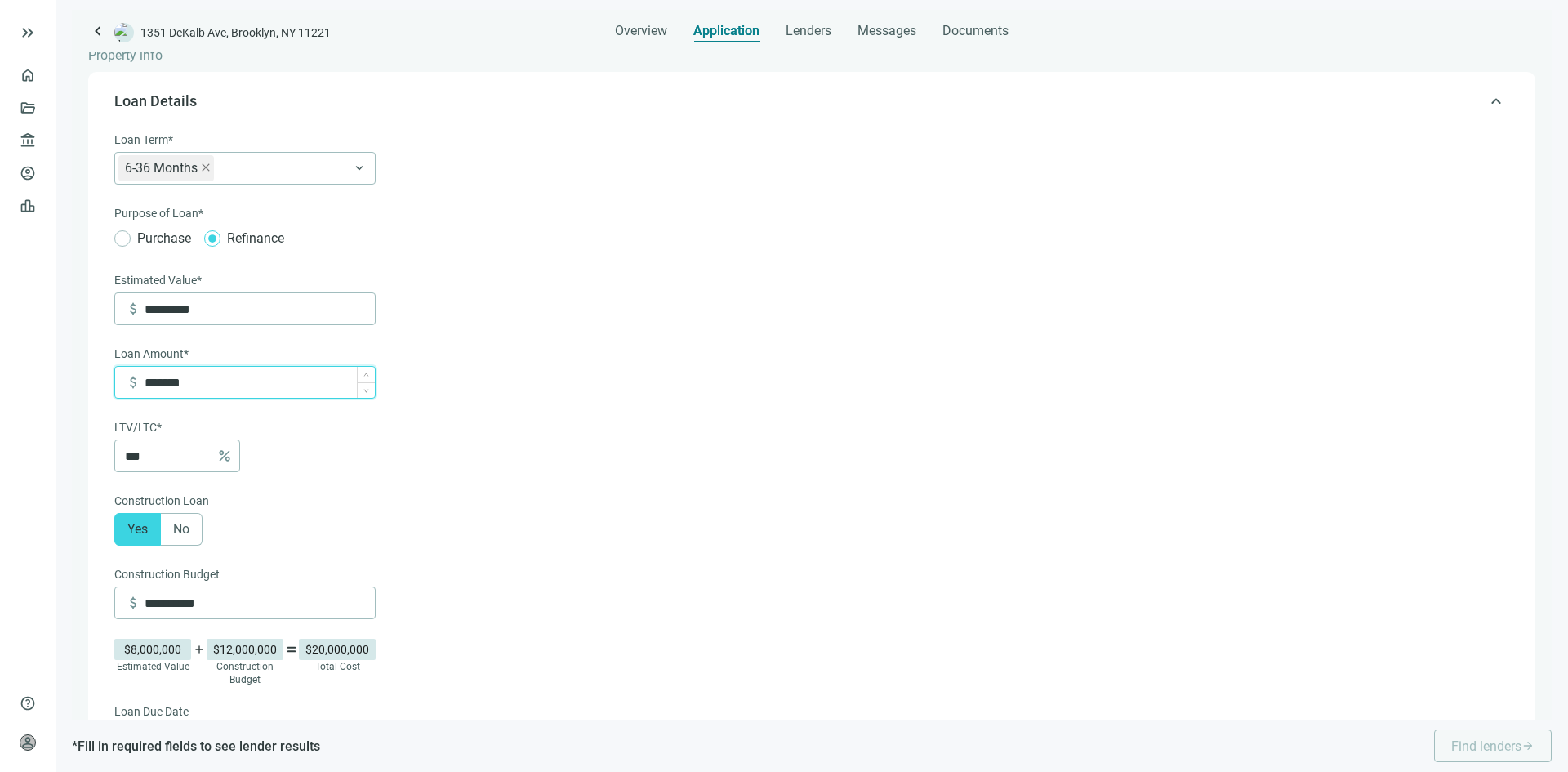 type on "*********" 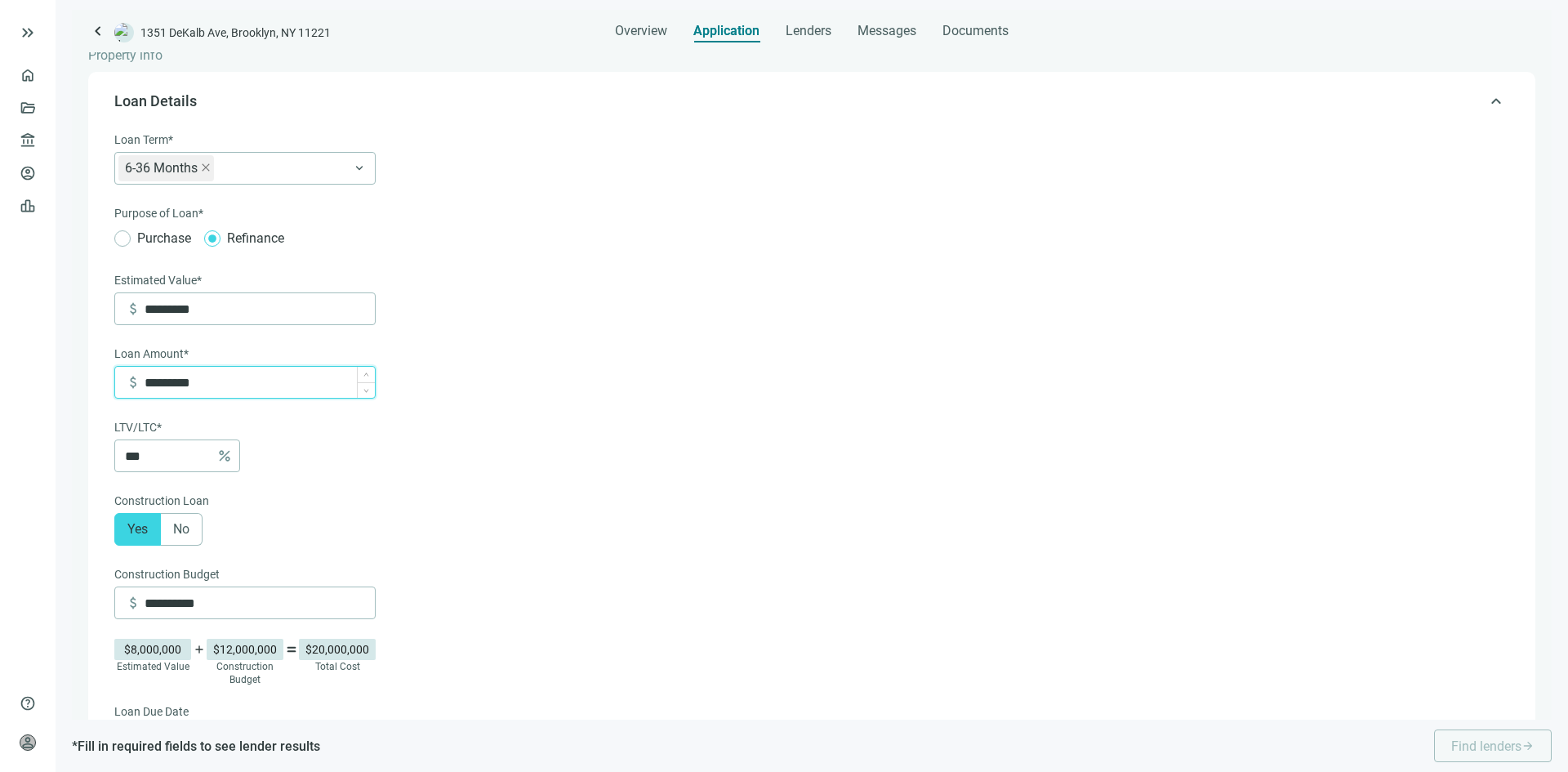 type on "****" 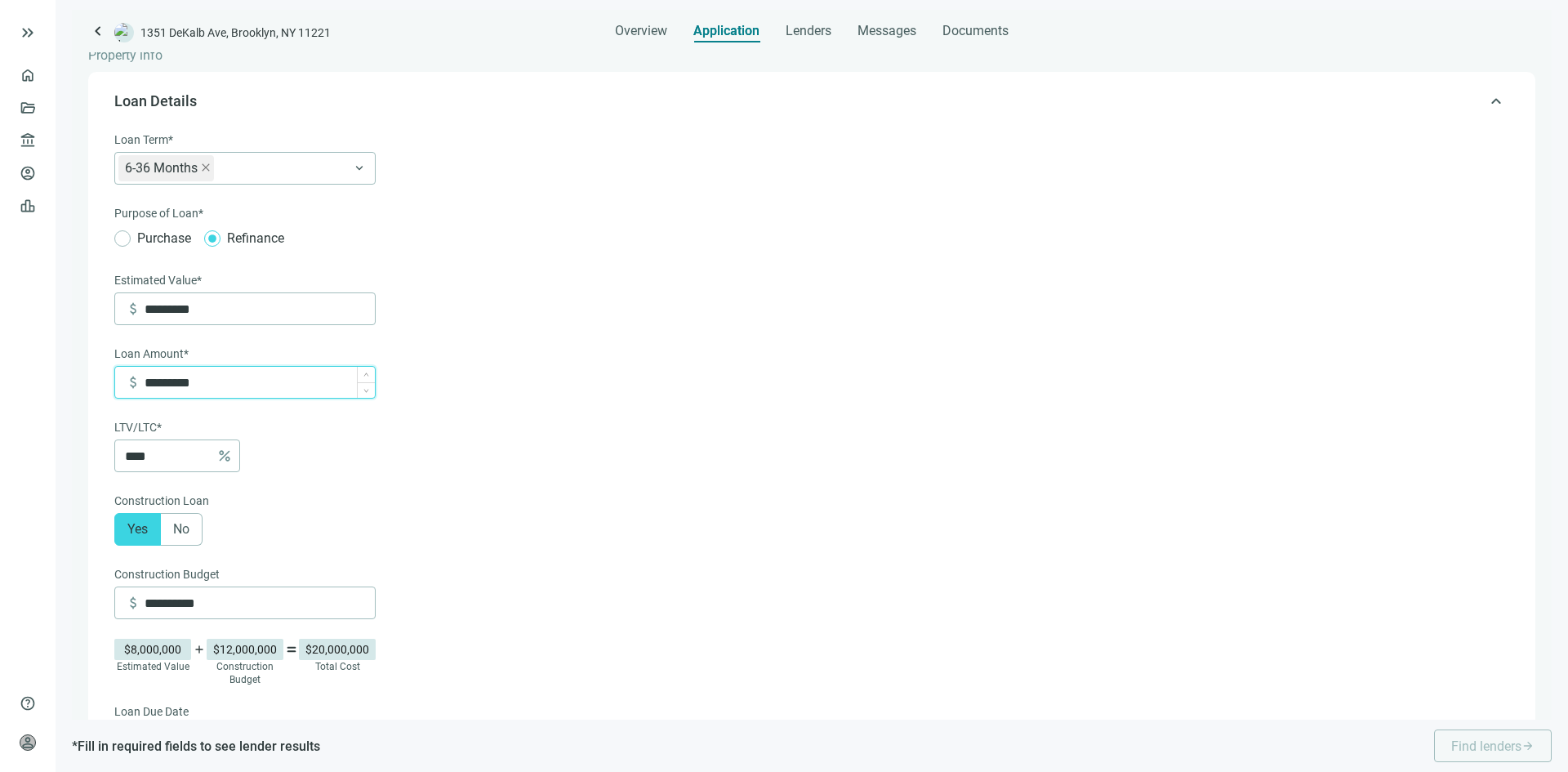 type on "*******" 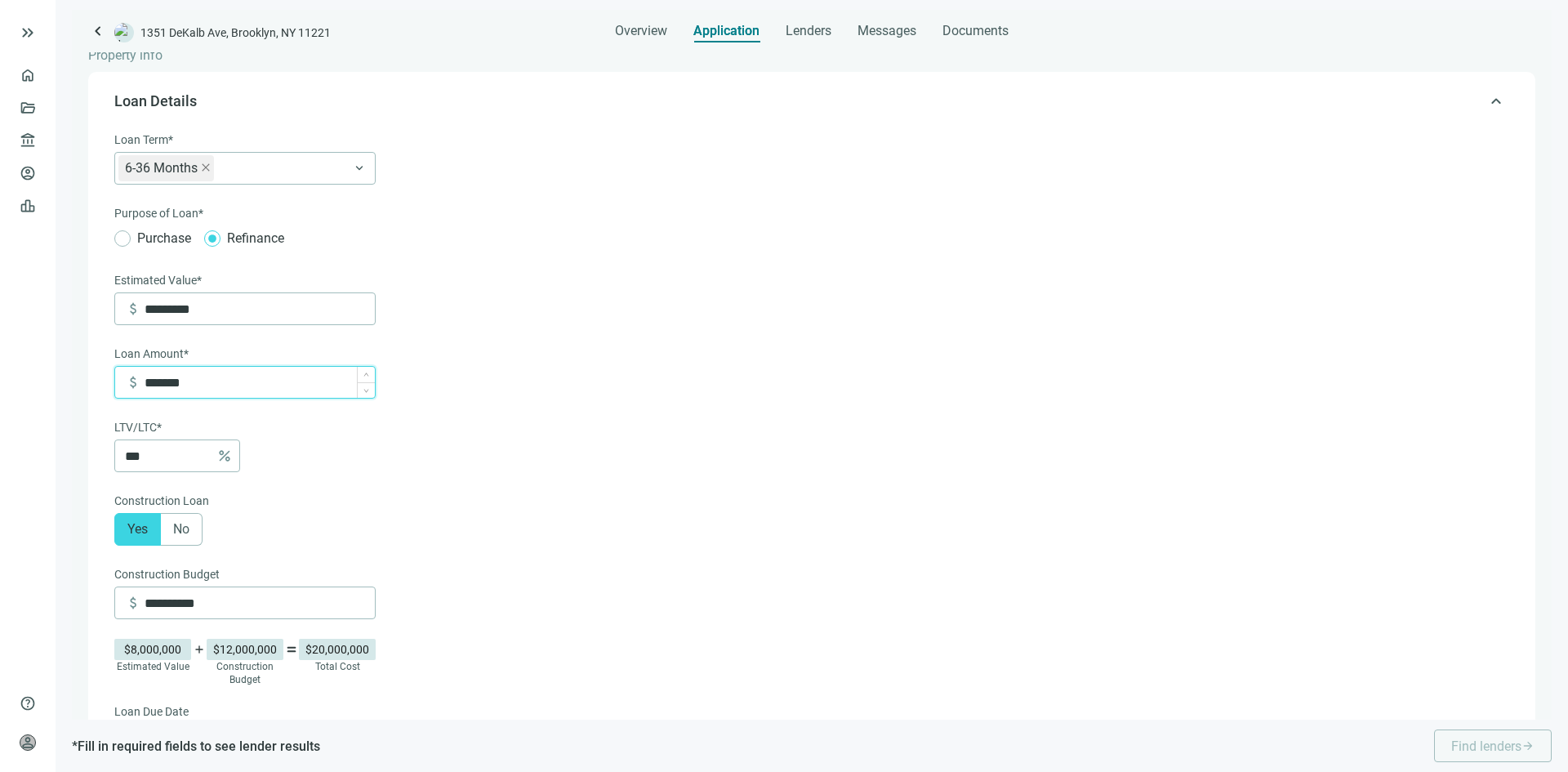 type on "*********" 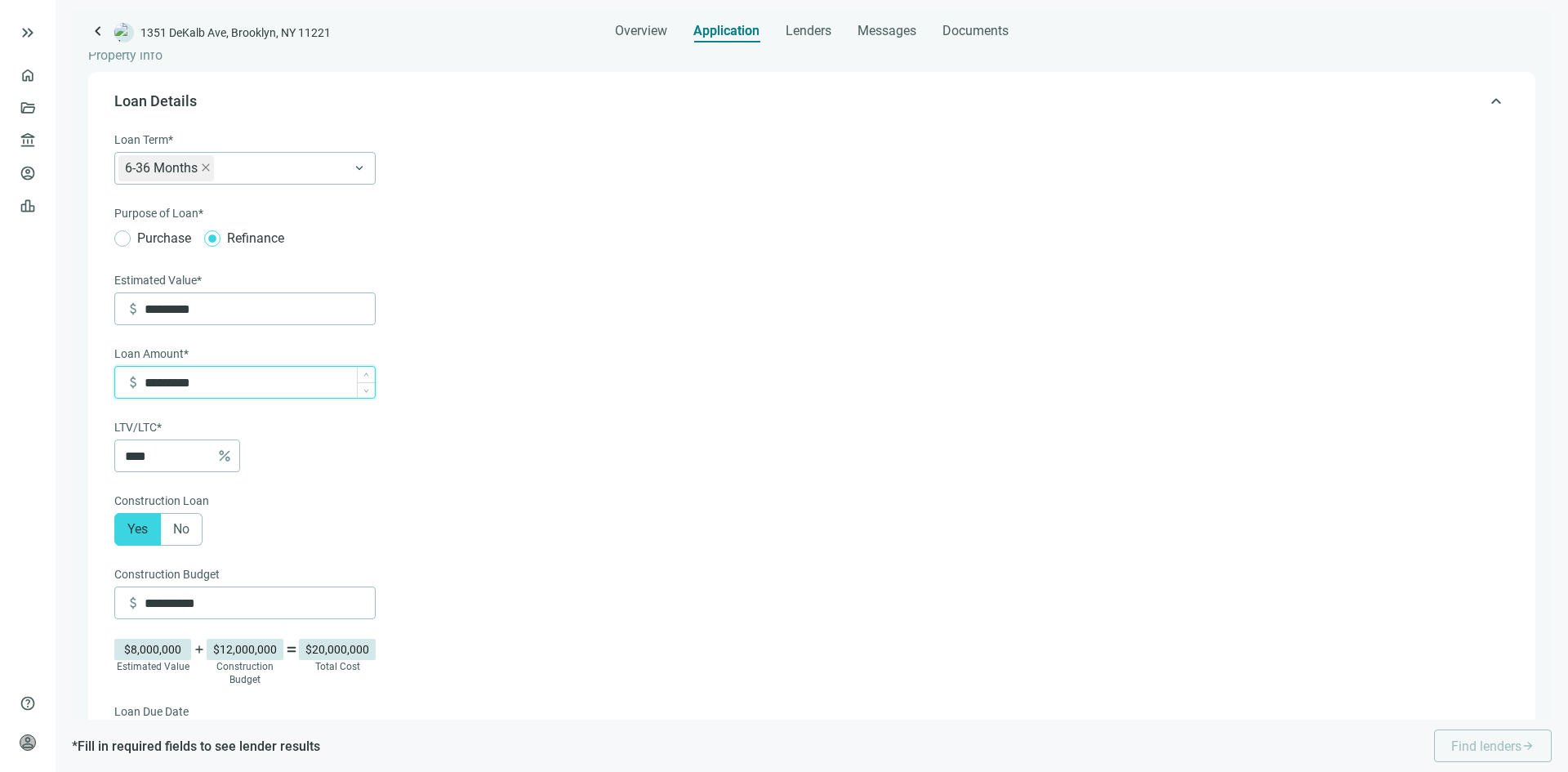 type on "*******" 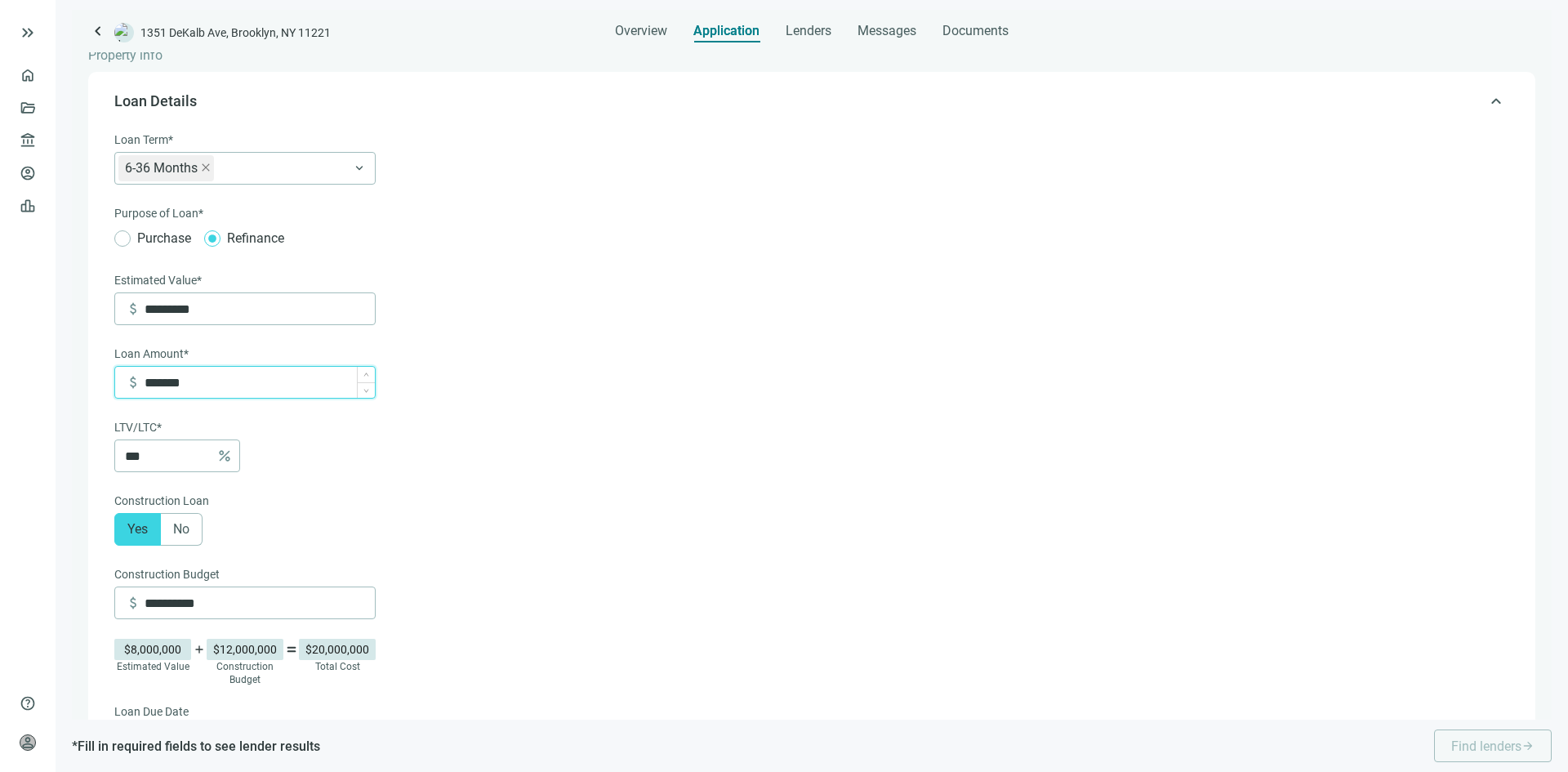 type on "*********" 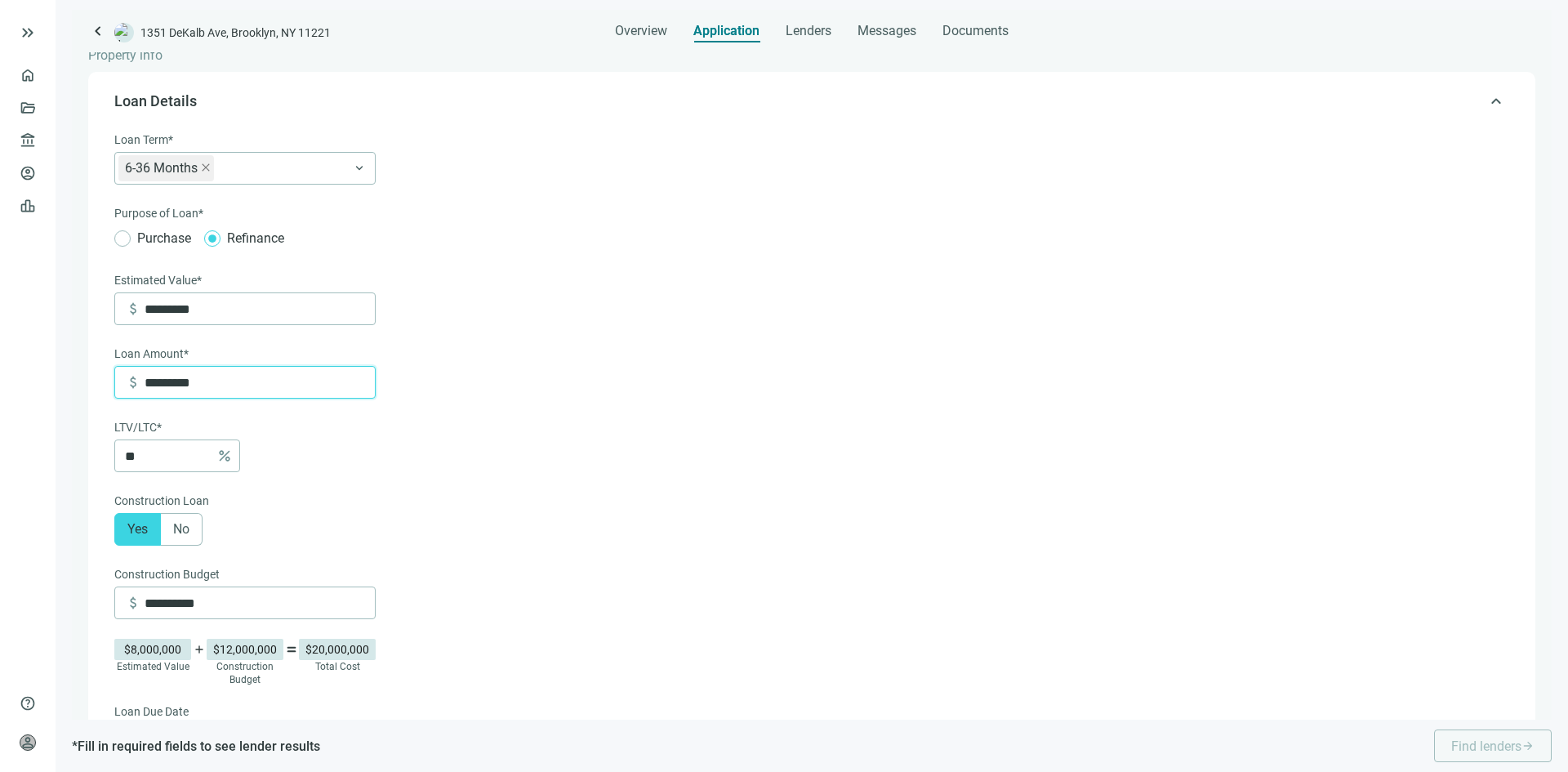 type on "*********" 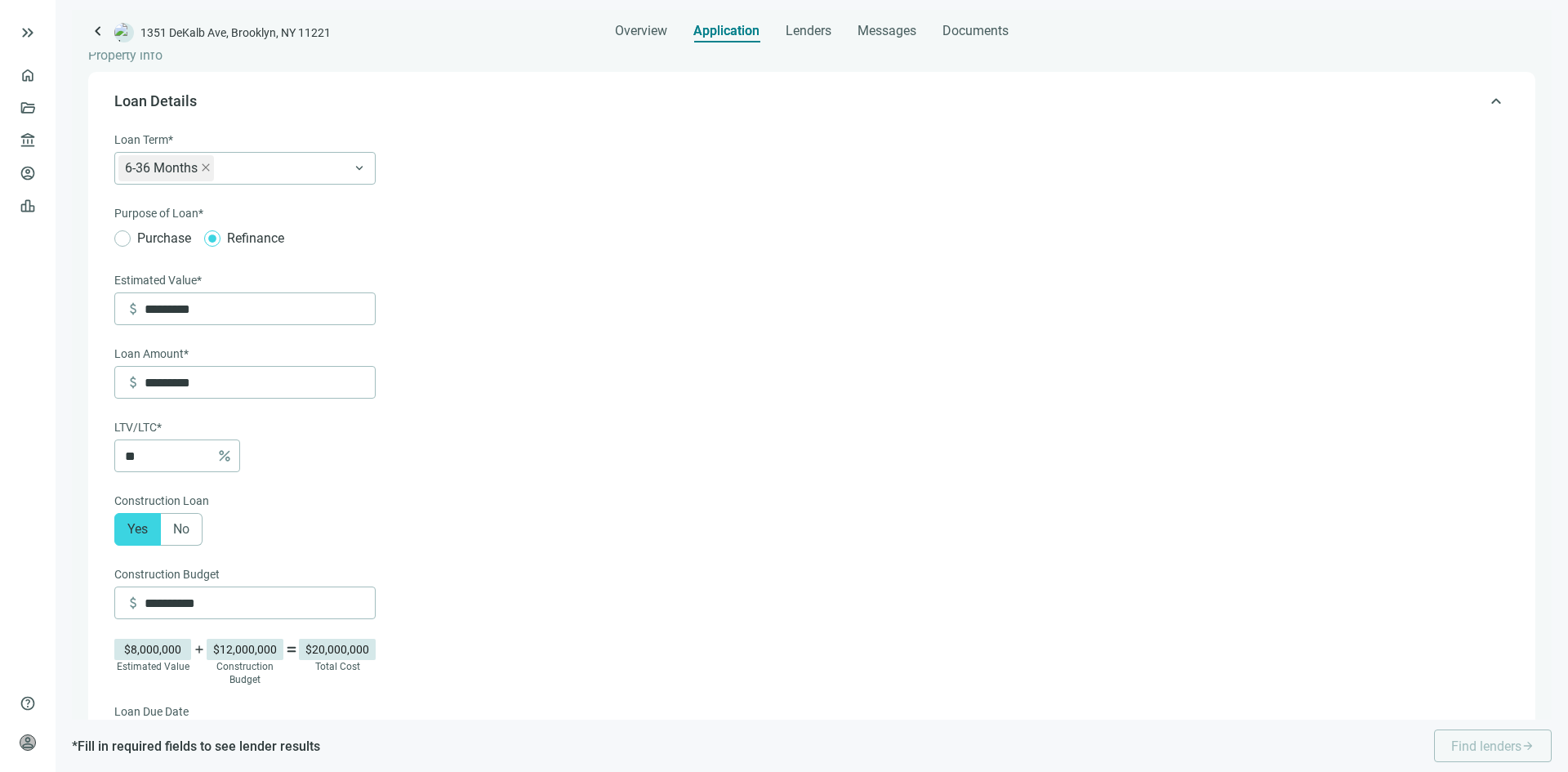 click on "** percent" at bounding box center [245, 456] 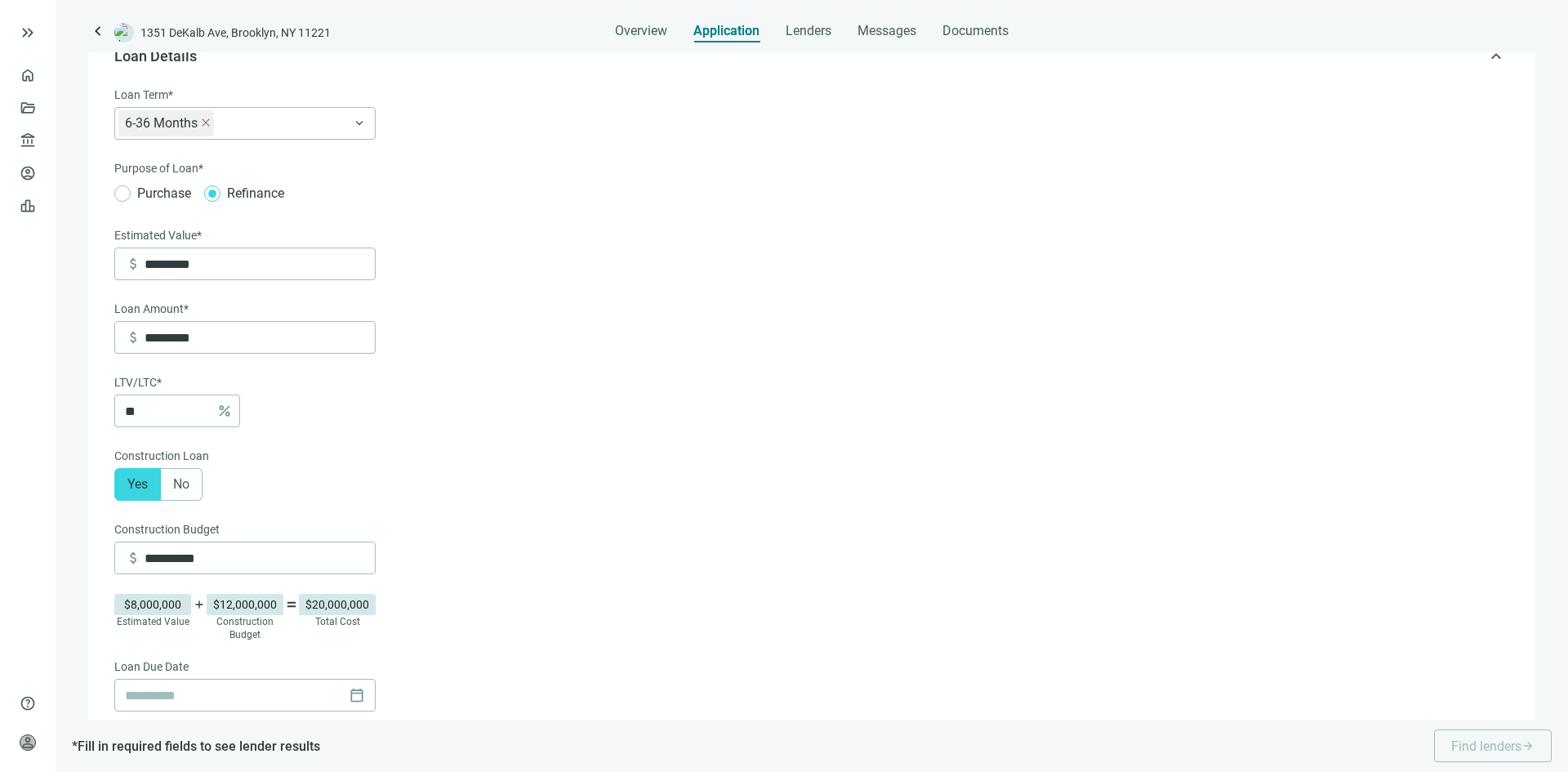 scroll, scrollTop: 163, scrollLeft: 0, axis: vertical 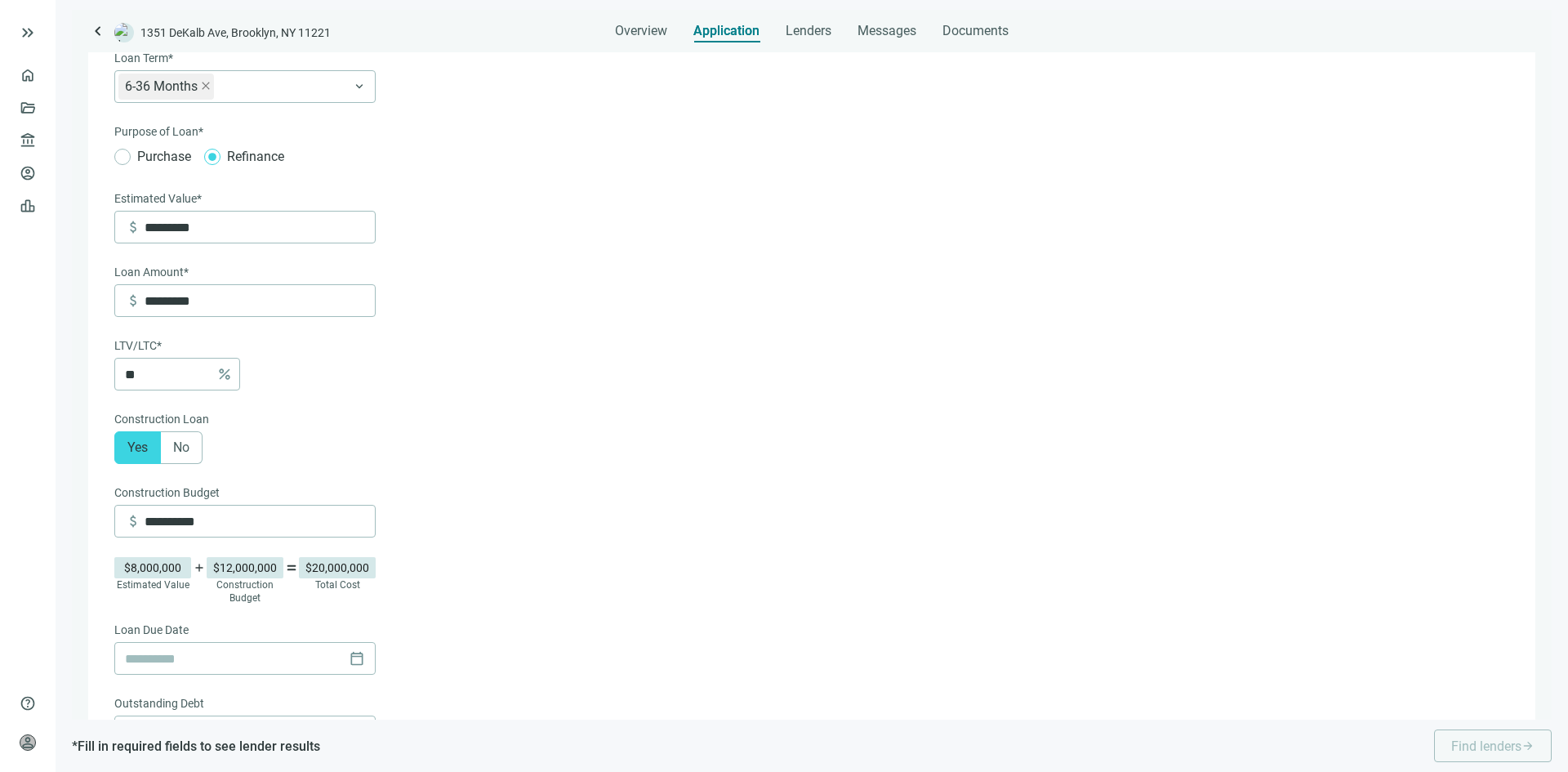 click on "**********" at bounding box center (810, 716) 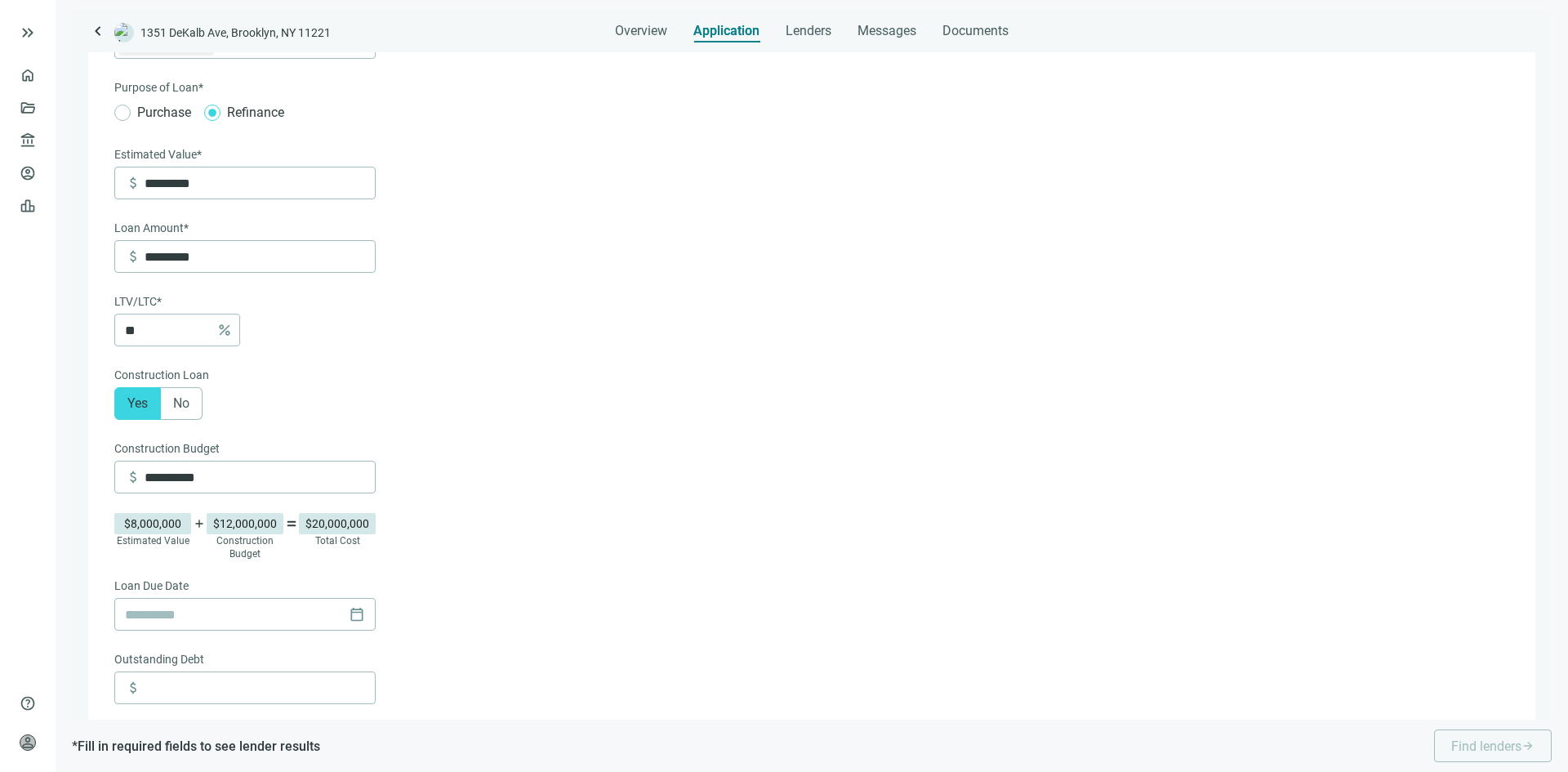 scroll, scrollTop: 245, scrollLeft: 0, axis: vertical 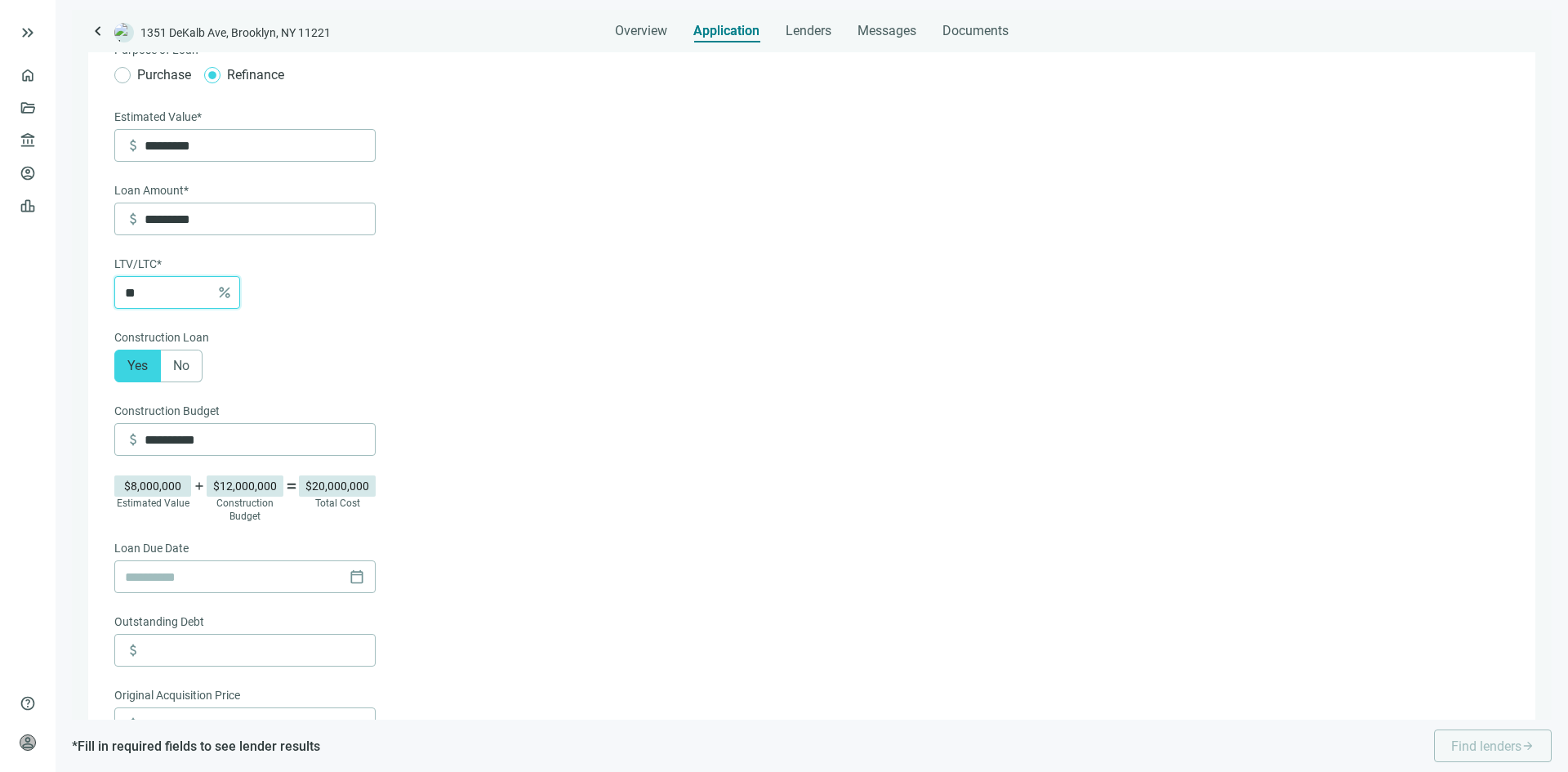 click on "**" at bounding box center (167, 292) 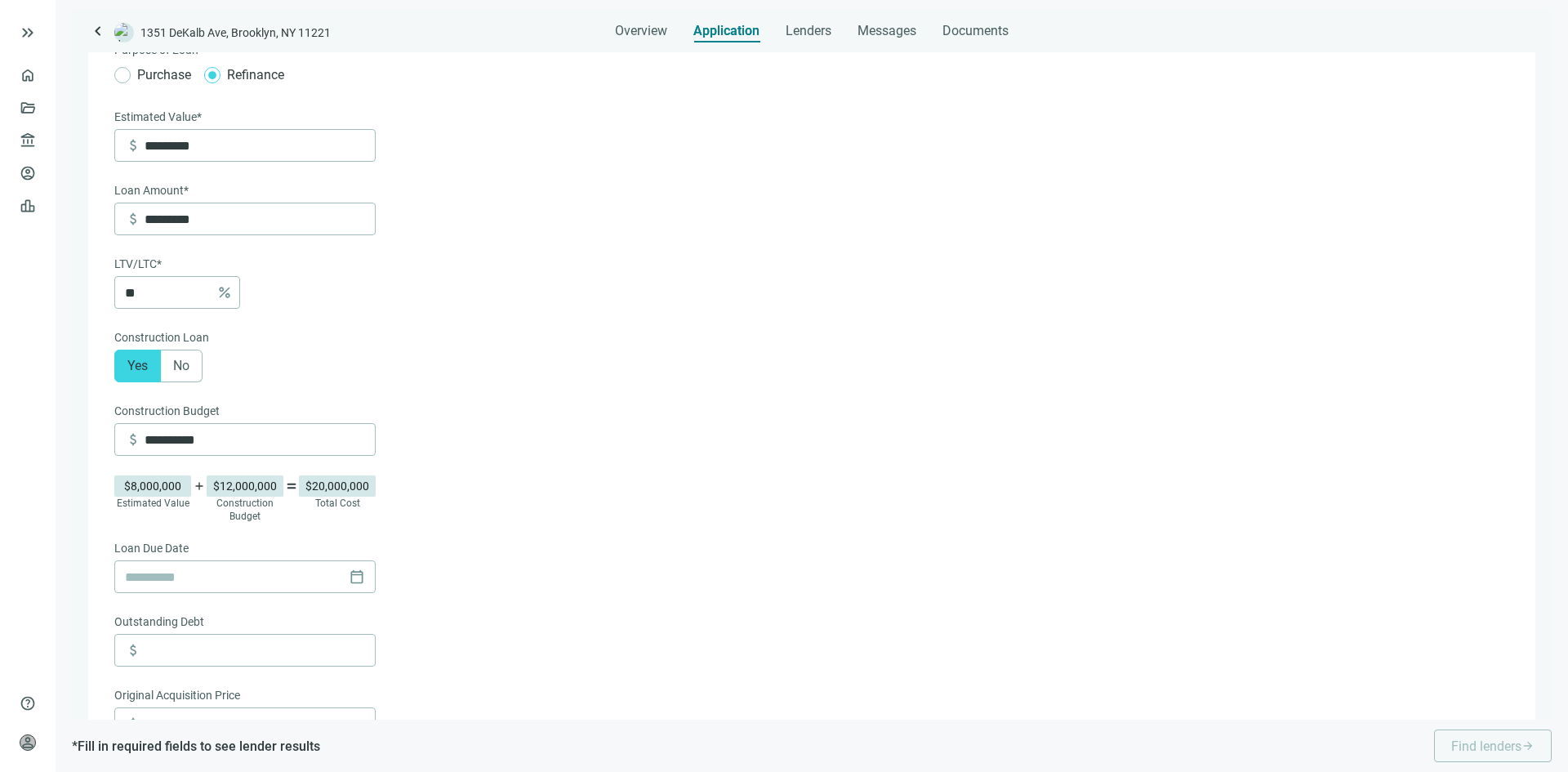click on "**********" at bounding box center [810, 634] 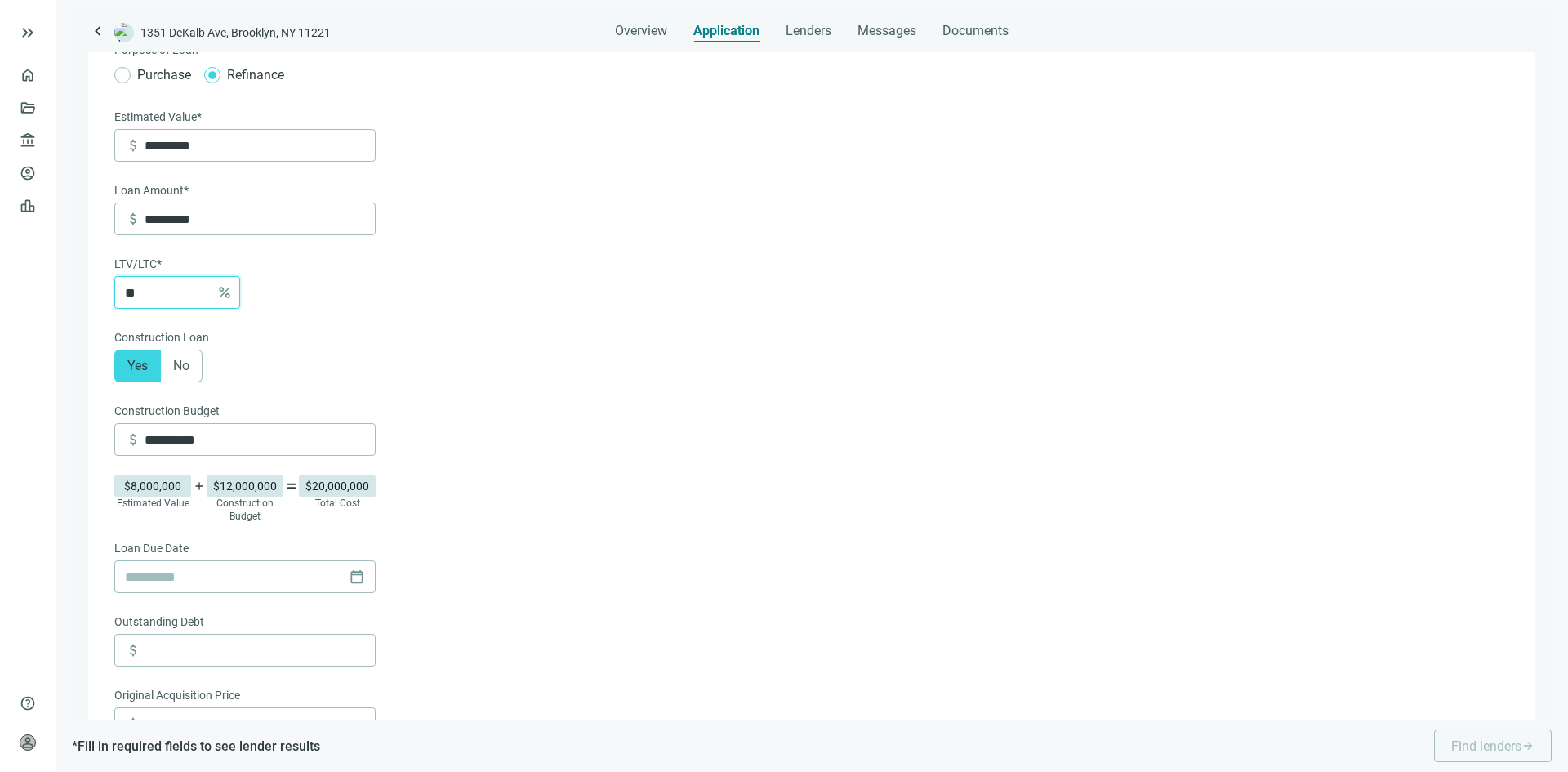 click on "**" at bounding box center (167, 292) 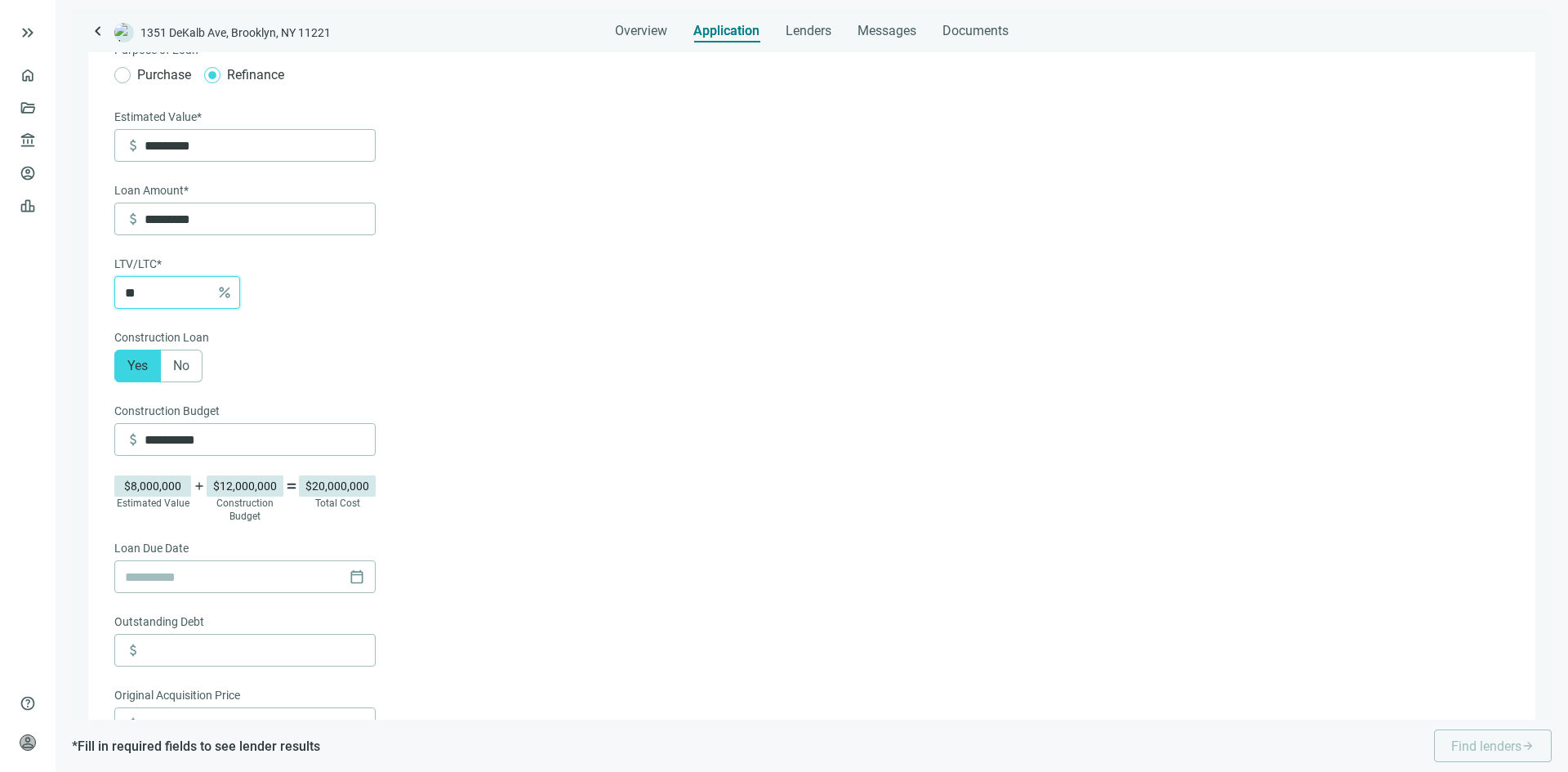 type on "*" 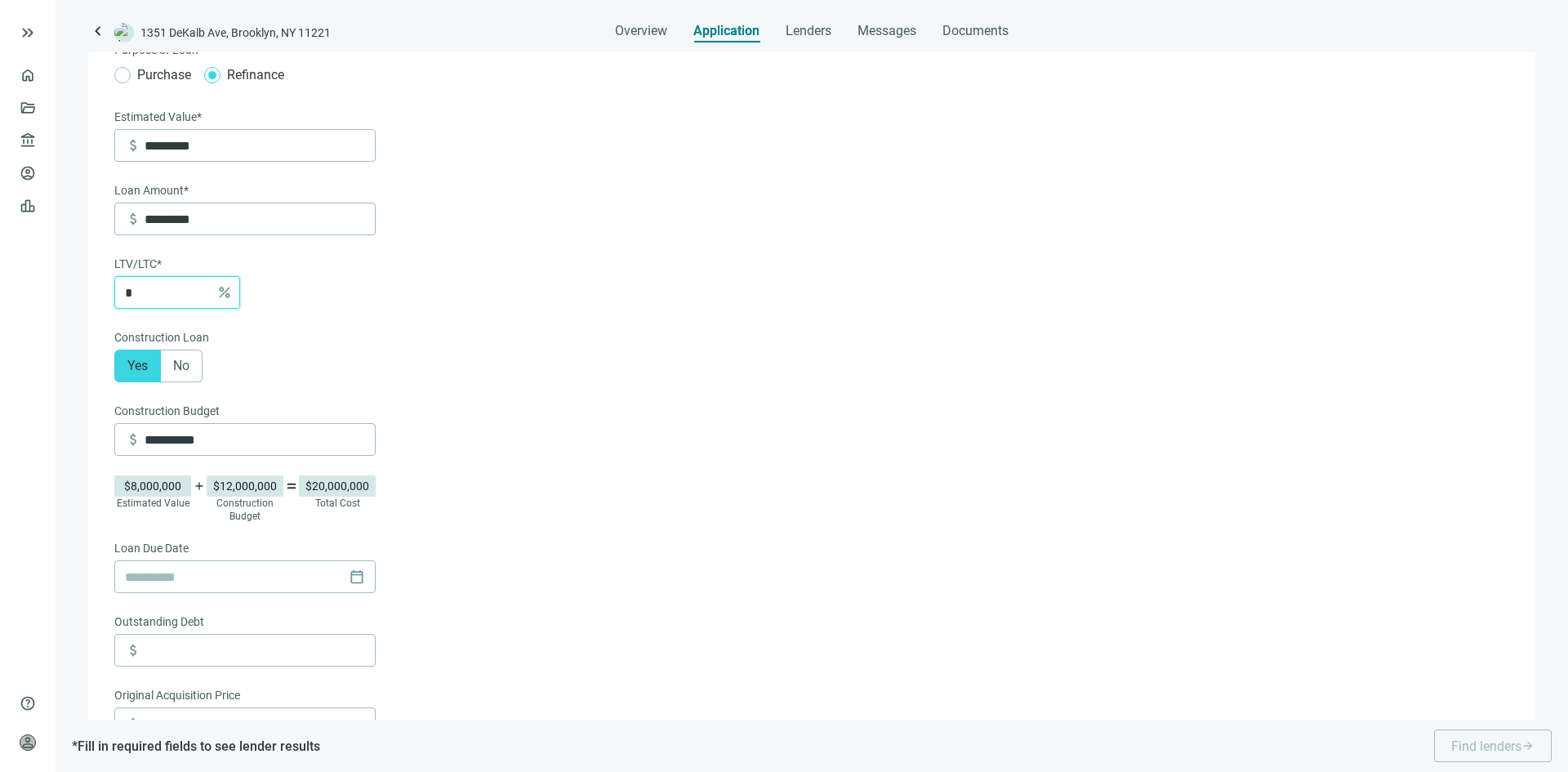 type on "**********" 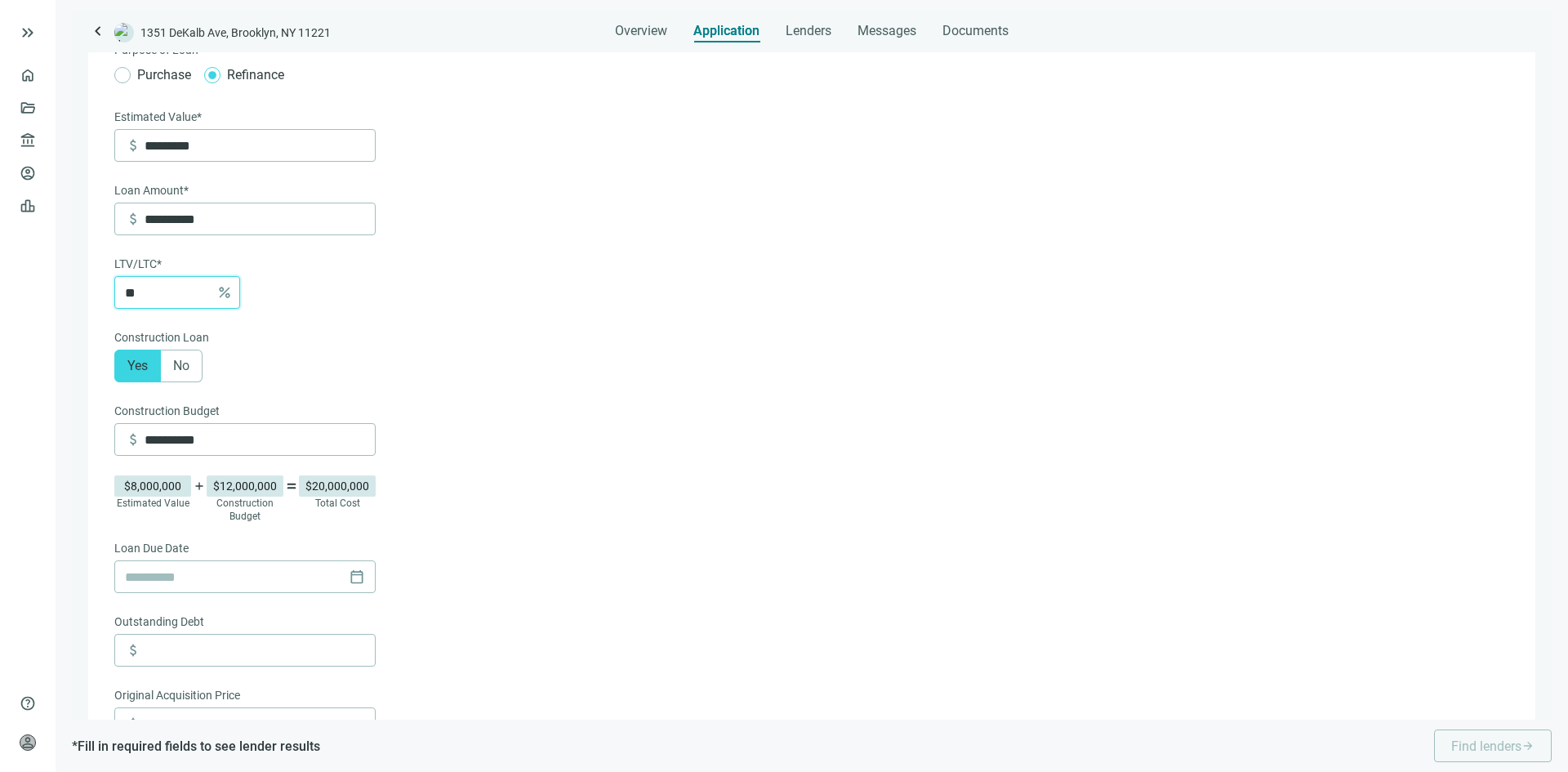 type on "*********" 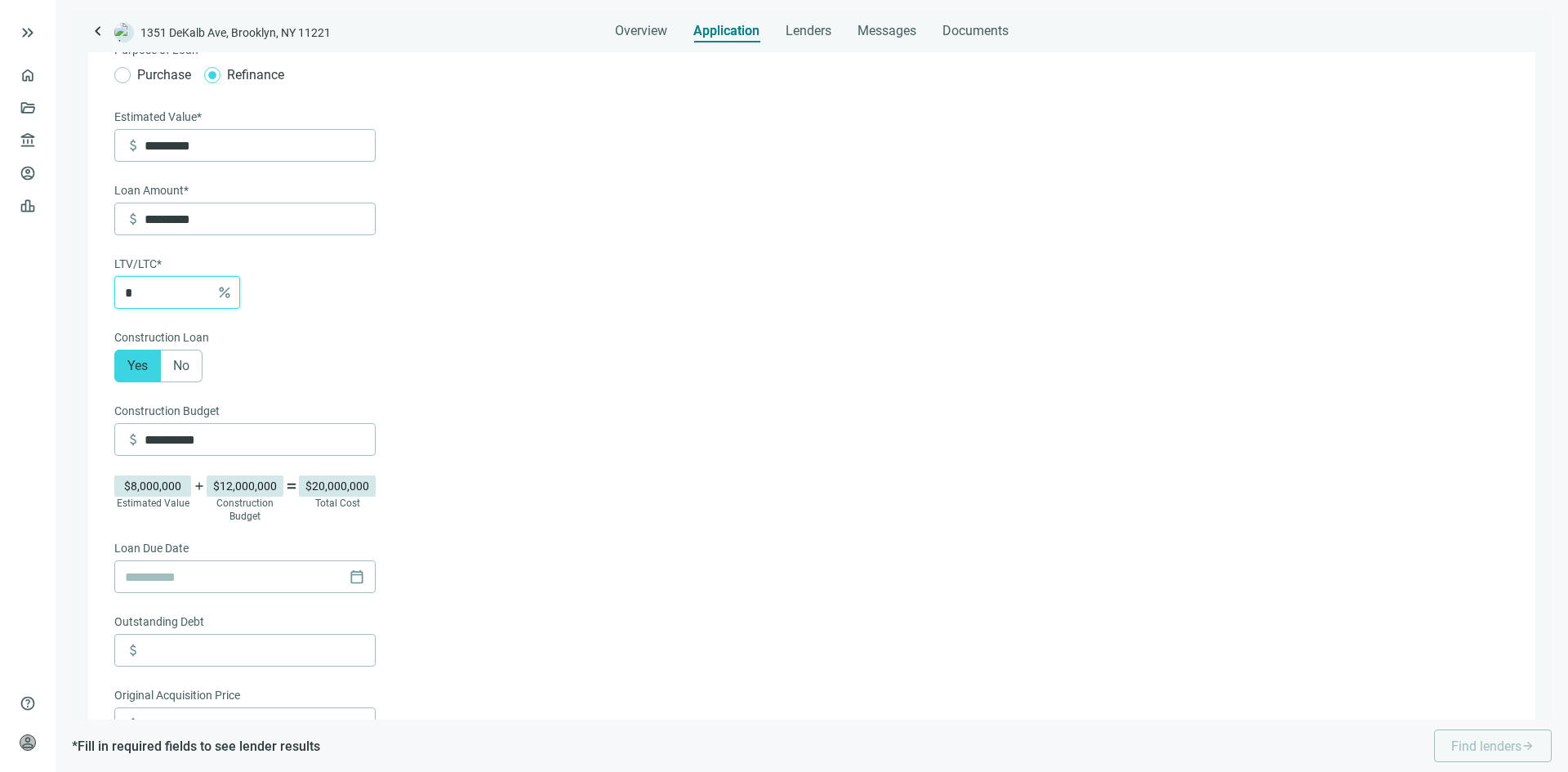 type 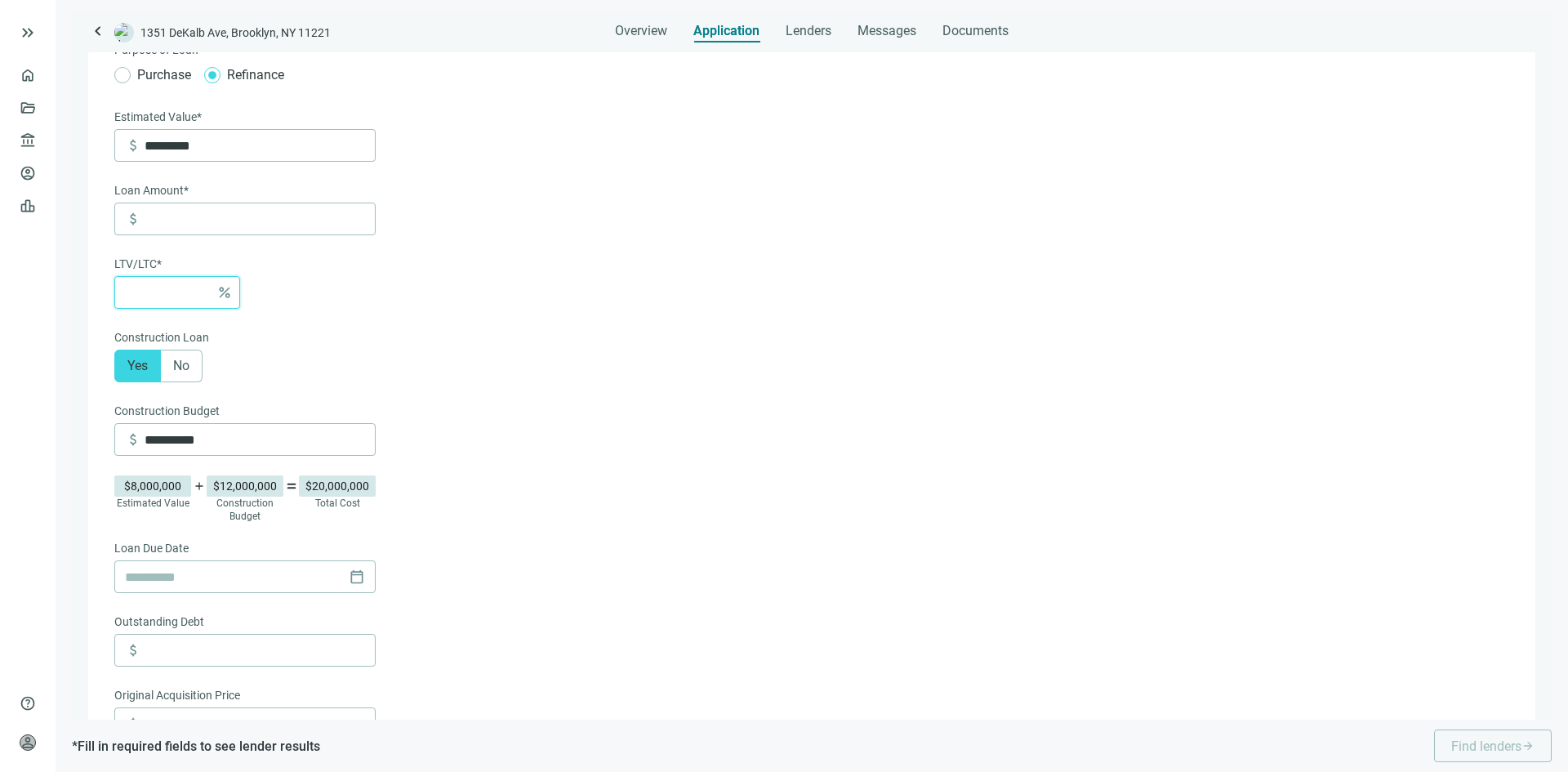 type on "*********" 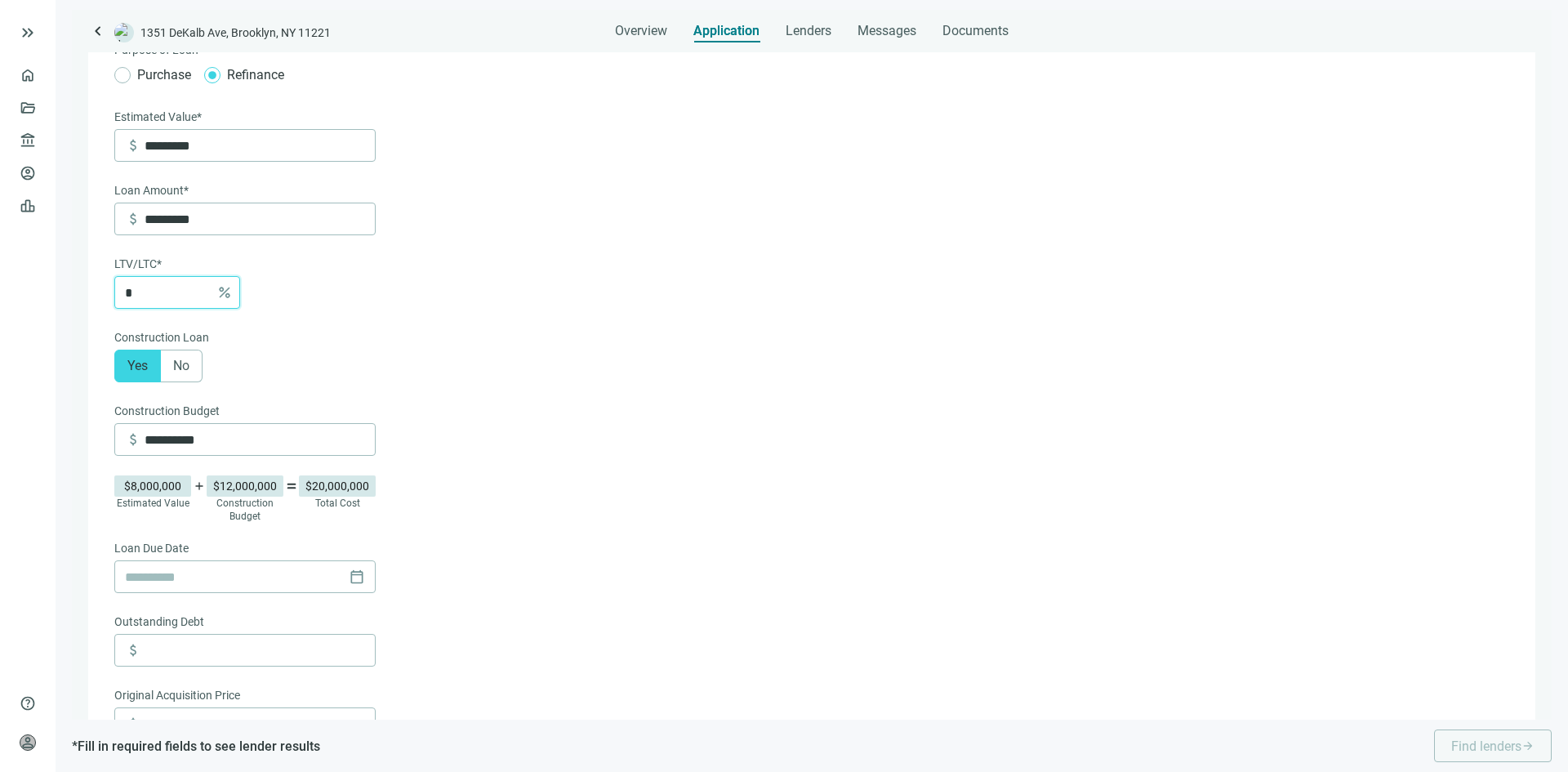 type on "**********" 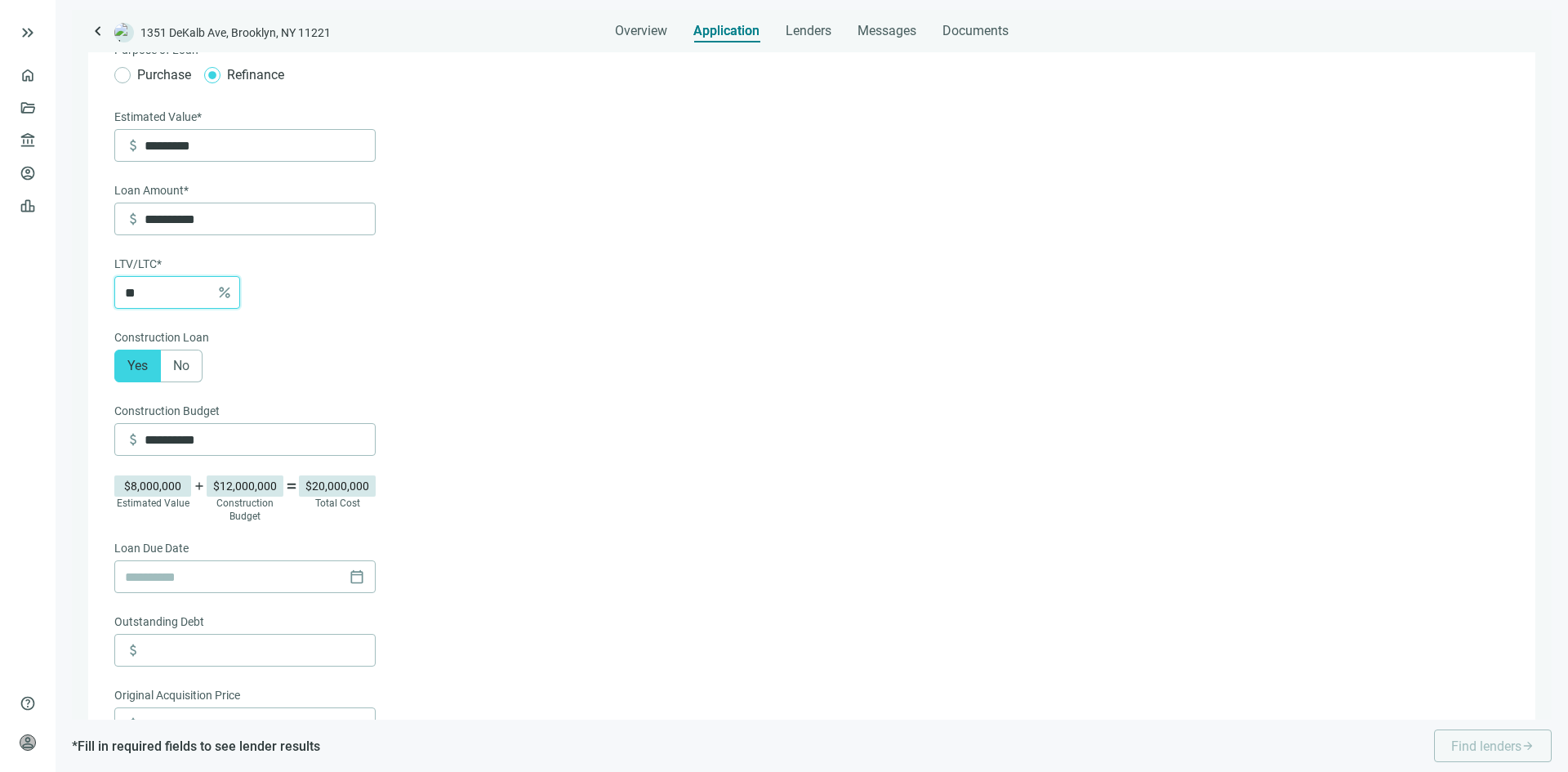 type on "*********" 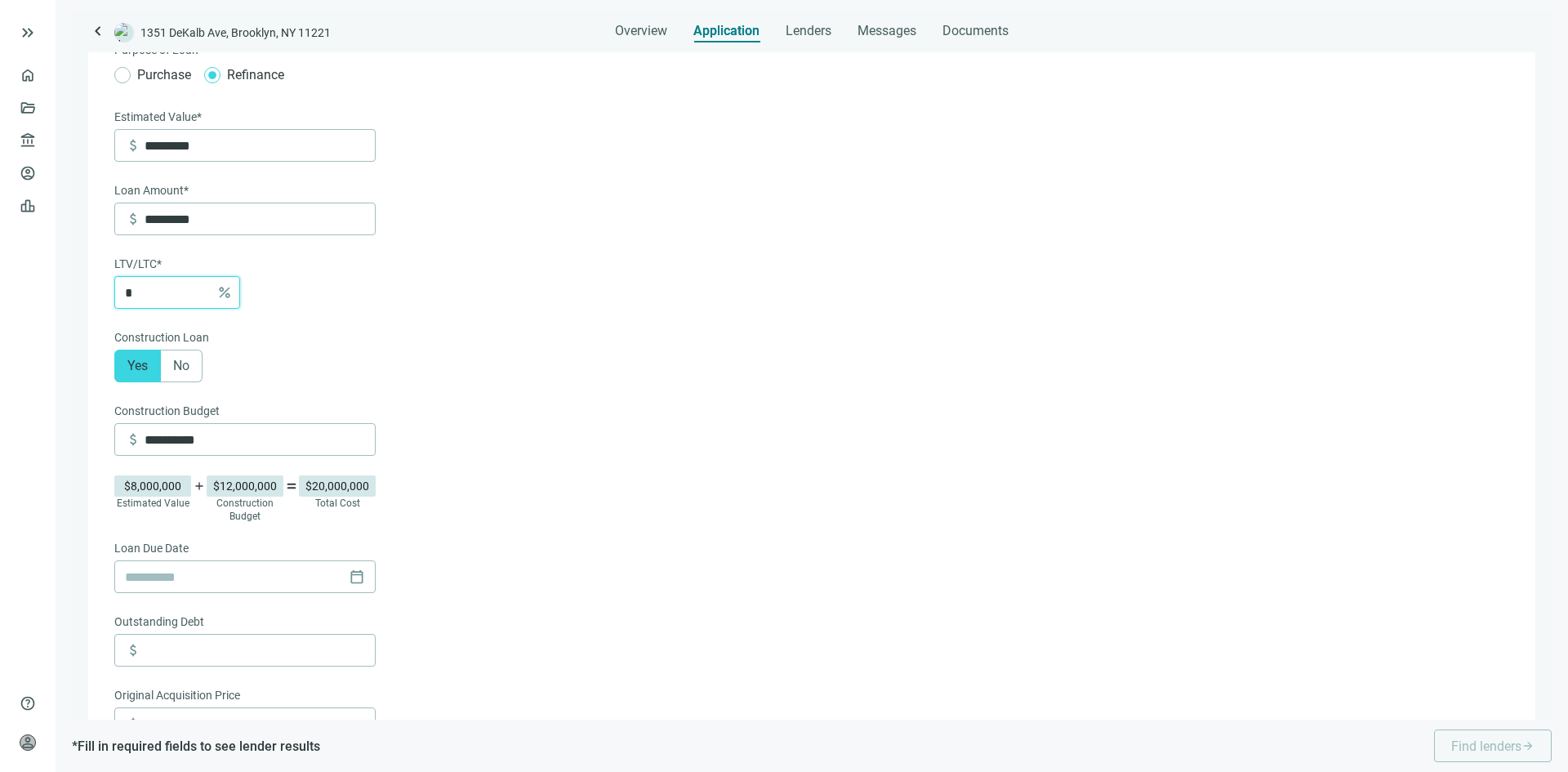 type 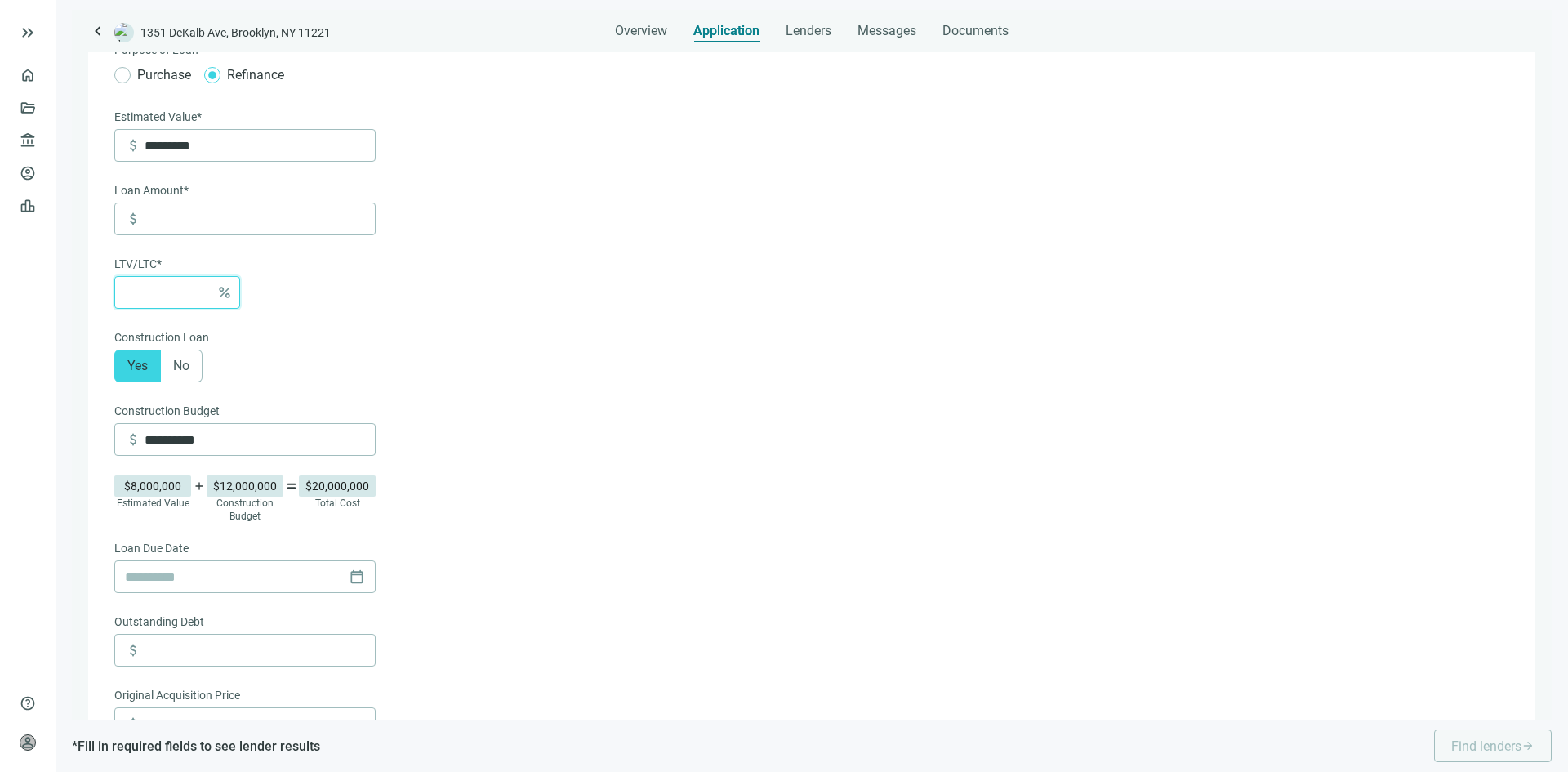 type on "*********" 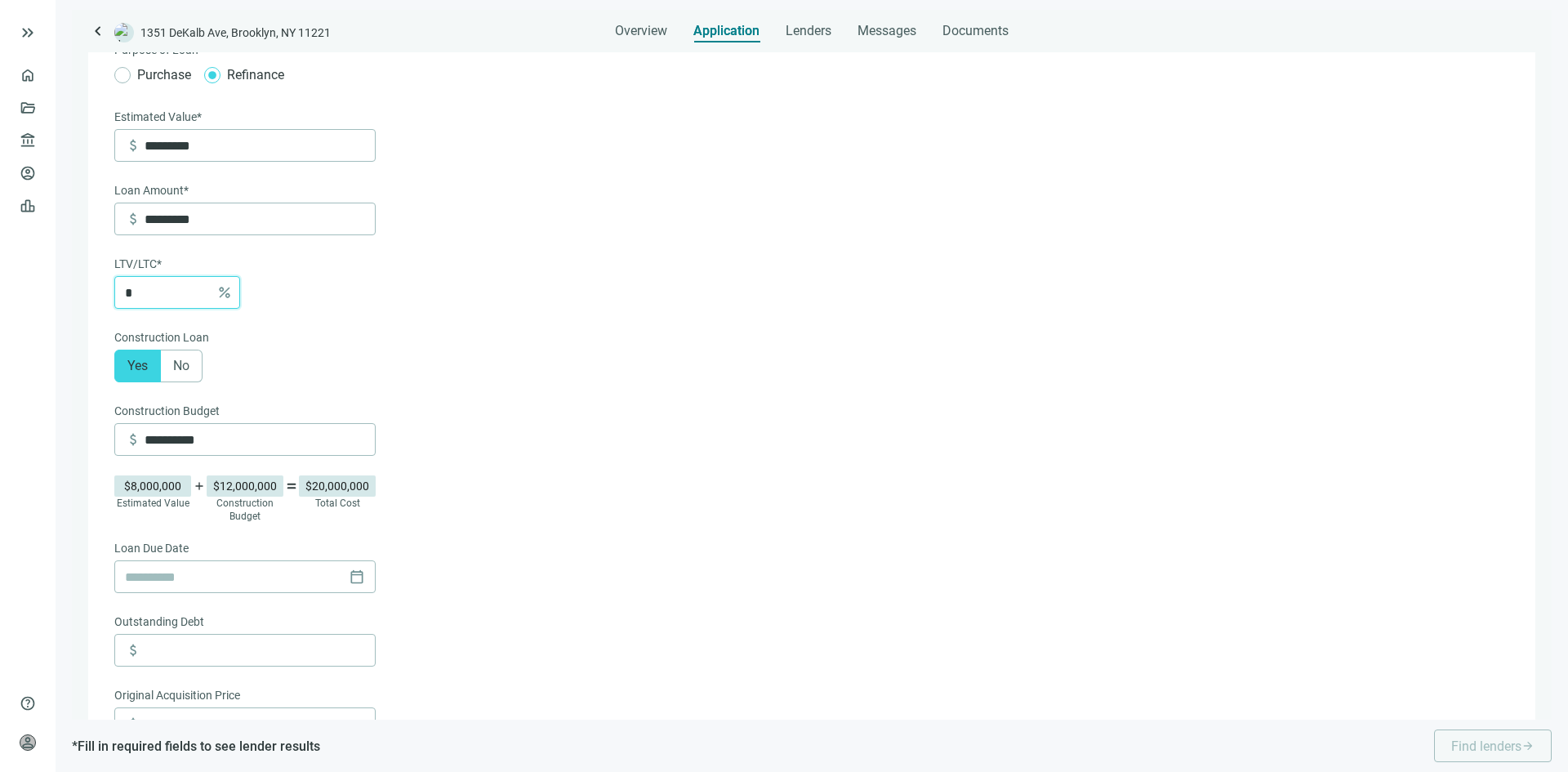 type on "**********" 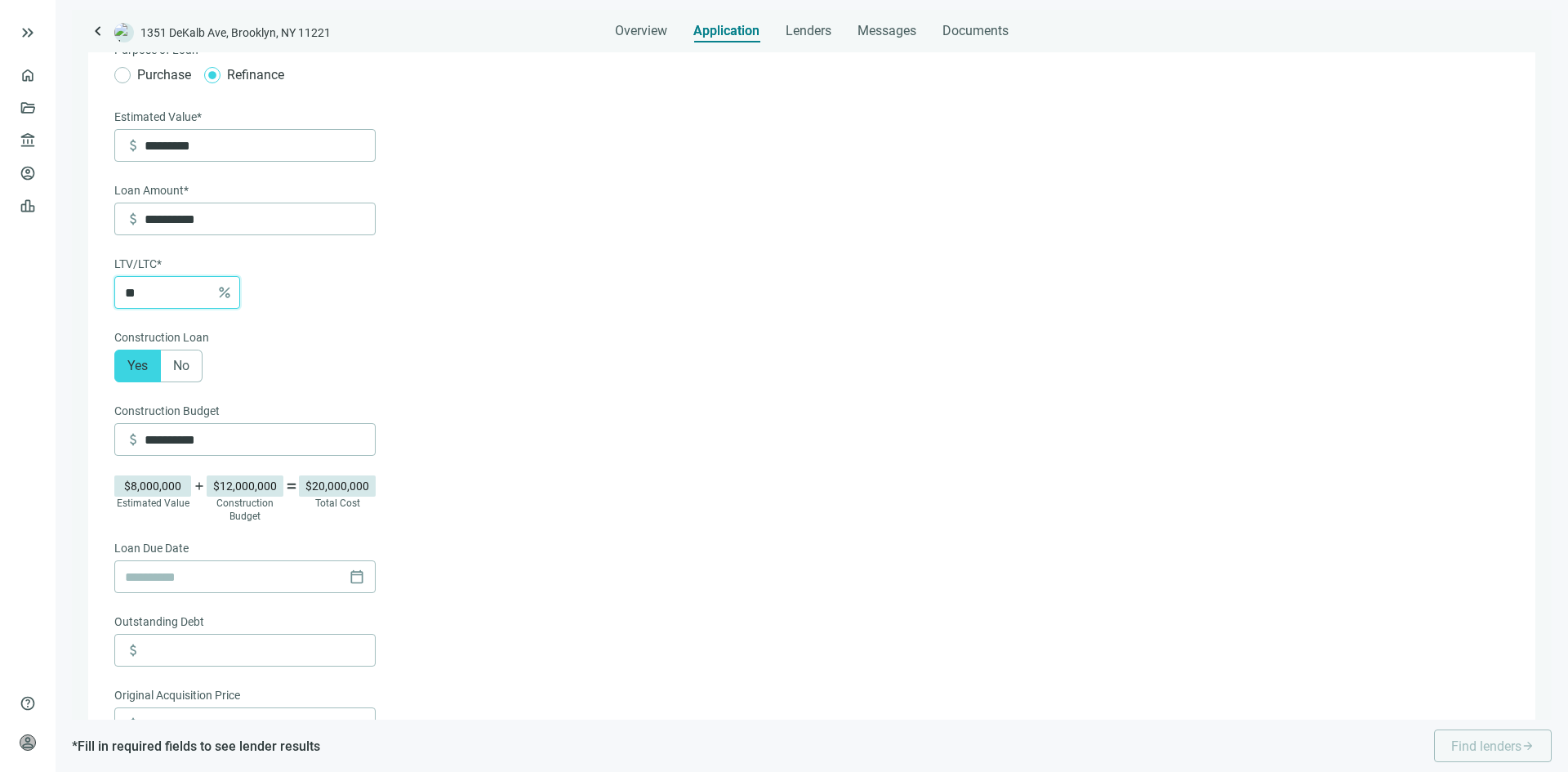 type on "*********" 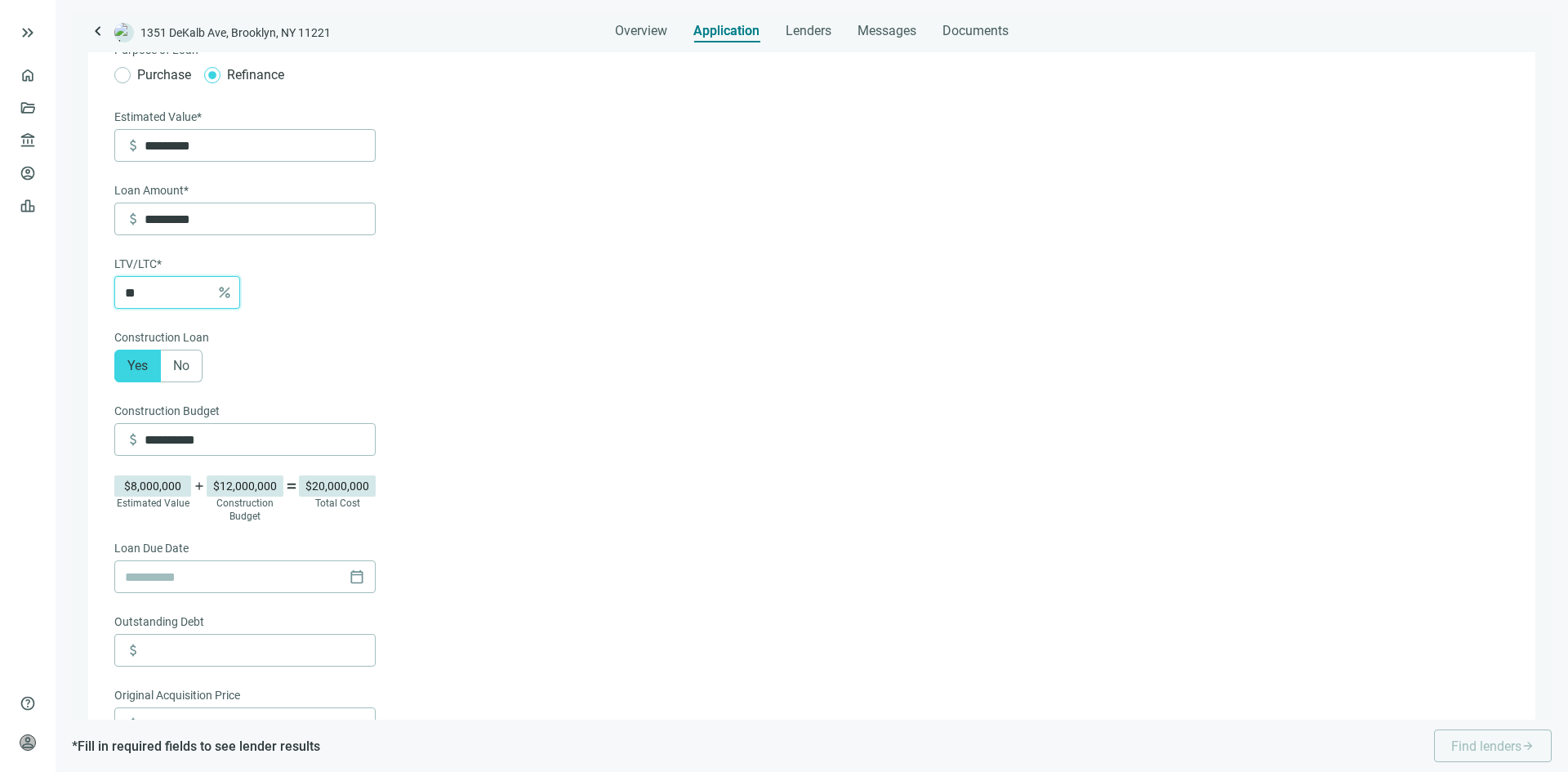 type on "*" 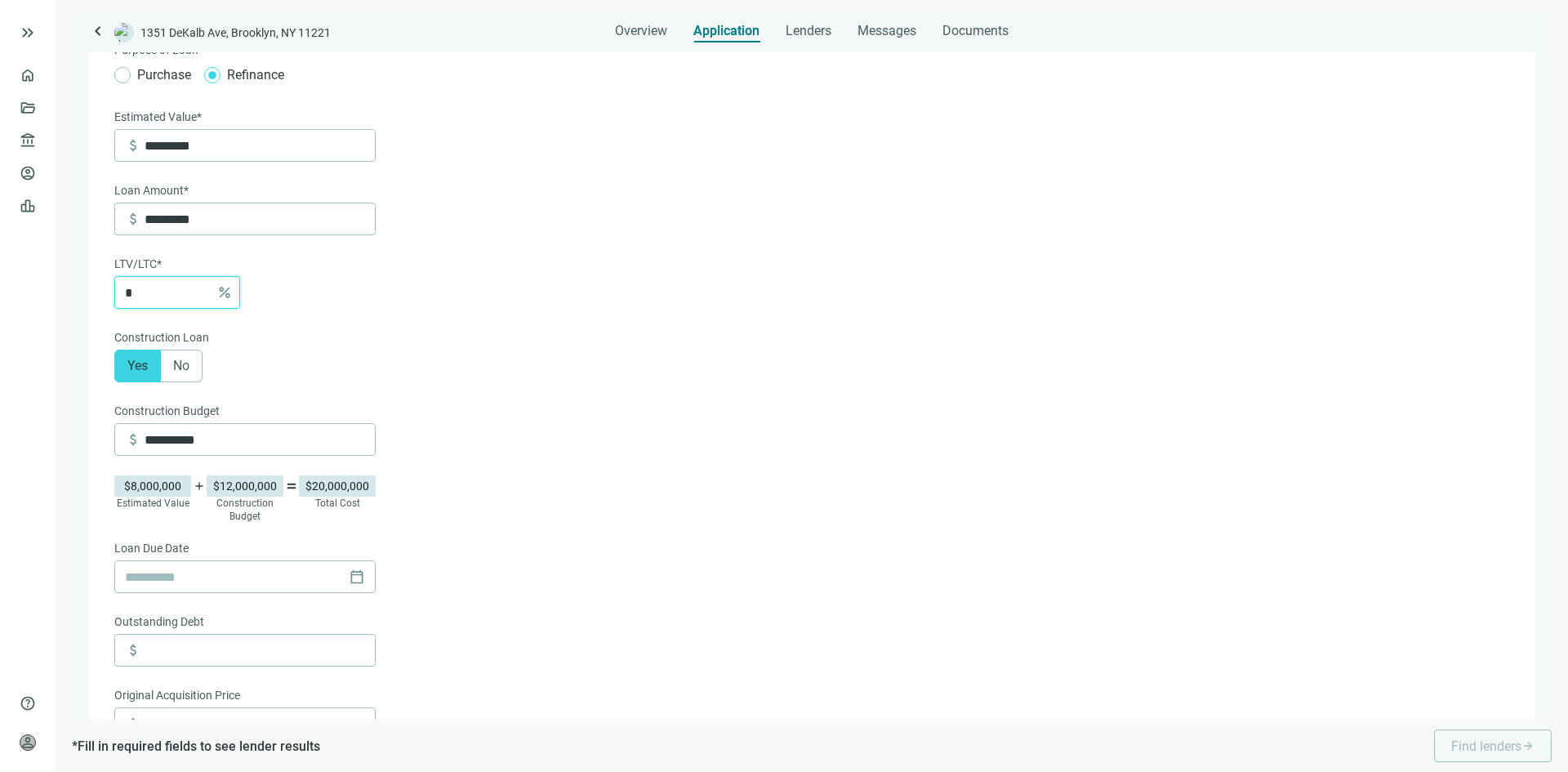 type 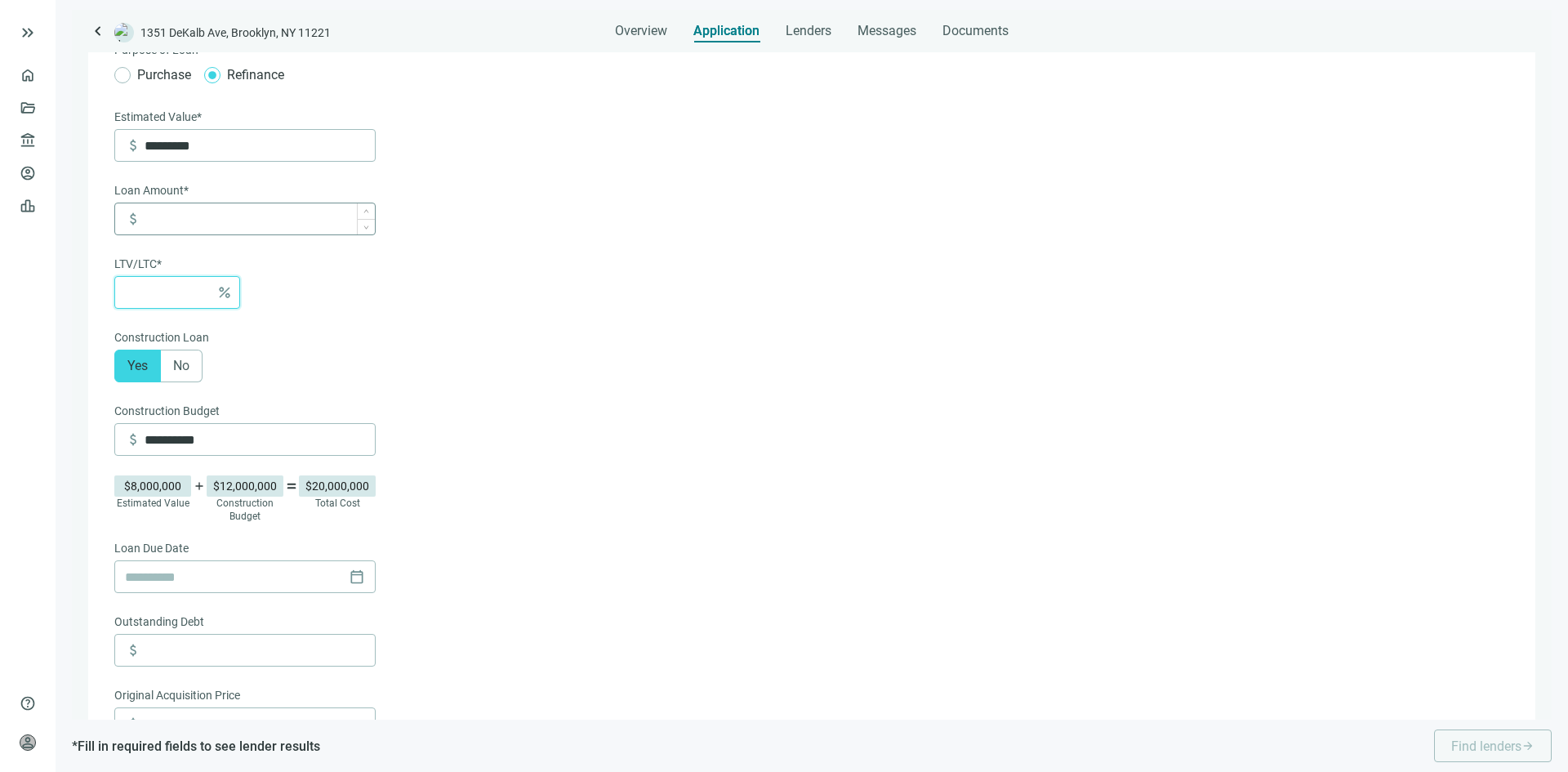 type 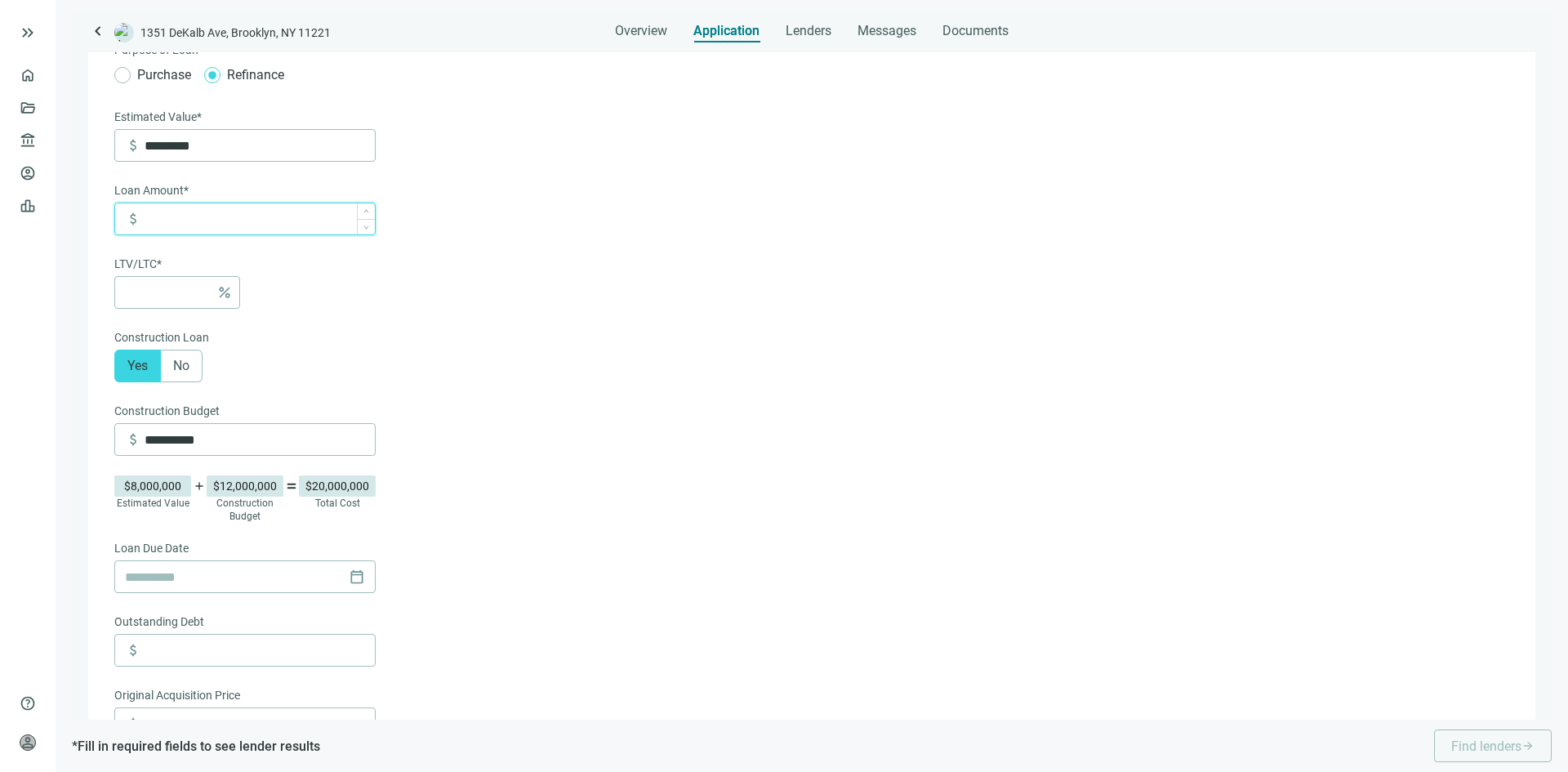 click at bounding box center [260, 219] 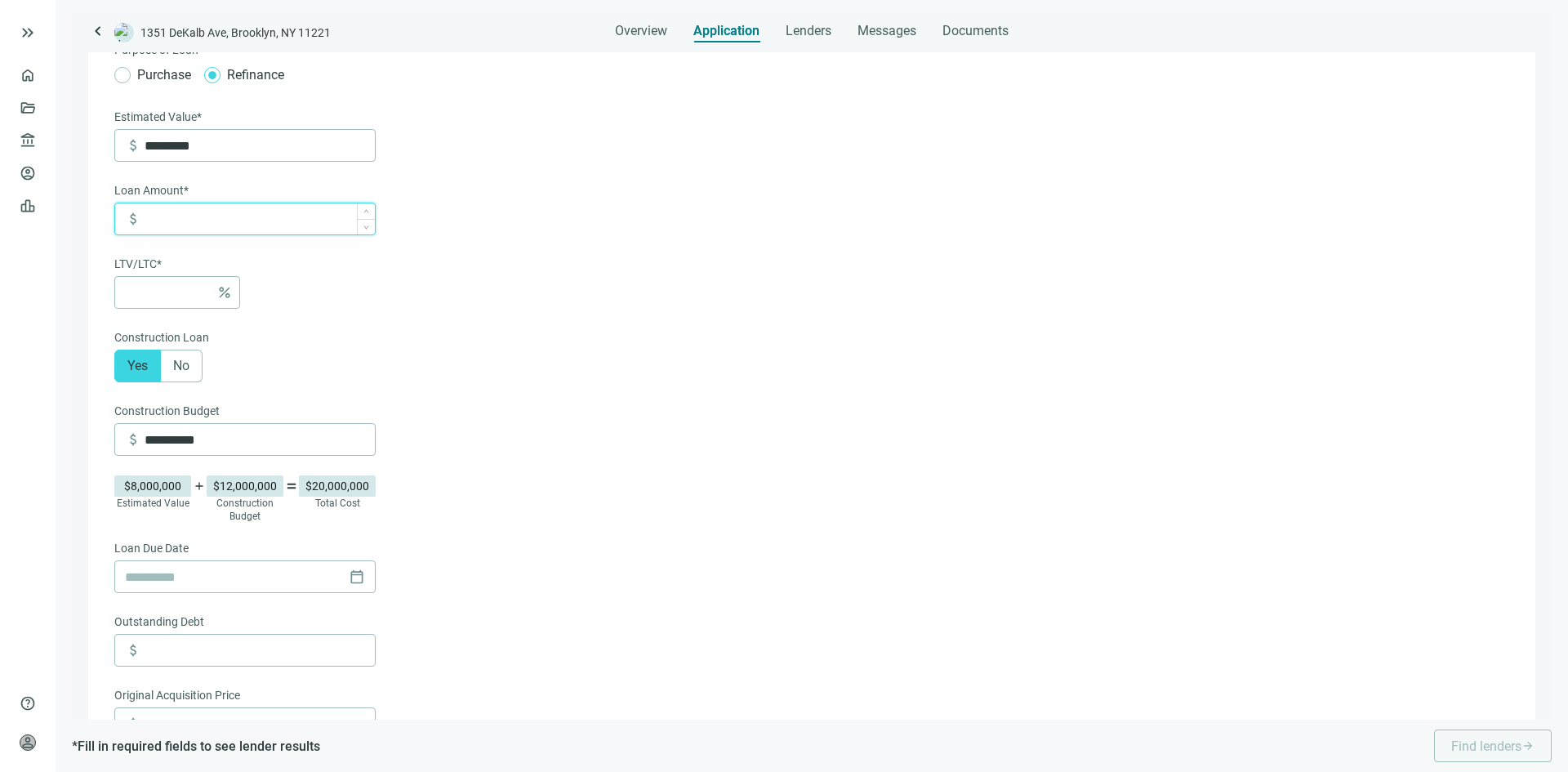 type on "*" 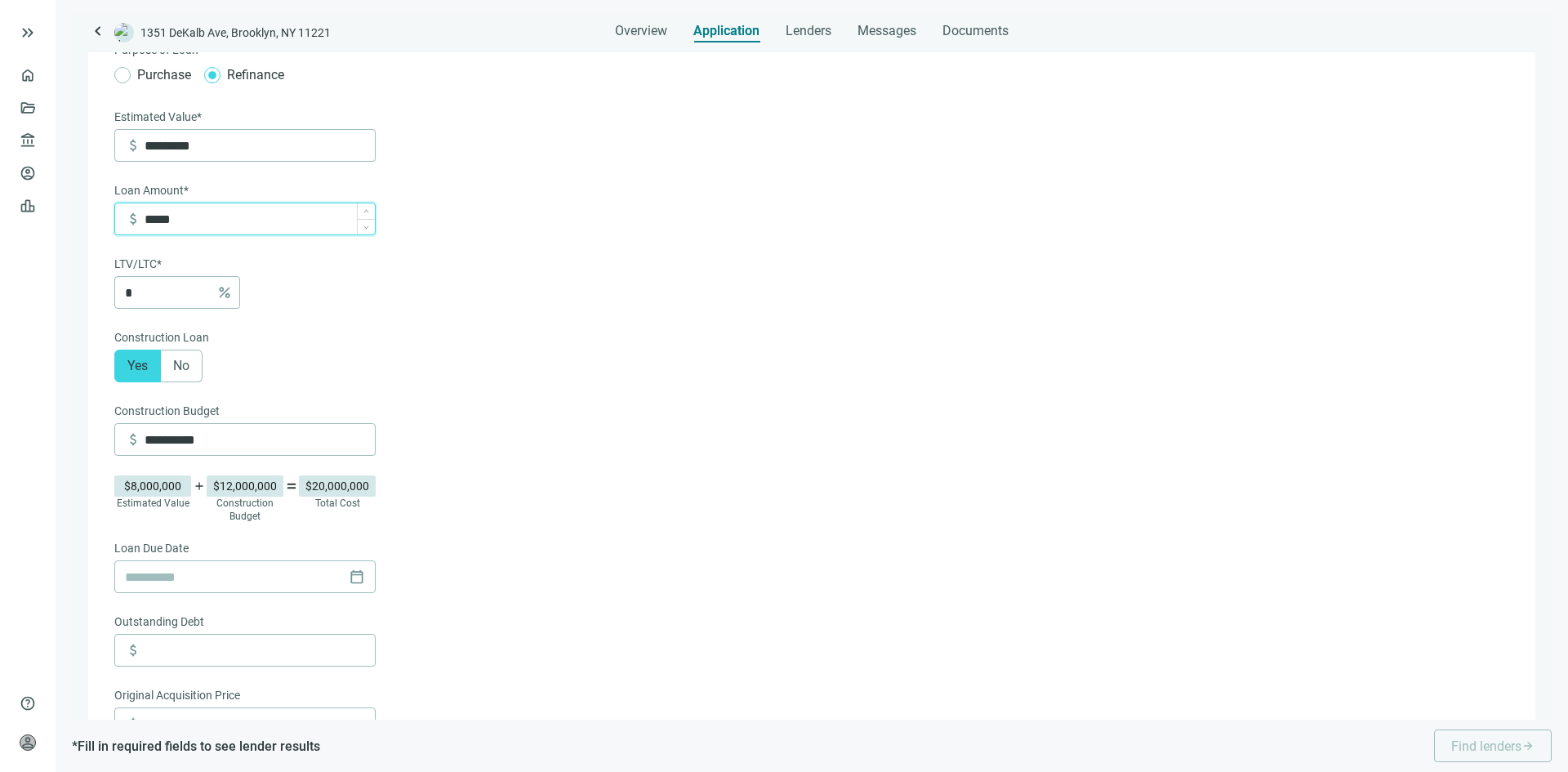 type on "******" 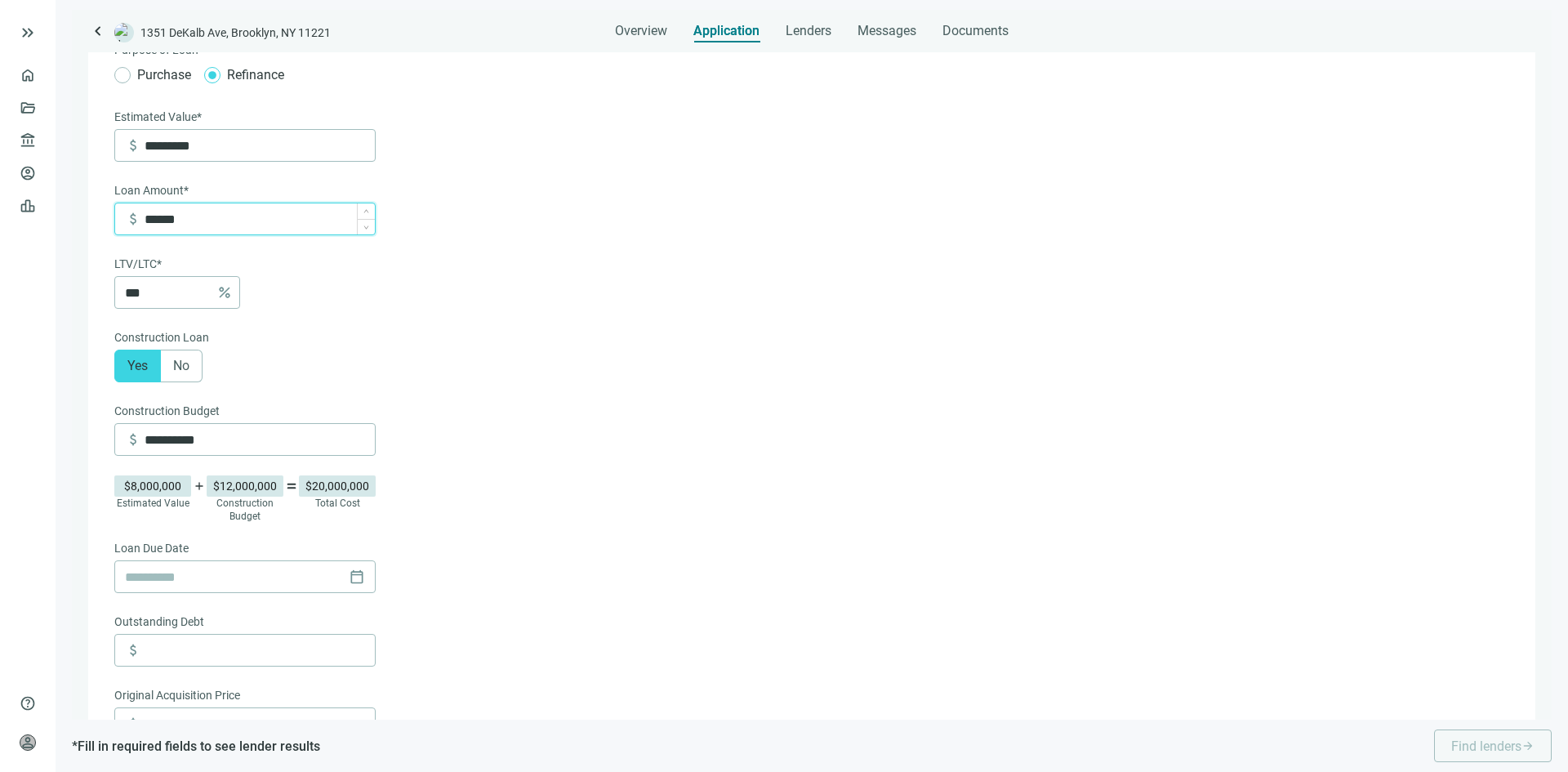 type on "*******" 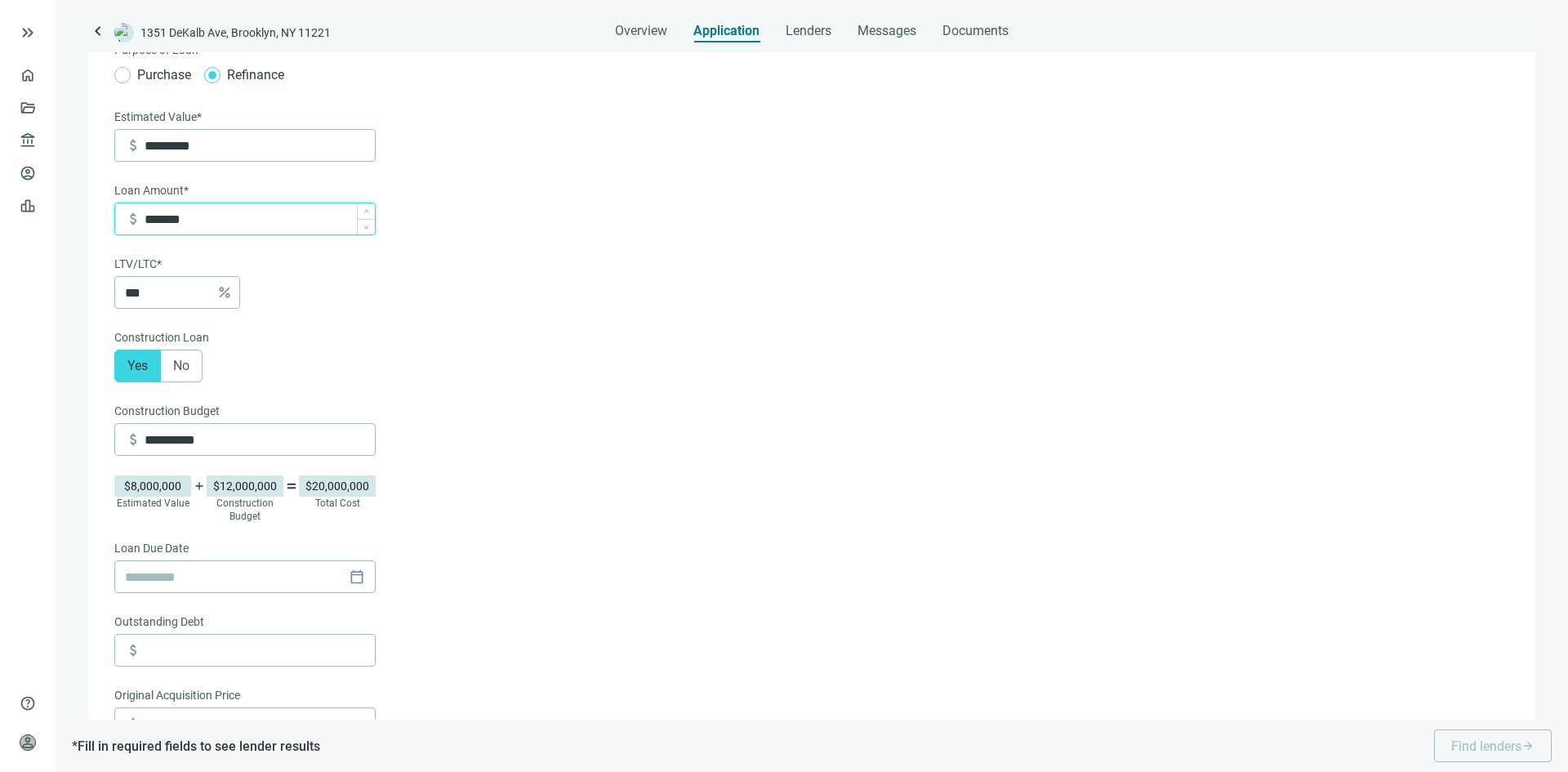 type on "*********" 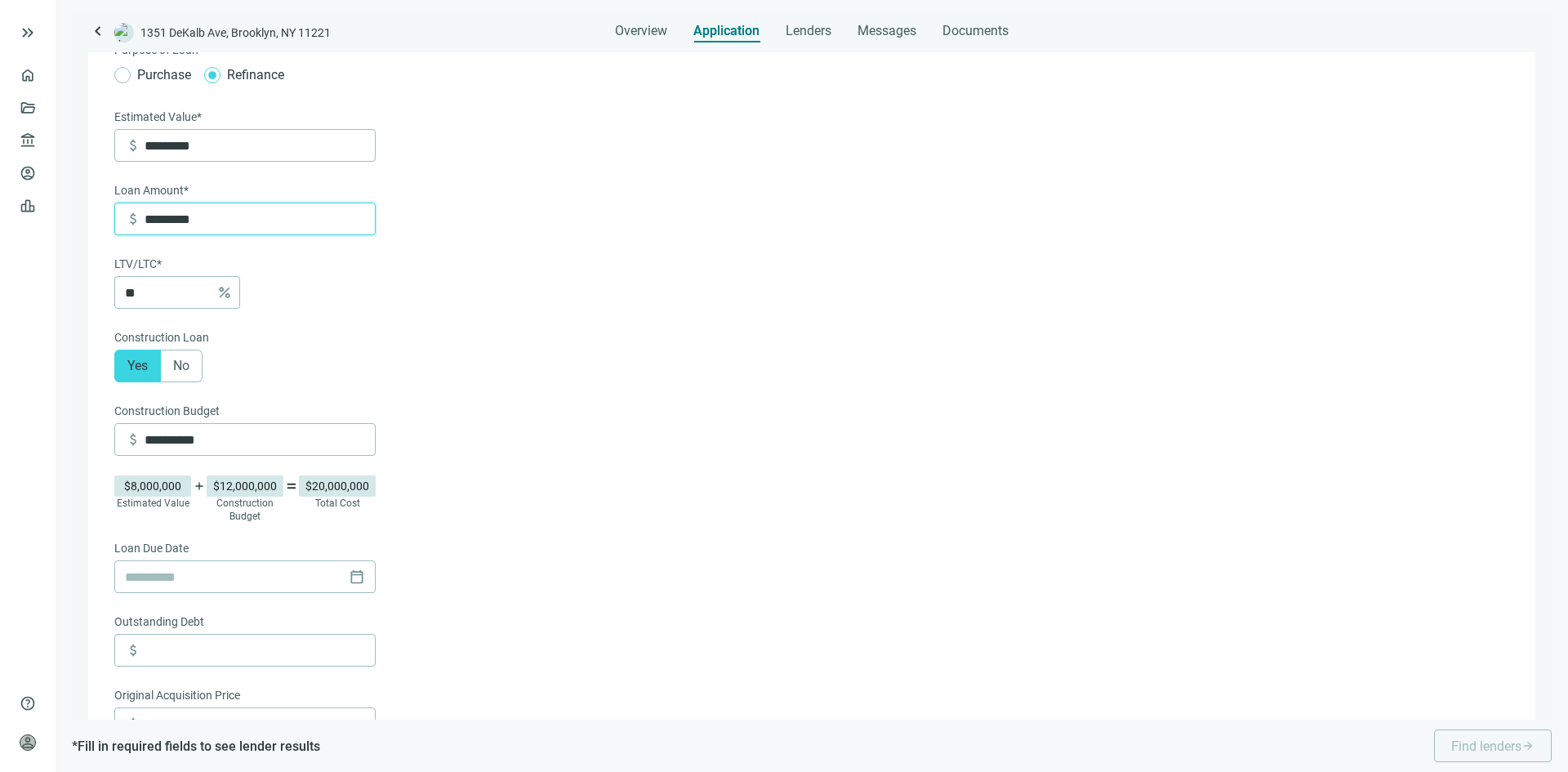 type on "*********" 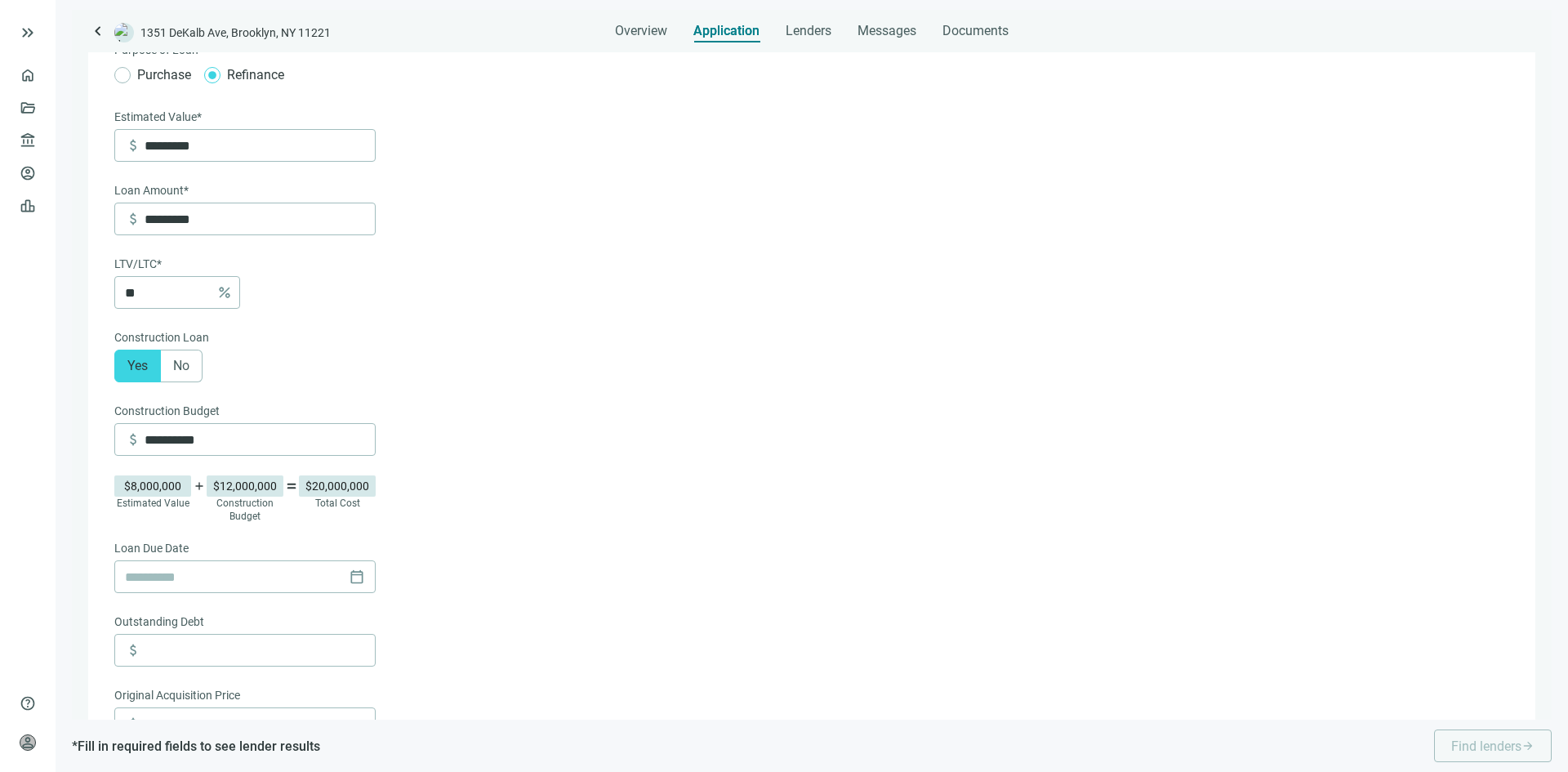 click on "**********" at bounding box center [810, 634] 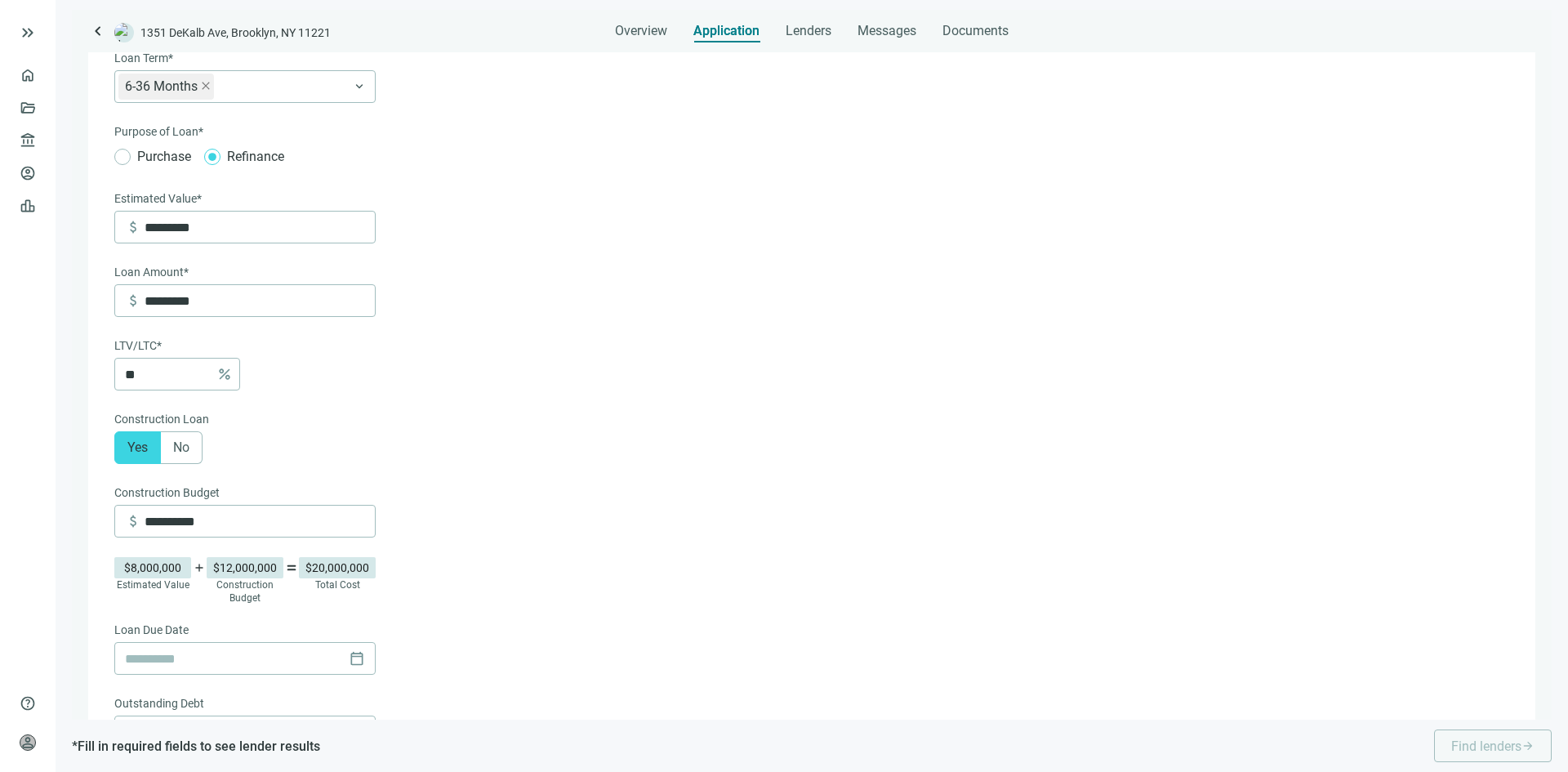 click on "**********" at bounding box center (810, 716) 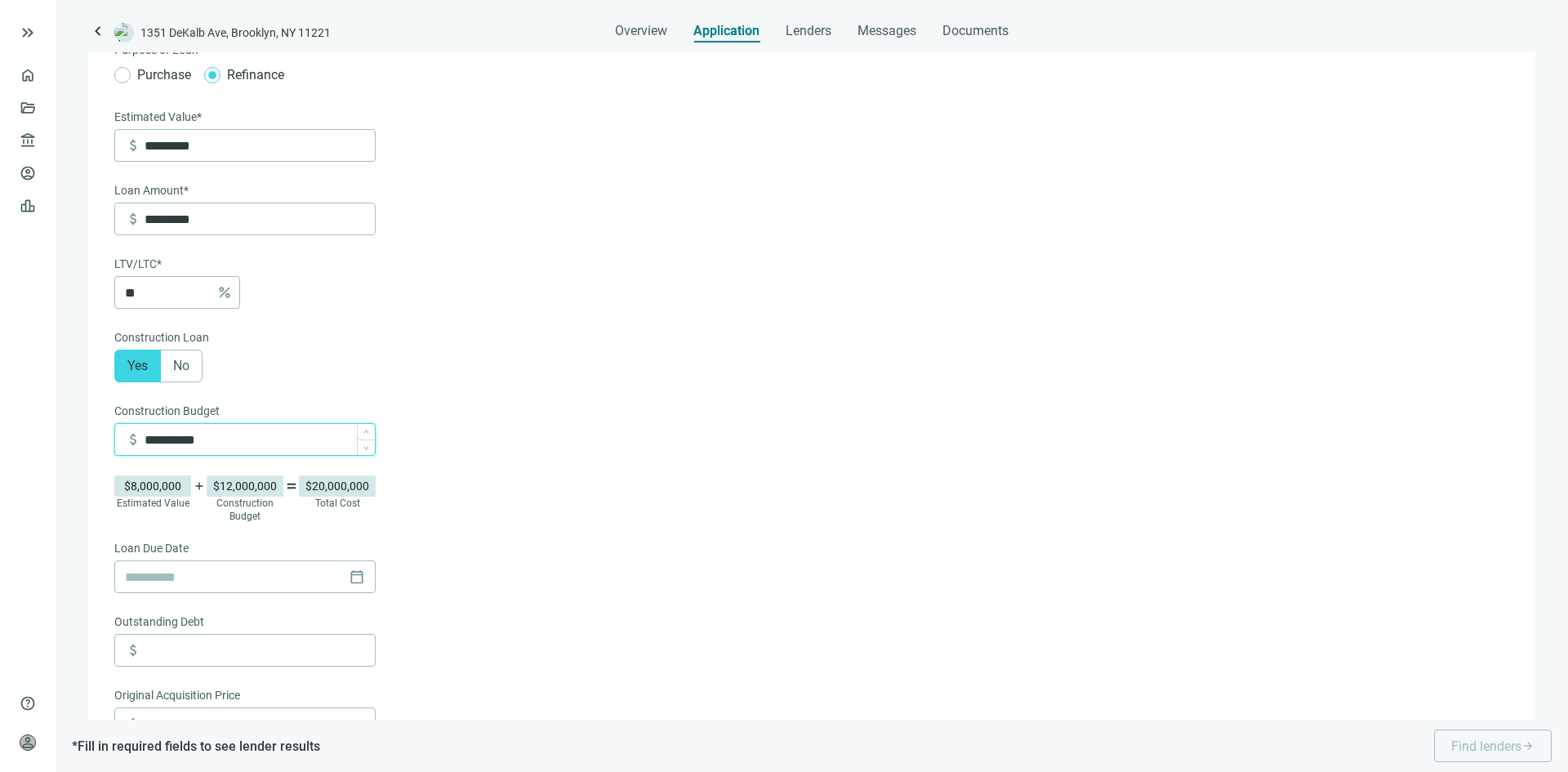 click on "**********" at bounding box center [260, 440] 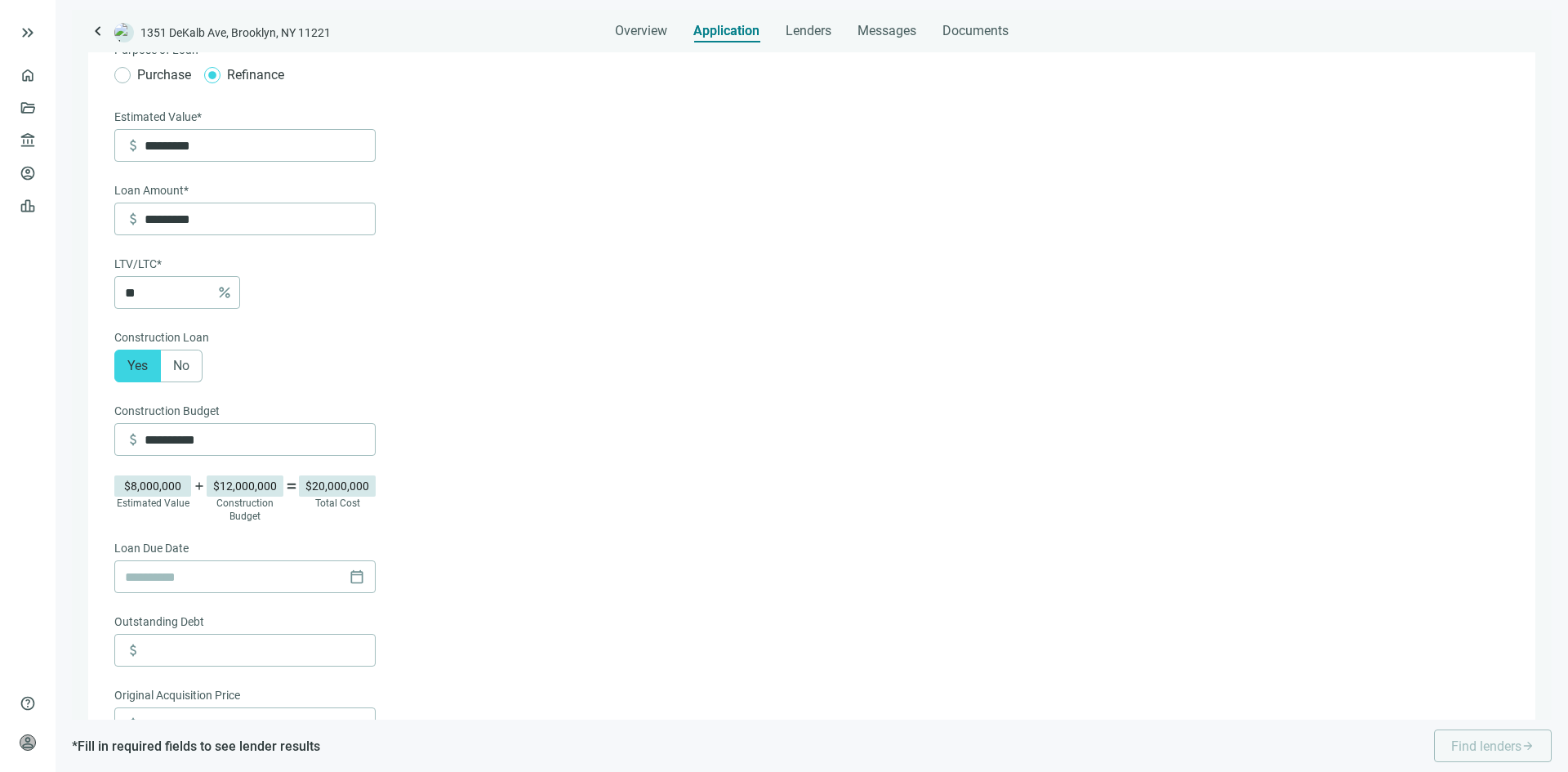 click on "**********" at bounding box center [810, 634] 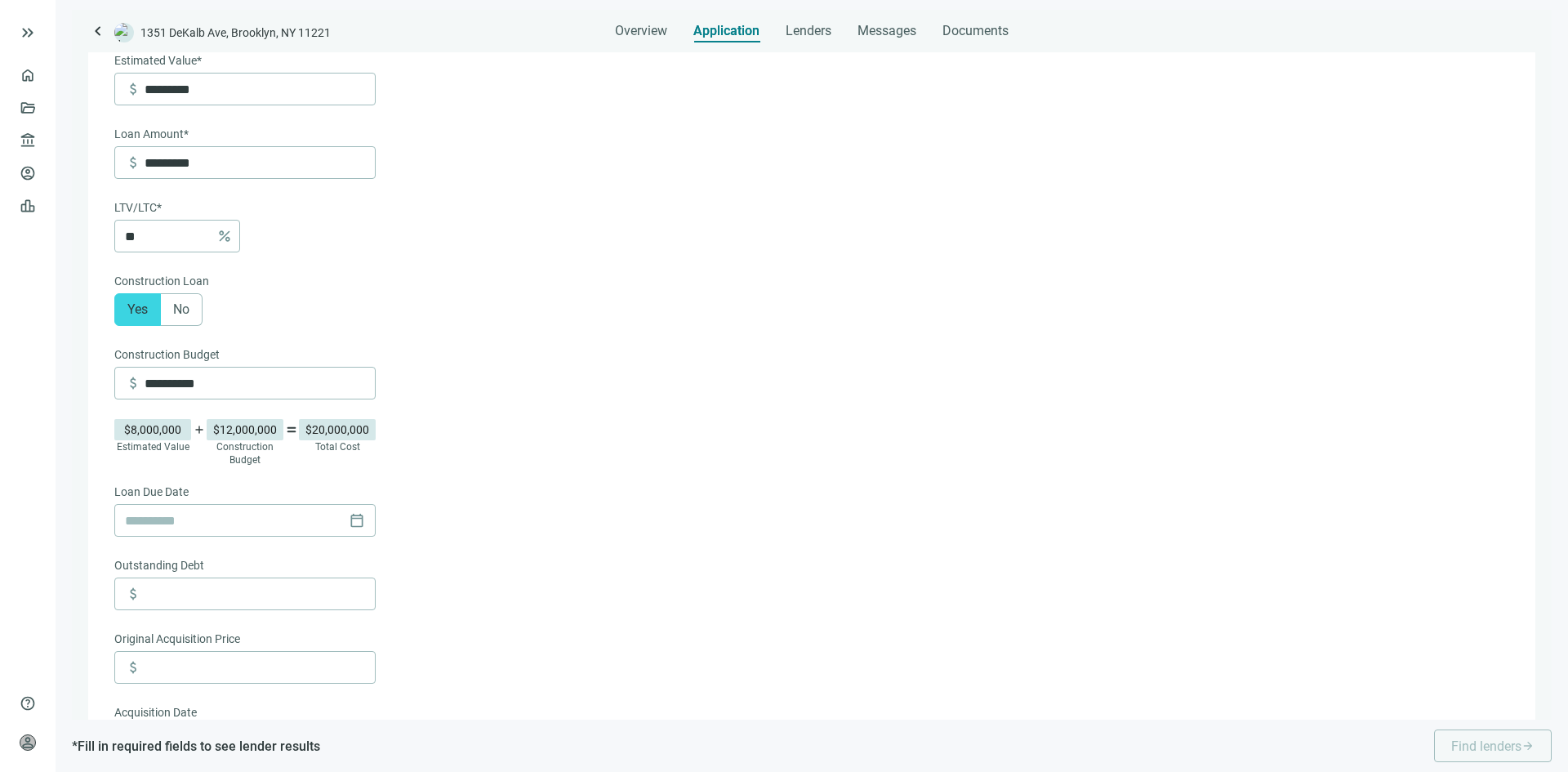 scroll, scrollTop: 327, scrollLeft: 0, axis: vertical 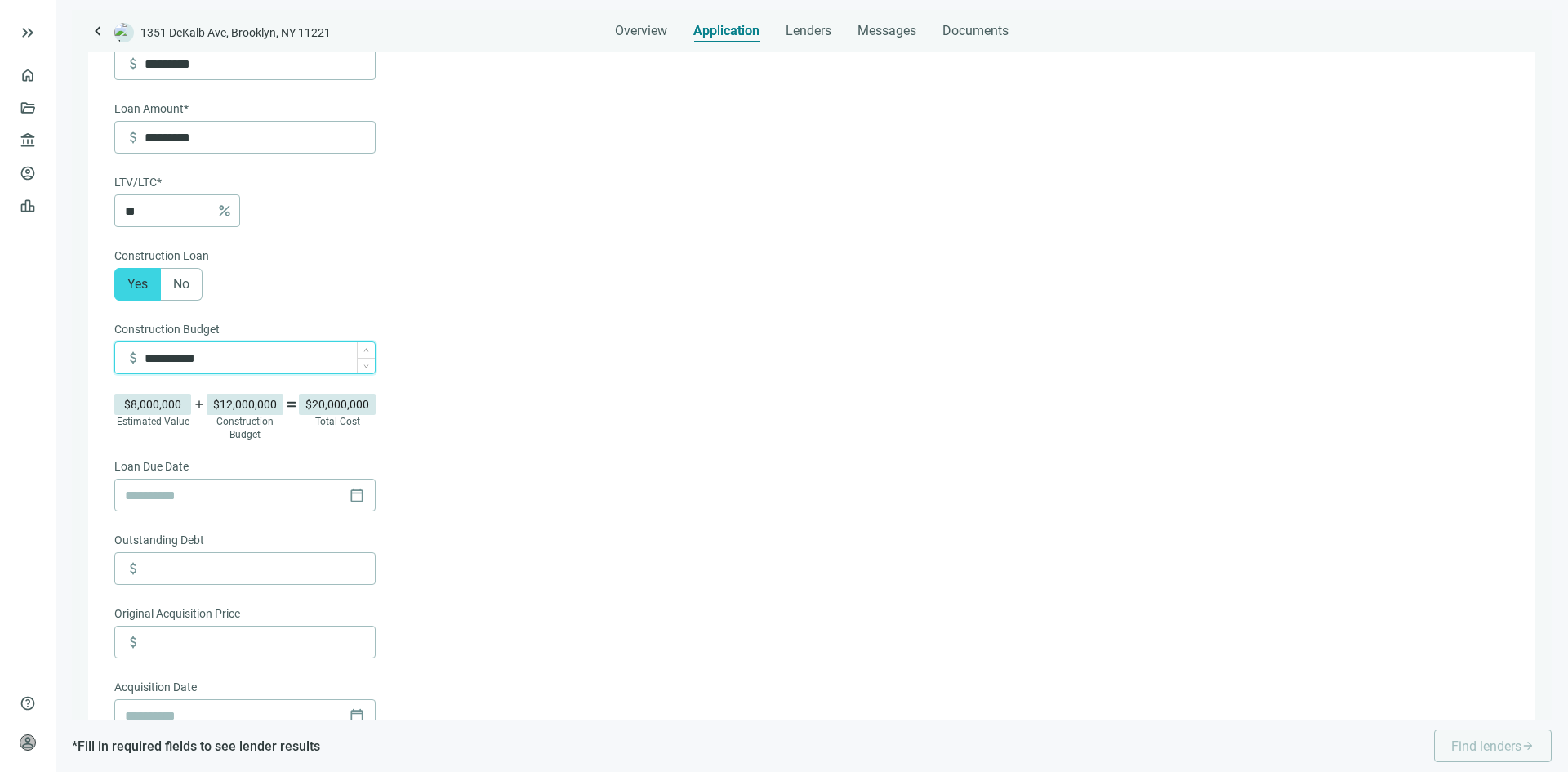 click on "**********" at bounding box center (260, 358) 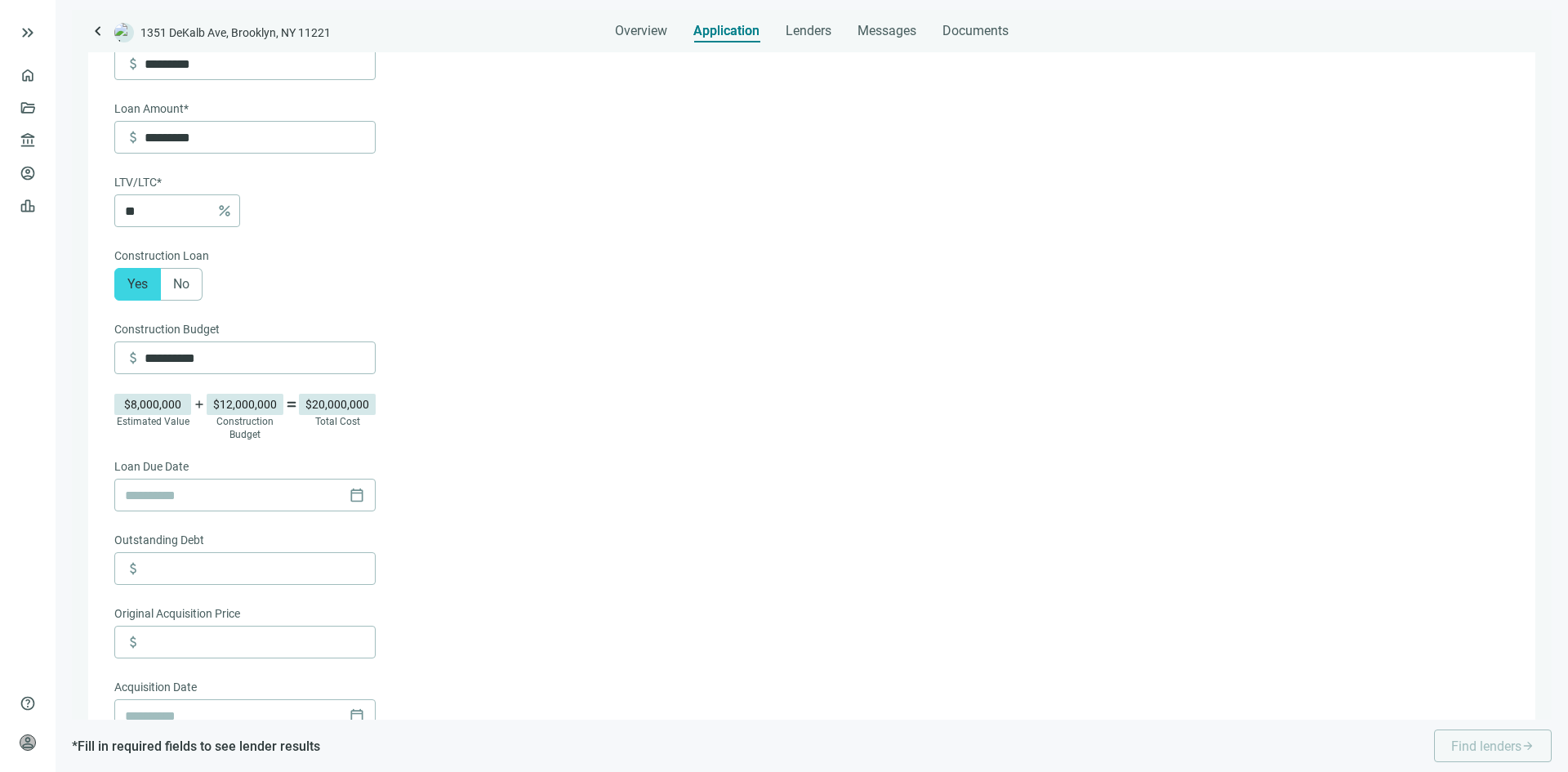 click on "**********" at bounding box center (810, 552) 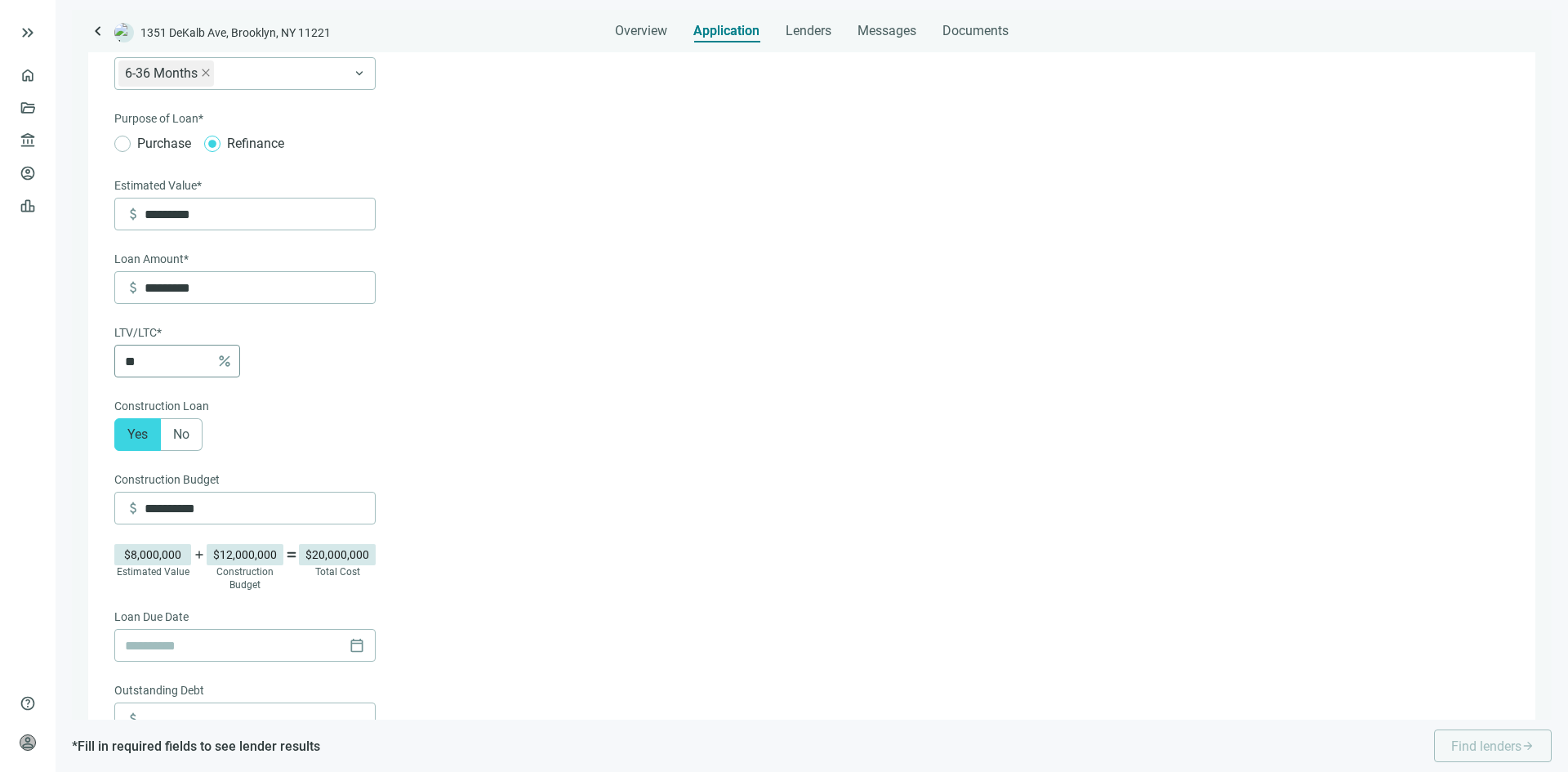 scroll, scrollTop: 163, scrollLeft: 0, axis: vertical 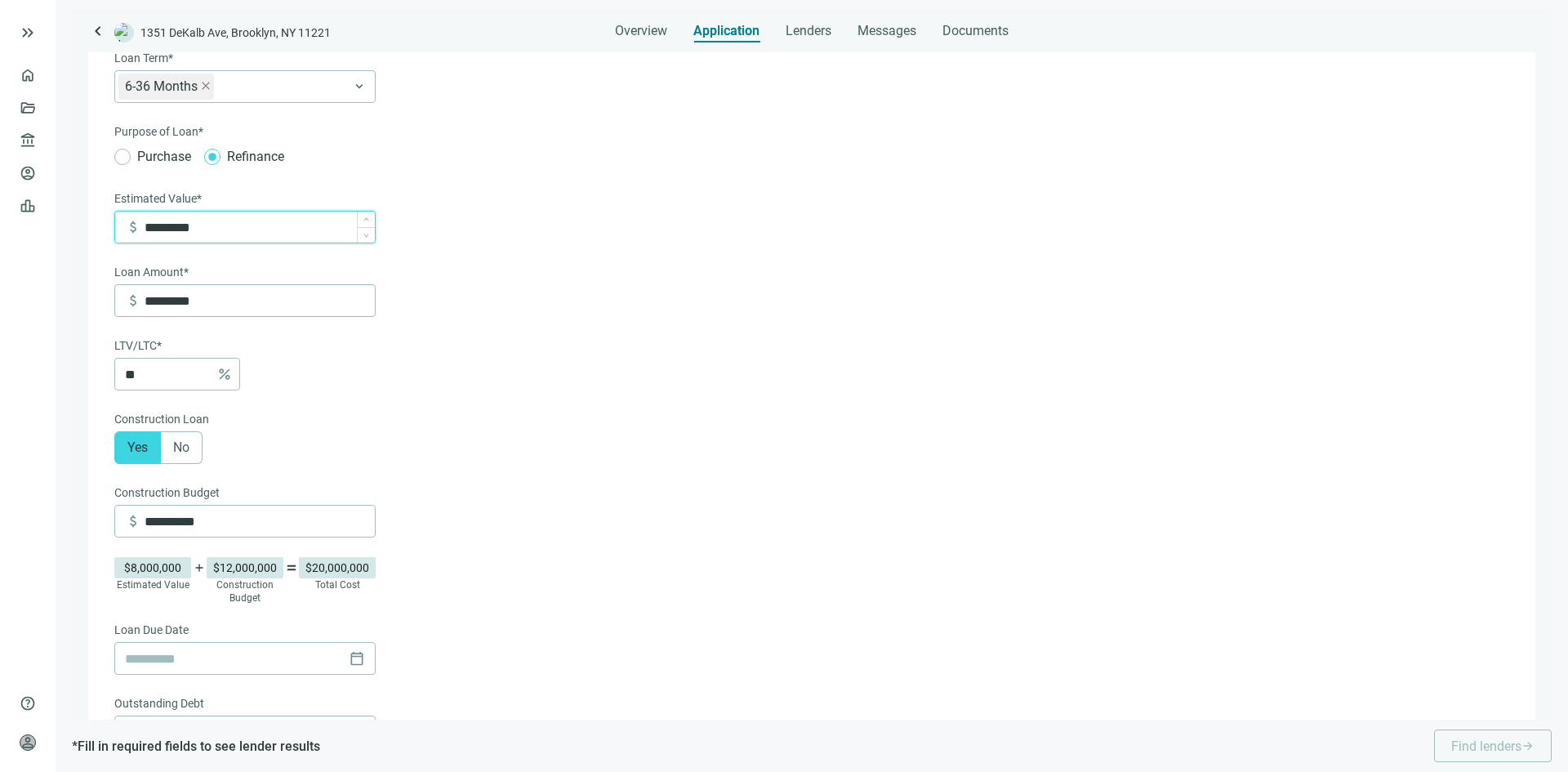 click on "*********" at bounding box center (260, 227) 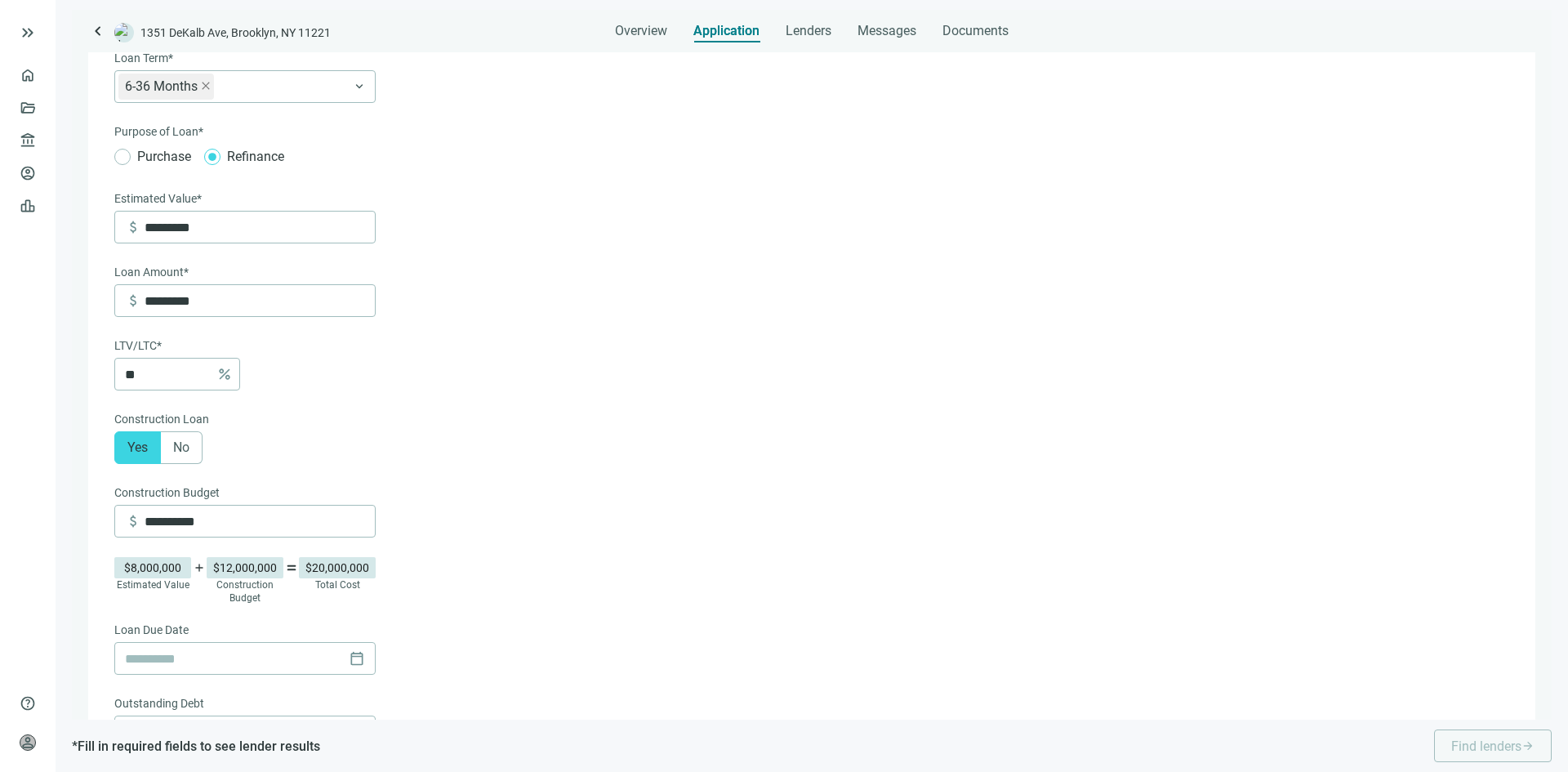 click on "**********" at bounding box center [810, 716] 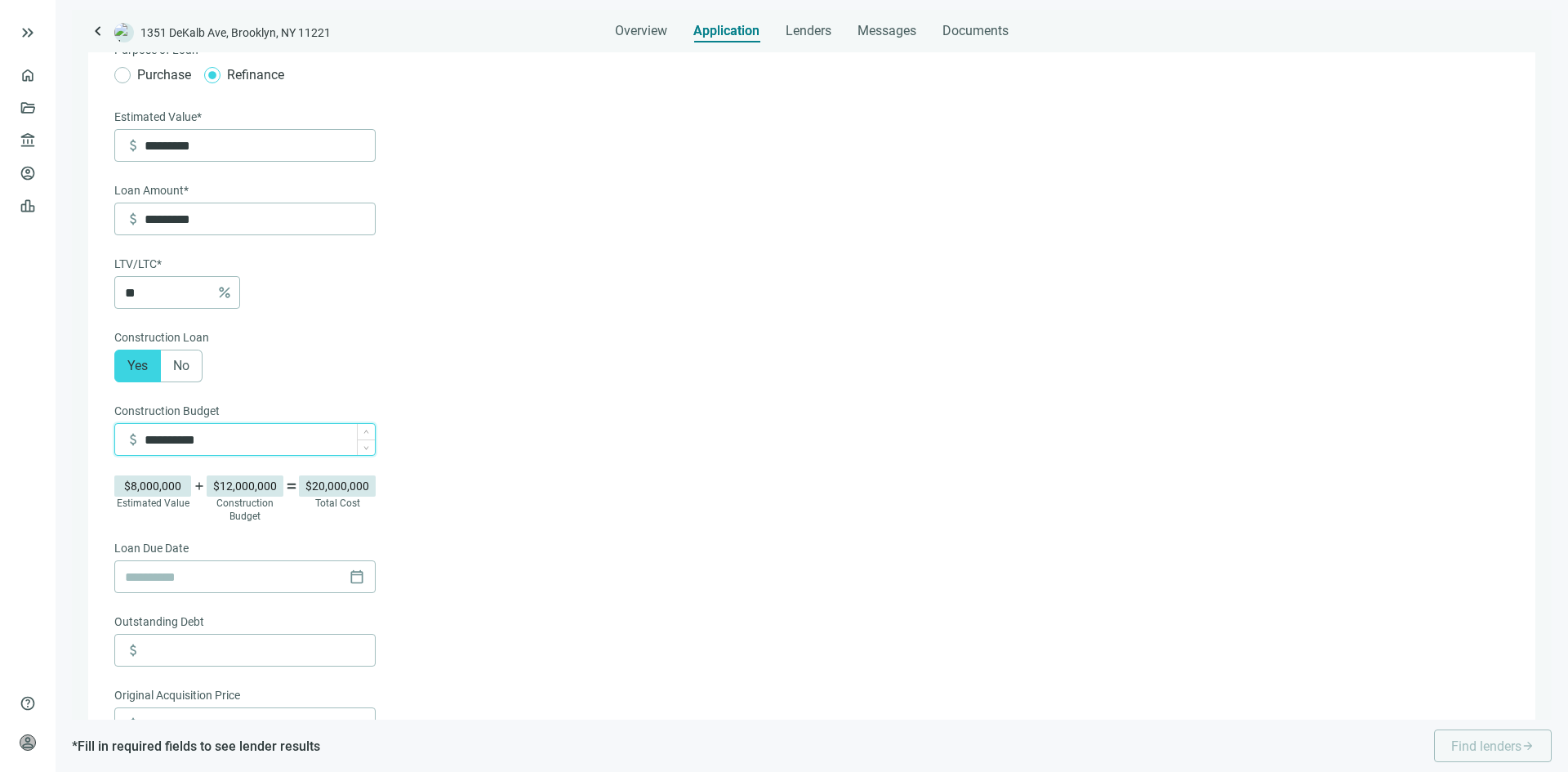 click on "**********" at bounding box center [260, 440] 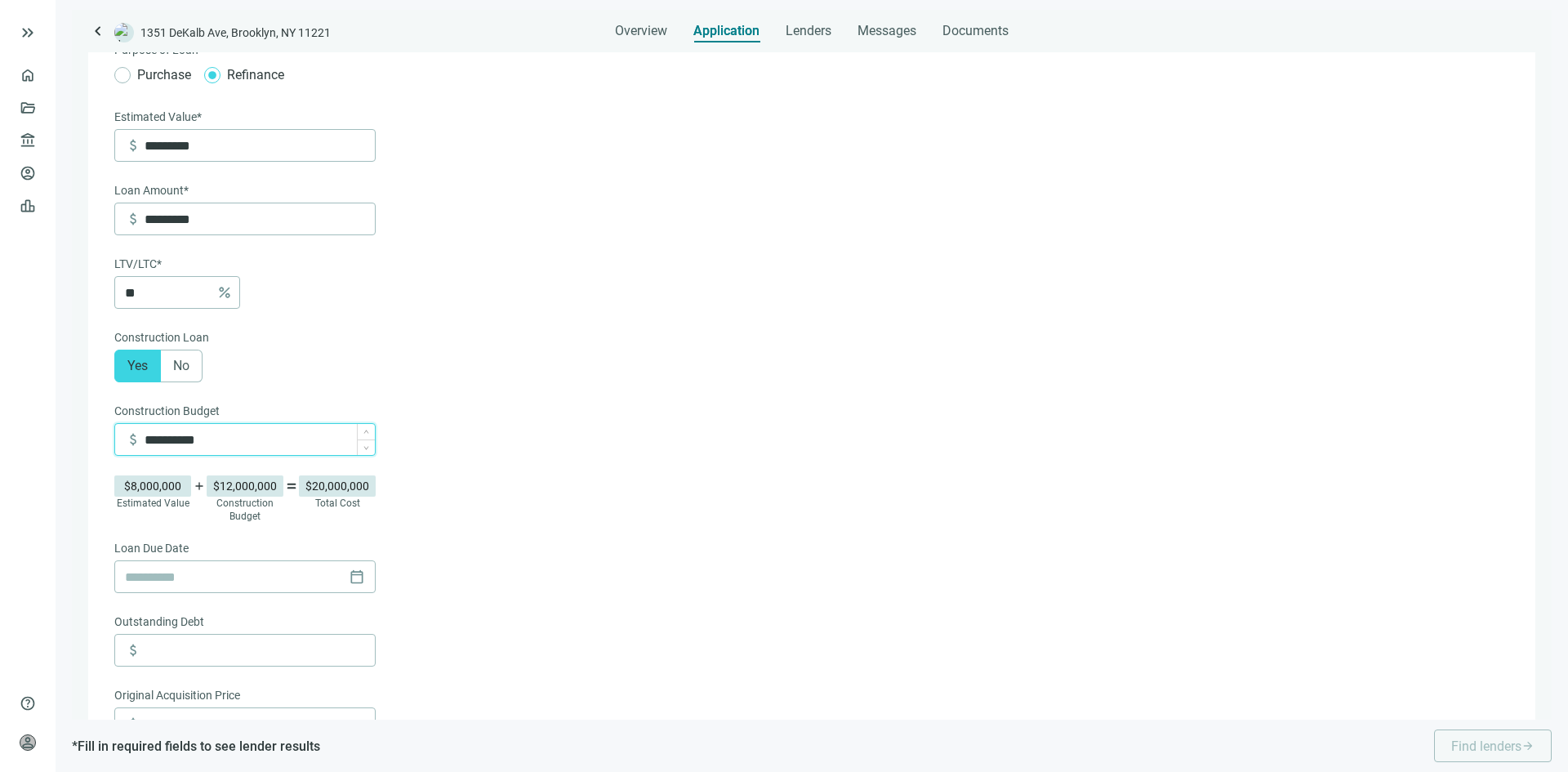 click on "**********" at bounding box center [260, 440] 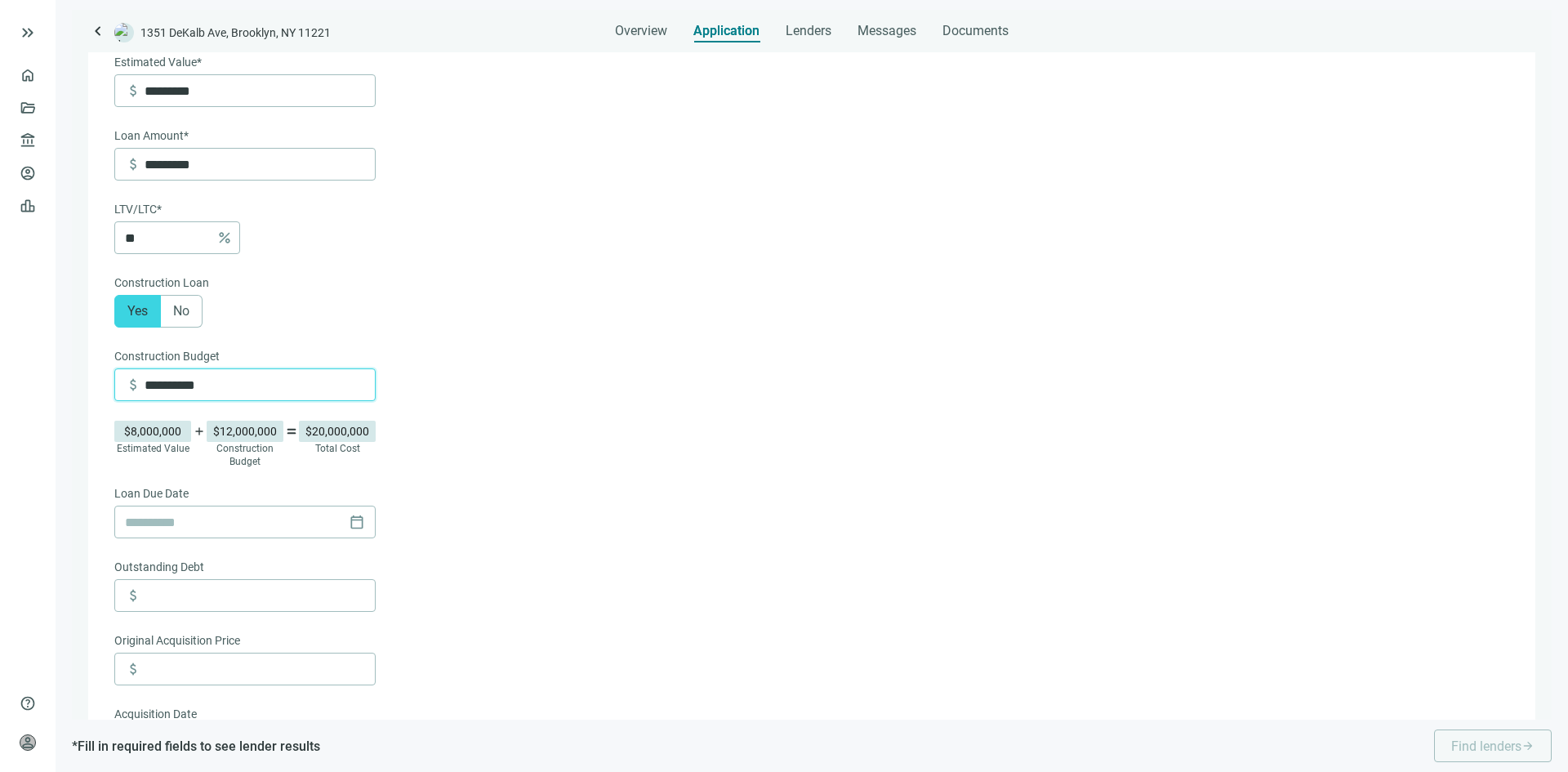 scroll, scrollTop: 327, scrollLeft: 0, axis: vertical 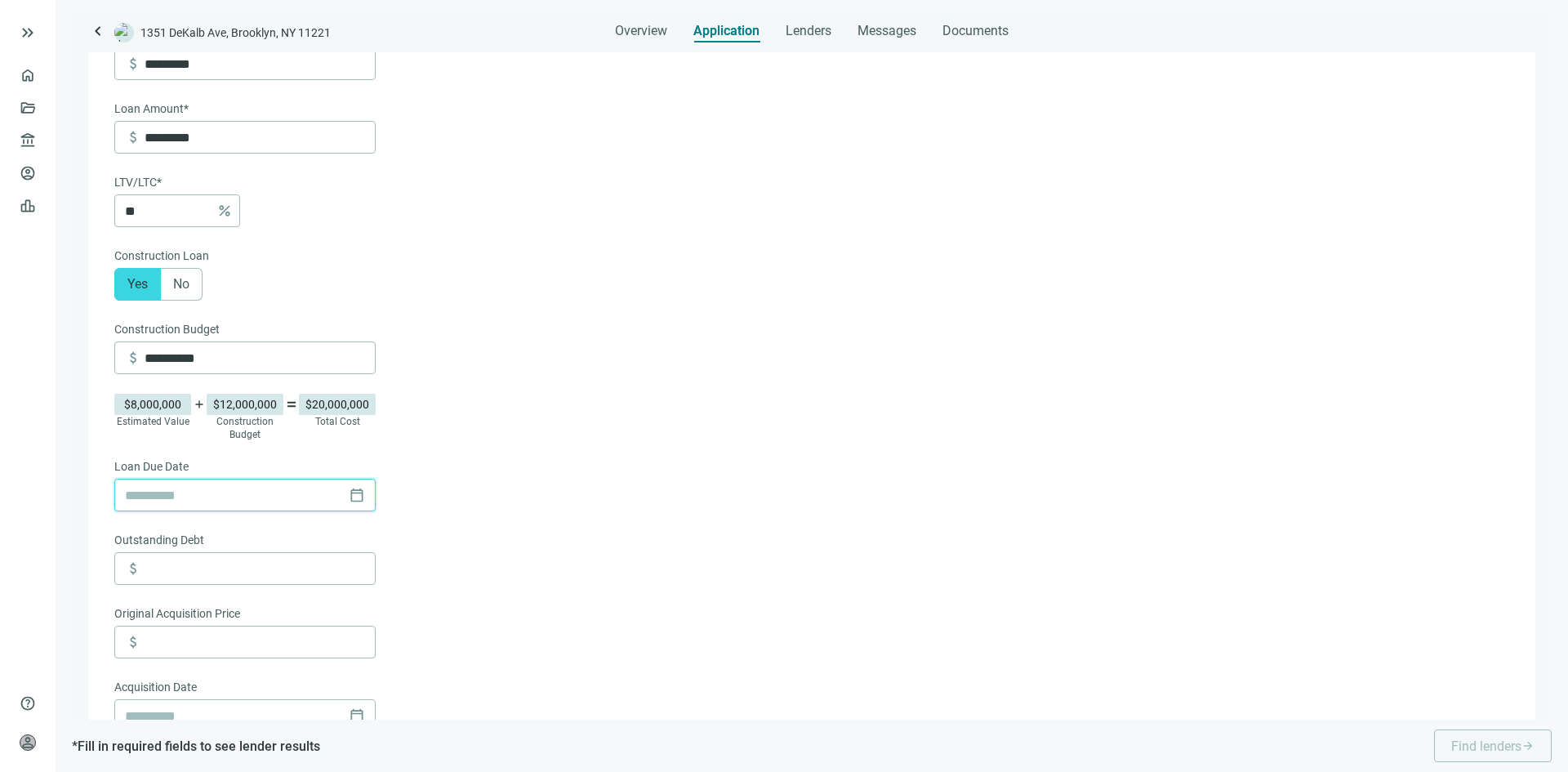 click at bounding box center [234, 495] 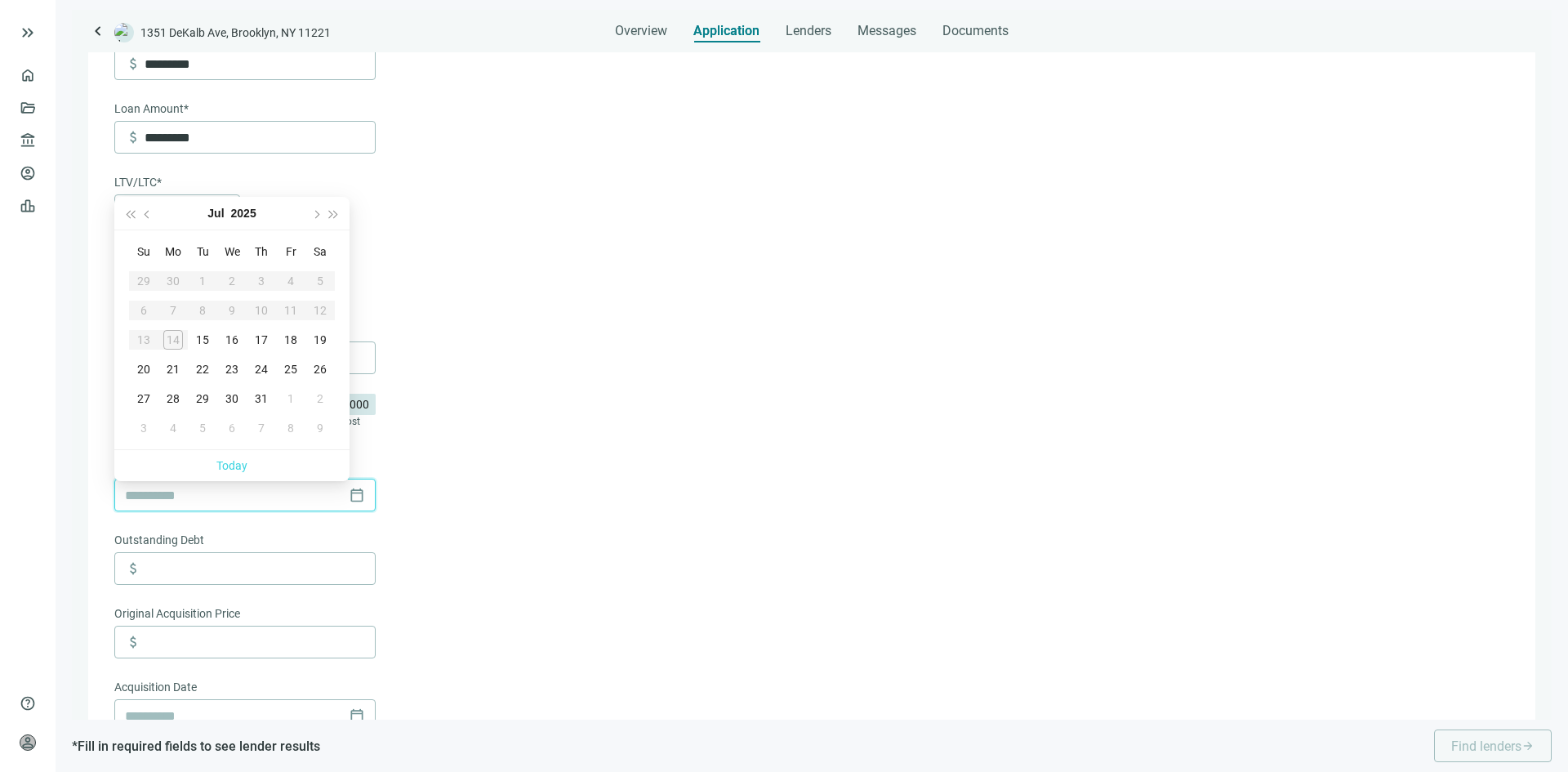 click at bounding box center [234, 495] 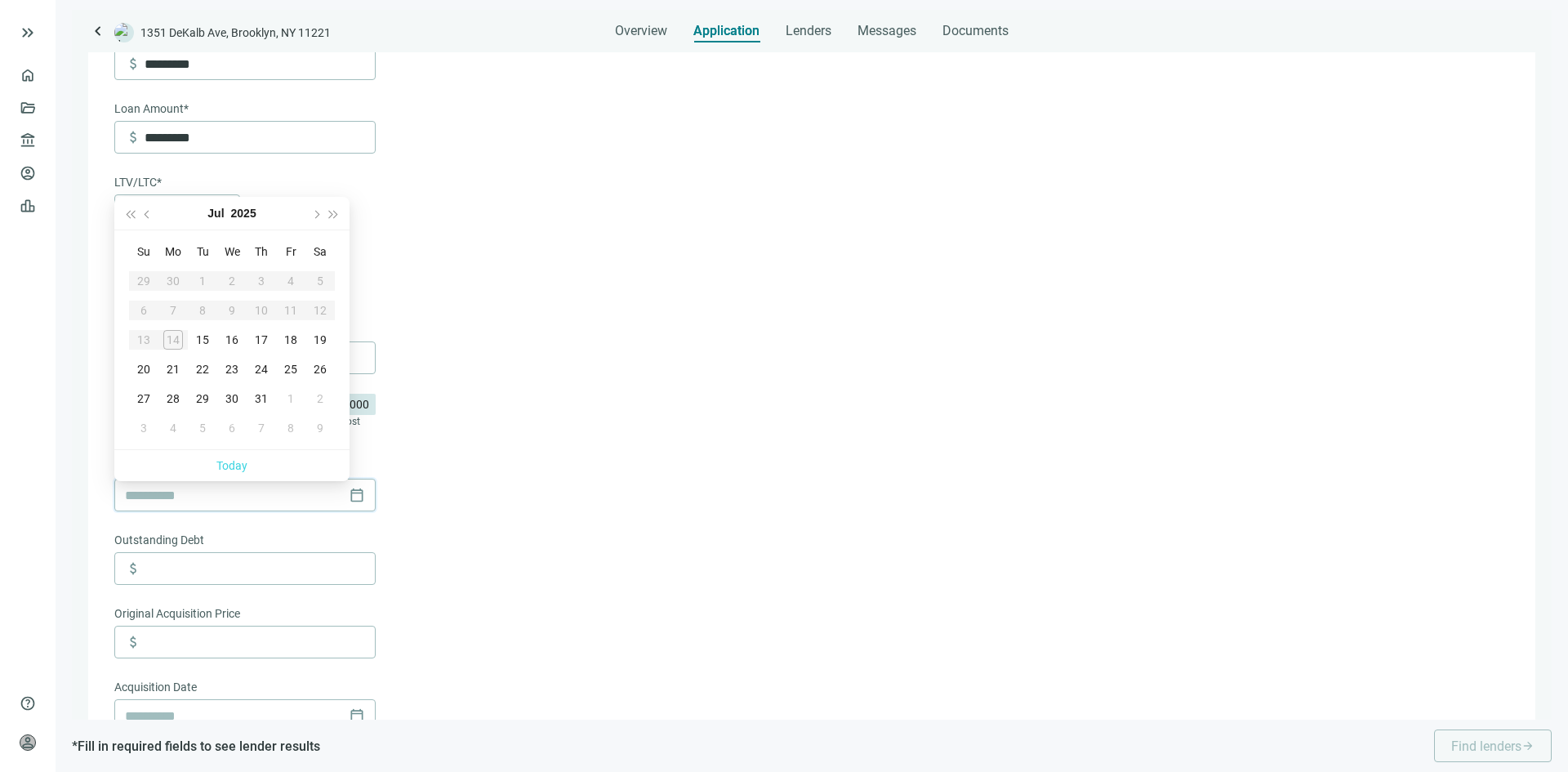 click on "**********" at bounding box center [810, 552] 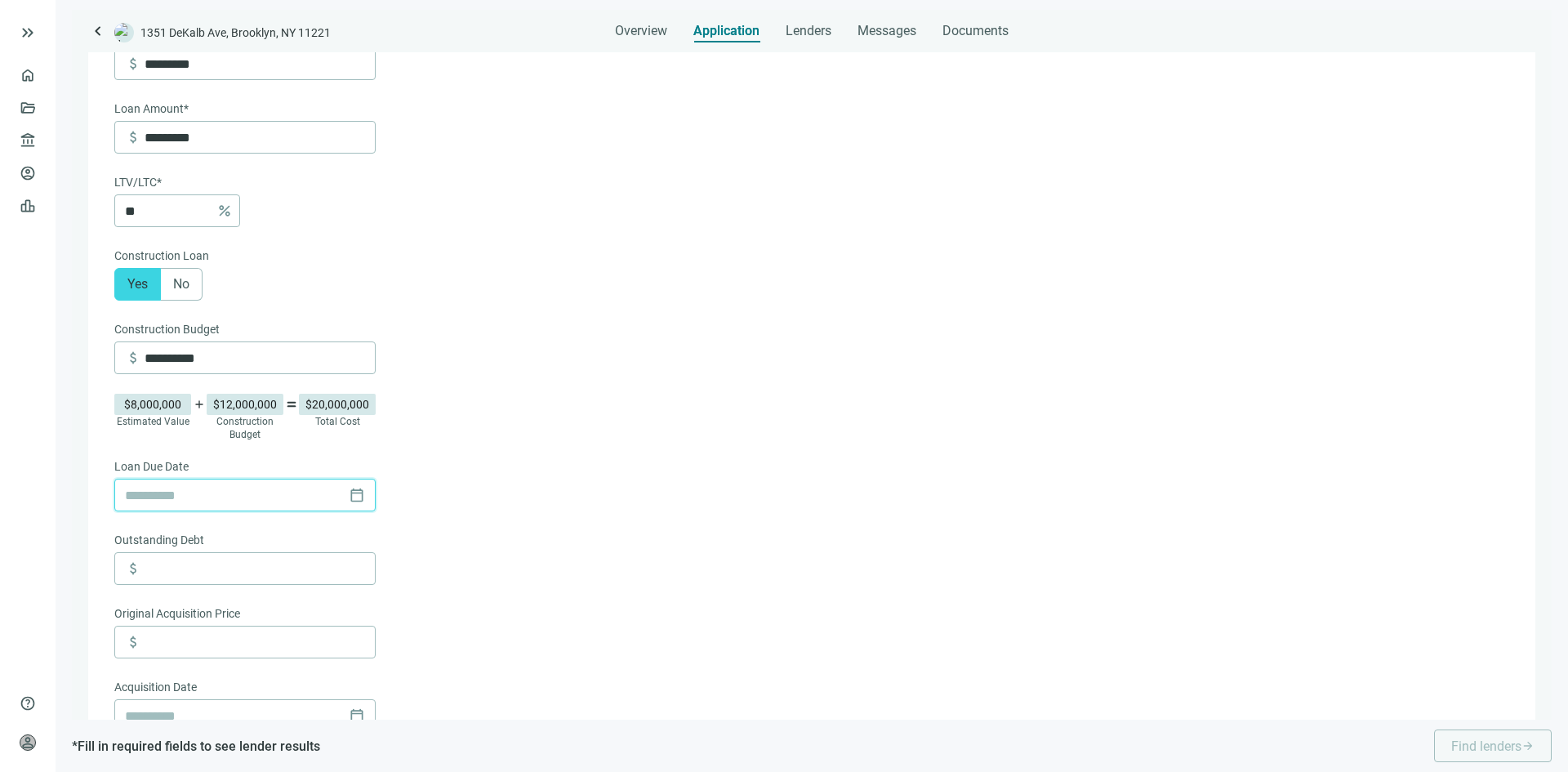 click at bounding box center [234, 495] 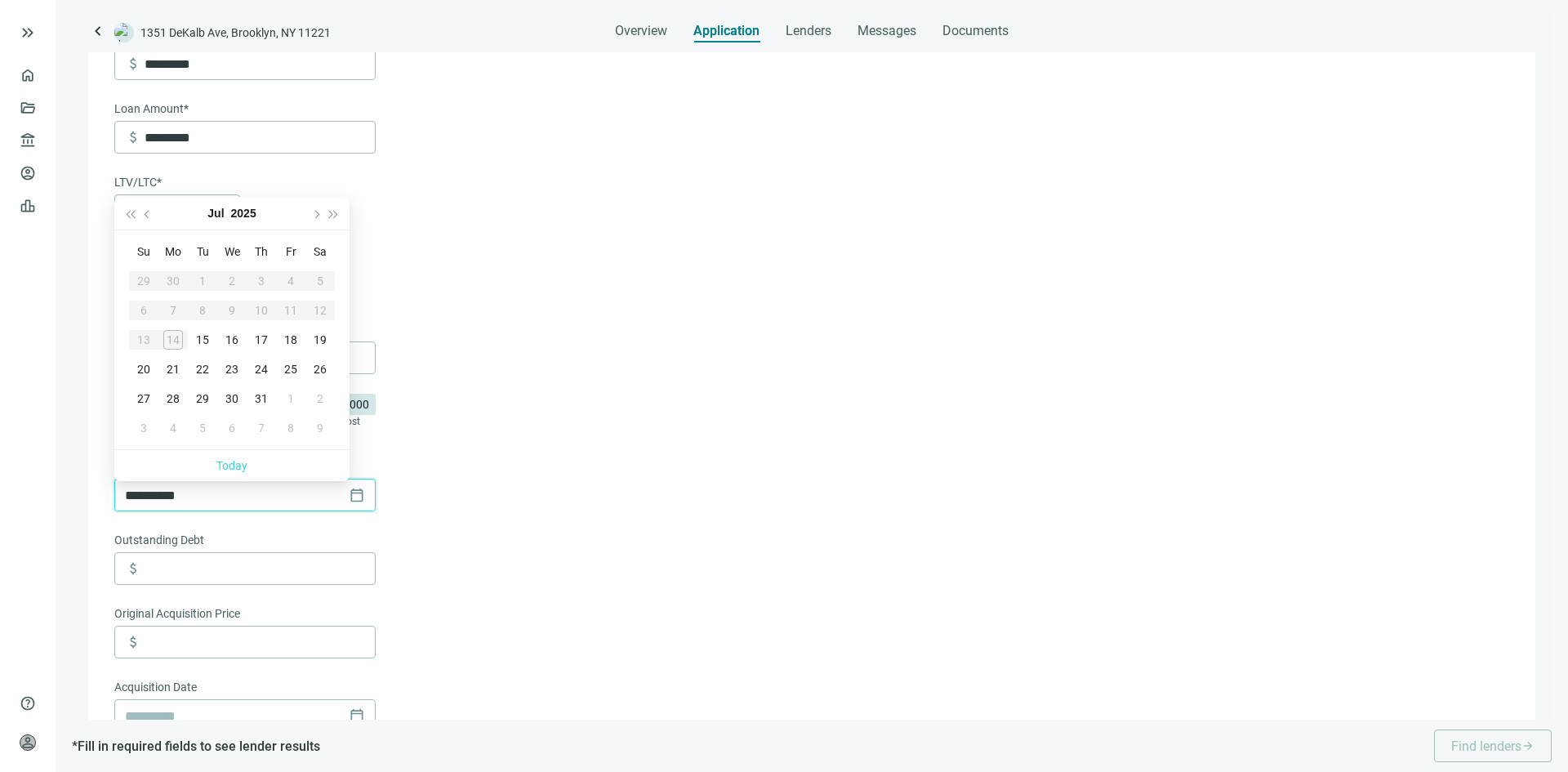 type on "**********" 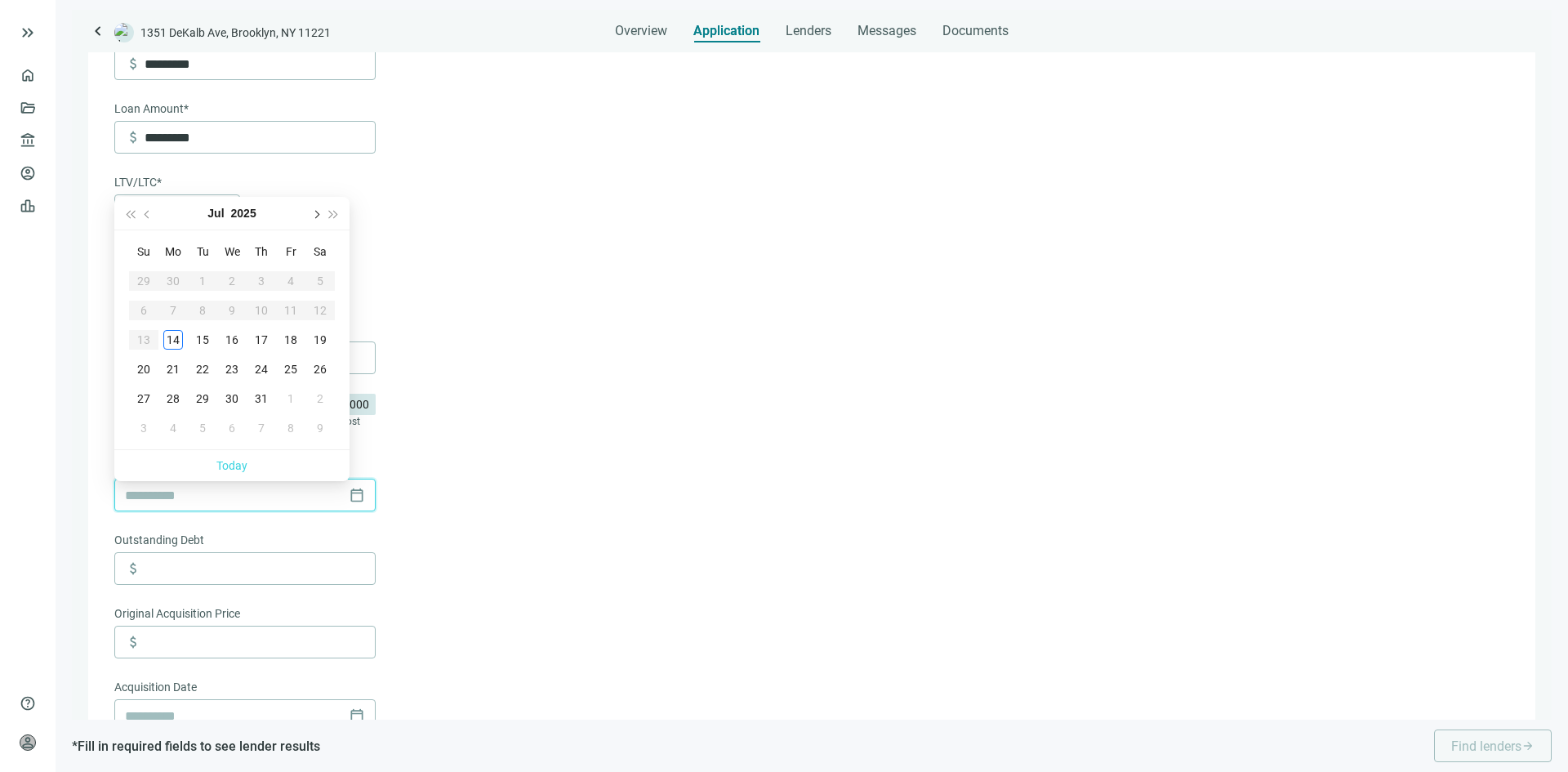 click at bounding box center [315, 213] 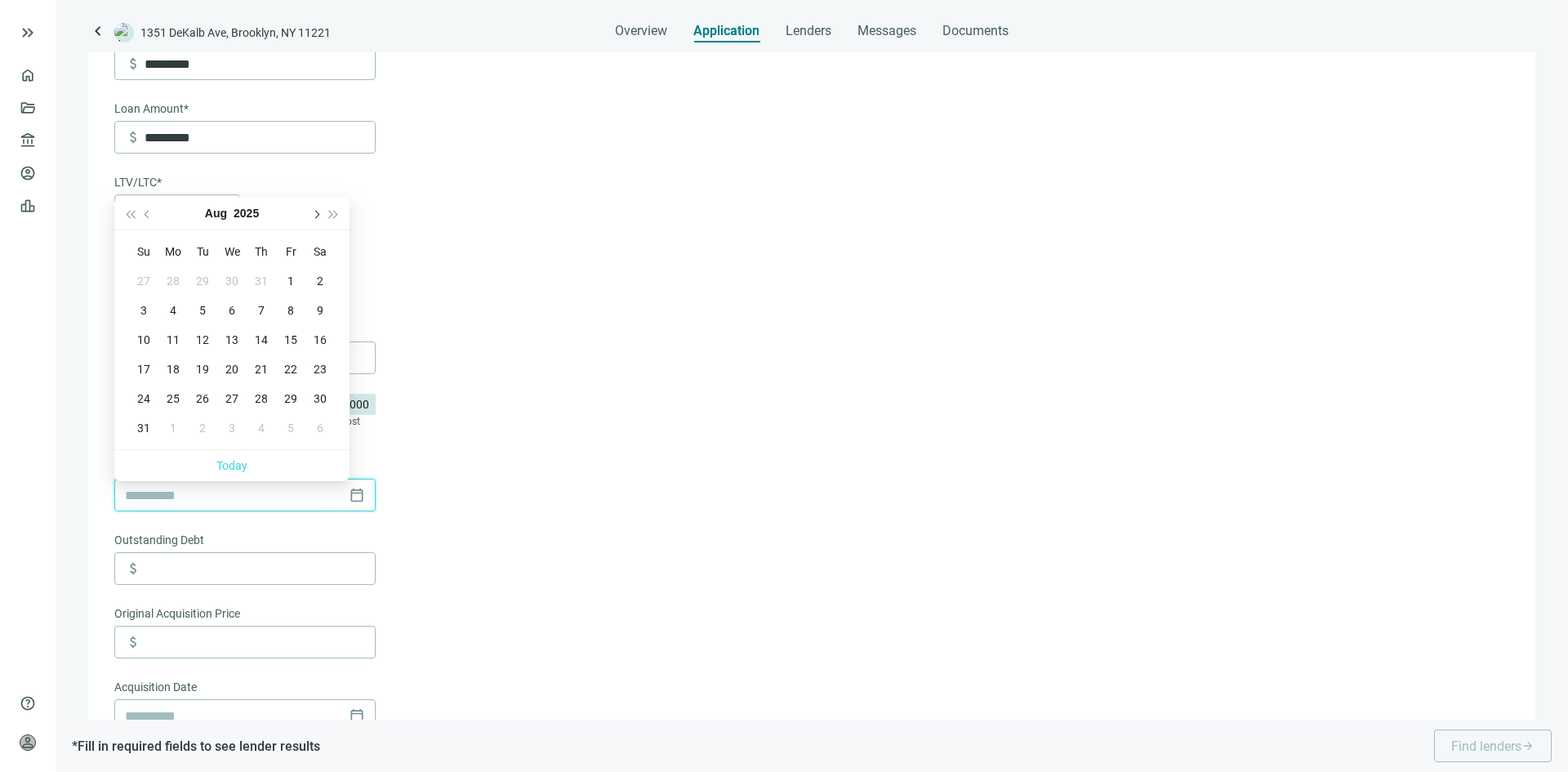 click at bounding box center [315, 213] 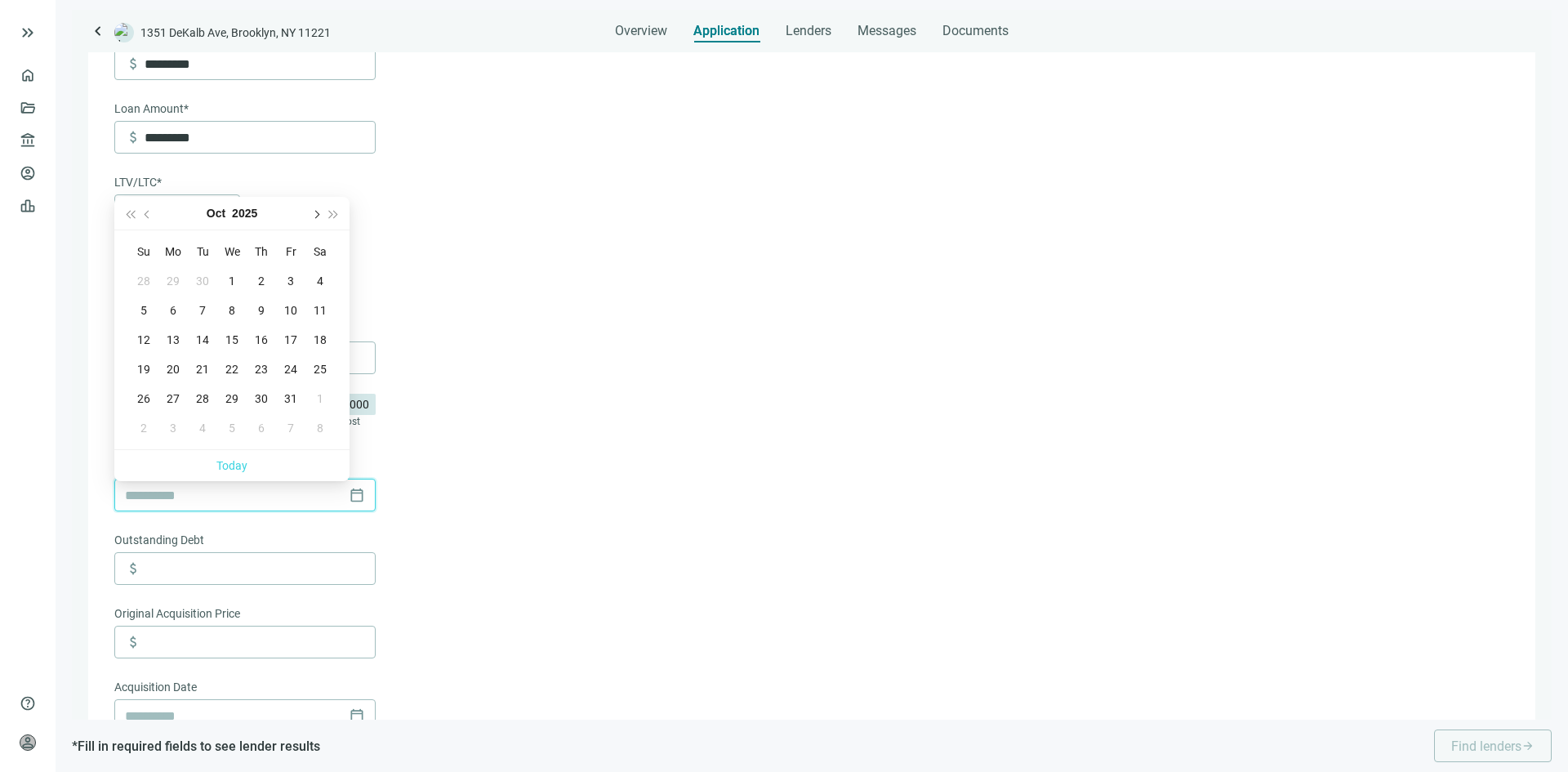 click at bounding box center (315, 215) 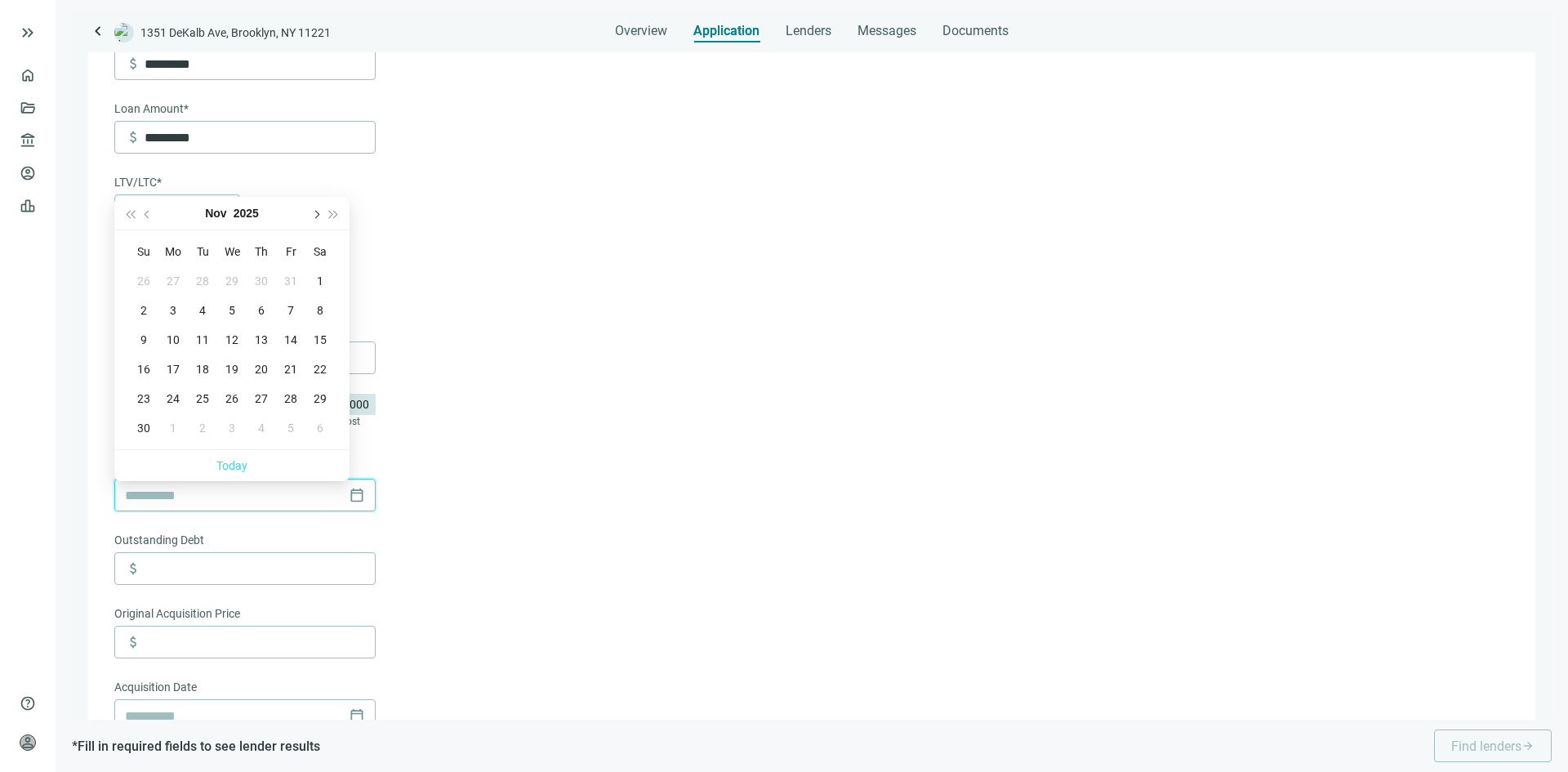 click at bounding box center [315, 215] 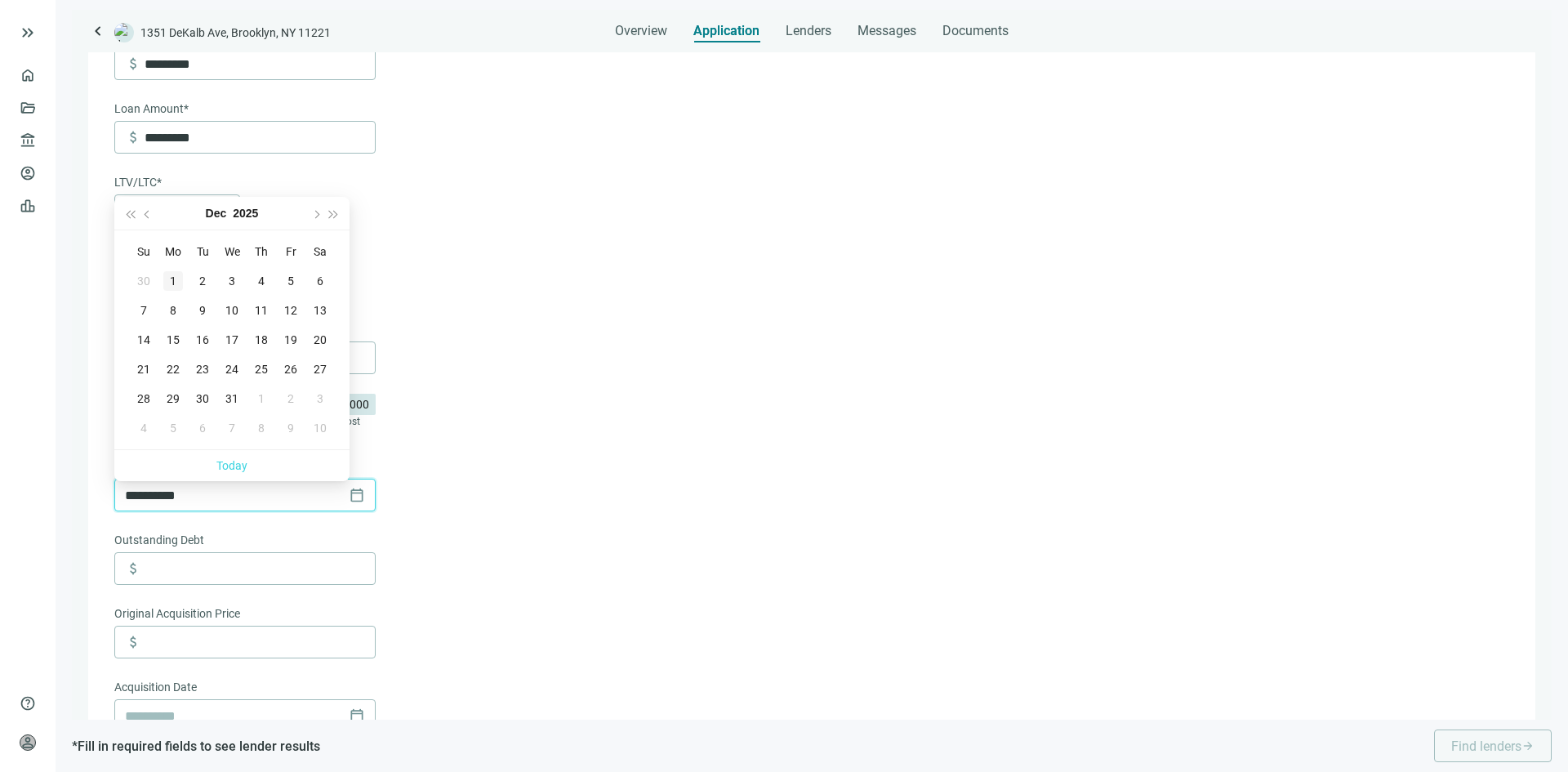 click on "1" at bounding box center [173, 281] 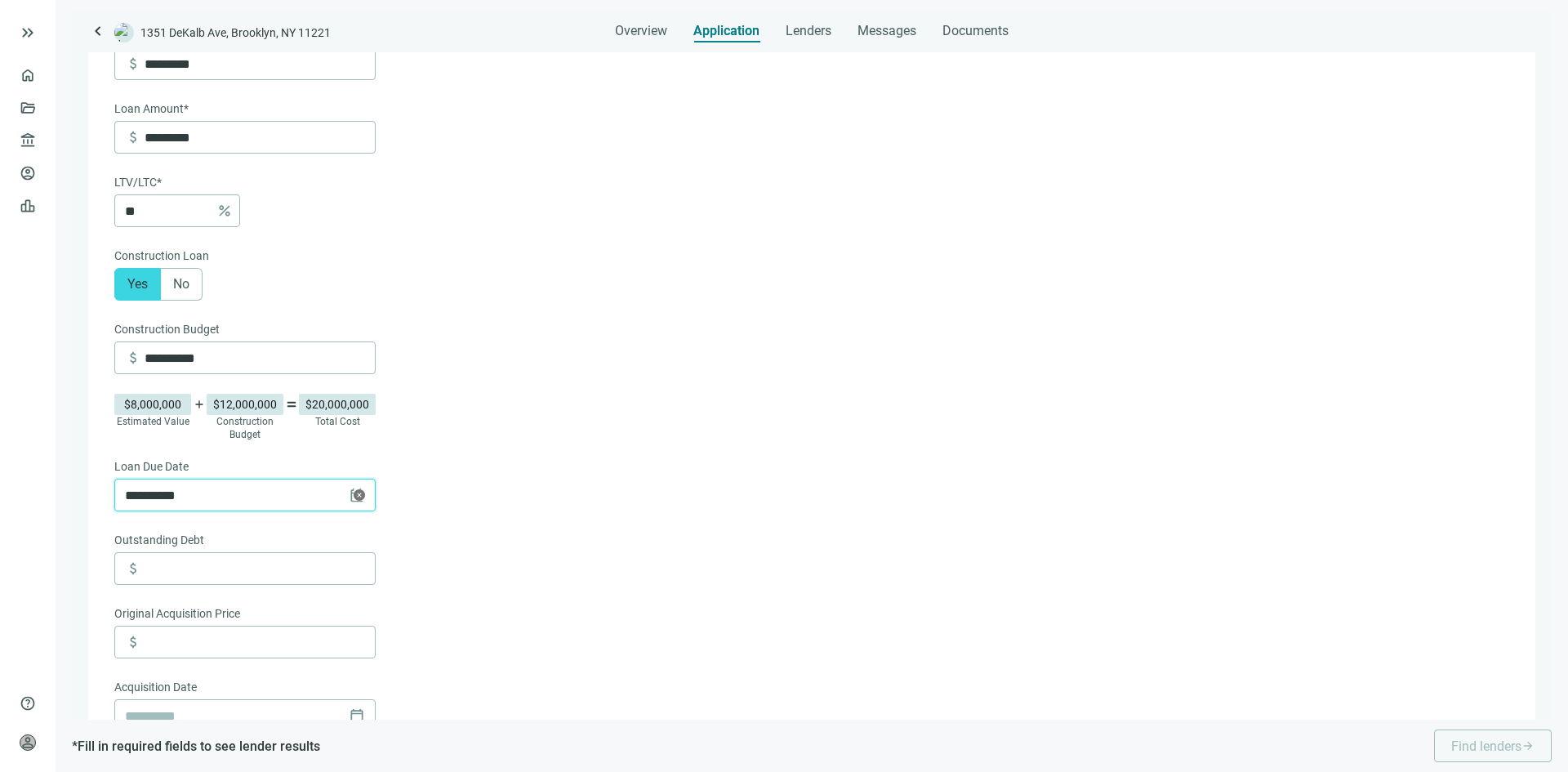click on "**********" at bounding box center (234, 495) 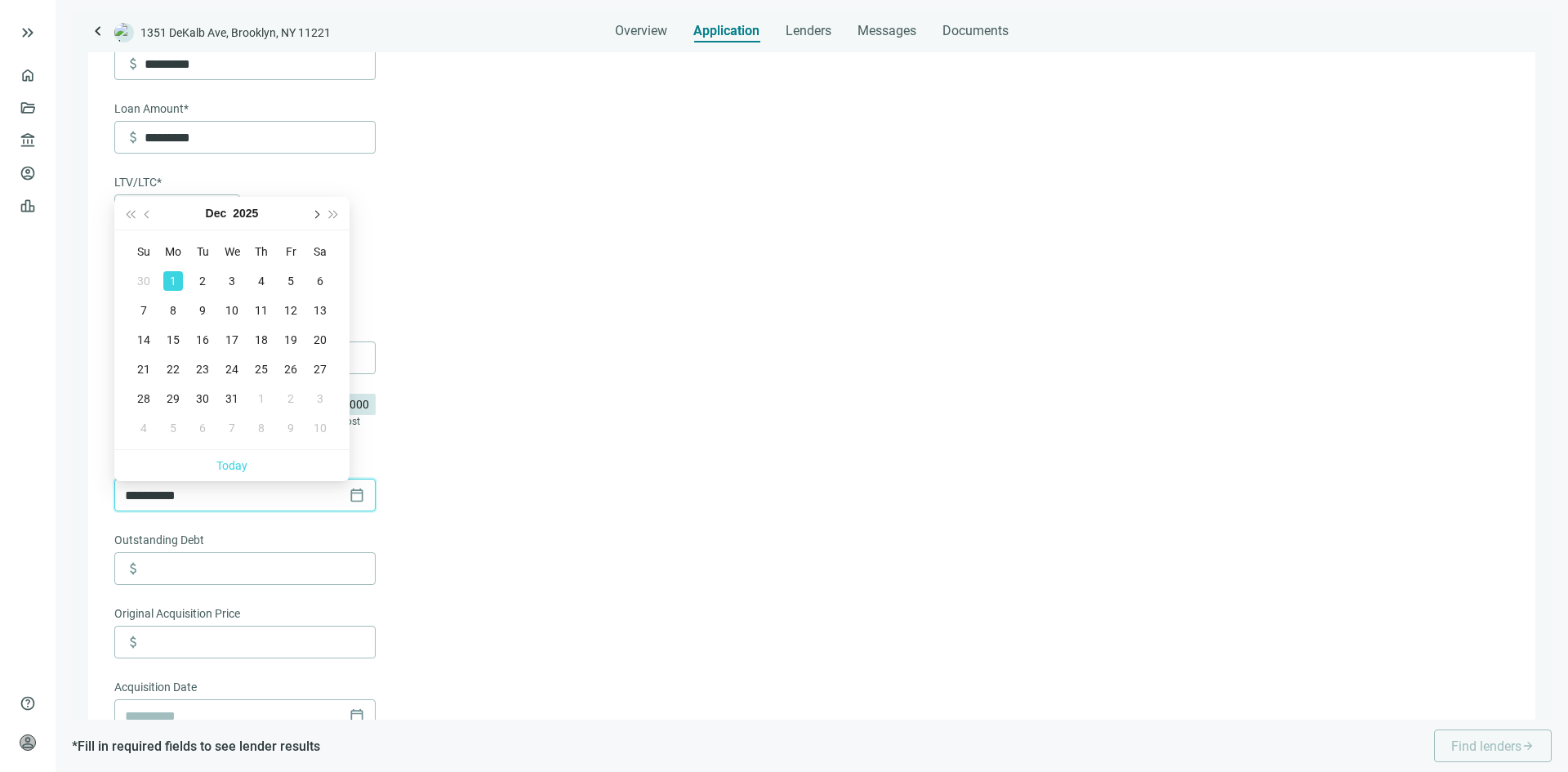 click at bounding box center [315, 213] 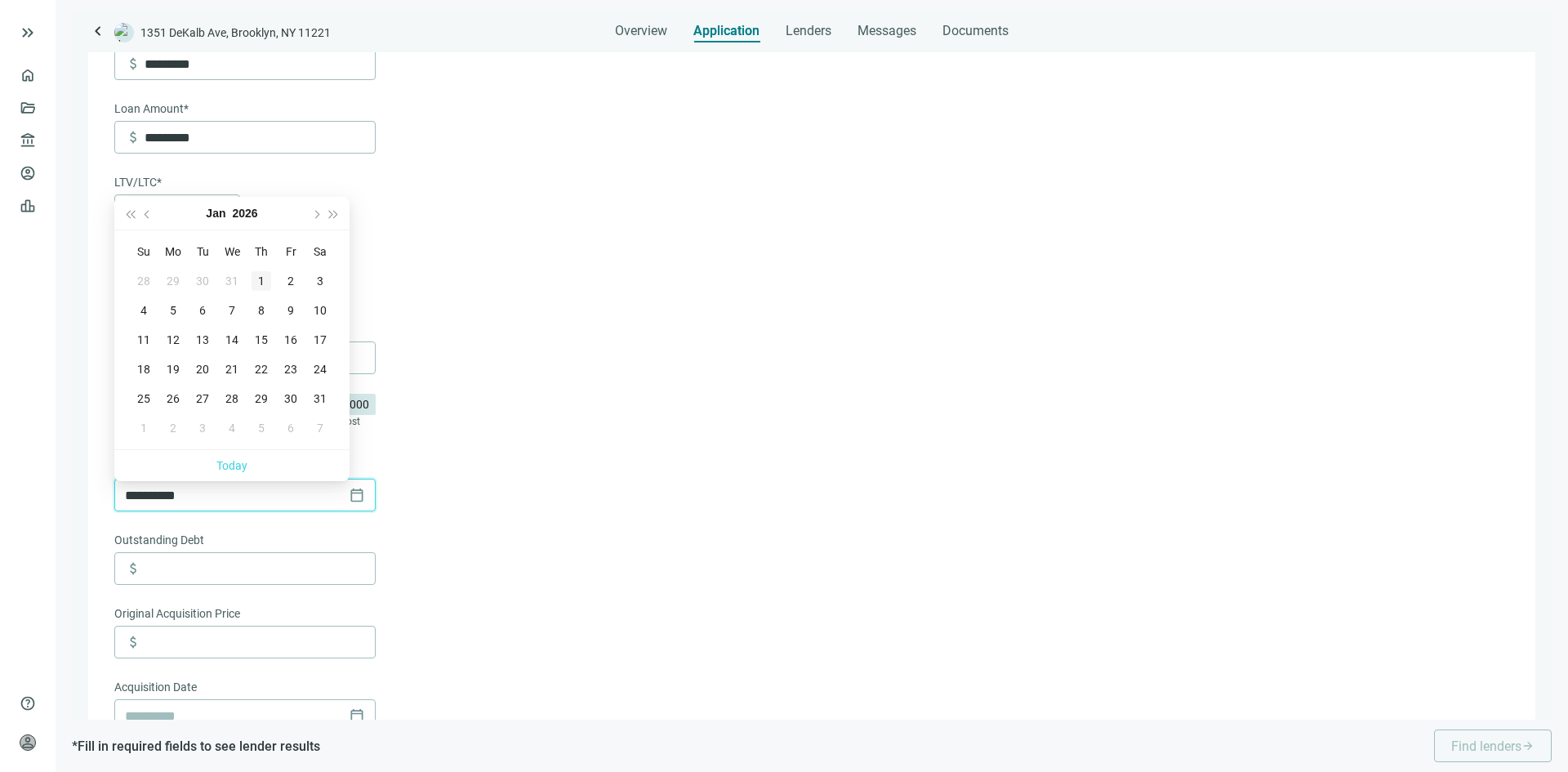 type on "**********" 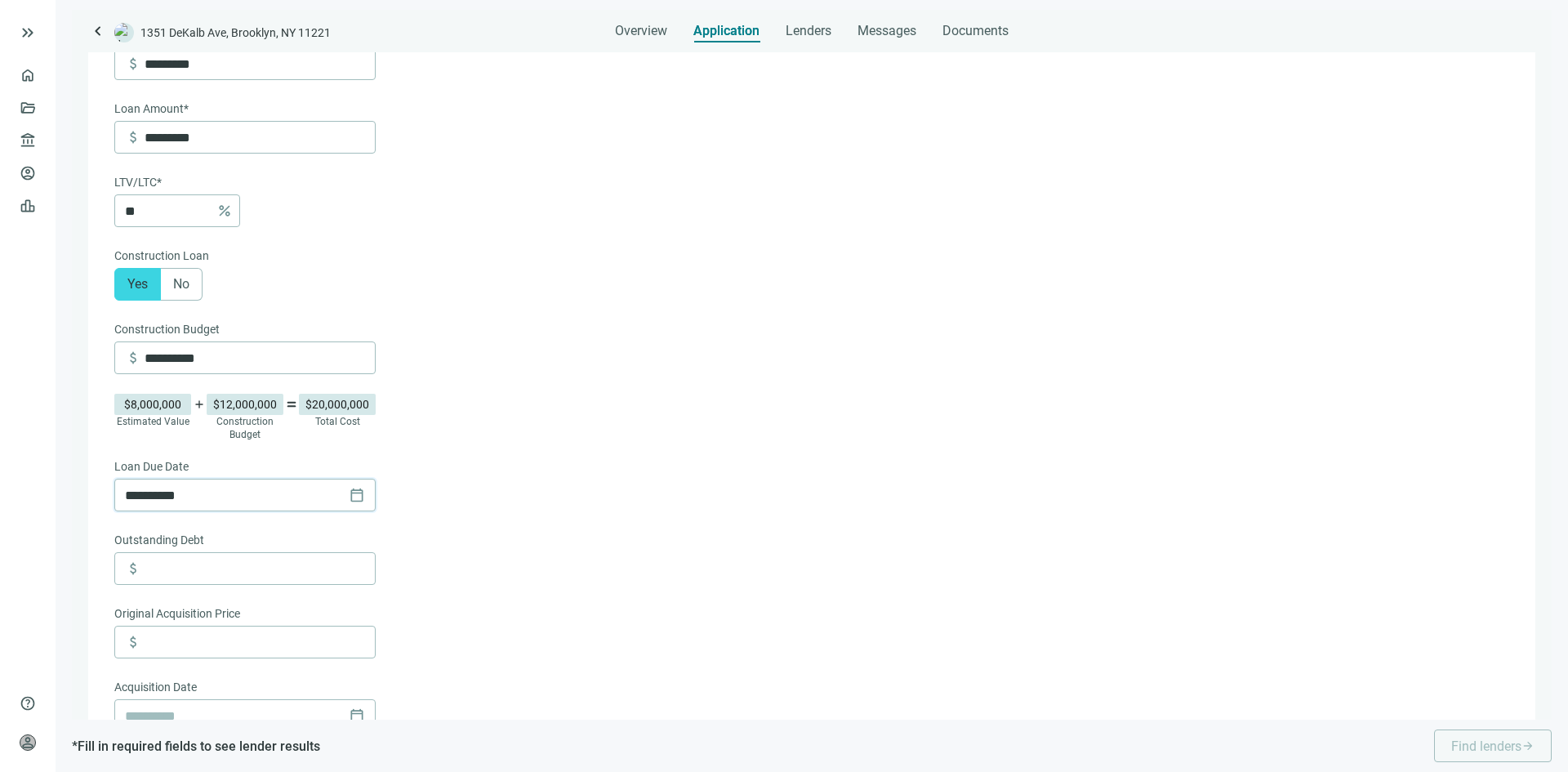 click on "$8,000,000 Estimated Value add $12,000,000 Construction Budget equal $20,000,000 Total Cost" at bounding box center (810, 417) 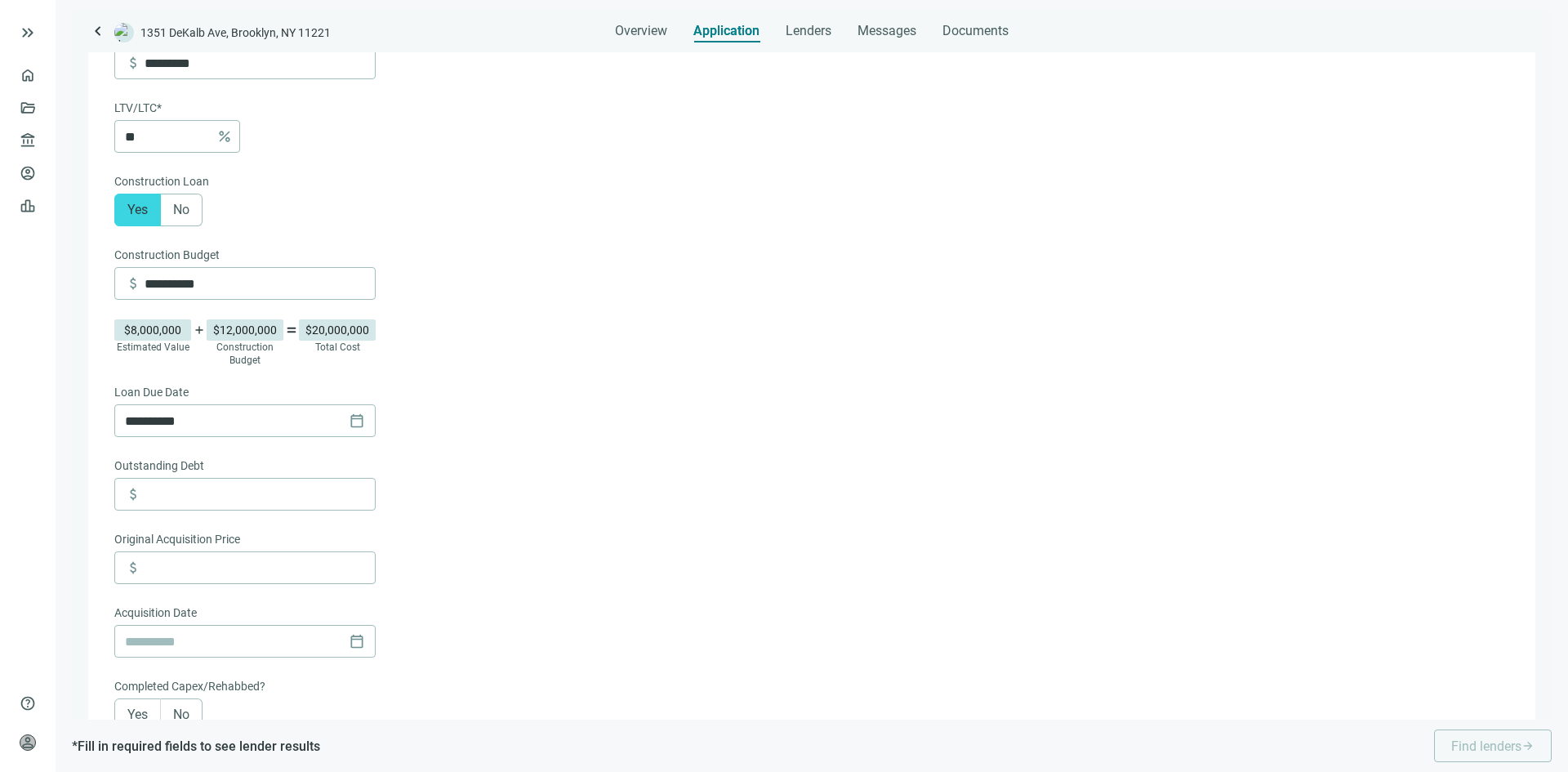 scroll, scrollTop: 490, scrollLeft: 0, axis: vertical 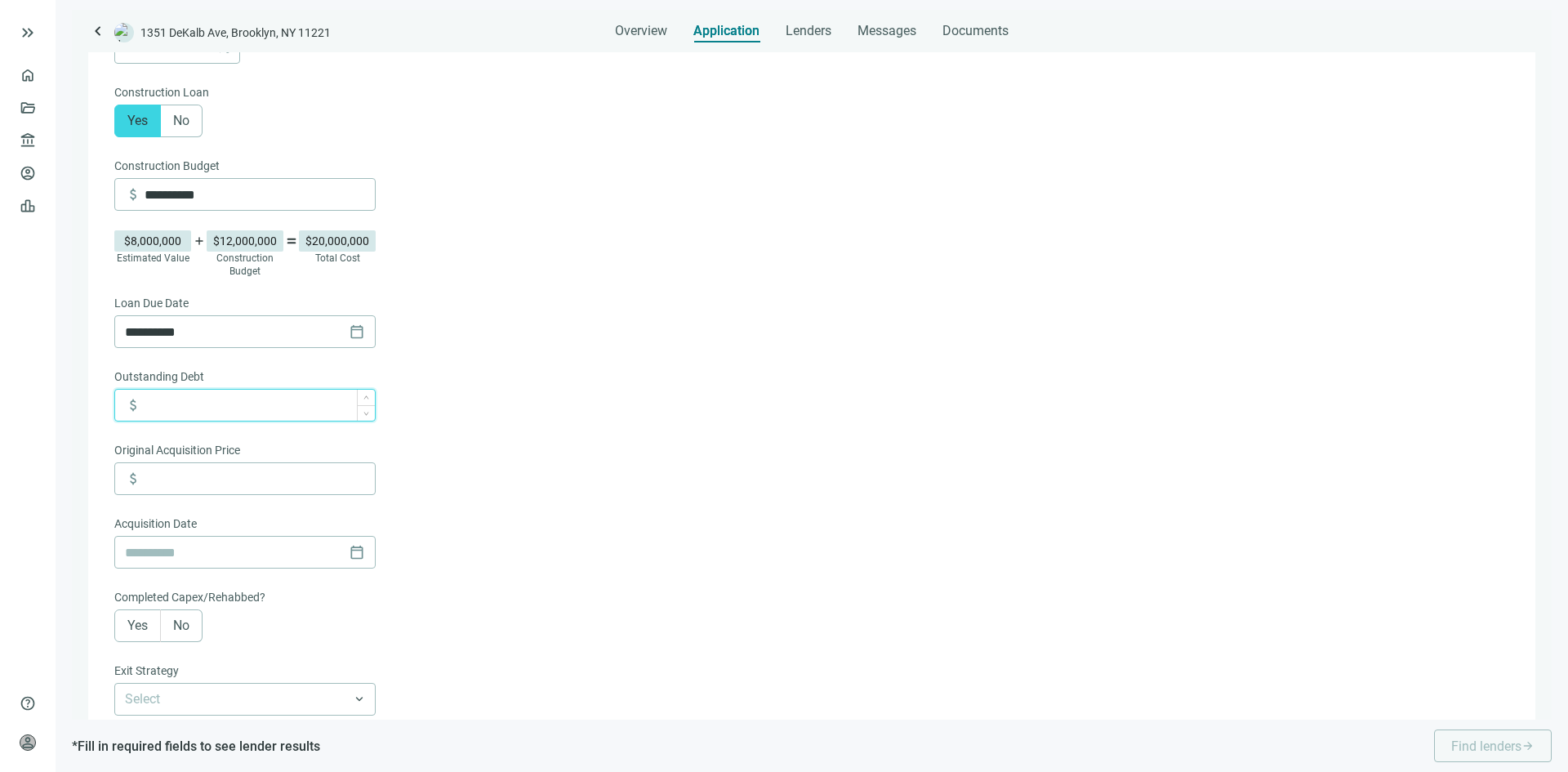 click at bounding box center [260, 405] 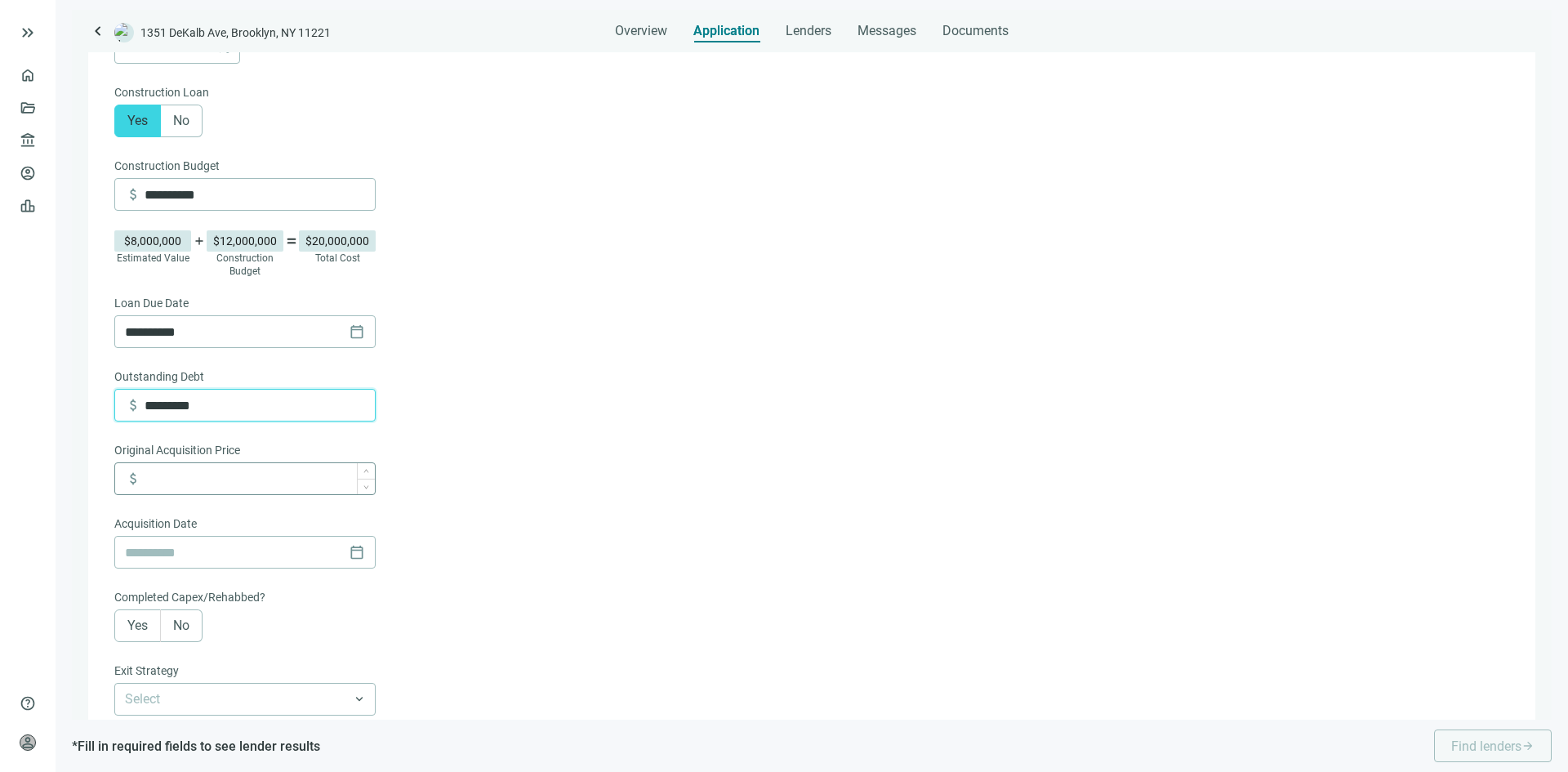 type on "*********" 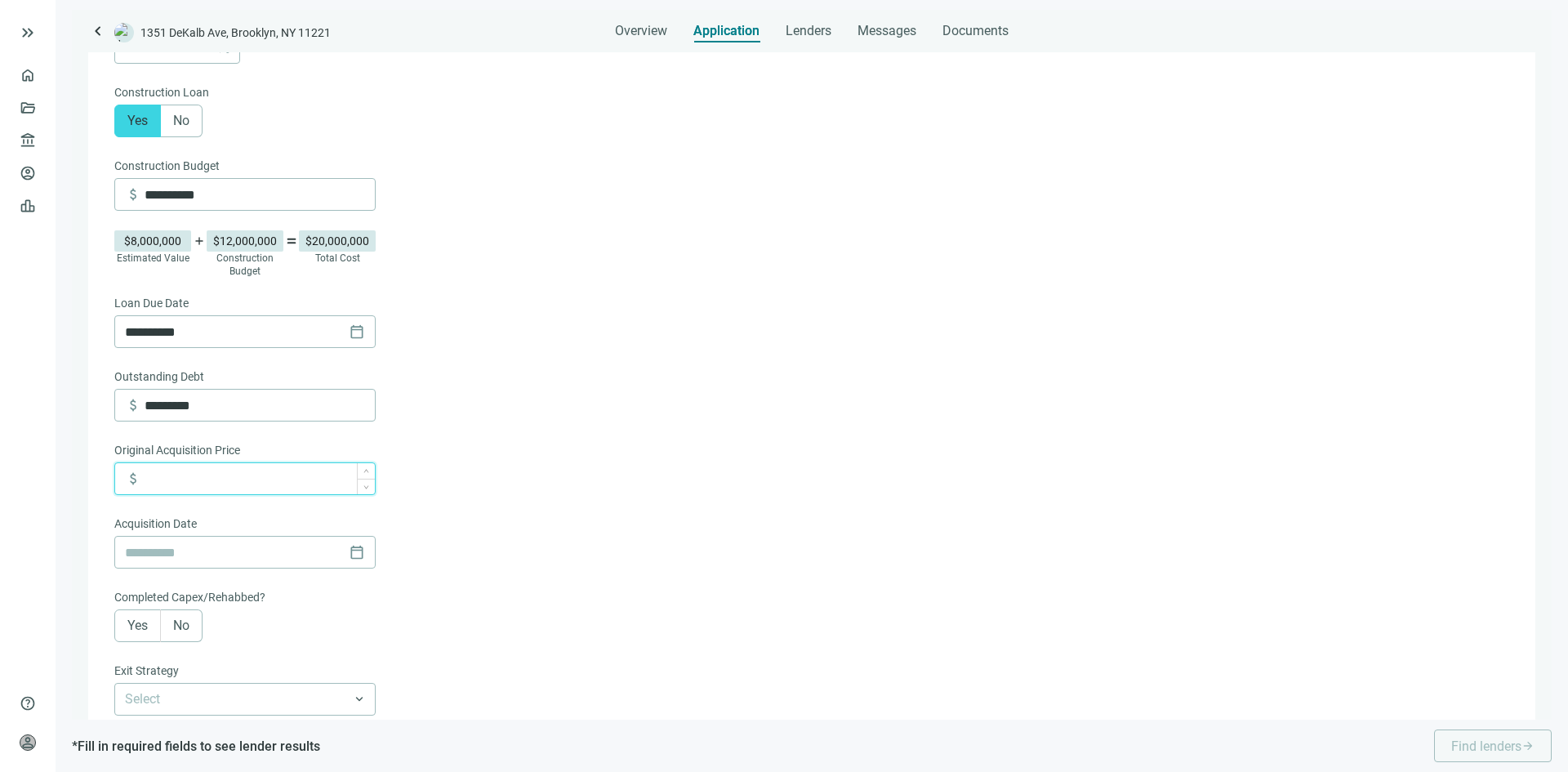 click at bounding box center (260, 479) 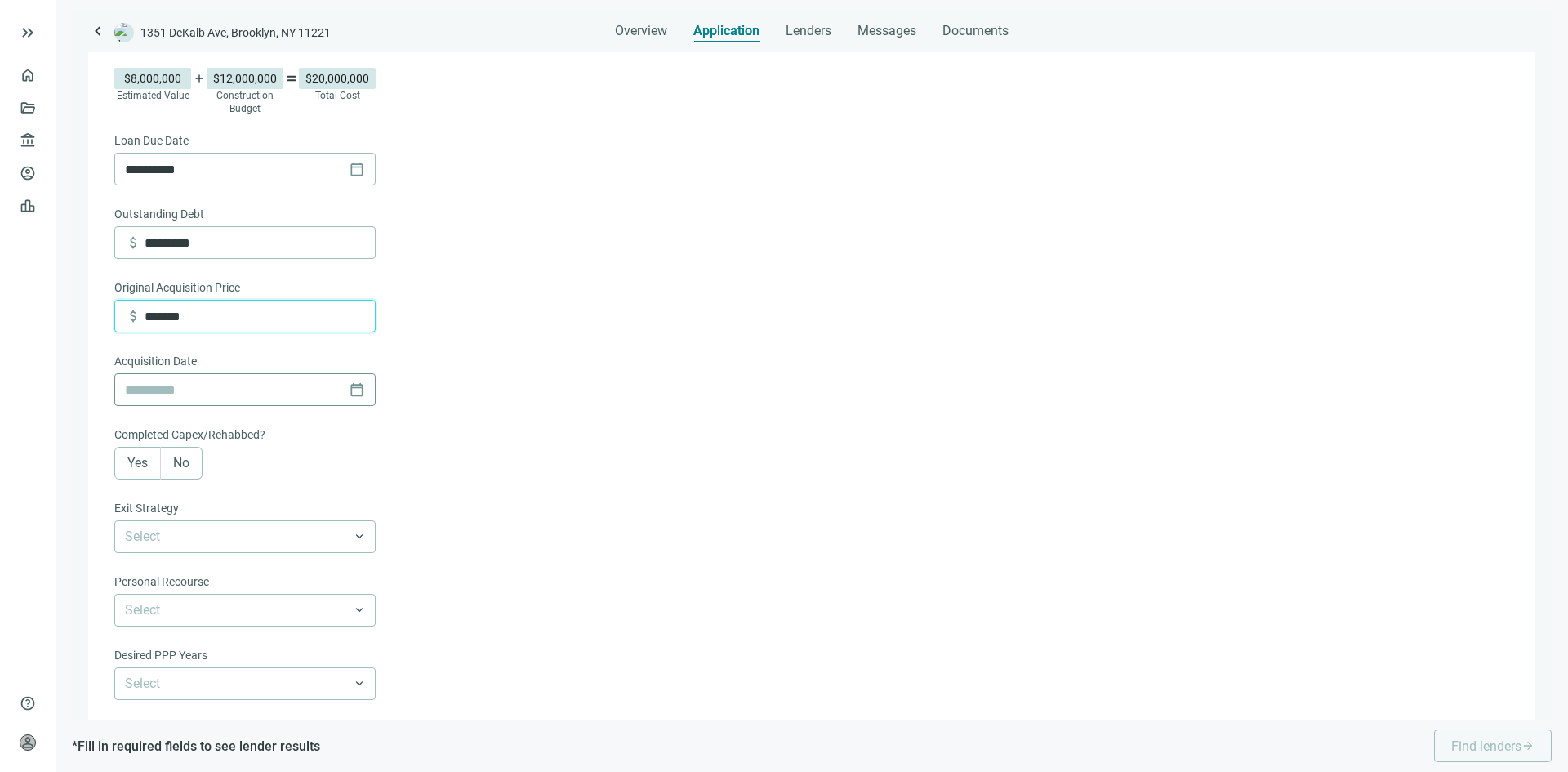 scroll, scrollTop: 654, scrollLeft: 0, axis: vertical 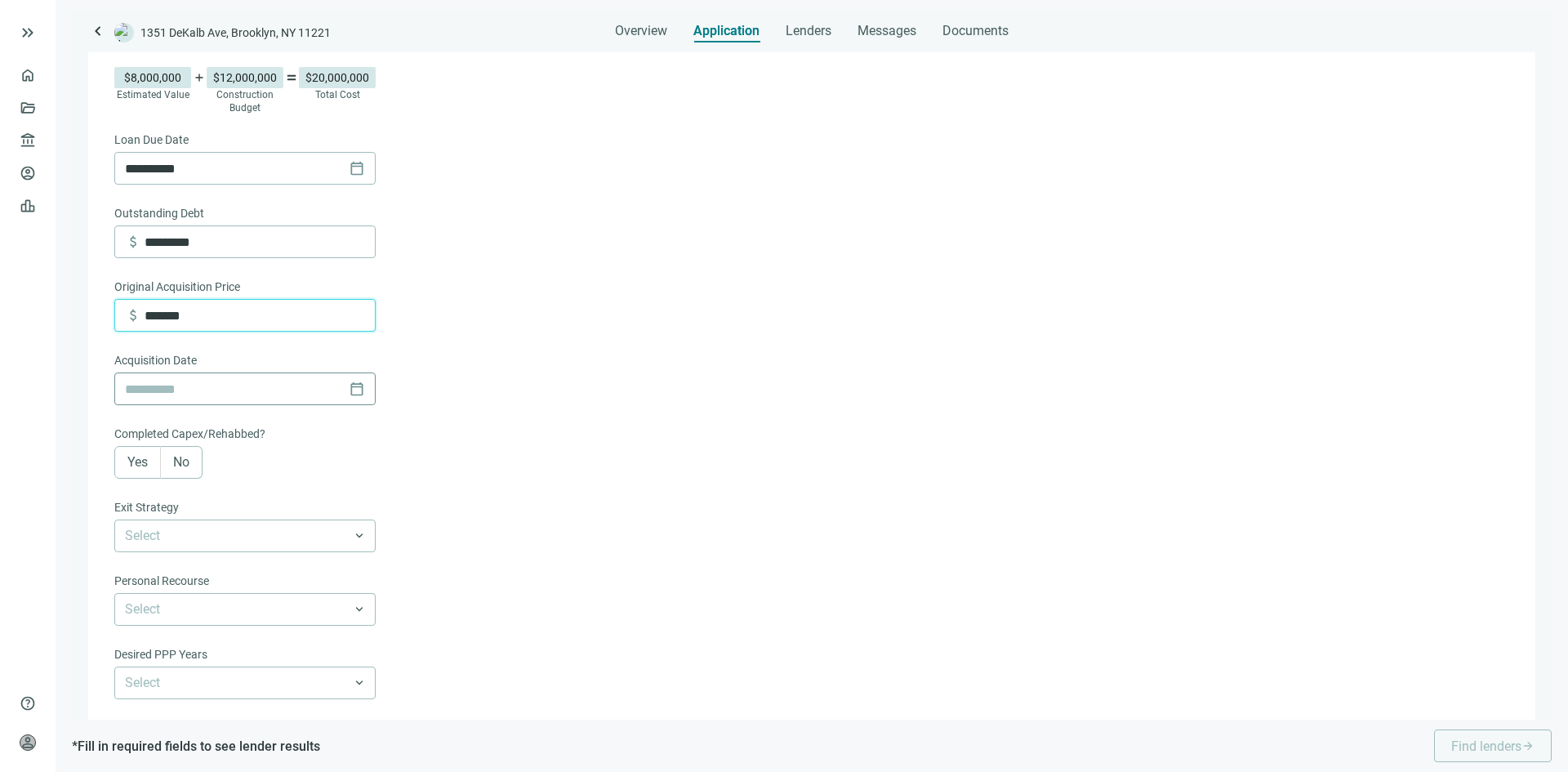 type on "*******" 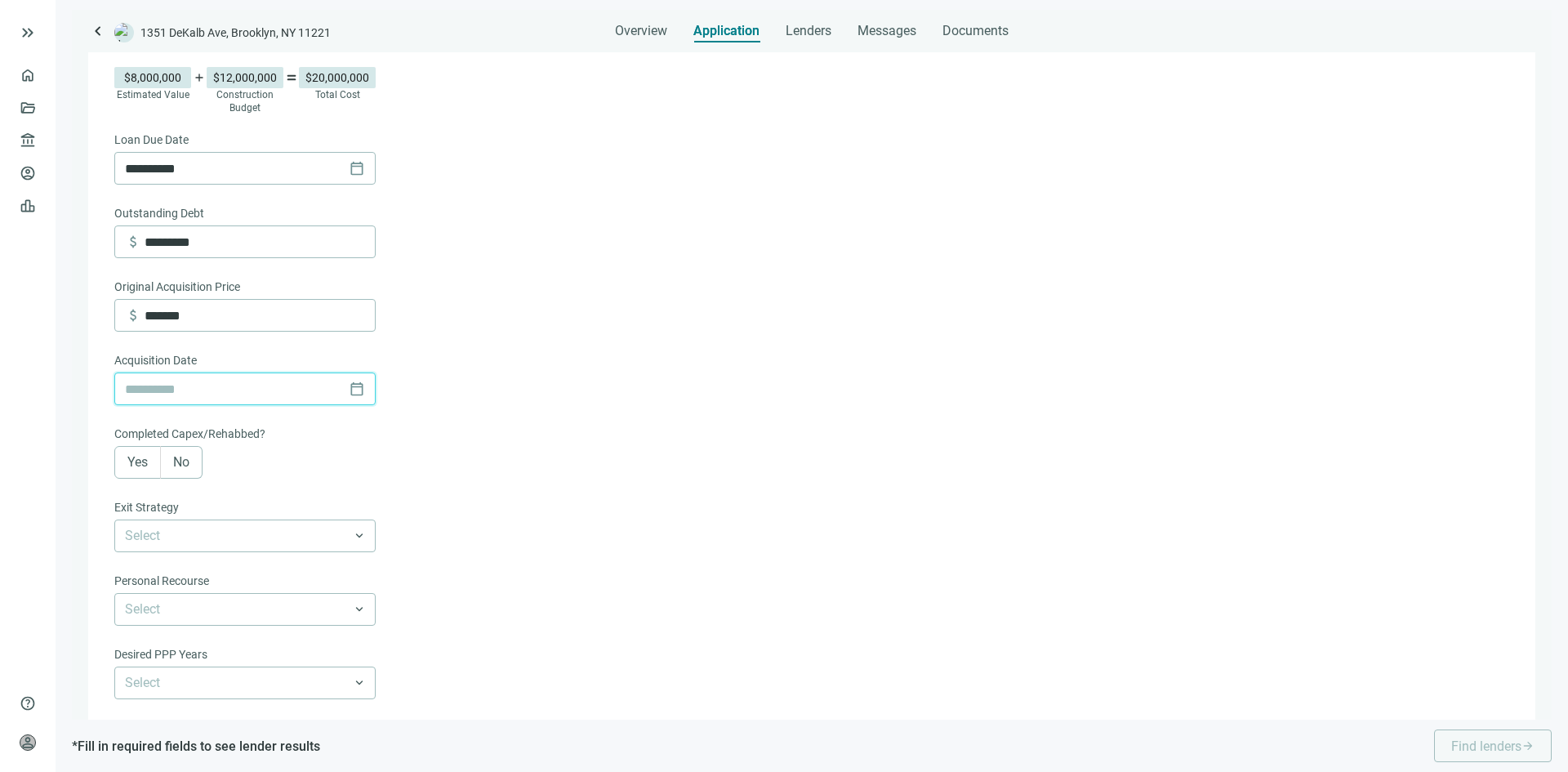 click at bounding box center [234, 389] 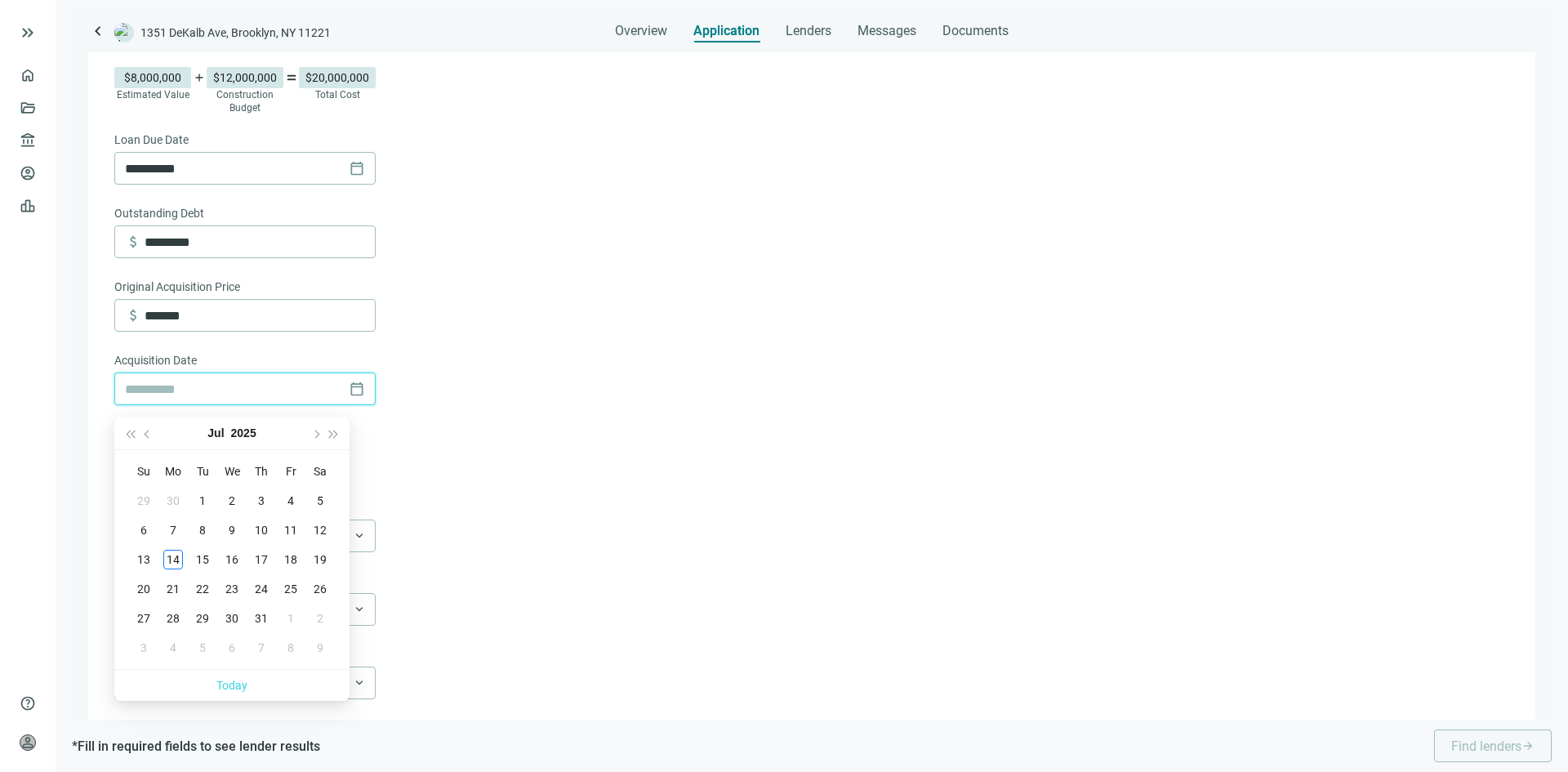 type on "**********" 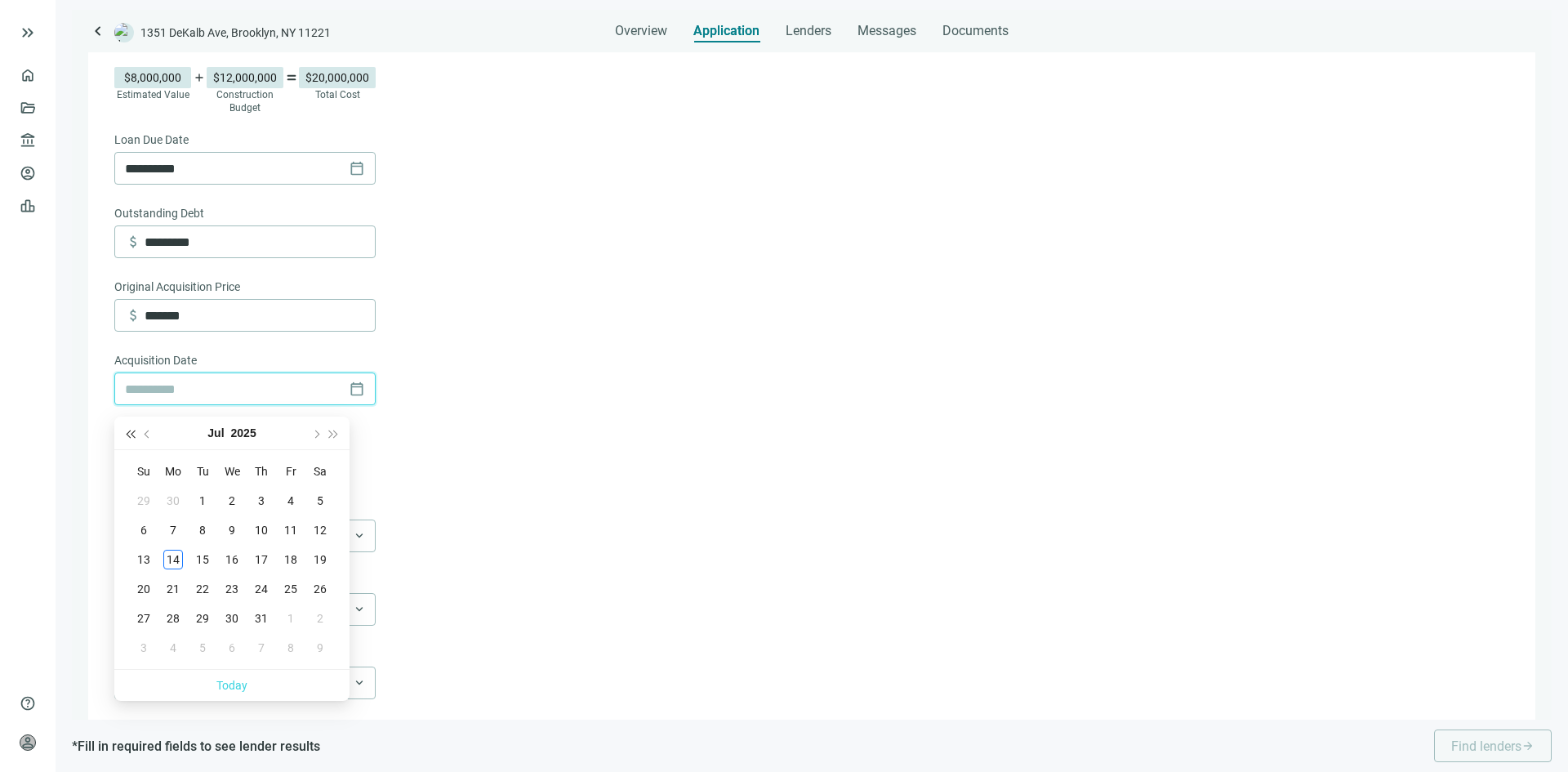 click at bounding box center [130, 435] 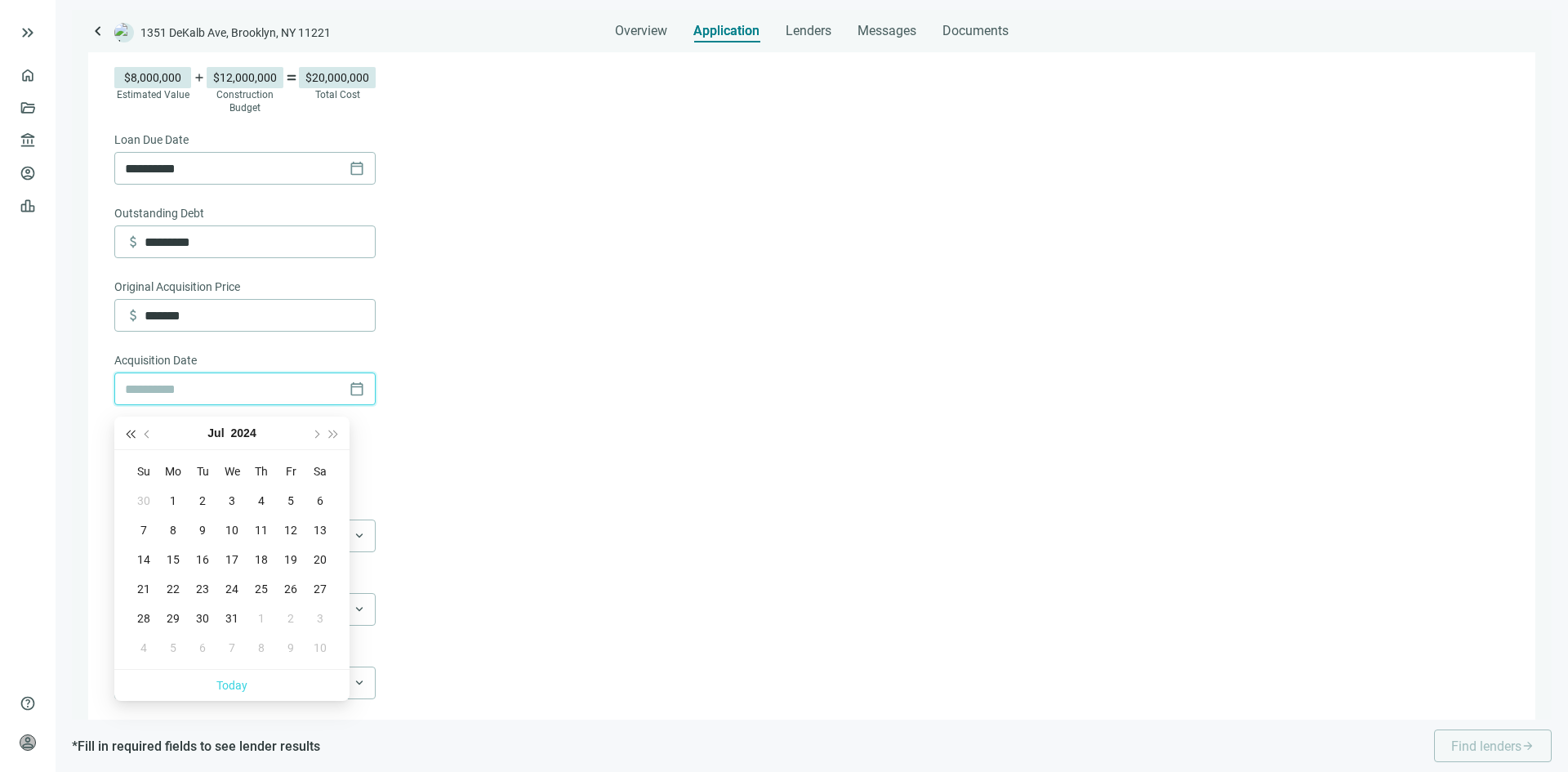 click at bounding box center [130, 435] 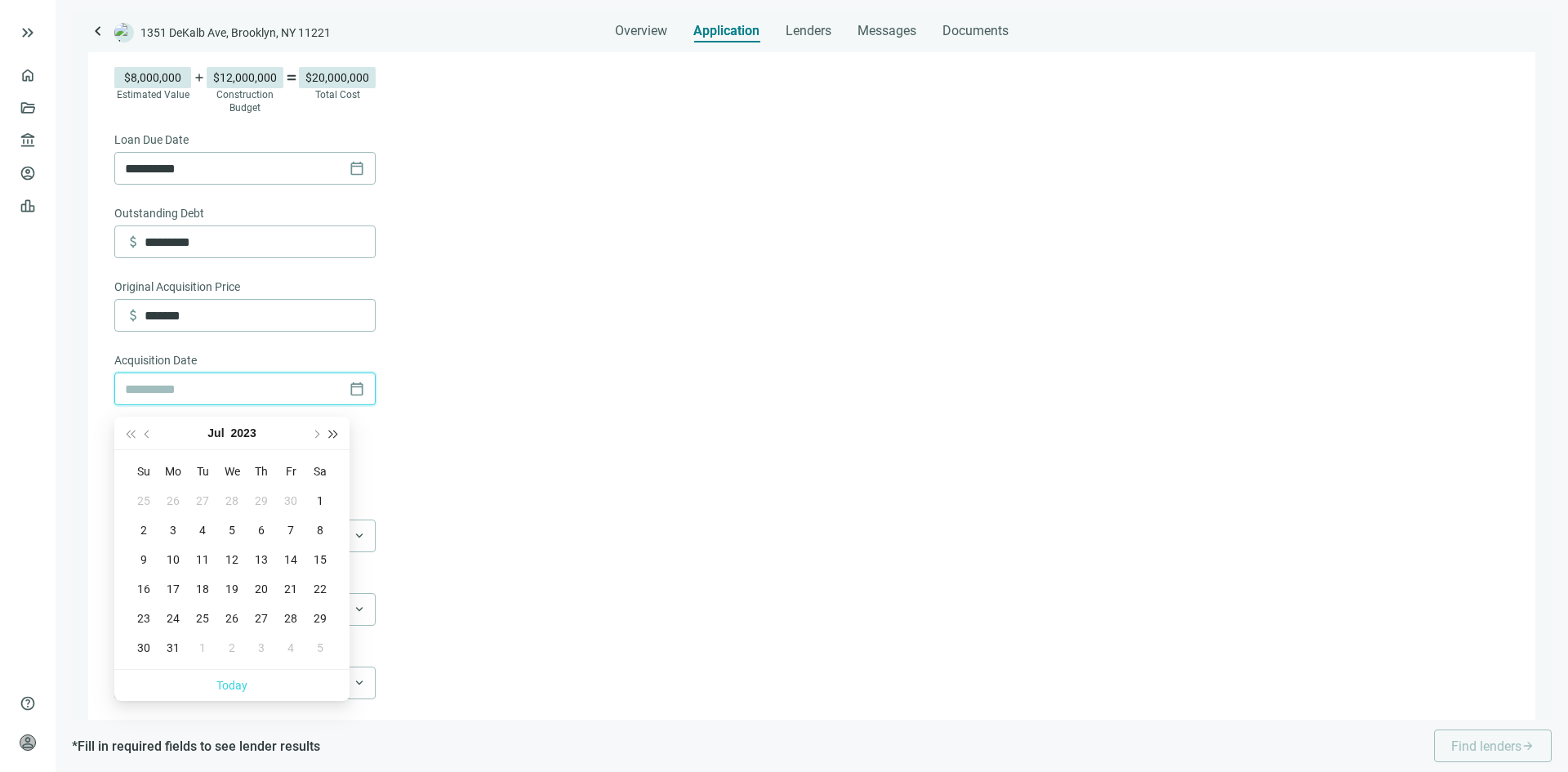 click at bounding box center (334, 433) 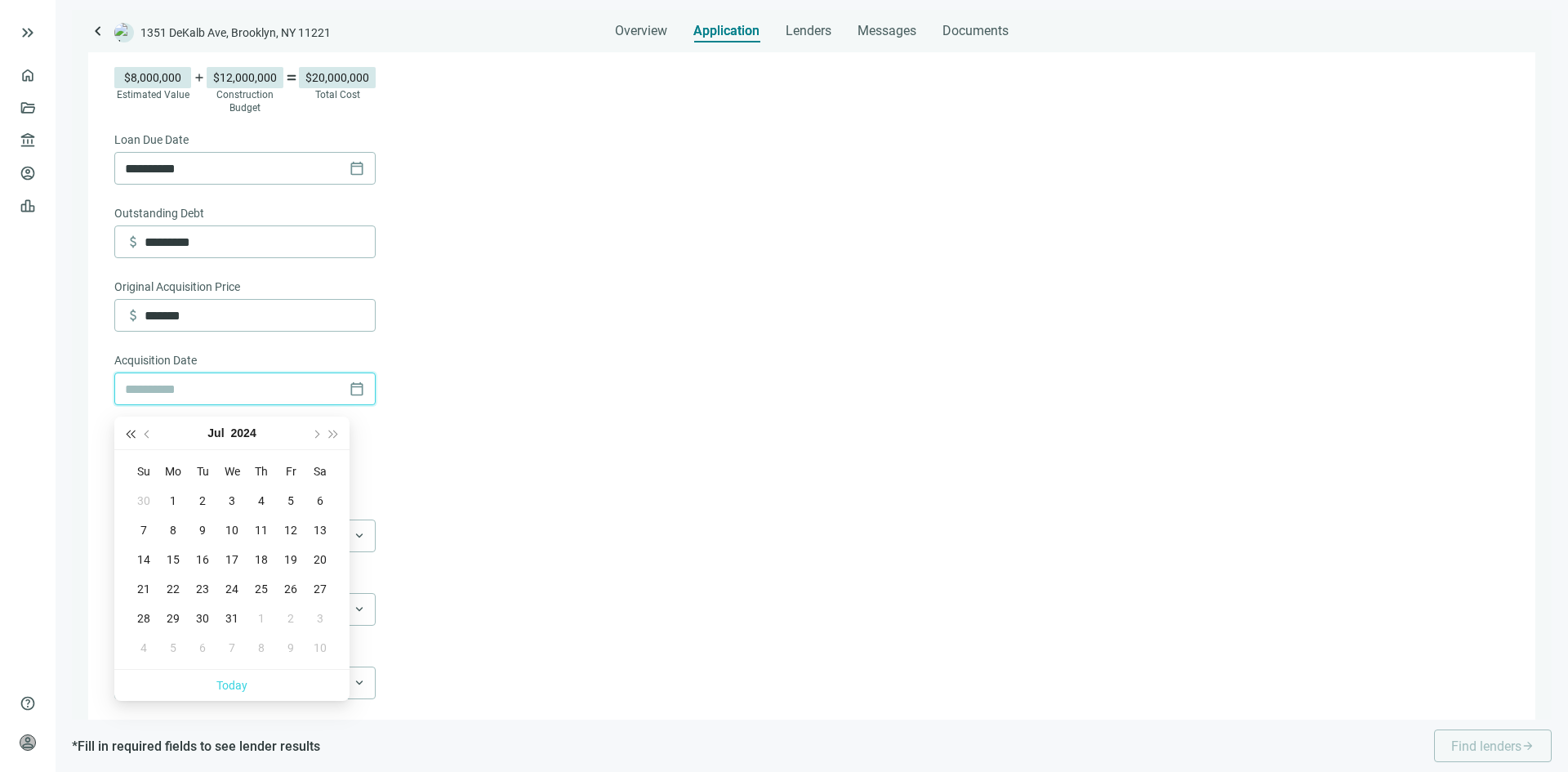 click at bounding box center (130, 435) 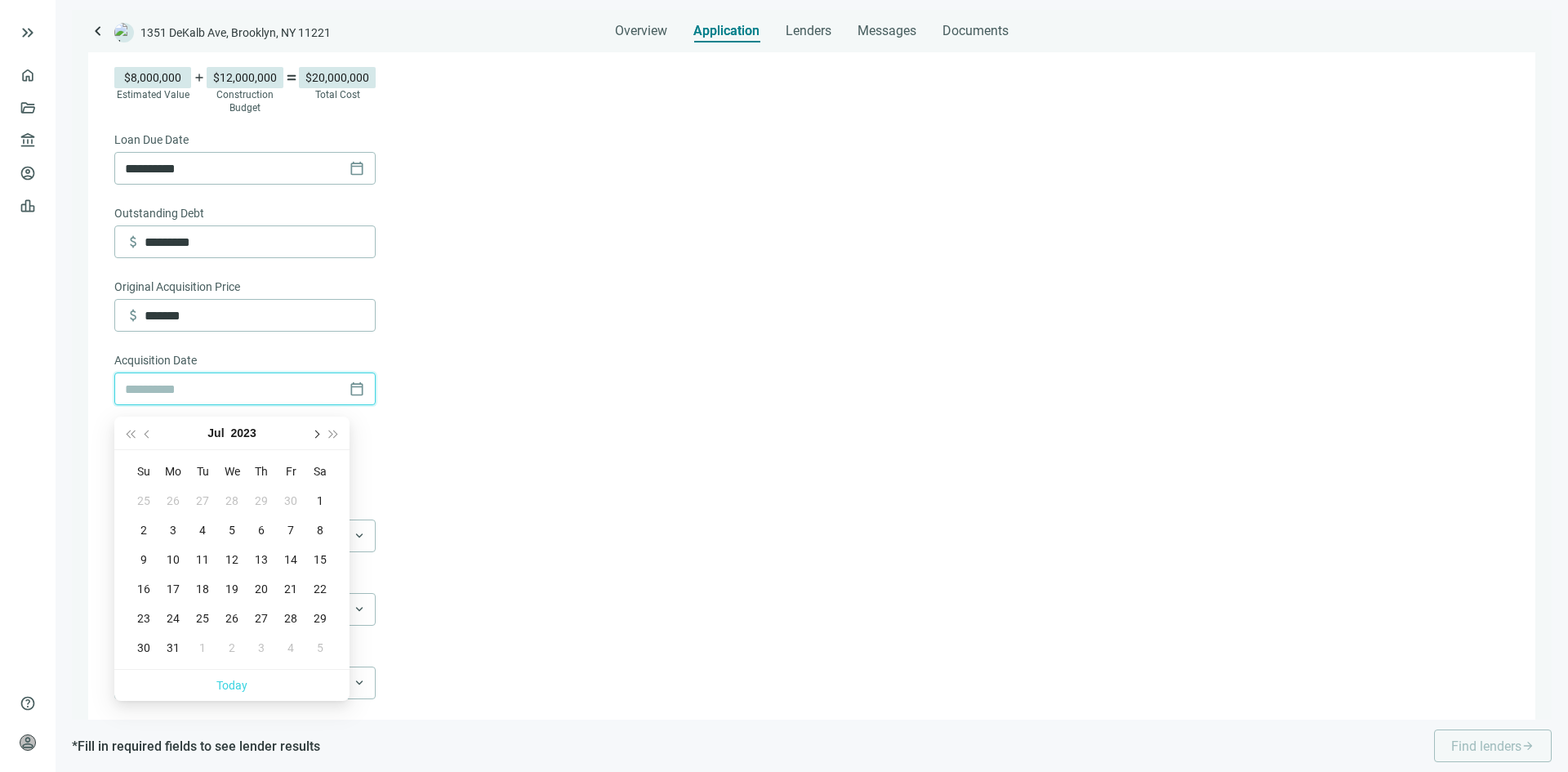 click at bounding box center [315, 433] 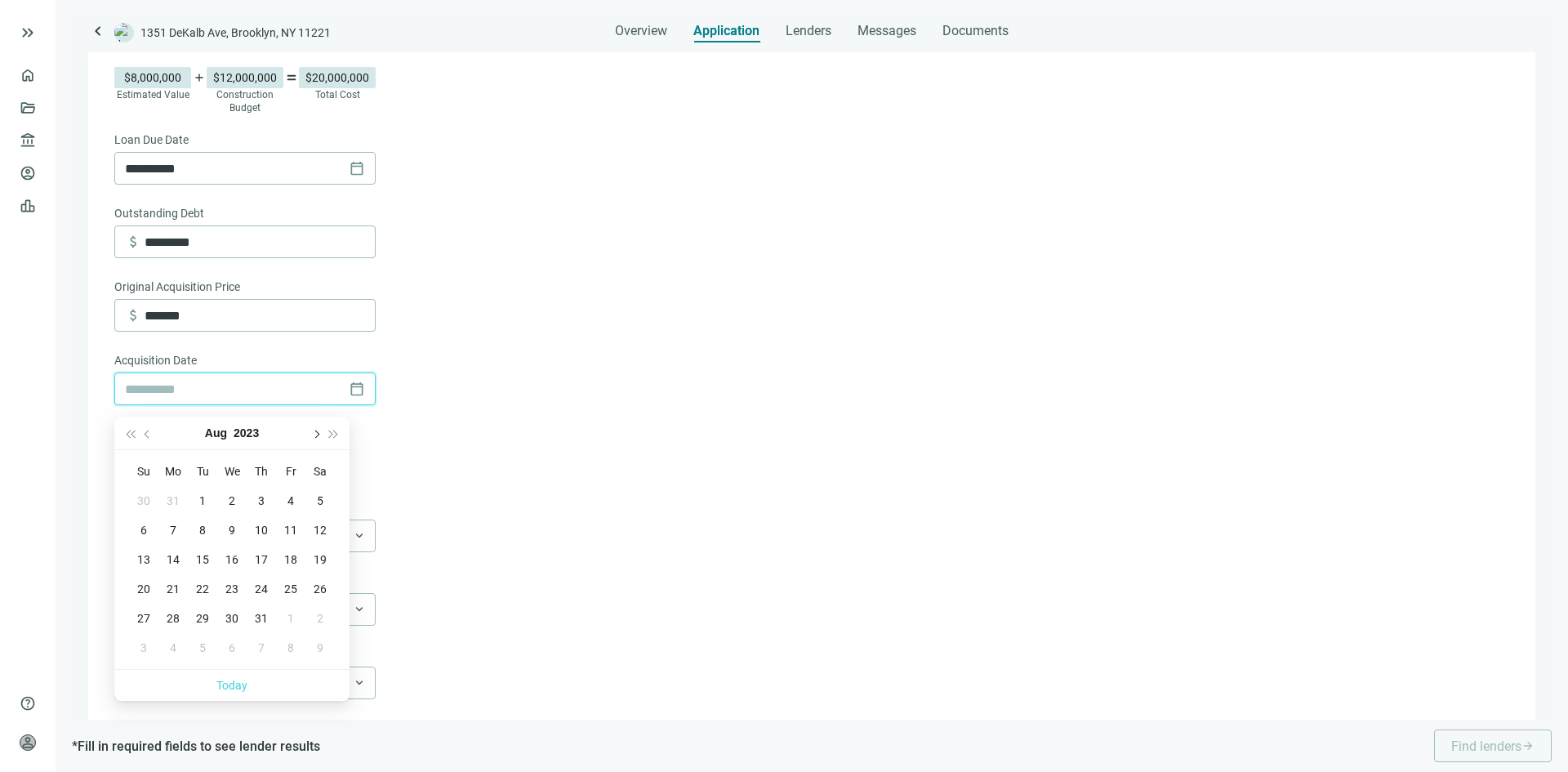 click at bounding box center [315, 433] 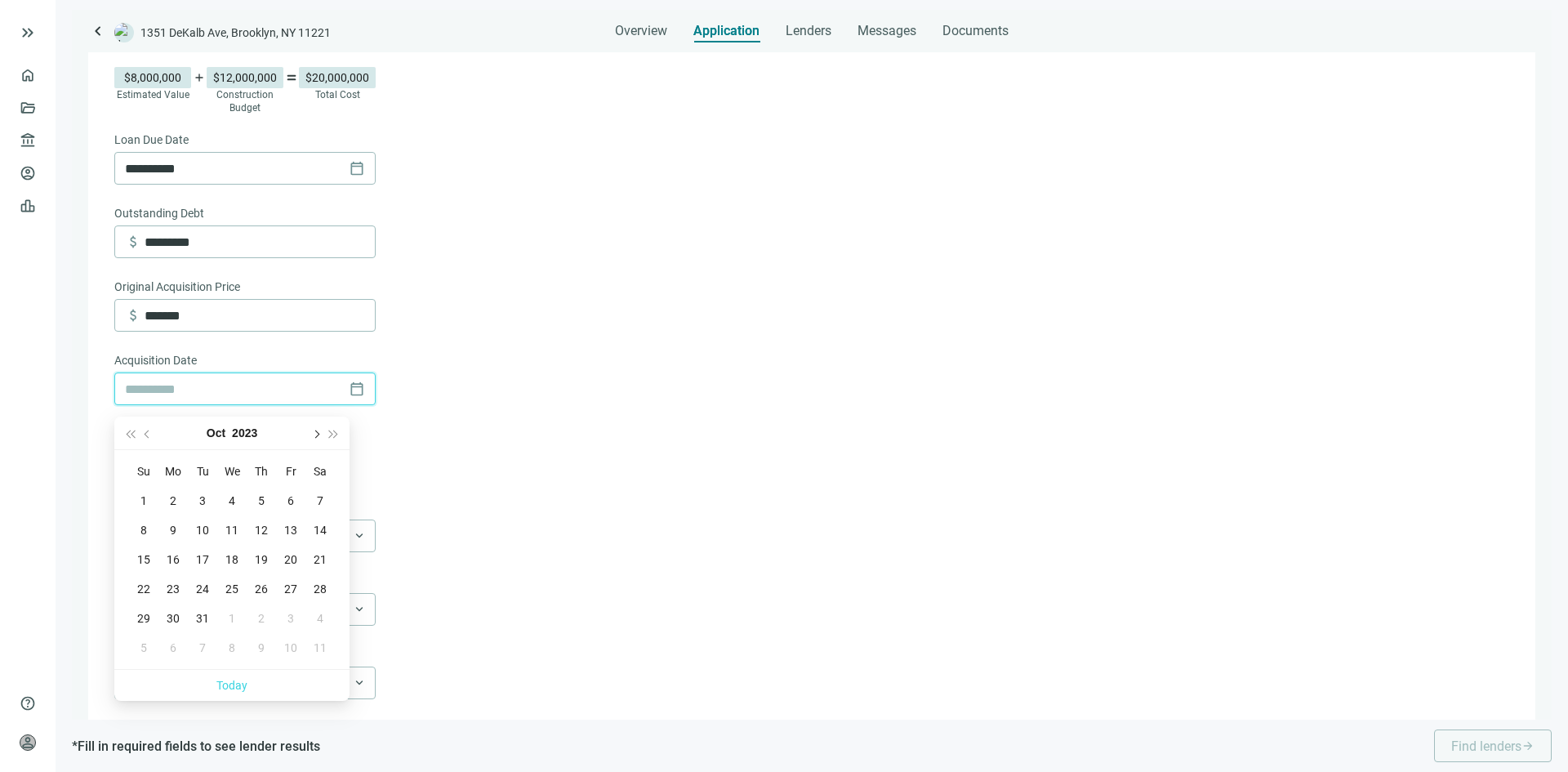click at bounding box center [315, 433] 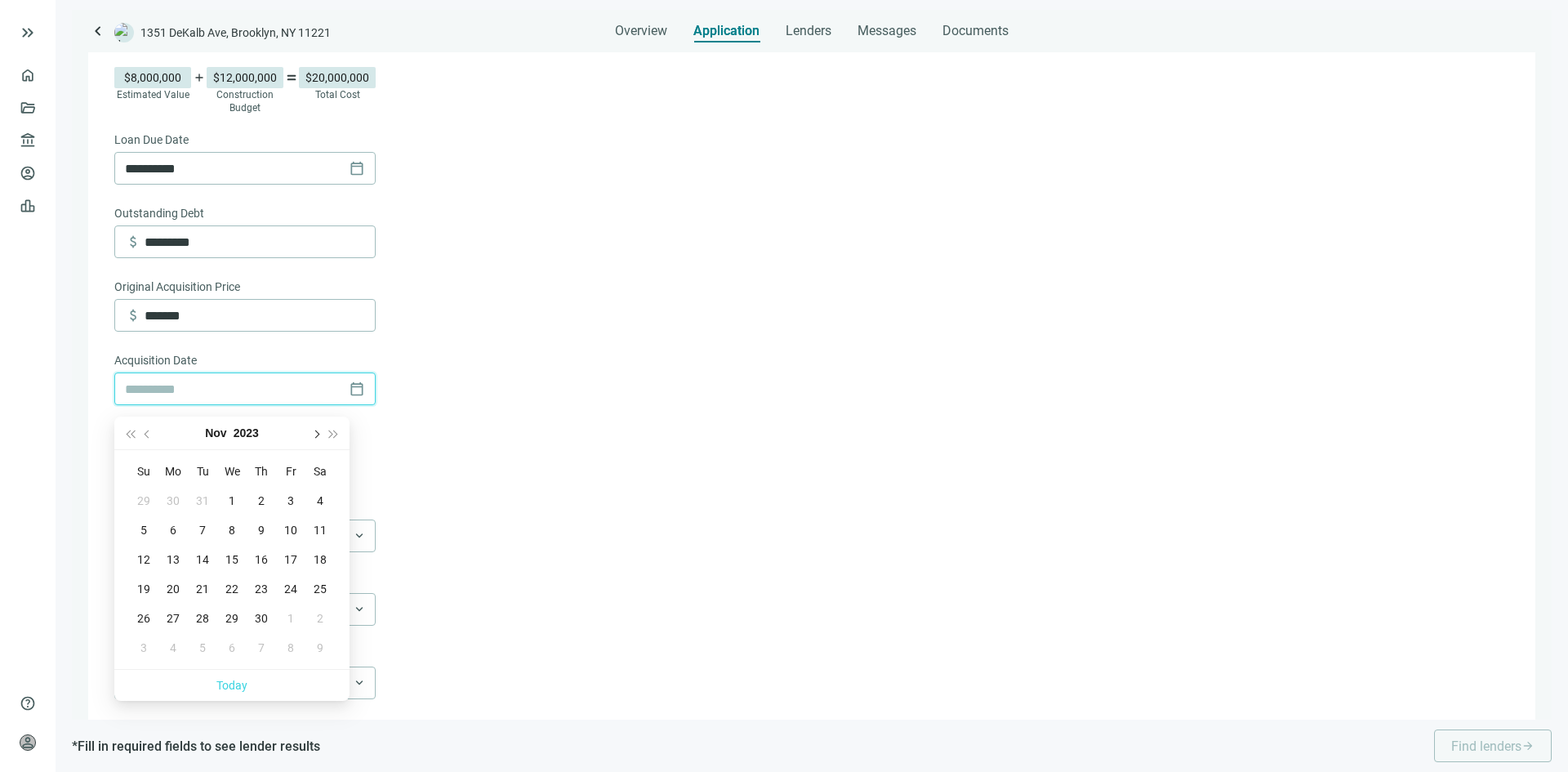 click at bounding box center [315, 433] 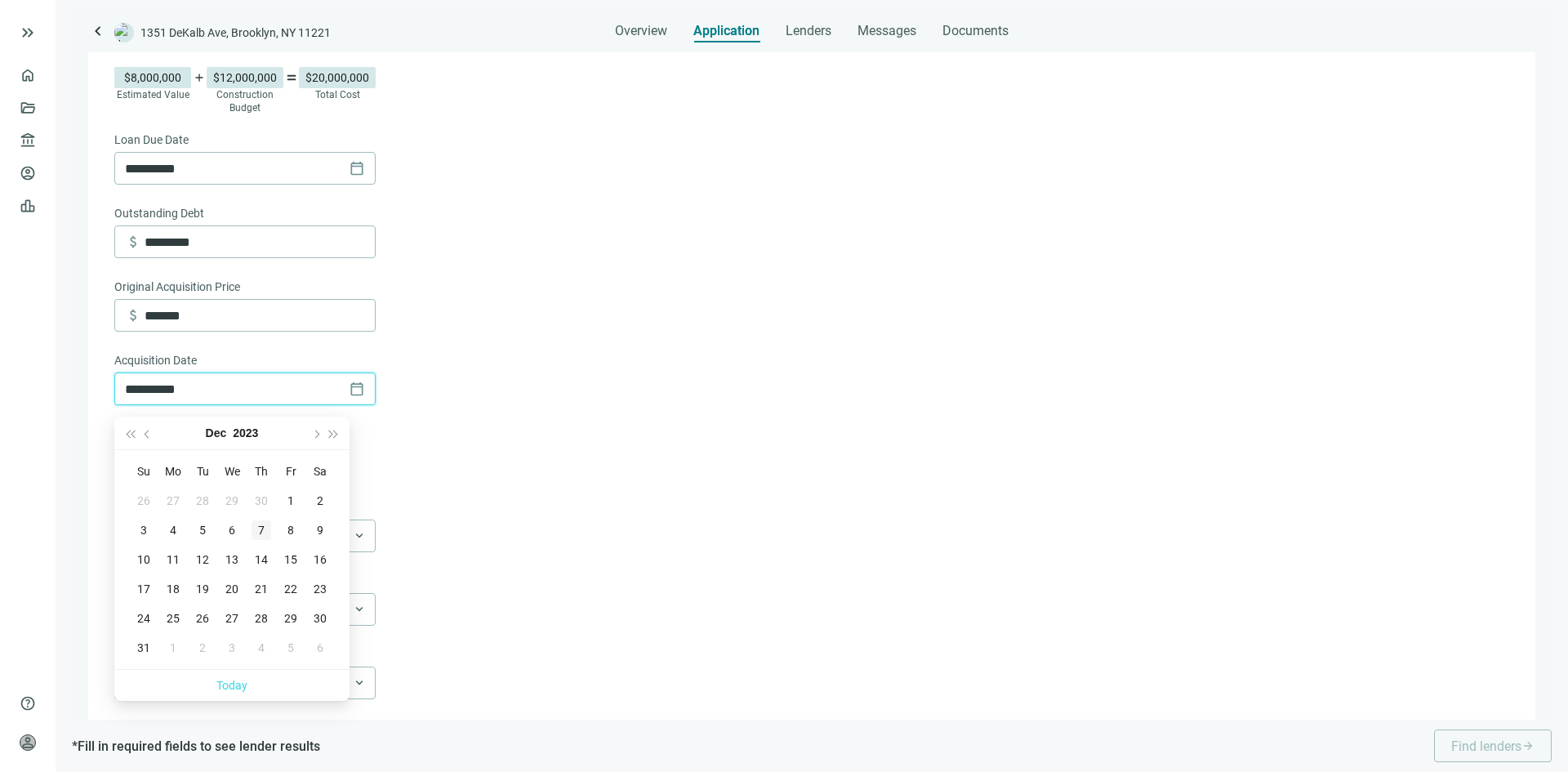 type on "**********" 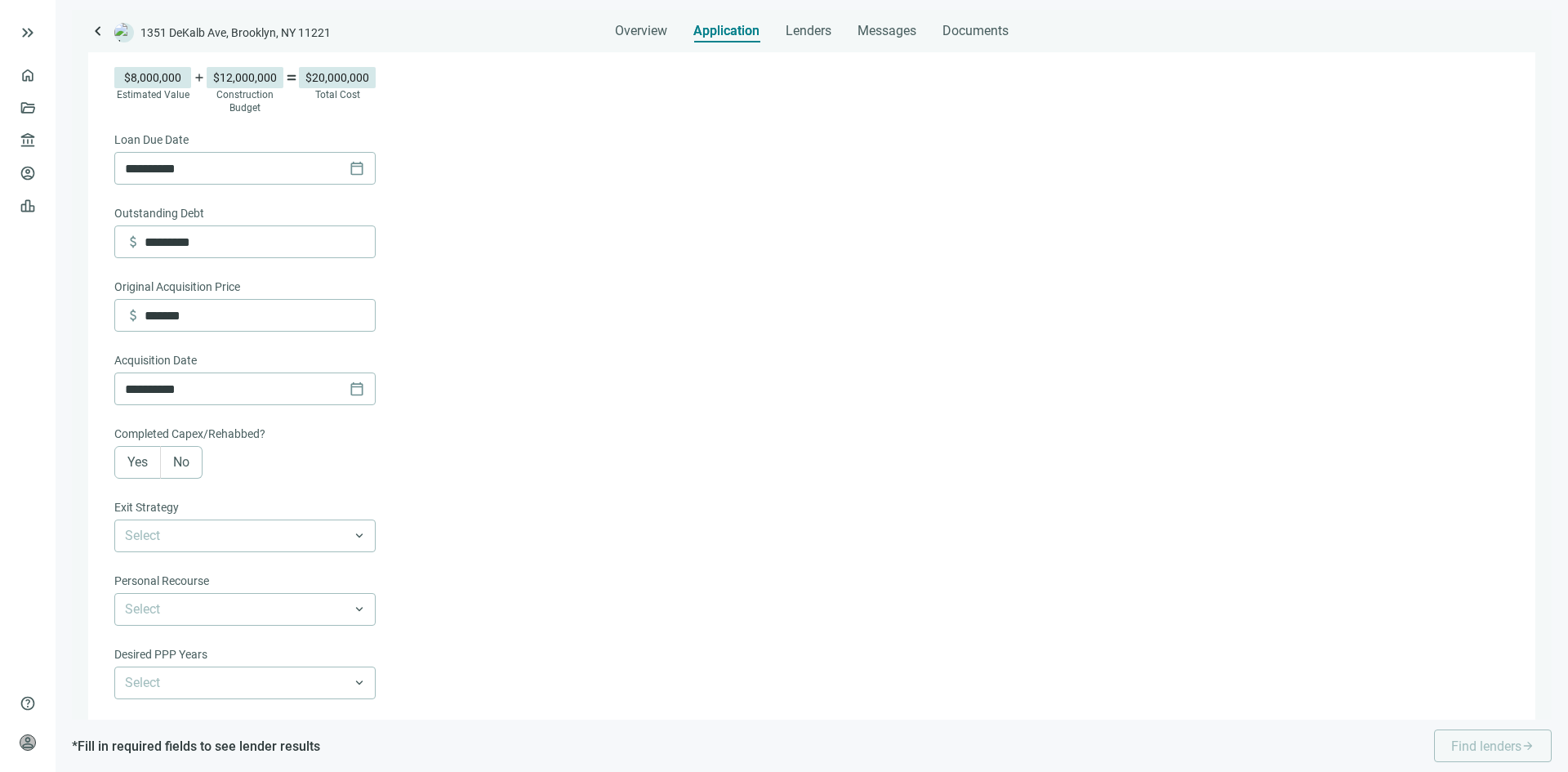 click on "**********" at bounding box center (810, 225) 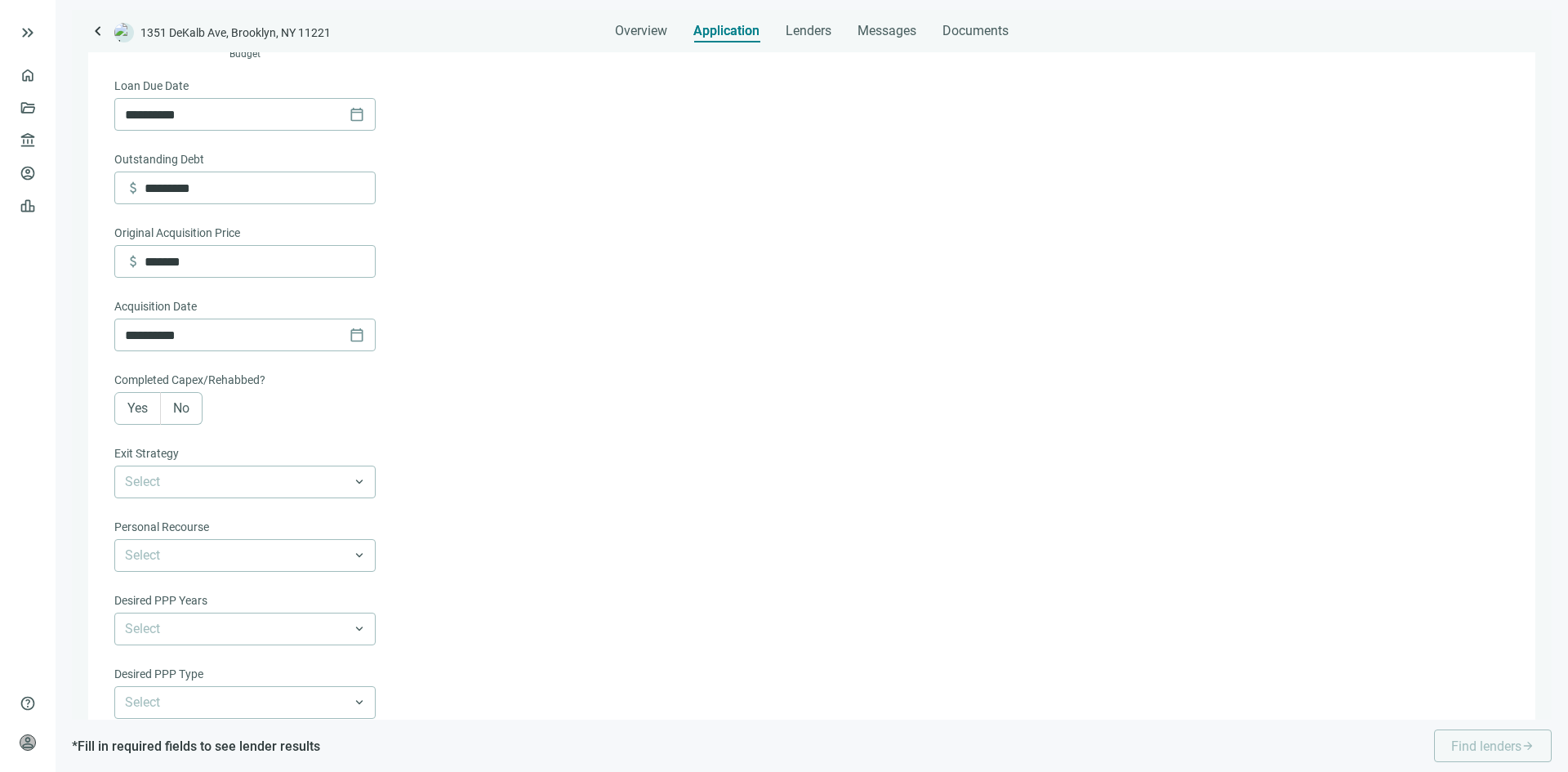 scroll, scrollTop: 735, scrollLeft: 0, axis: vertical 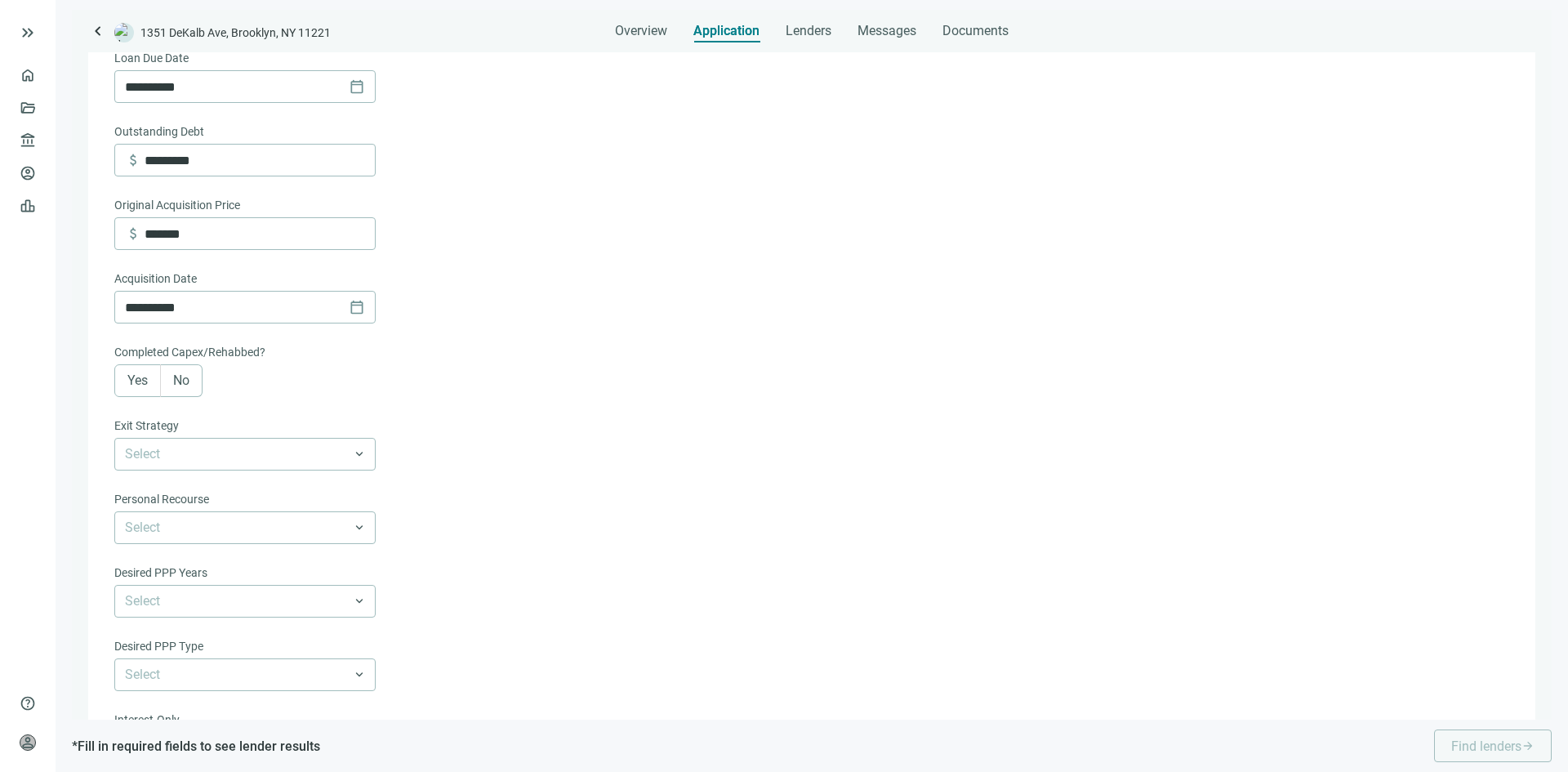 click on "No" at bounding box center (181, 381) 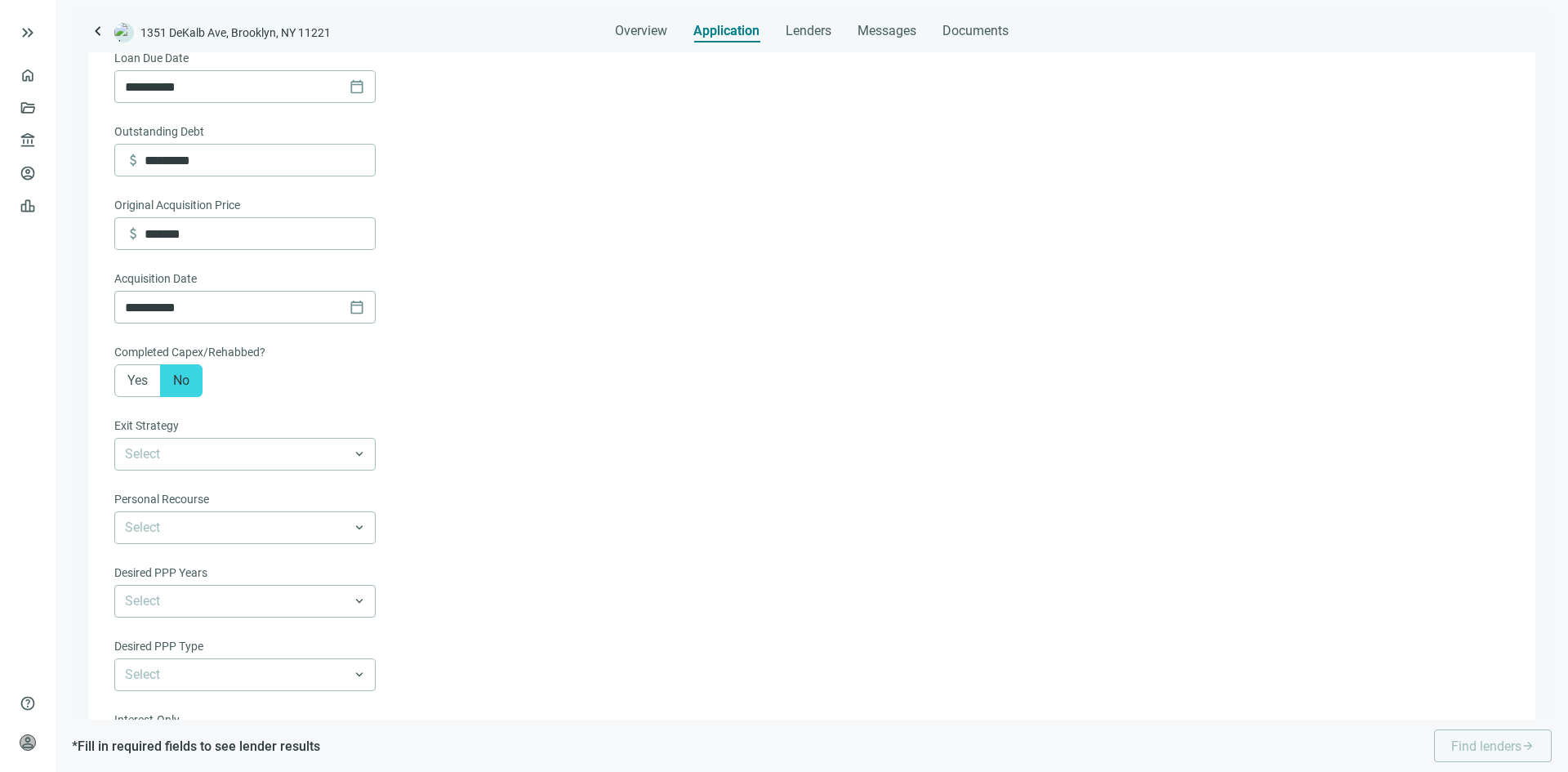 click at bounding box center (181, 381) 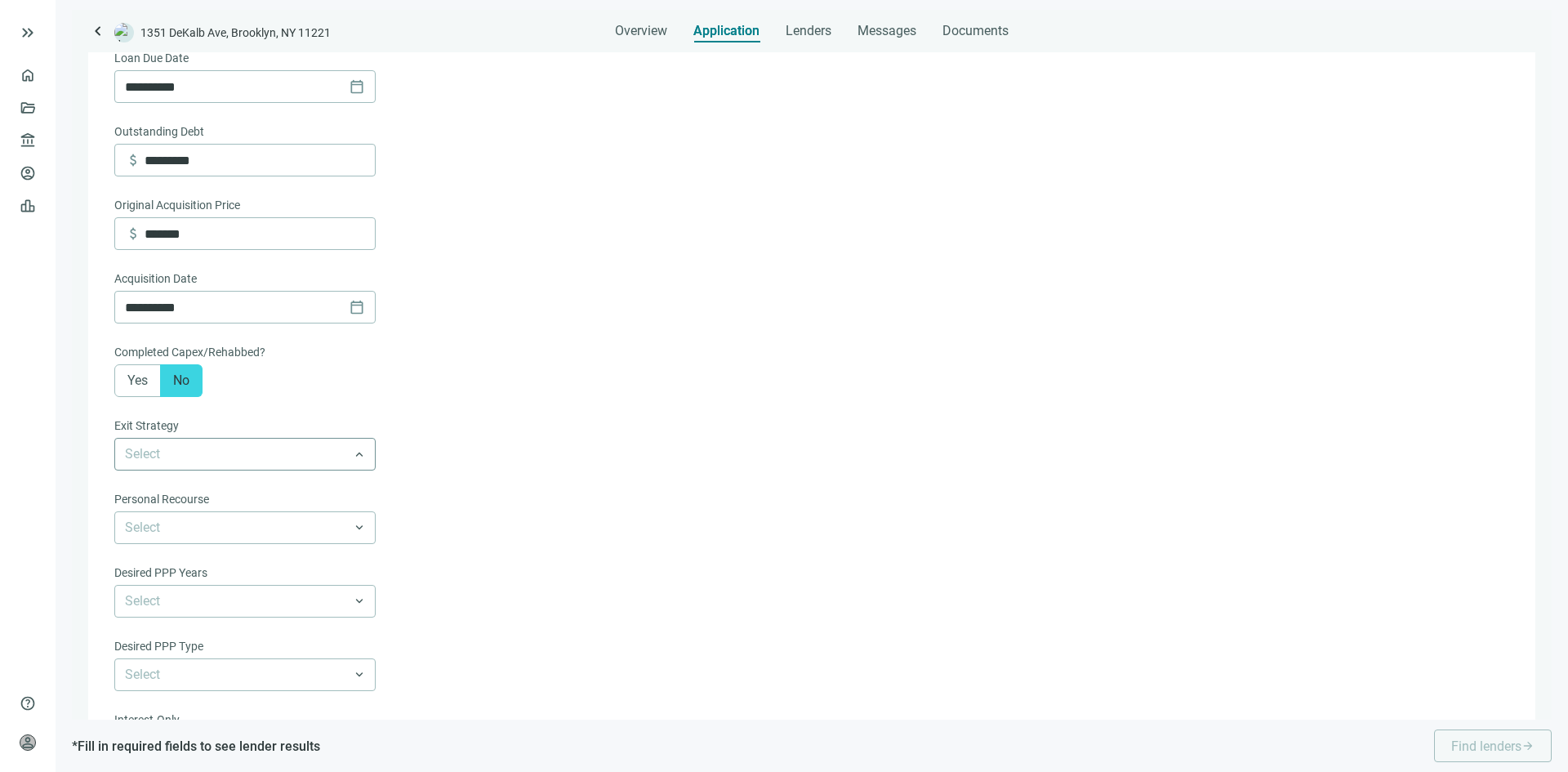 click at bounding box center (245, 454) 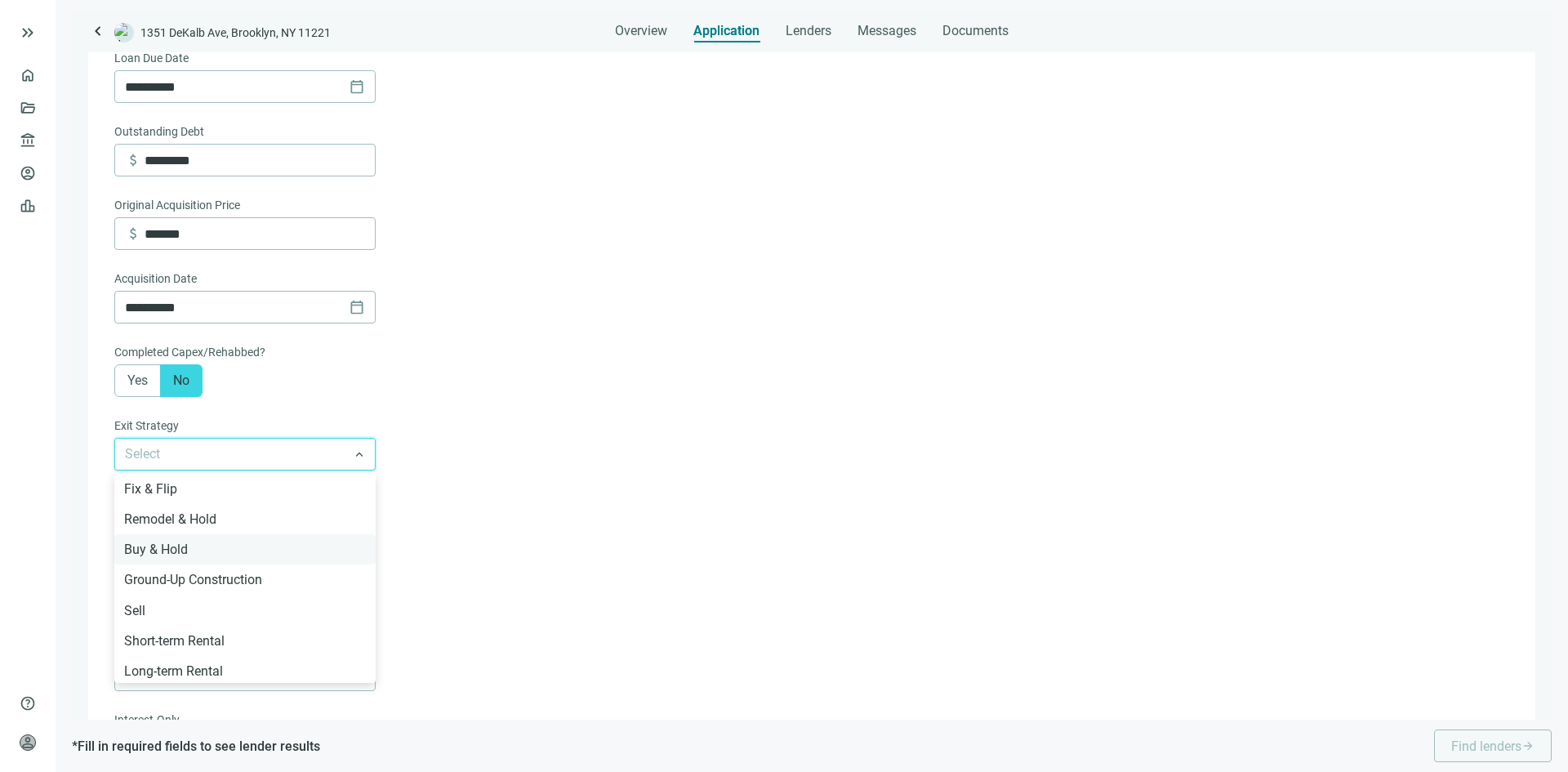 scroll, scrollTop: 82, scrollLeft: 0, axis: vertical 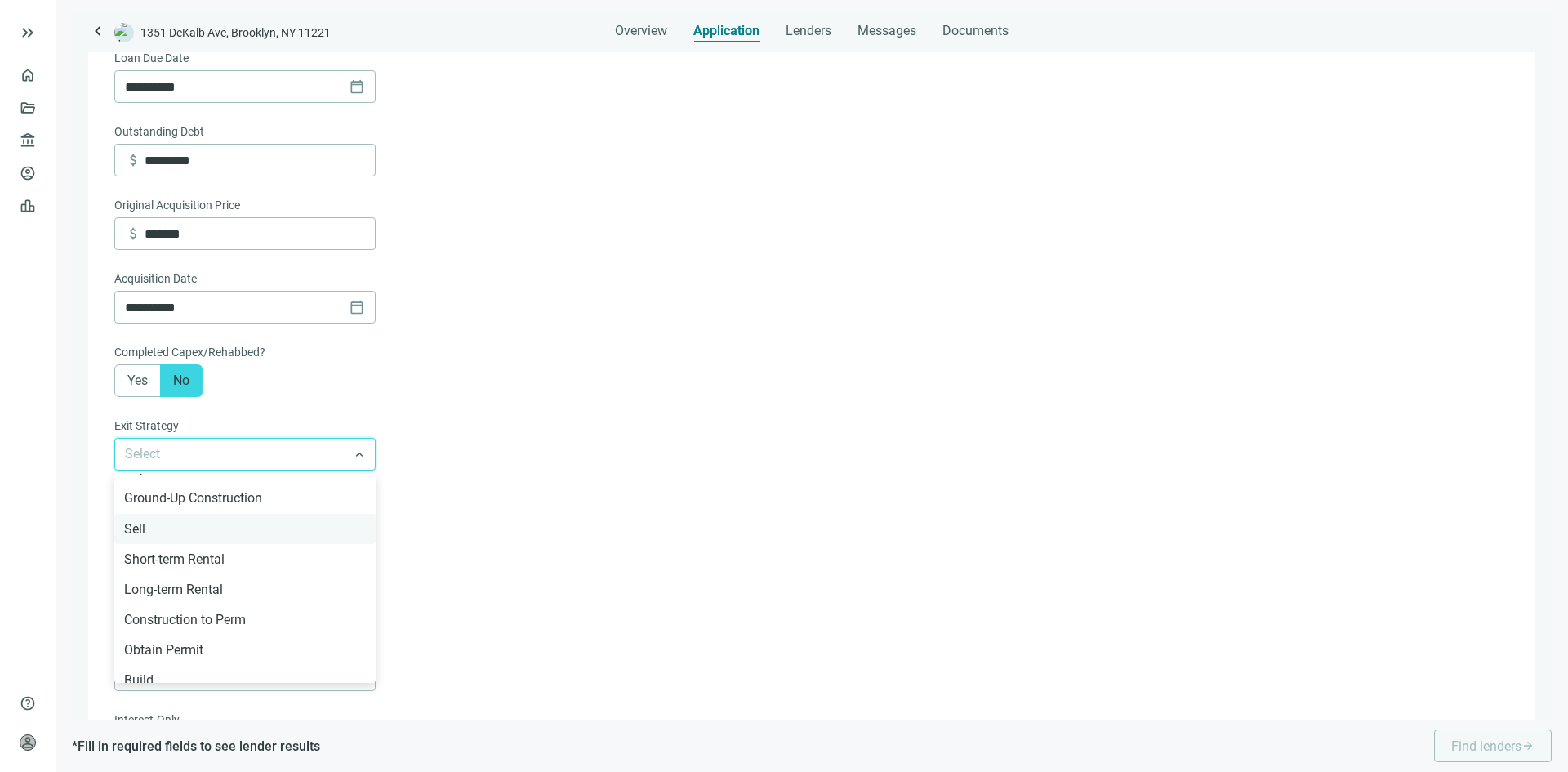 click on "Sell" at bounding box center [245, 529] 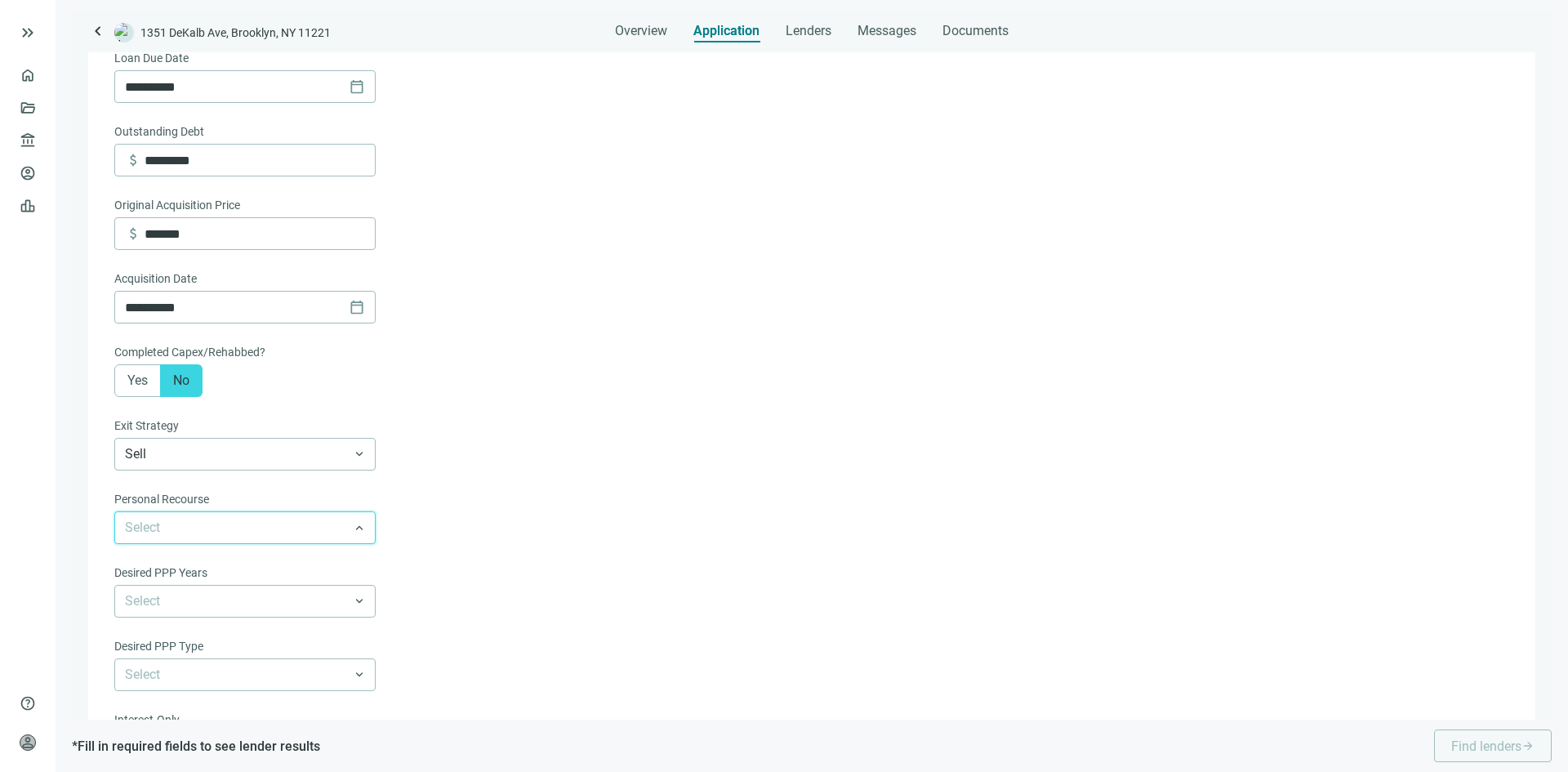 click at bounding box center (245, 528) 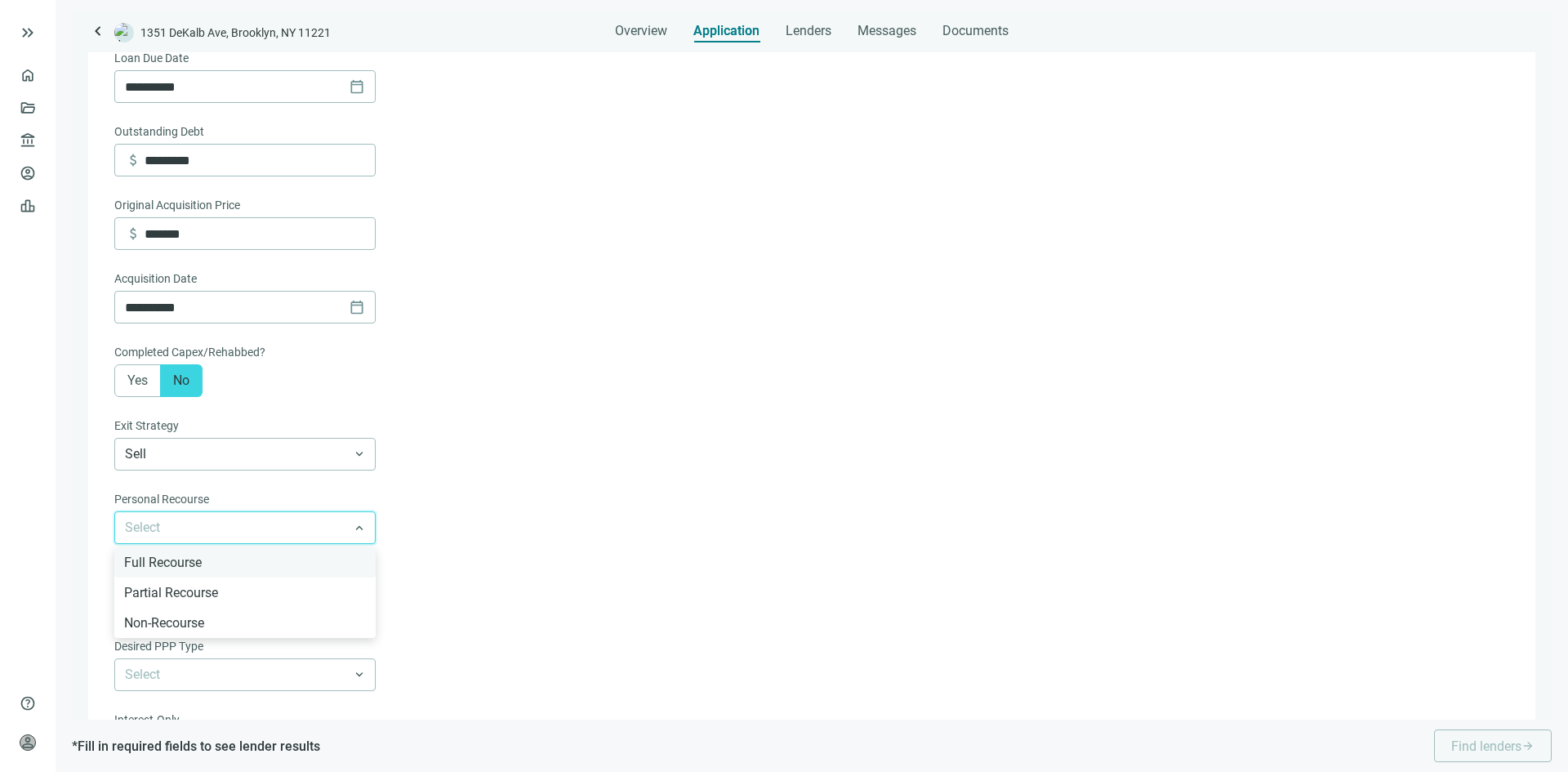 click on "Full Recourse" at bounding box center (245, 562) 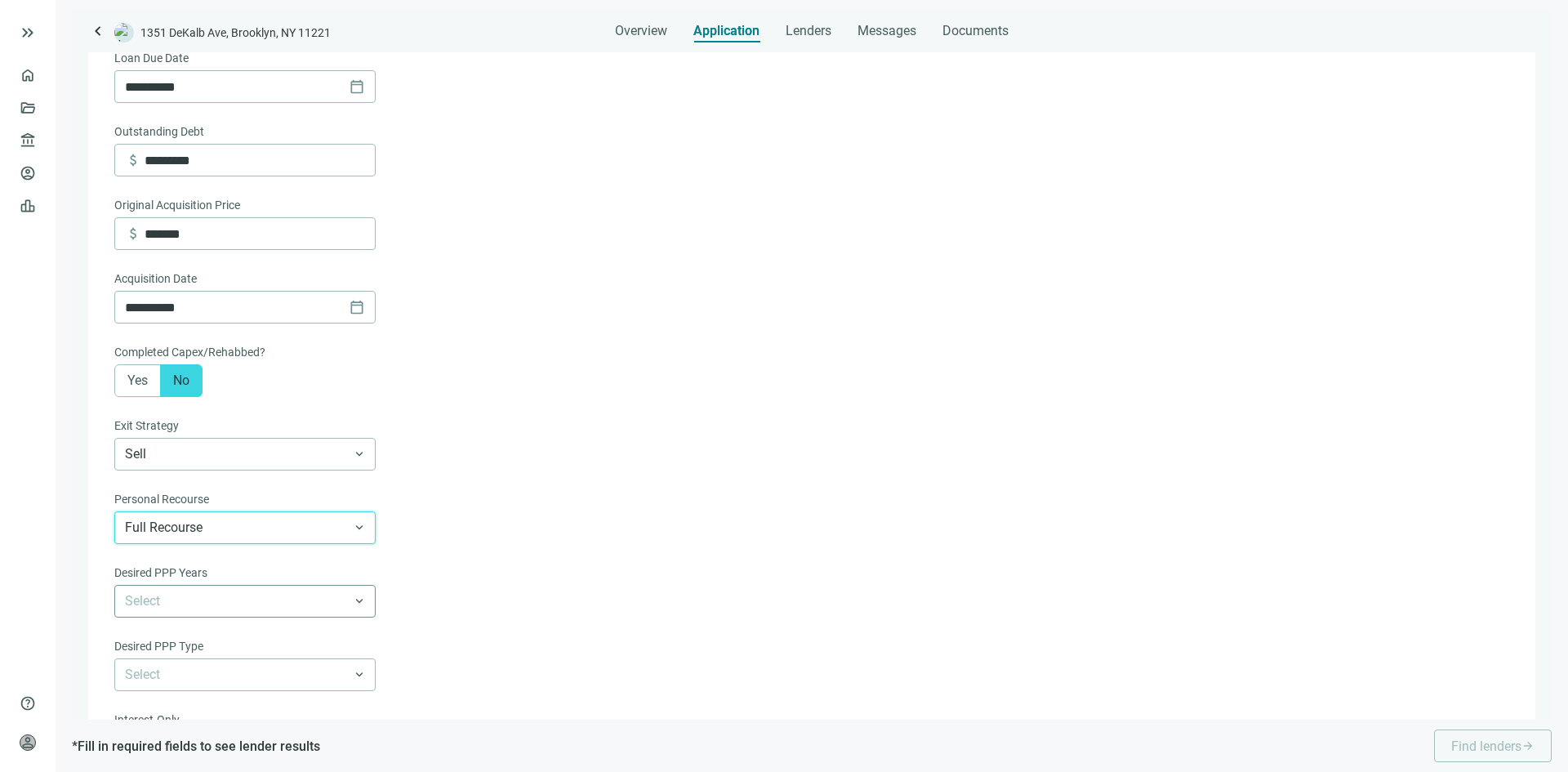 drag, startPoint x: 268, startPoint y: 586, endPoint x: 263, endPoint y: 601, distance: 15.811388 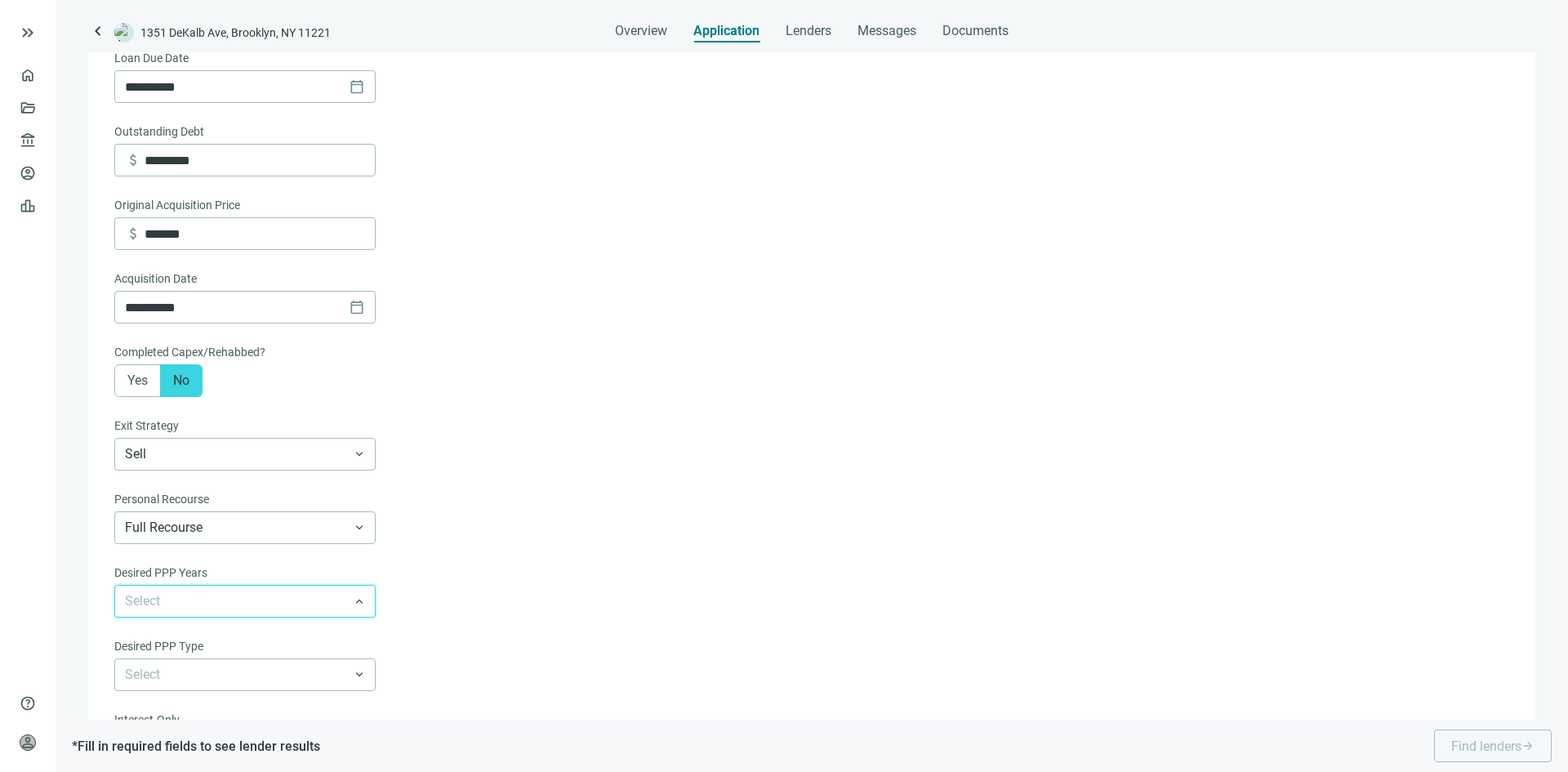 click at bounding box center (245, 601) 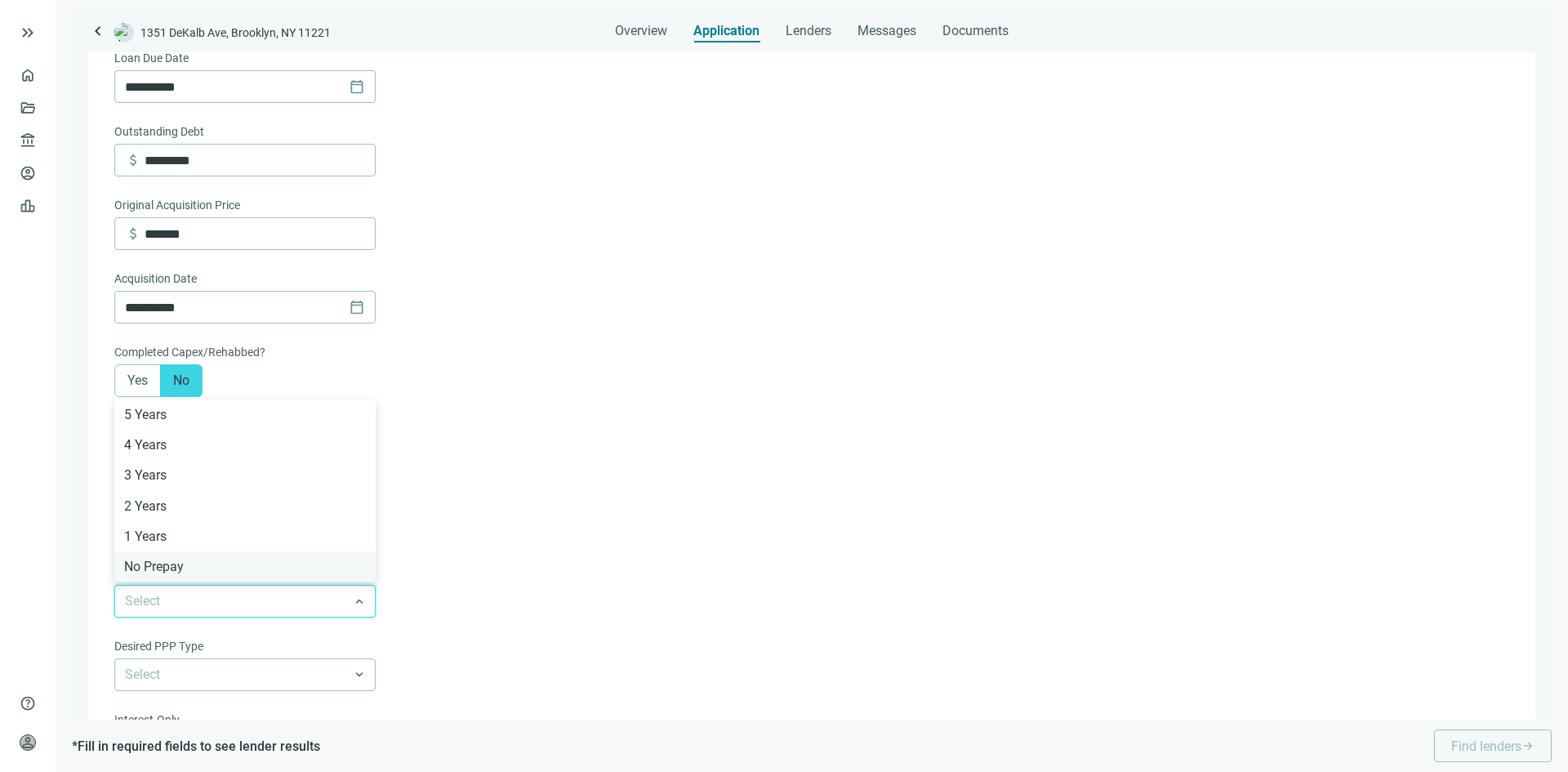 click on "No Prepay" at bounding box center [245, 566] 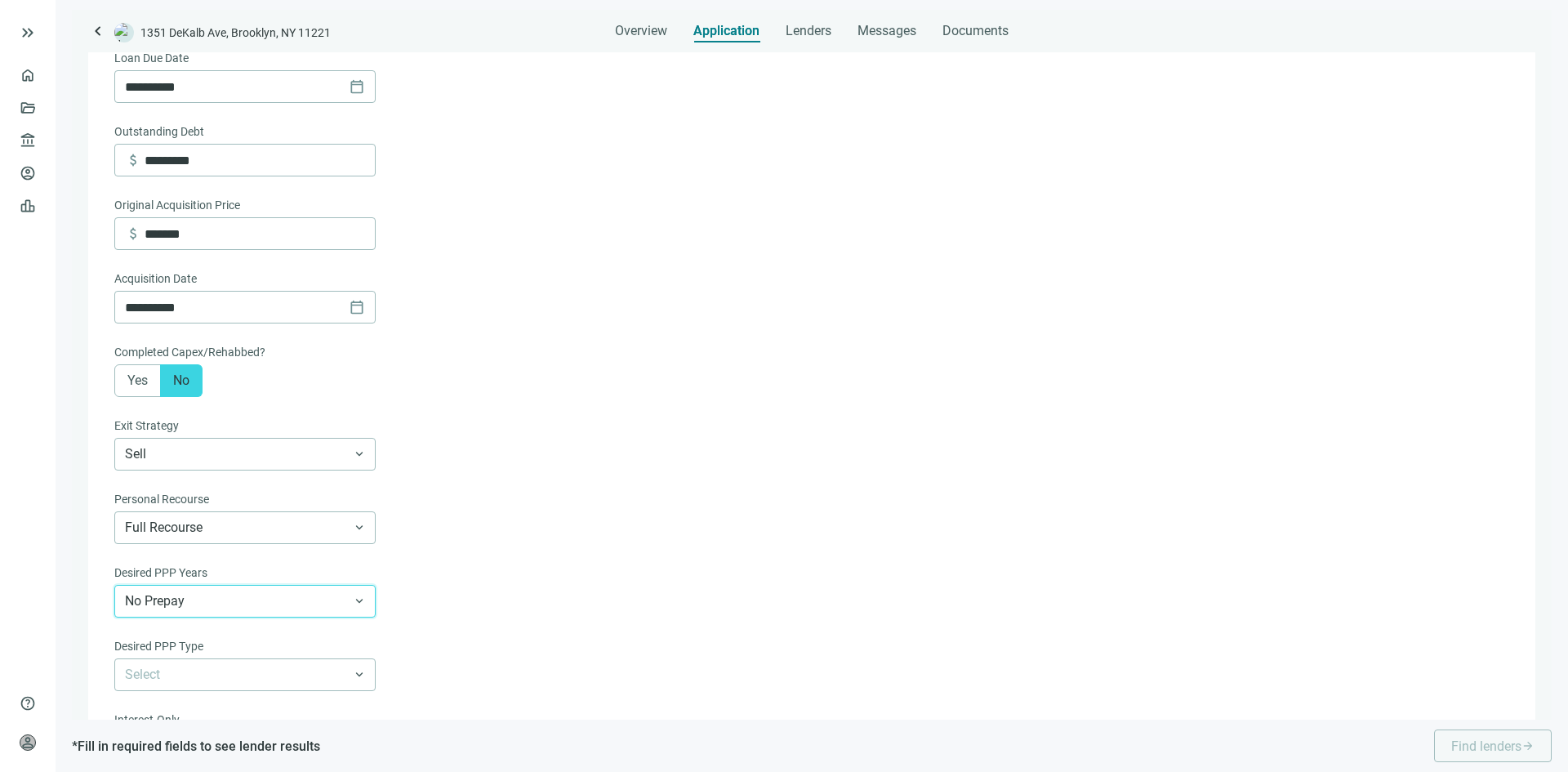 click on "**********" at bounding box center (810, 144) 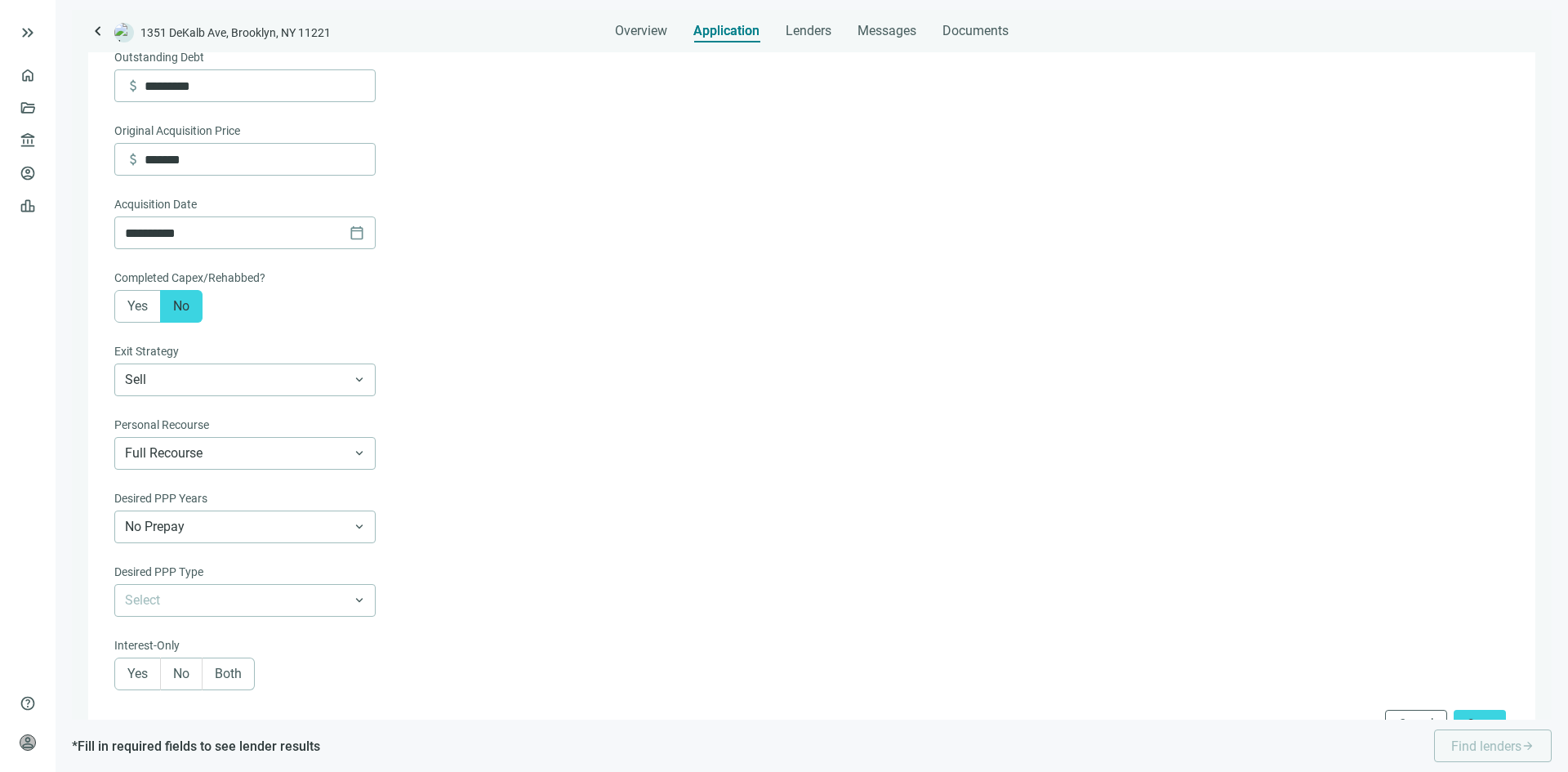 scroll, scrollTop: 899, scrollLeft: 0, axis: vertical 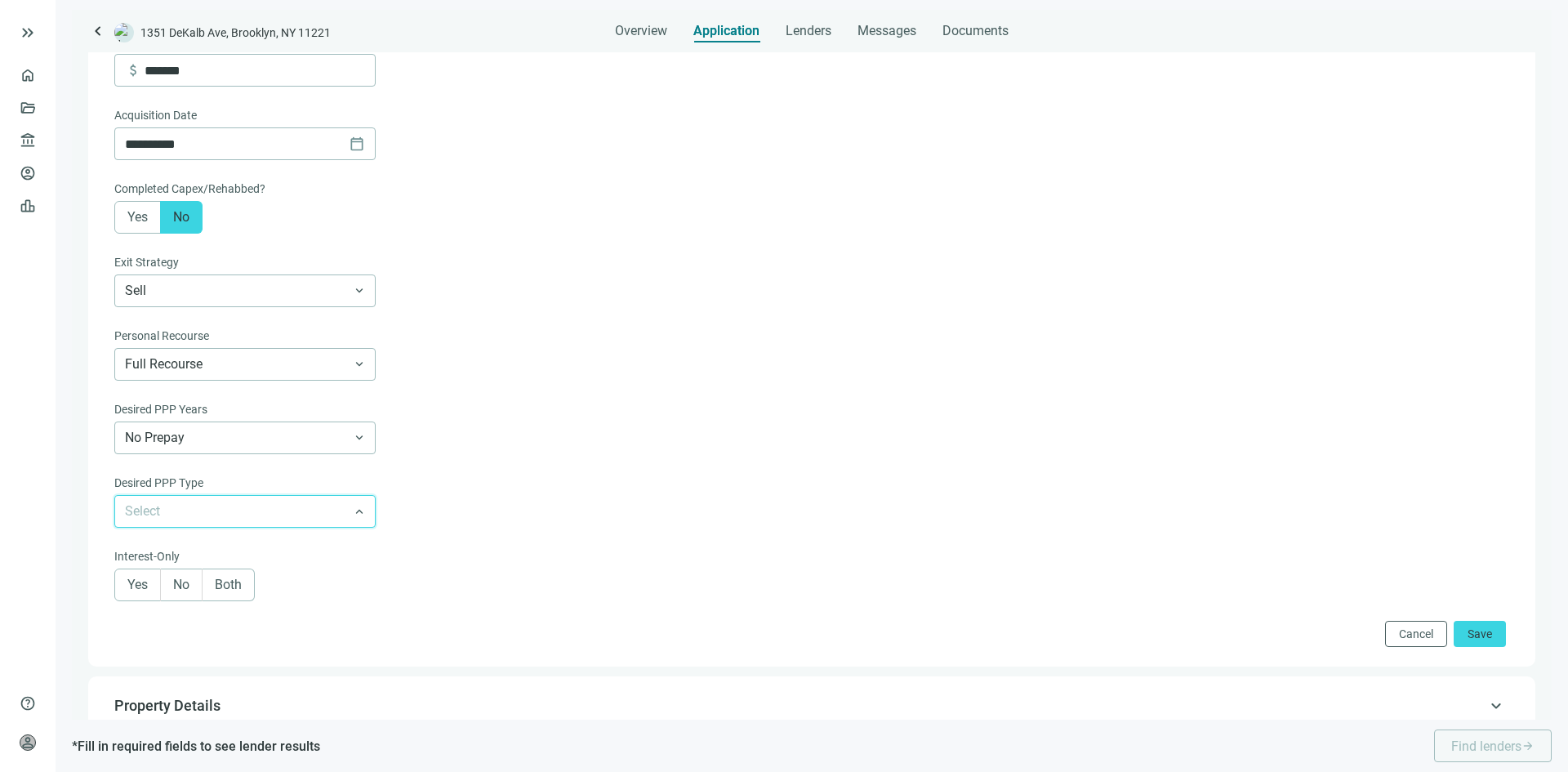 click at bounding box center (245, 511) 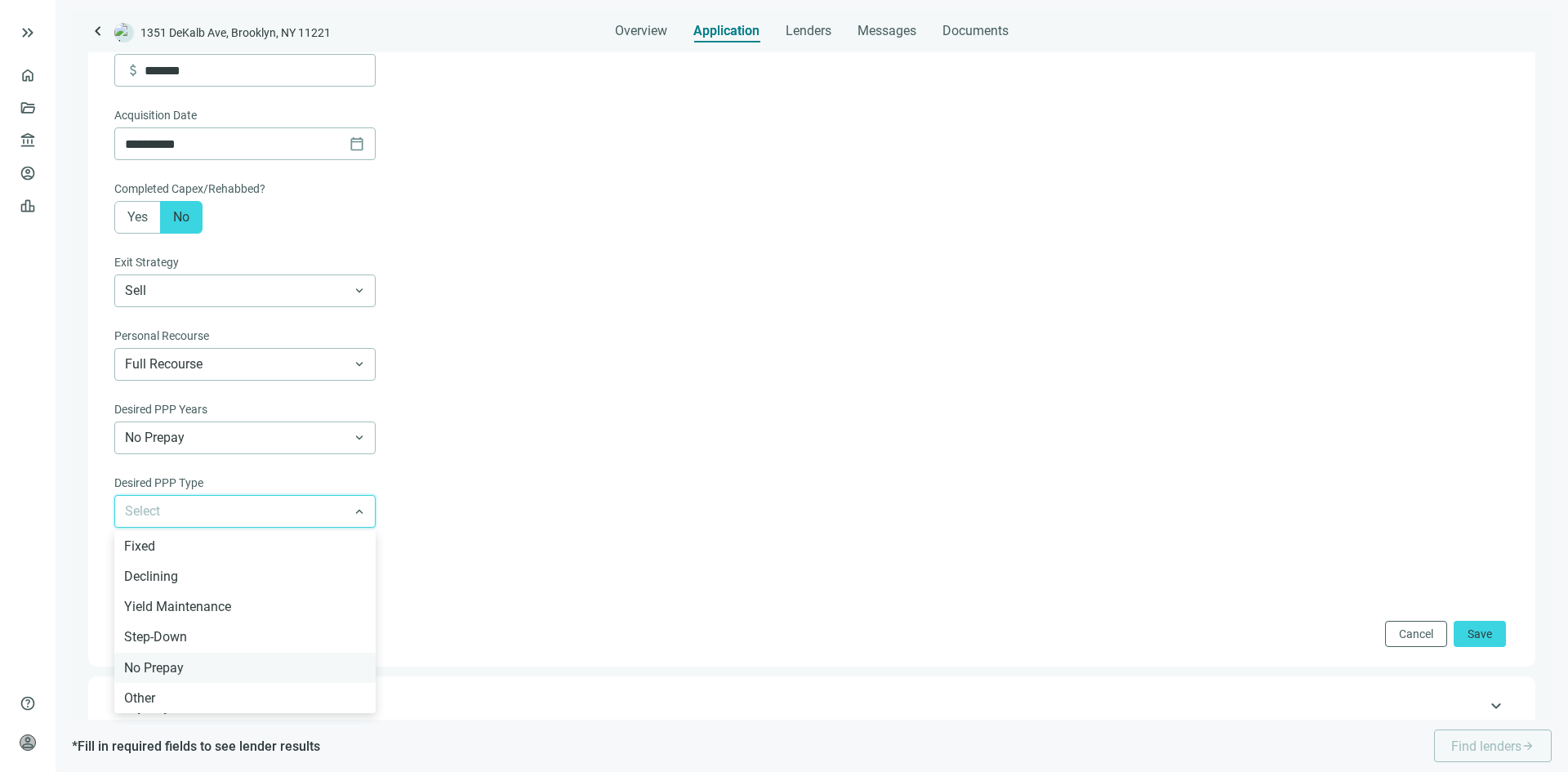click on "No Prepay" at bounding box center (245, 667) 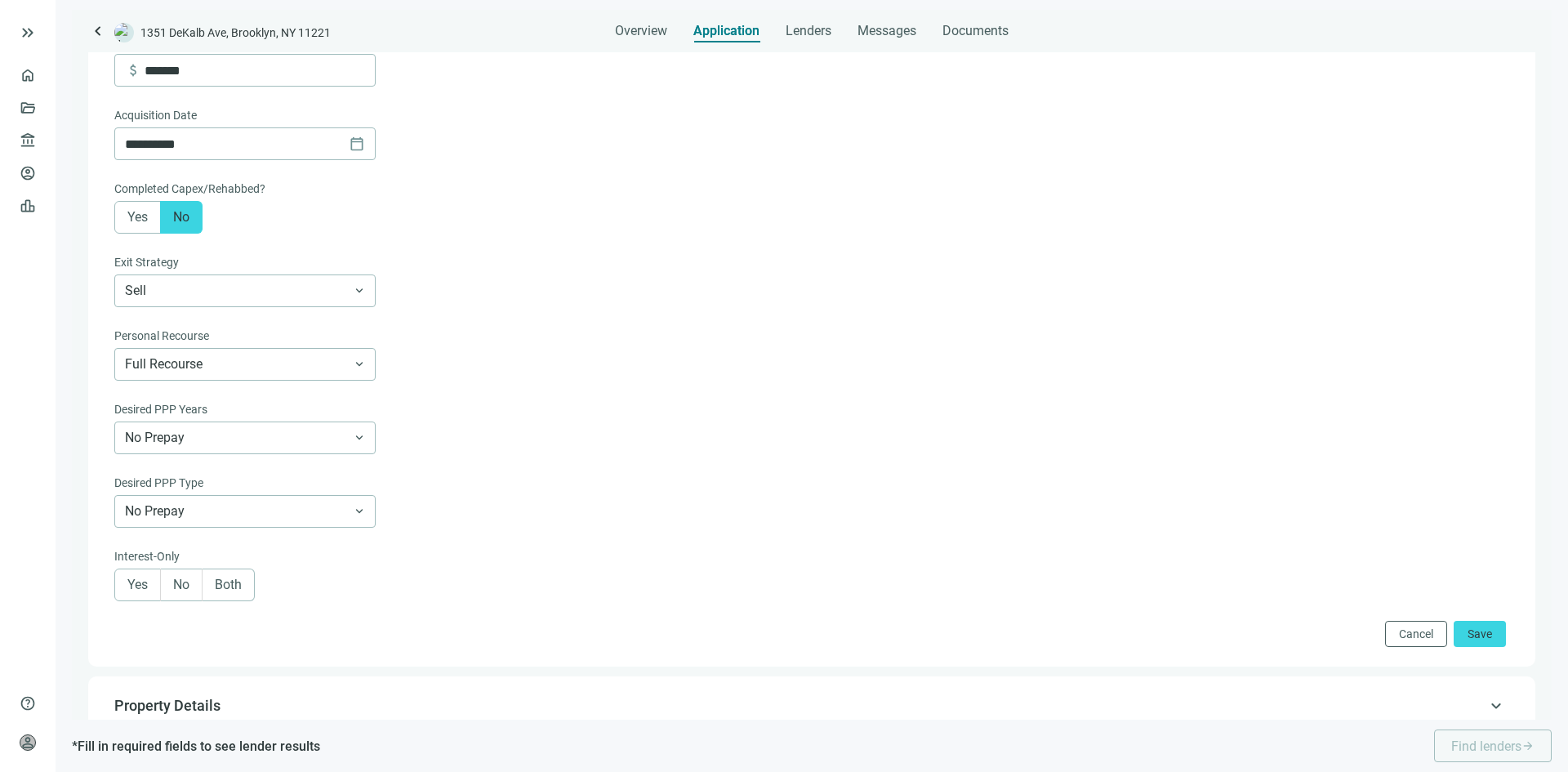 click on "Yes" at bounding box center (137, 585) 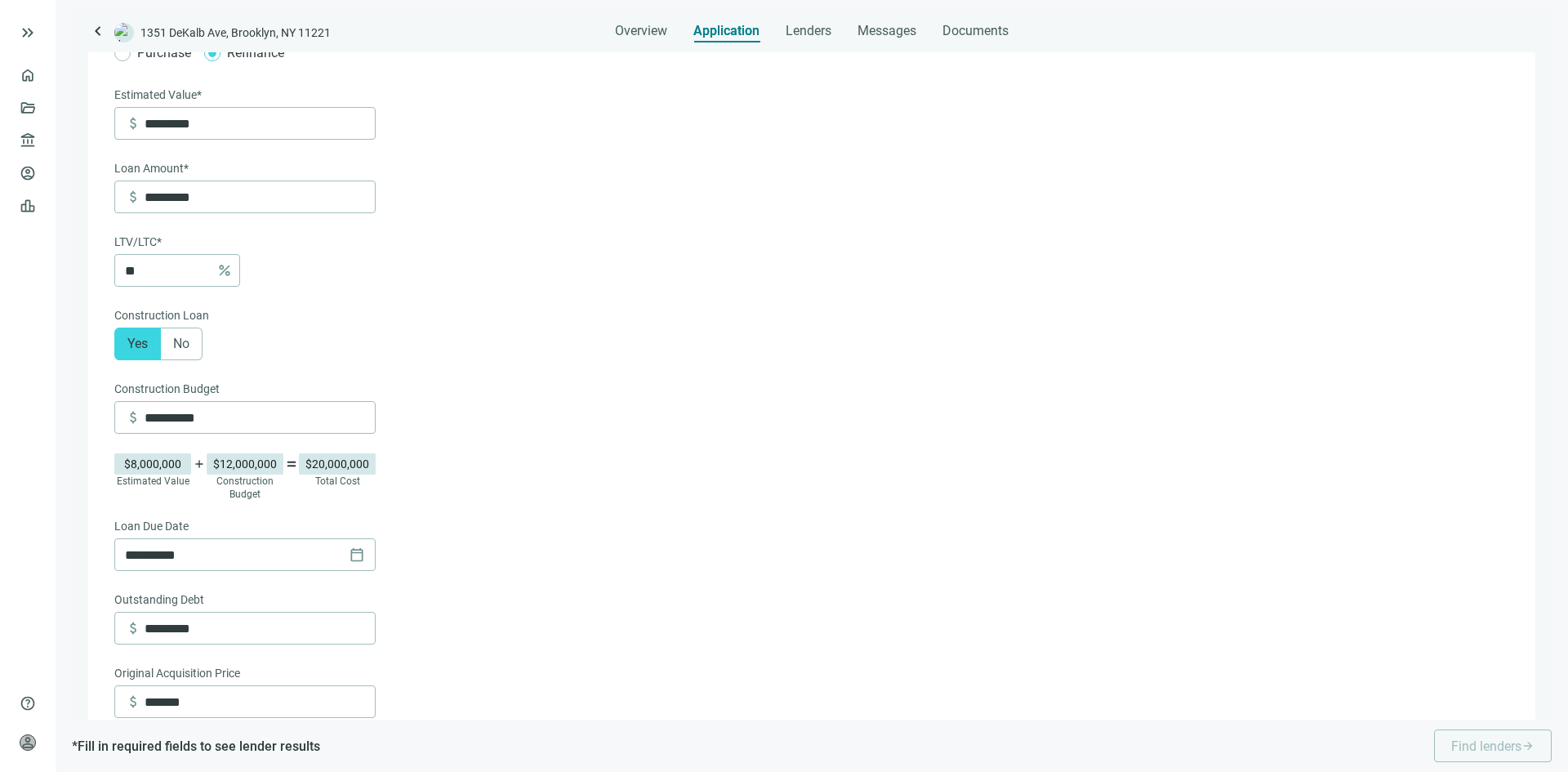 scroll, scrollTop: 245, scrollLeft: 0, axis: vertical 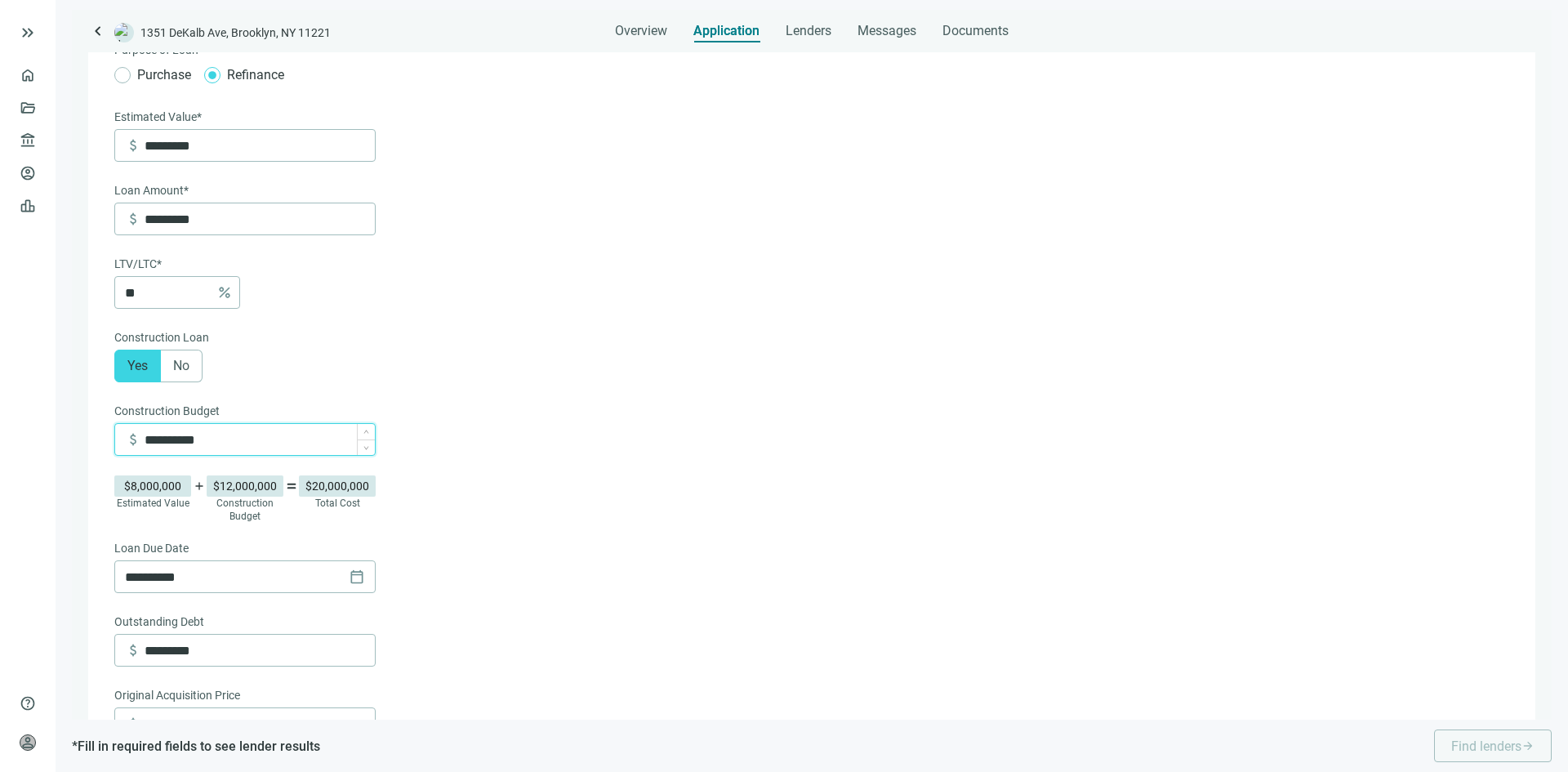 click on "**********" at bounding box center [260, 440] 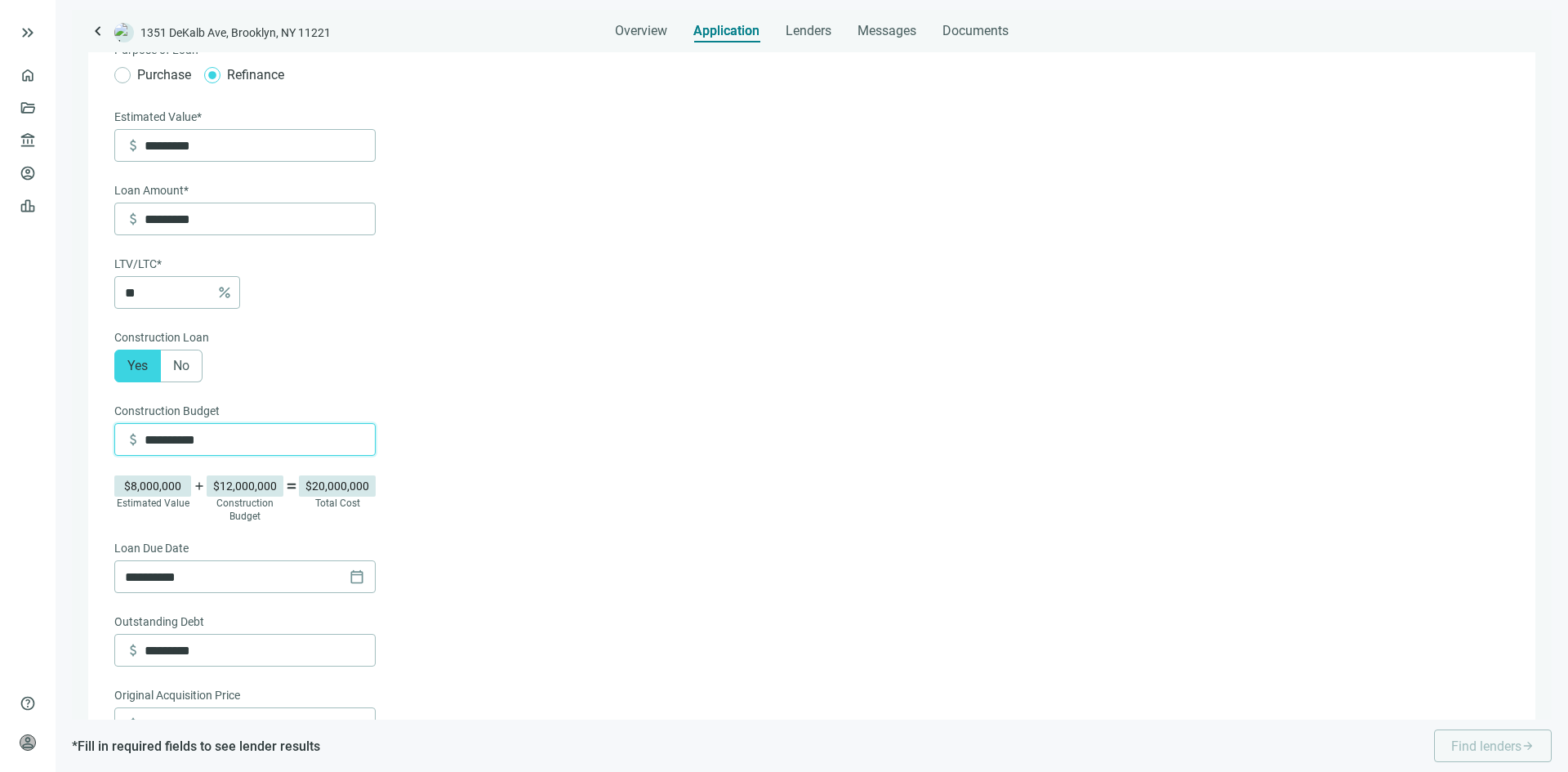 type on "*********" 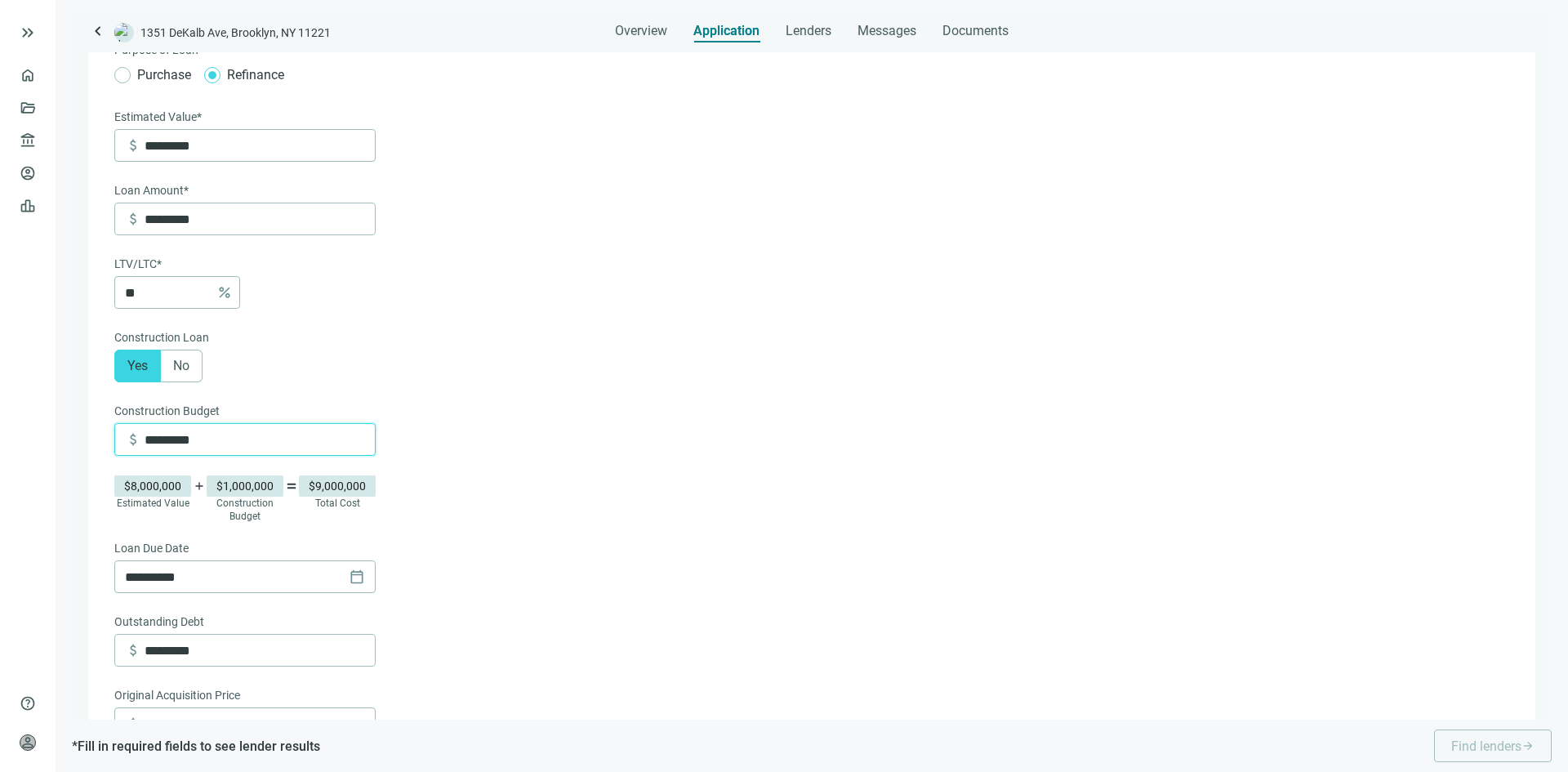 type on "*********" 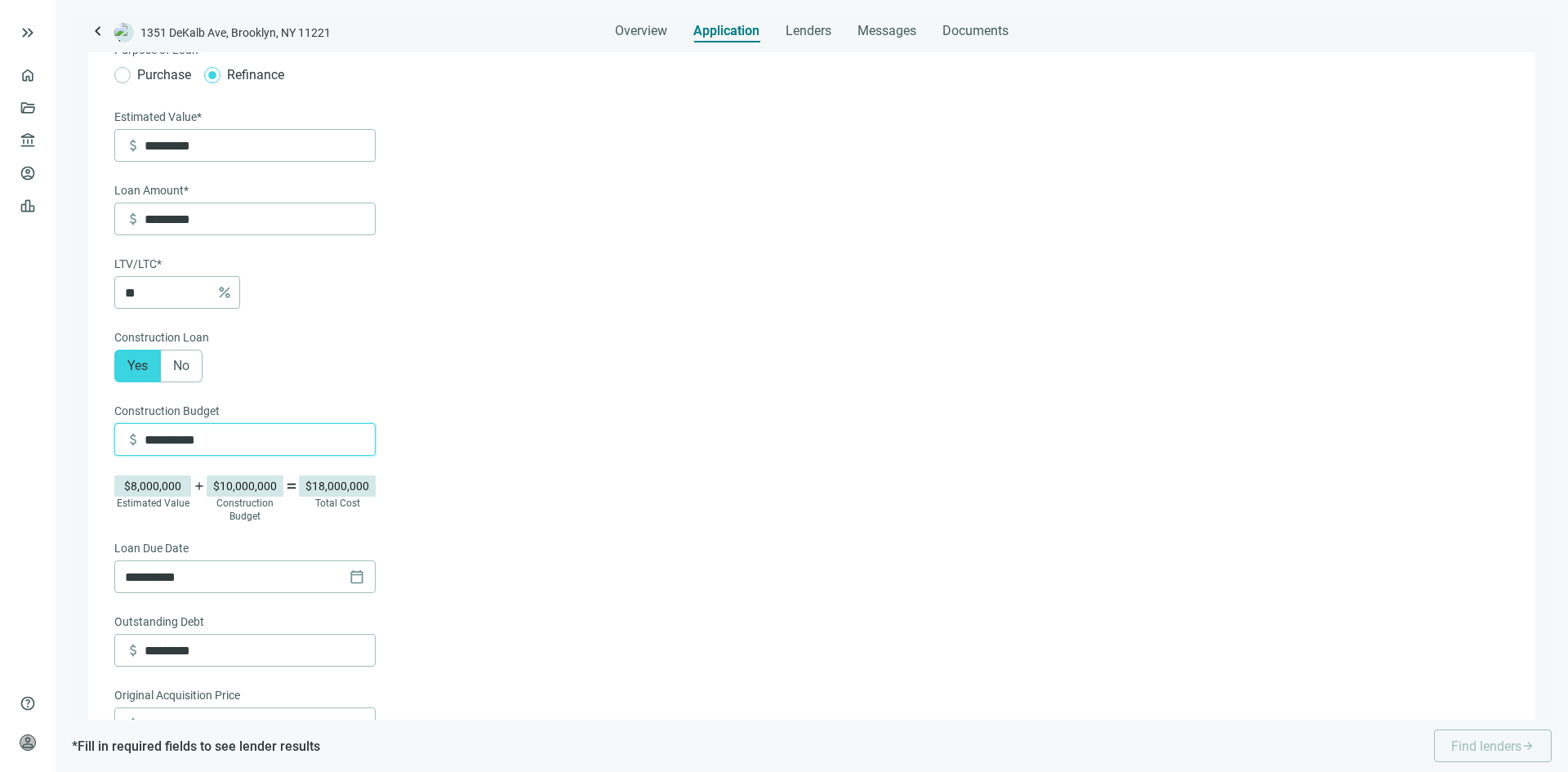 type on "**********" 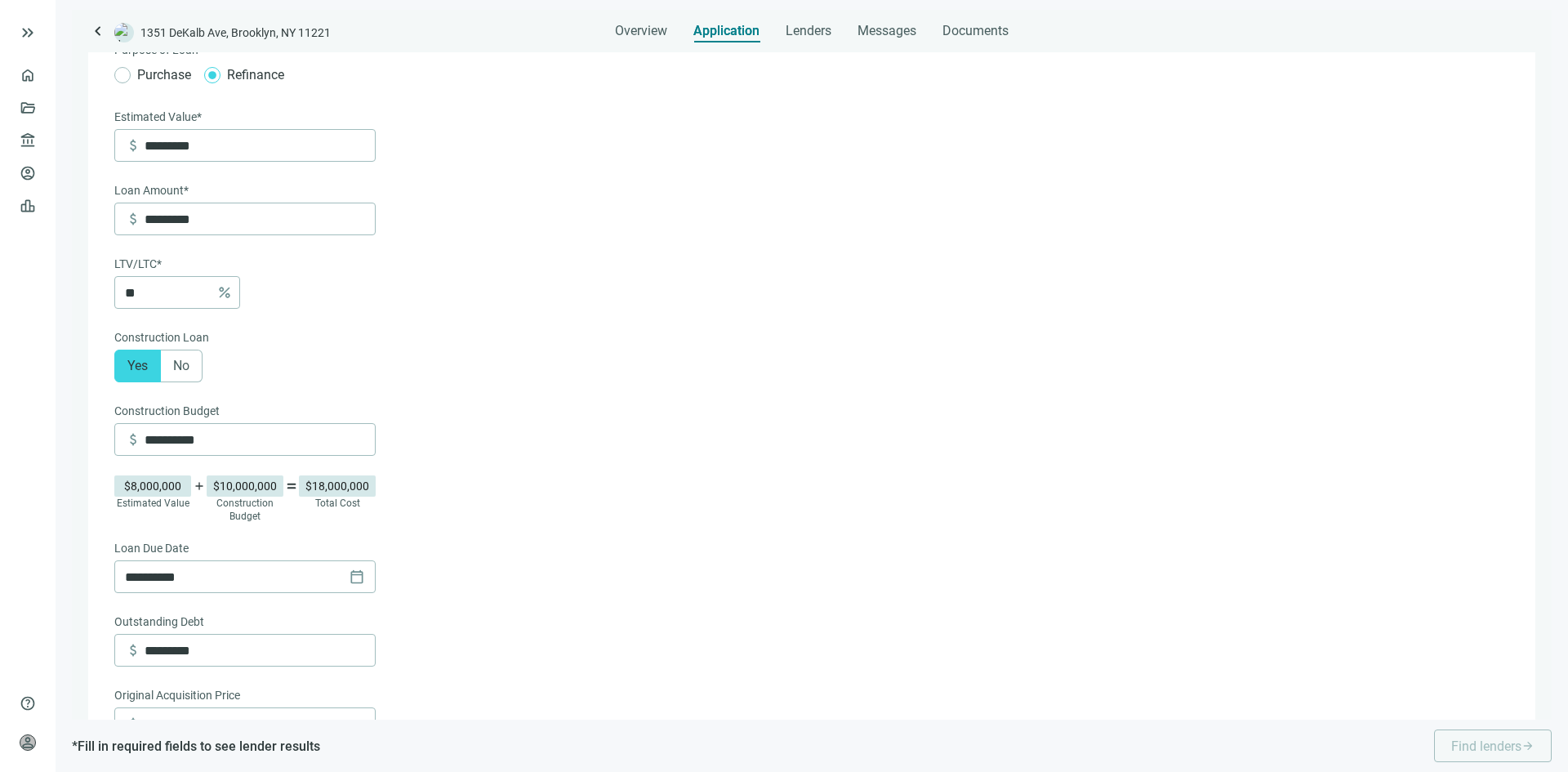 click on "**********" at bounding box center (810, 634) 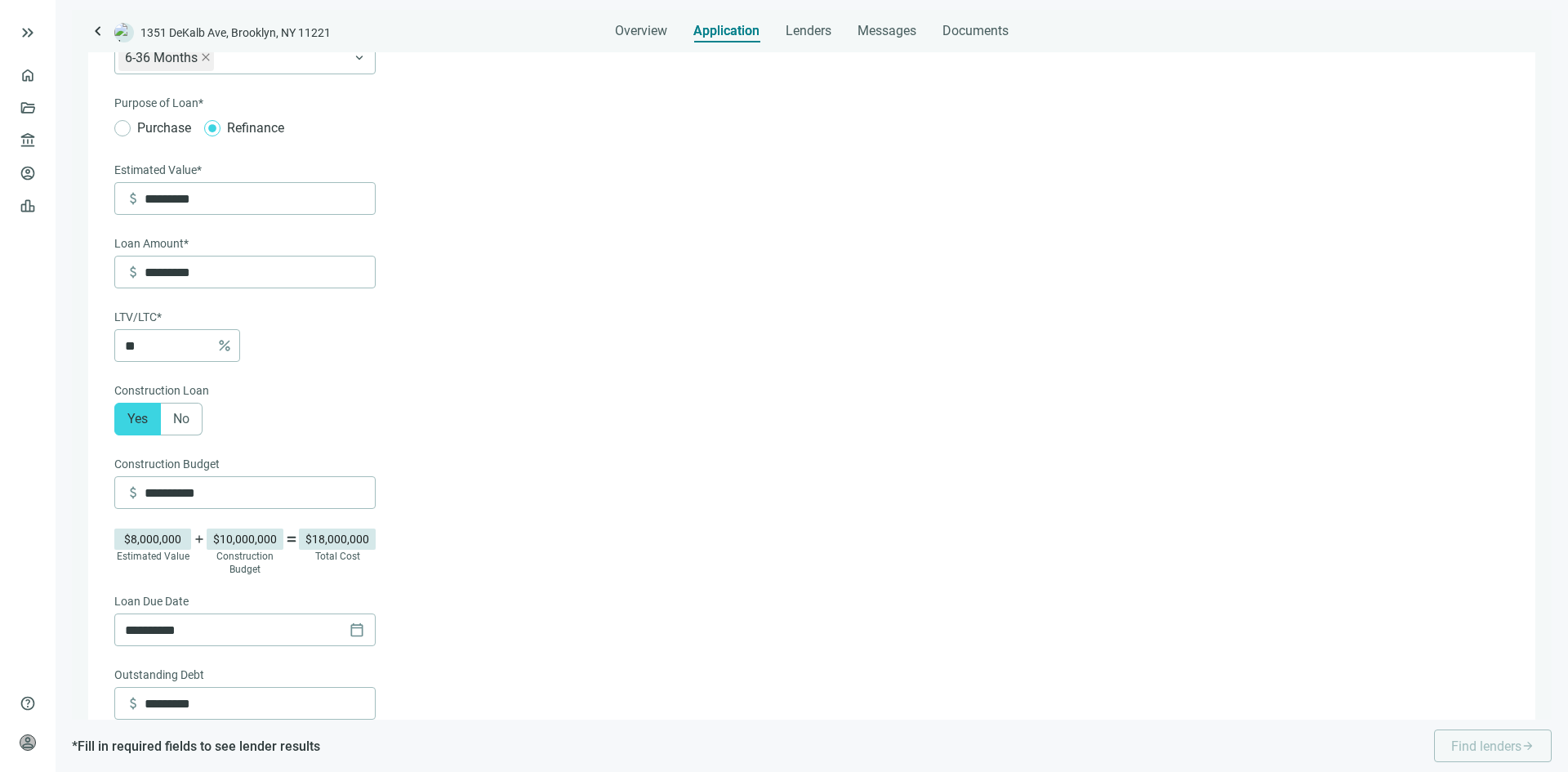 scroll, scrollTop: 327, scrollLeft: 0, axis: vertical 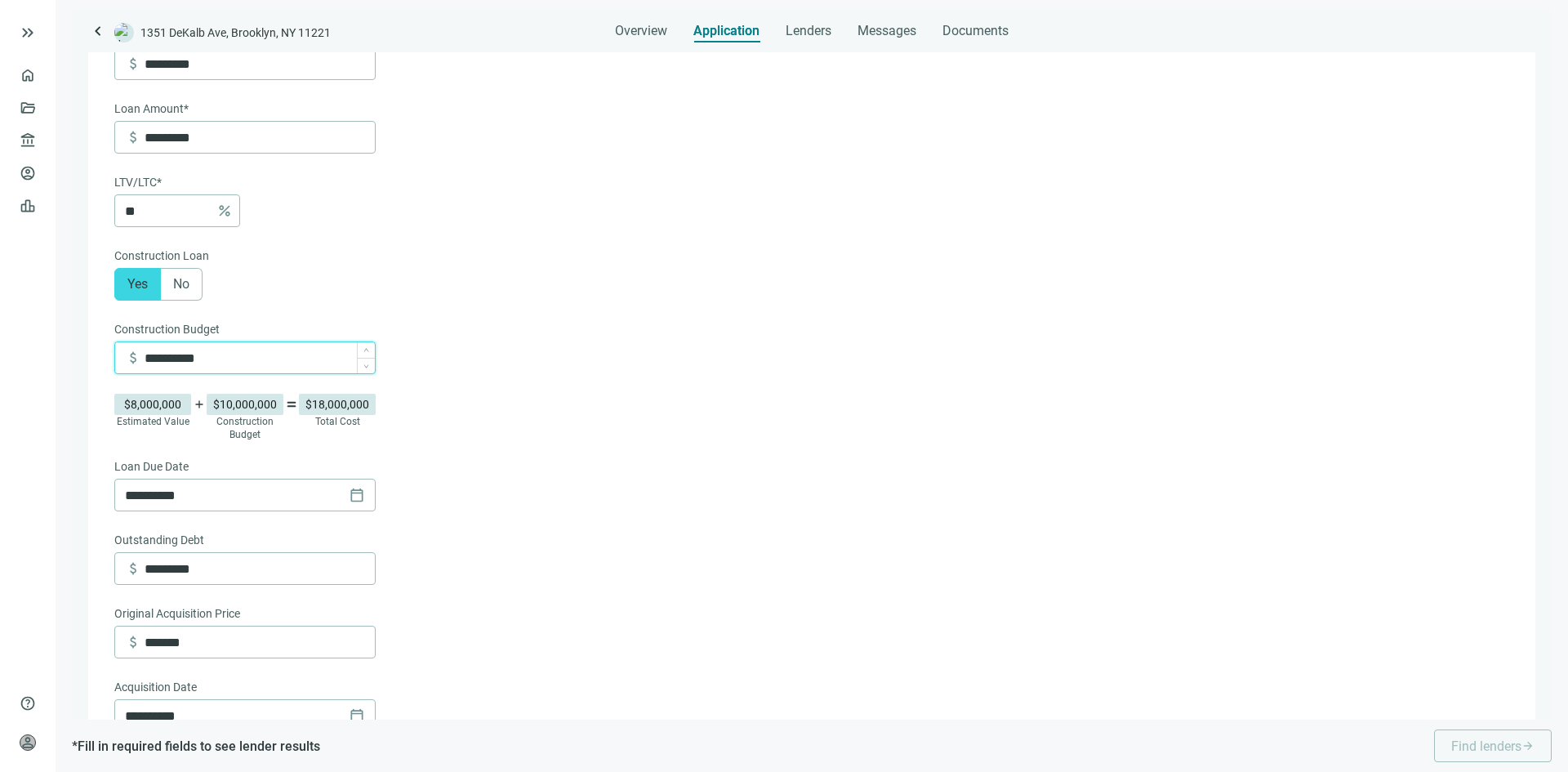 click on "**********" at bounding box center (260, 358) 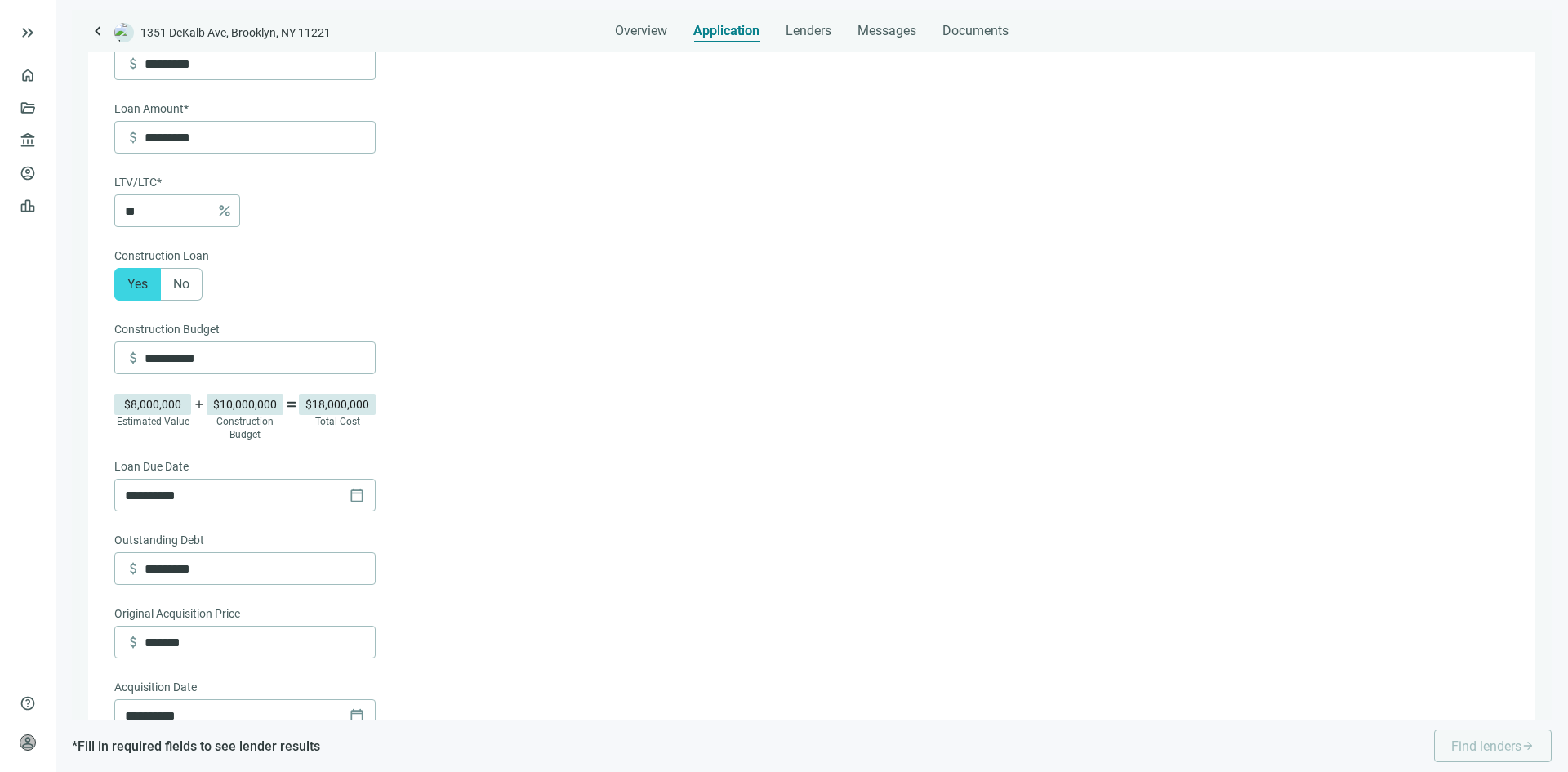 click on "$8,000,000 Estimated Value add $10,000,000 Construction Budget equal $18,000,000 Total Cost" at bounding box center (810, 417) 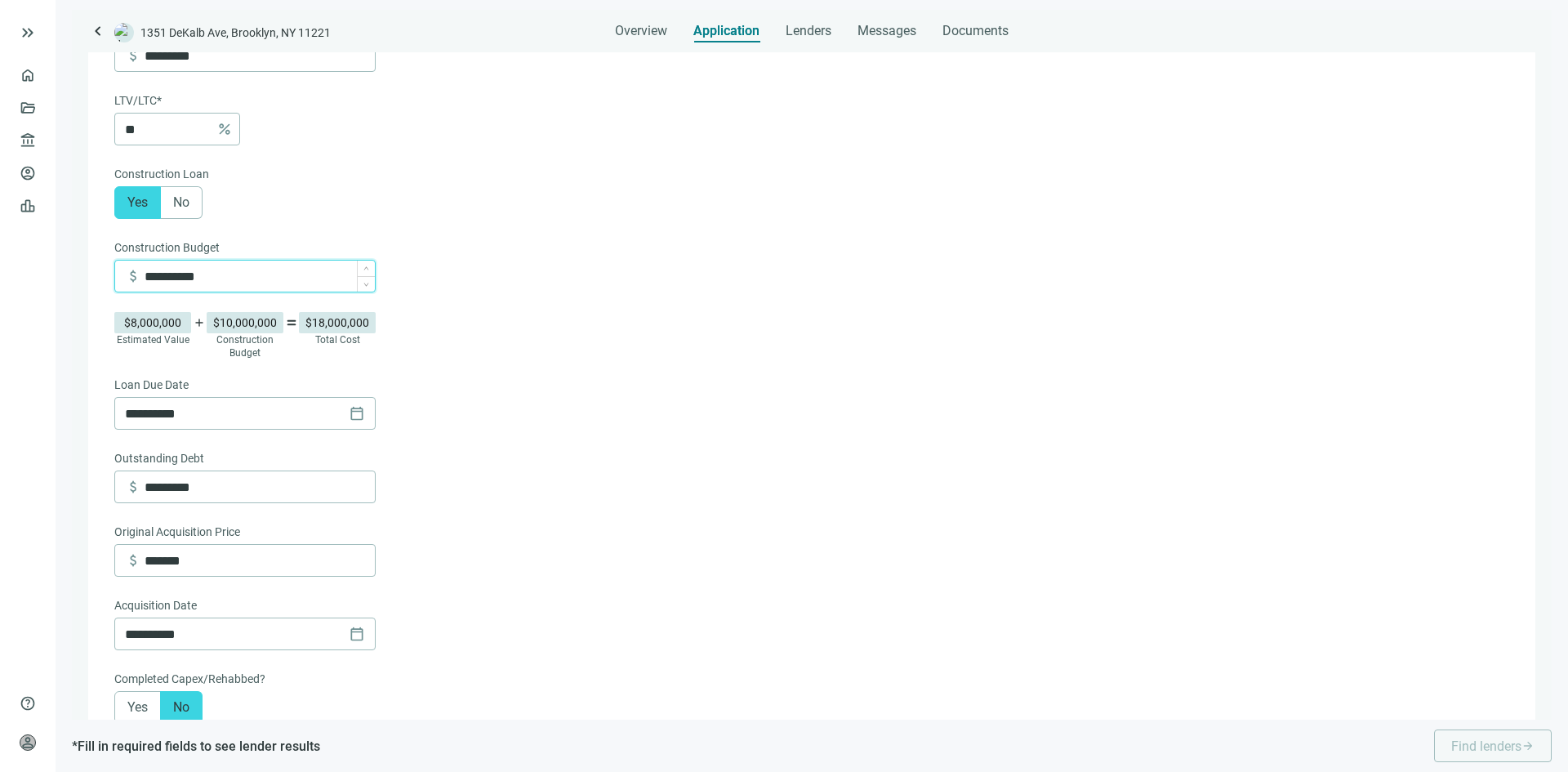 click on "**********" at bounding box center [260, 276] 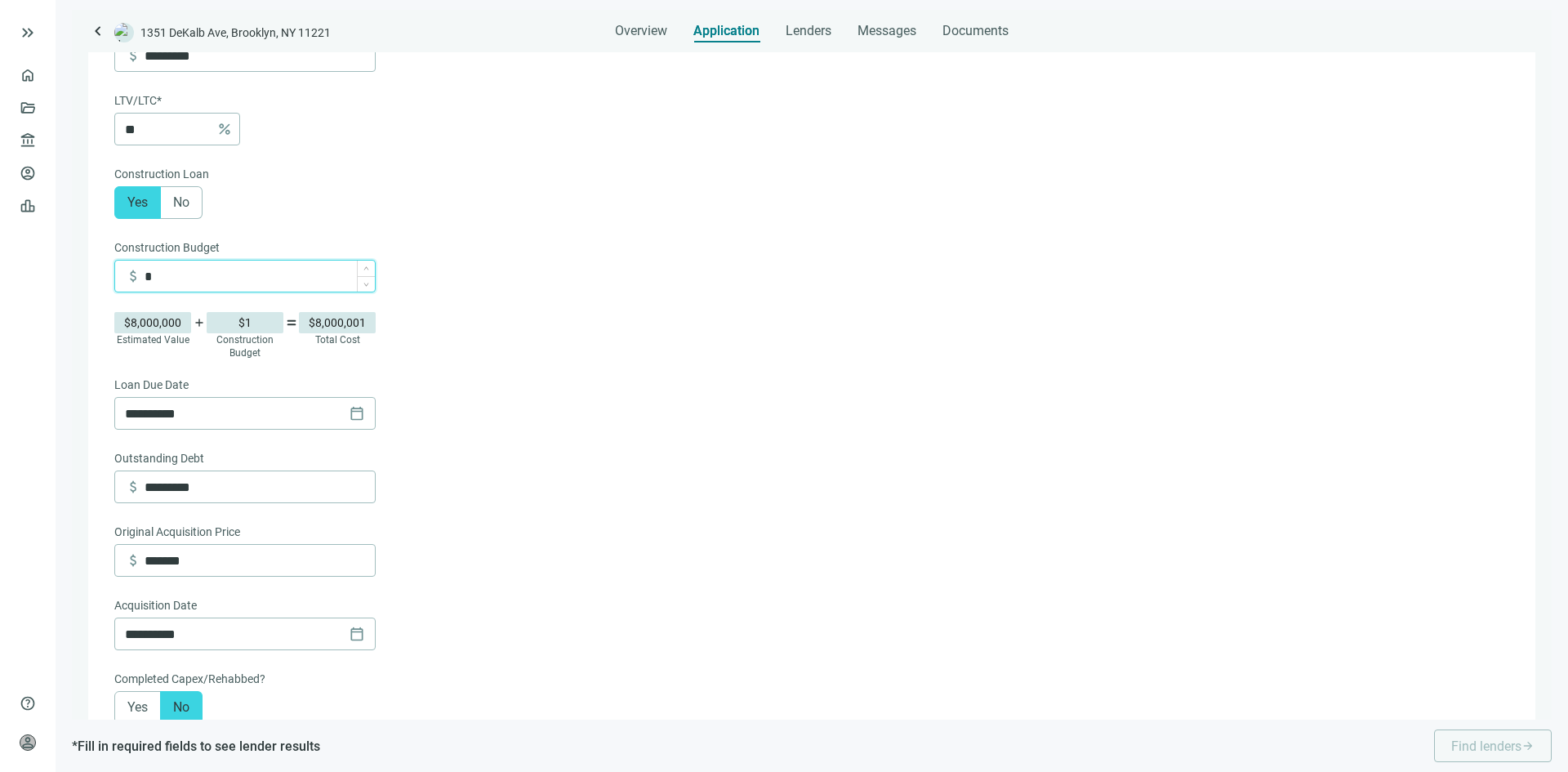 type 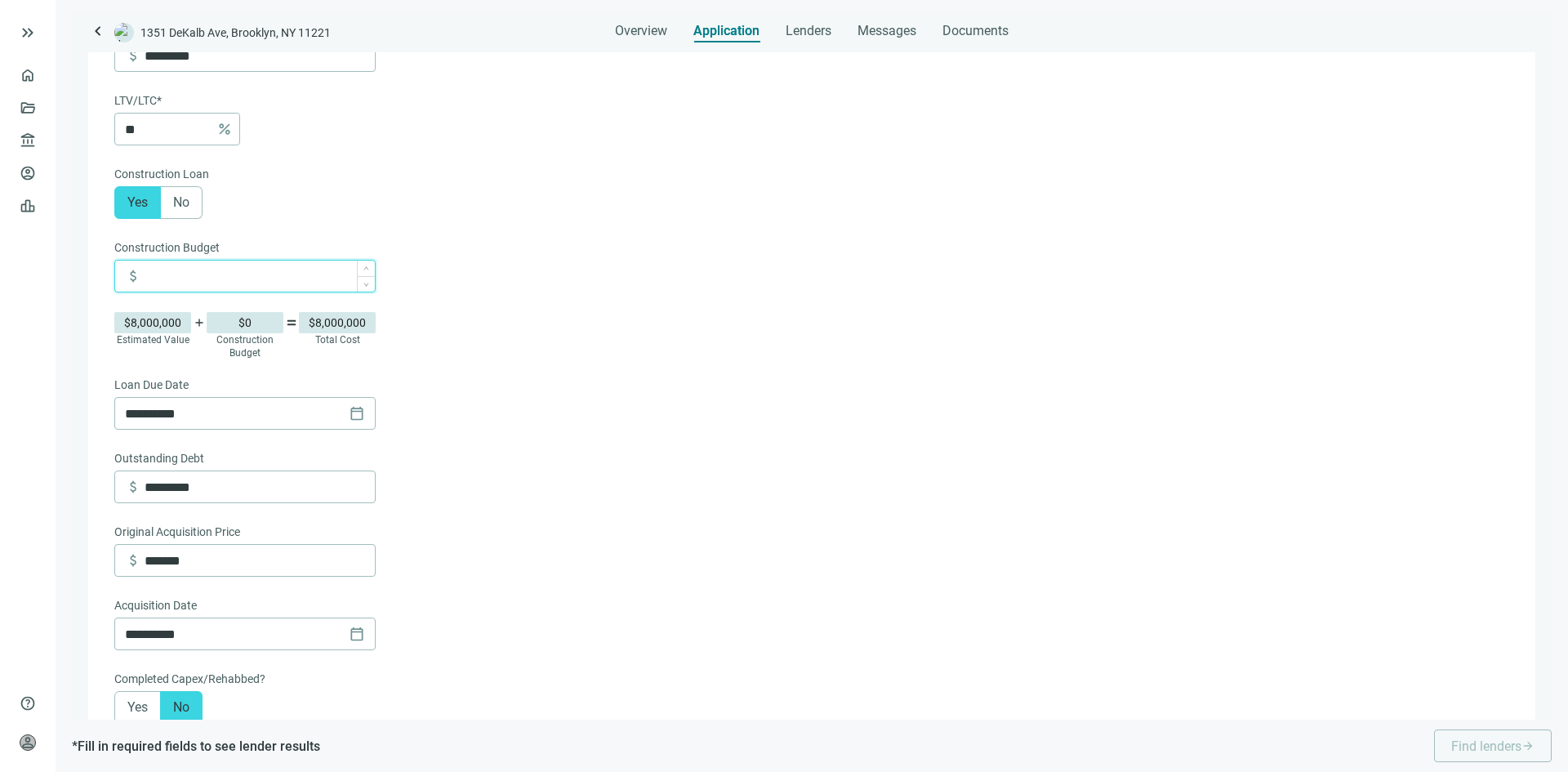 type on "*********" 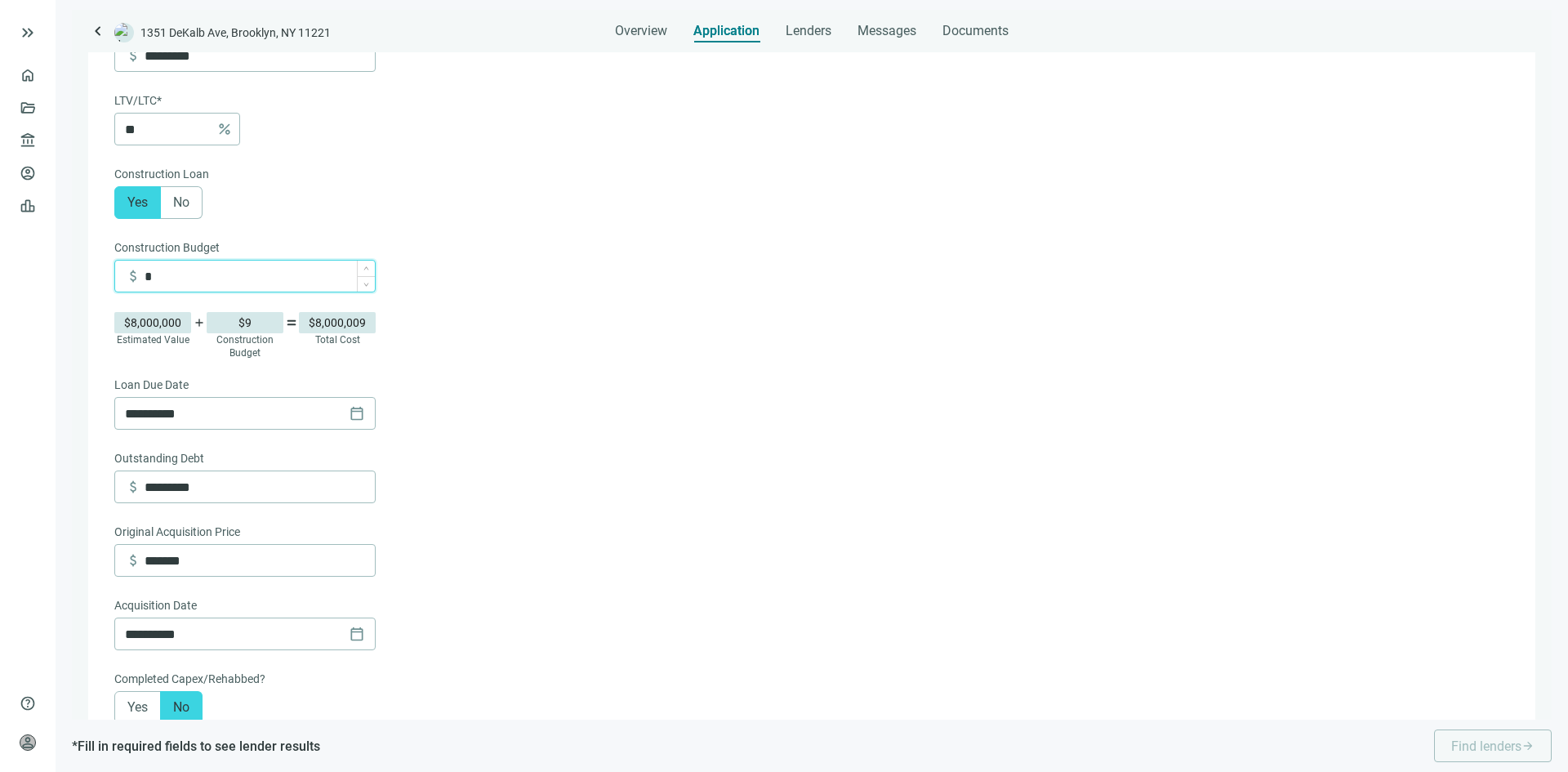 type on "*********" 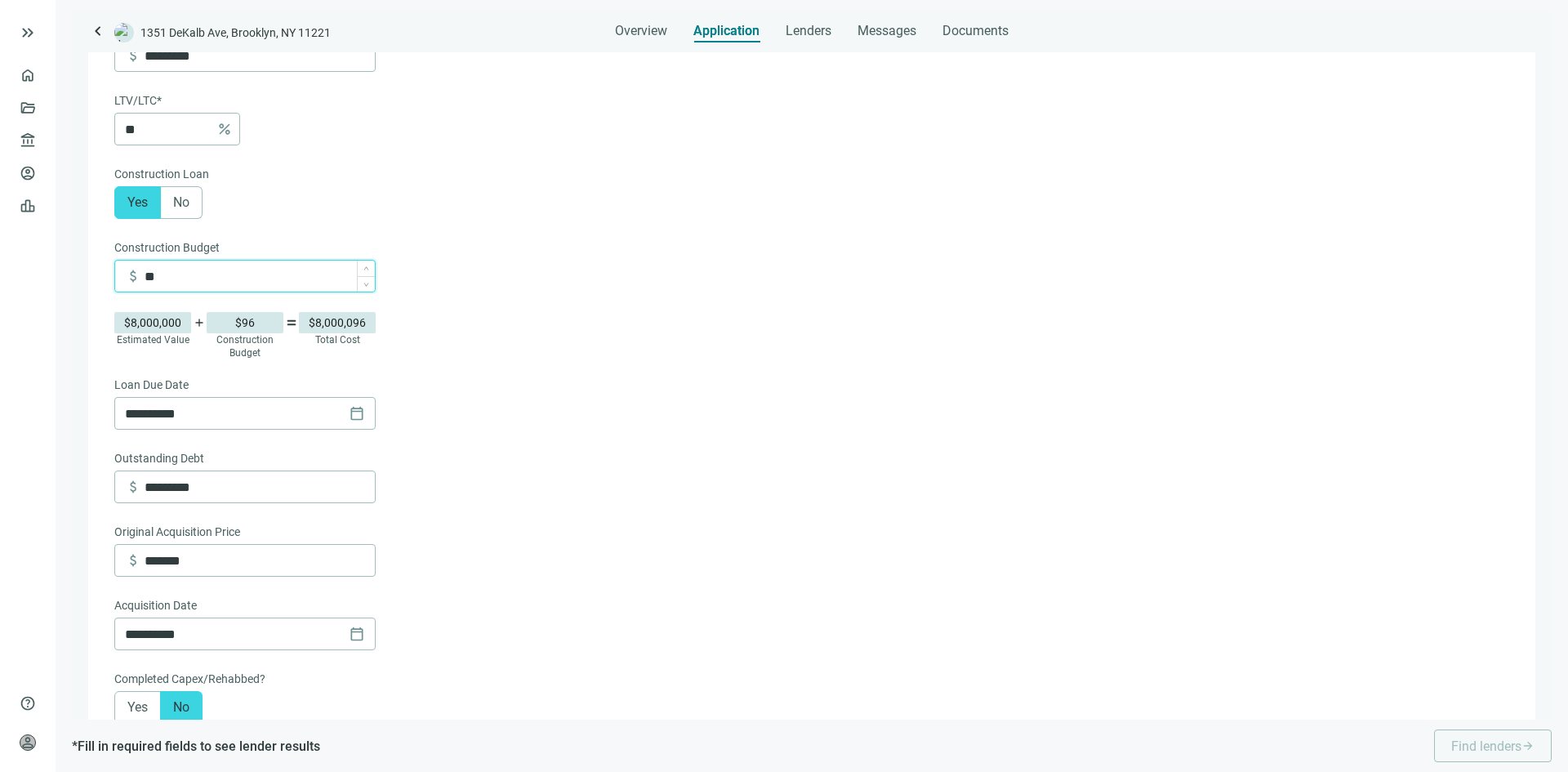 type on "*********" 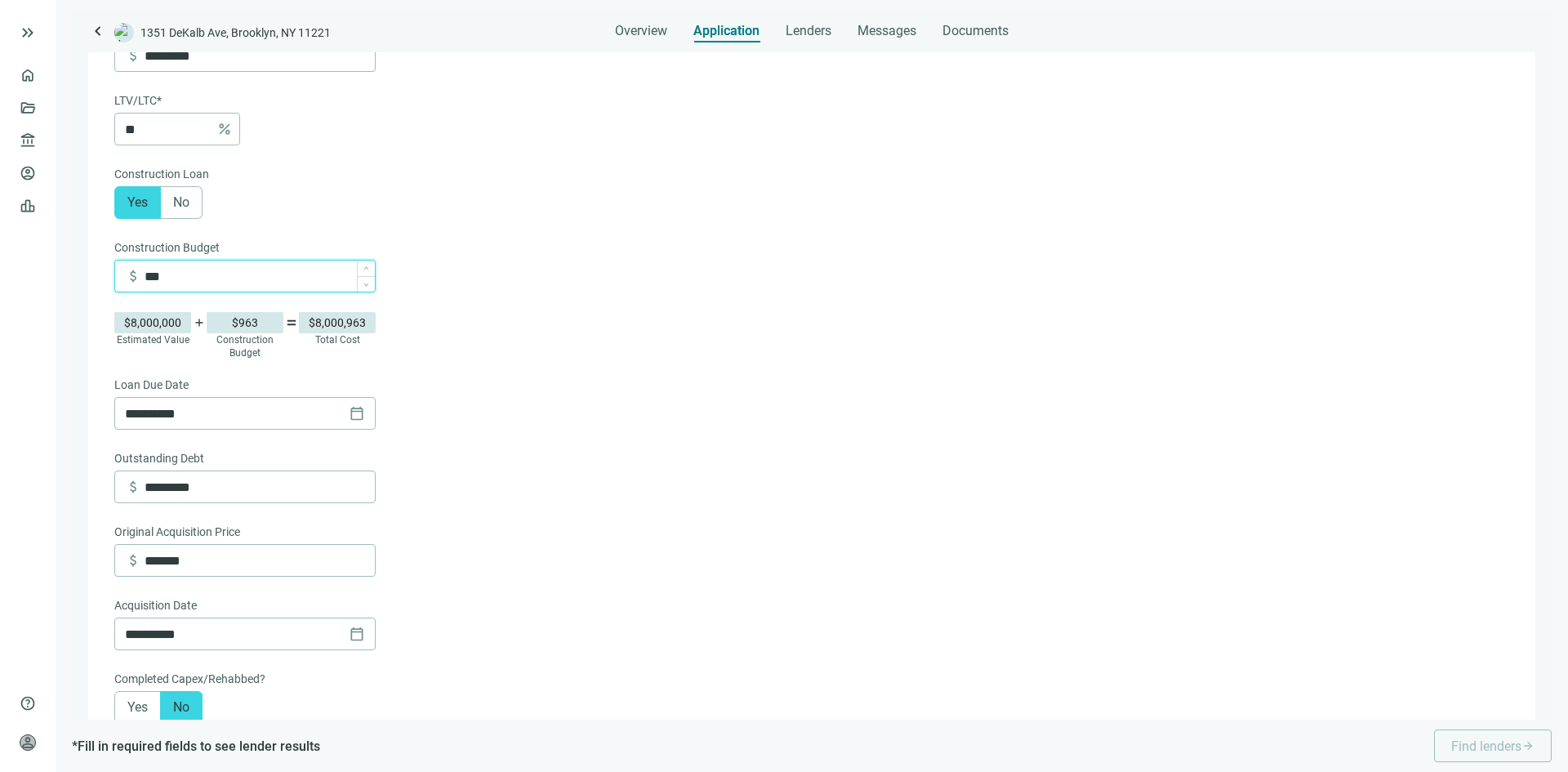 type on "*********" 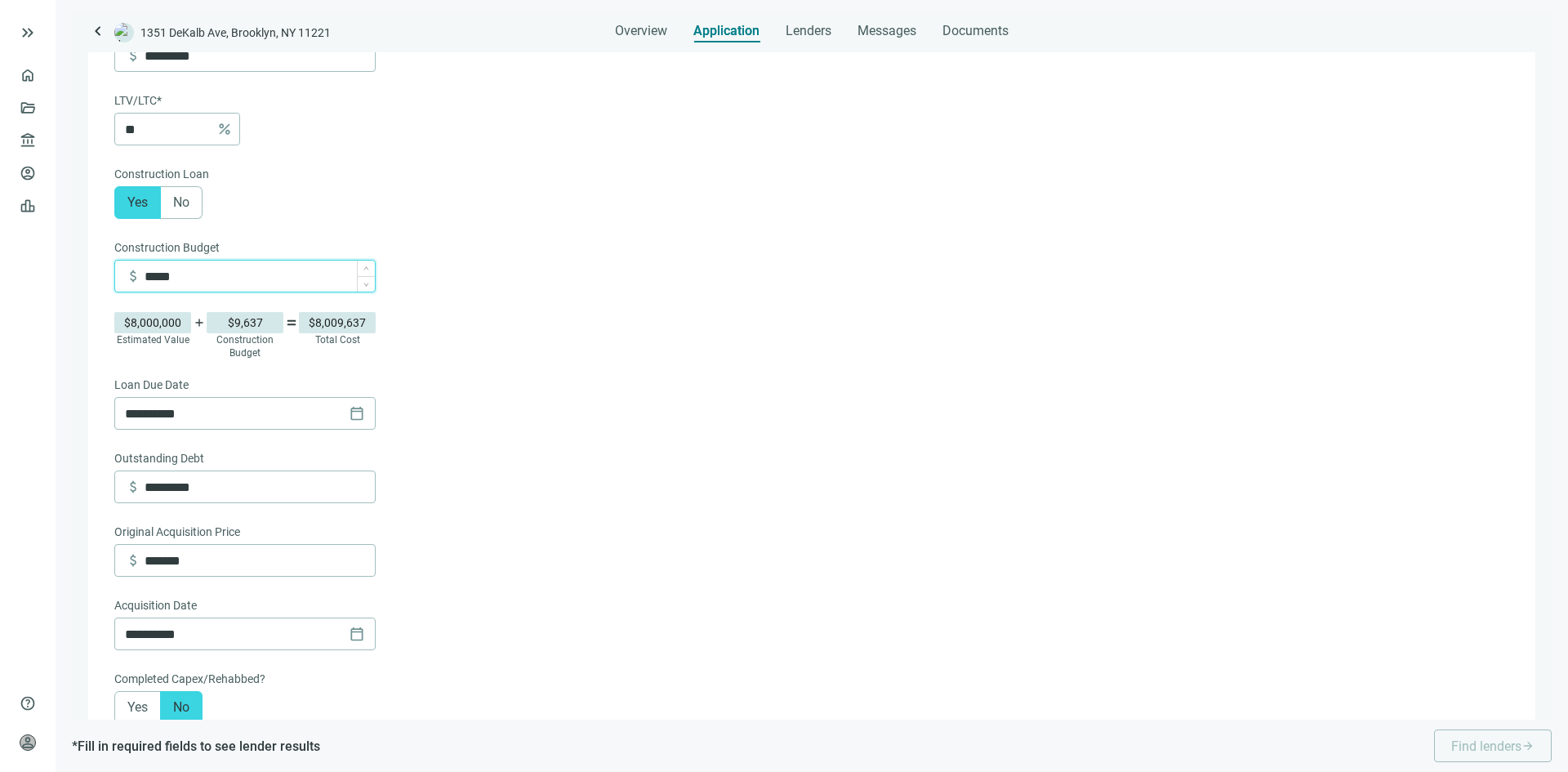 type on "*********" 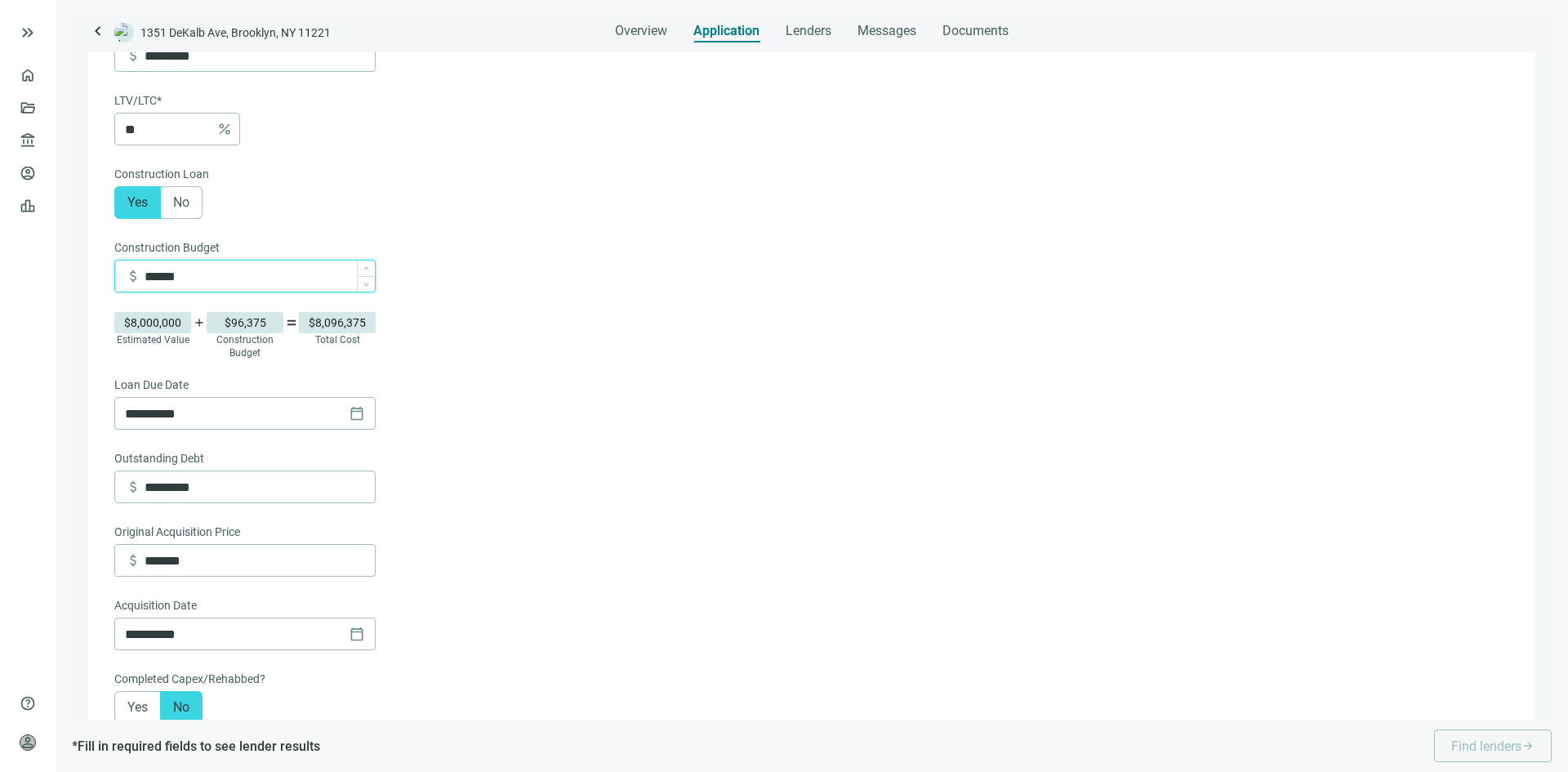 type on "*********" 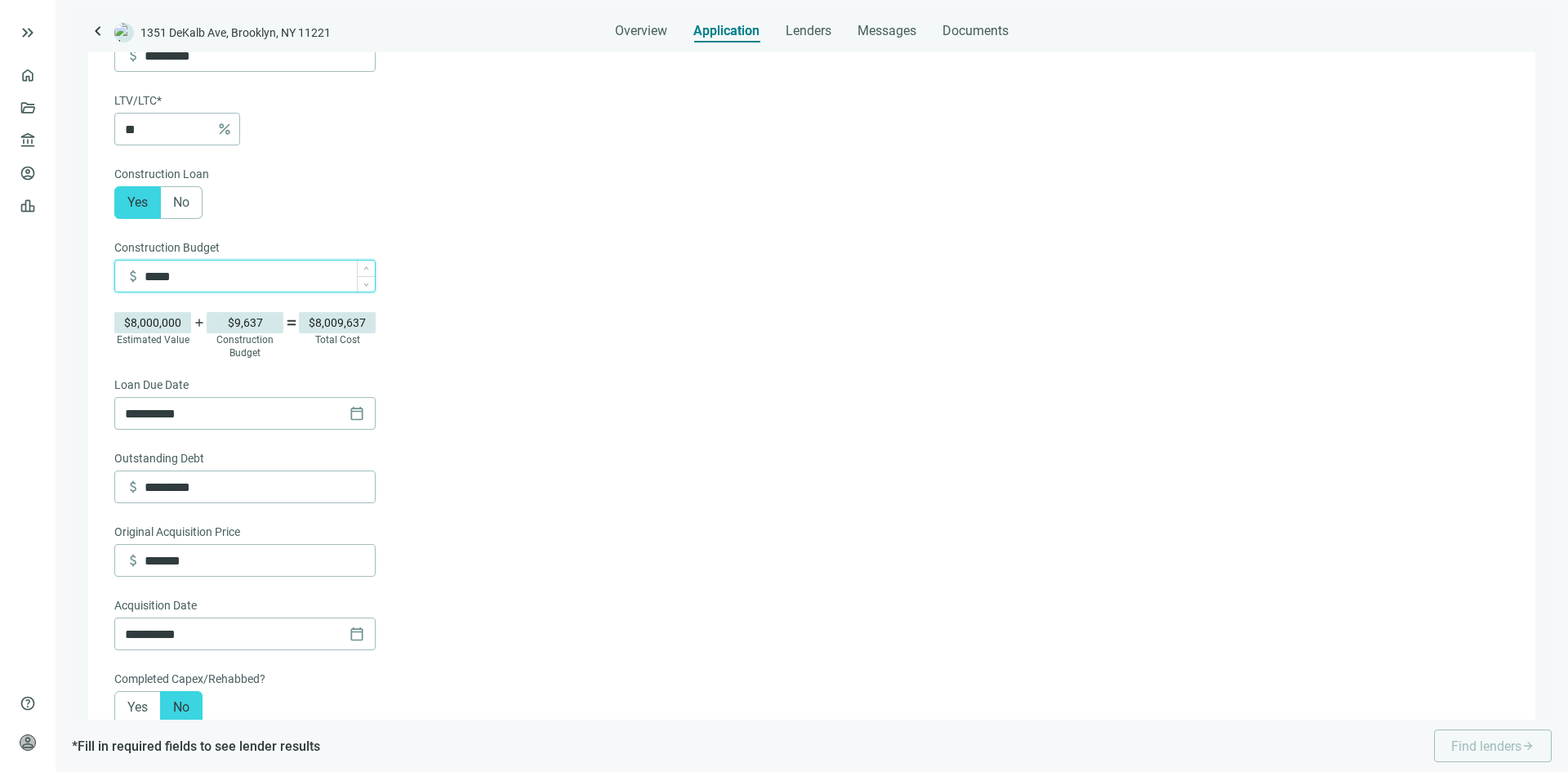 type on "*********" 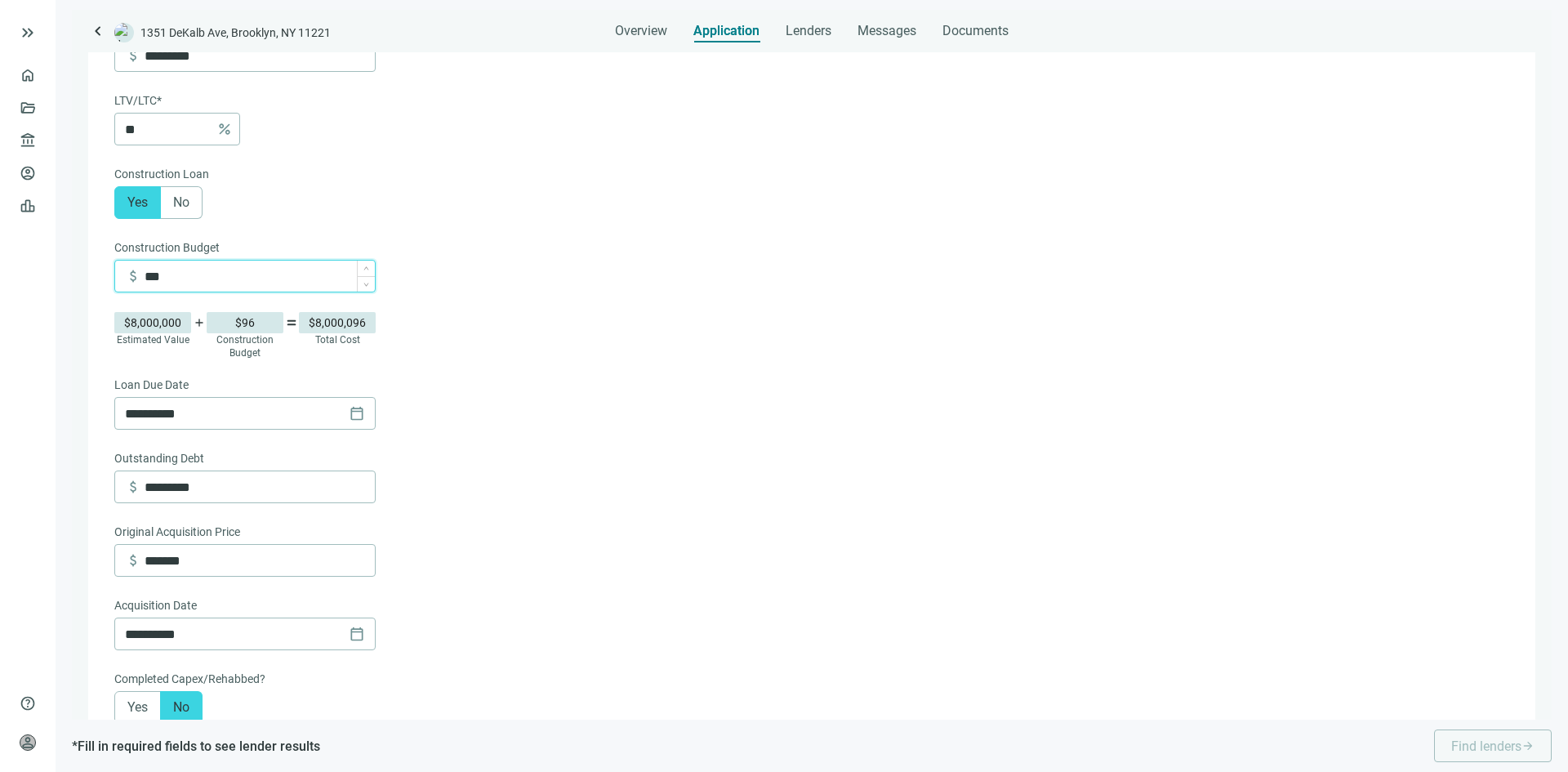 type on "*********" 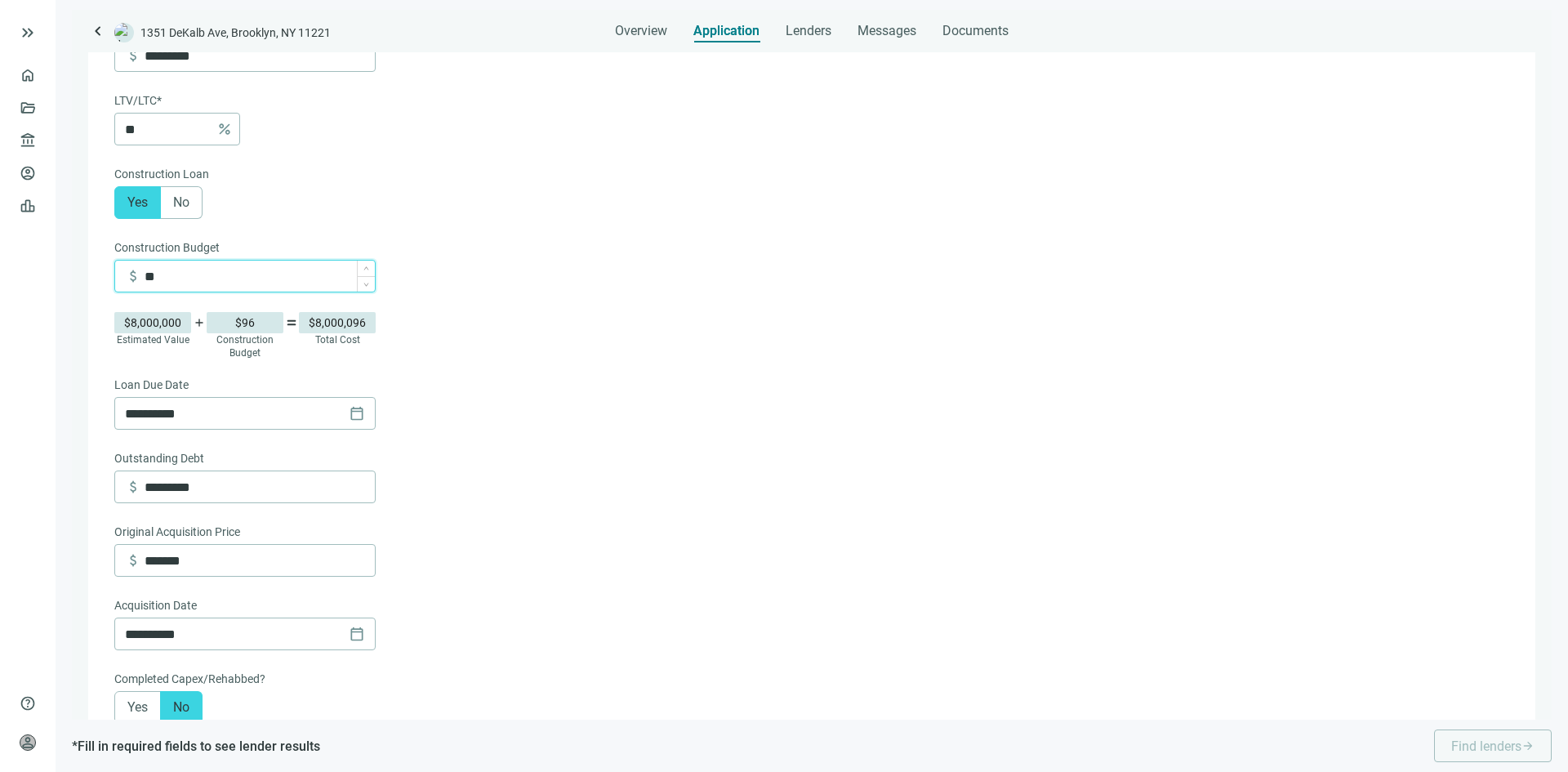 type on "*********" 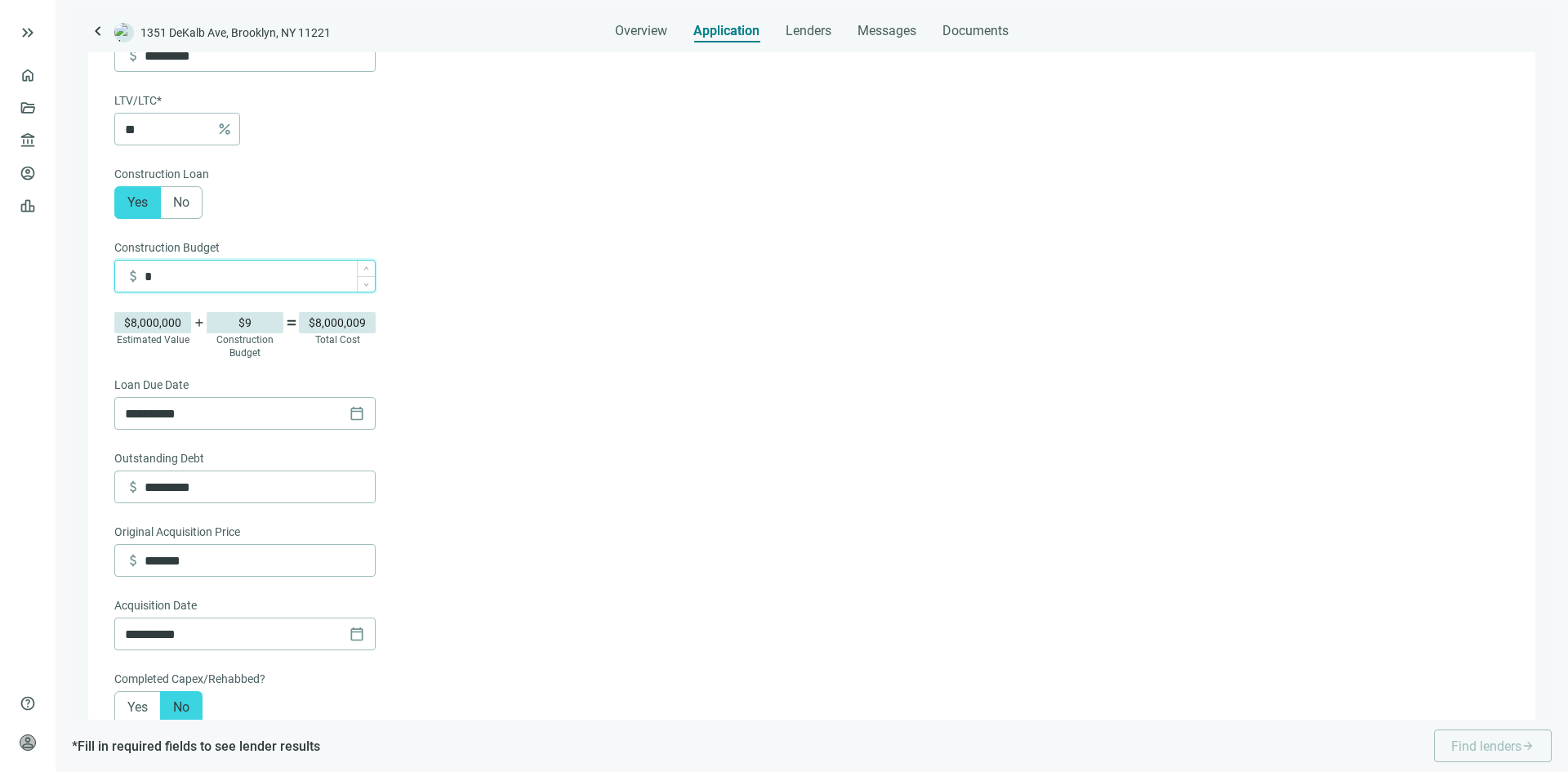 type on "*********" 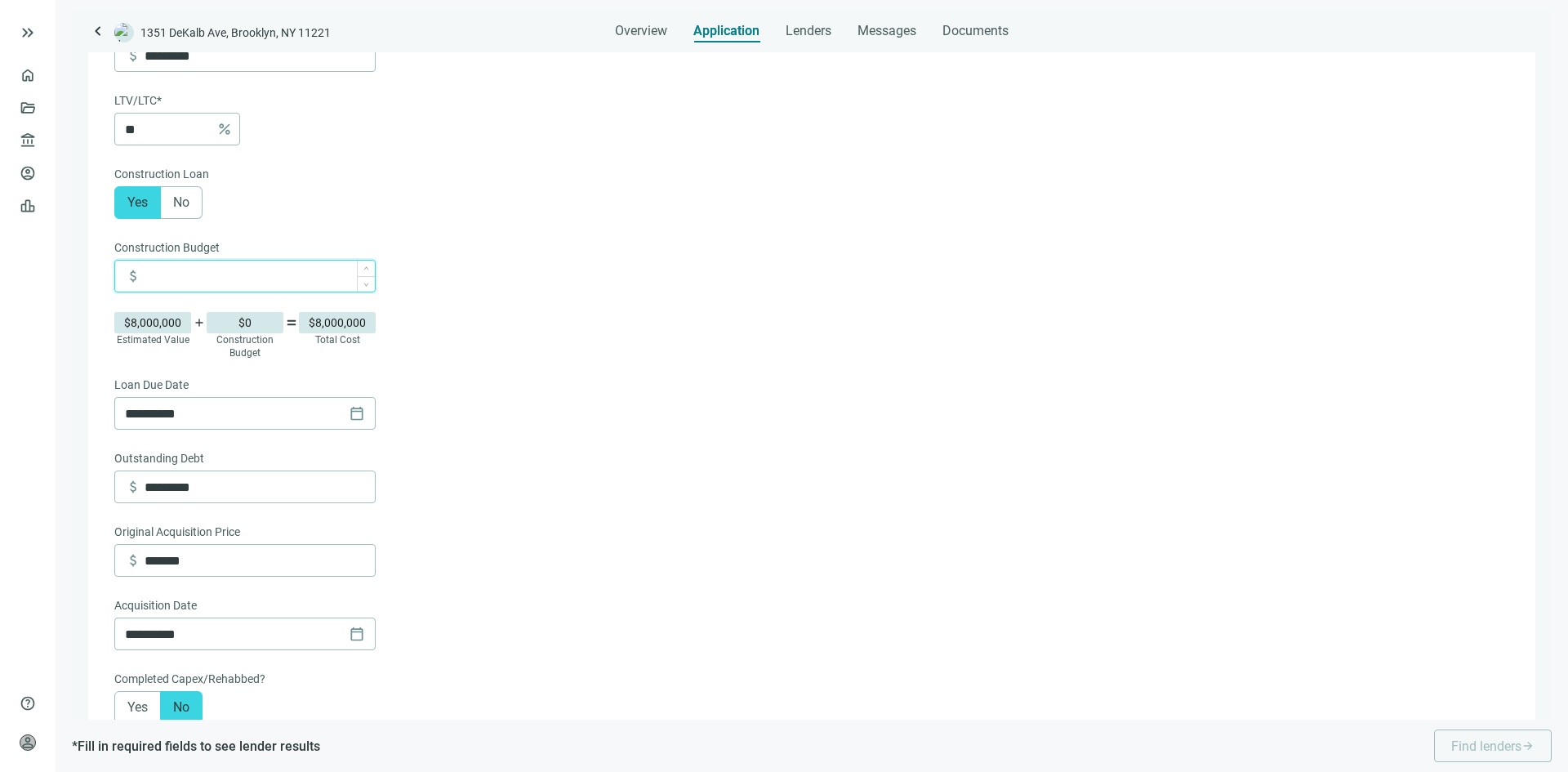 click at bounding box center (260, 276) 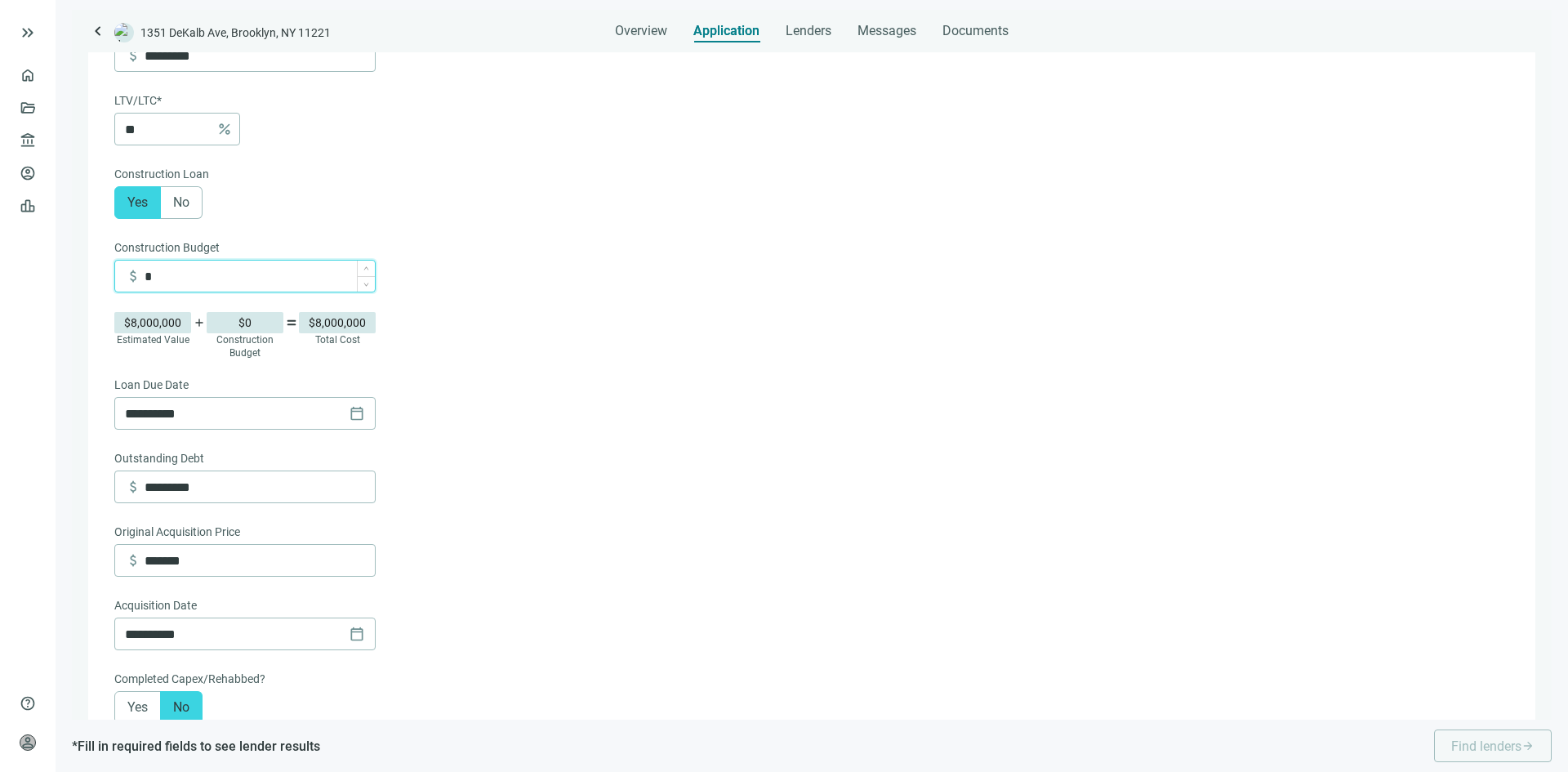 type on "**" 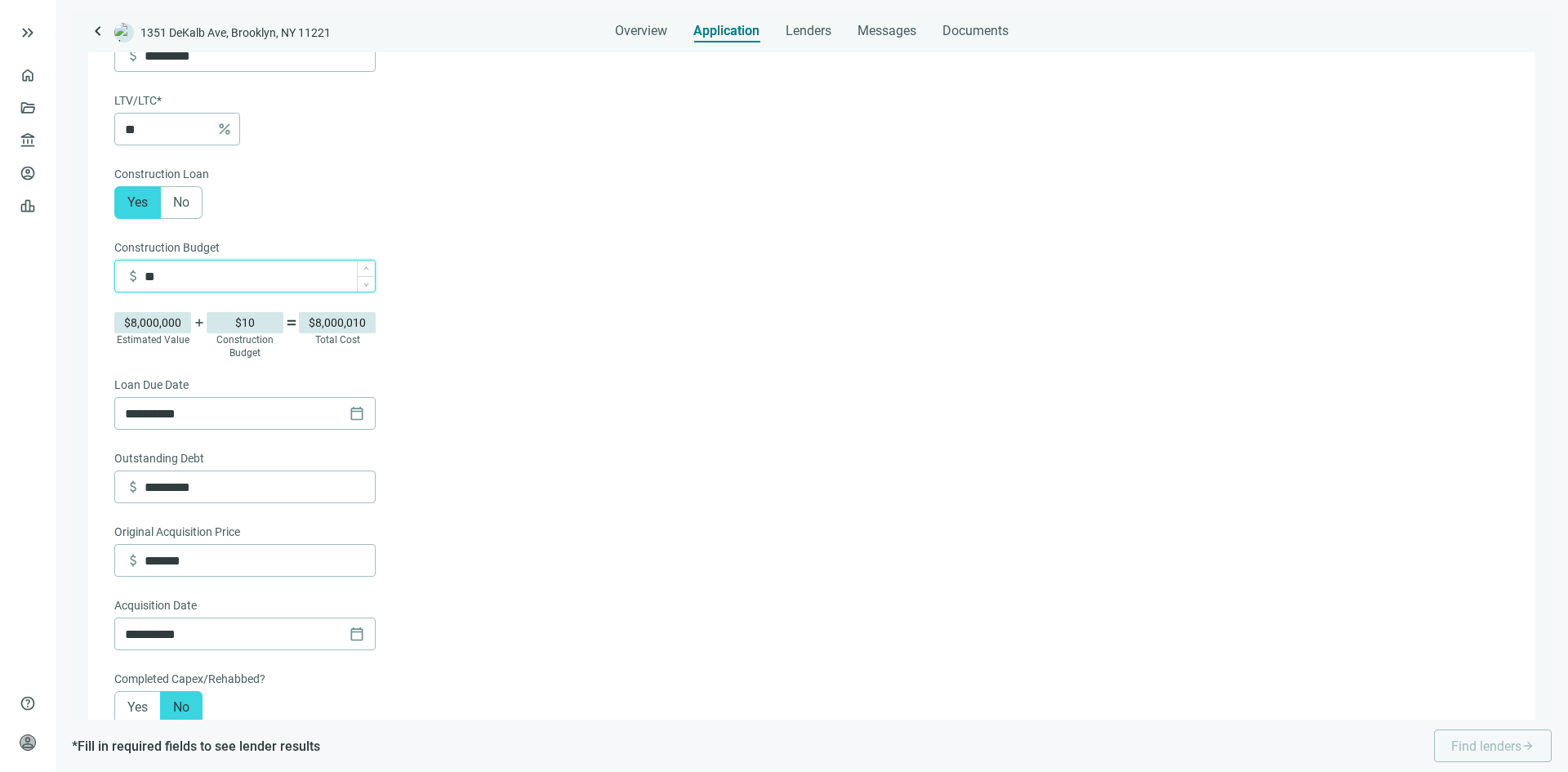 type on "*********" 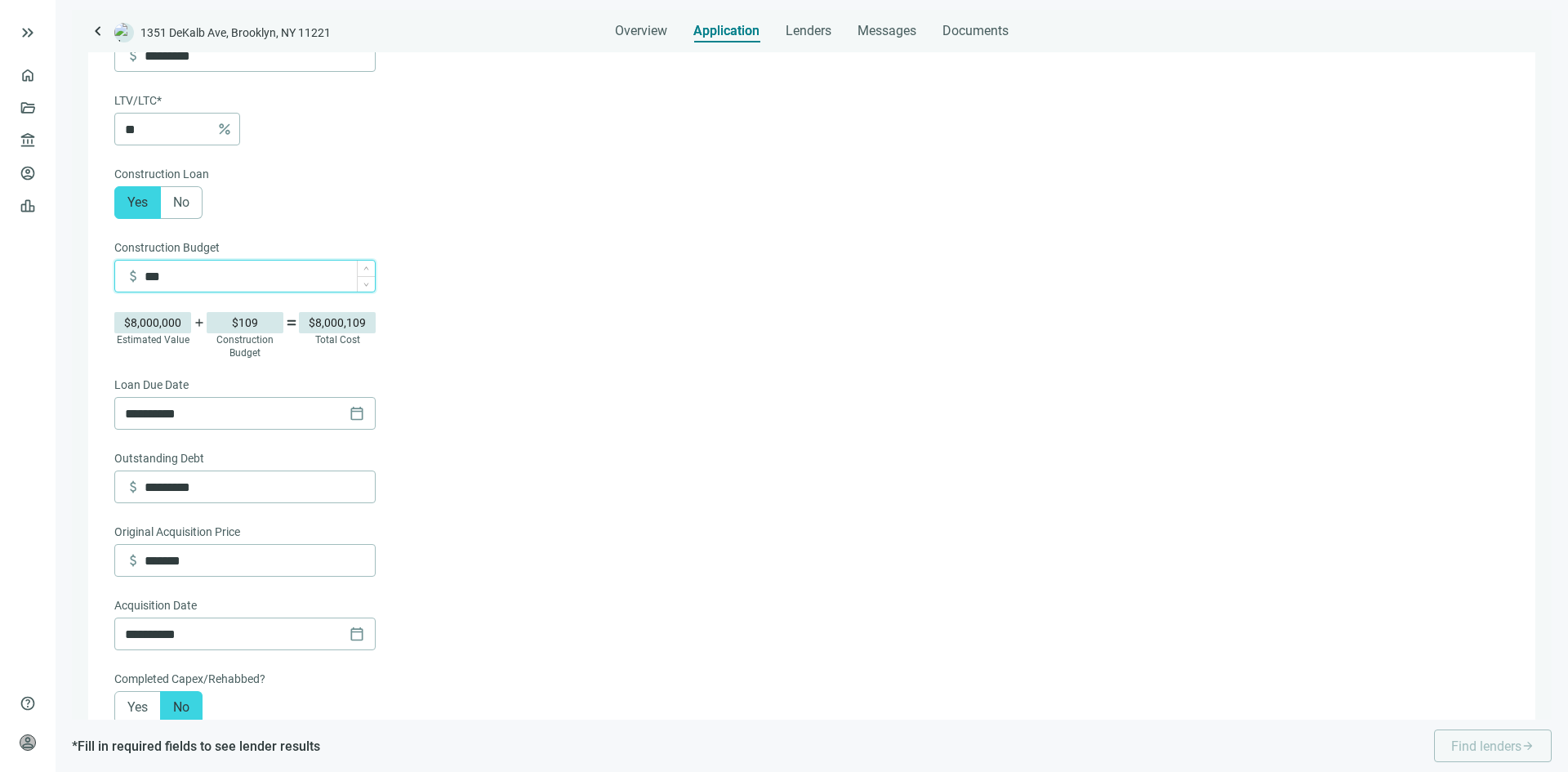 type on "*********" 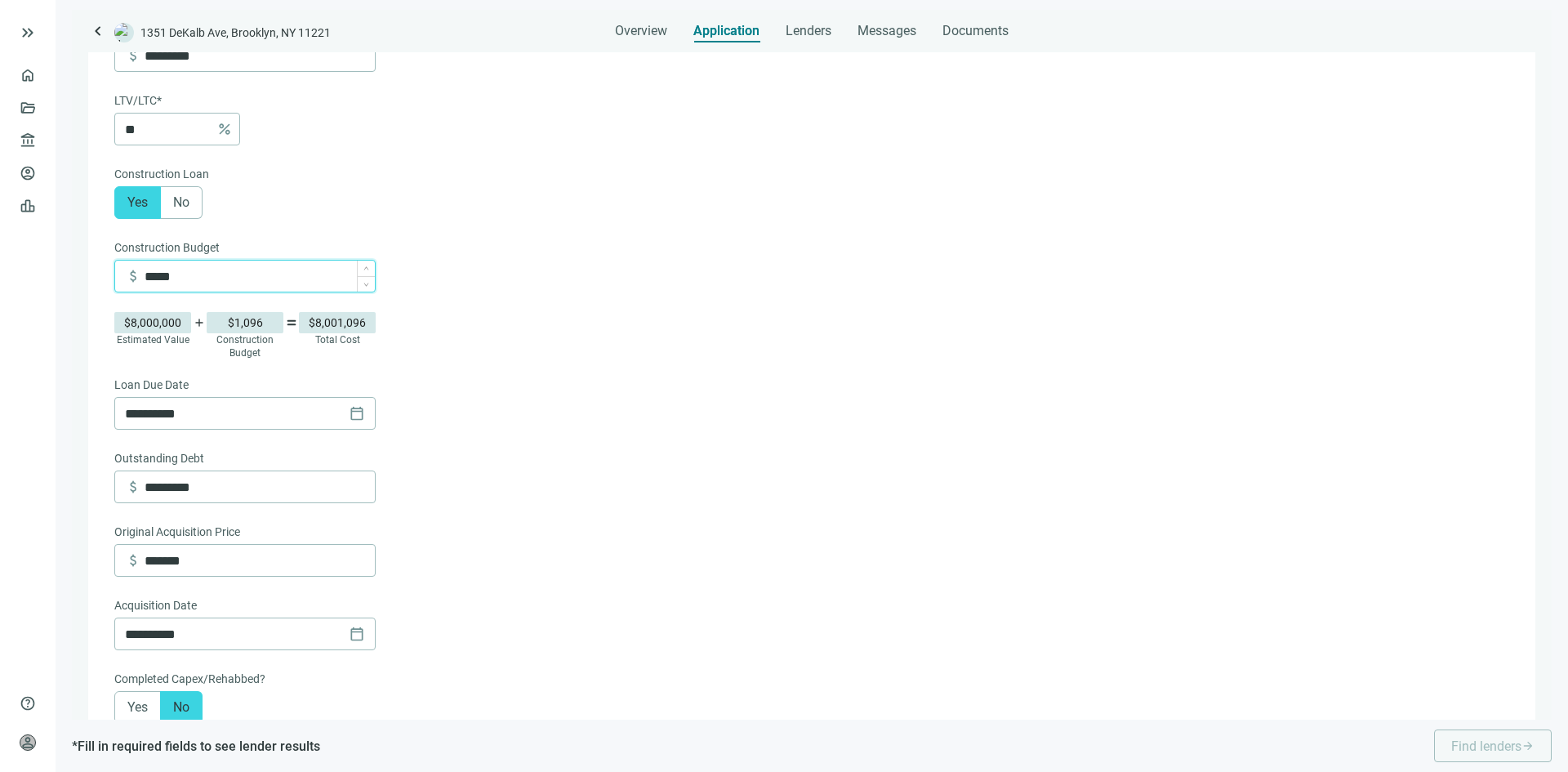 type on "*********" 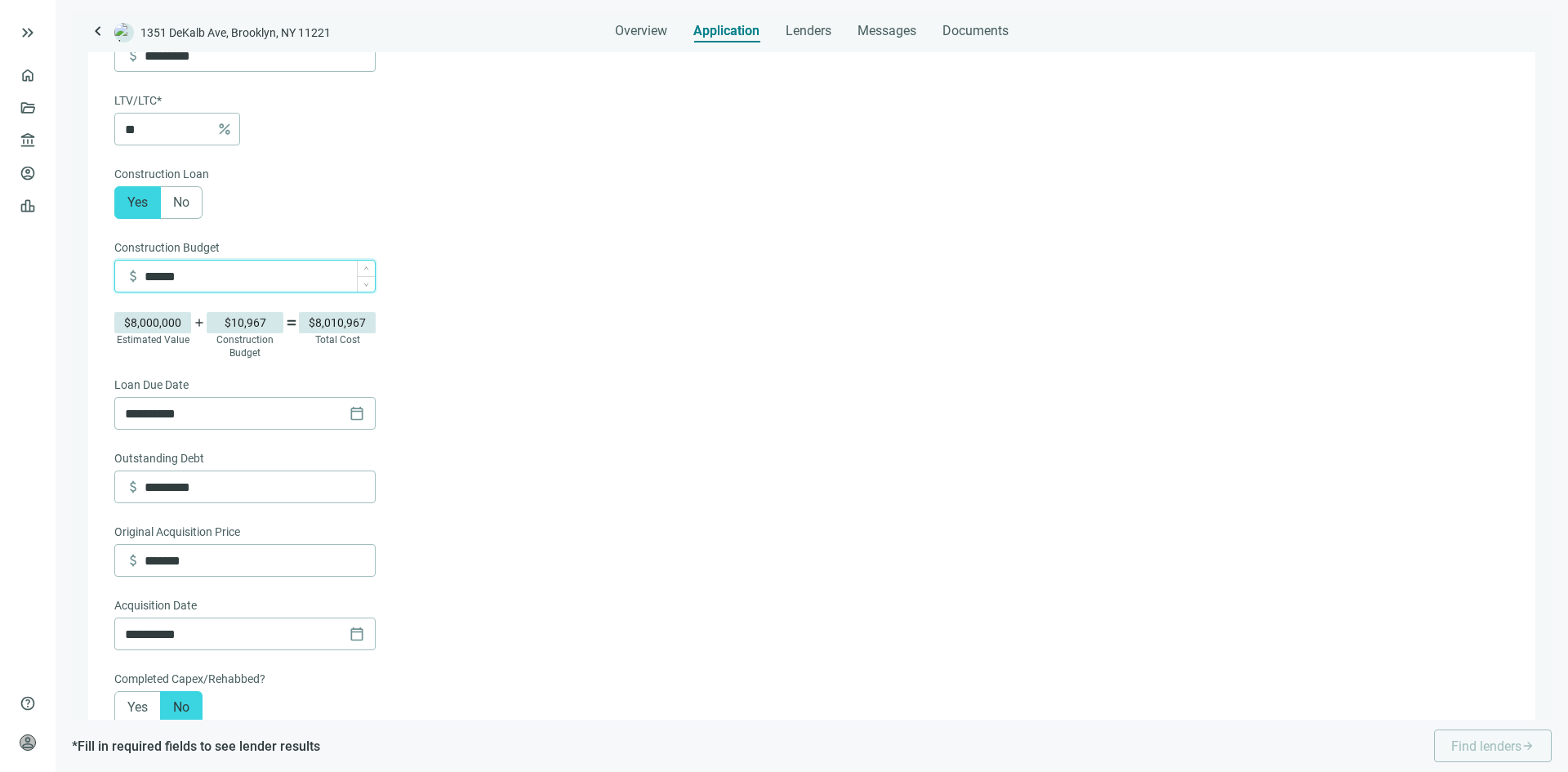 type on "*********" 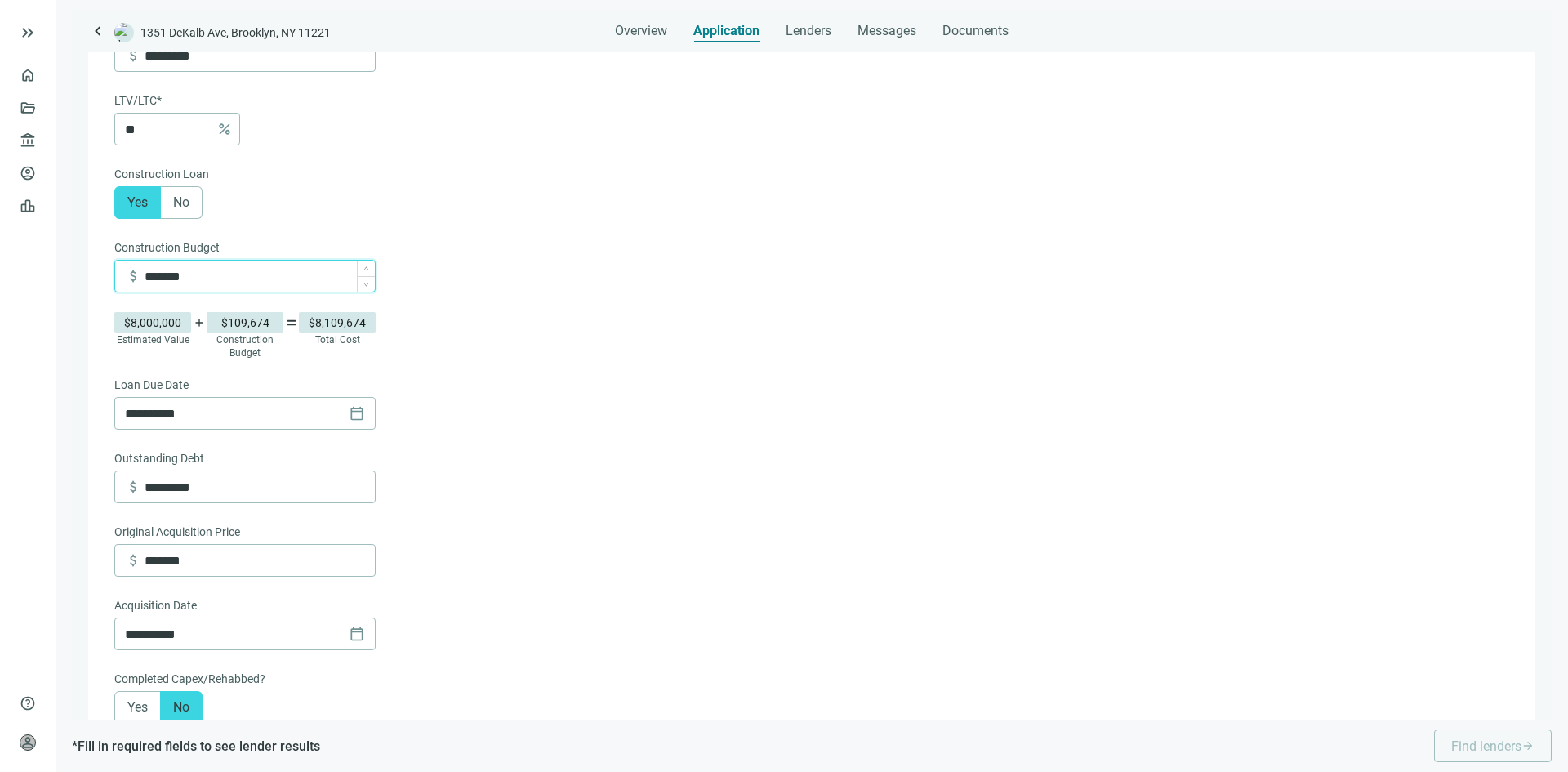 type on "*********" 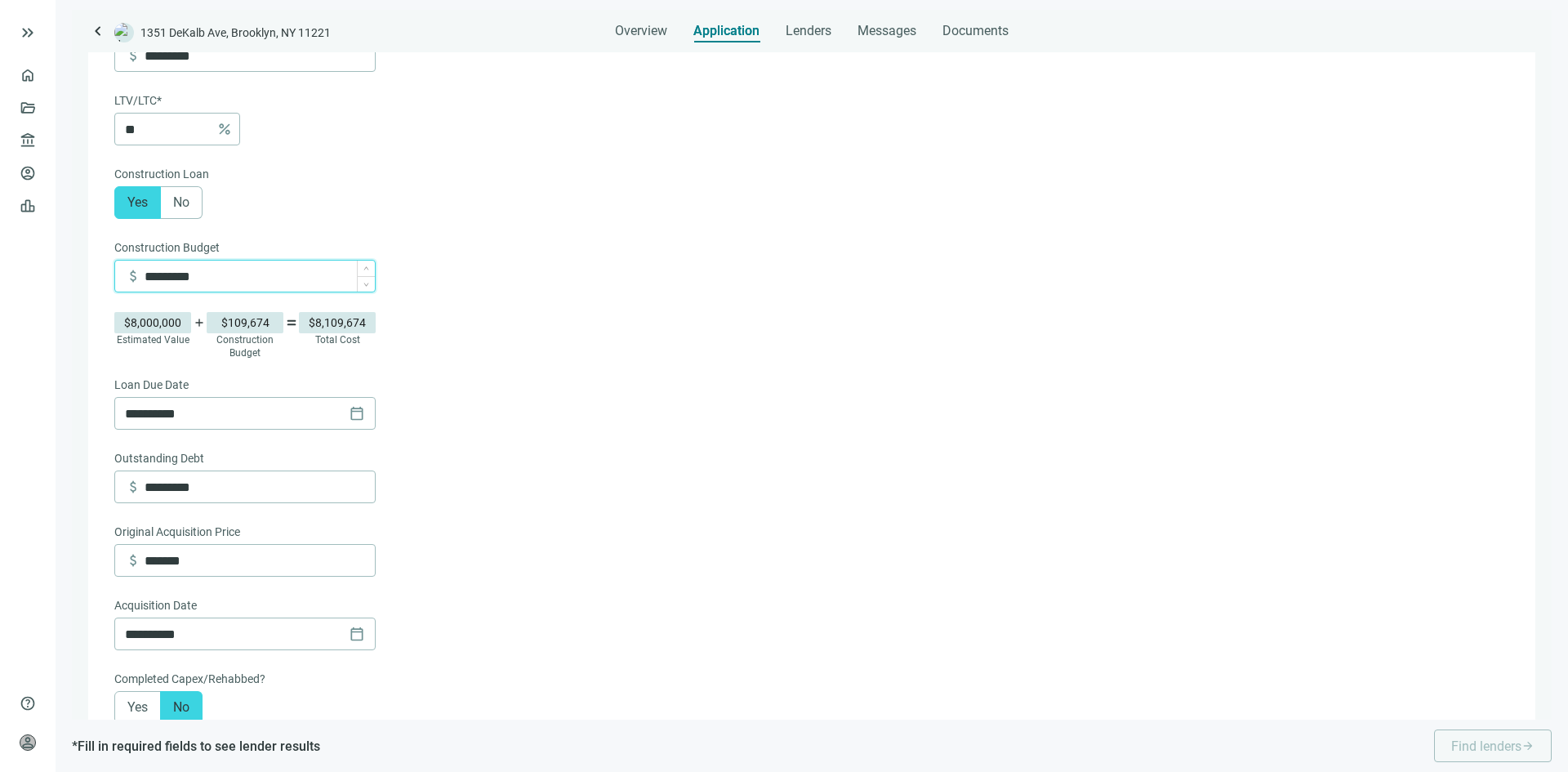 type on "*********" 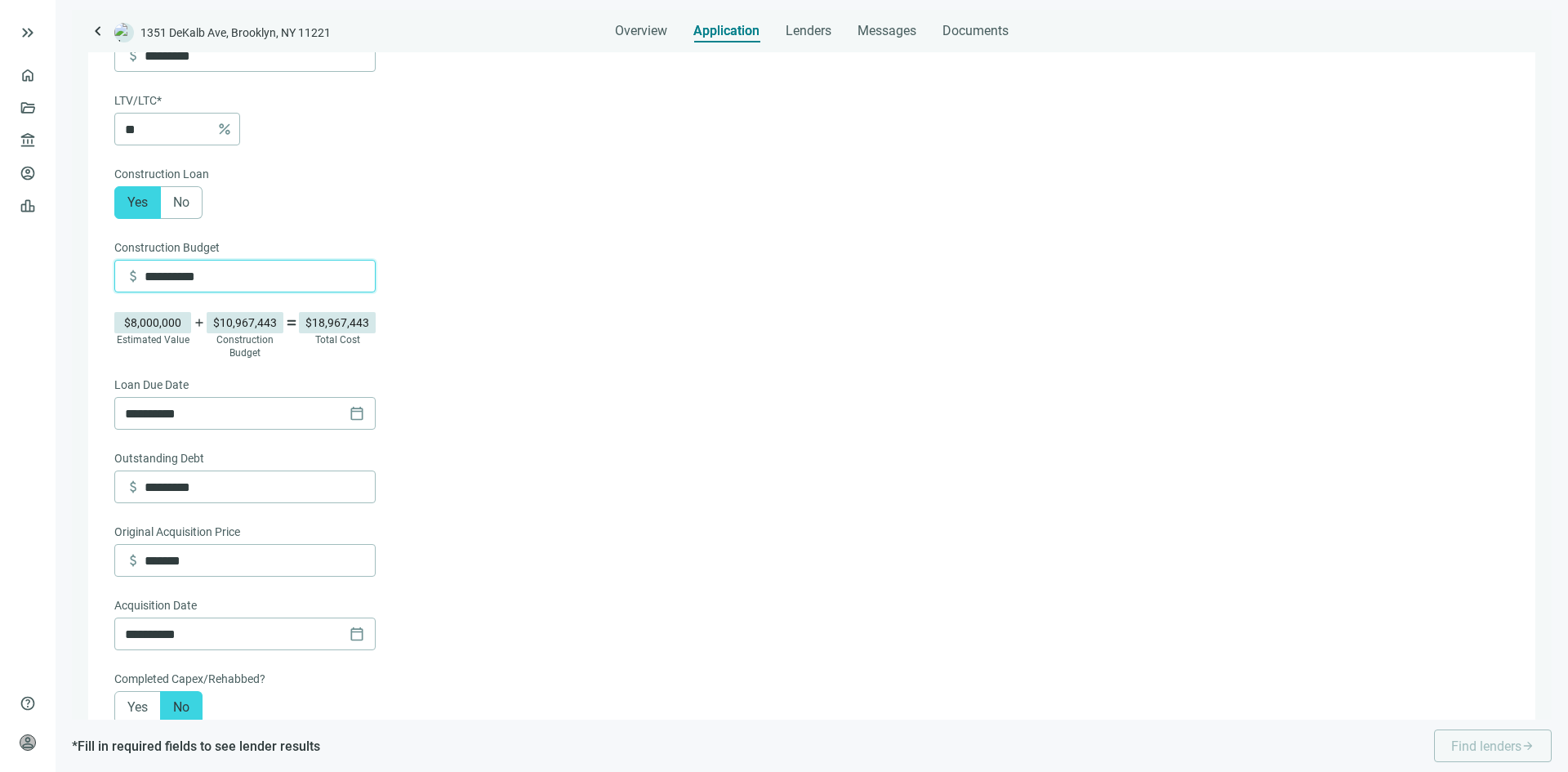 type on "**********" 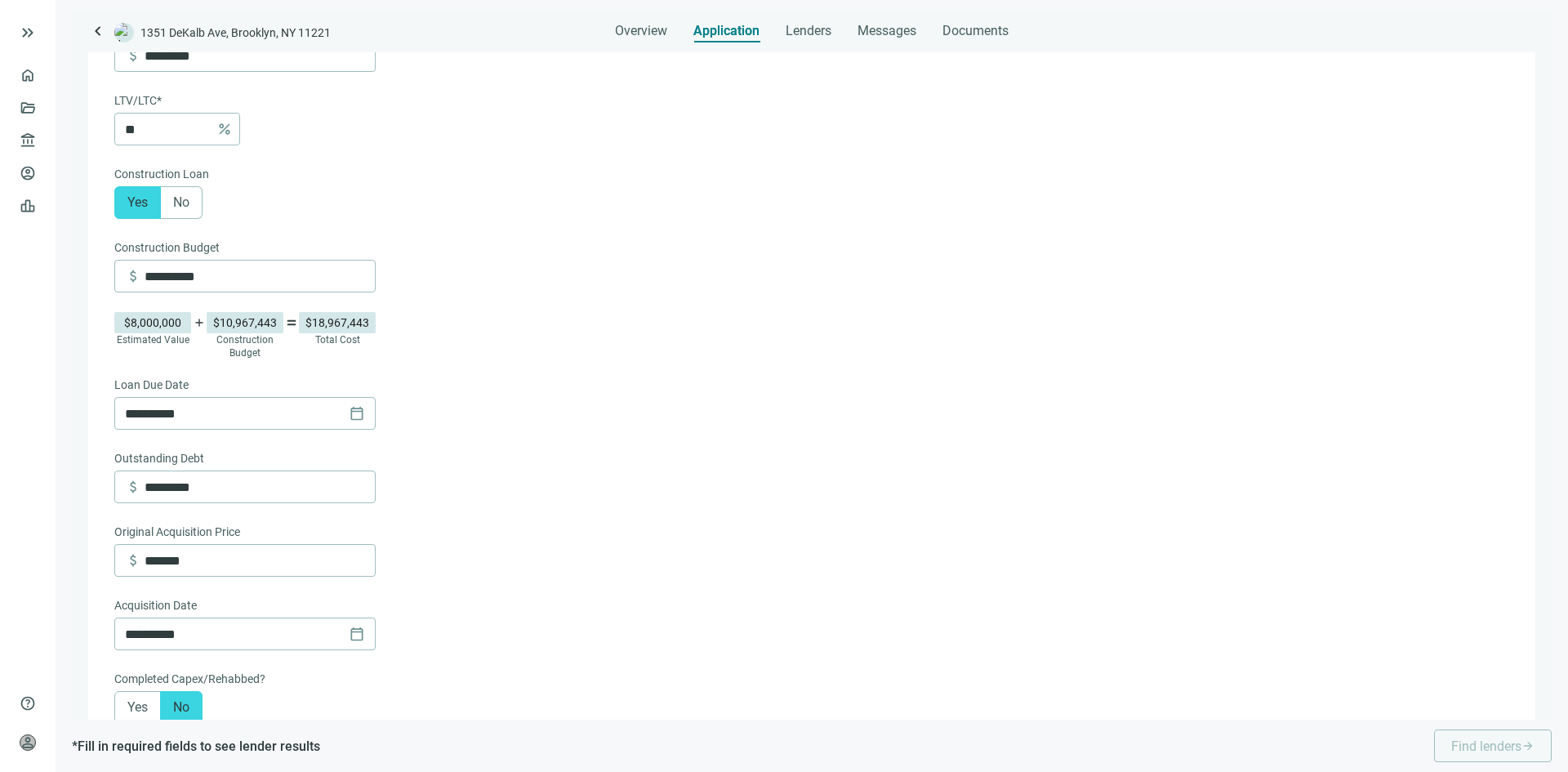 click on "**********" at bounding box center (810, 276) 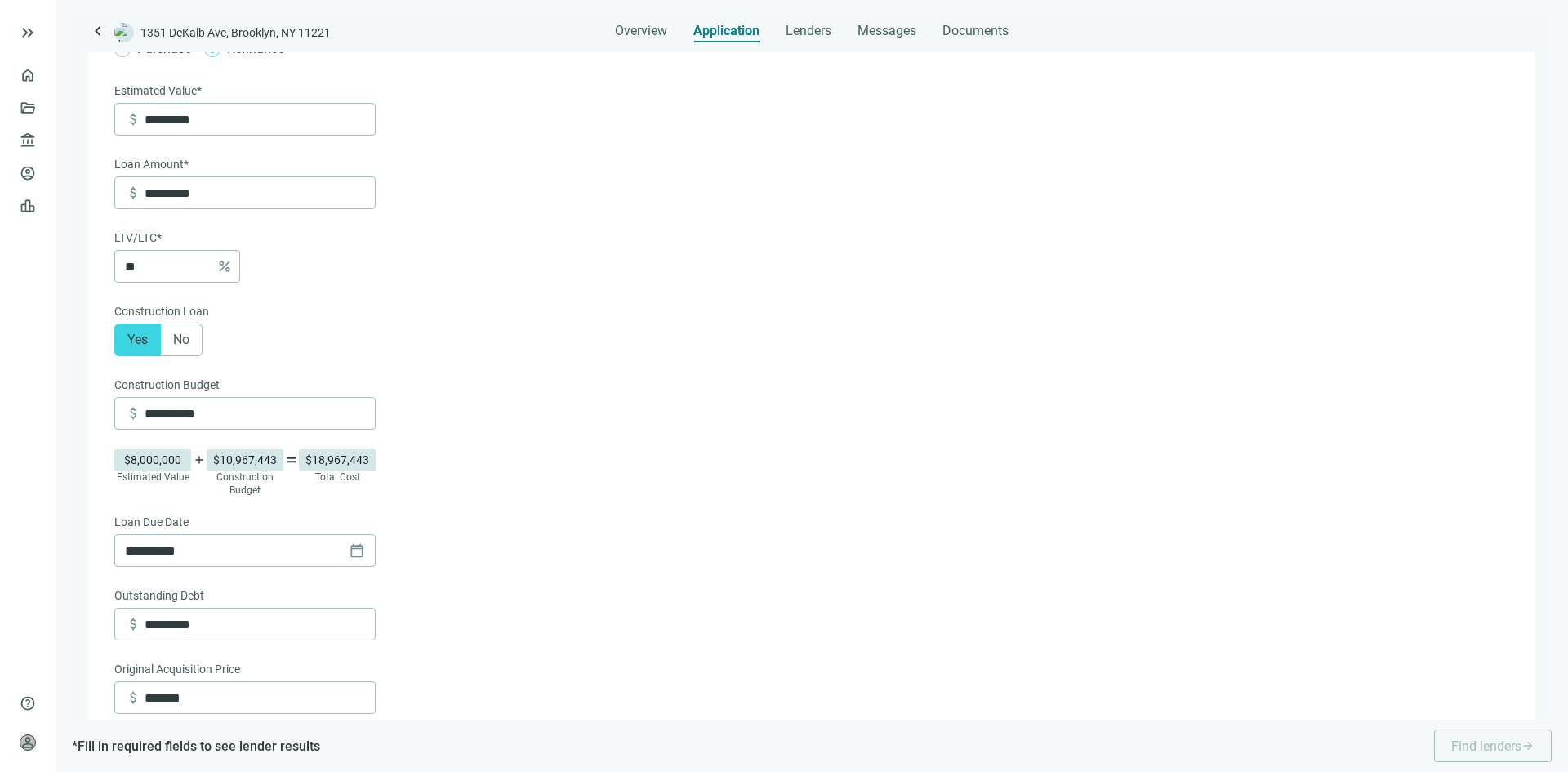 scroll, scrollTop: 245, scrollLeft: 0, axis: vertical 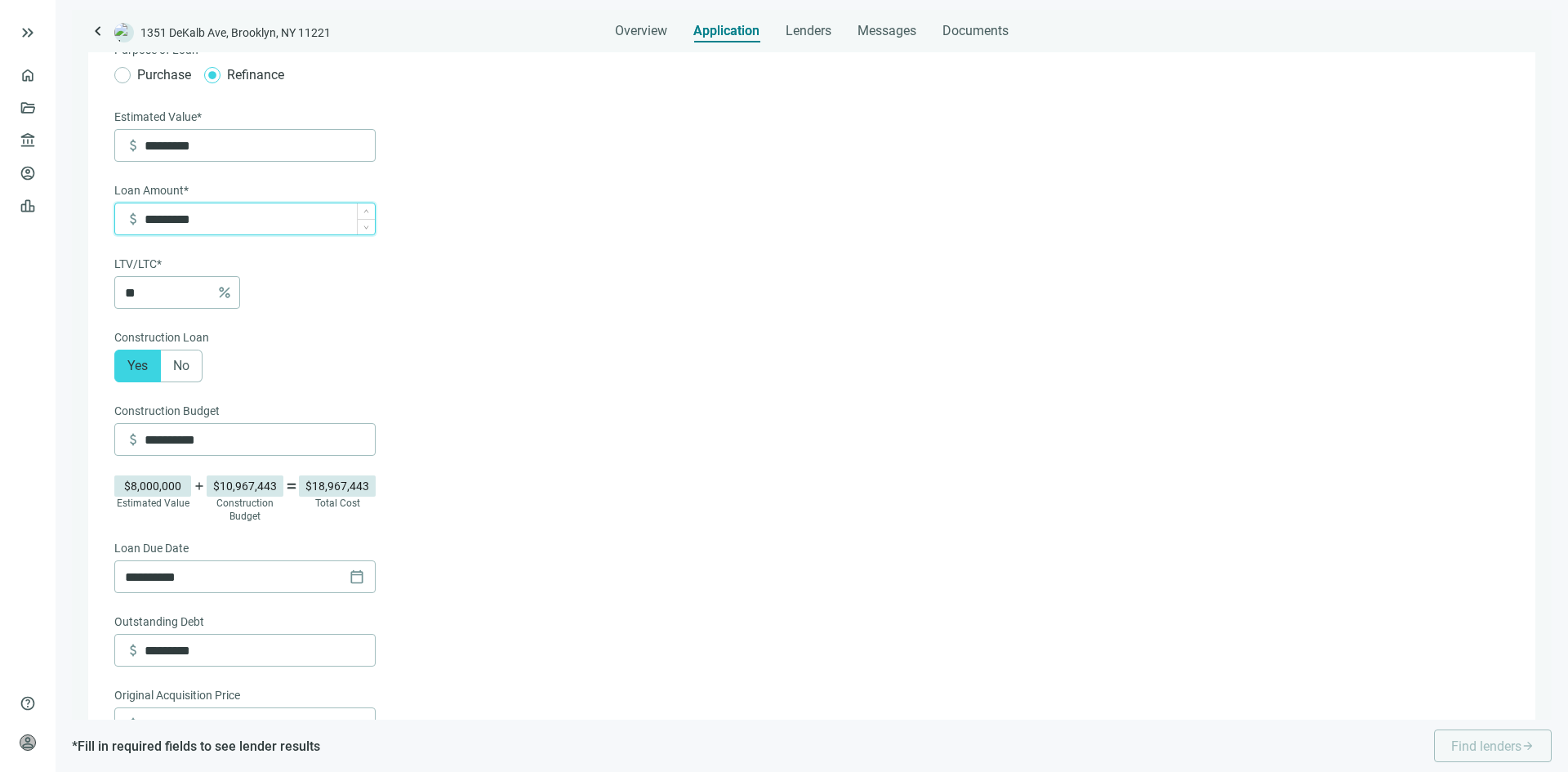 drag, startPoint x: 249, startPoint y: 222, endPoint x: 146, endPoint y: 217, distance: 103.12129 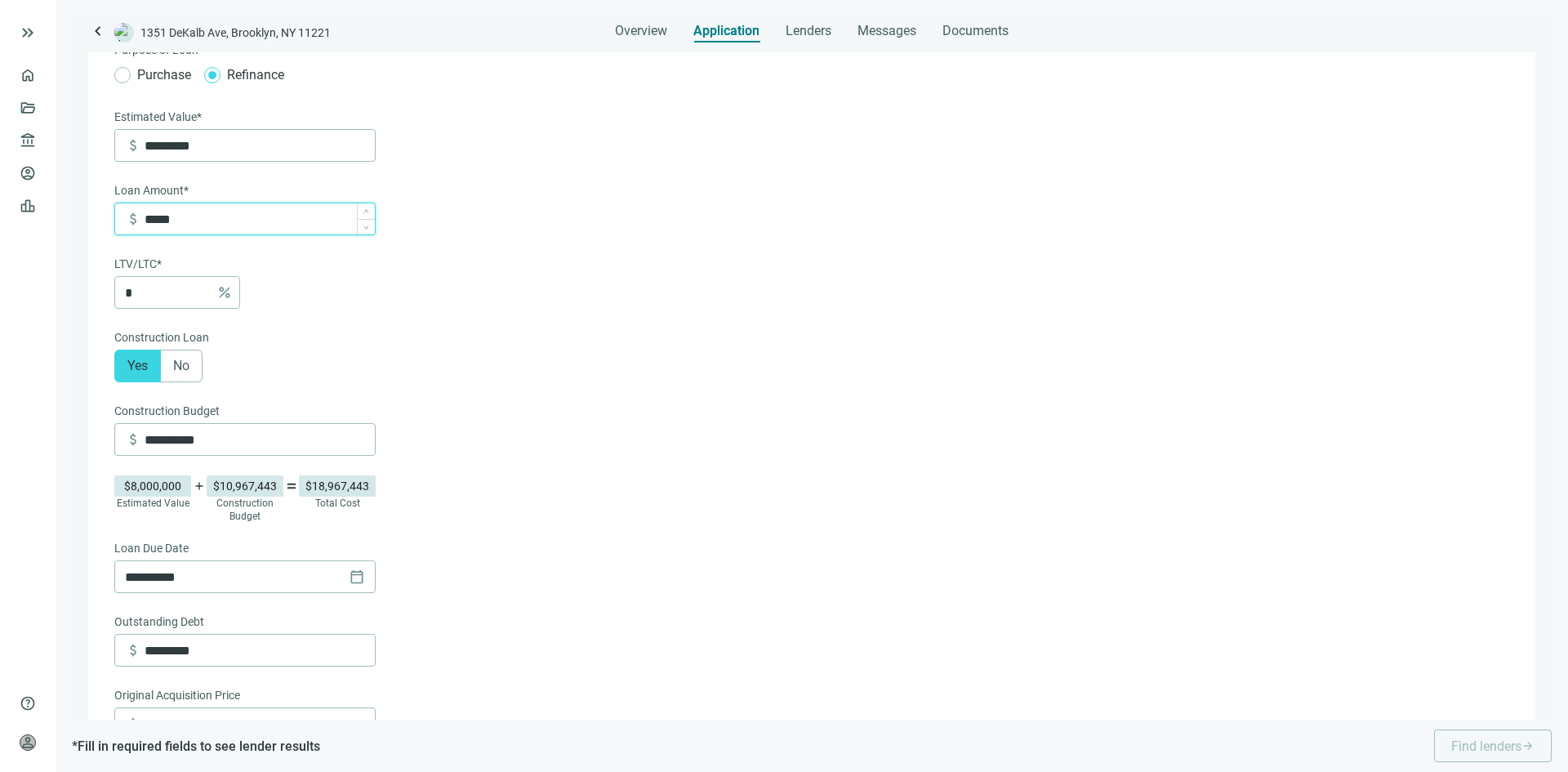 type on "******" 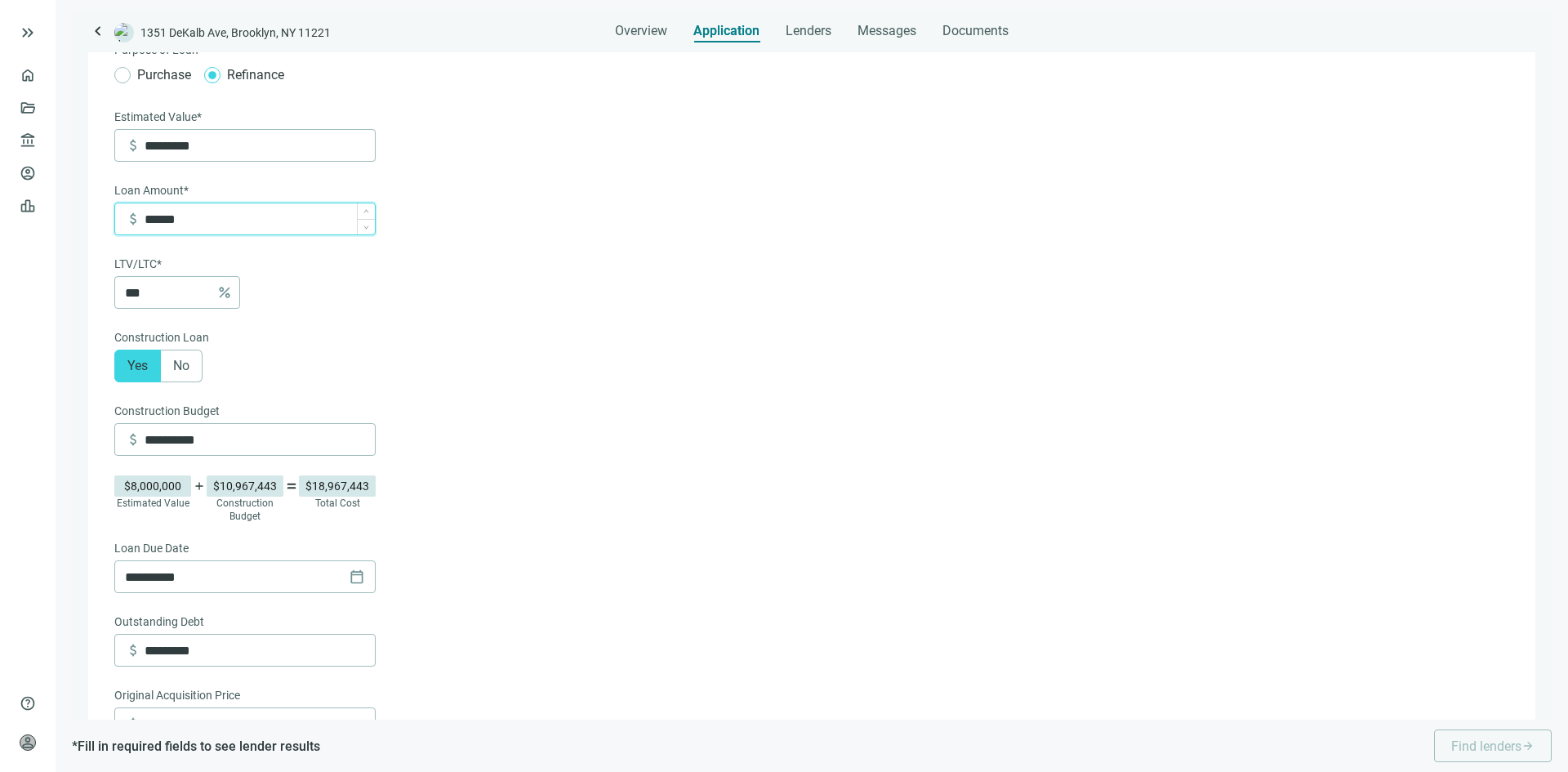 type on "*******" 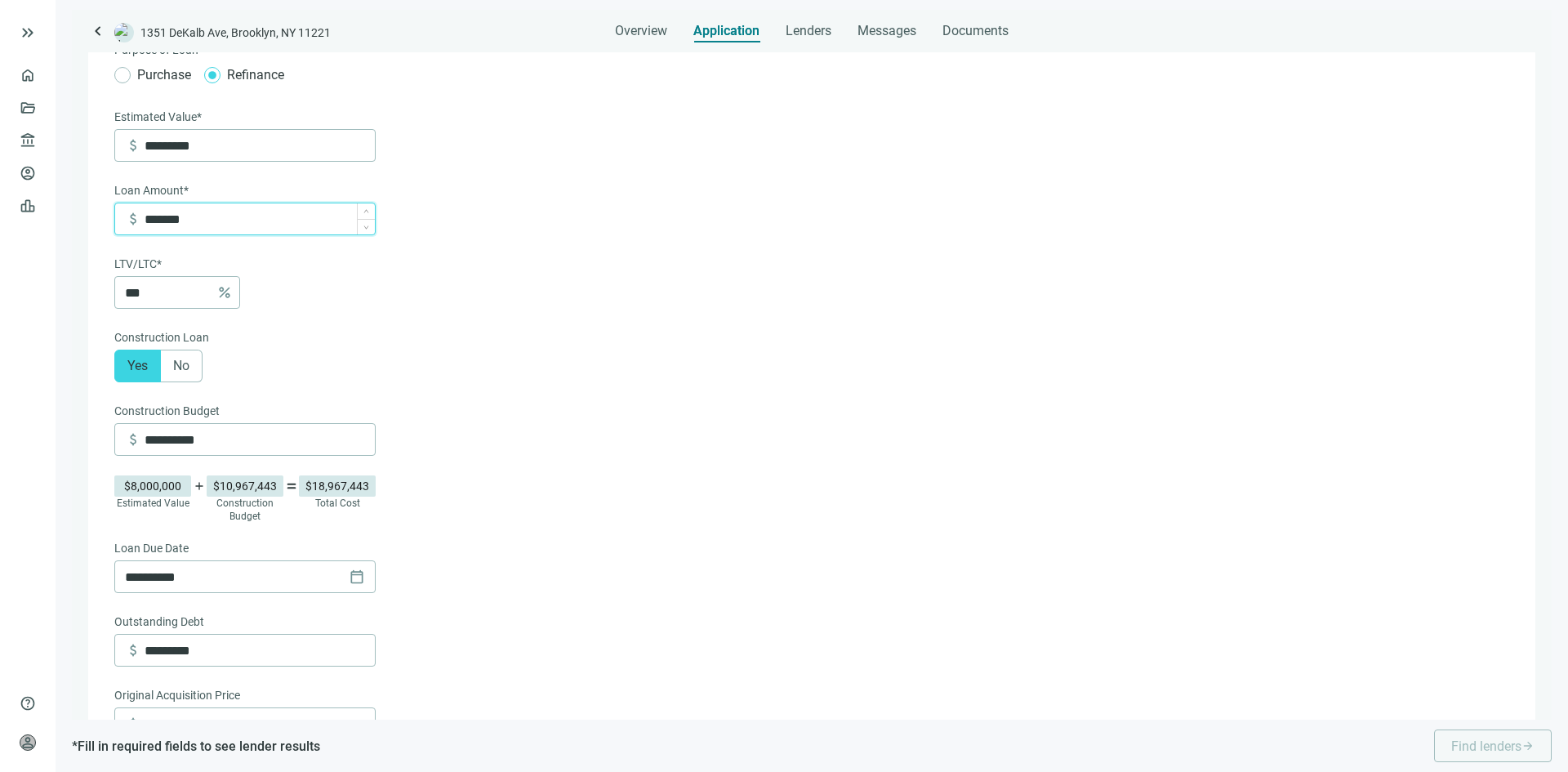 type on "*********" 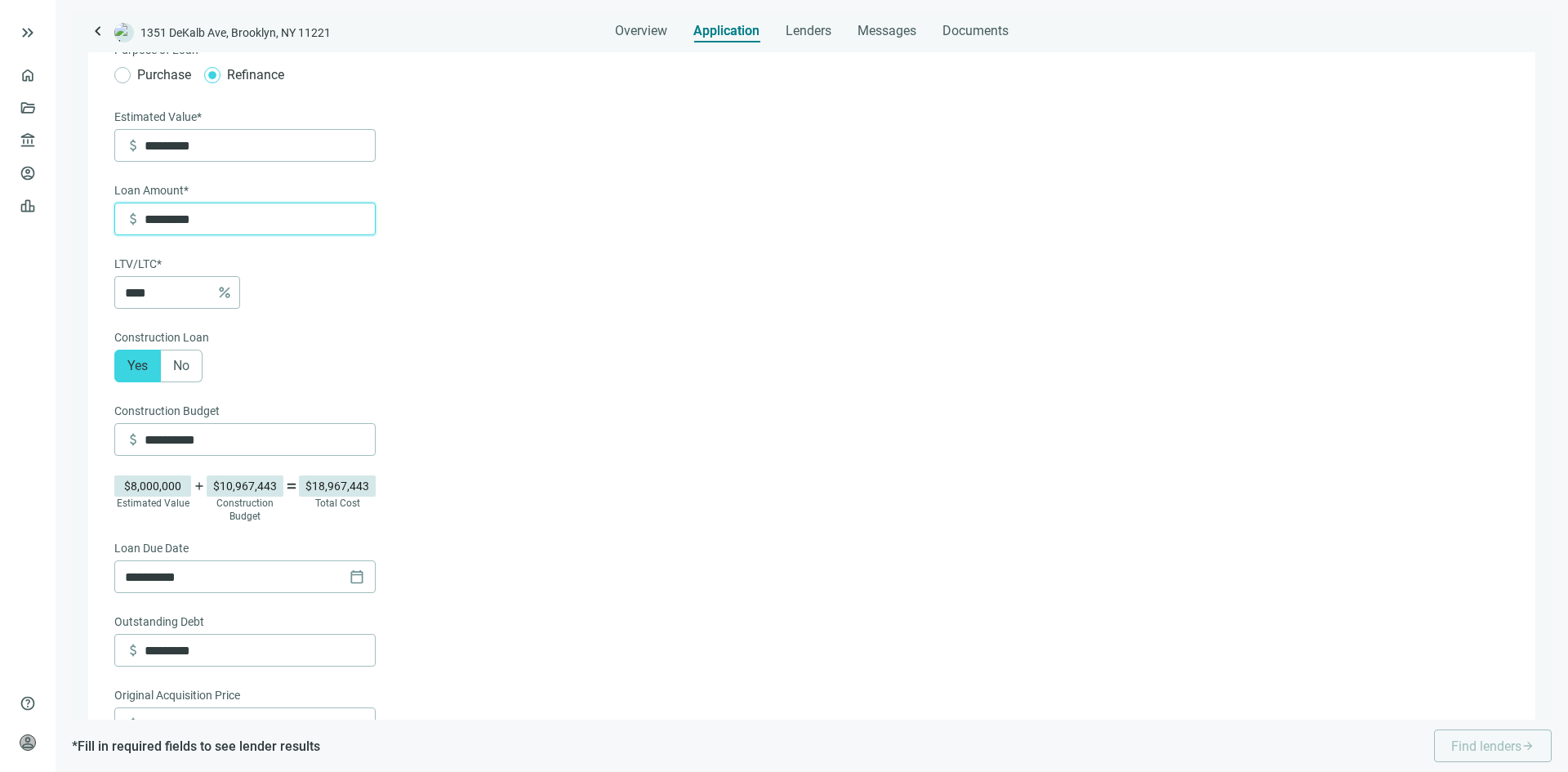 type on "*********" 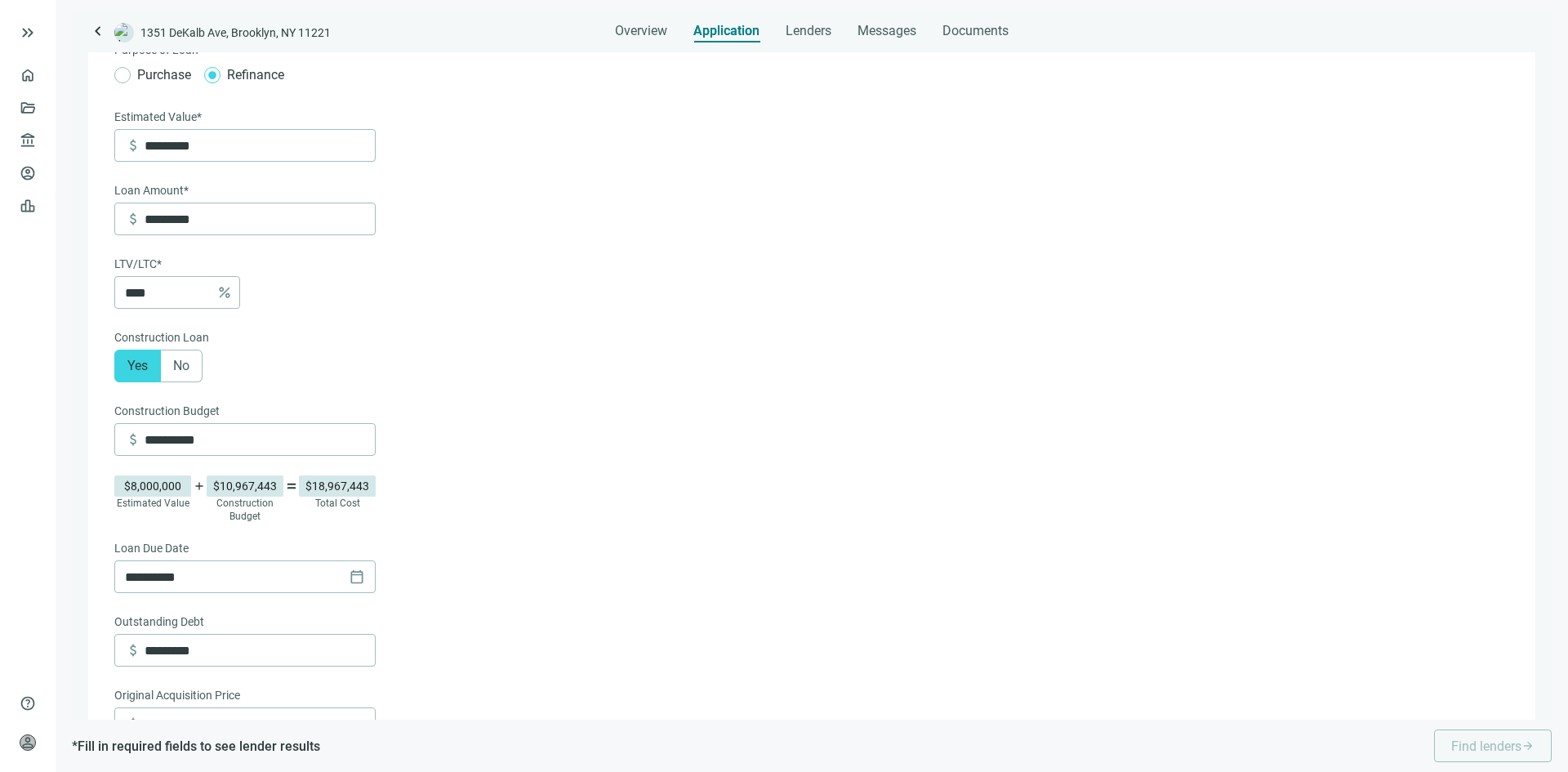 click on "**********" at bounding box center (810, 634) 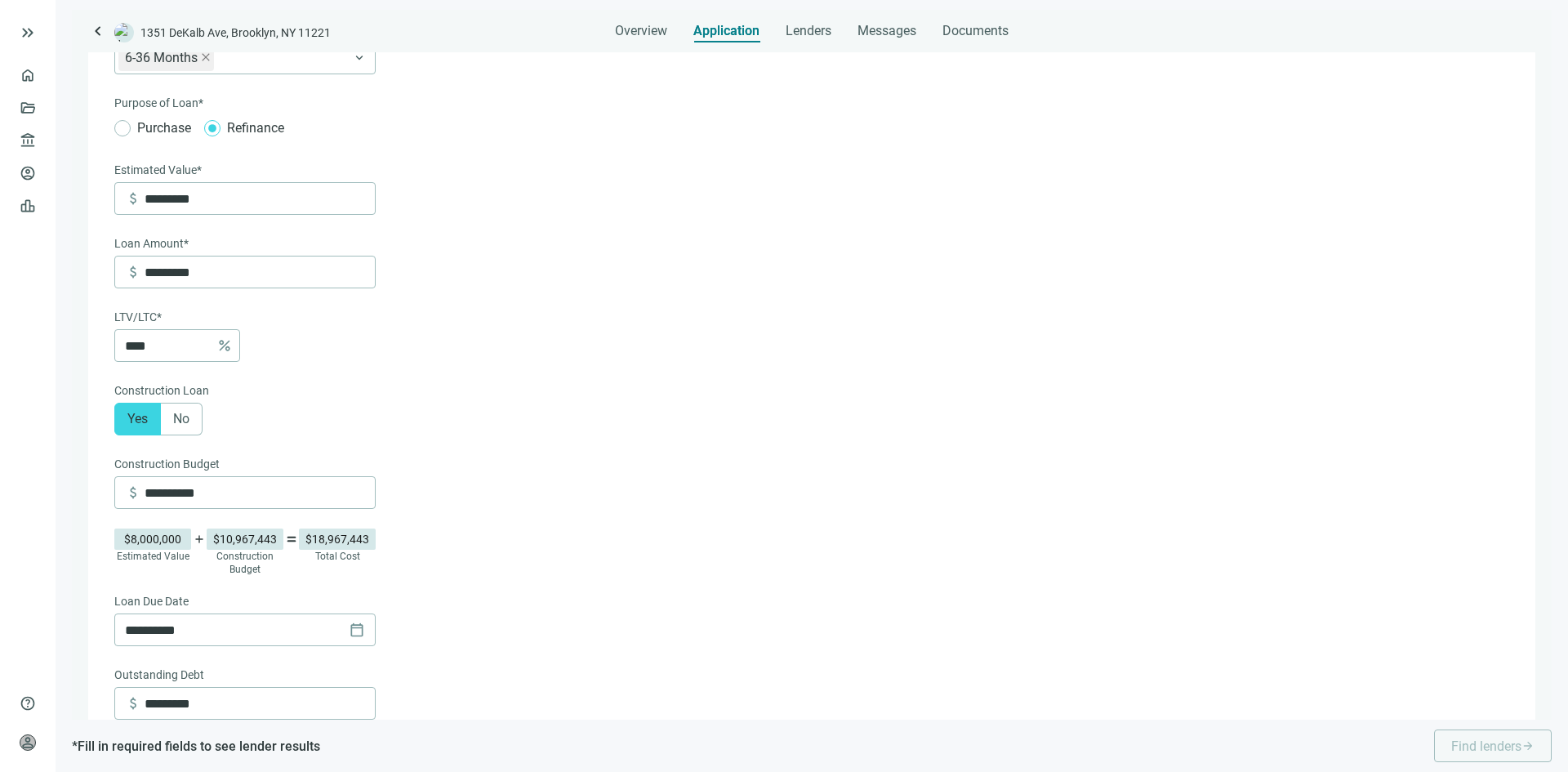 scroll, scrollTop: 163, scrollLeft: 0, axis: vertical 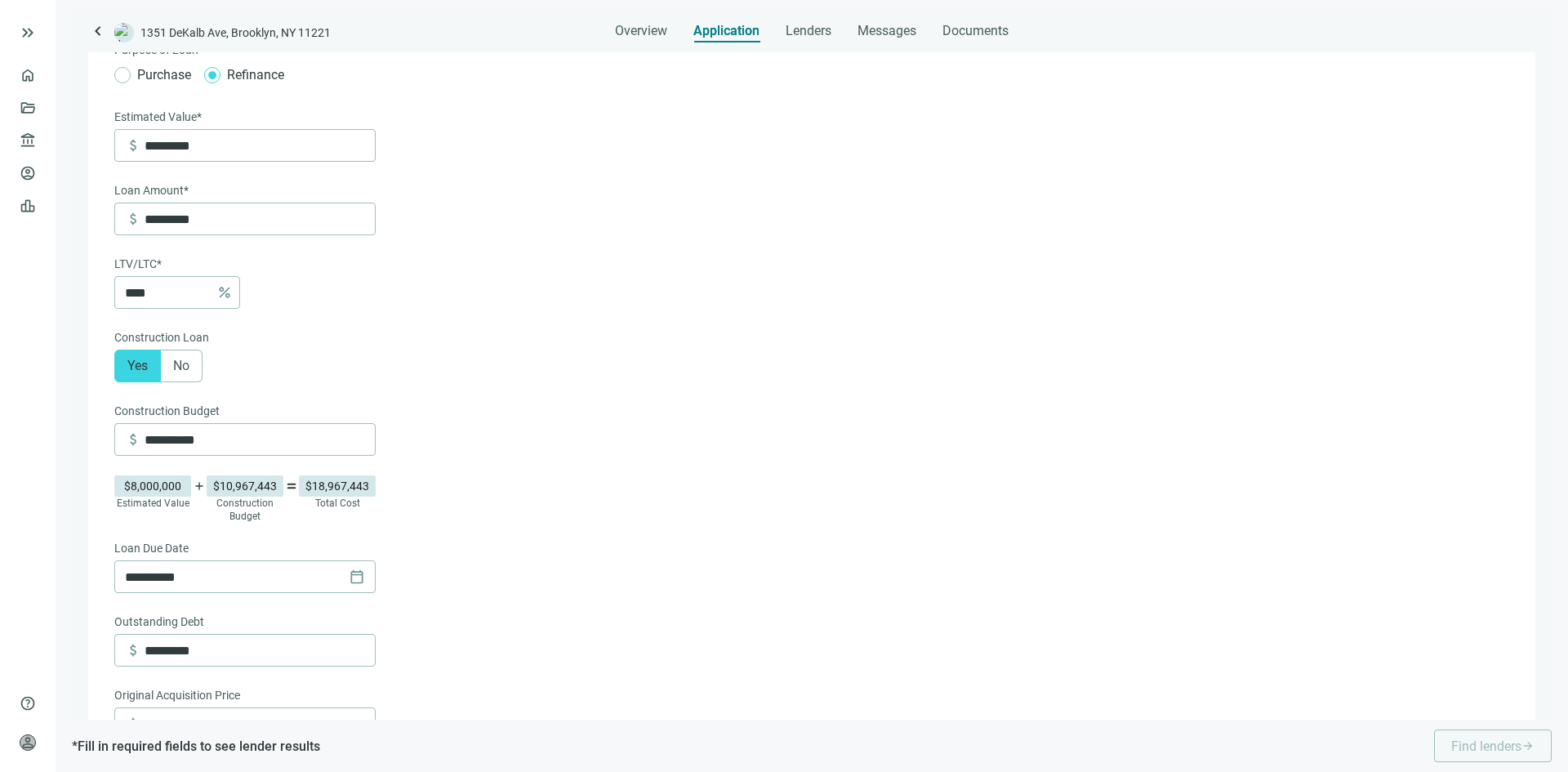 click on "**********" at bounding box center (245, 897) 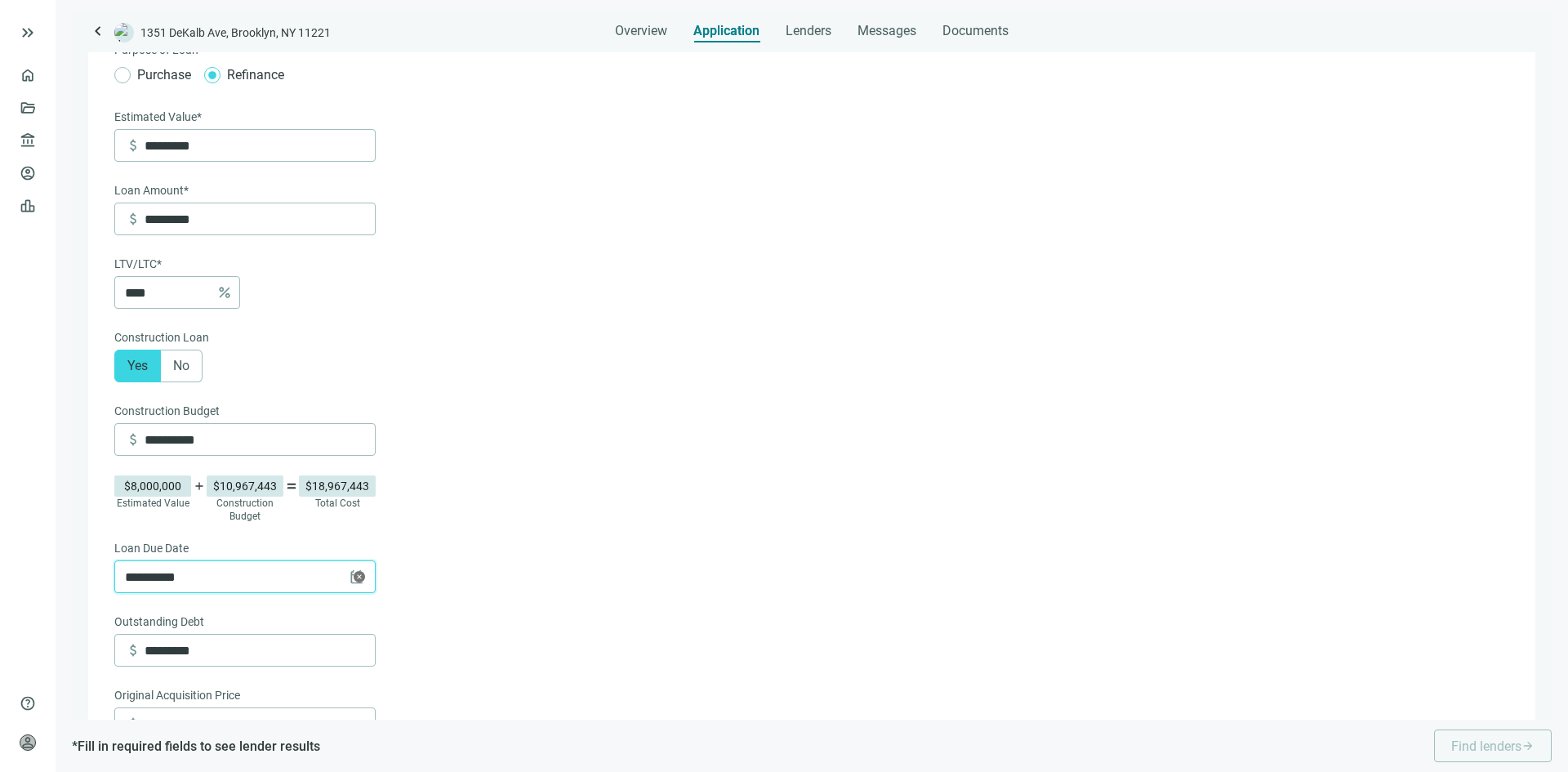 click on "**********" at bounding box center [234, 577] 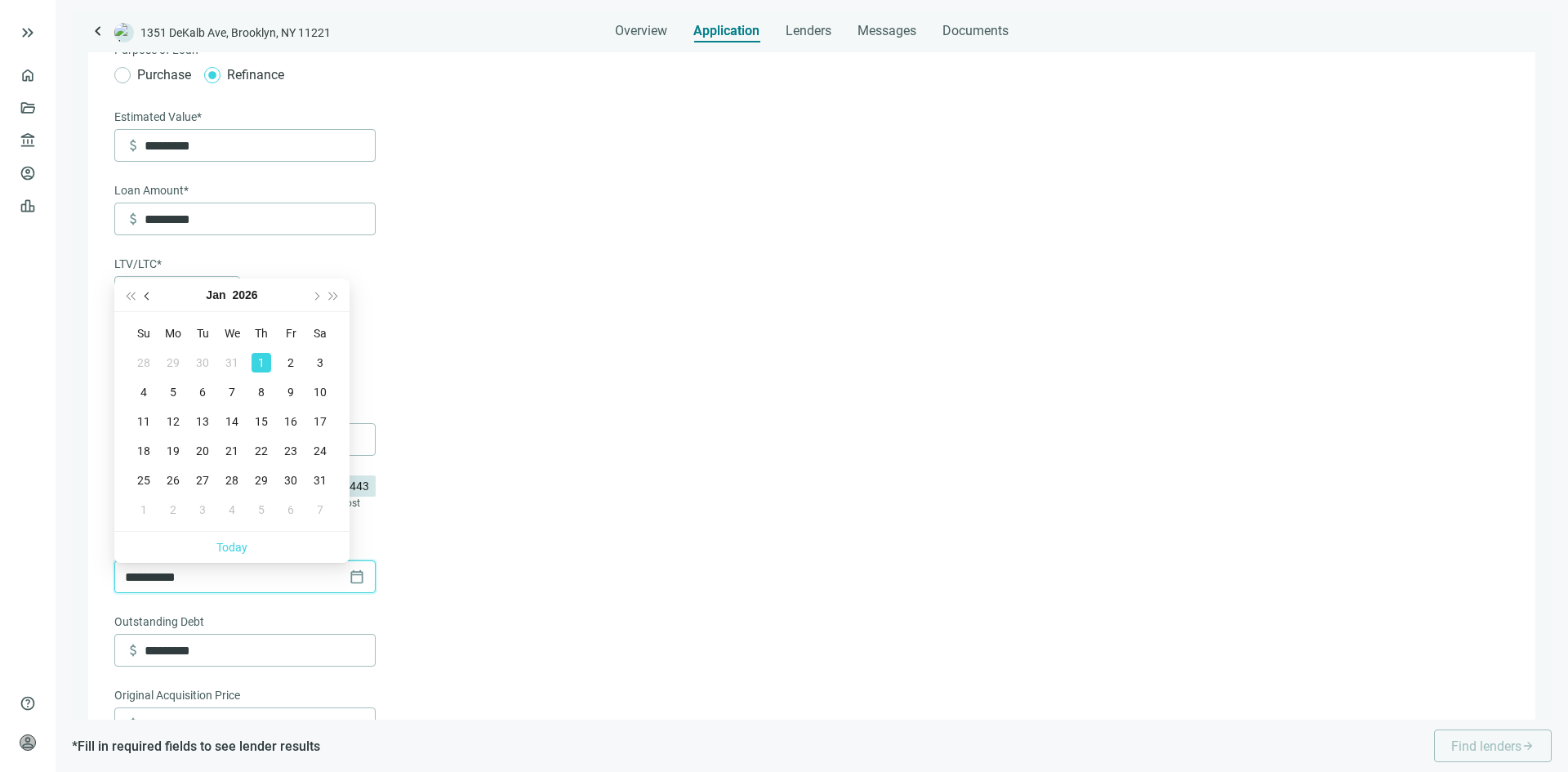 click at bounding box center [148, 295] 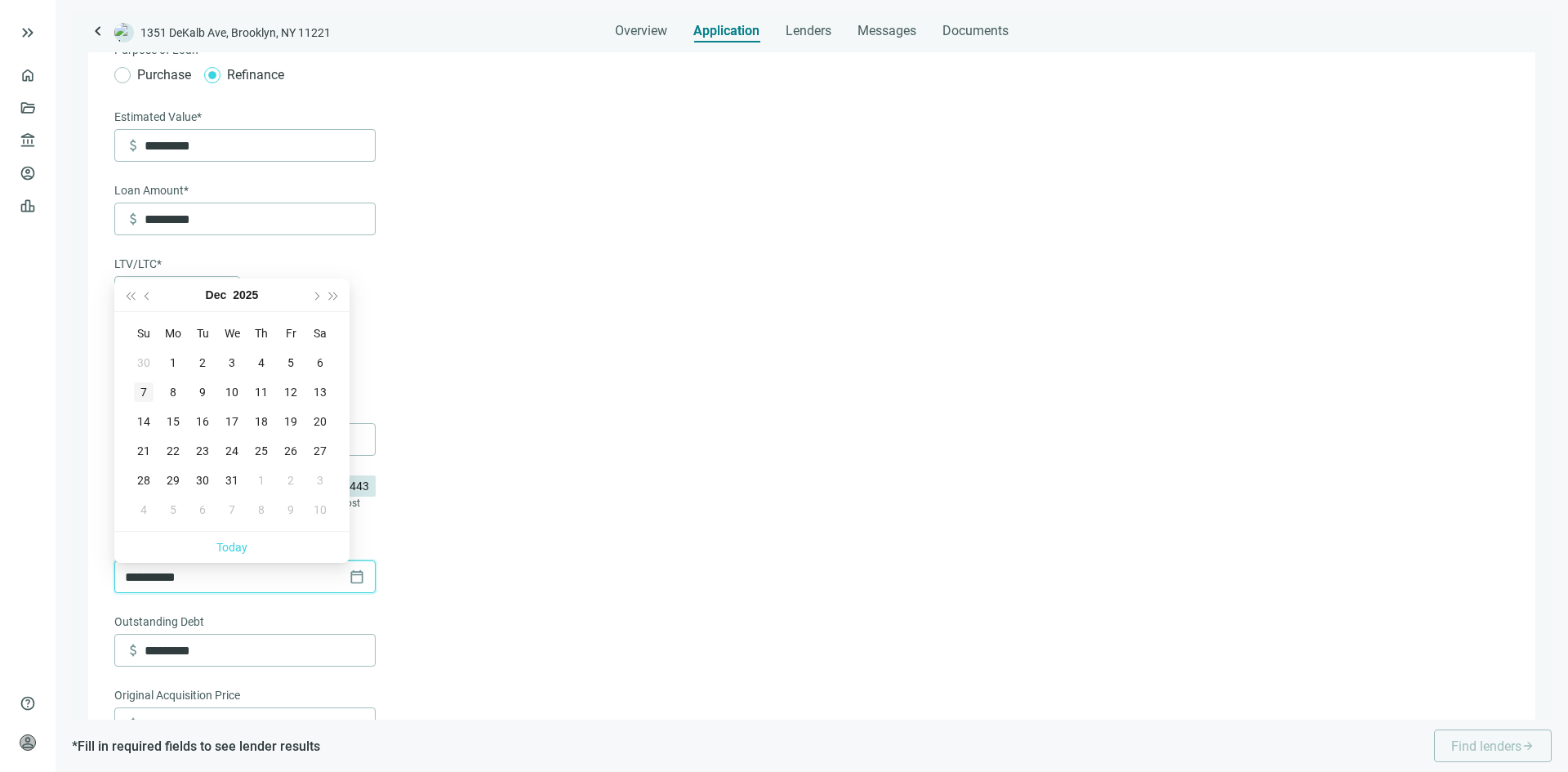 type on "**********" 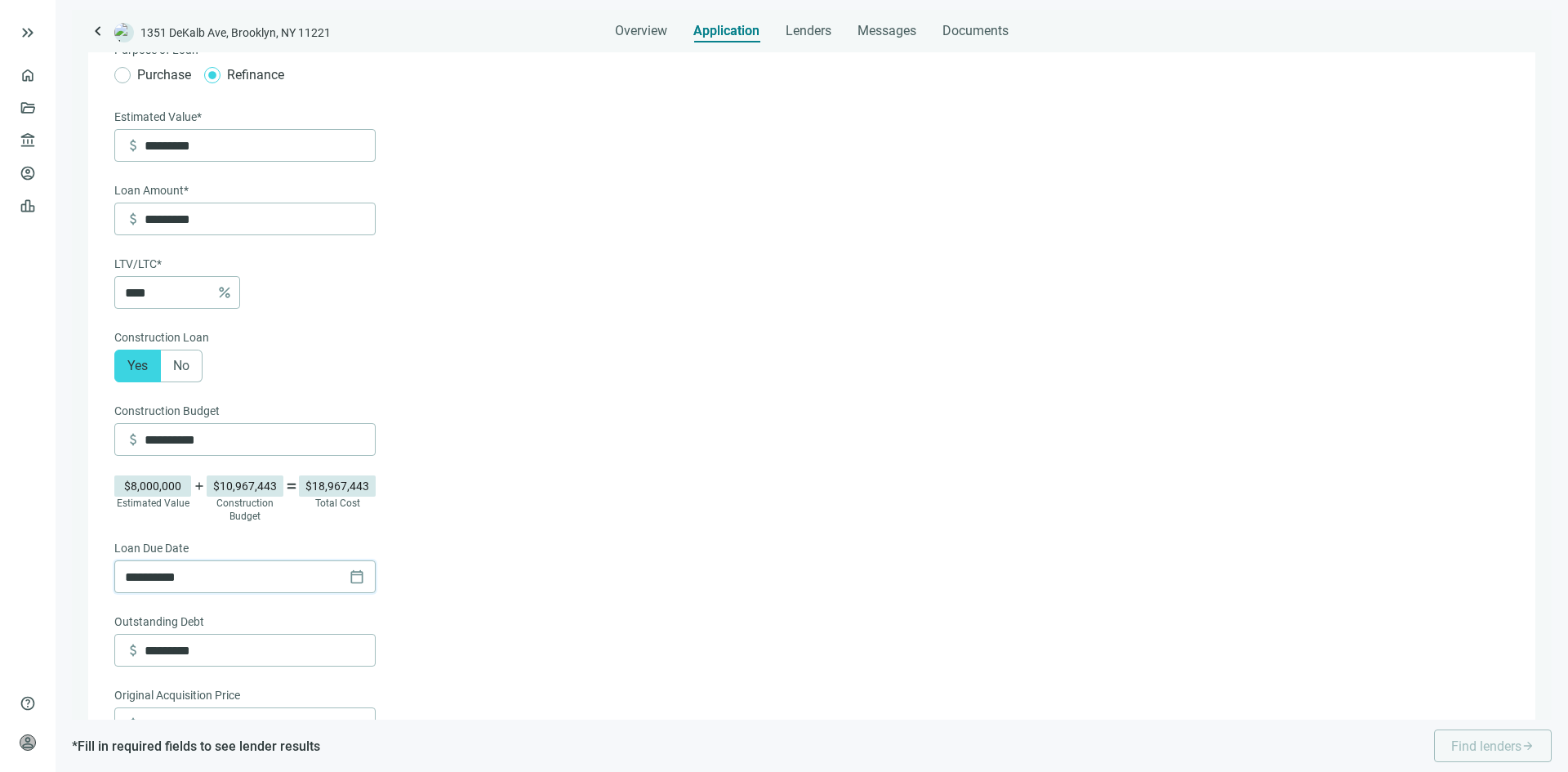 click on "**********" at bounding box center [810, 440] 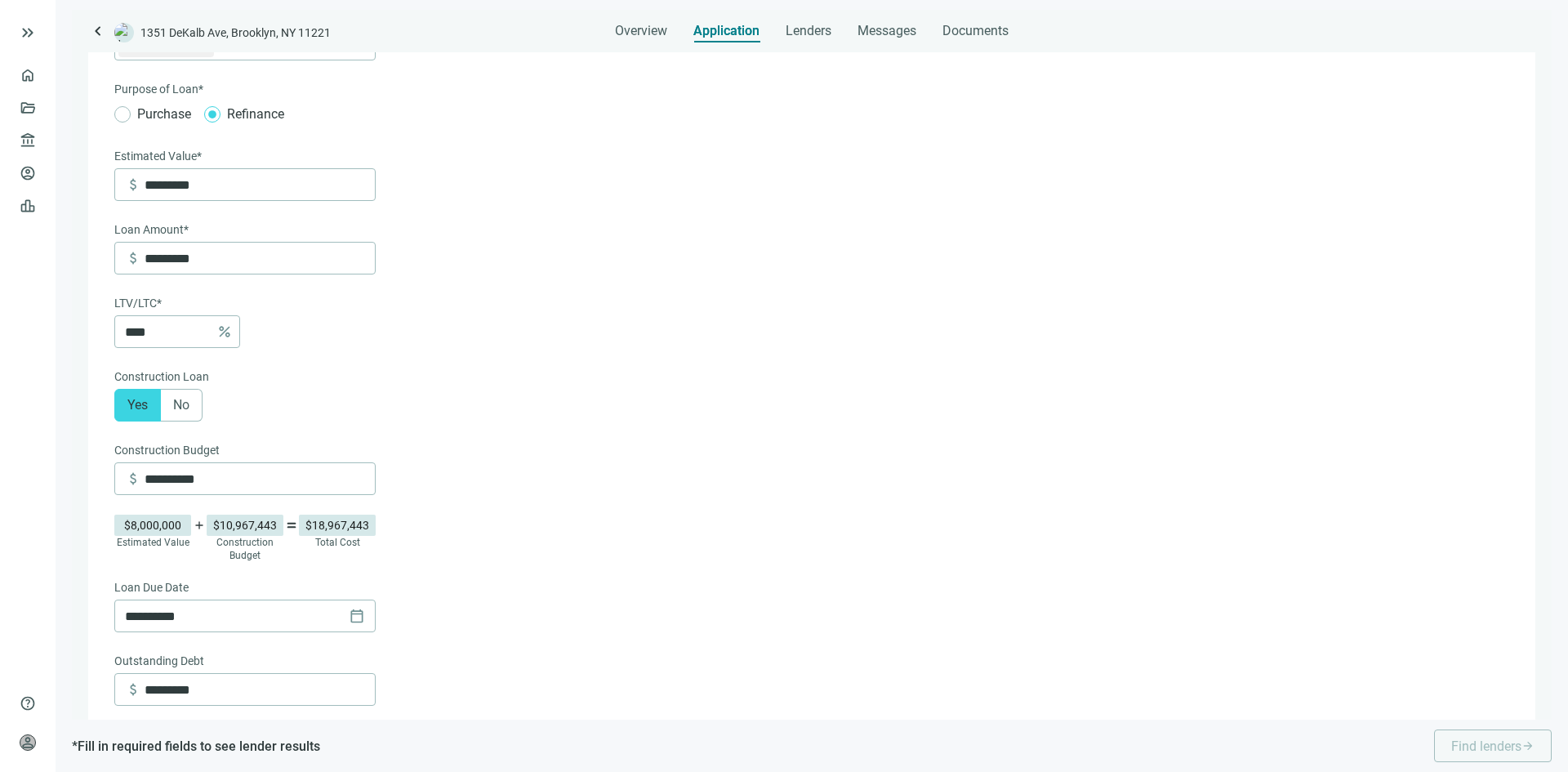 scroll, scrollTop: 245, scrollLeft: 0, axis: vertical 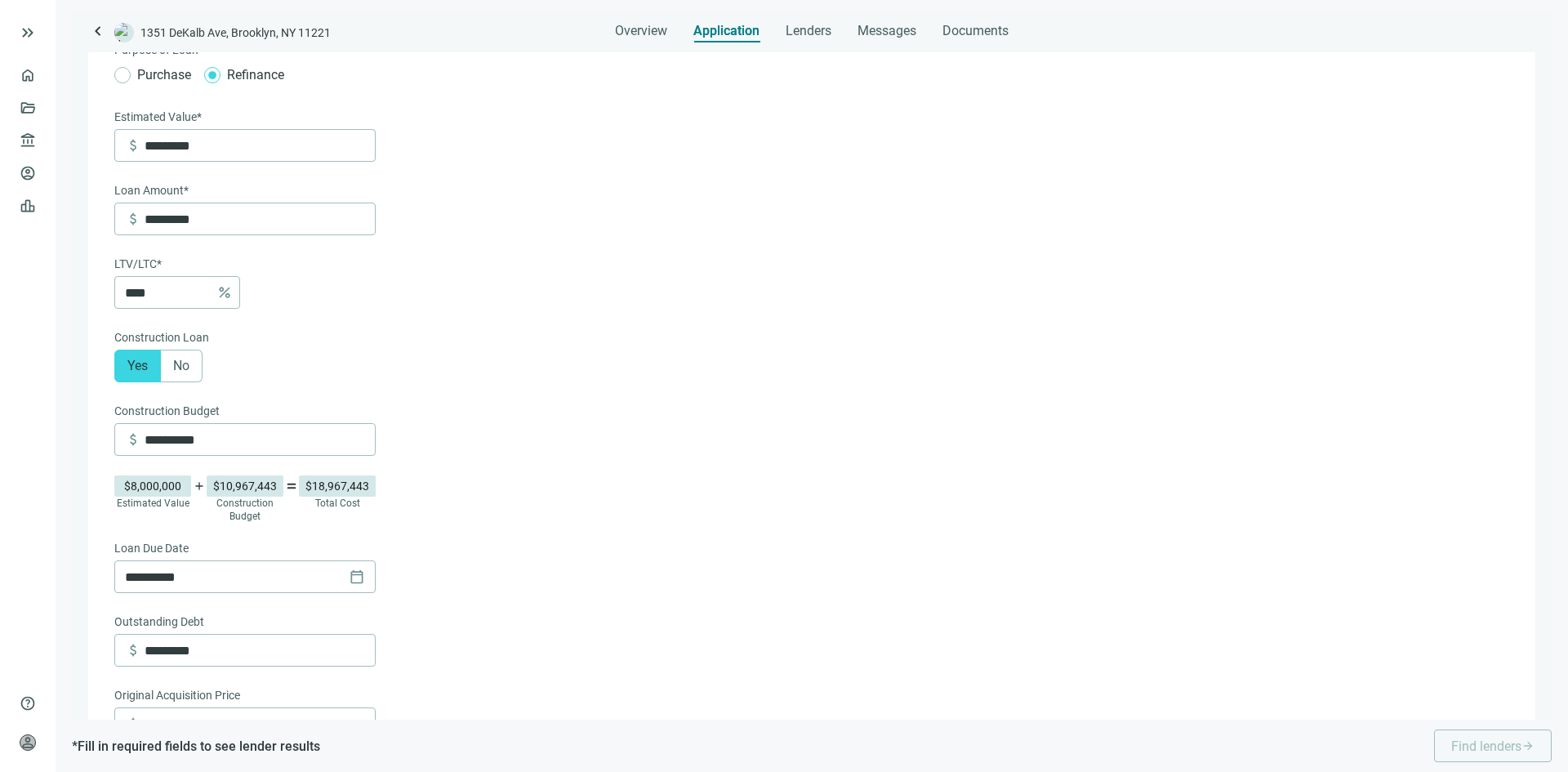 click on "**********" at bounding box center (810, 634) 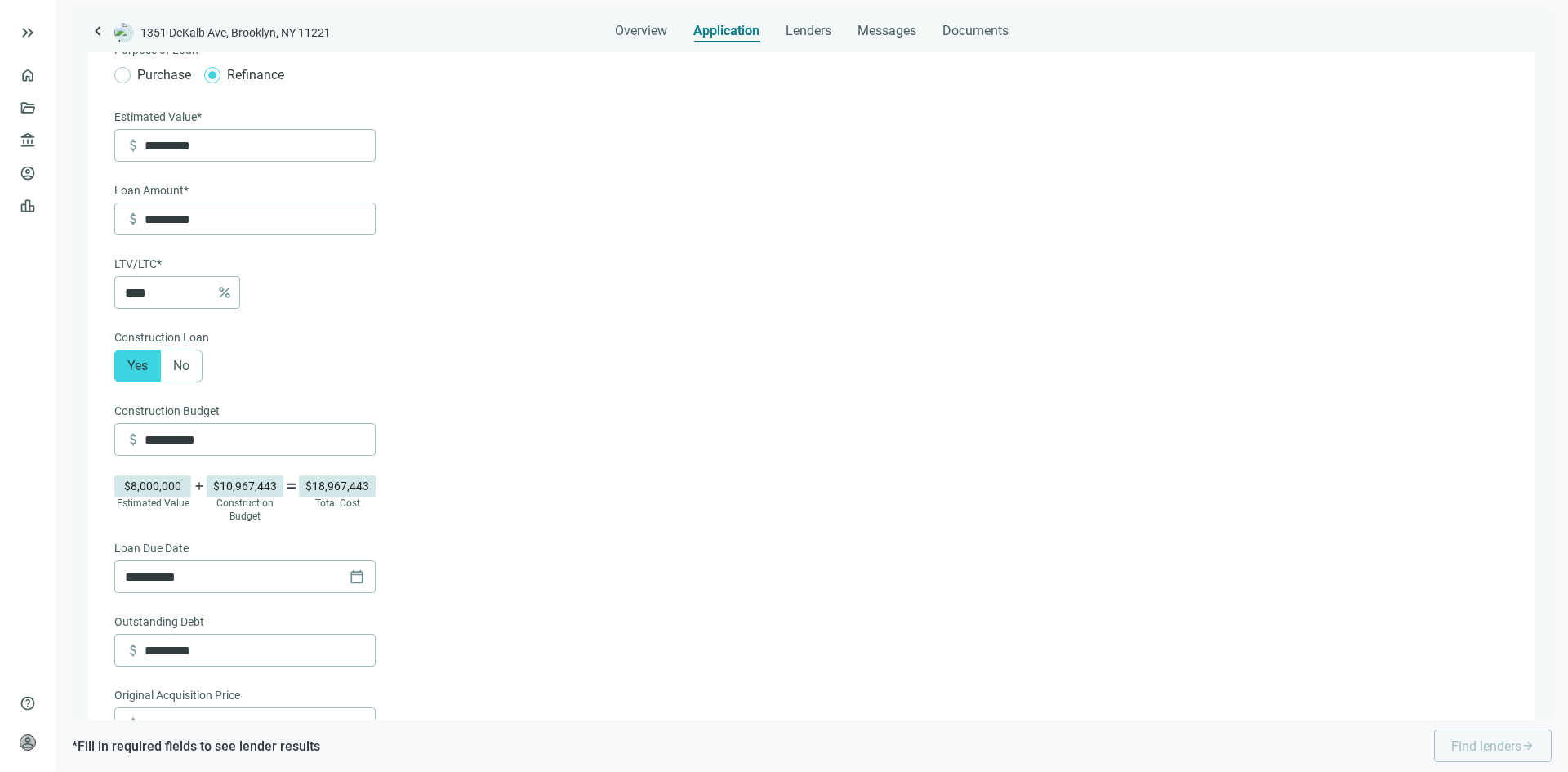 click on "**********" at bounding box center [810, 440] 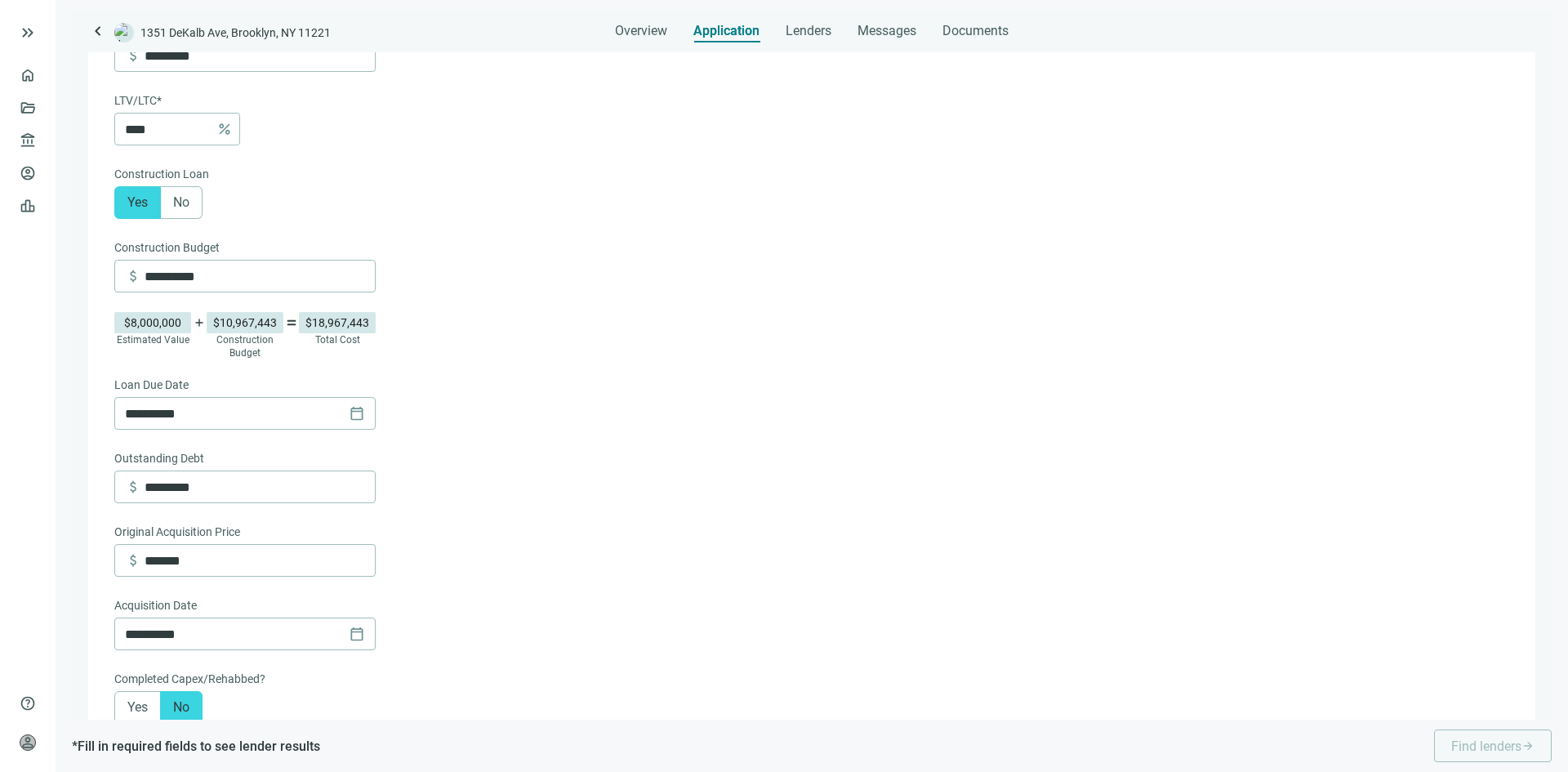 scroll, scrollTop: 327, scrollLeft: 0, axis: vertical 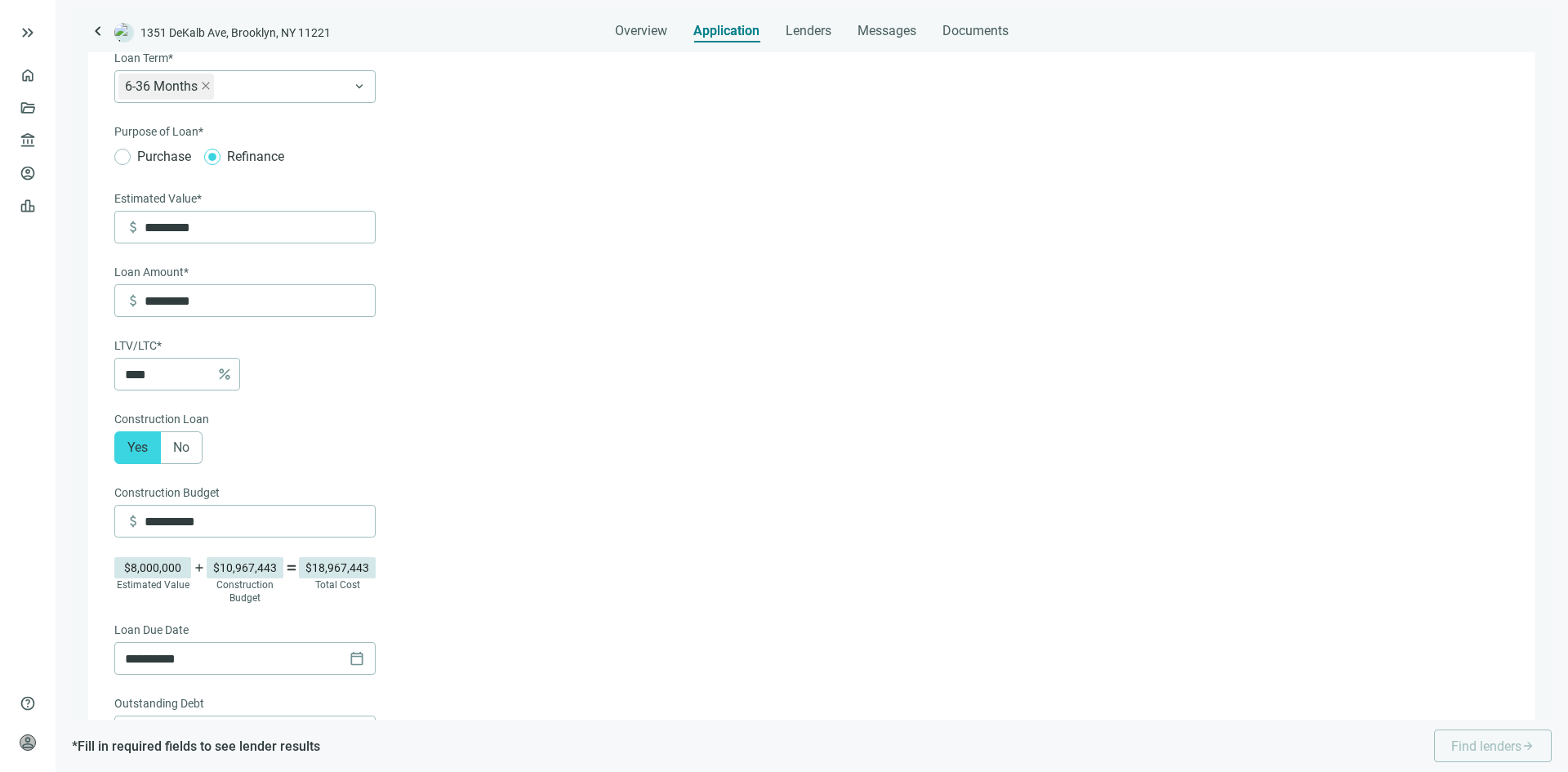 click on "Construction Budget" at bounding box center (810, 494) 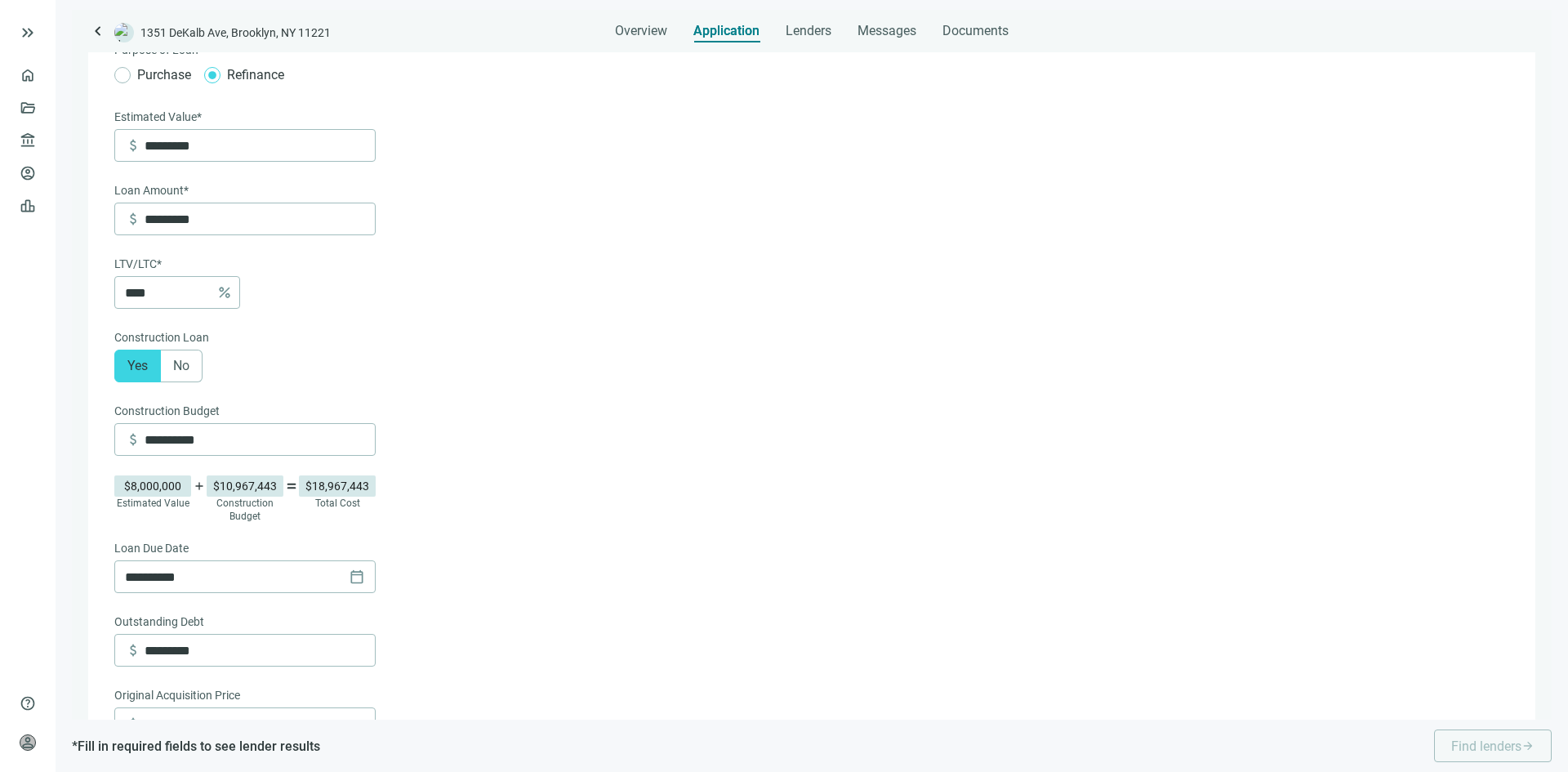 click on "**********" at bounding box center [810, 634] 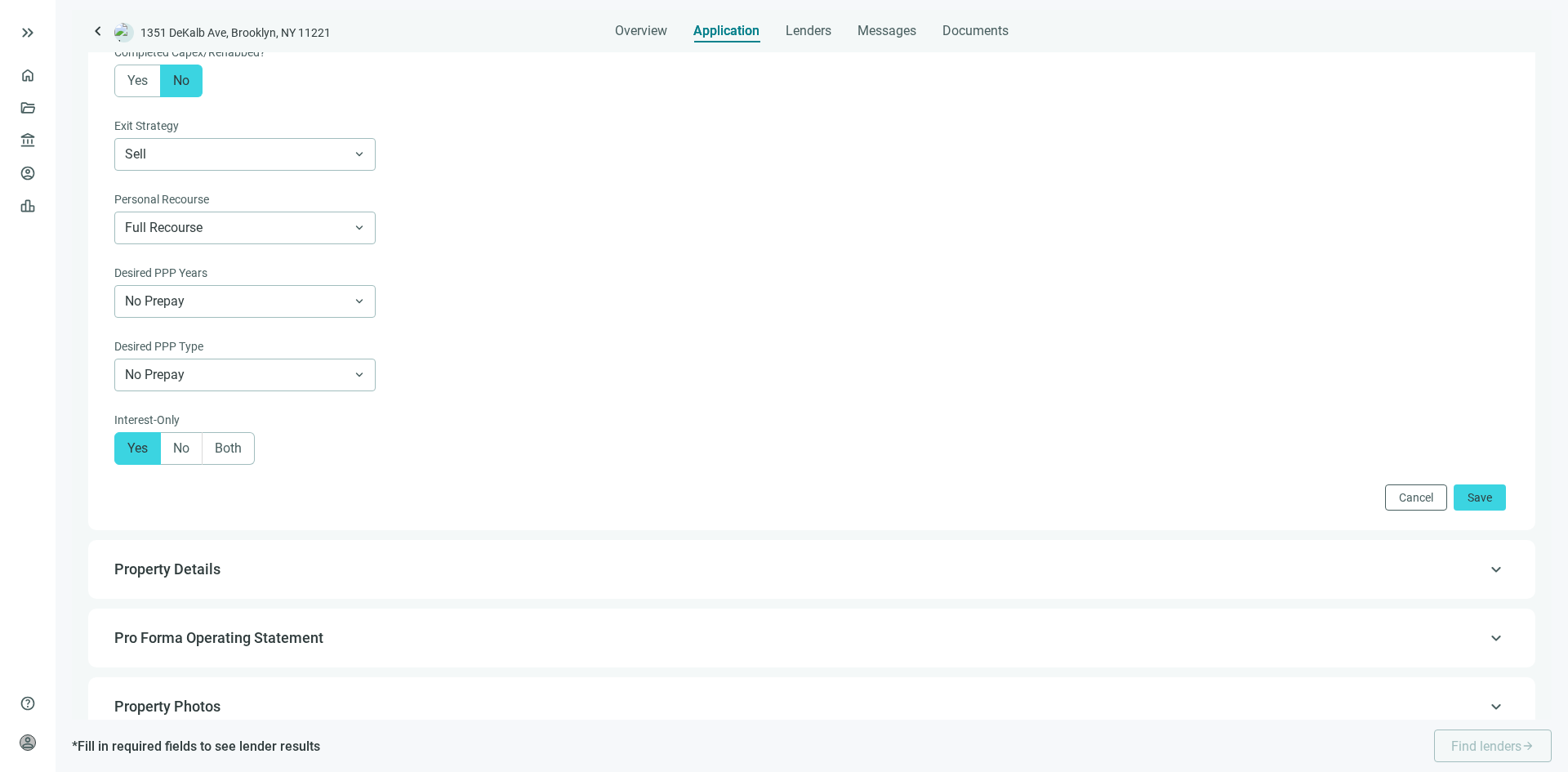 scroll, scrollTop: 1307, scrollLeft: 0, axis: vertical 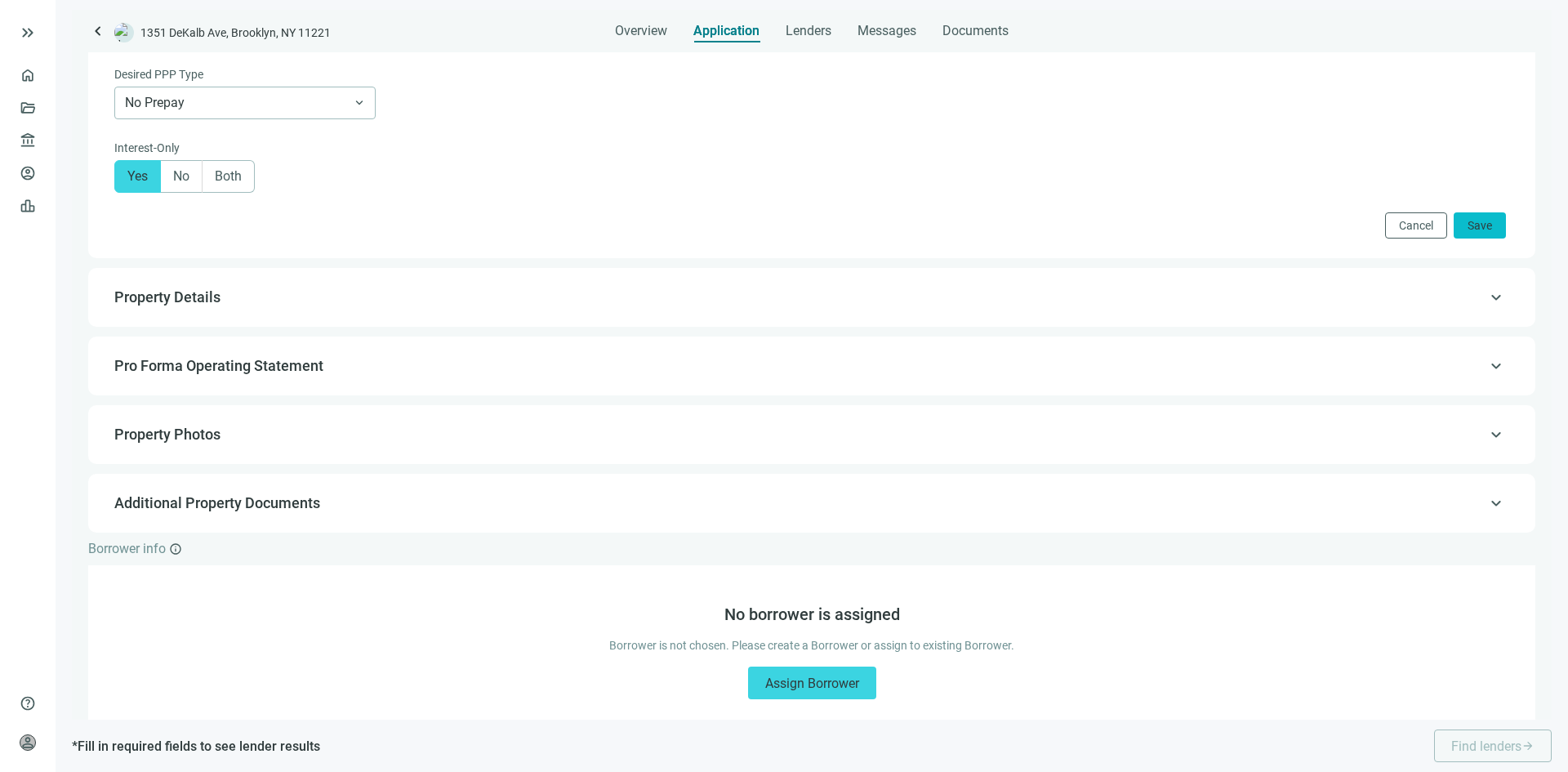 click on "Save" at bounding box center (1480, 225) 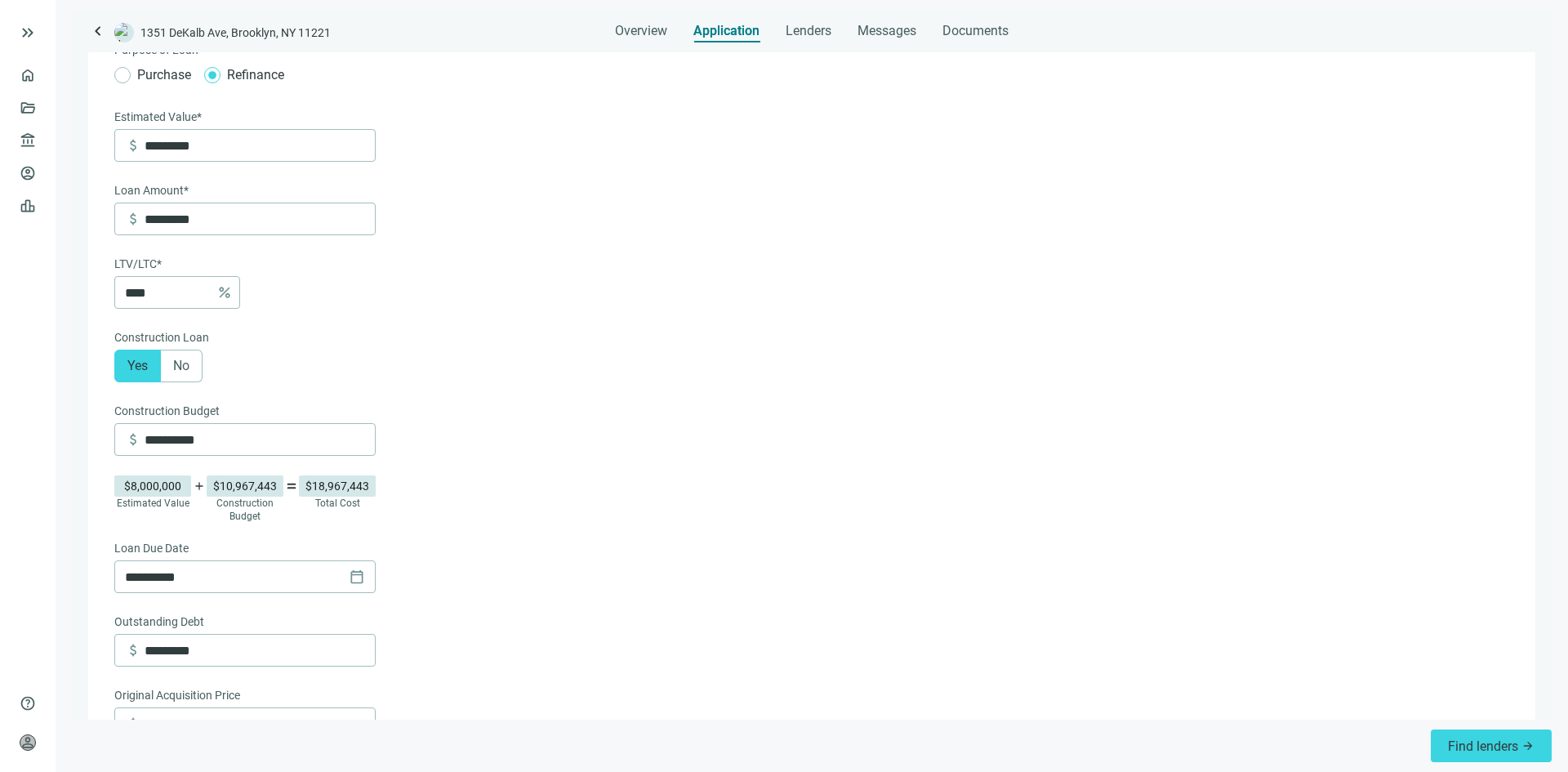 scroll, scrollTop: 163, scrollLeft: 0, axis: vertical 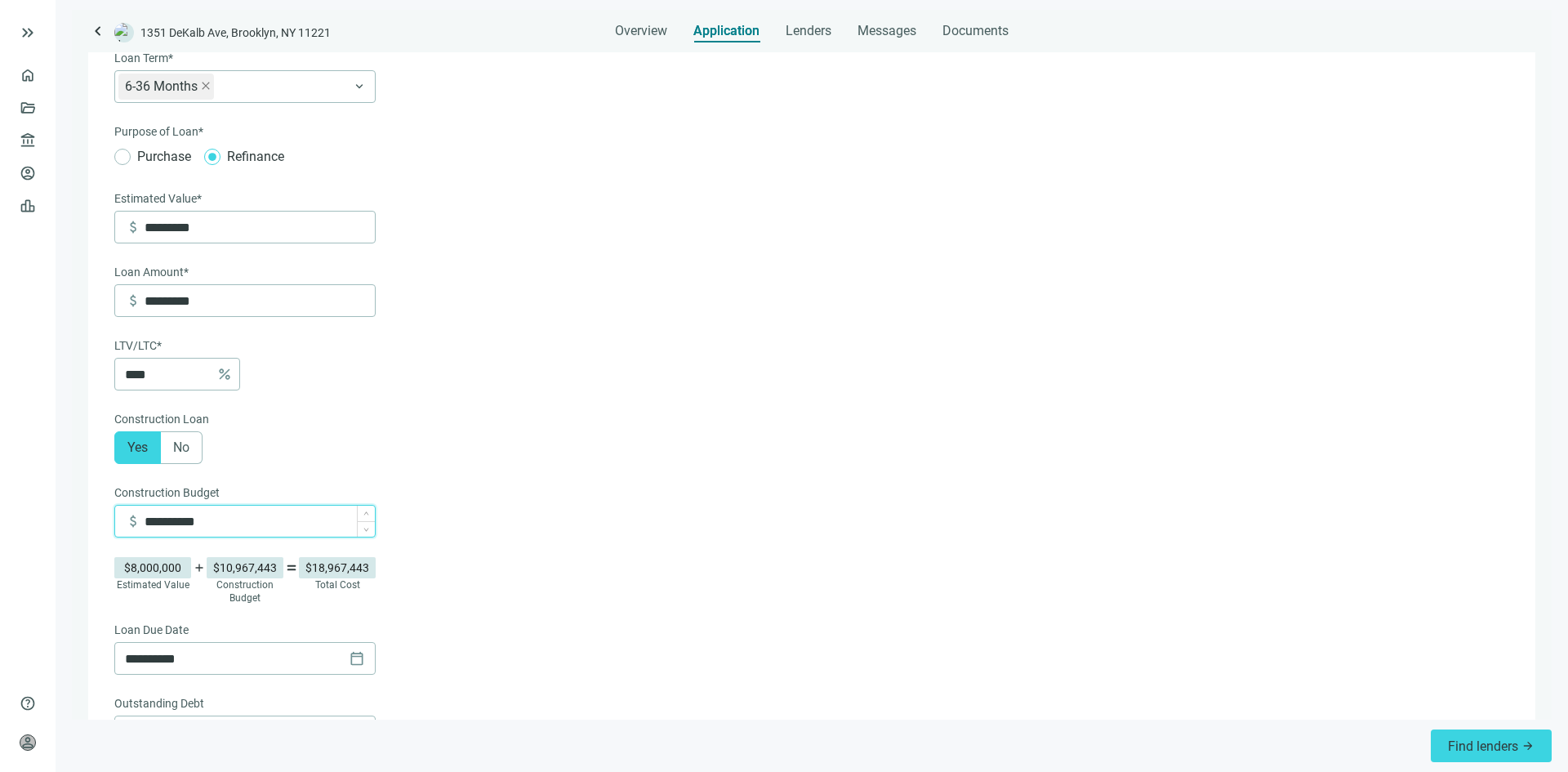 click on "**********" at bounding box center (260, 521) 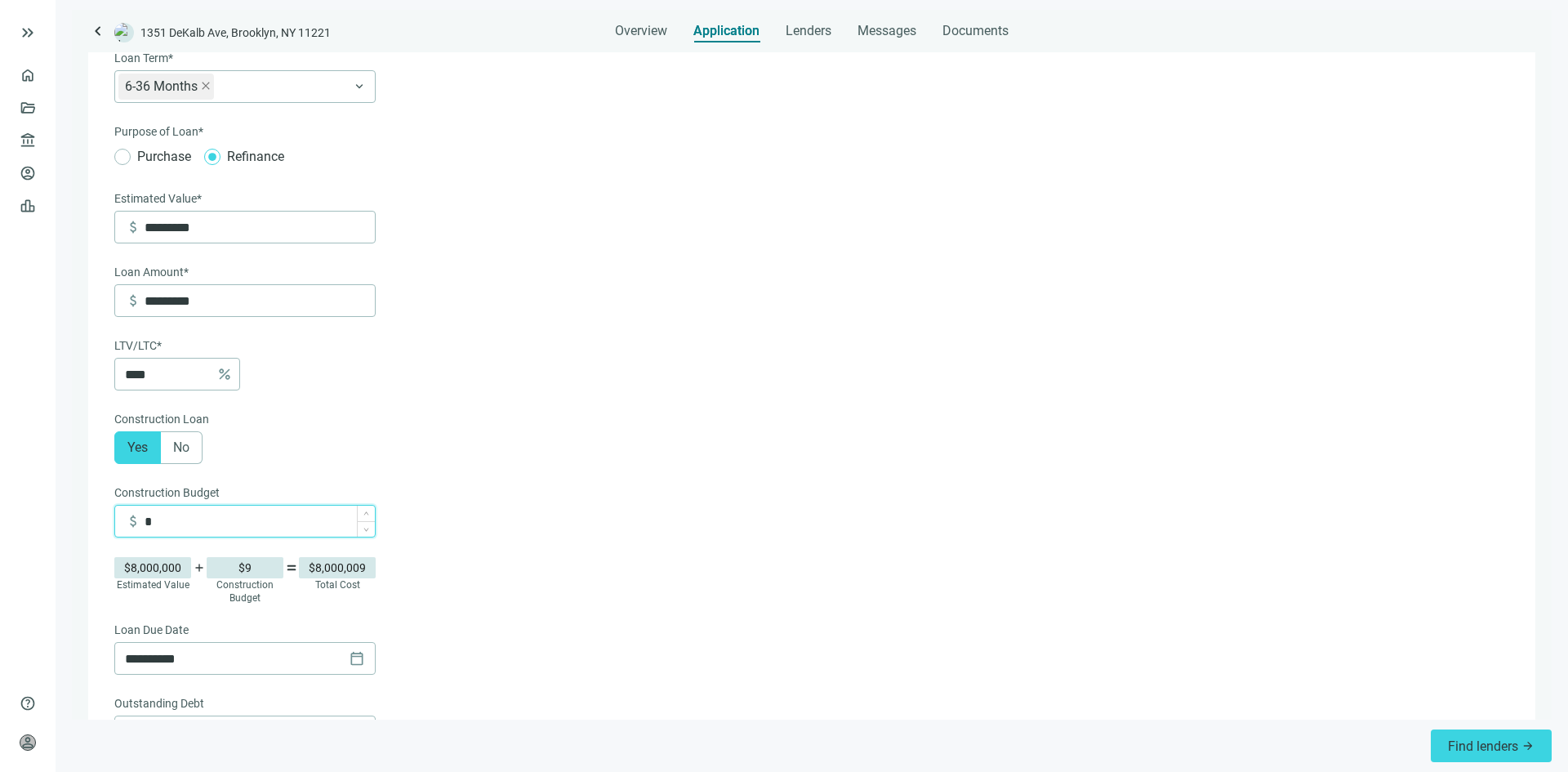 type on "*********" 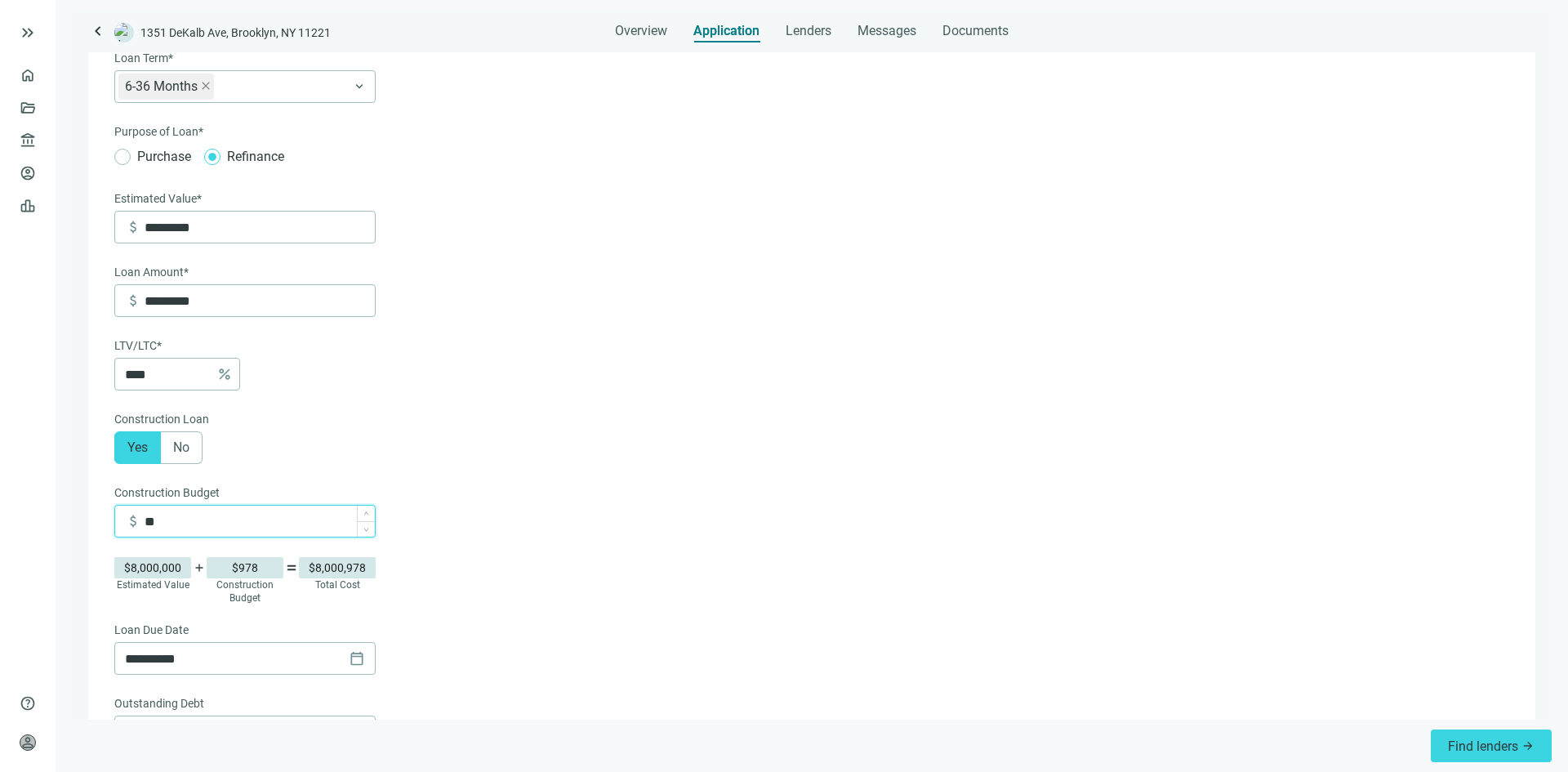 type on "*********" 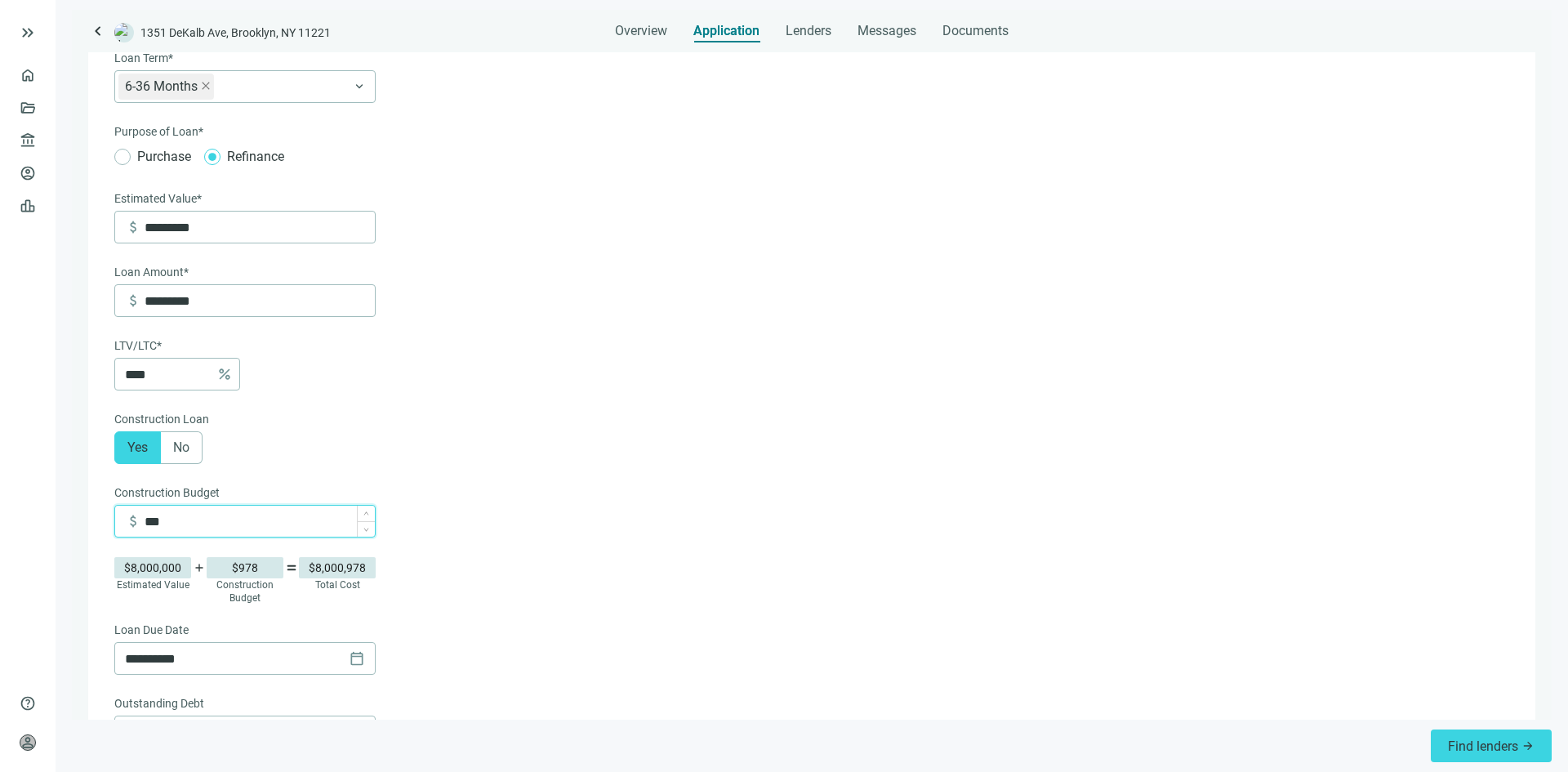 type on "*********" 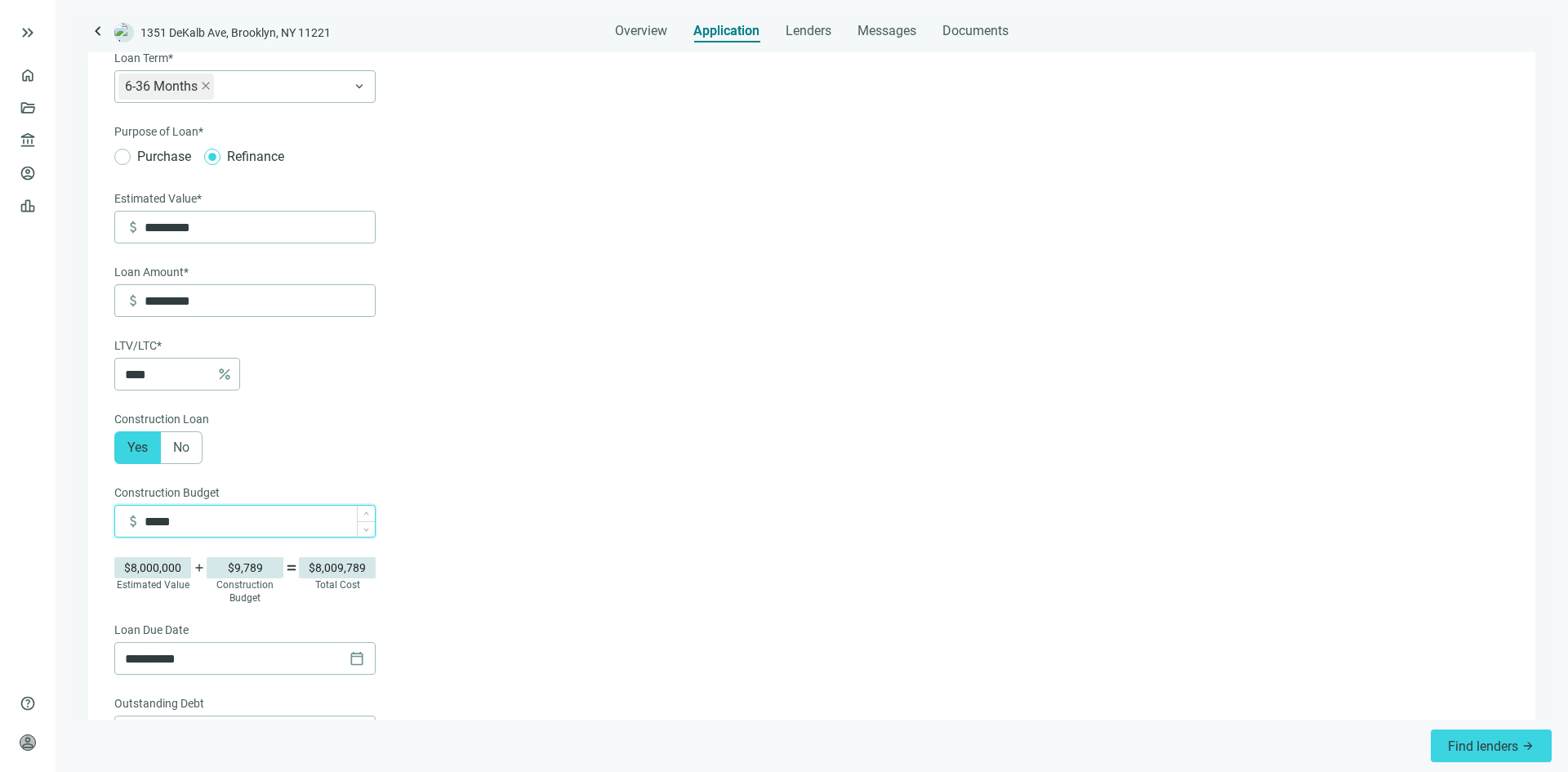 type on "*********" 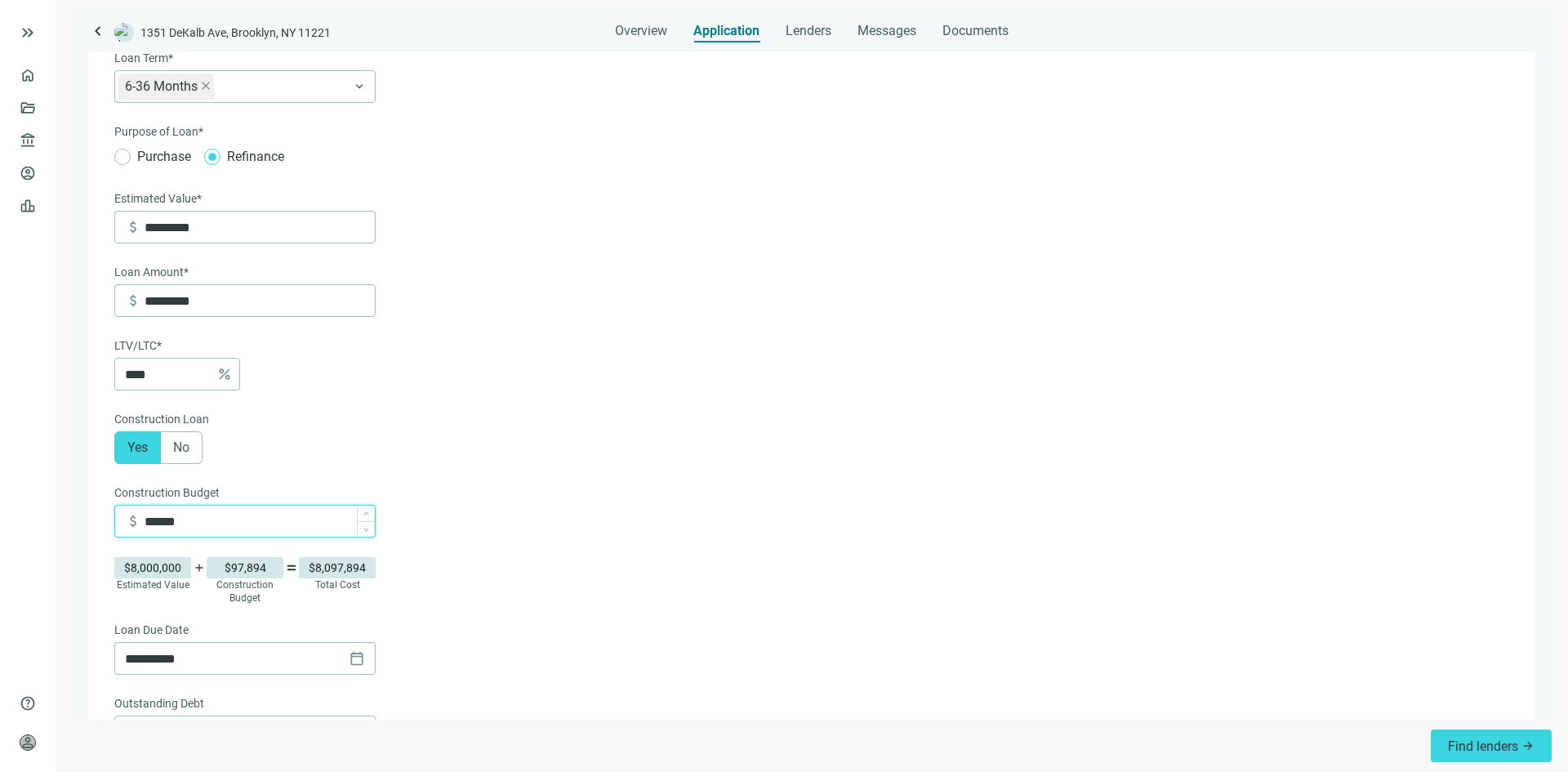 type on "*******" 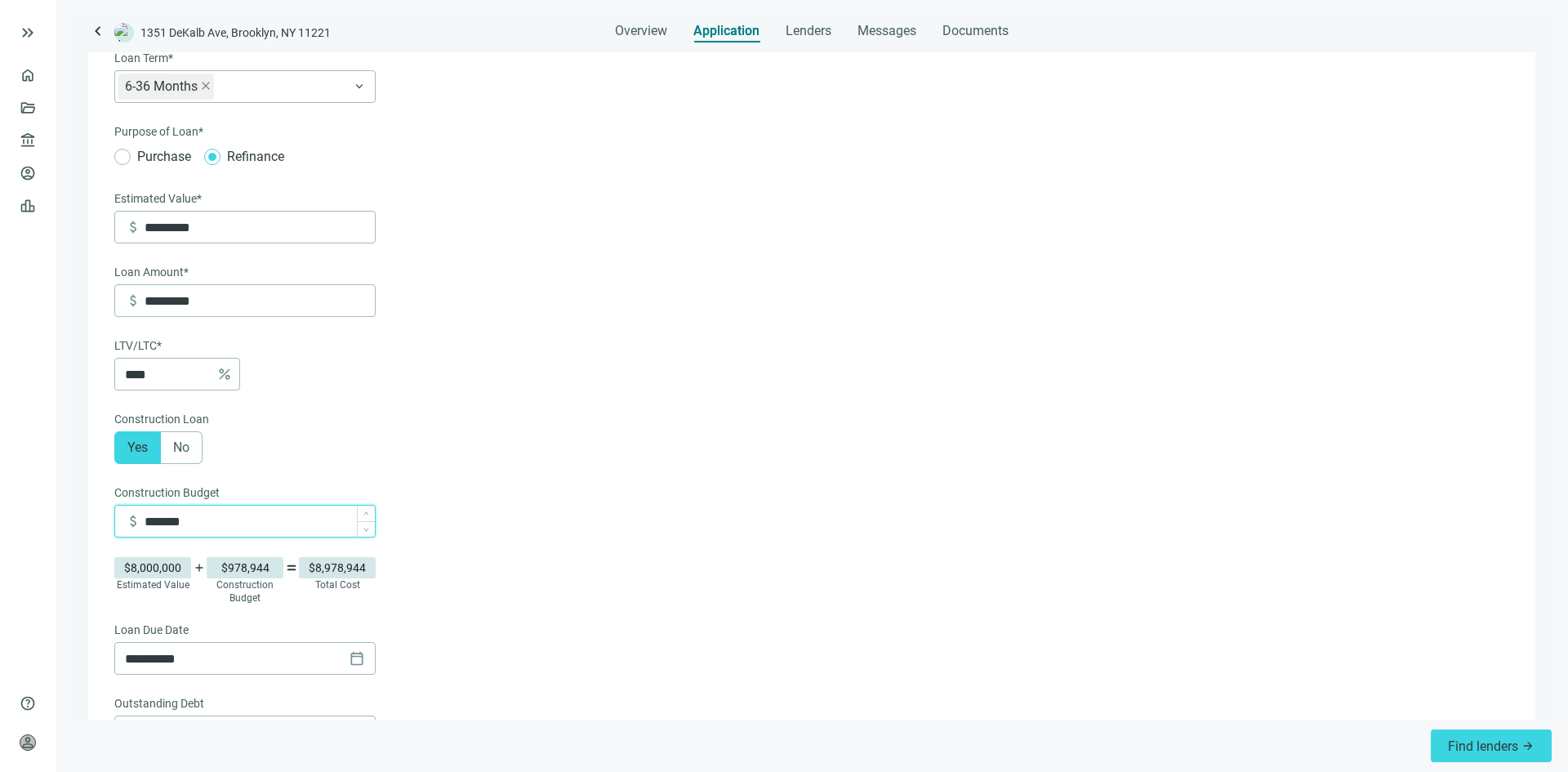 type on "*********" 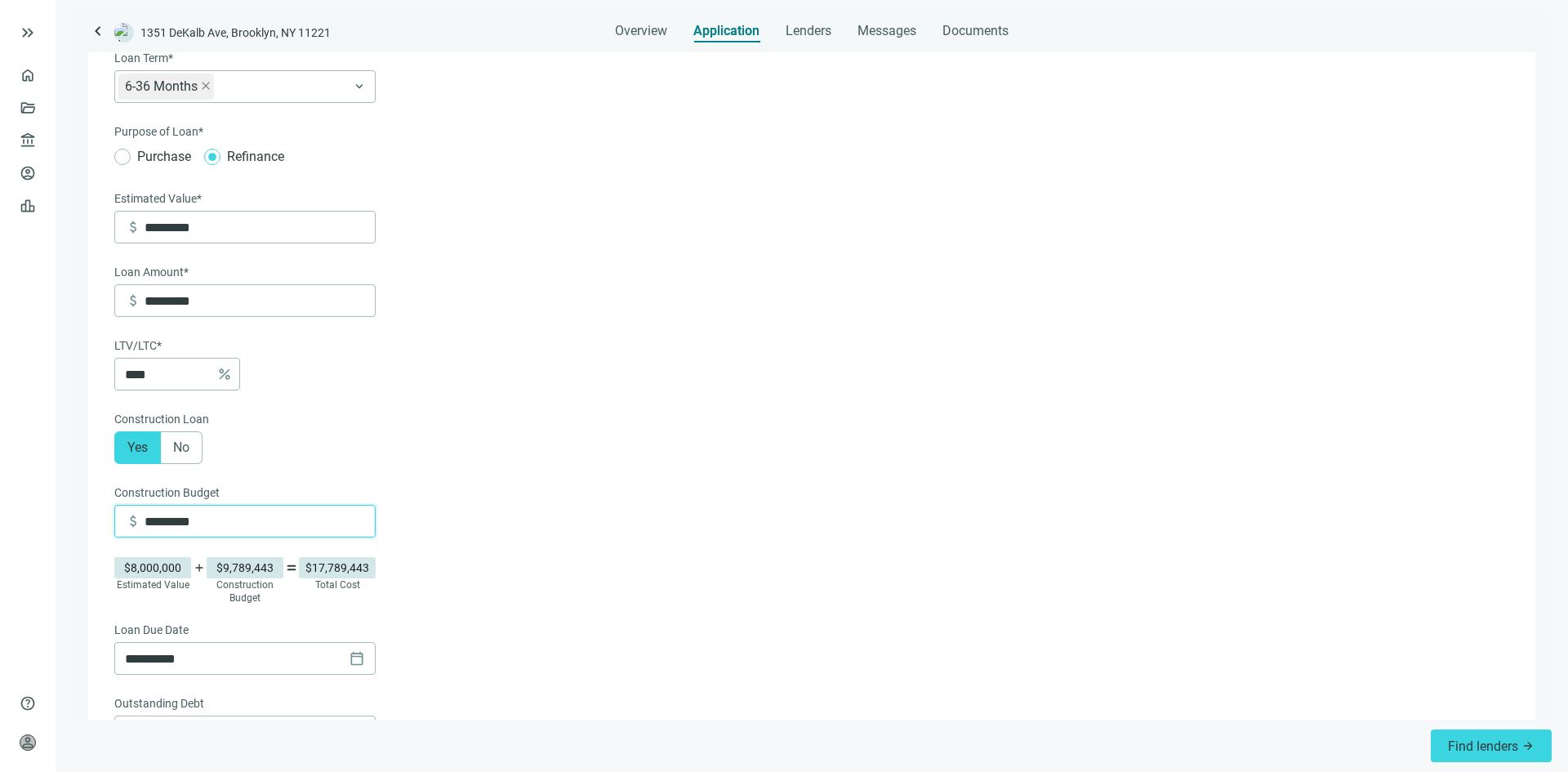 type on "*********" 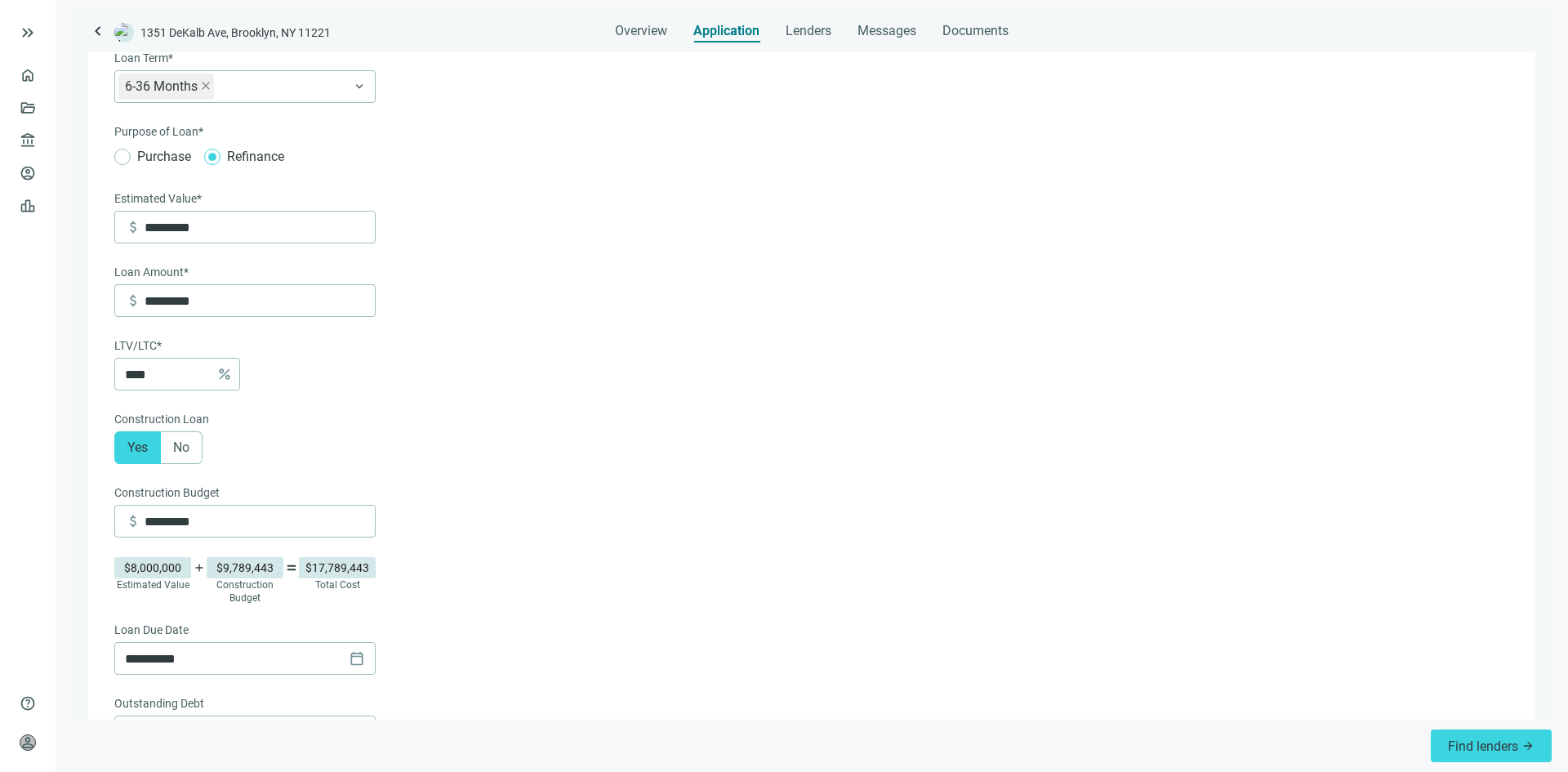 click on "$8,000,000 Estimated Value add $9,789,443 Construction Budget equal $17,789,443 Total Cost" at bounding box center (810, 581) 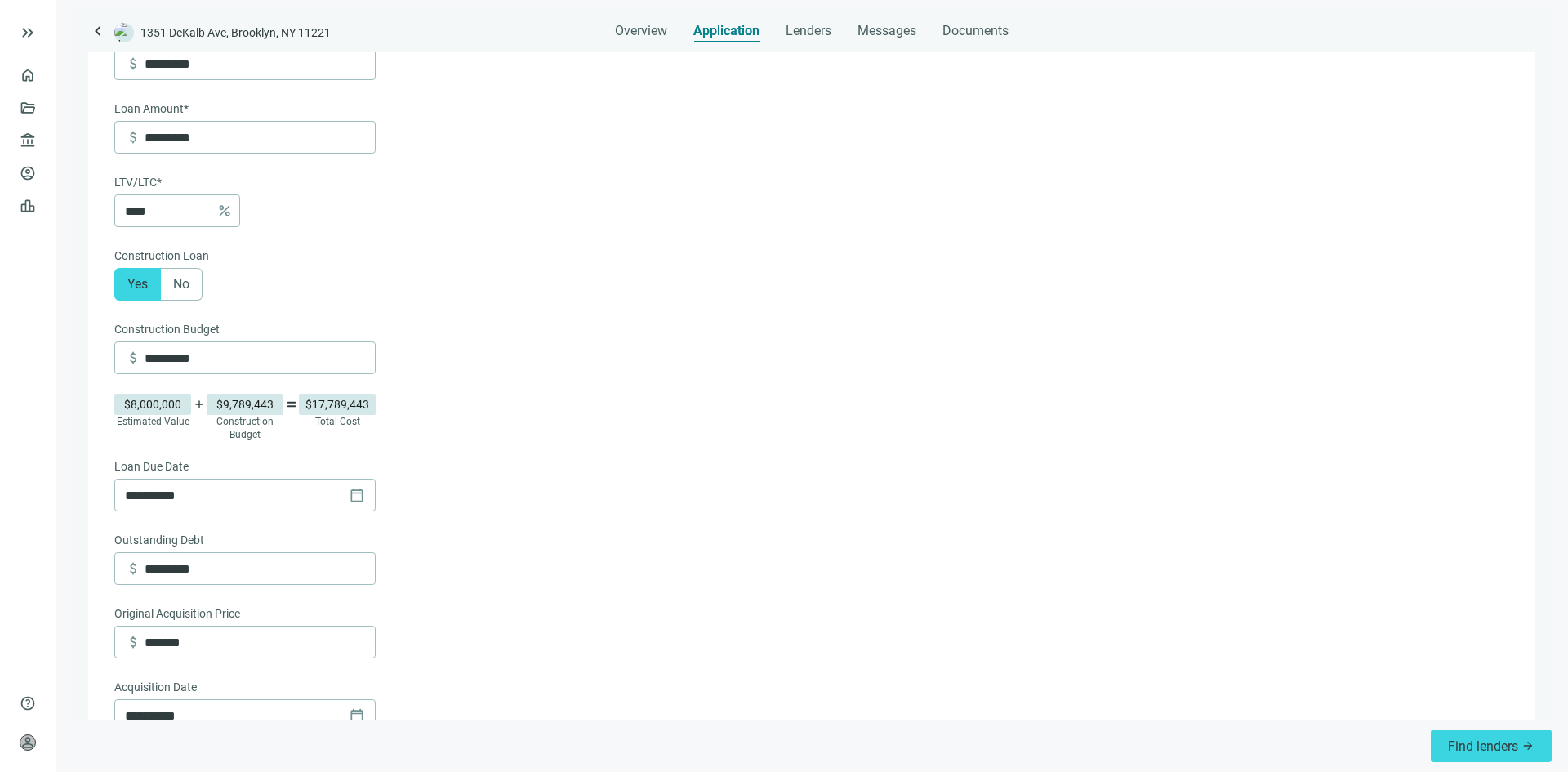 click on "**********" at bounding box center (810, 552) 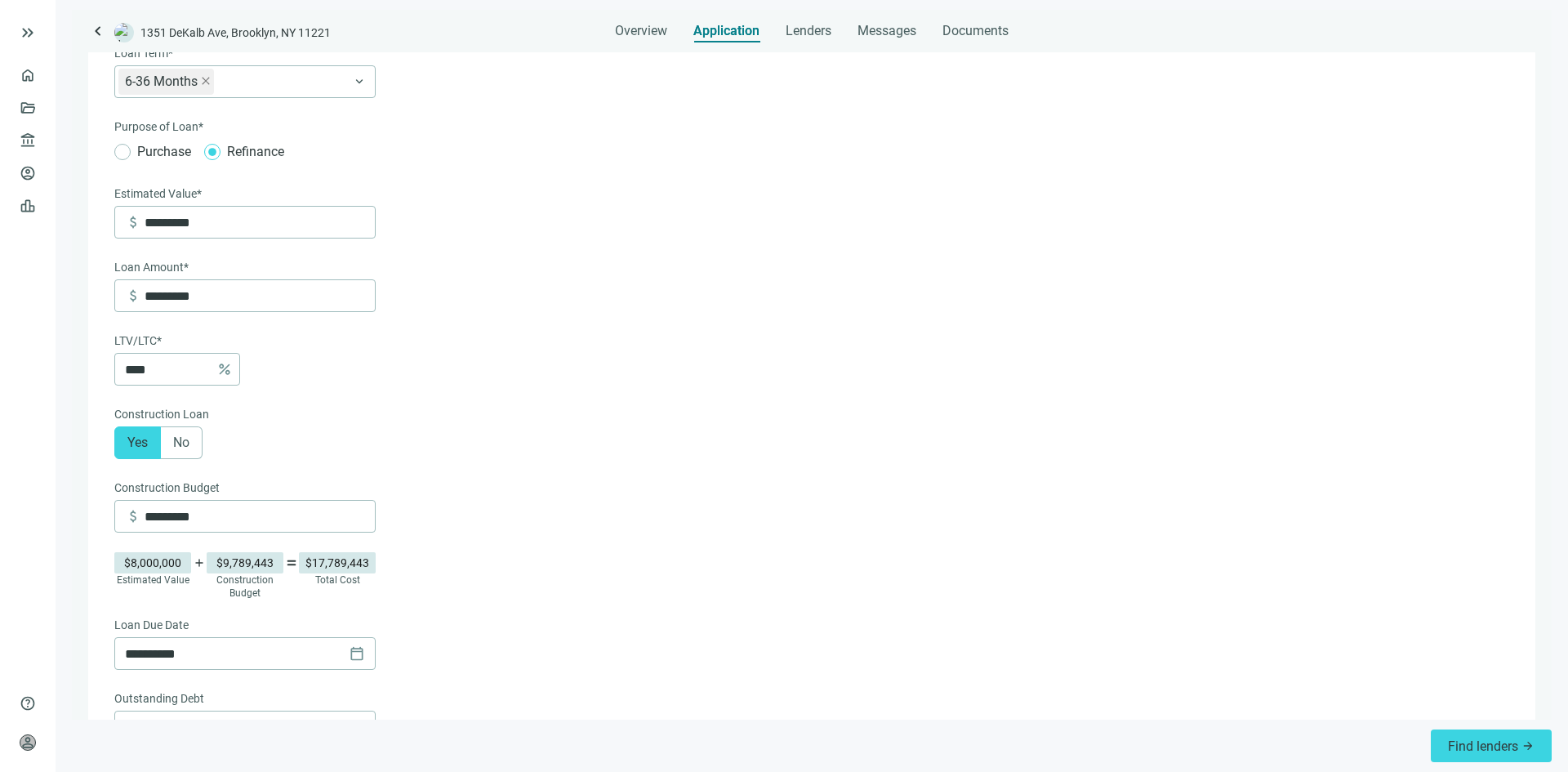 scroll, scrollTop: 163, scrollLeft: 0, axis: vertical 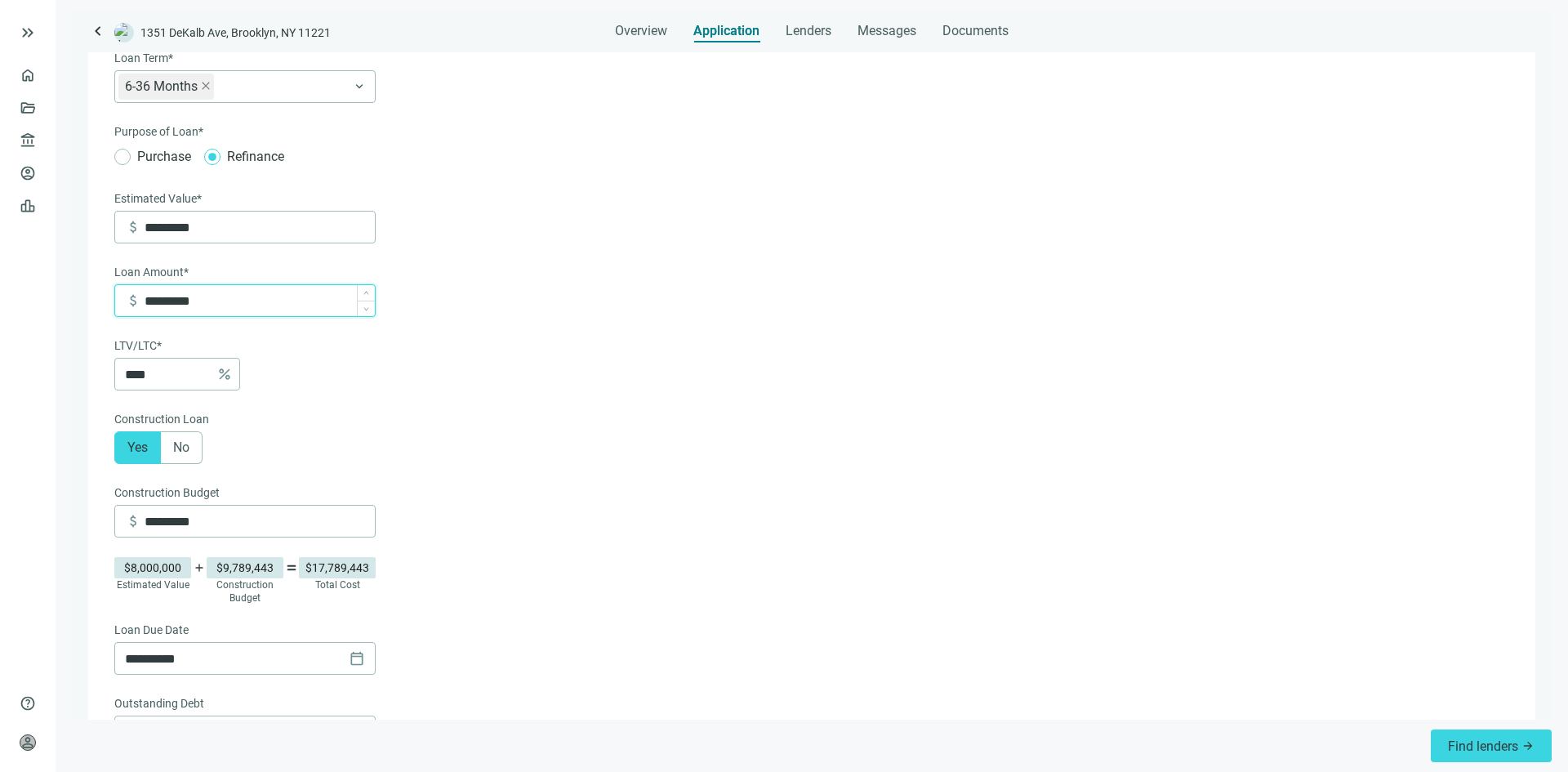 click on "*********" at bounding box center (260, 301) 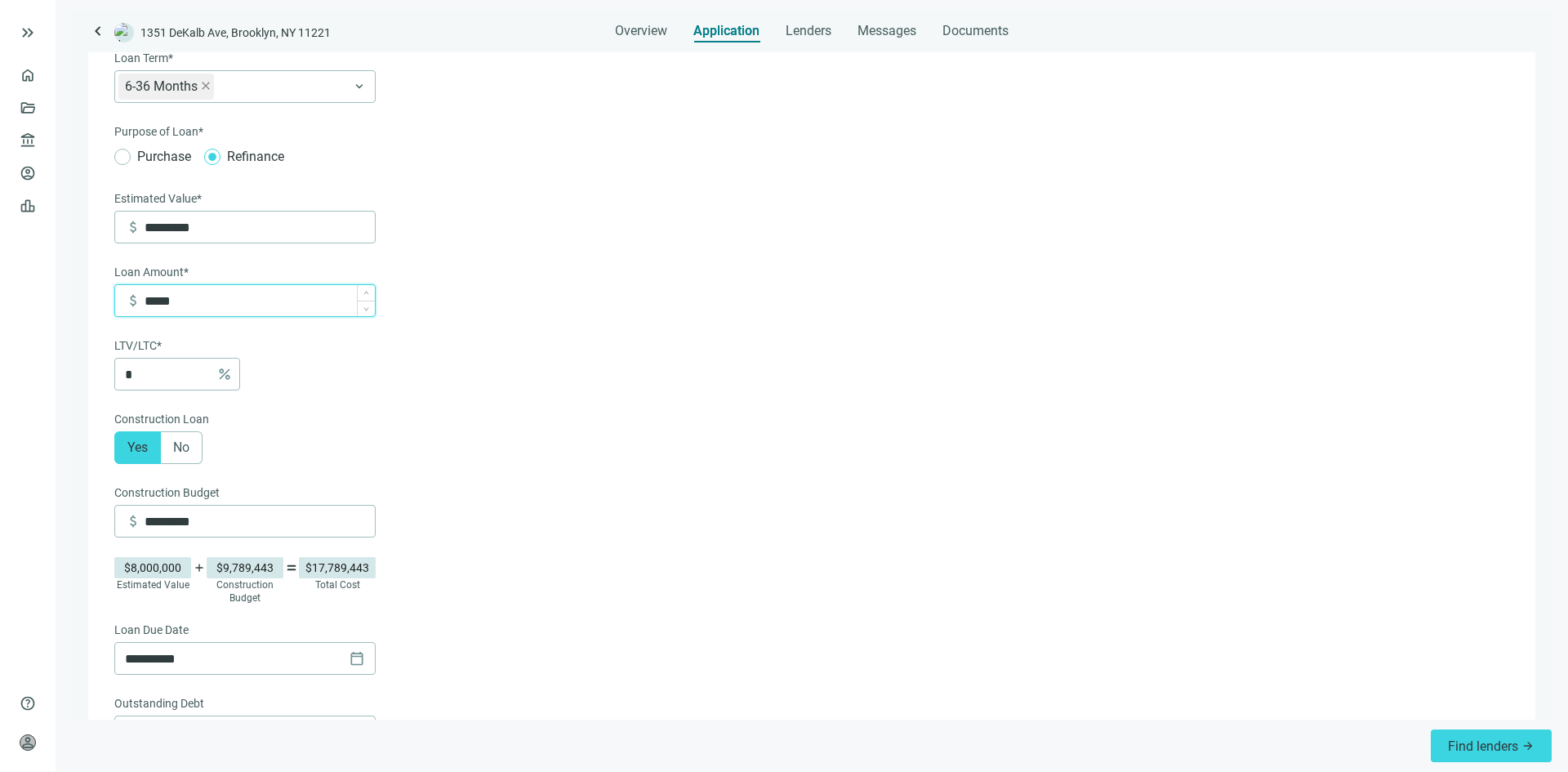type on "******" 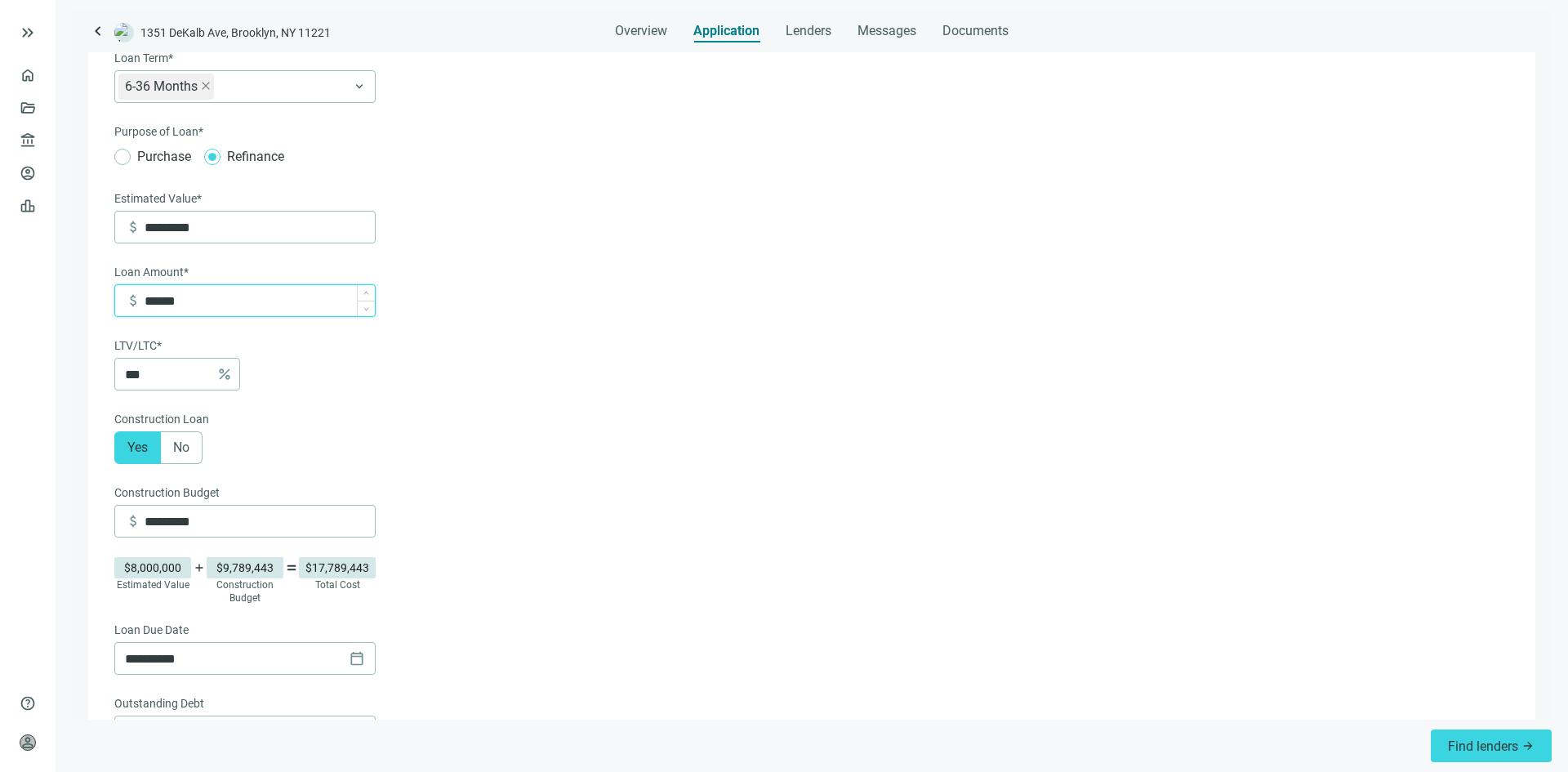 type on "*******" 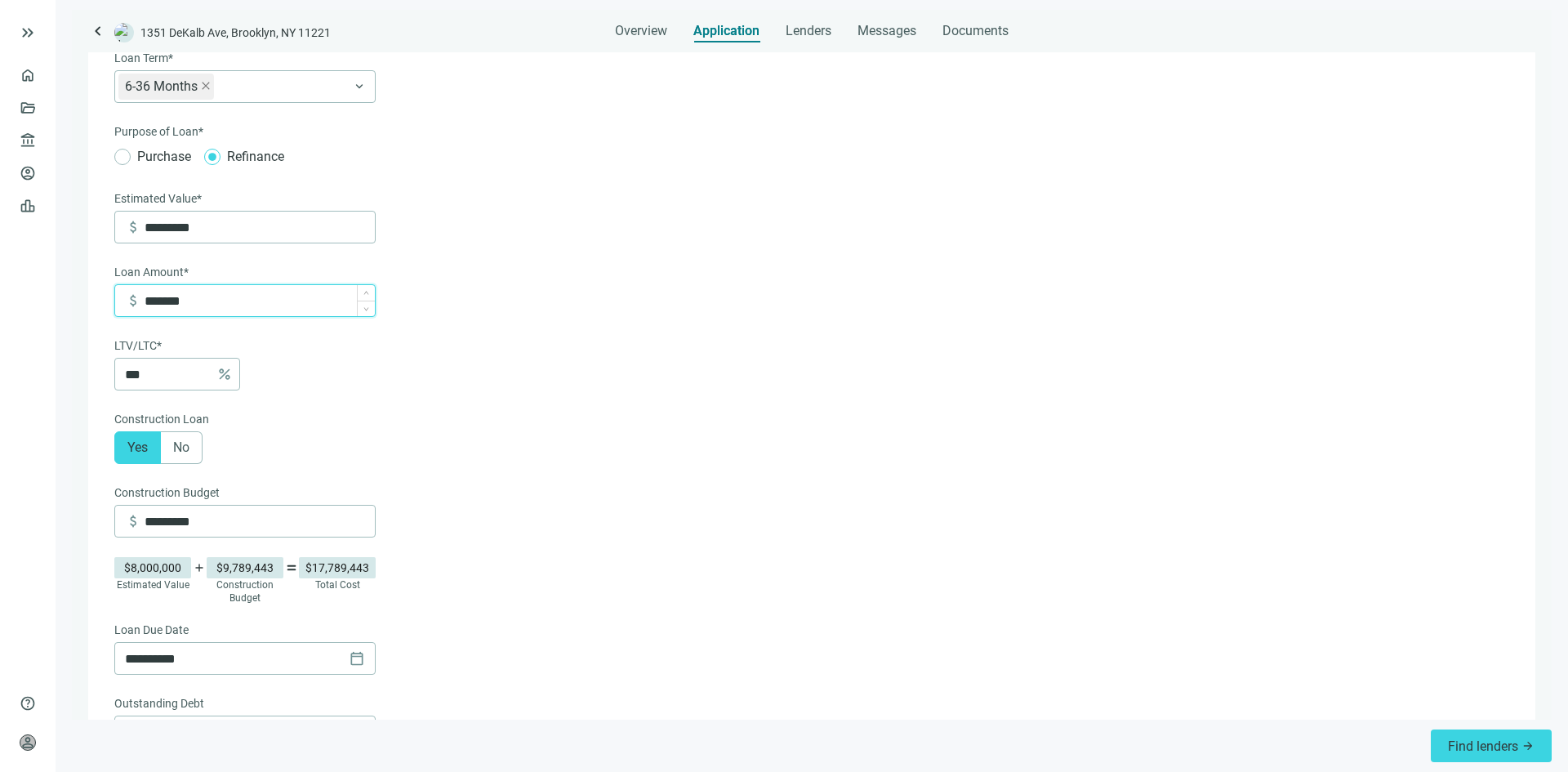 type on "*********" 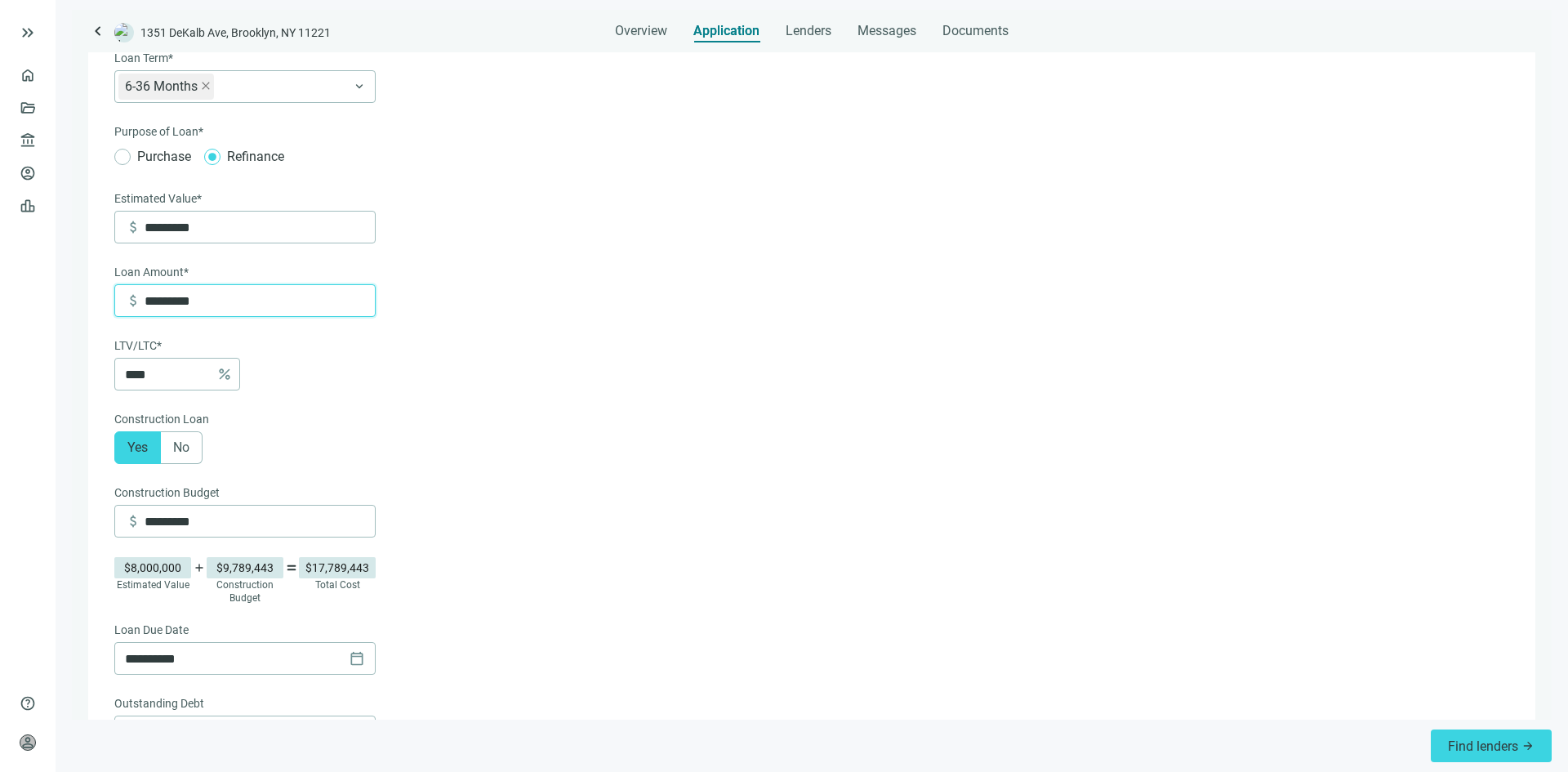 type on "*********" 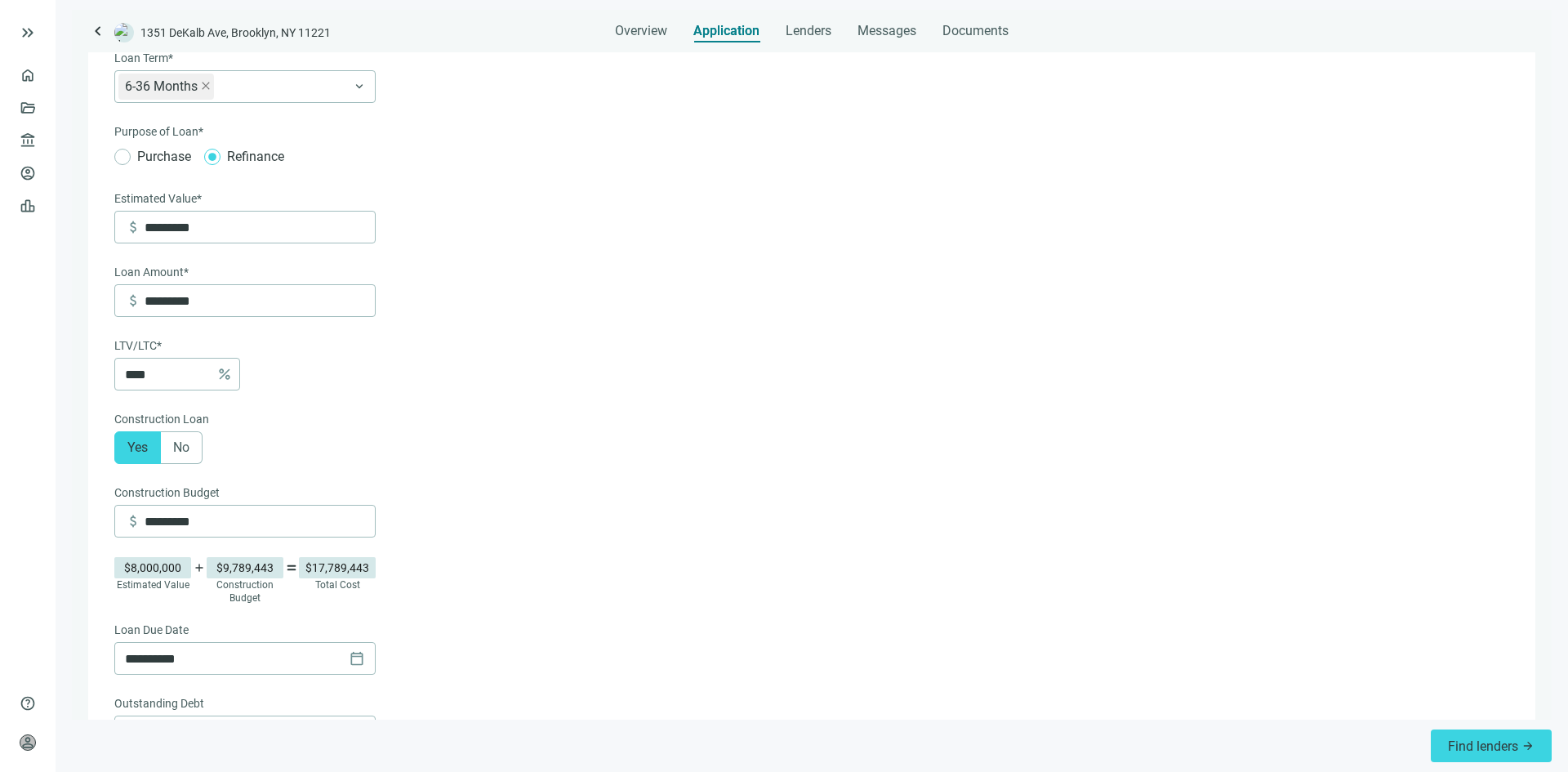 click on "**********" at bounding box center (810, 716) 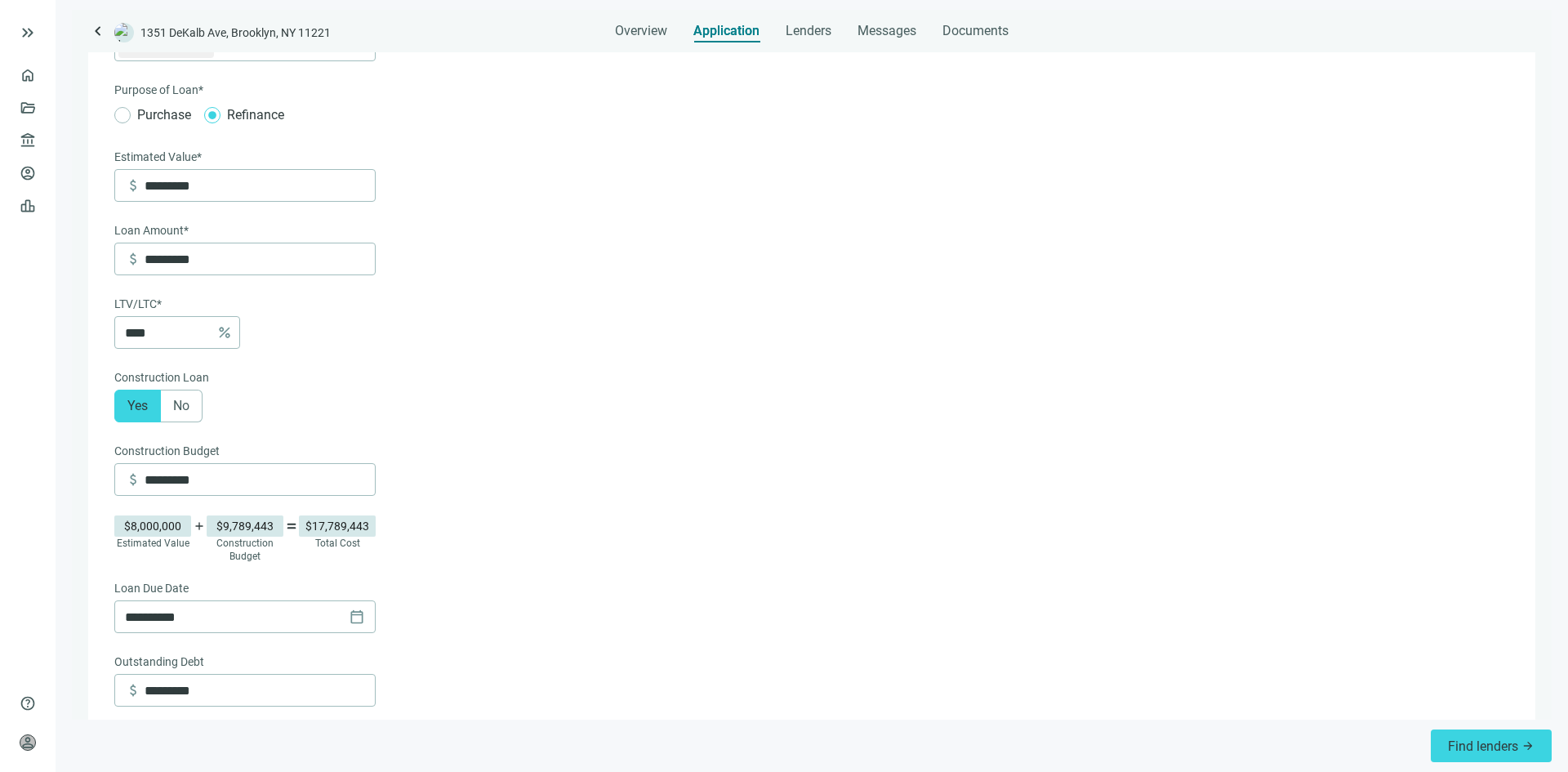 scroll, scrollTop: 245, scrollLeft: 0, axis: vertical 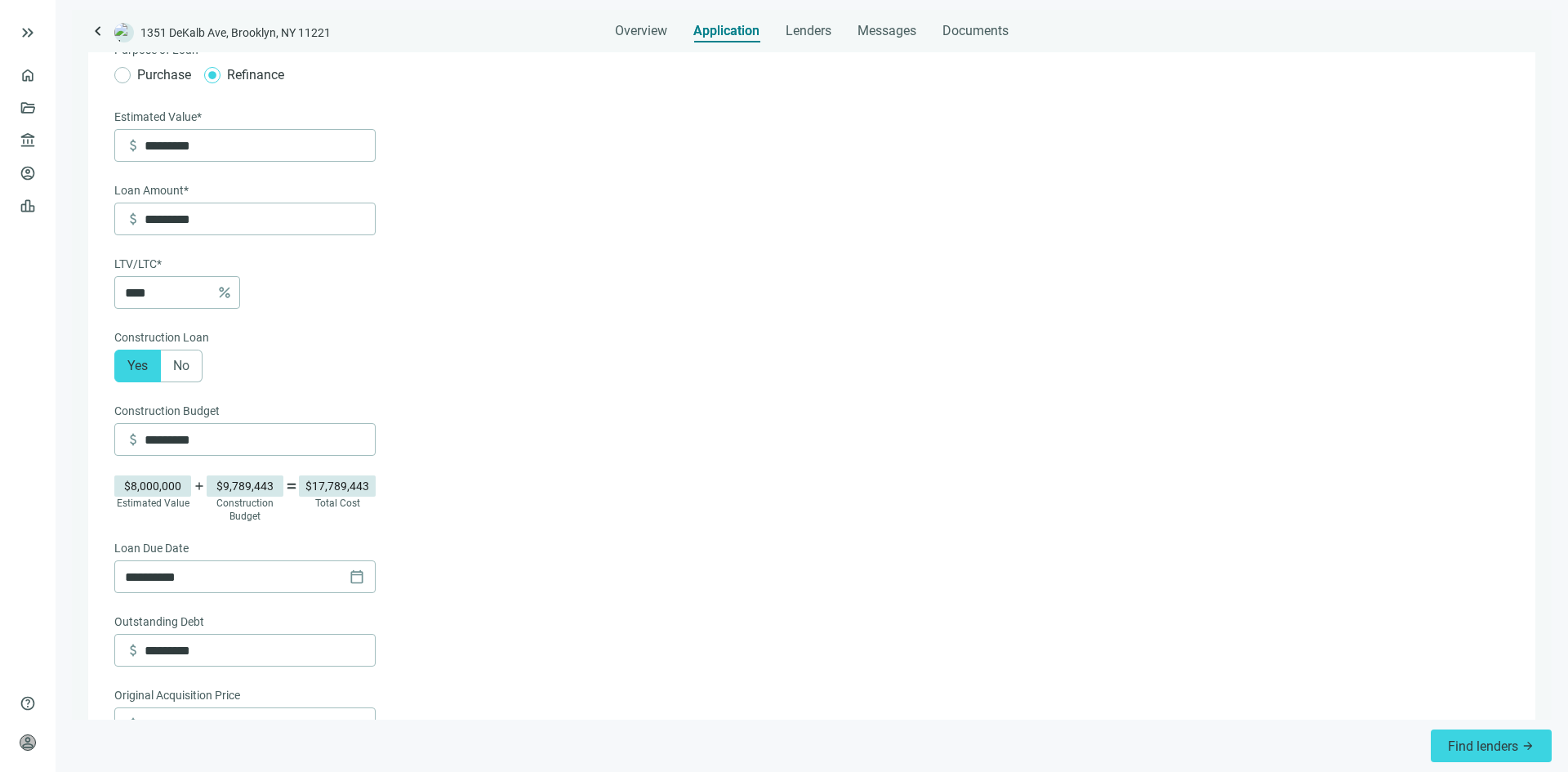 click on "**********" at bounding box center [810, 634] 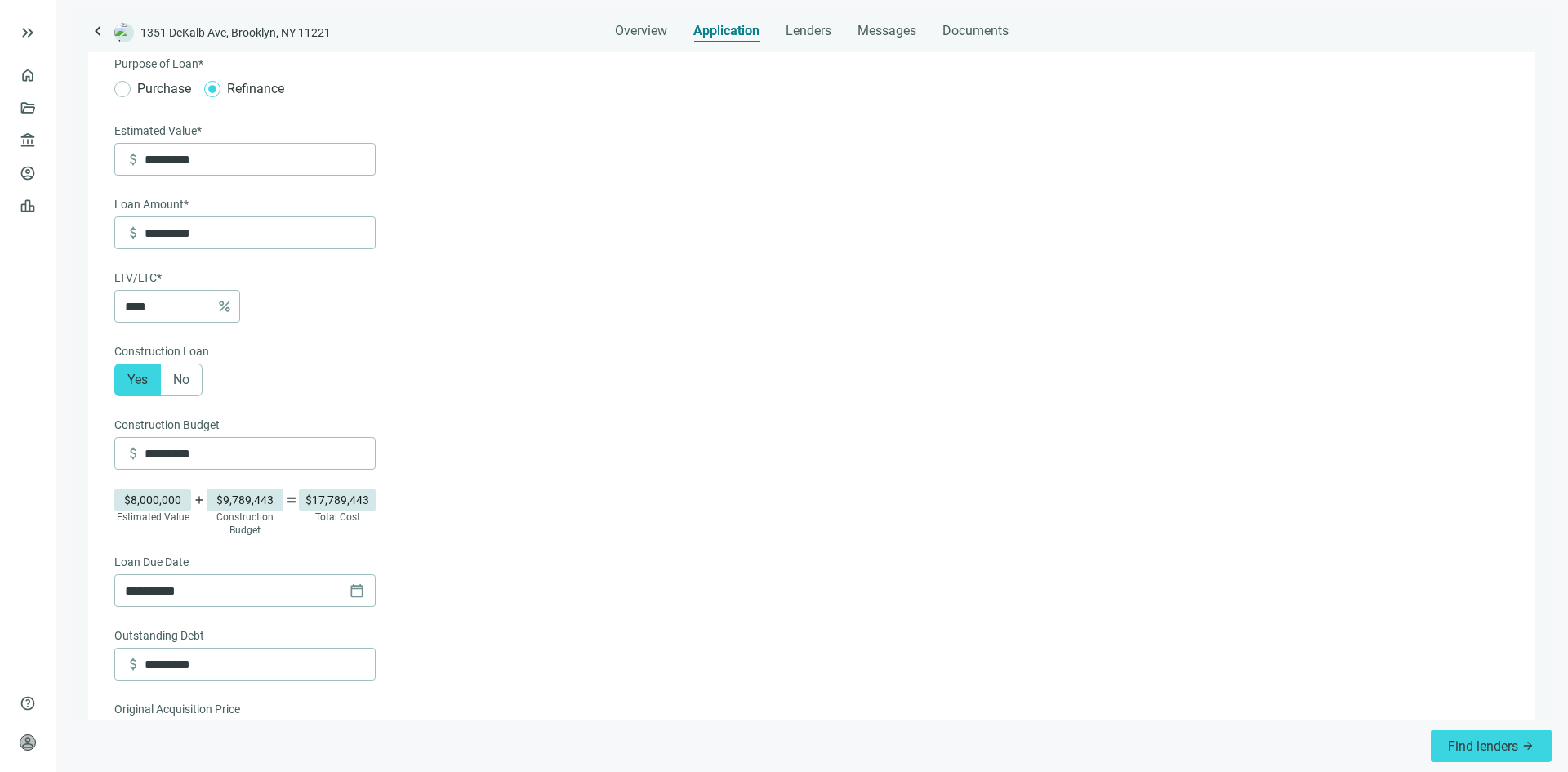 scroll, scrollTop: 163, scrollLeft: 0, axis: vertical 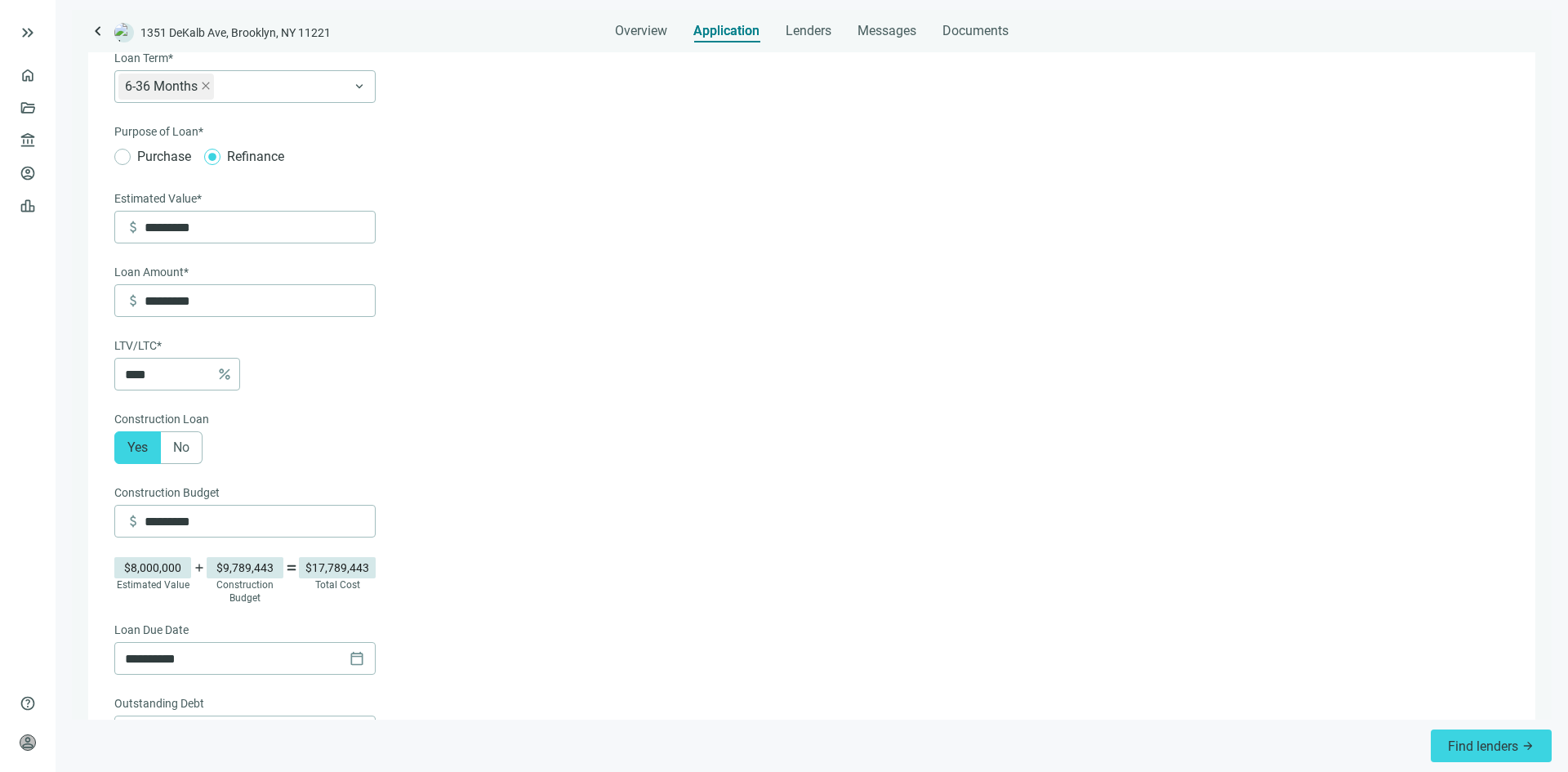 click on "**********" at bounding box center (810, 716) 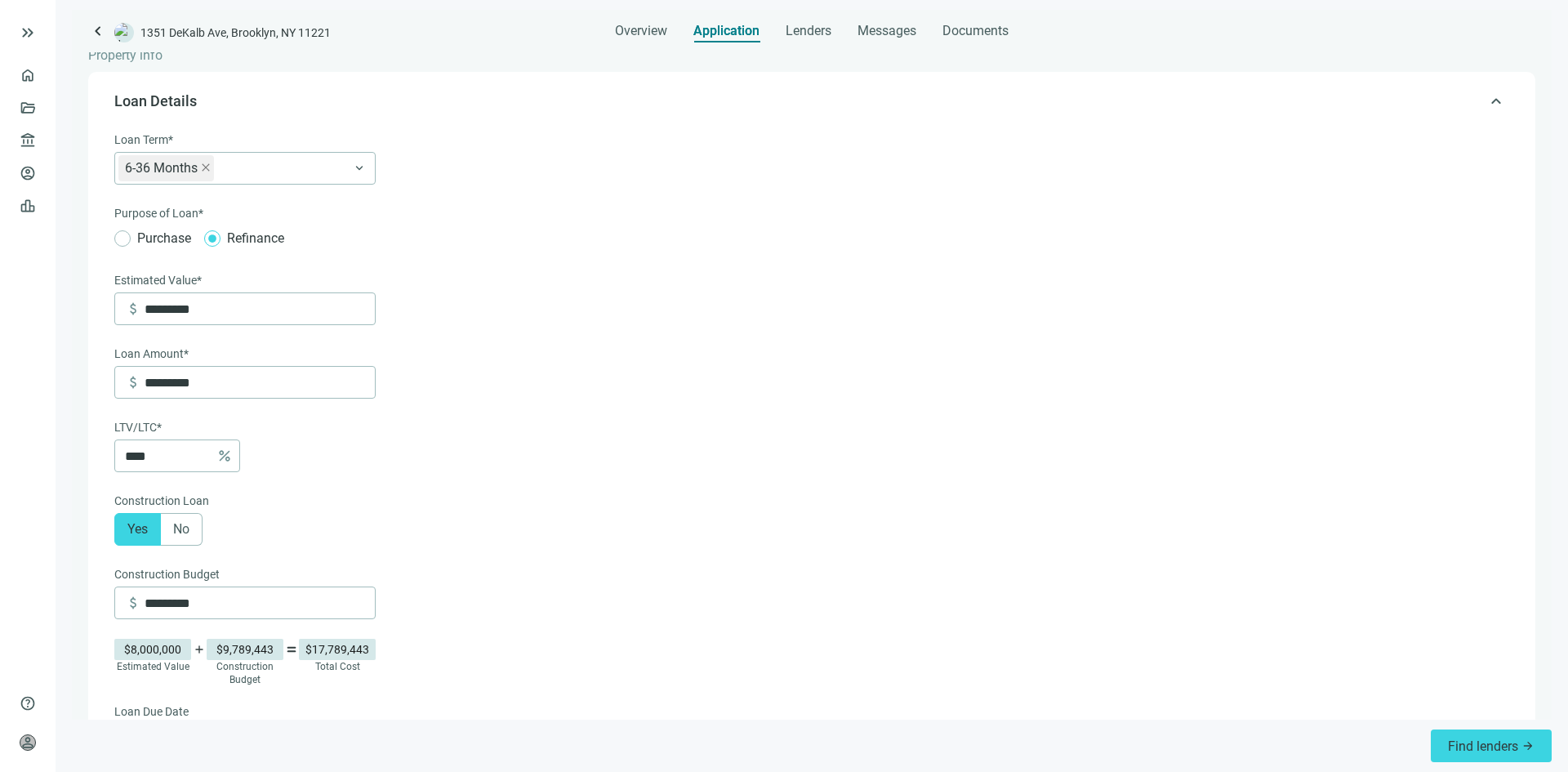 click on "**********" at bounding box center [810, 797] 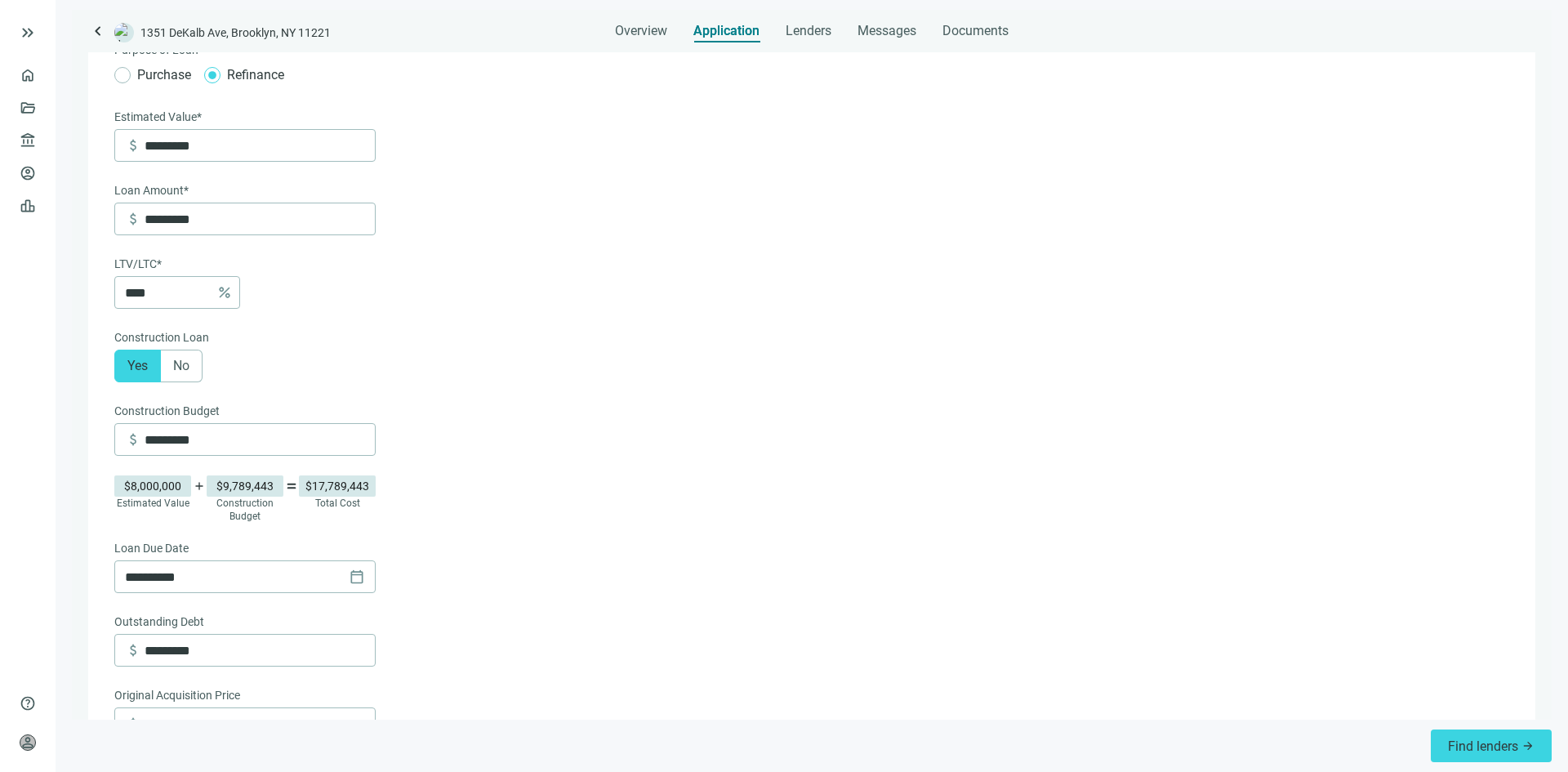 scroll, scrollTop: 327, scrollLeft: 0, axis: vertical 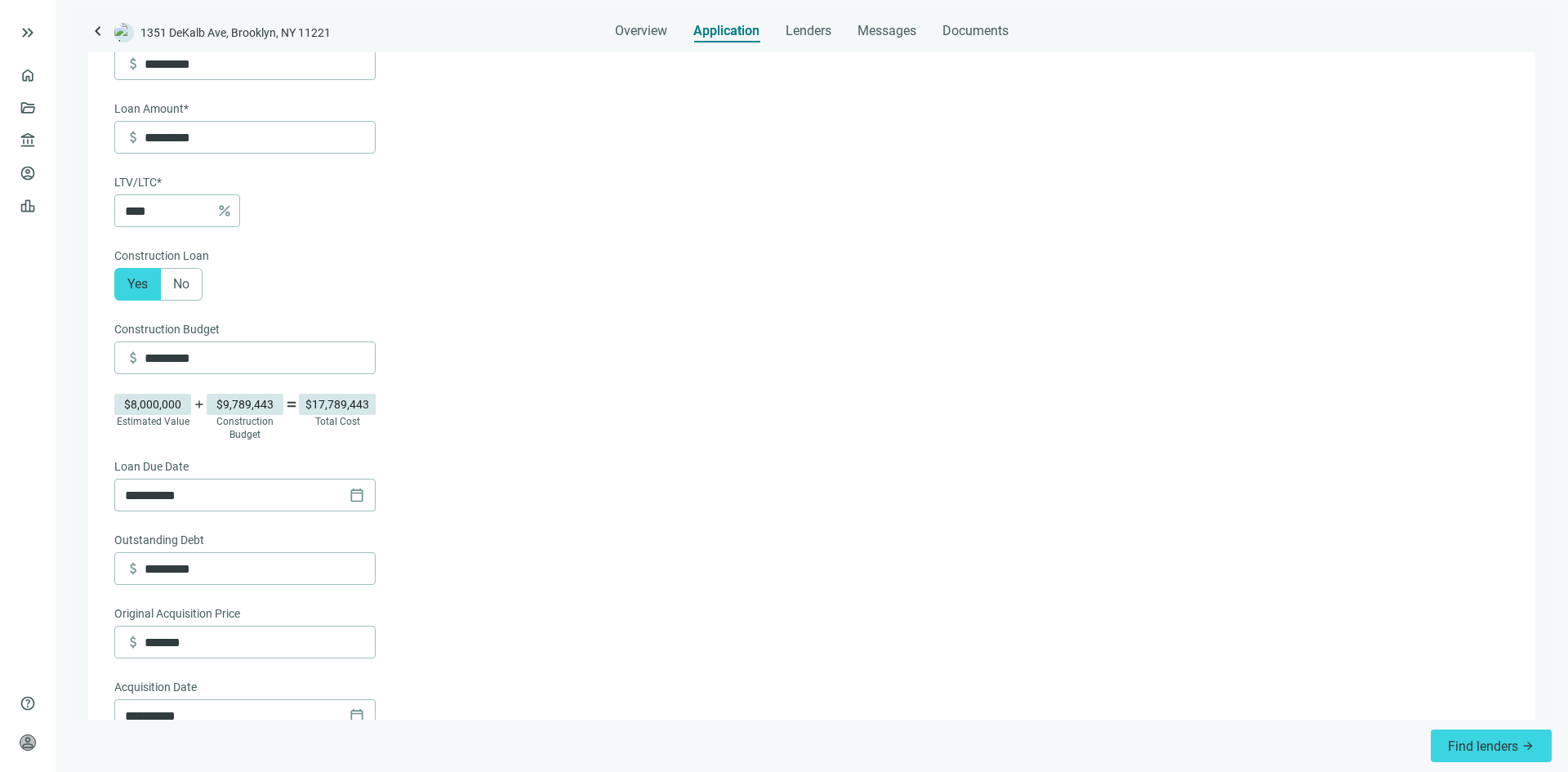 click on "$8,000,000 Estimated Value add $9,789,443 Construction Budget equal $17,789,443 Total Cost" at bounding box center (810, 417) 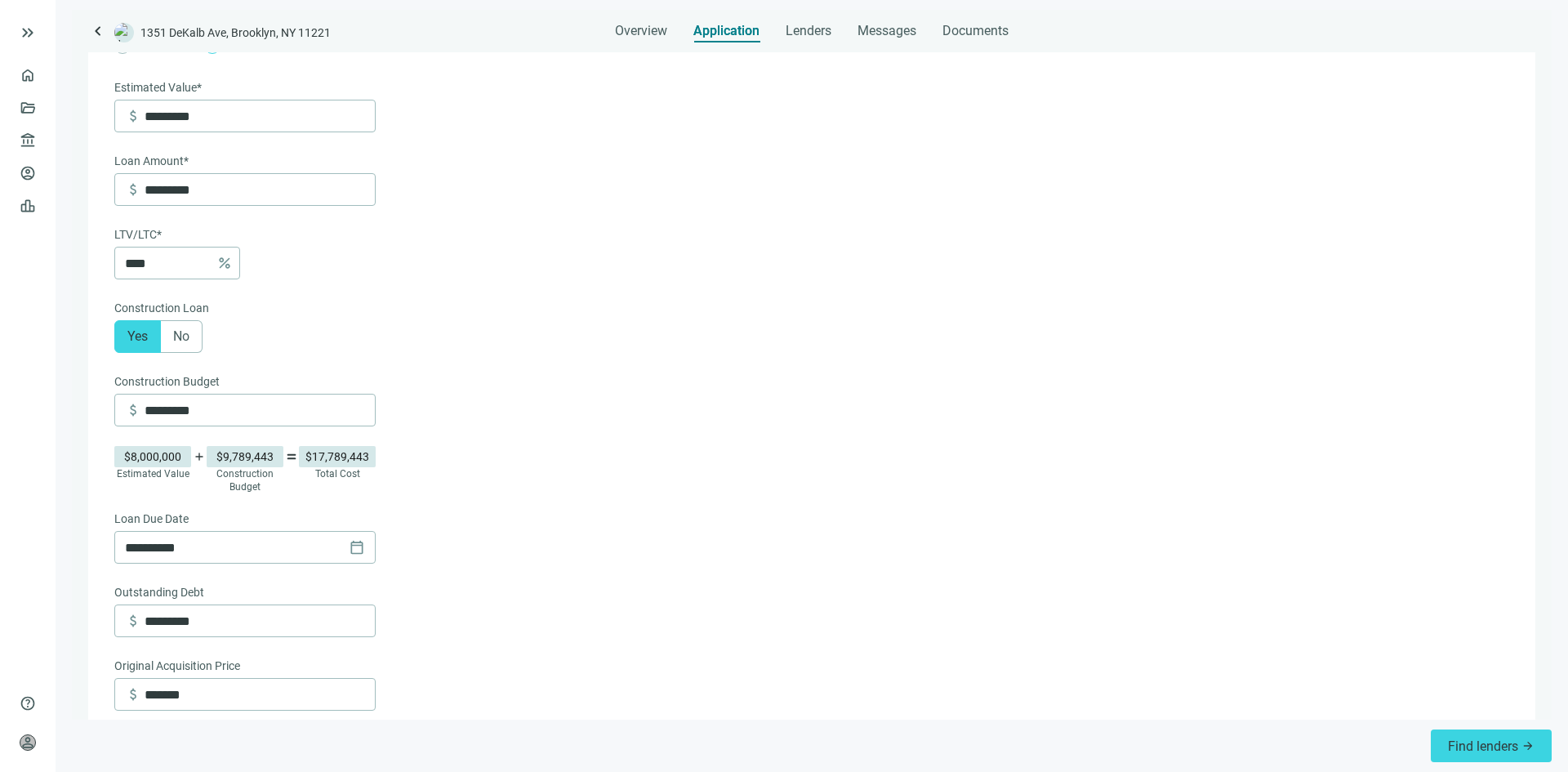 scroll, scrollTop: 179, scrollLeft: 0, axis: vertical 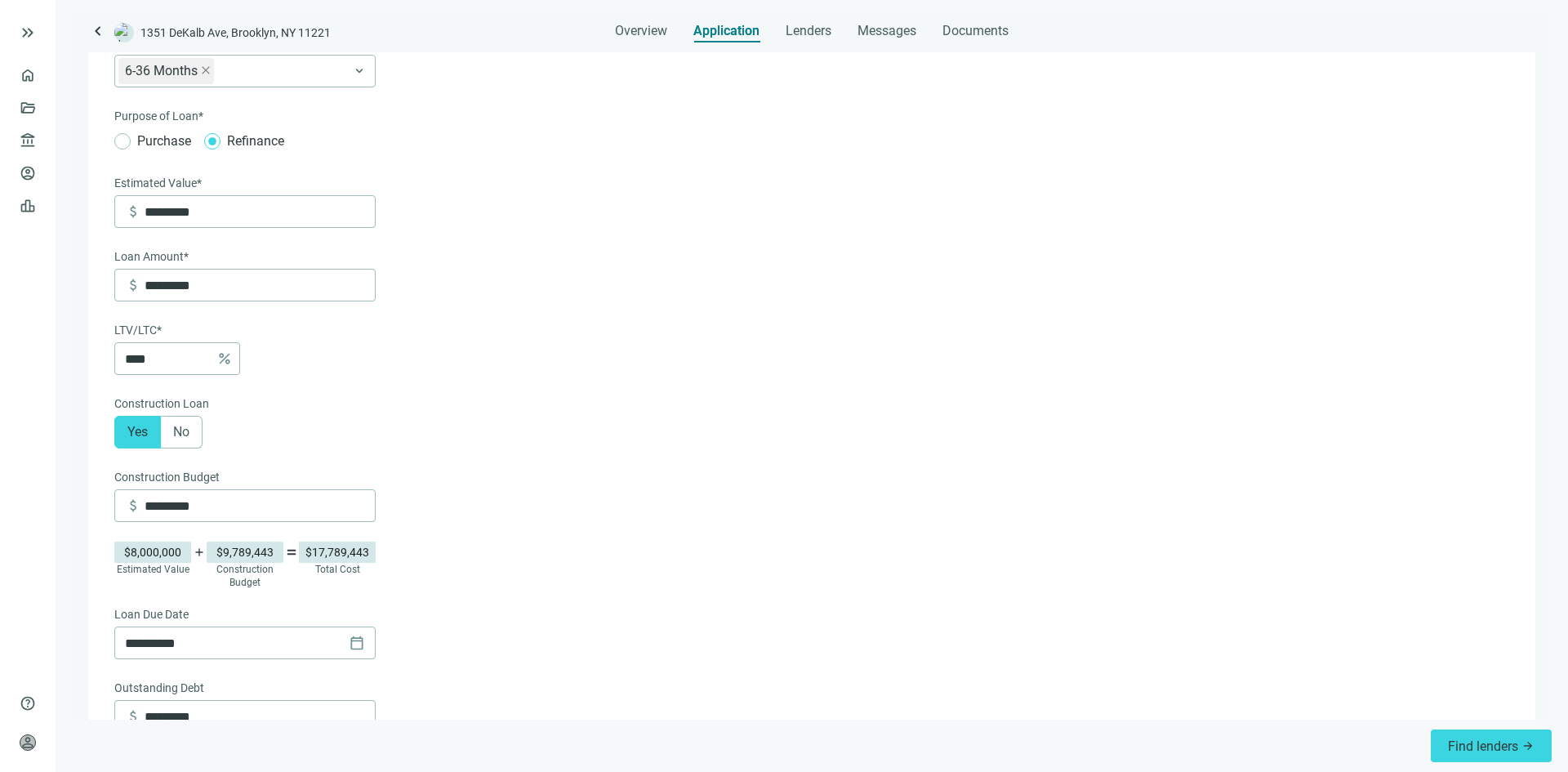 click on "Construction Budget" at bounding box center (810, 479) 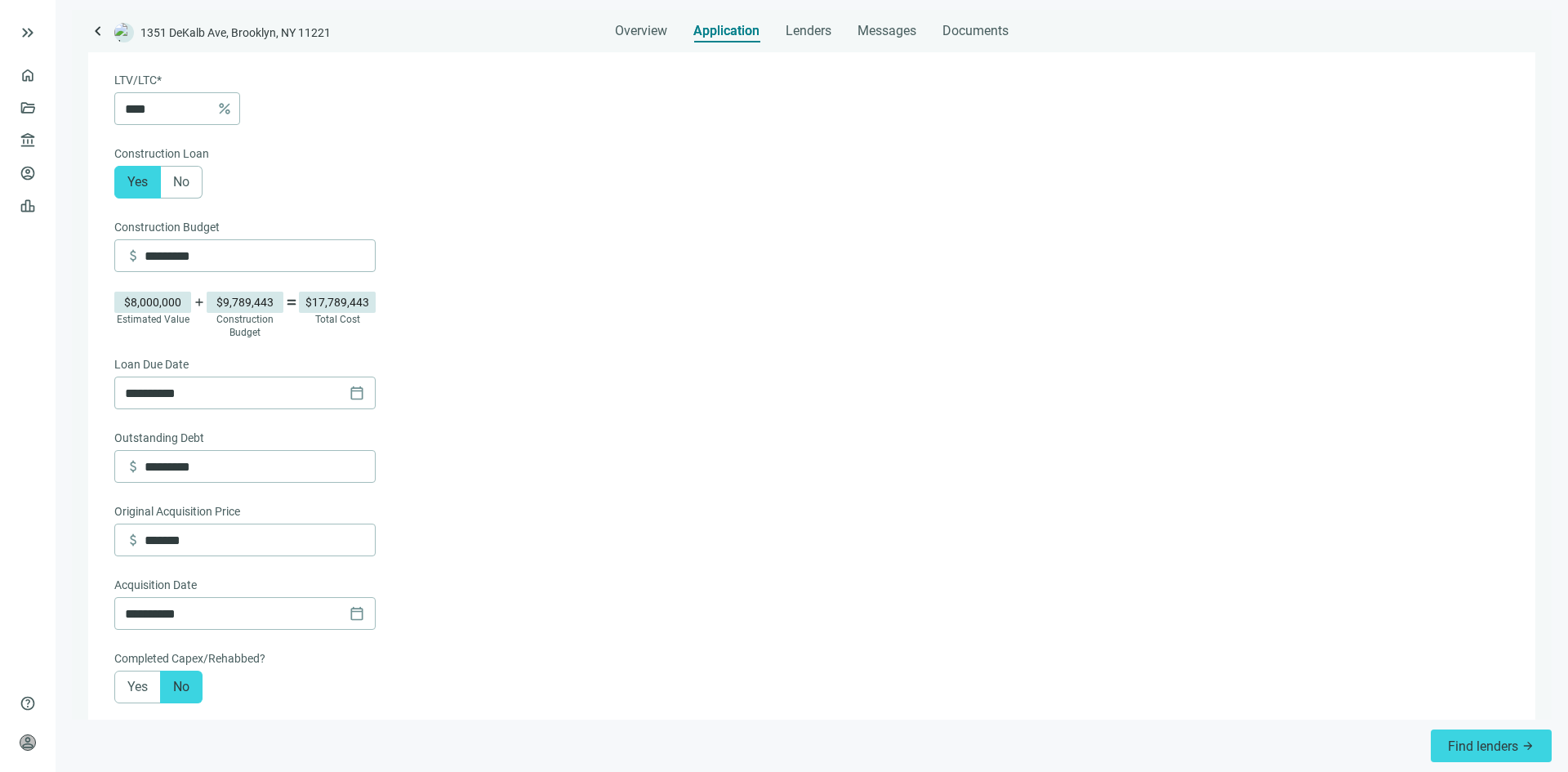 scroll, scrollTop: 0, scrollLeft: 0, axis: both 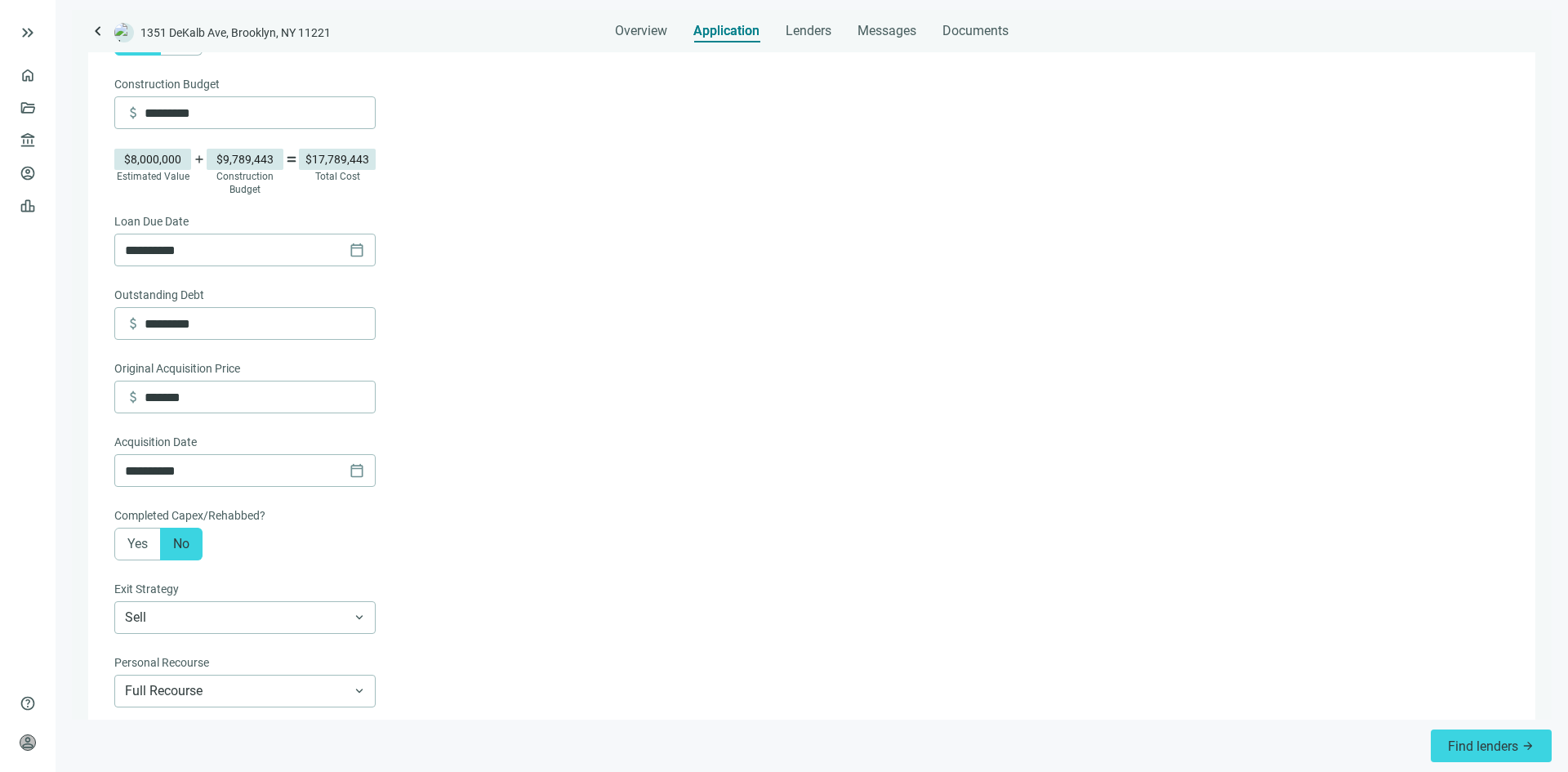 click on "**********" at bounding box center (810, 307) 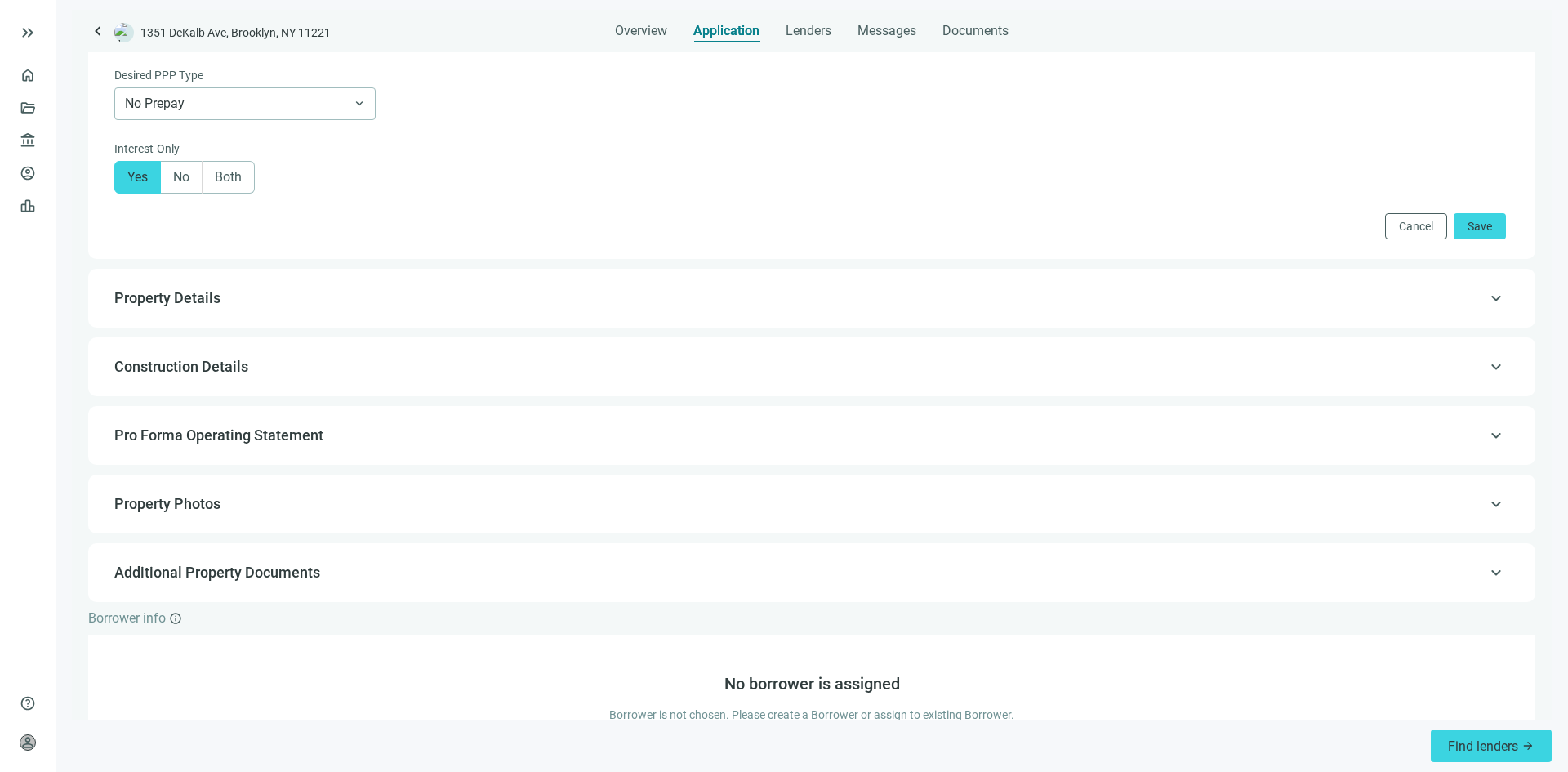 scroll, scrollTop: 1307, scrollLeft: 0, axis: vertical 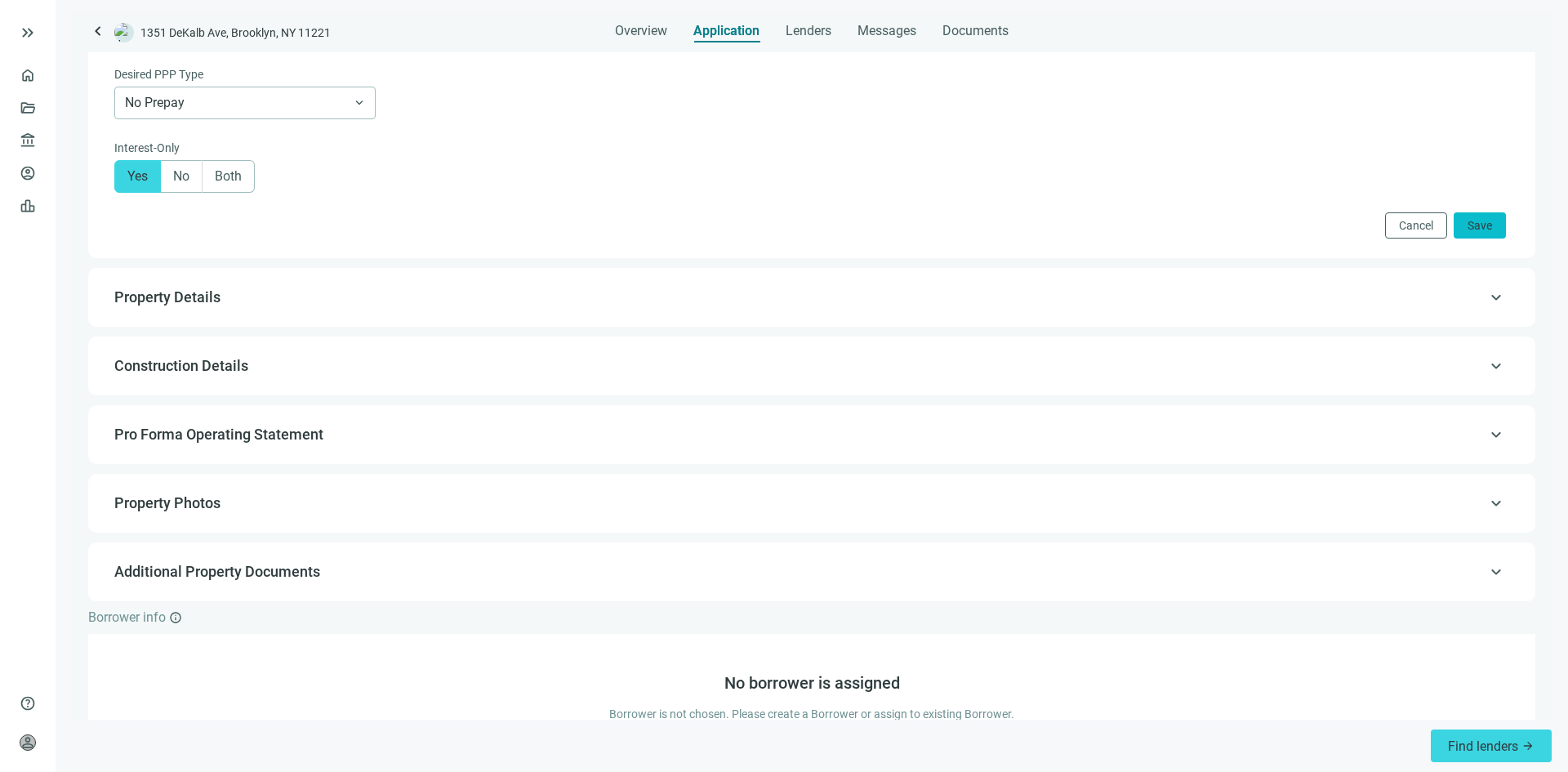 click on "Save" at bounding box center [1480, 225] 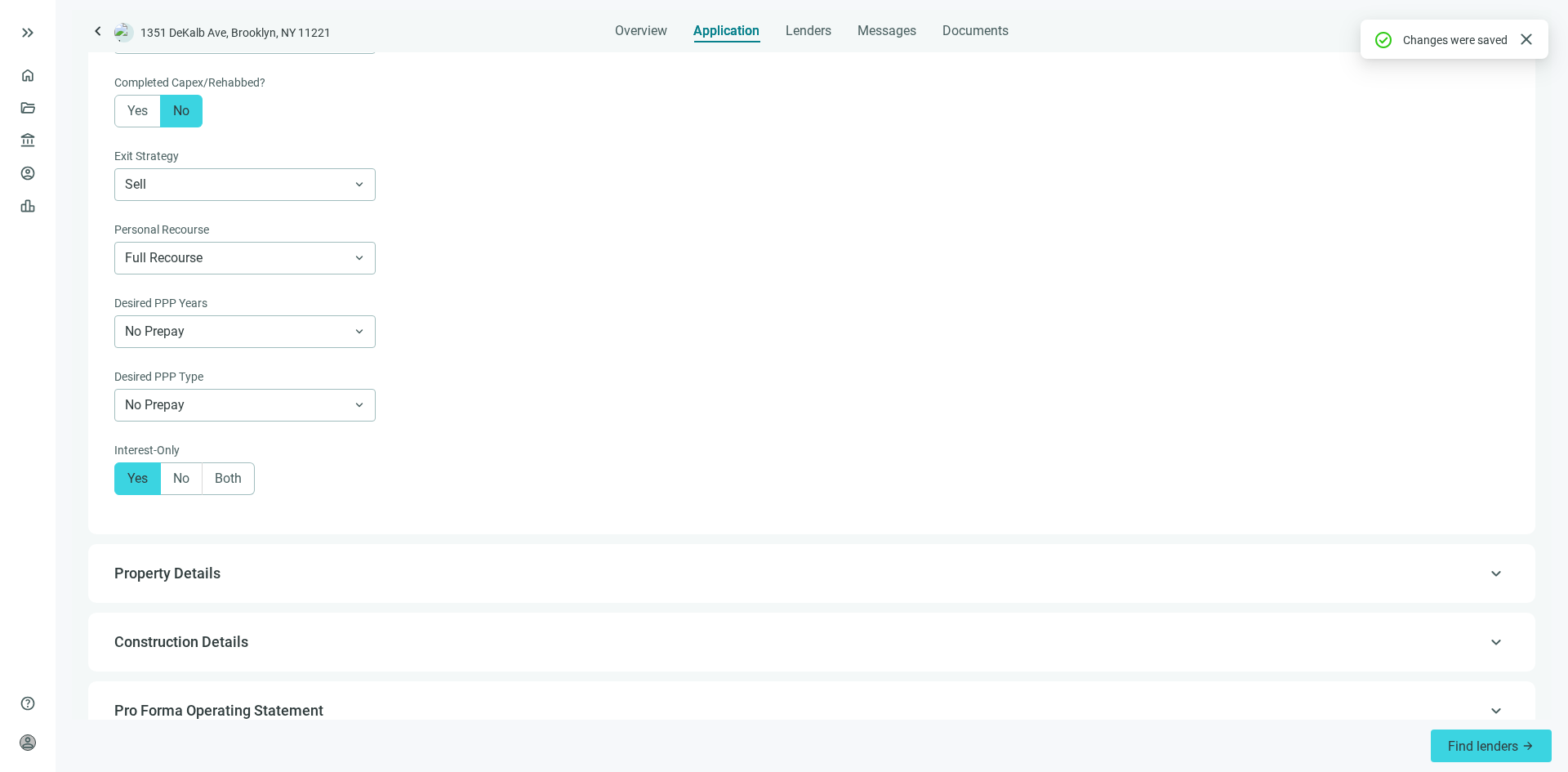 scroll, scrollTop: 1378, scrollLeft: 0, axis: vertical 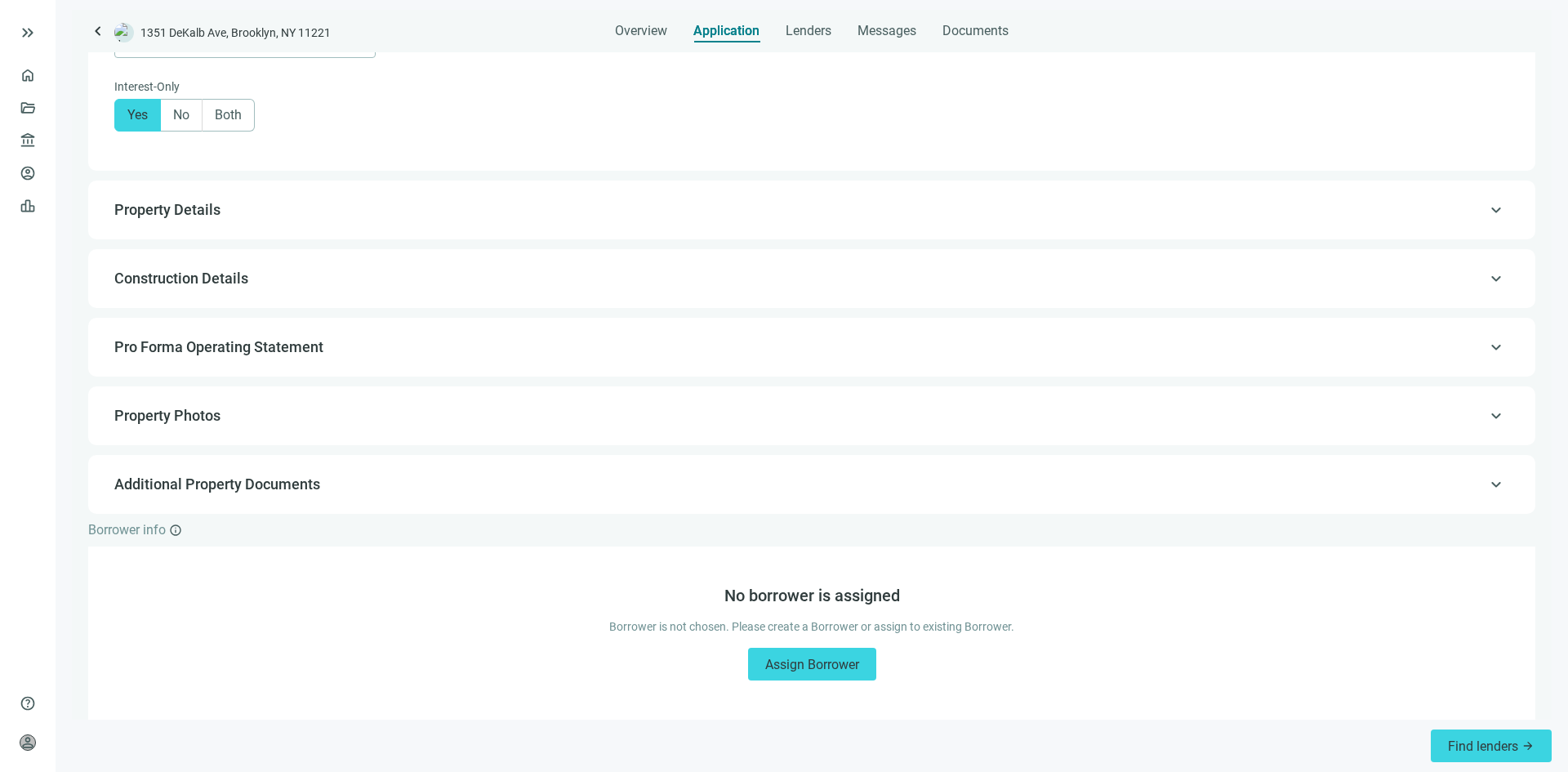 click on "Property Details" at bounding box center [810, 210] 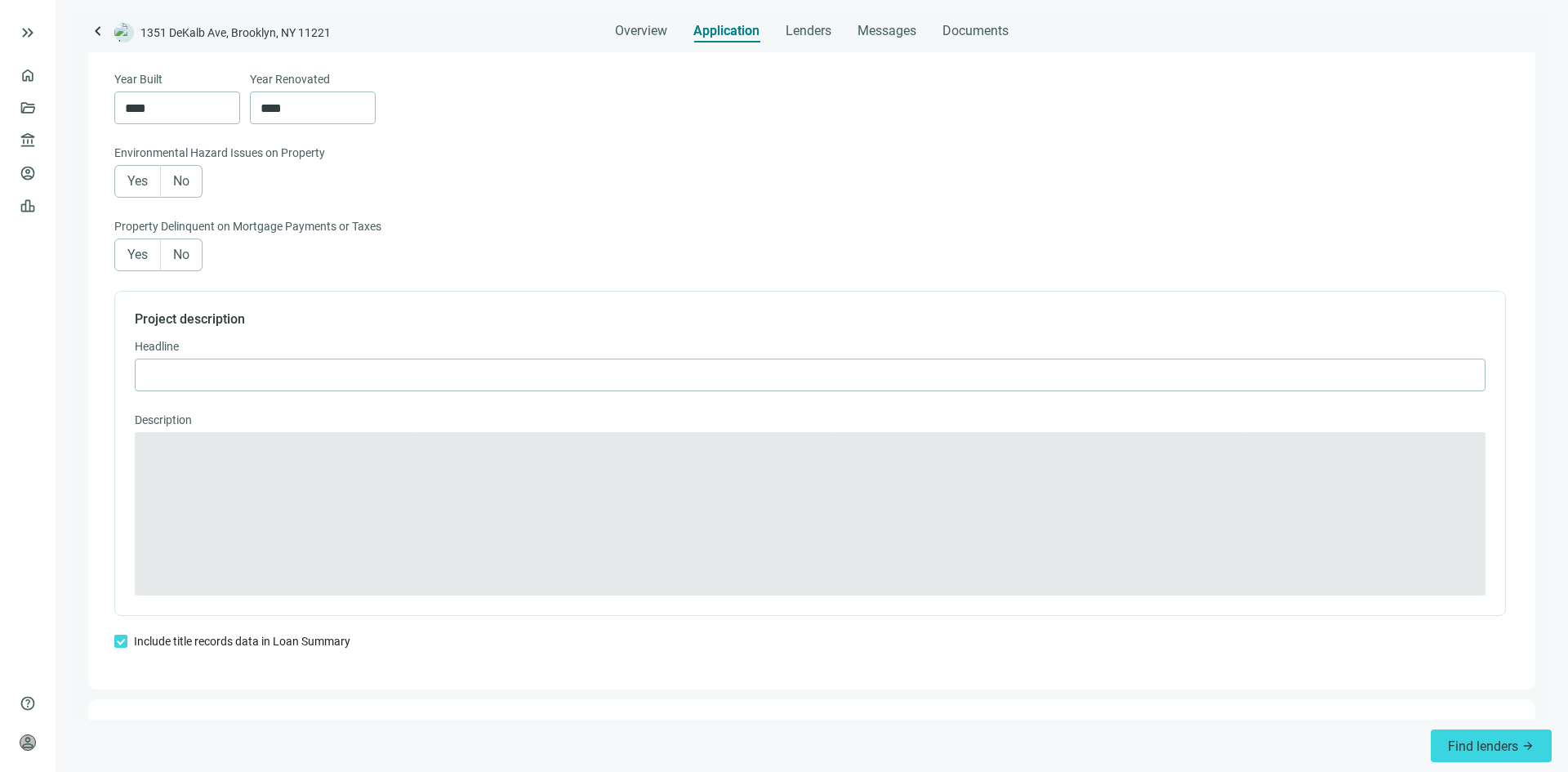 scroll, scrollTop: 575, scrollLeft: 0, axis: vertical 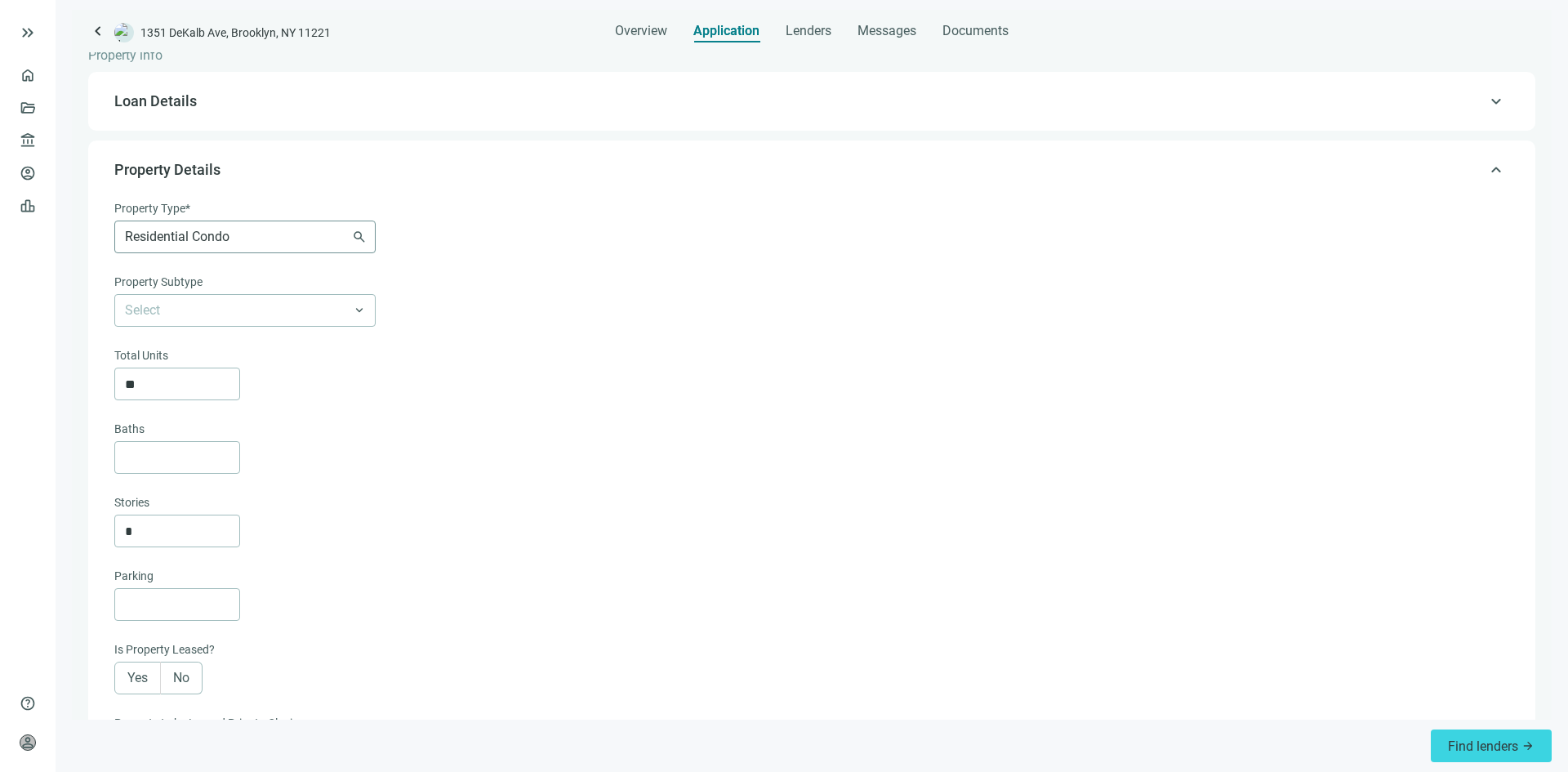 click on "Residential Condo" at bounding box center [245, 237] 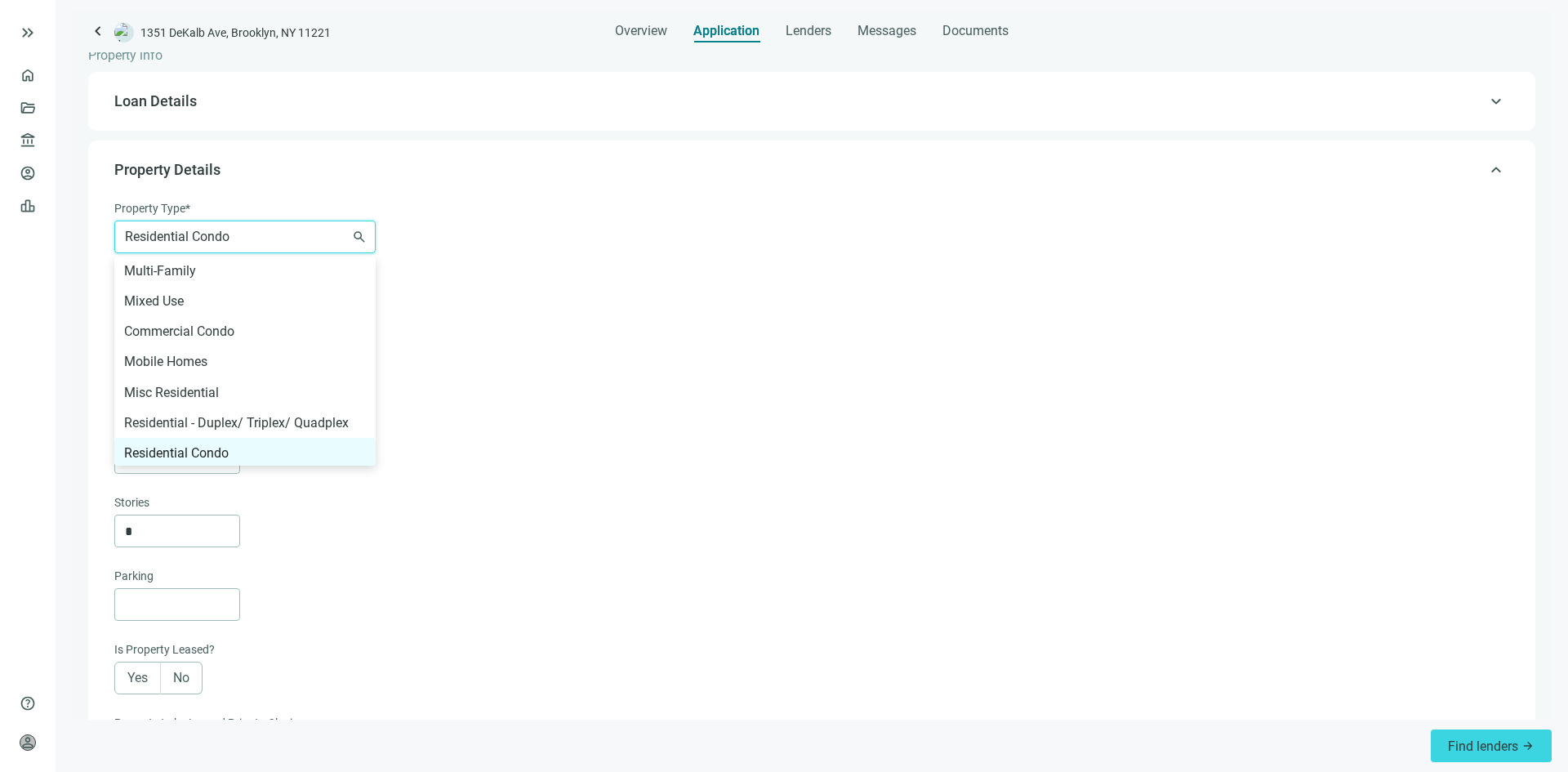 click on "Residential Condo" at bounding box center [245, 237] 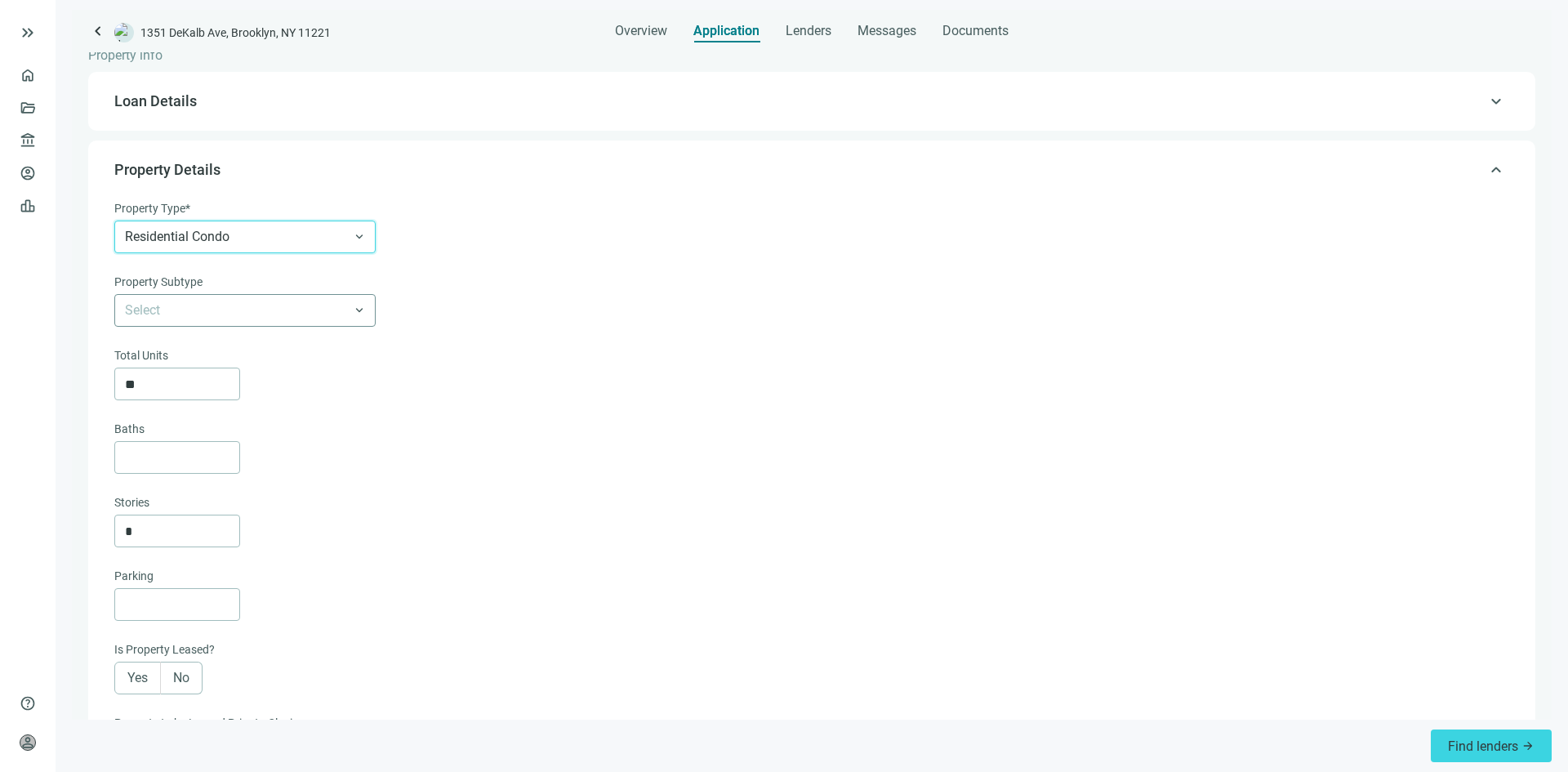 click at bounding box center (245, 310) 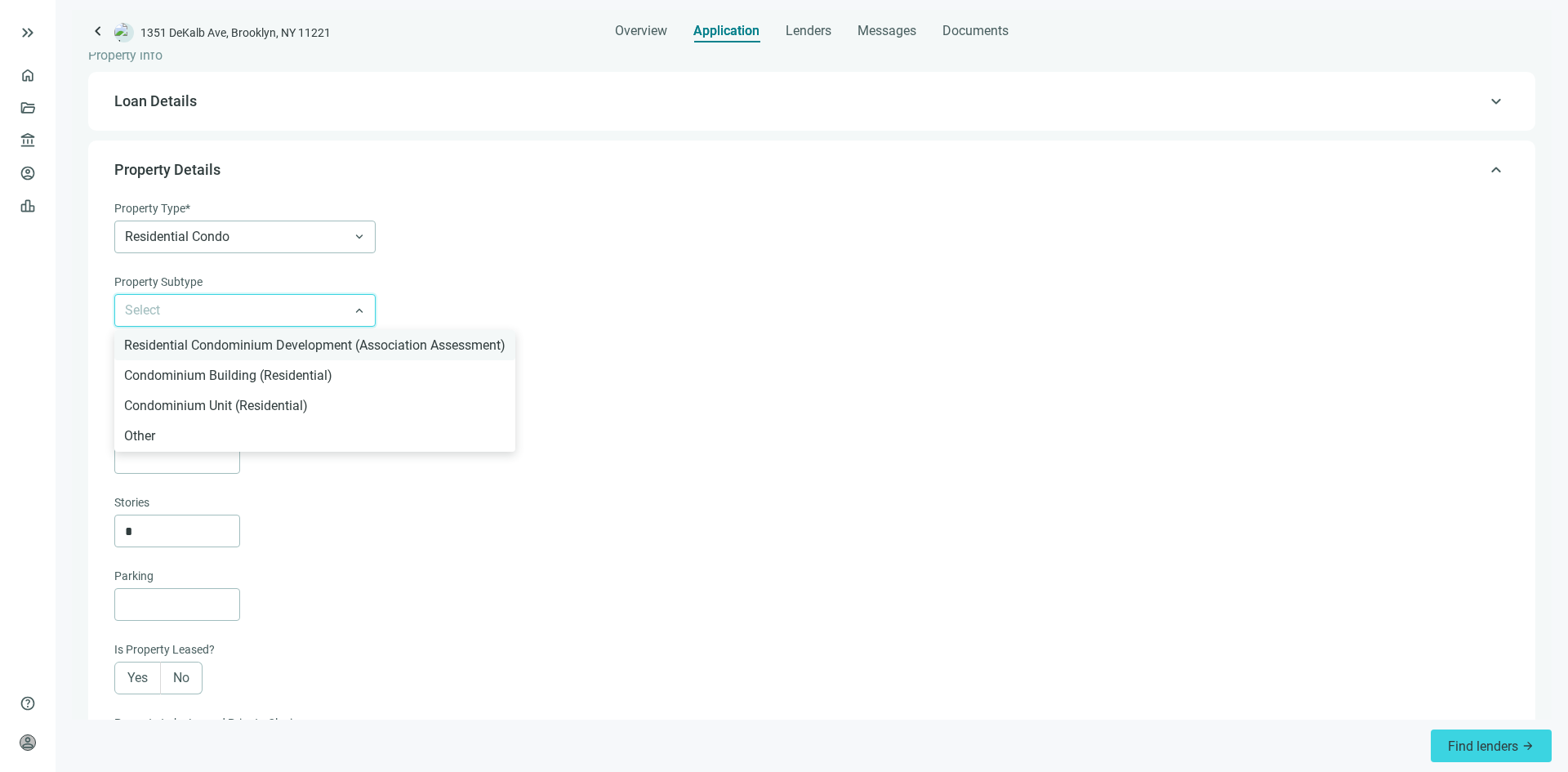 click on "Residential Condominium Development (Association Assessment)" at bounding box center [314, 345] 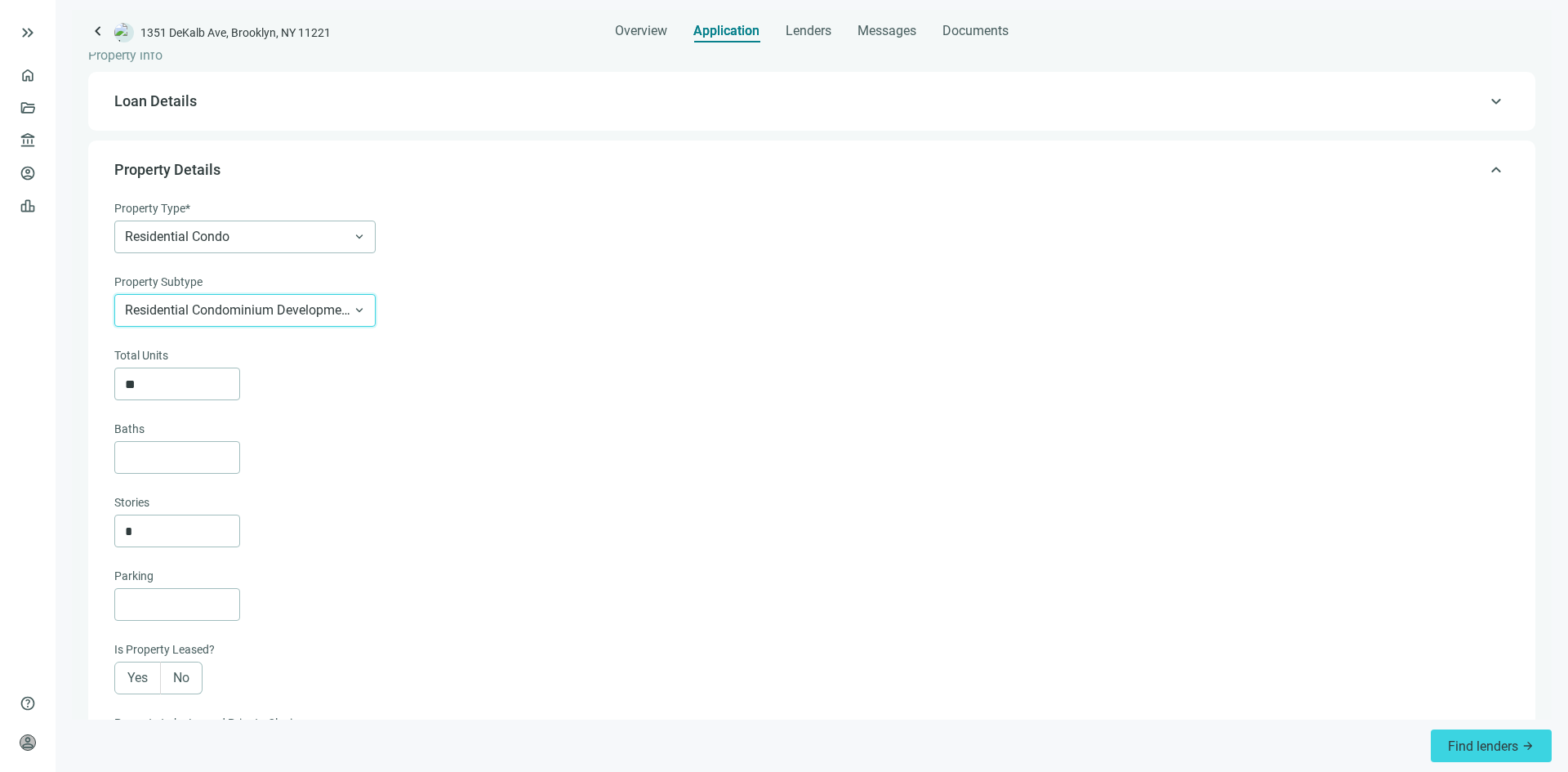 click on "Residential Condominium Development (Association Assessment)" at bounding box center [245, 310] 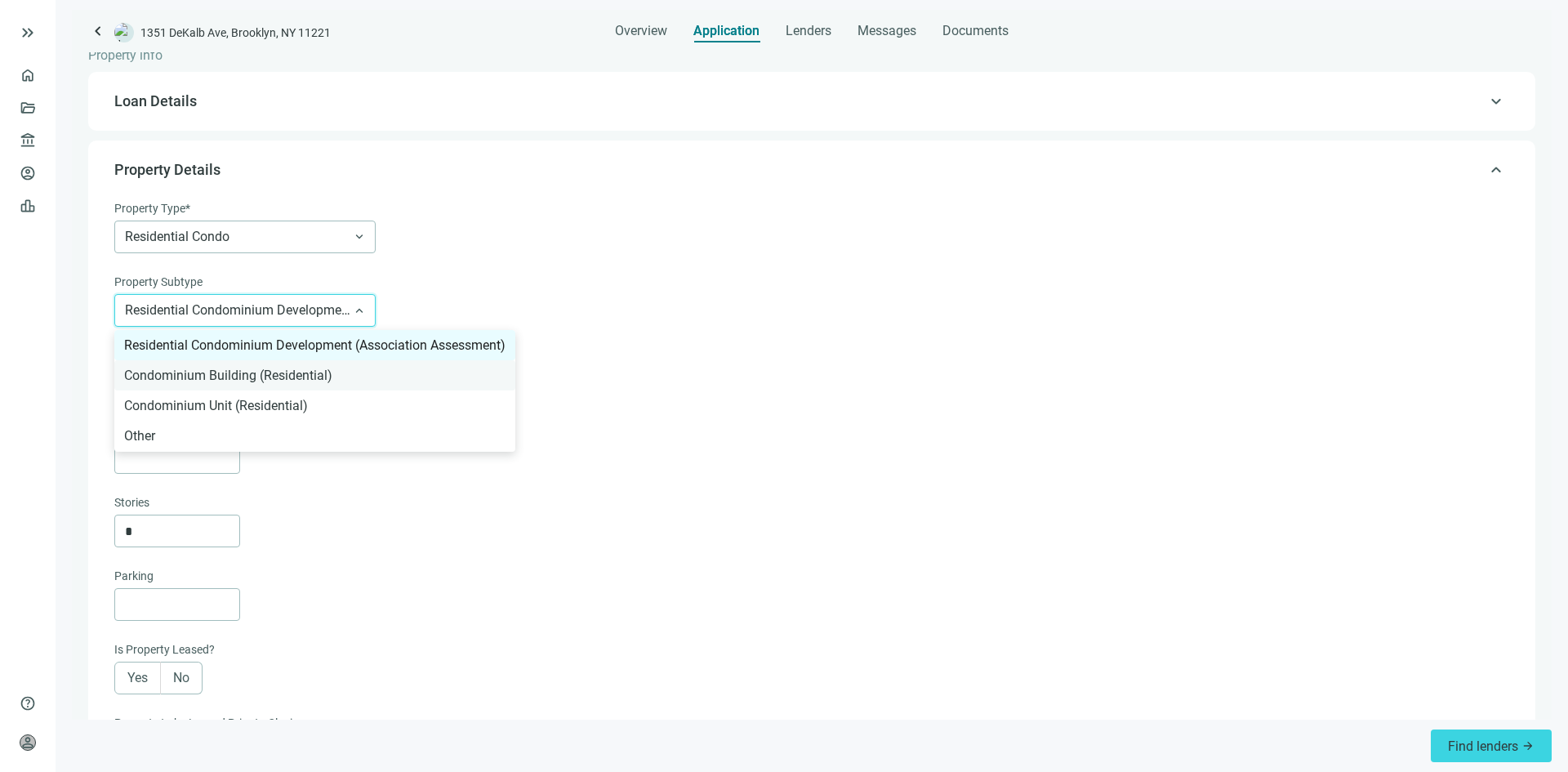 click on "Condominium Building (Residential)" at bounding box center (314, 375) 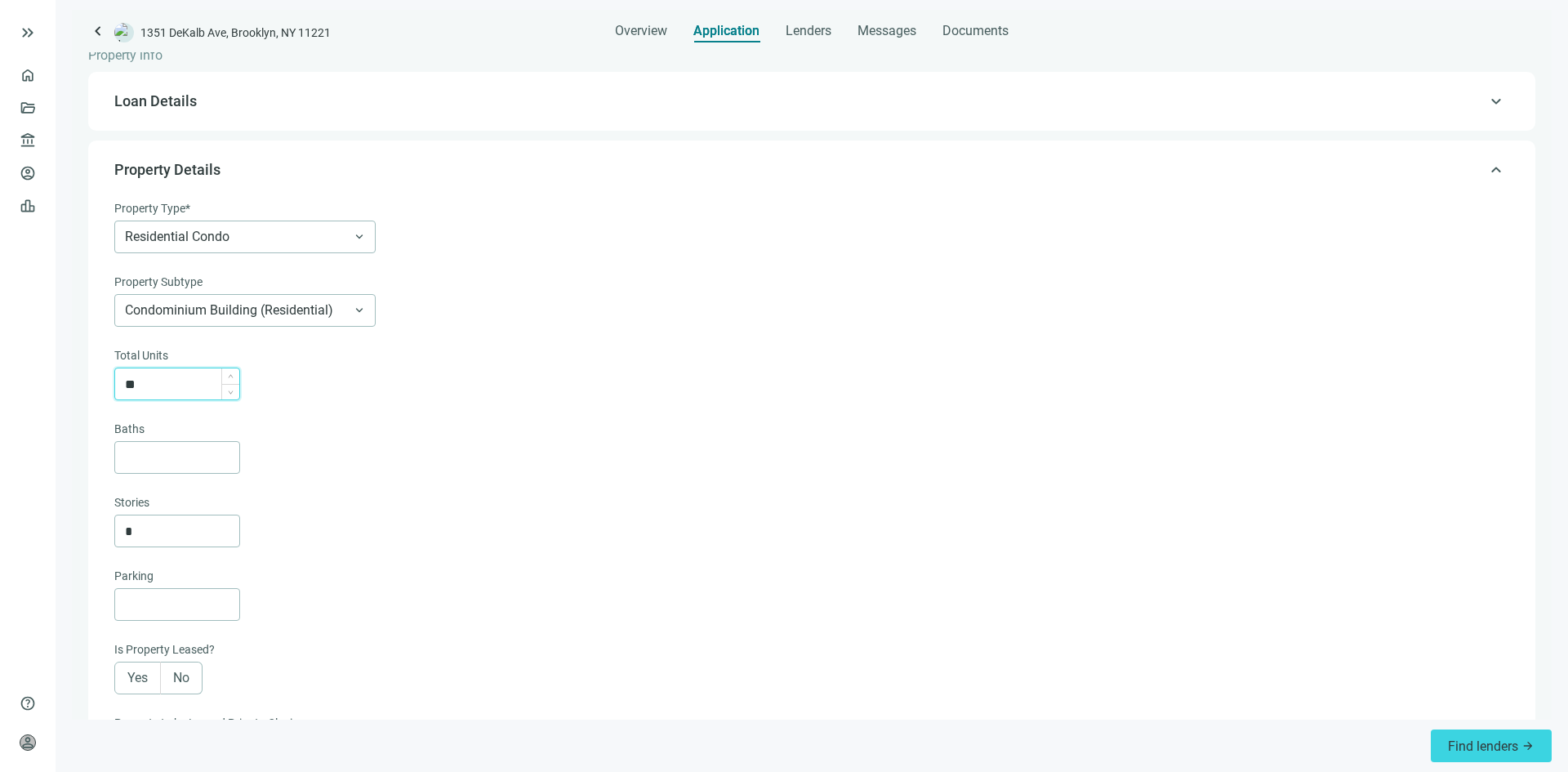 click on "**" at bounding box center [182, 384] 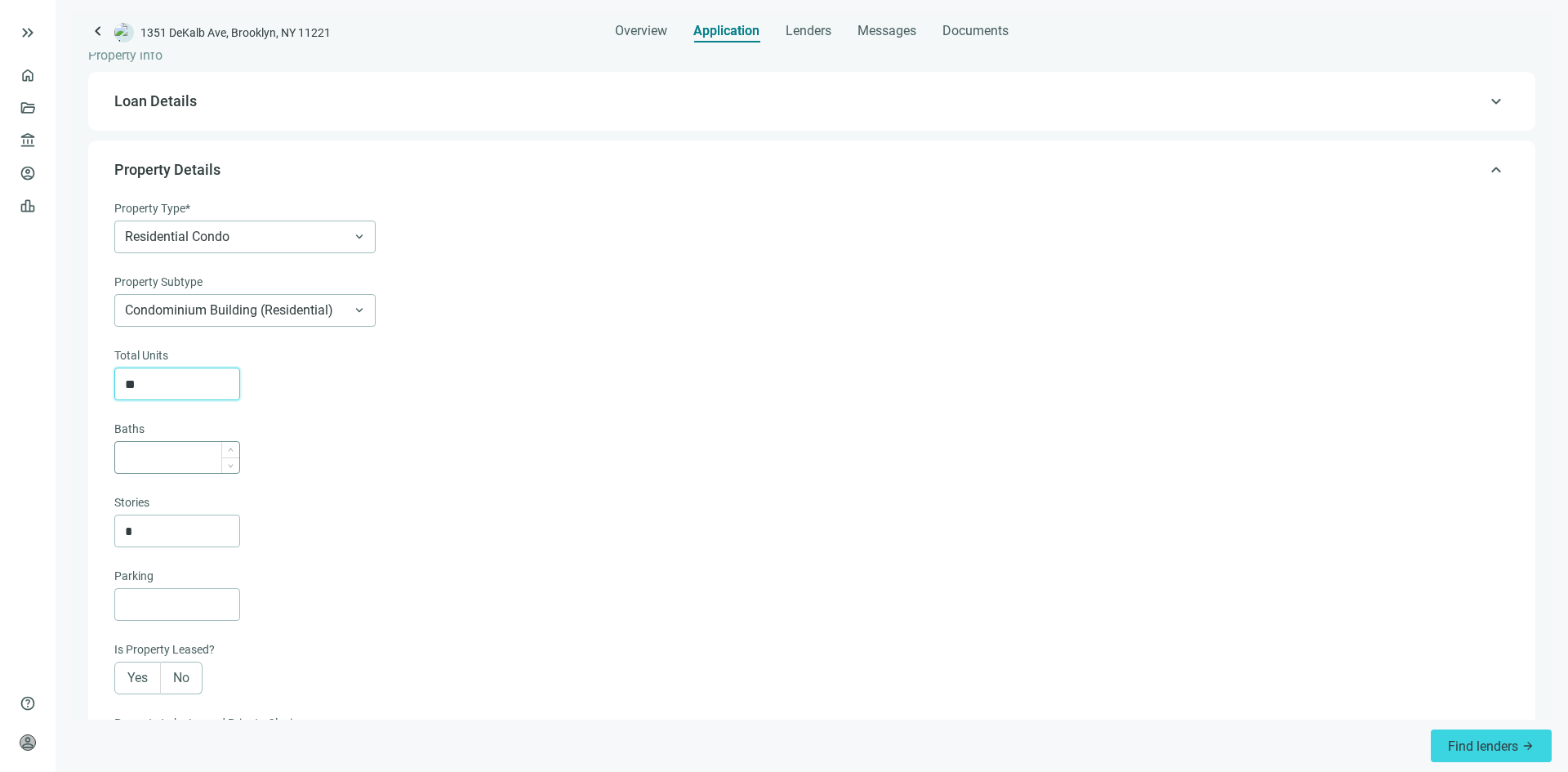 type on "**" 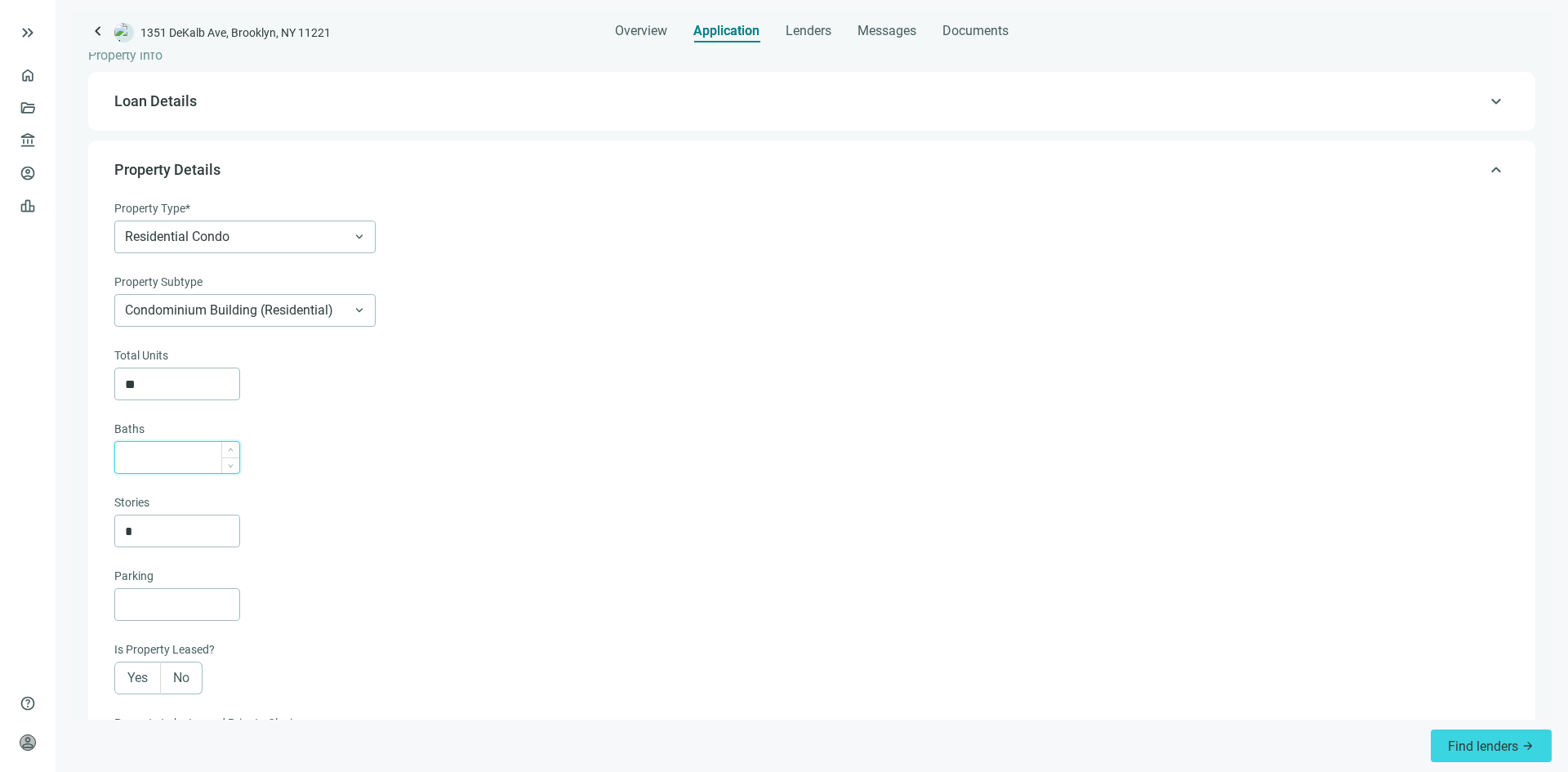 click at bounding box center [182, 457] 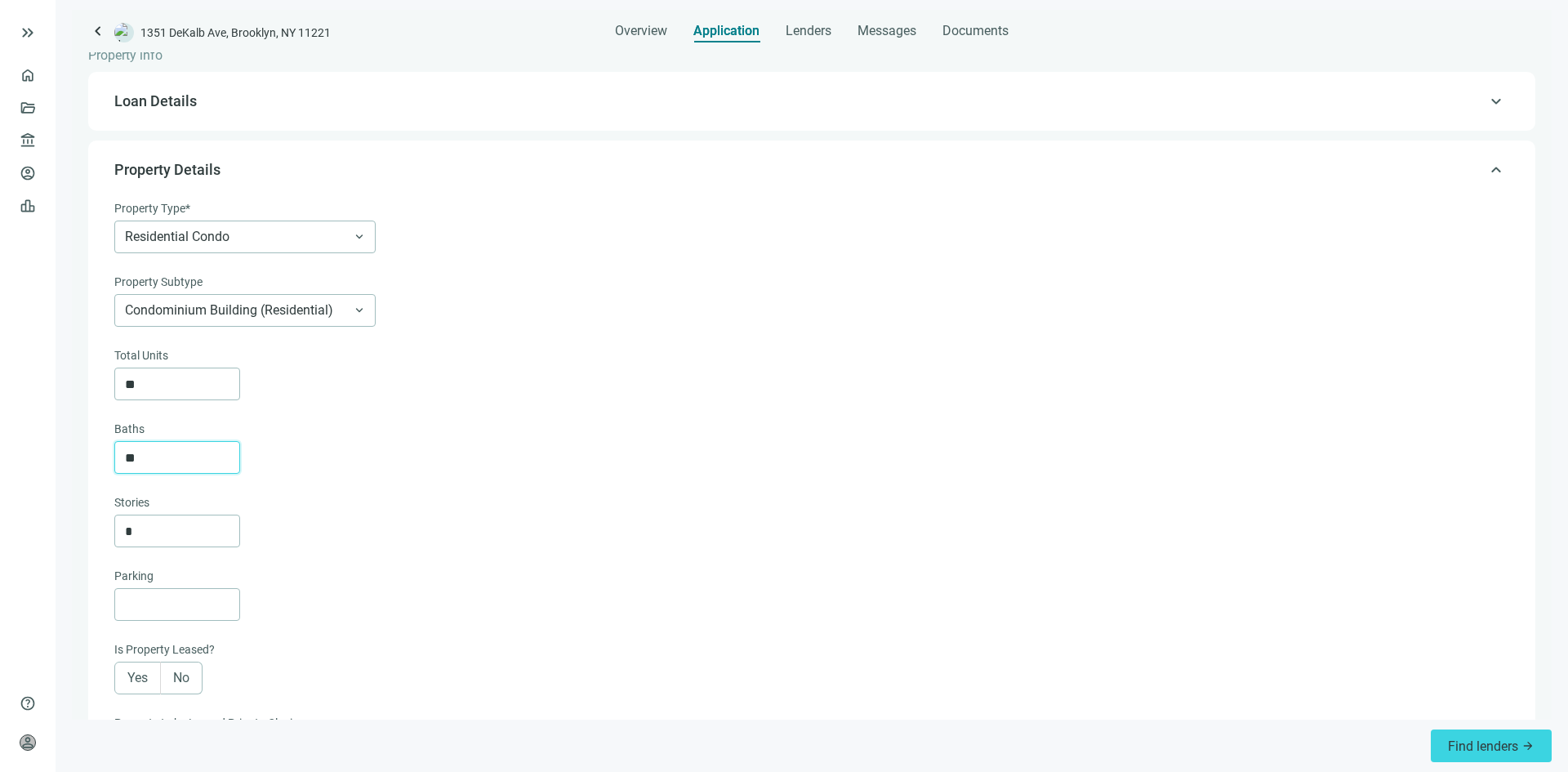 type on "*" 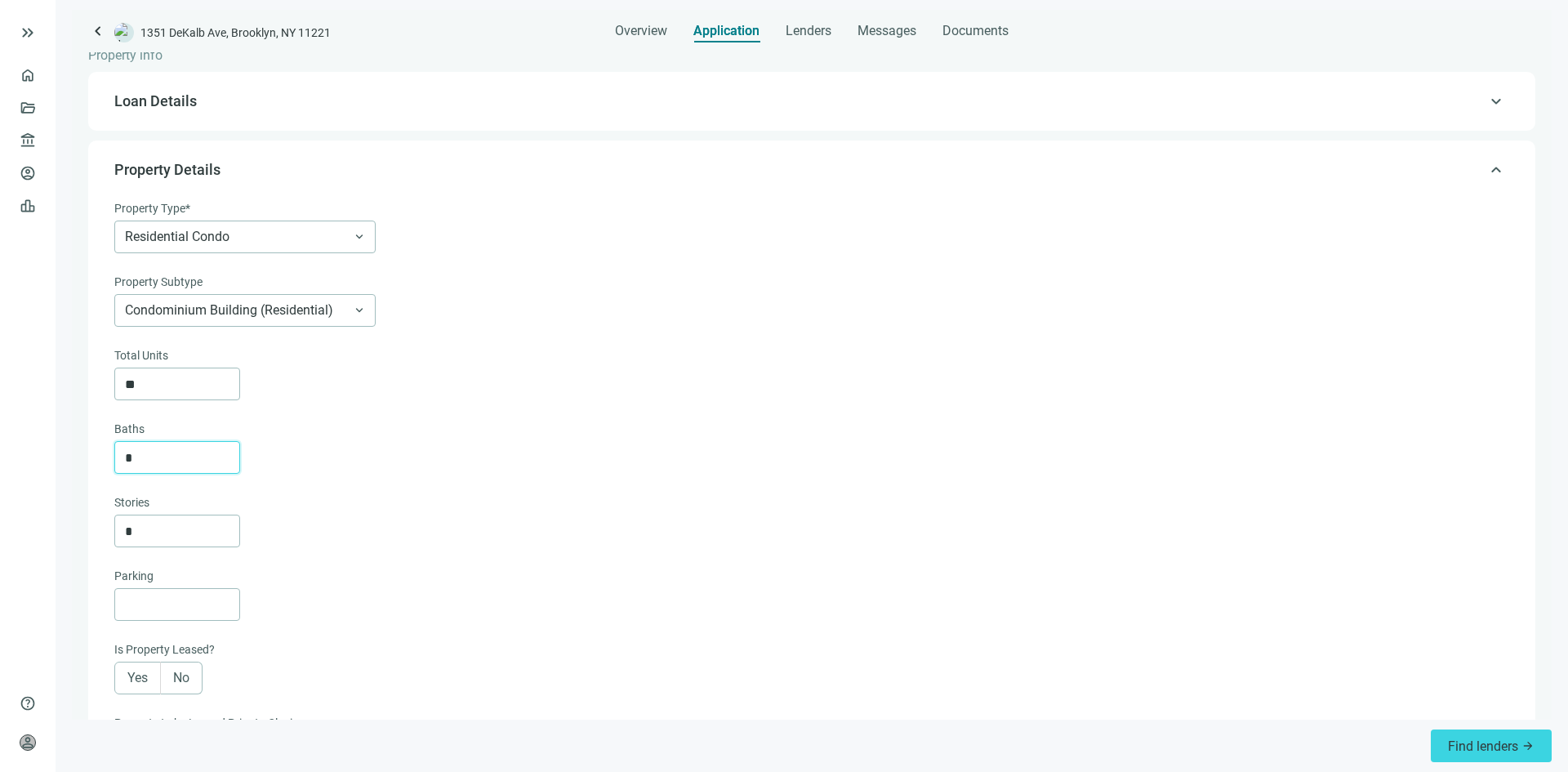 type 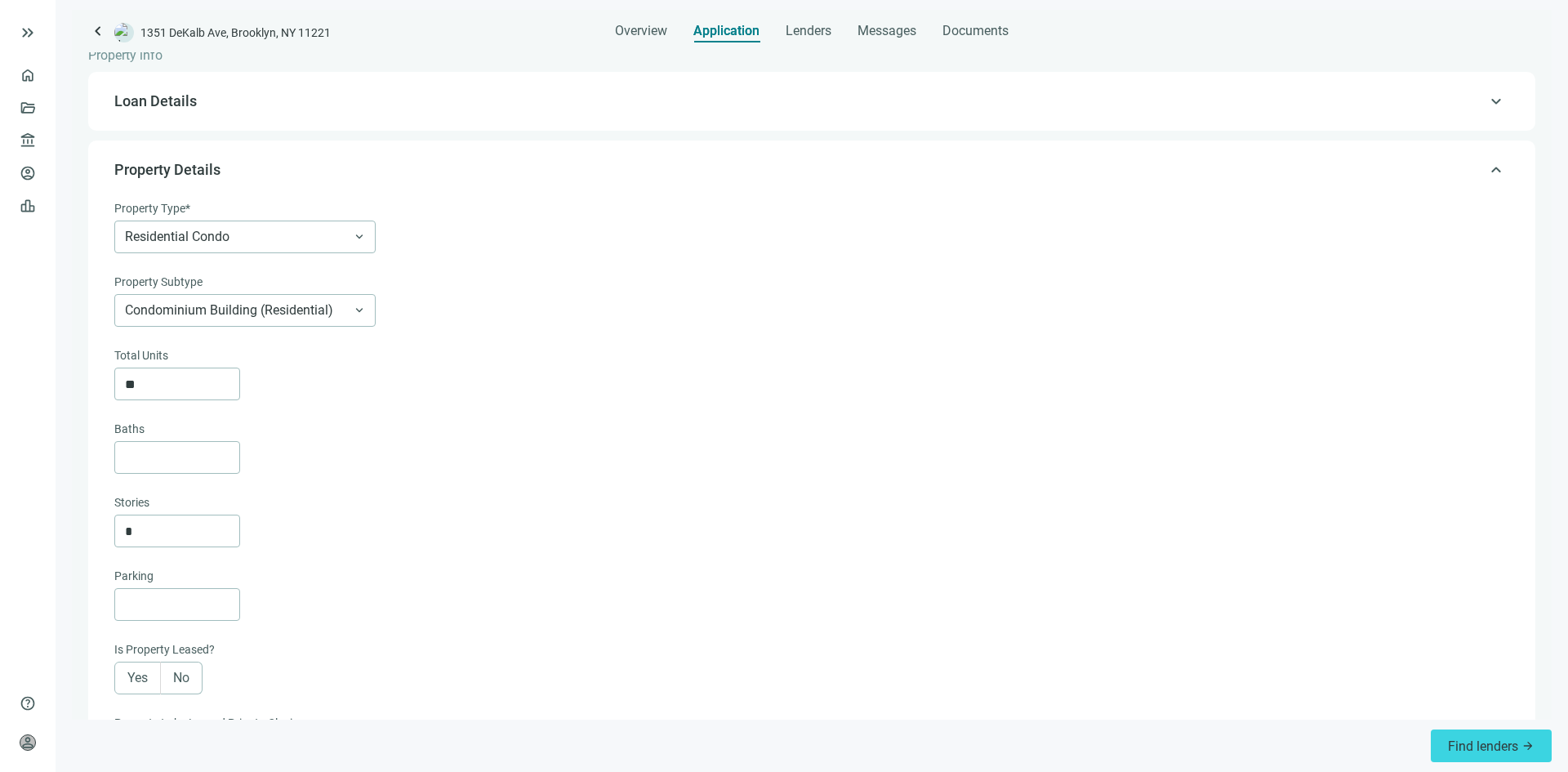 click on "Total Units ** Baths Stories *" at bounding box center [810, 447] 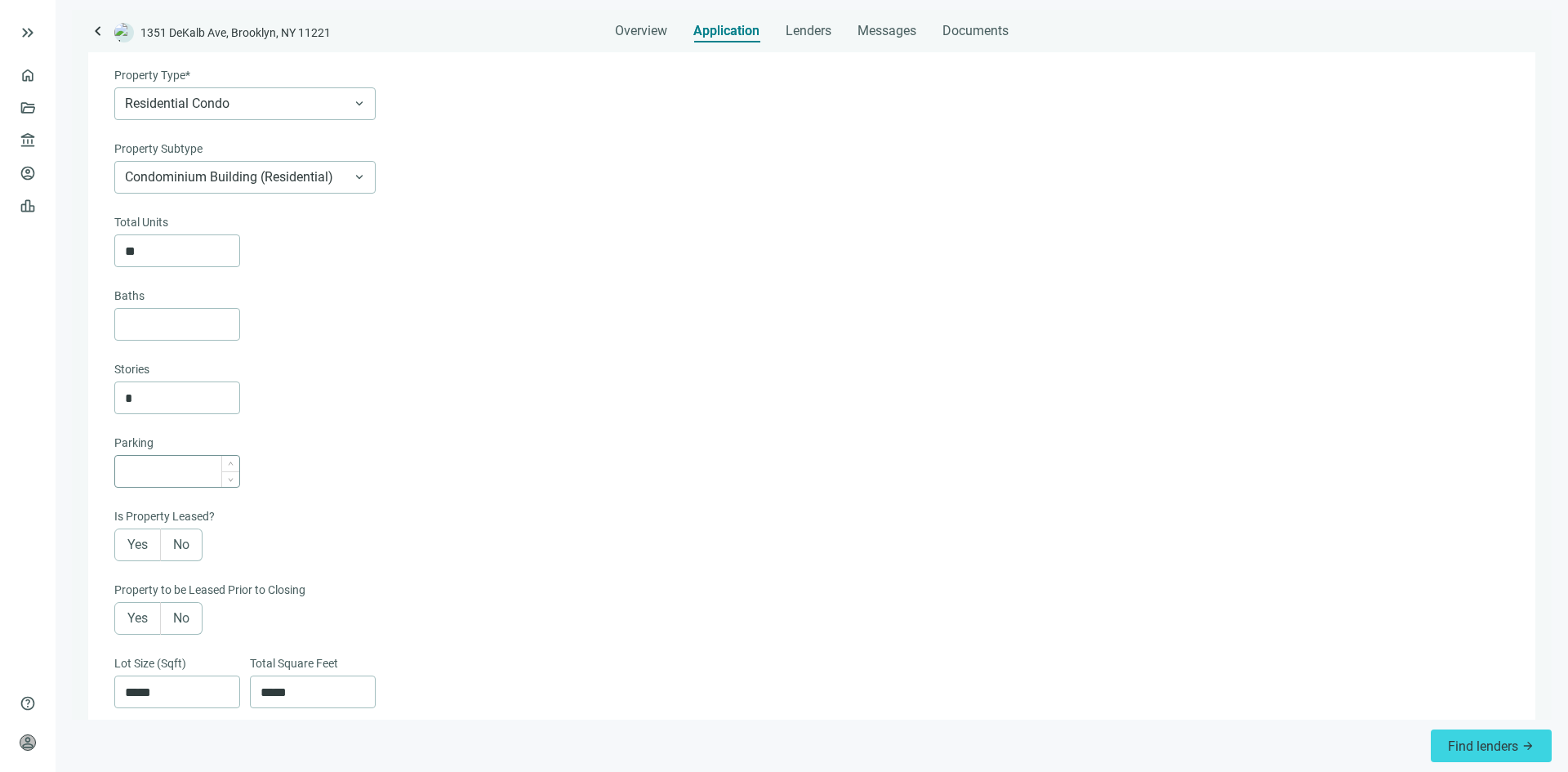 scroll, scrollTop: 245, scrollLeft: 0, axis: vertical 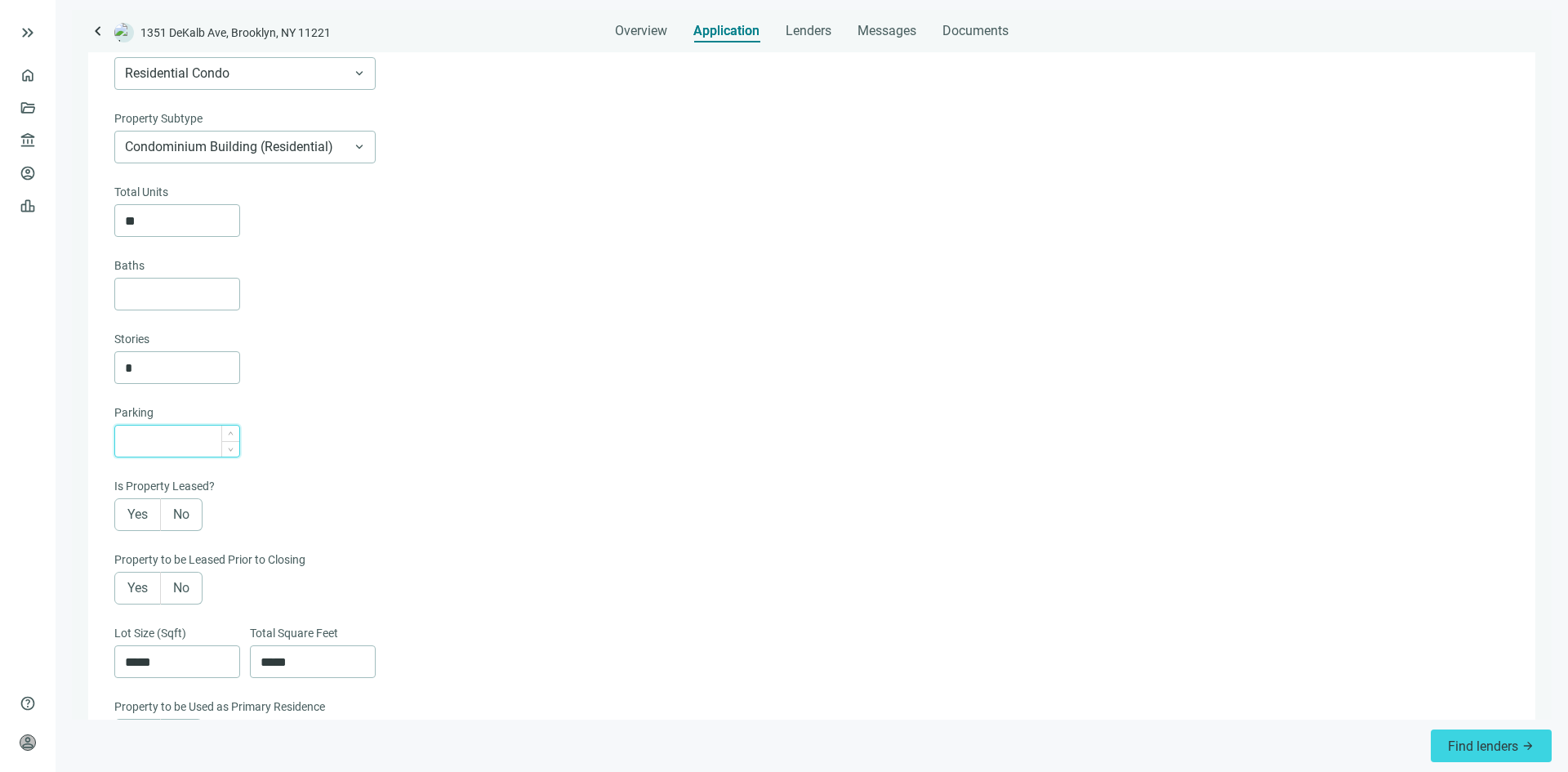 click at bounding box center (182, 441) 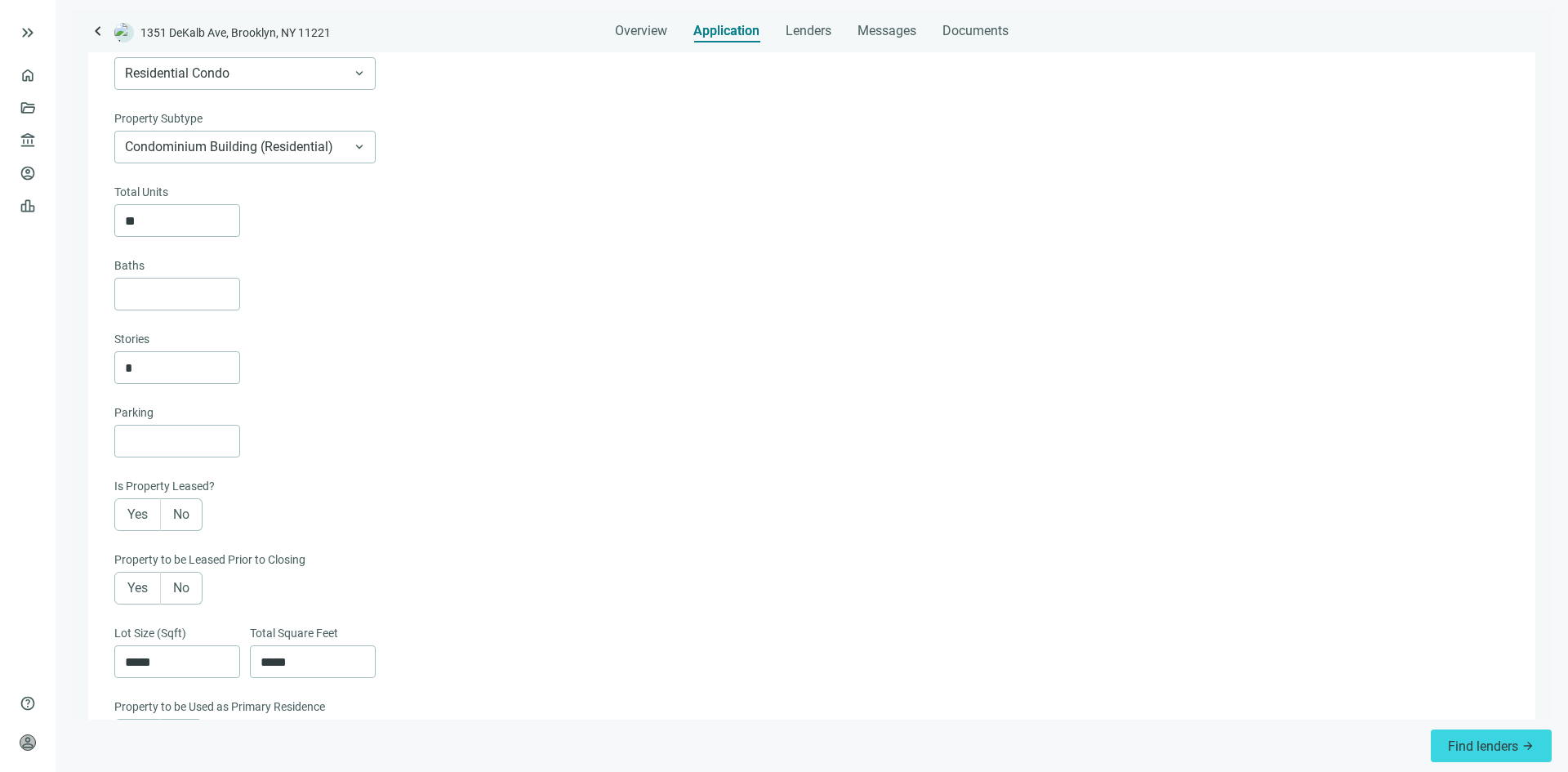 drag, startPoint x: 399, startPoint y: 505, endPoint x: 398, endPoint y: 478, distance: 27.01851 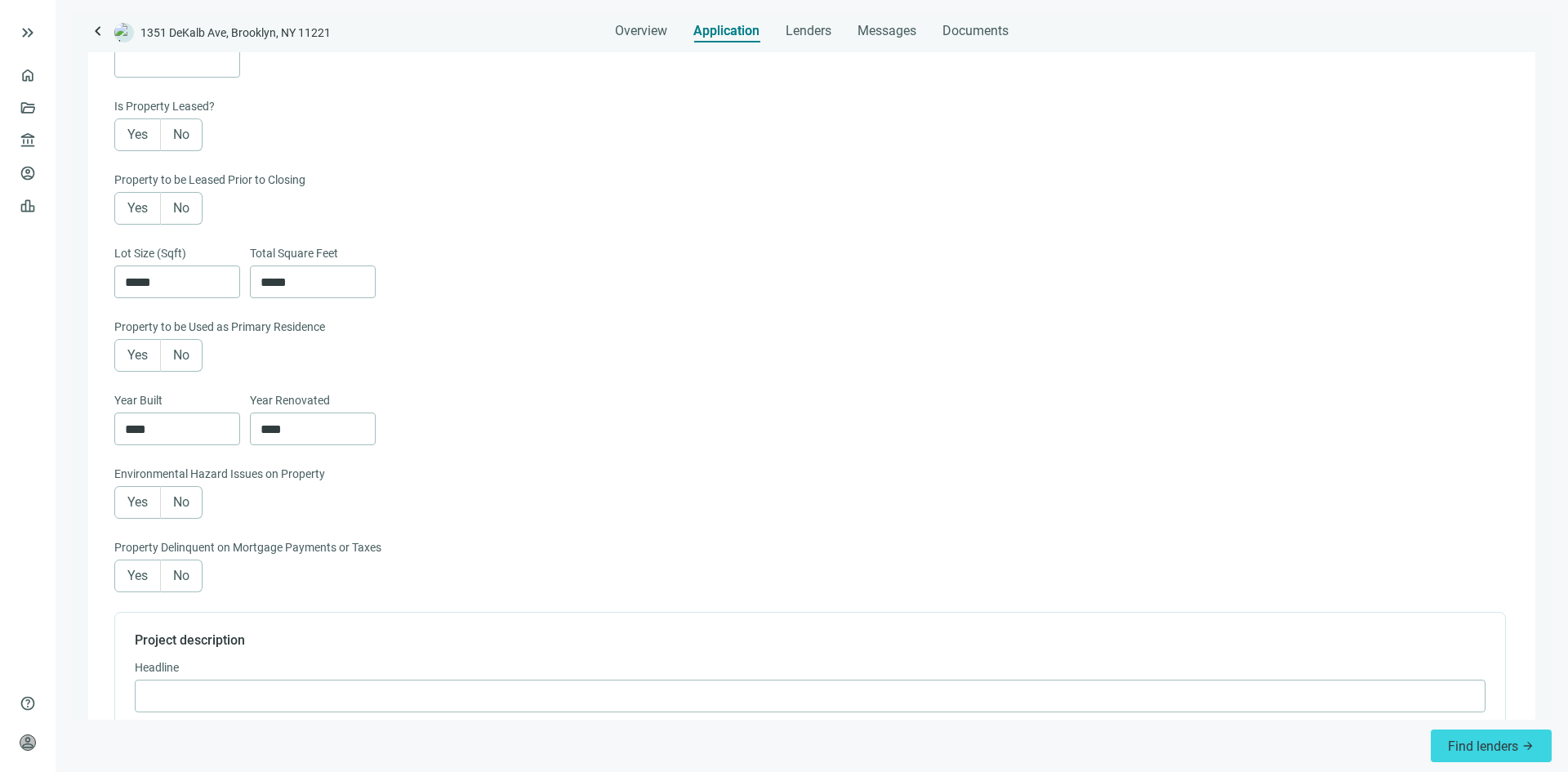 scroll, scrollTop: 654, scrollLeft: 0, axis: vertical 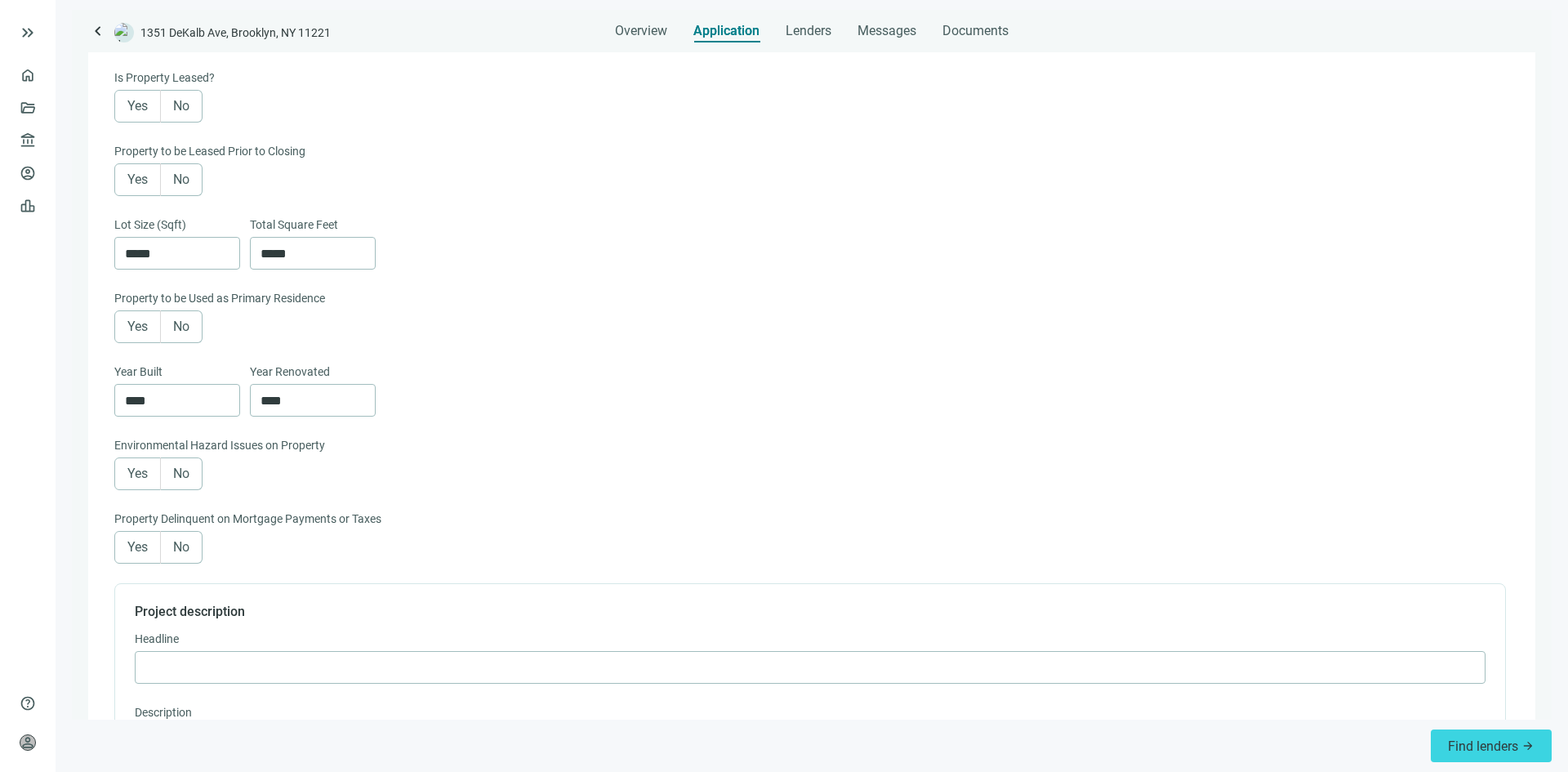 click on "No" at bounding box center (181, 179) 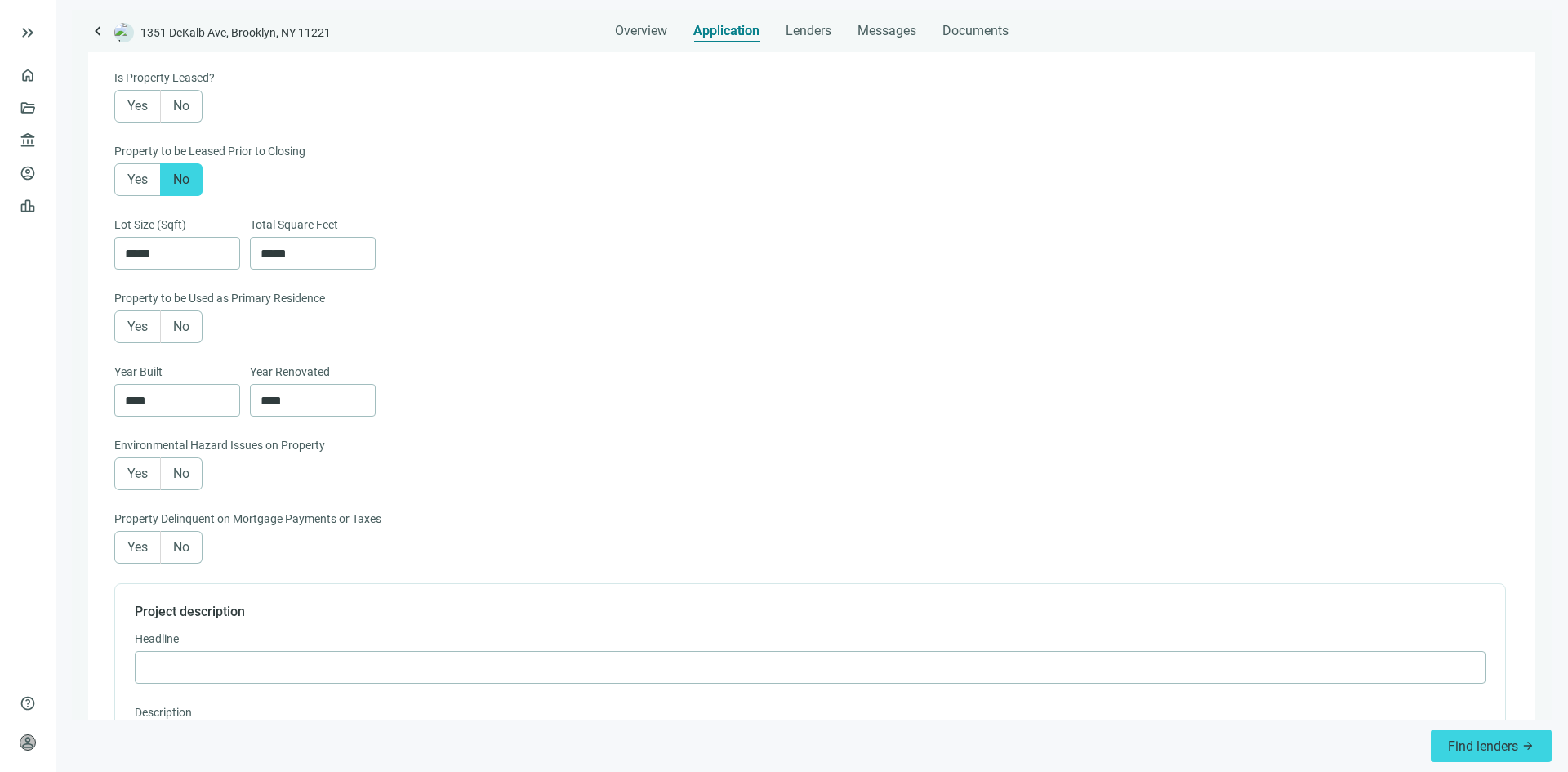click on "No" at bounding box center [181, 105] 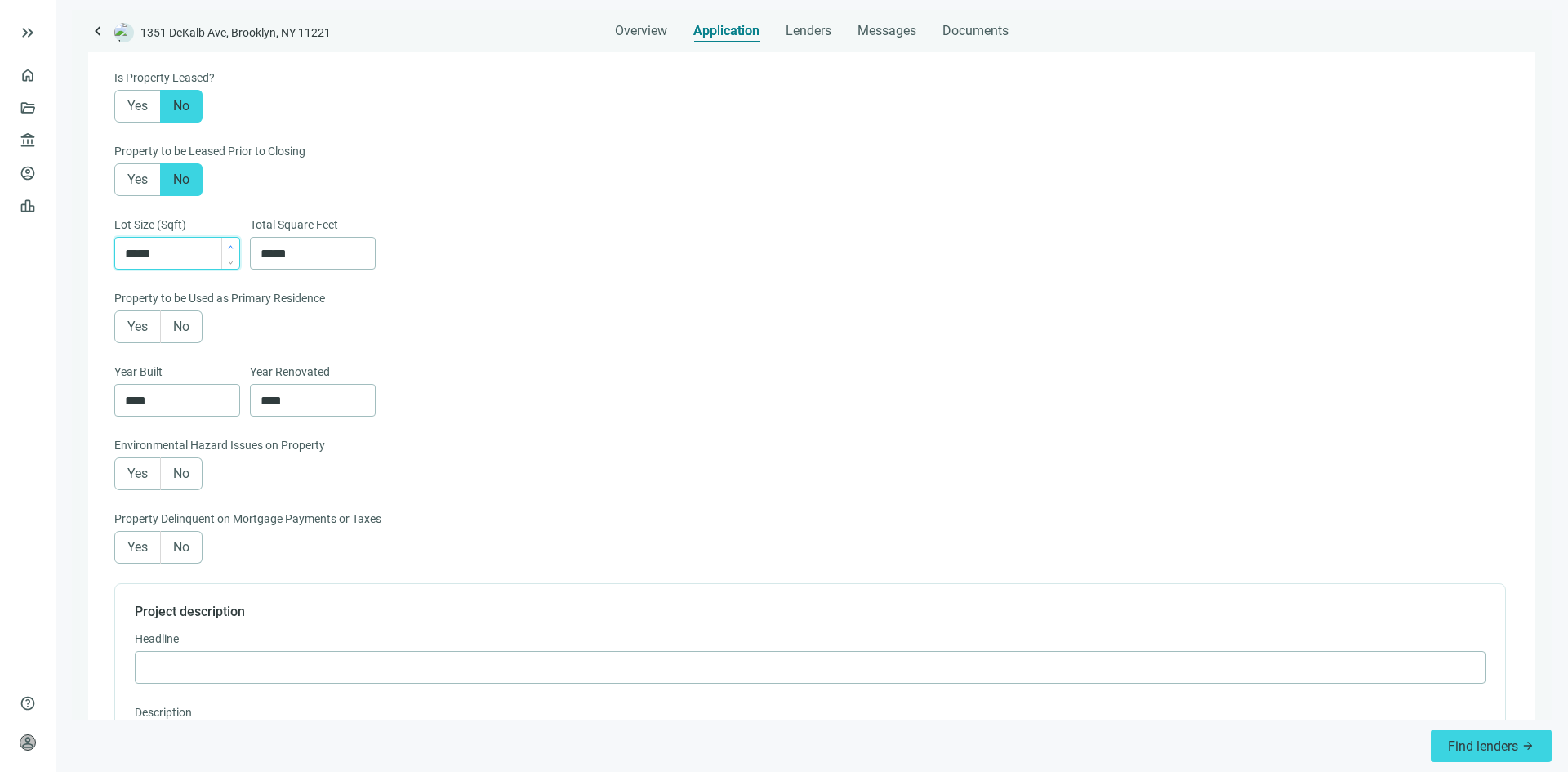 click at bounding box center (230, 247) 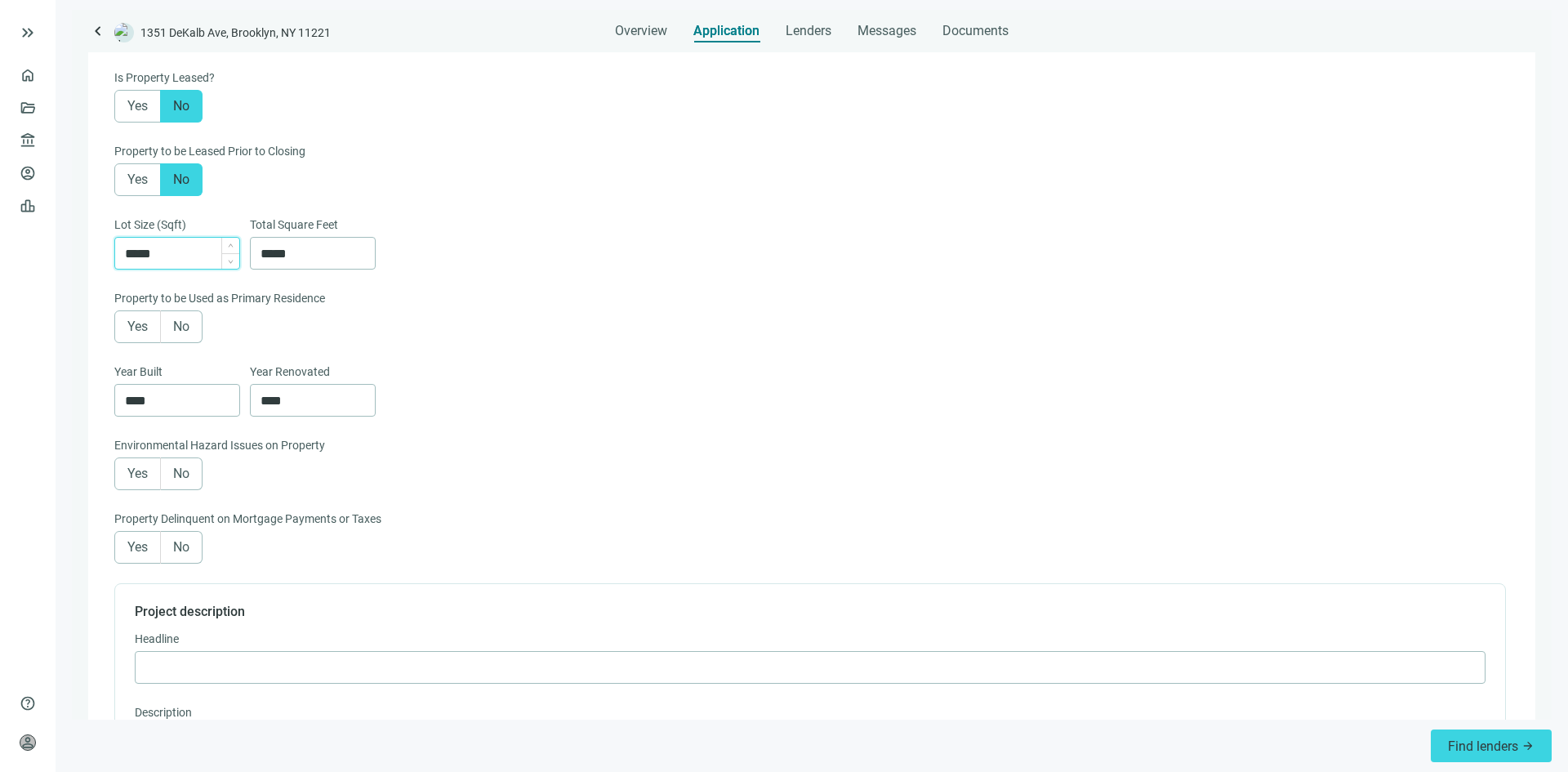 click on "*****" at bounding box center (182, 253) 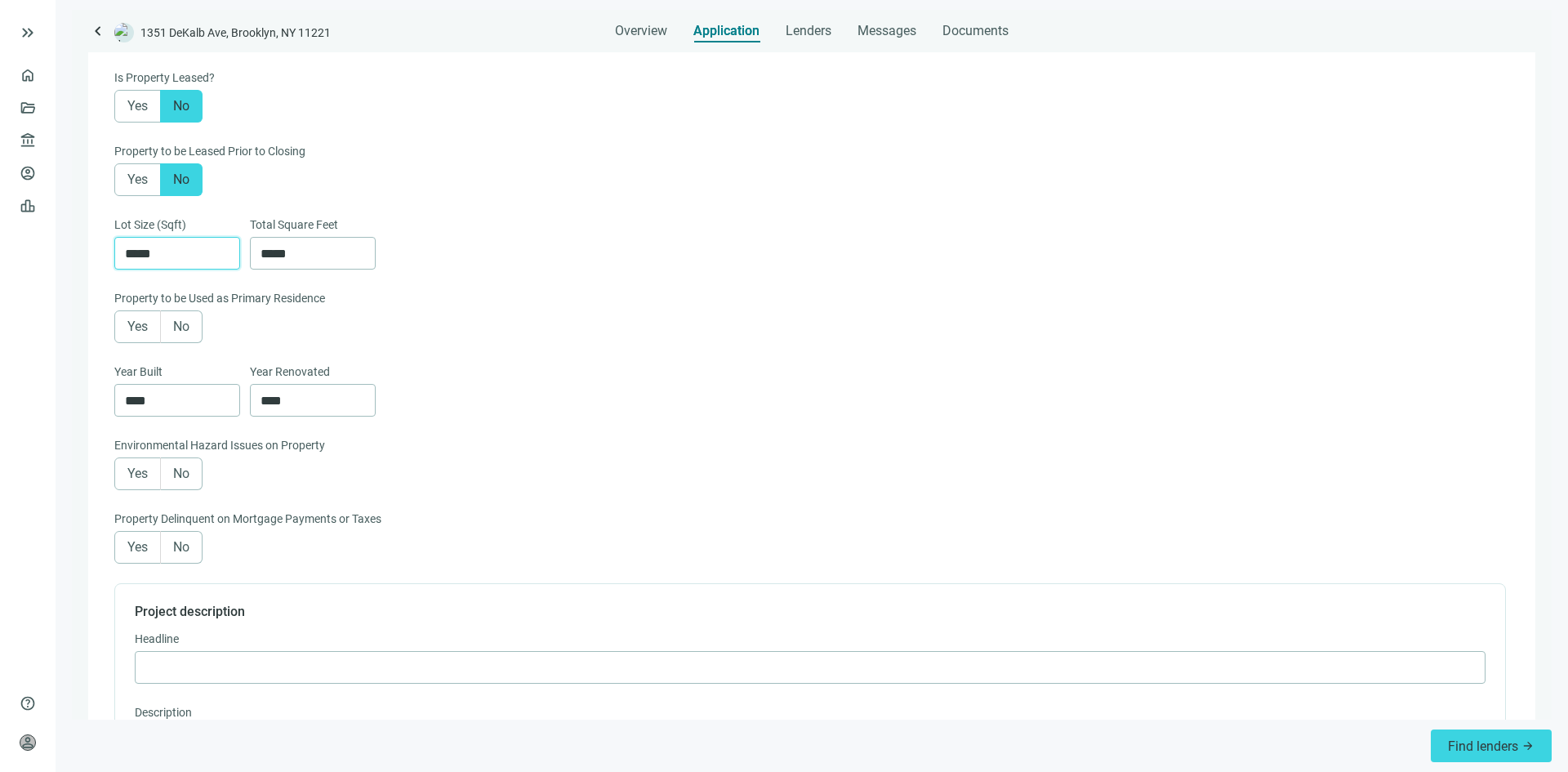 type on "*****" 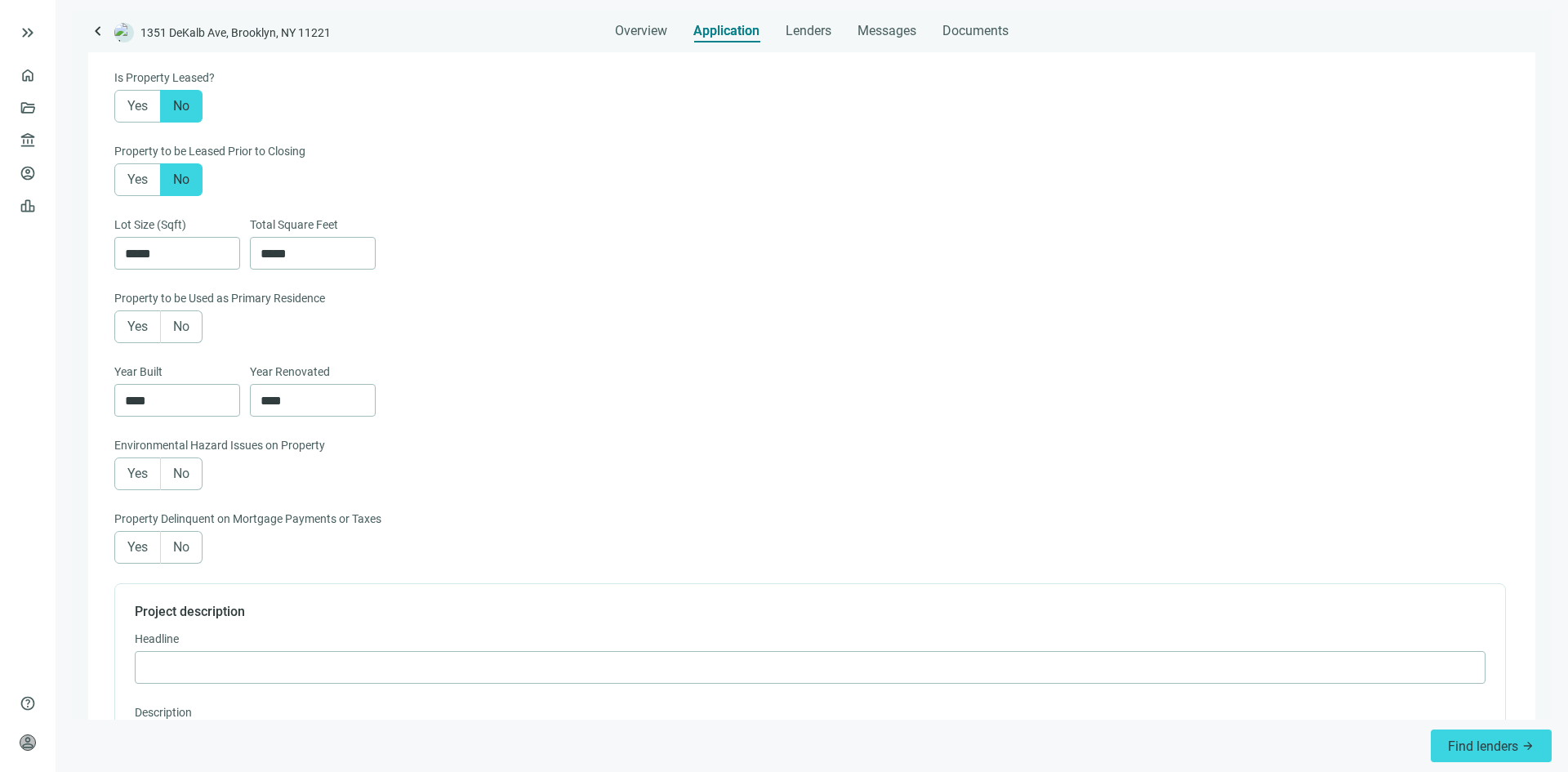 click on "Lot Size (Sqft) ***** Total Square Feet *****" at bounding box center (810, 252) 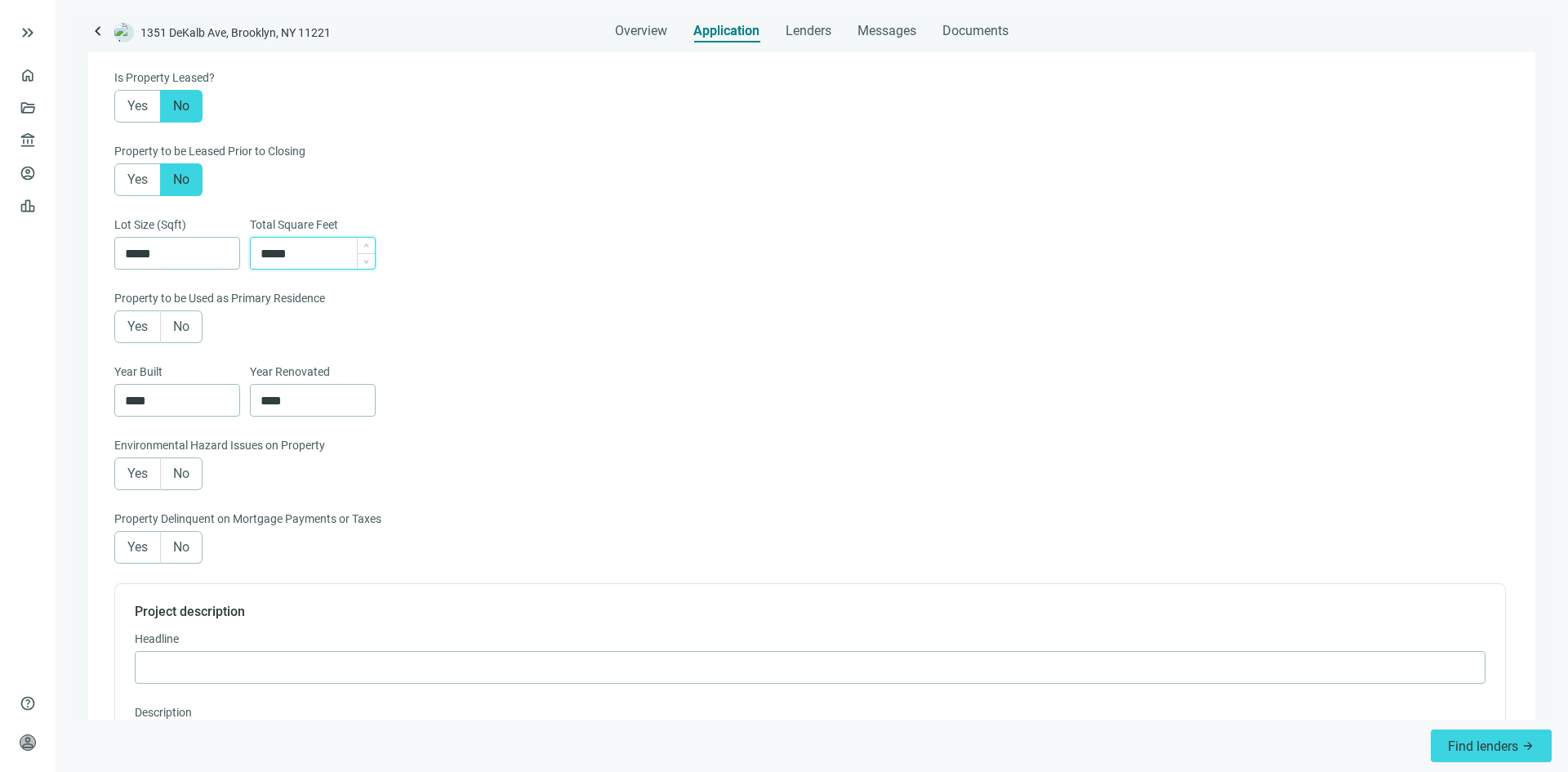 click on "*****" at bounding box center [318, 253] 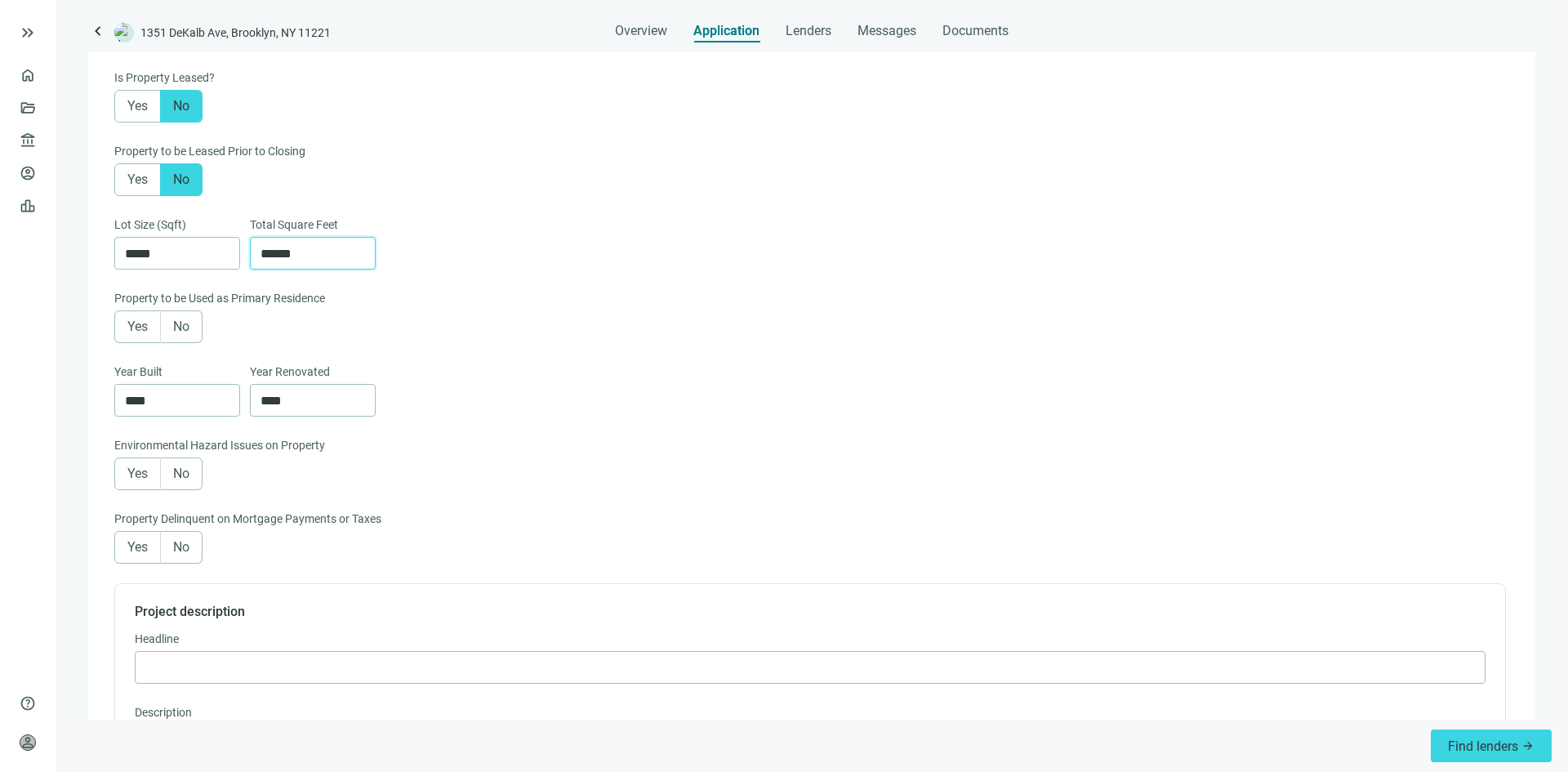type on "******" 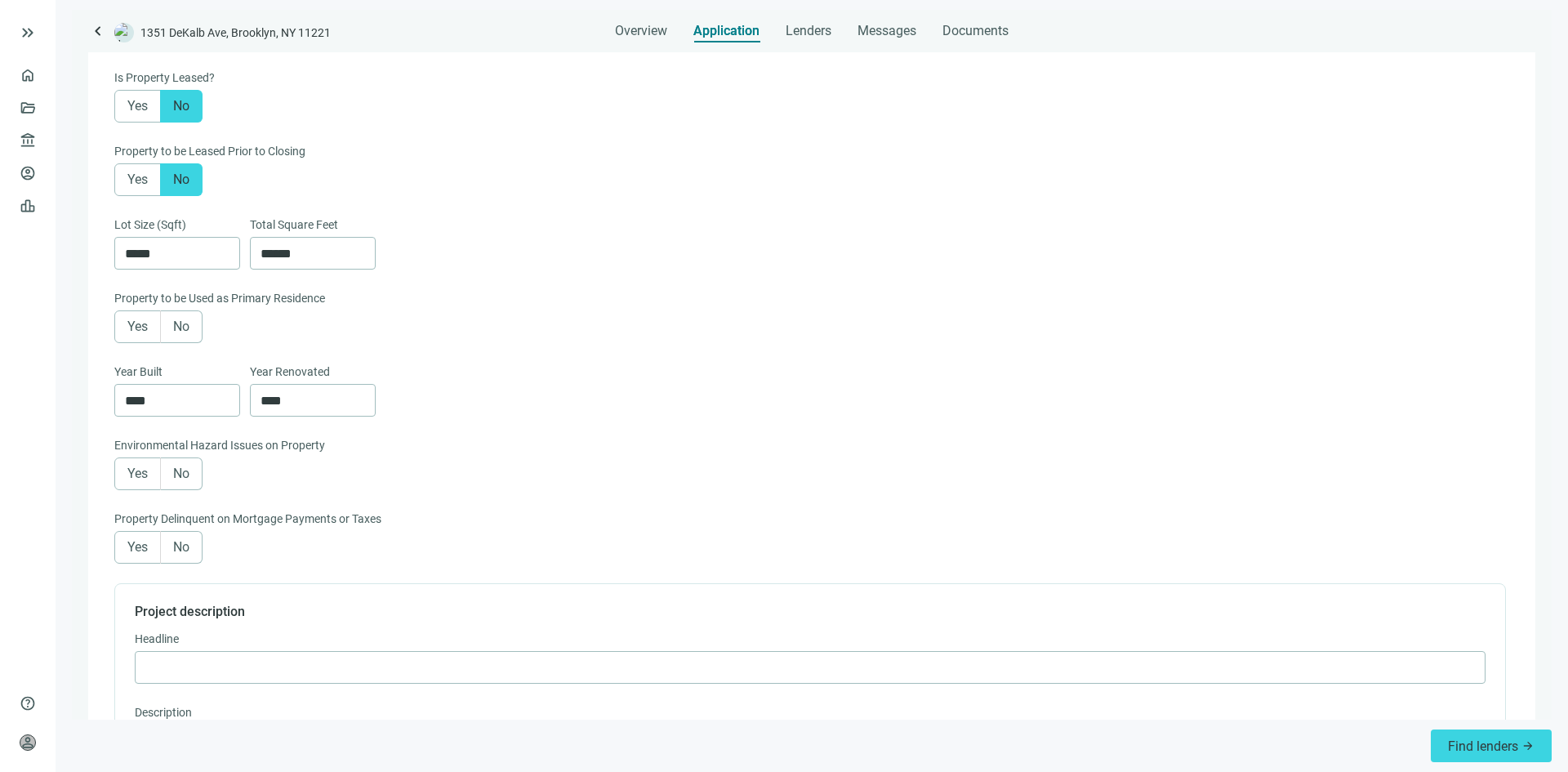 click on "Yes No" at bounding box center [810, 327] 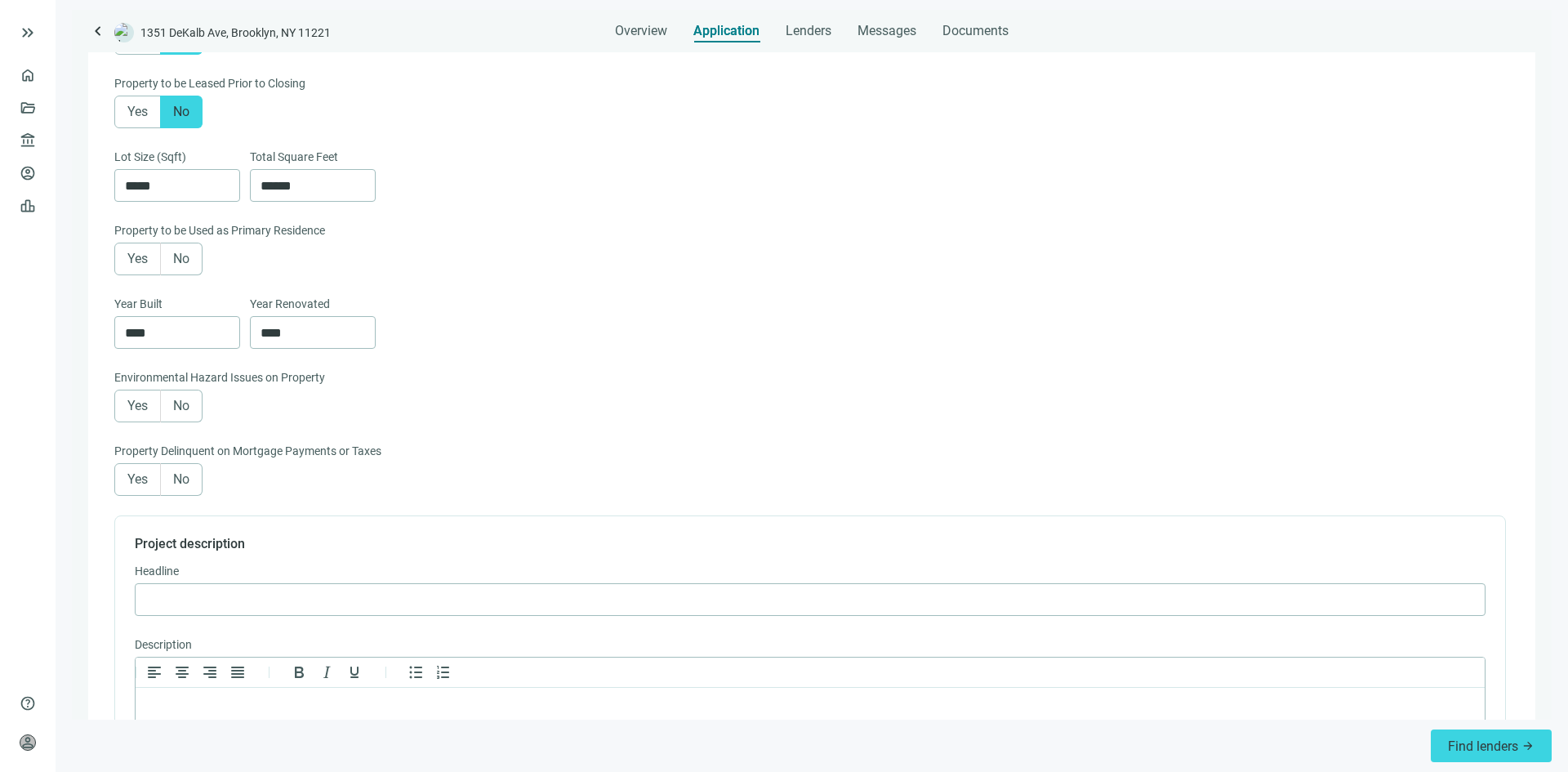 scroll, scrollTop: 817, scrollLeft: 0, axis: vertical 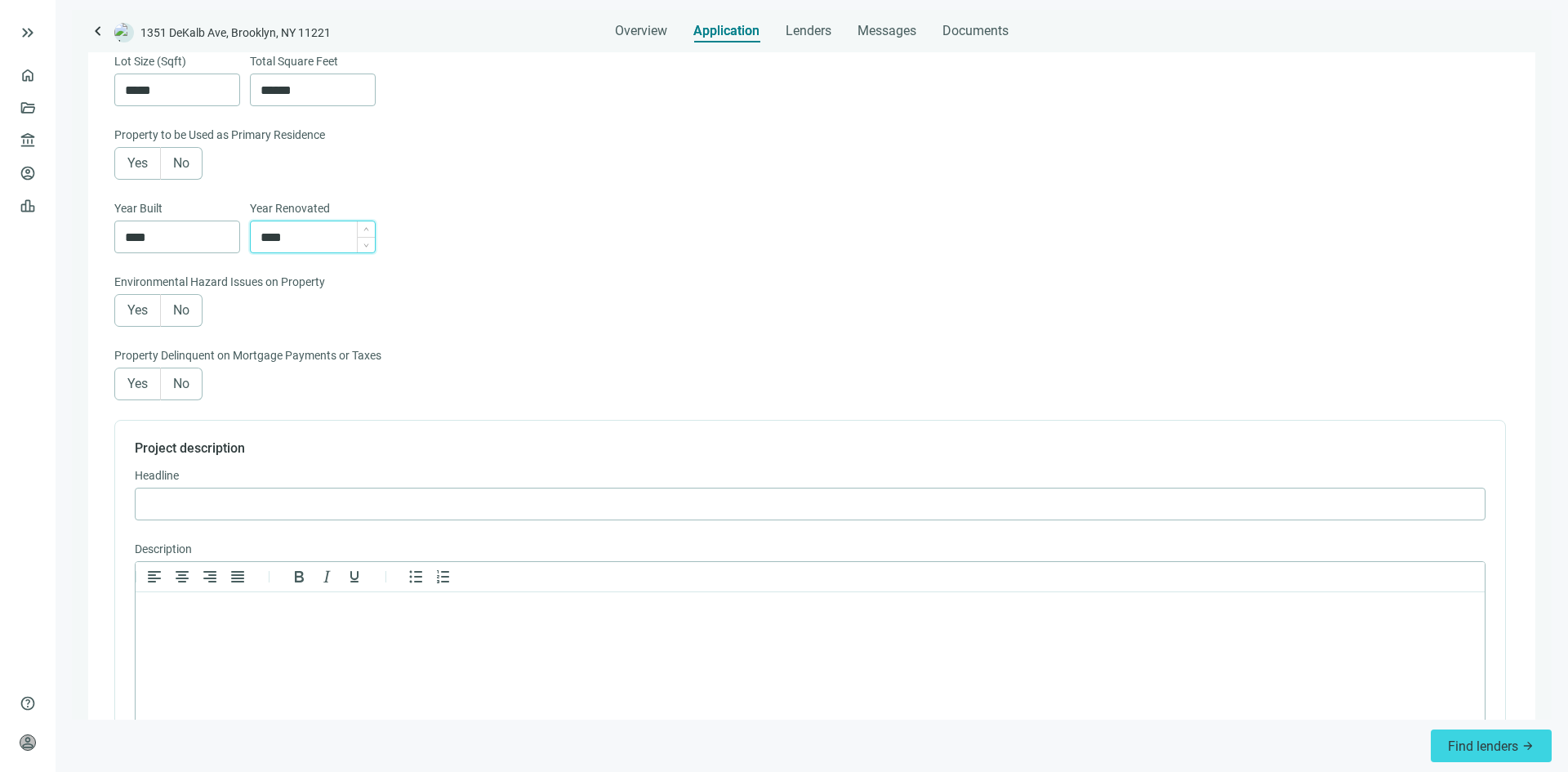 click on "****" at bounding box center (318, 237) 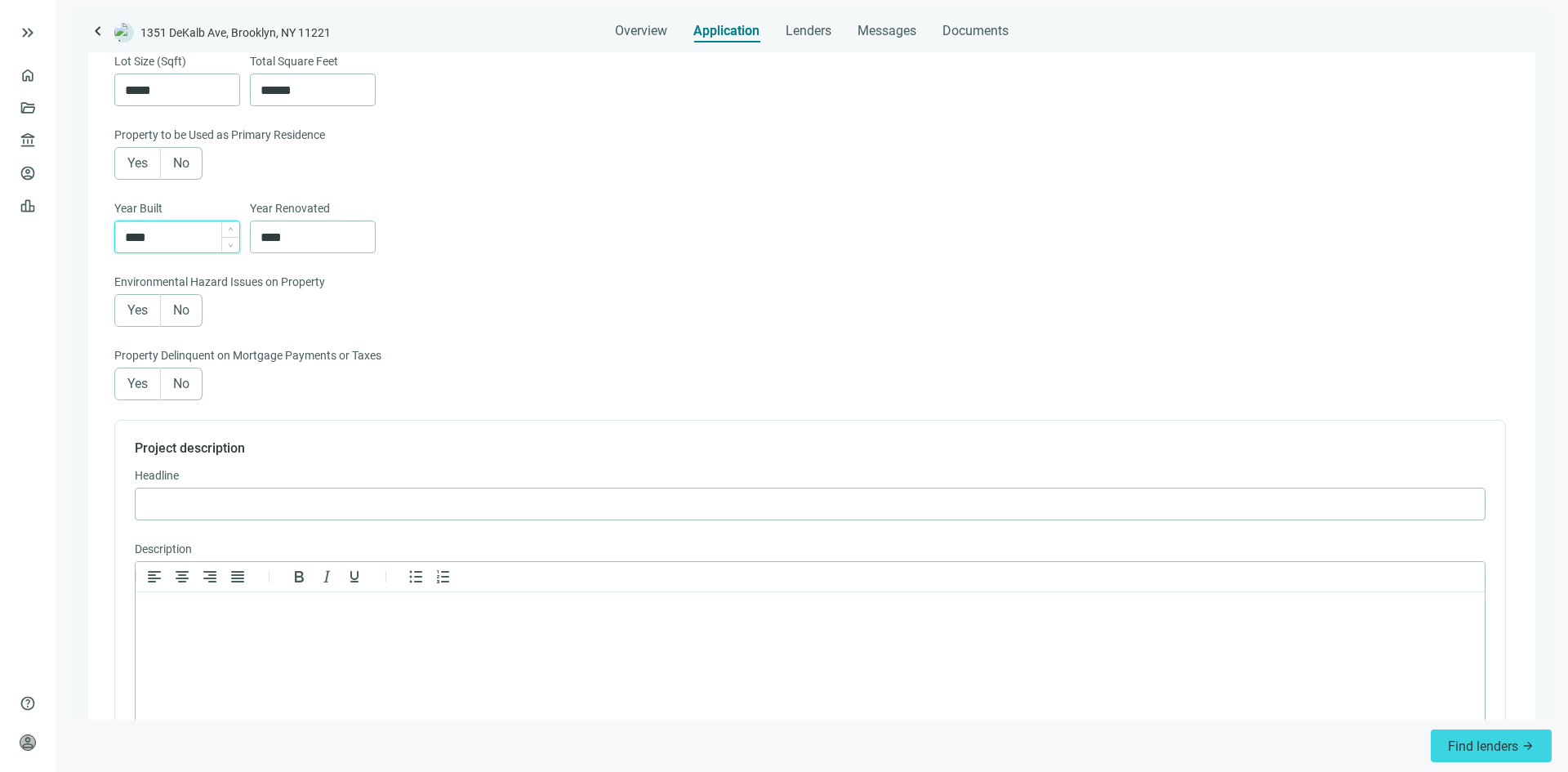 click on "****" at bounding box center [182, 237] 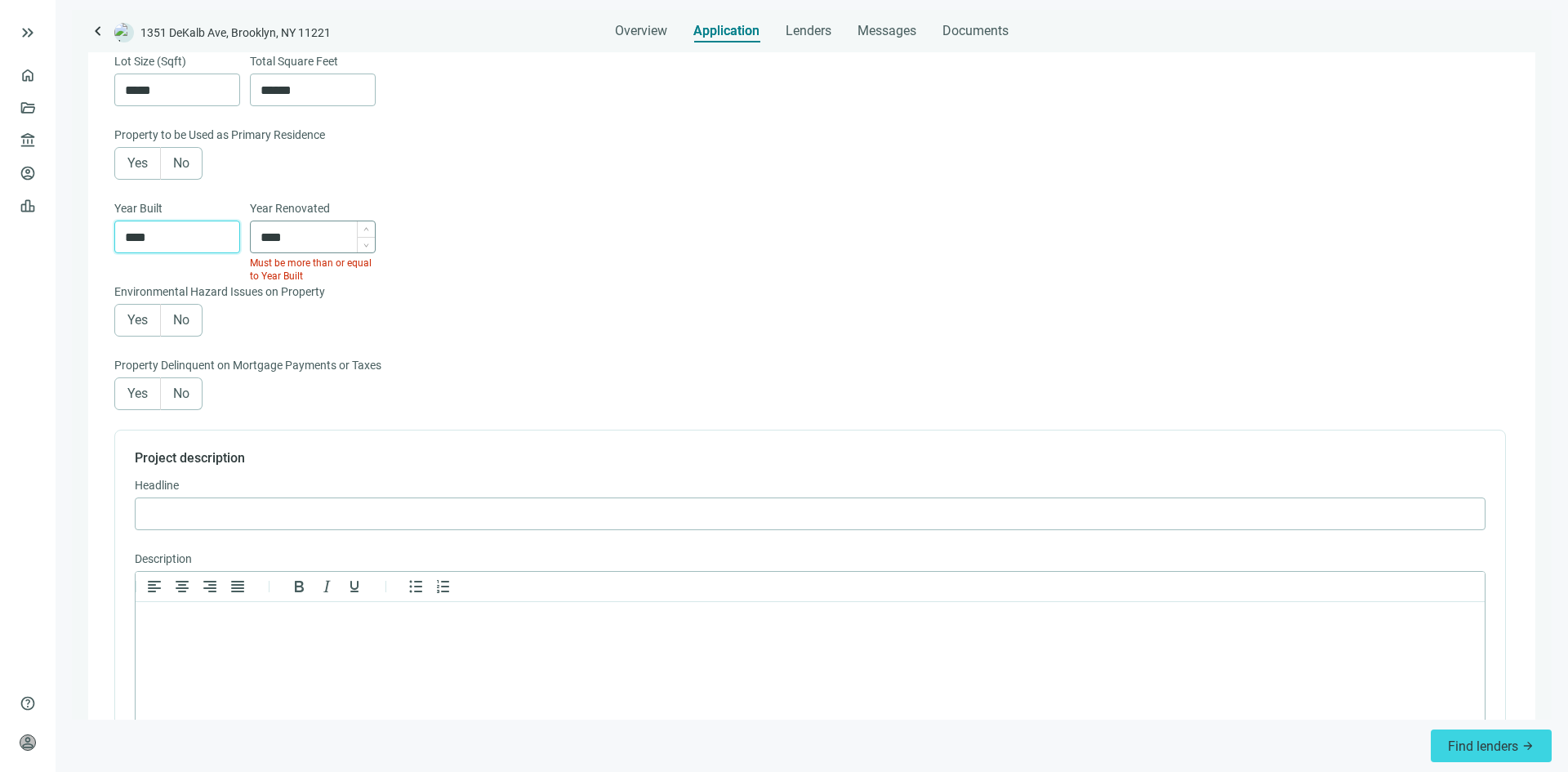 type on "****" 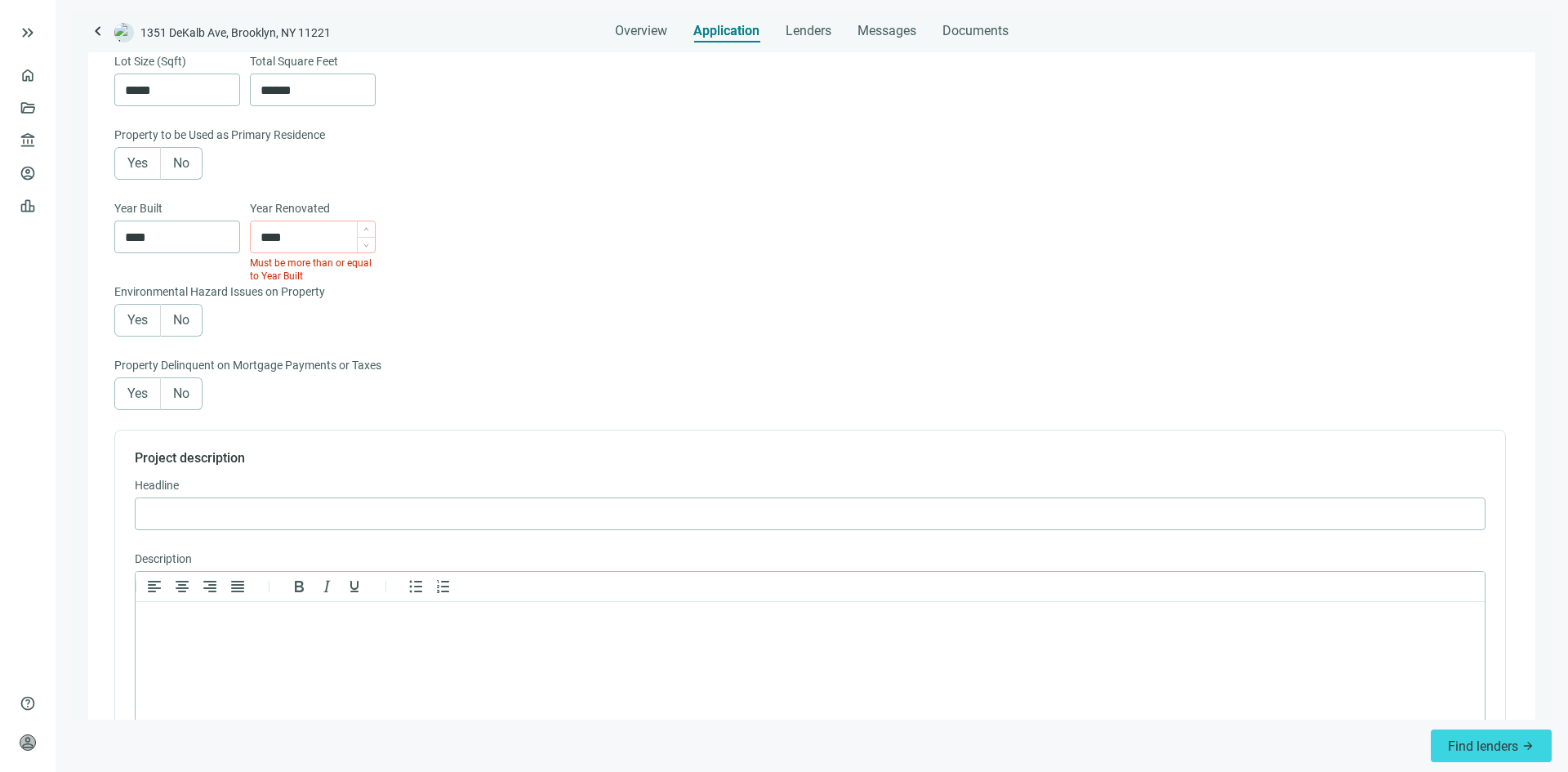 click on "****" at bounding box center [318, 237] 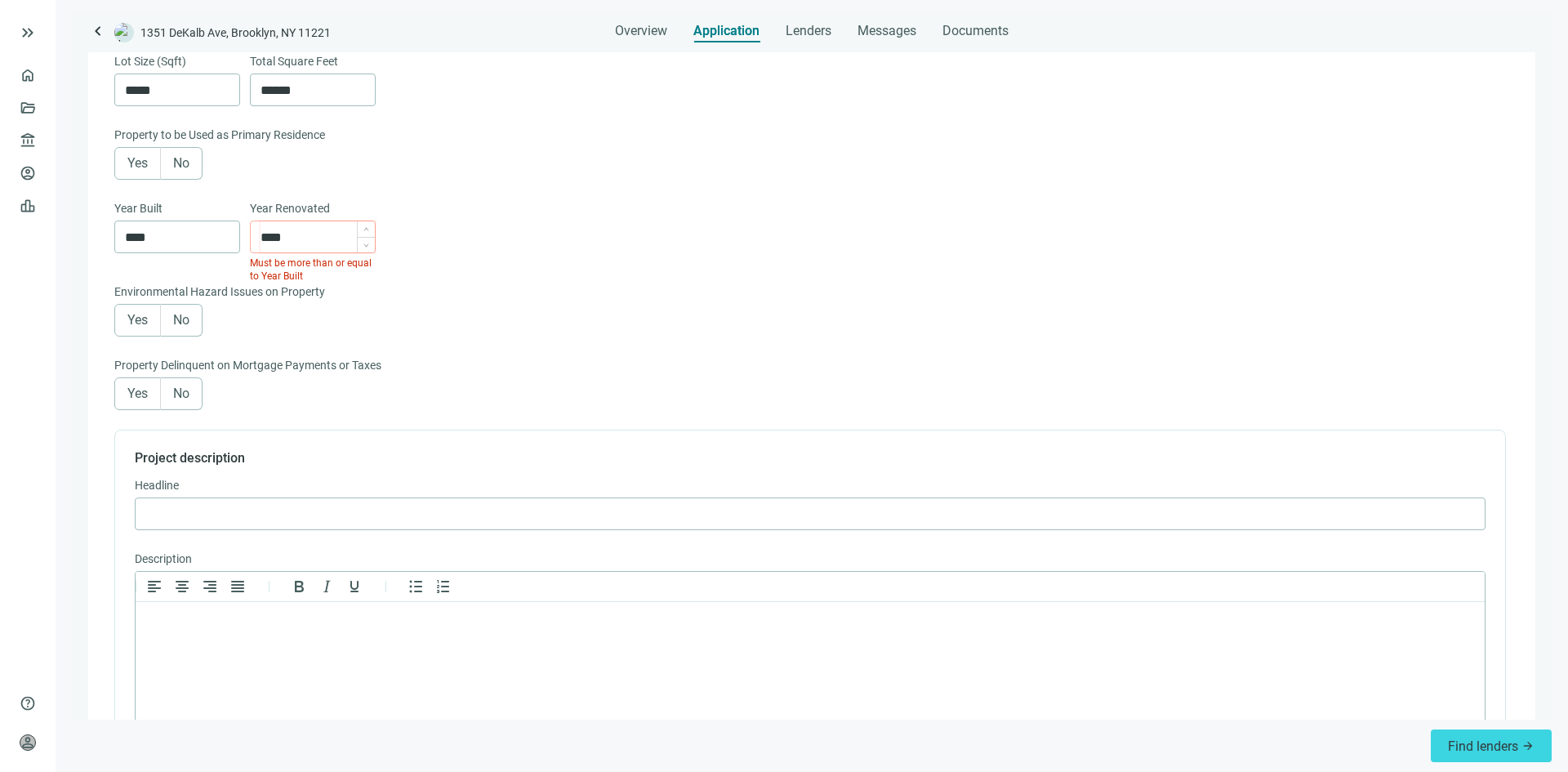 click on "****" at bounding box center [318, 237] 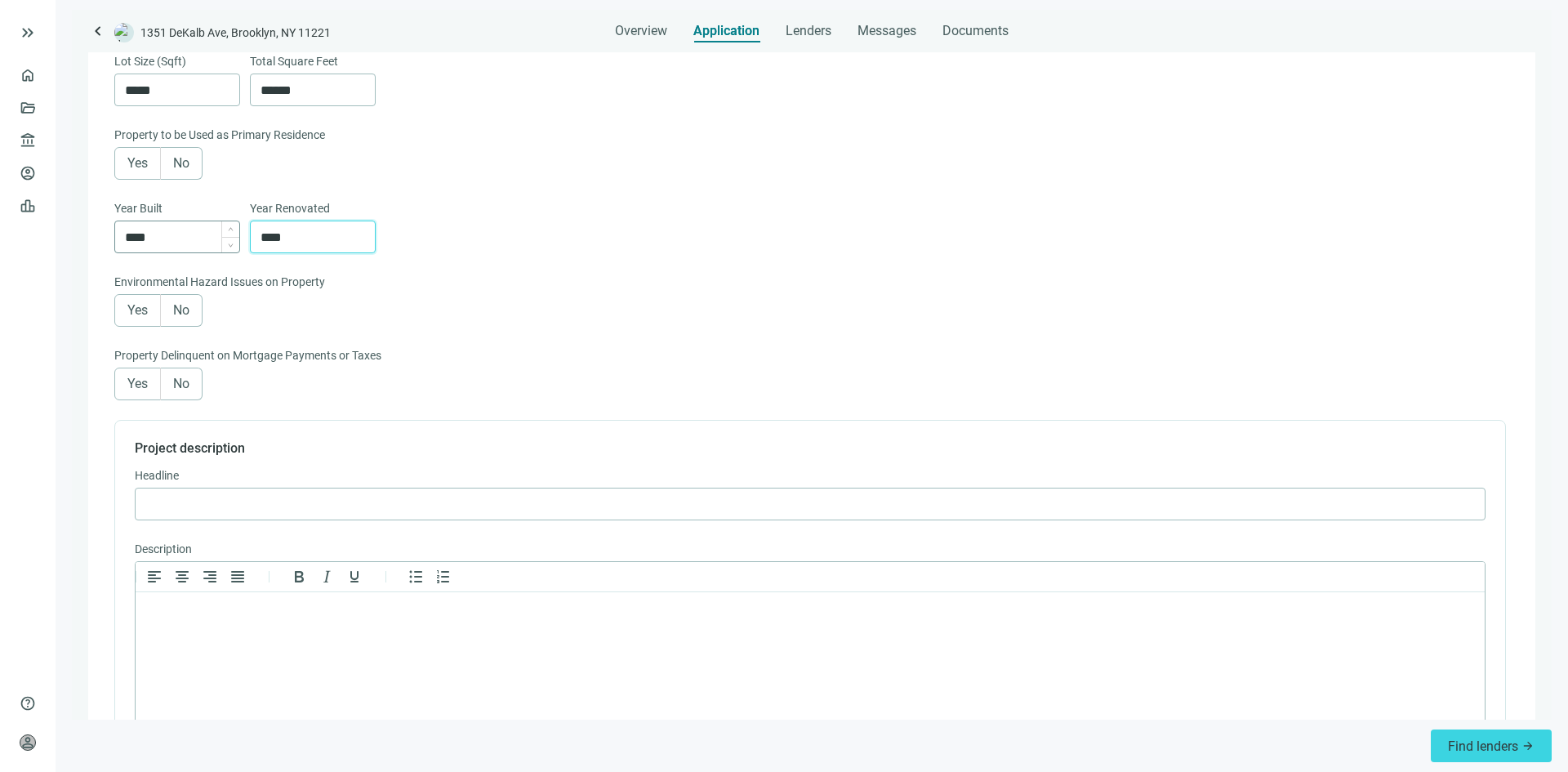 type on "****" 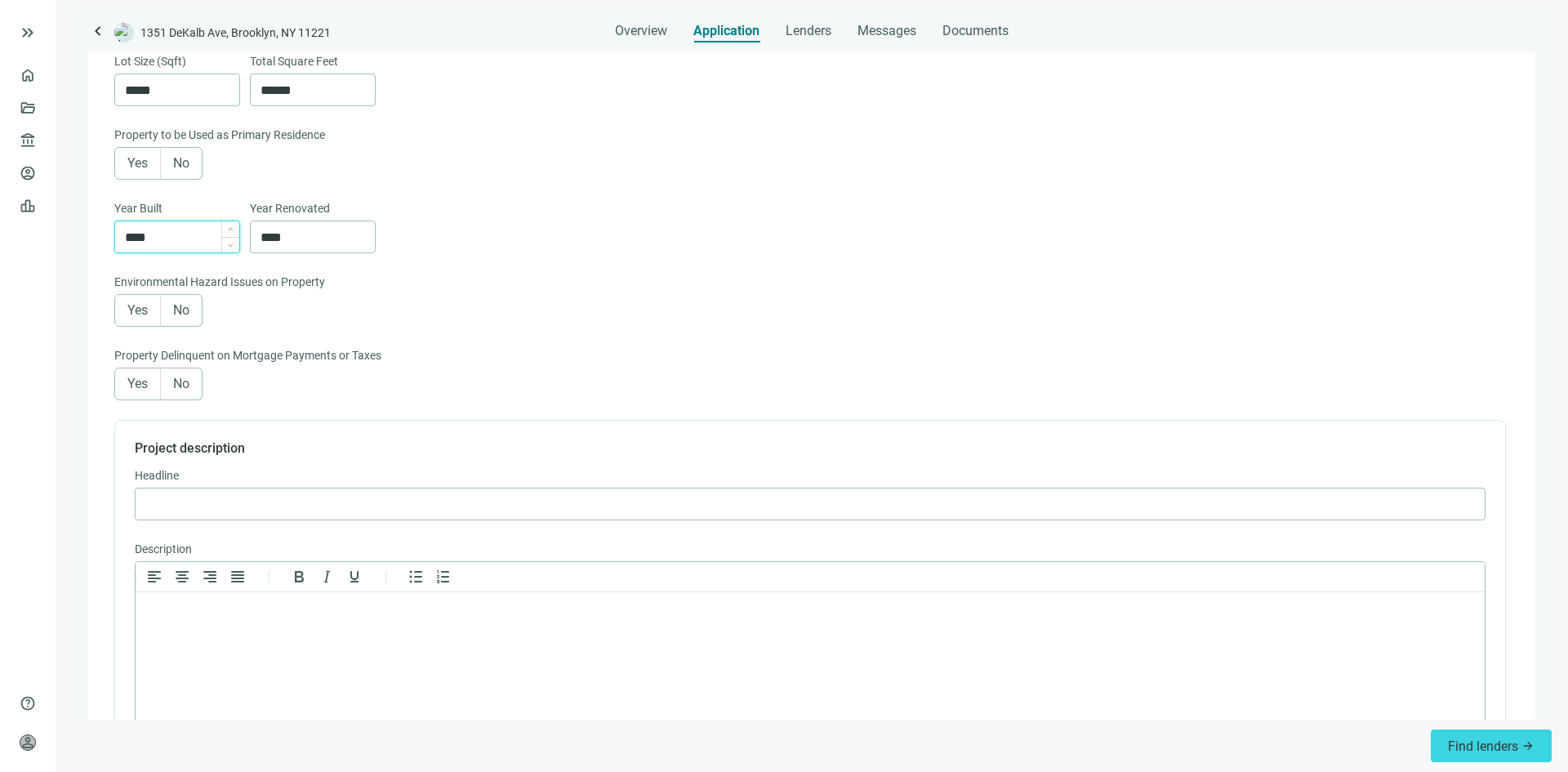 click on "****" at bounding box center [182, 237] 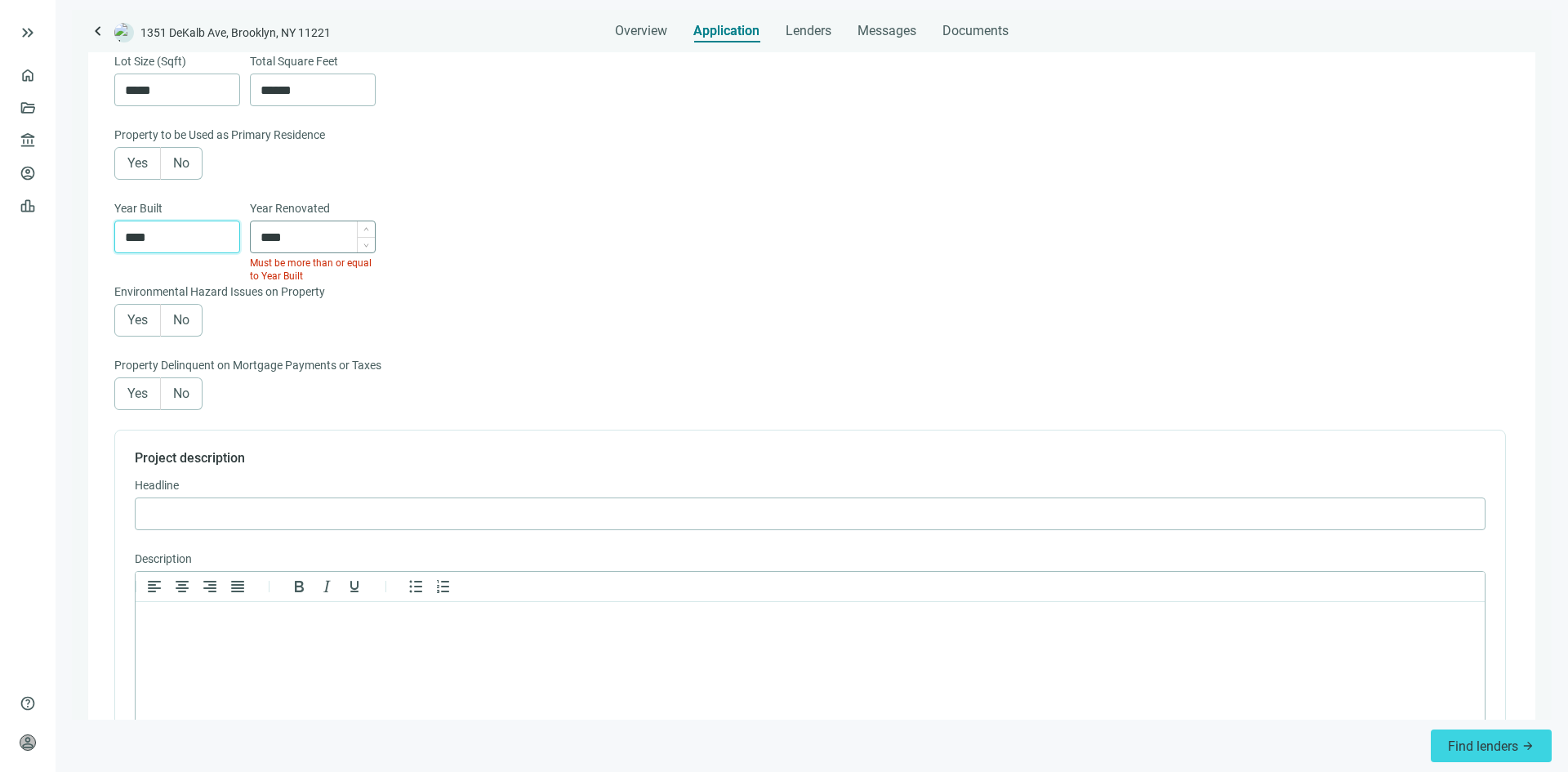 type on "****" 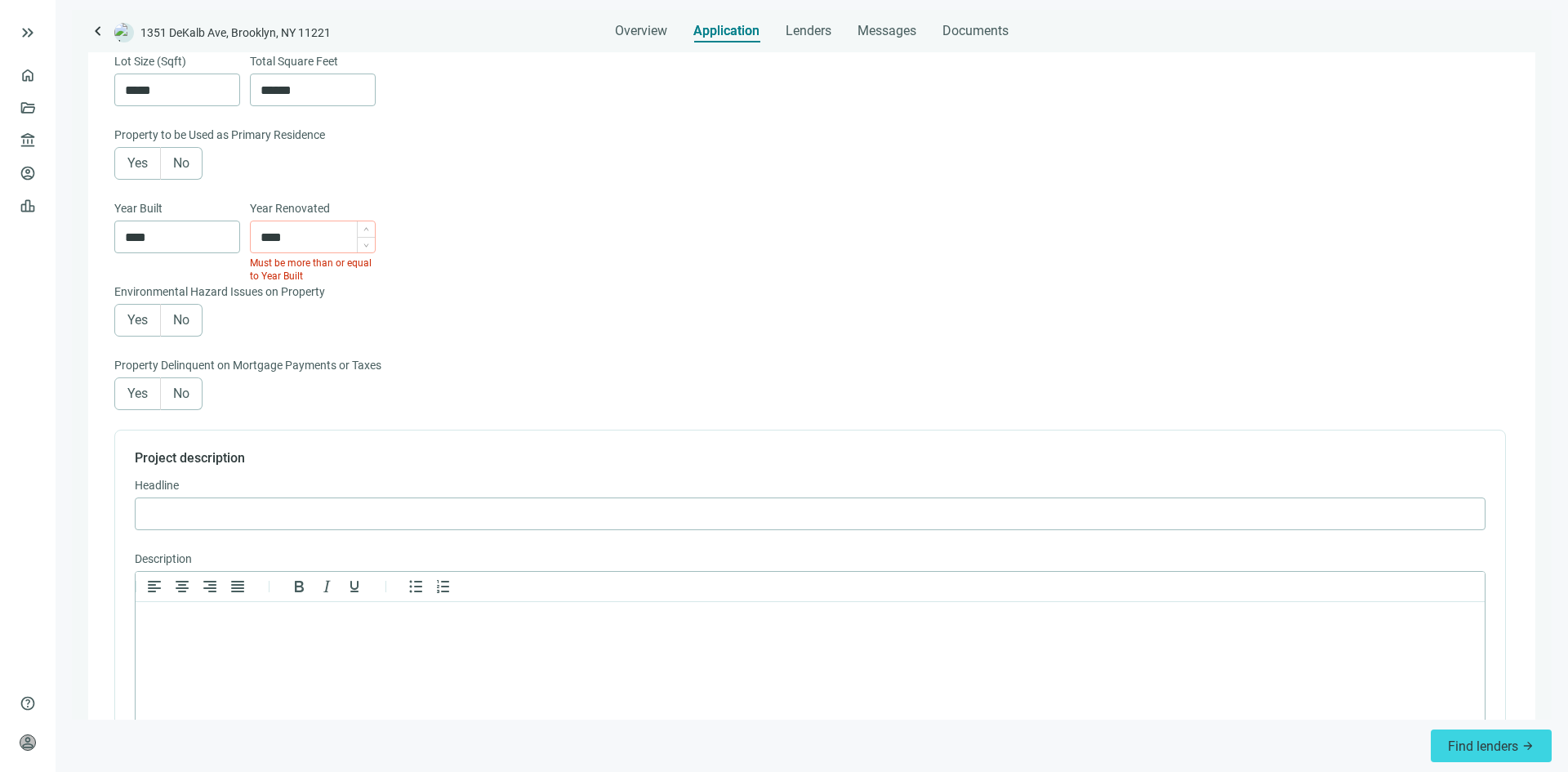 click on "****" at bounding box center [318, 237] 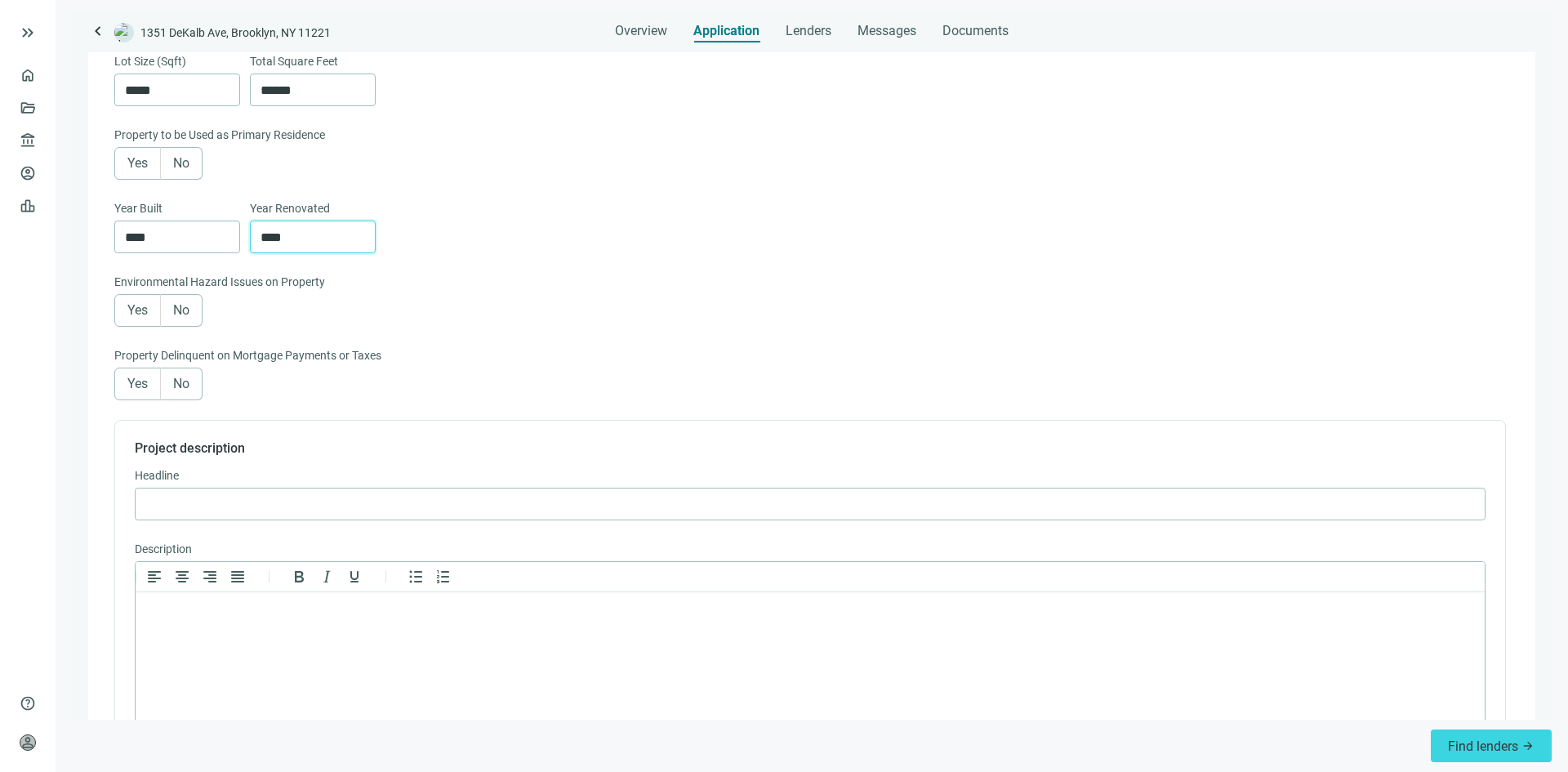 type on "****" 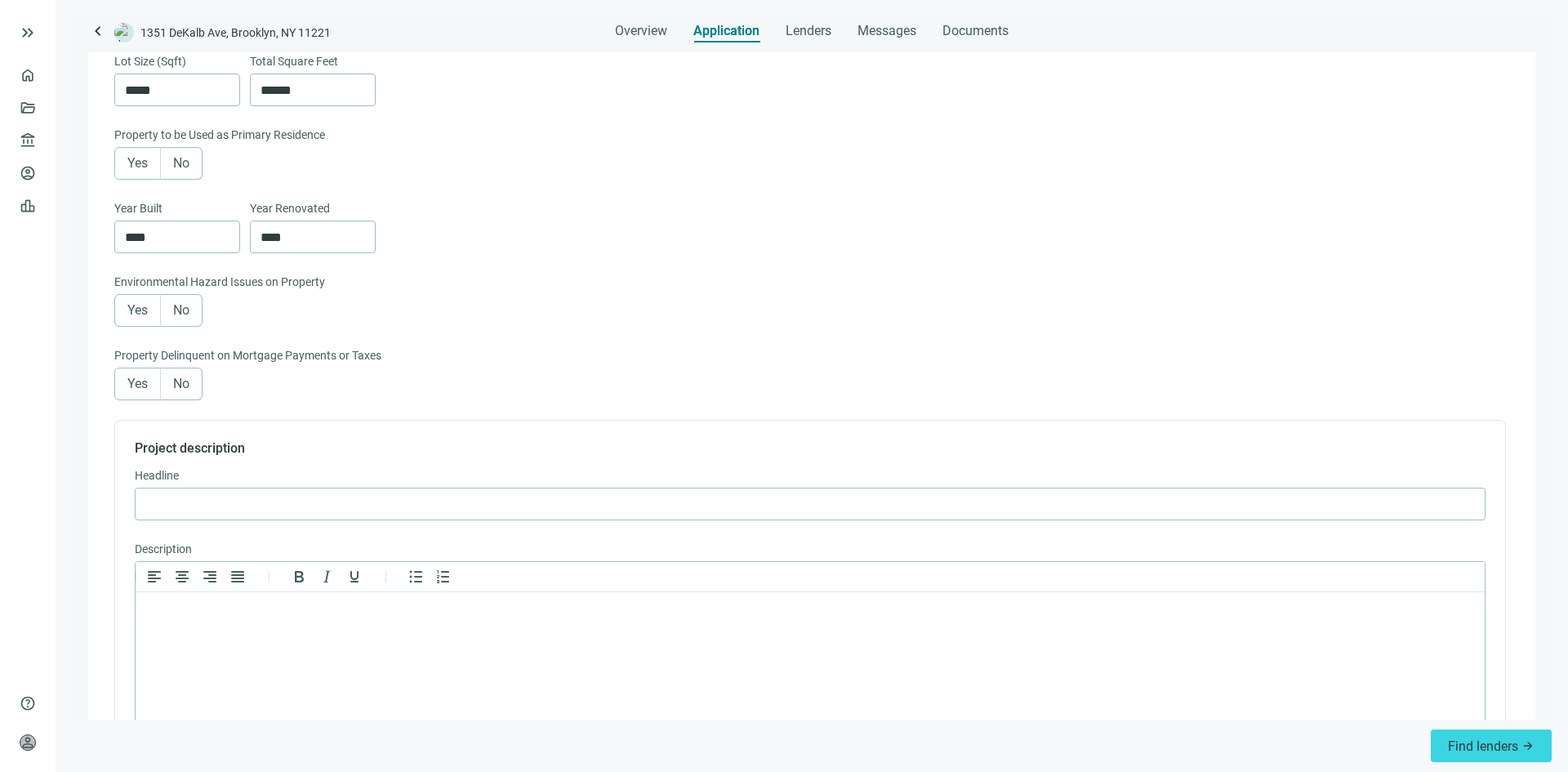 click on "Year Built **** Year Renovated ****" at bounding box center [810, 236] 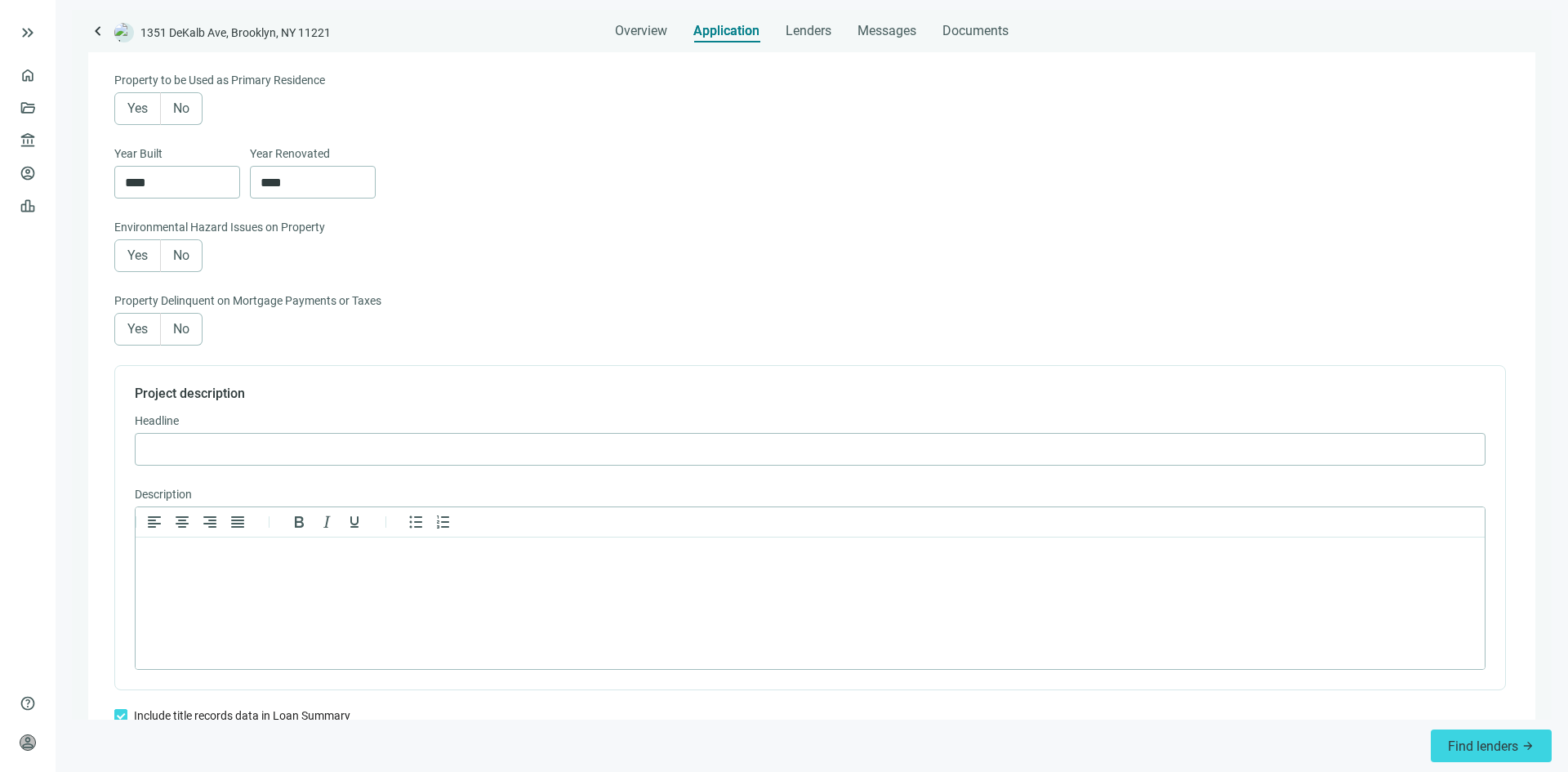 scroll, scrollTop: 899, scrollLeft: 0, axis: vertical 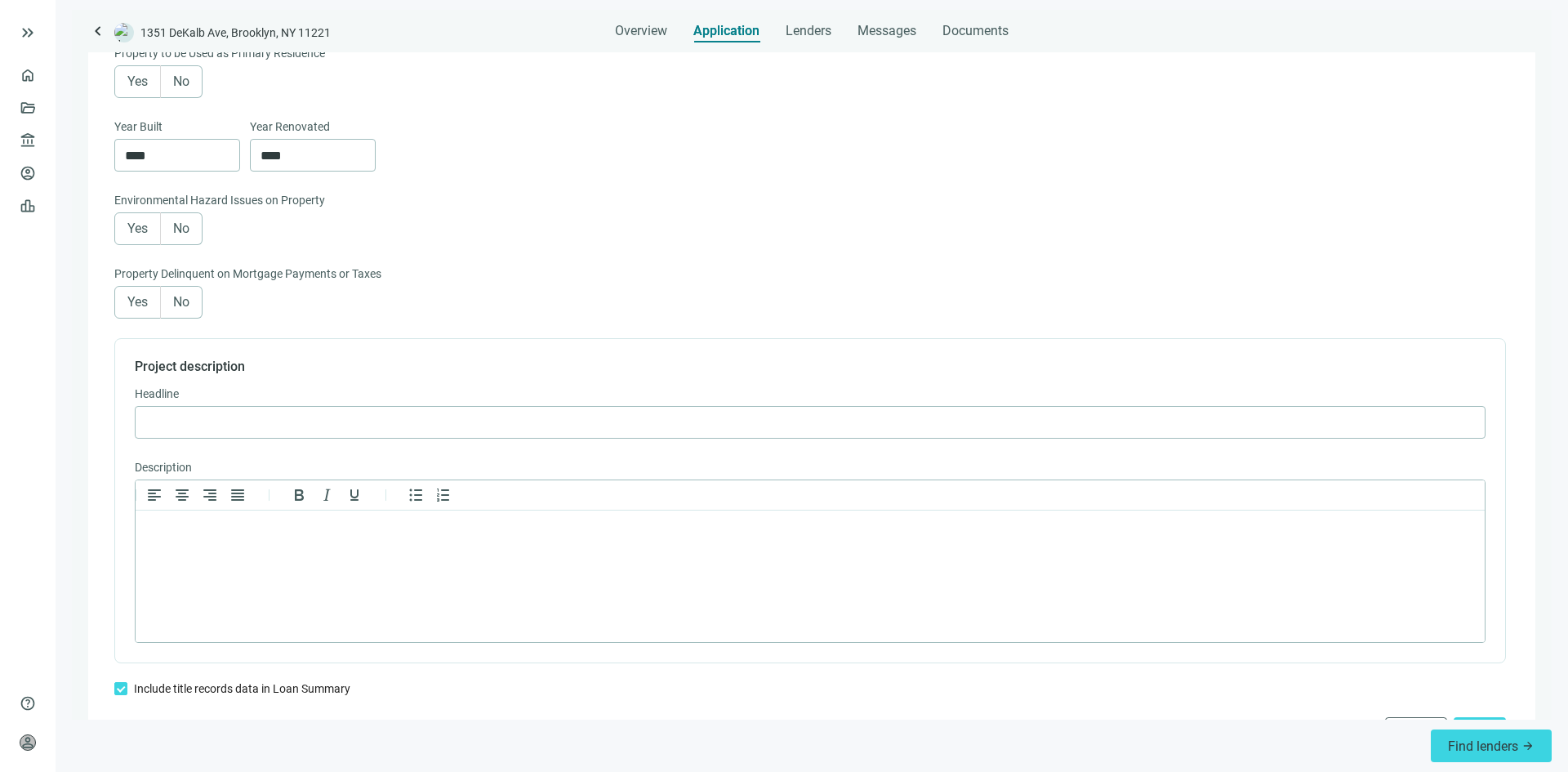 click on "No" at bounding box center [181, 228] 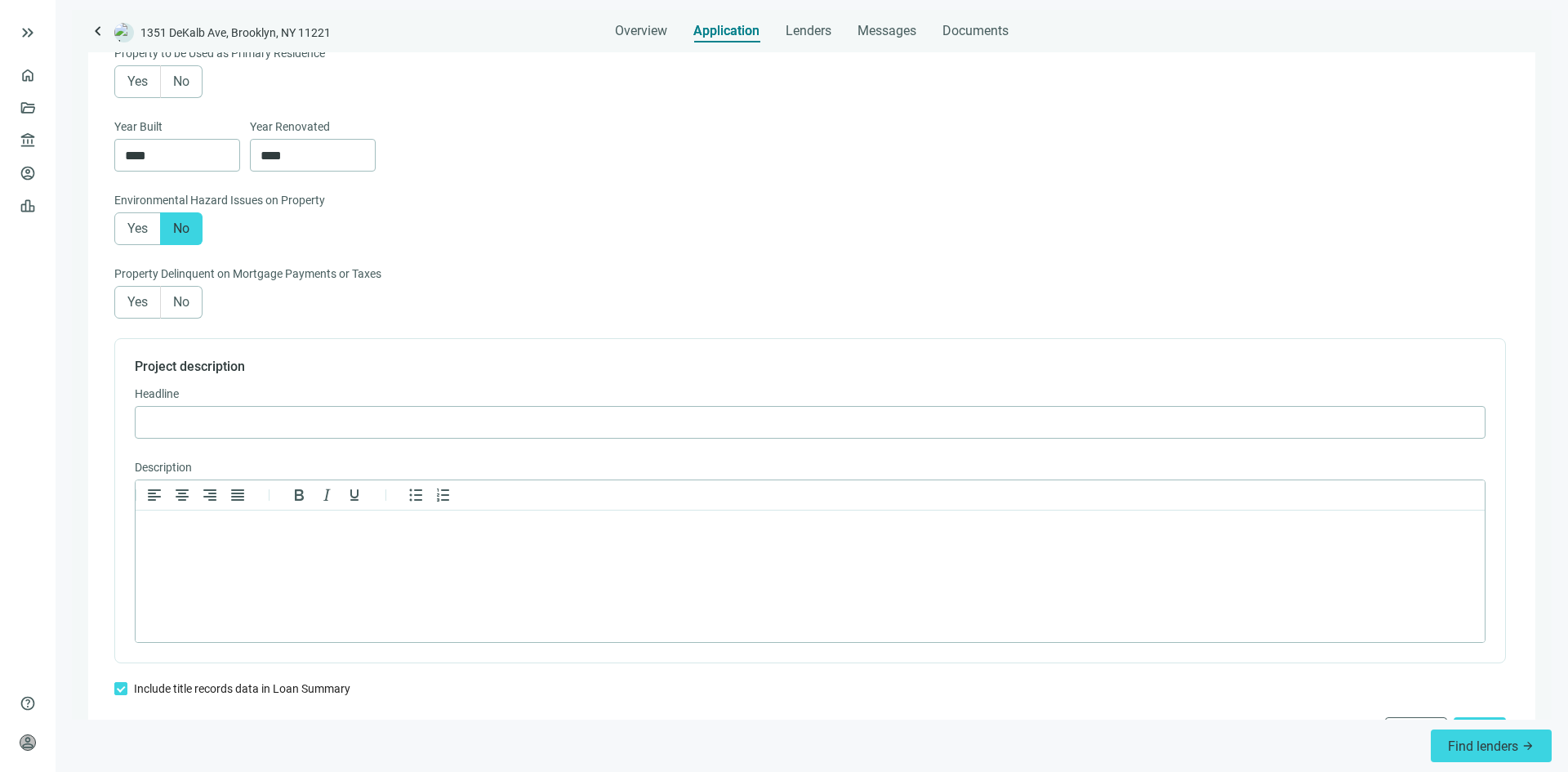 click on "No" at bounding box center (181, 302) 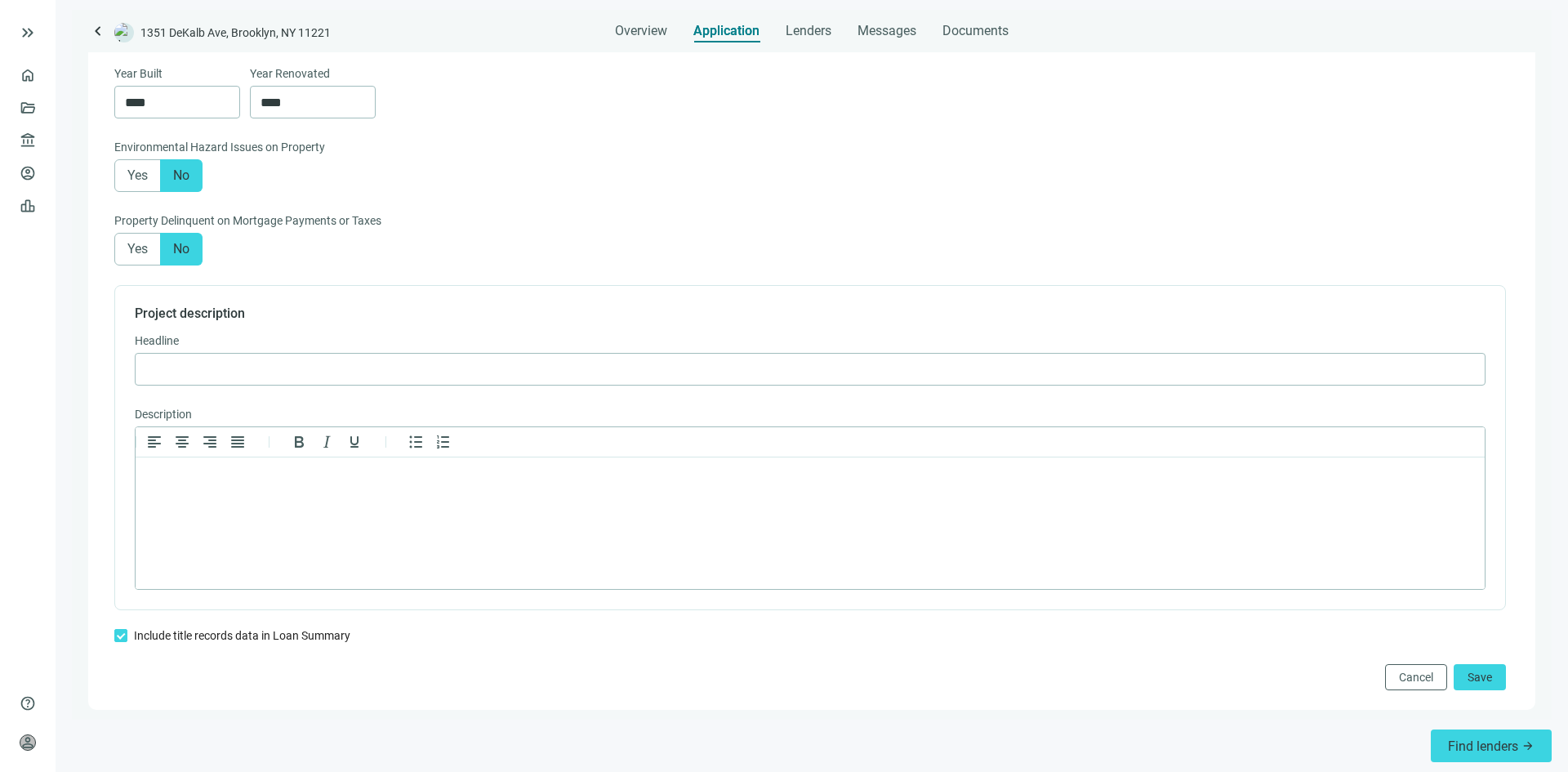 scroll, scrollTop: 980, scrollLeft: 0, axis: vertical 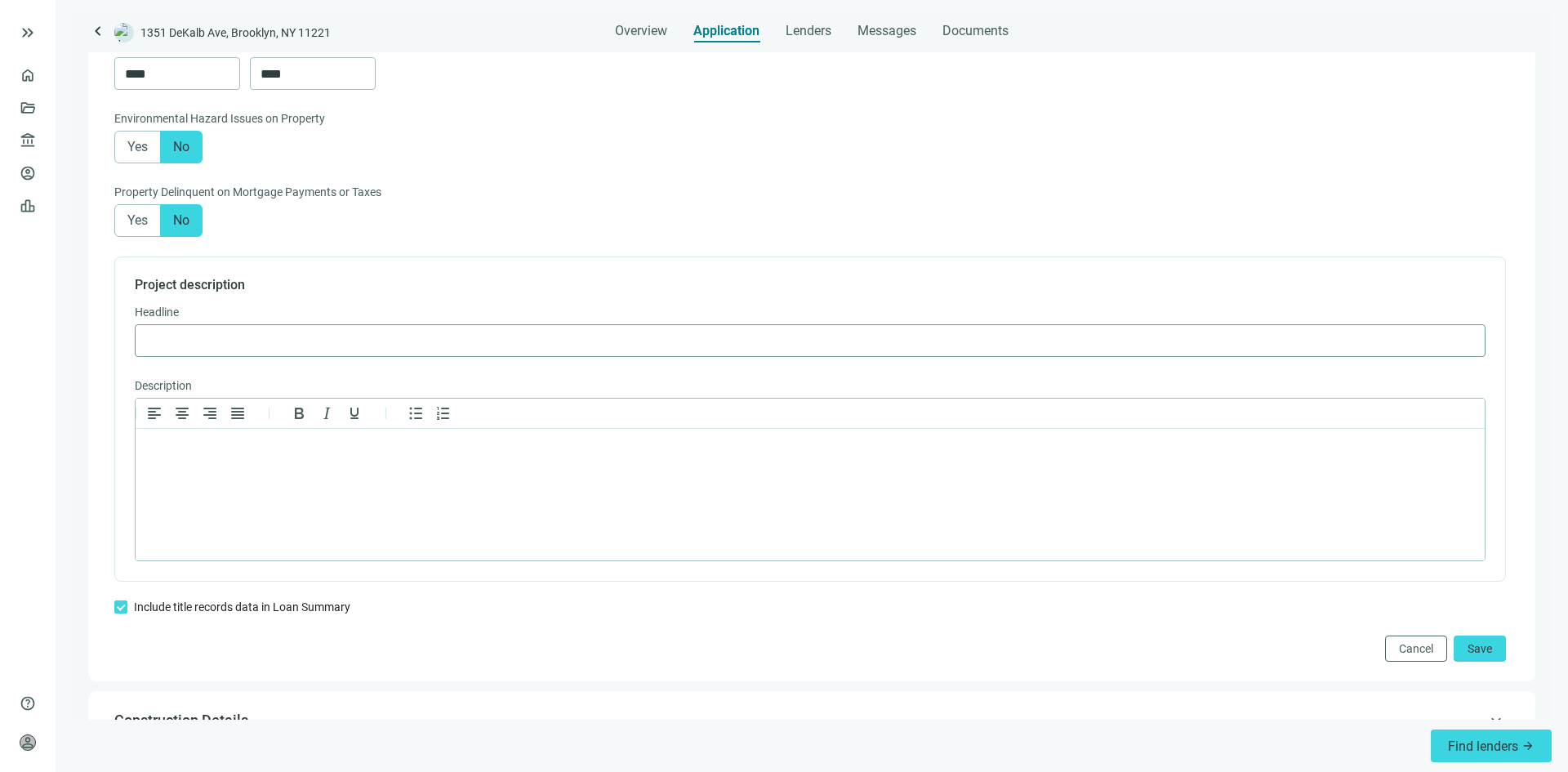 click at bounding box center [810, 341] 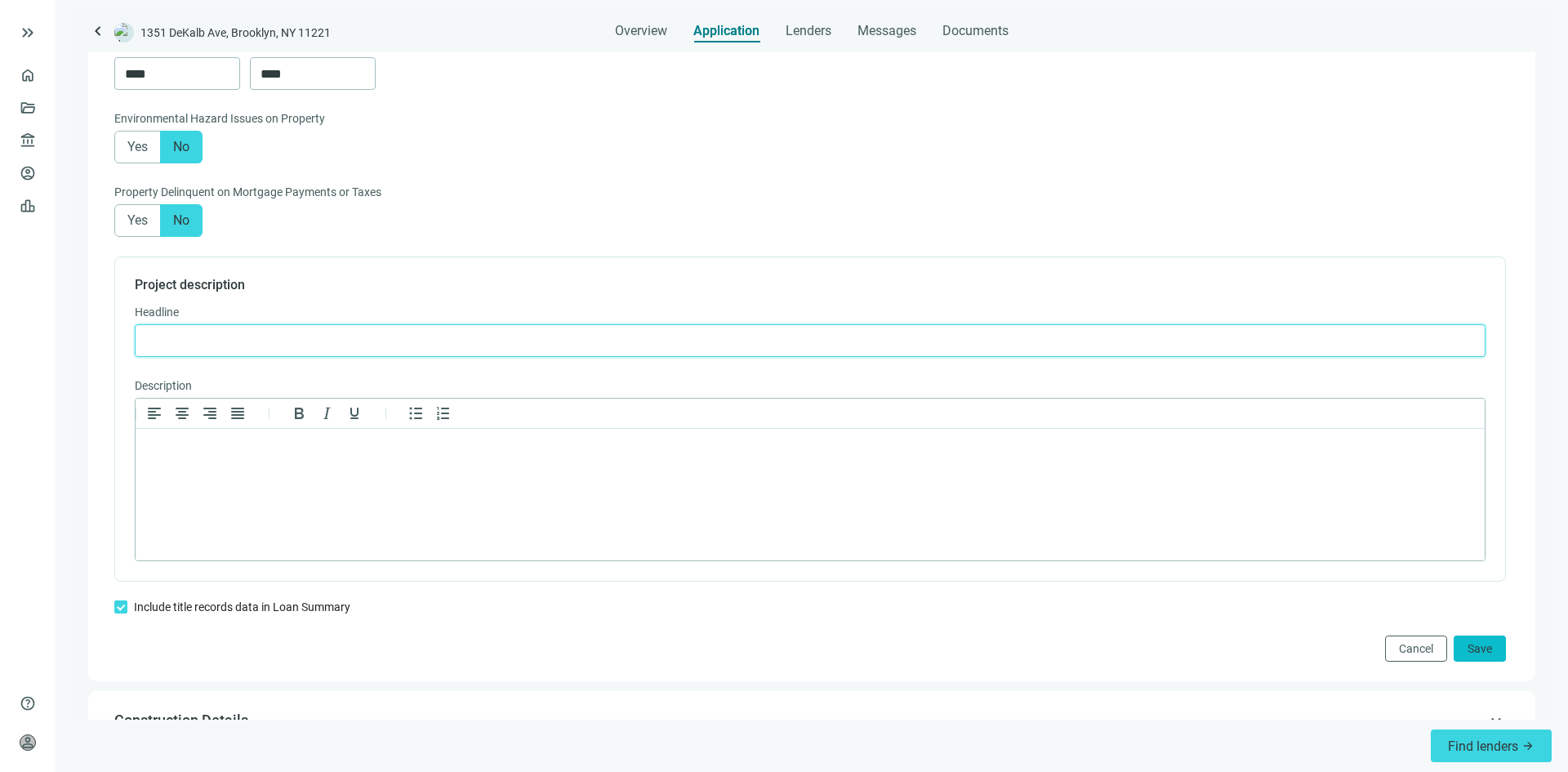 click on "Save" at bounding box center (1480, 649) 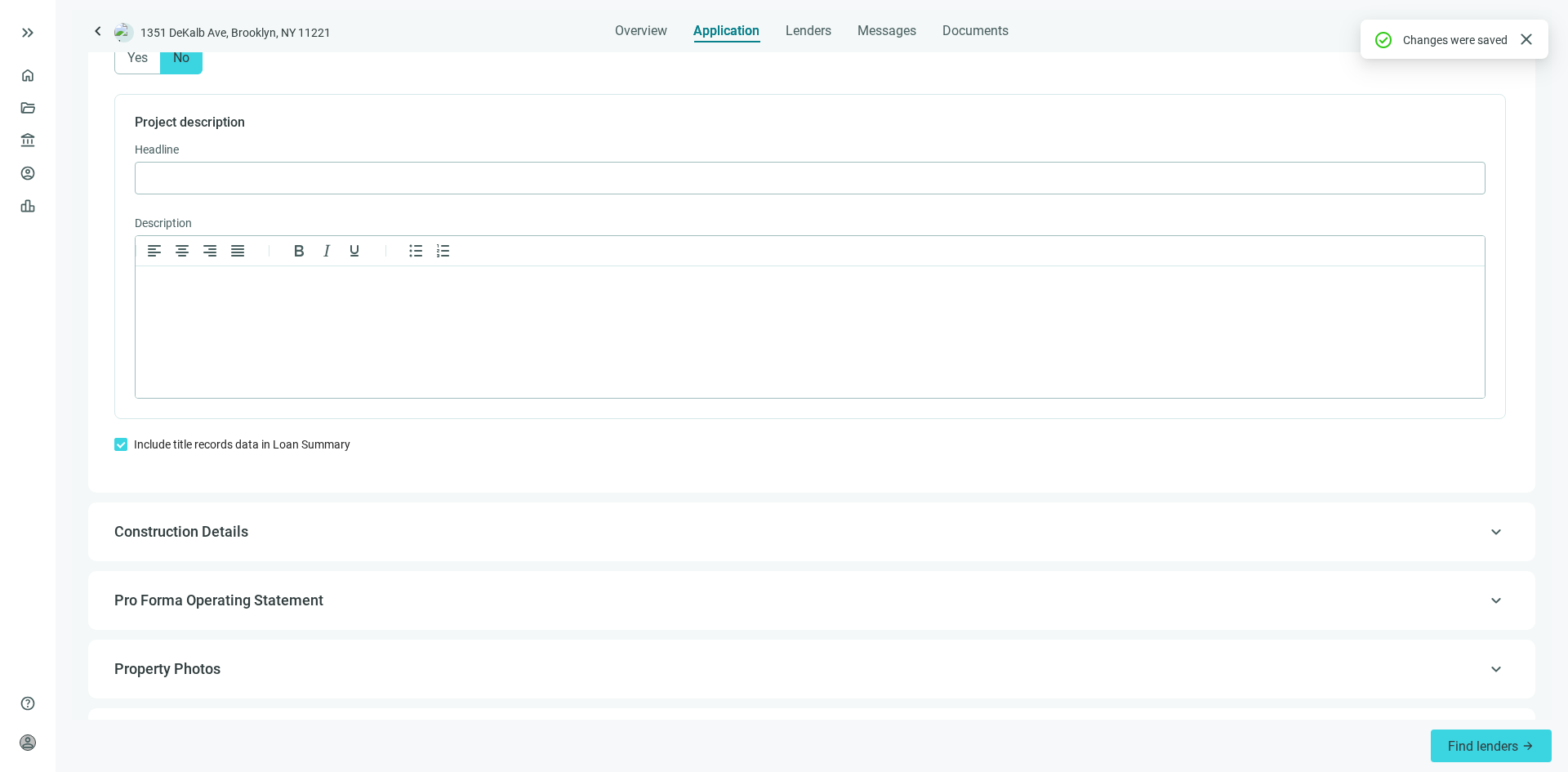scroll, scrollTop: 1144, scrollLeft: 0, axis: vertical 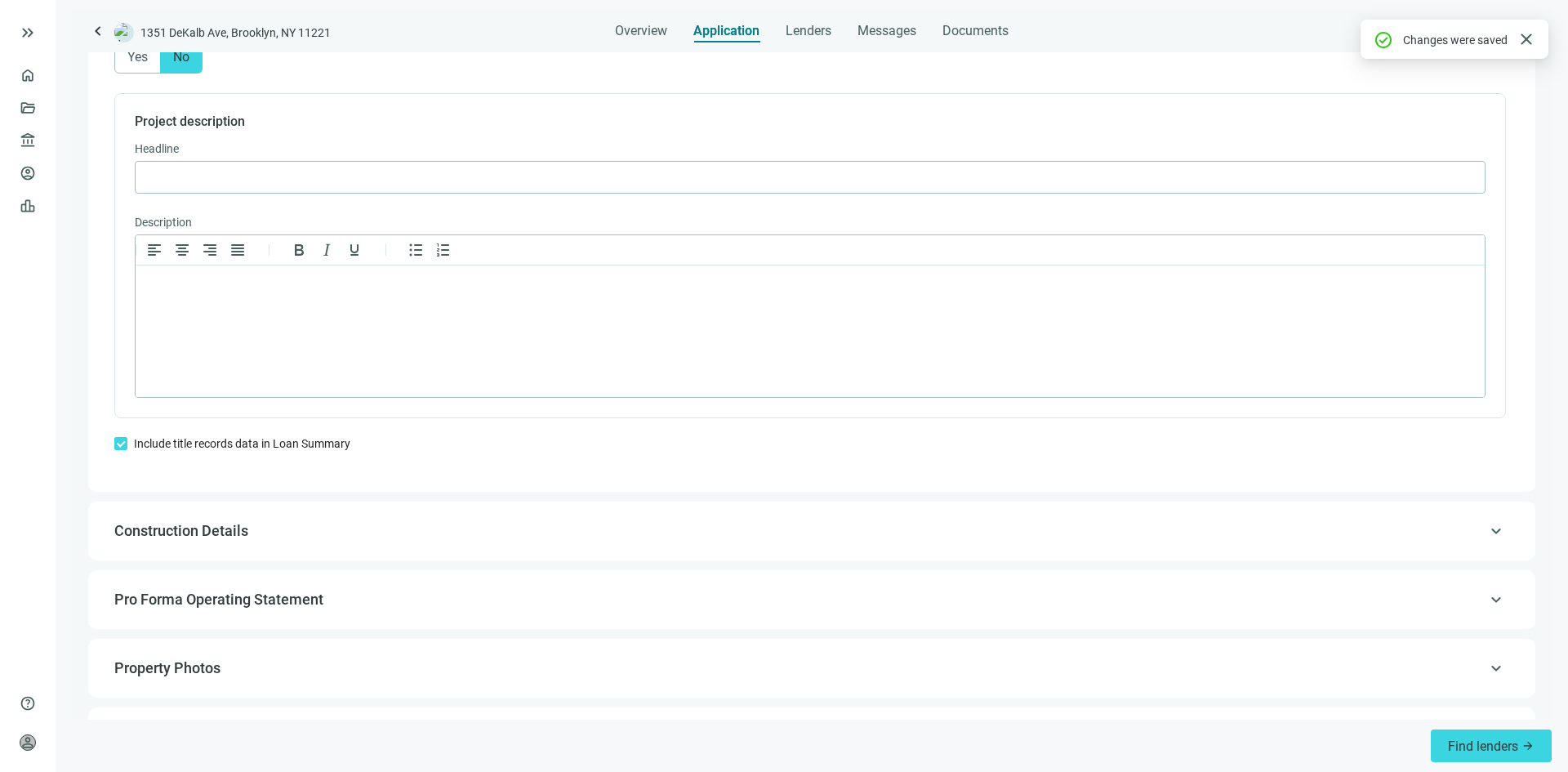 click on "keyboard_arrow_up Construction Details" at bounding box center (812, 531) 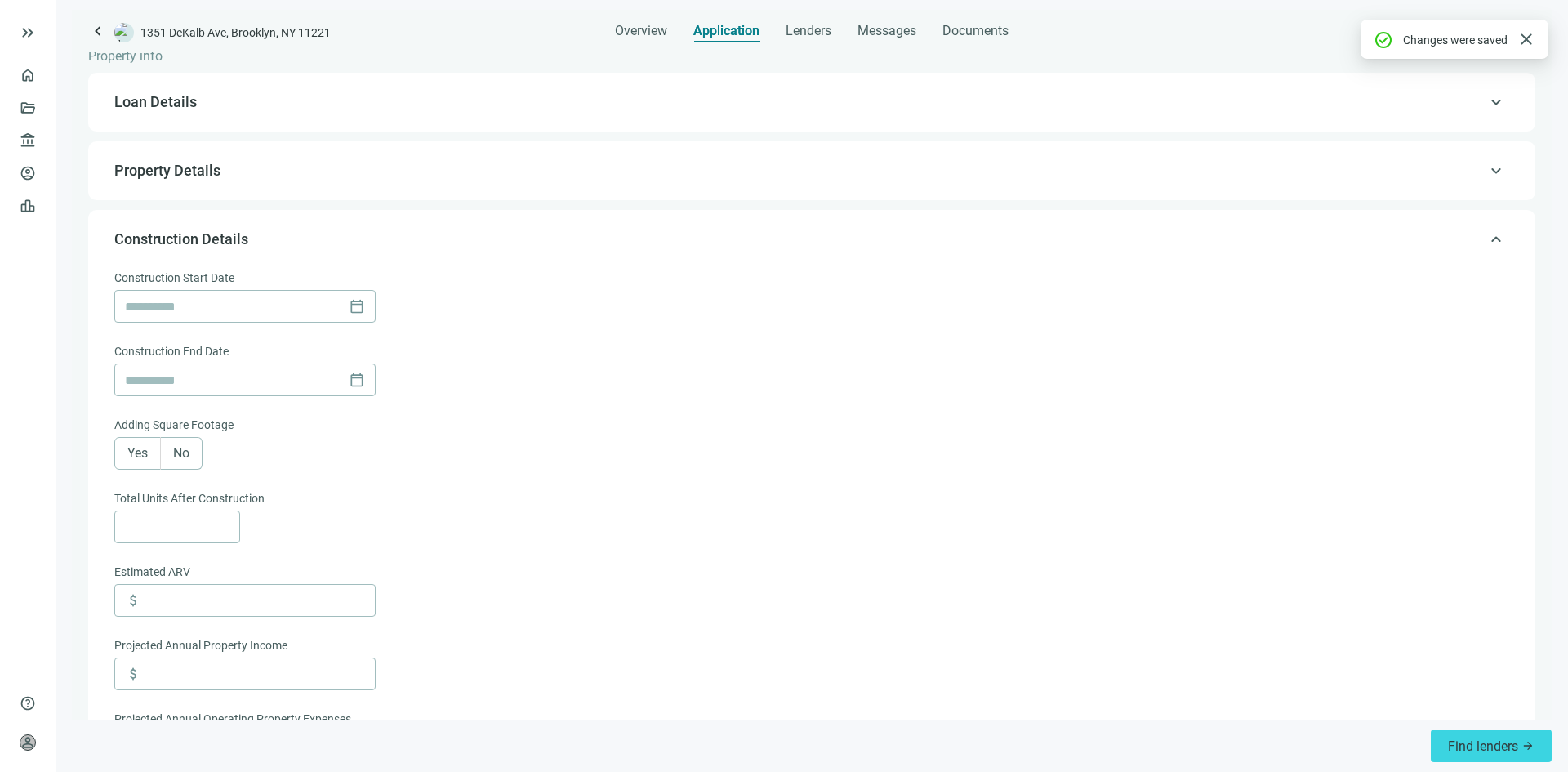 scroll, scrollTop: 82, scrollLeft: 0, axis: vertical 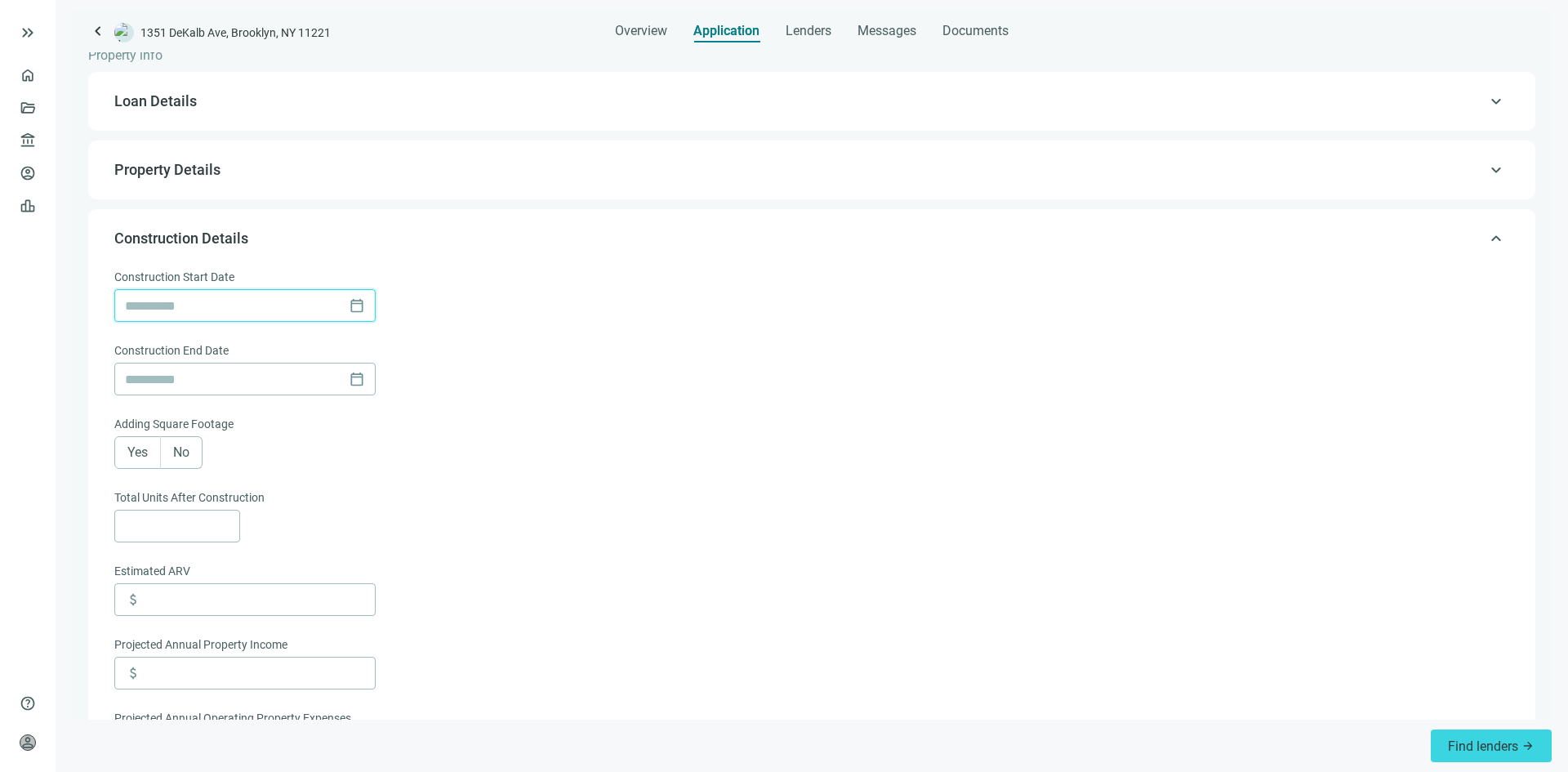 click at bounding box center [234, 306] 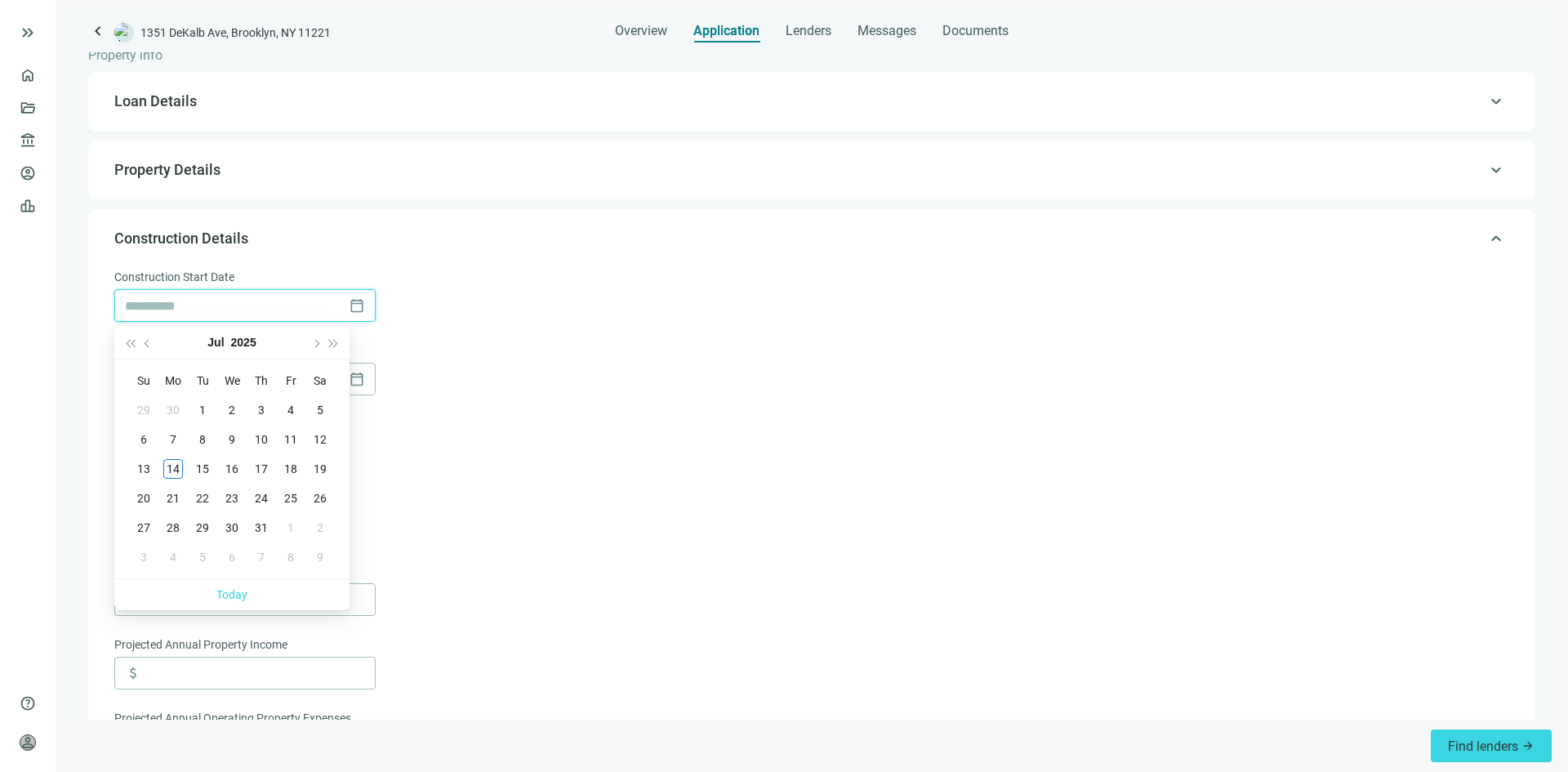 click at bounding box center (234, 306) 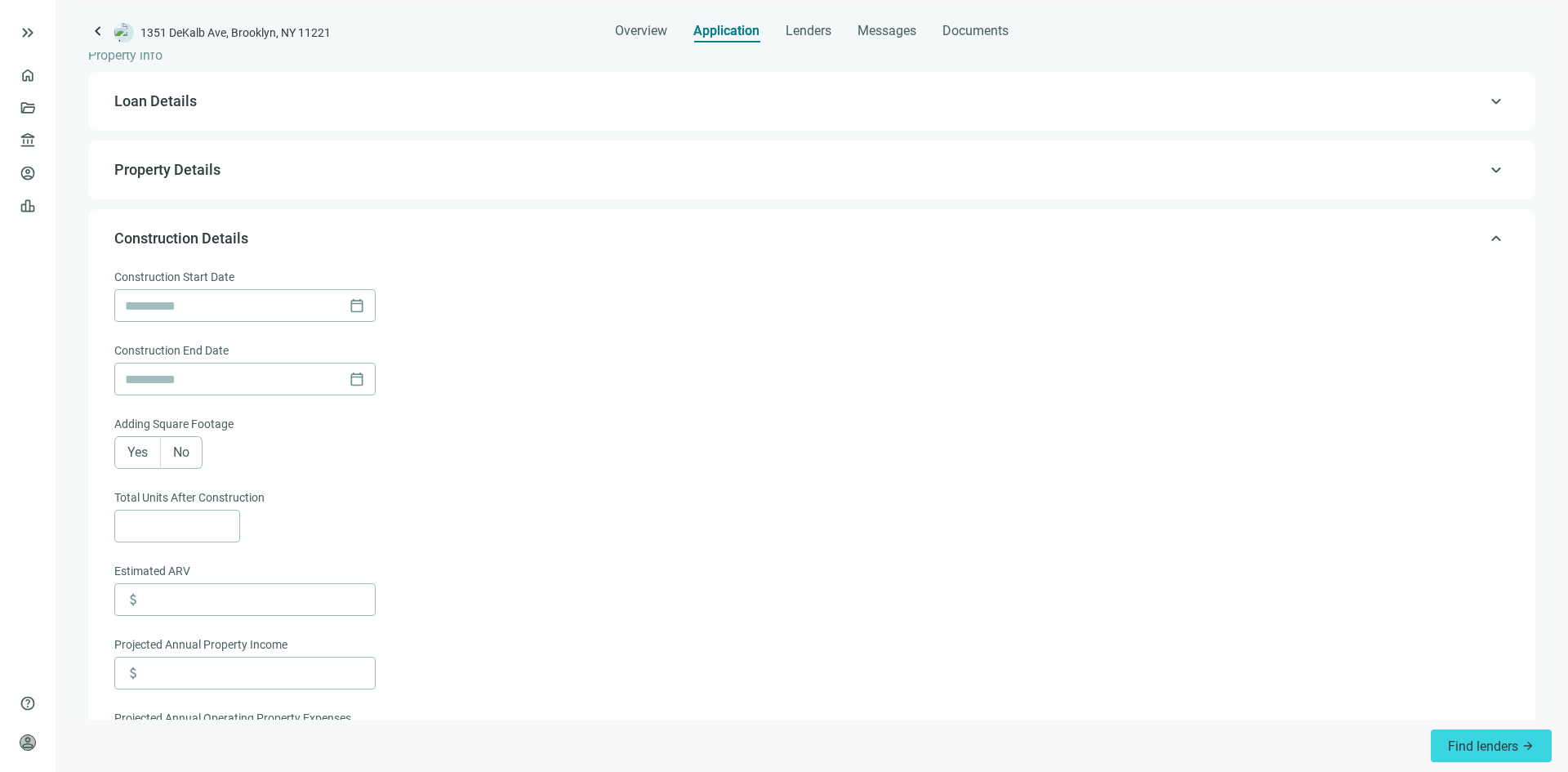 click on "calendar_today" at bounding box center (810, 379) 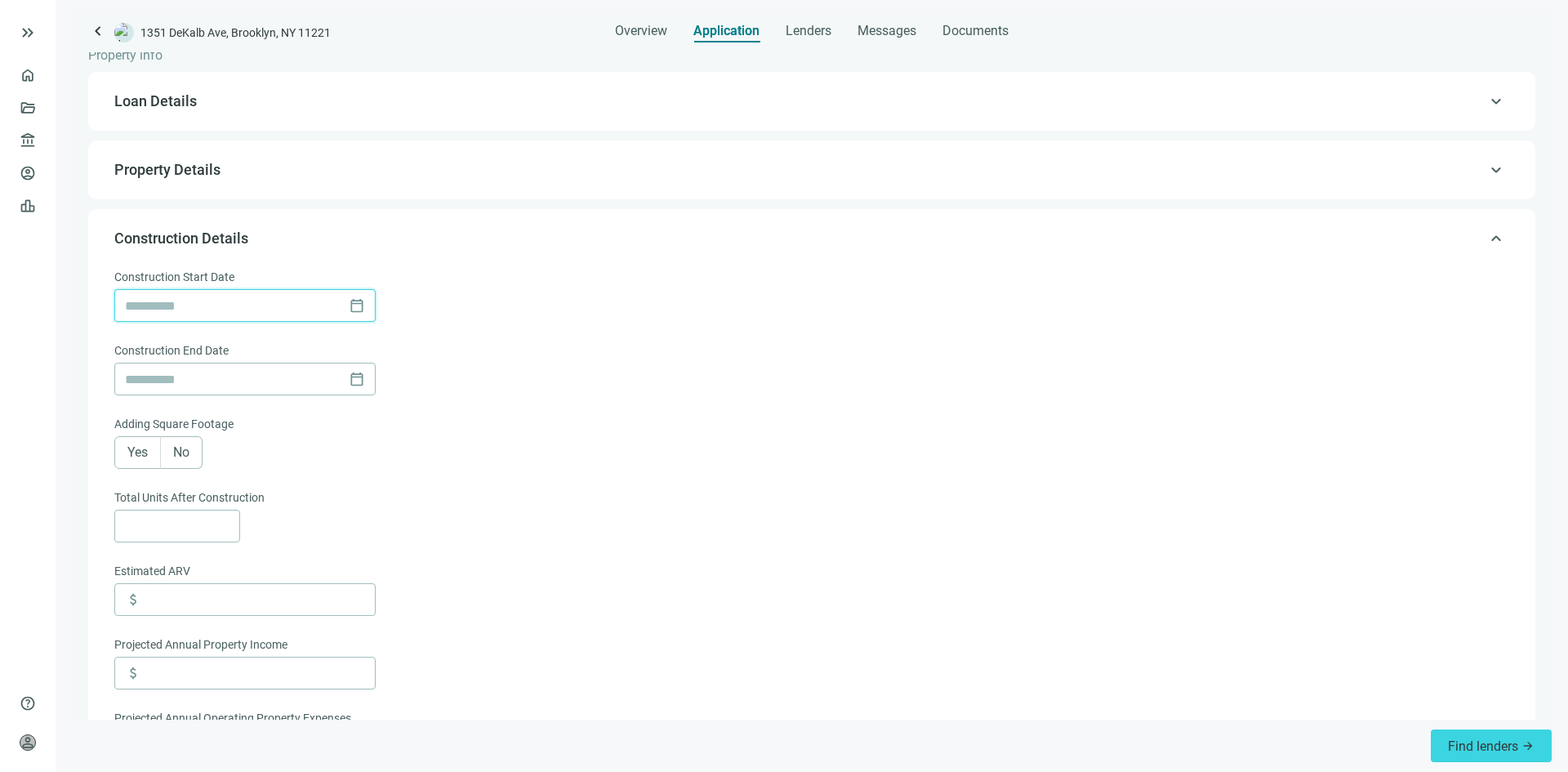 click at bounding box center [234, 306] 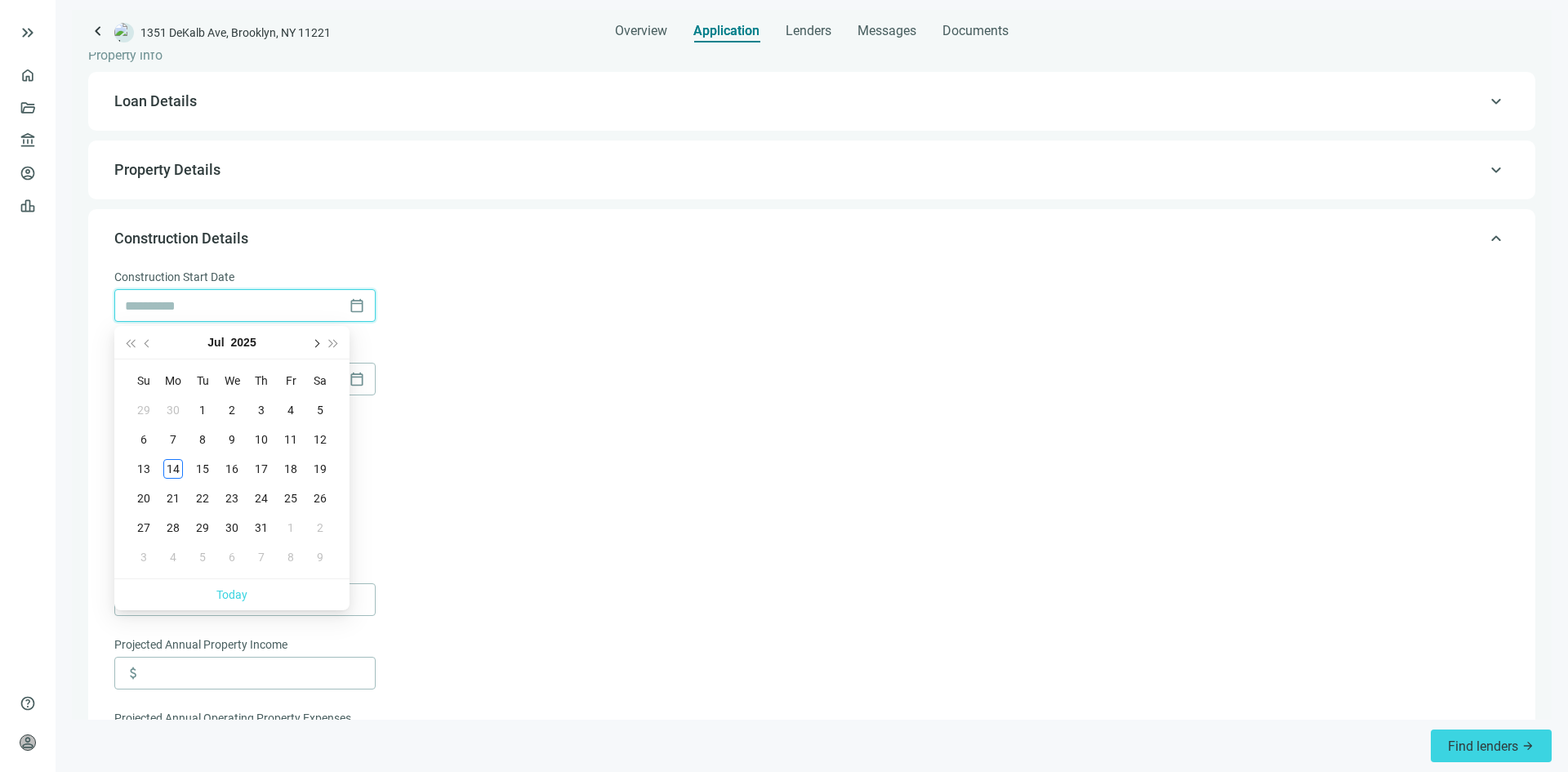 click at bounding box center [315, 342] 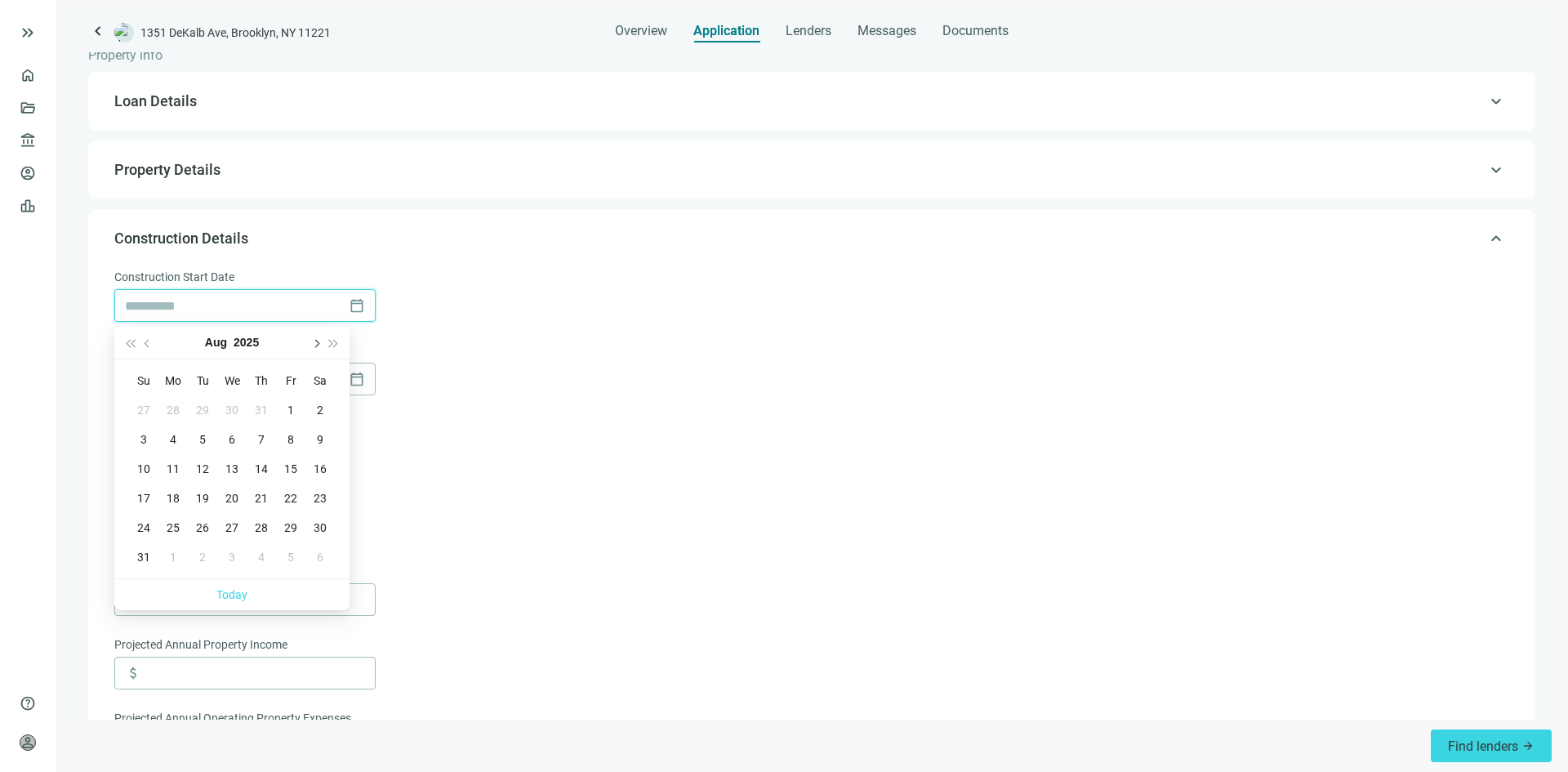 click at bounding box center (315, 342) 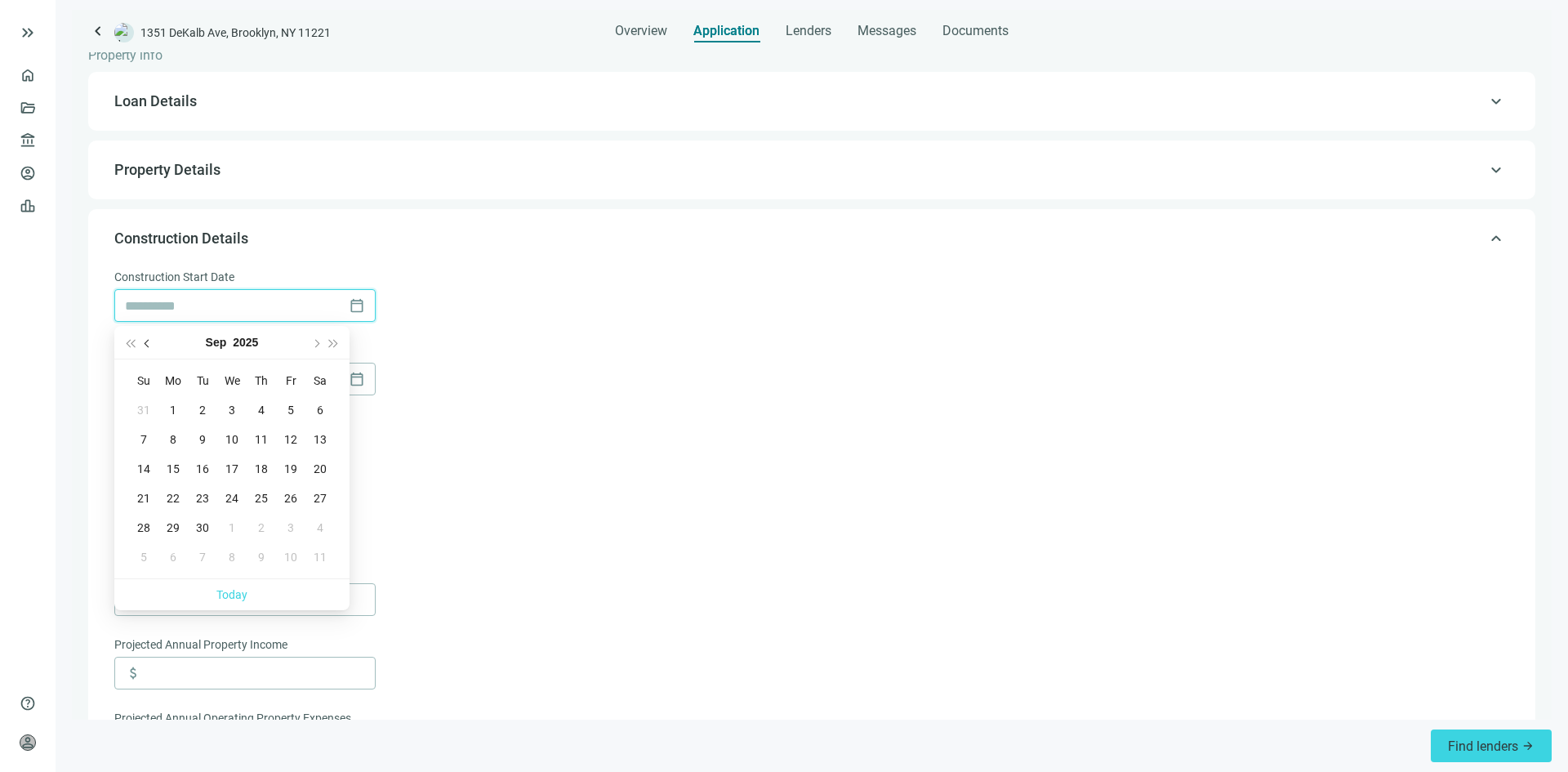 click at bounding box center [149, 344] 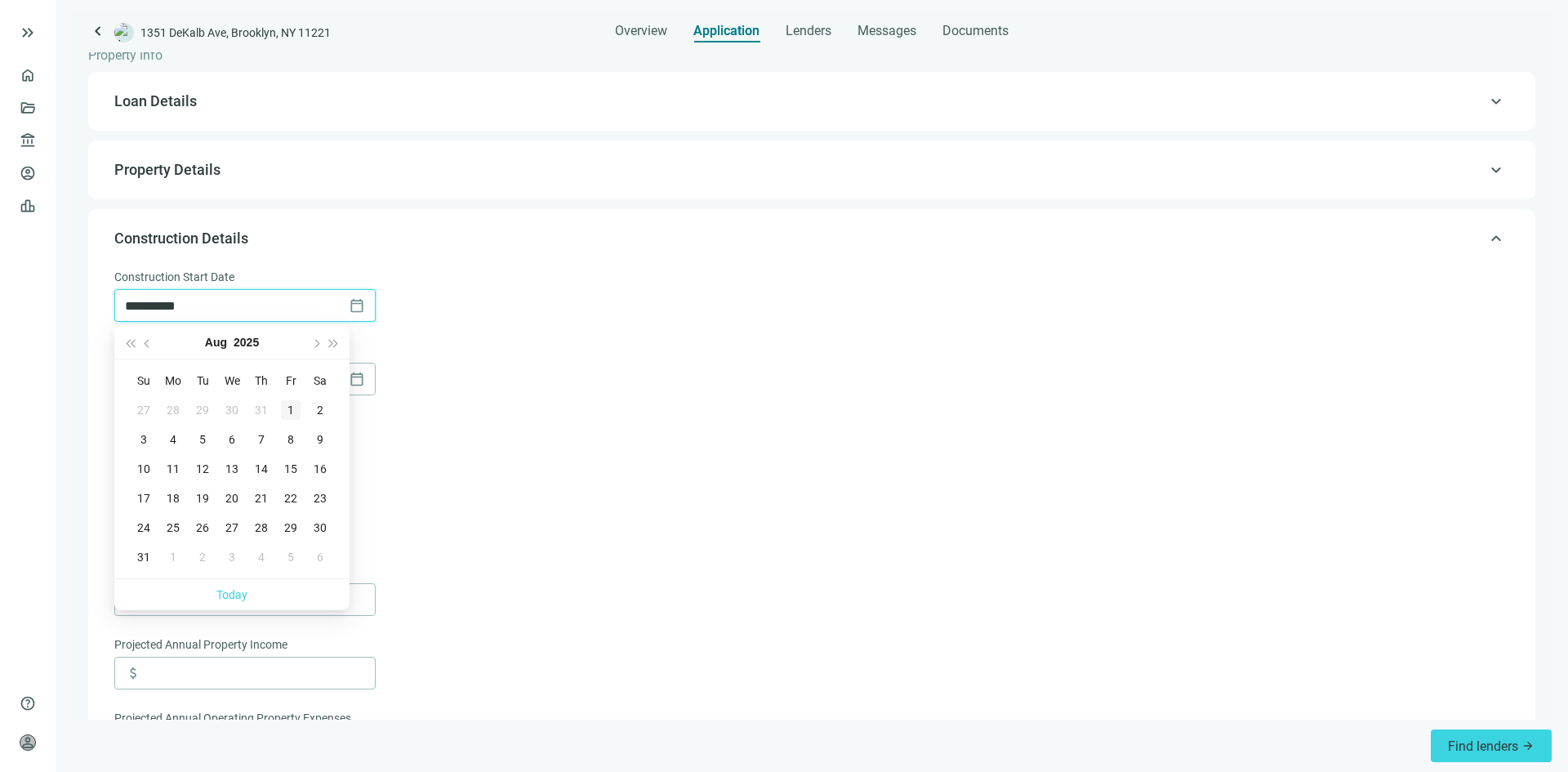 type on "**********" 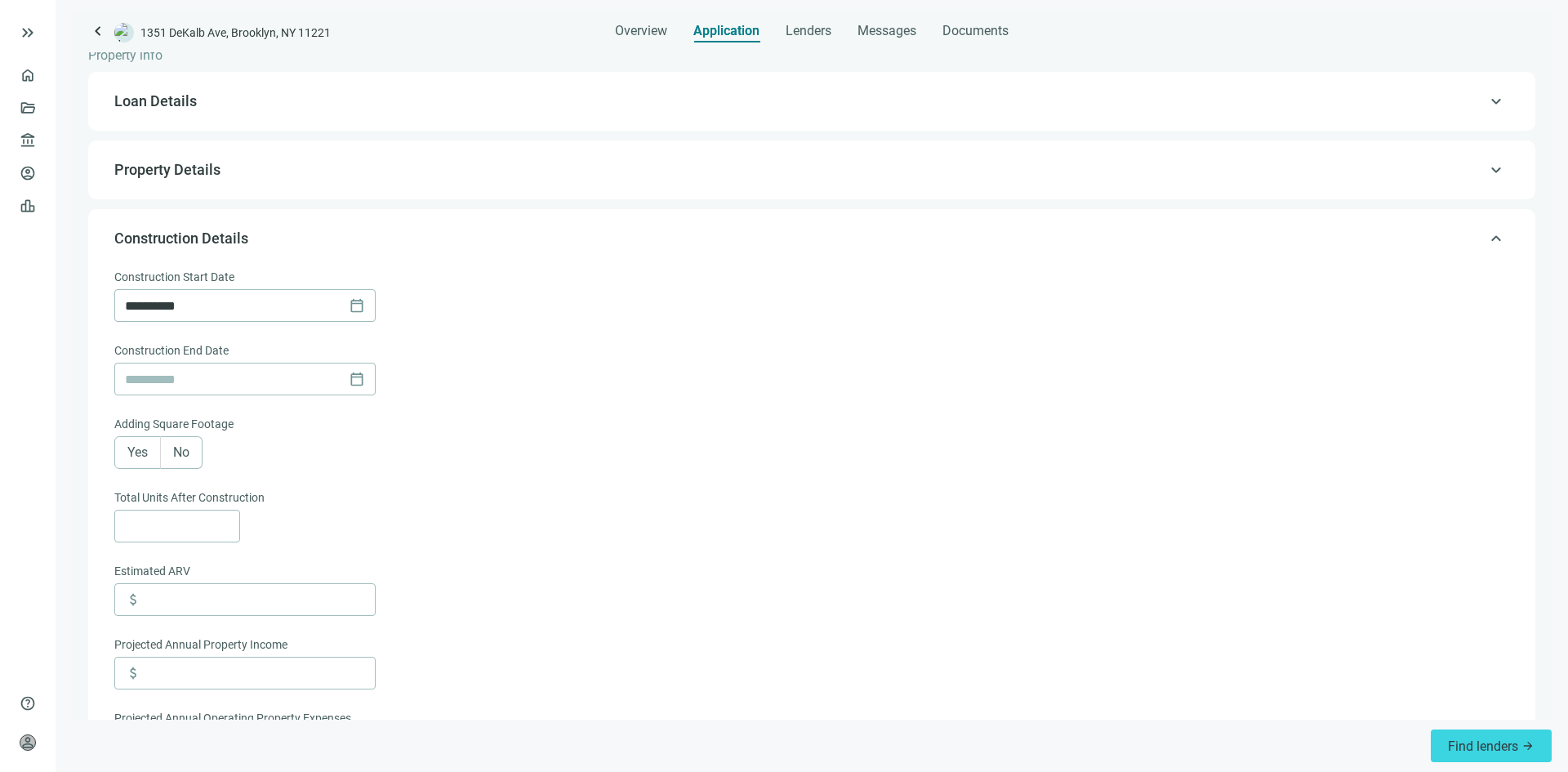 click on "**********" at bounding box center (810, 612) 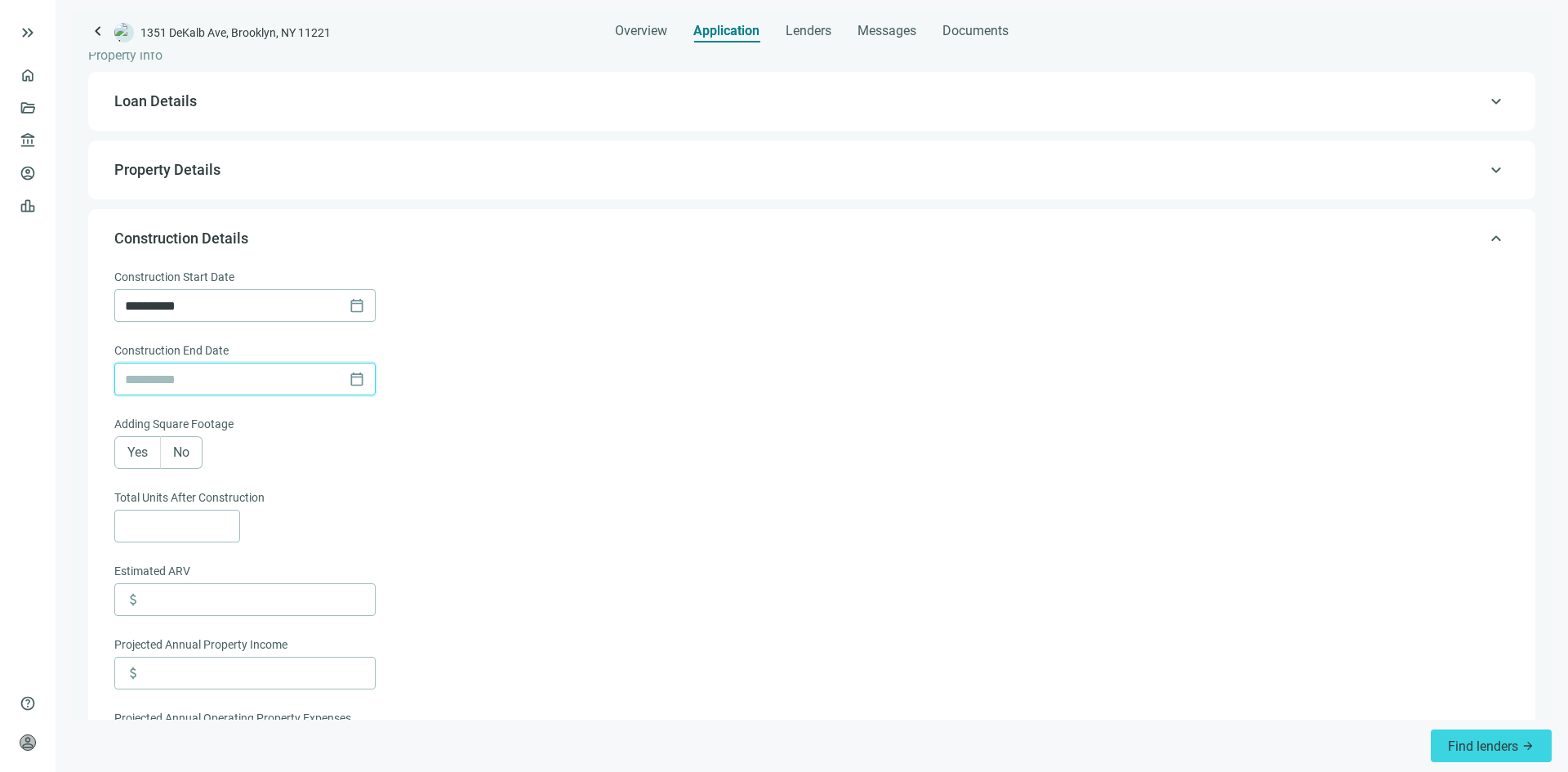 click at bounding box center (234, 379) 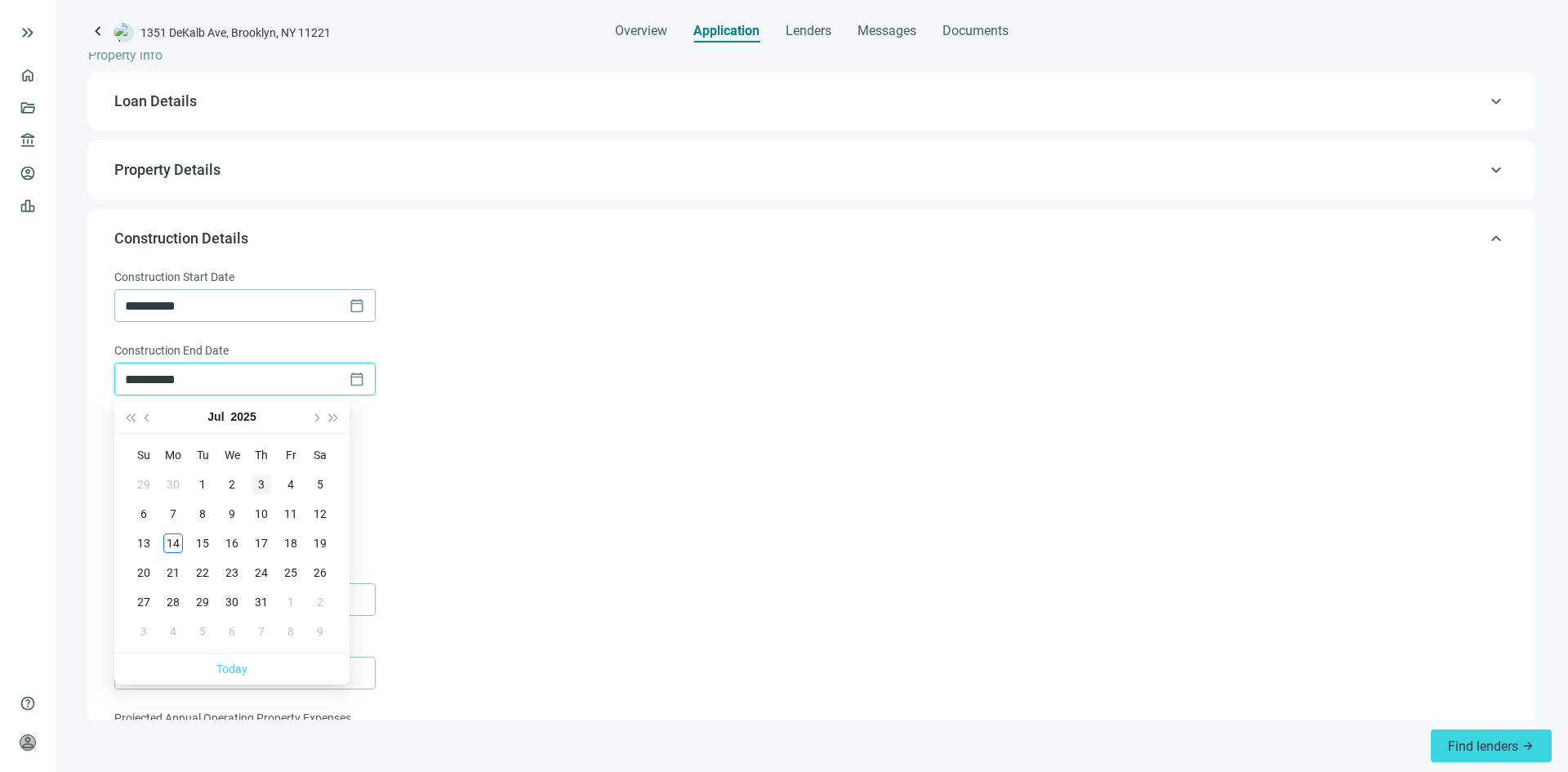 type on "**********" 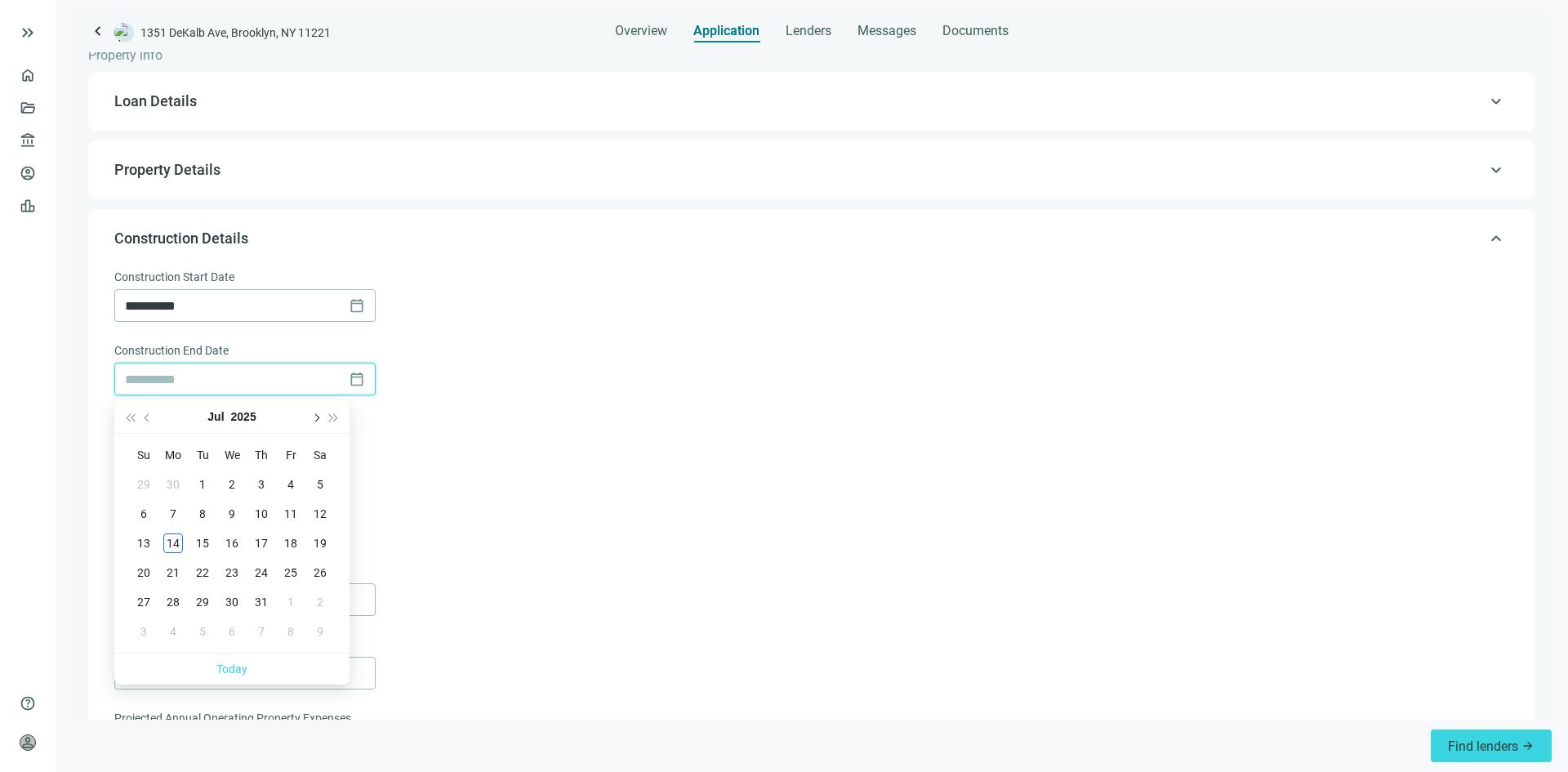click at bounding box center (315, 418) 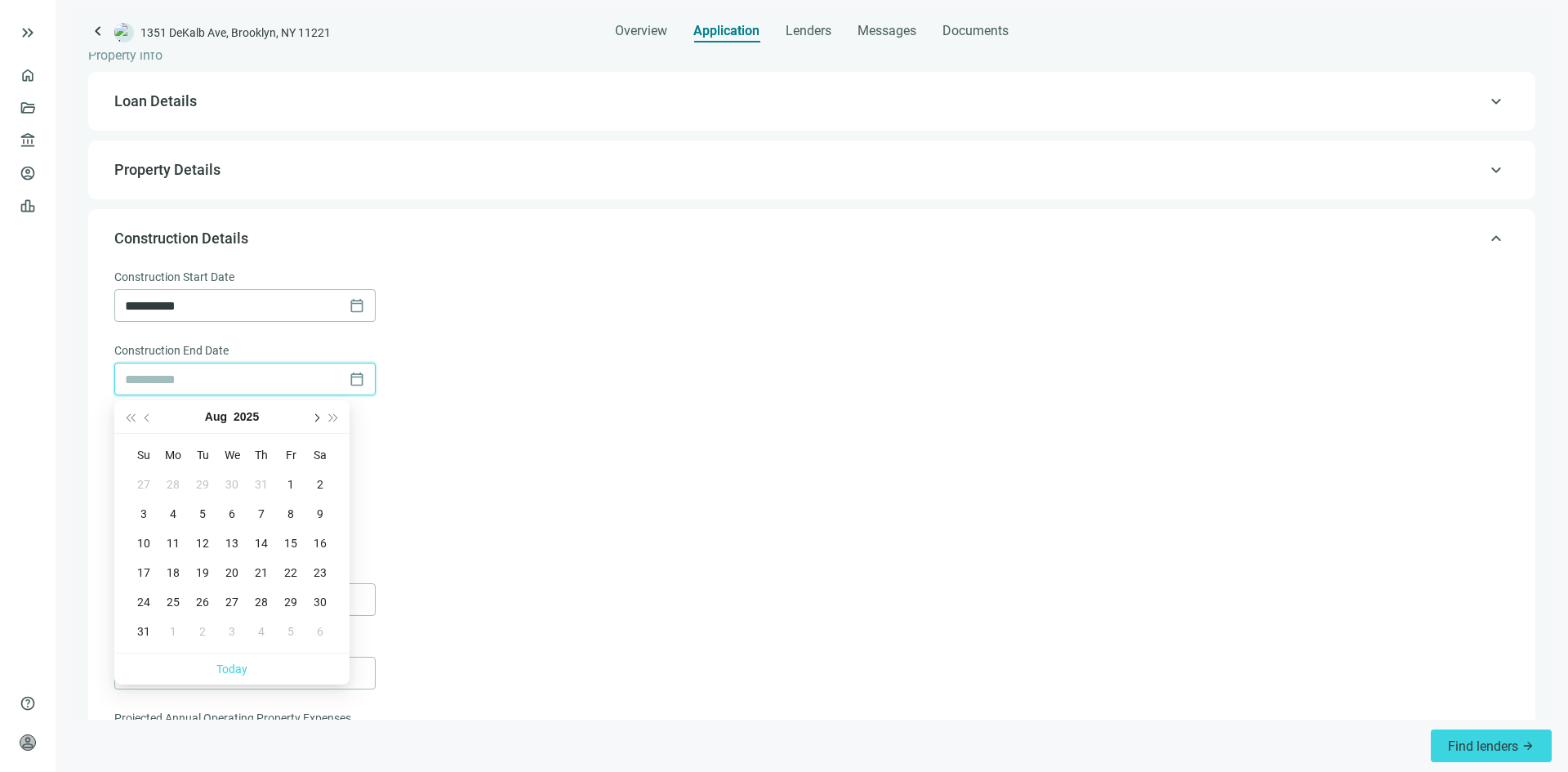 click at bounding box center (315, 418) 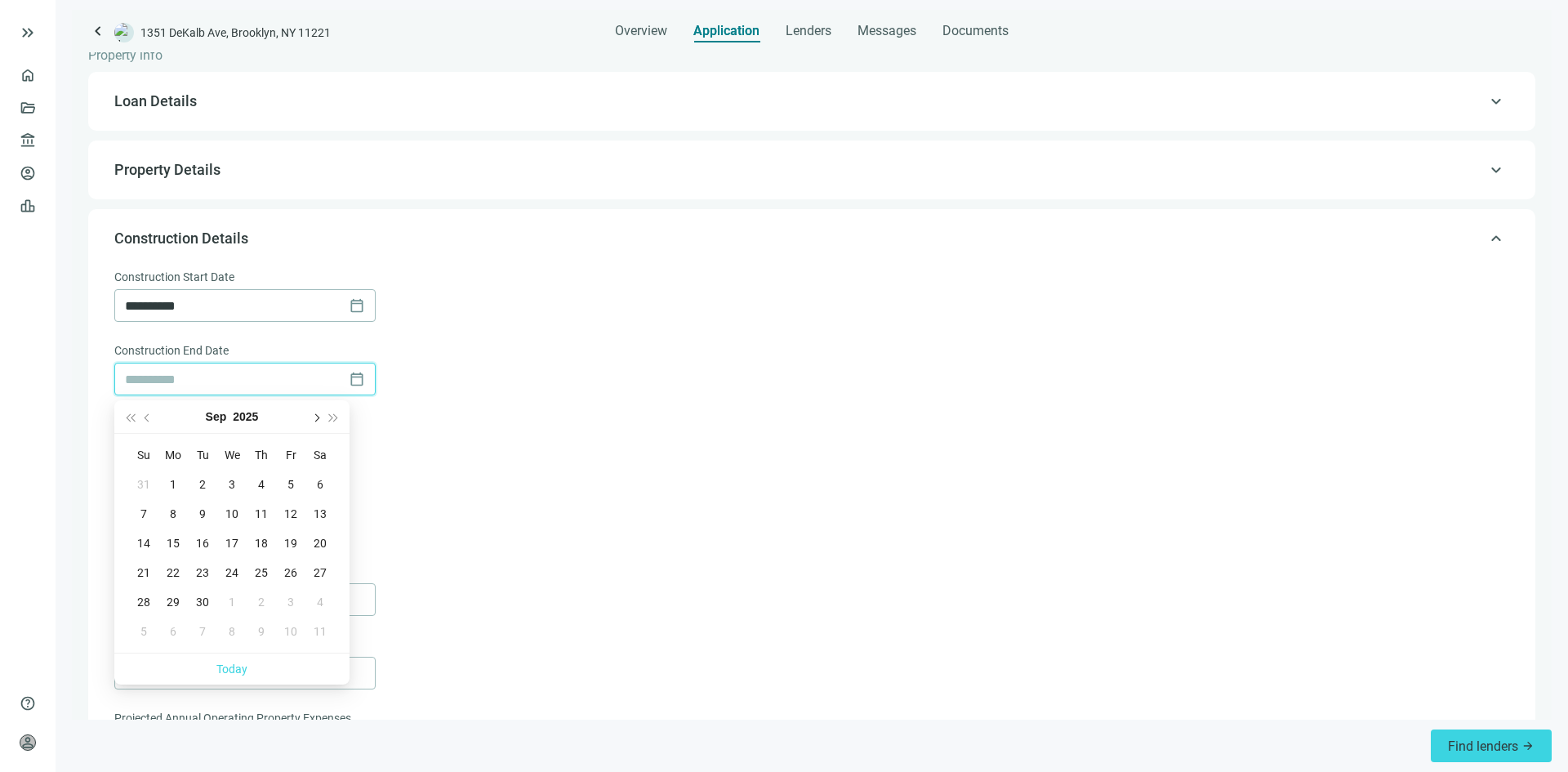 click at bounding box center [315, 418] 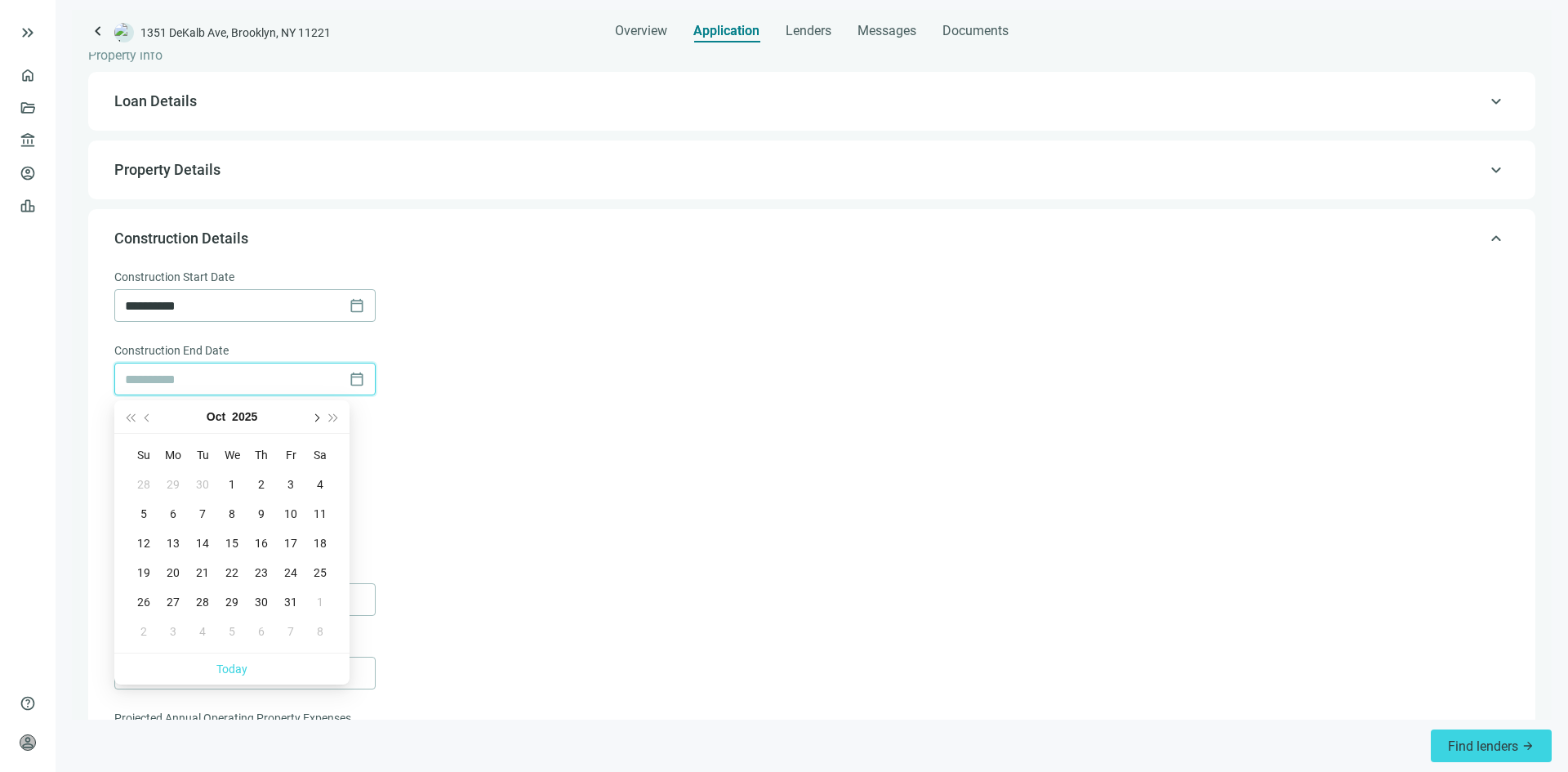 click at bounding box center [315, 418] 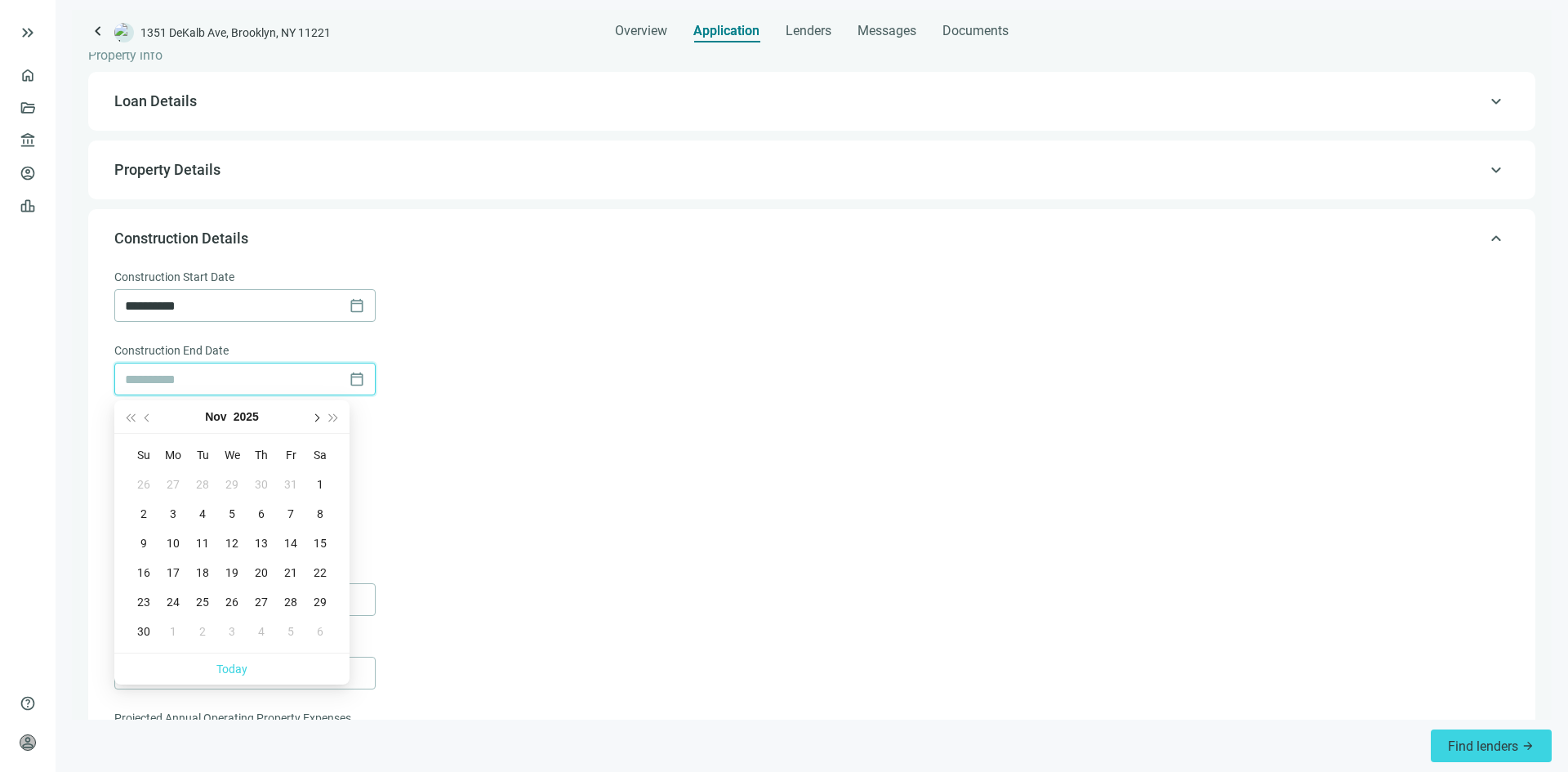 click at bounding box center [315, 418] 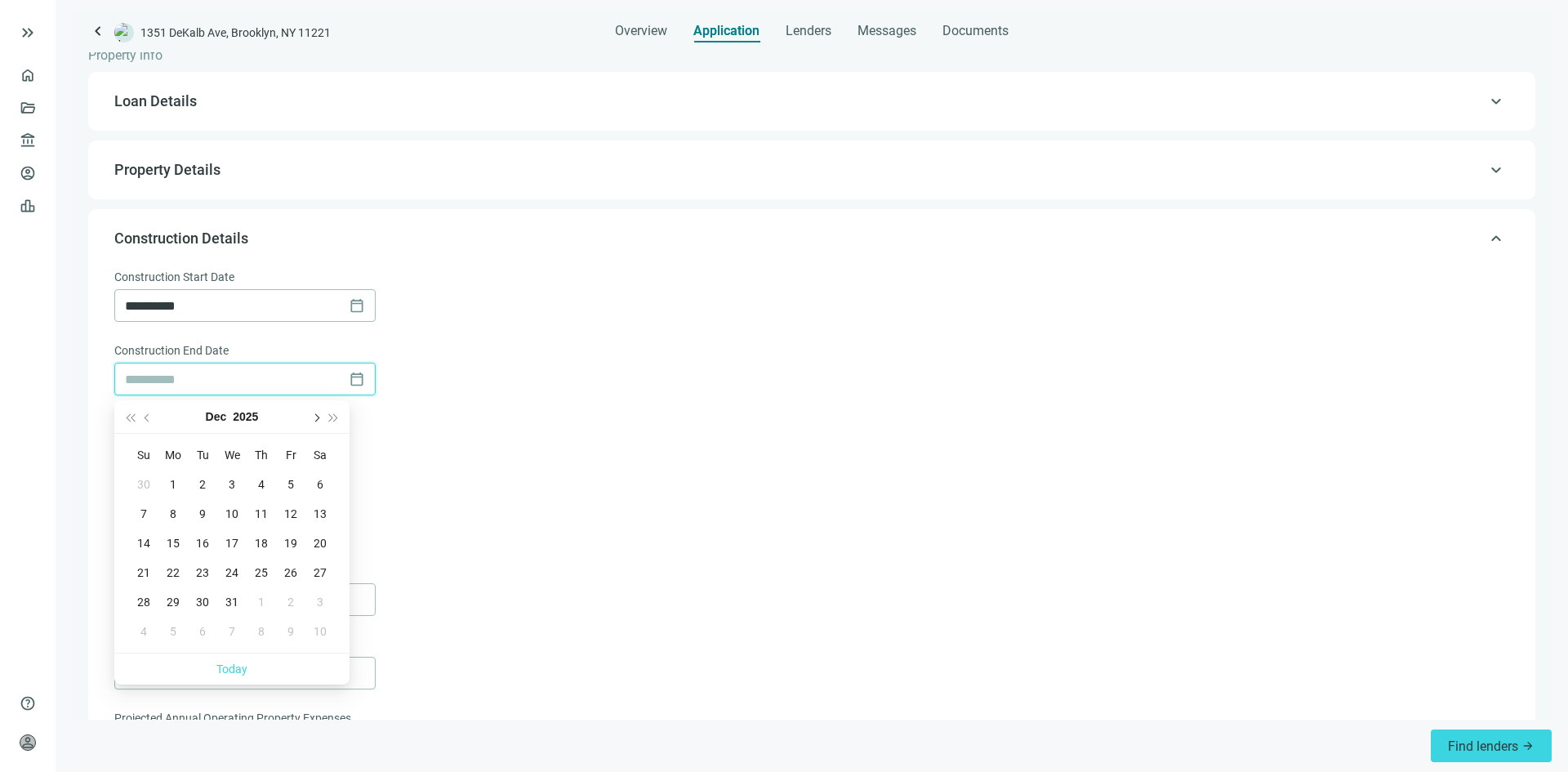 click at bounding box center (315, 417) 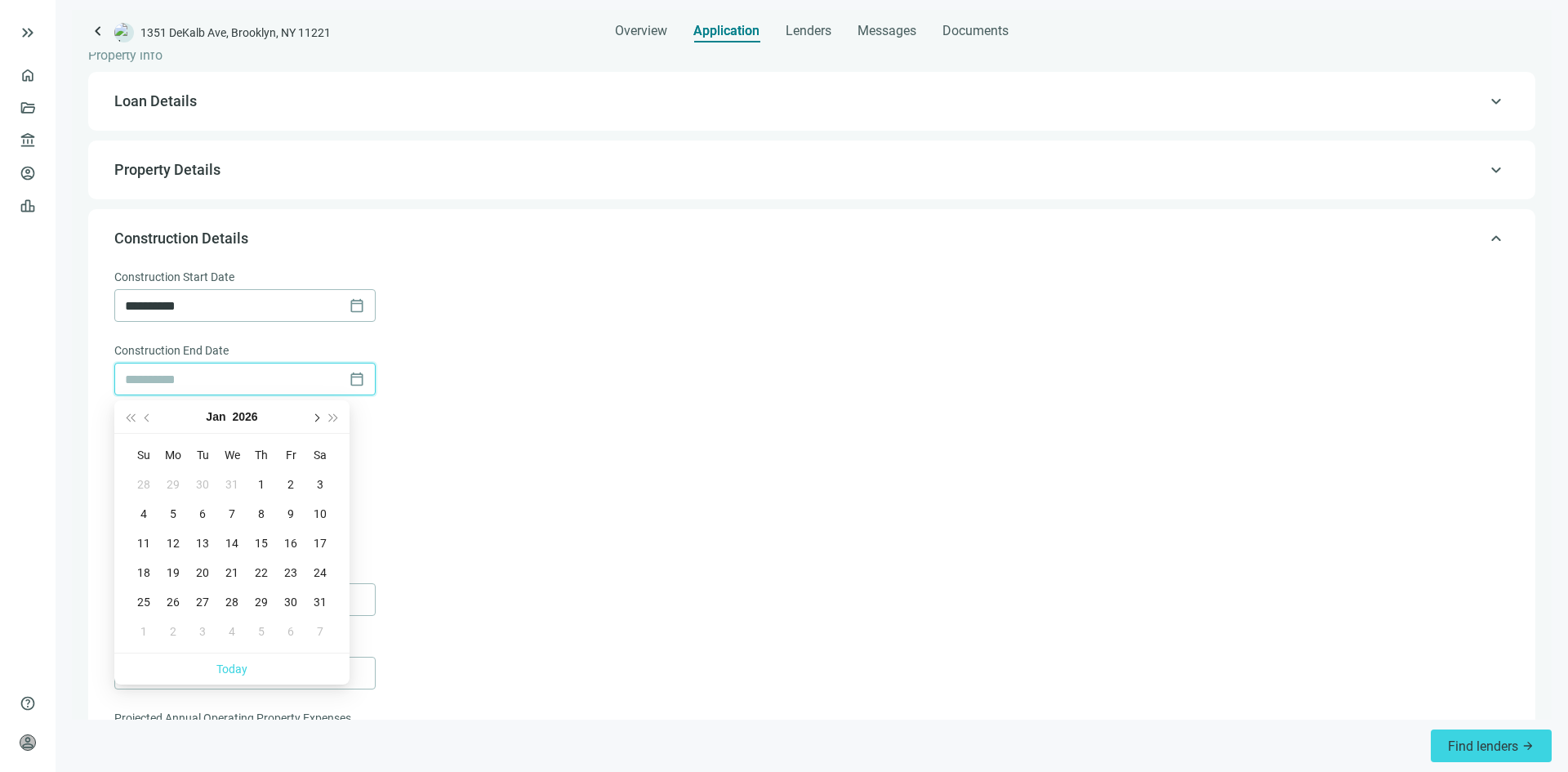 click at bounding box center (315, 417) 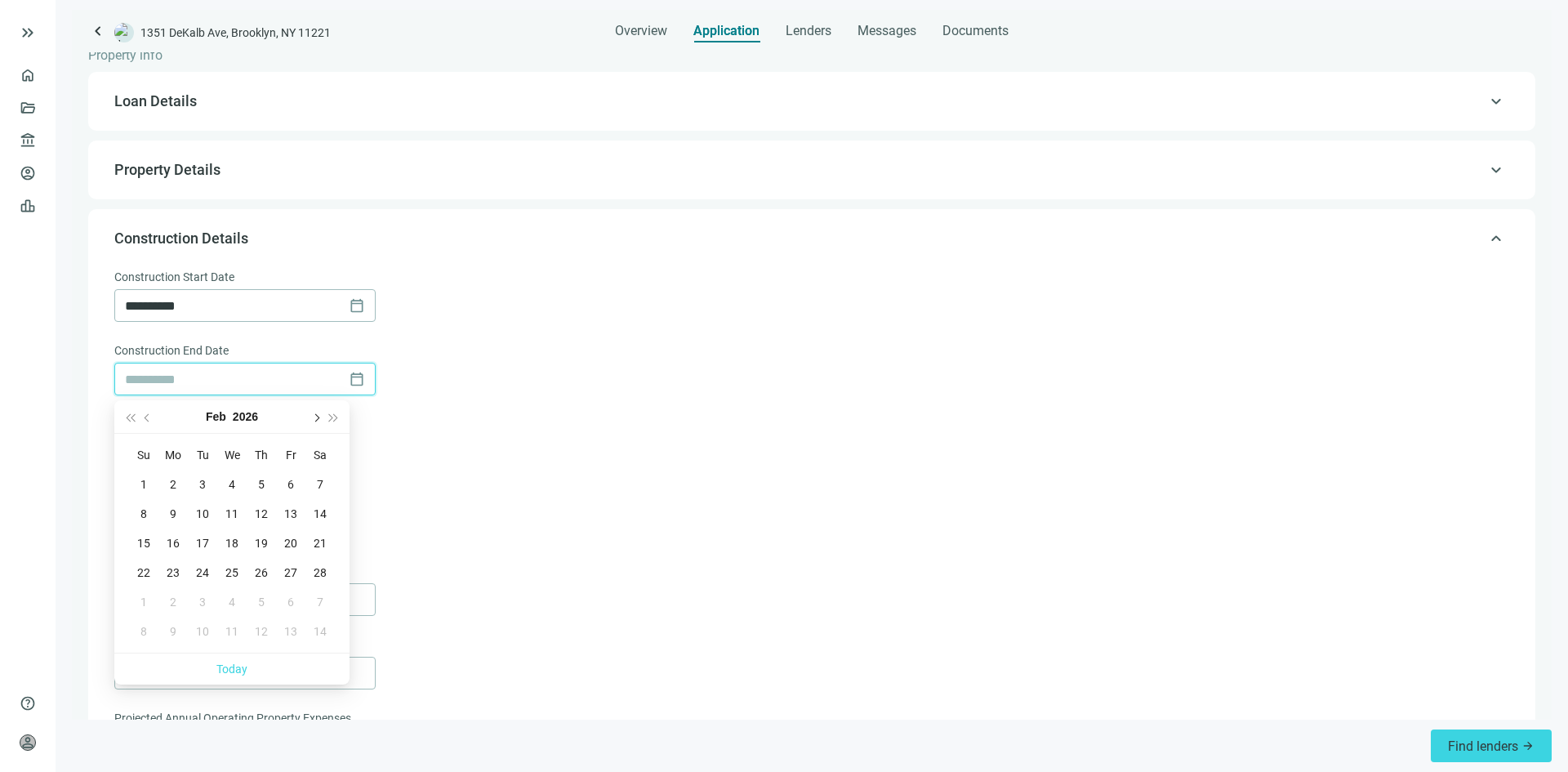 click at bounding box center (315, 417) 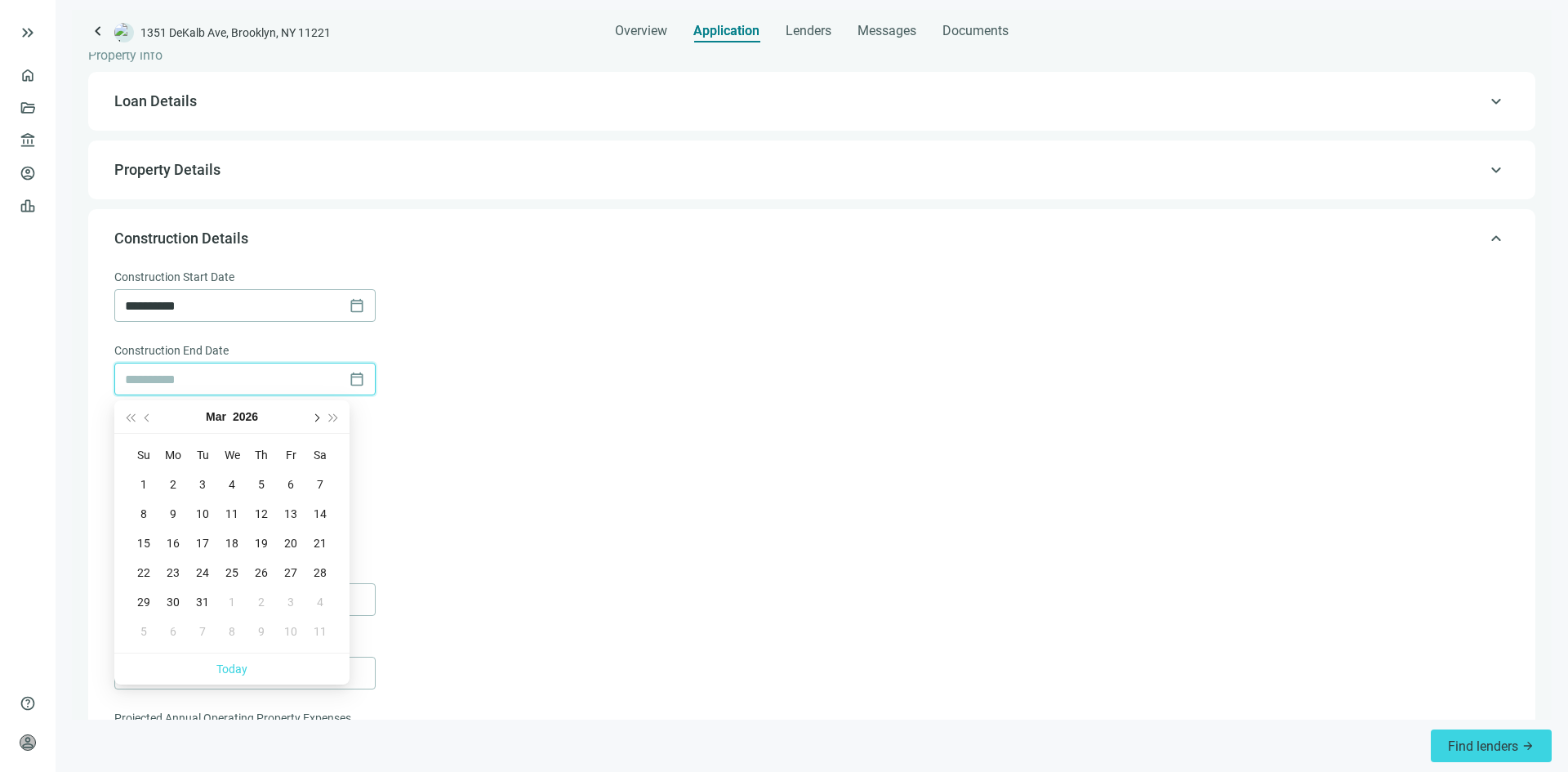 click at bounding box center [315, 417] 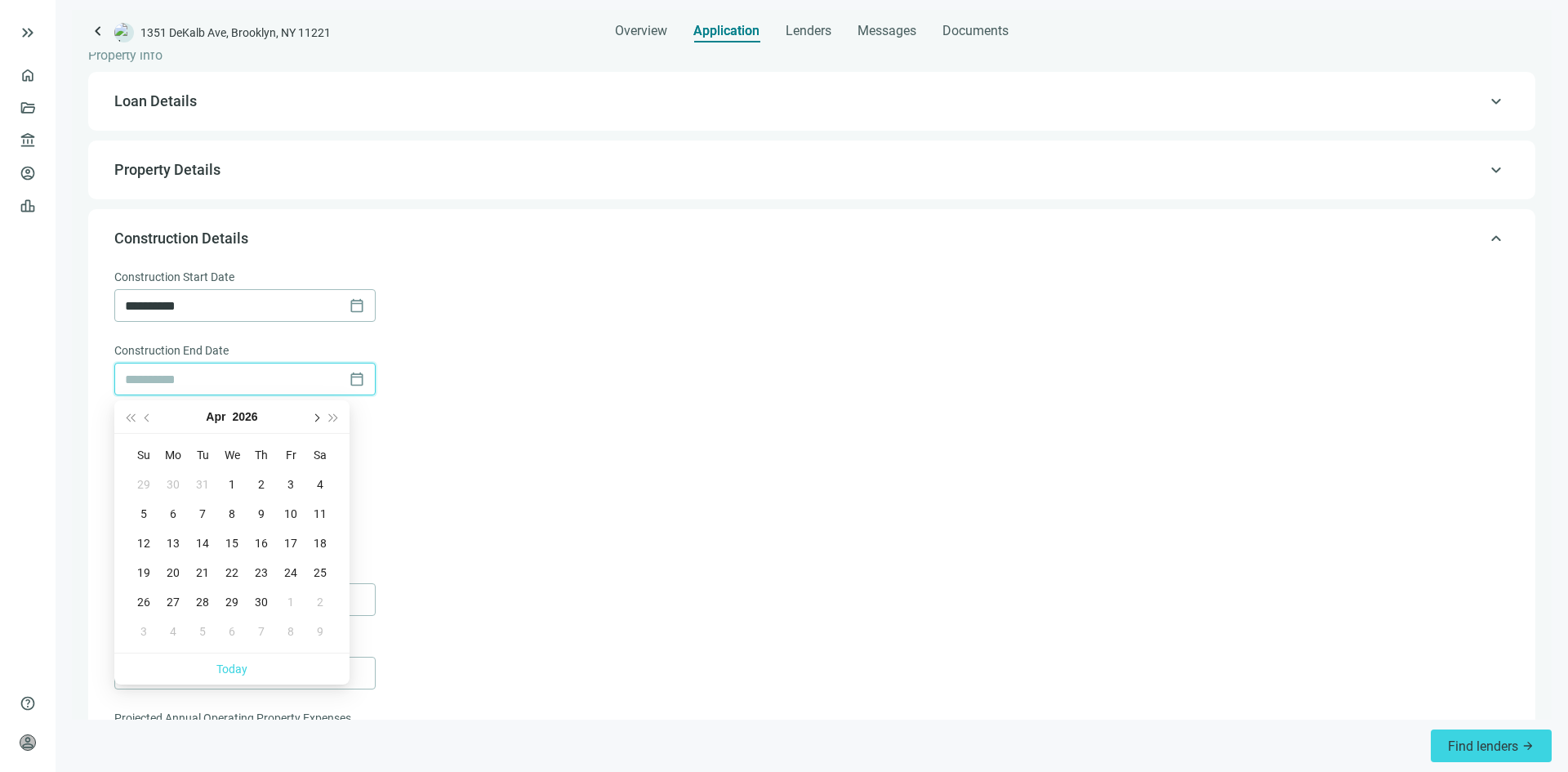 click at bounding box center [315, 417] 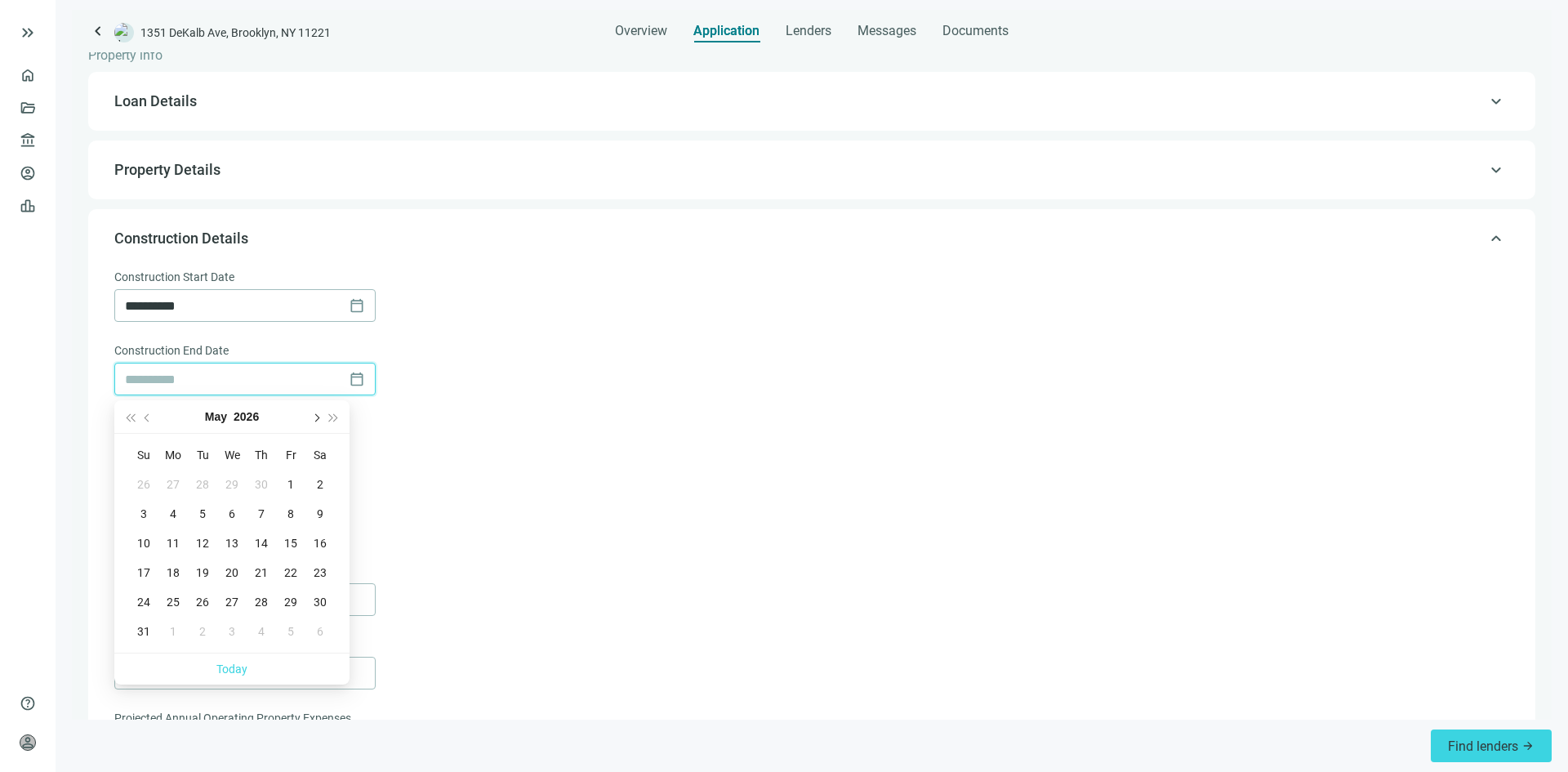 click at bounding box center (315, 417) 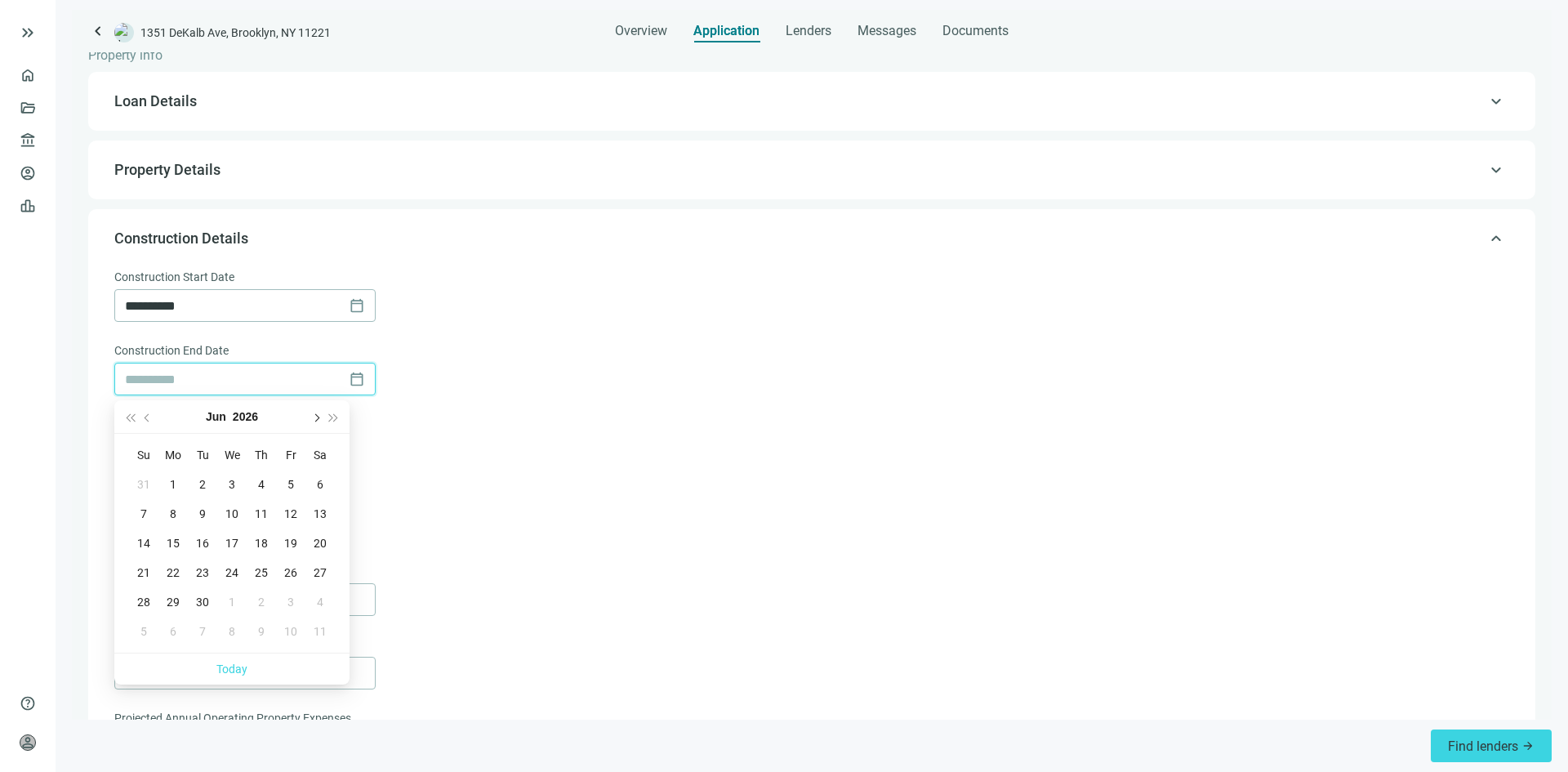 click at bounding box center (315, 417) 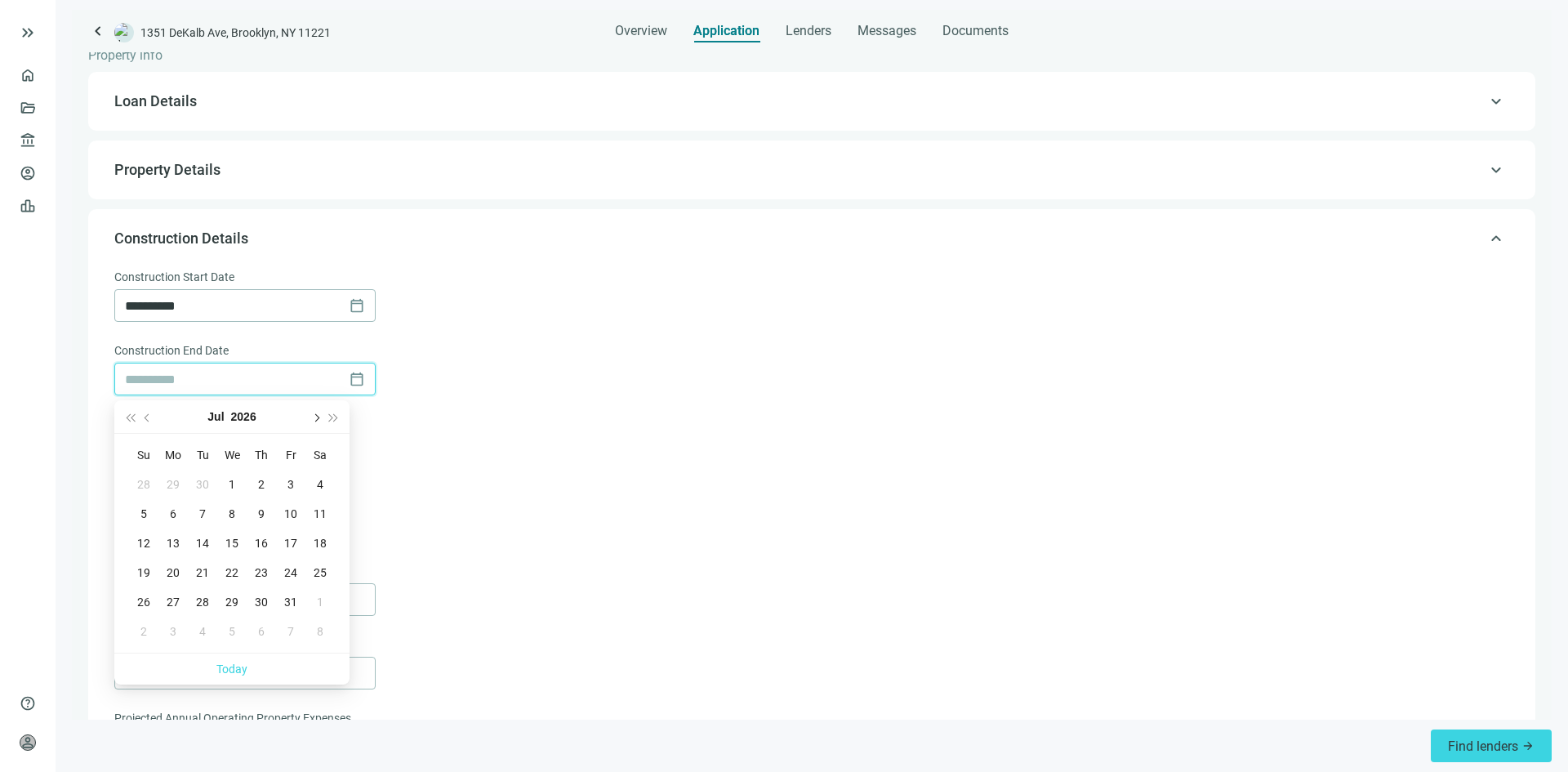 click at bounding box center [315, 417] 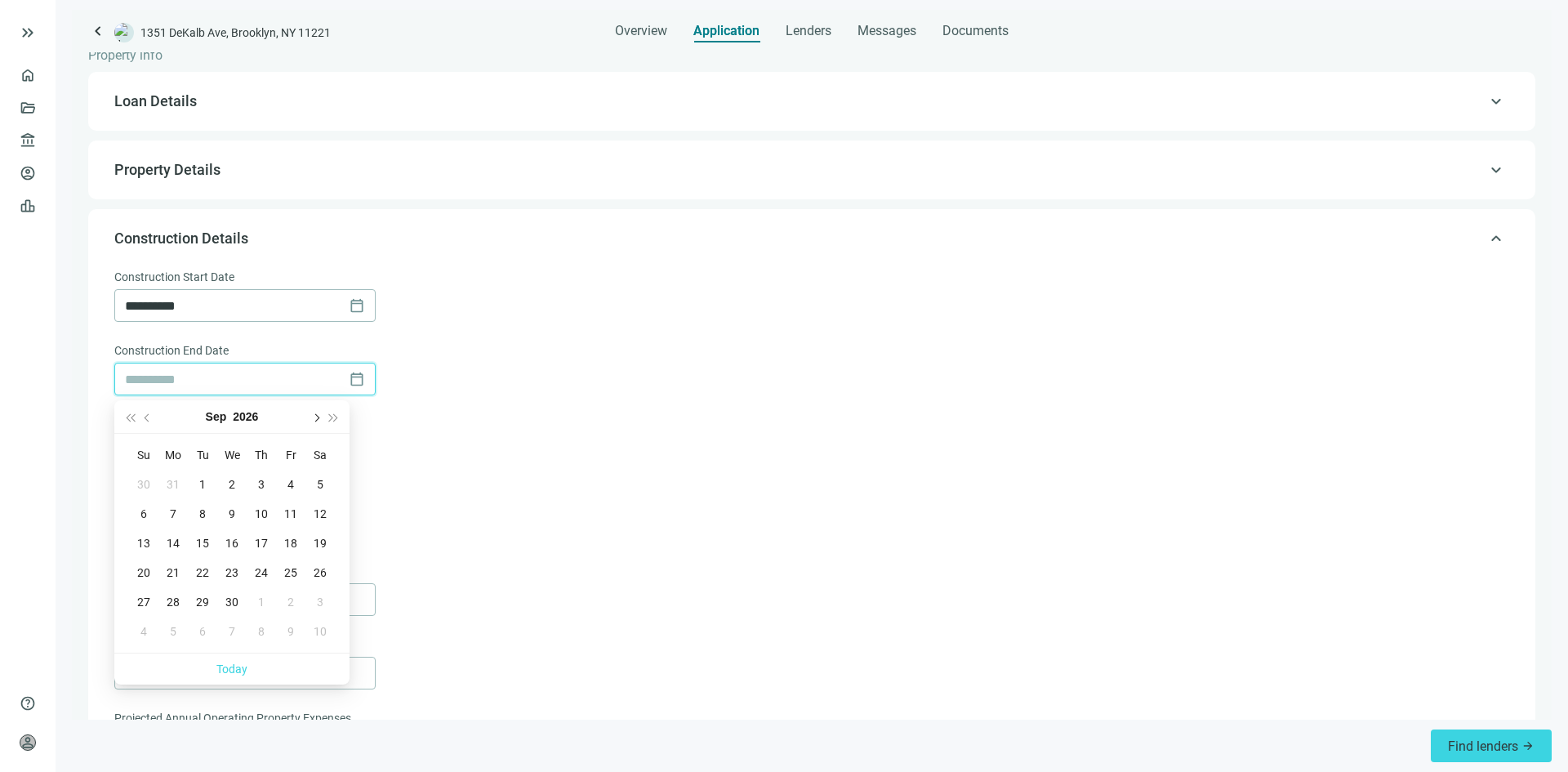 click at bounding box center [315, 417] 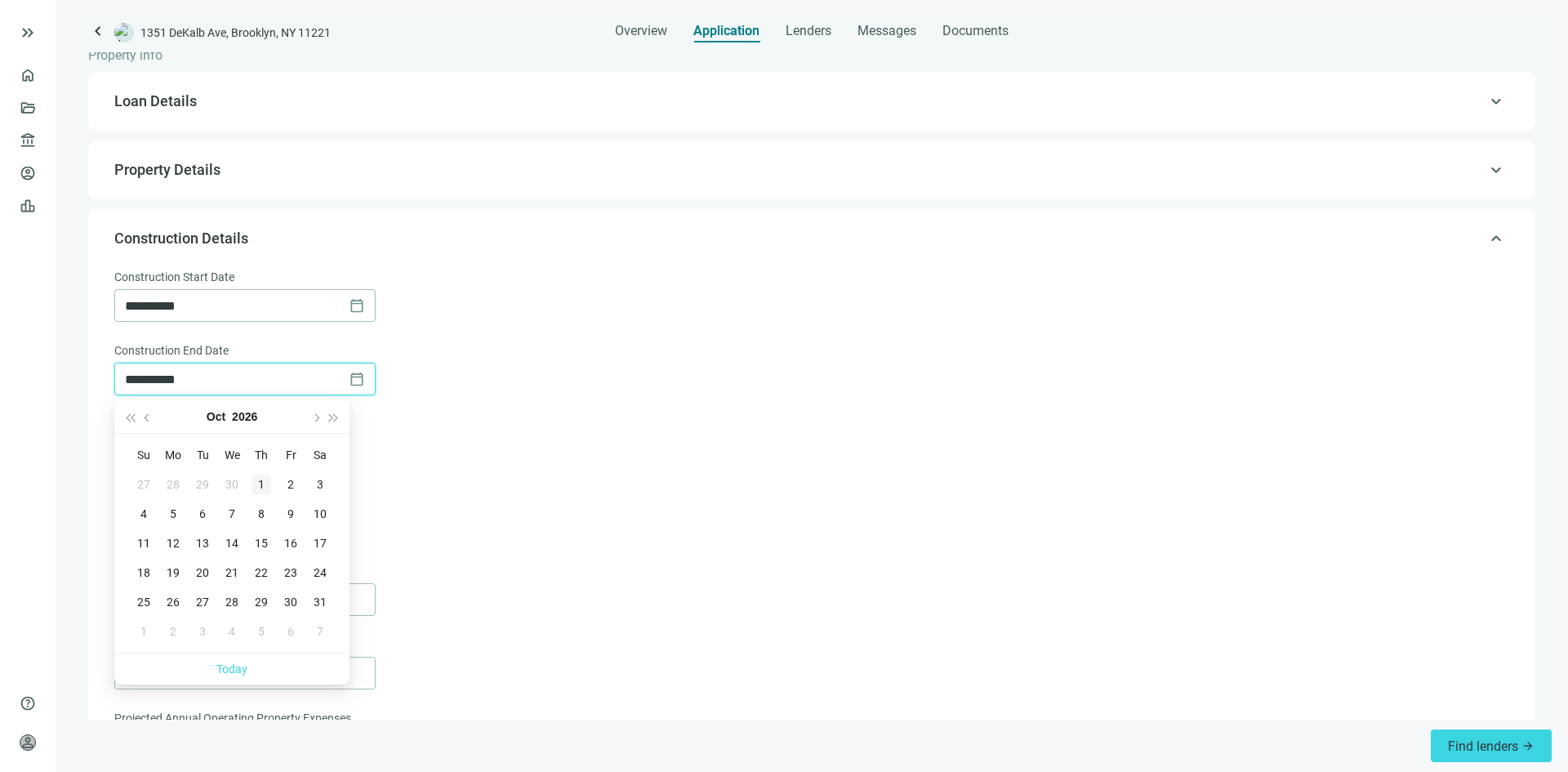 type on "**********" 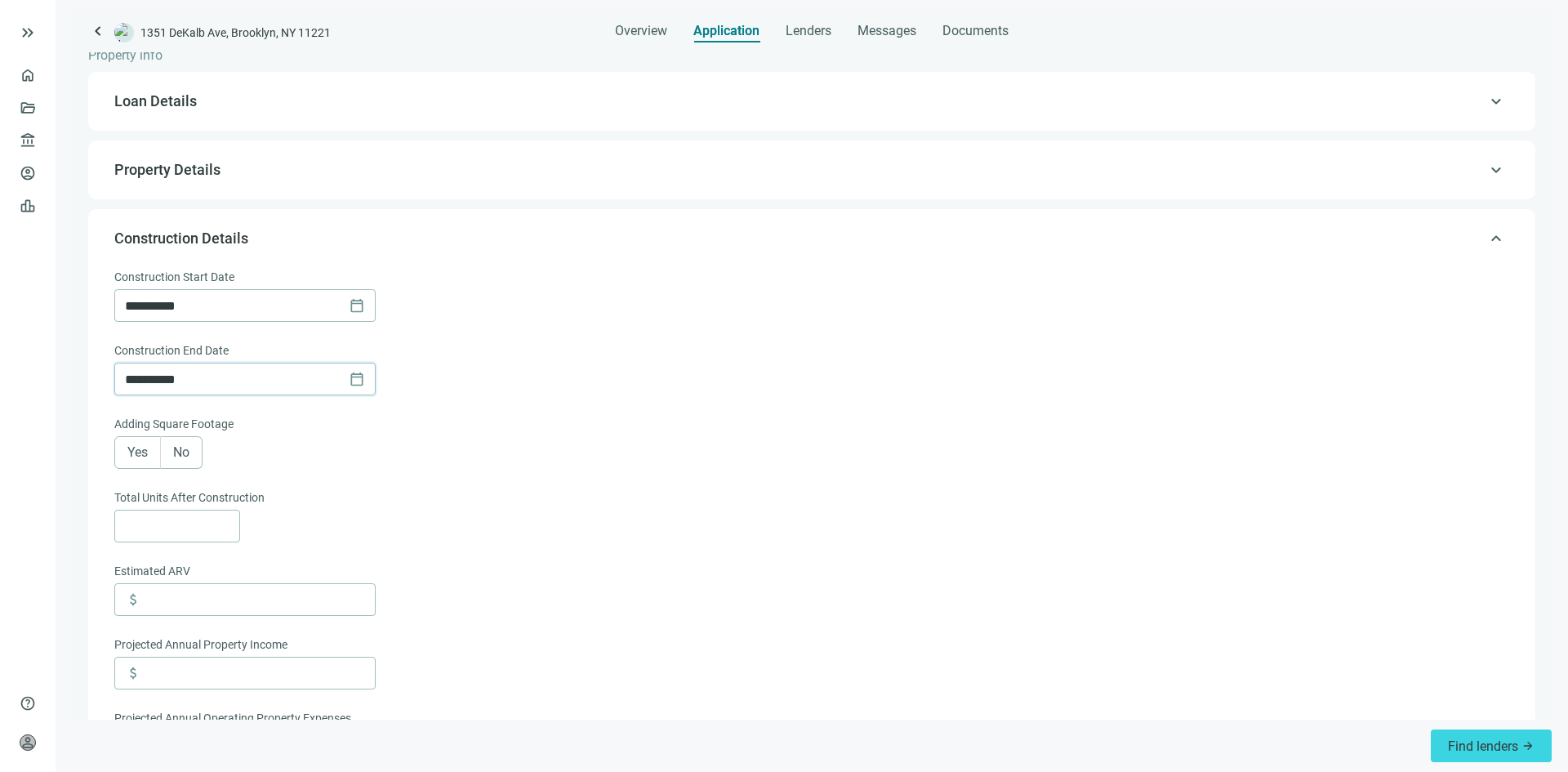 click on "Yes No" at bounding box center (810, 453) 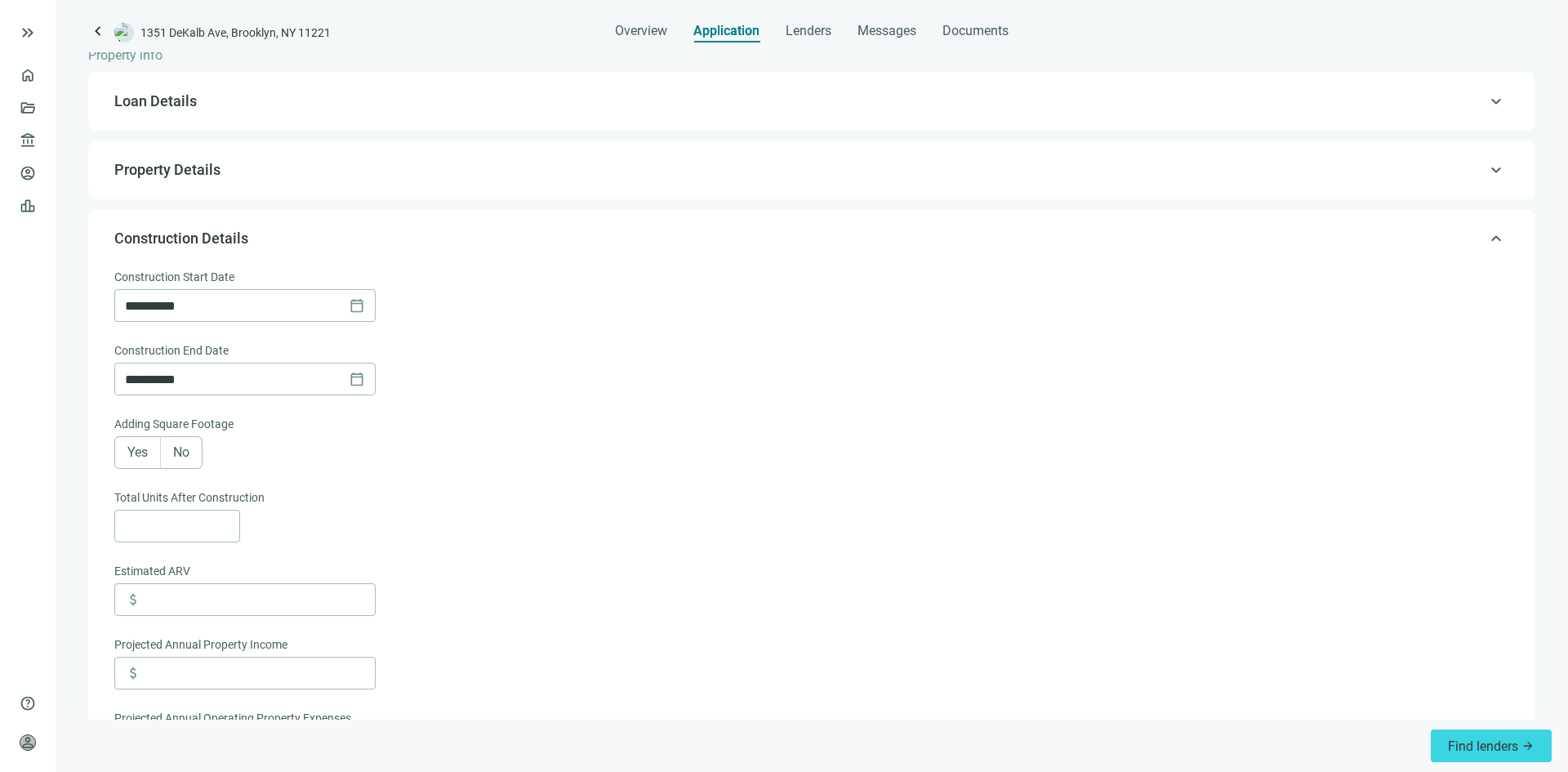 click on "Yes" at bounding box center [137, 453] 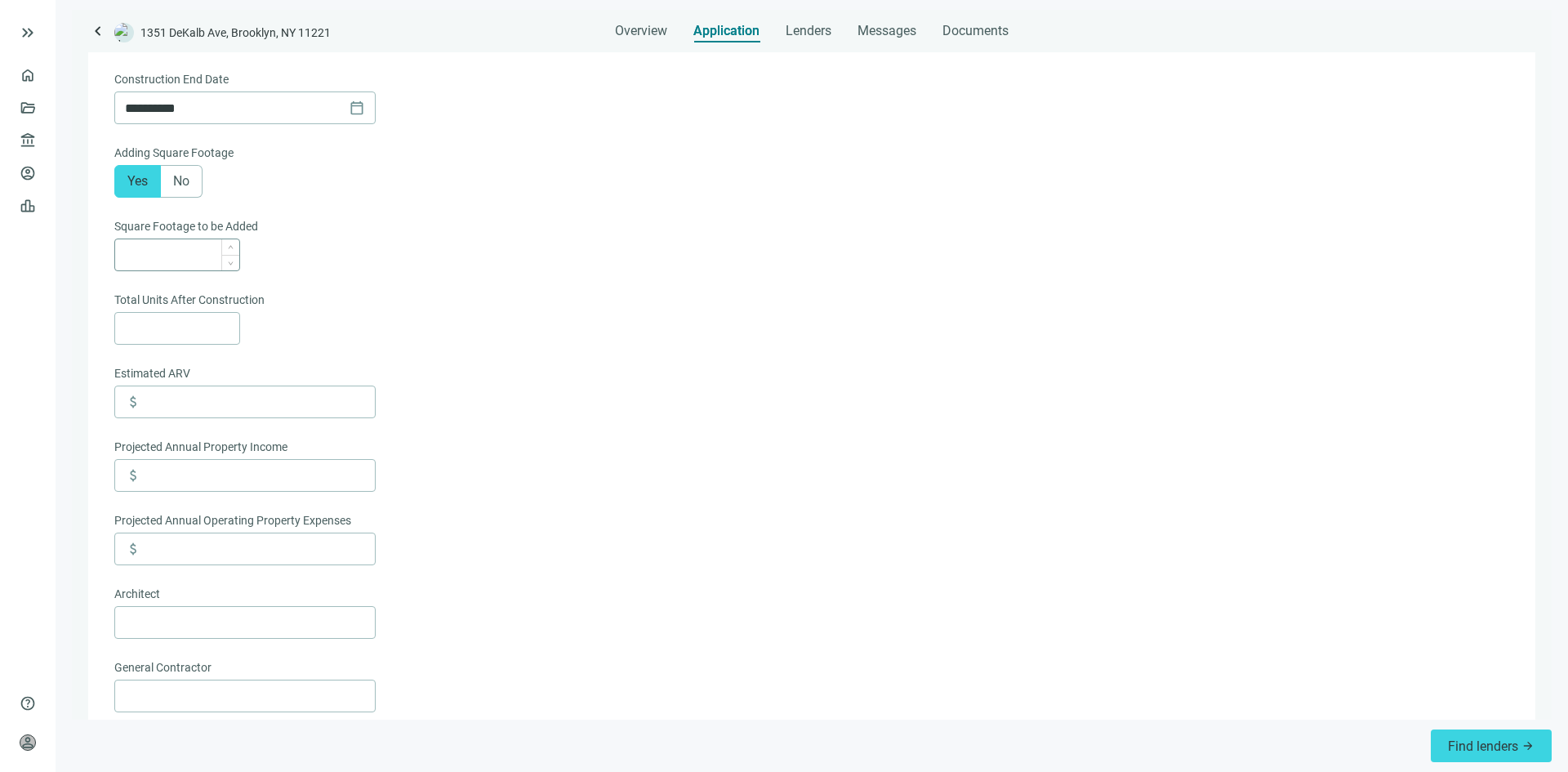 scroll, scrollTop: 327, scrollLeft: 0, axis: vertical 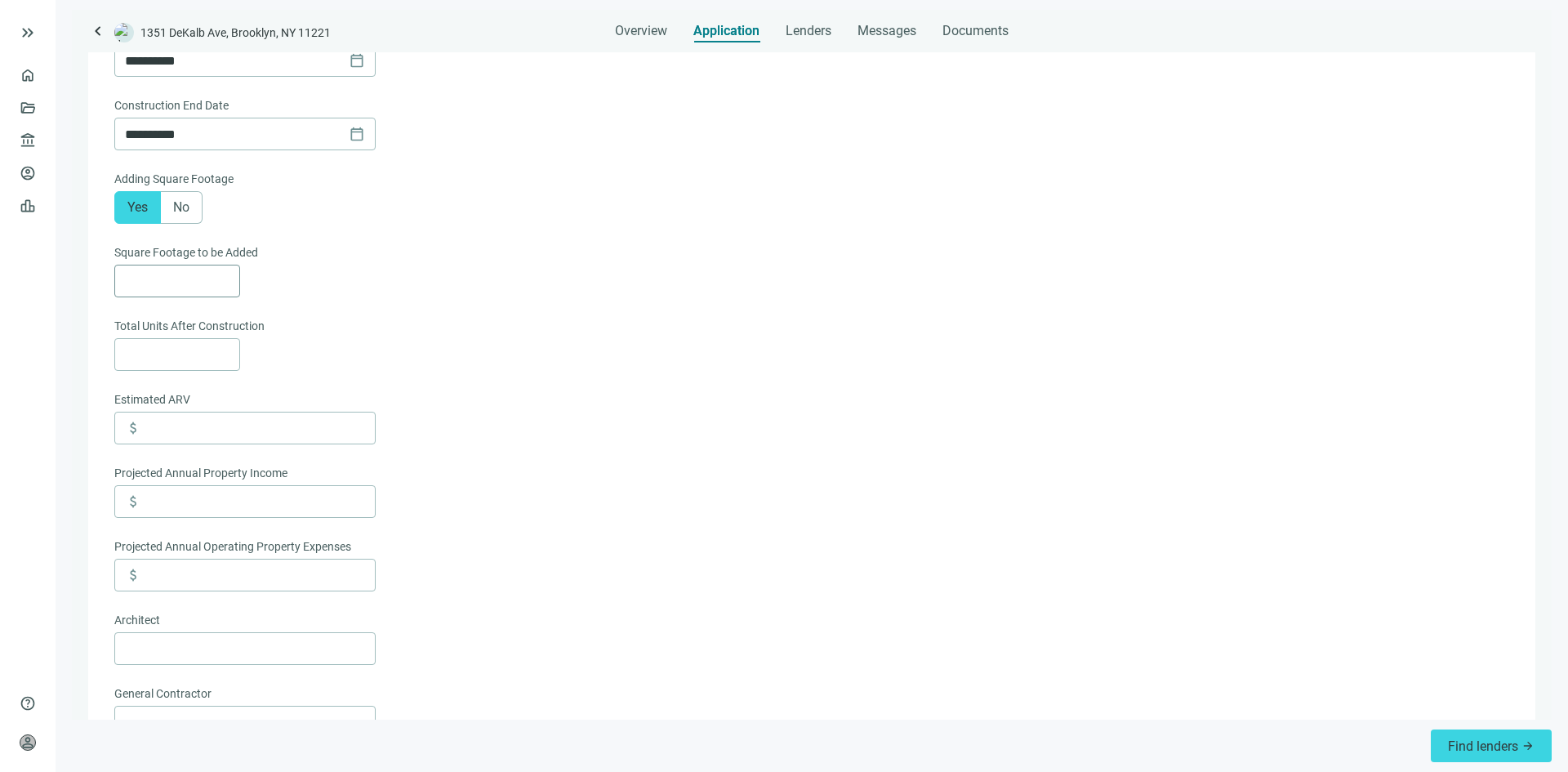 click at bounding box center (177, 281) 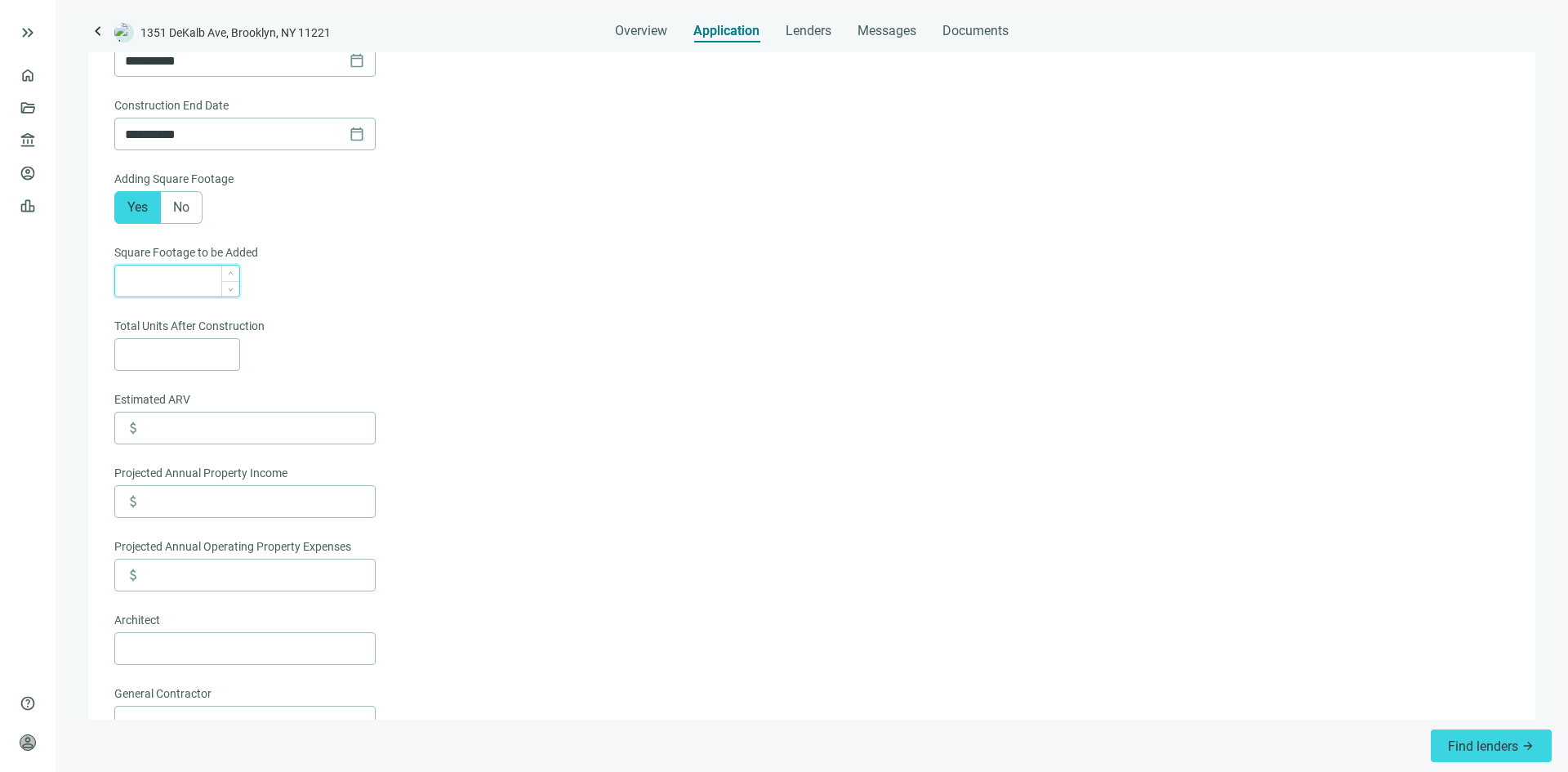 click at bounding box center (182, 281) 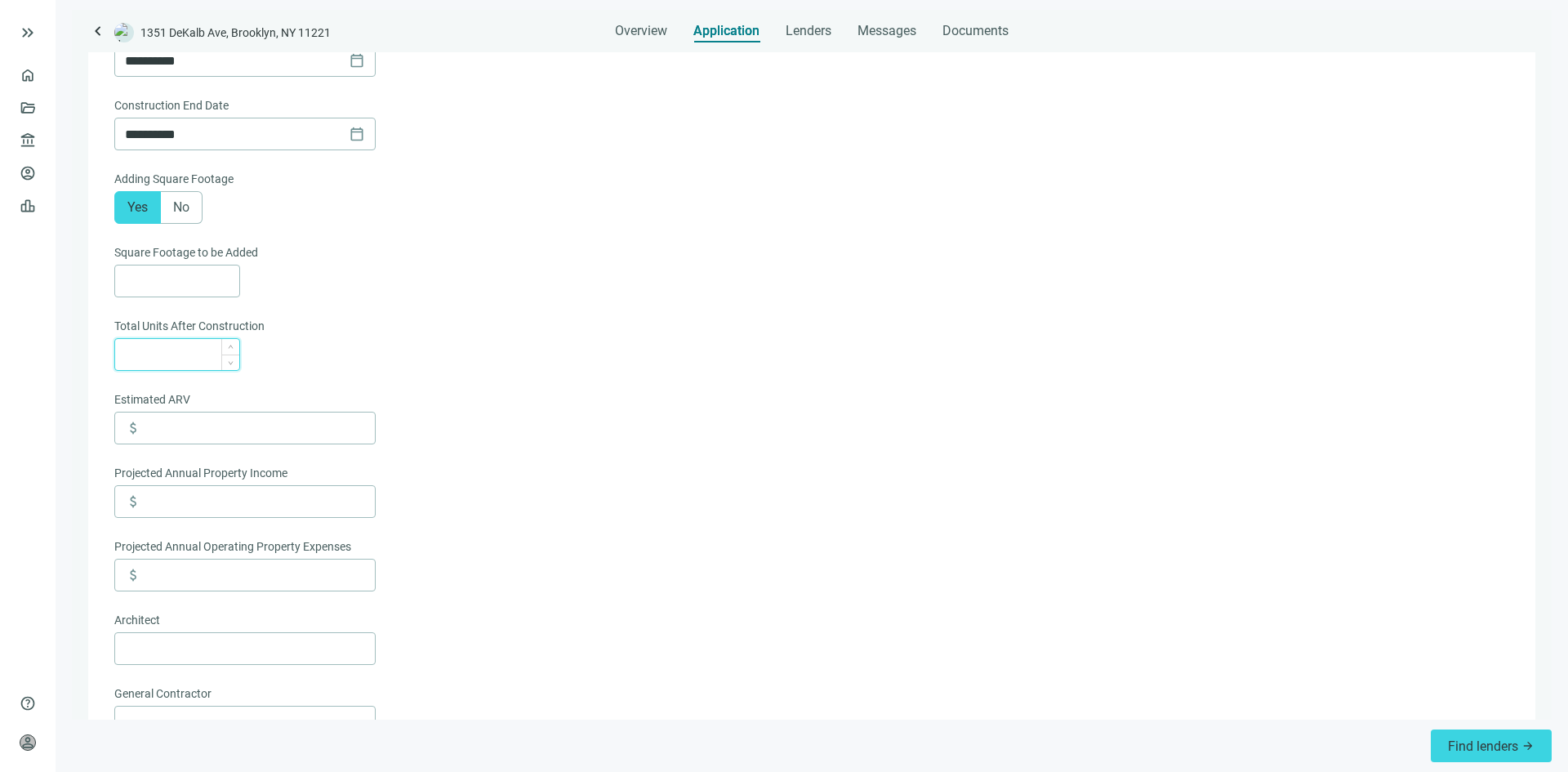 click at bounding box center [182, 355] 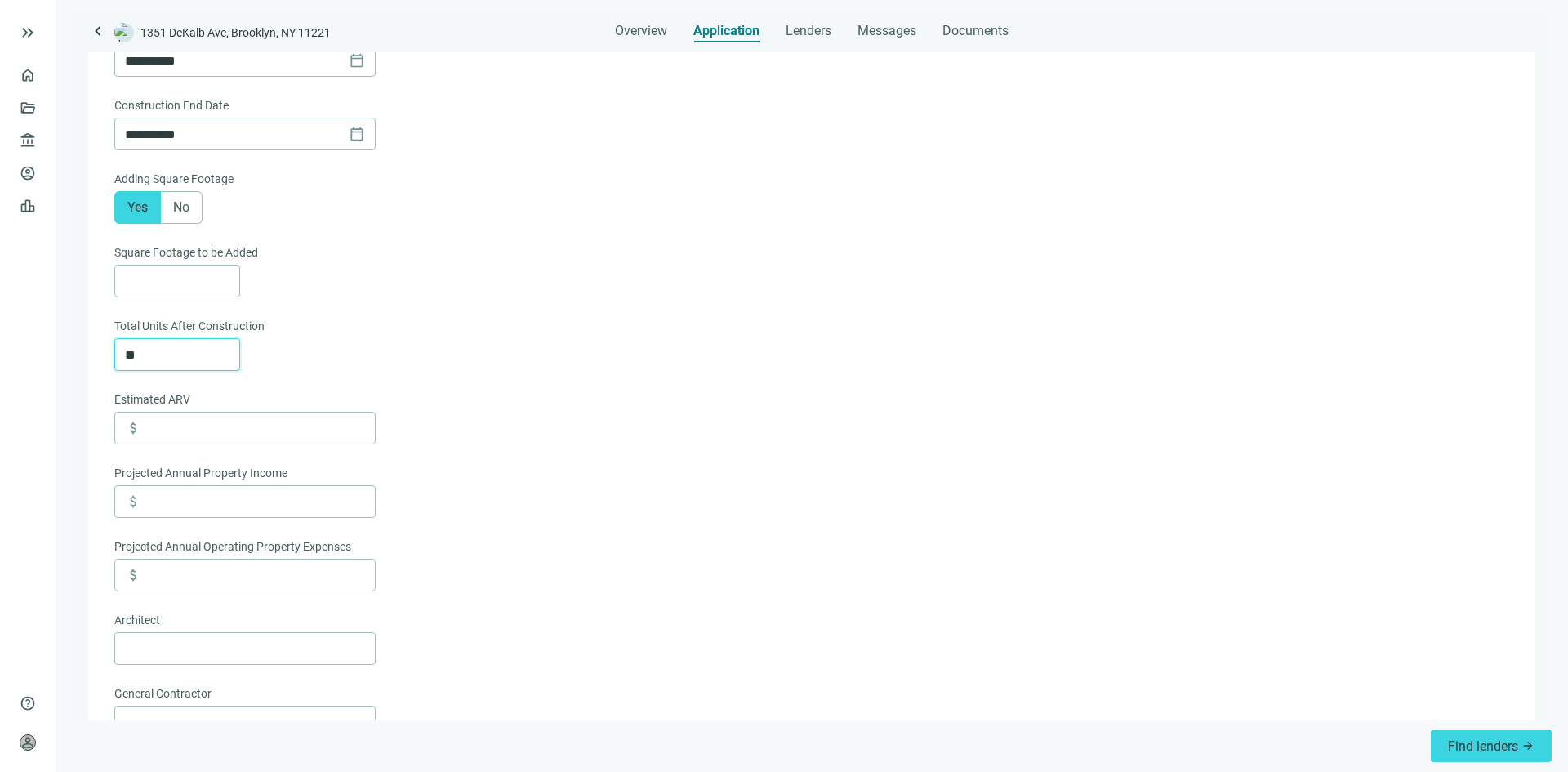 type on "**" 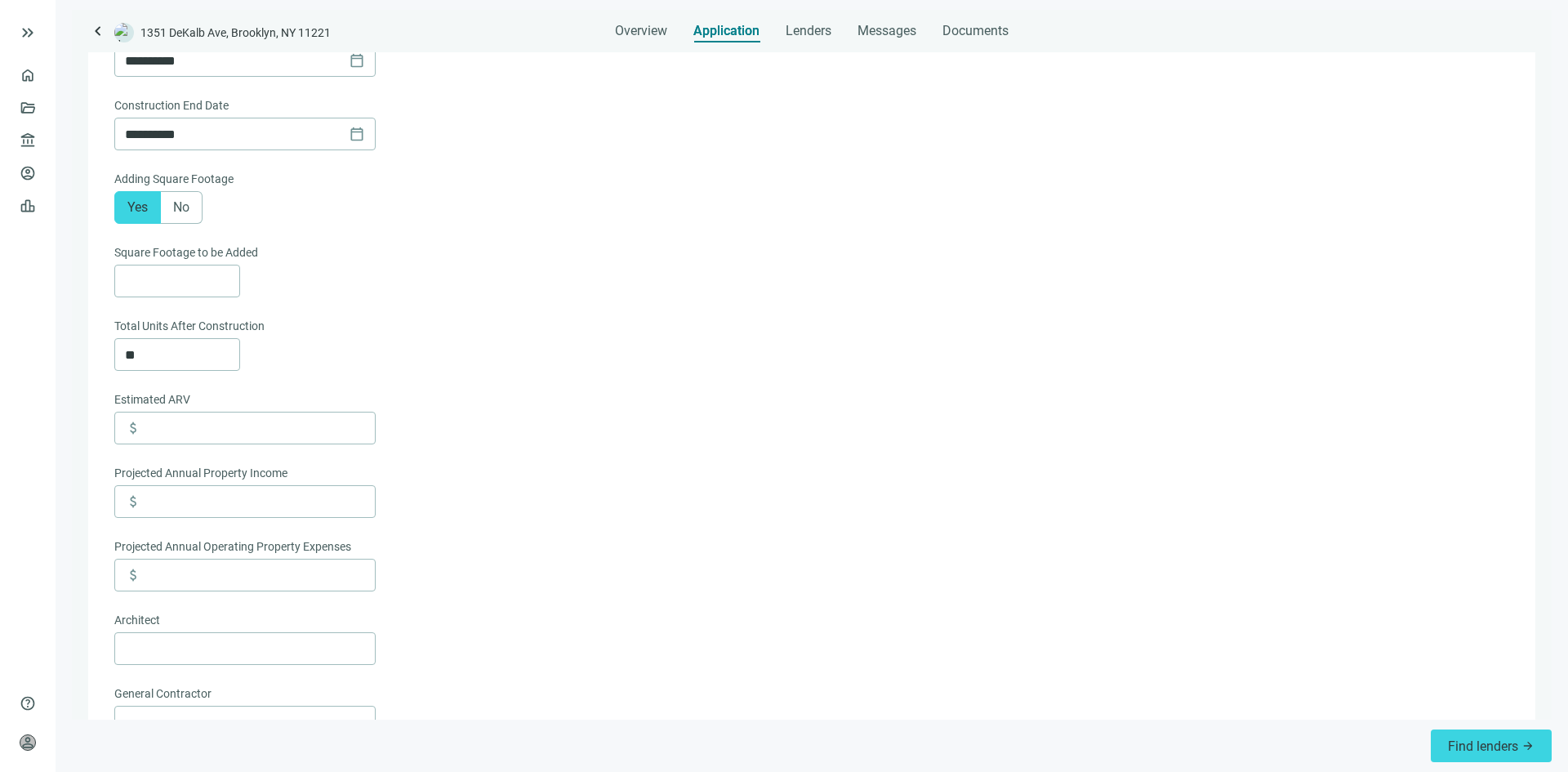 click on "Estimated ARV attach_money Projected Annual Property Income attach_money Projected Annual Operating Property Expenses attach_money Architect General Contractor" at bounding box center [810, 564] 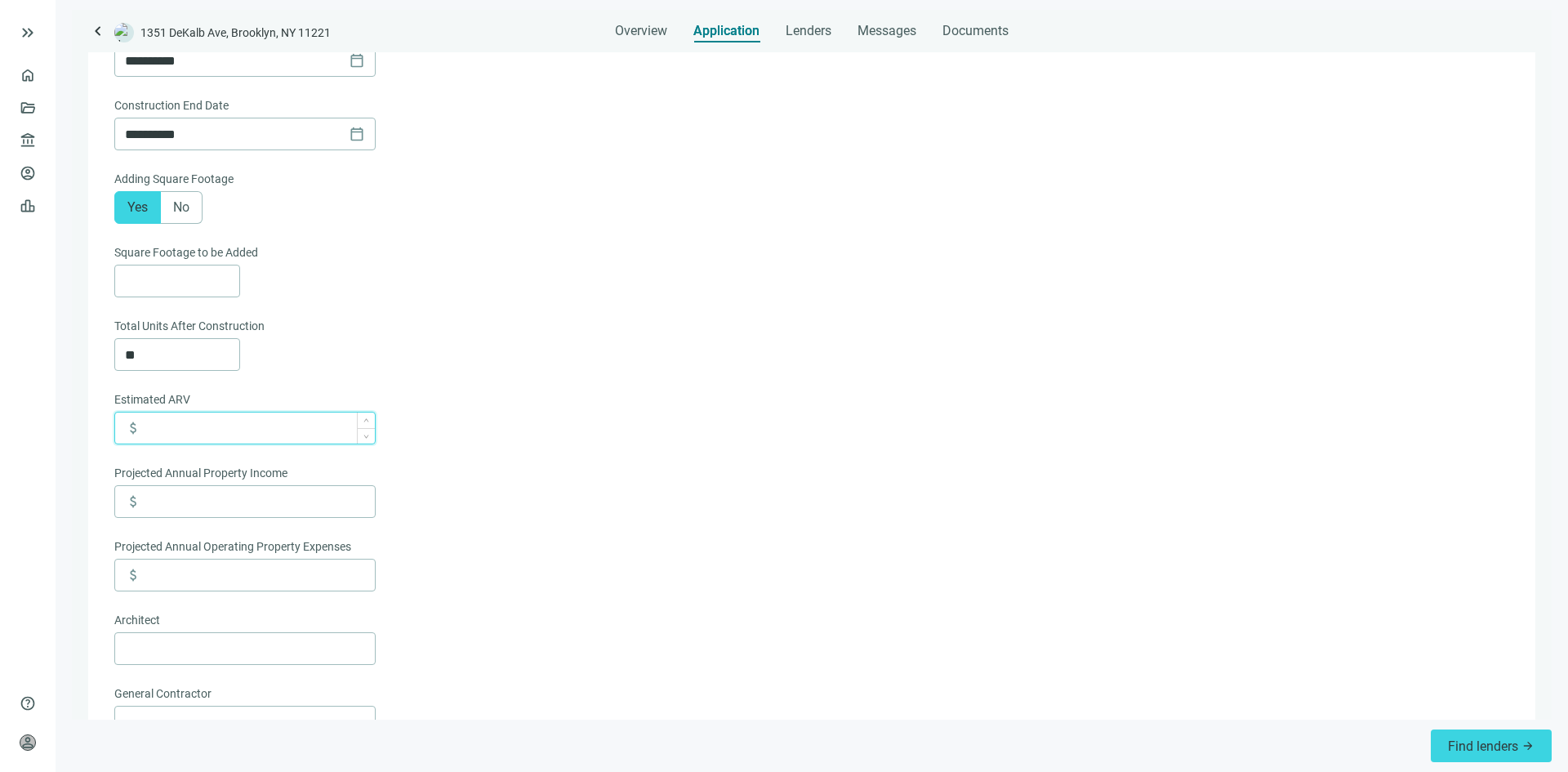 click at bounding box center [260, 428] 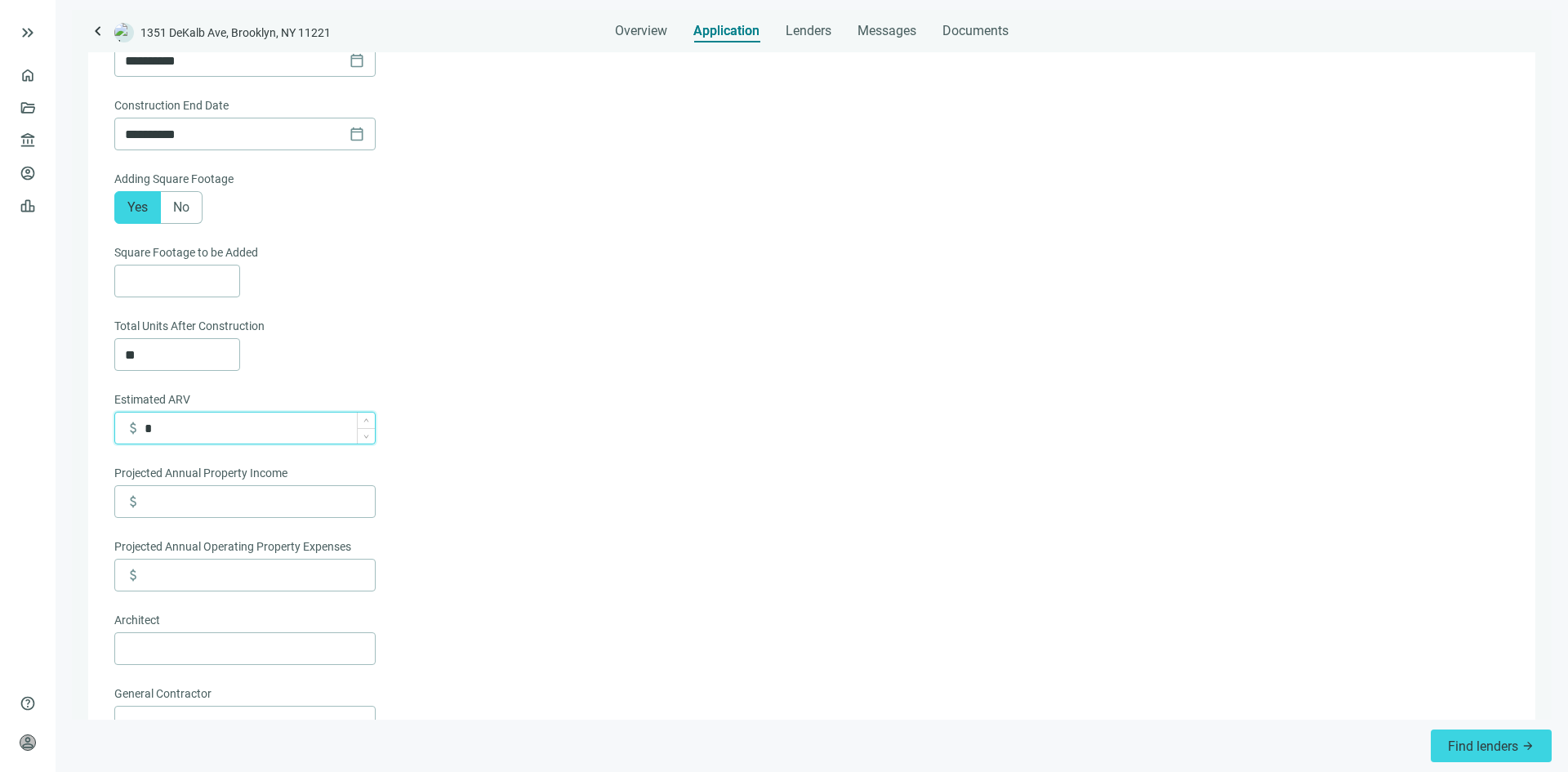 click on "*" at bounding box center (260, 428) 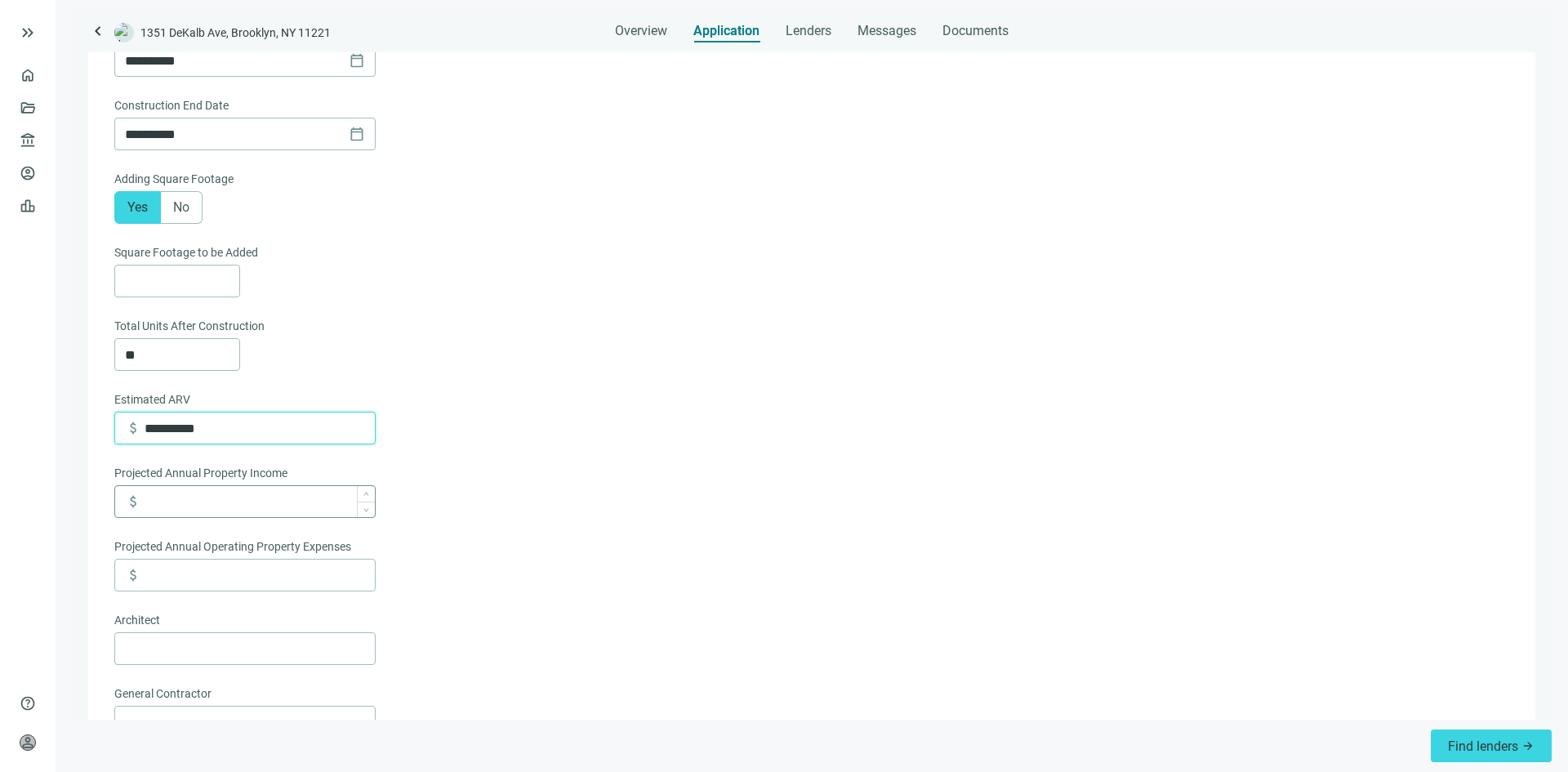 type on "**********" 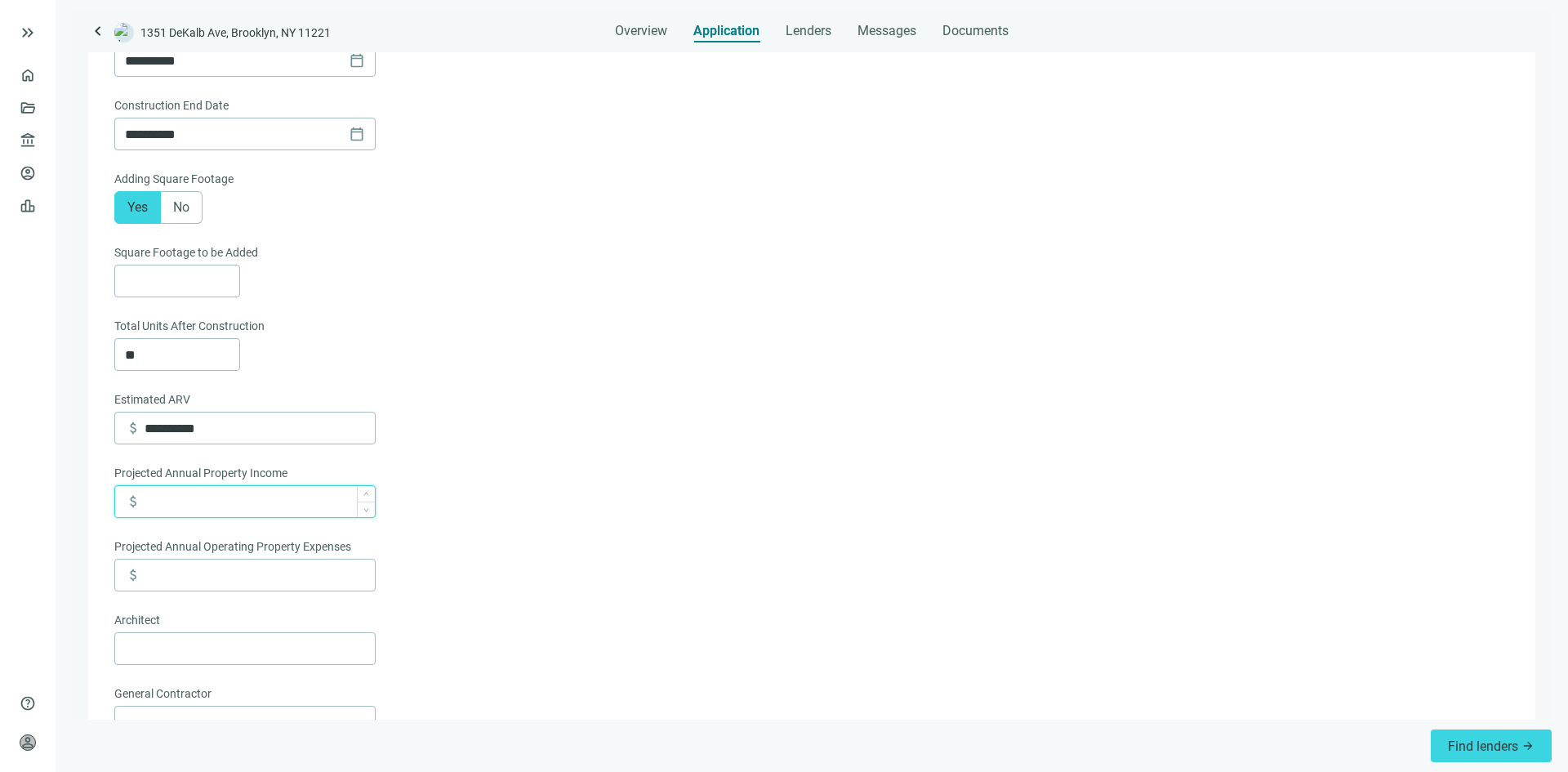 click at bounding box center (260, 502) 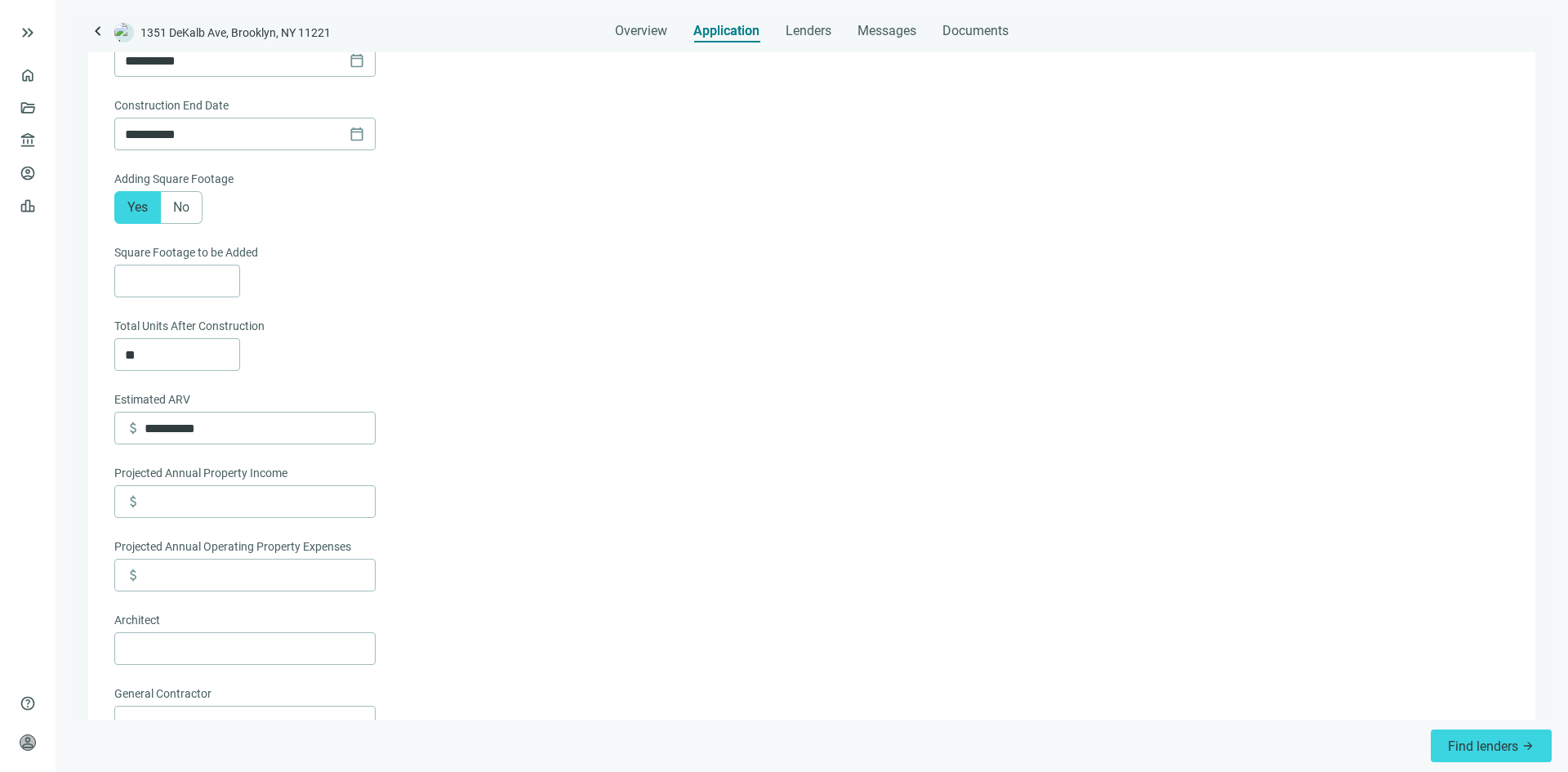 click on "**********" at bounding box center (810, 564) 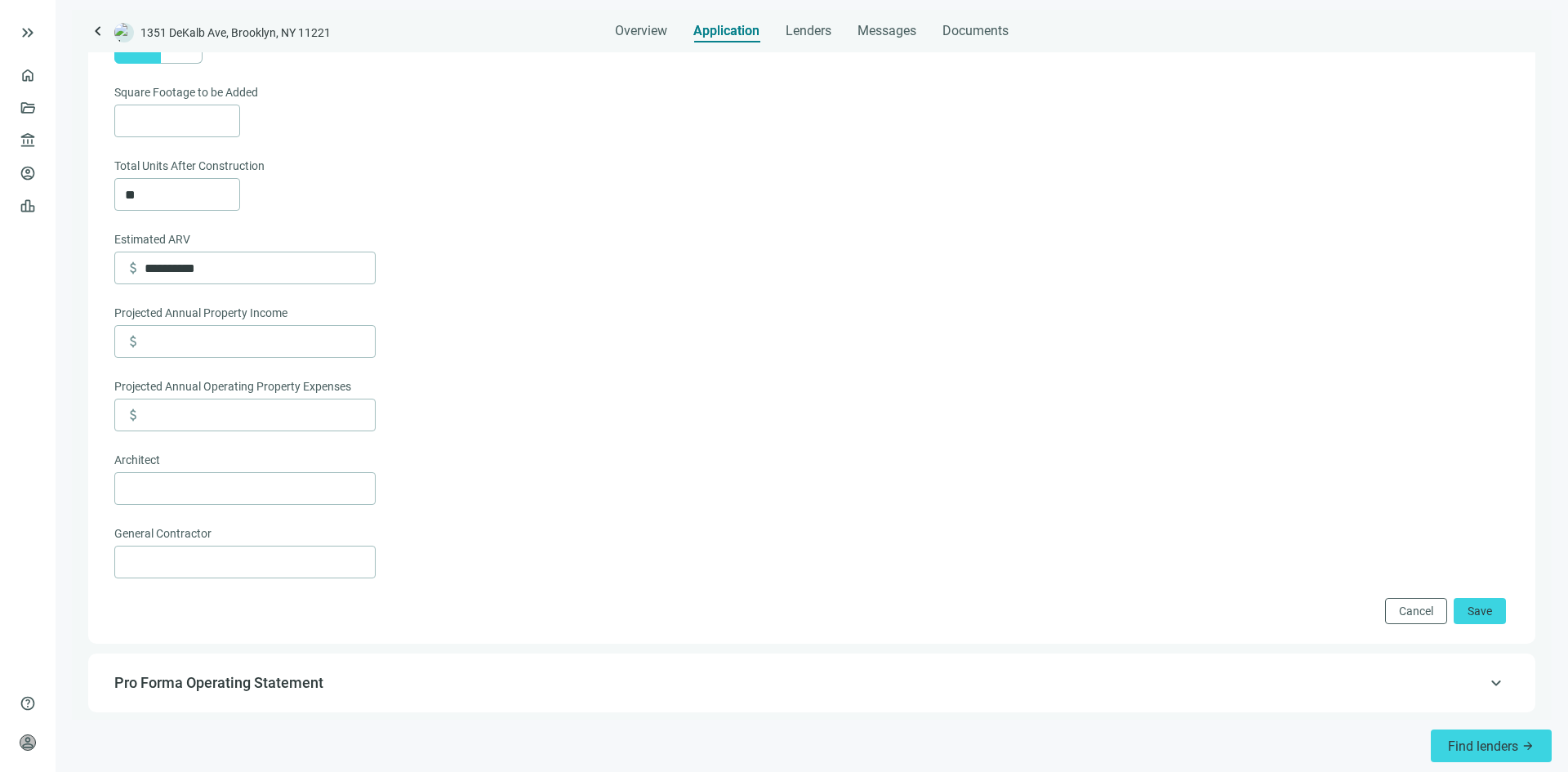scroll, scrollTop: 490, scrollLeft: 0, axis: vertical 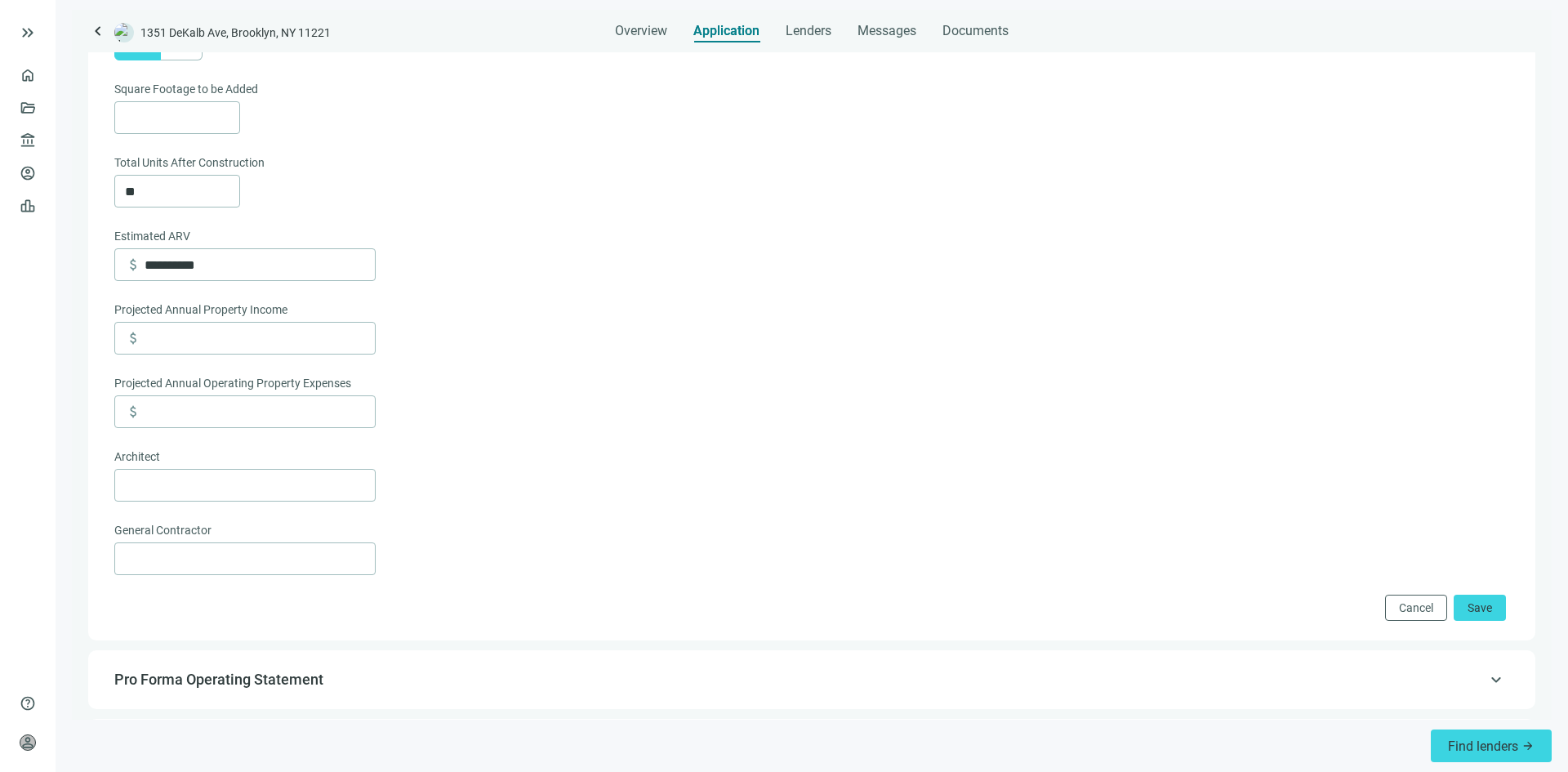 click on "**********" at bounding box center [812, 240] 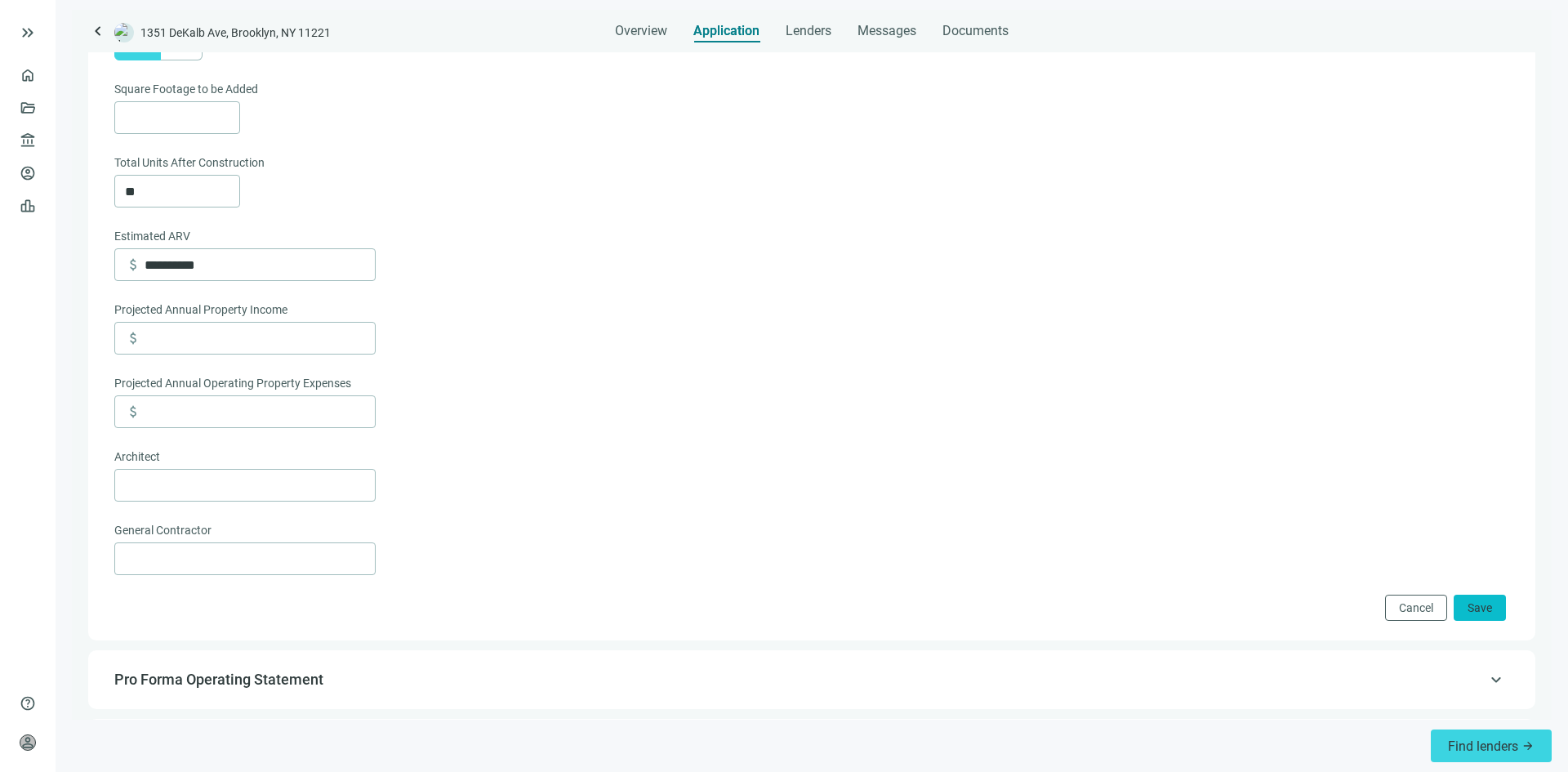 click on "Save" at bounding box center (1480, 608) 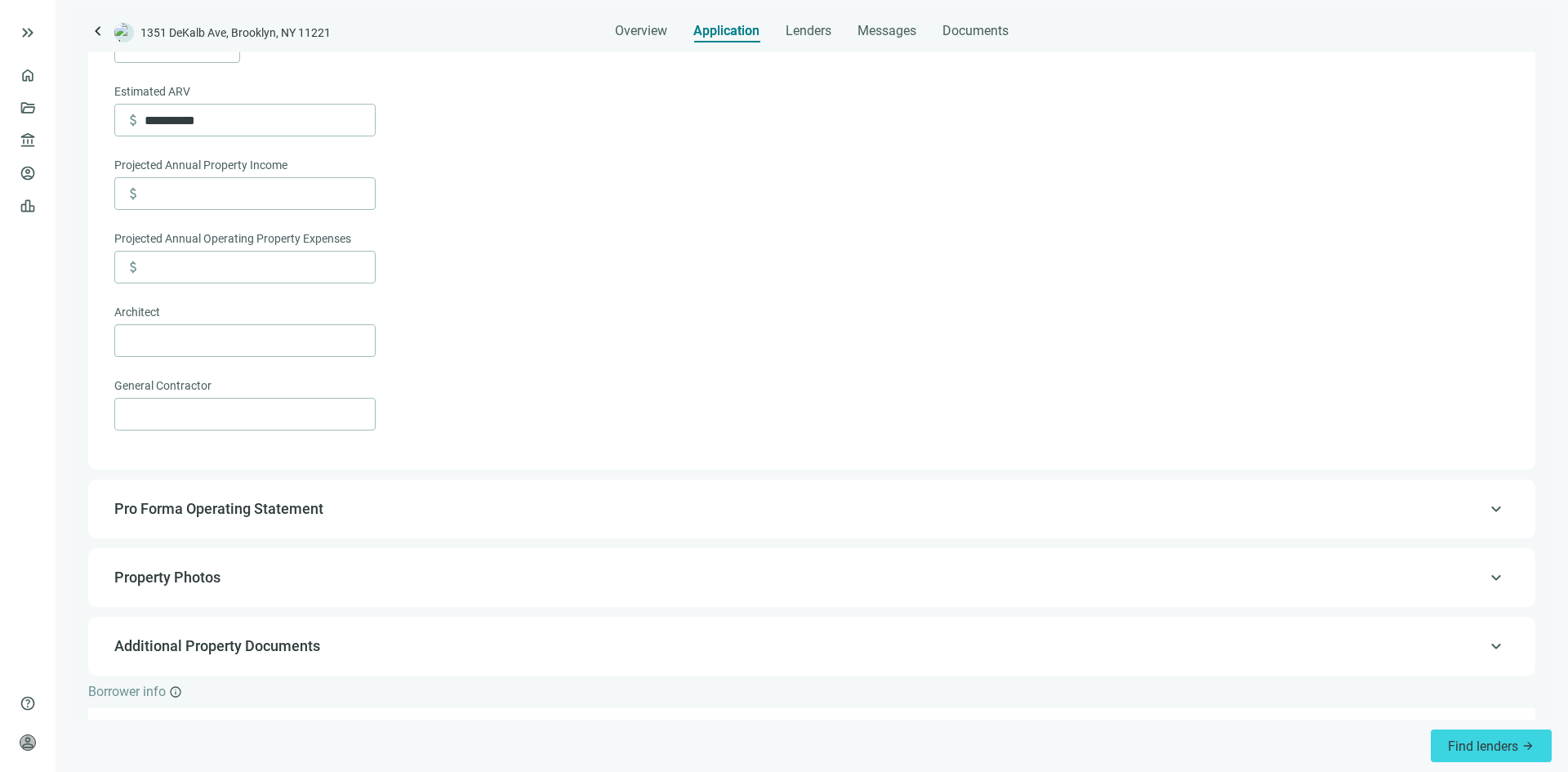 scroll, scrollTop: 654, scrollLeft: 0, axis: vertical 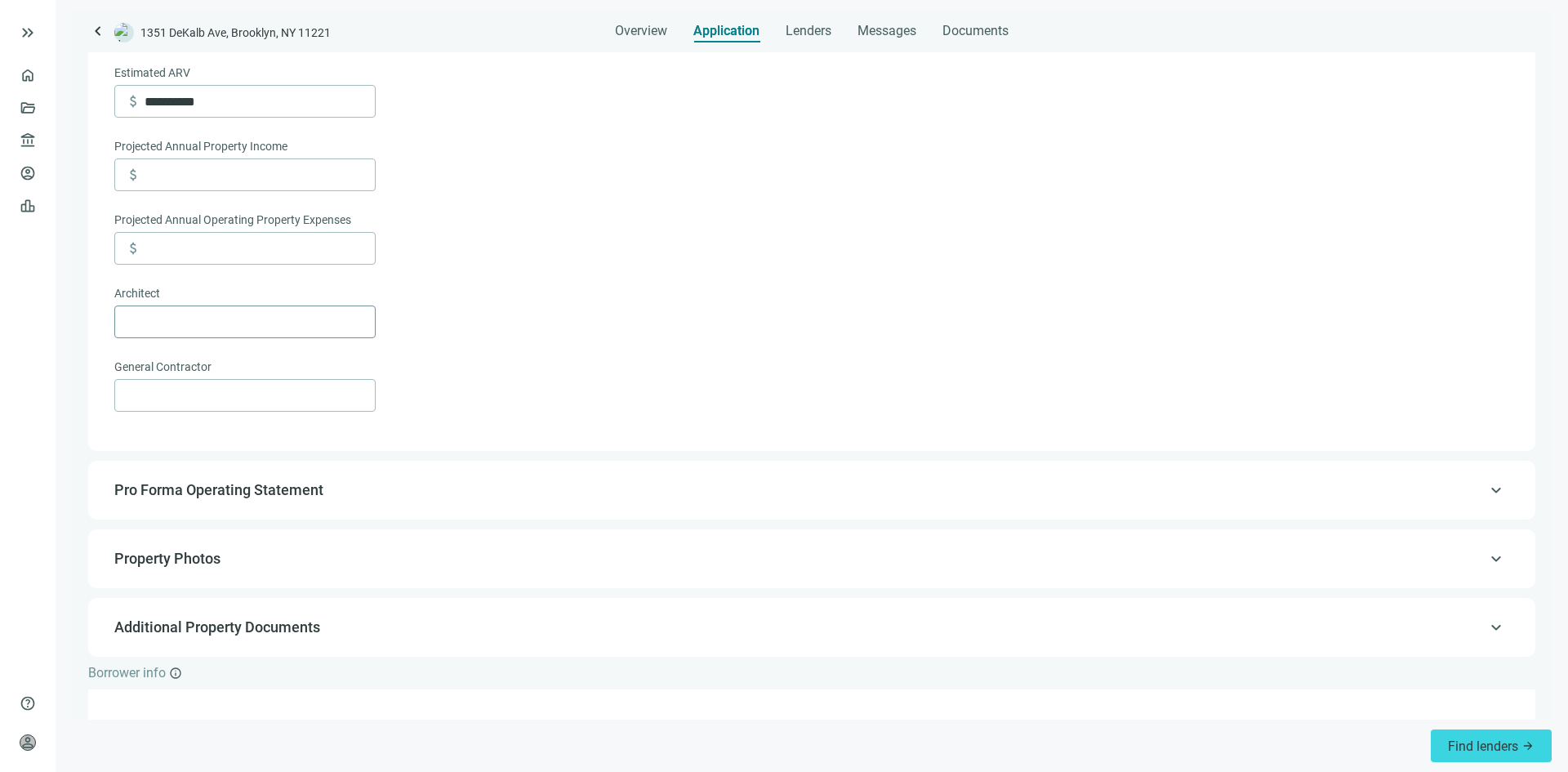 click at bounding box center [245, 322] 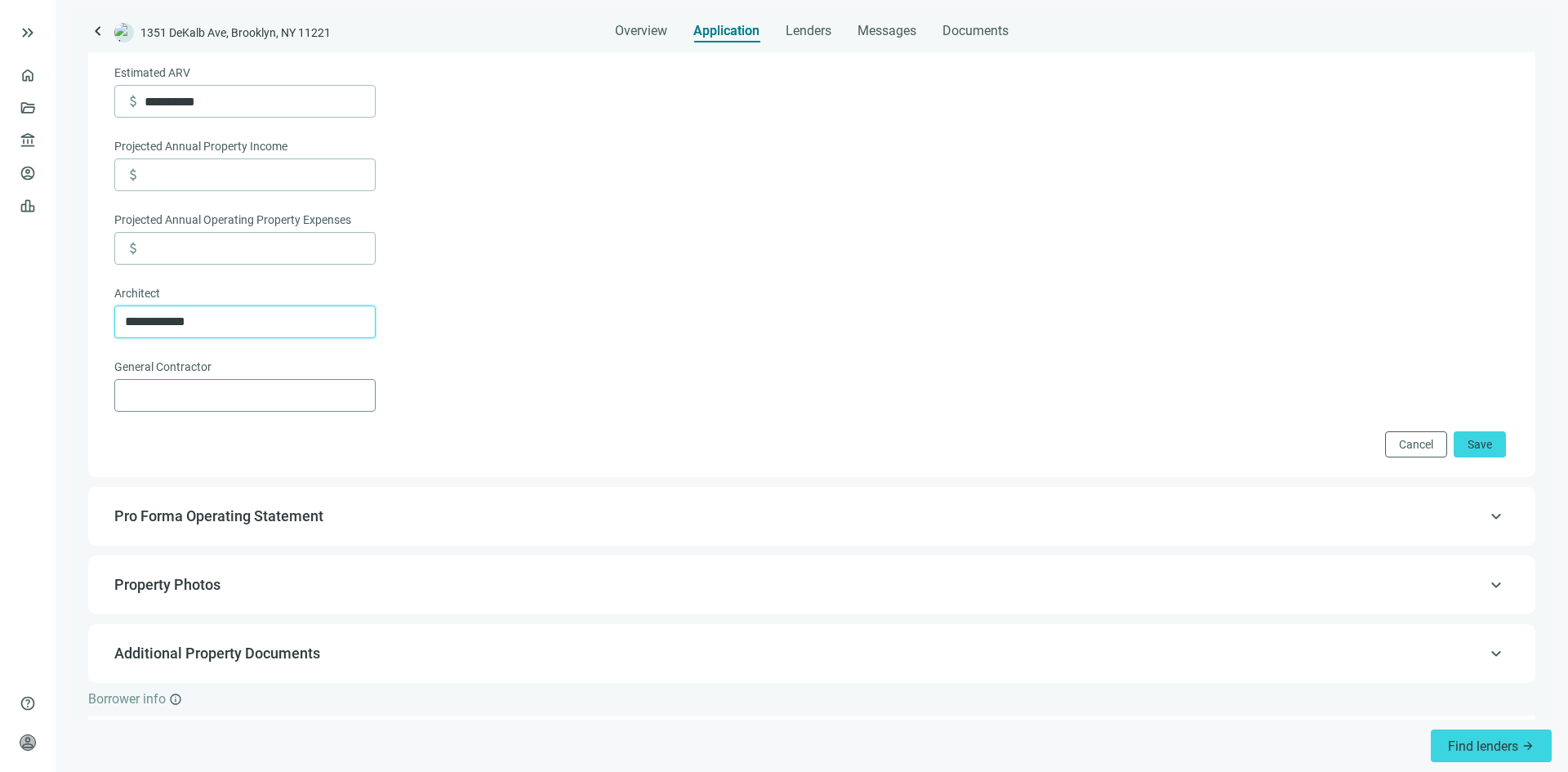 type on "**********" 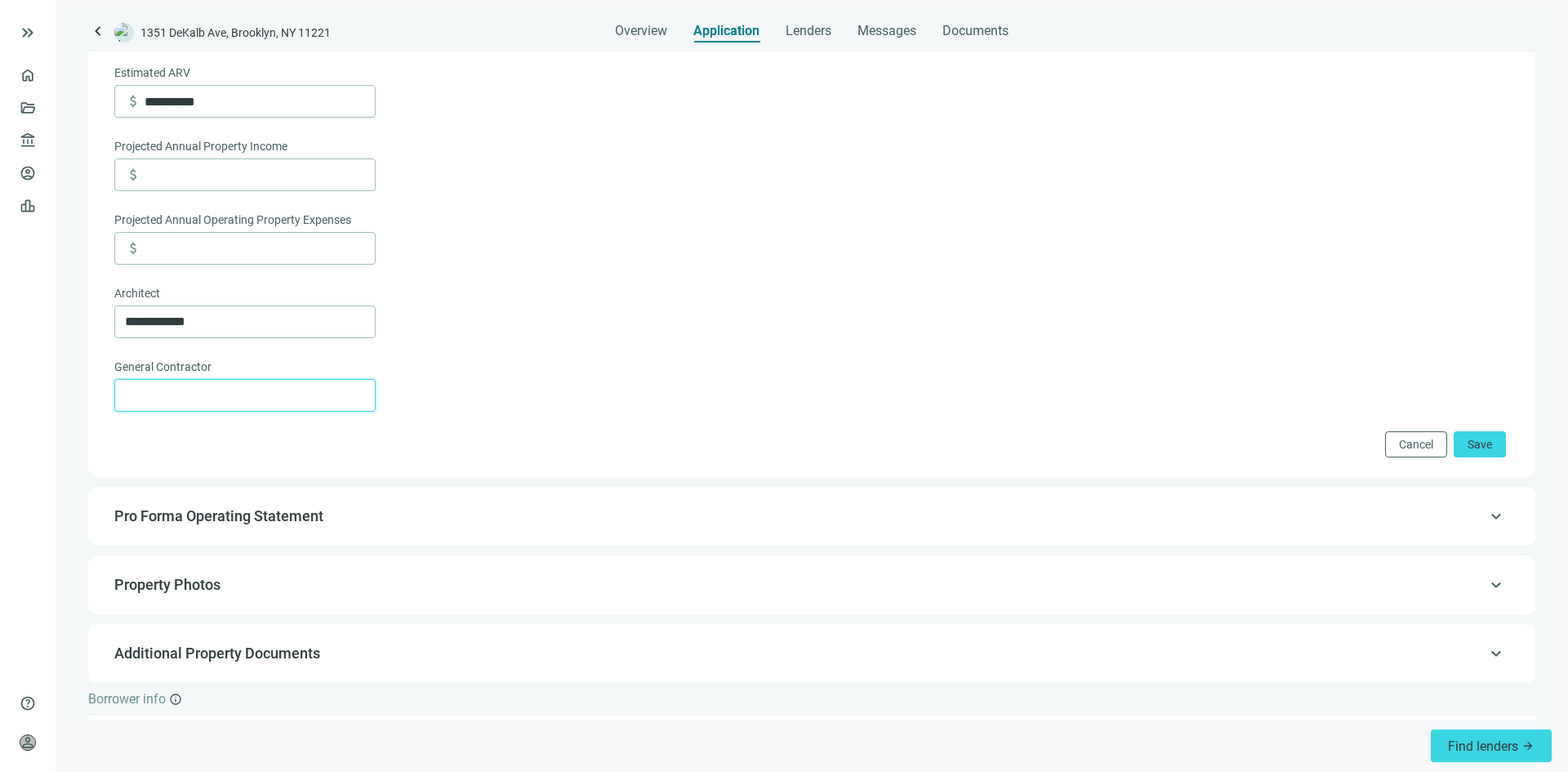 click at bounding box center (245, 395) 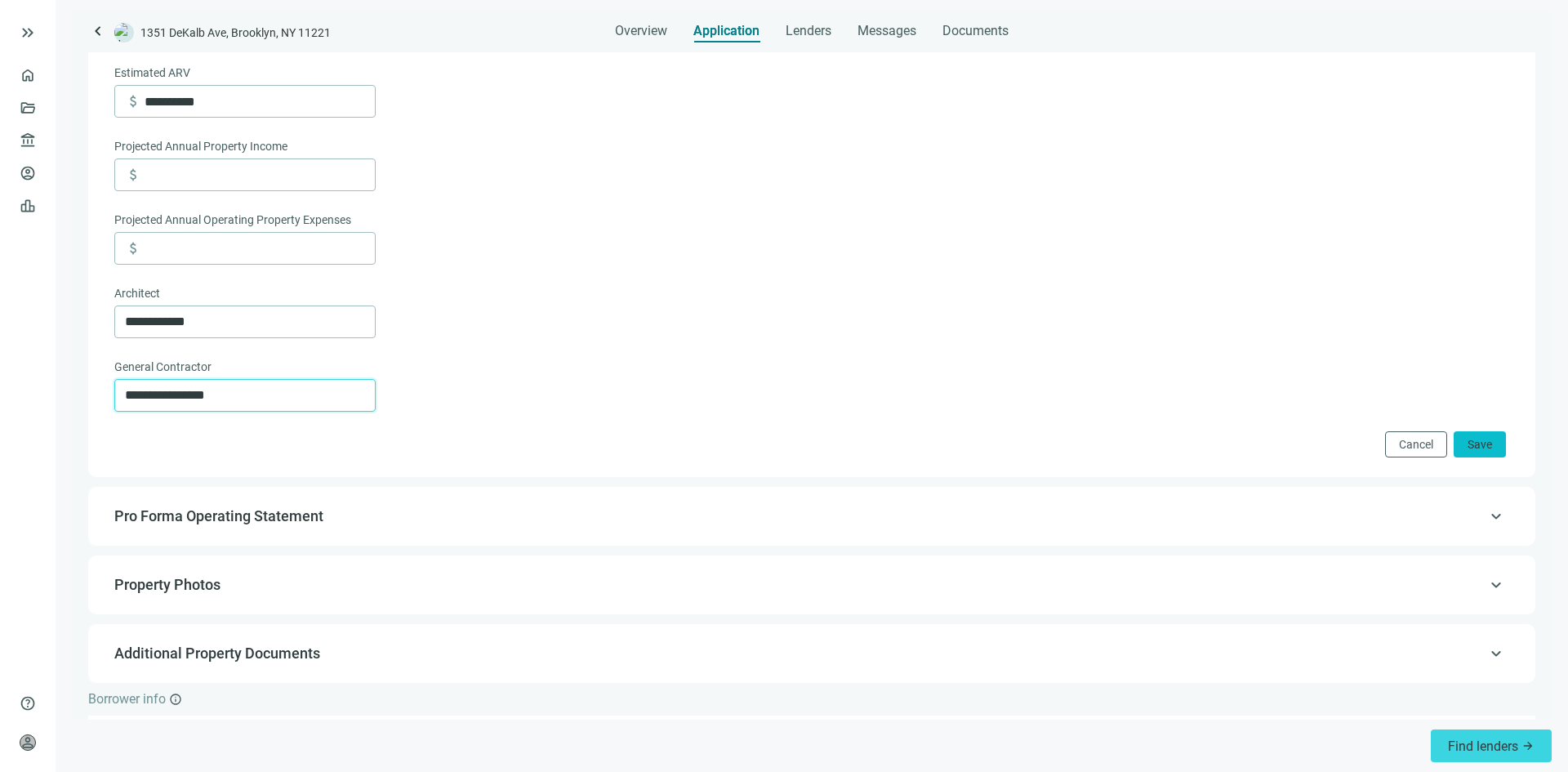 type on "**********" 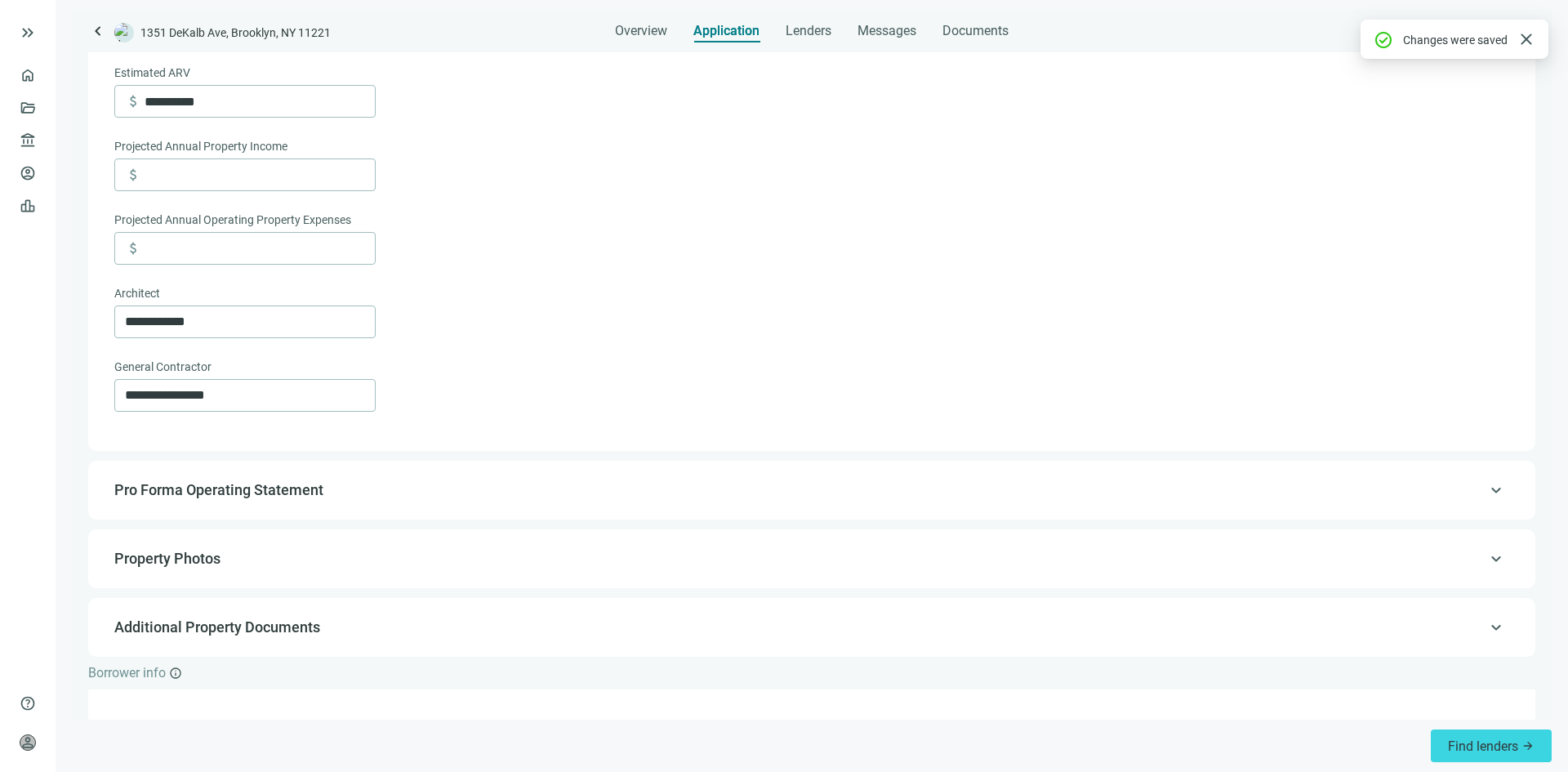 click on "keyboard_arrow_up Pro Forma Operating Statement" at bounding box center [812, 490] 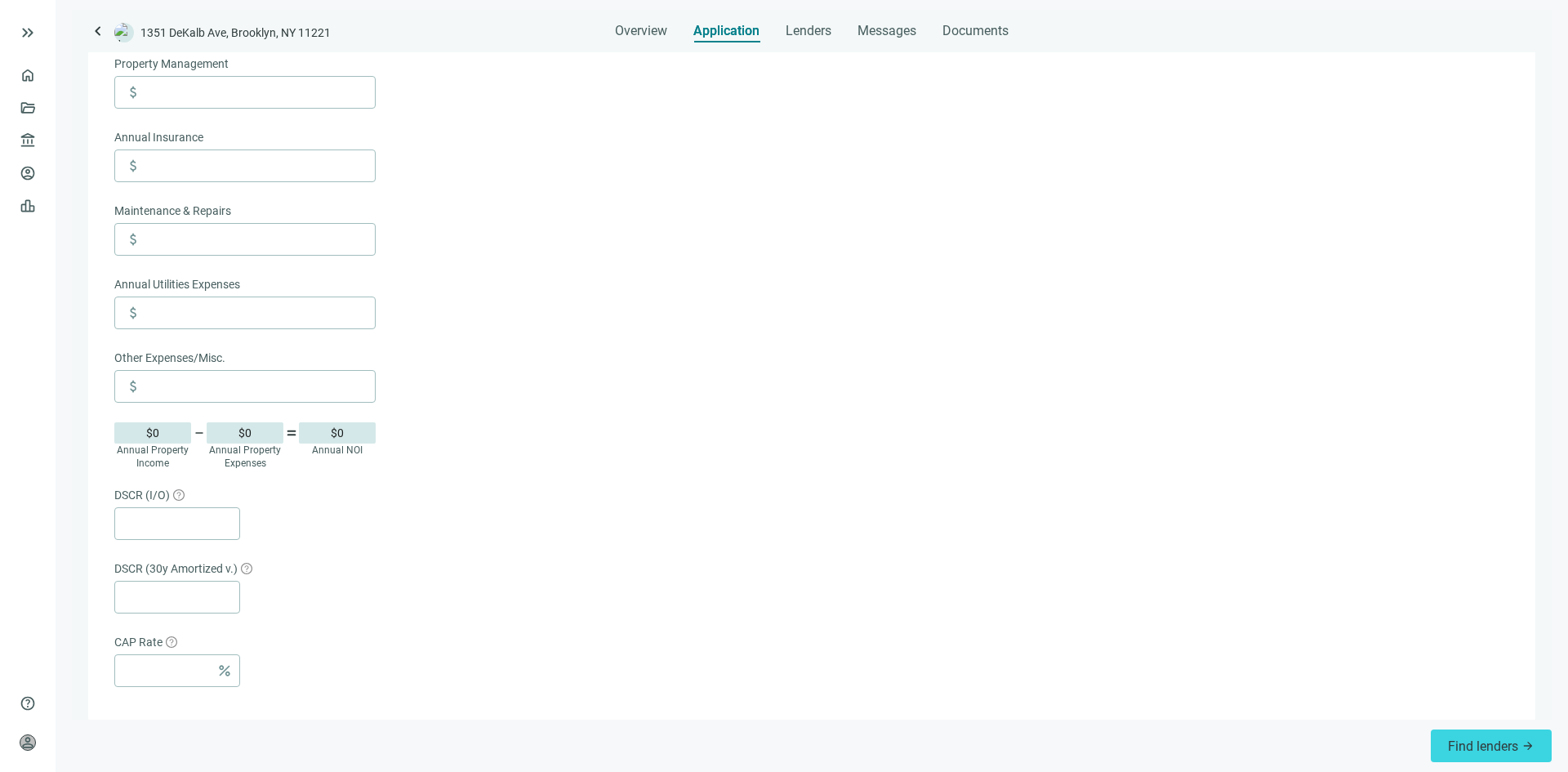 scroll, scrollTop: 0, scrollLeft: 0, axis: both 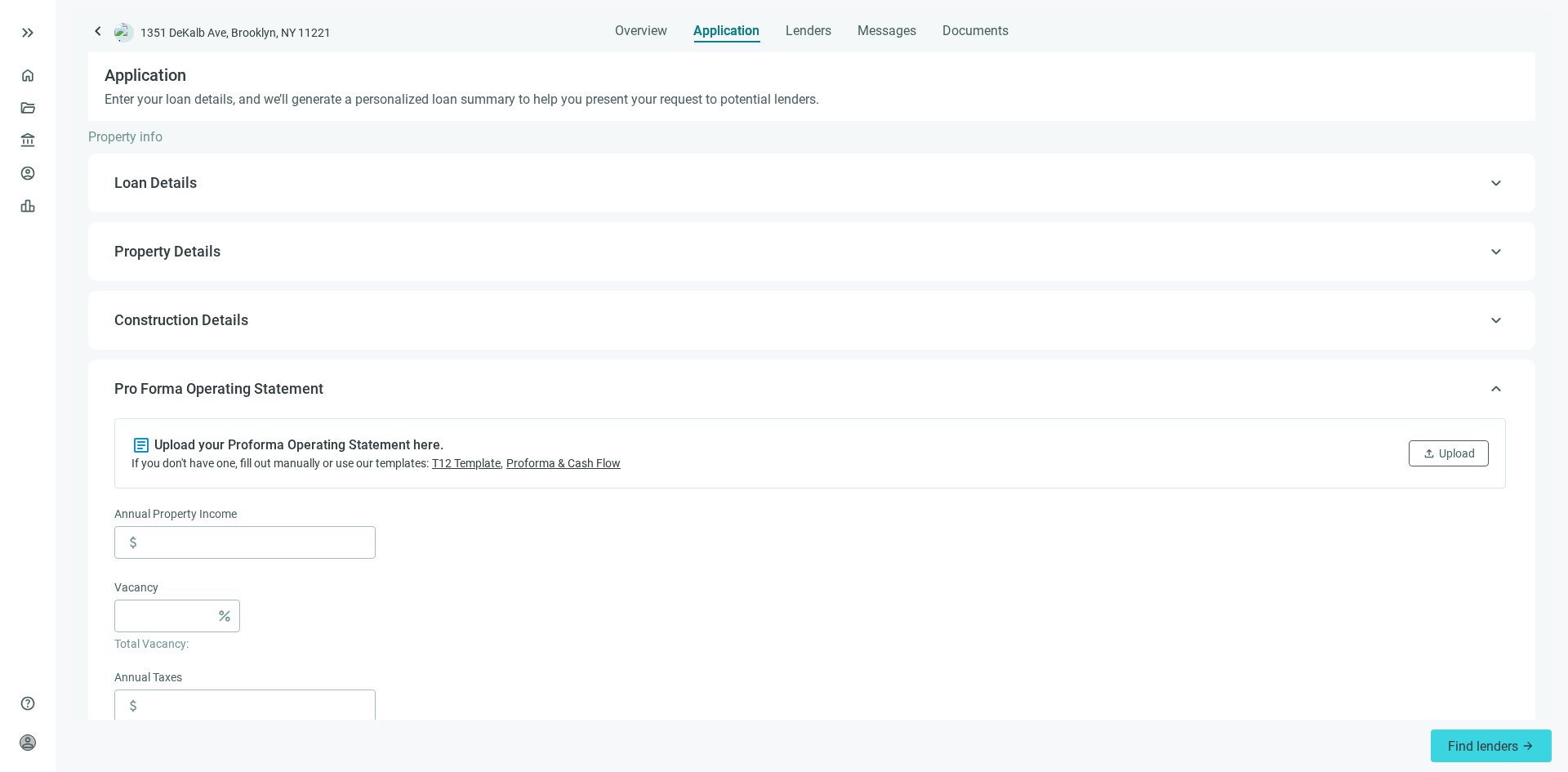 click on "article Upload your Proforma Operating Statement here. If you don't have one, fill out manually or use our templates: T12 Template , Proforma & Cash Flow upload Upload" at bounding box center [810, 453] 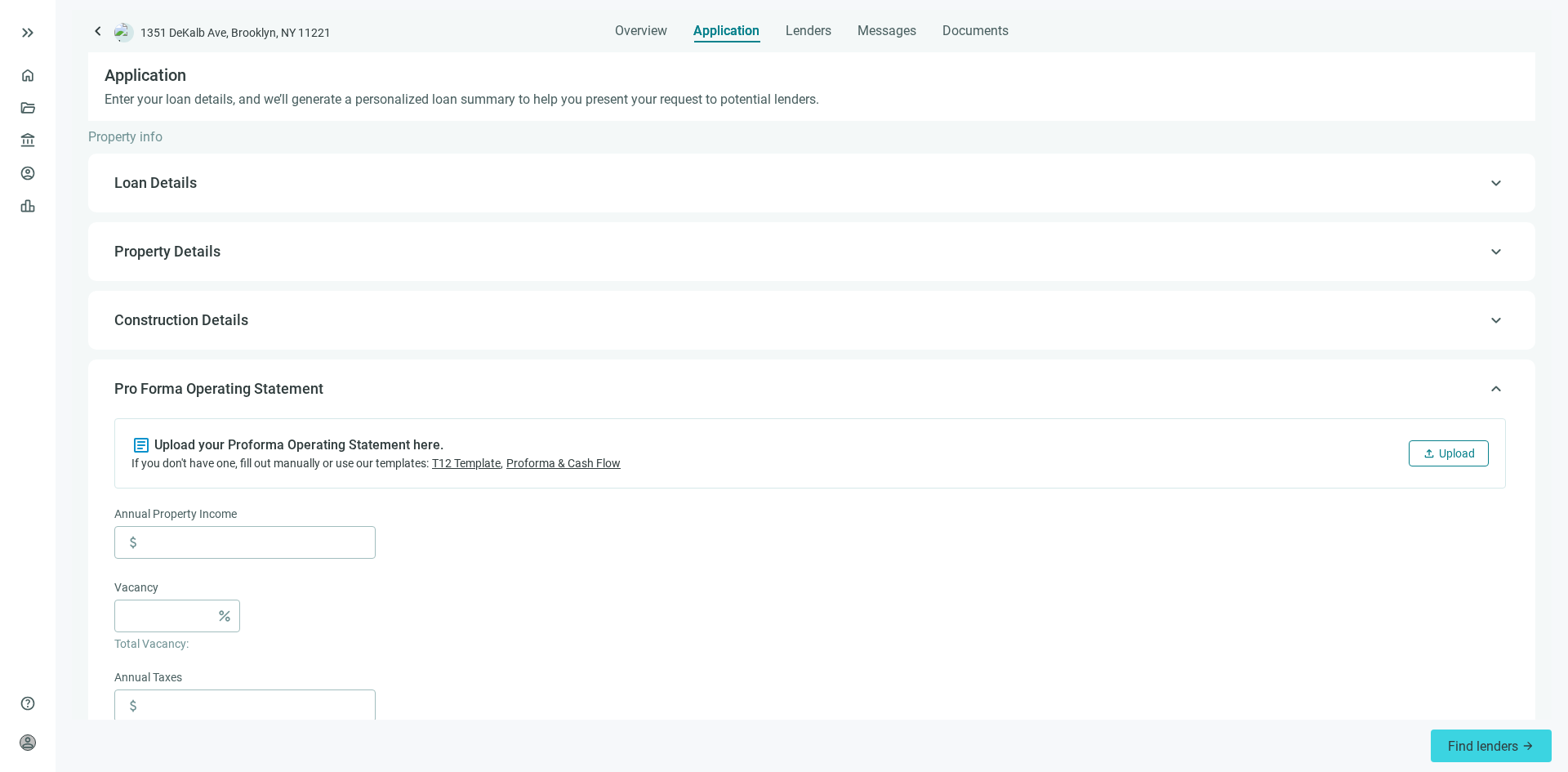click on "upload Upload" at bounding box center [1449, 453] 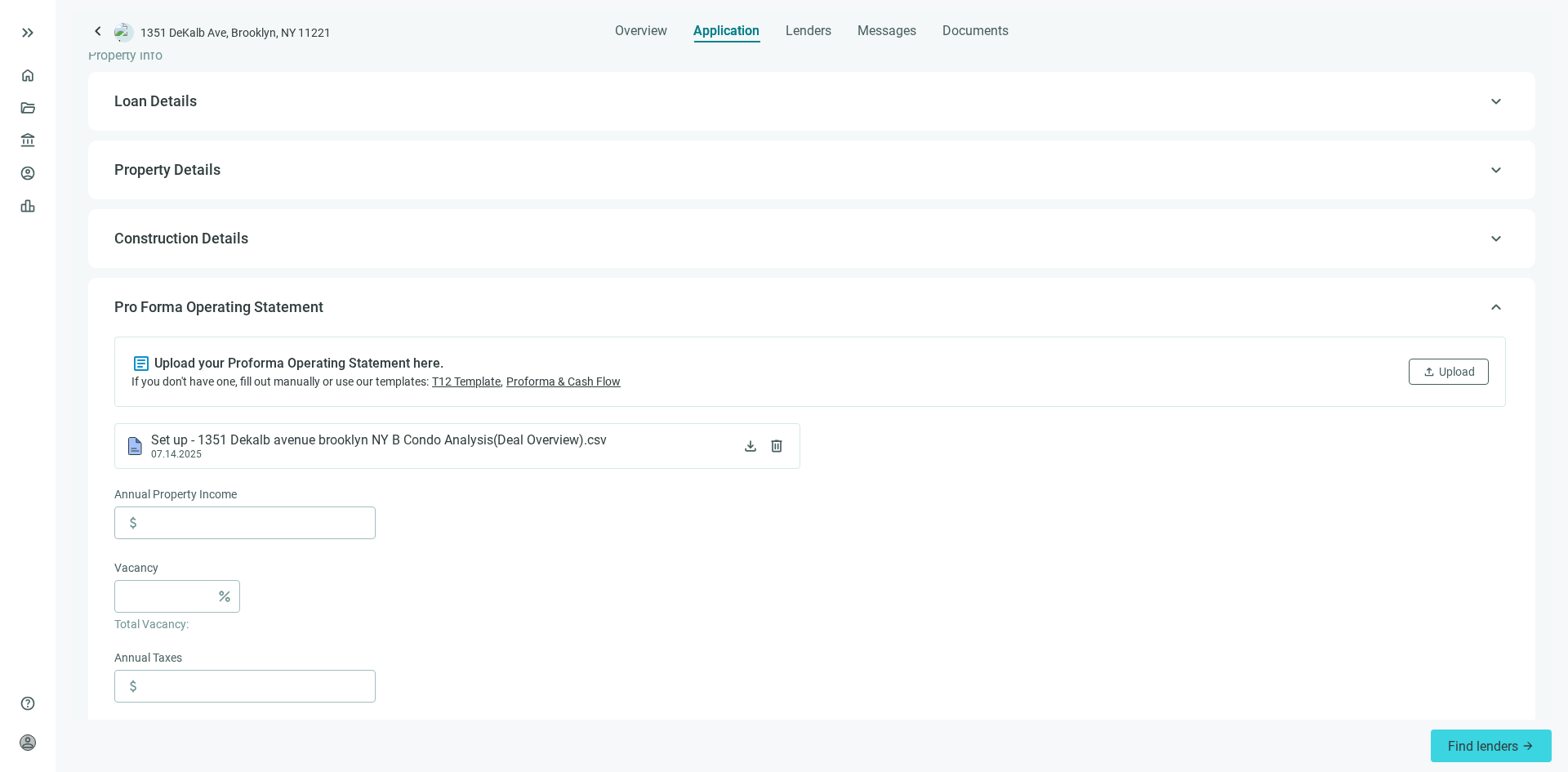 scroll, scrollTop: 163, scrollLeft: 0, axis: vertical 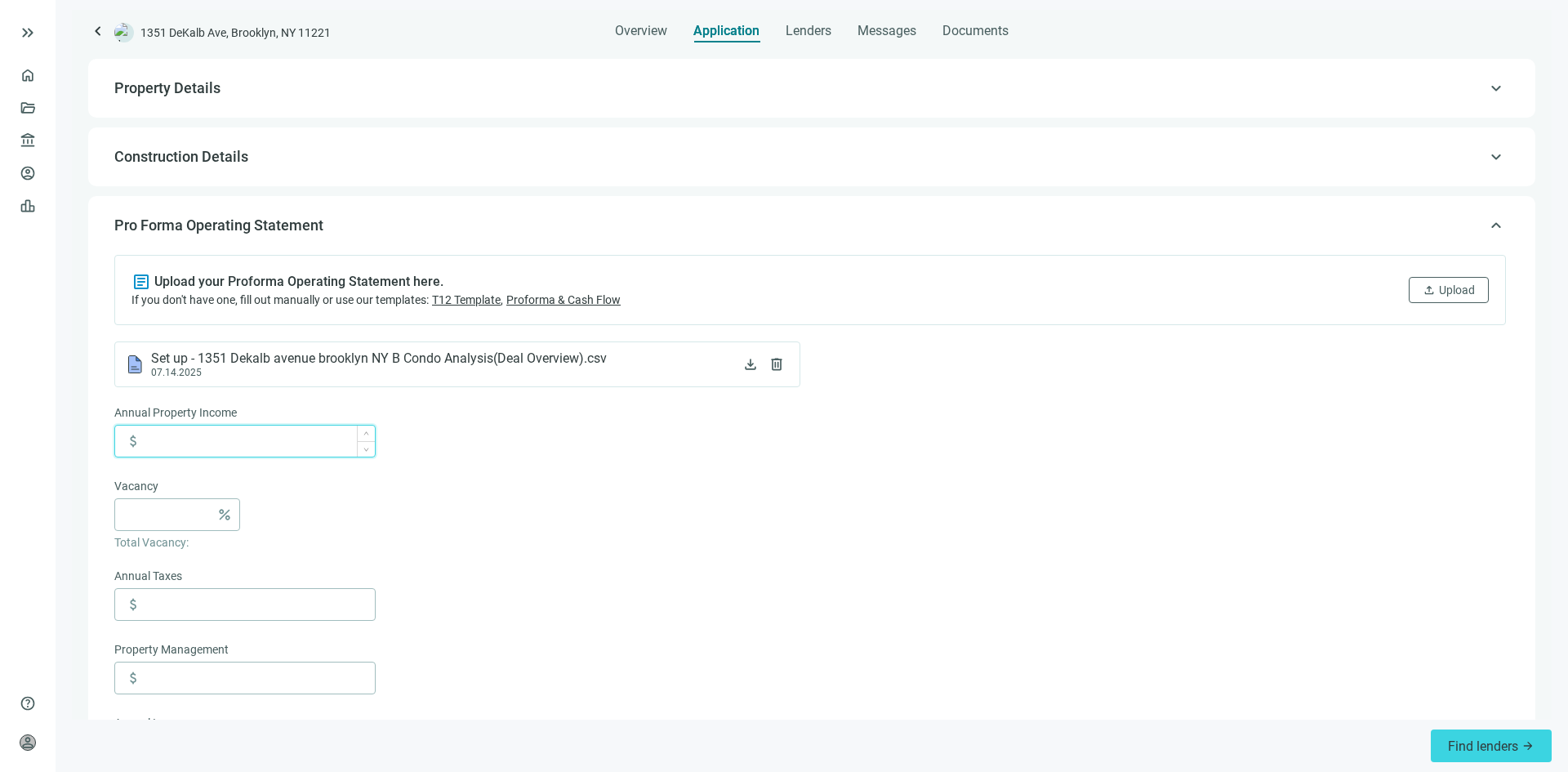 click at bounding box center [260, 441] 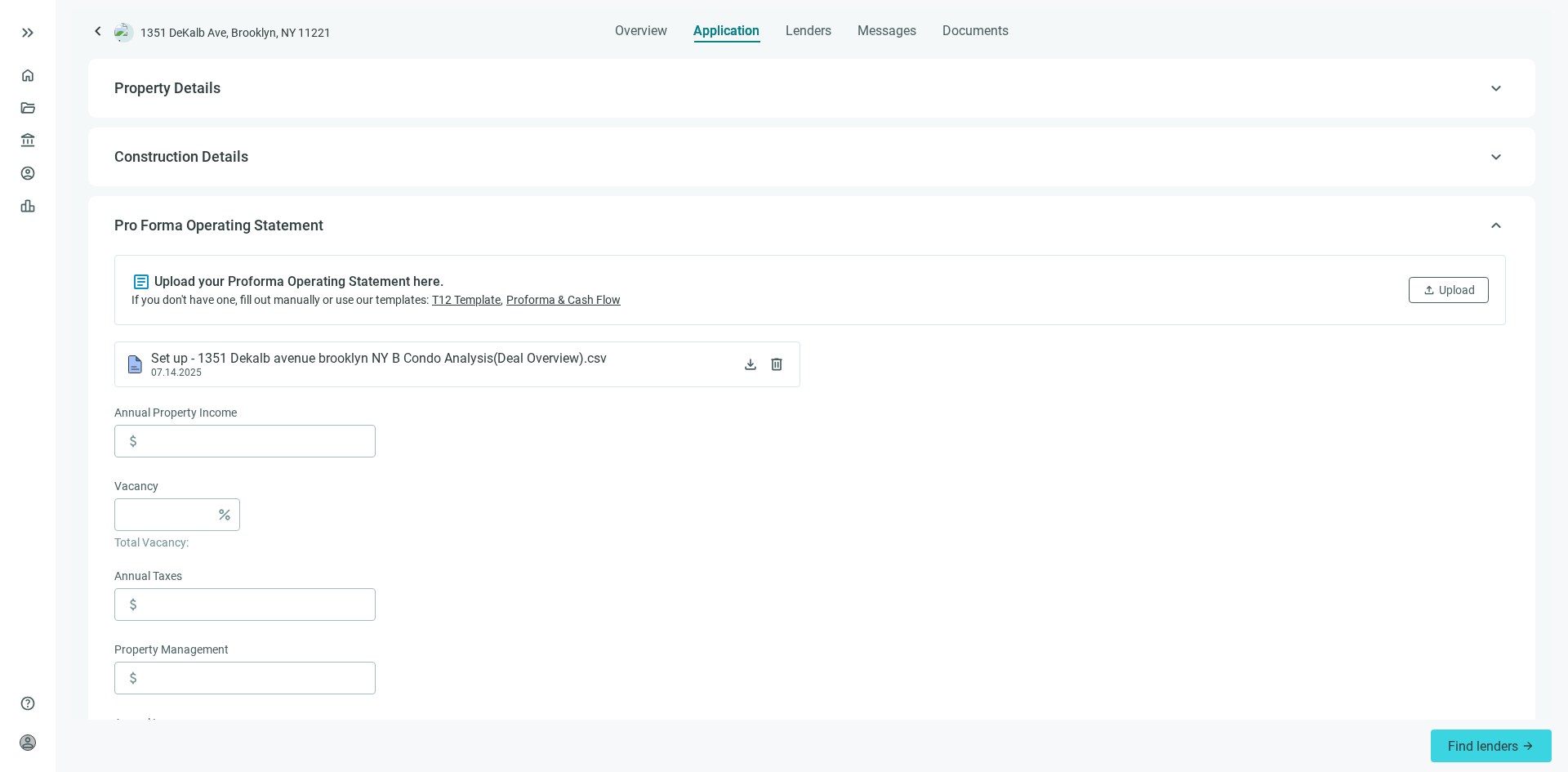 click on "Annual Property Income attach_money Vacancy percent Total Vacancy: Annual Taxes attach_money Property Management attach_money Annual Insurance attach_money Maintenance & Repairs attach_money Annual Utilities Expenses attach_money Other Expenses/Misc. attach_money $0 Annual Property Income remove $0 Annual Property Expenses equal $0 Annual NOI DSCR (I/O) DSCR (30y Amortized v.) CAP Rate percent" at bounding box center (810, 838) 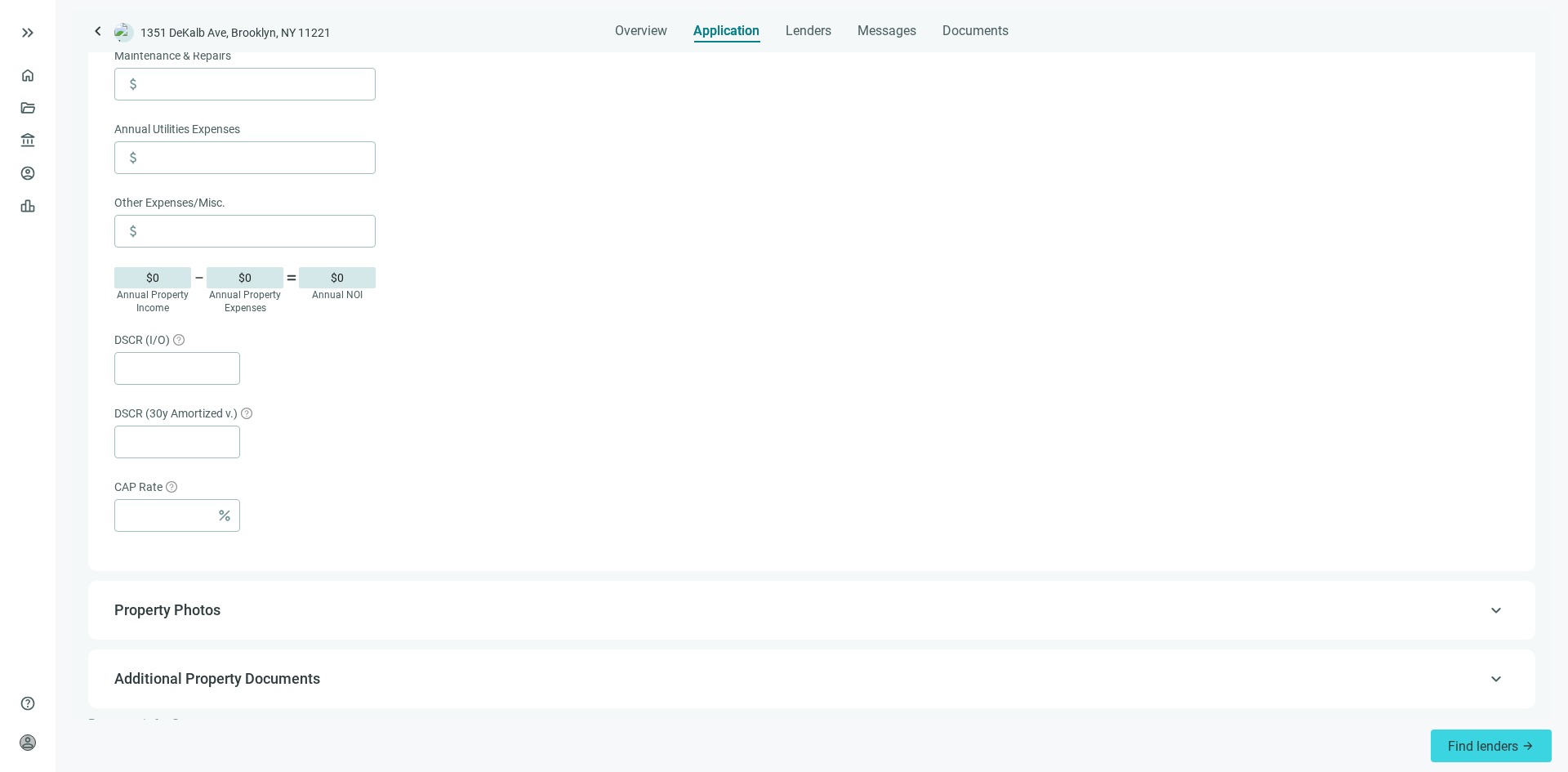 scroll, scrollTop: 1107, scrollLeft: 0, axis: vertical 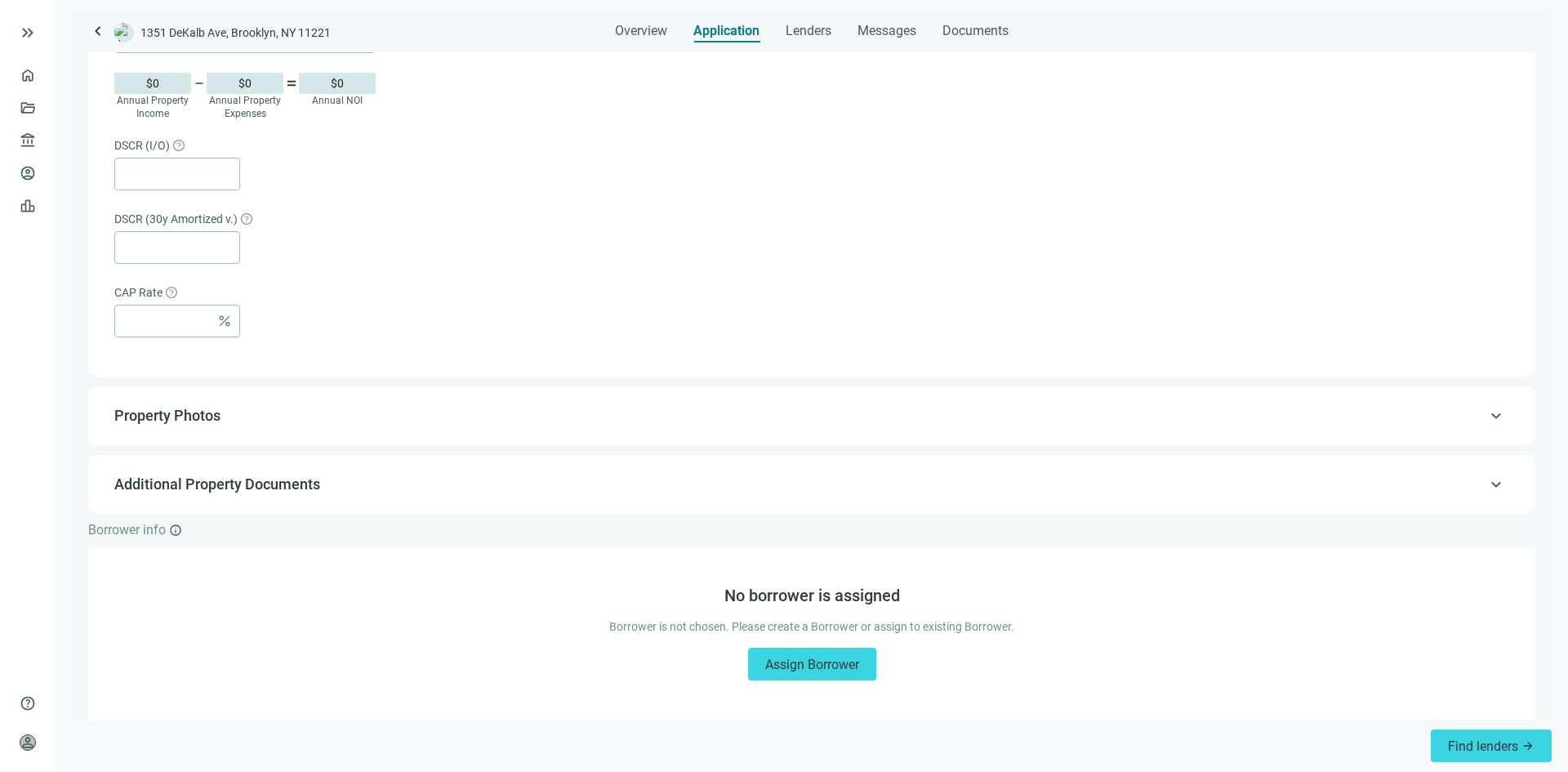 click on "Property Photos" at bounding box center (810, 416) 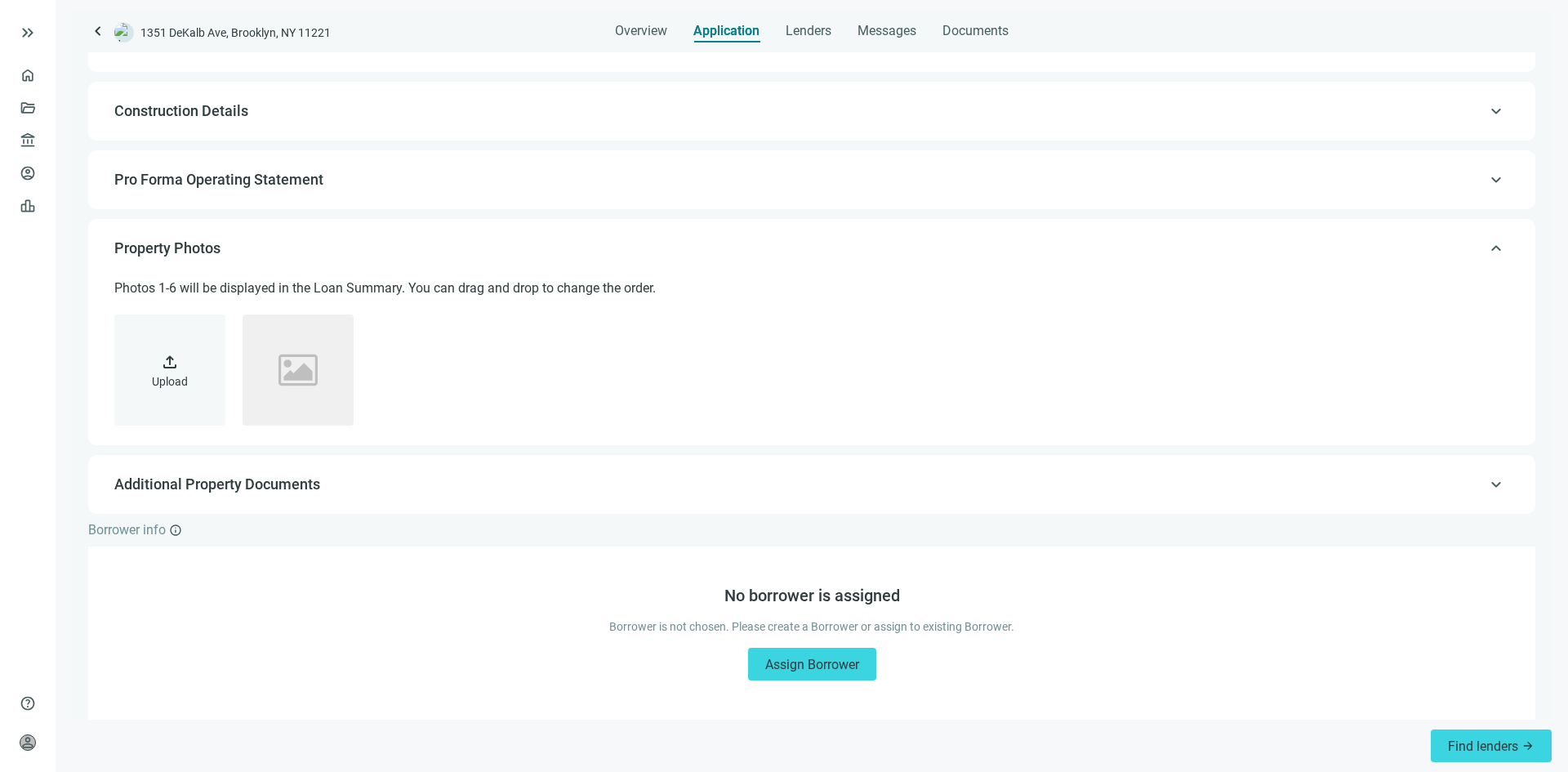 scroll, scrollTop: 209, scrollLeft: 0, axis: vertical 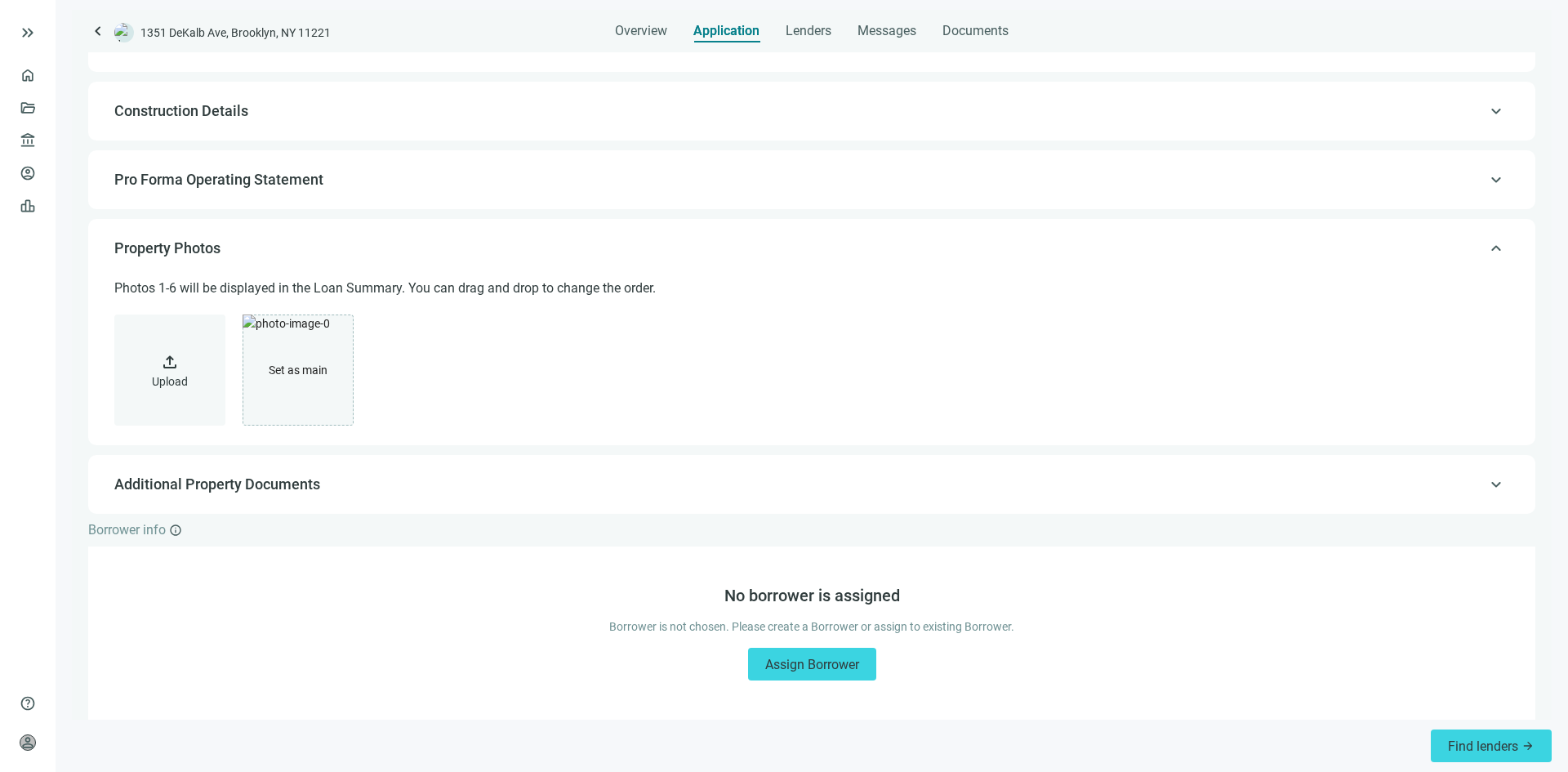 click on "keyboard_arrow_up Additional Property Documents" at bounding box center [812, 484] 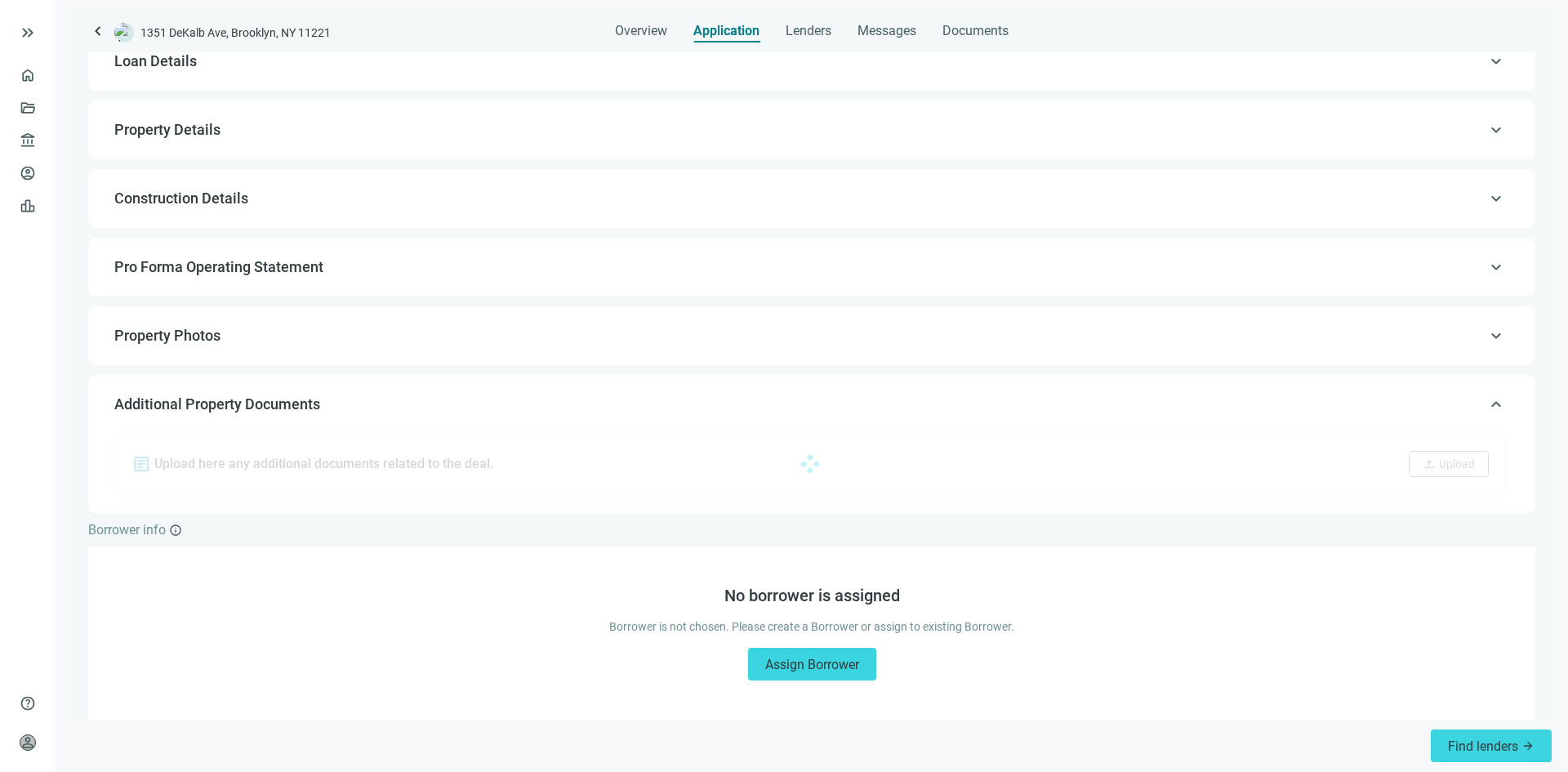 scroll, scrollTop: 122, scrollLeft: 0, axis: vertical 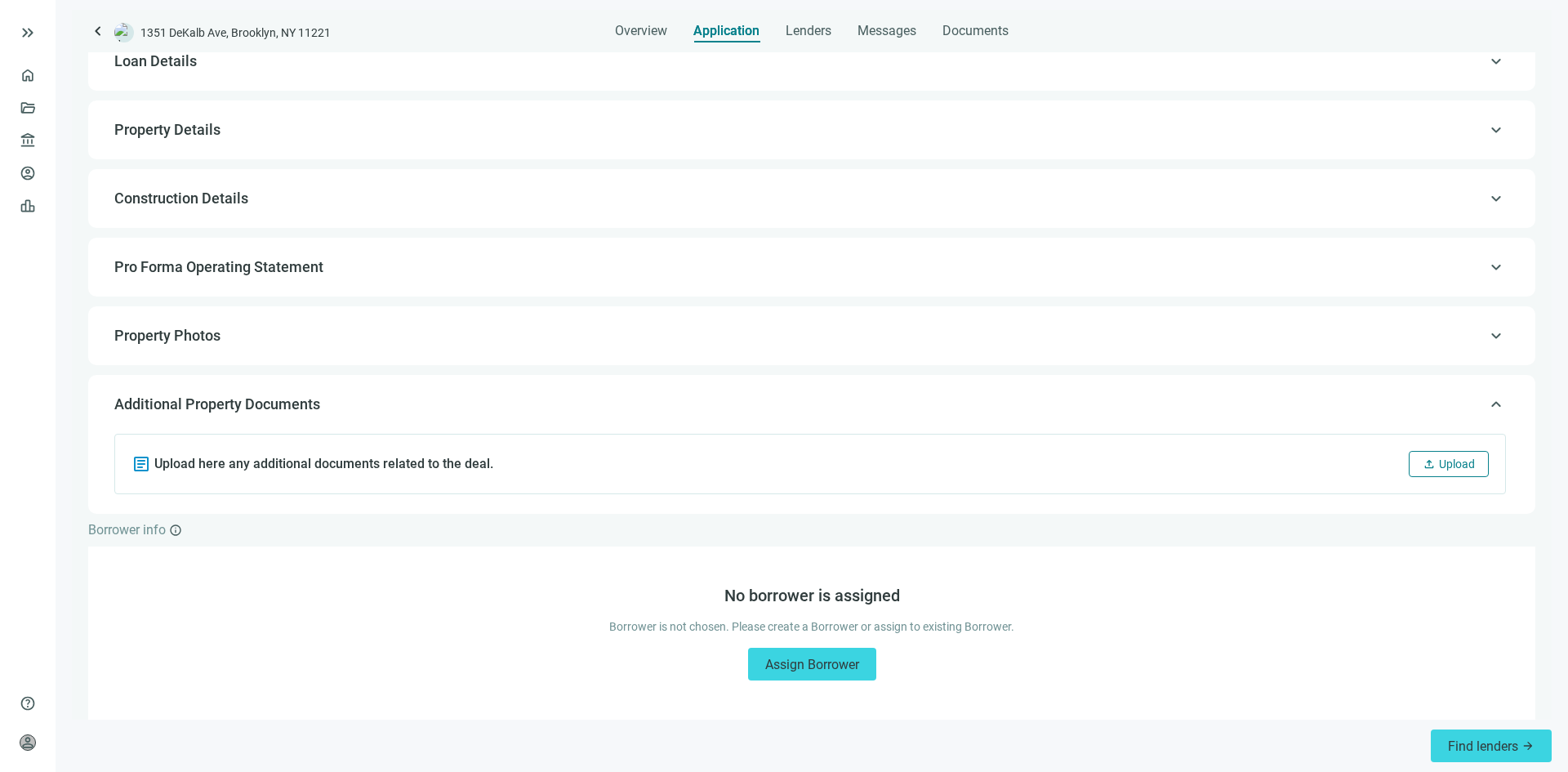 click on "Upload" at bounding box center [1457, 464] 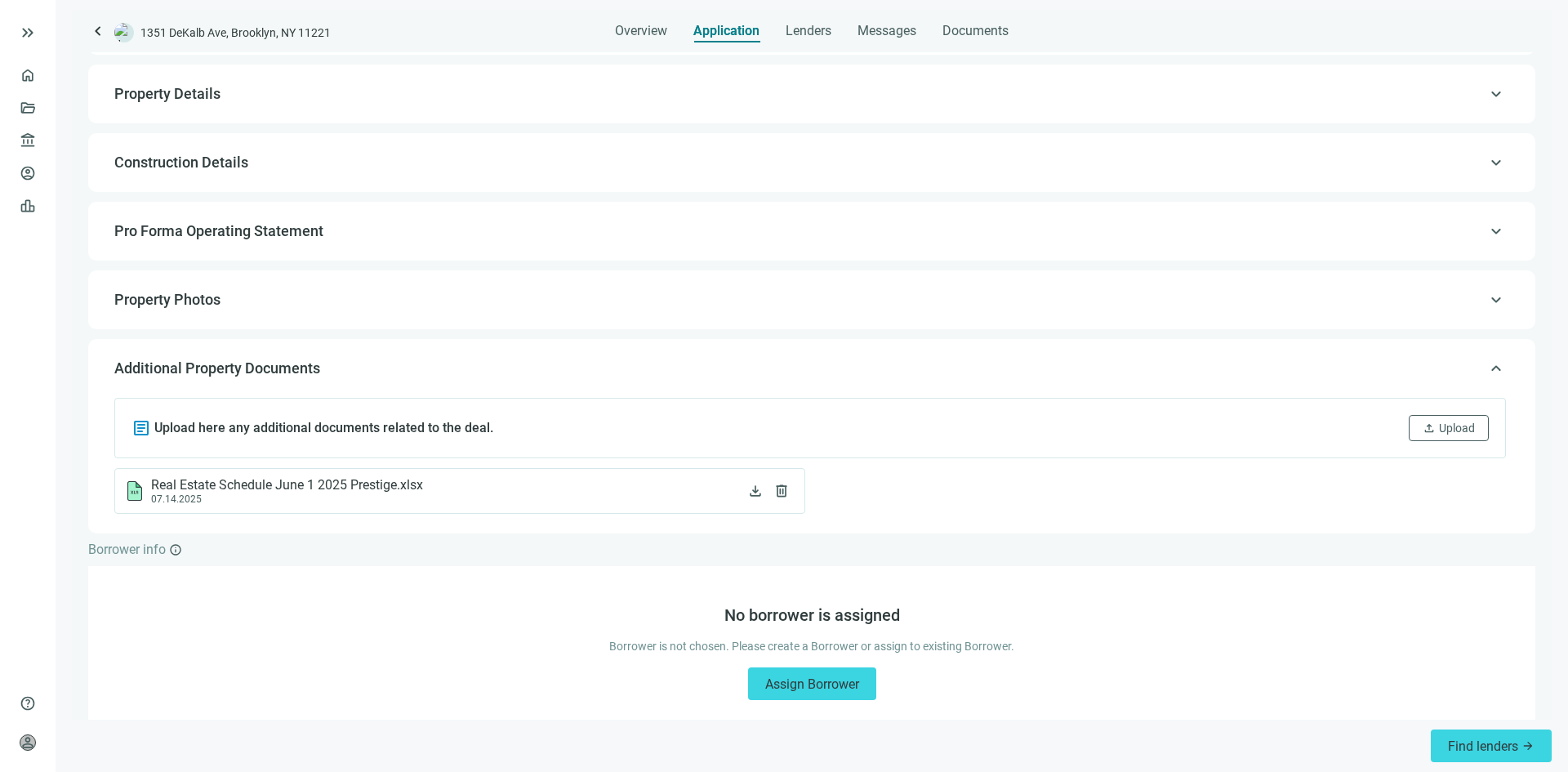 scroll, scrollTop: 177, scrollLeft: 0, axis: vertical 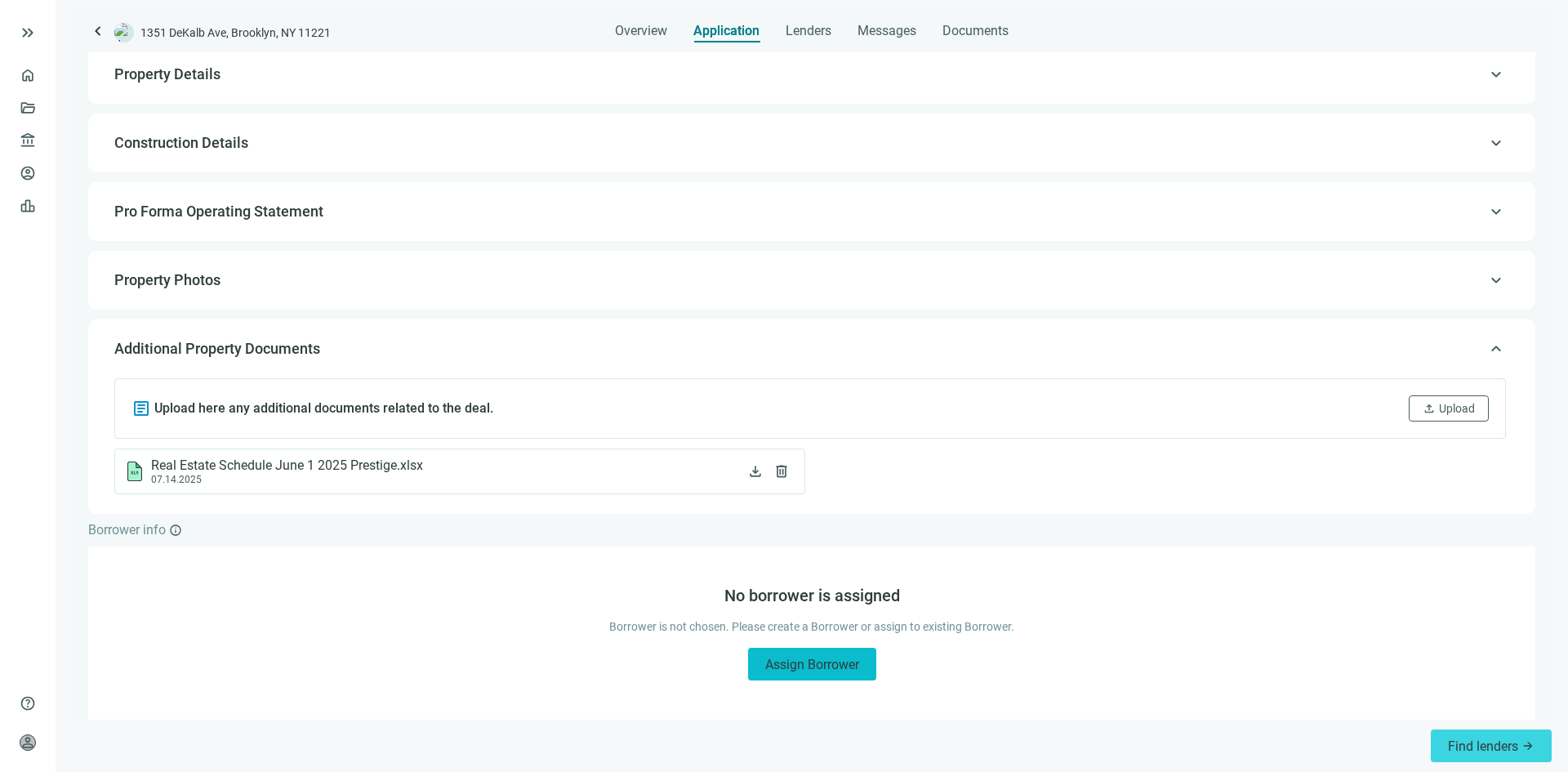click on "Assign Borrower" at bounding box center (812, 664) 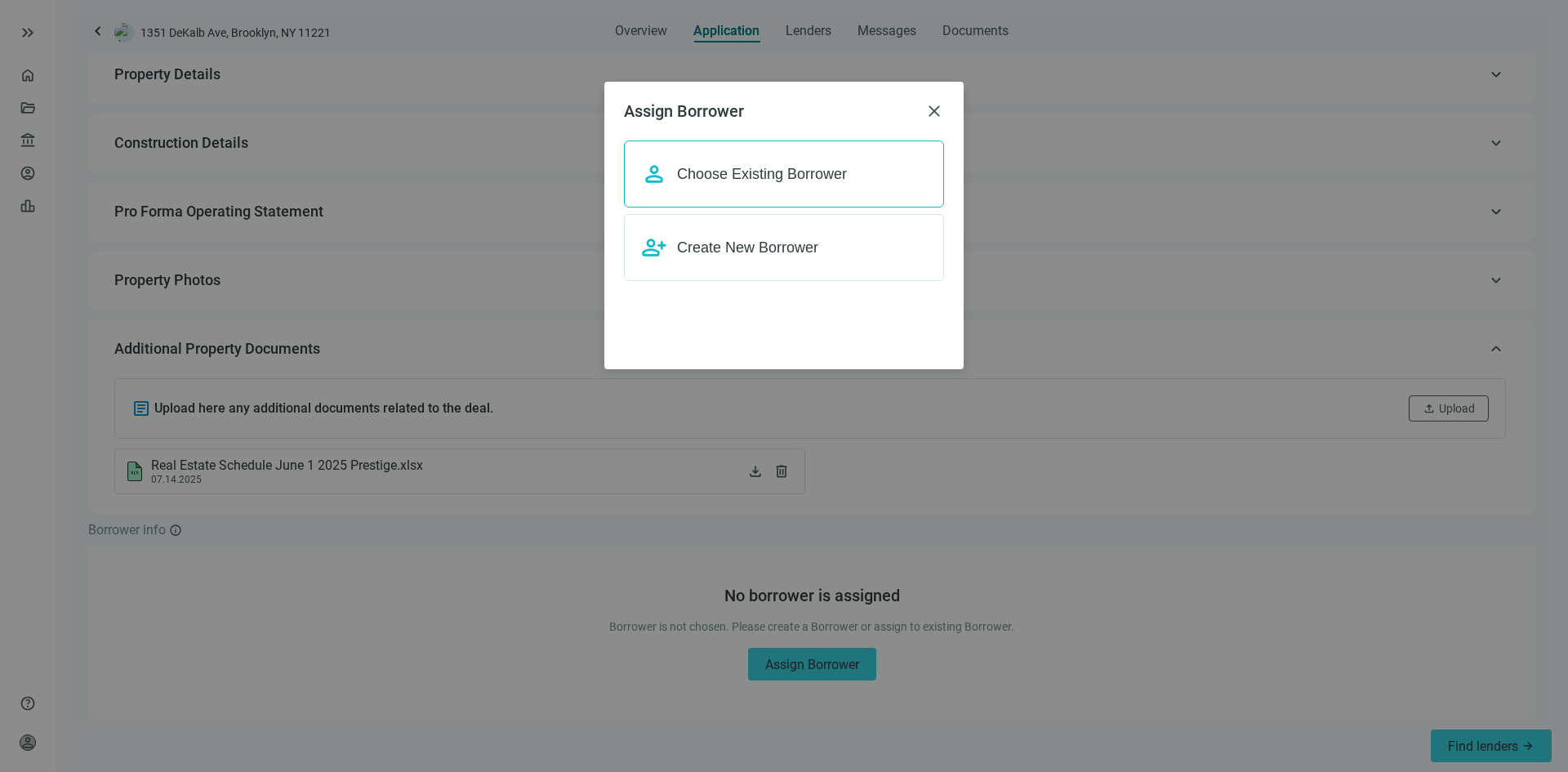 click on "person Choose Existing Borrower" at bounding box center (784, 174) 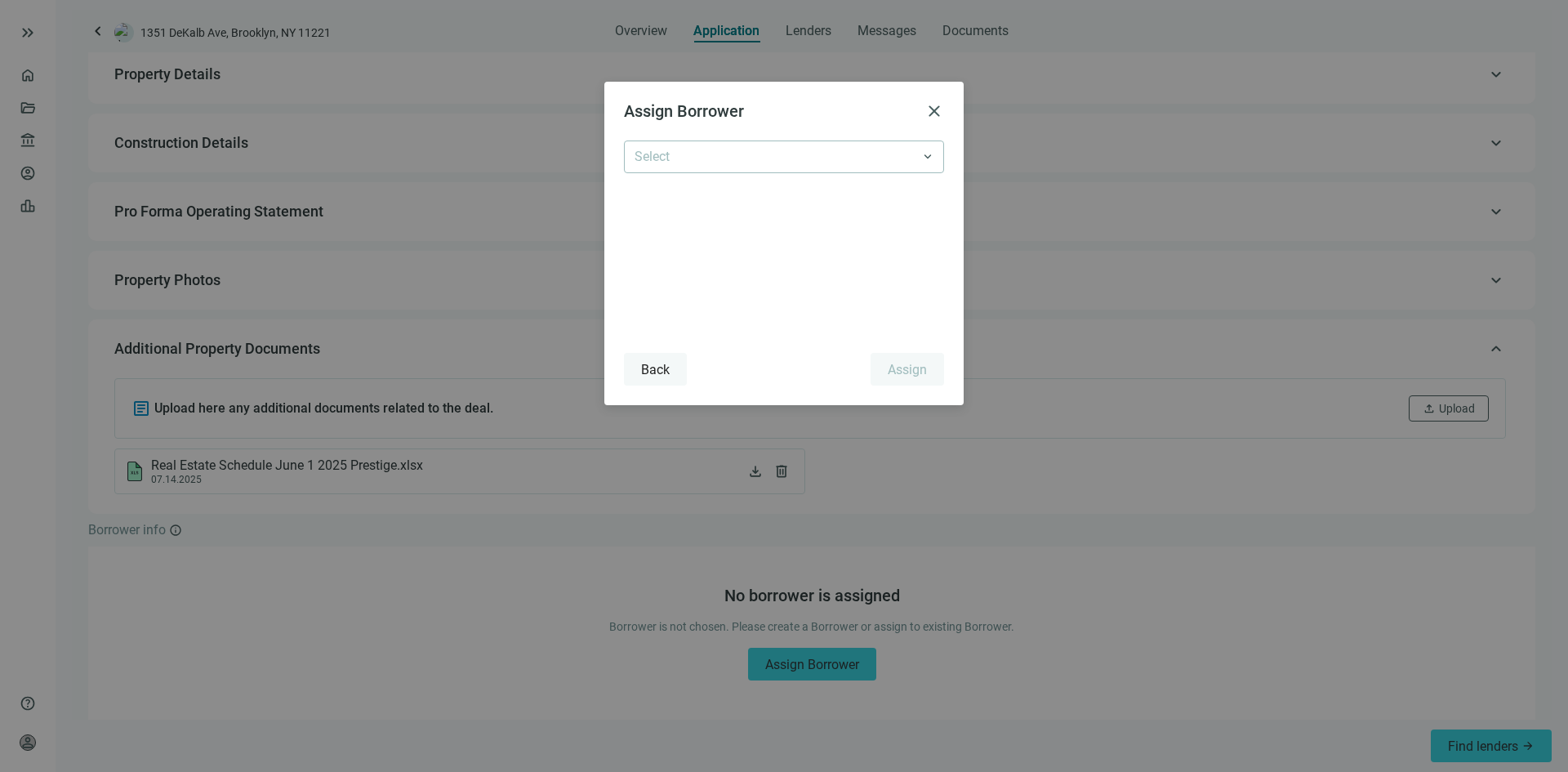 click on "Back" at bounding box center [655, 369] 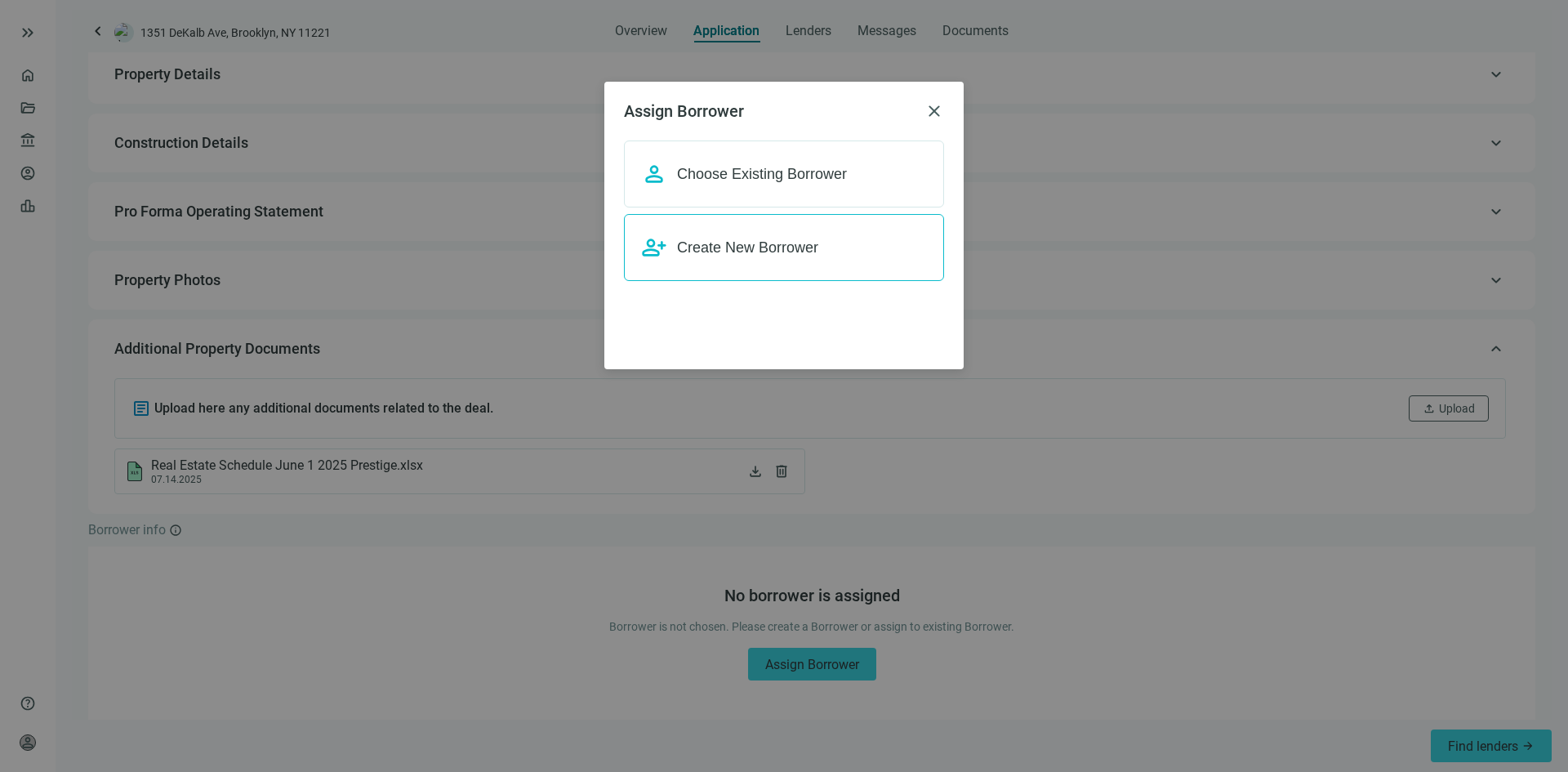 click on "Create New Borrower" at bounding box center (747, 248) 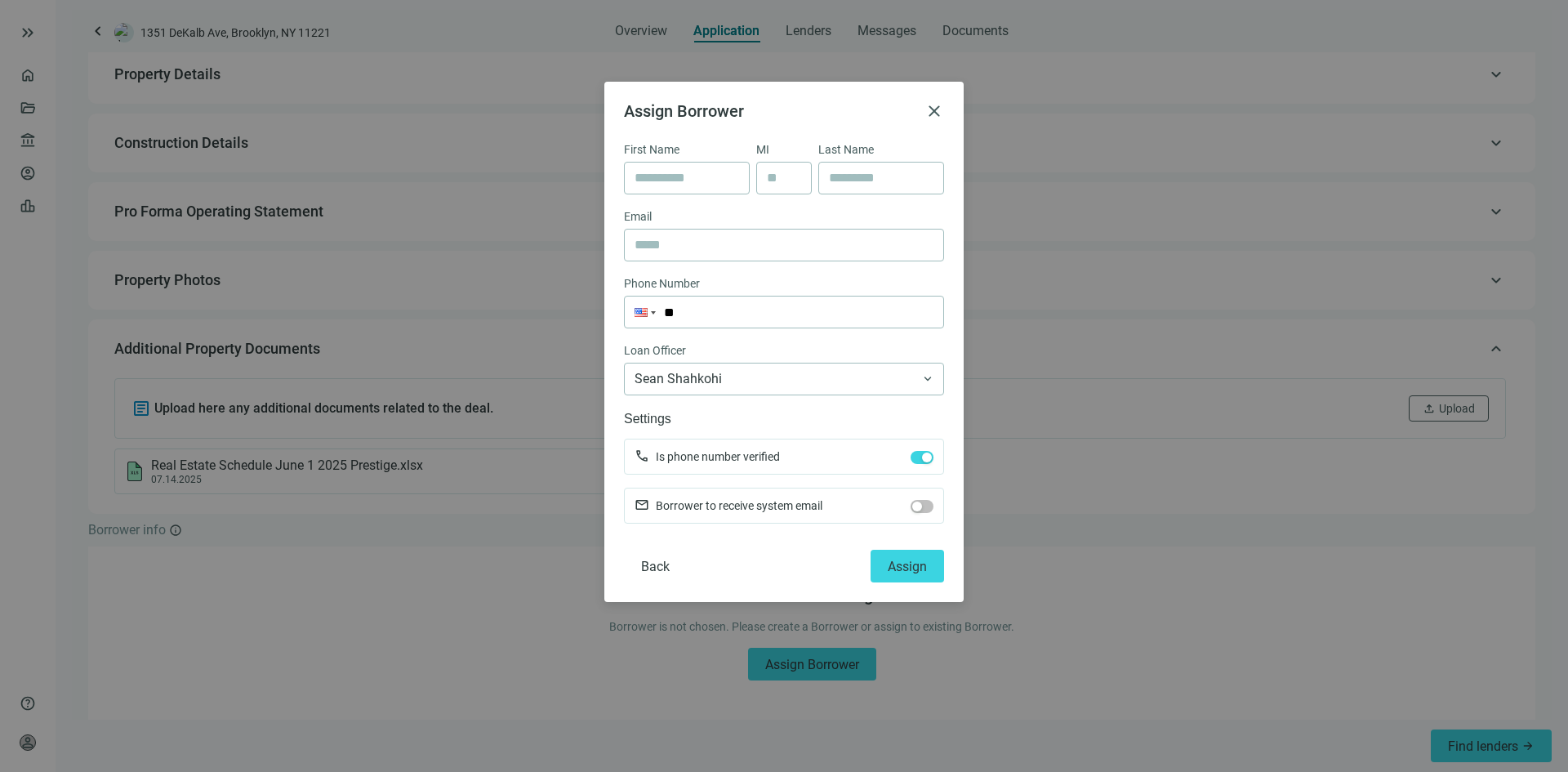 click on "Assign Borrower close First Name MI Last Name Email Phone Number Phone ** Loan Officer Sean Shahkohi keyboard_arrow_down Settings call Is phone number verified mail Borrower to receive system email Back Assign" at bounding box center (784, 341) 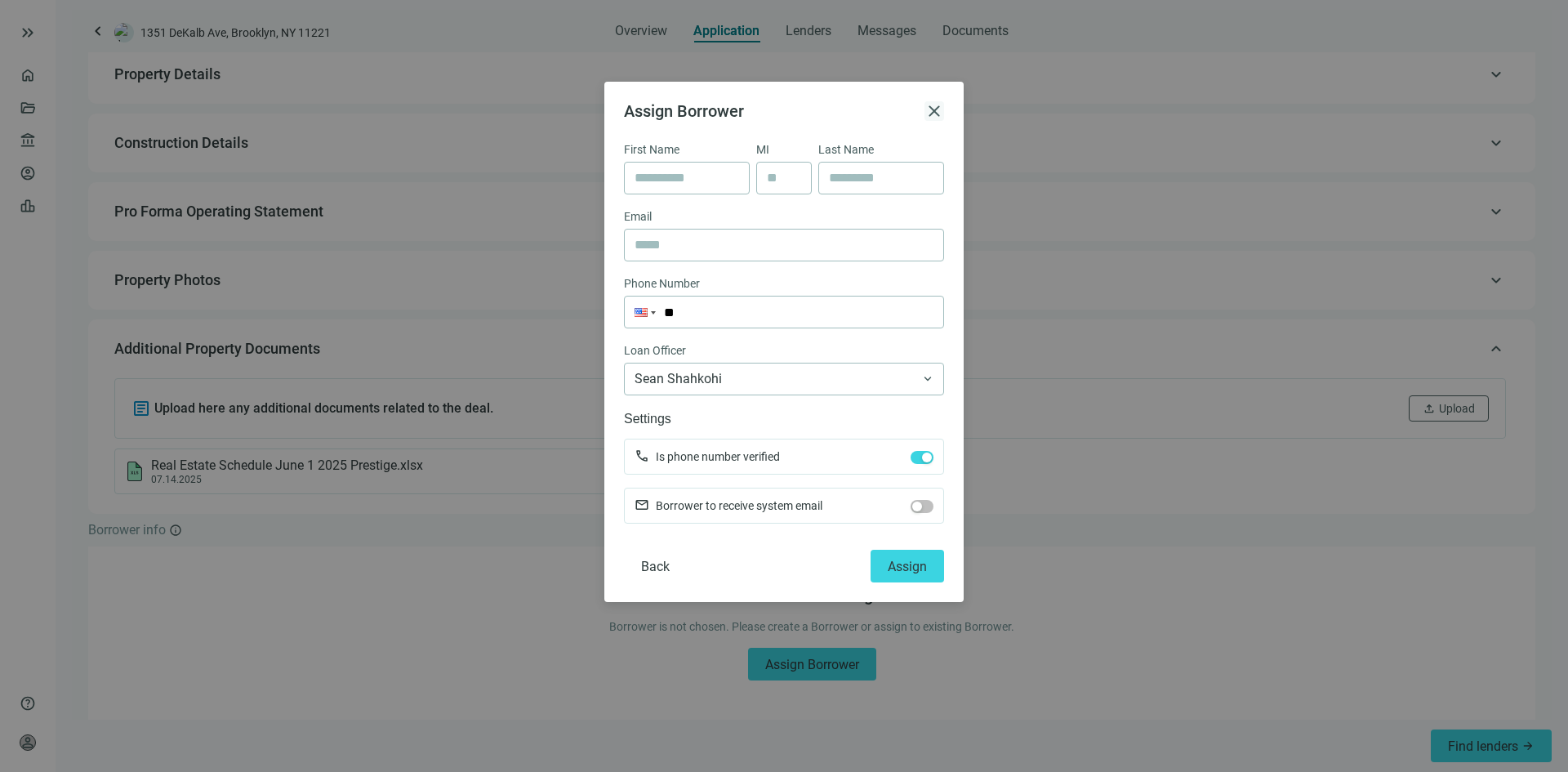 click on "close" at bounding box center (934, 111) 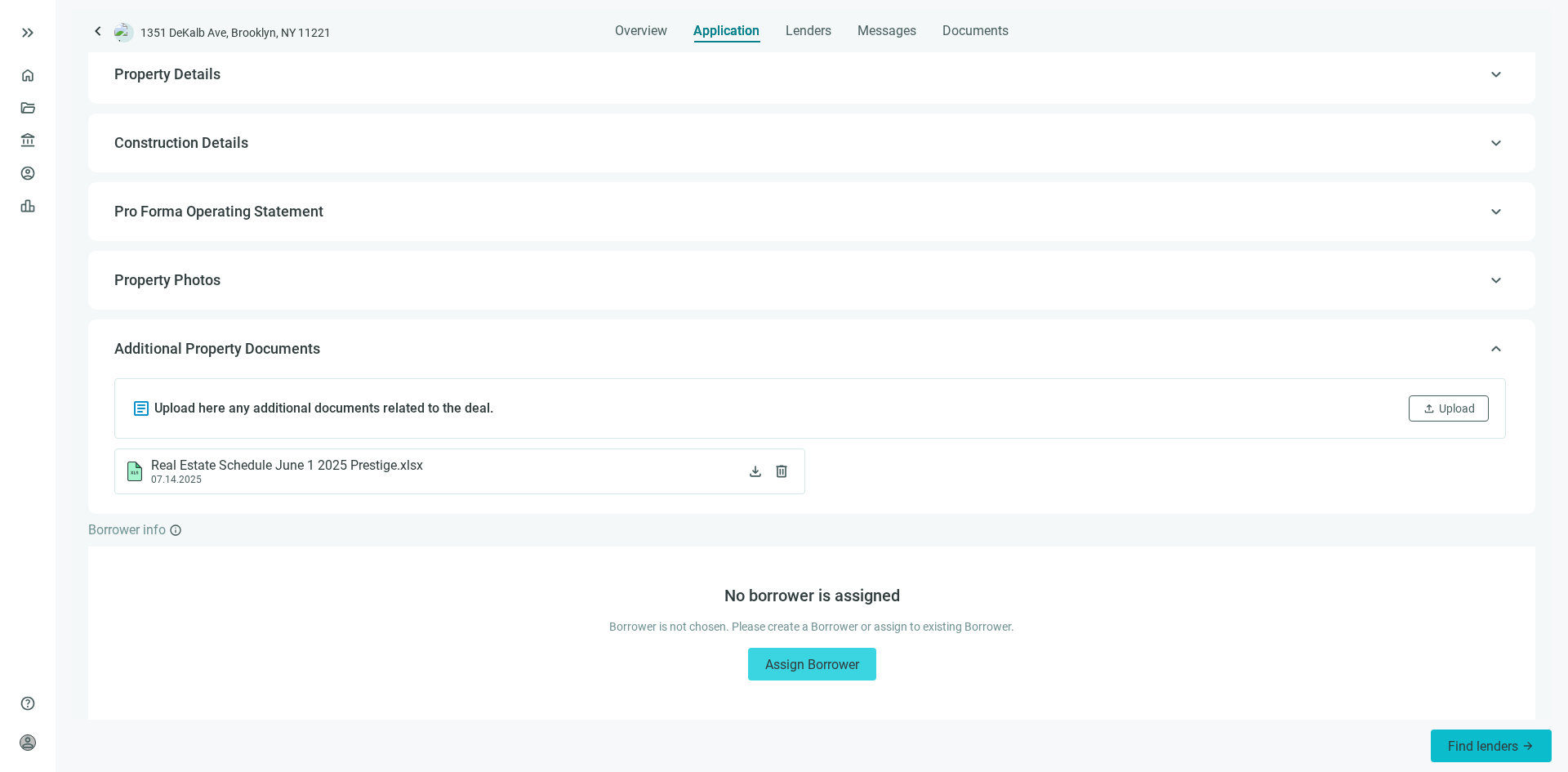 click on "Find lenders" at bounding box center (1483, 746) 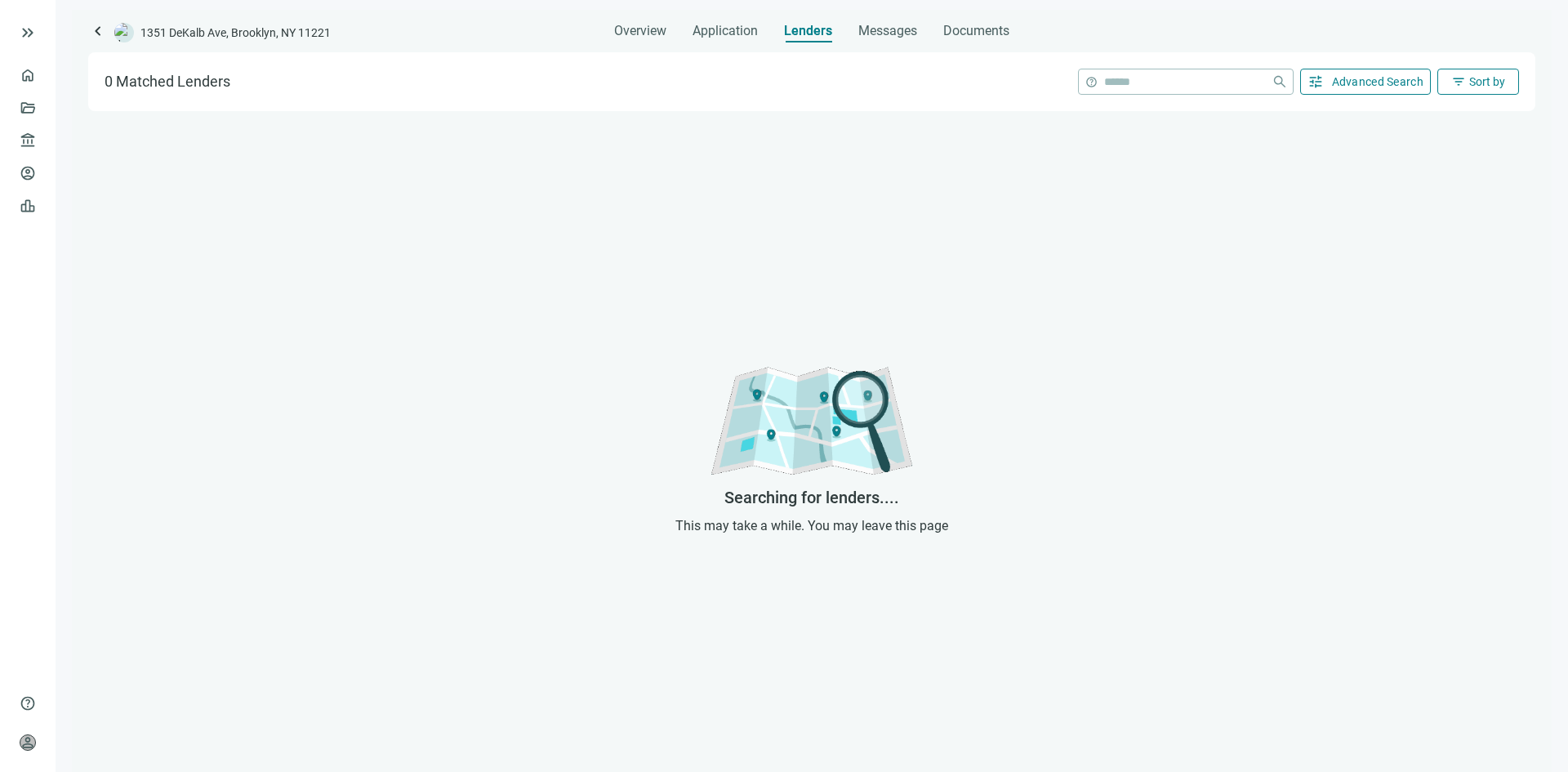 scroll, scrollTop: 0, scrollLeft: 0, axis: both 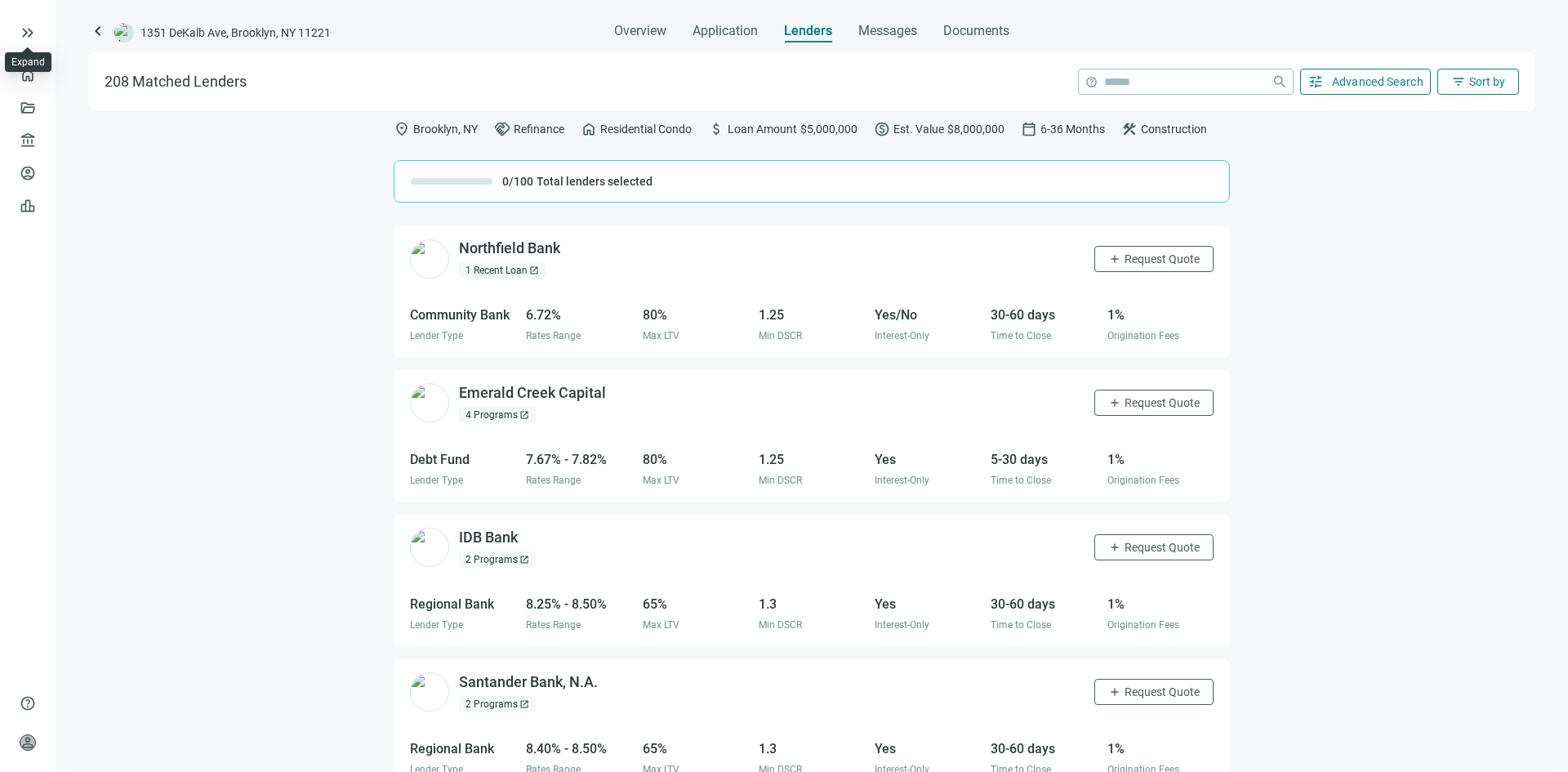 click on "Expand" at bounding box center [28, 62] 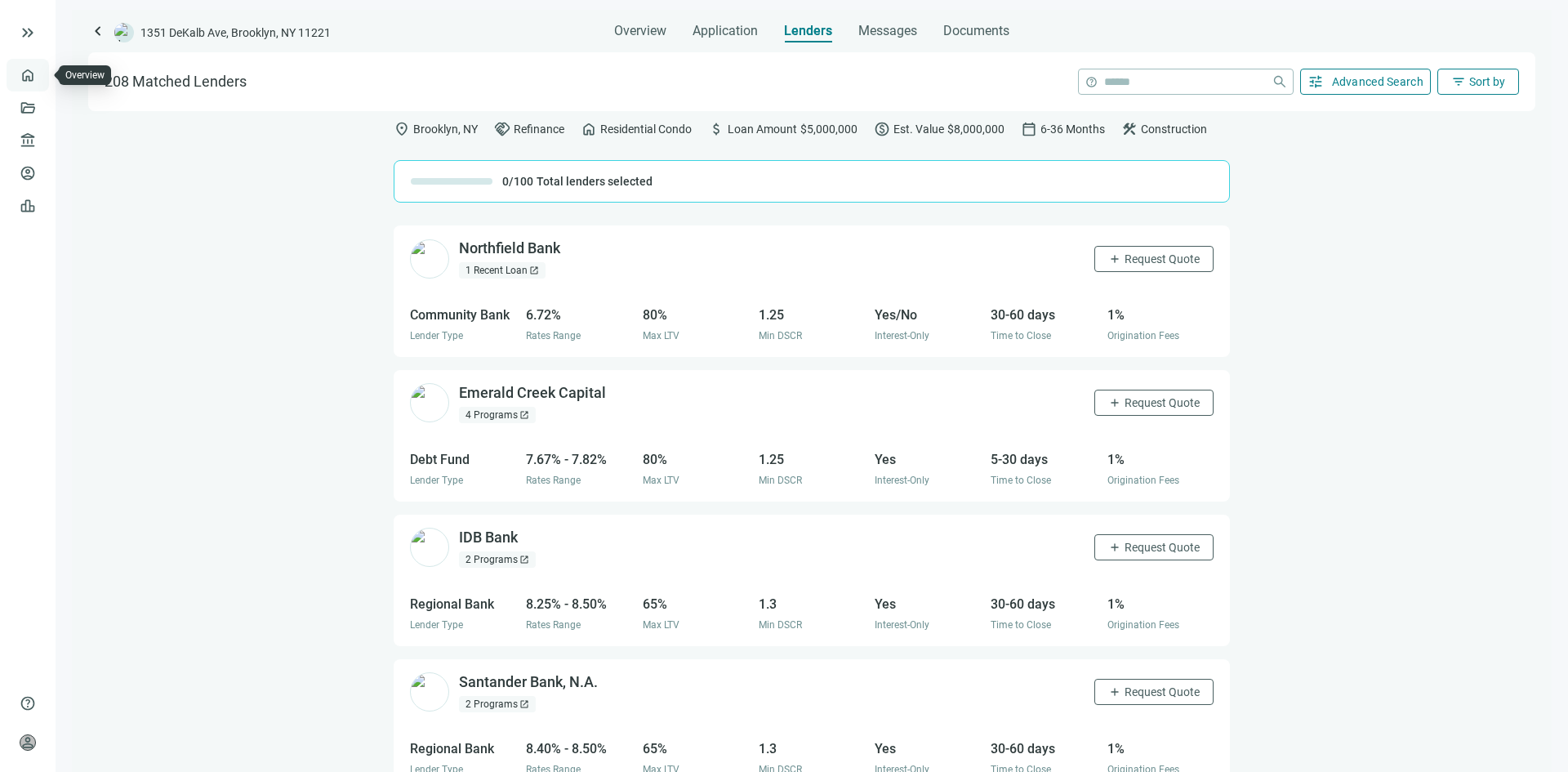 click on "Overview" at bounding box center [65, 75] 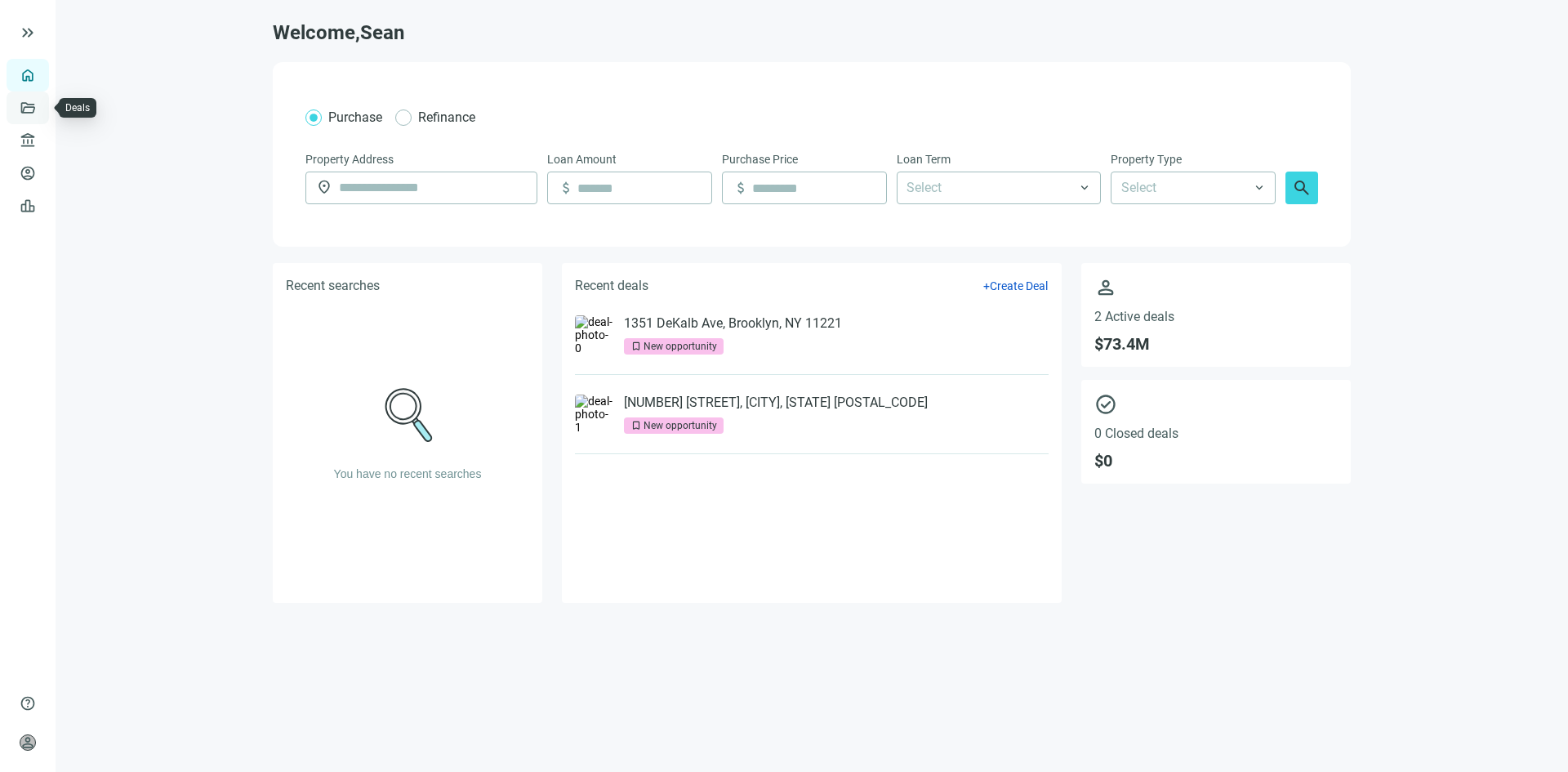 click on "Deals" at bounding box center (56, 108) 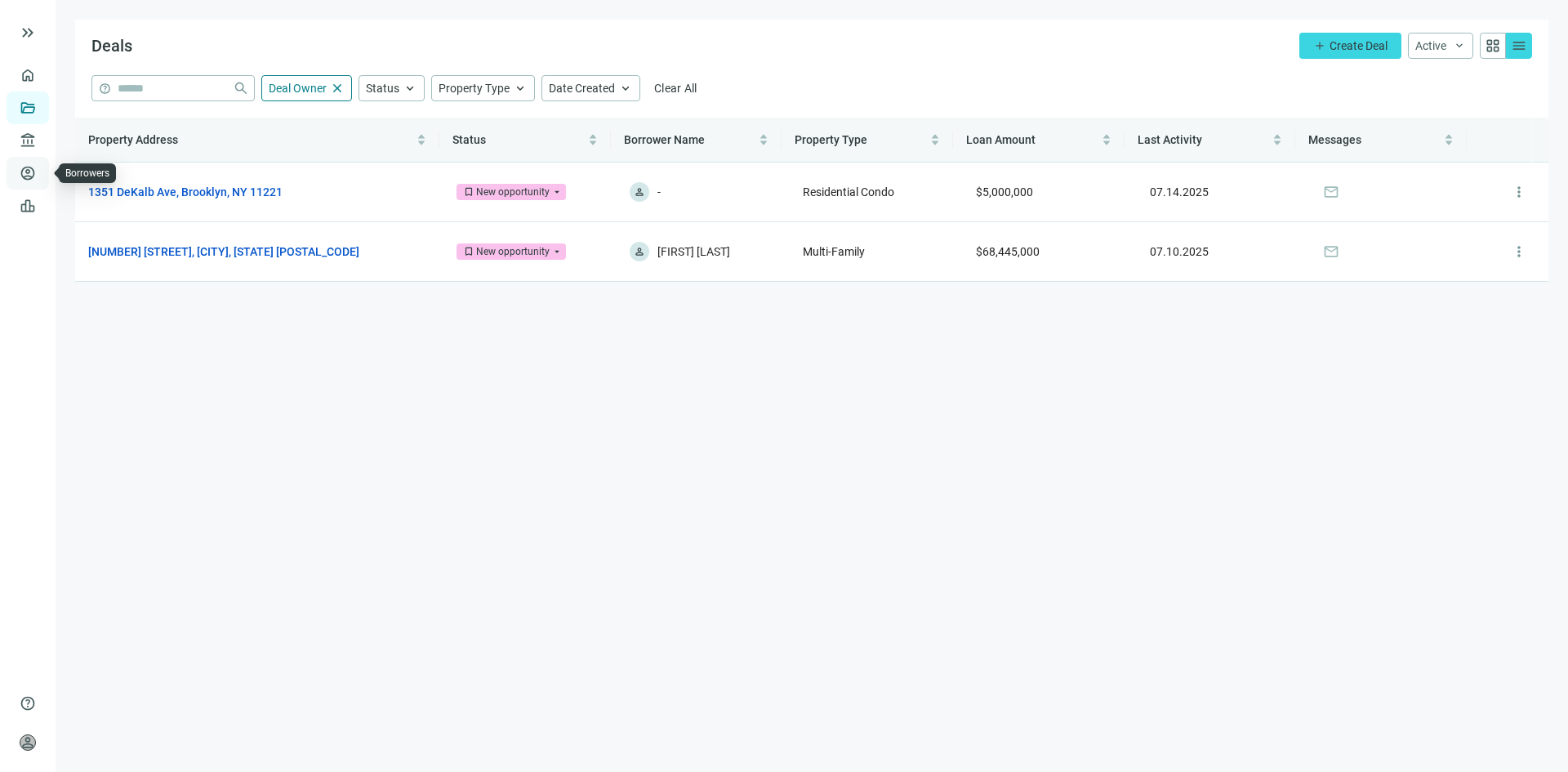 click on "Borrowers" at bounding box center (67, 173) 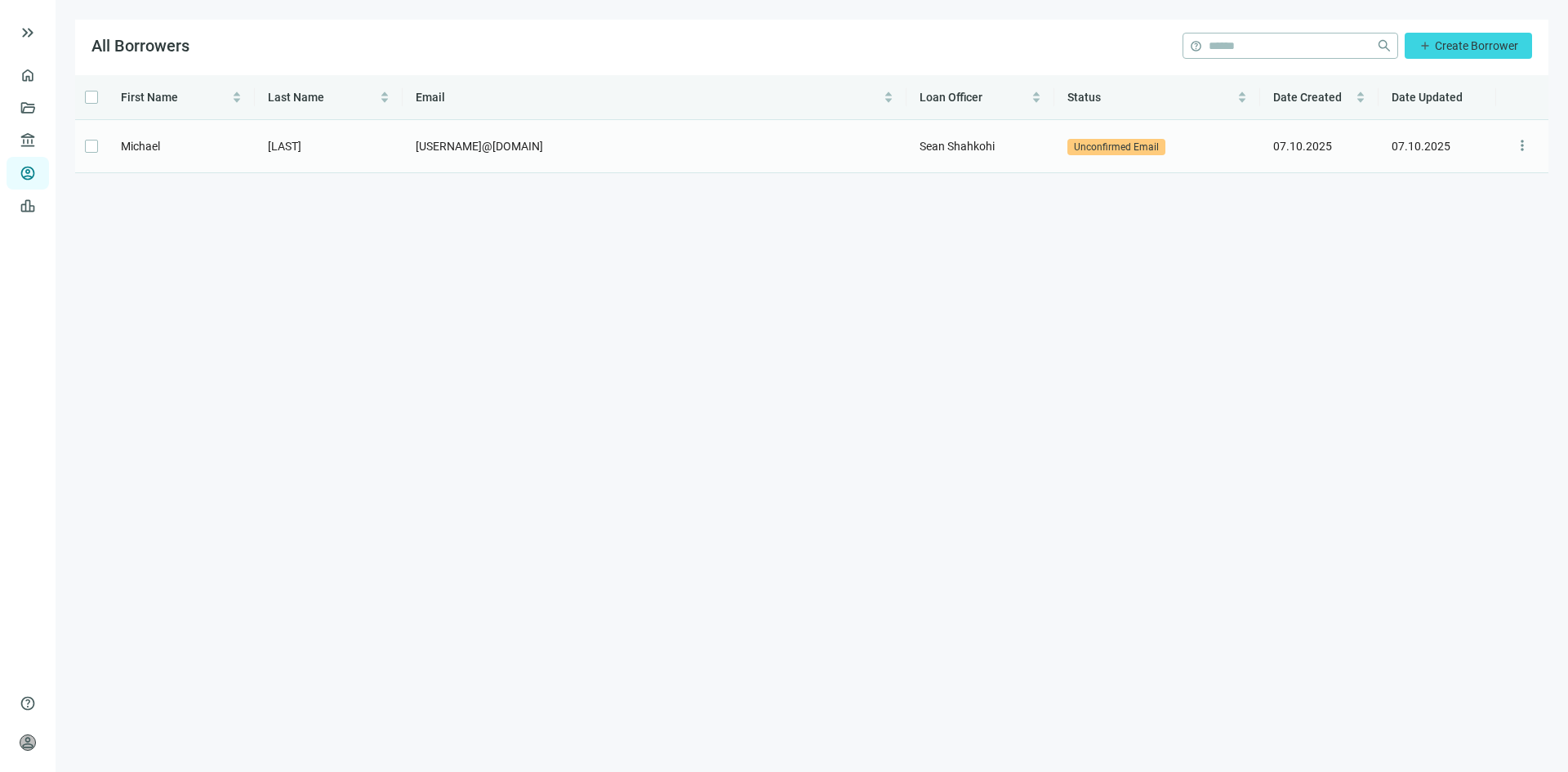 click on "Michael" at bounding box center (140, 146) 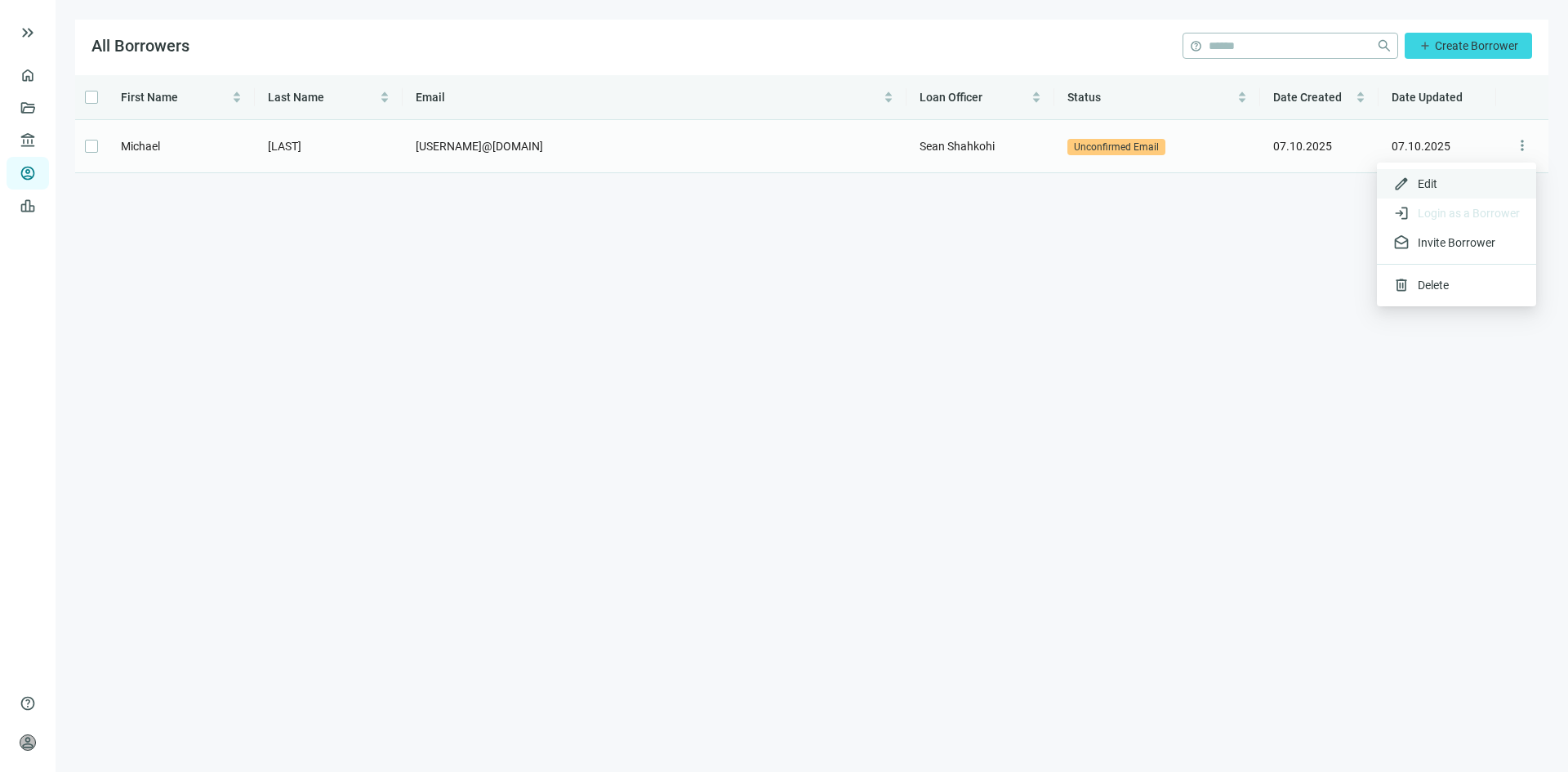 click on "edit Edit" at bounding box center [1456, 184] 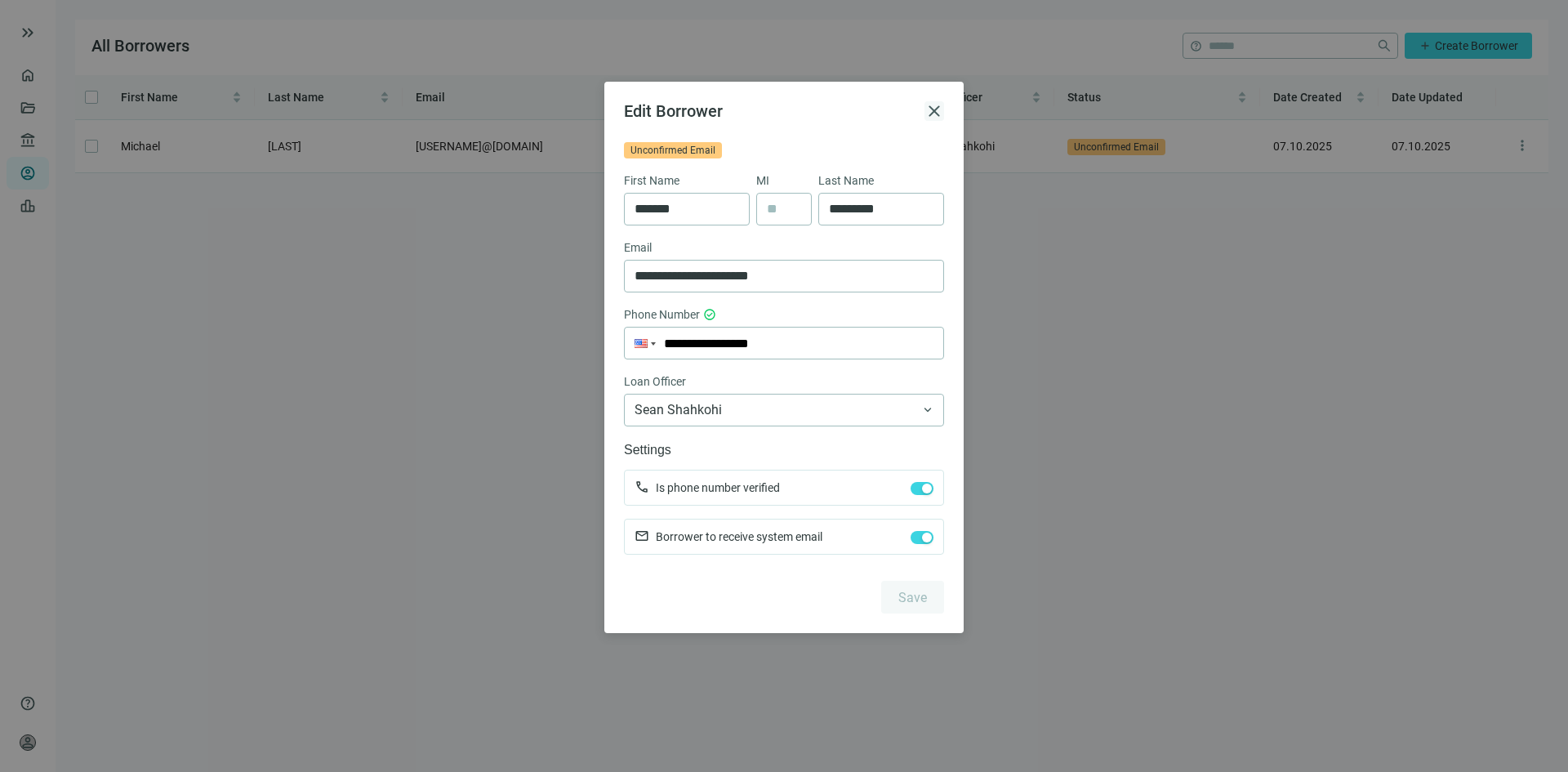 click on "close" at bounding box center [934, 111] 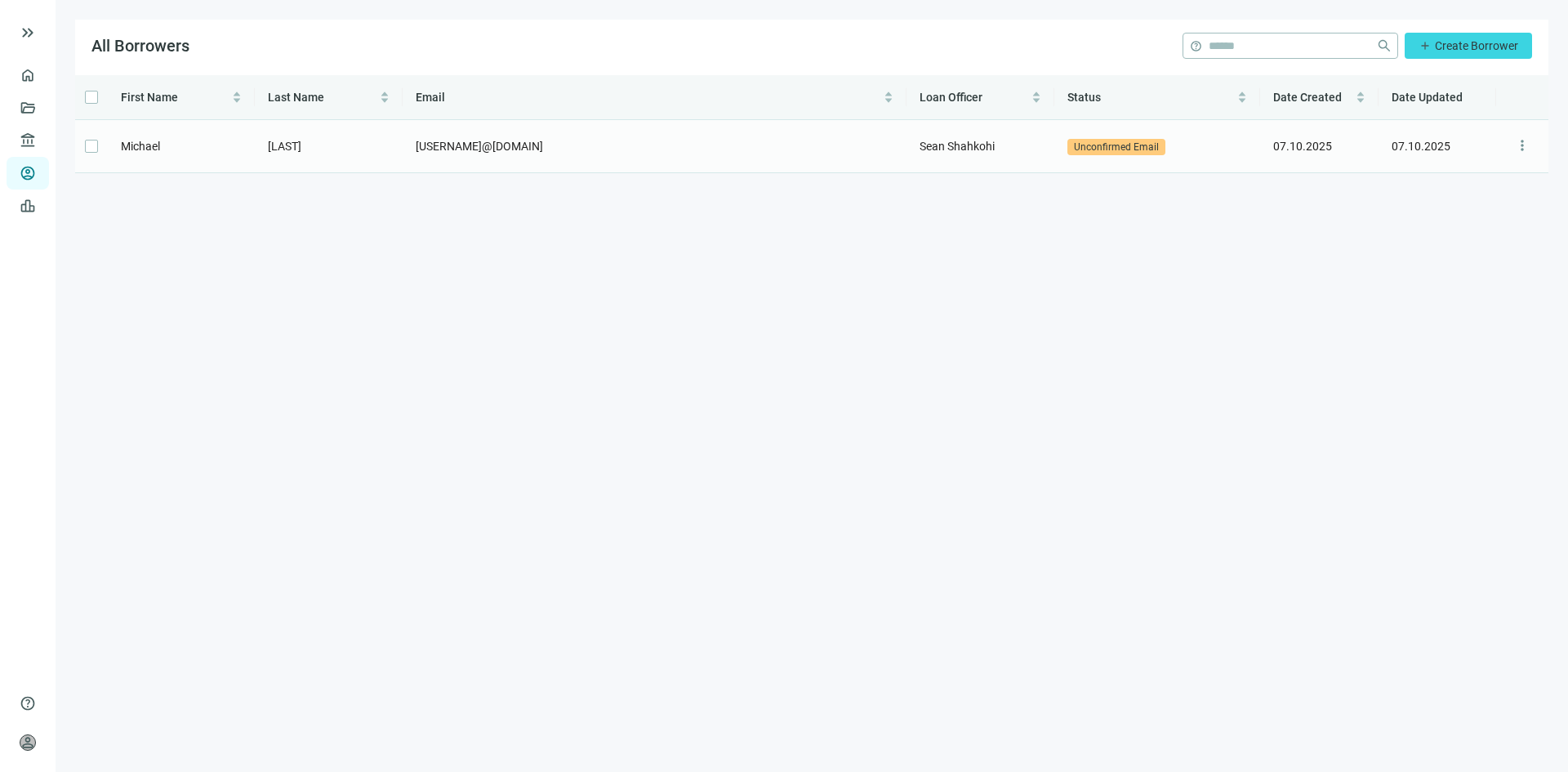 click on "Unconfirmed Email" at bounding box center (1116, 147) 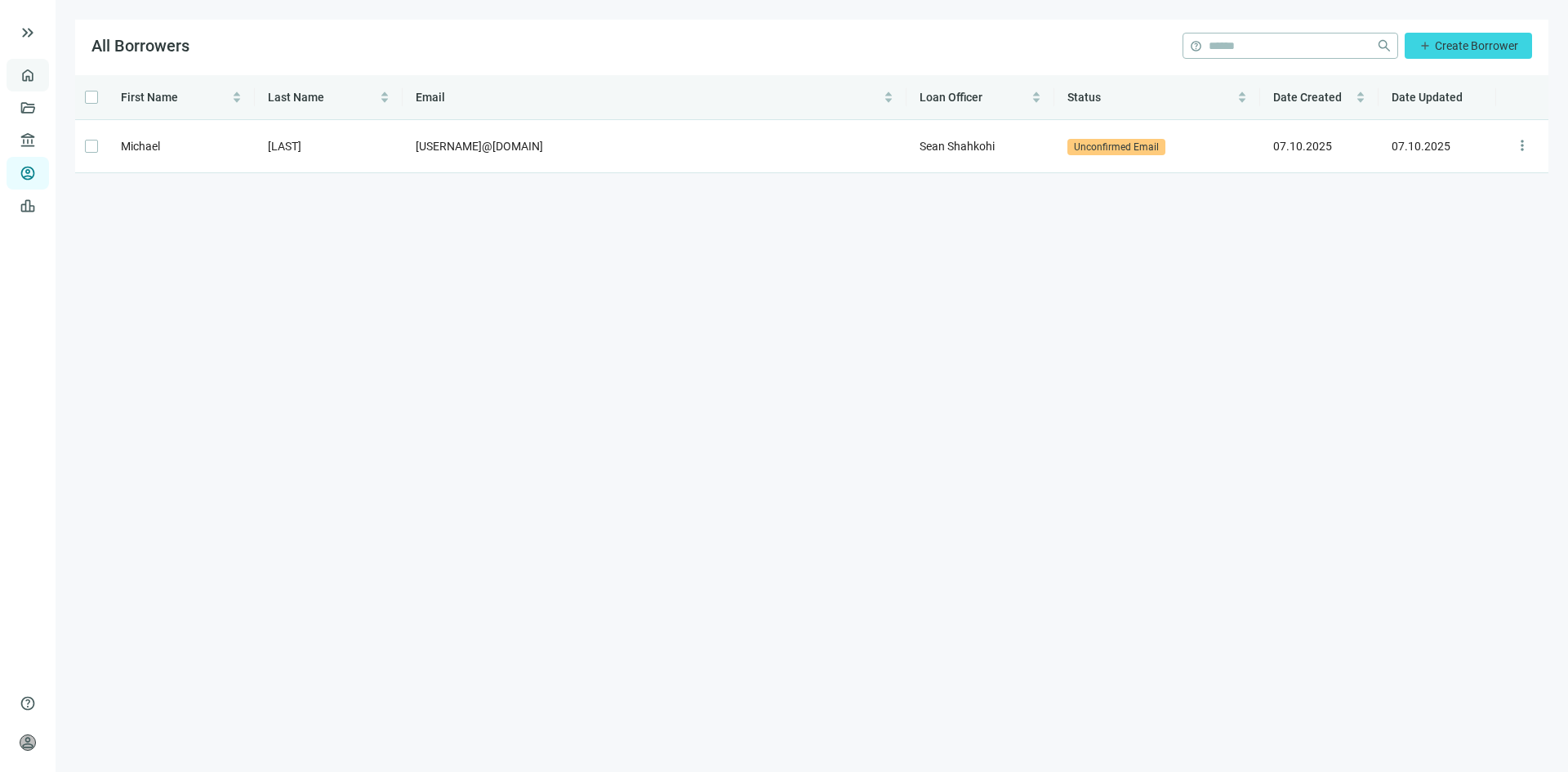 click on "Overview" at bounding box center [65, 75] 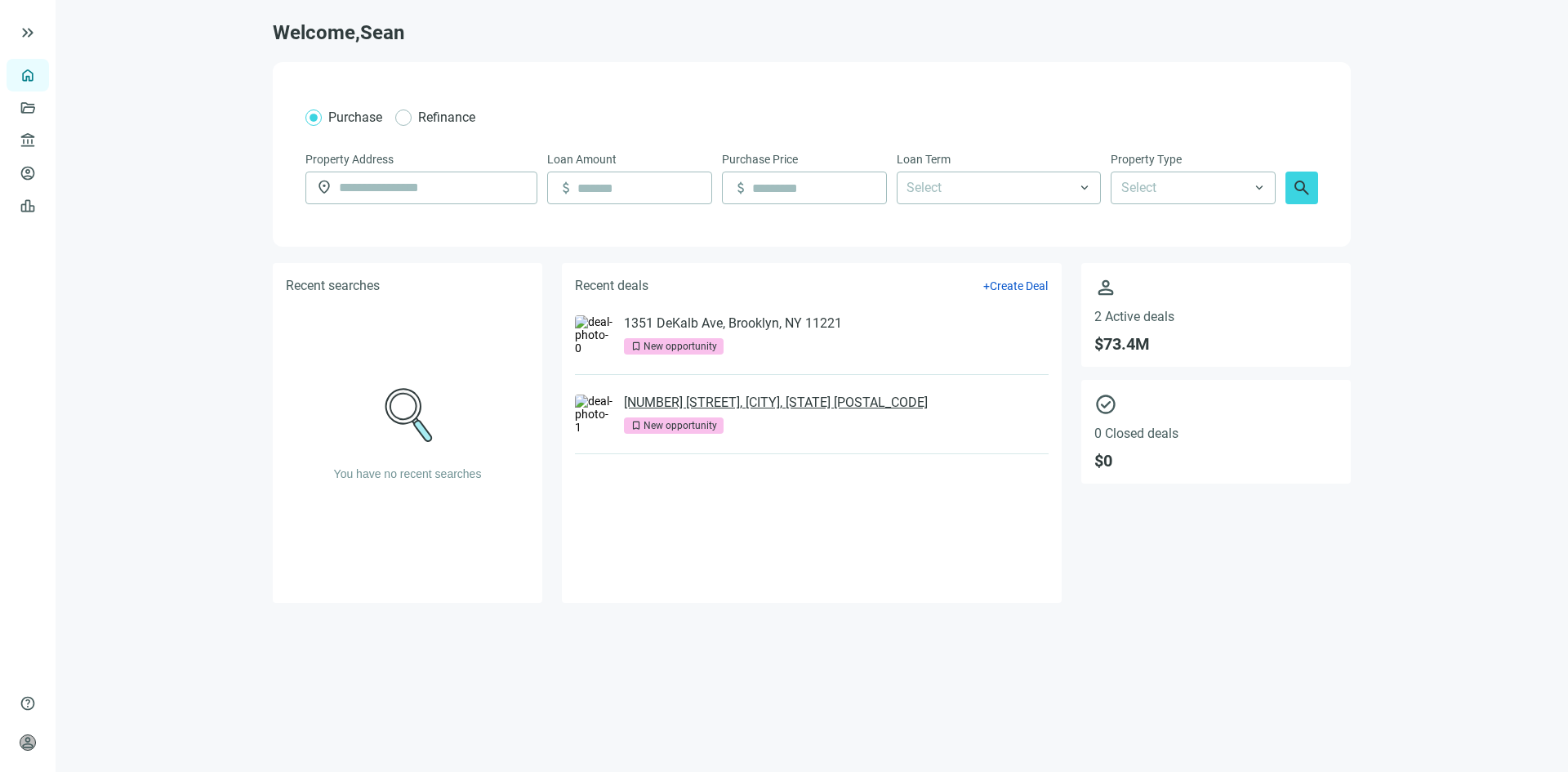 click on "[NUMBER] [STREET], [CITY], [STATE] [POSTAL_CODE]" at bounding box center (776, 403) 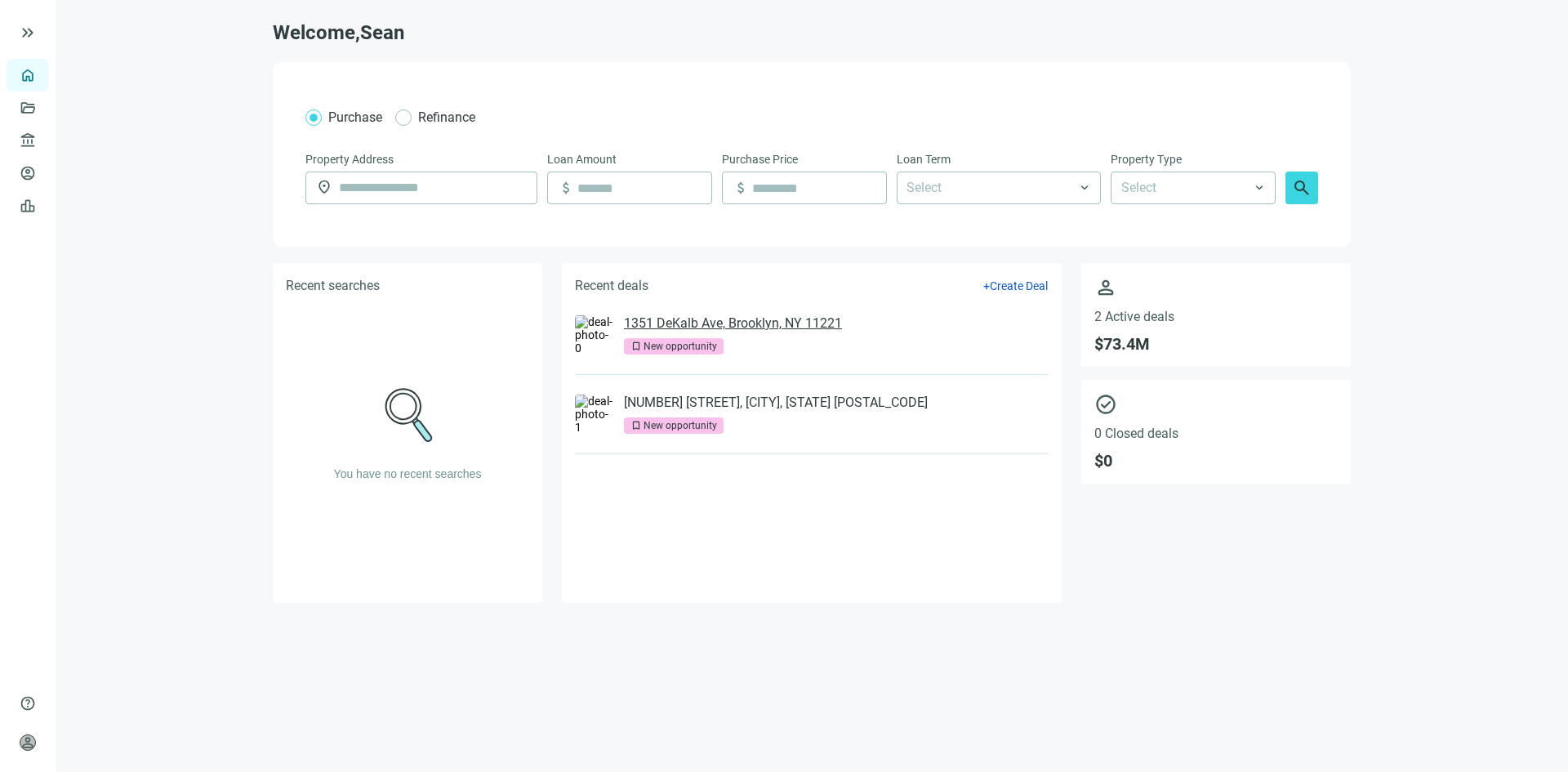 click on "1351 DeKalb Ave, Brooklyn, NY 11221" at bounding box center [733, 324] 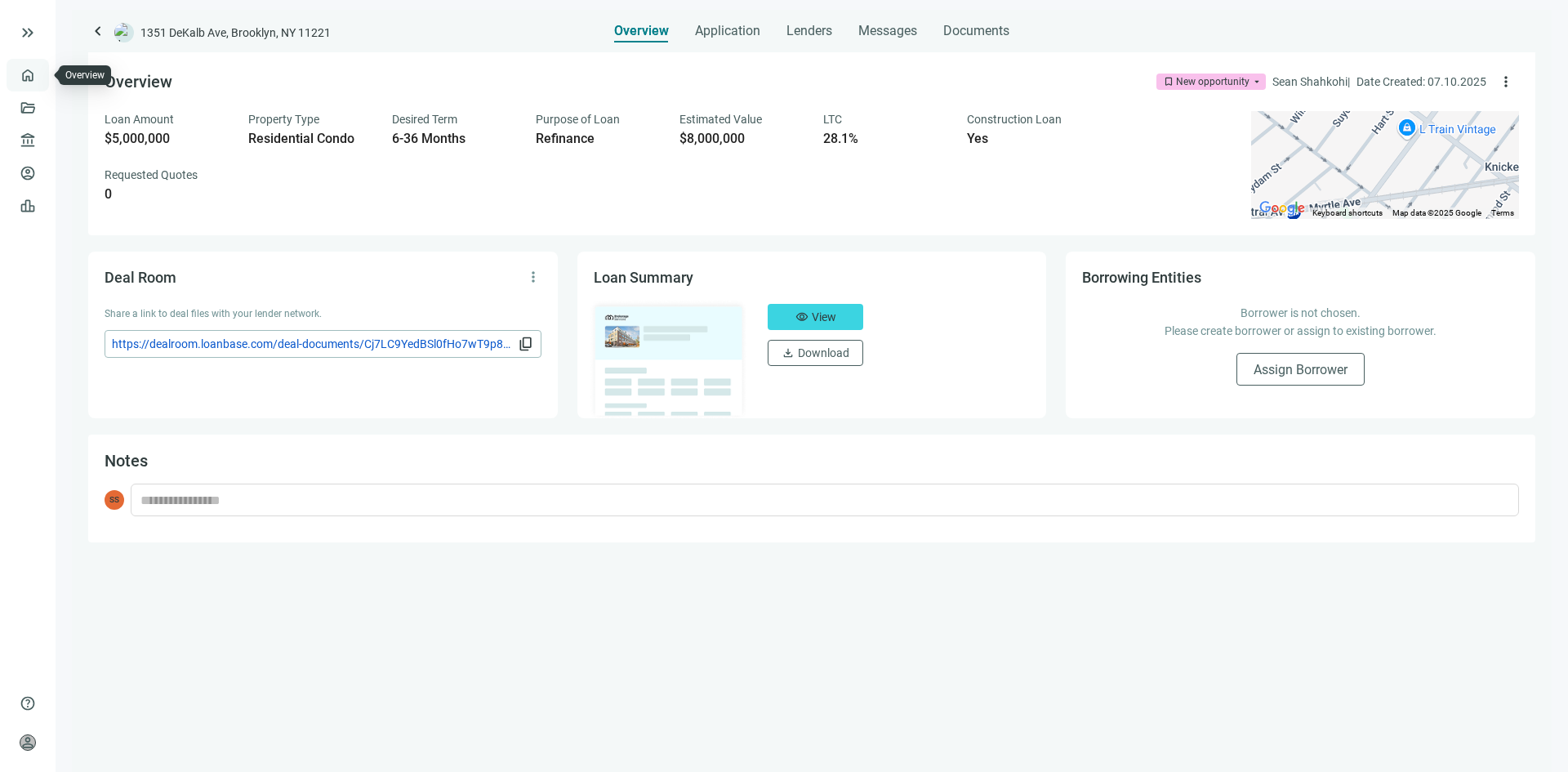 click on "Overview" at bounding box center (65, 75) 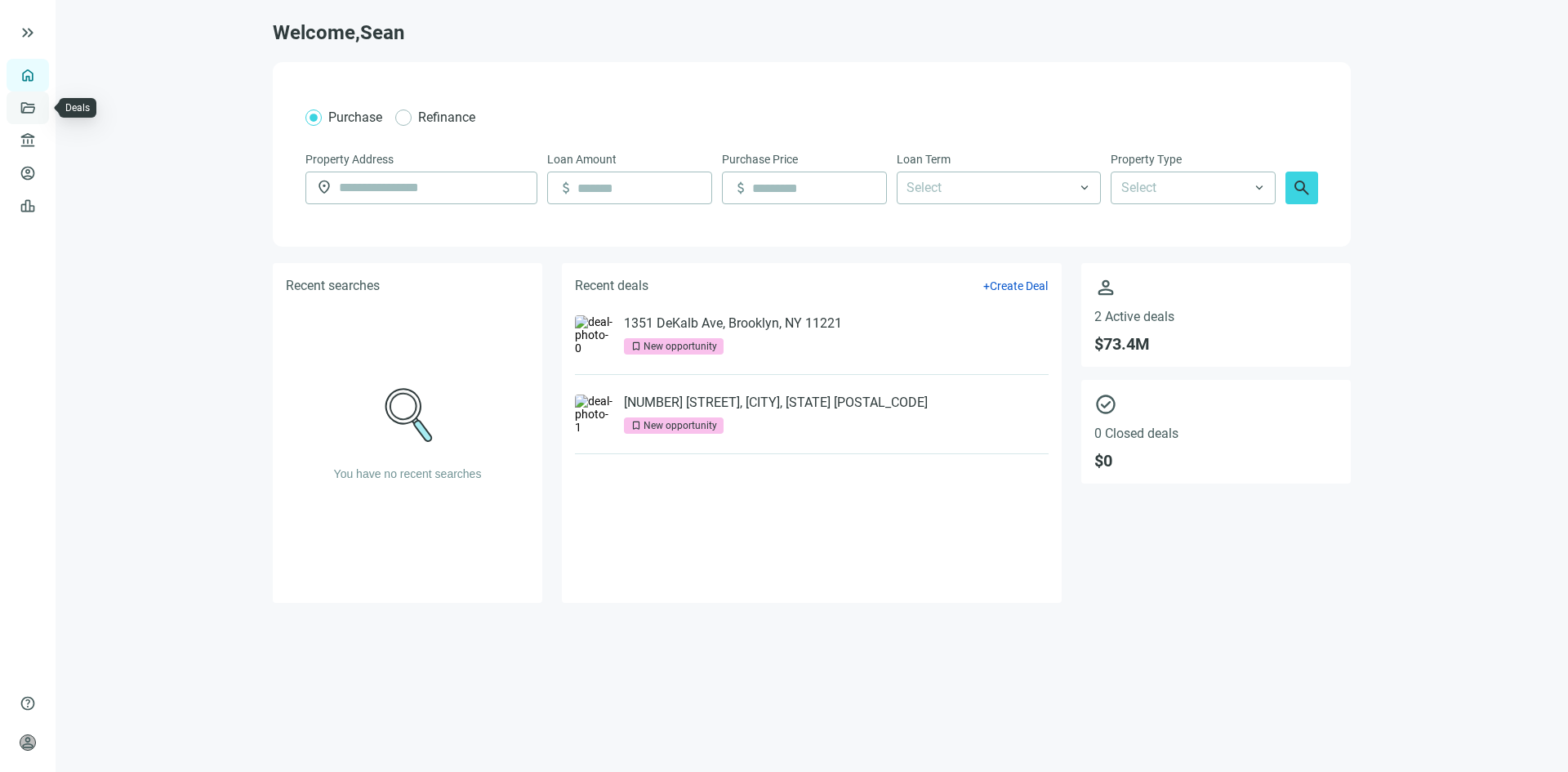 click on "Deals" at bounding box center [56, 108] 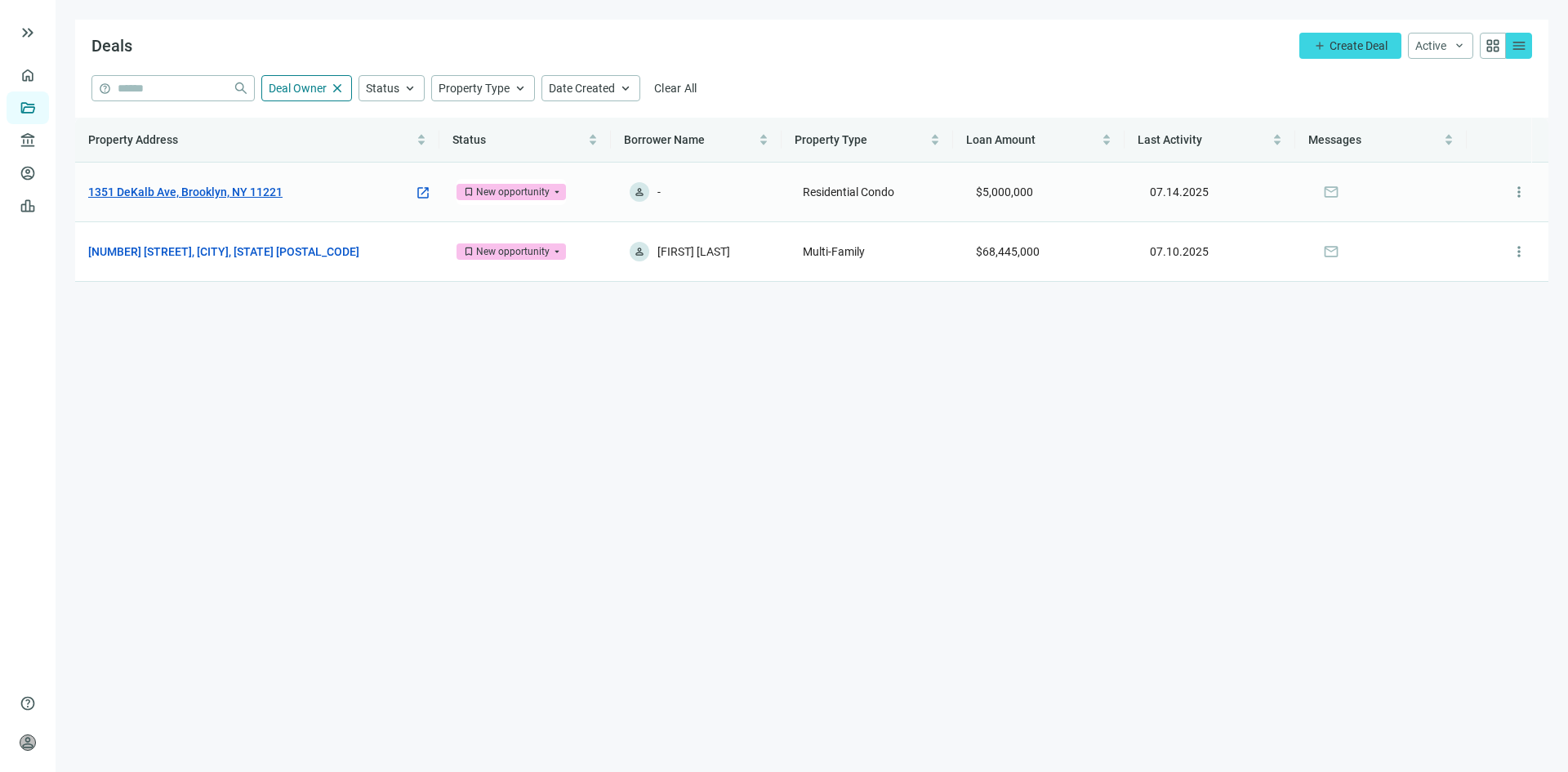click on "1351 DeKalb Ave, Brooklyn, NY 11221" at bounding box center [185, 192] 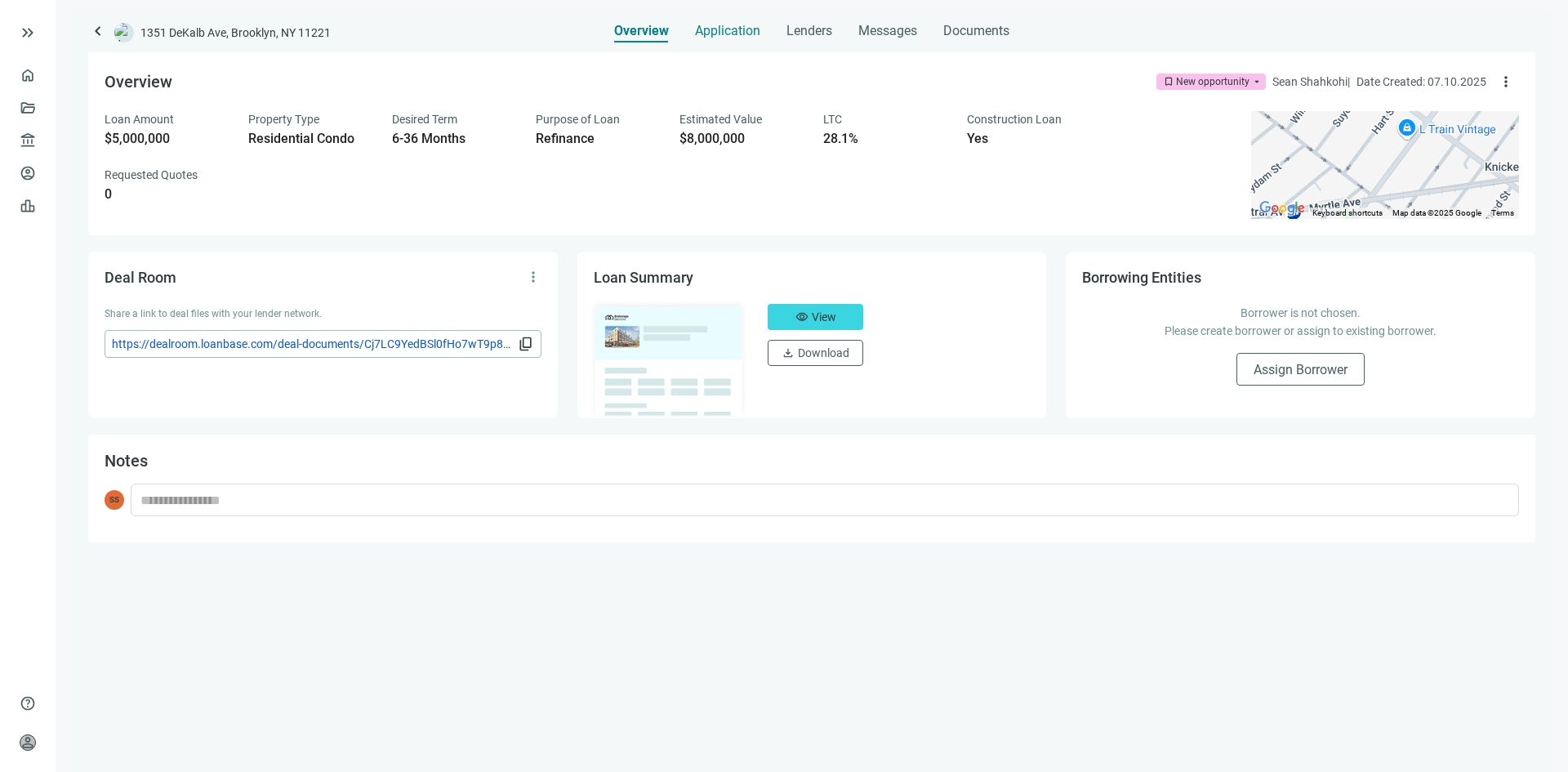 click on "Application" at bounding box center (728, 31) 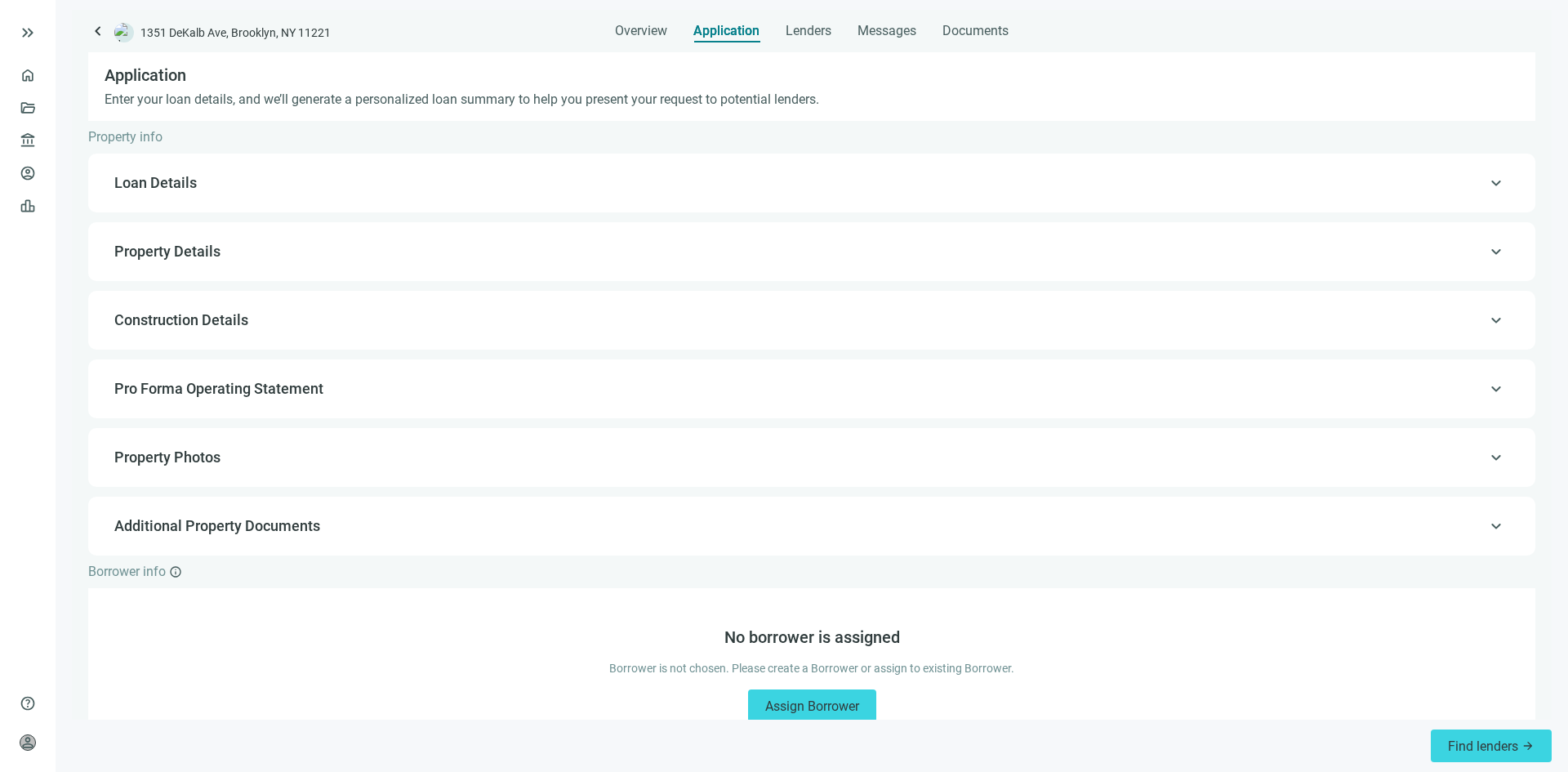 scroll, scrollTop: 42, scrollLeft: 0, axis: vertical 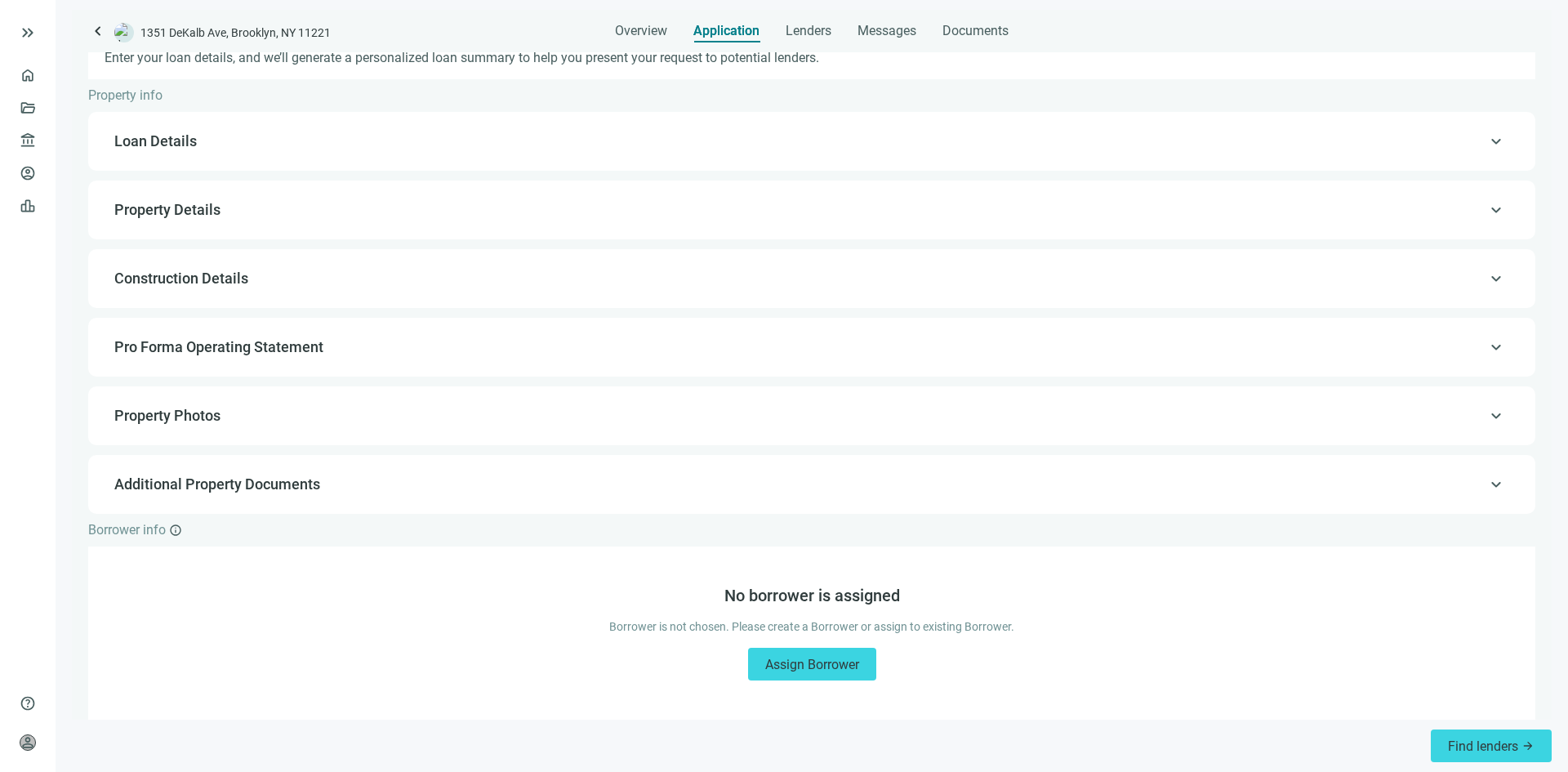 click on "keyboard_arrow_up Property Details" at bounding box center (812, 210) 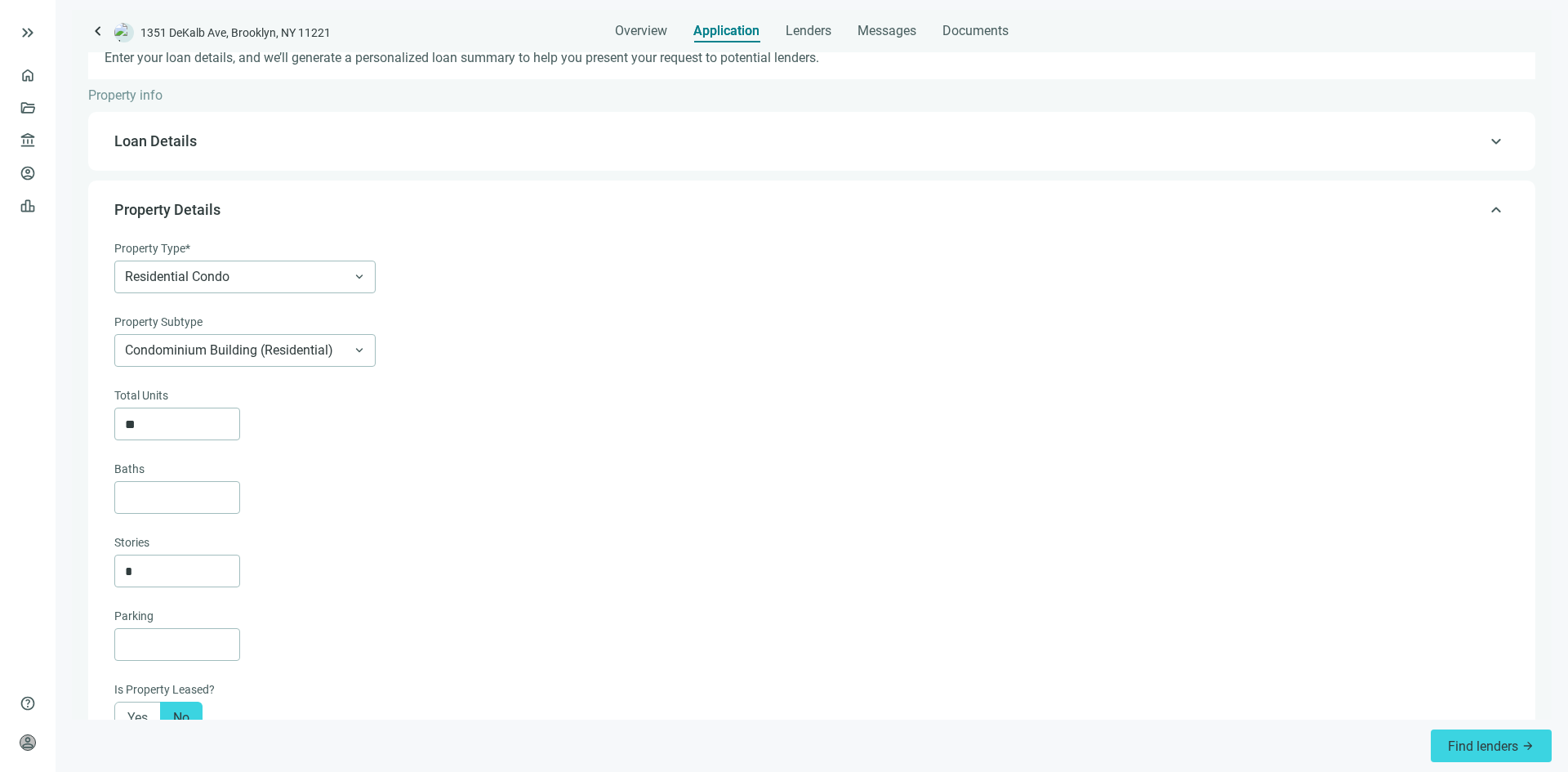 scroll, scrollTop: 0, scrollLeft: 0, axis: both 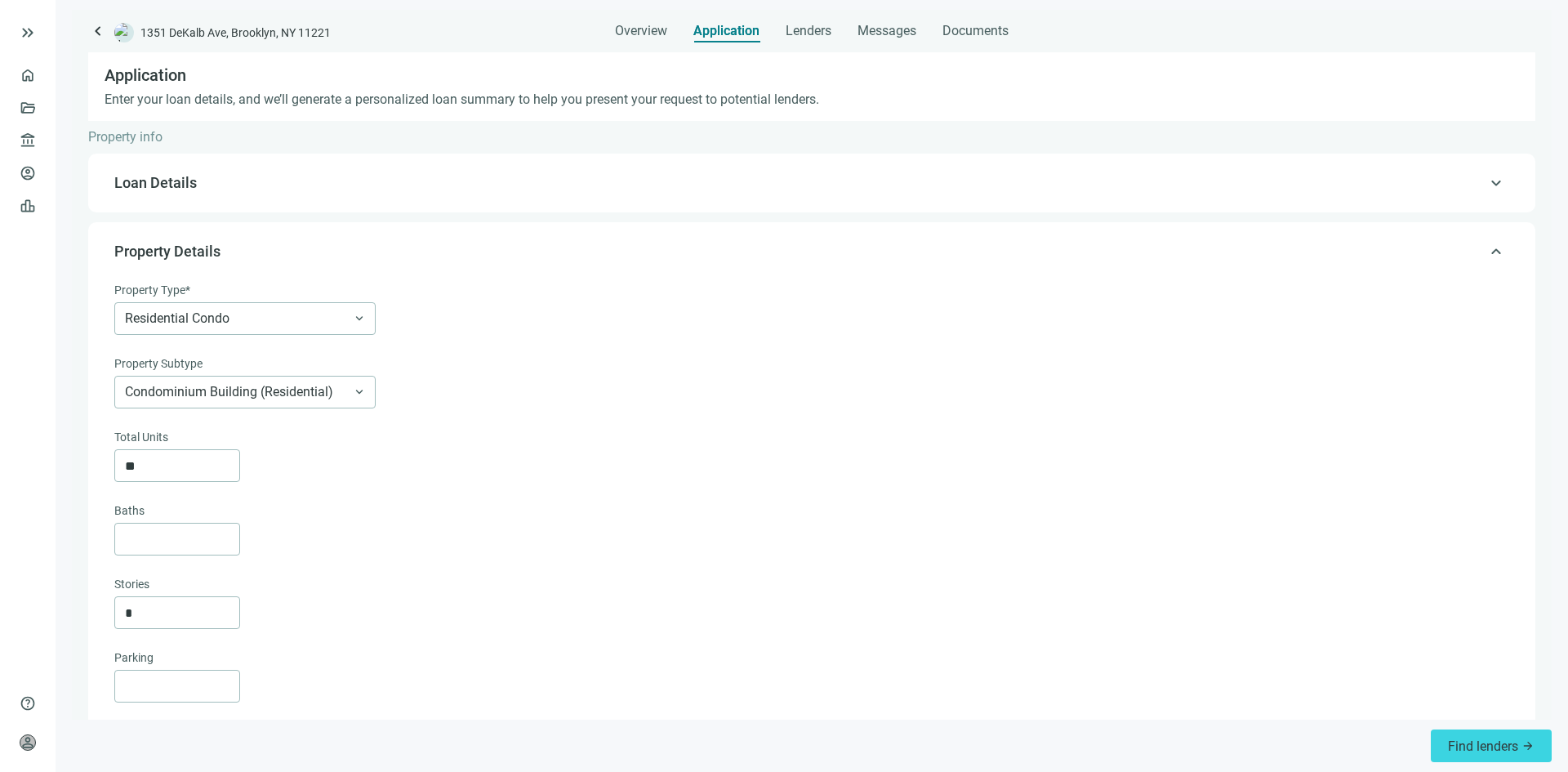 click on "Loan Details" at bounding box center [810, 183] 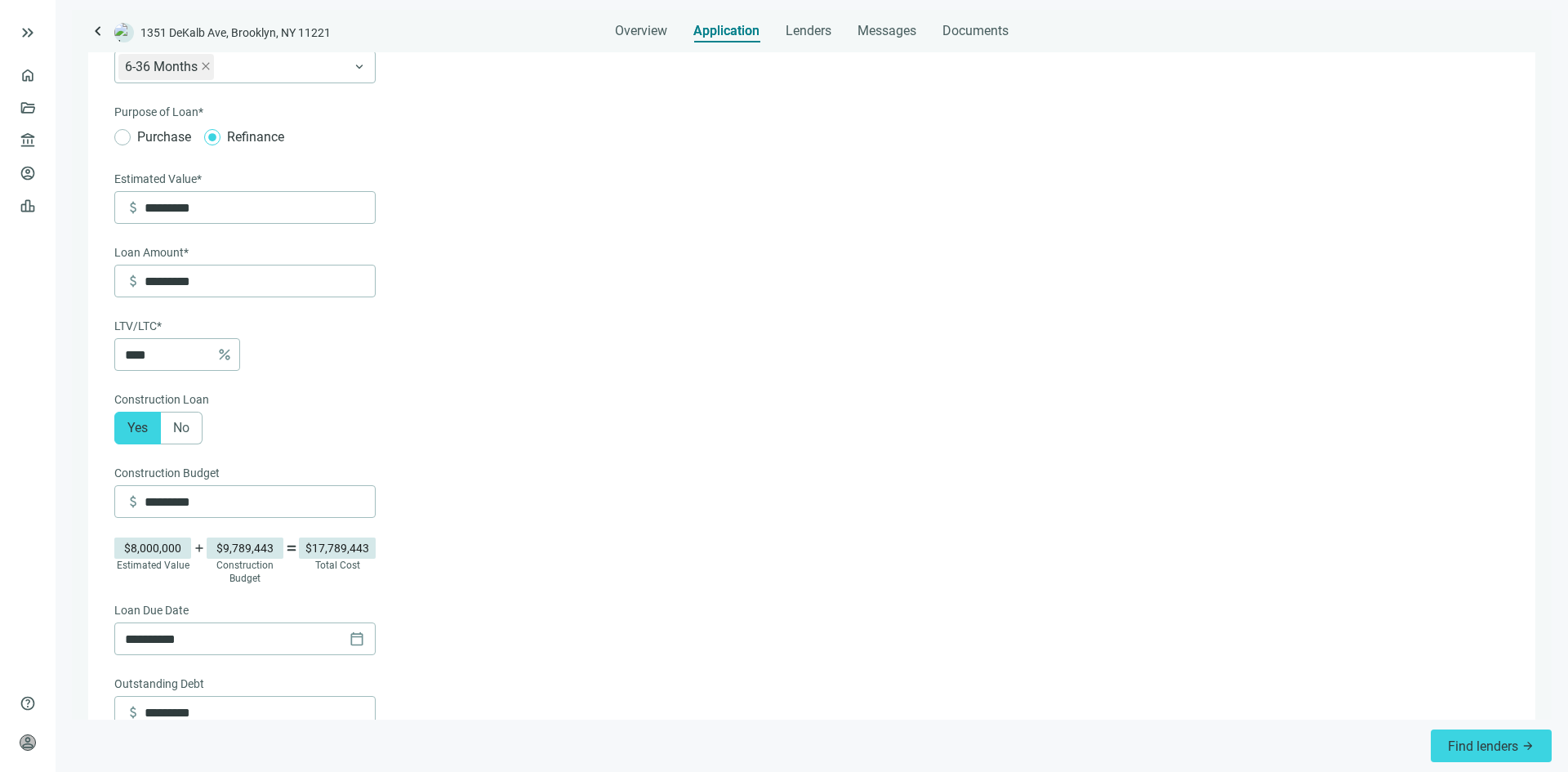 scroll, scrollTop: 428, scrollLeft: 0, axis: vertical 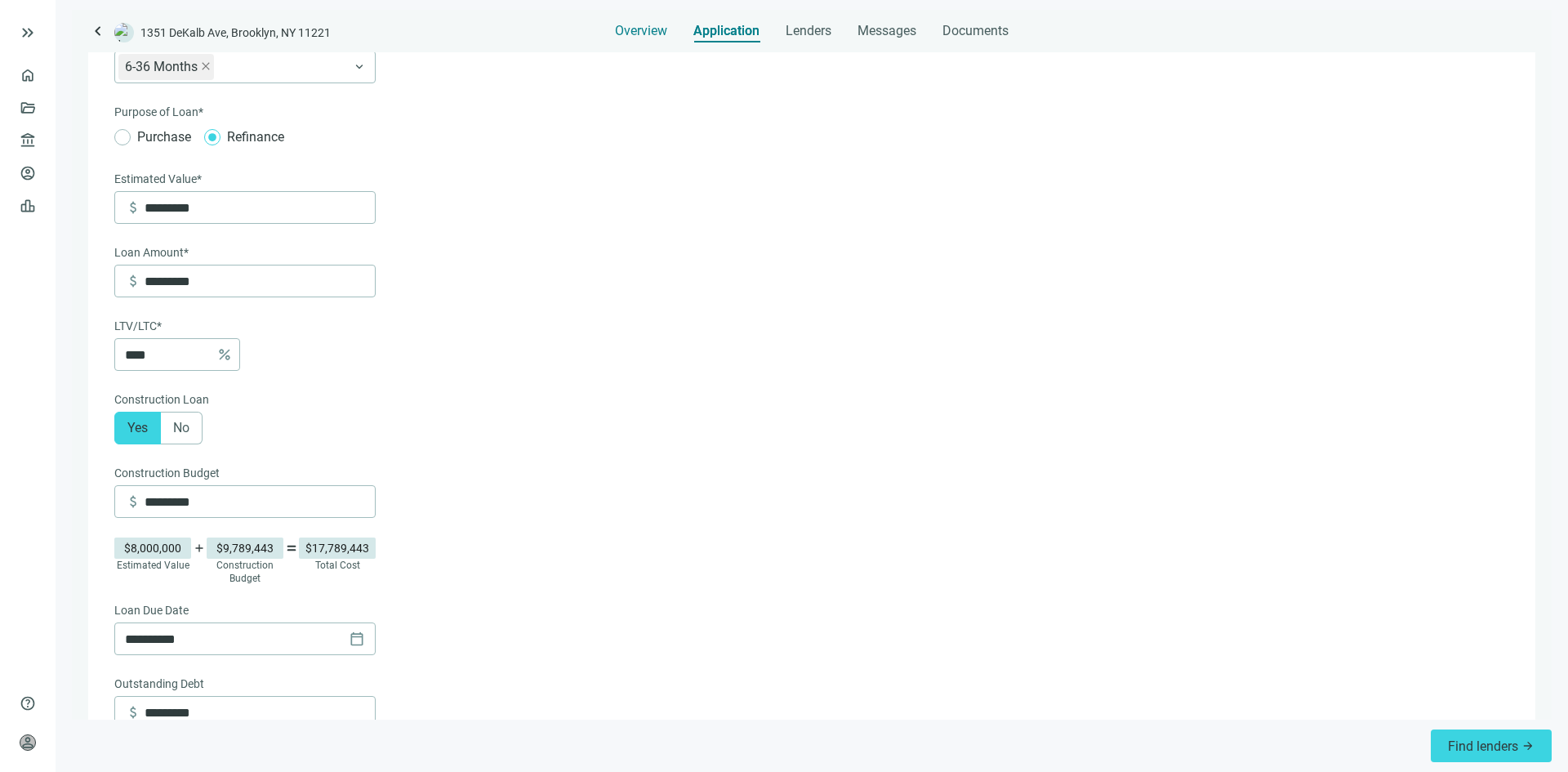 click on "Overview" at bounding box center [641, 31] 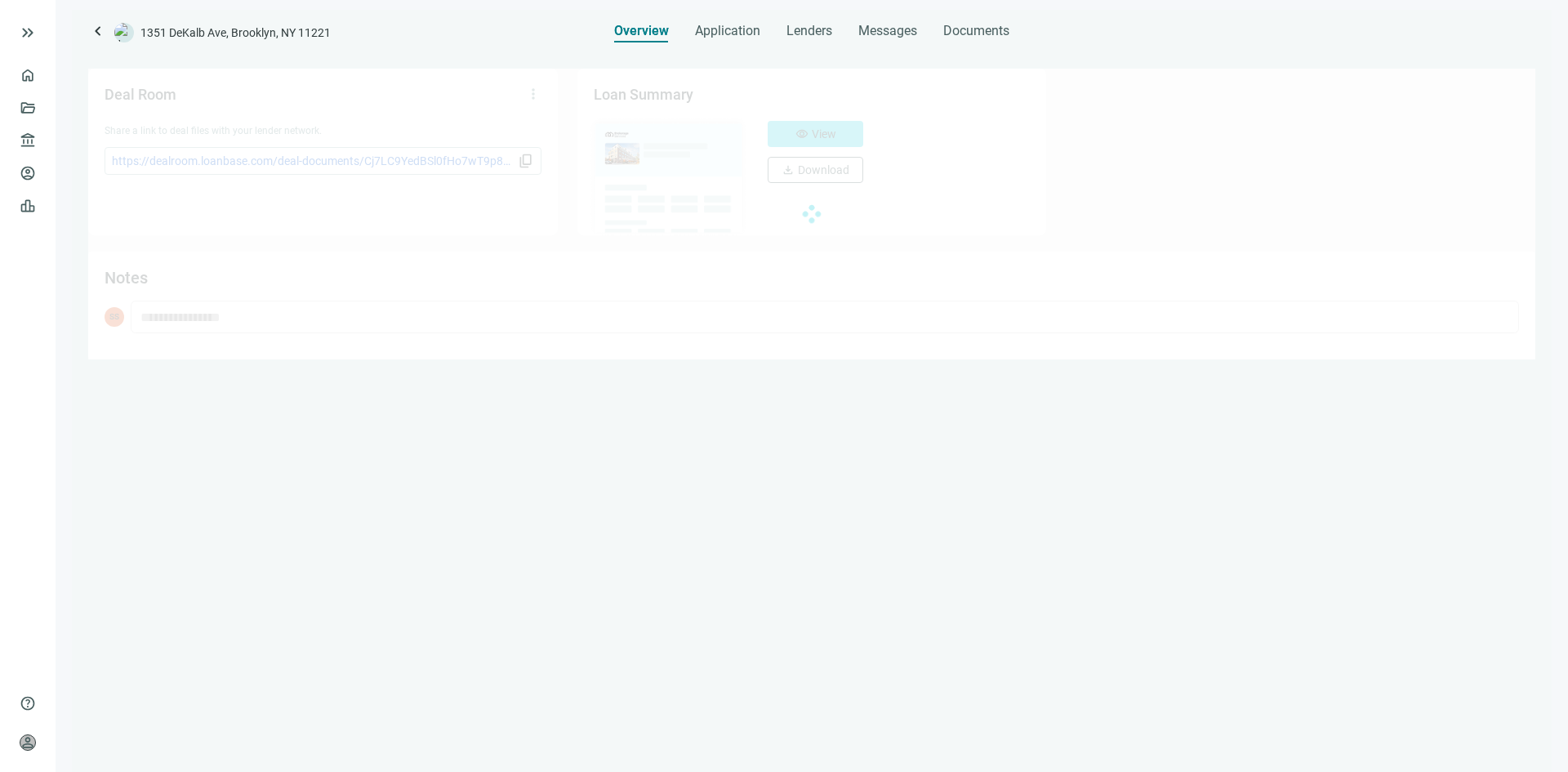 scroll, scrollTop: 0, scrollLeft: 0, axis: both 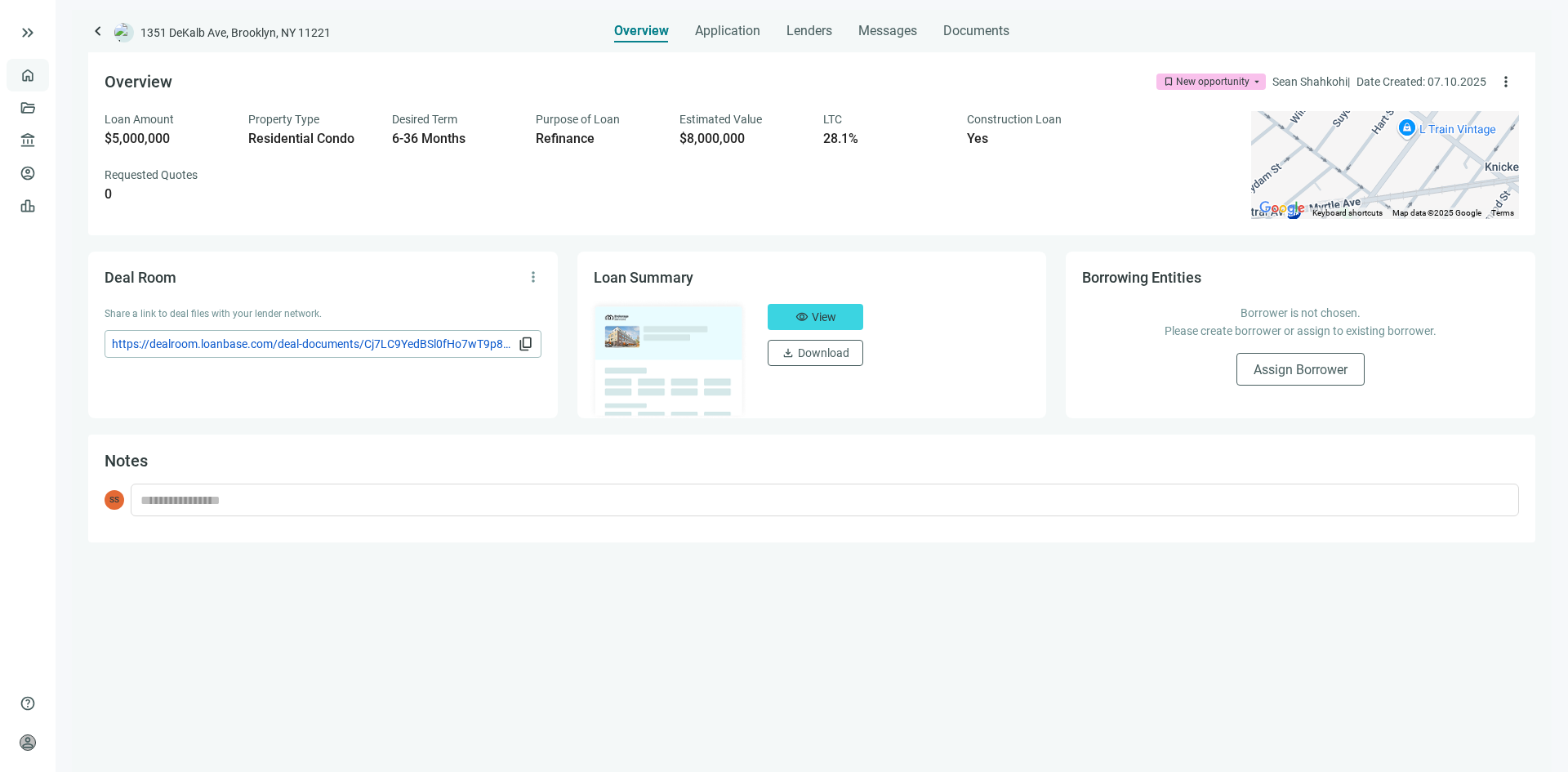 click on "Overview" at bounding box center [65, 75] 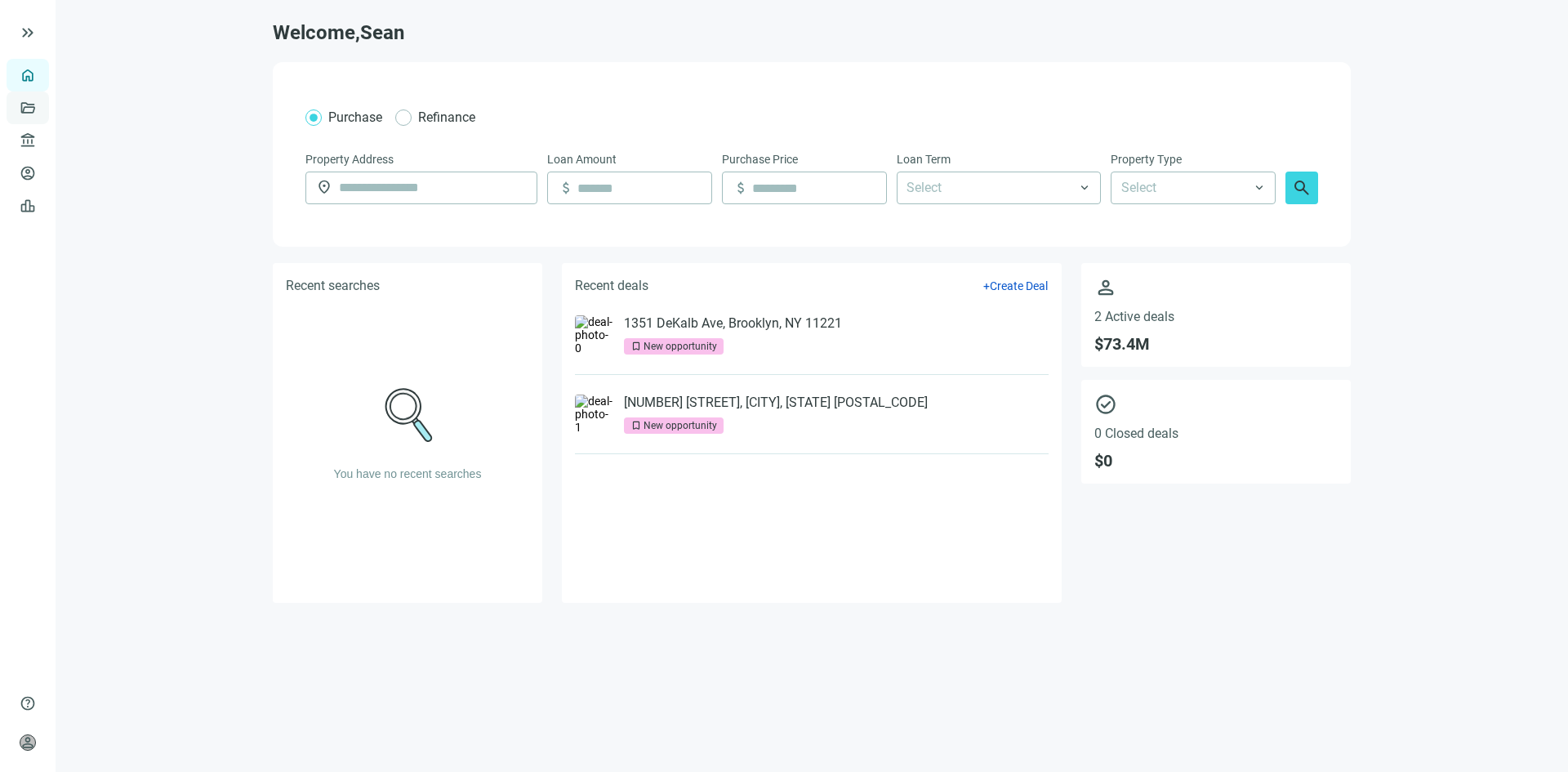 click on "Deals" at bounding box center (56, 108) 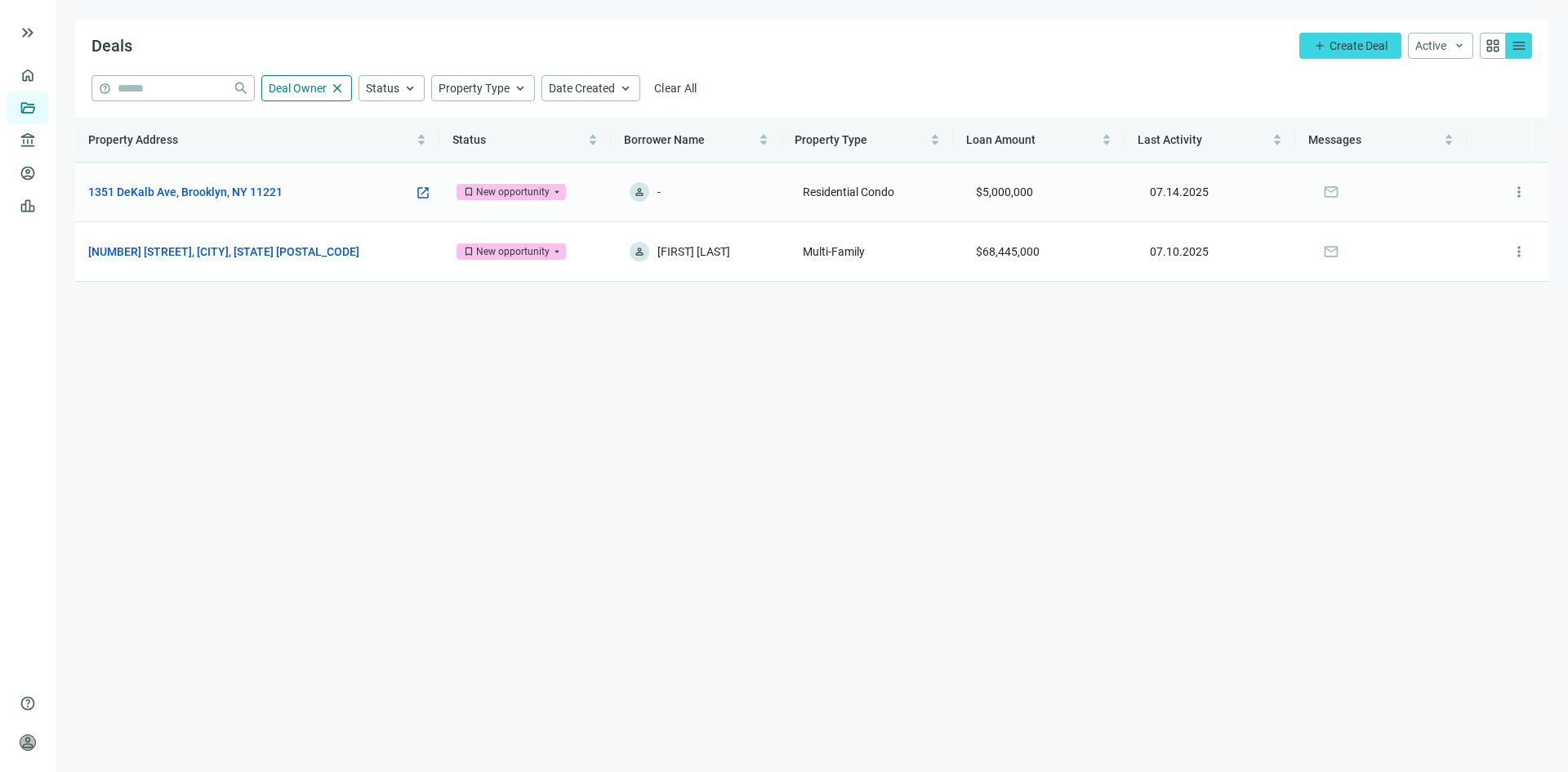 click on "1351 DeKalb Ave, Brooklyn, NY 11221 open_in_new" at bounding box center [259, 192] 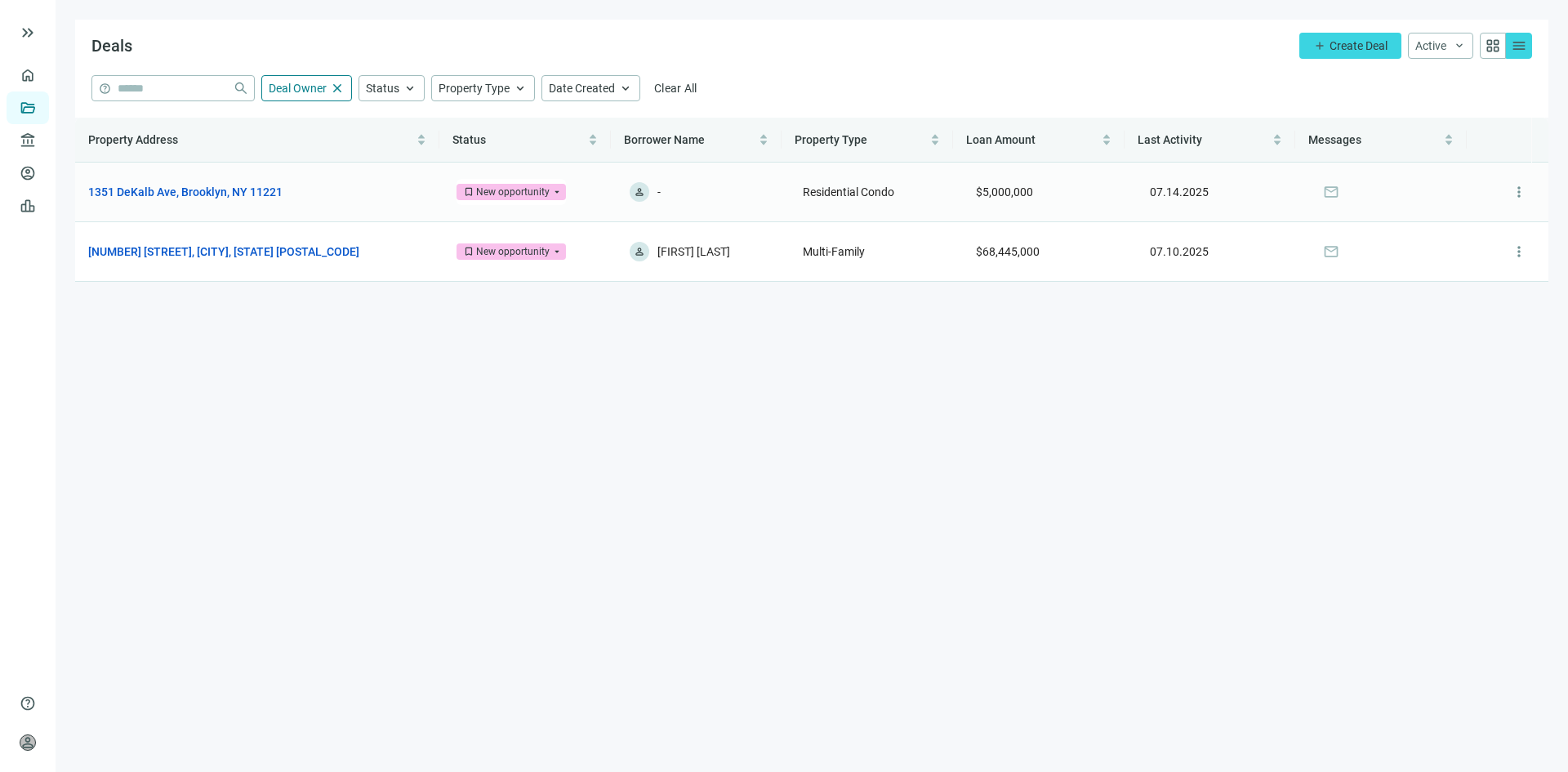 click on "person" at bounding box center [639, 192] 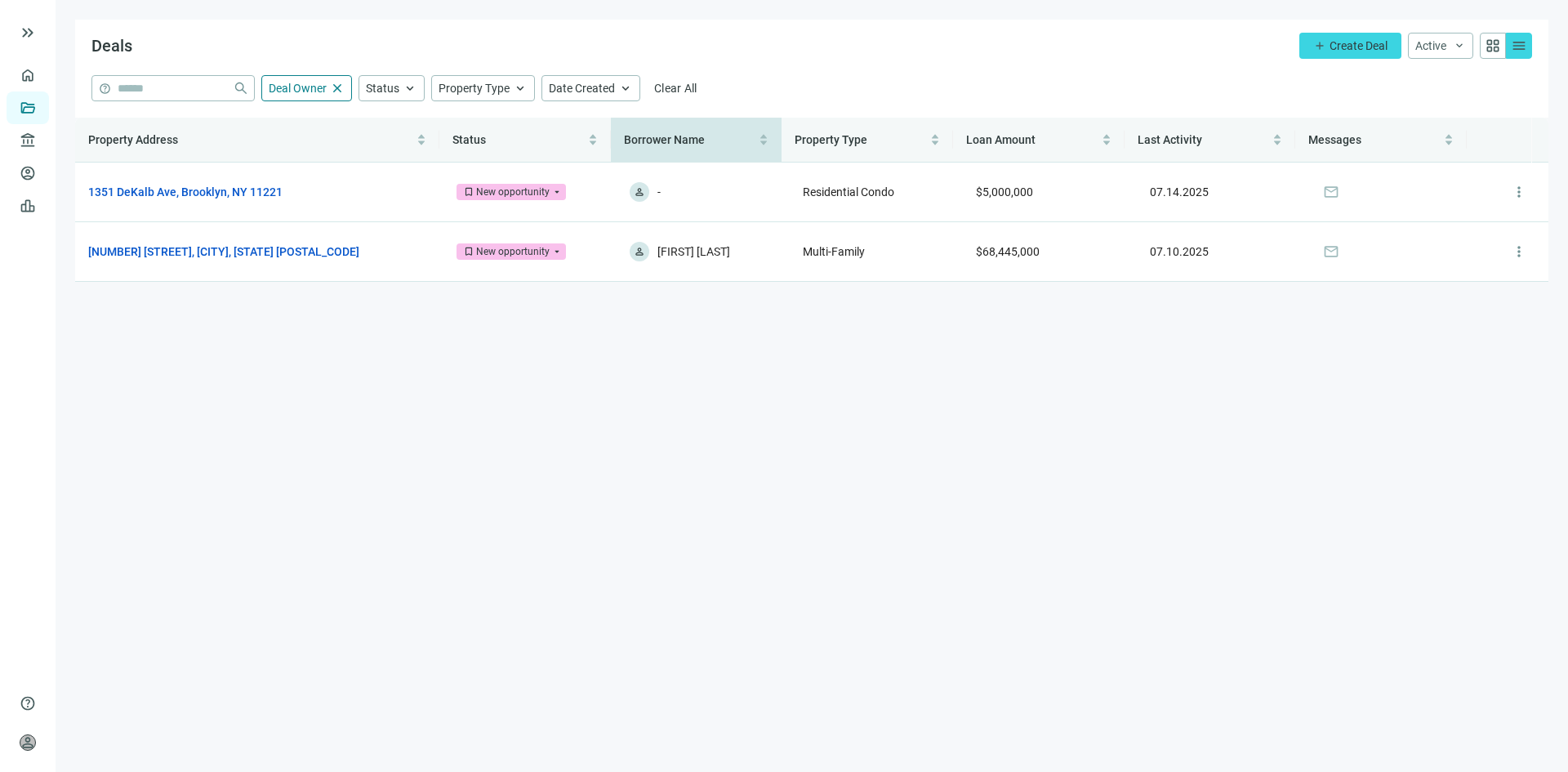 click on "Borrower Name" at bounding box center (690, 140) 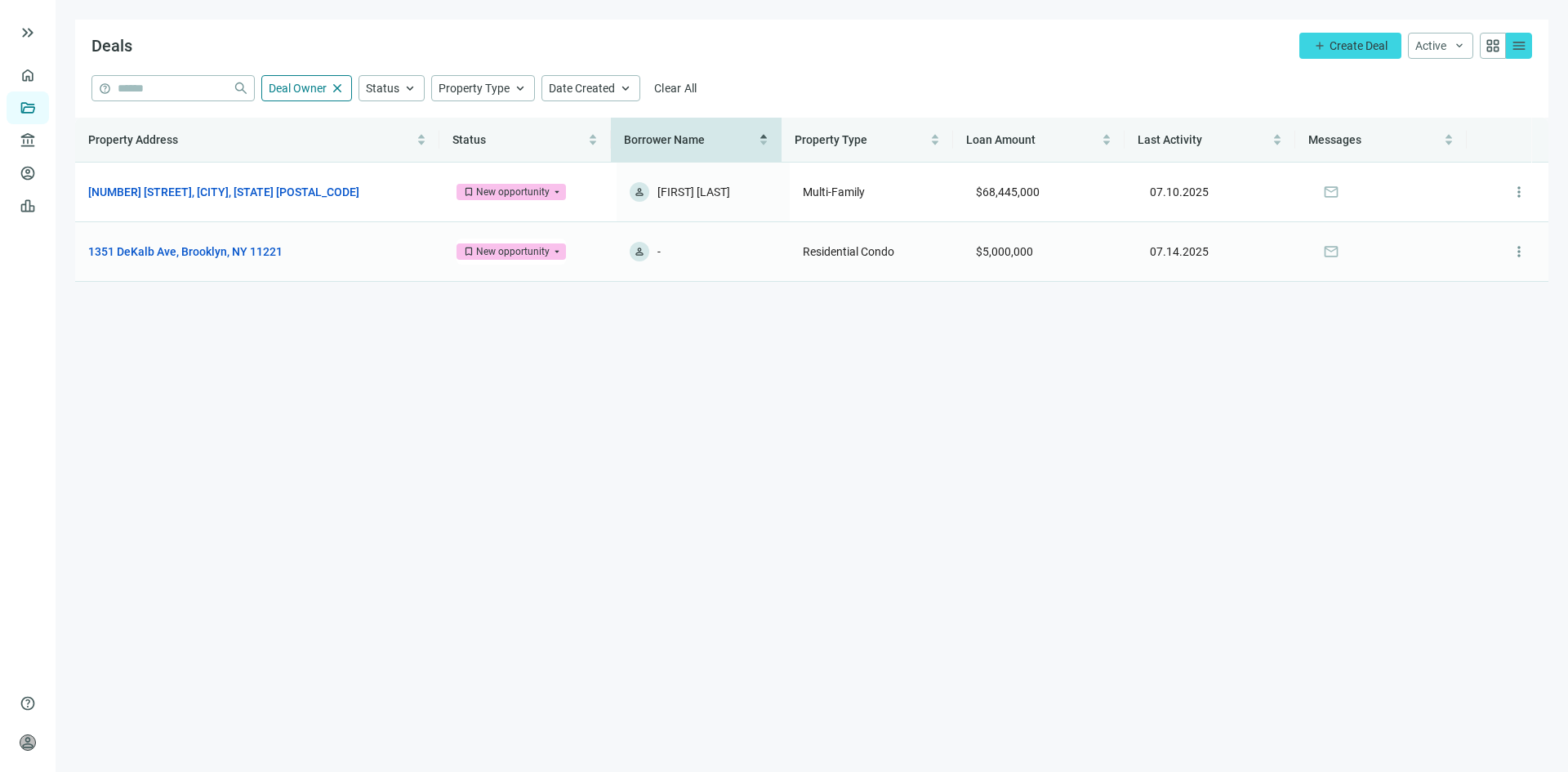 click on "person" at bounding box center (639, 252) 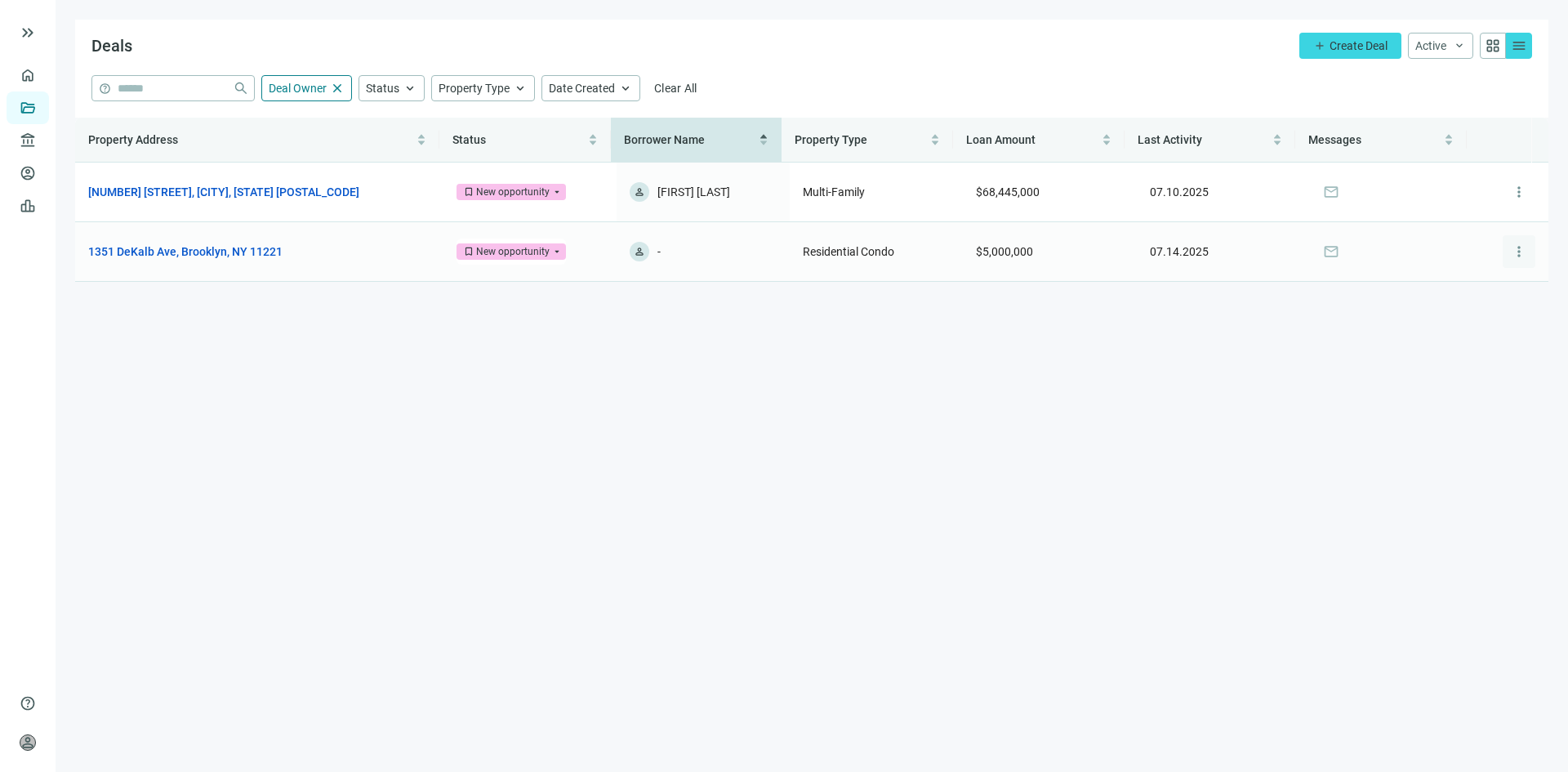 click on "more_vert" at bounding box center (1519, 252) 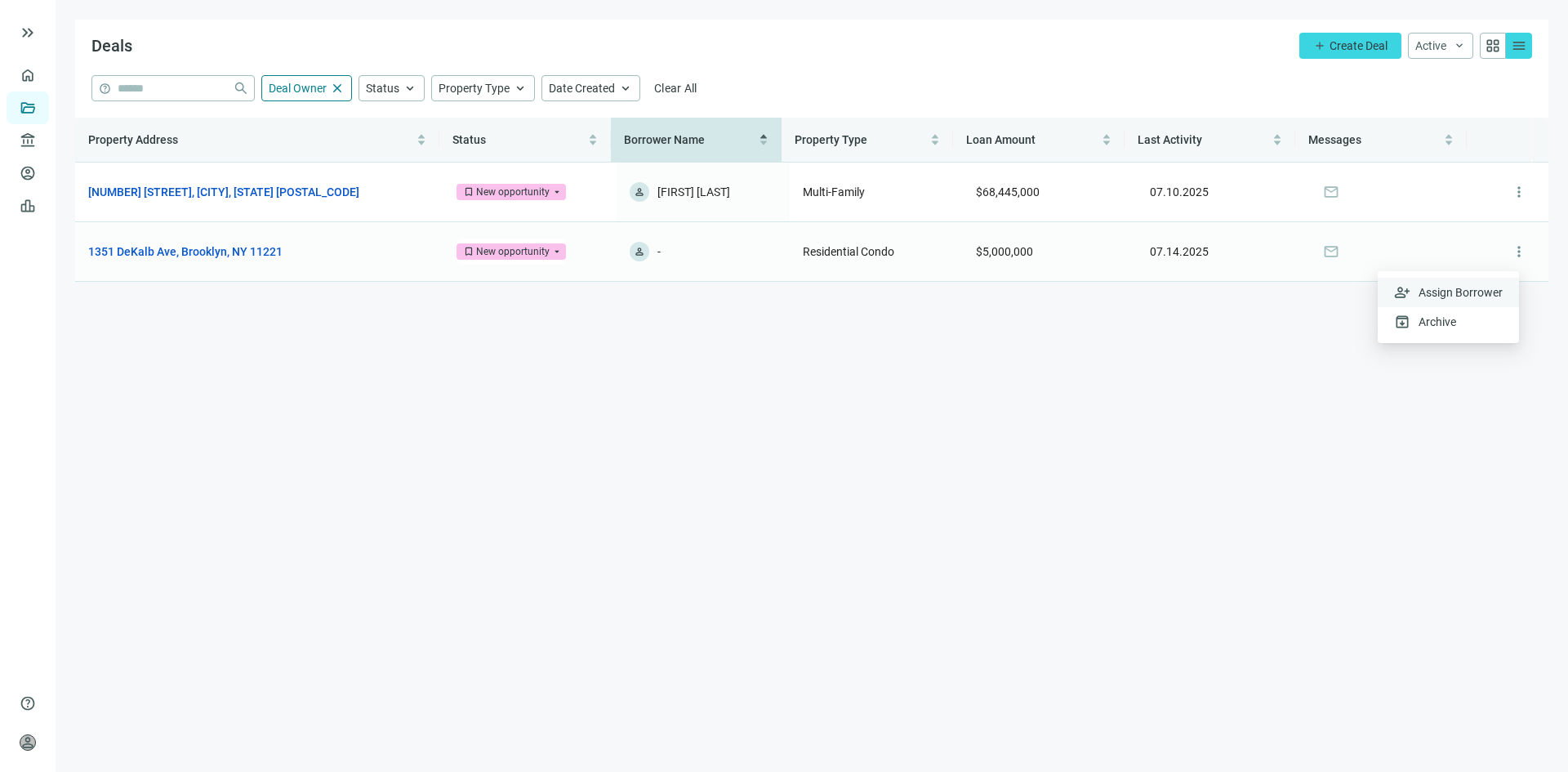 click on "person_add Assign Borrower" at bounding box center [1448, 292] 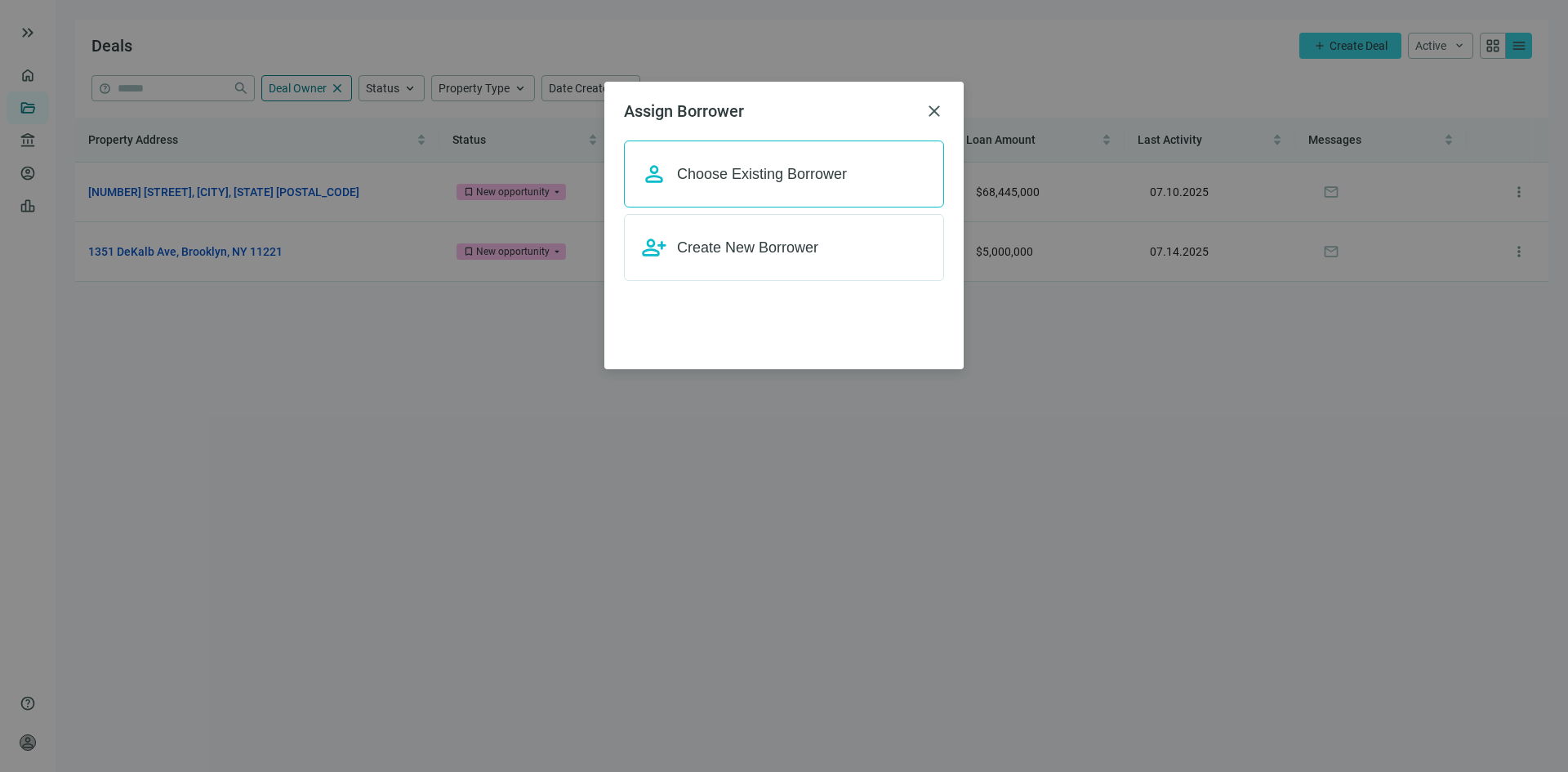 click on "Choose Existing Borrower" at bounding box center [762, 174] 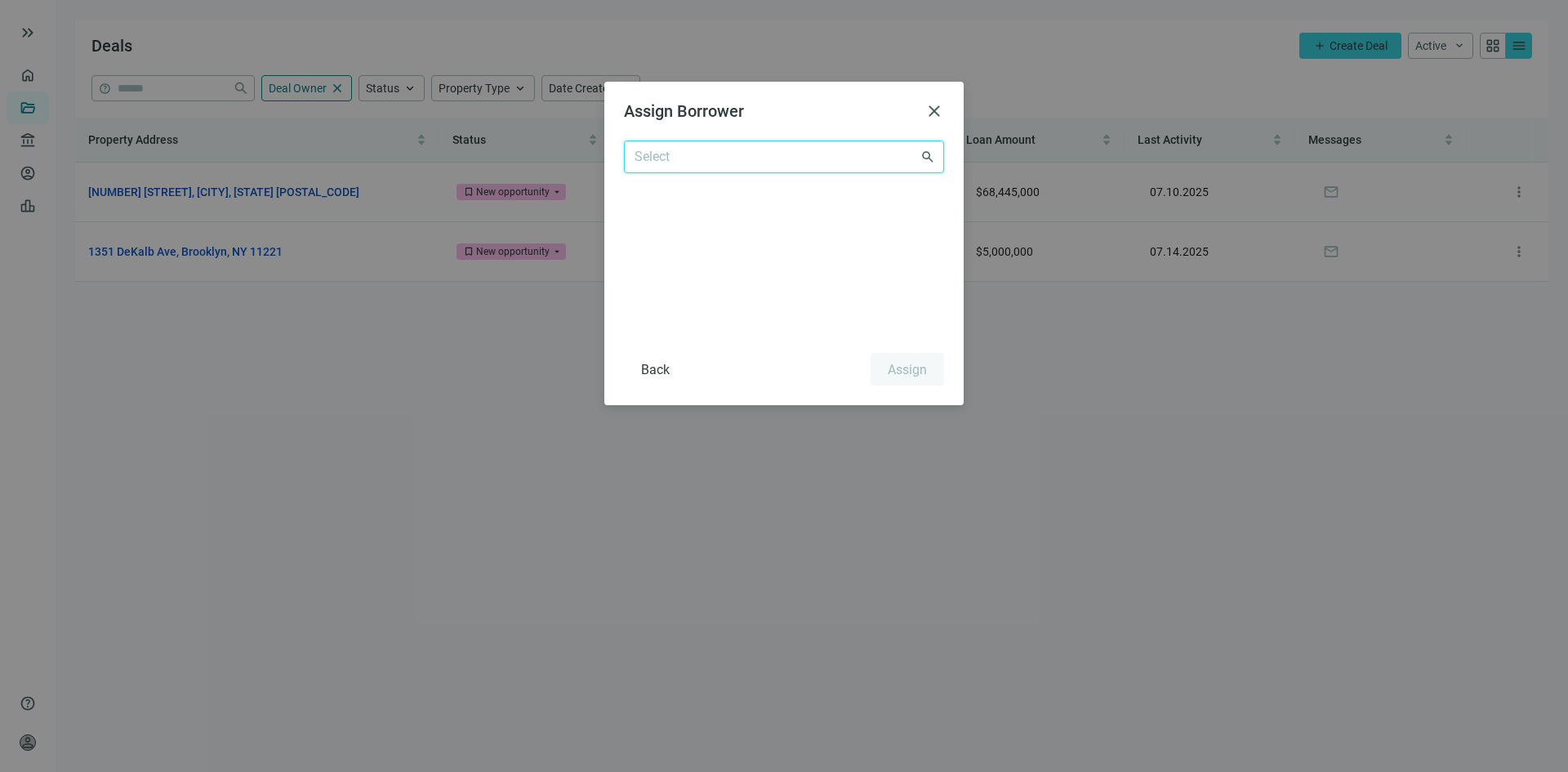 click at bounding box center [784, 157] 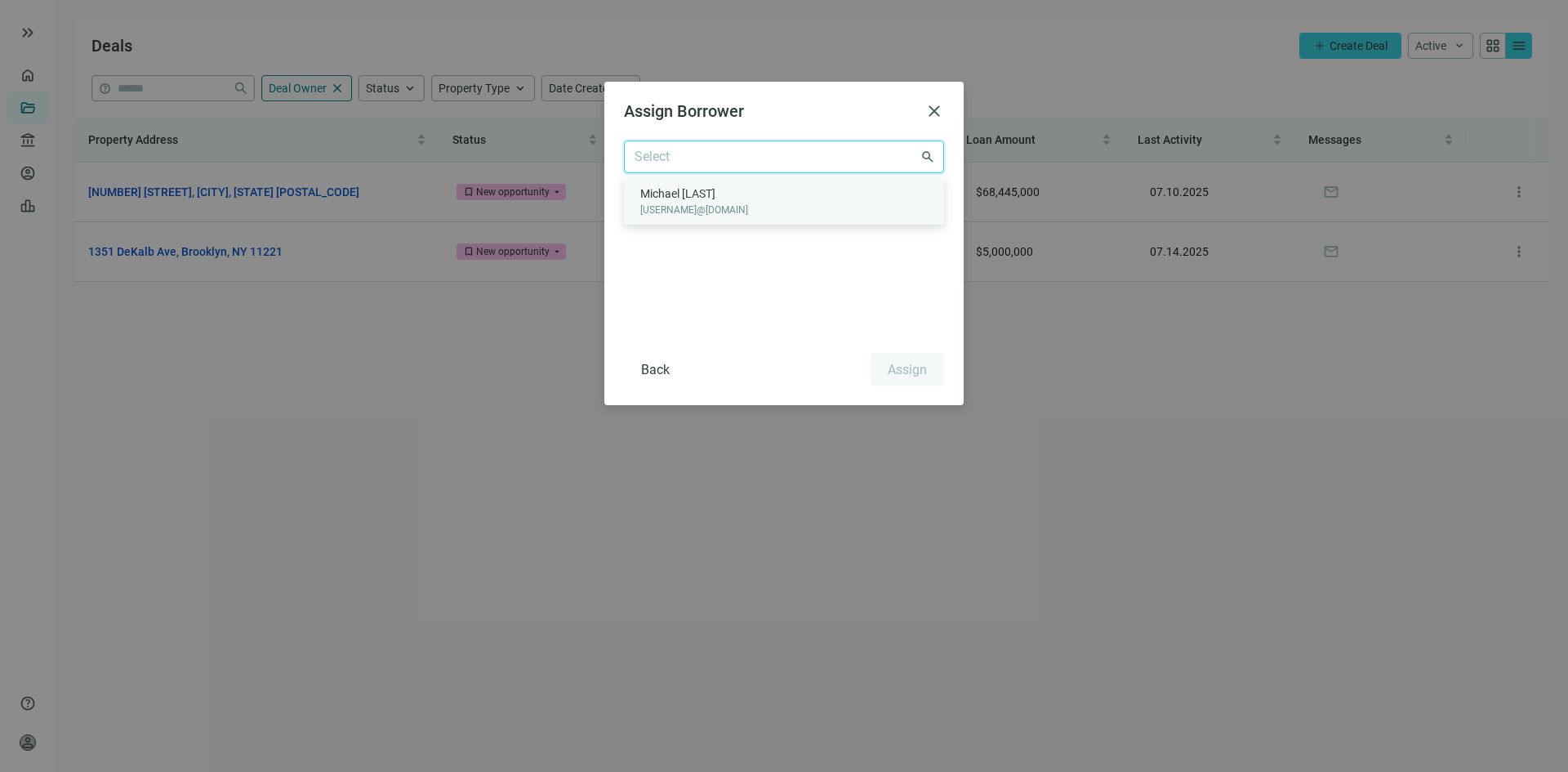 click on "Michael   Shahkoohi michael@prestigereg.com" at bounding box center (784, 200) 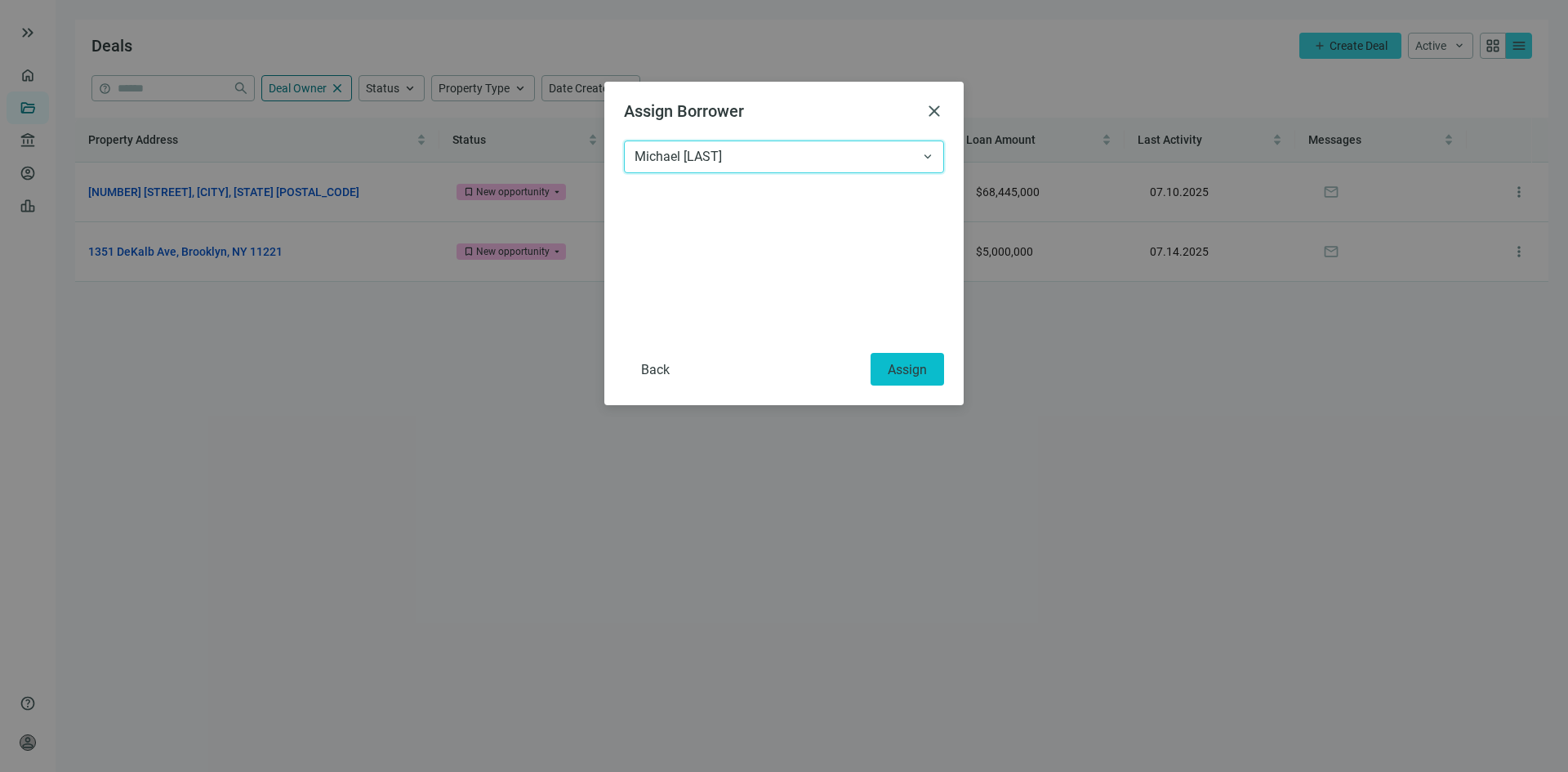 click on "Assign" at bounding box center [907, 369] 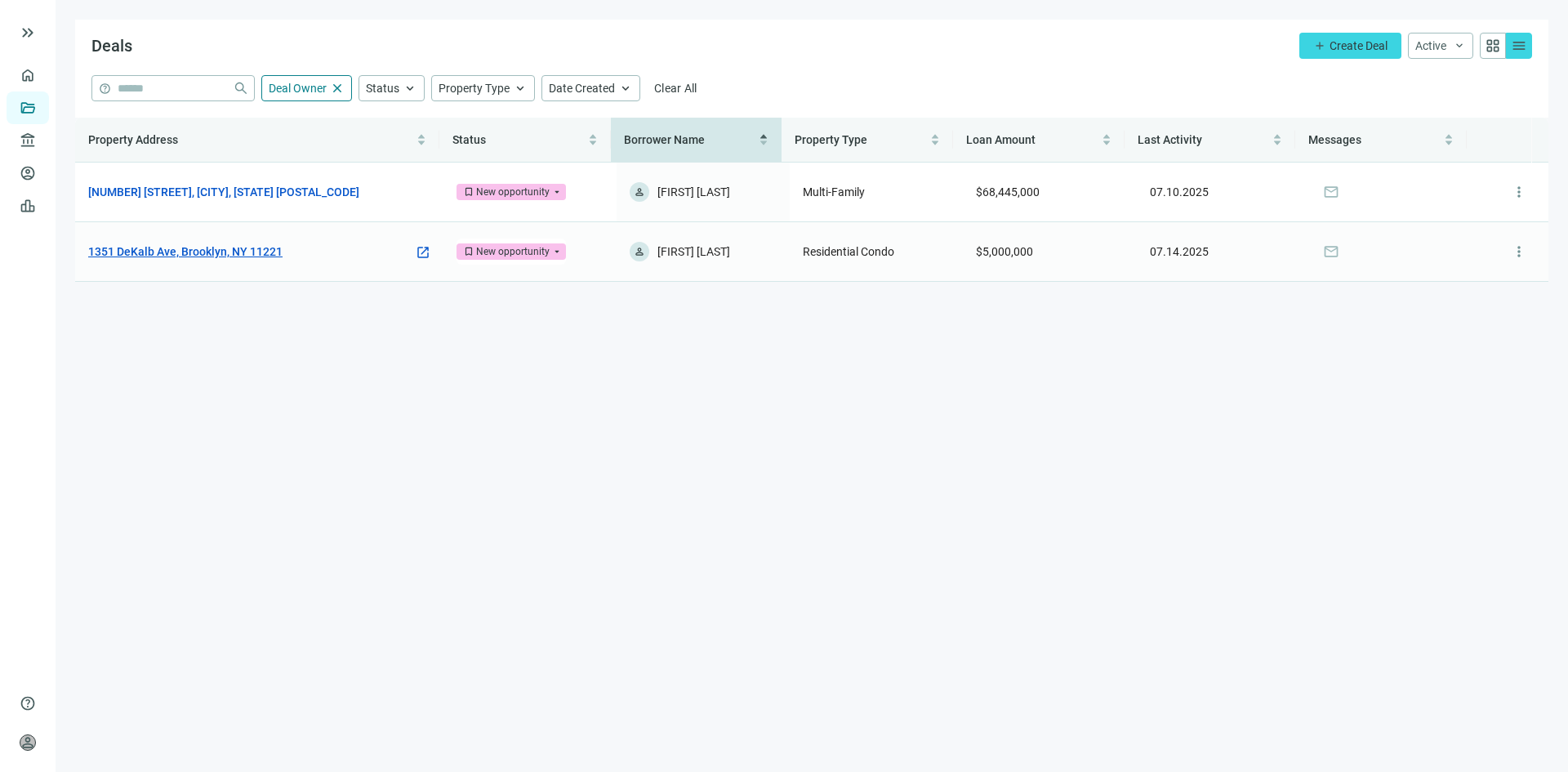 click on "1351 DeKalb Ave, Brooklyn, NY 11221" at bounding box center [185, 252] 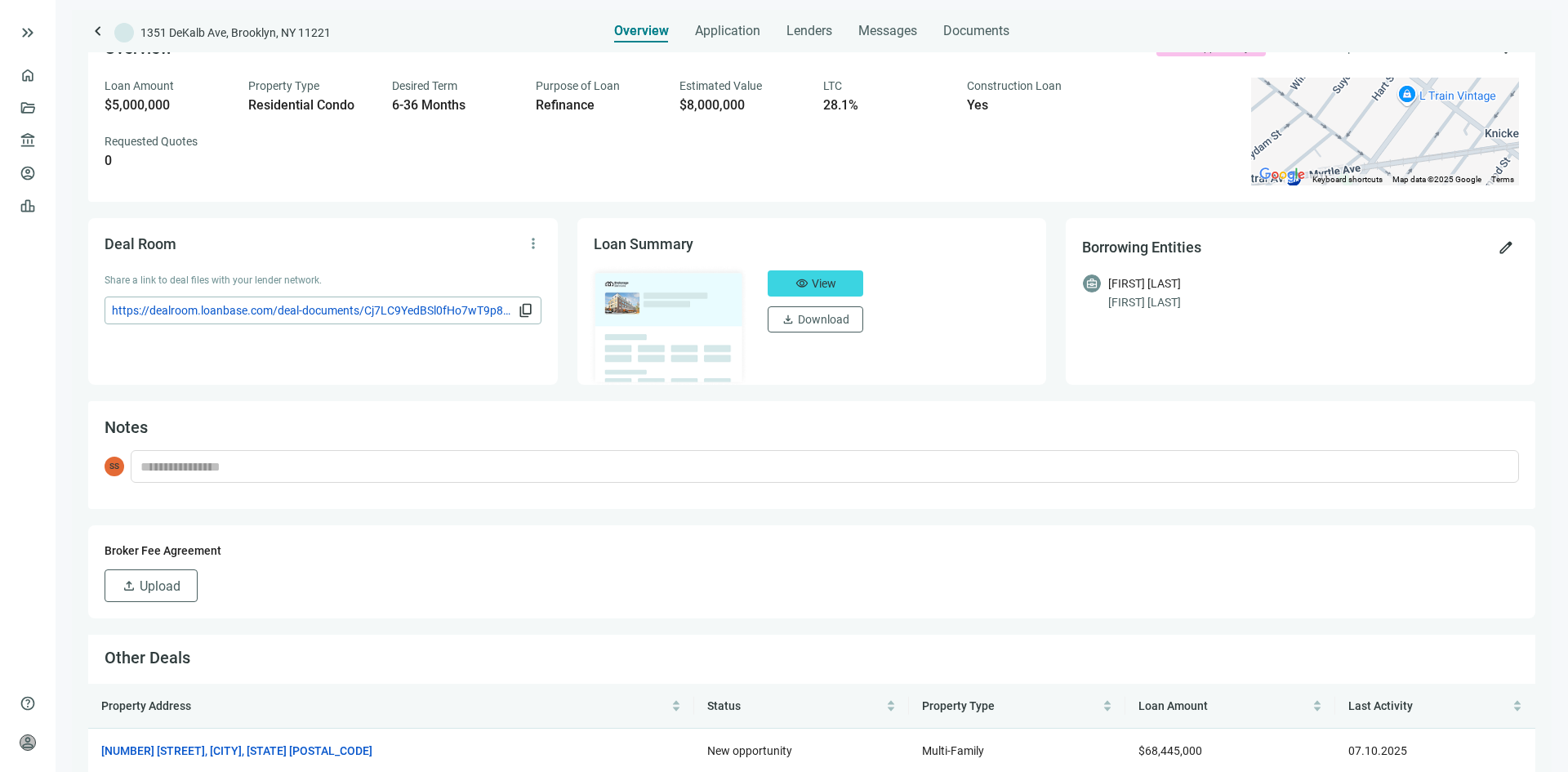 scroll, scrollTop: 51, scrollLeft: 0, axis: vertical 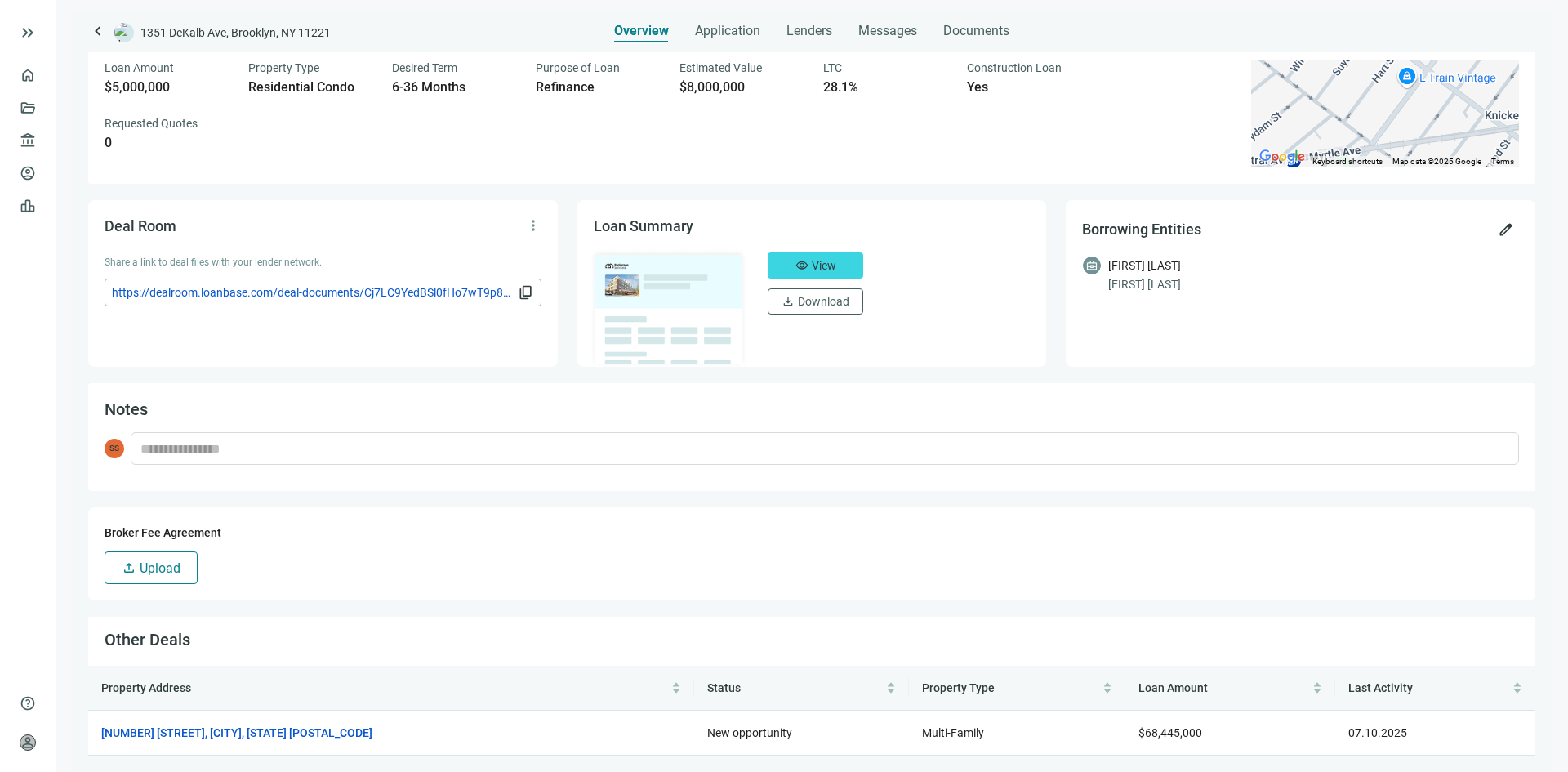 click on "upload Upload" at bounding box center [151, 568] 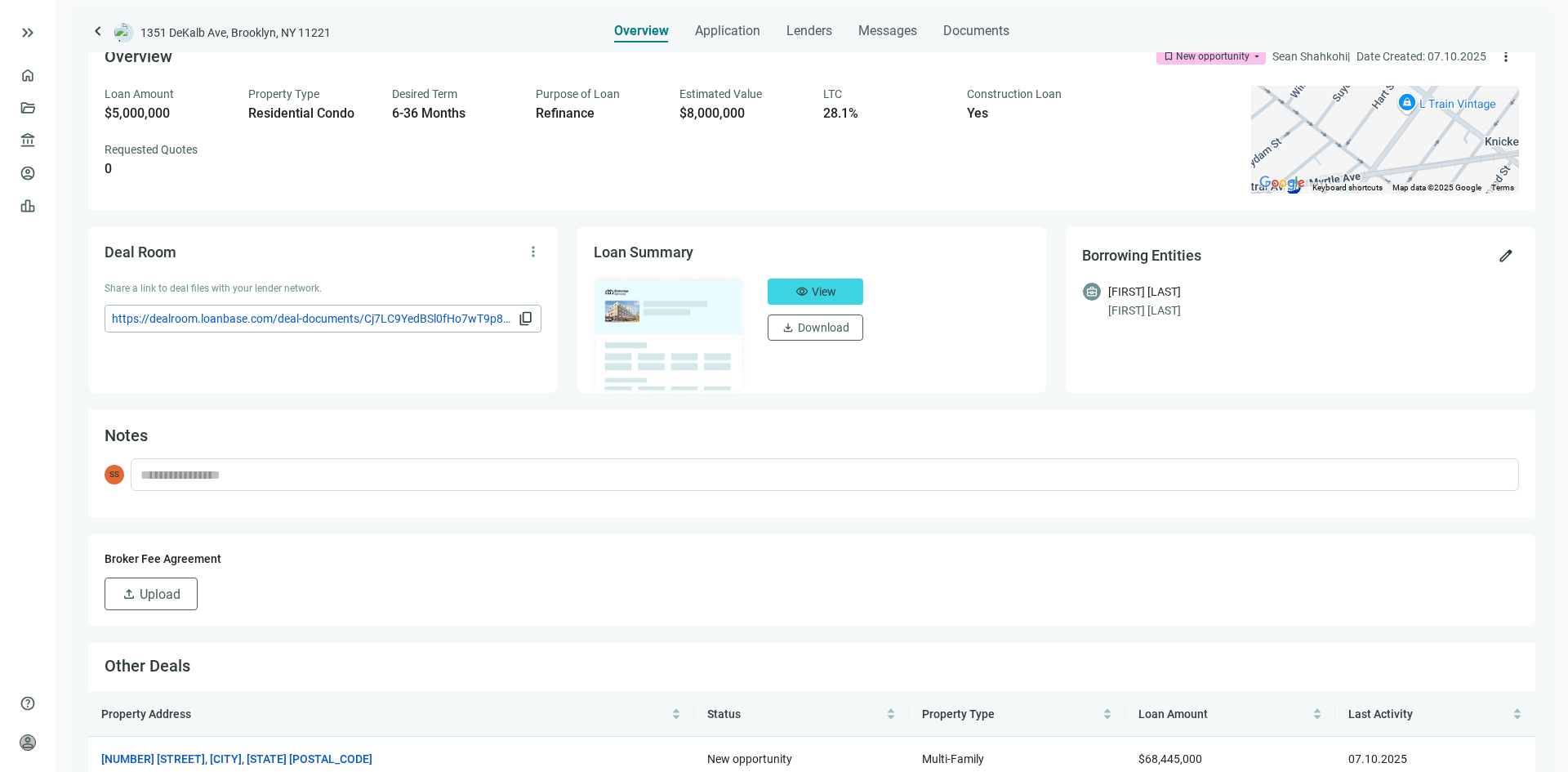 scroll, scrollTop: 0, scrollLeft: 0, axis: both 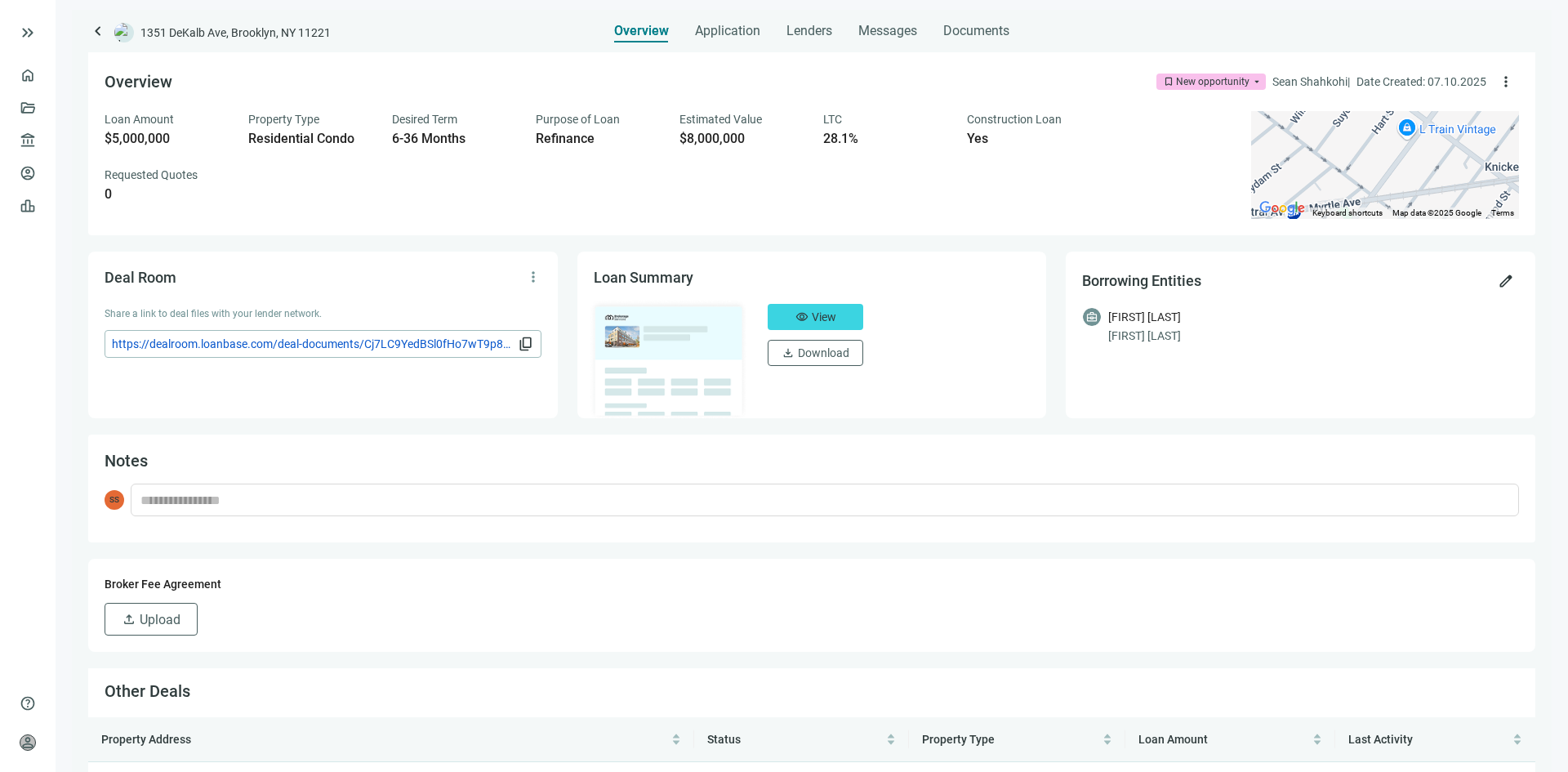 click on "[FIRST] [LAST]" at bounding box center (1144, 317) 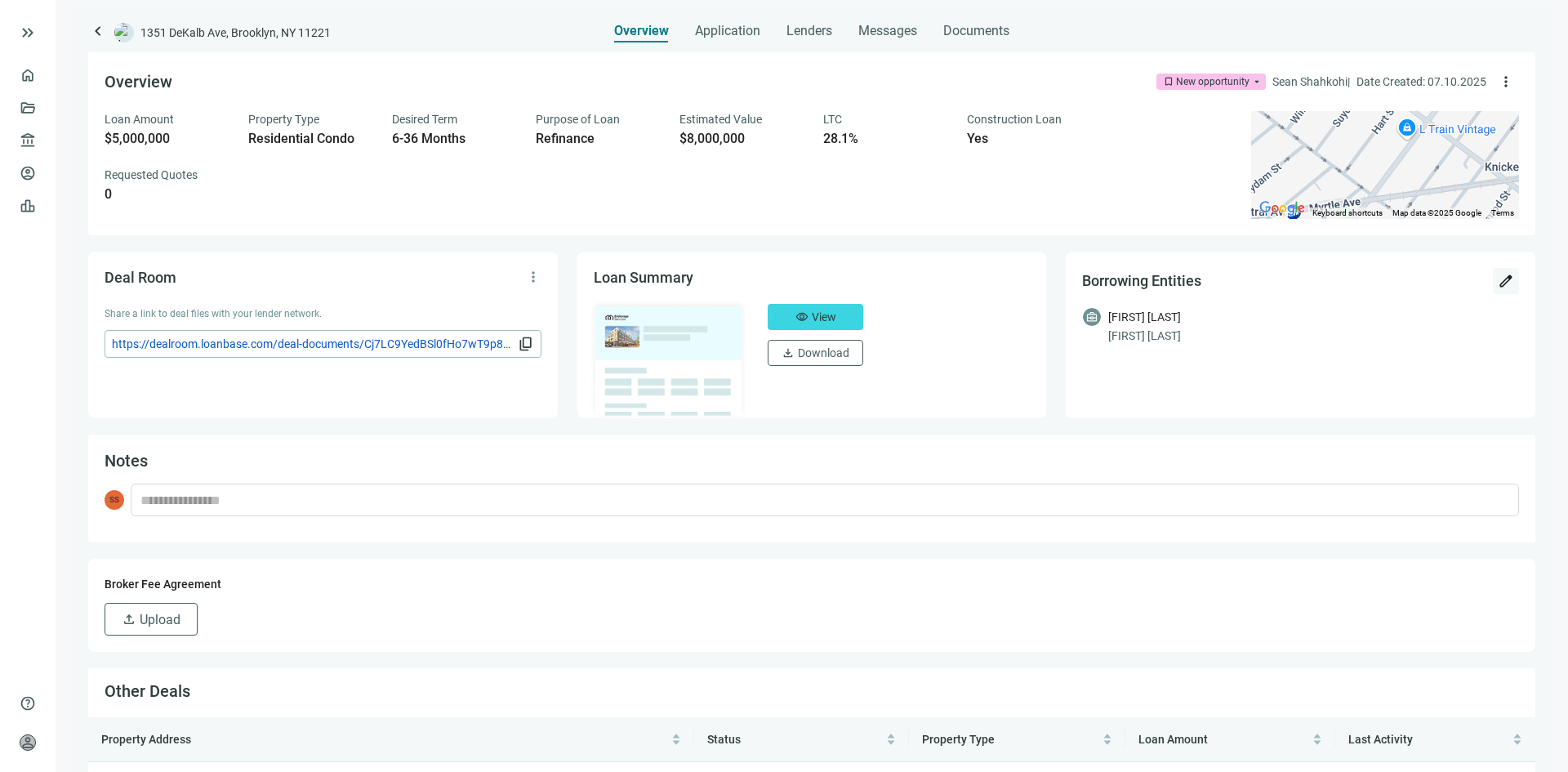 click on "edit" at bounding box center (1506, 281) 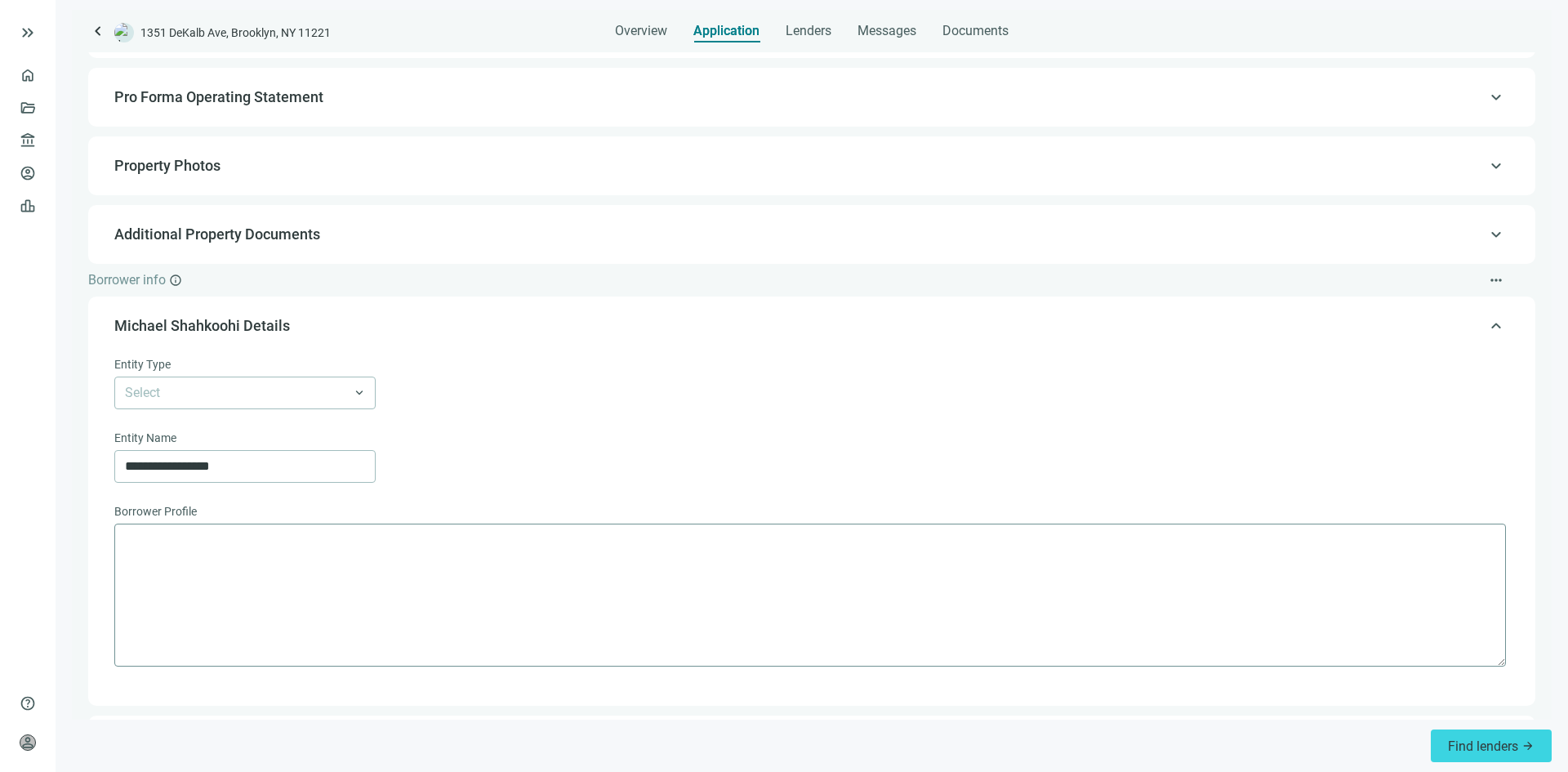 scroll, scrollTop: 417, scrollLeft: 0, axis: vertical 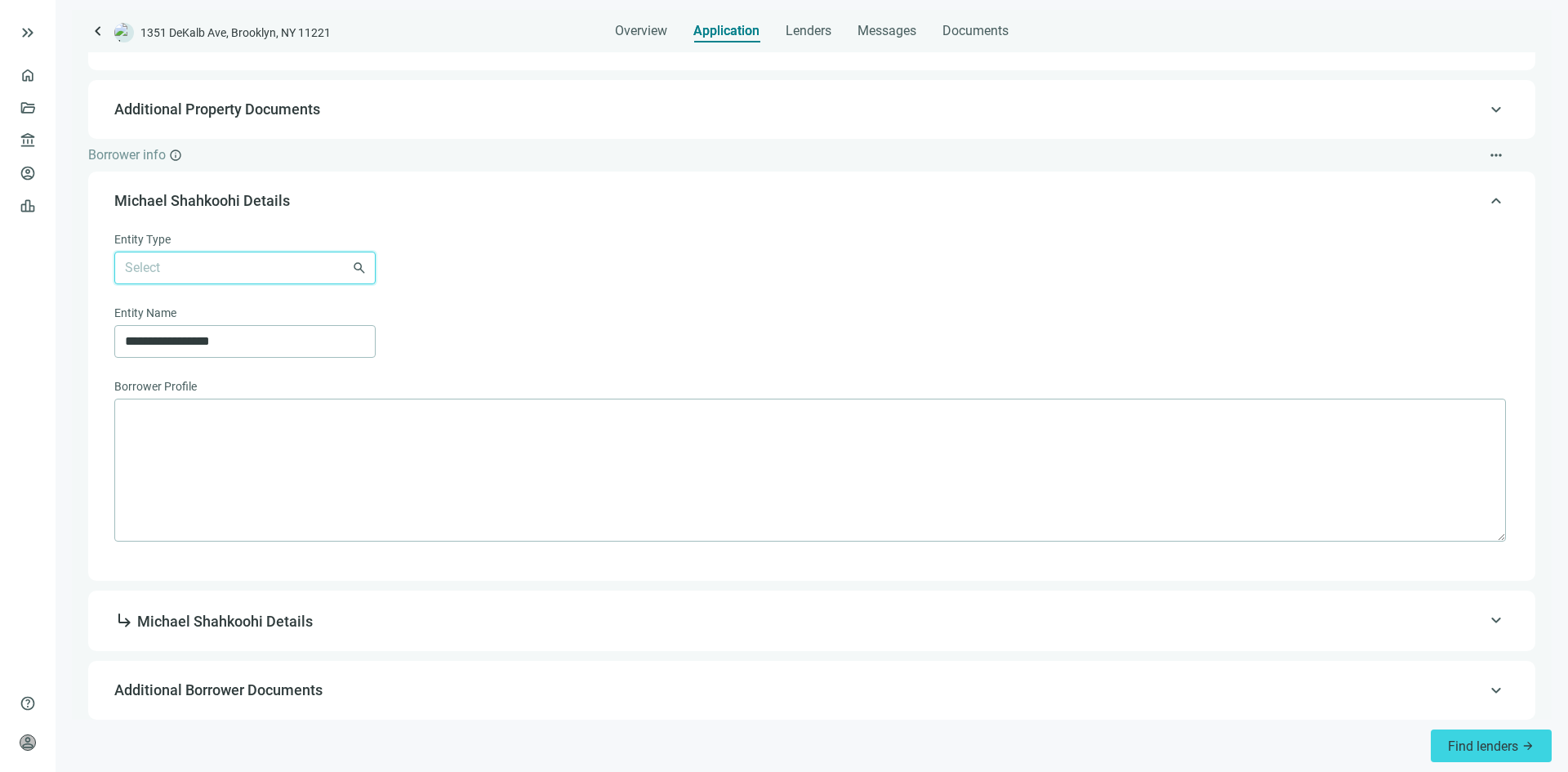 click at bounding box center (245, 268) 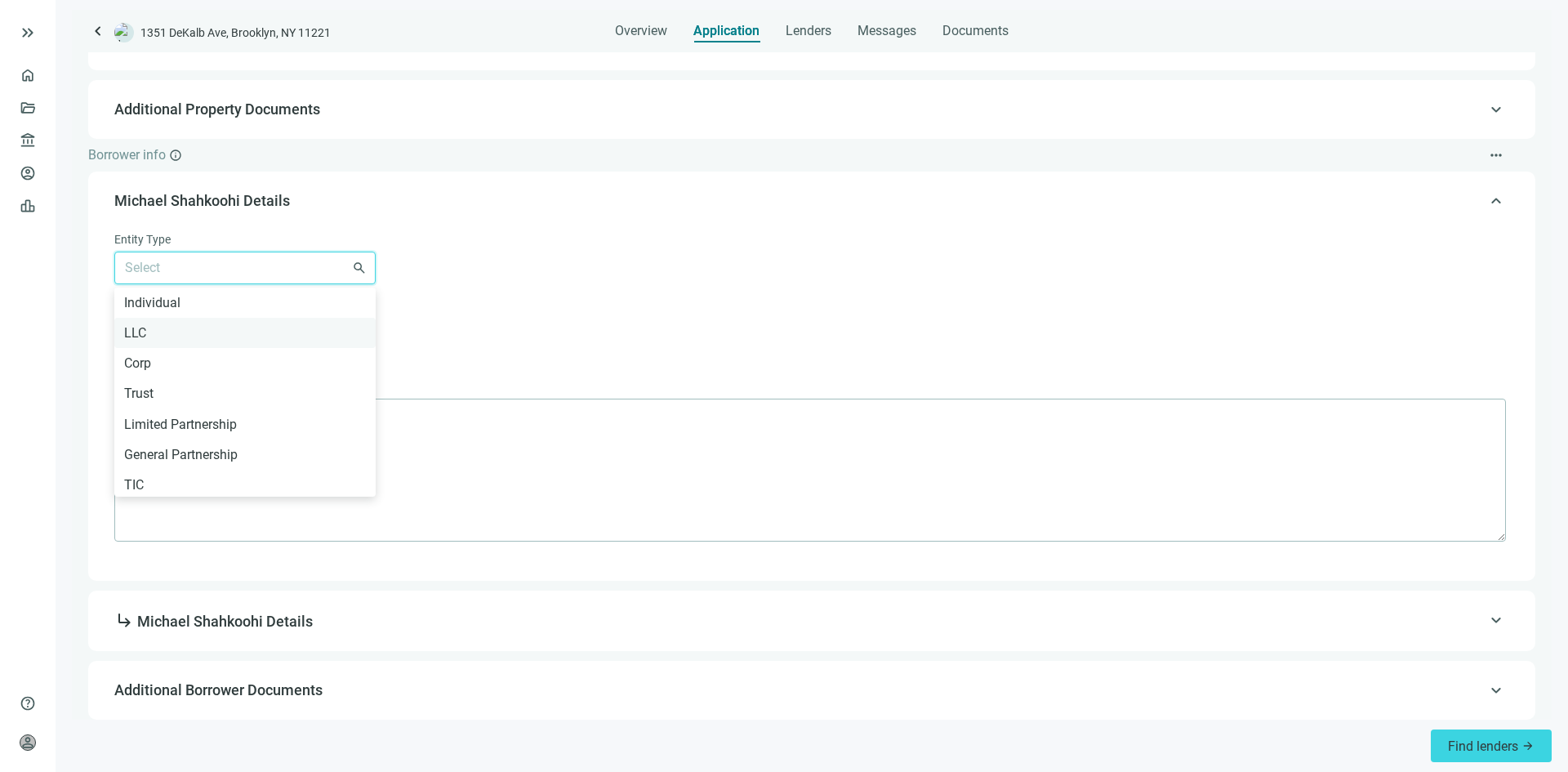 click on "LLC" at bounding box center [245, 332] 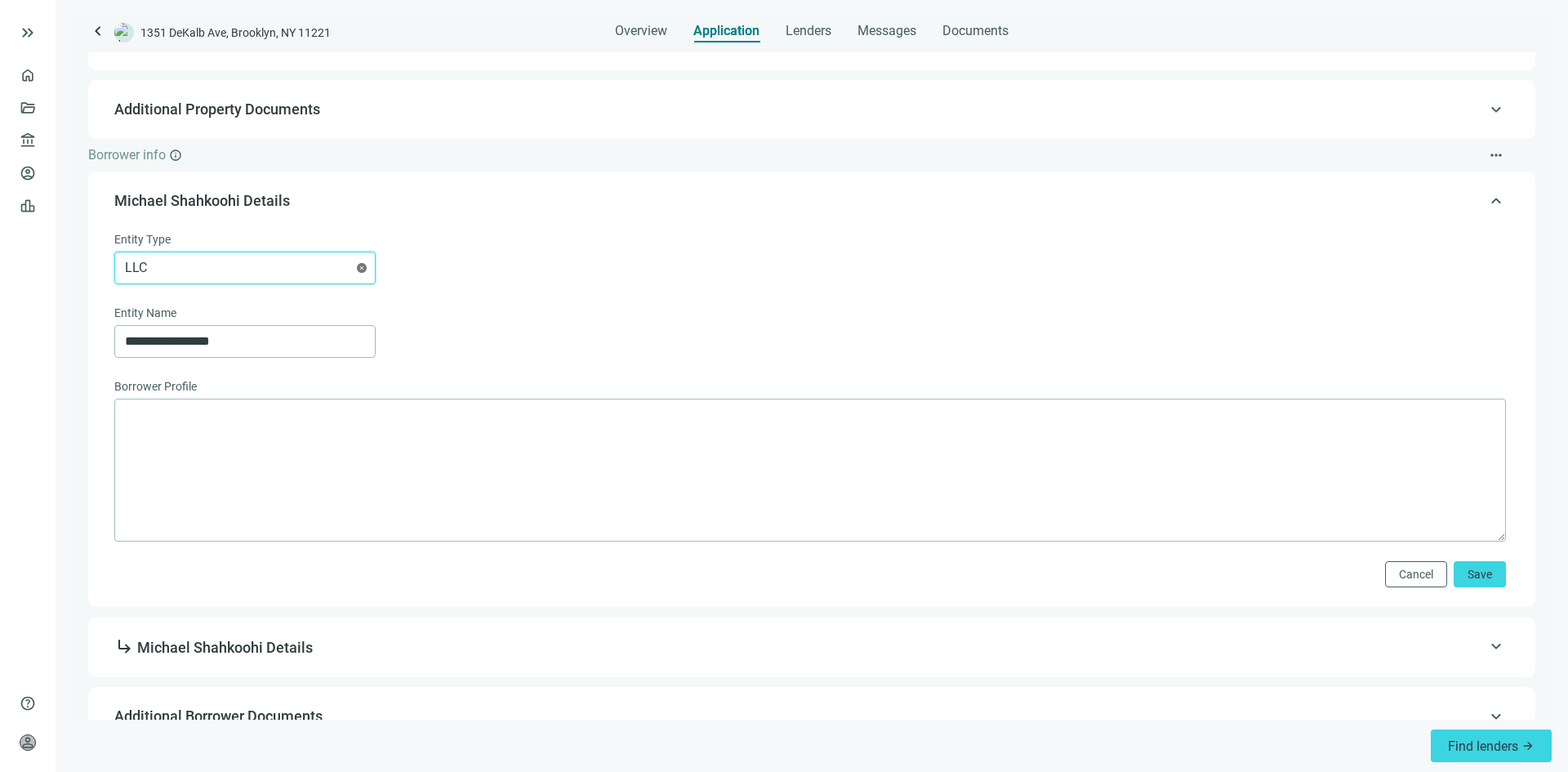 click on "**********" at bounding box center [245, 341] 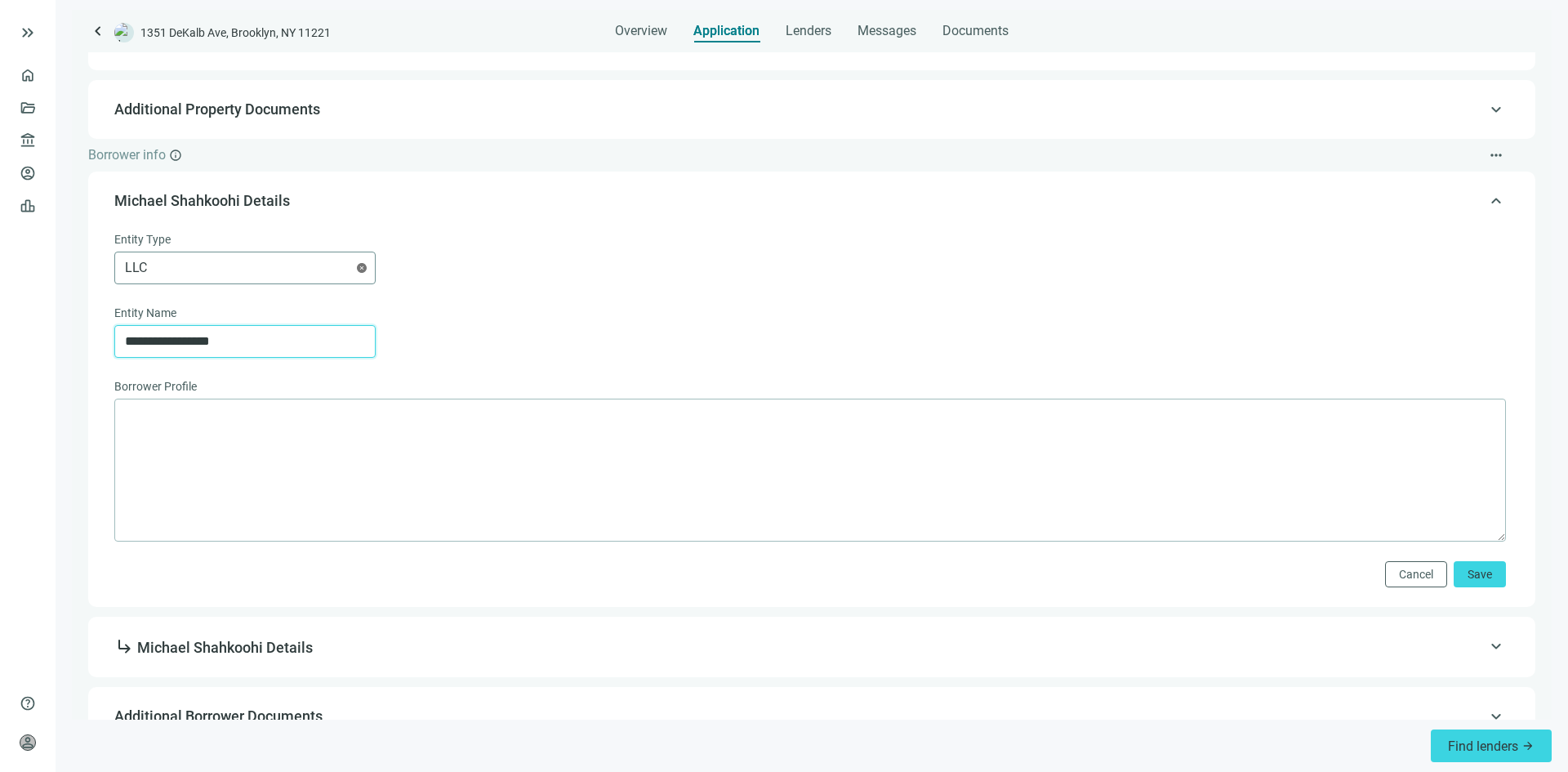 click on "**********" at bounding box center (245, 341) 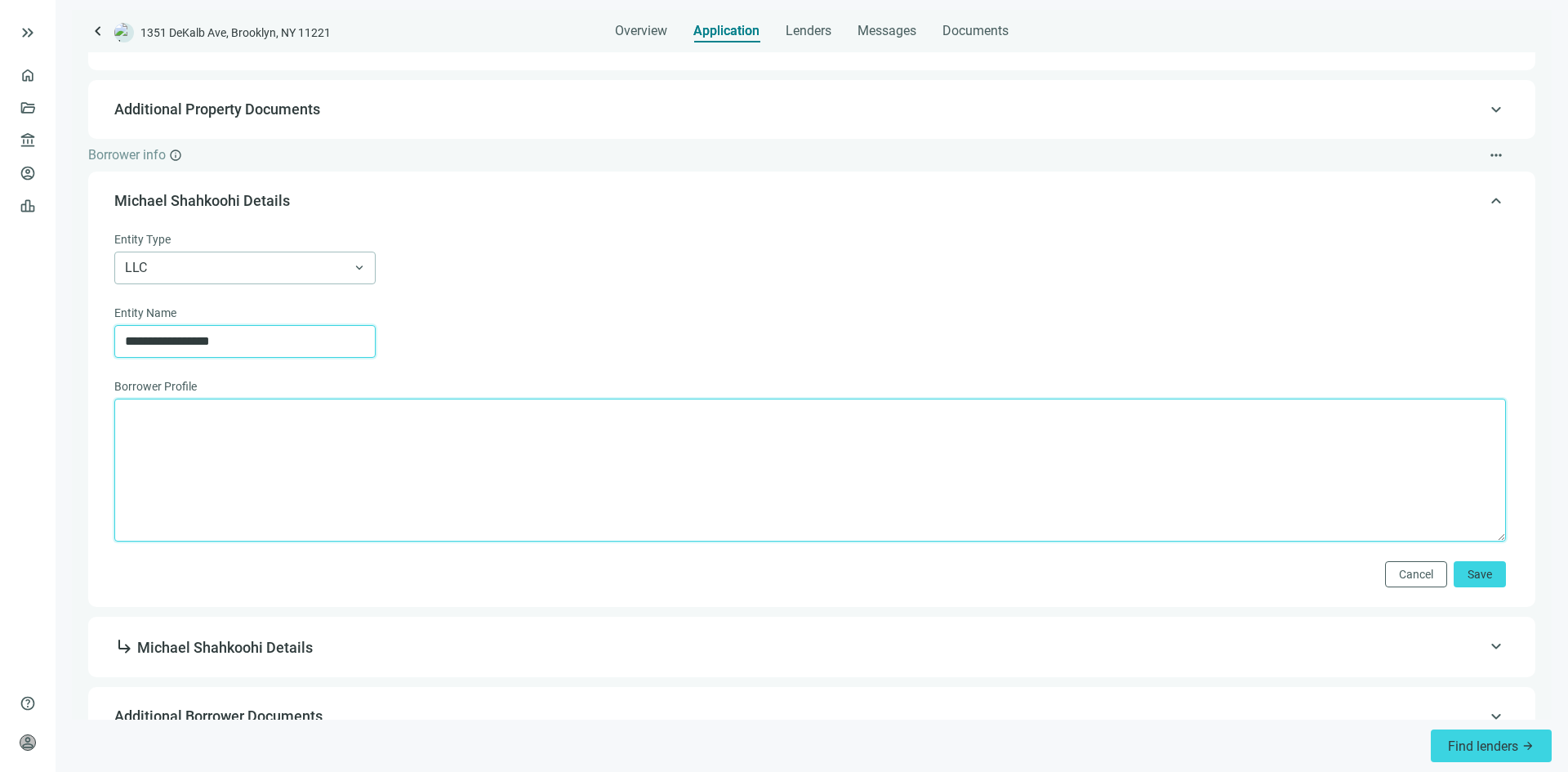 click at bounding box center [810, 470] 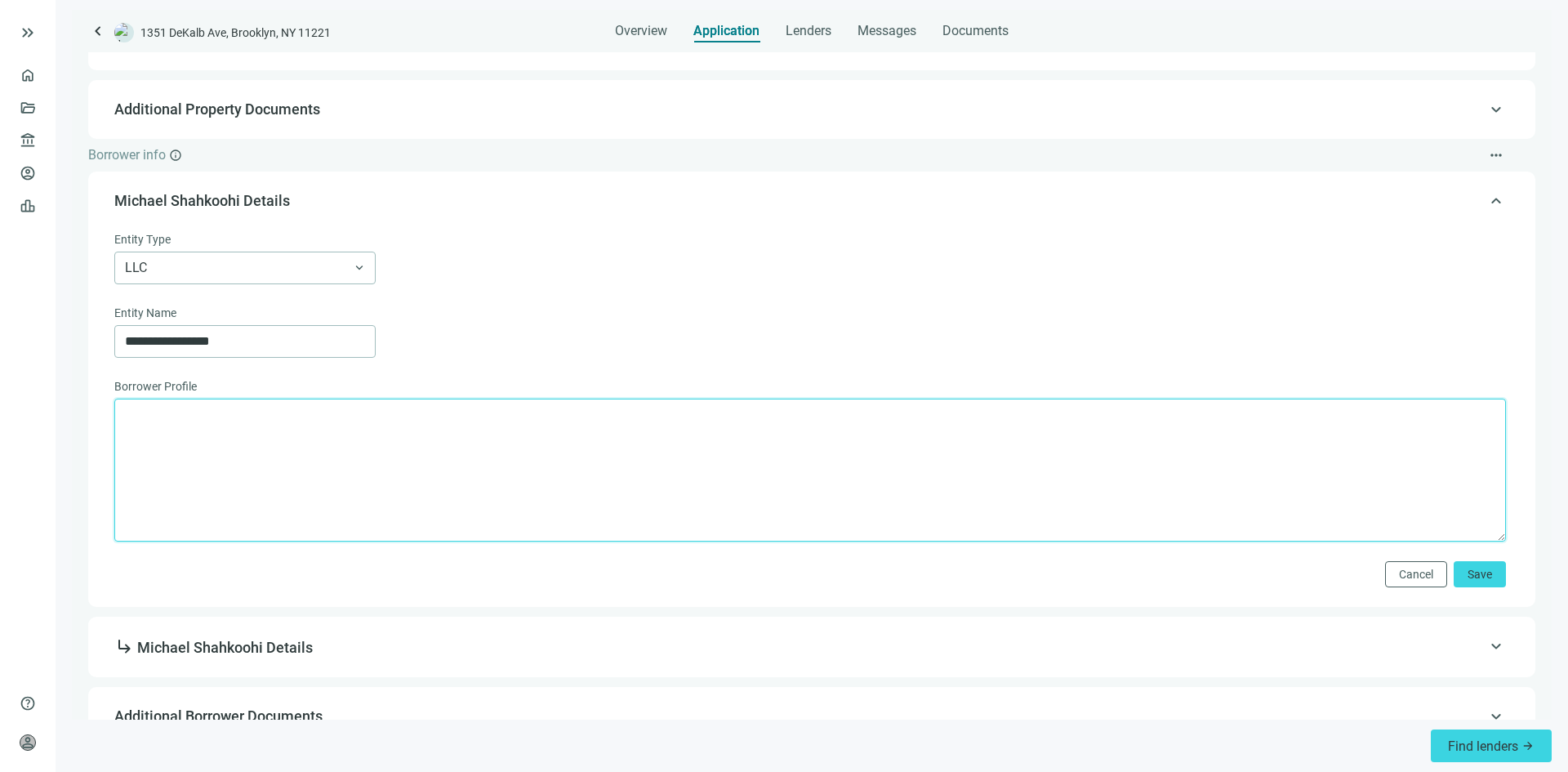 paste on "**********" 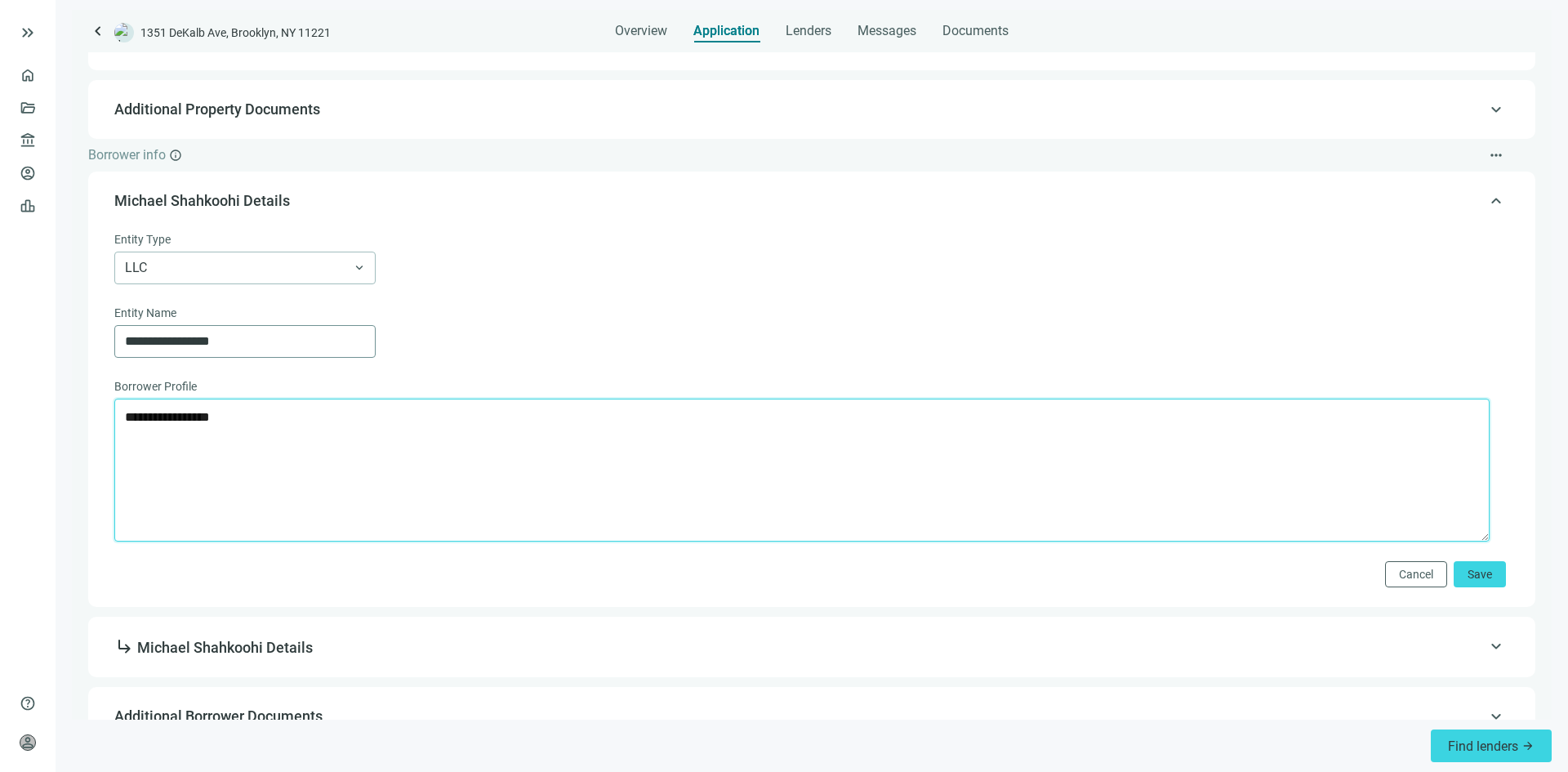 type on "**********" 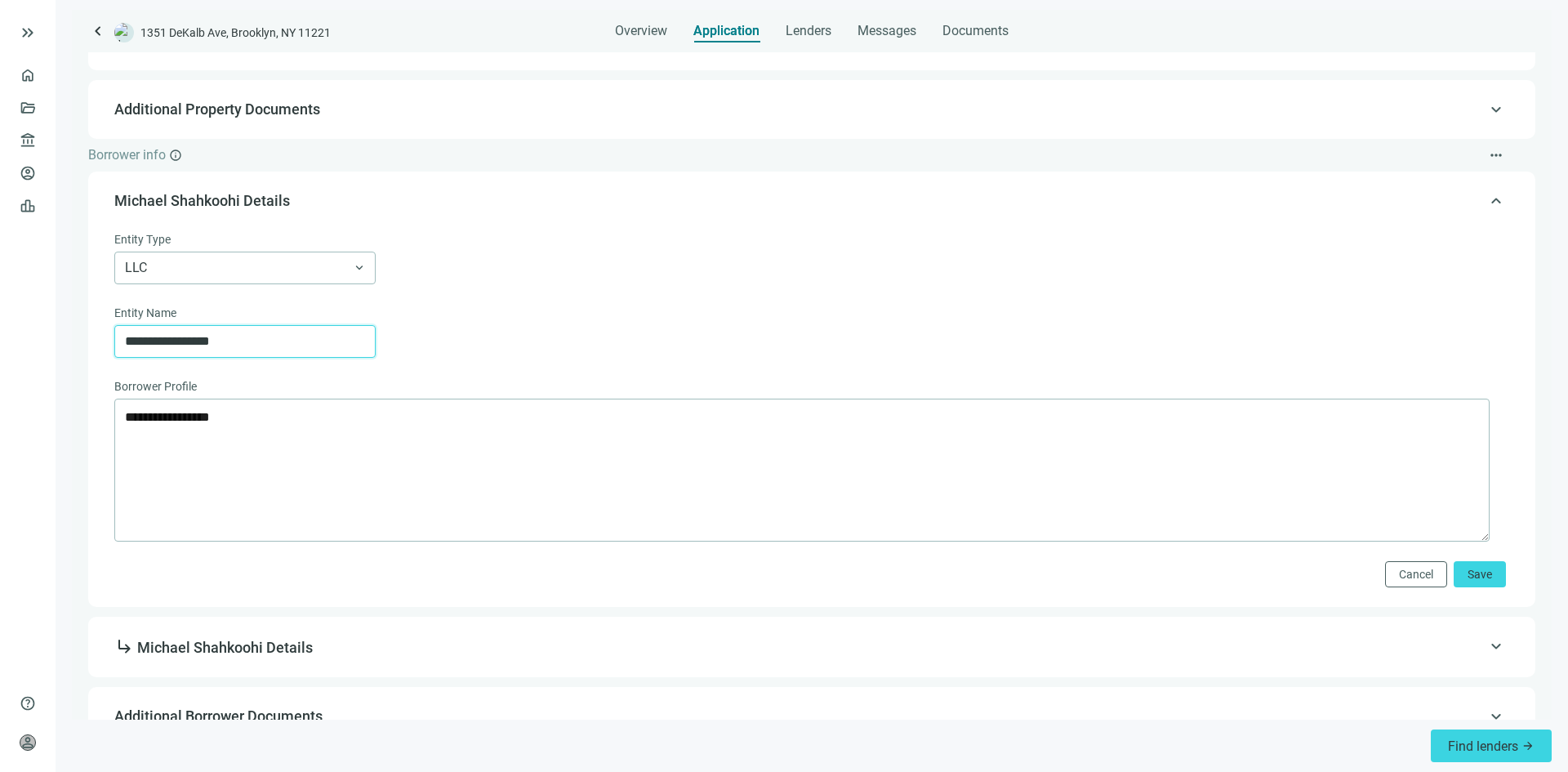 click on "**********" at bounding box center (245, 341) 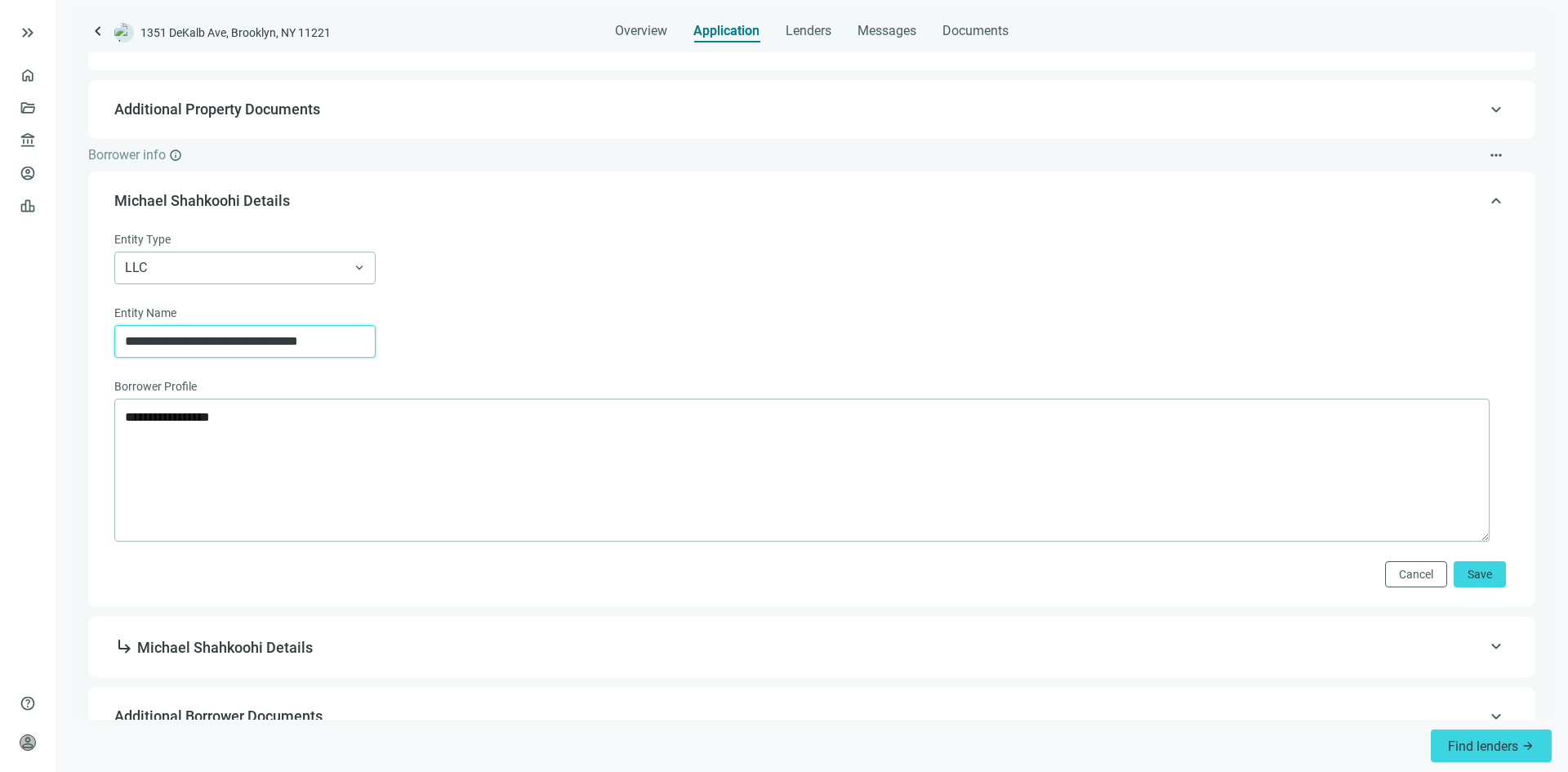 type on "**********" 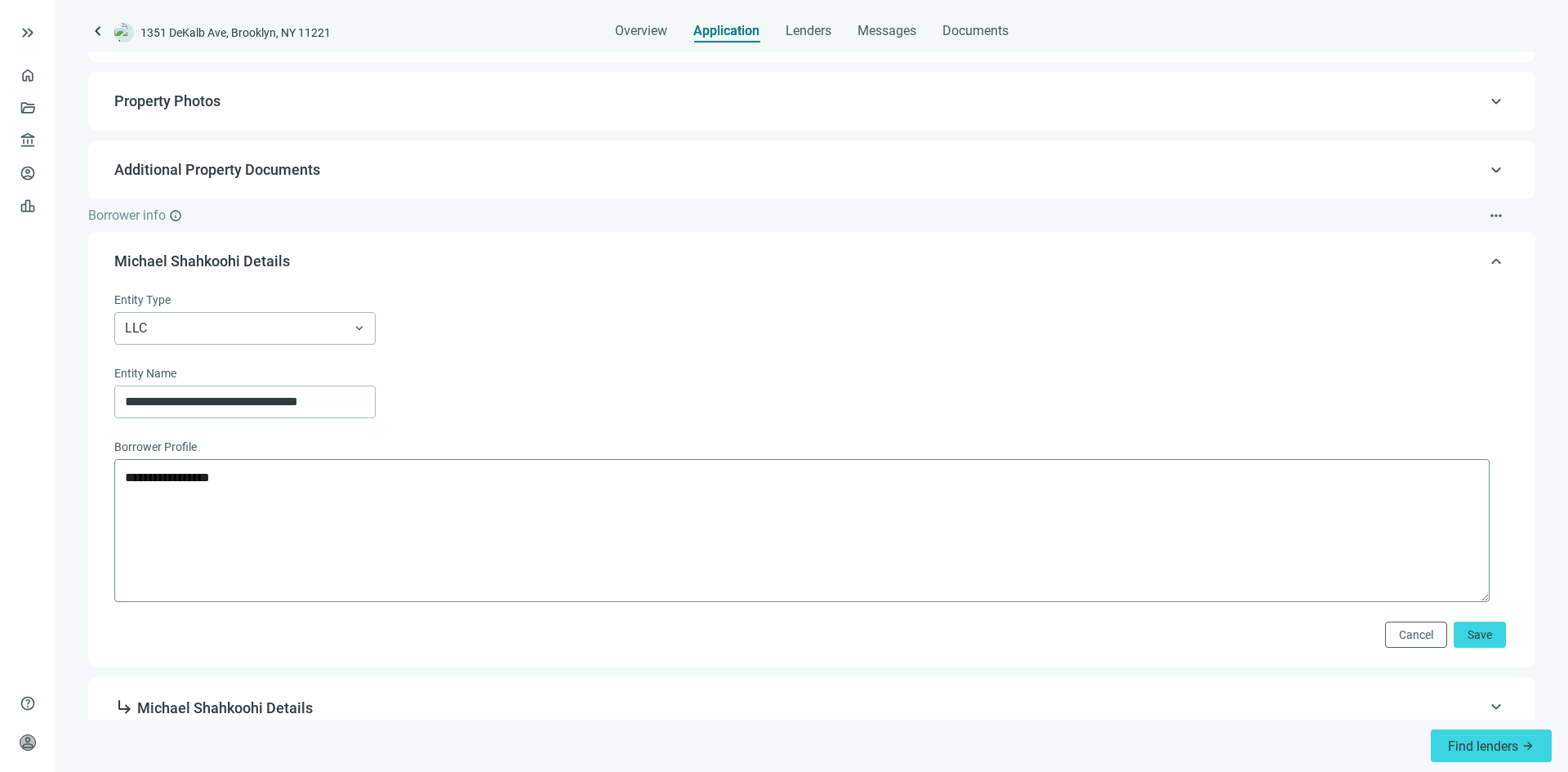 scroll, scrollTop: 443, scrollLeft: 0, axis: vertical 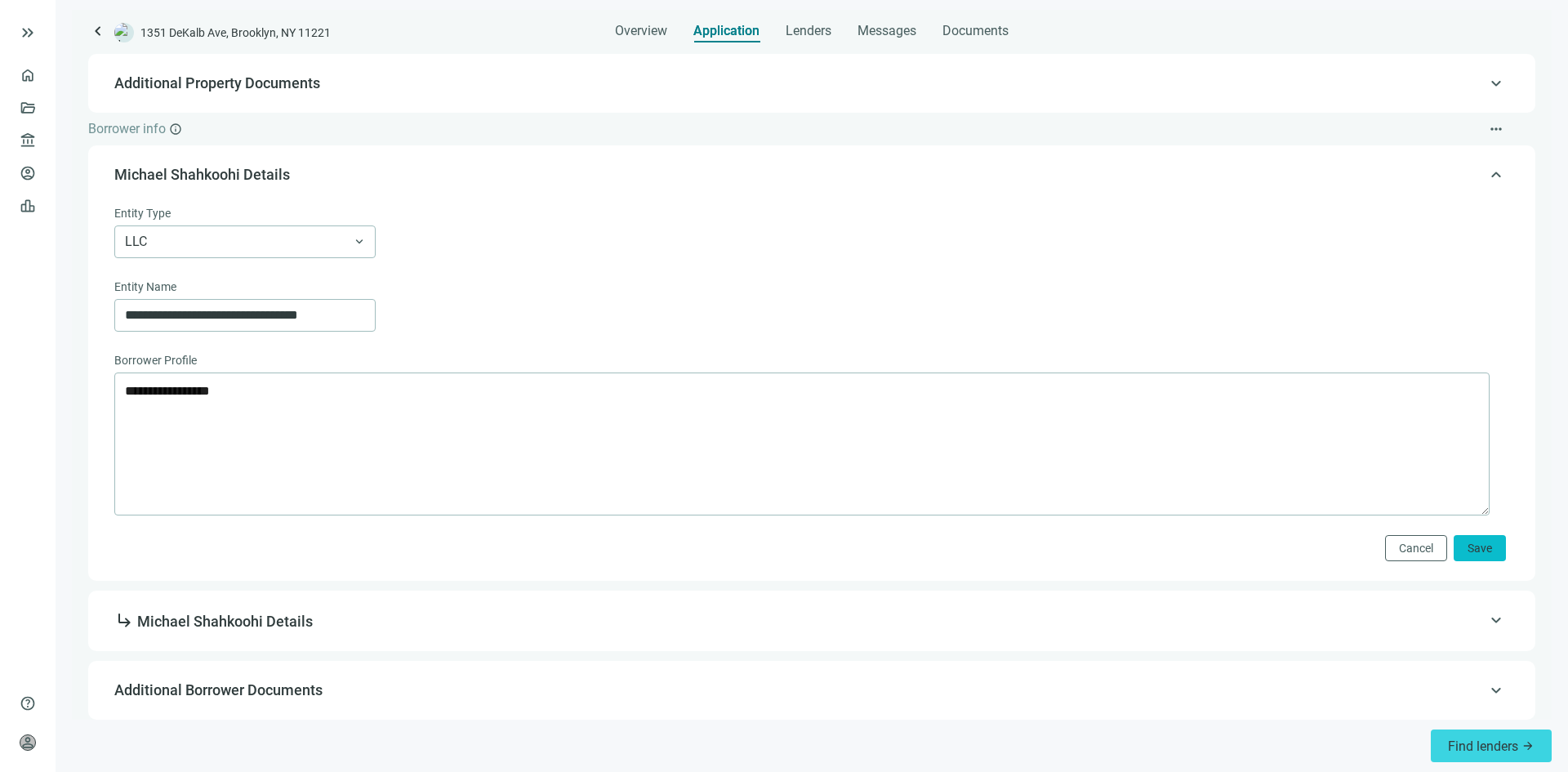 click on "Save" at bounding box center [1480, 548] 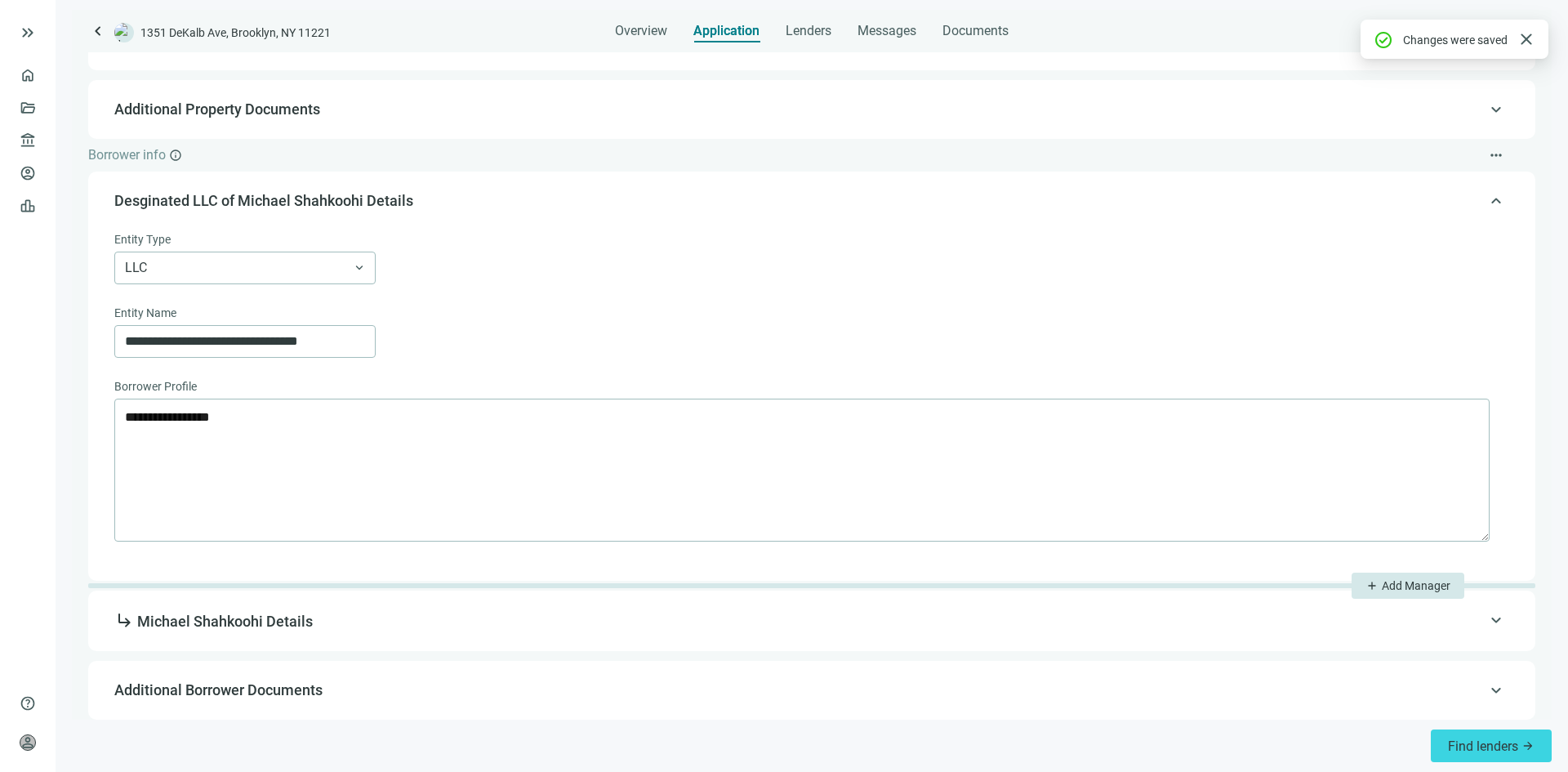 click on "subdirectory_arrow_right   Michael Shahkoohi Details" at bounding box center (810, 621) 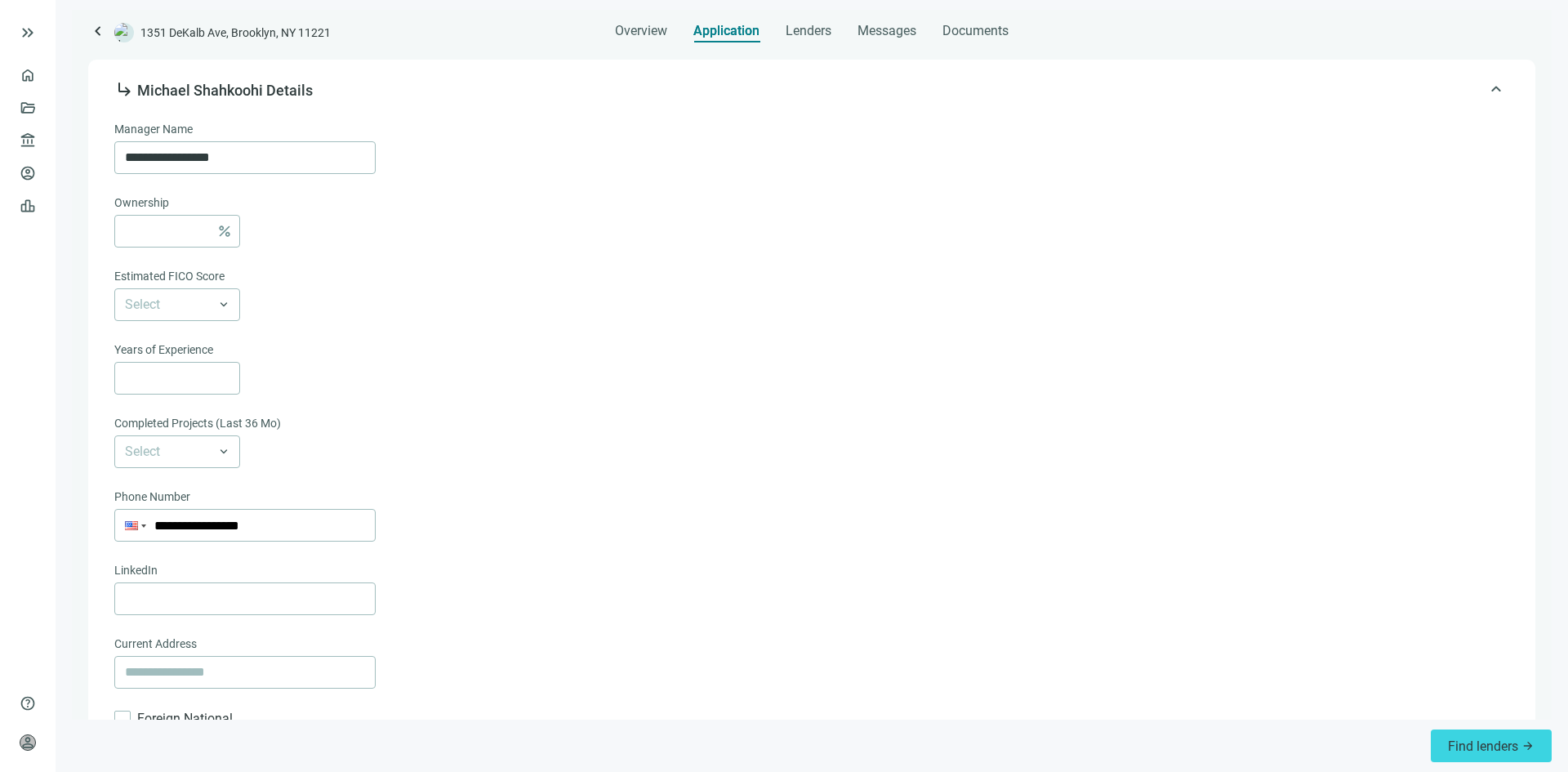 scroll, scrollTop: 605, scrollLeft: 0, axis: vertical 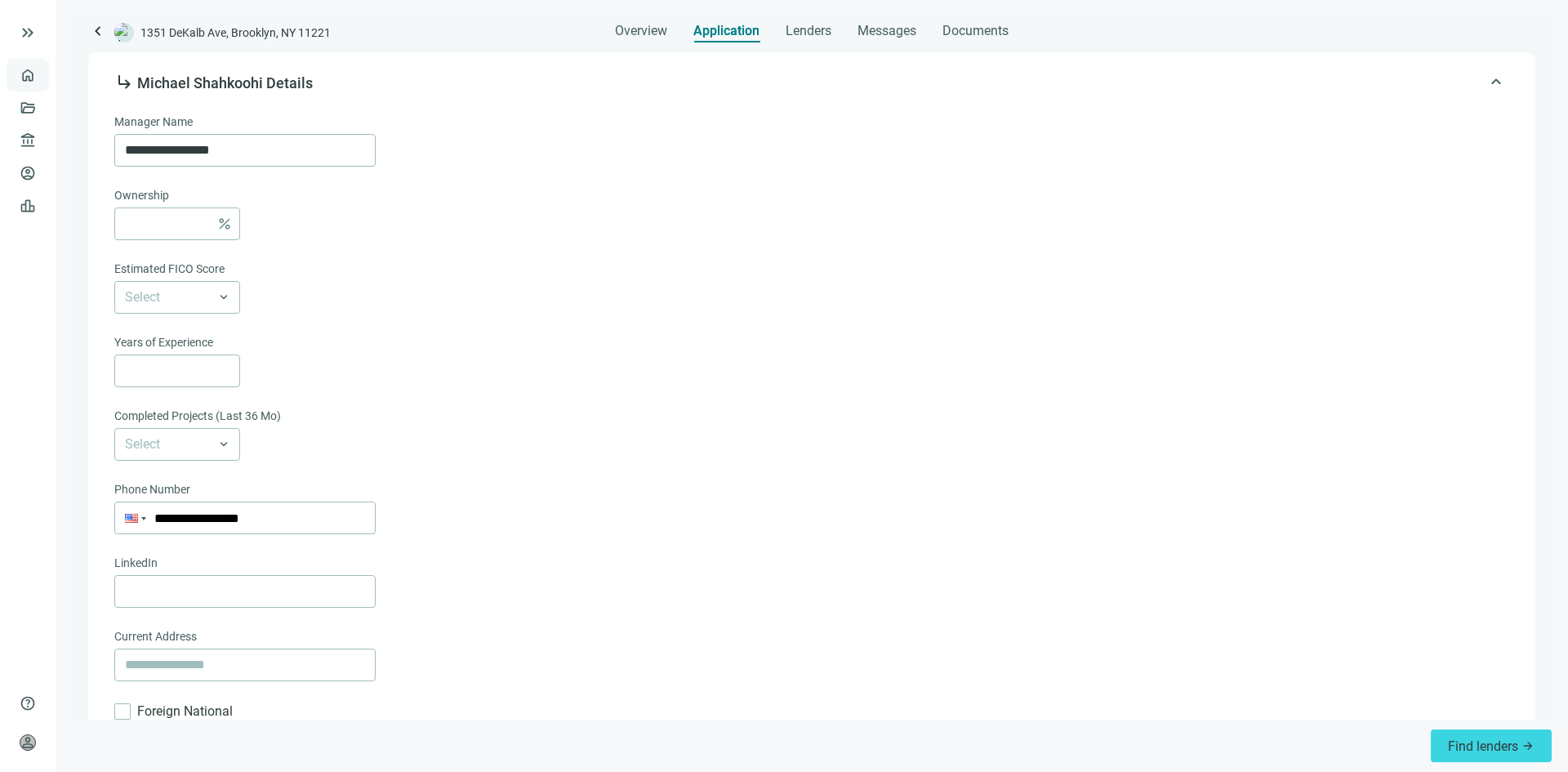 click on "Overview" at bounding box center (65, 75) 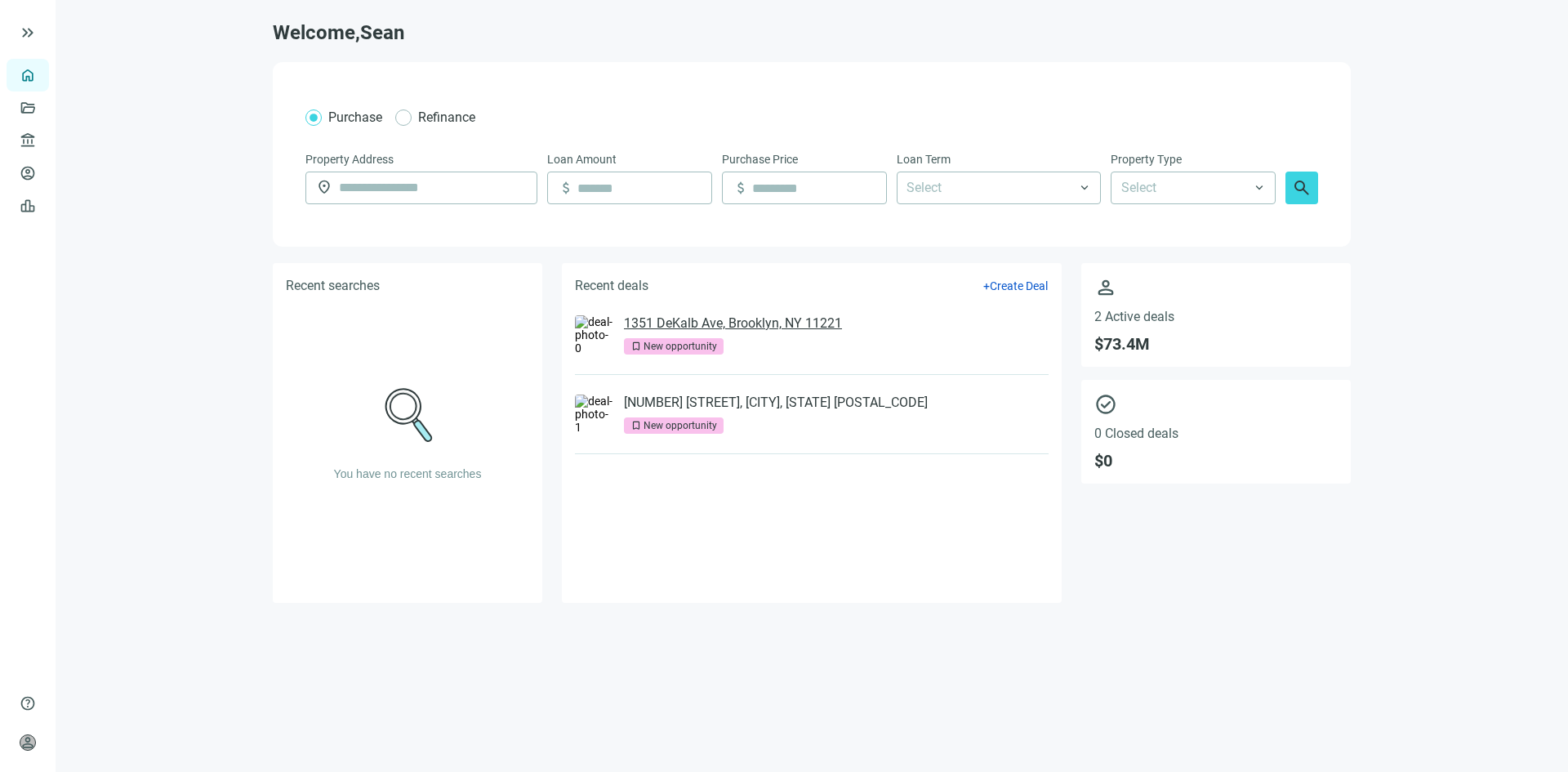 click on "1351 DeKalb Ave, Brooklyn, NY 11221" at bounding box center [733, 324] 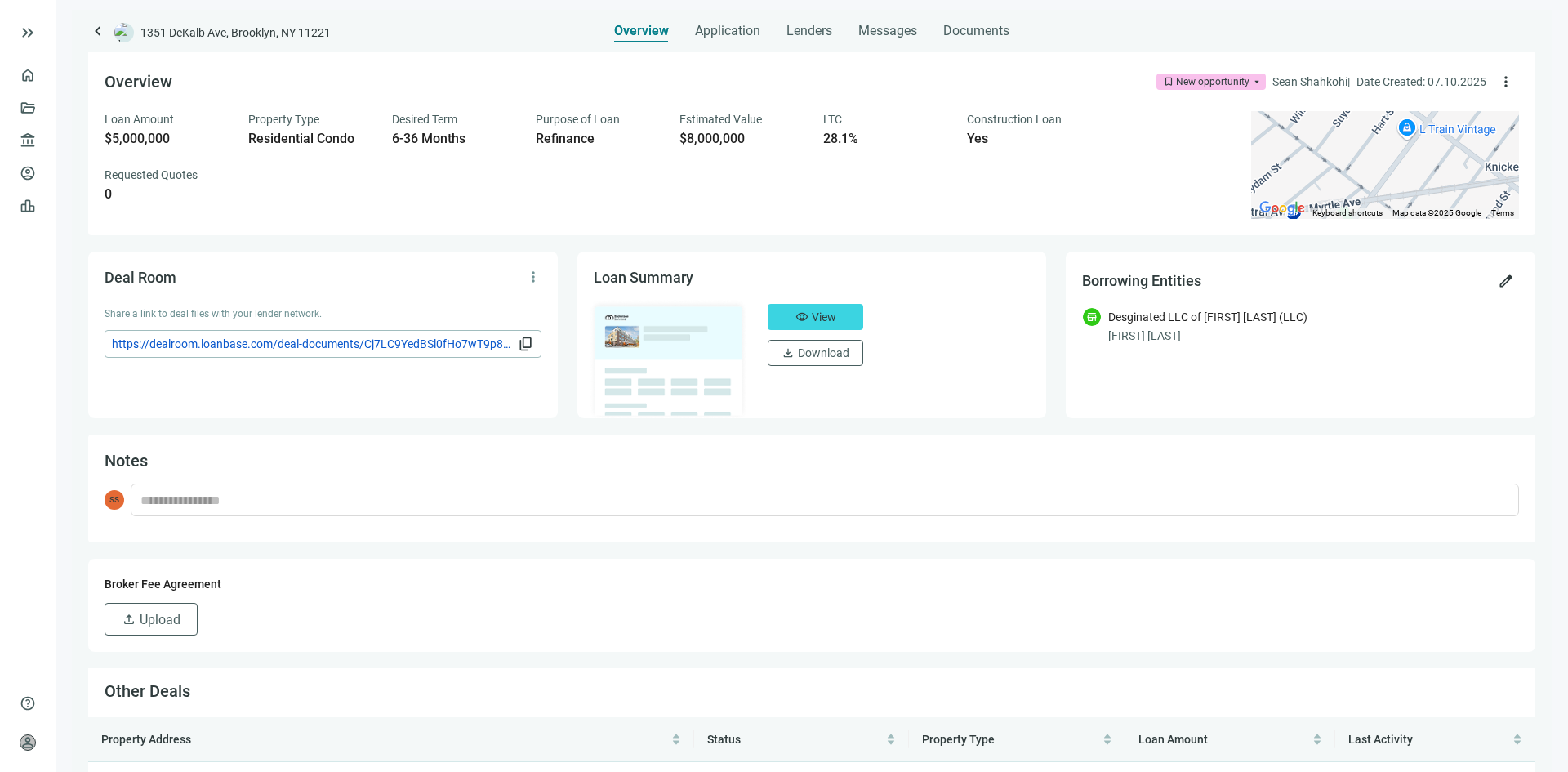click on "keyboard_arrow_left 1351 DeKalb Ave, Brooklyn, NY 11221 Overview Application Lenders Messages Documents Overview bookmark New opportunity arrow_drop_down Sean Shahkohi  | Date Created: 07.10.2025 more_vert Loan Amount $5,000,000 Property Type Residential Condo Desired Term 6-36 Months Purpose of Loan Refinance Estimated Value $8,000,000 LTC 28.1% Construction Loan Yes Requested Quotes 0 To navigate the map with touch gestures double-tap and hold your finger on the map, then drag the map. ← Move left → Move right ↑ Move up ↓ Move down + Zoom in - Zoom out Home Jump left by 75% End Jump right by 75% Page Up Jump up by 75% Page Down Jump down by 75% To activate drag with keyboard, press Alt + Enter. Once in keyboard drag state, use the arrow keys to move the marker. To complete the drag, press the Enter key. To cancel, press Escape. Keyboard shortcuts Map Data Map data ©2025 Google Map data ©2025 Google 100 m  Click to toggle between metric and imperial units Terms Report a map error Deal Room View SS" at bounding box center [812, 390] 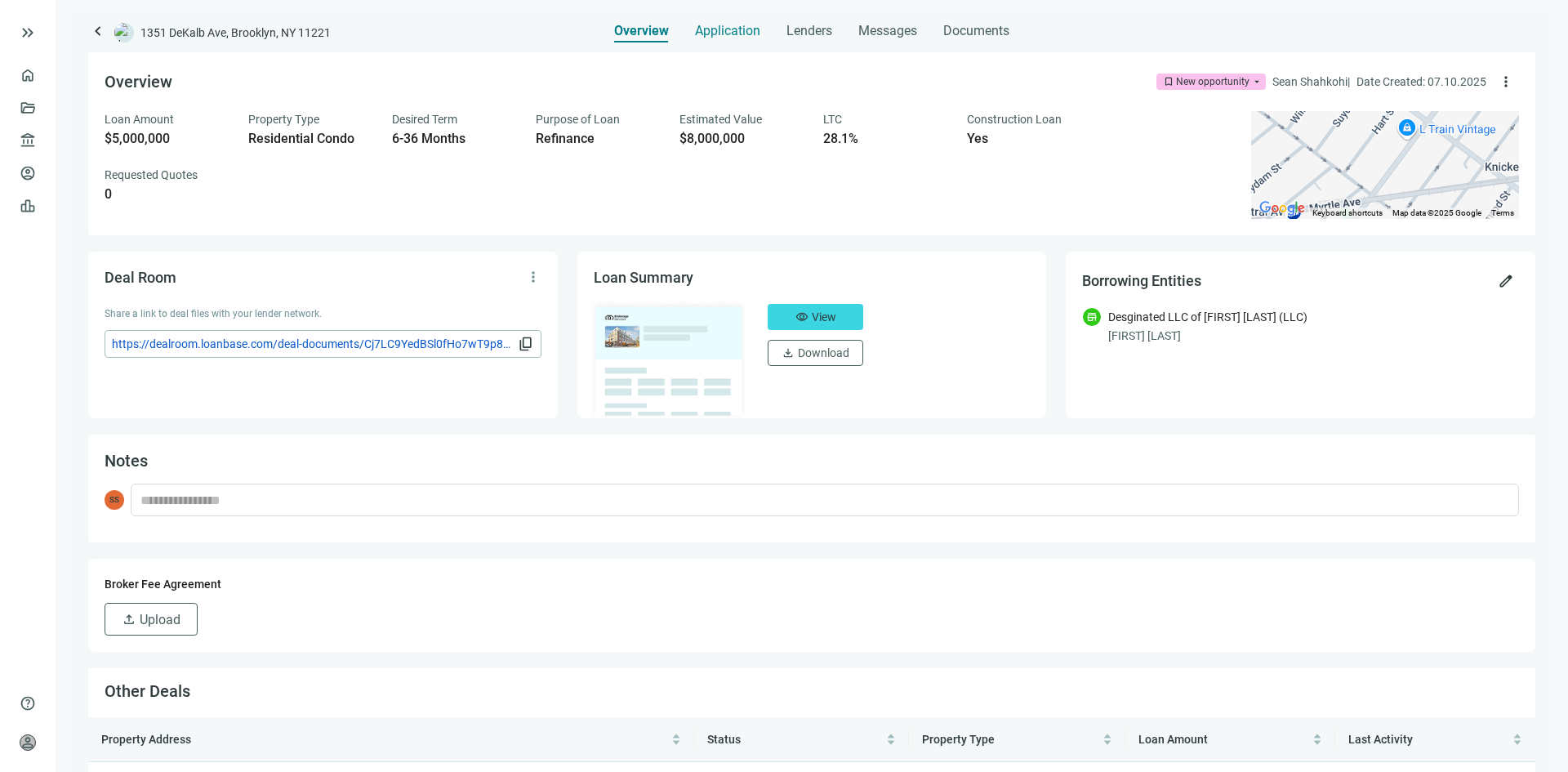 click on "Application" at bounding box center [728, 31] 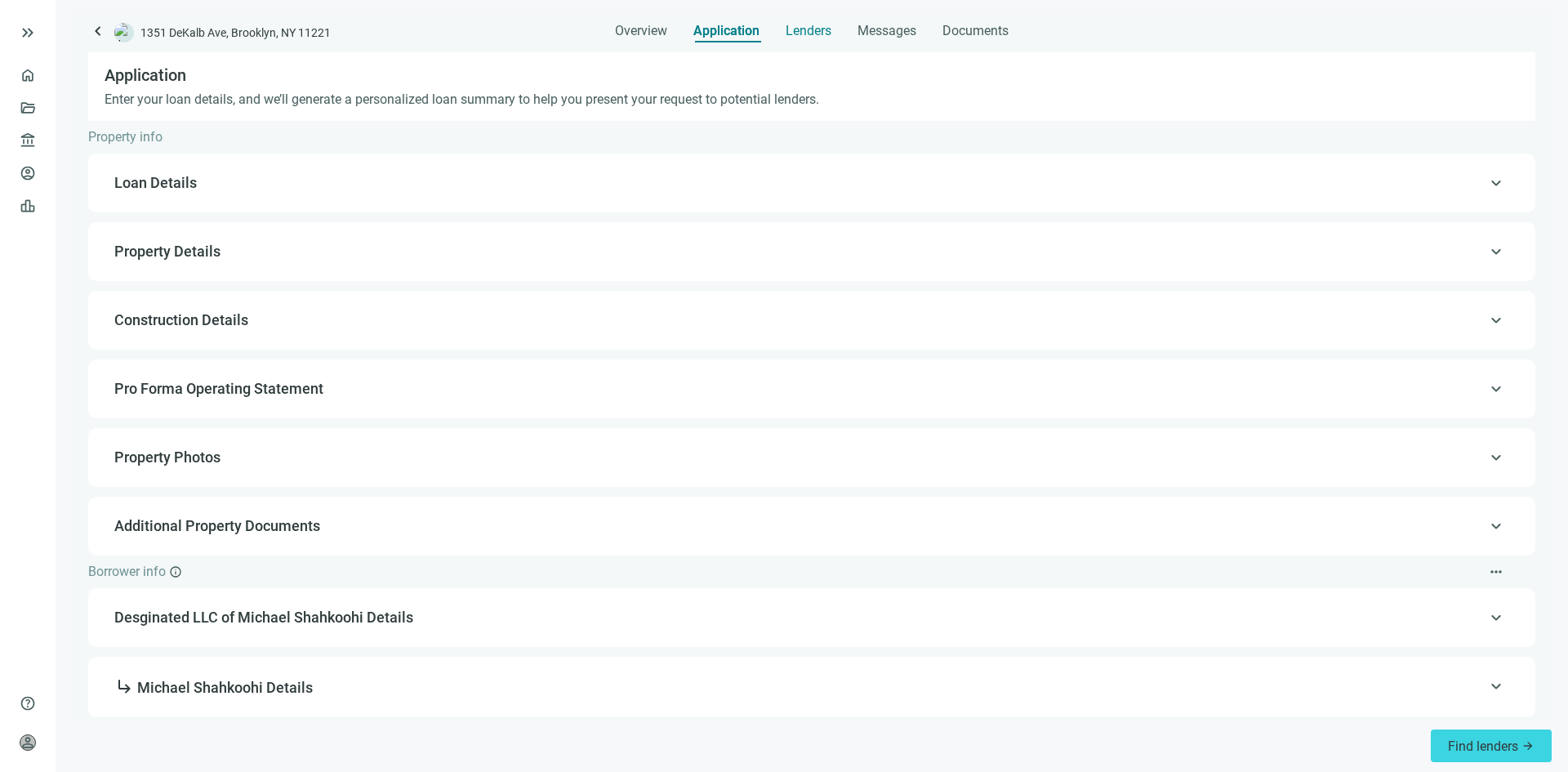 click on "Lenders" at bounding box center [808, 31] 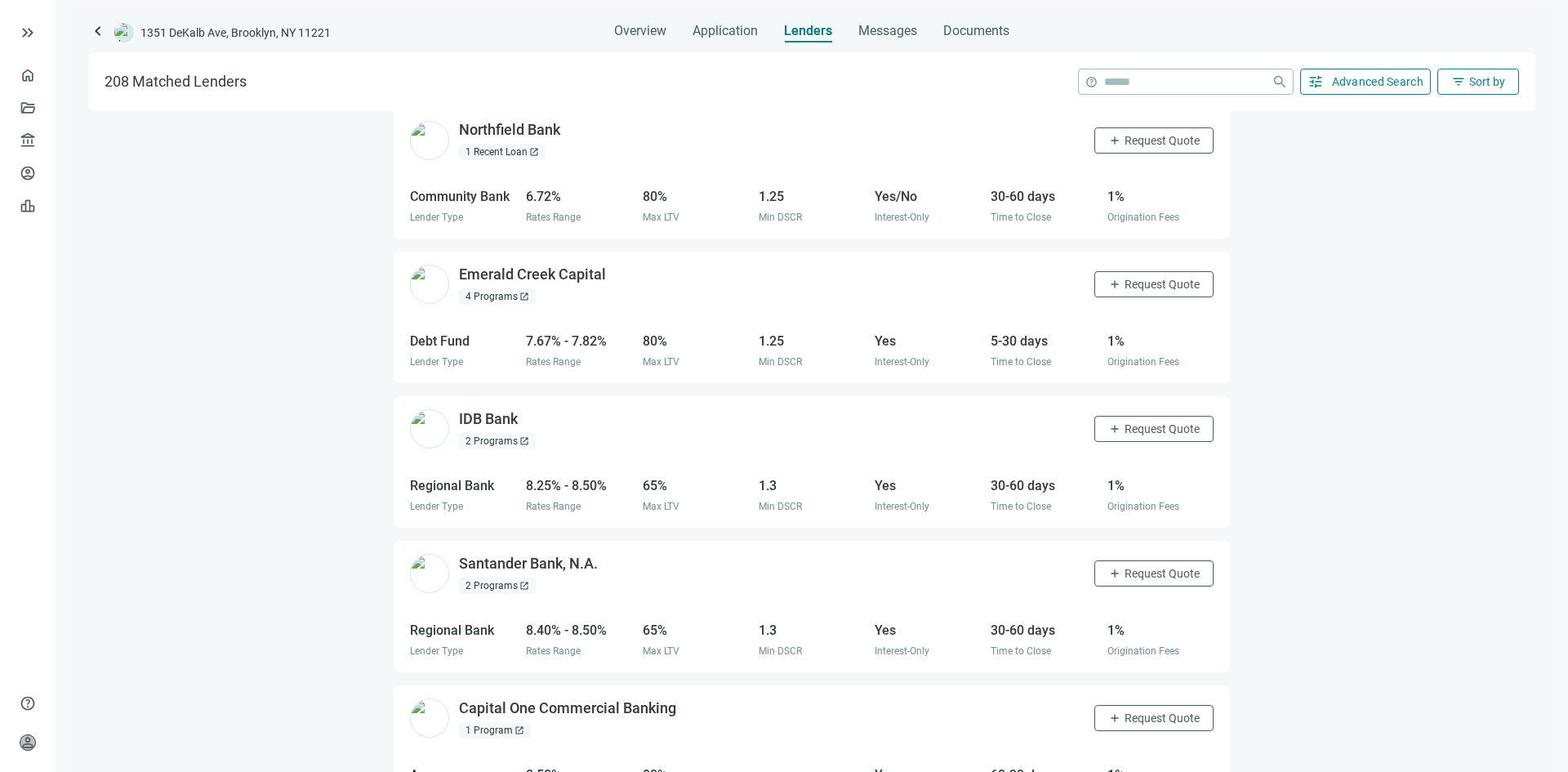 scroll, scrollTop: 82, scrollLeft: 0, axis: vertical 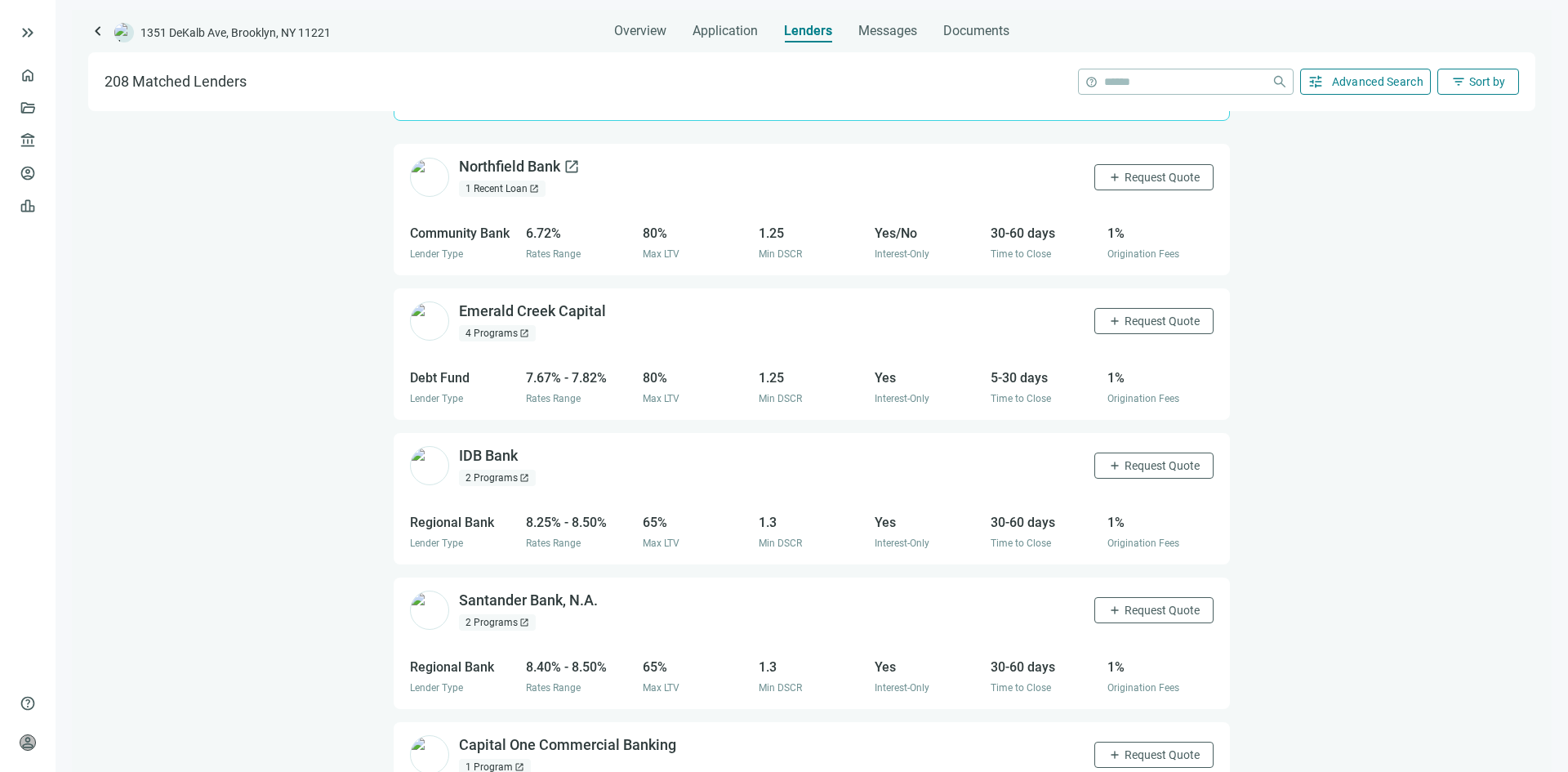 click on "Northfield Bank open_in_new" at bounding box center [519, 167] 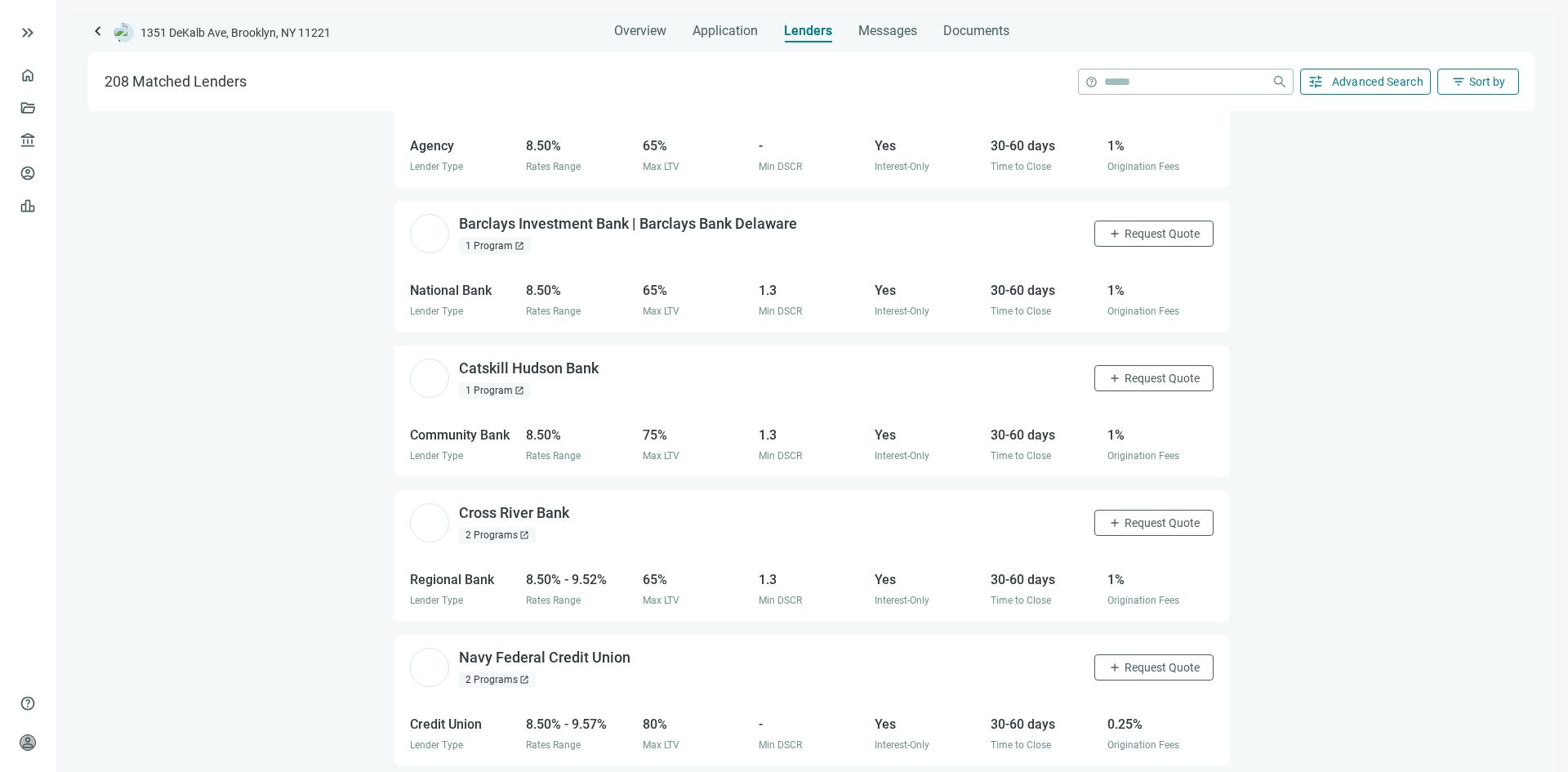 scroll, scrollTop: 1076, scrollLeft: 0, axis: vertical 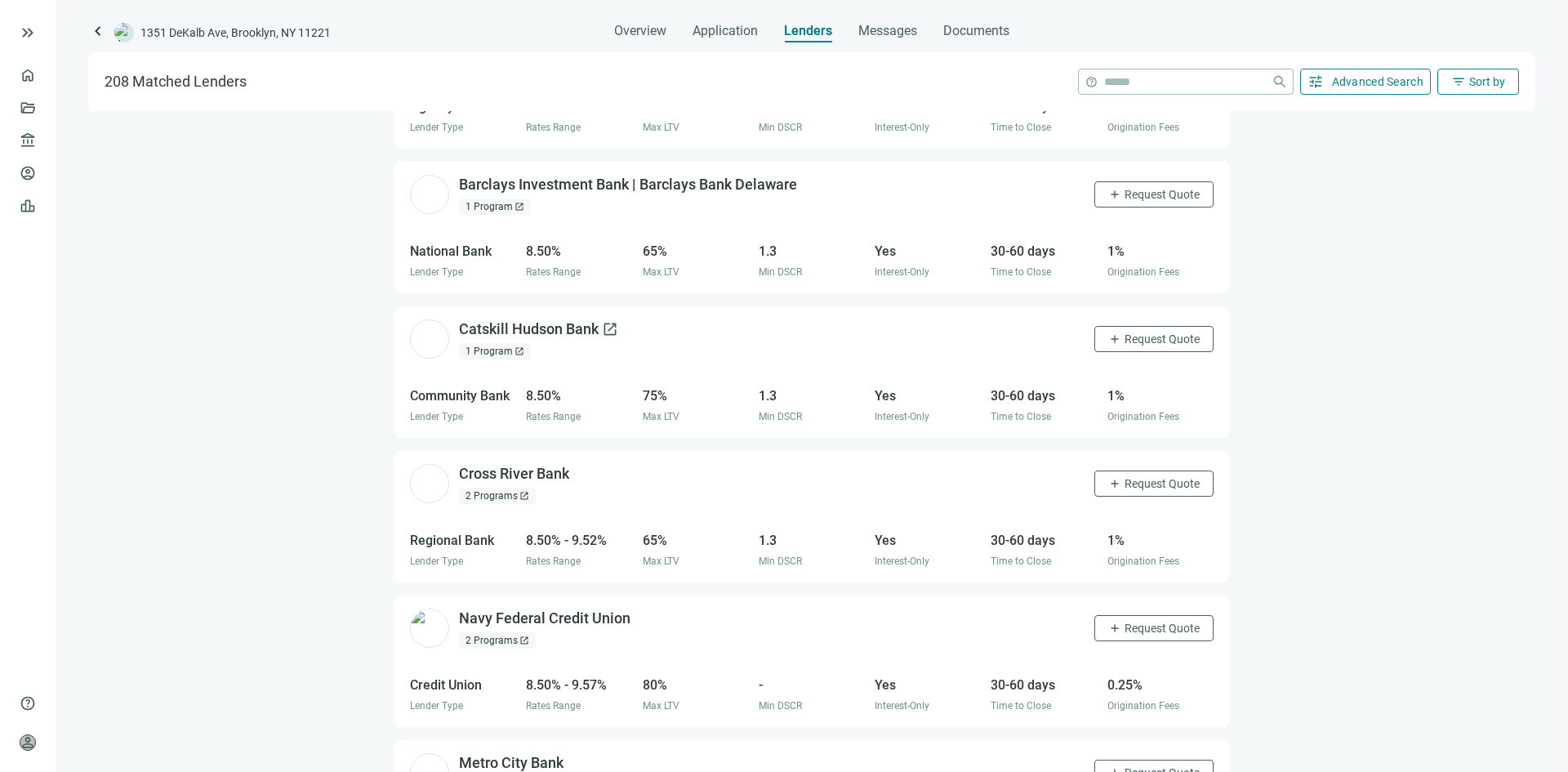 click on "Catskill Hudson Bank open_in_new" at bounding box center [538, 329] 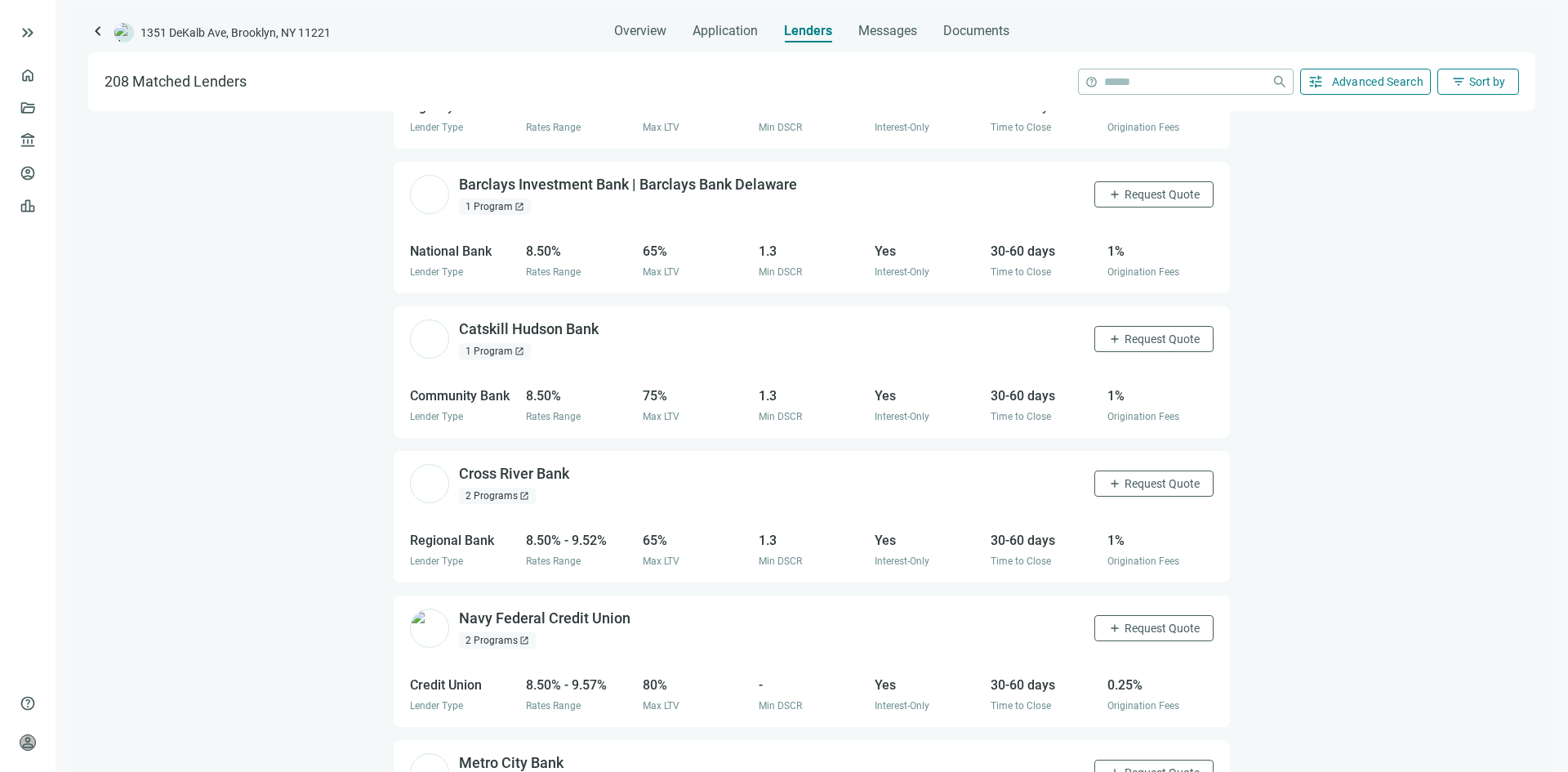 click on "location_on Brooklyn, NY handshake Refinance home Residential Condo attach_money Loan Amount $5,000,000 paid Est. Value $8,000,000 calendar_today 6-36 Months construction Construction 0/100 Total lenders selected Northfield Bank open_in_new 1 Recent Loan open_in_new add Request Quote Community Bank Lender Type 6.72% Rates Range 80% Max LTV 1.25 Min DSCR Yes/No Interest-Only 30-60 days Time to Close 1% Origination Fees Emerald Creek Capital open_in_new 4 Programs open_in_new add Request Quote Debt Fund Lender Type 7.67% - 7.82% Rates Range 80% Max LTV 1.25 Min DSCR Yes Interest-Only 5-30 days Time to Close 1% Origination Fees IDB Bank open_in_new 2 Programs open_in_new add Request Quote Regional Bank Lender Type 8.25% - 8.50% Rates Range 65% Max LTV 1.3 Min DSCR Yes Interest-Only 30-60 days Time to Close 1% Origination Fees Santander Bank, N.A. open_in_new 2 Programs open_in_new add Request Quote Regional Bank Lender Type 8.40% - 8.50% Rates Range 65% Max LTV 1.3 Min DSCR Yes Interest-Only 30-60 days 1% add -" at bounding box center [812, 441] 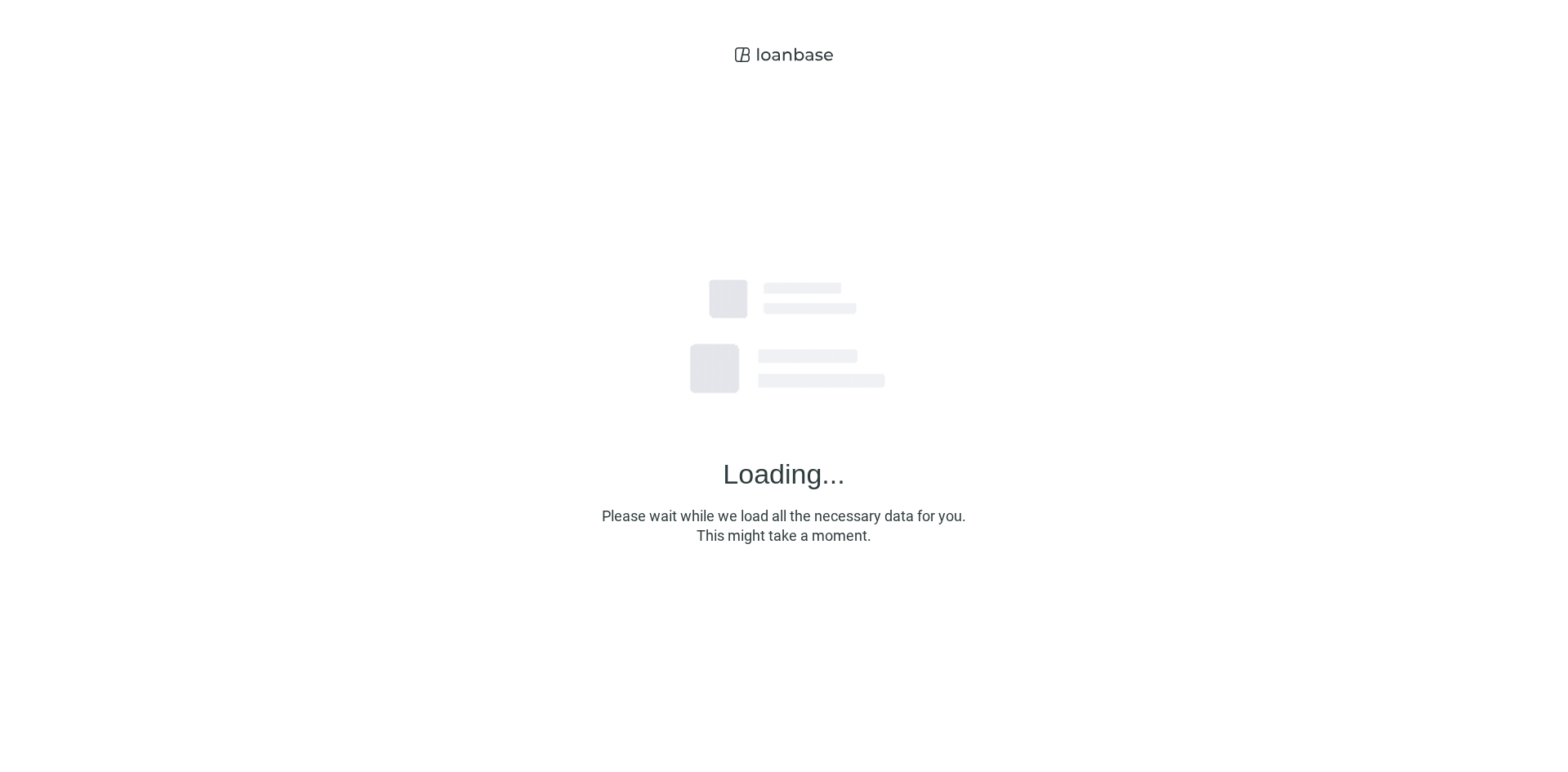 scroll, scrollTop: 0, scrollLeft: 0, axis: both 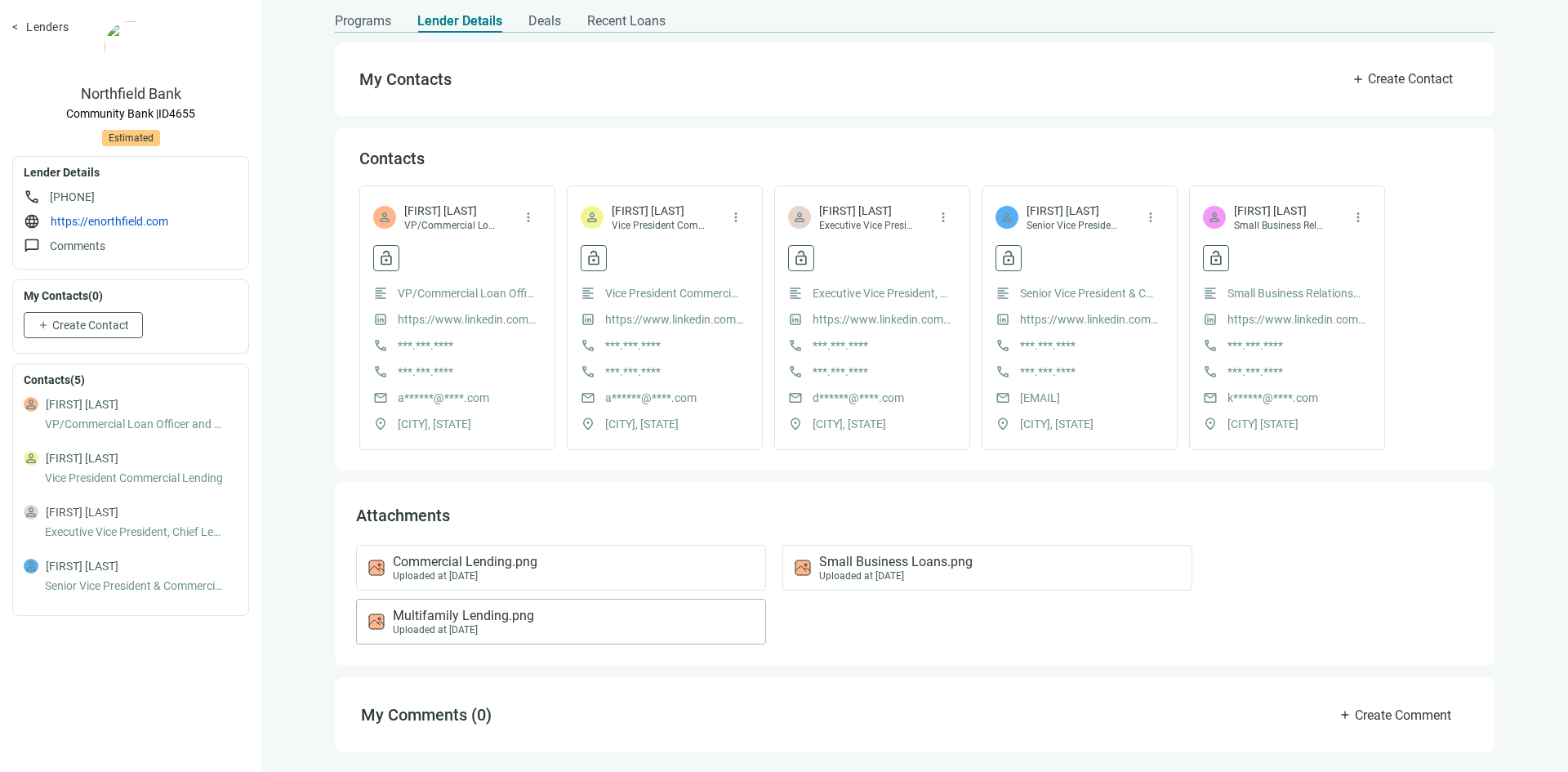click on "Multifamily Lending.png Uploaded at 09.04.2024" at bounding box center [558, 622] 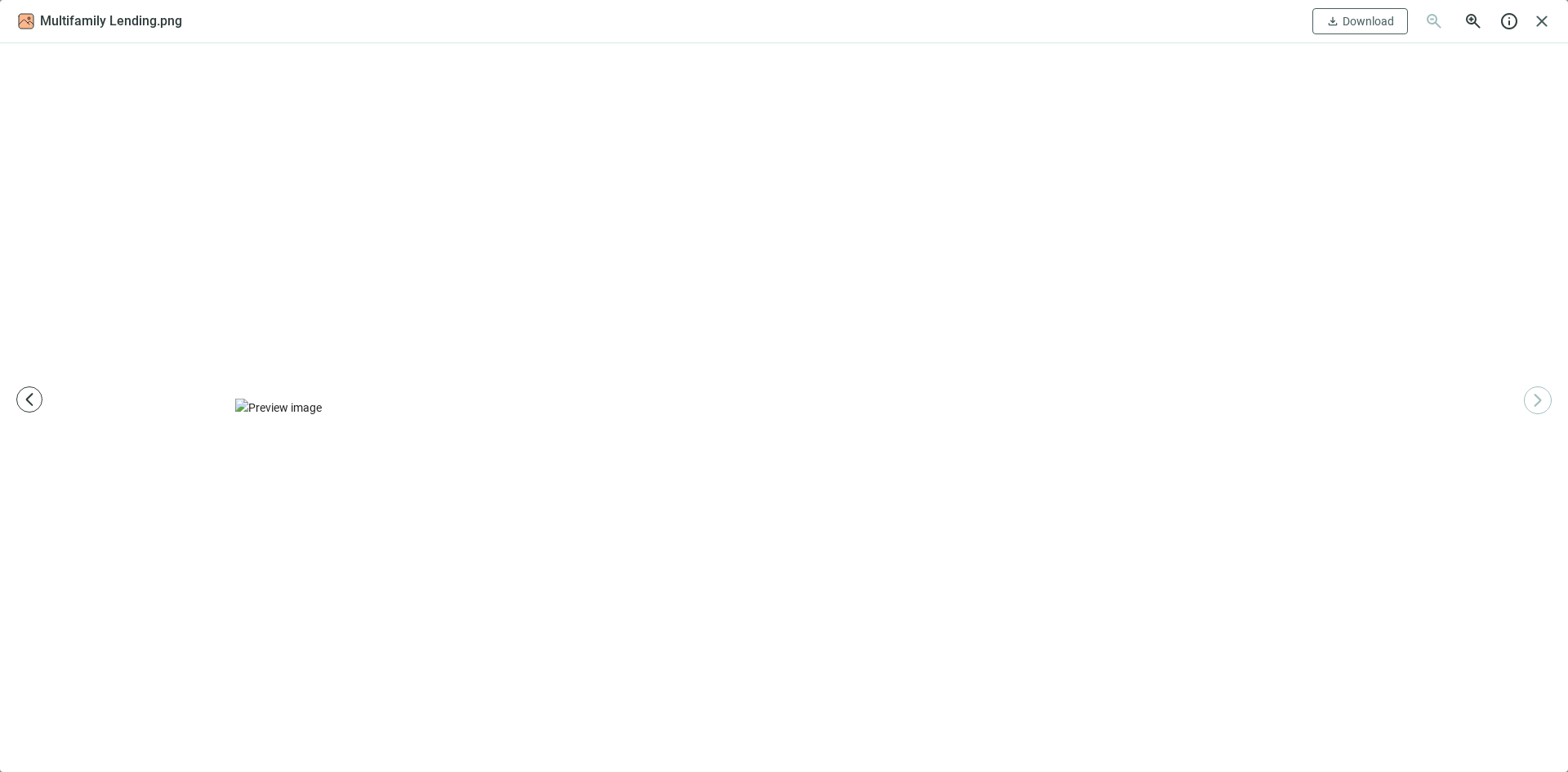 click on "arrow_forward_ios" at bounding box center [1538, 400] 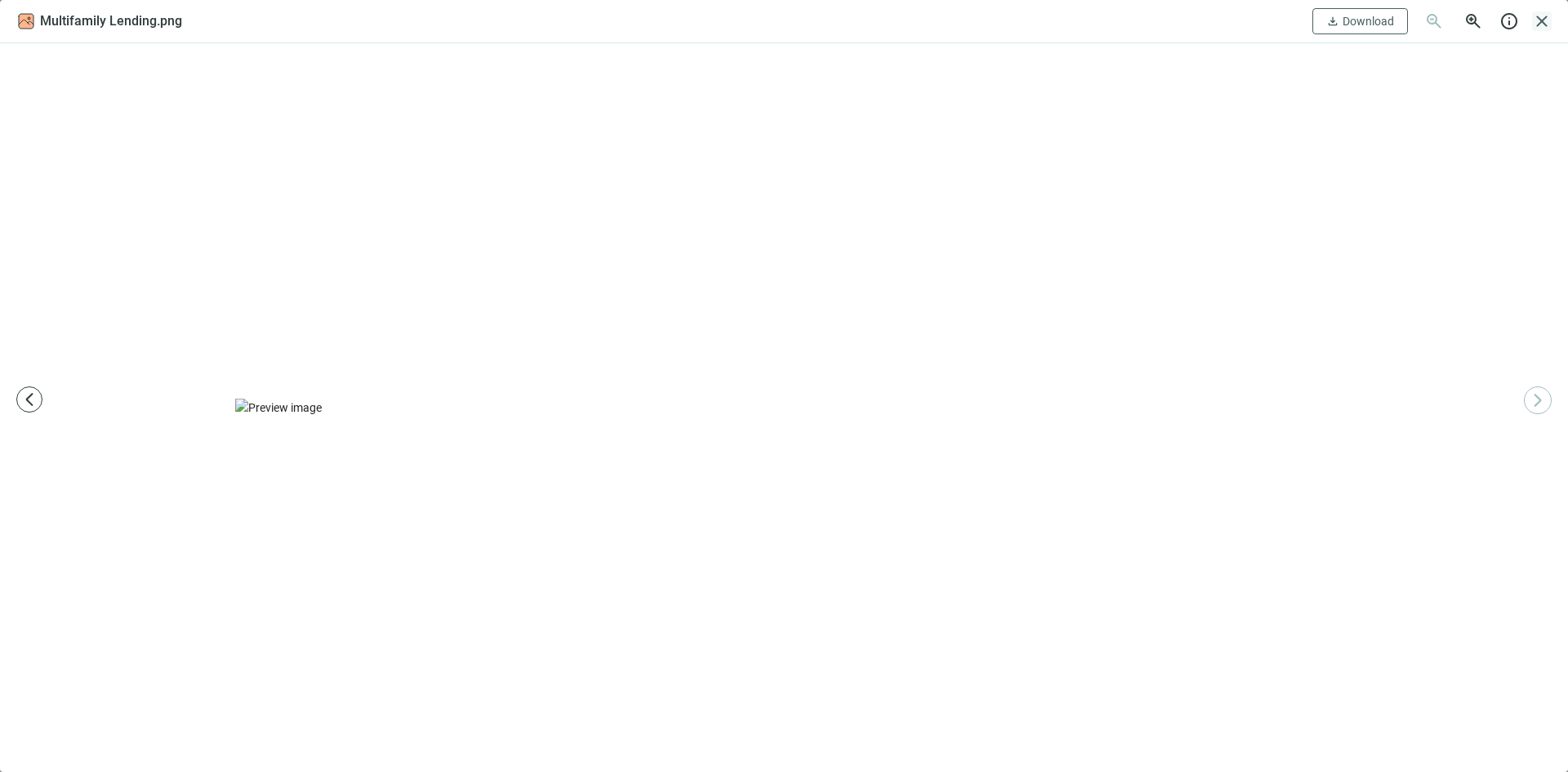 click on "close" at bounding box center [1542, 21] 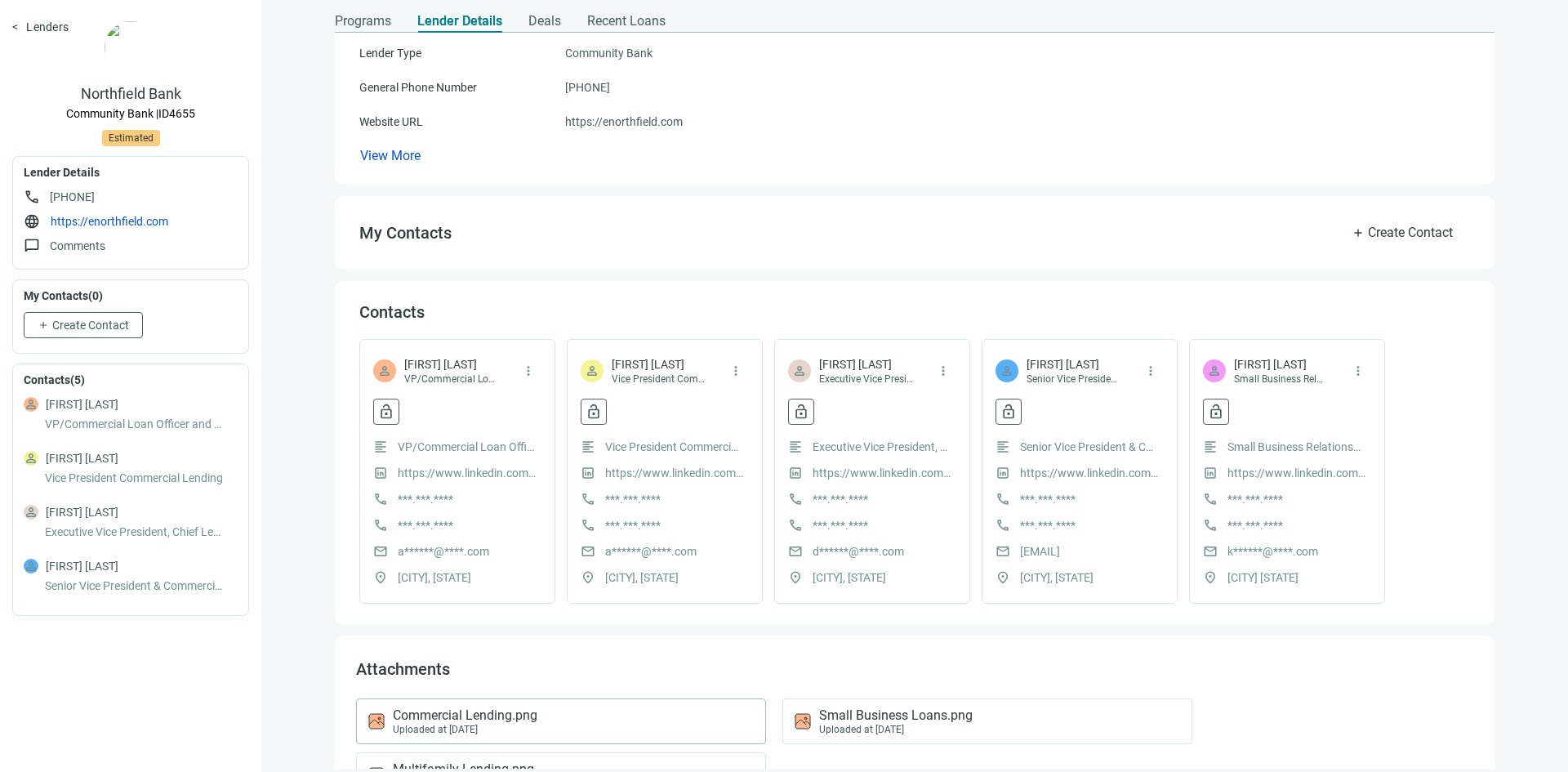 scroll, scrollTop: 0, scrollLeft: 0, axis: both 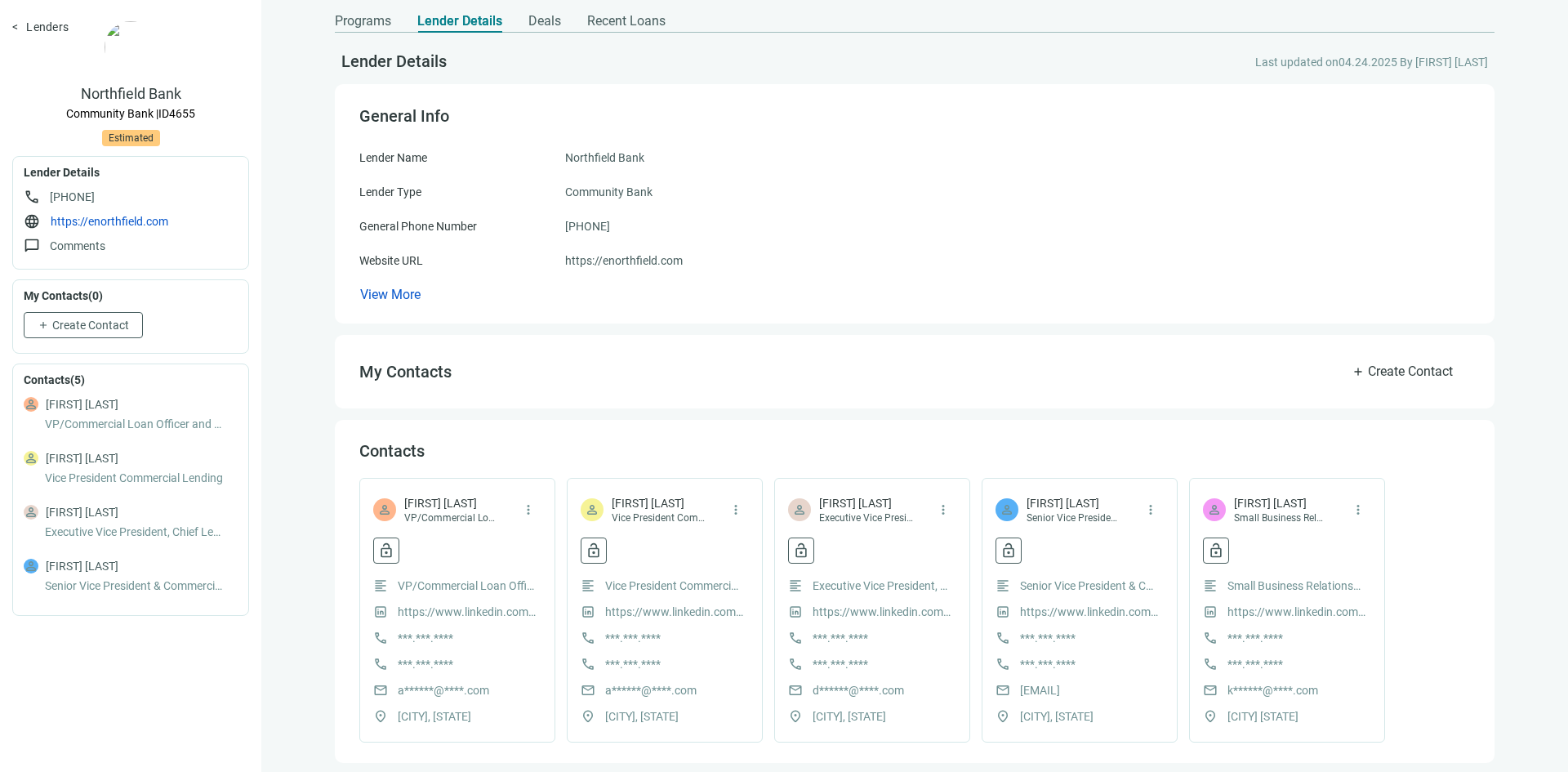 click on "Lender Details Last updated on  04.24.2025   By Julia Malzam General Info Lender Name Northfield Bank Lender Type Community Bank General Phone Number 732.499.7200  Website URL https://enorthfield.com View More" at bounding box center (915, 178) 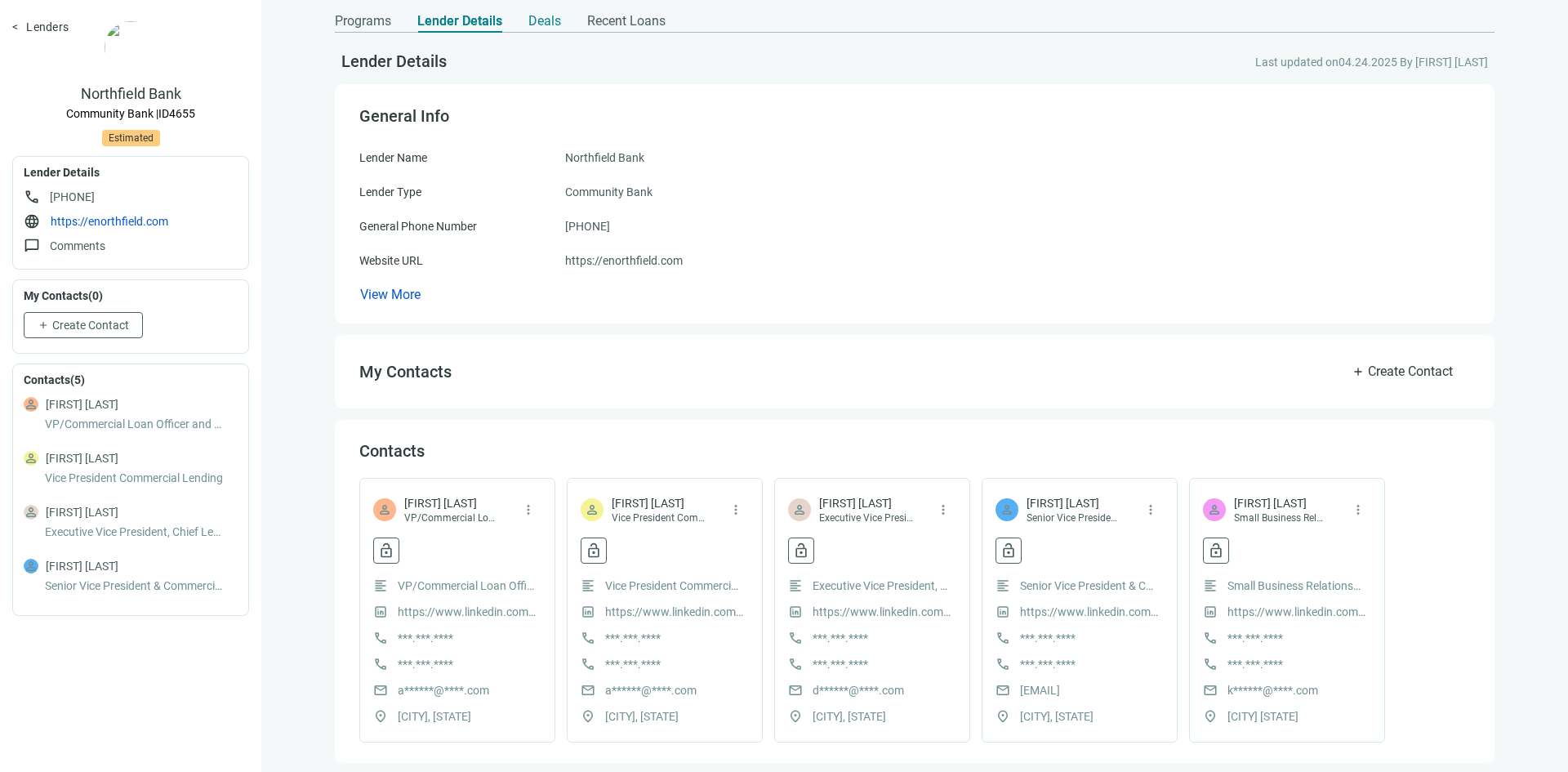 click on "Deals" at bounding box center [545, 21] 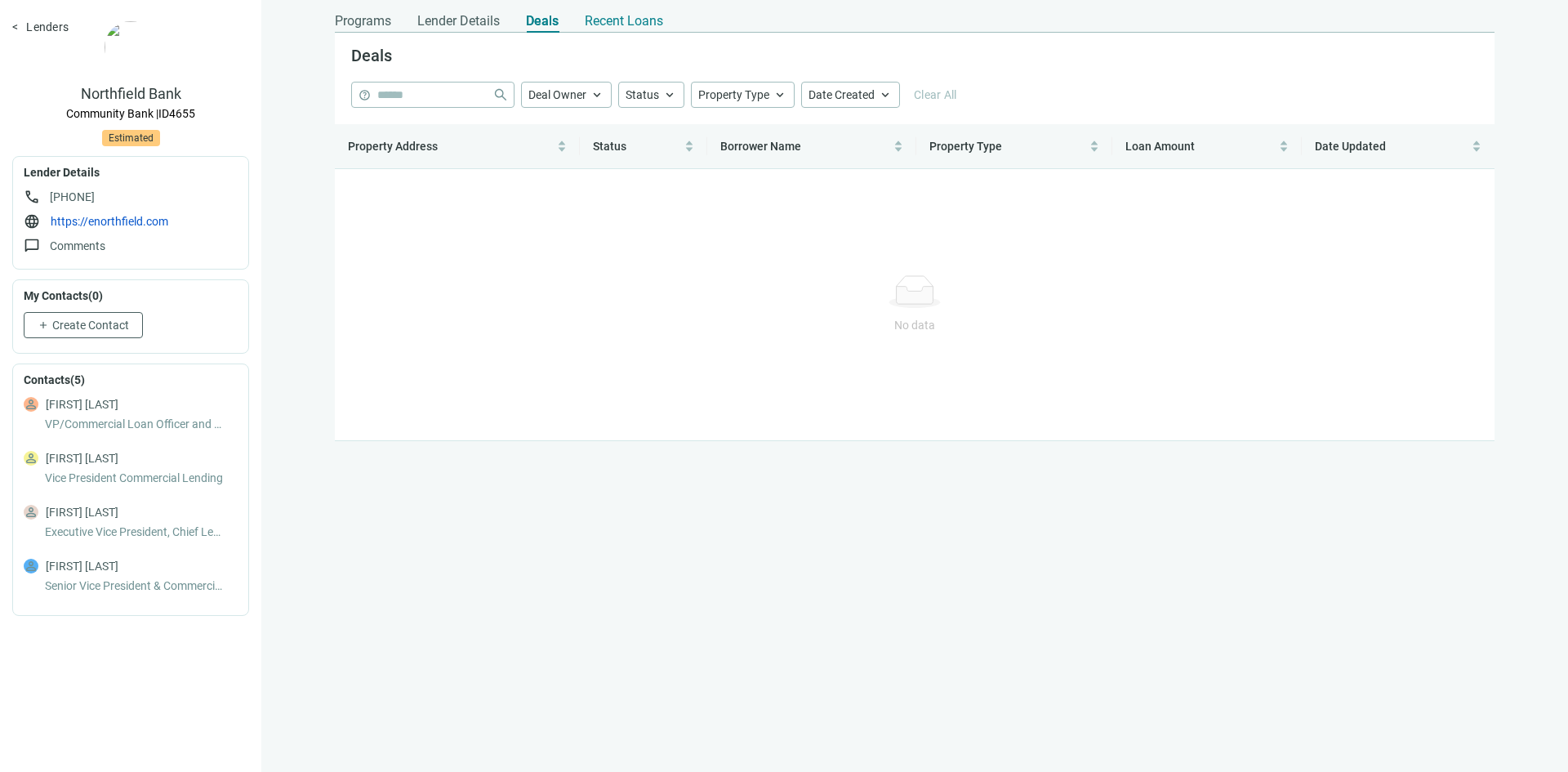 click on "Recent Loans" at bounding box center [624, 16] 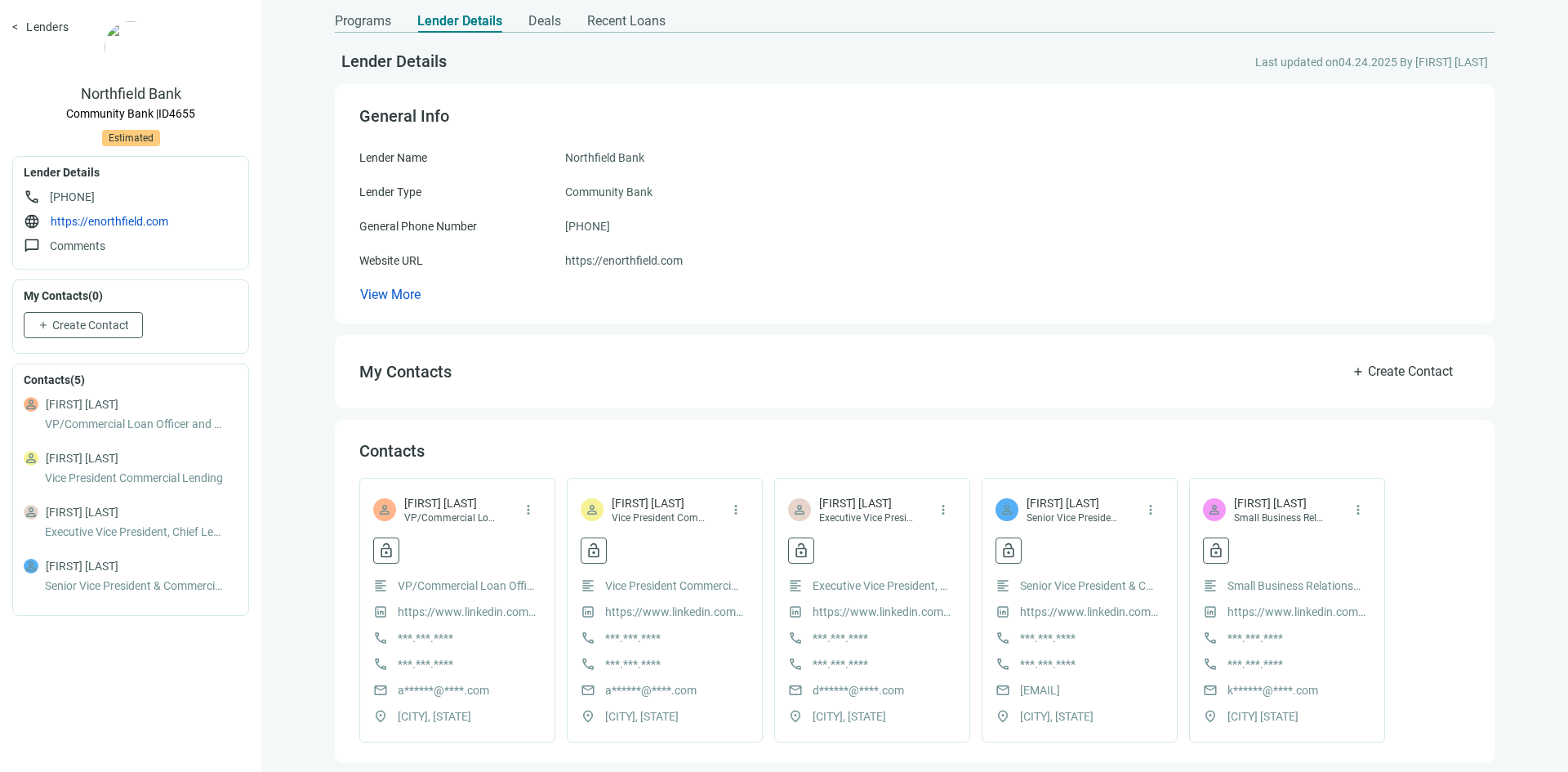click on "Lenders" at bounding box center [40, 27] 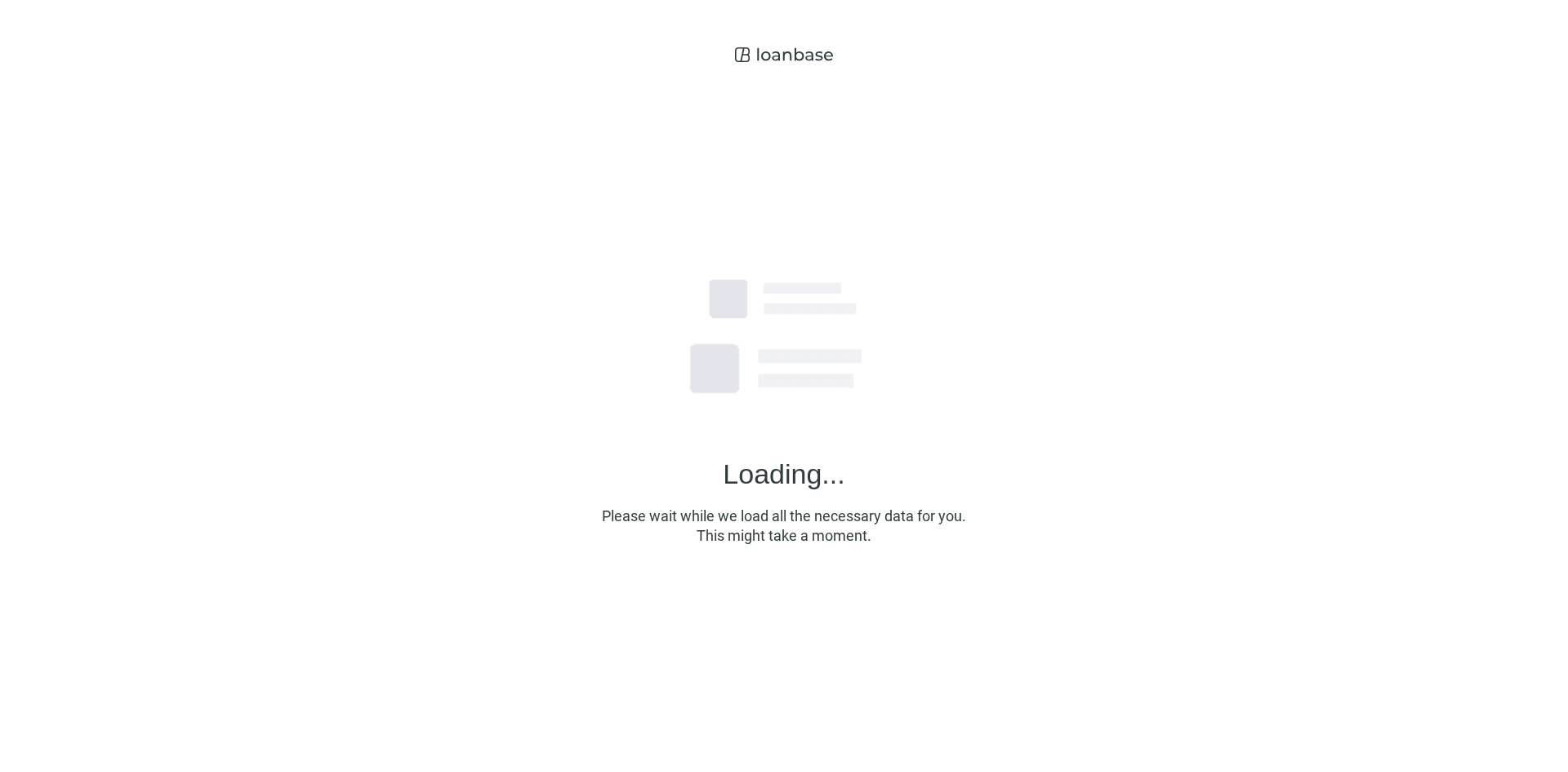 scroll, scrollTop: 0, scrollLeft: 0, axis: both 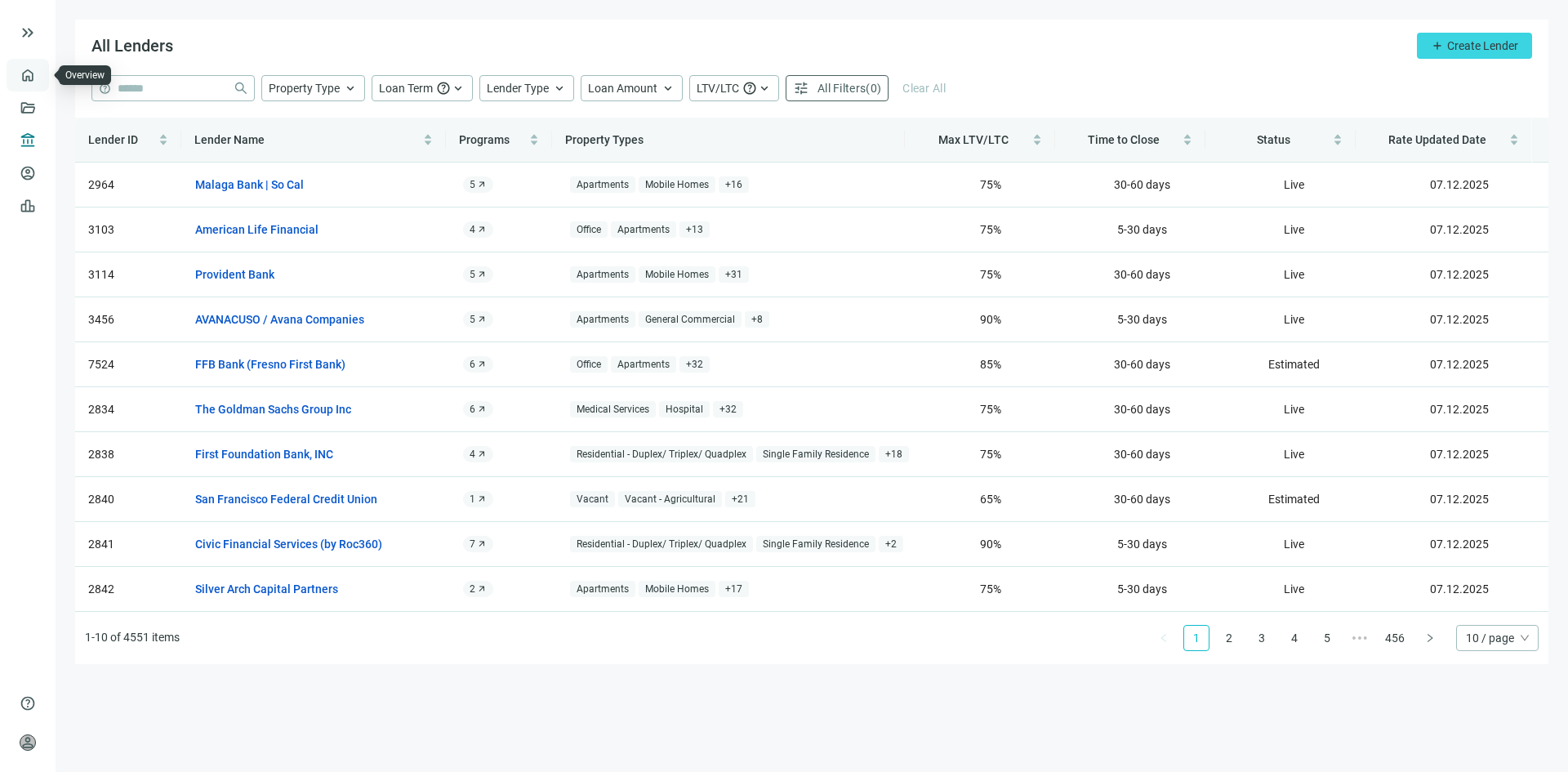 click on "Overview" at bounding box center [65, 75] 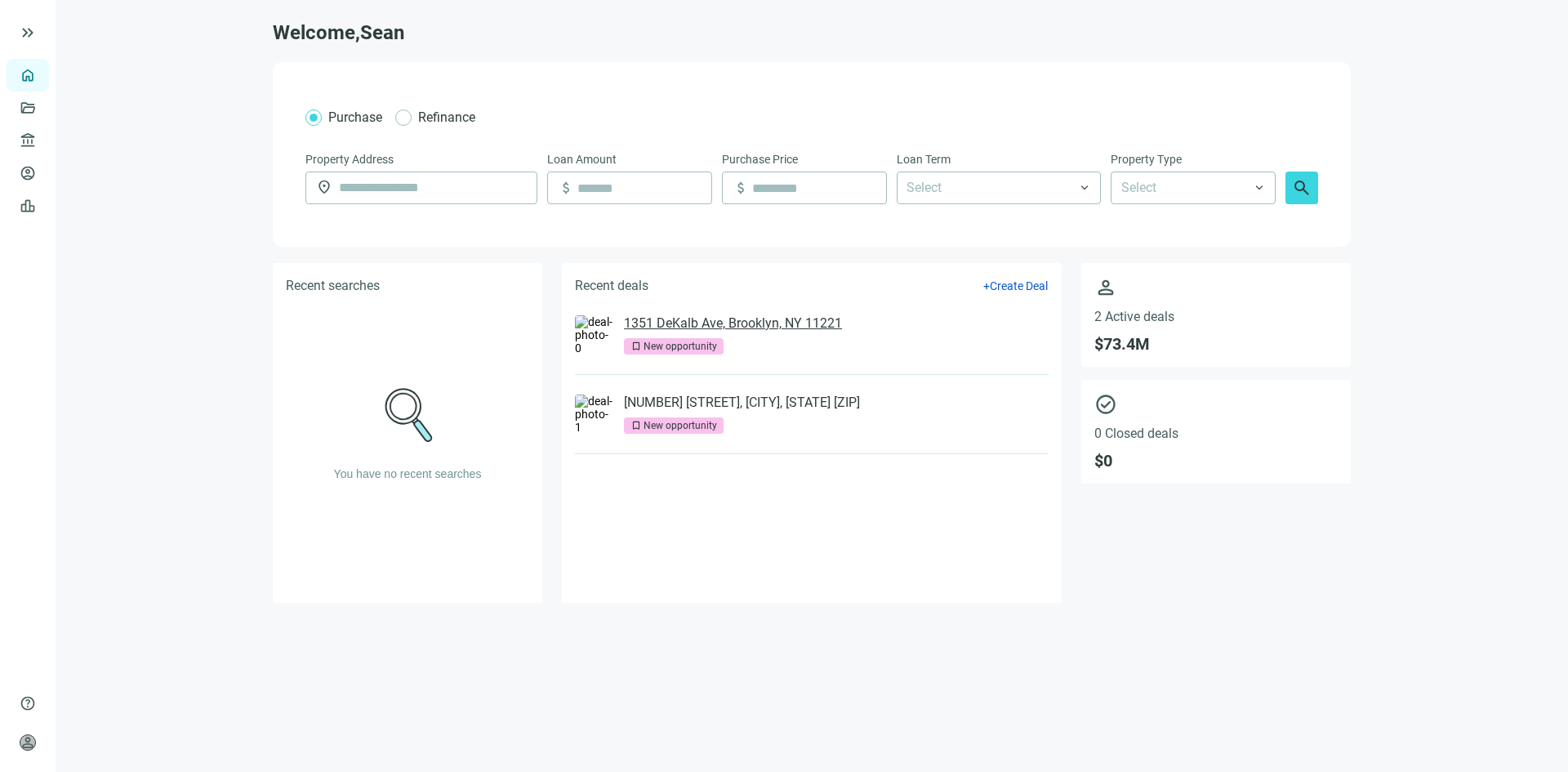 click on "1351 DeKalb Ave, Brooklyn, NY 11221" at bounding box center (733, 324) 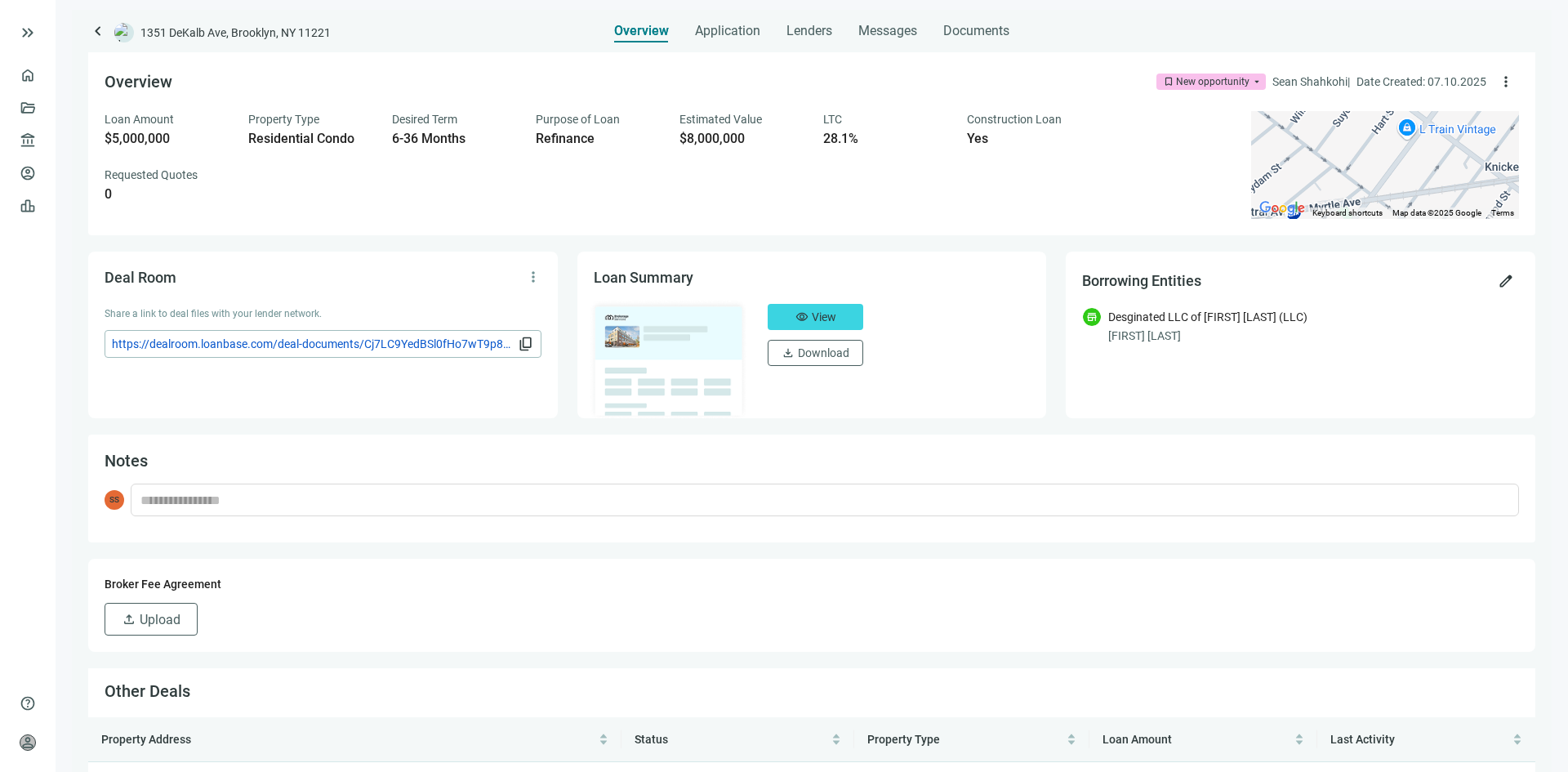 click on "Overview Application Lenders Messages Documents" at bounding box center [812, 26] 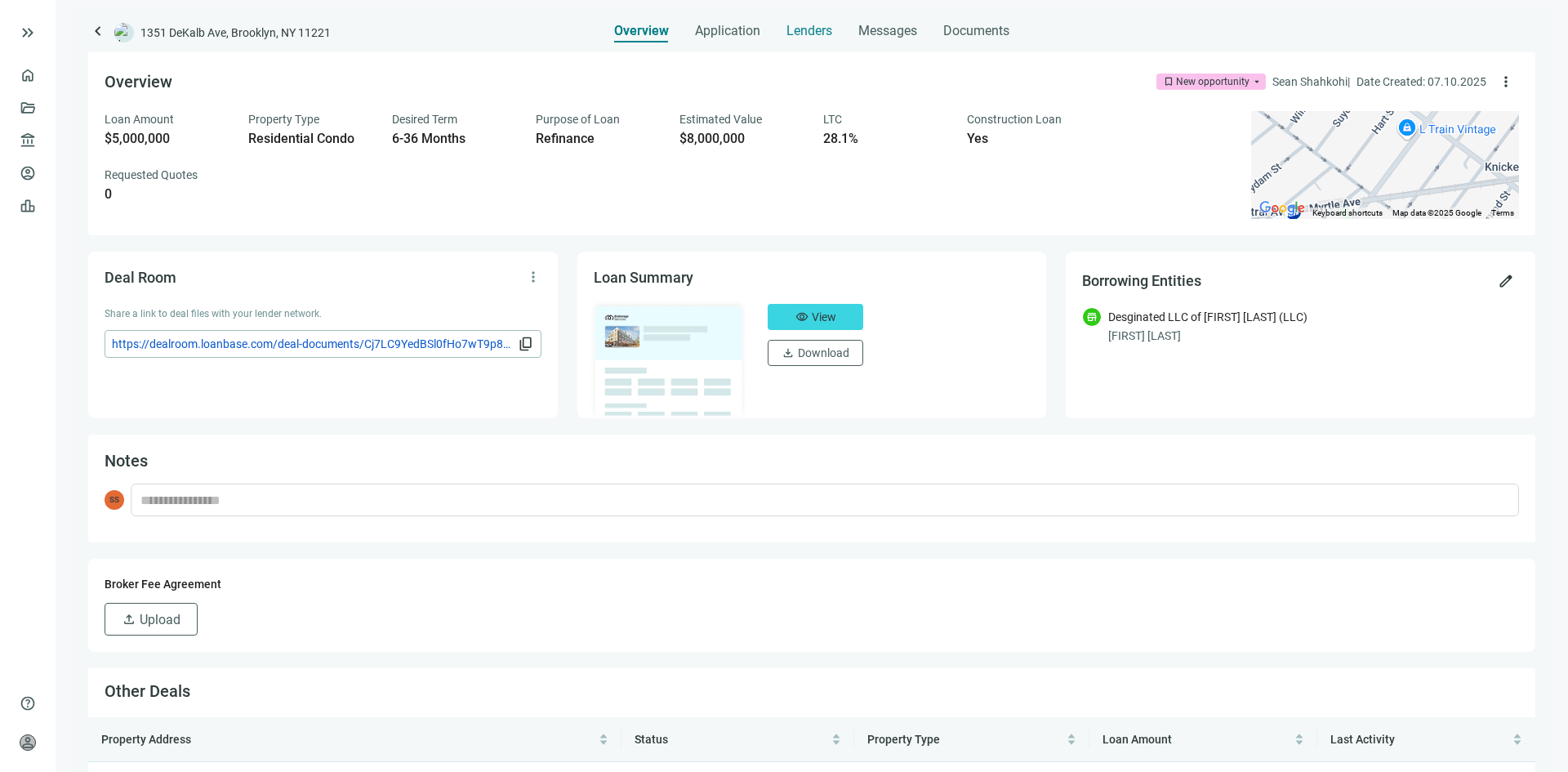 click on "Lenders" at bounding box center (809, 31) 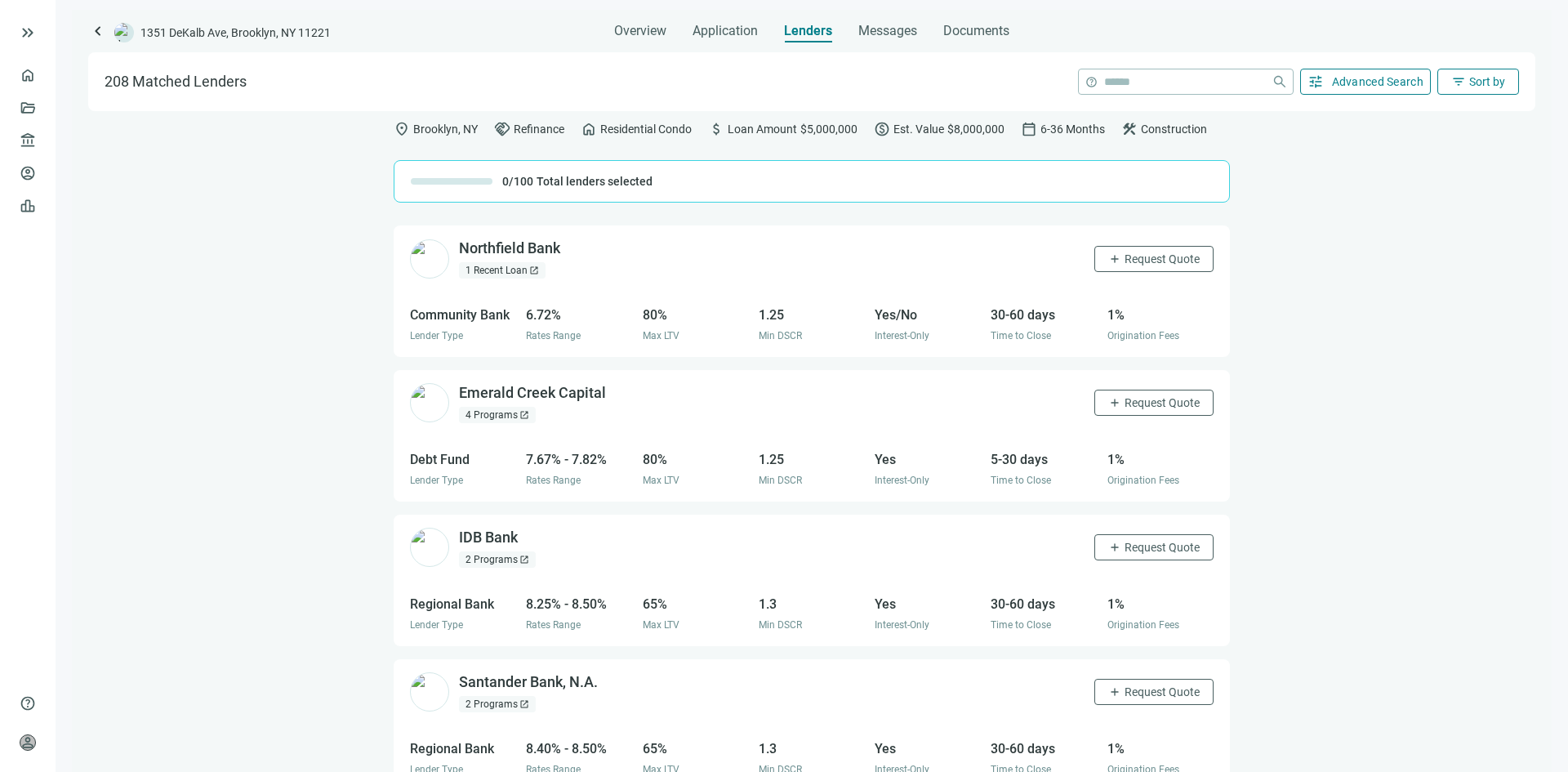 click on "$5,000,000" at bounding box center [829, 129] 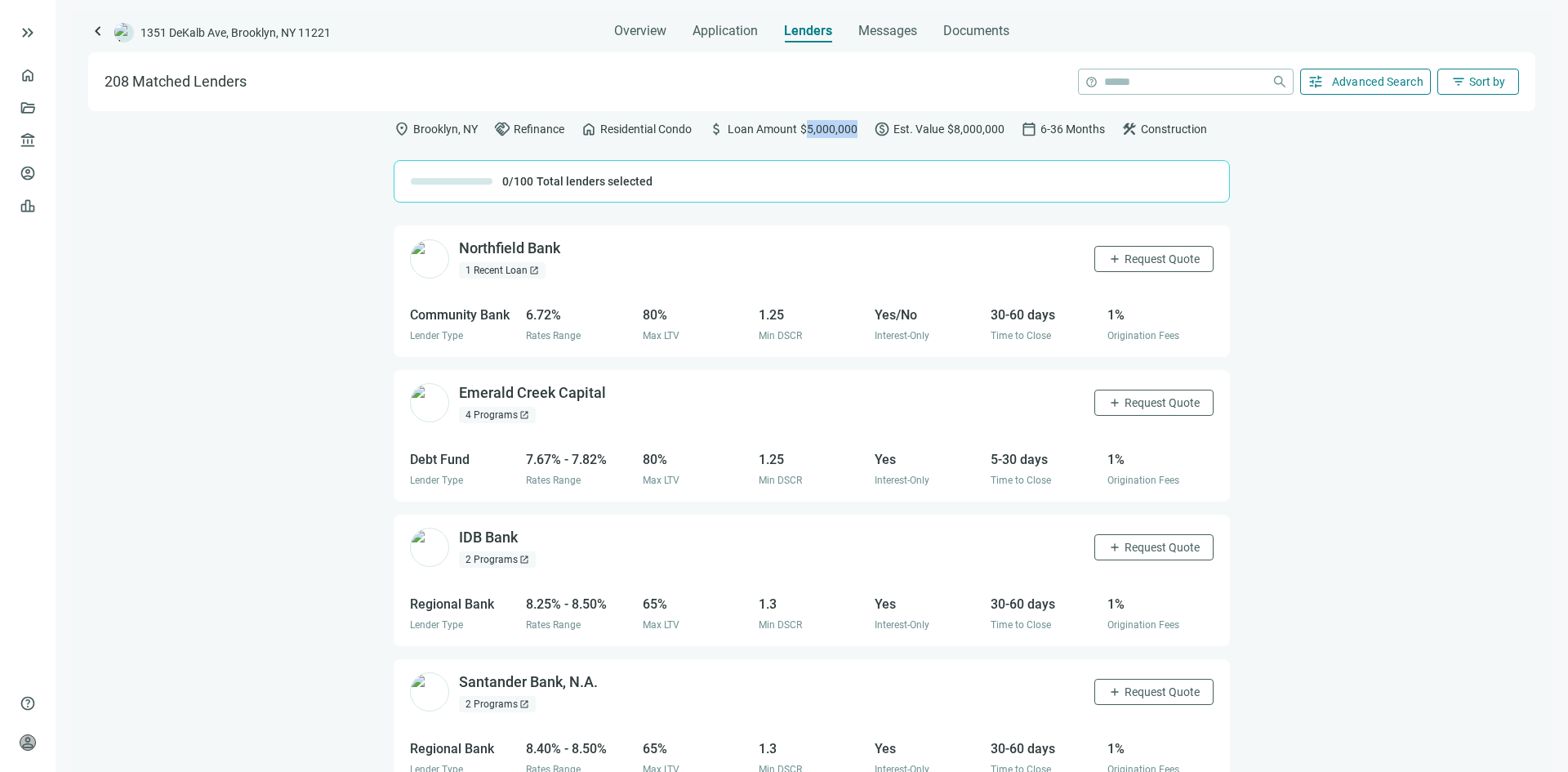 click on "$5,000,000" at bounding box center [829, 129] 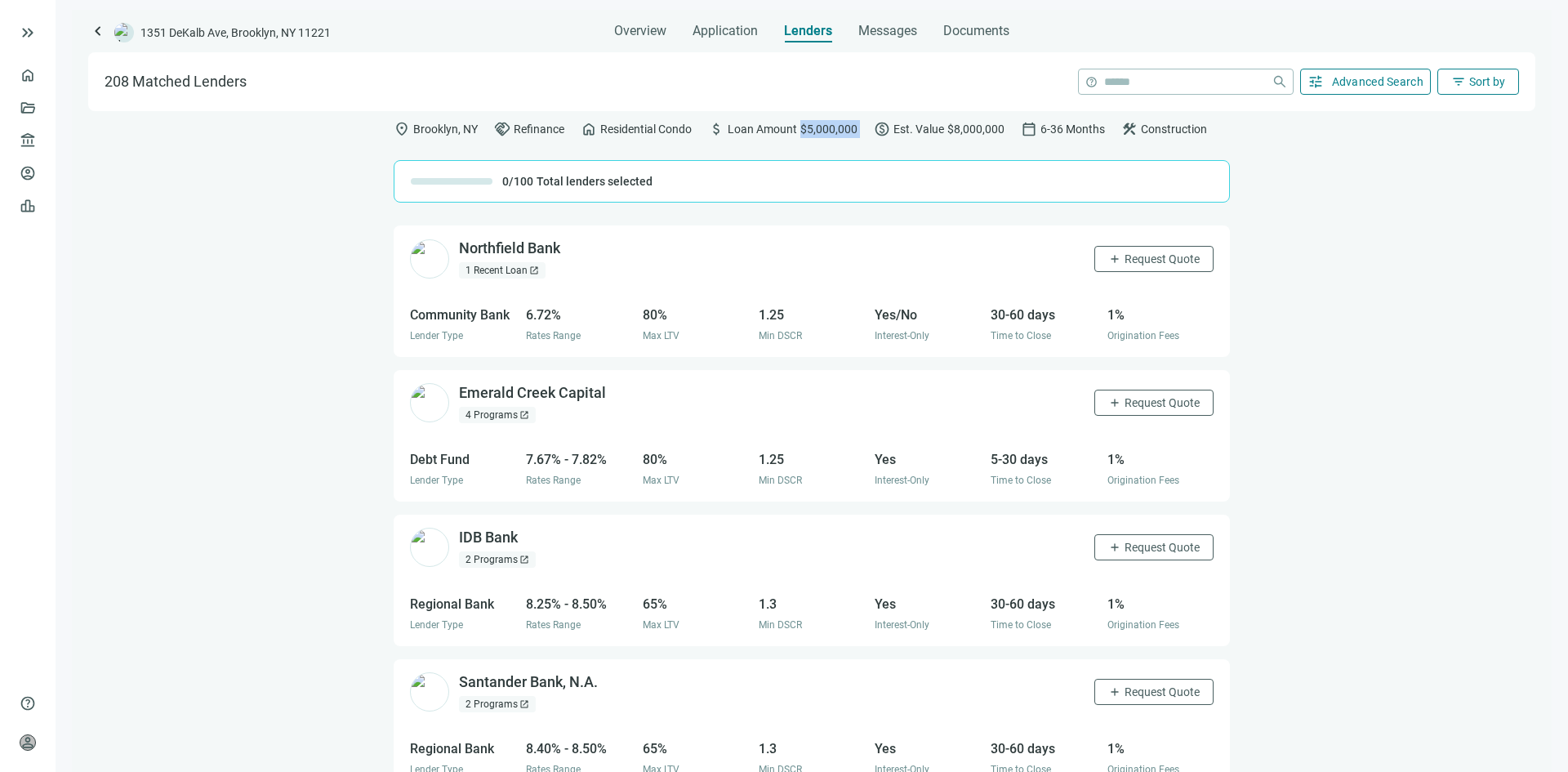 click on "$5,000,000" at bounding box center [829, 129] 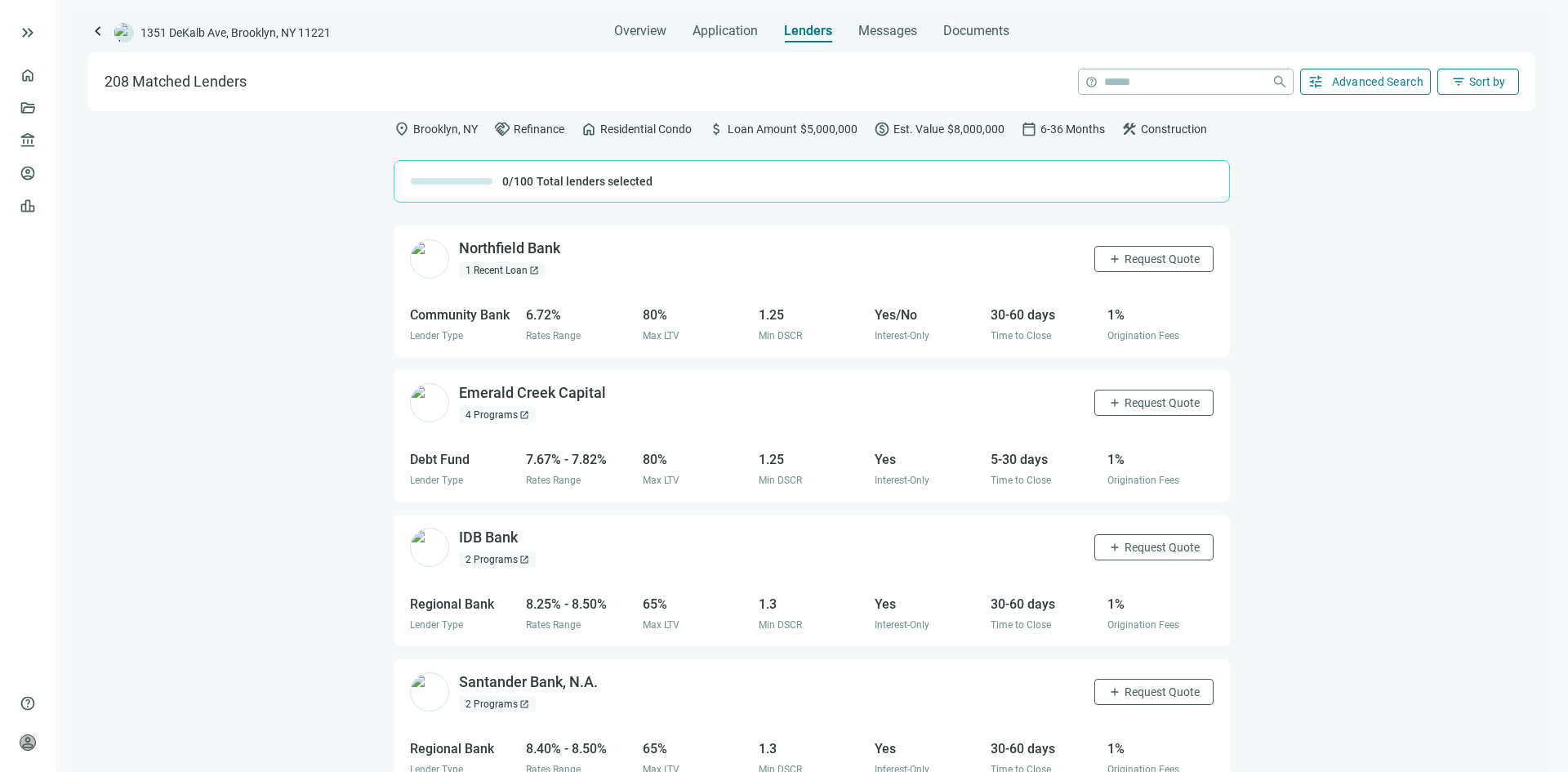 click on "location_on [CITY], [STATE] handshake Refinance home Residential Condo attach_money Loan Amount $5,000,000 paid Est. Value $8,000,000 calendar_today 6-36 Months construction Construction 0/100 Total lenders selected Northfield Bank open_in_new 1 Recent Loan open_in_new add Request Quote Community Bank Lender Type 6.72% Rates Range 80% Max LTV 1.25 Min DSCR Yes/No Interest-Only 30-60 days Time to Close 1% Origination Fees Emerald Creek Capital open_in_new 4 Programs open_in_new add Request Quote Debt Fund Lender Type 7.67% - 7.82% Rates Range 80% Max LTV 1.25 Min DSCR Yes Interest-Only 5-30 days Time to Close 1% Origination Fees IDB Bank open_in_new 2 Programs open_in_new add Request Quote Regional Bank Lender Type 8.25% - 8.50% Rates Range 65% Max LTV 1.3 Min DSCR Yes Interest-Only 30-60 days 1% Origination Fees Santander Bank, N.A. open_in_new 2 Programs open_in_new add Request Quote Regional Bank Lender Type 8.40% - 8.50% Rates Range 65% Max LTV 1.3 Min DSCR Yes Interest-Only 30-60 days 1% add -" at bounding box center [812, 441] 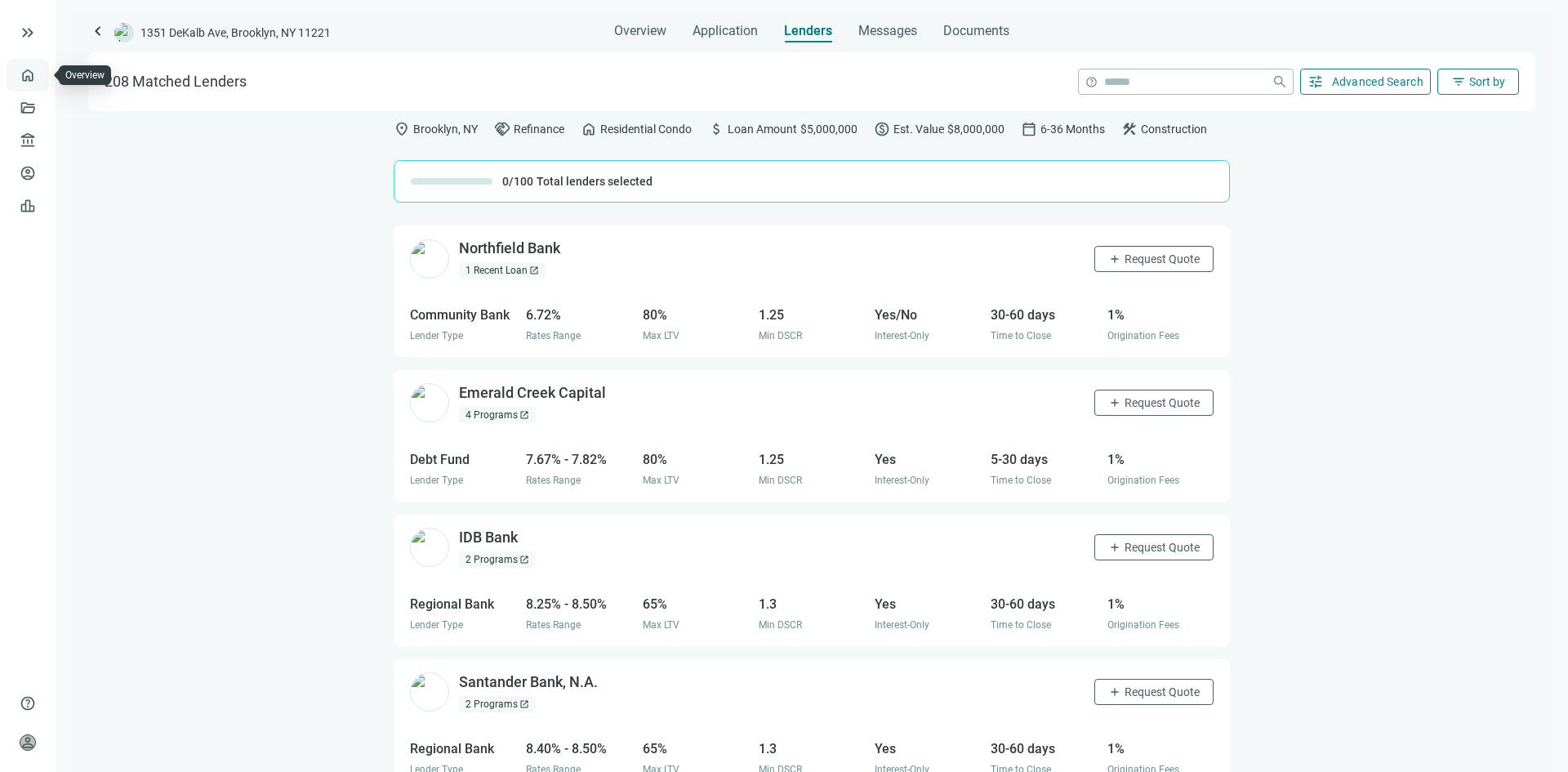 click on "Overview" at bounding box center (65, 75) 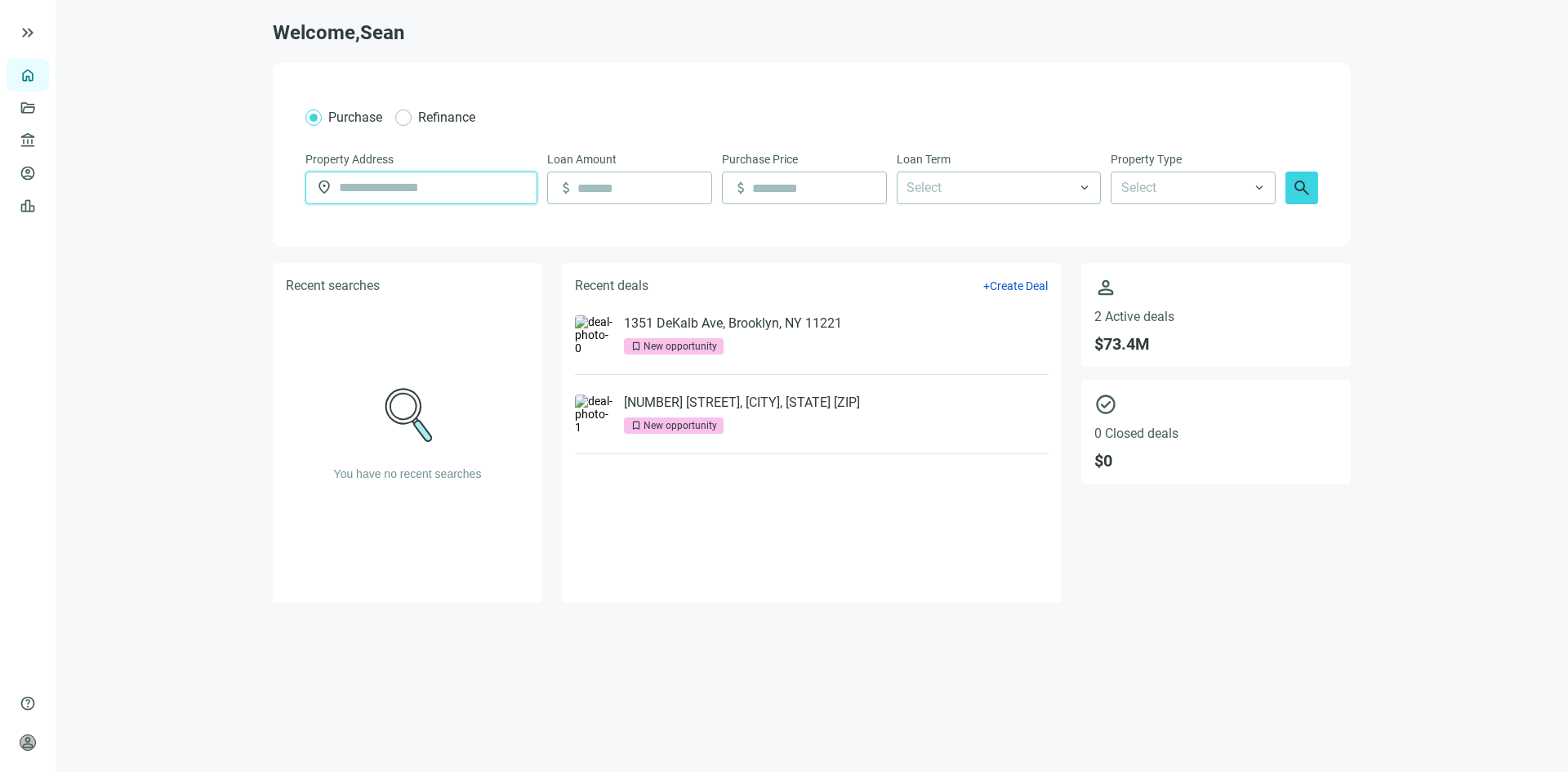 click at bounding box center [433, 188] 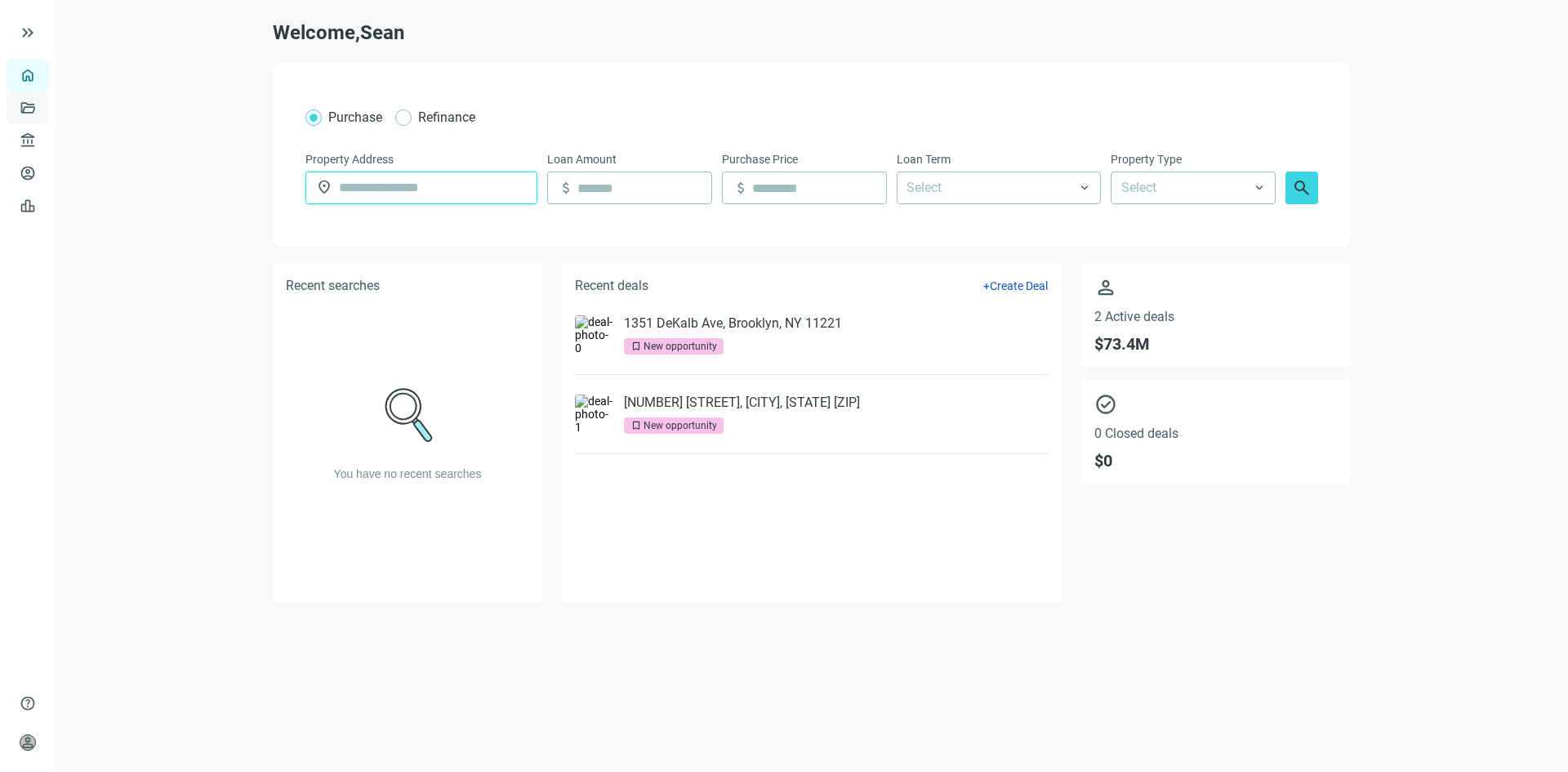 click on "Deals" at bounding box center [56, 108] 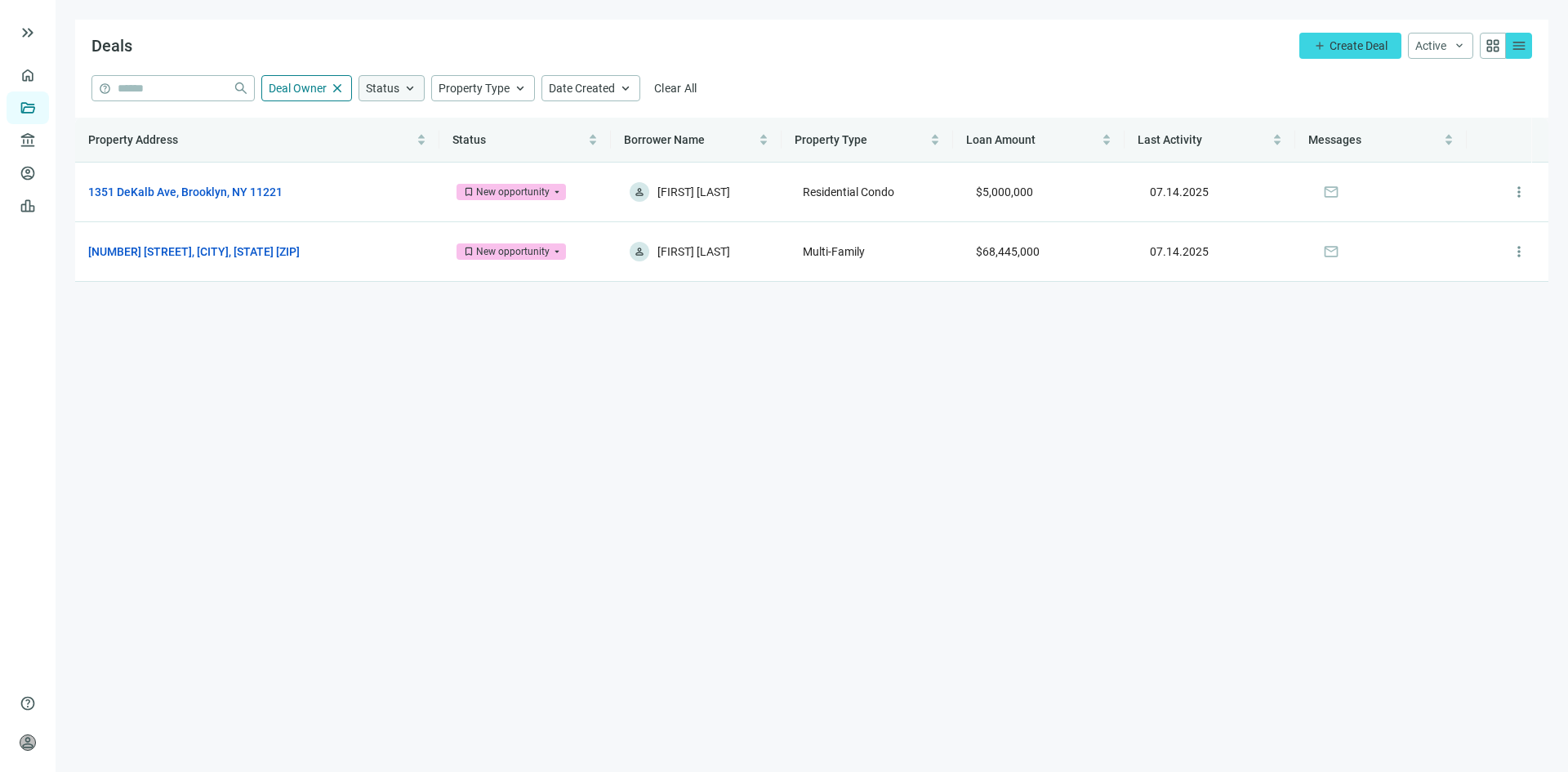 click on "Status" at bounding box center [382, 88] 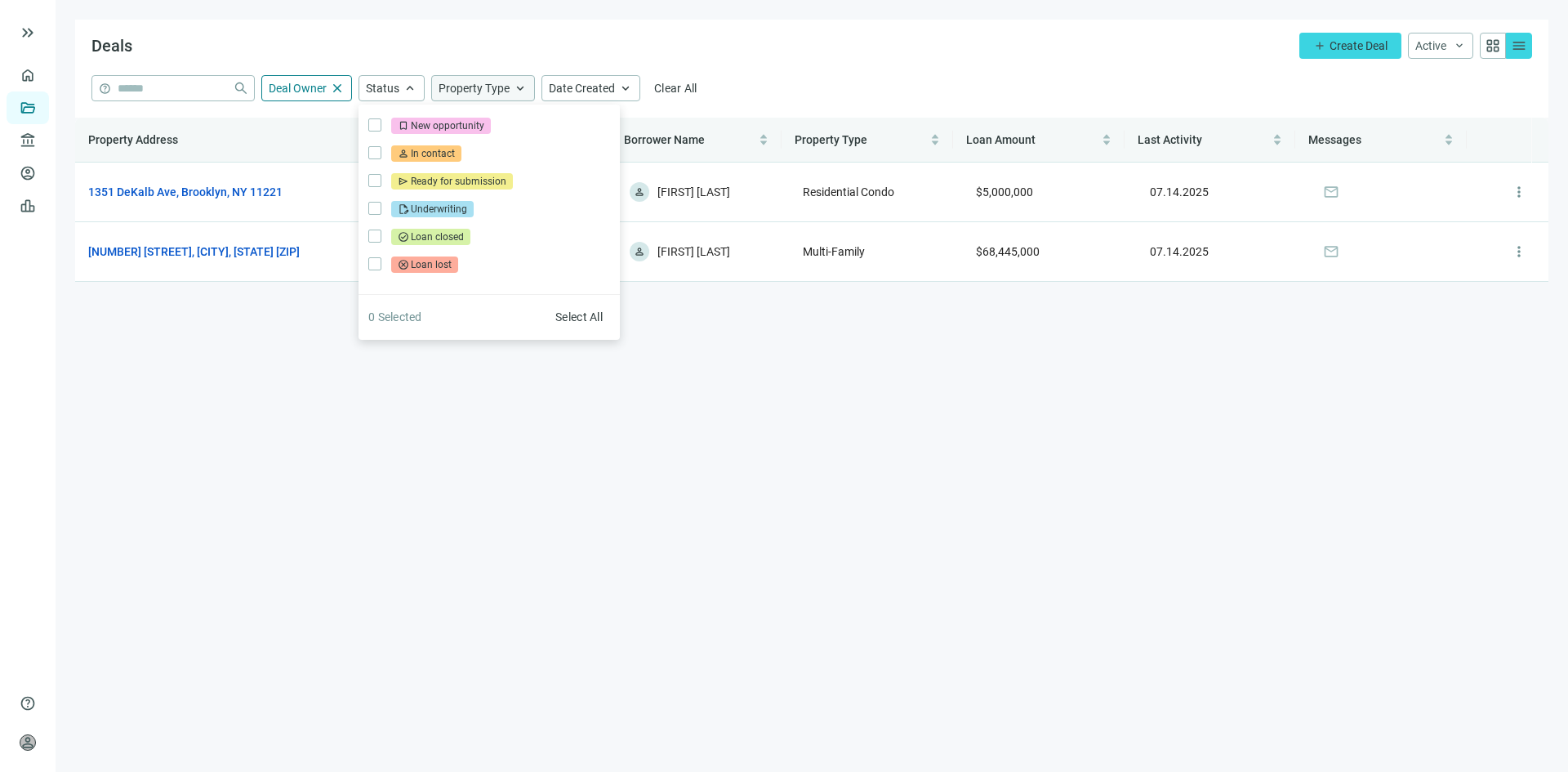 click on "Property Type" at bounding box center [474, 88] 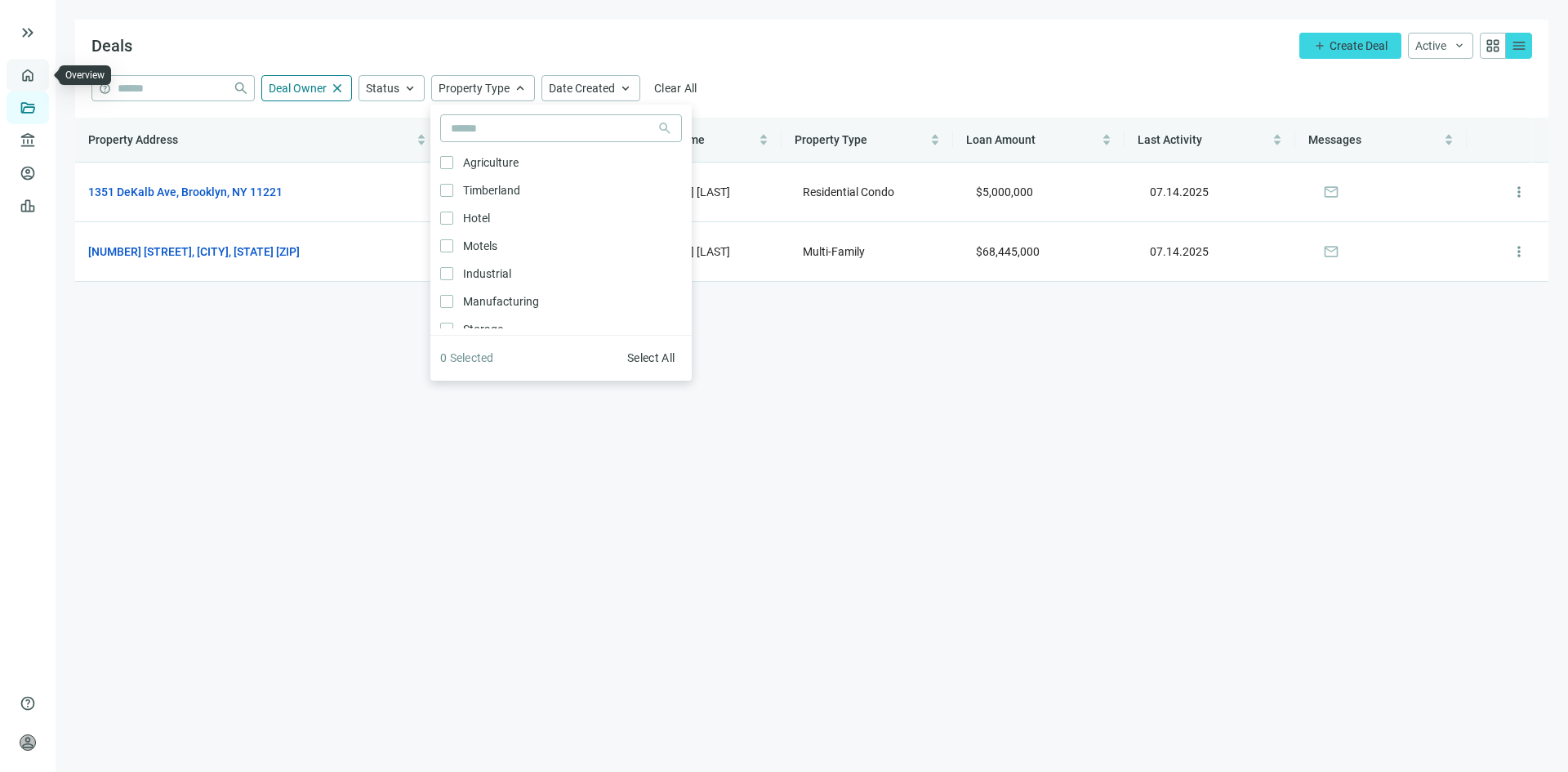 click on "Overview" at bounding box center (65, 75) 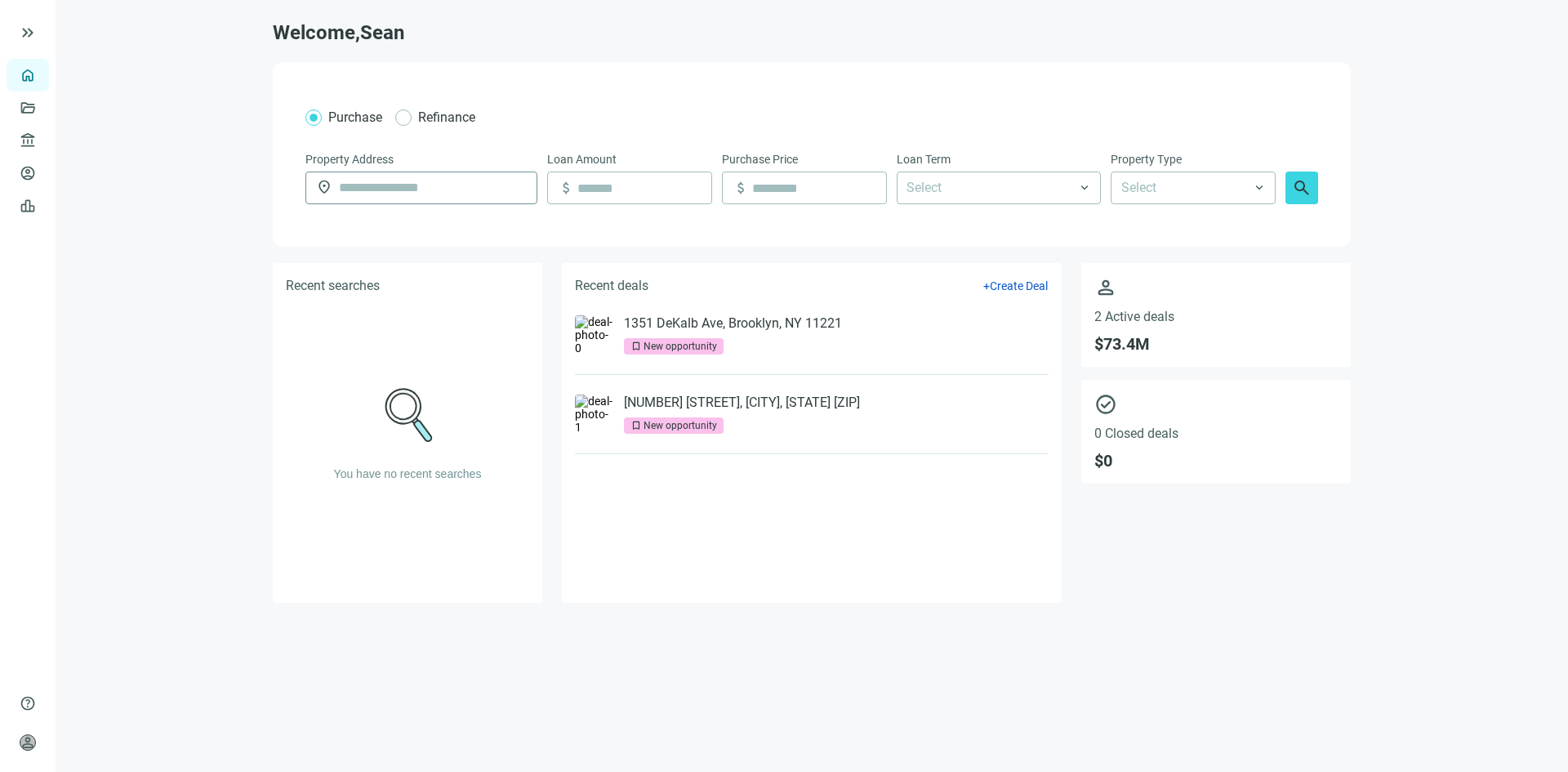 click at bounding box center [433, 188] 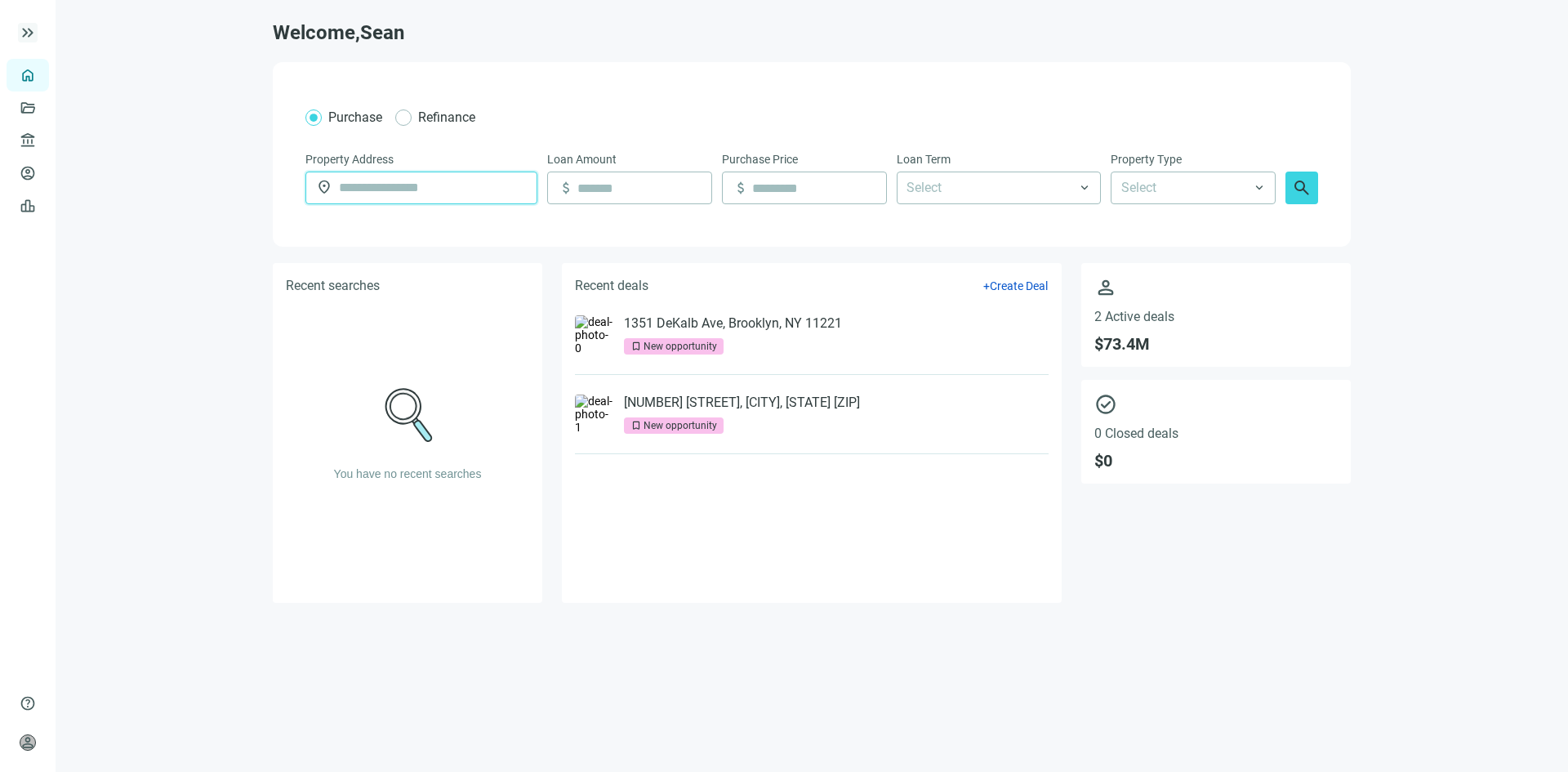 click on "keyboard_double_arrow_right" at bounding box center [28, 33] 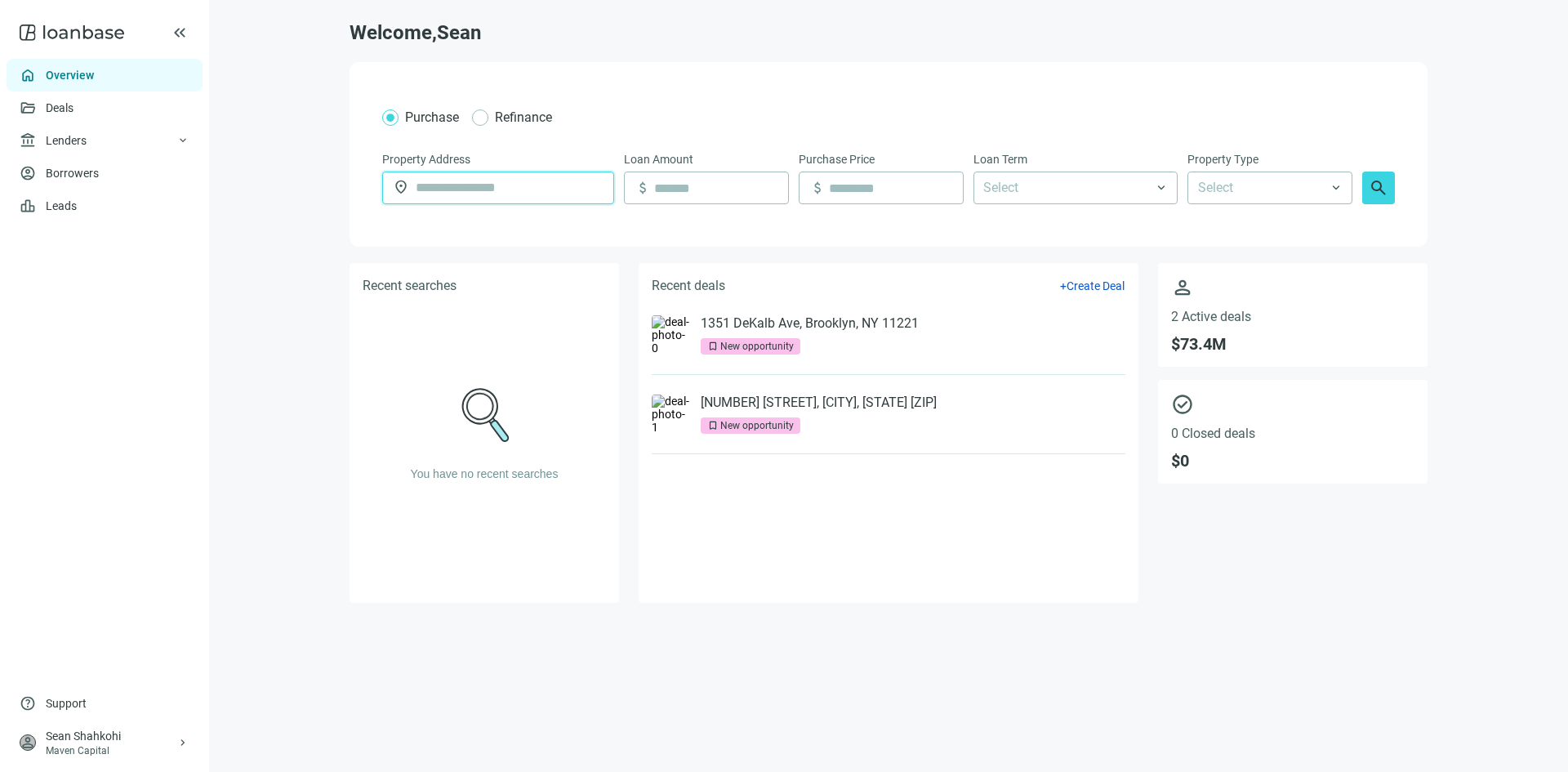 click at bounding box center (510, 188) 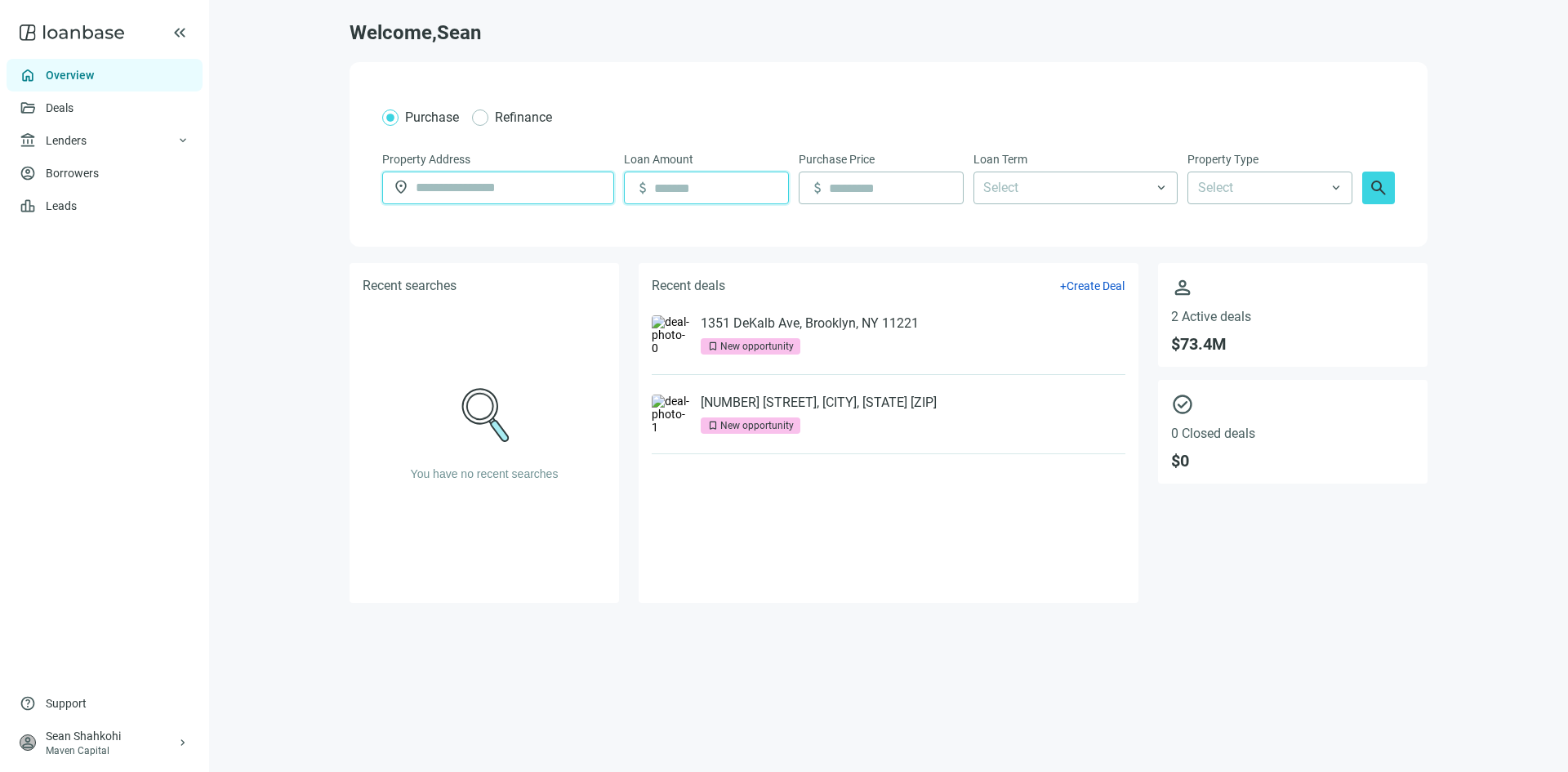 click at bounding box center [721, 188] 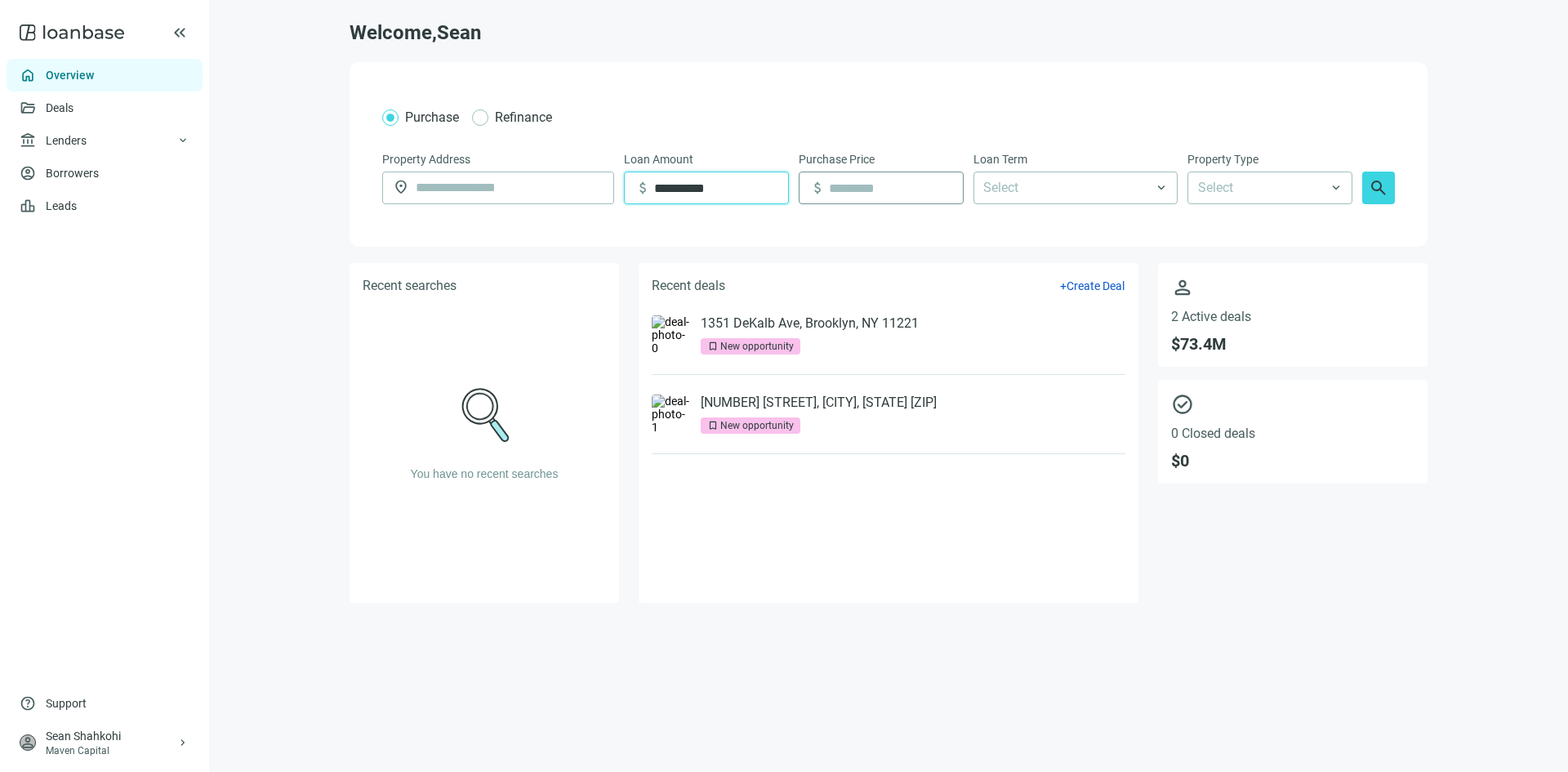 type on "**********" 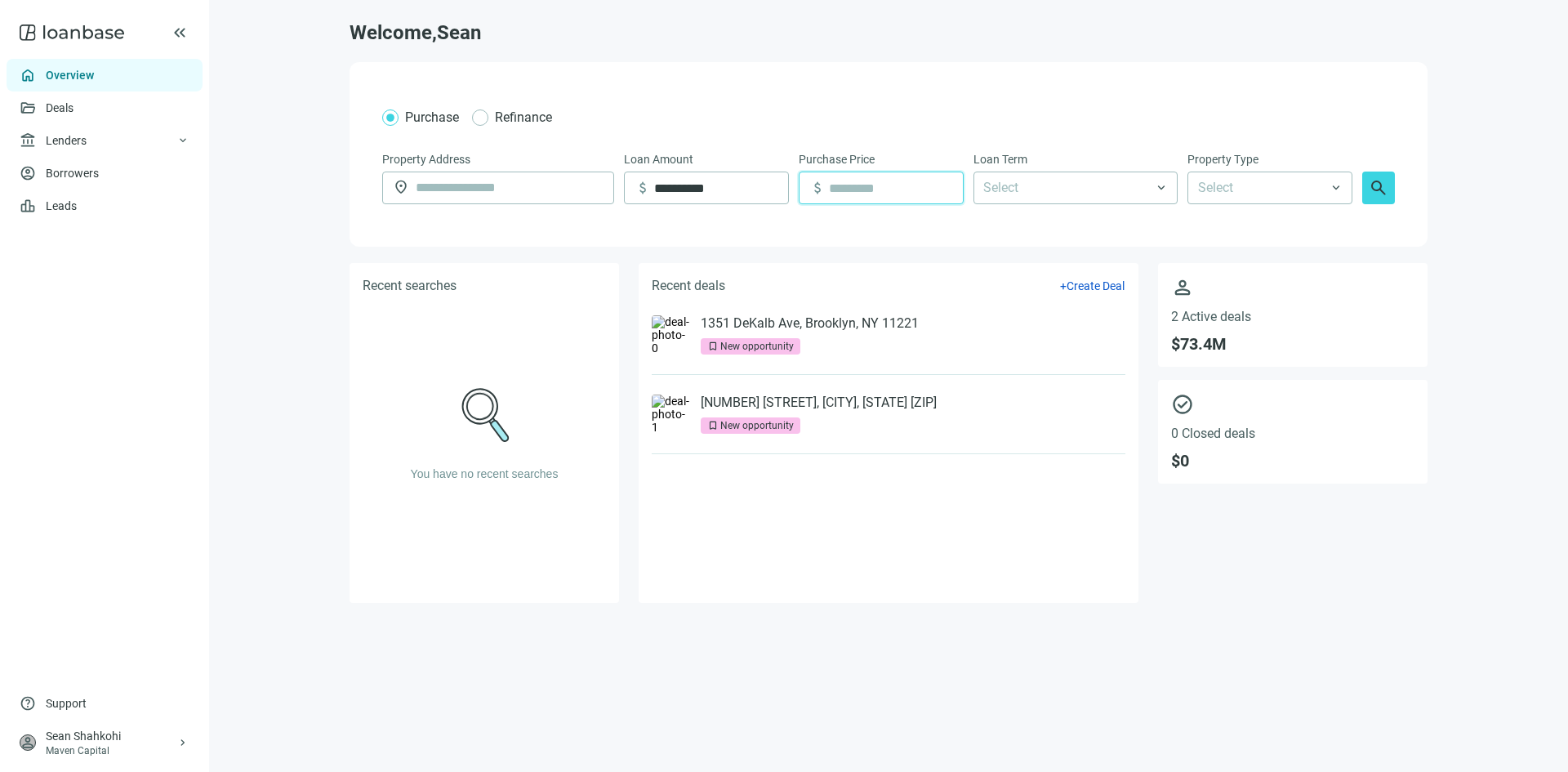 click at bounding box center (896, 188) 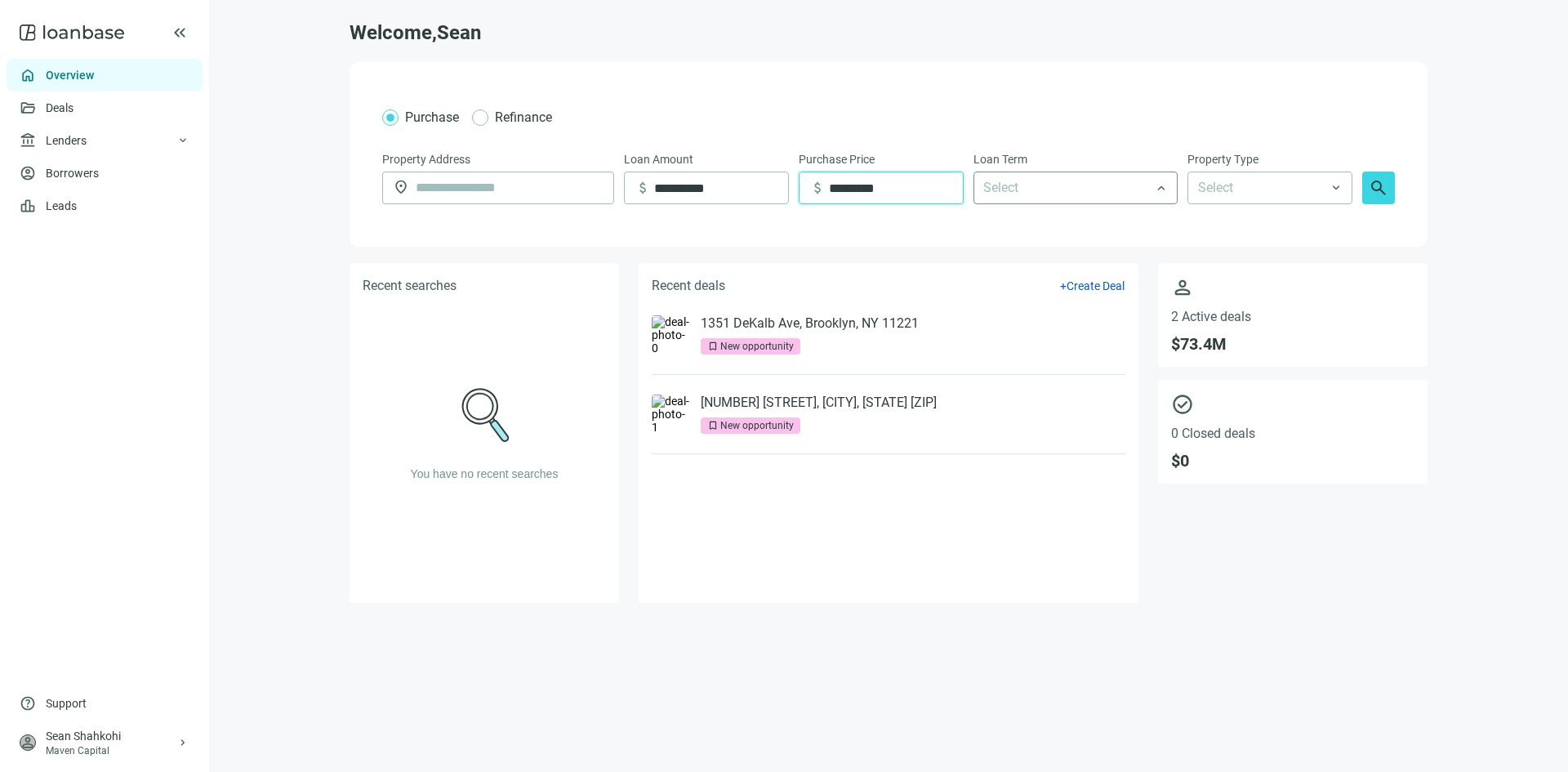 click at bounding box center (1067, 188) 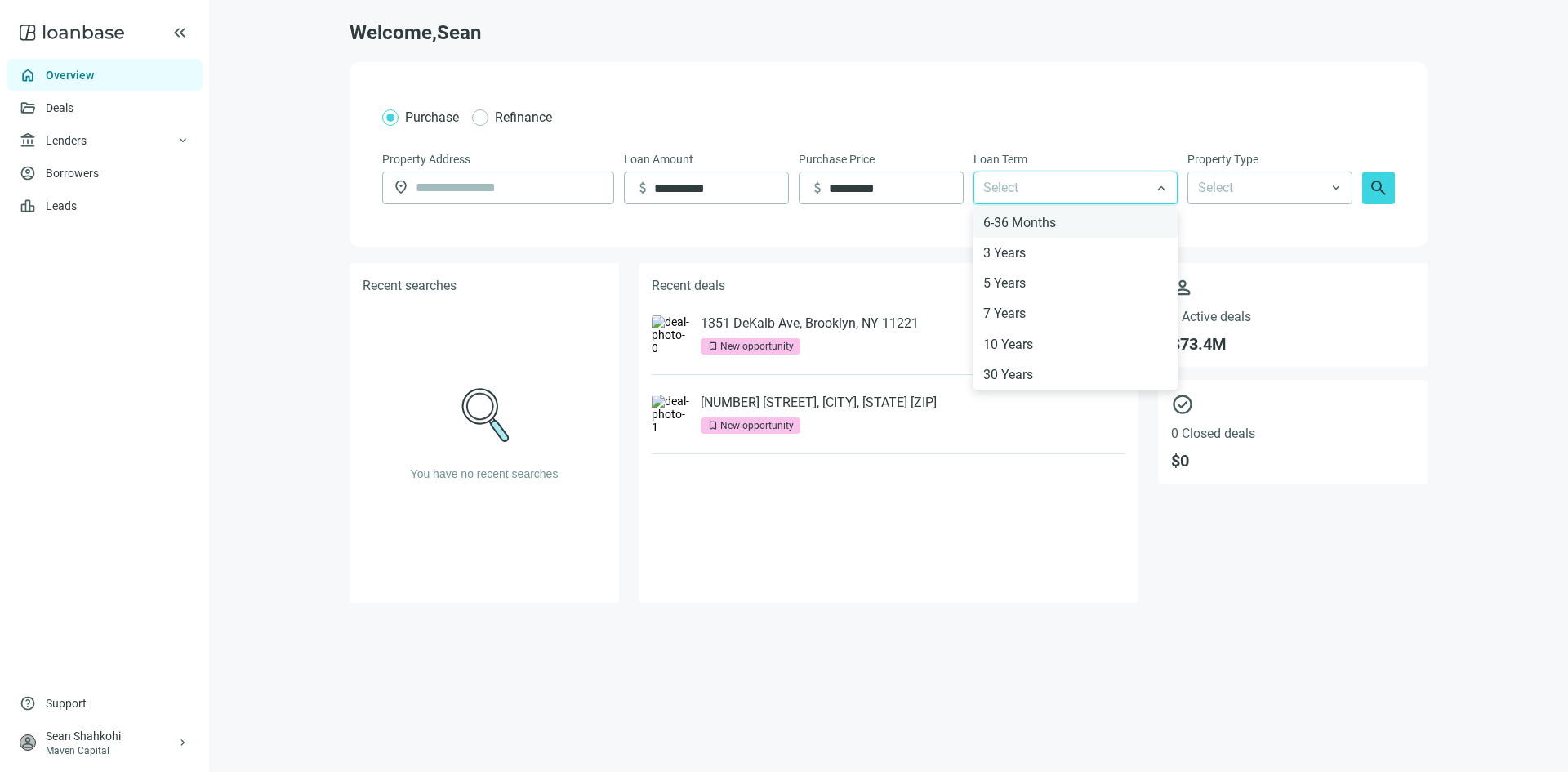 click on "6-36 Months" at bounding box center (1076, 222) 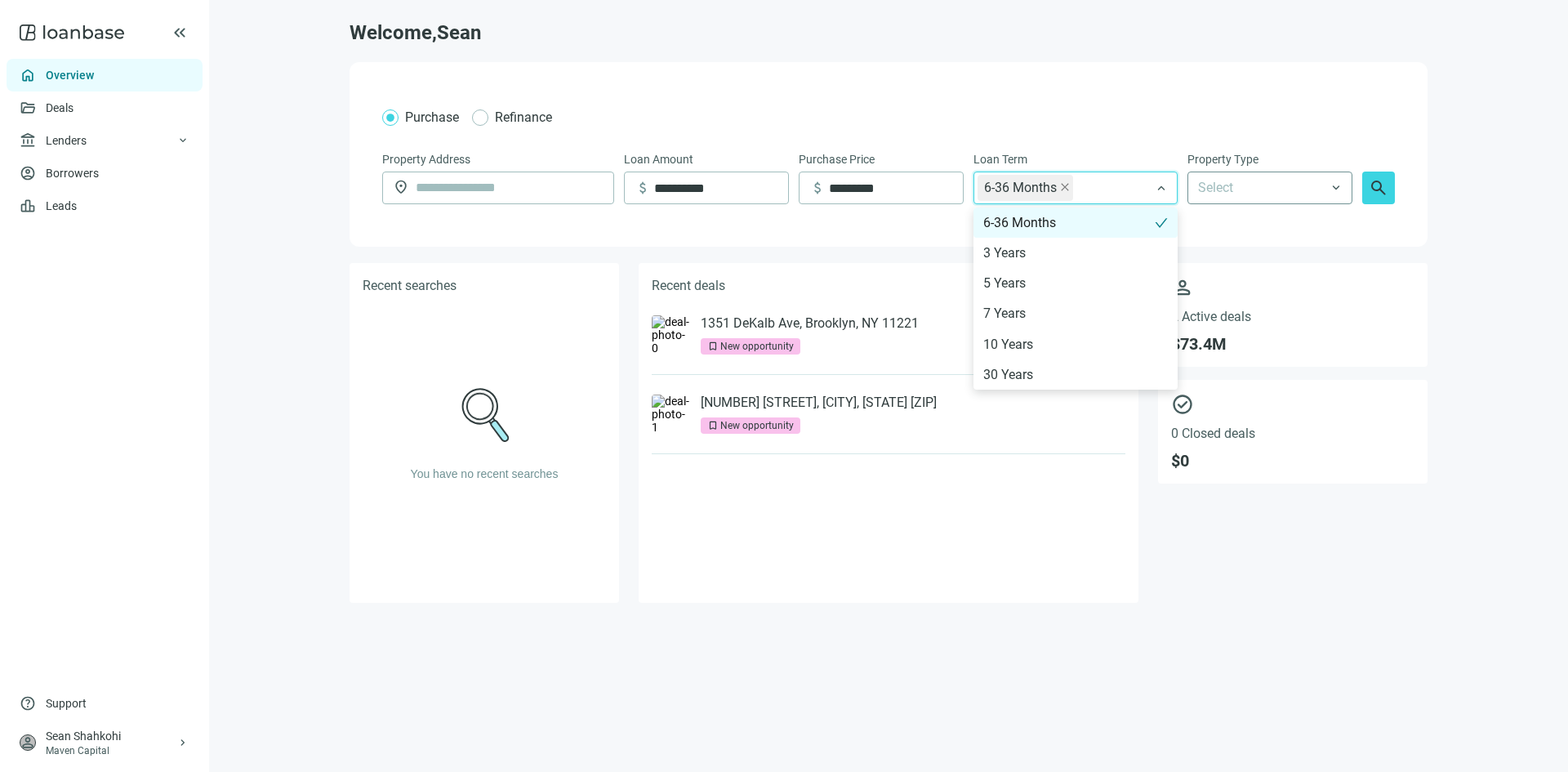 click at bounding box center (1270, 188) 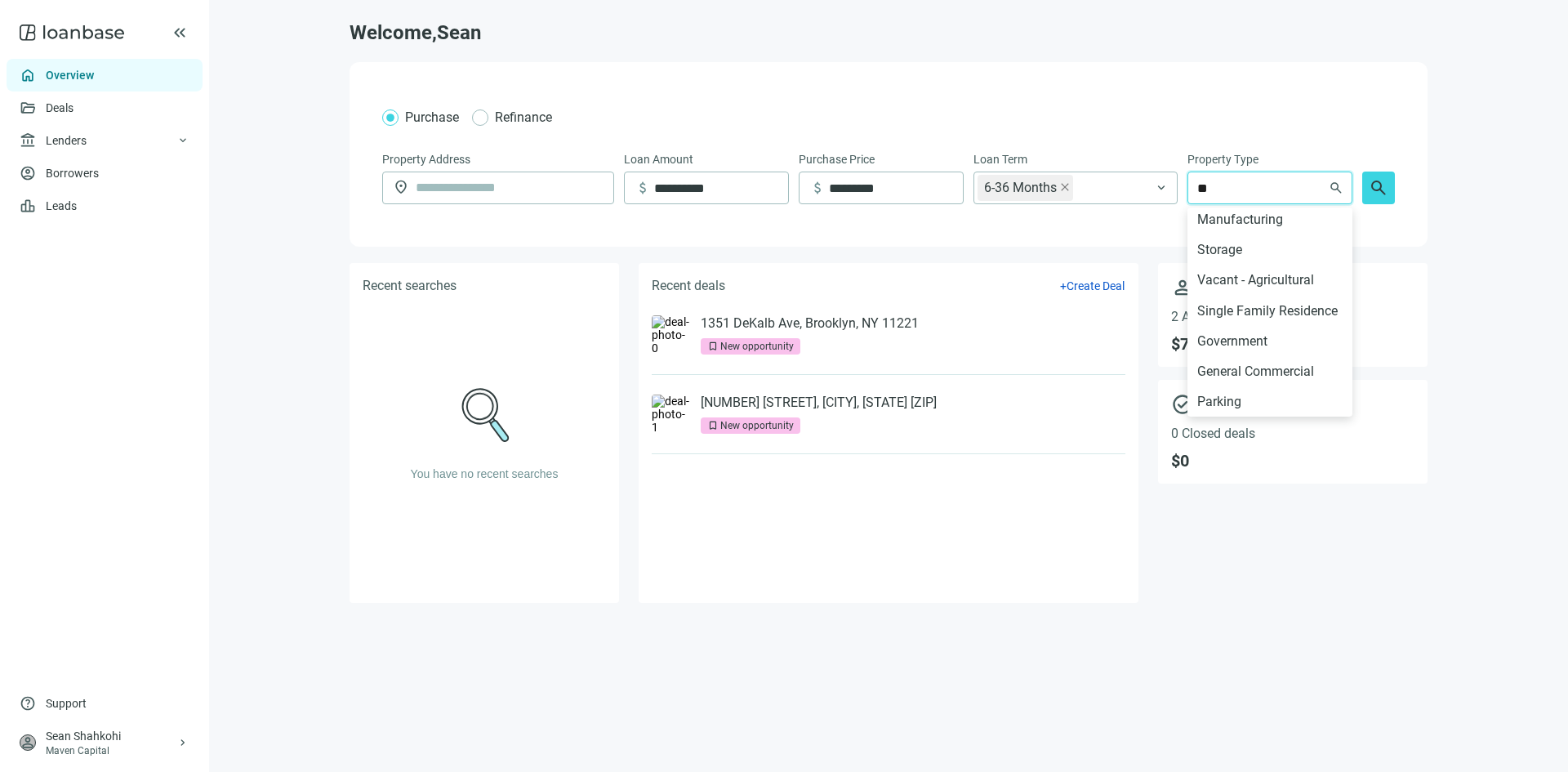 scroll, scrollTop: 0, scrollLeft: 0, axis: both 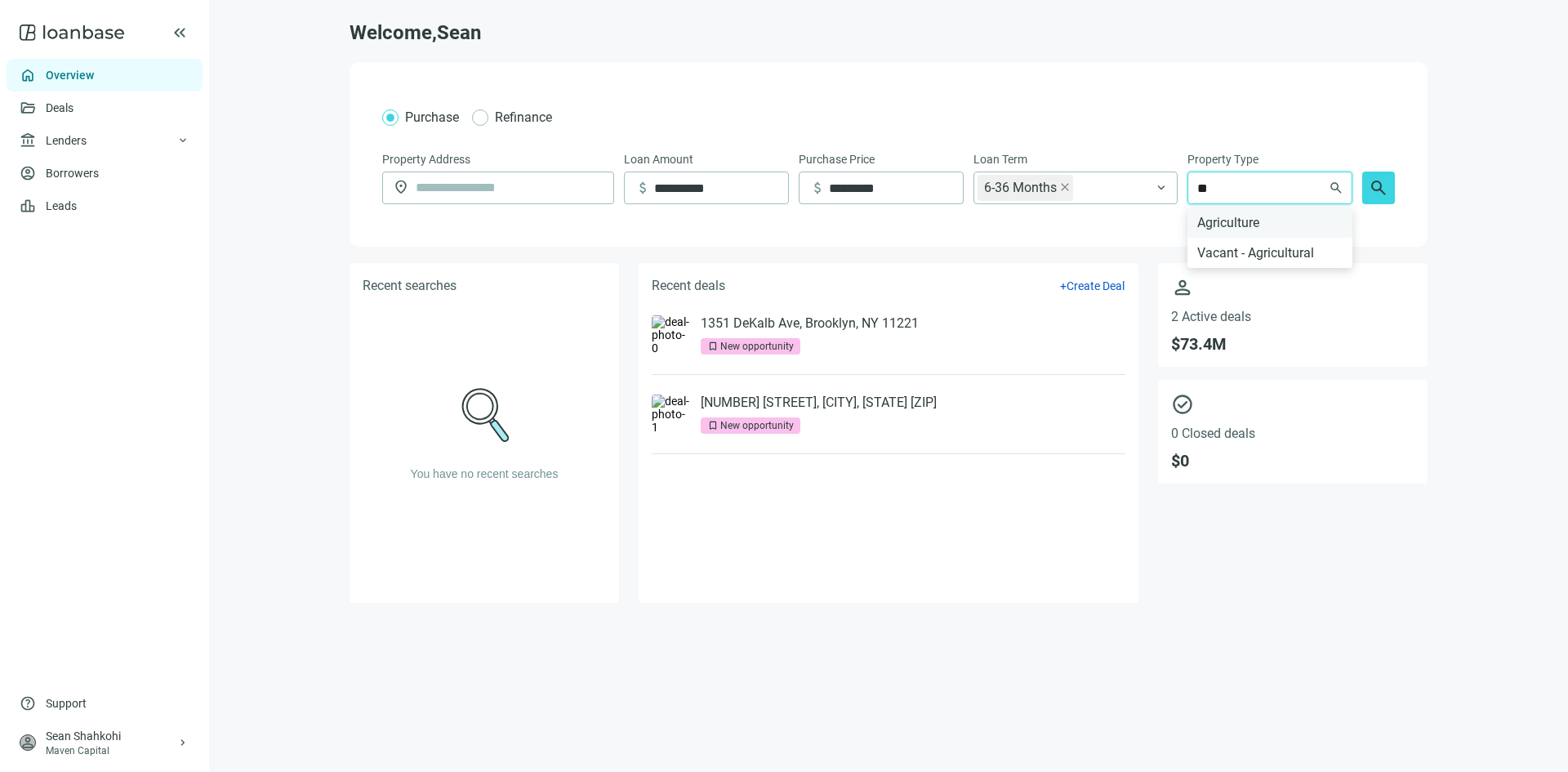 type on "*" 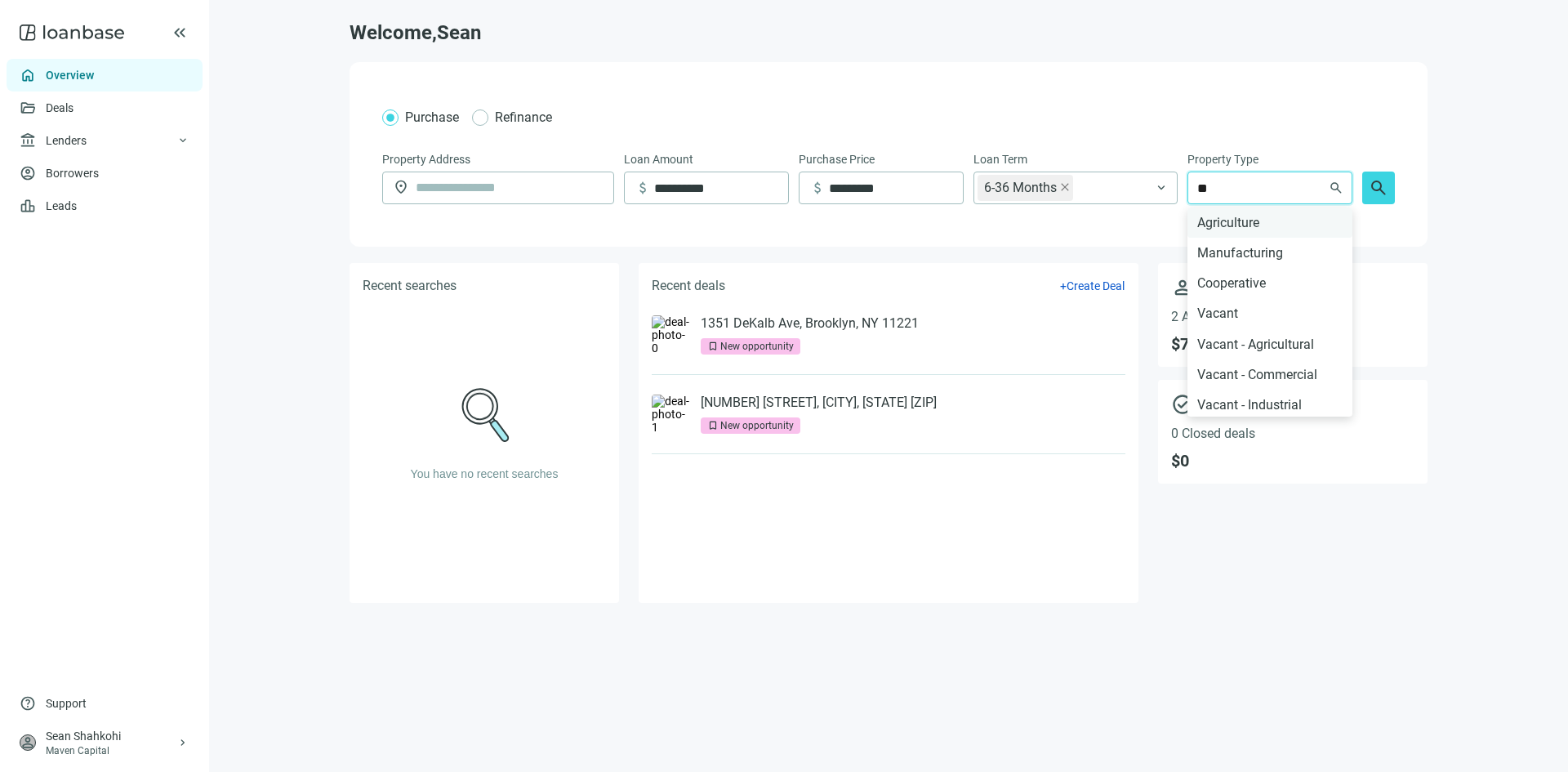 type on "***" 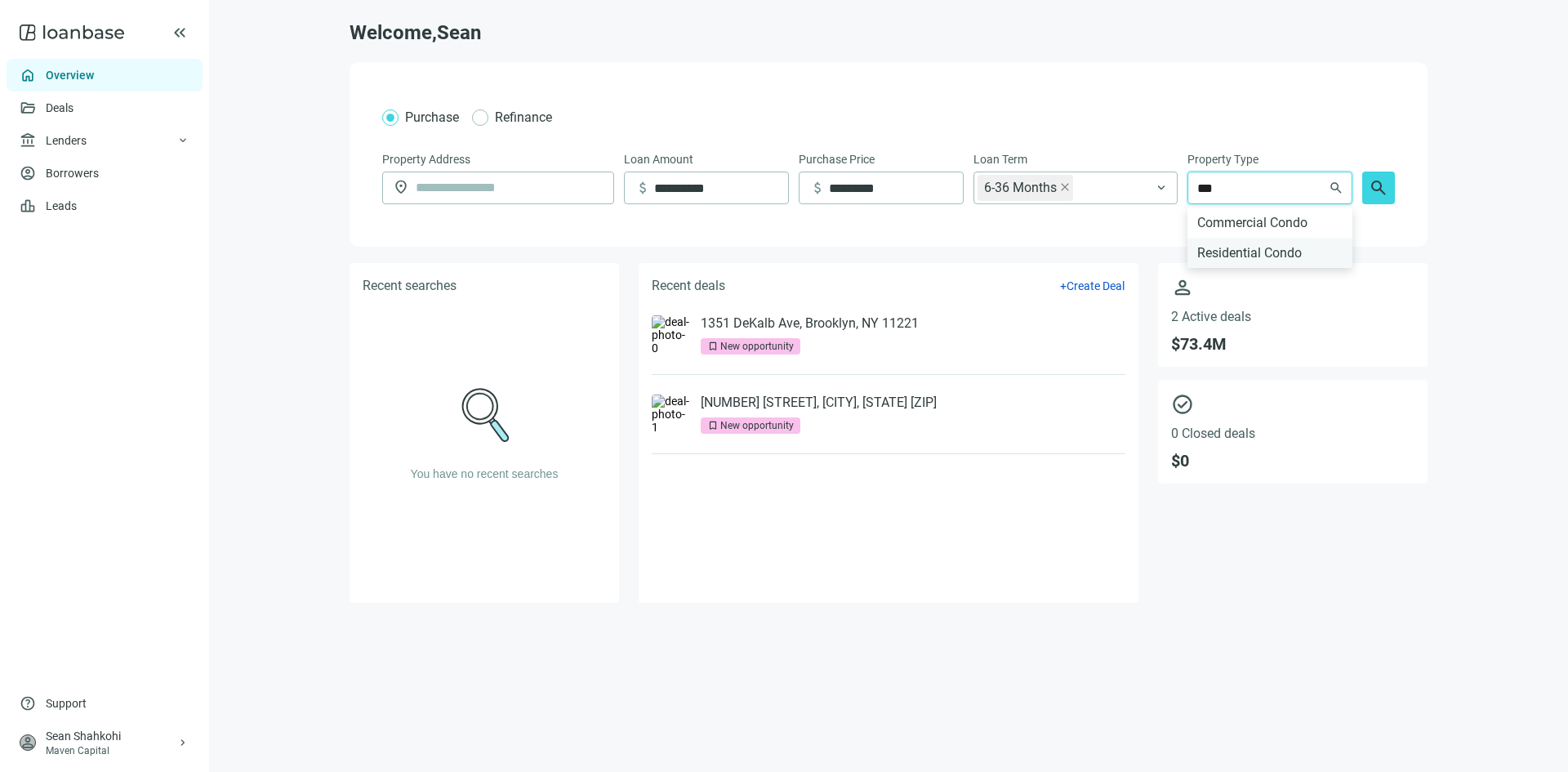 click on "Residential Condo" at bounding box center [1270, 252] 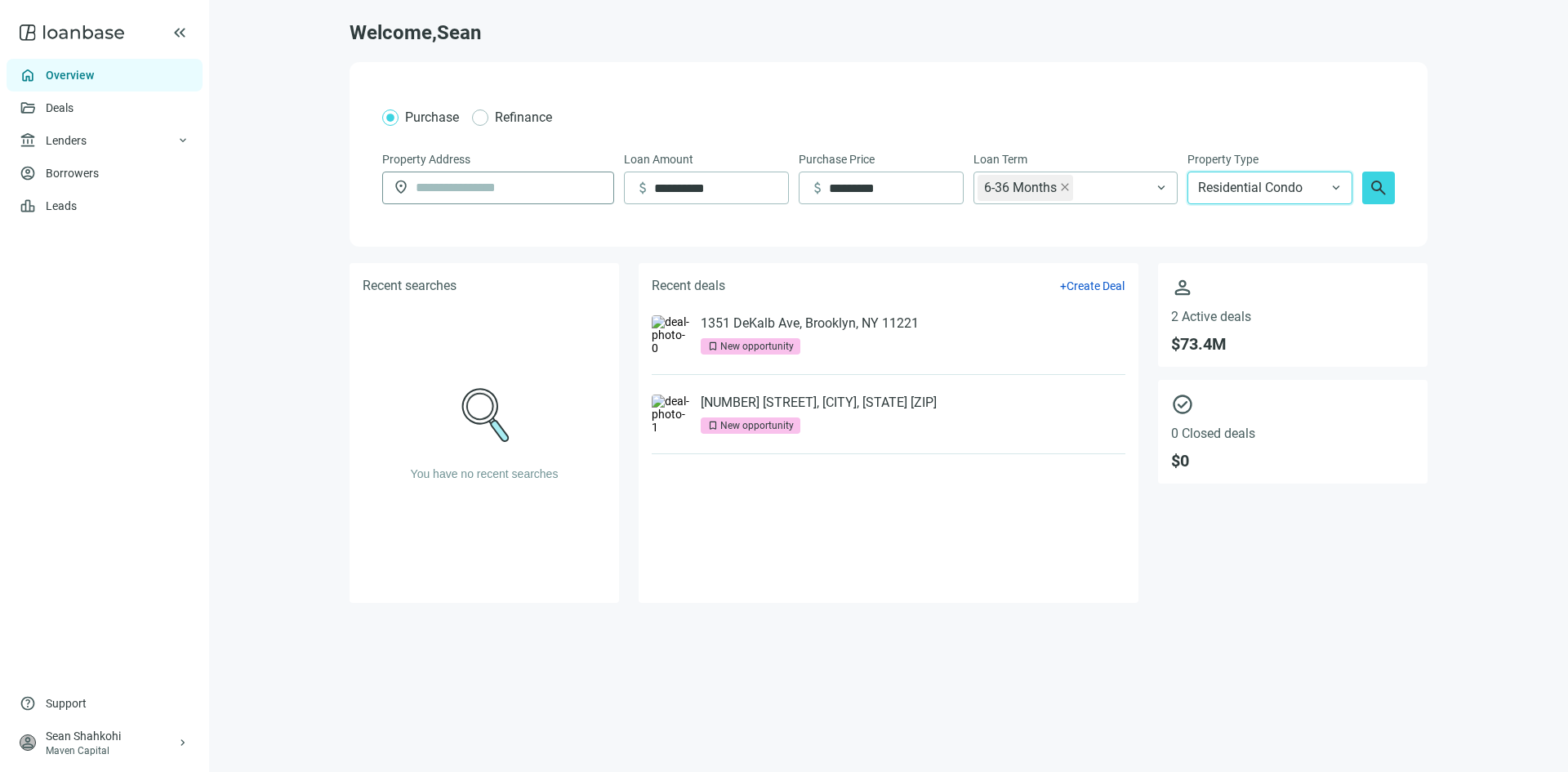 click at bounding box center [510, 188] 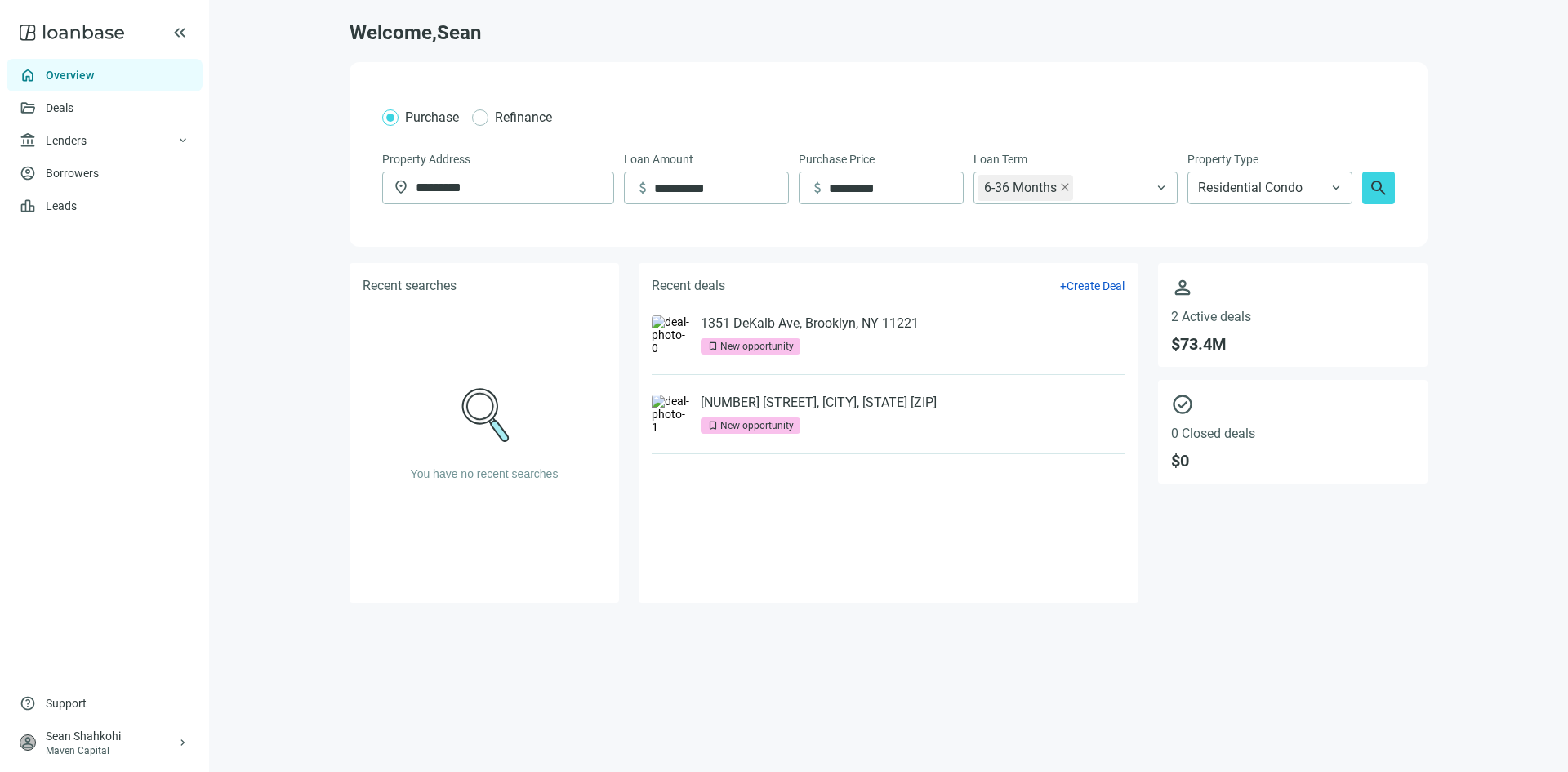type on "**********" 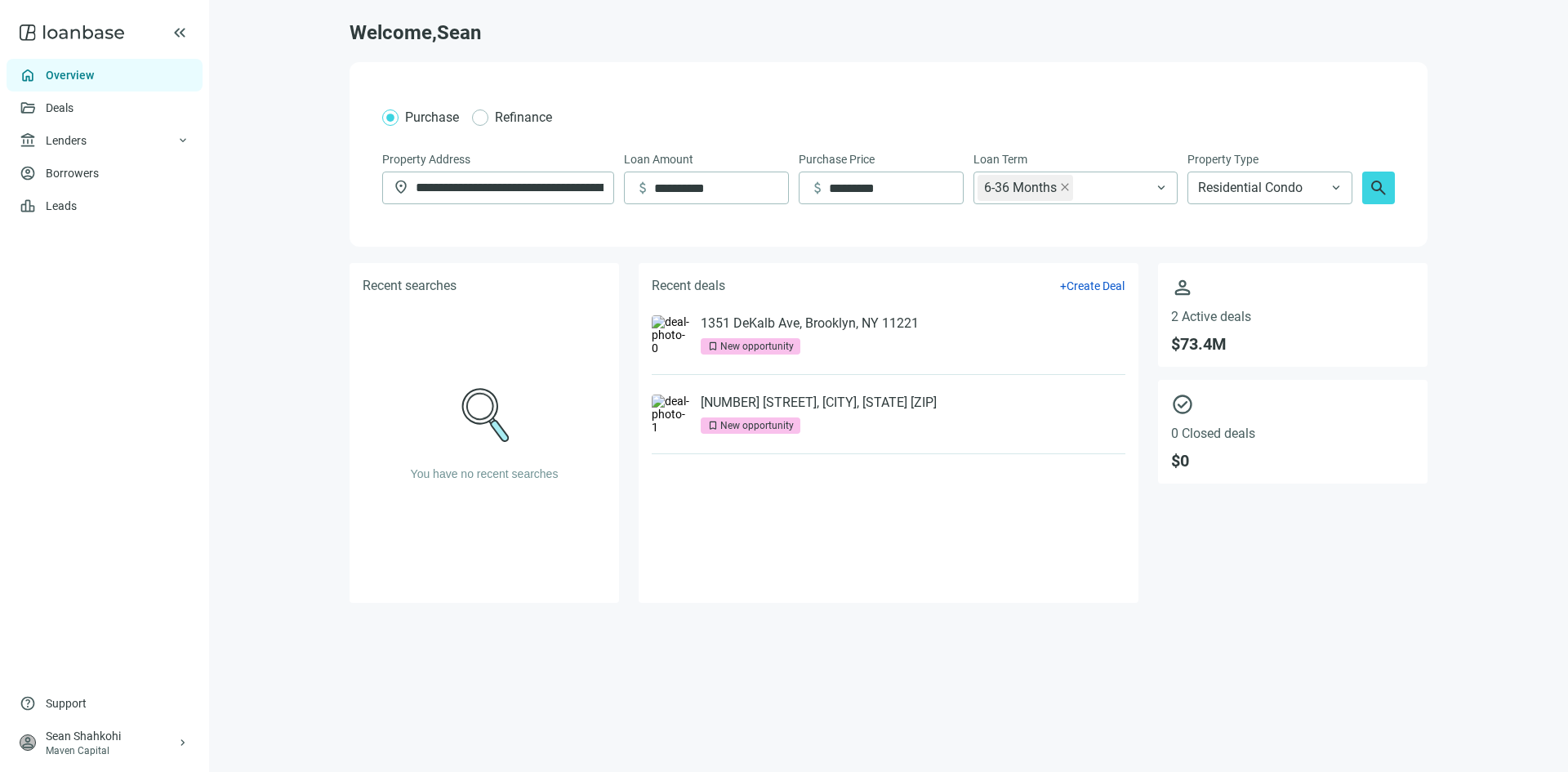 type on "*******" 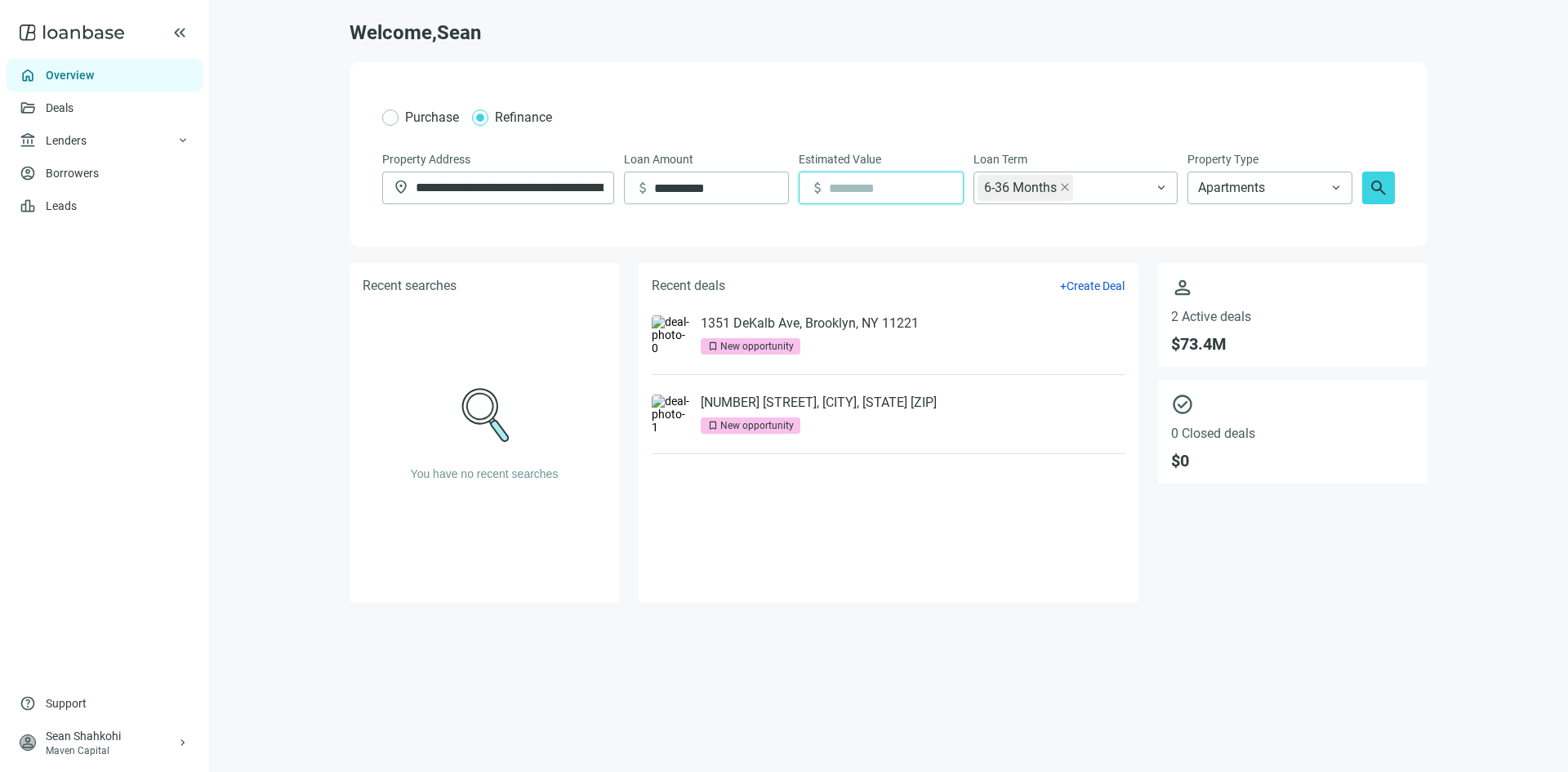 click at bounding box center [896, 188] 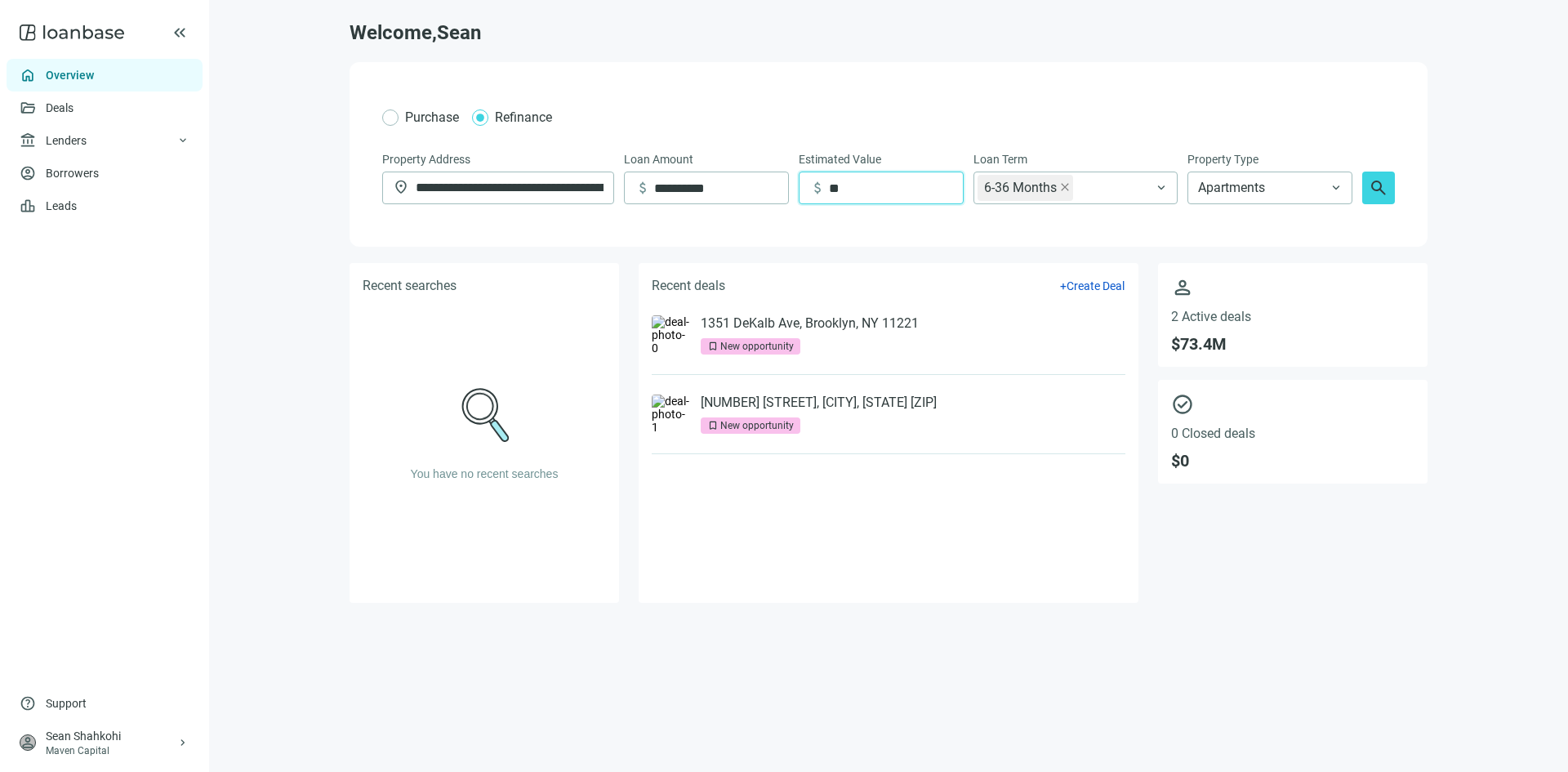 type on "*" 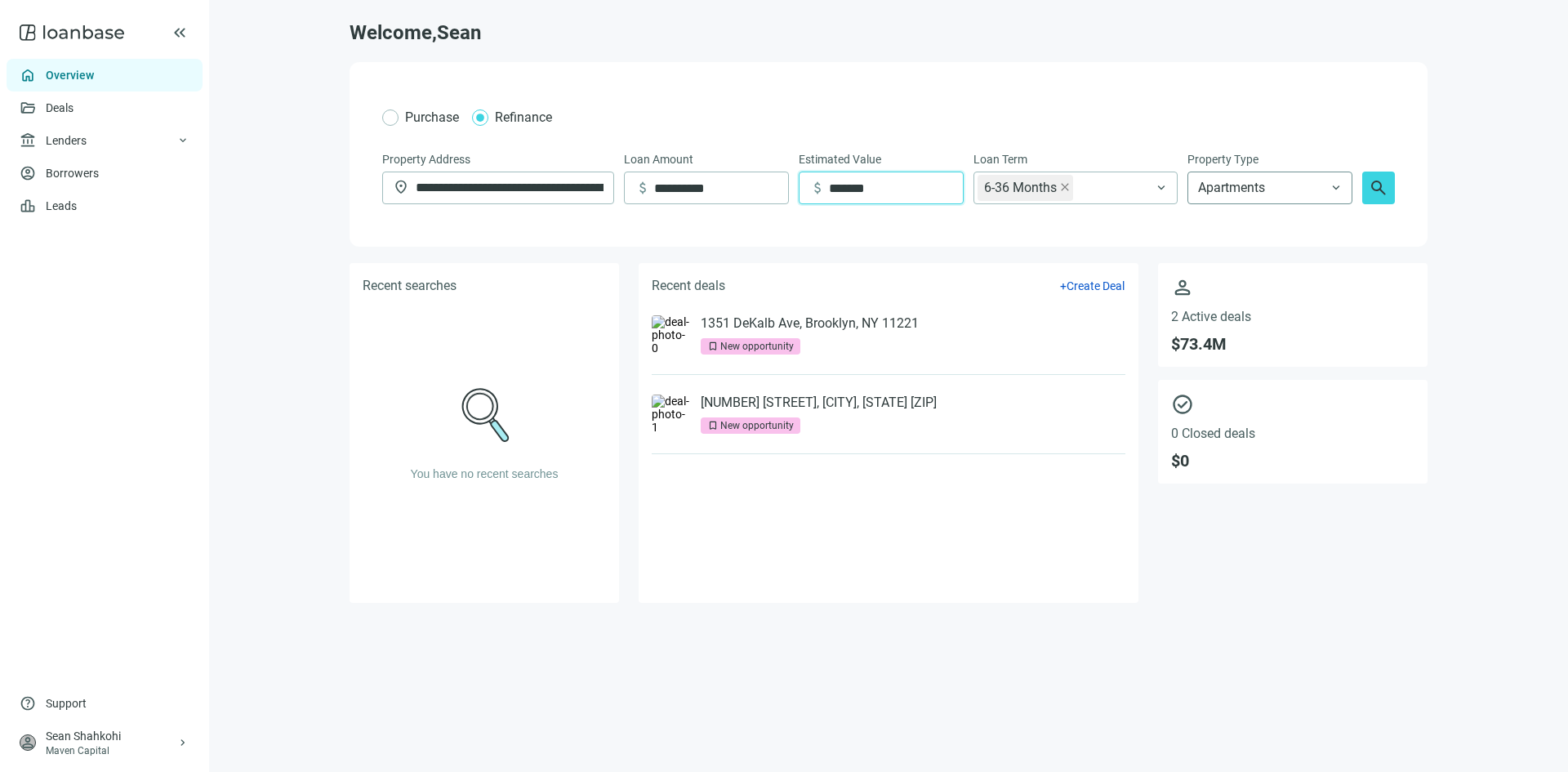 click on "Apartments" at bounding box center (1270, 188) 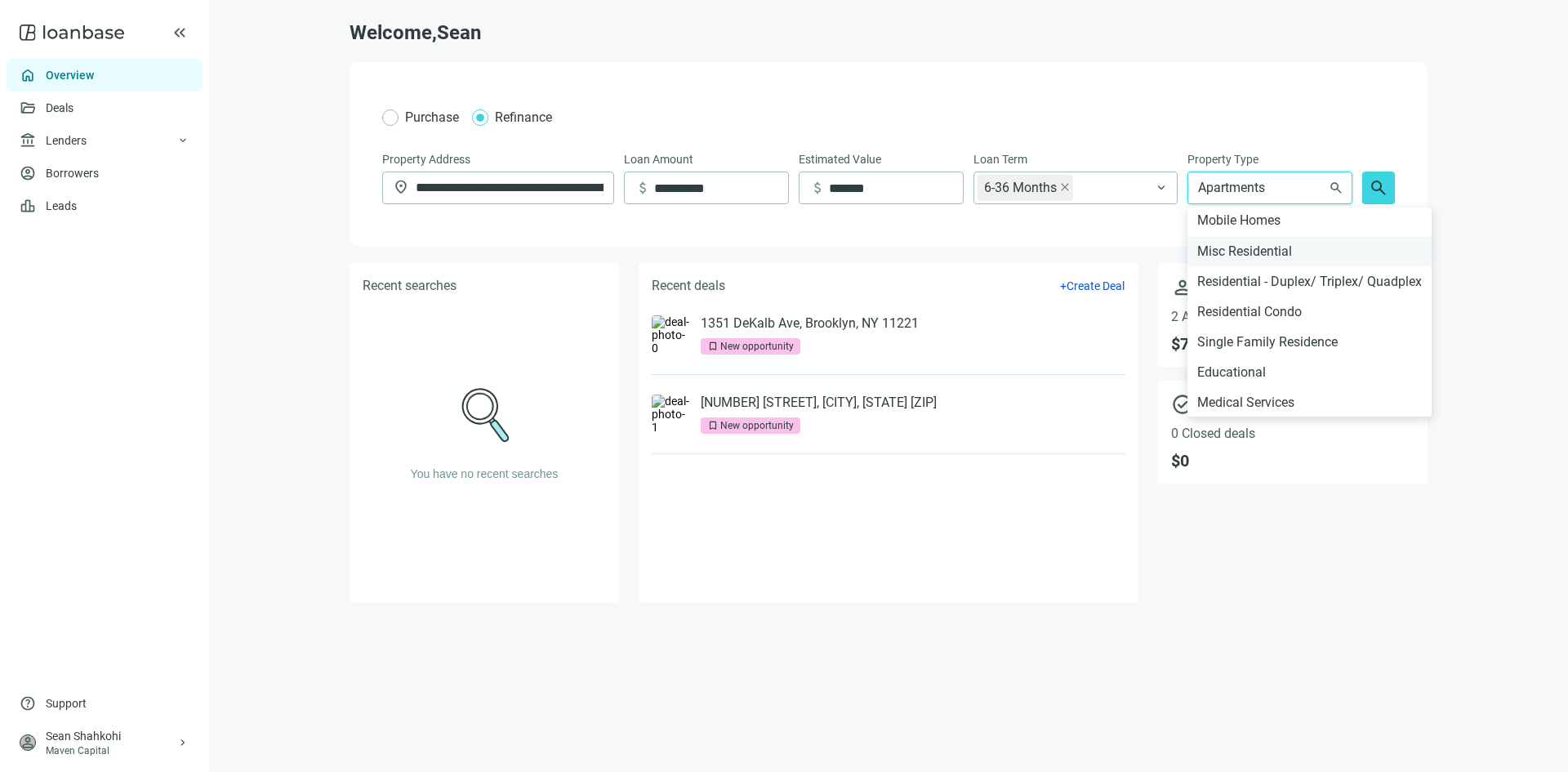 scroll, scrollTop: 541, scrollLeft: 0, axis: vertical 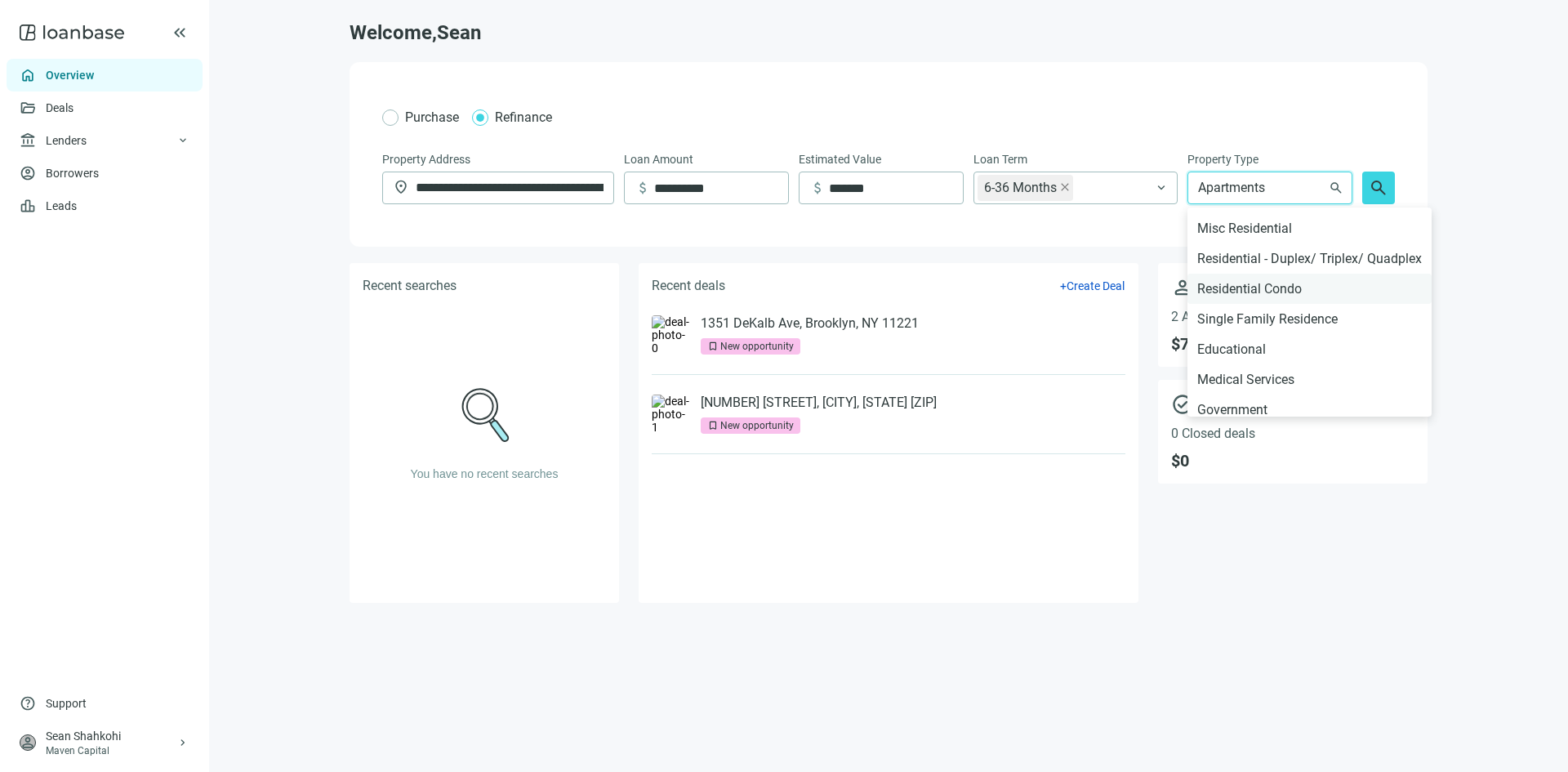click on "Residential Condo" at bounding box center [1309, 288] 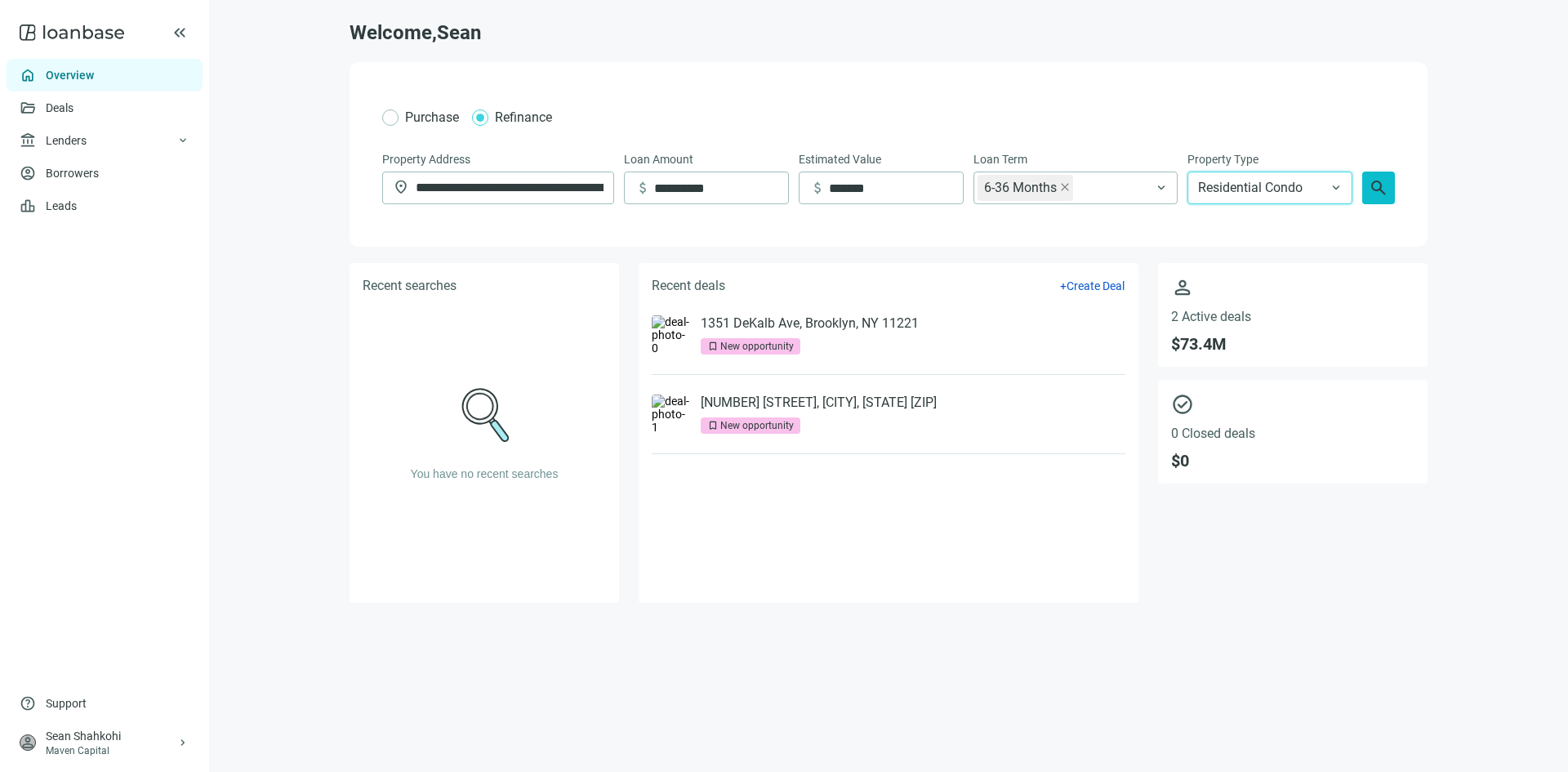 click on "search" at bounding box center [1379, 188] 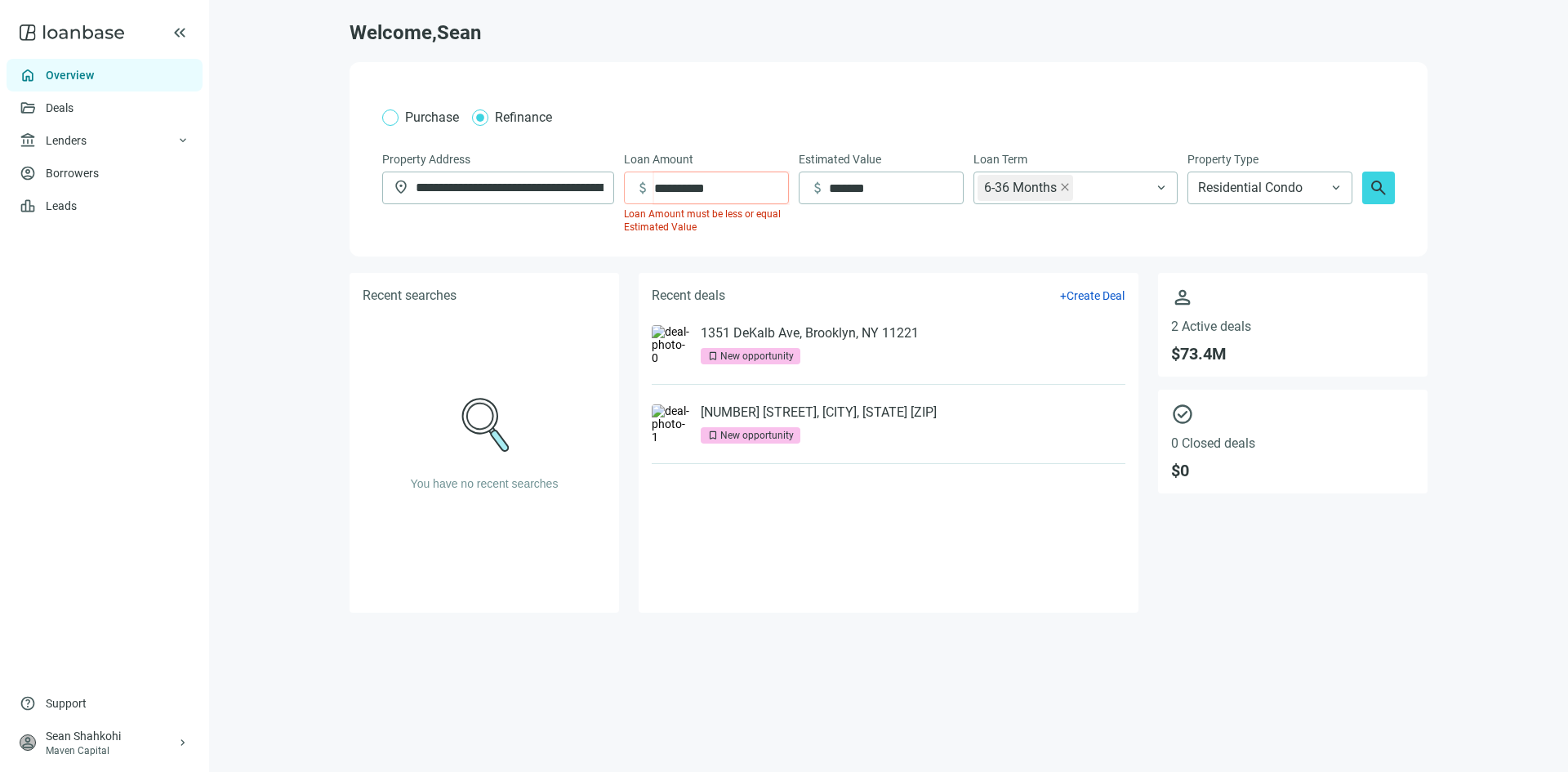 click on "Purchase" at bounding box center (432, 117) 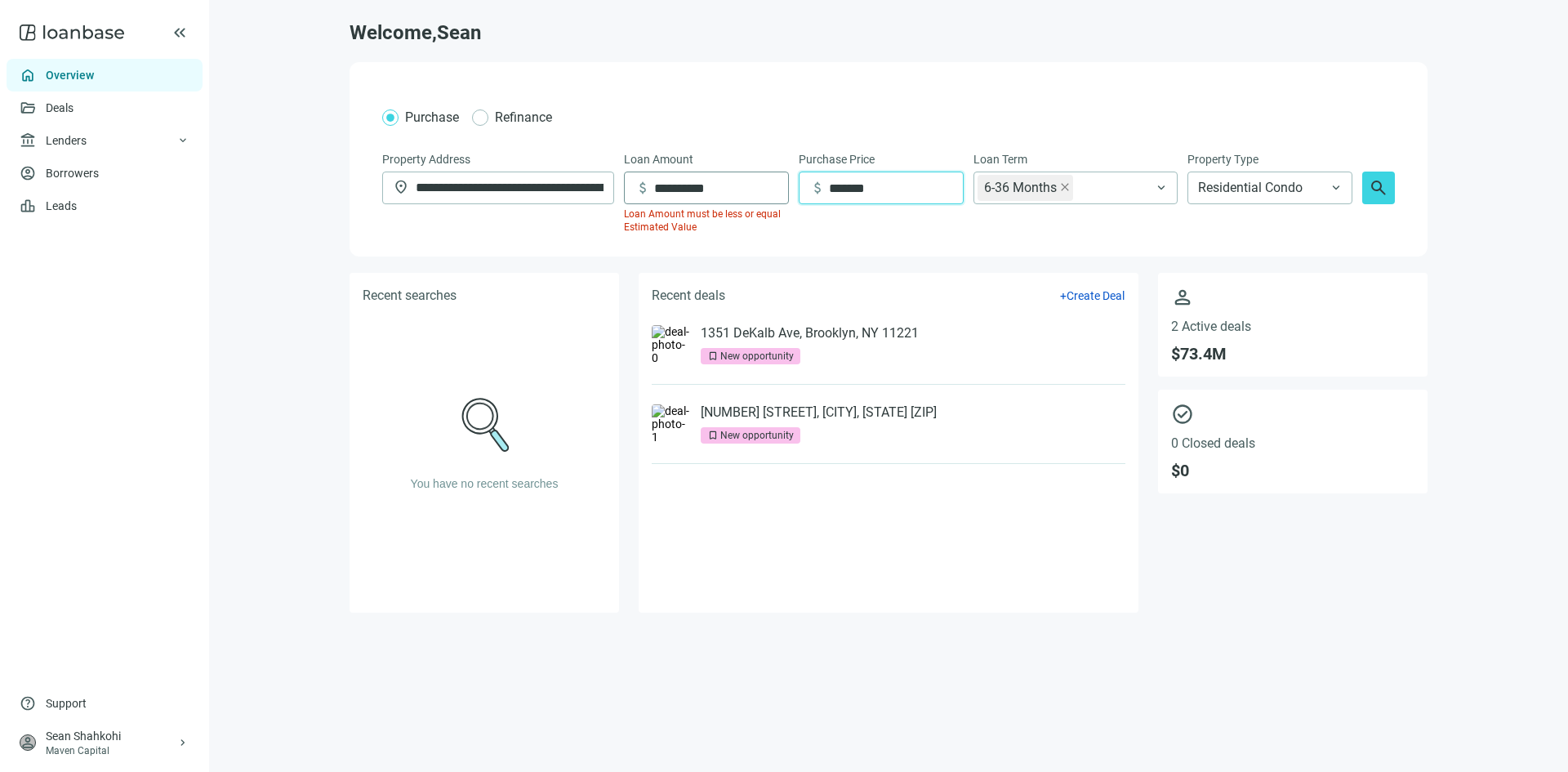 drag, startPoint x: 882, startPoint y: 183, endPoint x: 762, endPoint y: 190, distance: 120.20399 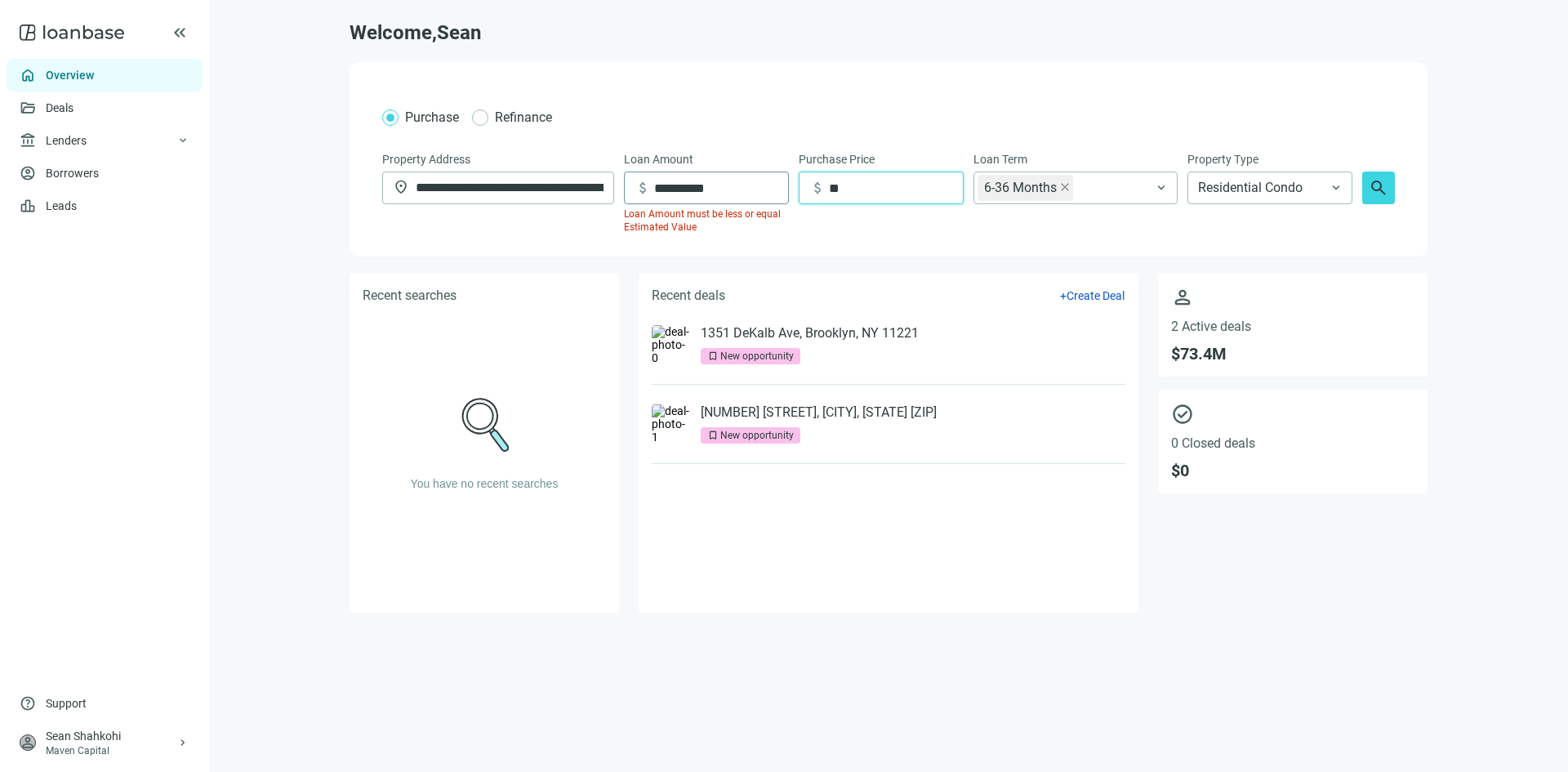 type on "*" 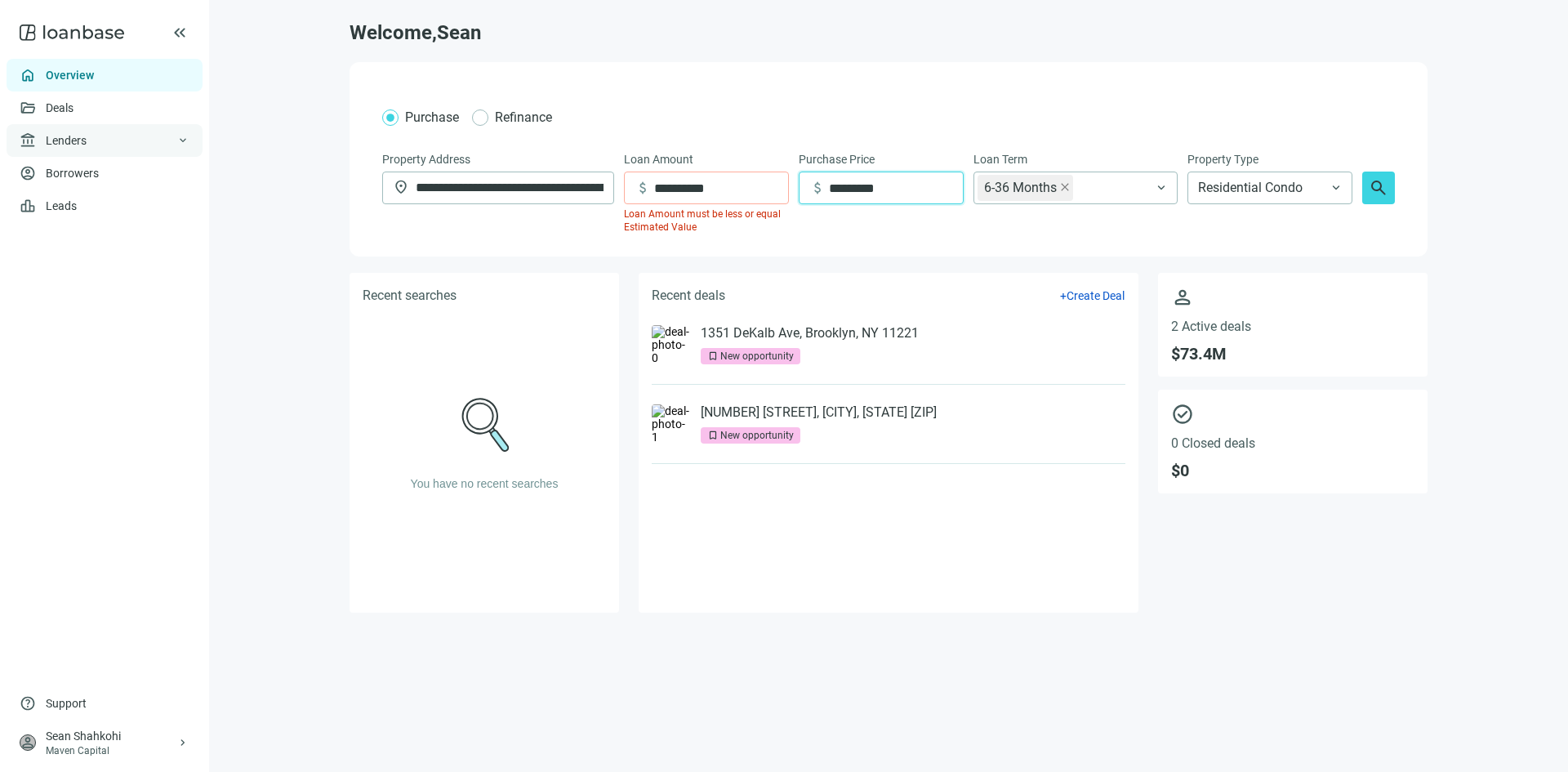 type on "*********" 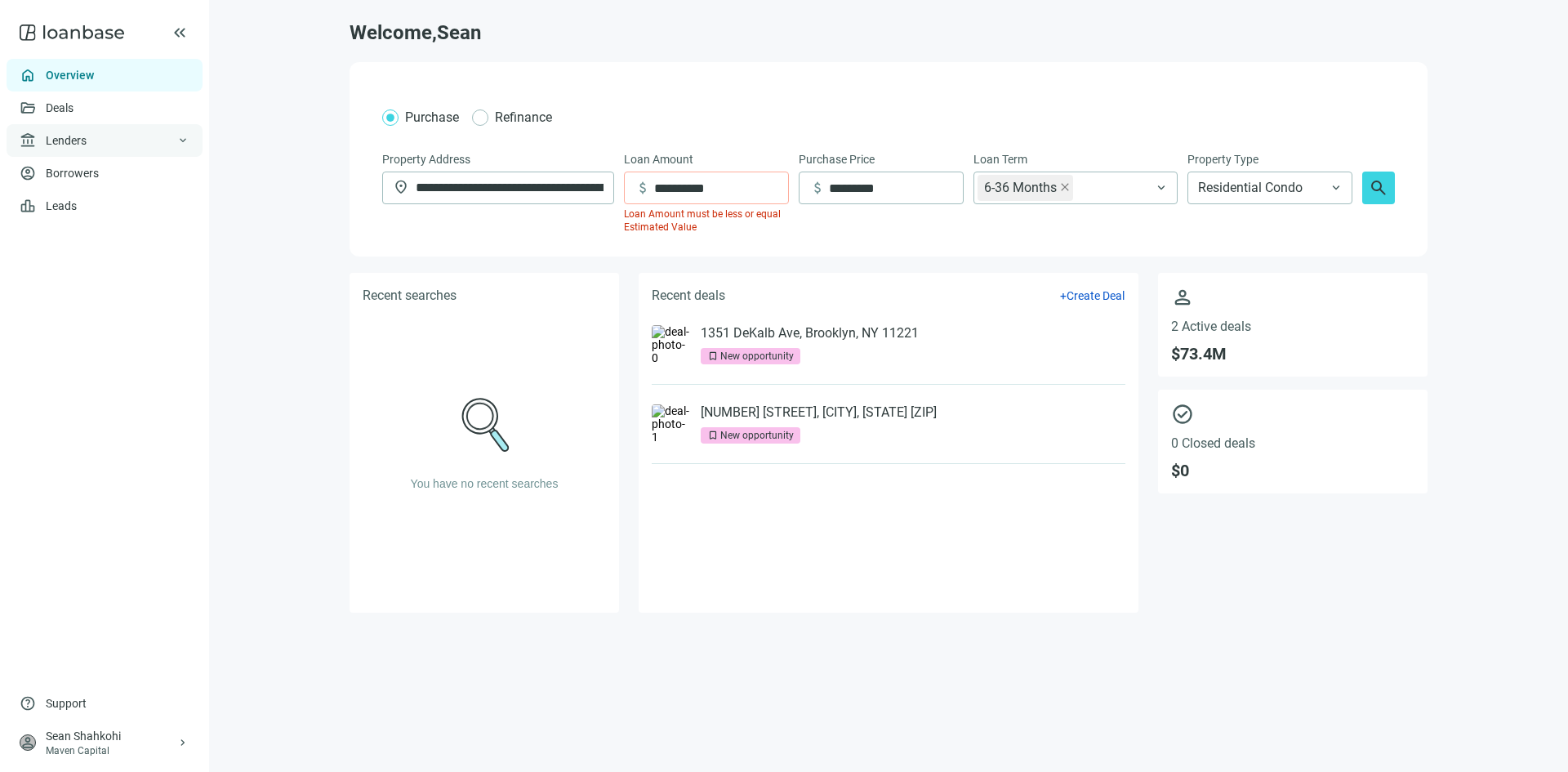 click on "account_balance Lenders keyboard_arrow_down" at bounding box center [105, 141] 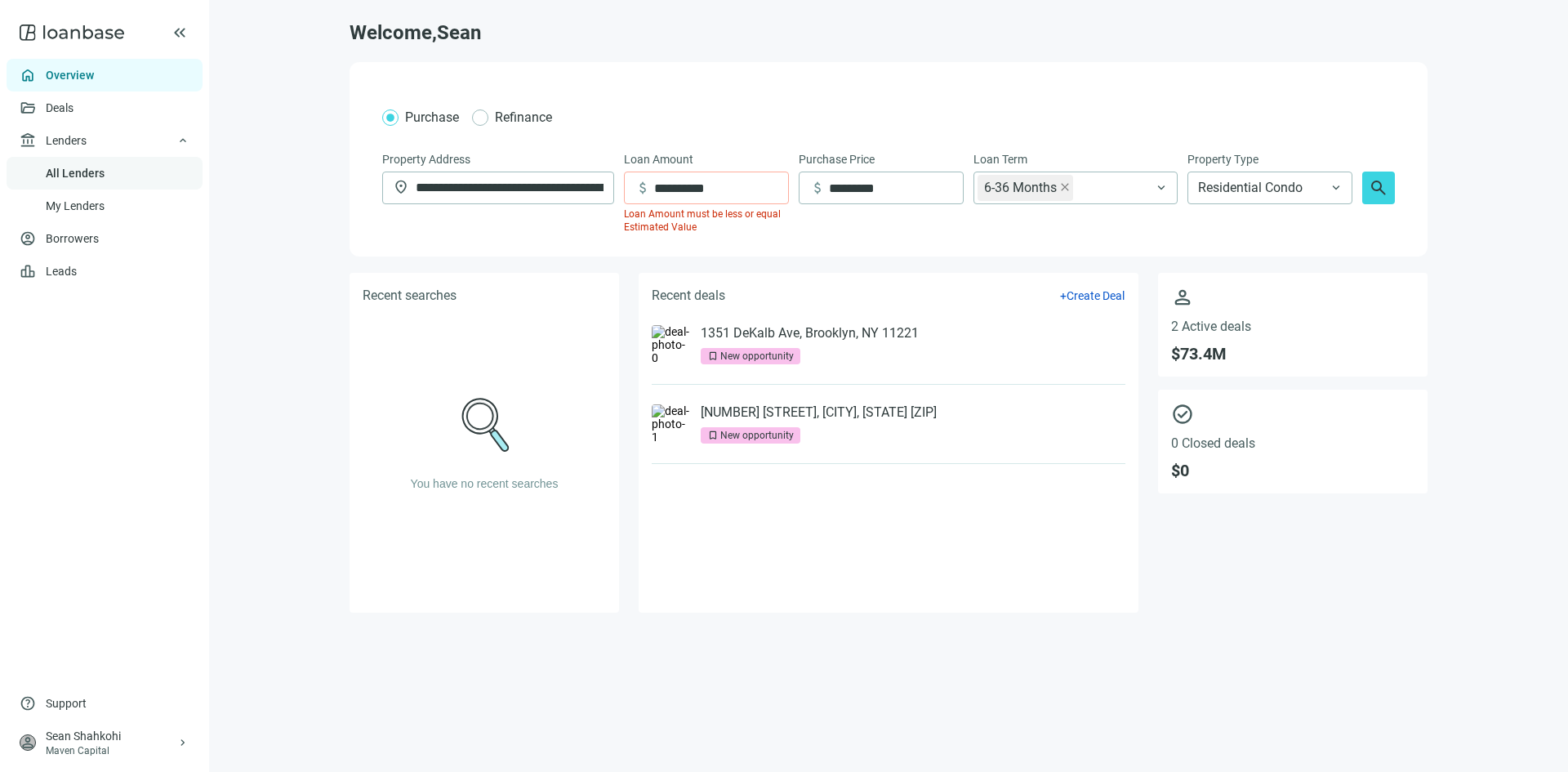 click on "All Lenders" at bounding box center [75, 173] 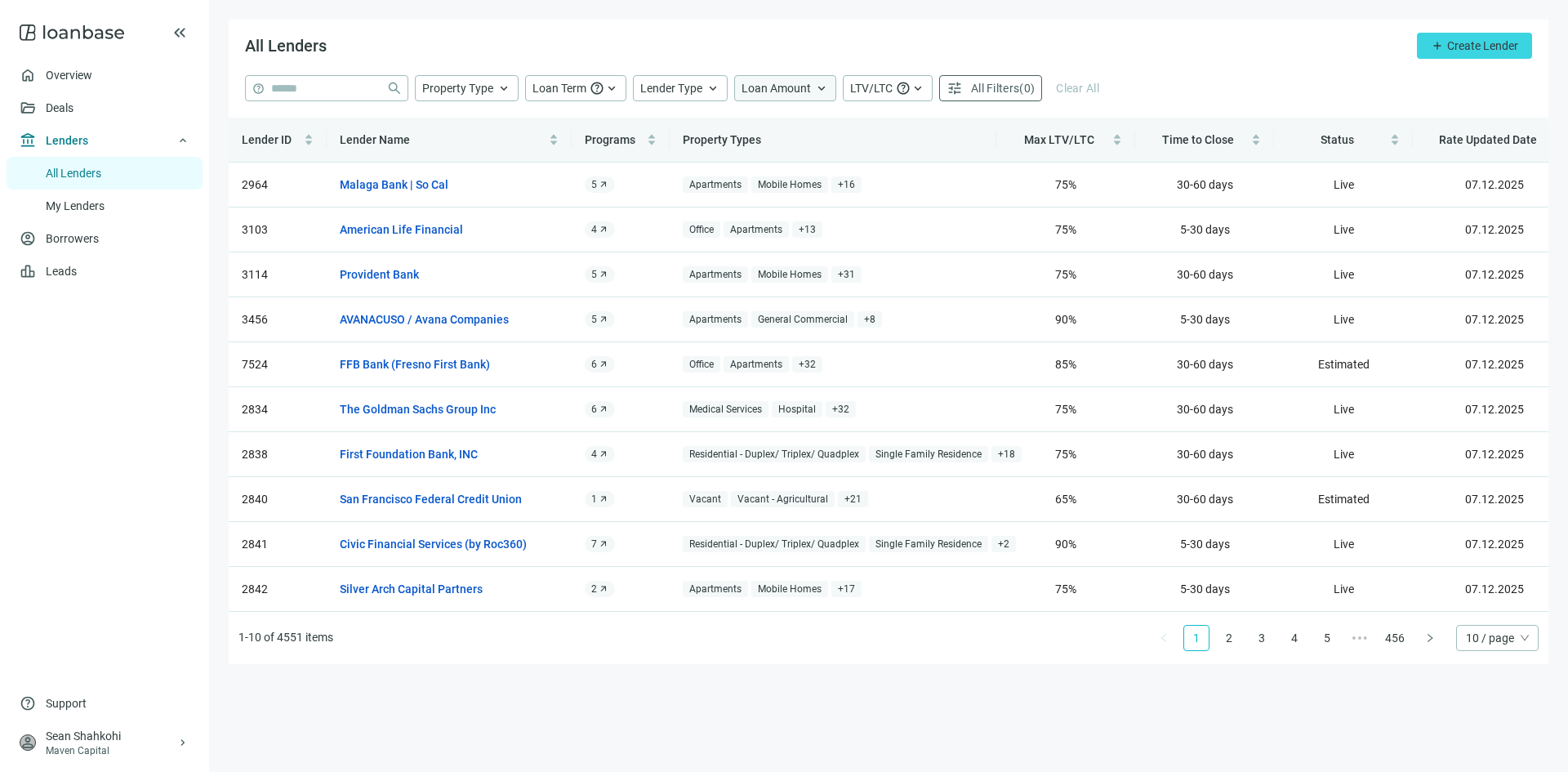 click on "Loan Amount keyboard_arrow_up" at bounding box center (785, 88) 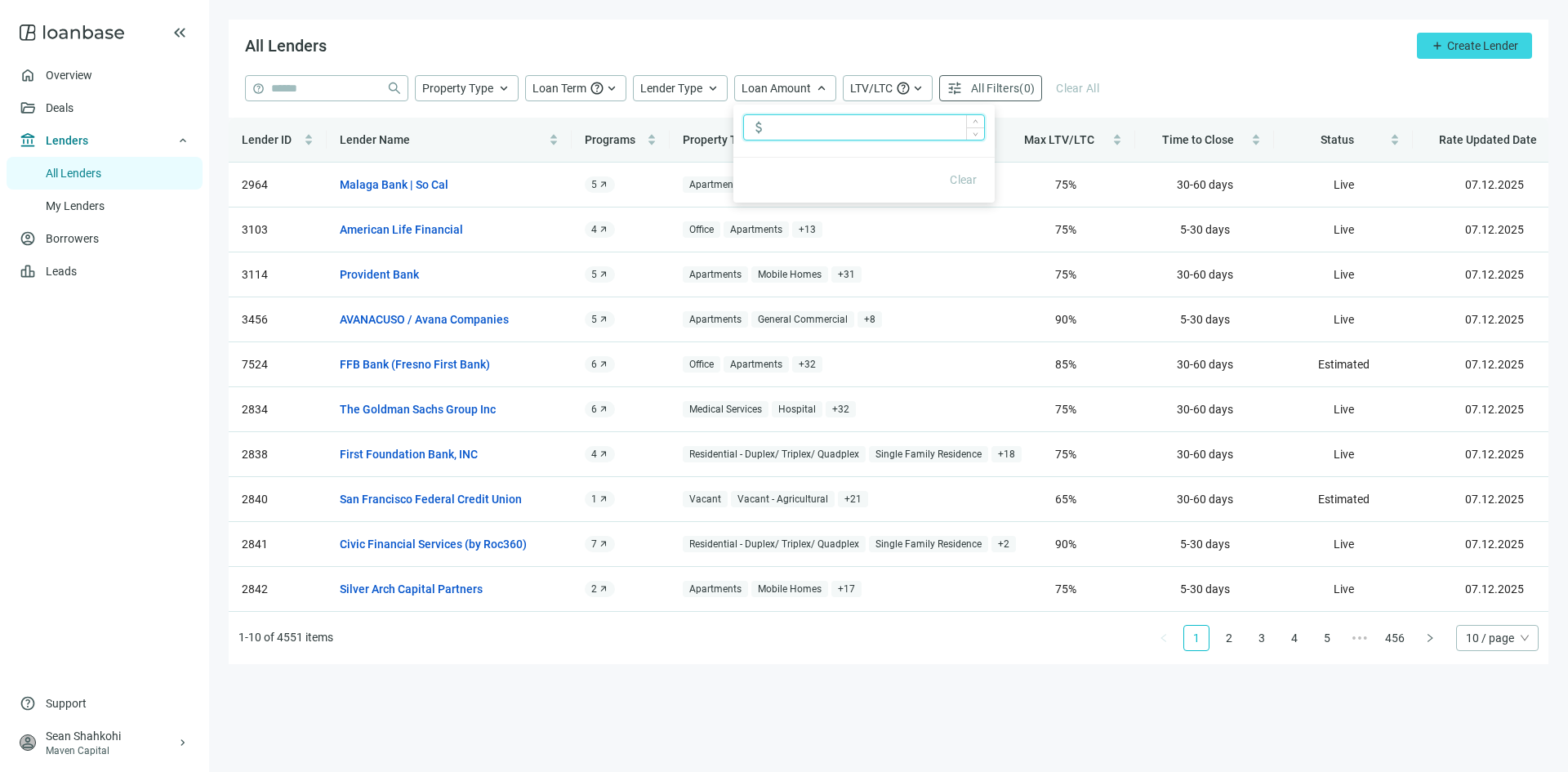click at bounding box center (877, 127) 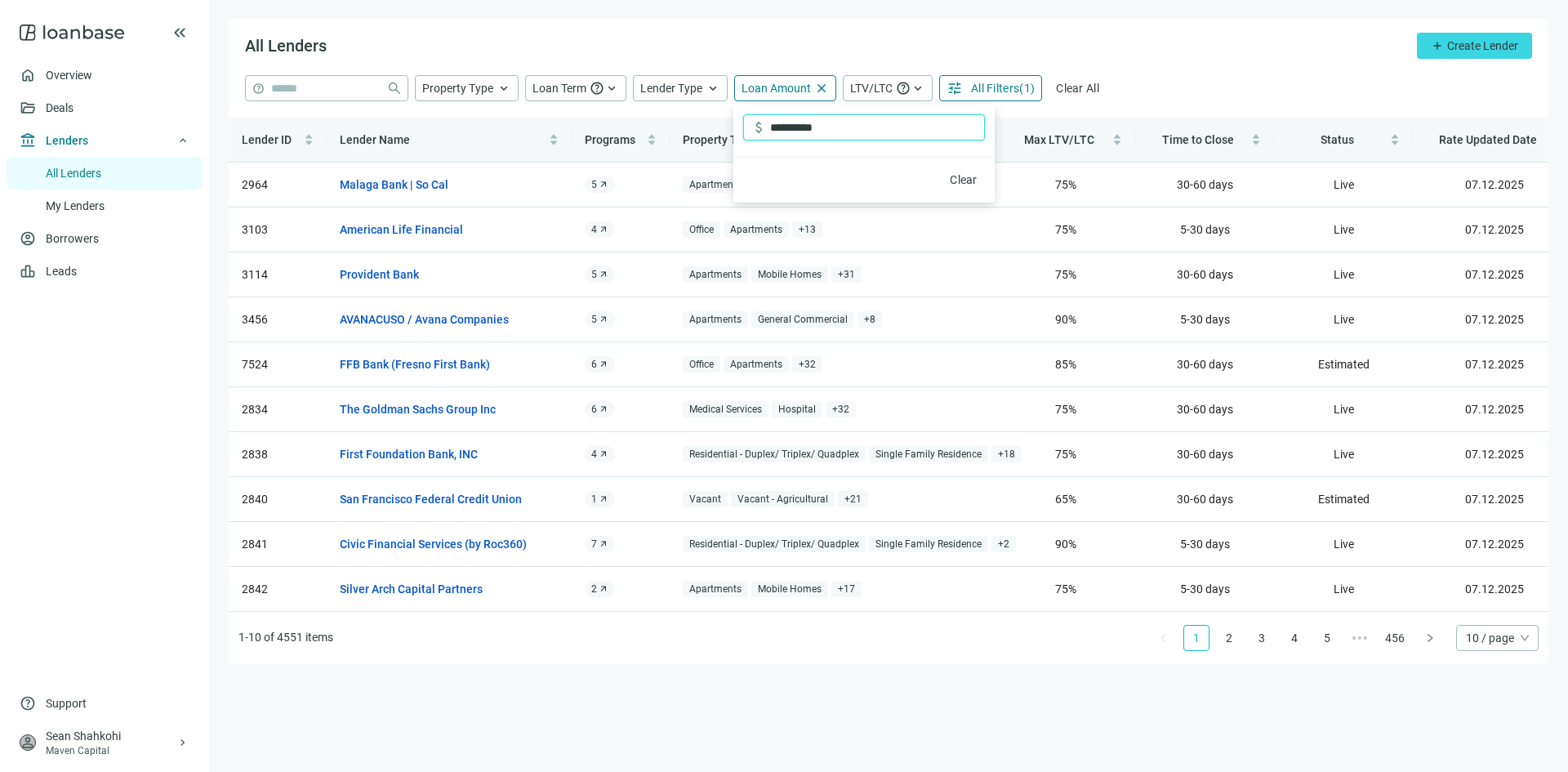 type on "**********" 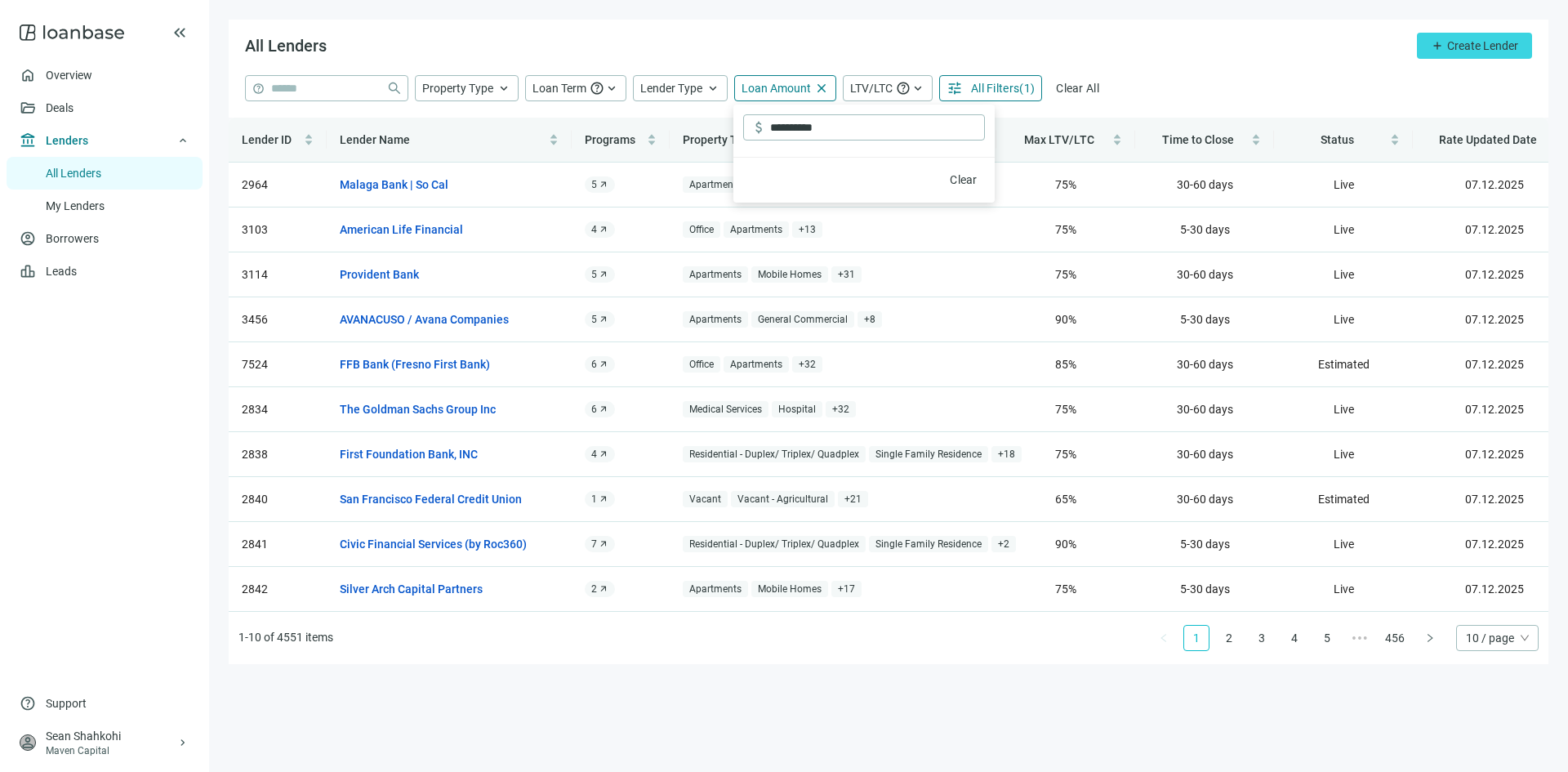 click on "All Lenders add Create Lender" at bounding box center (889, 47) 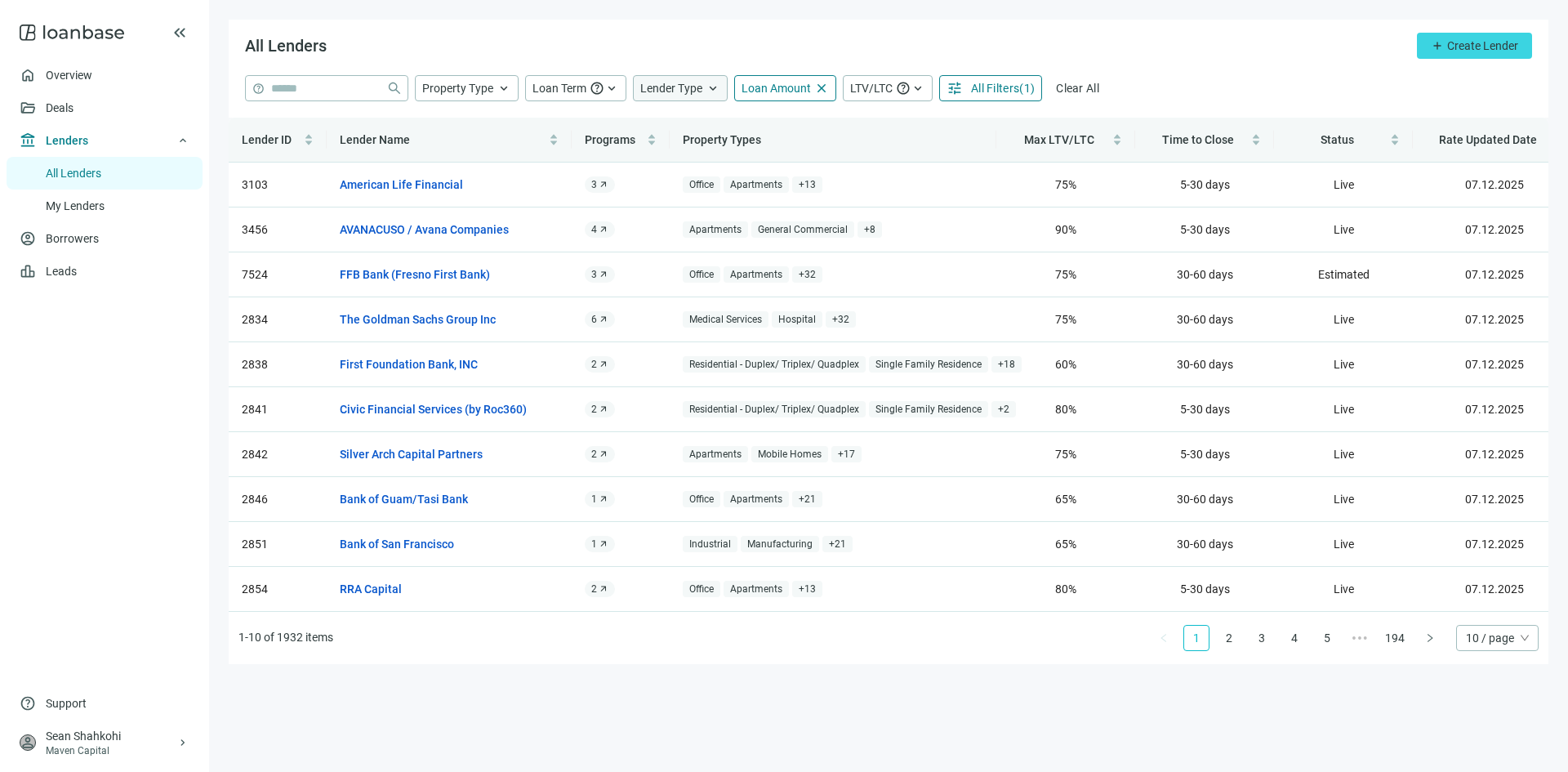 click on "Lender Type" at bounding box center (671, 88) 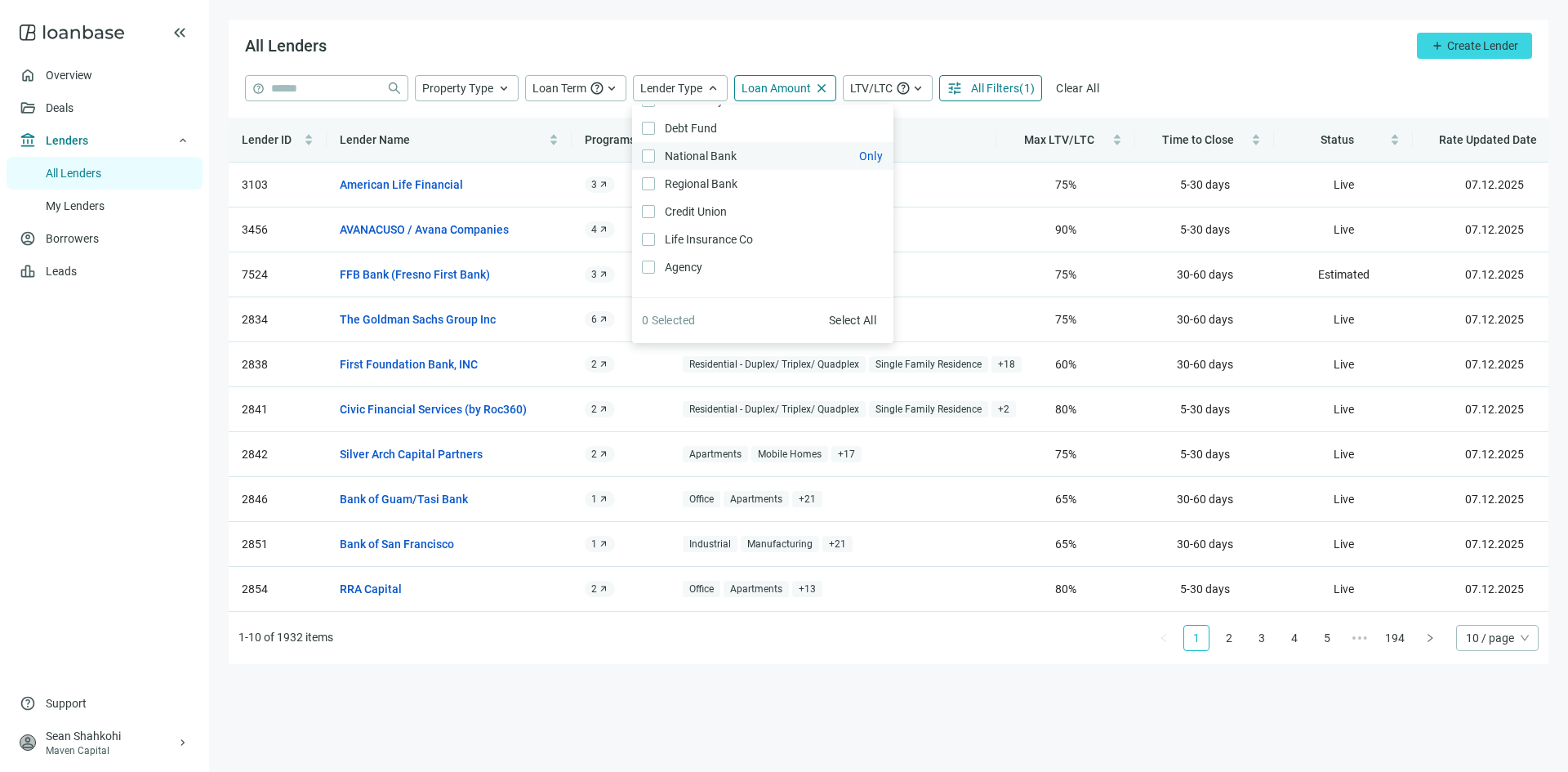 scroll, scrollTop: 0, scrollLeft: 0, axis: both 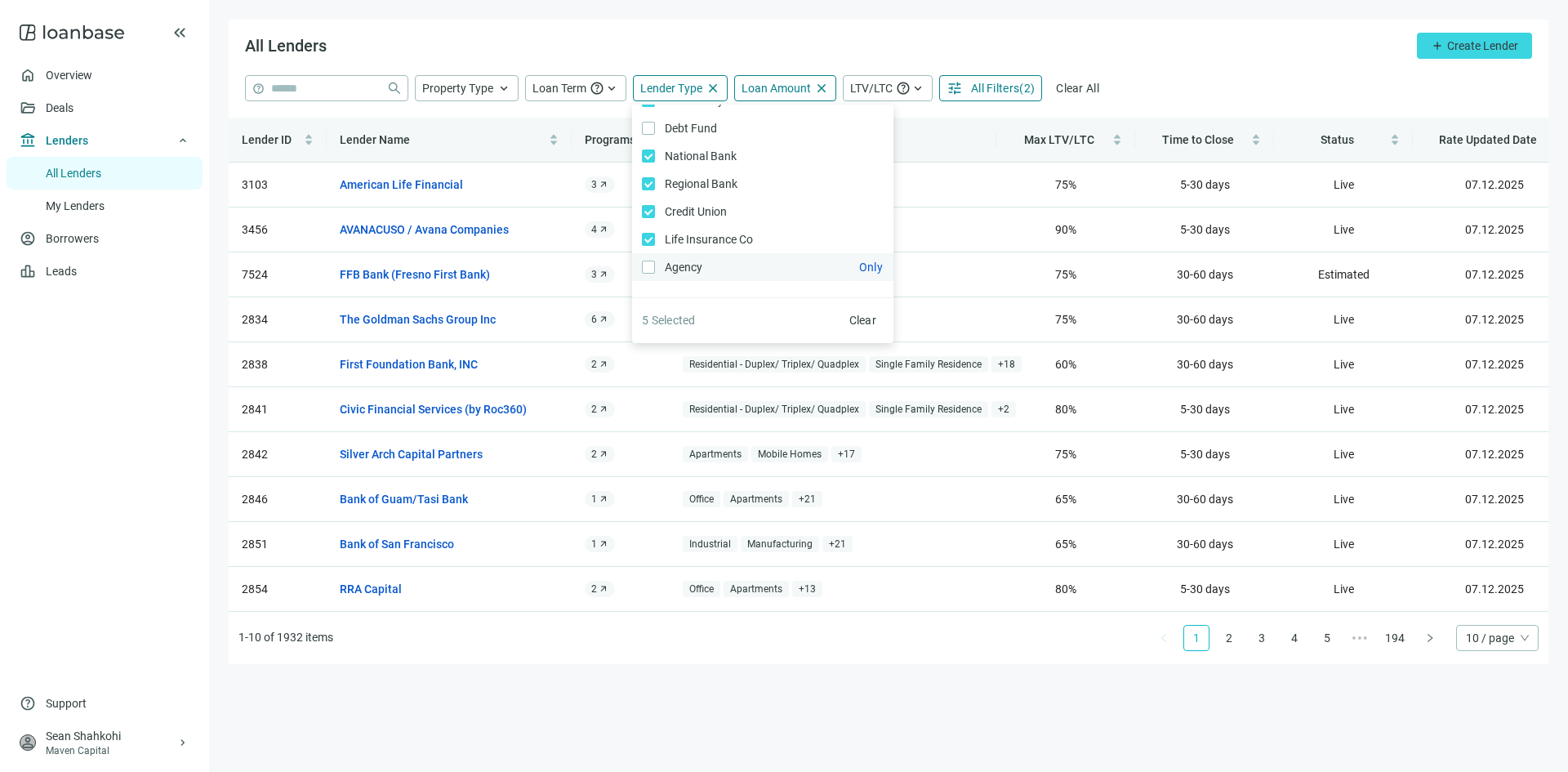 click on "Agency Only" at bounding box center [763, 267] 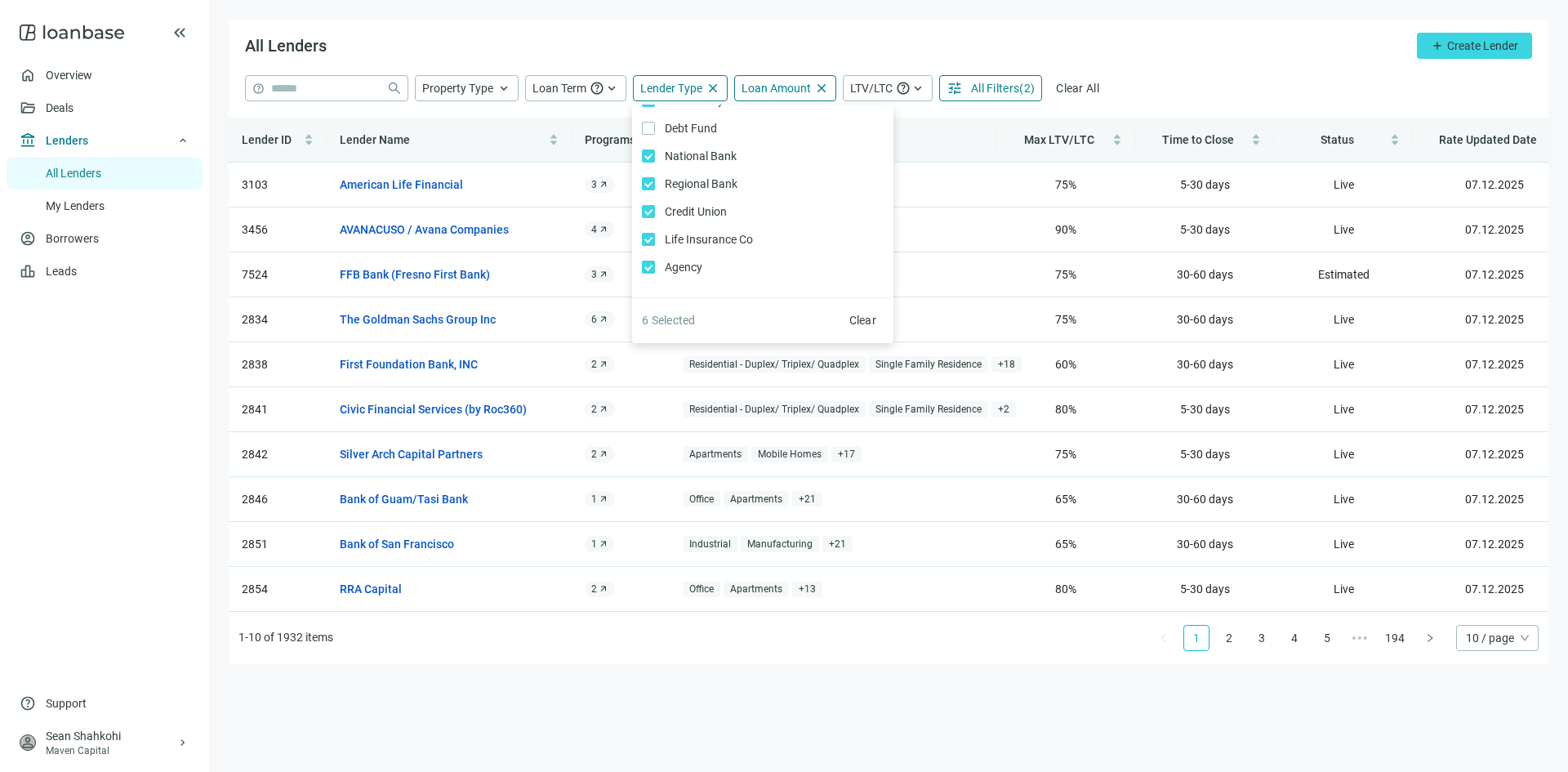 click on "All Lenders add Create Lender" at bounding box center [889, 47] 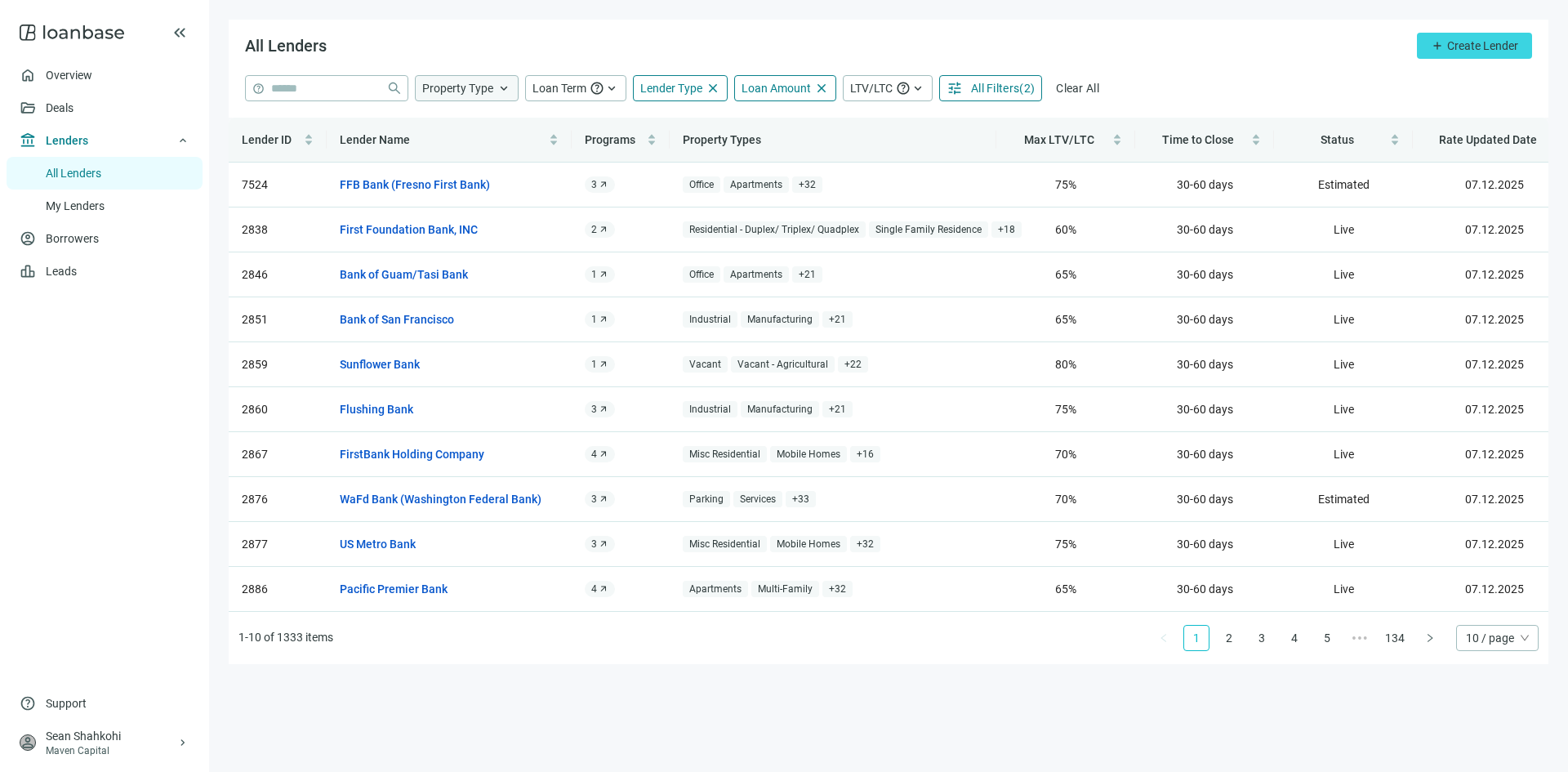 click on "Property Type" at bounding box center [457, 88] 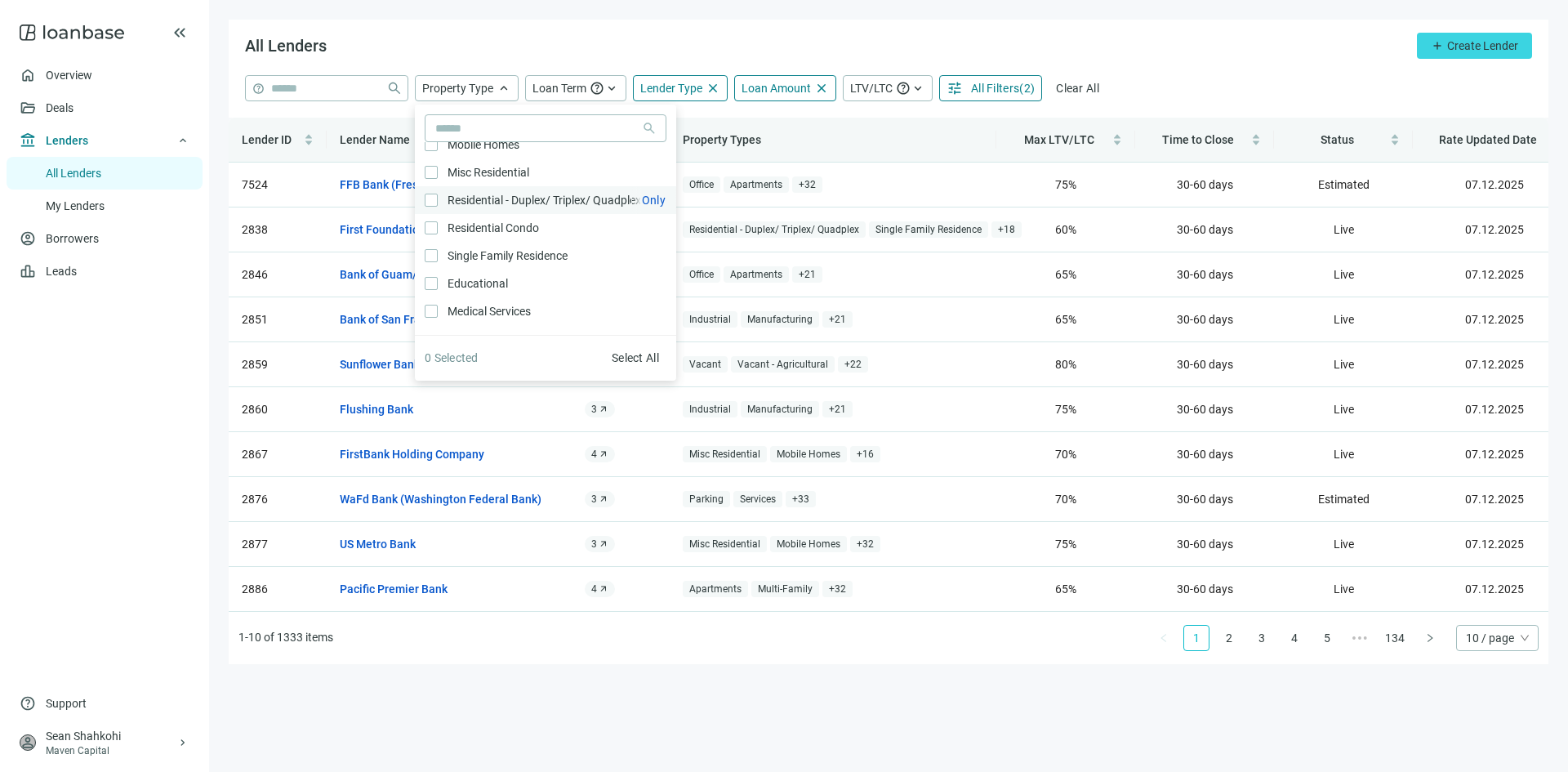 scroll, scrollTop: 408, scrollLeft: 0, axis: vertical 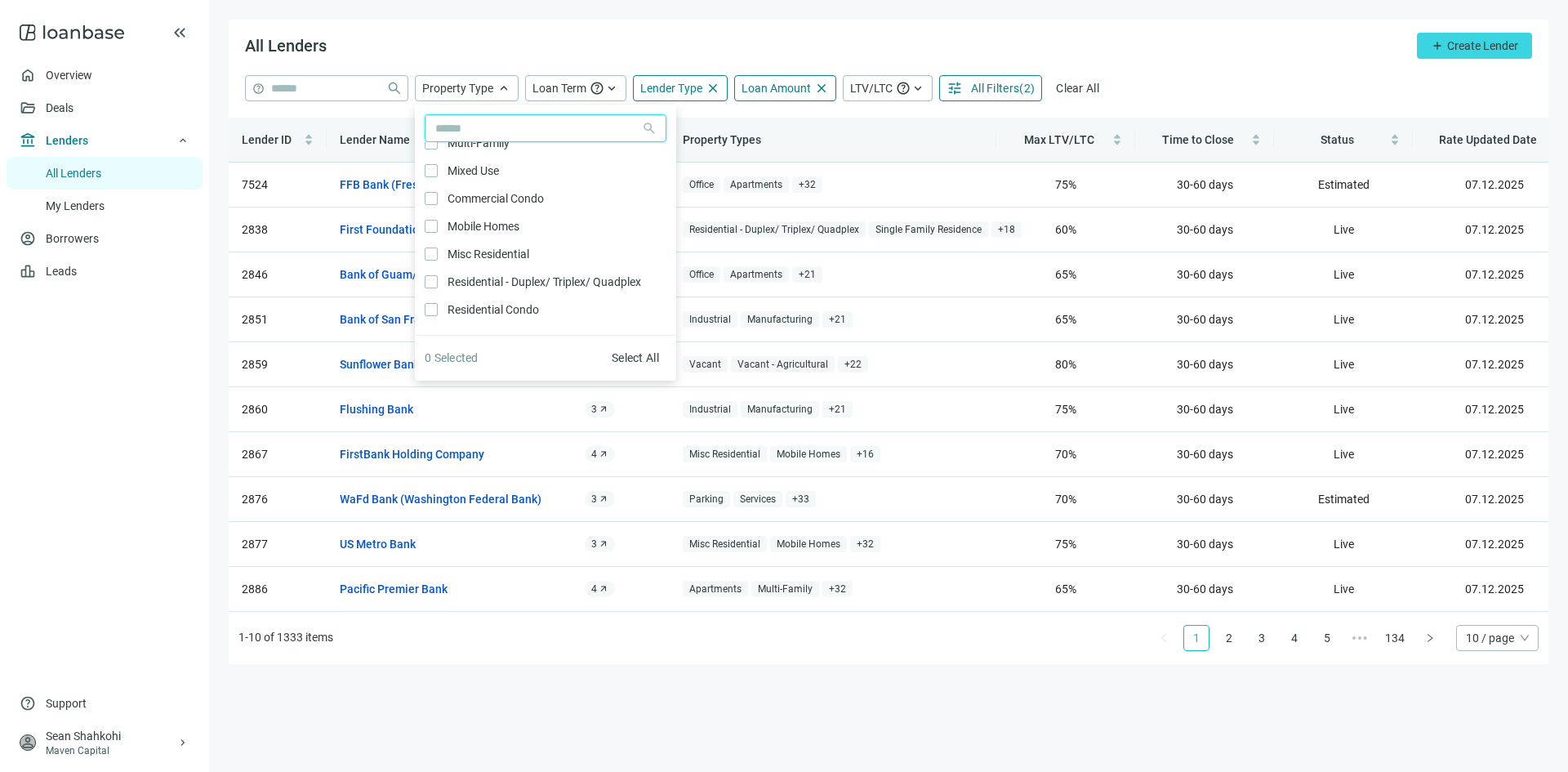 click at bounding box center [534, 128] 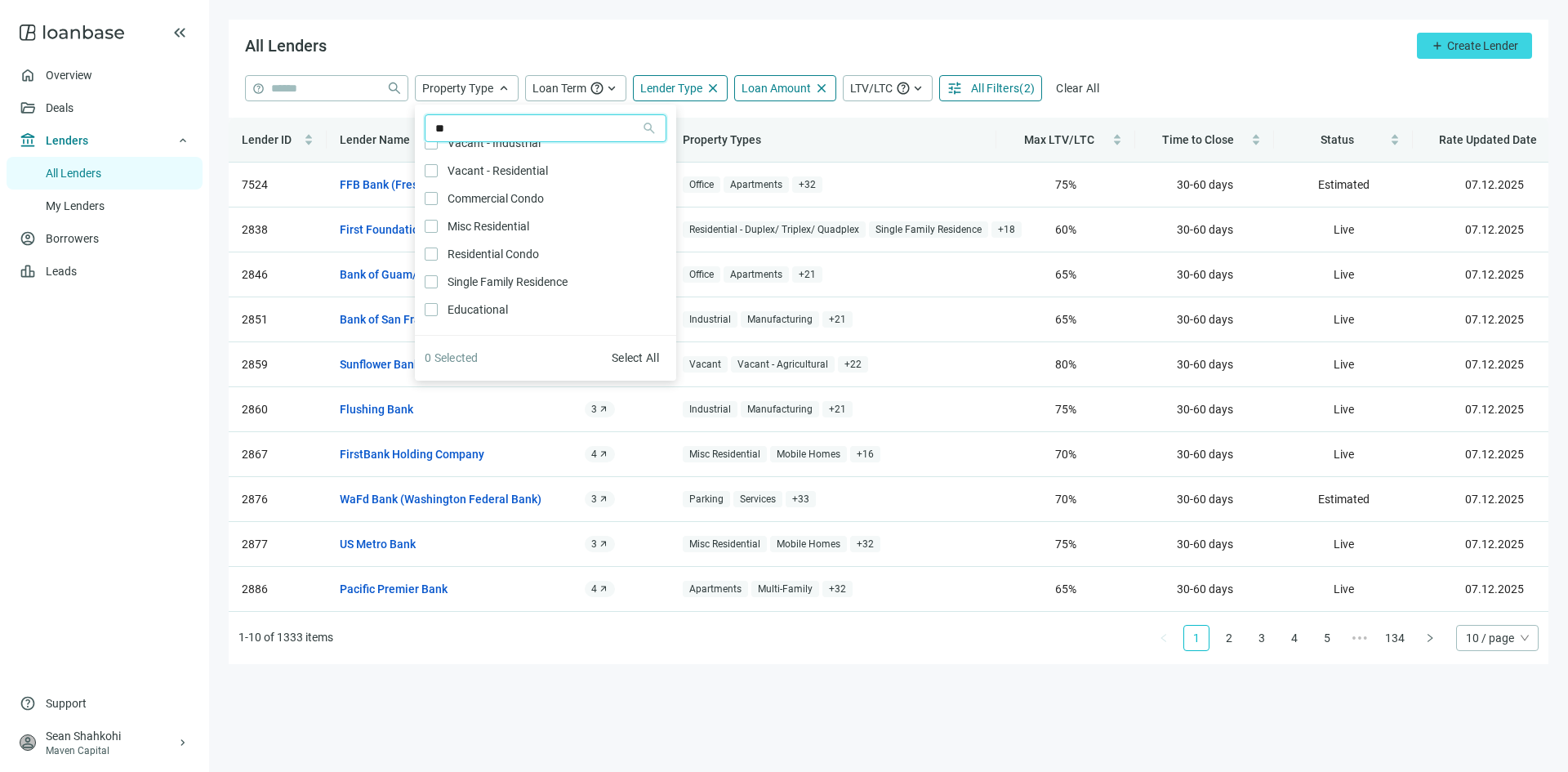 scroll, scrollTop: 0, scrollLeft: 0, axis: both 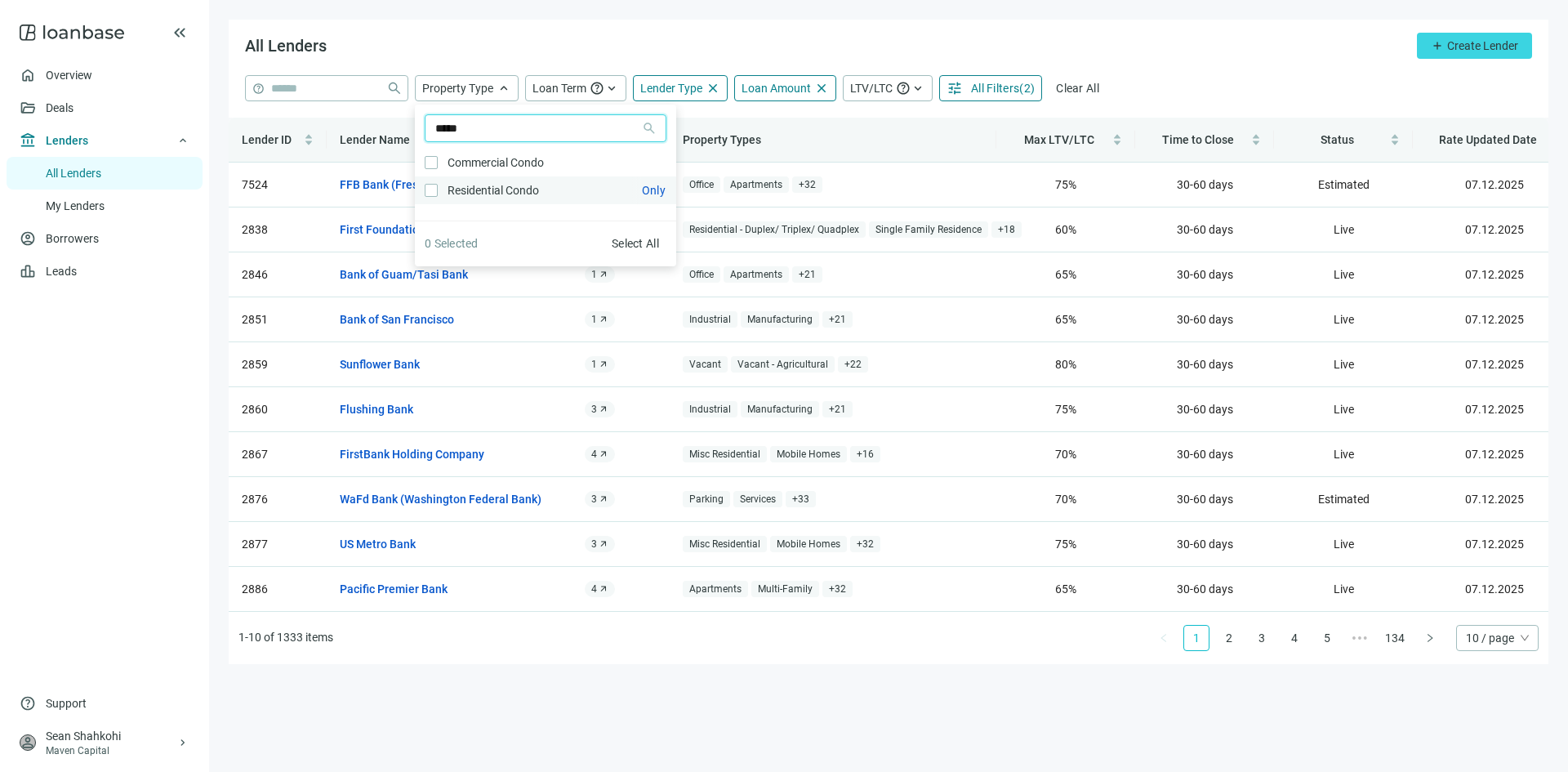 type on "*****" 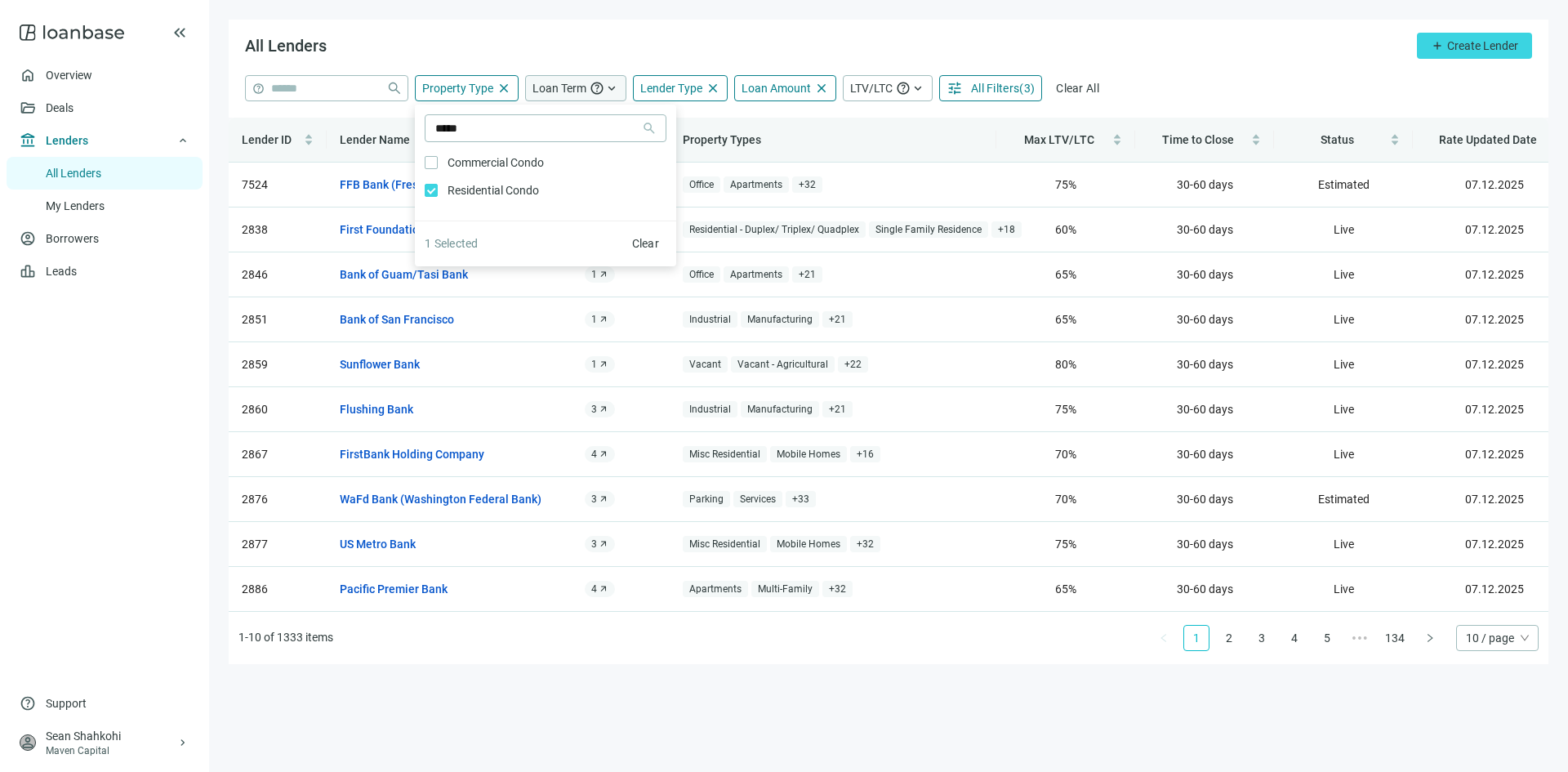 click on "Loan Term" at bounding box center [559, 88] 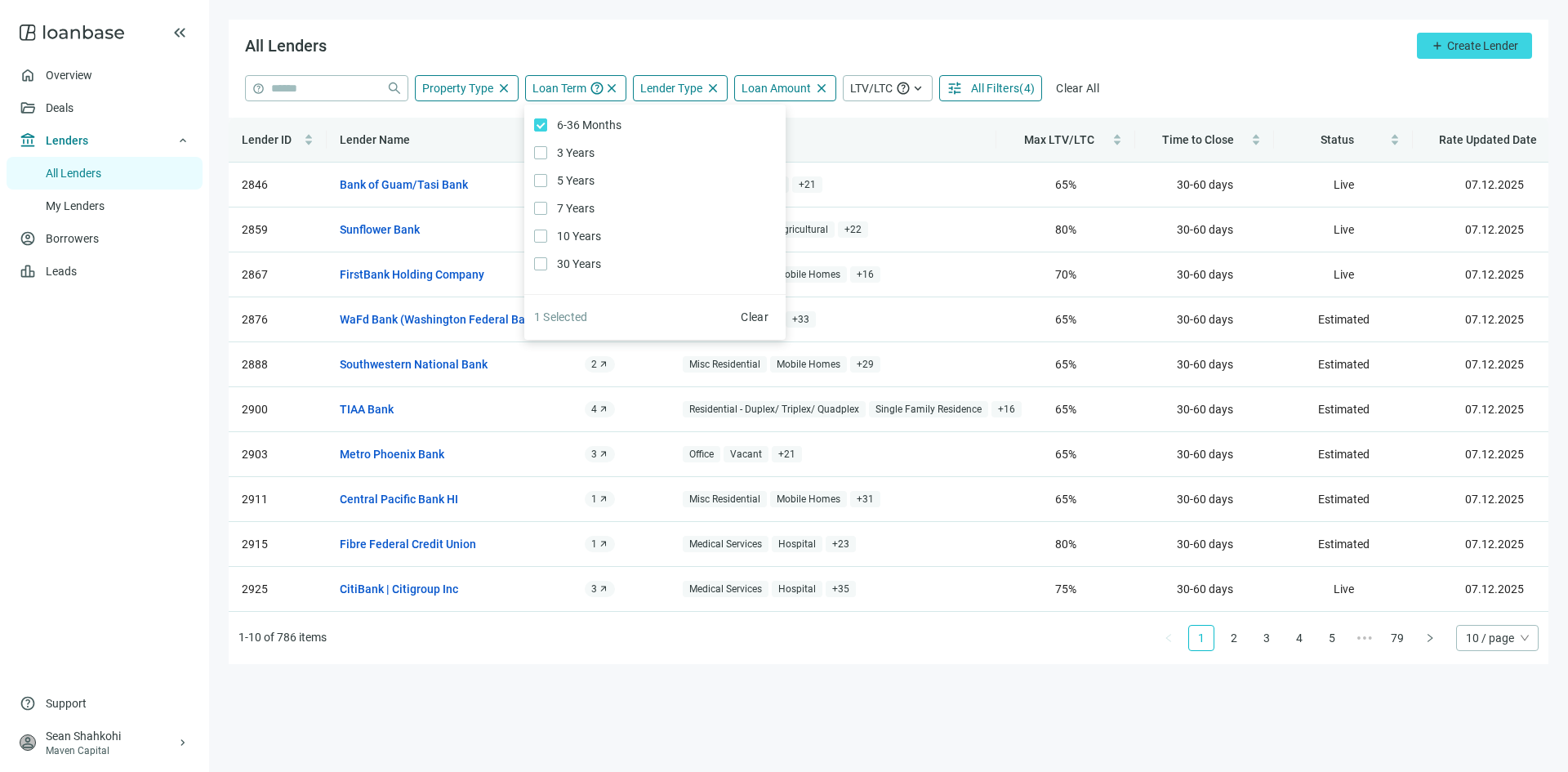 click on "All Lenders add Create Lender" at bounding box center [889, 47] 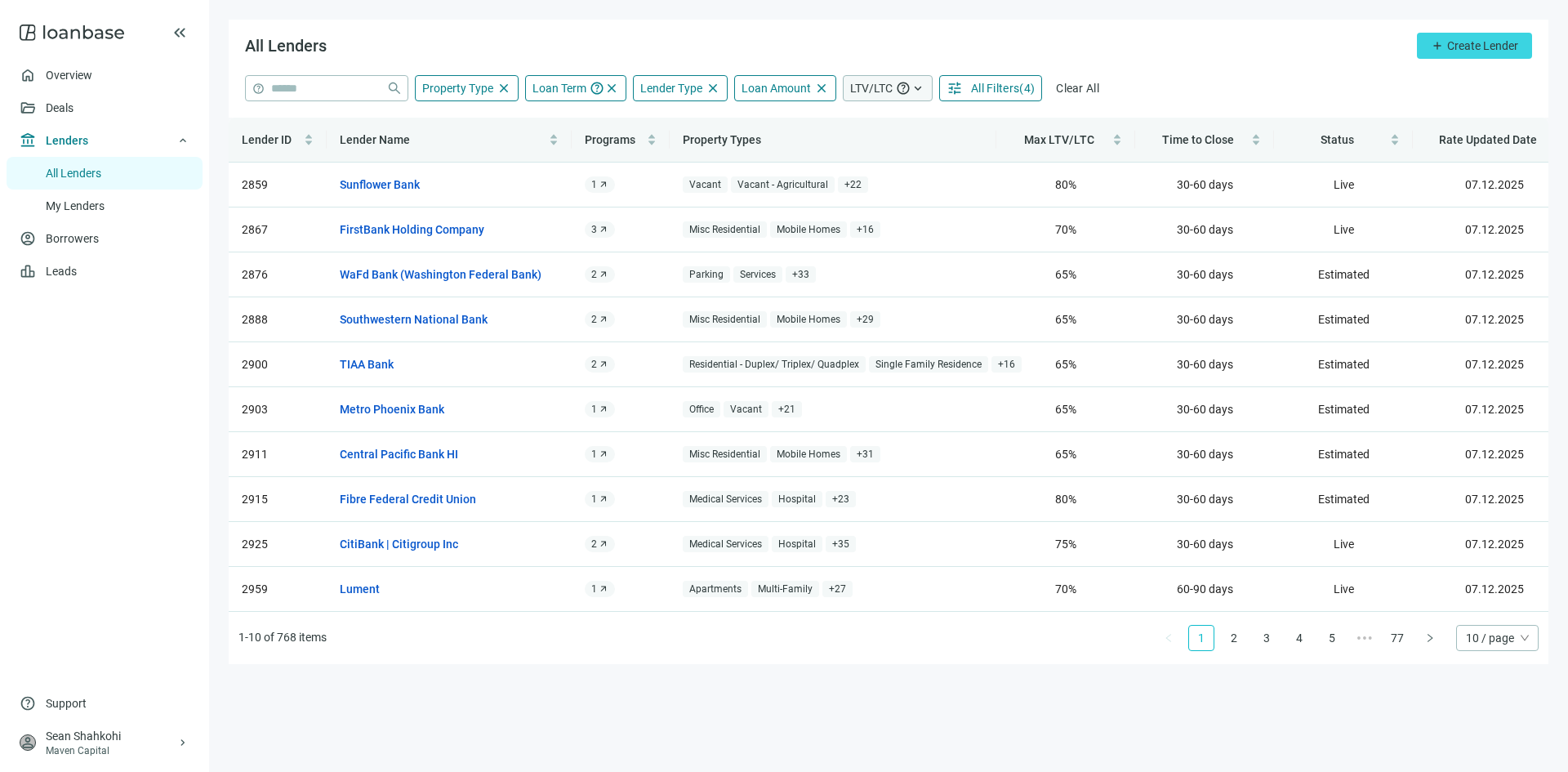 click on "LTV/LTC" at bounding box center (871, 88) 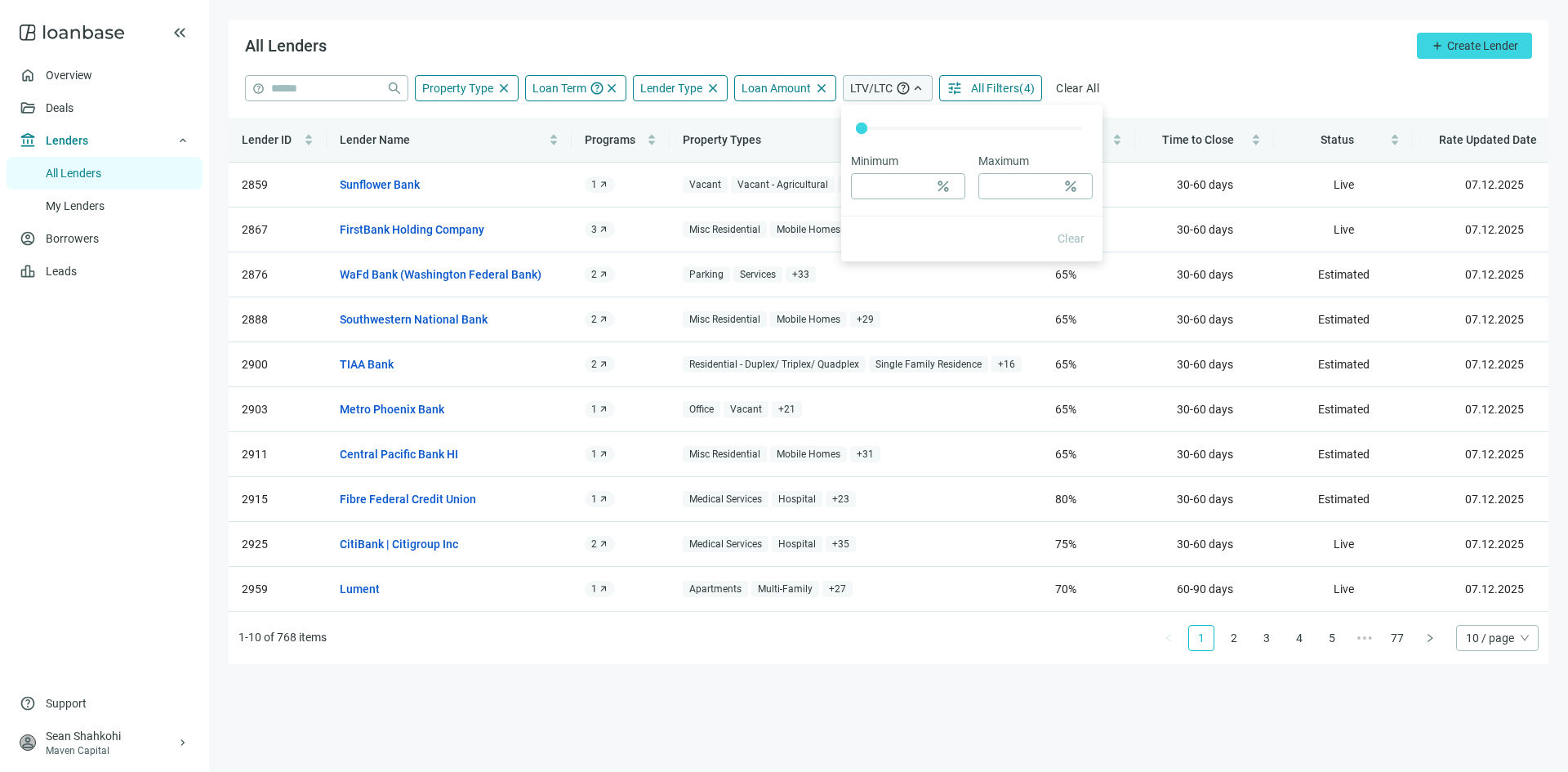 click on "LTV/LTC" at bounding box center (871, 88) 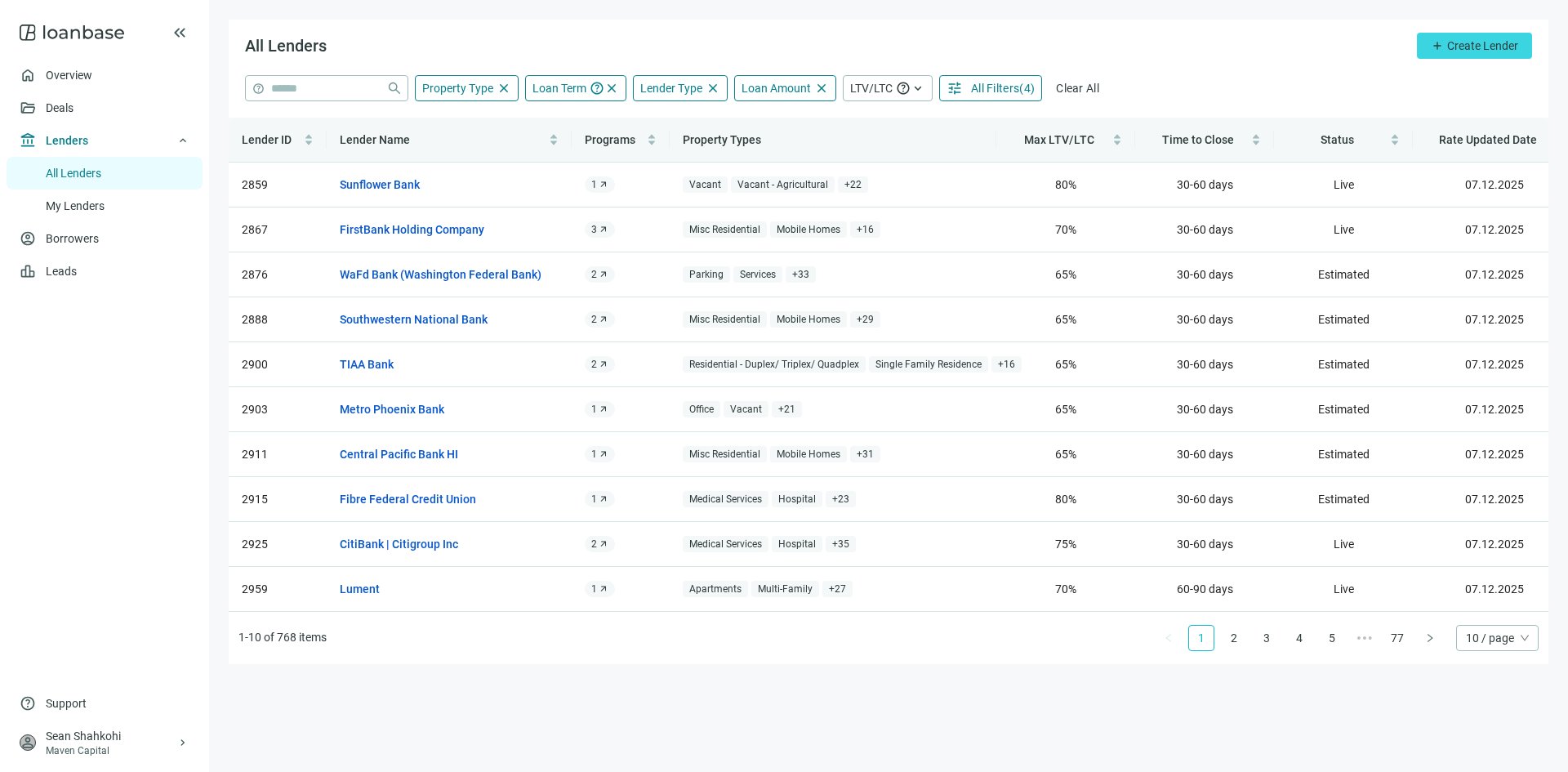 click on "All Lenders add Create Lender" at bounding box center (889, 47) 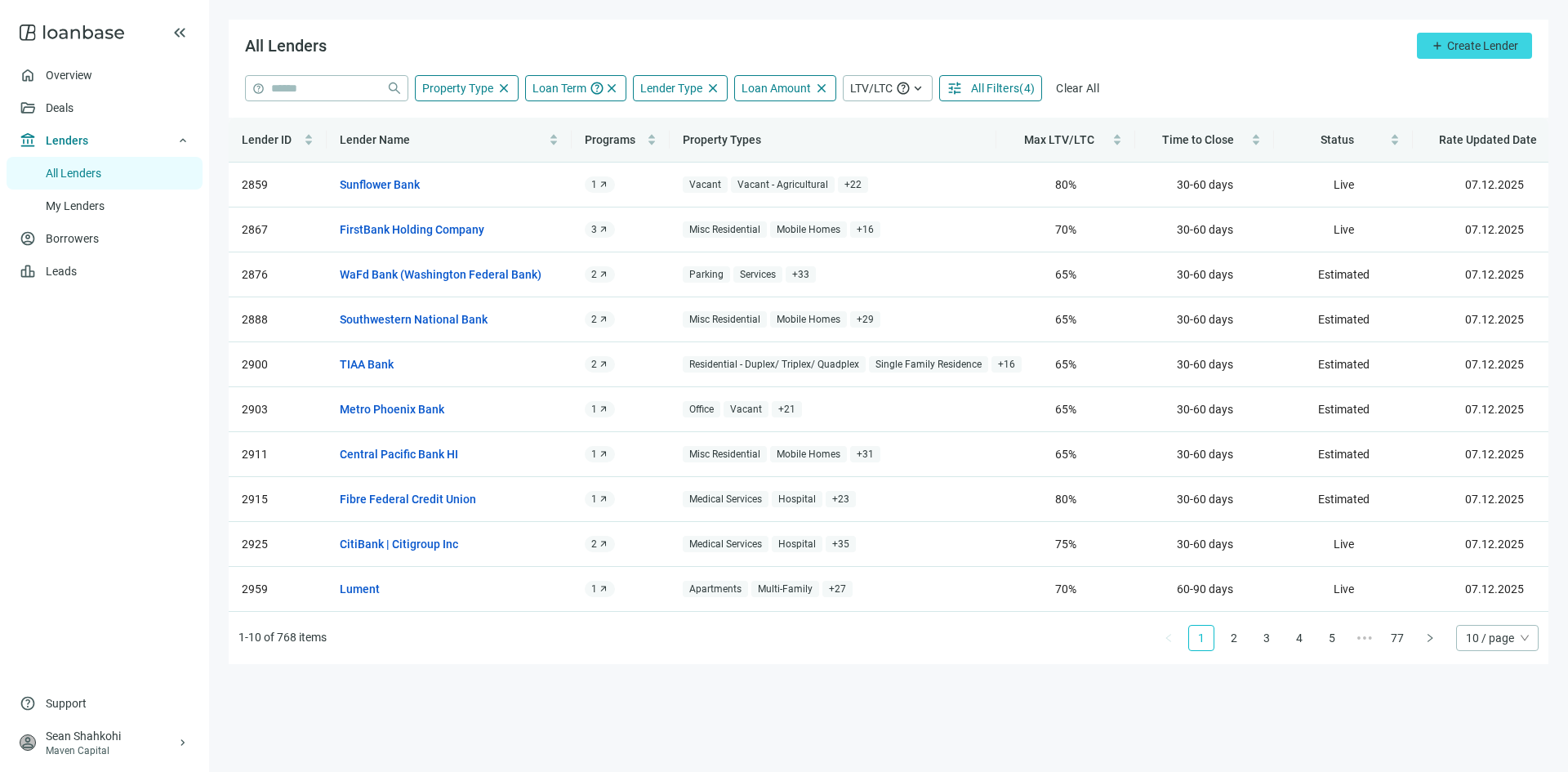 click on "10 / page" at bounding box center (1497, 638) 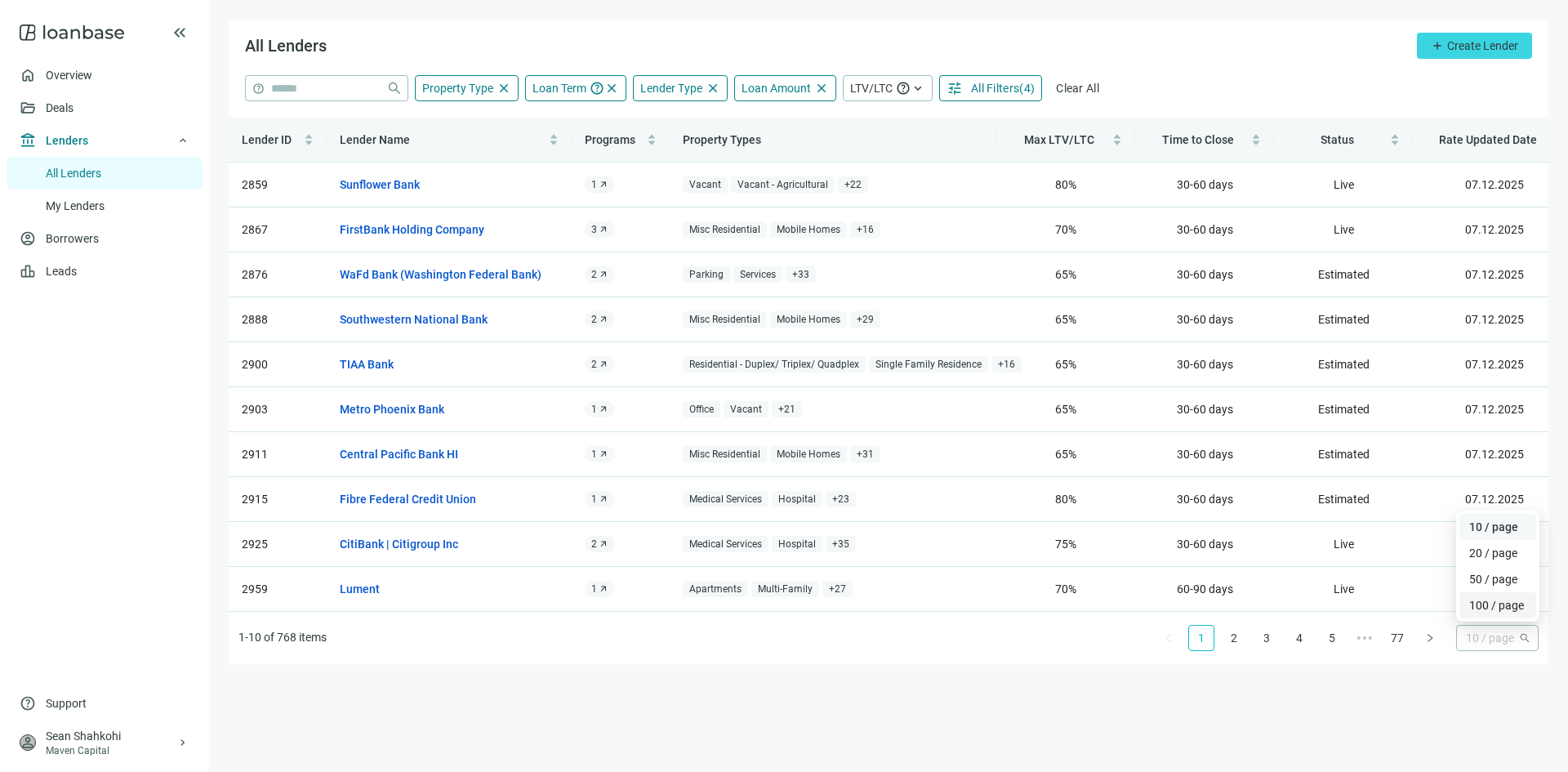 click on "100 / page" at bounding box center [1498, 605] 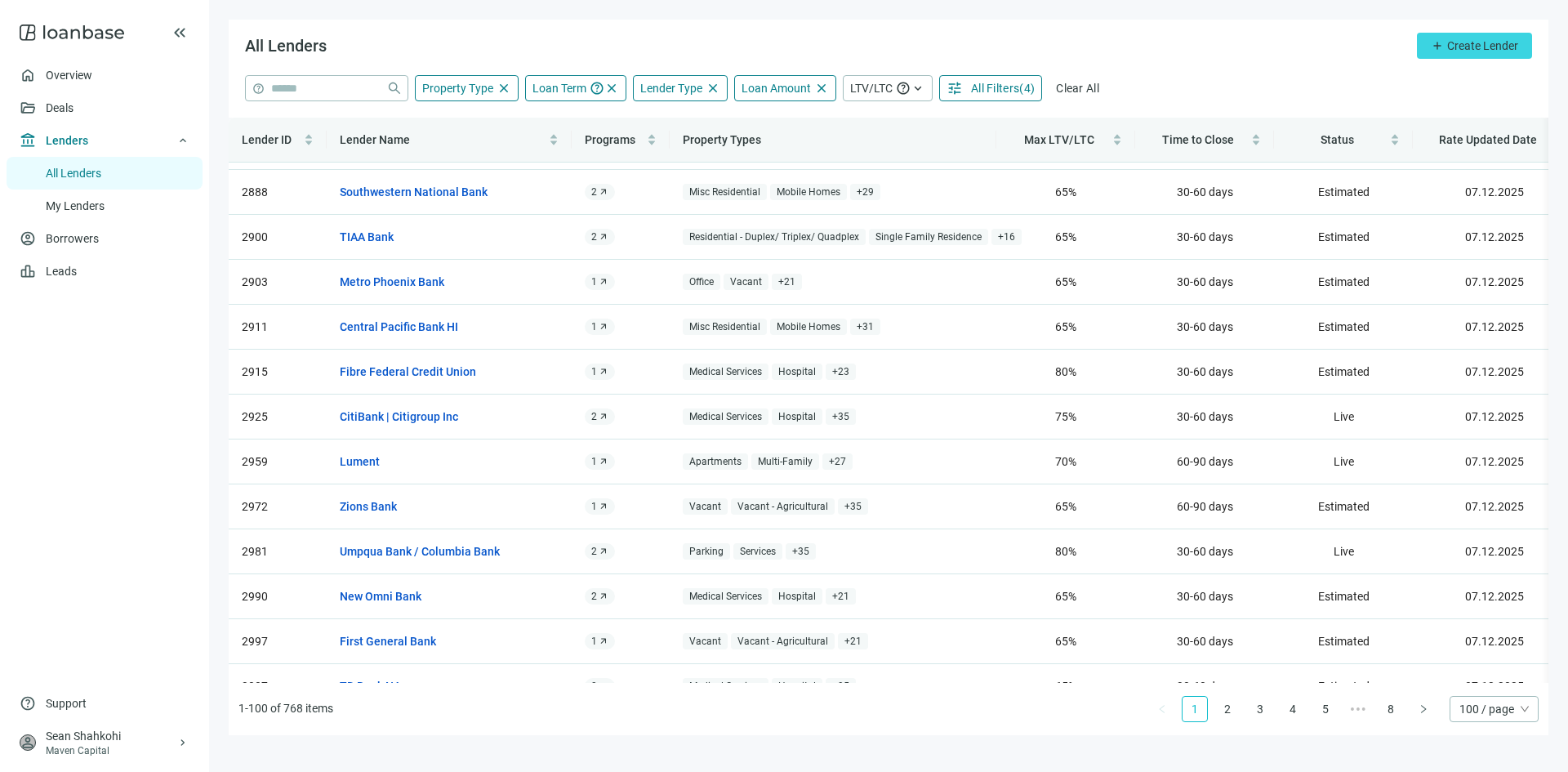 scroll, scrollTop: 0, scrollLeft: 0, axis: both 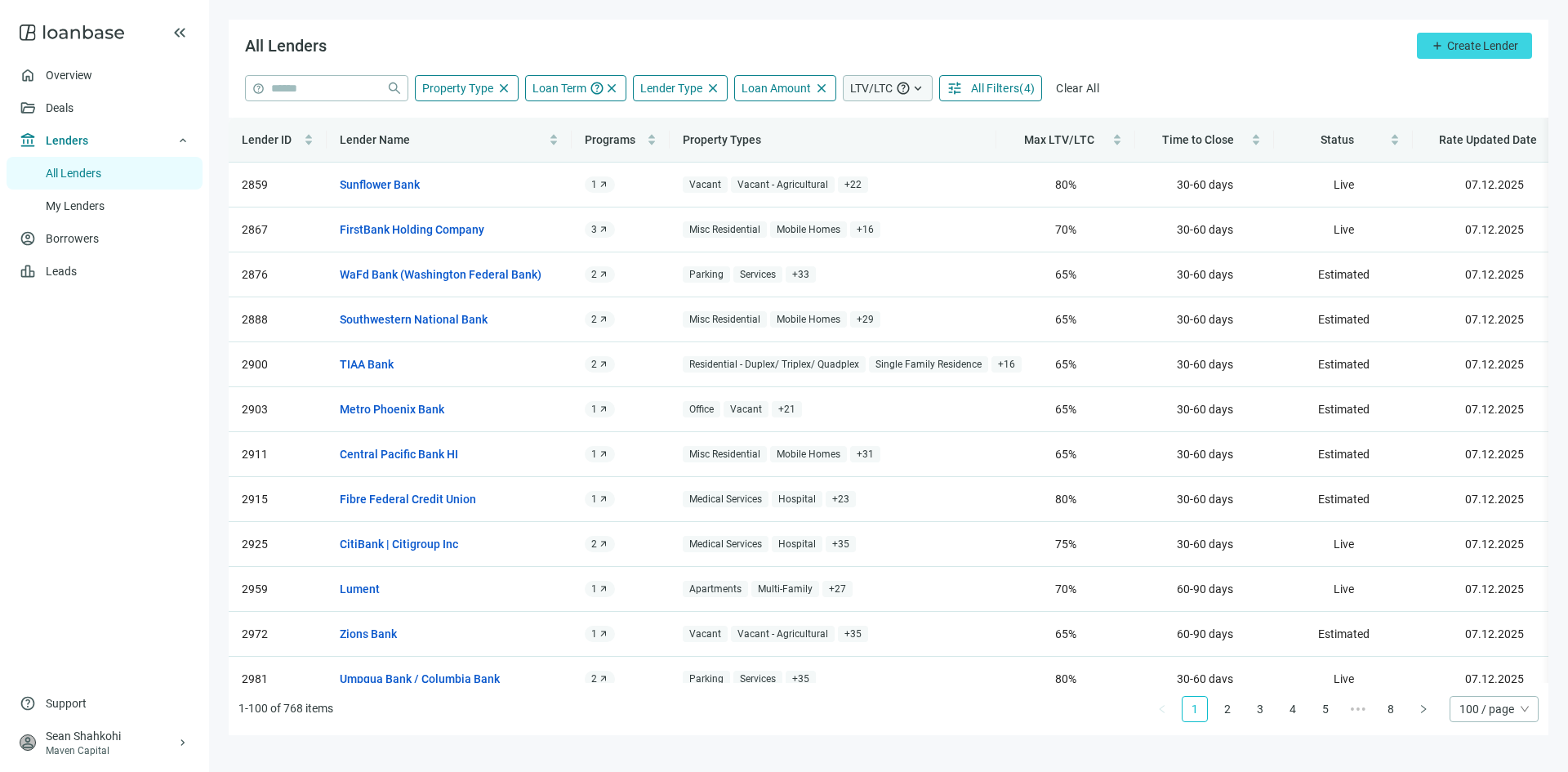 click on "LTV/LTC" at bounding box center (871, 88) 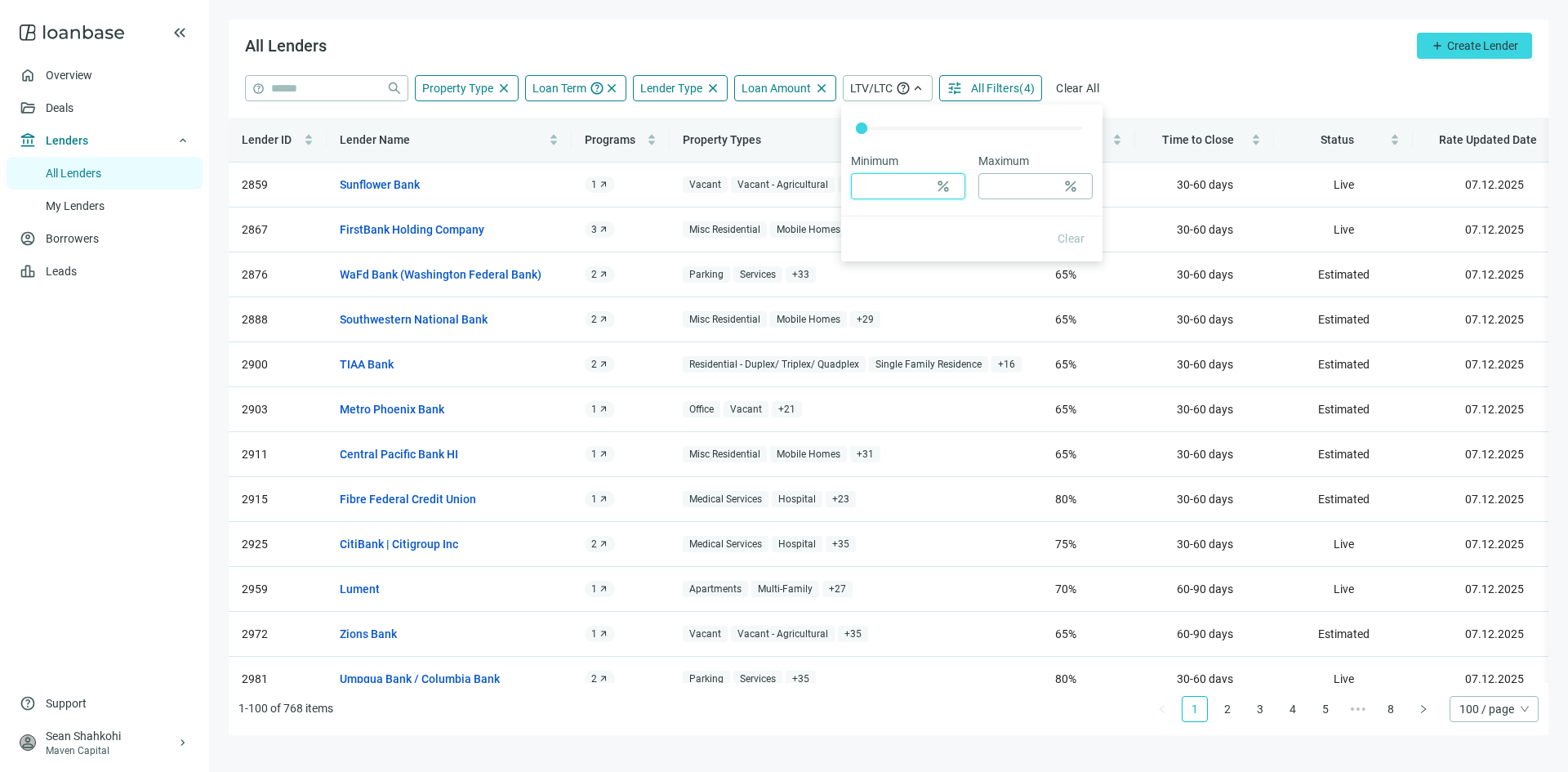 click at bounding box center (893, 186) 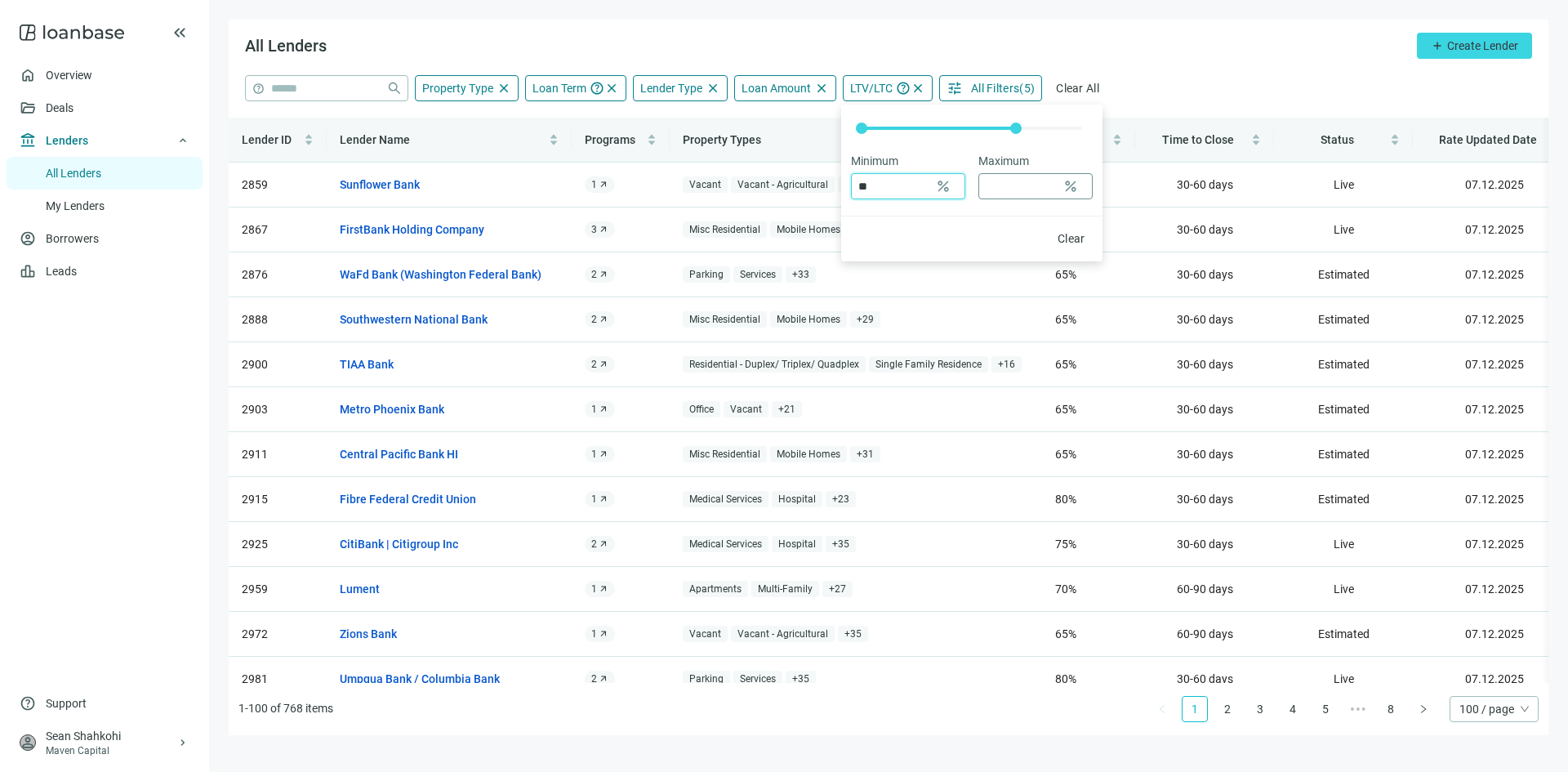 type on "**" 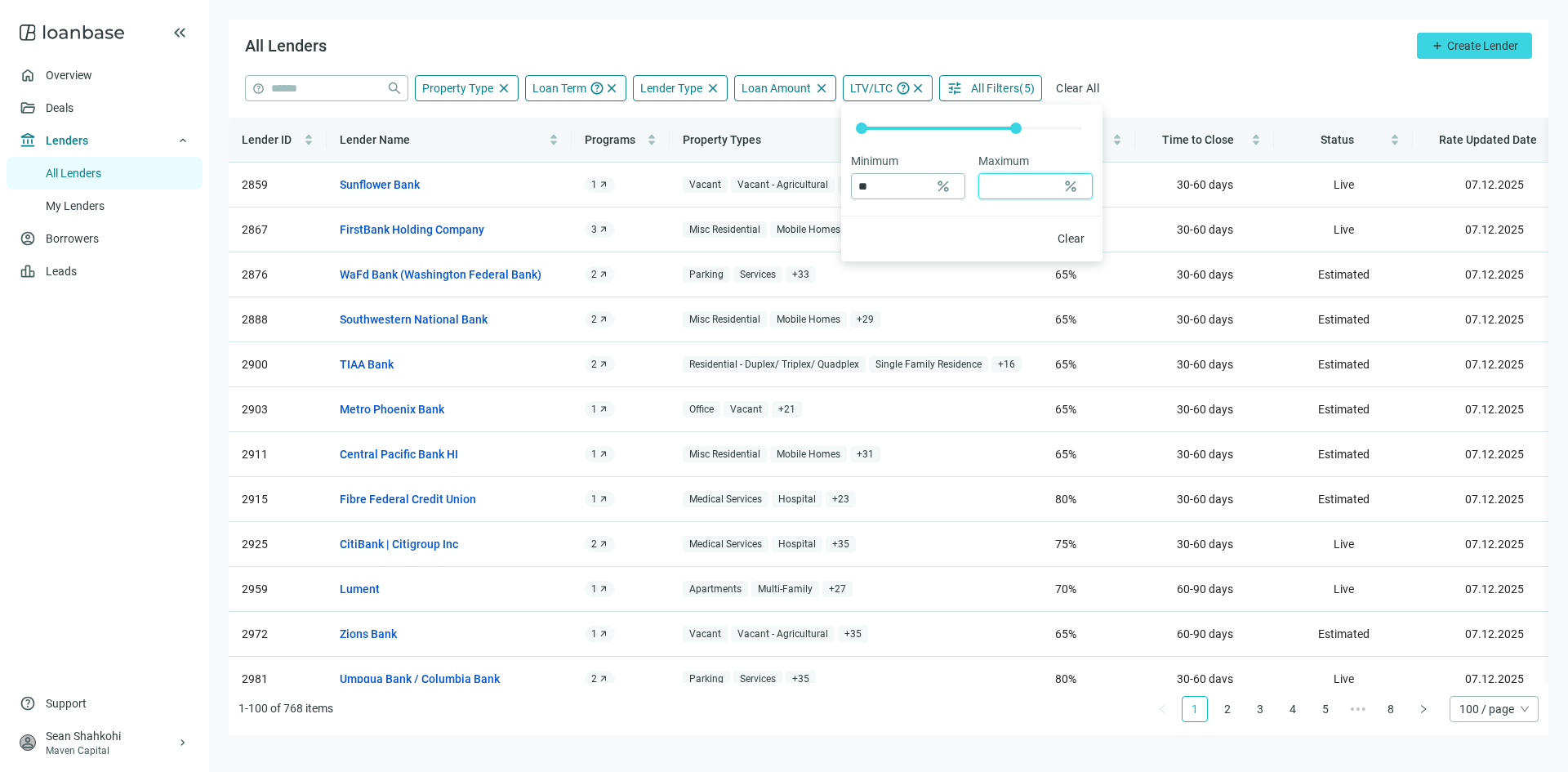 click at bounding box center [1021, 186] 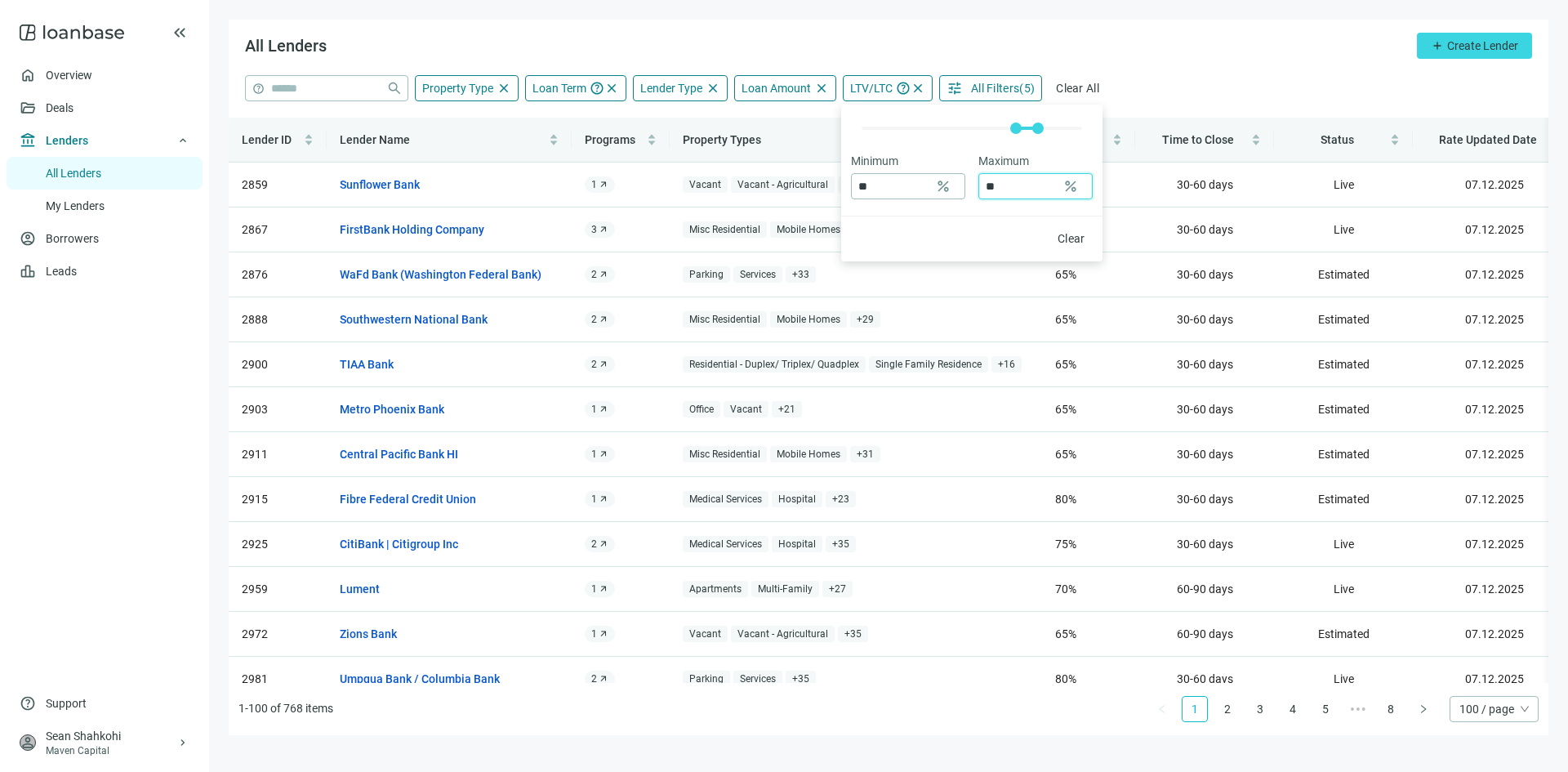type on "*" 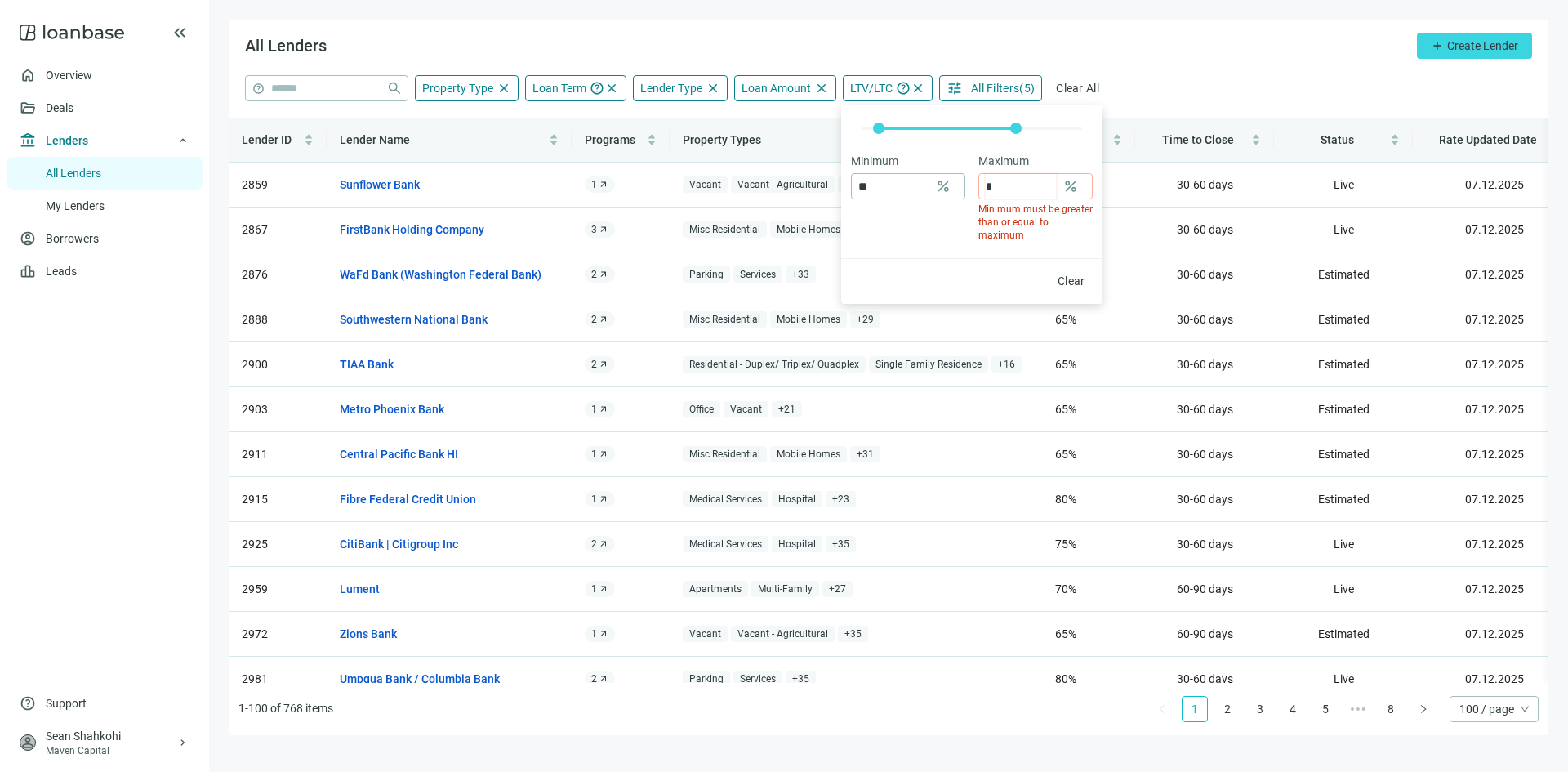 type 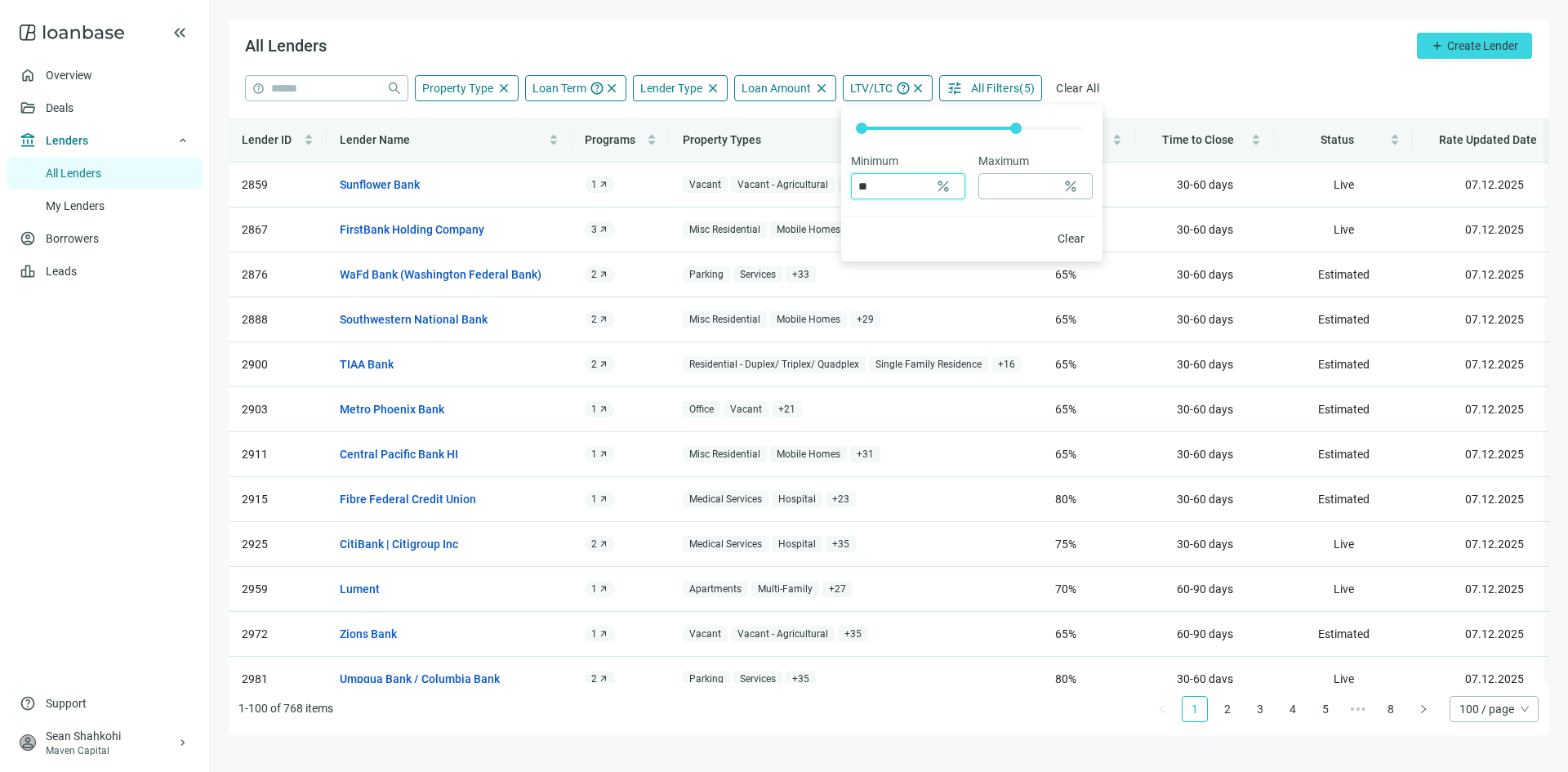 click on "**" at bounding box center [893, 186] 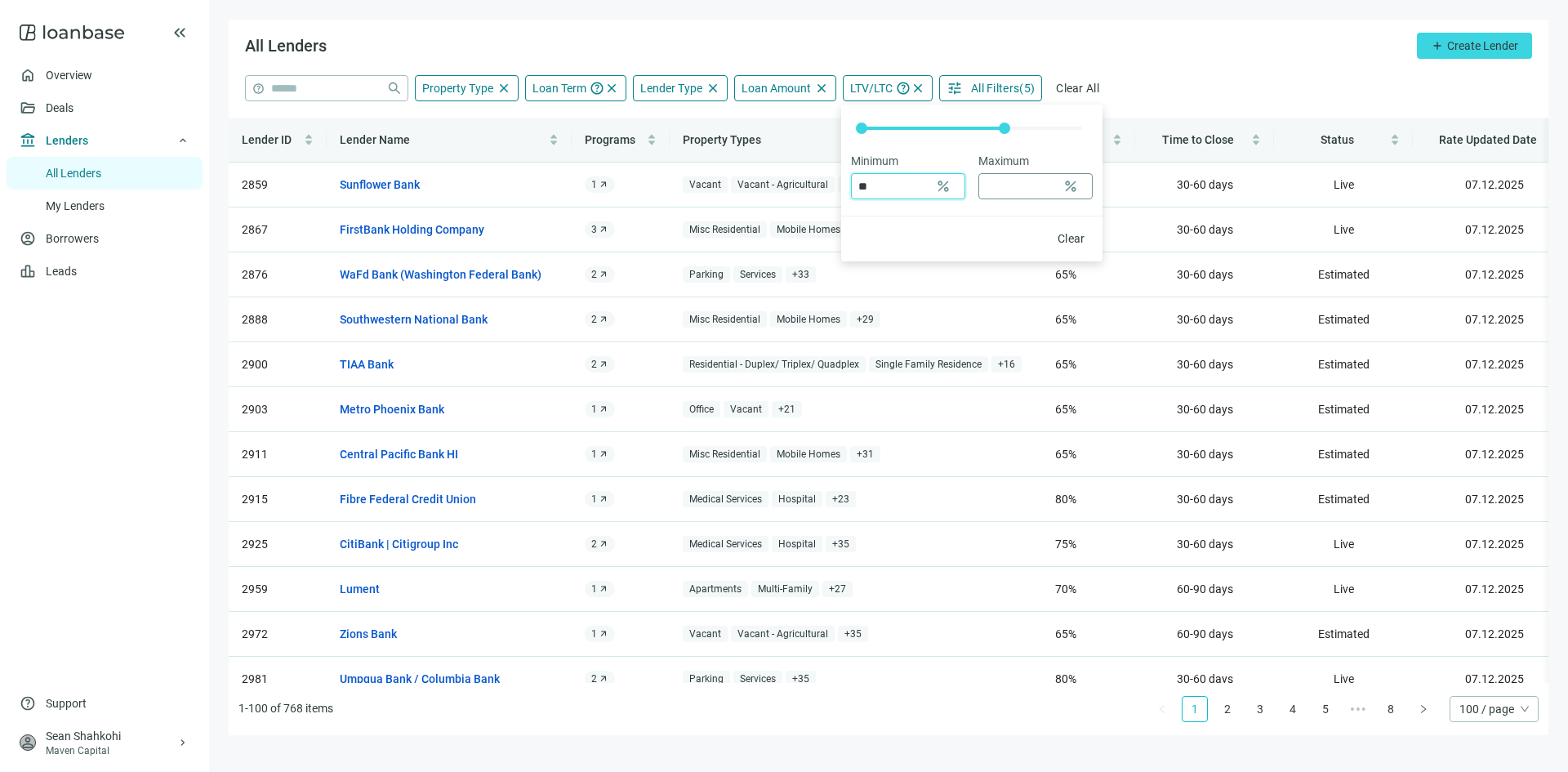 type on "**" 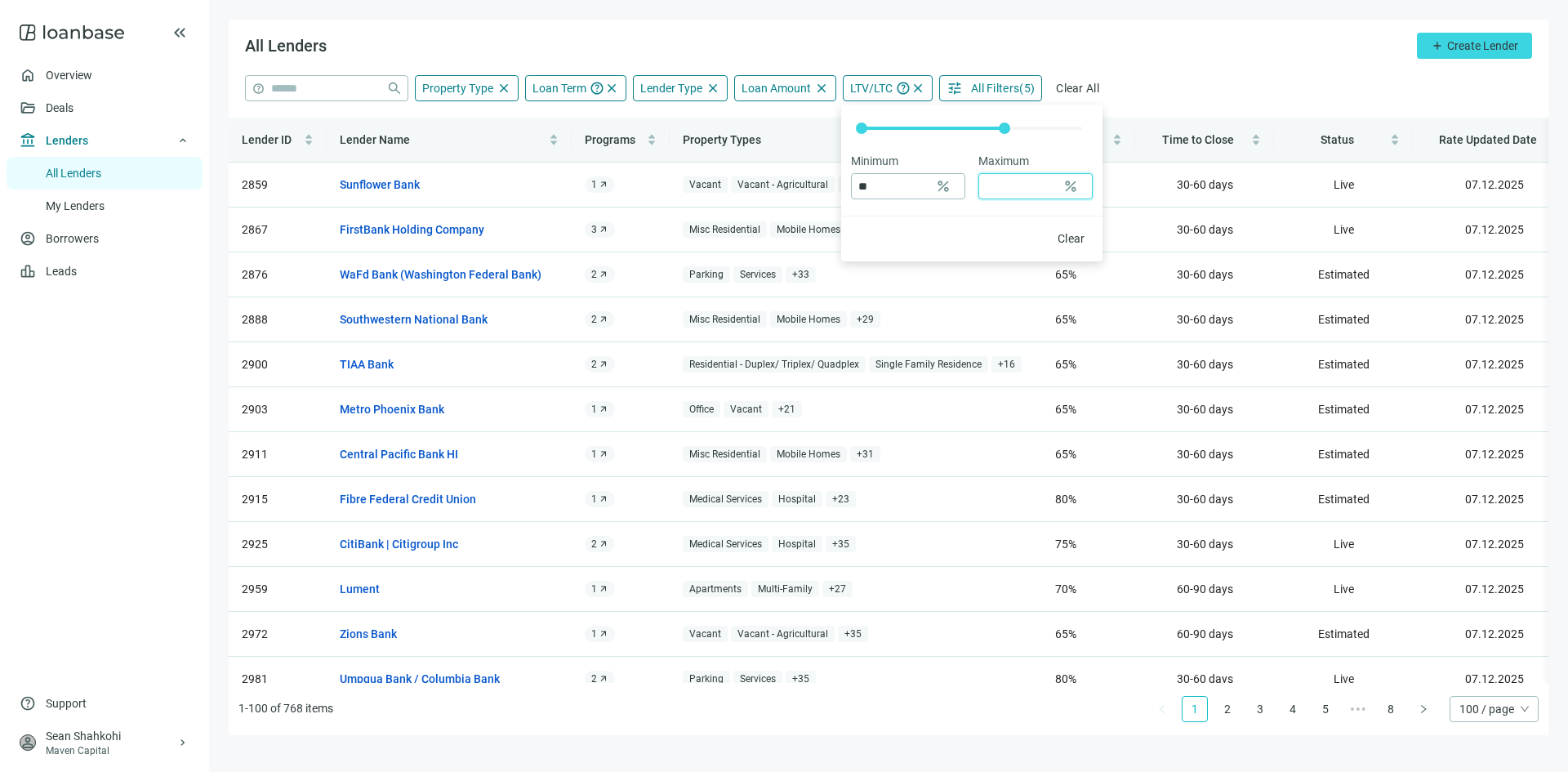 click at bounding box center (1021, 186) 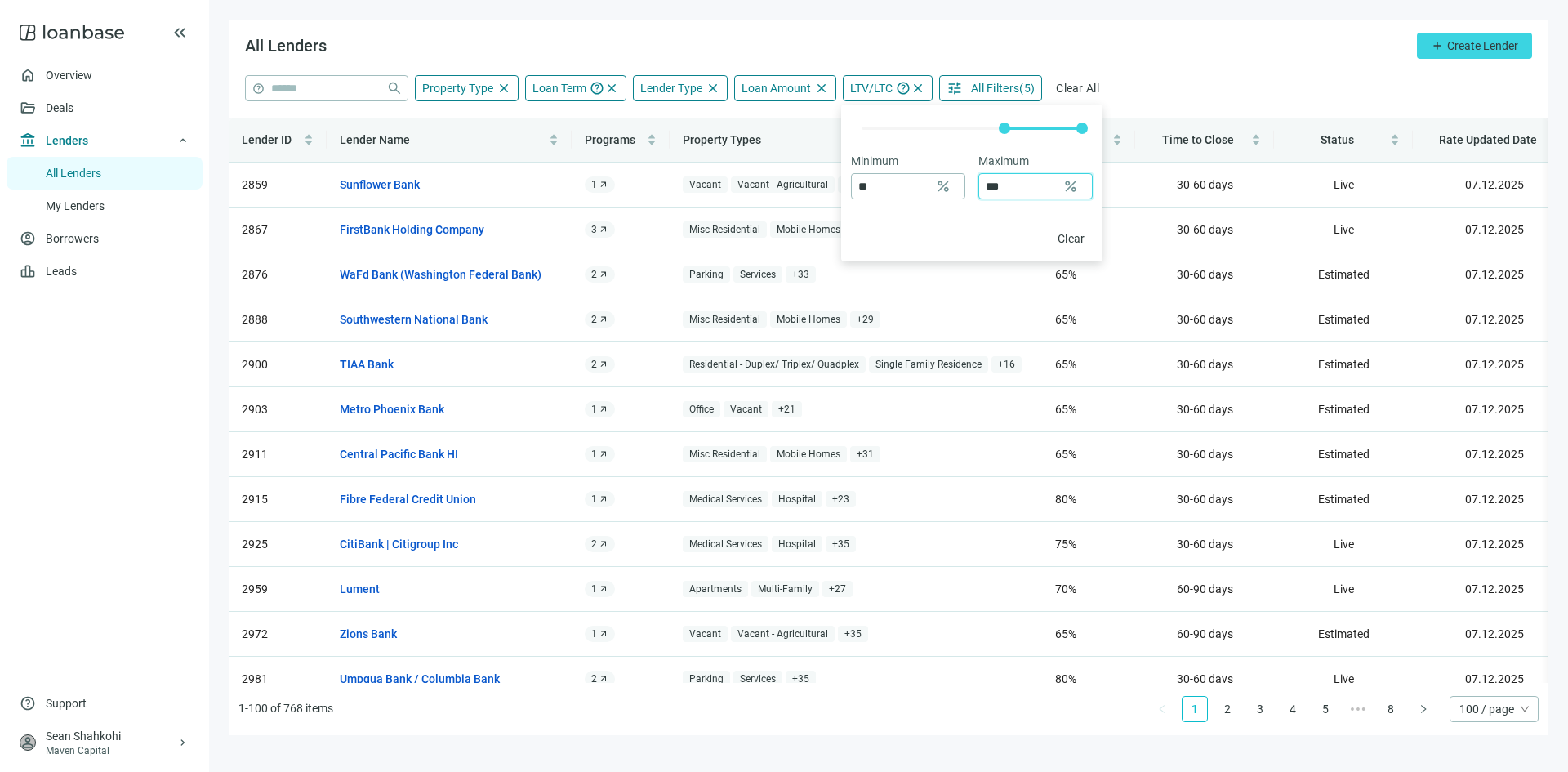 type on "***" 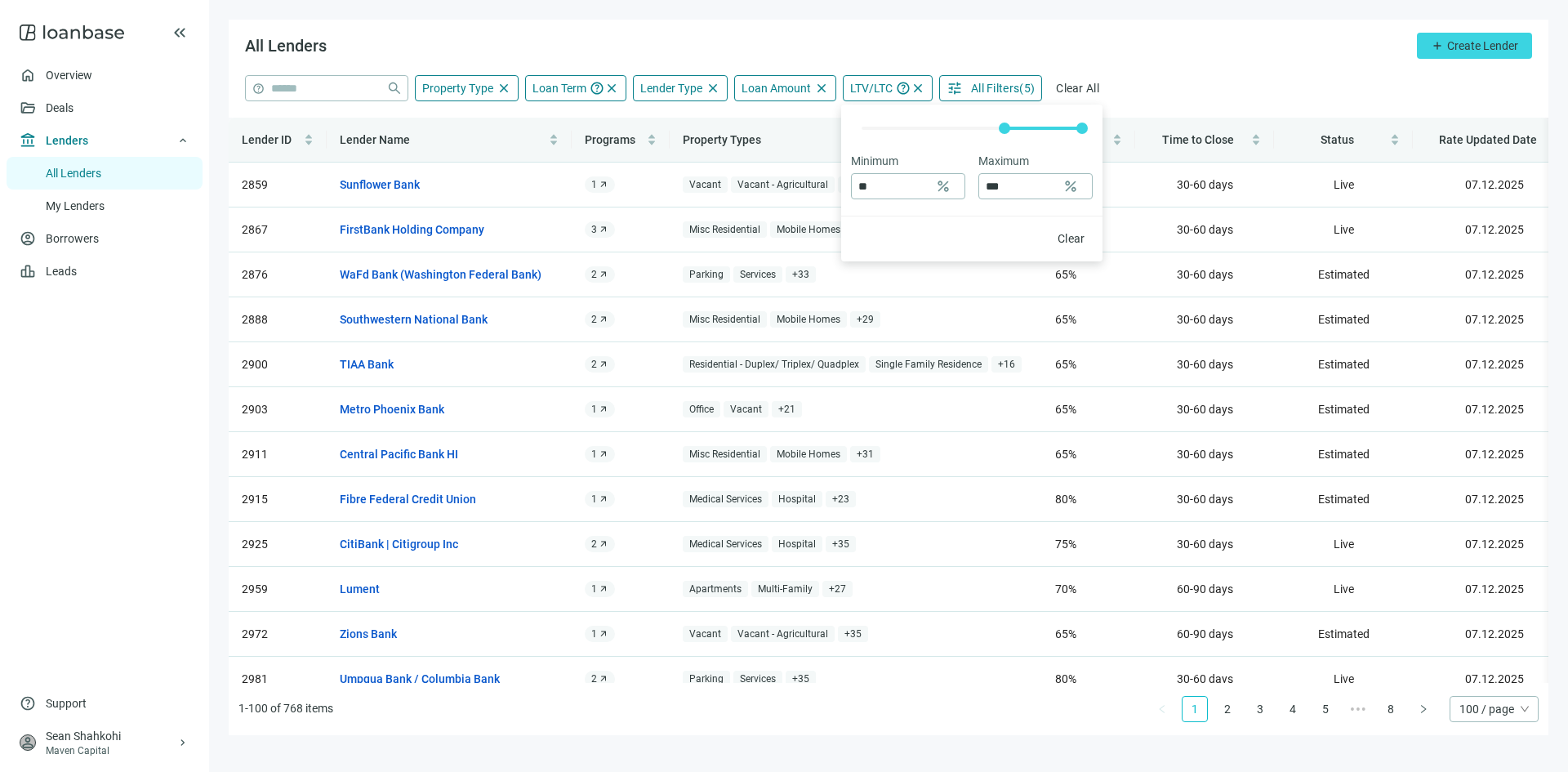 click on "**********" at bounding box center (889, 88) 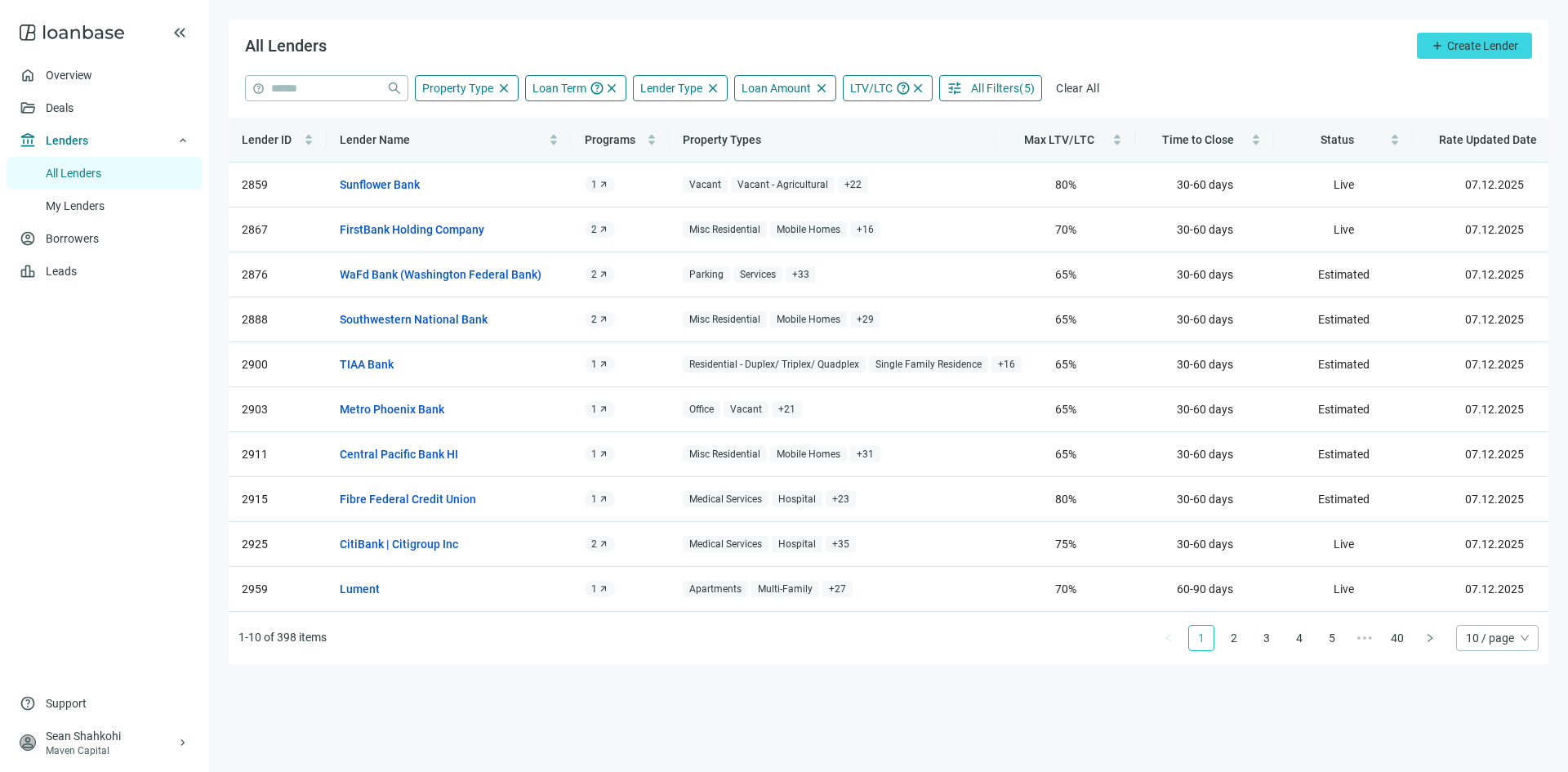 click on "All Filters" at bounding box center [995, 88] 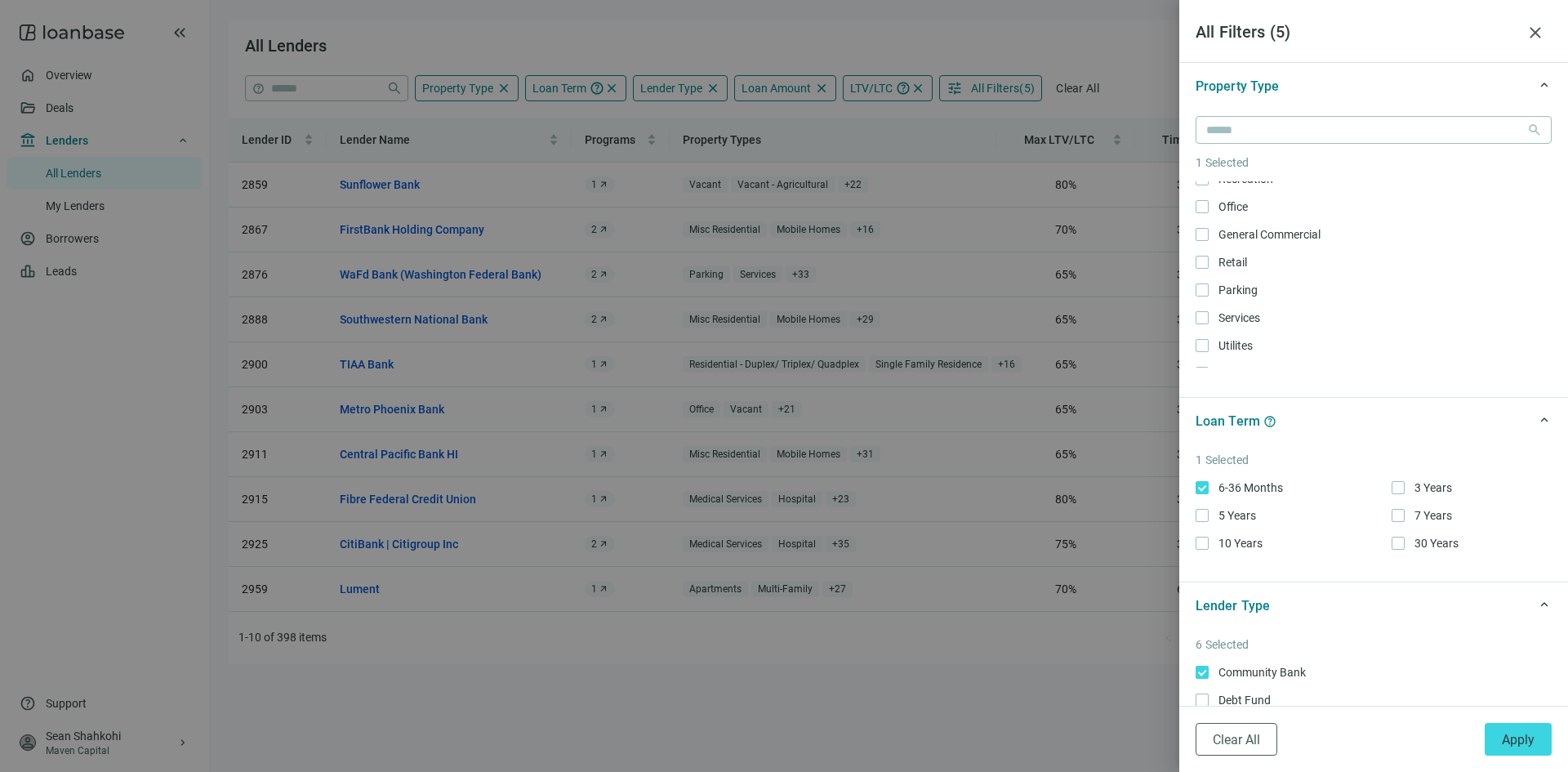 scroll, scrollTop: 832, scrollLeft: 0, axis: vertical 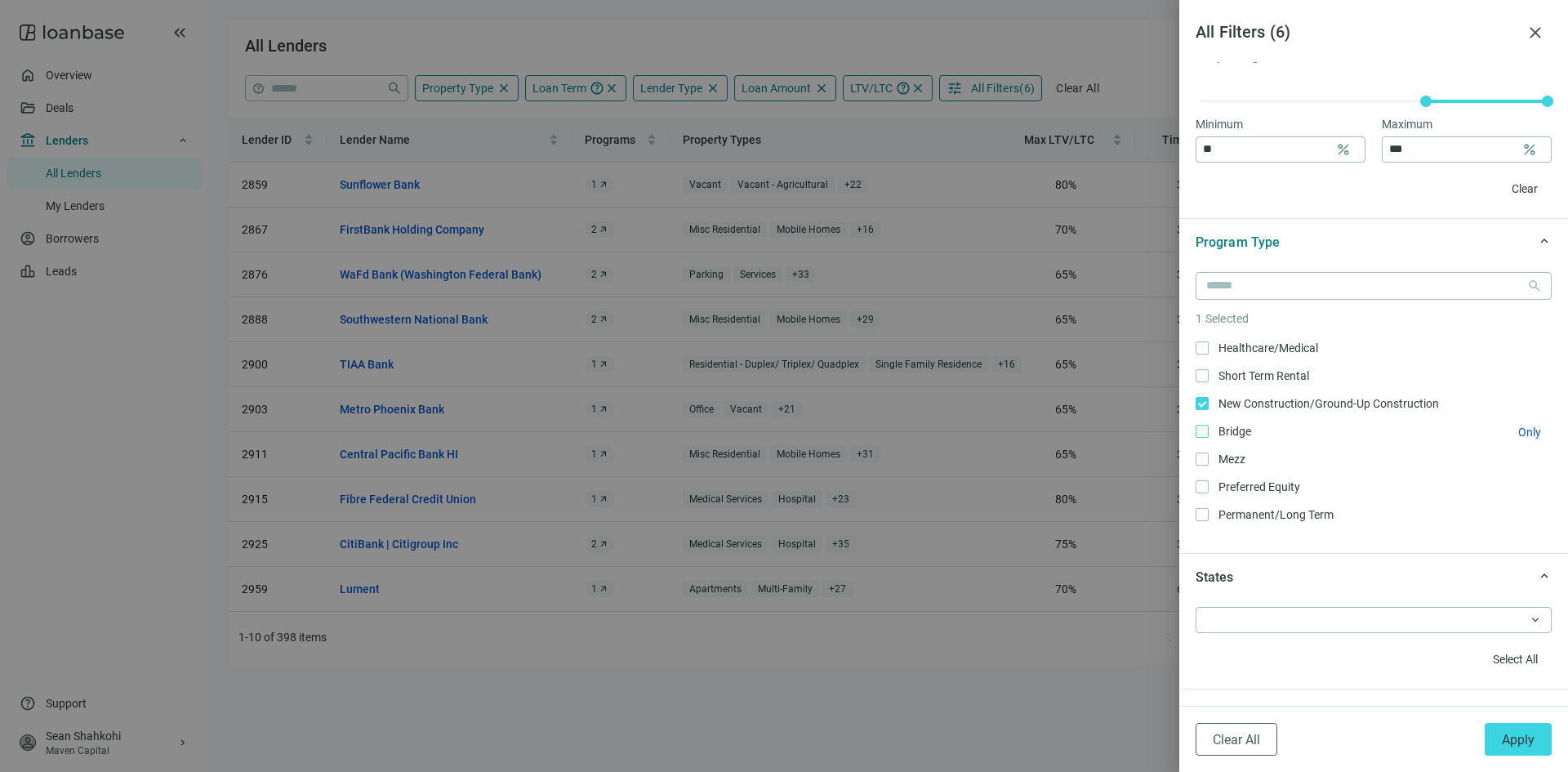 click on "Bridge Only" at bounding box center (1374, 431) 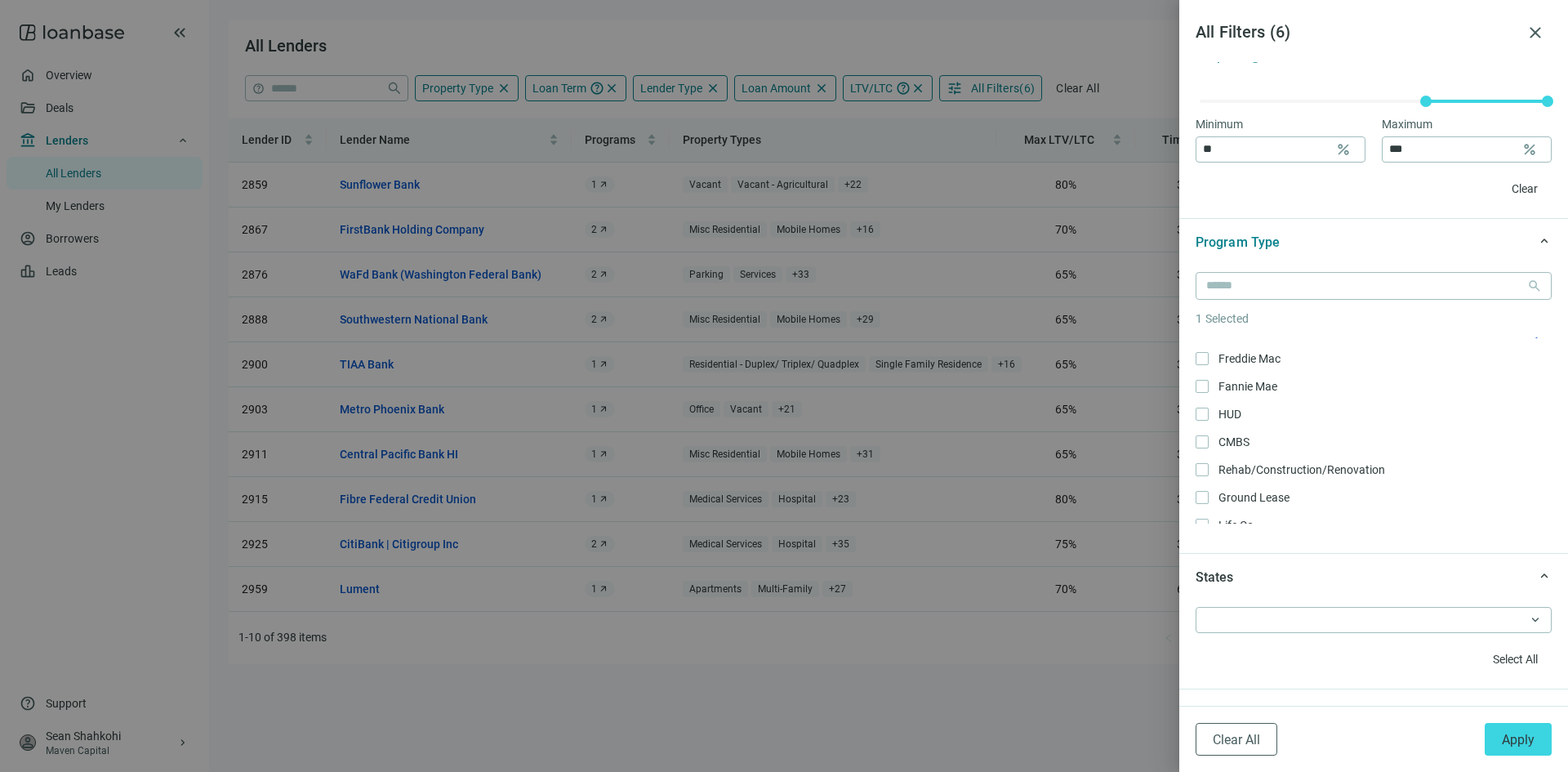 scroll, scrollTop: 276, scrollLeft: 0, axis: vertical 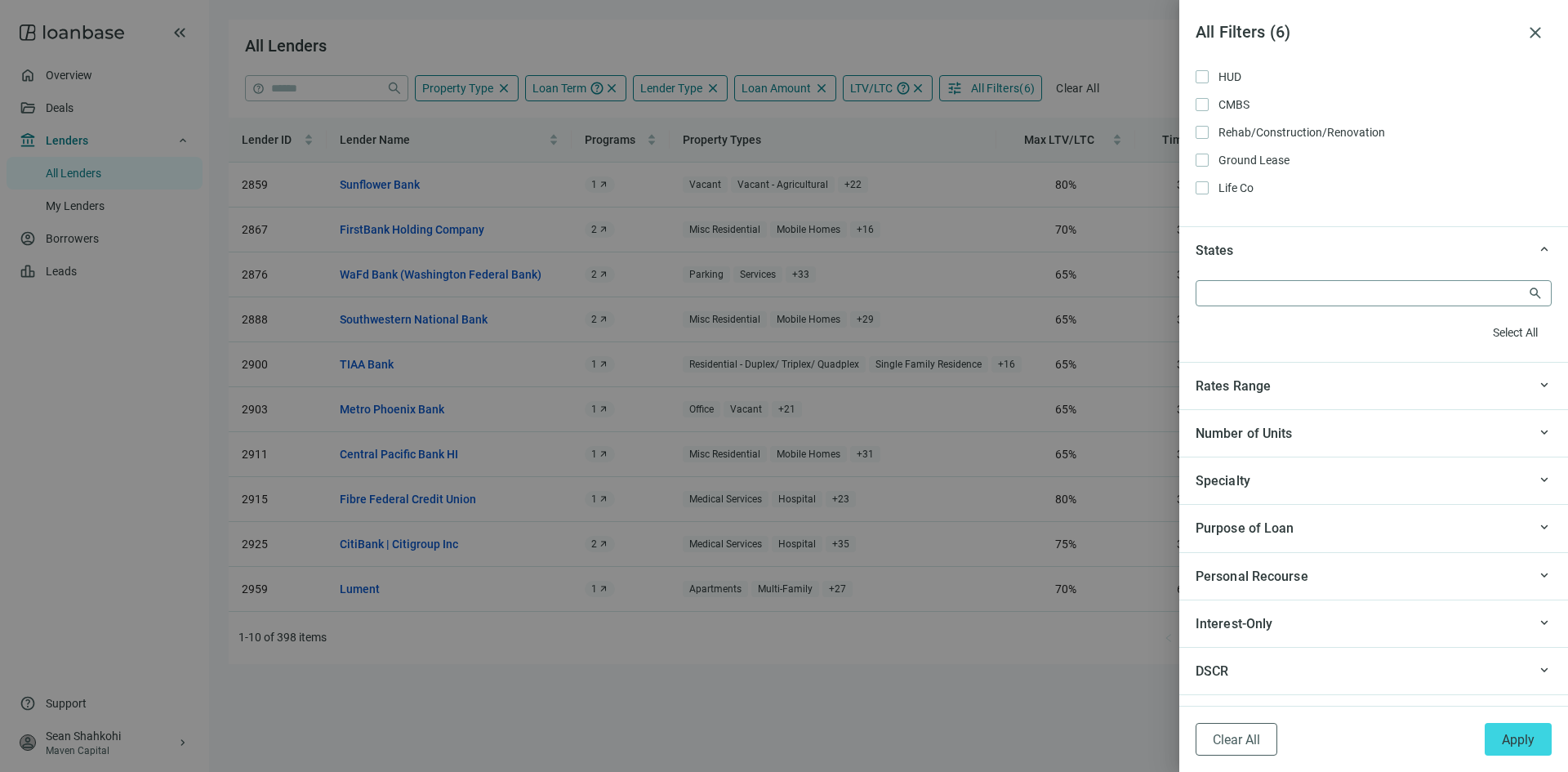 click at bounding box center [1365, 293] 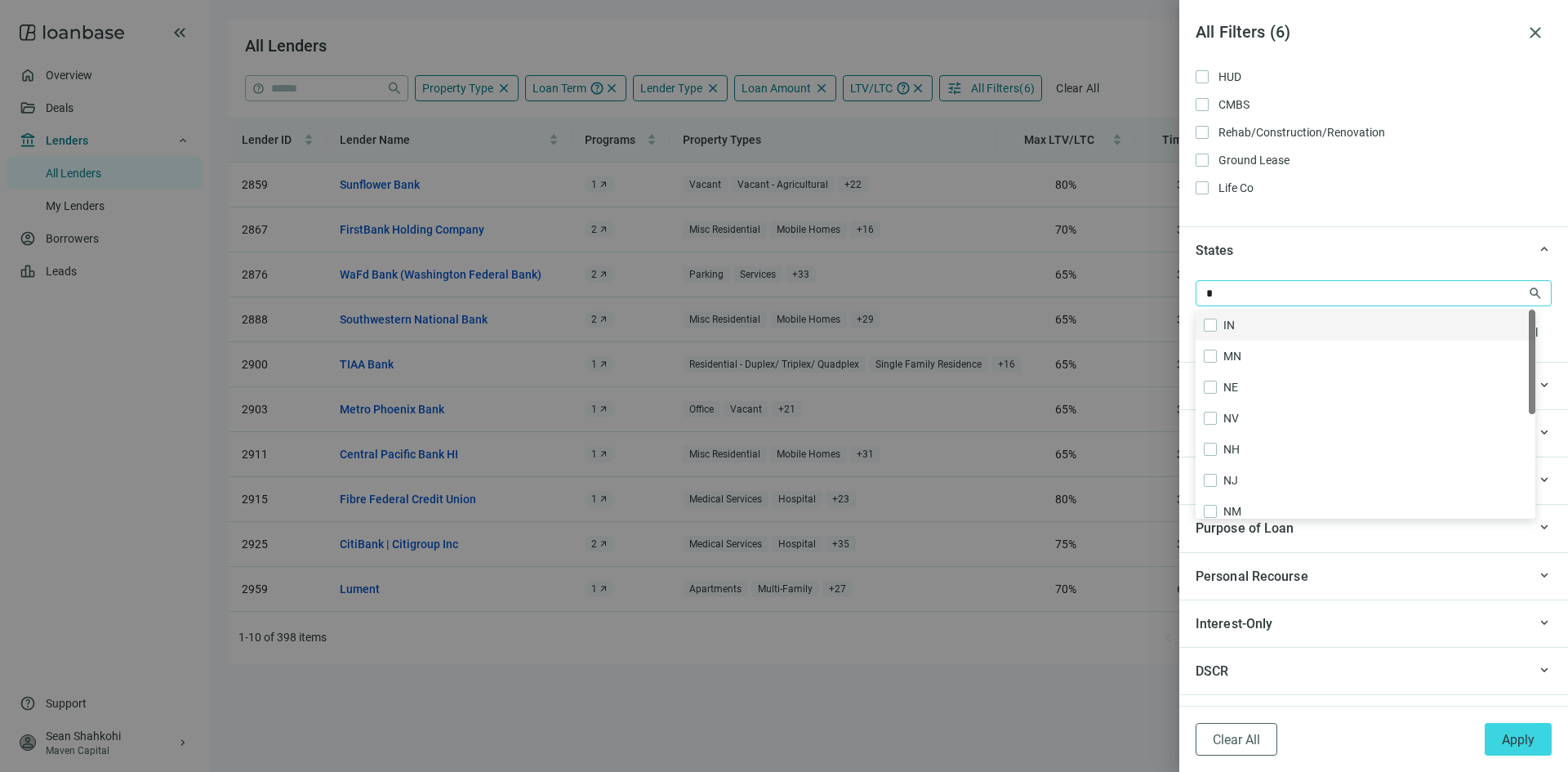 type on "**" 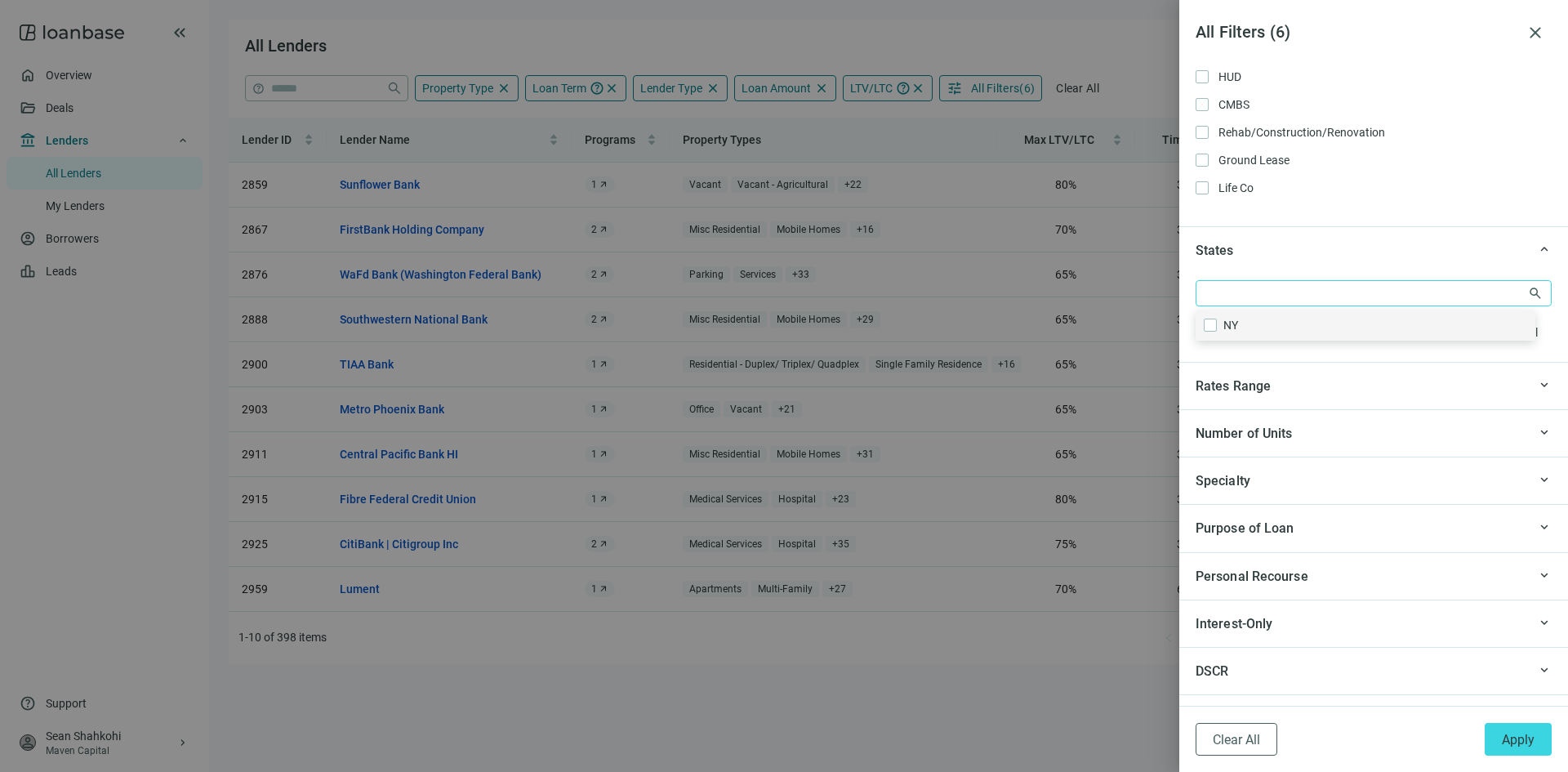 click on "Select All" at bounding box center [1374, 332] 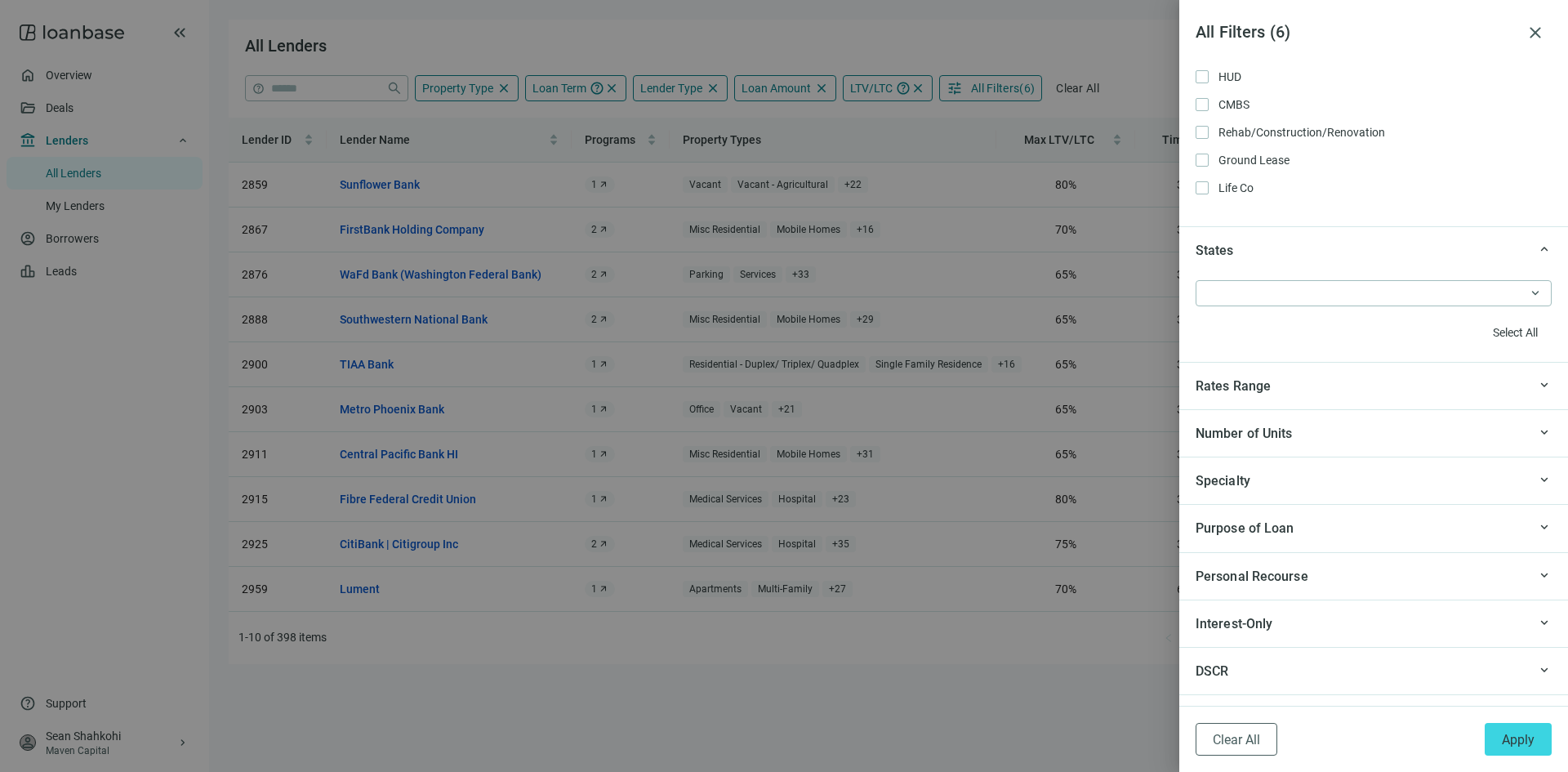 click on "keyboard_arrow_down NY NY Only Select All" at bounding box center (1374, 318) 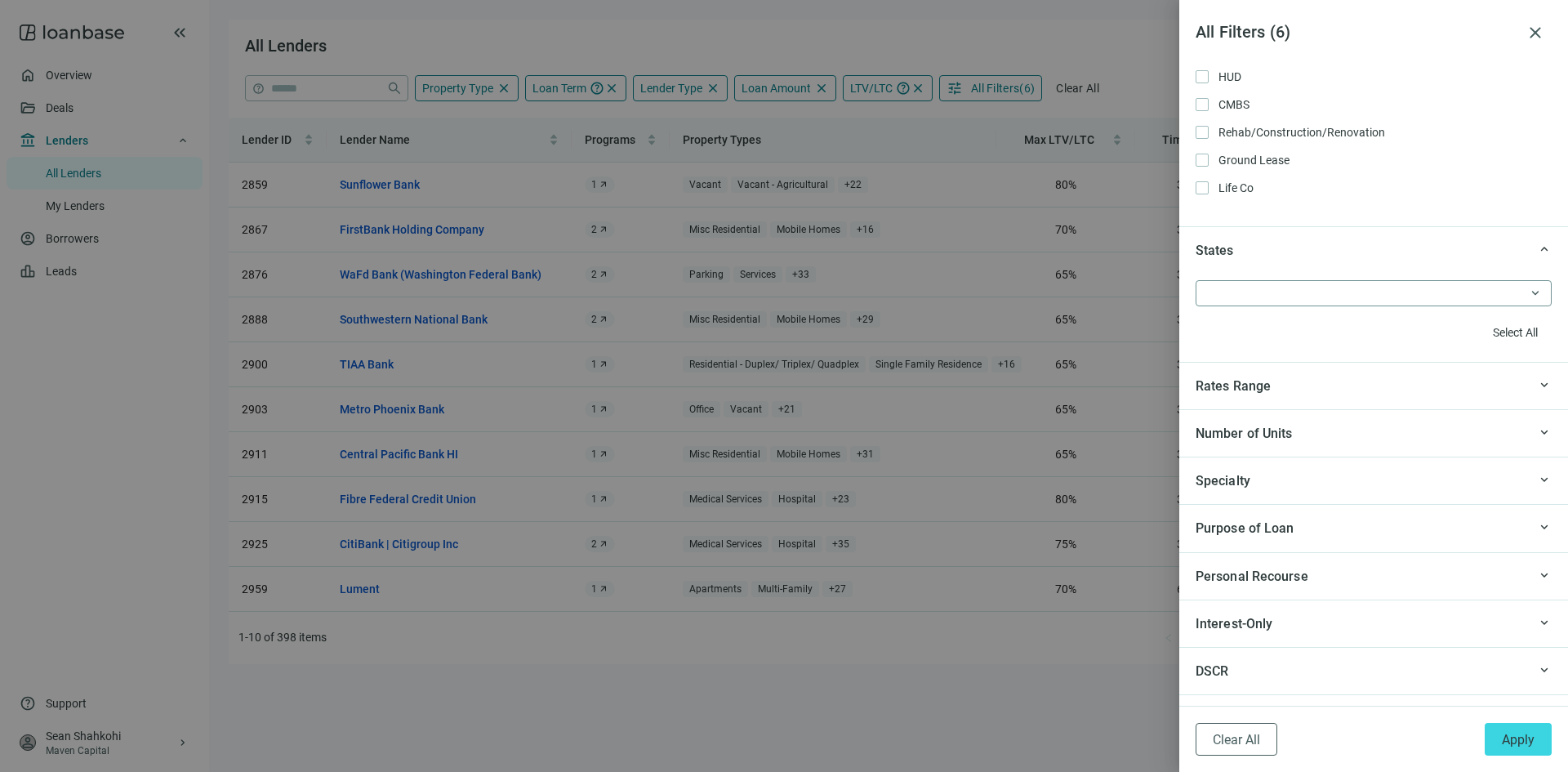 click at bounding box center (1365, 293) 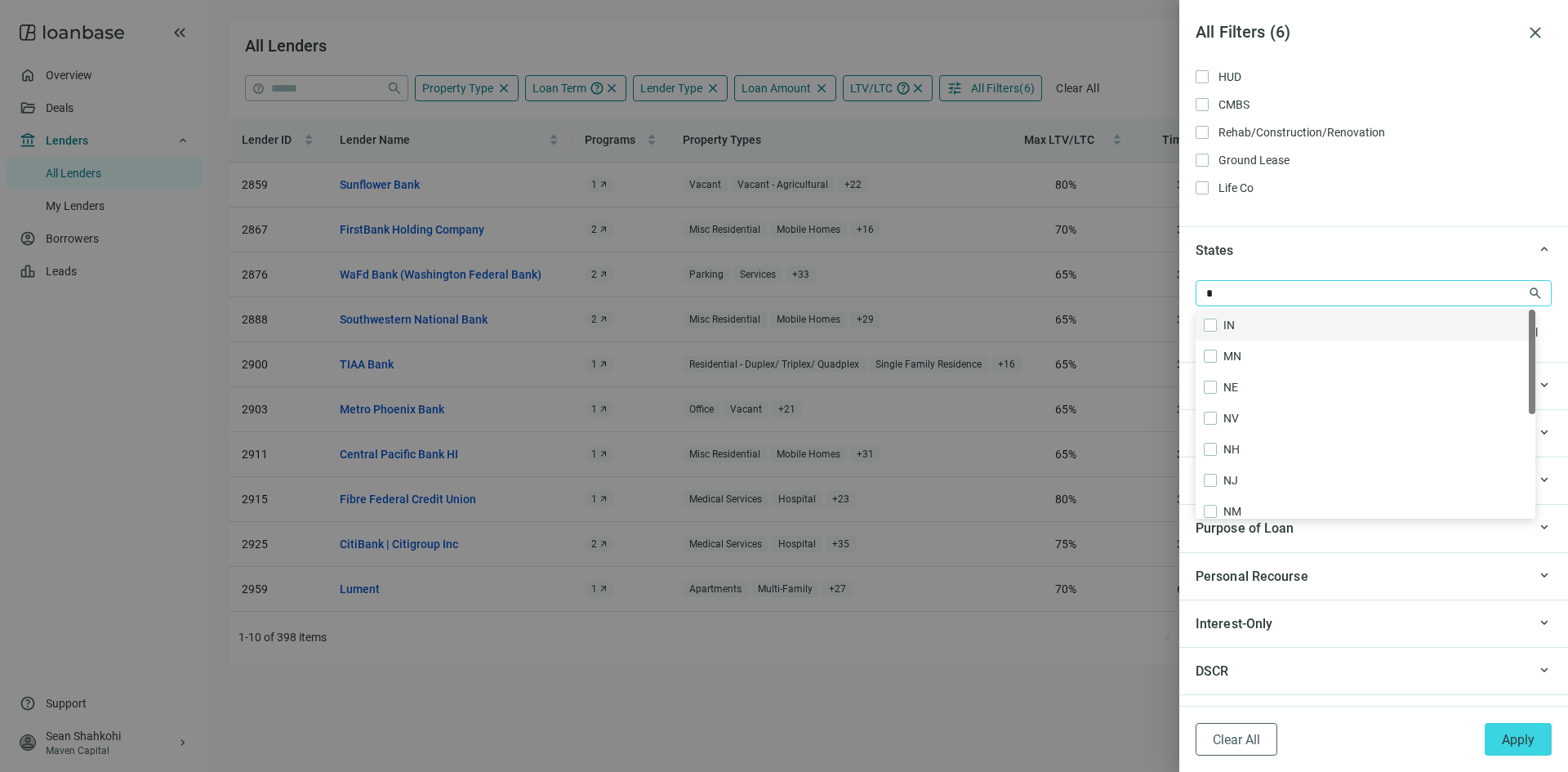 type on "**" 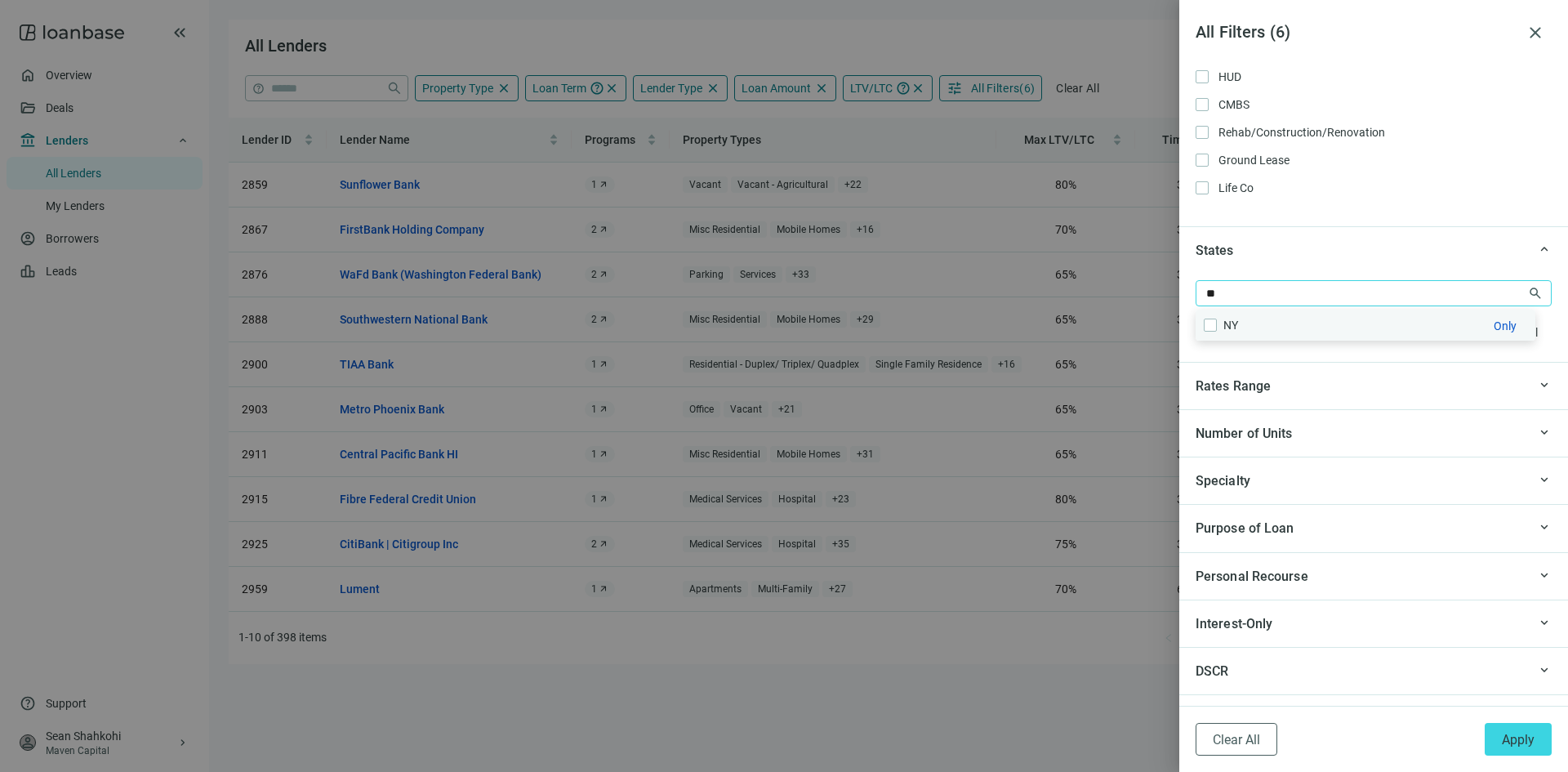 click on "NY Only" at bounding box center (1365, 325) 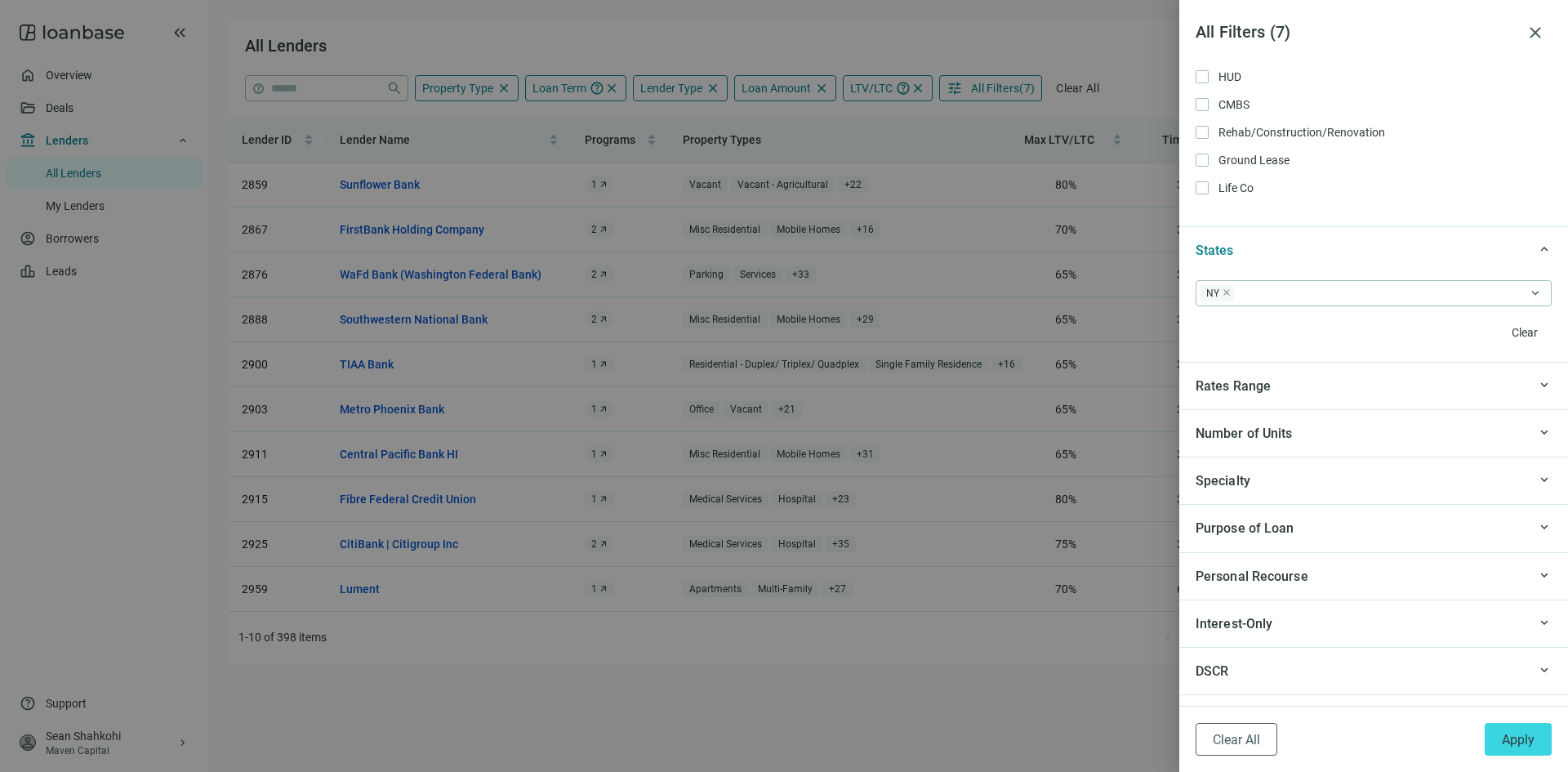 click on "keyboard_arrow_up States" at bounding box center (1374, 250) 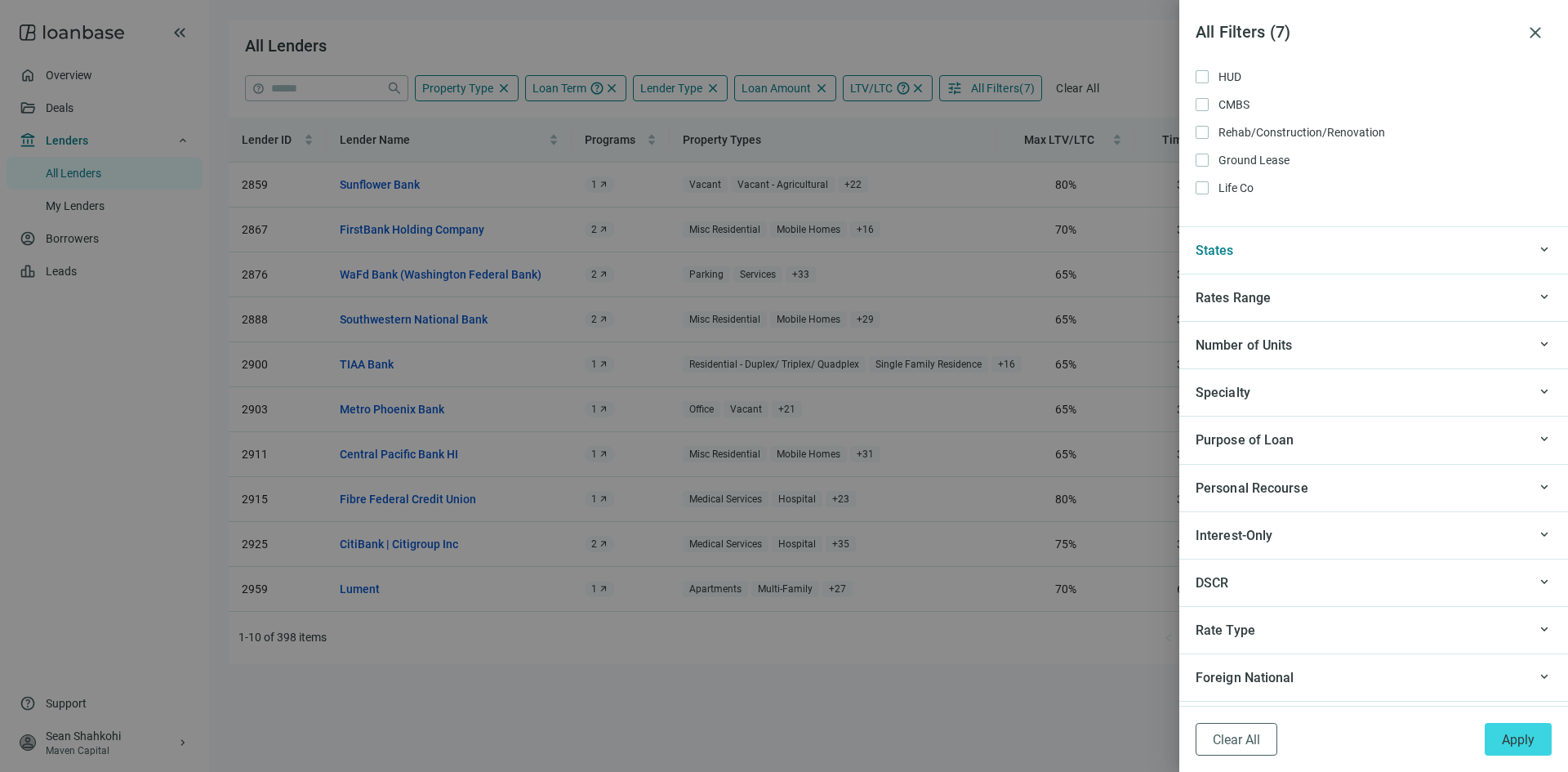 click on "Rates Range" at bounding box center [1360, 297] 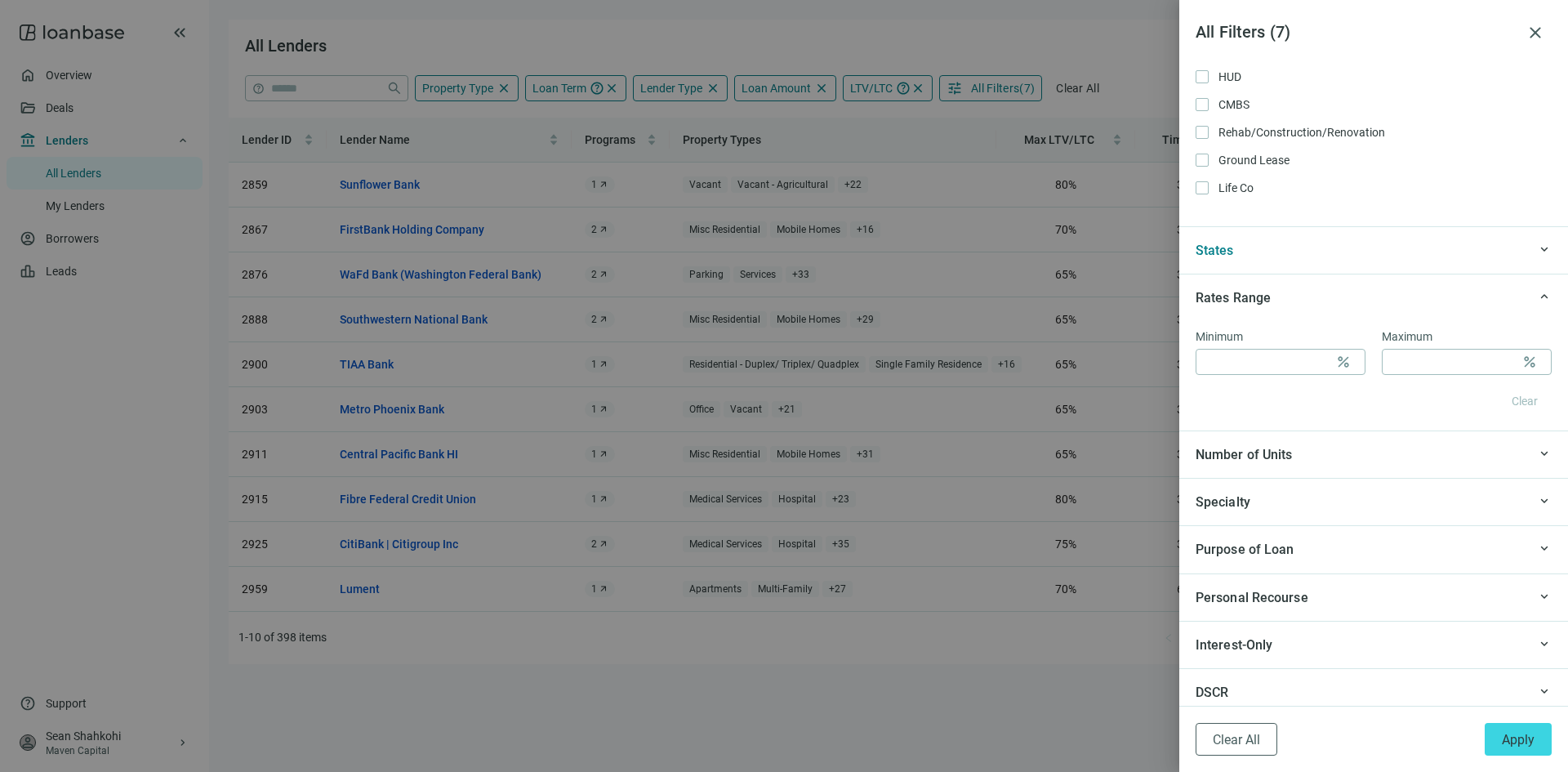 click on "Number of Units" at bounding box center (1360, 454) 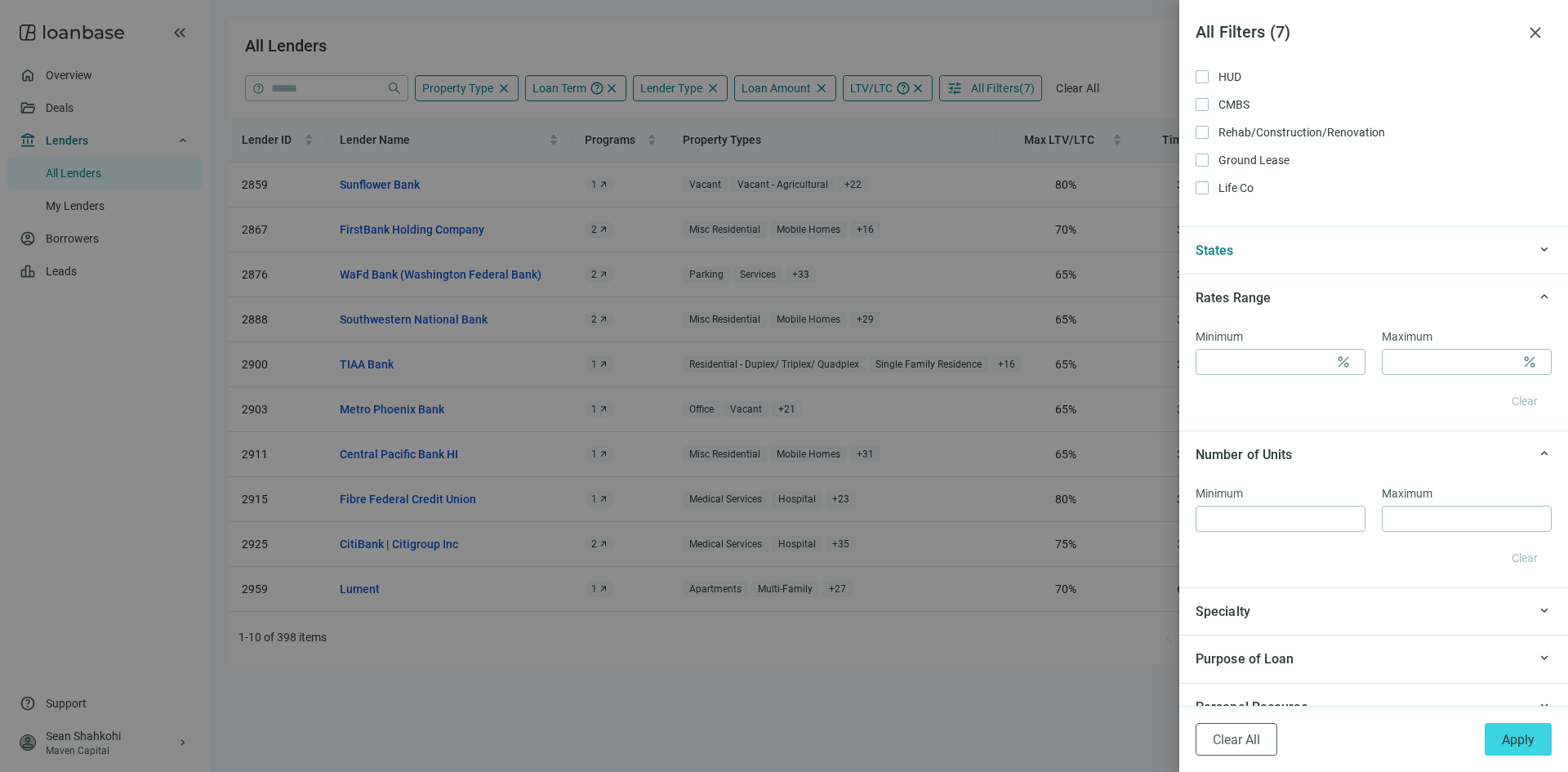 scroll, scrollTop: 1470, scrollLeft: 0, axis: vertical 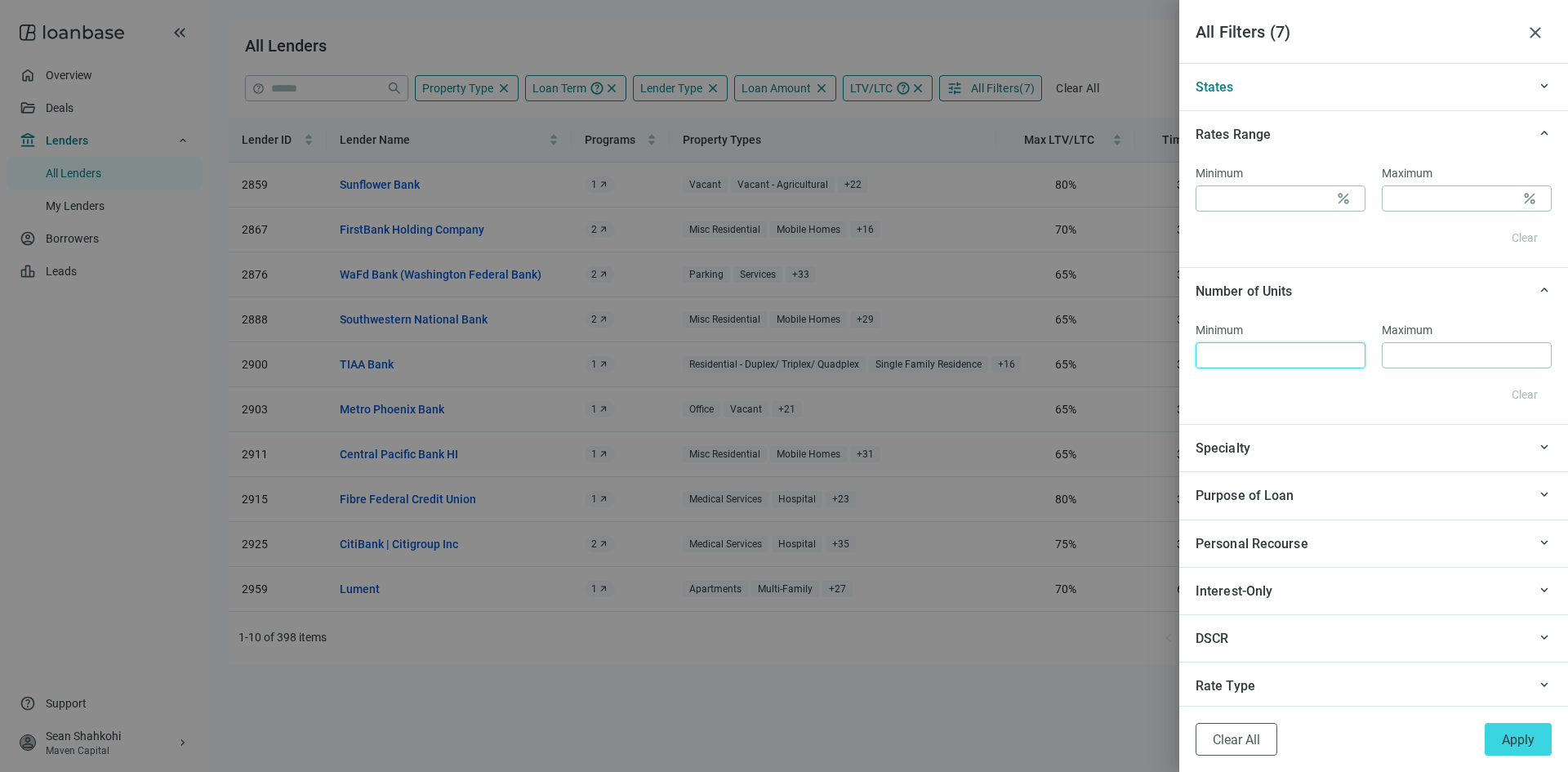 click at bounding box center (1281, 355) 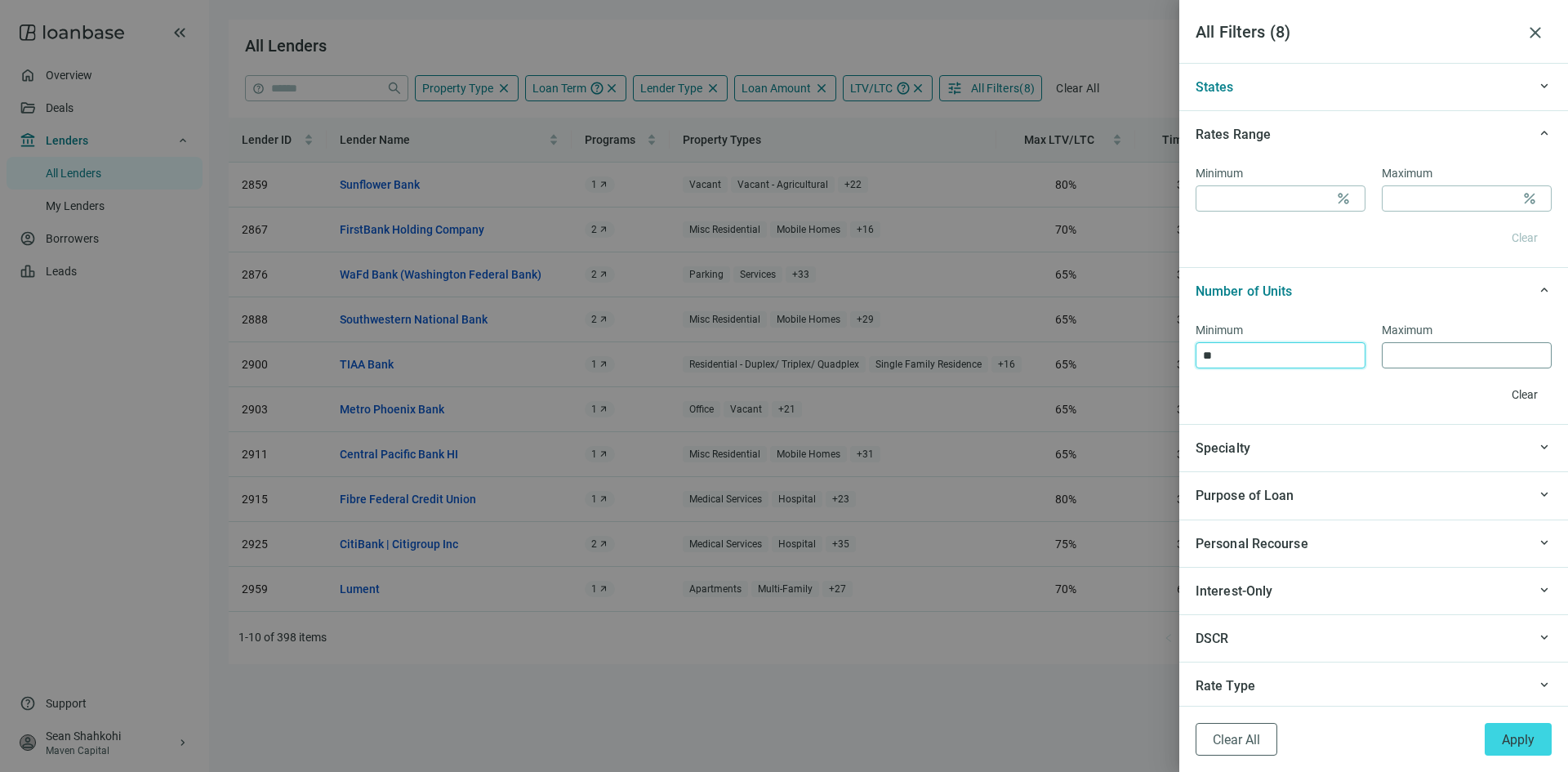 type on "**" 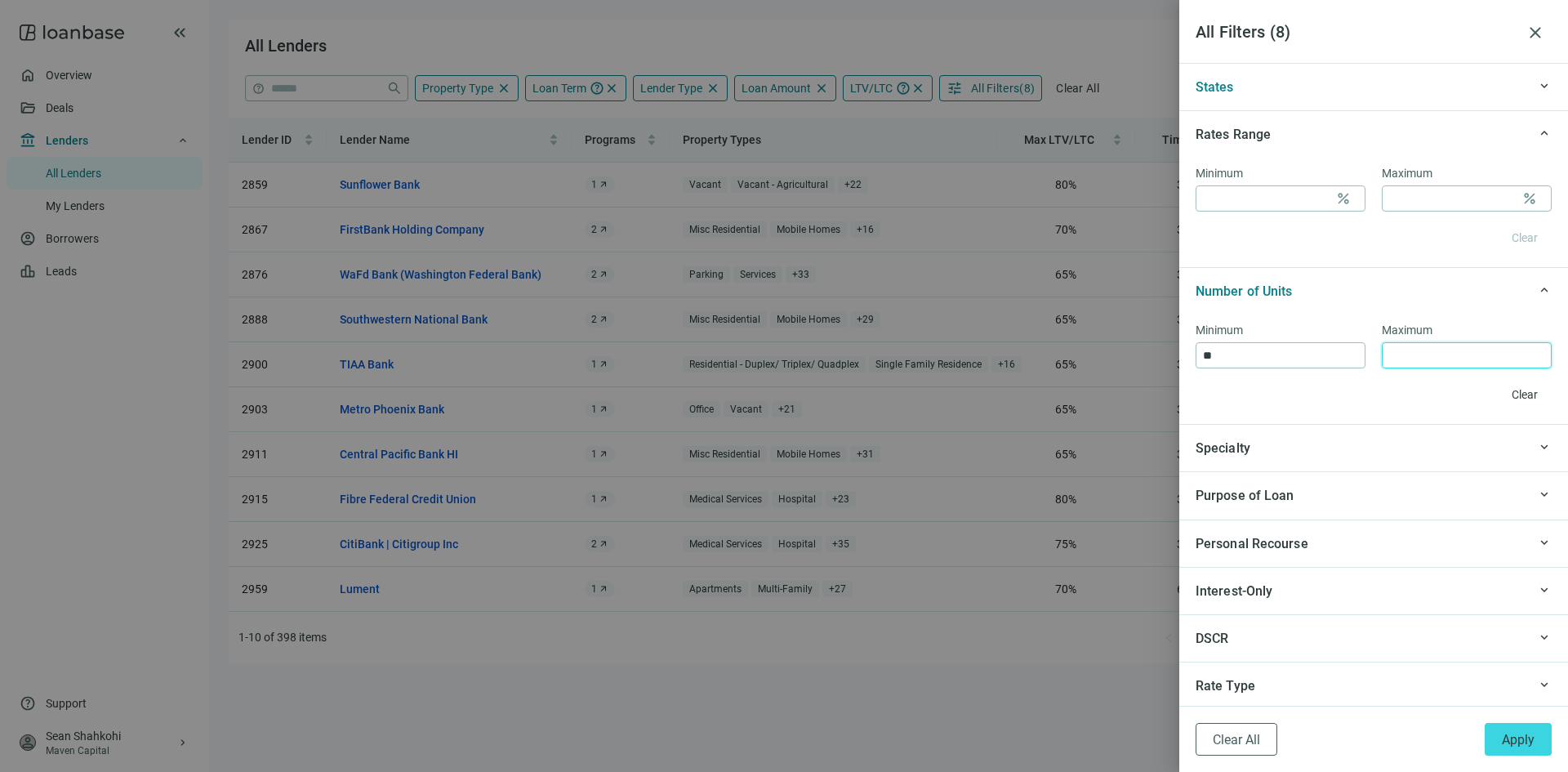 click at bounding box center (1467, 355) 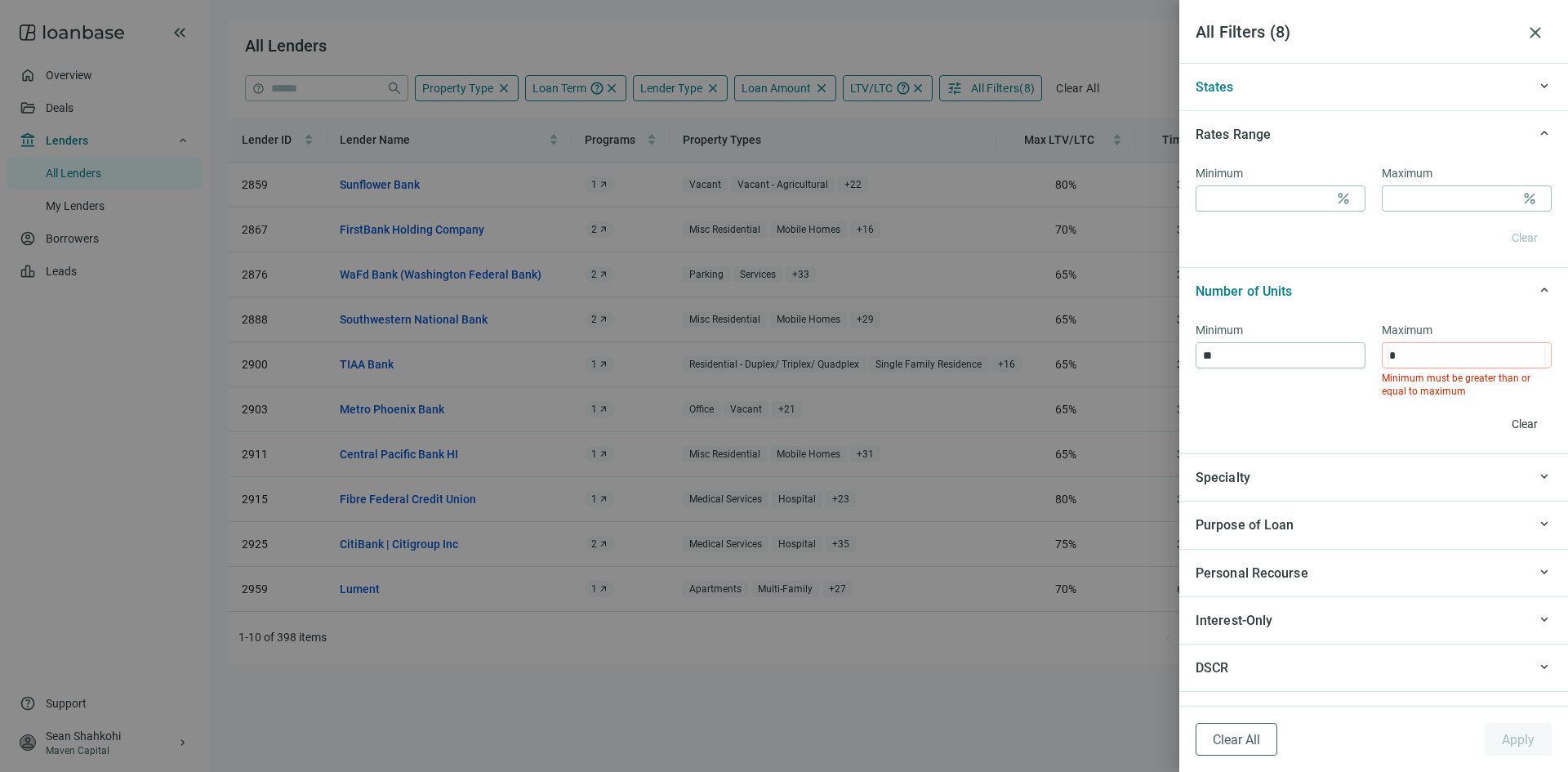 type 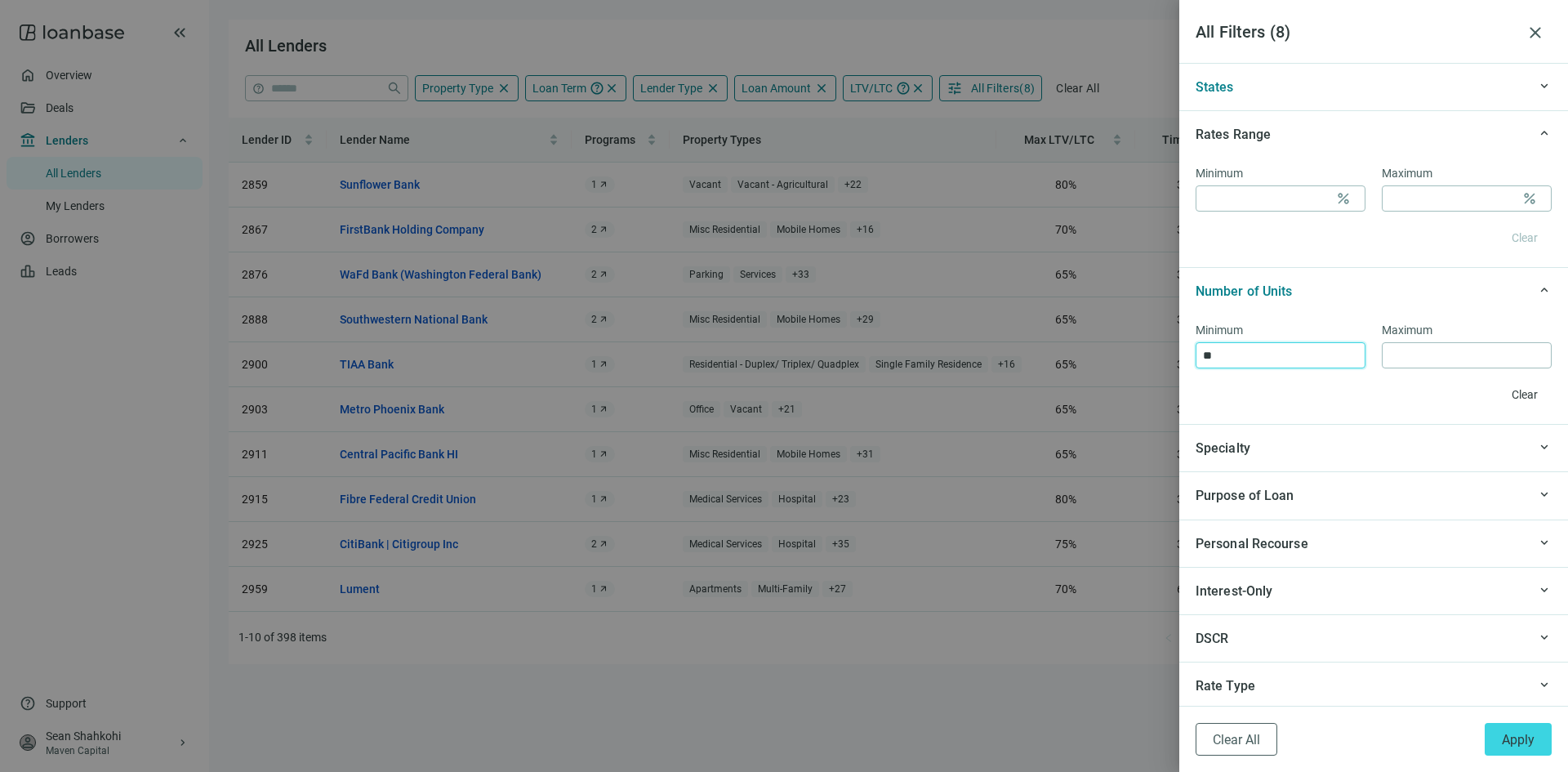click on "**" at bounding box center (1281, 355) 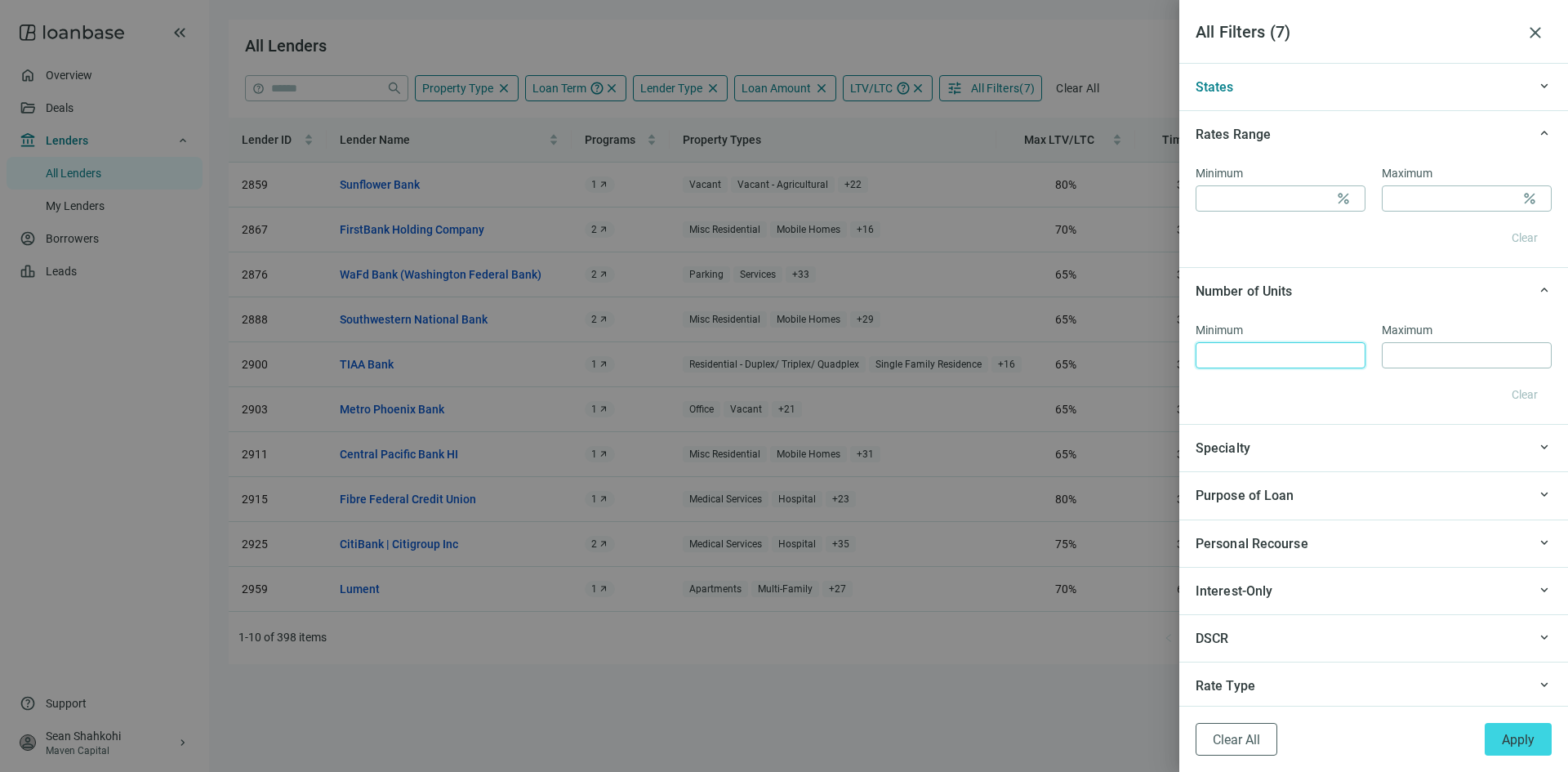 type 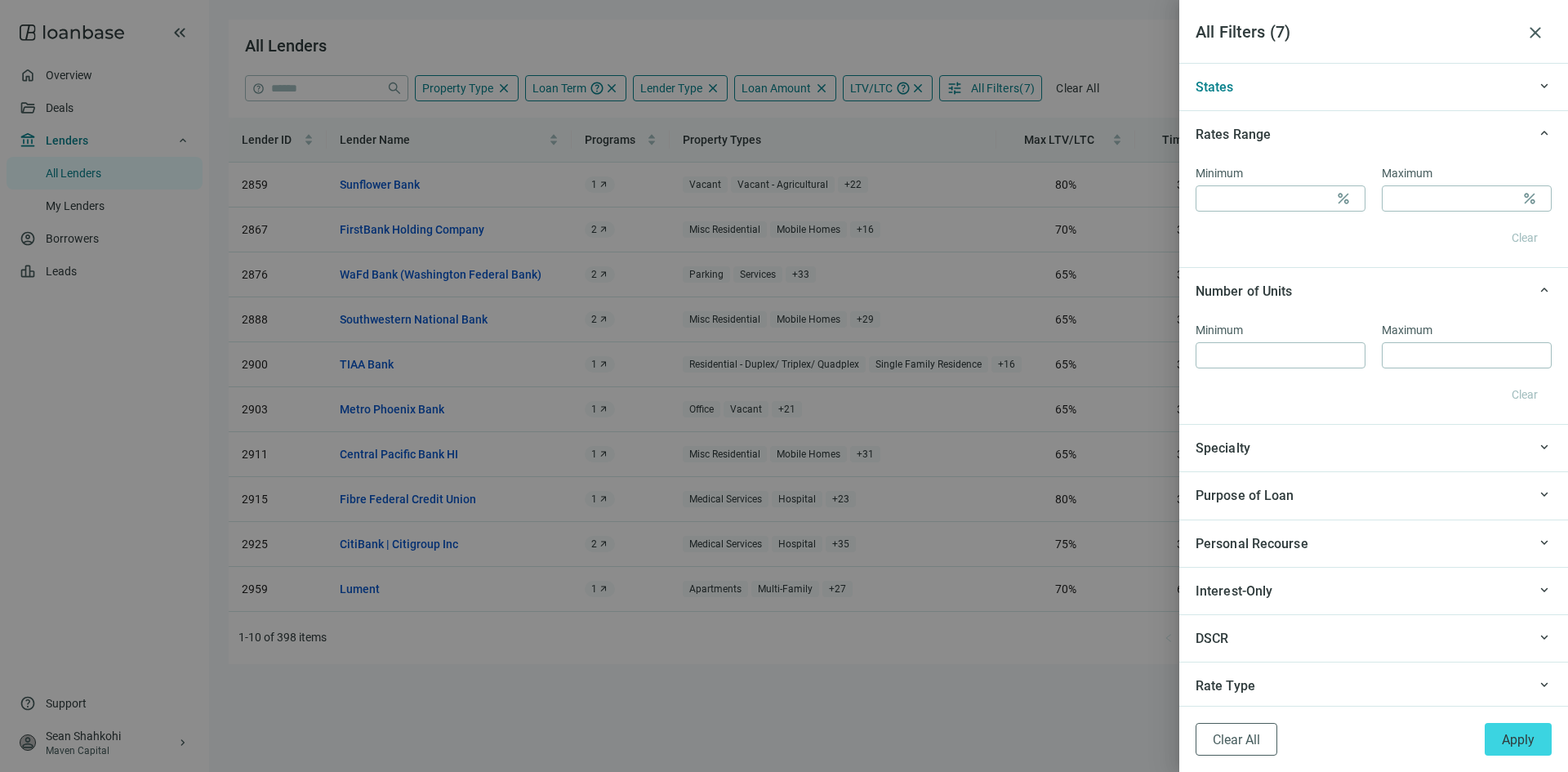 click on "Purpose of Loan" at bounding box center [1360, 495] 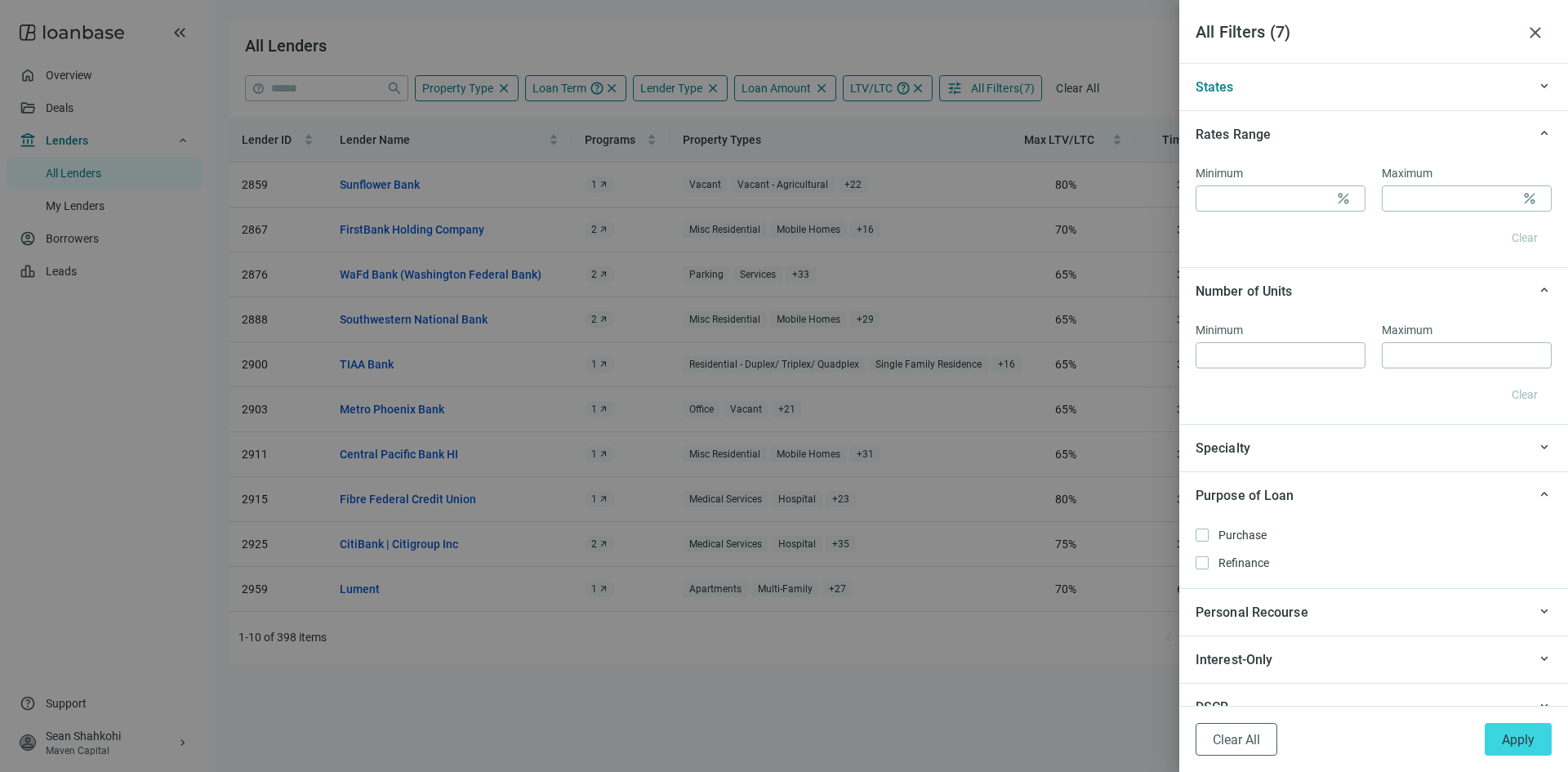 scroll, scrollTop: 1552, scrollLeft: 0, axis: vertical 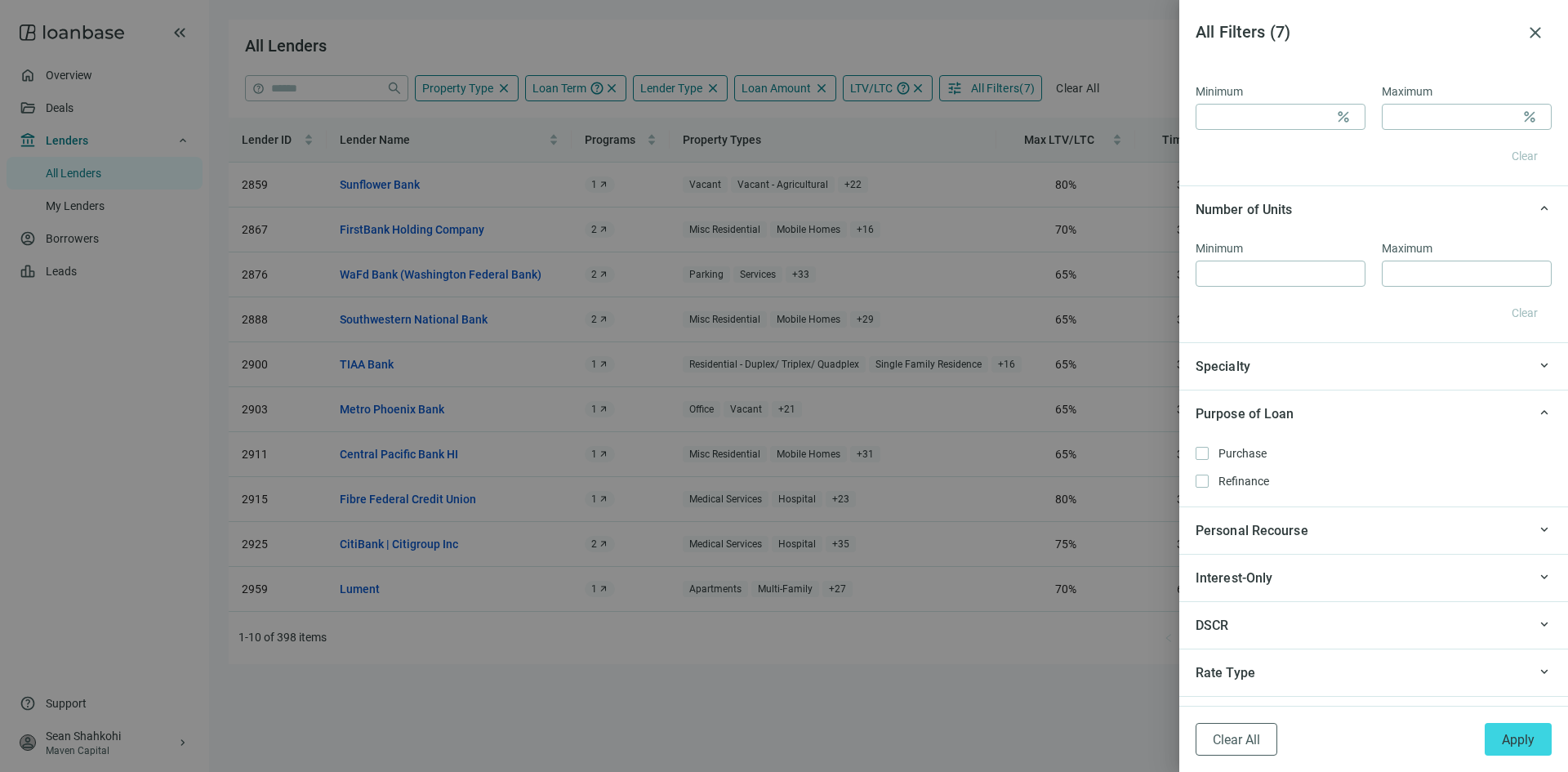 click on "keyboard_arrow_up Personal Recourse" at bounding box center (1374, 530) 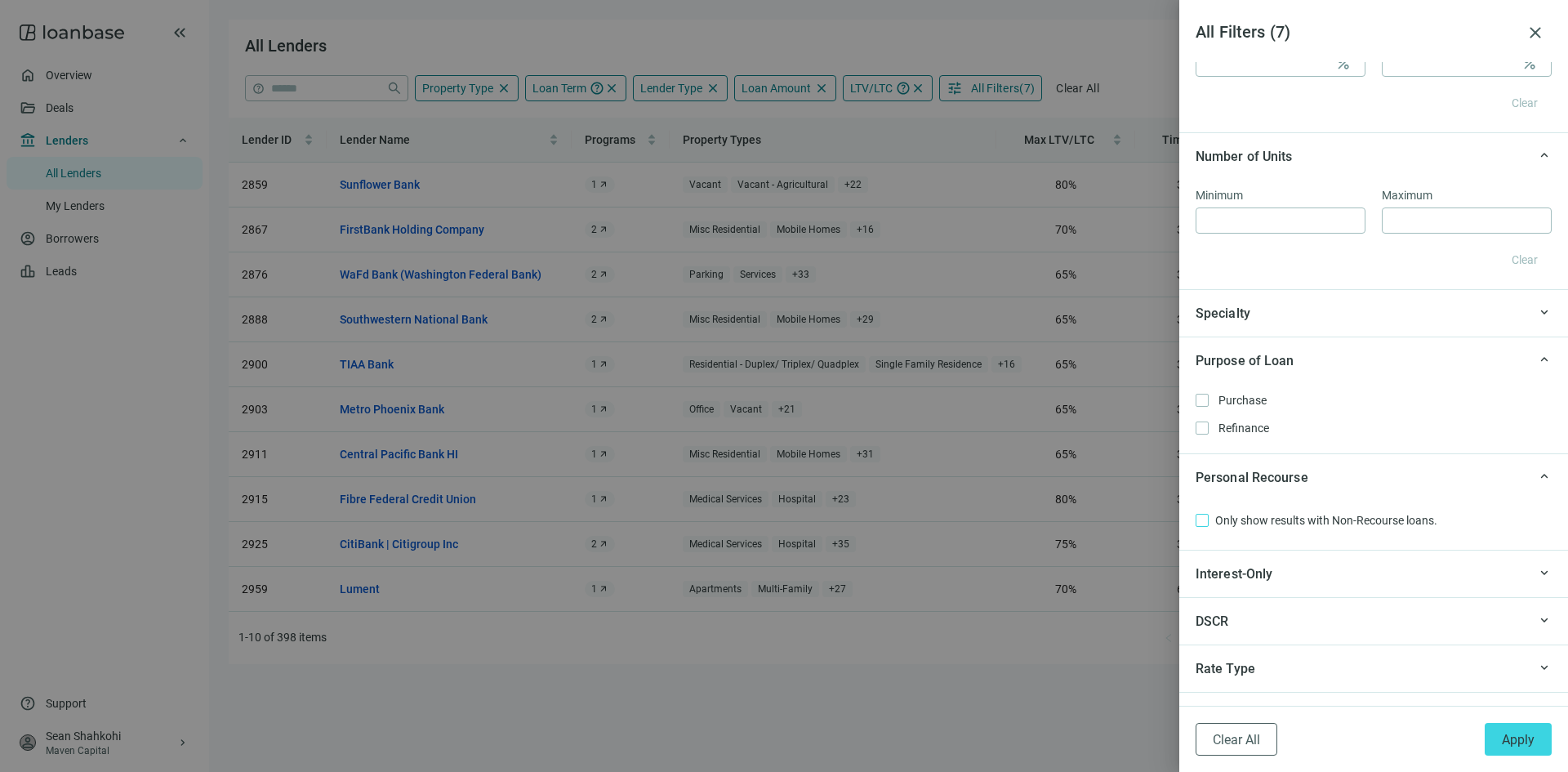 scroll, scrollTop: 1634, scrollLeft: 0, axis: vertical 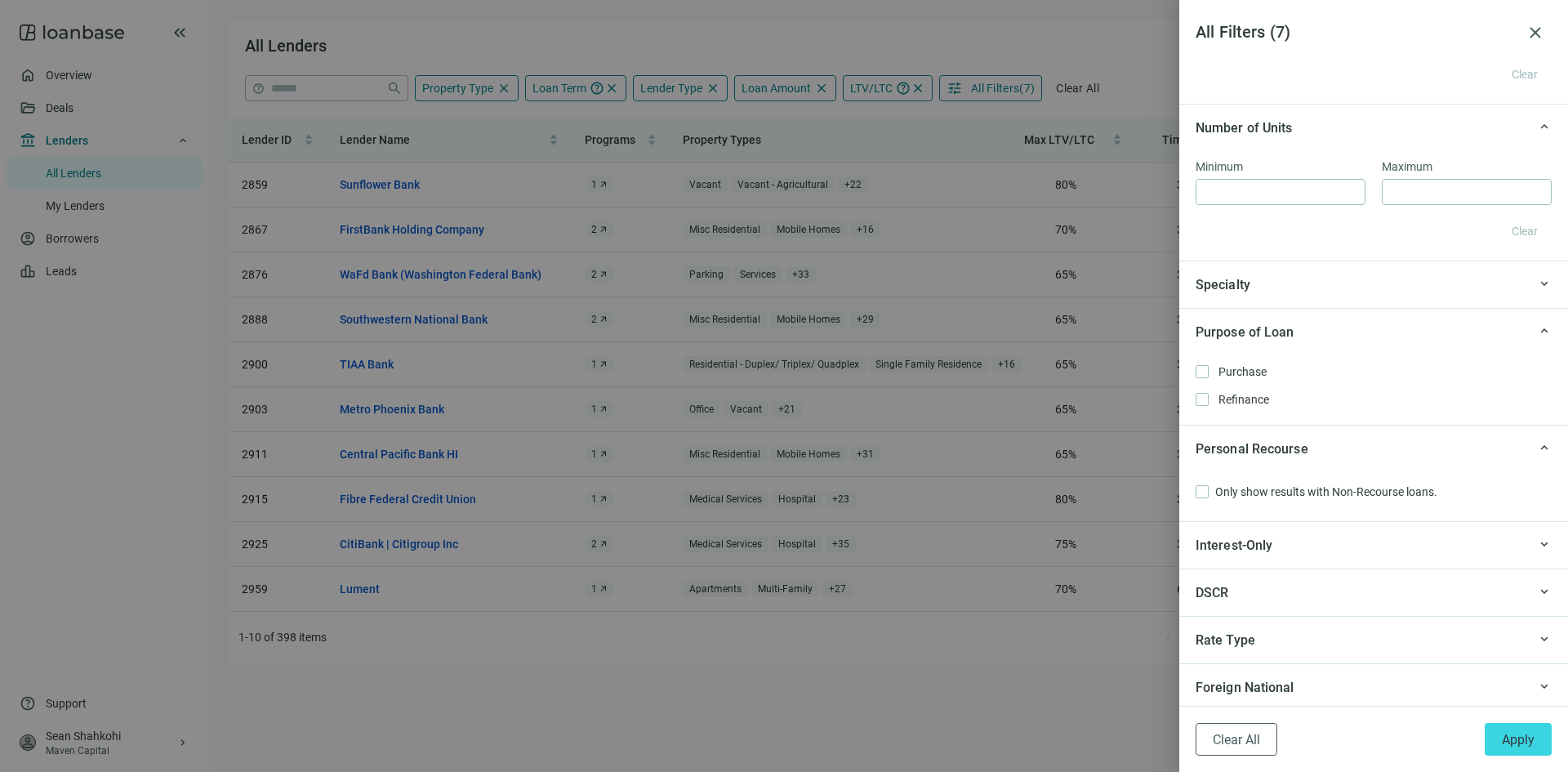 click on "Interest-Only" at bounding box center (1360, 545) 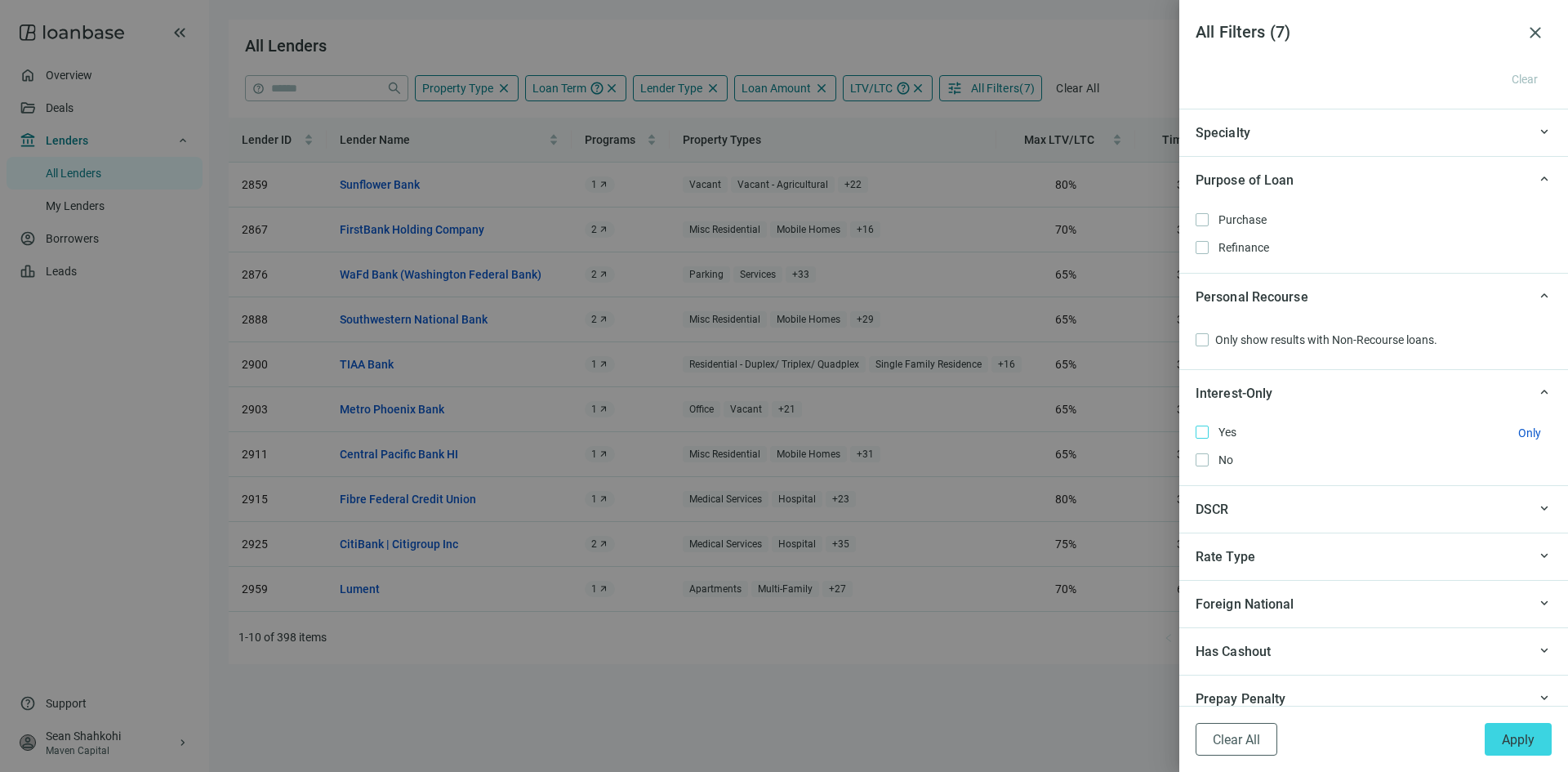 scroll, scrollTop: 1797, scrollLeft: 0, axis: vertical 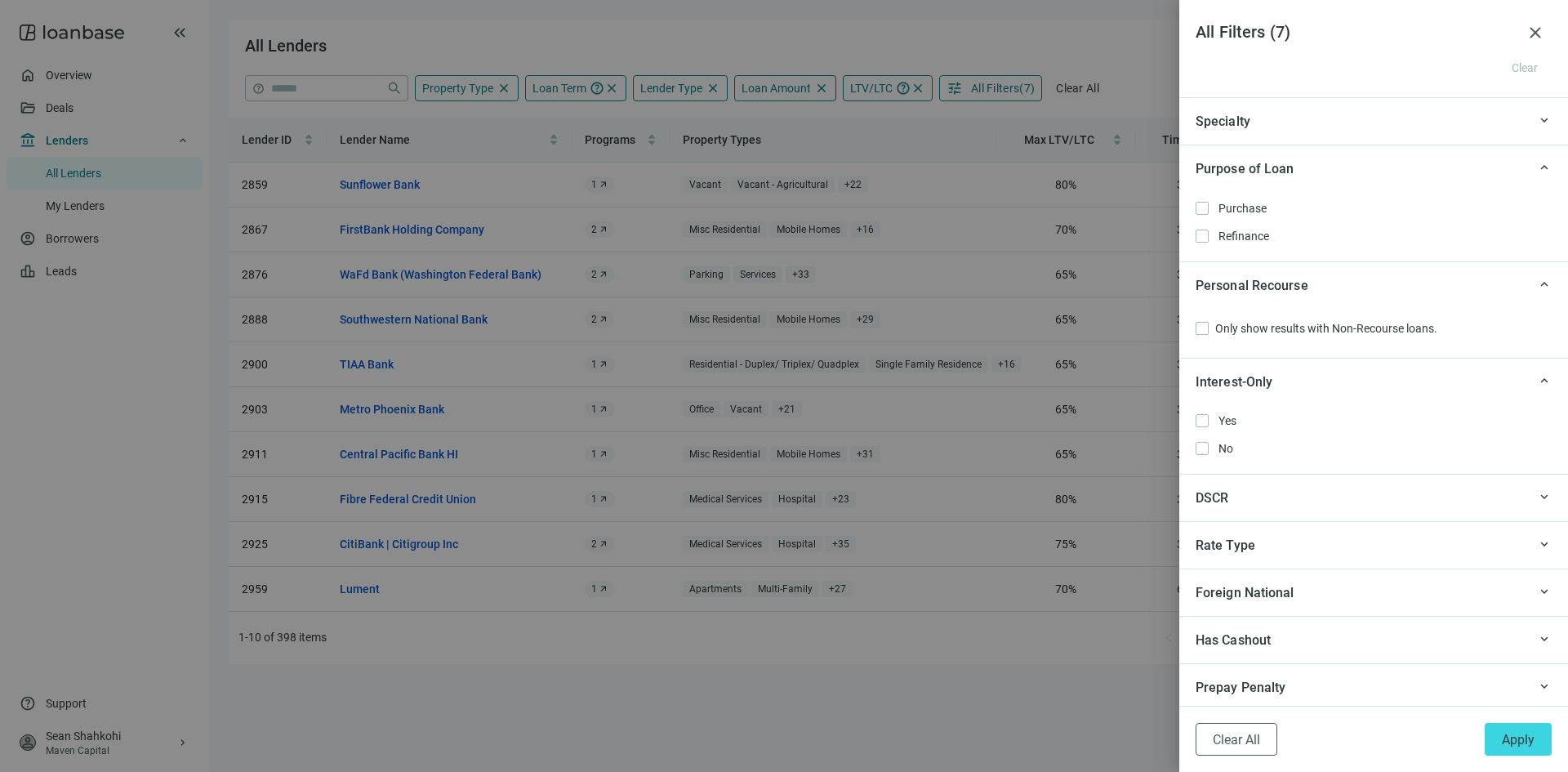 click on "keyboard_arrow_up DSCR" at bounding box center (1374, 498) 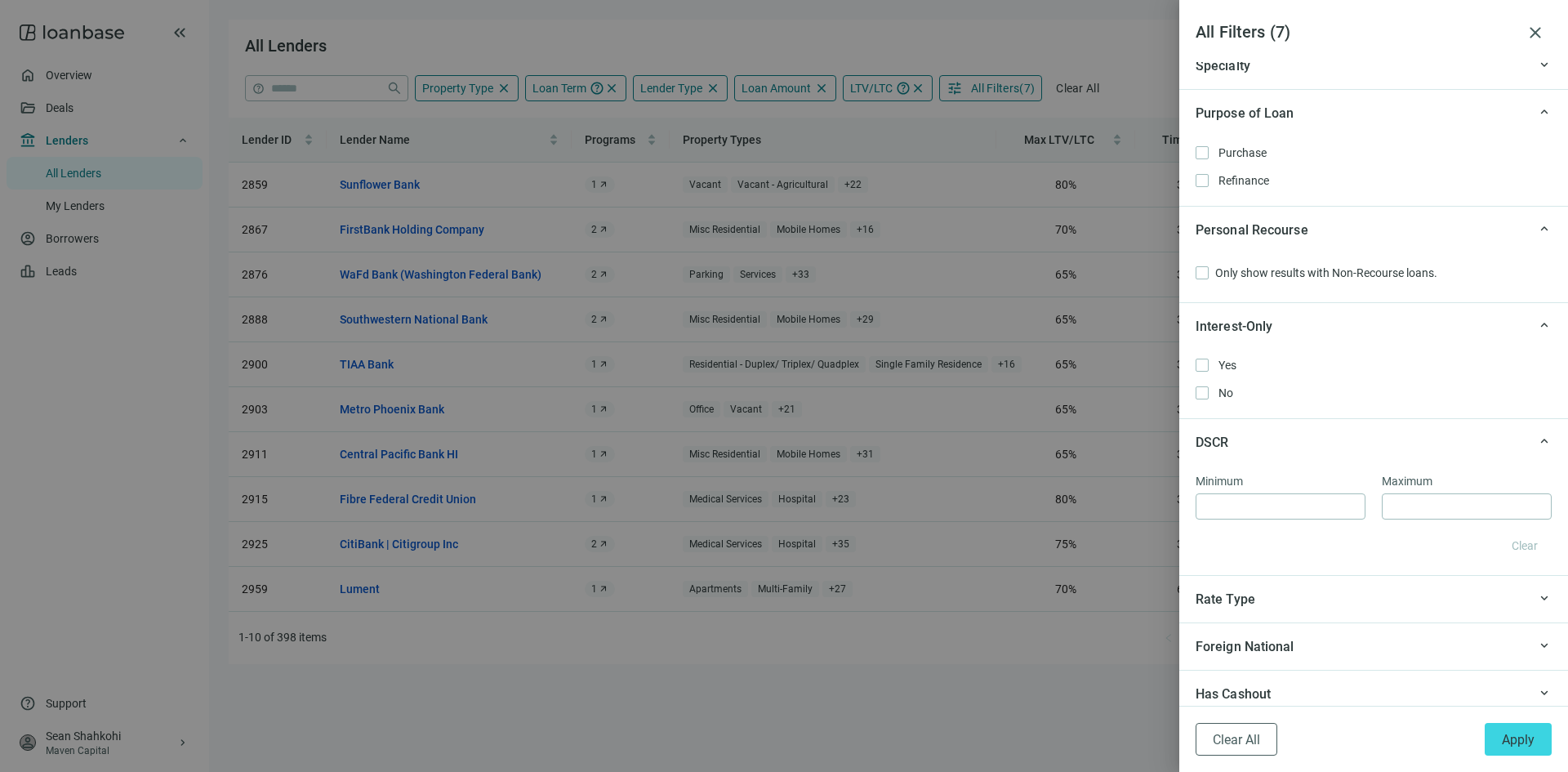 scroll, scrollTop: 1879, scrollLeft: 0, axis: vertical 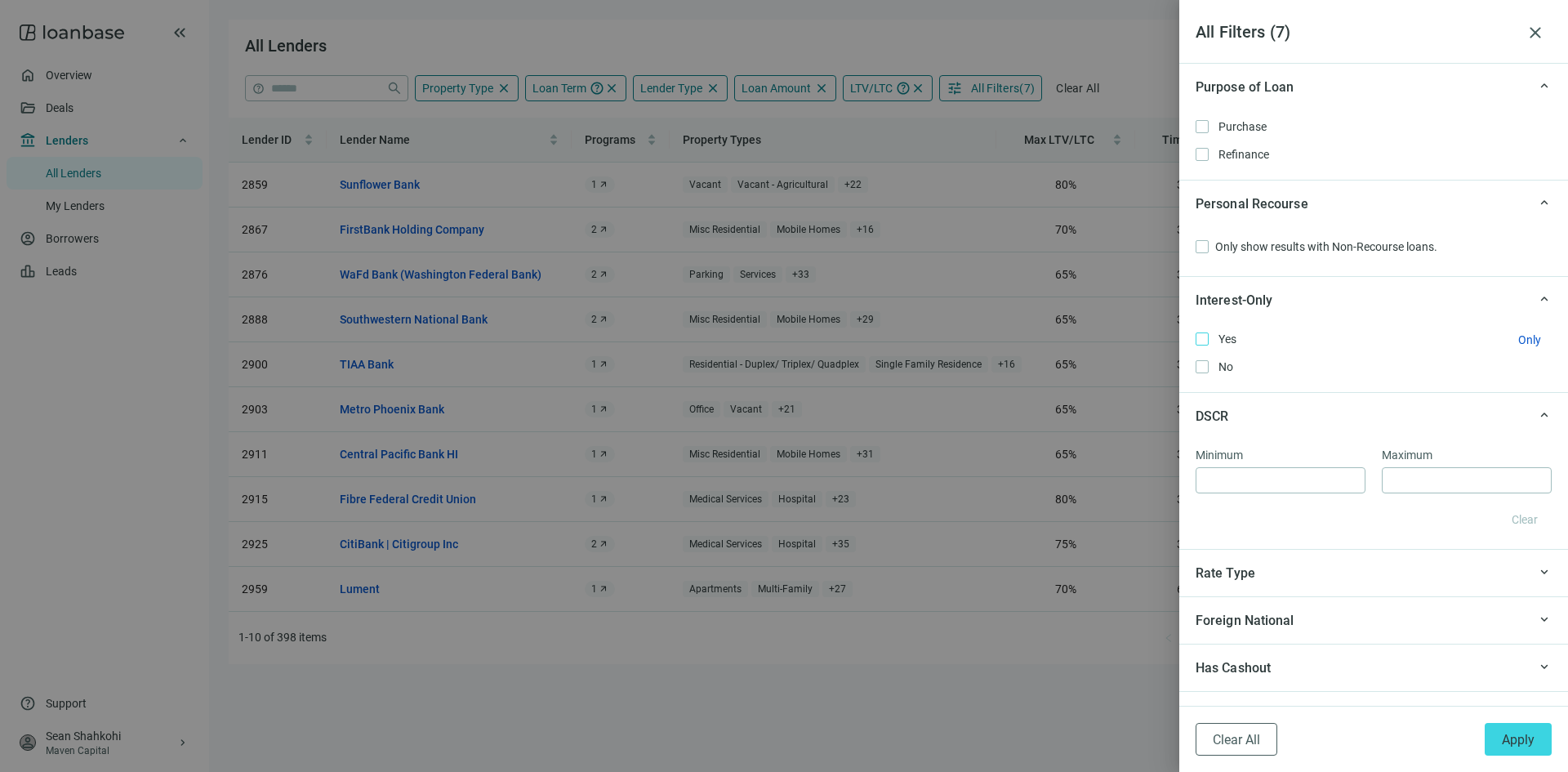 click on "Yes Only" at bounding box center (1226, 339) 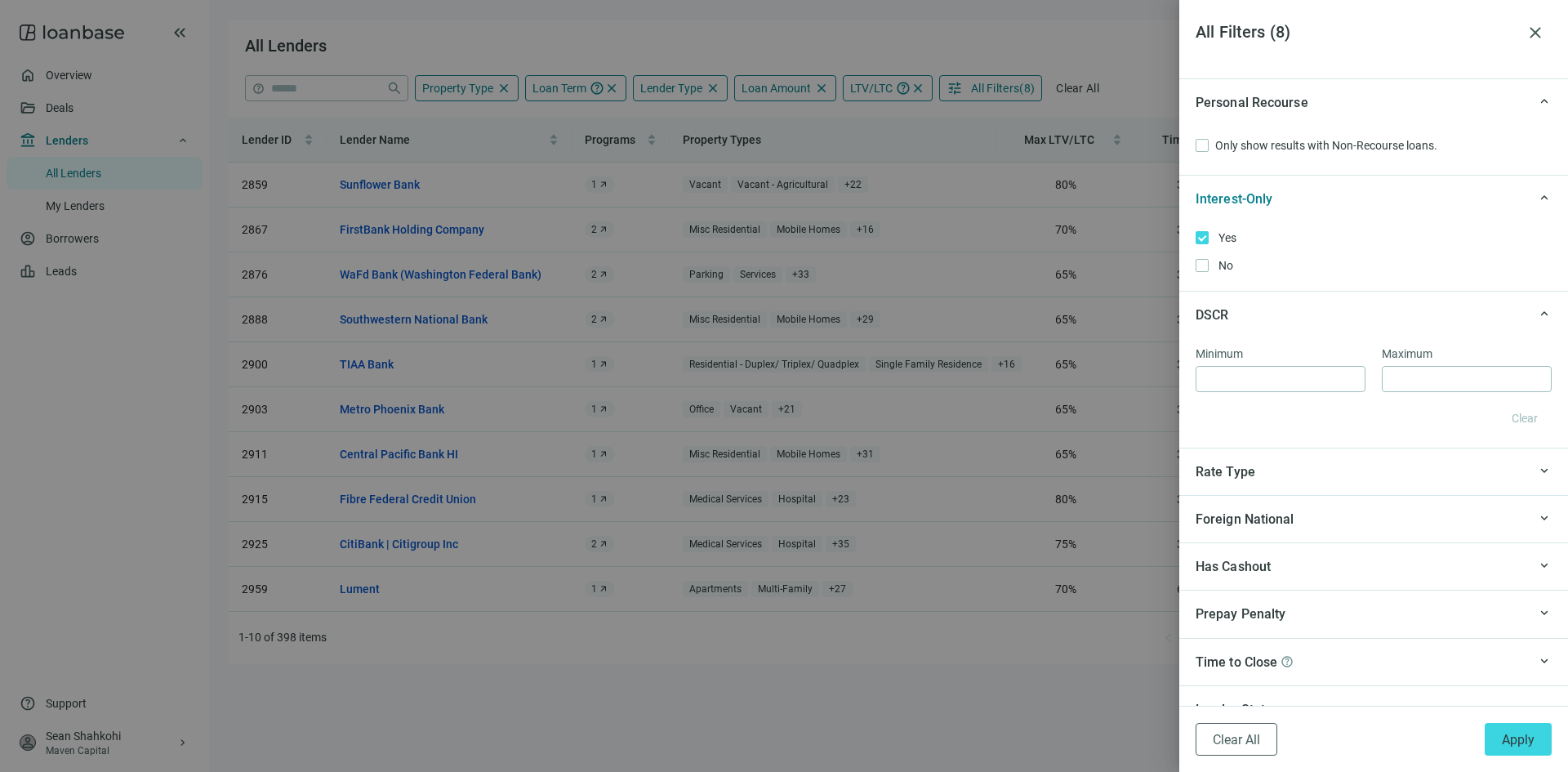 scroll, scrollTop: 2010, scrollLeft: 0, axis: vertical 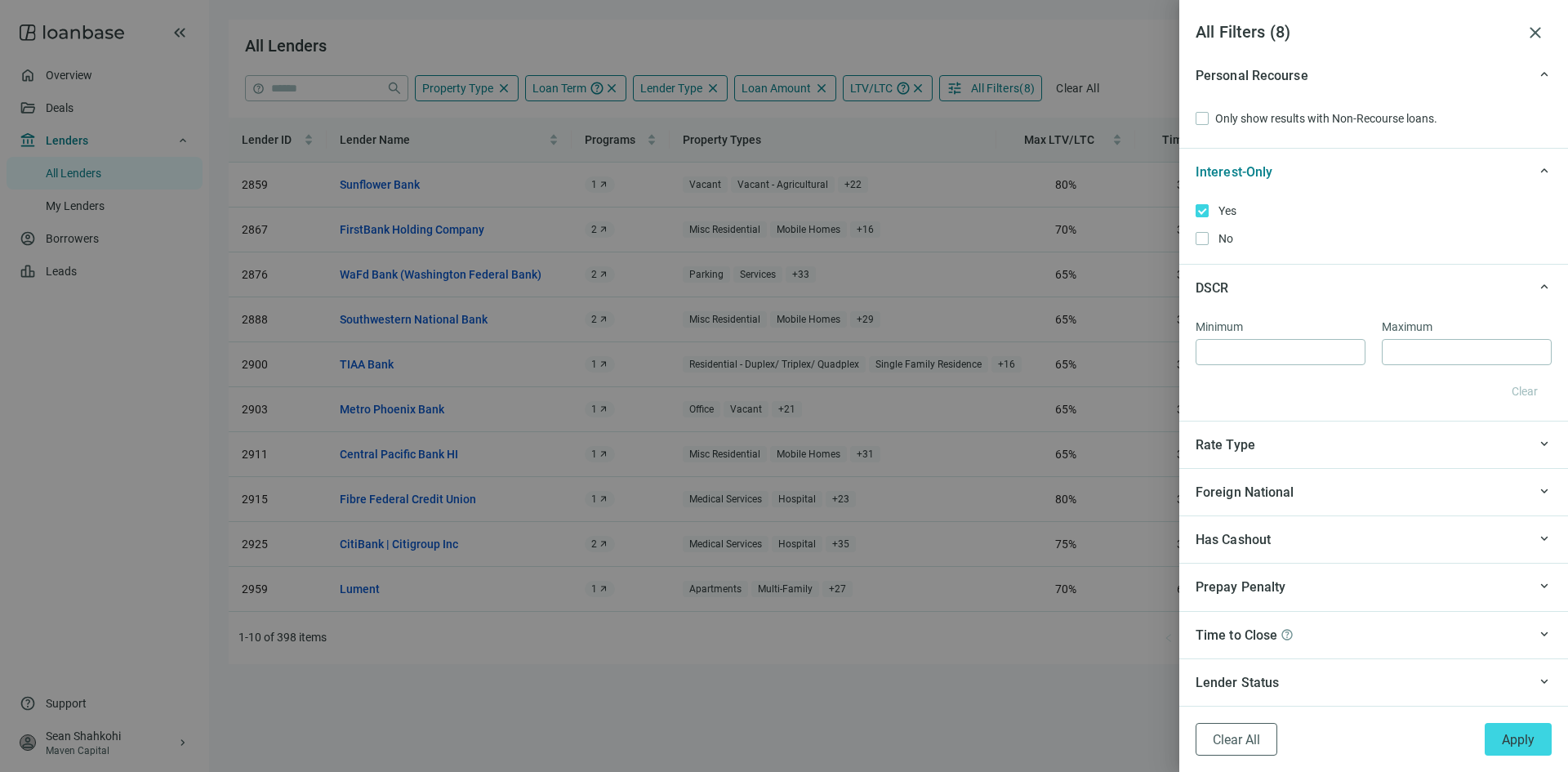 click on "keyboard_arrow_up Time to Close help" at bounding box center (1374, 635) 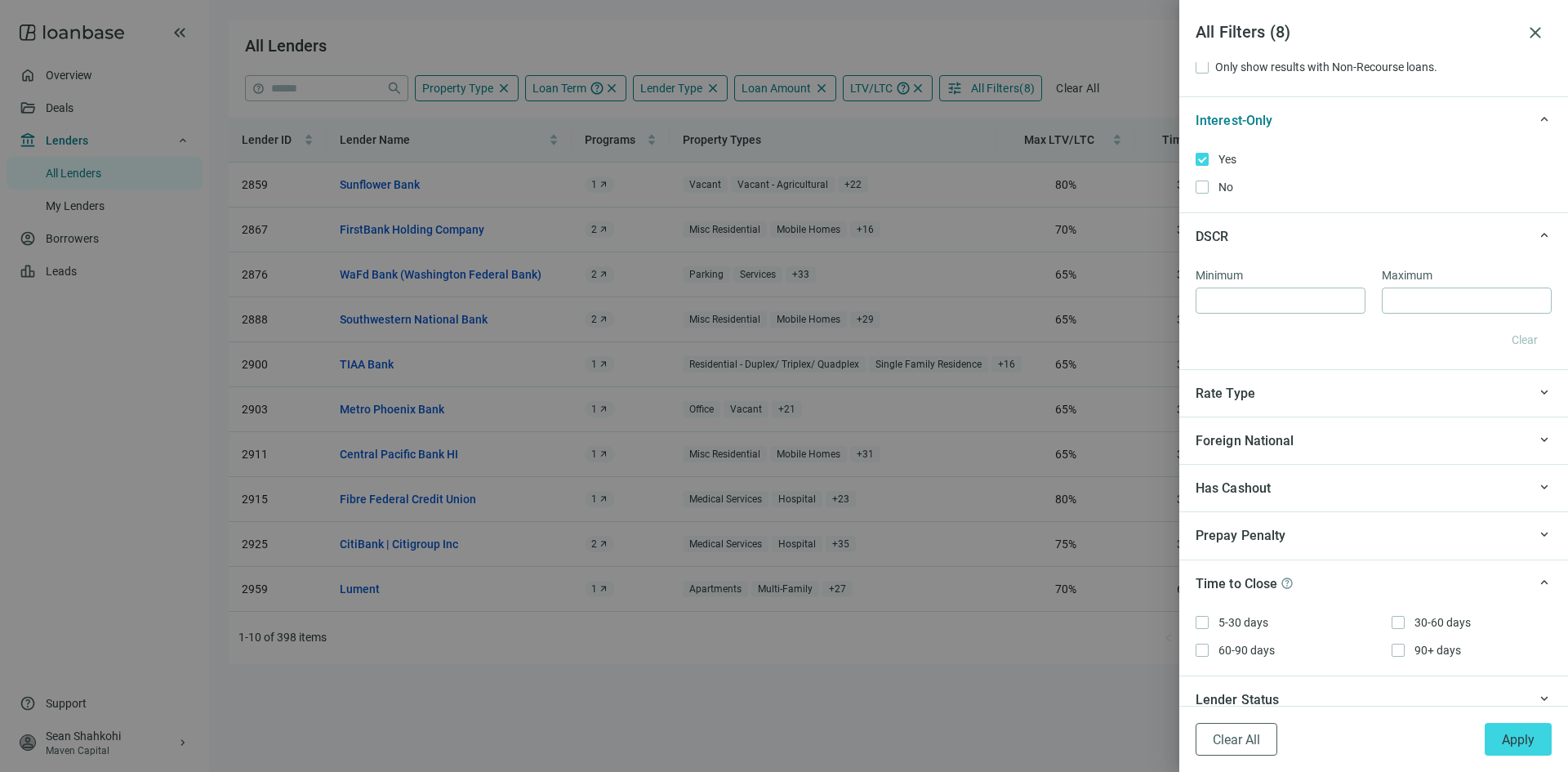 scroll, scrollTop: 2079, scrollLeft: 0, axis: vertical 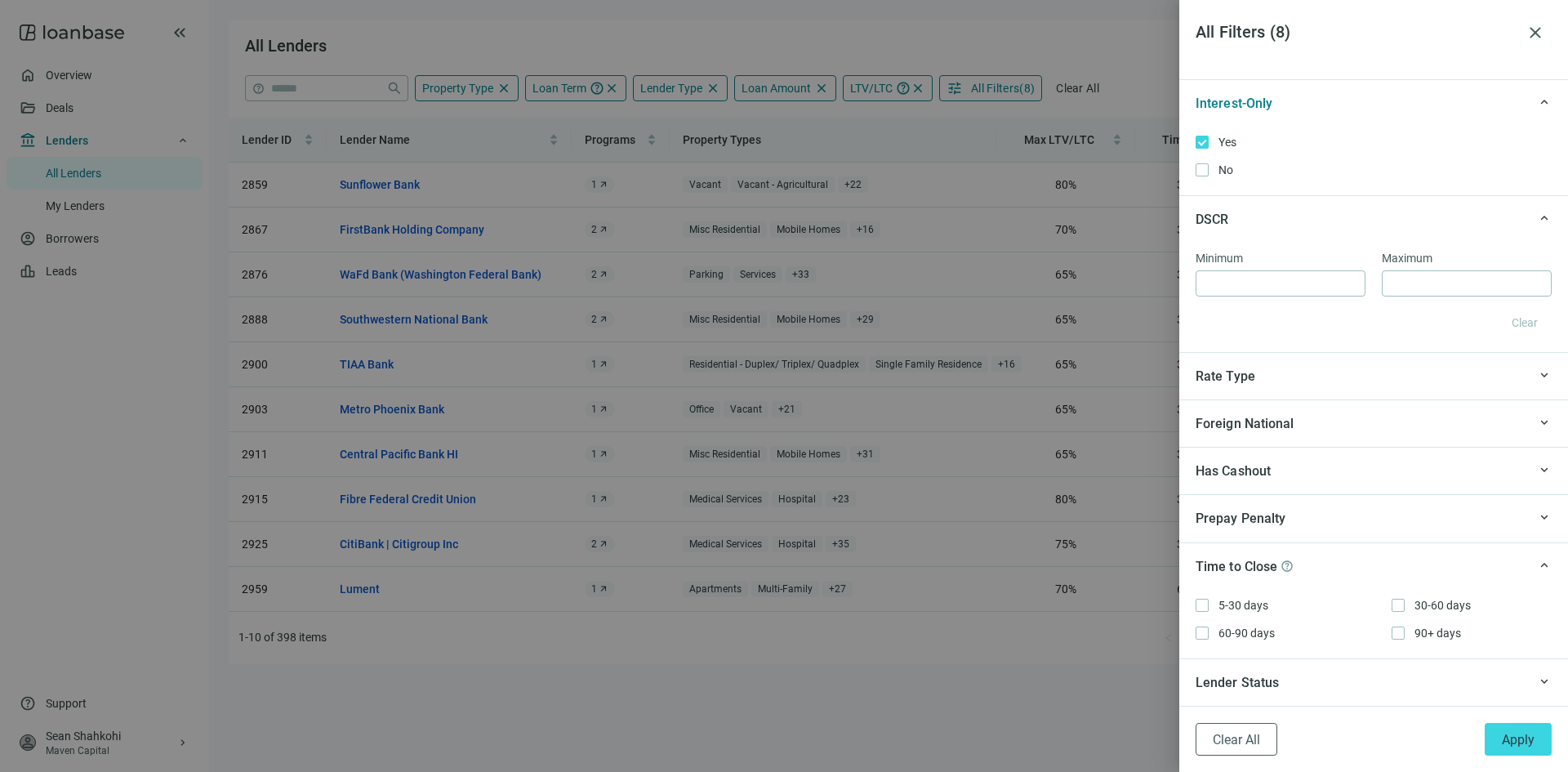 click on "keyboard_arrow_up Lender Status" at bounding box center (1374, 682) 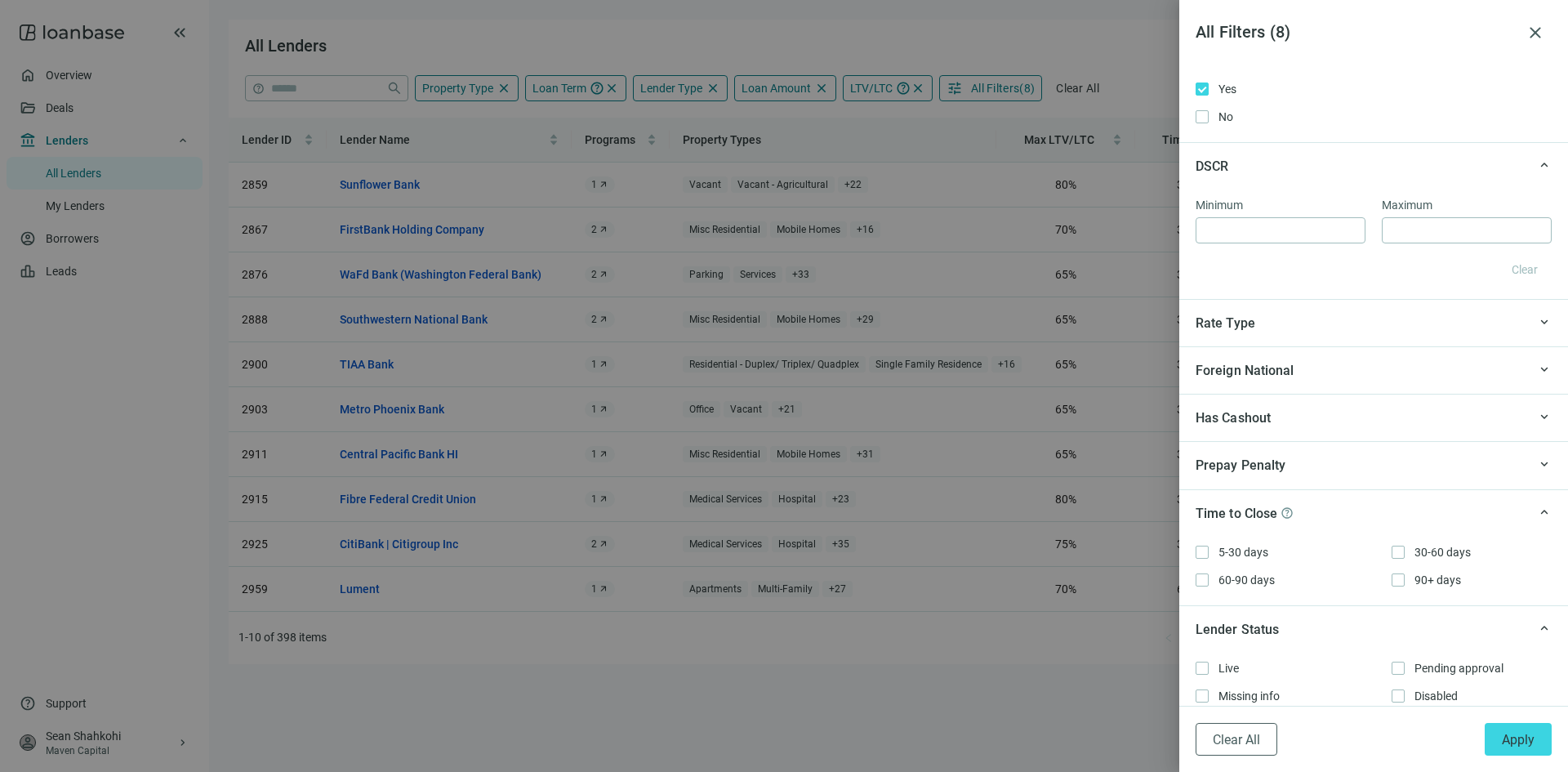 scroll, scrollTop: 2175, scrollLeft: 0, axis: vertical 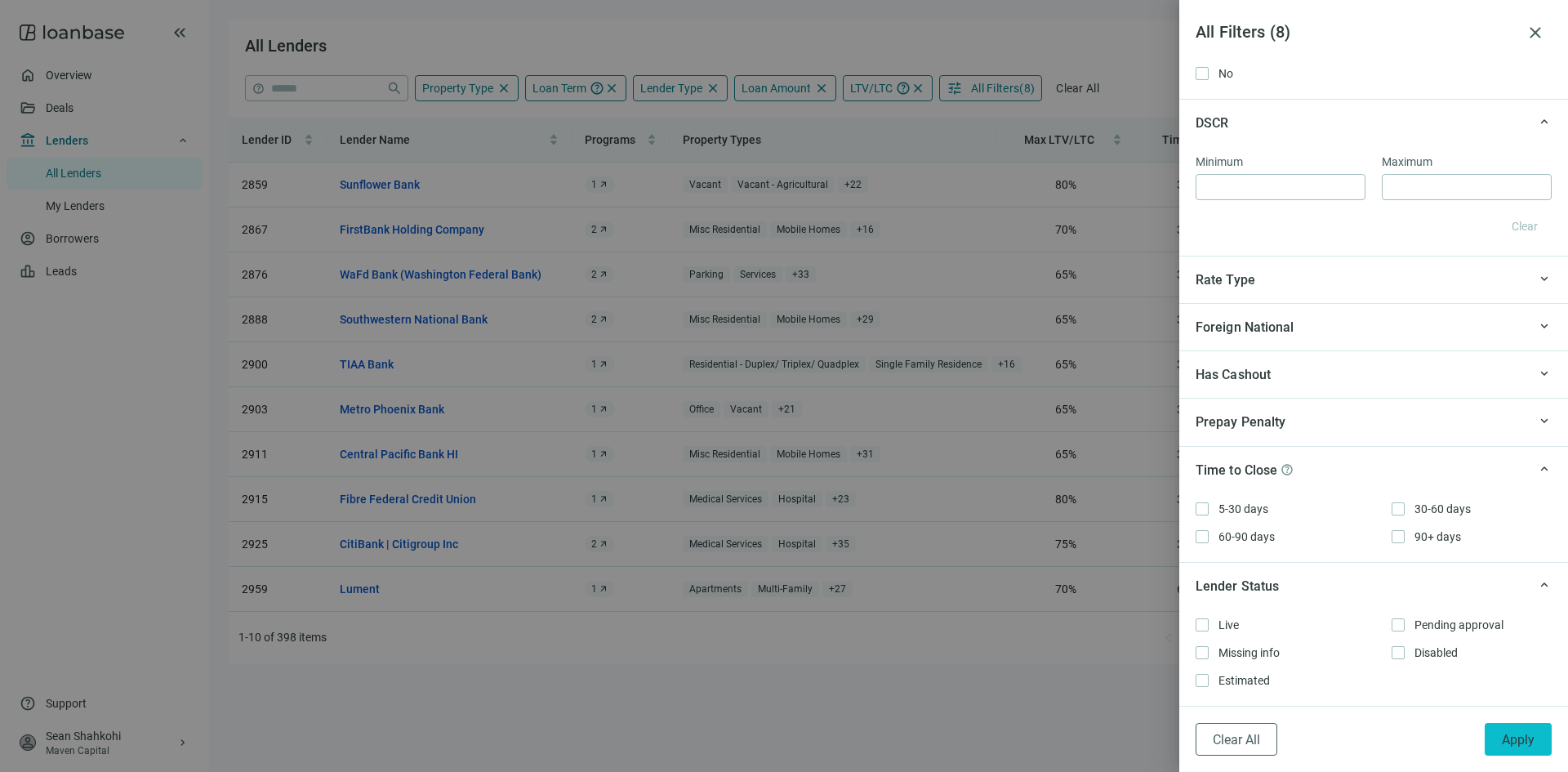 click on "Apply" at bounding box center [1518, 739] 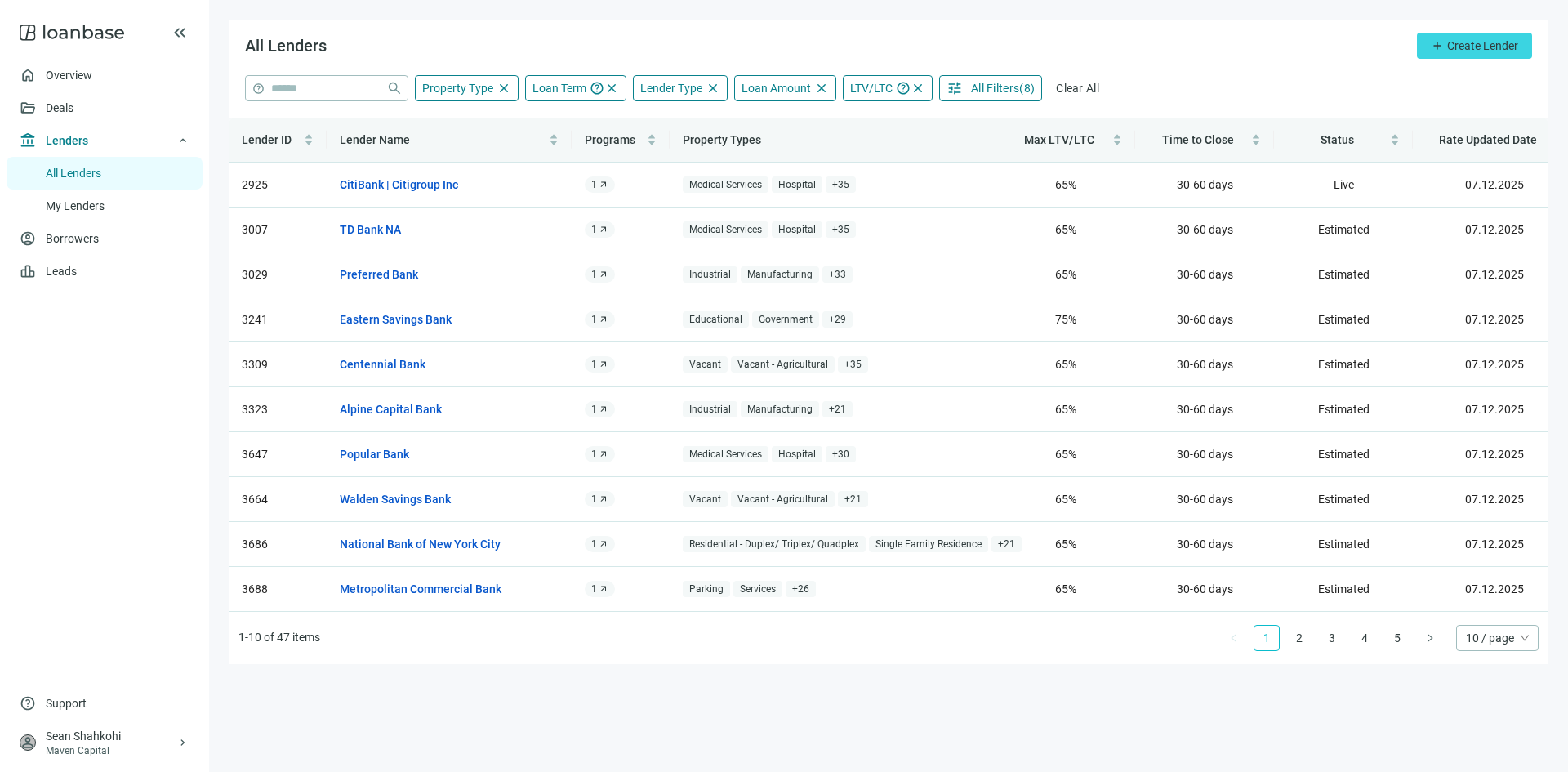type 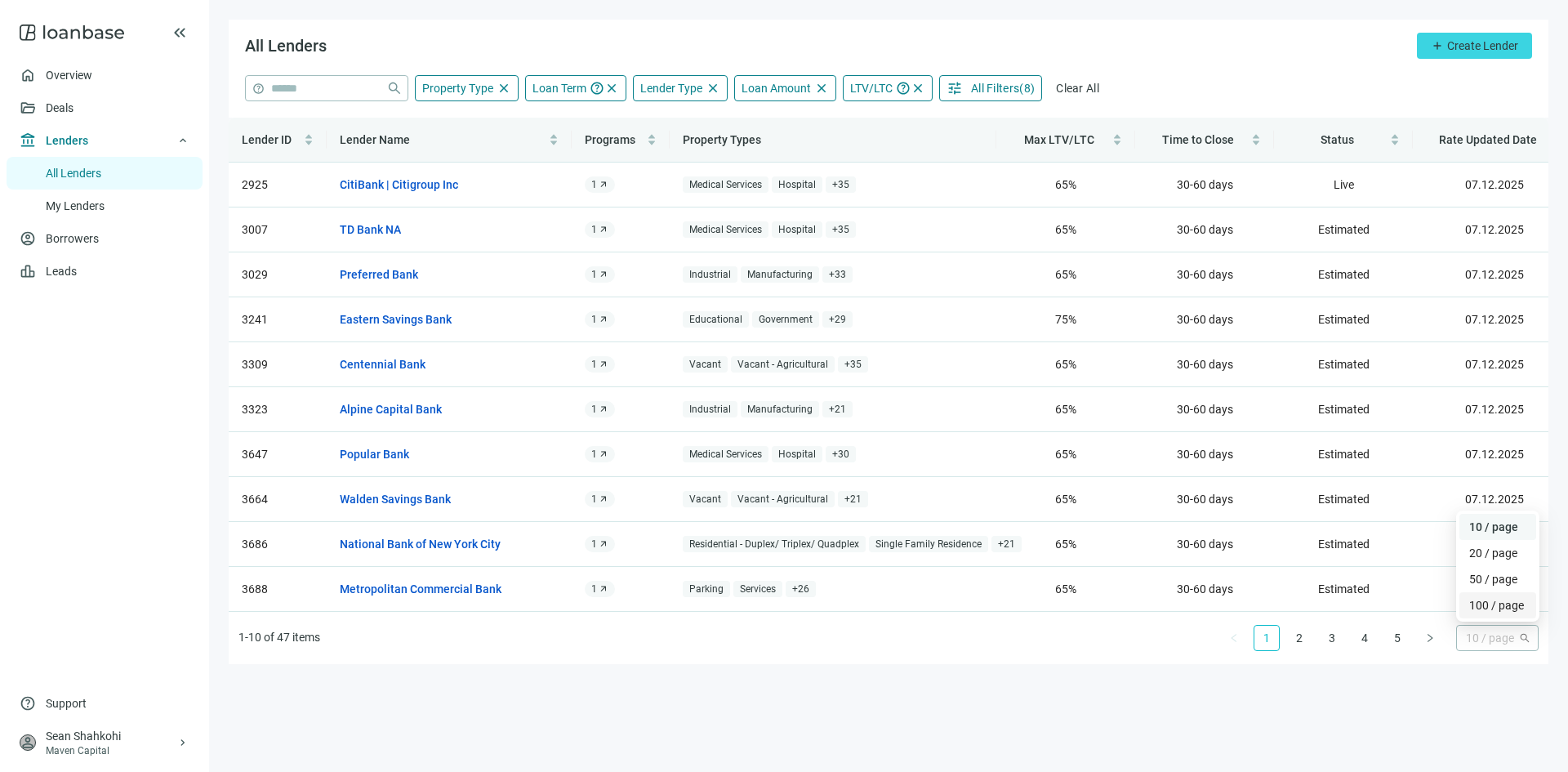 click on "100 / page" at bounding box center [1498, 605] 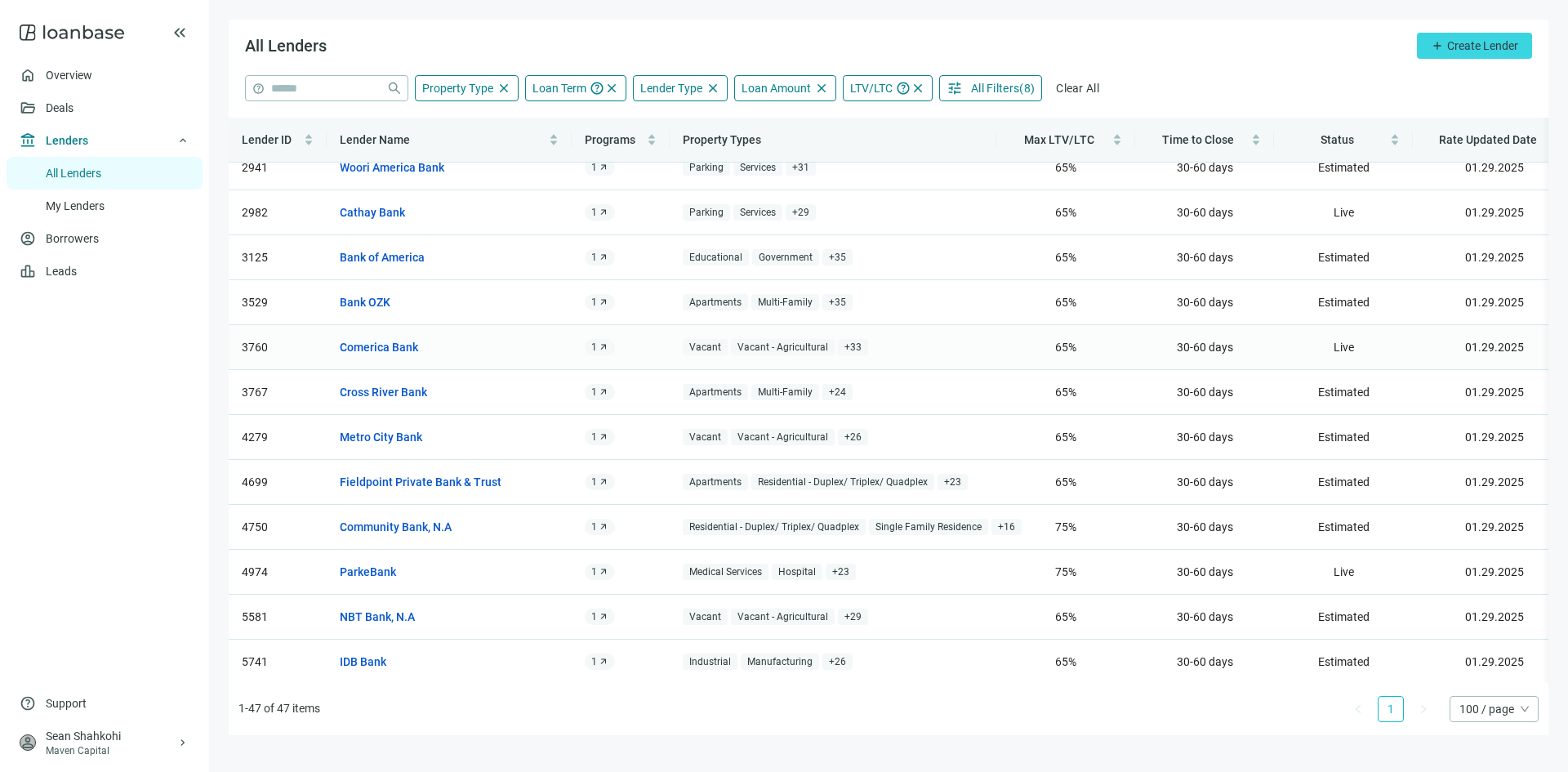 scroll, scrollTop: 1662, scrollLeft: 0, axis: vertical 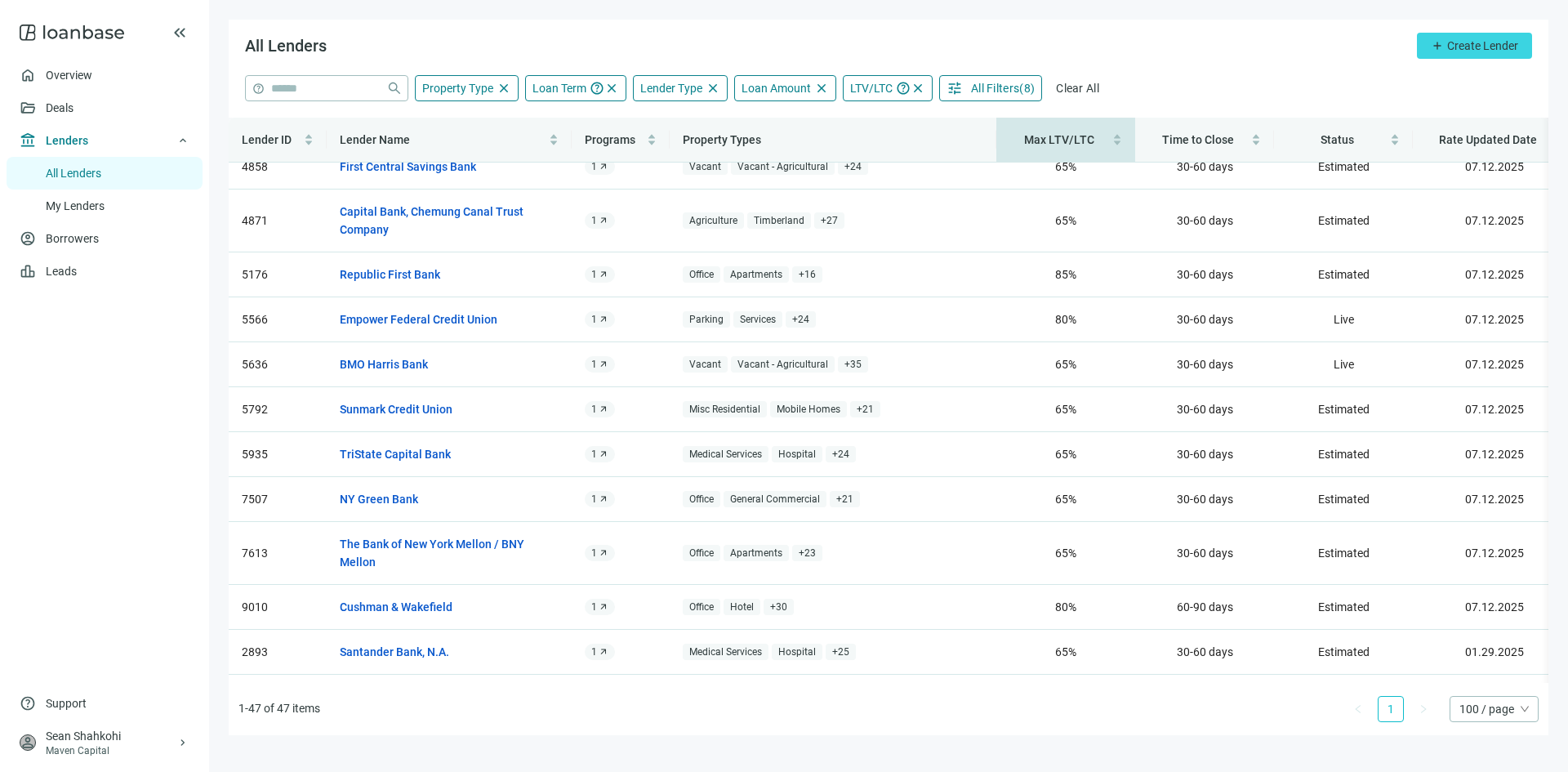click on "Max LTV/LTC" at bounding box center (1066, 140) 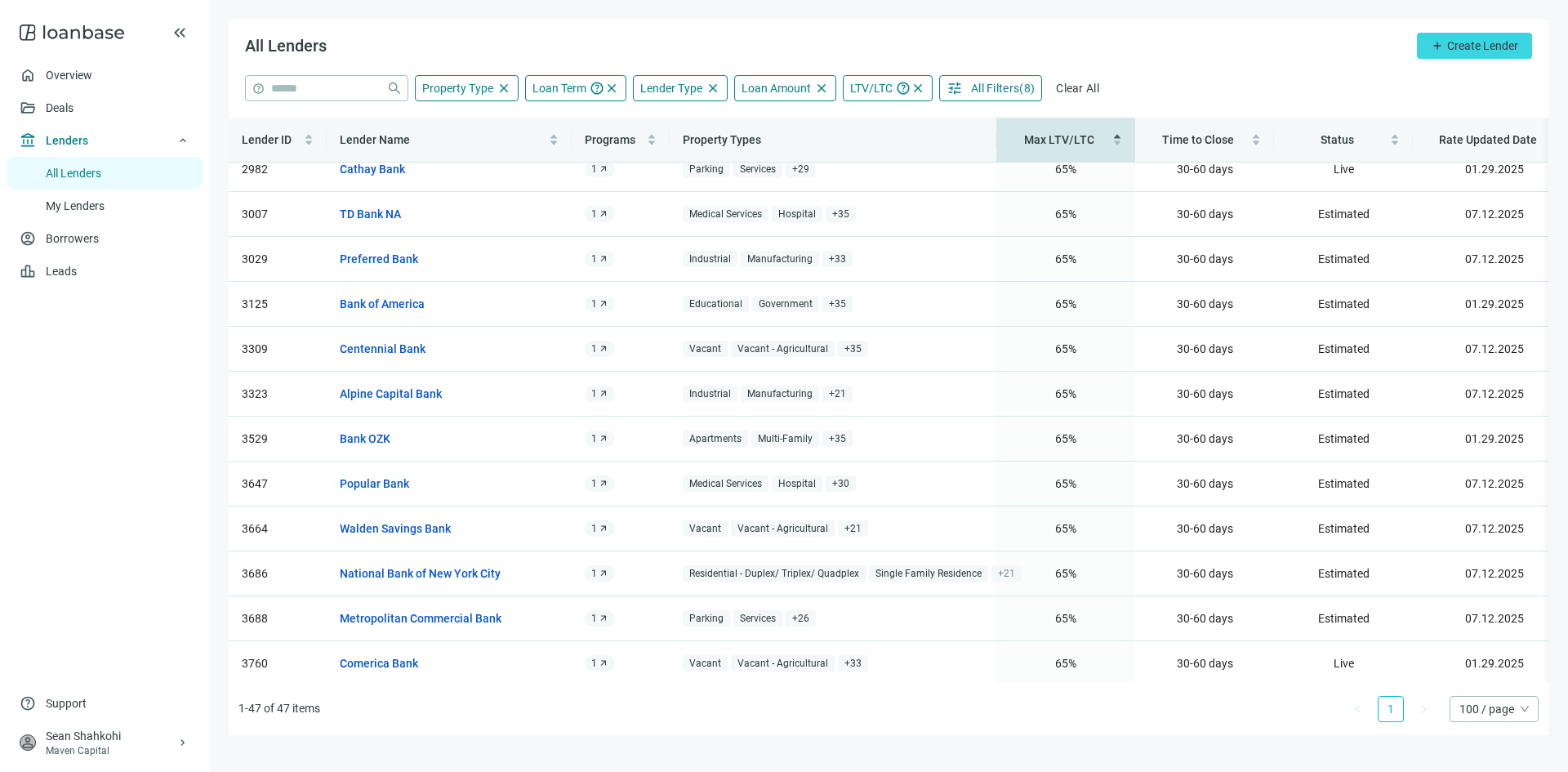 scroll, scrollTop: 0, scrollLeft: 0, axis: both 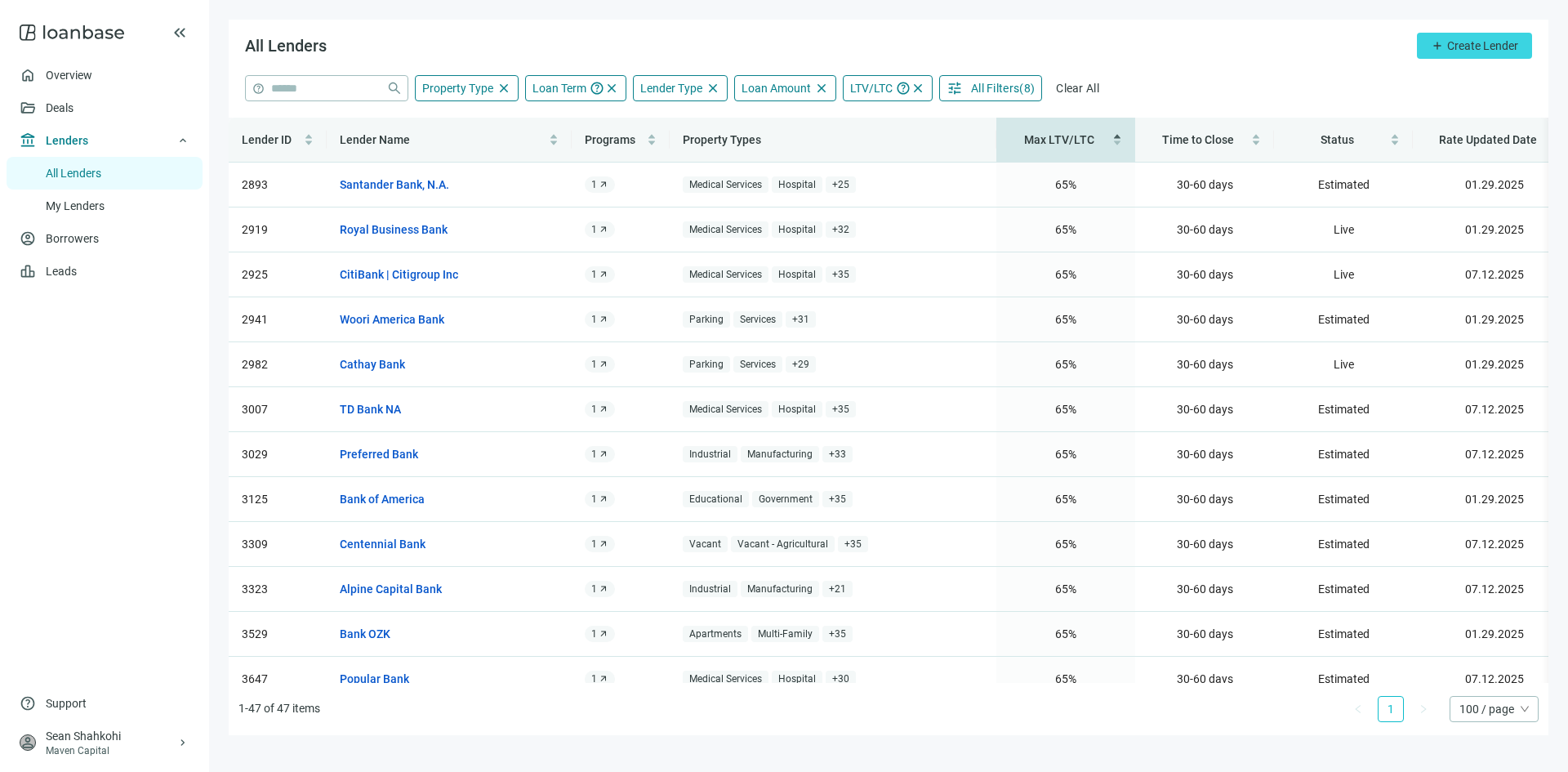 click on "Max LTV/LTC" at bounding box center (1059, 140) 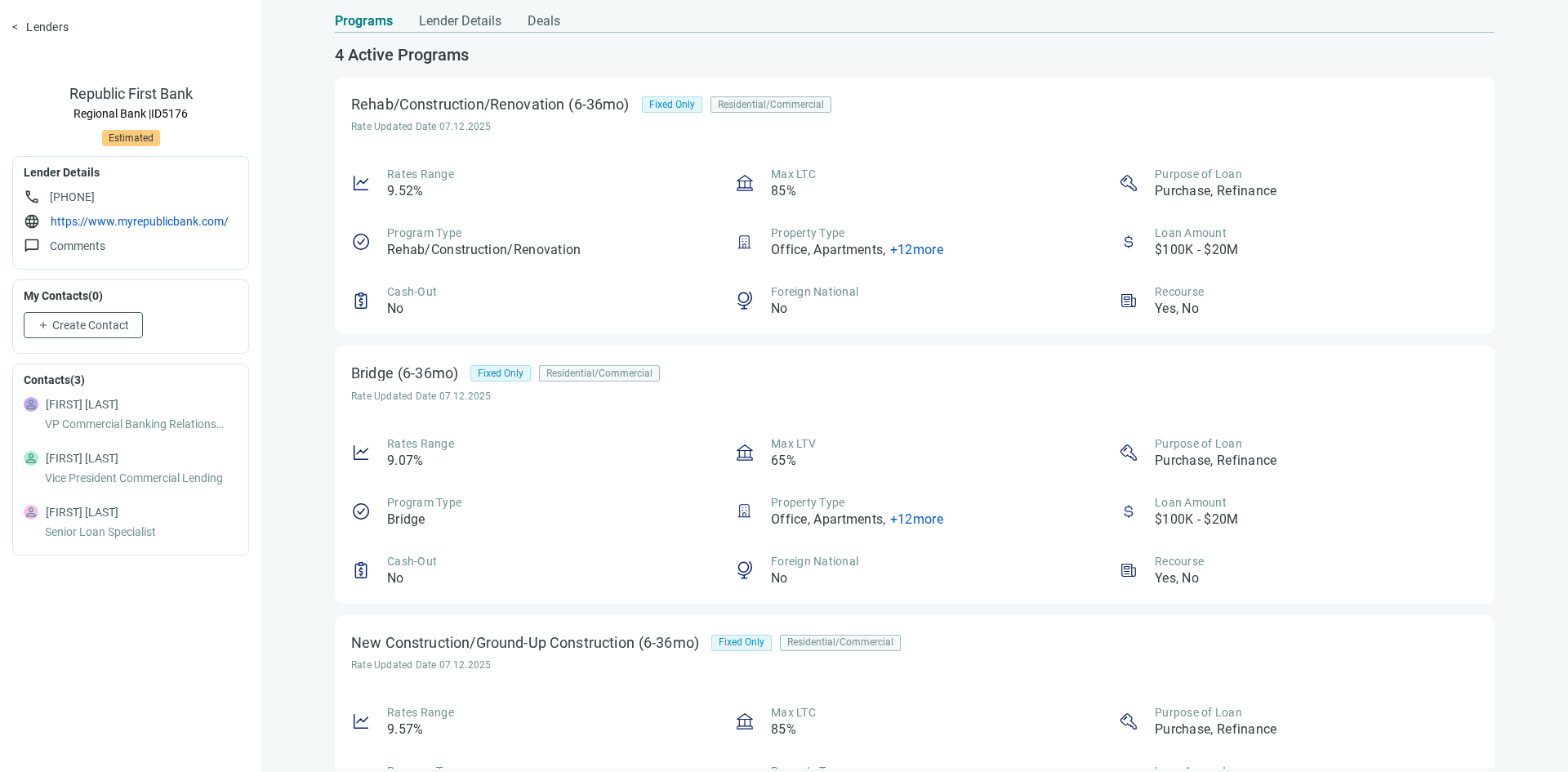 scroll, scrollTop: 0, scrollLeft: 0, axis: both 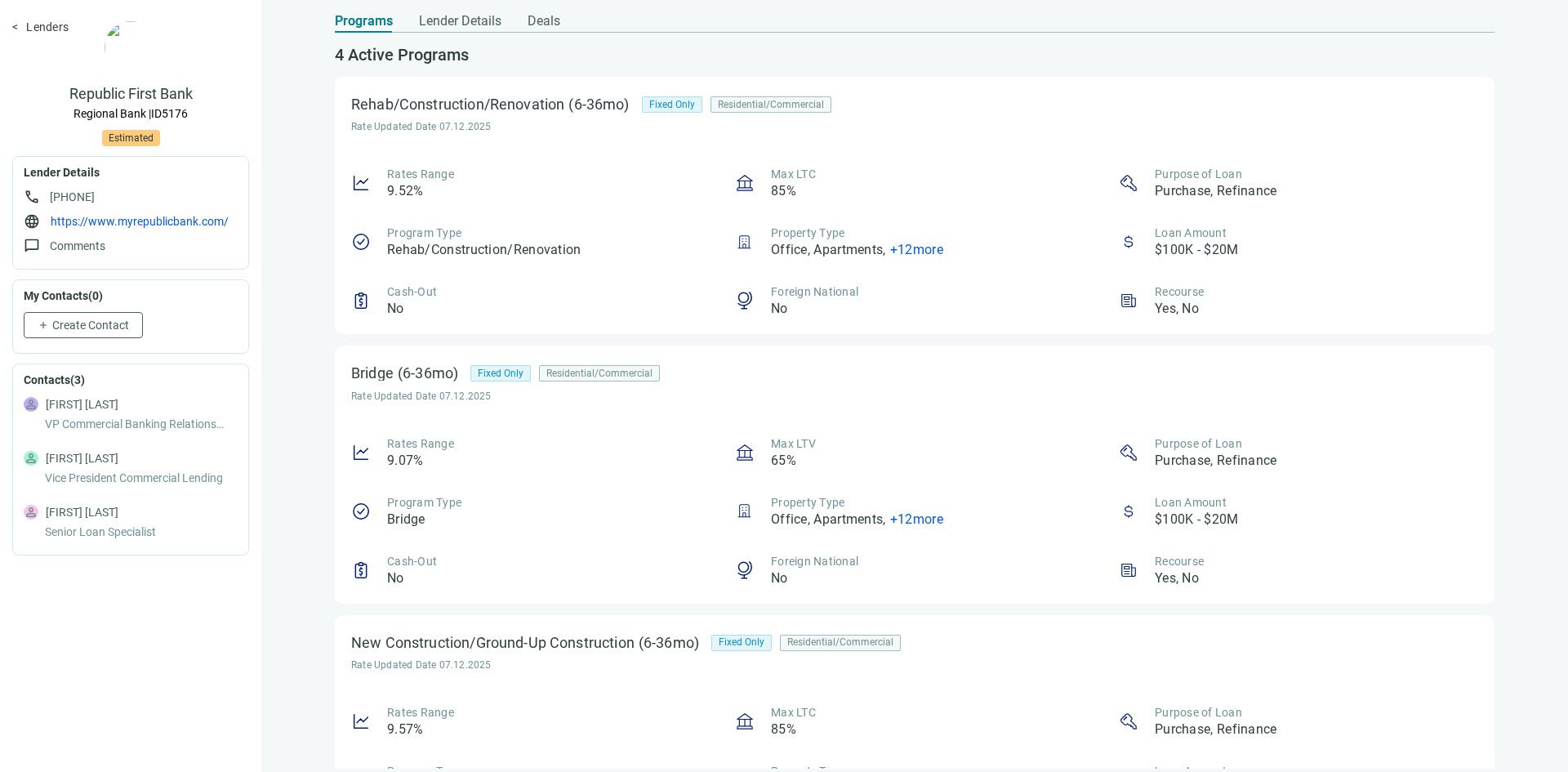 click on "+ 12  more" at bounding box center [916, 249] 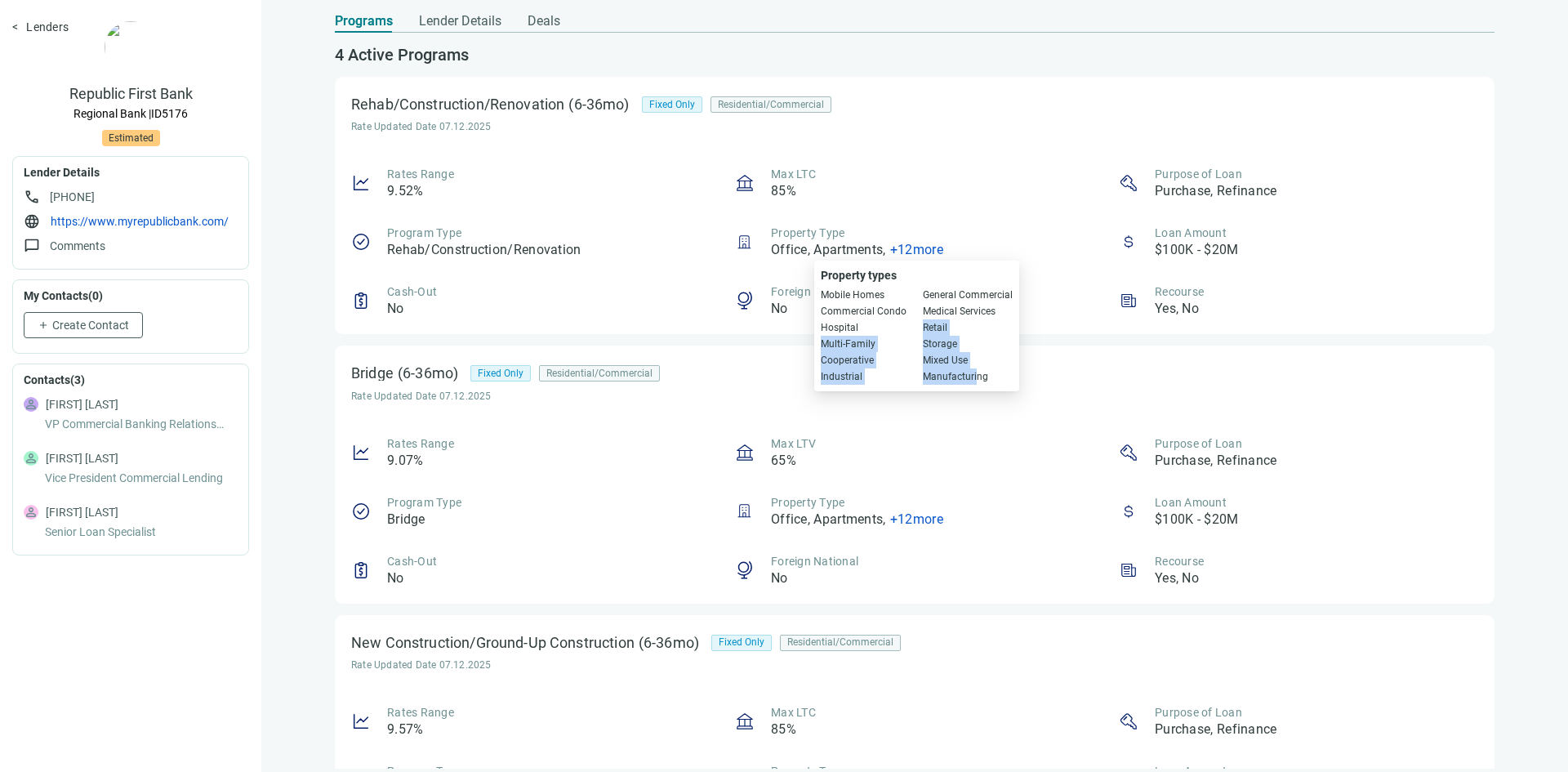 drag, startPoint x: 974, startPoint y: 378, endPoint x: 913, endPoint y: 328, distance: 78.87332 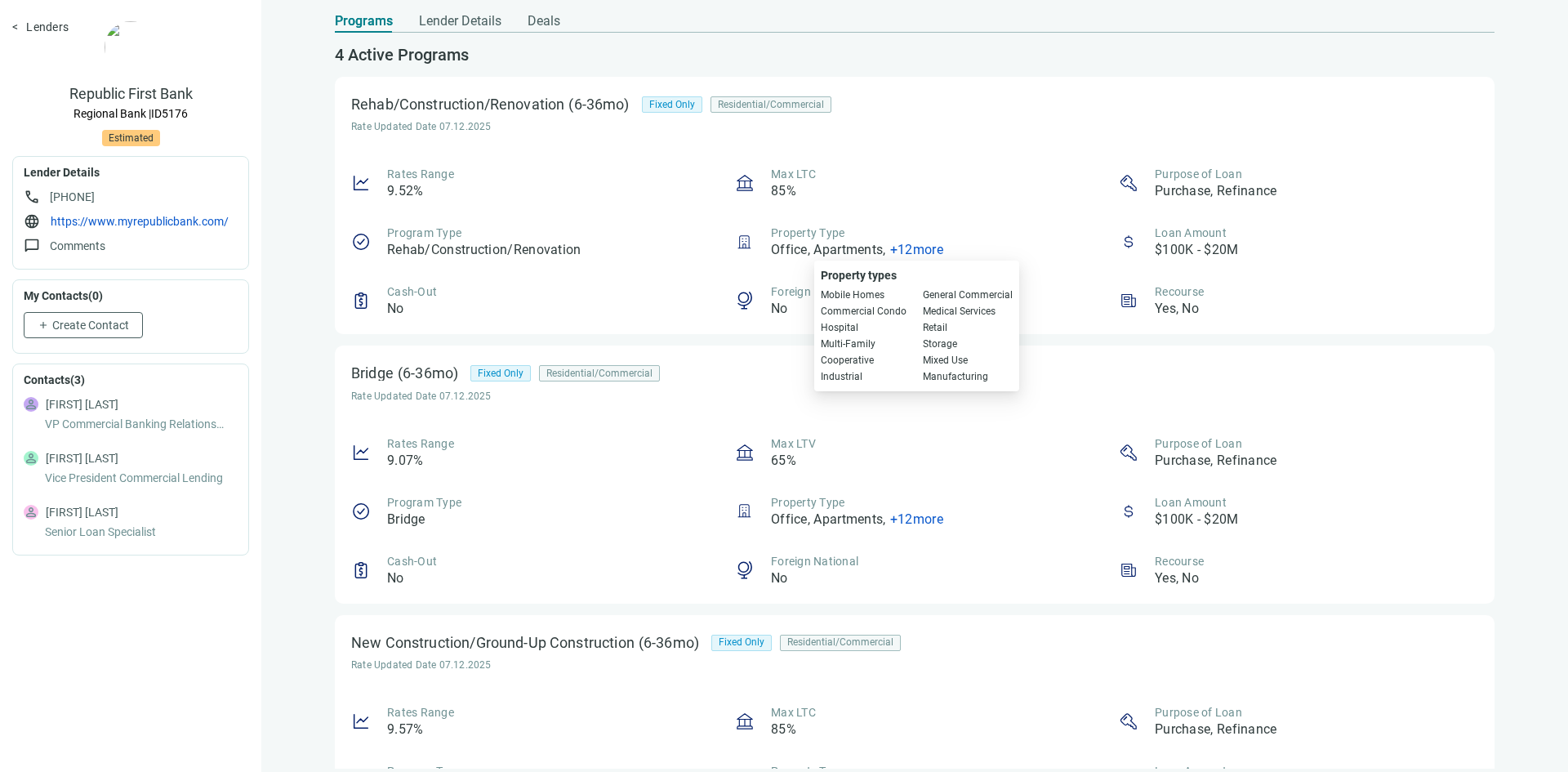 click on "Property types Mobile Homes General Commercial Commercial Condo Medical Services Hospital Retail Multi-Family Storage Cooperative Mixed Use Industrial Manufacturing" at bounding box center [916, 326] 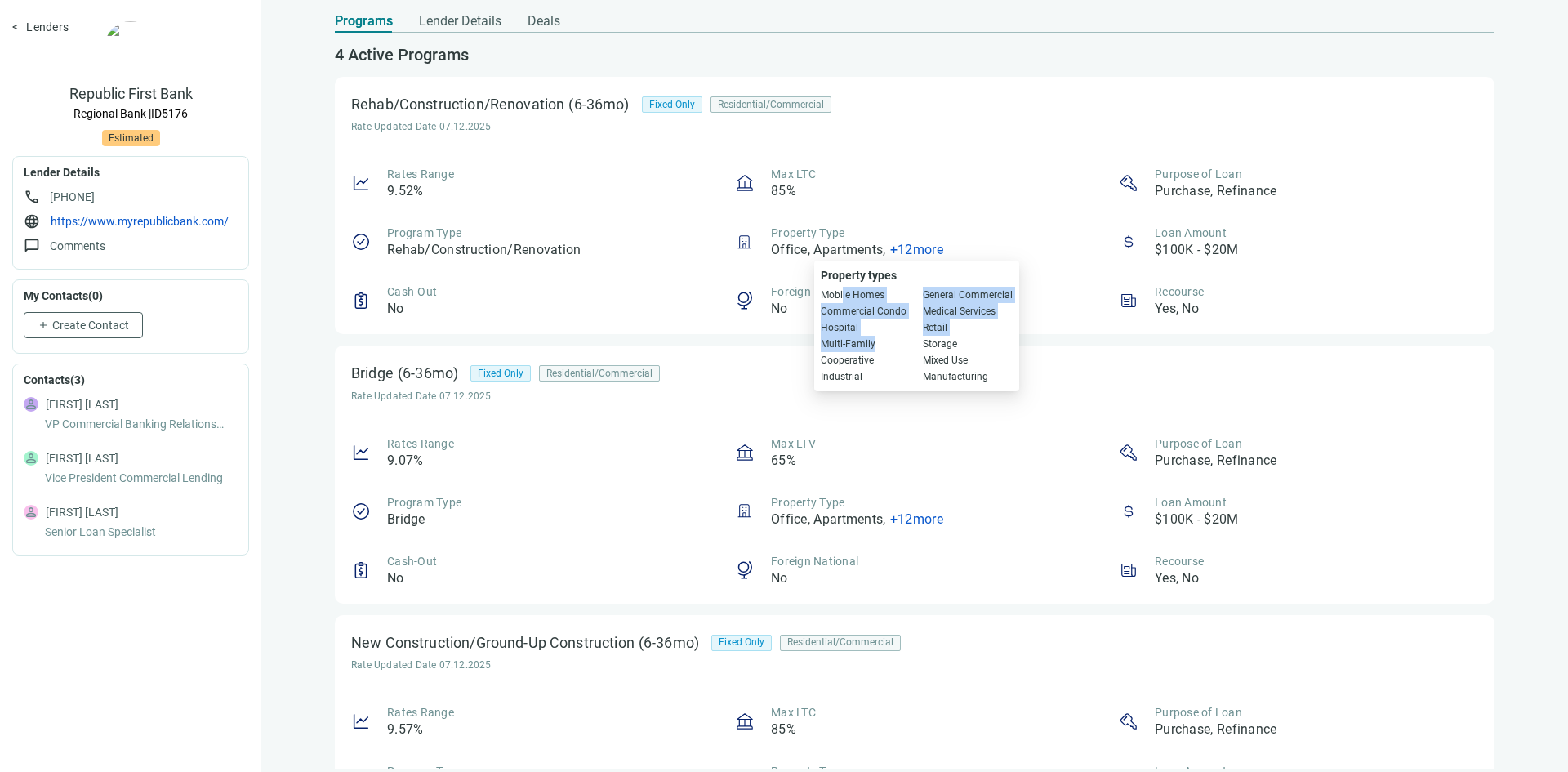 drag, startPoint x: 842, startPoint y: 297, endPoint x: 903, endPoint y: 346, distance: 78.24321 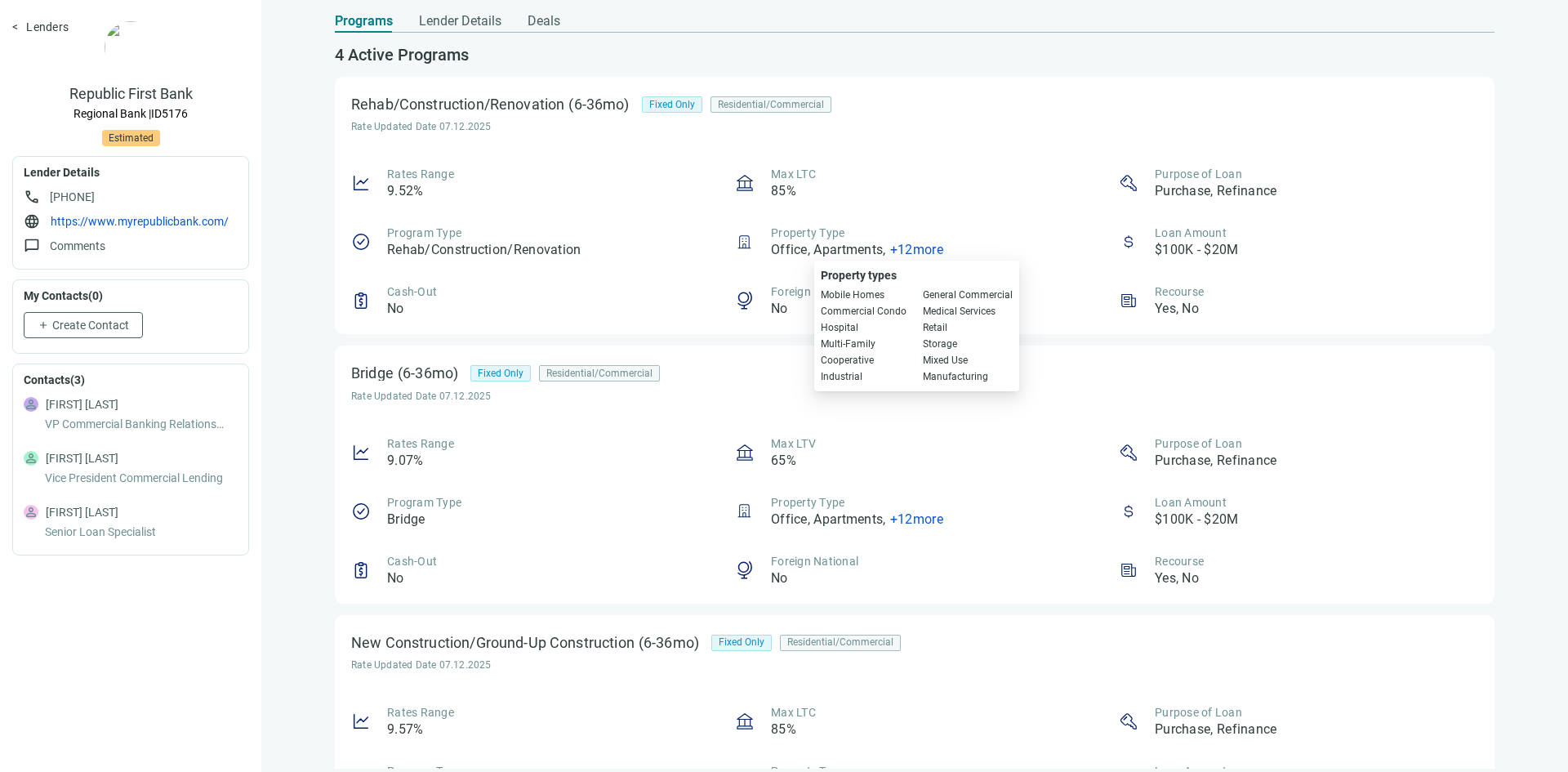 click on "Rates Range 9.52% Max LTC 85% Purpose of Loan Purchase, Refinance Program Type Rehab/Construction/Renovation Property Type Office, Apartments , + 12  more Loan Amount $100K - $20M Cash-Out No Foreign National No Recourse Yes, No" at bounding box center (915, 242) 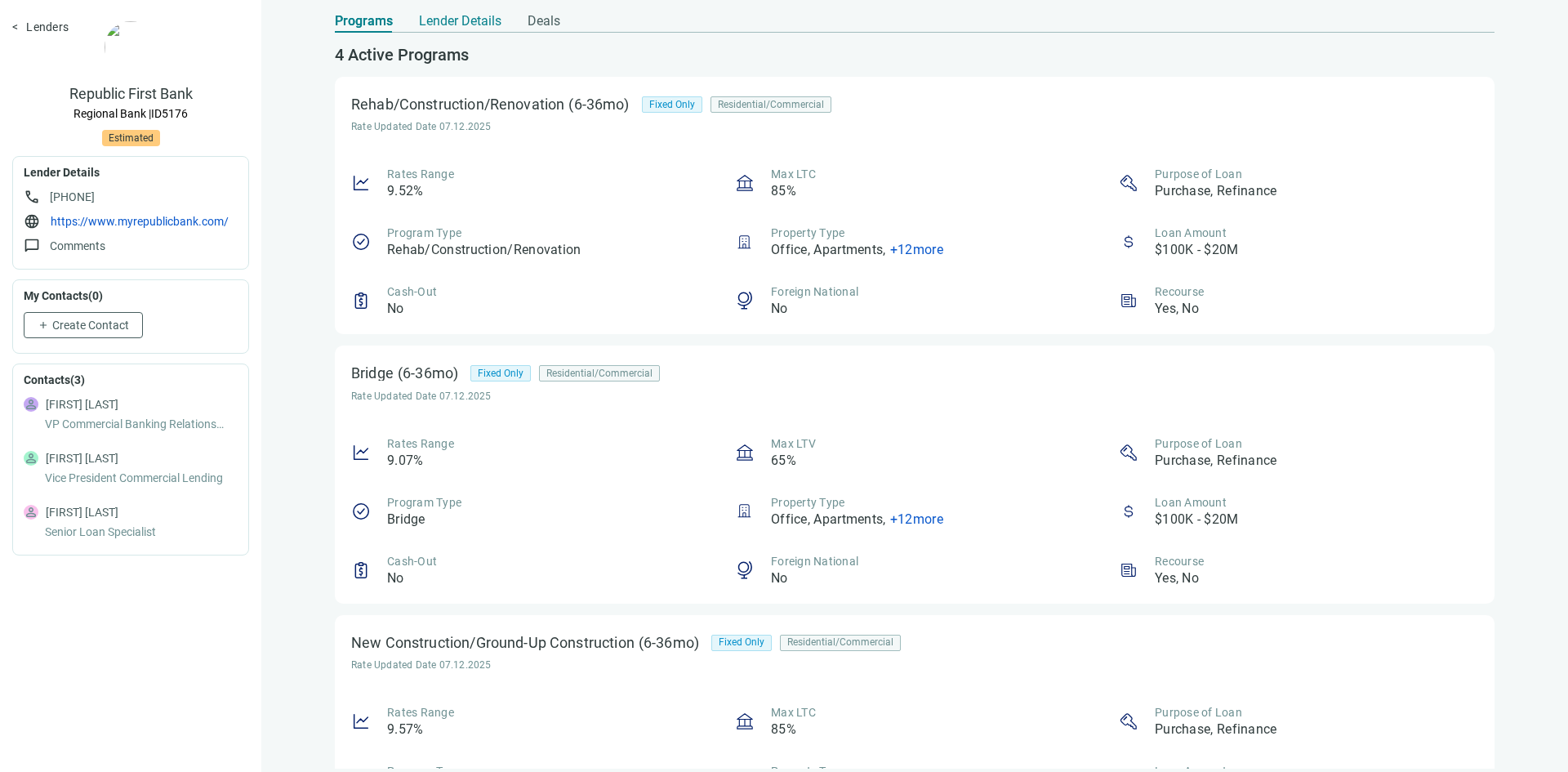 click on "Lender Details" at bounding box center (460, 21) 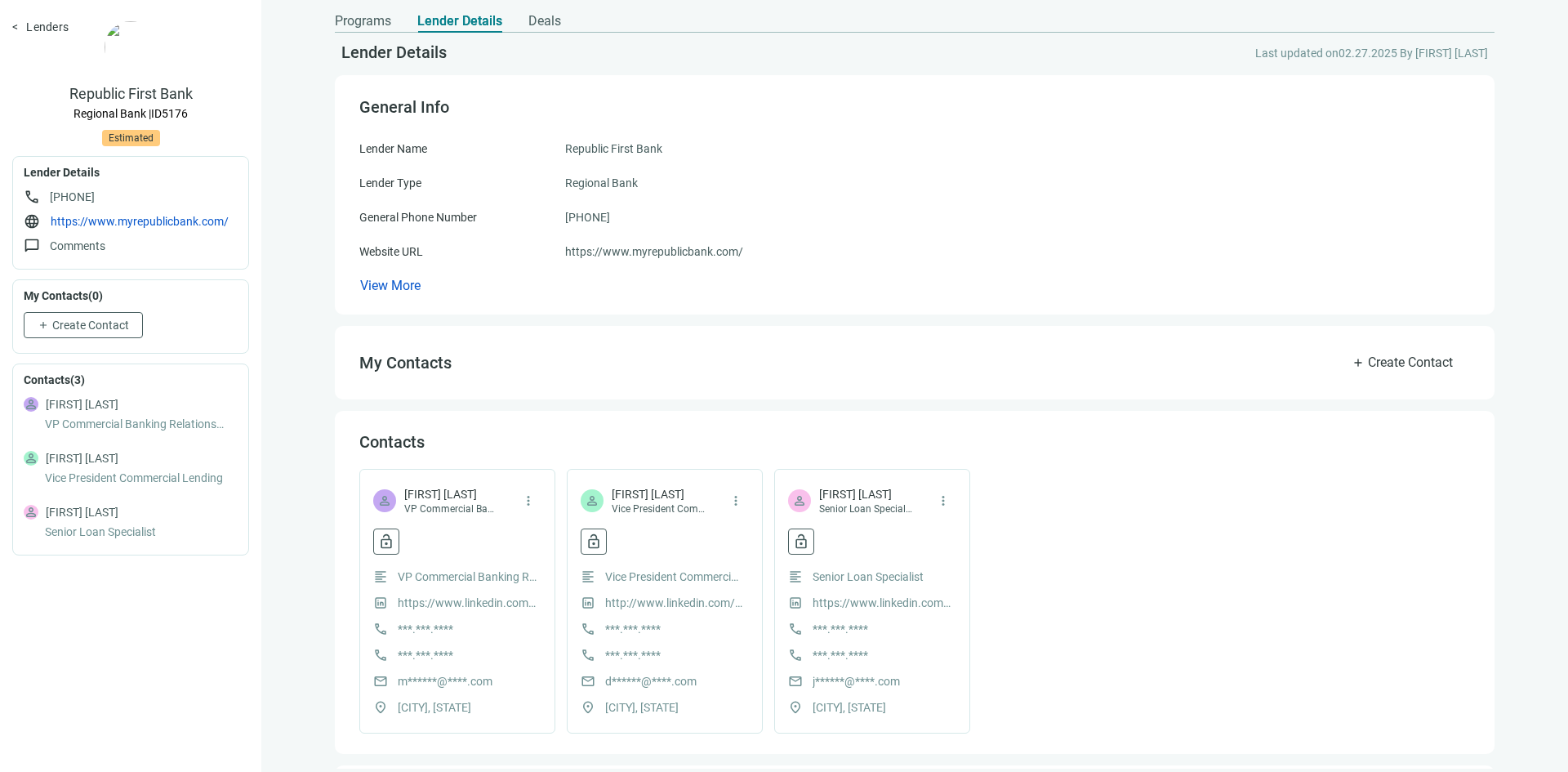 scroll, scrollTop: 0, scrollLeft: 0, axis: both 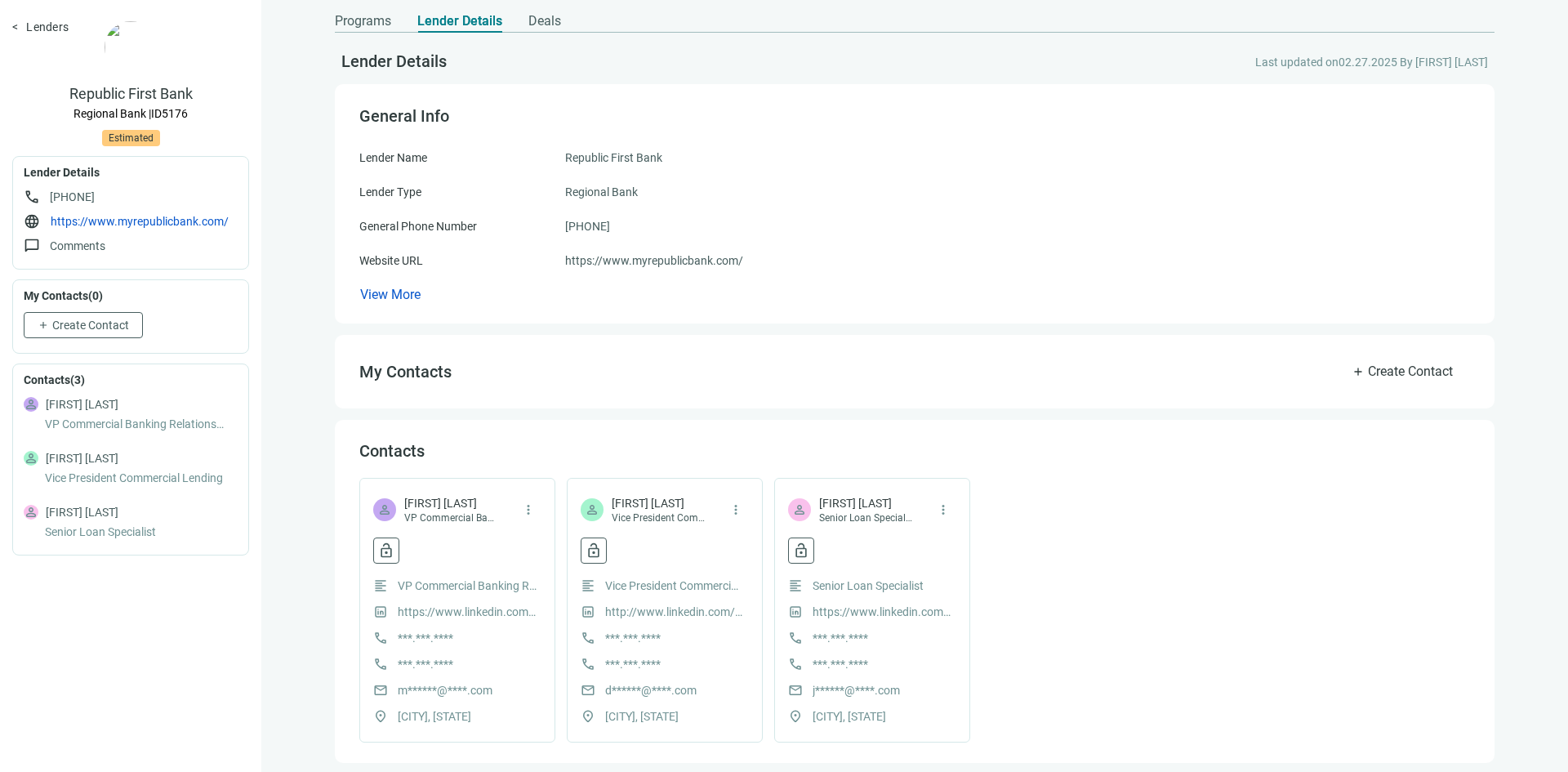 click on "Regional Bank" at bounding box center (601, 192) 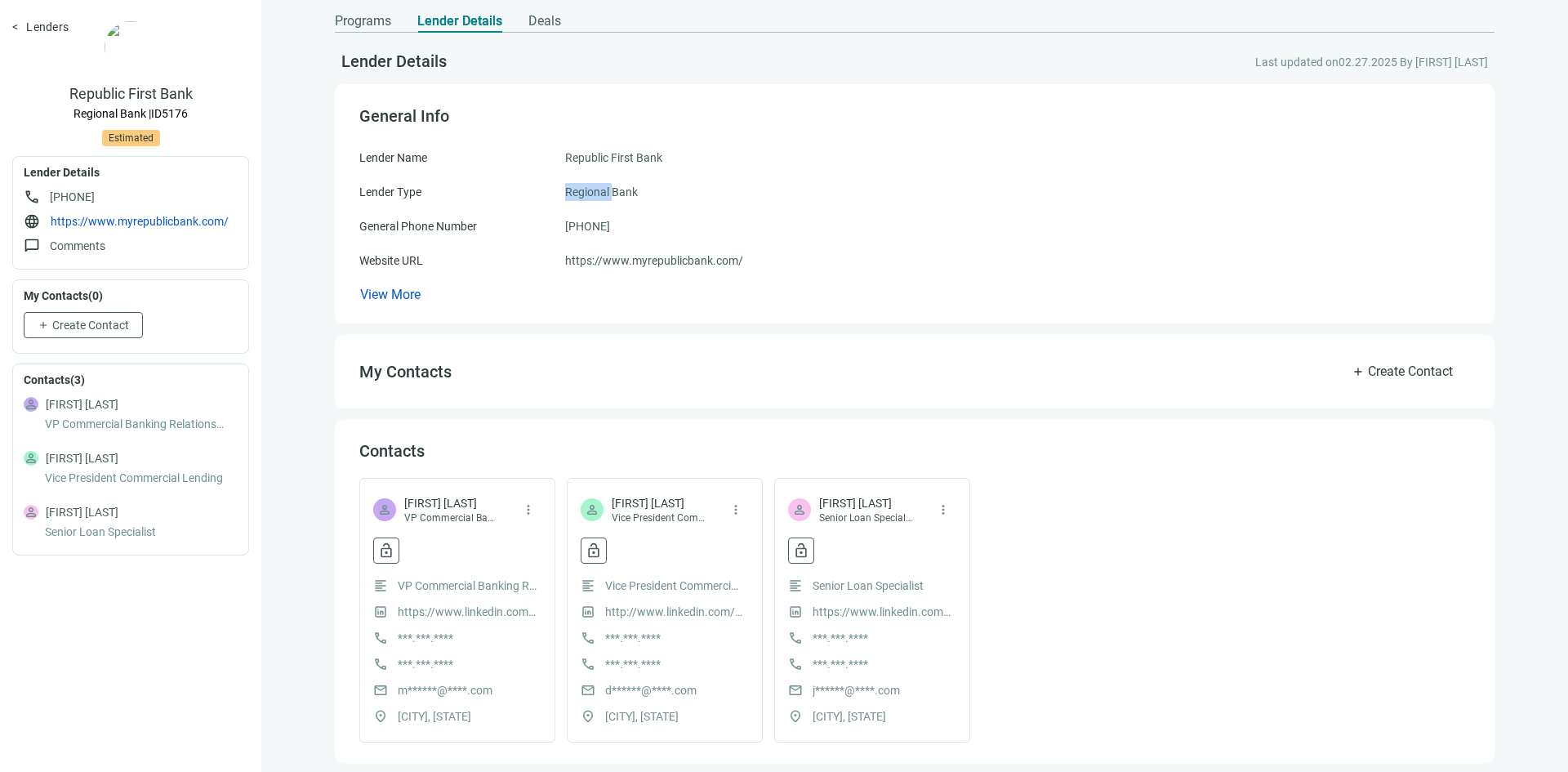 click on "Regional Bank" at bounding box center [601, 192] 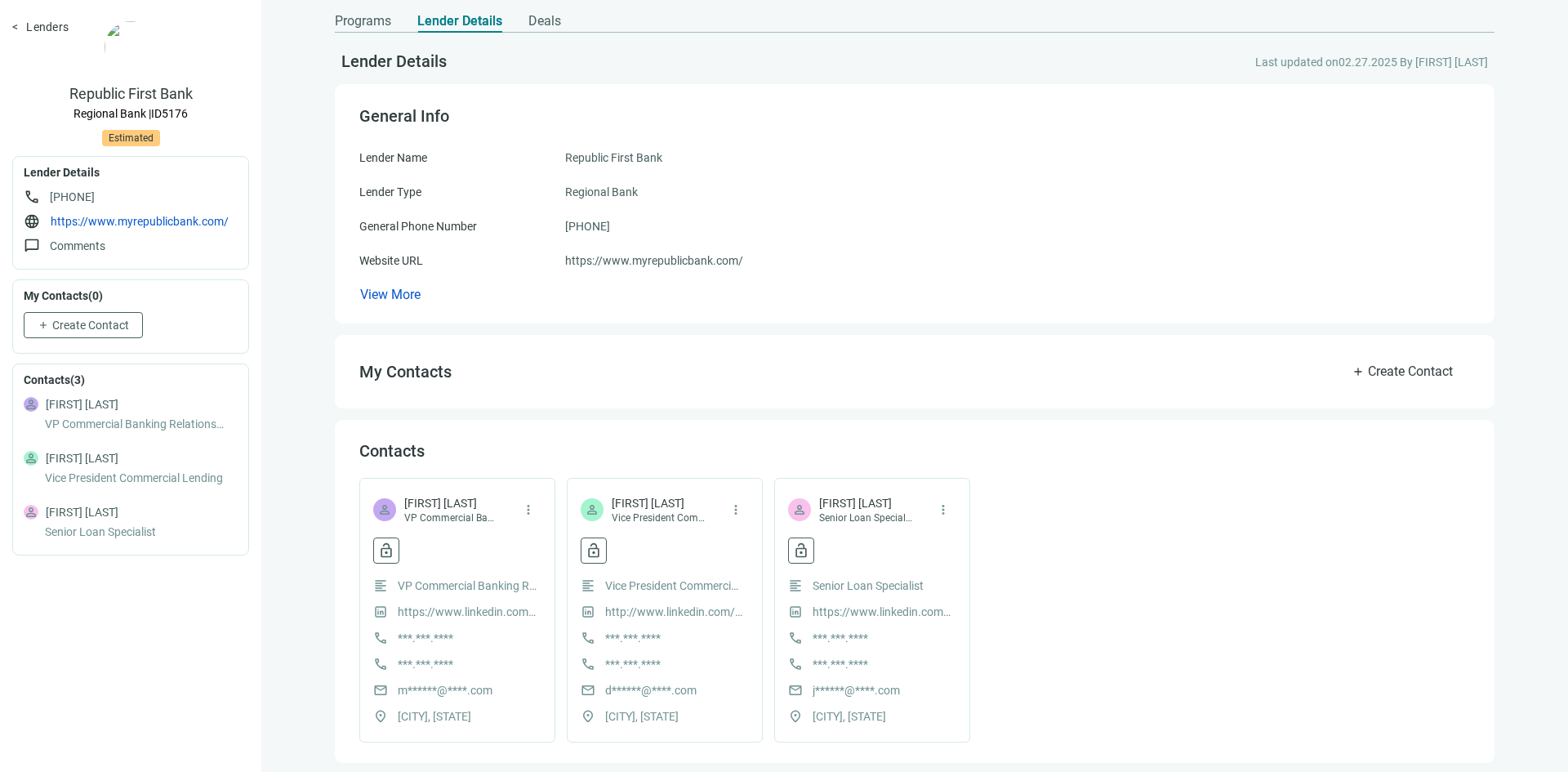 click on "888.875.2265" at bounding box center [587, 226] 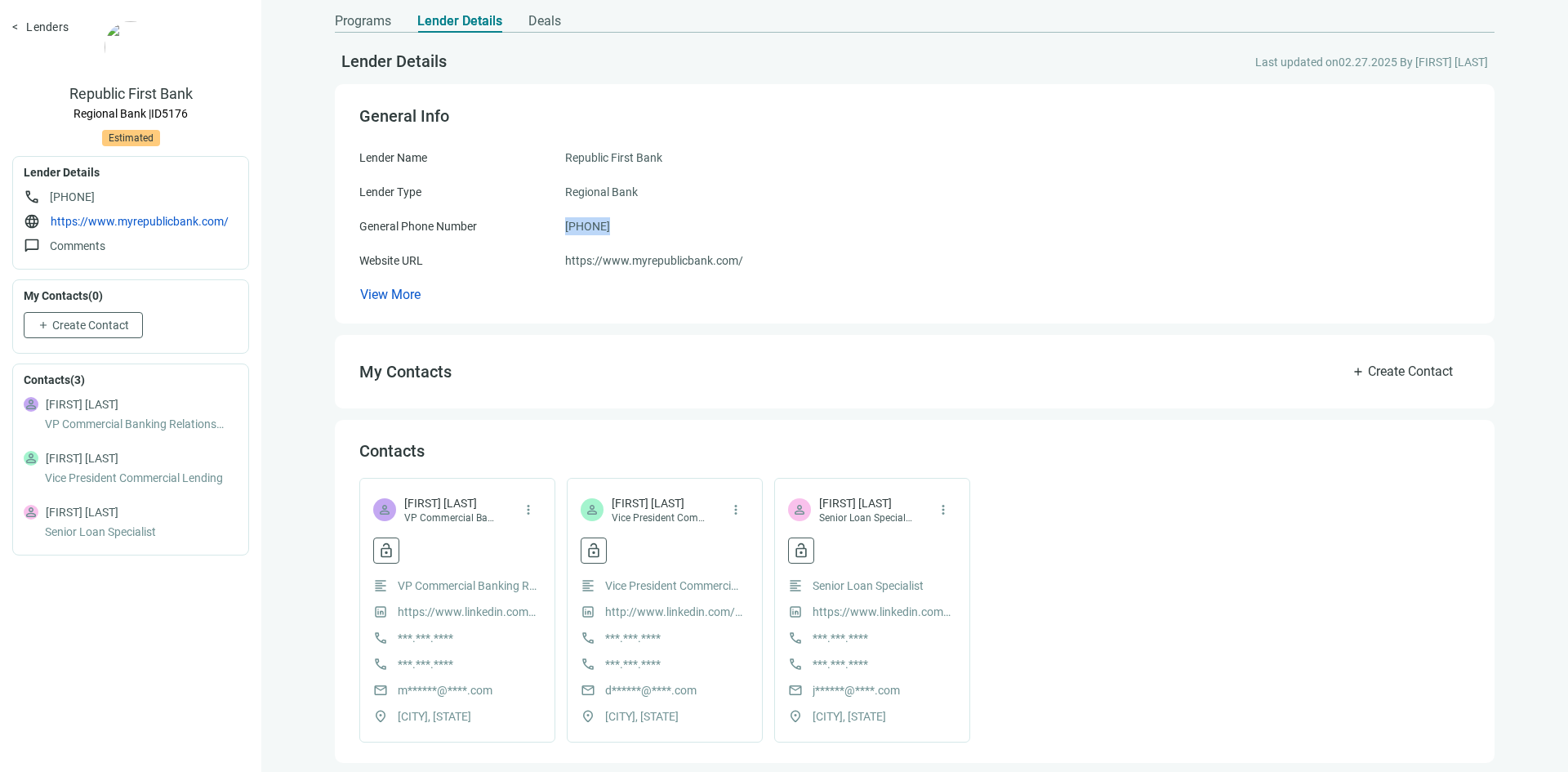 click on "888.875.2265" at bounding box center [587, 226] 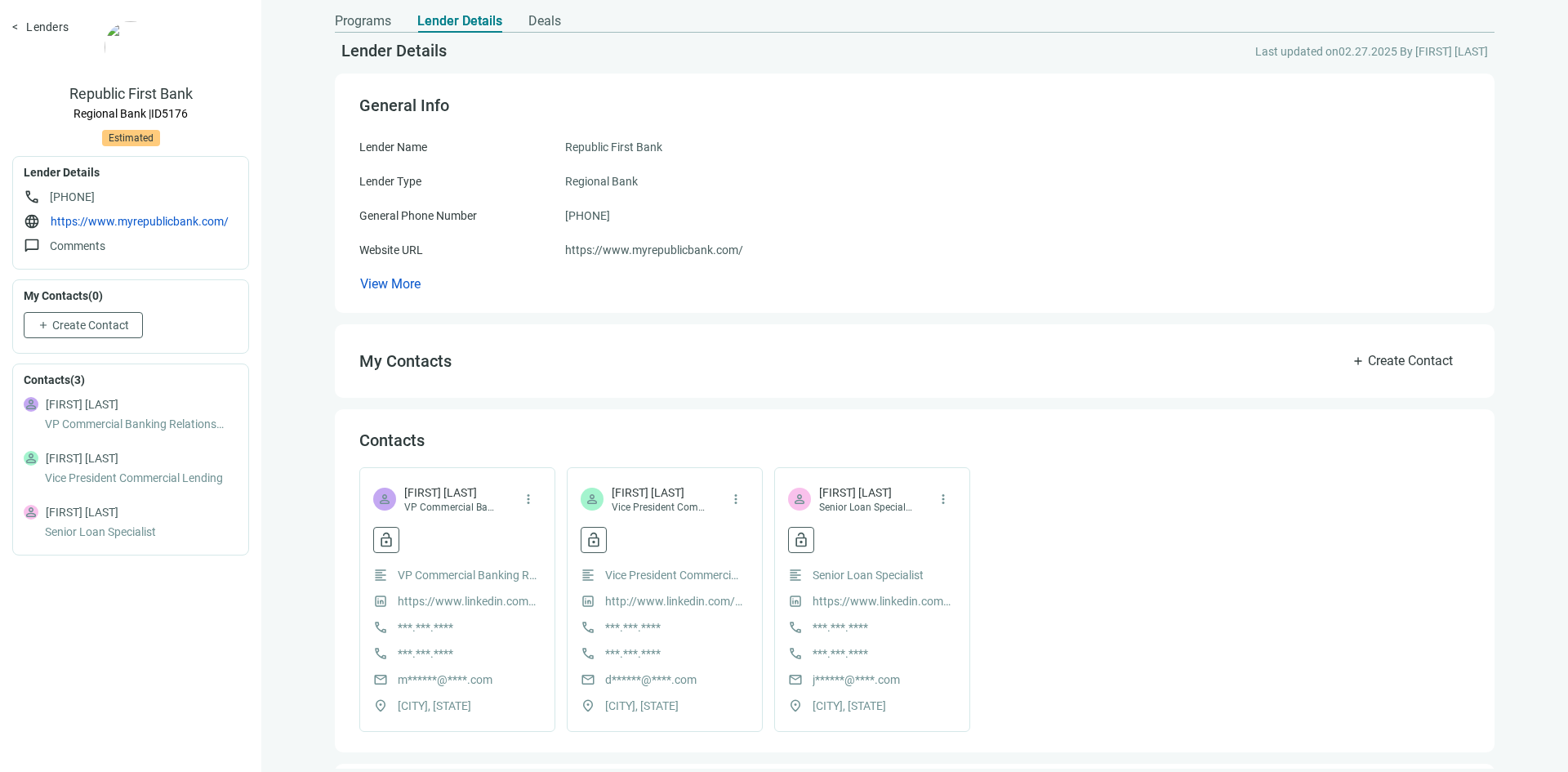 scroll, scrollTop: 0, scrollLeft: 0, axis: both 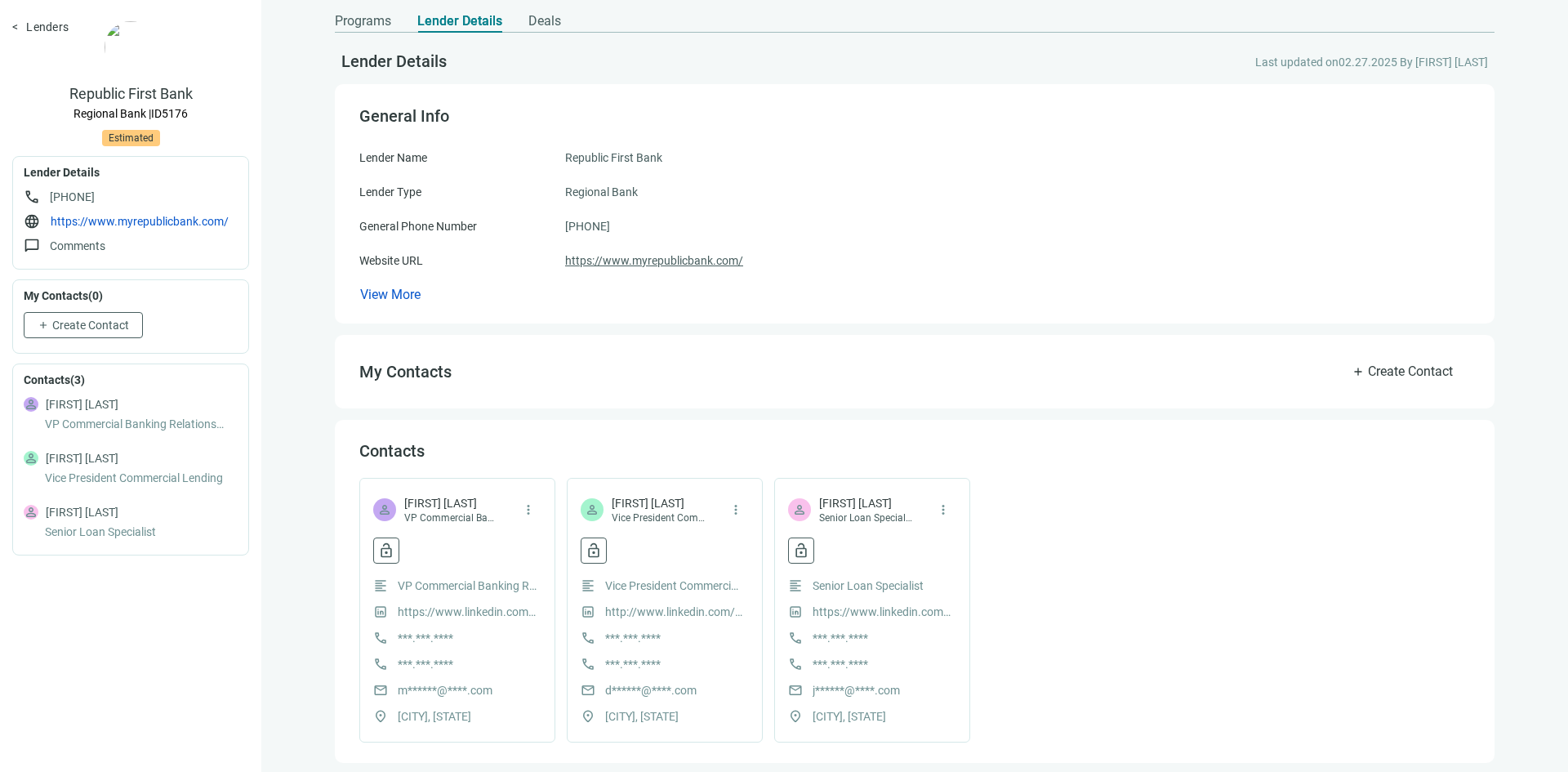 drag, startPoint x: 595, startPoint y: 257, endPoint x: 602, endPoint y: 252, distance: 8.602325 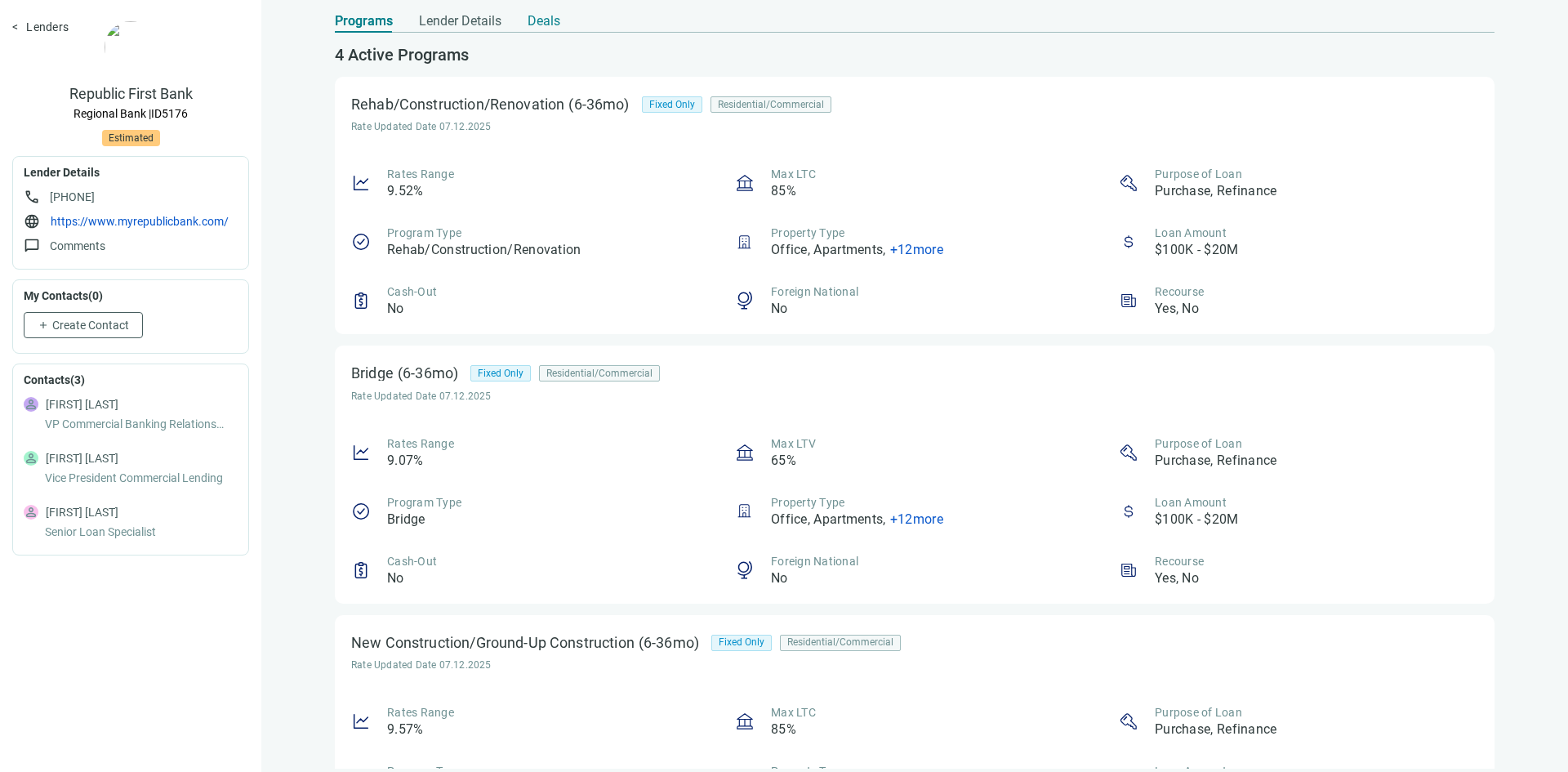 click on "Deals" at bounding box center [544, 21] 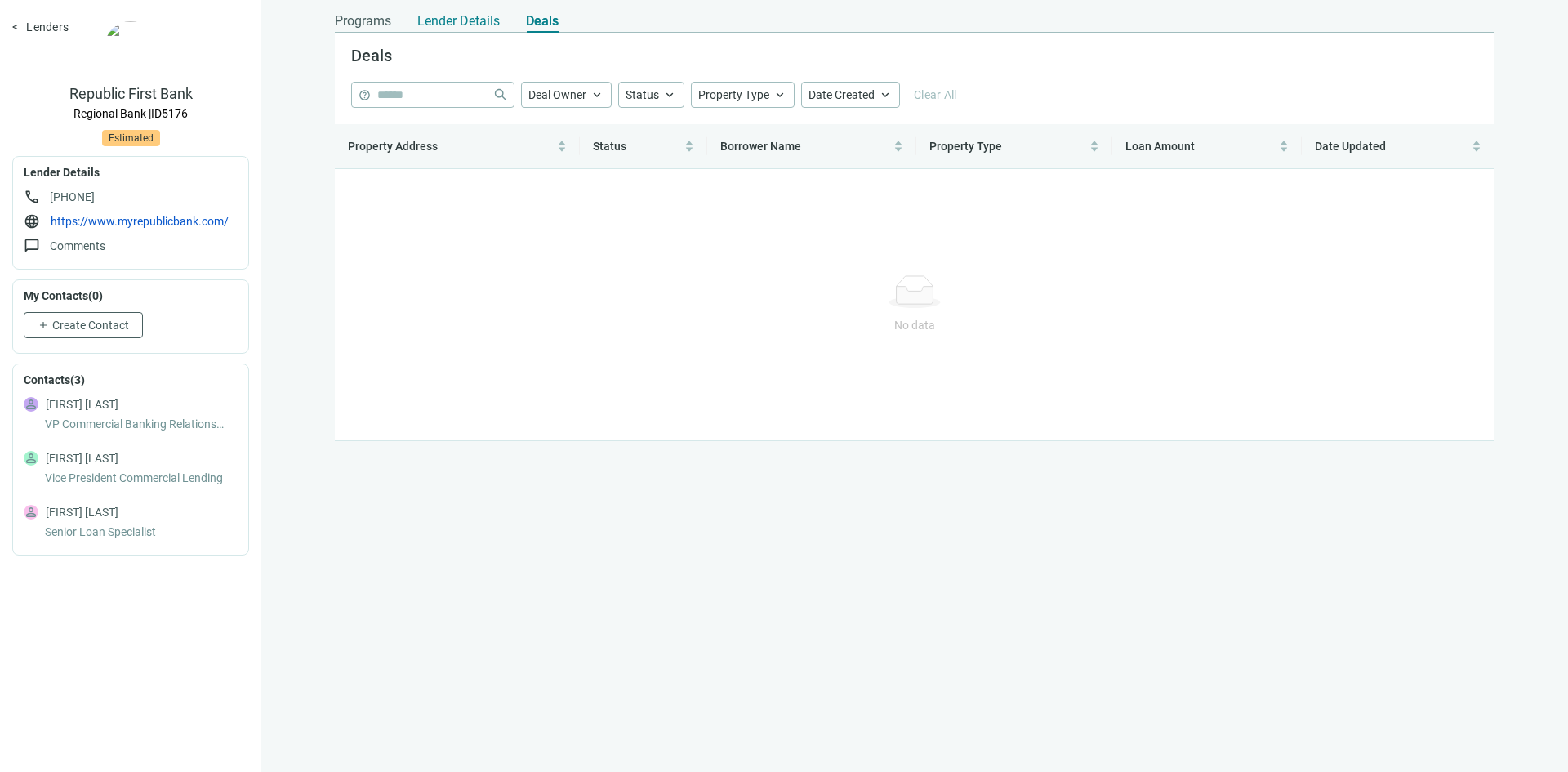 click on "Lender Details" at bounding box center (458, 21) 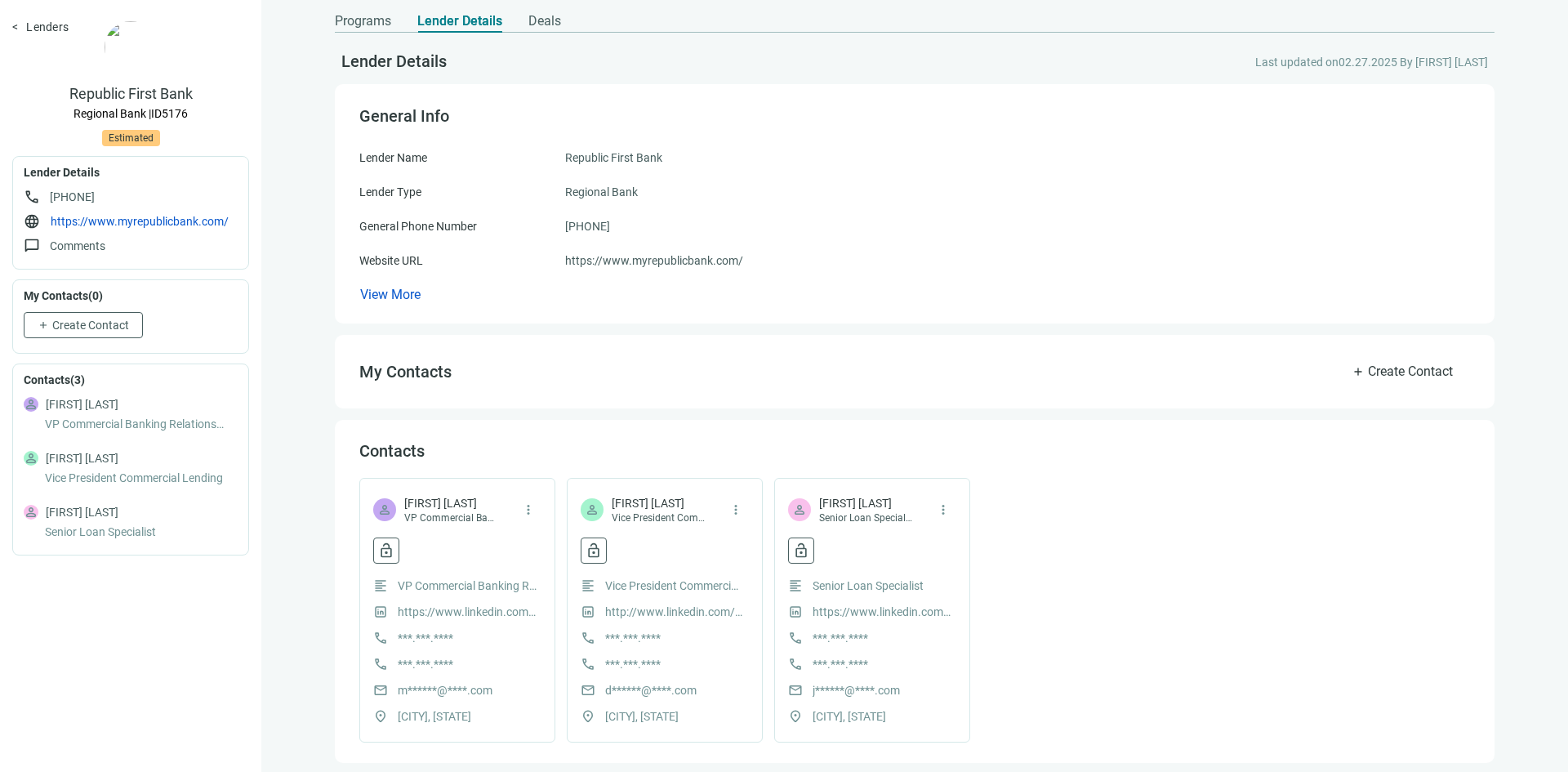 click on "Programs Lender Details Deals" at bounding box center [448, 16] 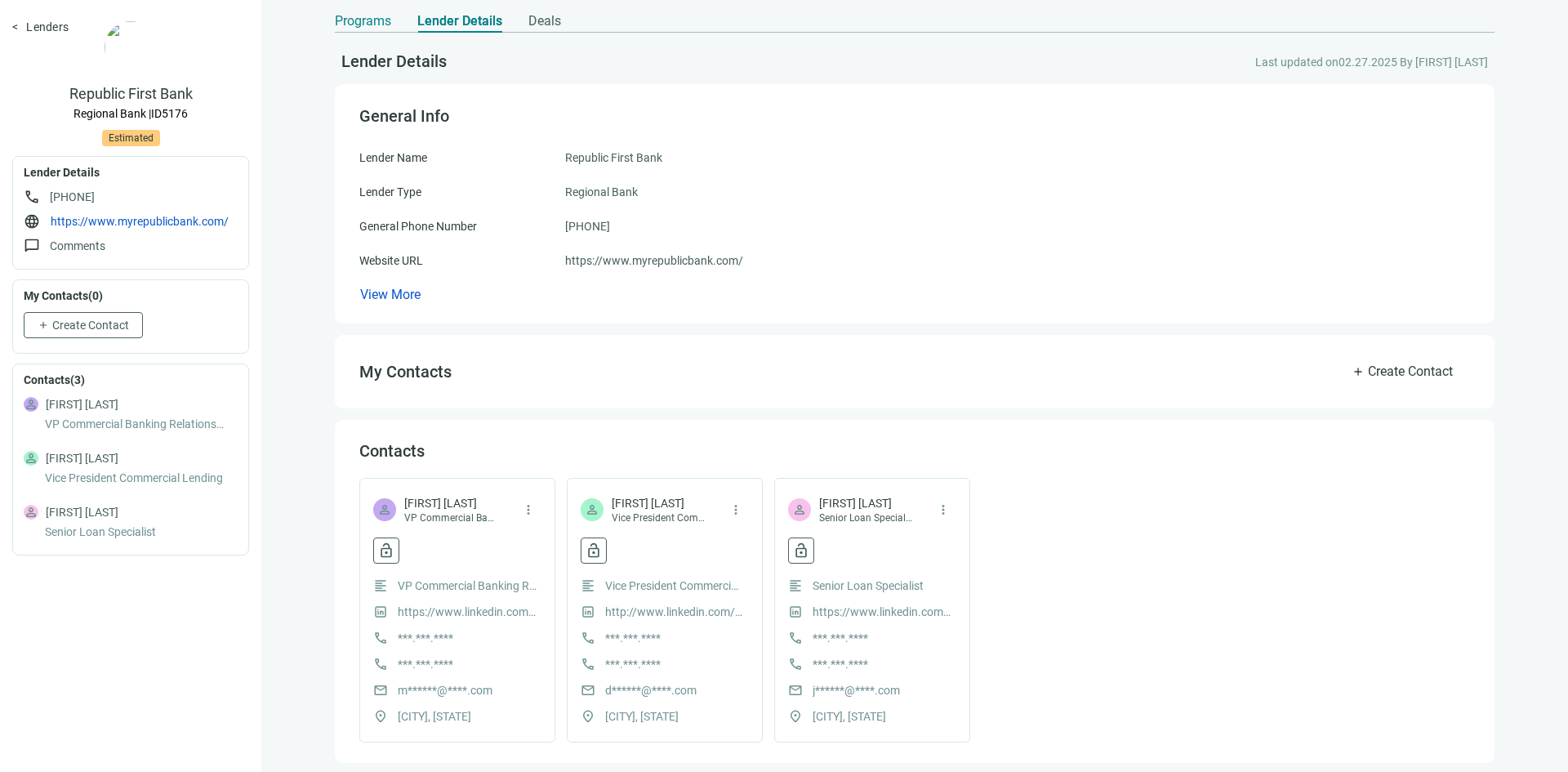 click on "Programs" at bounding box center (363, 21) 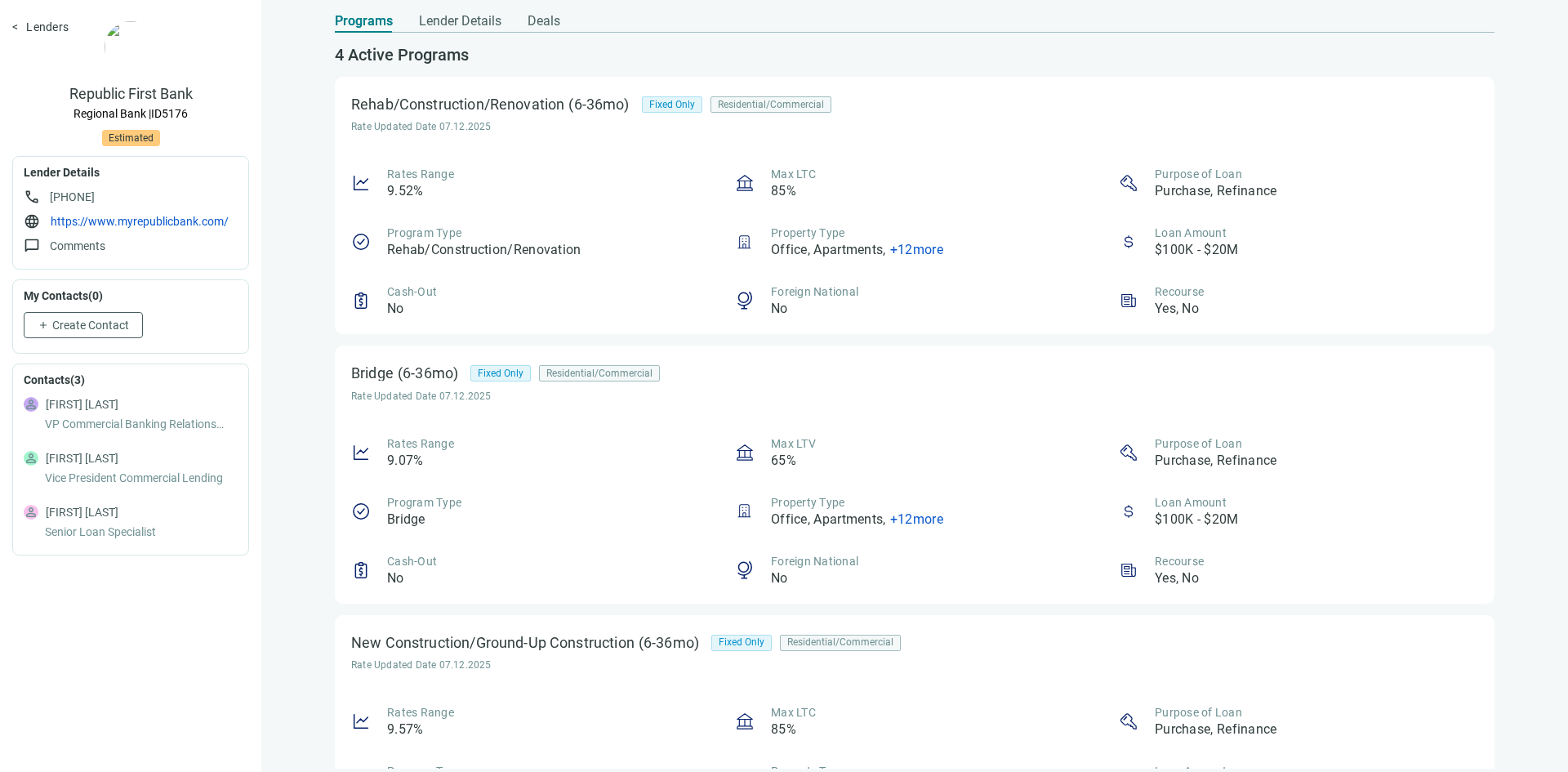 click on "Lenders" at bounding box center [40, 27] 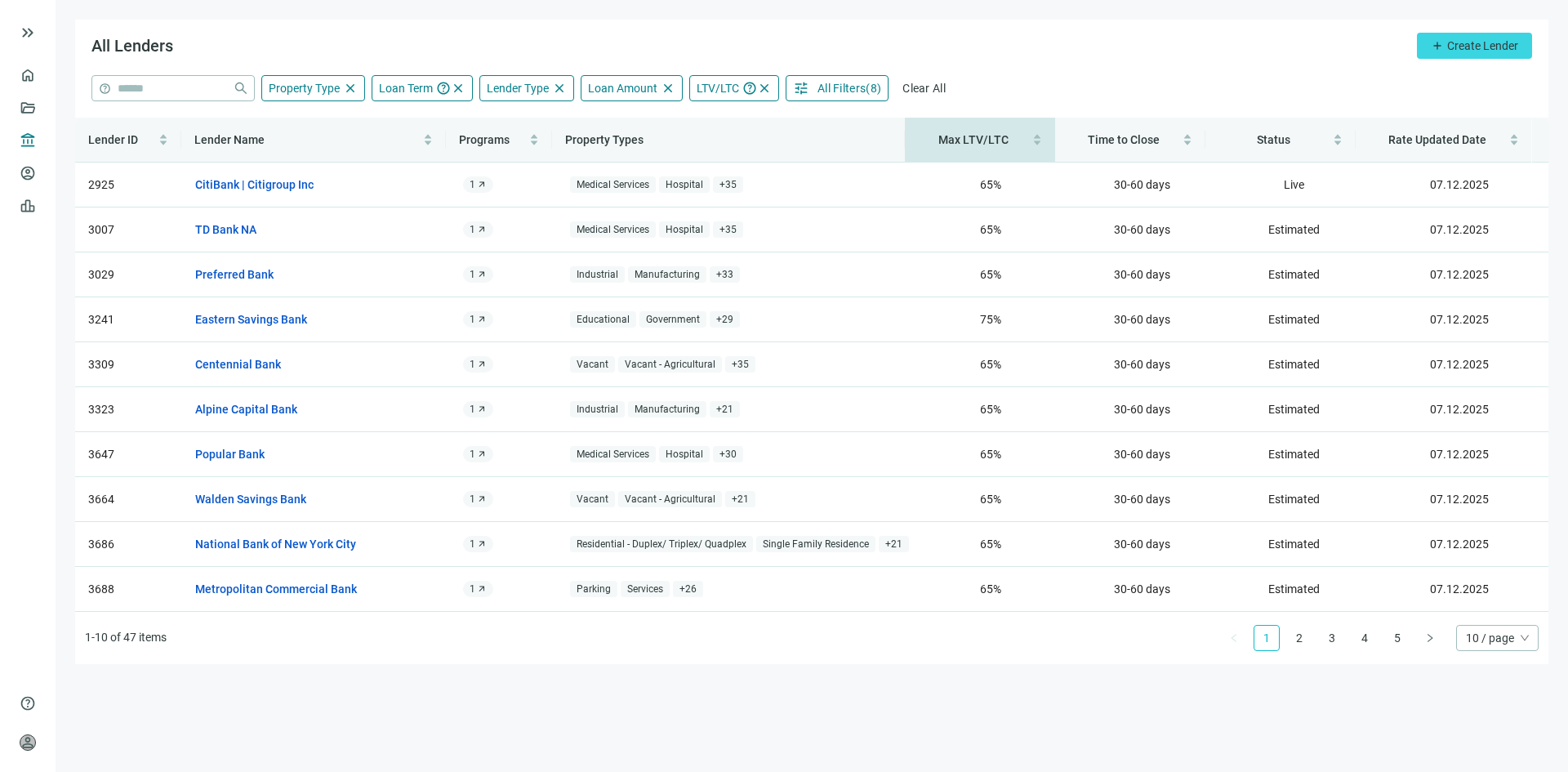 click on "Max LTV/LTC" at bounding box center [973, 140] 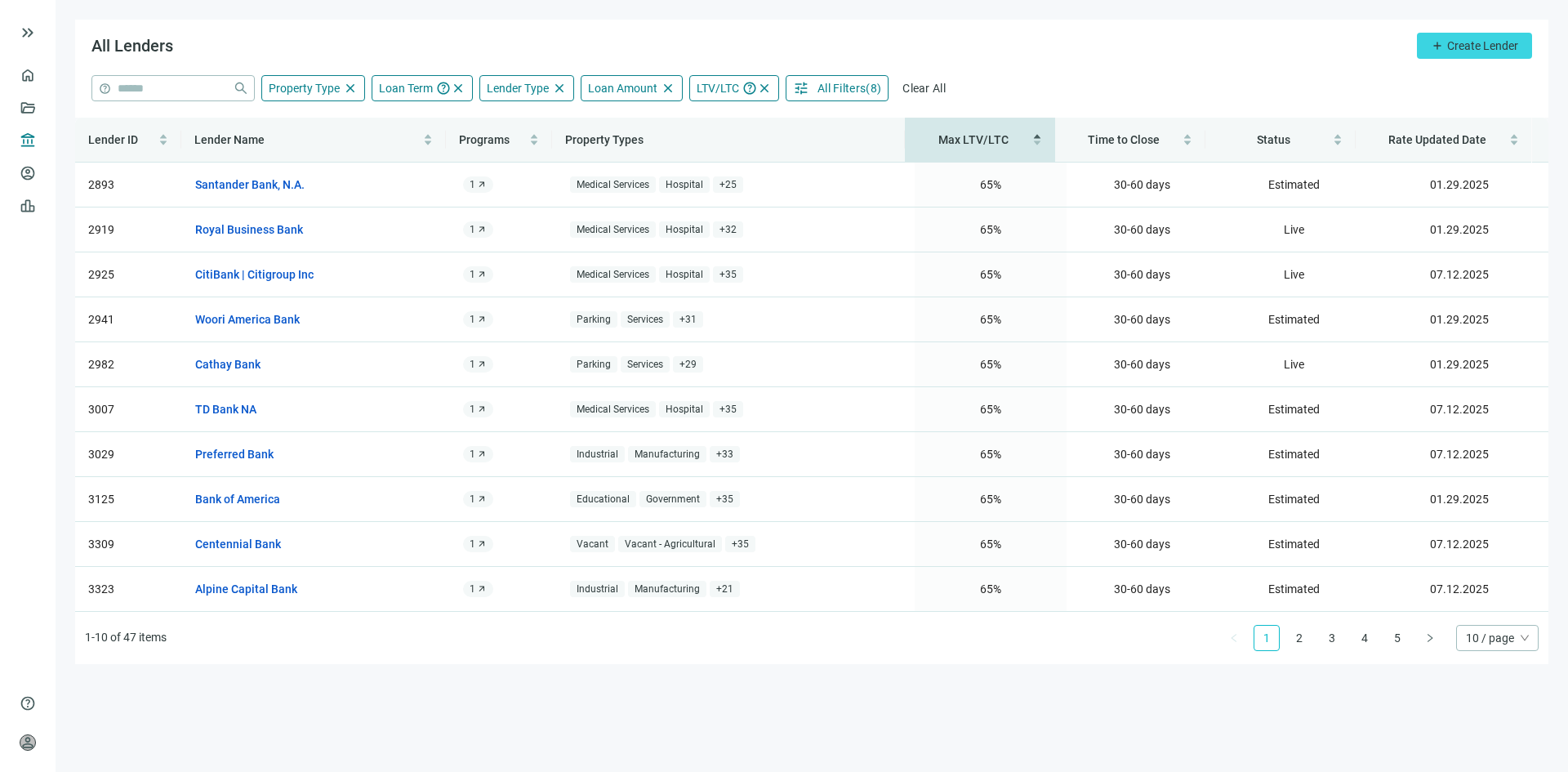click on "Max LTV/LTC" at bounding box center [973, 140] 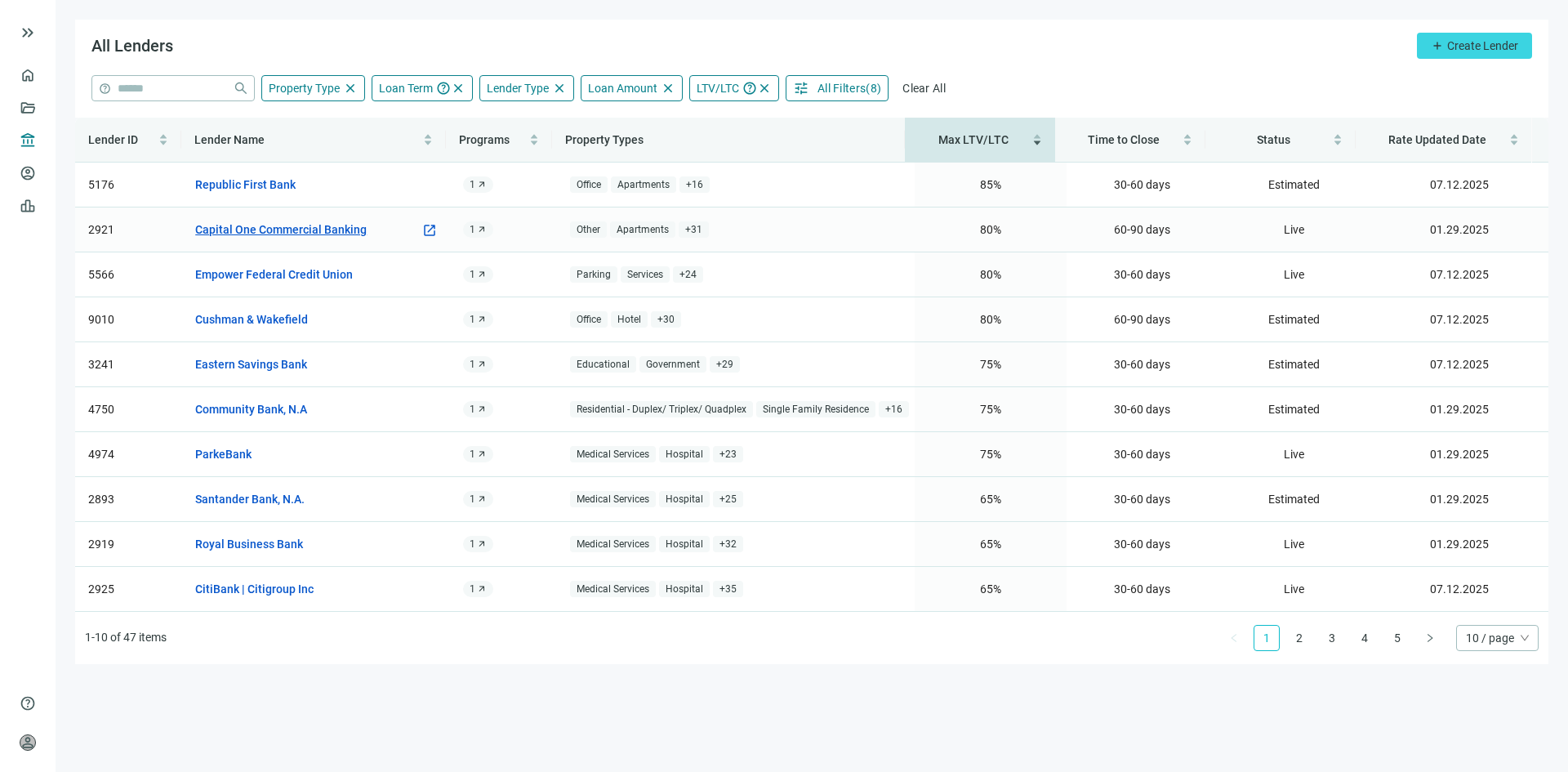 click on "Capital One Commercial Banking" at bounding box center [281, 230] 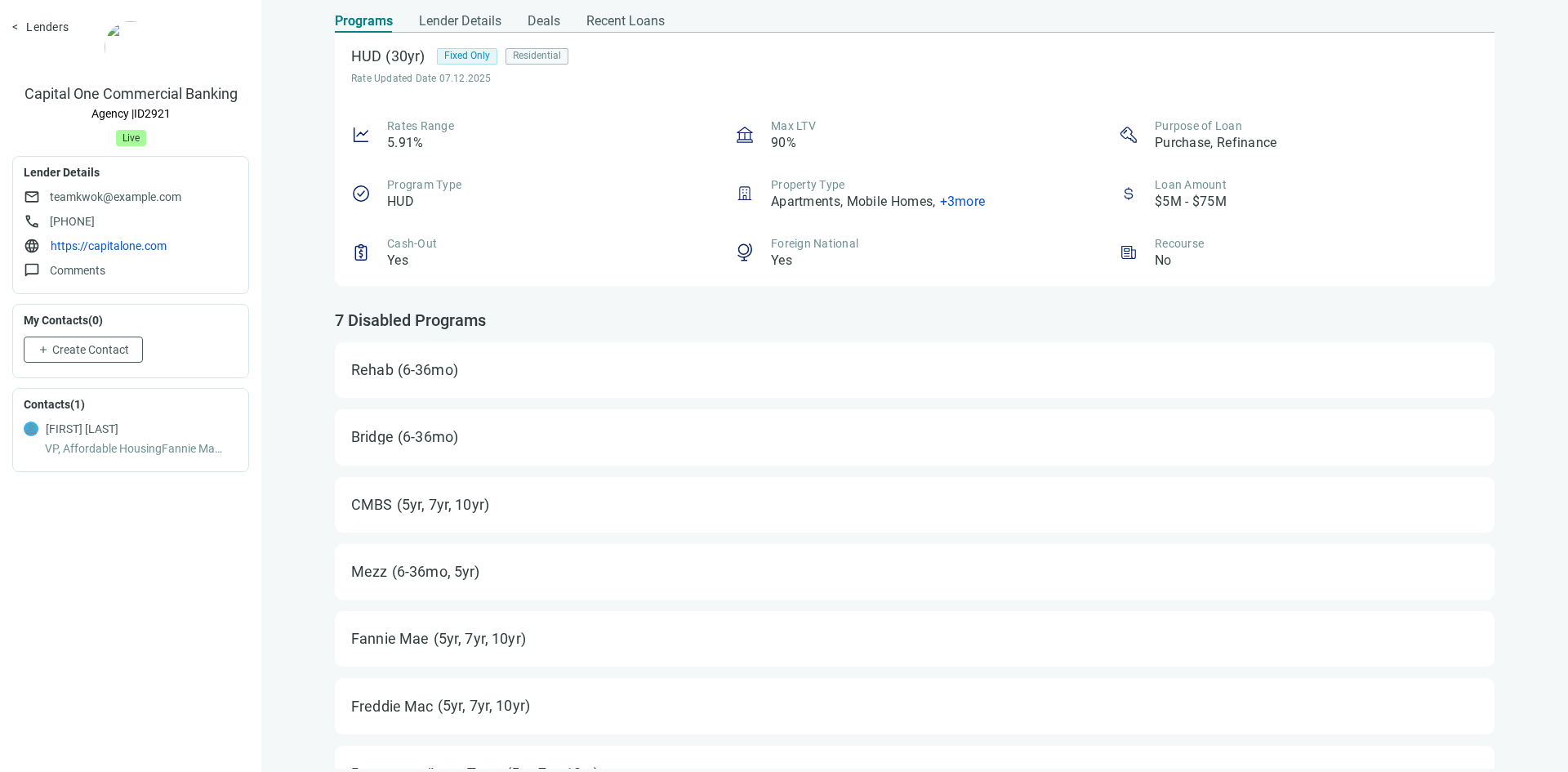 scroll, scrollTop: 1729, scrollLeft: 0, axis: vertical 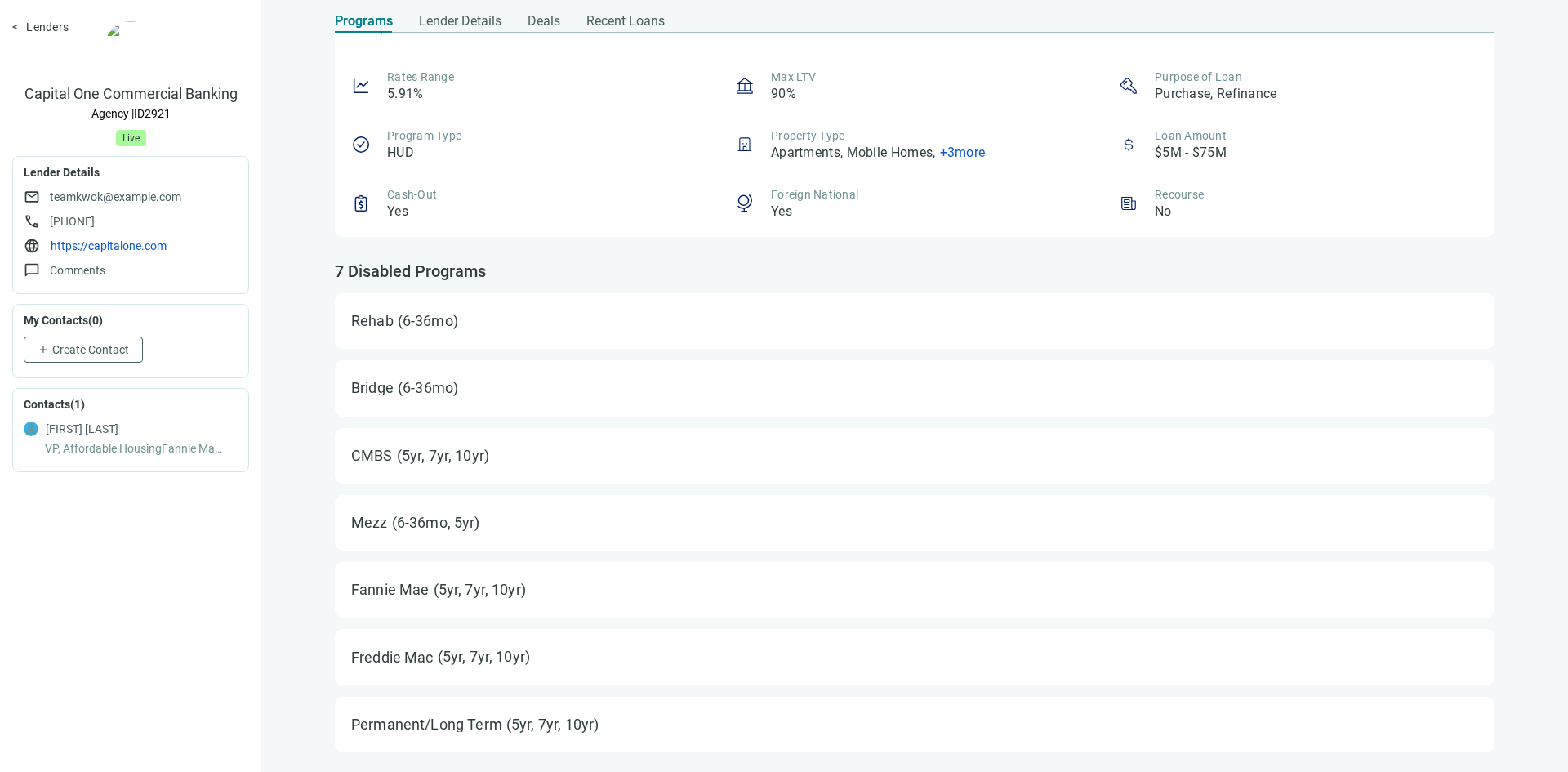 click on "(5yr, 7yr, 10yr)" at bounding box center [447, 456] 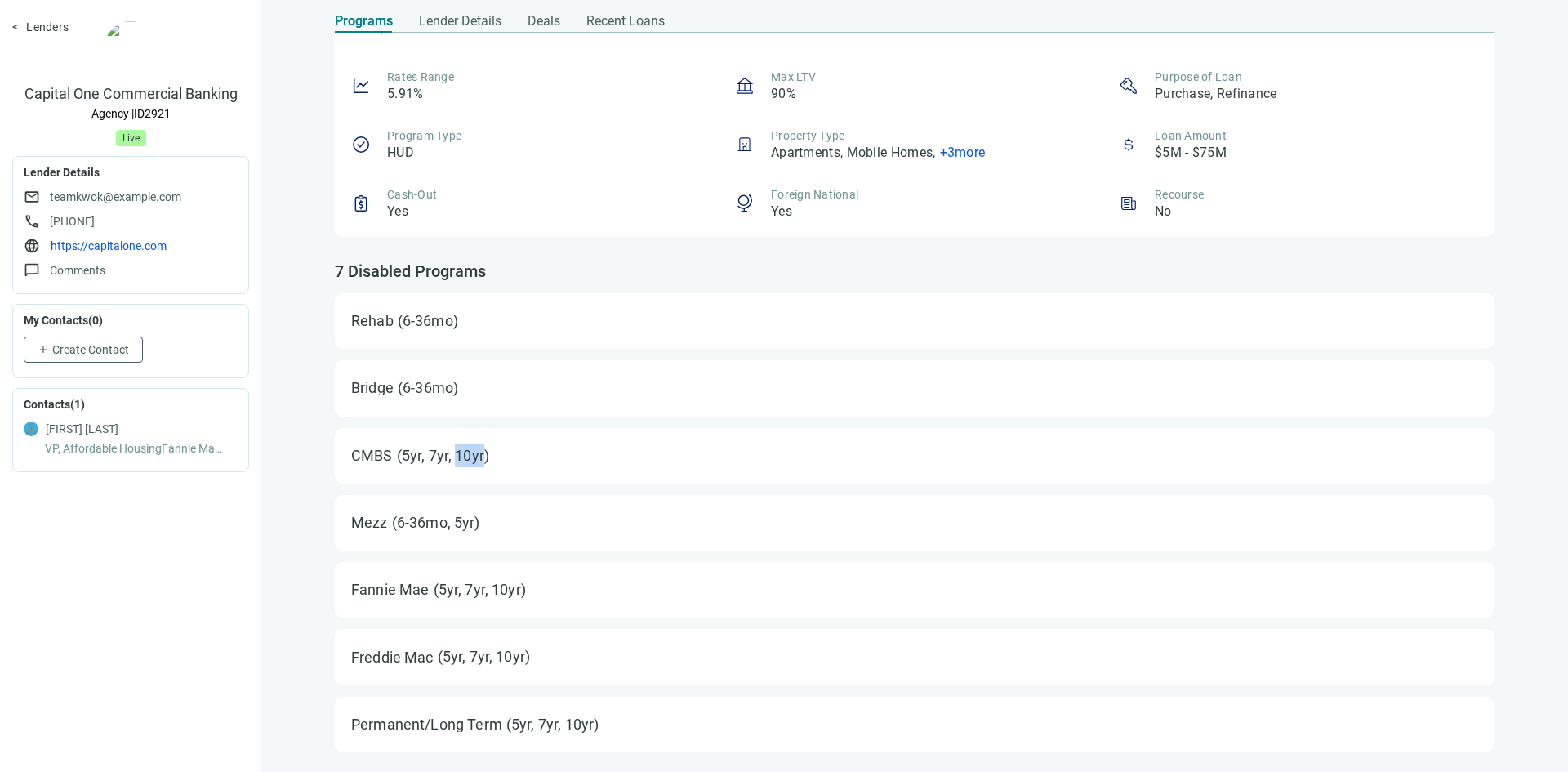click on "(5yr, 7yr, 10yr)" at bounding box center (447, 456) 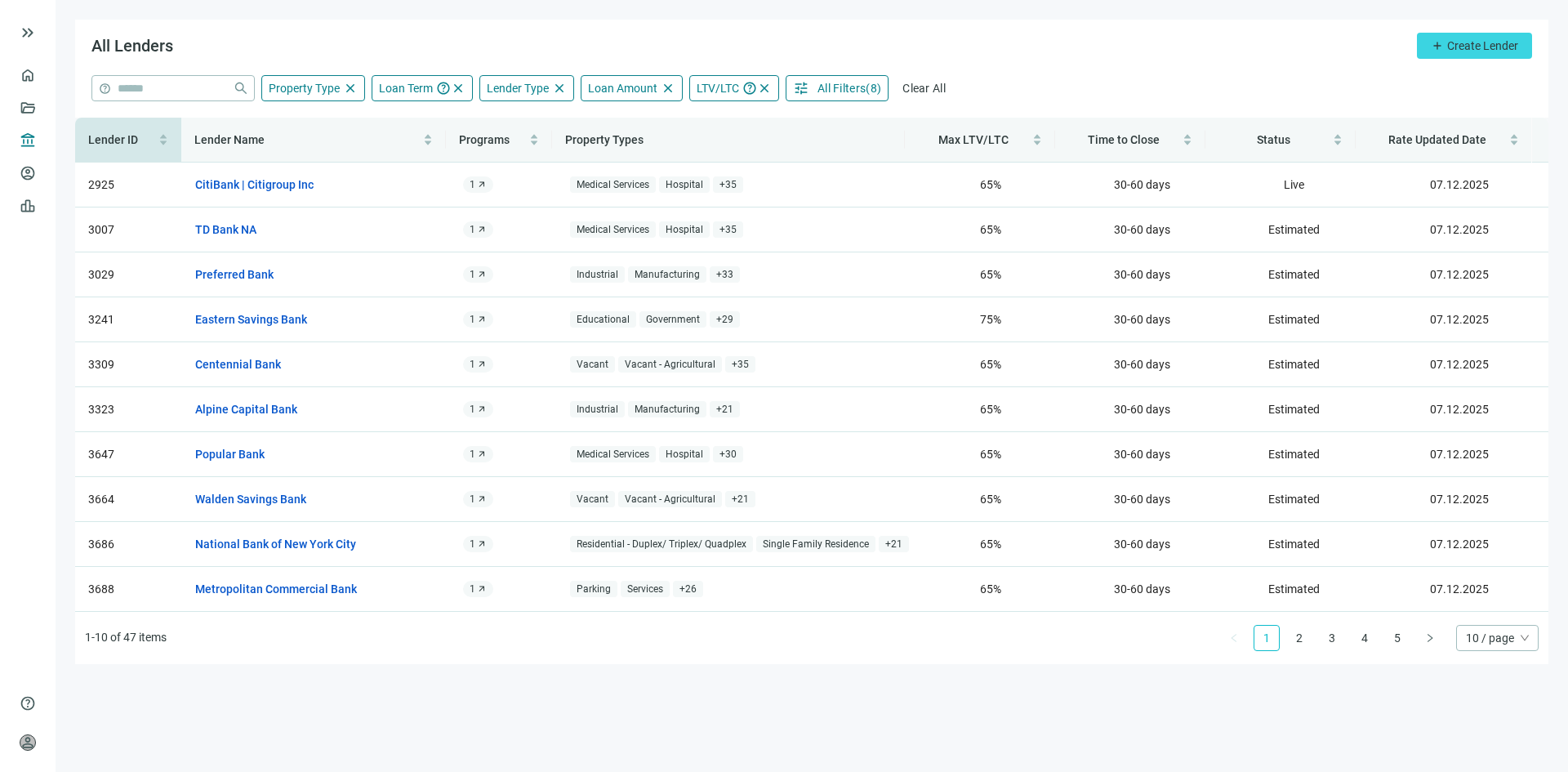 click on "Lender ID" at bounding box center [128, 140] 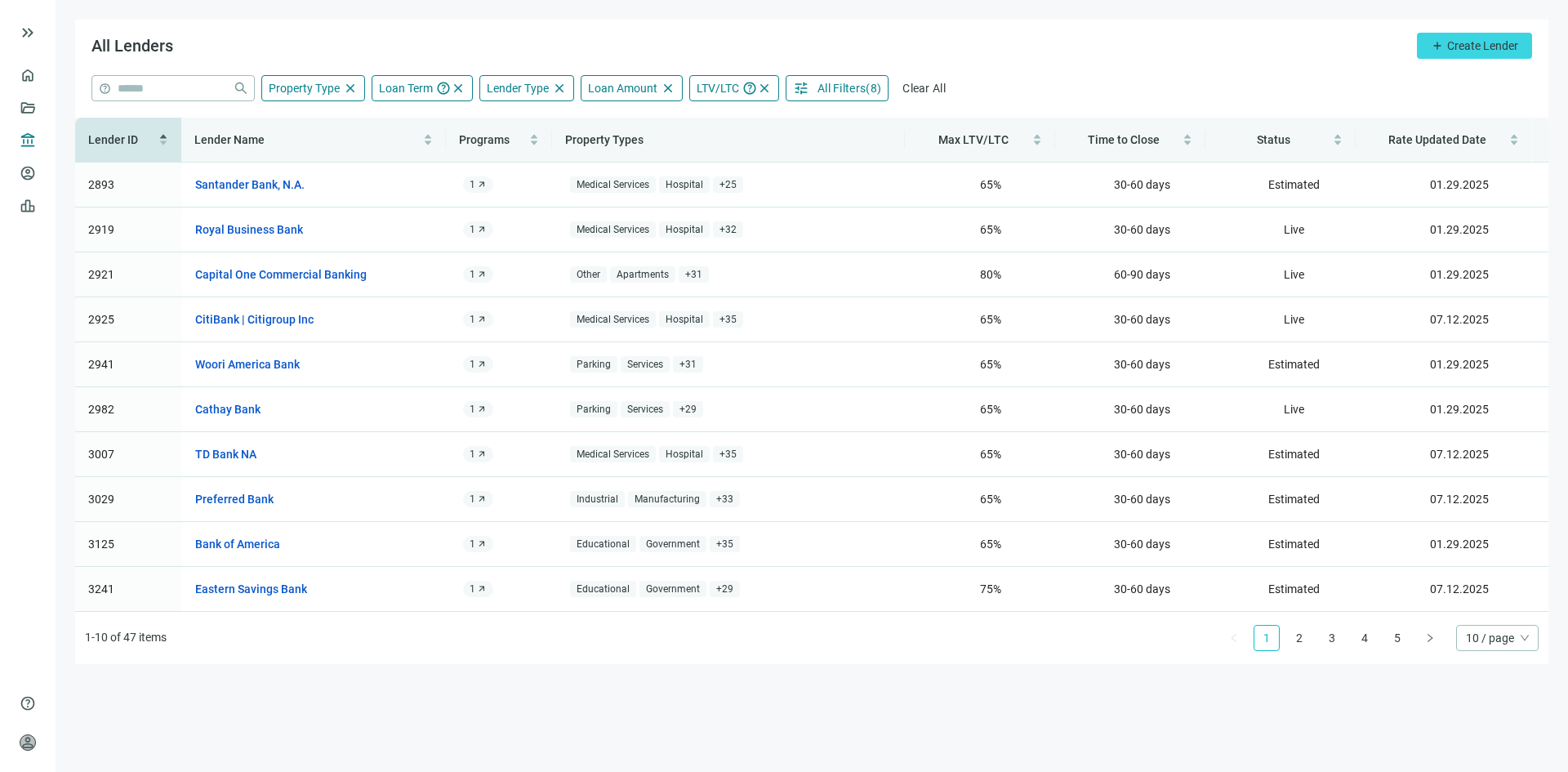 click on "Lender ID" at bounding box center [128, 140] 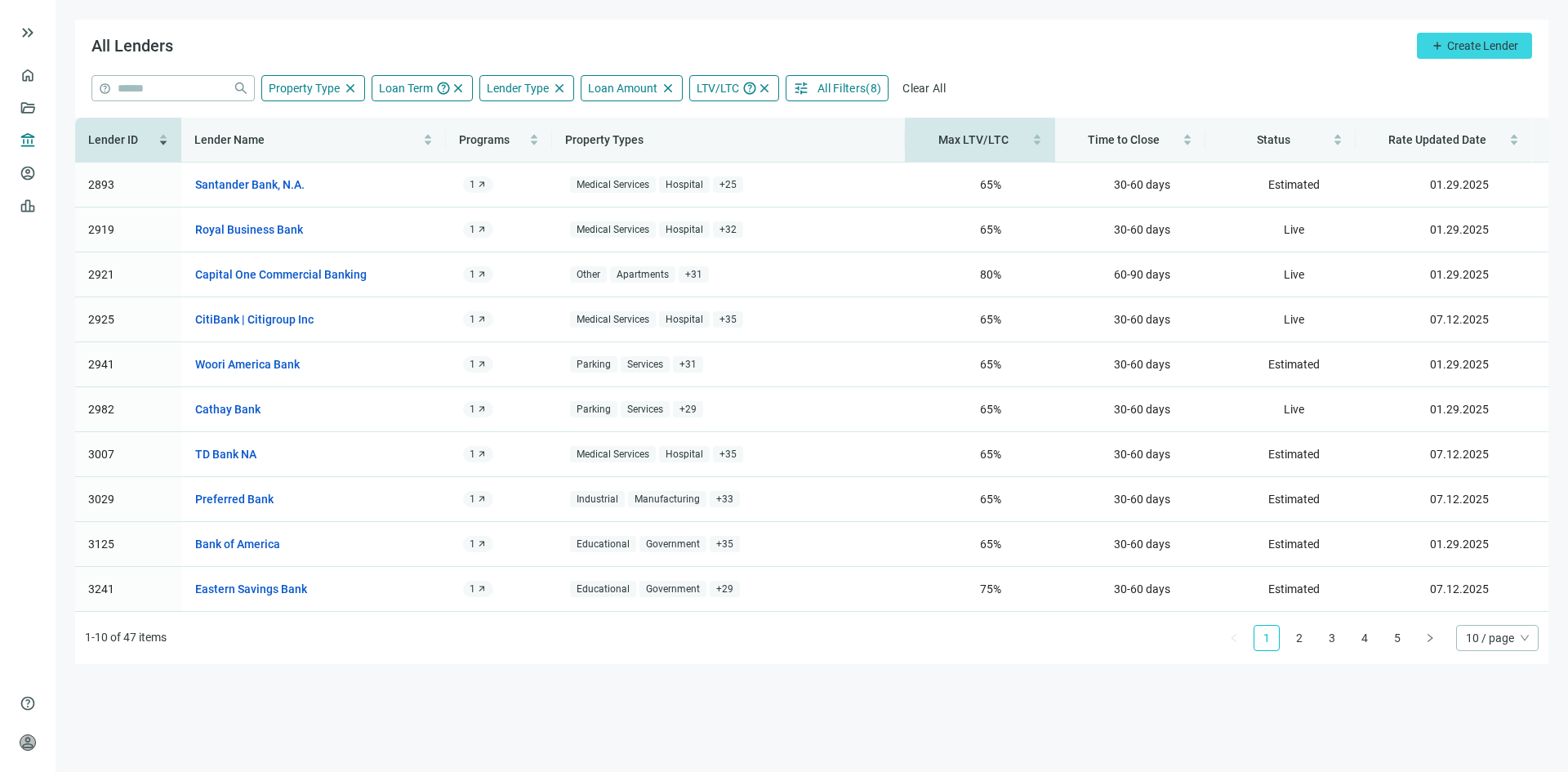 click on "Max LTV/LTC" at bounding box center [973, 140] 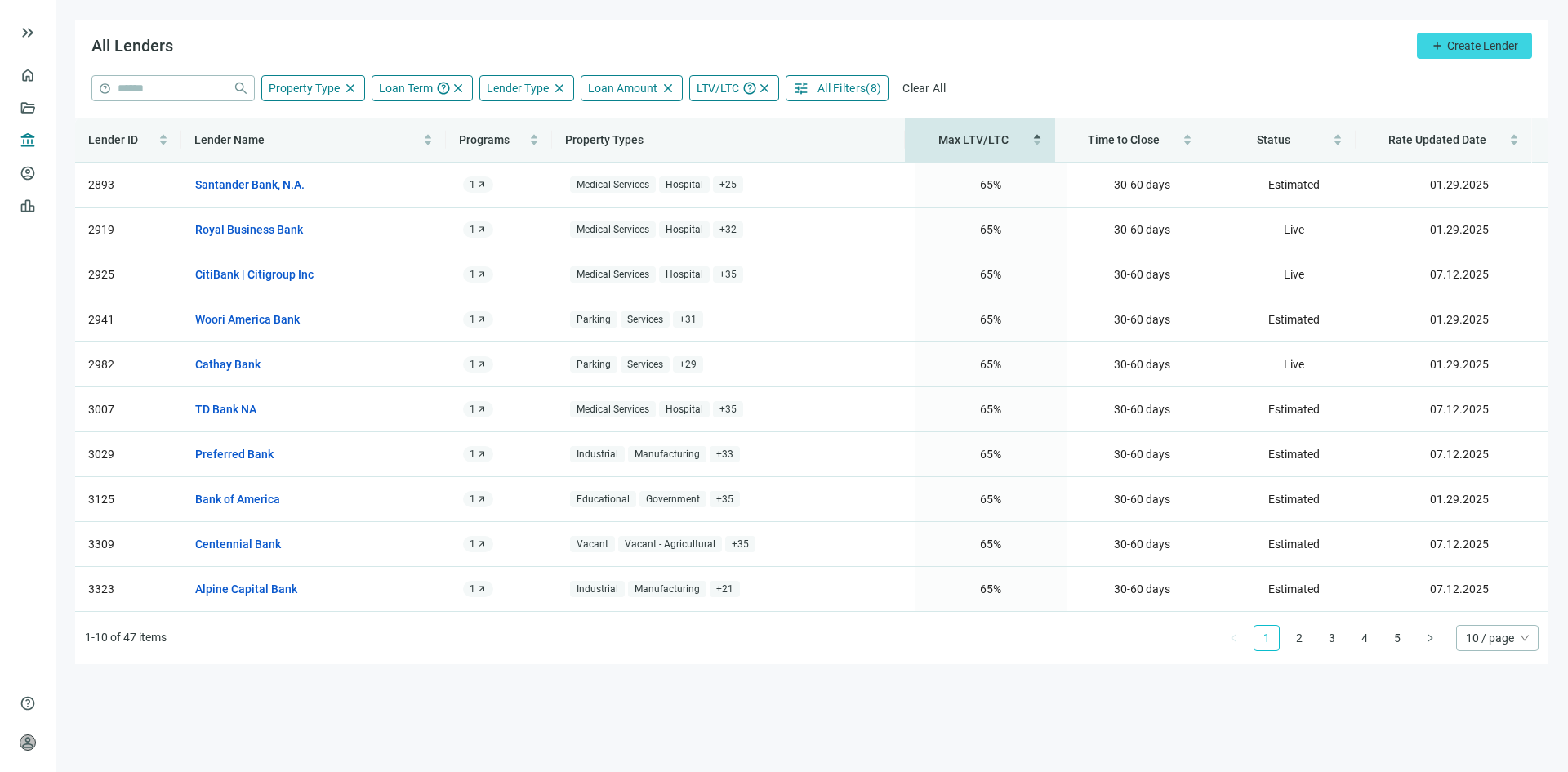 click on "Max LTV/LTC" at bounding box center [980, 140] 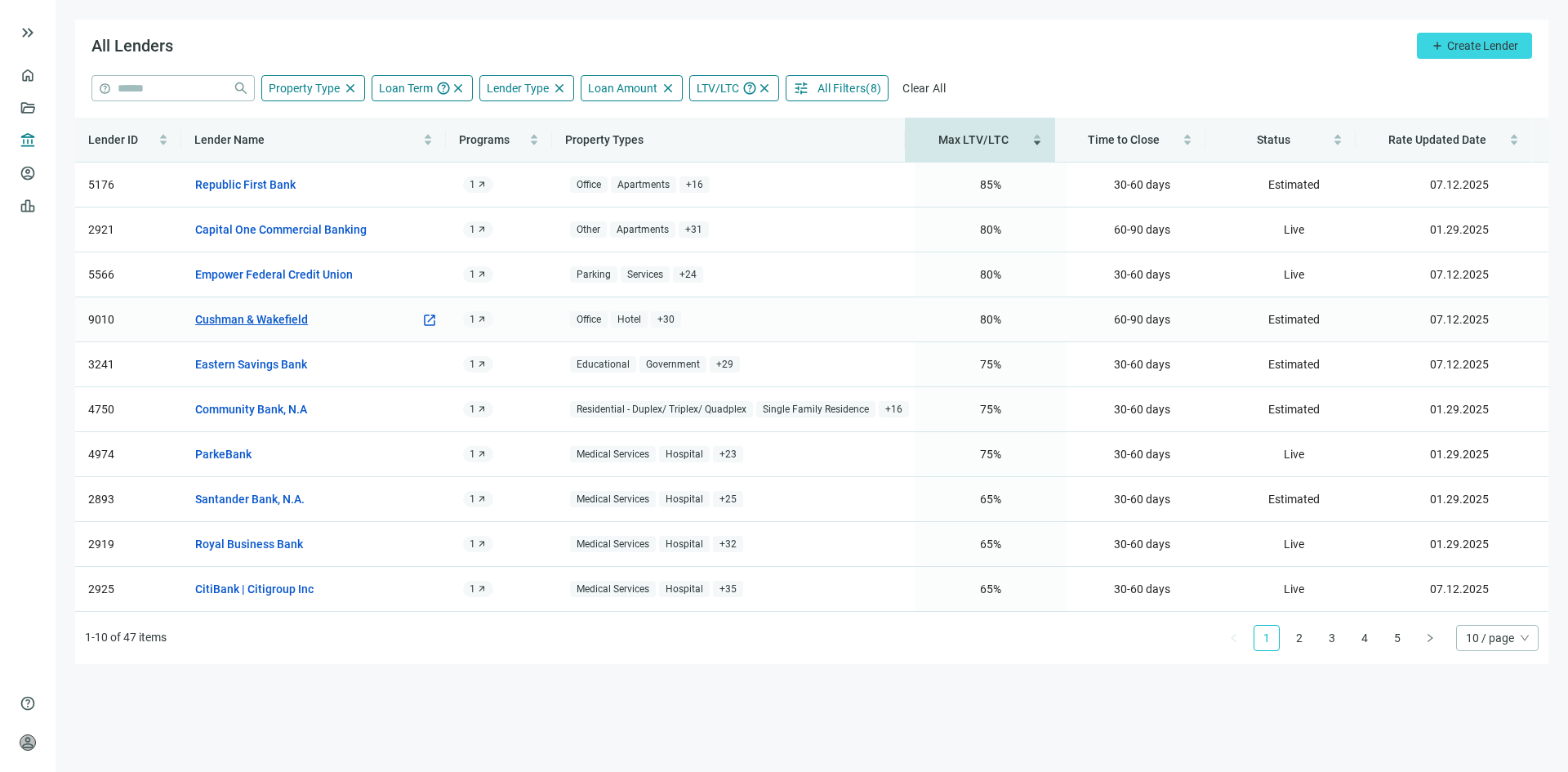 click on "Cushman & Wakefield" at bounding box center (252, 319) 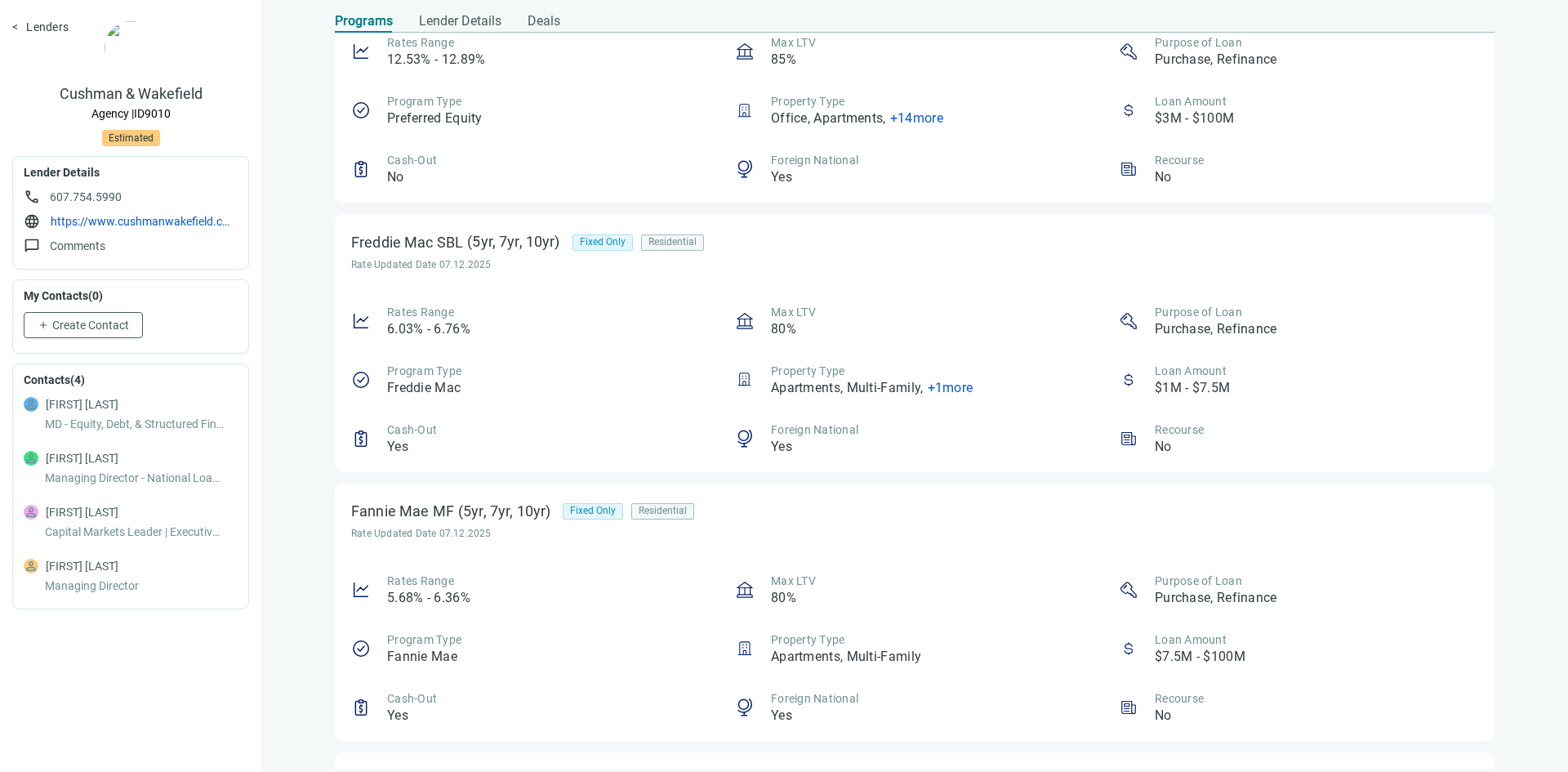 scroll, scrollTop: 1634, scrollLeft: 0, axis: vertical 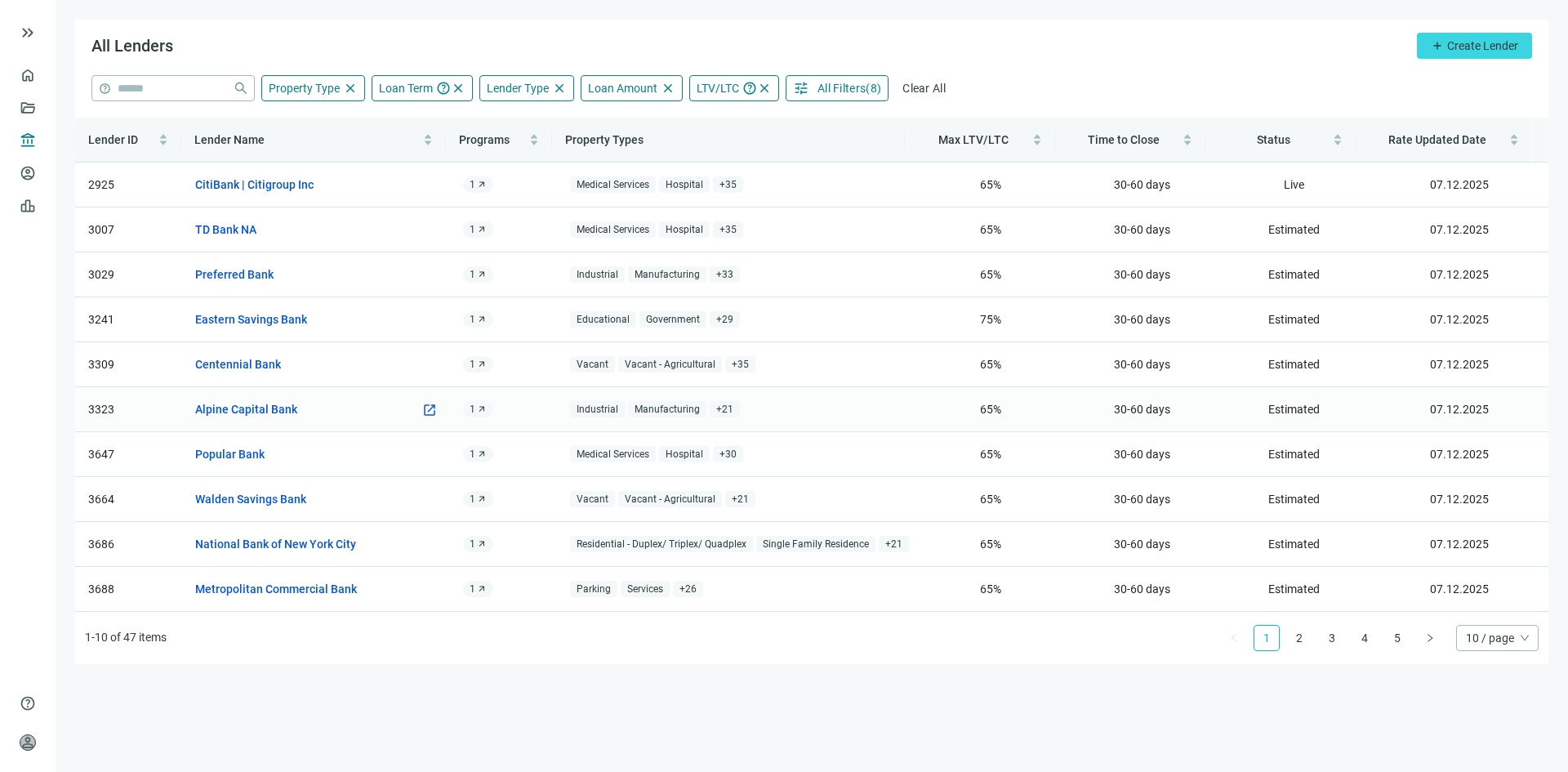 click on "Alpine Capital Bank open_in_new" at bounding box center (316, 409) 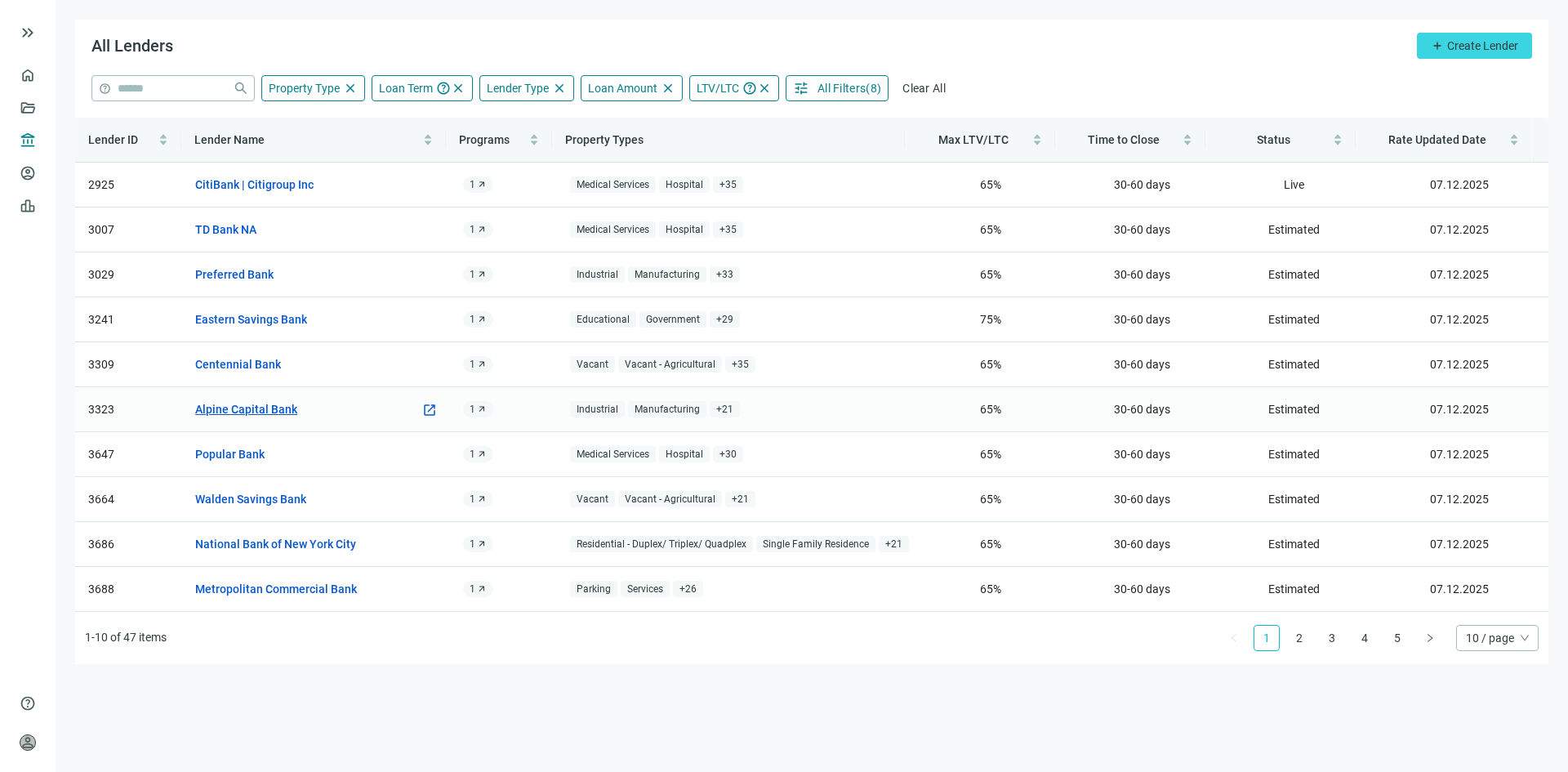click on "Alpine Capital Bank open_in_new" at bounding box center [316, 409] 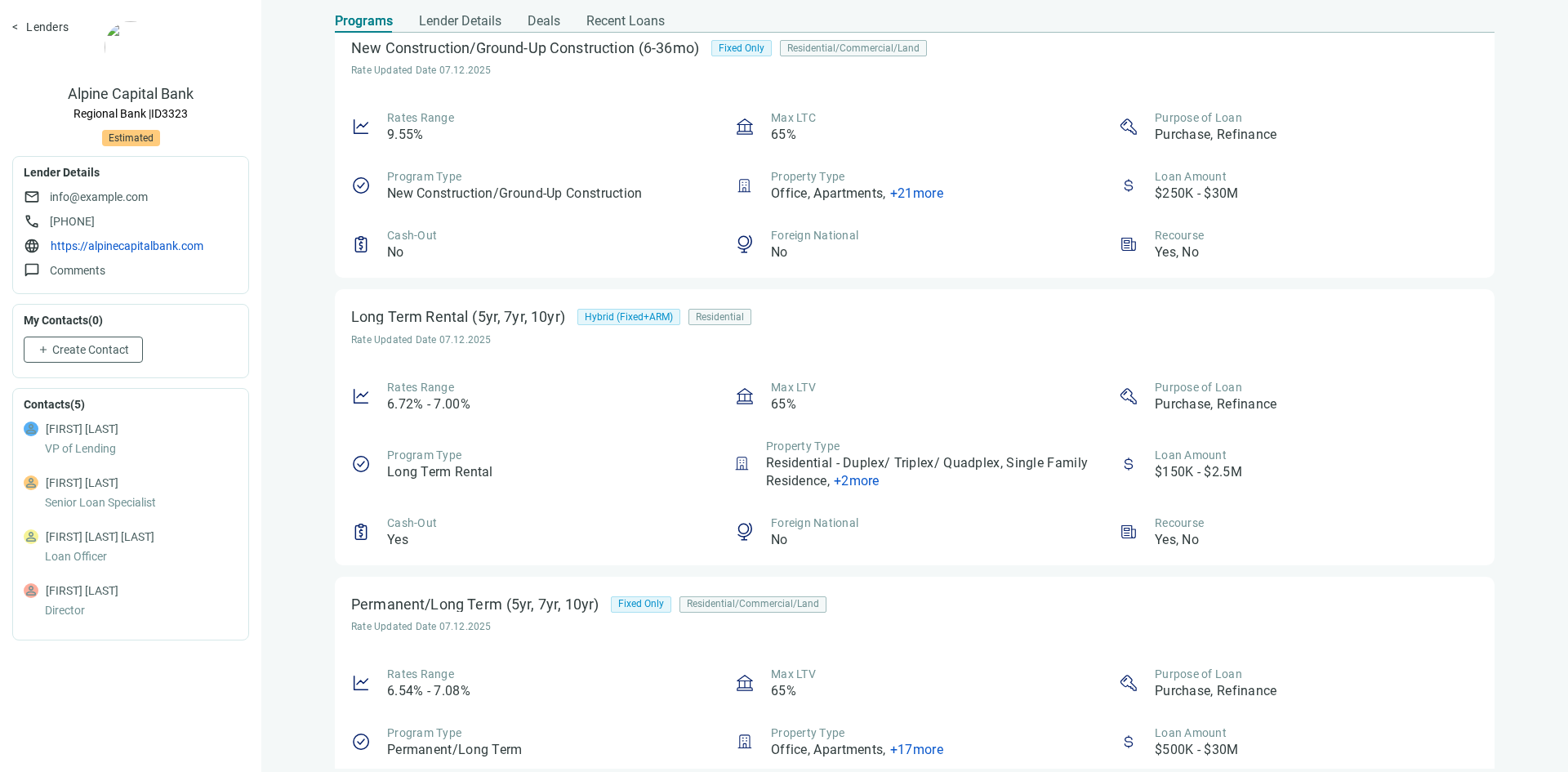 scroll, scrollTop: 82, scrollLeft: 0, axis: vertical 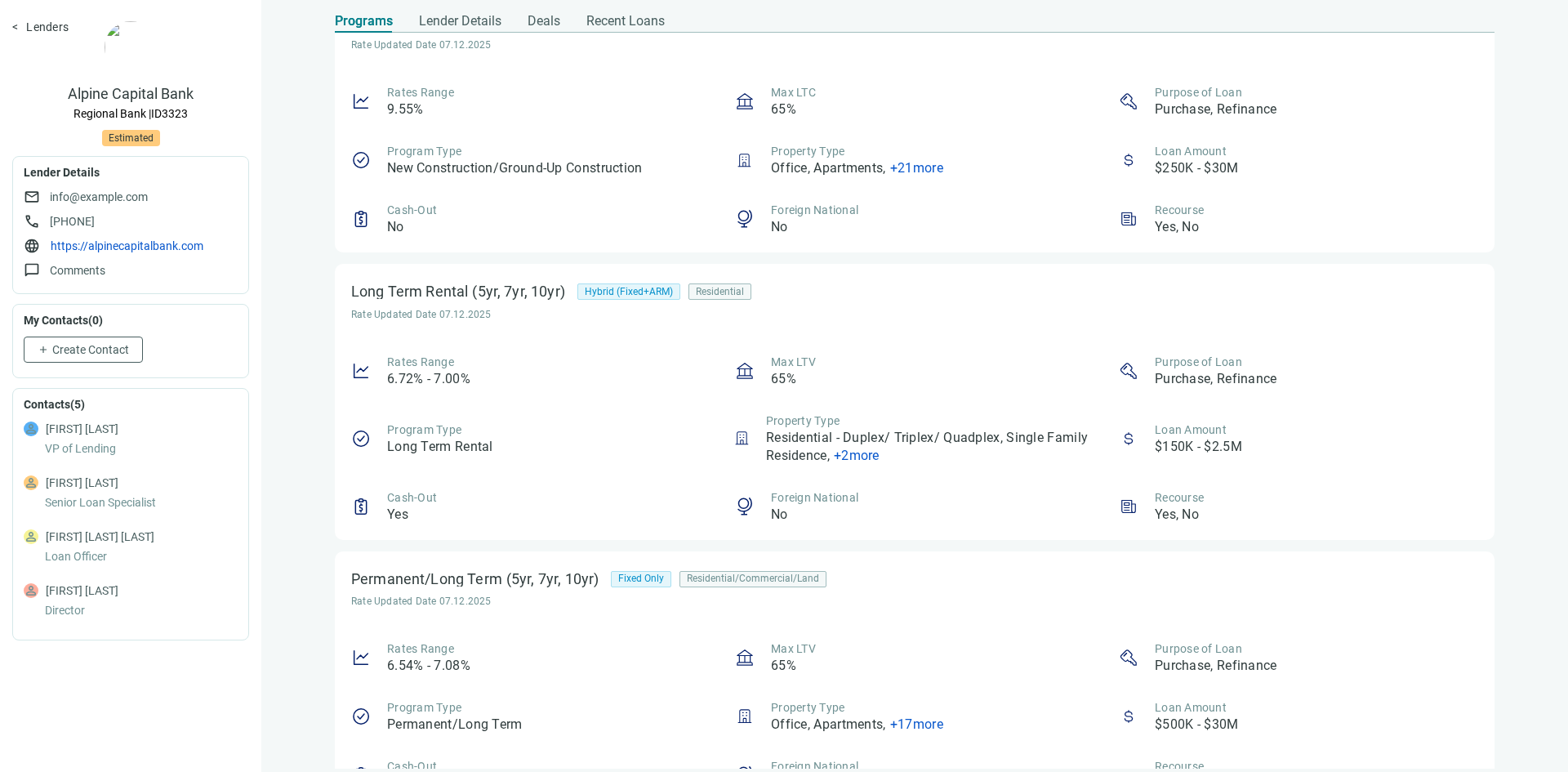 drag, startPoint x: 518, startPoint y: 426, endPoint x: 497, endPoint y: 424, distance: 21.095023 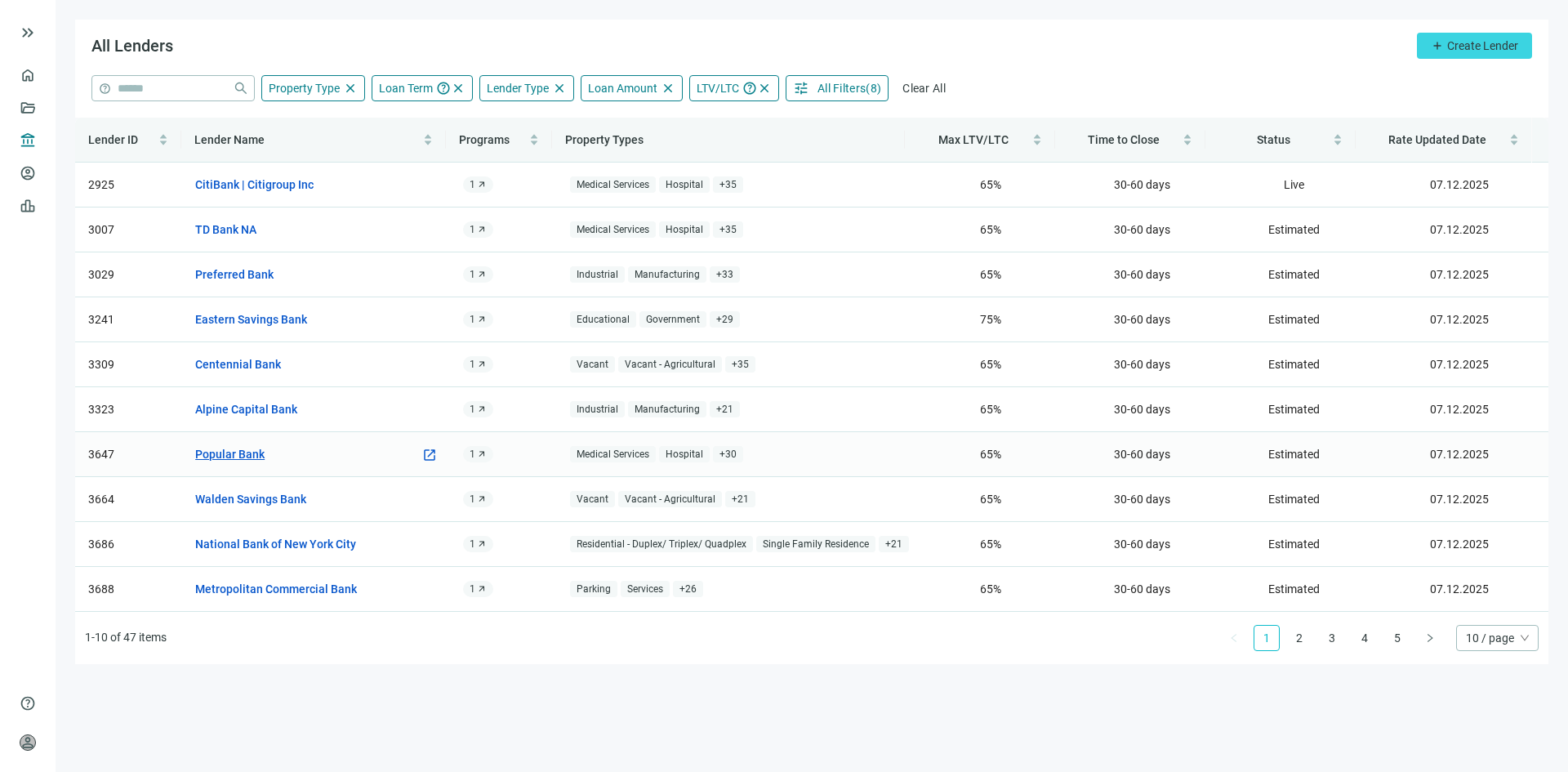 click on "Popular Bank" at bounding box center [229, 454] 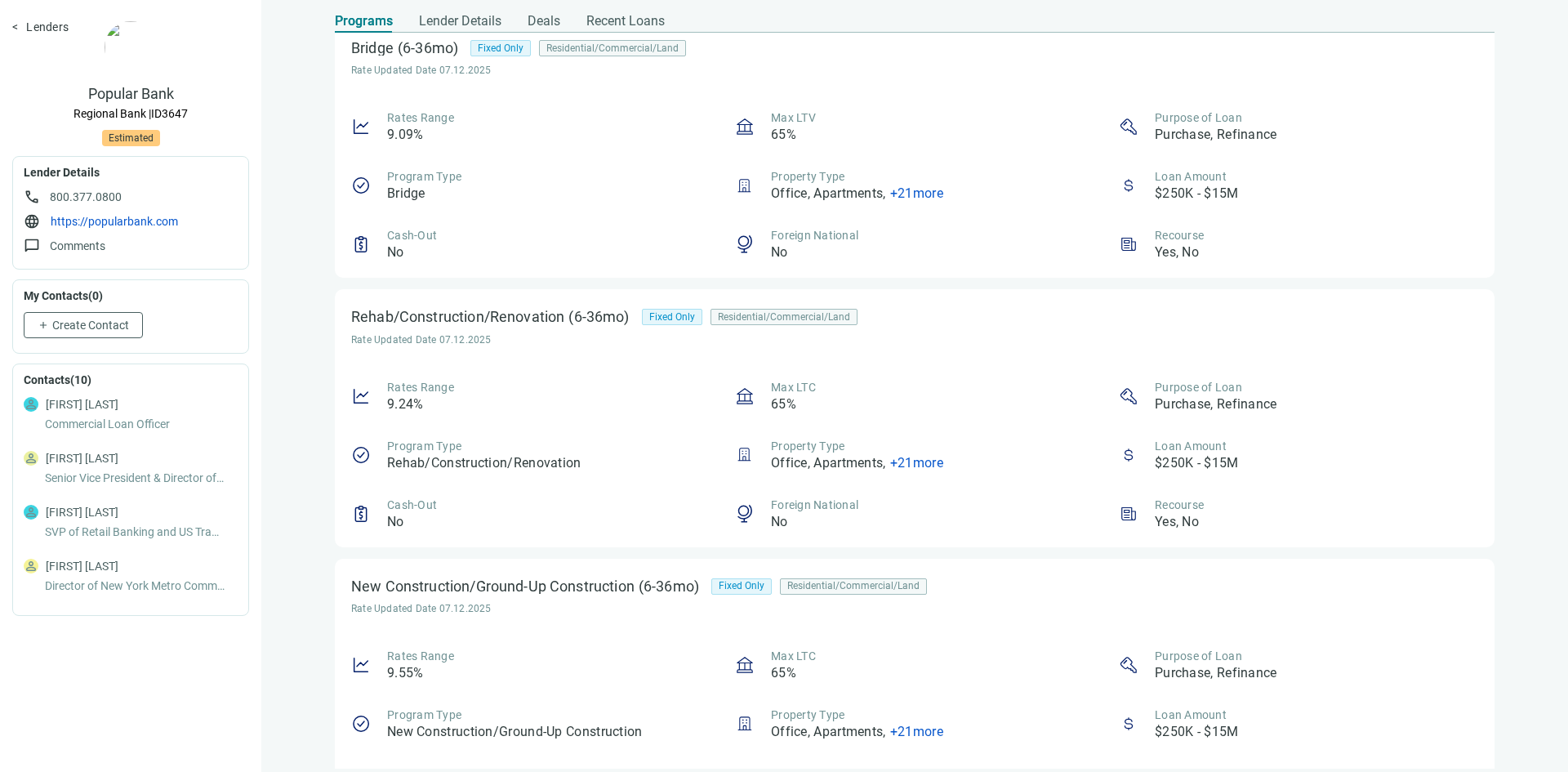scroll, scrollTop: 163, scrollLeft: 0, axis: vertical 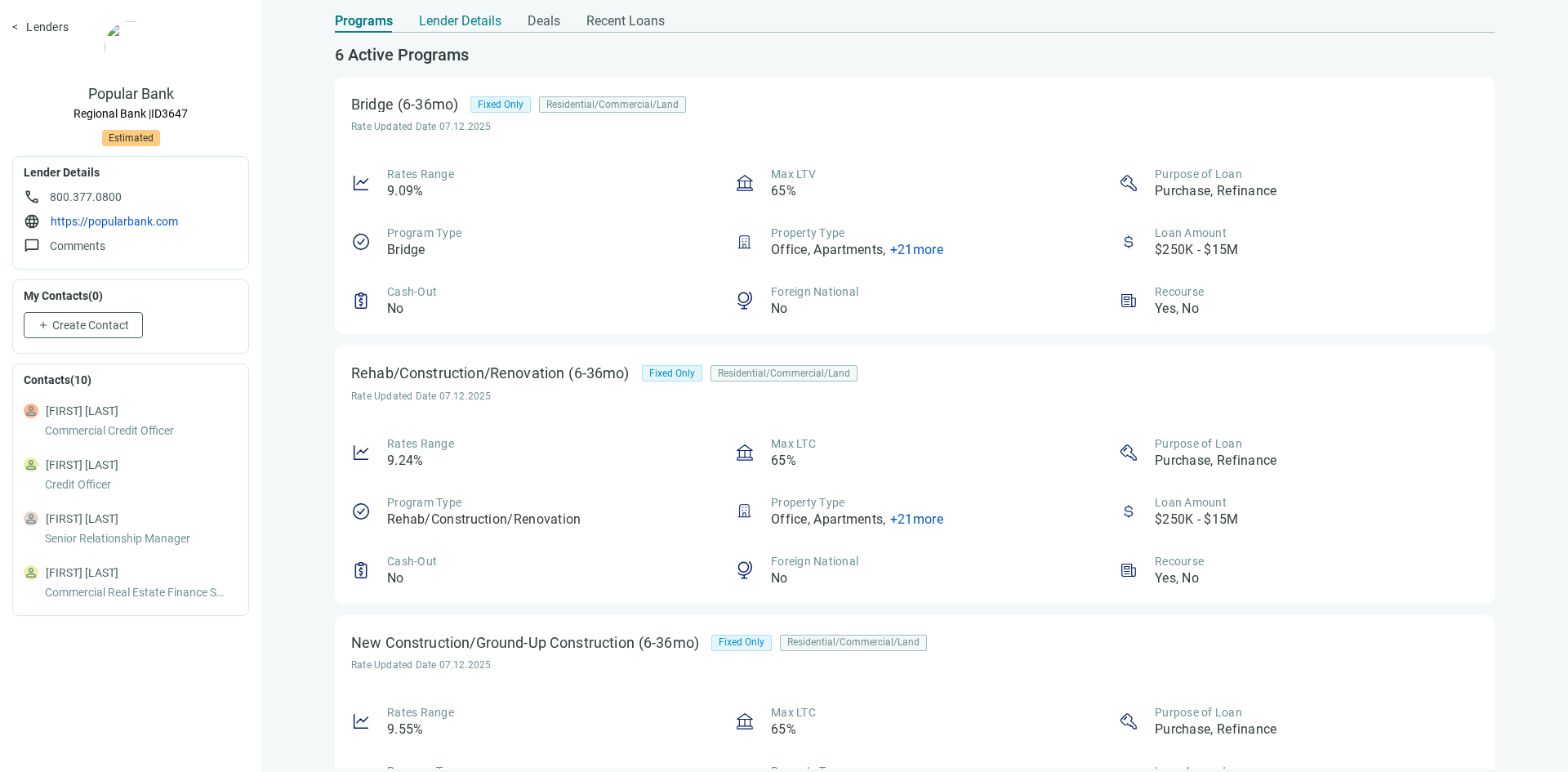 click on "Lender Details" at bounding box center [460, 21] 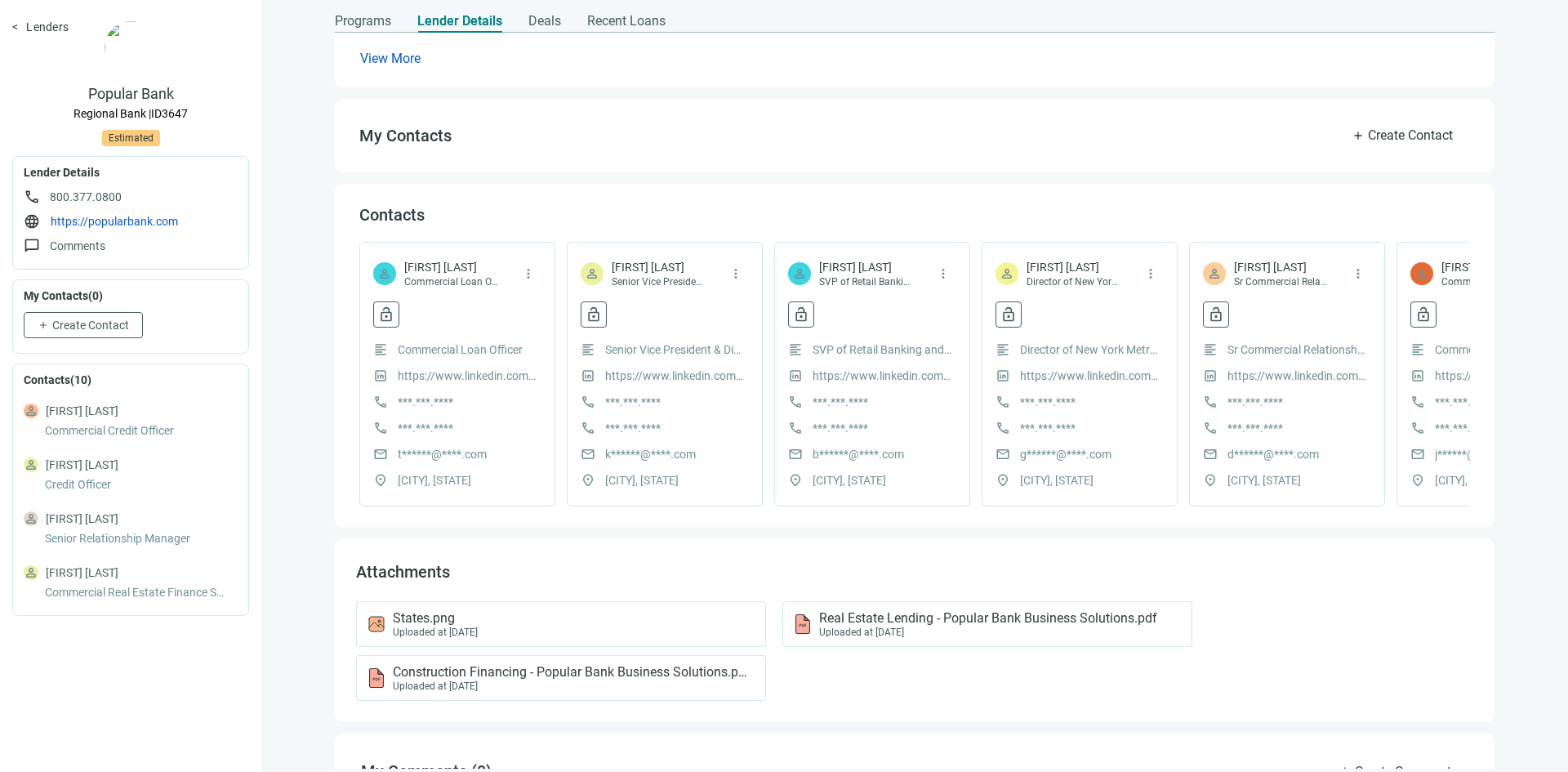 scroll, scrollTop: 245, scrollLeft: 0, axis: vertical 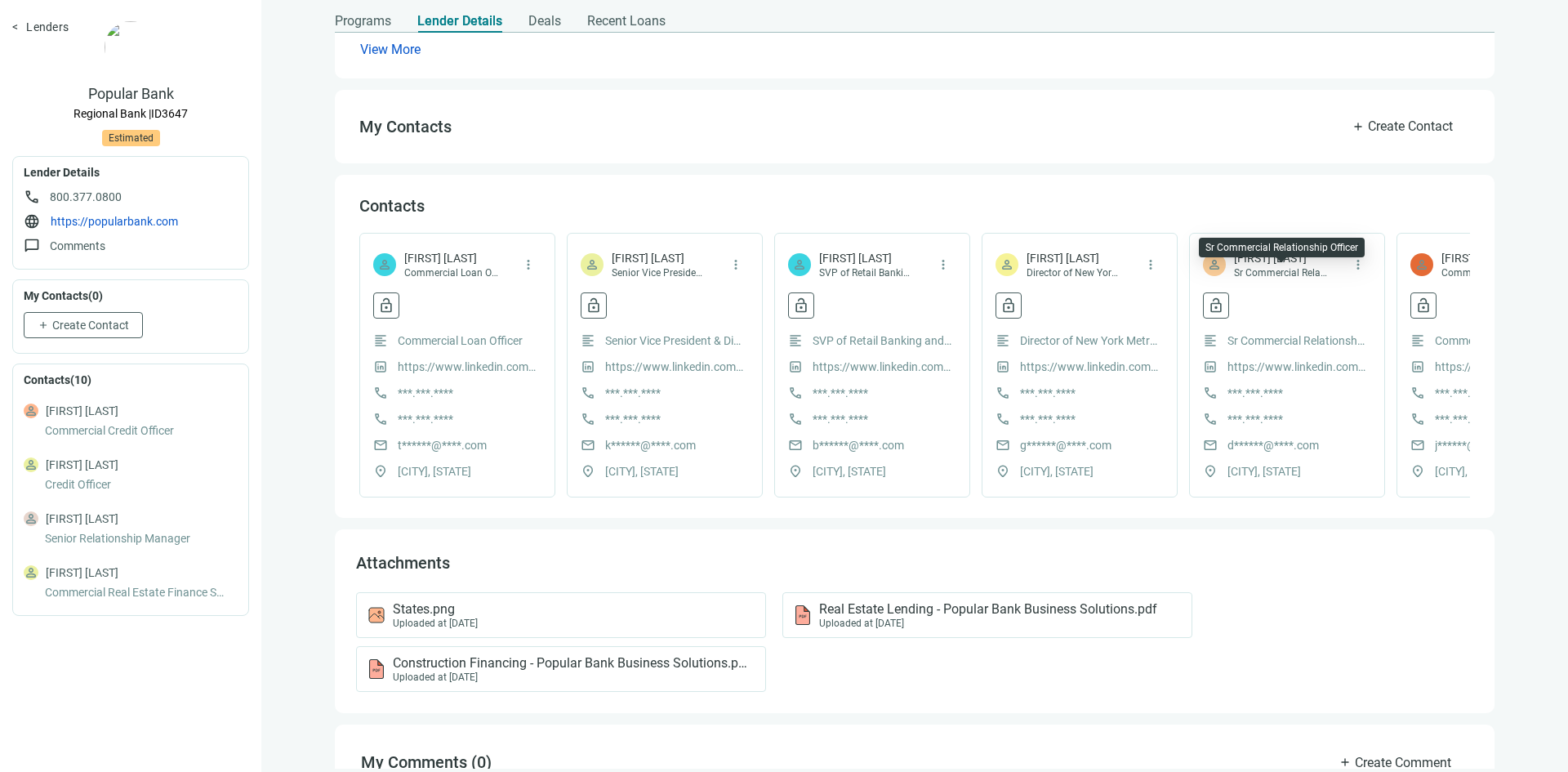 click on "Sr Commercial Relationship Officer" at bounding box center [1281, 273] 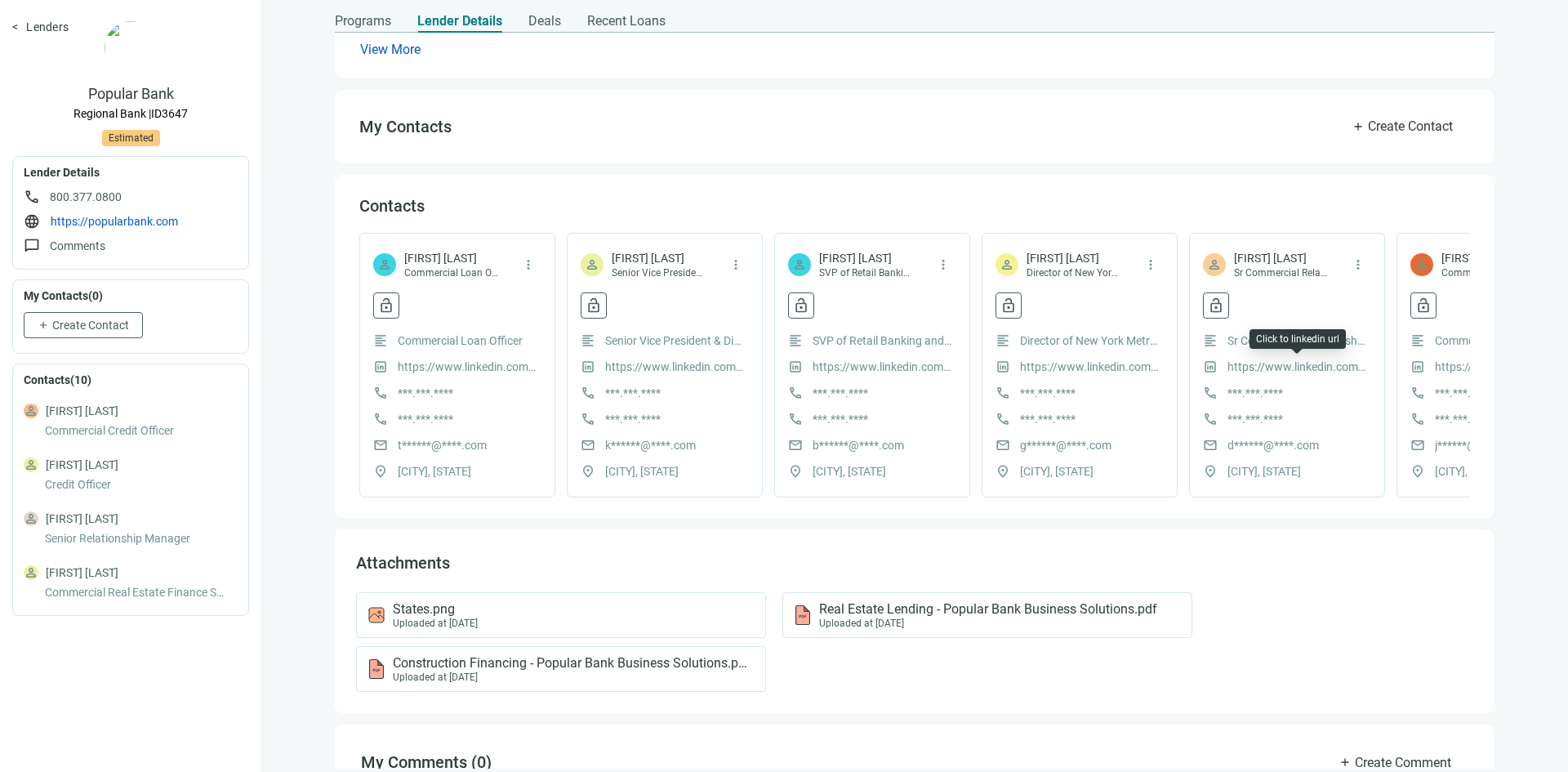 click on "https://www.linkedin.com/in/davidrabban/" at bounding box center (1297, 367) 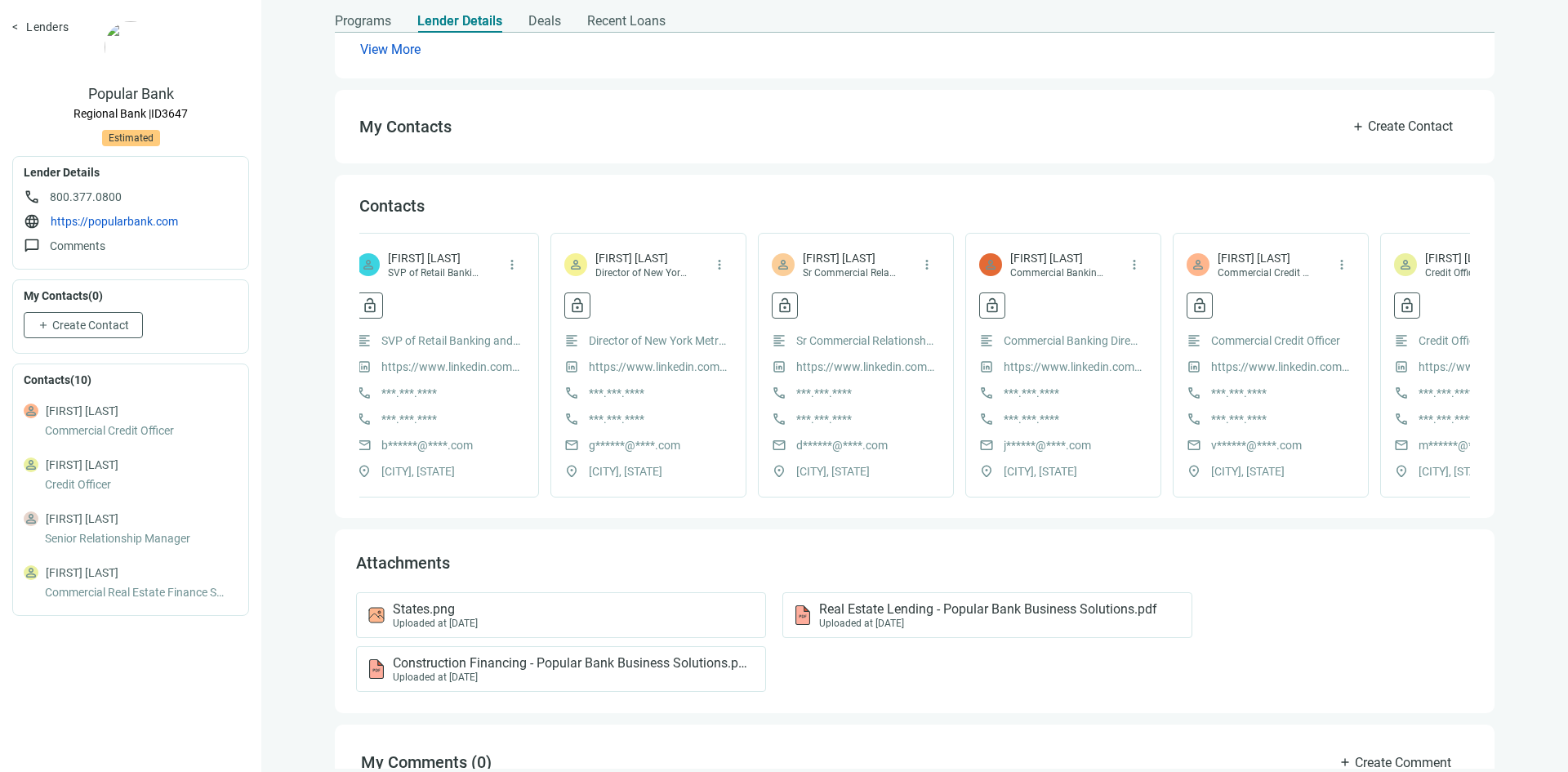 scroll, scrollTop: 0, scrollLeft: 0, axis: both 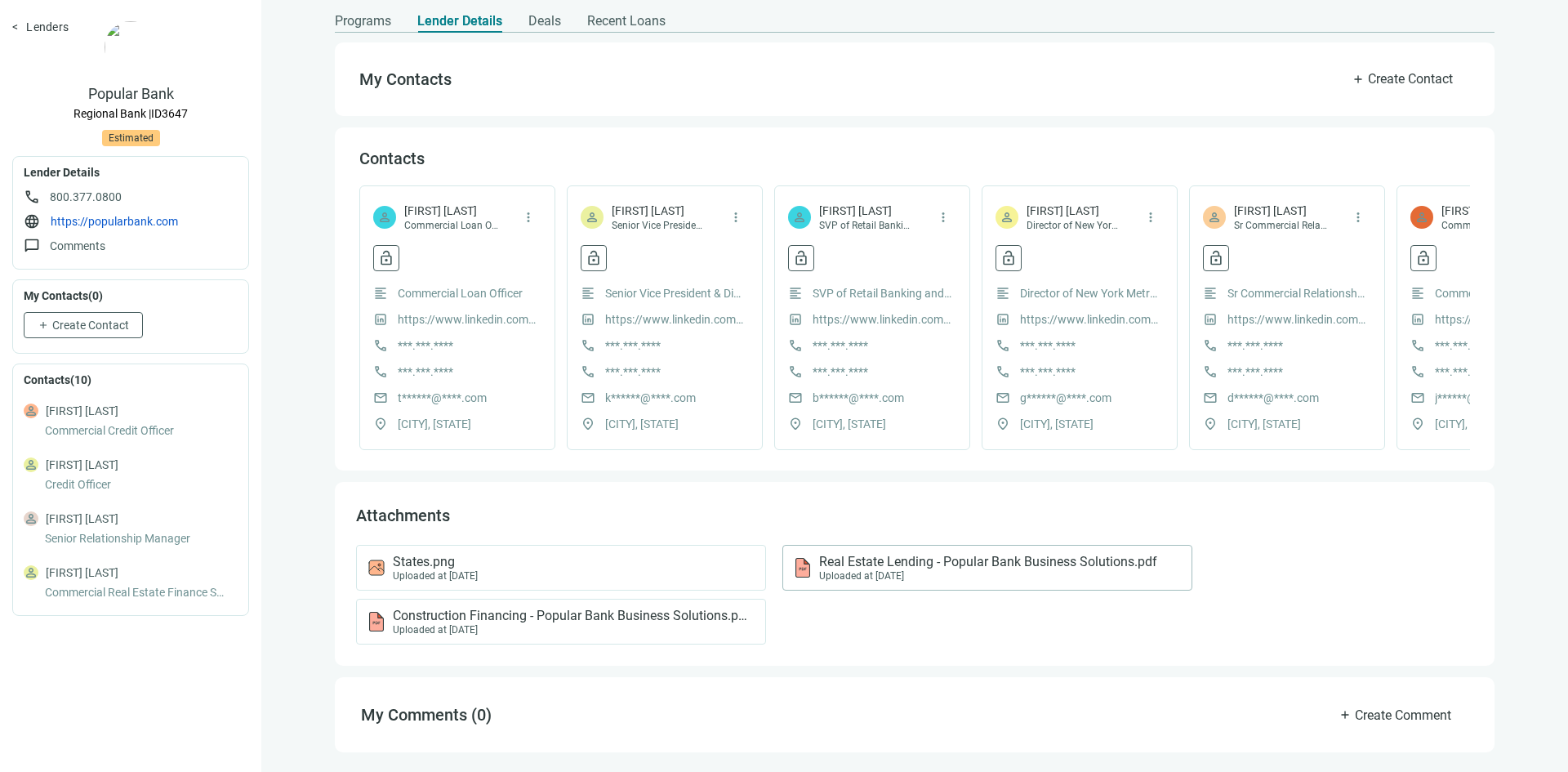 click on "Real Estate Lending - Popular Bank Business Solutions.pdf" at bounding box center (988, 562) 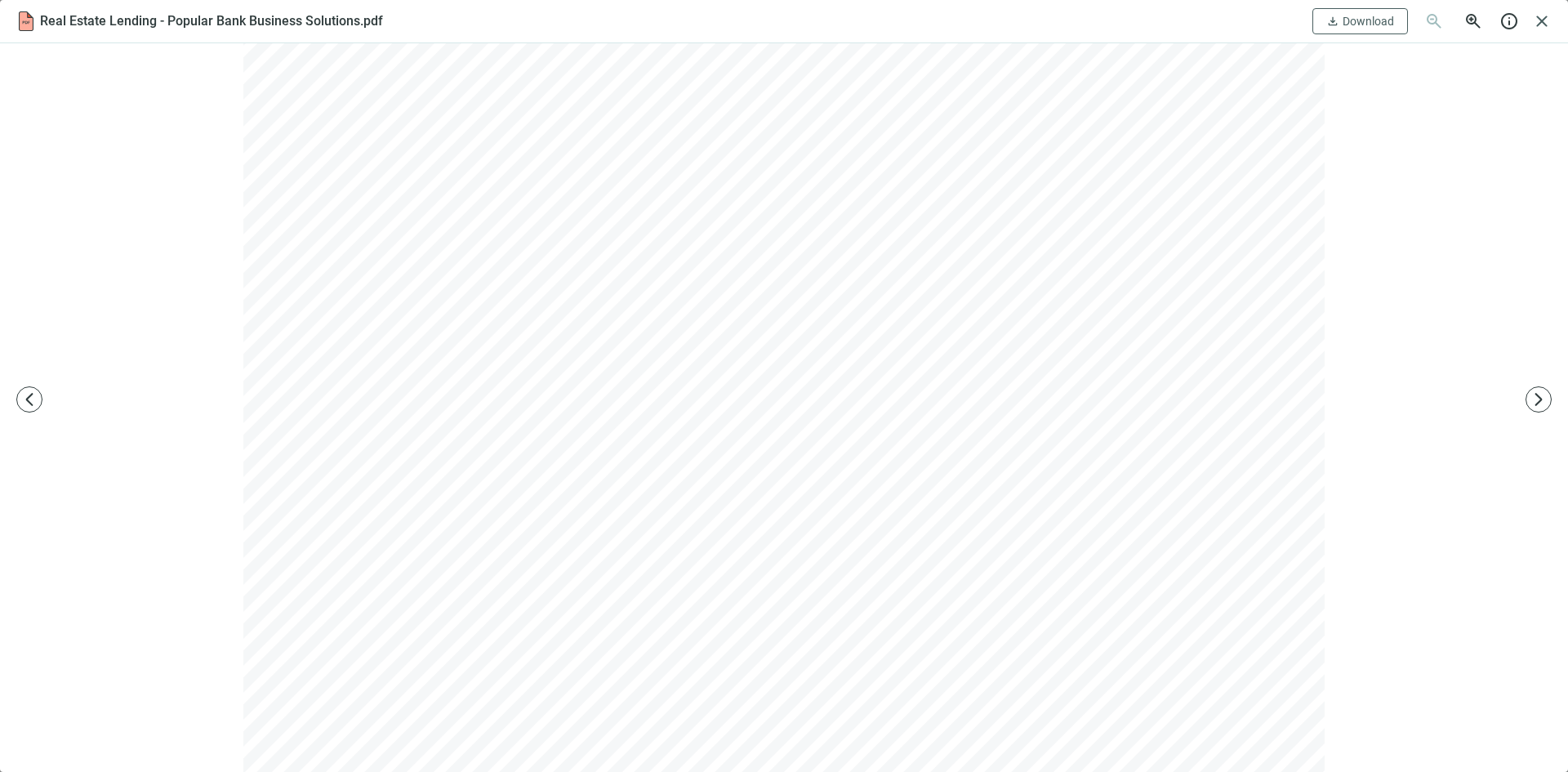 scroll, scrollTop: 0, scrollLeft: 0, axis: both 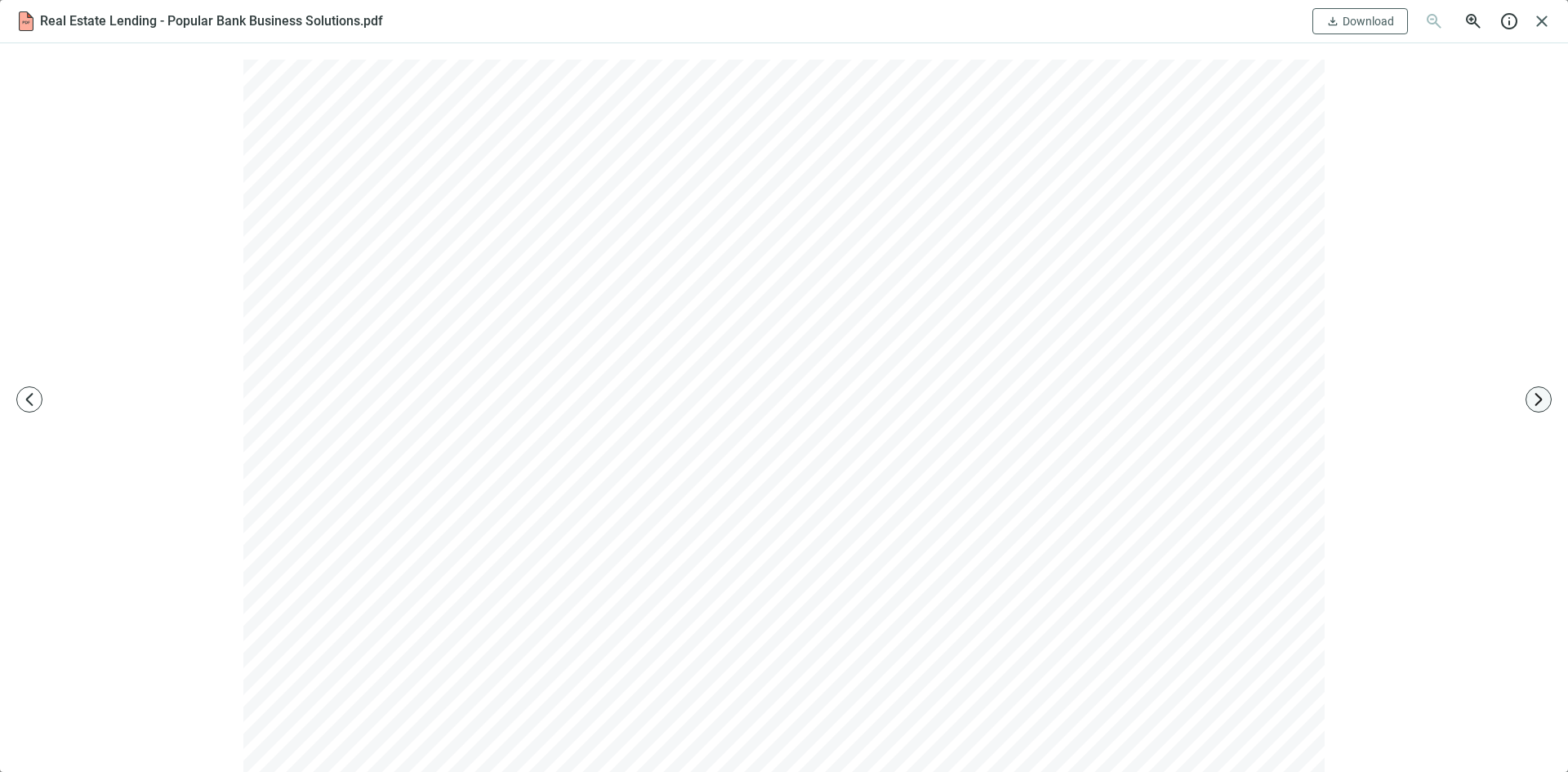 click on "arrow_forward_ios" at bounding box center (1539, 399) 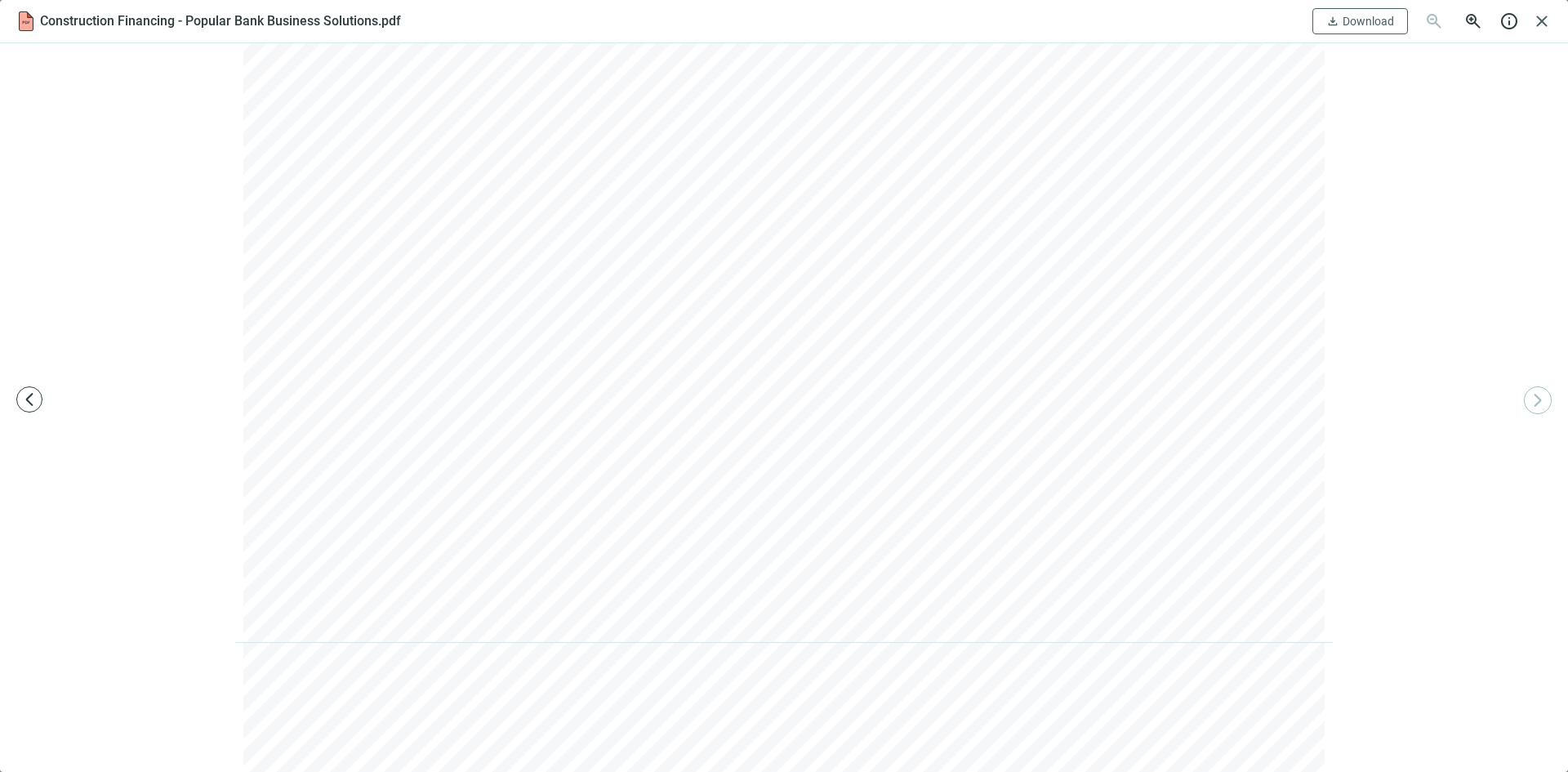 scroll, scrollTop: 1225, scrollLeft: 0, axis: vertical 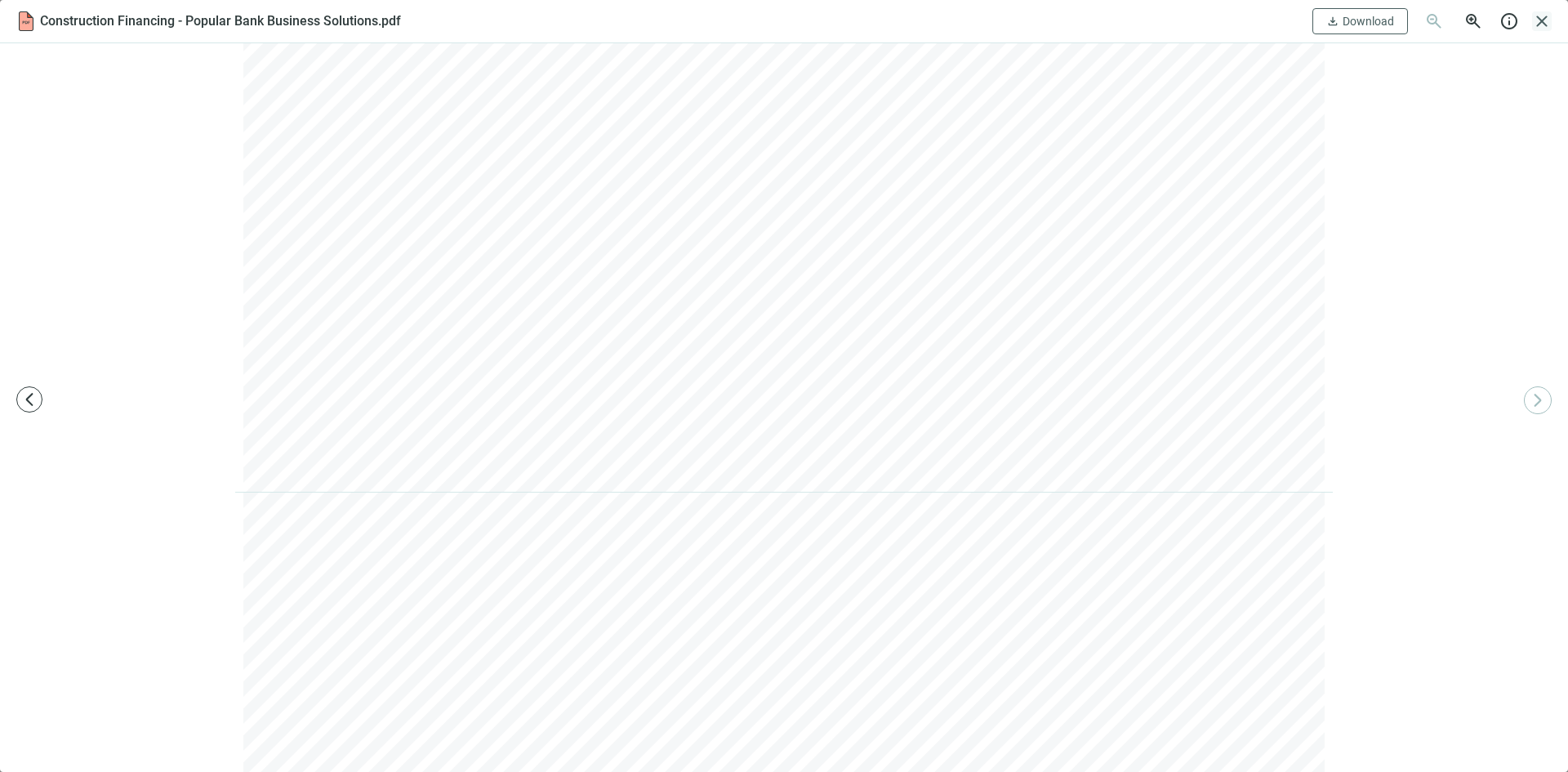 click on "close" at bounding box center [1542, 21] 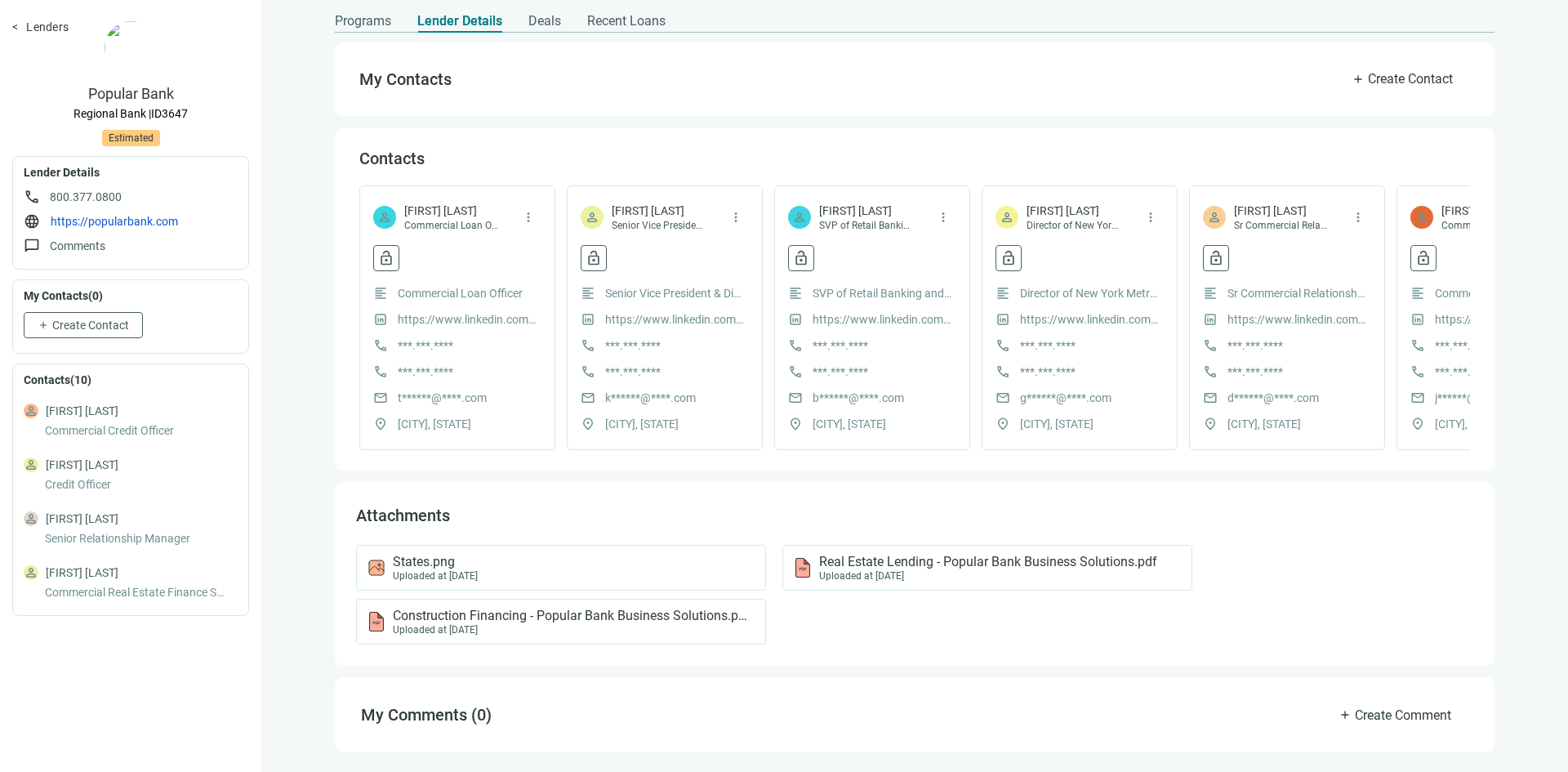 scroll, scrollTop: 0, scrollLeft: 0, axis: both 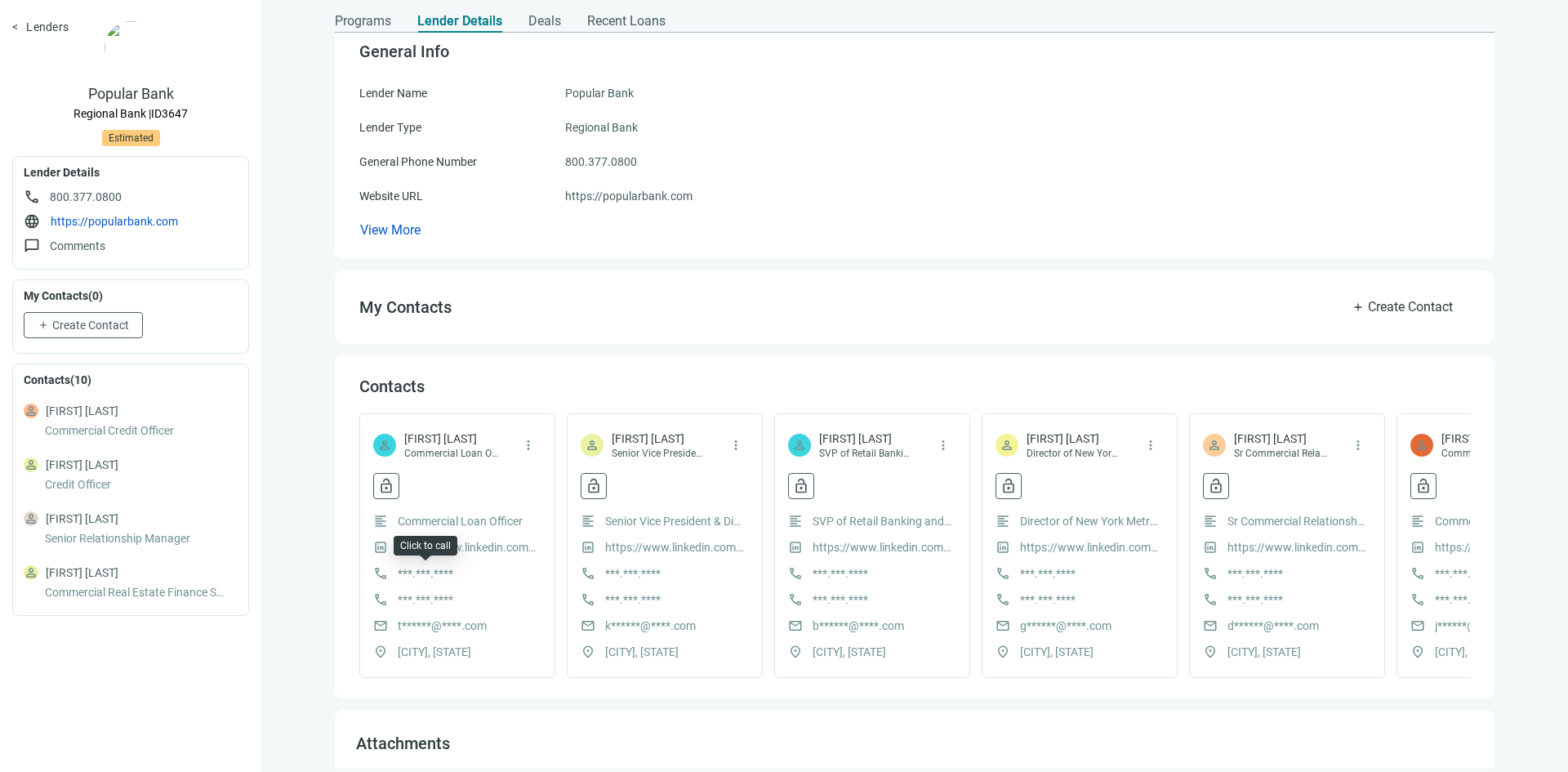 click on "***.***.****" at bounding box center [425, 573] 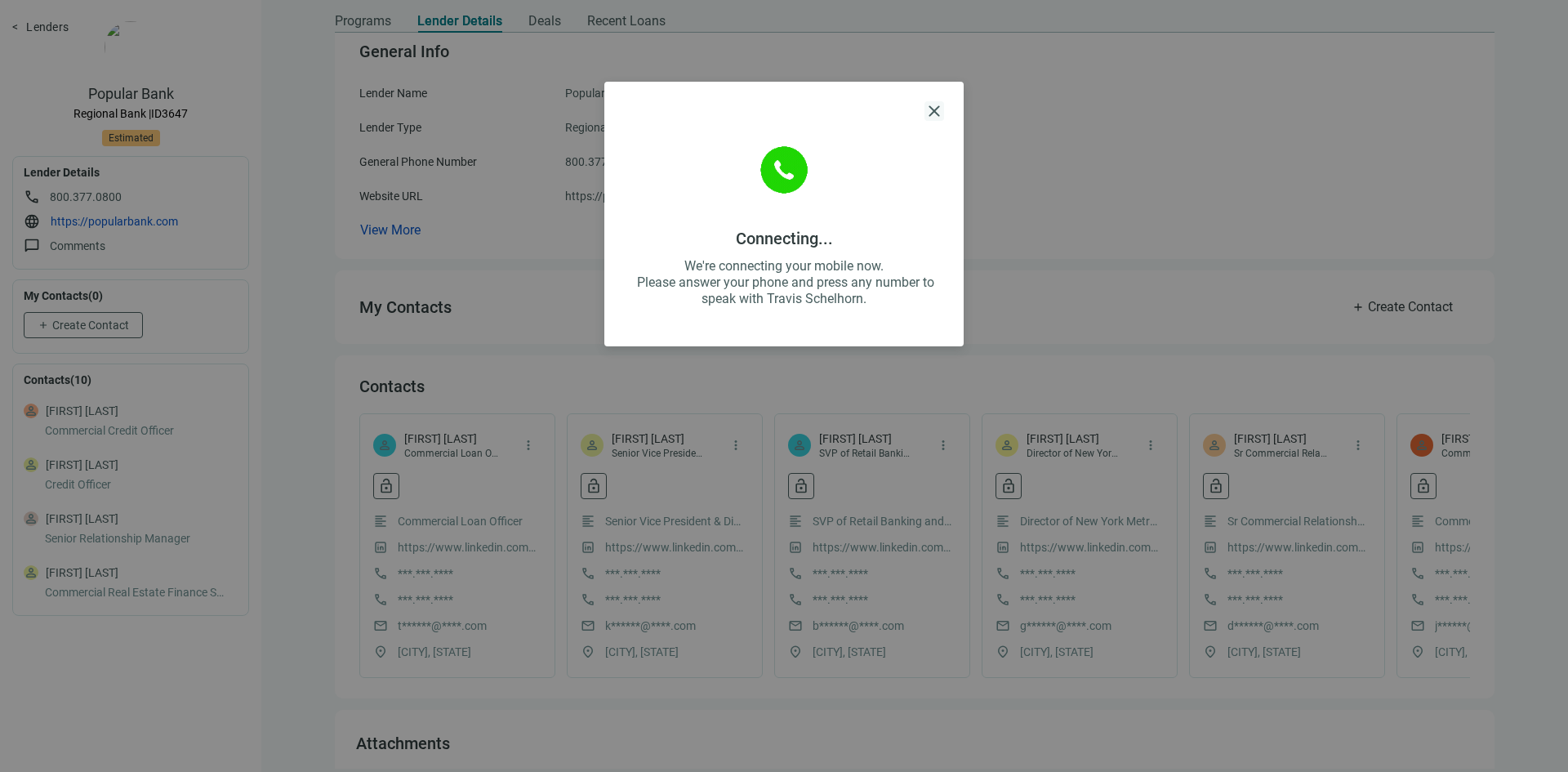 click on "close" at bounding box center (934, 111) 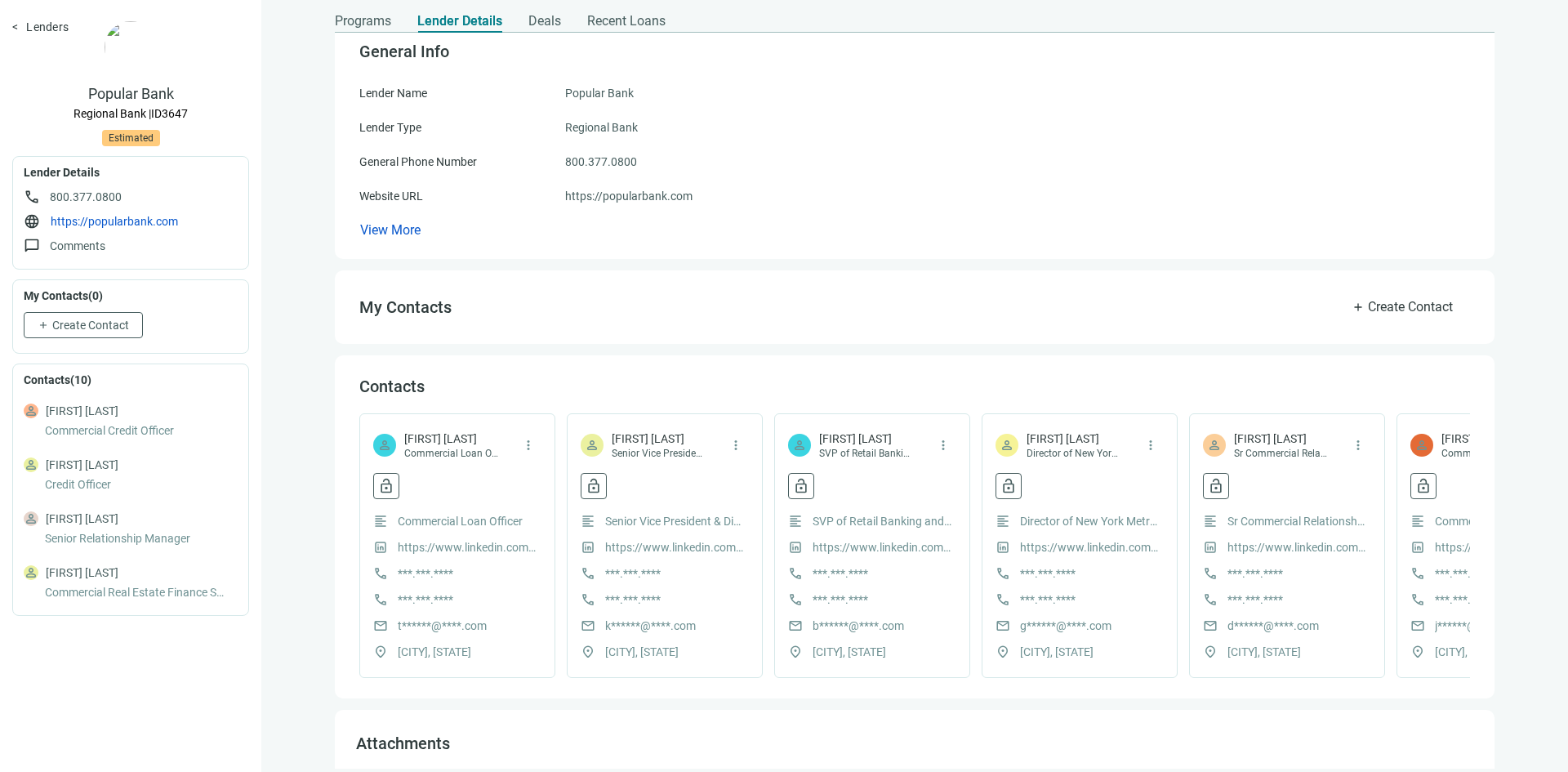 click on "Lenders" at bounding box center [40, 27] 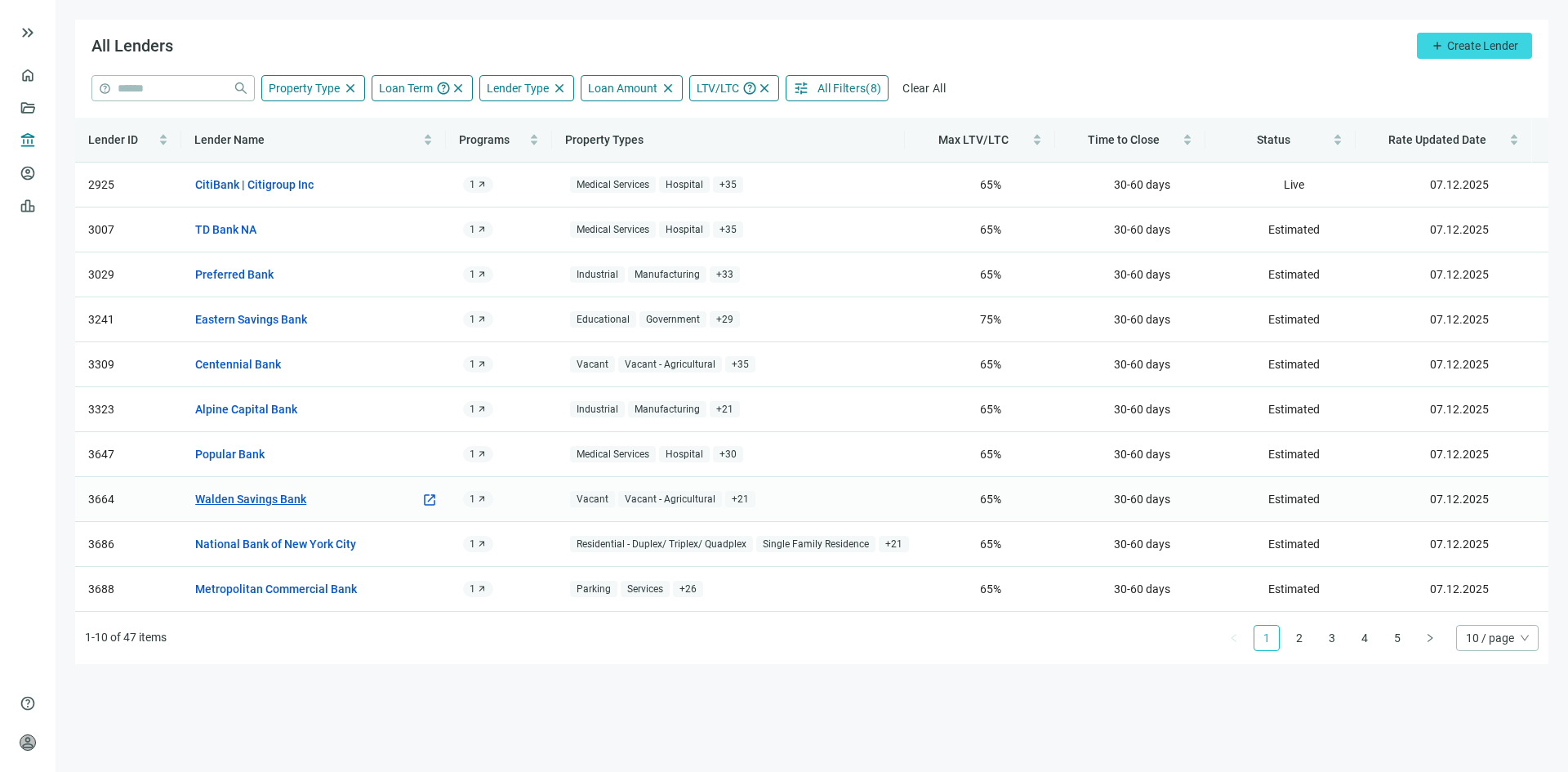 click on "Walden Savings Bank" at bounding box center (251, 499) 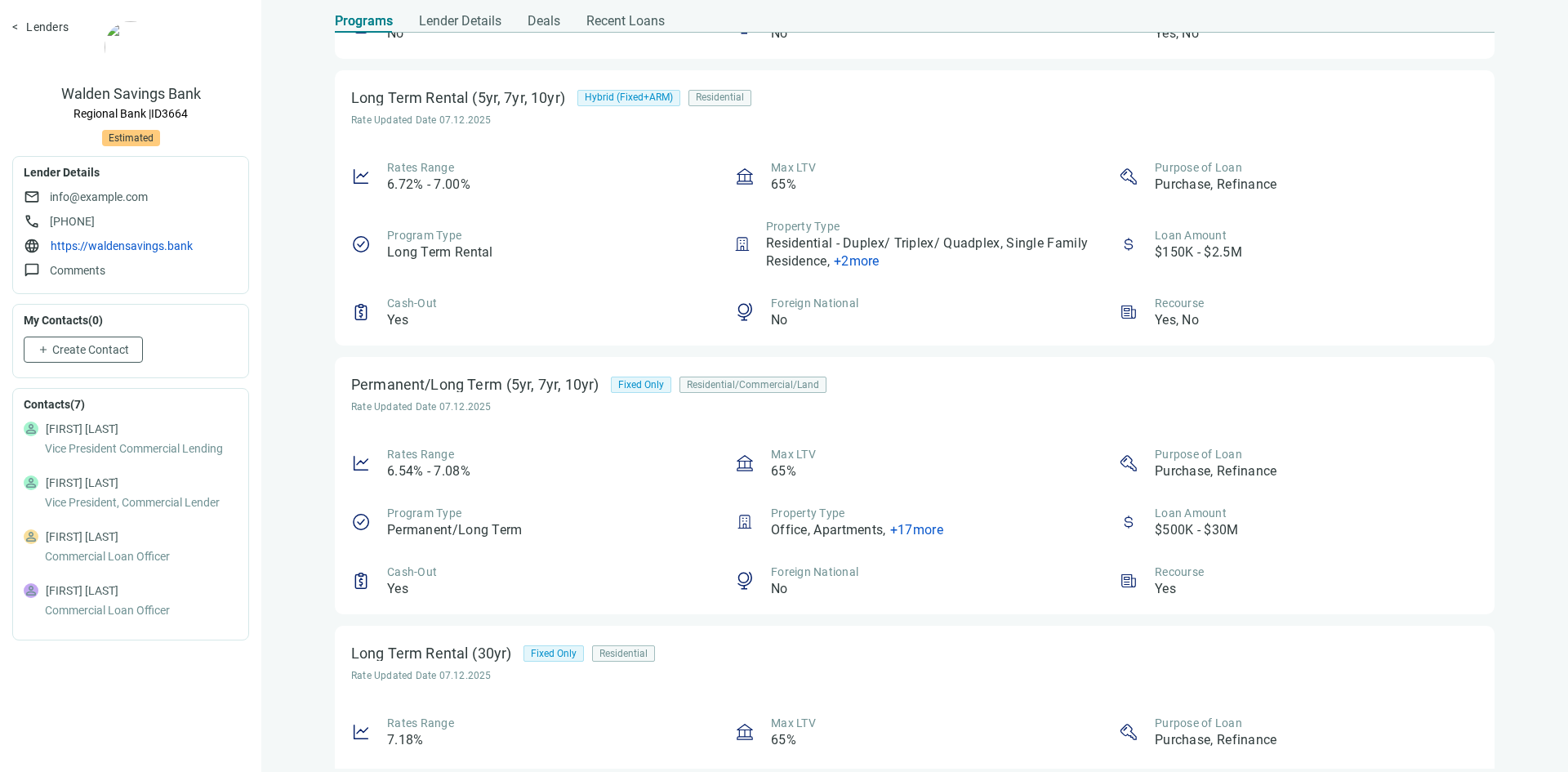 scroll, scrollTop: 694, scrollLeft: 0, axis: vertical 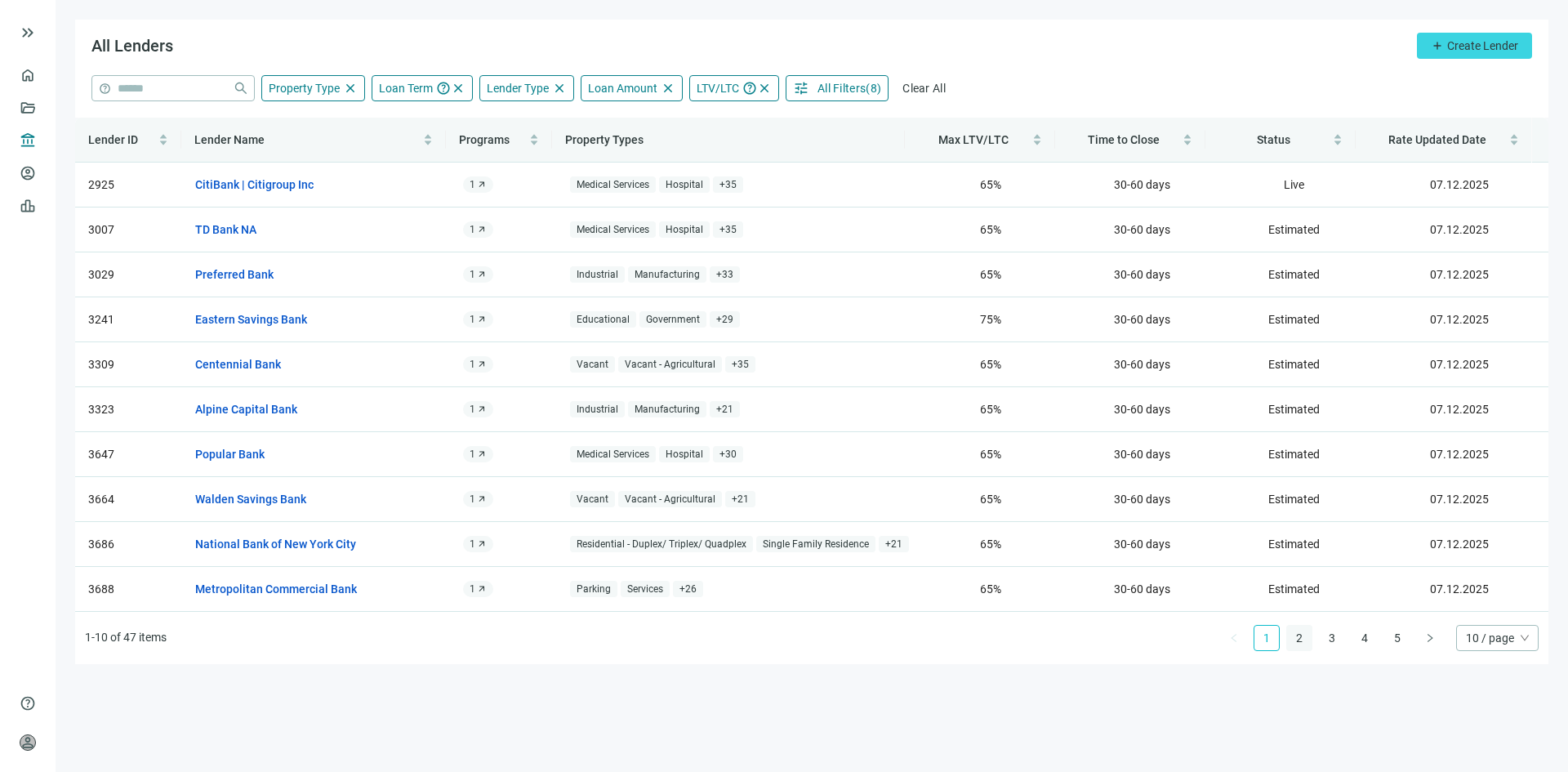click on "2" at bounding box center (1299, 638) 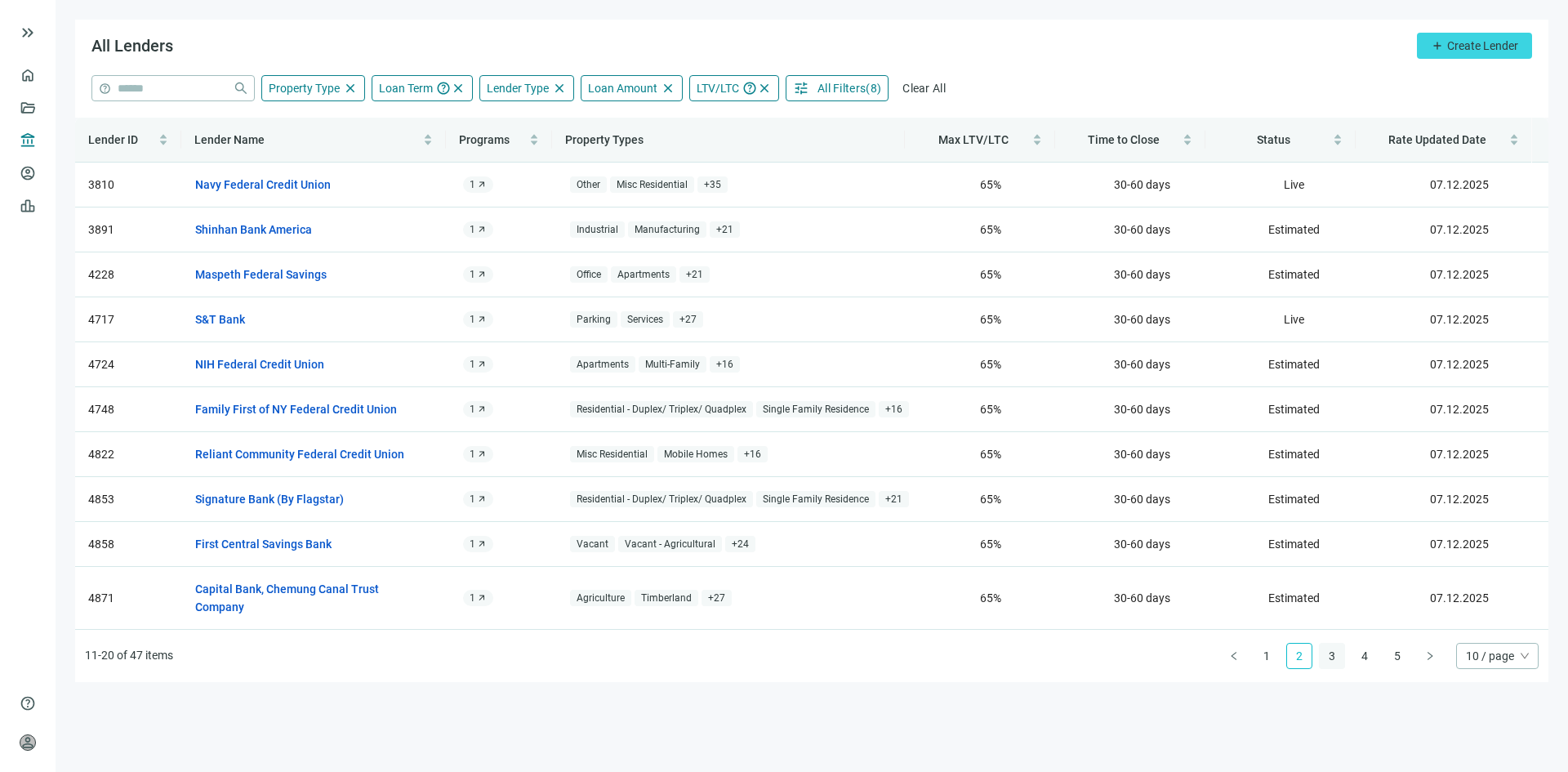 click on "3" at bounding box center (1332, 656) 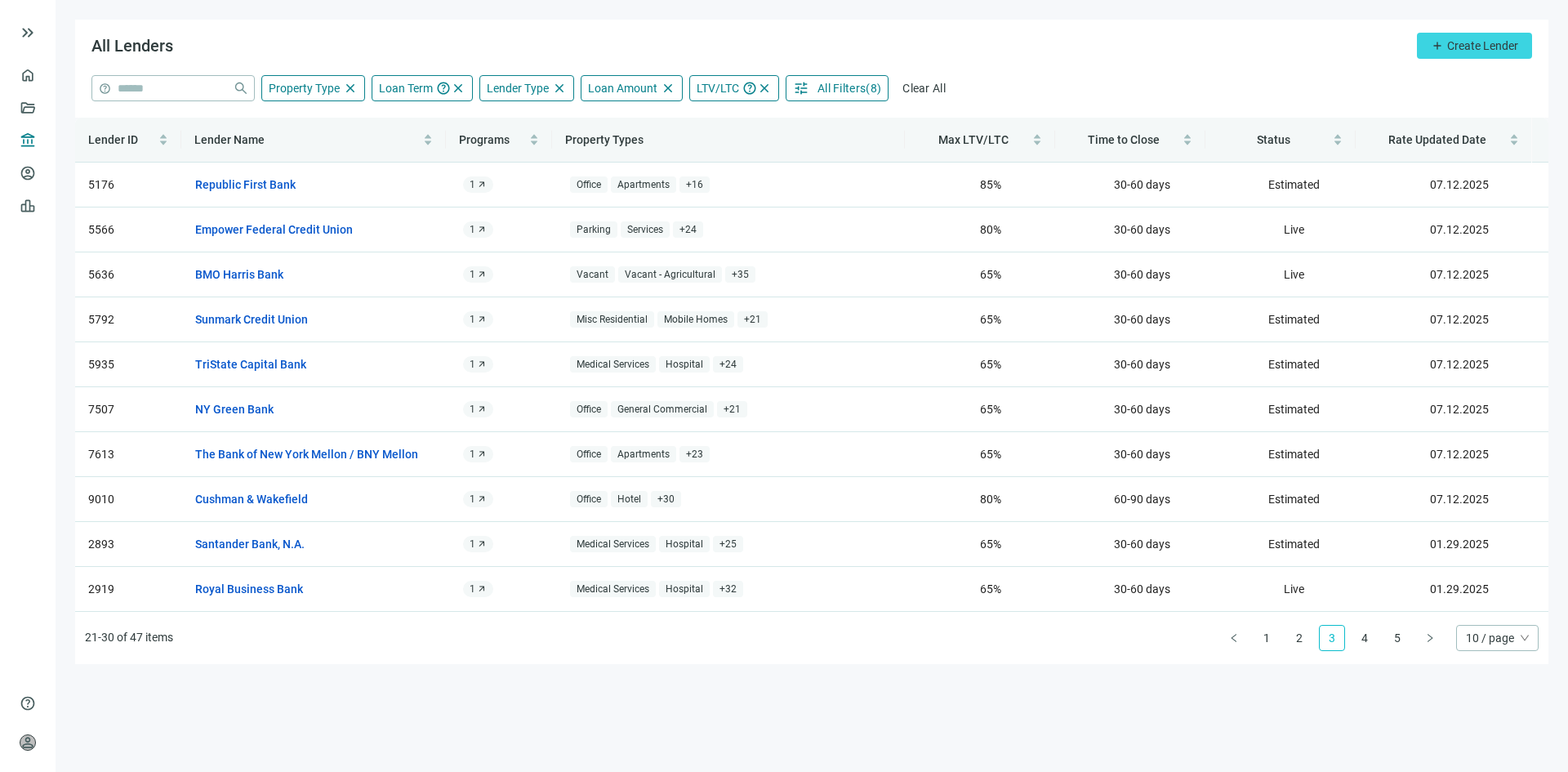 click on "21-30 of 47 items 1 2 3 4 5 10 / page" at bounding box center (812, 638) 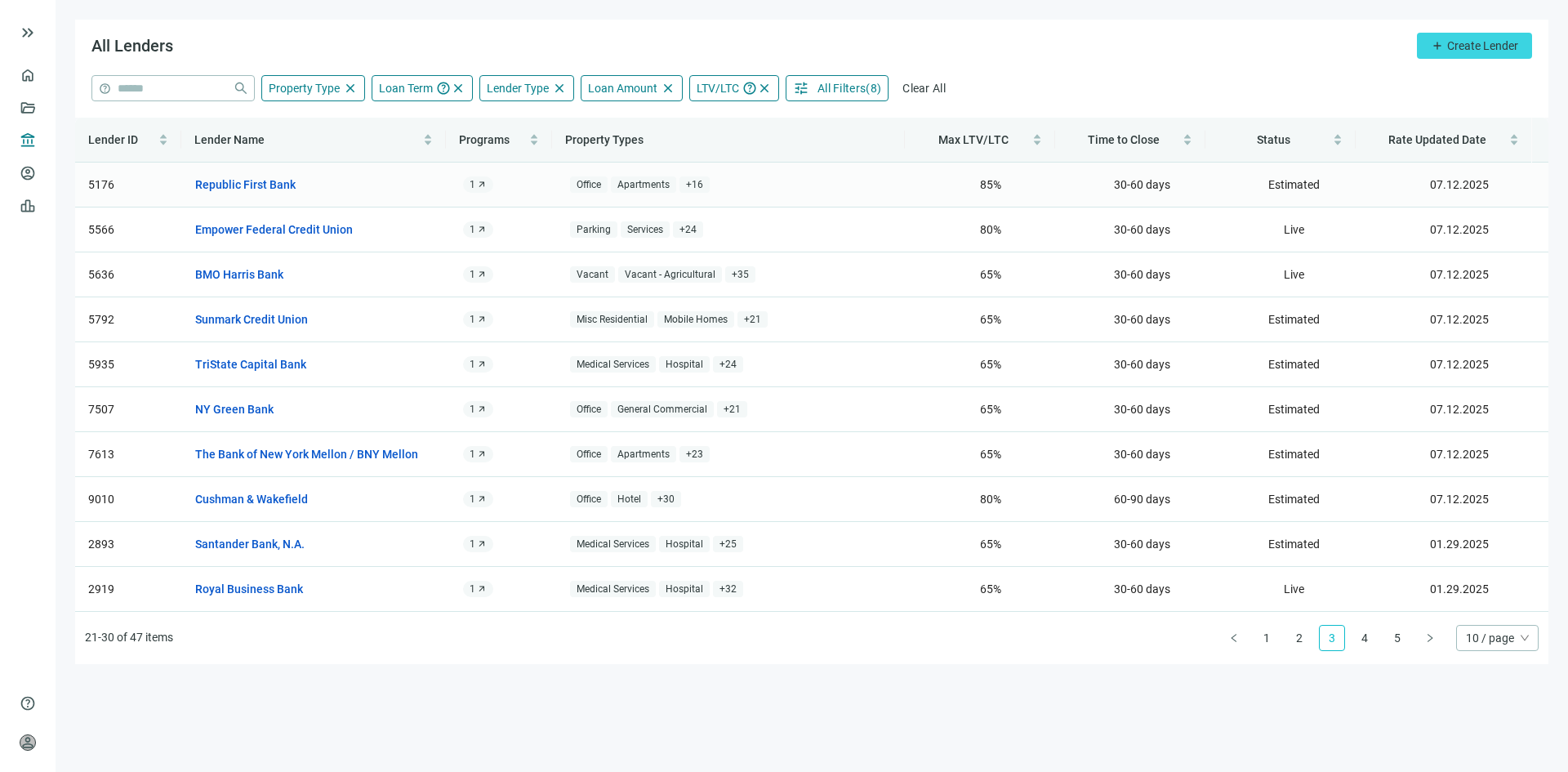 click on "Republic First Bank open_in_new" at bounding box center (316, 185) 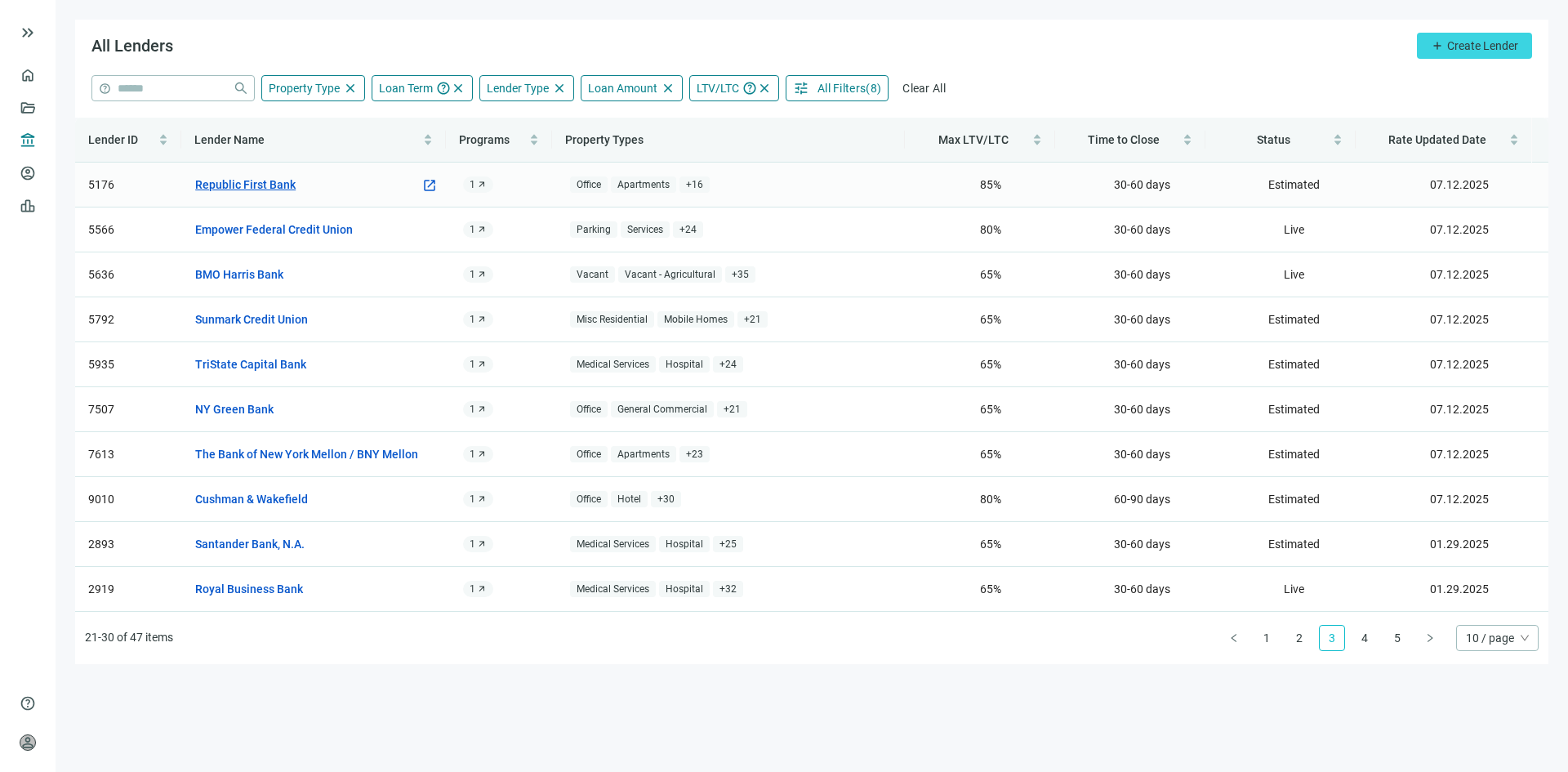 click on "Republic First Bank" at bounding box center (245, 185) 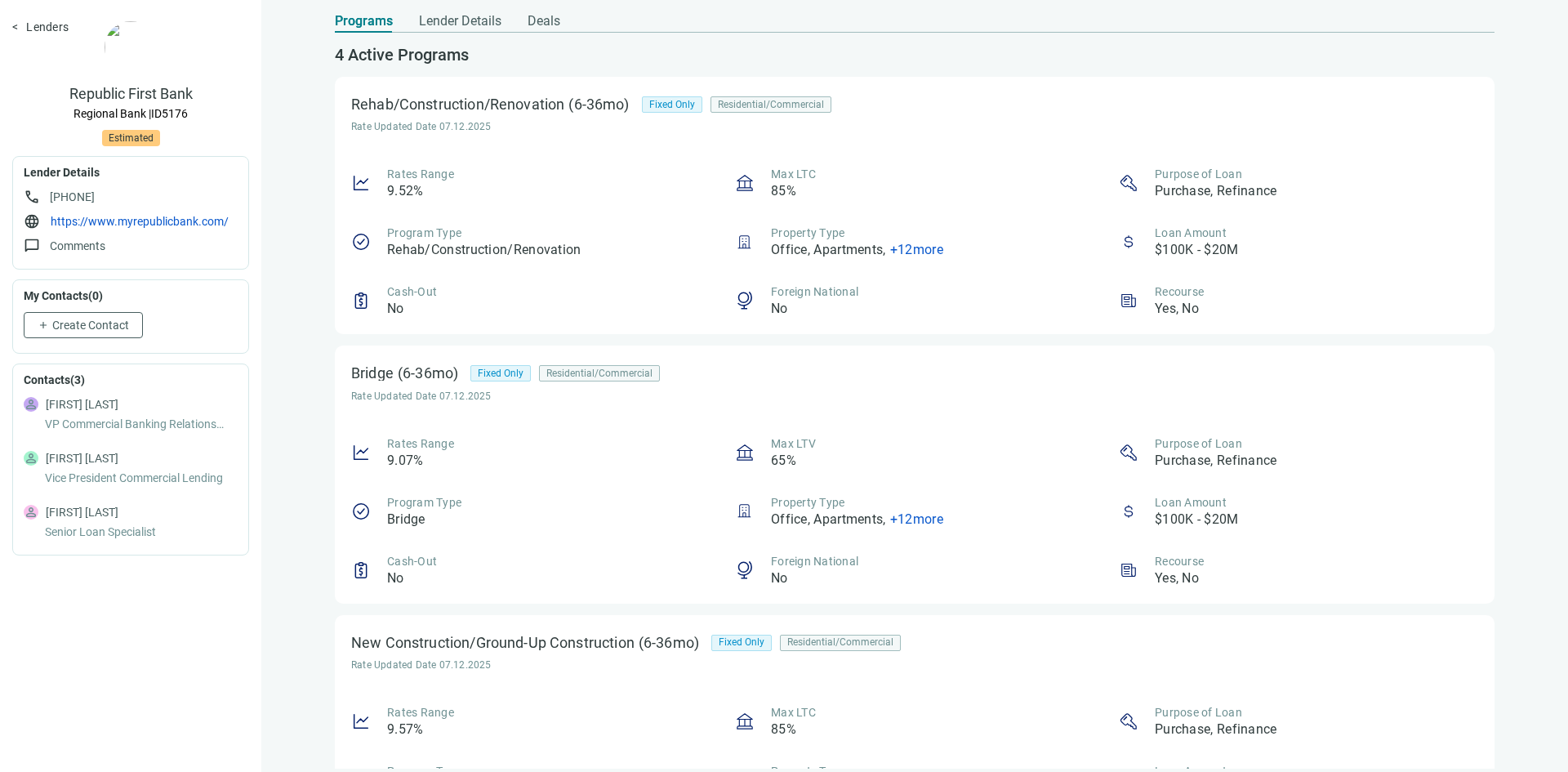 click on "4 Active Programs" at bounding box center [915, 55] 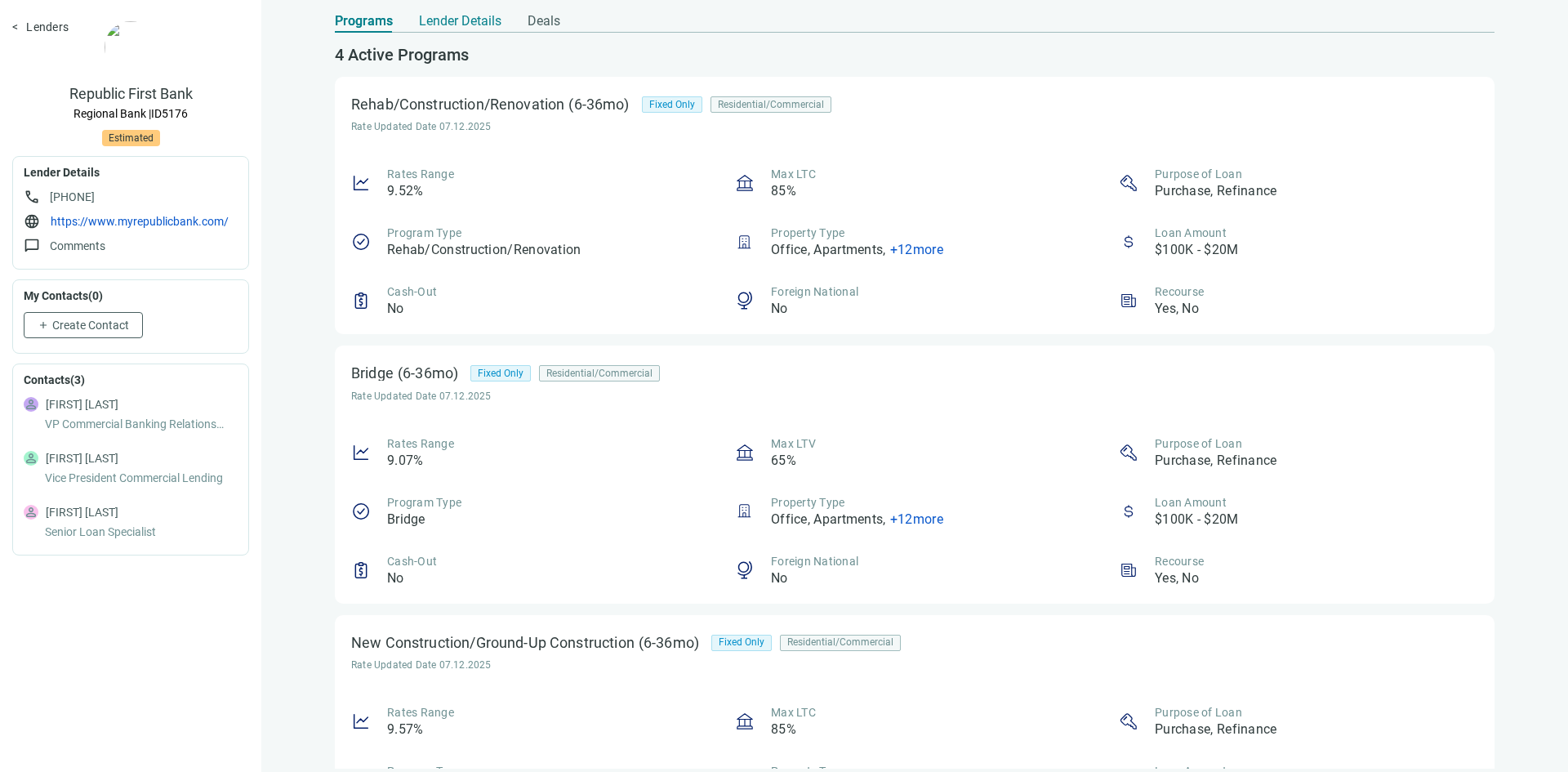 click on "Lender Details" at bounding box center (460, 21) 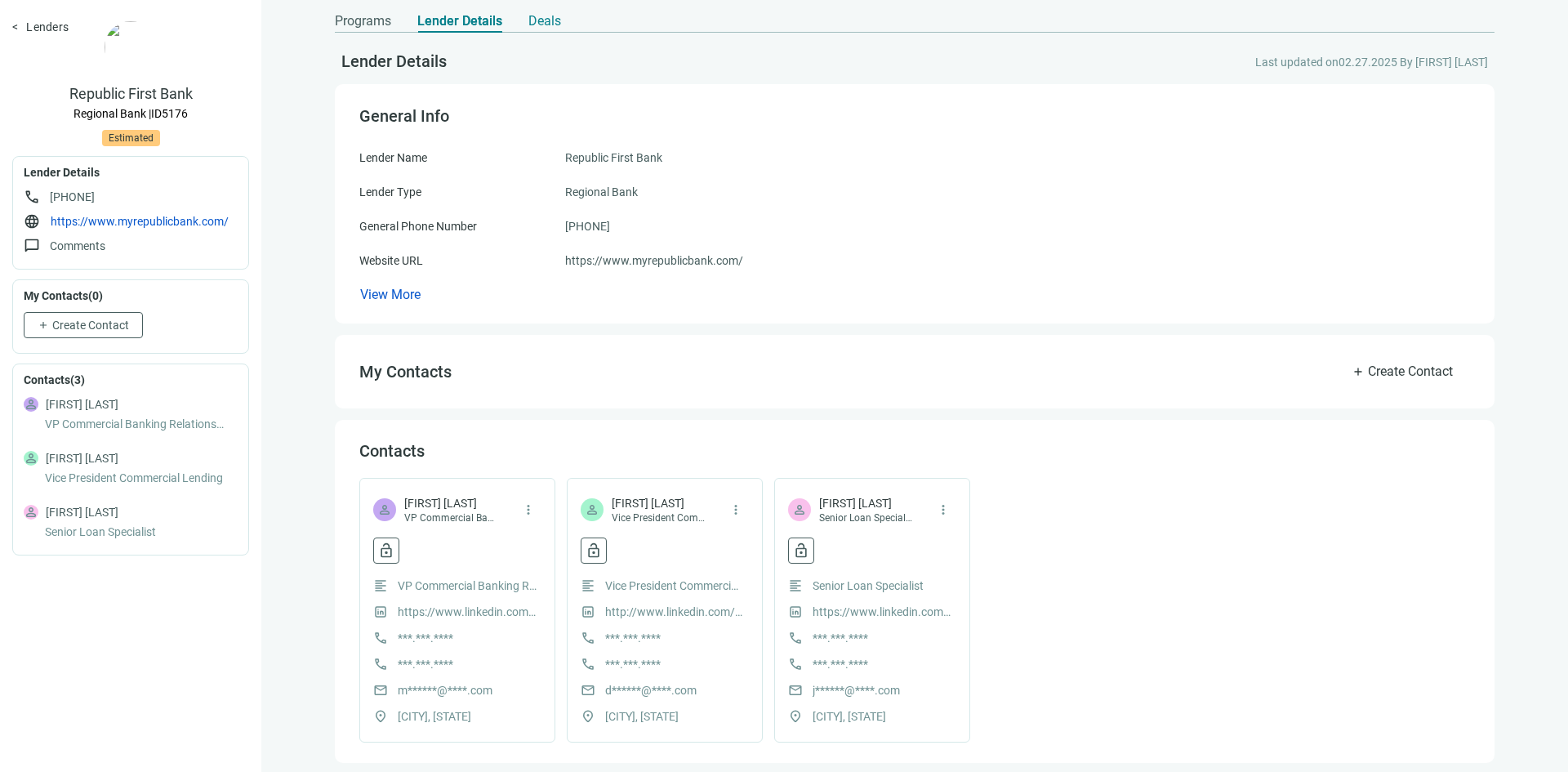 click on "Deals" at bounding box center [545, 21] 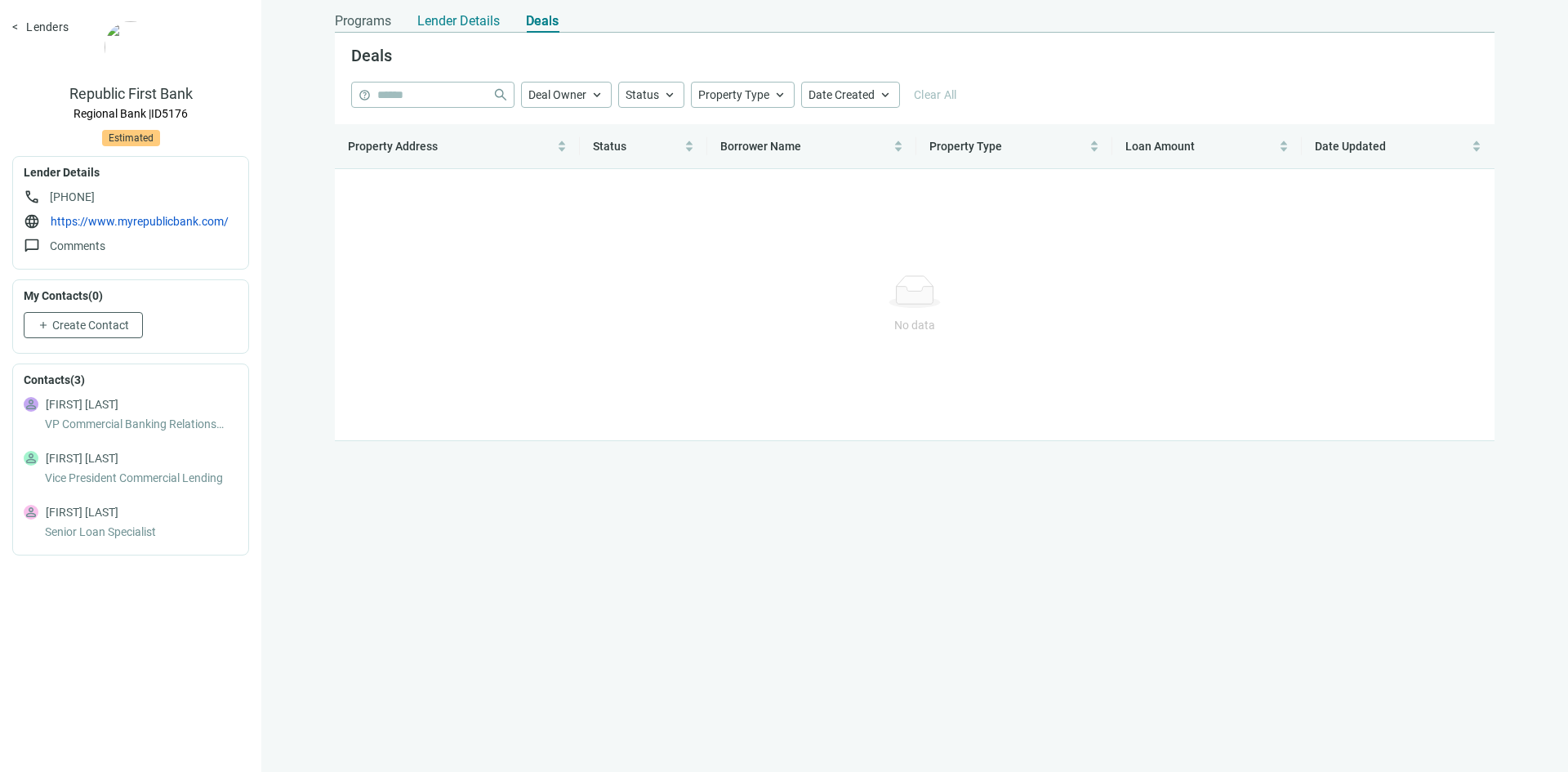 click on "Lender Details" at bounding box center [458, 21] 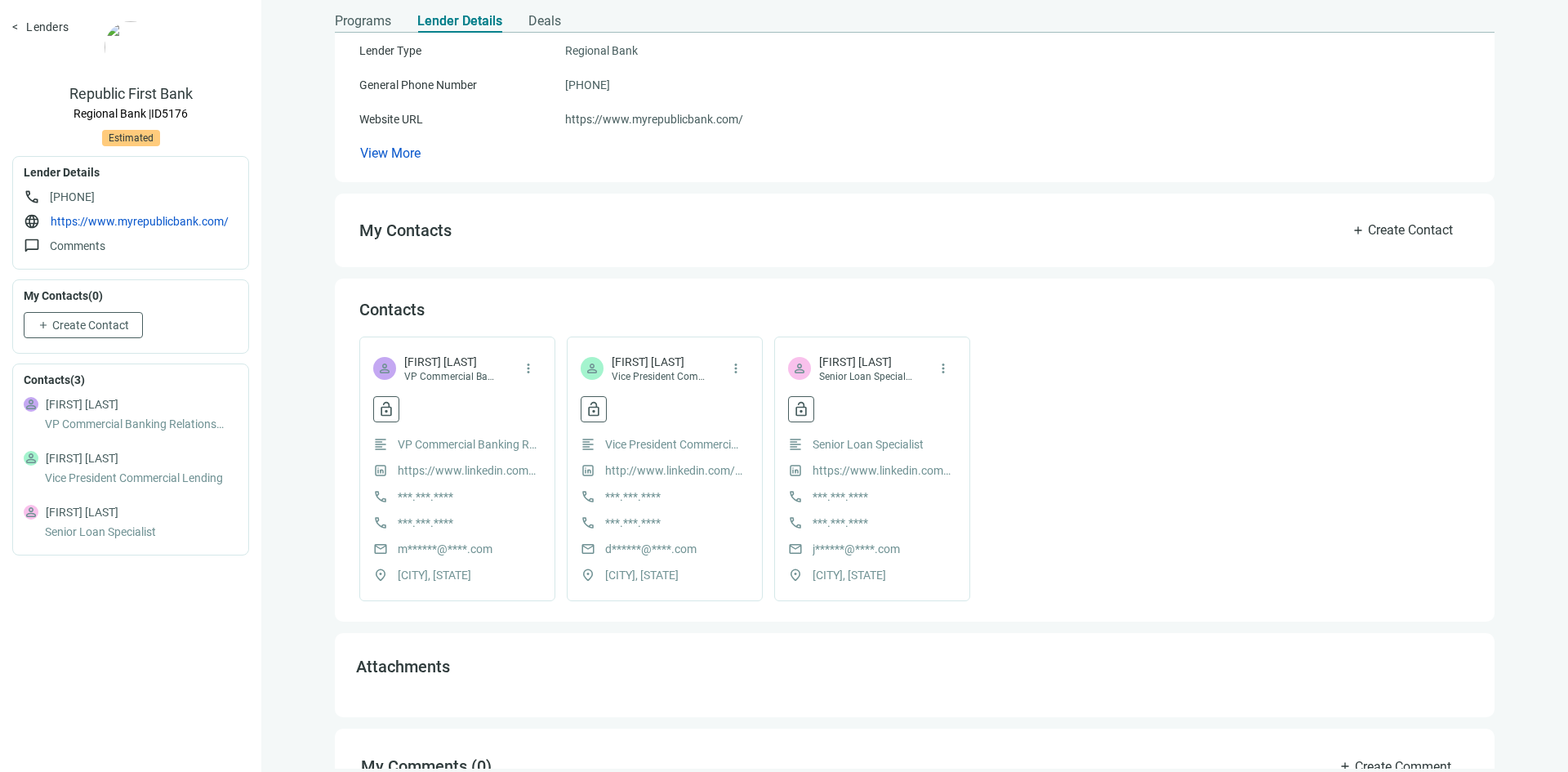scroll, scrollTop: 163, scrollLeft: 0, axis: vertical 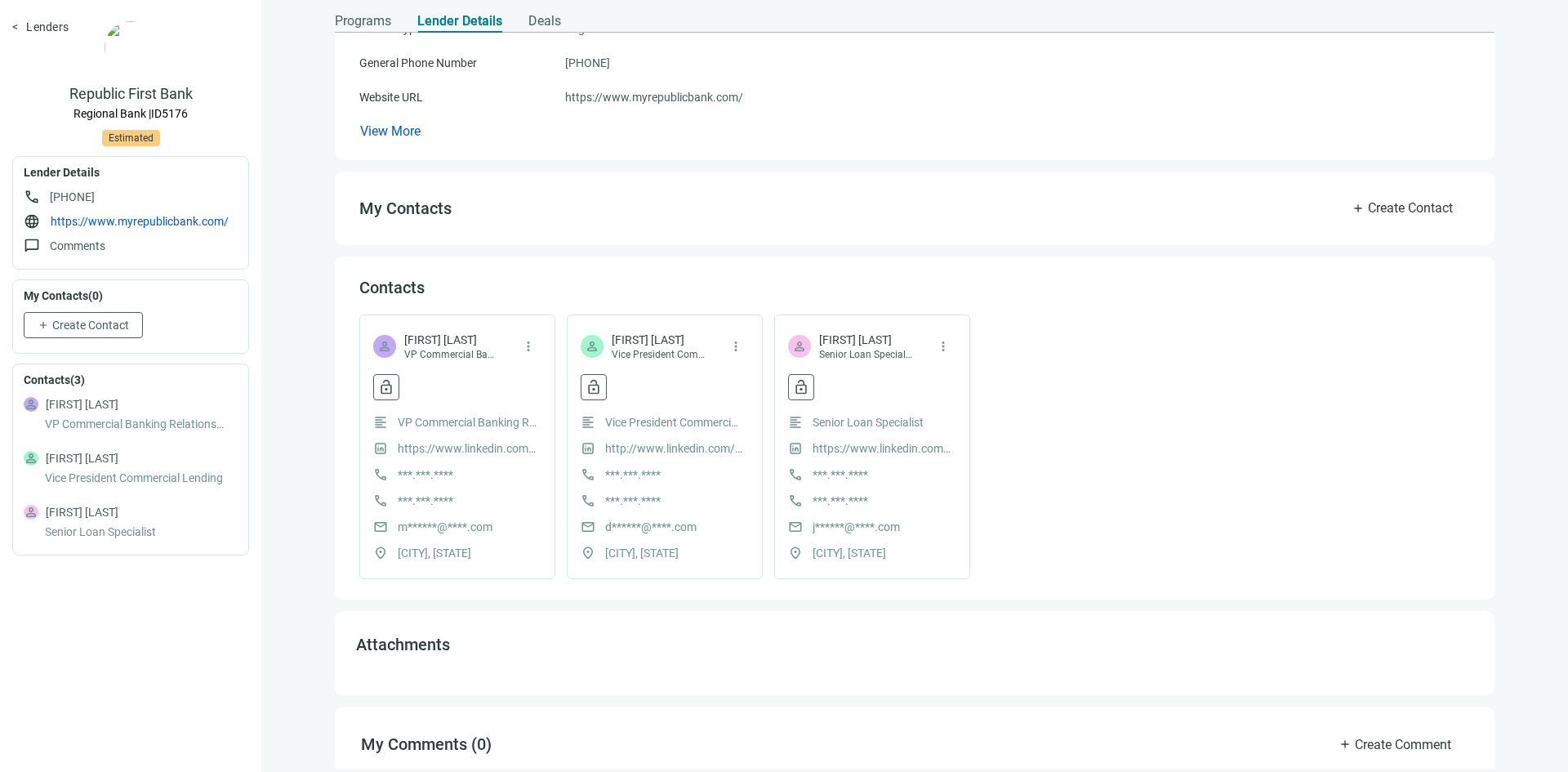 click on "***.***.****" at bounding box center [840, 475] 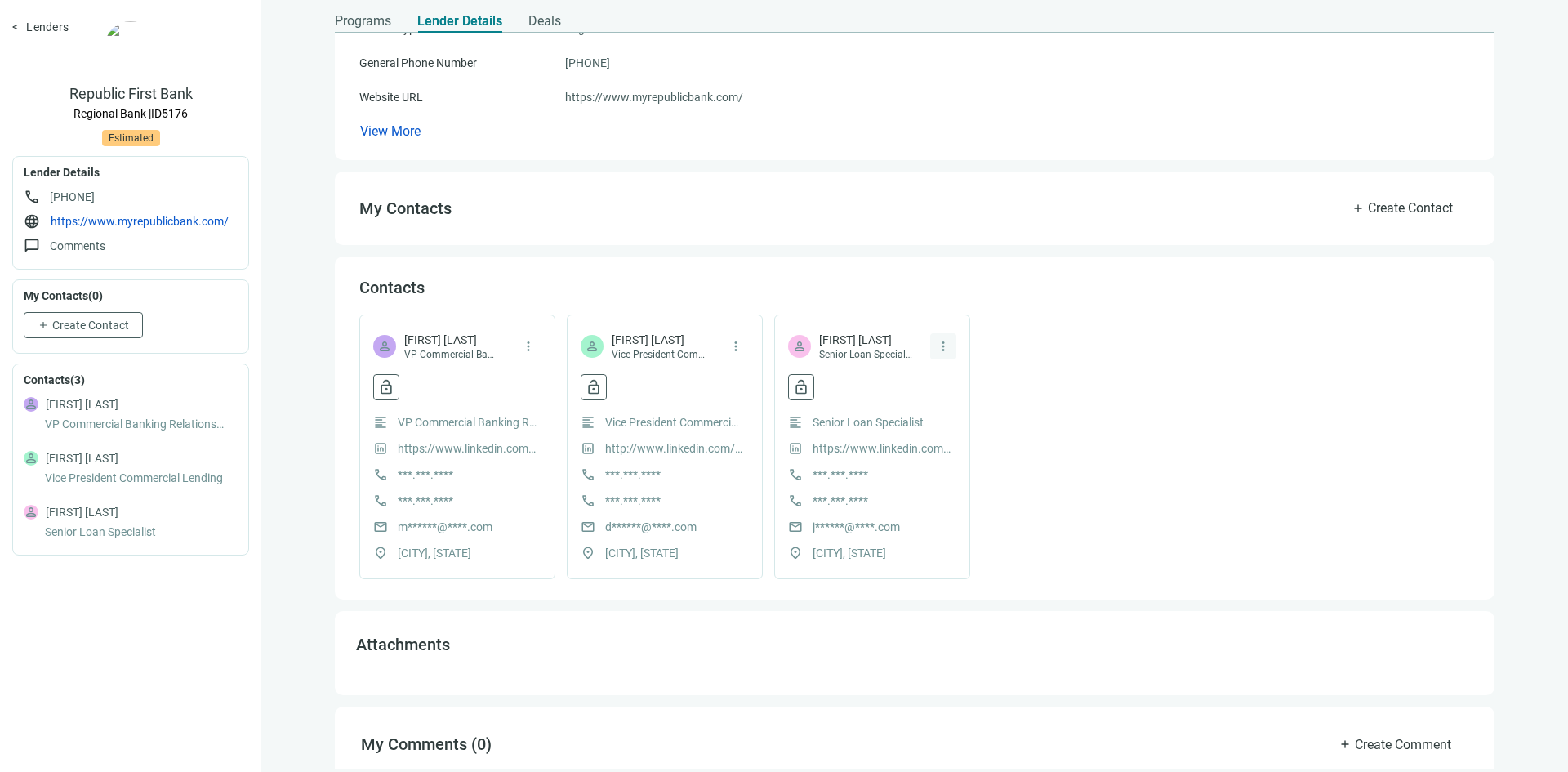 click on "more_vert" at bounding box center (943, 346) 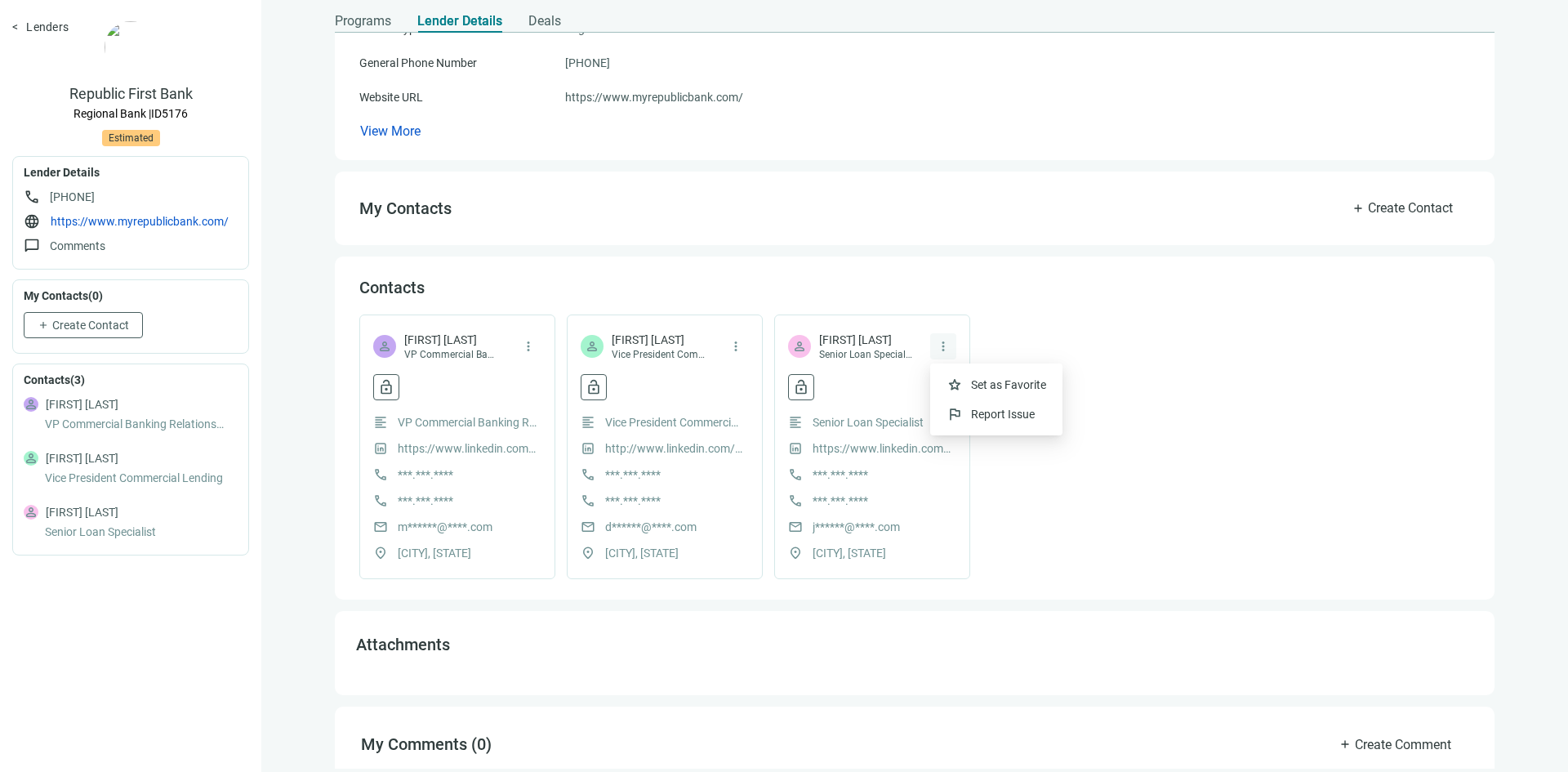 click on "more_vert" at bounding box center (943, 346) 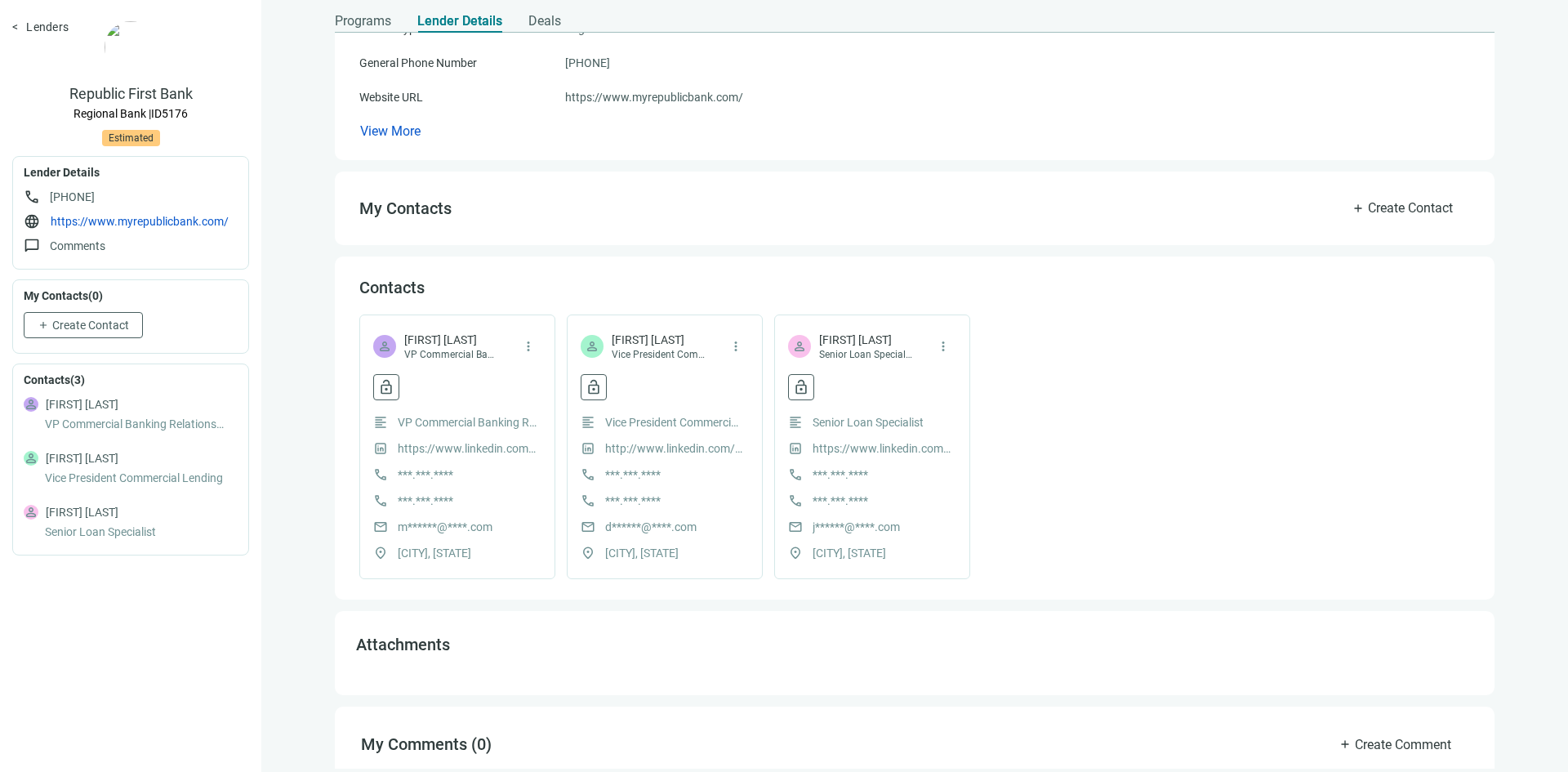 click on "***.***.****" at bounding box center (425, 475) 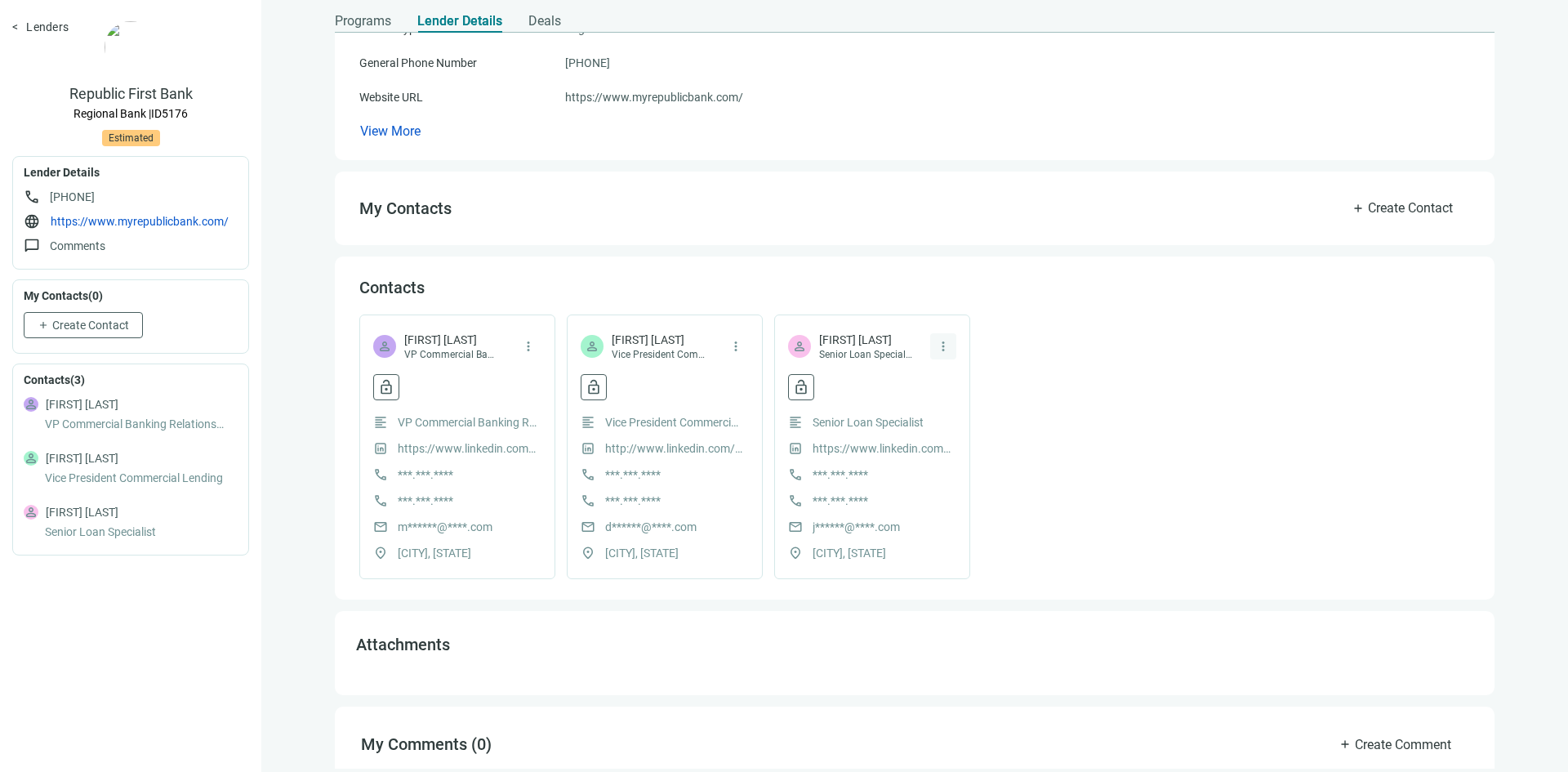 click on "more_vert" at bounding box center [943, 346] 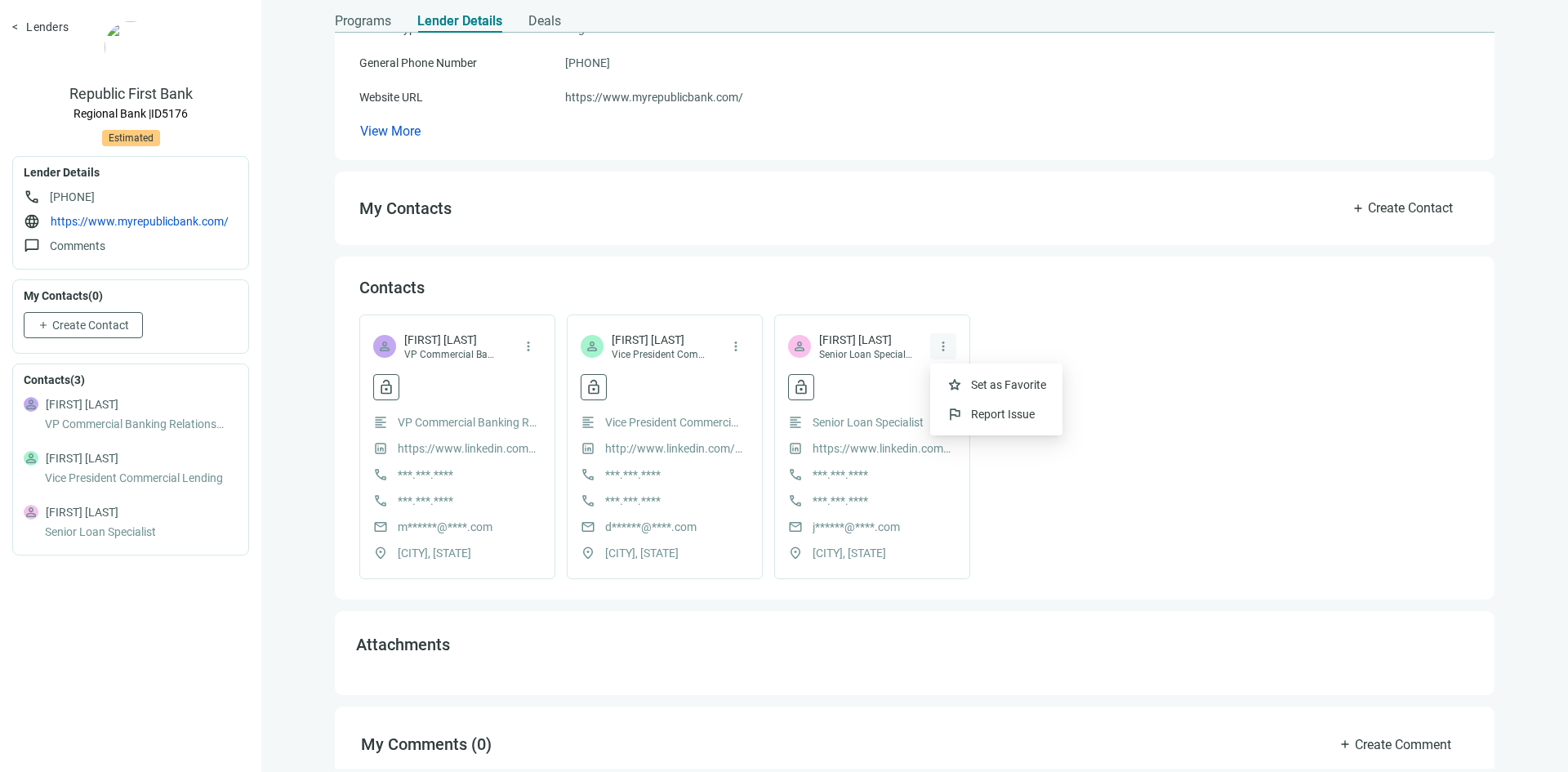 click on "more_vert" at bounding box center (943, 346) 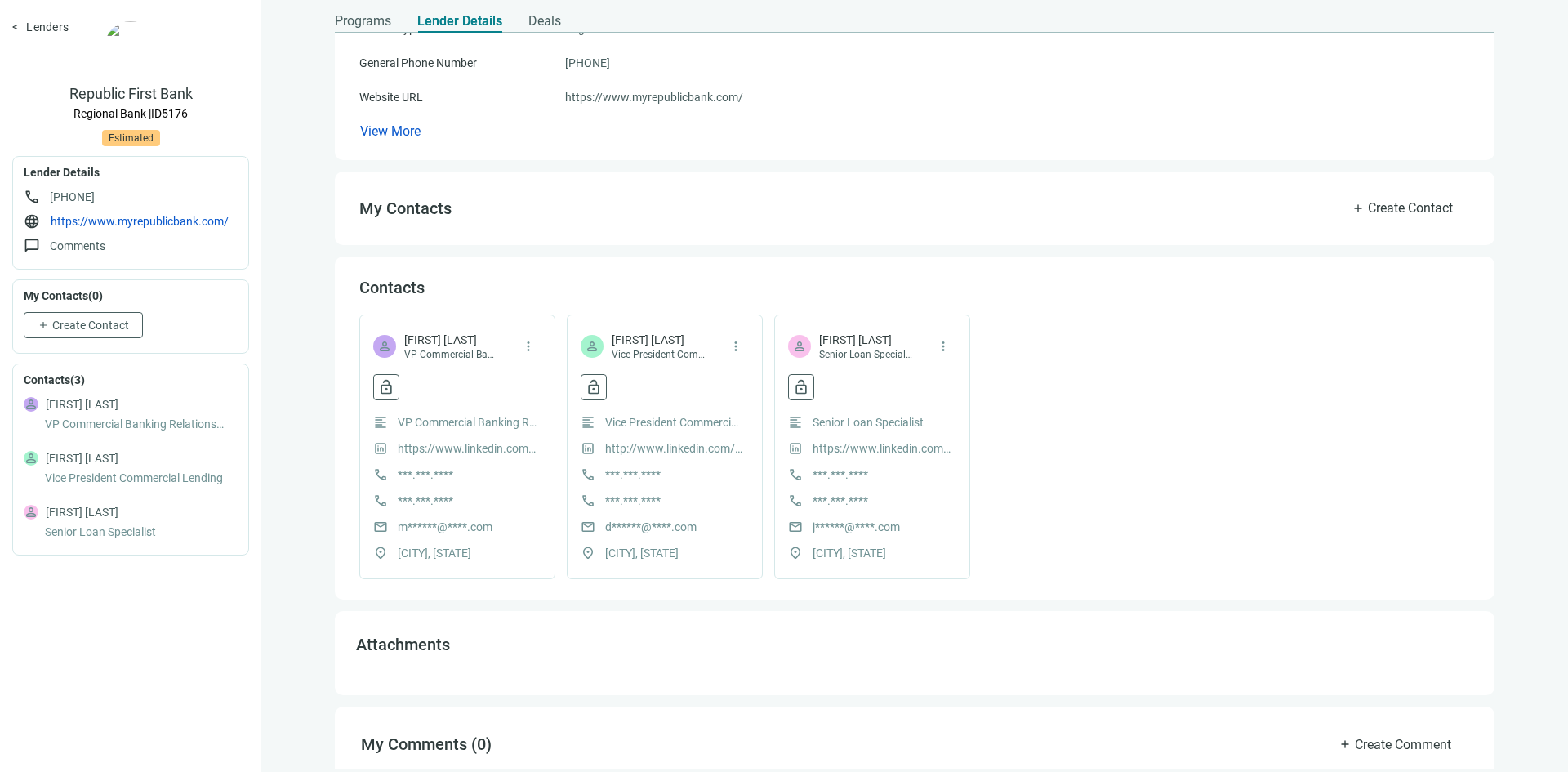 click on "Contacts person Matthew Walsh VP Commercial Banking Relationship Manager more_vert lock_open 30/30 monthly credits left Revealing contact details will use 1 credit. Reveal contact data format_align_left VP Commercial Banking Relationship Manager https://www.linkedin.com/in/matthew-walsh-4a83097/ call ***.***.**** call ***.***.**** mail m******@****.com location_on Haddonfield, NJ person Dan Keith Vice President Commercial Lending more_vert lock_open 30/30 monthly credits left Revealing contact details will use 1 credit. Reveal contact data format_align_left Vice President Commercial Lending http://www.linkedin.com/in/dan-keith-0622164 call ***.***.**** call ***.***.**** mail d******@****.com location_on Philadelphia, PA person Johari Brown Senior Loan Specialist more_vert lock_open 30/30 monthly credits left Revealing contact details will use 1 credit. Reveal contact data format_align_left Senior Loan Specialist https://www.linkedin.com/in/johari-brown-26956533/ call ***.***.**** call ***.***.**** mail" at bounding box center [915, 428] 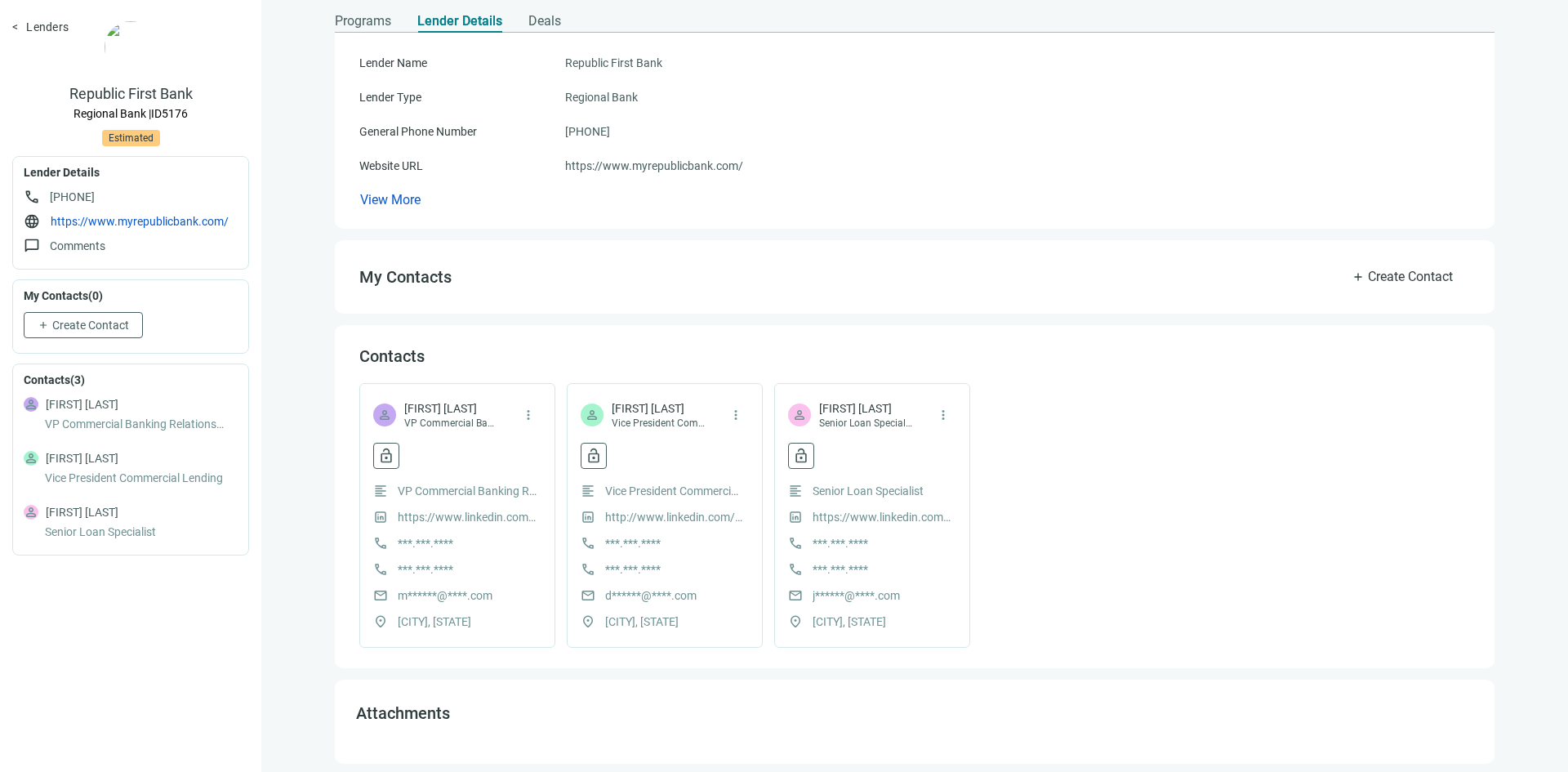 scroll, scrollTop: 0, scrollLeft: 0, axis: both 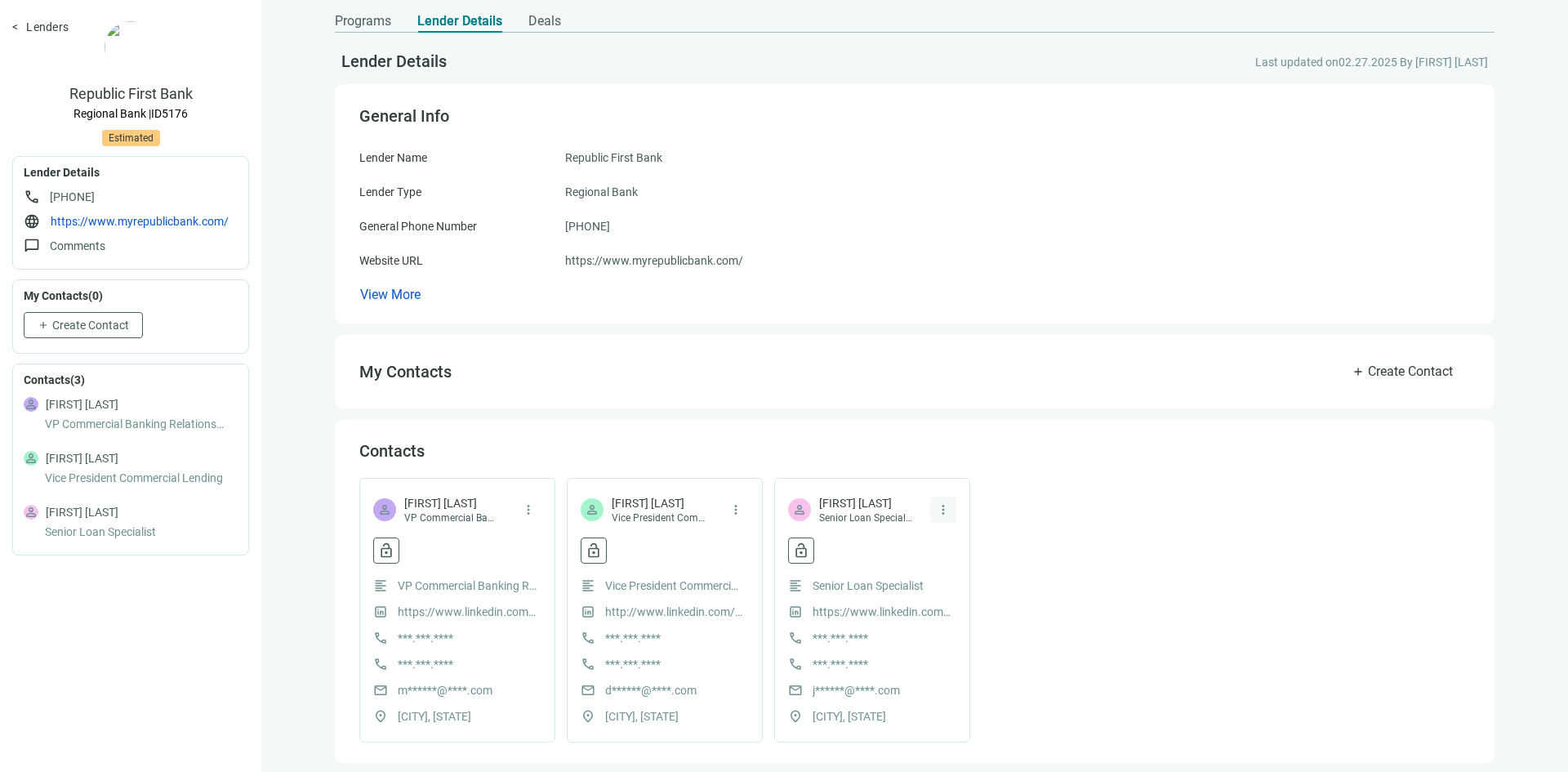click on "more_vert" at bounding box center (943, 510) 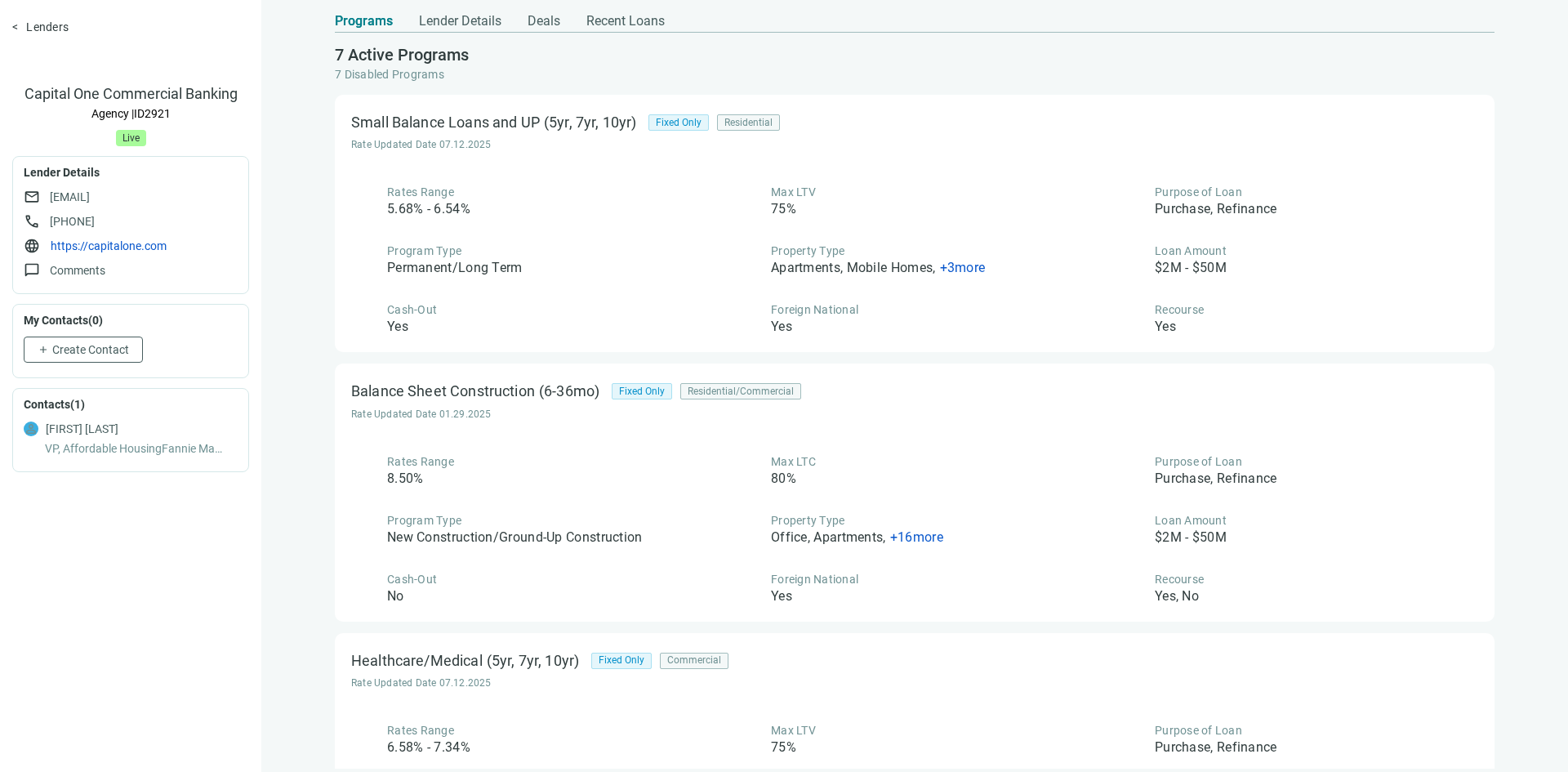 scroll, scrollTop: 0, scrollLeft: 0, axis: both 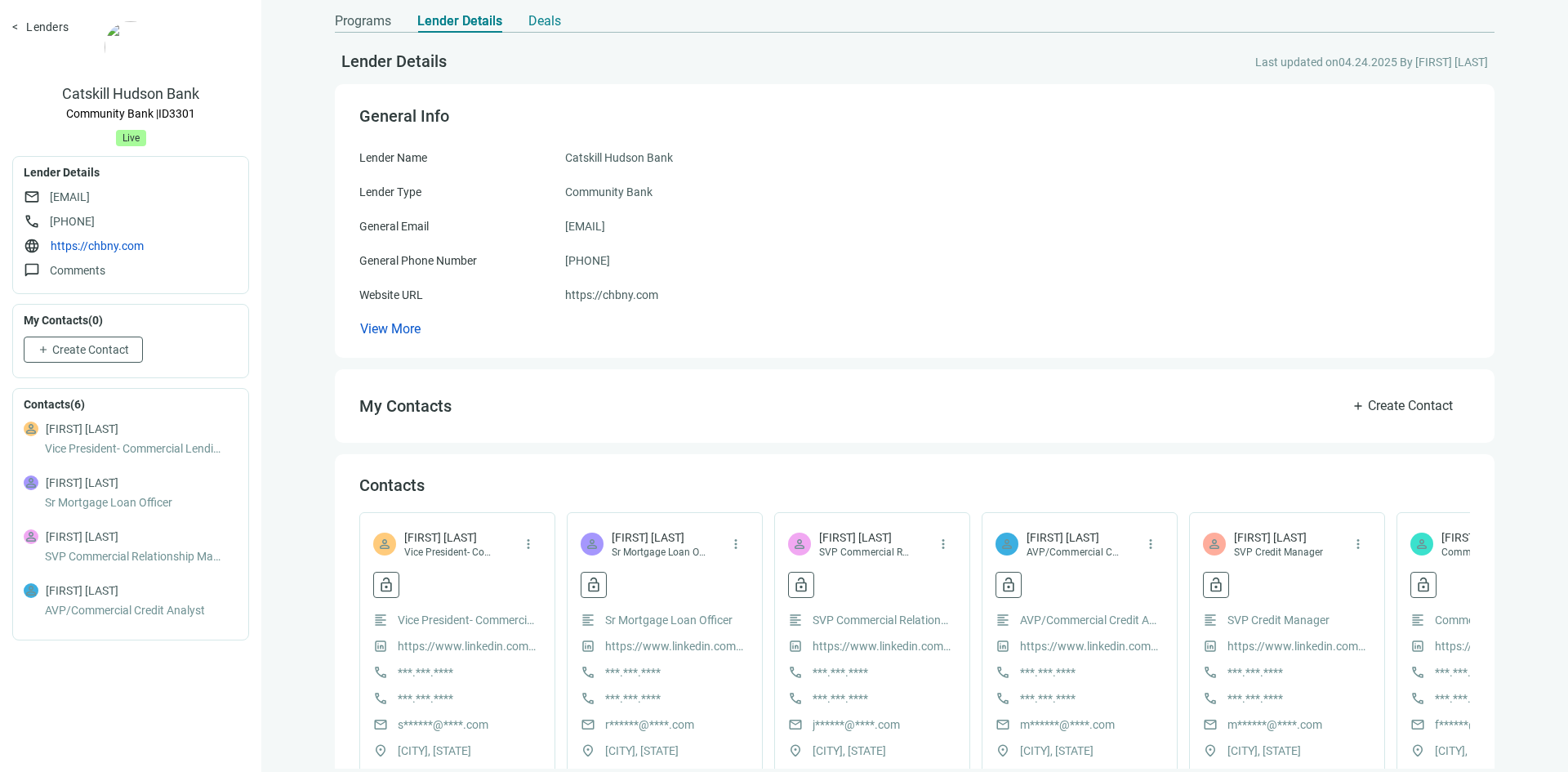 click on "Deals" at bounding box center (545, 21) 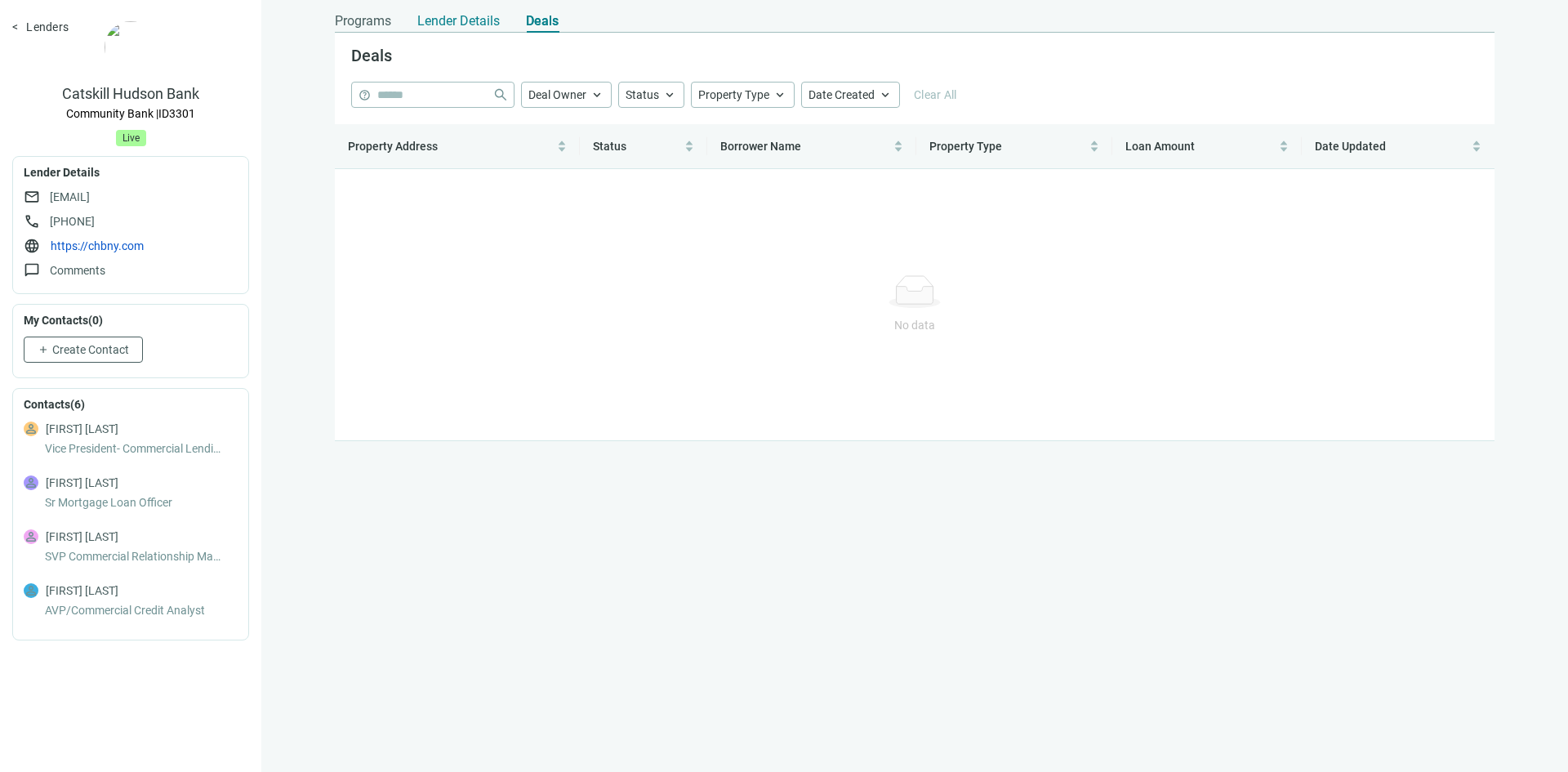 click on "Lender Details" at bounding box center [458, 21] 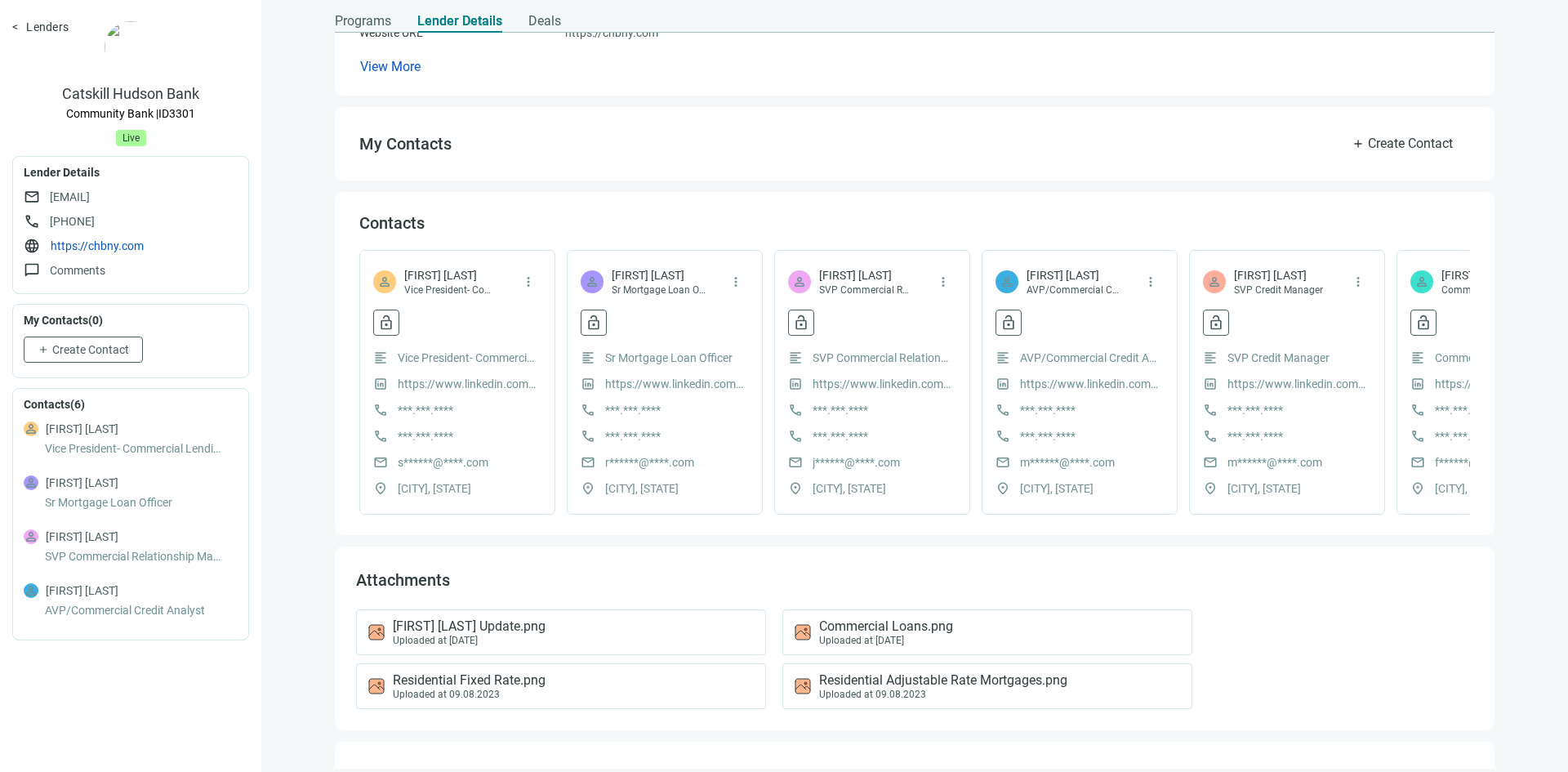scroll, scrollTop: 0, scrollLeft: 0, axis: both 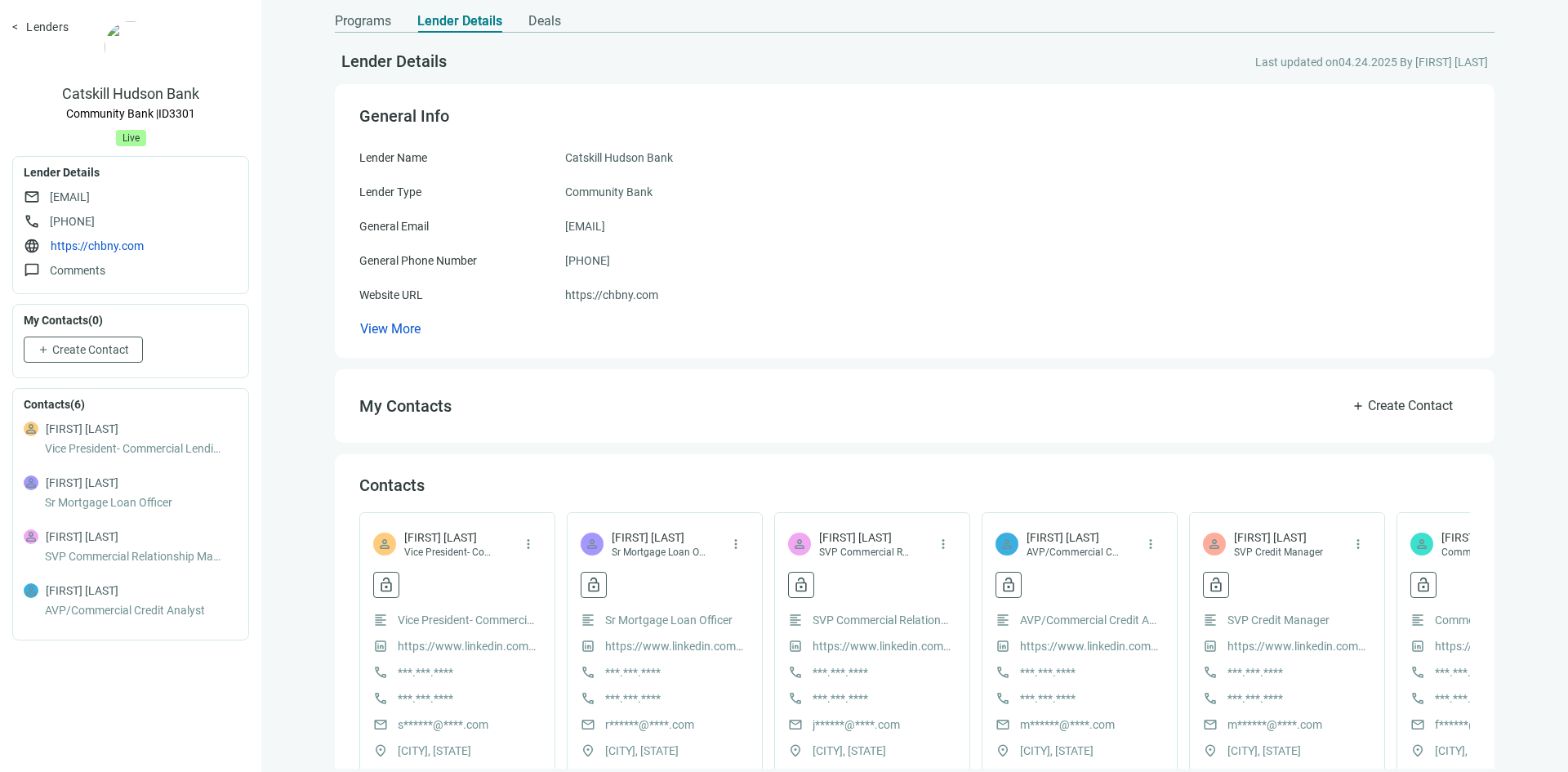 click on "Lender Details Last updated on  [DATE]   By [FIRST] [LAST] General Info Lender Name Catskill Hudson Bank Lender Type Community Bank General Email [EMAIL] General Phone Number [PHONE]  Website URL https://chbny.com View More" at bounding box center (915, 195) 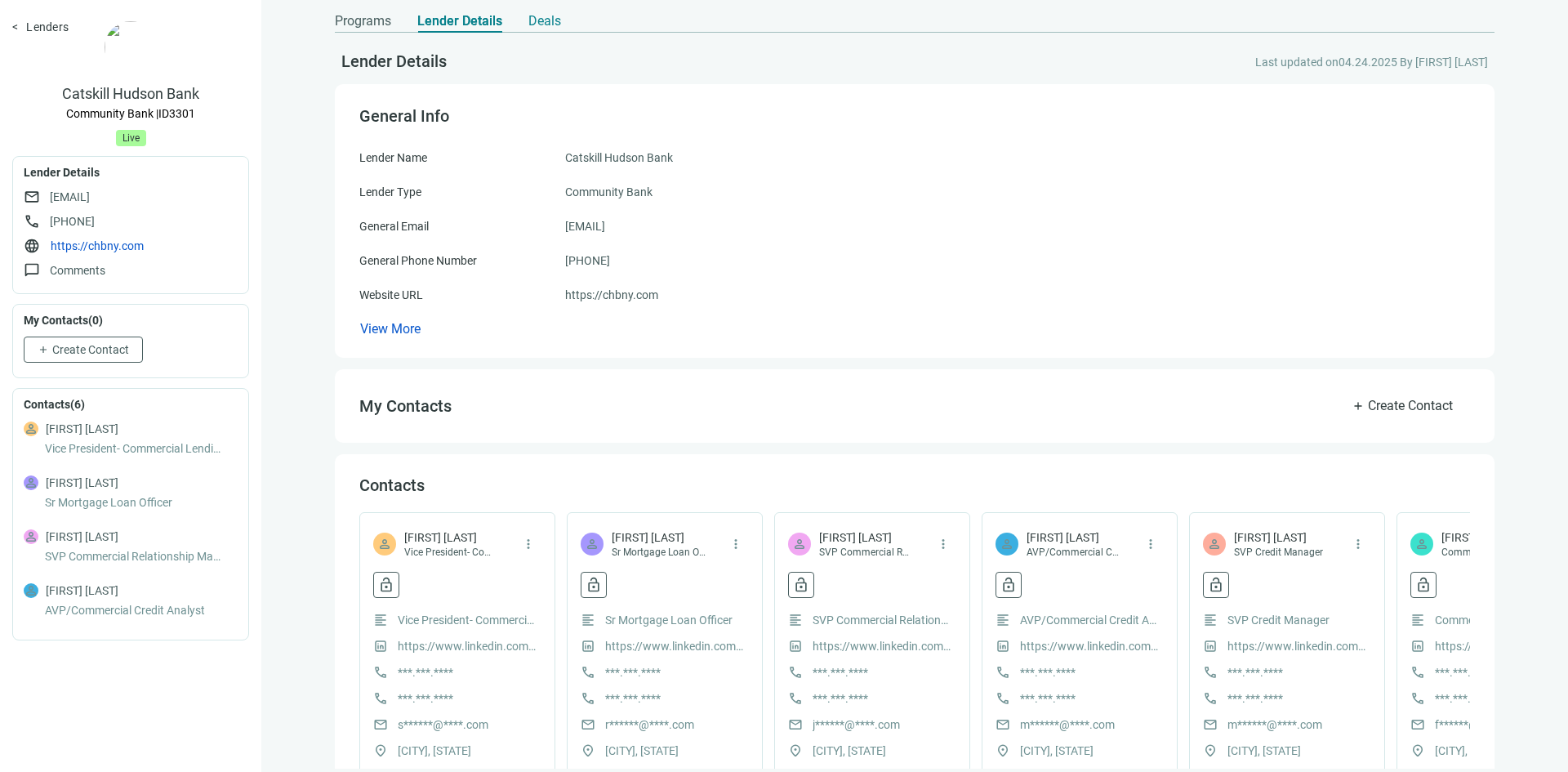 click on "Deals" at bounding box center [545, 21] 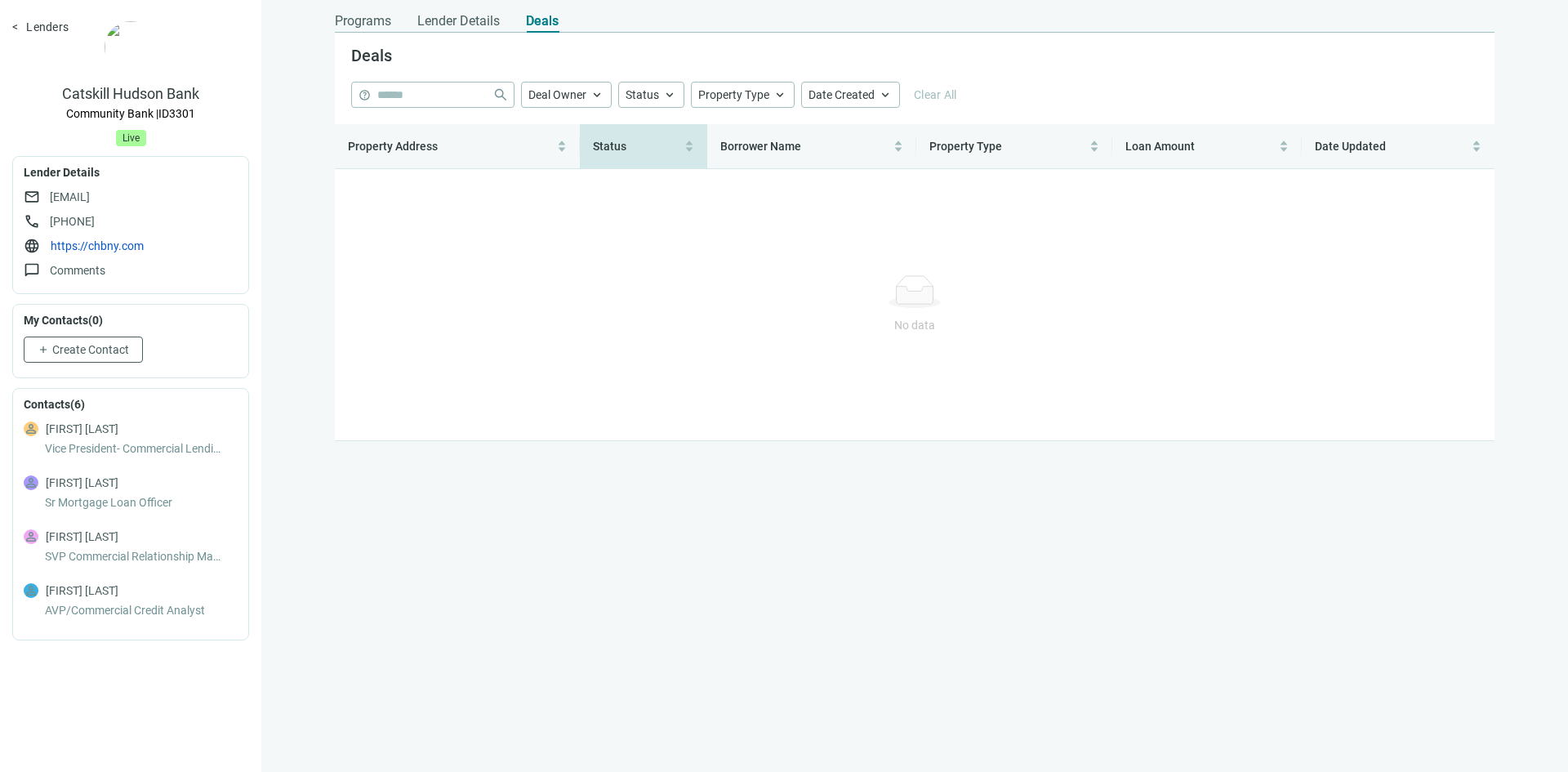 click on "Status" at bounding box center [609, 146] 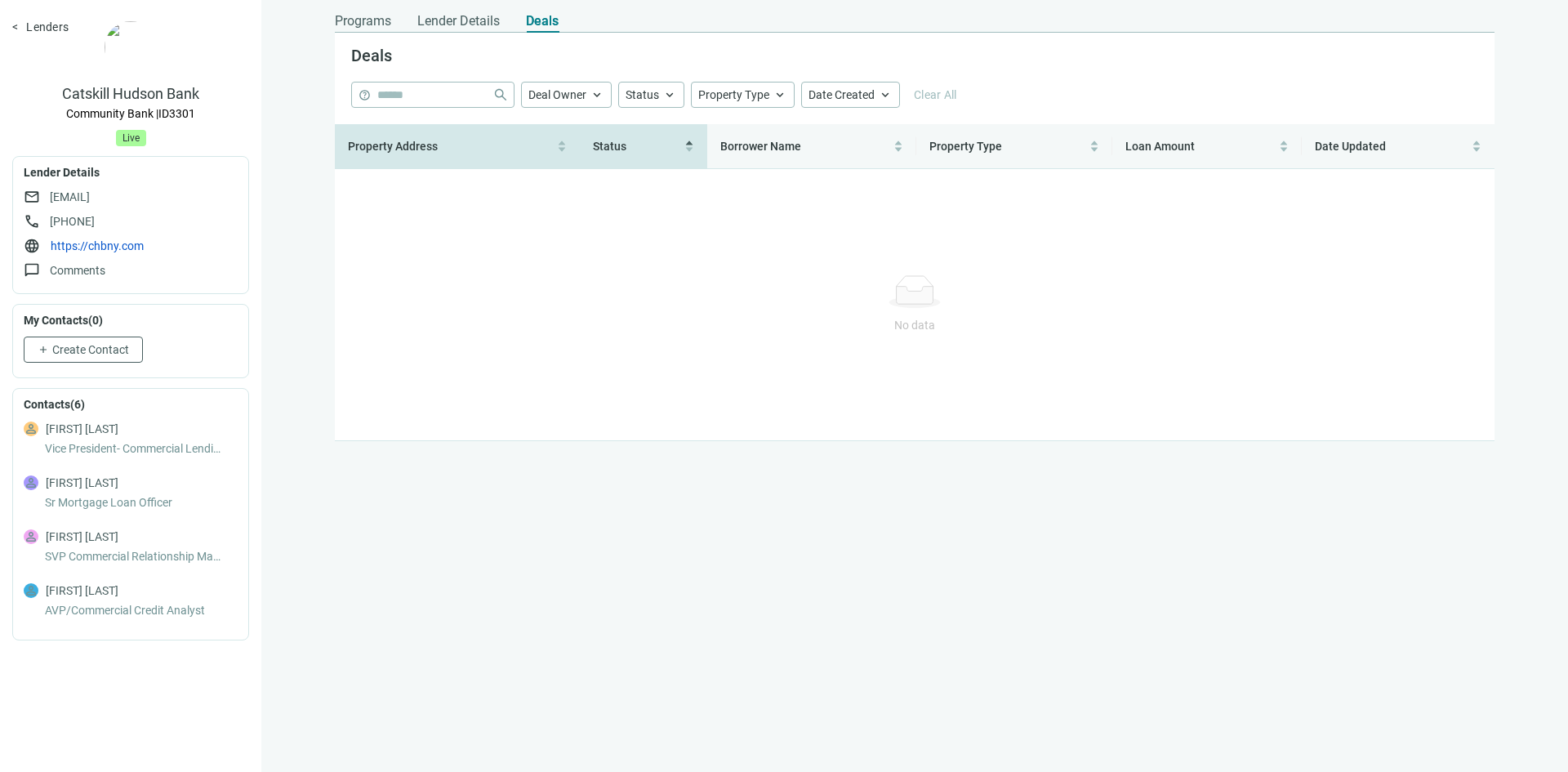 click on "Property Address" at bounding box center [451, 146] 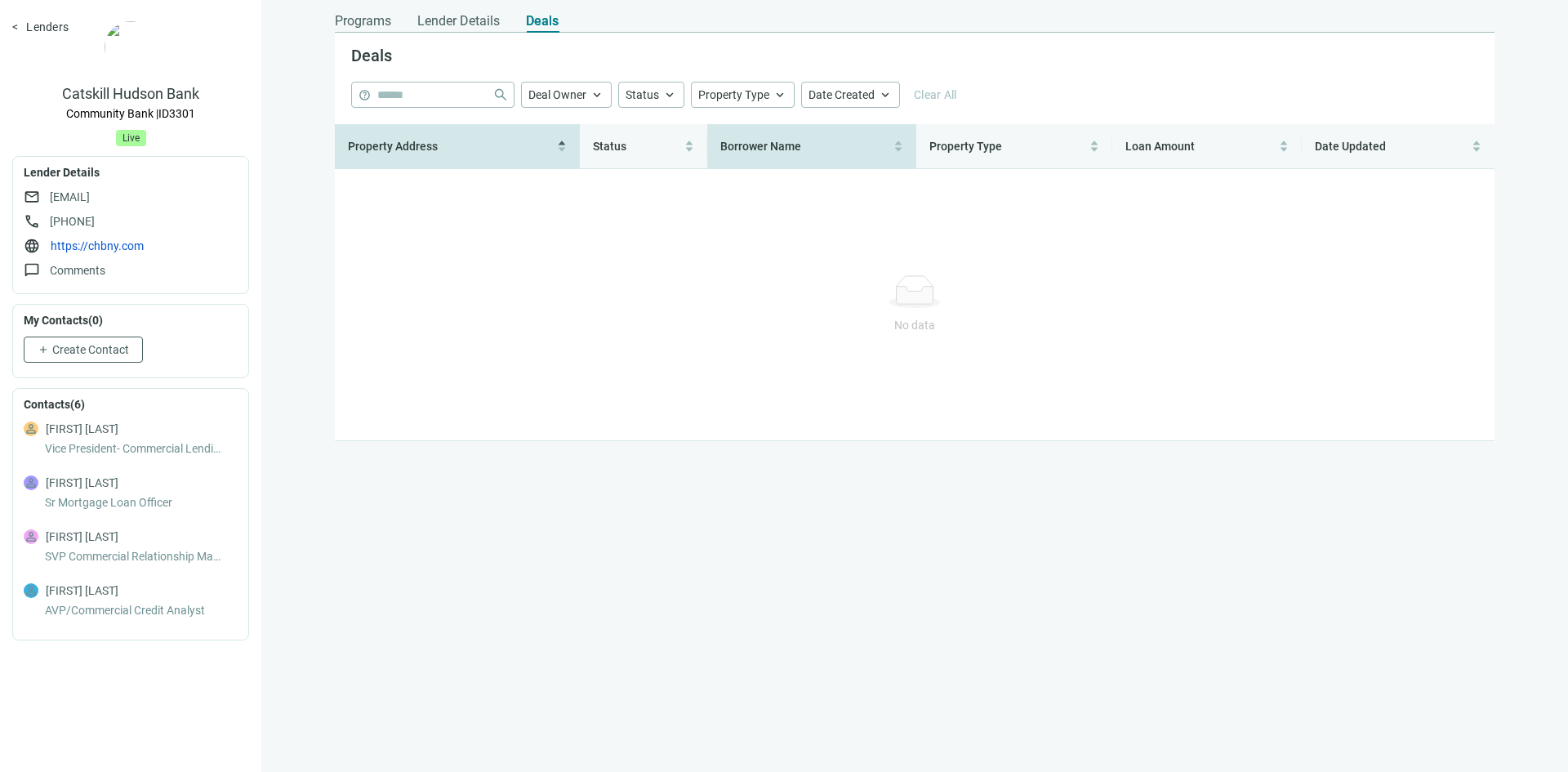 click on "Borrower Name" at bounding box center (805, 146) 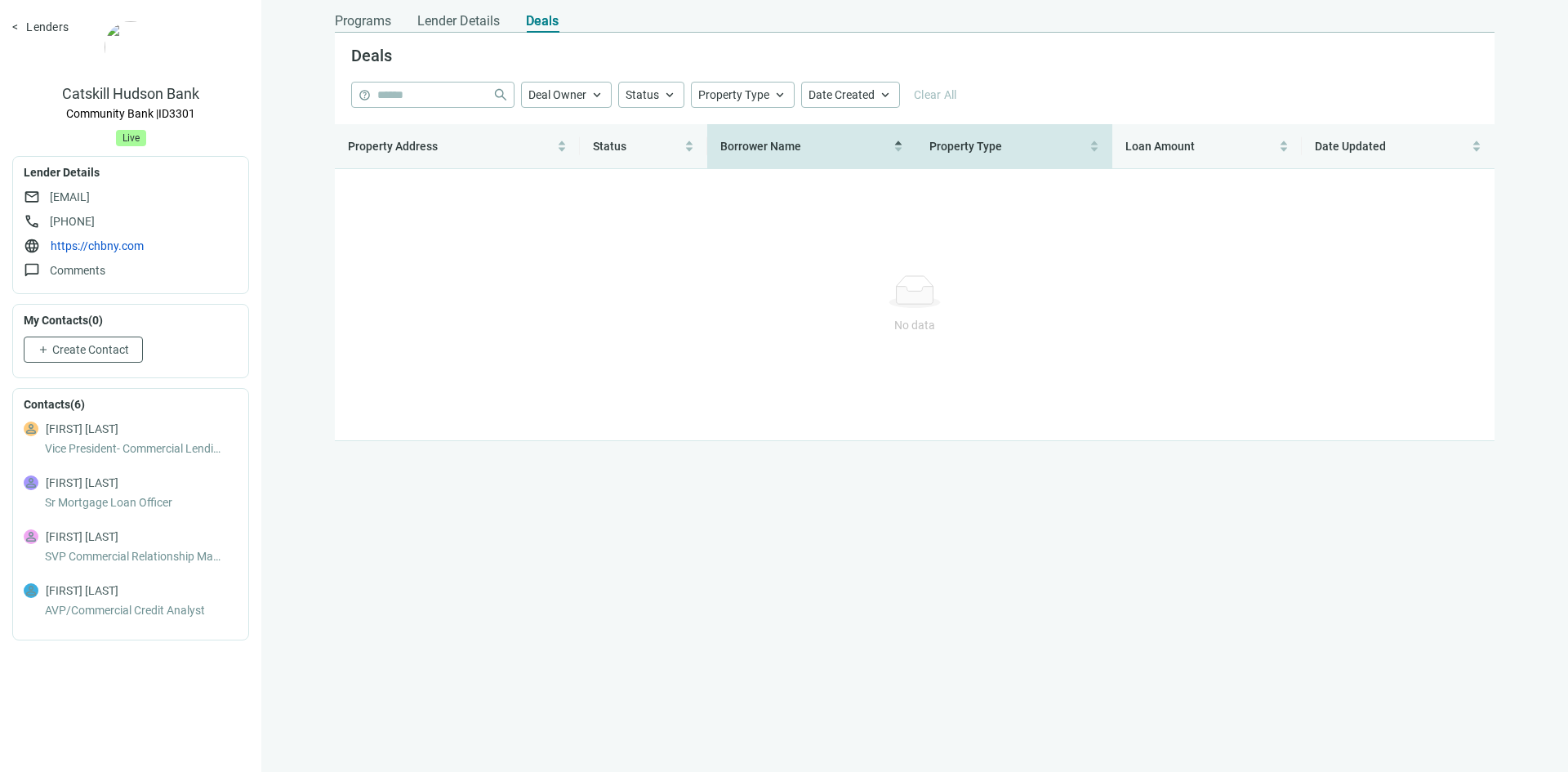 click on "Property Type" at bounding box center [1013, 146] 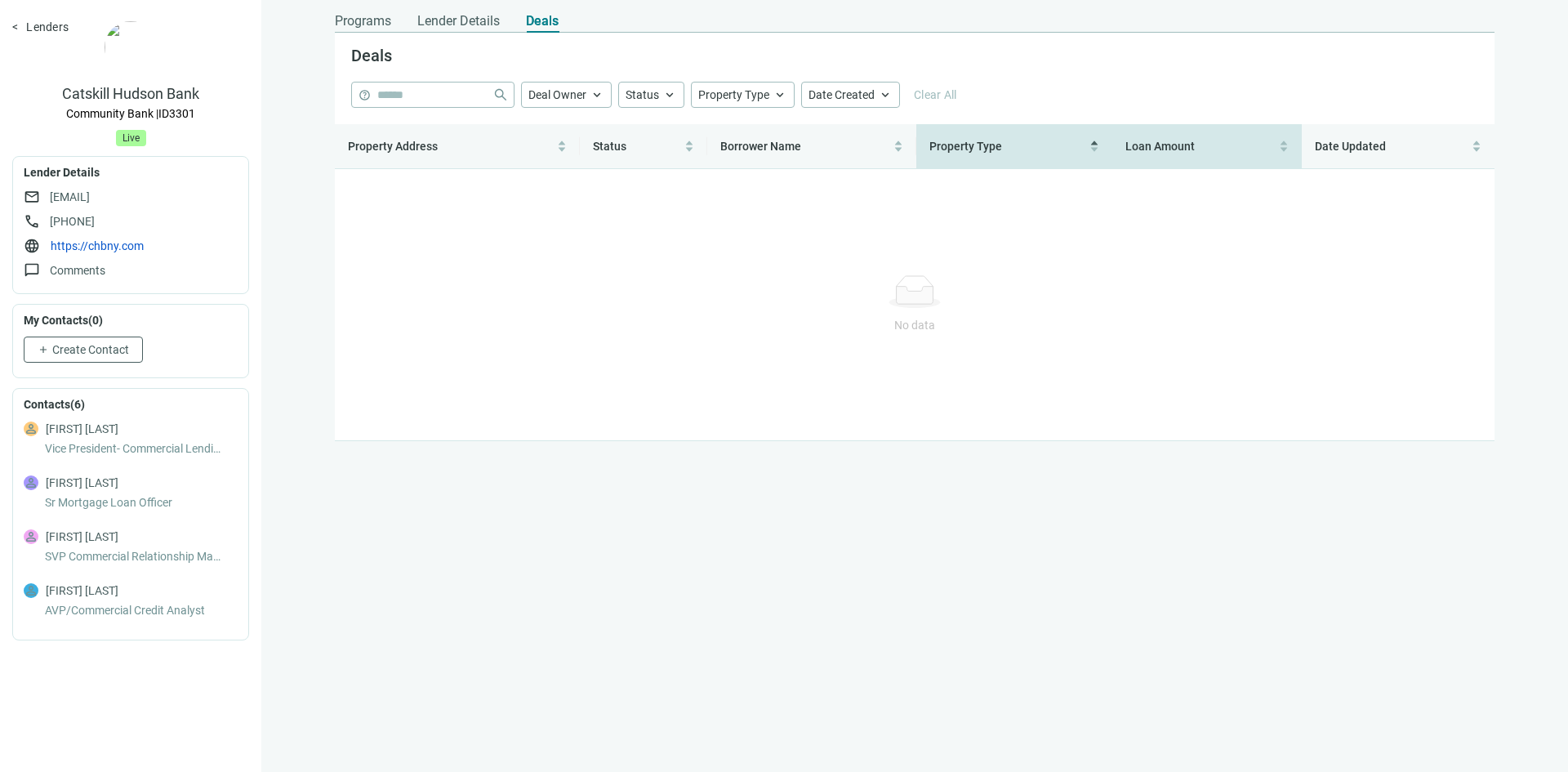 click on "Loan Amount" at bounding box center (1207, 146) 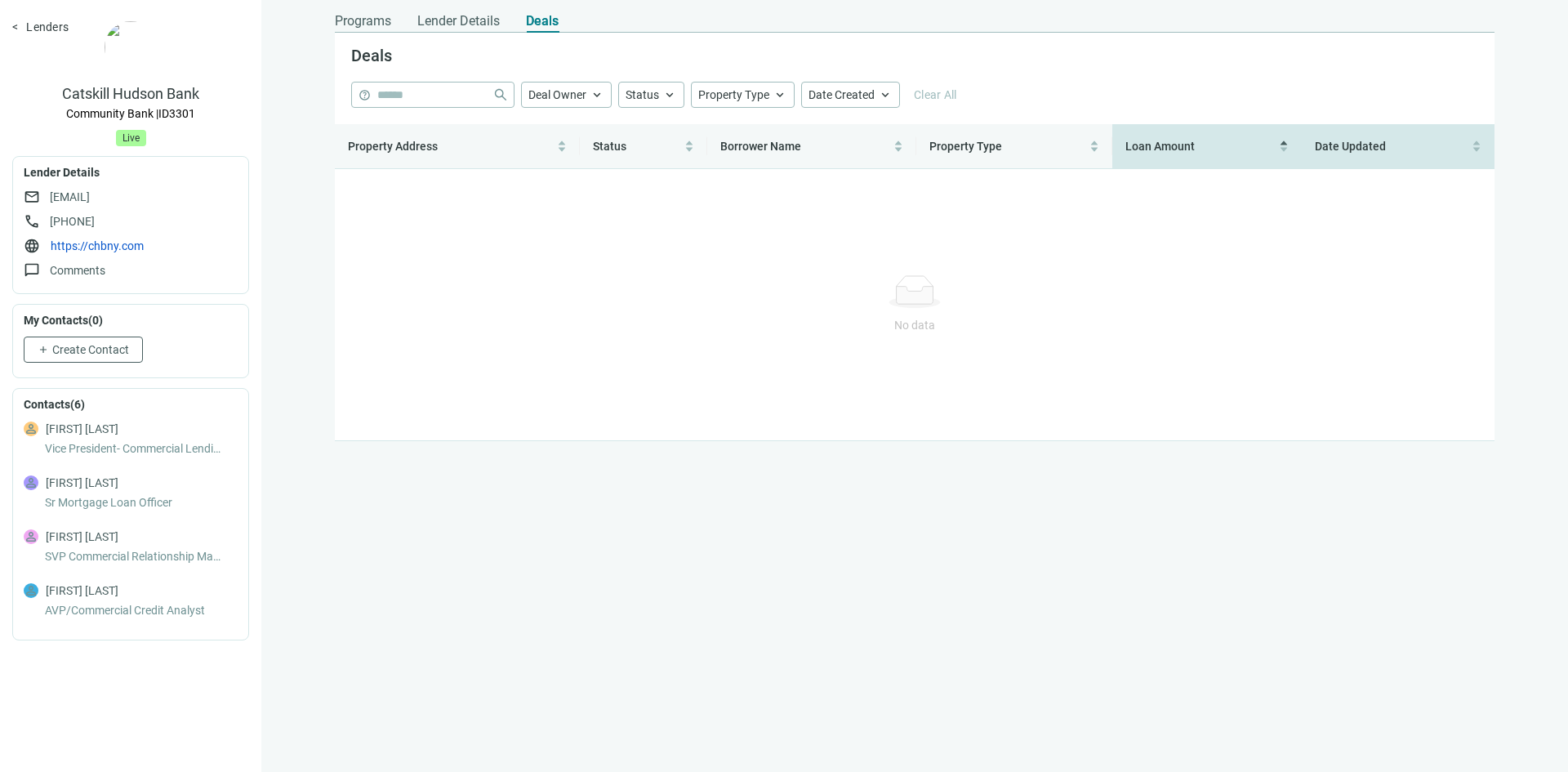 click on "Date Updated" at bounding box center (1350, 146) 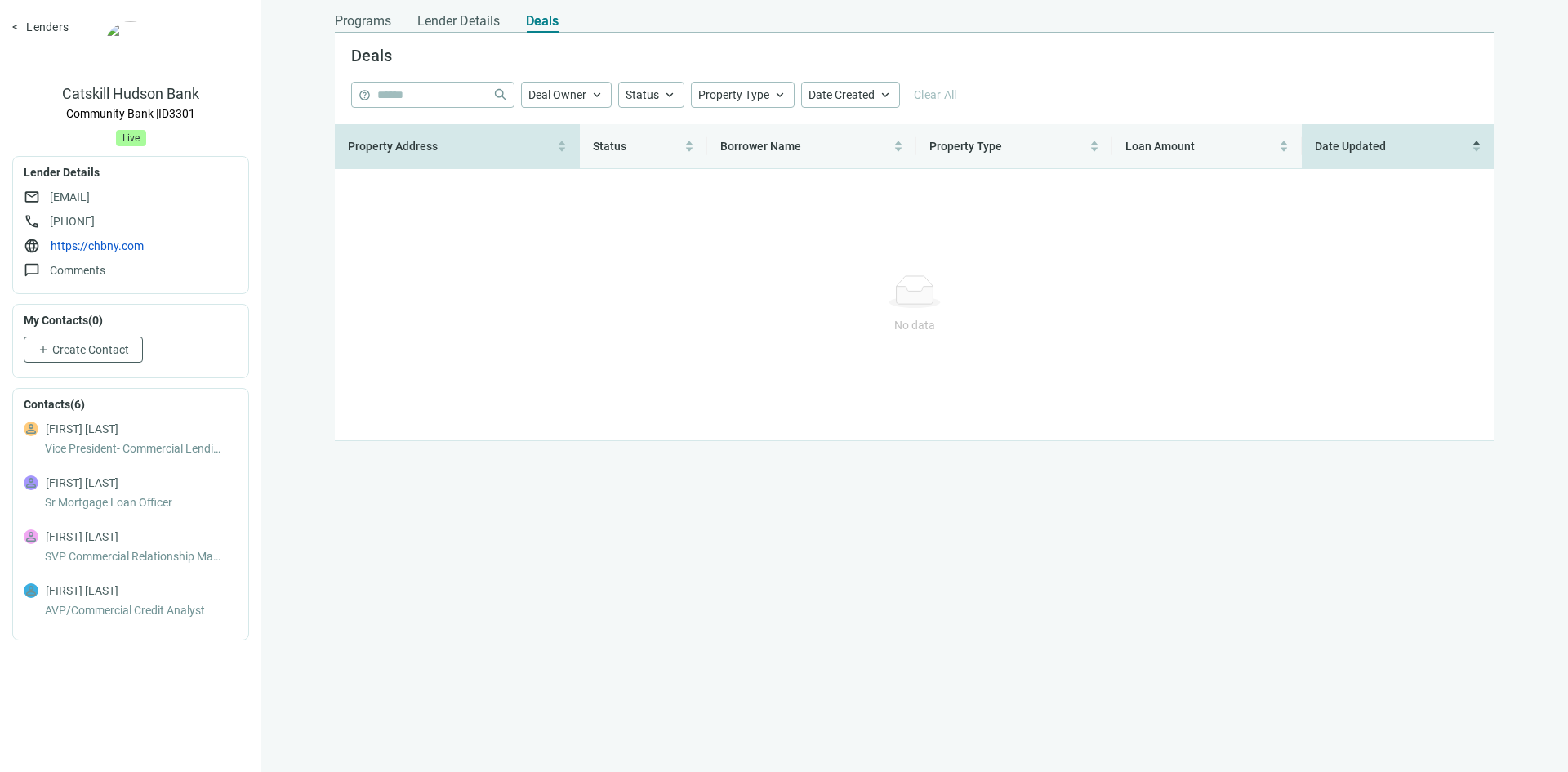 click on "Property Address" at bounding box center [393, 146] 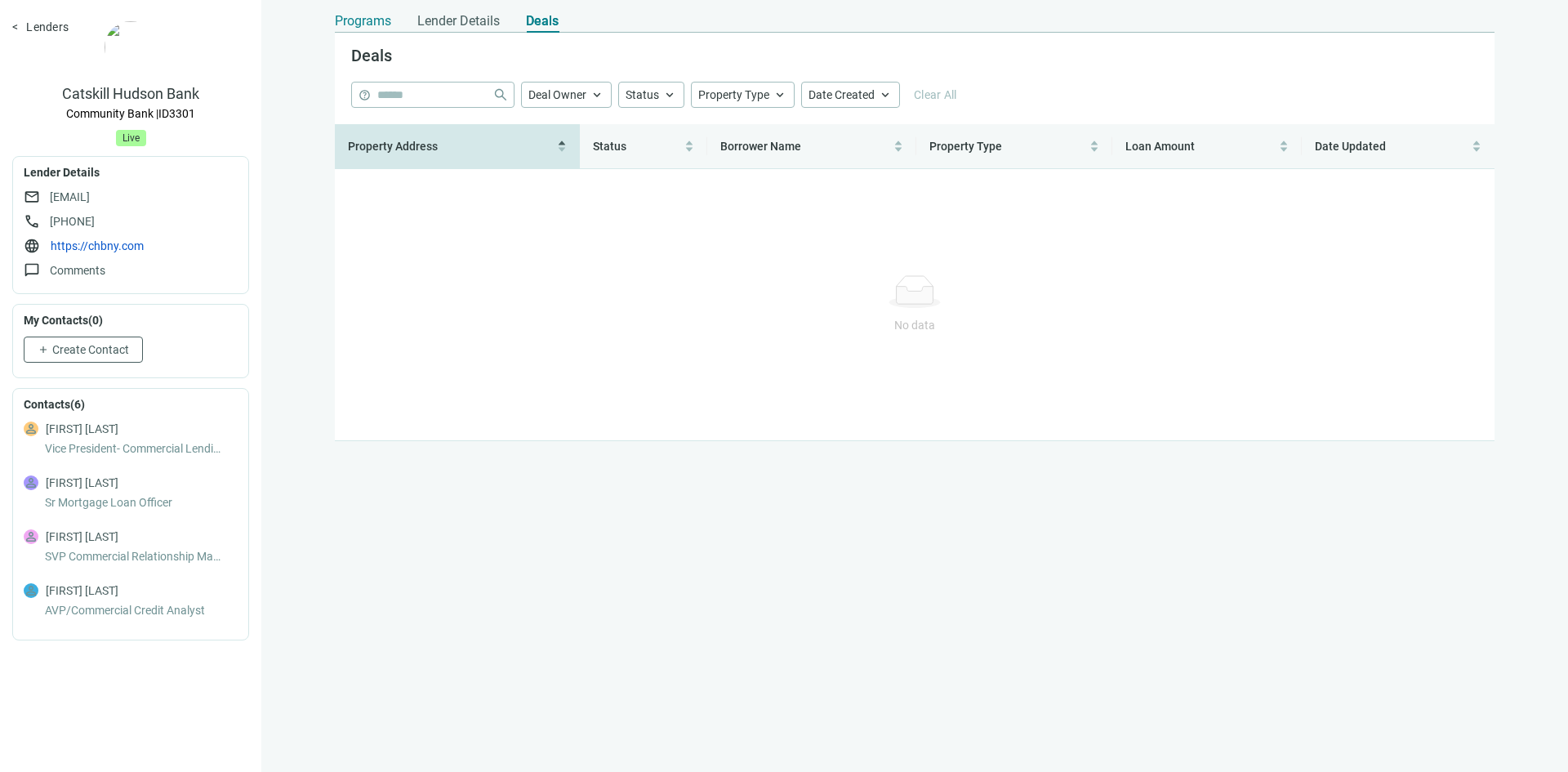 click on "Programs" at bounding box center (363, 21) 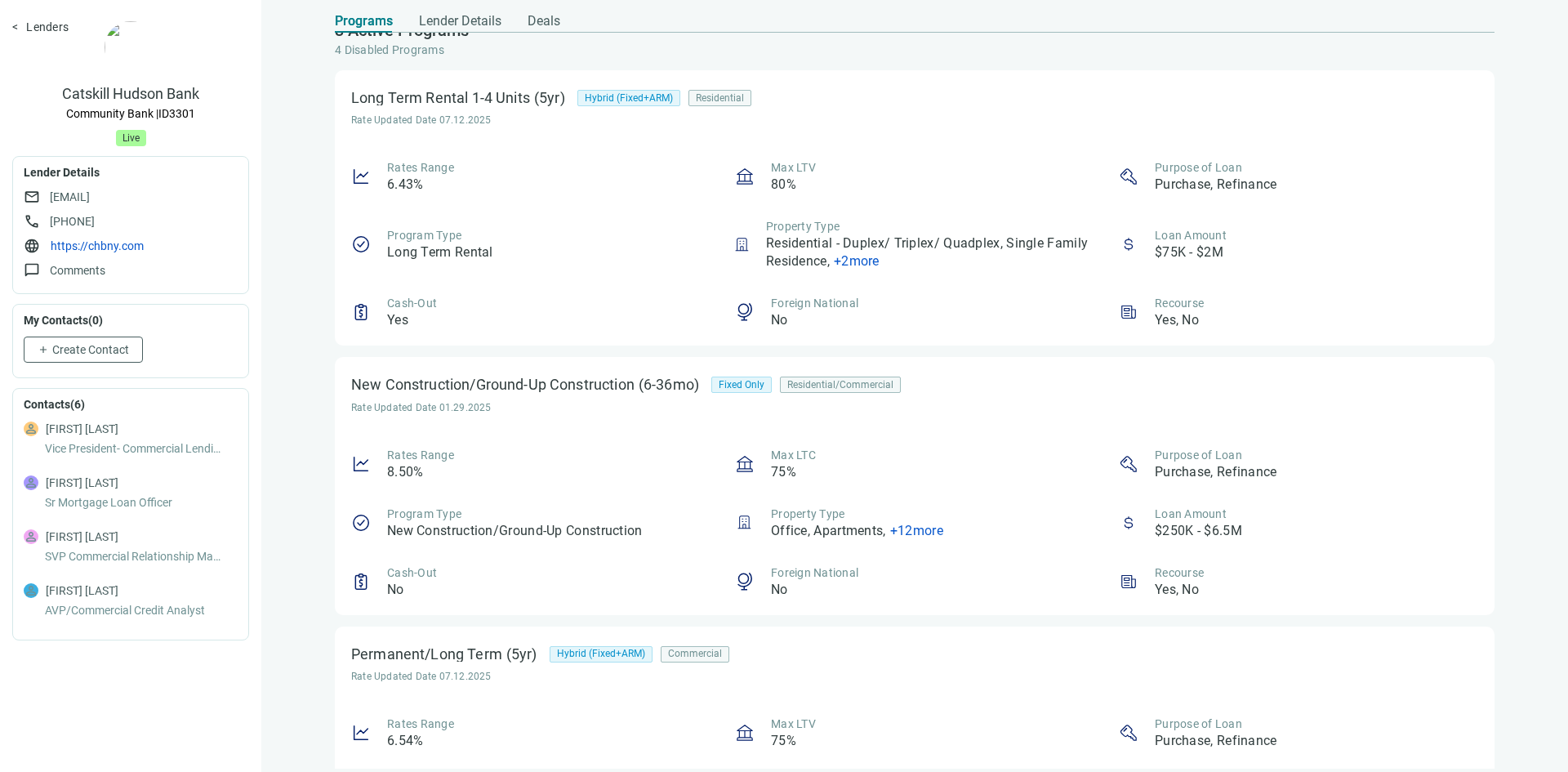 scroll, scrollTop: 0, scrollLeft: 0, axis: both 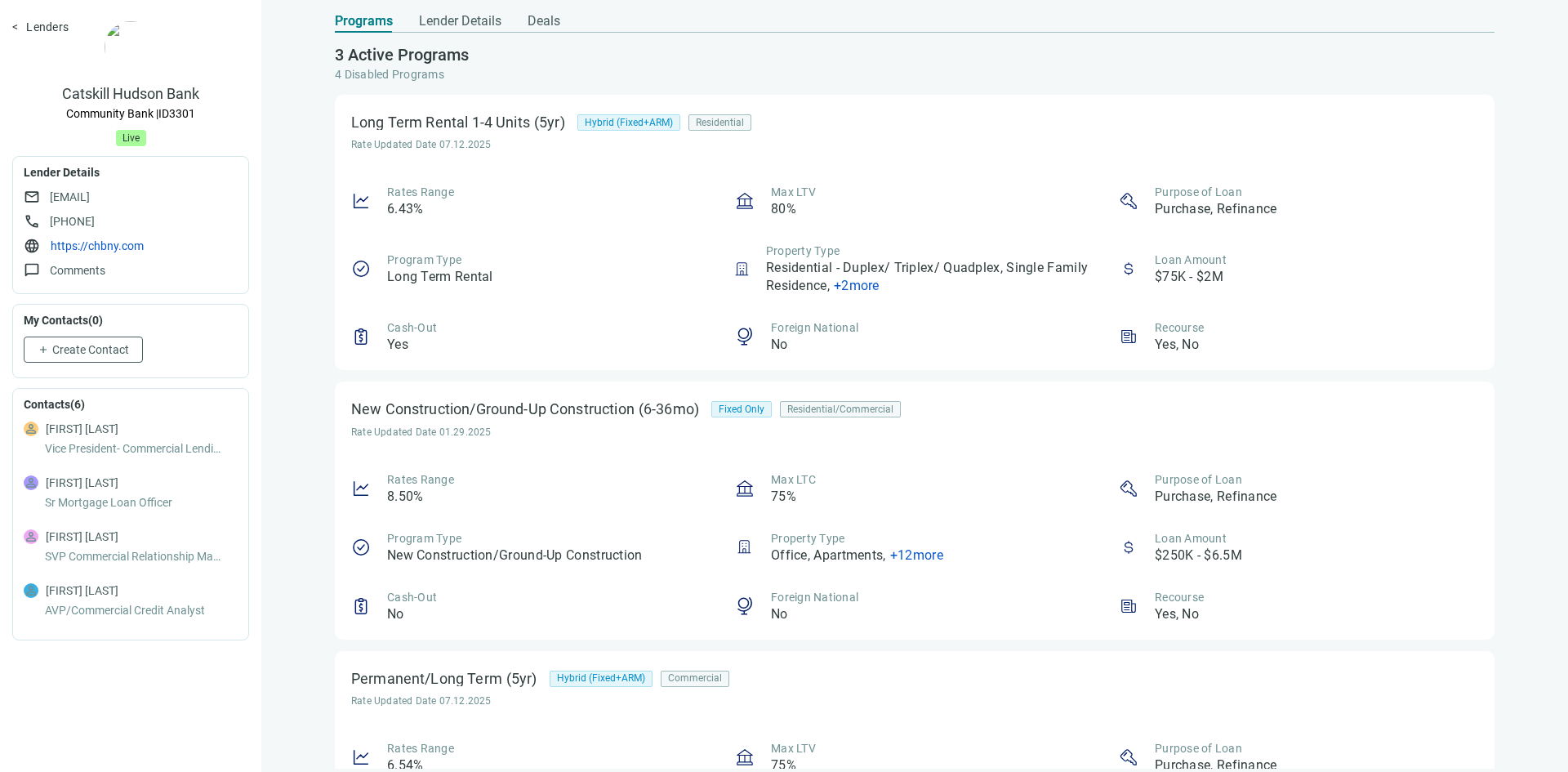 drag, startPoint x: 630, startPoint y: 324, endPoint x: 640, endPoint y: 318, distance: 11.661904 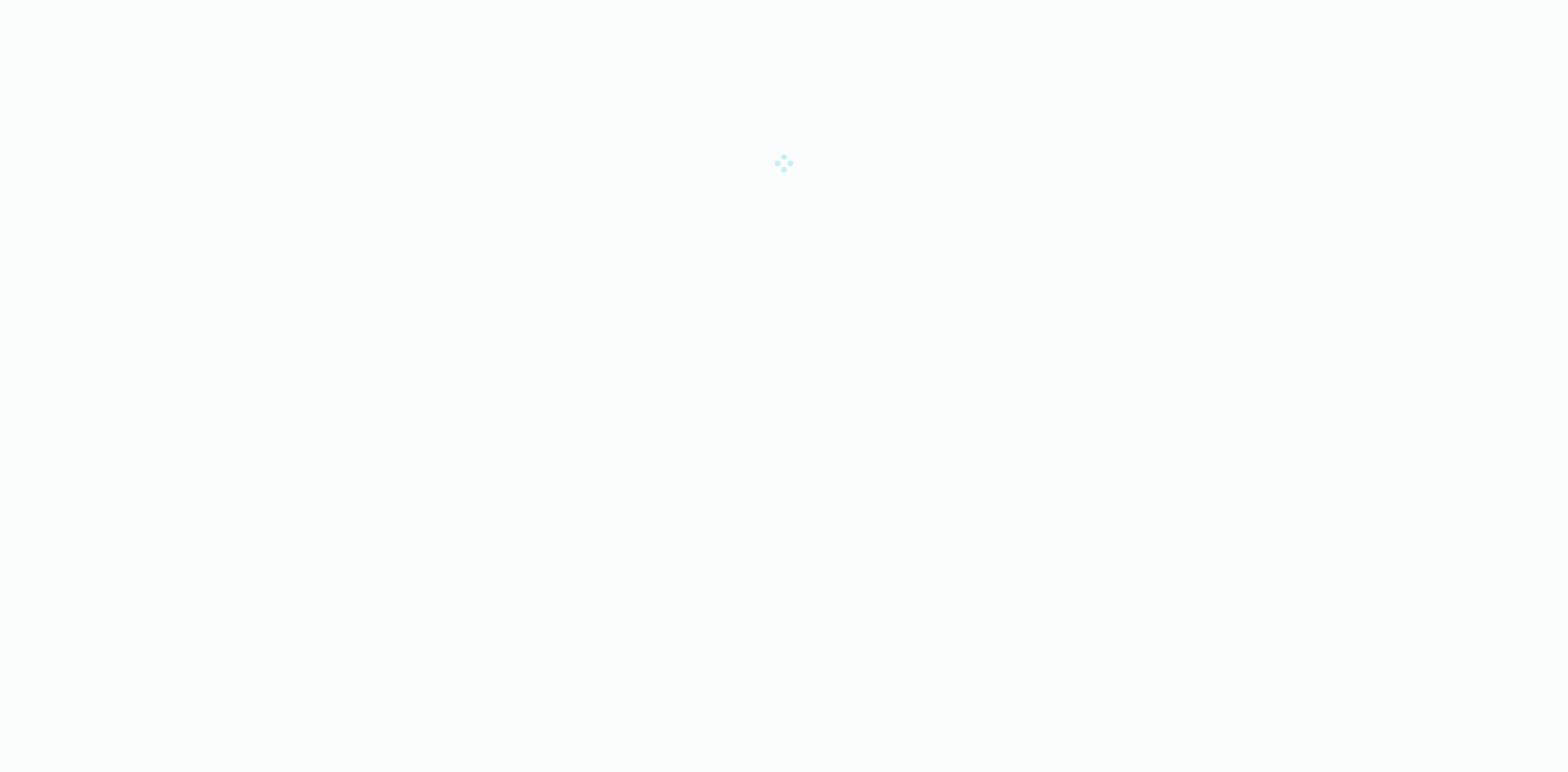 scroll, scrollTop: 0, scrollLeft: 0, axis: both 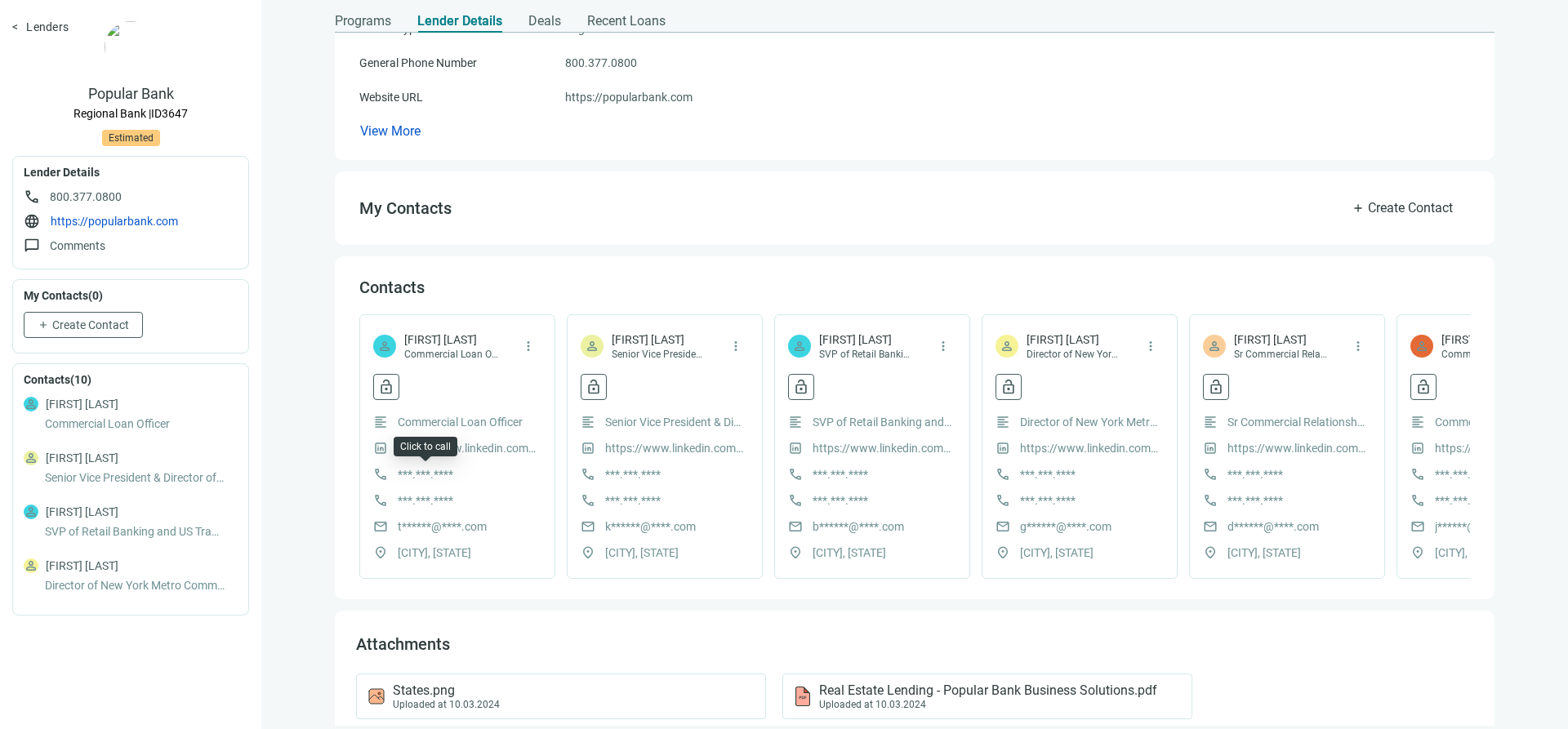 click on "***.***.****" at bounding box center [425, 474] 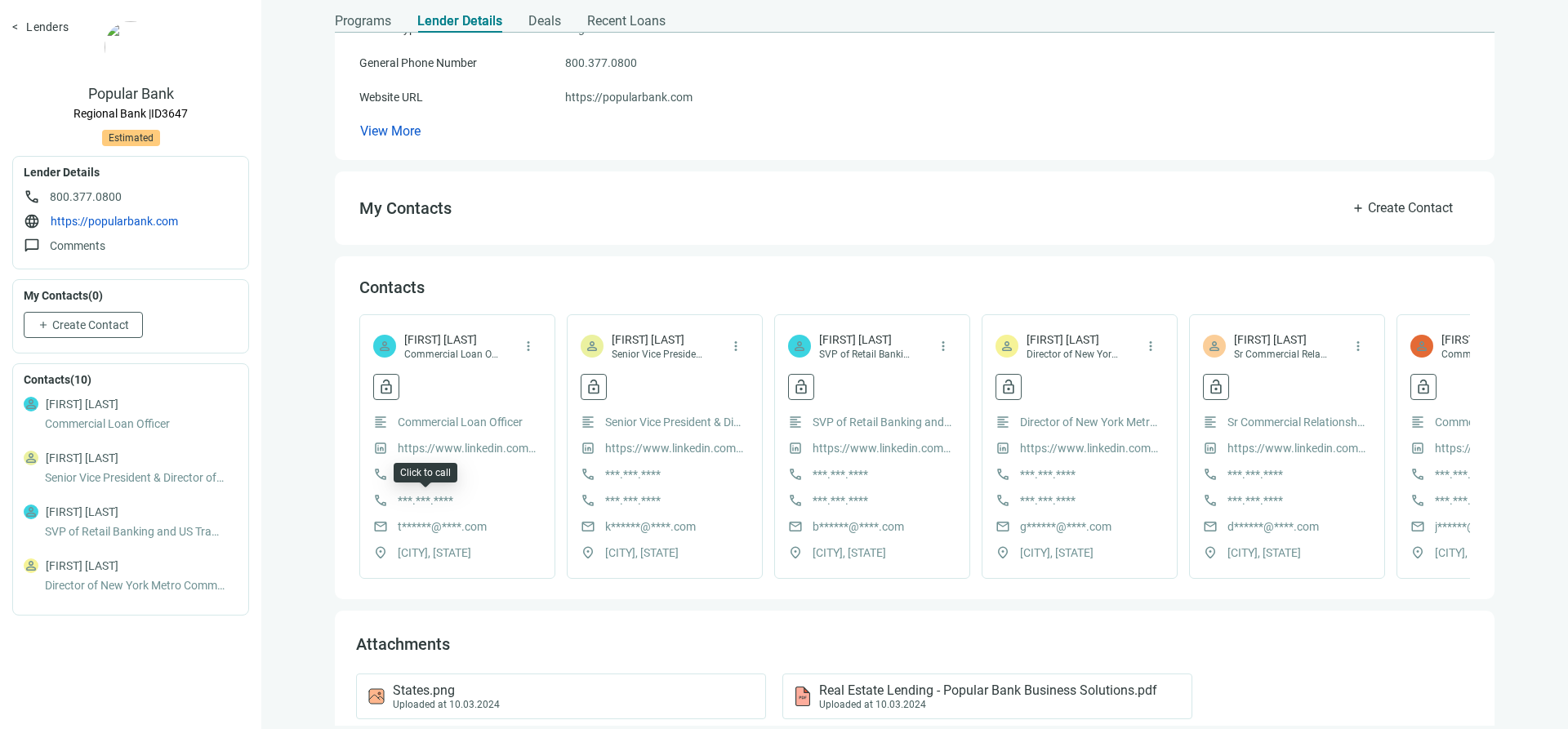 click on "***.***.****" at bounding box center [425, 500] 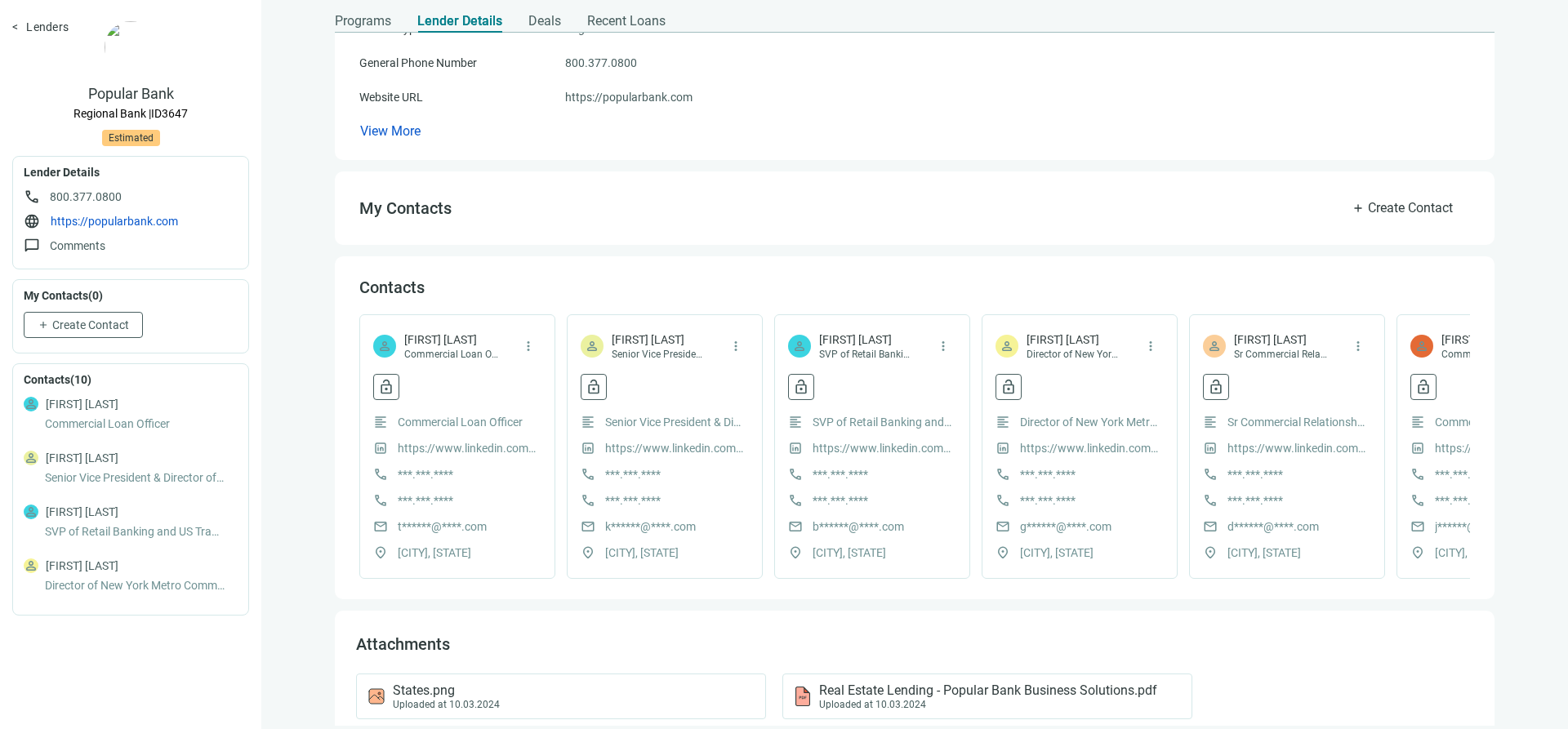 click on "Contacts person [PERSON] Commercial Loan Officer more_vert lock_open 30/30 monthly credits left Revealing contact details will use 1 credit. Reveal contact data format_align_left Commercial Loan Officer https://www.linkedin.com/in/[PERSON]/ call ***.***.**** call ***.***.**** mail t******@****.com location_on [CITY], [STATE] person [PERSON] Senior Vice President & Director of Commercial Banking and Specialty Finance more_vert lock_open 30/30 monthly credits left Revealing contact details will use 1 credit. Reveal contact data format_align_left Senior Vice President & Director of Commercial Banking and Specialty Finance https://www.linkedin.com/in/[PERSON]/ call ***.***.**** call ***.***.**** mail k******@****.com location_on [CITY], [STATE] person [PERSON] SVP of Retail Banking and US Transformation more_vert lock_open 30/30 monthly credits left Revealing contact details will use 1 credit. Reveal contact data format_align_left call ***.***.**** call ***.***.****" at bounding box center [915, 428] 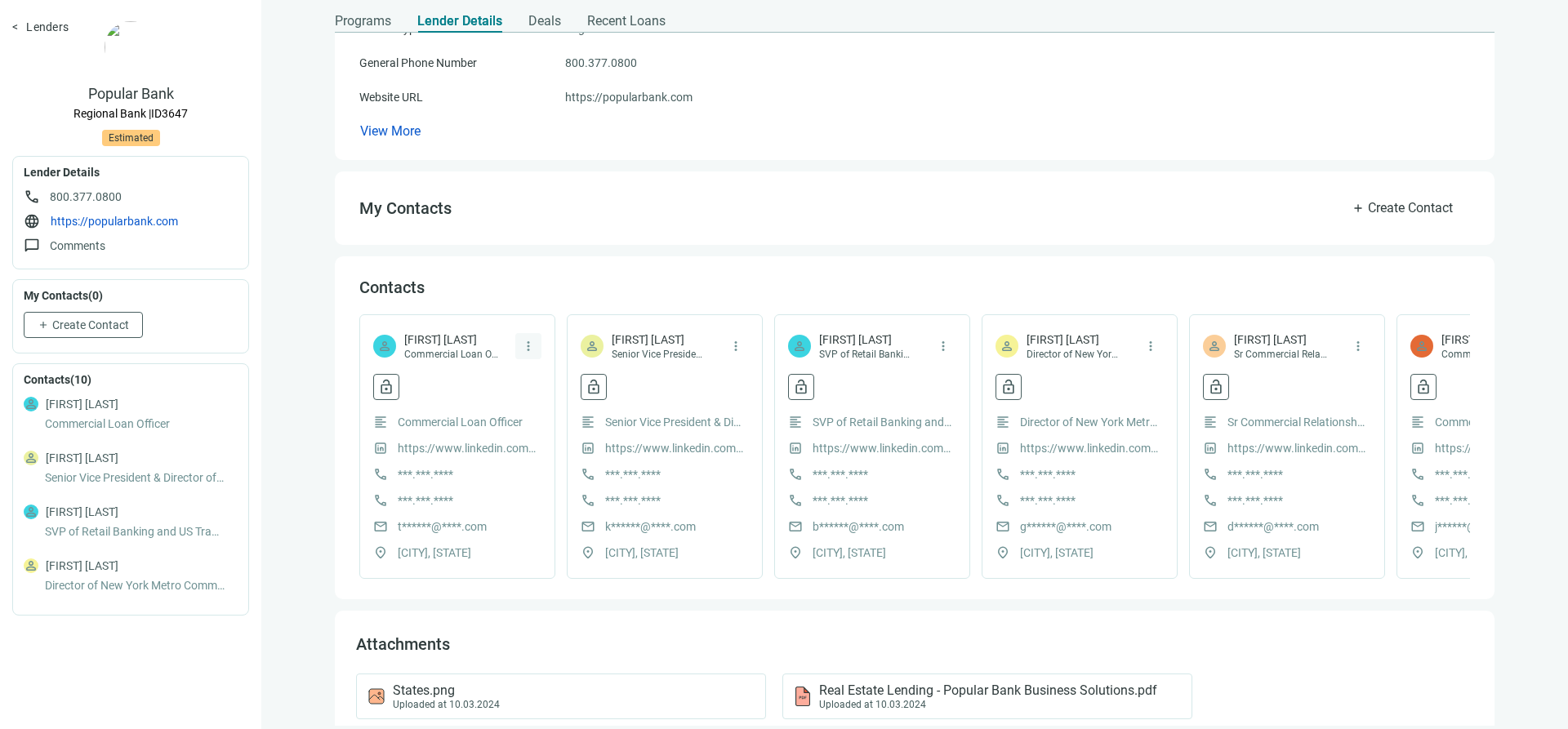 click on "more_vert" at bounding box center [528, 346] 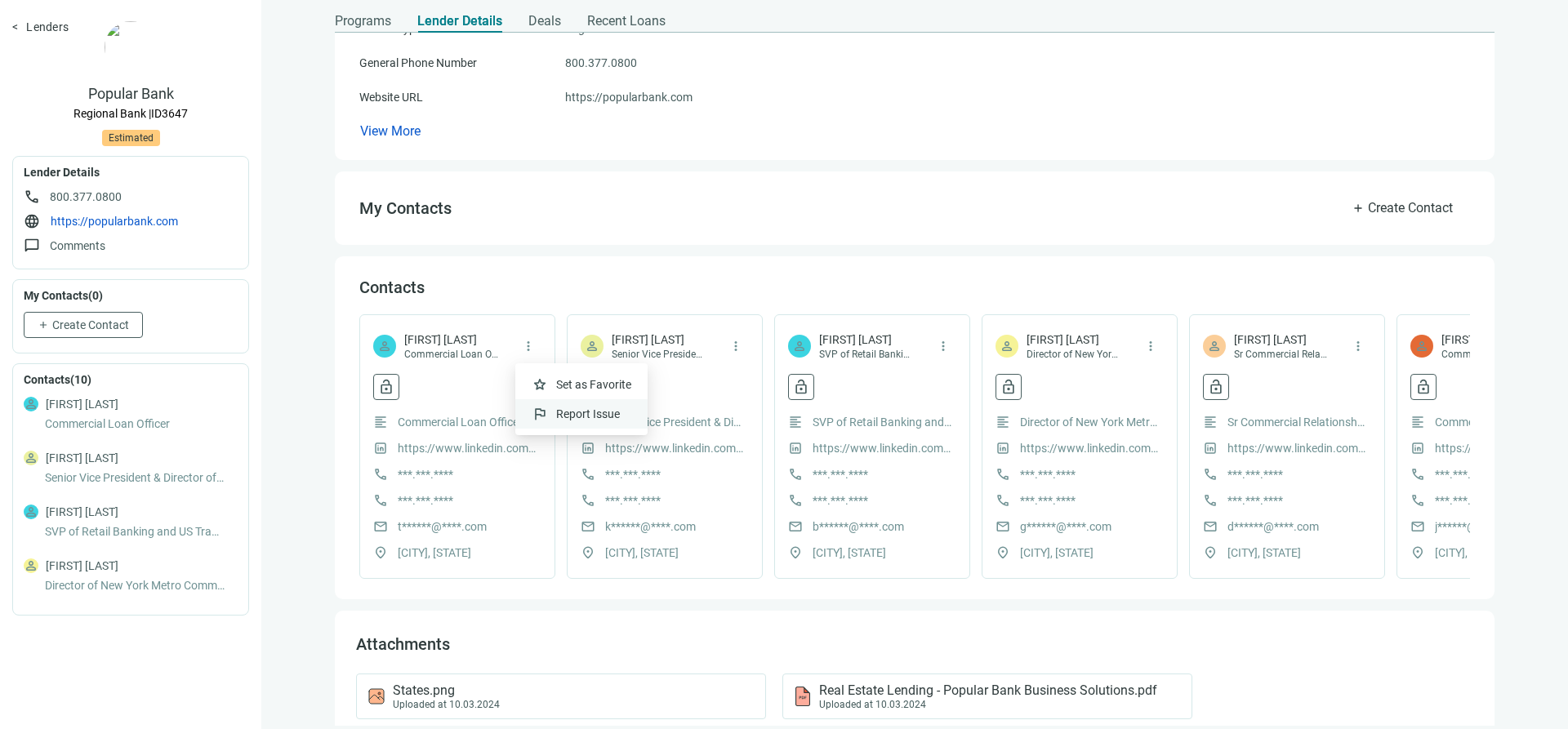 click on "Report Issue" at bounding box center (588, 414) 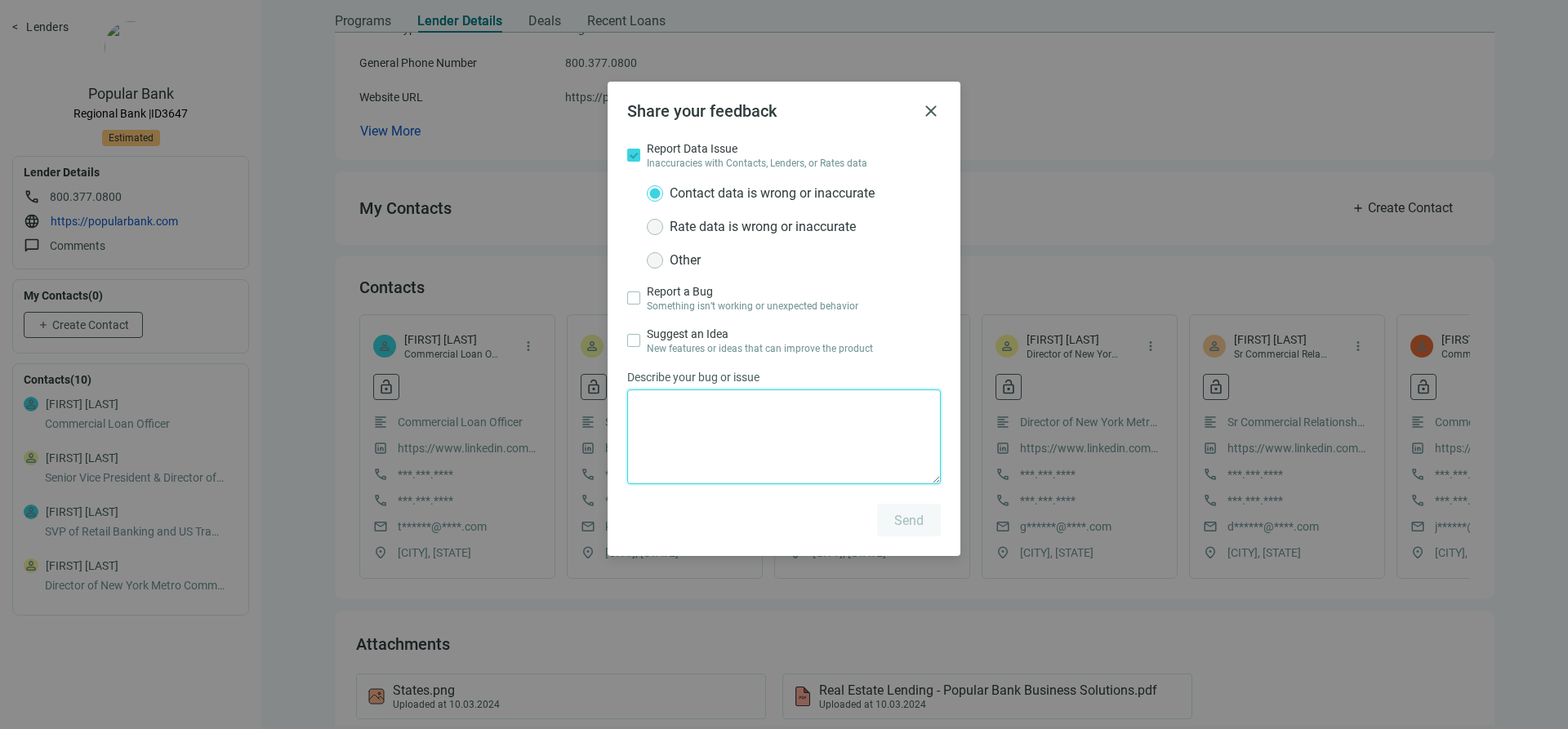 click at bounding box center (784, 437) 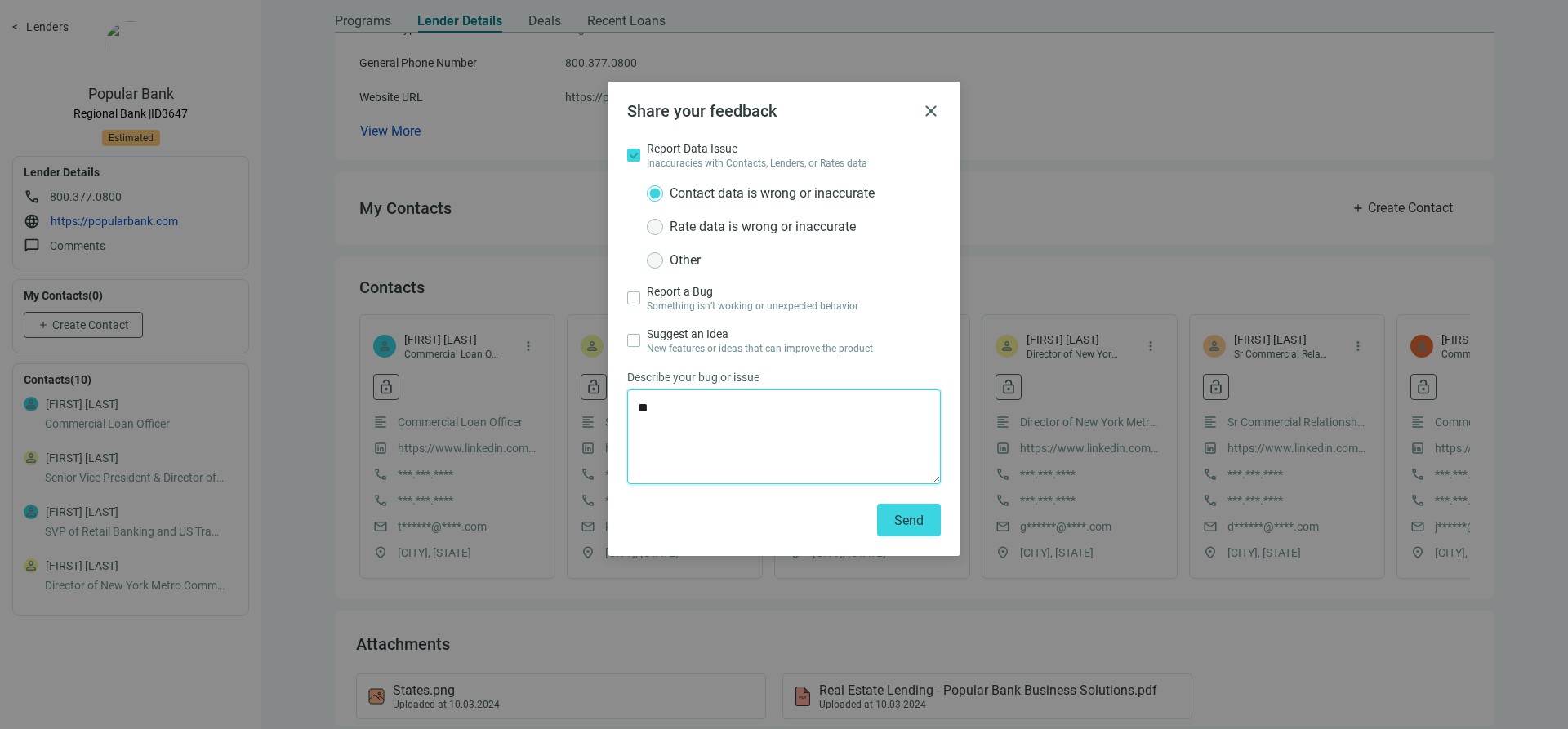type on "*" 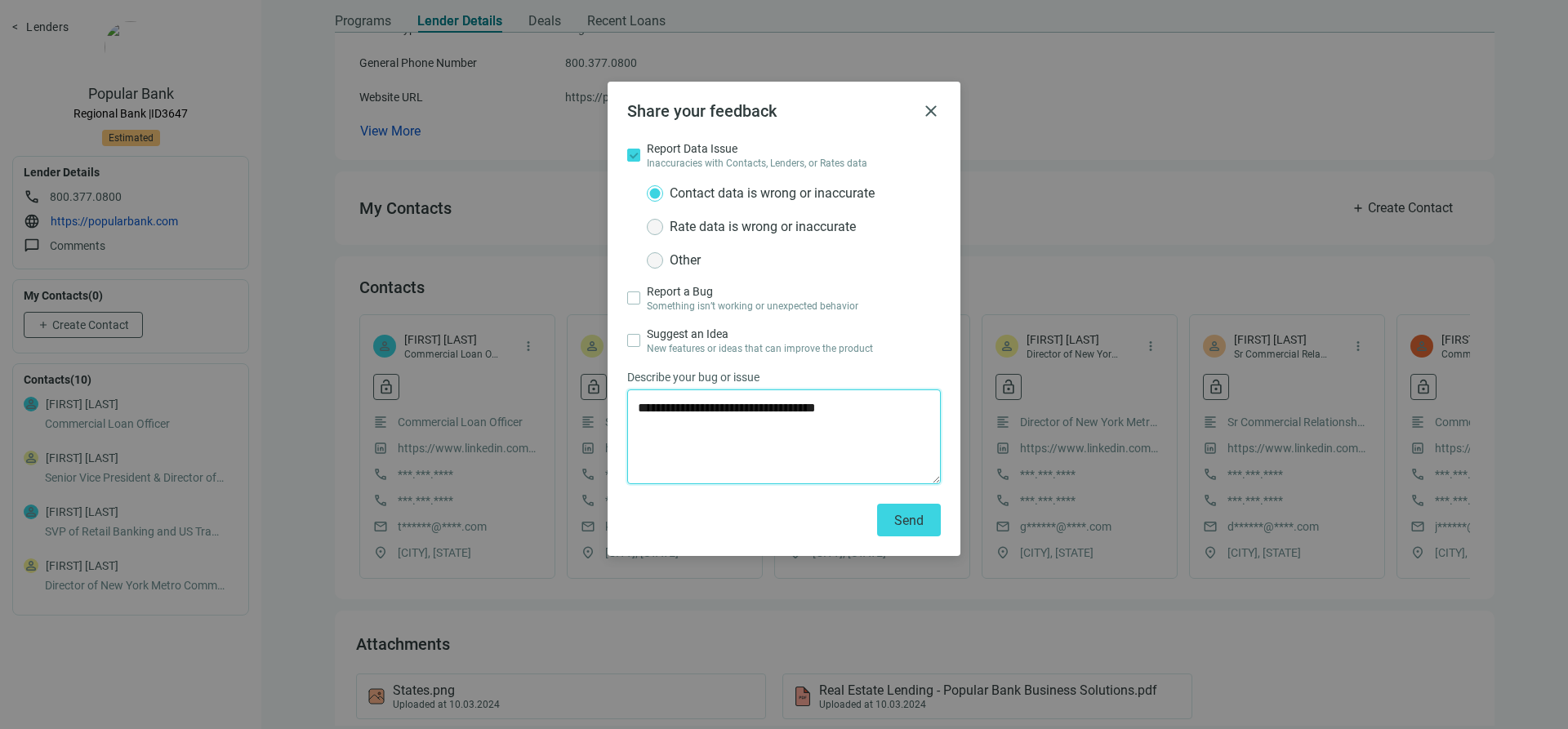 click on "**********" at bounding box center (784, 437) 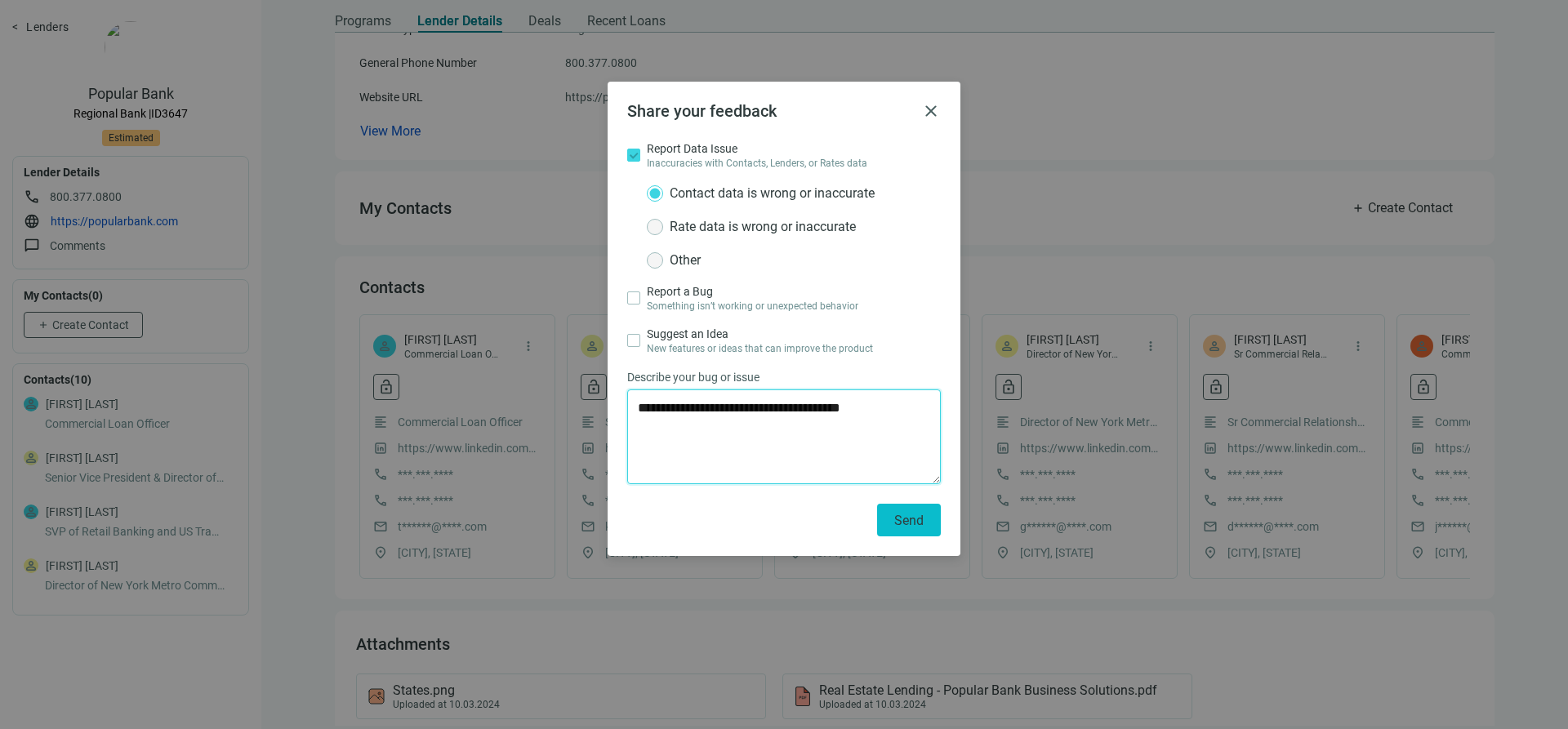 type on "**********" 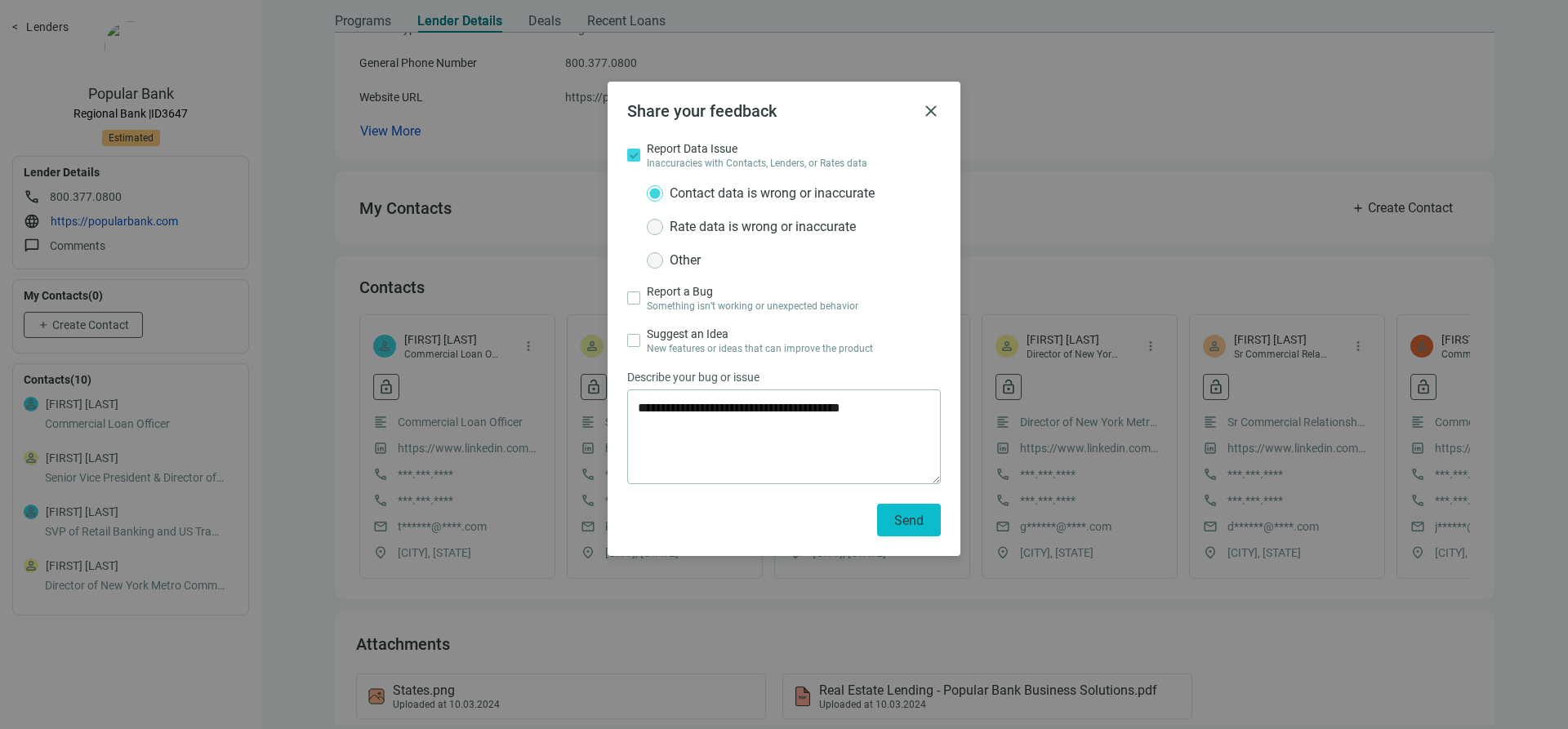 click on "Send" at bounding box center (909, 520) 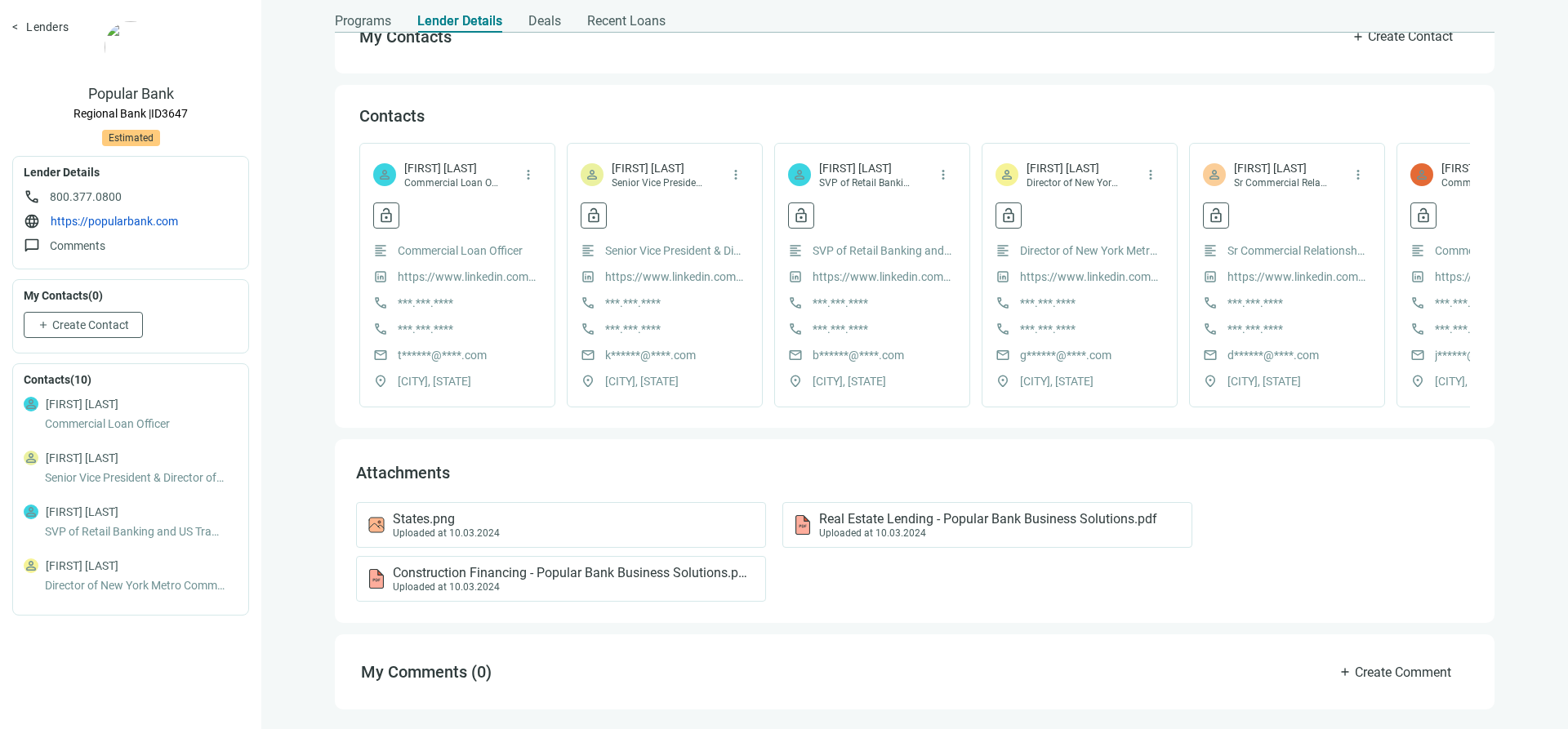 scroll, scrollTop: 352, scrollLeft: 0, axis: vertical 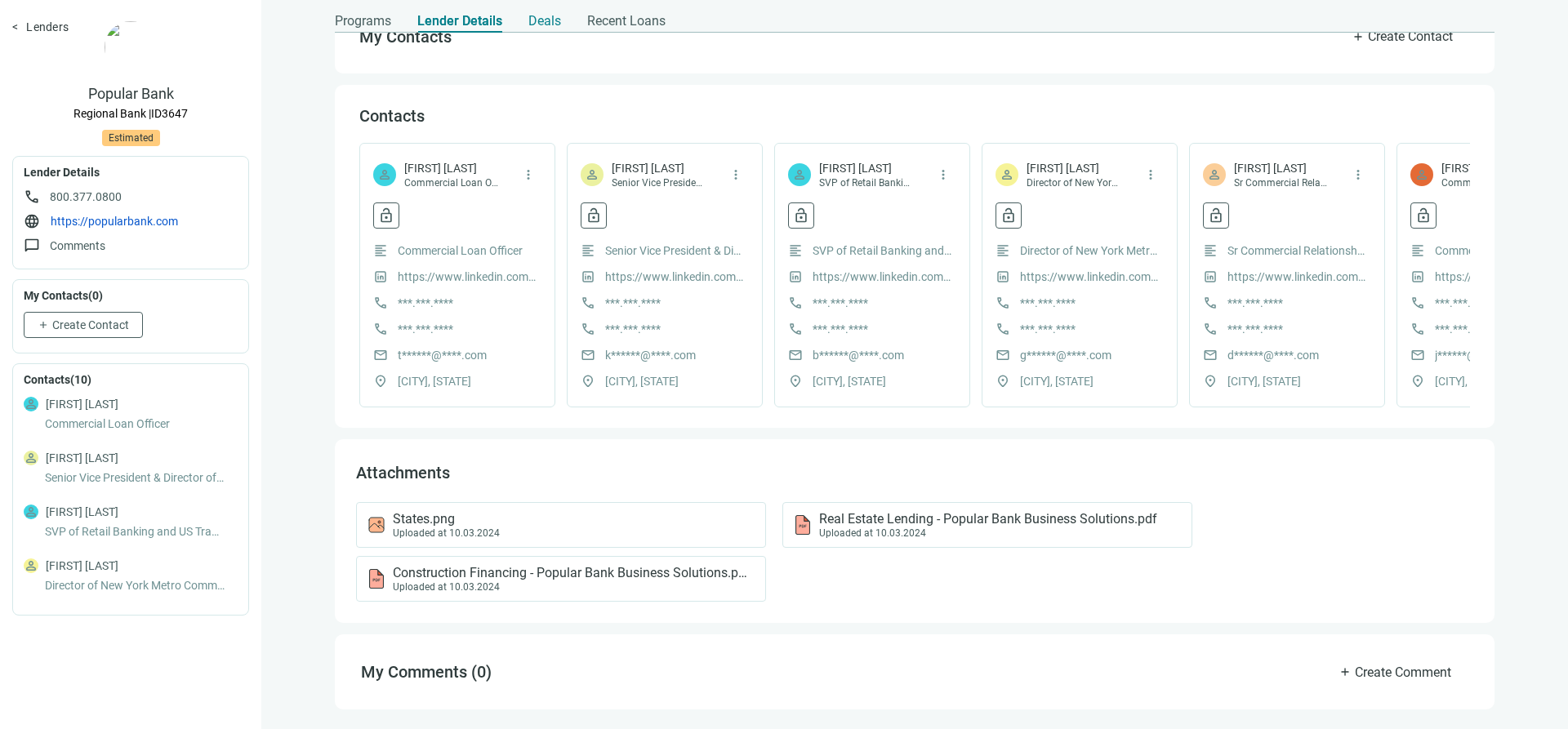 click on "Deals" at bounding box center [545, 21] 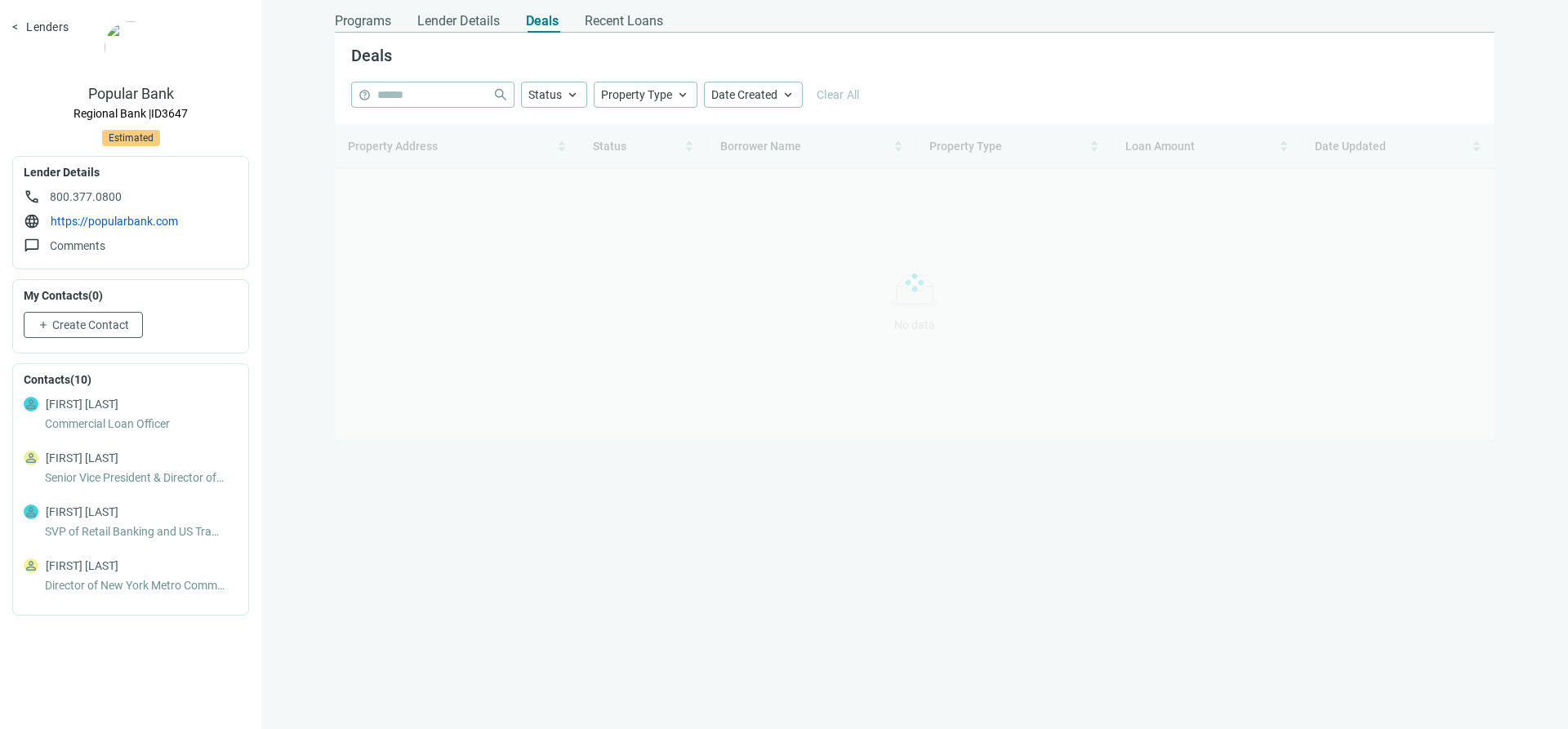 scroll, scrollTop: 0, scrollLeft: 0, axis: both 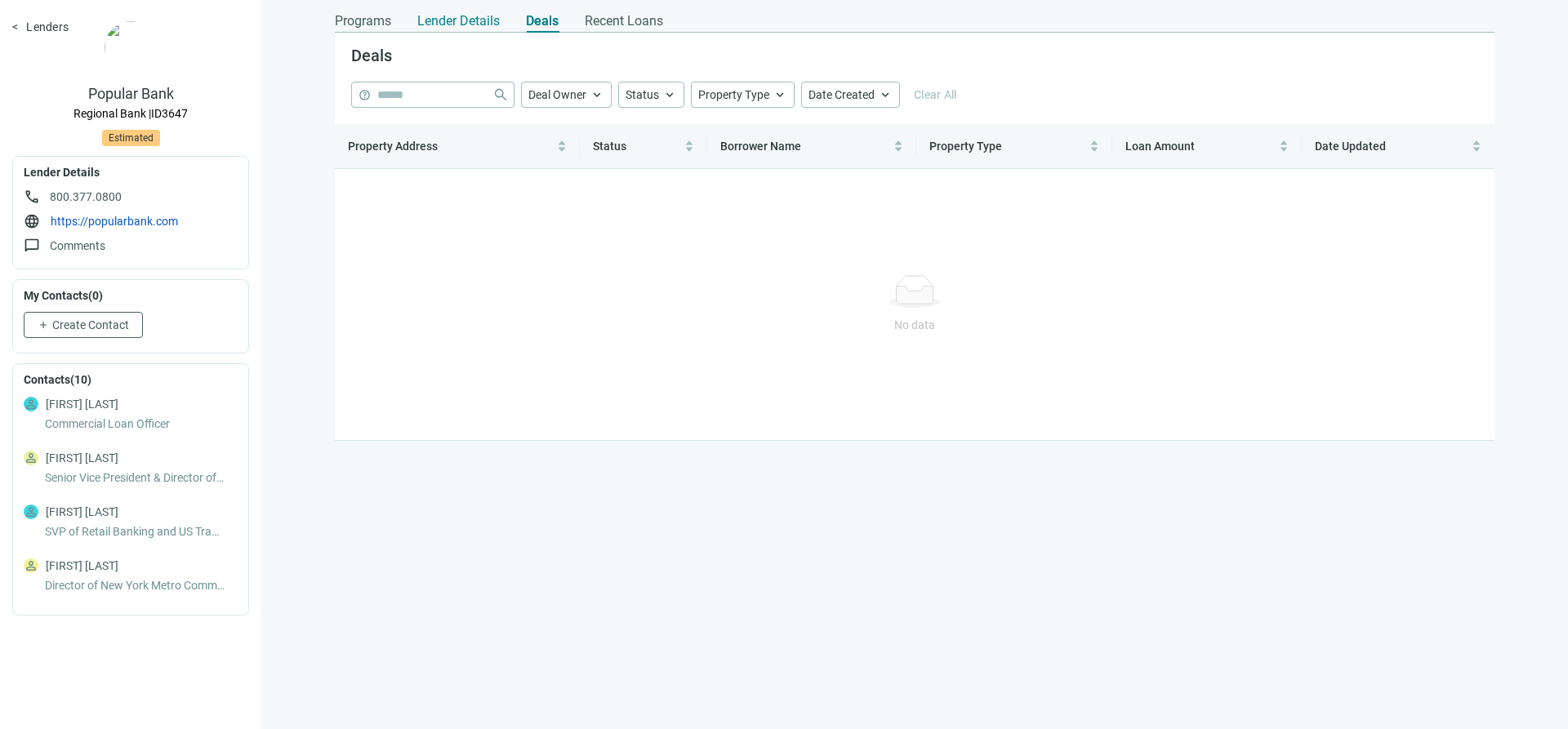 click on "Lender Details" at bounding box center (458, 21) 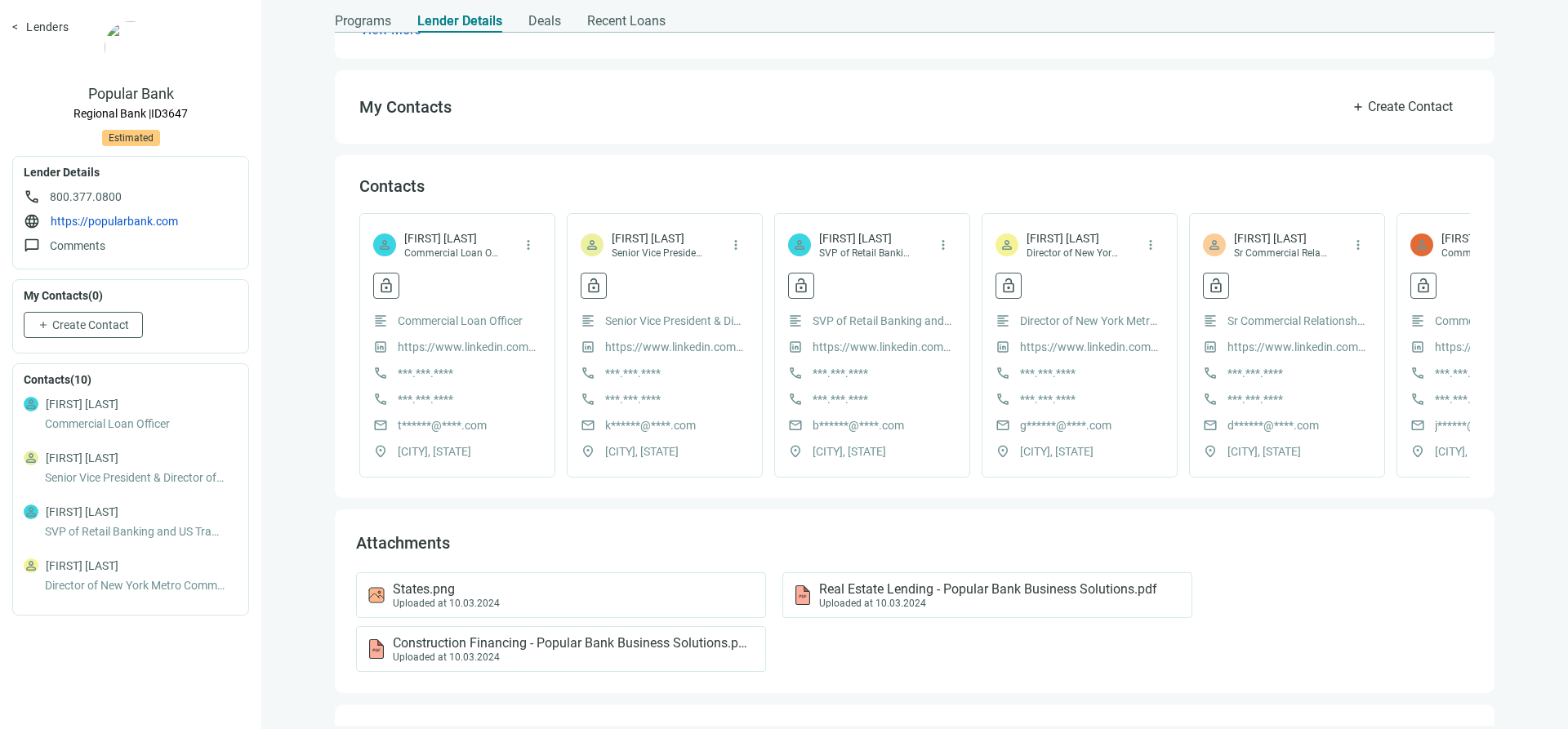 scroll, scrollTop: 270, scrollLeft: 0, axis: vertical 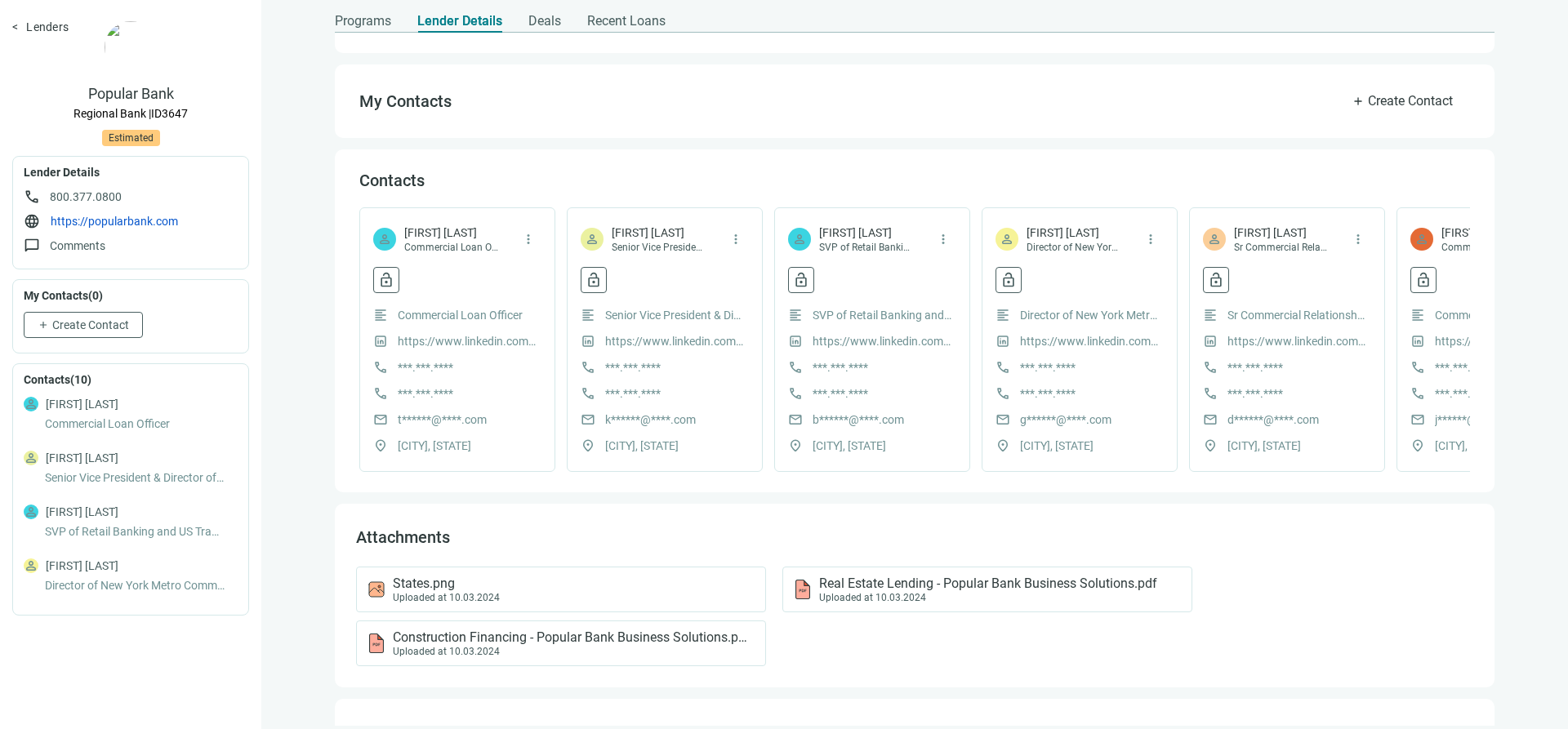click on "Lenders Popular Bank Regional Bank | ID 3647 Estimated" at bounding box center (131, 83) 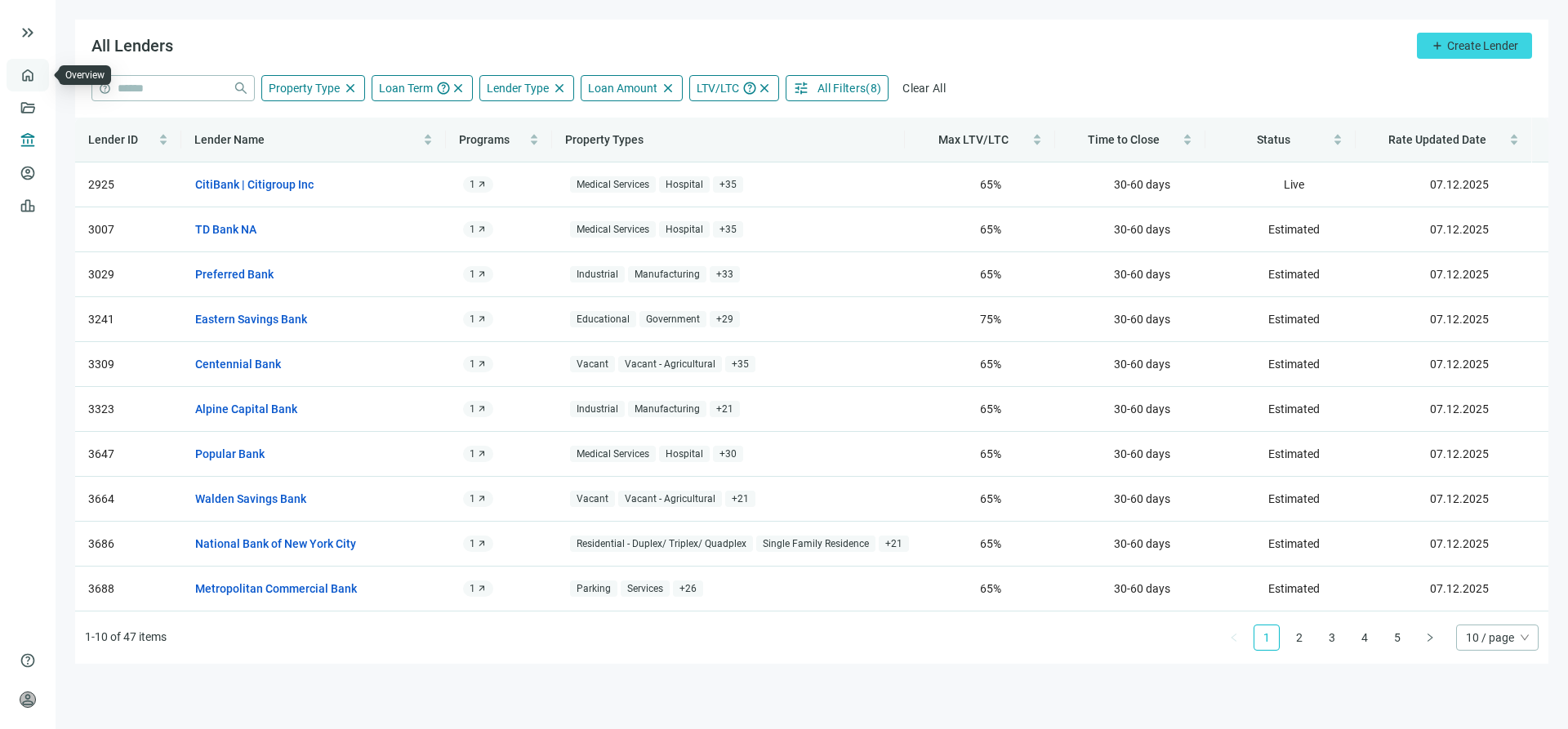 click on "Overview" at bounding box center (65, 75) 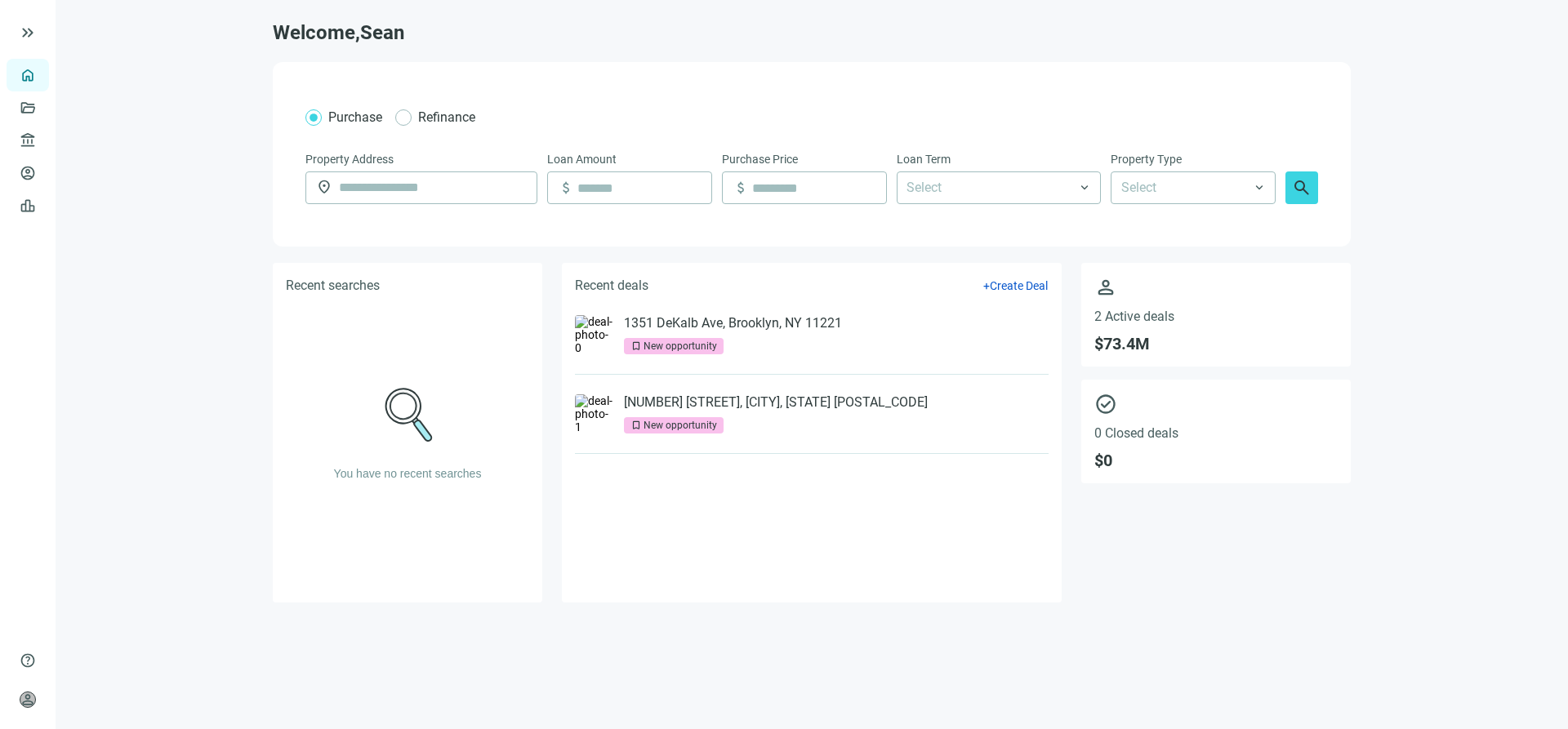 click on "[NUMBER] [STREET], [CITY], [STATE] bookmark New opportunity" at bounding box center [733, 335] 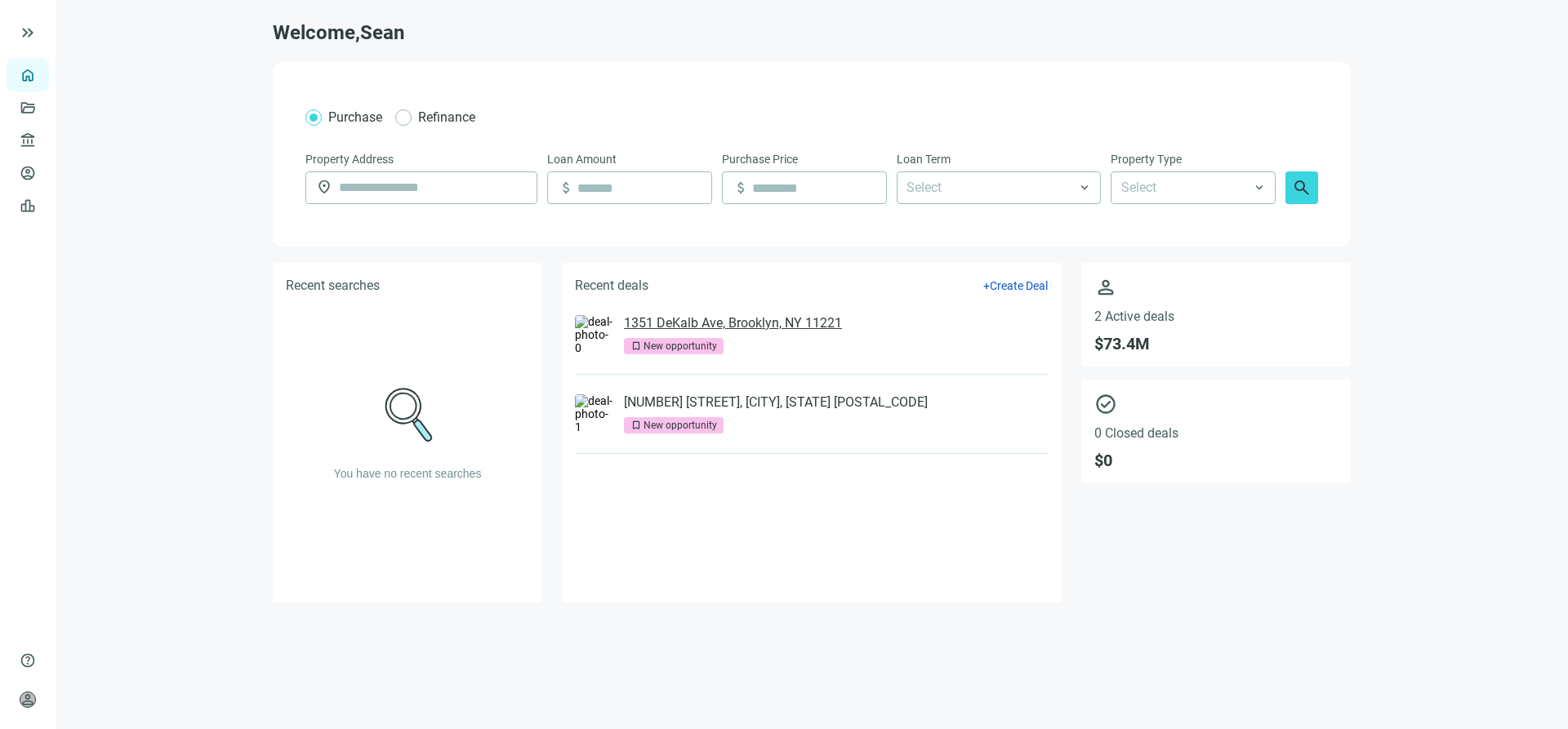 click on "1351 DeKalb Ave, Brooklyn, NY 11221" at bounding box center (733, 323) 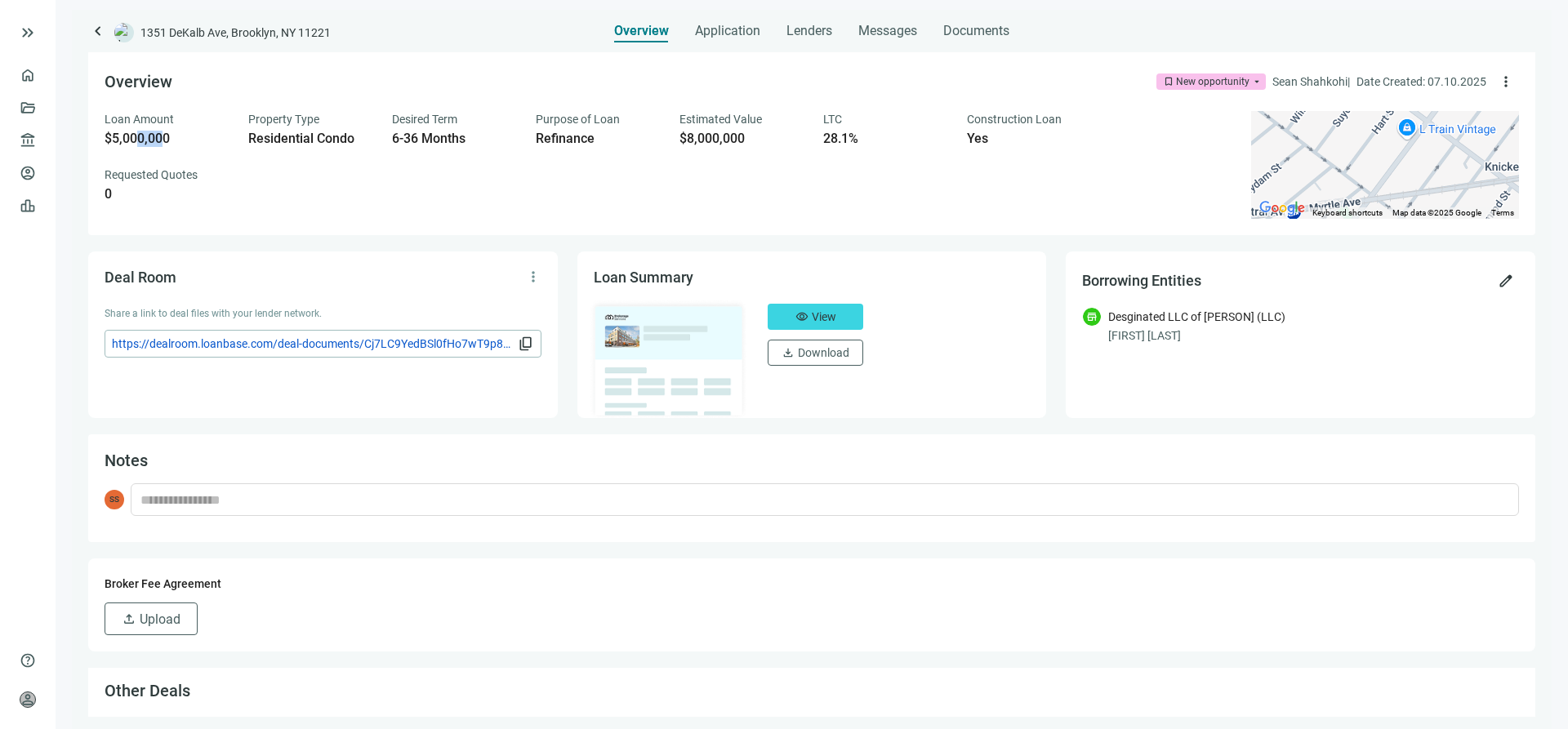 drag, startPoint x: 163, startPoint y: 141, endPoint x: 134, endPoint y: 150, distance: 30.36445 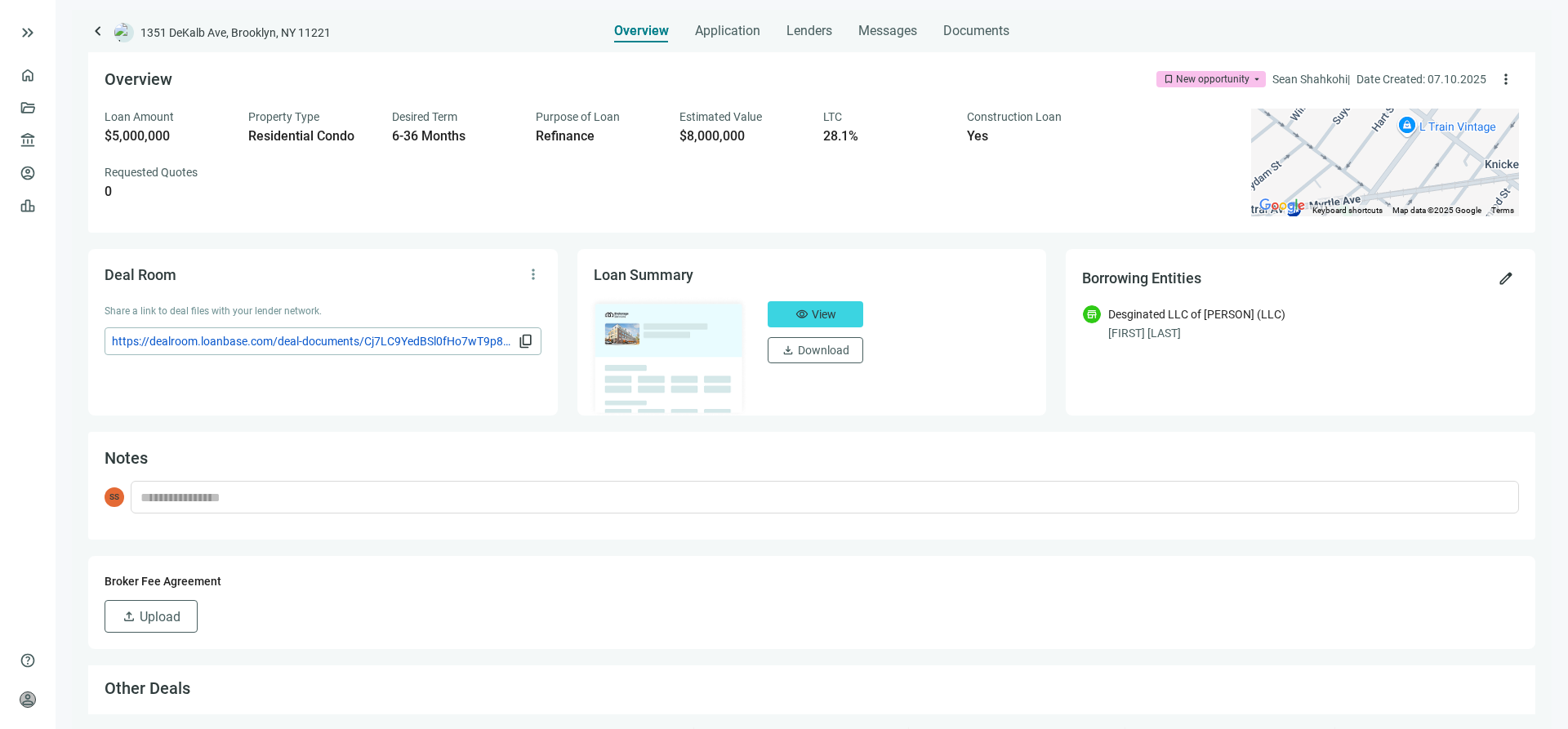 scroll, scrollTop: 0, scrollLeft: 0, axis: both 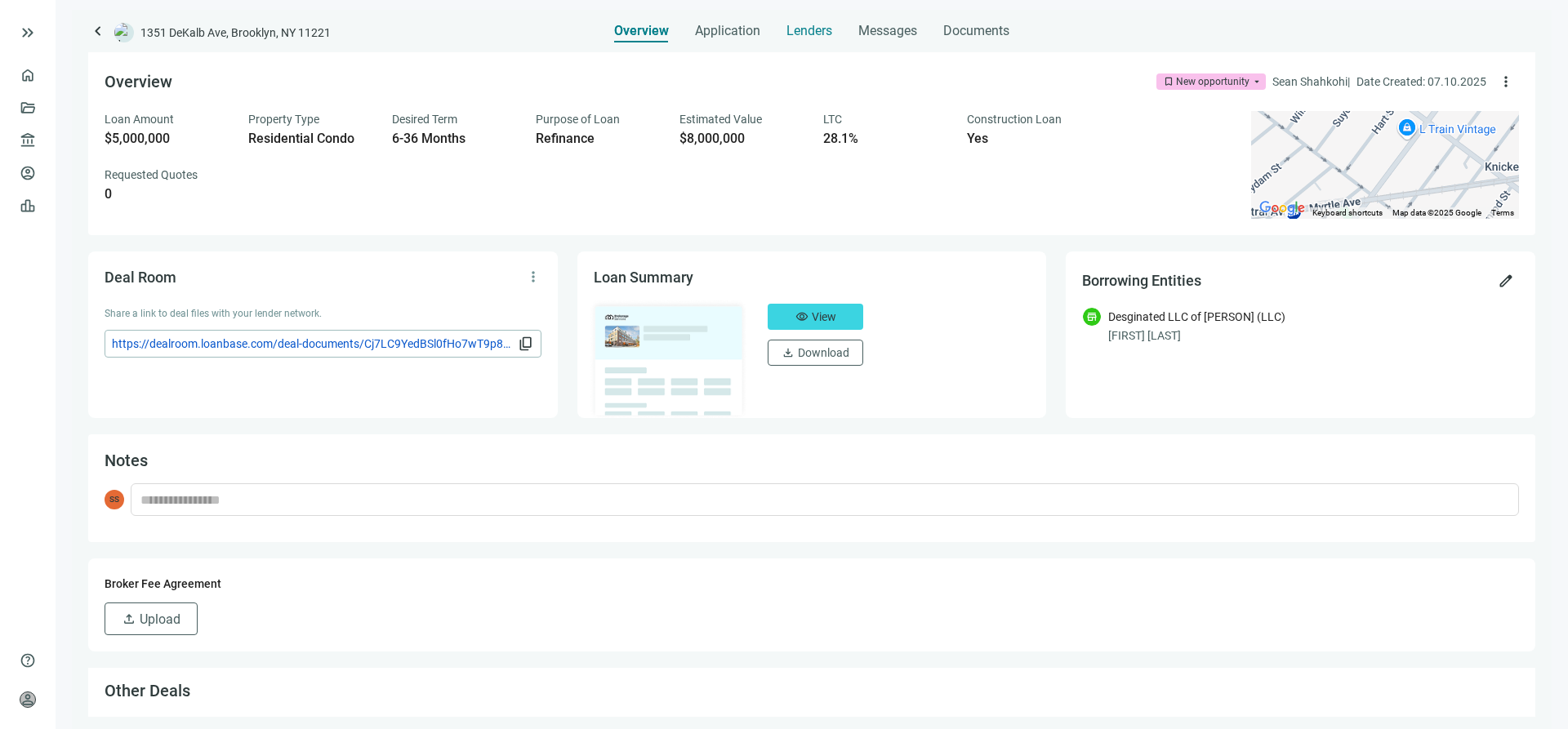 click on "Lenders" at bounding box center [809, 31] 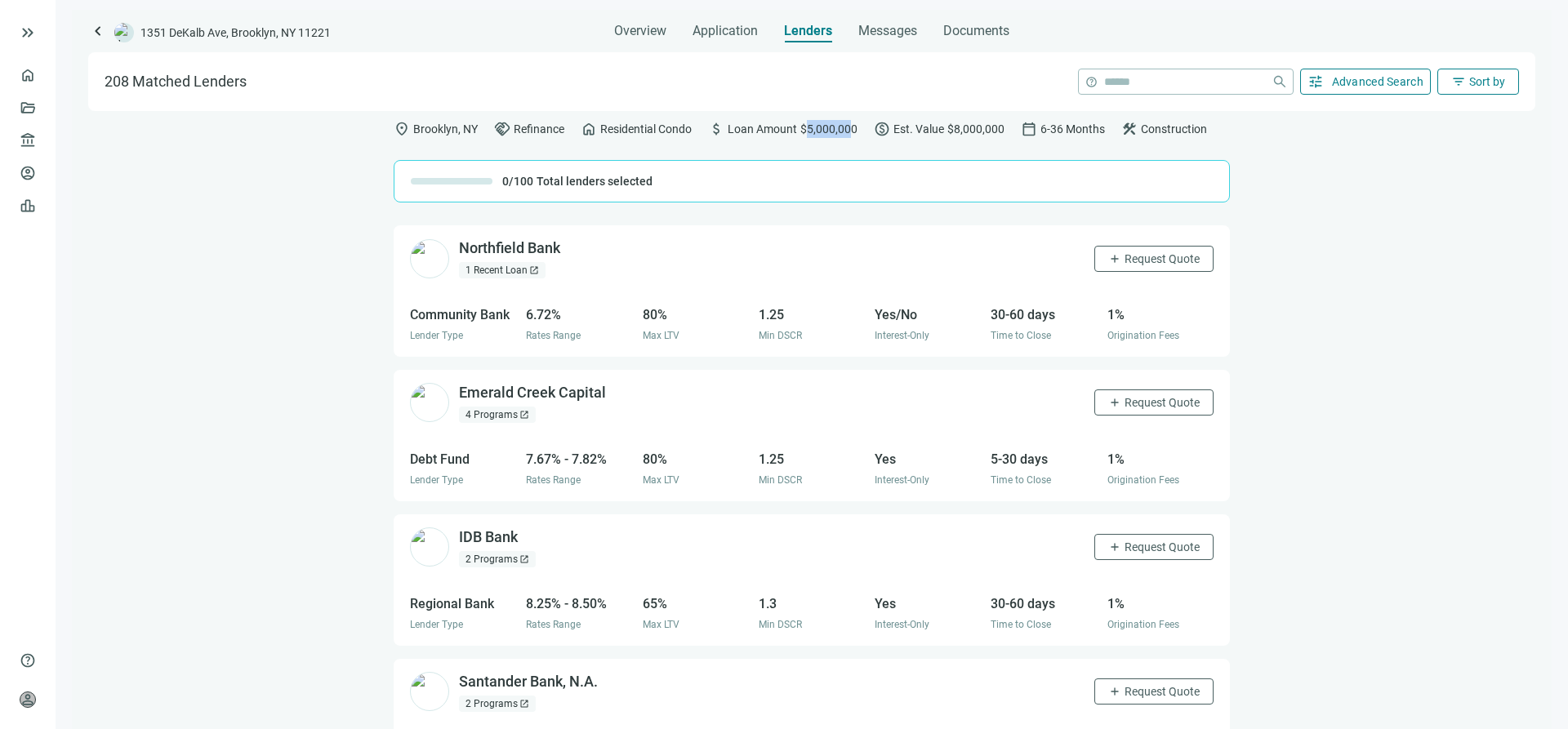 drag, startPoint x: 808, startPoint y: 131, endPoint x: 847, endPoint y: 131, distance: 39 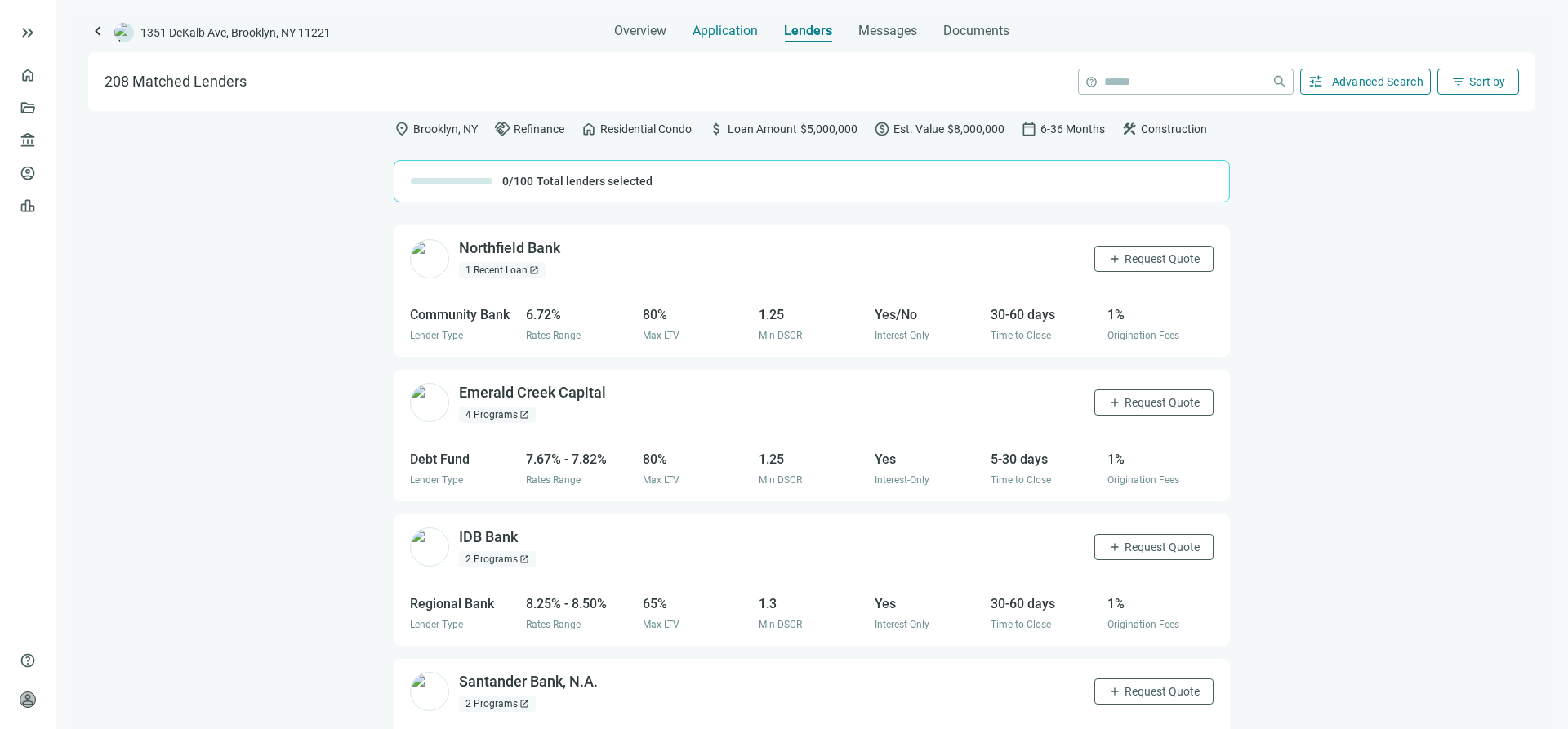 click on "Application" at bounding box center (725, 31) 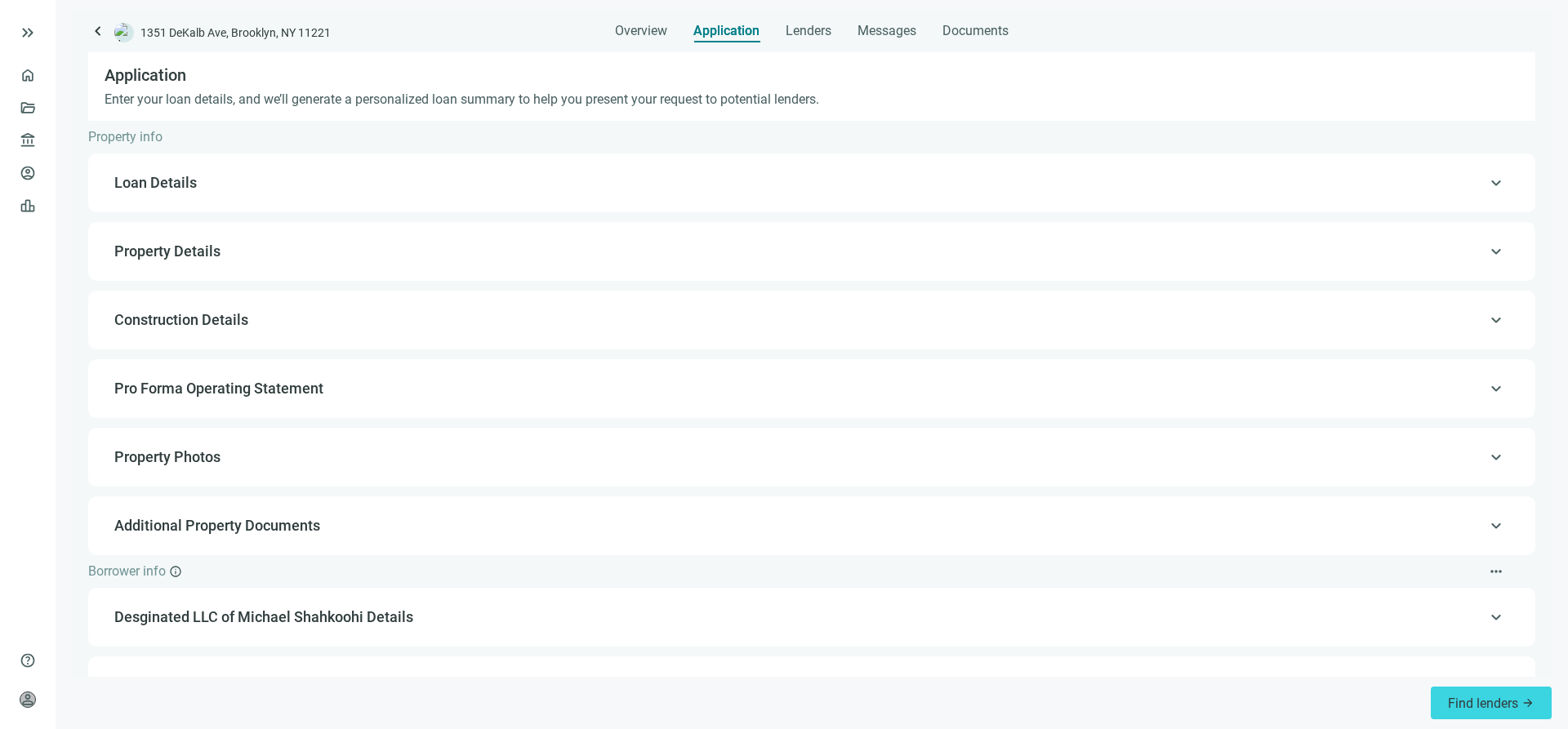 click on "Loan Details" at bounding box center [810, 183] 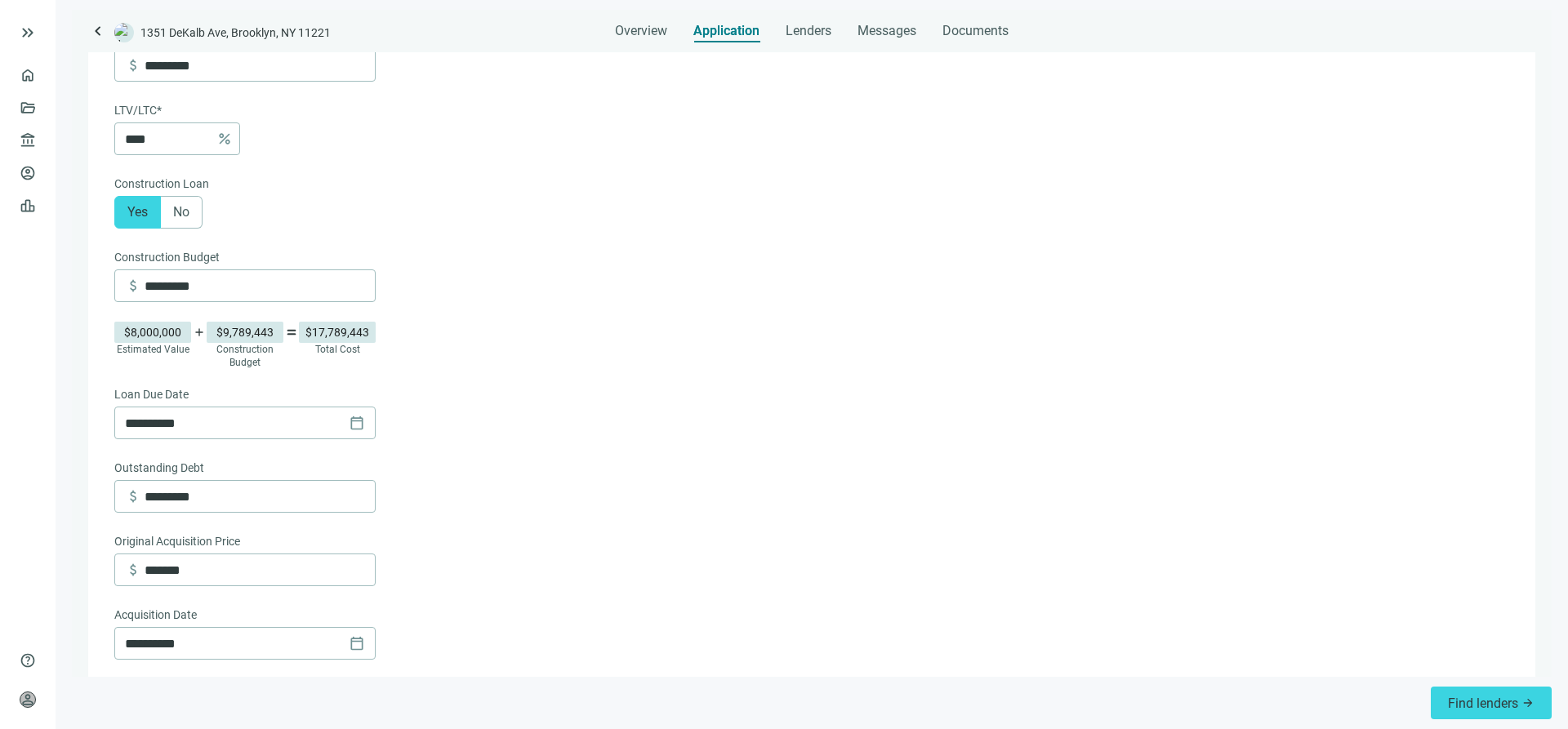 scroll, scrollTop: 235, scrollLeft: 0, axis: vertical 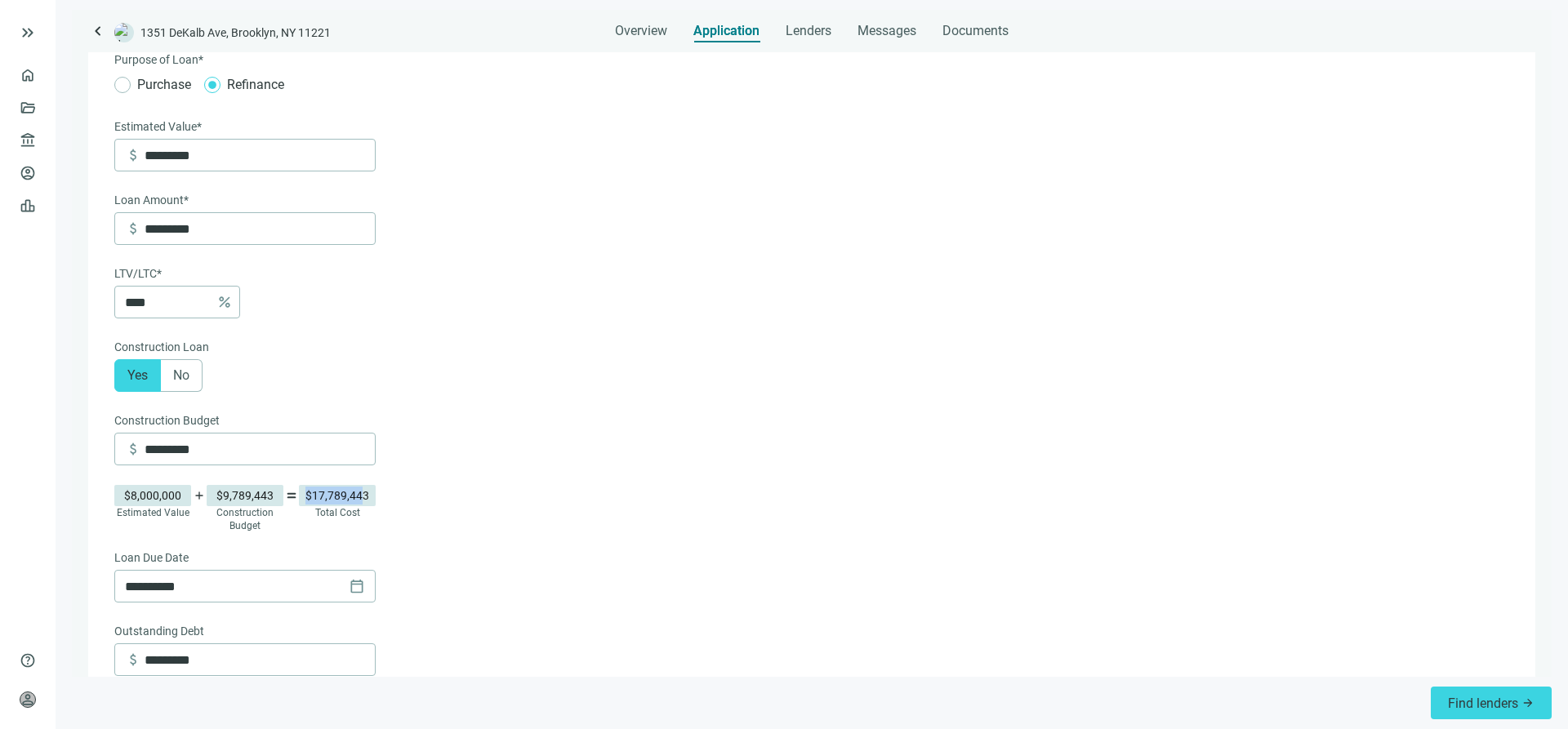 drag, startPoint x: 363, startPoint y: 499, endPoint x: 305, endPoint y: 499, distance: 58 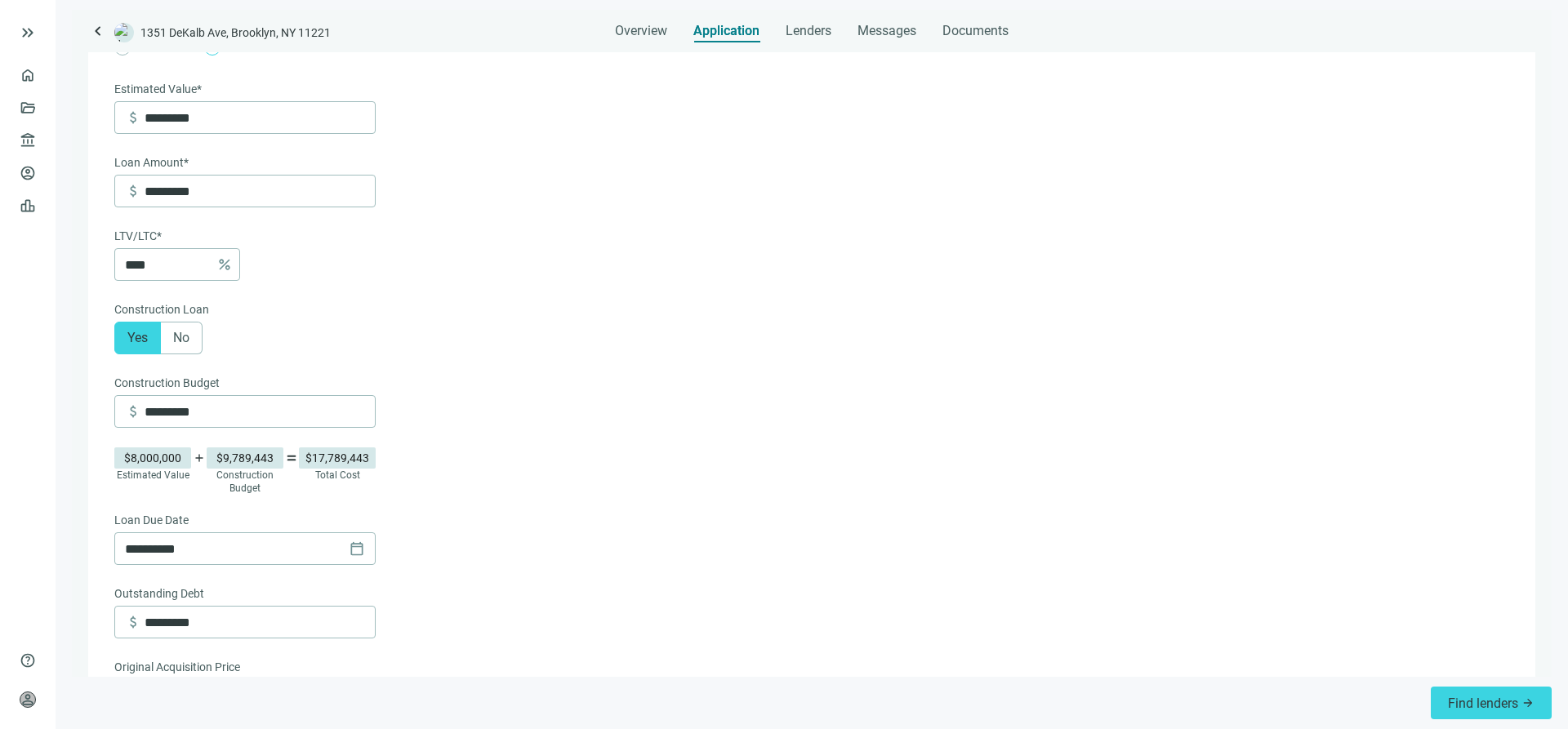 scroll, scrollTop: 235, scrollLeft: 0, axis: vertical 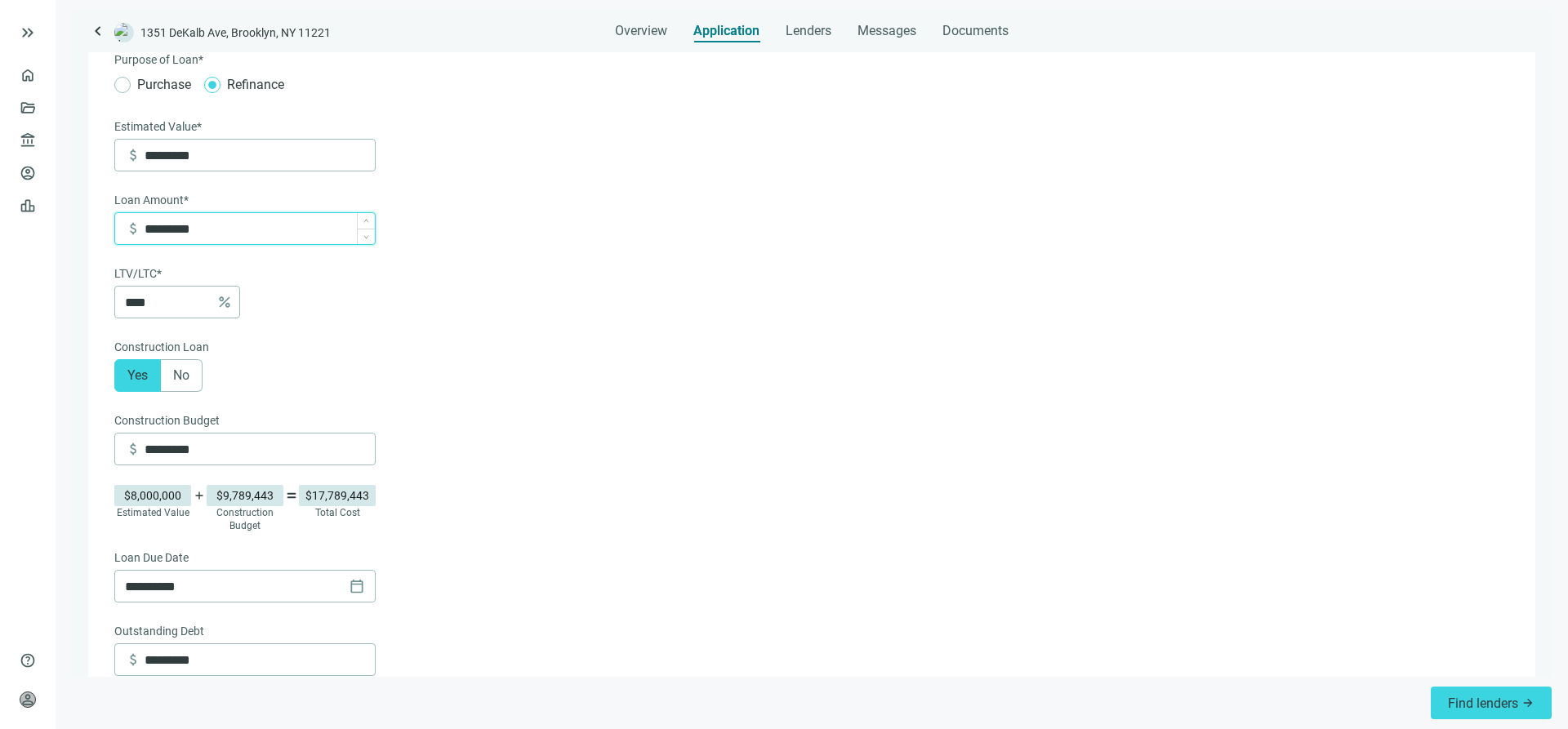 click on "*********" at bounding box center [260, 229] 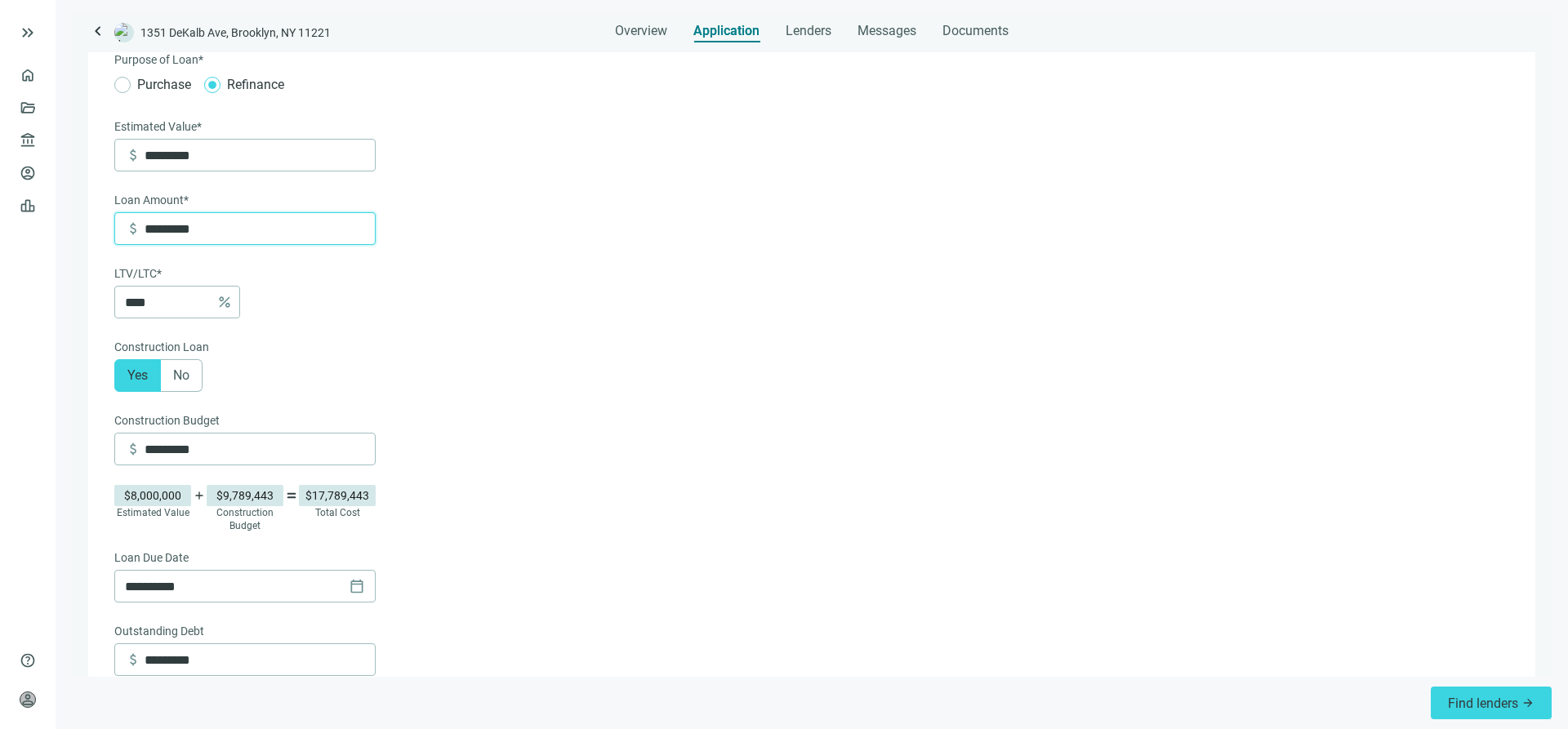 type on "*" 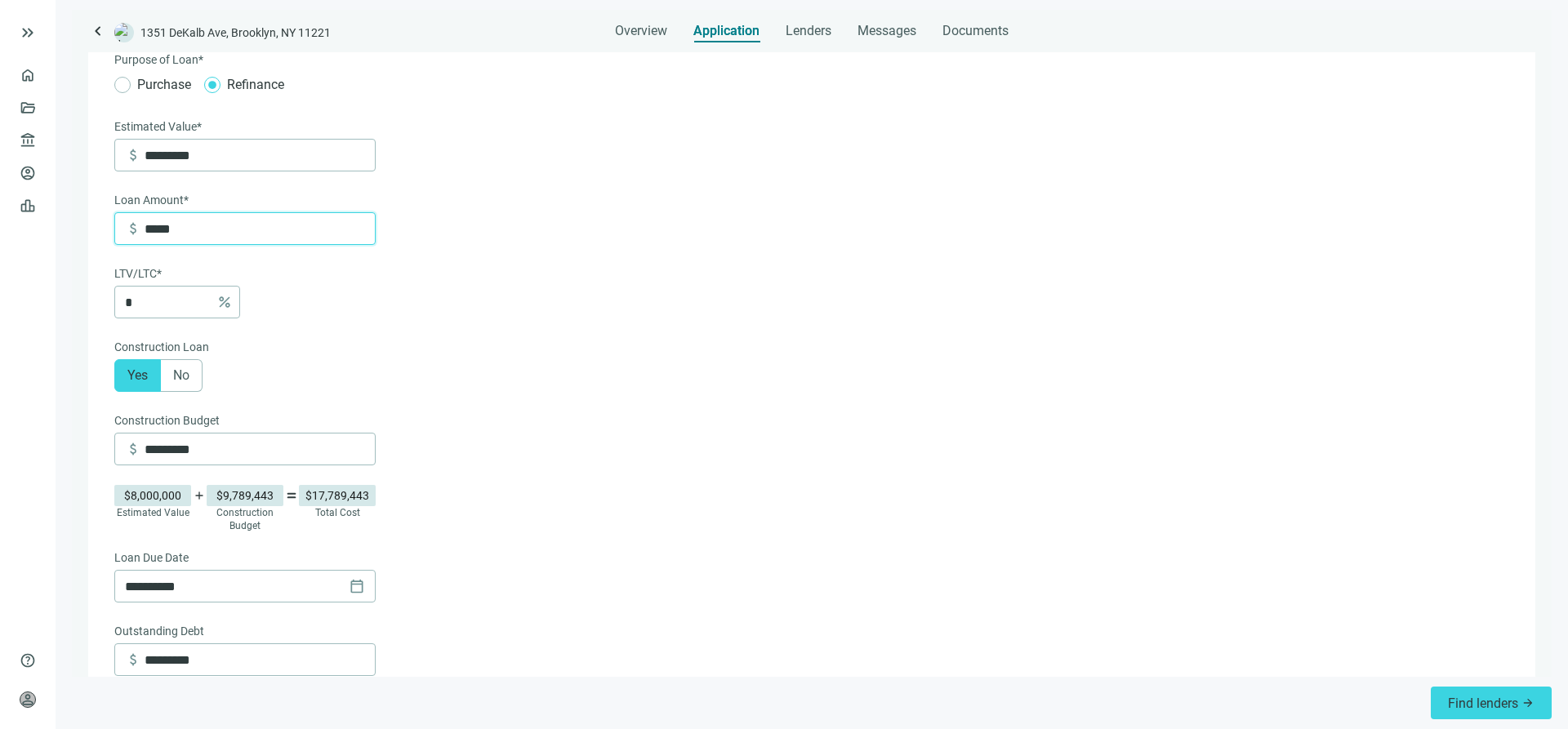 type on "******" 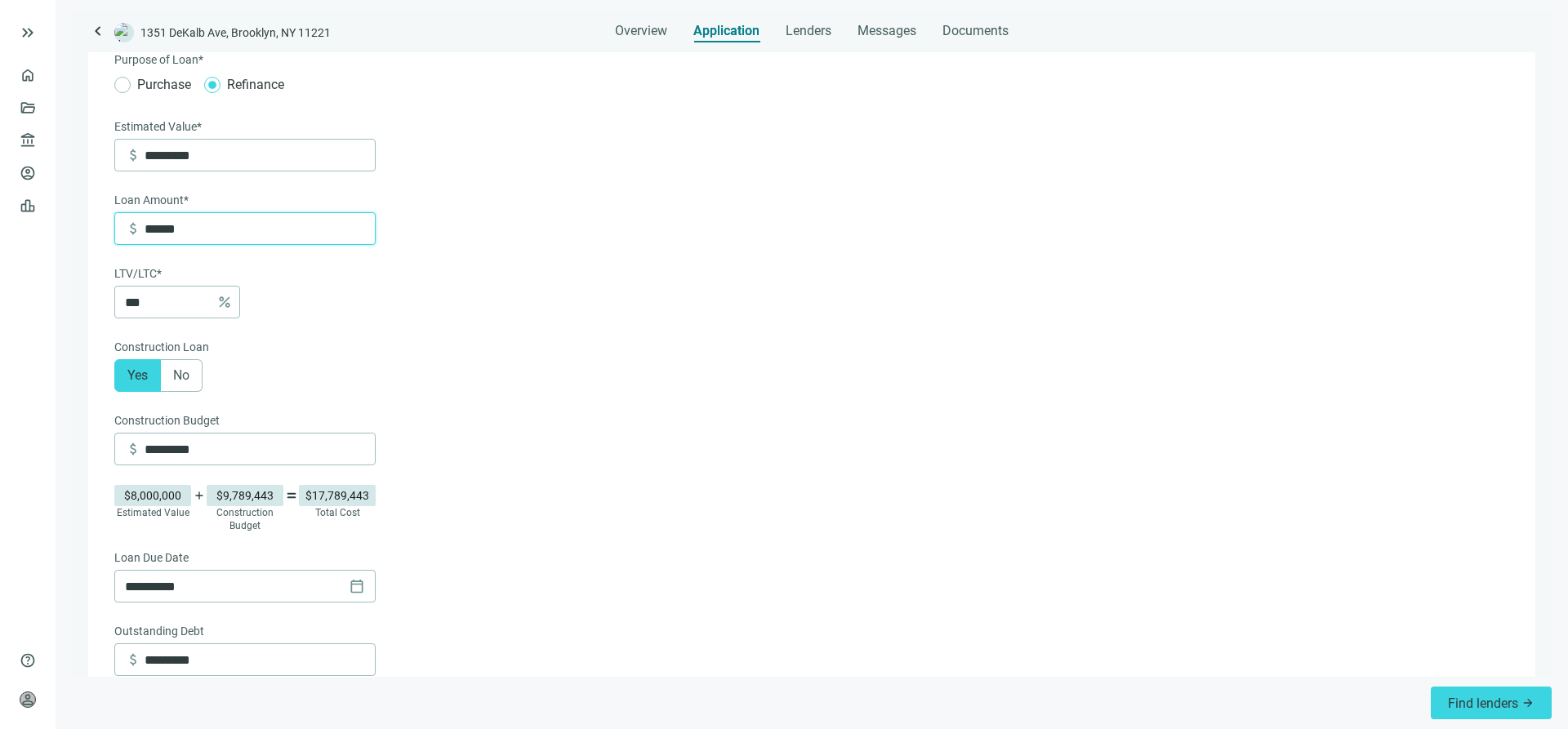type on "*******" 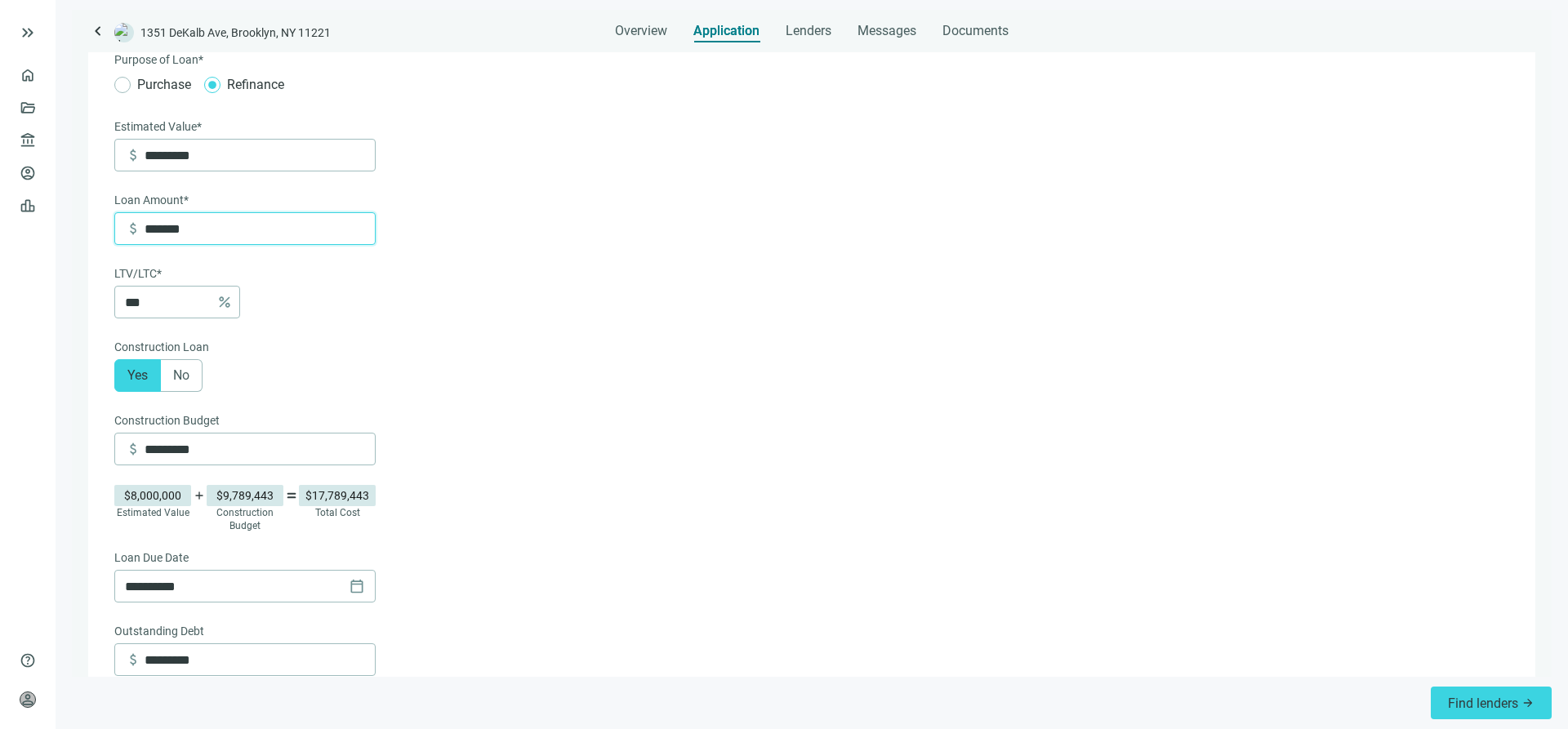 type on "*********" 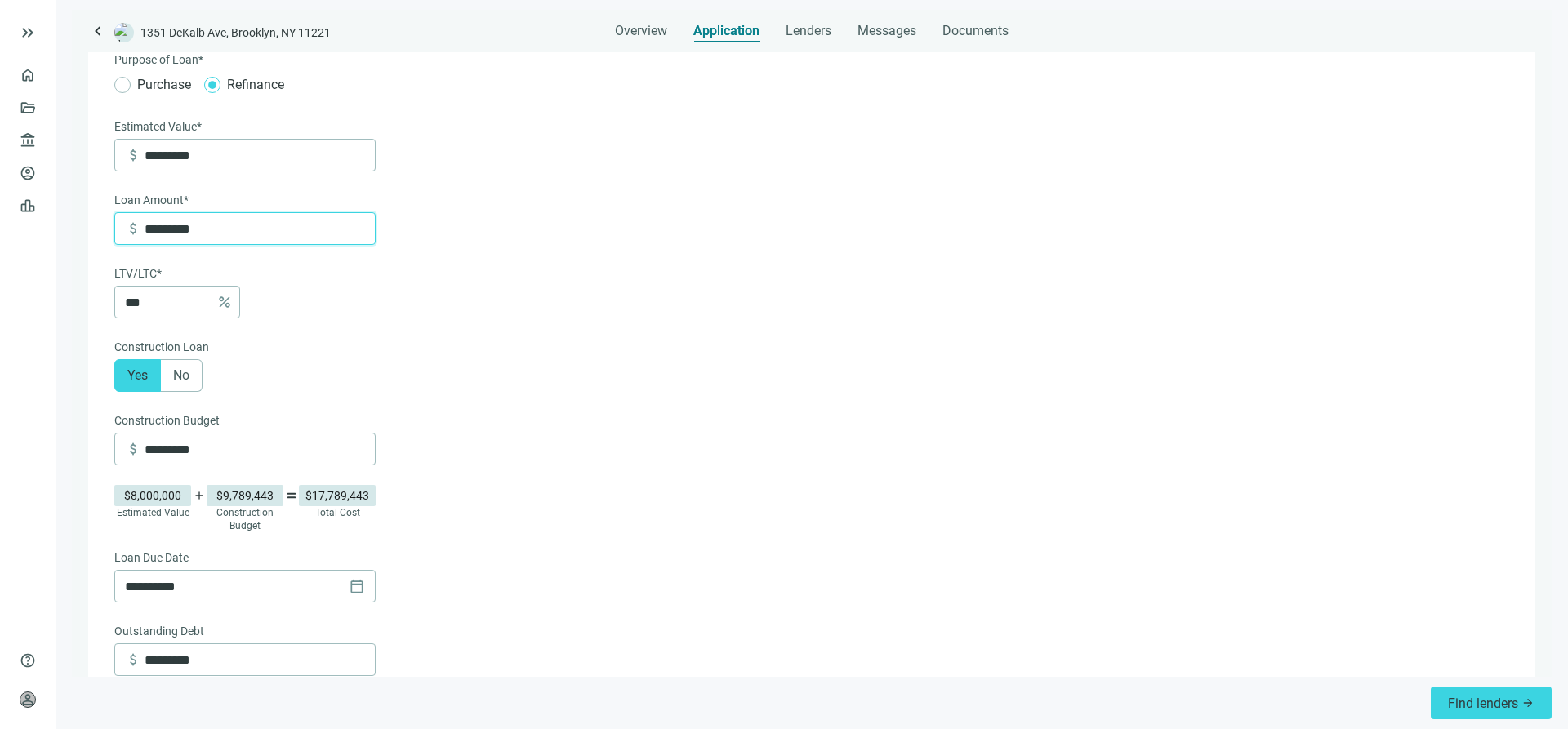 type on "**********" 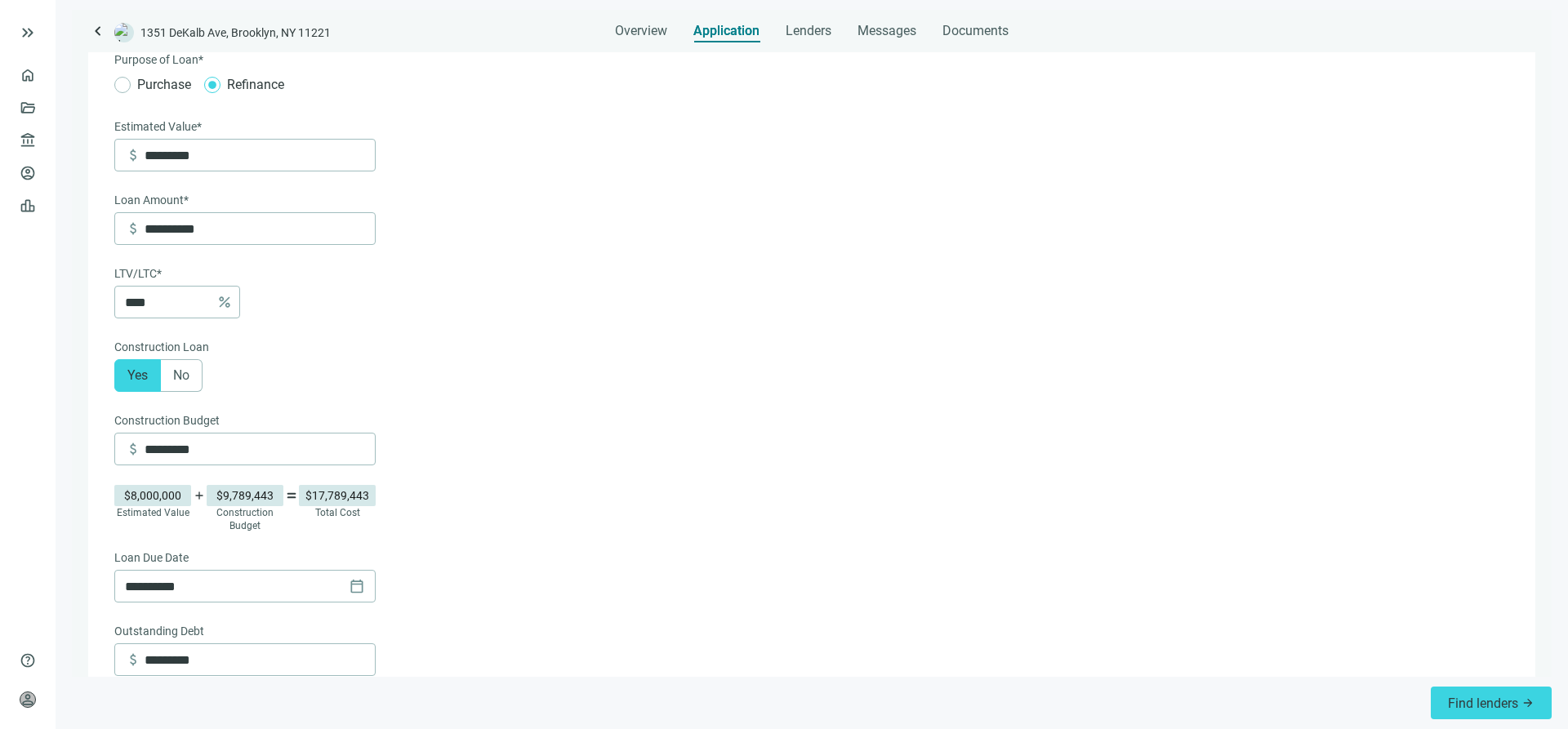 click on "**********" at bounding box center (810, 643) 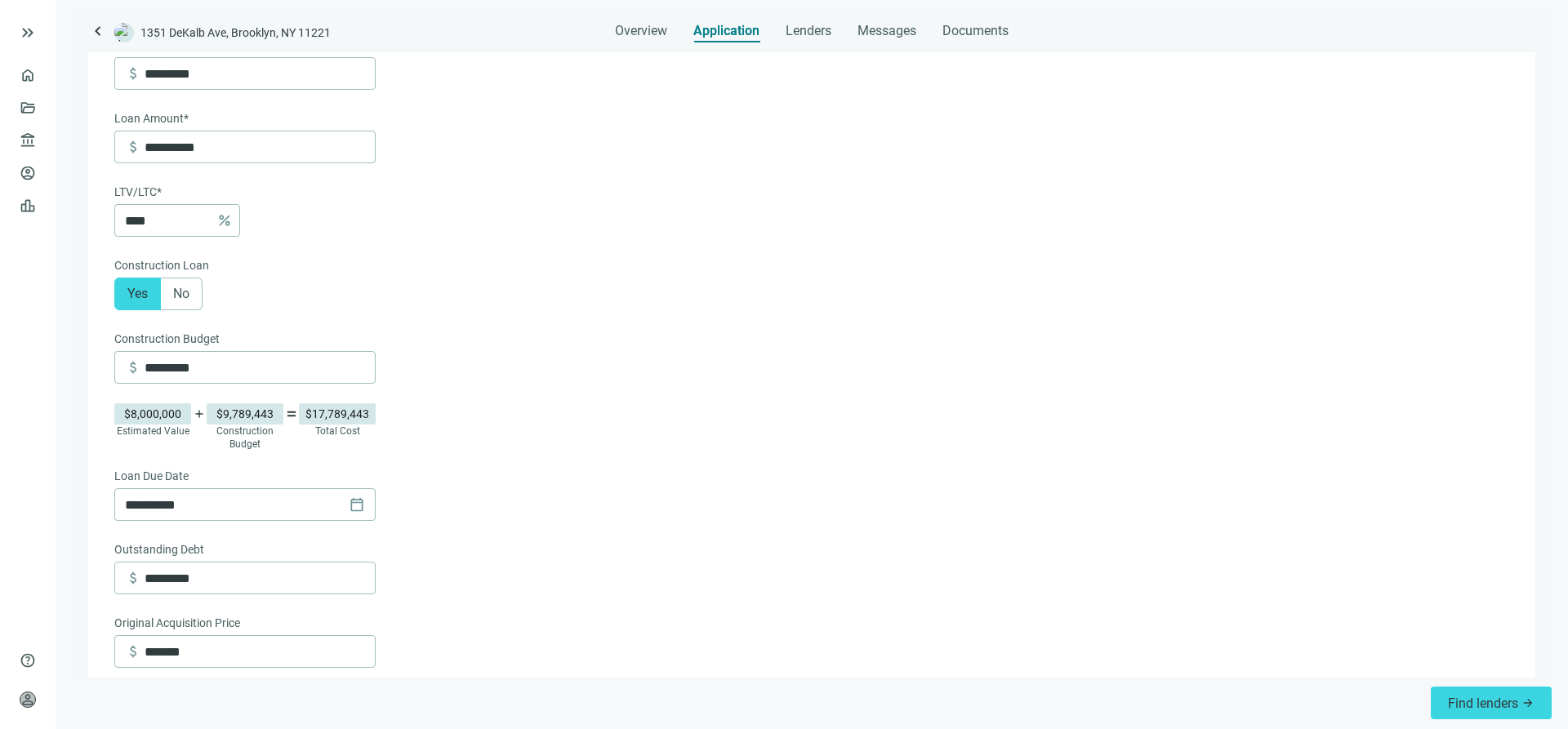 scroll, scrollTop: 235, scrollLeft: 0, axis: vertical 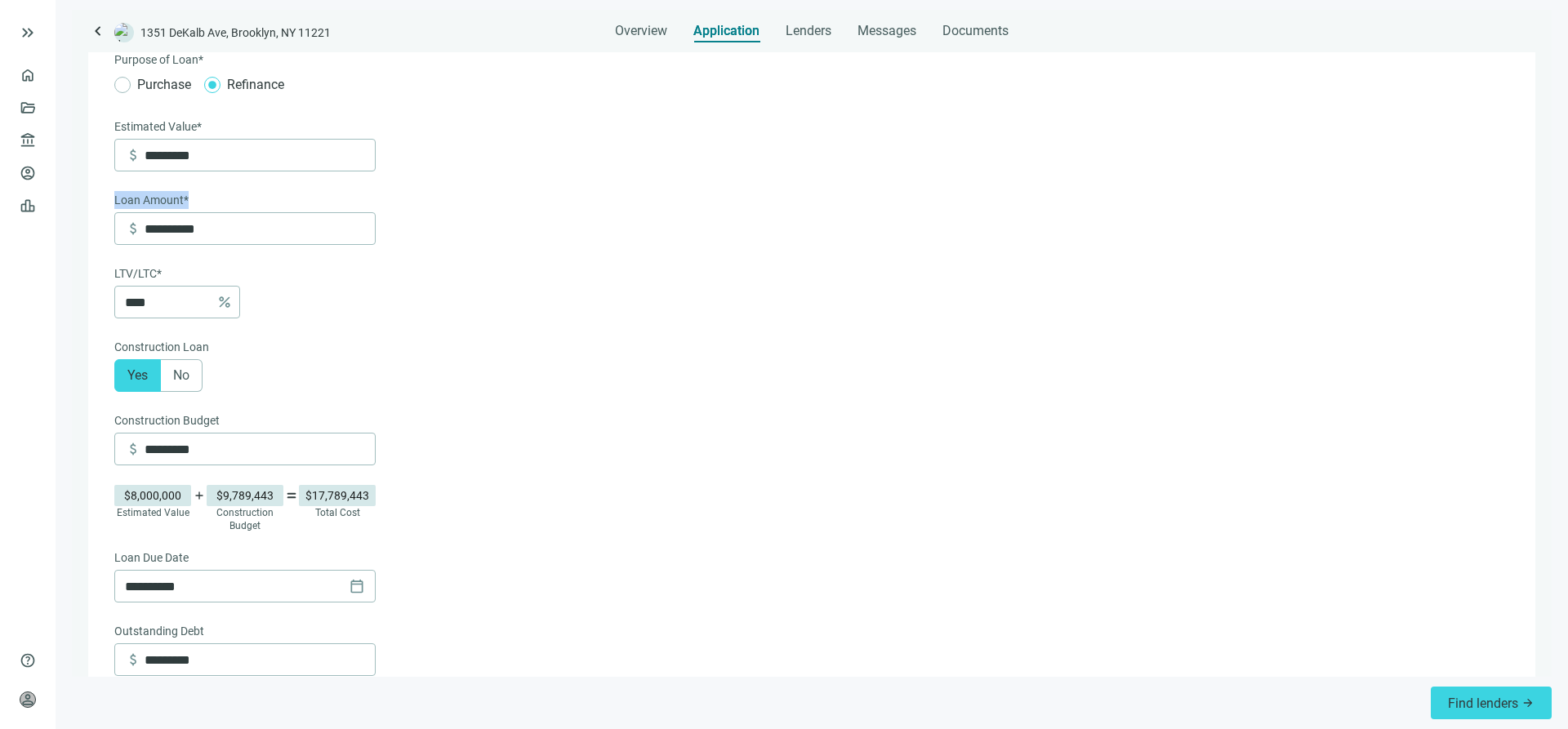 drag, startPoint x: 191, startPoint y: 198, endPoint x: 103, endPoint y: 195, distance: 88.05112 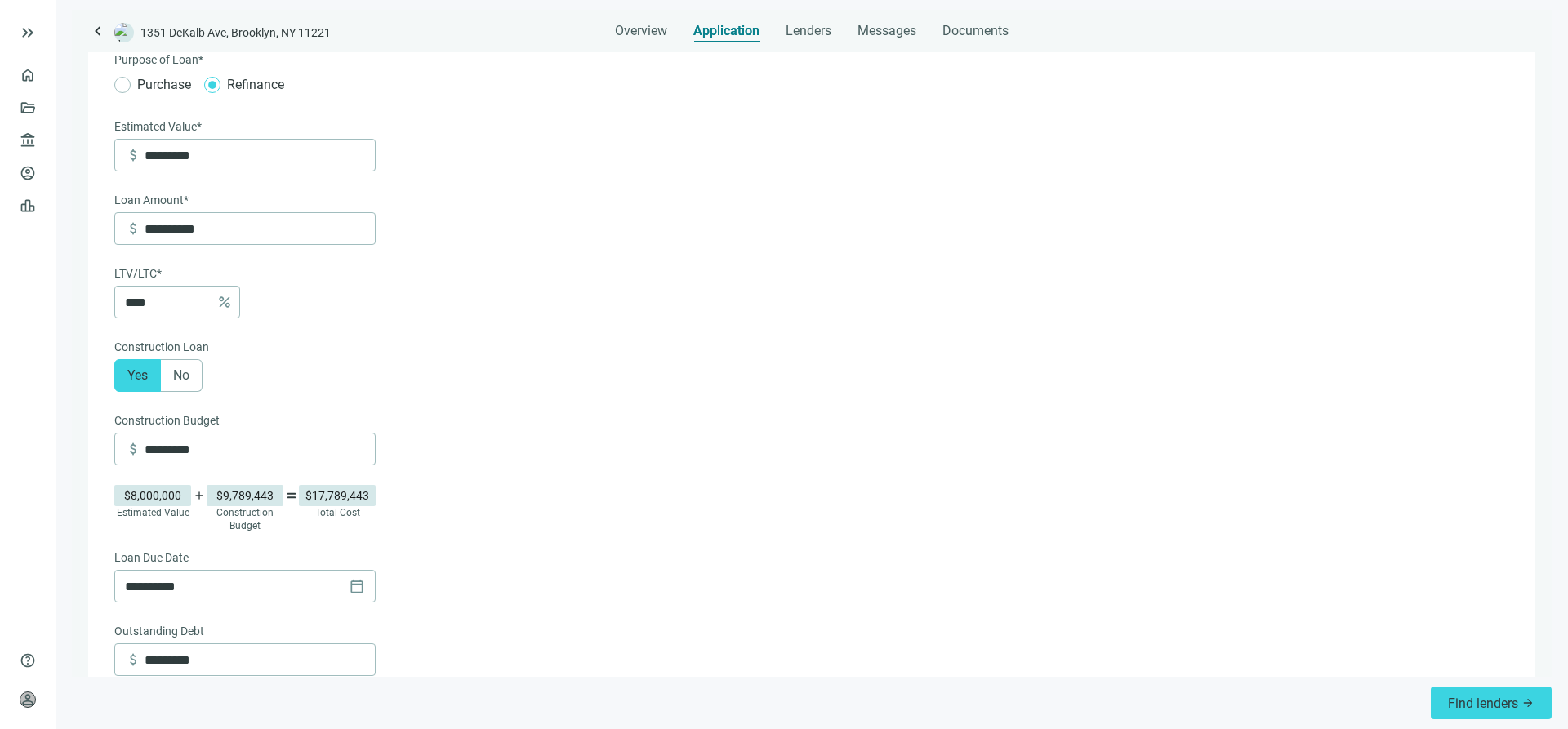 click on "**********" at bounding box center (812, 624) 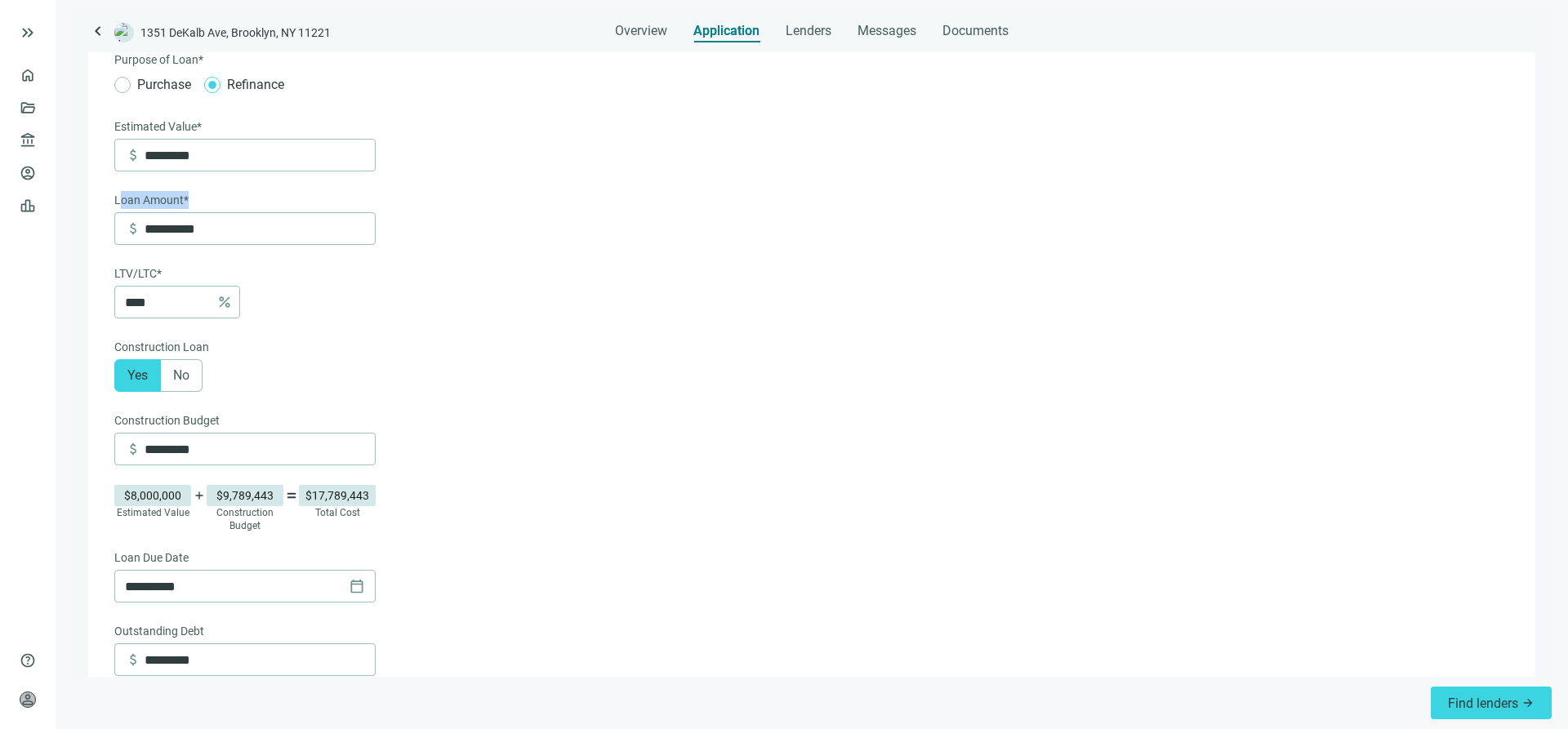 drag, startPoint x: 123, startPoint y: 195, endPoint x: 189, endPoint y: 205, distance: 66.753 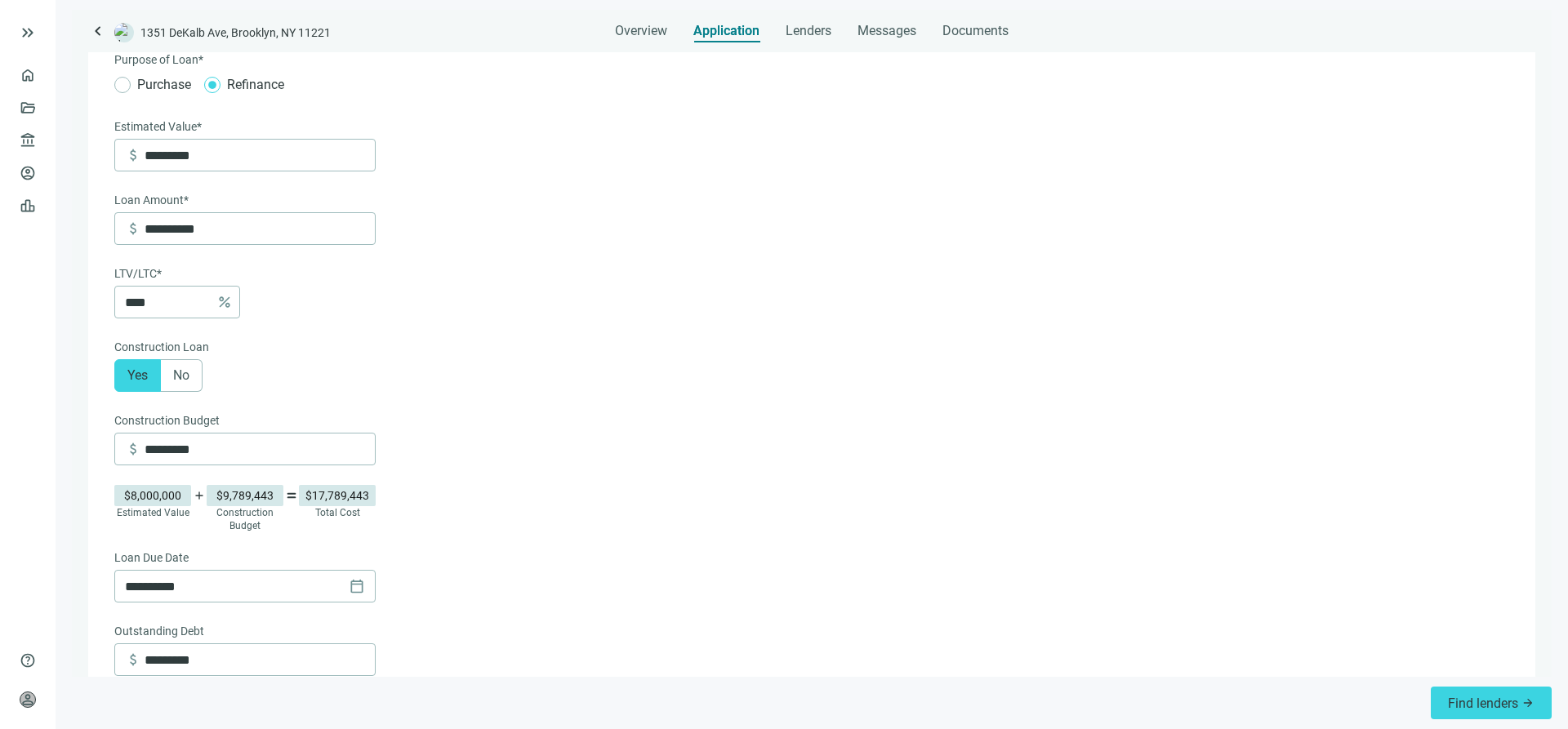 click on "**********" at bounding box center [810, 643] 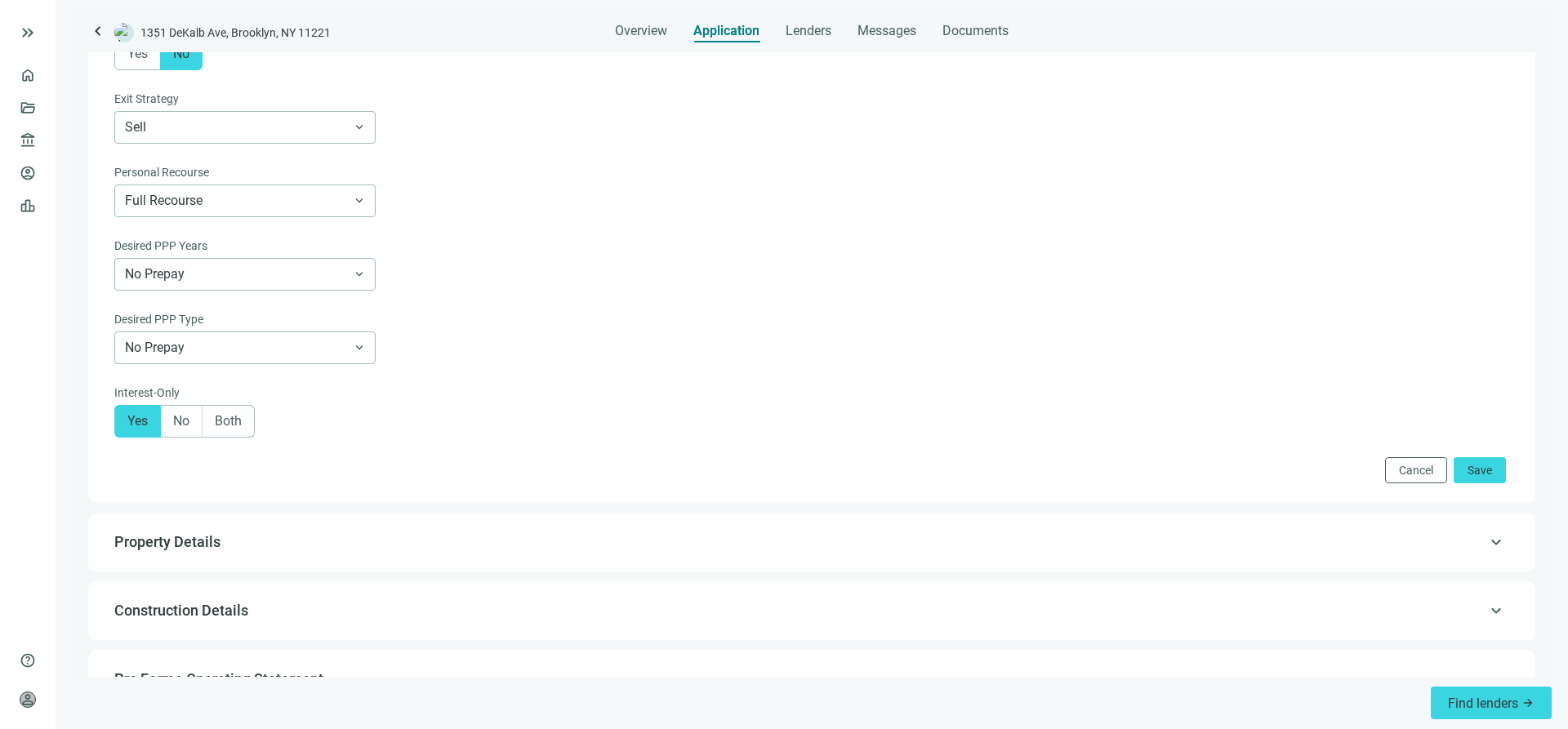 scroll, scrollTop: 1469, scrollLeft: 0, axis: vertical 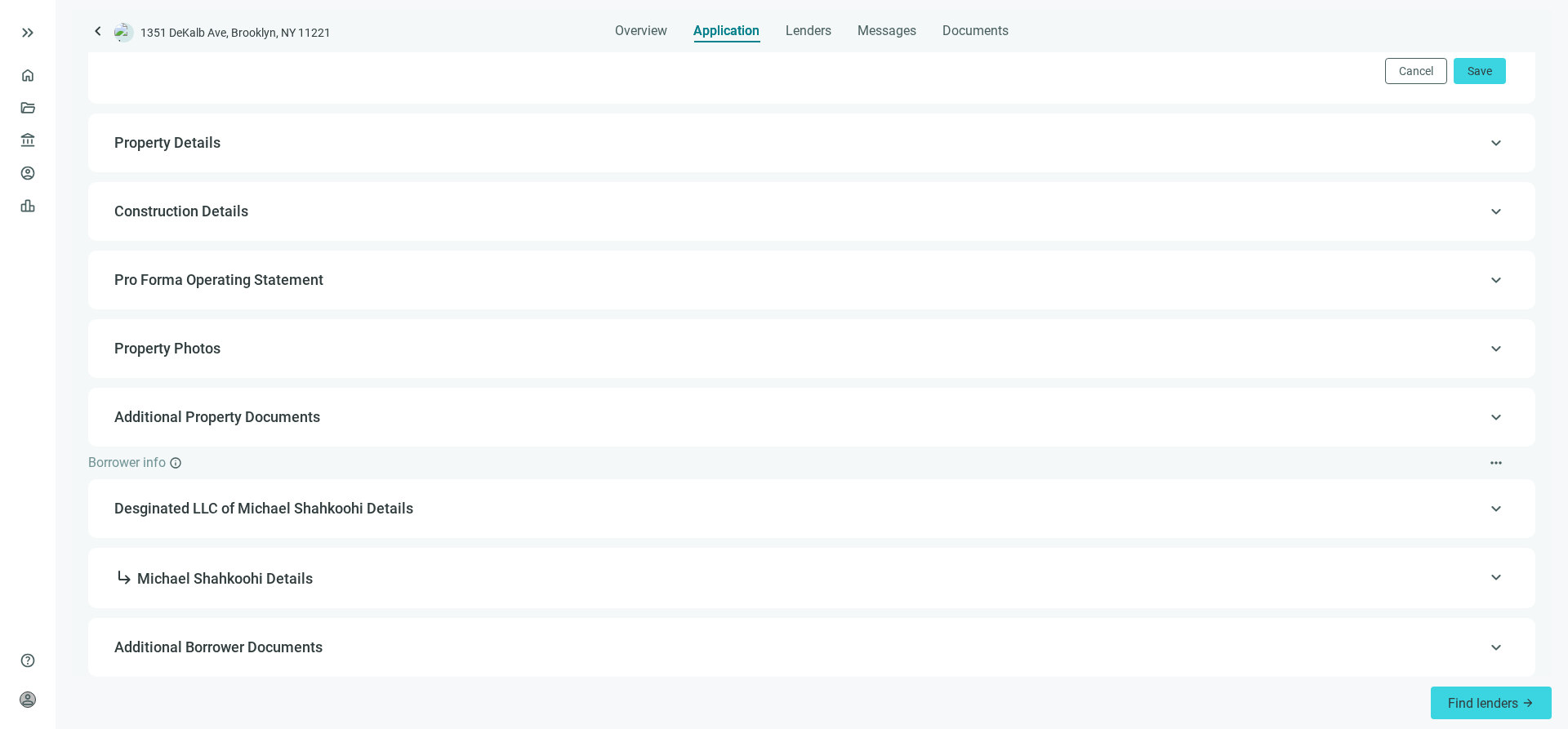 click on "Property Details" at bounding box center (810, 143) 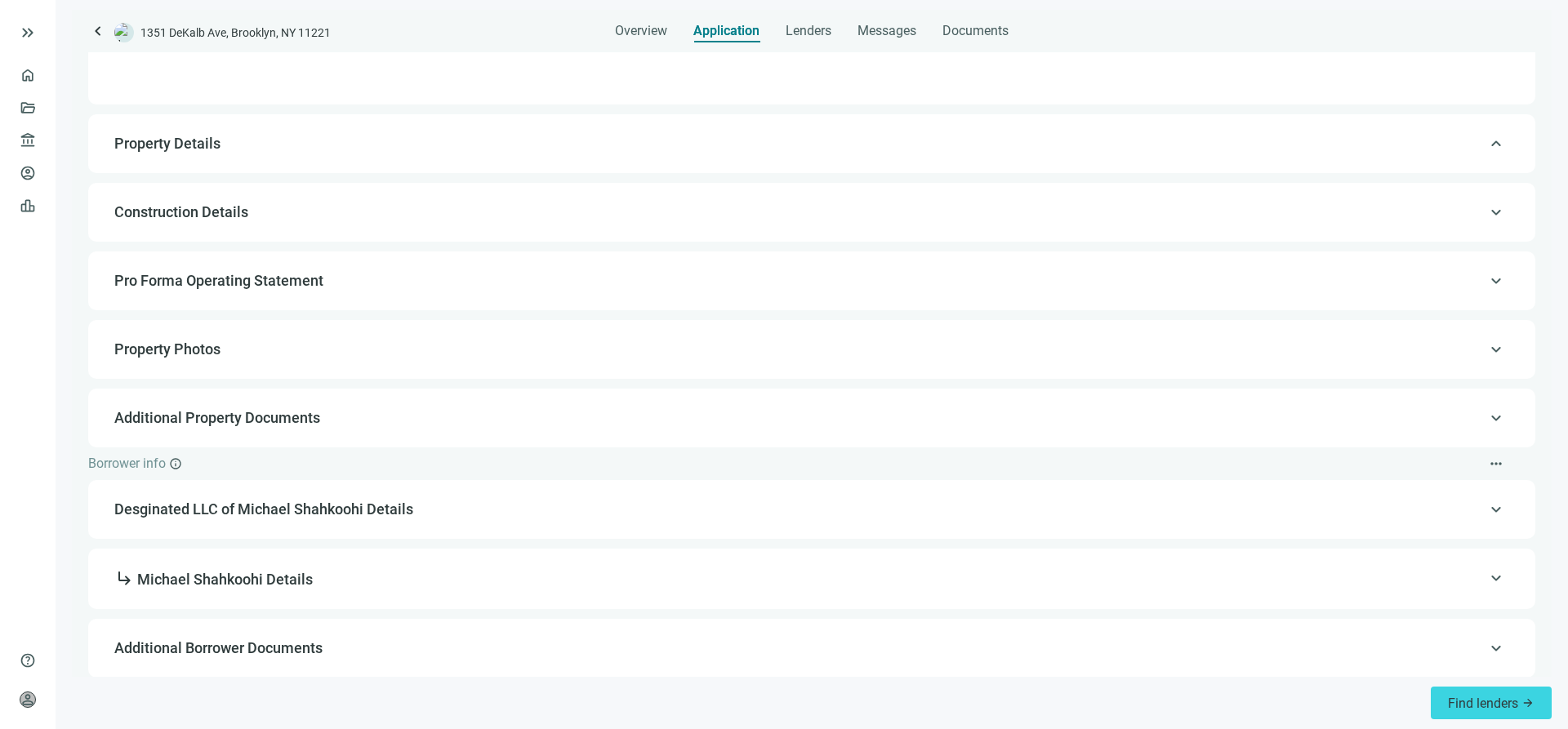 type on "*********" 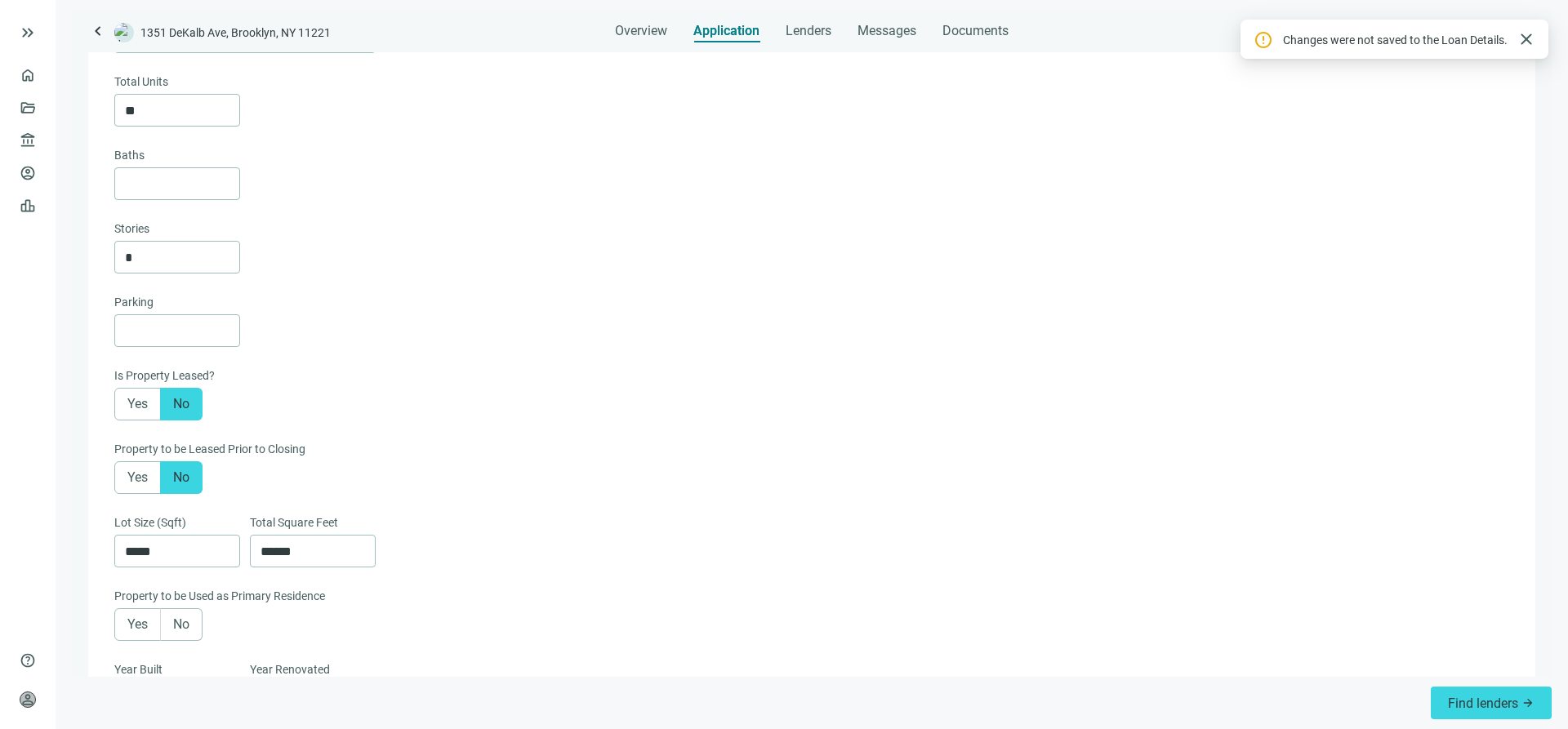 scroll, scrollTop: 263, scrollLeft: 0, axis: vertical 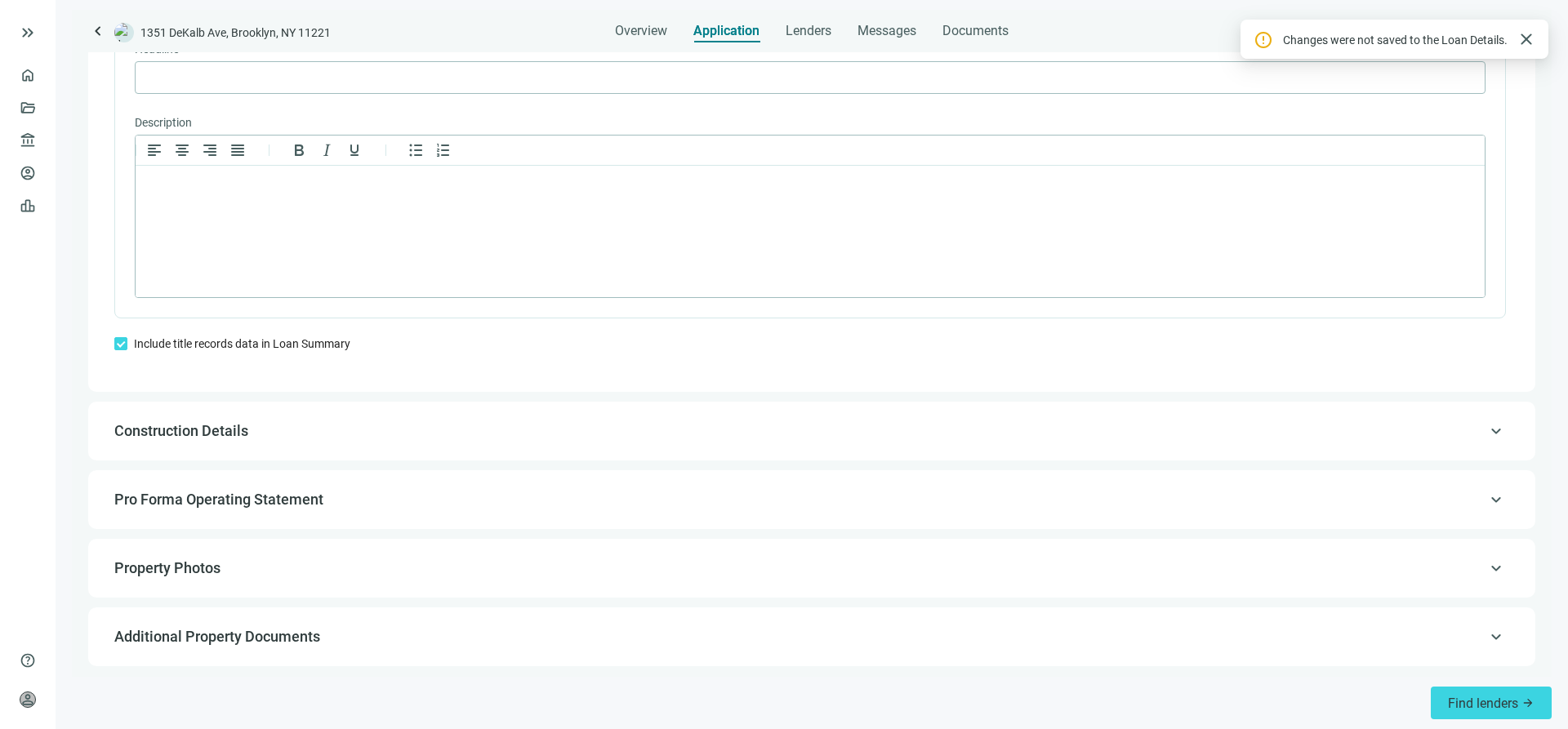 click on "Construction Details" at bounding box center [810, 431] 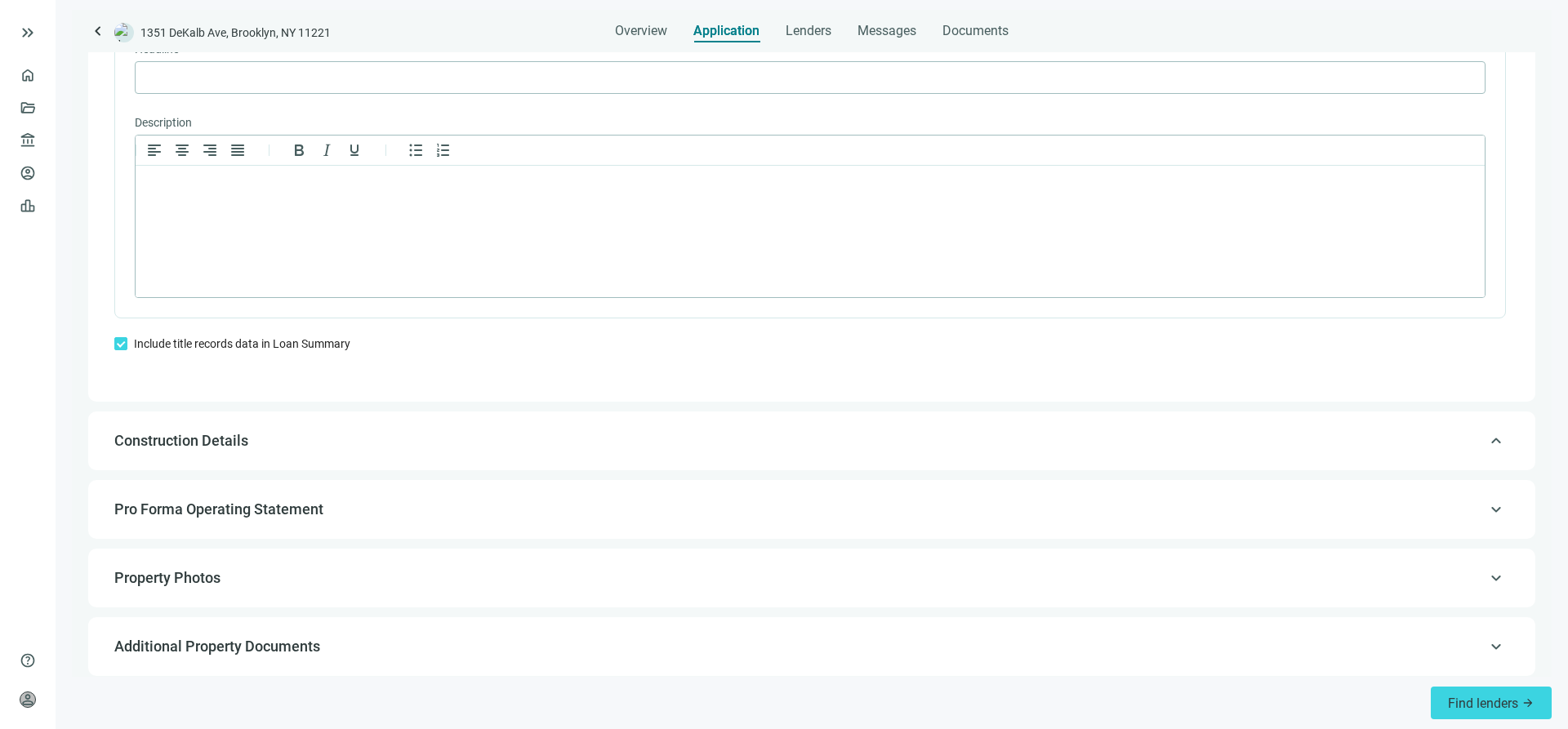 type on "**********" 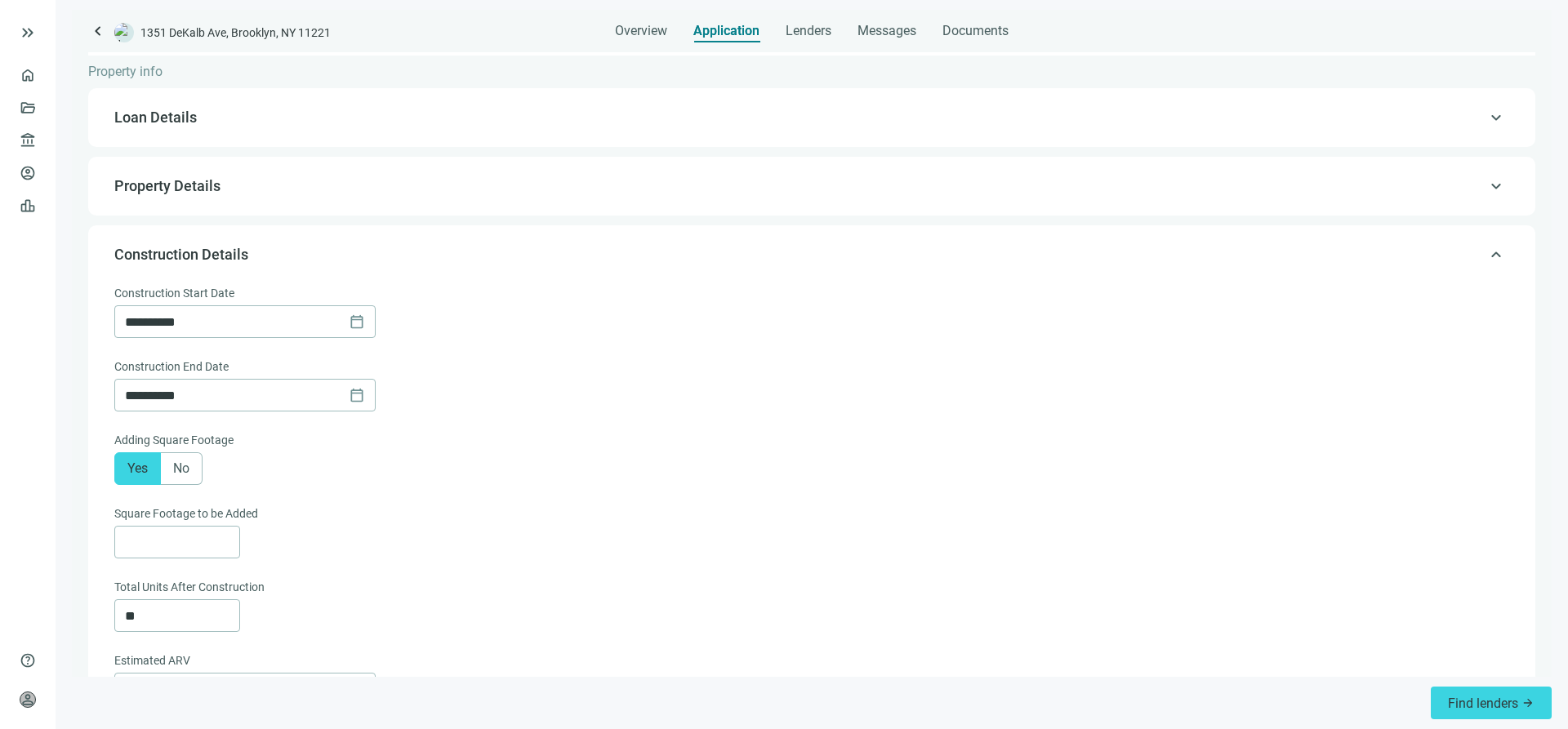 scroll, scrollTop: 0, scrollLeft: 0, axis: both 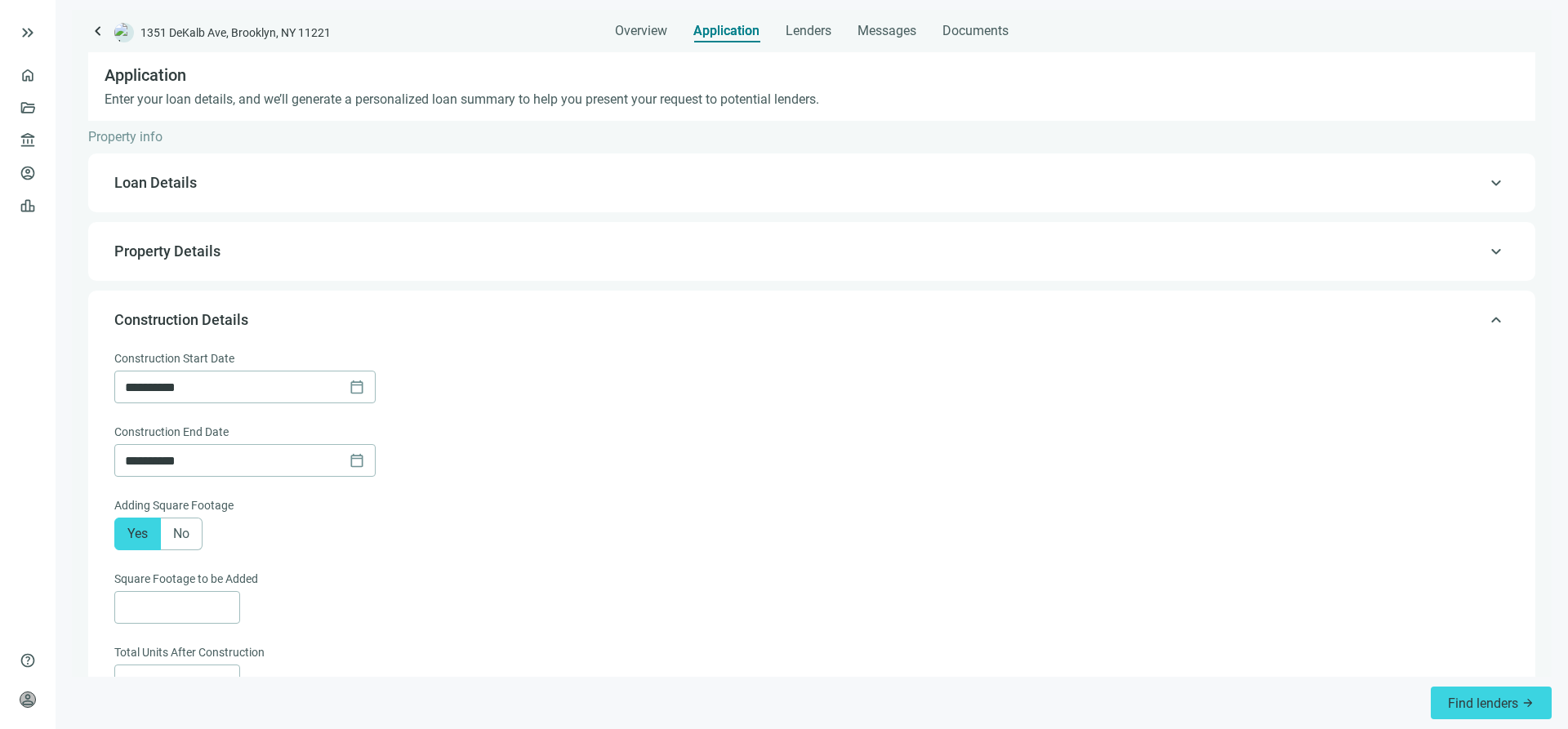 click on "Loan Details" at bounding box center [810, 183] 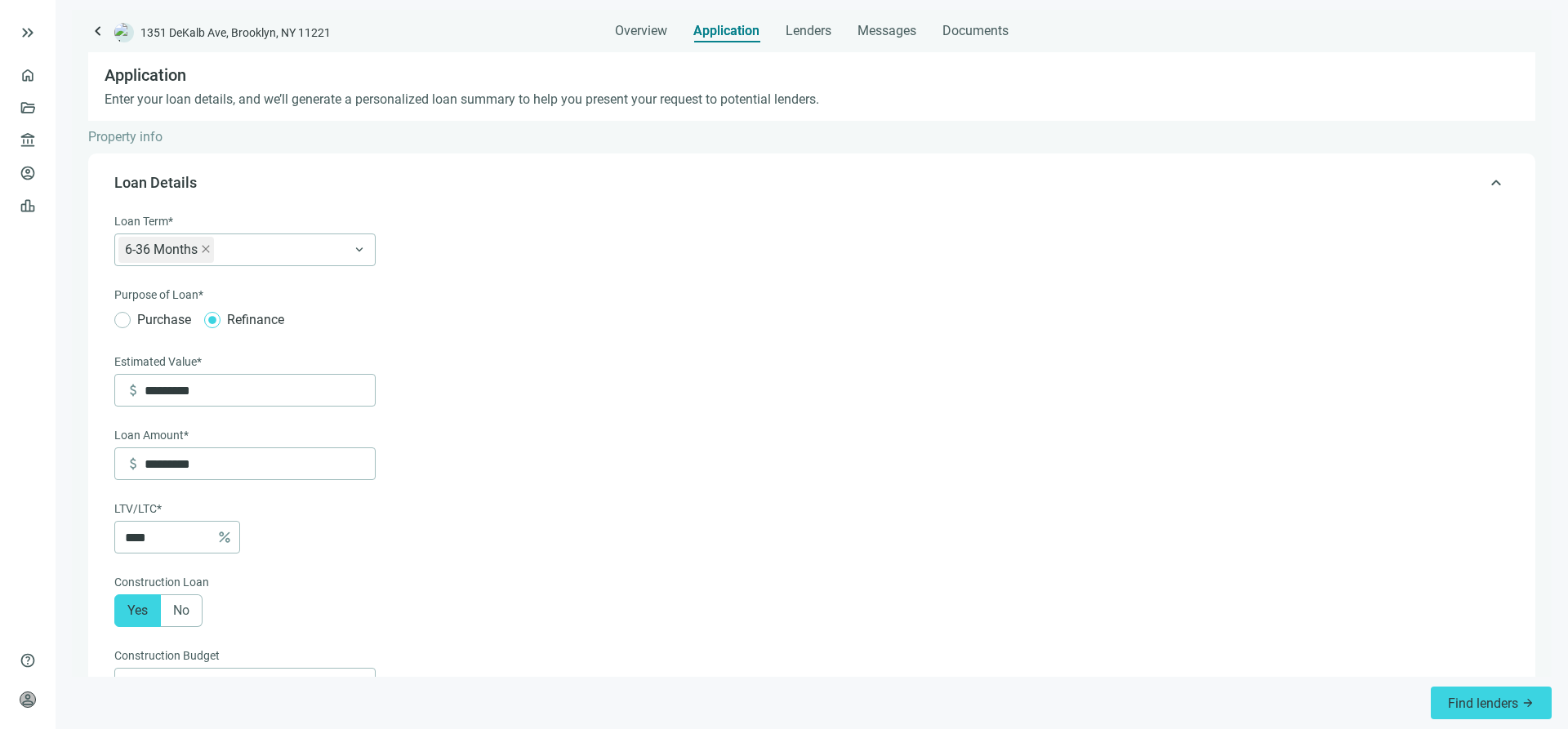 scroll, scrollTop: 101, scrollLeft: 0, axis: vertical 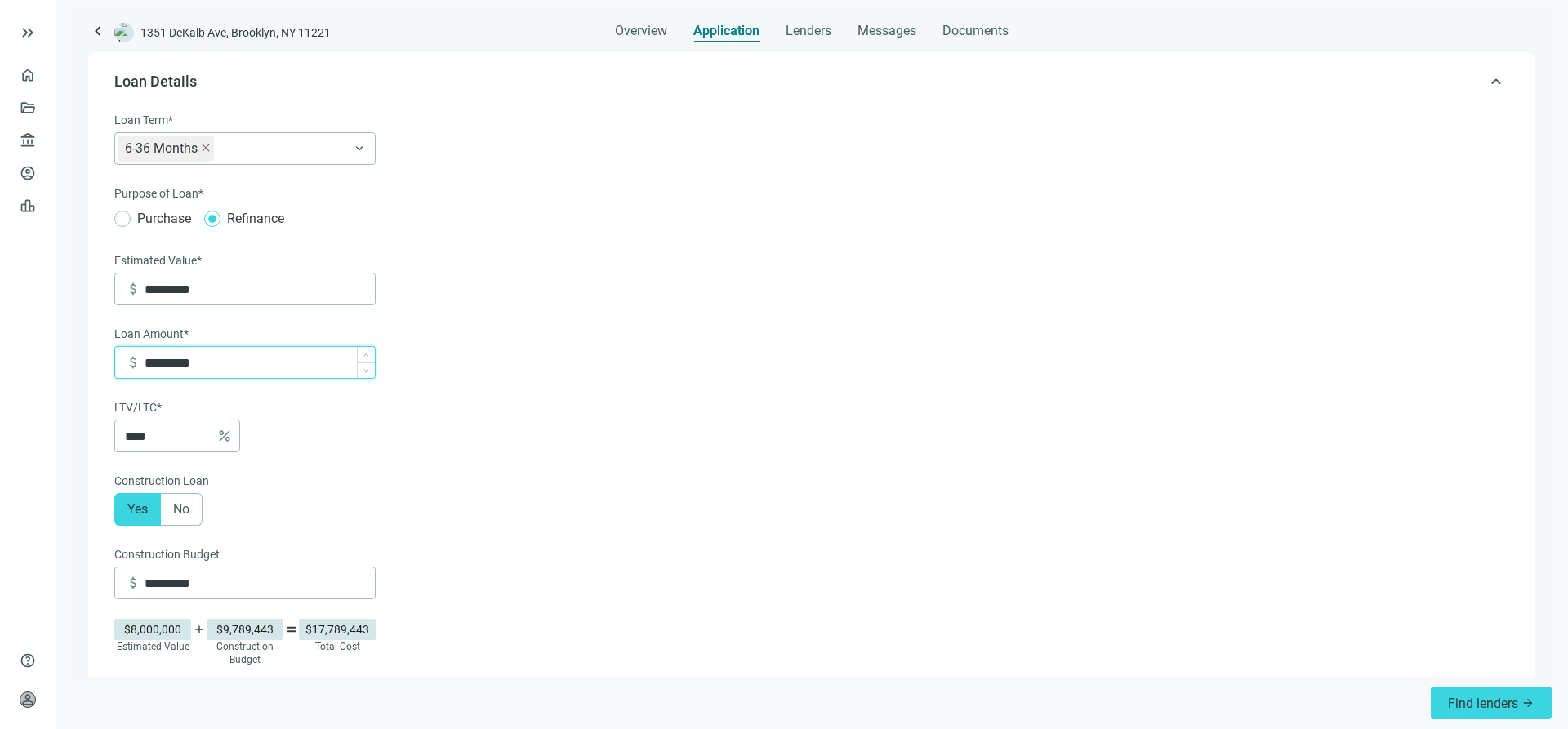 click on "*********" at bounding box center (260, 362) 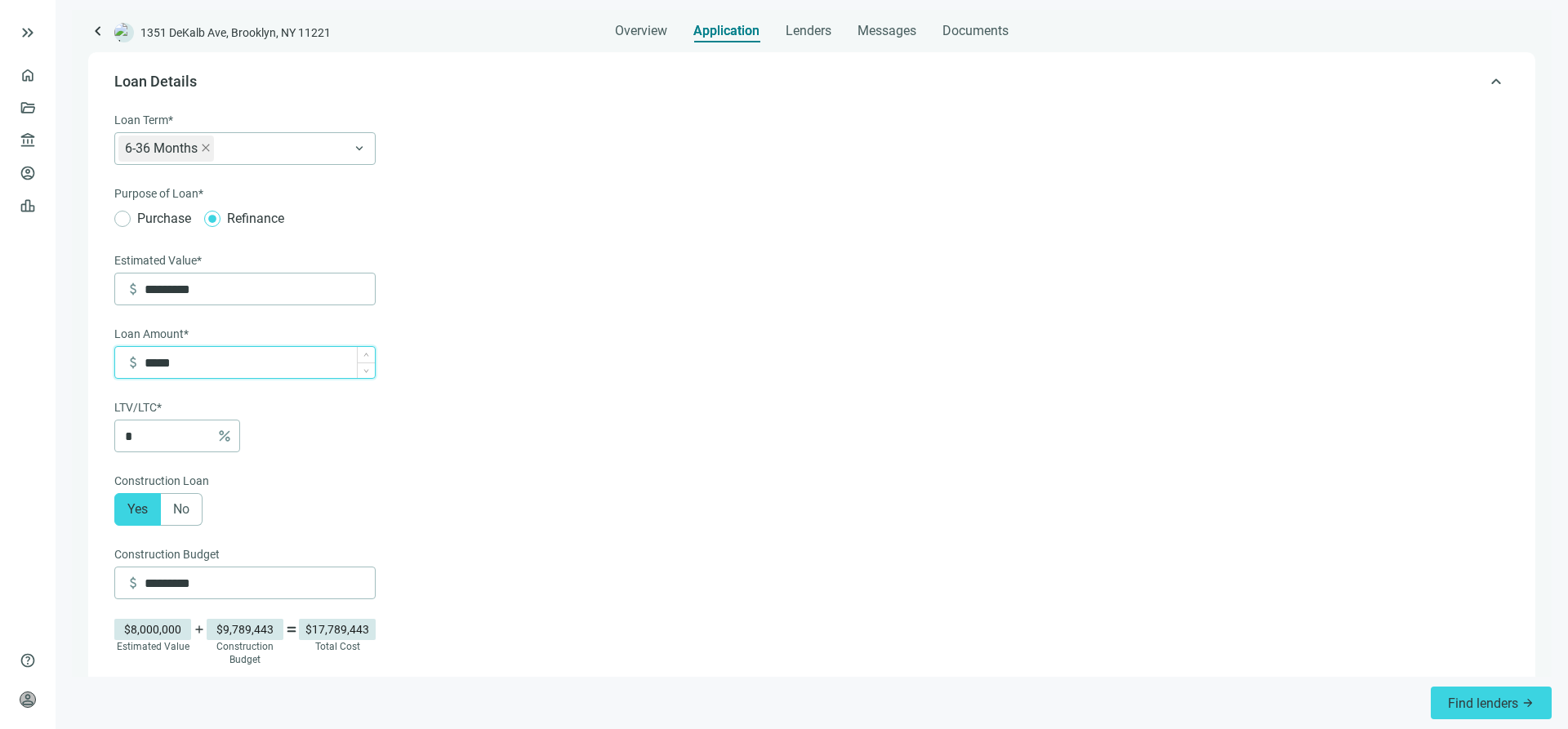 type on "******" 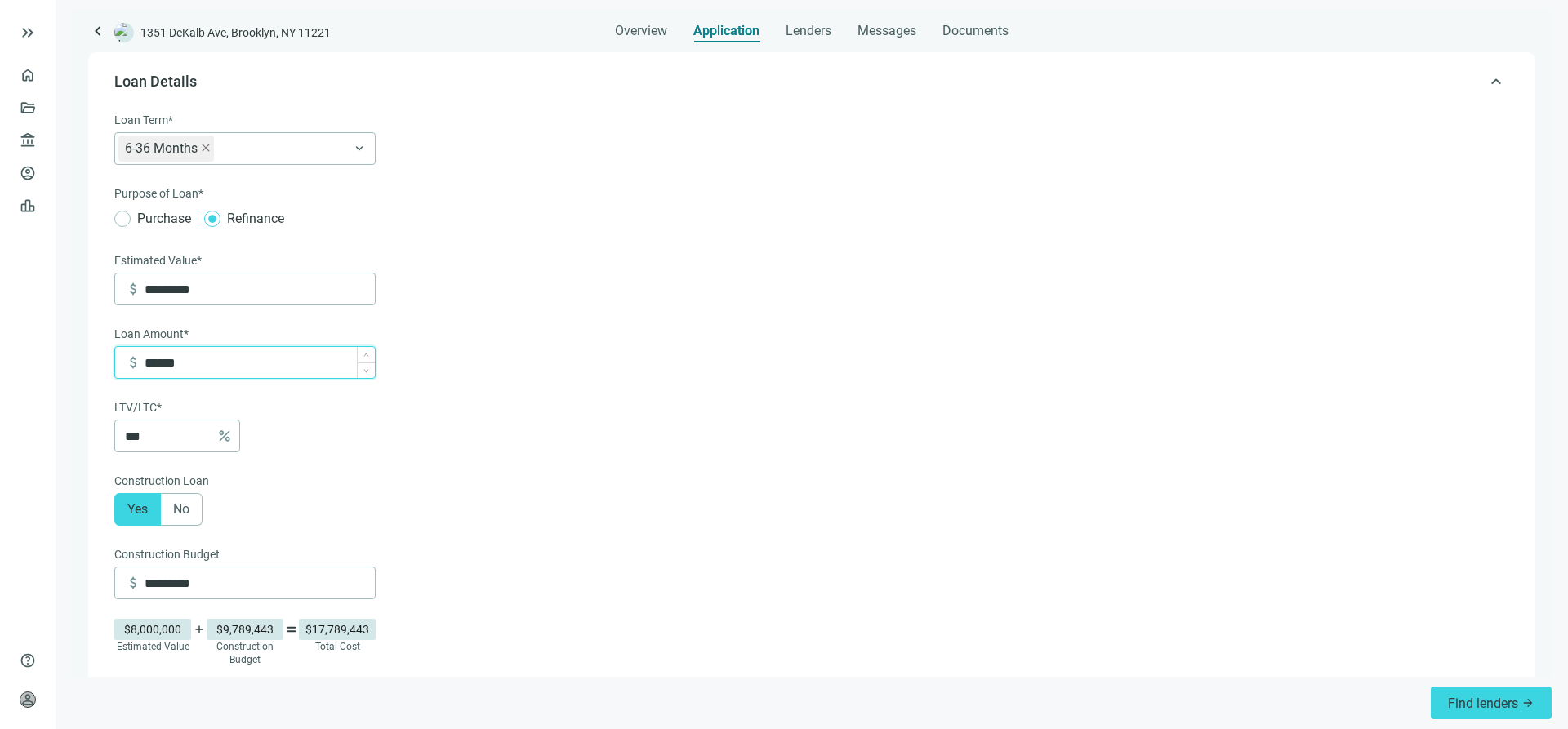 type on "*******" 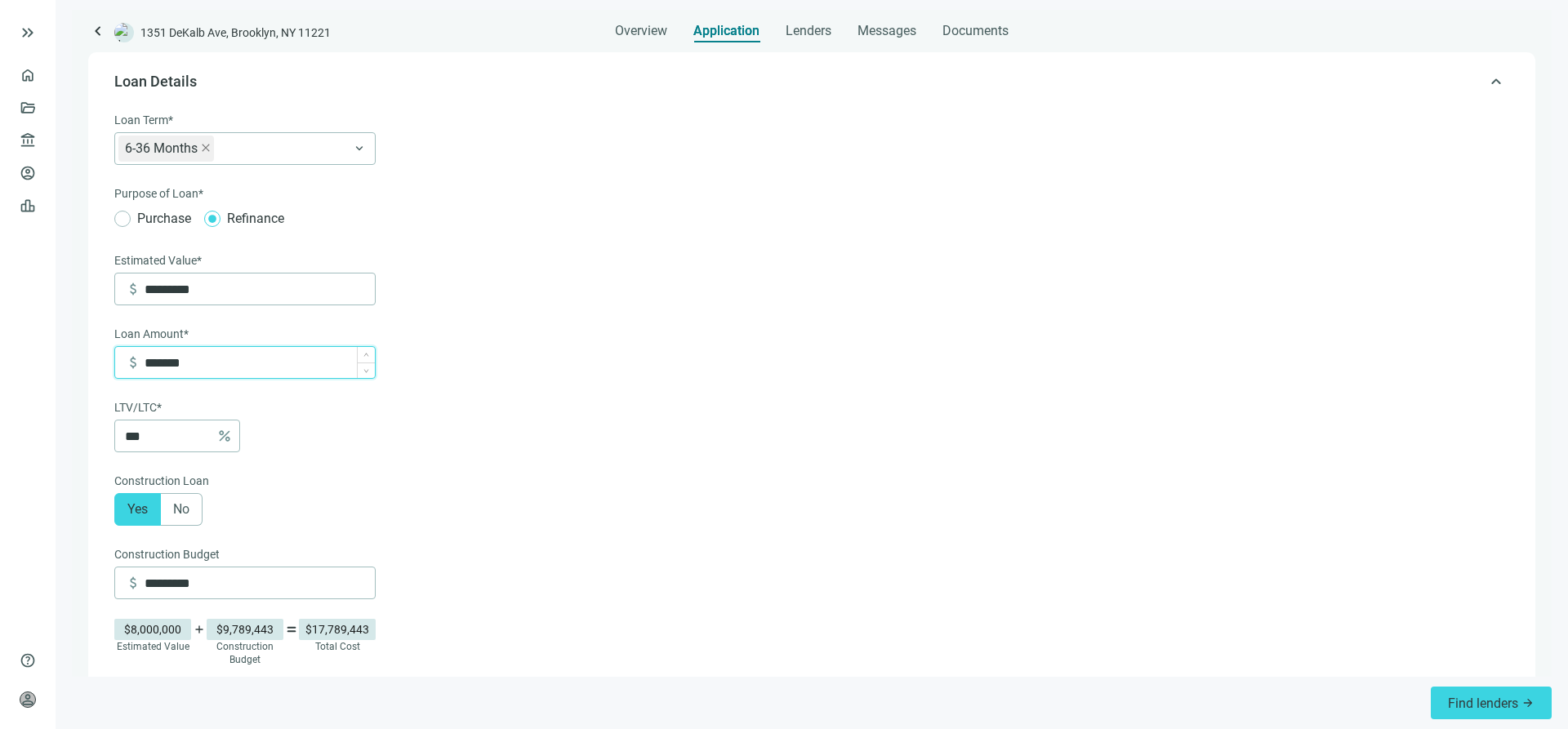 type on "*********" 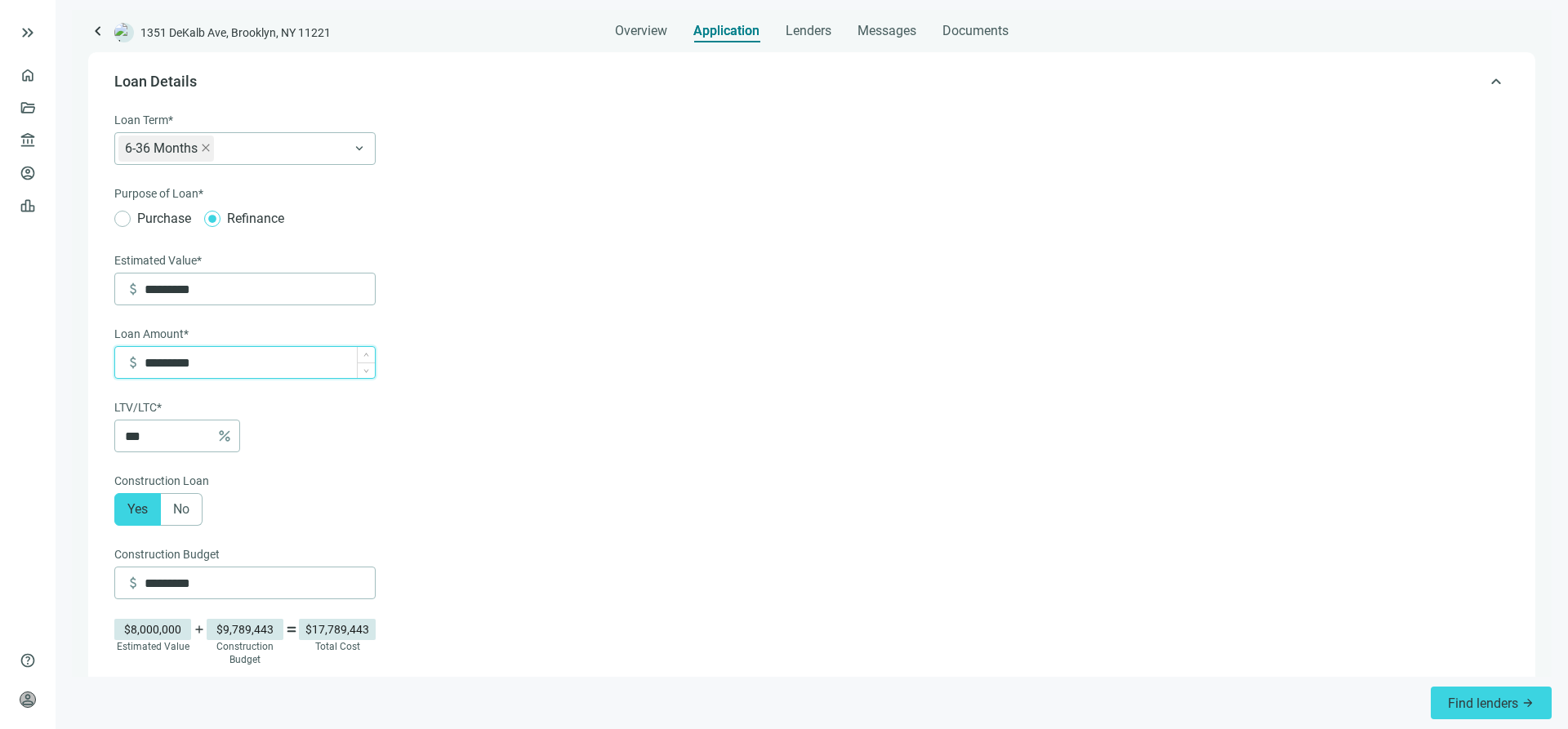 type on "**********" 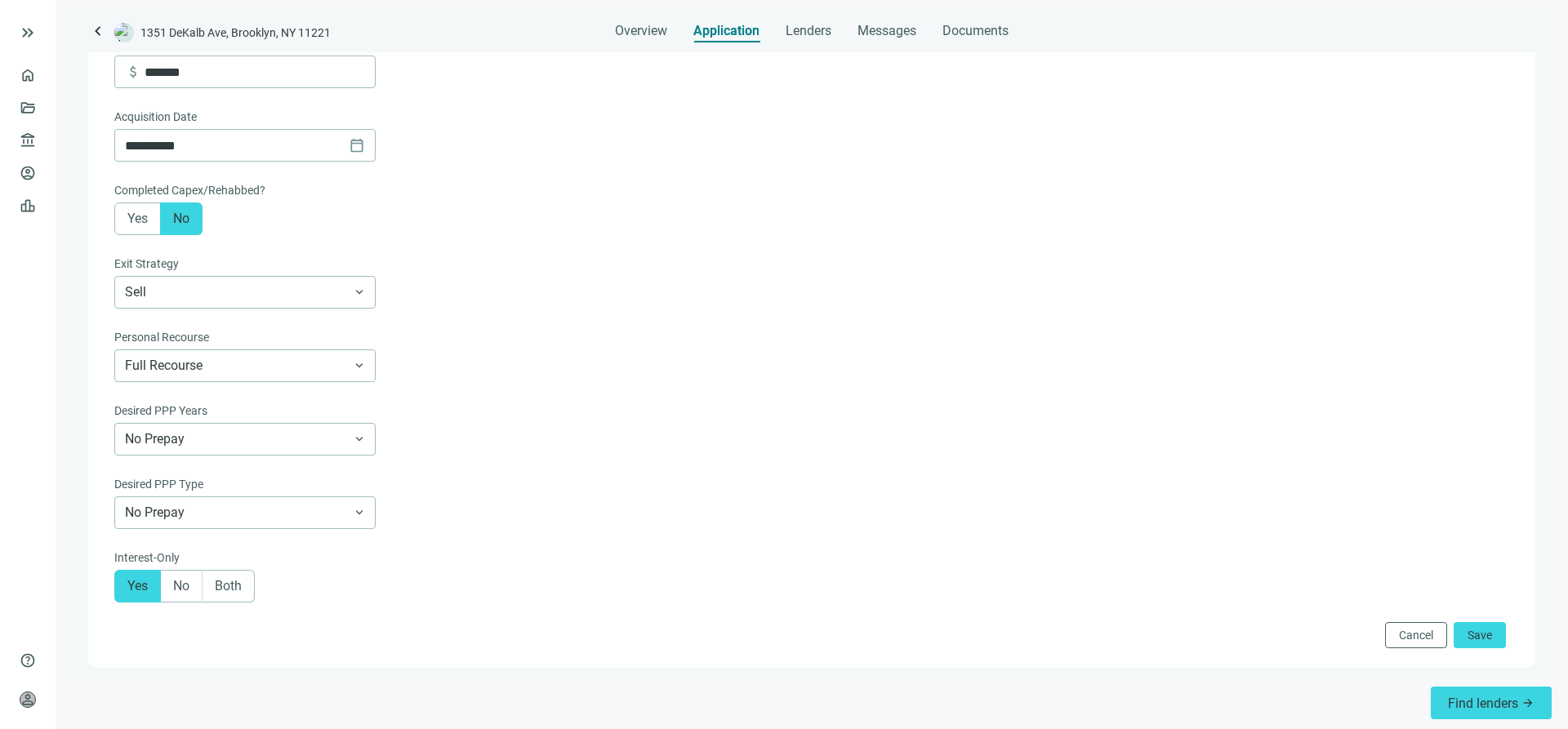 scroll, scrollTop: 918, scrollLeft: 0, axis: vertical 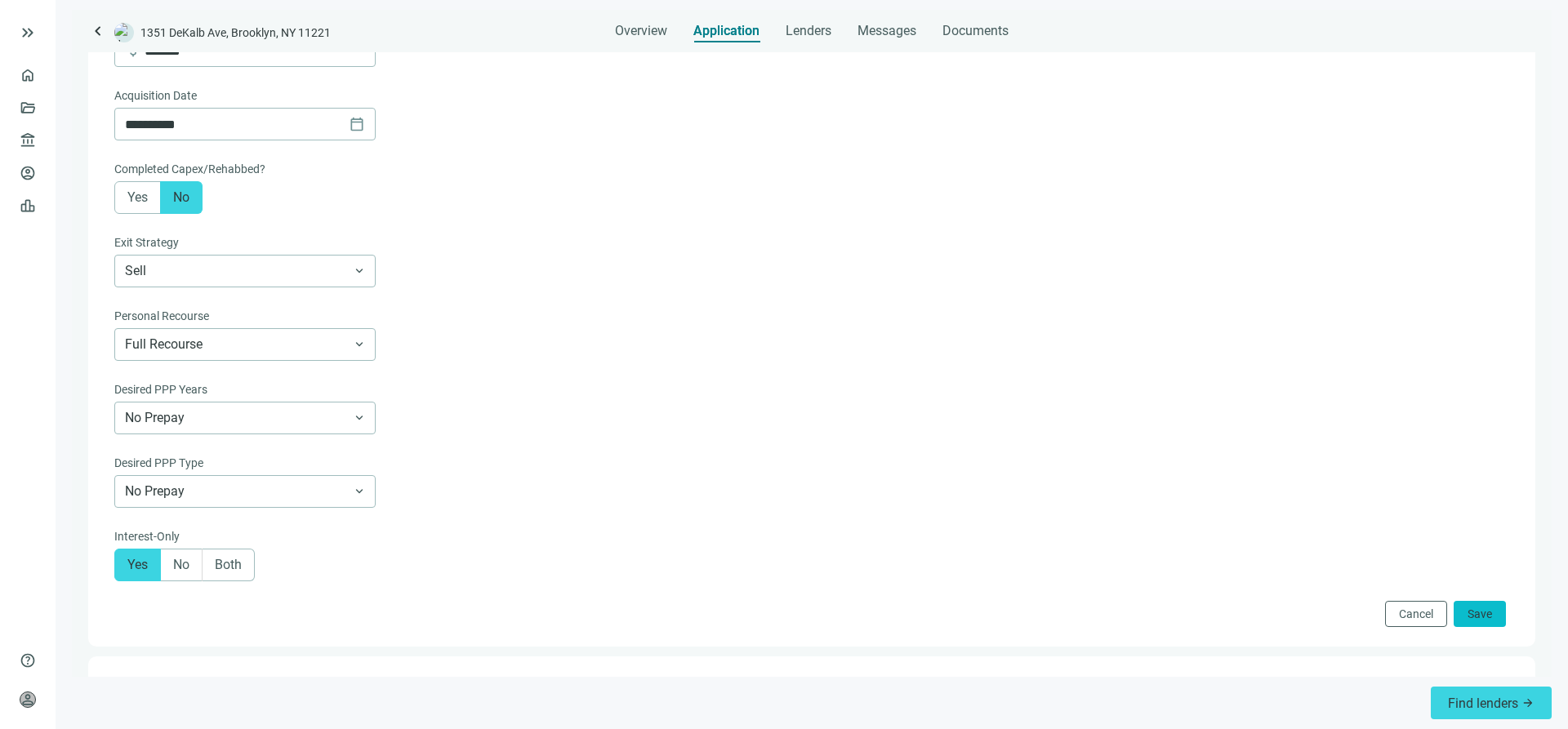 type on "**********" 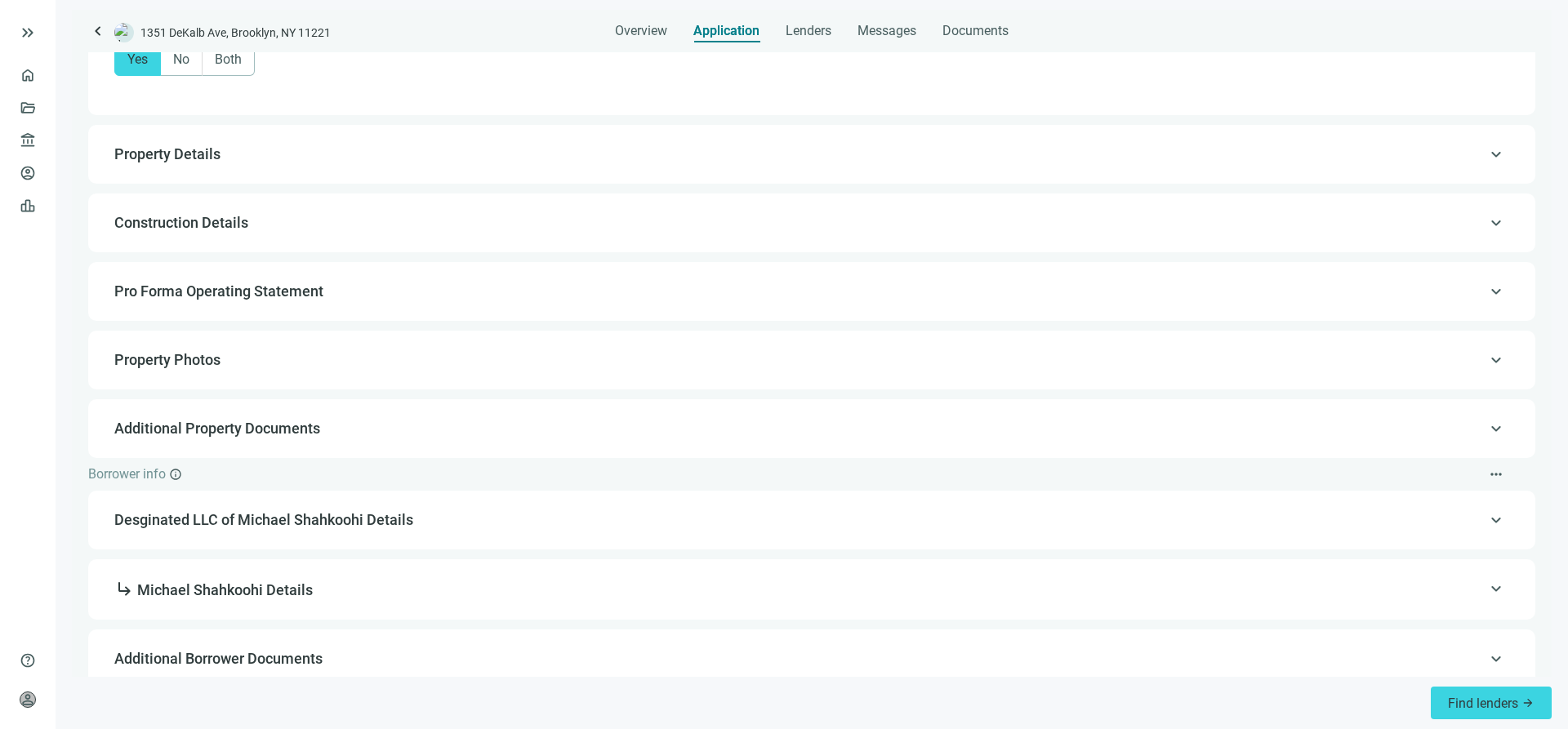 scroll, scrollTop: 1443, scrollLeft: 0, axis: vertical 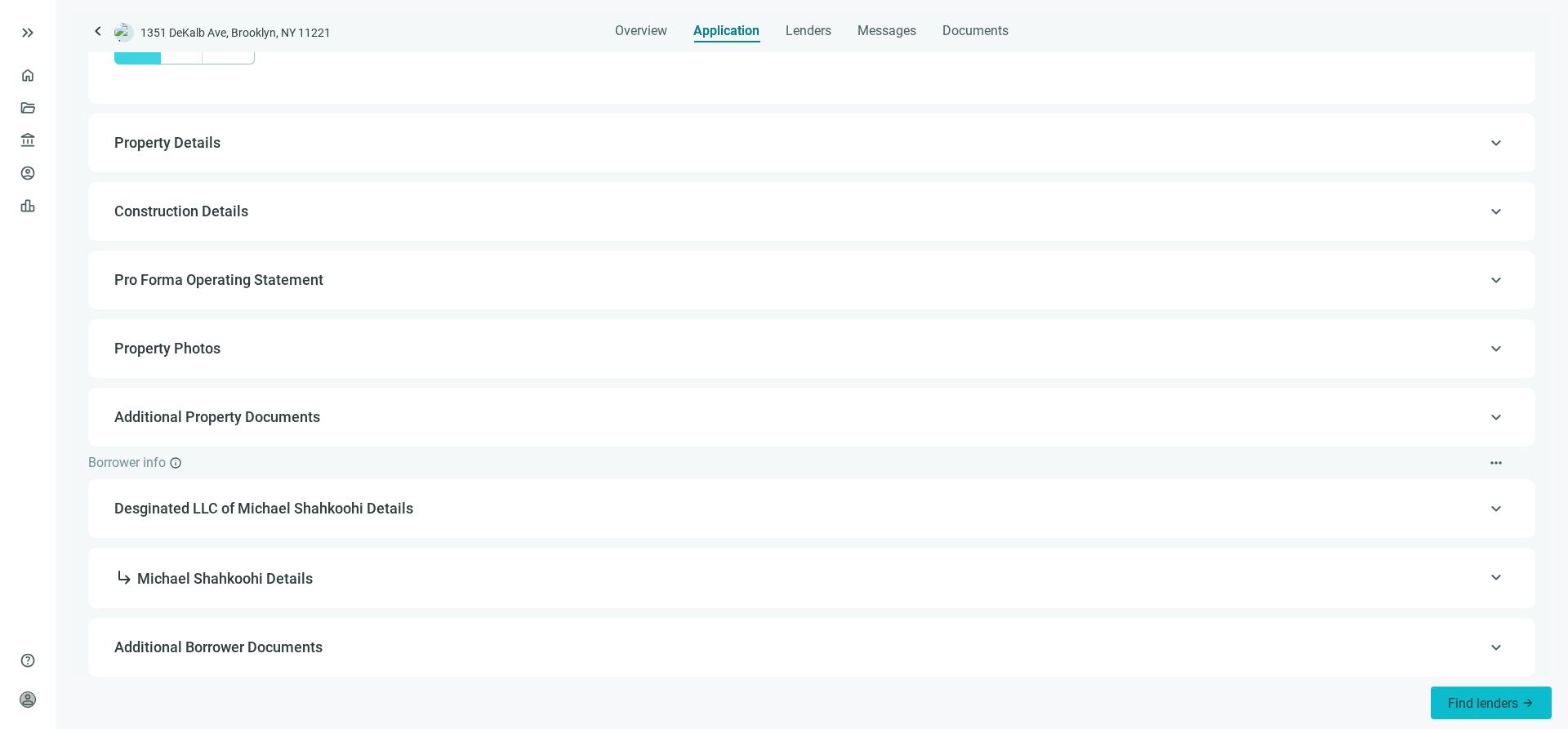 click on "Find lenders" at bounding box center [1483, 703] 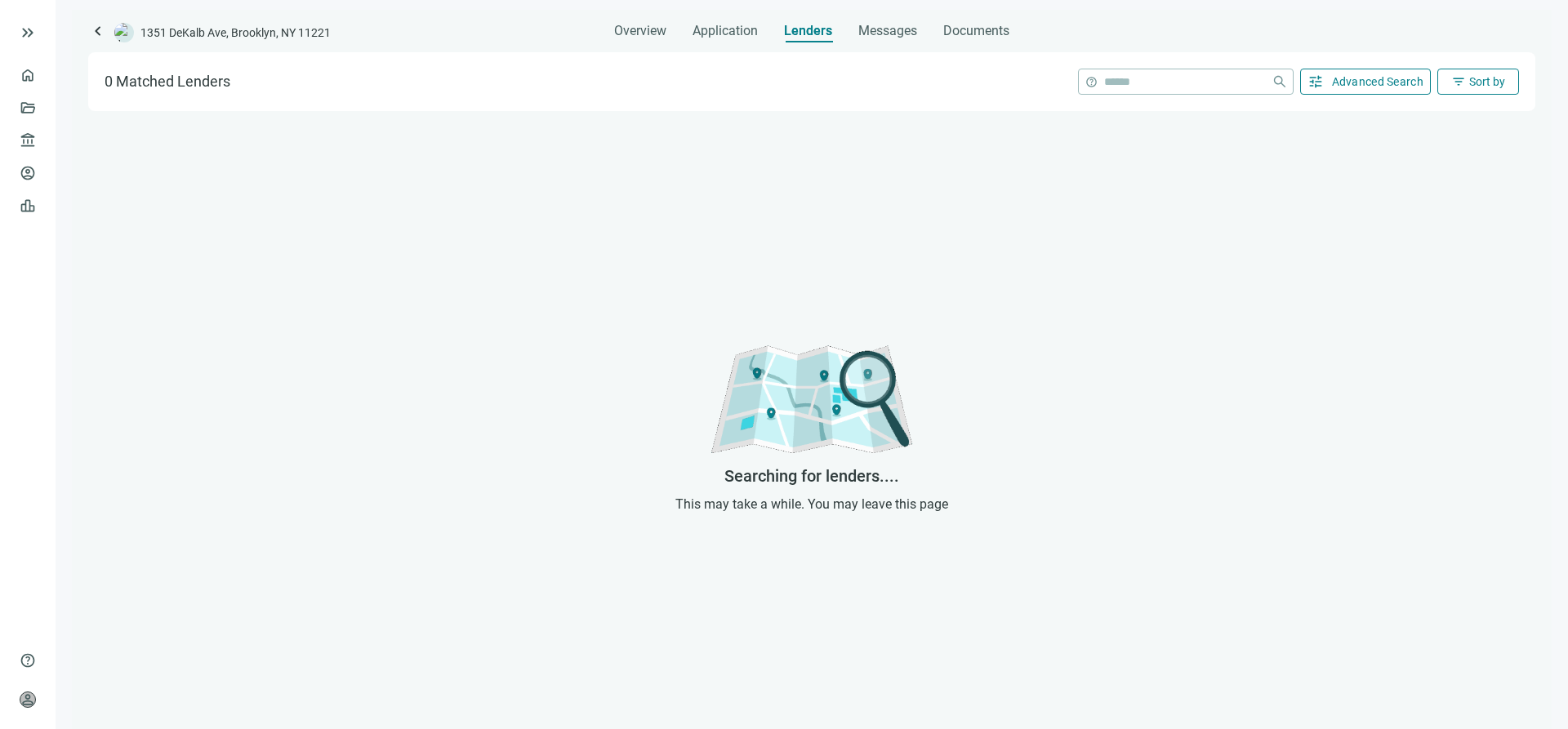 scroll, scrollTop: 0, scrollLeft: 0, axis: both 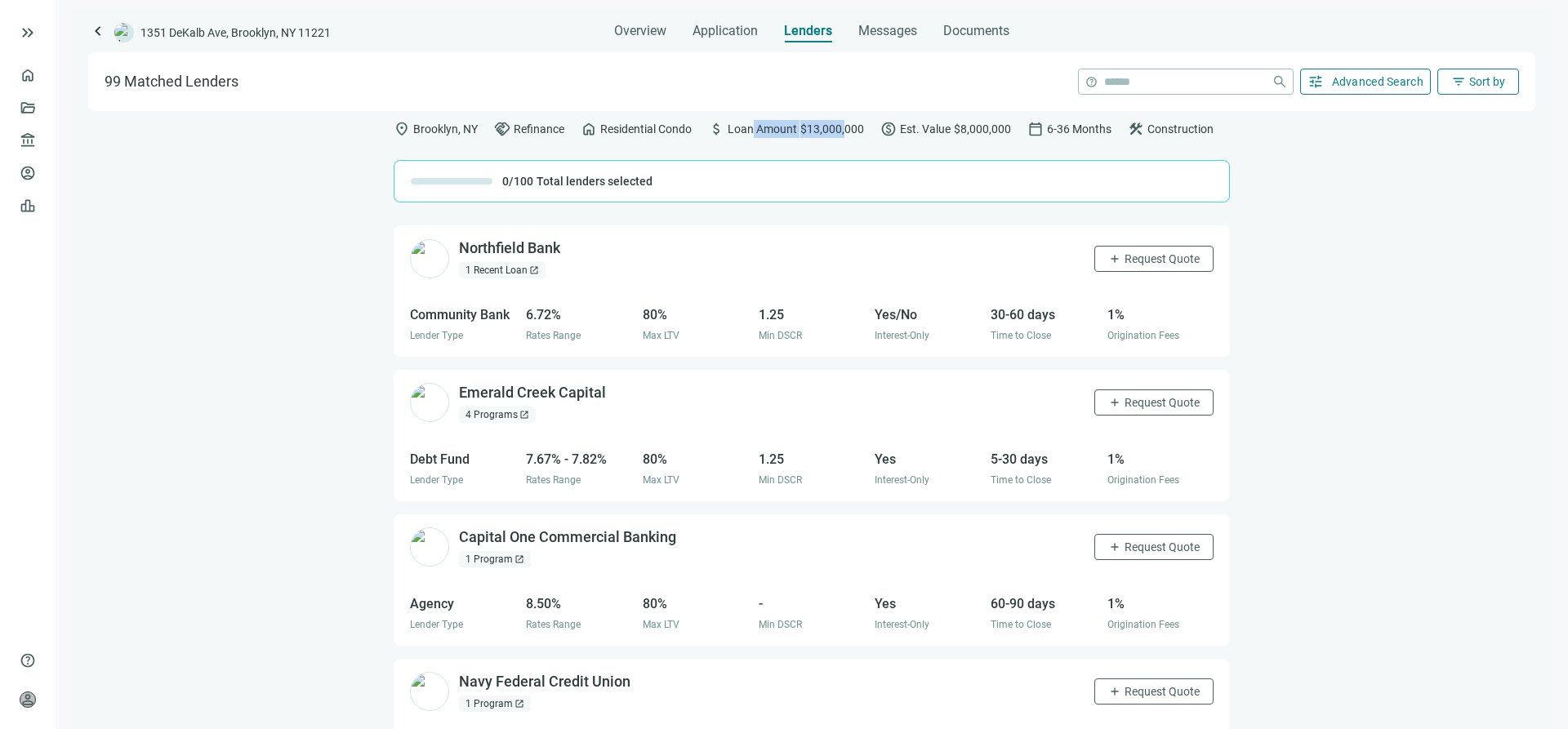 drag, startPoint x: 750, startPoint y: 122, endPoint x: 844, endPoint y: 132, distance: 94.53042 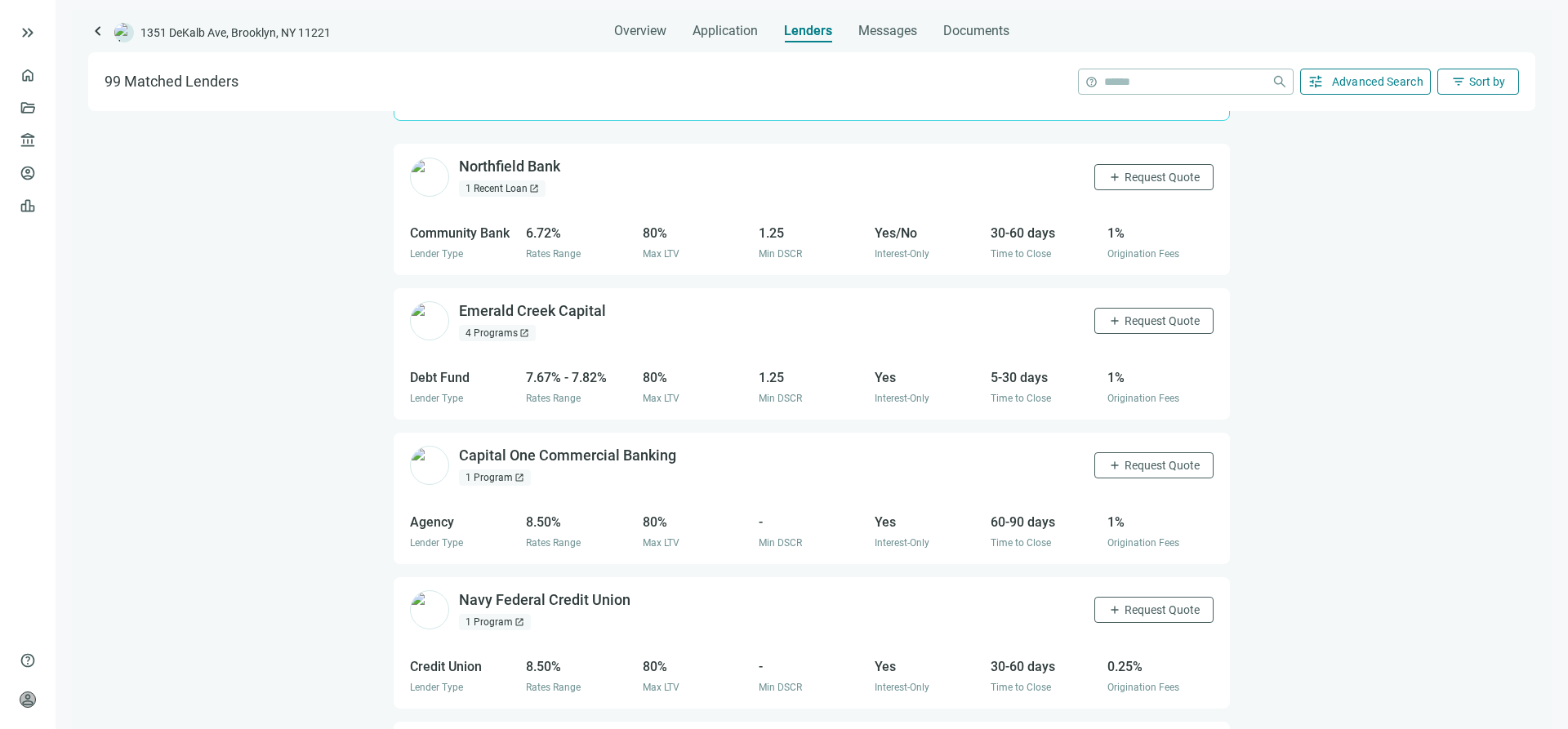 scroll, scrollTop: 0, scrollLeft: 0, axis: both 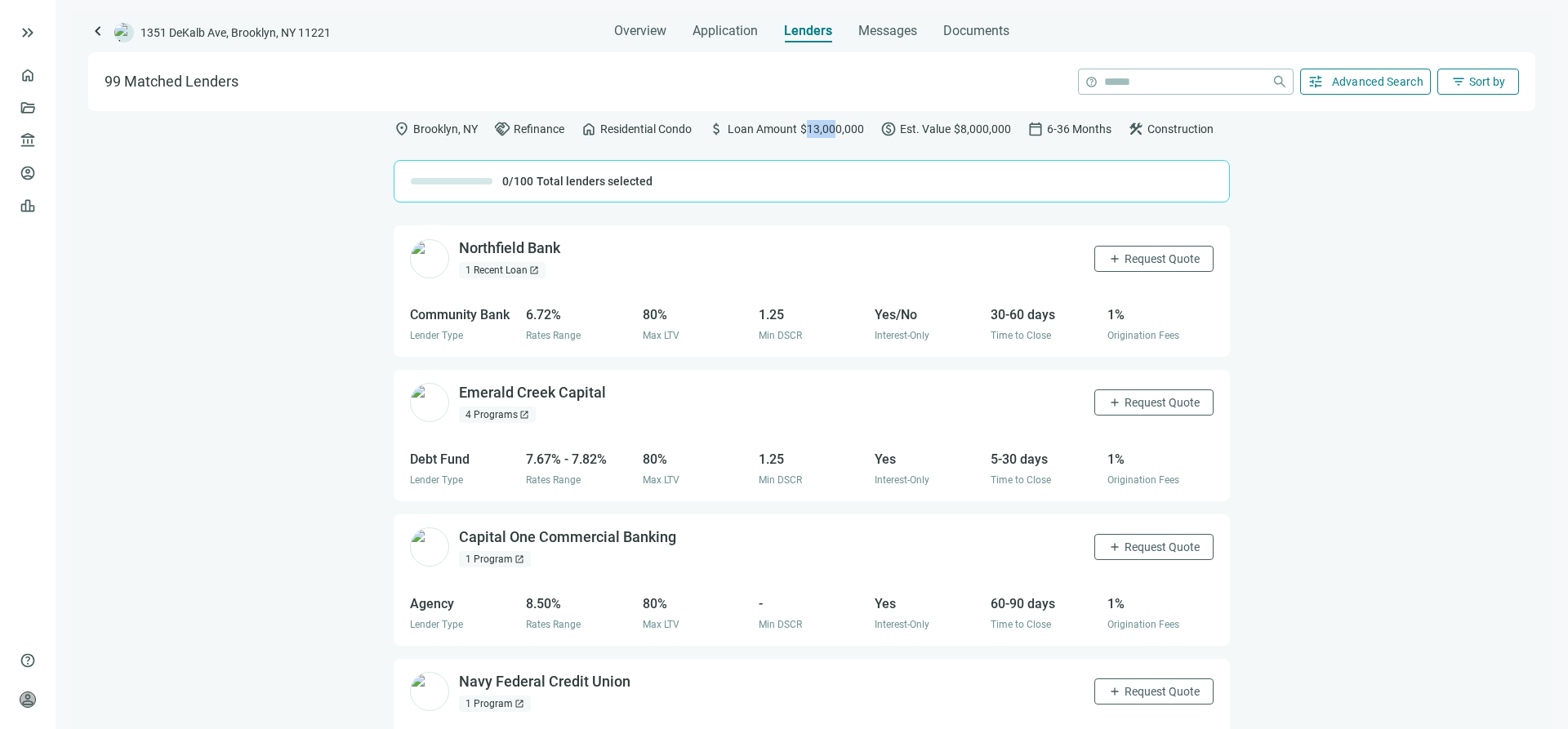 drag, startPoint x: 803, startPoint y: 124, endPoint x: 836, endPoint y: 123, distance: 33.01515 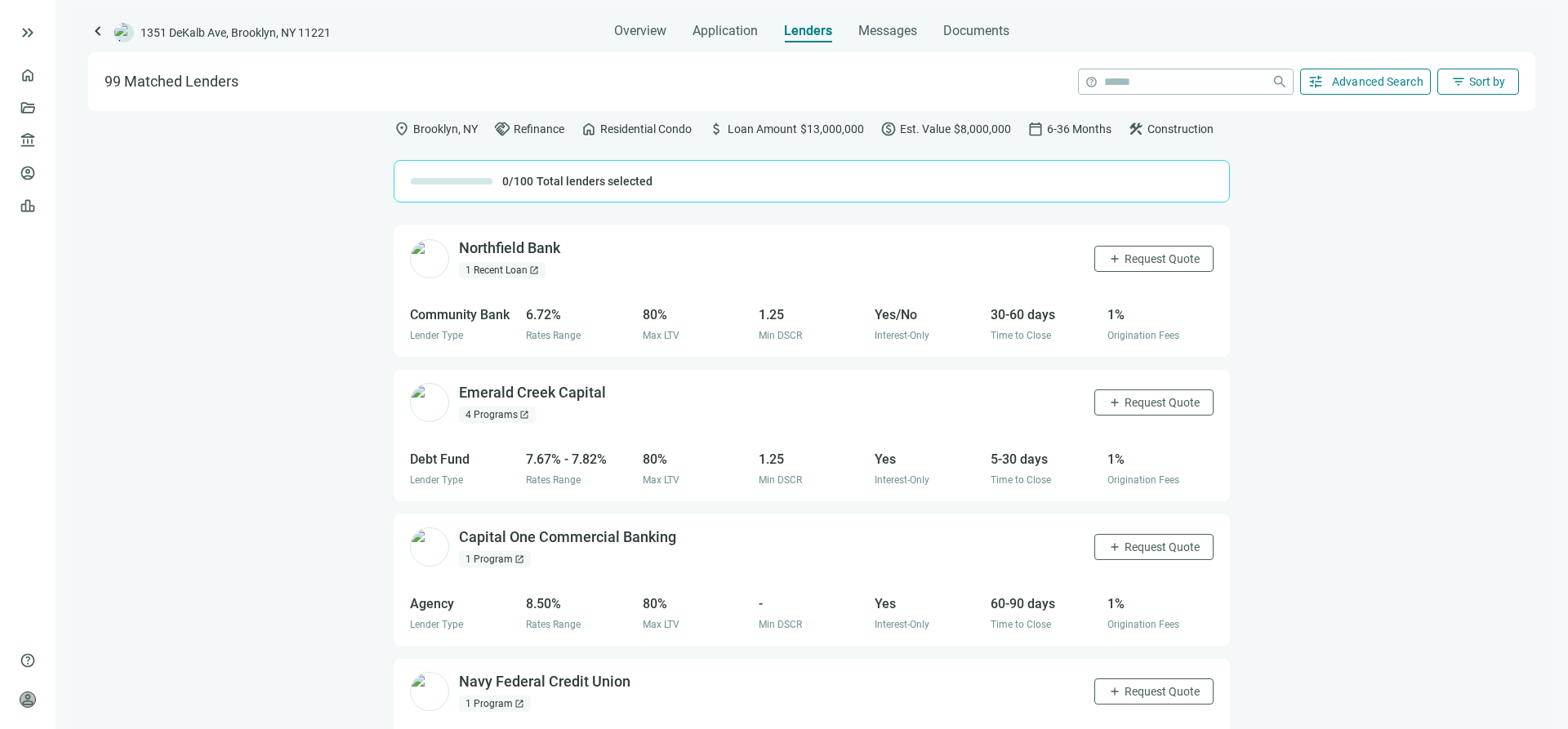 click on "location_on Brooklyn, NY handshake Refinance home Residential Condo attach_money Loan Amount $13,000,000 paid Est. Value $8,000,000 calendar_today 6-36 Months construction Construction" at bounding box center [812, 129] 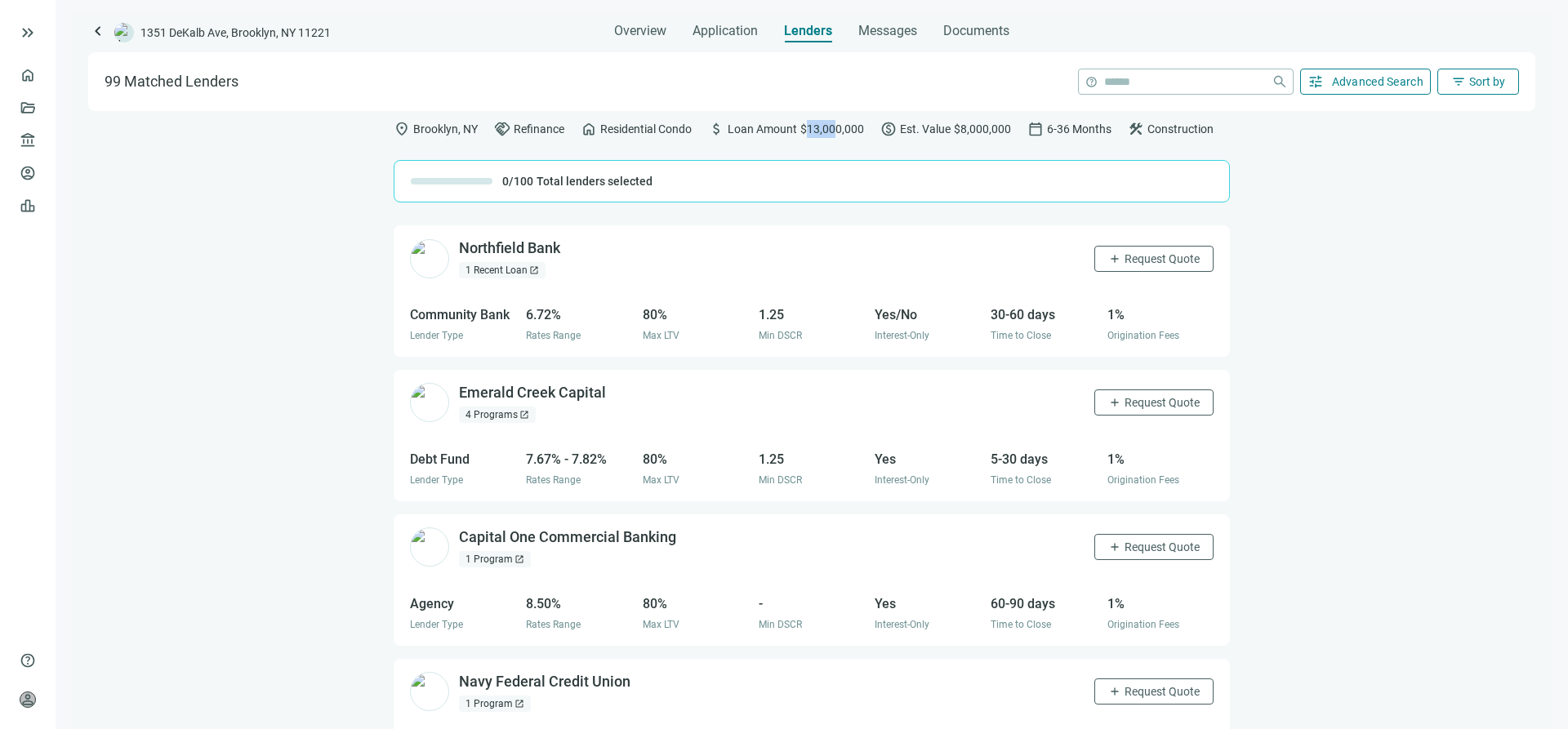 drag, startPoint x: 804, startPoint y: 134, endPoint x: 835, endPoint y: 130, distance: 31.256999 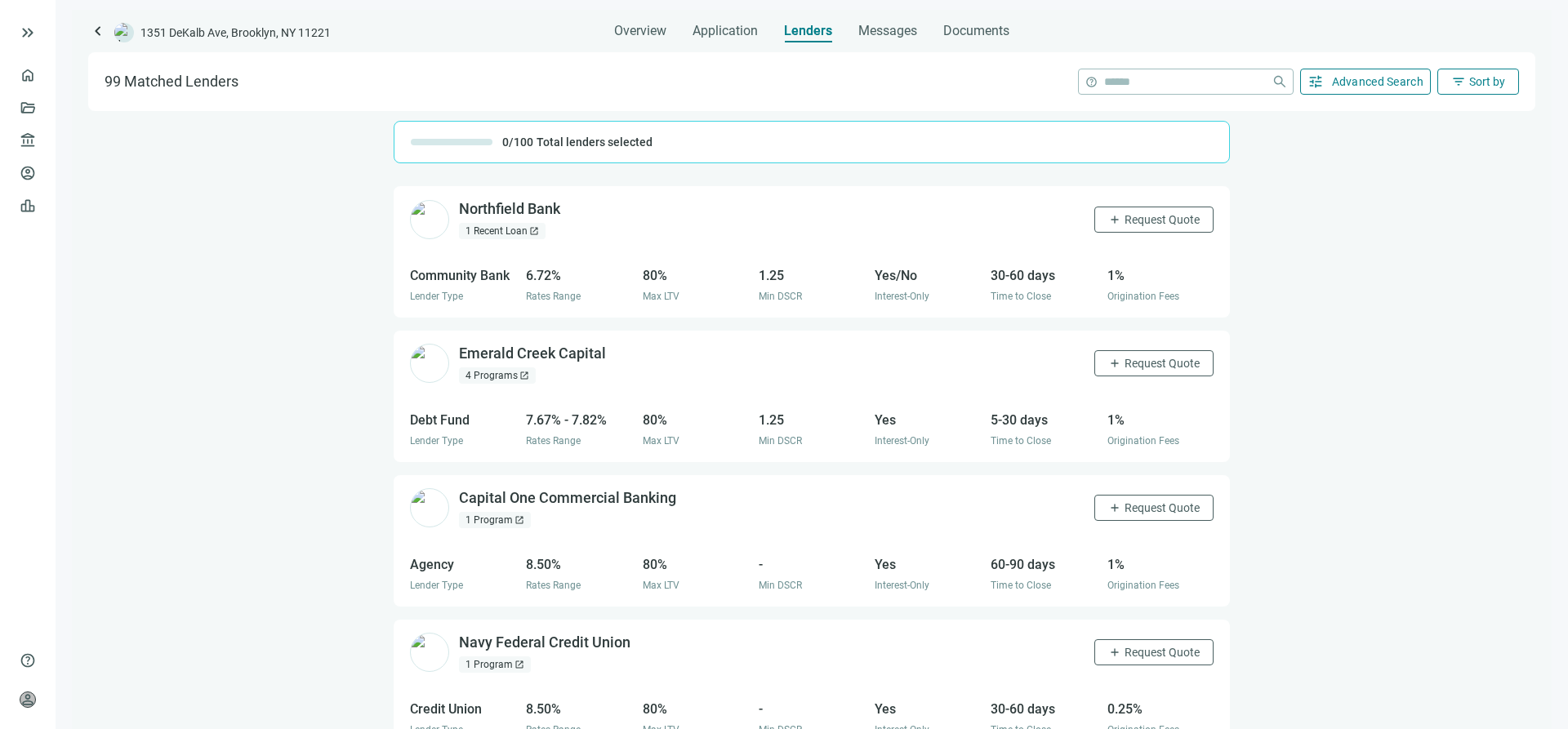 scroll, scrollTop: 0, scrollLeft: 0, axis: both 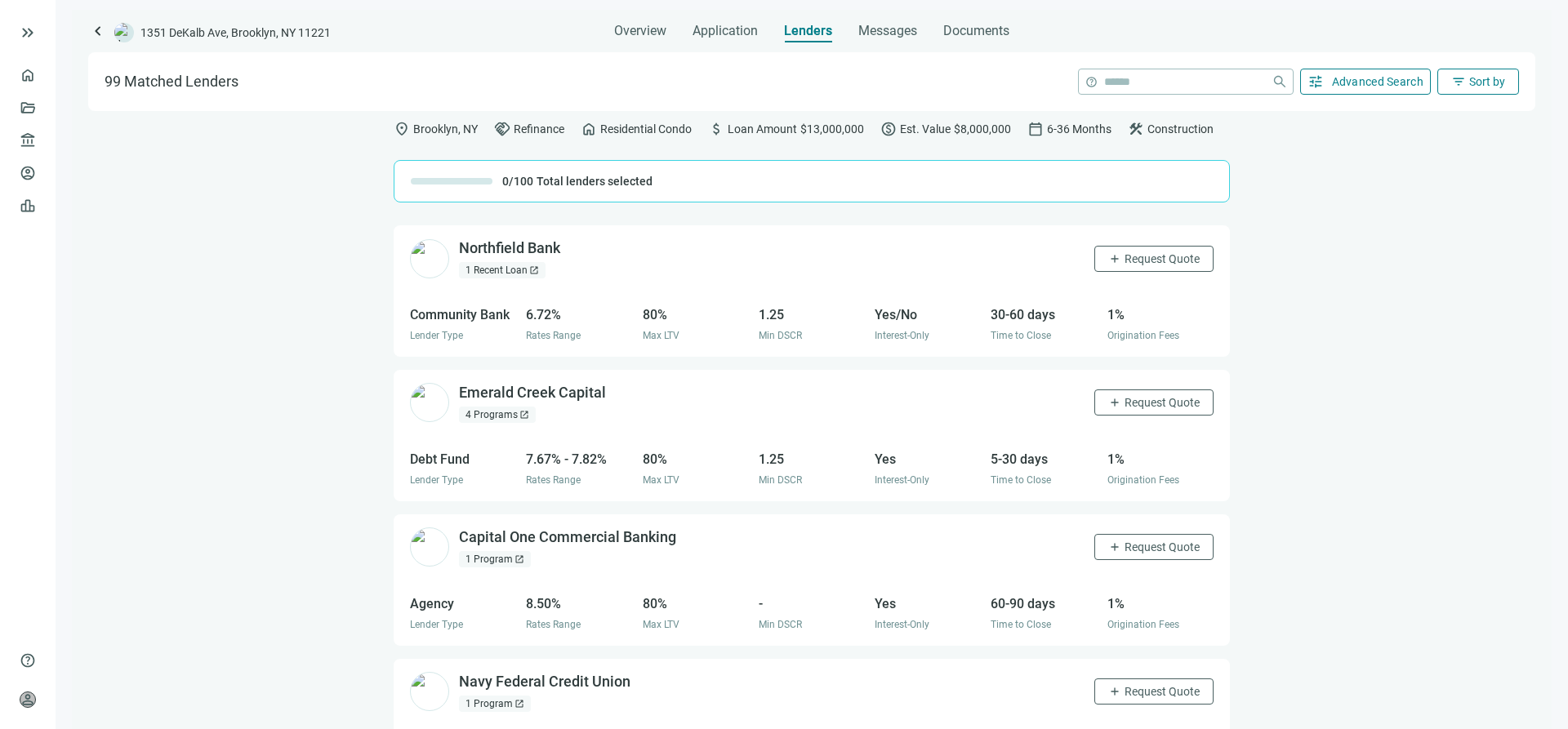 click on "Advanced Search" at bounding box center [1378, 82] 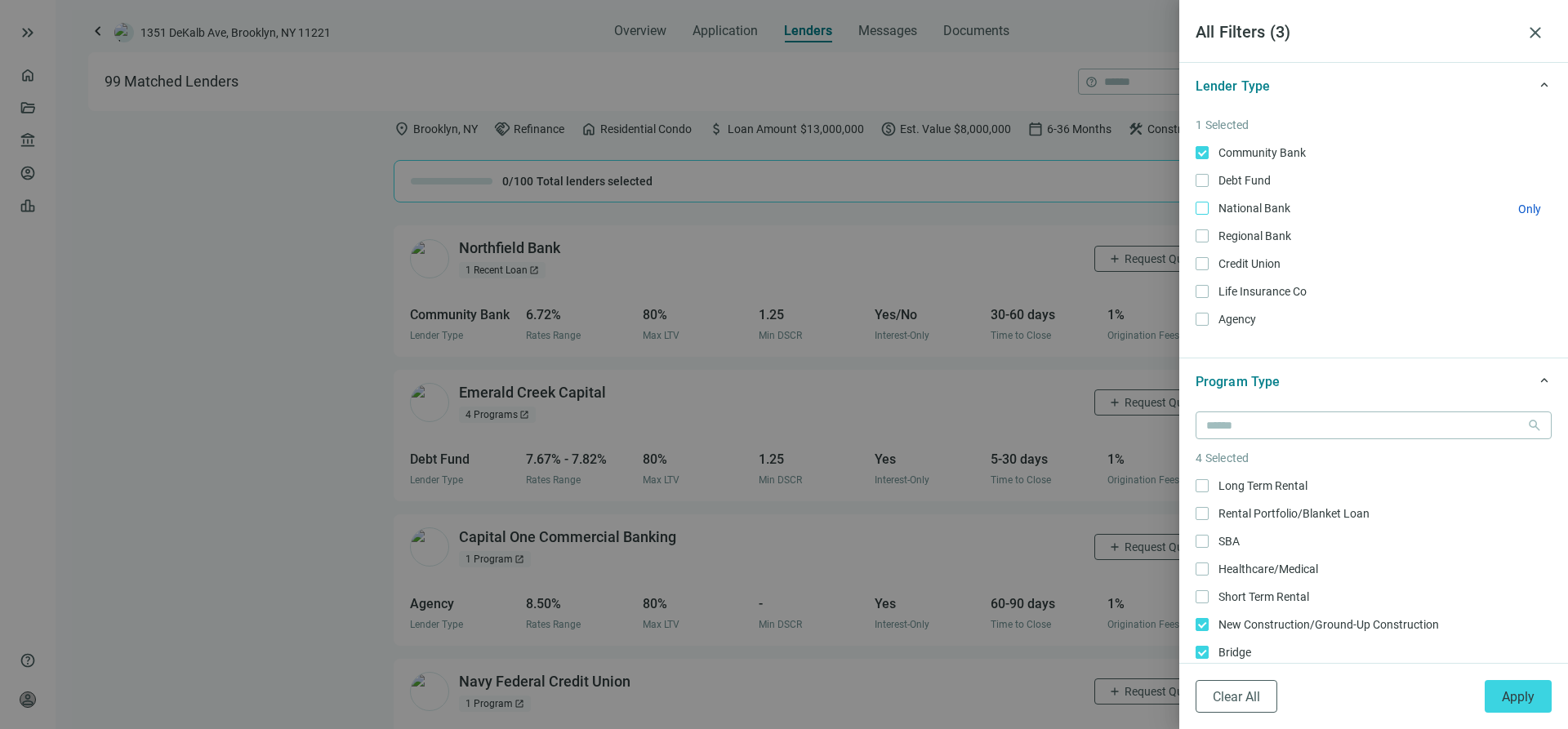 click on "National Bank Only" at bounding box center [1374, 208] 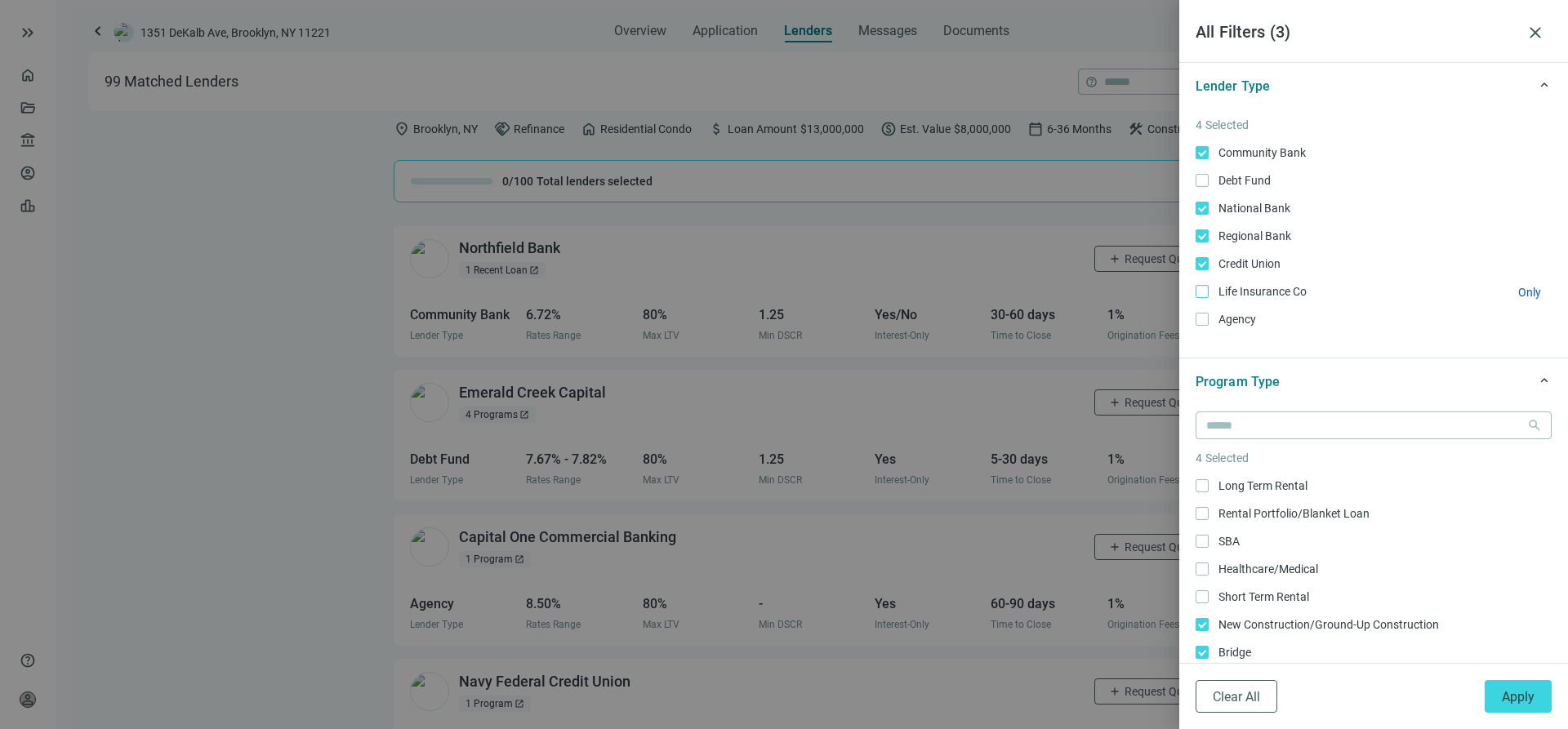 click on "Life Insurance Co Only" at bounding box center (1374, 291) 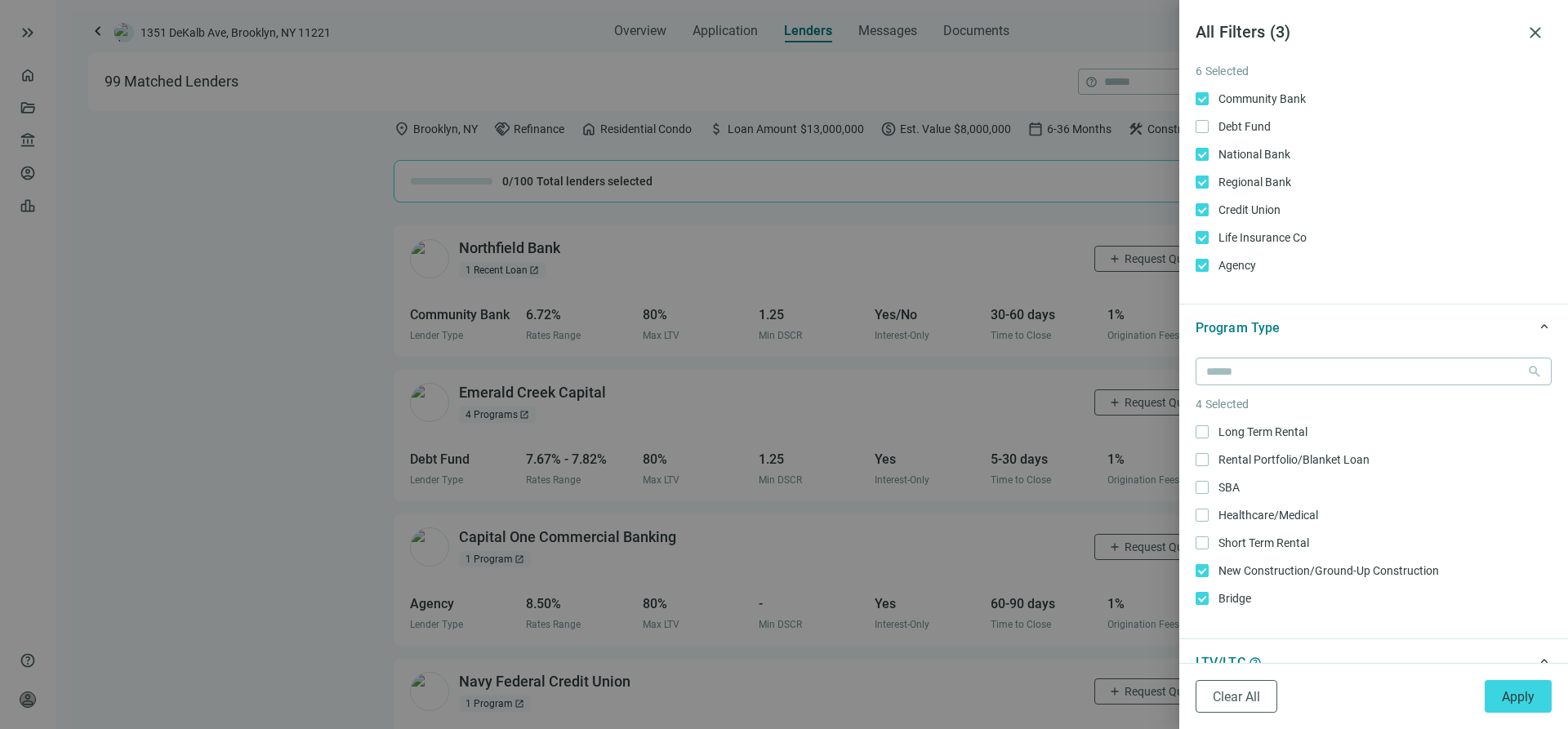 scroll, scrollTop: 82, scrollLeft: 0, axis: vertical 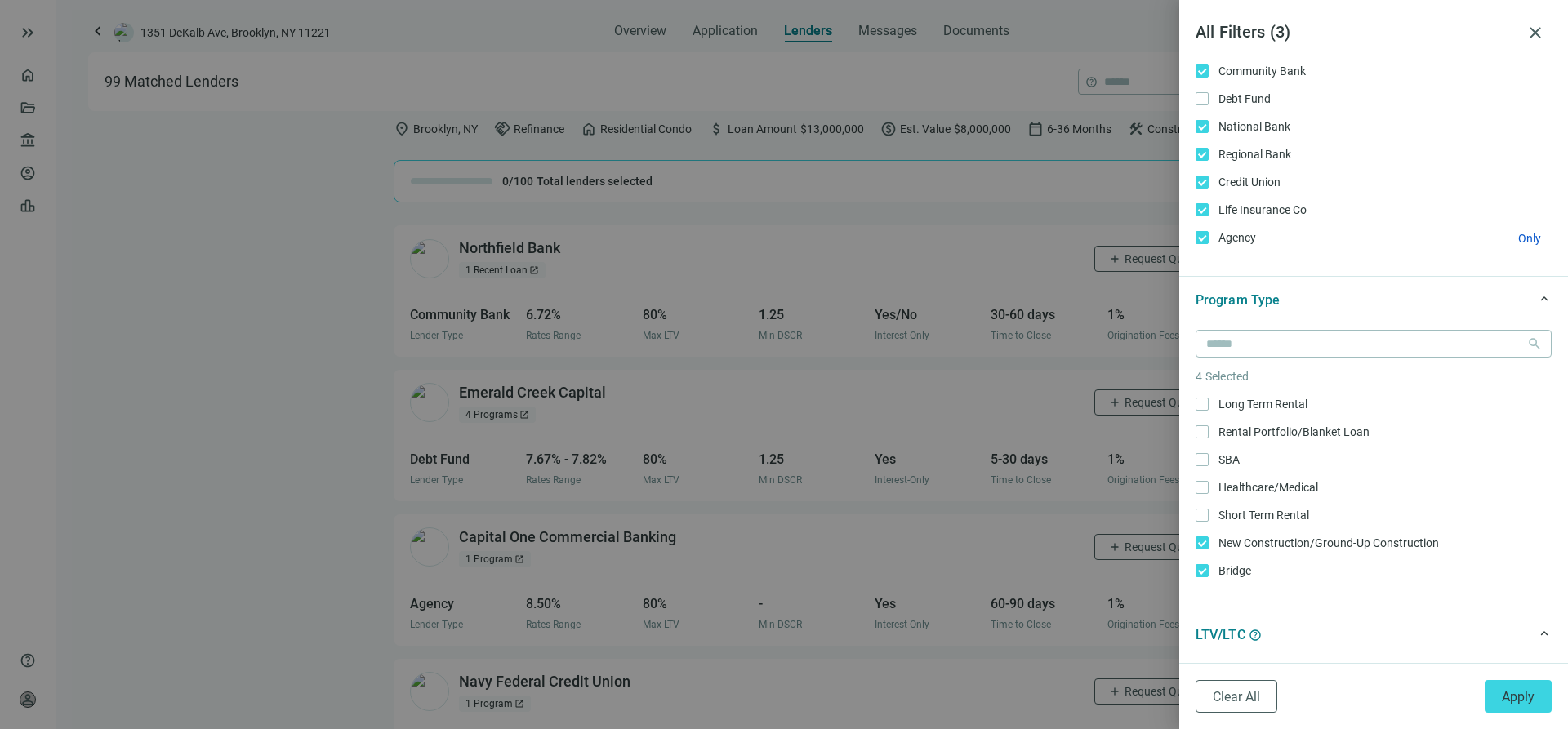 click on "Agency Only" at bounding box center [1236, 238] 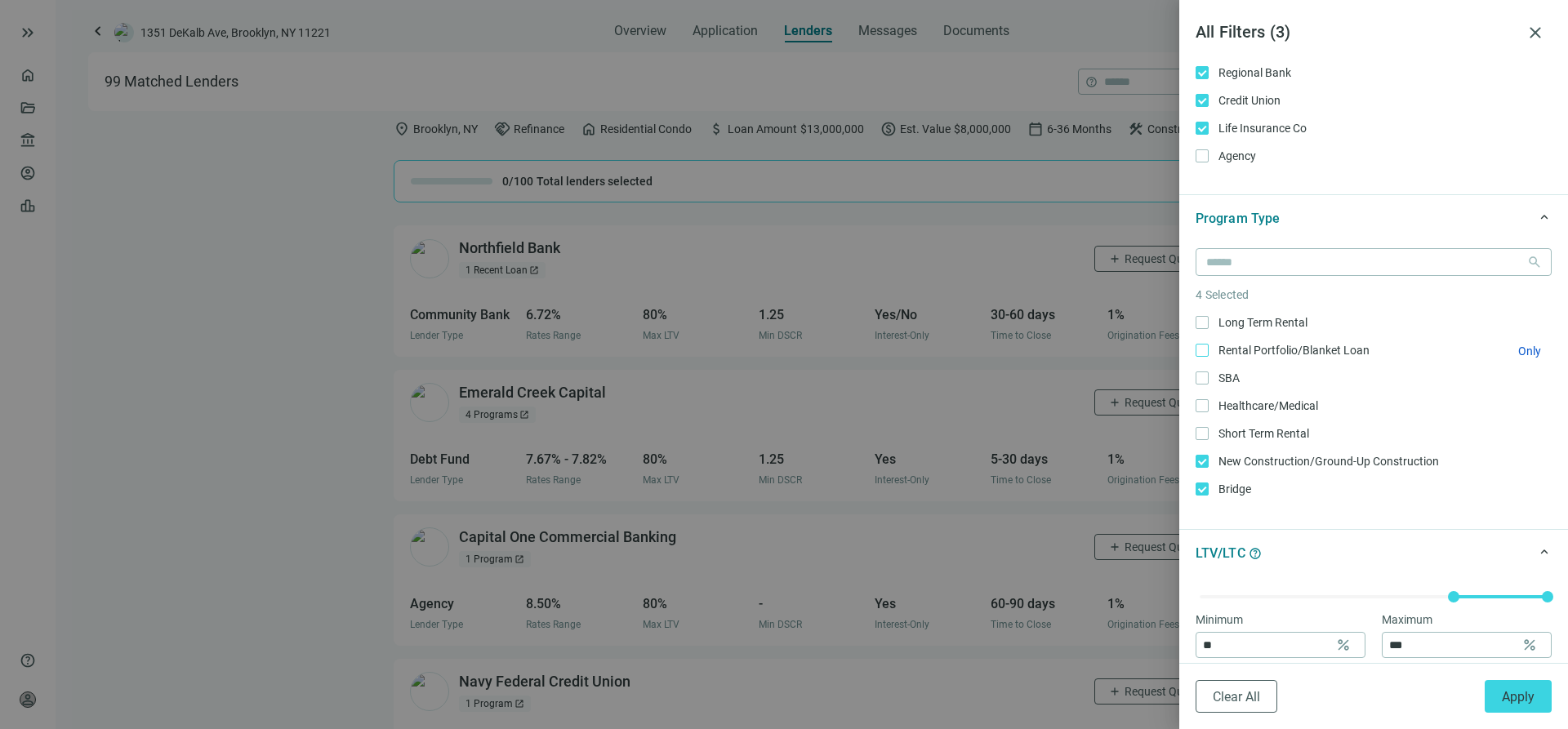 scroll, scrollTop: 327, scrollLeft: 0, axis: vertical 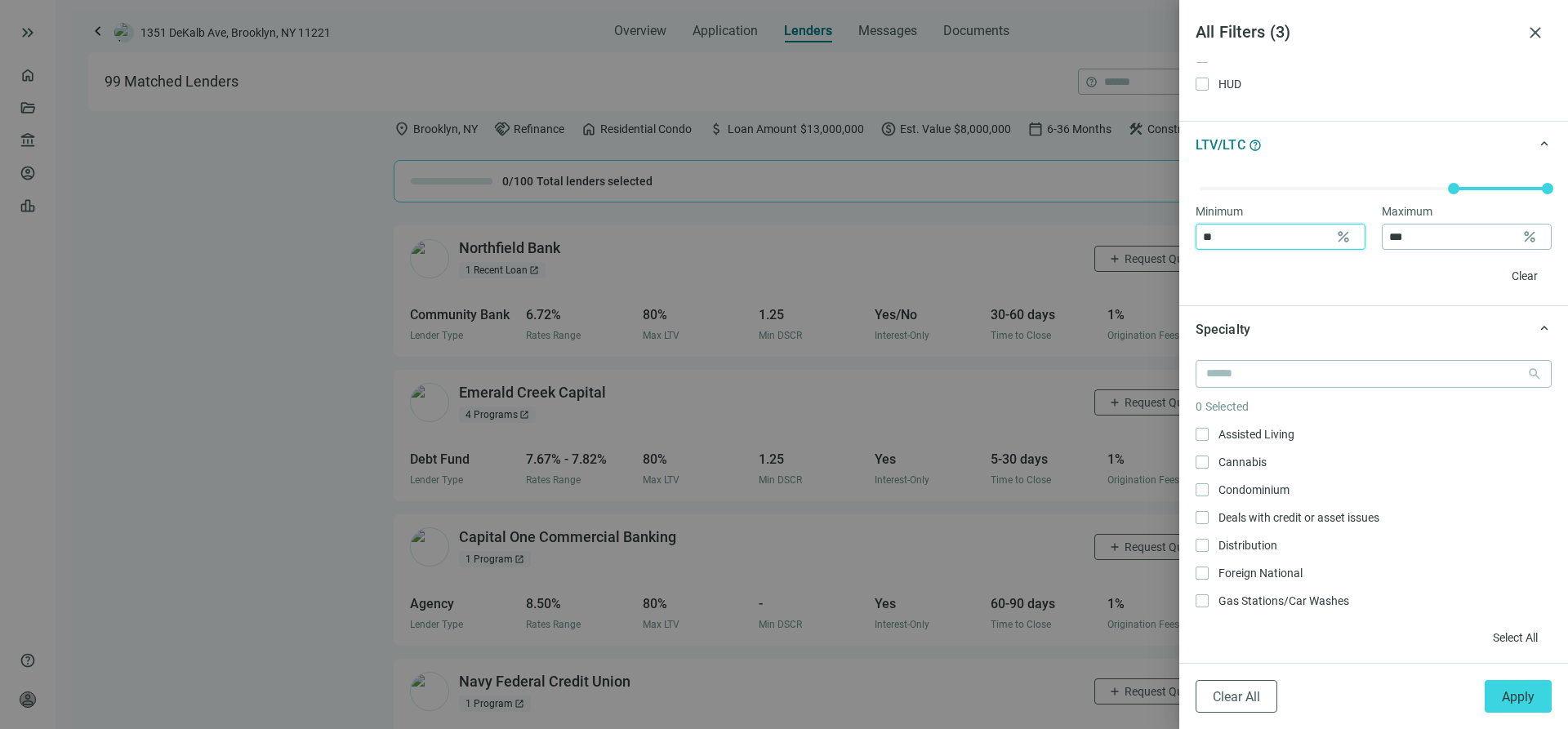 drag, startPoint x: 1270, startPoint y: 246, endPoint x: 1205, endPoint y: 251, distance: 65.192024 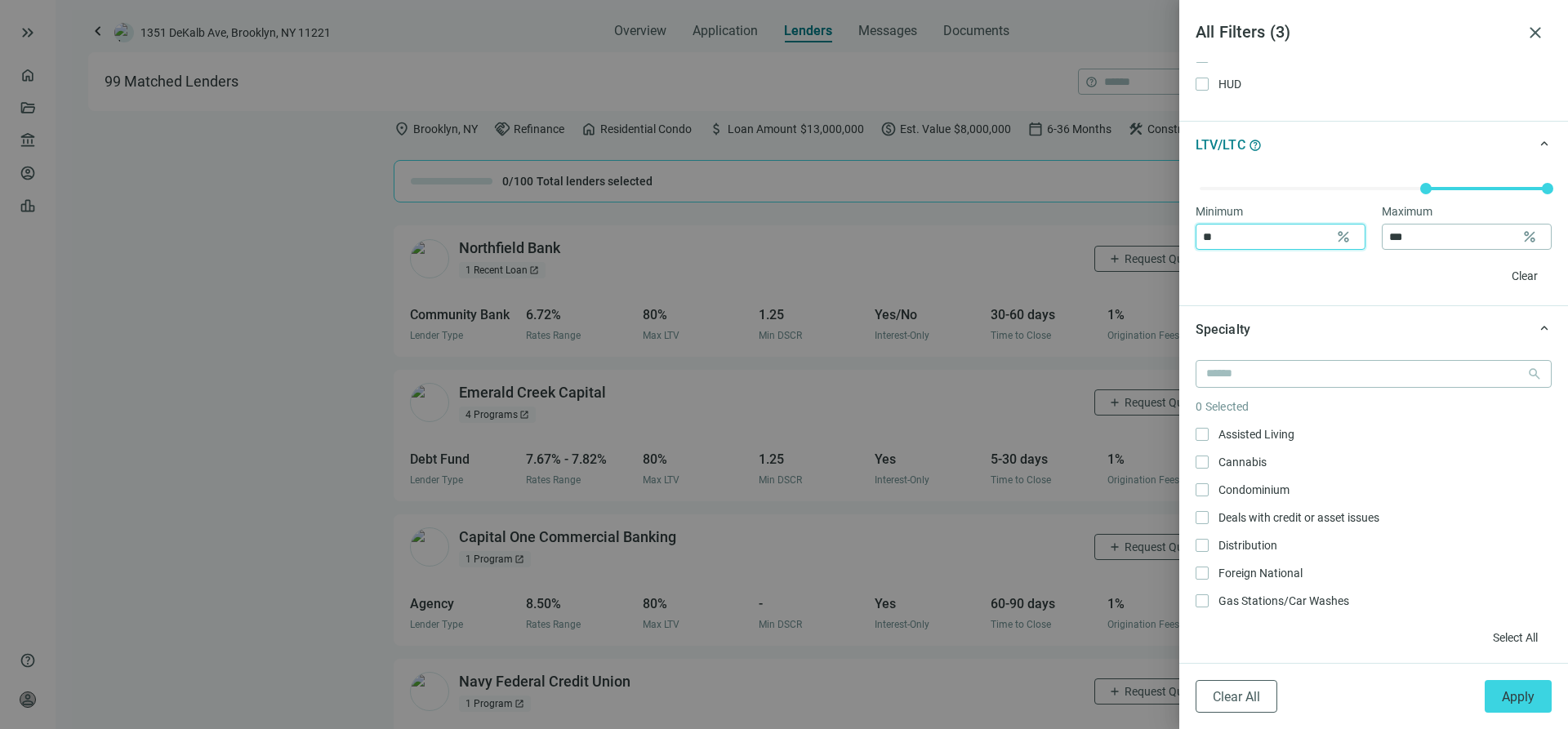 type on "**" 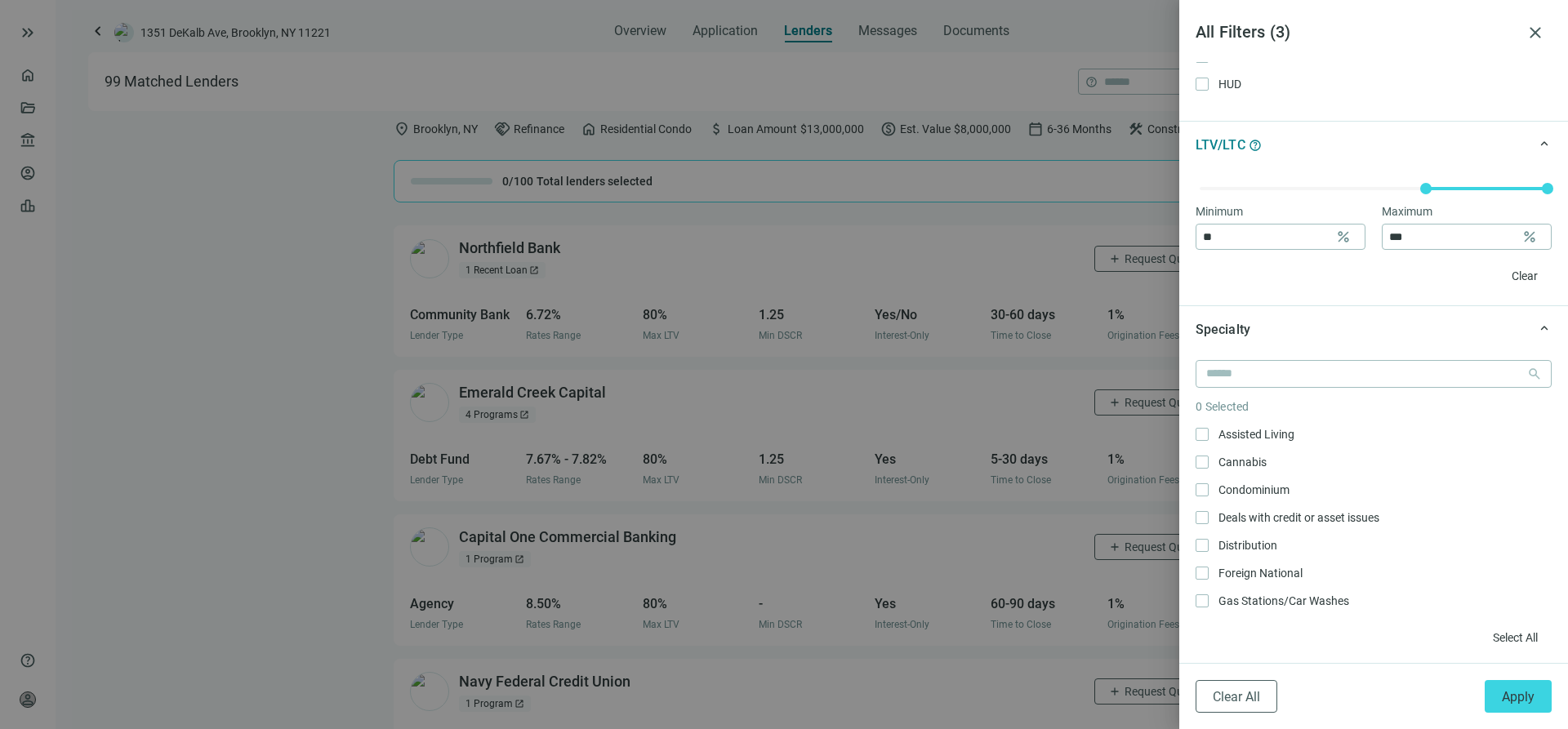 click on "keyboard_arrow_up Specialty" at bounding box center [1374, 329] 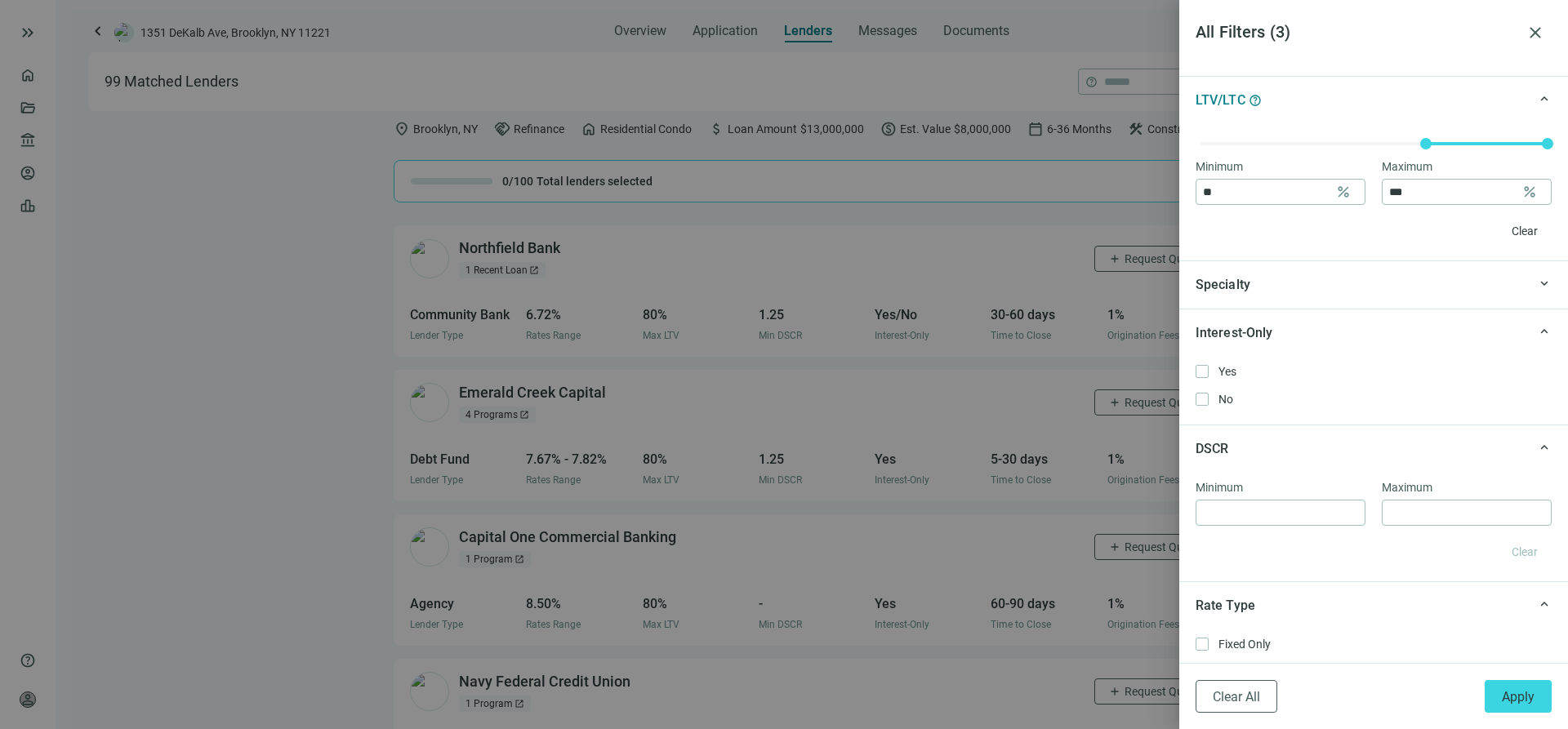 scroll, scrollTop: 653, scrollLeft: 0, axis: vertical 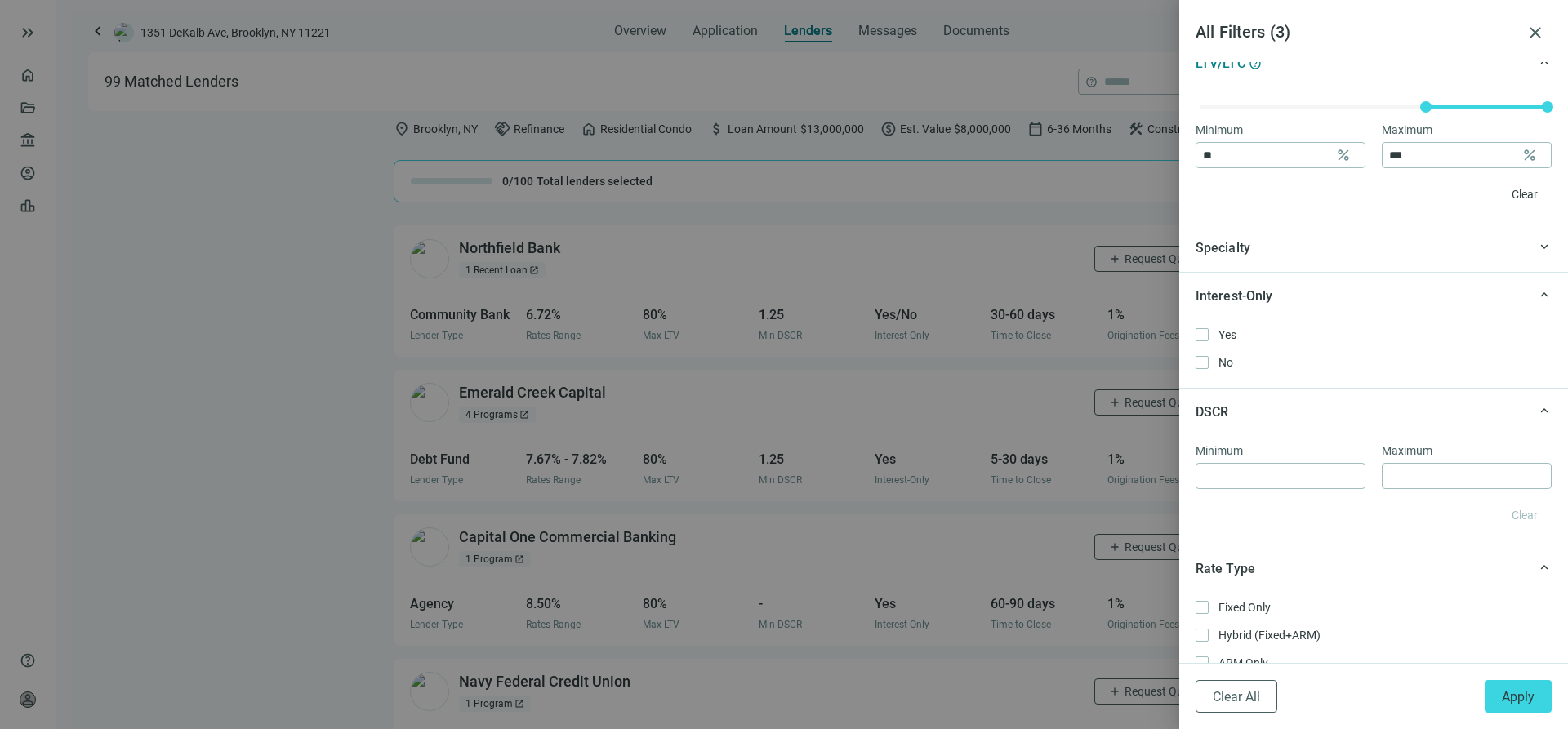 click on "Yes Only No Only" at bounding box center [1374, 353] 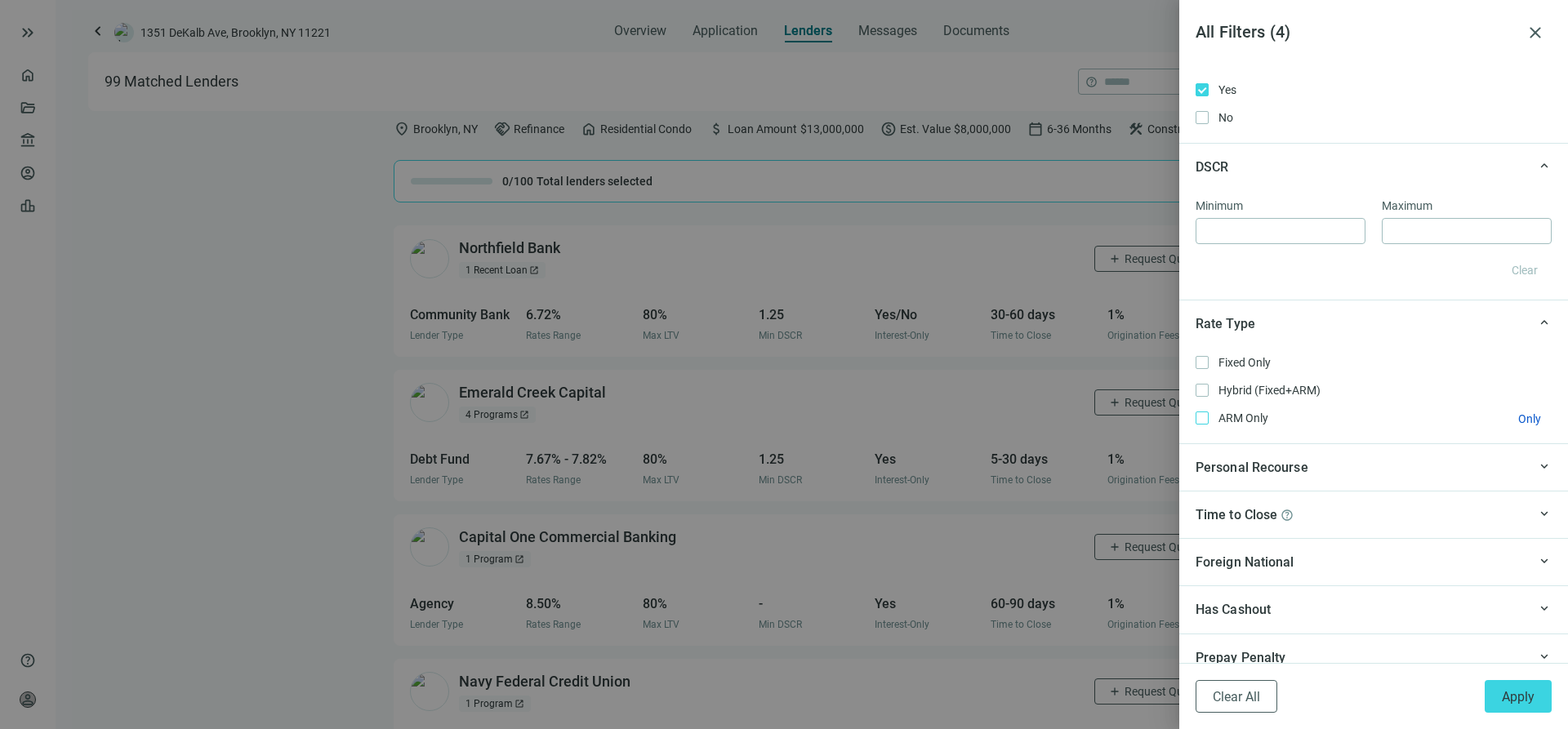 scroll, scrollTop: 965, scrollLeft: 0, axis: vertical 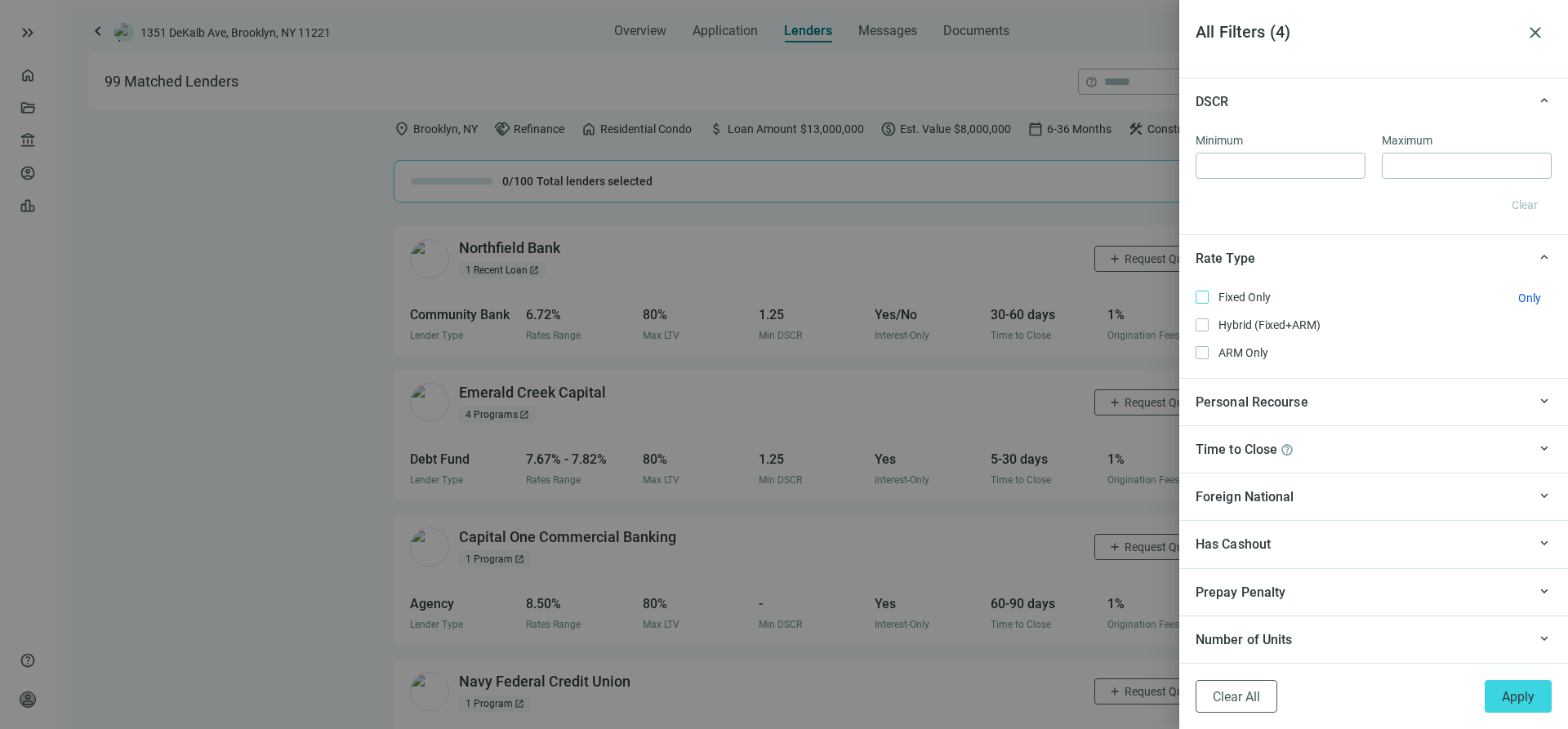 click on "Fixed Only" at bounding box center [1245, 297] 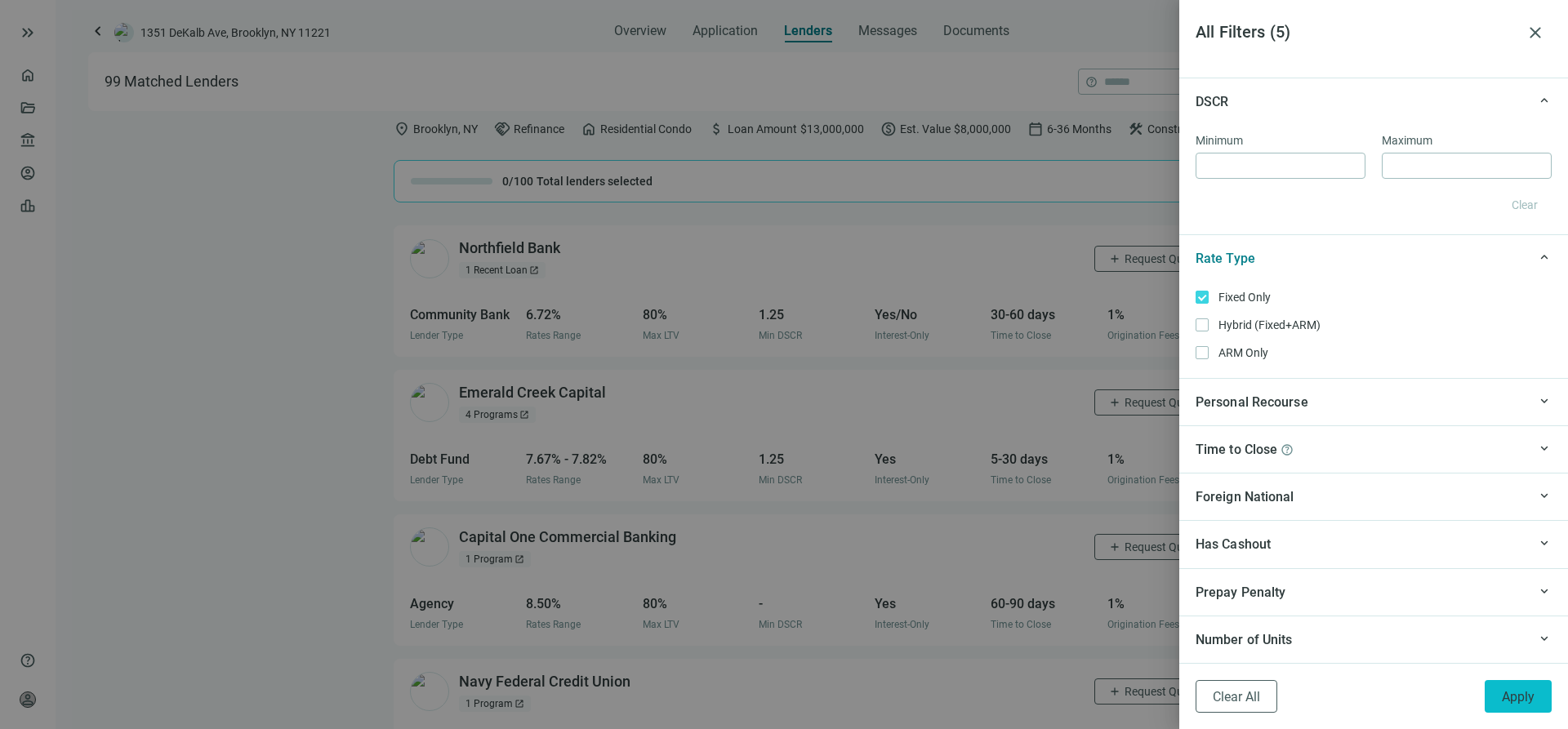 click on "Apply" at bounding box center [1518, 696] 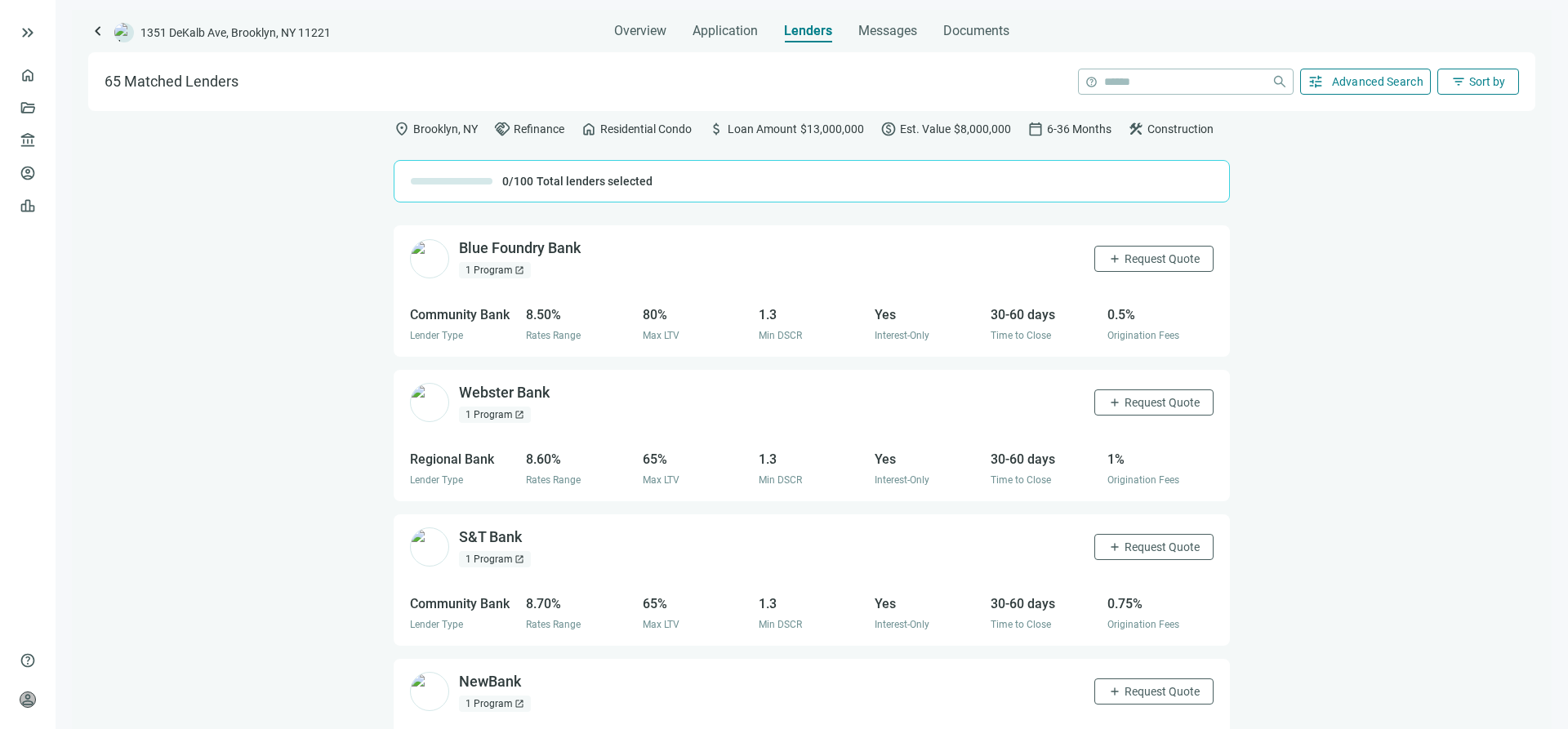 click on "location_on Brooklyn, NY handshake Refinance home Residential Condo attach_money Loan Amount $13,000,000 paid Est. Value $8,000,000 calendar_today 6-36 Months construction Construction 0/100 Total lenders selected Blue Foundry Bank open_in_new 1 Program open_in_new add Request Quote Community Bank Lender Type 8.50% Rates Range 80% Max LTV 1.3 Min DSCR Yes Interest-Only 30-60 days Time to Close 0.5% Origination Fees Webster Bank open_in_new 1 Program open_in_new add Request Quote Regional Bank Lender Type 8.60% Rates Range 65% Max LTV 1.3 Min DSCR Yes Interest-Only 30-60 days Time to Close 1% Origination Fees S&T Bank open_in_new 1 Program open_in_new add Request Quote Community Bank Lender Type 8.70% Rates Range 65% Max LTV 1.3 Min DSCR Yes Interest-Only 30-60 days Time to Close 0.75% Origination Fees NewBank open_in_new 1 Program open_in_new add Request Quote Community Bank Lender Type 8.75% Rates Range 65% Max LTV 1.3 Min DSCR Yes Interest-Only 30-60 days Time to Close 1% Origination Fees ParkeBank add 75%" at bounding box center (812, 420) 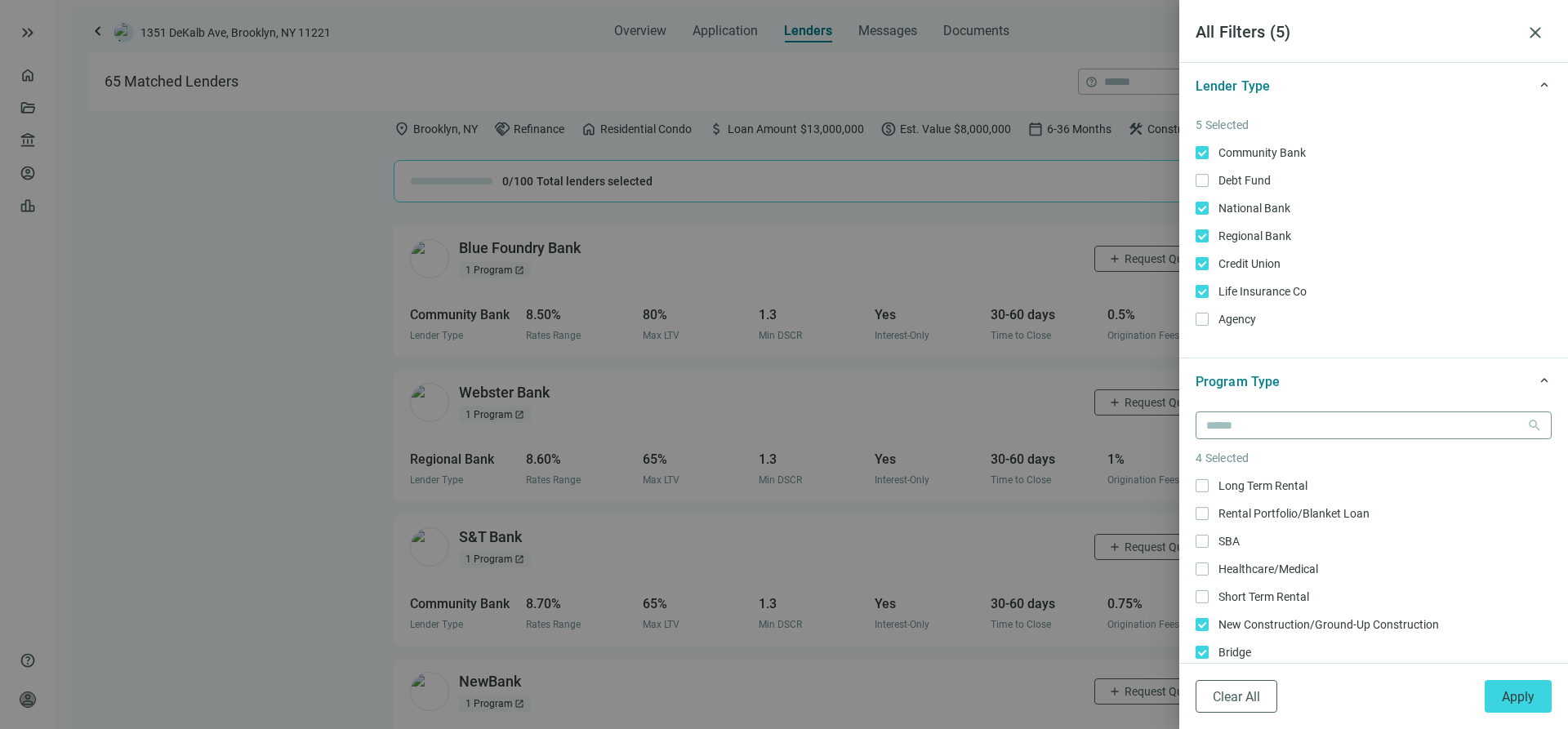 scroll, scrollTop: 82, scrollLeft: 0, axis: vertical 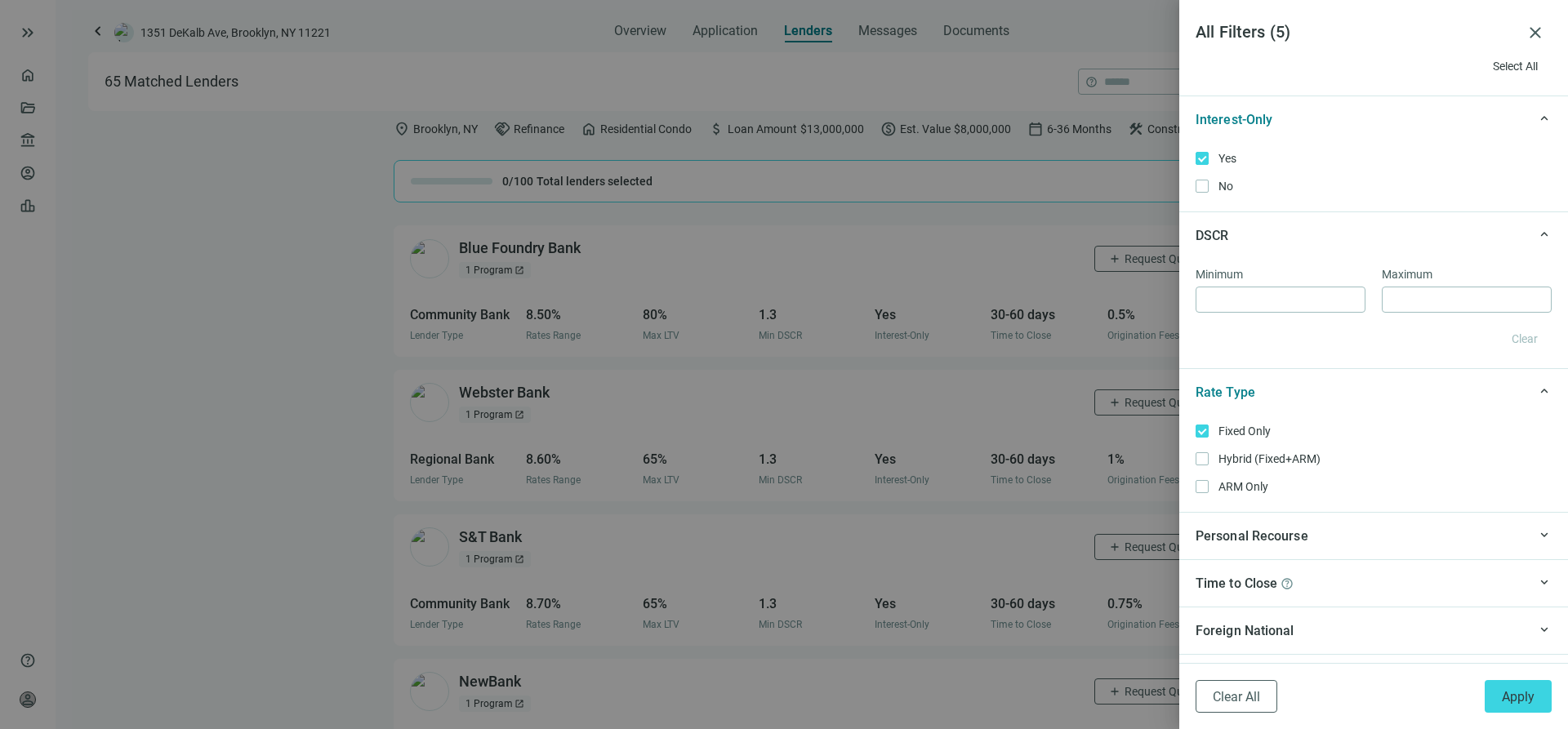 click on "Fixed Only Only Hybrid (Fixed+ARM) Only ARM Only Only" at bounding box center (1374, 459) 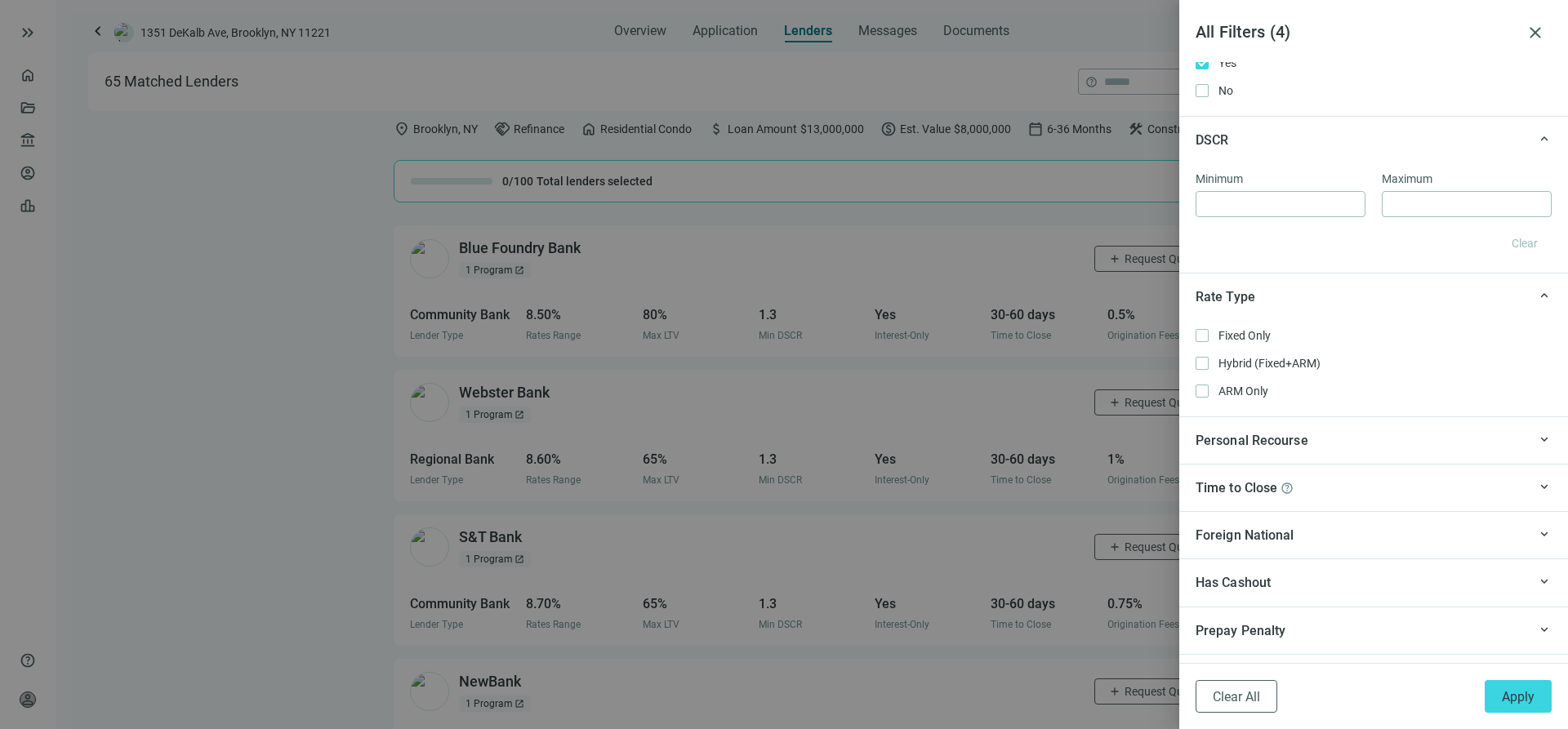 scroll, scrollTop: 1278, scrollLeft: 0, axis: vertical 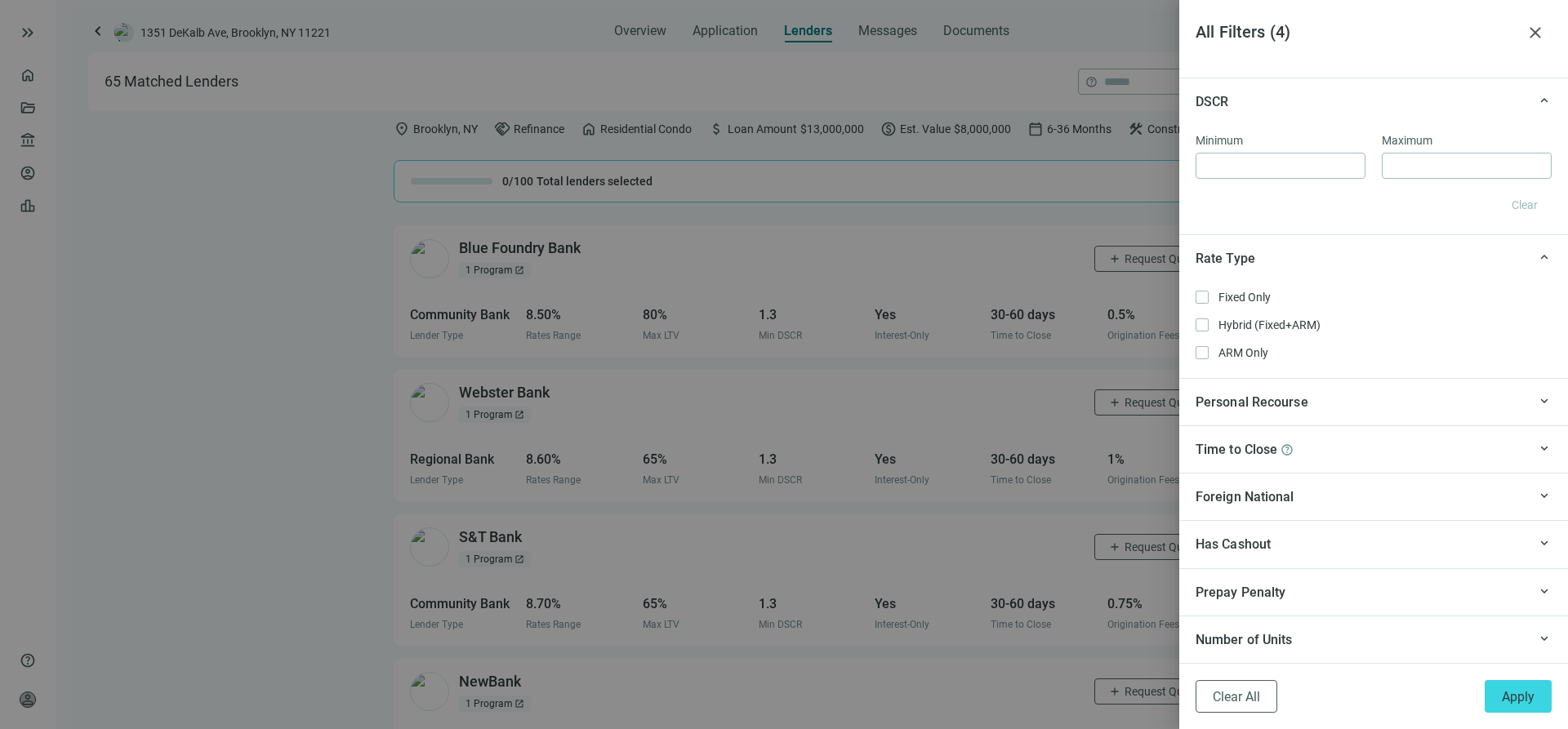 click on "keyboard_arrow_up Personal Recourse" at bounding box center (1374, 402) 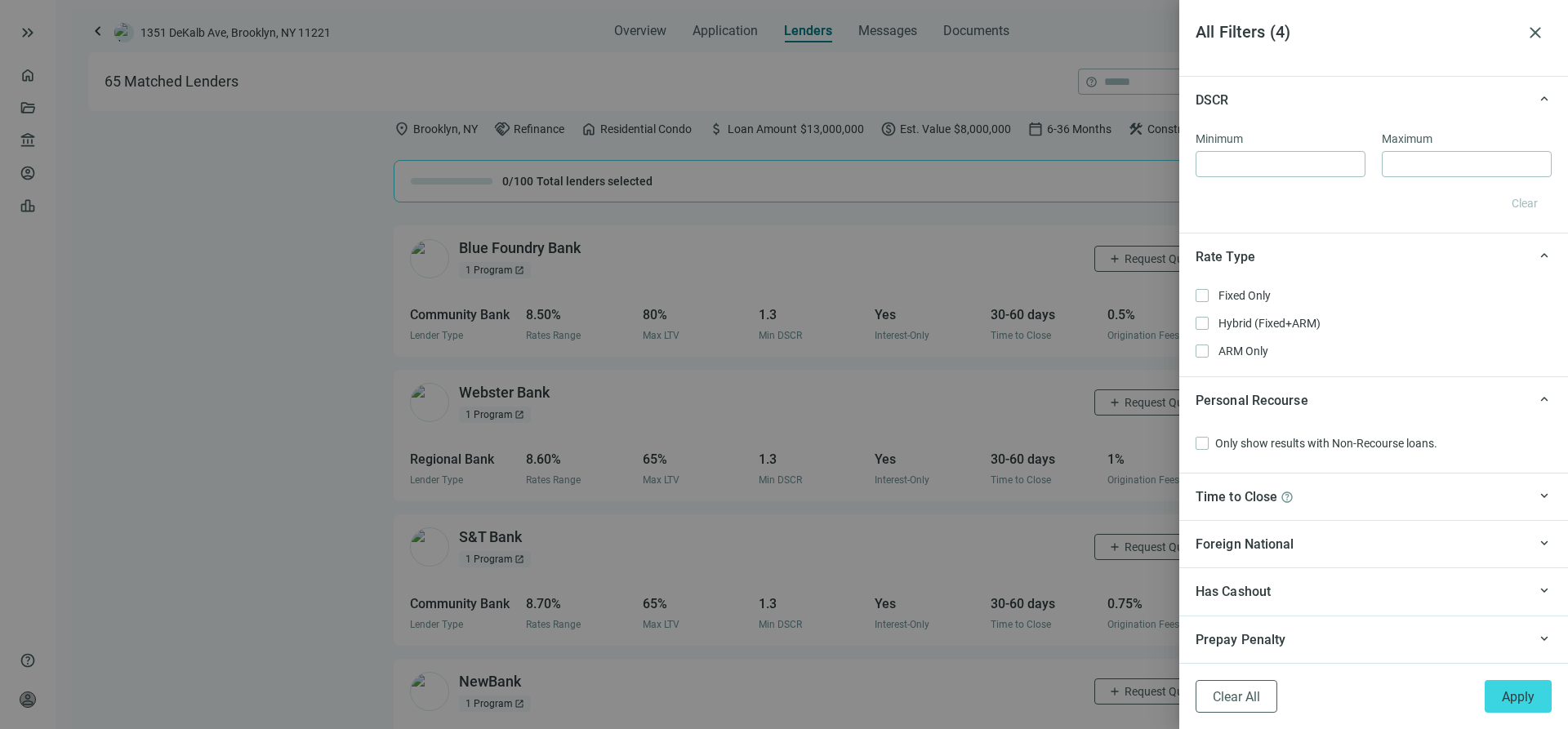 click on "Time to Close help" at bounding box center [1360, 496] 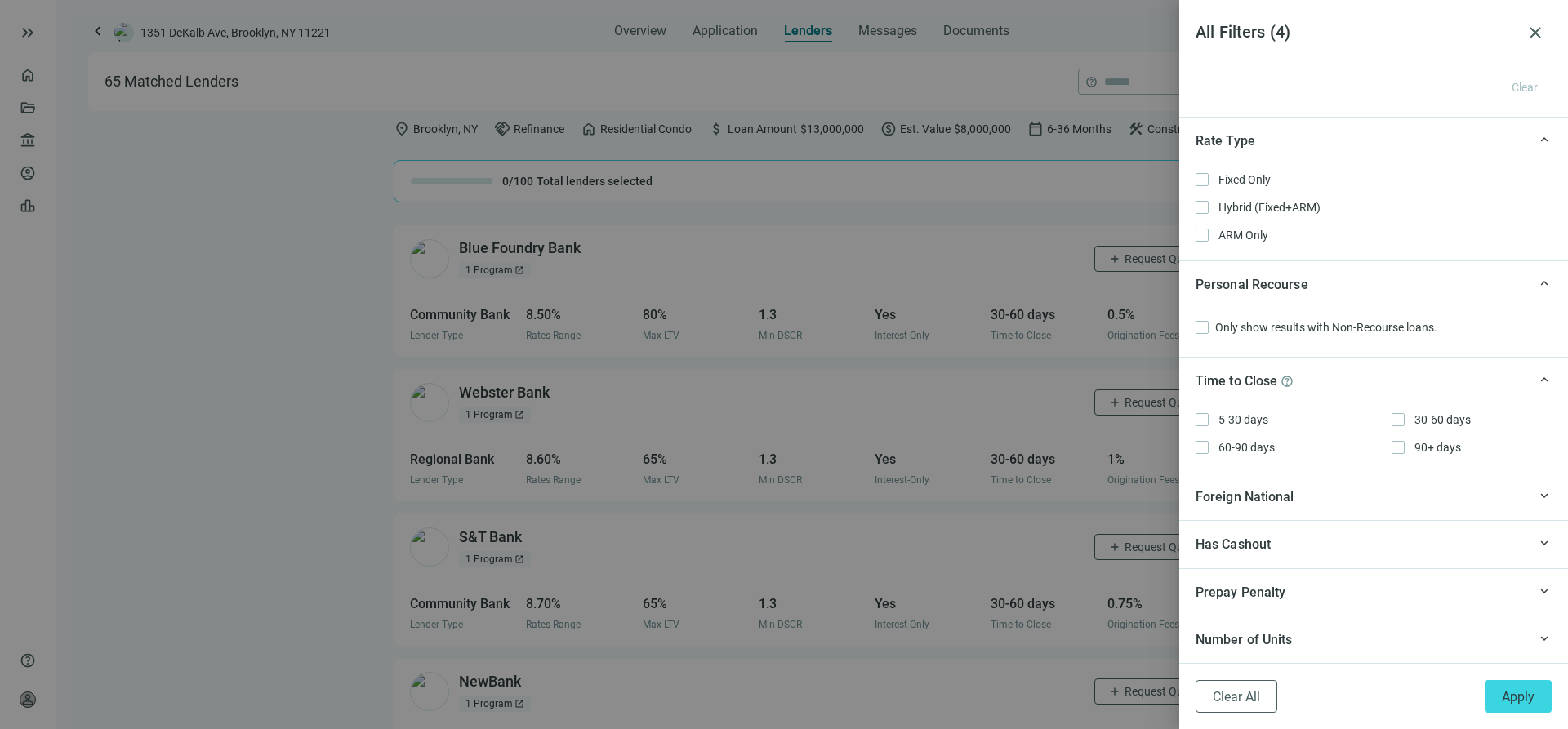 click on "Foreign National" at bounding box center [1360, 496] 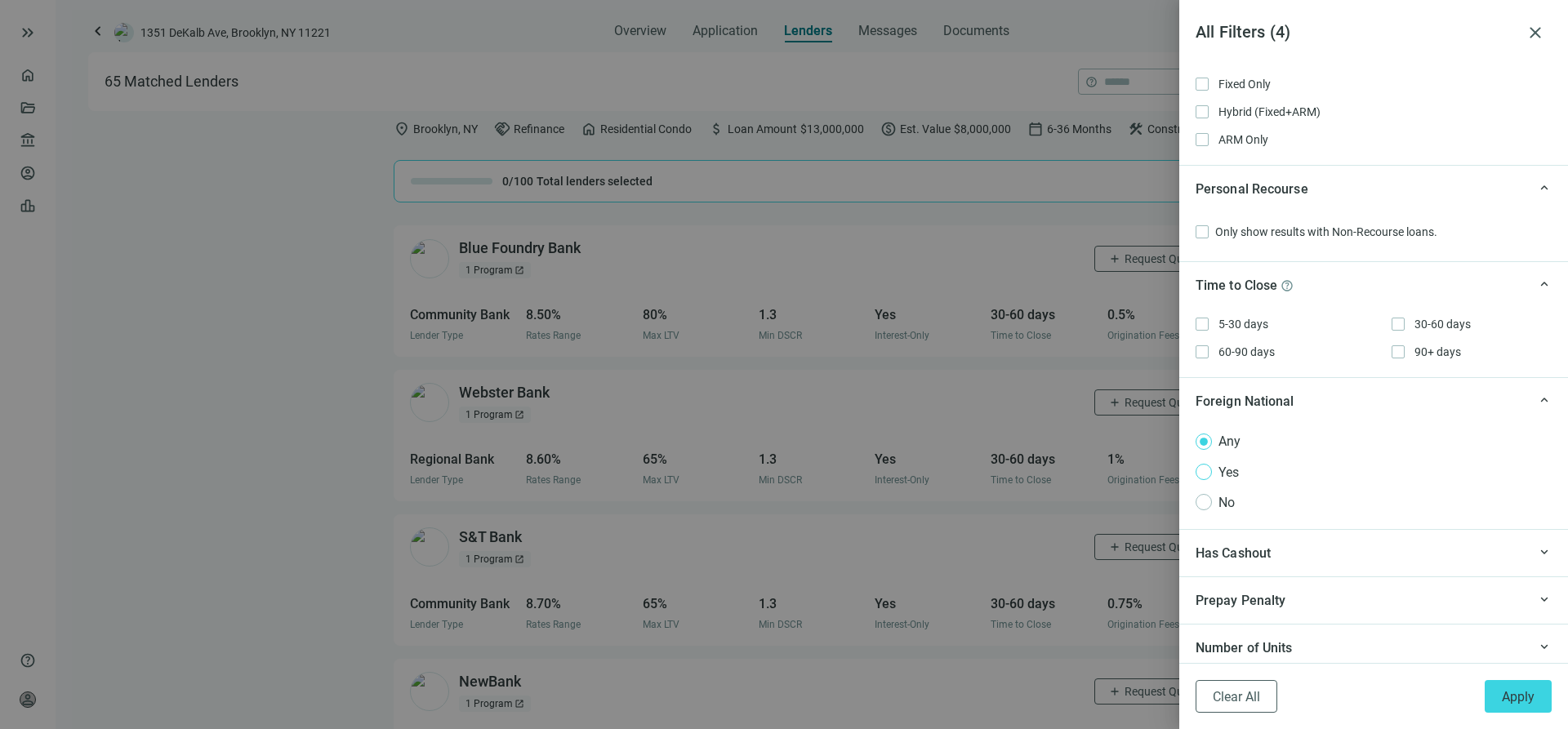 scroll, scrollTop: 1500, scrollLeft: 0, axis: vertical 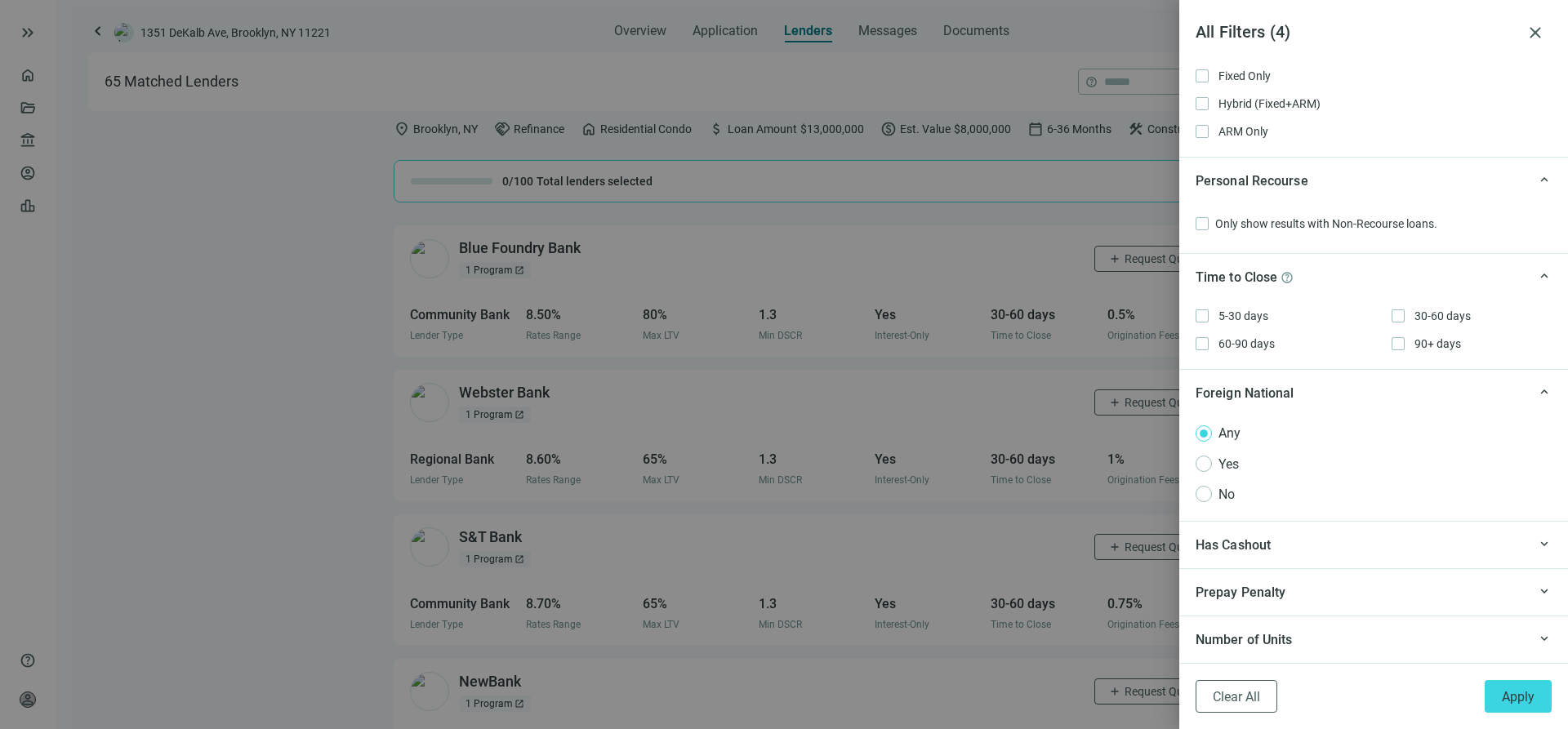 click on "Has Cashout" at bounding box center [1360, 545] 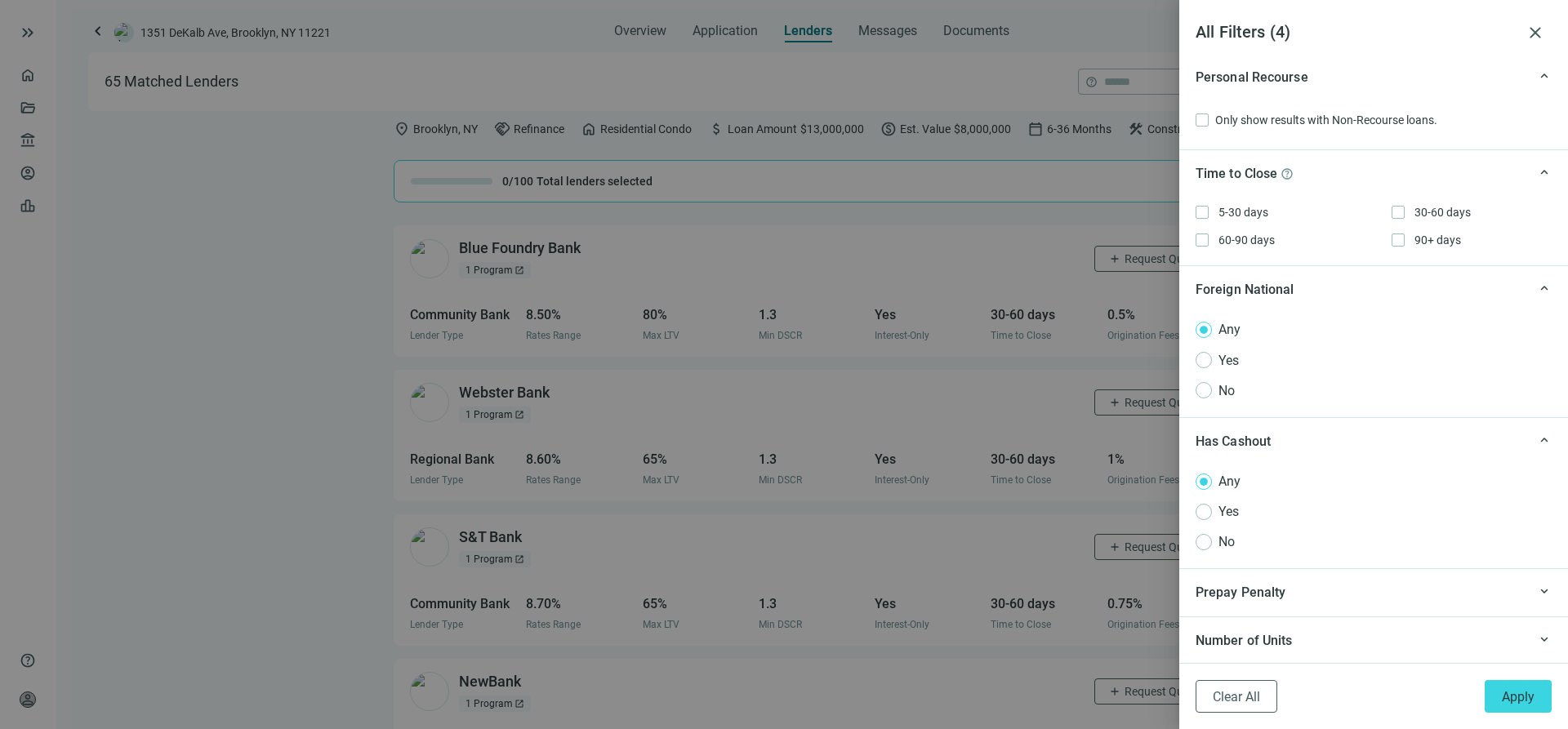 scroll, scrollTop: 1604, scrollLeft: 0, axis: vertical 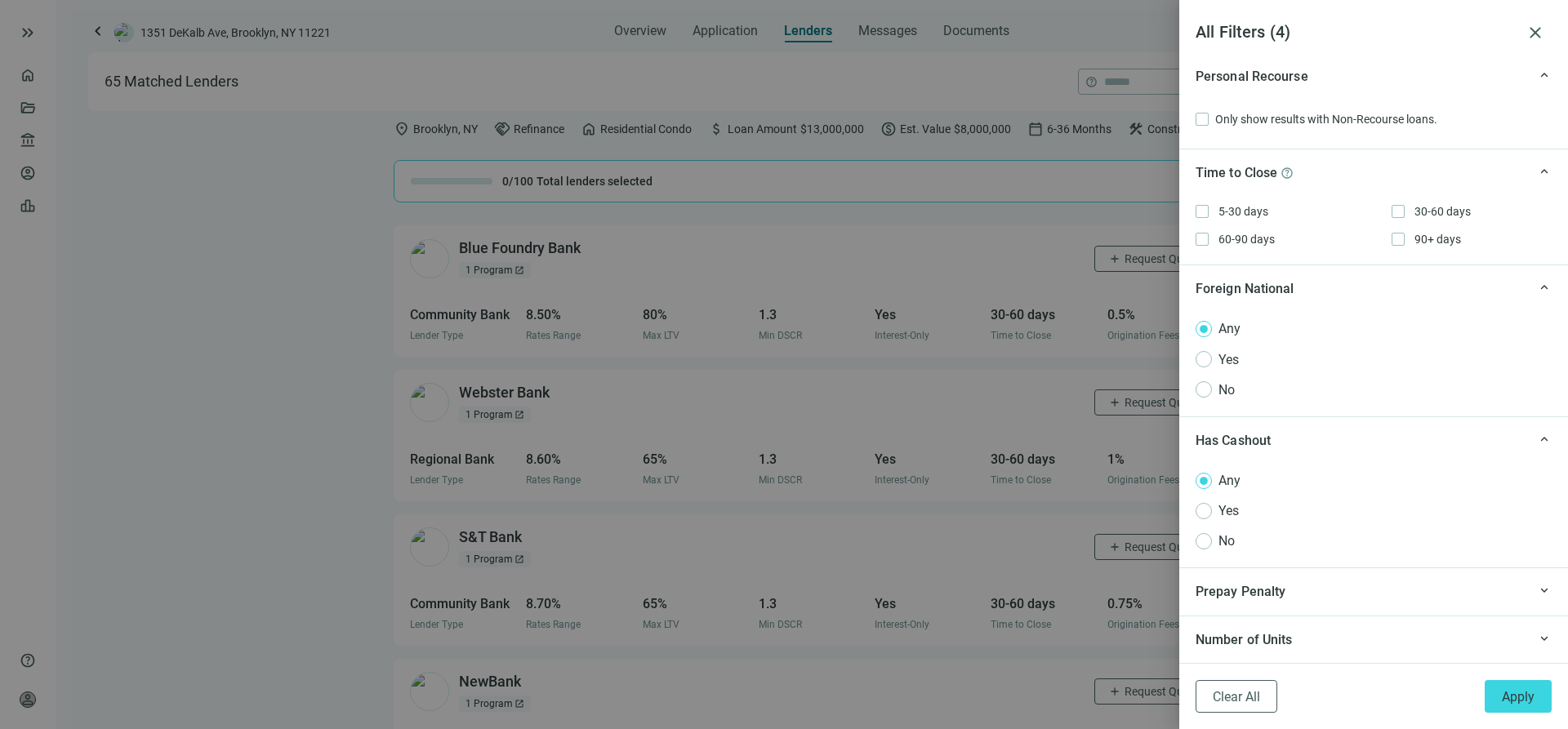 click on "Prepay Penalty" at bounding box center (1360, 591) 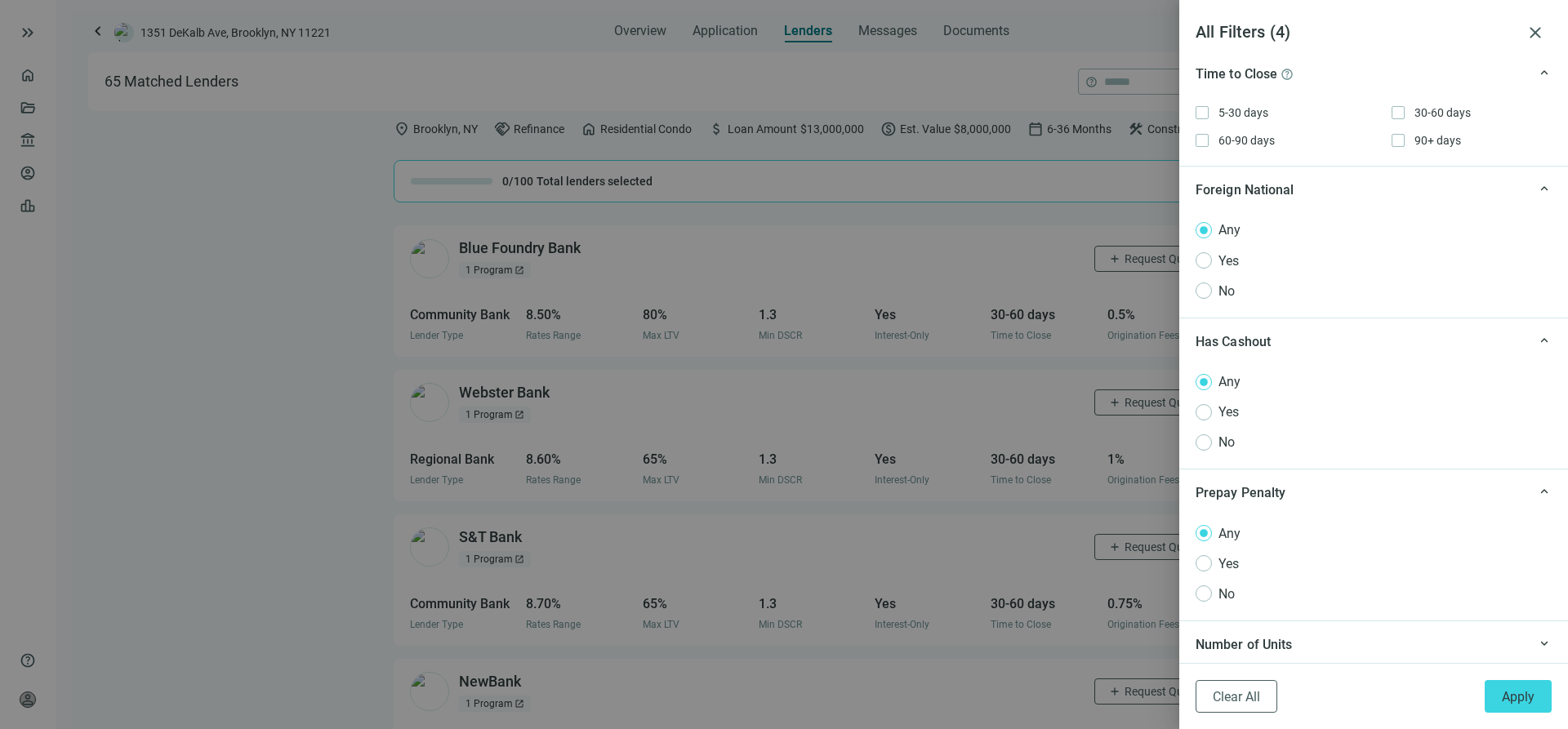 scroll, scrollTop: 1708, scrollLeft: 0, axis: vertical 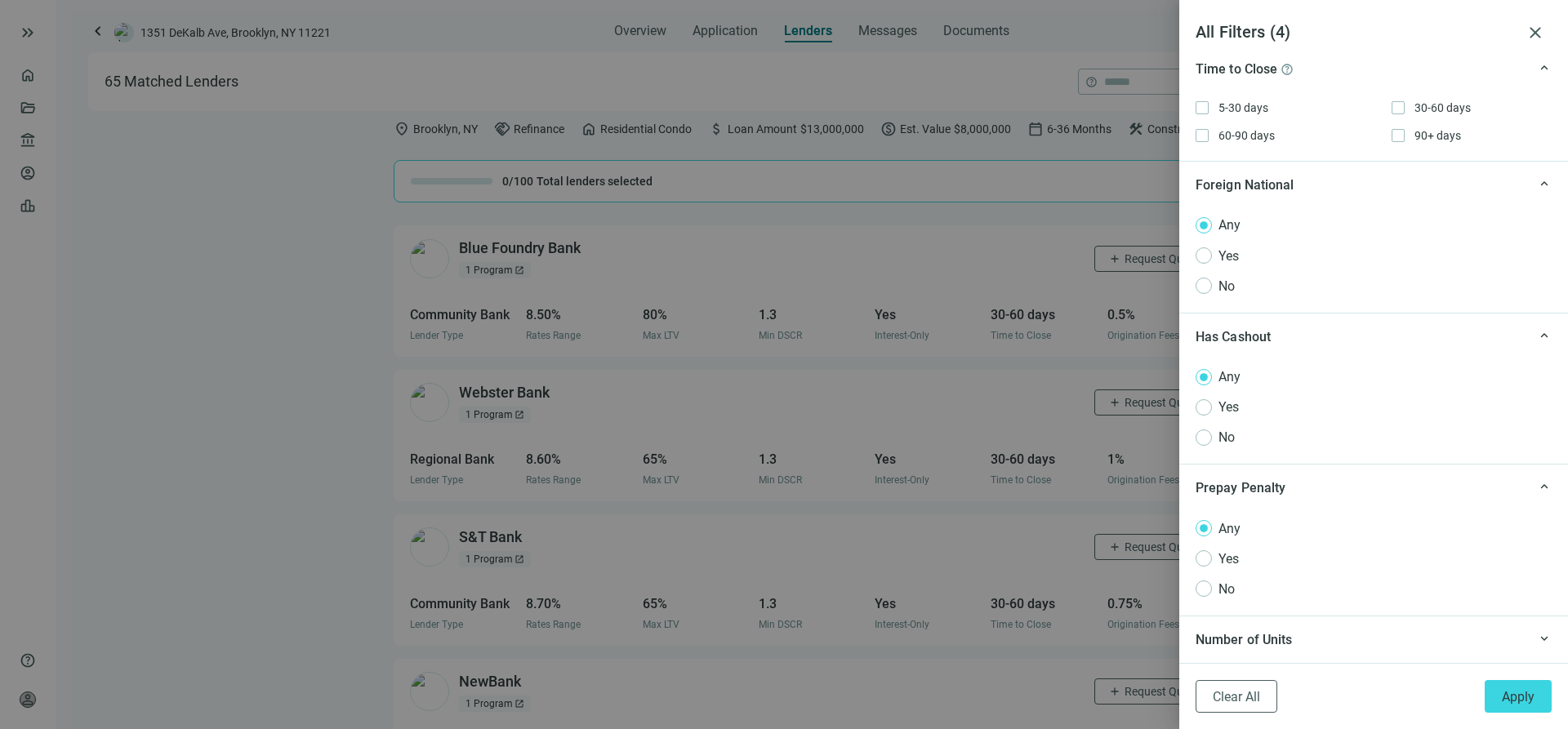 click on "Number of Units" at bounding box center (1360, 639) 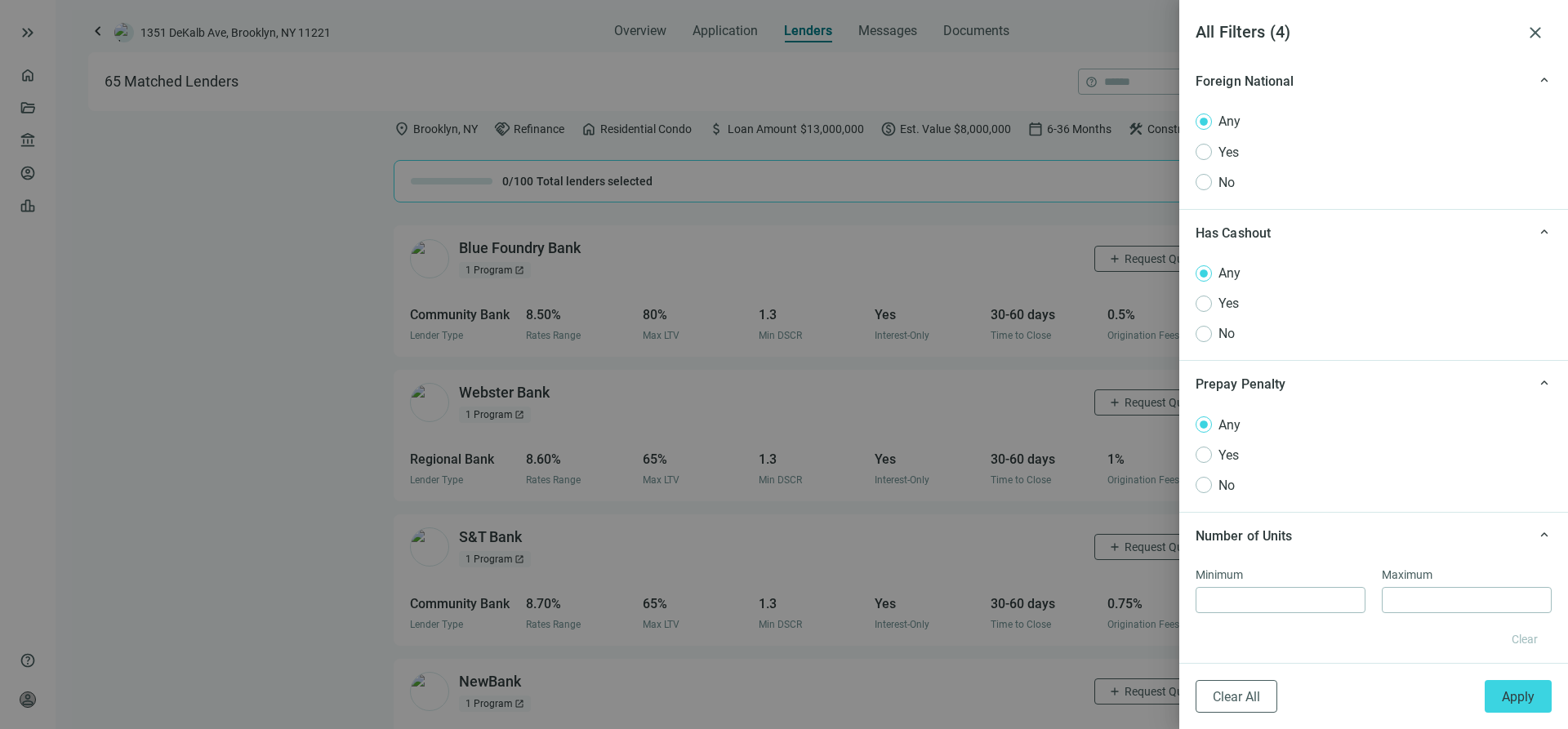 scroll, scrollTop: 1818, scrollLeft: 0, axis: vertical 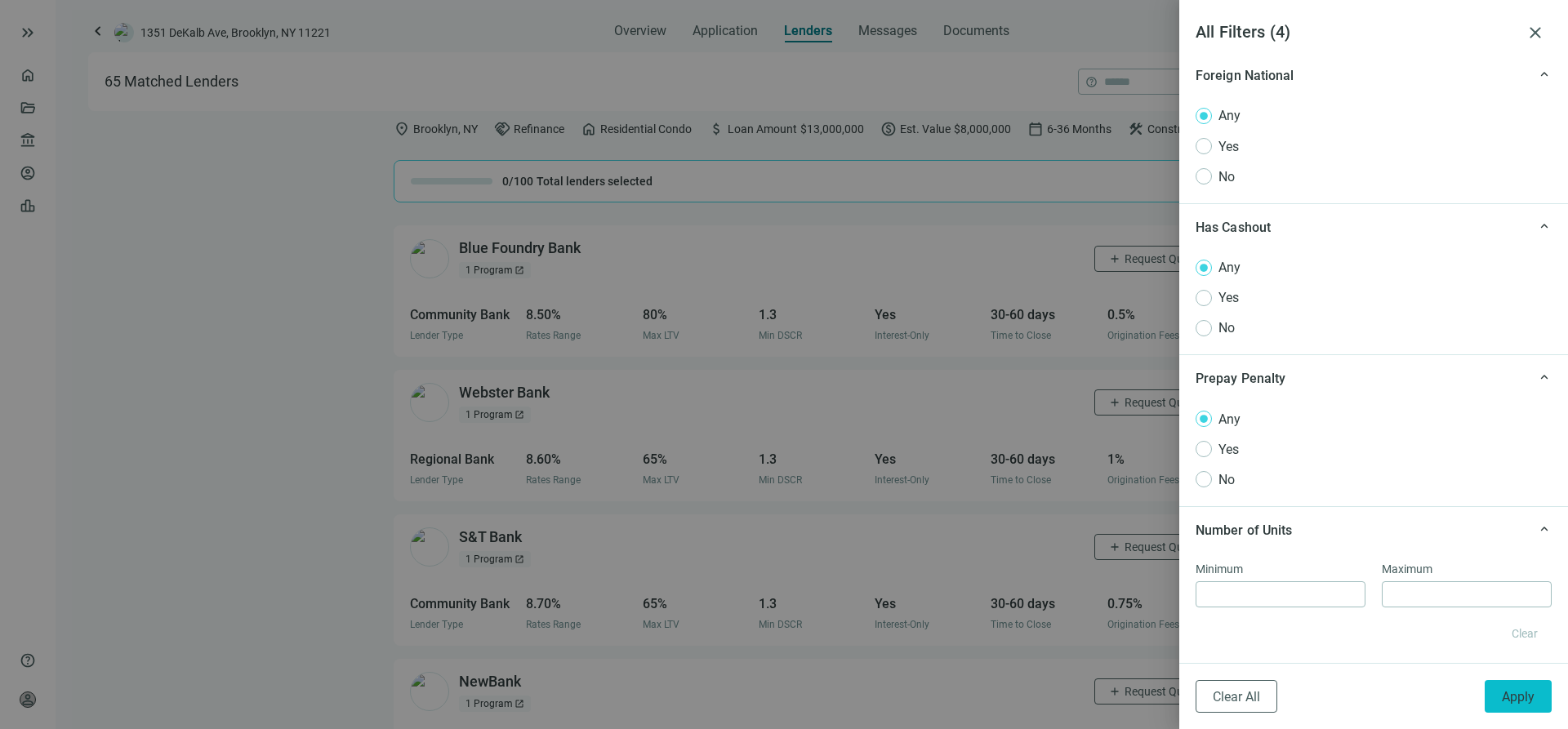 click on "Apply" at bounding box center [1518, 696] 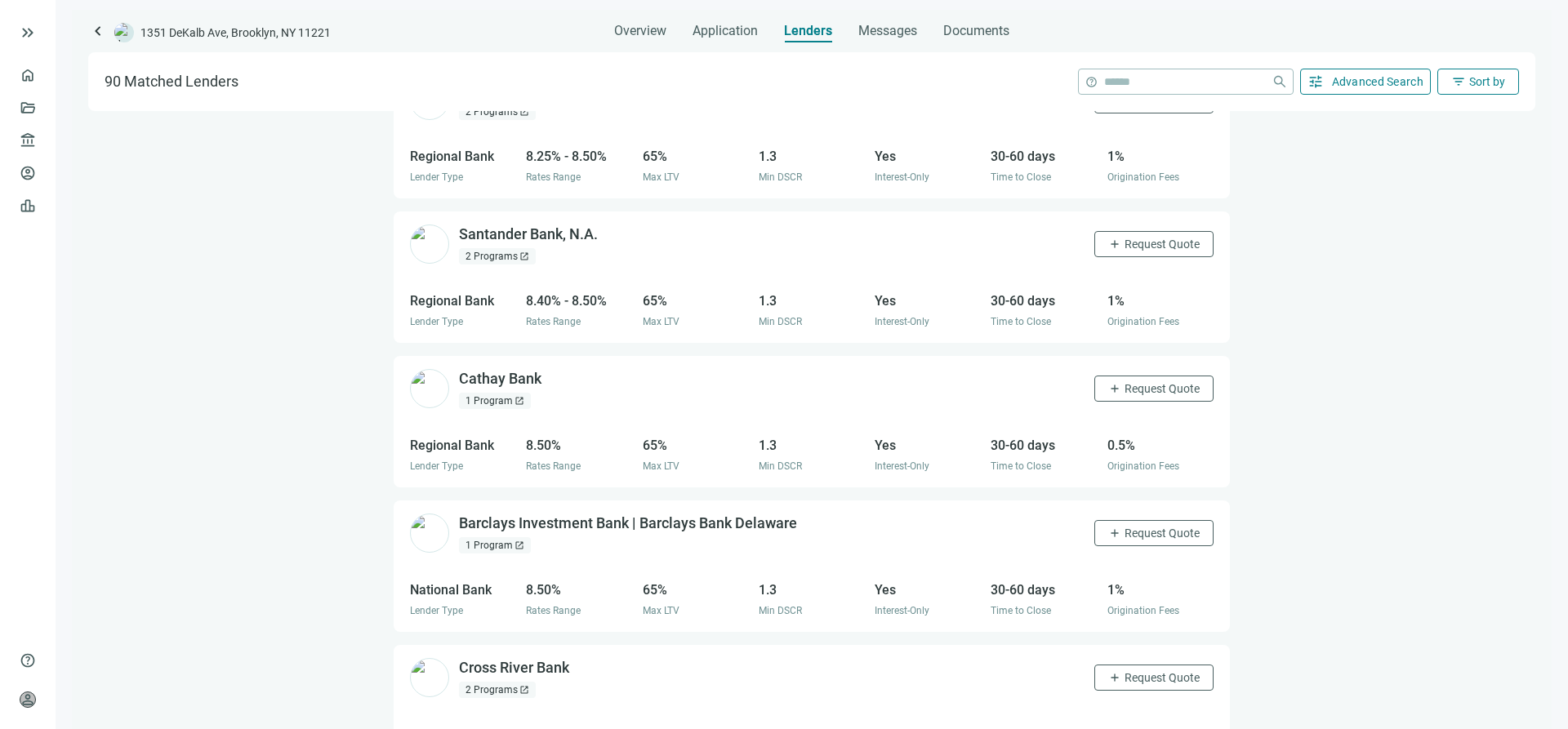 scroll, scrollTop: 0, scrollLeft: 0, axis: both 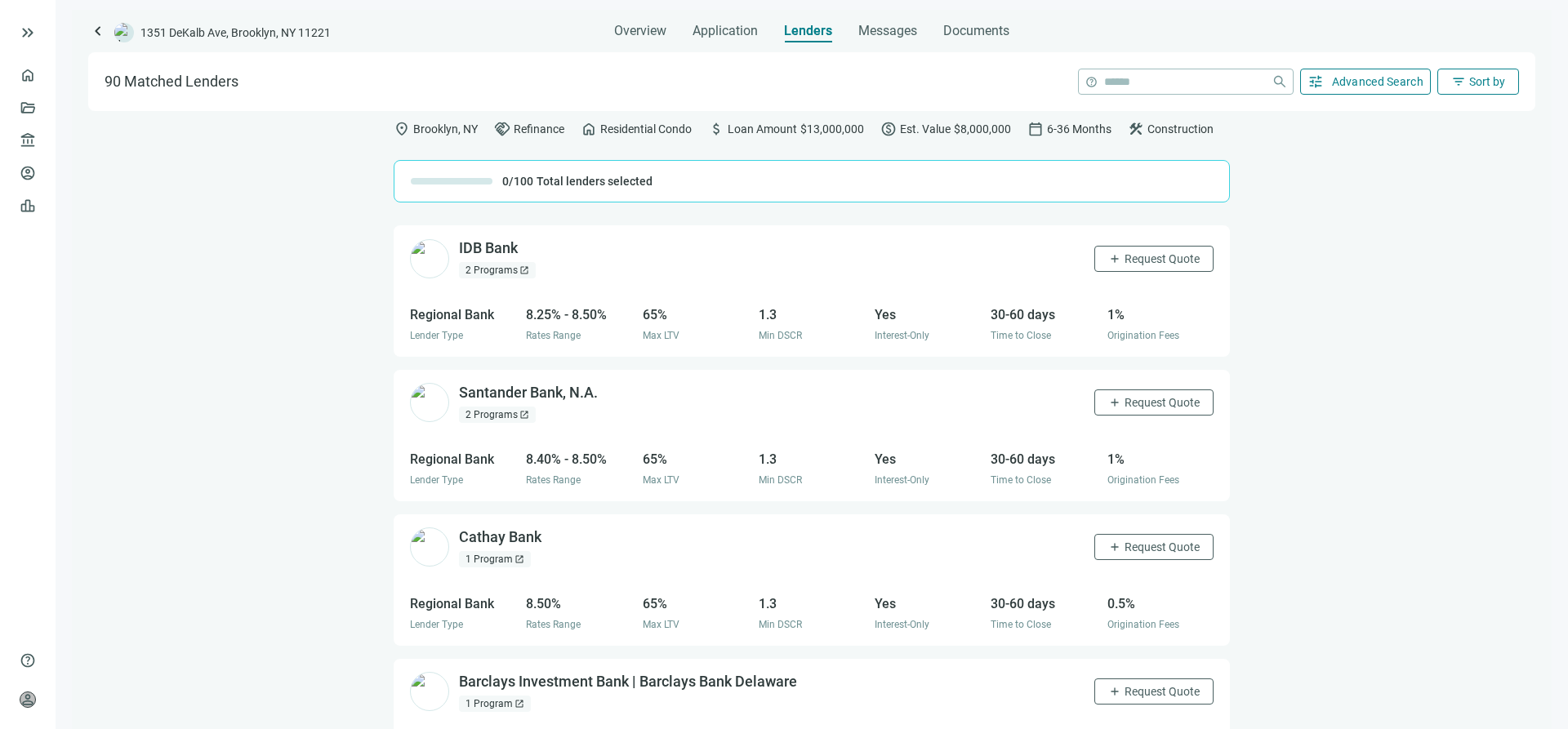 click on "Advanced Search" at bounding box center (1378, 82) 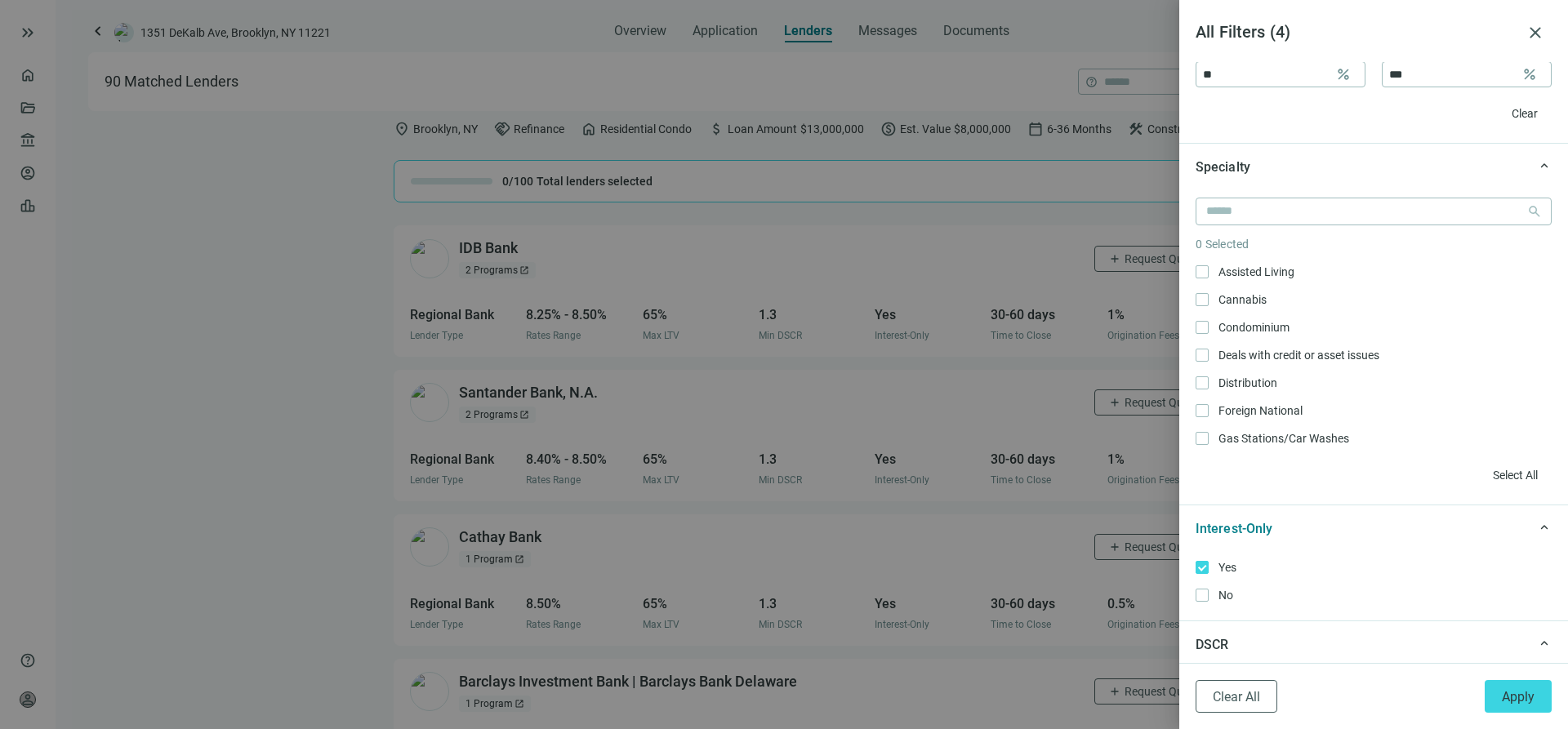 scroll, scrollTop: 735, scrollLeft: 0, axis: vertical 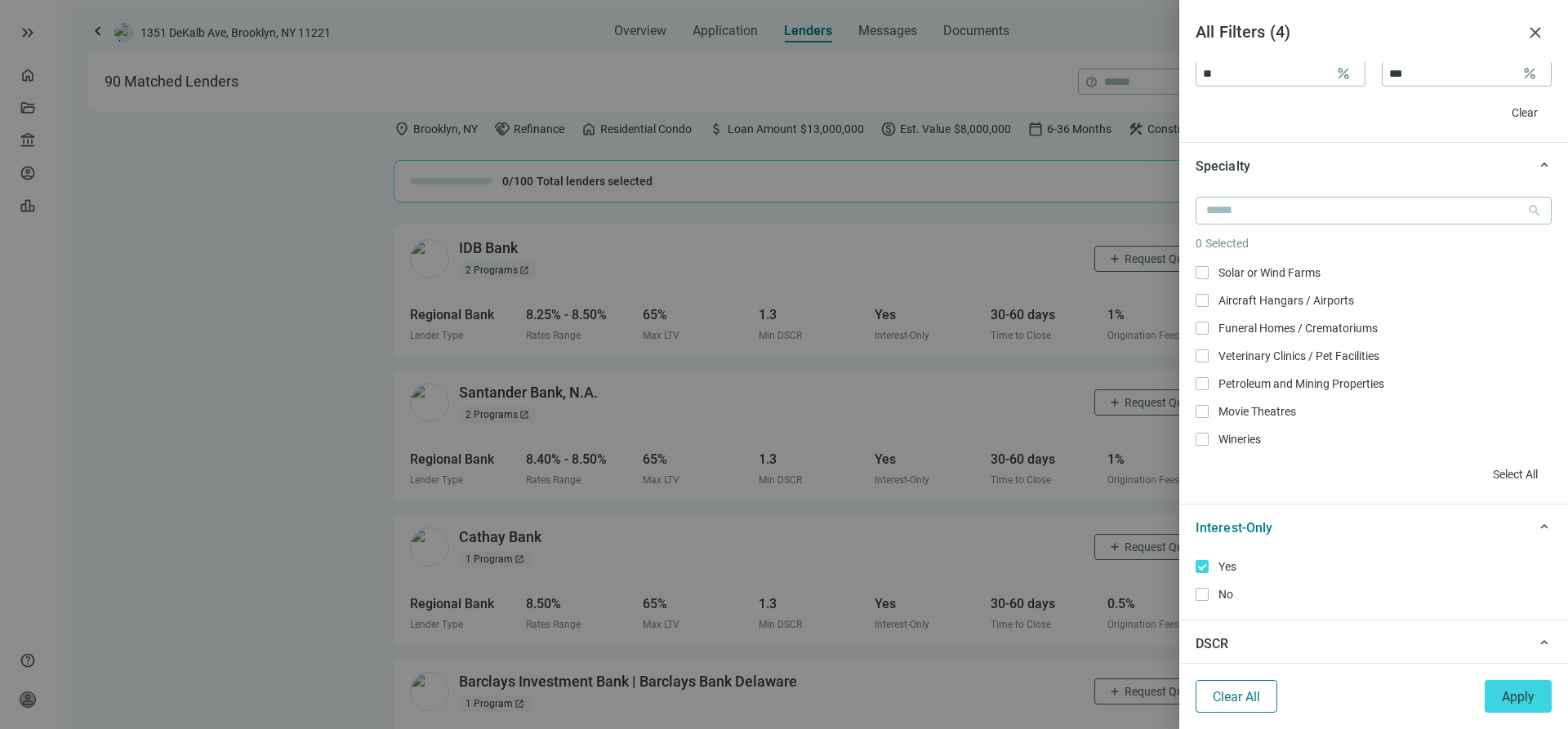 click on "Clear All" at bounding box center [1236, 696] 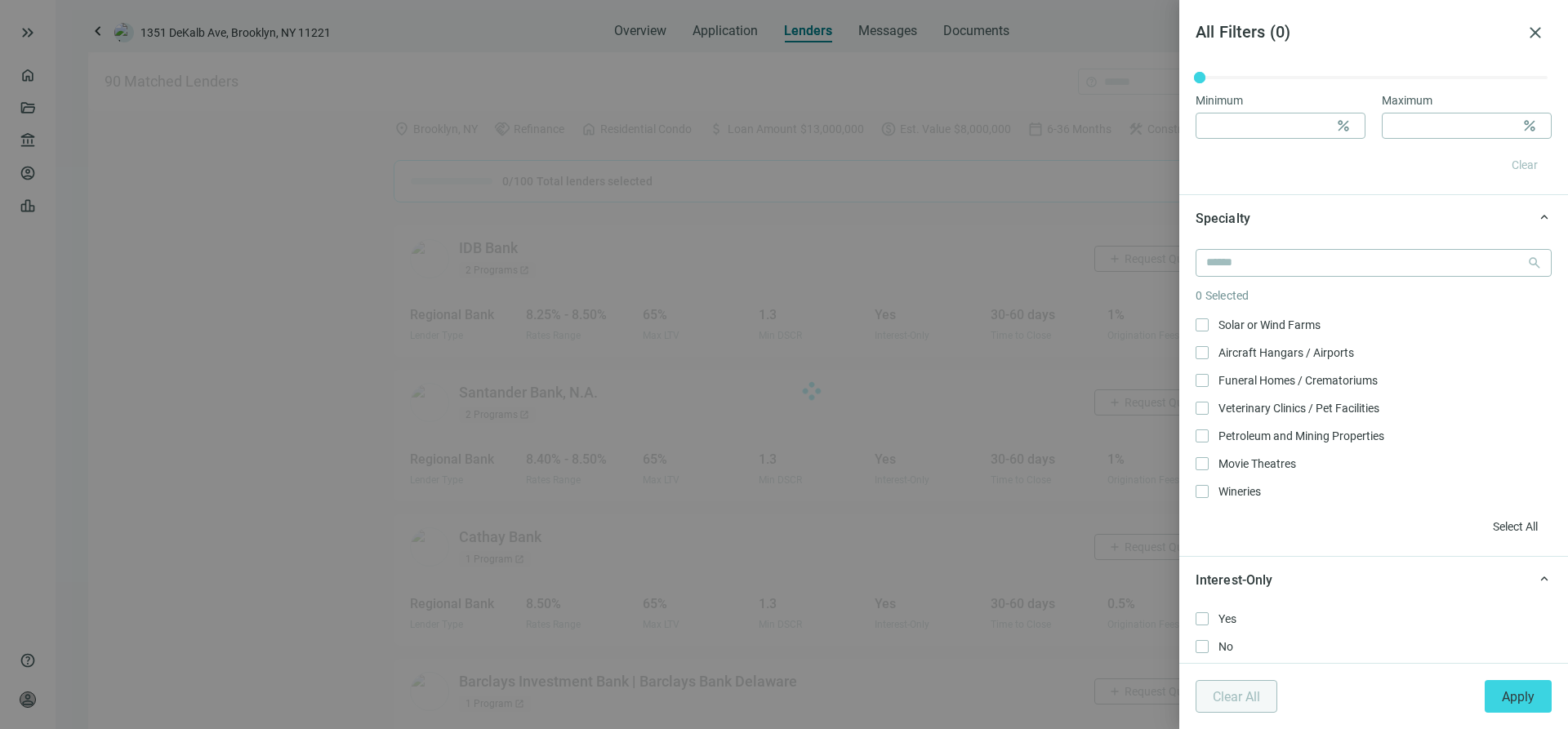 scroll, scrollTop: 787, scrollLeft: 0, axis: vertical 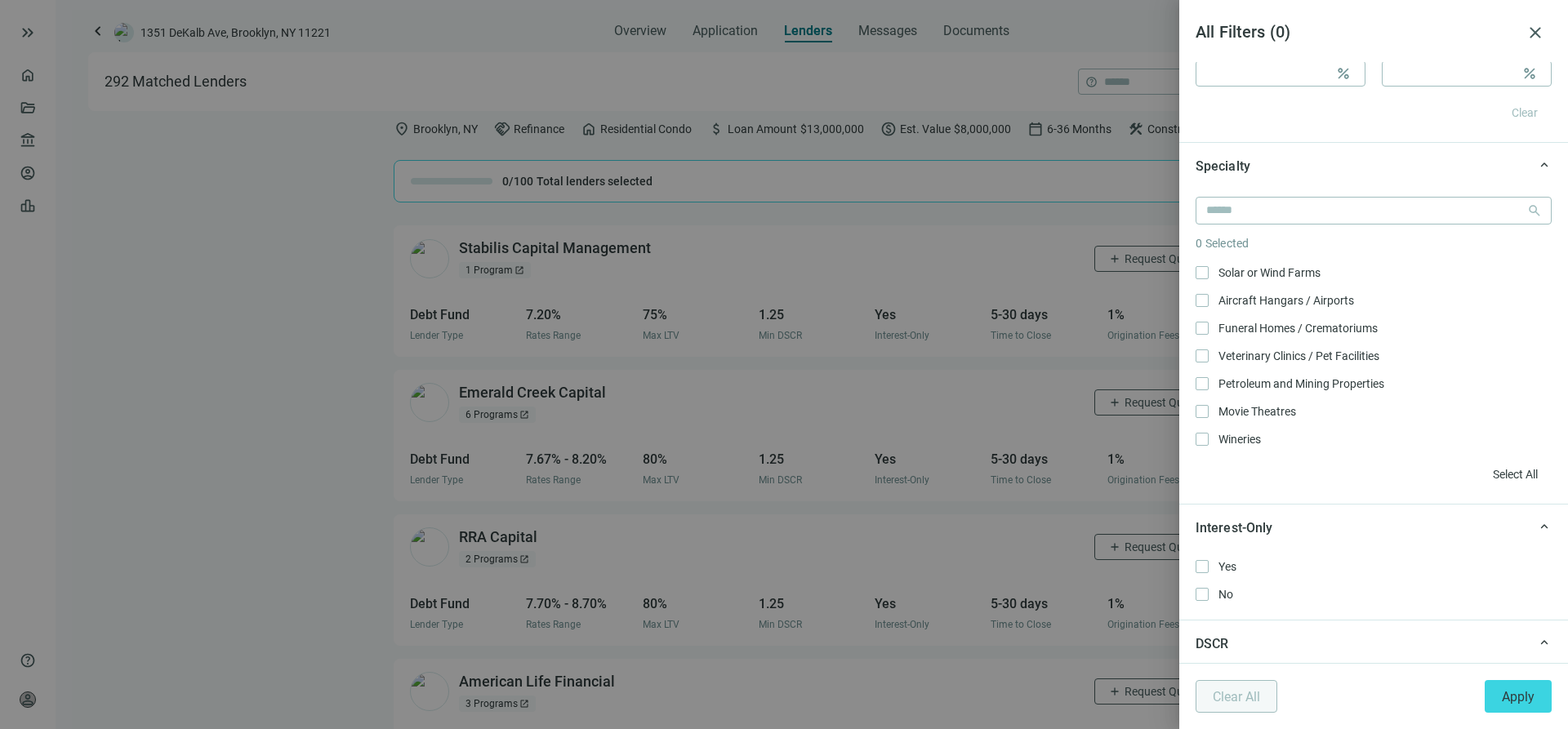 click at bounding box center (784, 364) 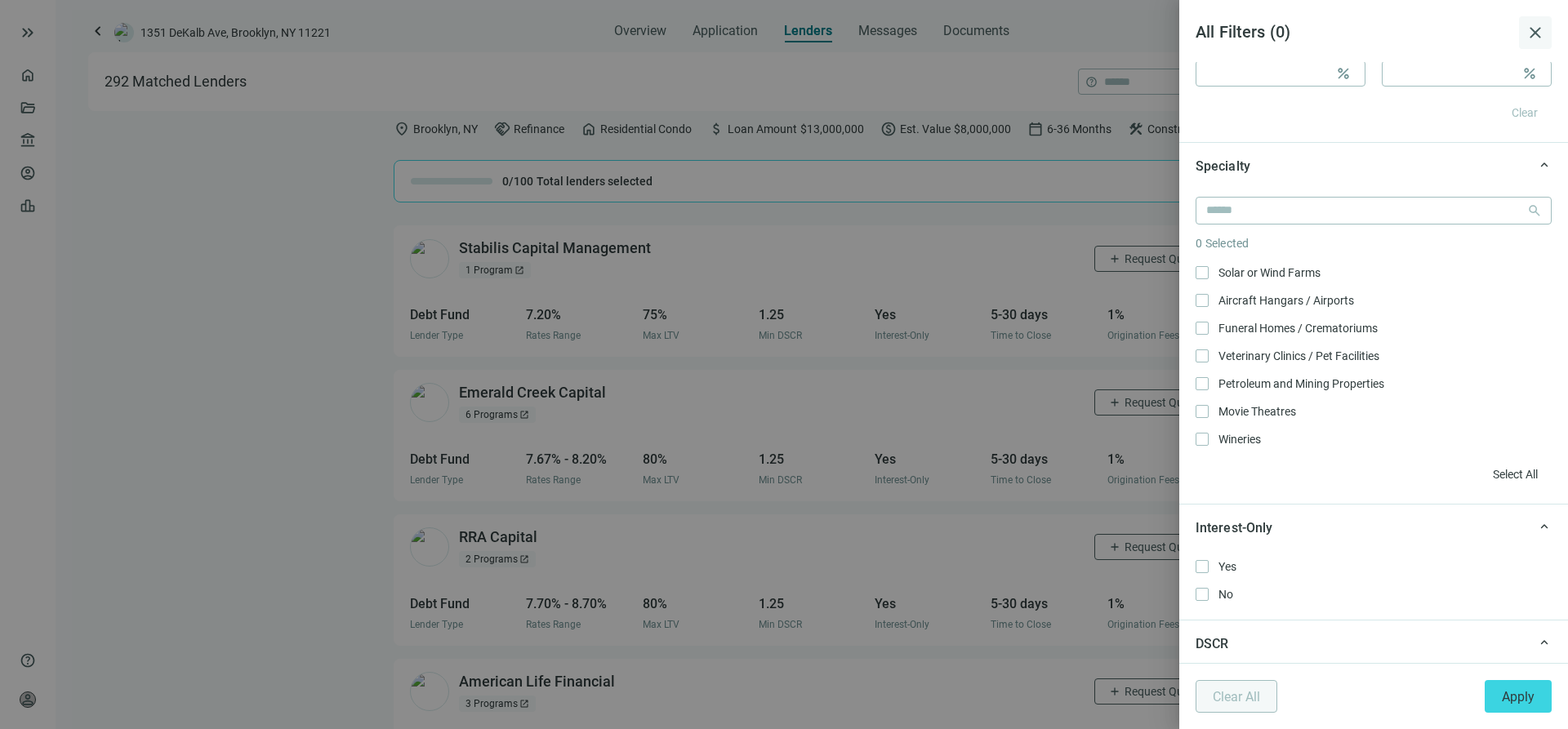 click on "close" at bounding box center [1535, 33] 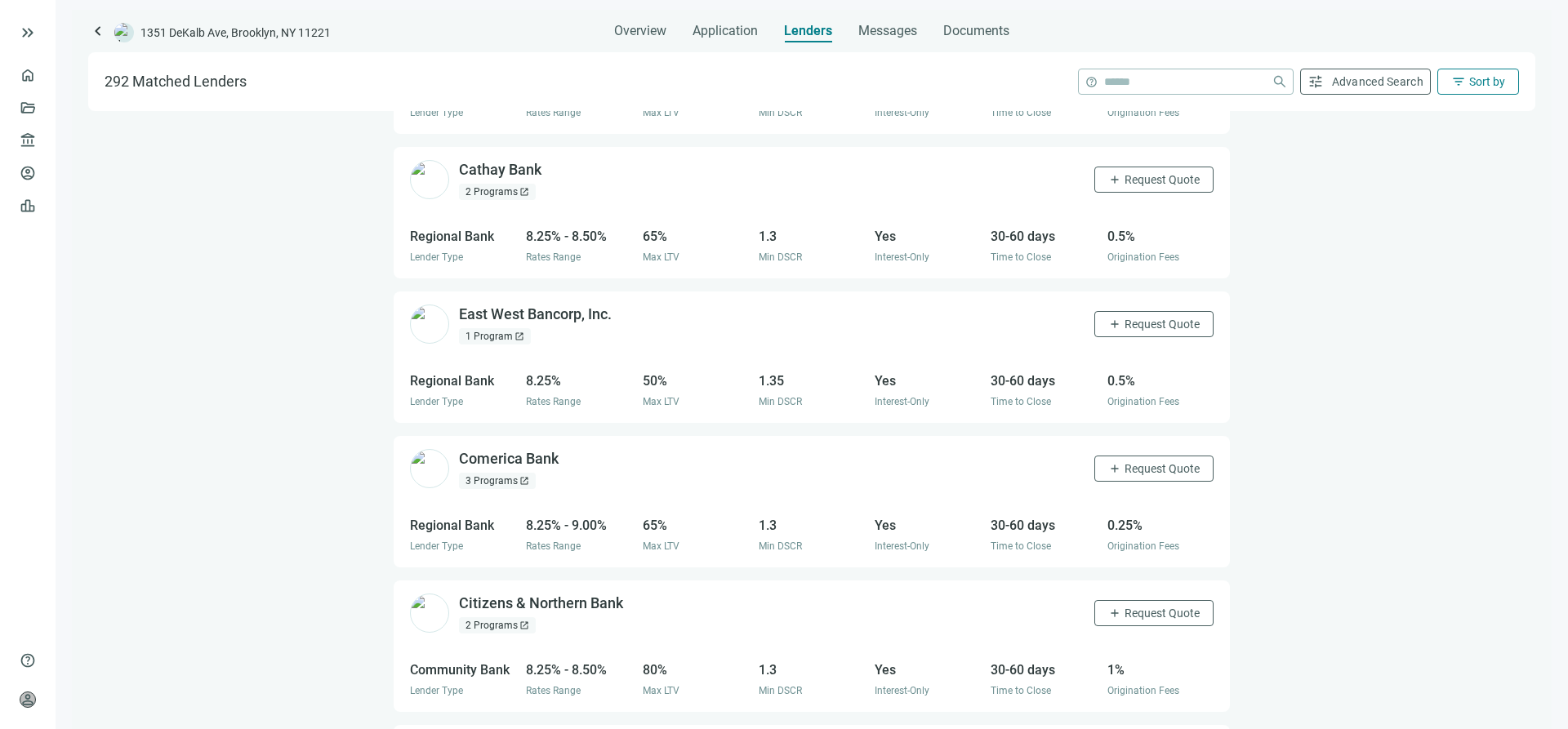 scroll, scrollTop: 1199, scrollLeft: 0, axis: vertical 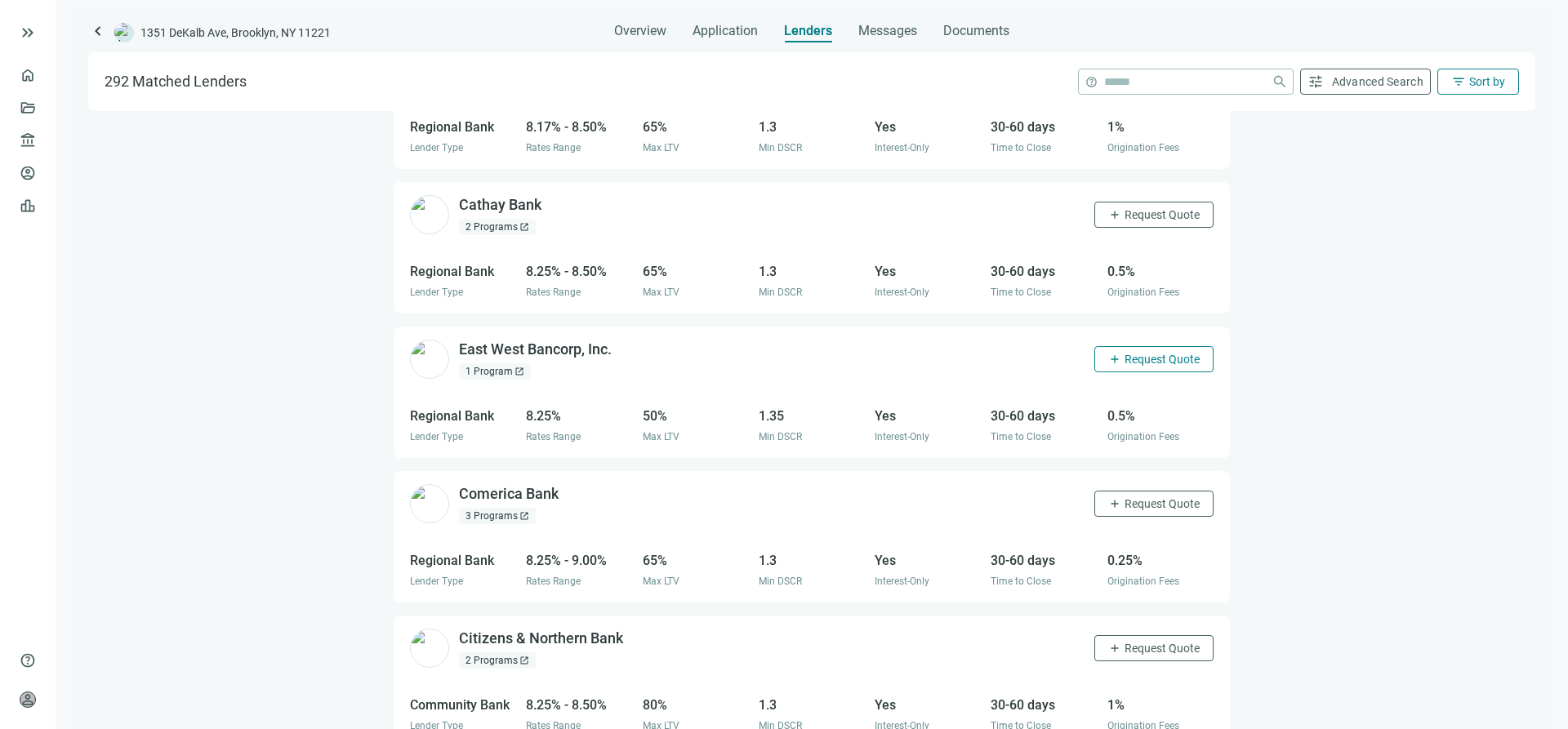 click on "add" at bounding box center [1115, 359] 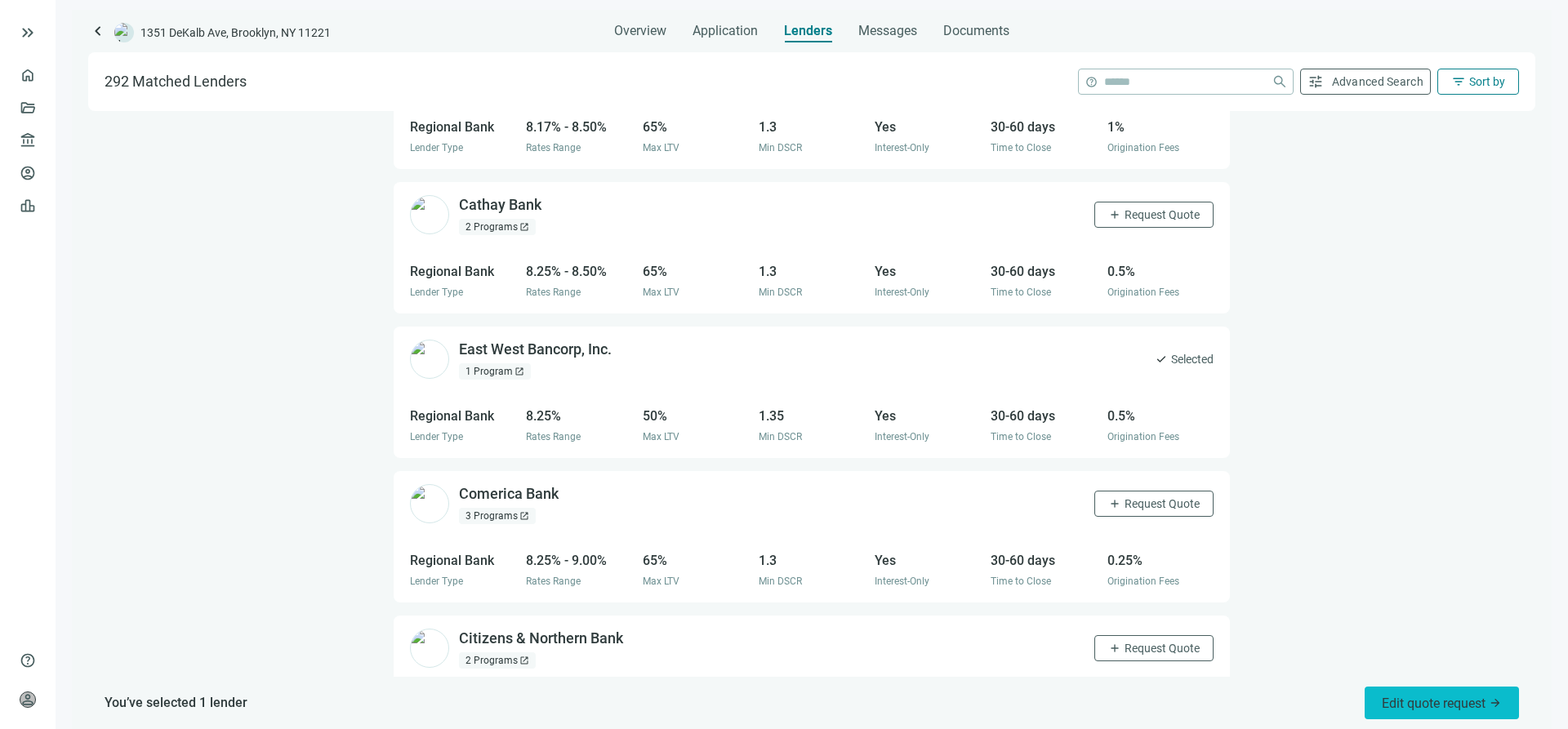 click on "Edit quote request   arrow_forward" at bounding box center (1441, 703) 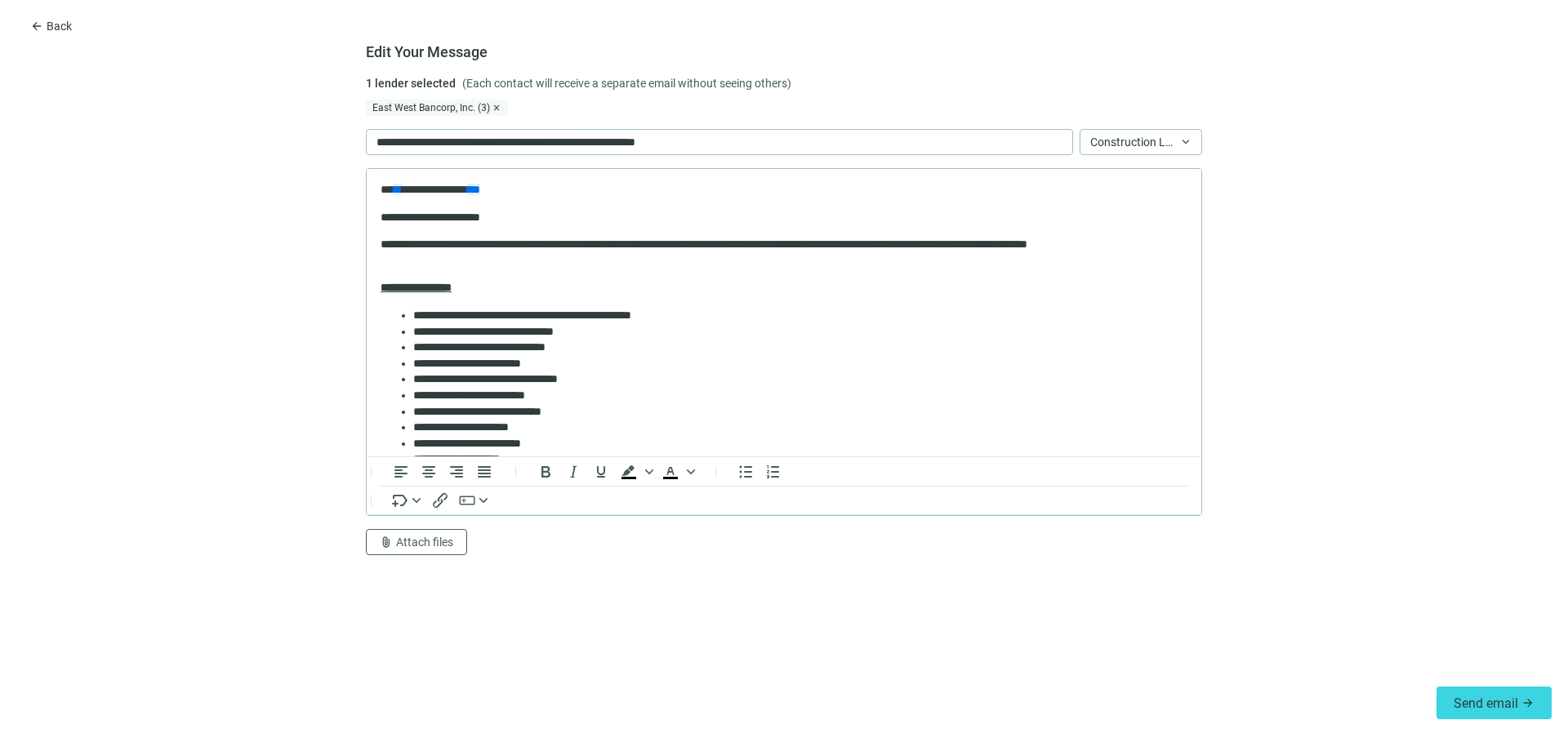 scroll, scrollTop: 0, scrollLeft: 0, axis: both 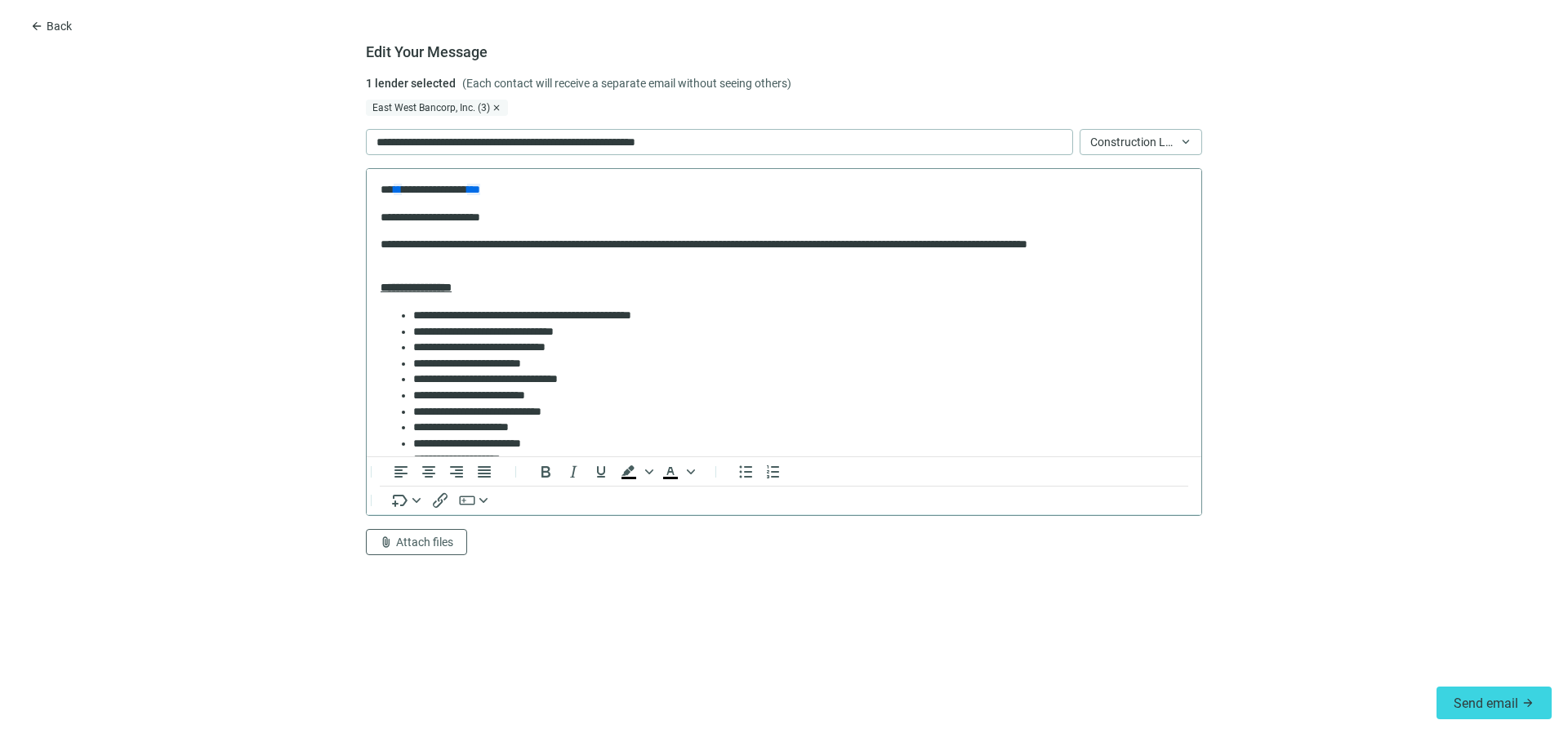 click on "**********" at bounding box center (784, 497) 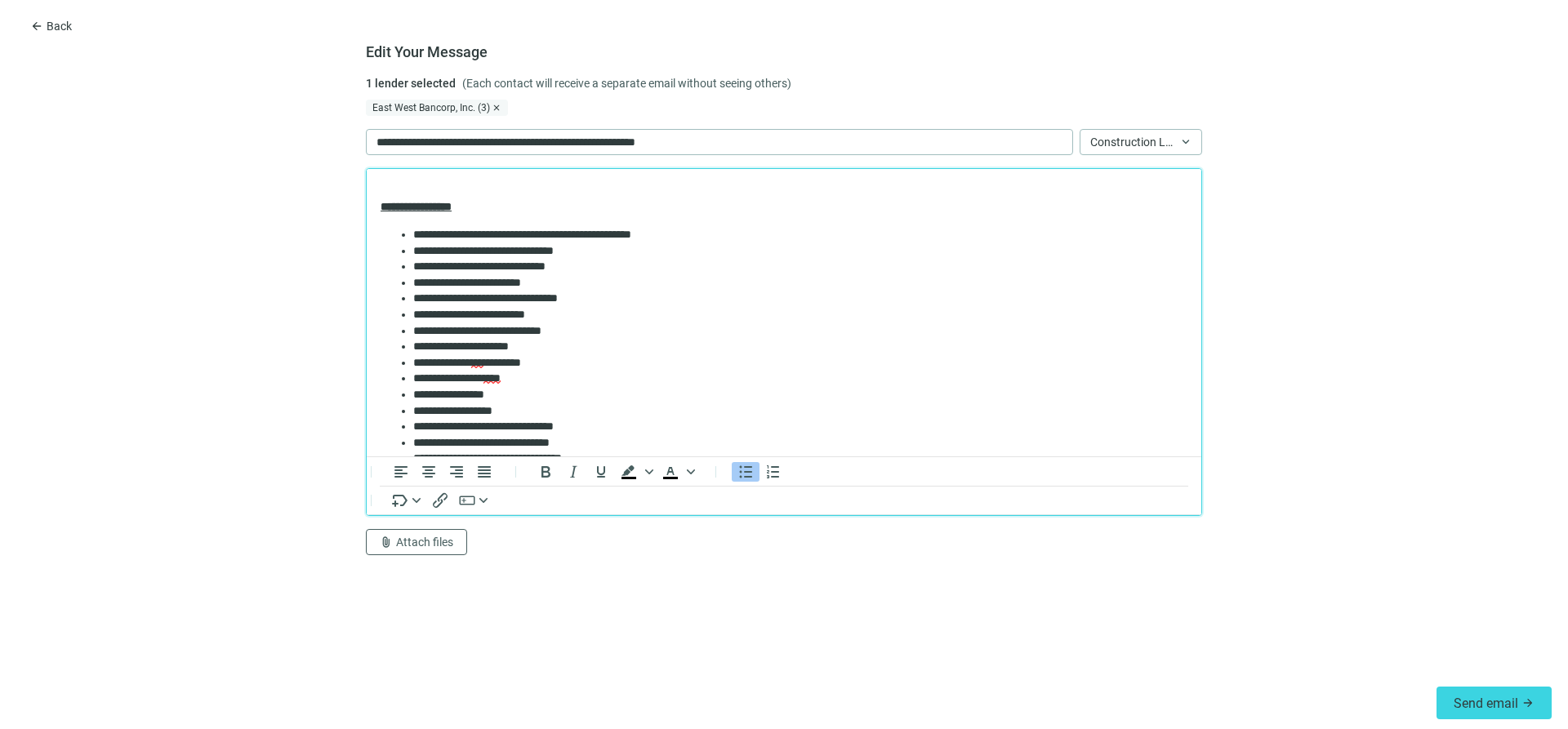 scroll, scrollTop: 43, scrollLeft: 0, axis: vertical 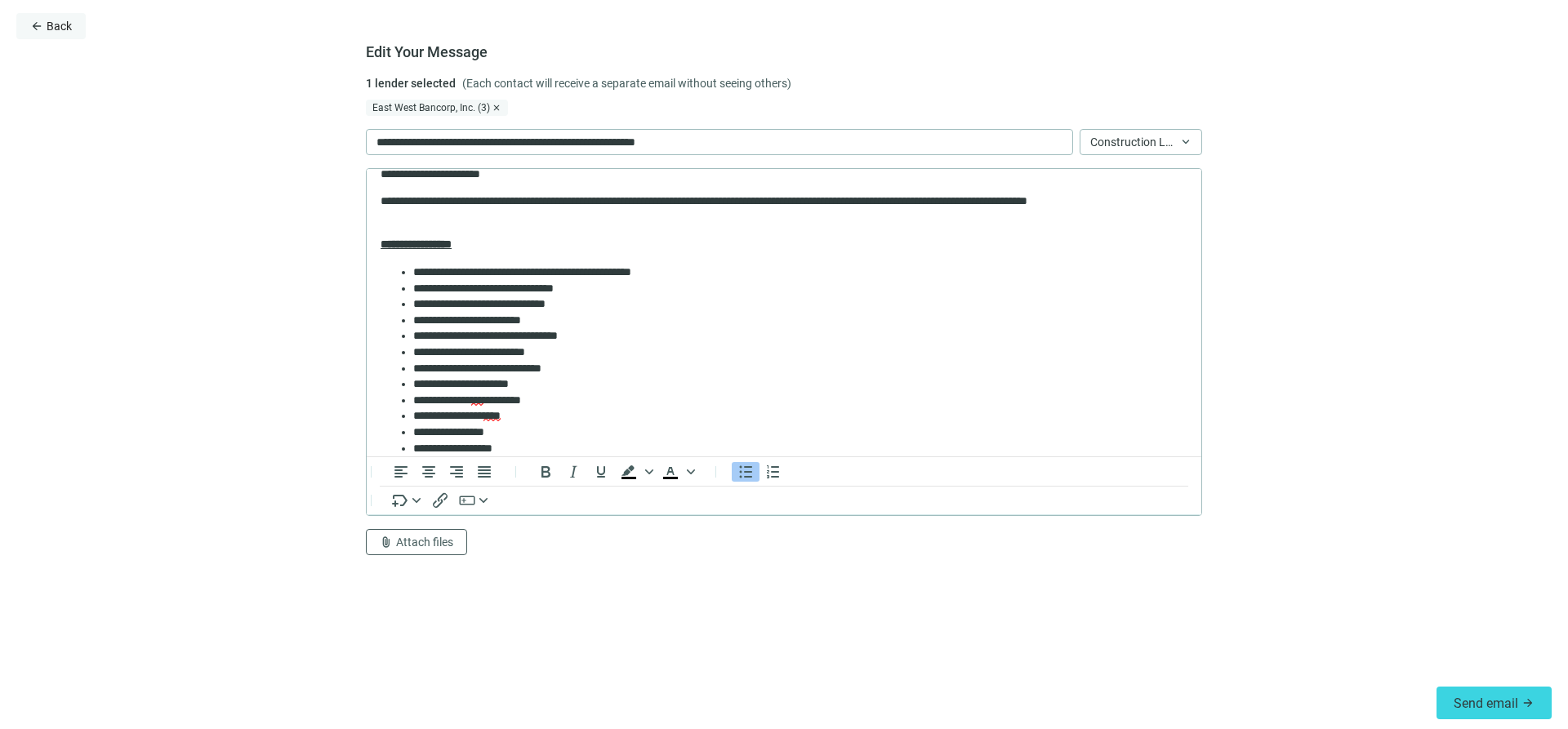 click on "Back" at bounding box center [59, 26] 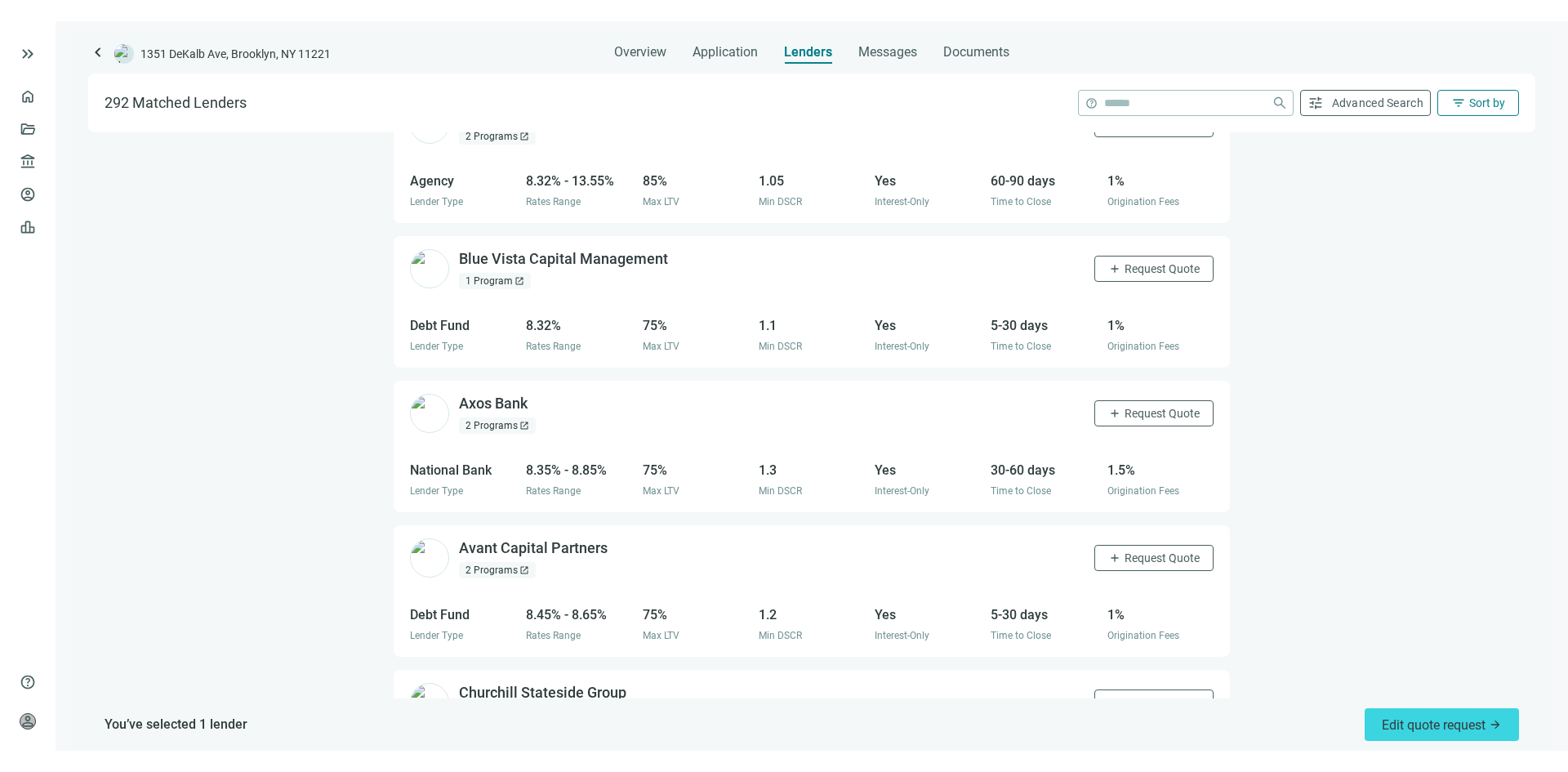 scroll, scrollTop: 1963, scrollLeft: 0, axis: vertical 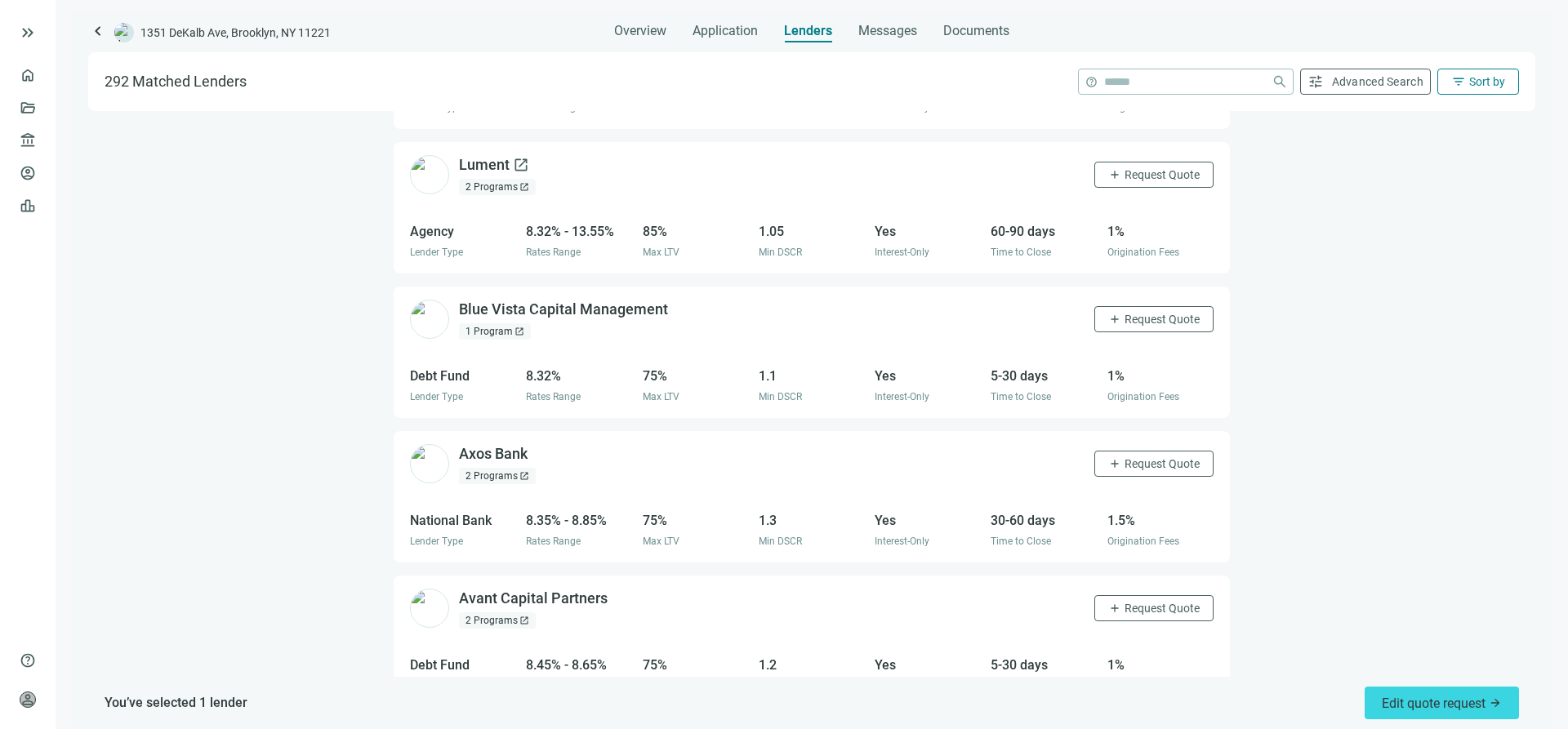 click on "Lument open_in_new" at bounding box center (494, 165) 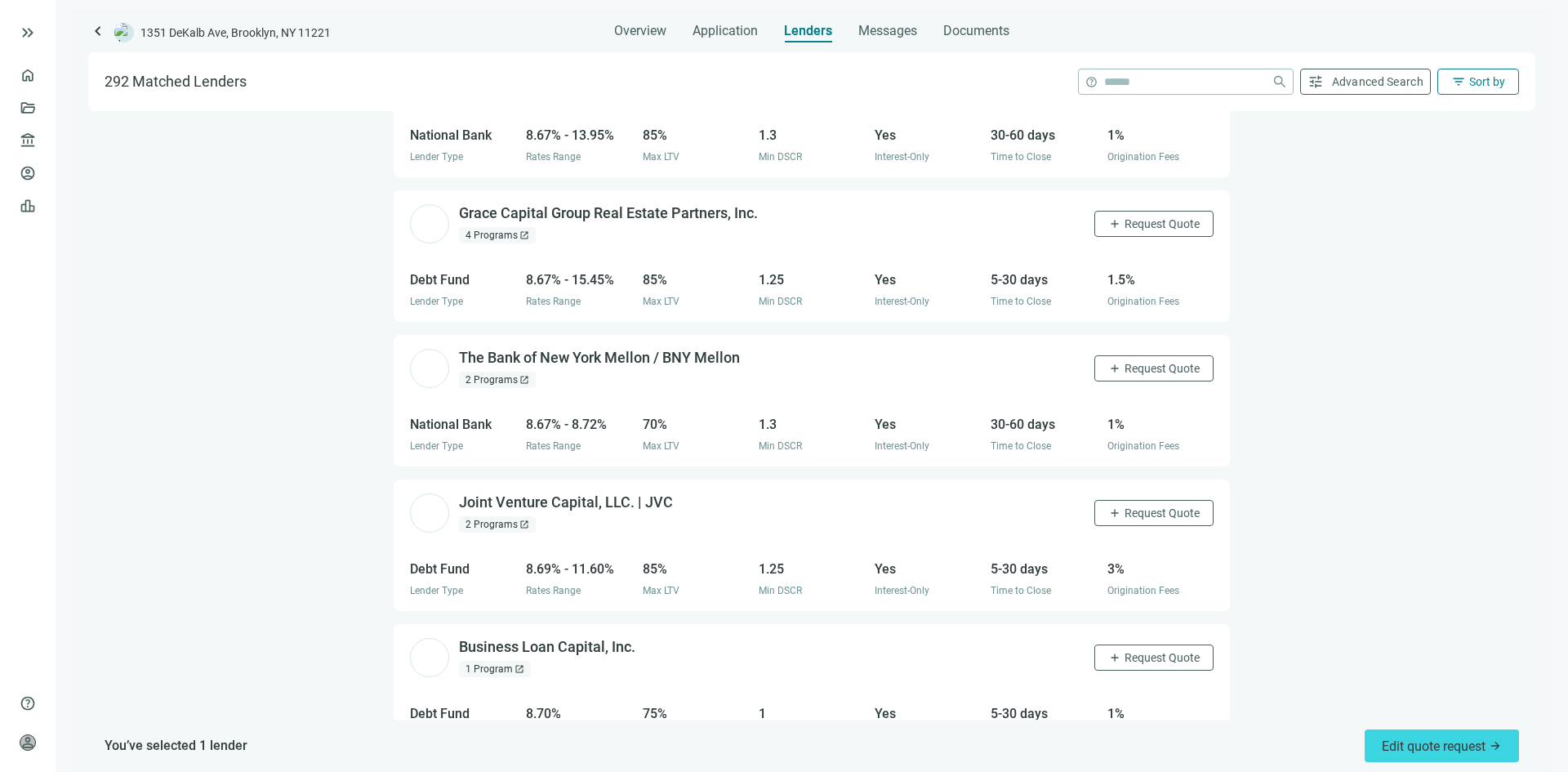 scroll, scrollTop: 5302, scrollLeft: 0, axis: vertical 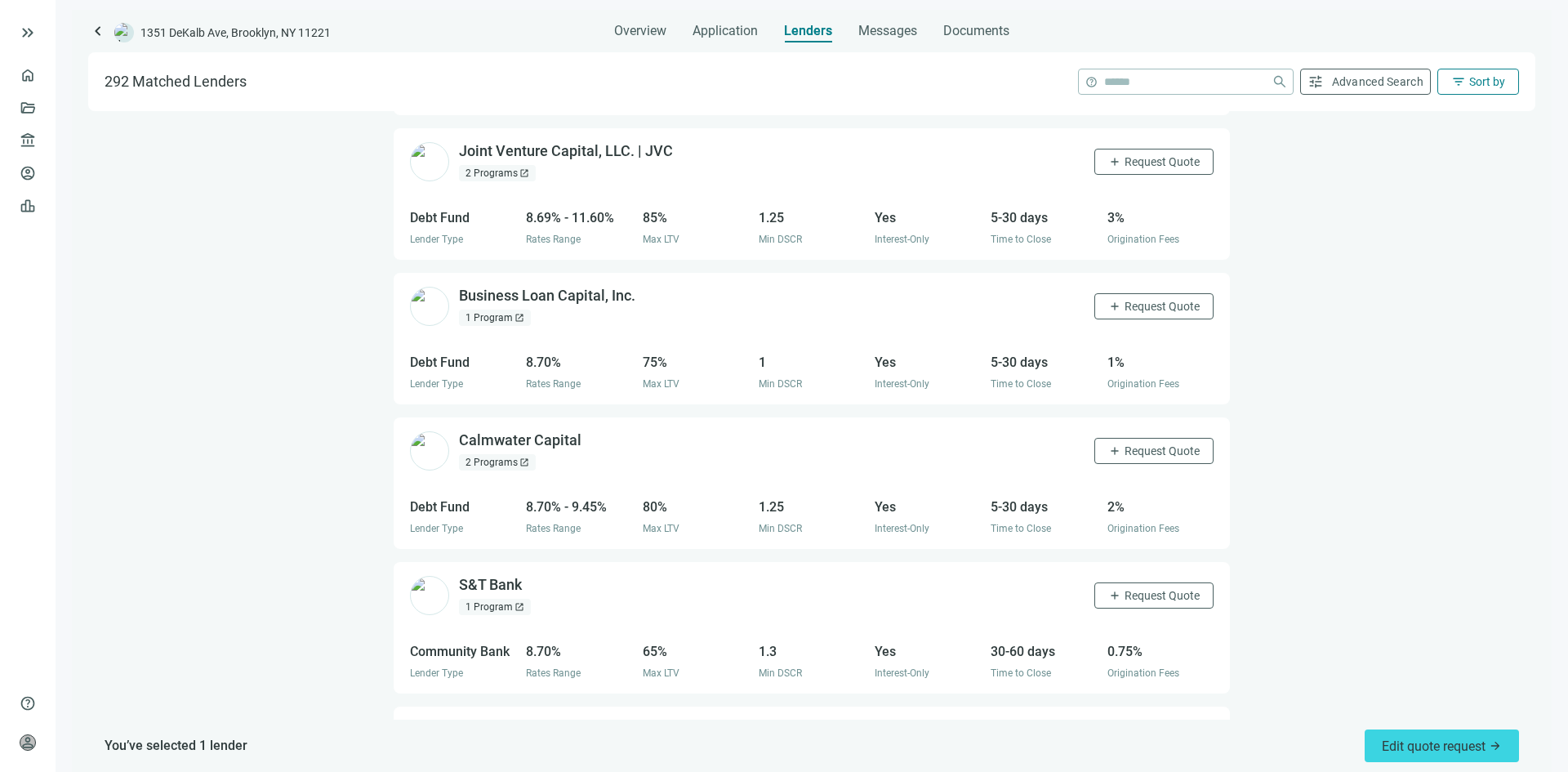 click on "keyboard_arrow_left" at bounding box center (98, 31) 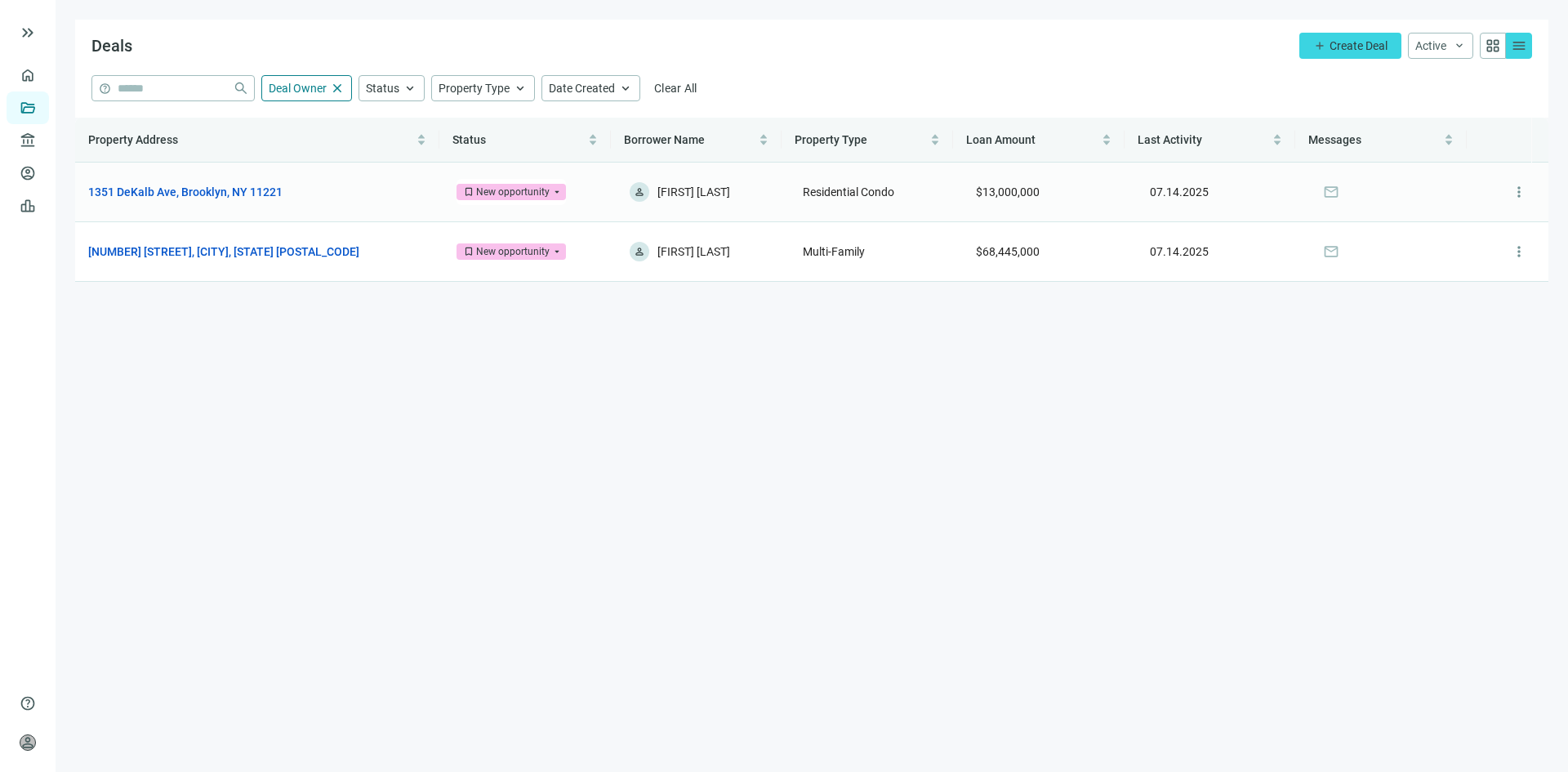 click on "1351 DeKalb Ave, Brooklyn, NY 11221 open_in_new" at bounding box center [259, 192] 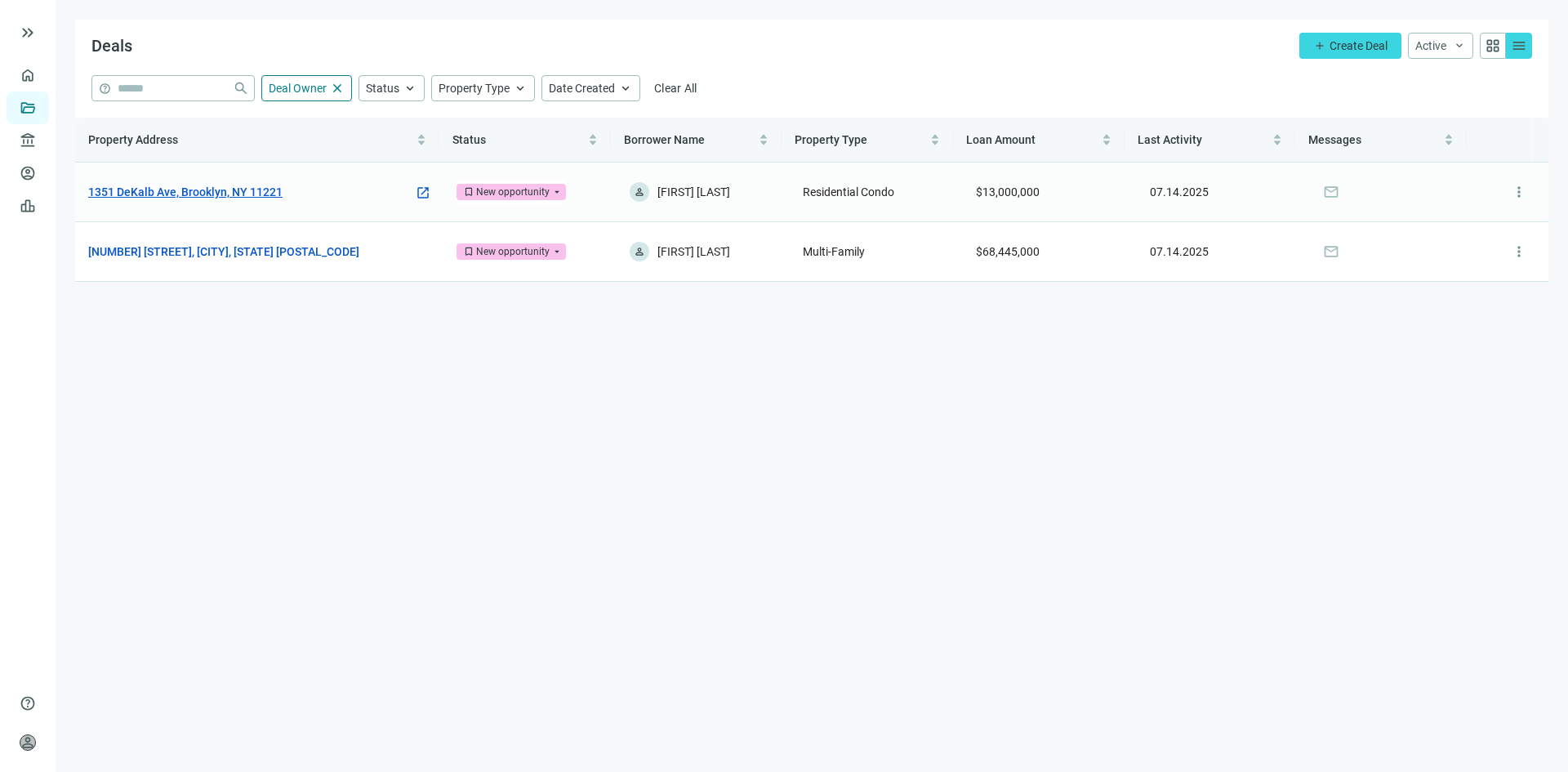 click on "1351 DeKalb Ave, Brooklyn, NY 11221" at bounding box center (185, 192) 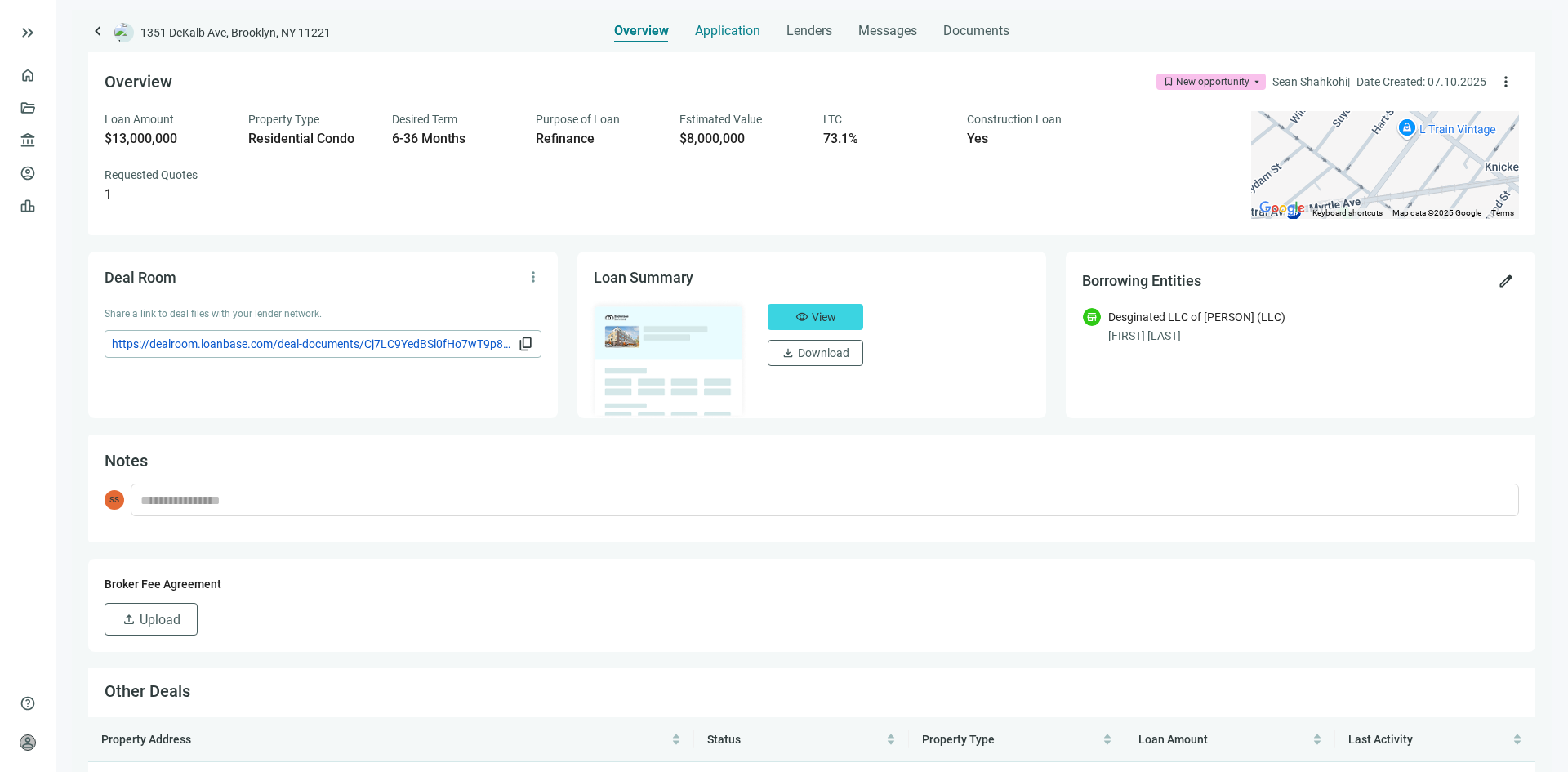 click on "Application" at bounding box center [728, 31] 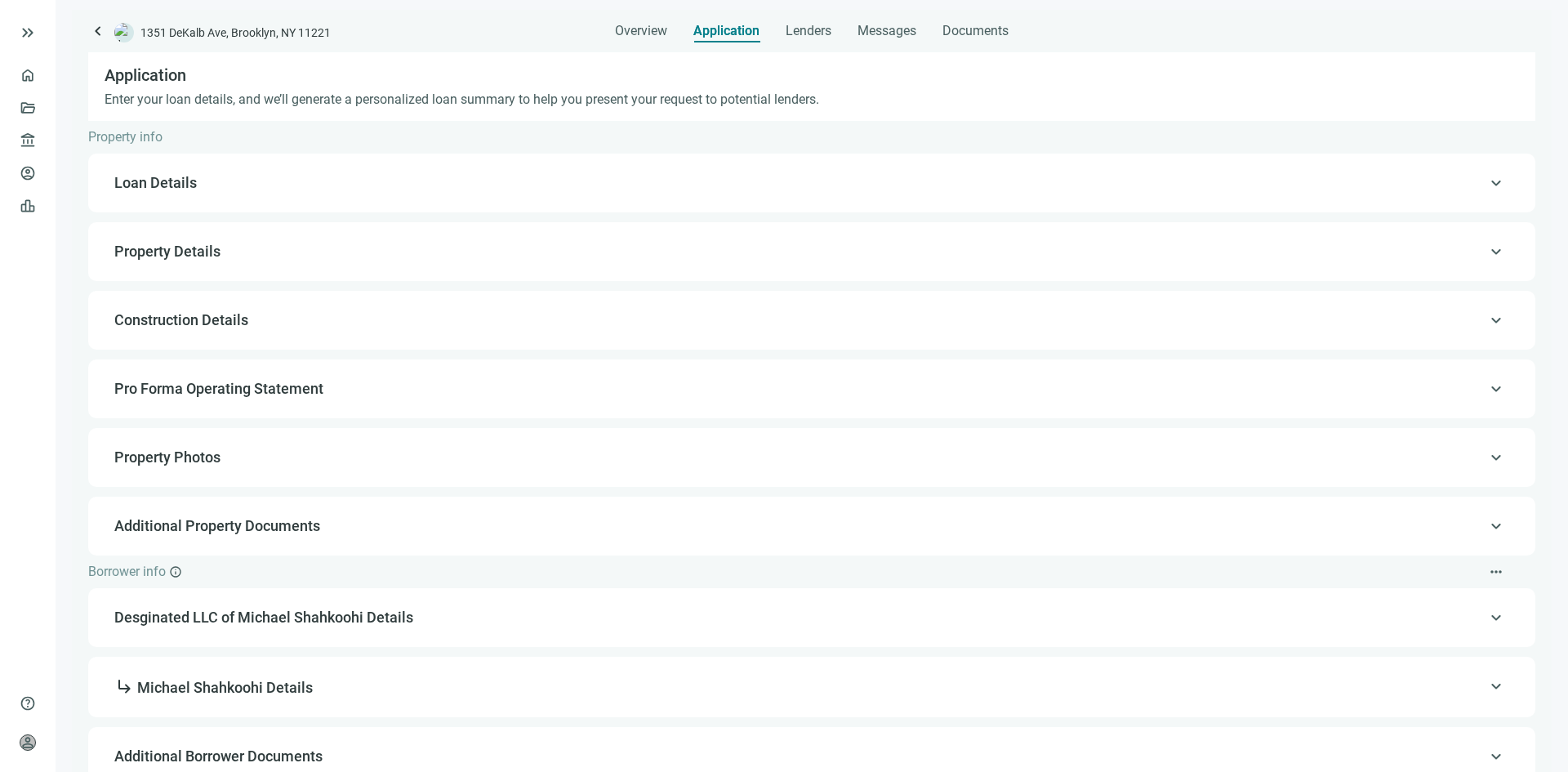 click on "keyboard_arrow_up Loan Details" at bounding box center [812, 183] 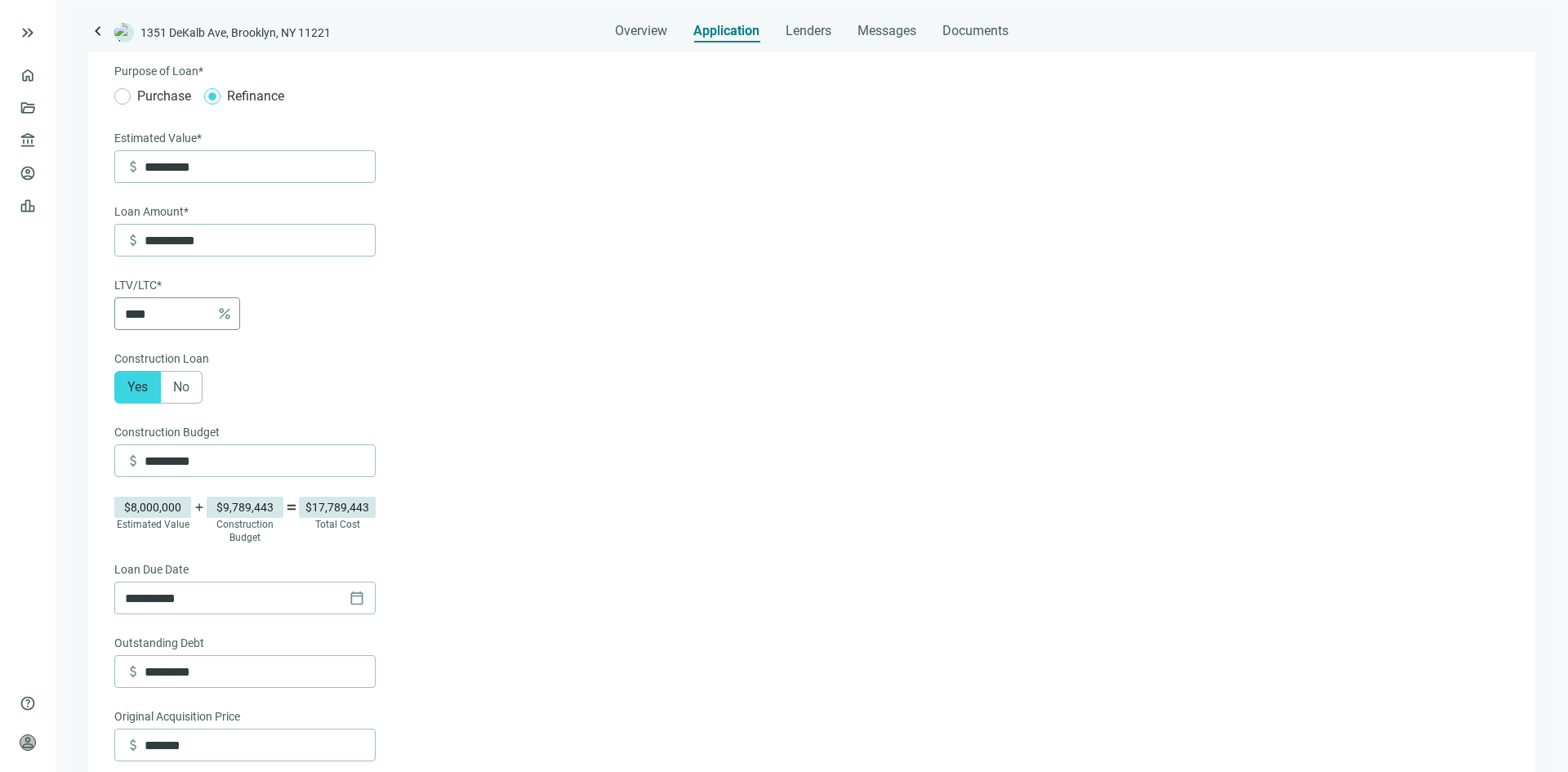 scroll, scrollTop: 262, scrollLeft: 0, axis: vertical 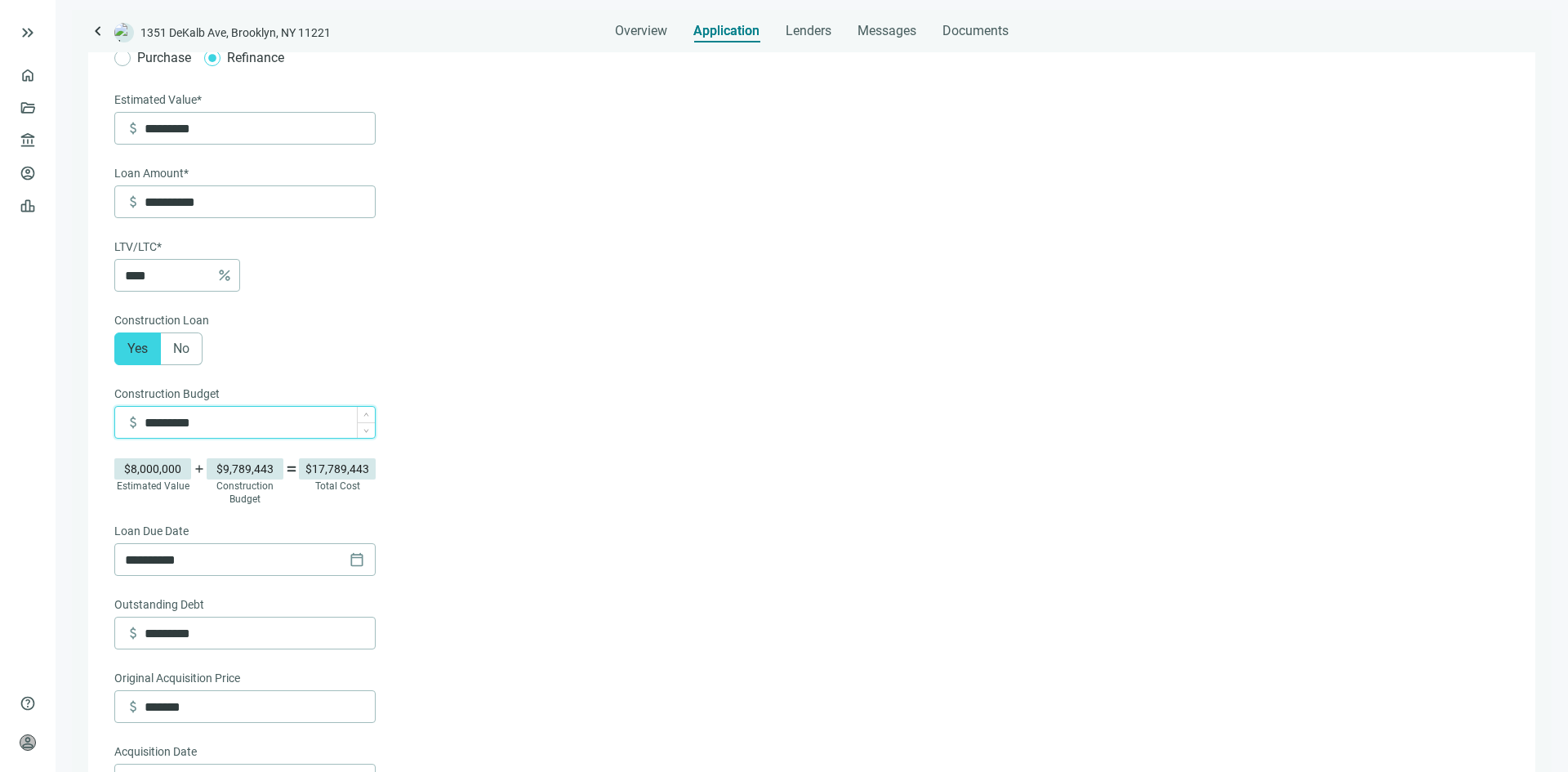 click on "*********" at bounding box center (260, 422) 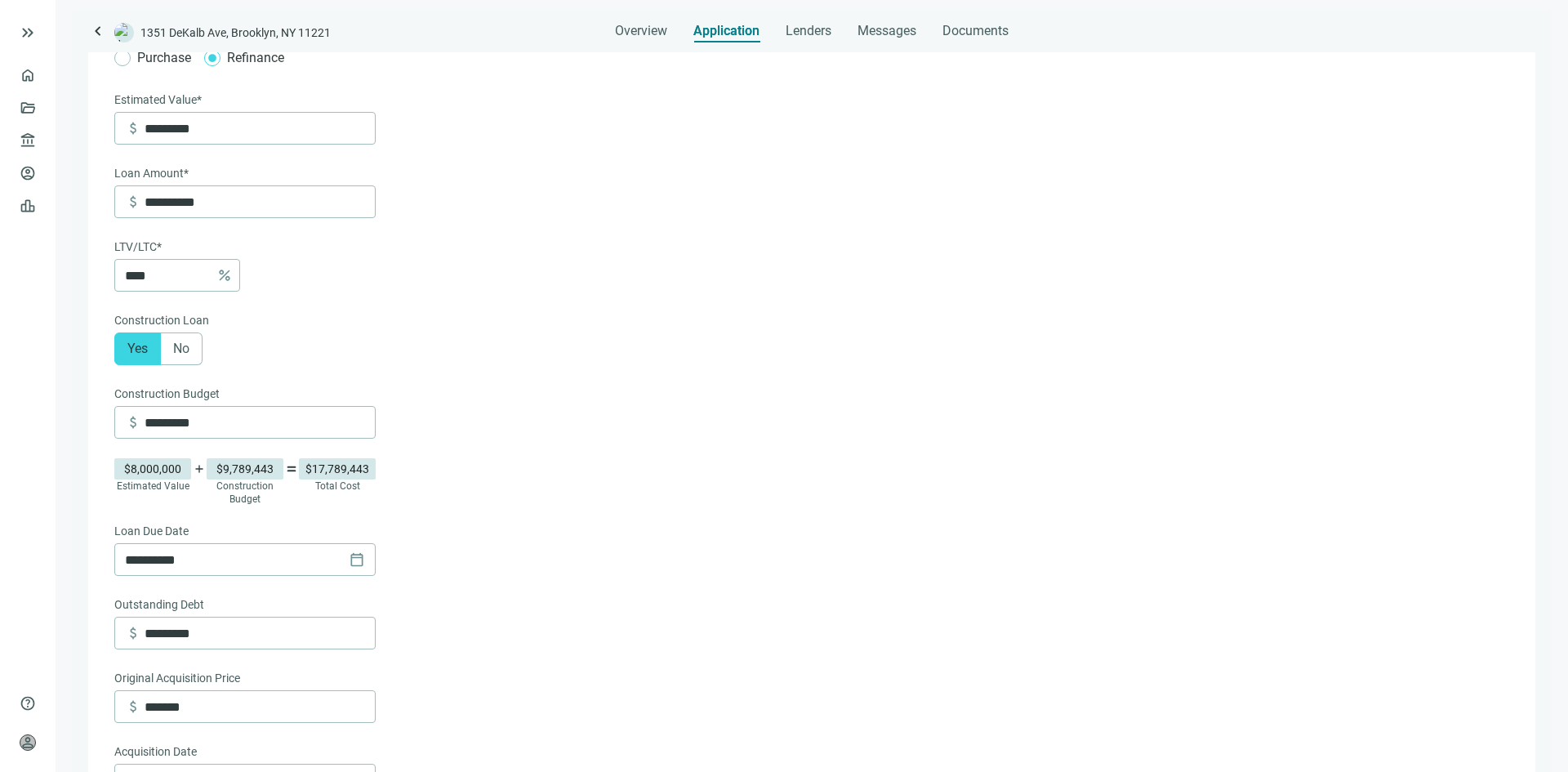 click on "**********" at bounding box center [810, 594] 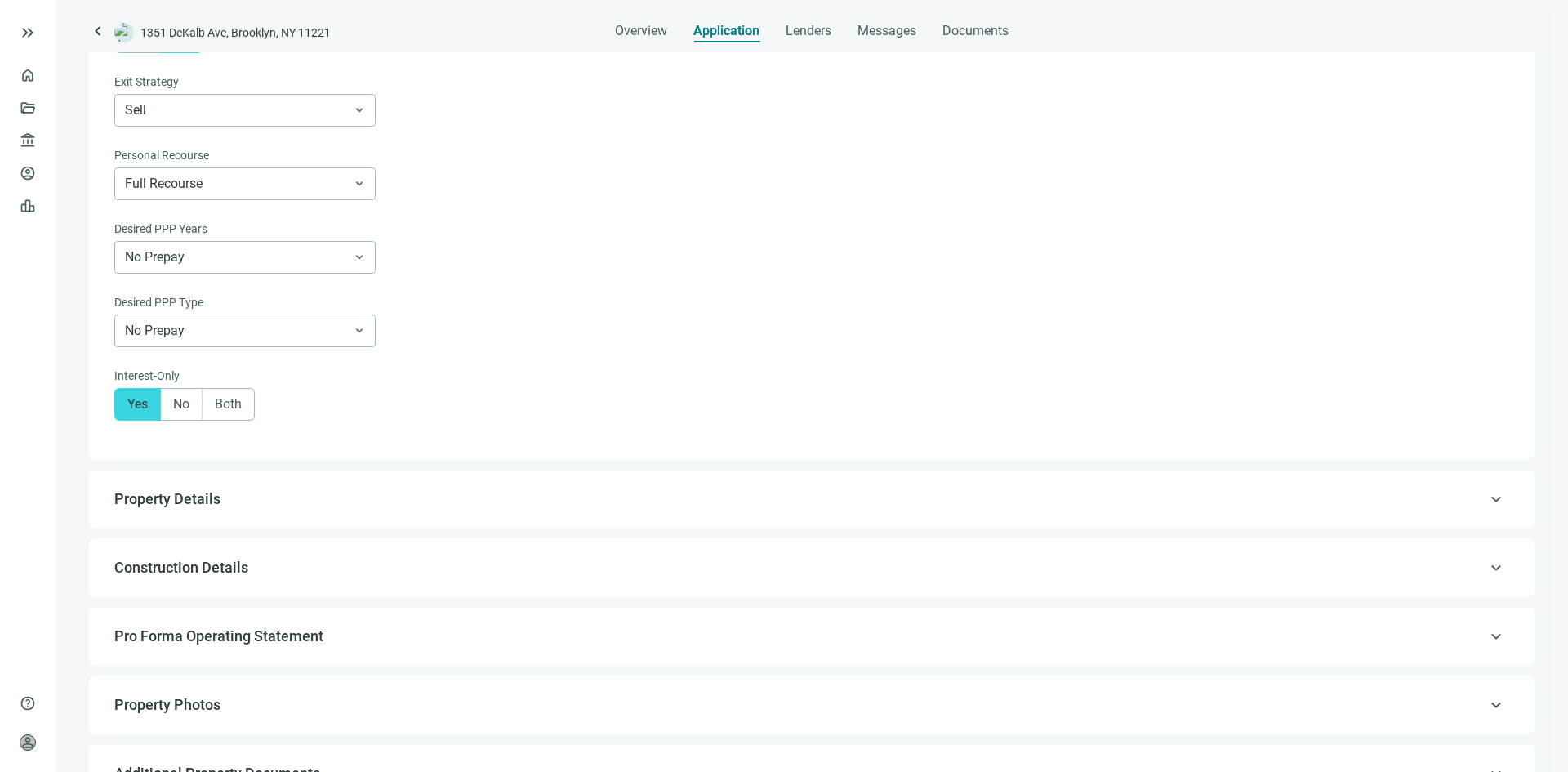 scroll, scrollTop: 997, scrollLeft: 0, axis: vertical 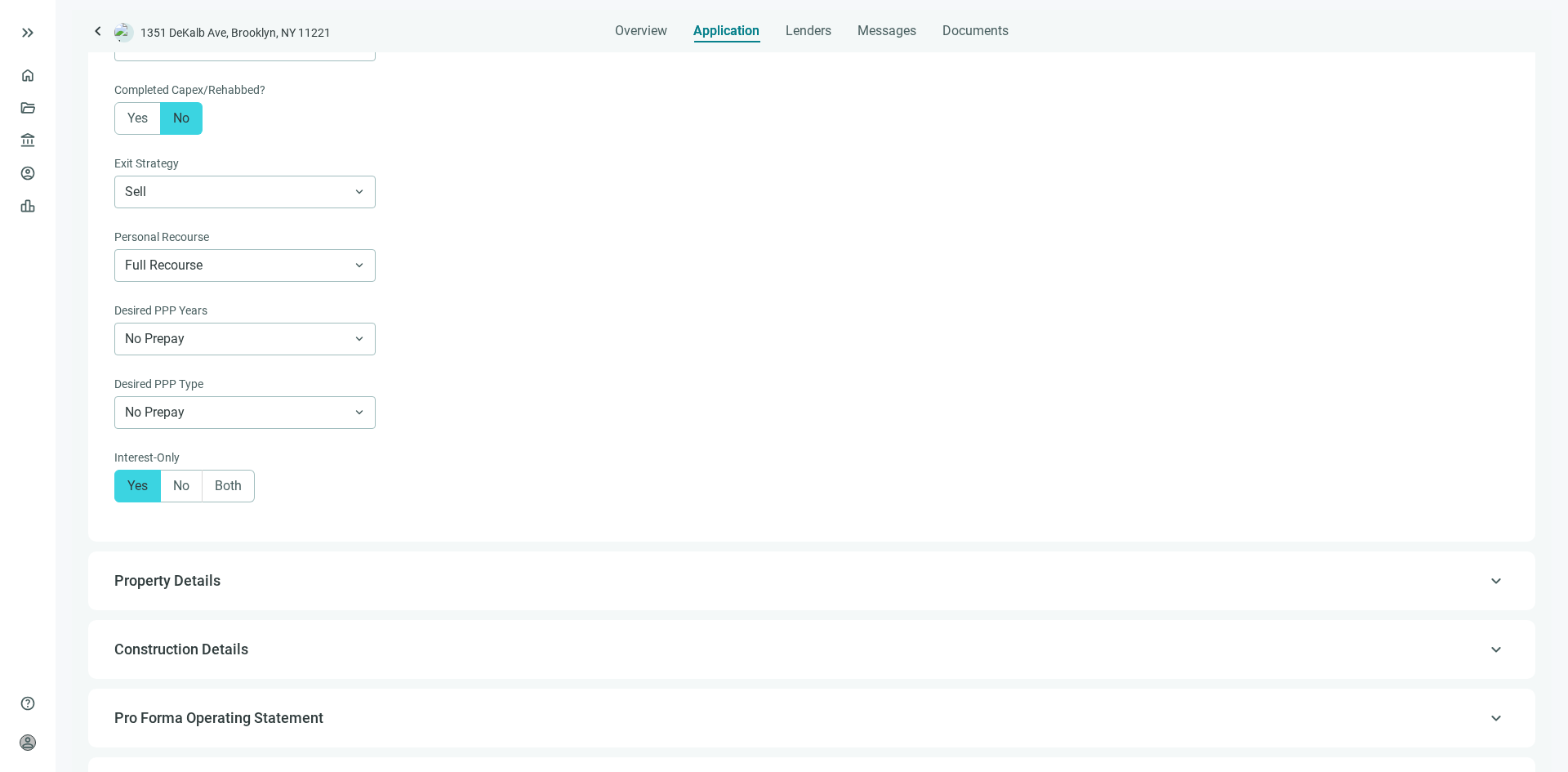 click on "Yes" at bounding box center (137, 118) 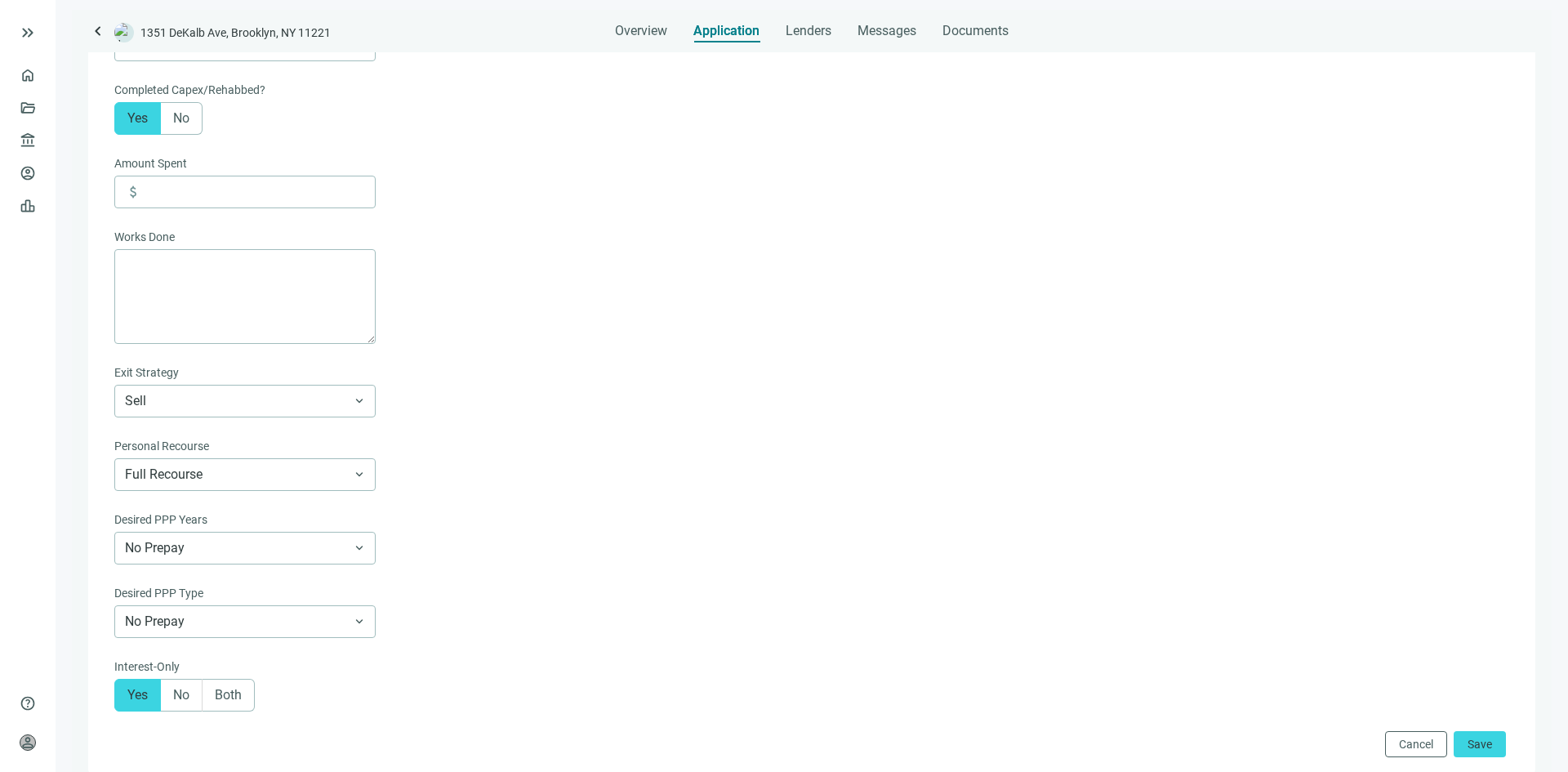 click on "No" at bounding box center [181, 118] 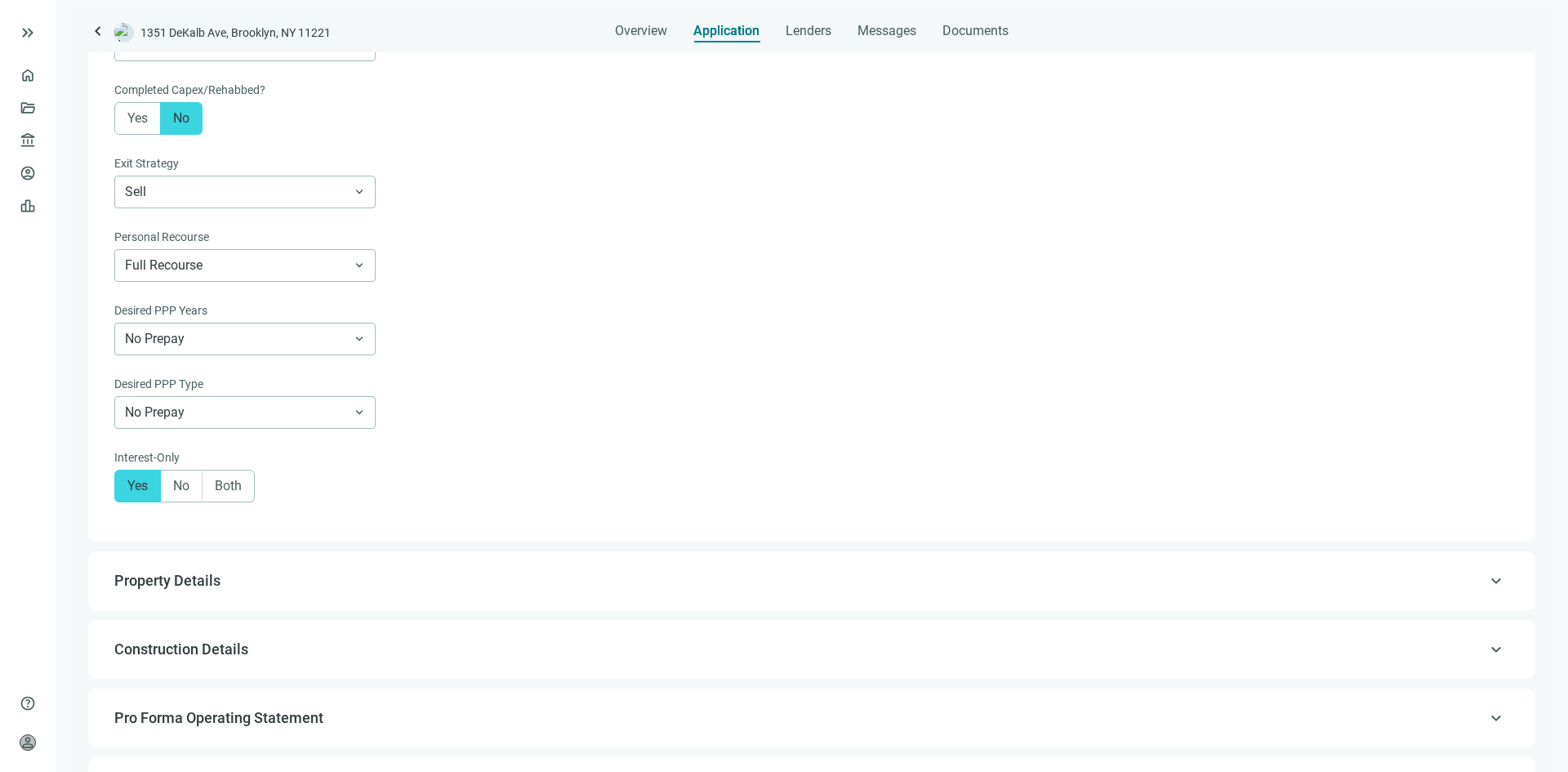 click on "**********" at bounding box center [810, -141] 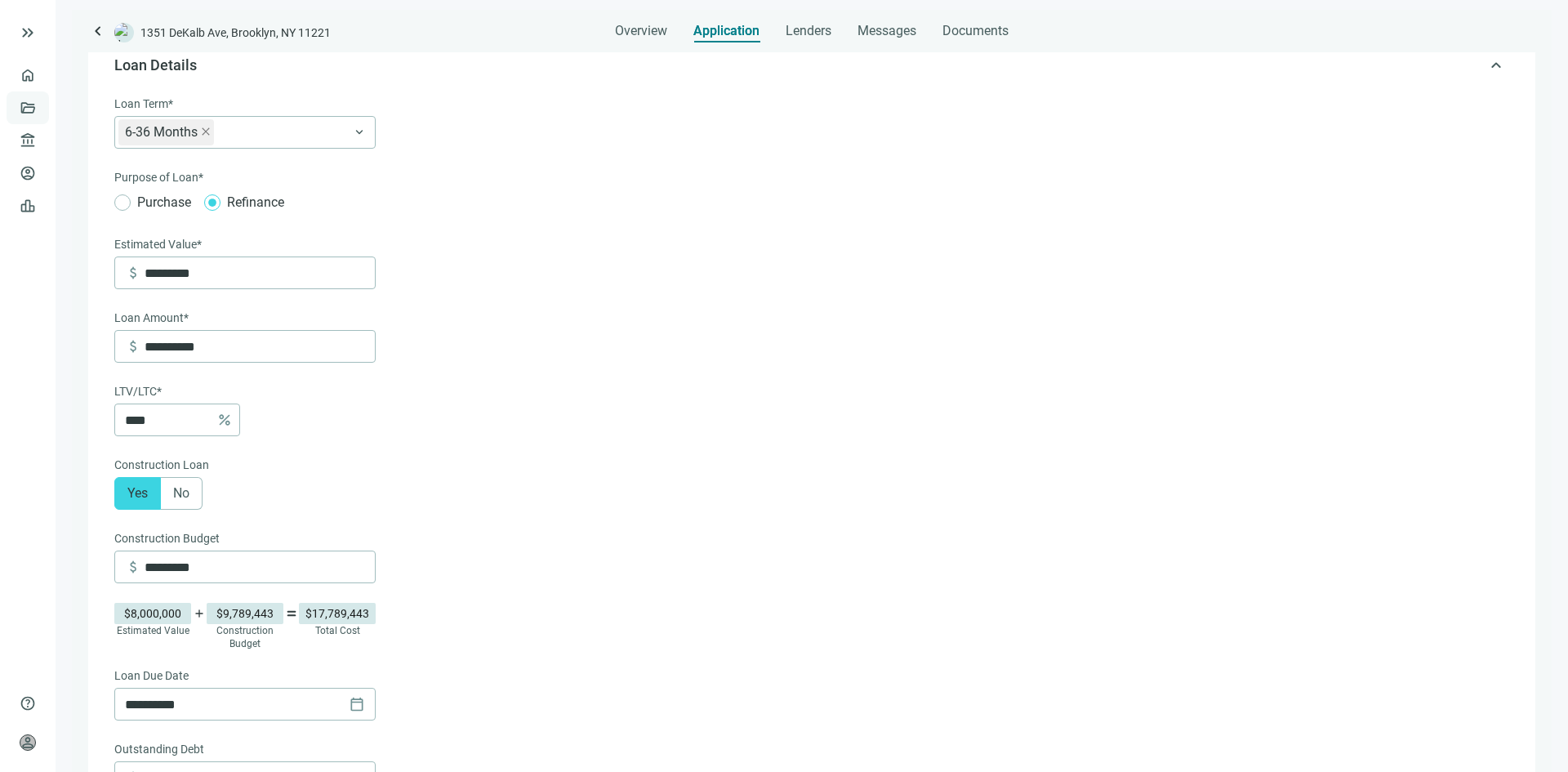 scroll, scrollTop: 0, scrollLeft: 0, axis: both 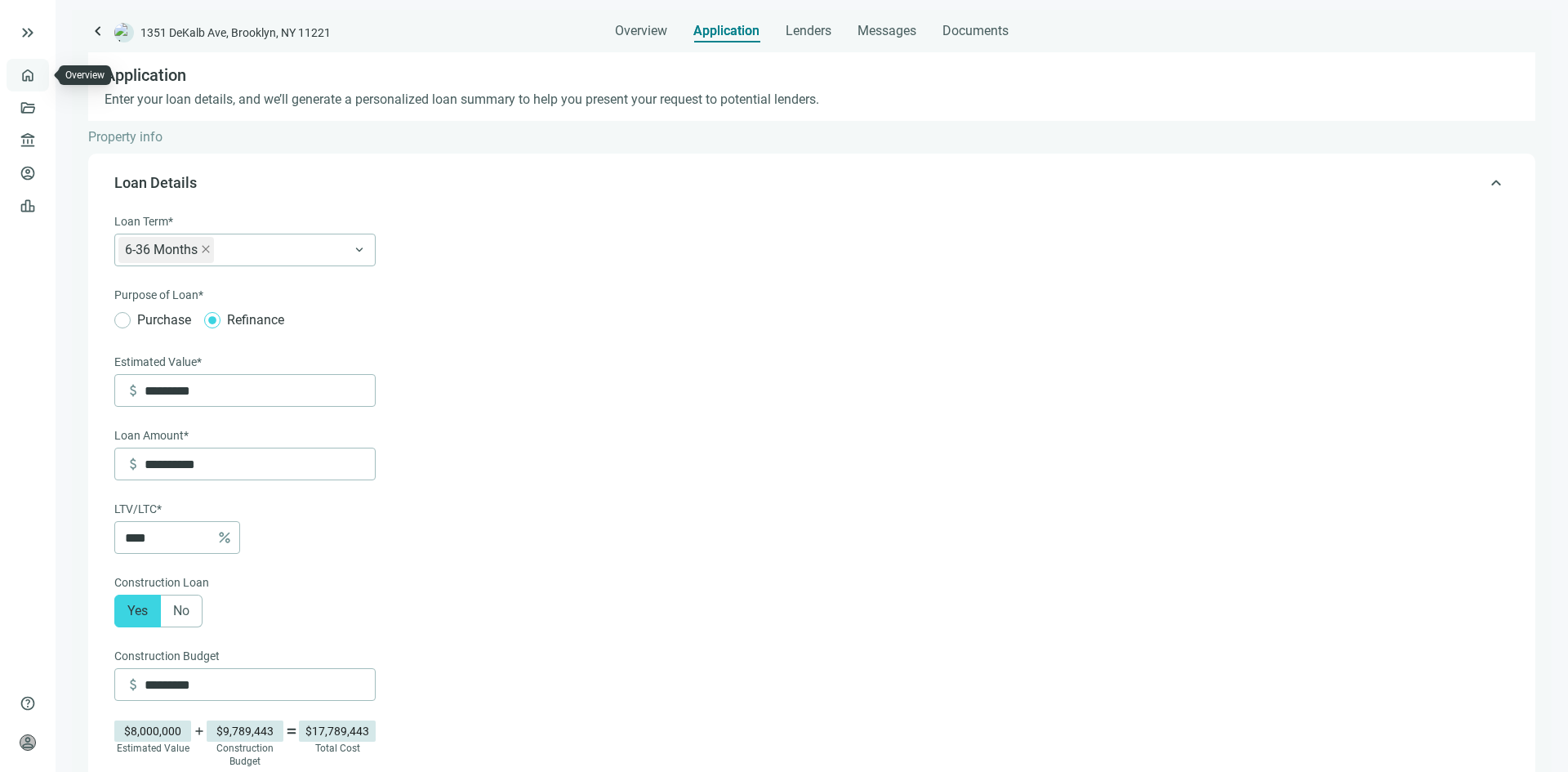 click on "Overview" at bounding box center [65, 75] 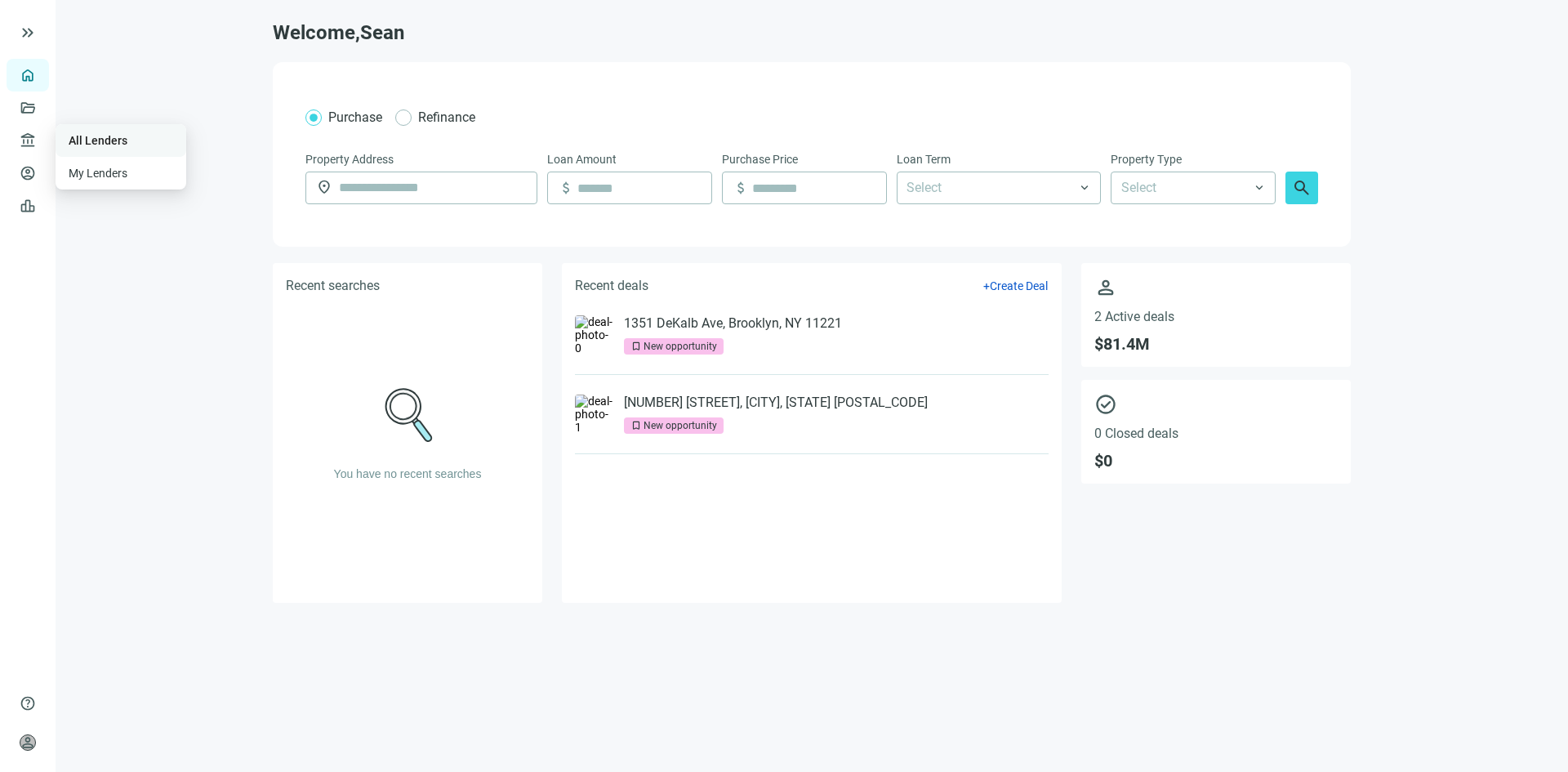 click on "All Lenders" at bounding box center [98, 141] 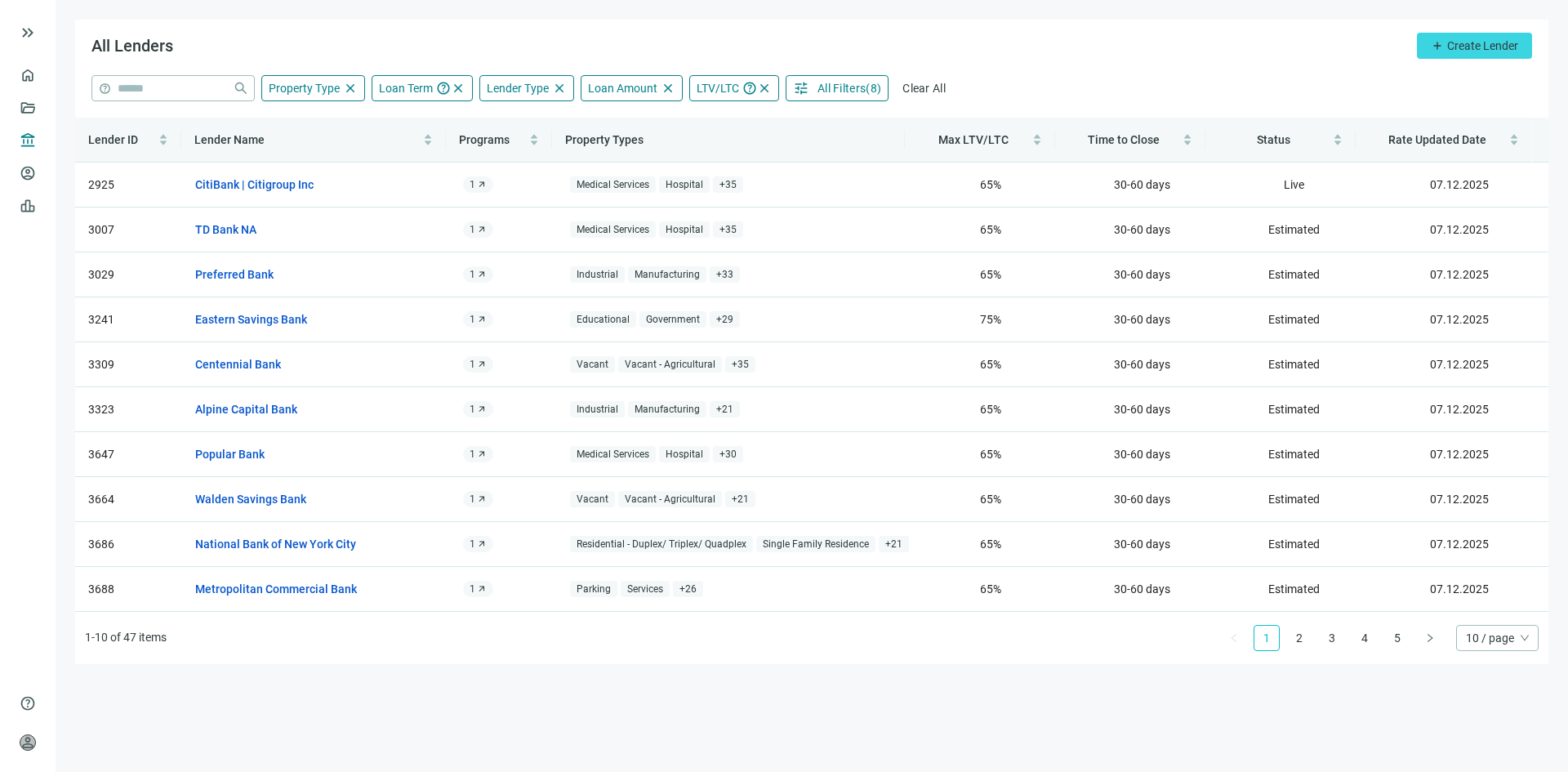 click on "1-10 of 47 items 1 2 3 4 5 10 / page" at bounding box center (812, 638) 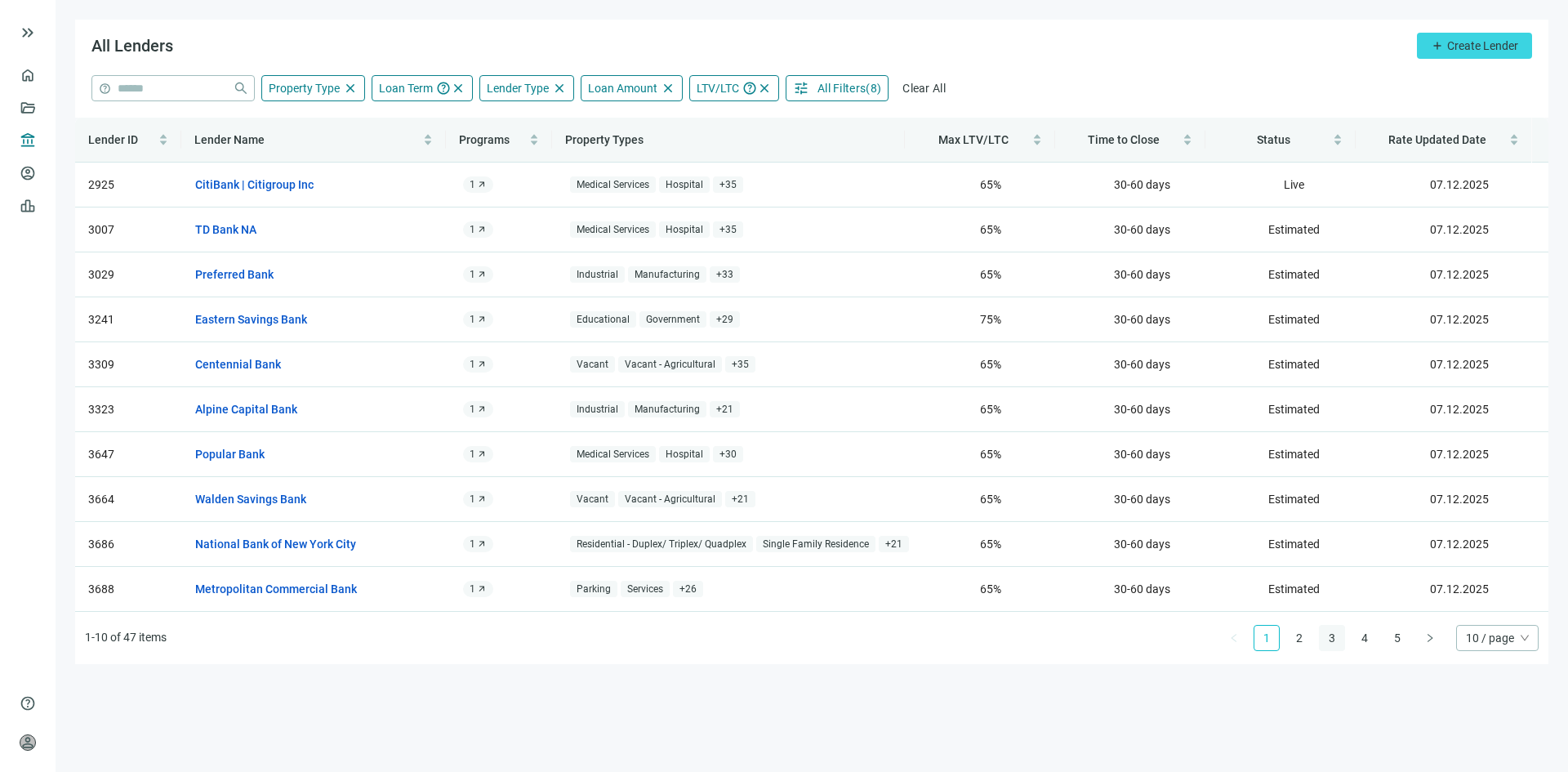 click on "3" at bounding box center (1332, 638) 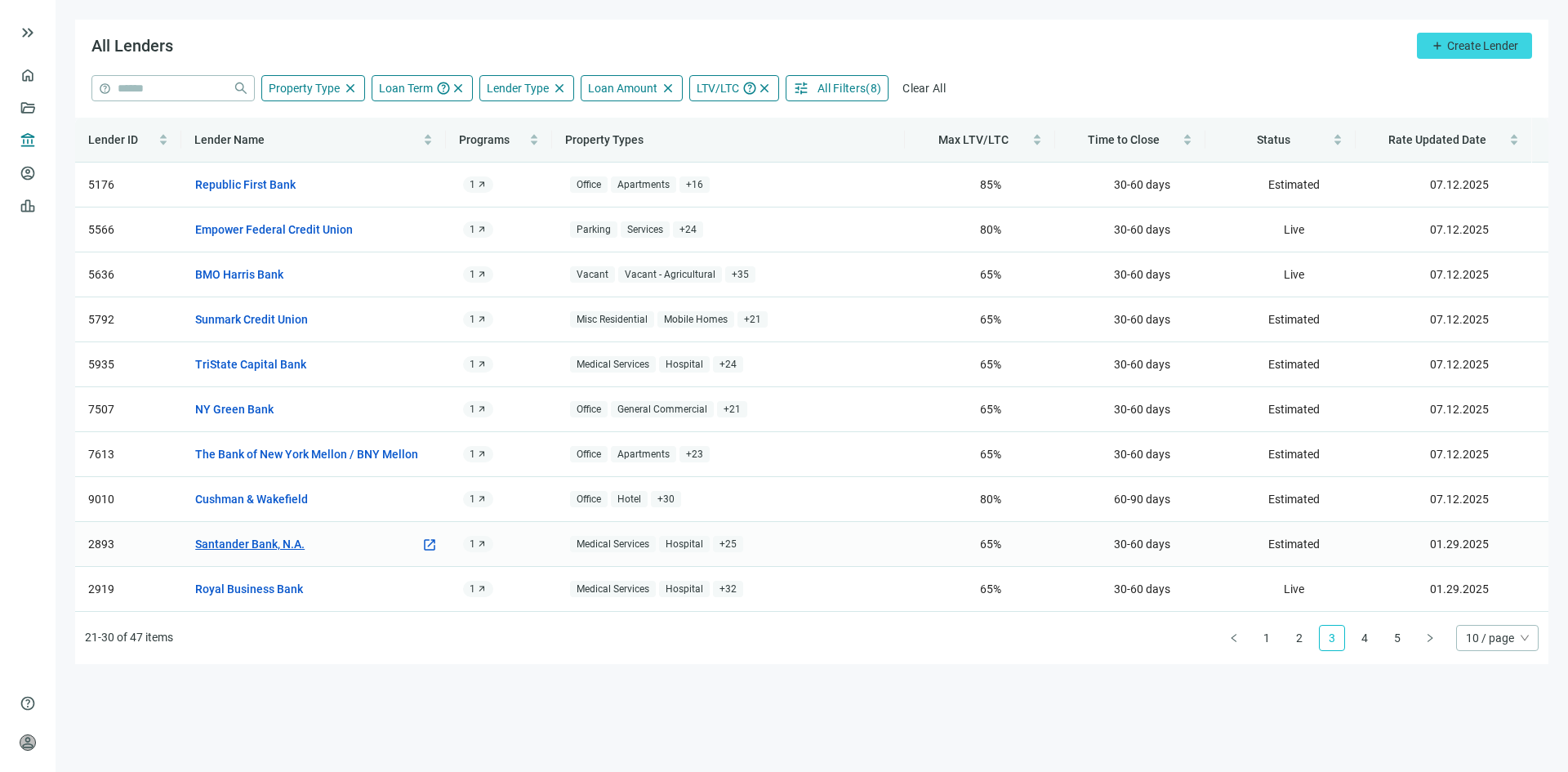 click on "Santander Bank, N.A." at bounding box center [250, 544] 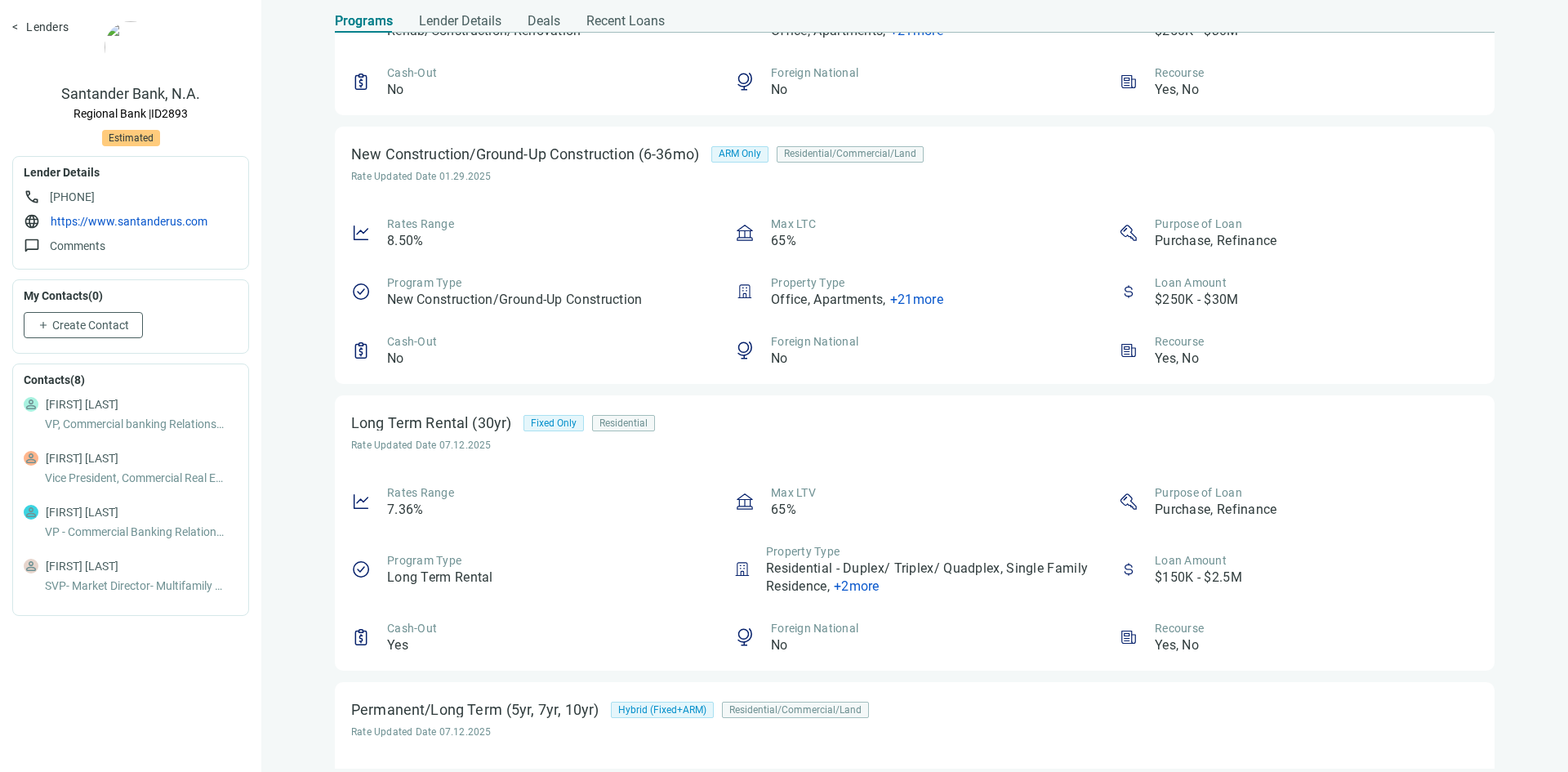 scroll, scrollTop: 490, scrollLeft: 0, axis: vertical 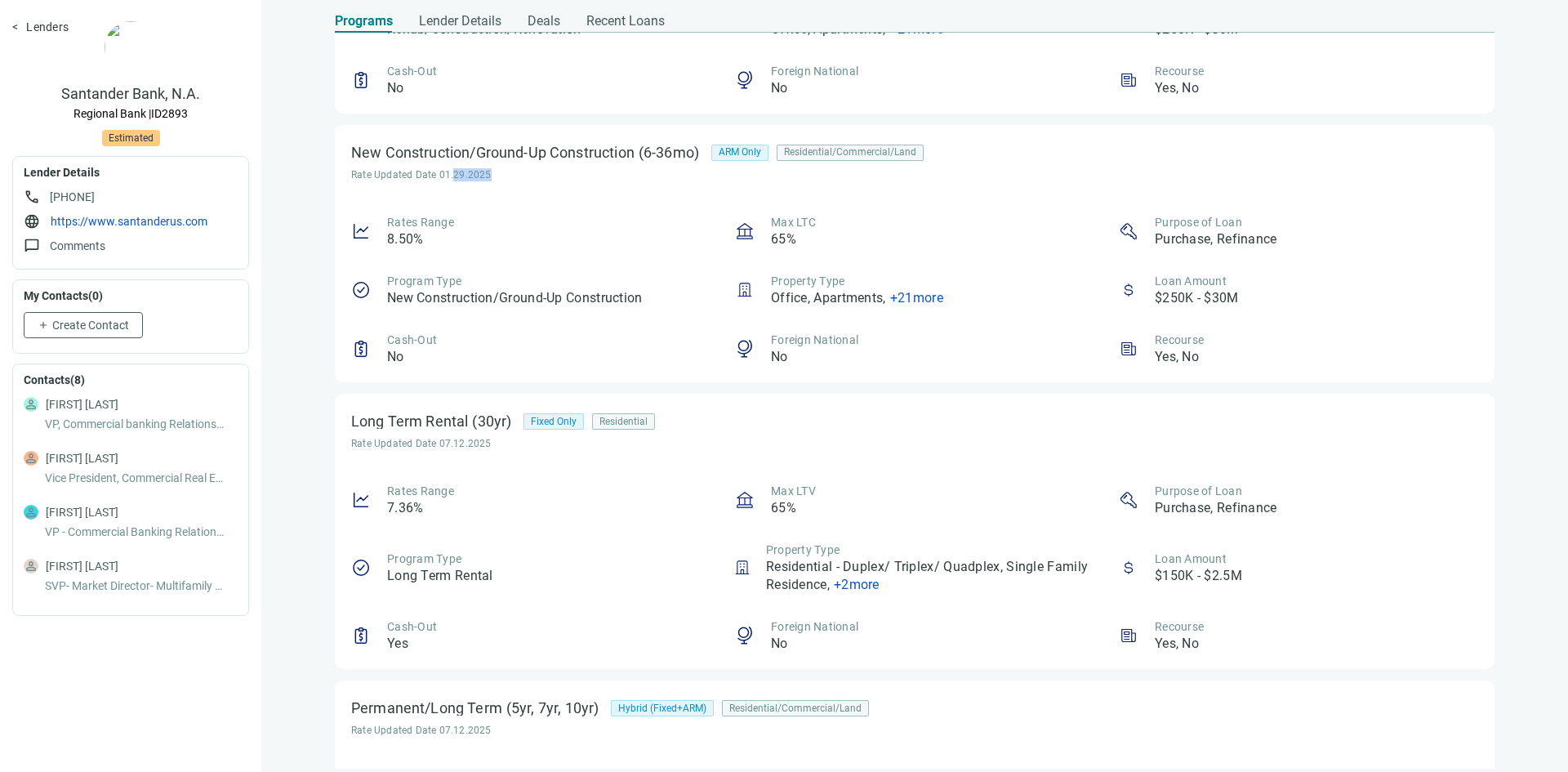 drag, startPoint x: 452, startPoint y: 180, endPoint x: 524, endPoint y: 177, distance: 72.062473 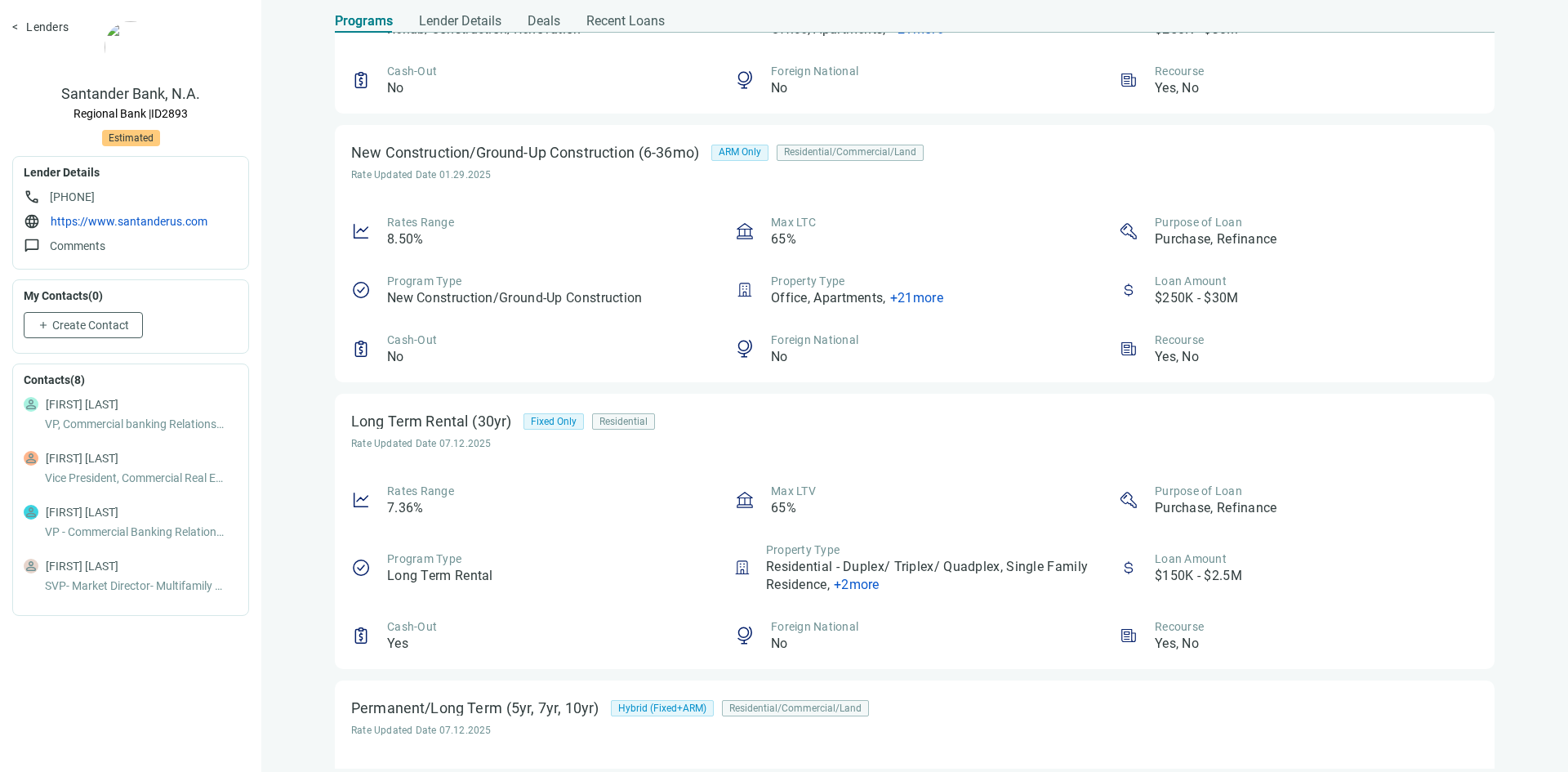 click on "Long Term Rental (30yr) Fixed Only Residential Rate Updated Date 07.12.2025 Rates Range 7.36% Max LTV 65% Purpose of Loan Purchase, Refinance Program Type Long Term Rental Property Type Residential - Duplex/ Triplex/ Quadplex, Single Family Residence , + 2  more Loan Amount $150K - $2.5M Cash-Out Yes Foreign National No Recourse Yes, No" at bounding box center [915, 531] 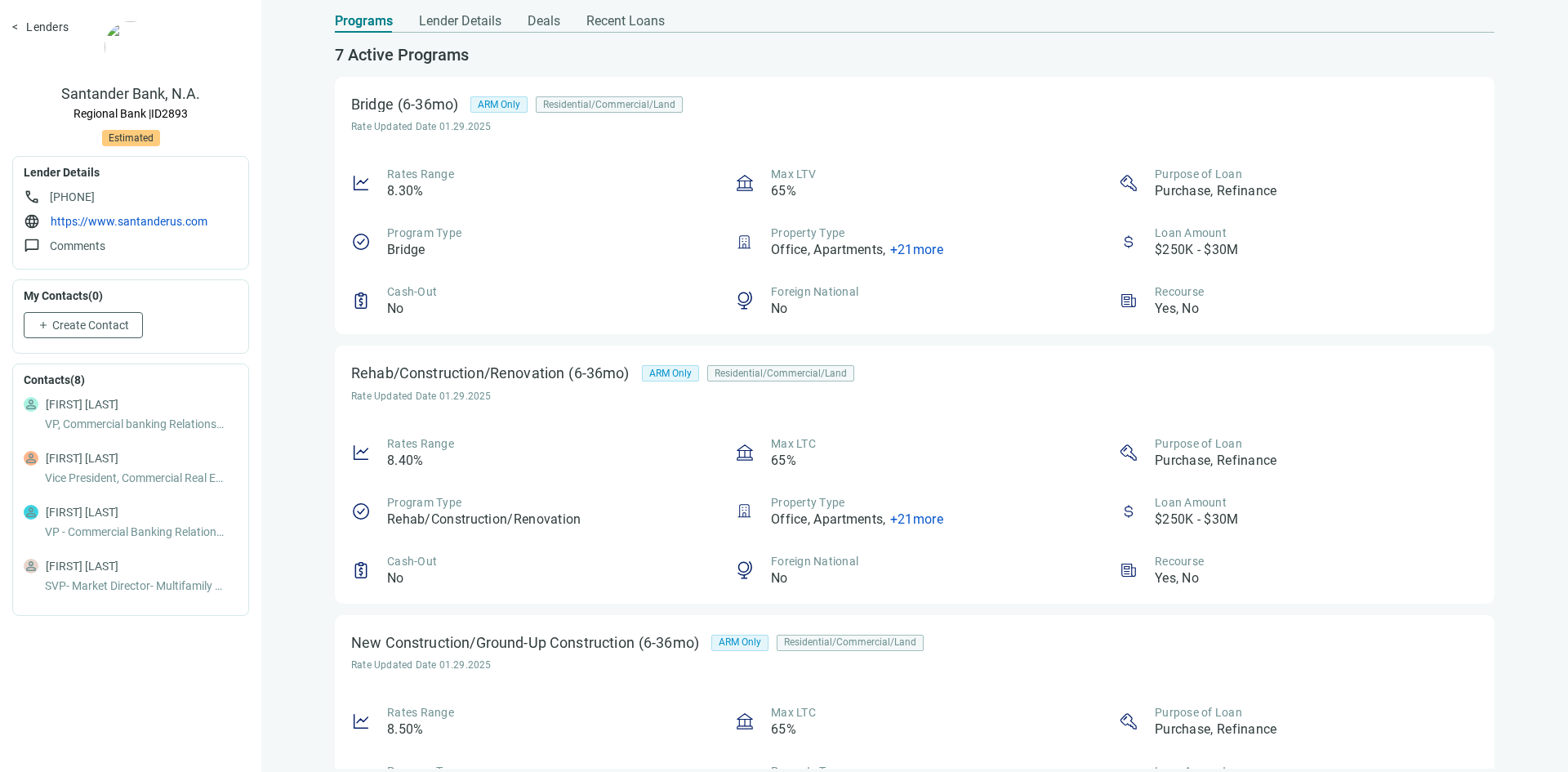 click on "Lenders" at bounding box center [40, 27] 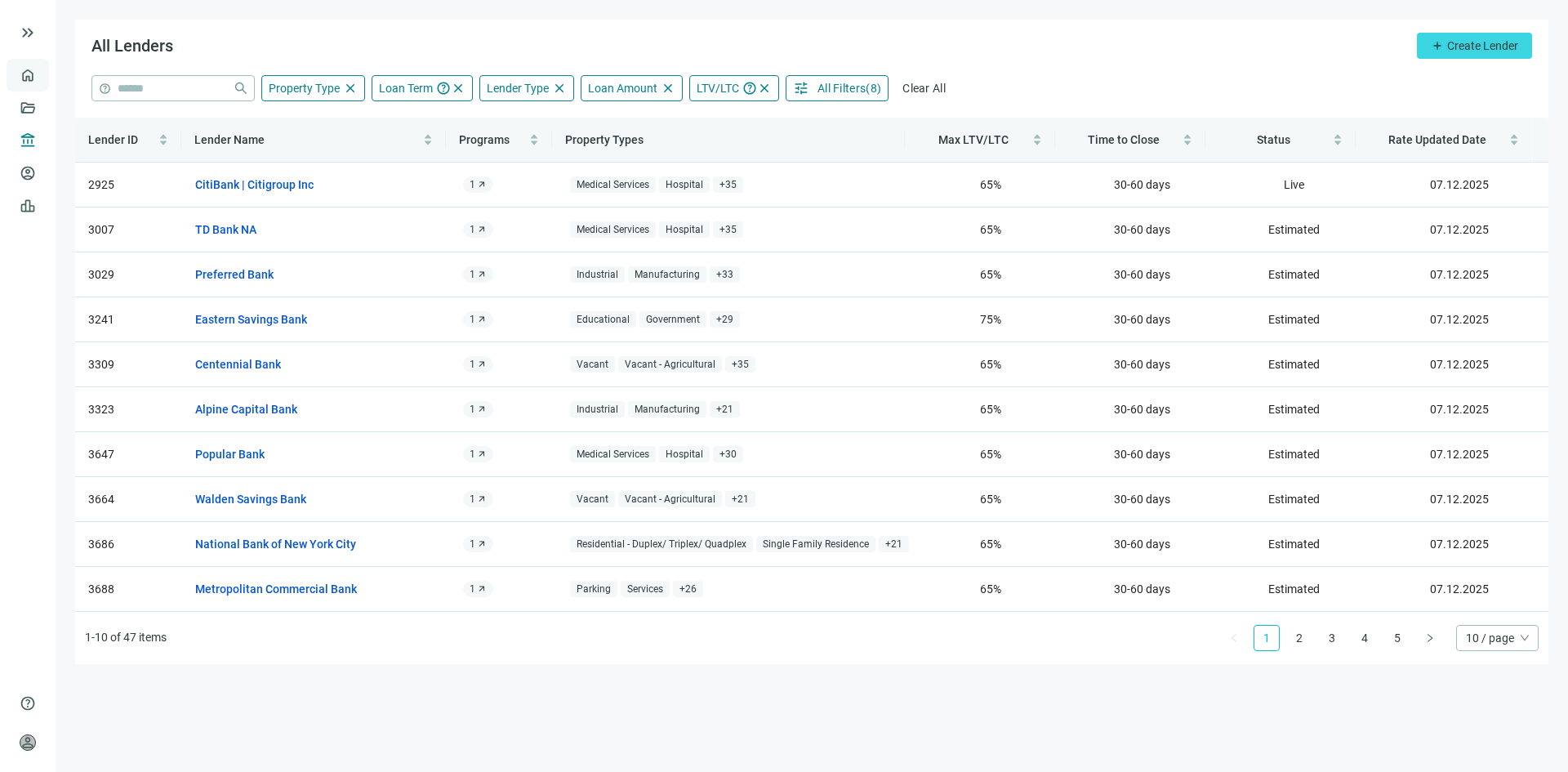 click on "Overview" at bounding box center [65, 75] 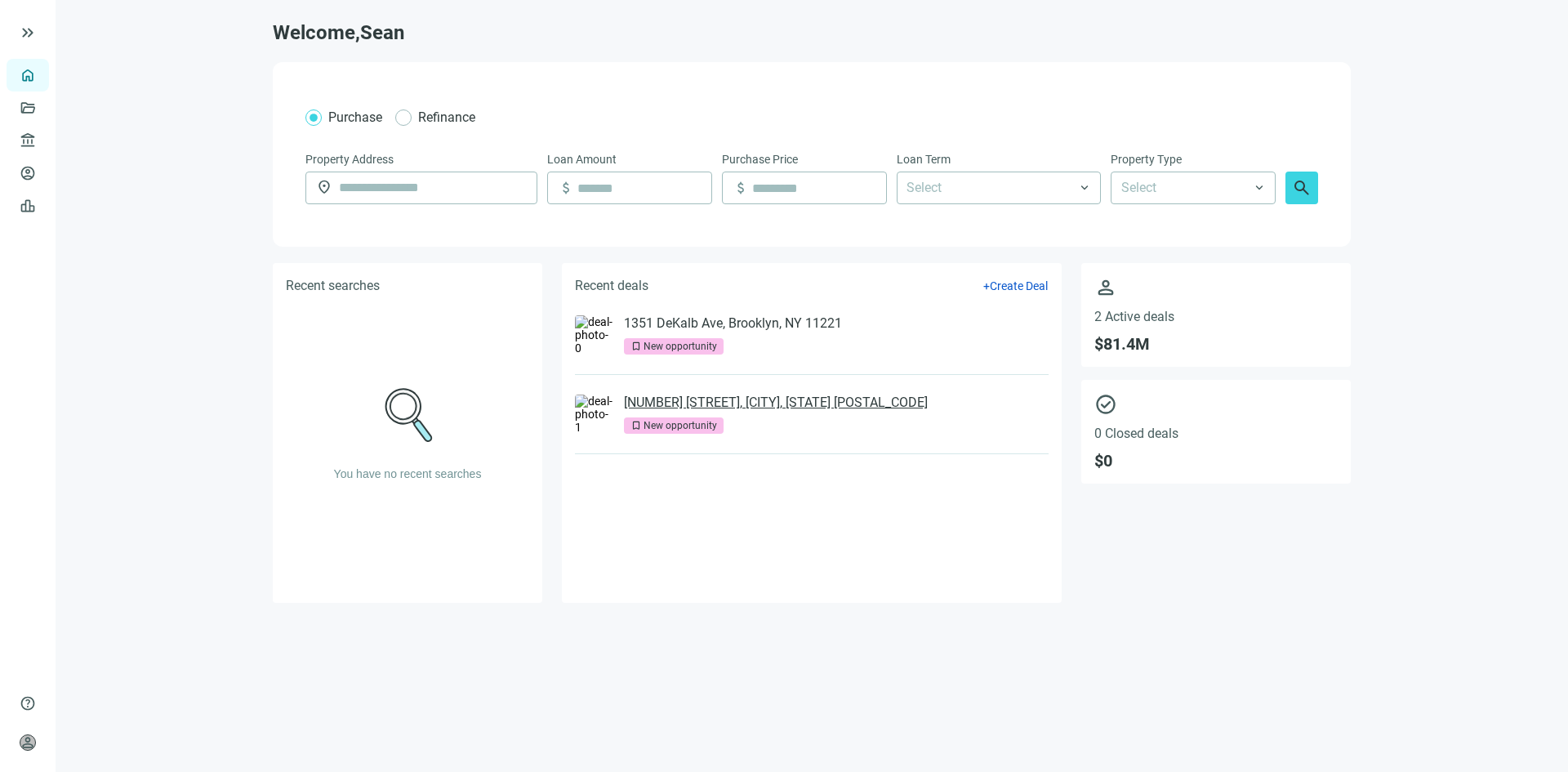click on "[NUMBER] [STREET], [CITY], [STATE] [POSTAL_CODE]" at bounding box center [776, 403] 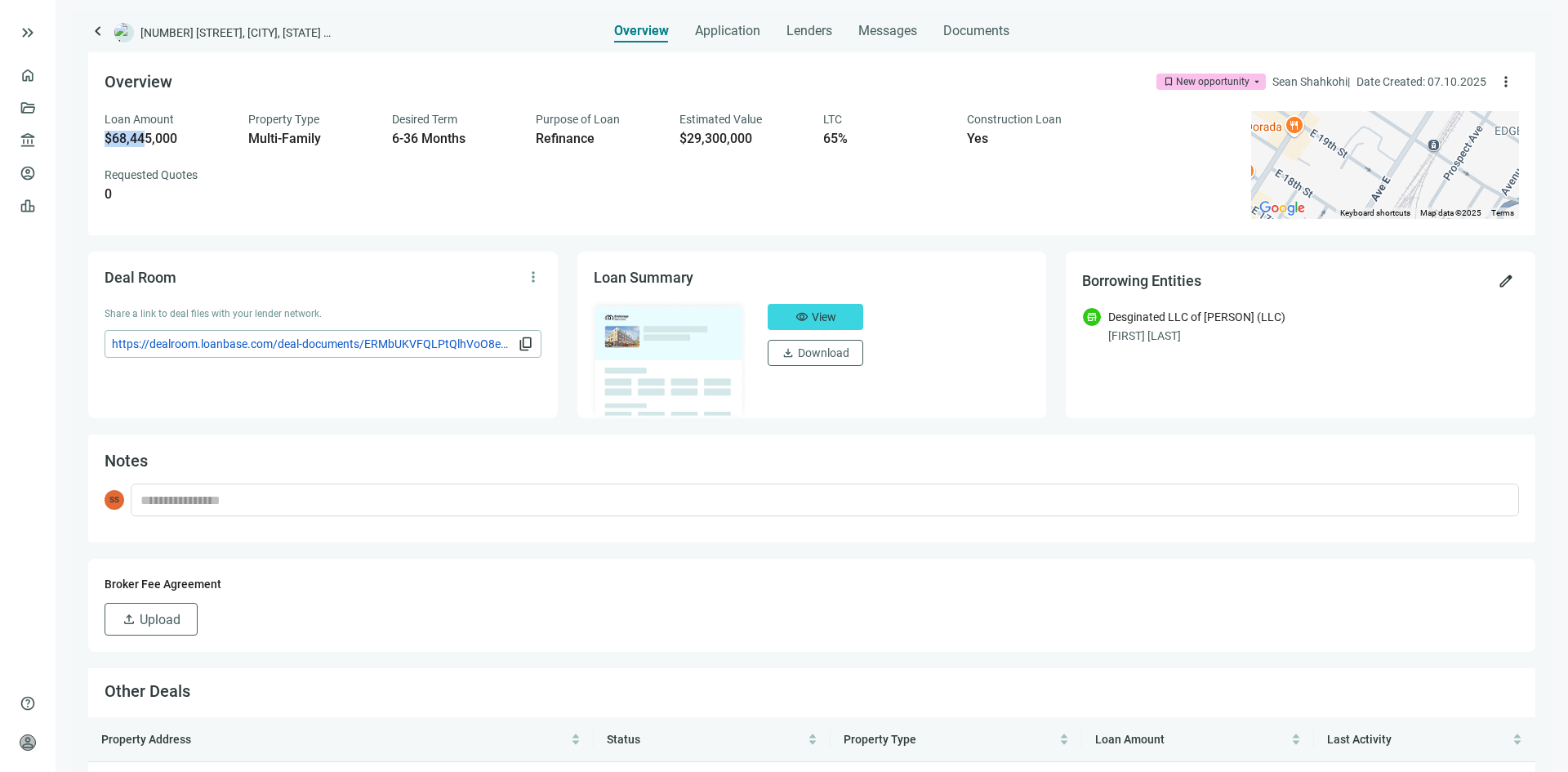 drag, startPoint x: 106, startPoint y: 132, endPoint x: 146, endPoint y: 132, distance: 40 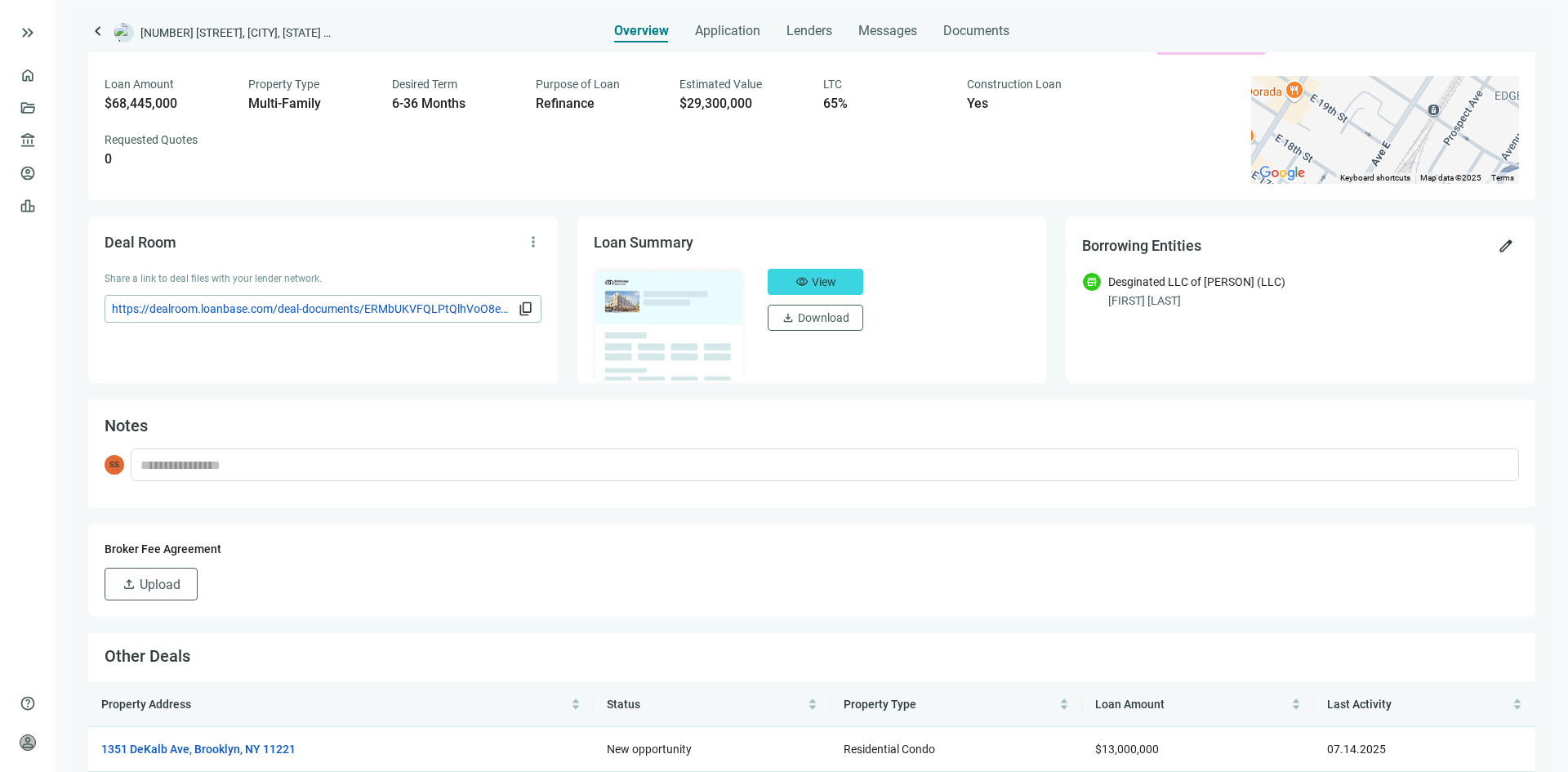 scroll, scrollTop: 51, scrollLeft: 0, axis: vertical 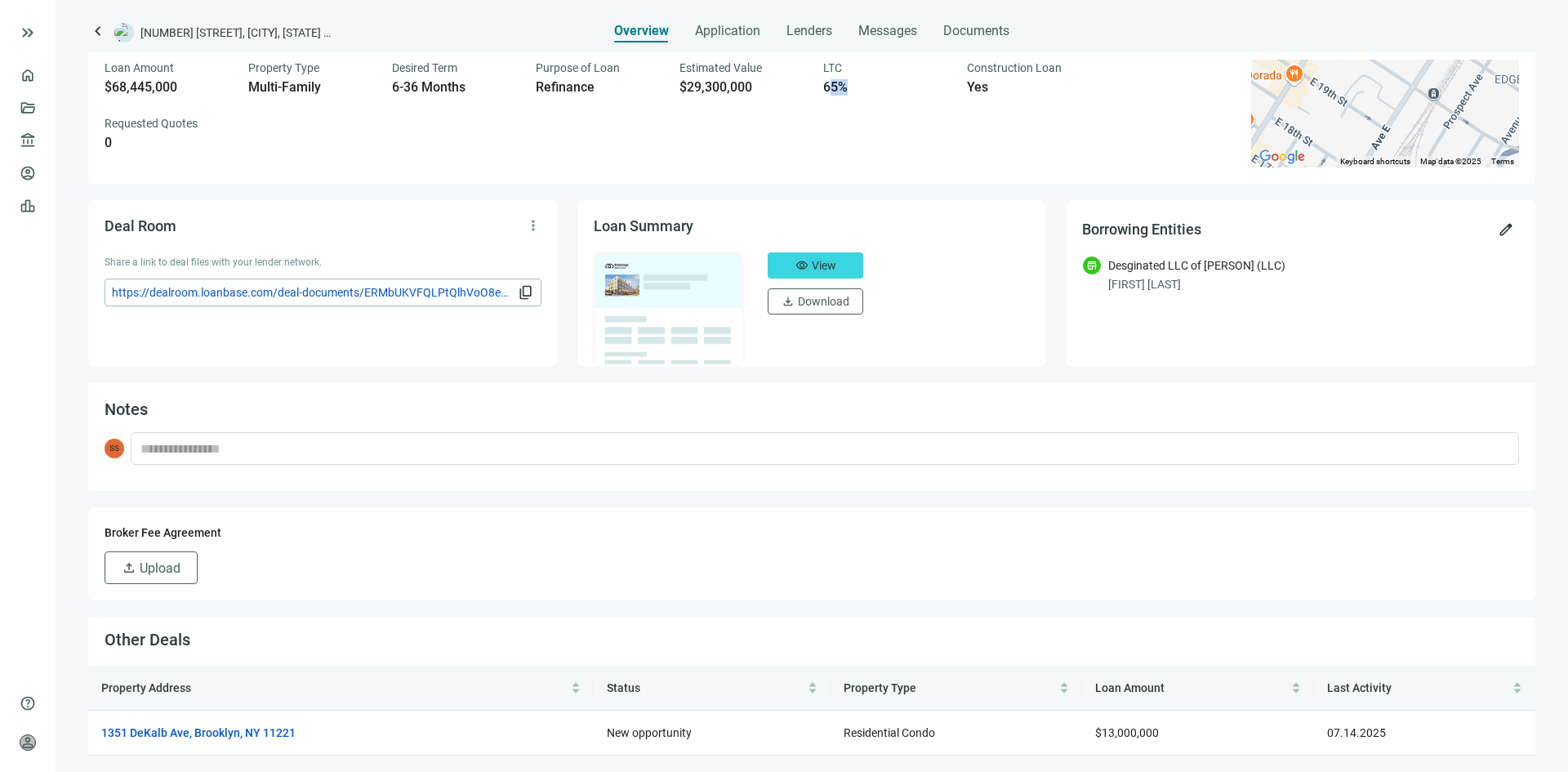 drag, startPoint x: 827, startPoint y: 97, endPoint x: 853, endPoint y: 94, distance: 26.1725 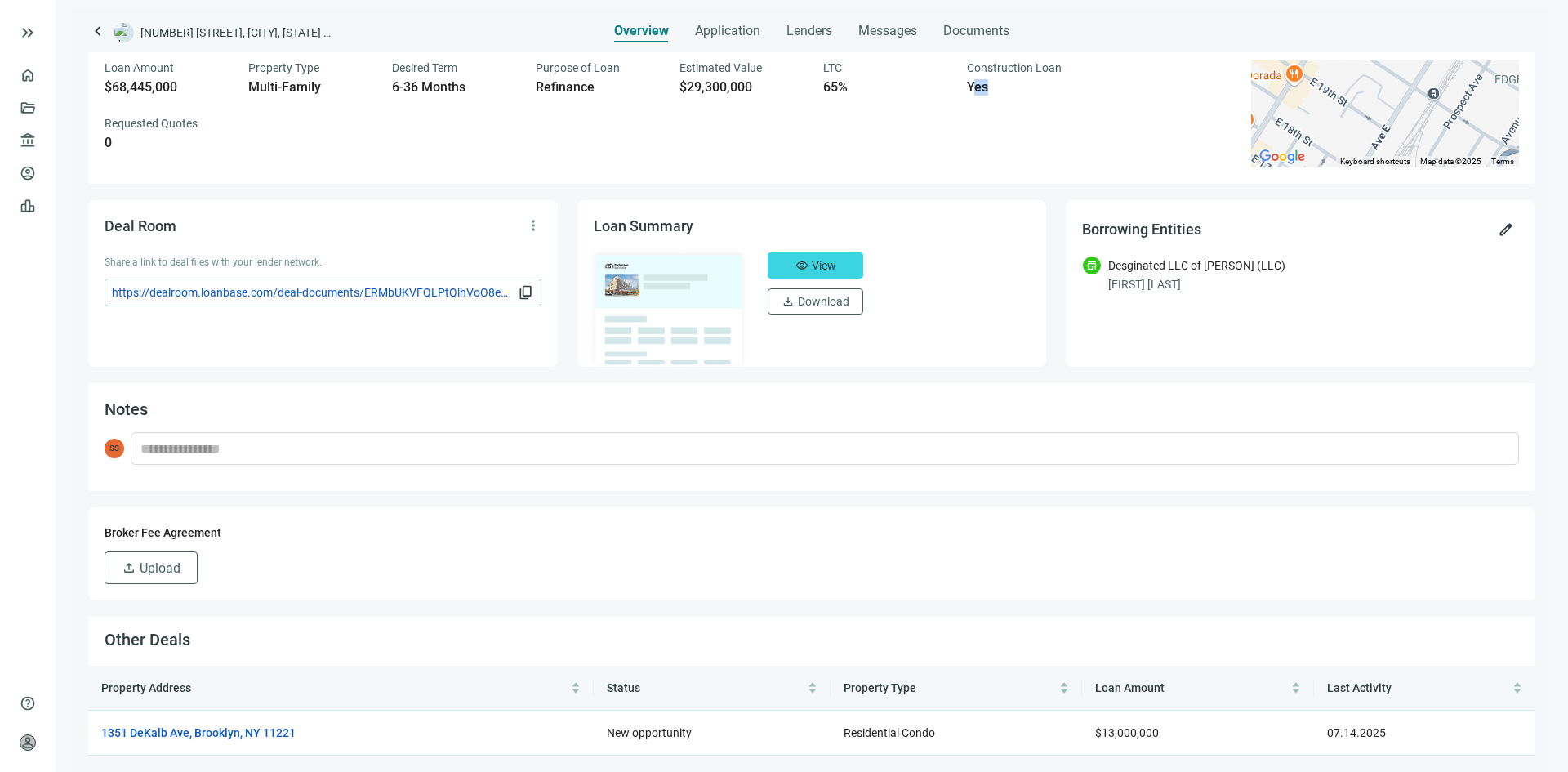 drag, startPoint x: 995, startPoint y: 85, endPoint x: 973, endPoint y: 87, distance: 22.090722 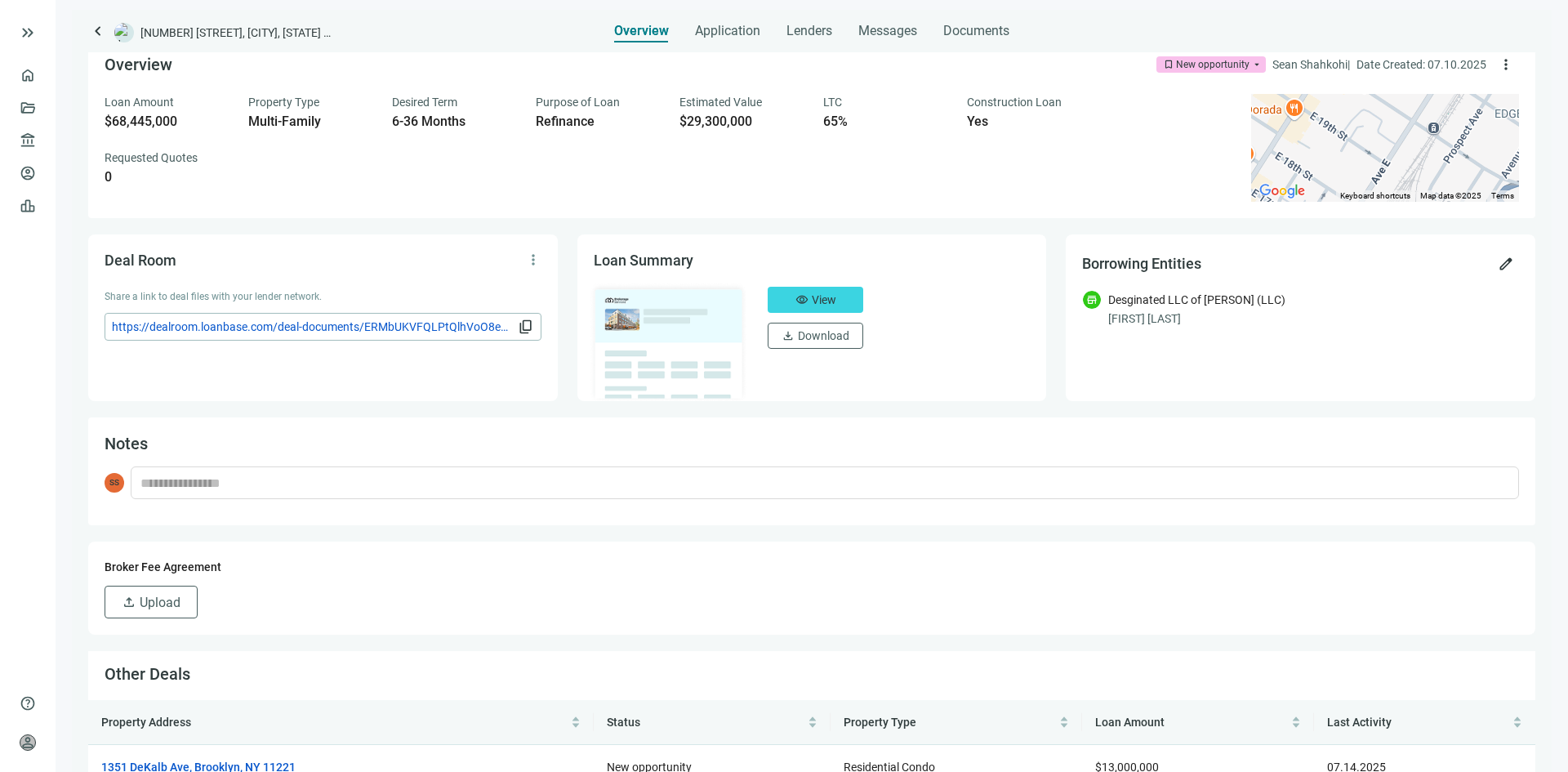 scroll, scrollTop: 0, scrollLeft: 0, axis: both 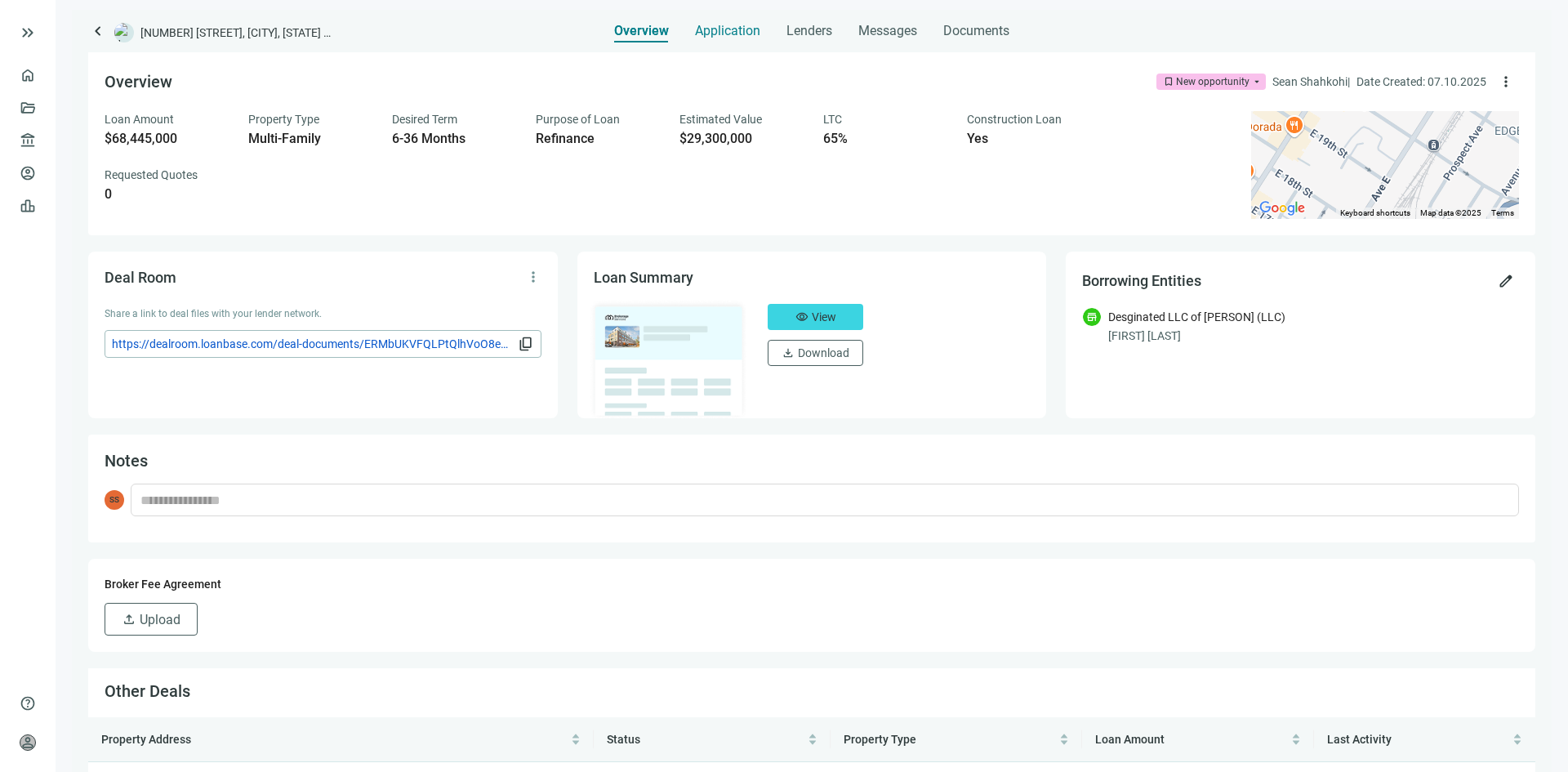 click on "Application" at bounding box center (728, 31) 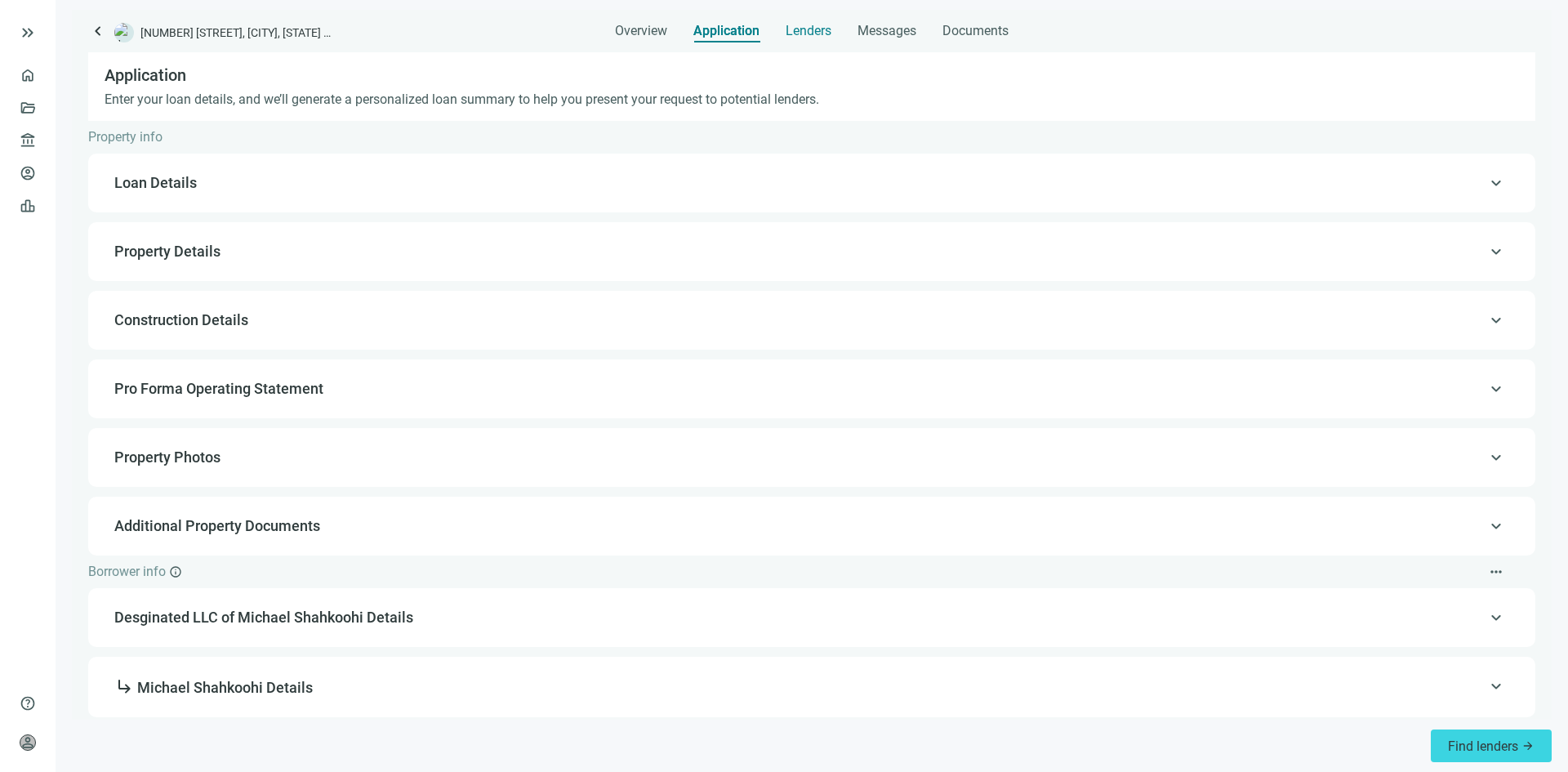 click on "Lenders" at bounding box center [808, 31] 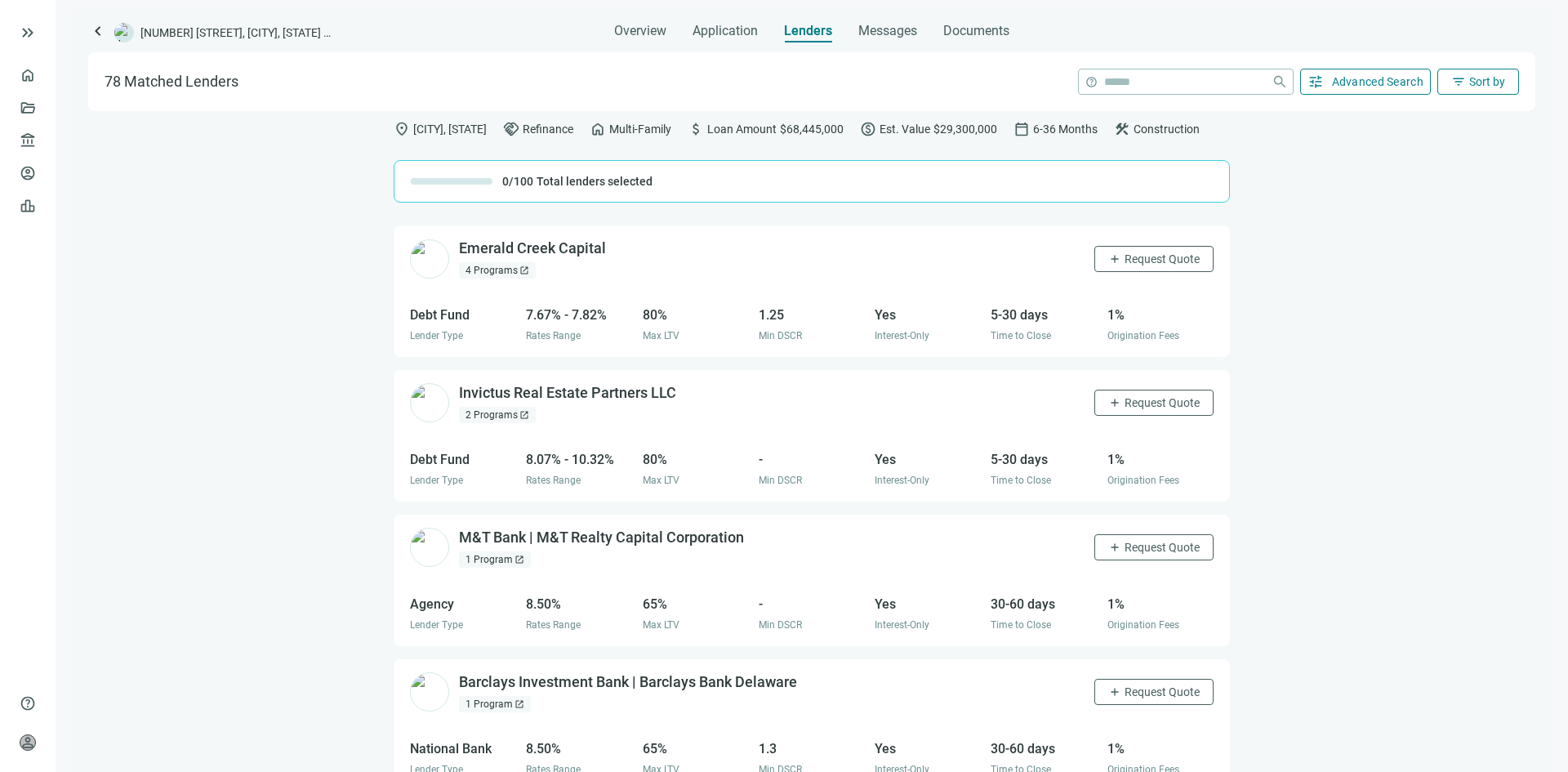 click on "Advanced Search" at bounding box center (1378, 82) 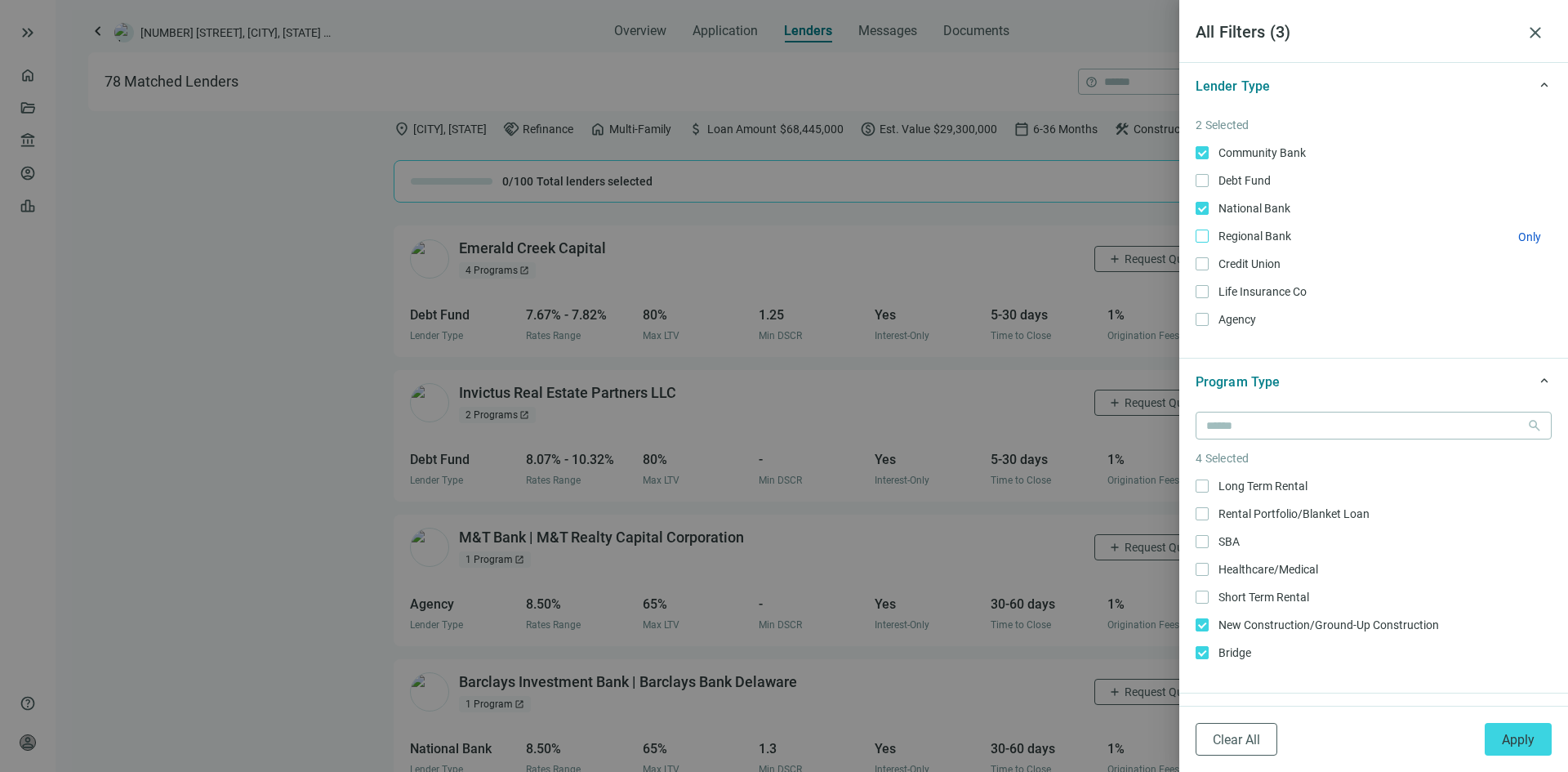 click on "Regional Bank Only" at bounding box center [1374, 236] 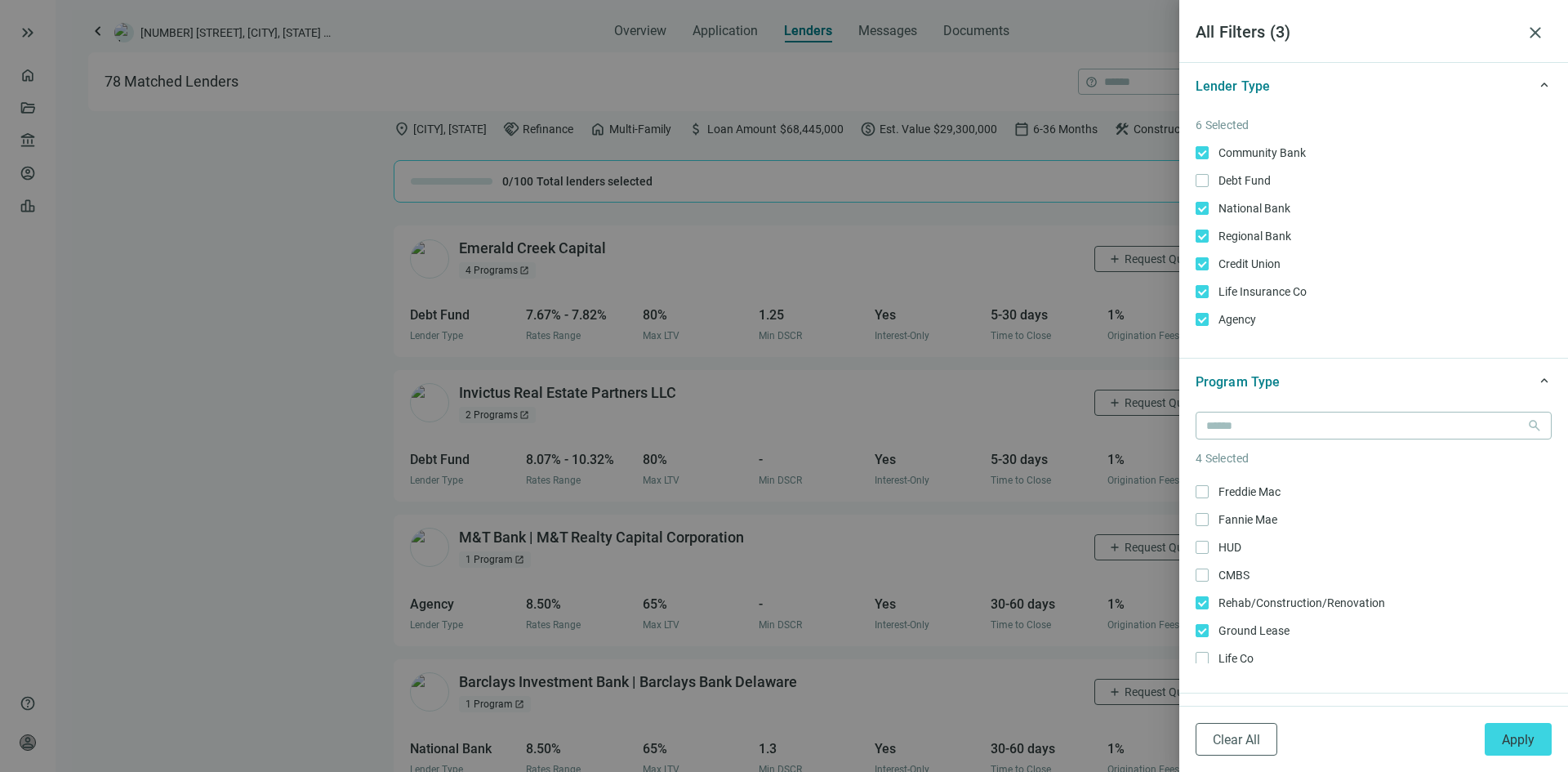 scroll, scrollTop: 276, scrollLeft: 0, axis: vertical 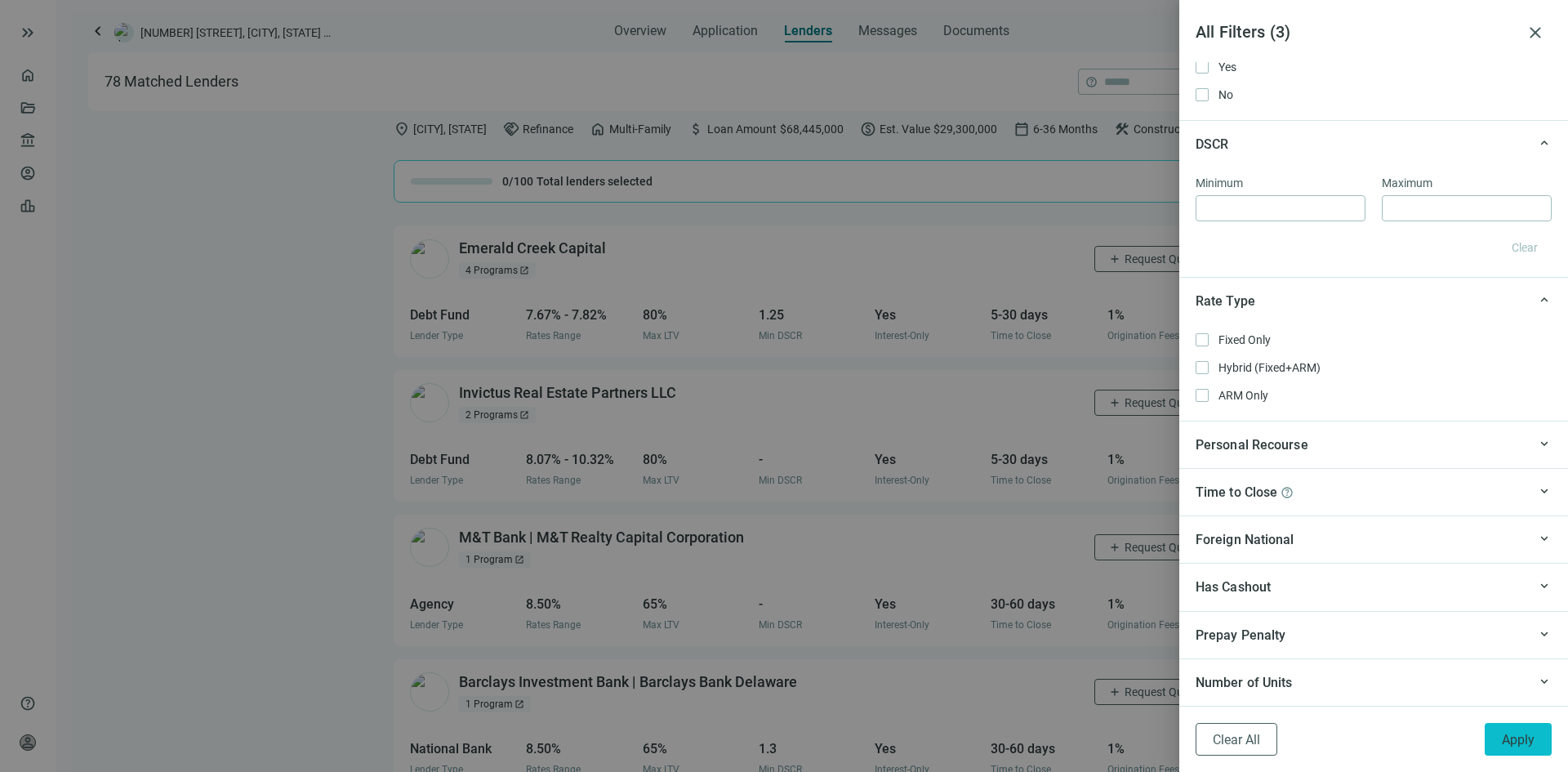 click on "Apply" at bounding box center [1518, 739] 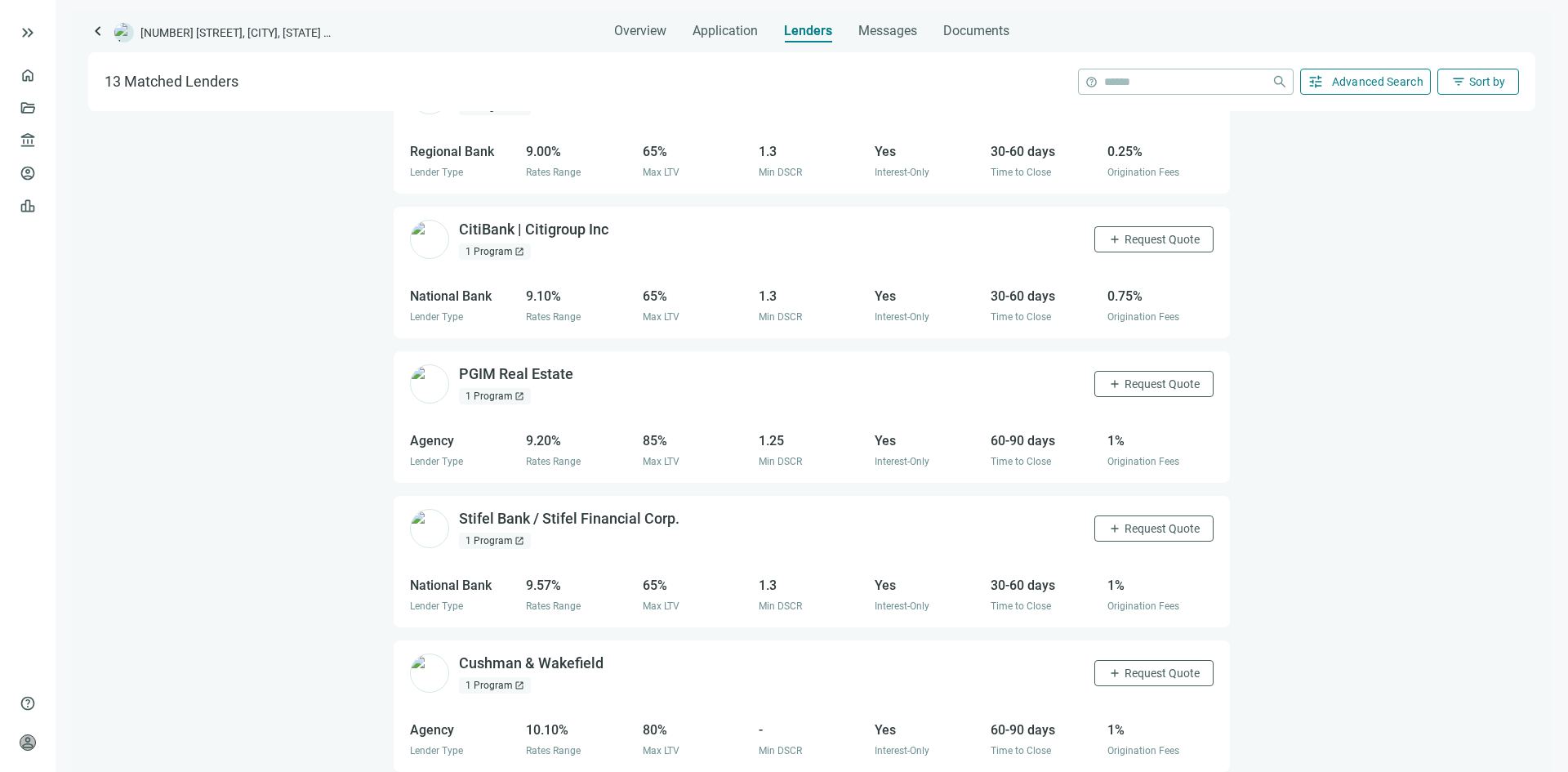 scroll, scrollTop: 1075, scrollLeft: 0, axis: vertical 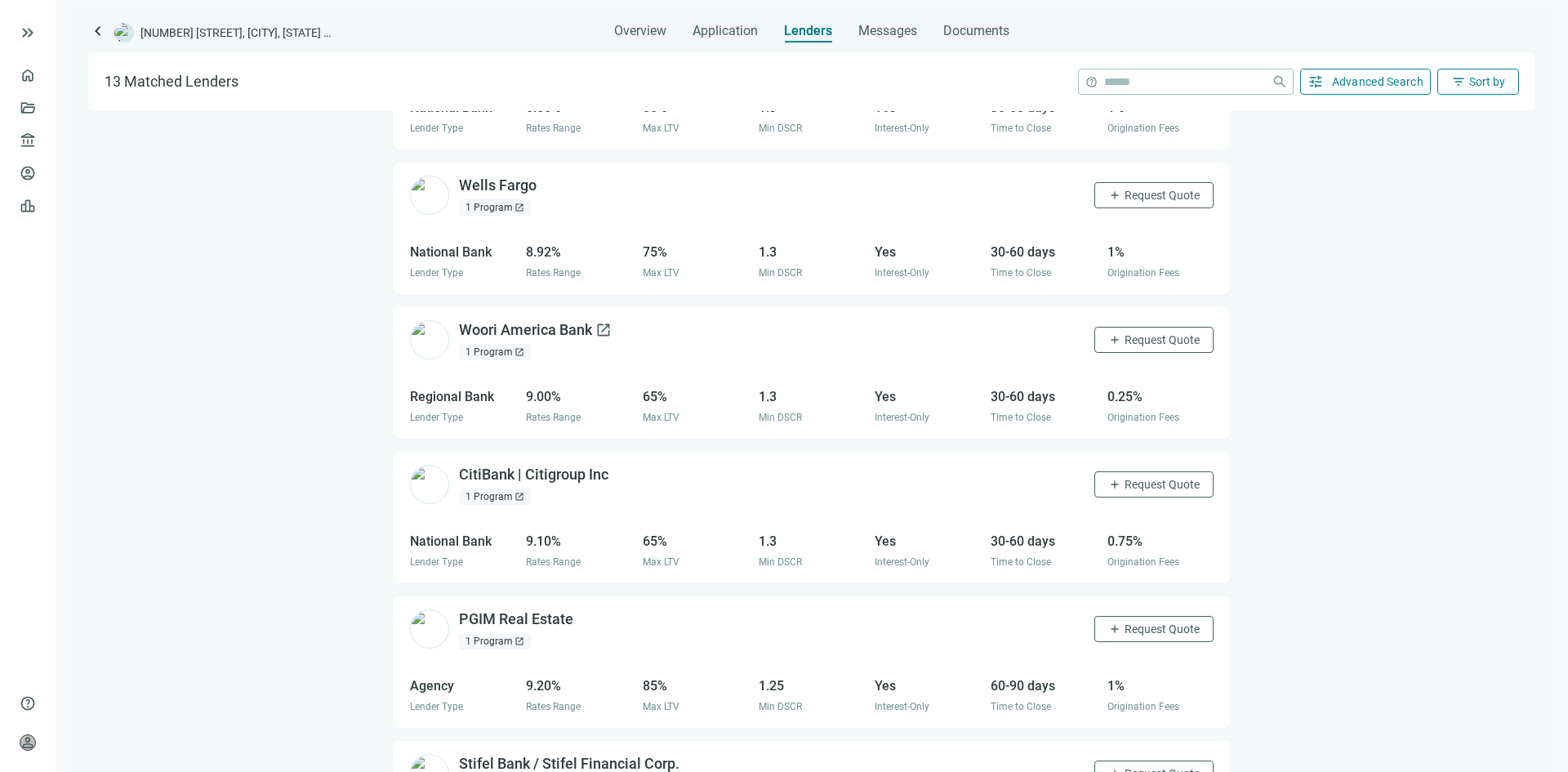 click on "Woori America Bank open_in_new" at bounding box center (535, 330) 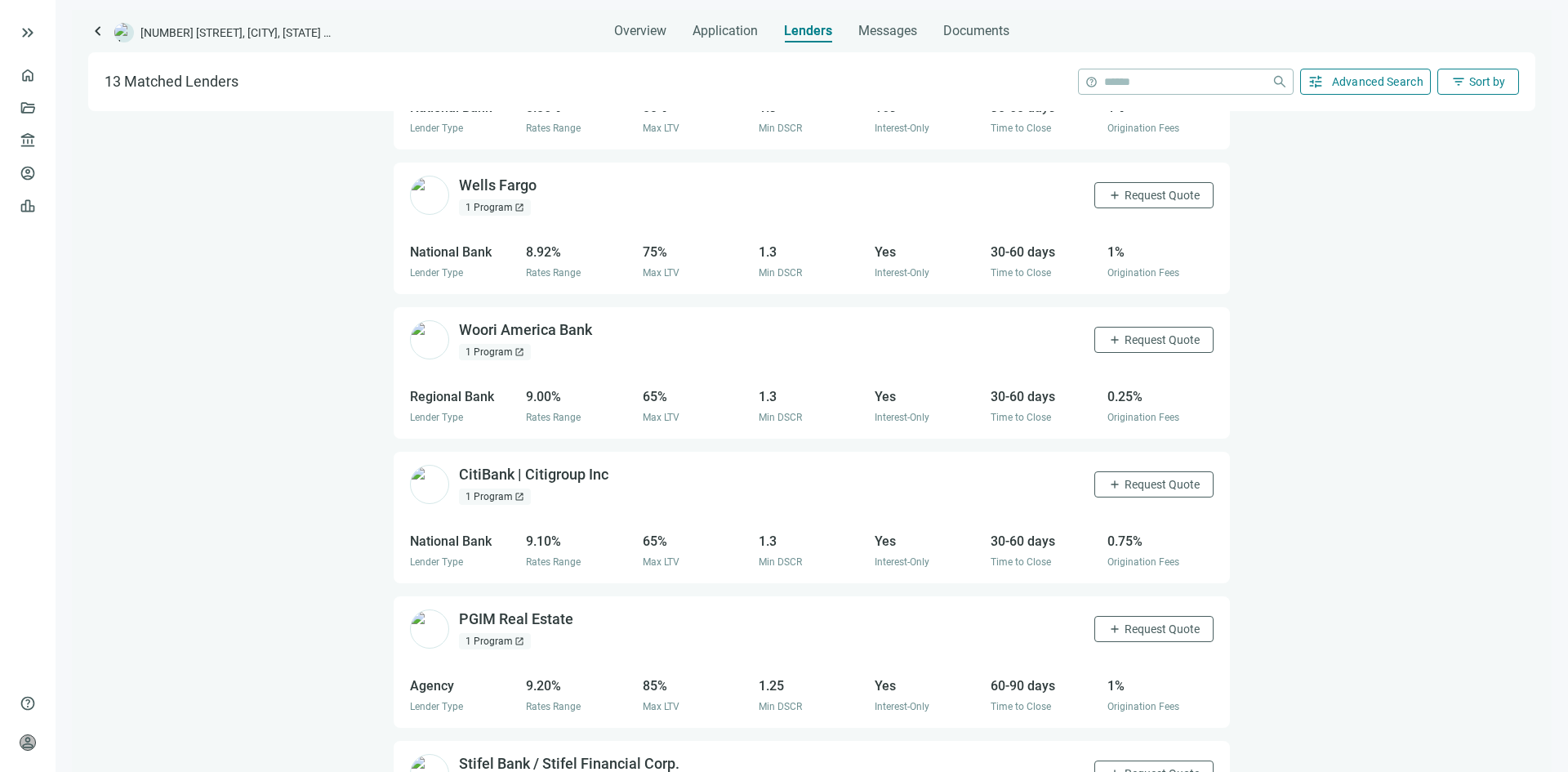 scroll, scrollTop: 1157, scrollLeft: 0, axis: vertical 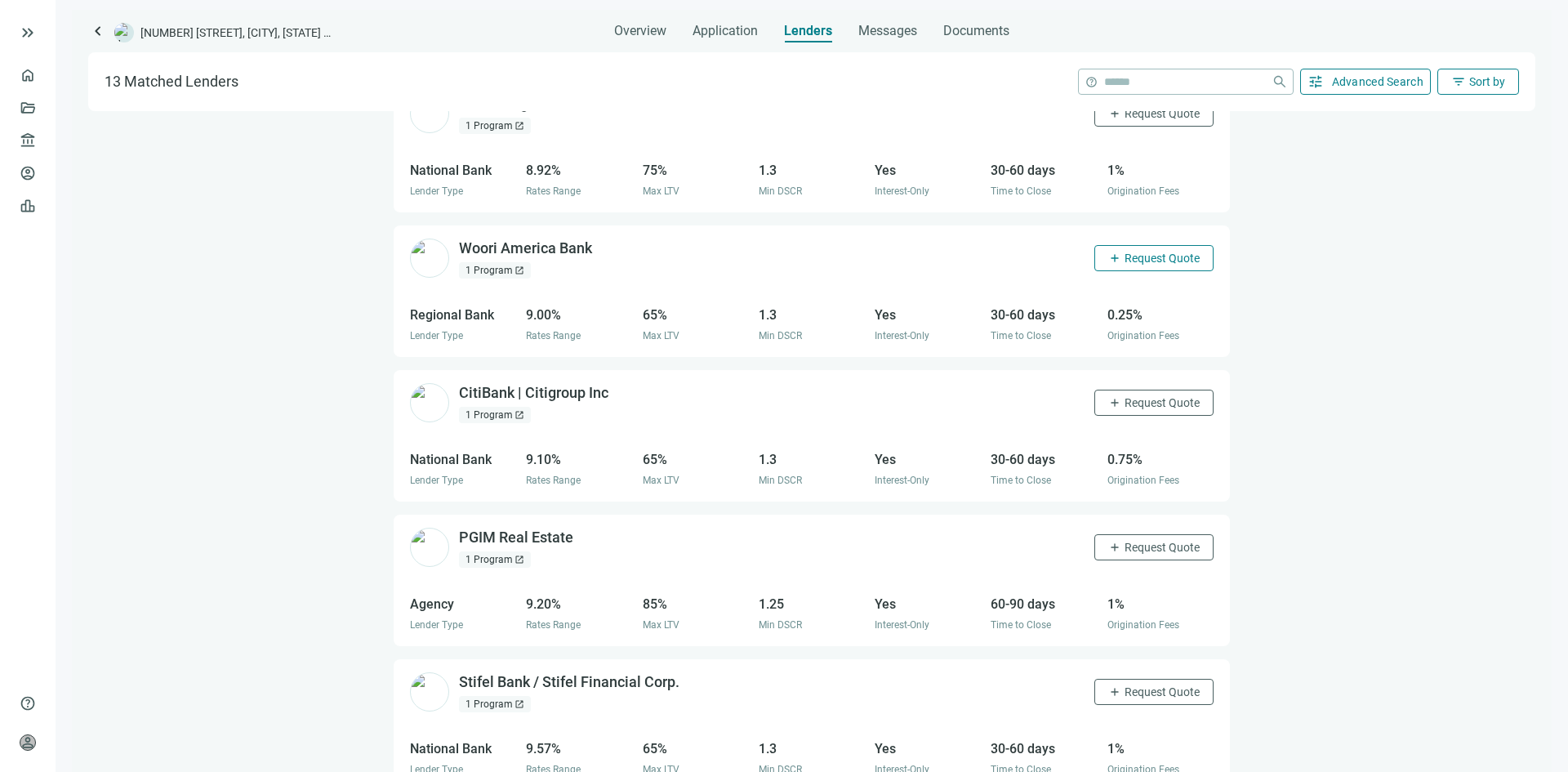 click on "add" at bounding box center (1115, 258) 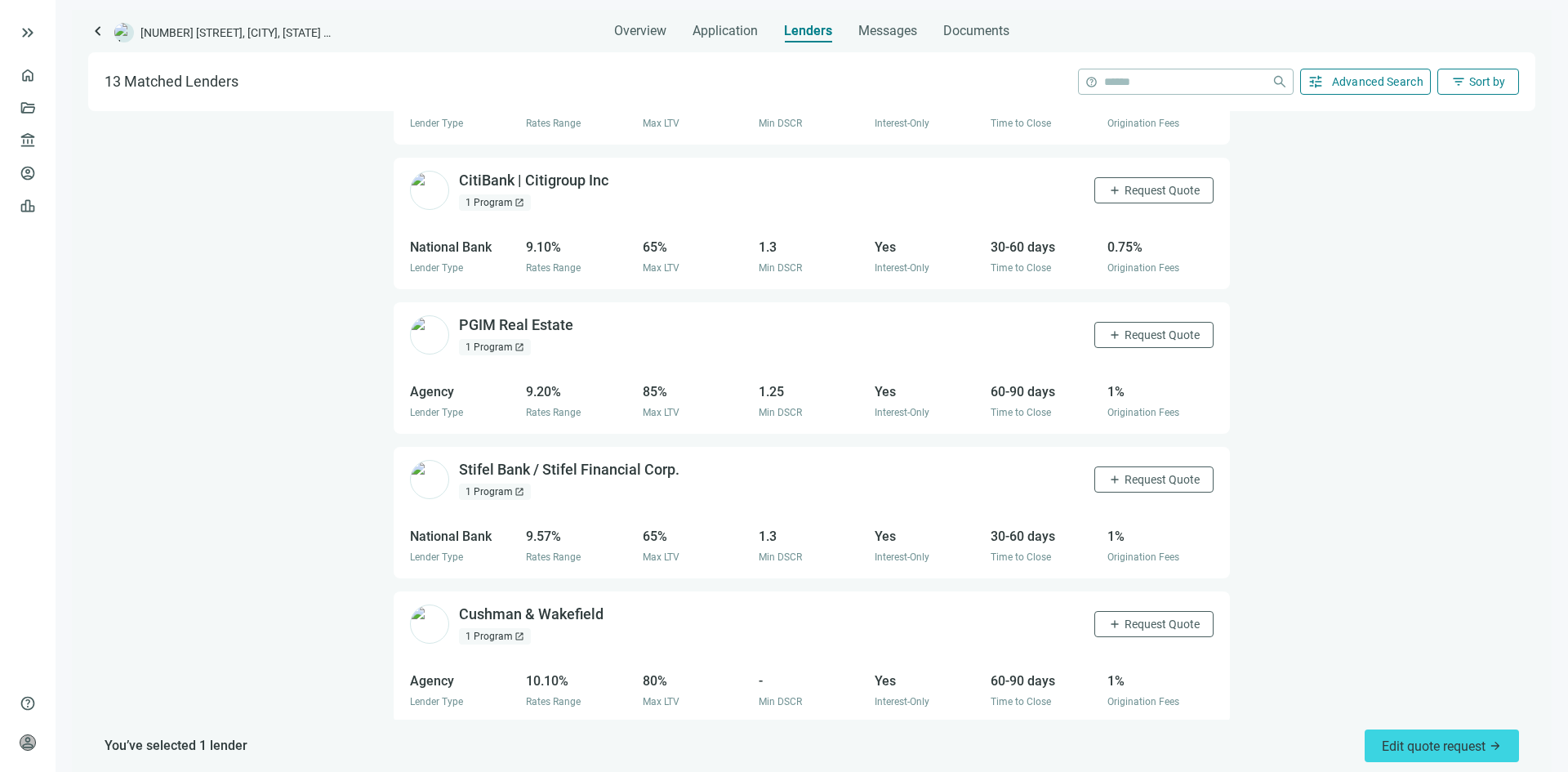 scroll, scrollTop: 1372, scrollLeft: 0, axis: vertical 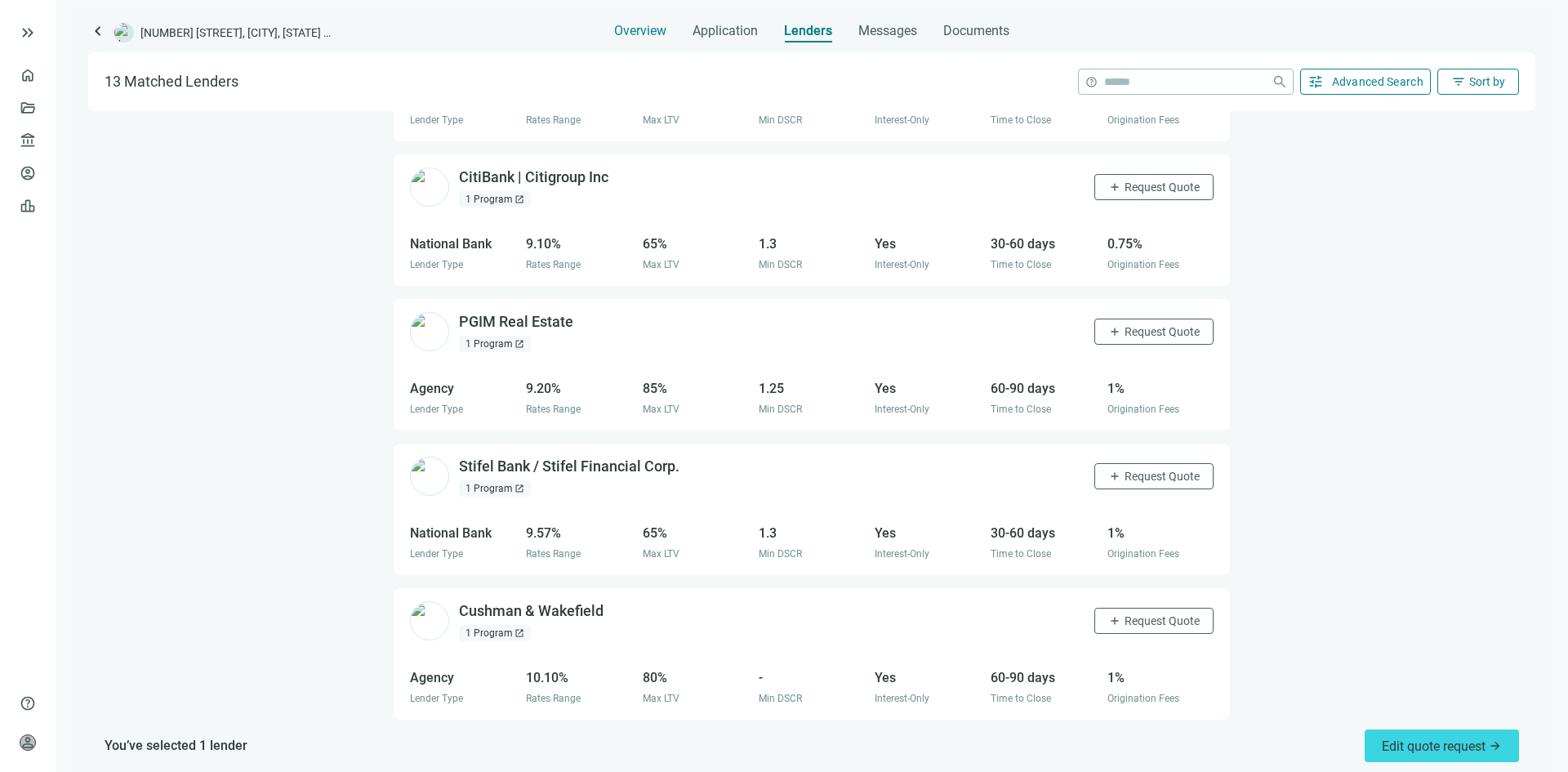 click on "Overview" at bounding box center [640, 26] 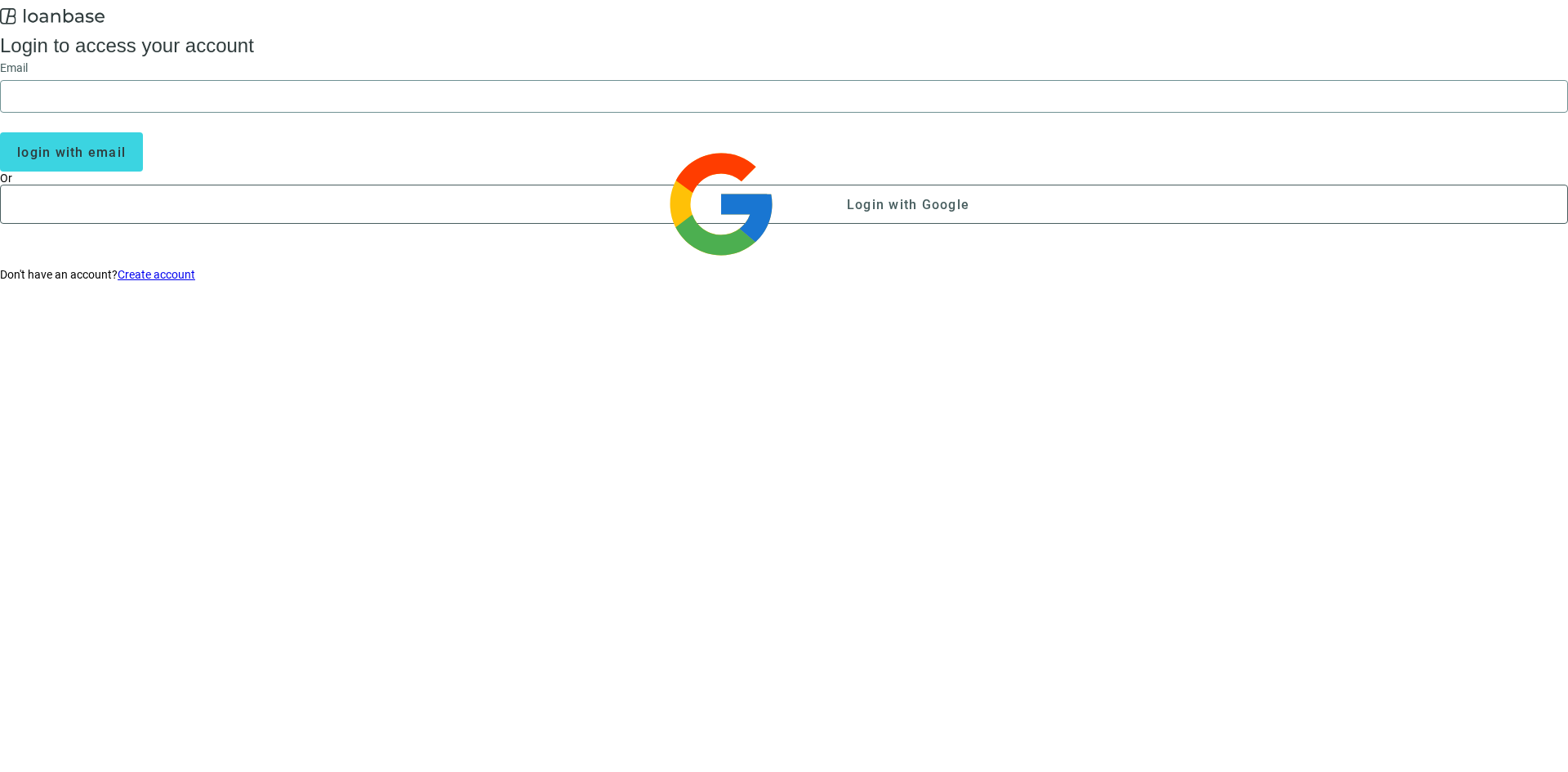 click at bounding box center [784, 96] 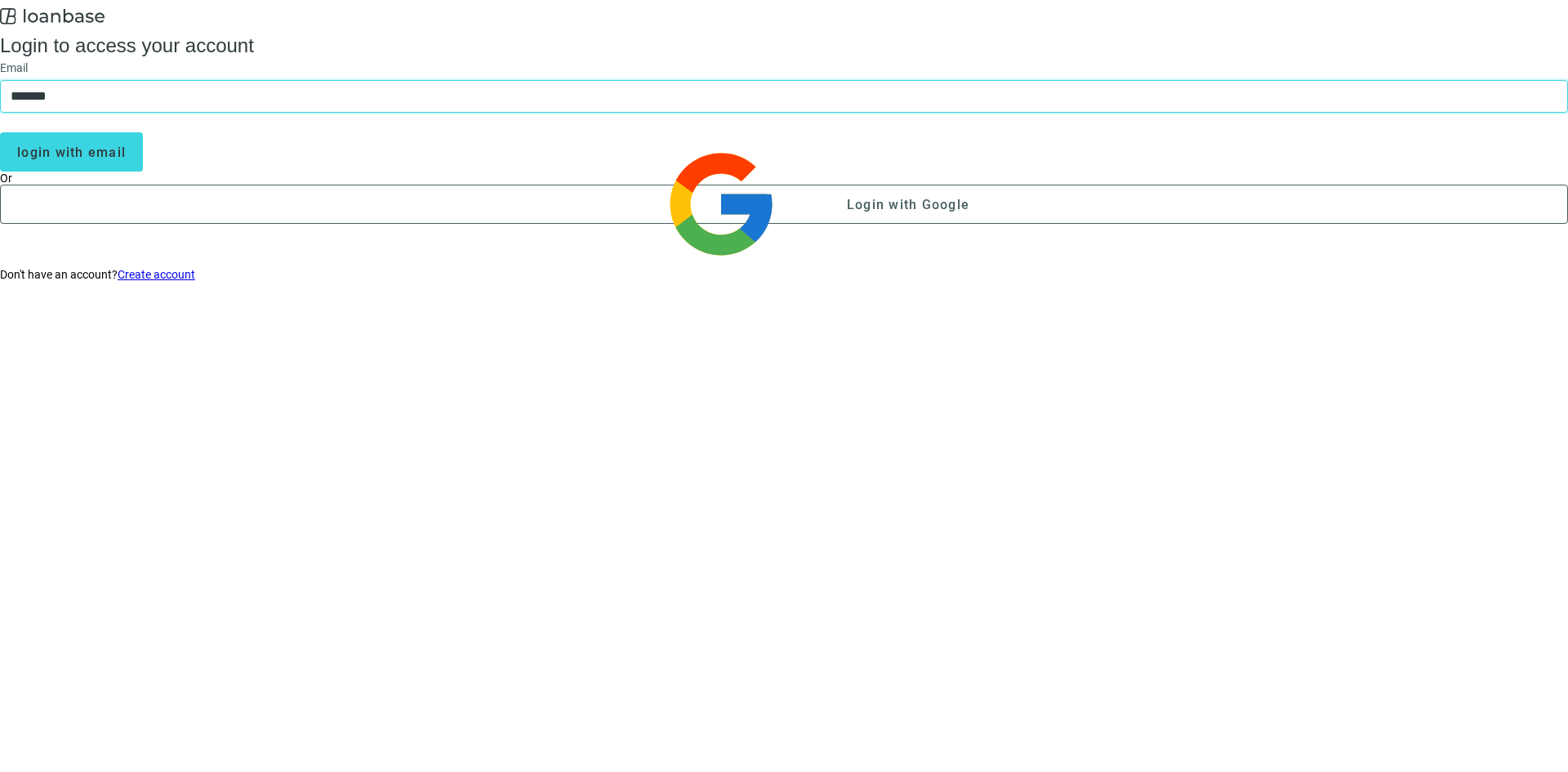type on "**********" 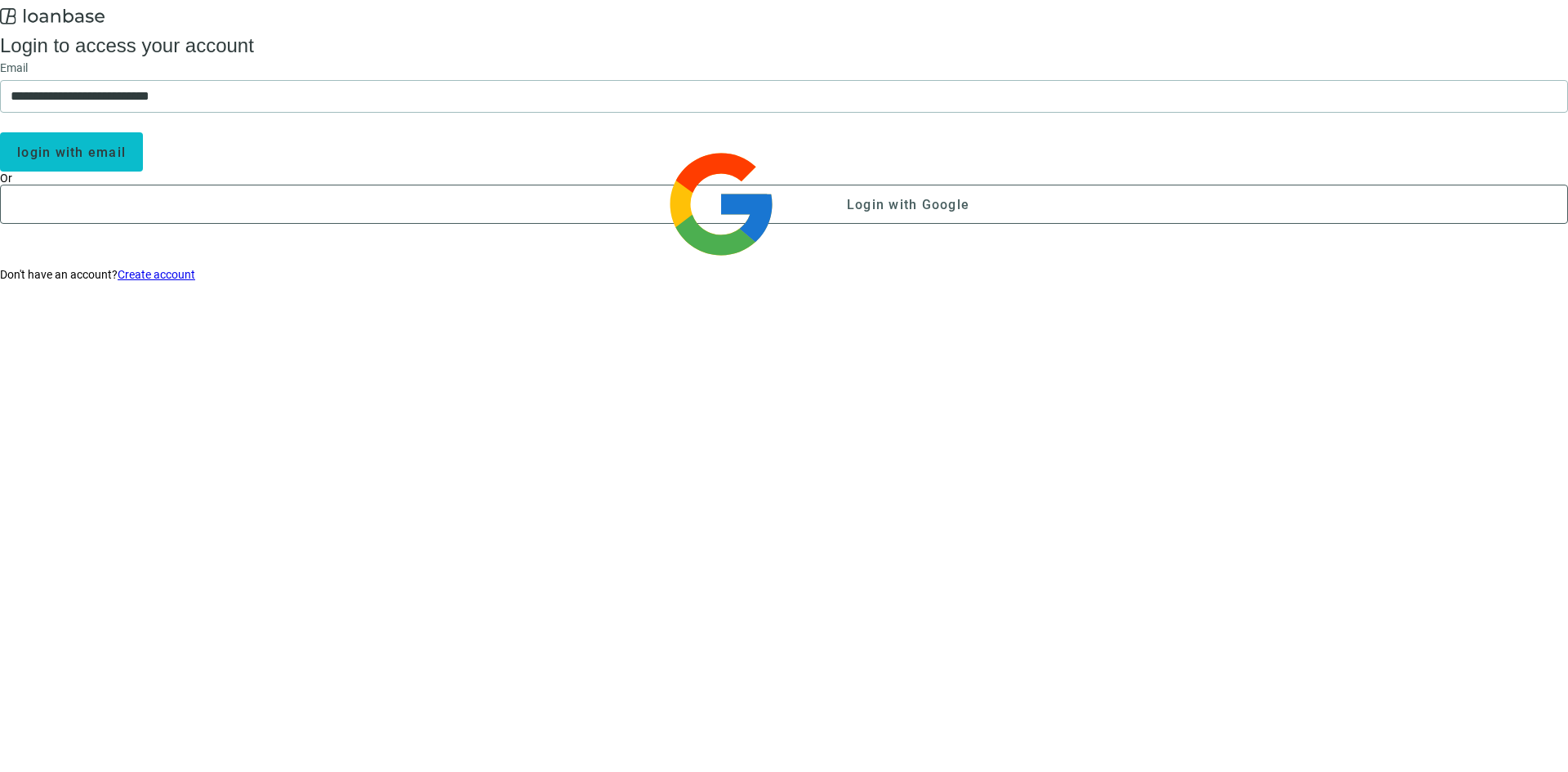 click on "login with email" at bounding box center [71, 152] 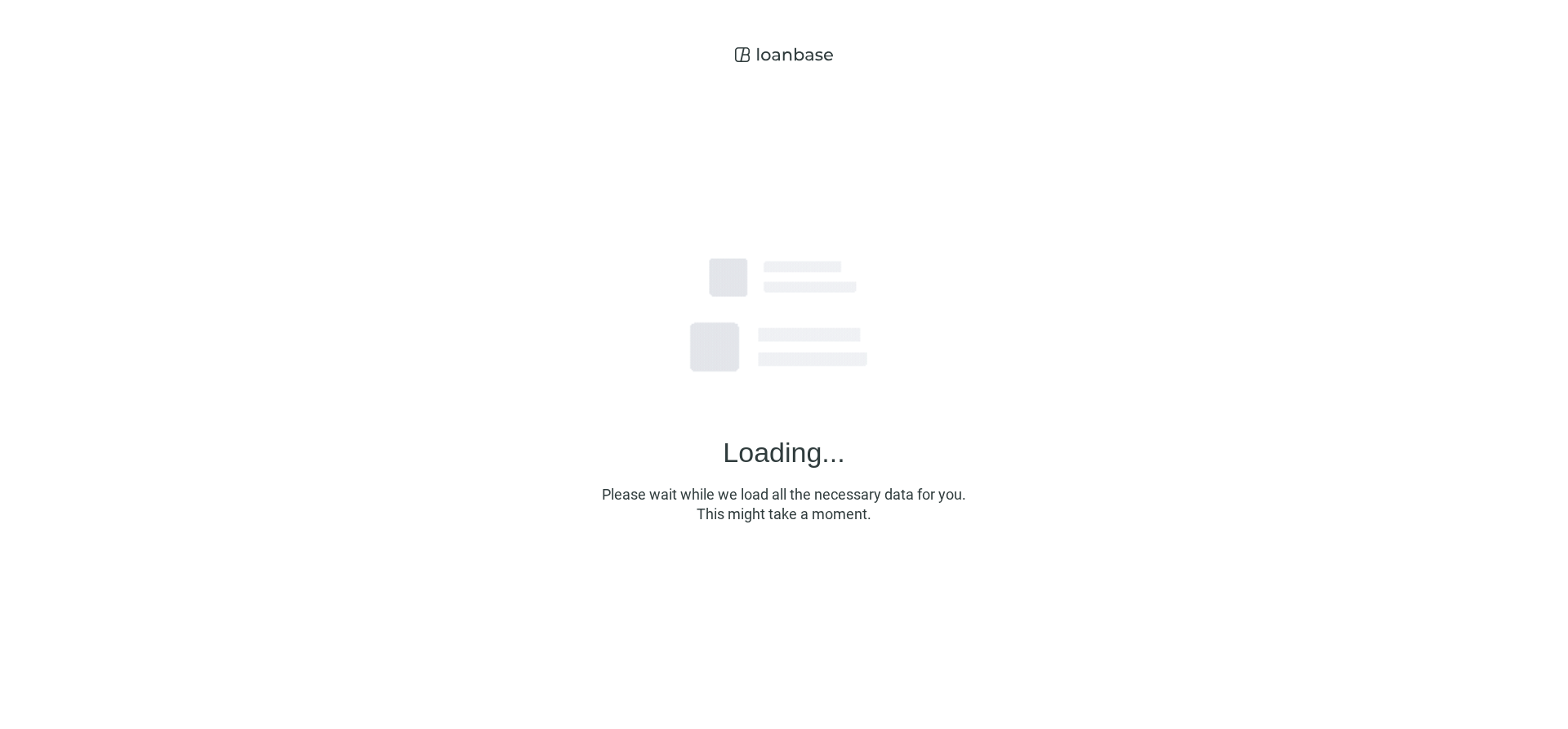 scroll, scrollTop: 0, scrollLeft: 0, axis: both 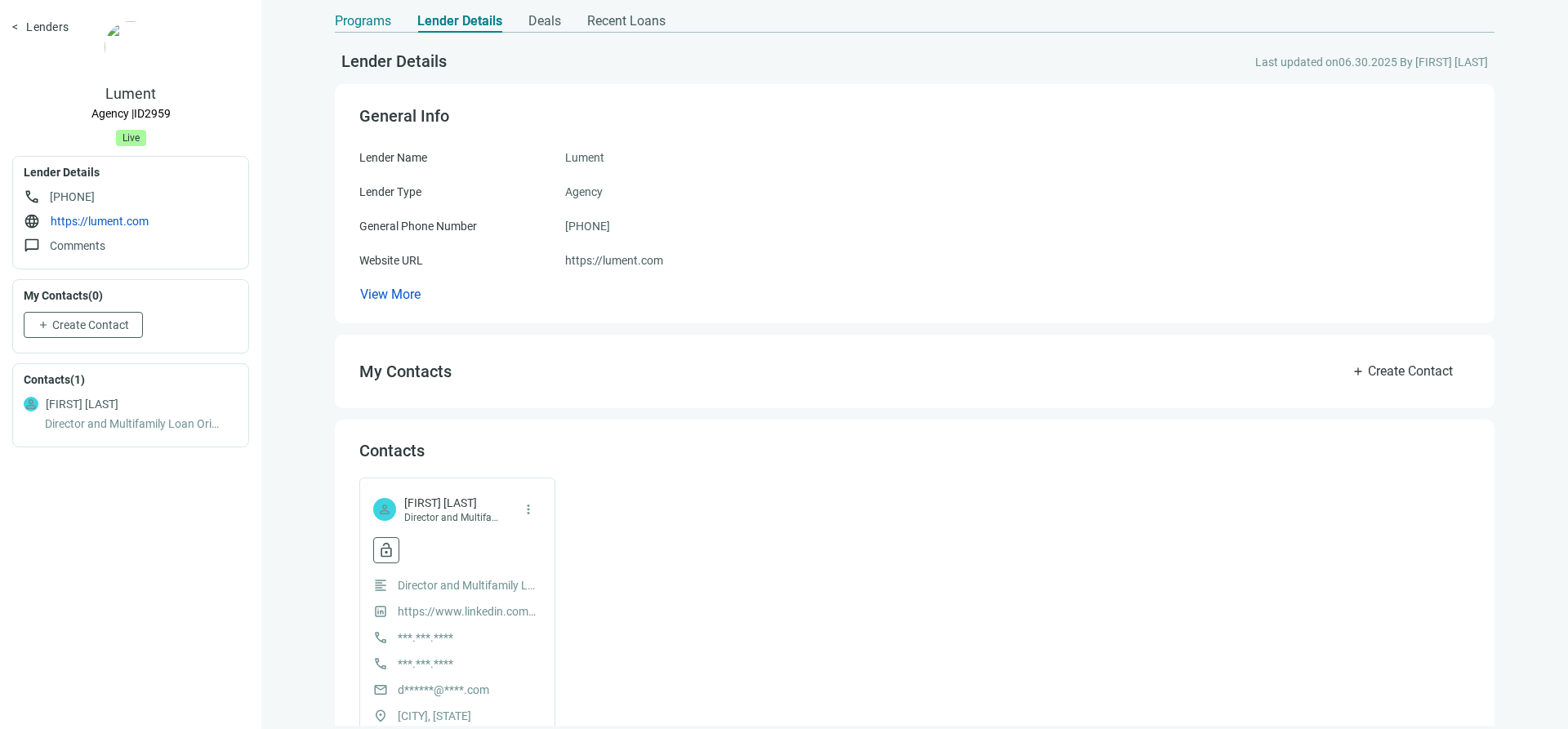 click on "Programs" at bounding box center (363, 21) 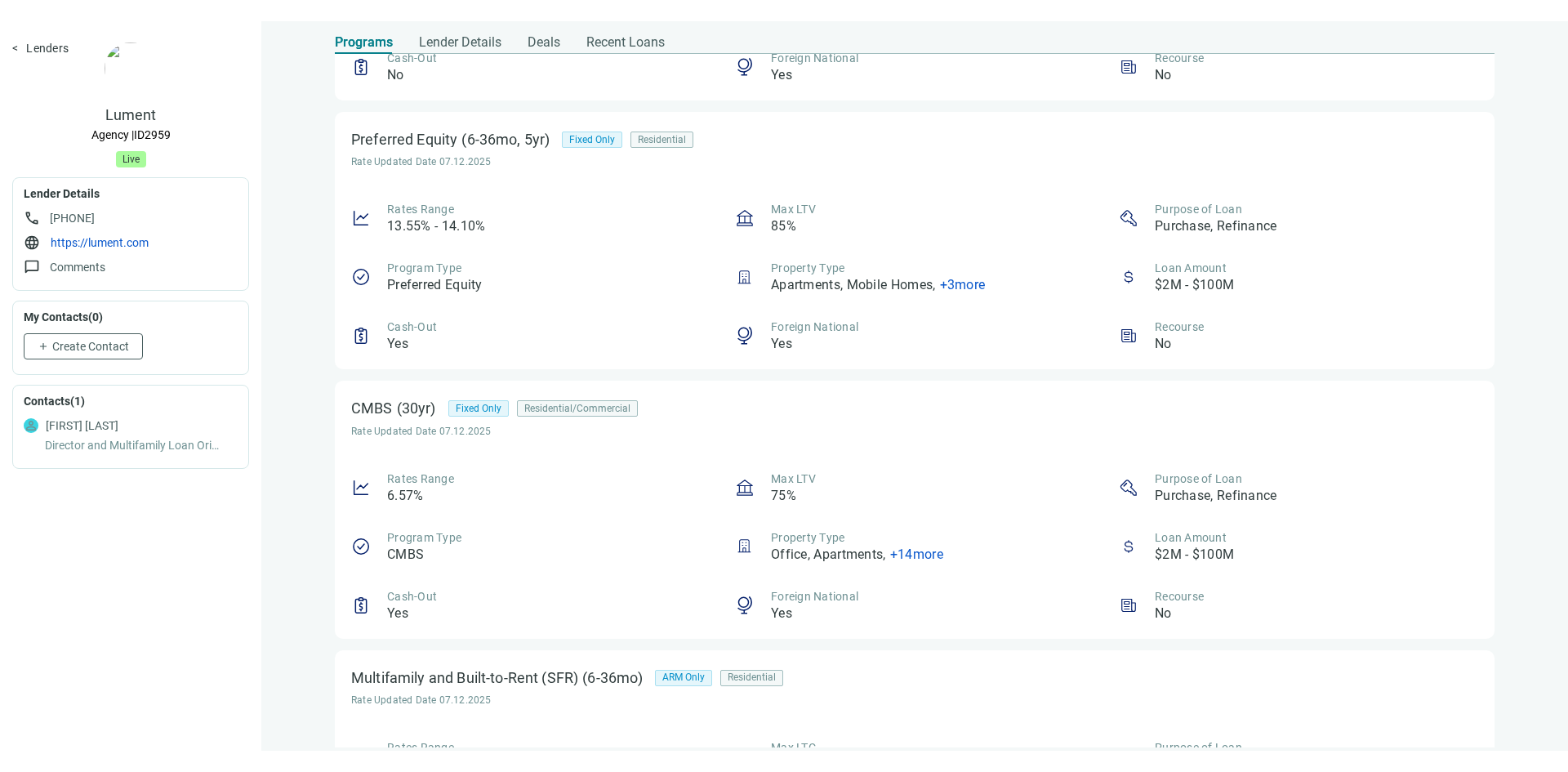 scroll, scrollTop: 2042, scrollLeft: 0, axis: vertical 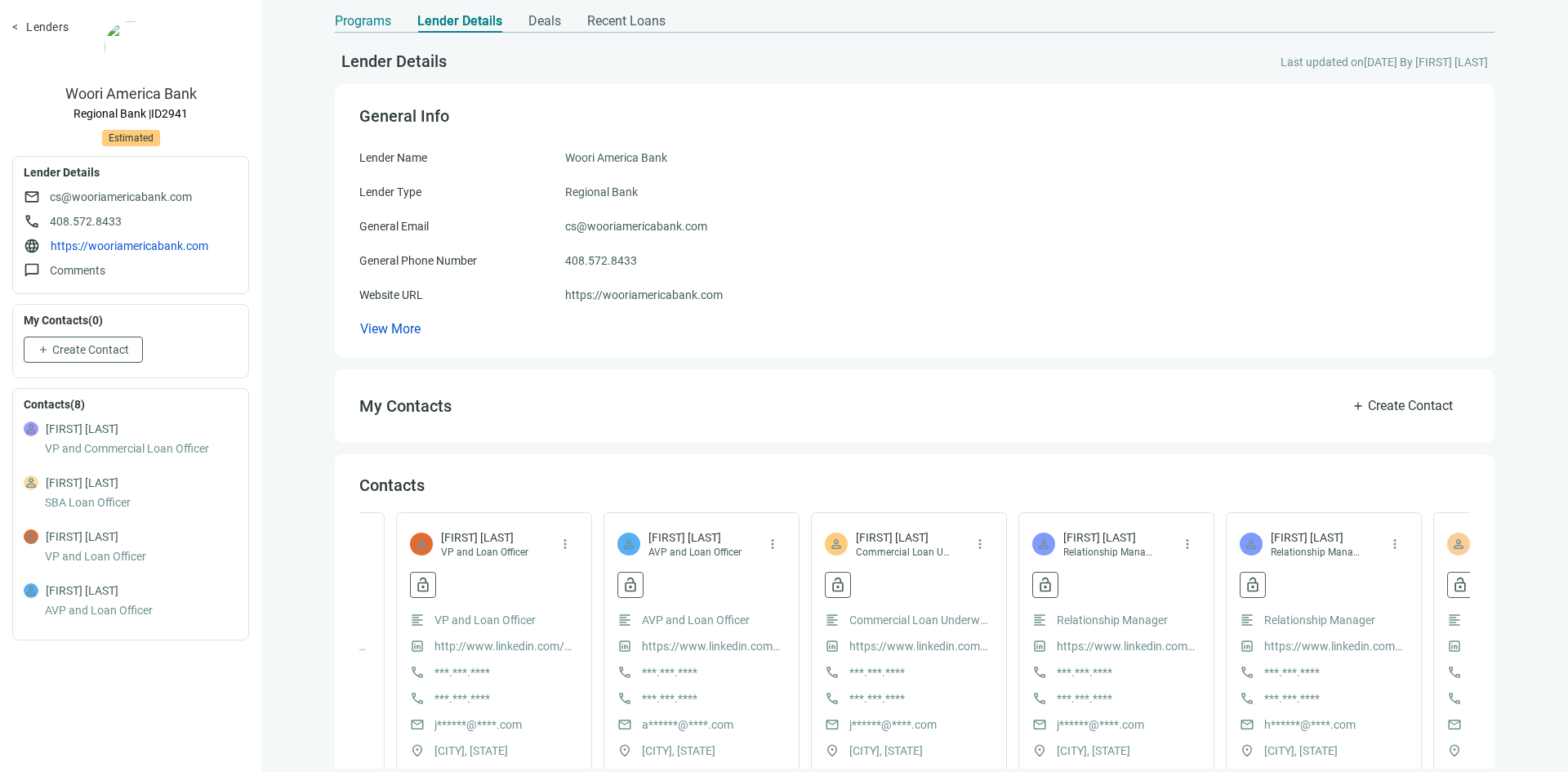 click on "Programs" at bounding box center (363, 21) 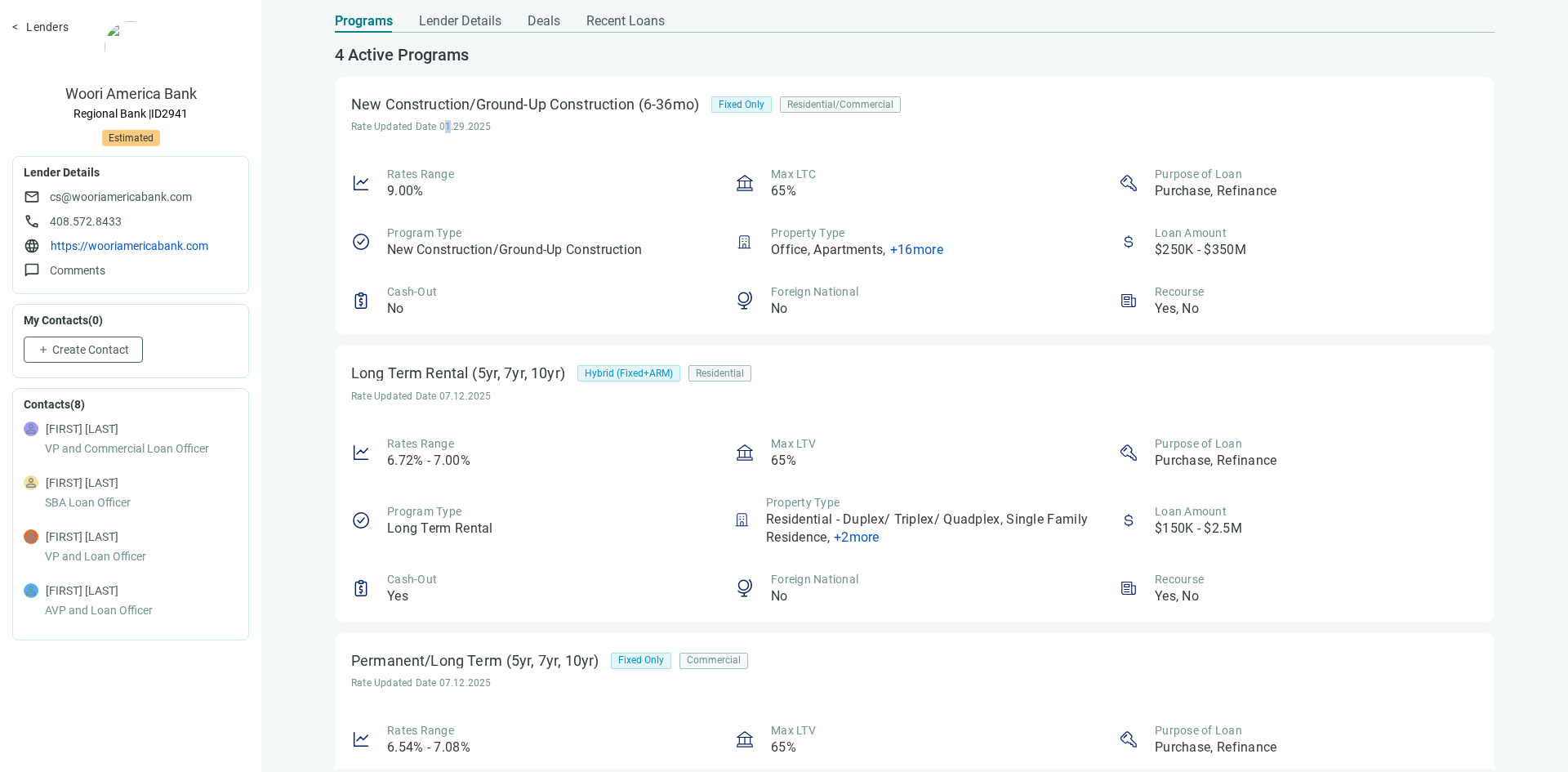 drag, startPoint x: 441, startPoint y: 127, endPoint x: 455, endPoint y: 127, distance: 14 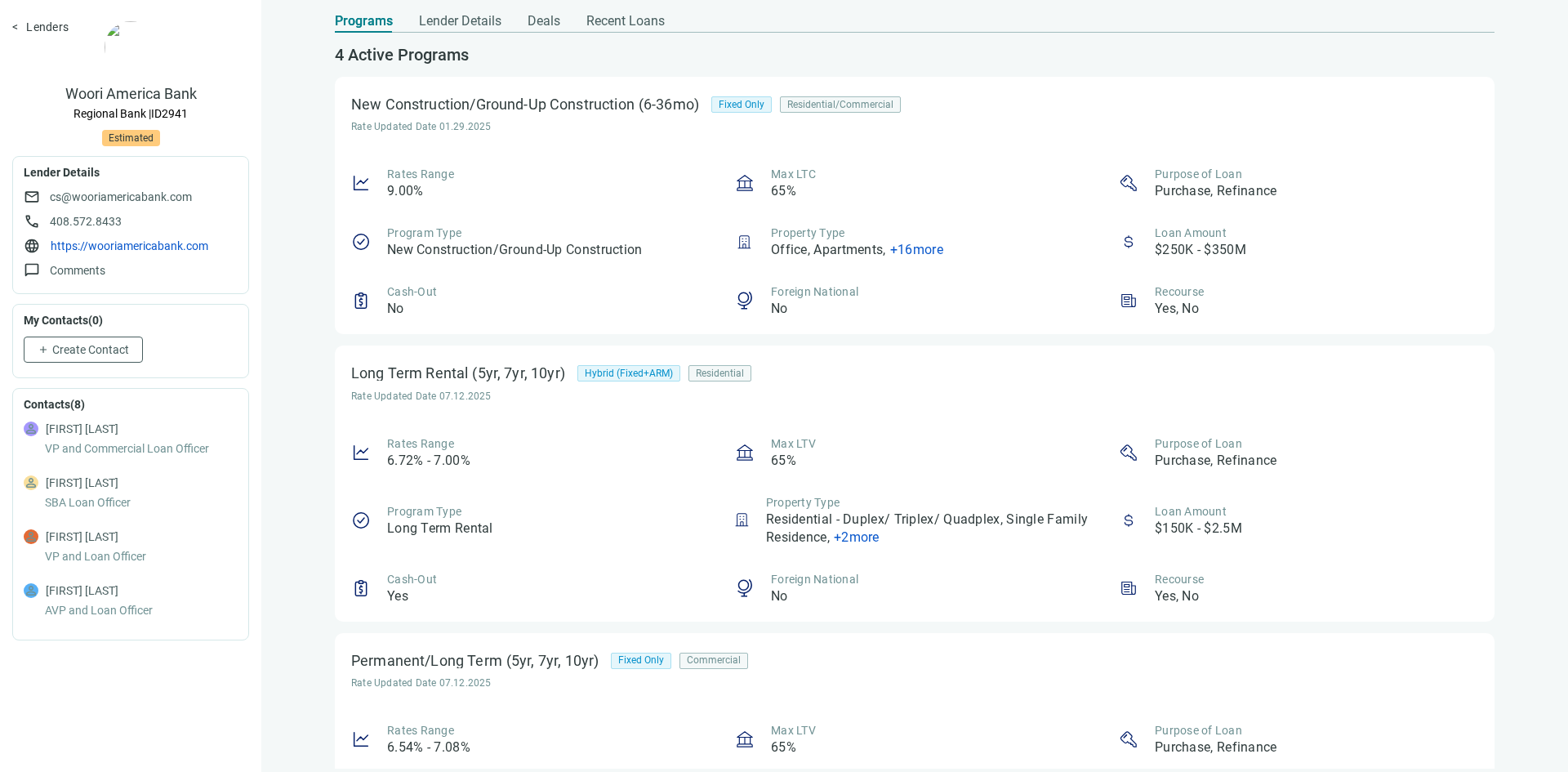 click on "Rate Updated Date 01.29.2025" at bounding box center [638, 127] 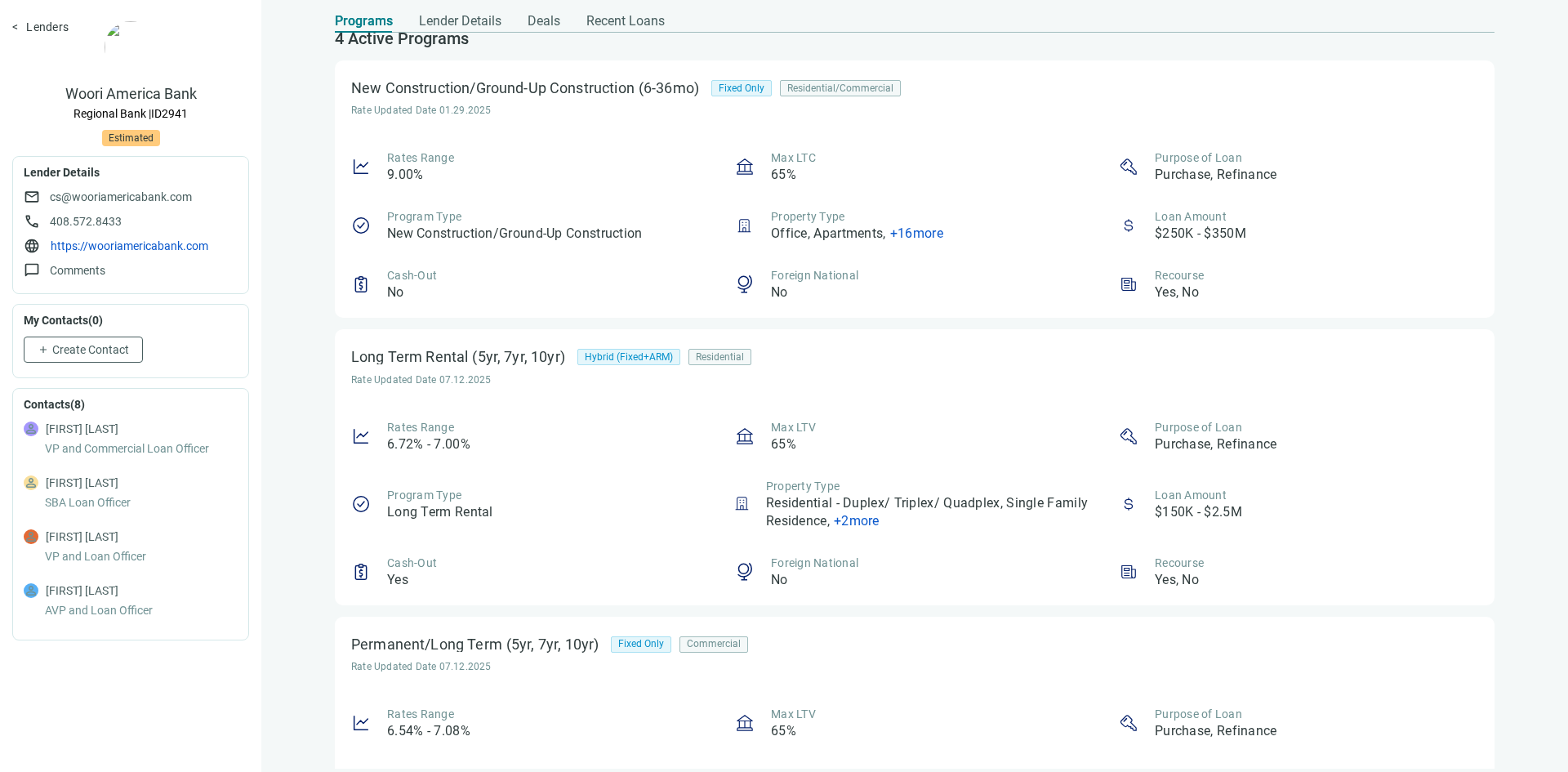 scroll, scrollTop: 0, scrollLeft: 0, axis: both 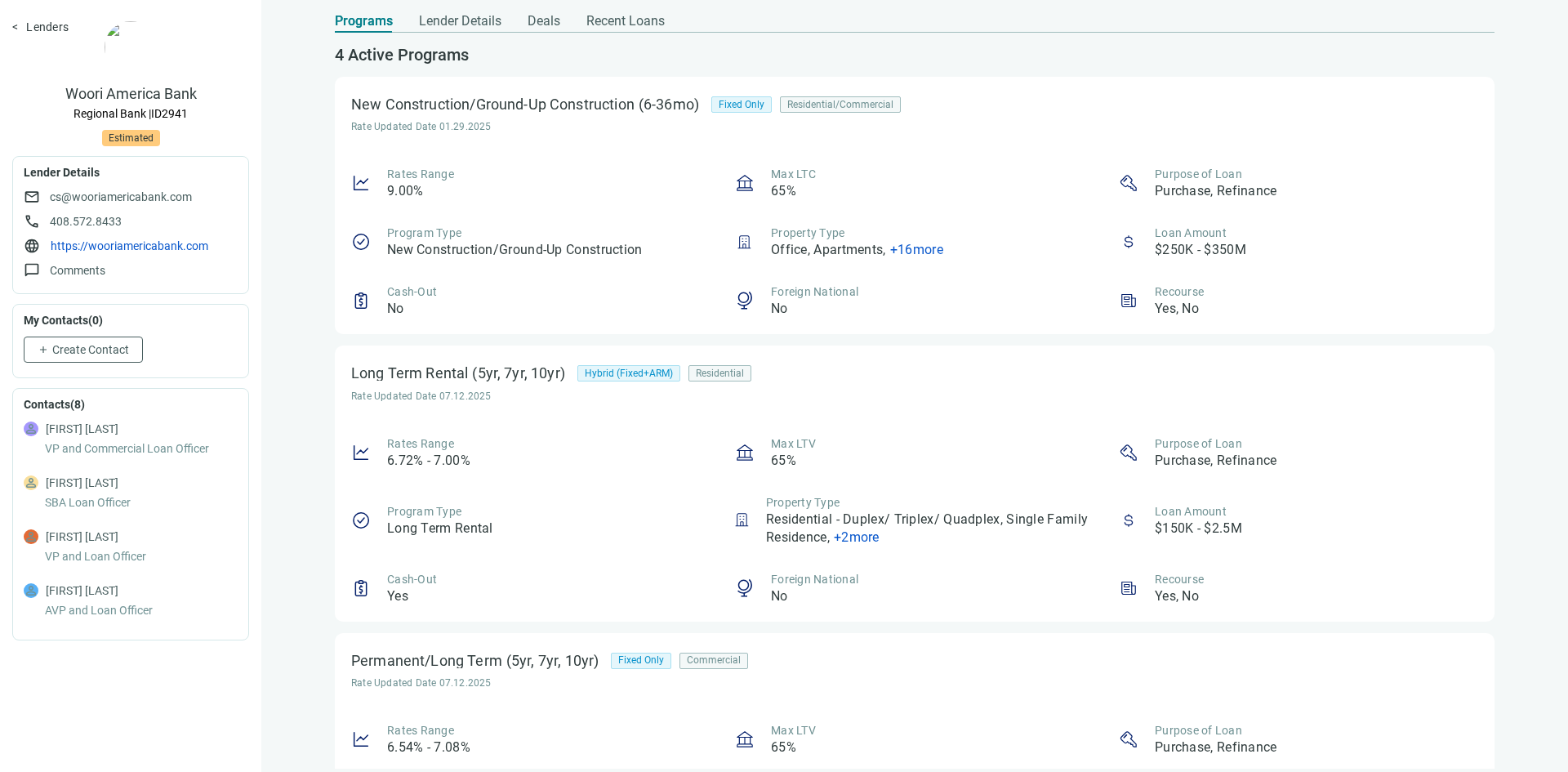 click on "Programs Lender Details Deals Recent Loans 4 Active Programs New Construction/Ground-Up Construction (6-36mo) Fixed Only Residential/Commercial Rate Updated Date [DATE] Rates Range 9.00% Max LTC 65% Purpose of Loan Purchase, Refinance Program Type New Construction/Ground-Up Construction Property Type Office, Apartments , + 16  more Loan Amount $250K - $350M Cash-Out No Foreign National No Recourse Yes, No Long Term Rental (5yr, 7yr, 10yr) Hybrid (Fixed+ARM) Residential Rate Updated Date [DATE] Rates Range 6.72% - 7.00% Max LTV 65% Purpose of Loan Purchase, Refinance Program Type Long Term Rental Property Type Residential - Duplex/ Triplex/ Quadplex, Single Family Residence , + 2  more Loan Amount $150K - $2.5M Cash-Out Yes Foreign National No Recourse Yes, No Permanent/Long Term (5yr, 7yr, 10yr) Fixed Only Commercial Rate Updated Date [DATE] Rates Range 6.54% - 7.08% Max LTV 65% Purpose of Loan Purchase, Refinance Program Type Permanent/Long Term Property Type Office, General Commercial , + 7 Yes" at bounding box center [915, 386] 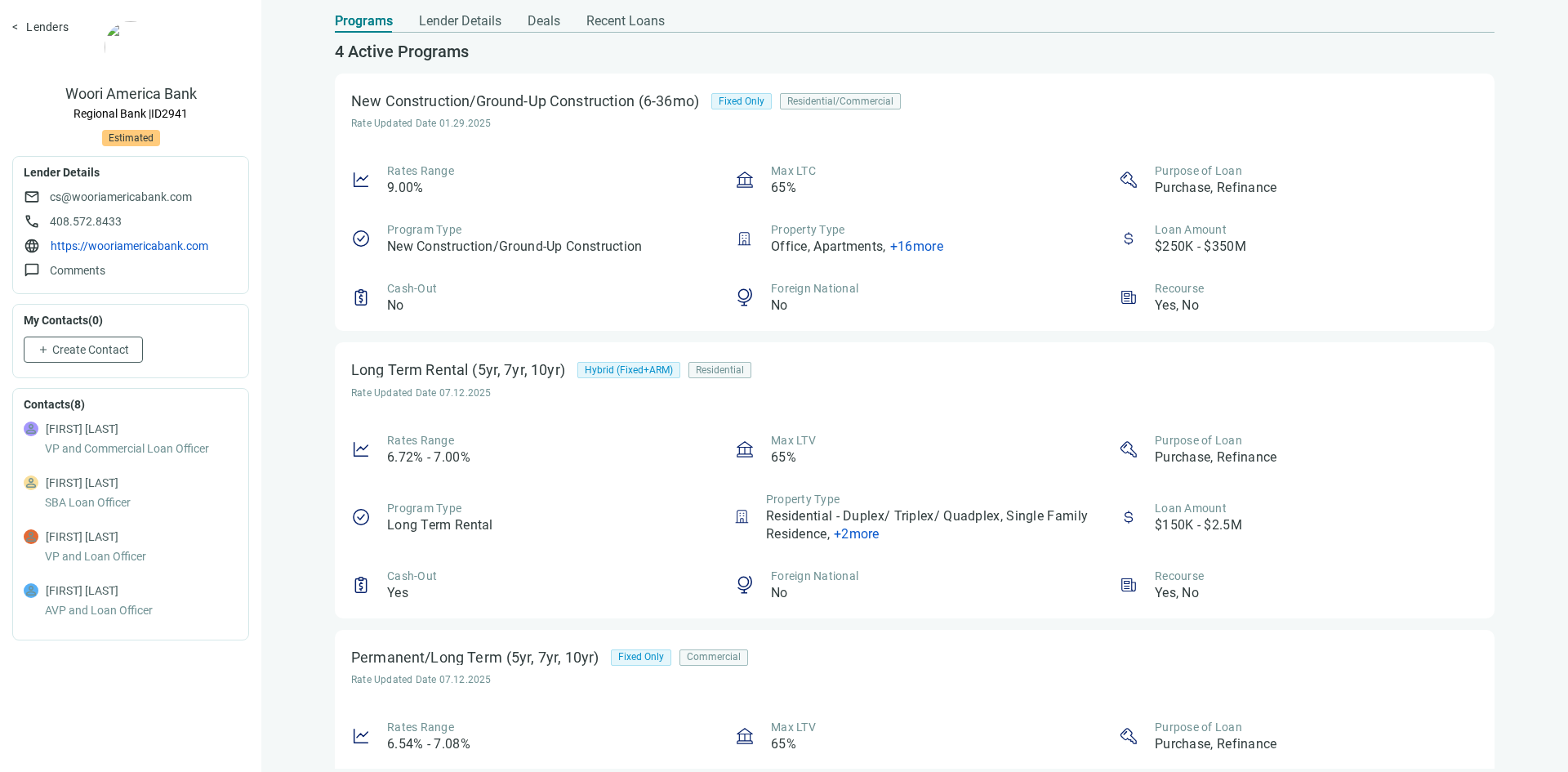scroll, scrollTop: 0, scrollLeft: 0, axis: both 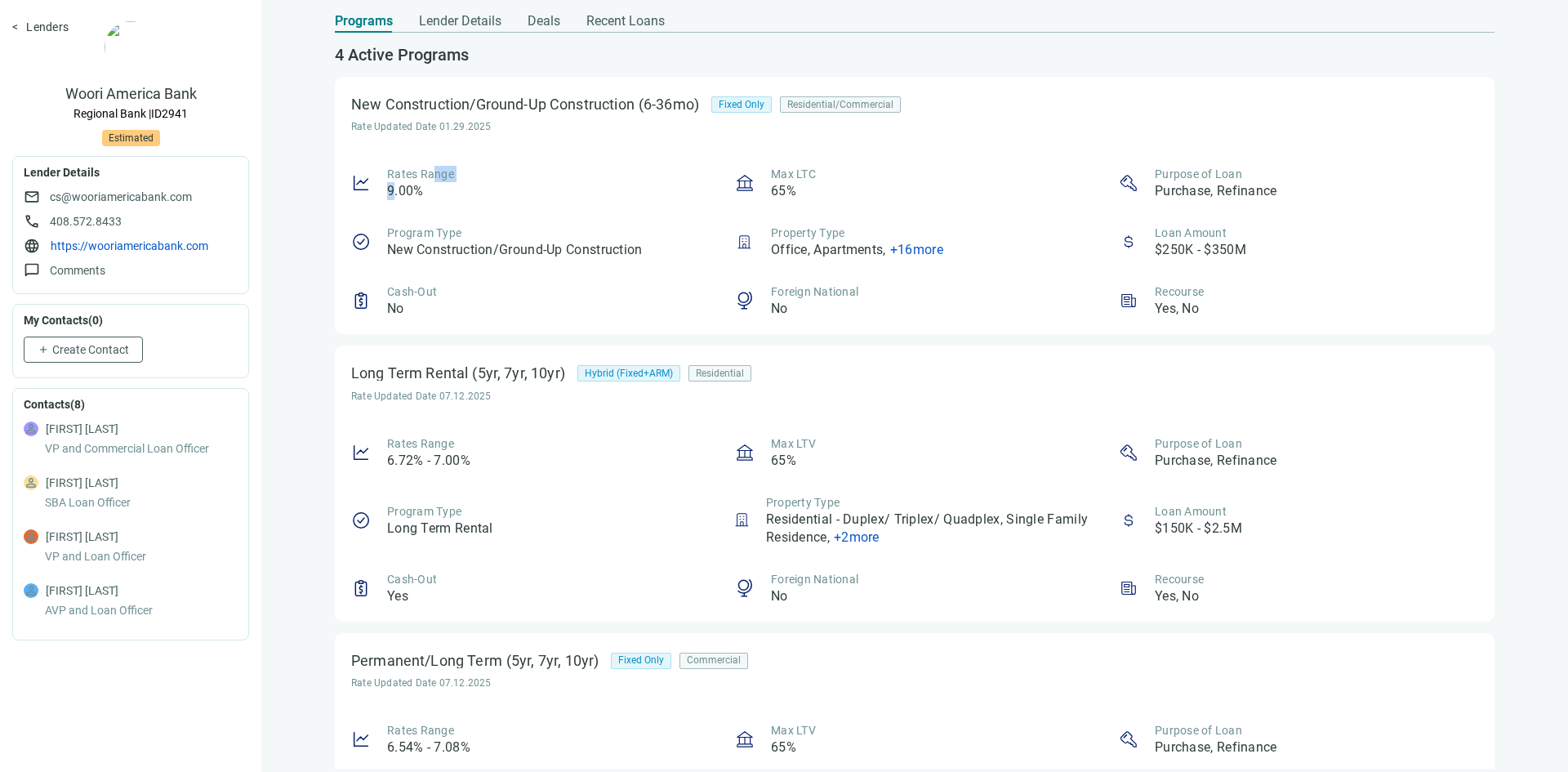 drag, startPoint x: 392, startPoint y: 182, endPoint x: 438, endPoint y: 190, distance: 46.69047 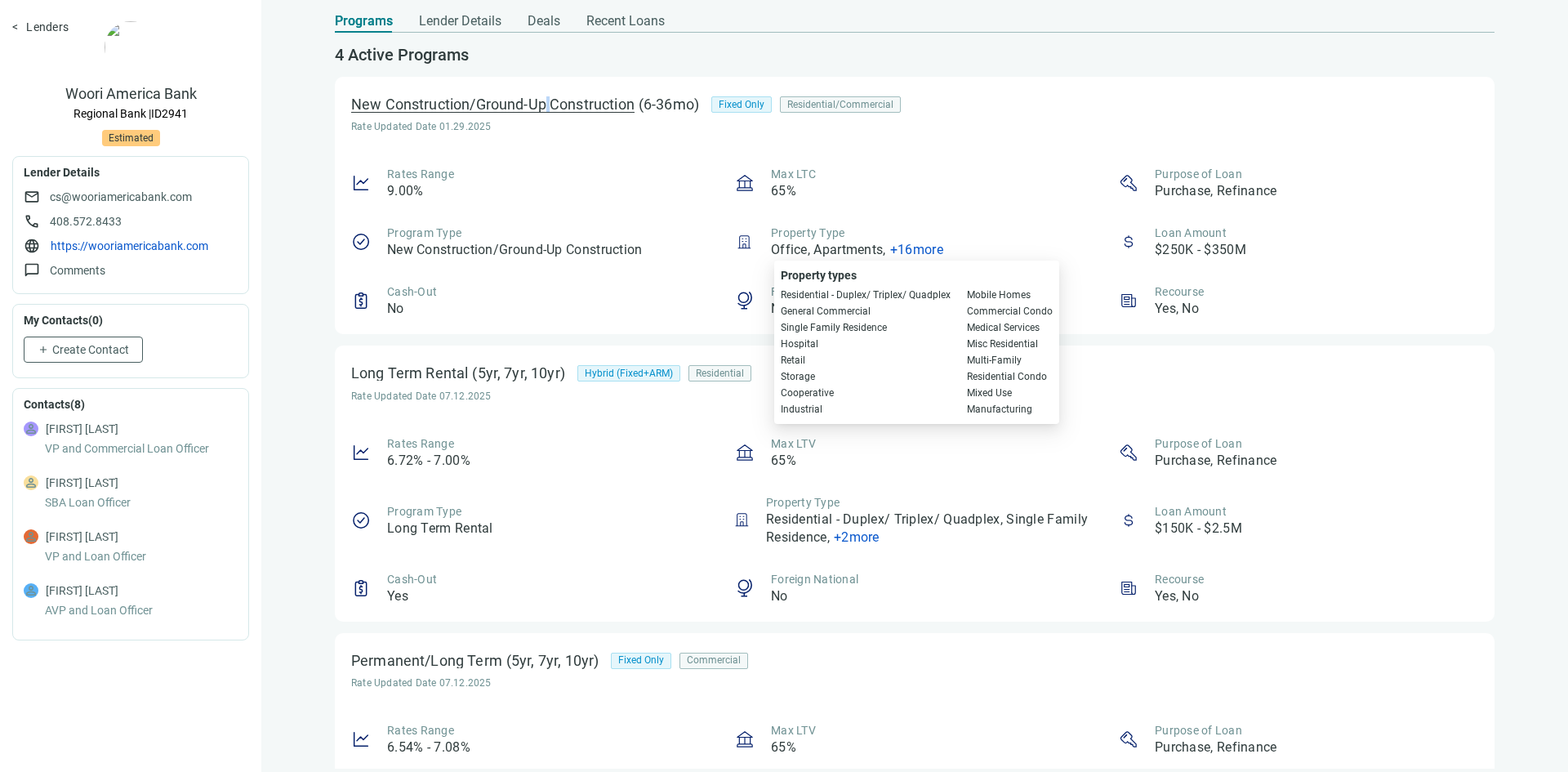 click on "New Construction/Ground-Up Construction" at bounding box center [492, 105] 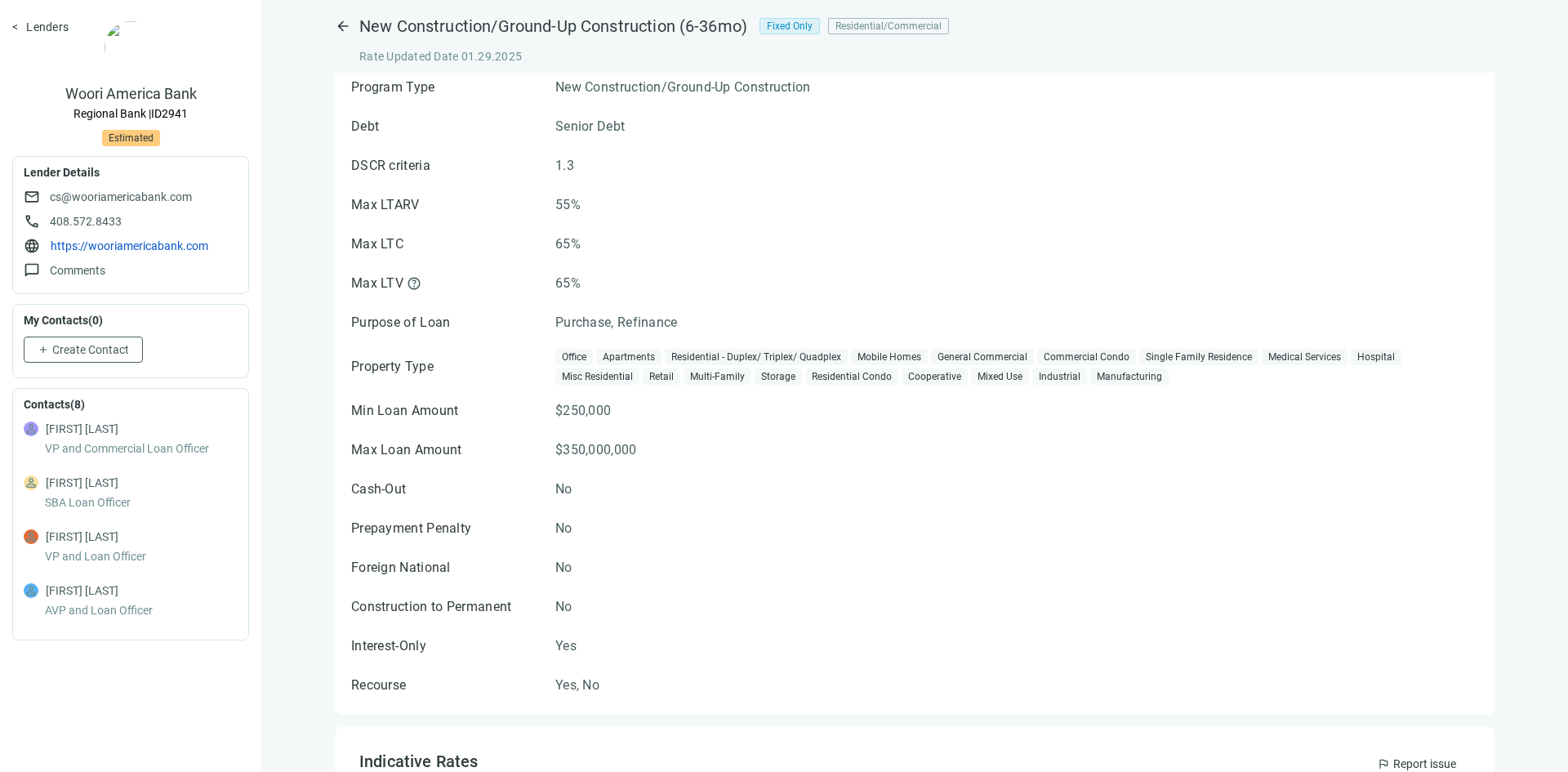 scroll, scrollTop: 387, scrollLeft: 0, axis: vertical 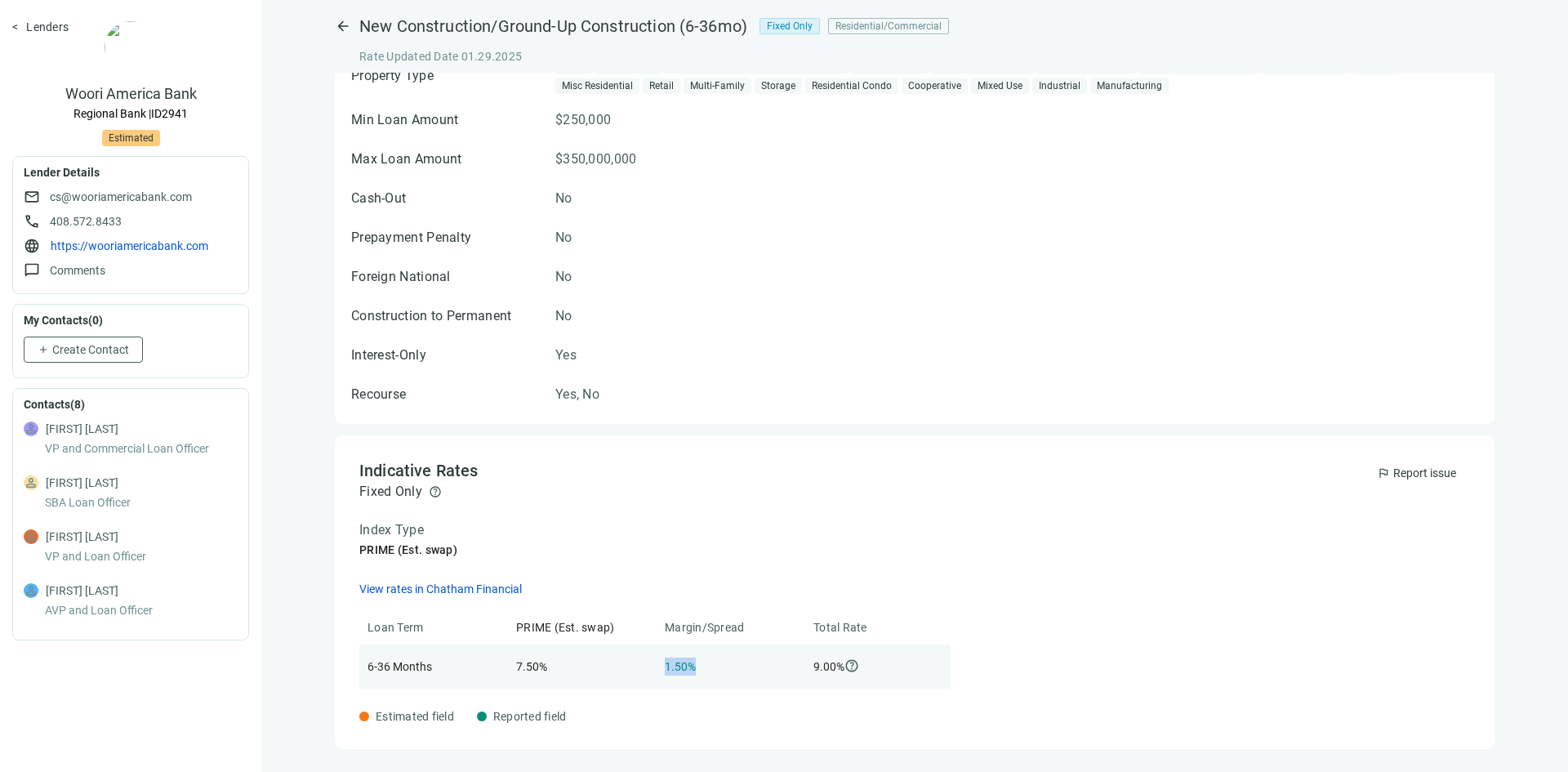 drag, startPoint x: 697, startPoint y: 668, endPoint x: 663, endPoint y: 672, distance: 34.234486 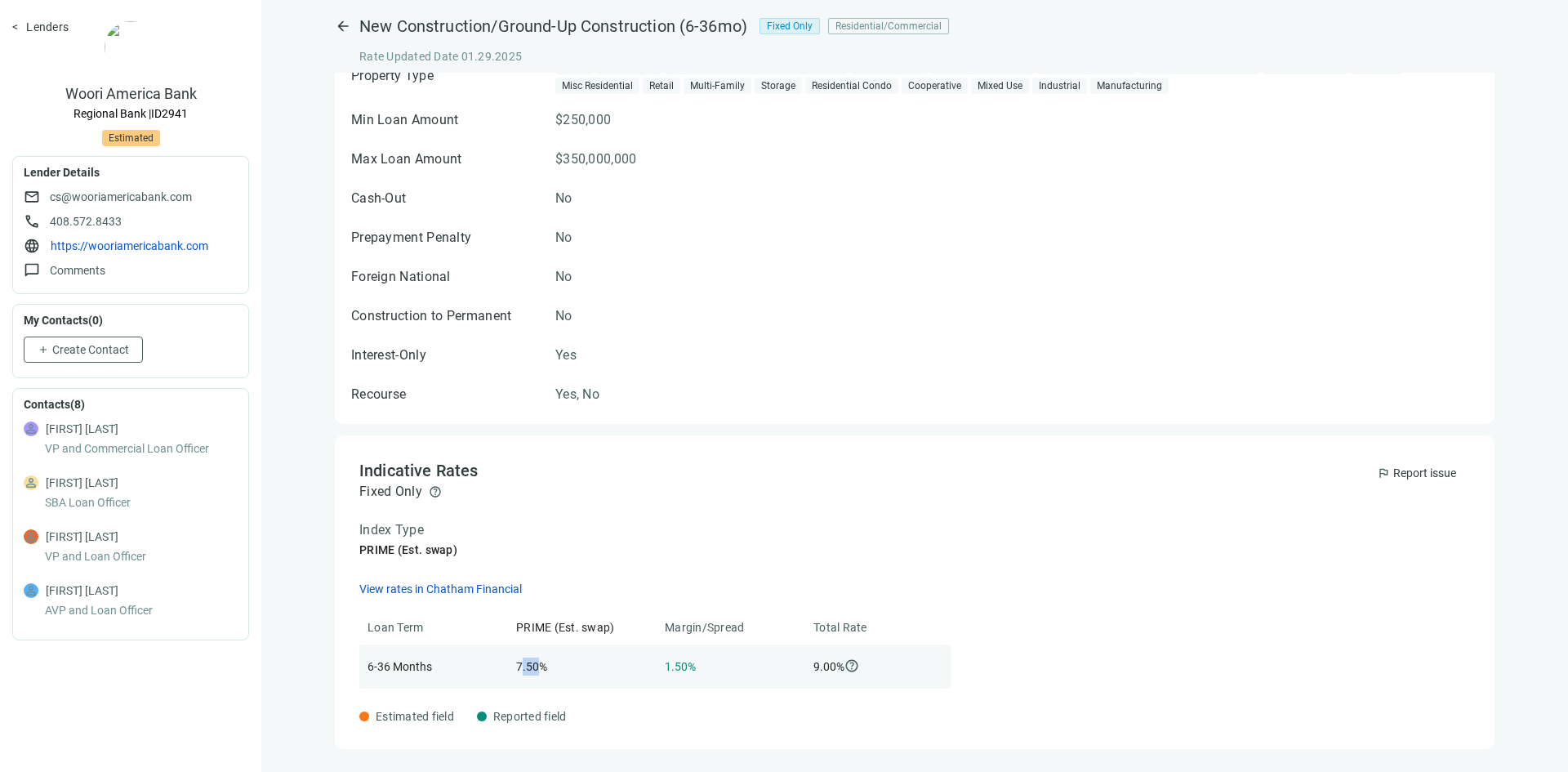 drag, startPoint x: 536, startPoint y: 675, endPoint x: 522, endPoint y: 672, distance: 14.317821 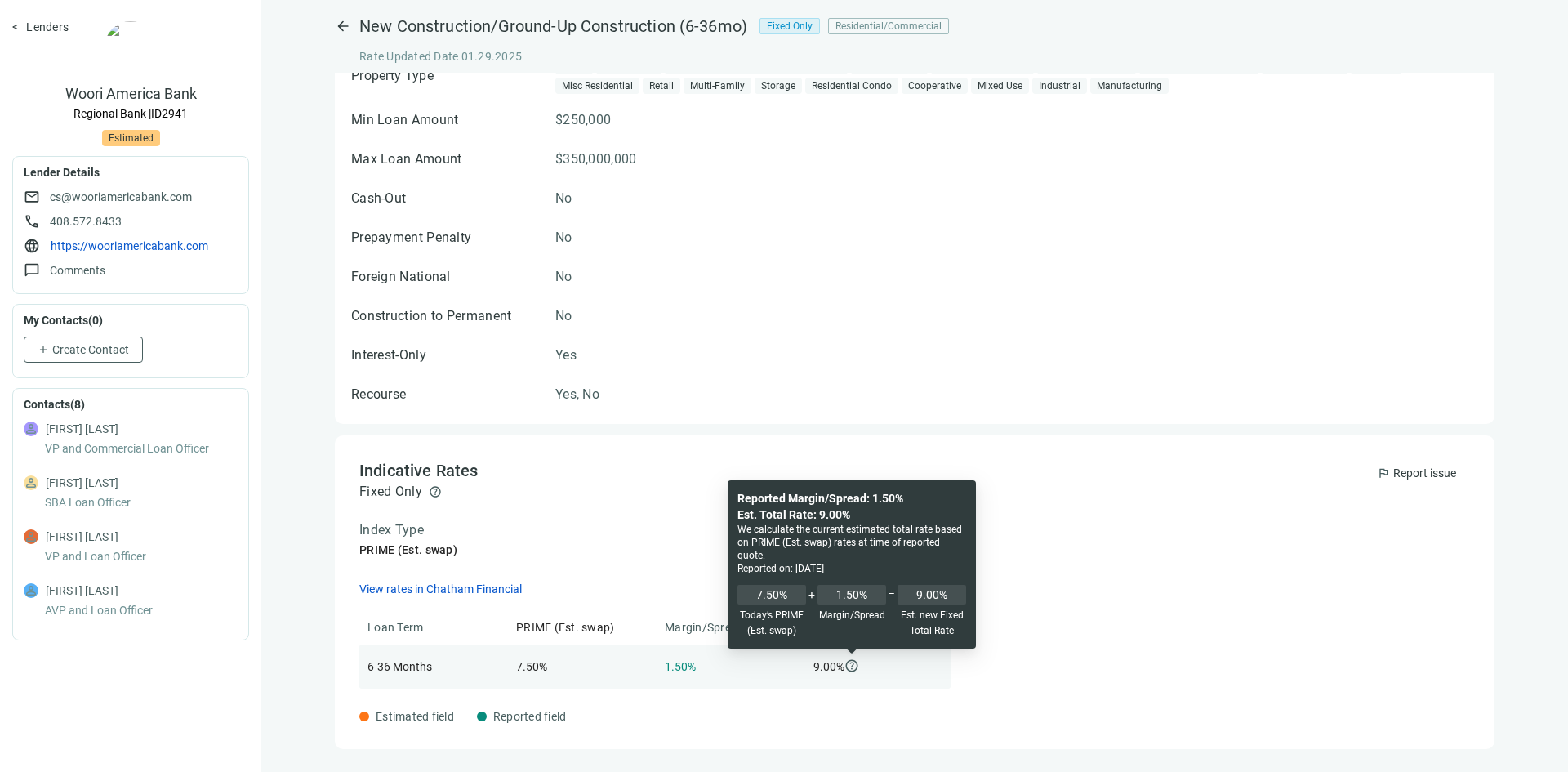 click on "help" at bounding box center (852, 666) 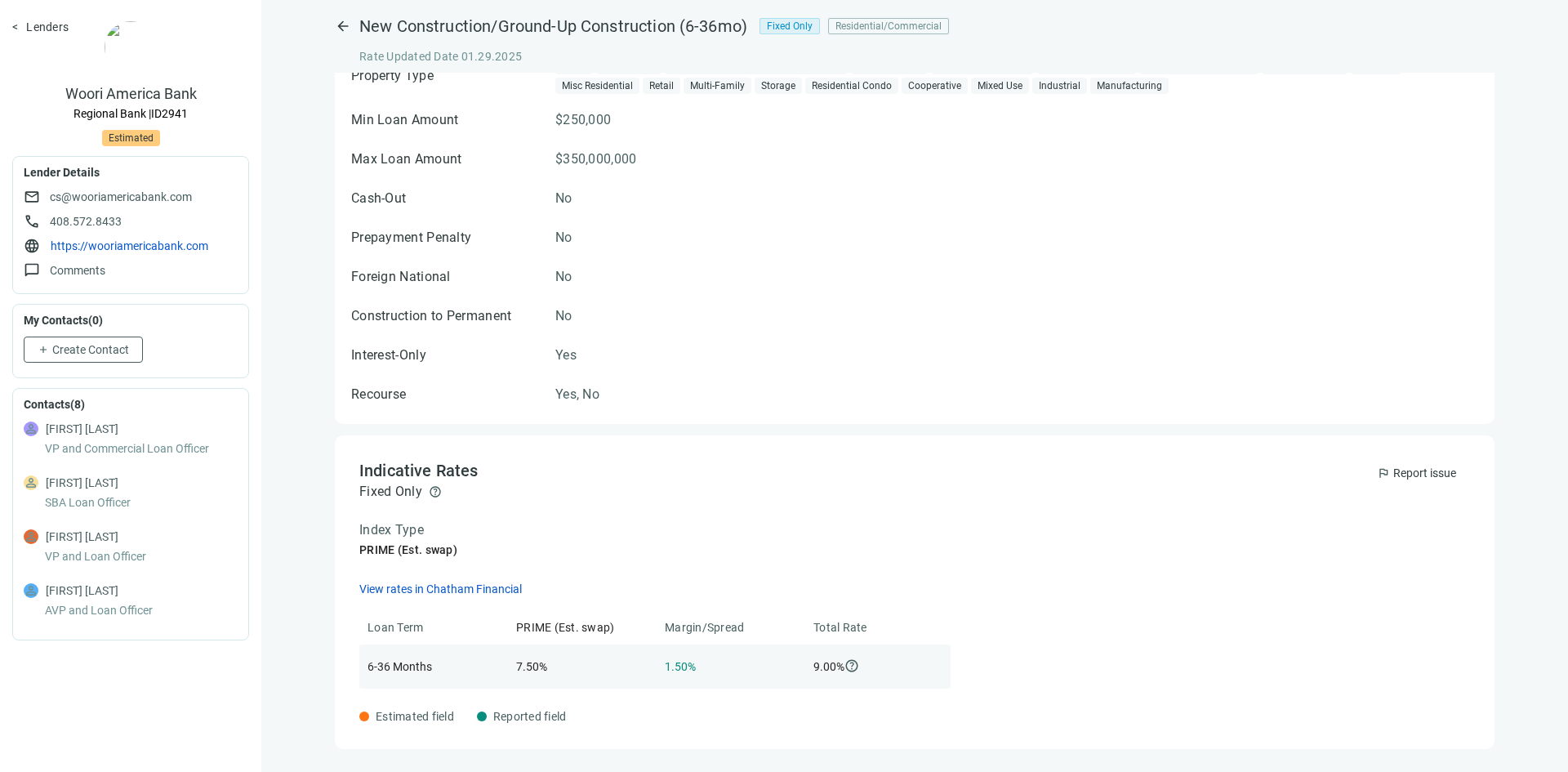 click on "Indicative Rates" at bounding box center (915, 471) 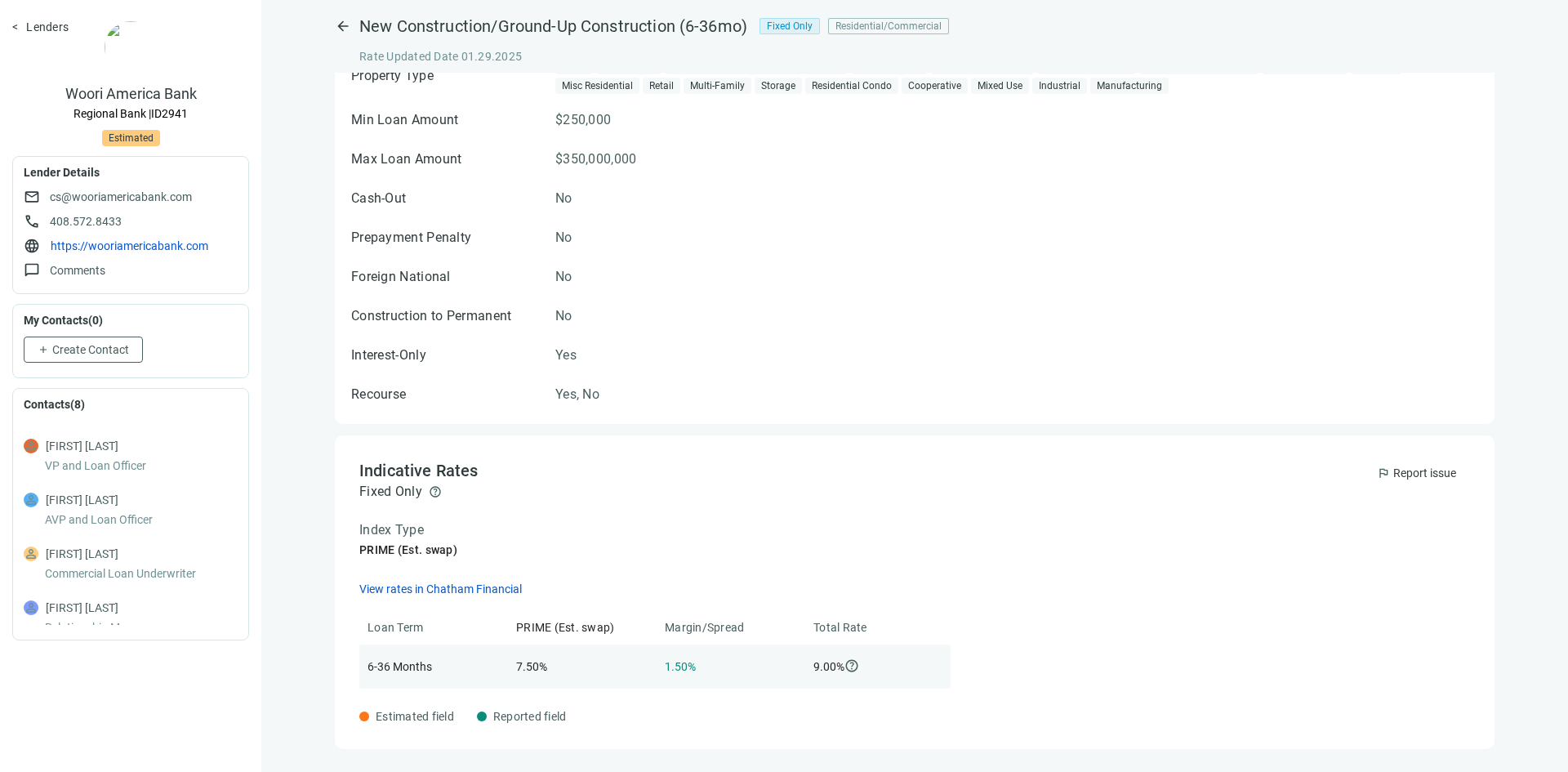 scroll, scrollTop: 0, scrollLeft: 0, axis: both 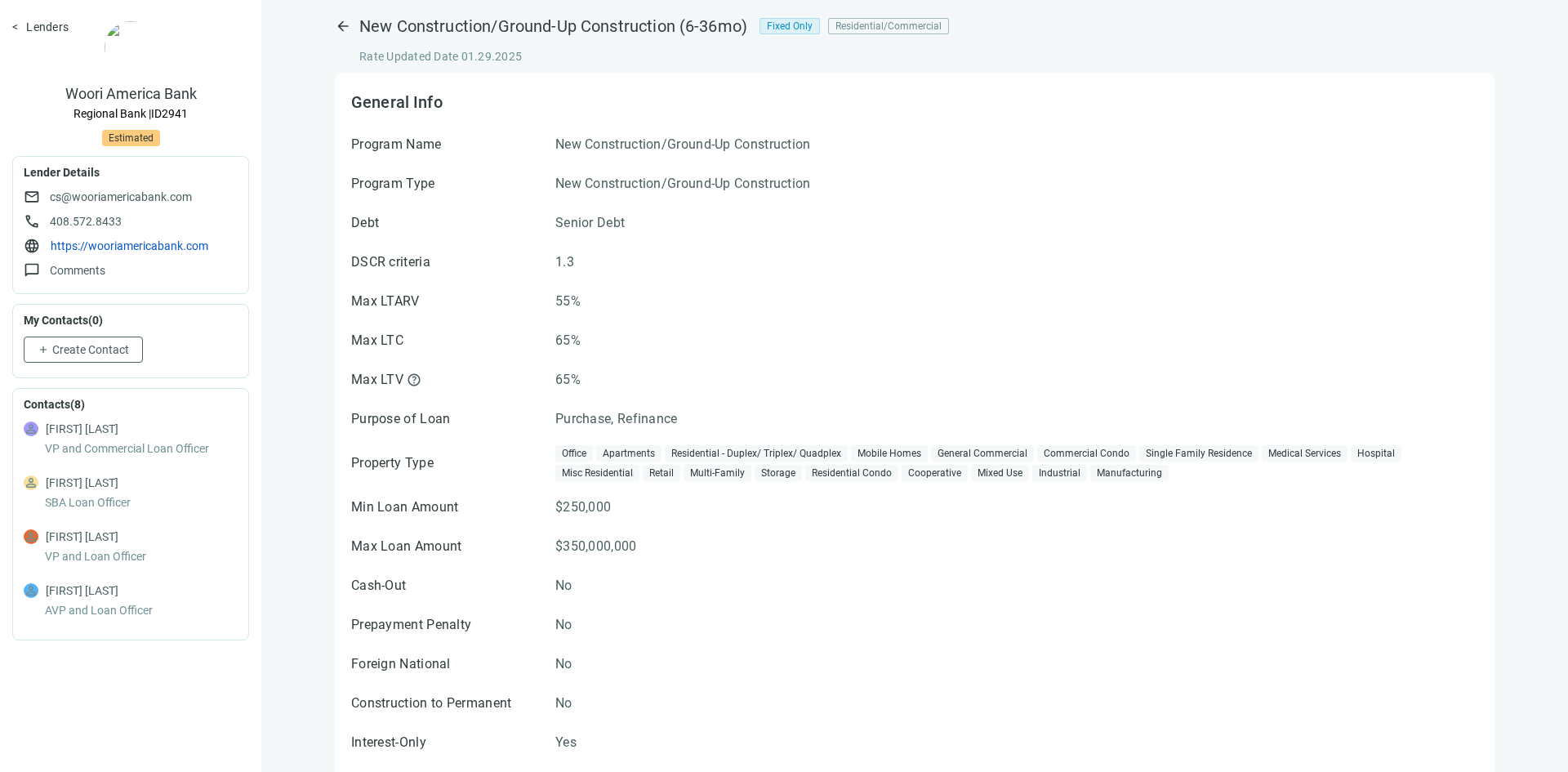 click on "arrow_back New Construction/Ground-Up Construction (6-36mo) Fixed Only Residential/Commercial Rate Updated Date [DATE] General Info Program Name New Construction/Ground-Up Construction Program Type New Construction/Ground-Up Construction Debt Senior Debt DSCR criteria 1.3 Max LTARV 55% Max LTC 65% Max LTV help 65% Purpose of Loan Purchase, Refinance Property Type Office Apartments Residential - Duplex/ Triplex/ Quadplex Mobile Homes General Commercial Commercial Condo Single Family Residence Medical Services Hospital Misc Residential Retail Multi-Family Storage Residential Condo Cooperative Mixed Use Industrial Manufacturing Min Loan Amount $250,000 Max Loan Amount $350,000,000 Cash-Out No Prepayment Penalty No Foreign National No Construction to Permanent No Interest-Only Yes Recourse Yes, No Indicative Rates flag Report issue Fixed Only help Index Type PRIME (Est. swap) View rates in Chatham Financial Loan Term PRIME (Est. swap) Margin/Spread Total Rate 6-36 Months 7.50% 1.50% 9.00% help Estimated field" at bounding box center (915, 386) 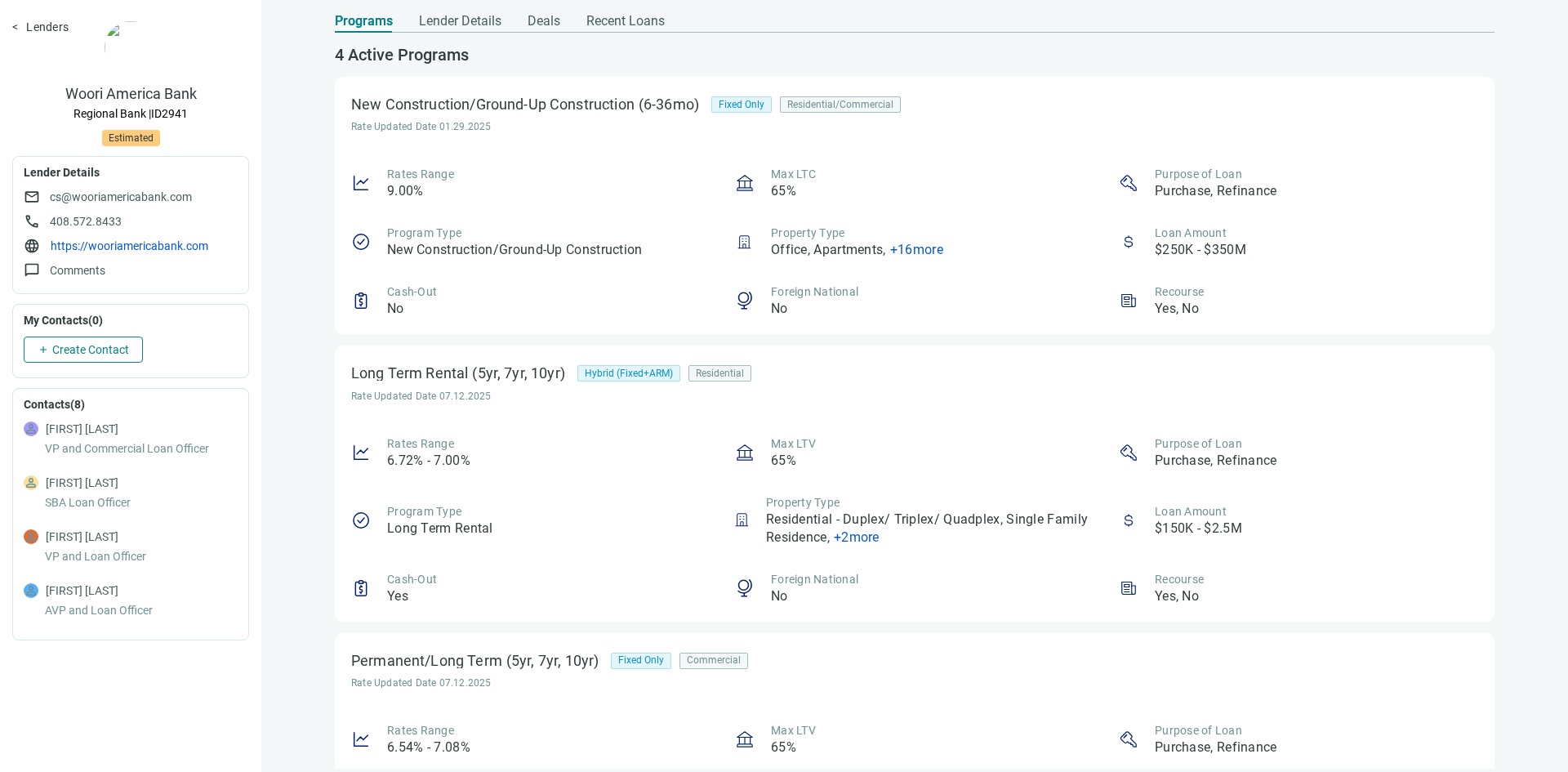 click on "Create Contact" at bounding box center [91, 350] 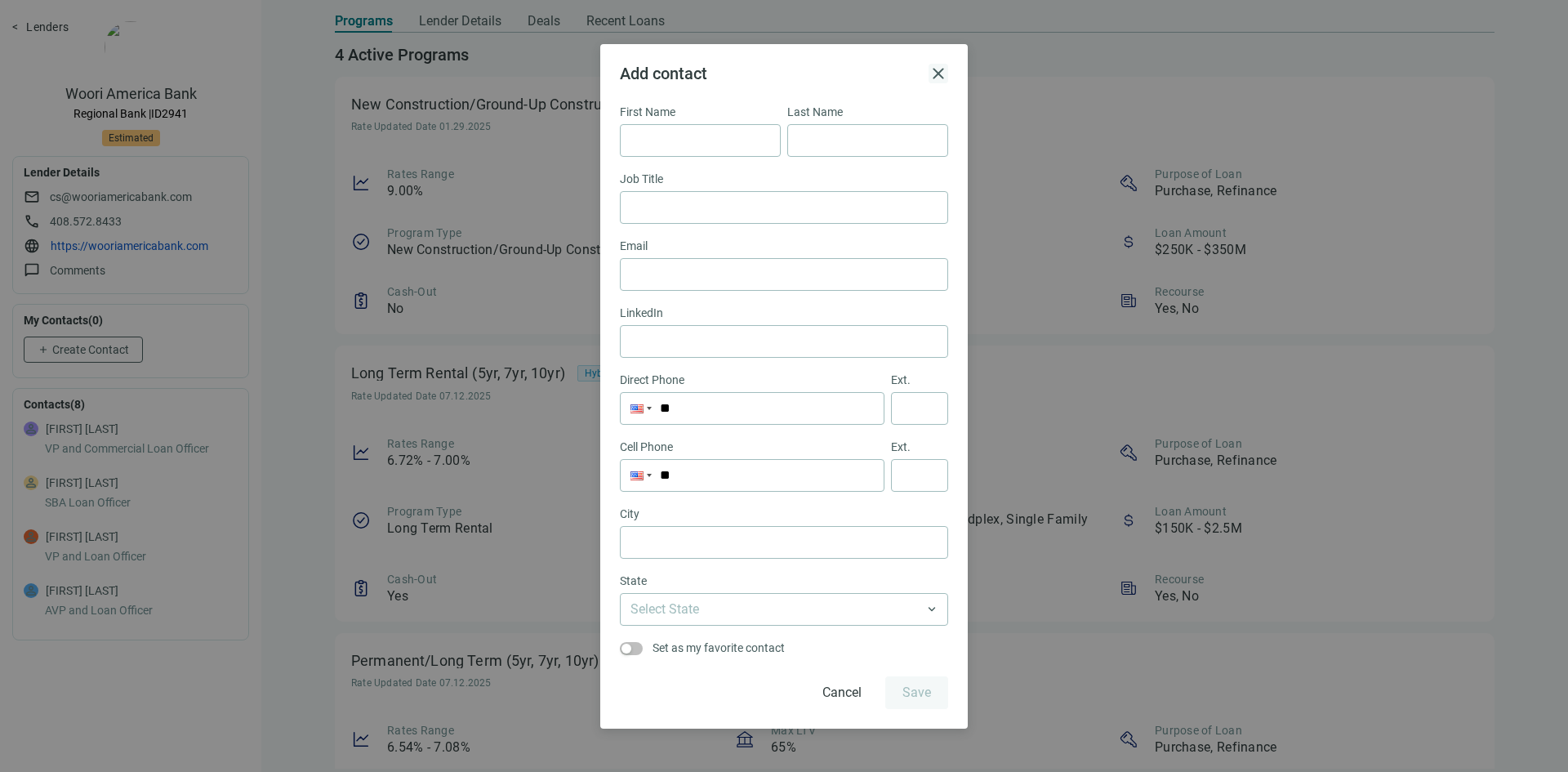 click on "close" at bounding box center (938, 74) 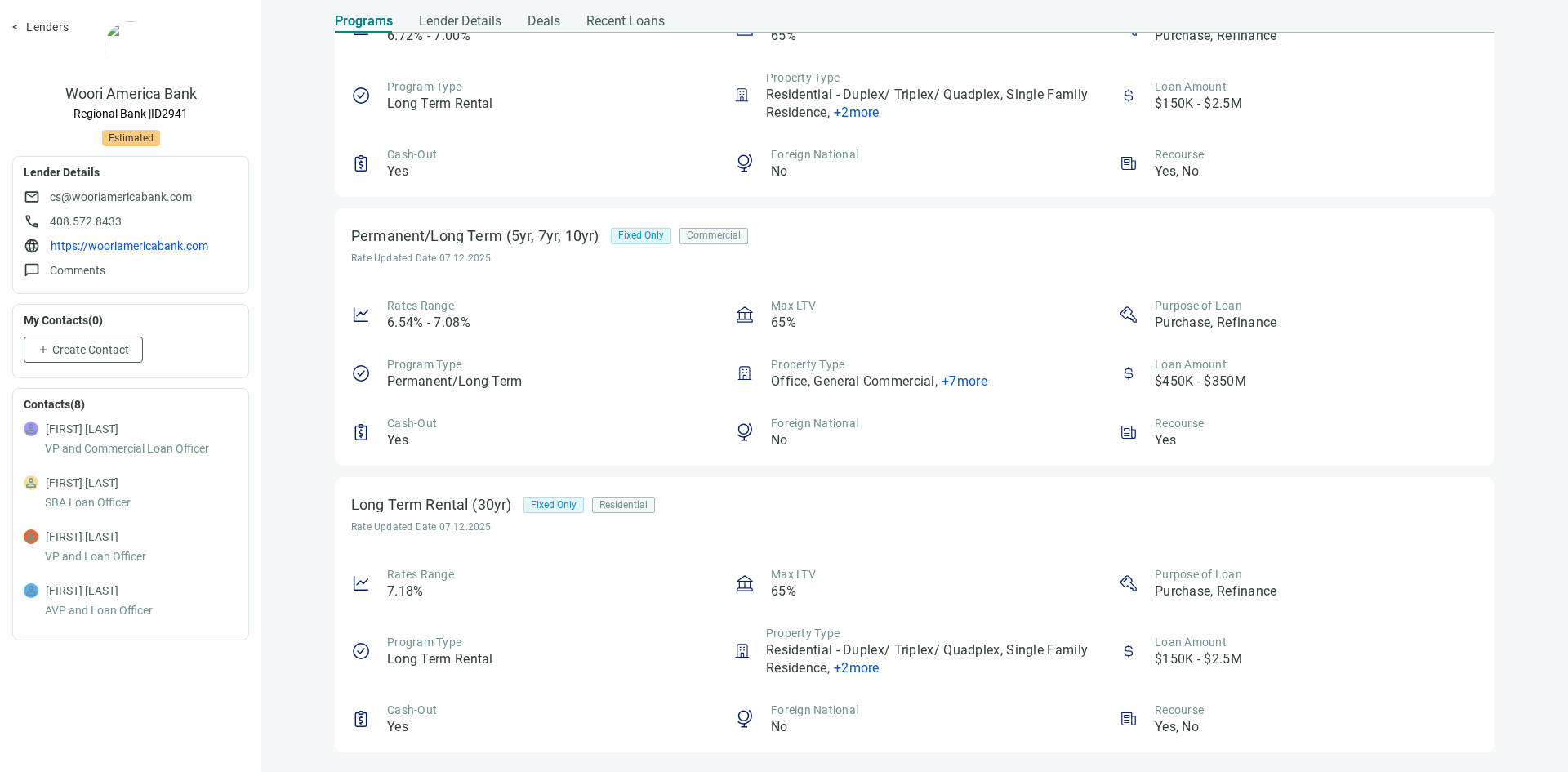 scroll, scrollTop: 0, scrollLeft: 0, axis: both 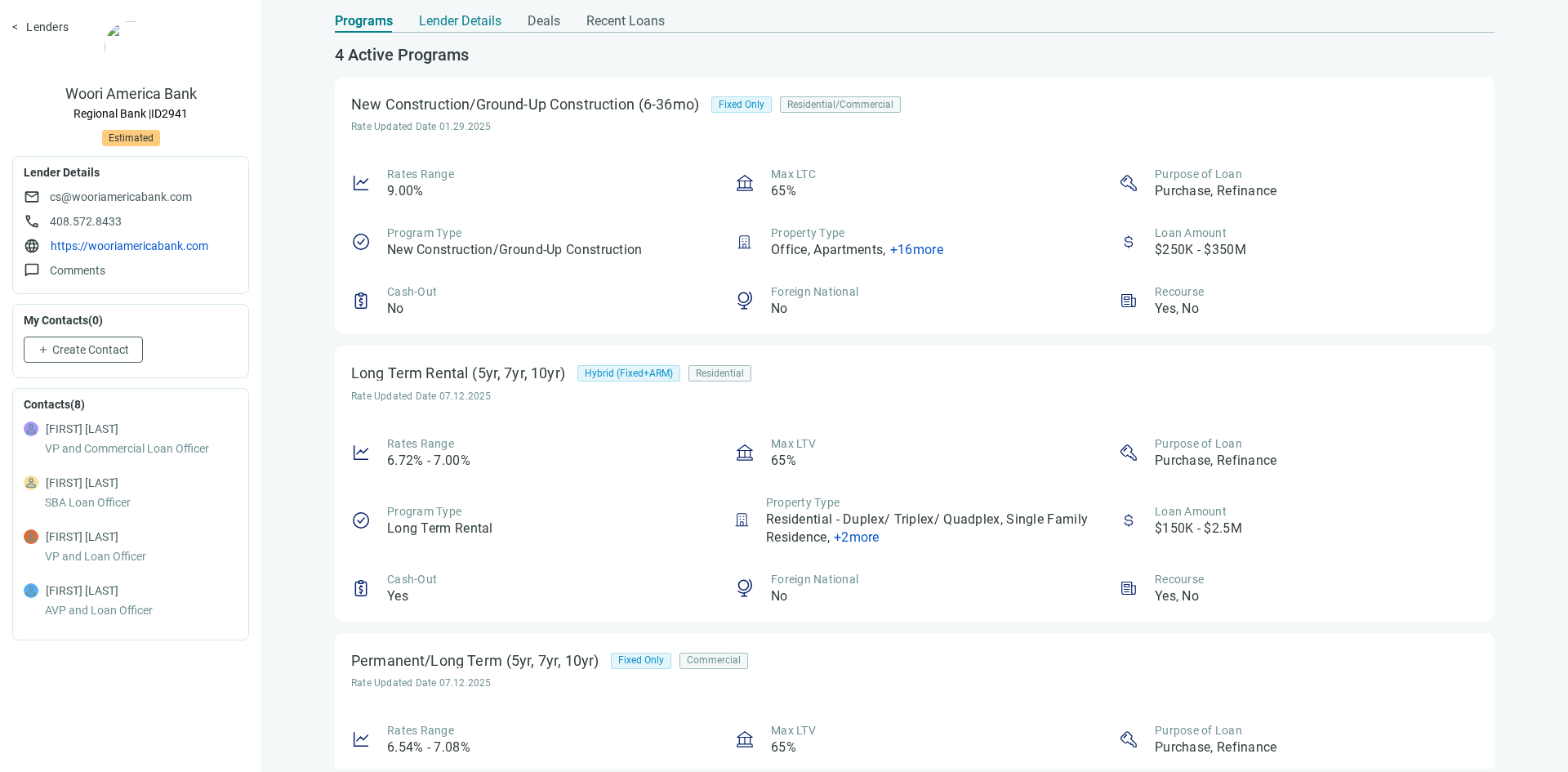 click on "Lender Details" at bounding box center [460, 21] 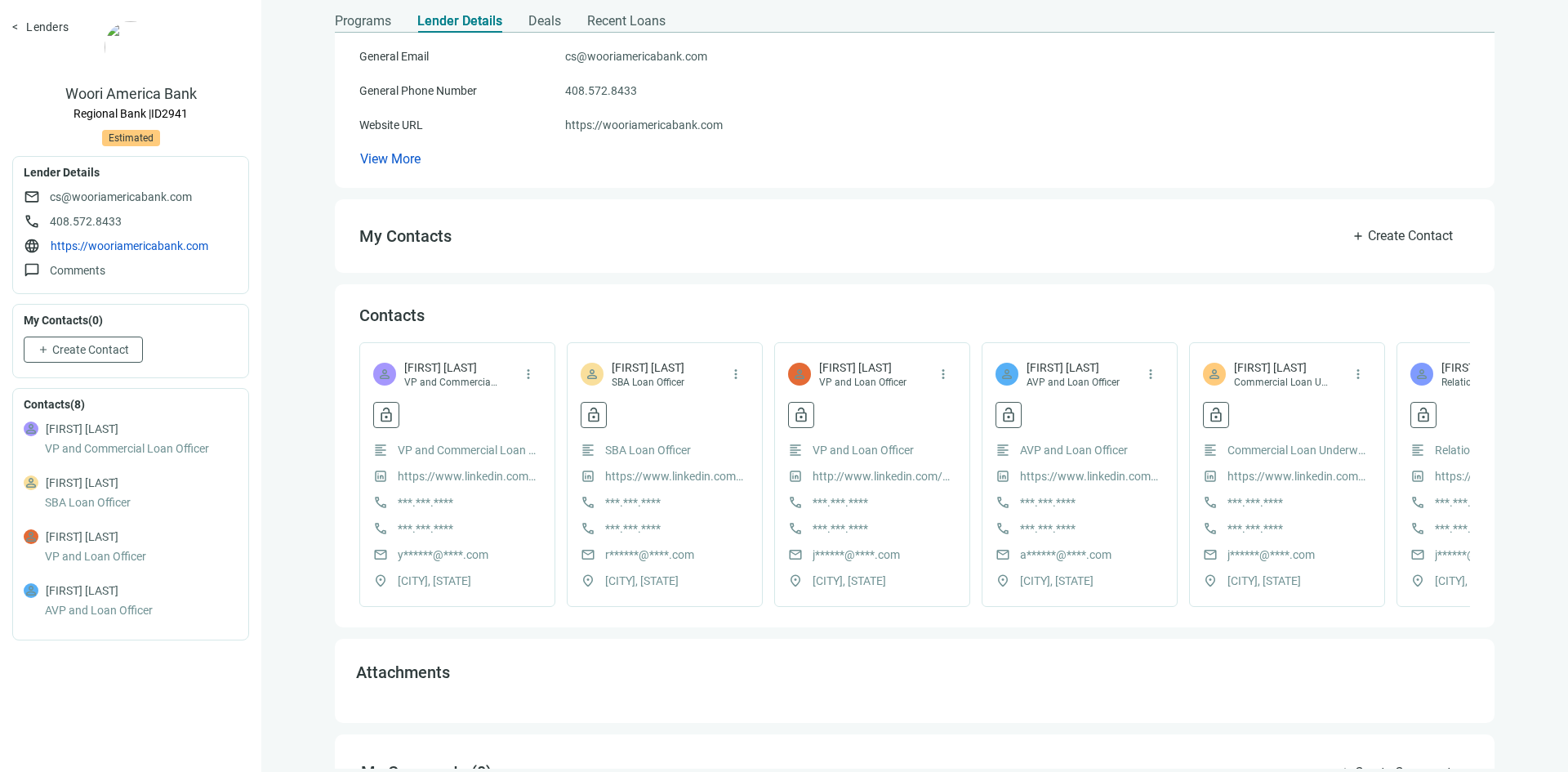 scroll, scrollTop: 0, scrollLeft: 0, axis: both 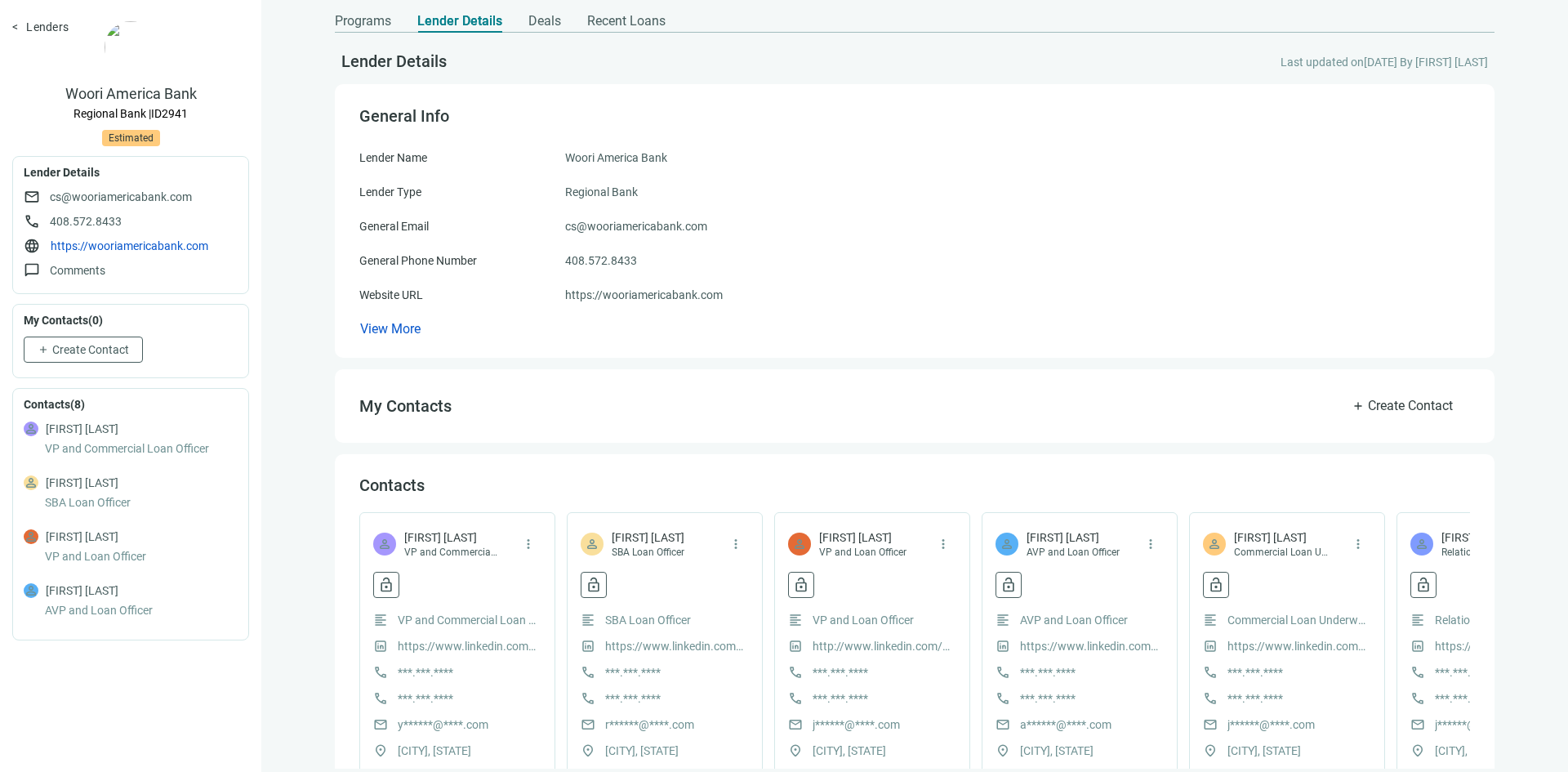 drag, startPoint x: 143, startPoint y: 65, endPoint x: 15, endPoint y: 83, distance: 129.25943 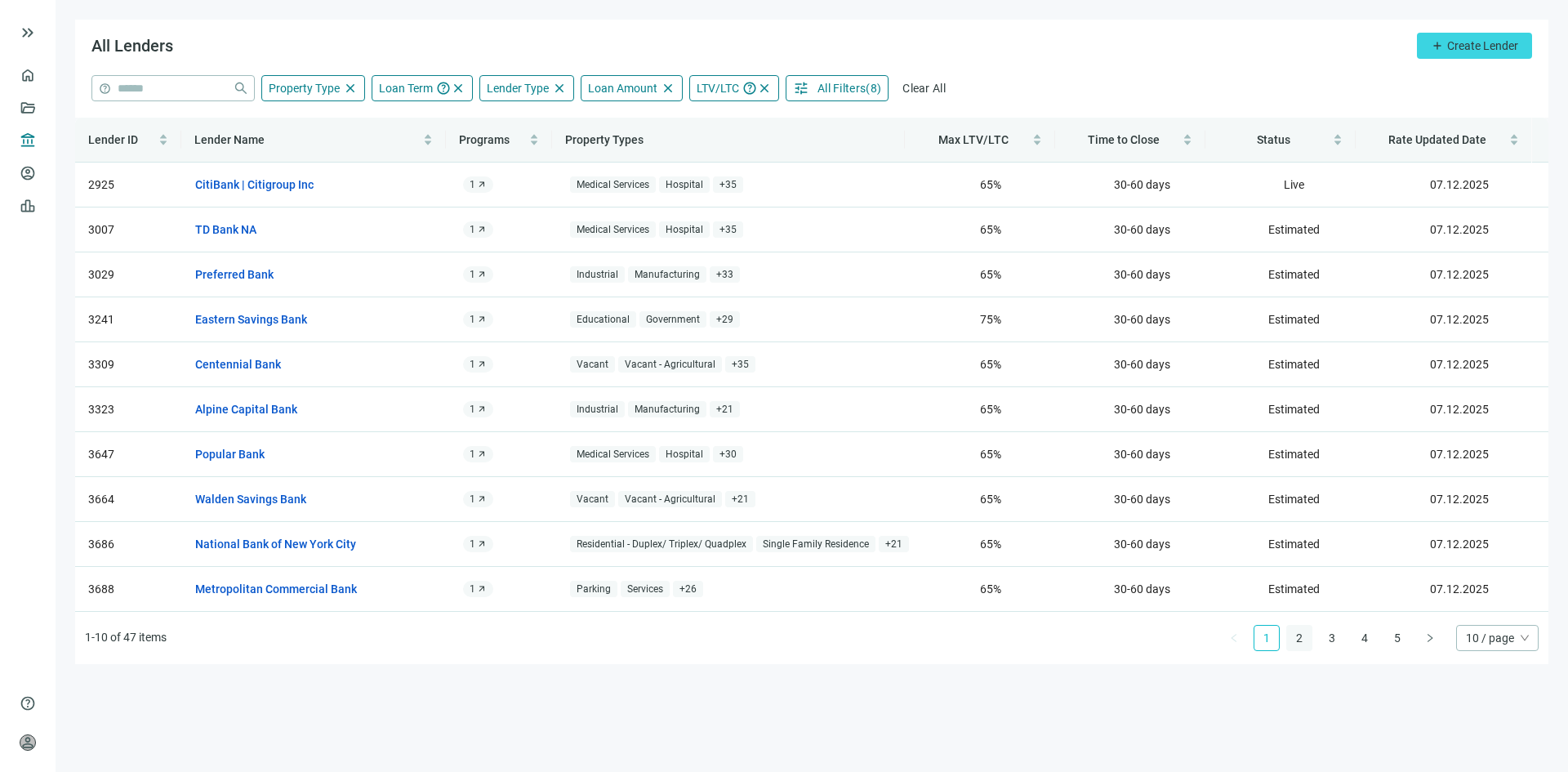 click on "2" at bounding box center [1299, 638] 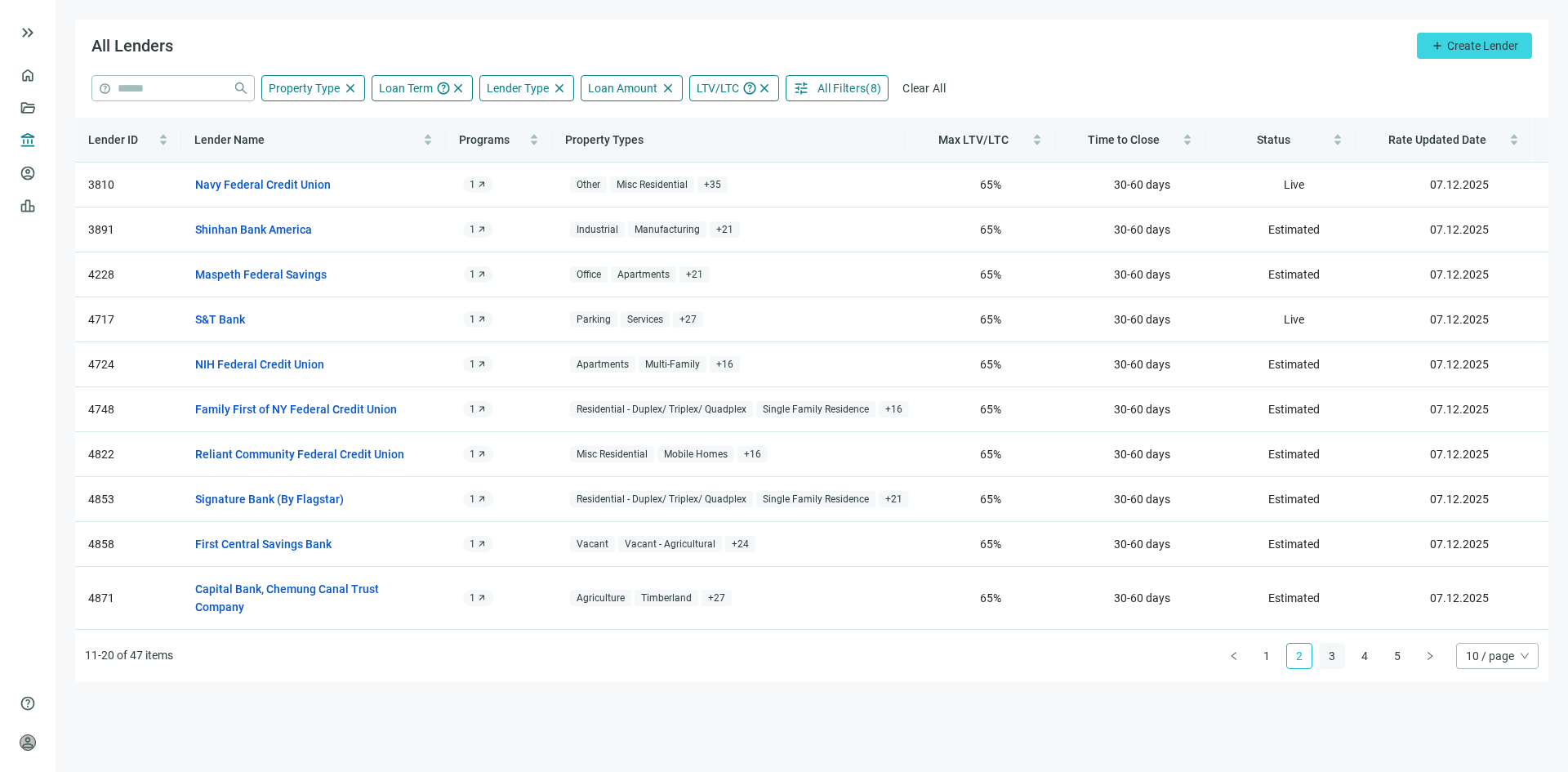 click on "3" at bounding box center [1332, 656] 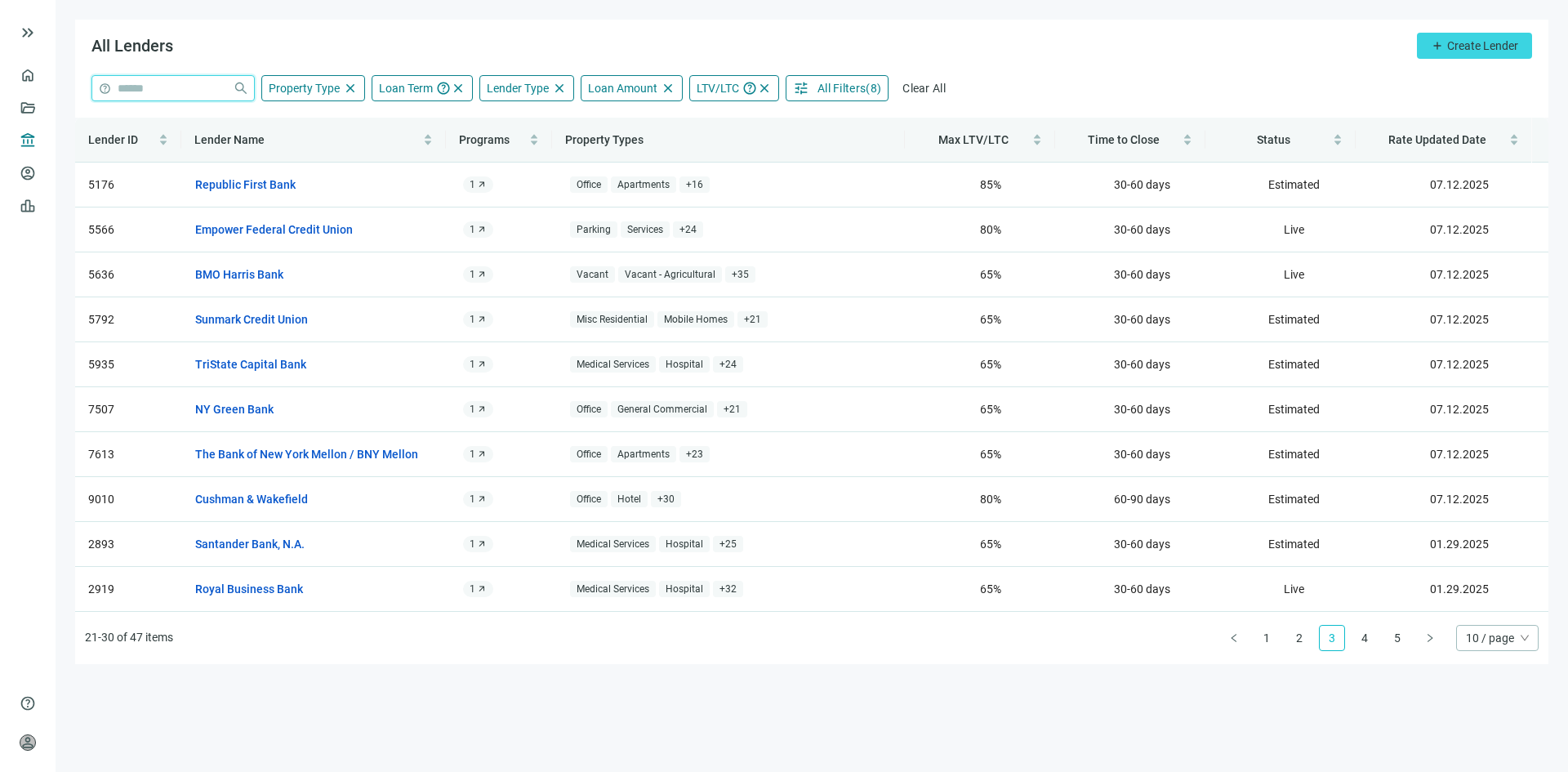 click at bounding box center [172, 88] 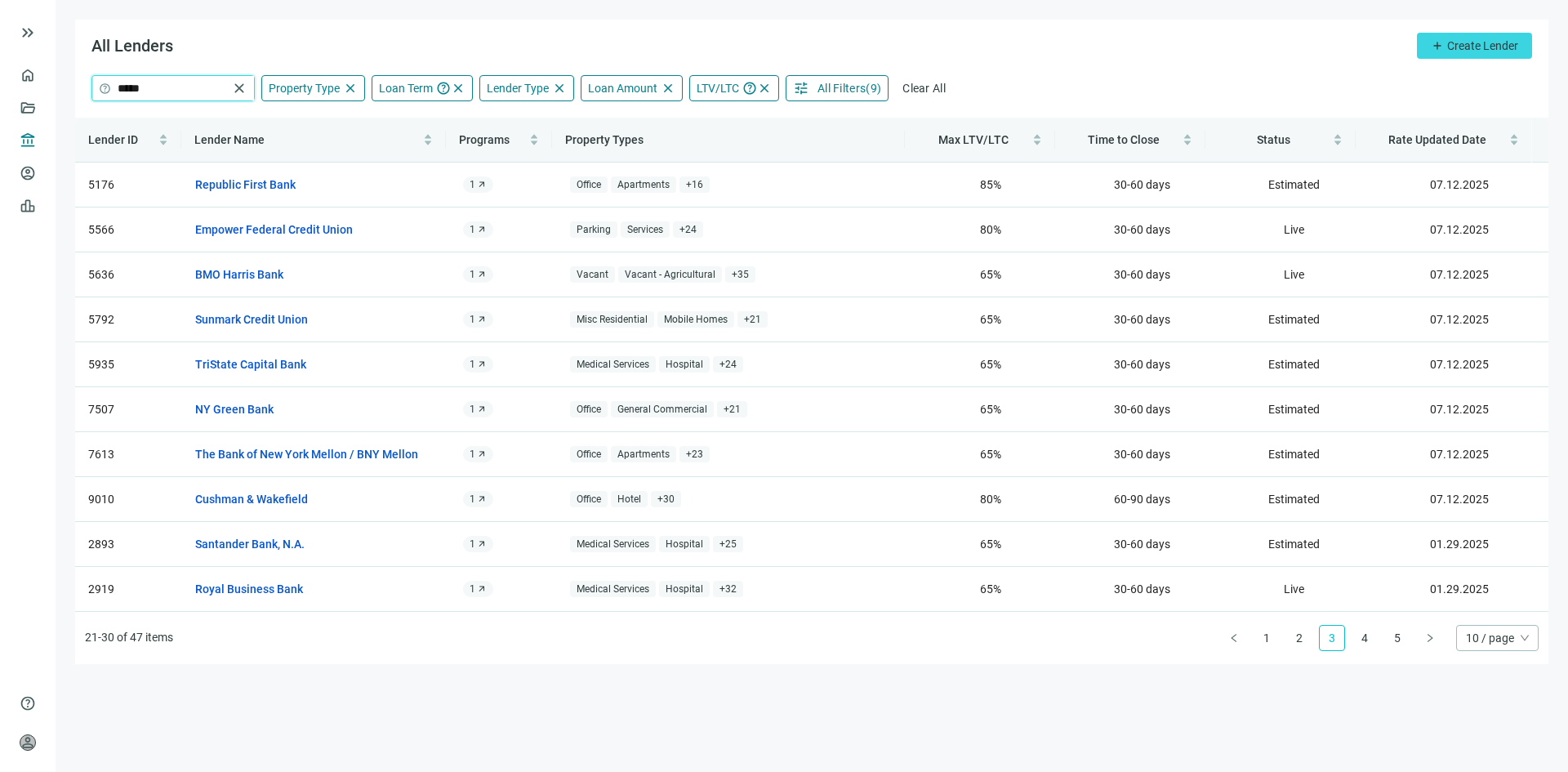 type on "*****" 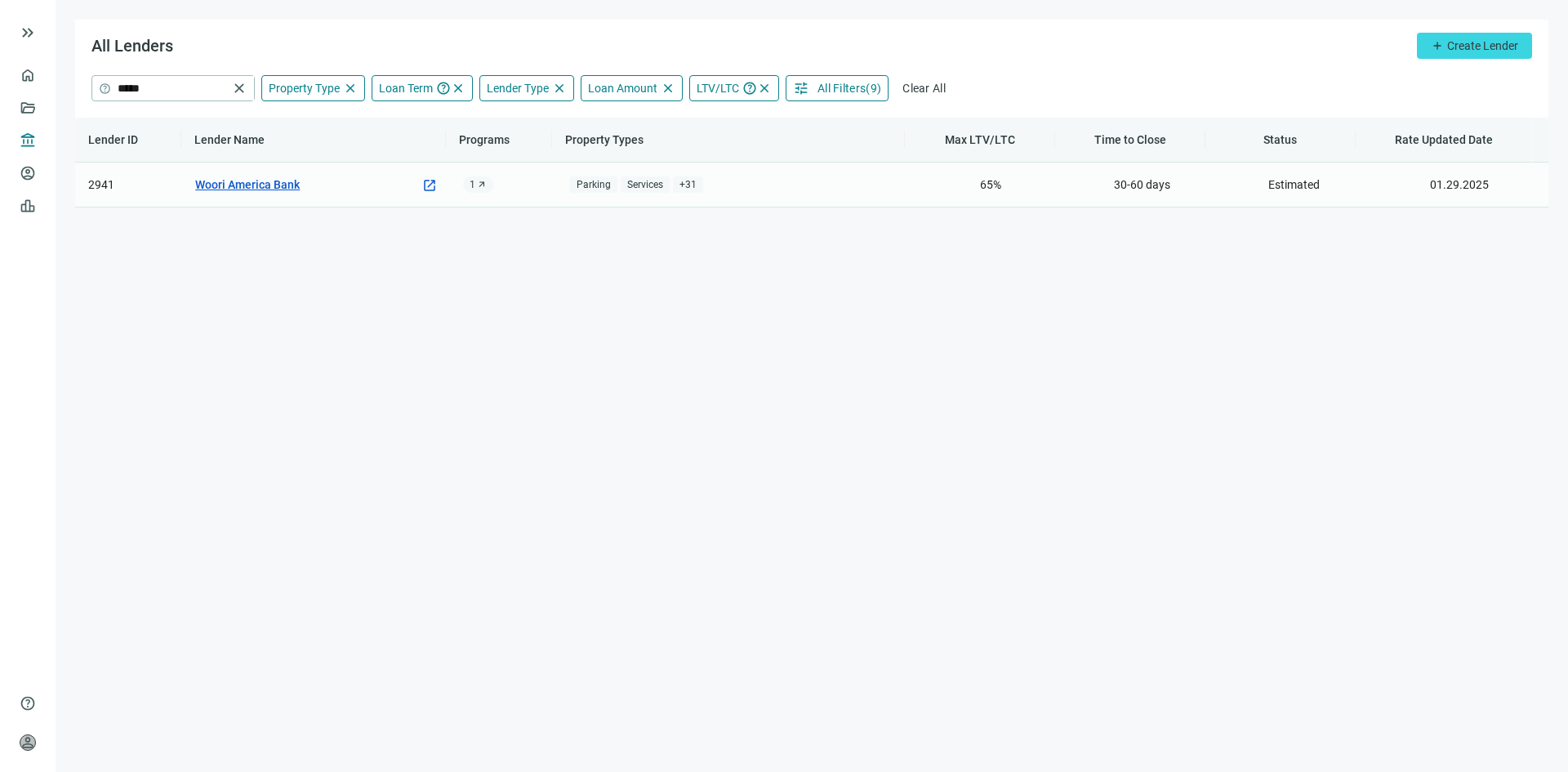 click on "Woori America Bank" at bounding box center [247, 185] 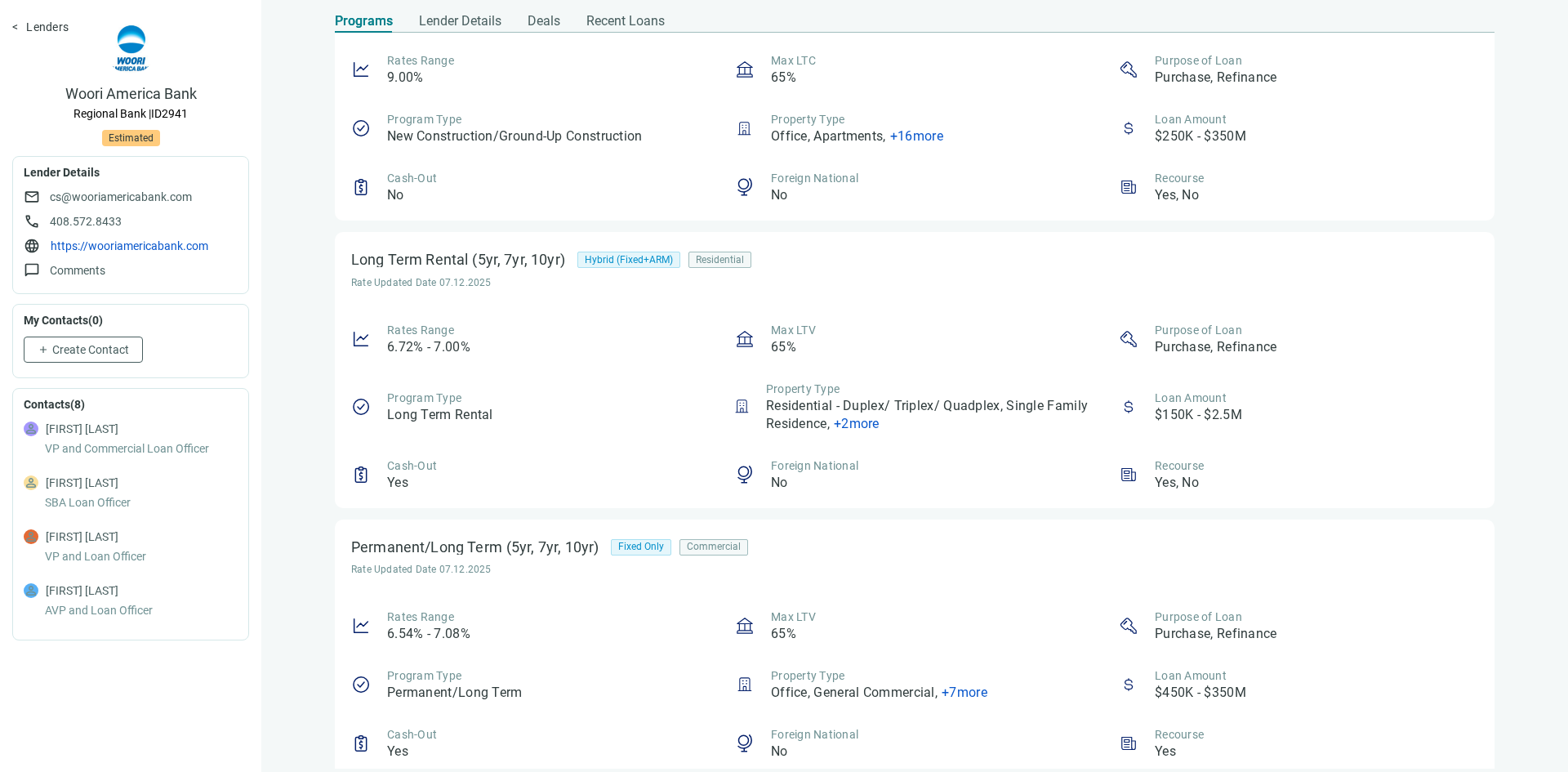 scroll, scrollTop: 0, scrollLeft: 0, axis: both 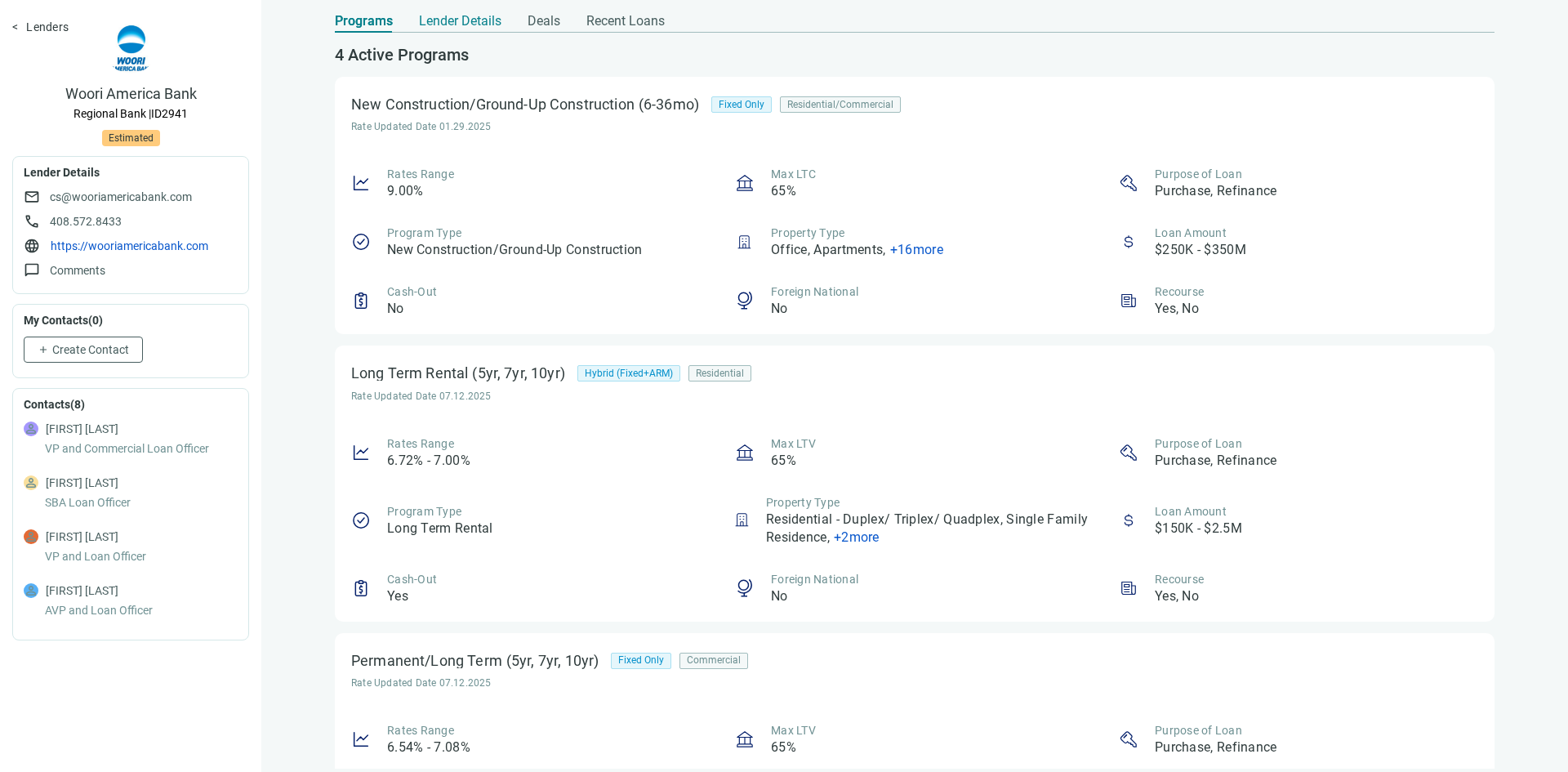 click on "Lender Details" at bounding box center (460, 21) 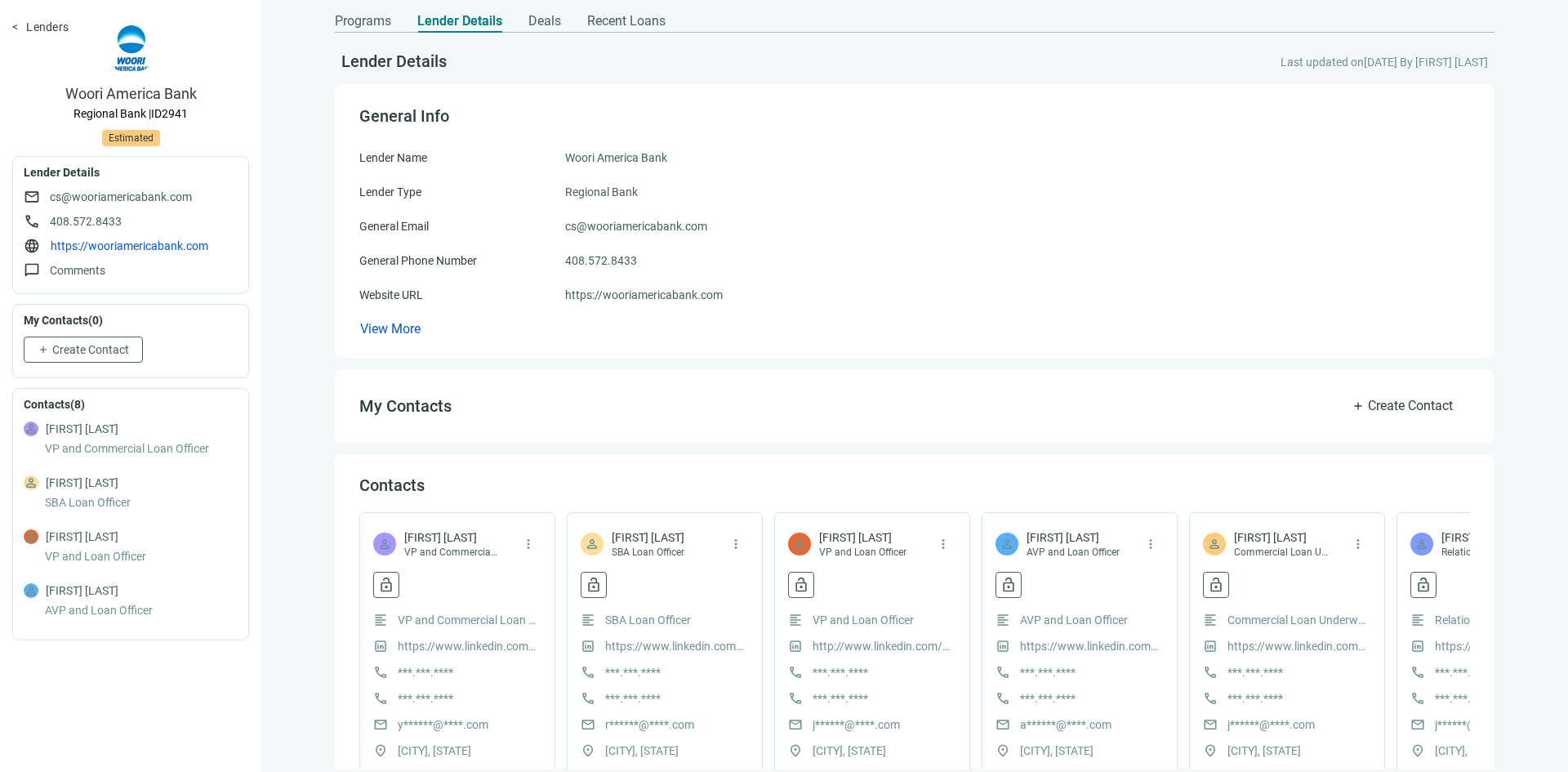 click on "Programs Lender Details Deals Recent Loans" at bounding box center [500, 16] 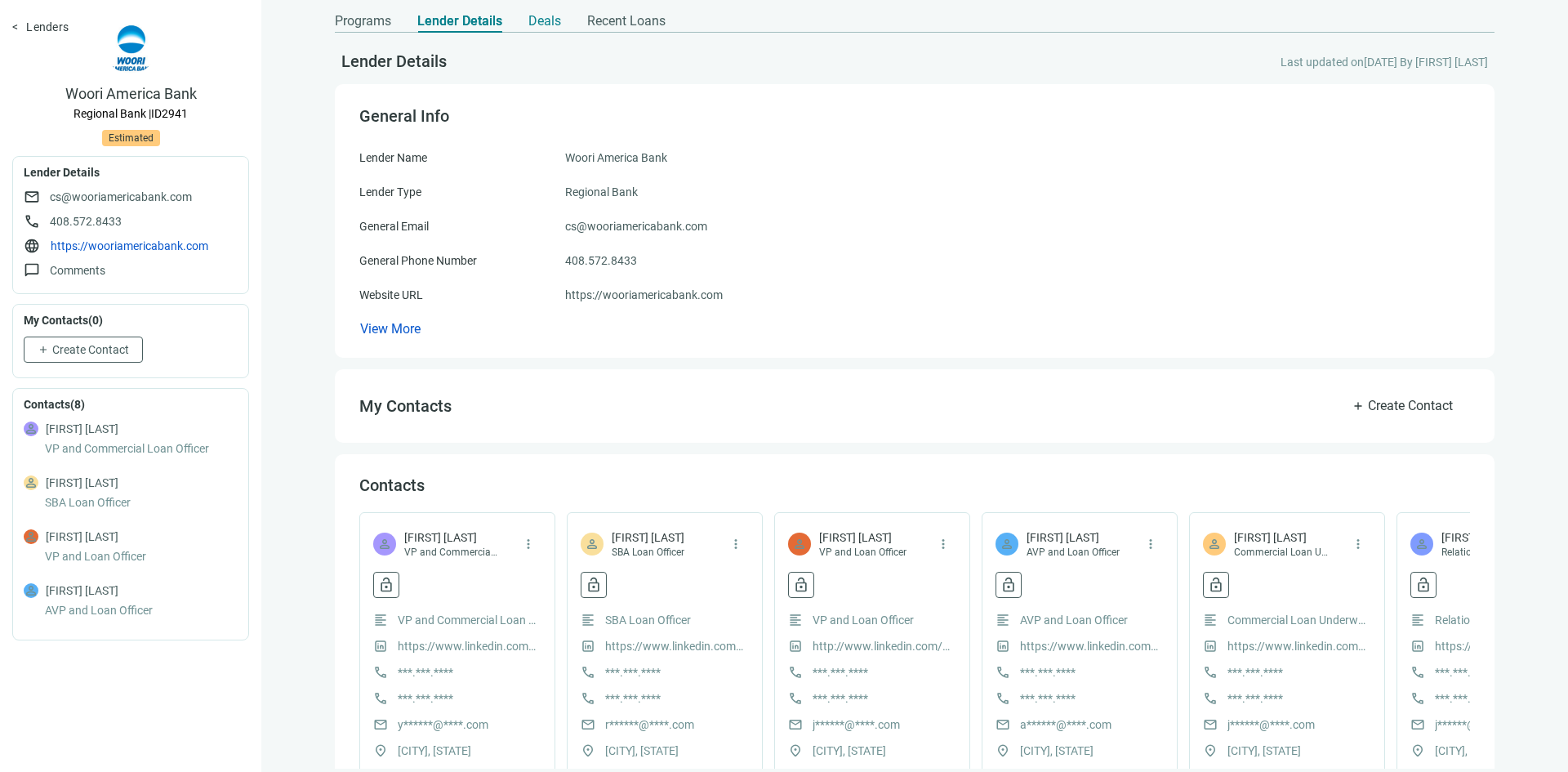 click on "Deals" at bounding box center (545, 16) 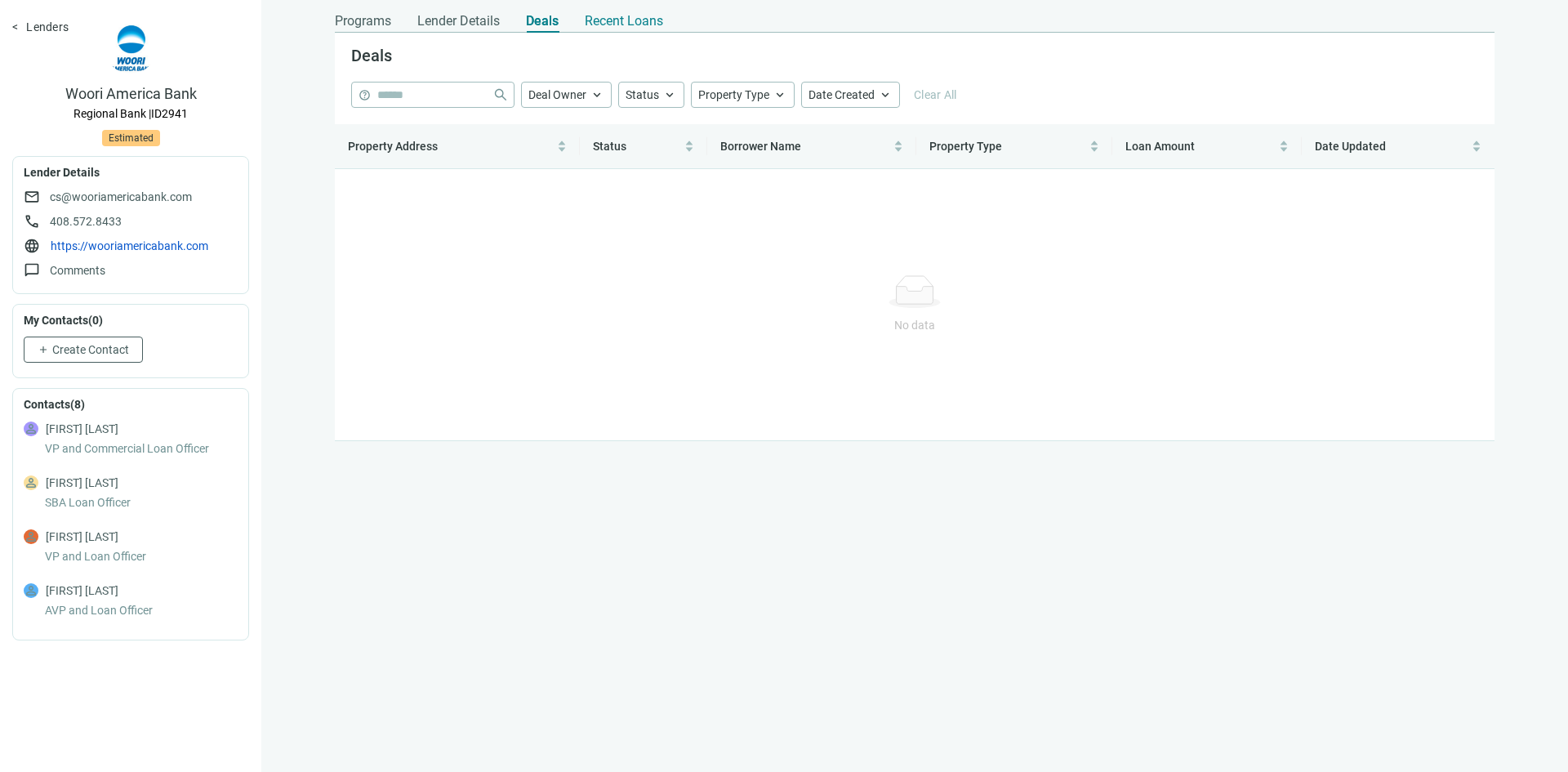 click on "Recent Loans" at bounding box center [624, 21] 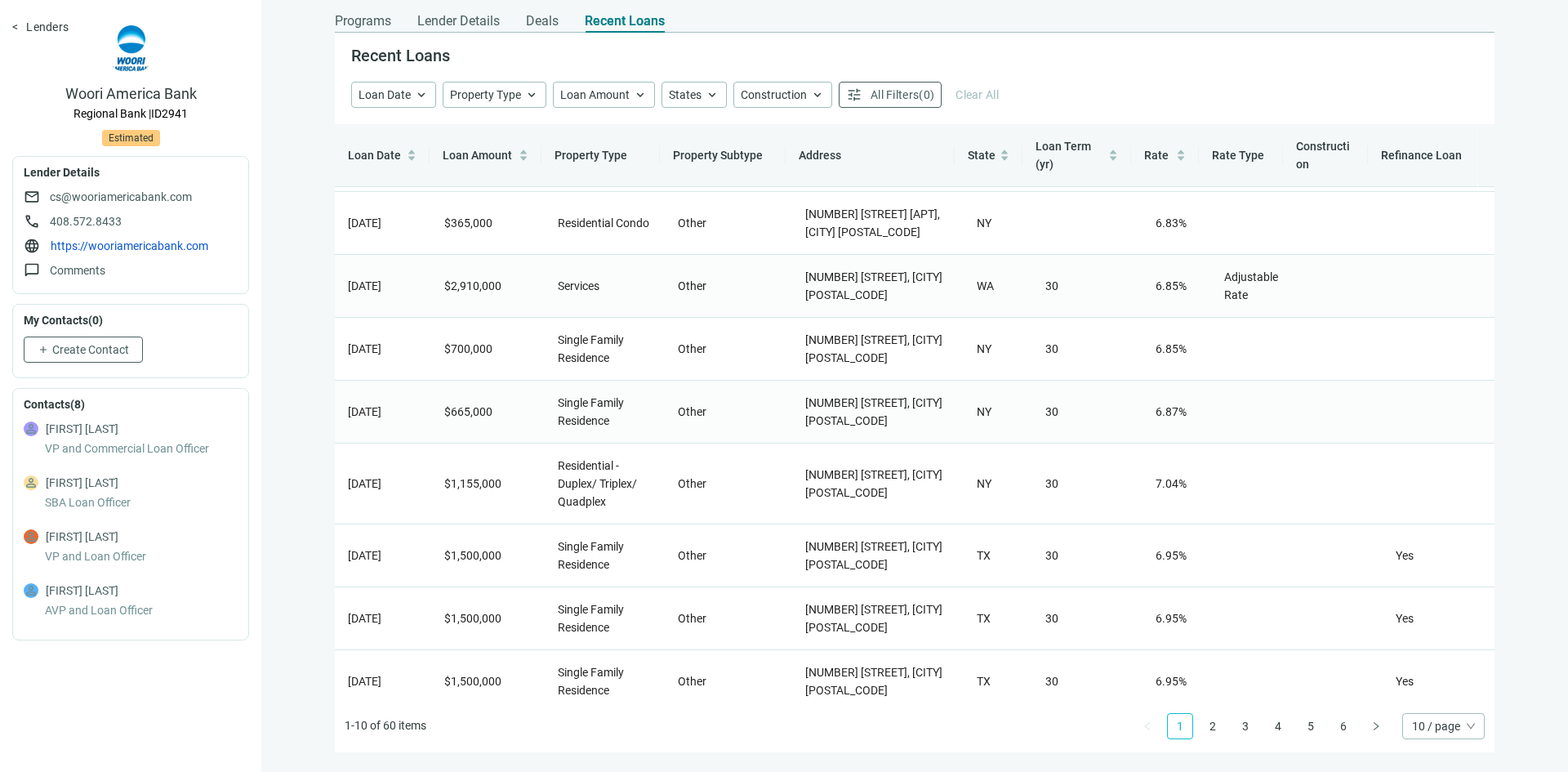 scroll, scrollTop: 134, scrollLeft: 0, axis: vertical 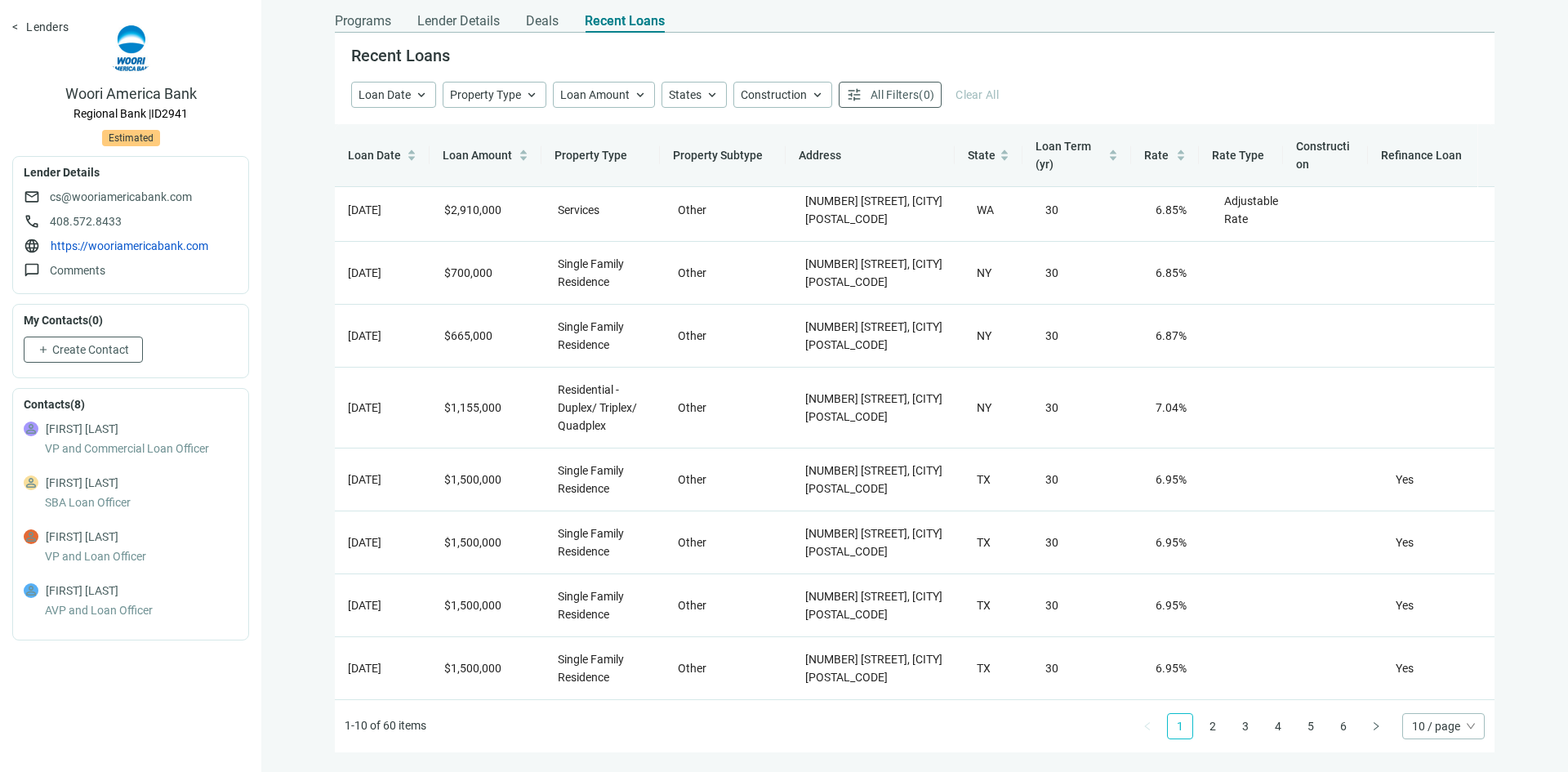 click on "10 / page" at bounding box center [1443, 726] 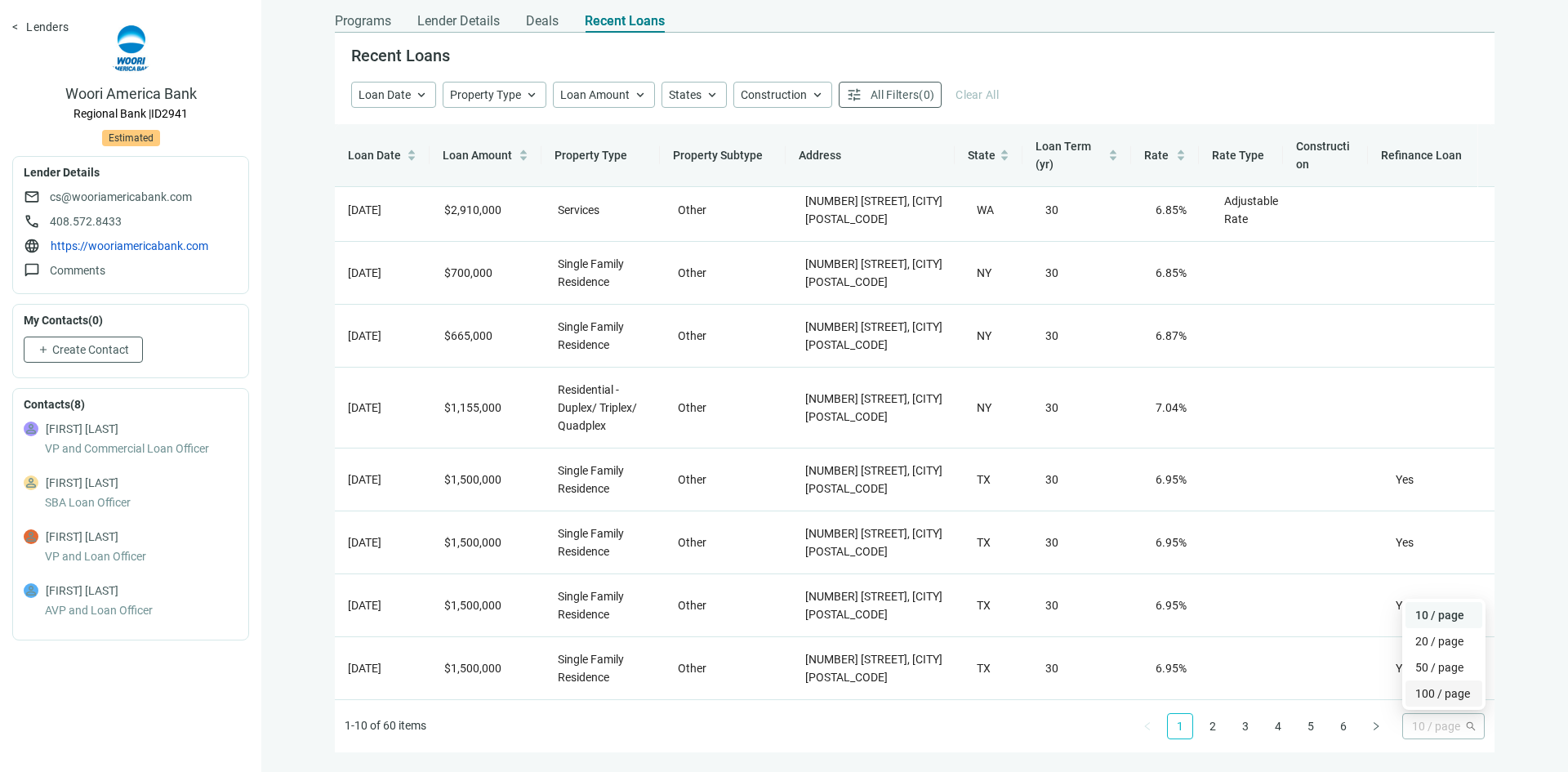 click on "100 / page" at bounding box center (1444, 694) 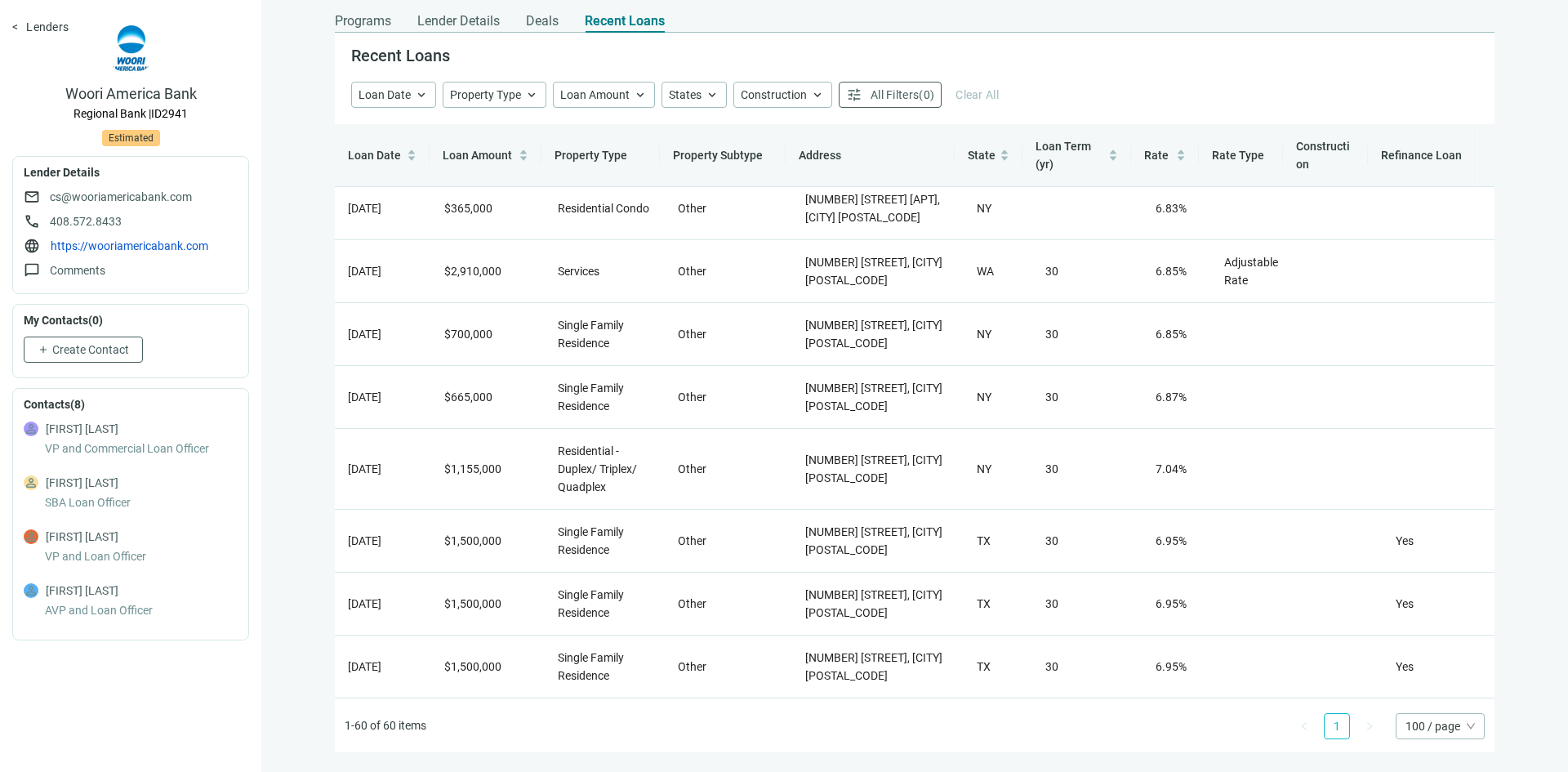 scroll, scrollTop: 0, scrollLeft: 0, axis: both 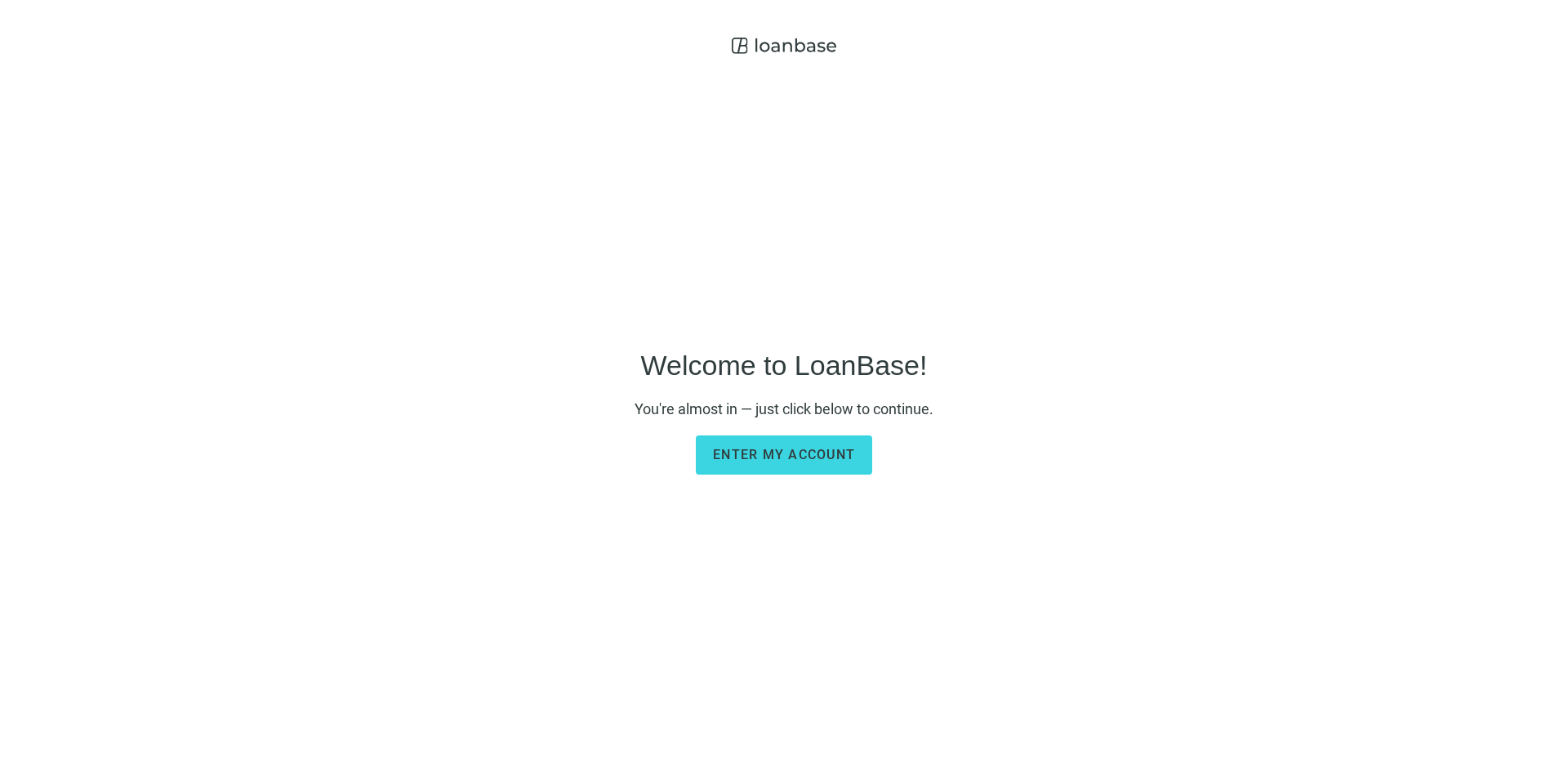 click on "Welcome to LoanBase! You're almost in — just click below to continue. Enter my account" at bounding box center (784, 410) 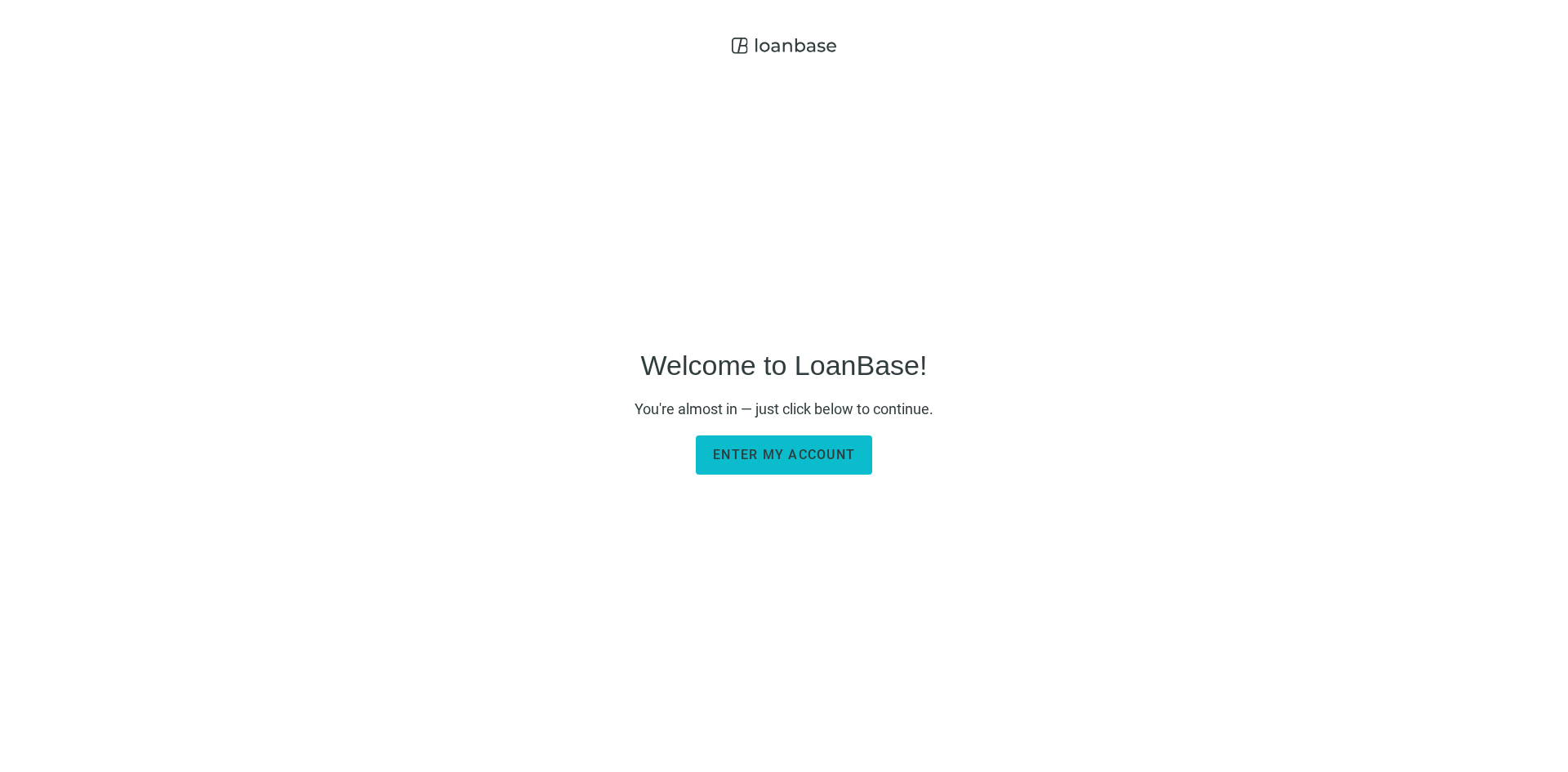 click on "Enter my account" at bounding box center (784, 455) 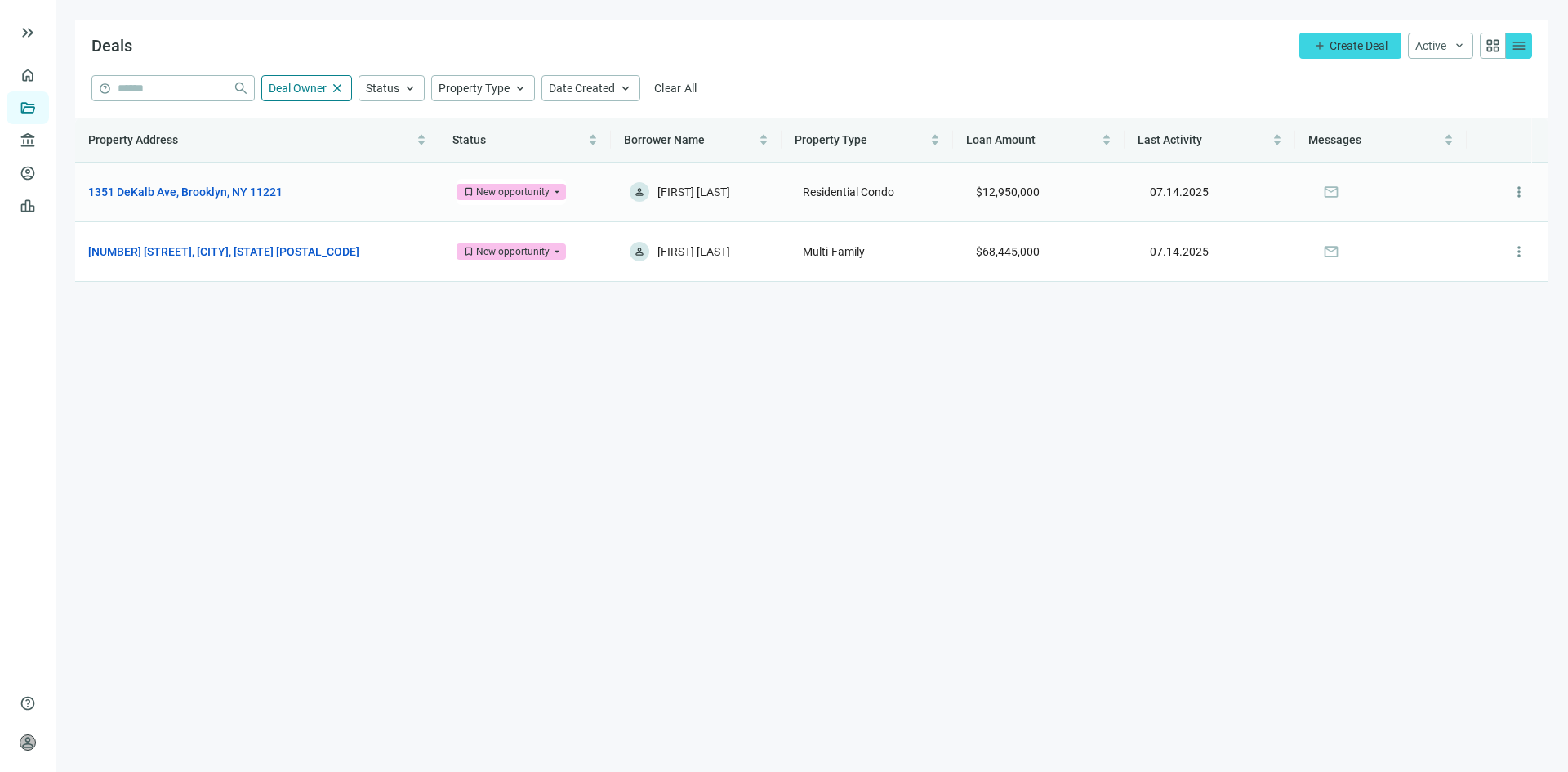 click on "[NUMBER] [STREET], [CITY], [STATE] [POSTAL_CODE] open_in_new" at bounding box center (259, 192) 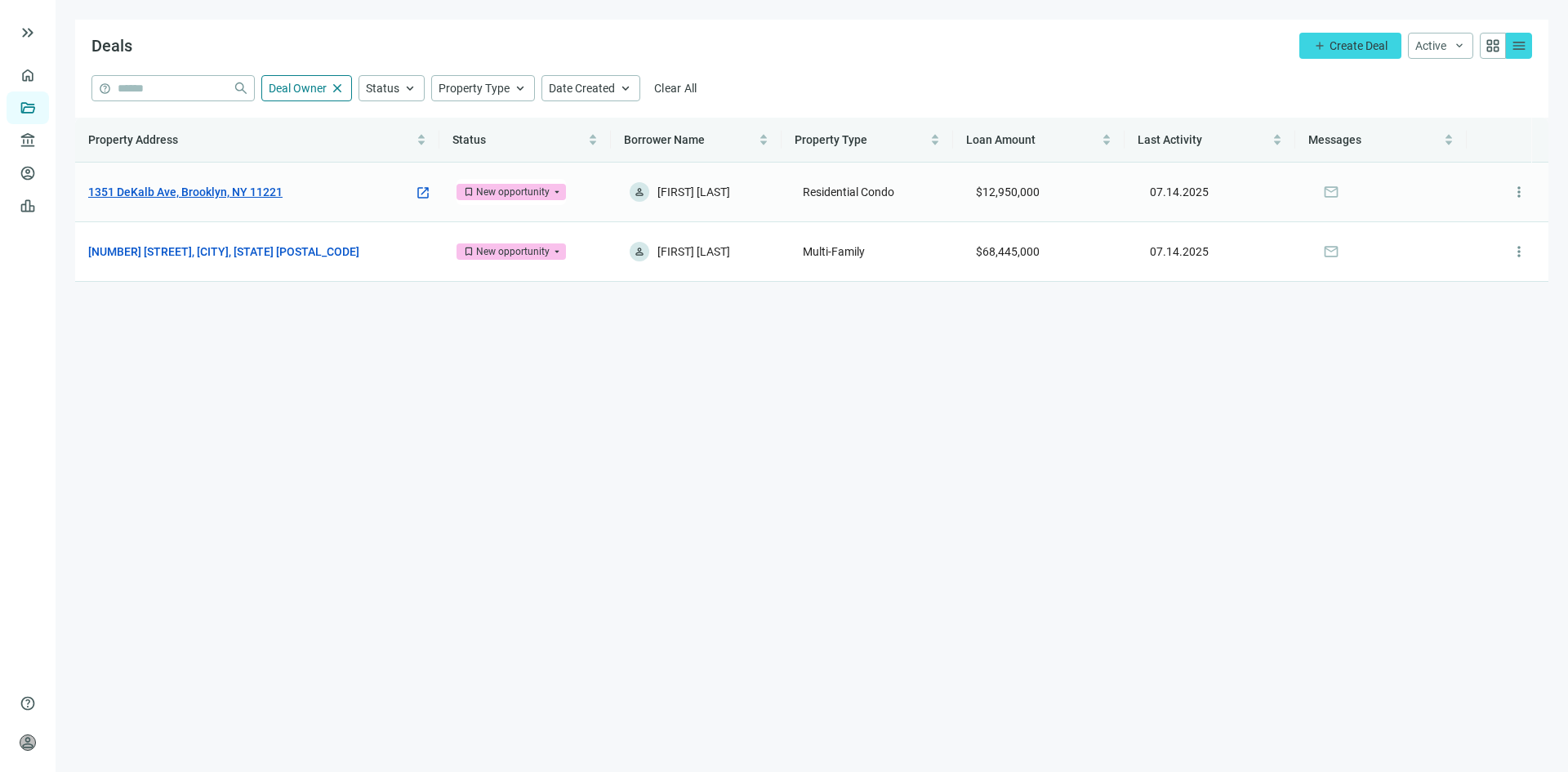 click on "1351 DeKalb Ave, Brooklyn, NY 11221" at bounding box center (185, 192) 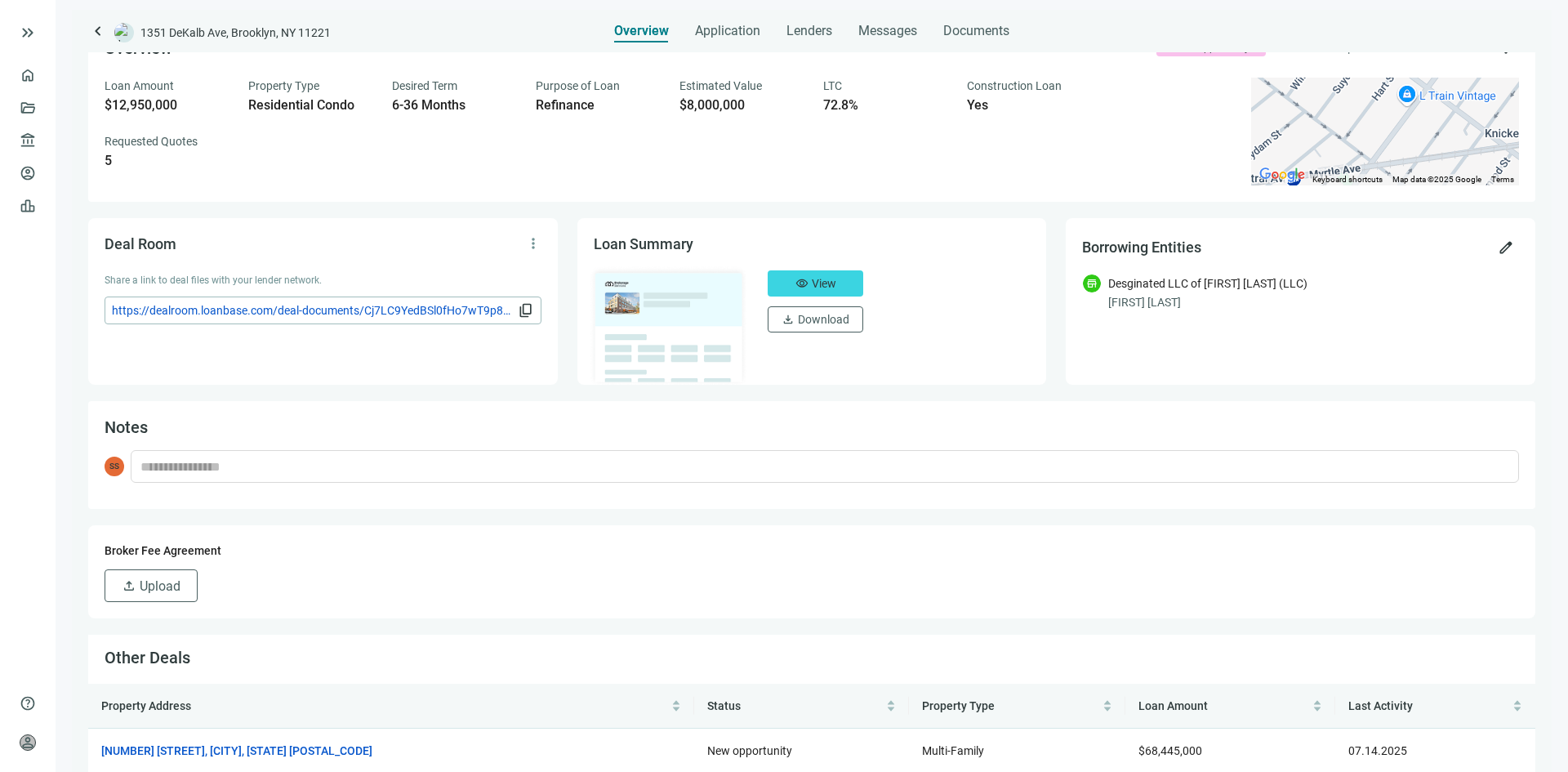scroll, scrollTop: 51, scrollLeft: 0, axis: vertical 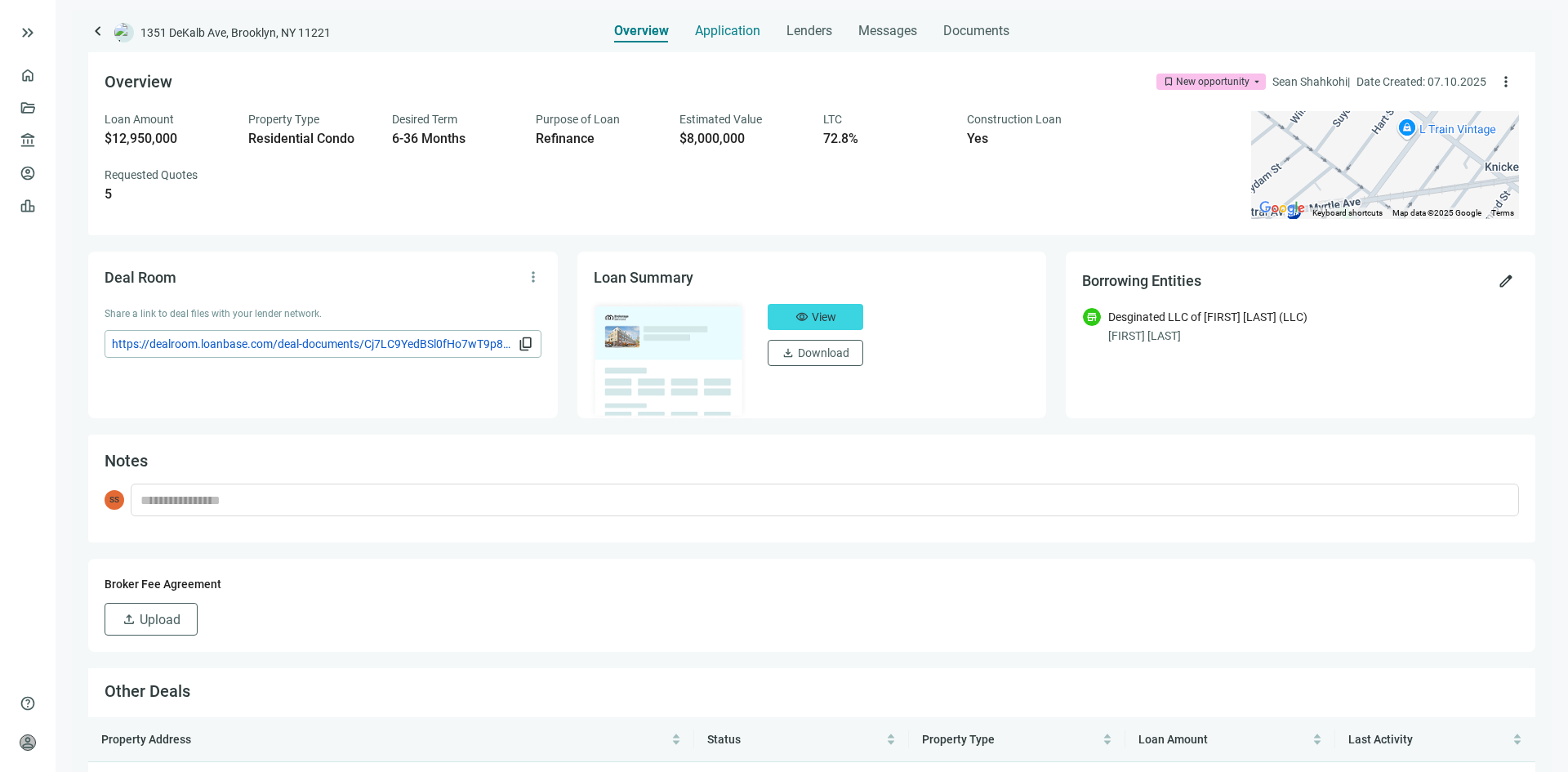 click on "Application" at bounding box center (728, 31) 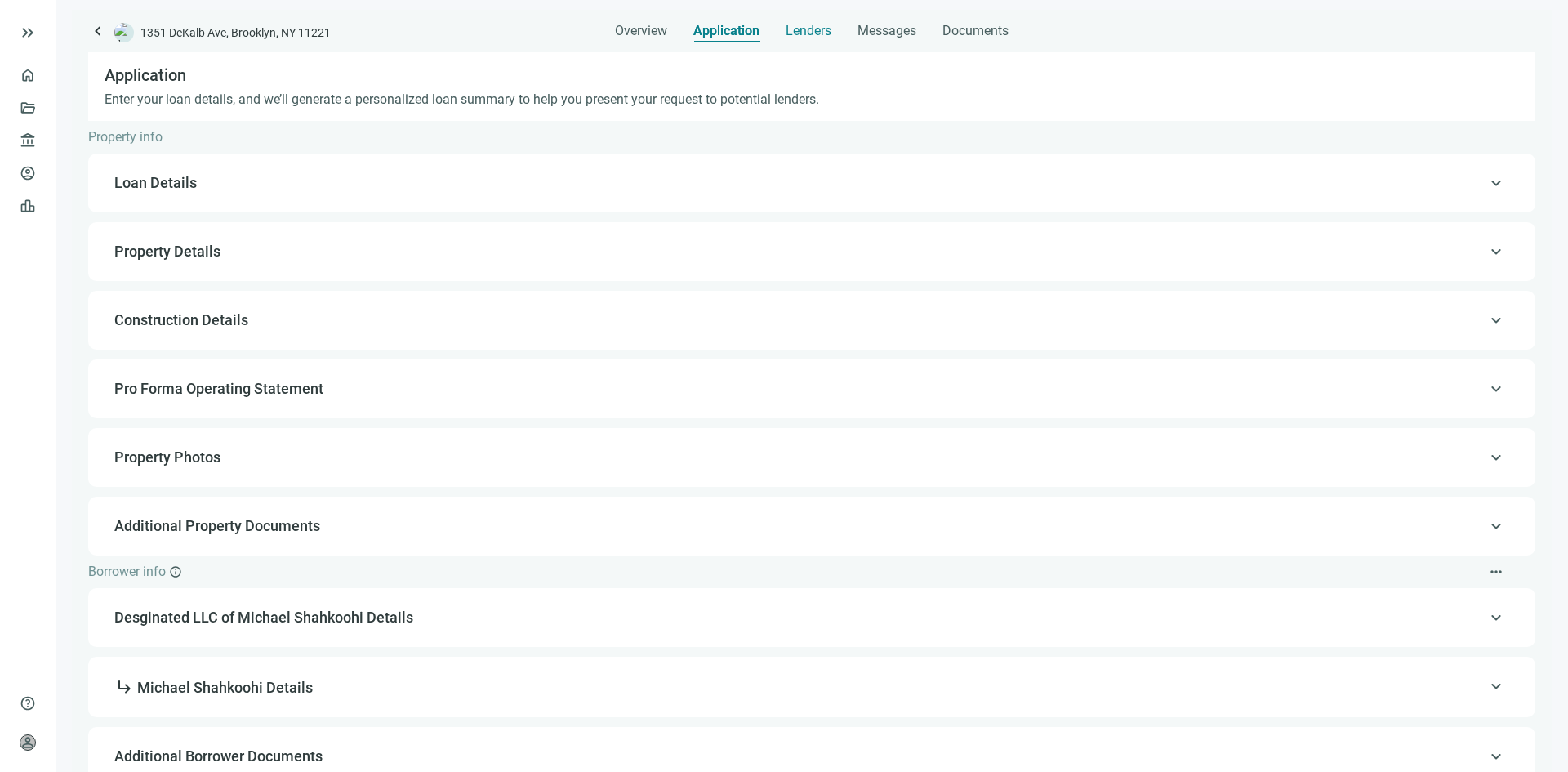 click on "Lenders" at bounding box center [808, 26] 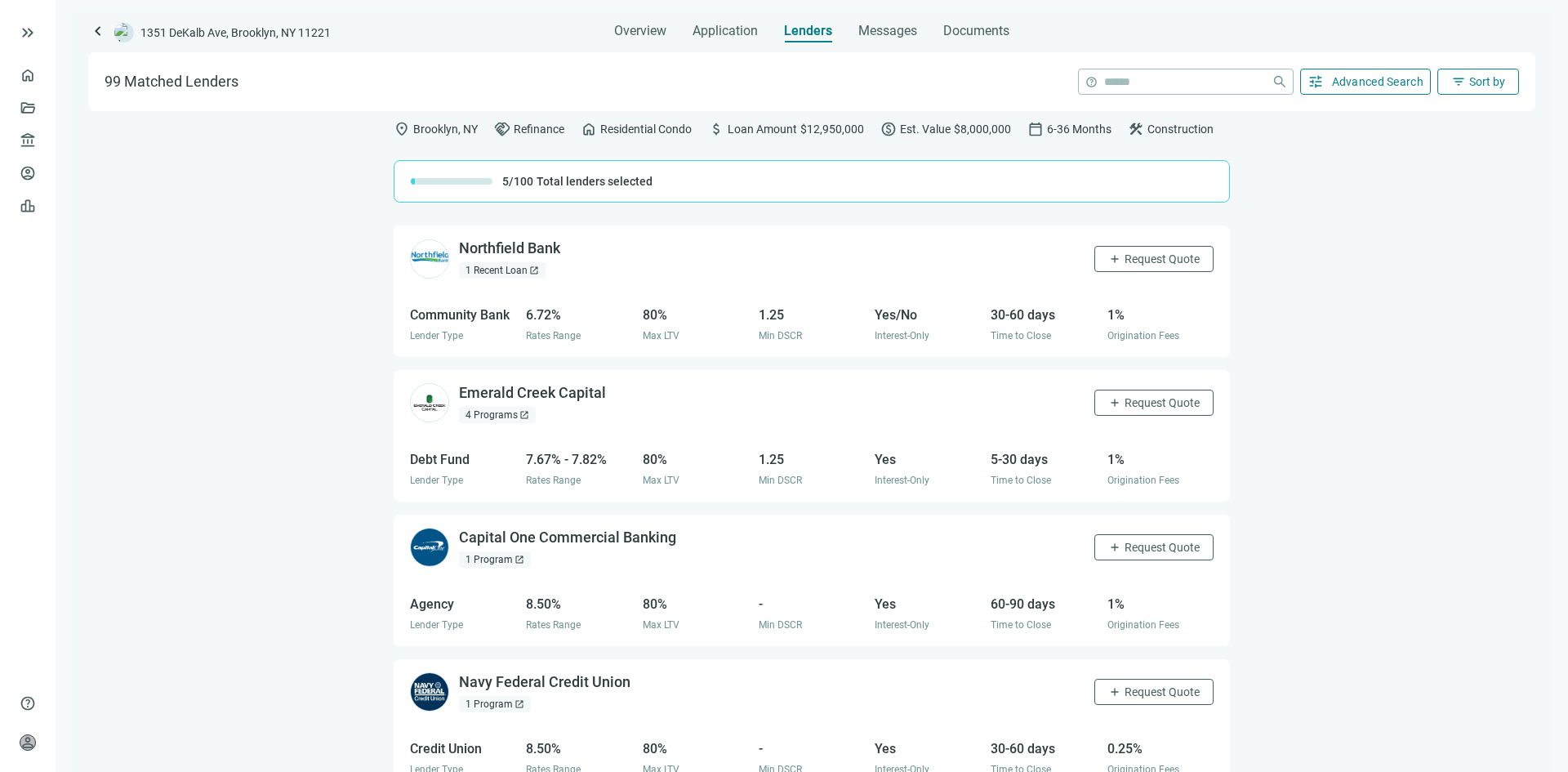 click on "Overview Application Lenders Messages Documents" at bounding box center [812, 26] 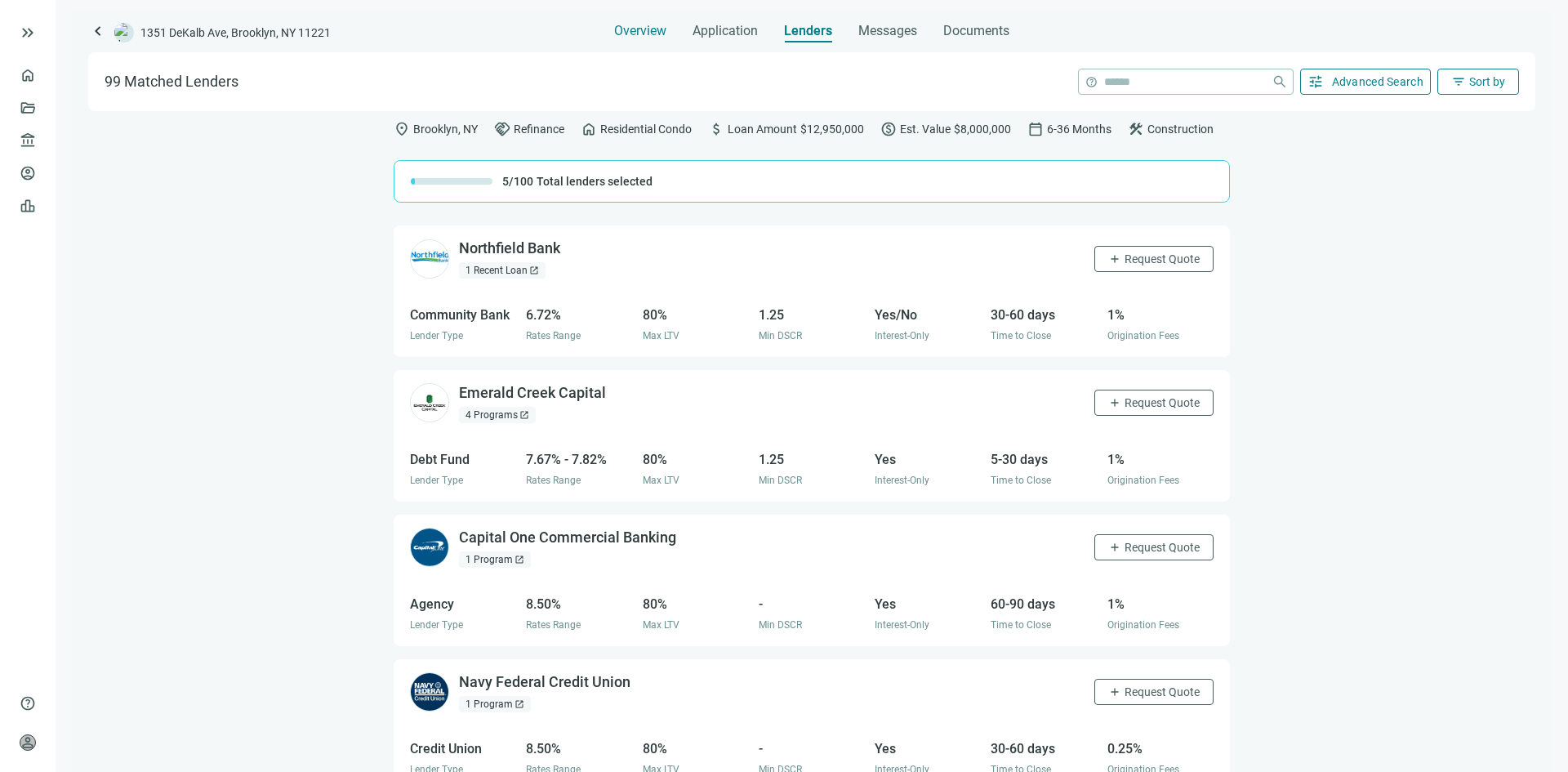 click on "Overview" at bounding box center [640, 31] 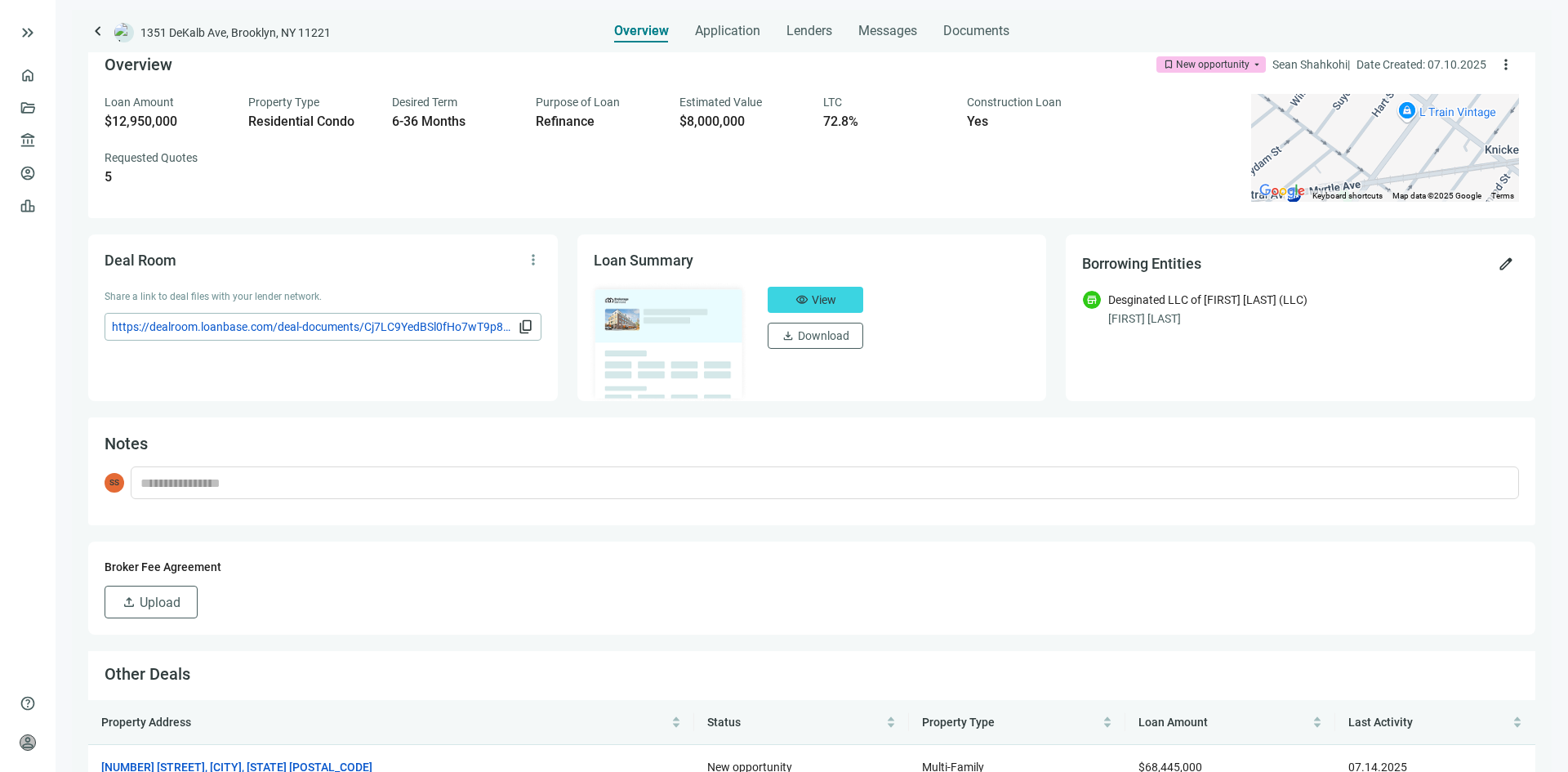 scroll, scrollTop: 0, scrollLeft: 0, axis: both 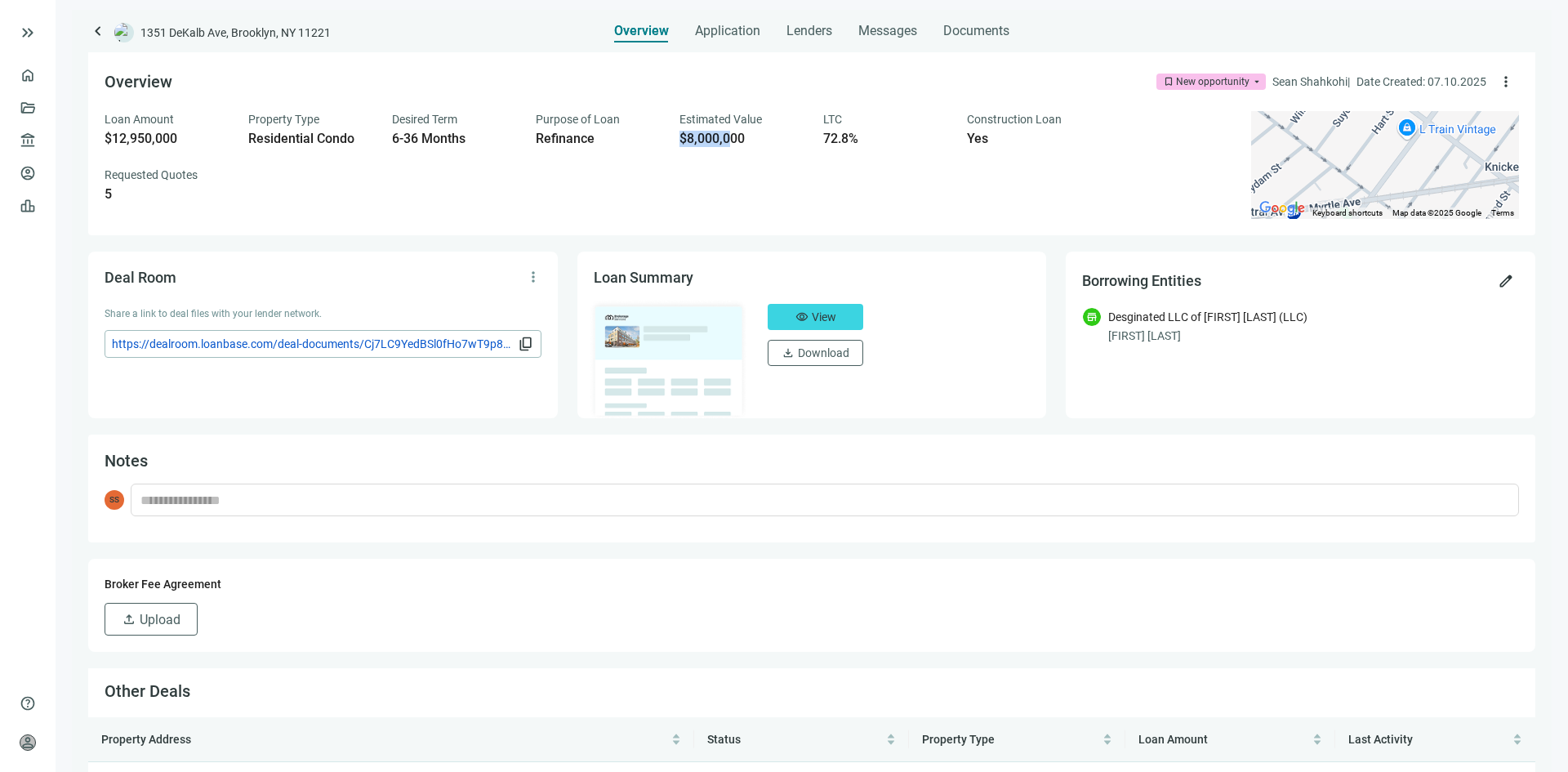 drag, startPoint x: 730, startPoint y: 145, endPoint x: 679, endPoint y: 146, distance: 51.0098 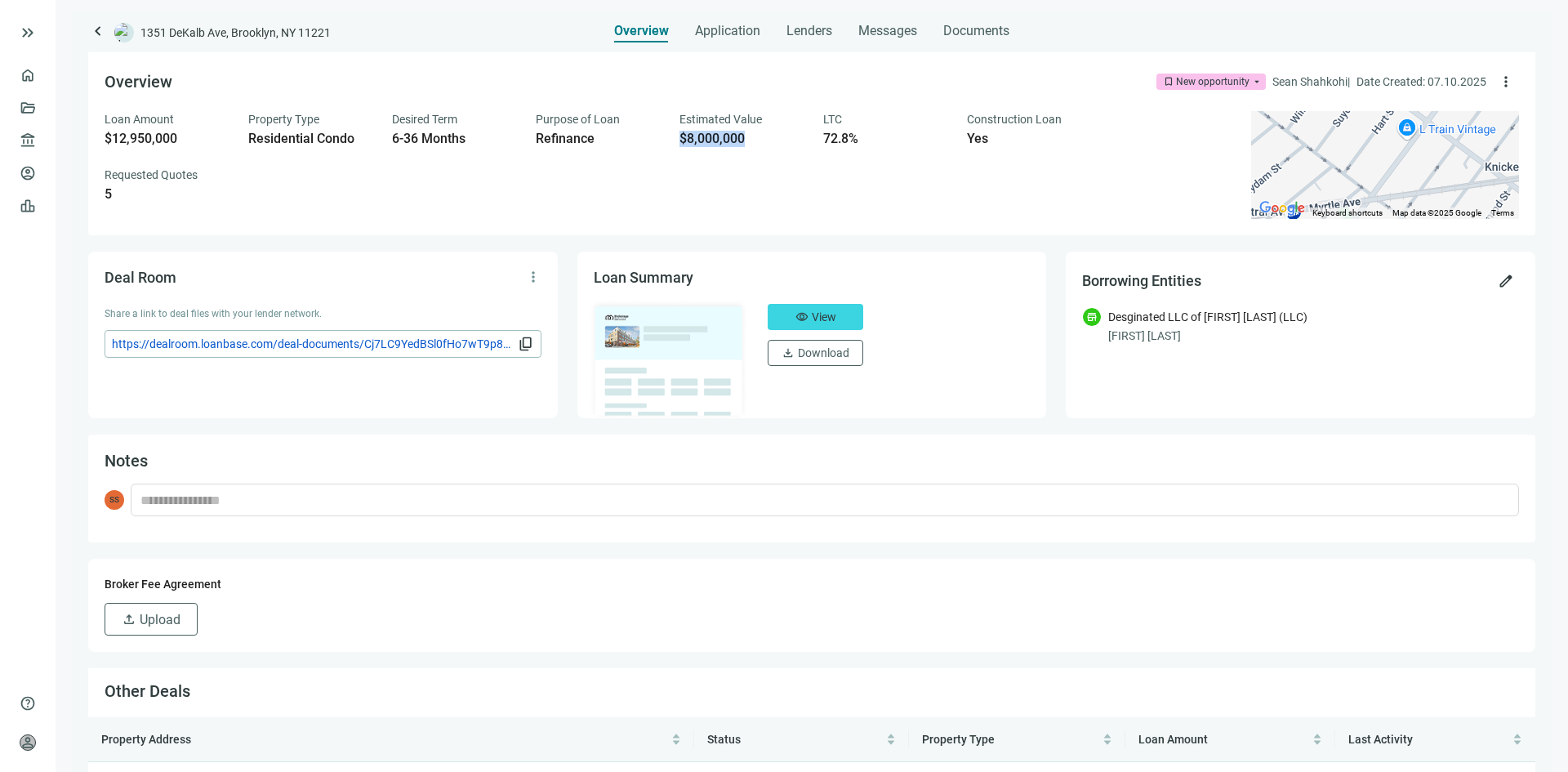 drag, startPoint x: 679, startPoint y: 144, endPoint x: 744, endPoint y: 134, distance: 65.7647 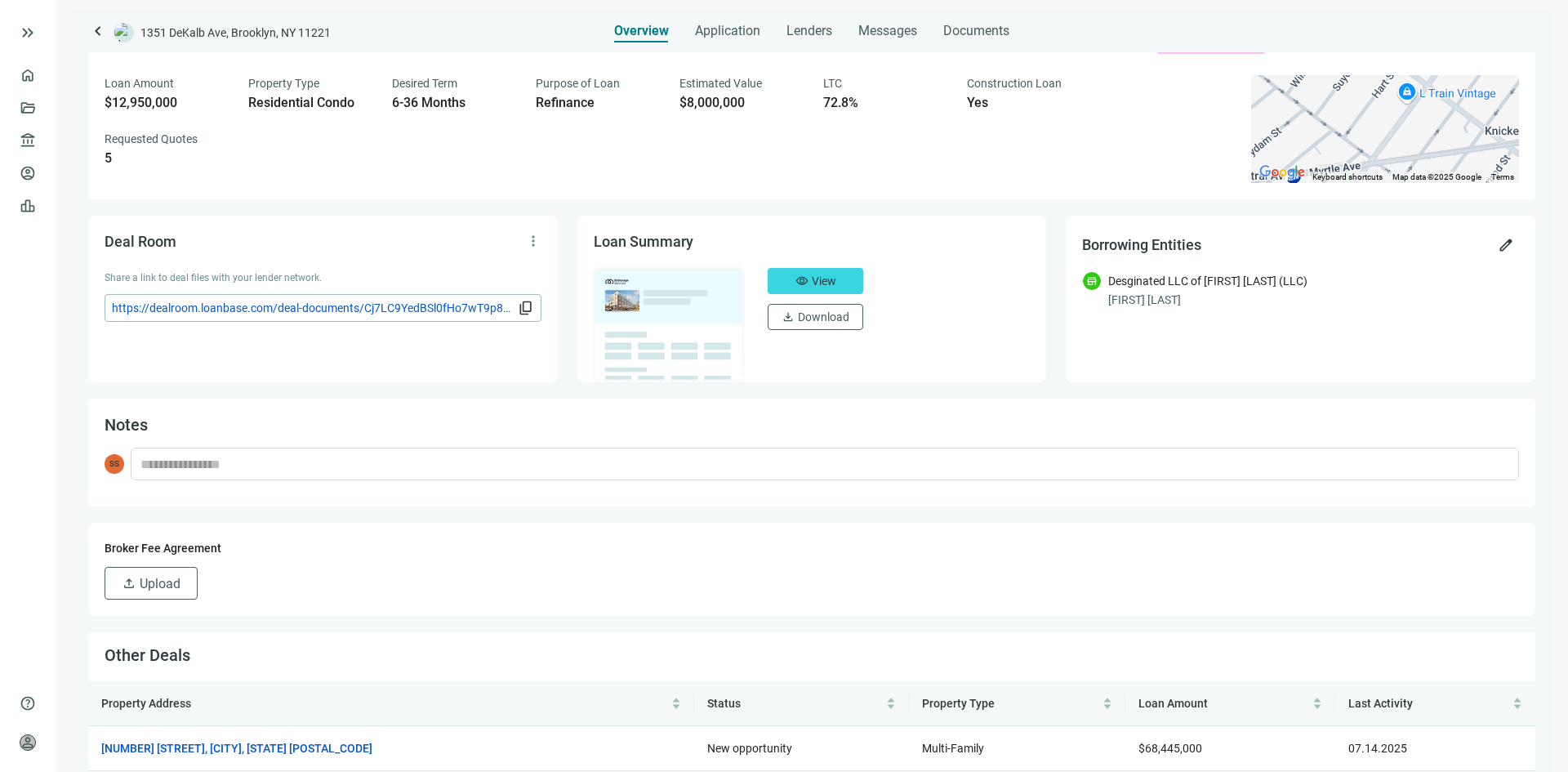 scroll, scrollTop: 51, scrollLeft: 0, axis: vertical 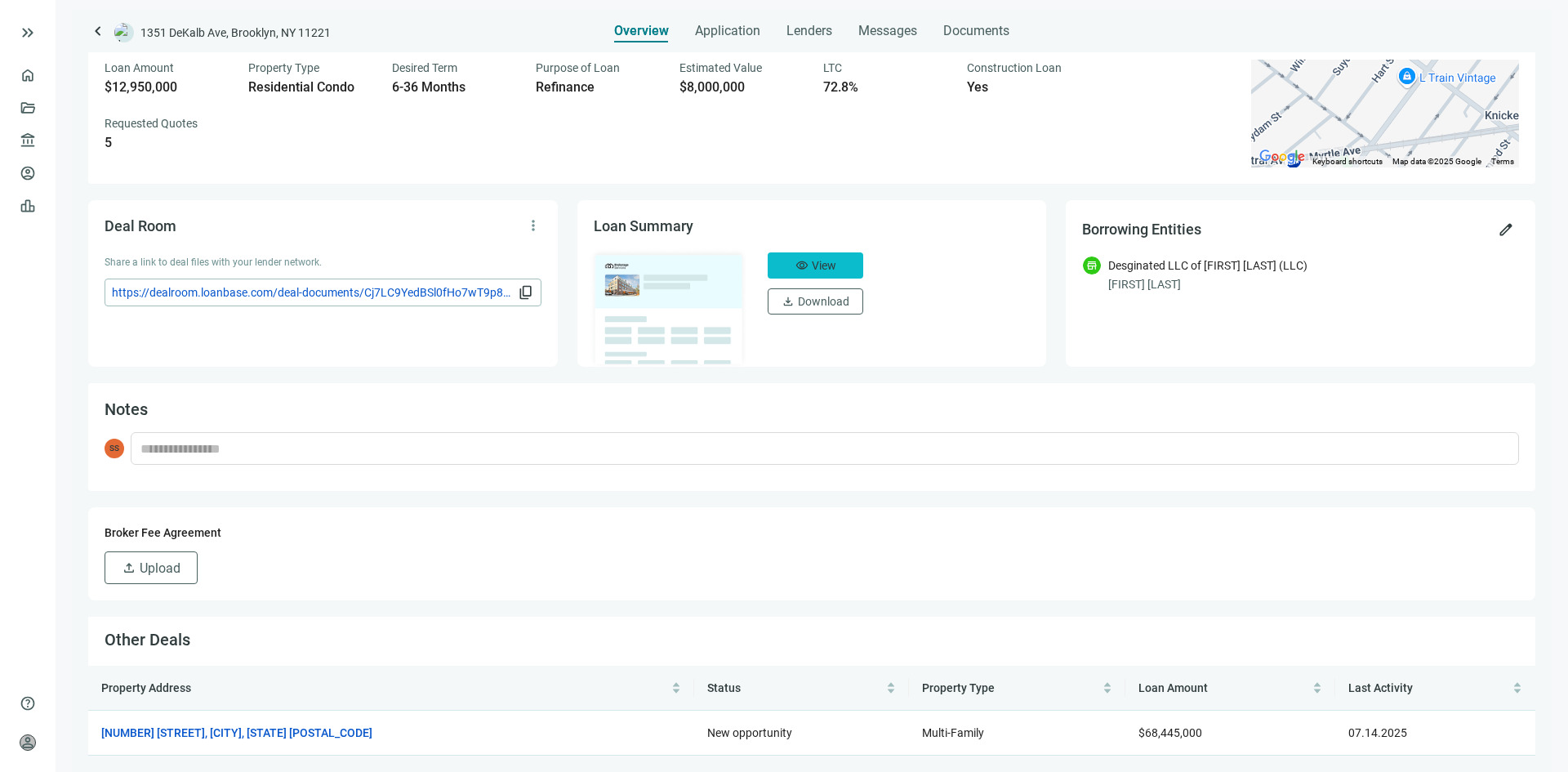 click on "View" at bounding box center (824, 266) 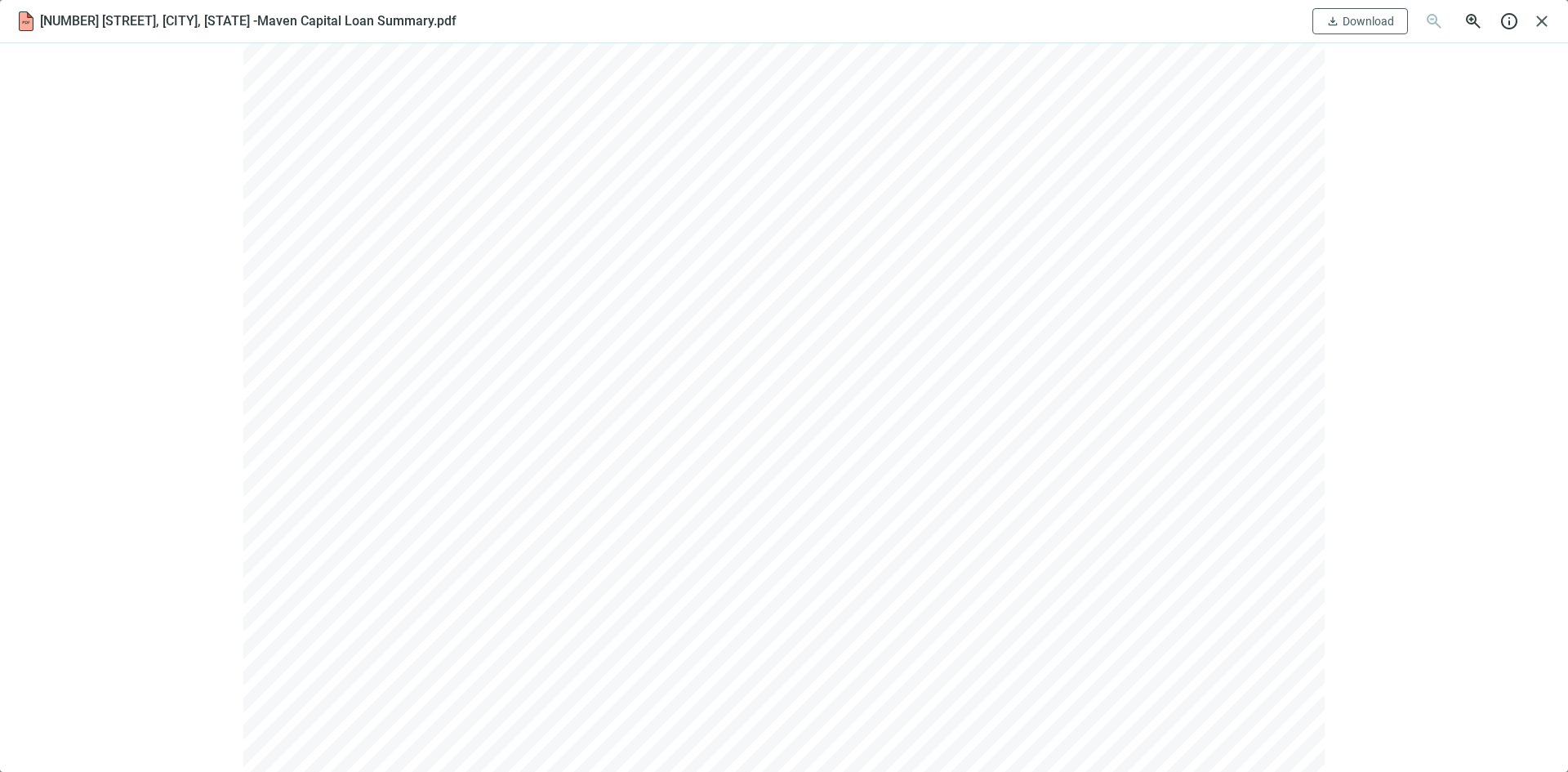 scroll, scrollTop: 0, scrollLeft: 0, axis: both 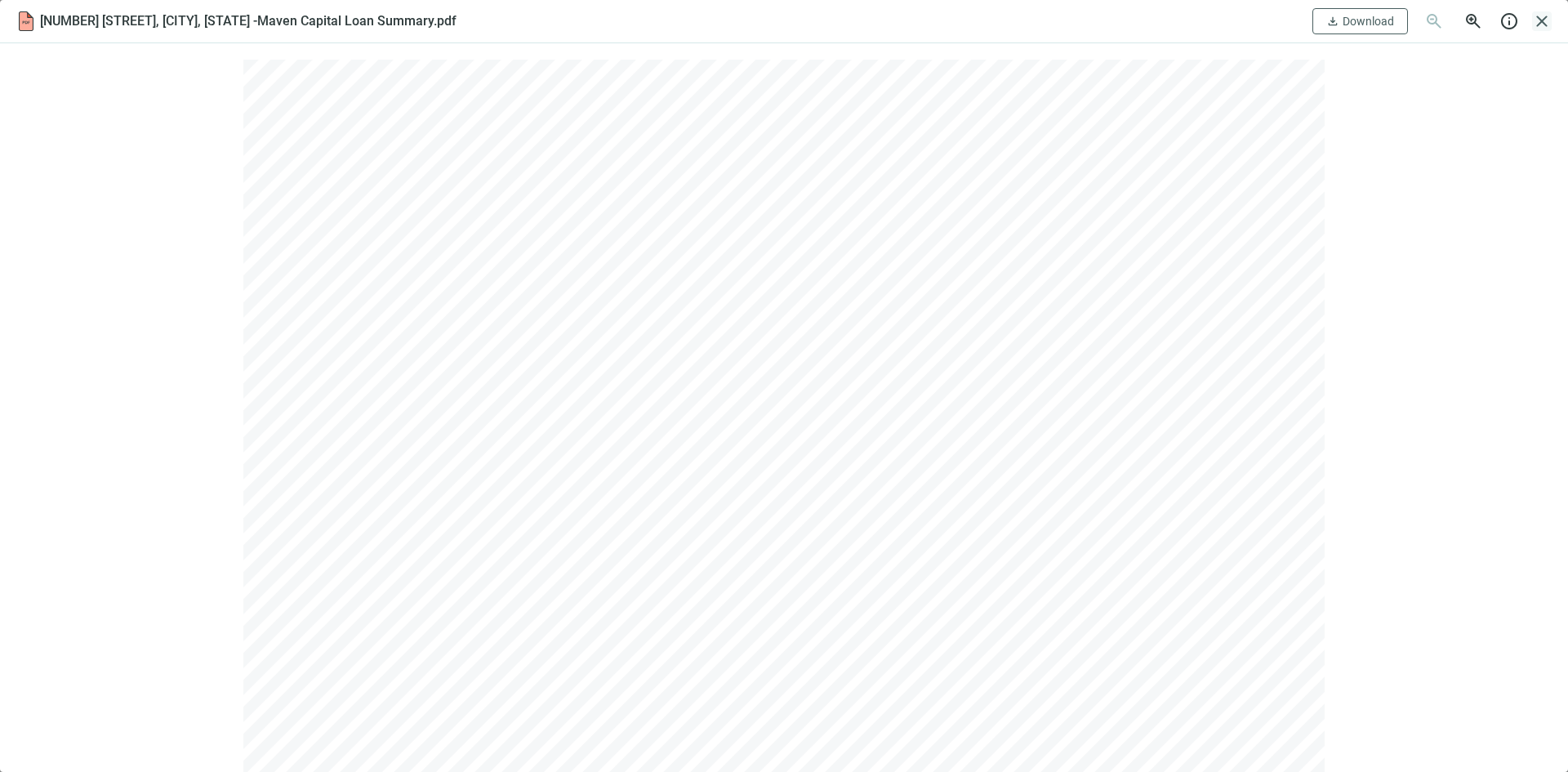 click on "close" at bounding box center (1542, 21) 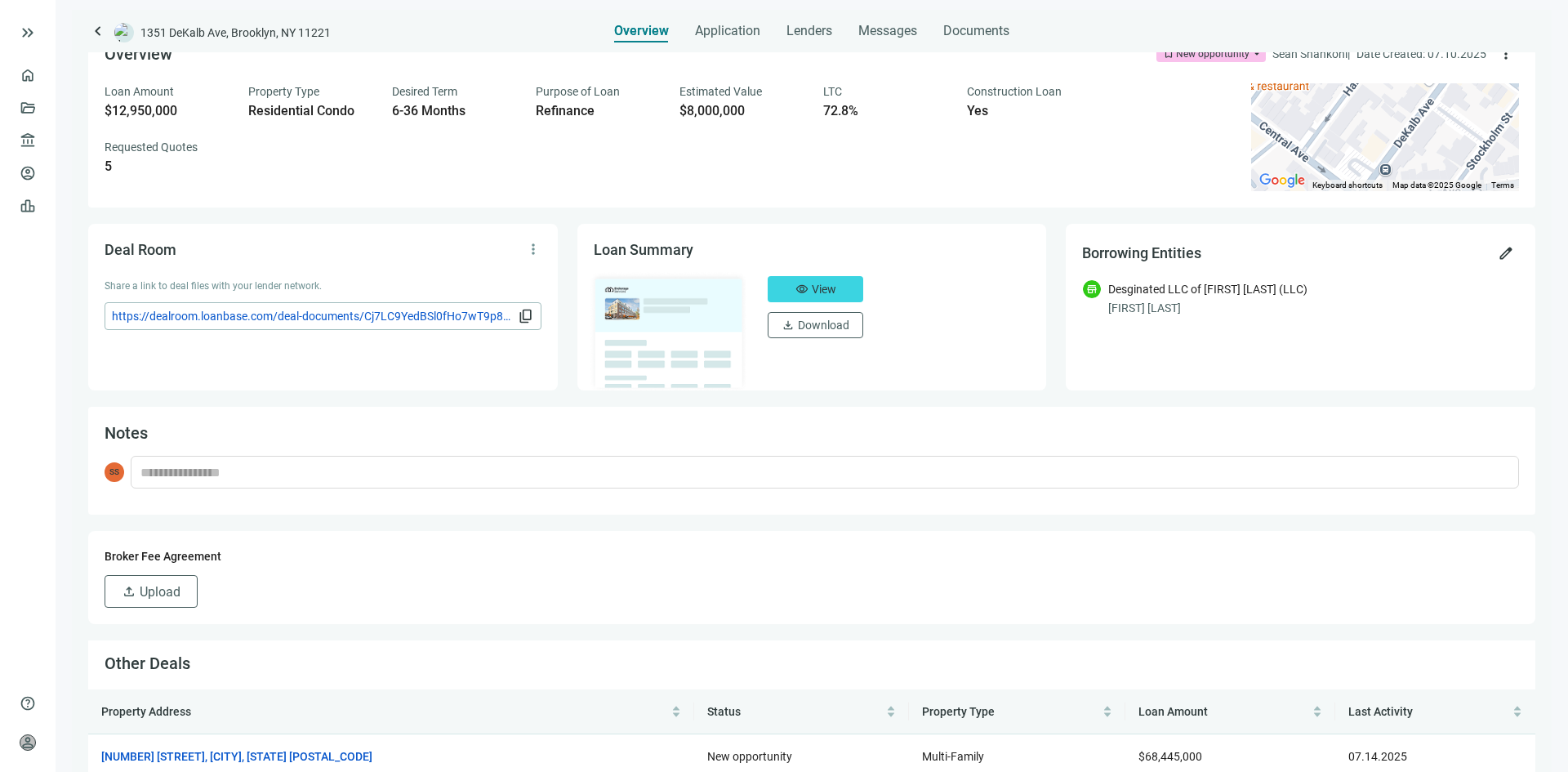 scroll, scrollTop: 51, scrollLeft: 0, axis: vertical 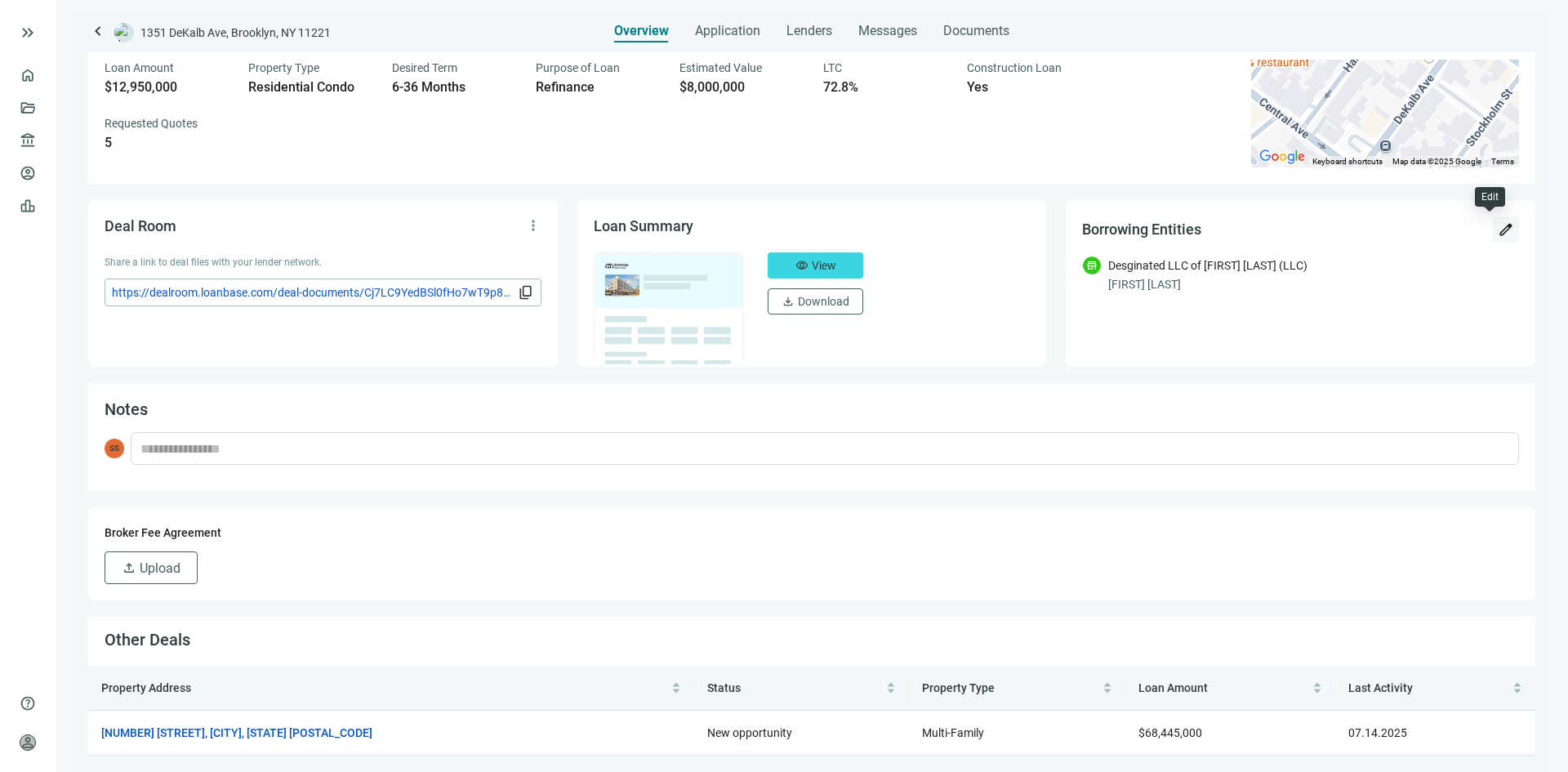 click on "edit" at bounding box center (1506, 230) 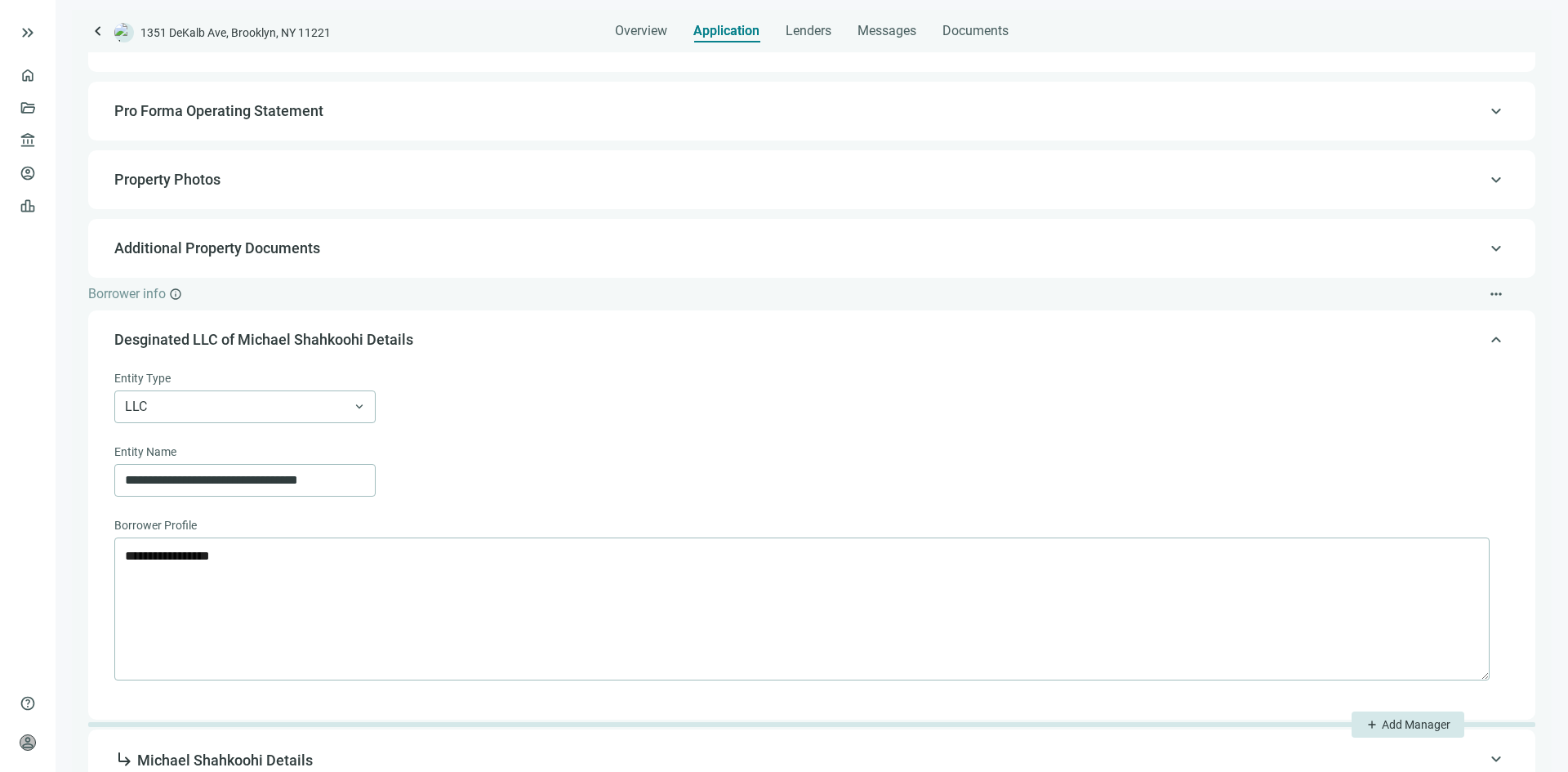 scroll, scrollTop: 364, scrollLeft: 0, axis: vertical 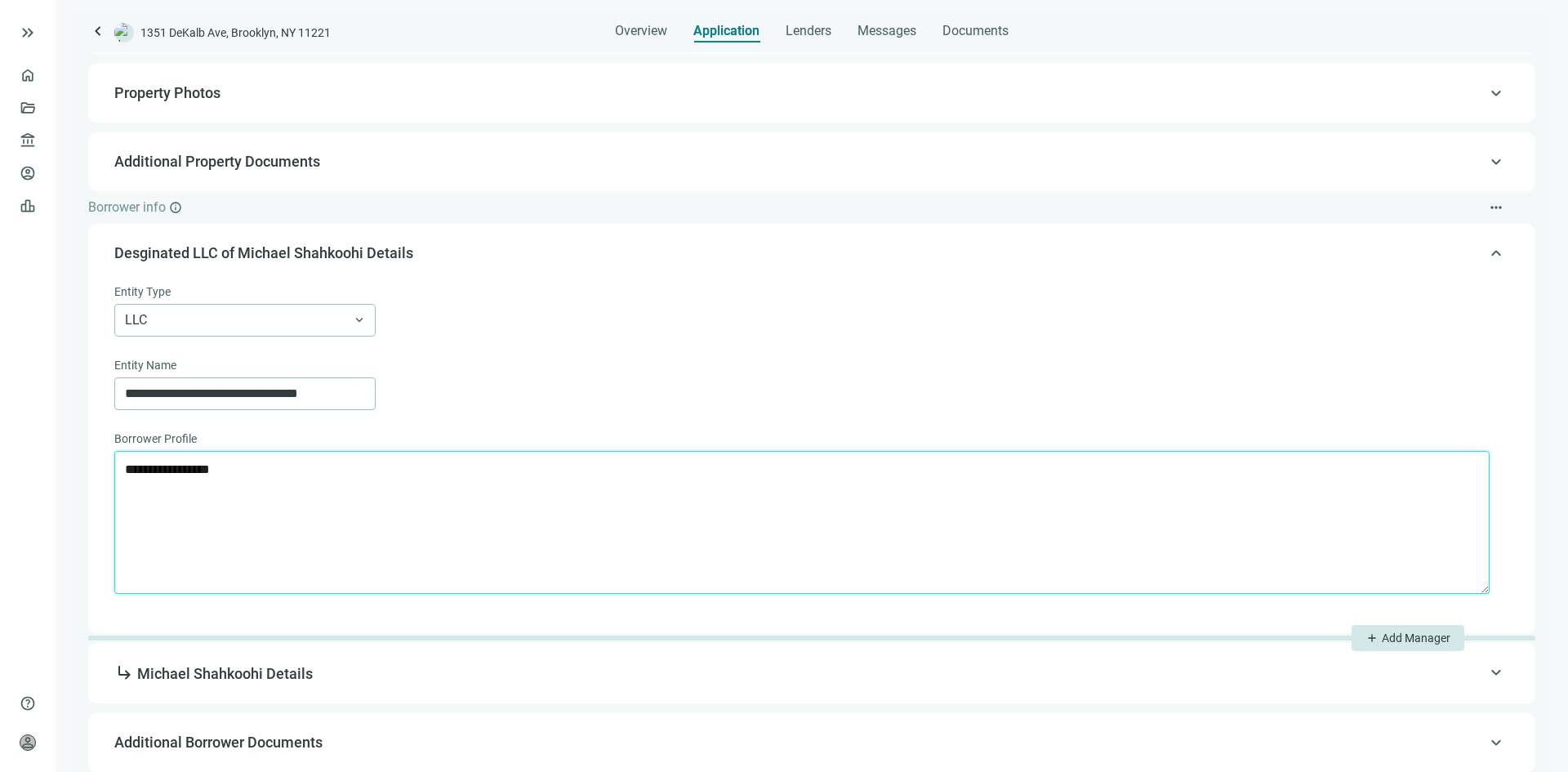 click on "**********" at bounding box center (802, 522) 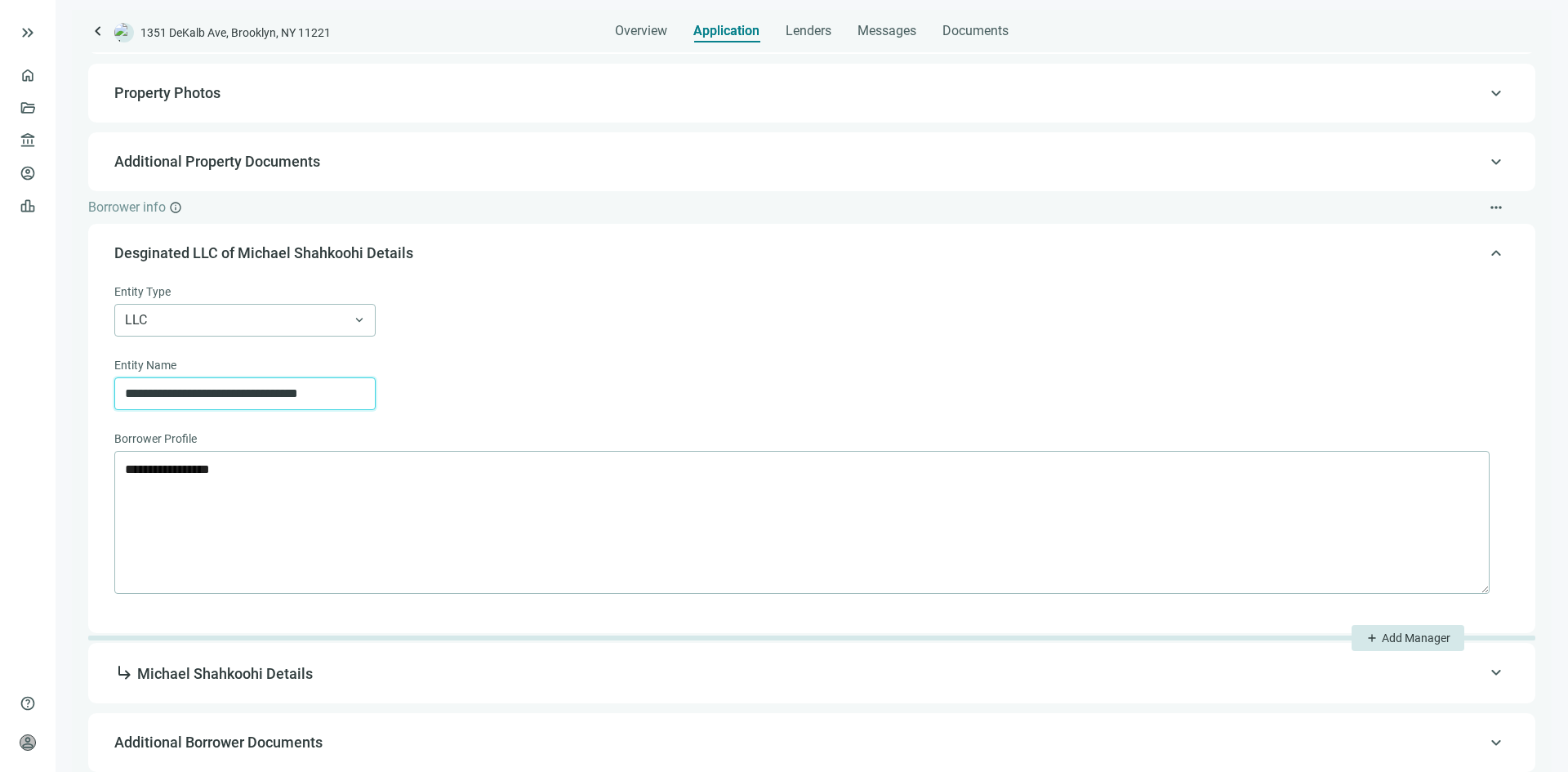 click on "**********" at bounding box center [245, 394] 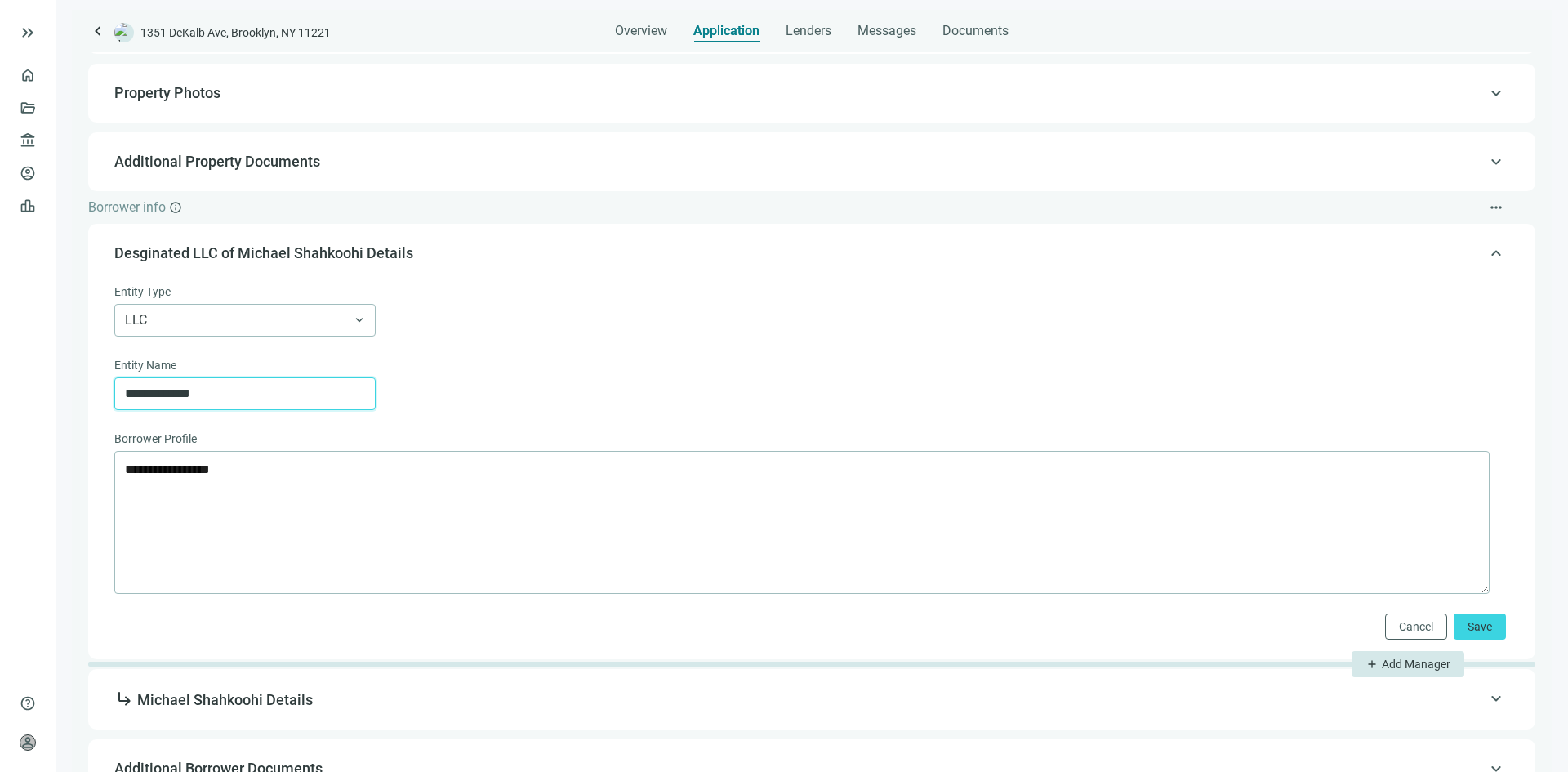 click on "**********" at bounding box center (245, 394) 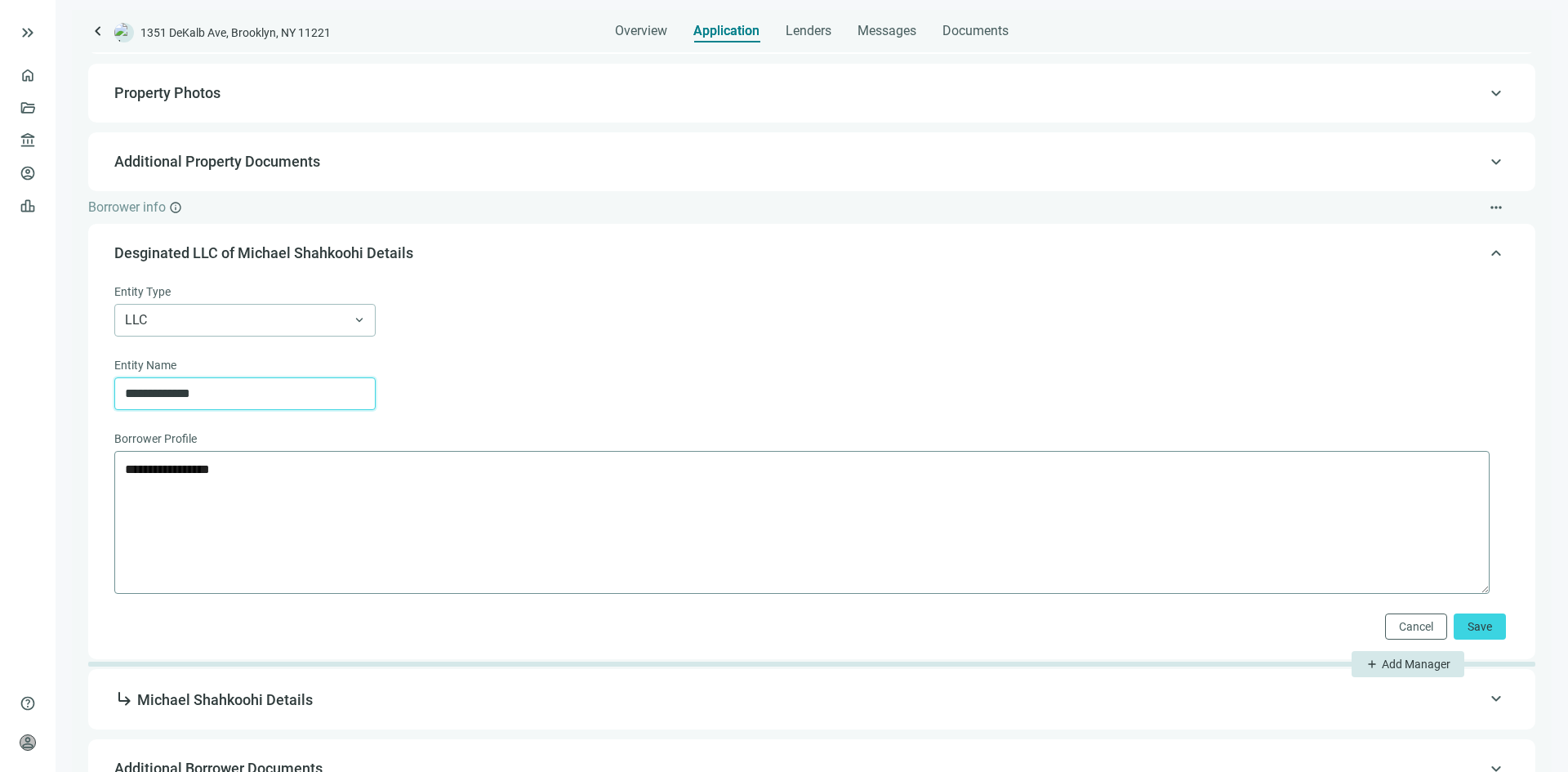 type on "**********" 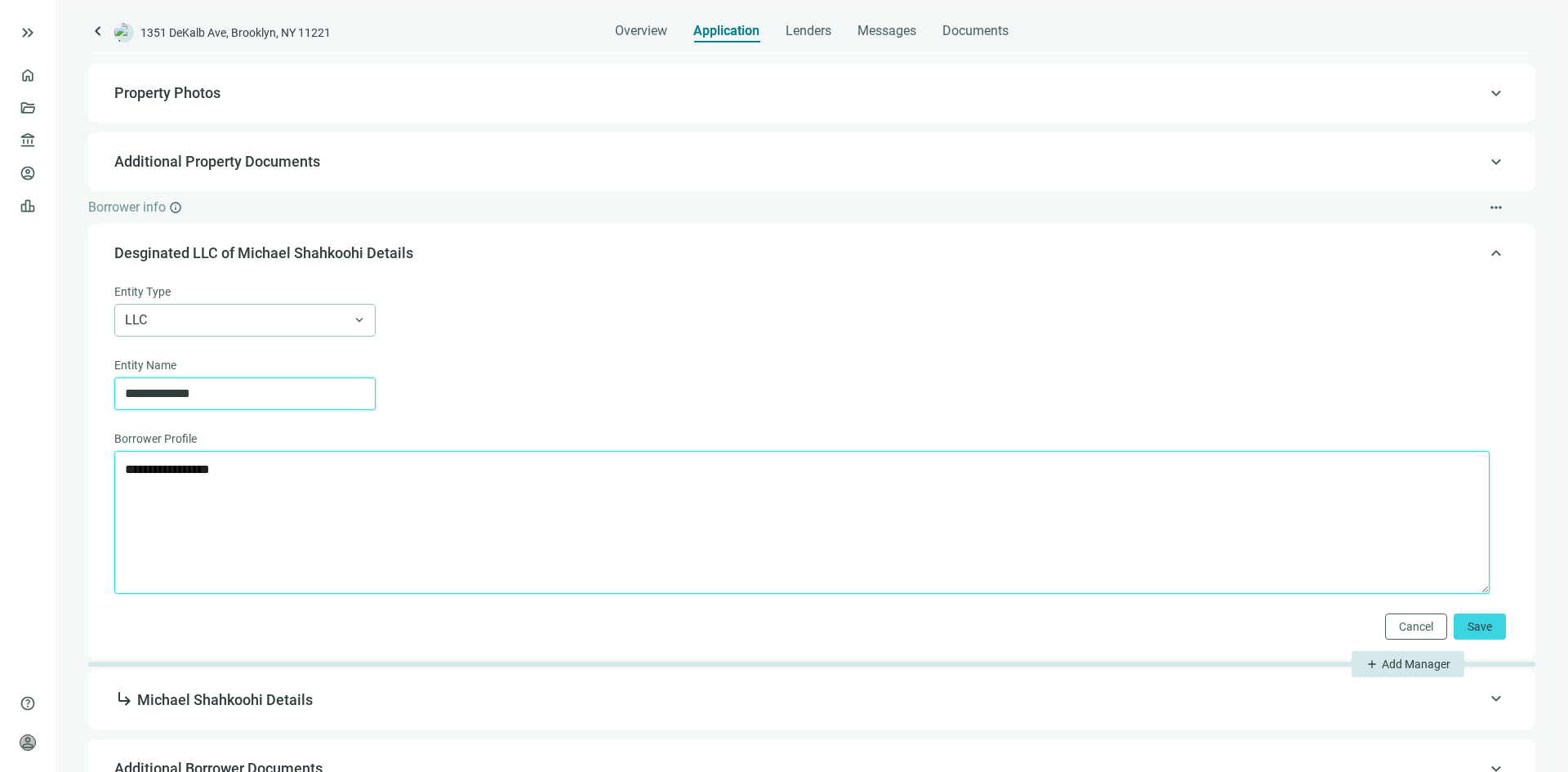 click on "**********" at bounding box center (802, 522) 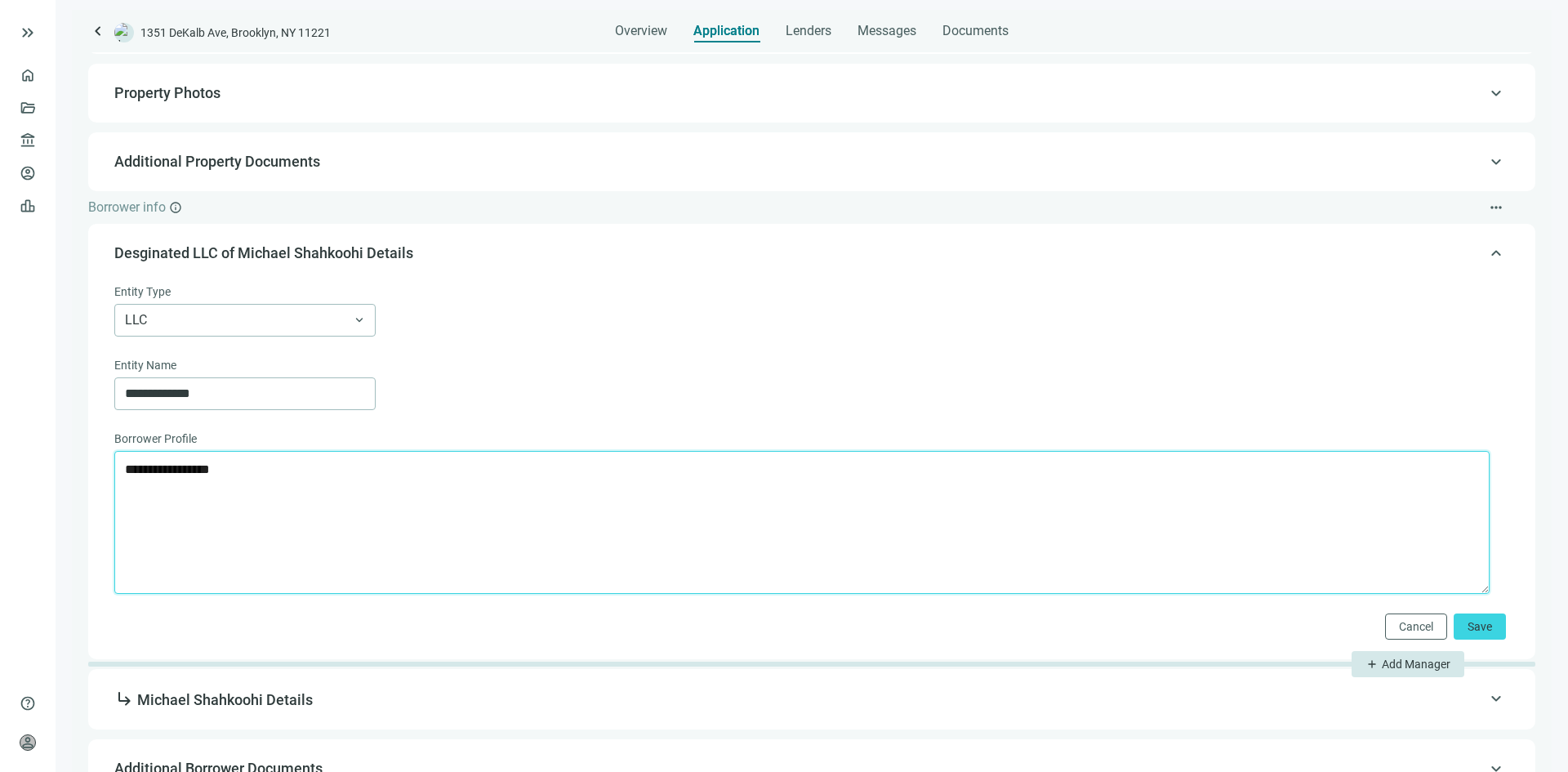 paste on "**********" 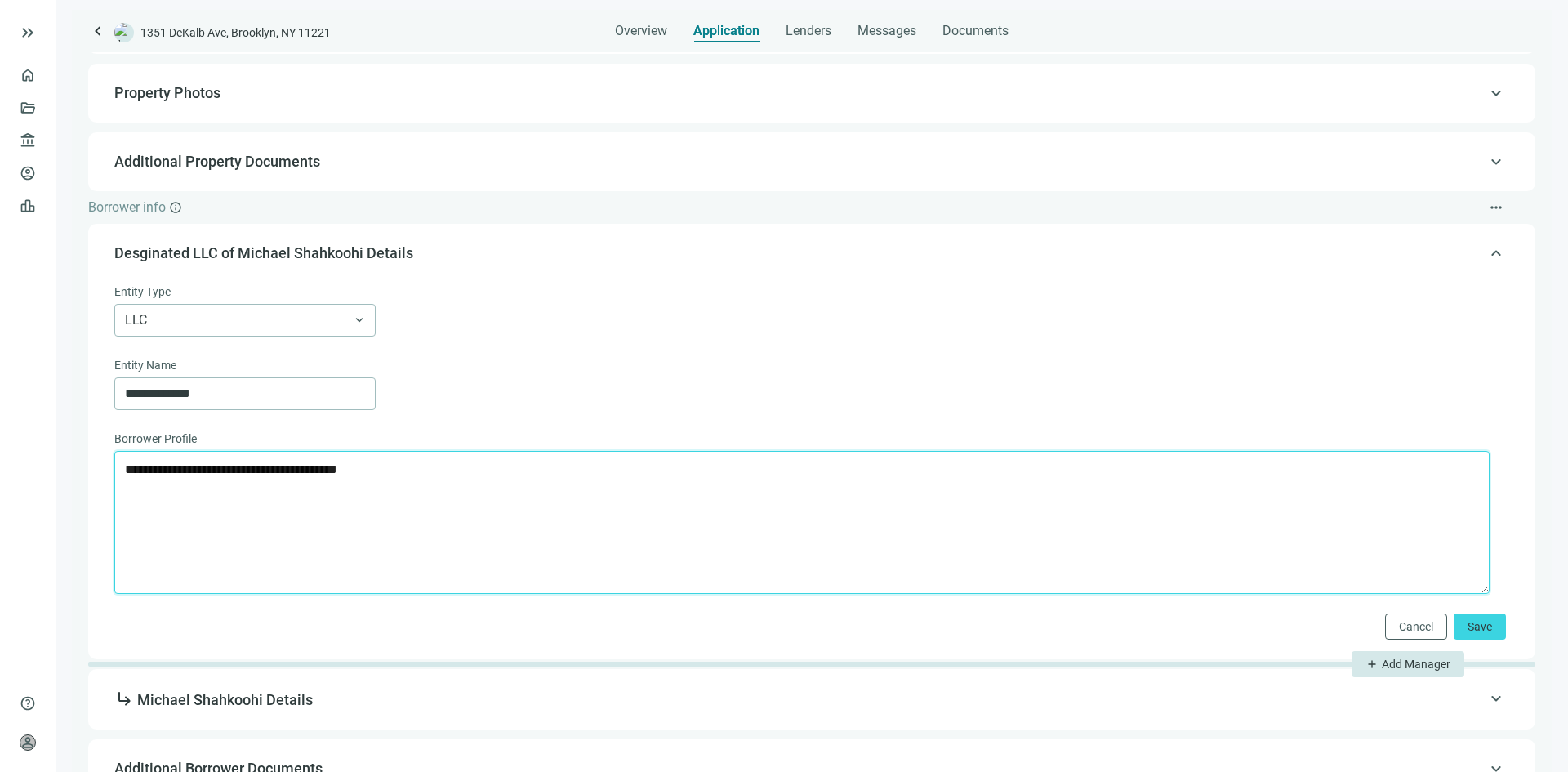 click on "**********" at bounding box center [802, 522] 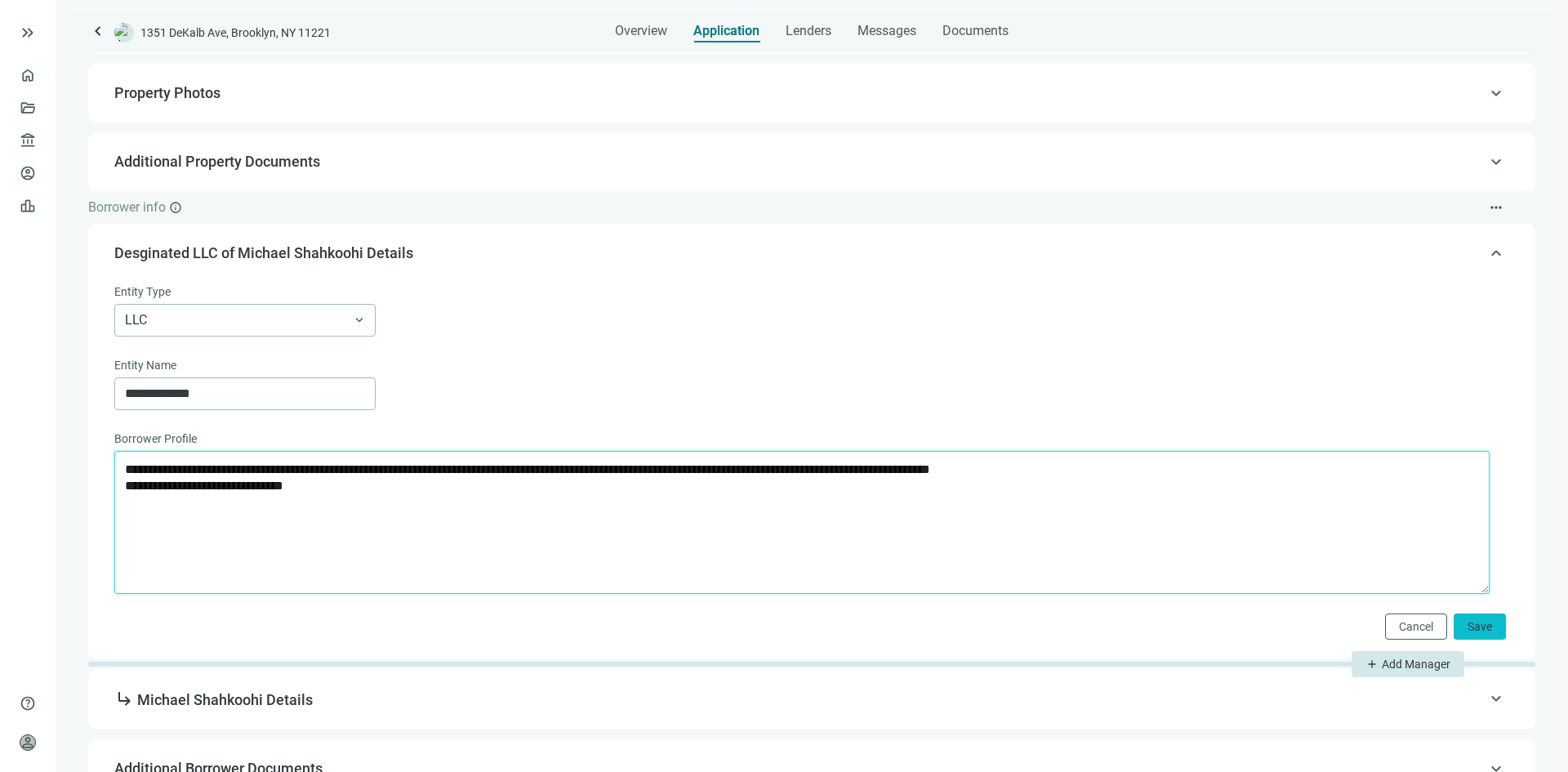 type on "**********" 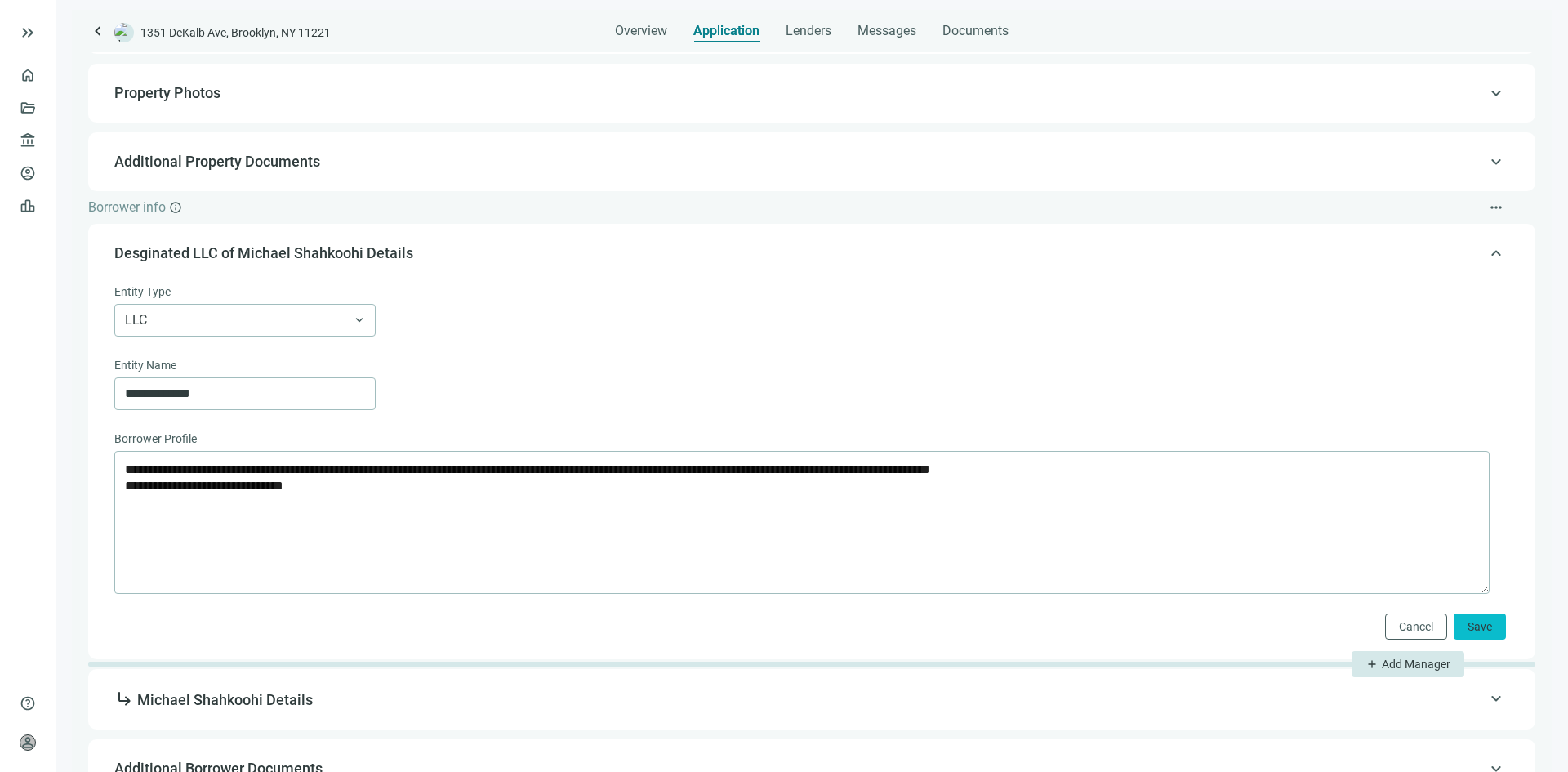 click on "Save" at bounding box center [1480, 627] 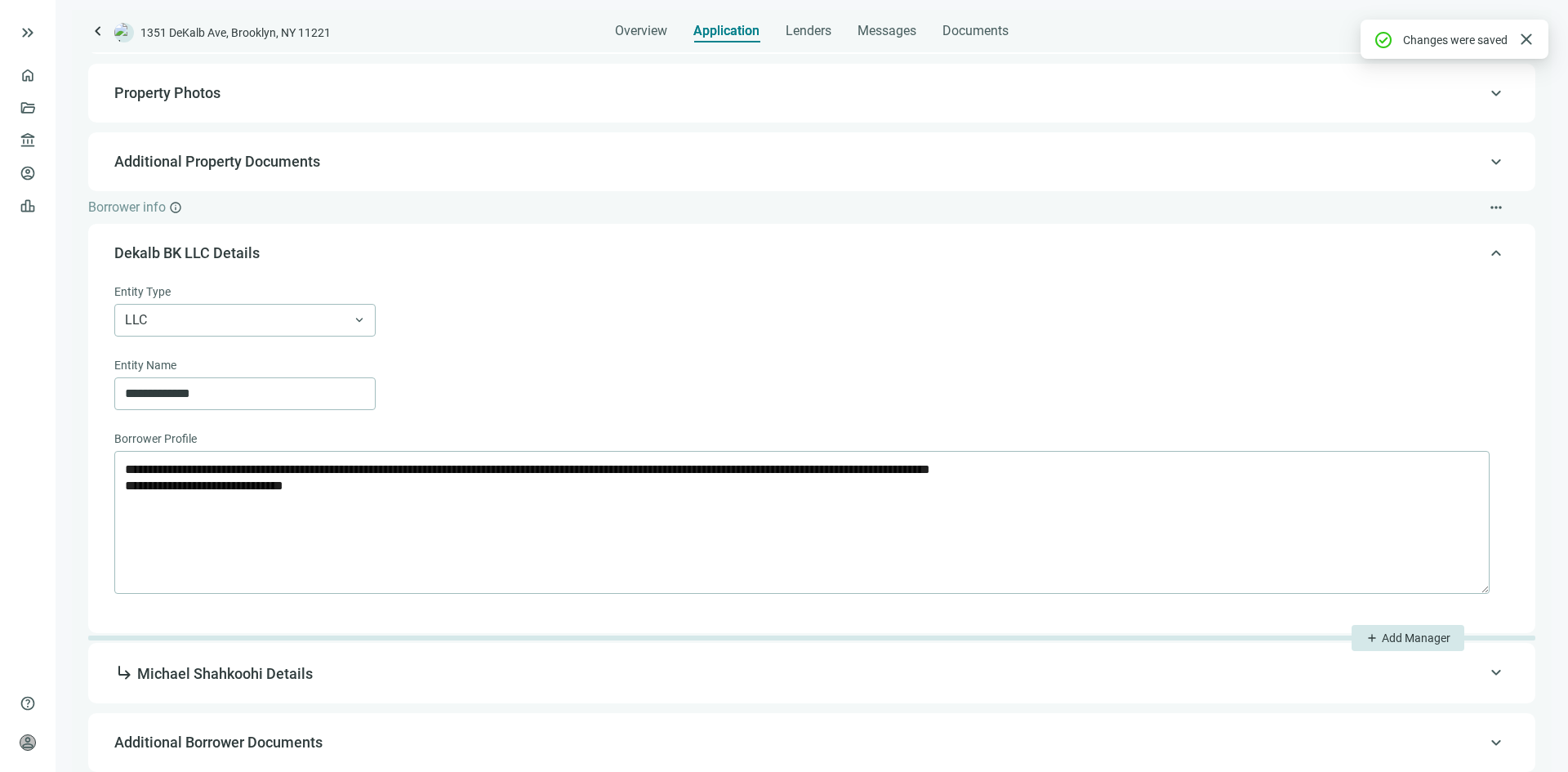 click on "subdirectory_arrow_right   Michael Shahkoohi Details" at bounding box center [810, 673] 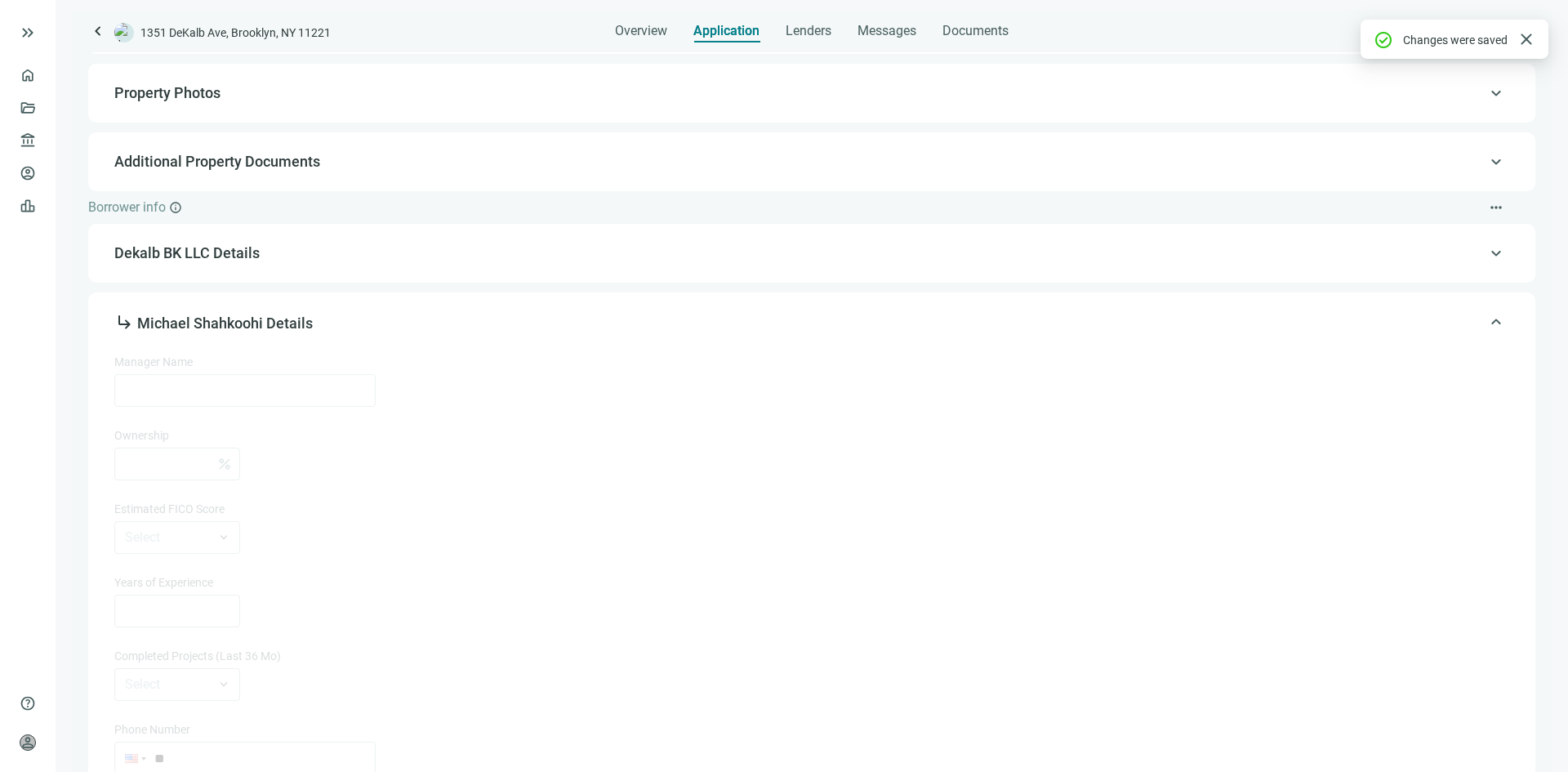 type on "**********" 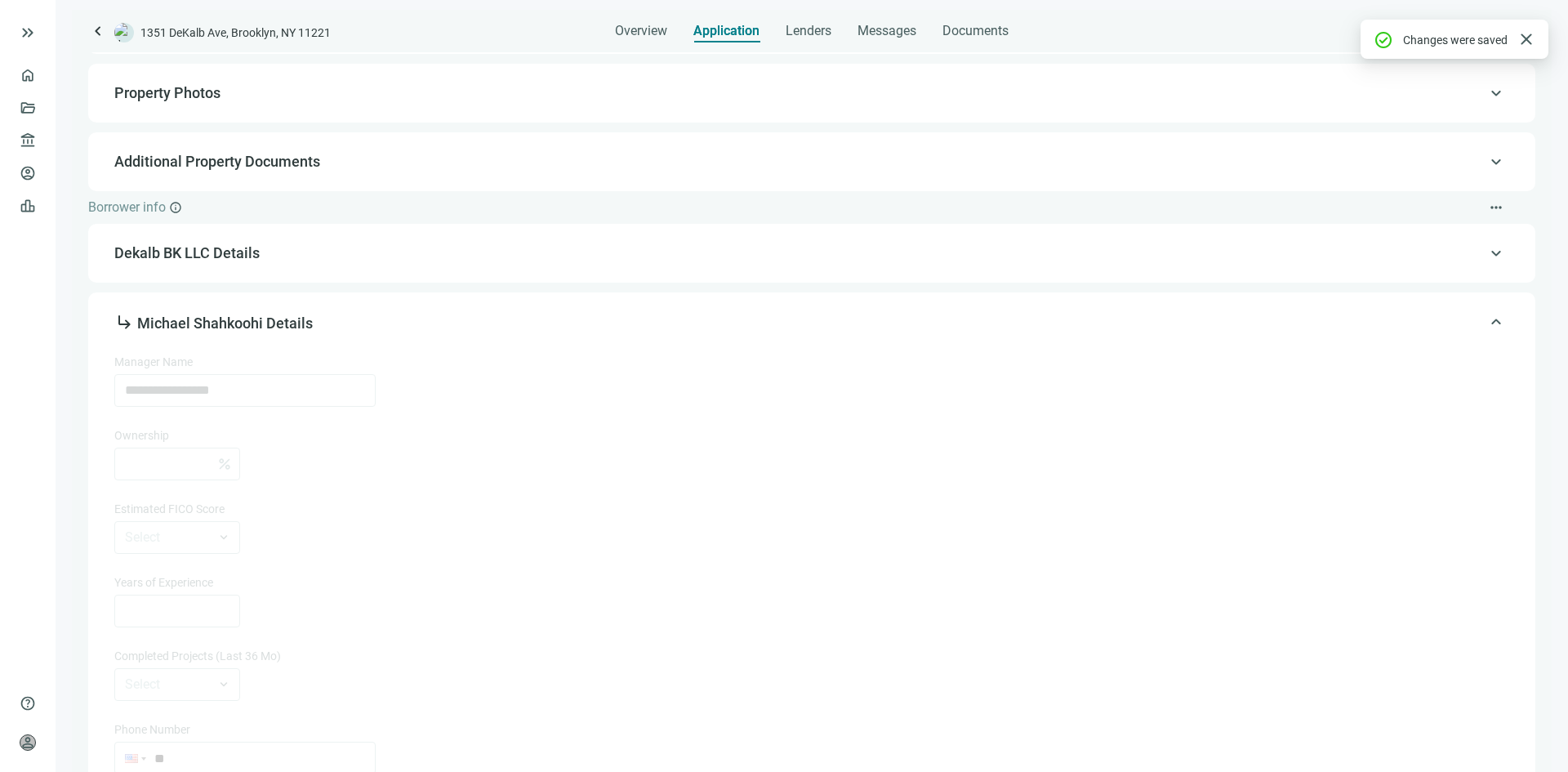 type on "**********" 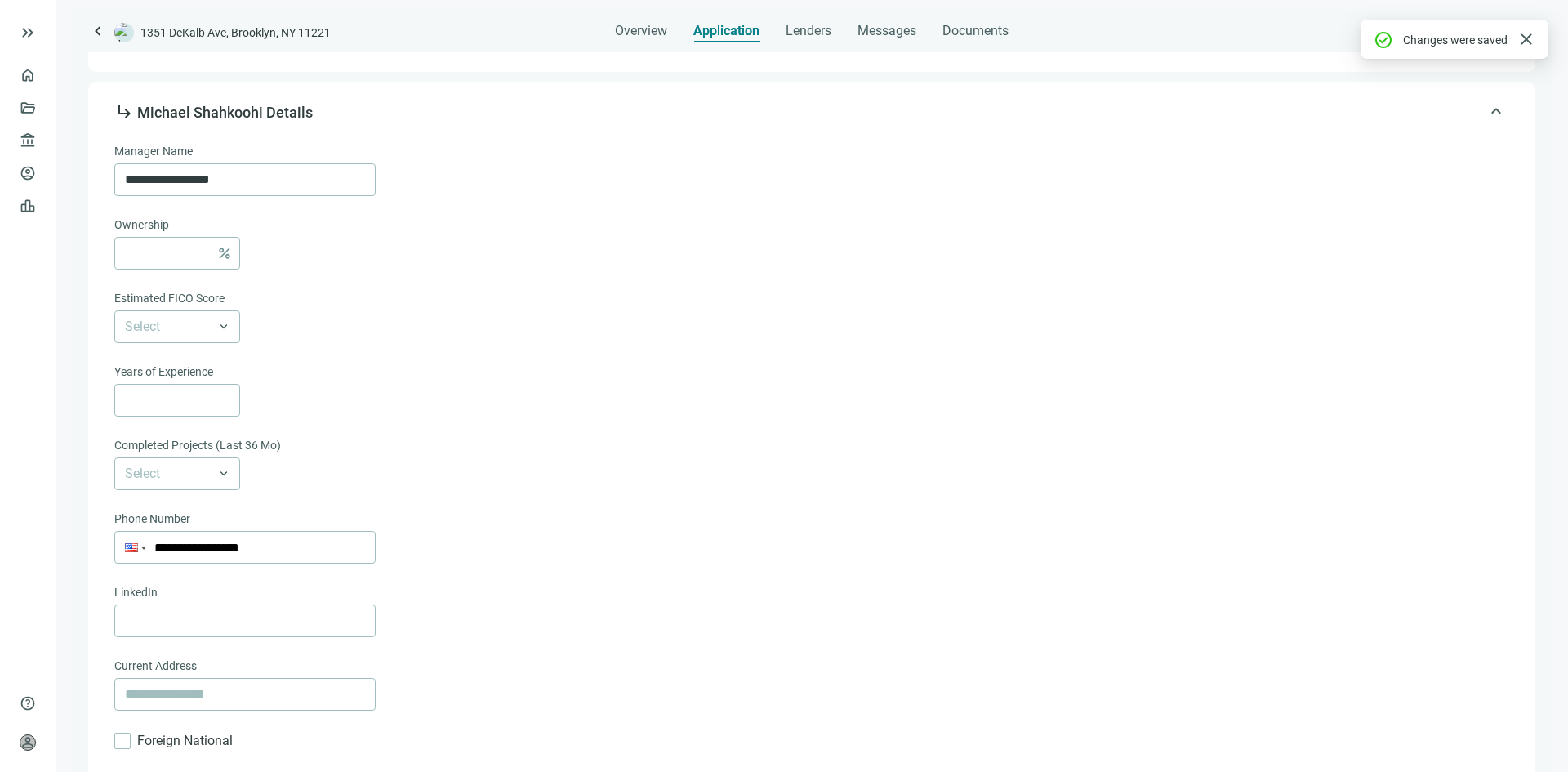 scroll, scrollTop: 576, scrollLeft: 0, axis: vertical 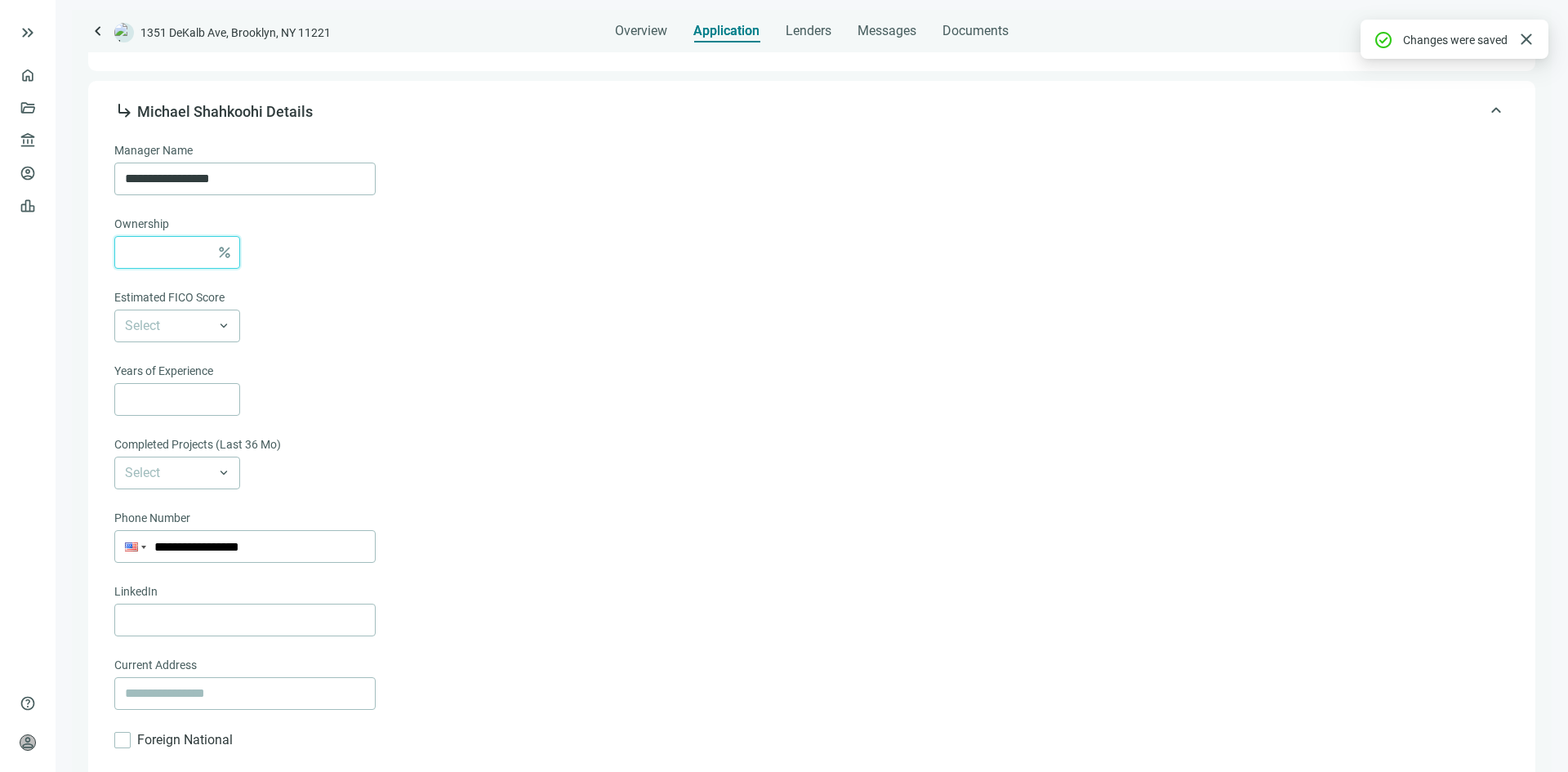 click at bounding box center (167, 252) 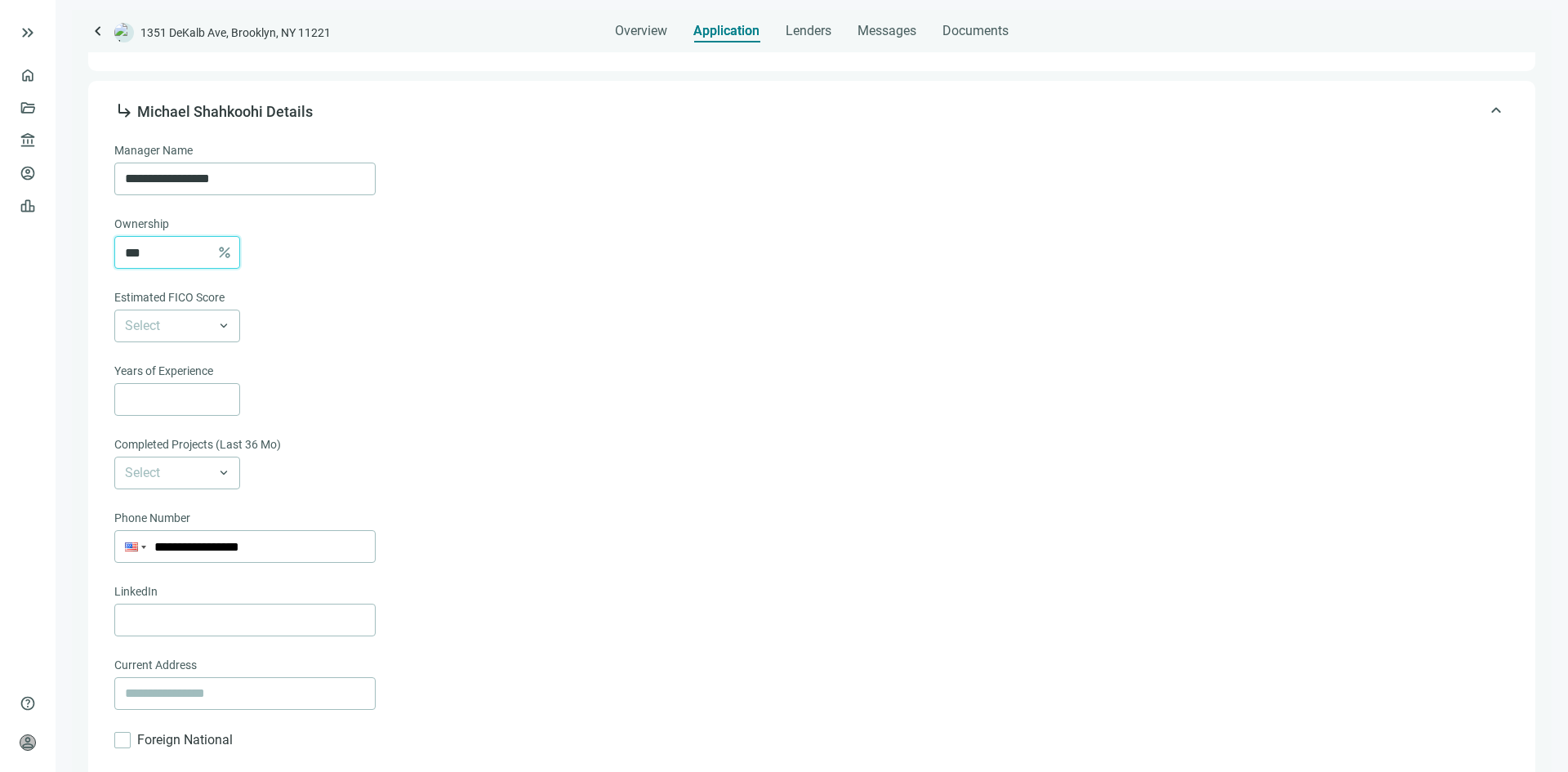 type on "***" 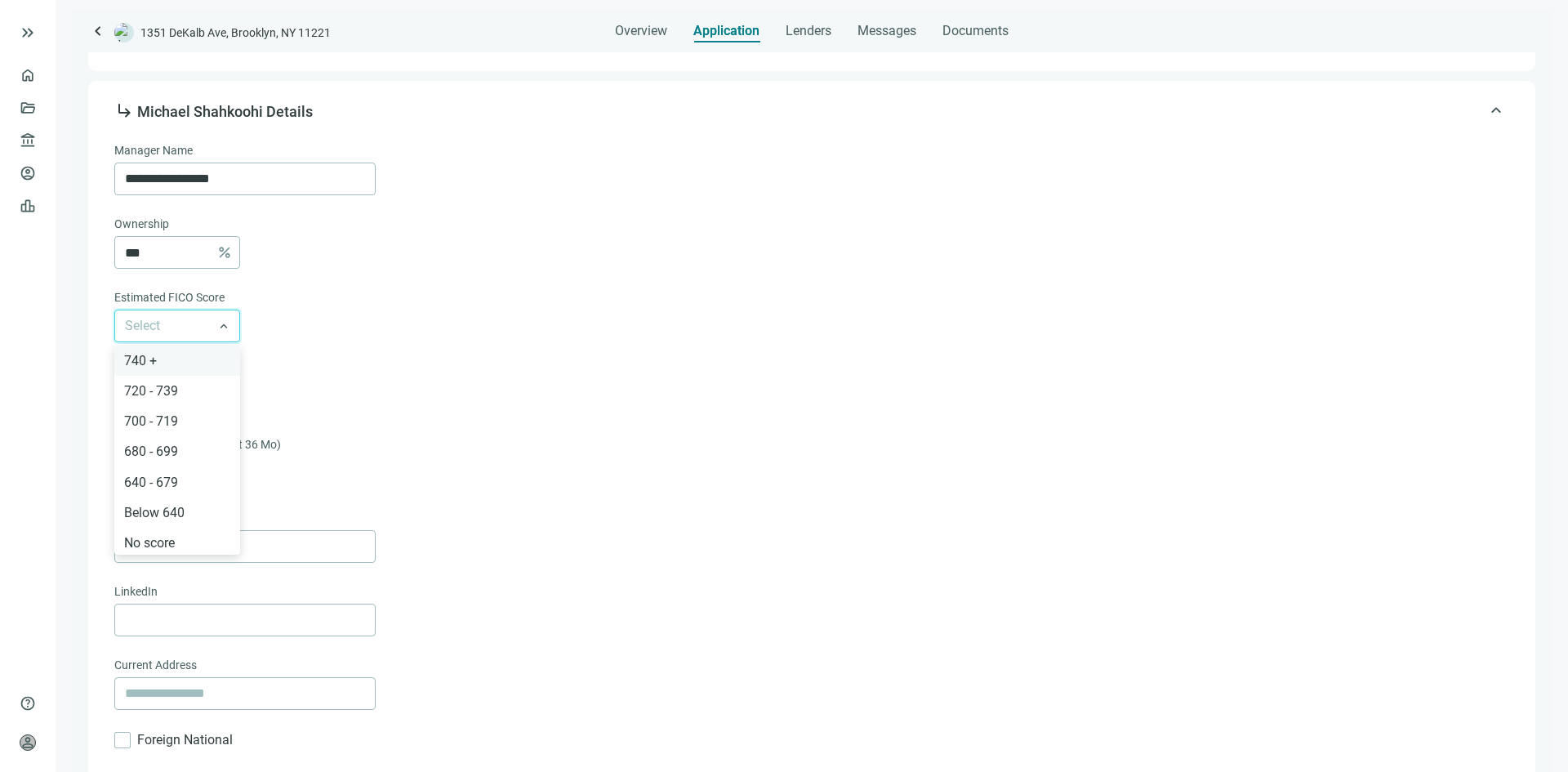 click on "740 +" at bounding box center [177, 360] 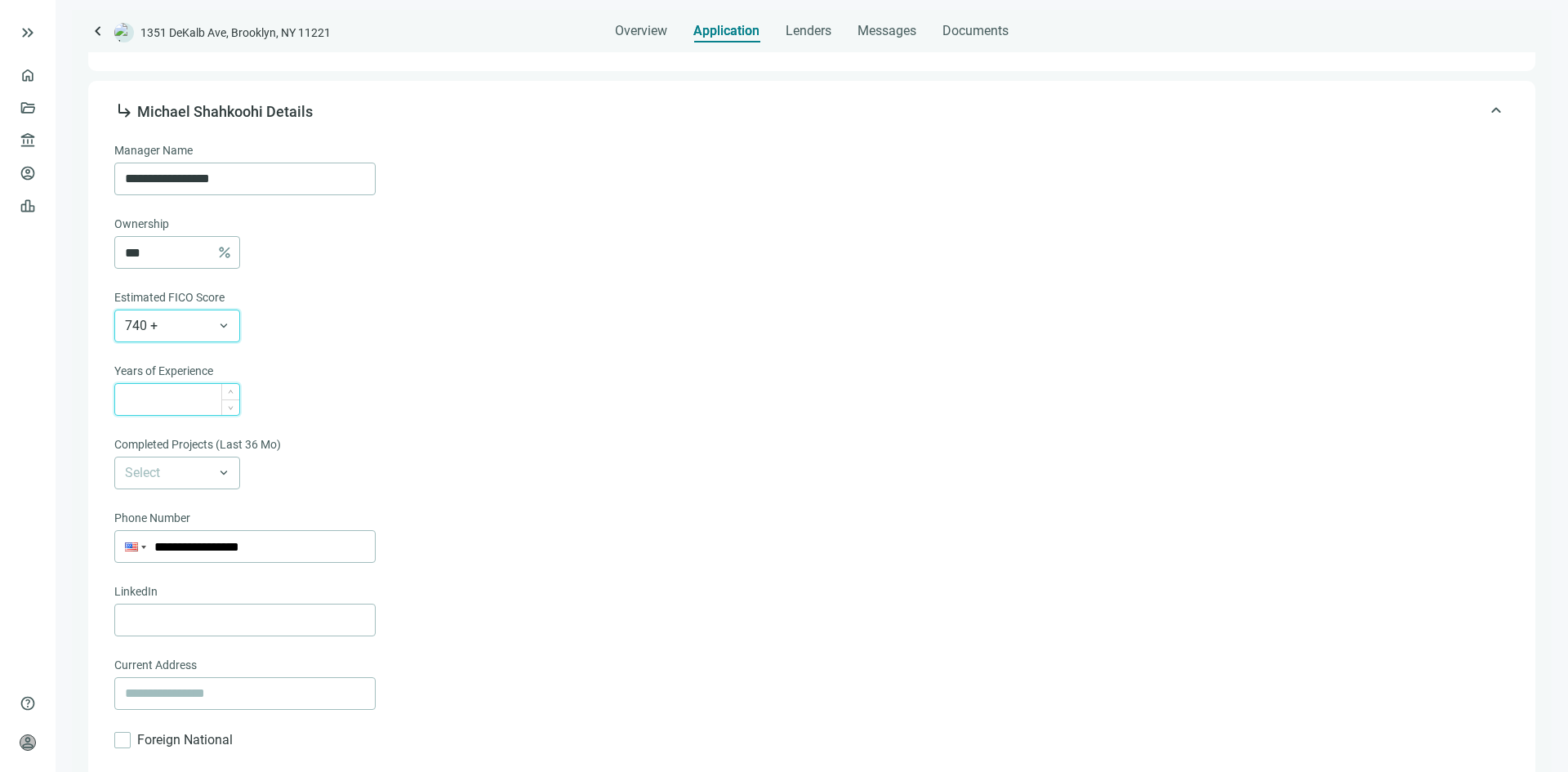 click at bounding box center (182, 399) 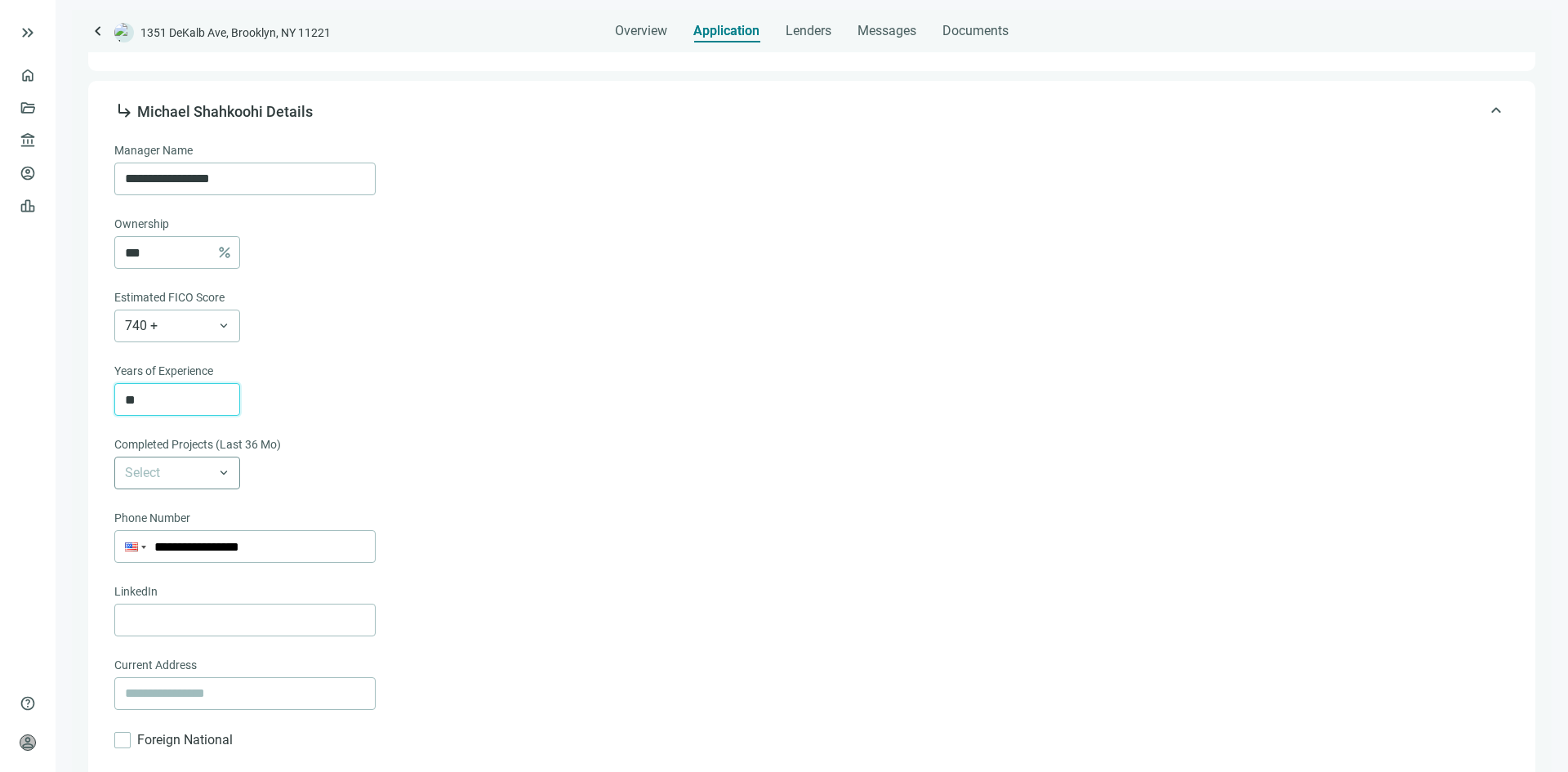 type on "**" 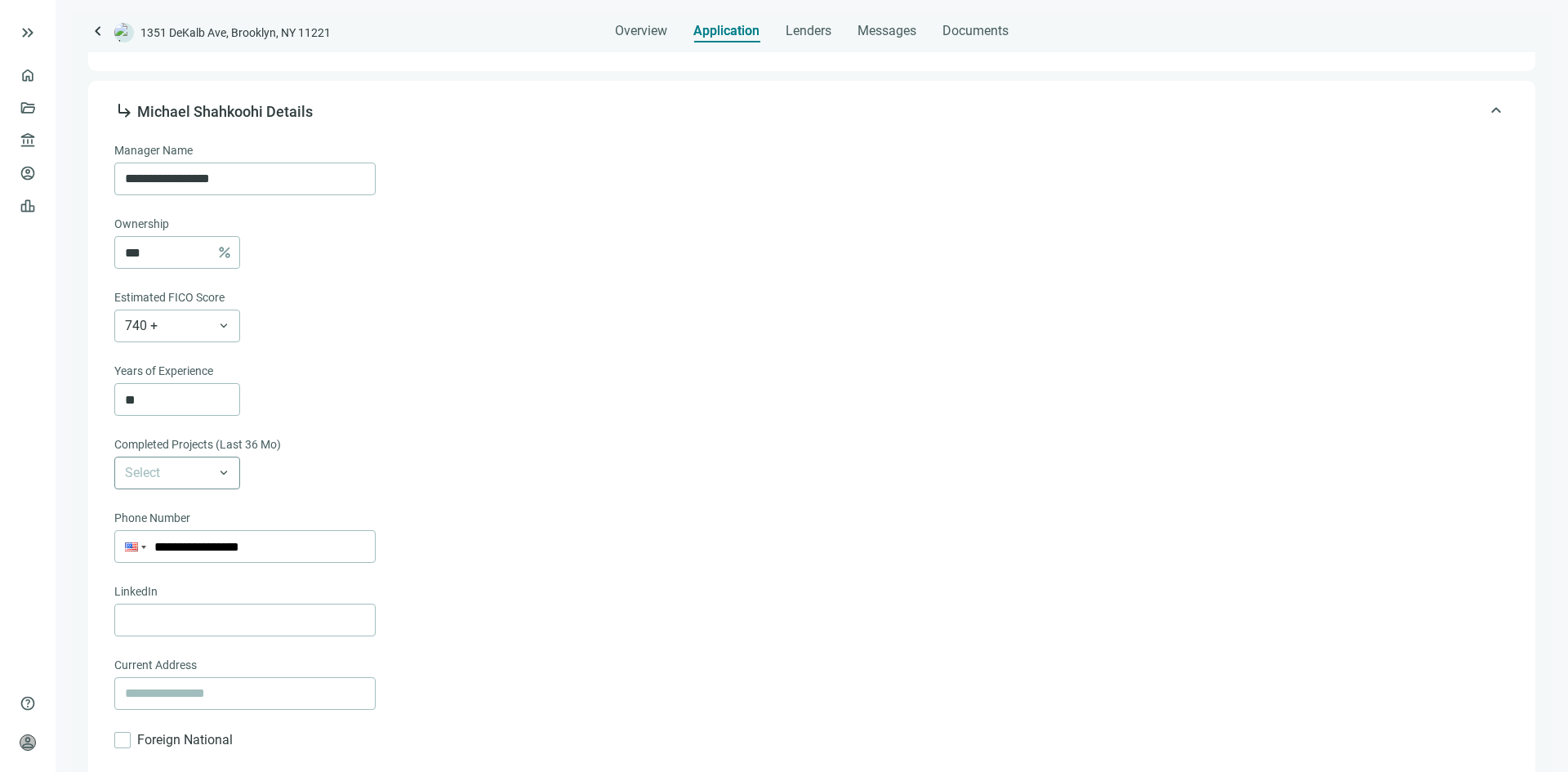 click at bounding box center [177, 473] 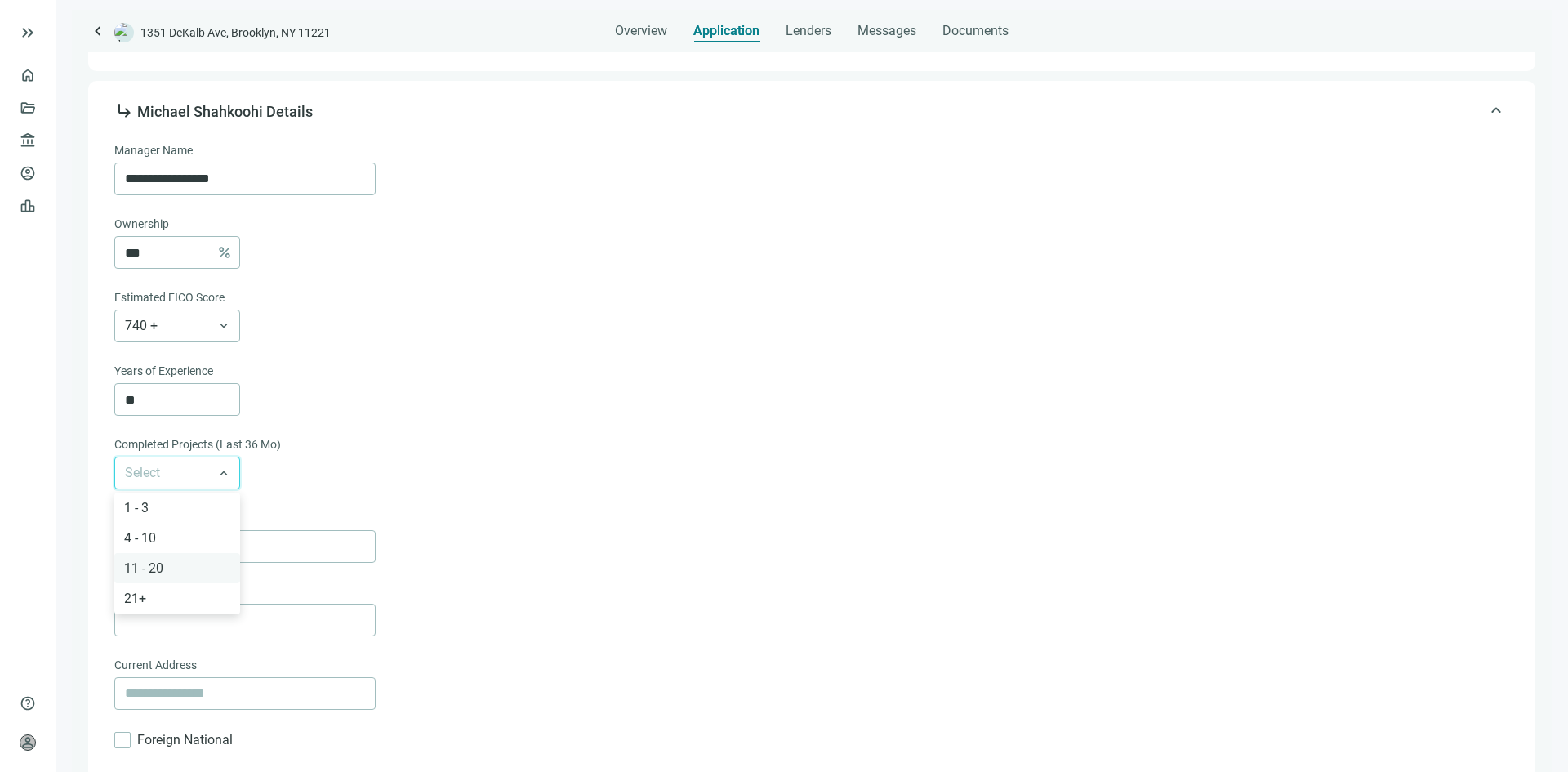 click on "11 - 20" at bounding box center (177, 568) 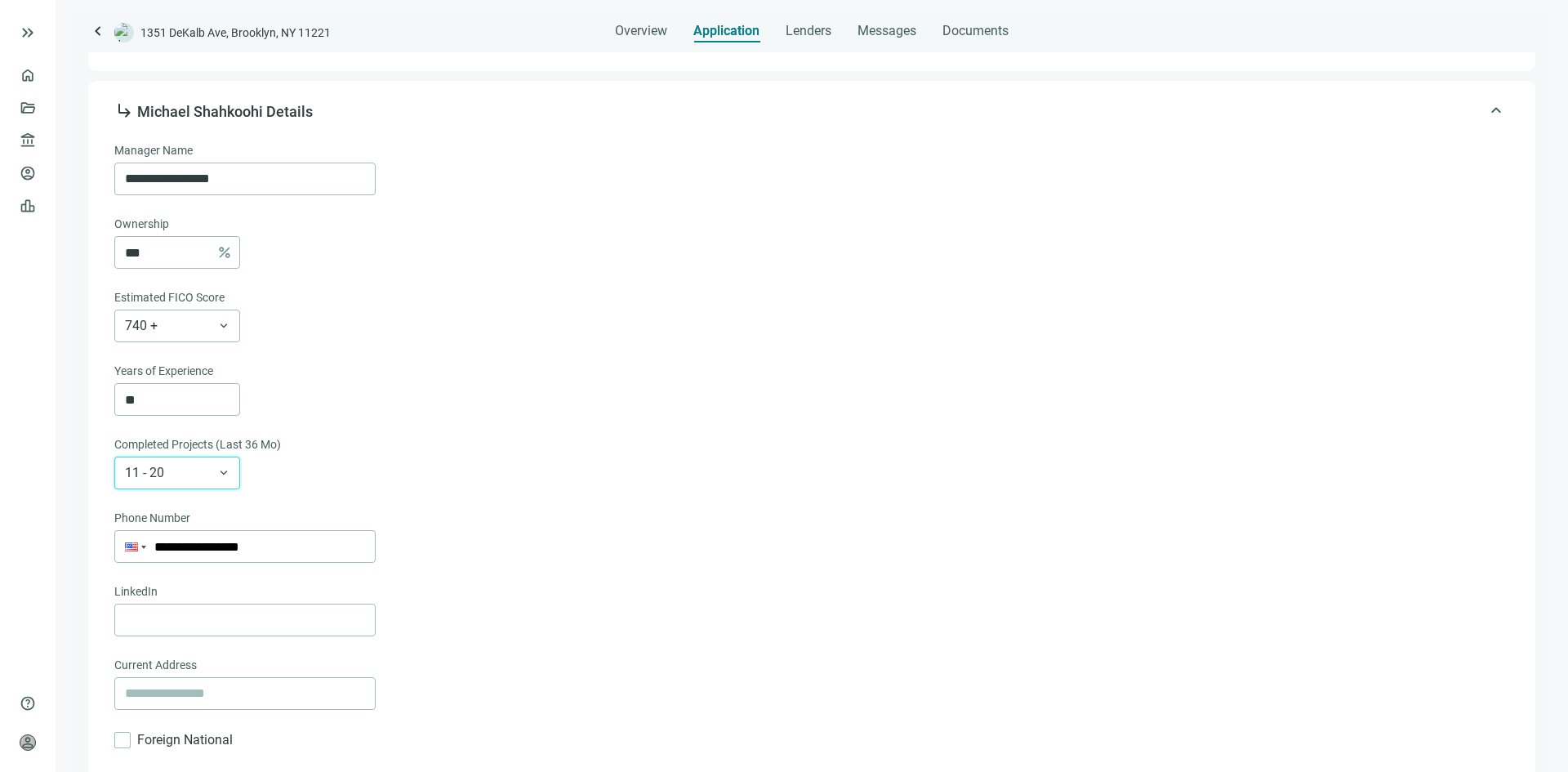 click on "**********" at bounding box center [810, 584] 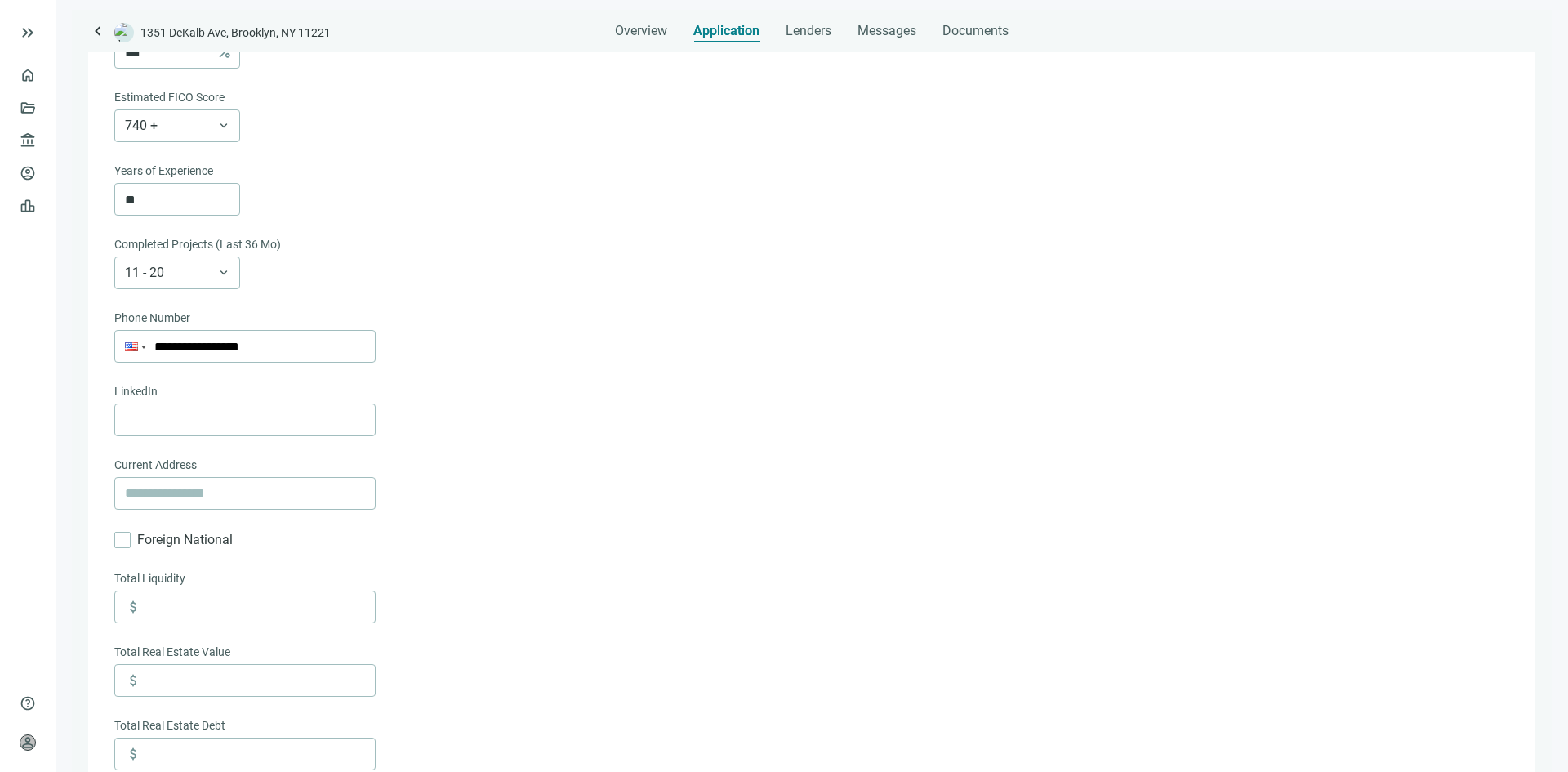 scroll, scrollTop: 821, scrollLeft: 0, axis: vertical 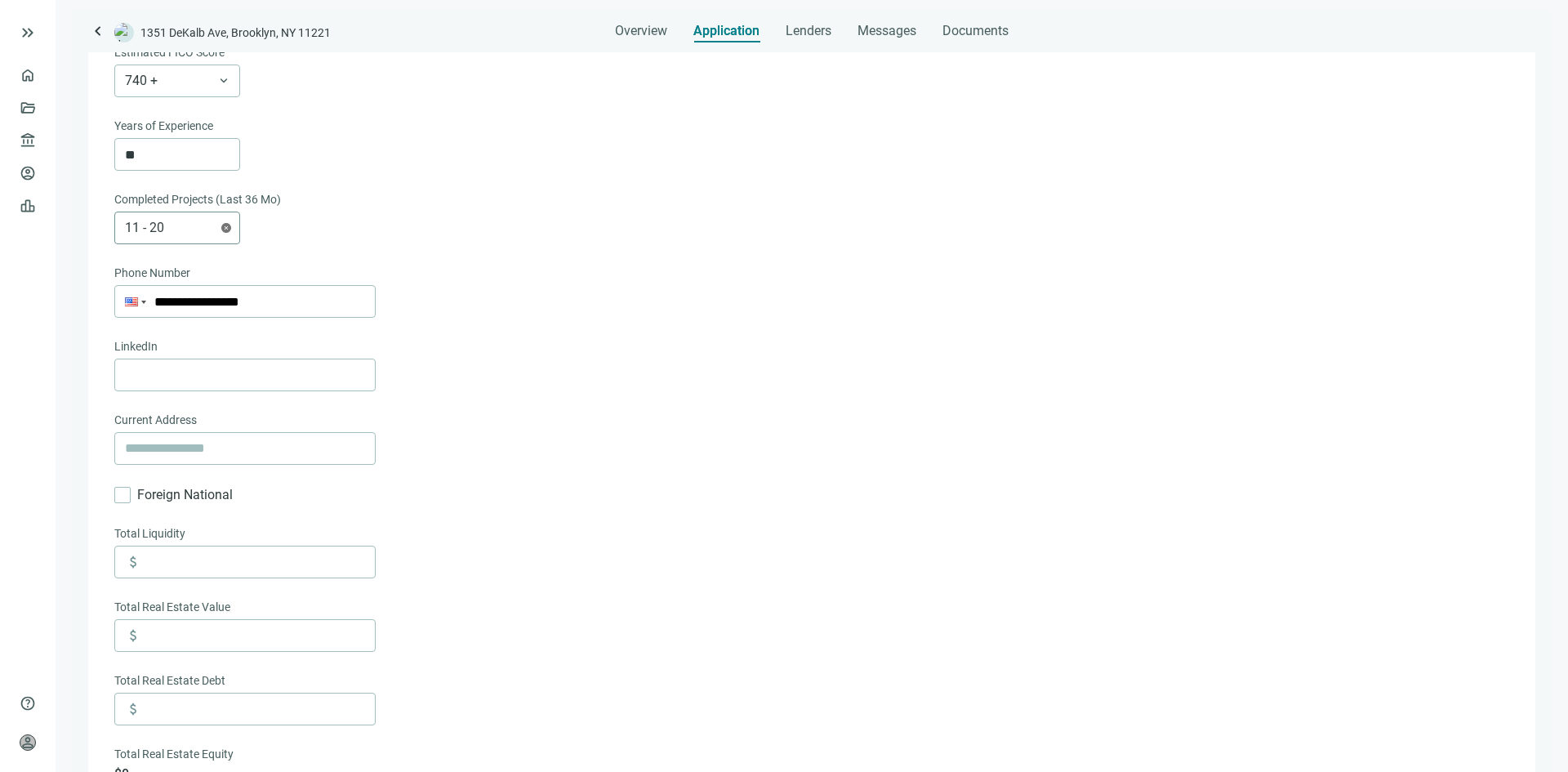 click on "11 - 20" at bounding box center [177, 228] 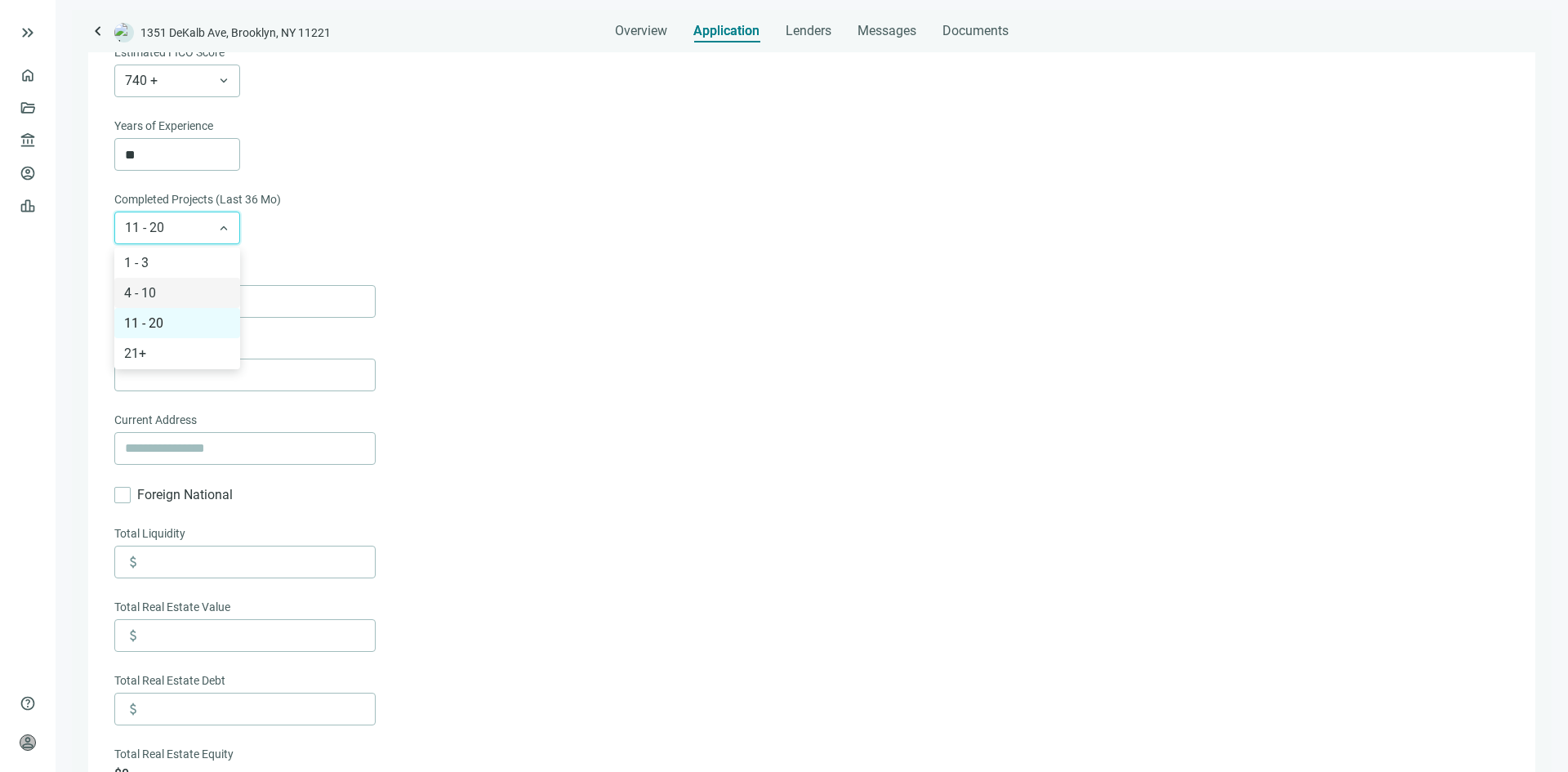click on "**********" at bounding box center [810, 339] 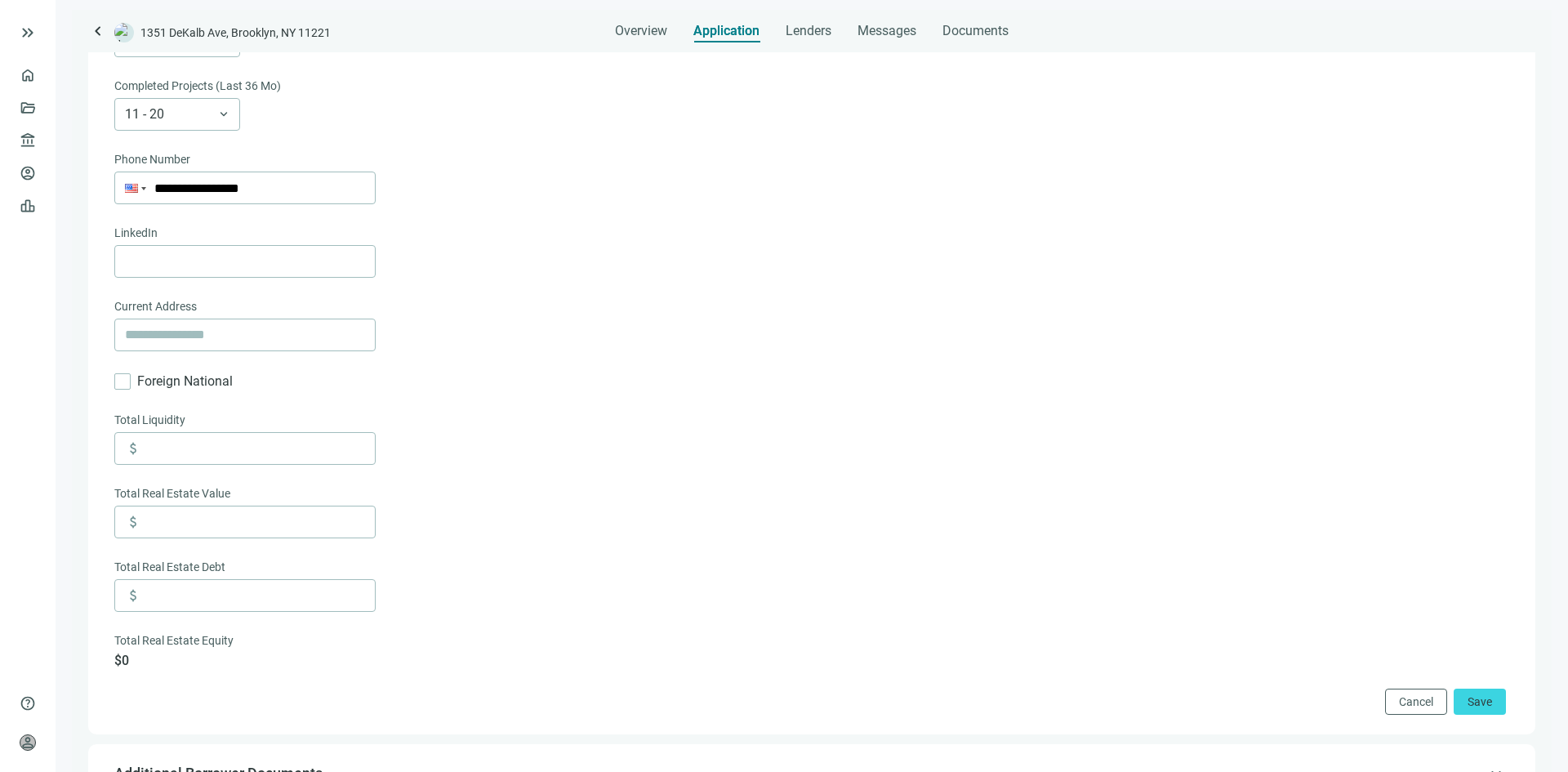 scroll, scrollTop: 970, scrollLeft: 0, axis: vertical 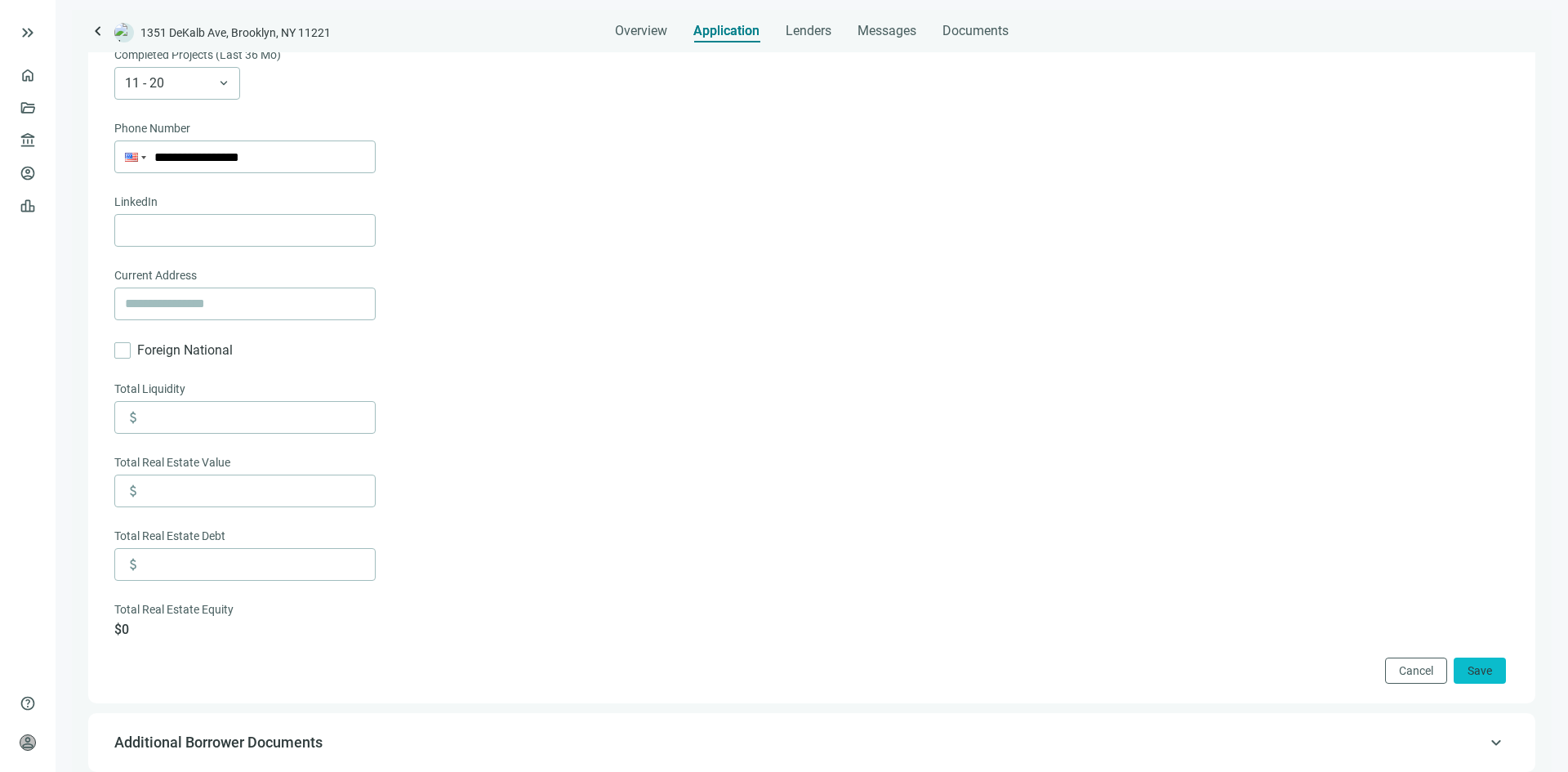 click on "Save" at bounding box center [1480, 671] 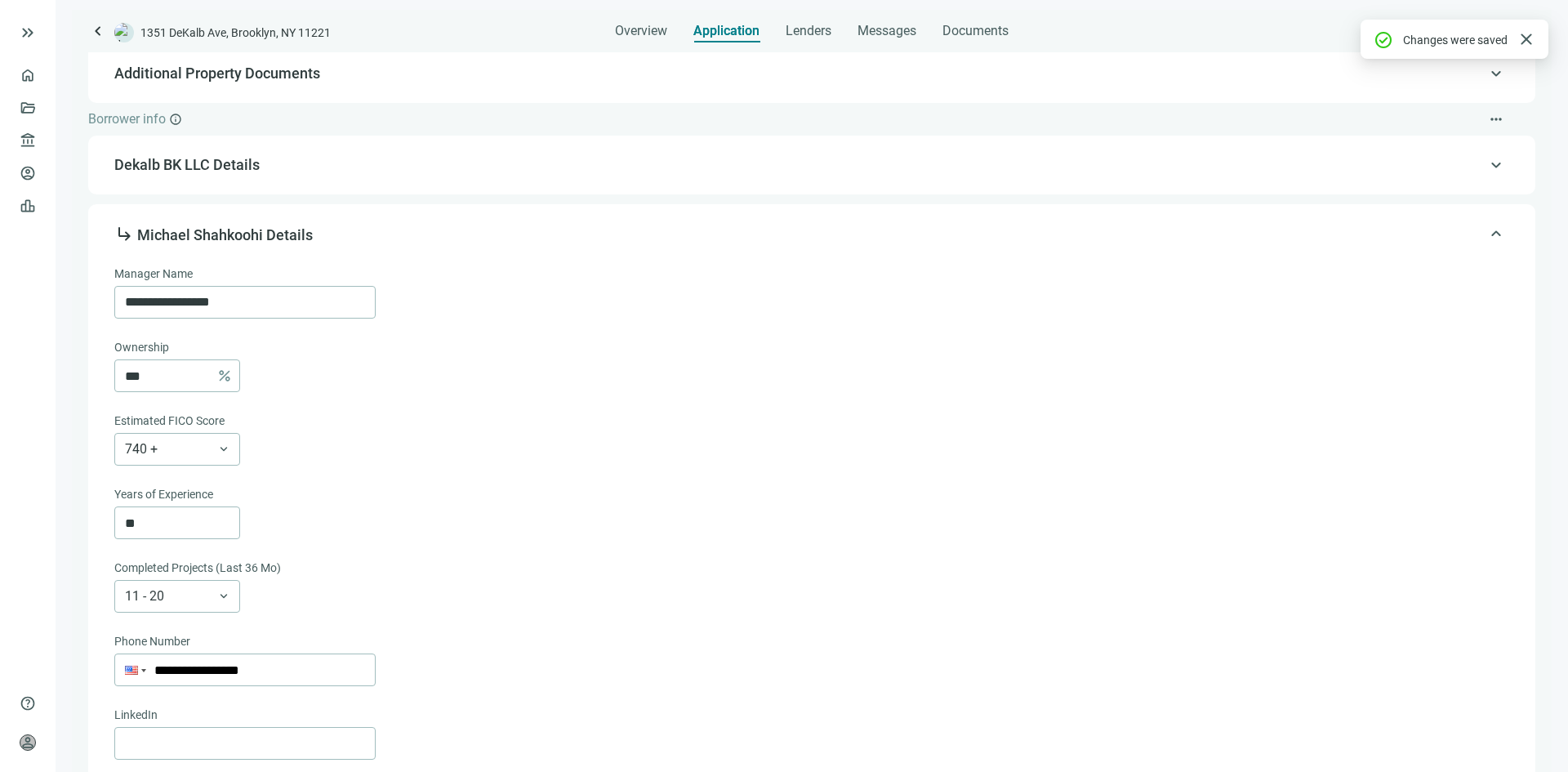 scroll, scrollTop: 944, scrollLeft: 0, axis: vertical 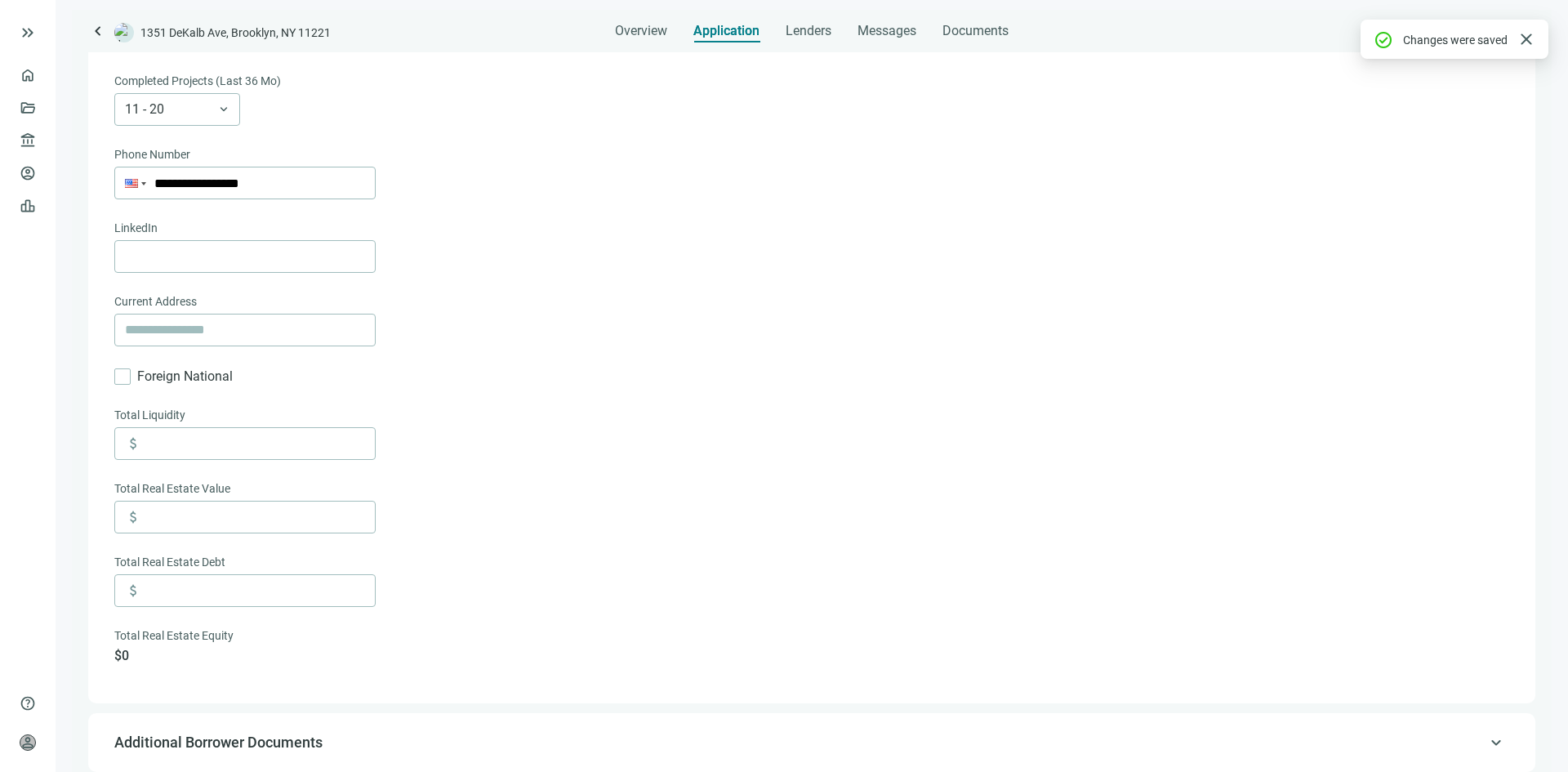 click on "Additional Borrower Documents" at bounding box center (810, 743) 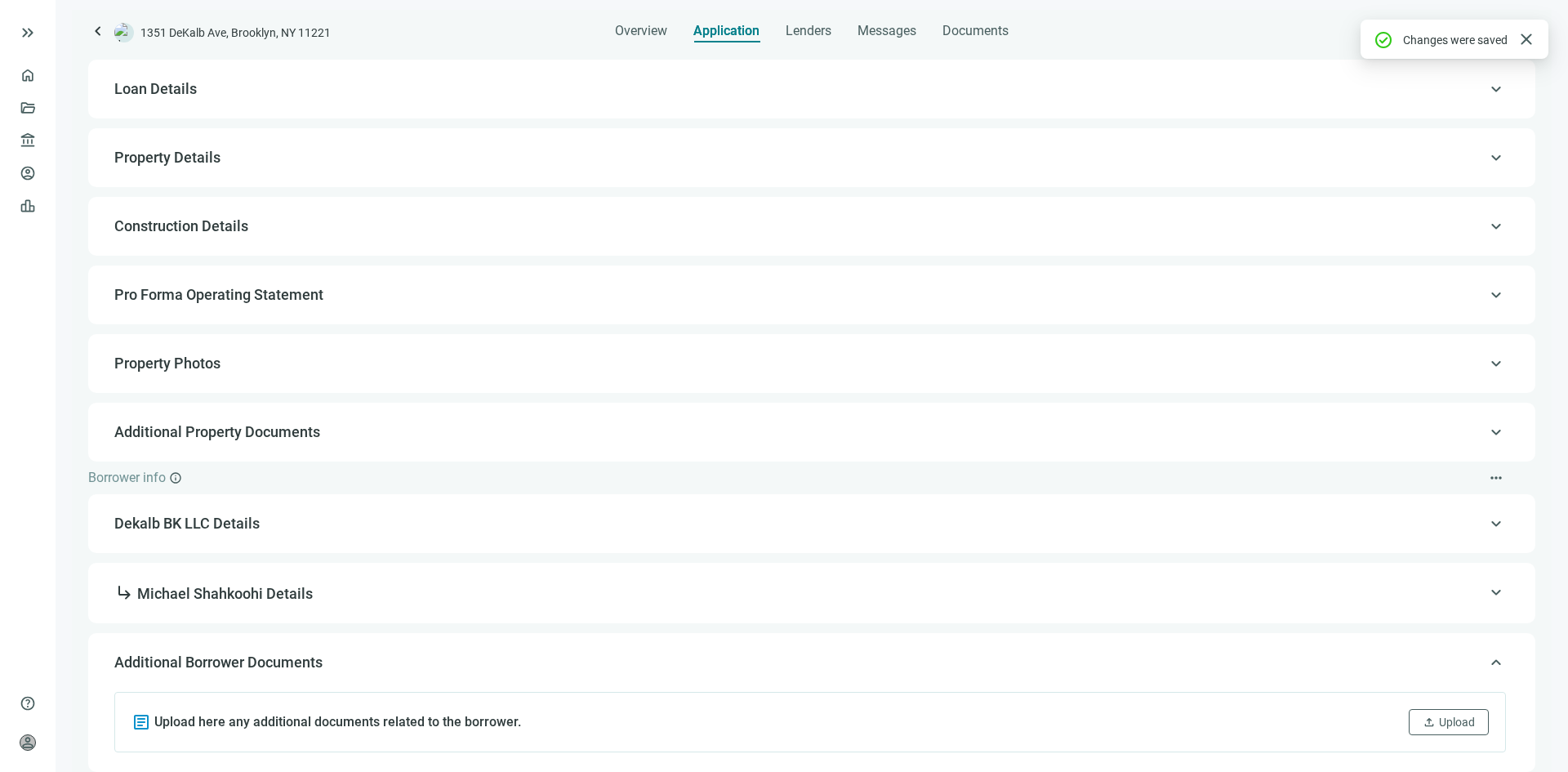 scroll, scrollTop: 93, scrollLeft: 0, axis: vertical 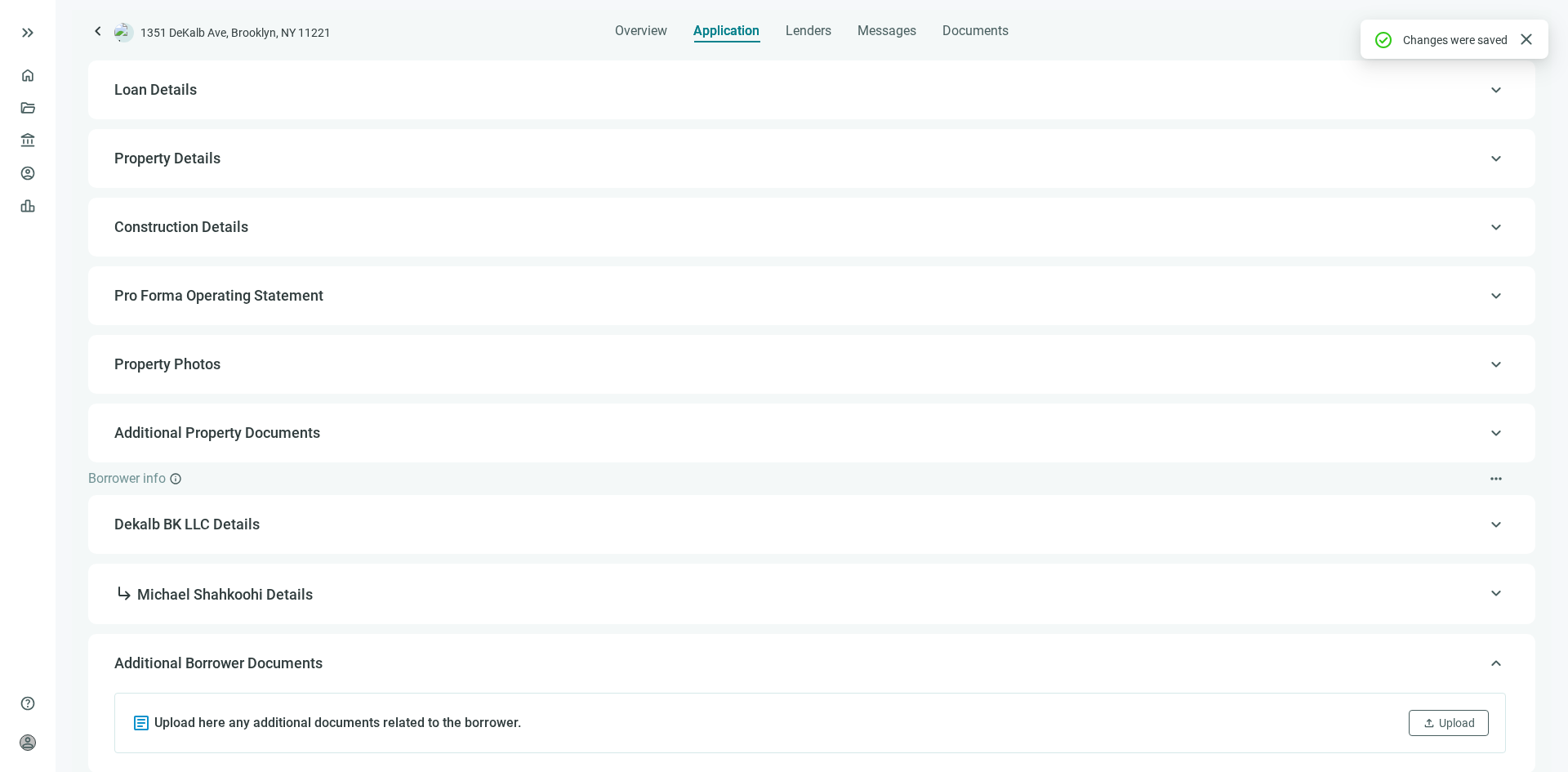 click on "subdirectory_arrow_right   Michael Shahkoohi Details" at bounding box center [810, 594] 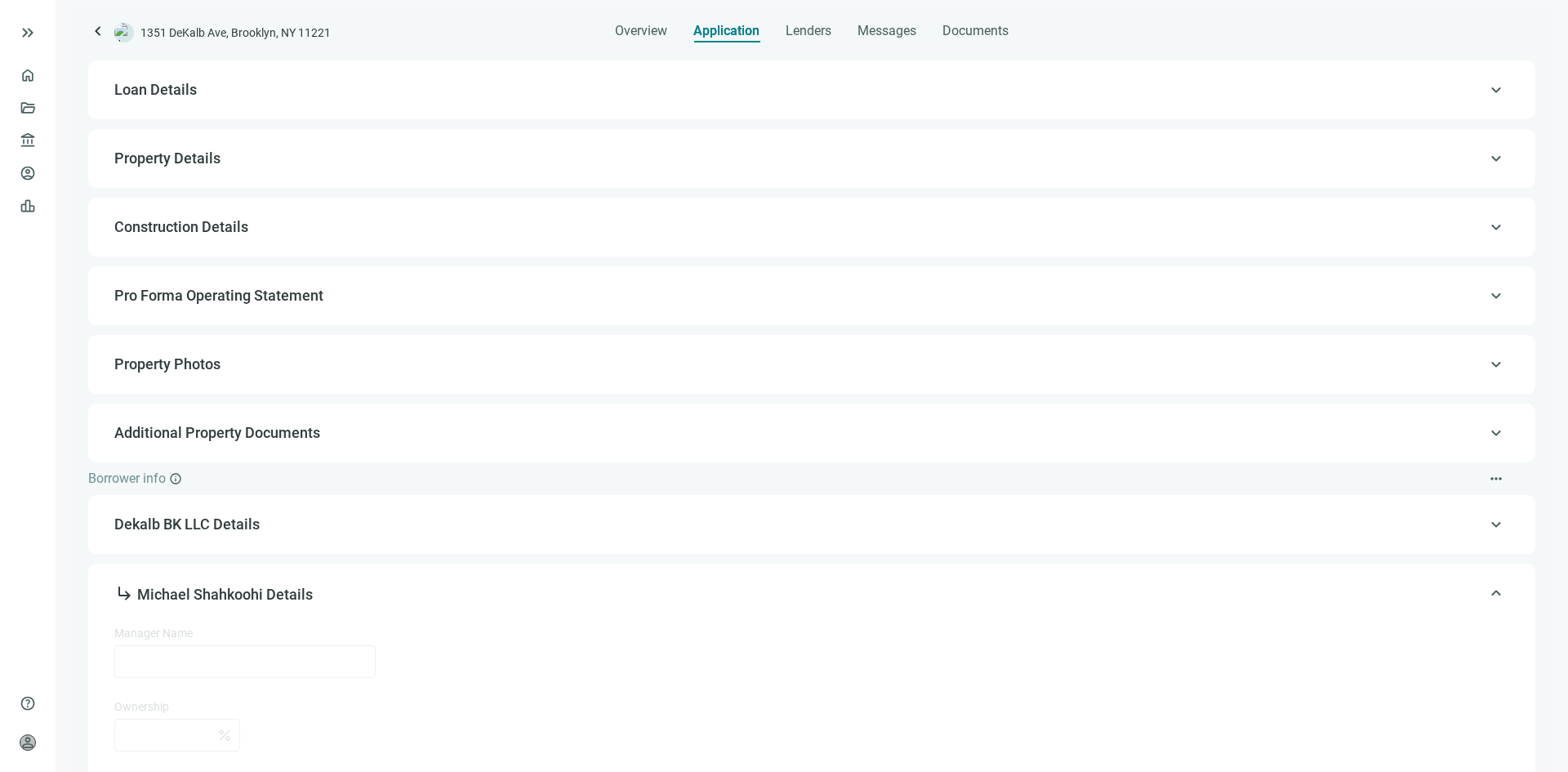type on "**********" 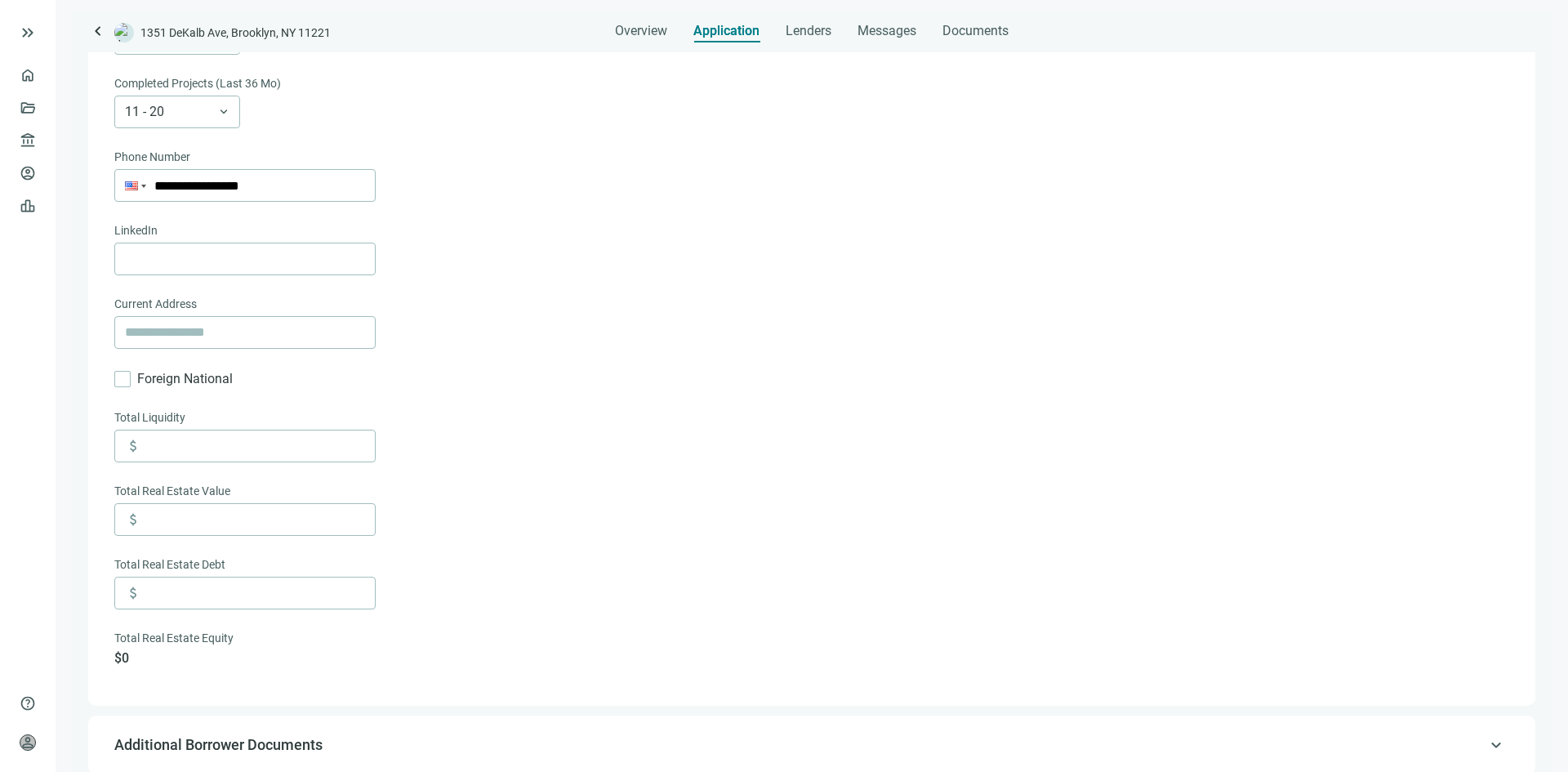 scroll, scrollTop: 944, scrollLeft: 0, axis: vertical 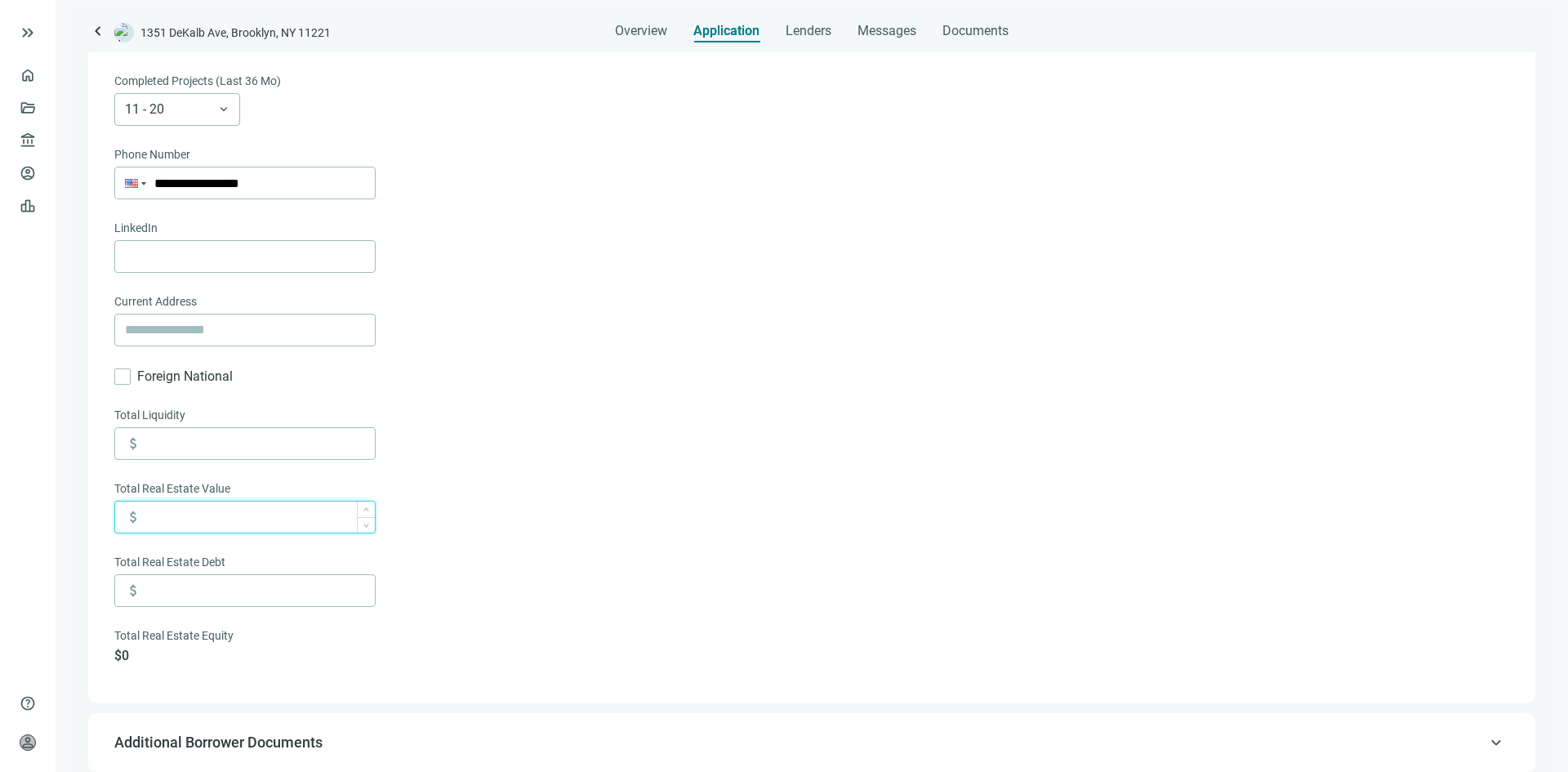 click at bounding box center [260, 517] 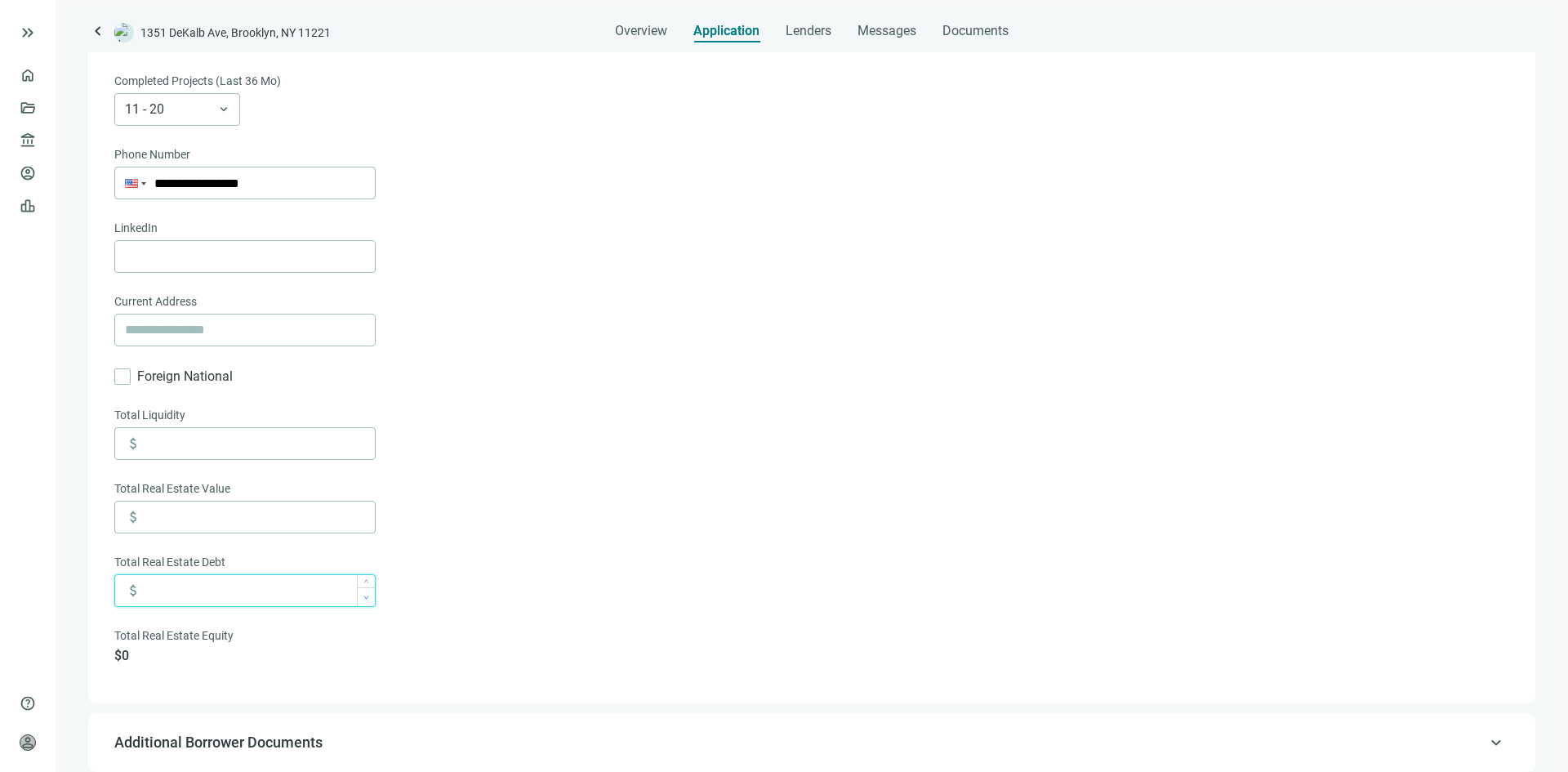 type on "*" 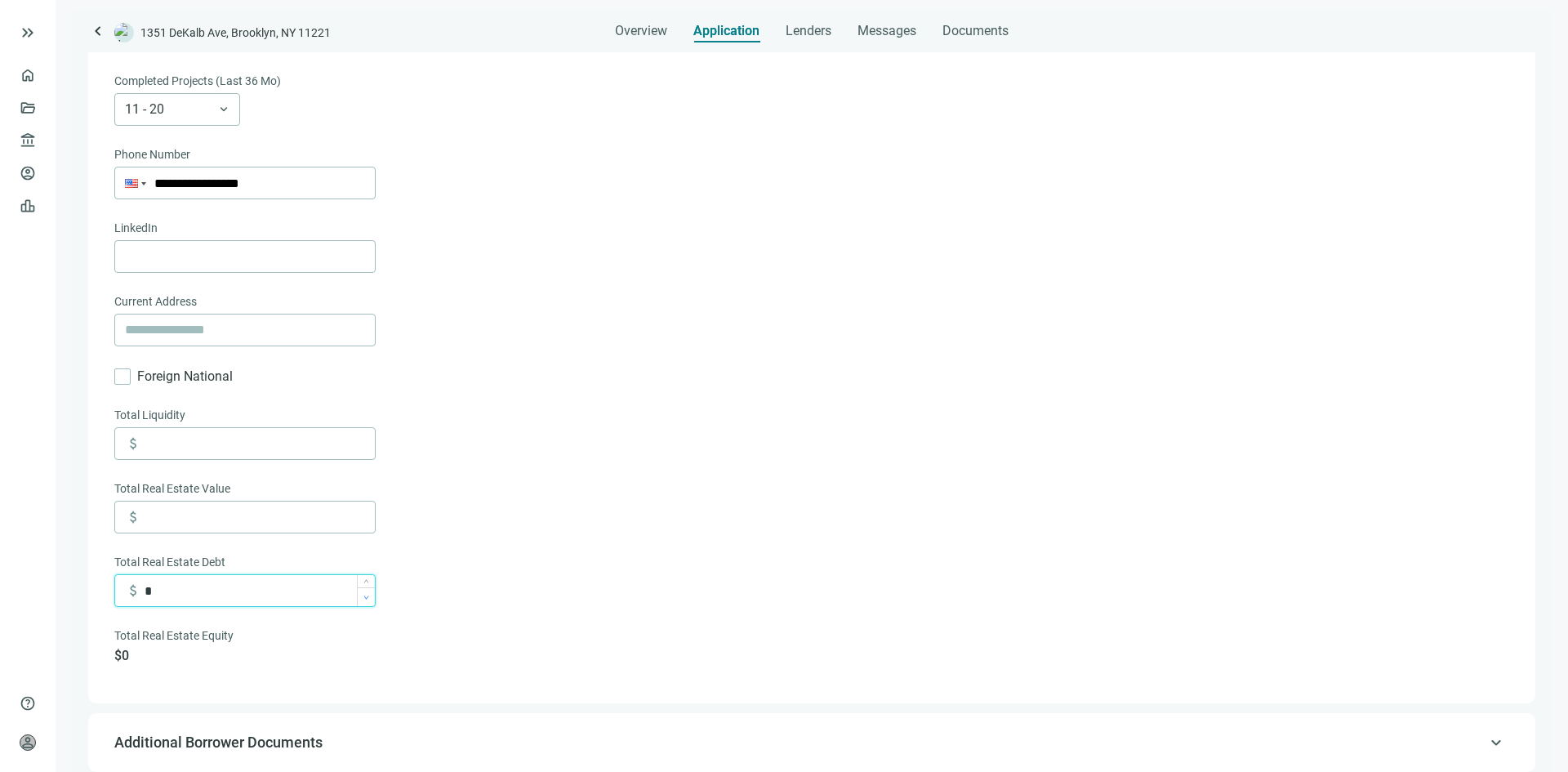 click at bounding box center [366, 596] 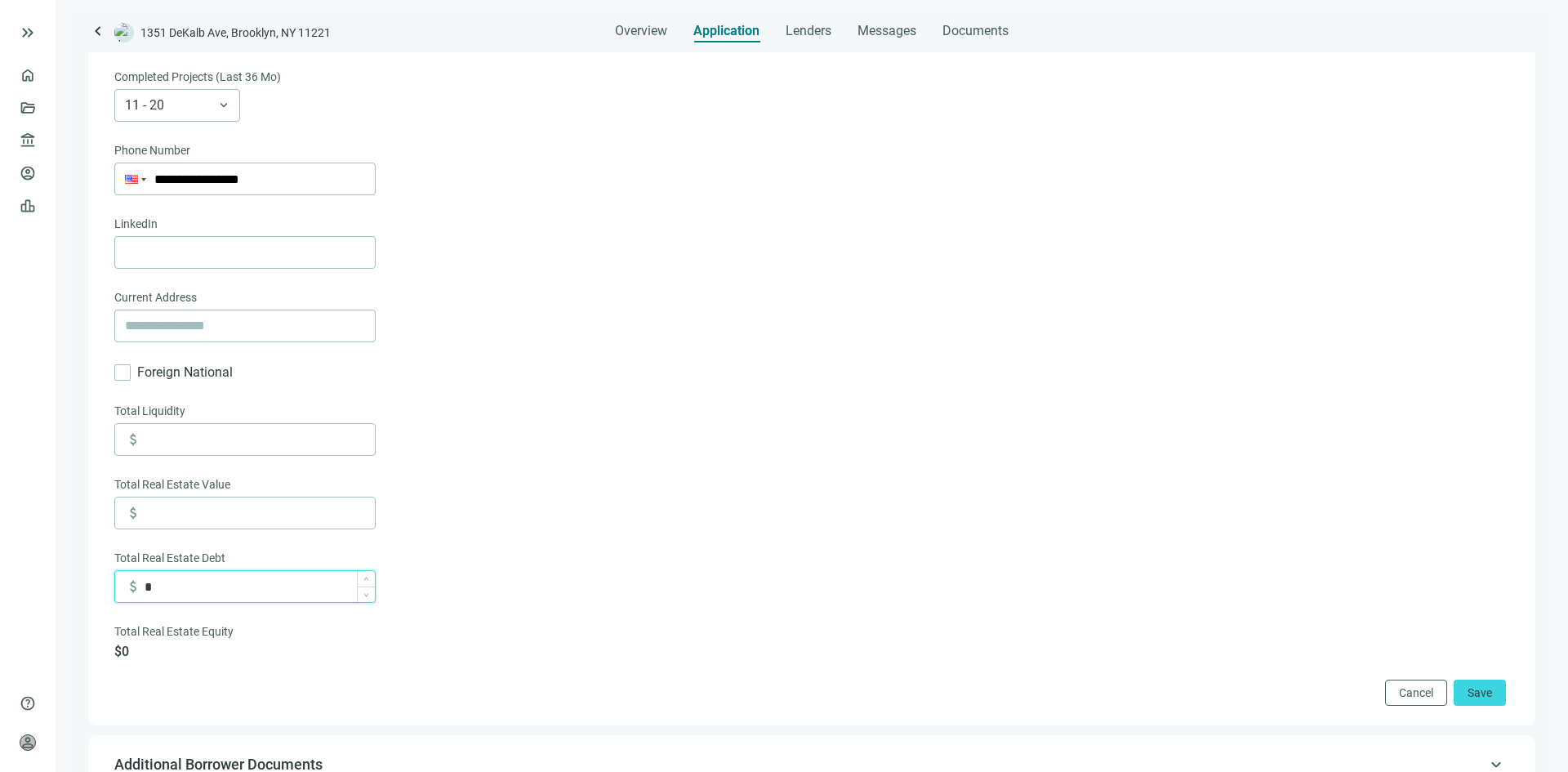 click on "*" at bounding box center [260, 587] 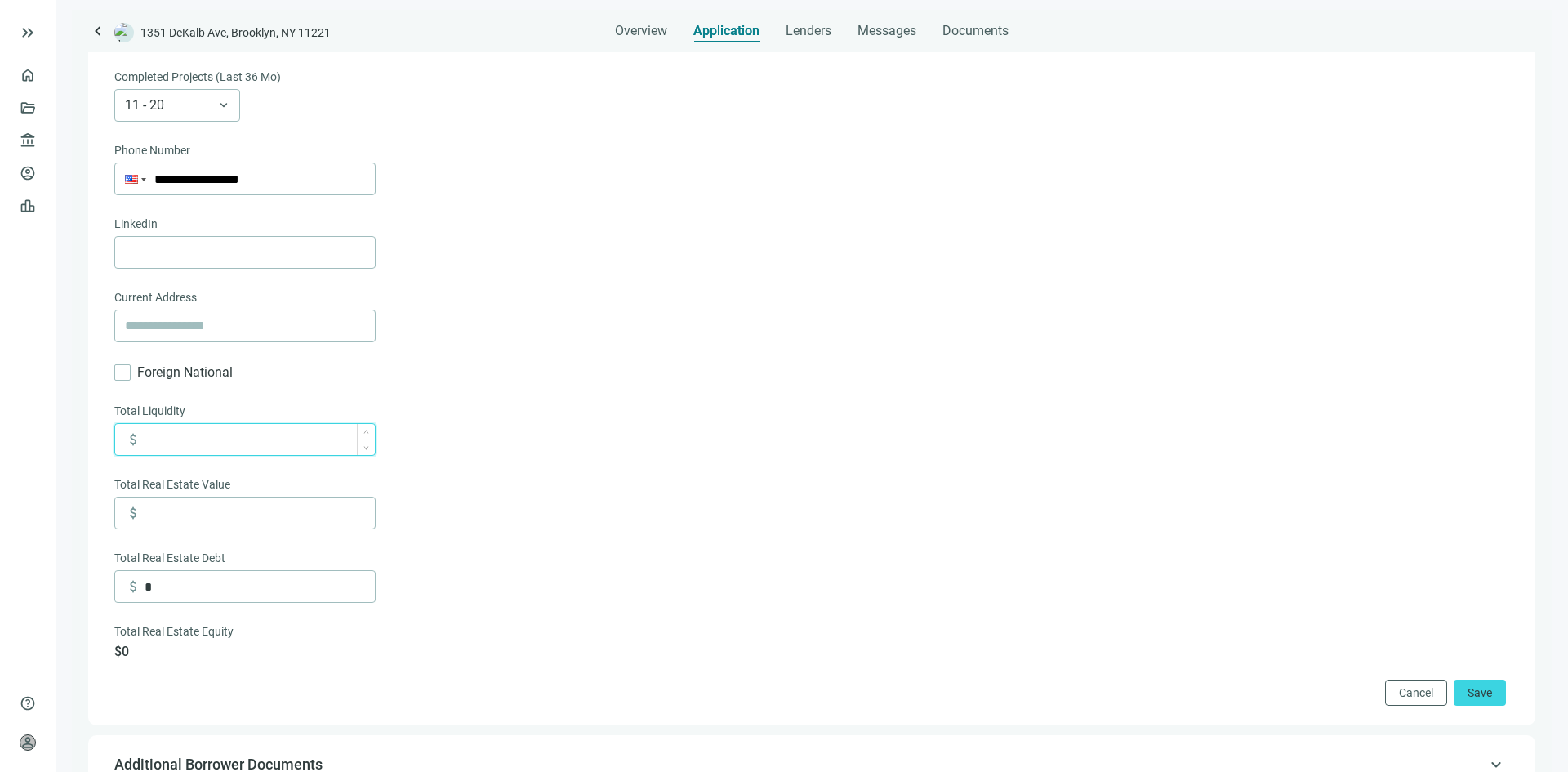 click at bounding box center [260, 440] 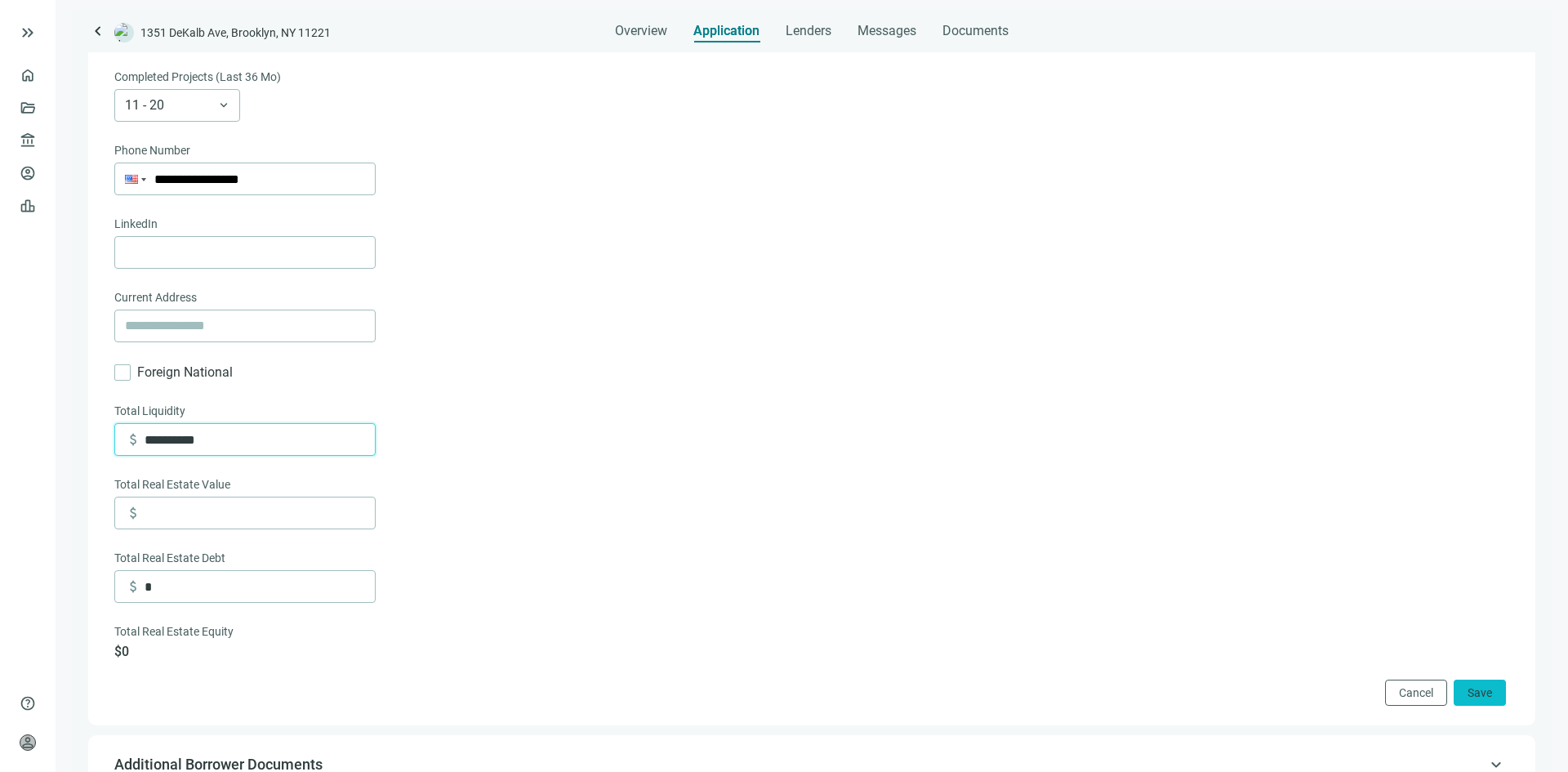 type on "**********" 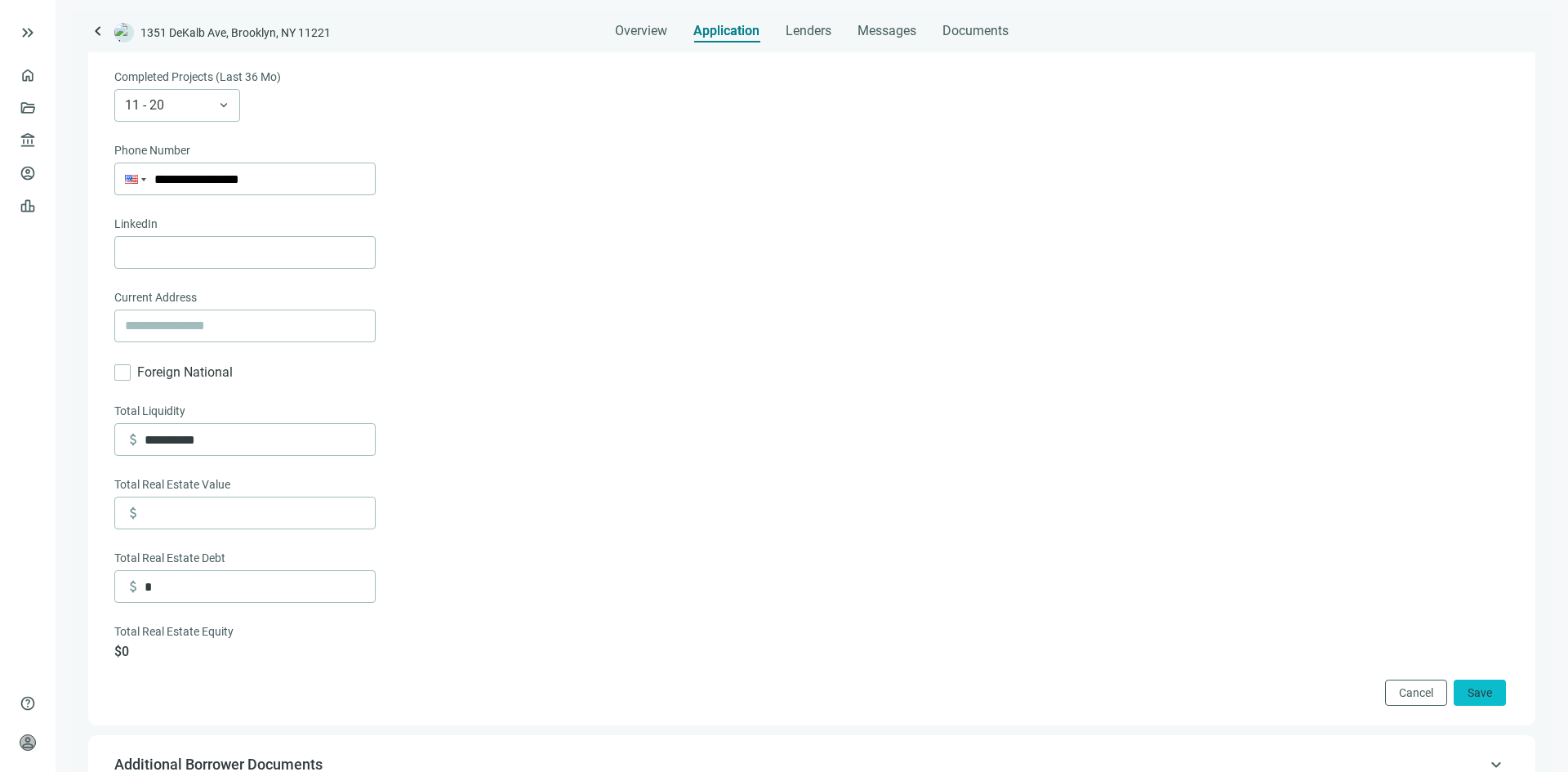 click on "Save" at bounding box center [1480, 693] 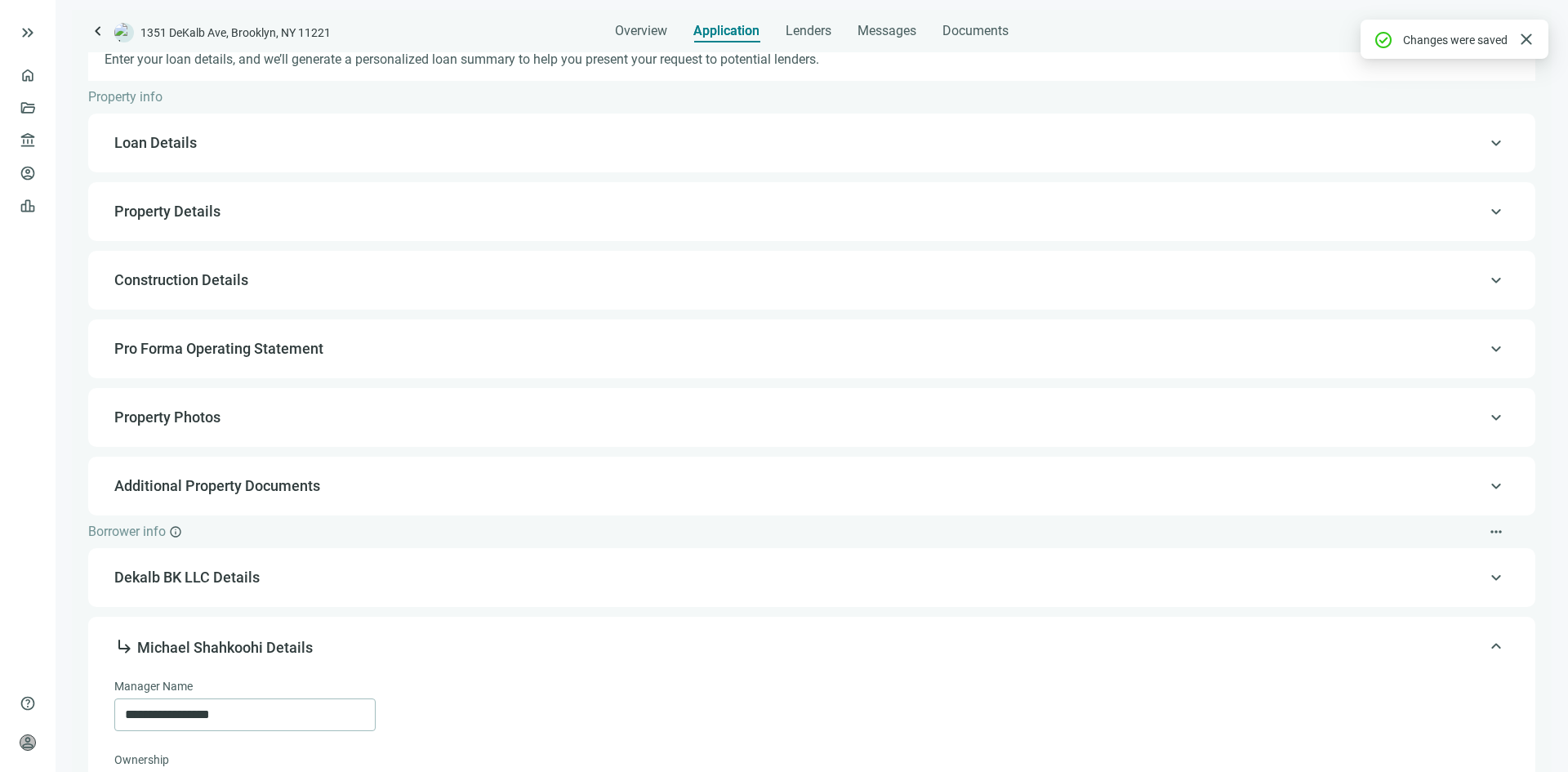 scroll, scrollTop: 0, scrollLeft: 0, axis: both 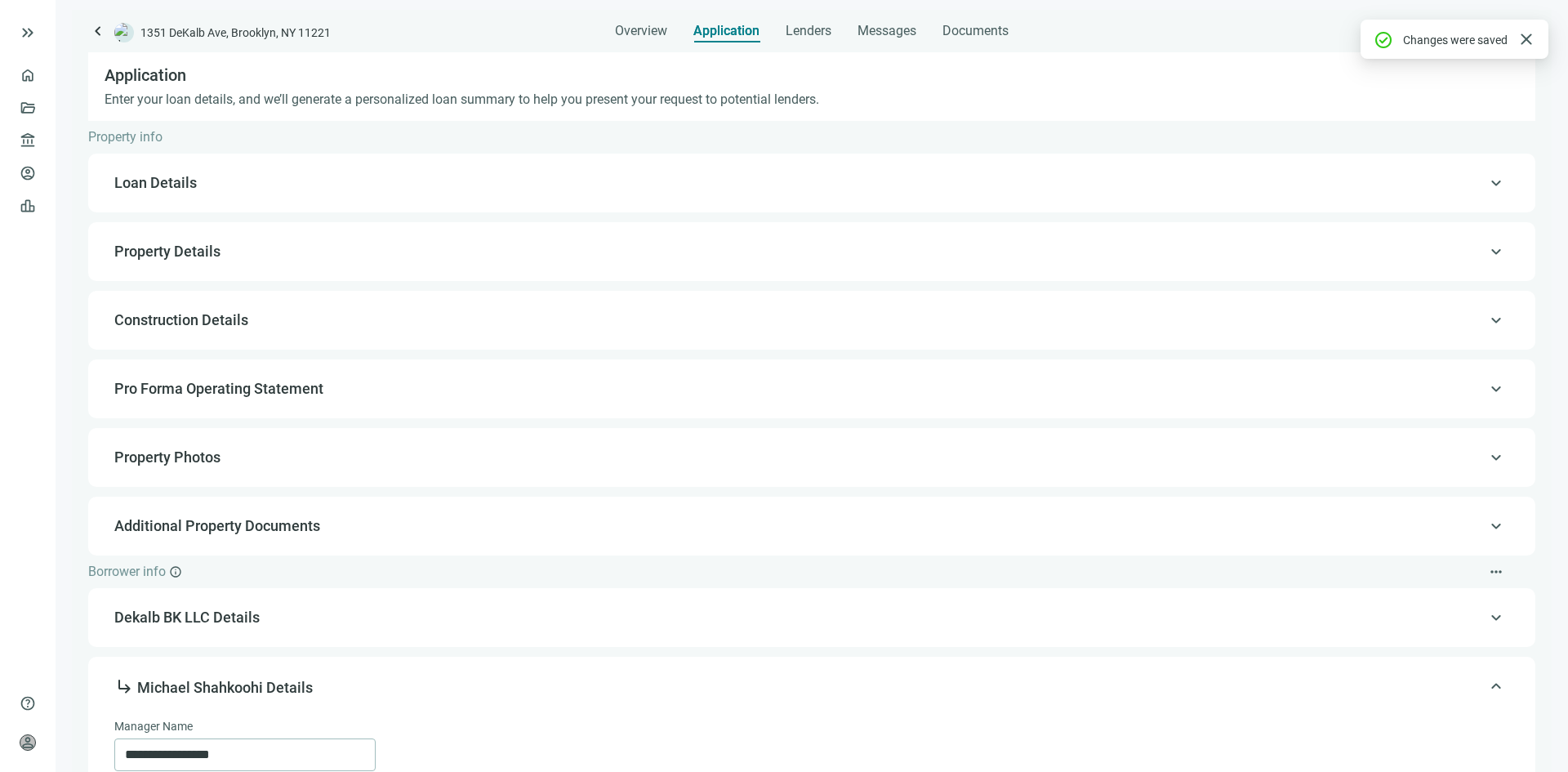 click on "Pro Forma Operating Statement" at bounding box center [810, 389] 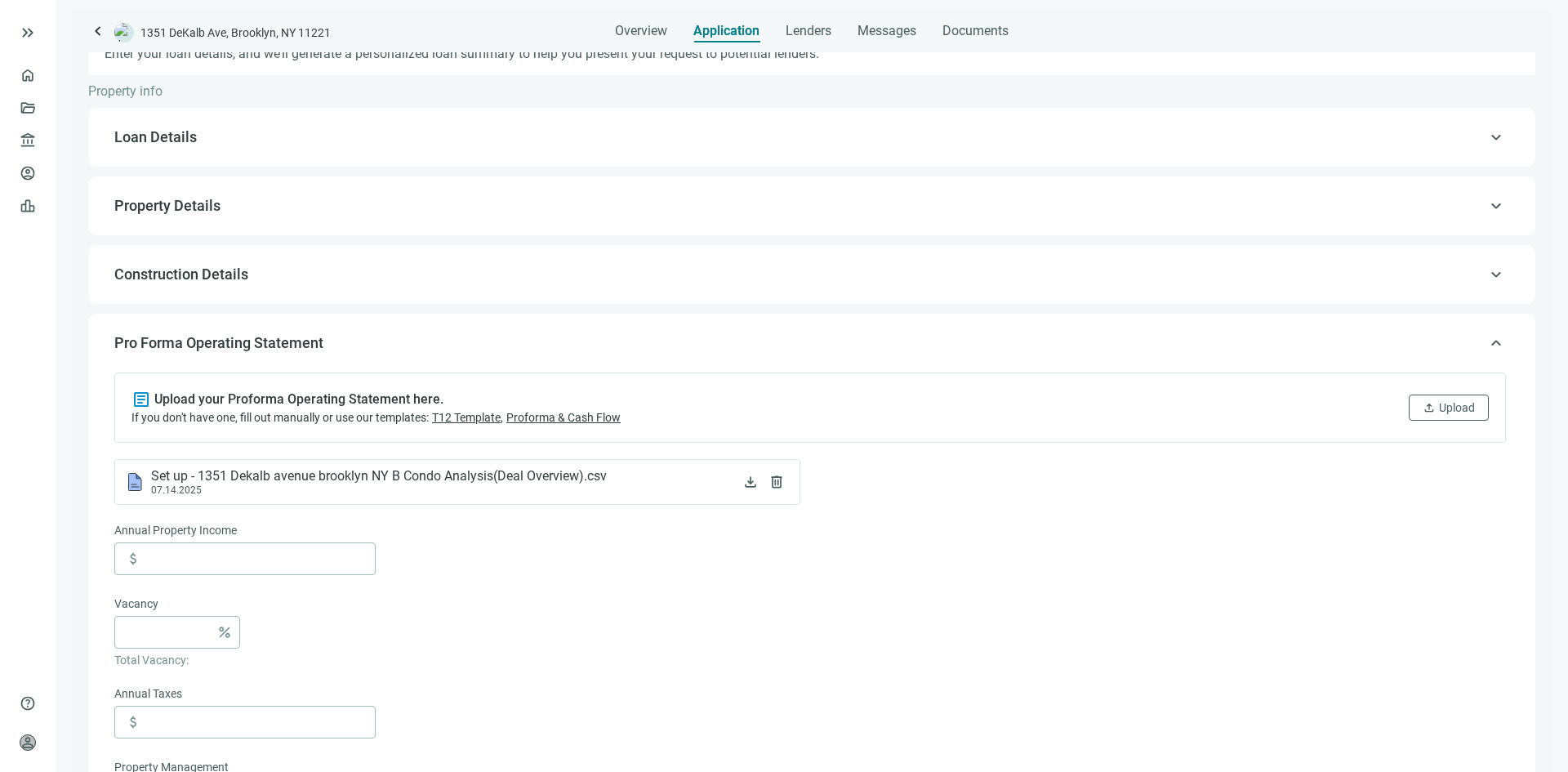 scroll, scrollTop: 0, scrollLeft: 0, axis: both 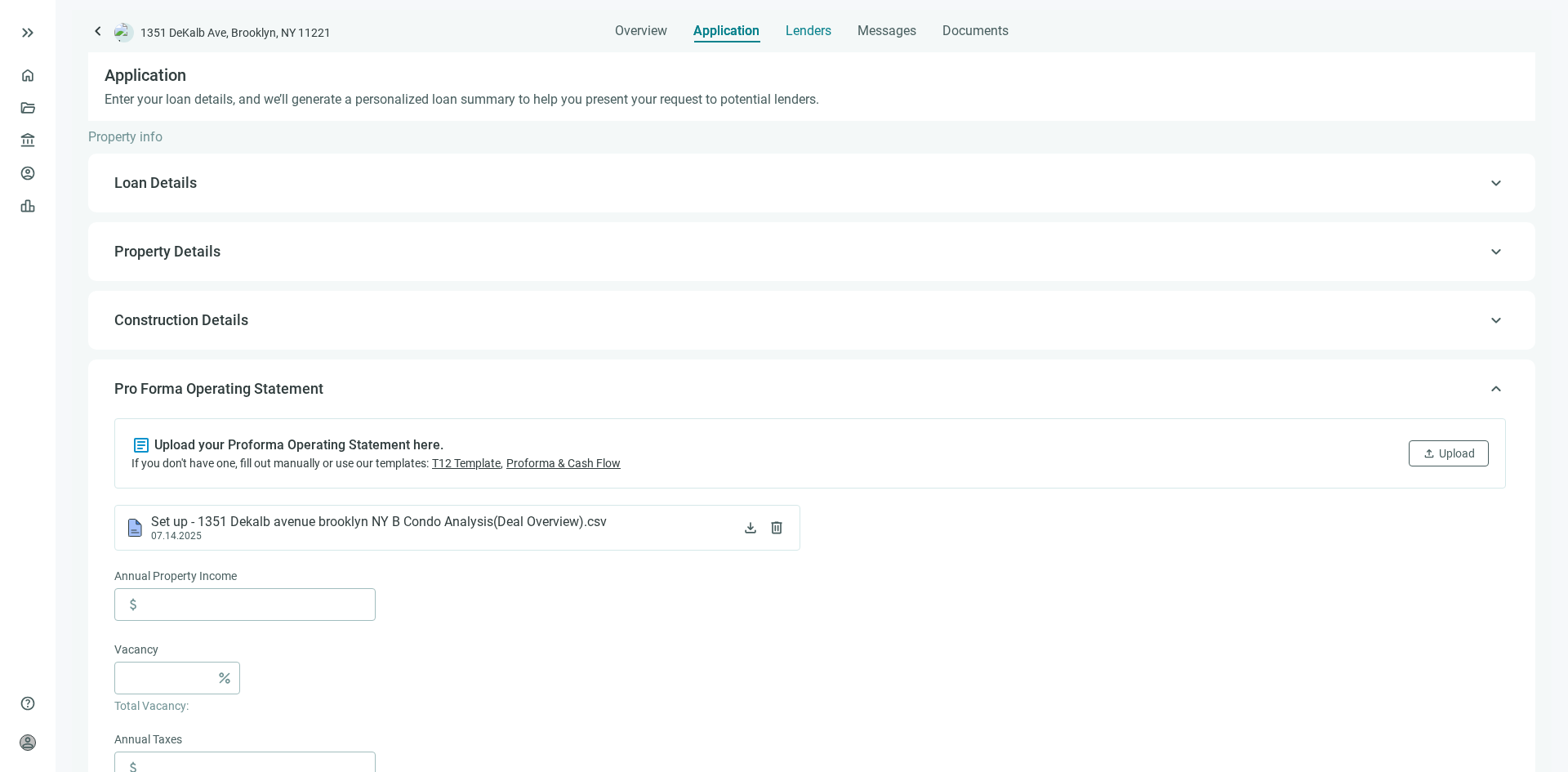 click on "Lenders" at bounding box center [808, 31] 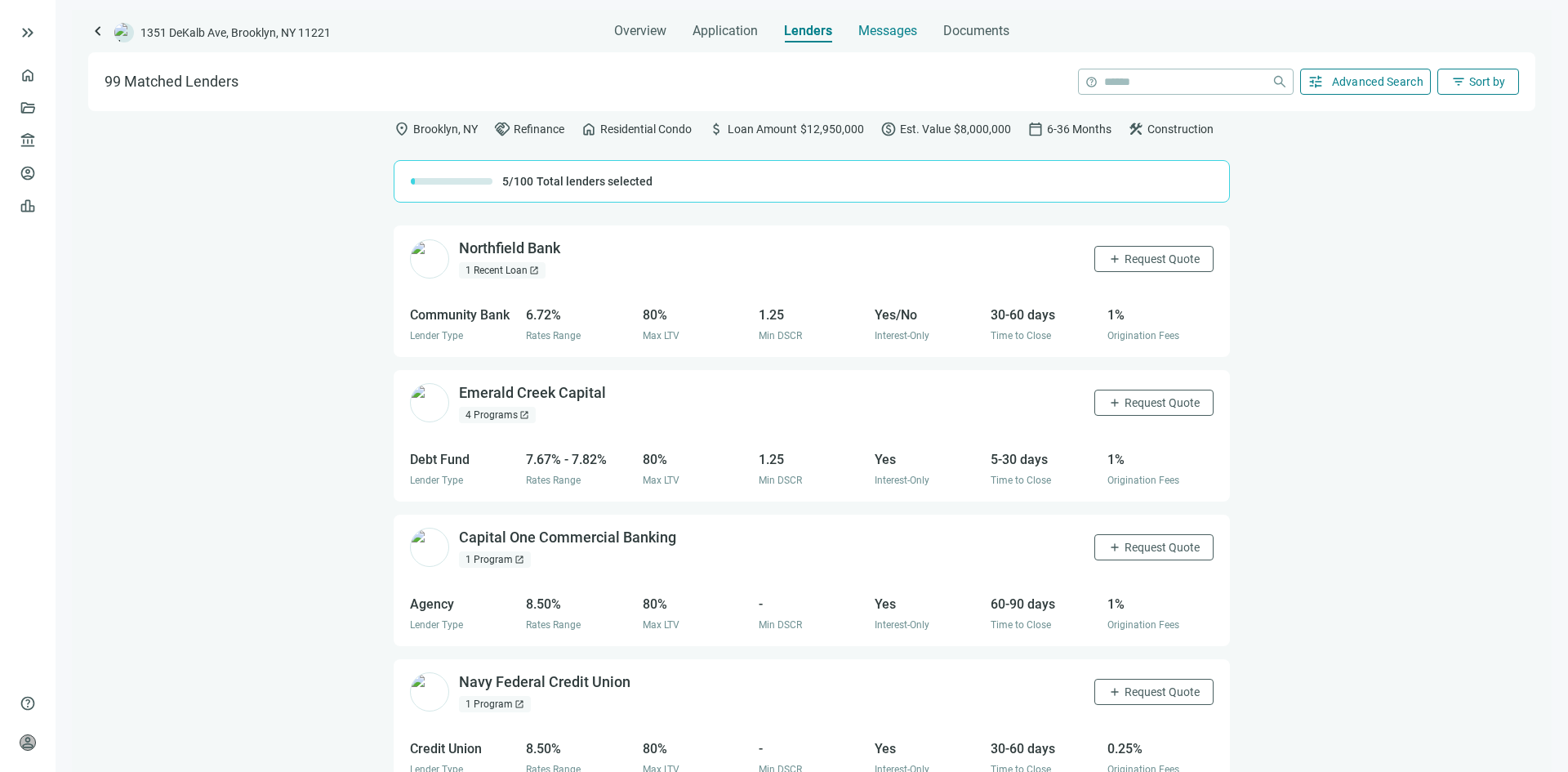 click on "Messages" at bounding box center (888, 30) 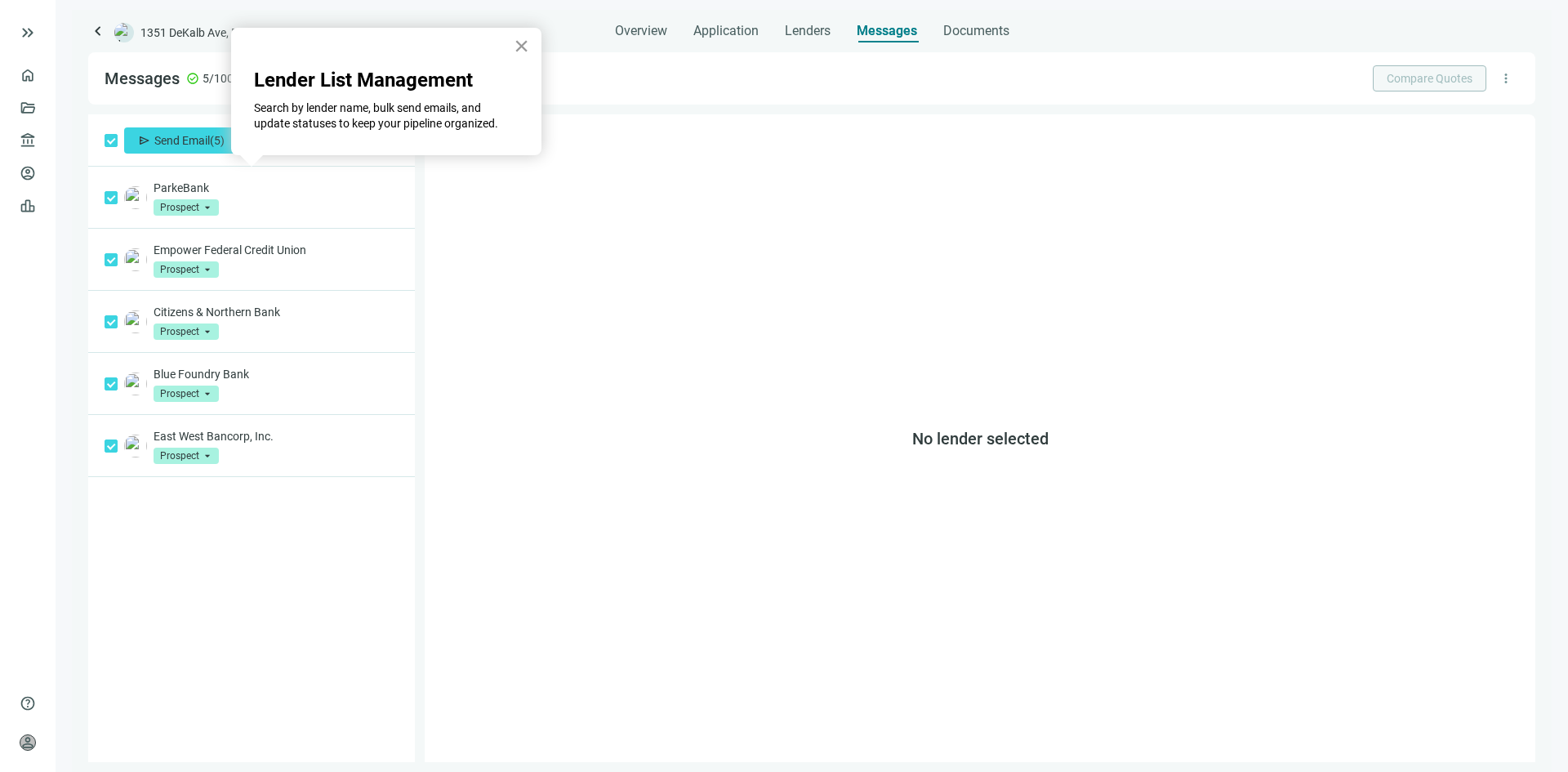 click on "×" at bounding box center (521, 46) 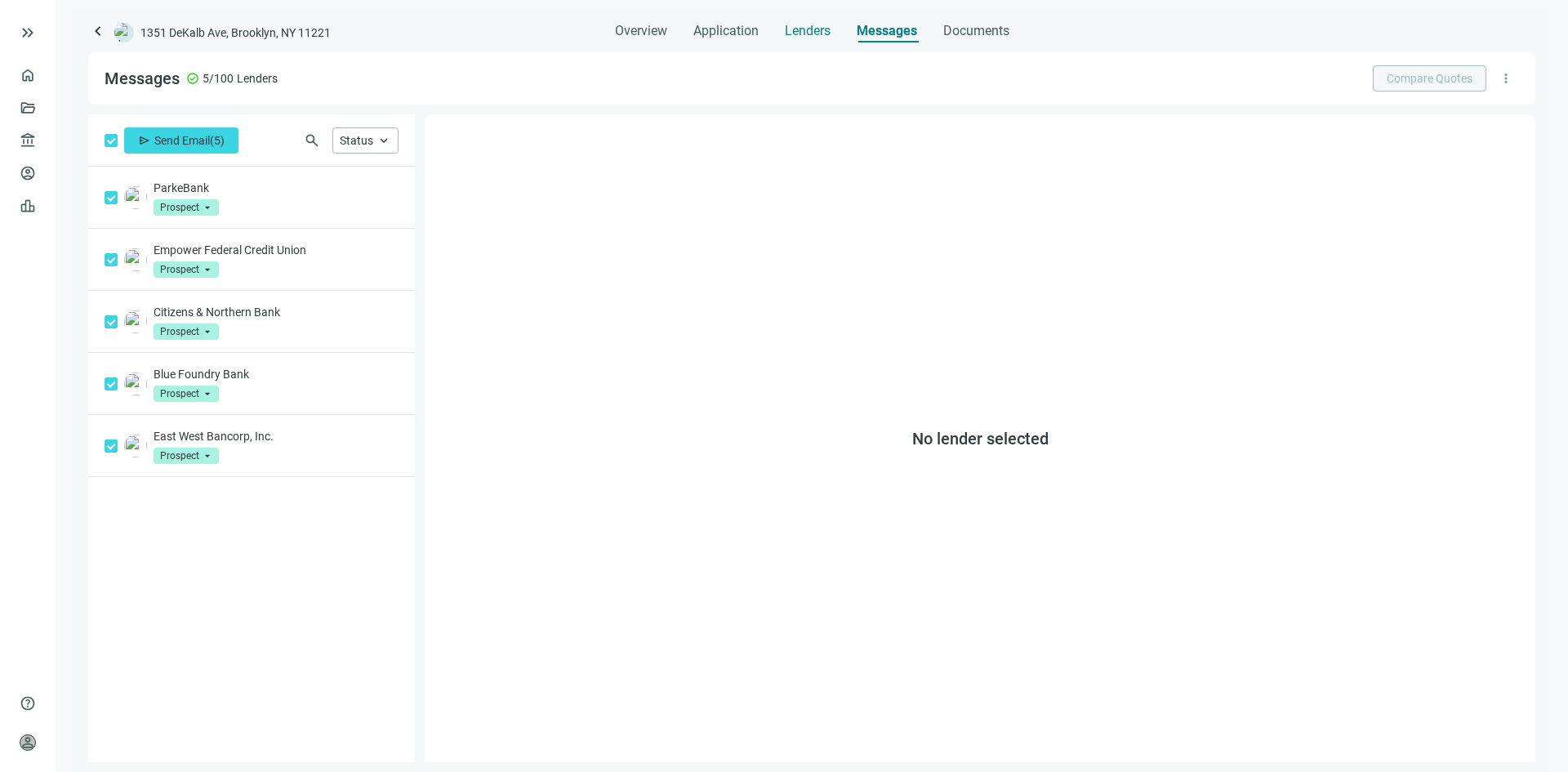 click on "Lenders" at bounding box center (808, 31) 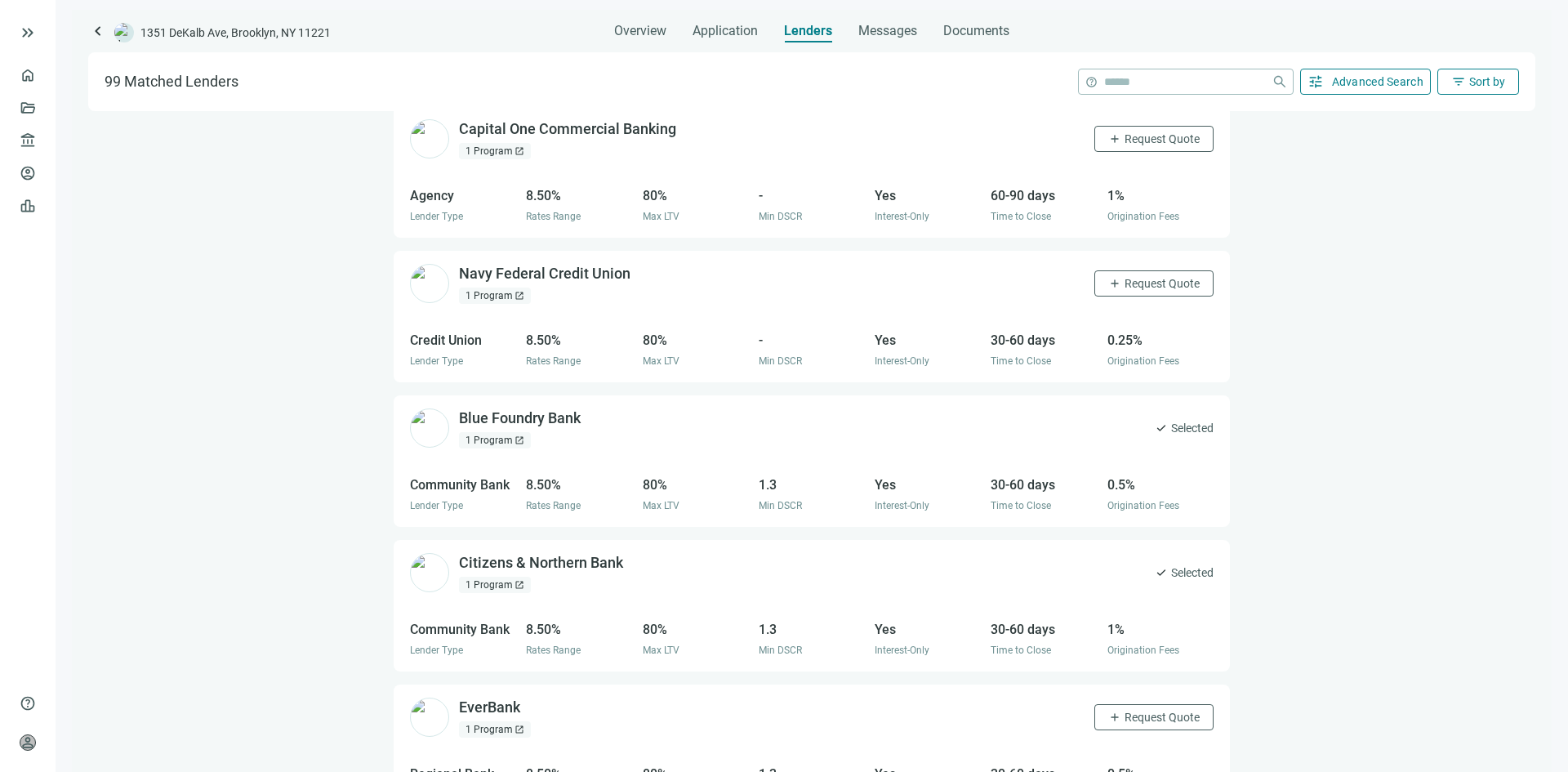 scroll, scrollTop: 0, scrollLeft: 0, axis: both 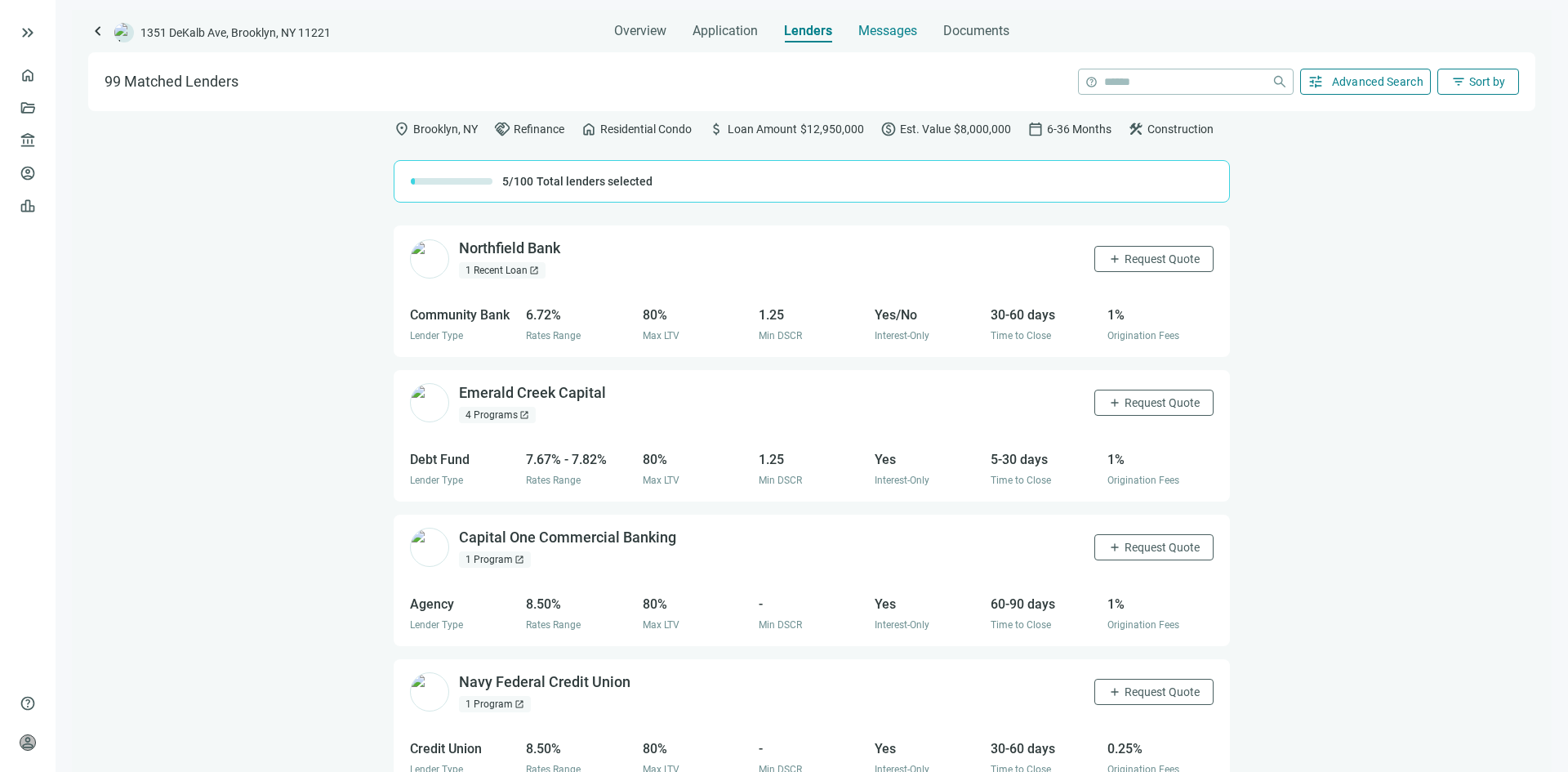 click on "Messages" at bounding box center [888, 30] 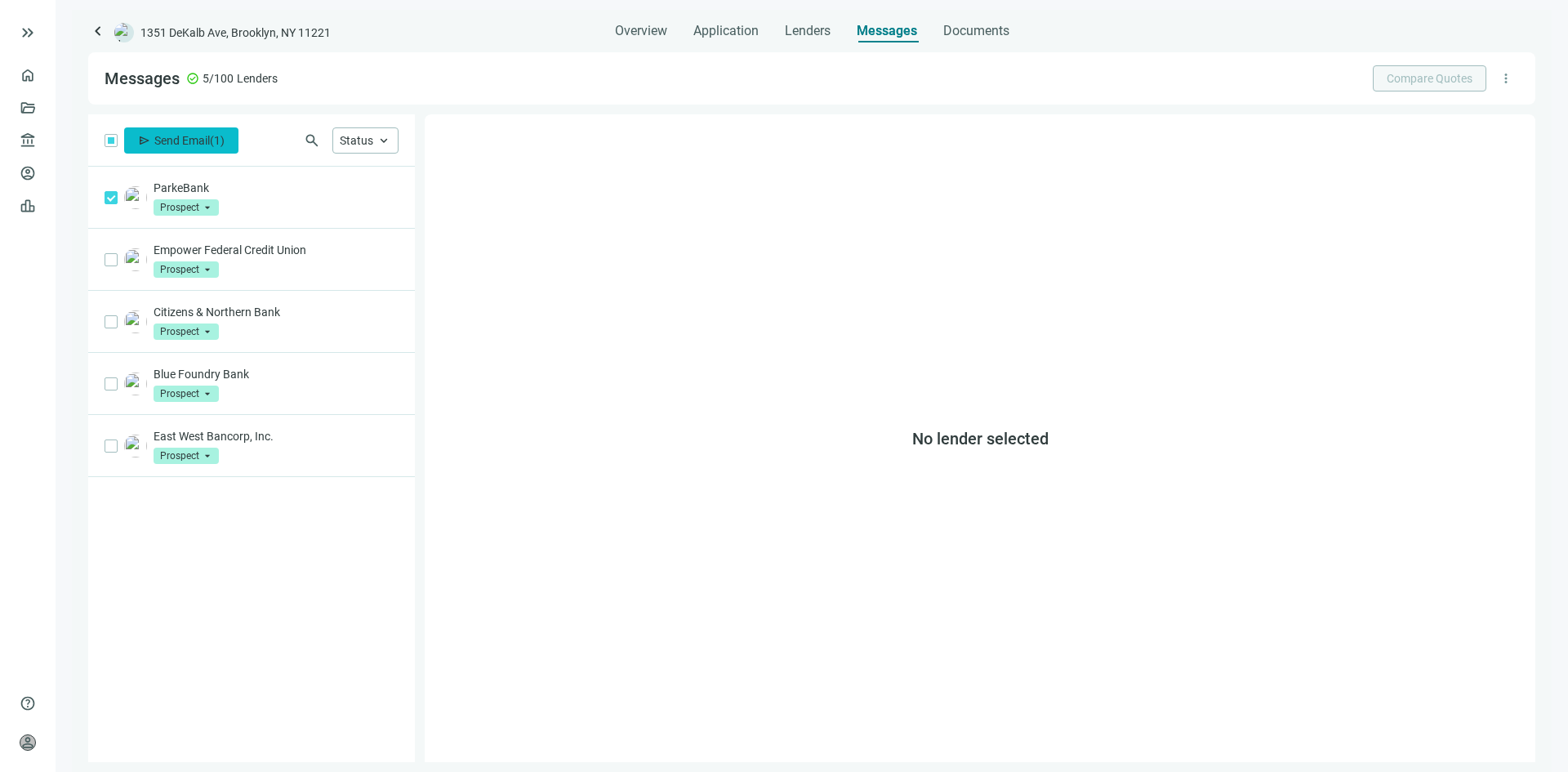 click on "send Send Email   ( 1 )" at bounding box center [181, 141] 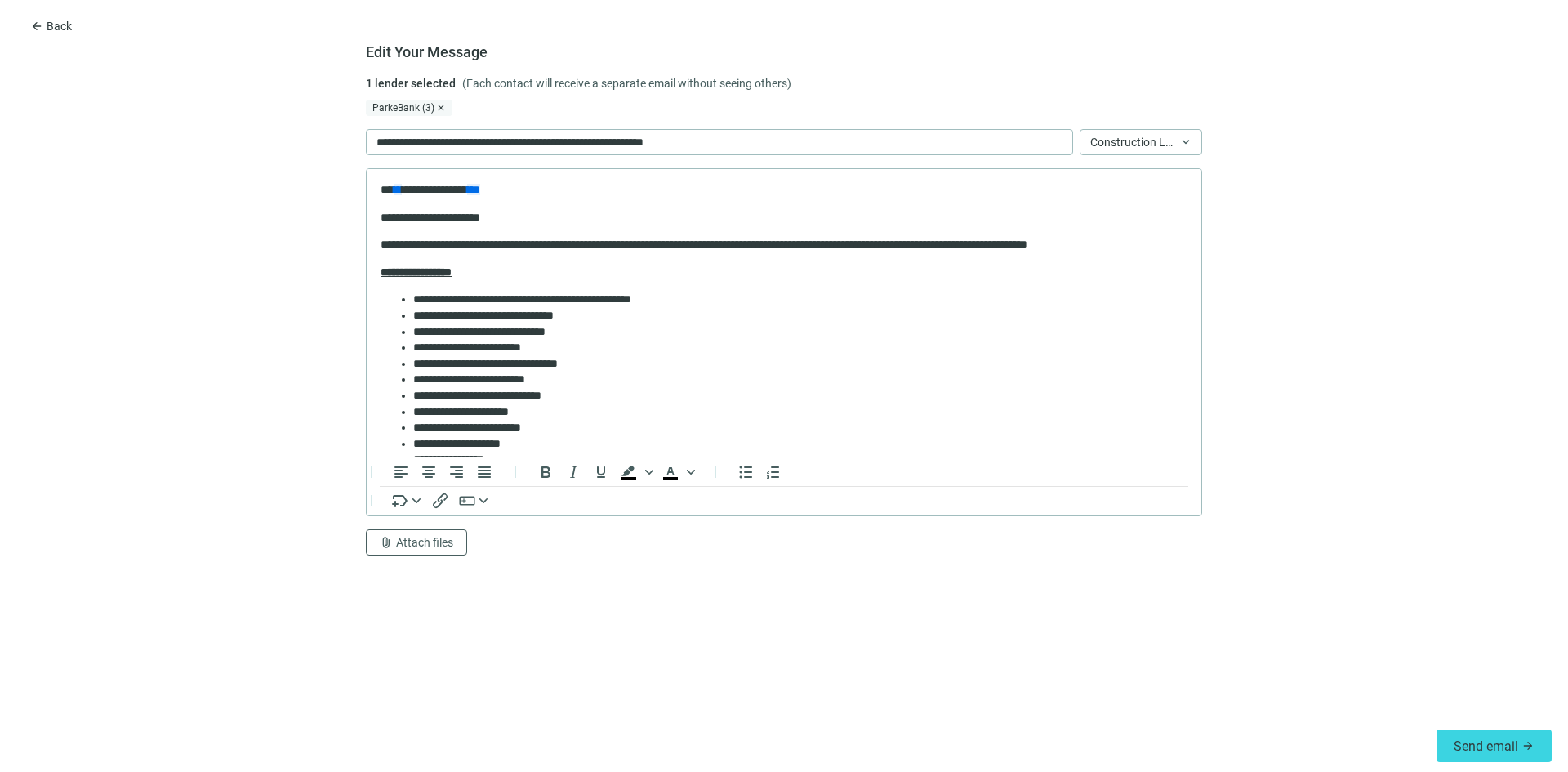 scroll, scrollTop: 0, scrollLeft: 0, axis: both 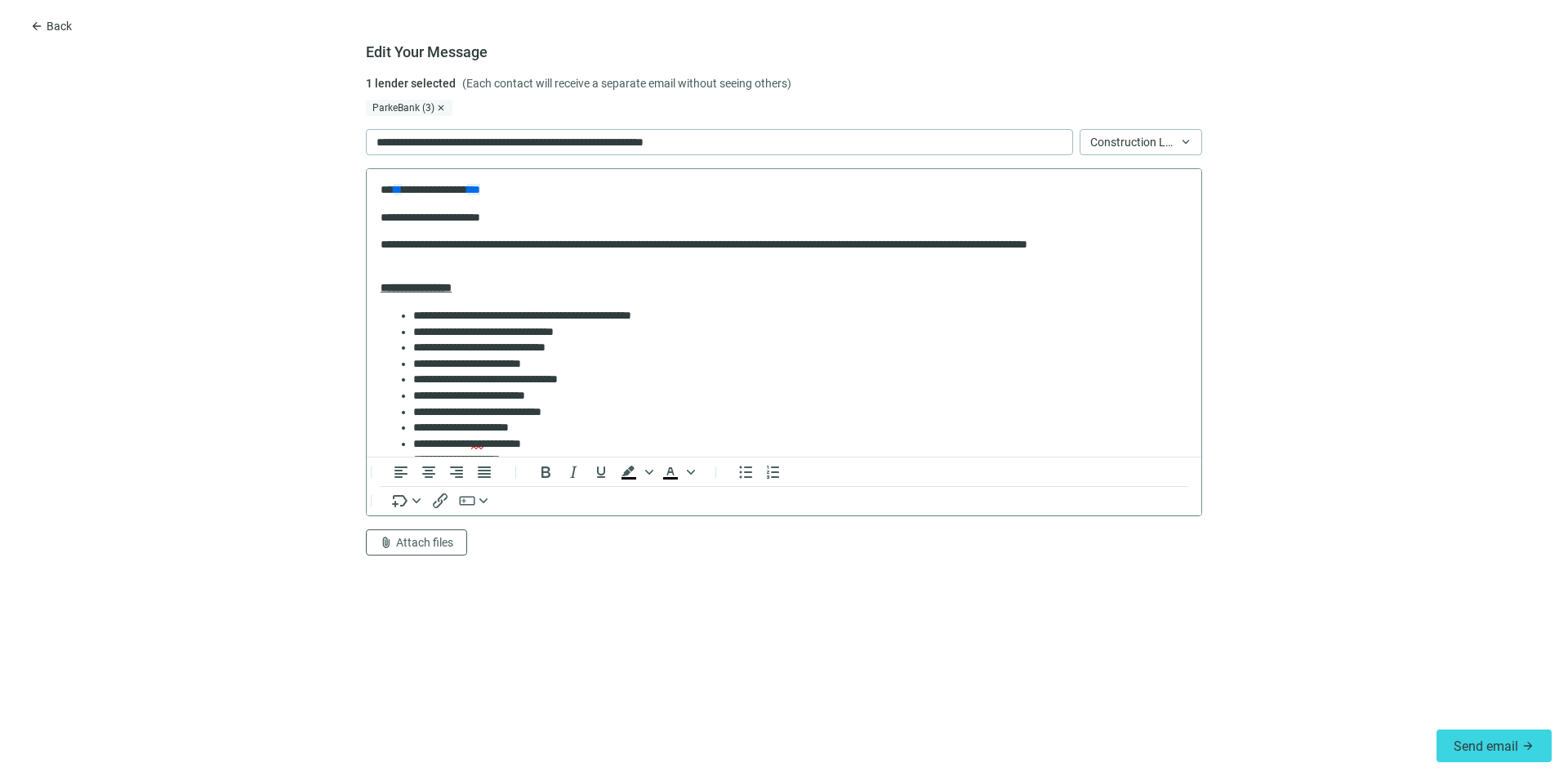 click on "**********" at bounding box center (777, 190) 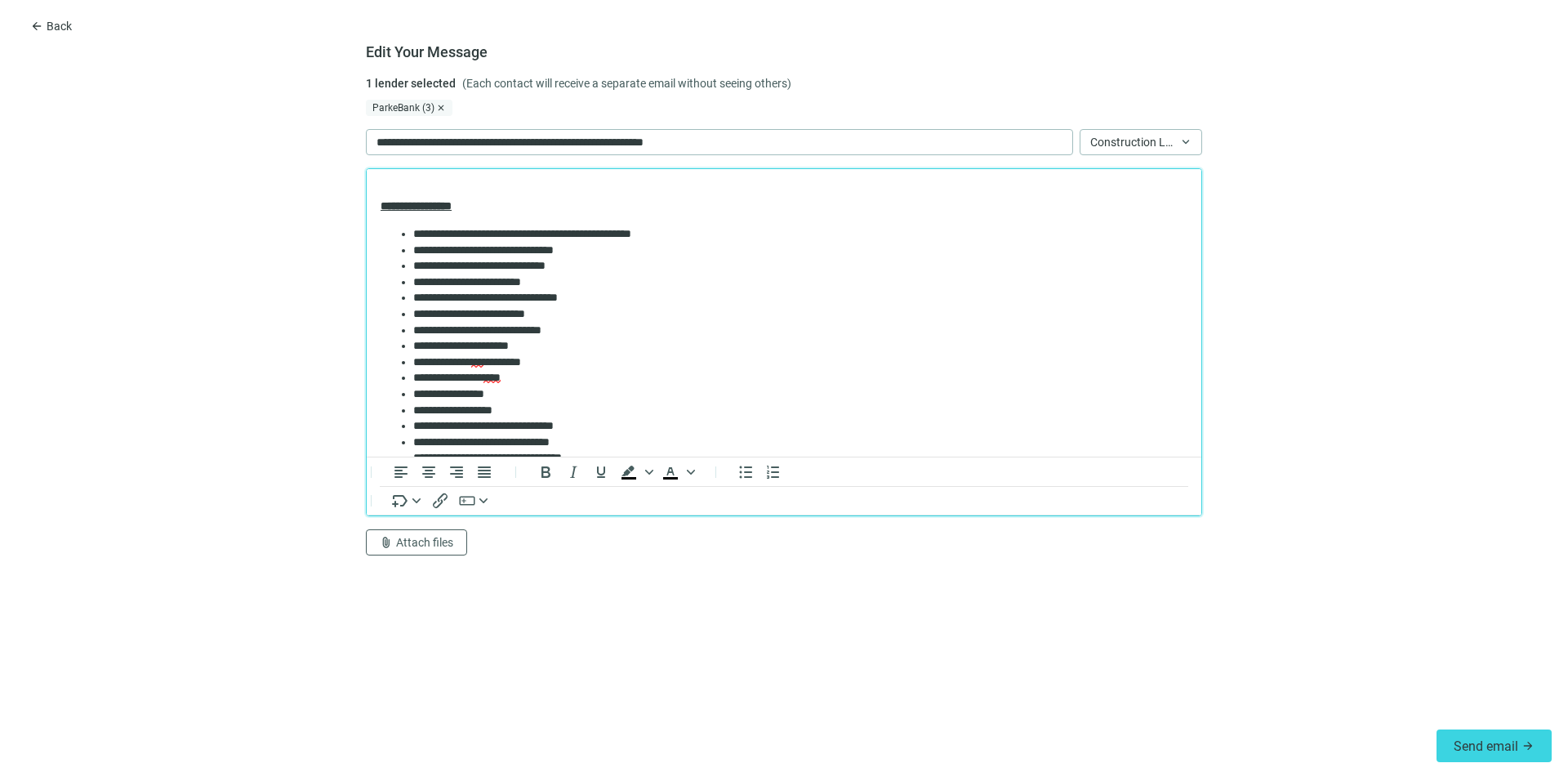 scroll, scrollTop: 0, scrollLeft: 0, axis: both 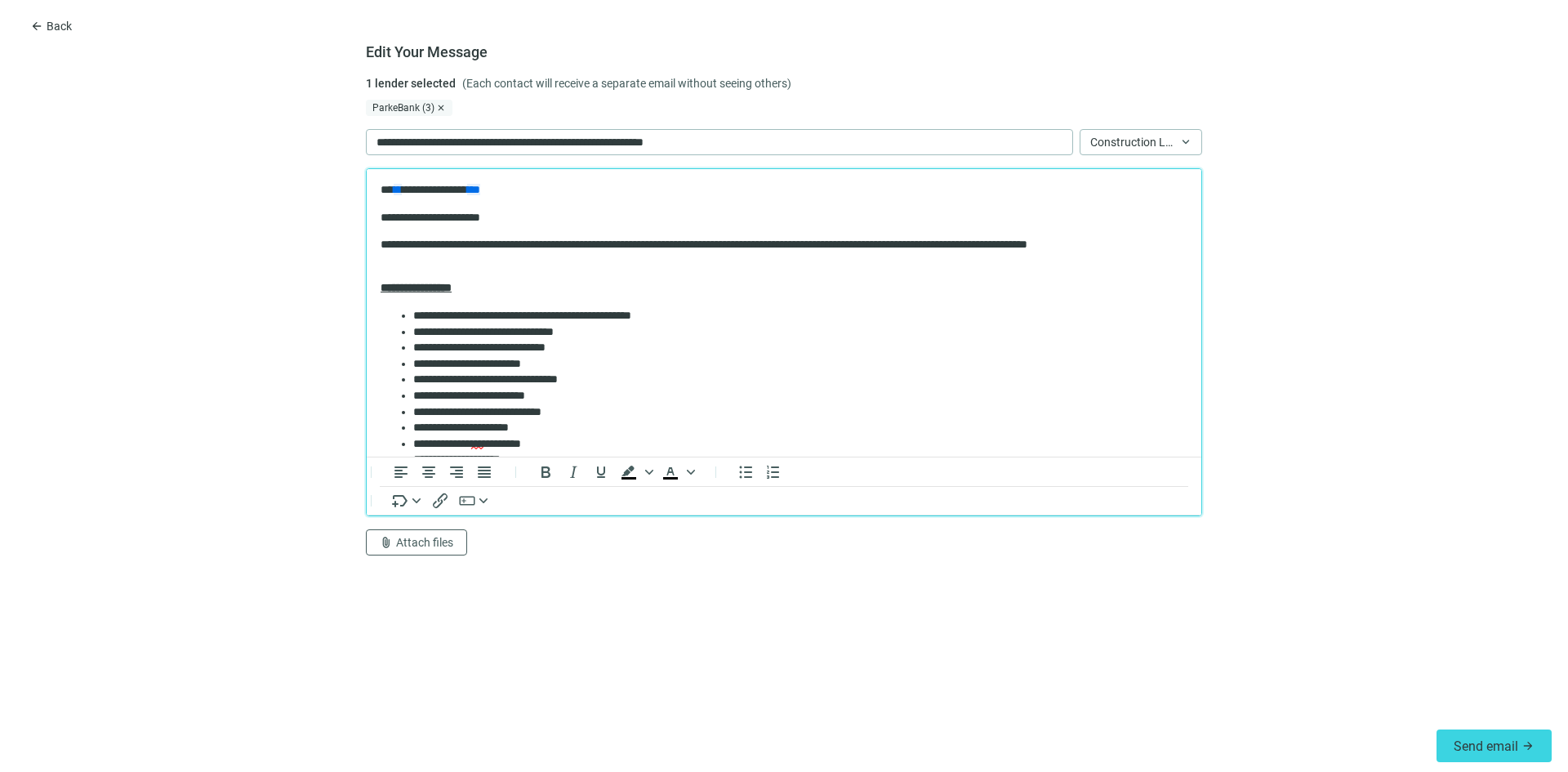 click on "**********" at bounding box center (777, 252) 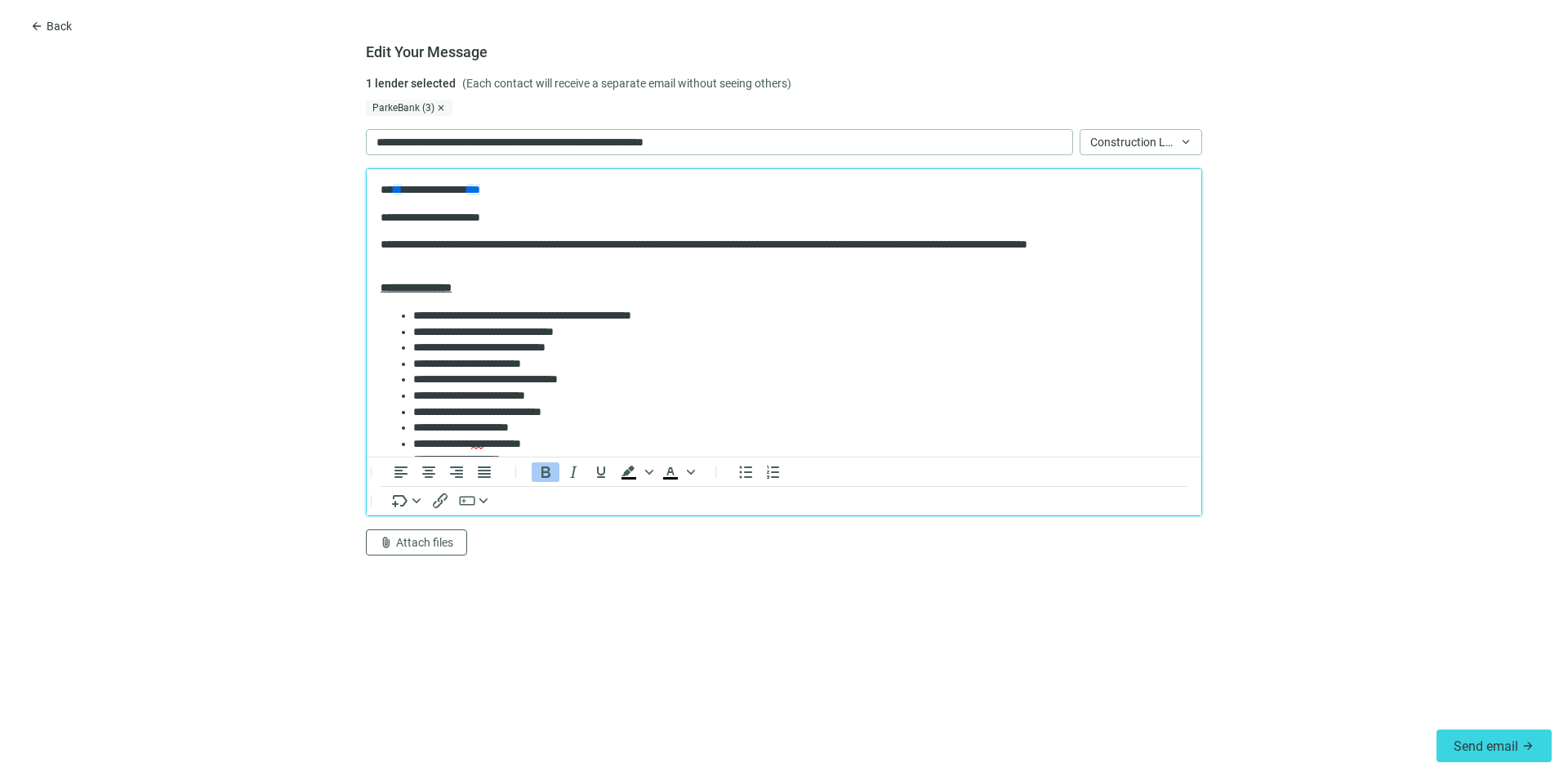 click on "**********" at bounding box center [784, 498] 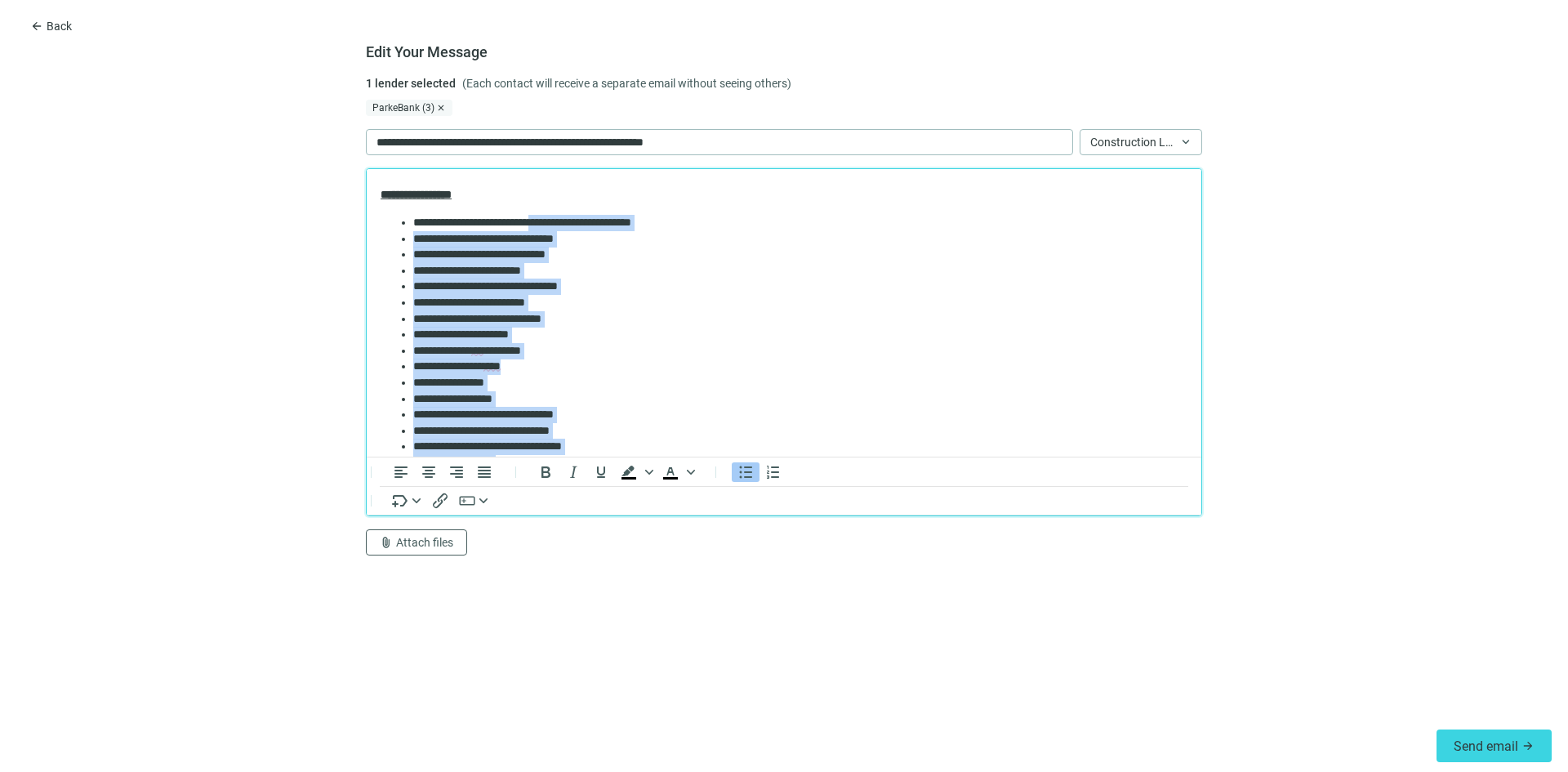 scroll, scrollTop: 43, scrollLeft: 0, axis: vertical 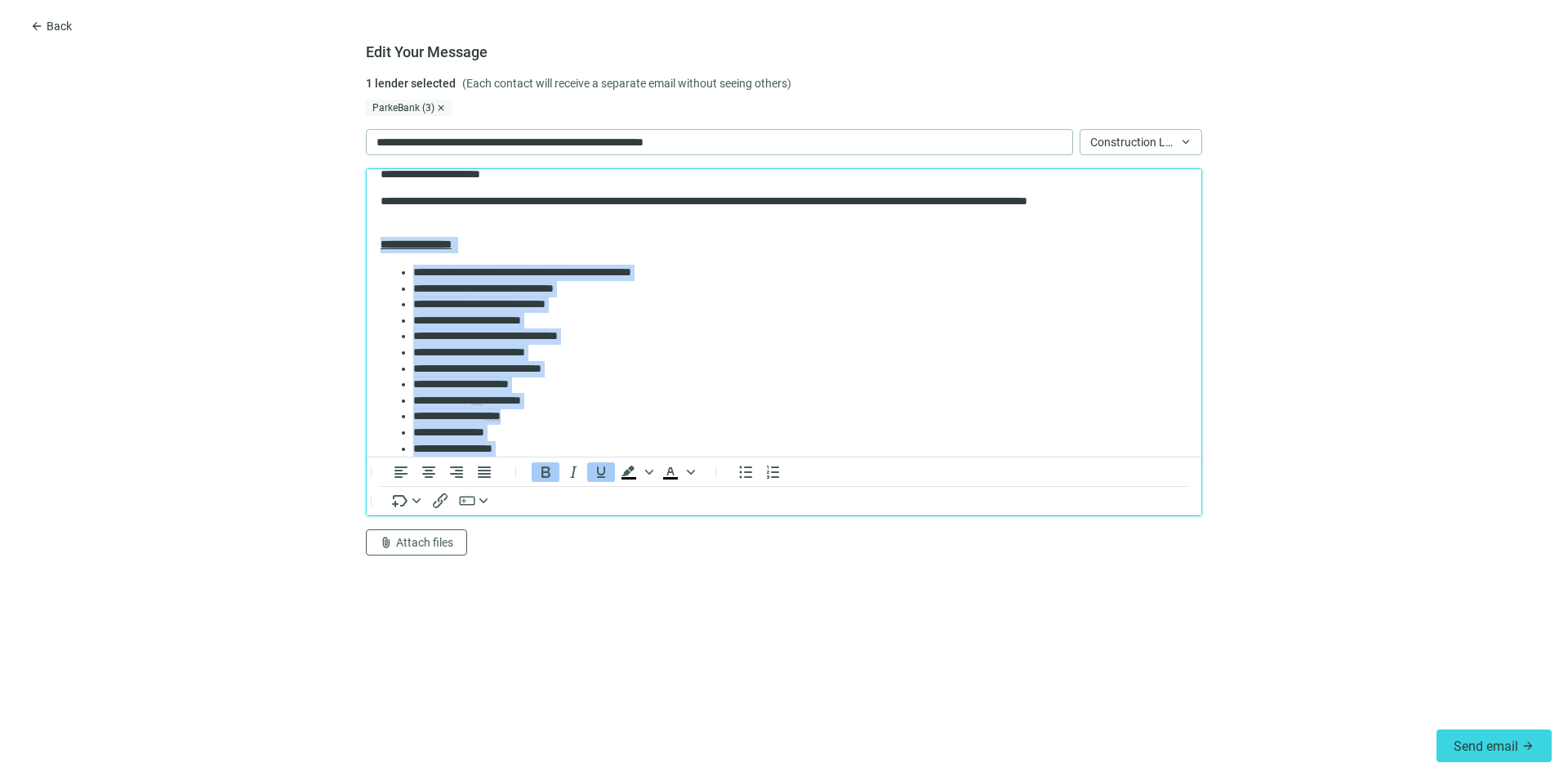 drag, startPoint x: 614, startPoint y: 372, endPoint x: 371, endPoint y: 243, distance: 275.11816 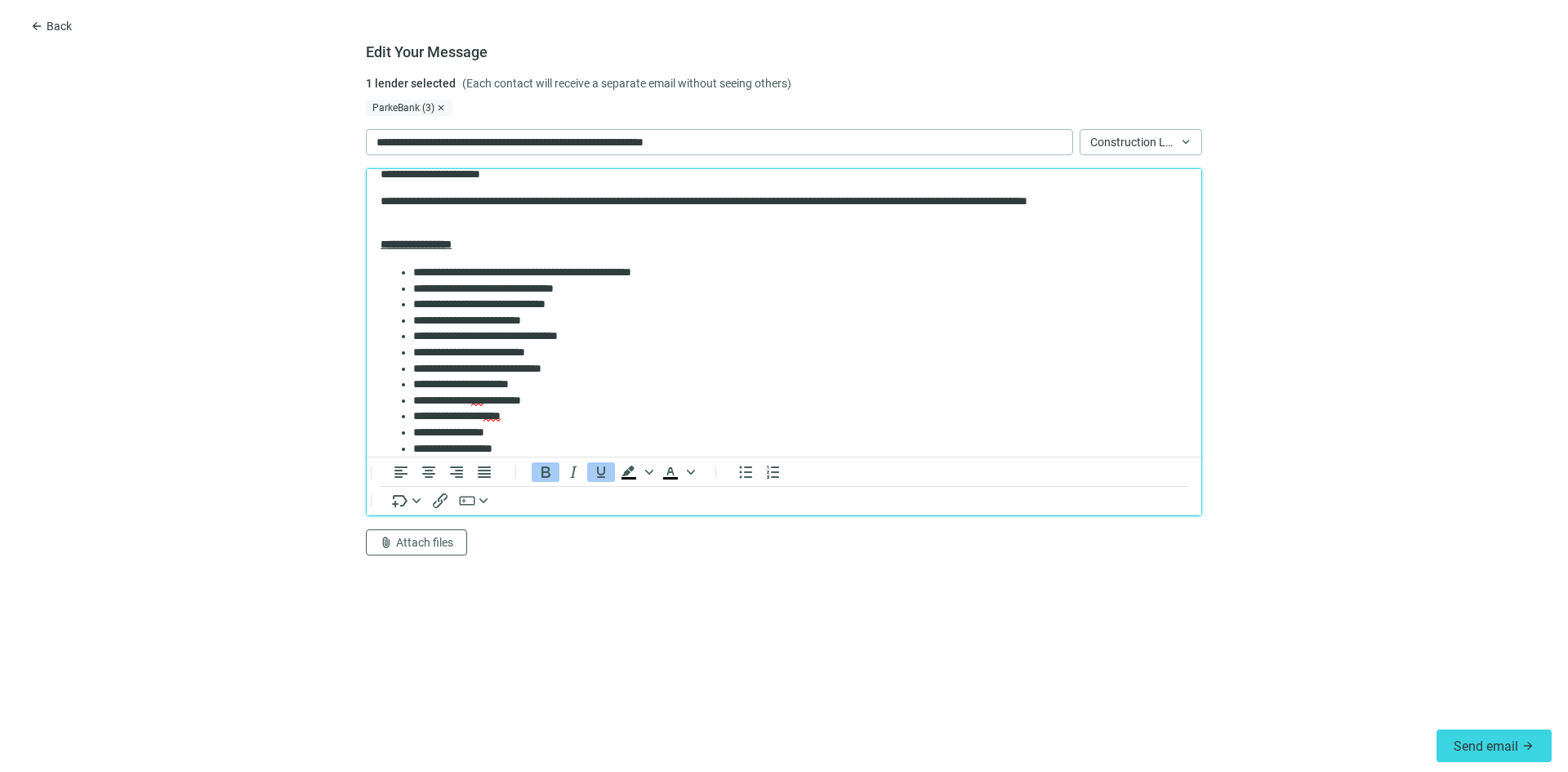 click on "**********" at bounding box center [777, 209] 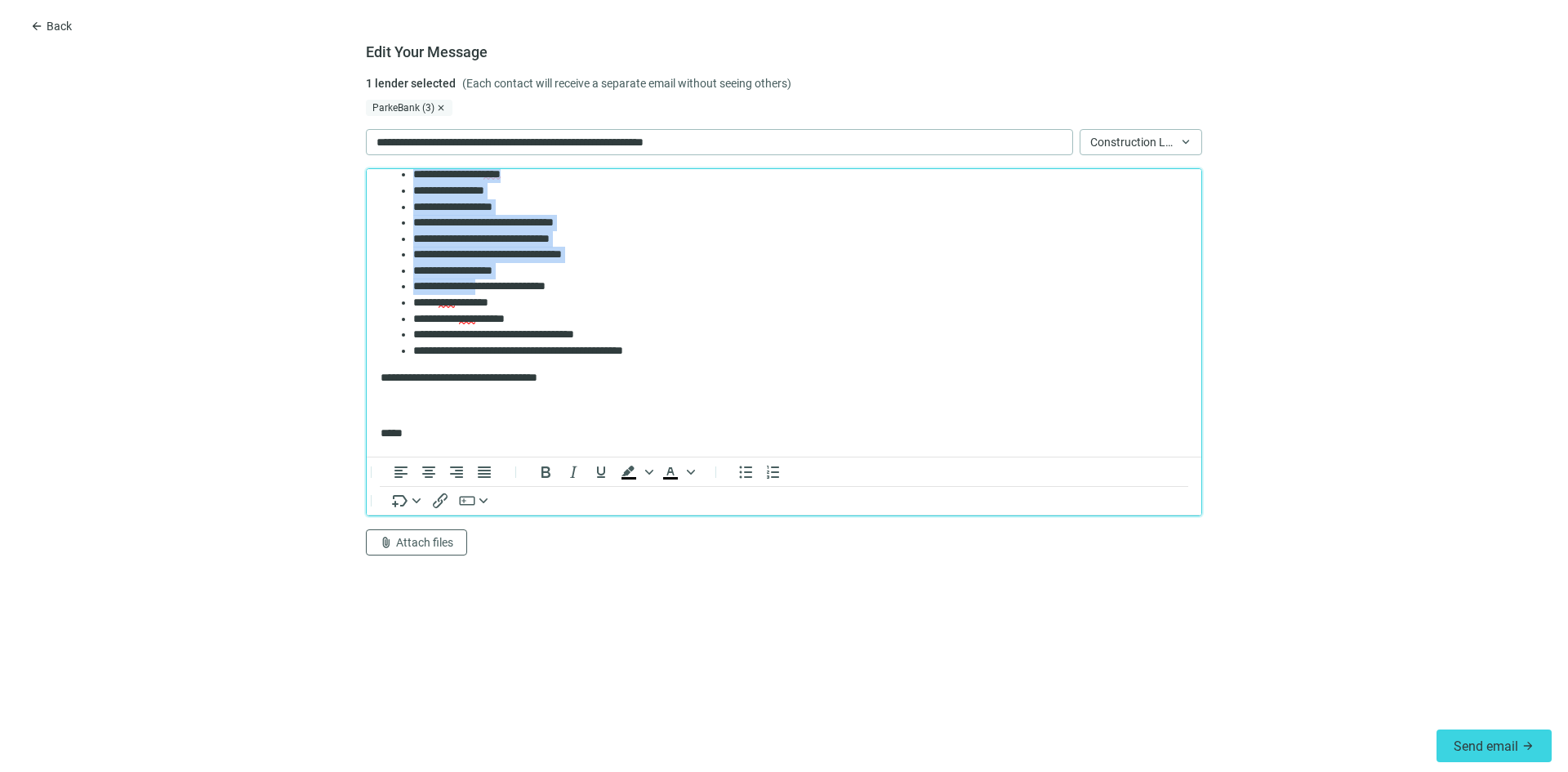 scroll, scrollTop: 288, scrollLeft: 0, axis: vertical 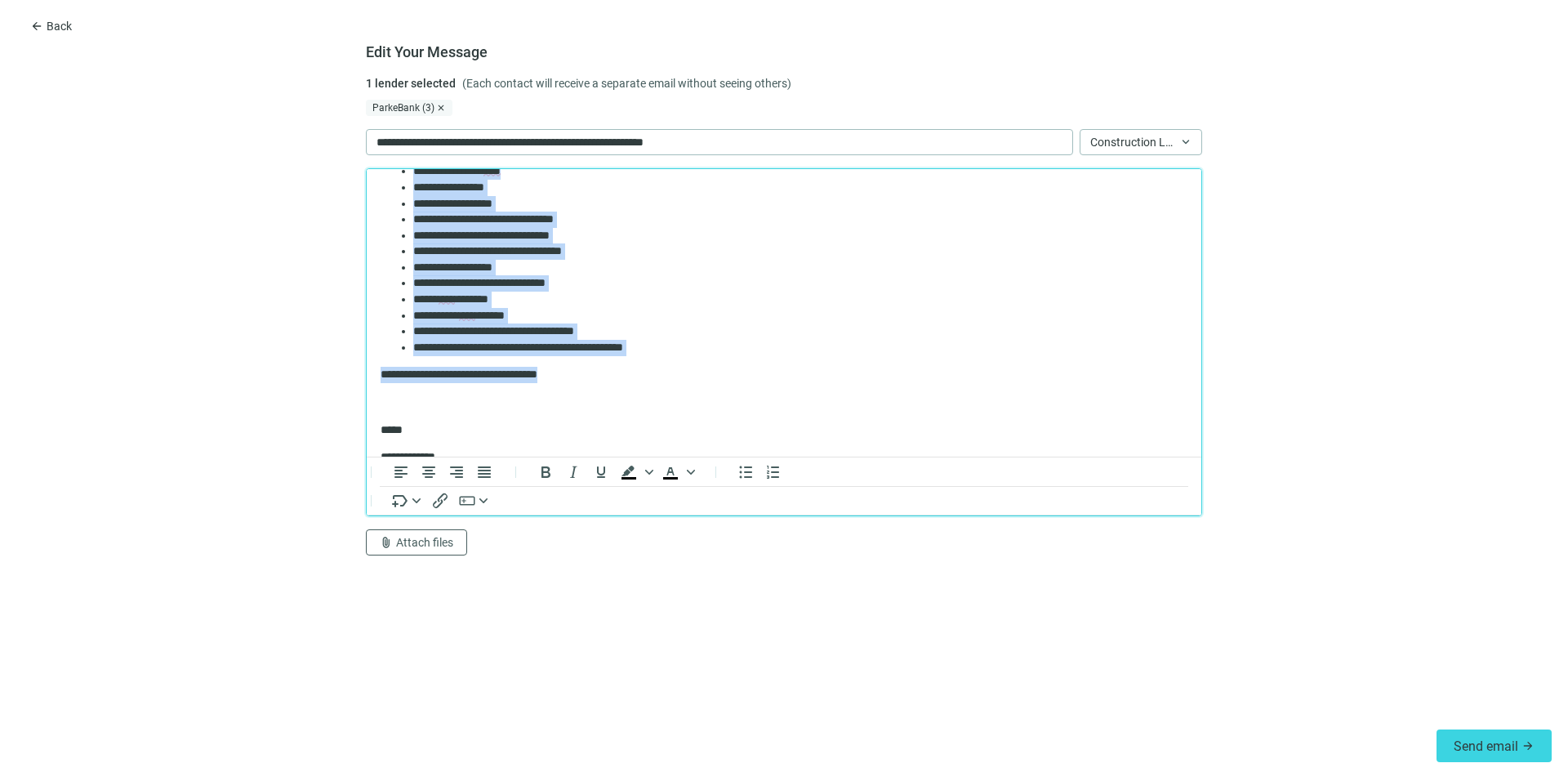 drag, startPoint x: 382, startPoint y: 203, endPoint x: 629, endPoint y: 367, distance: 296.48777 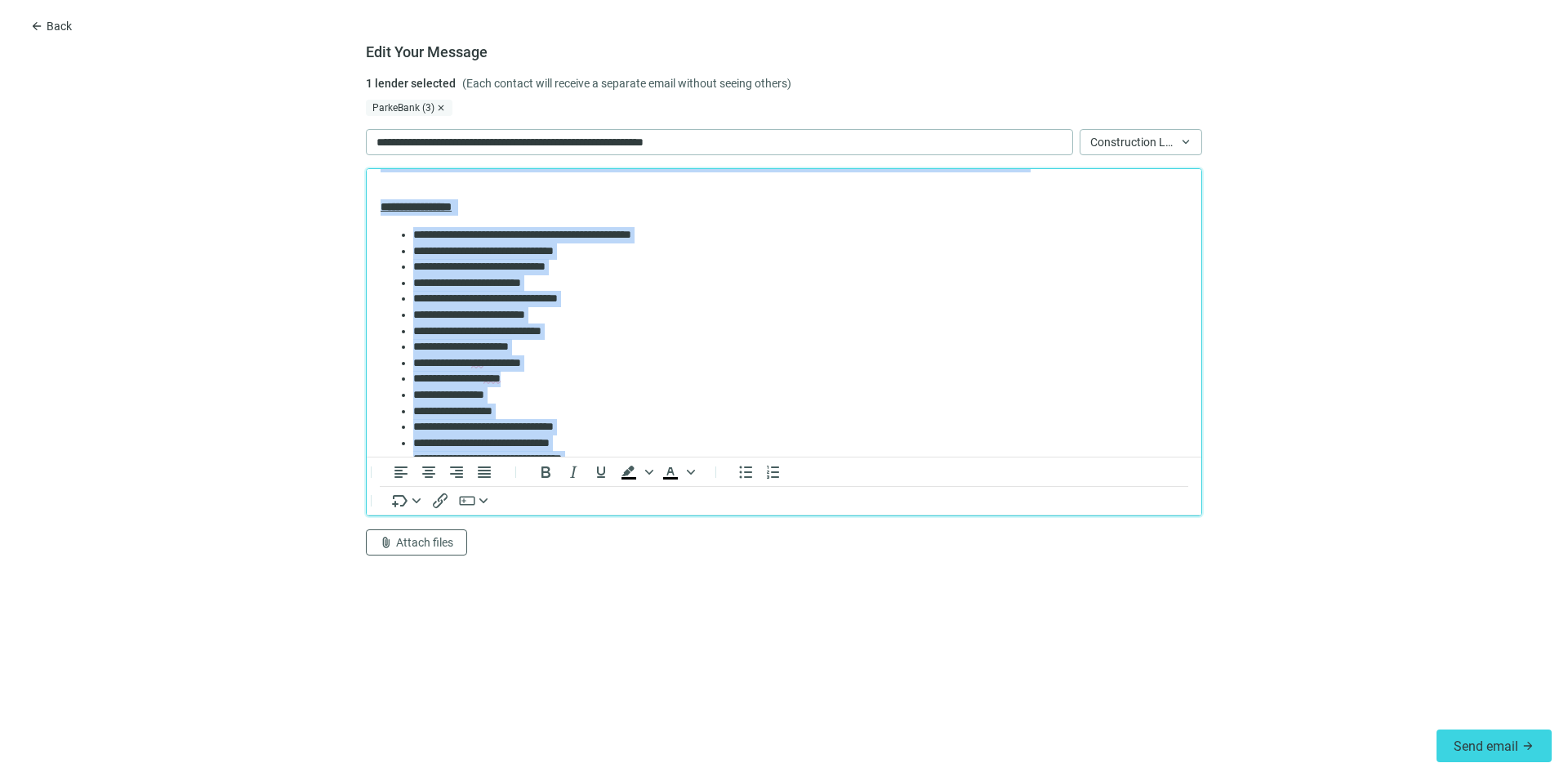 scroll, scrollTop: 43, scrollLeft: 0, axis: vertical 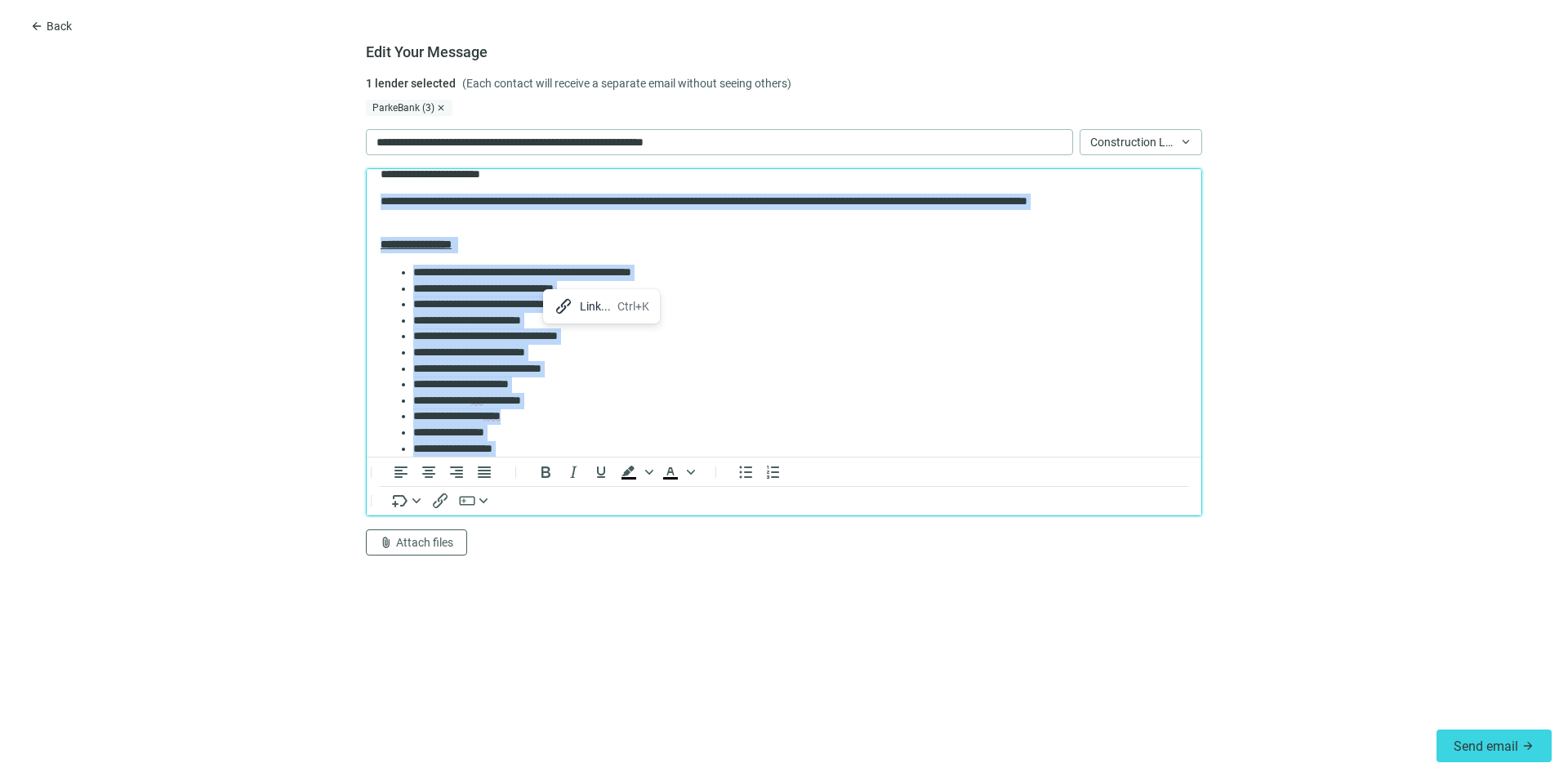 click on "**********" at bounding box center (794, 273) 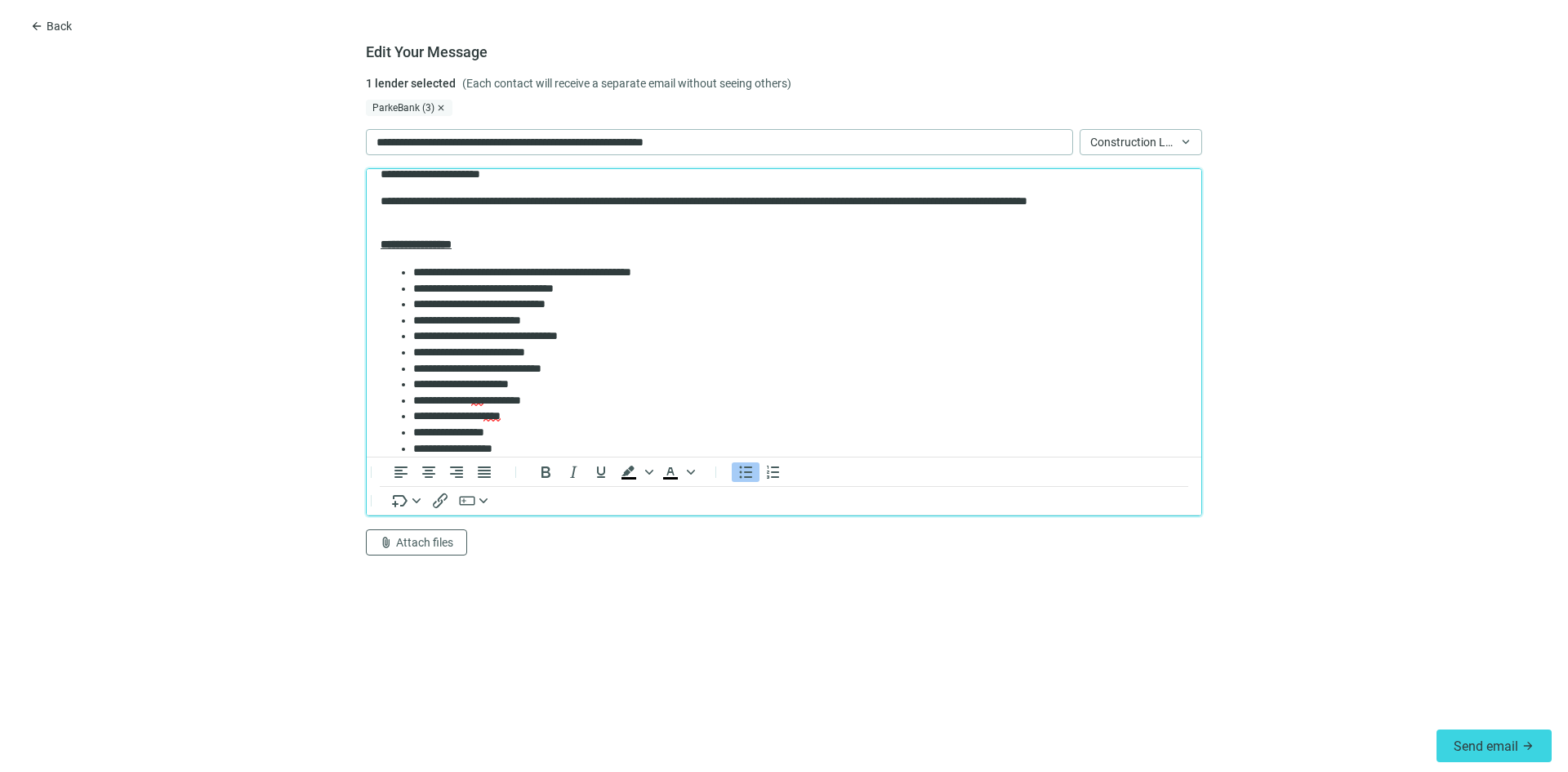 click on "**********" at bounding box center (794, 273) 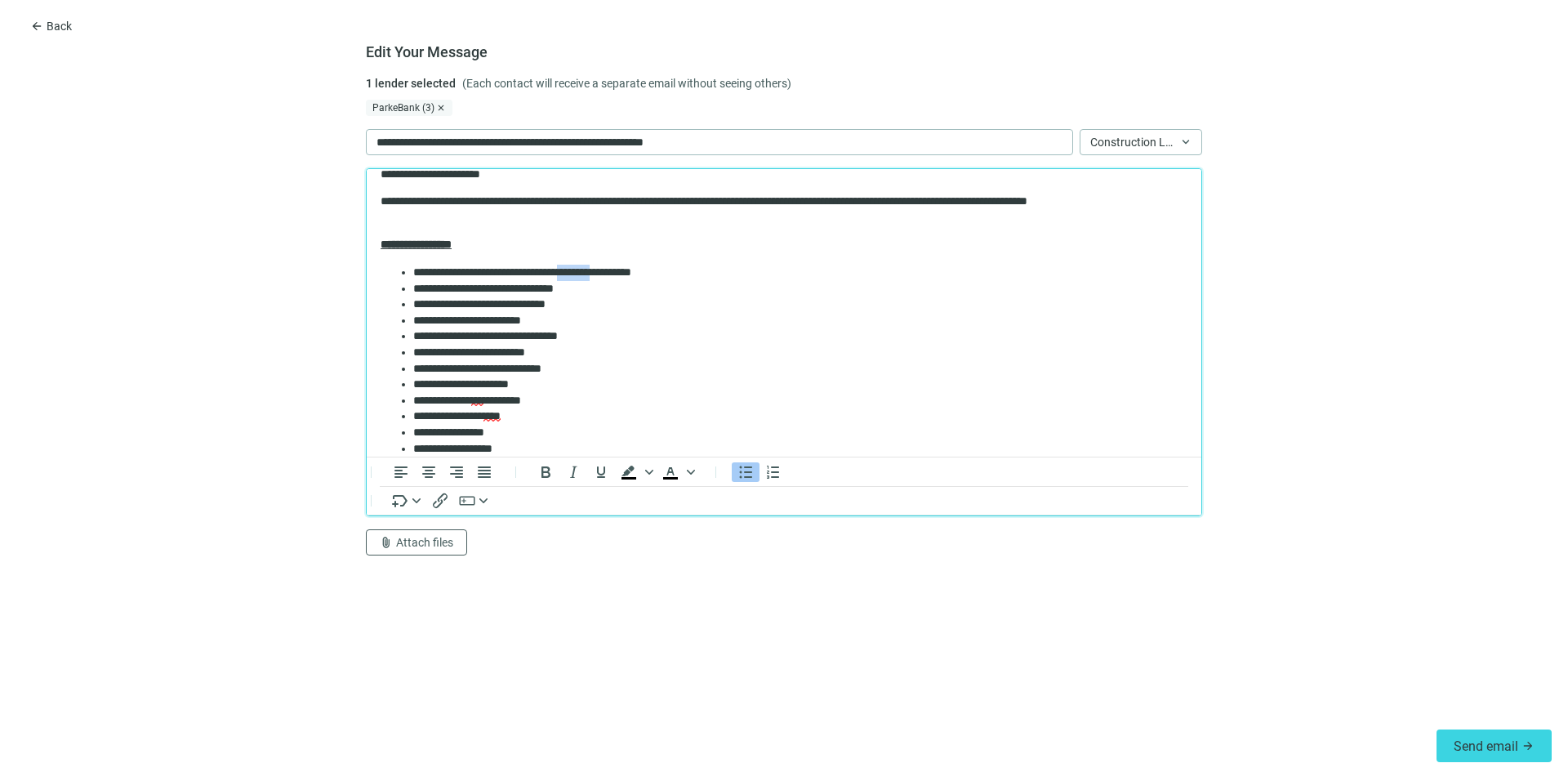 click on "**********" at bounding box center (794, 273) 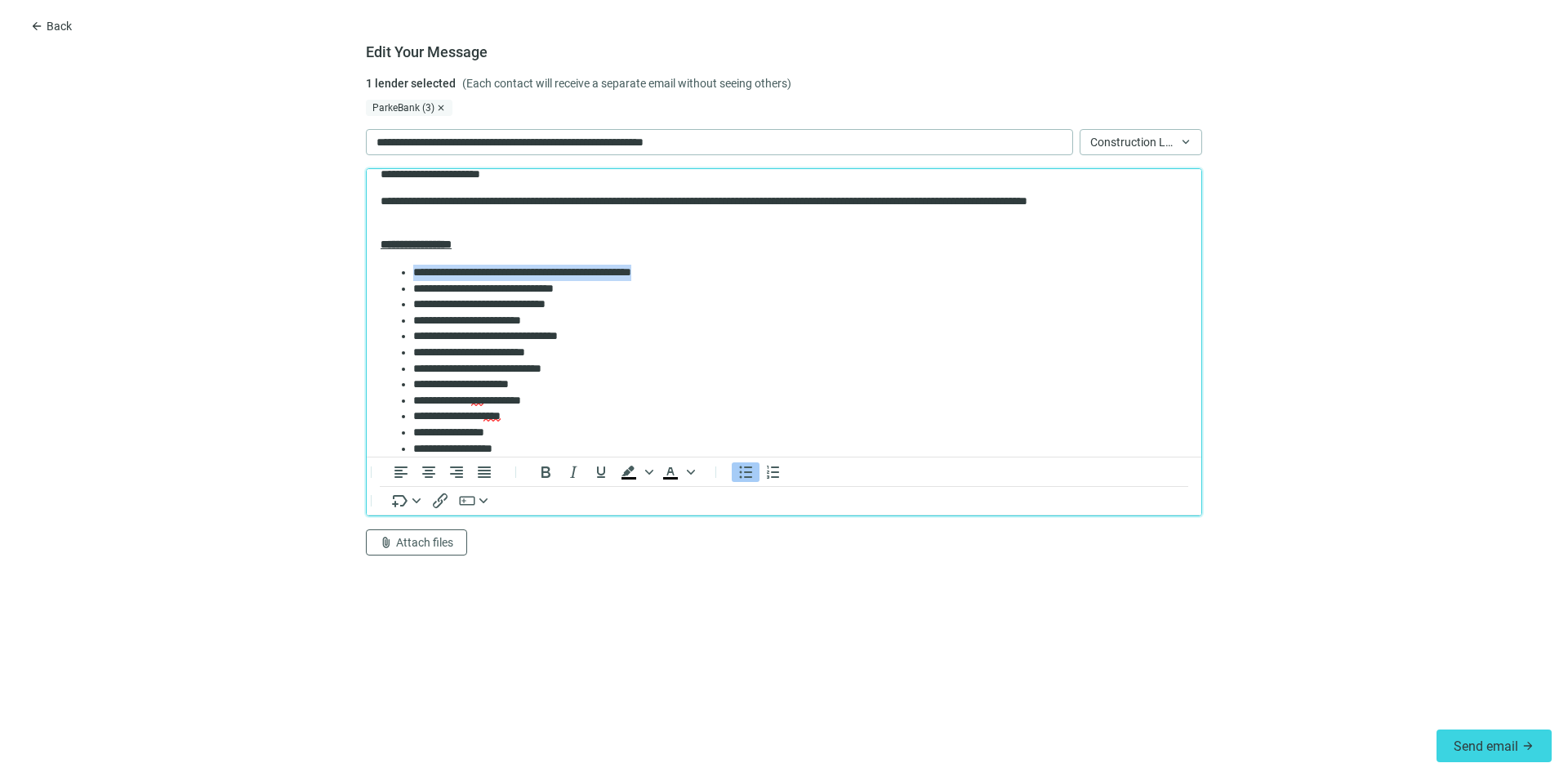 click on "**********" at bounding box center [794, 273] 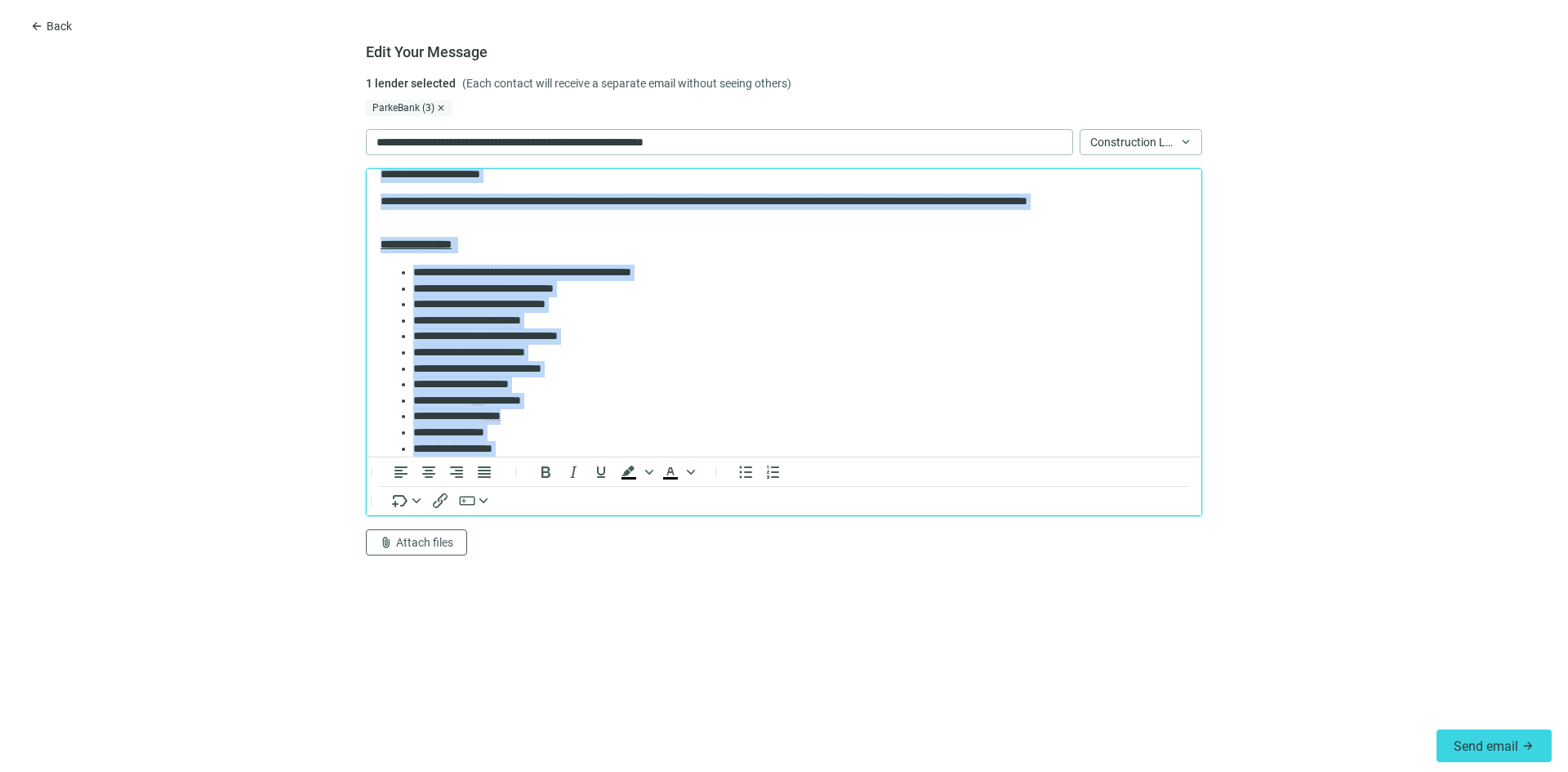 copy on "**********" 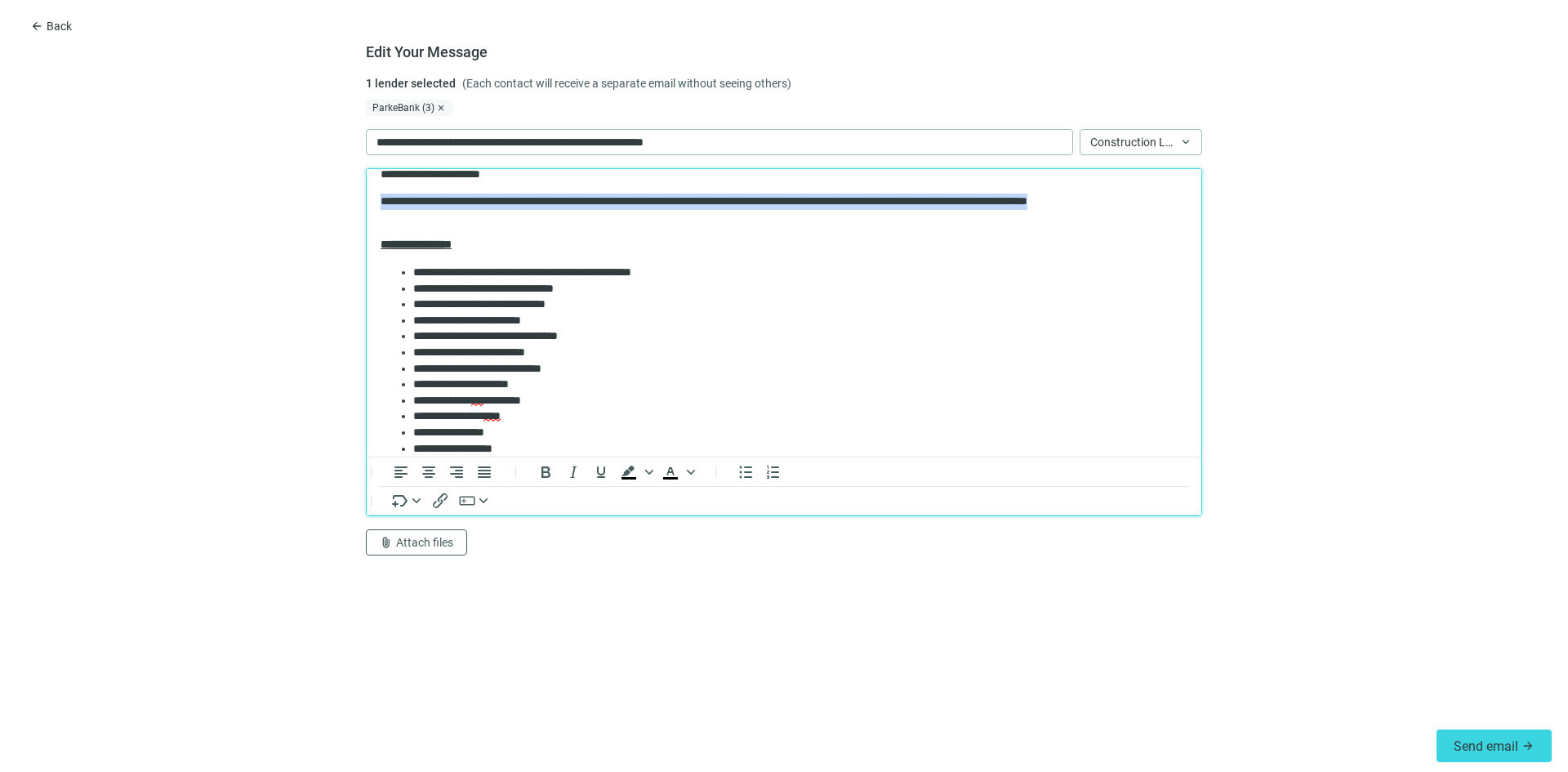 drag, startPoint x: 443, startPoint y: 214, endPoint x: 724, endPoint y: 364, distance: 318.52943 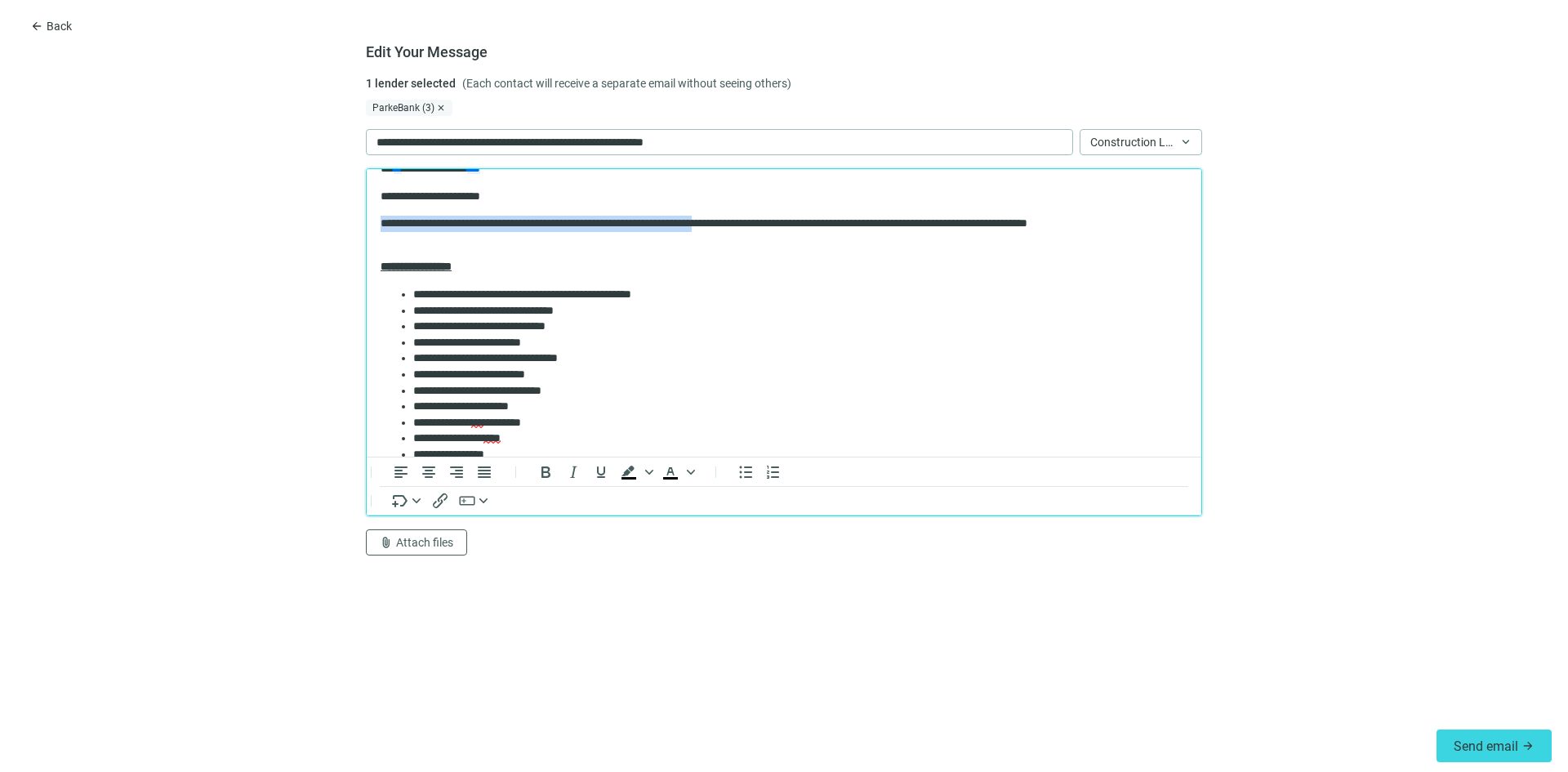 scroll, scrollTop: 20, scrollLeft: 0, axis: vertical 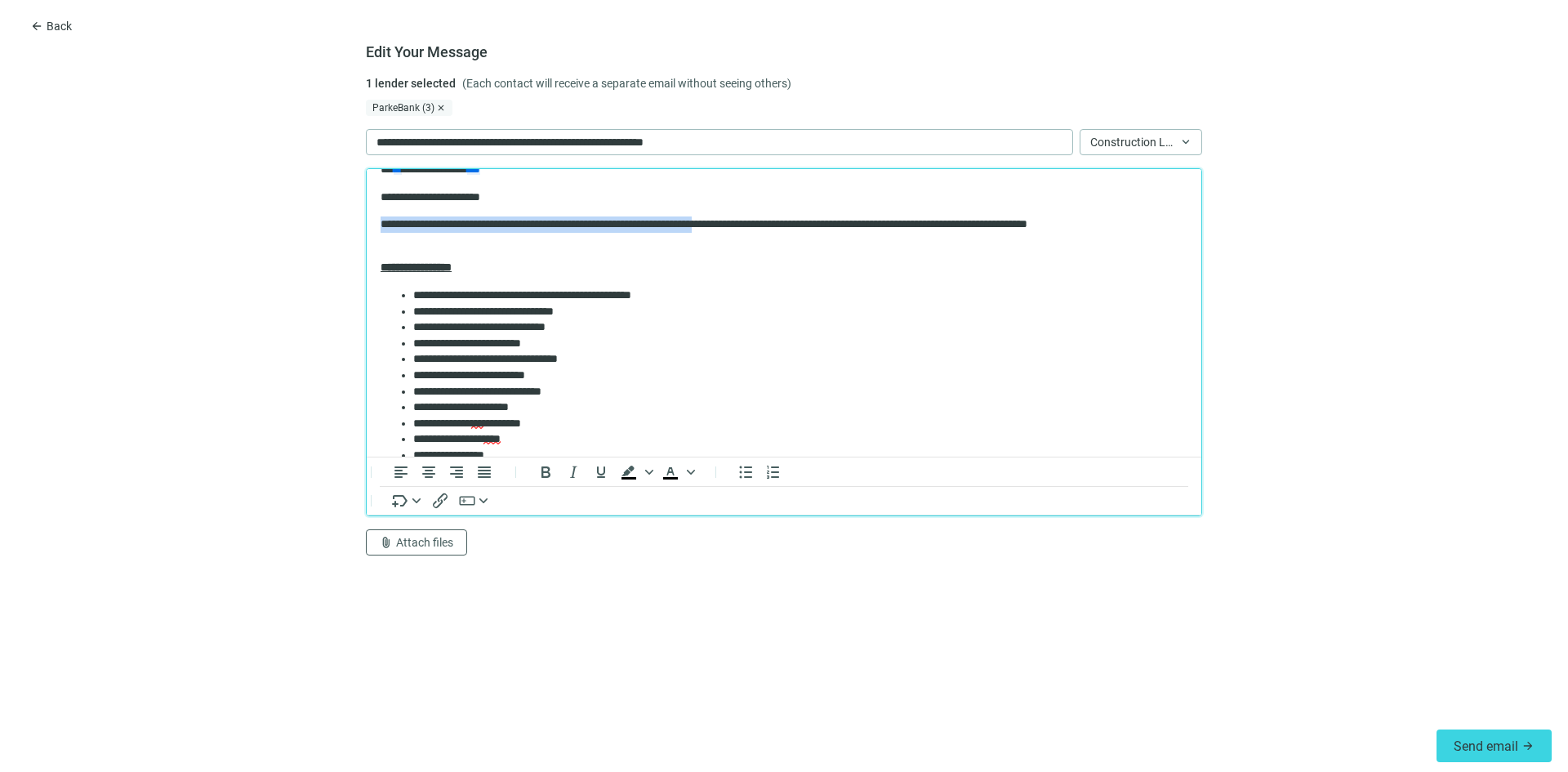 drag, startPoint x: 773, startPoint y: 200, endPoint x: 381, endPoint y: 222, distance: 392.6169 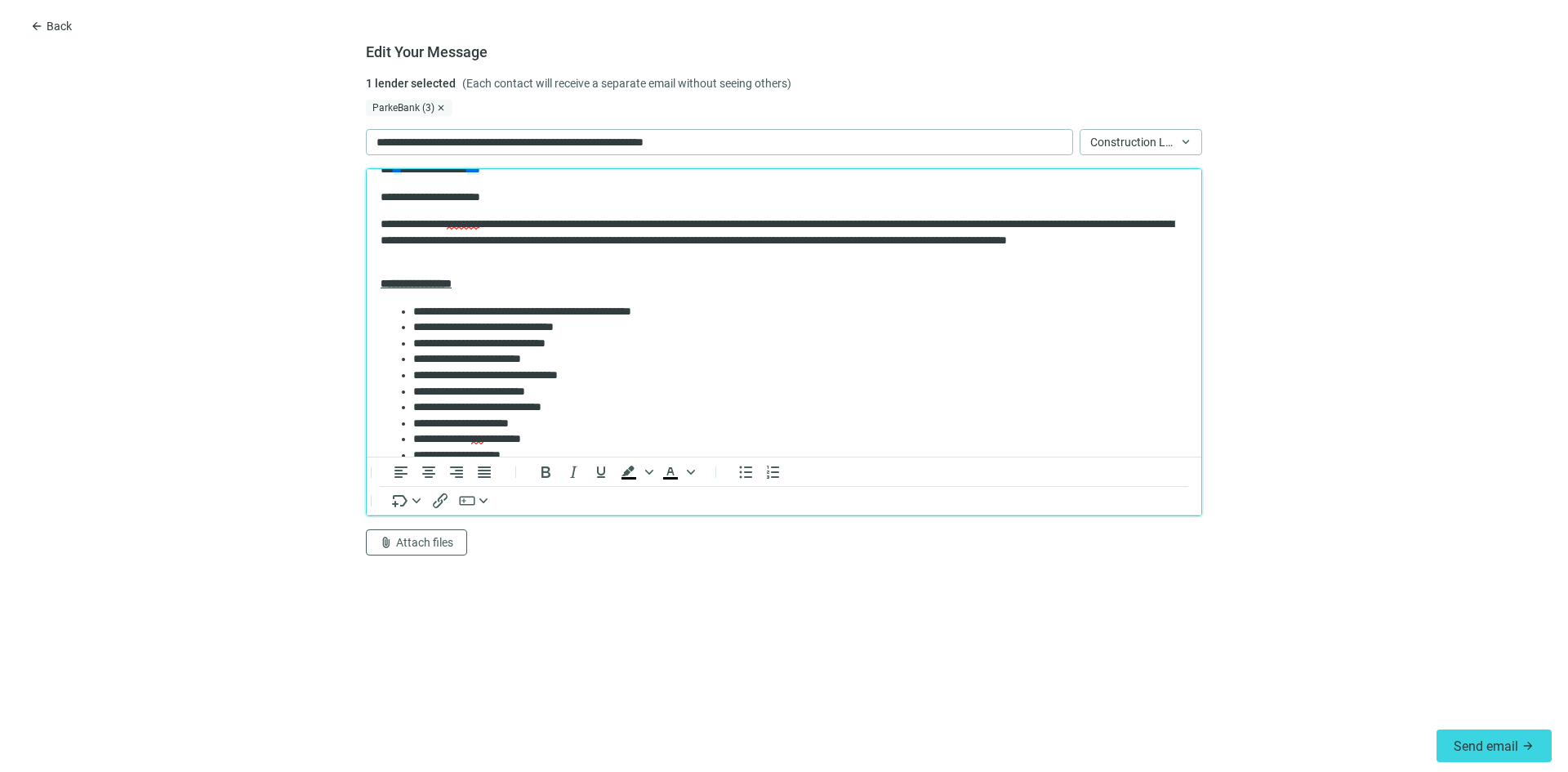 click on "**********" at bounding box center [777, 240] 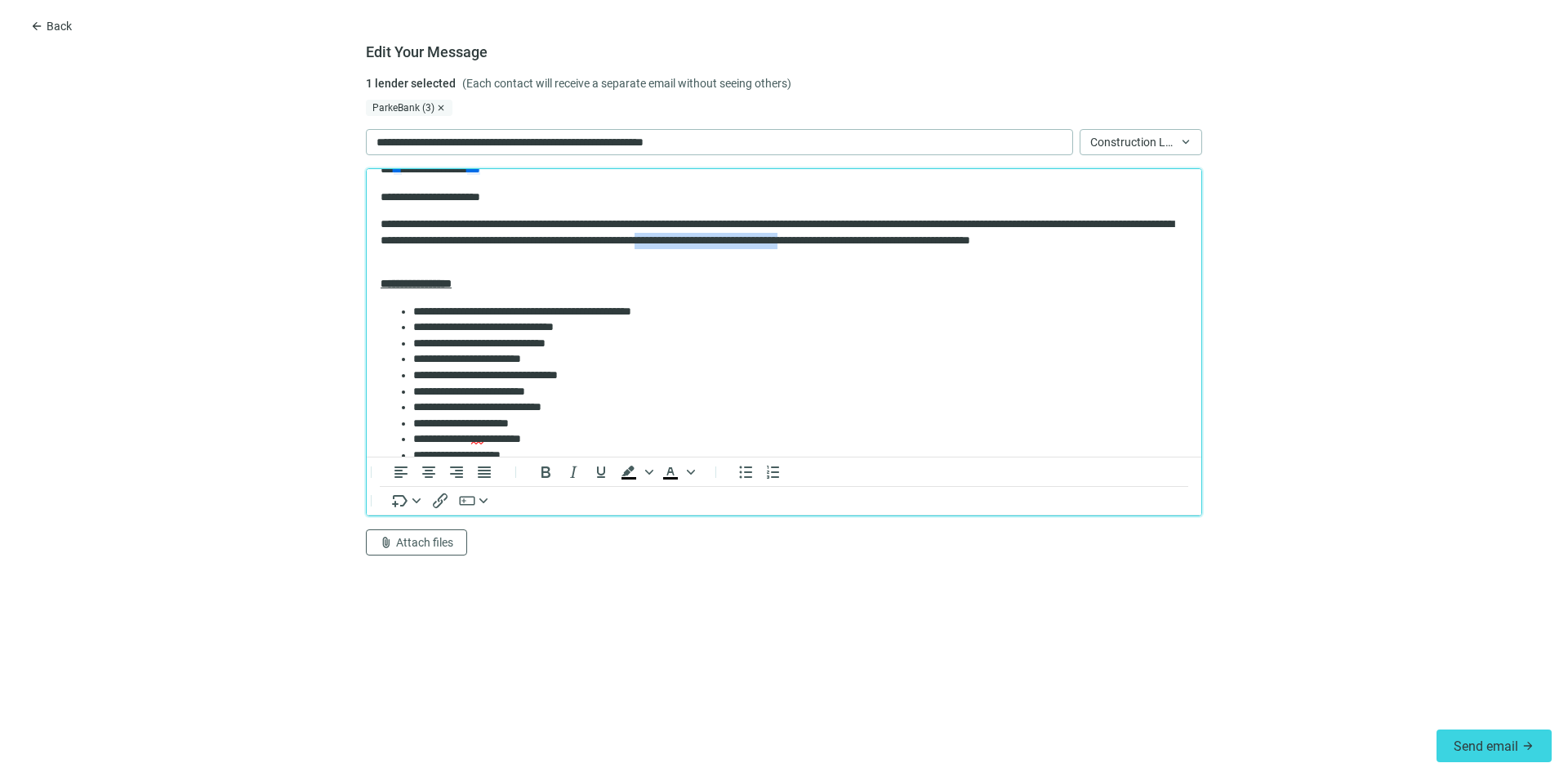 drag, startPoint x: 905, startPoint y: 245, endPoint x: 1102, endPoint y: 247, distance: 197.0102 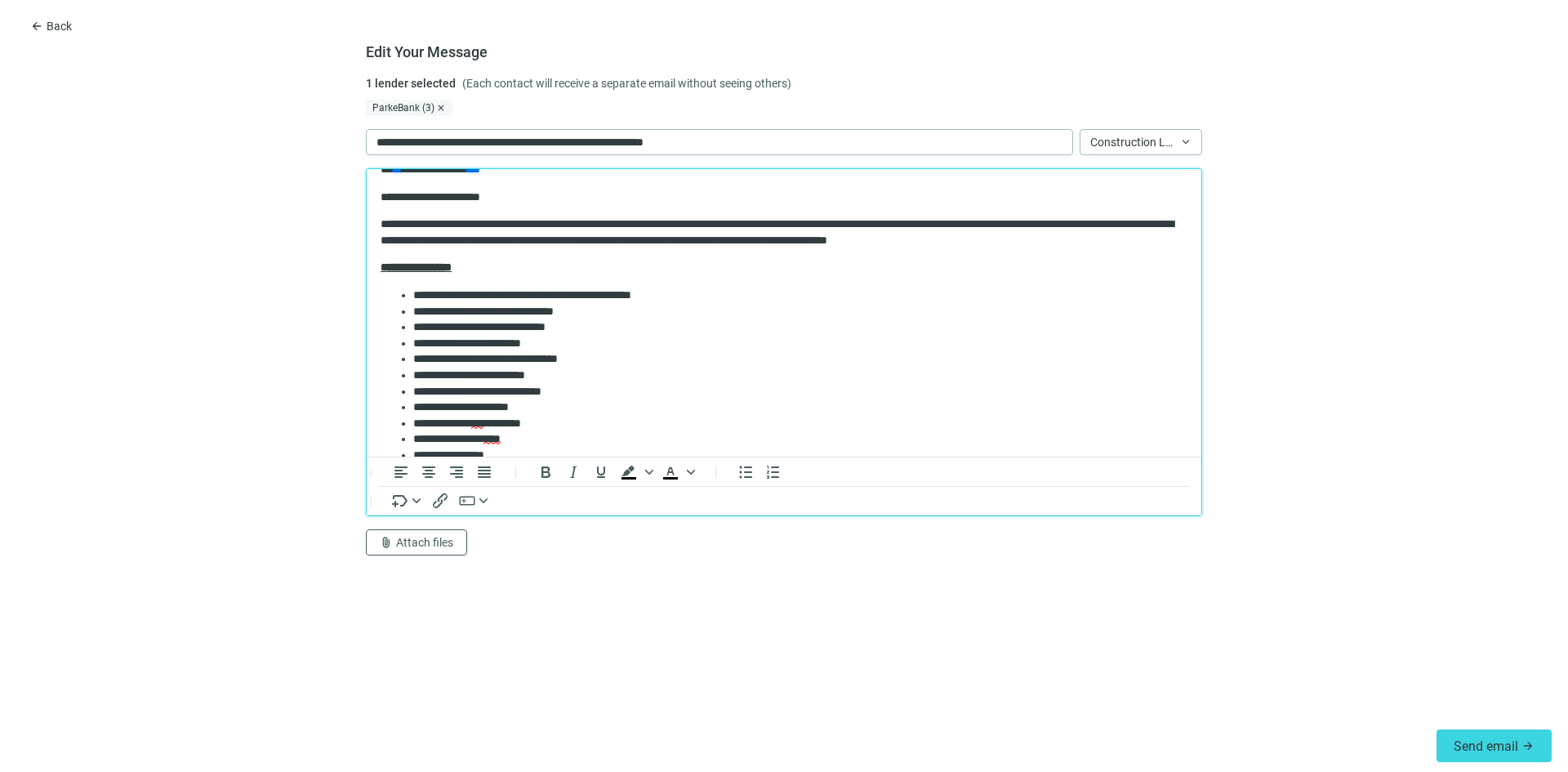 click on "**********" at bounding box center [777, 232] 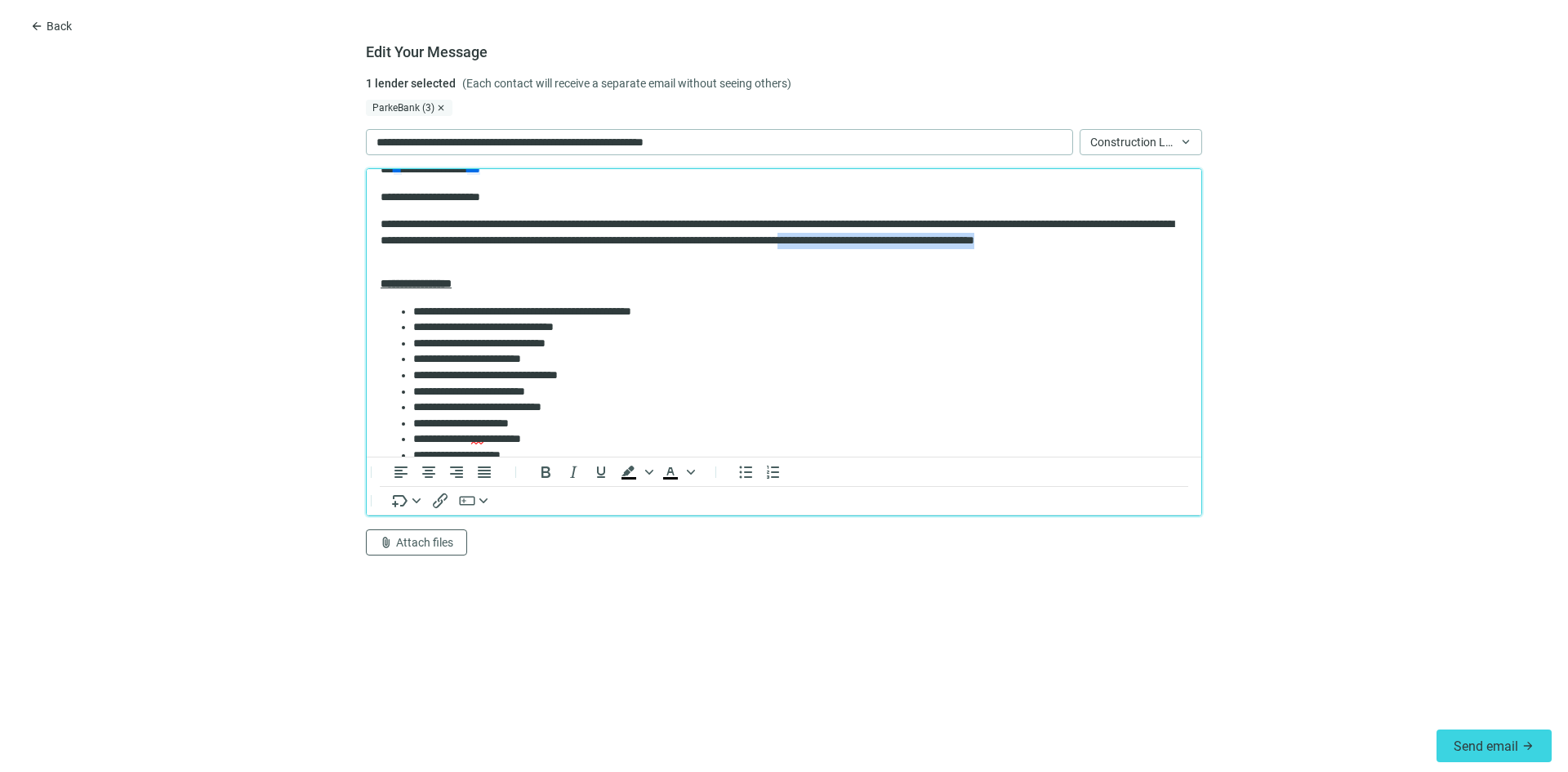 drag, startPoint x: 1115, startPoint y: 243, endPoint x: 1118, endPoint y: 257, distance: 14.317821 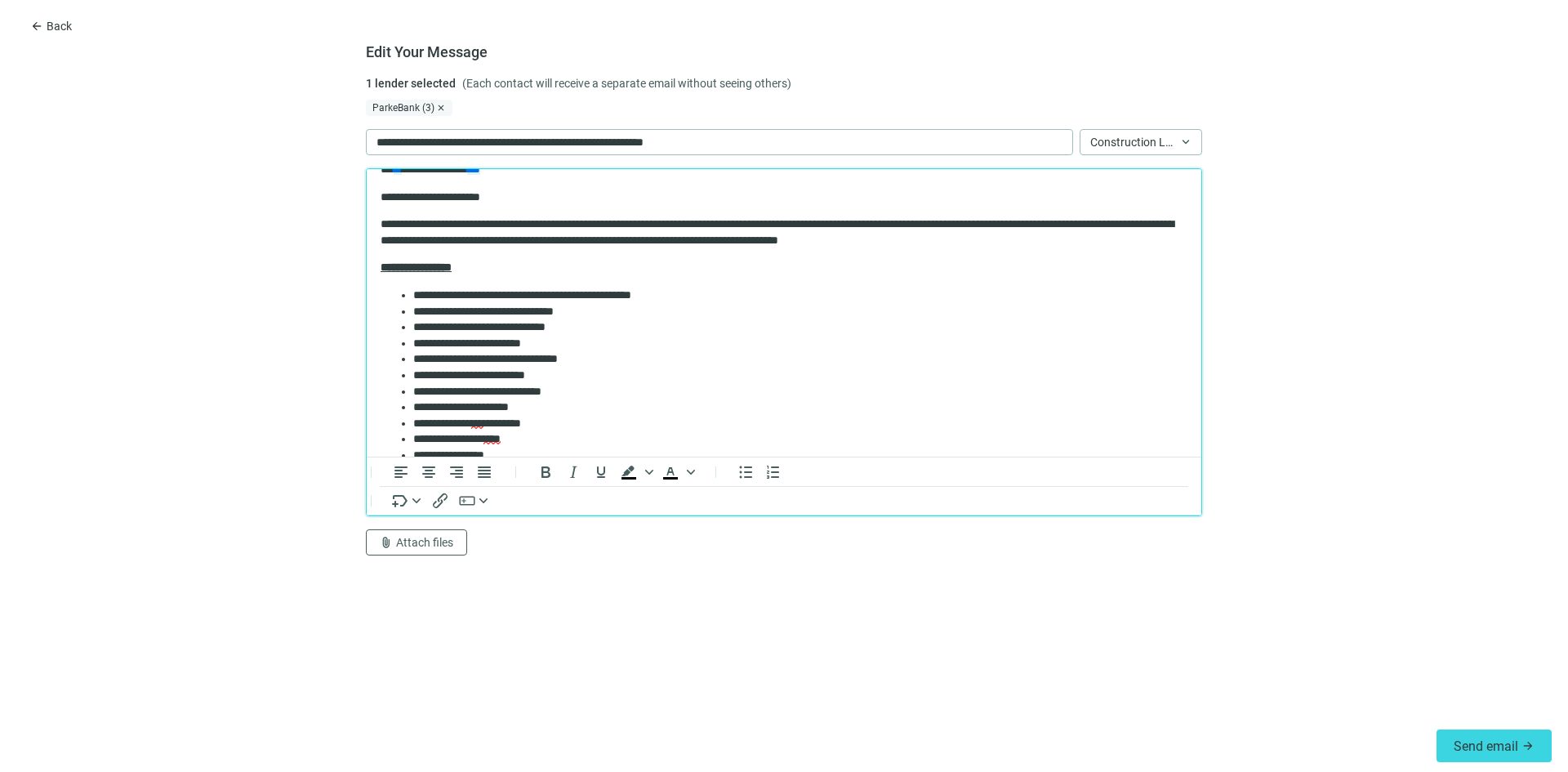scroll, scrollTop: 0, scrollLeft: 0, axis: both 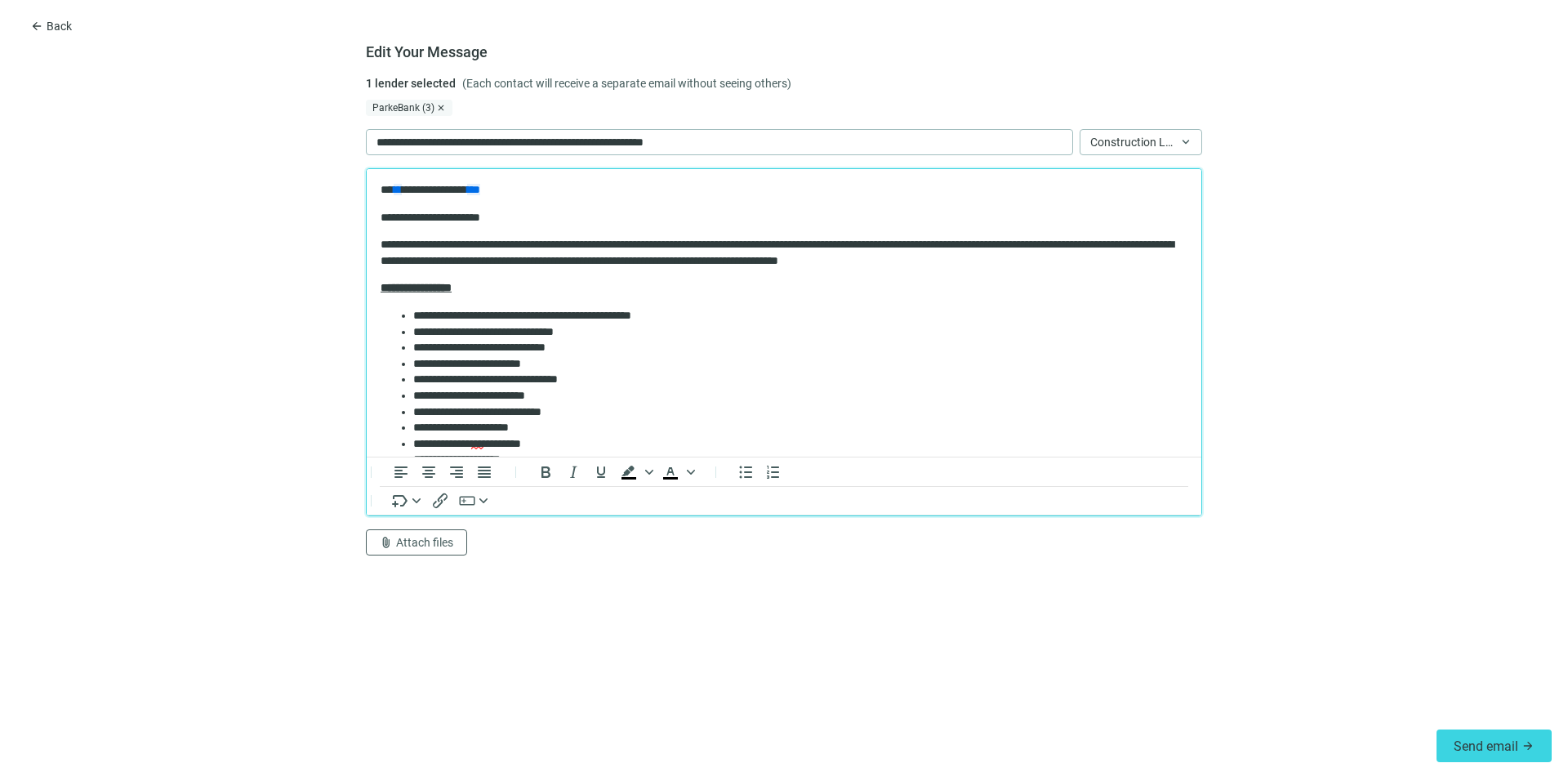 click on "**********" at bounding box center (777, 252) 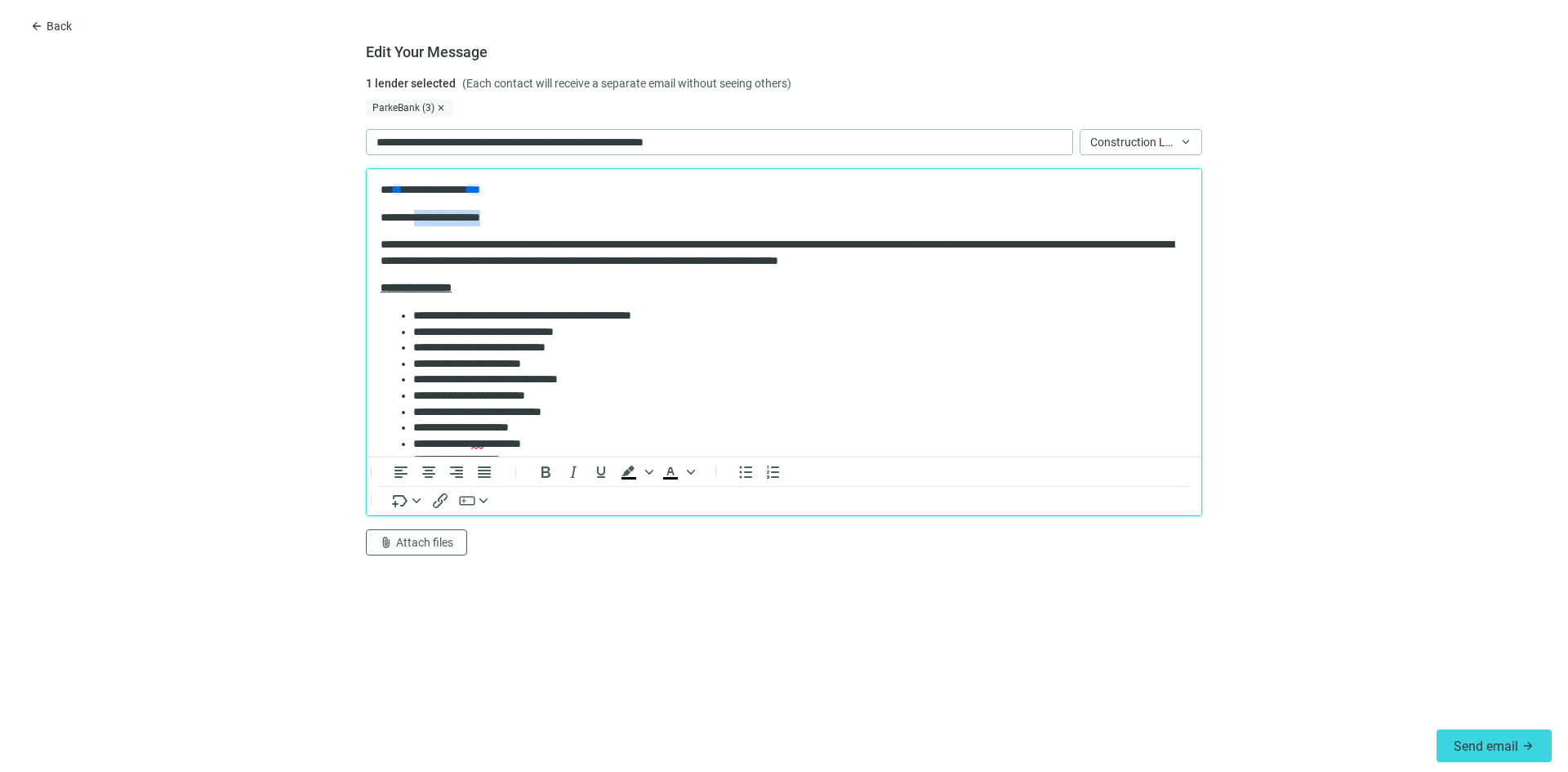 drag, startPoint x: 539, startPoint y: 219, endPoint x: 428, endPoint y: 222, distance: 111.0405 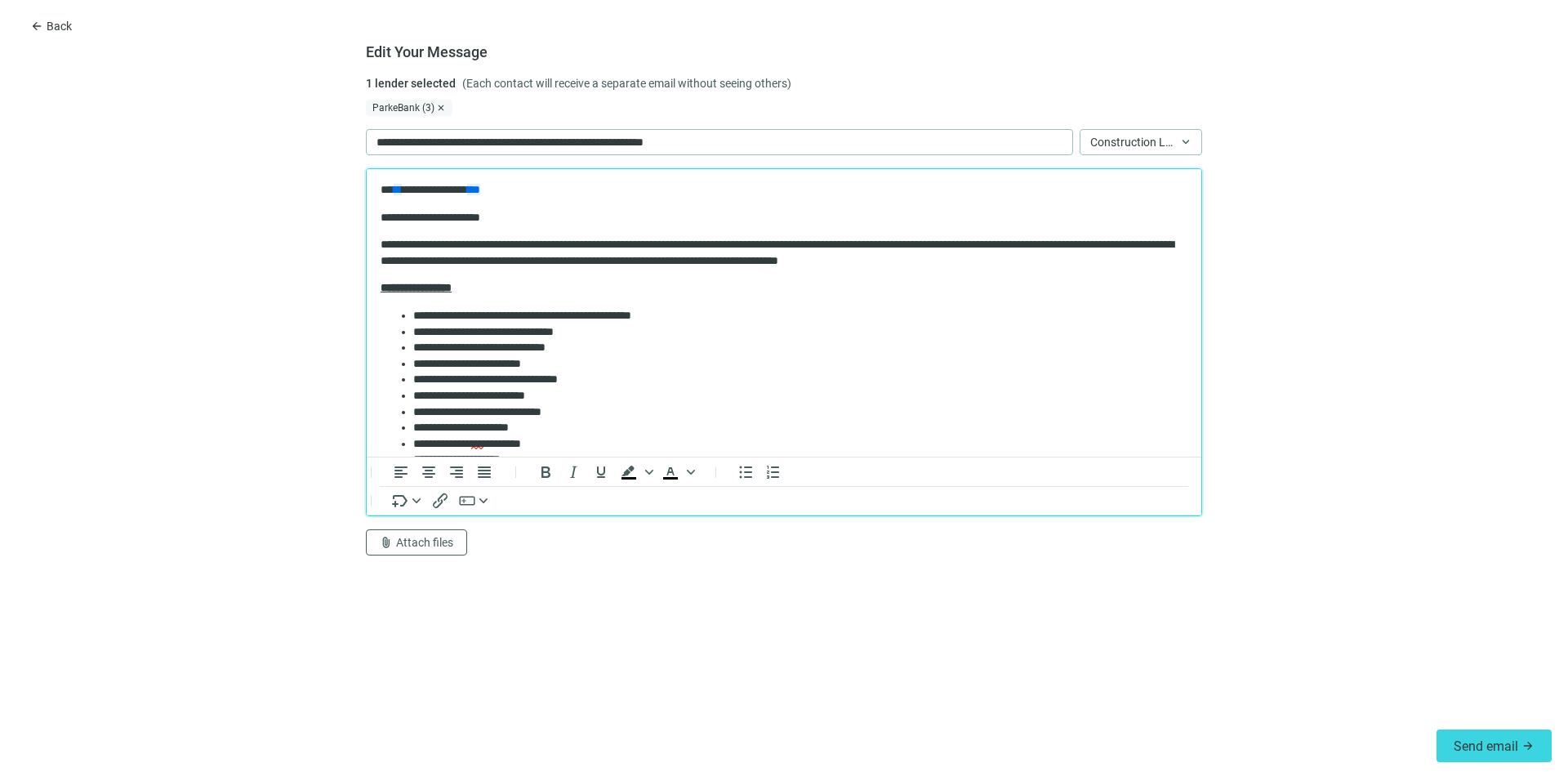 click on "**********" at bounding box center [777, 190] 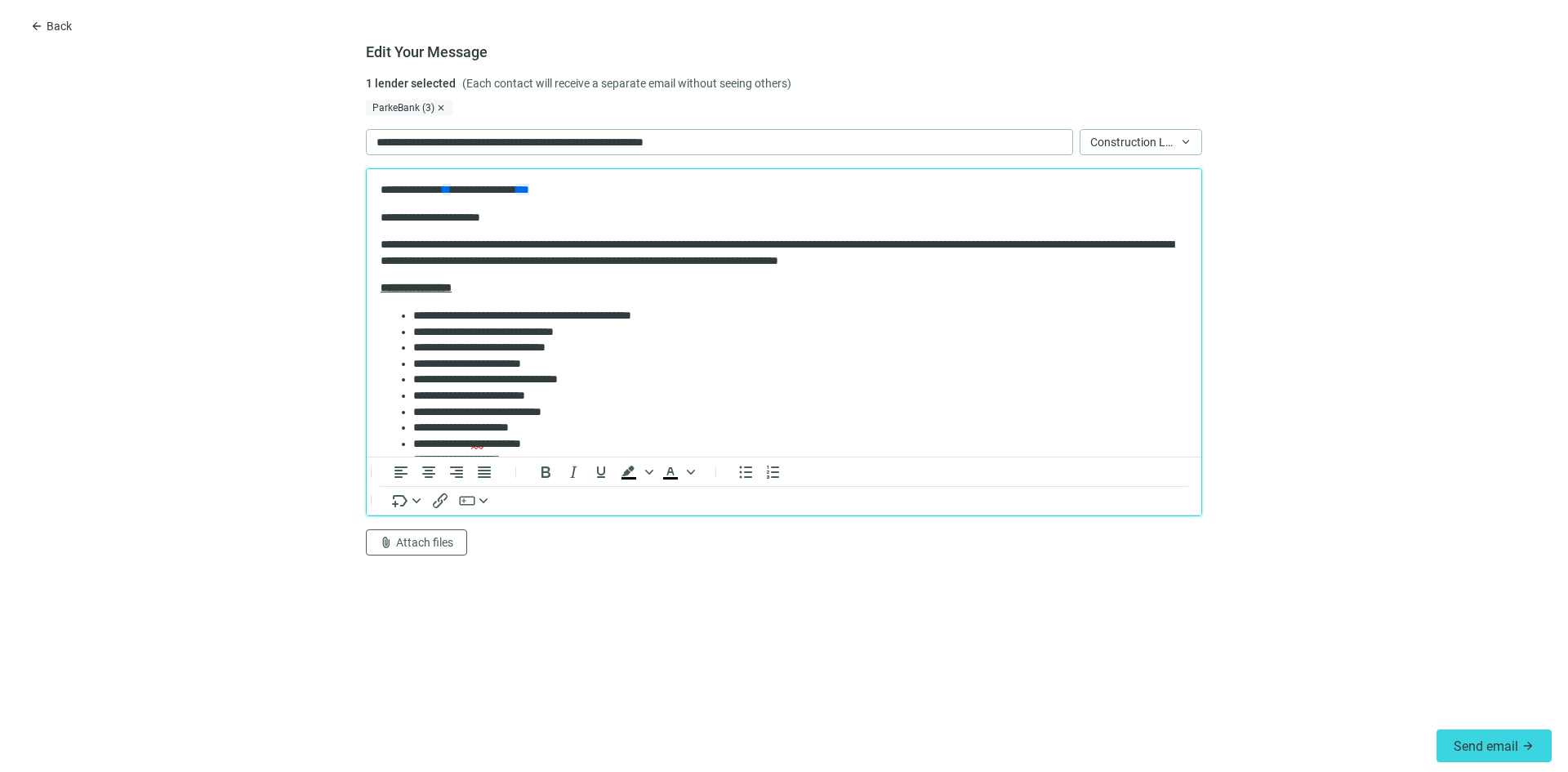 click on "**********" at bounding box center (784, 498) 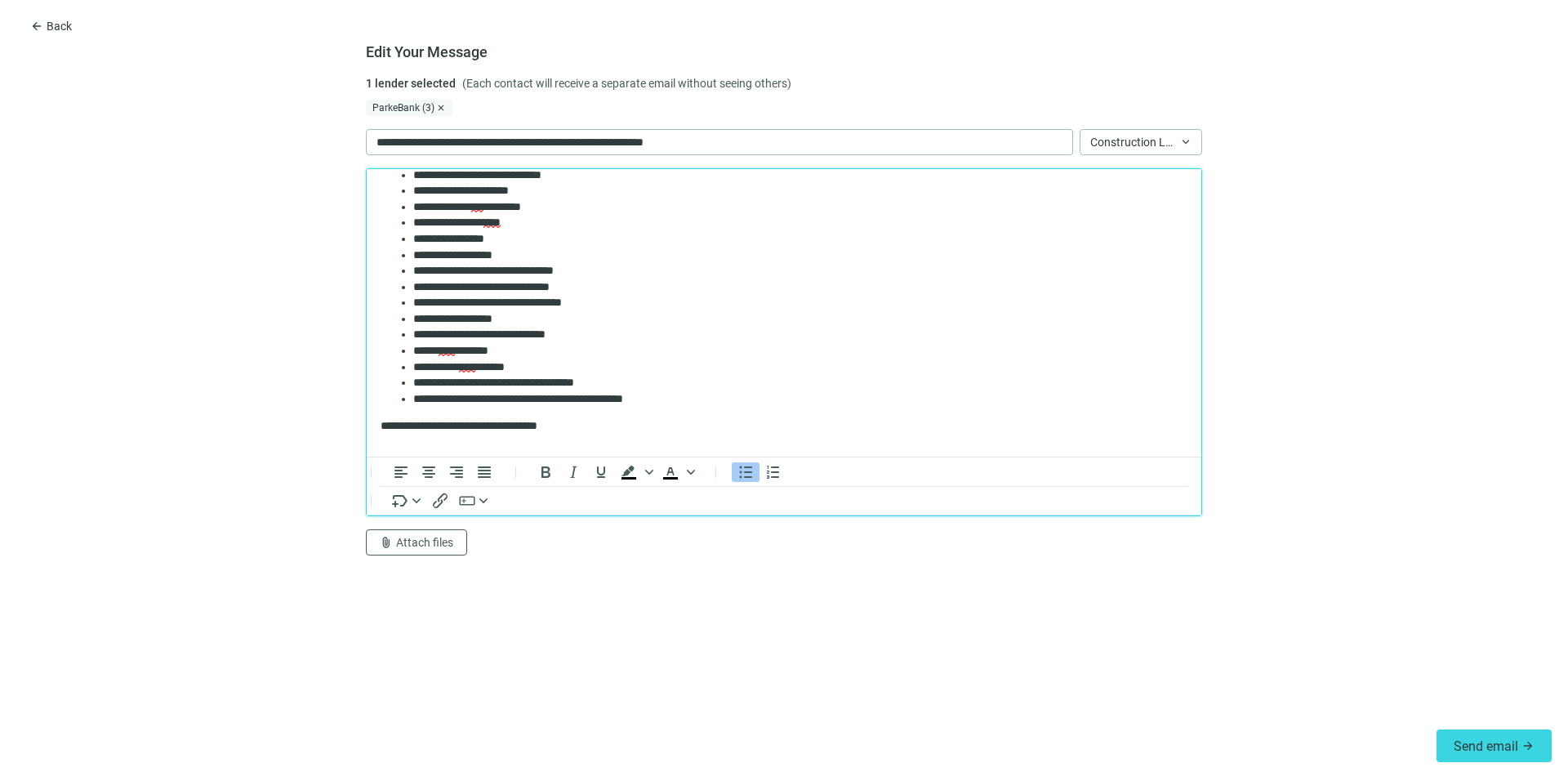 scroll, scrollTop: 0, scrollLeft: 0, axis: both 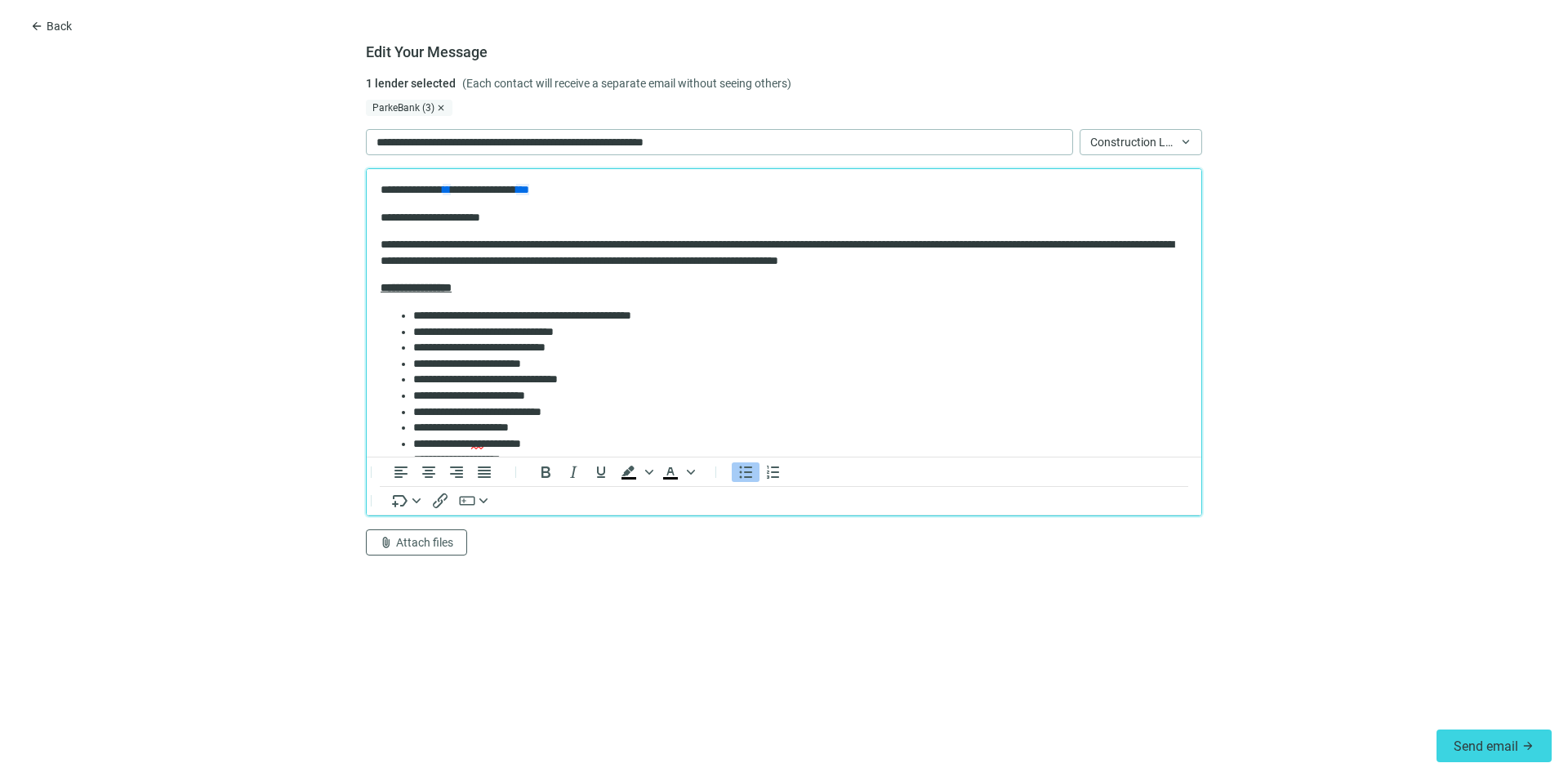 click on "**********" at bounding box center [777, 252] 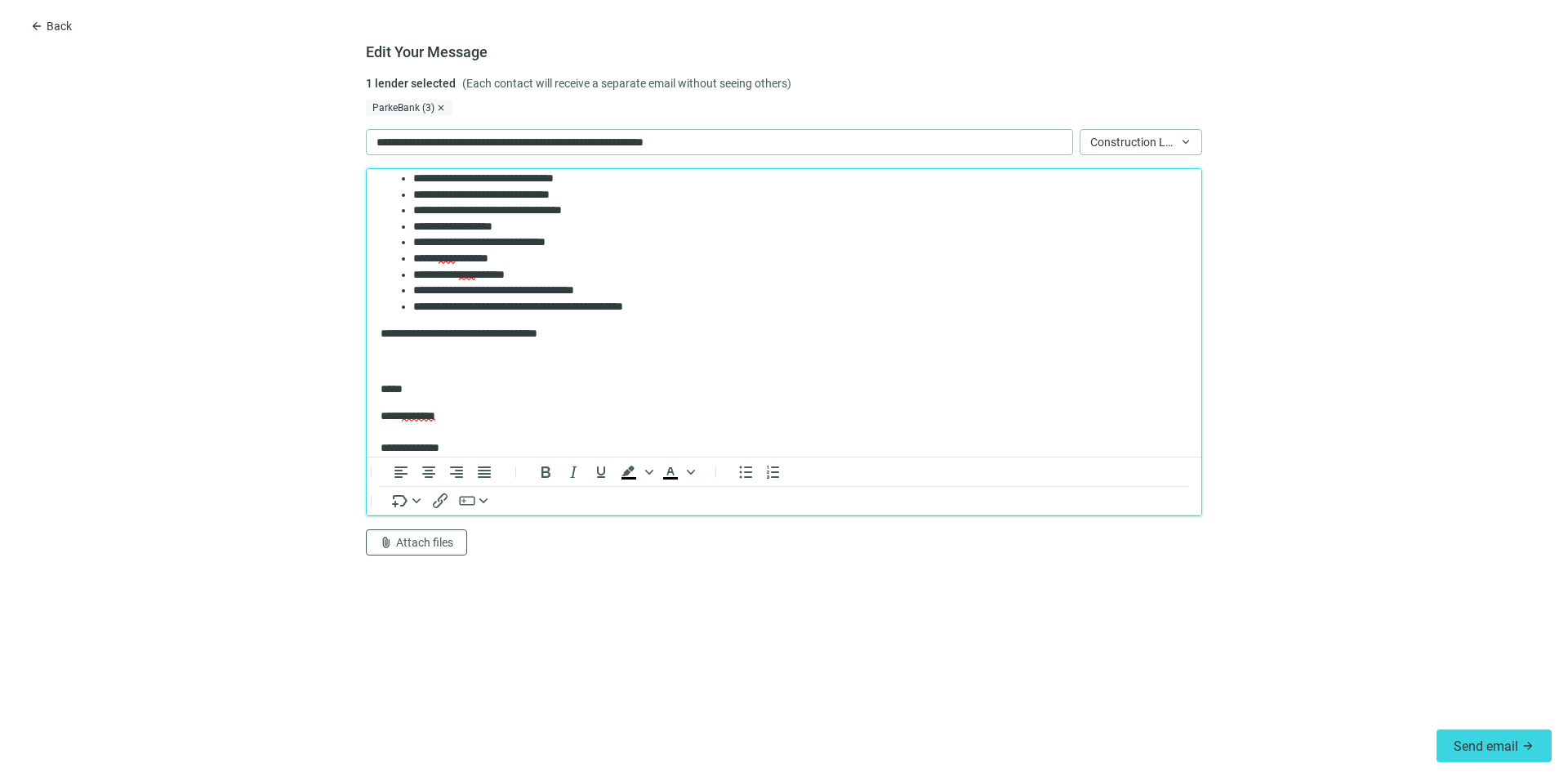 scroll, scrollTop: 370, scrollLeft: 0, axis: vertical 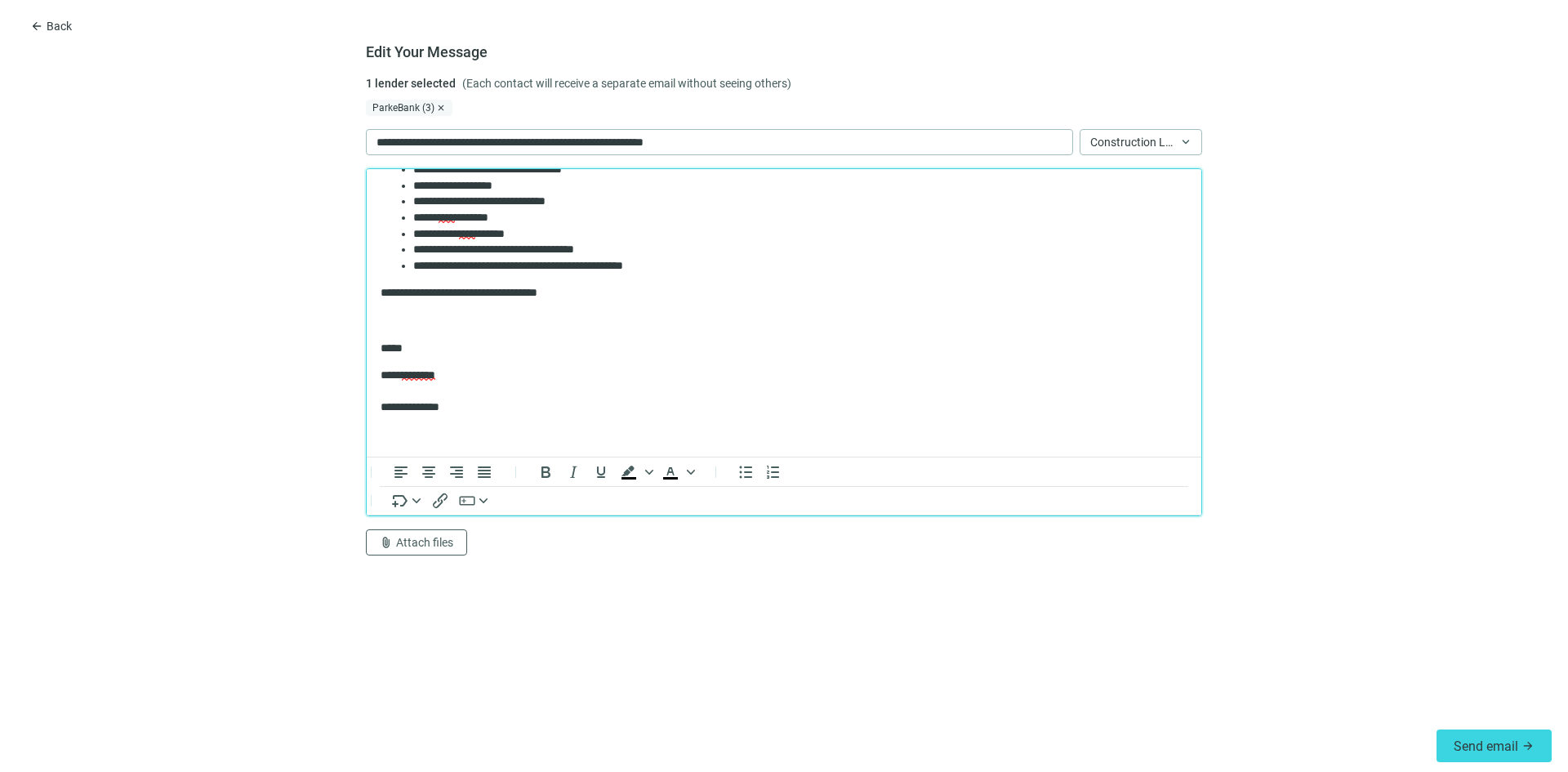 click on "**********" at bounding box center (784, 127) 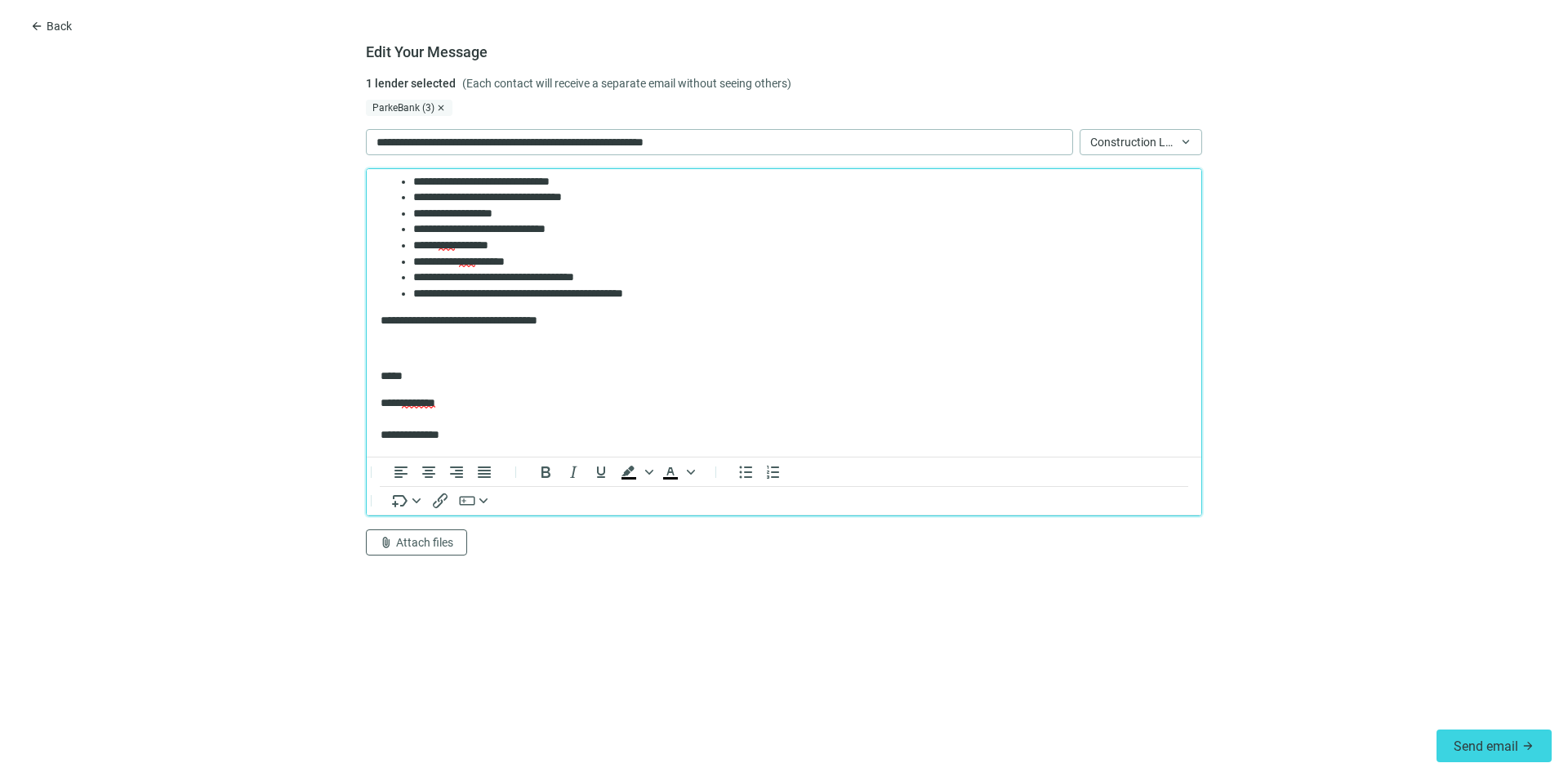 scroll, scrollTop: 370, scrollLeft: 0, axis: vertical 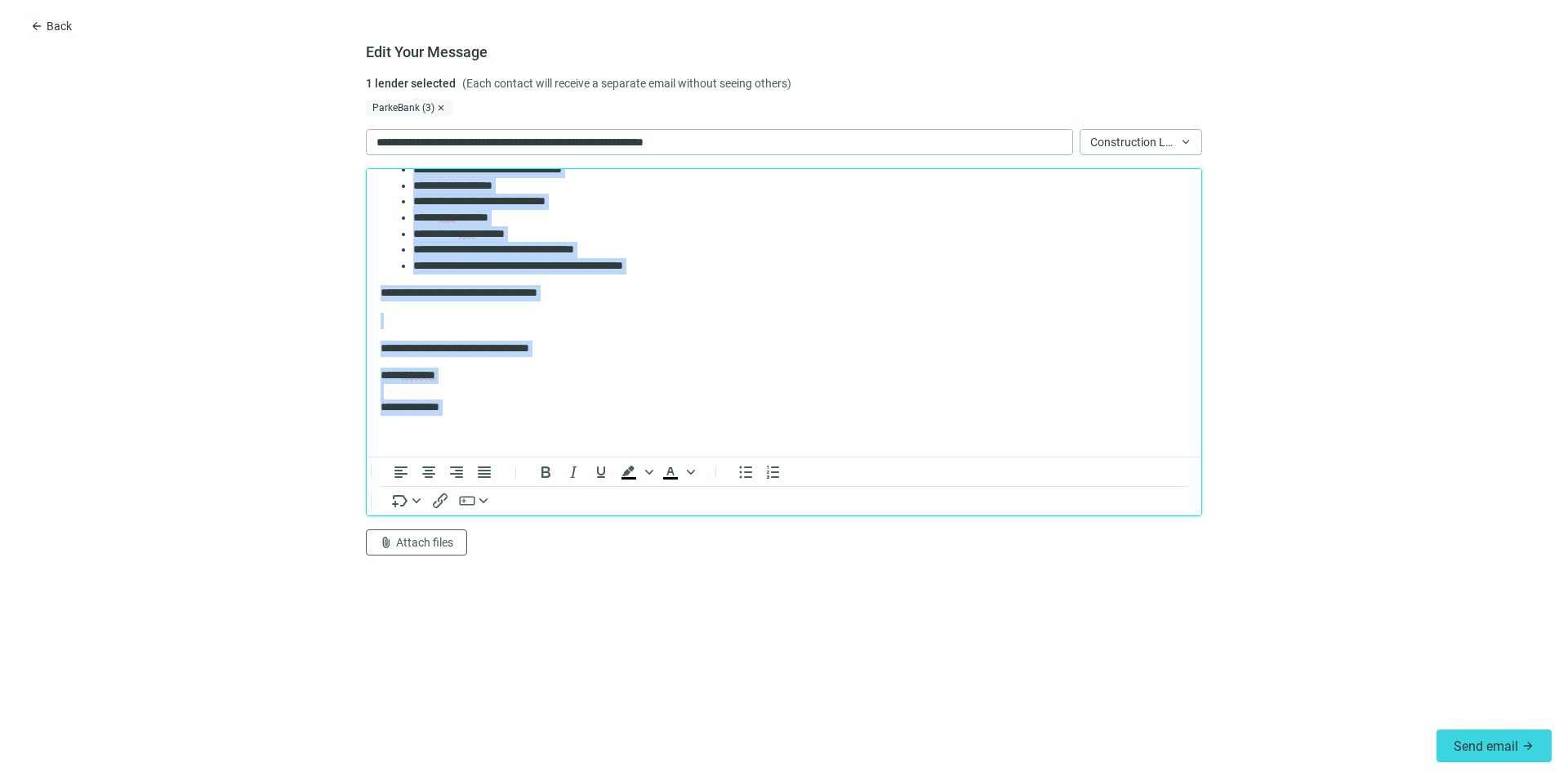 copy on "**********" 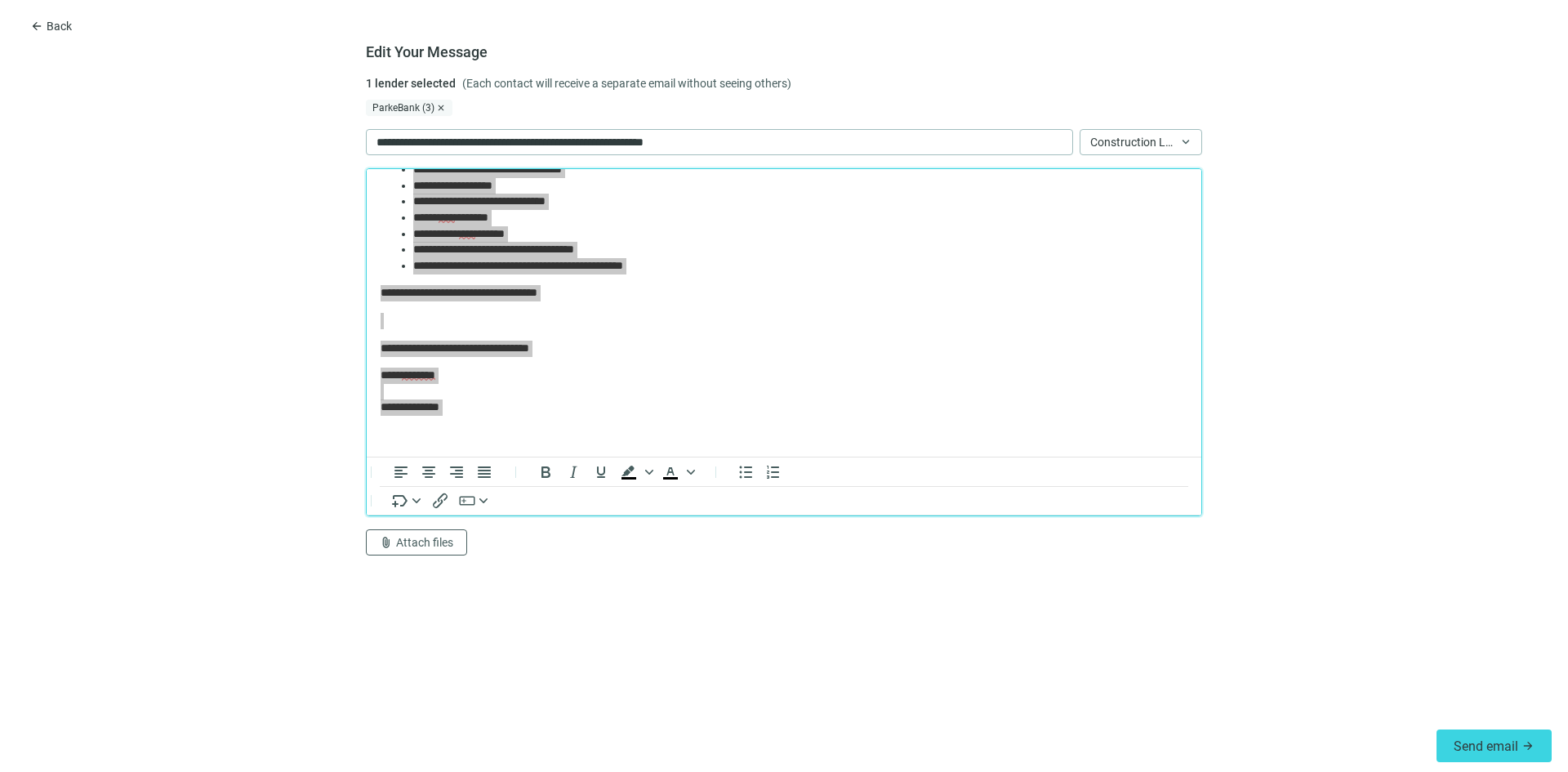 click on "**********" at bounding box center [784, 397] 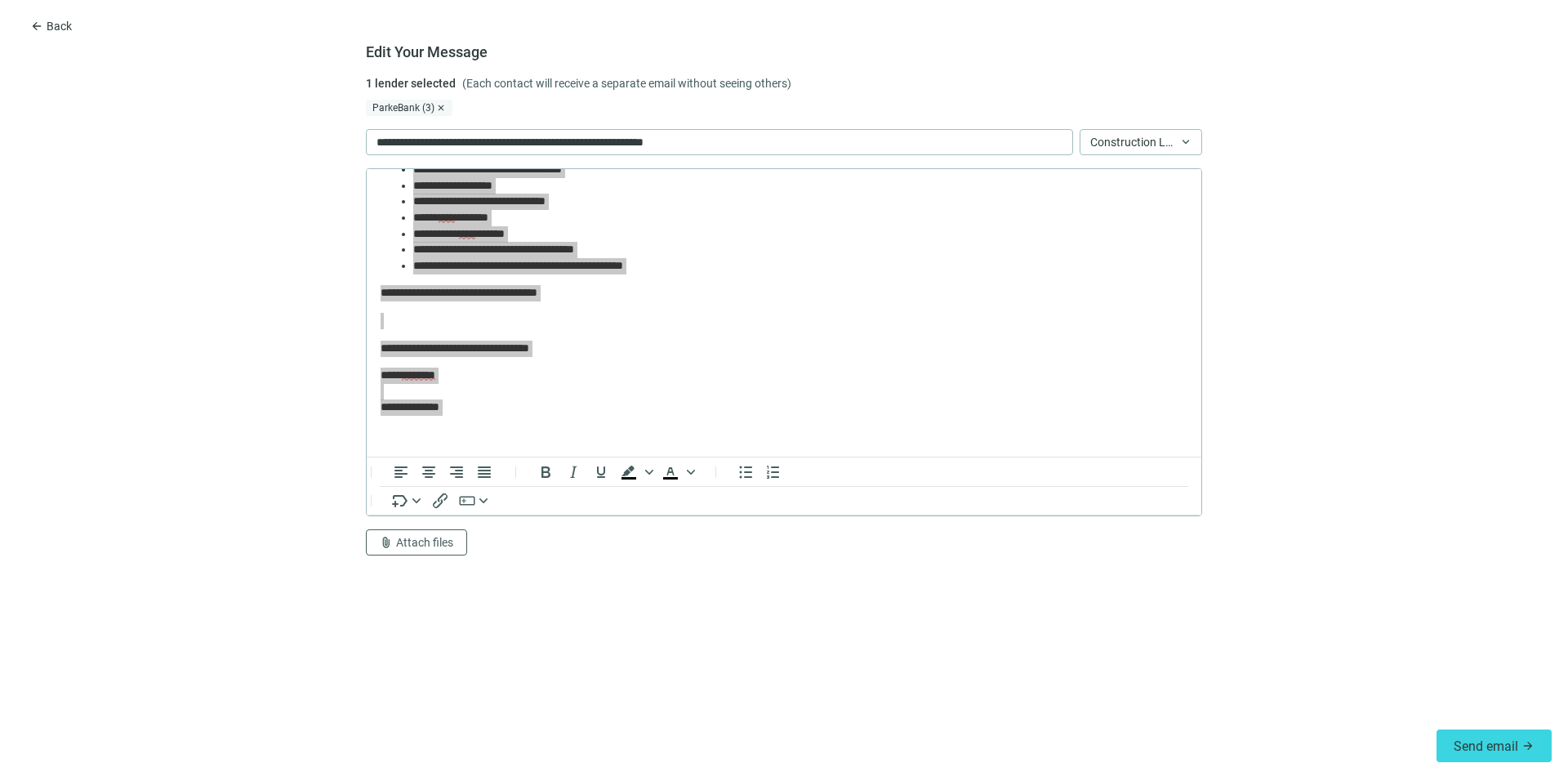 click on "**********" at bounding box center [784, 397] 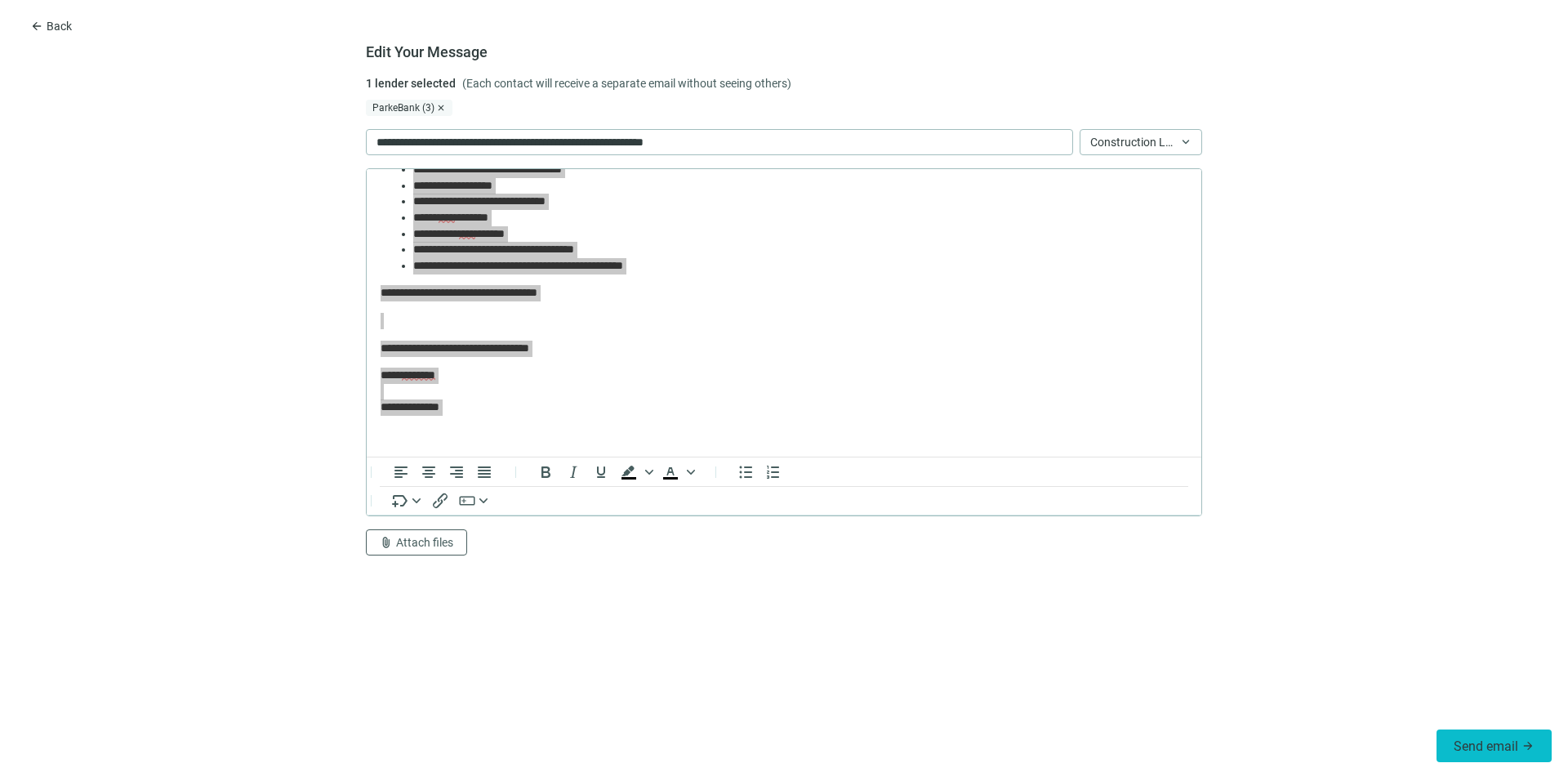 click on "Send email arrow_forward" at bounding box center (1494, 746) 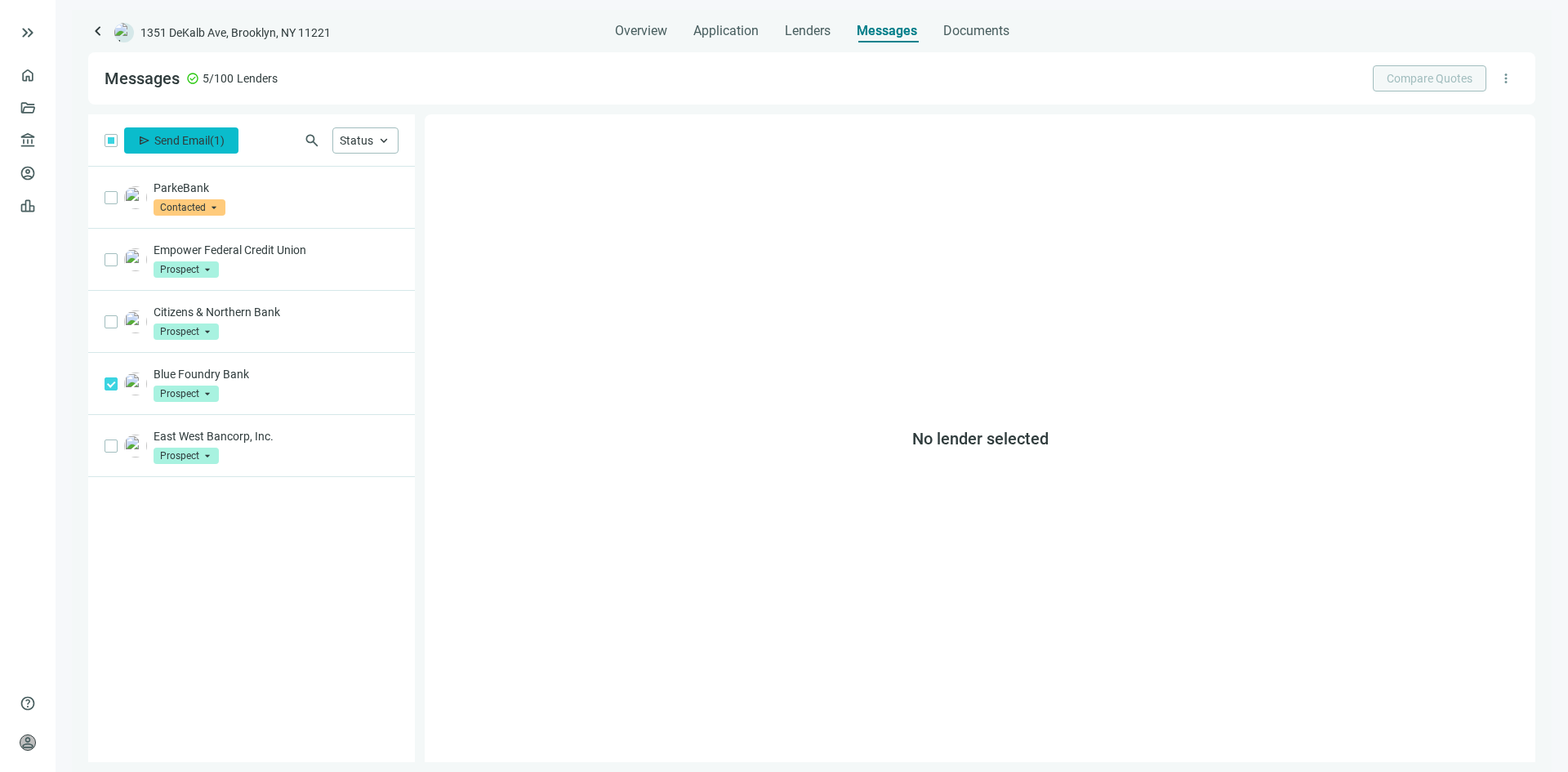 click on "send Send Email   ( 1 )" at bounding box center [181, 141] 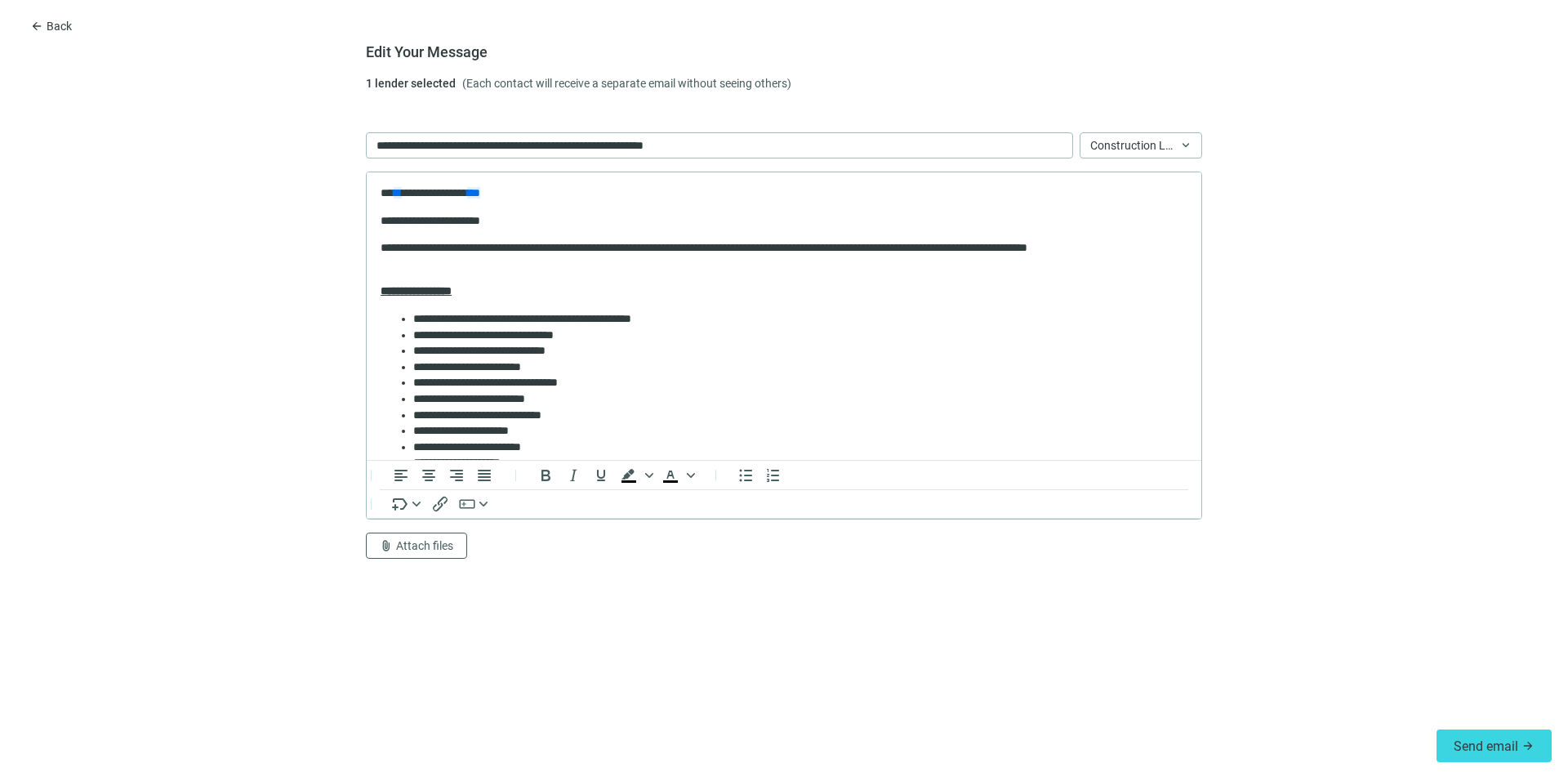 scroll, scrollTop: 0, scrollLeft: 0, axis: both 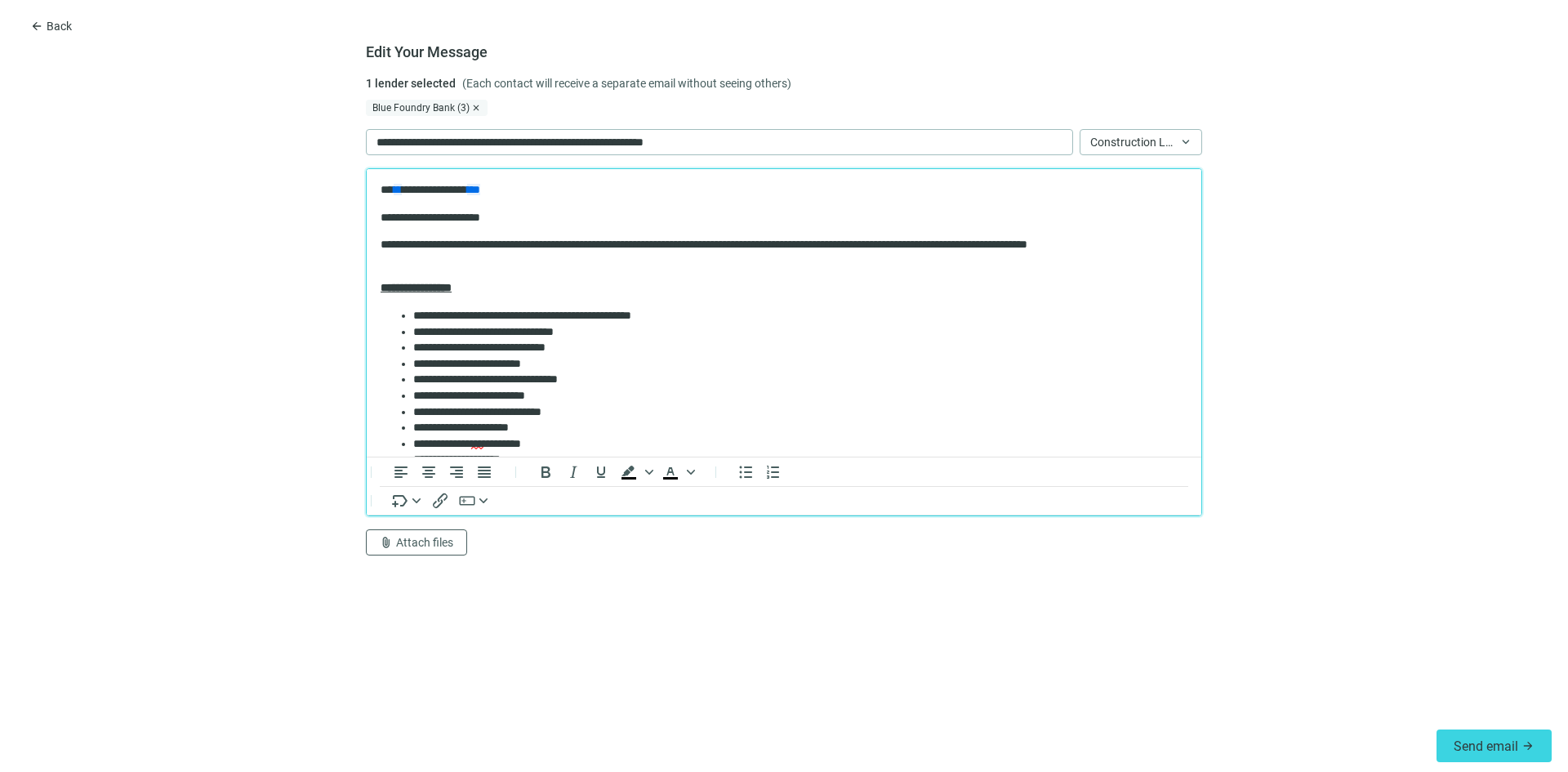 click on "**********" at bounding box center [784, 498] 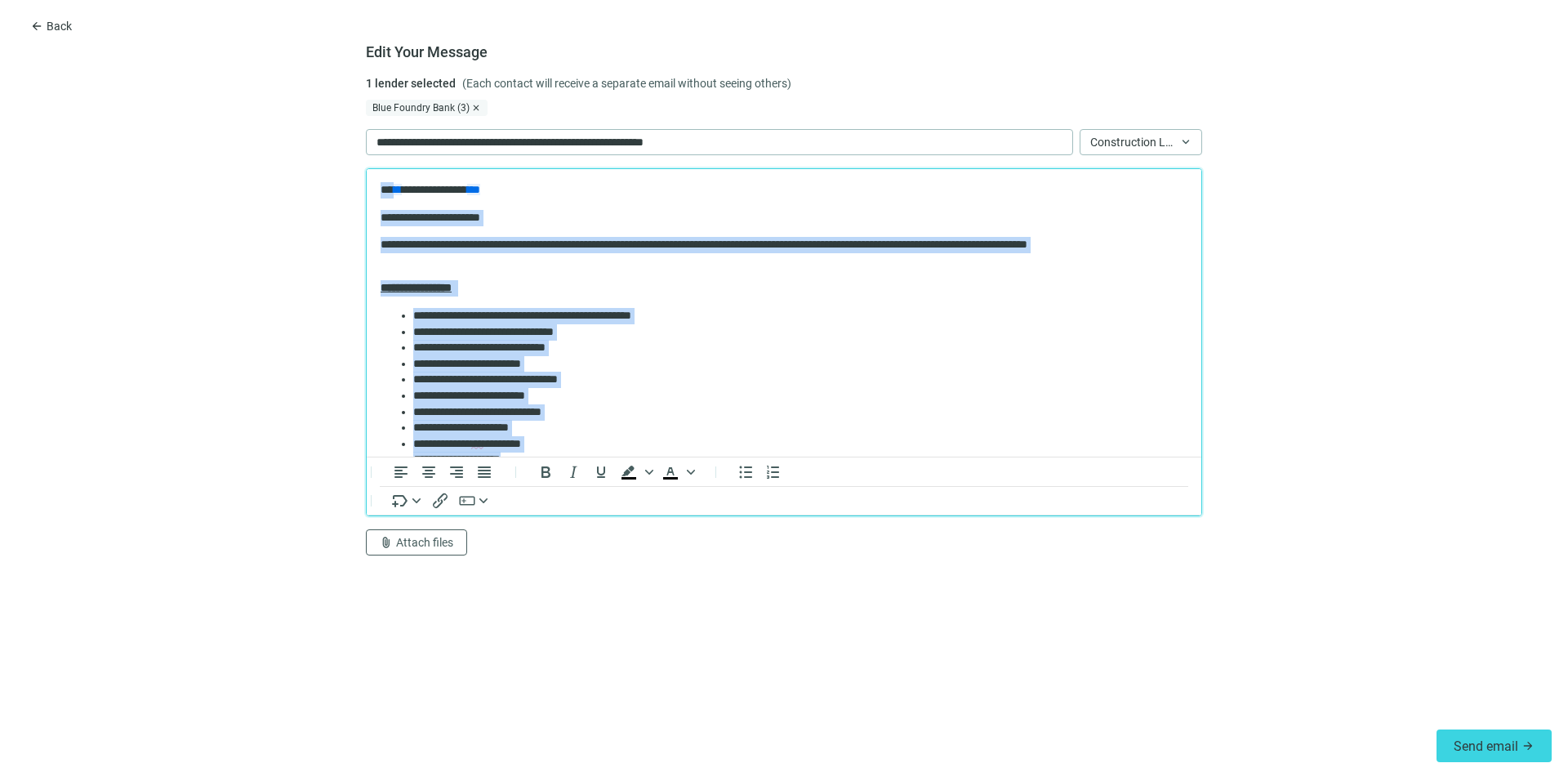 paste 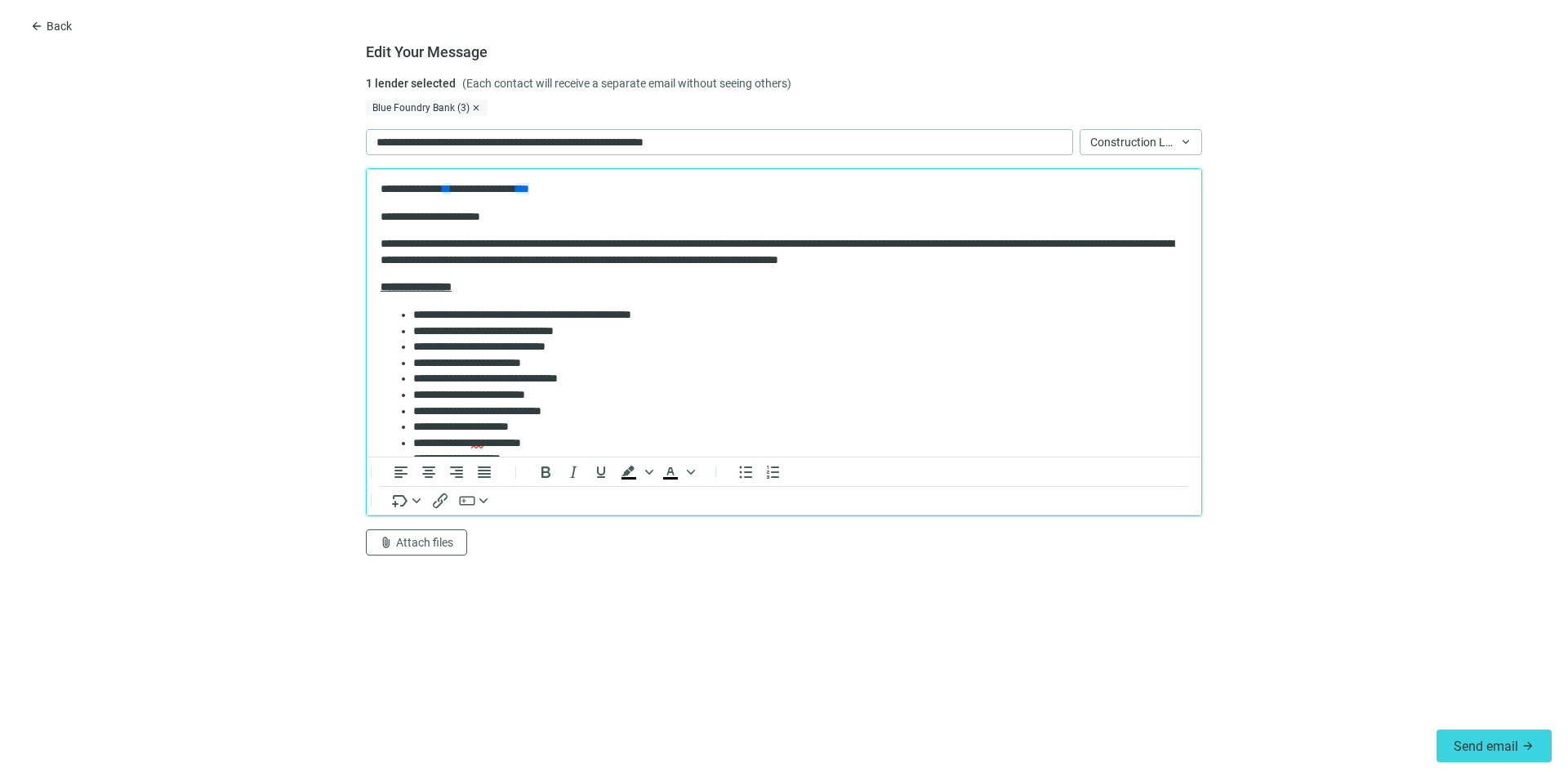 scroll, scrollTop: 0, scrollLeft: 0, axis: both 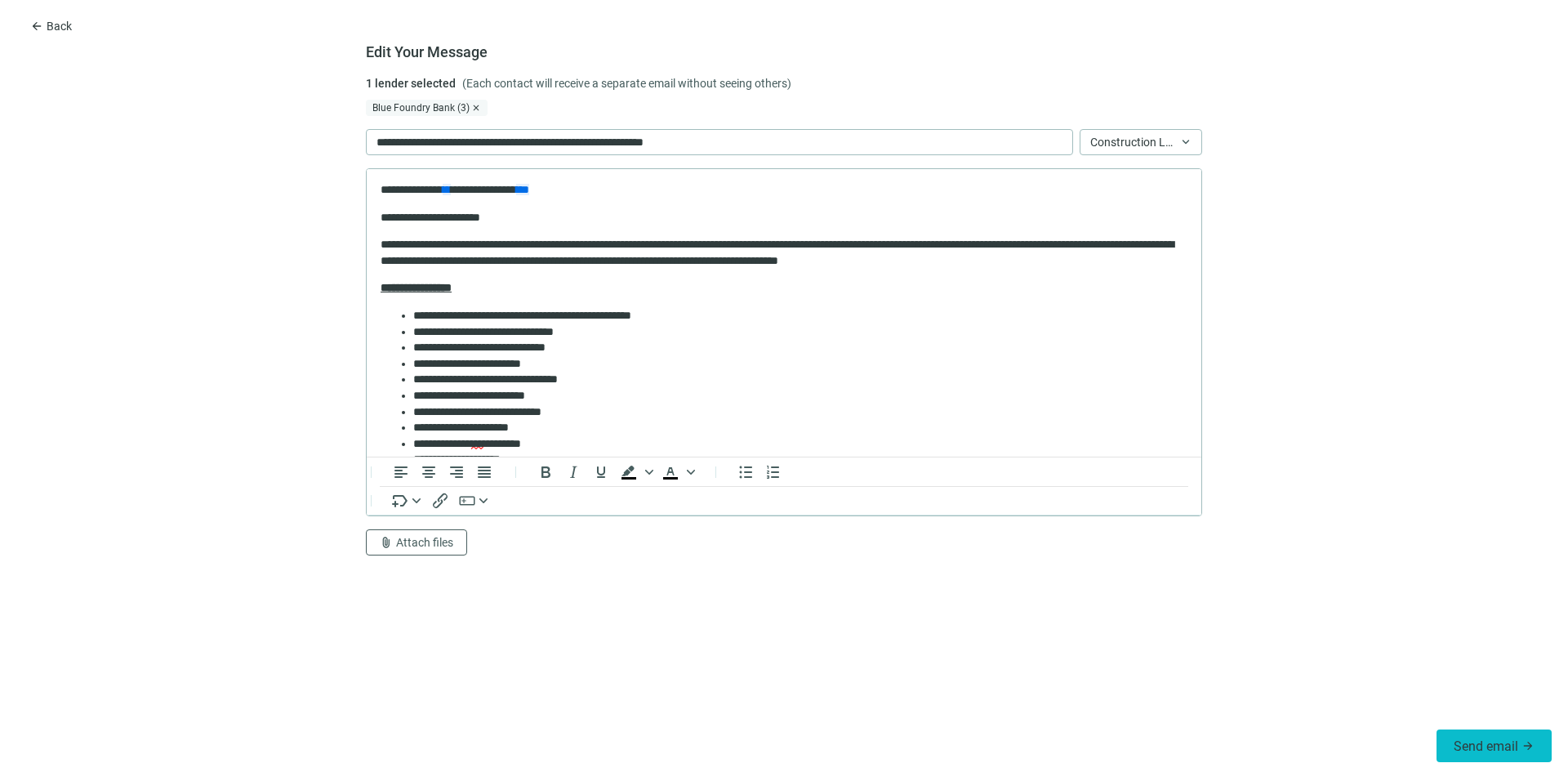 click on "Send email arrow_forward" at bounding box center [1494, 746] 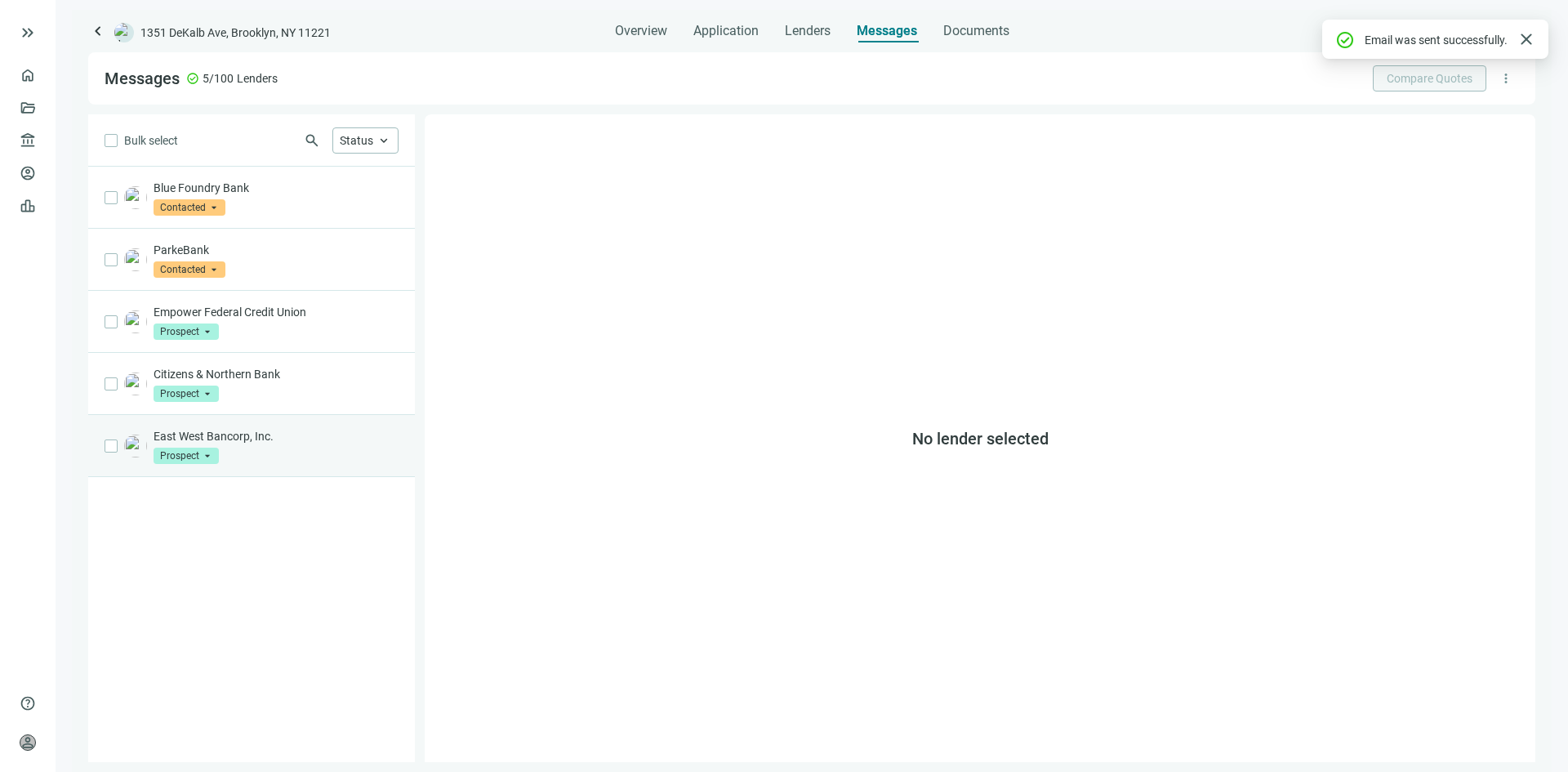 click on "East West Bancorp, Inc. Prospect arrow_drop_down" at bounding box center [252, 446] 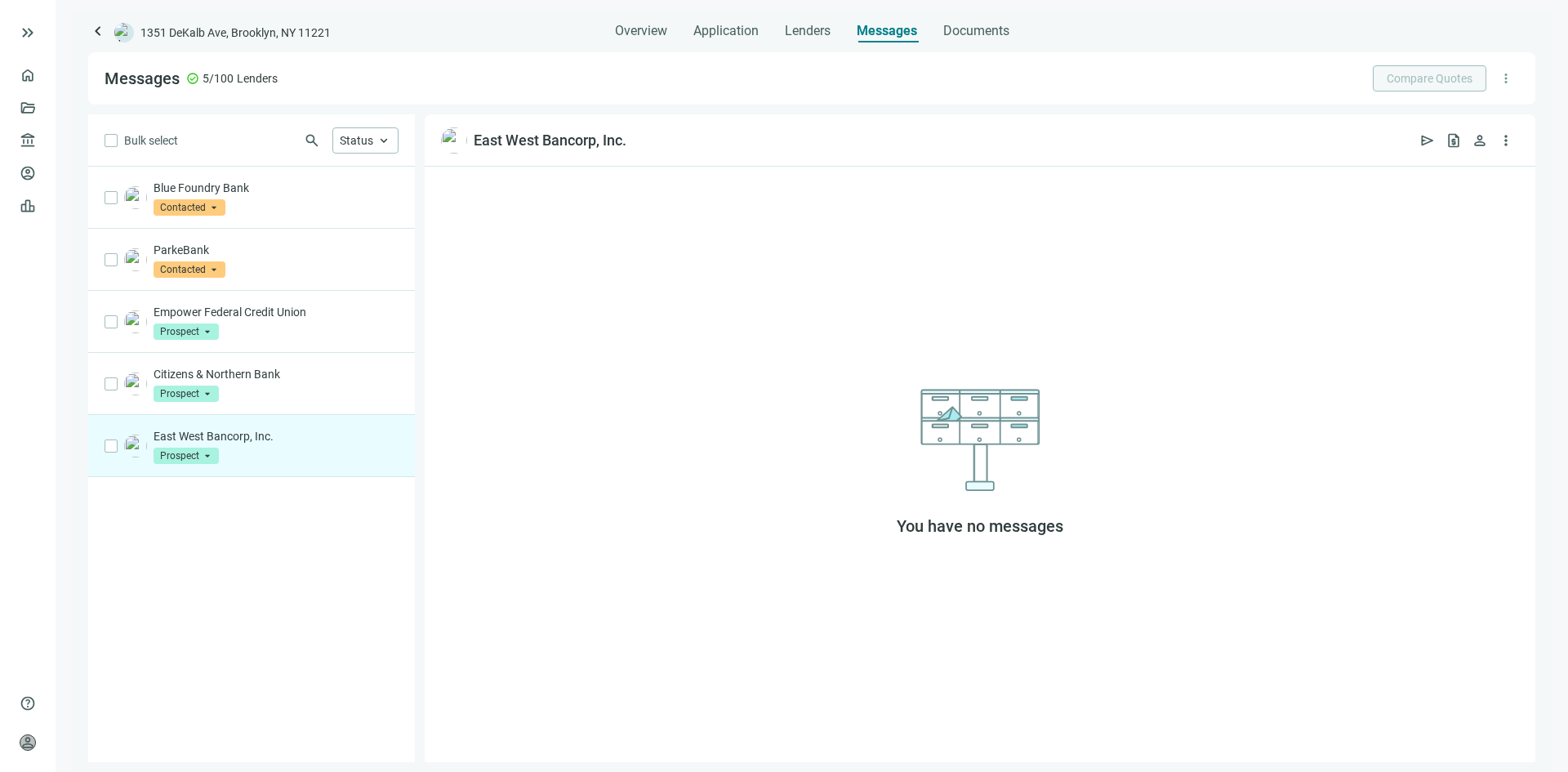 click on "East West Bancorp, Inc. Prospect arrow_drop_down" at bounding box center [252, 446] 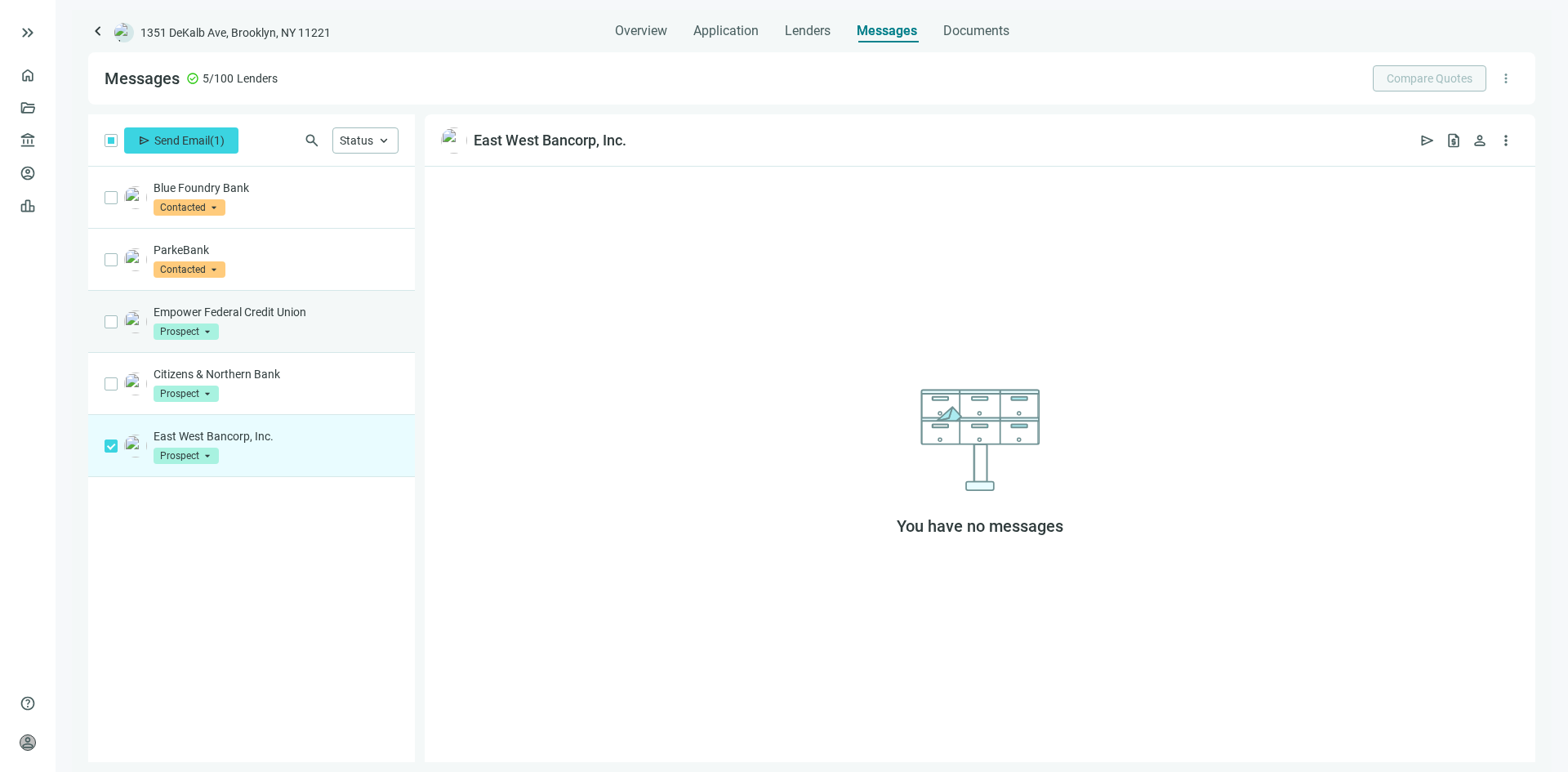 click on "Empower Federal Credit Union Prospect arrow_drop_down" at bounding box center (252, 322) 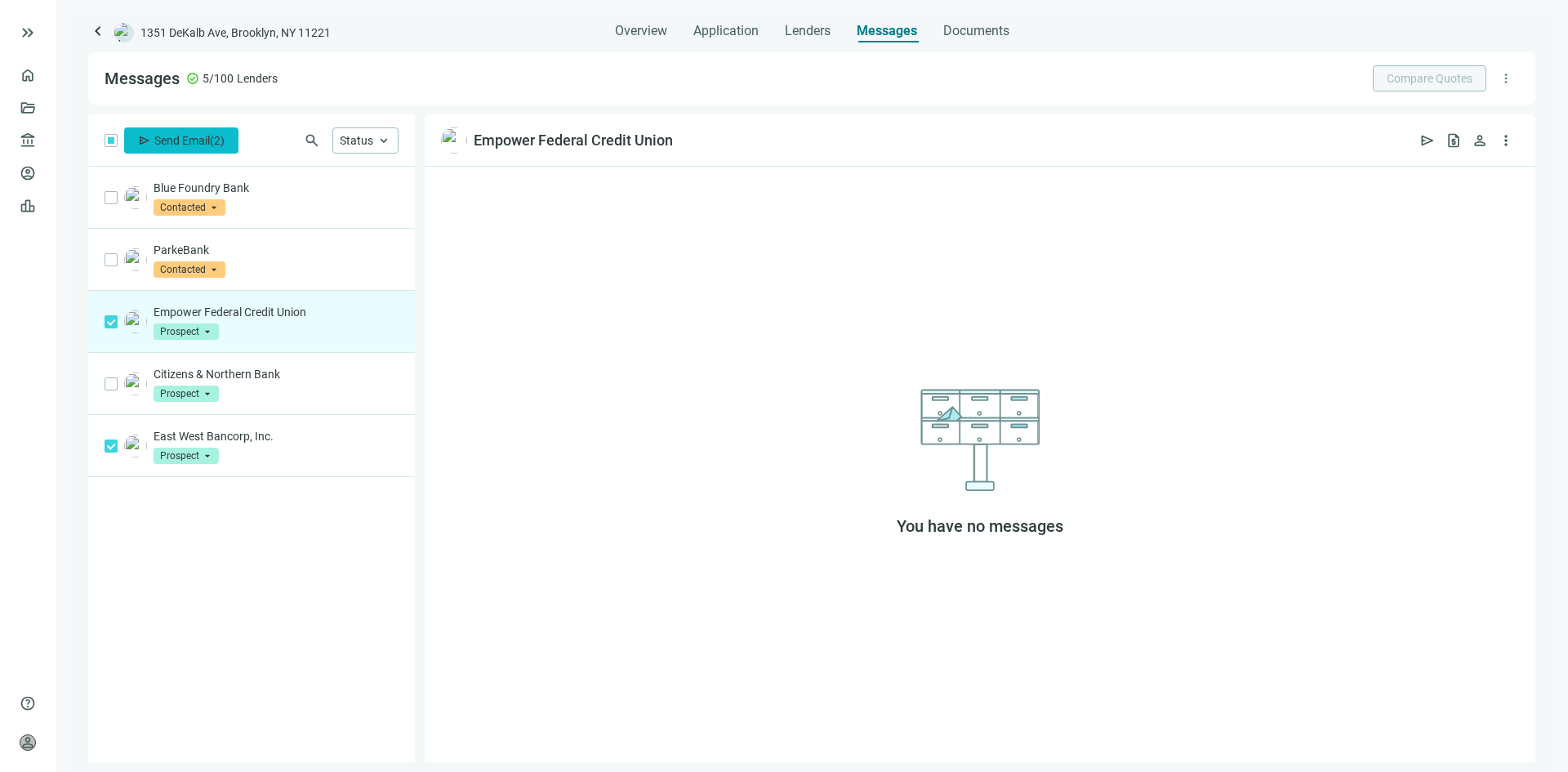 click on "Send Email" at bounding box center [182, 141] 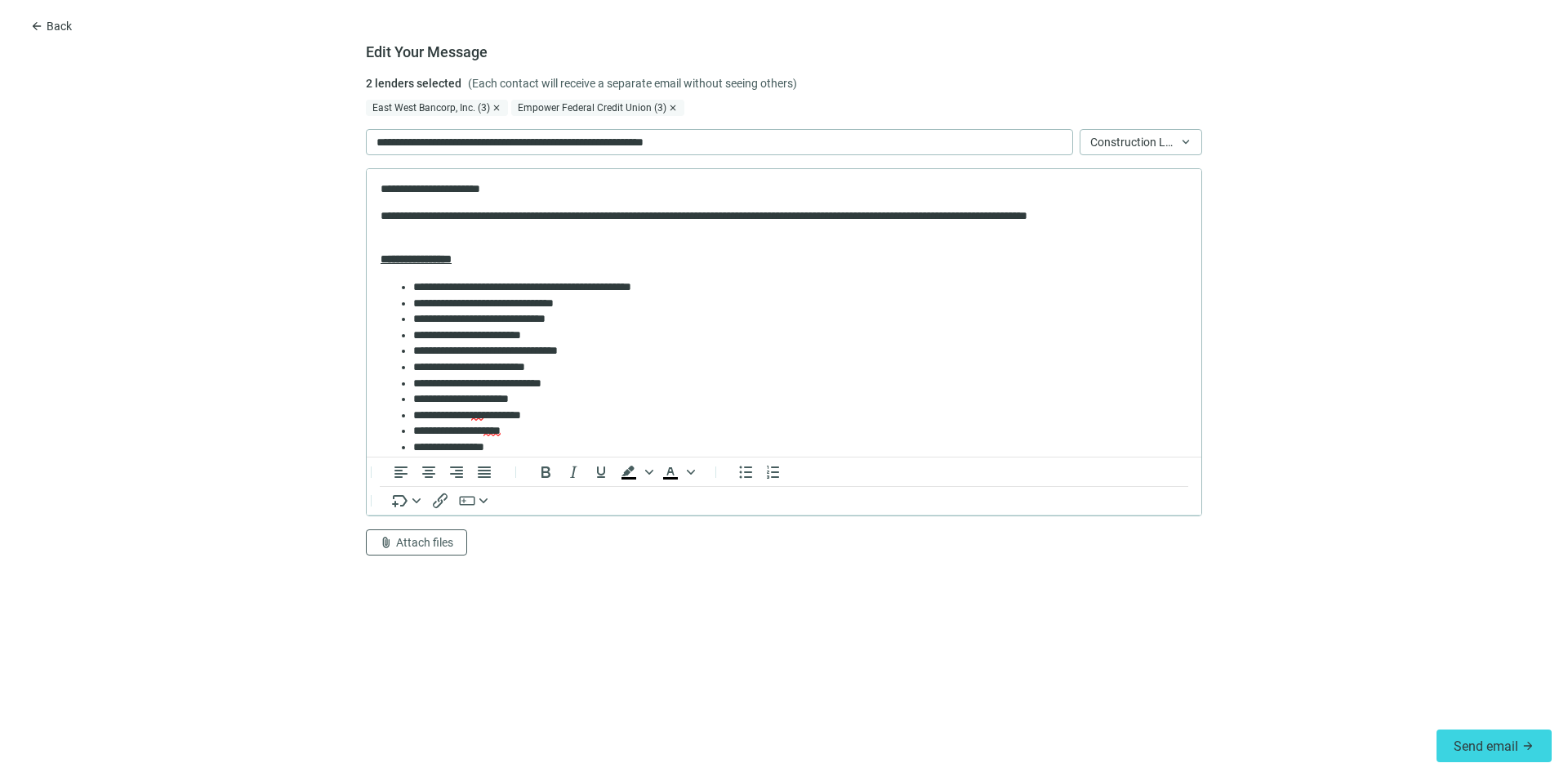scroll, scrollTop: 0, scrollLeft: 0, axis: both 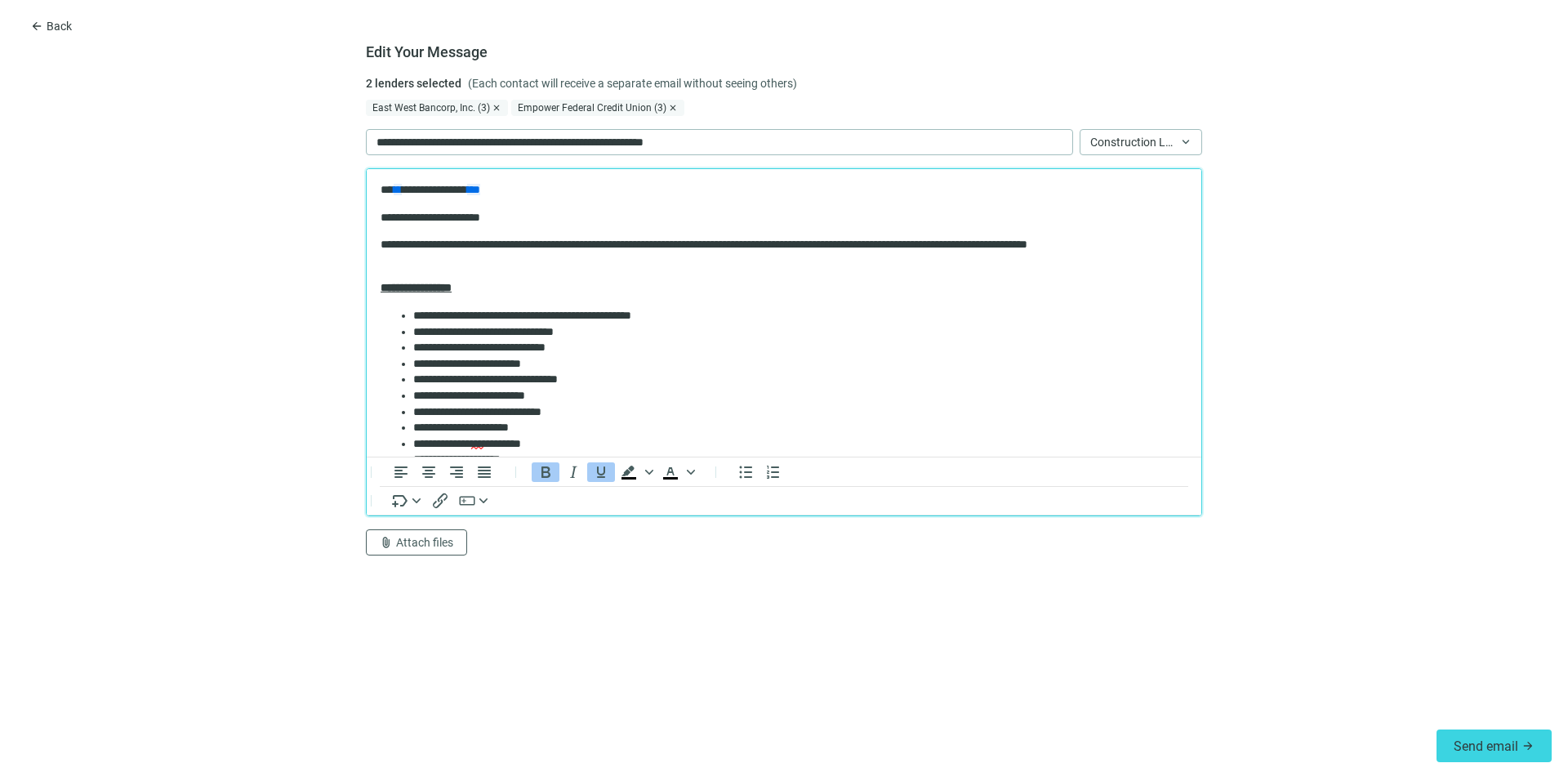 click on "**********" at bounding box center [784, 498] 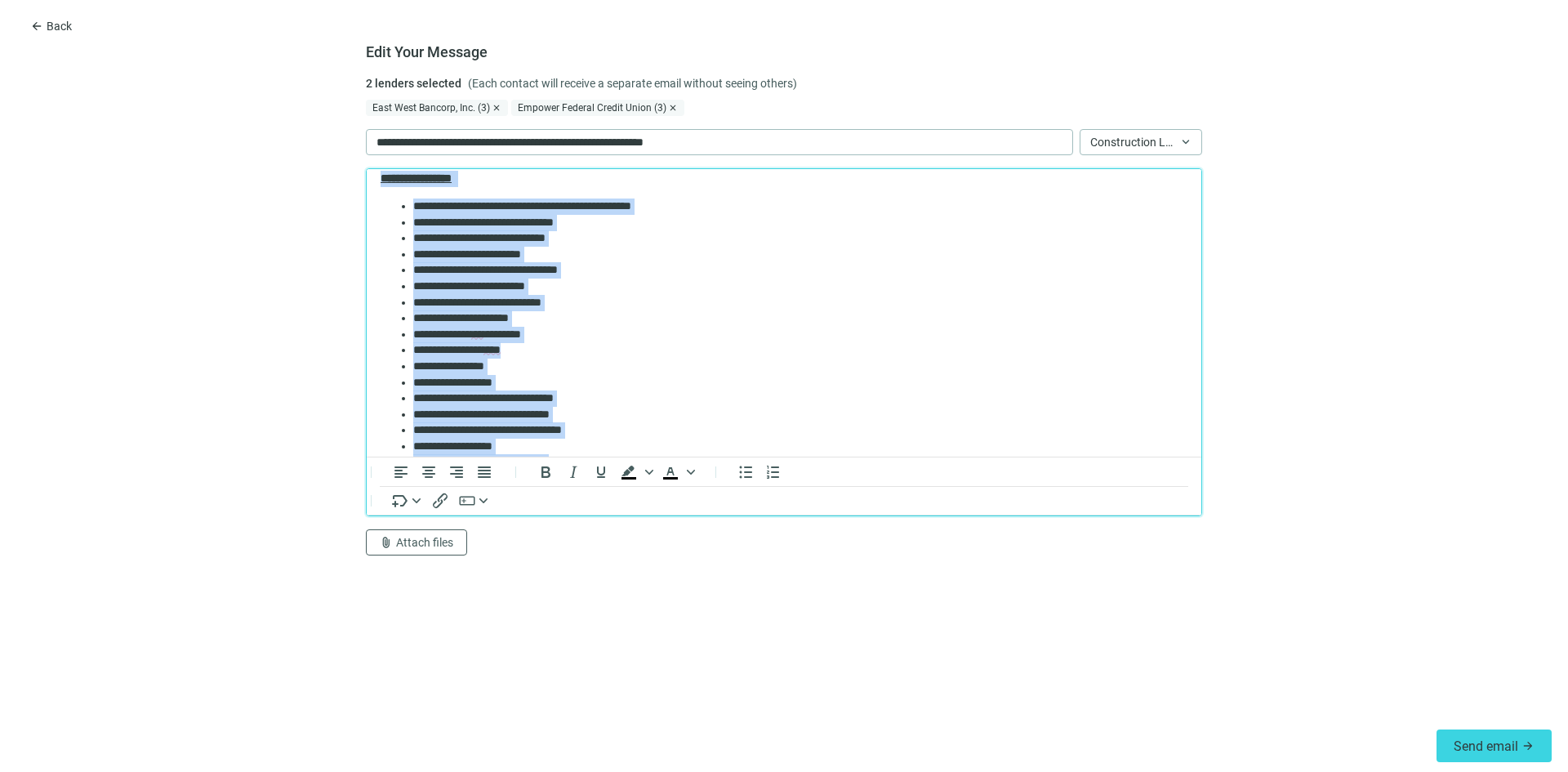 scroll, scrollTop: 0, scrollLeft: 0, axis: both 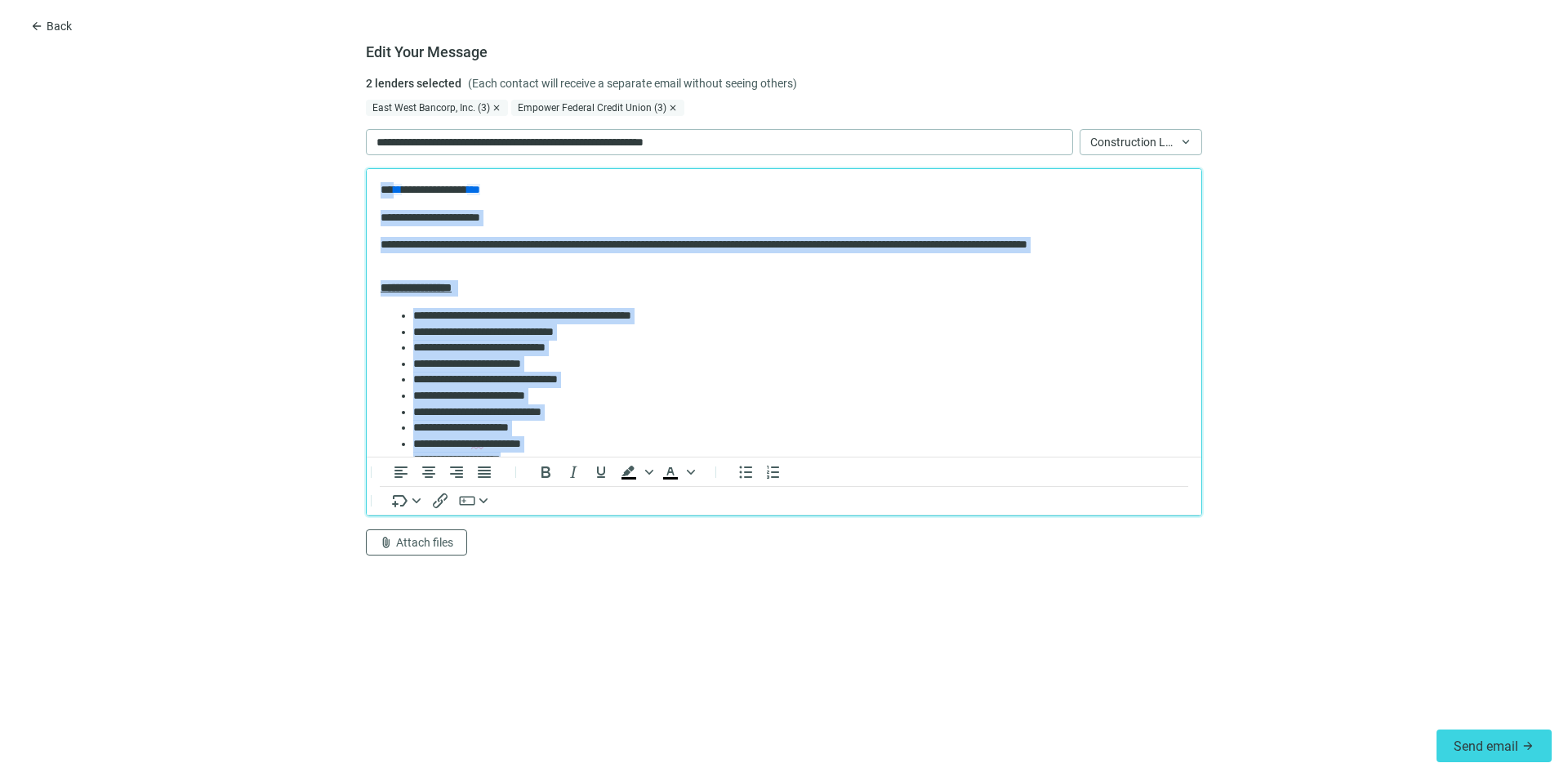 click on "**********" at bounding box center (784, 498) 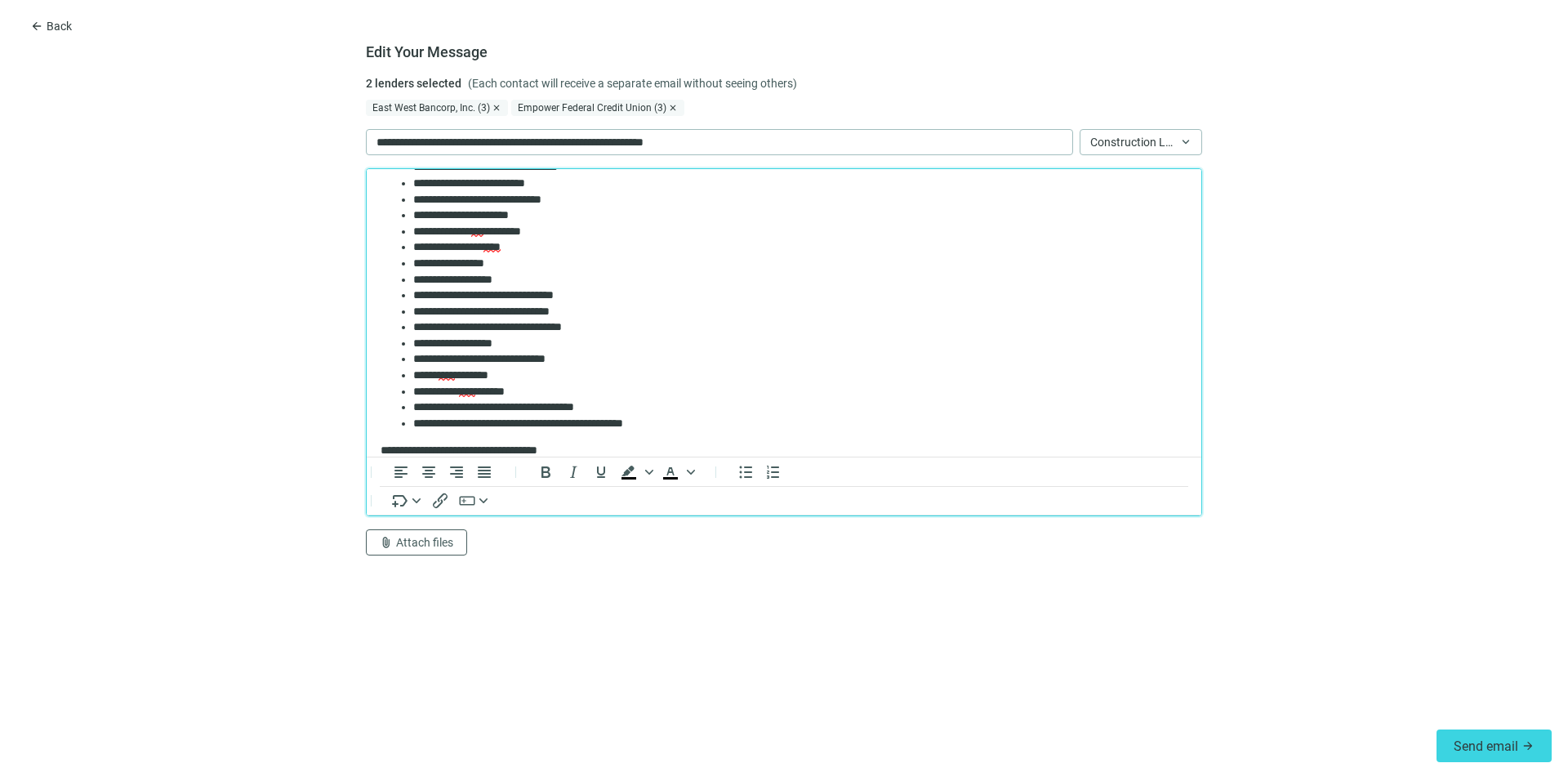 scroll, scrollTop: 370, scrollLeft: 0, axis: vertical 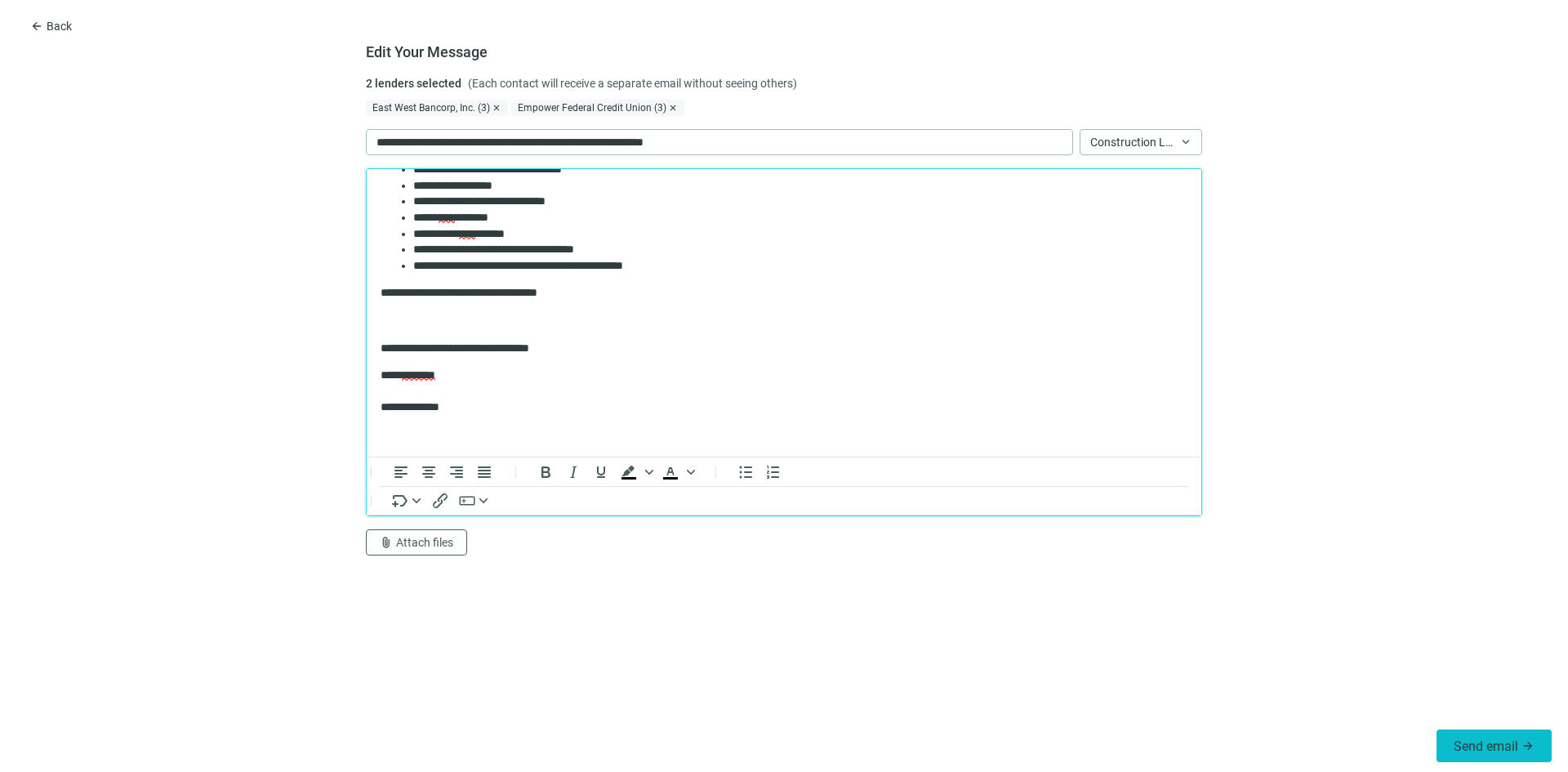 click on "Send email arrow_forward" at bounding box center (1494, 746) 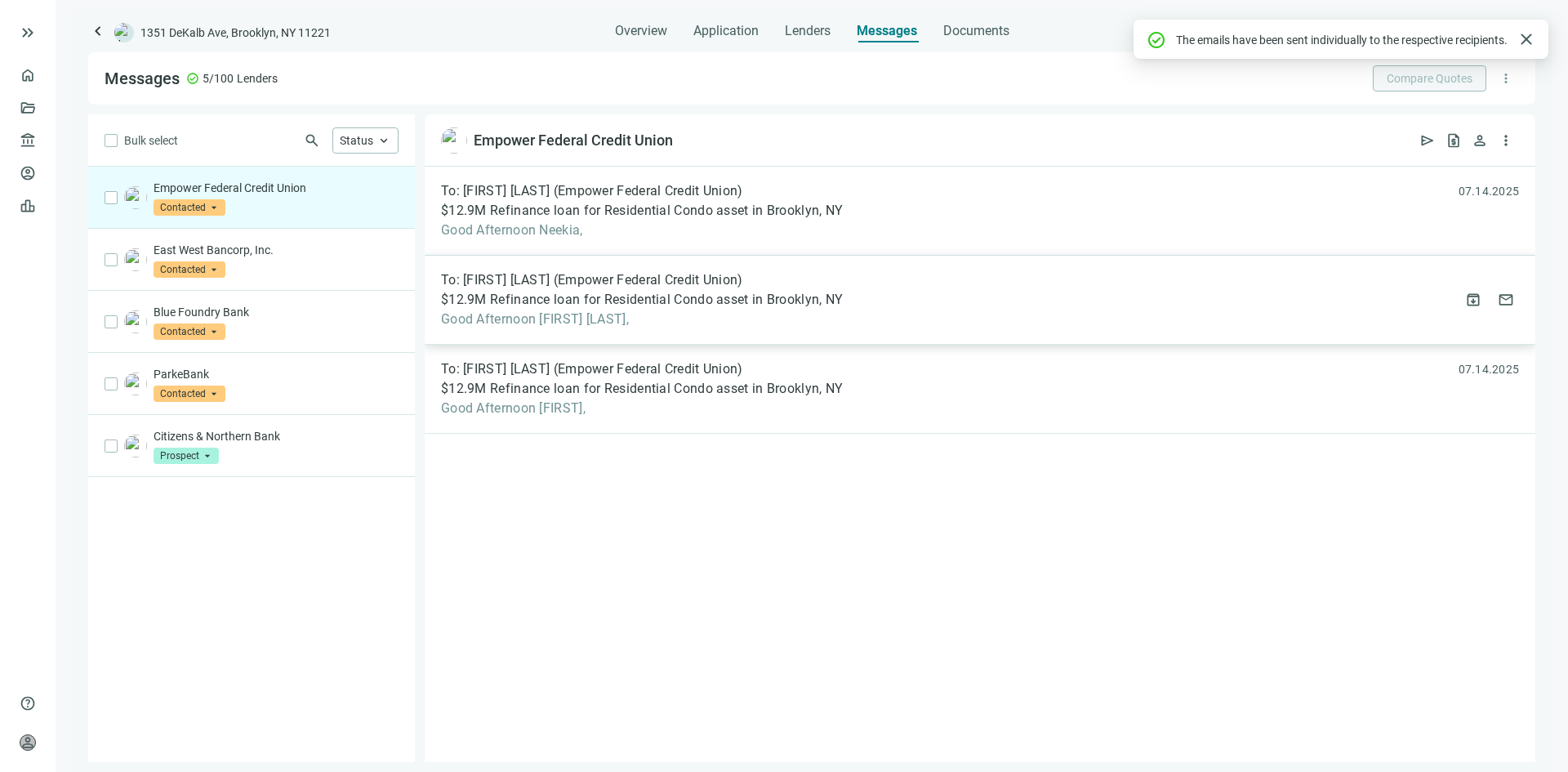 click on "To: Farrukh Jasper Massey (Empower Federal Credit Union)" at bounding box center (592, 280) 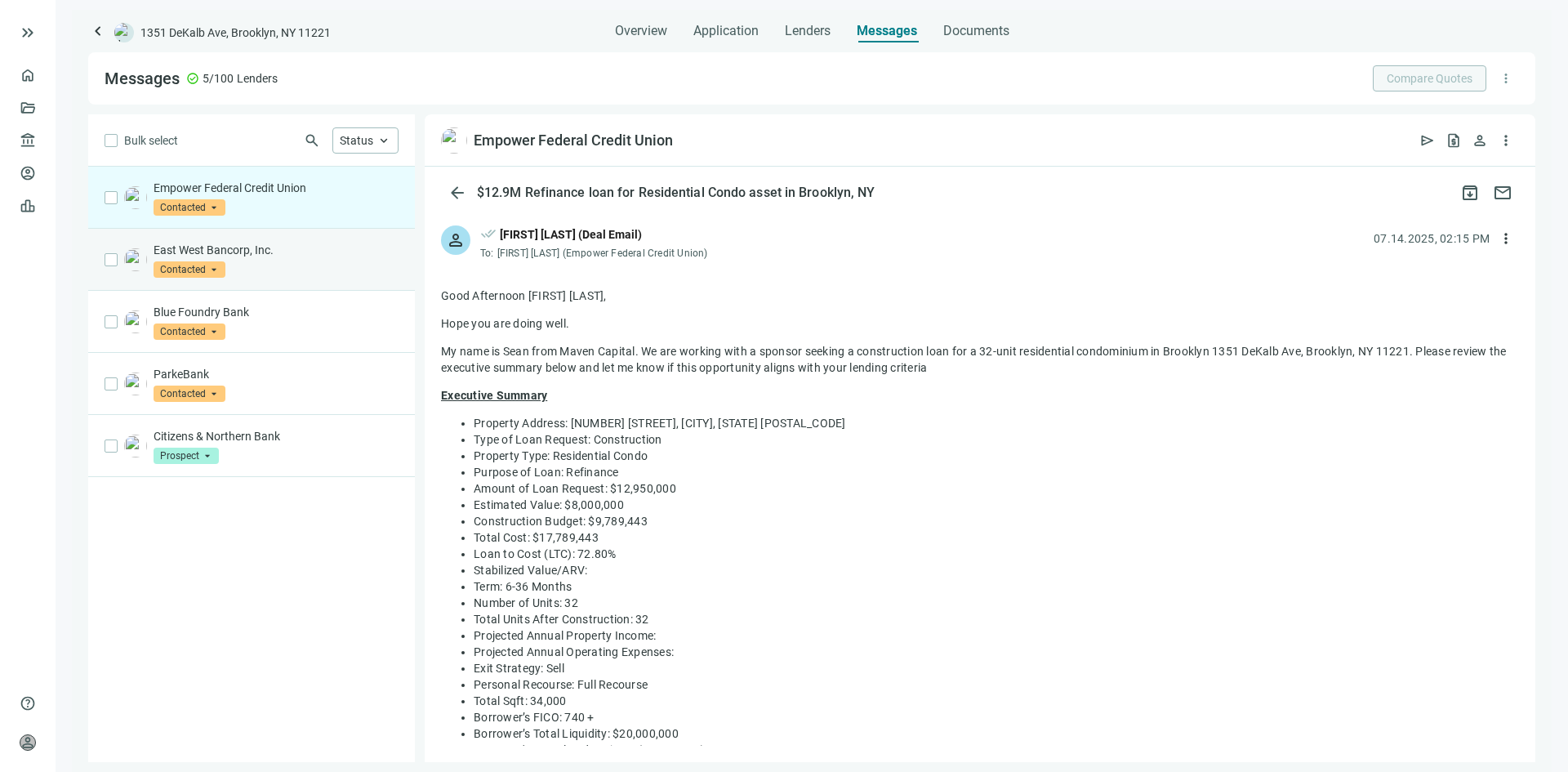 click on "East West Bancorp, Inc." at bounding box center (276, 250) 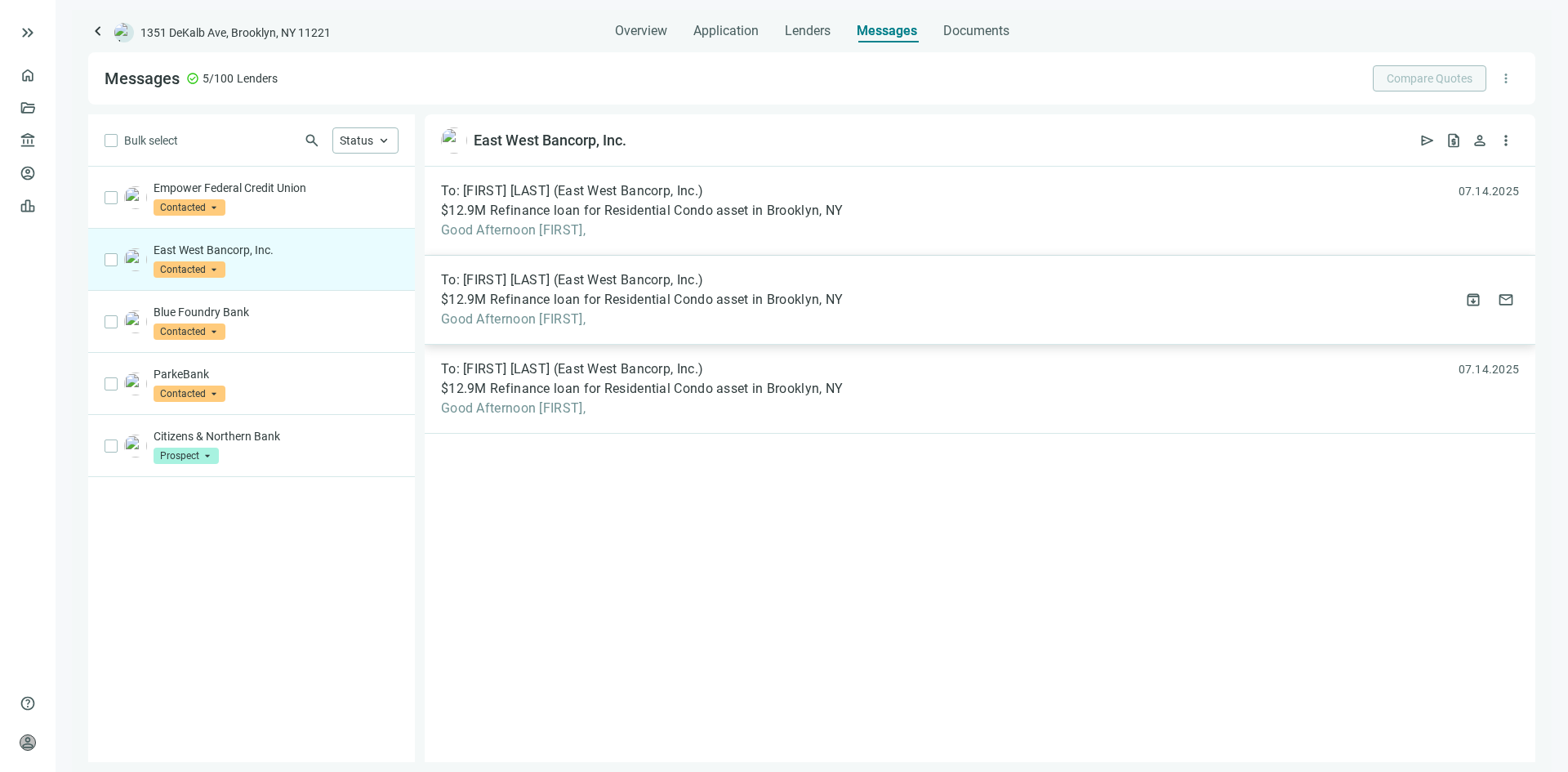 click on "To: David Perry (East West Bancorp, Inc.)" at bounding box center (572, 280) 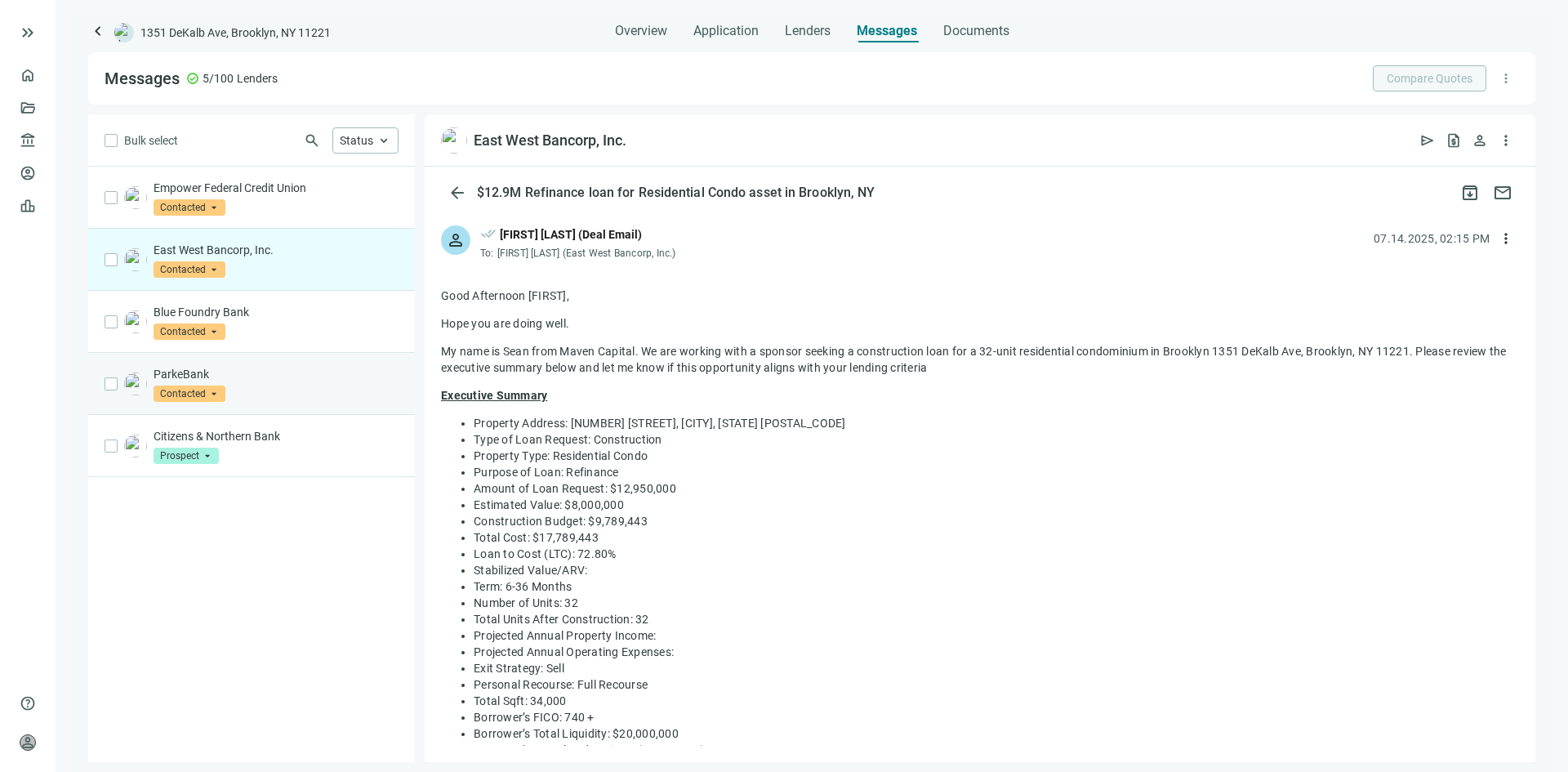 click on "ParkeBank" at bounding box center [276, 374] 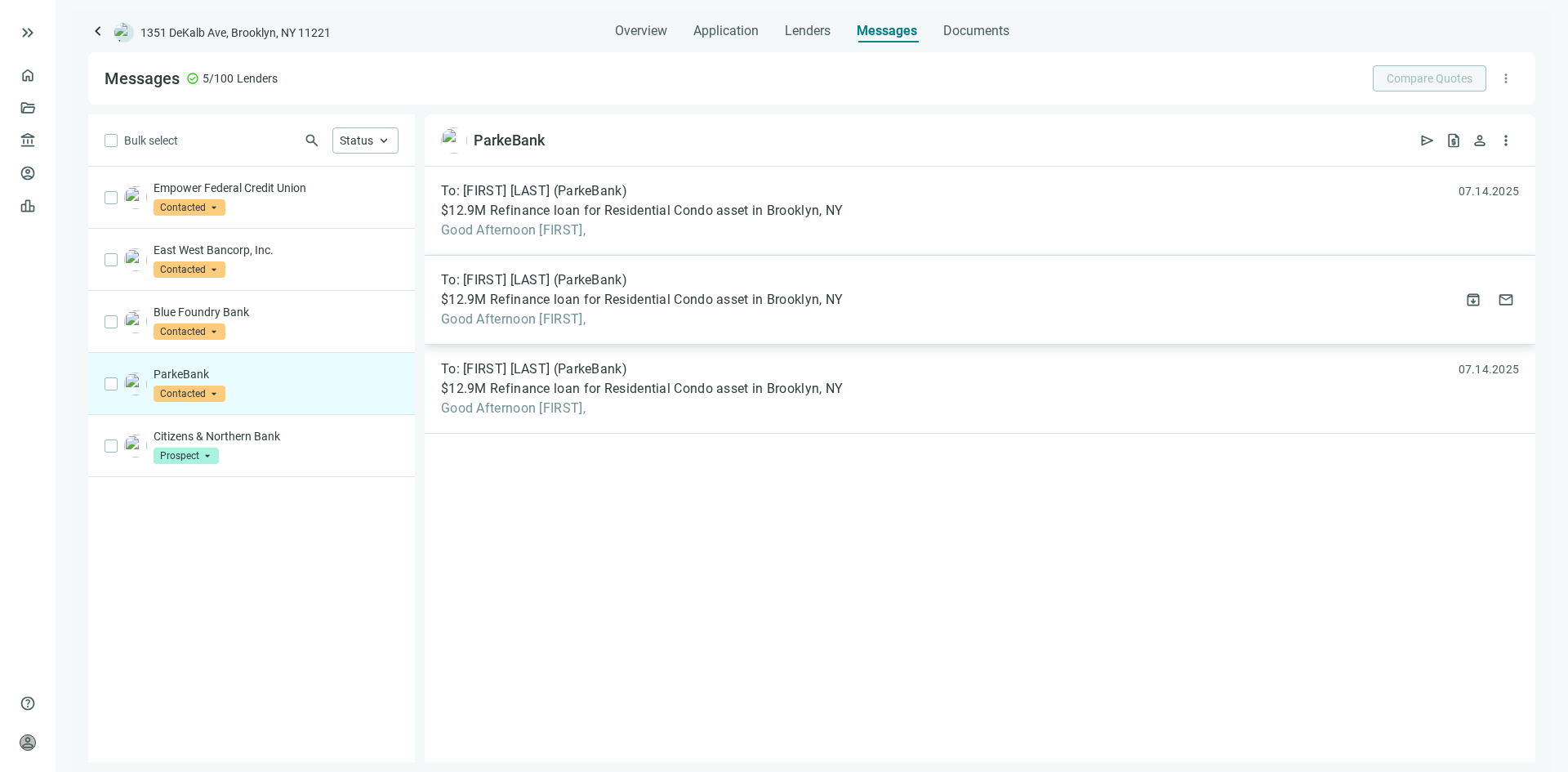 click on "Good Afternoon Renee," at bounding box center (642, 319) 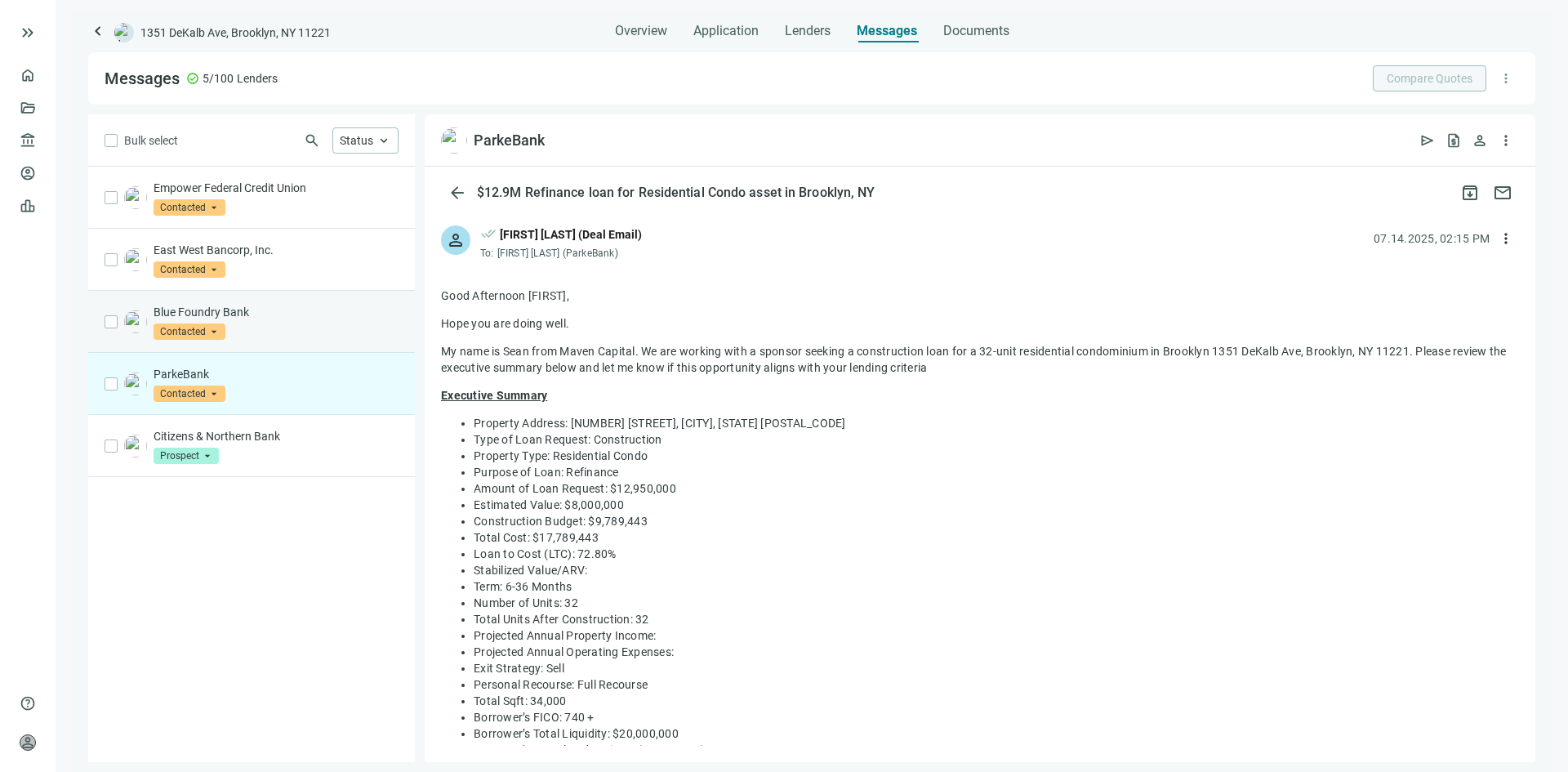 click on "Blue Foundry Bank" at bounding box center [276, 312] 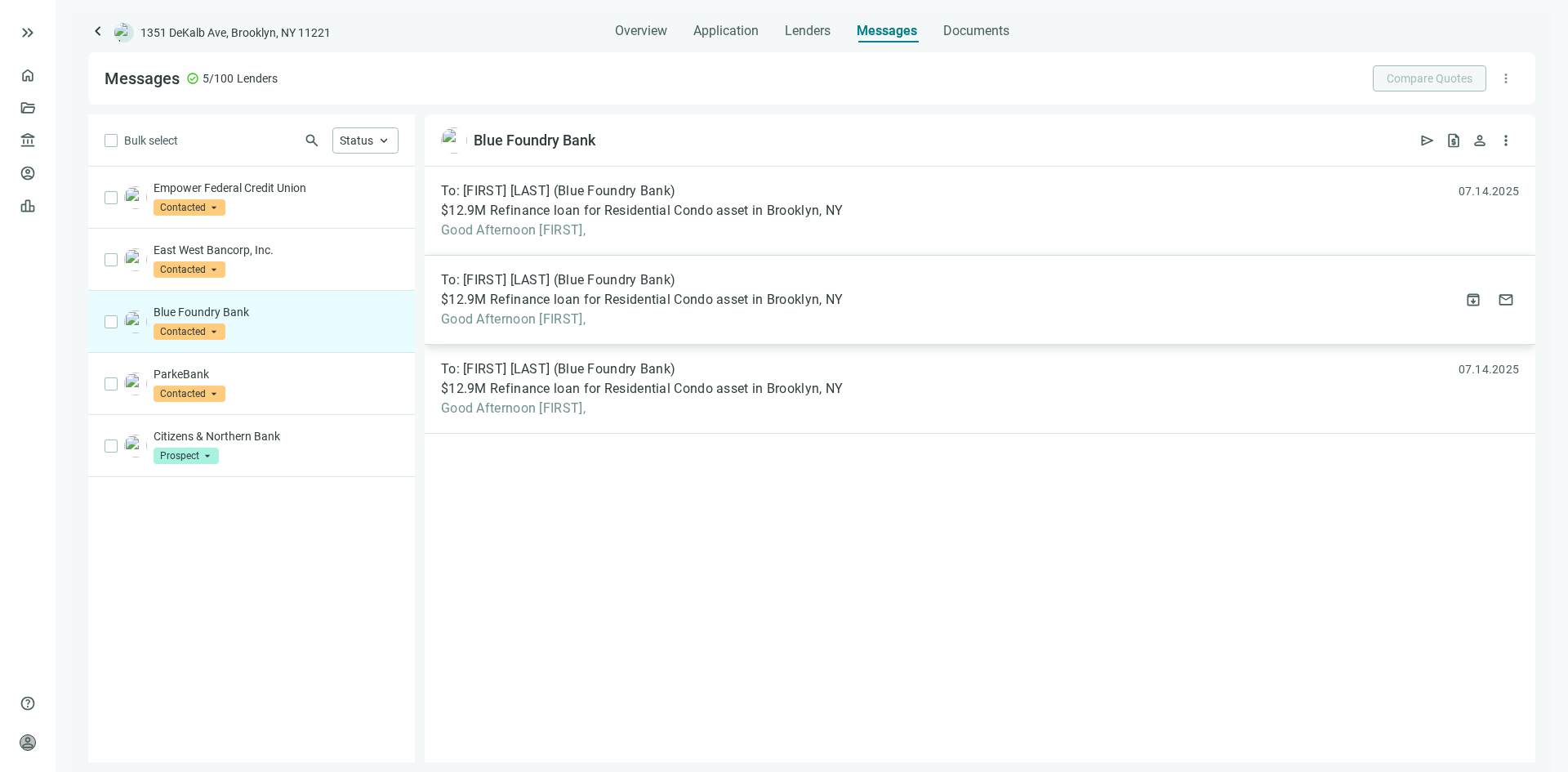 click on "$12.9M Refinance loan for Residential Condo asset in Brooklyn, NY" at bounding box center (642, 300) 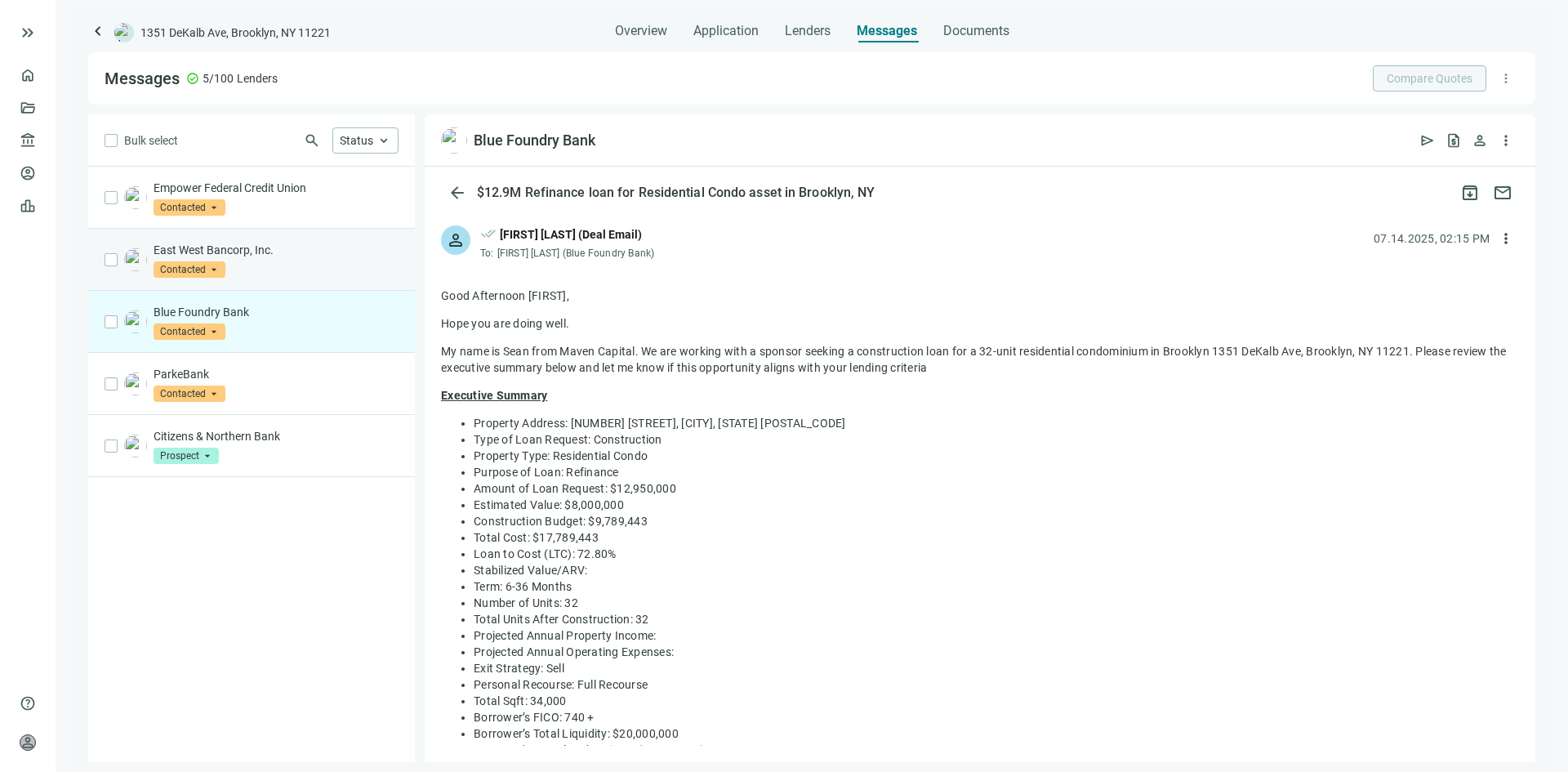click on "East West Bancorp, Inc. Contacted arrow_drop_down" at bounding box center (276, 260) 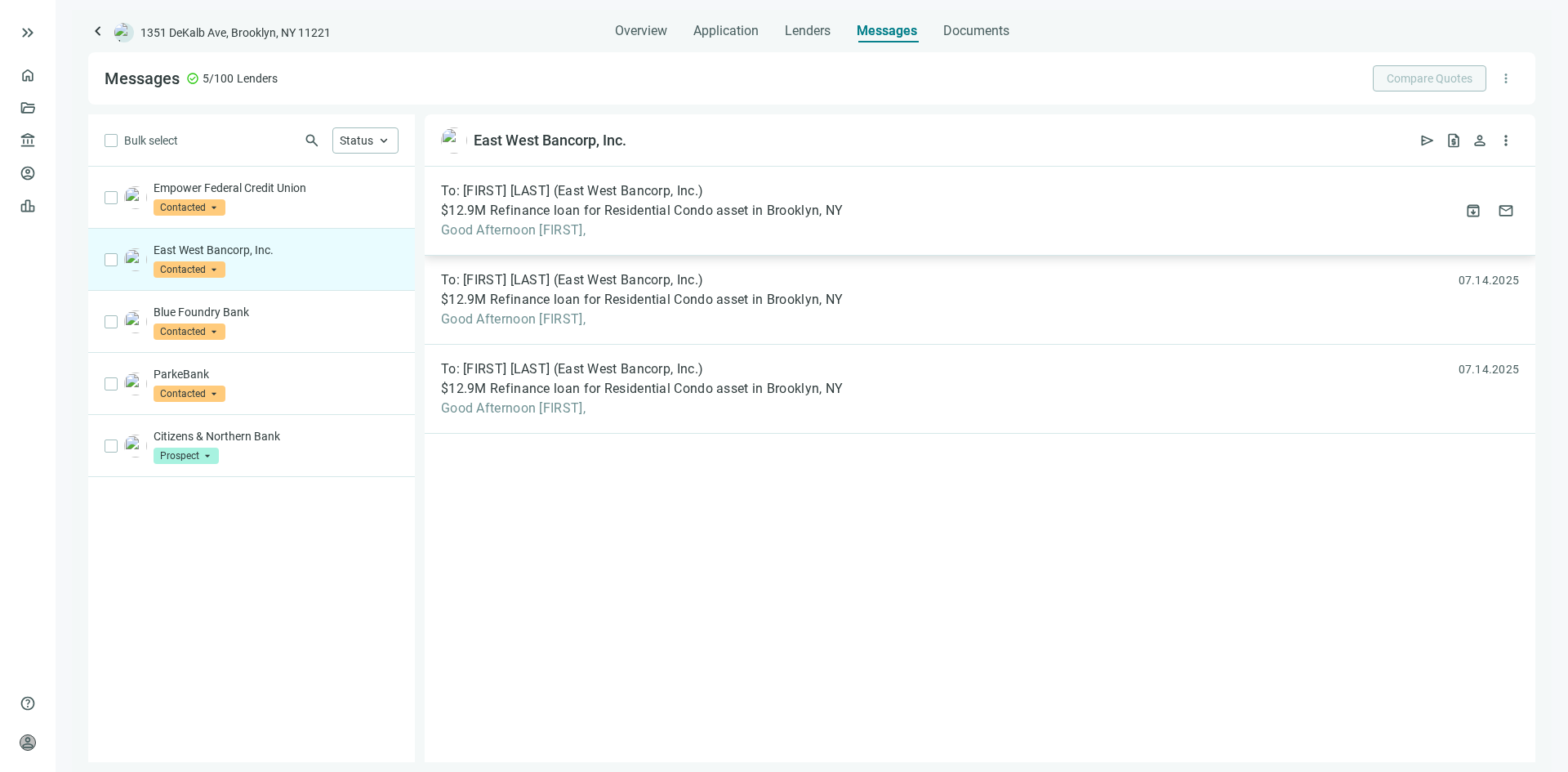 click on "To: Nick Nawaz (East West Bancorp, Inc.) $12.9M Refinance loan for Residential Condo asset in Brooklyn, NY Good Afternoon Nick, 07.14.2025 archive mail" at bounding box center [980, 211] 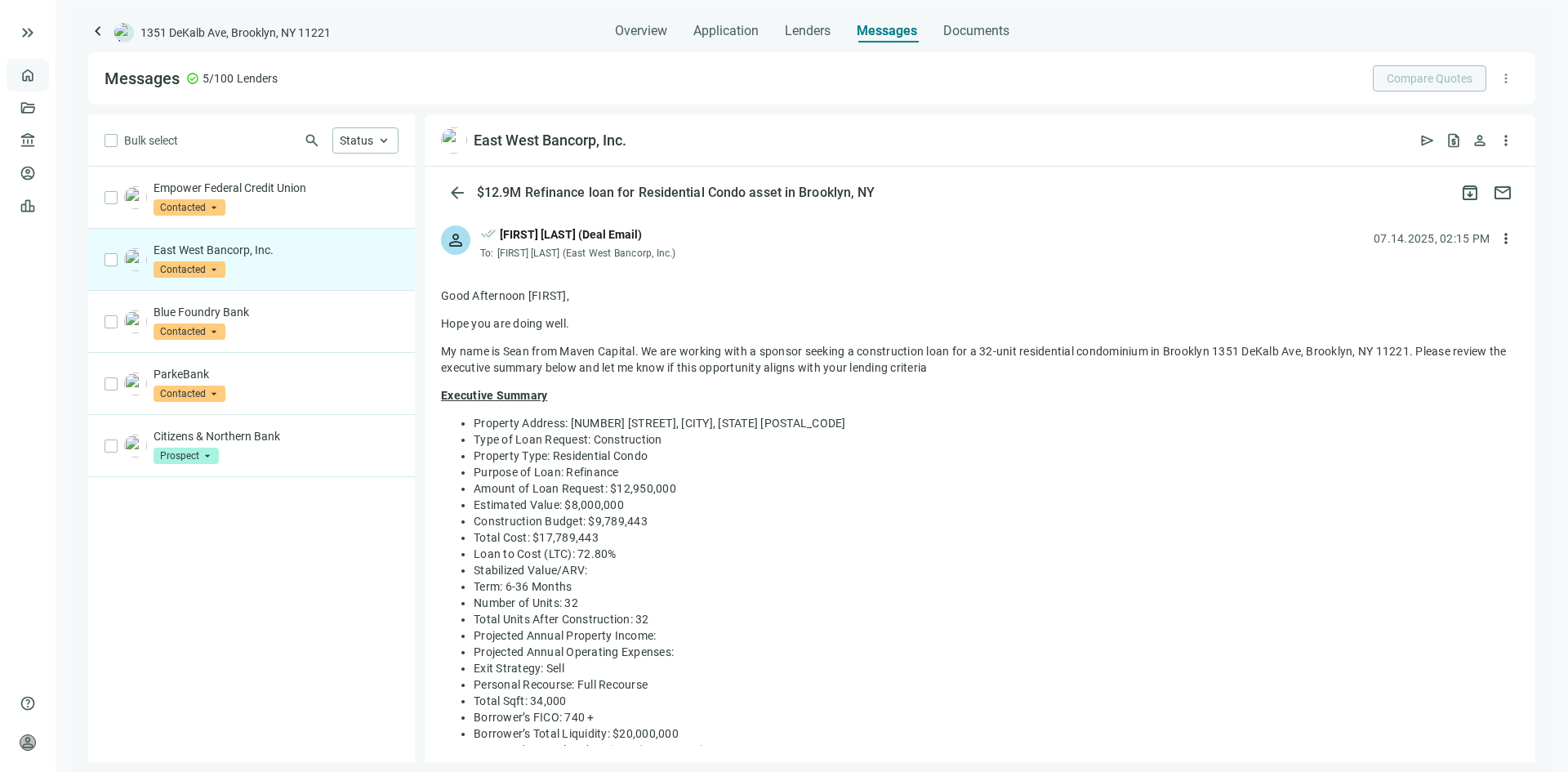 click on "Overview" at bounding box center (65, 75) 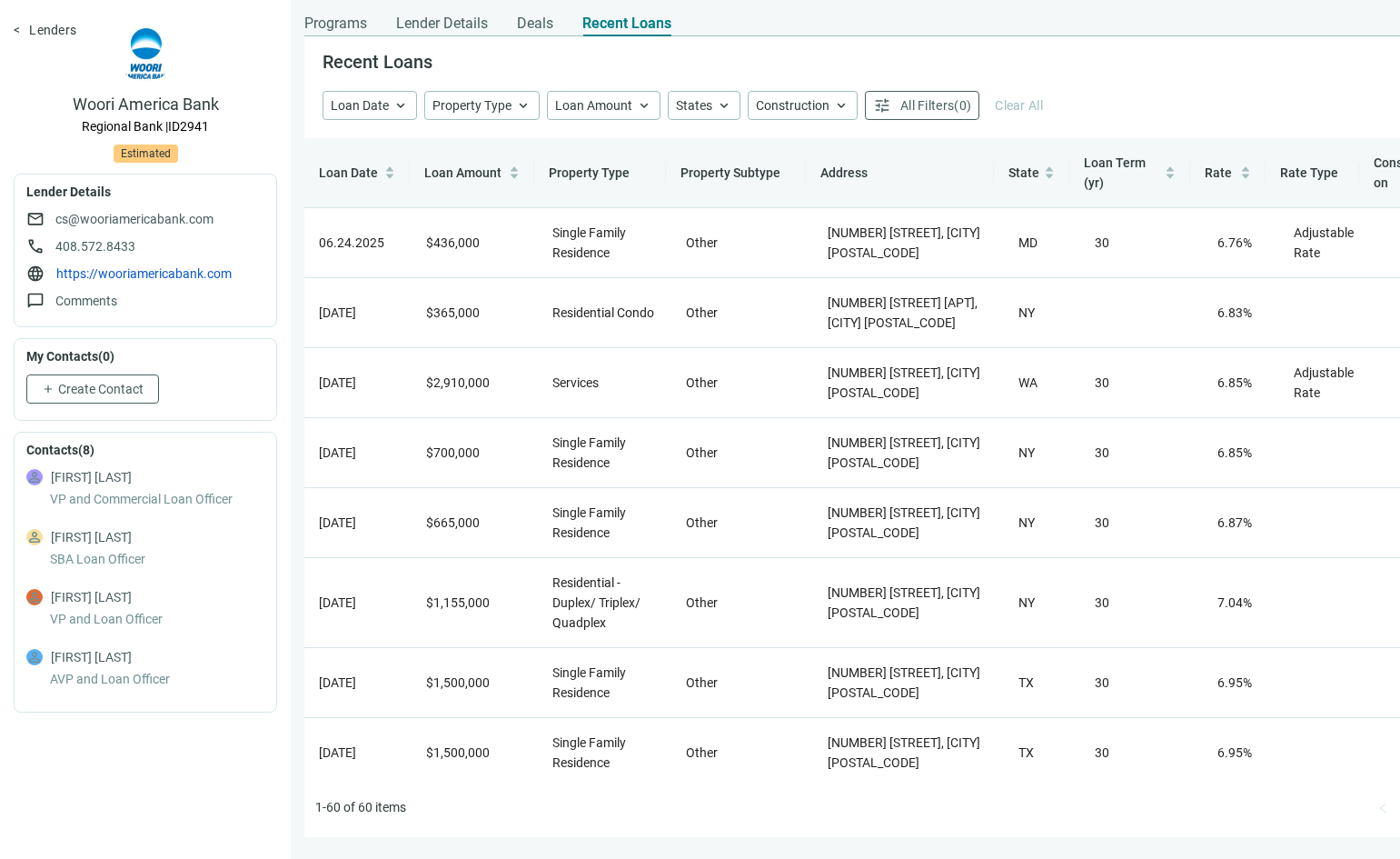scroll, scrollTop: 0, scrollLeft: 0, axis: both 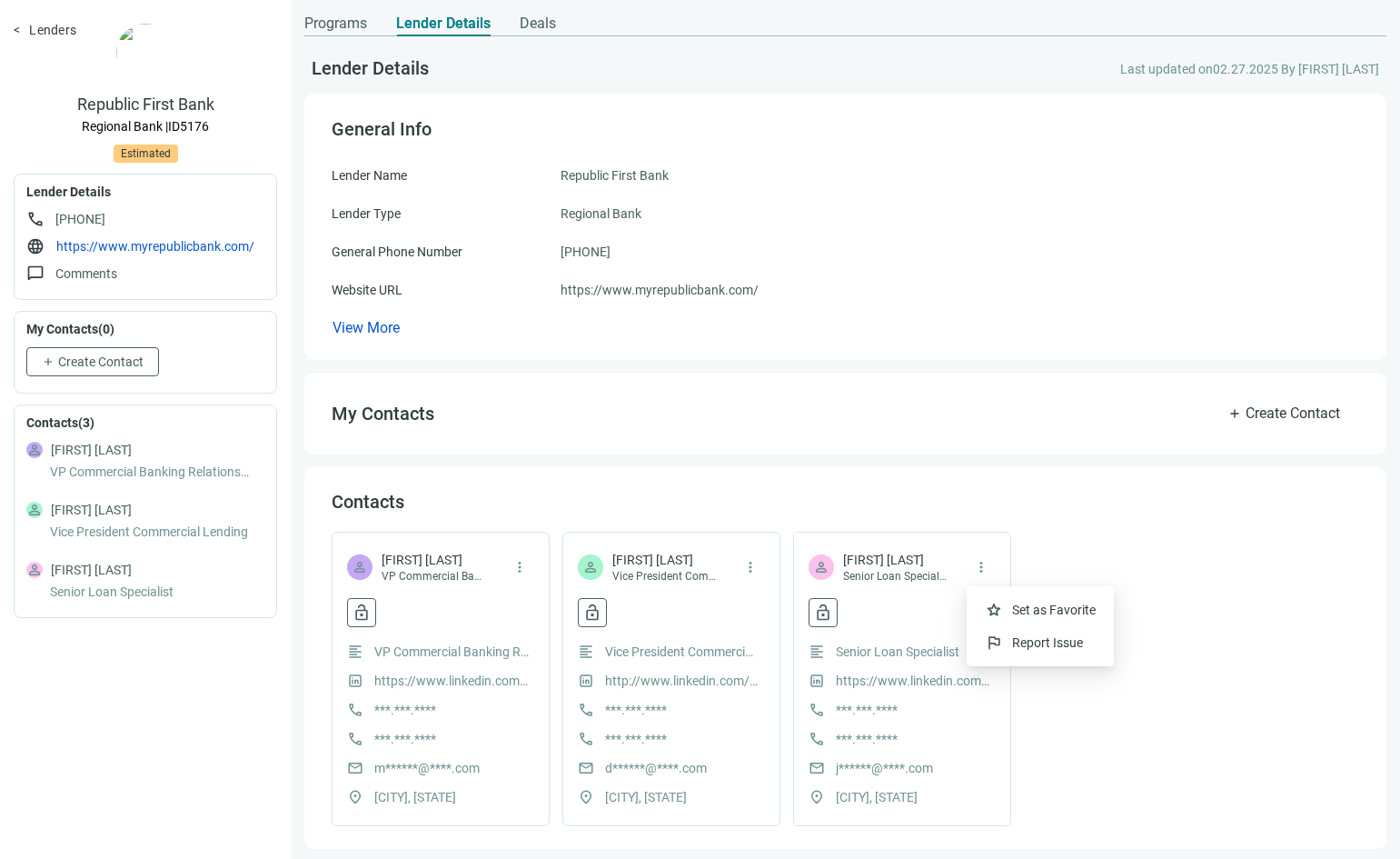 click on "Lenders" at bounding box center [45, 30] 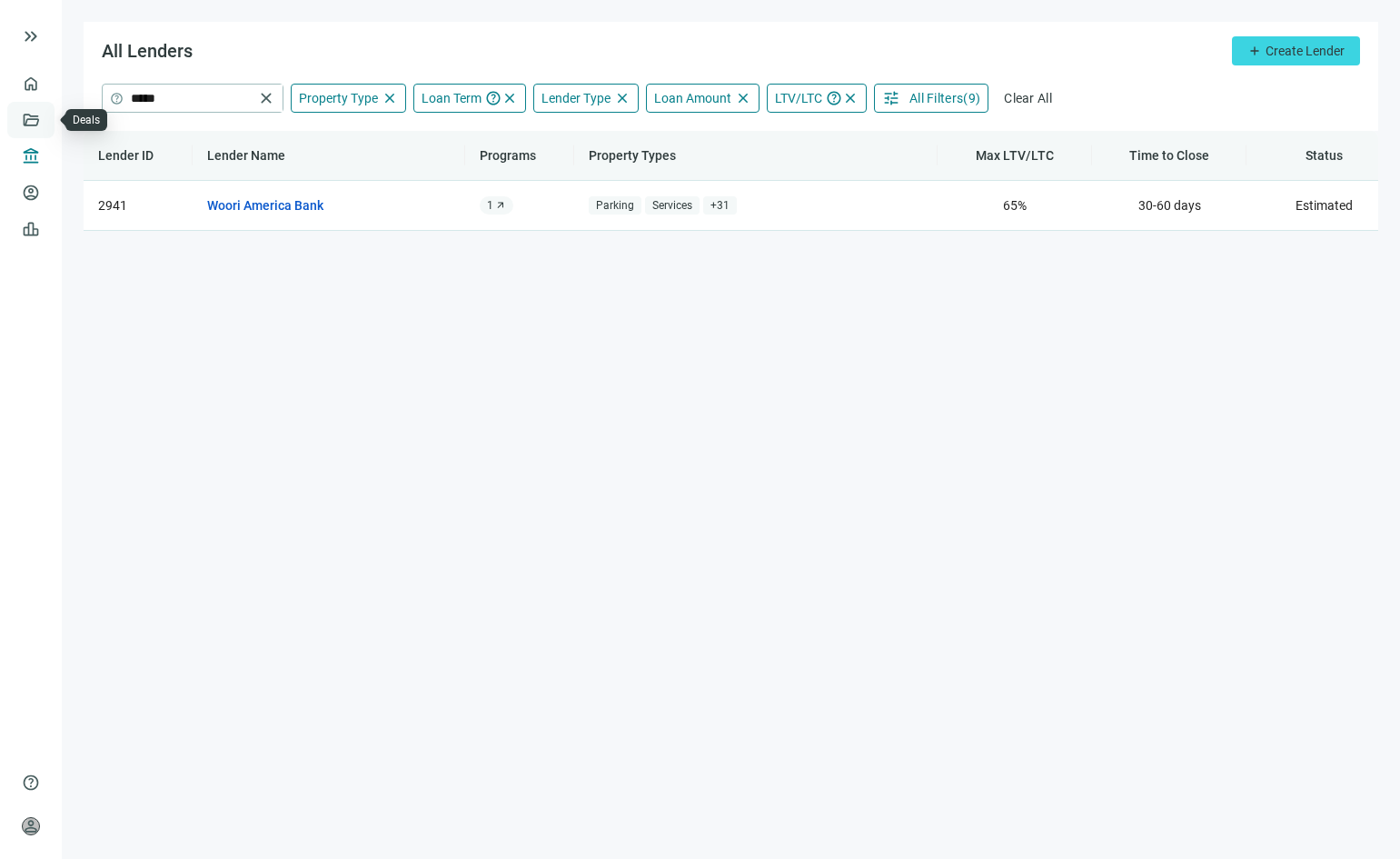 click on "Deals" at bounding box center [62, 120] 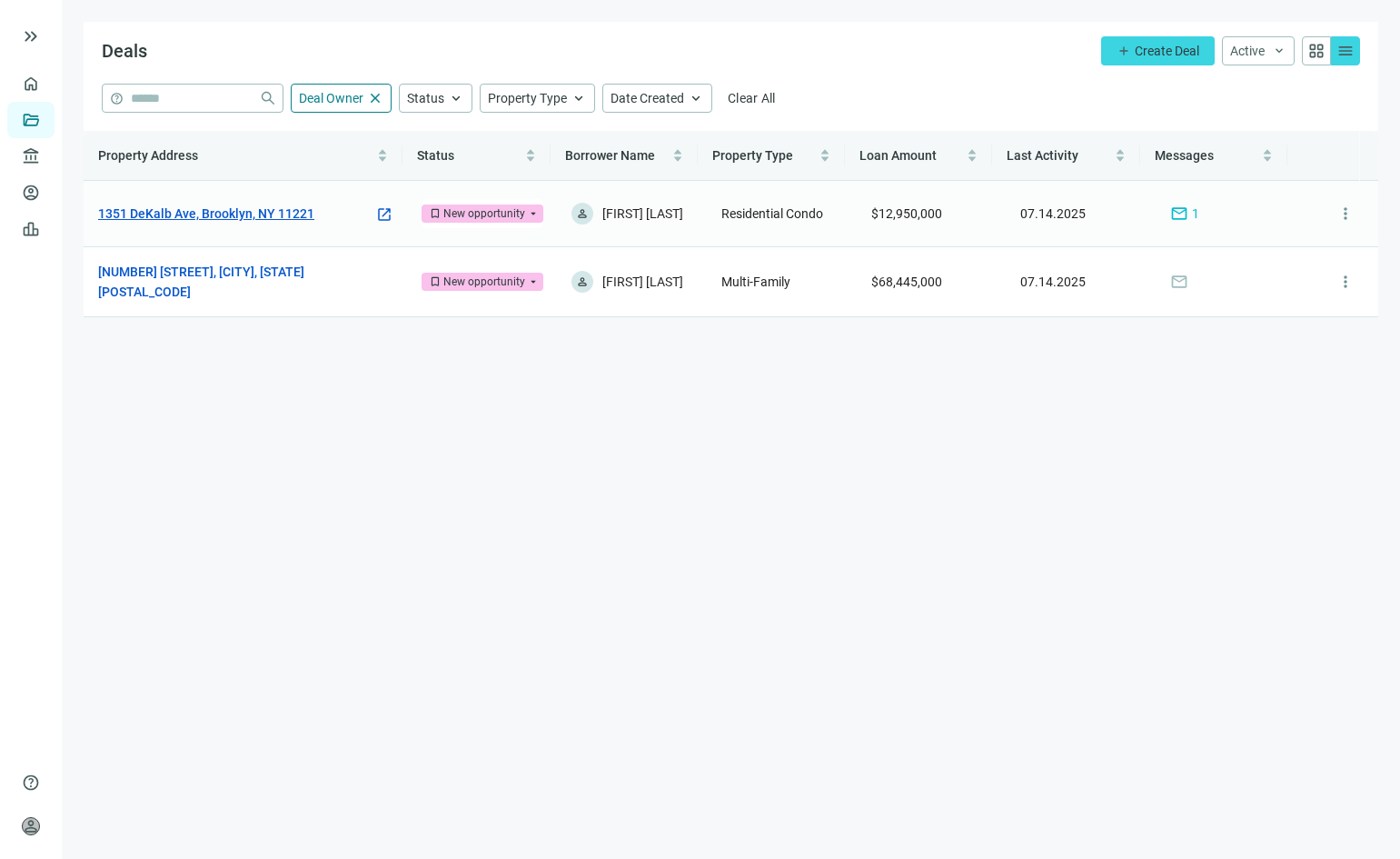 click on "1351 DeKalb Ave, Brooklyn, NY 11221" at bounding box center [206, 214] 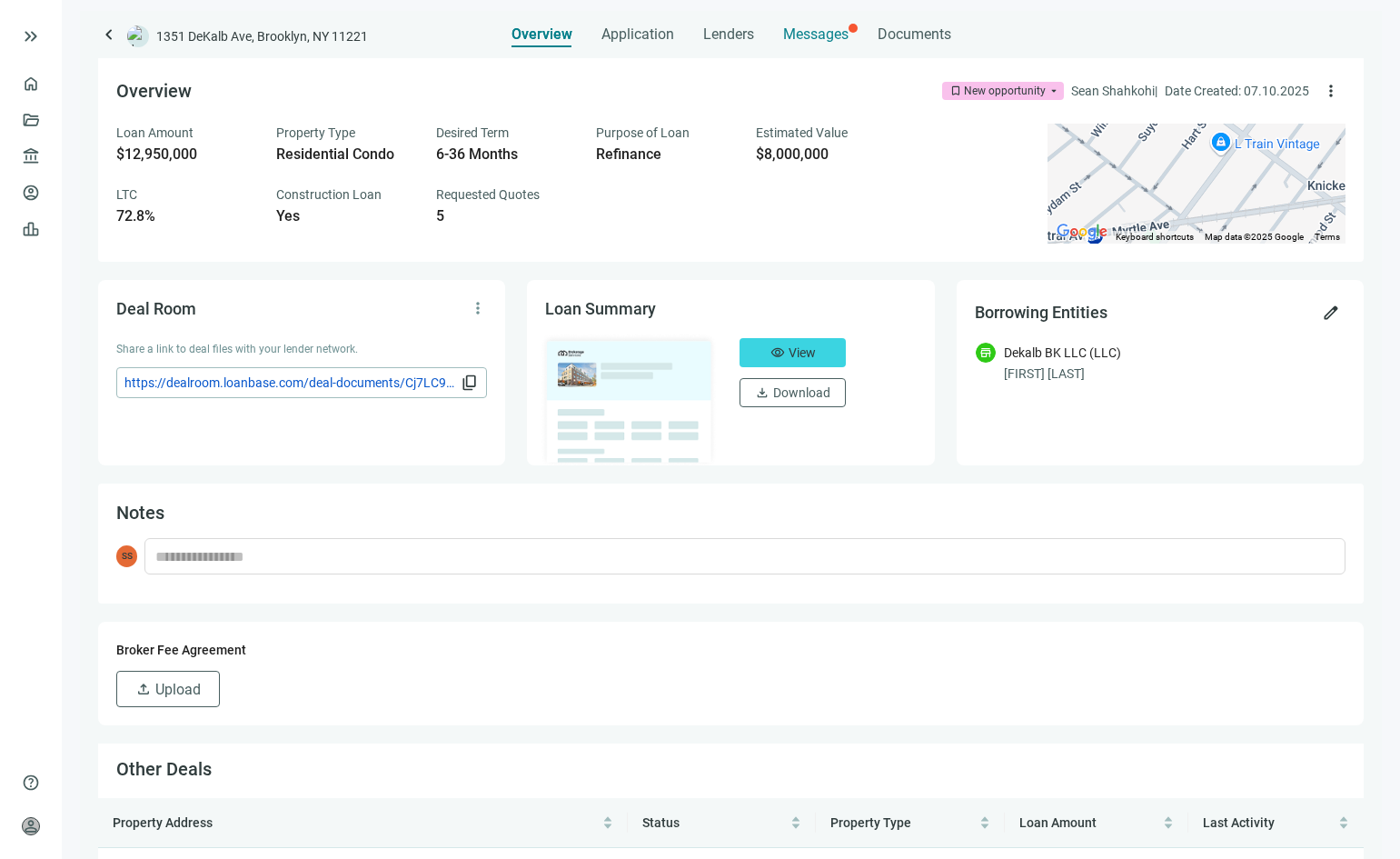click on "Messages" at bounding box center [816, 34] 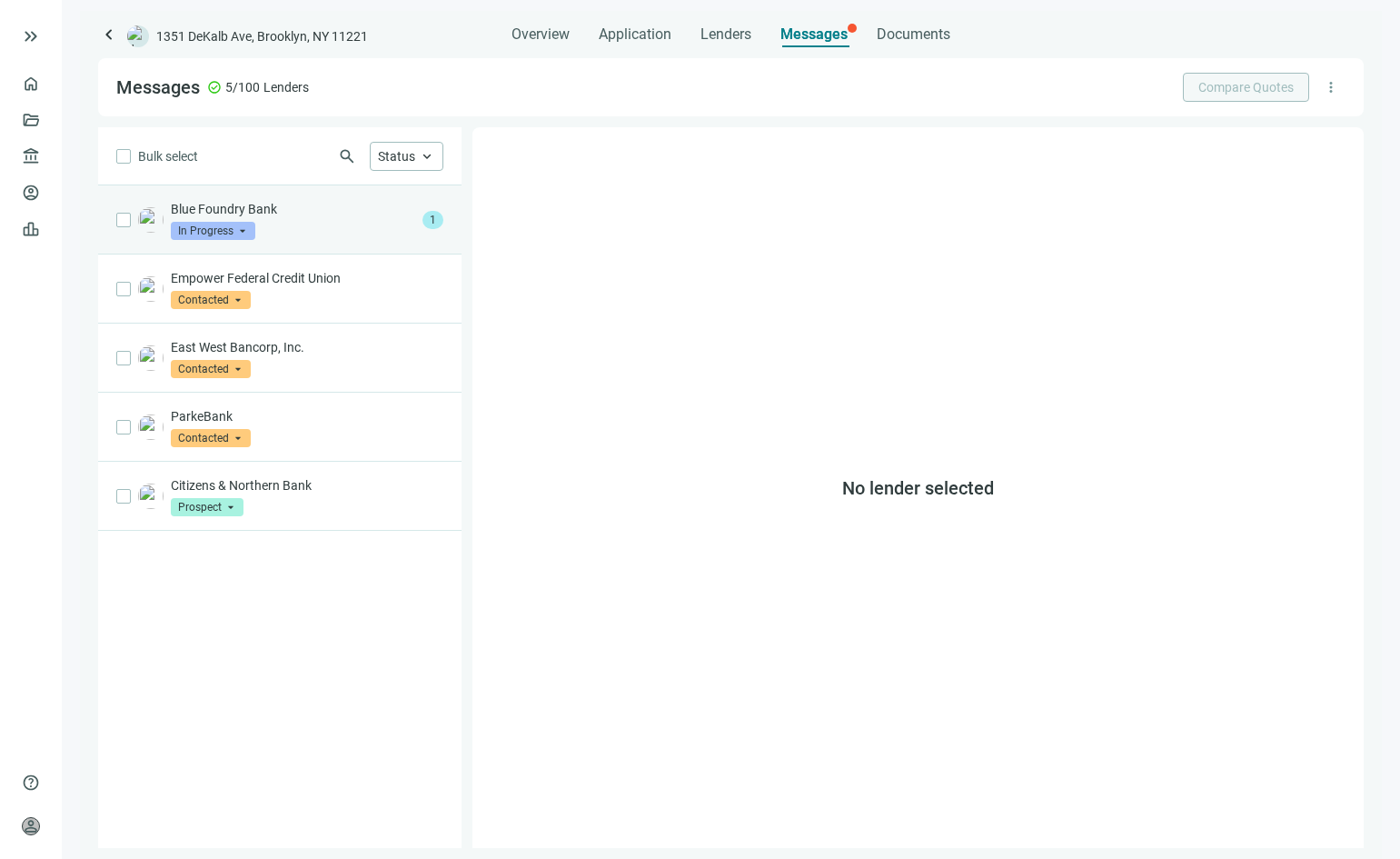 click on "Blue Foundry Bank" at bounding box center [293, 209] 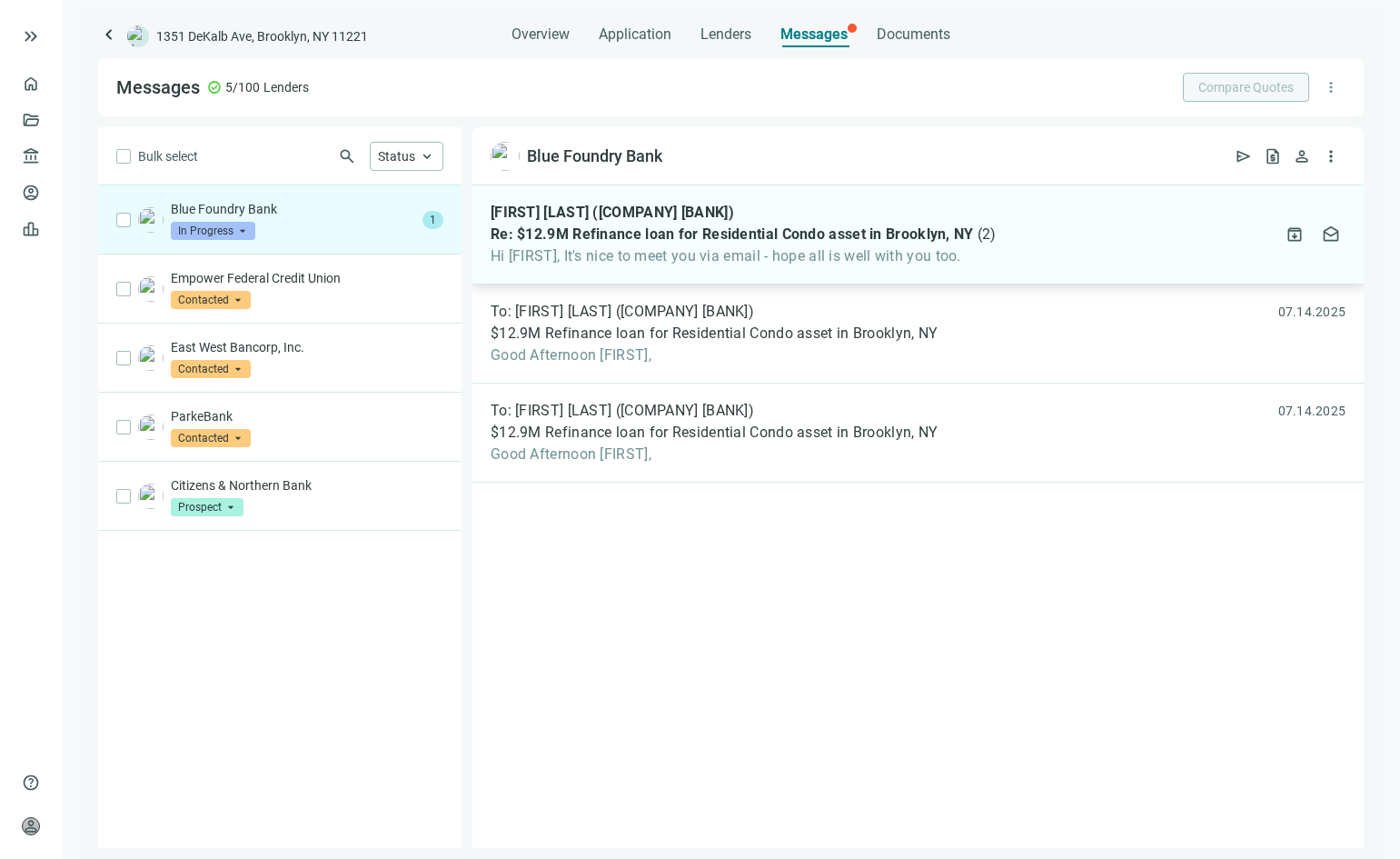 click on "Hi [FIRST], It's nice to meet you via email - hope all is well with you too." at bounding box center [743, 256] 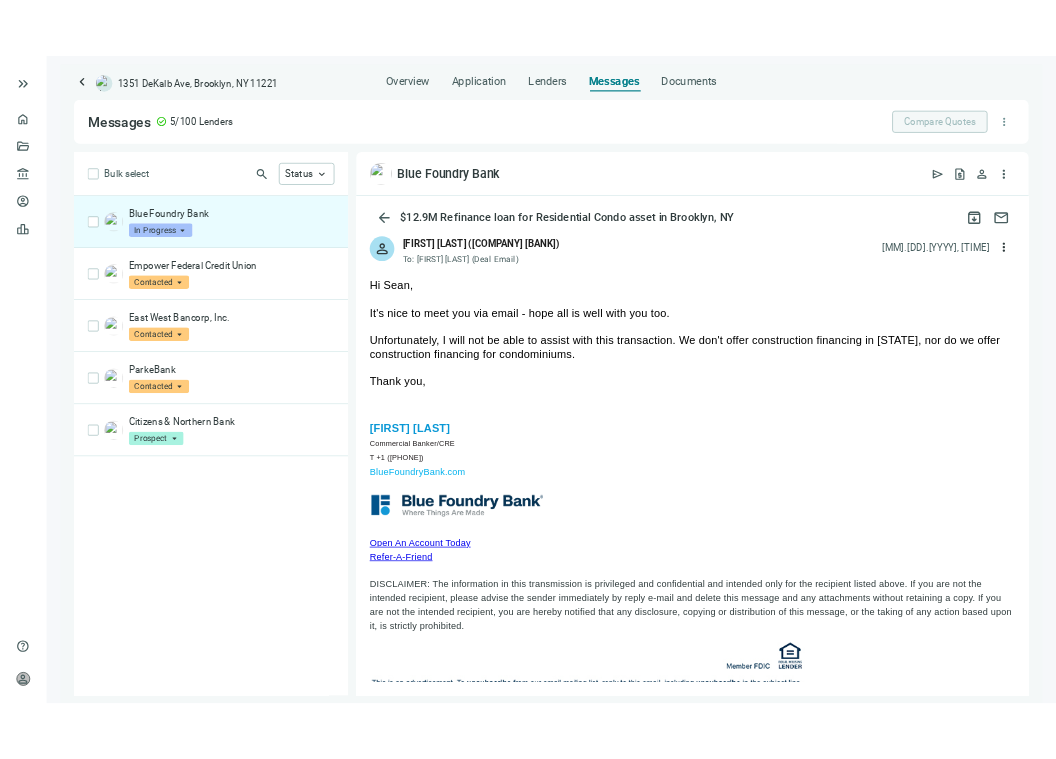 scroll, scrollTop: 100, scrollLeft: 0, axis: vertical 